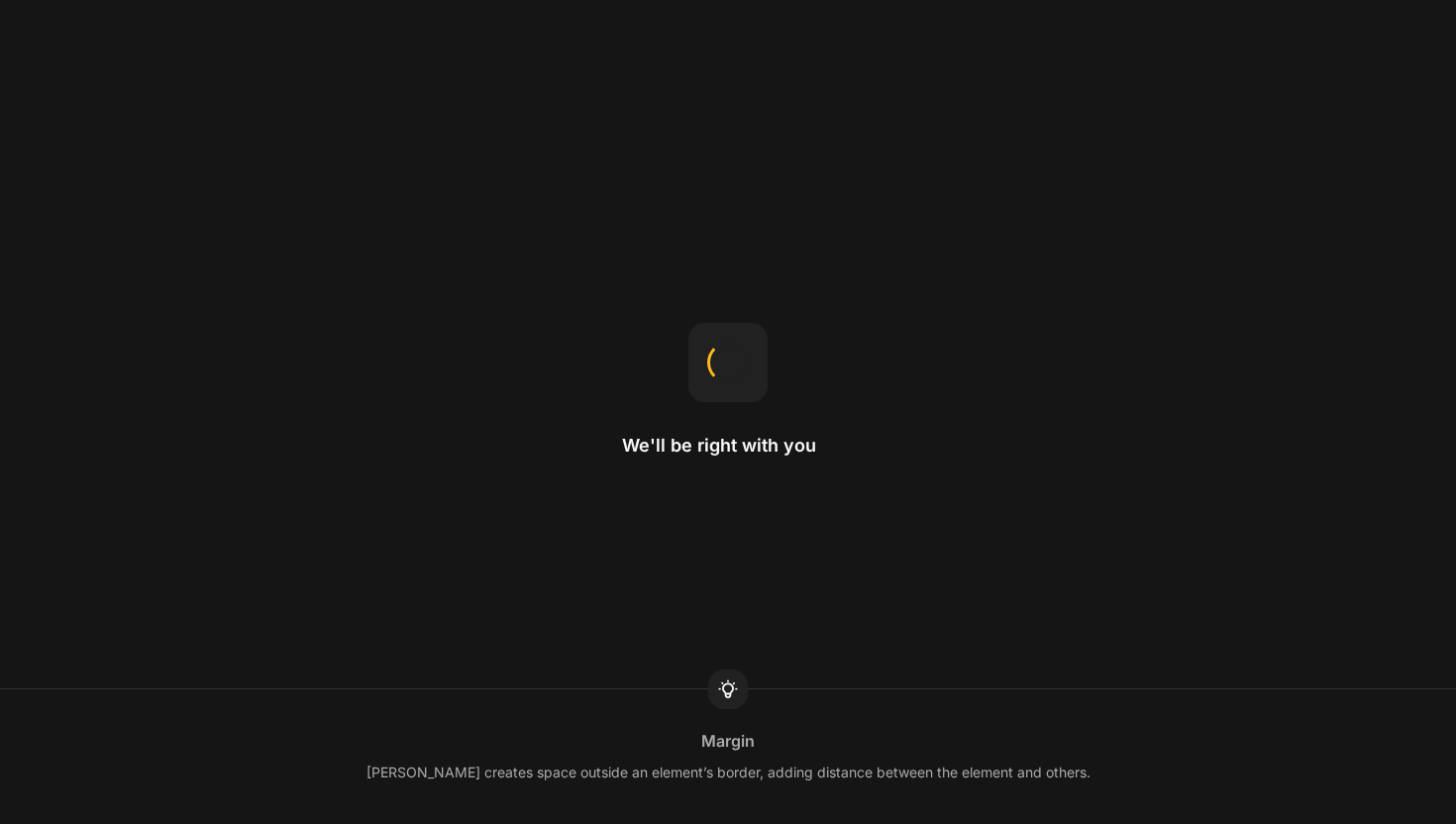 scroll, scrollTop: 0, scrollLeft: 0, axis: both 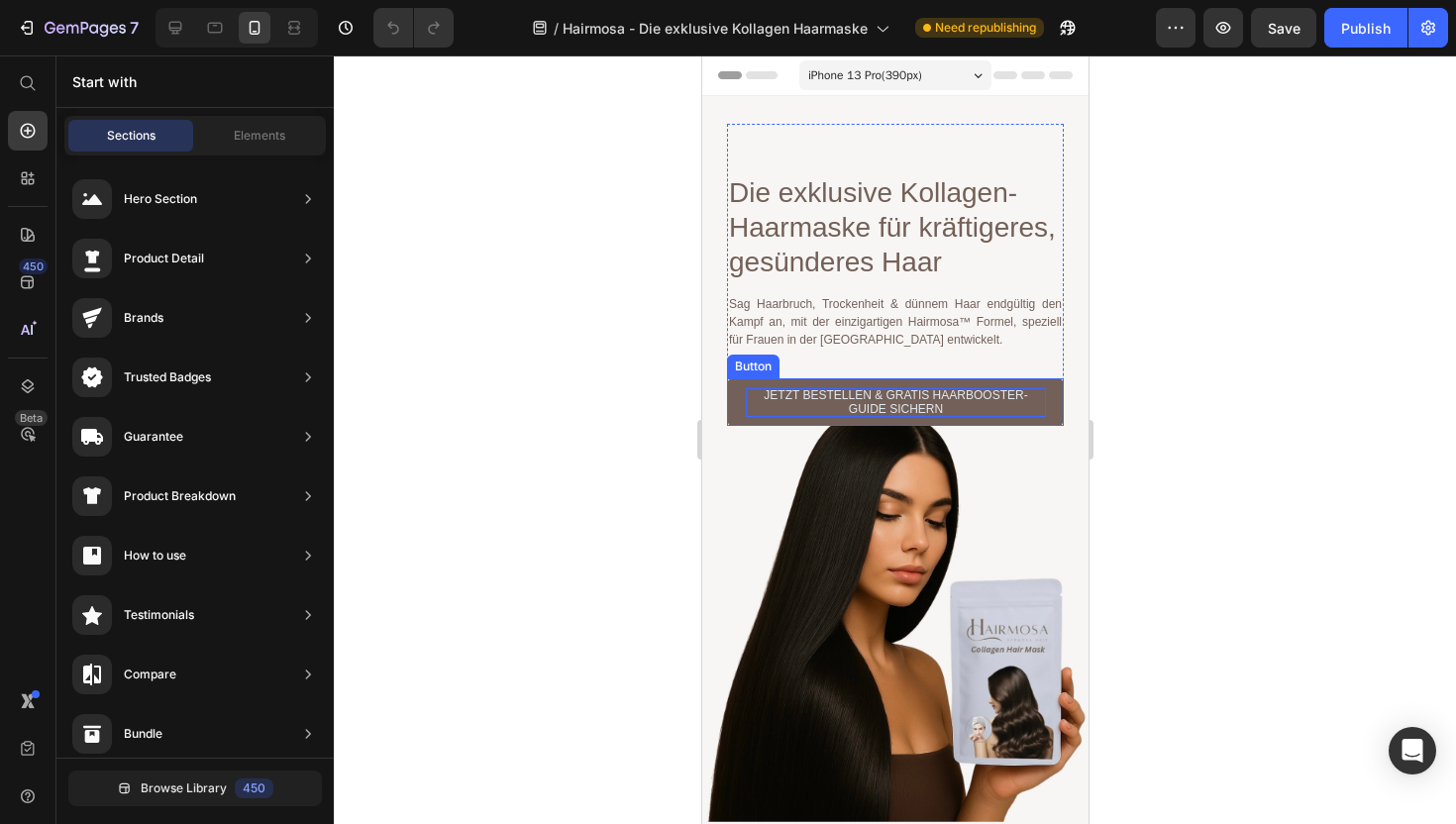 click on "Jetzt bestellen & Gratis Haarbooster-Guide sichern" at bounding box center (894, 402) 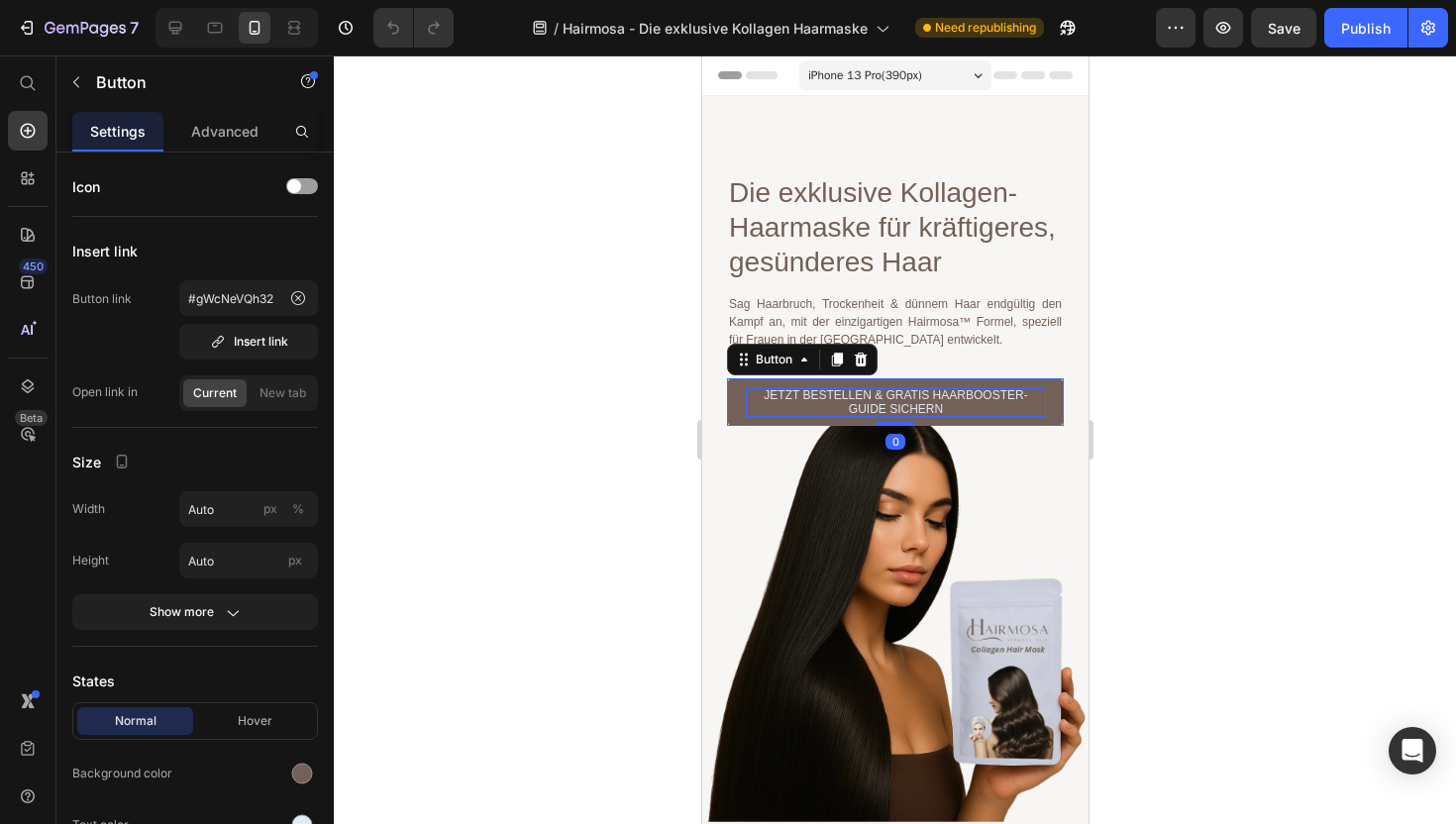 click on "Jetzt bestellen & Gratis Haarbooster-Guide sichern" at bounding box center (894, 402) 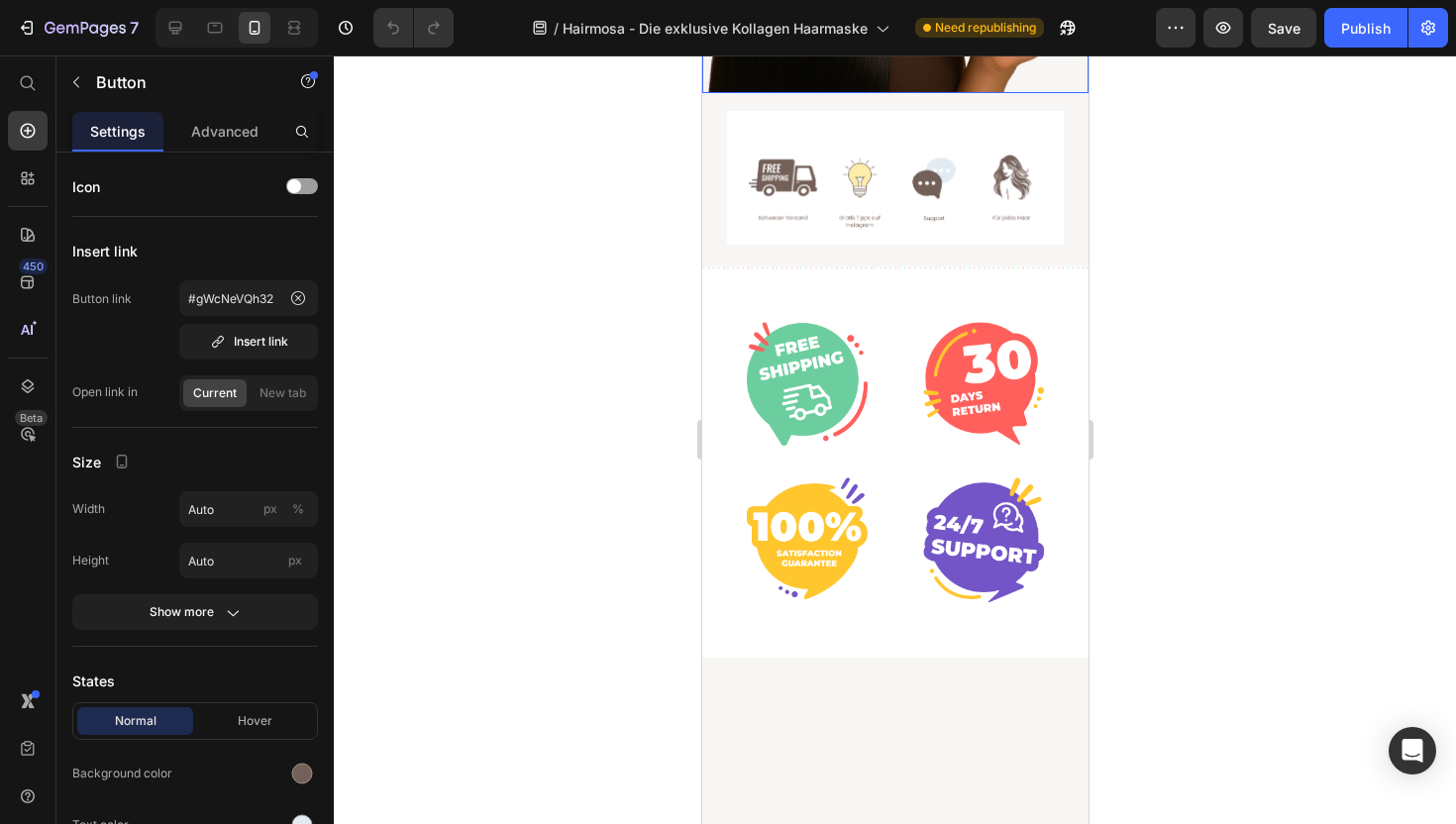 scroll, scrollTop: 766, scrollLeft: 0, axis: vertical 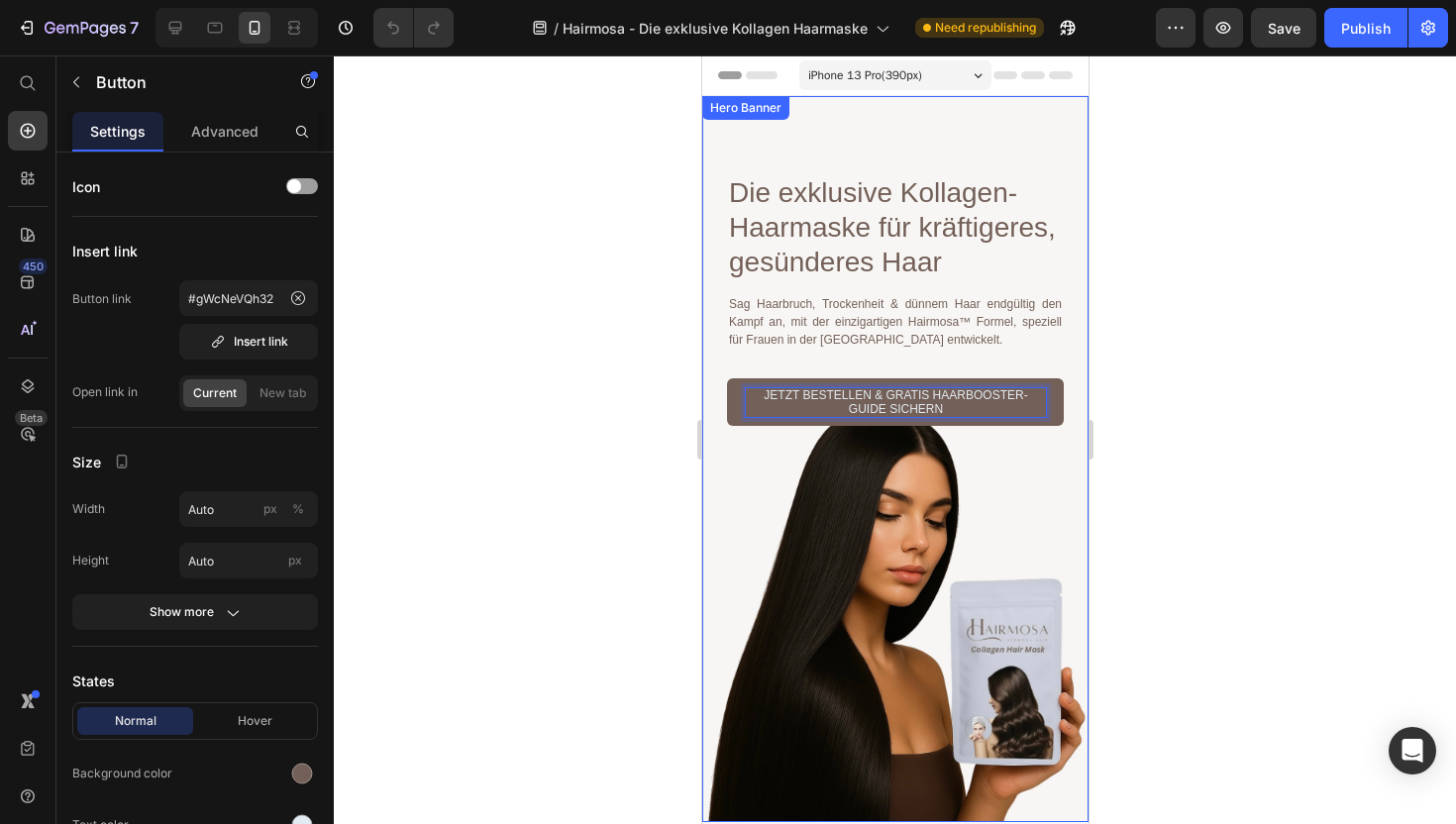 click on "Drop element here
Drop element here Row Die exklusive Kollagen-Haarmaske für kräftigeres, gesünderes Haar Heading Sag Haarbruch, Trockenheit & dünnem Haar endgültig den Kampf an, mit der einzigartigen Hairmosa™ Formel, speziell für Frauen in der [GEOGRAPHIC_DATA] entwickelt. Text Block Jetzt bestellen & Gratis Haarbooster-Guide sichern Button   0 Row Row" at bounding box center [894, 459] 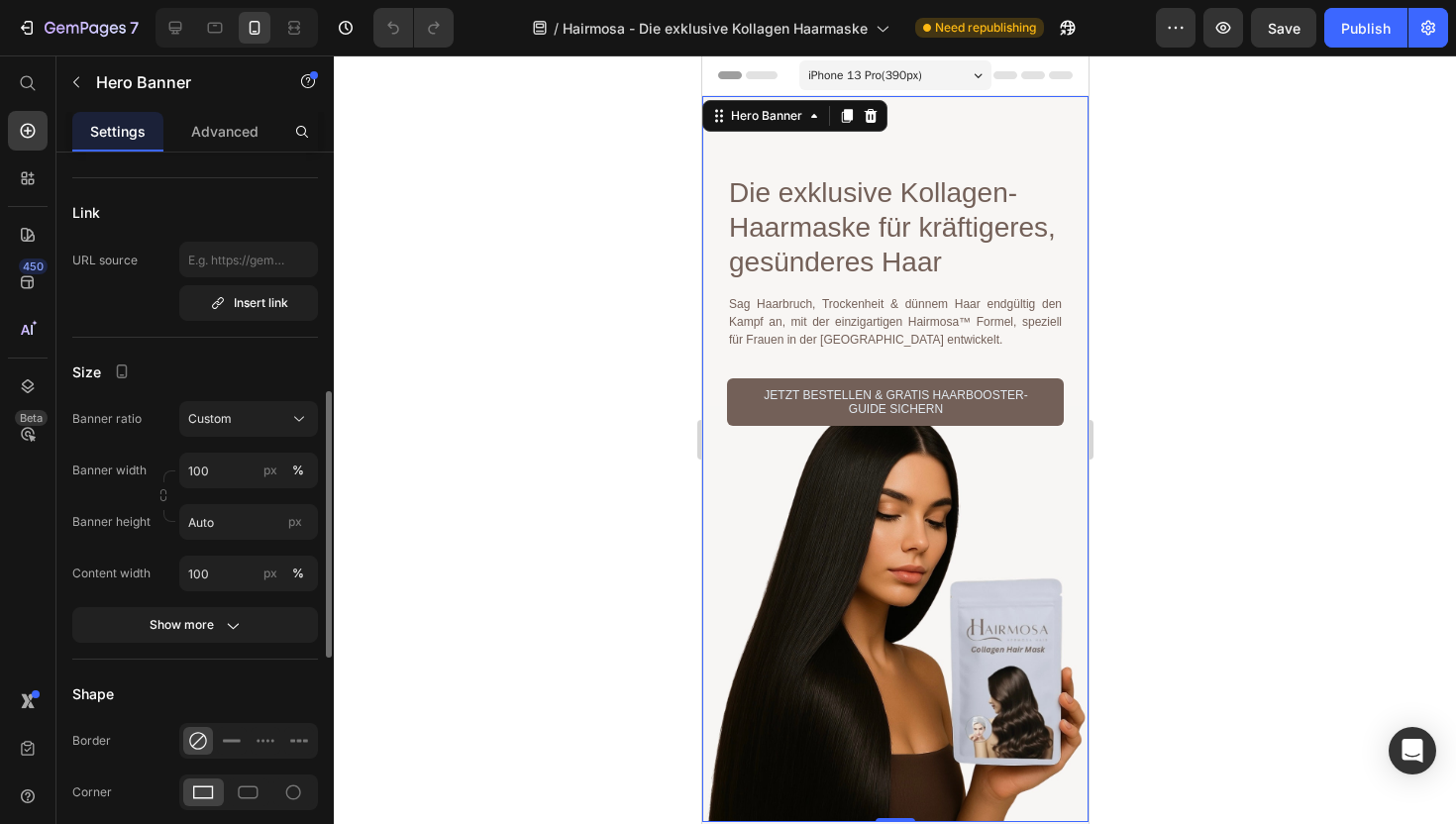 scroll, scrollTop: 664, scrollLeft: 0, axis: vertical 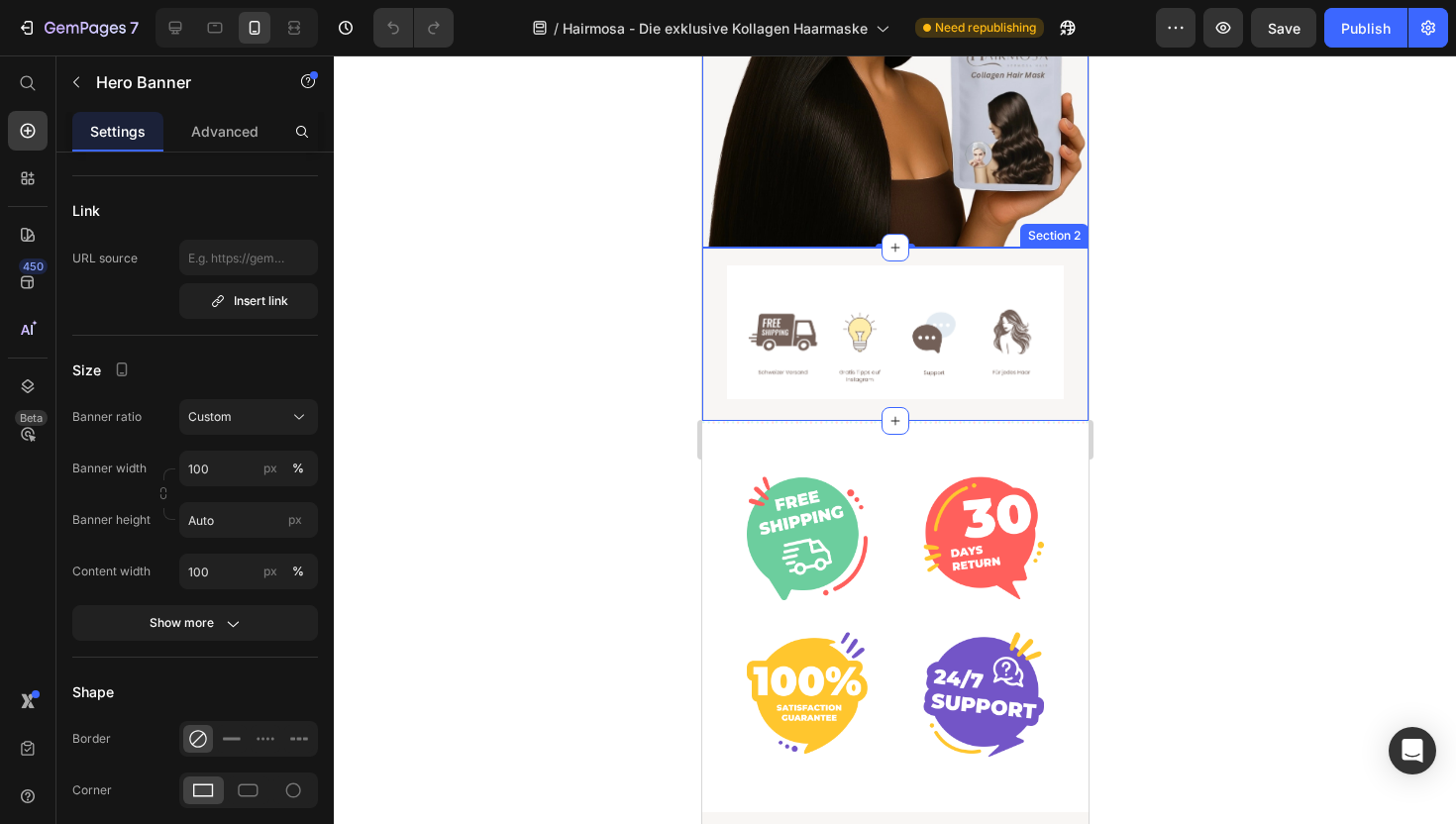 click on "Image Section 2" at bounding box center [894, 334] 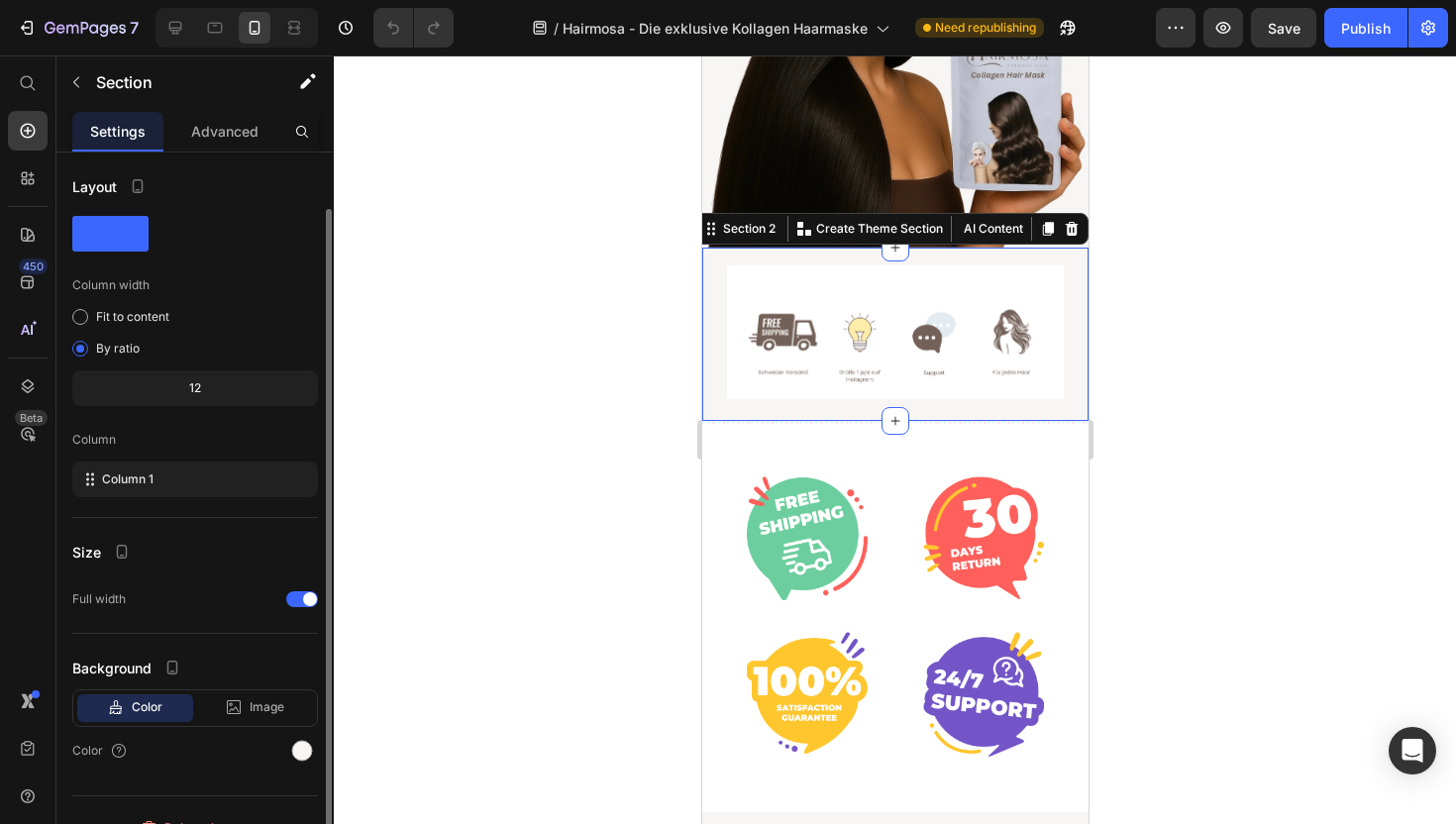 scroll, scrollTop: 29, scrollLeft: 0, axis: vertical 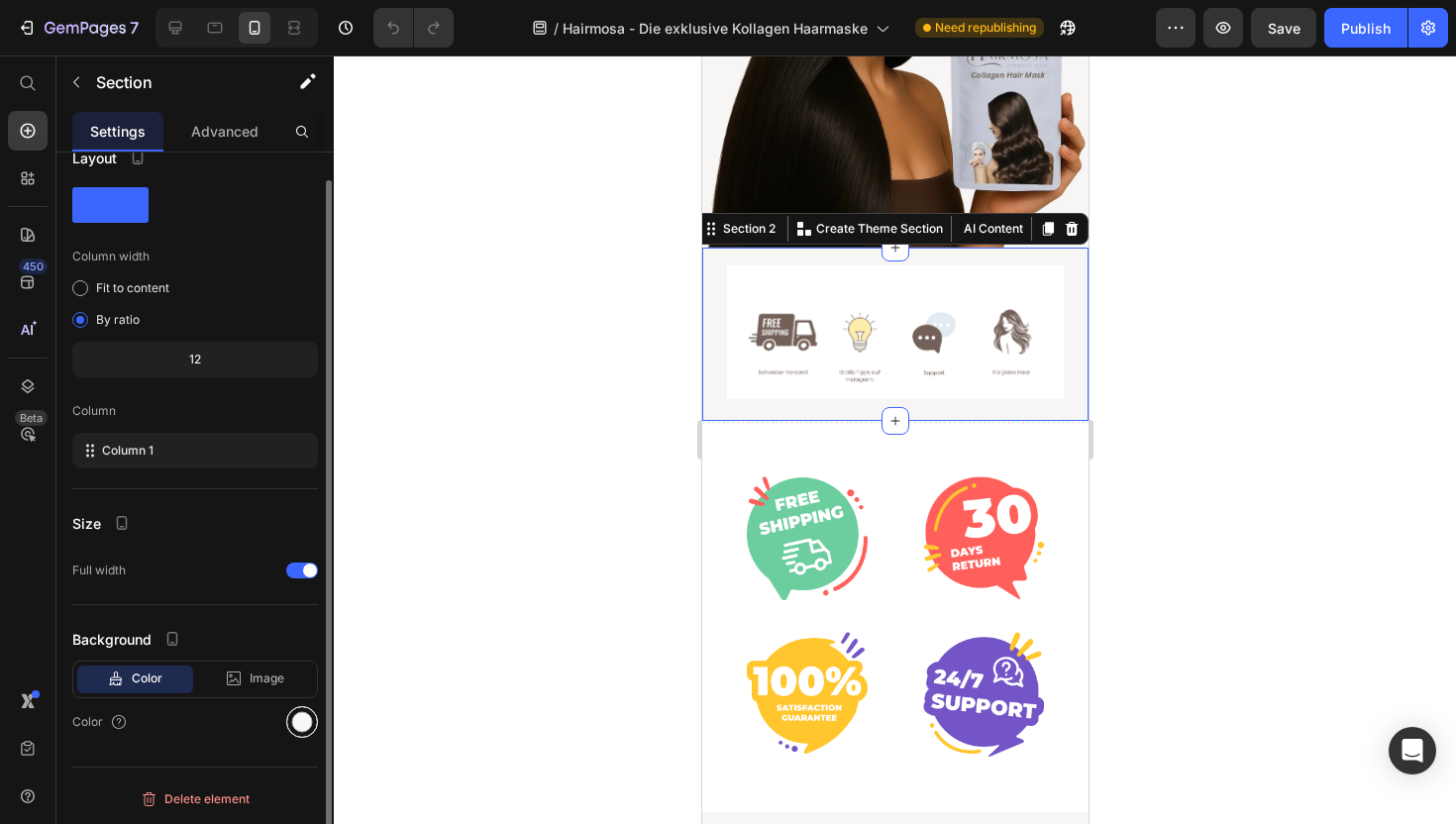 click at bounding box center (302, 722) 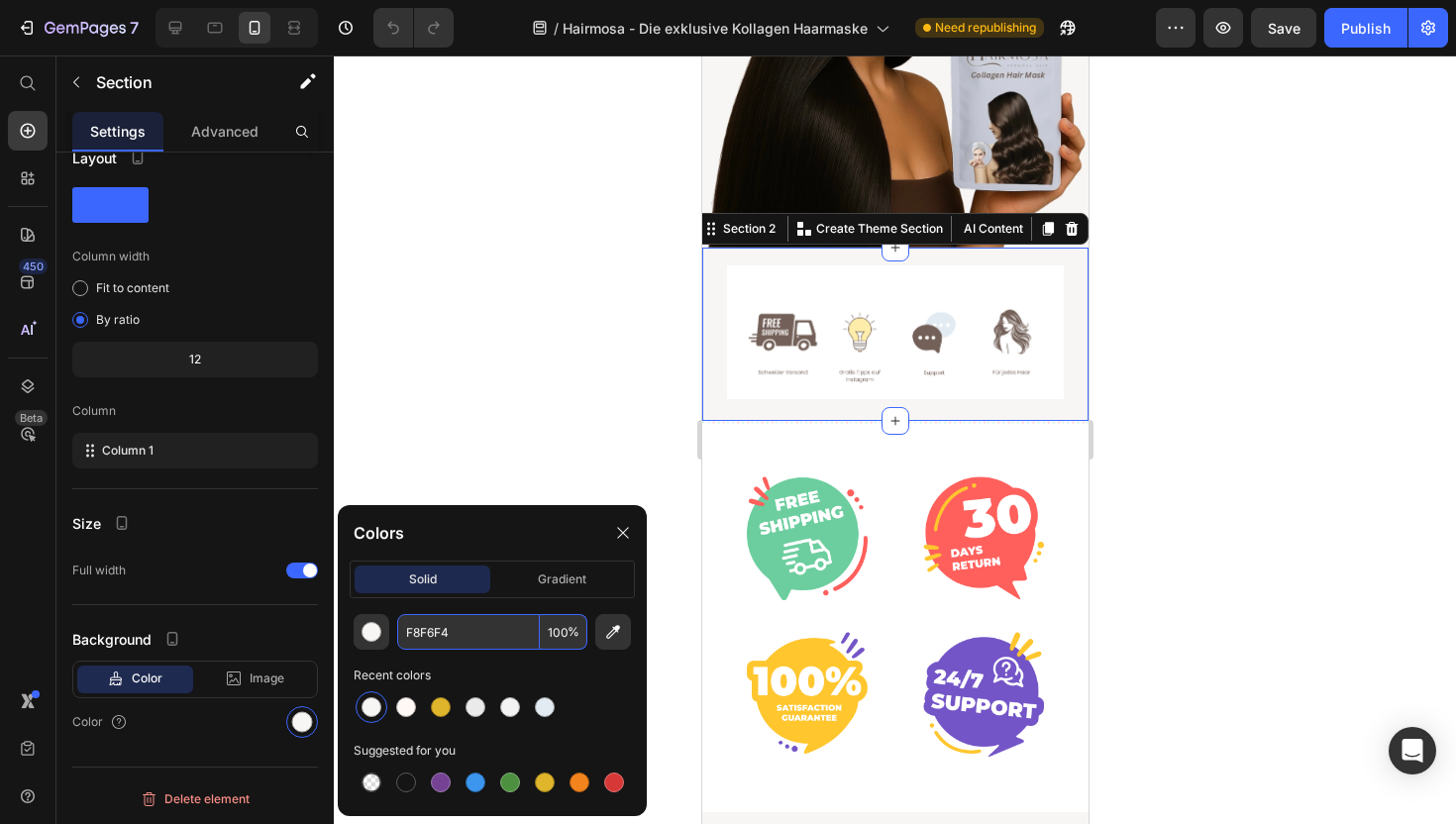 click on "F8F6F4" at bounding box center (468, 632) 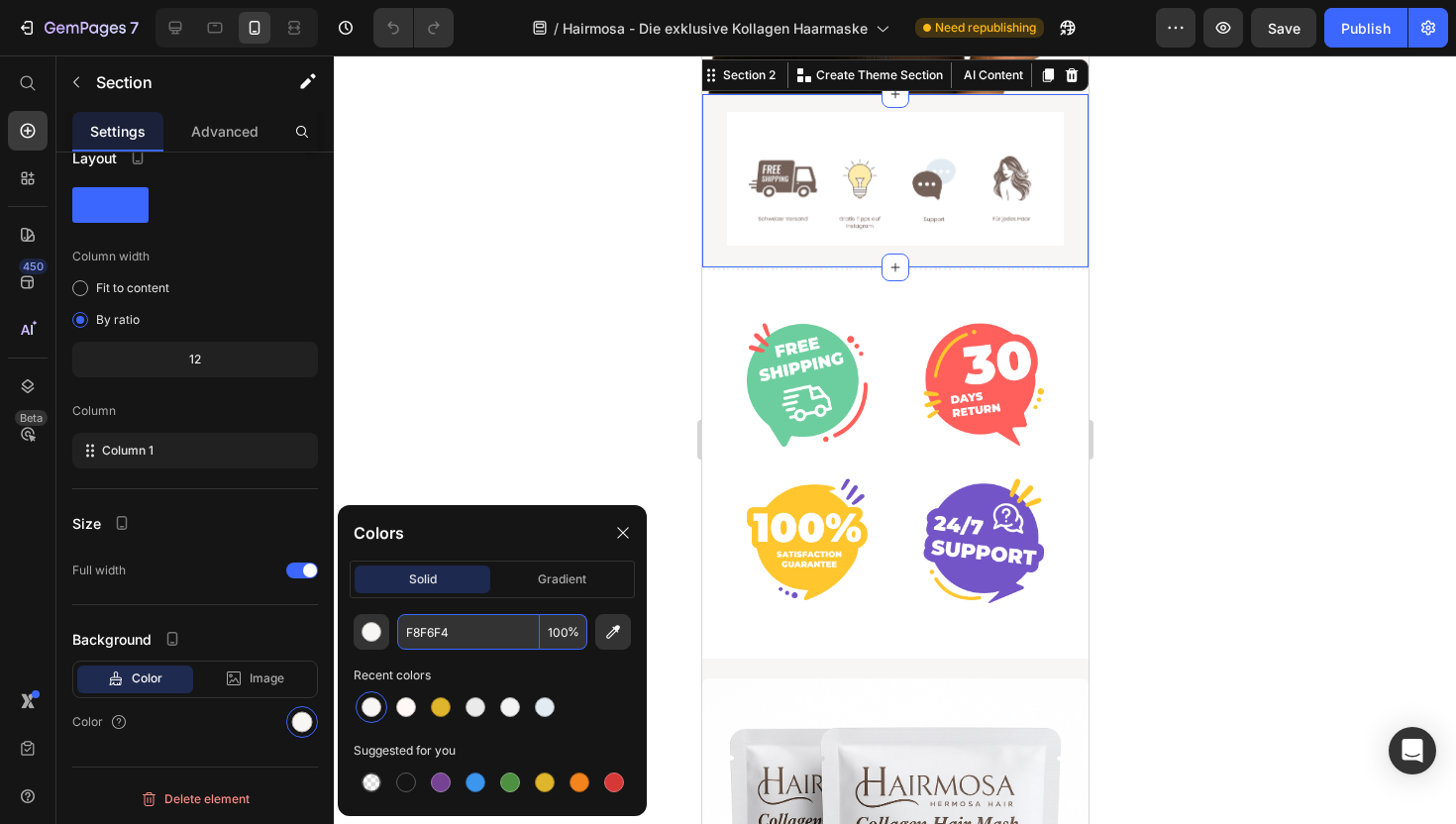 scroll, scrollTop: 732, scrollLeft: 0, axis: vertical 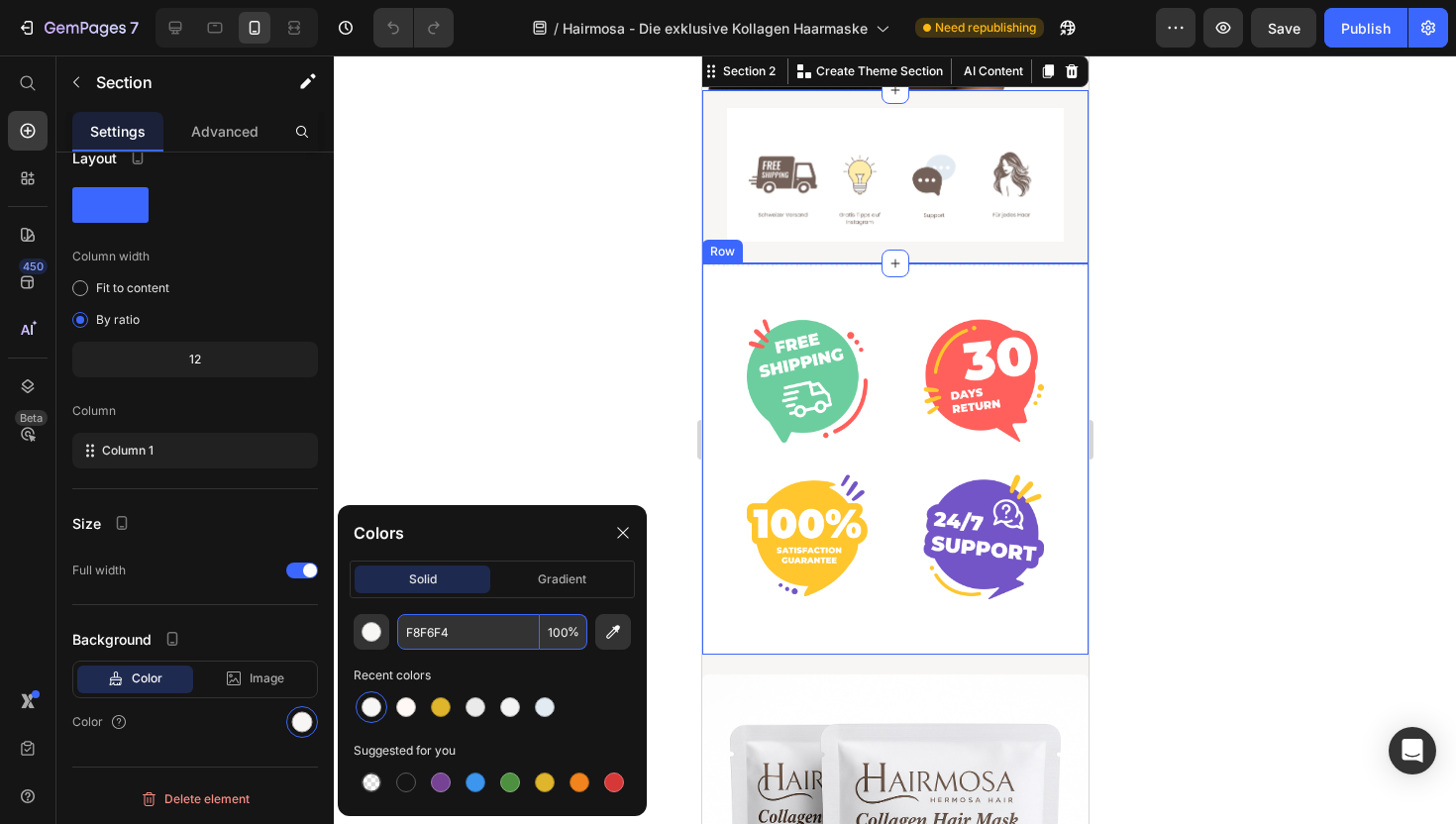 click on "Image Image Image Image Row Row" at bounding box center [894, 459] 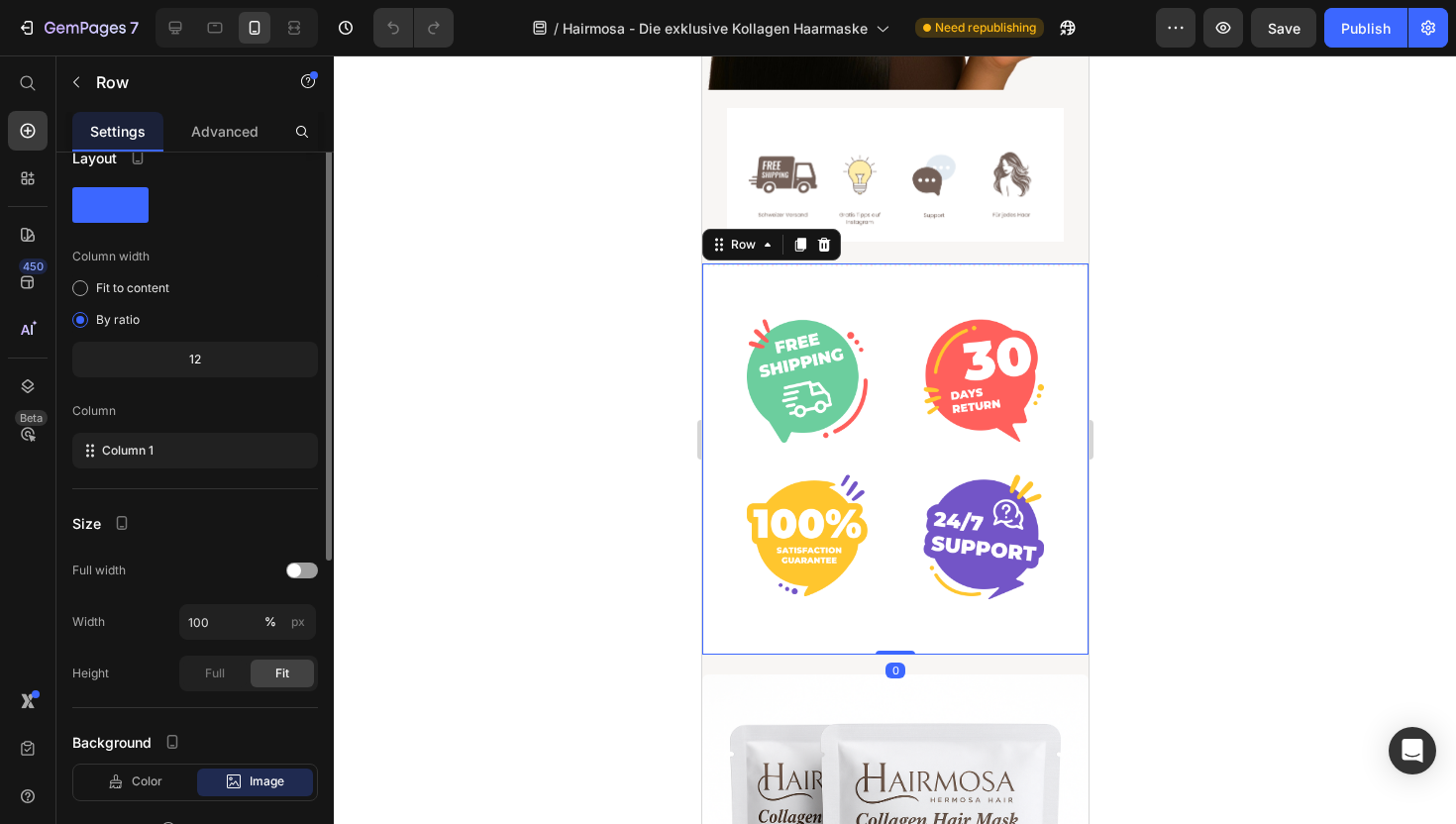 scroll, scrollTop: 0, scrollLeft: 0, axis: both 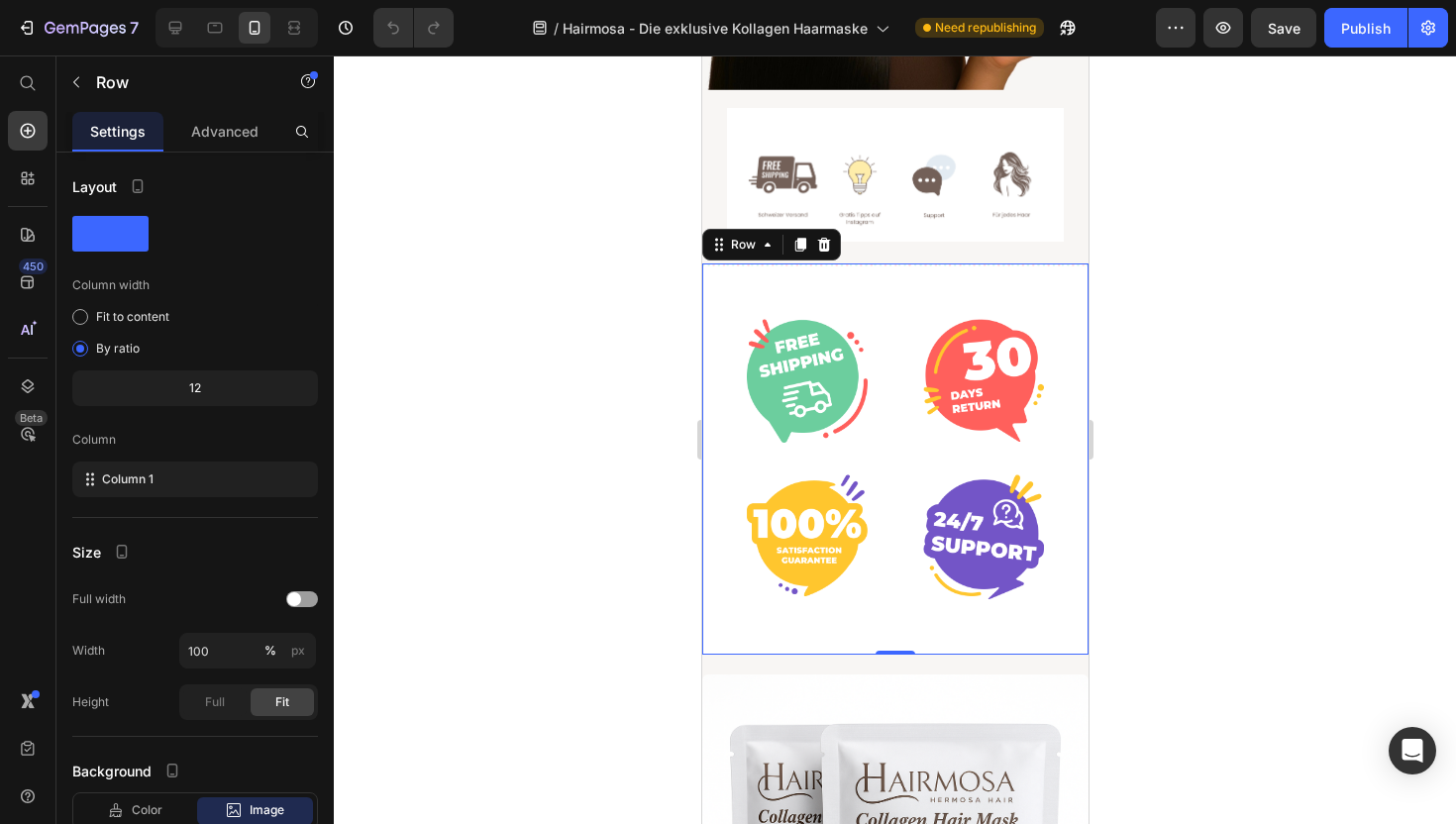 click on "Image Image Image Image Row Row   0" at bounding box center [894, 459] 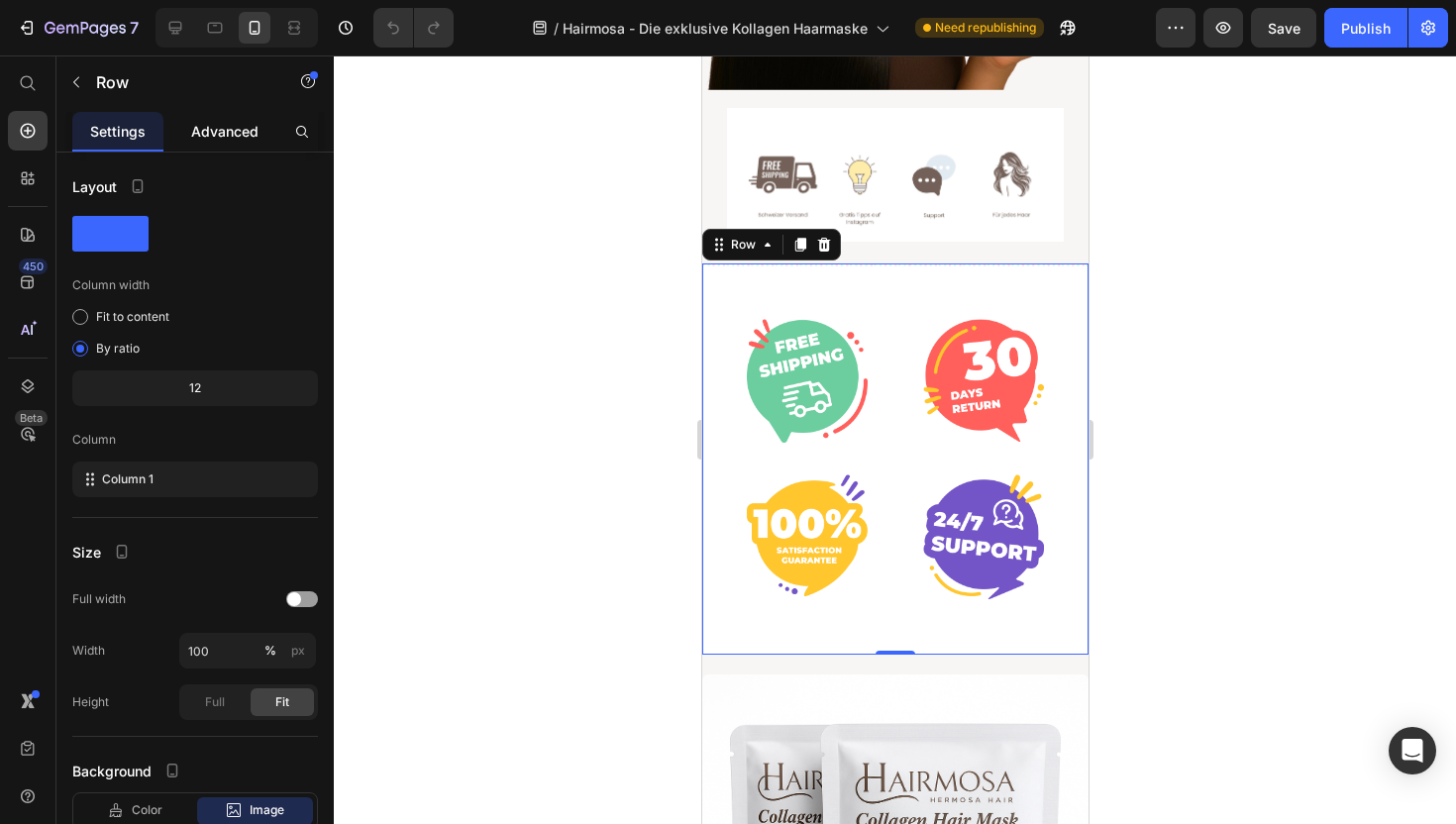 click on "Advanced" at bounding box center (225, 131) 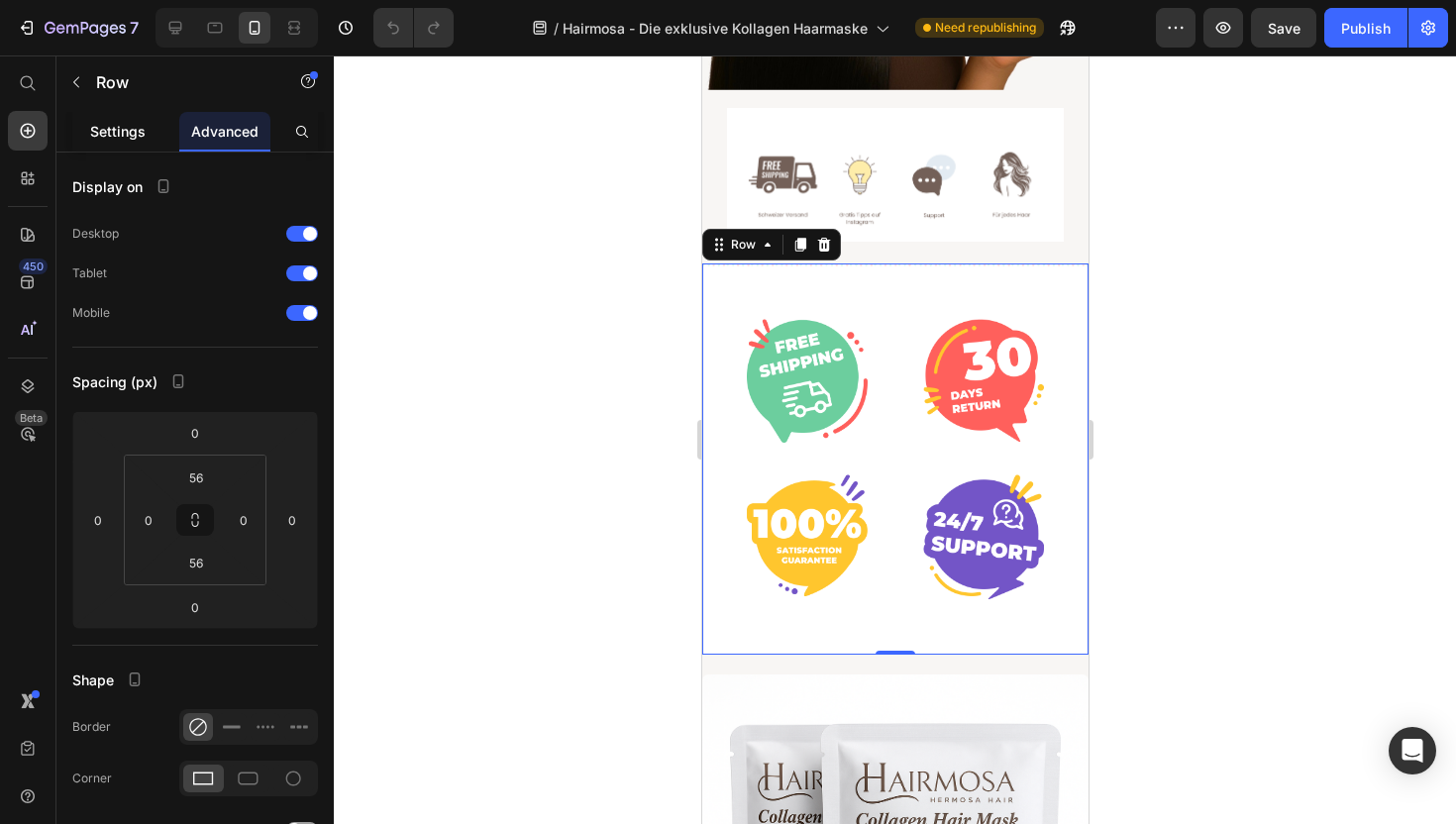 click on "Settings" at bounding box center (118, 131) 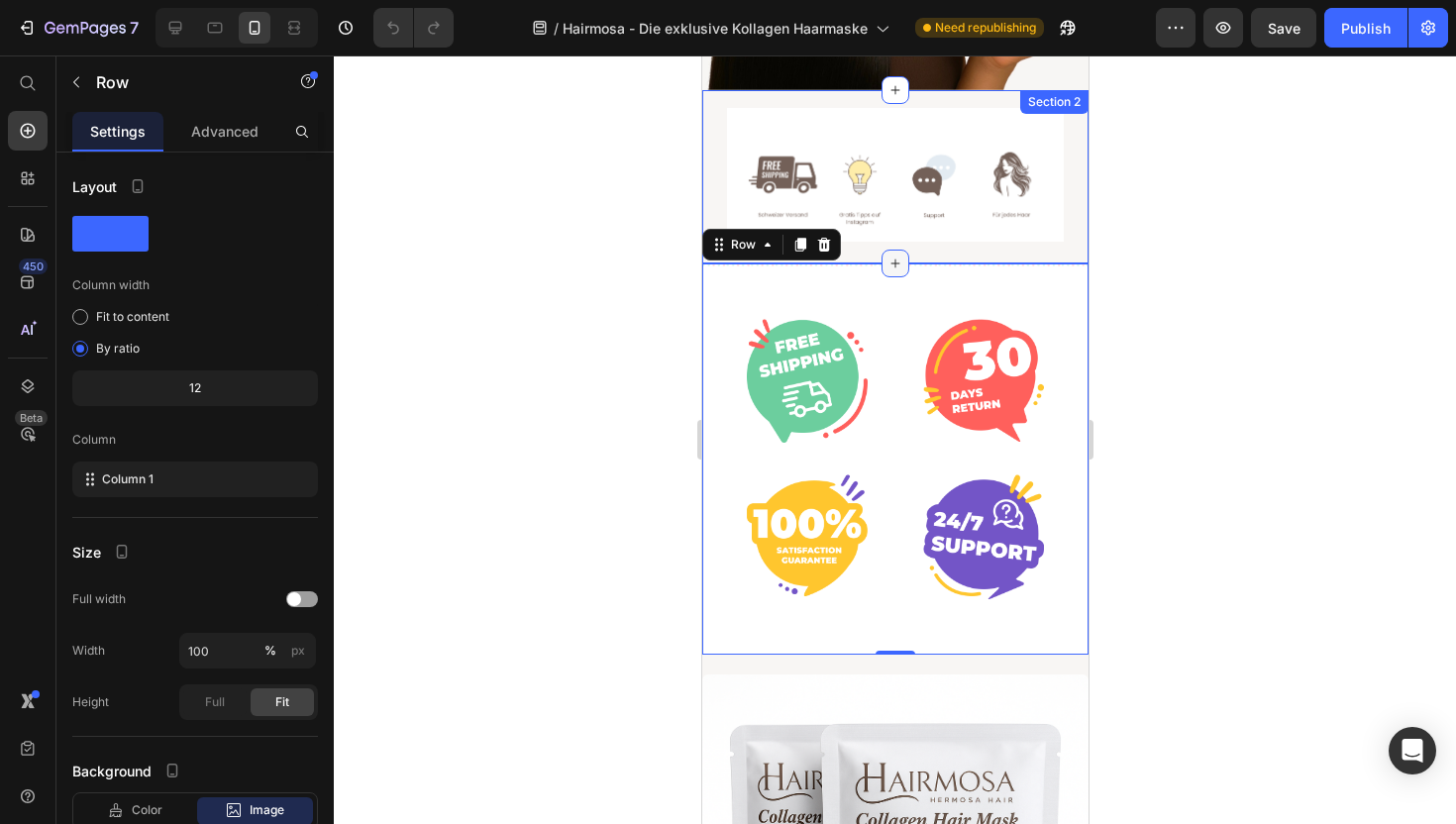 click 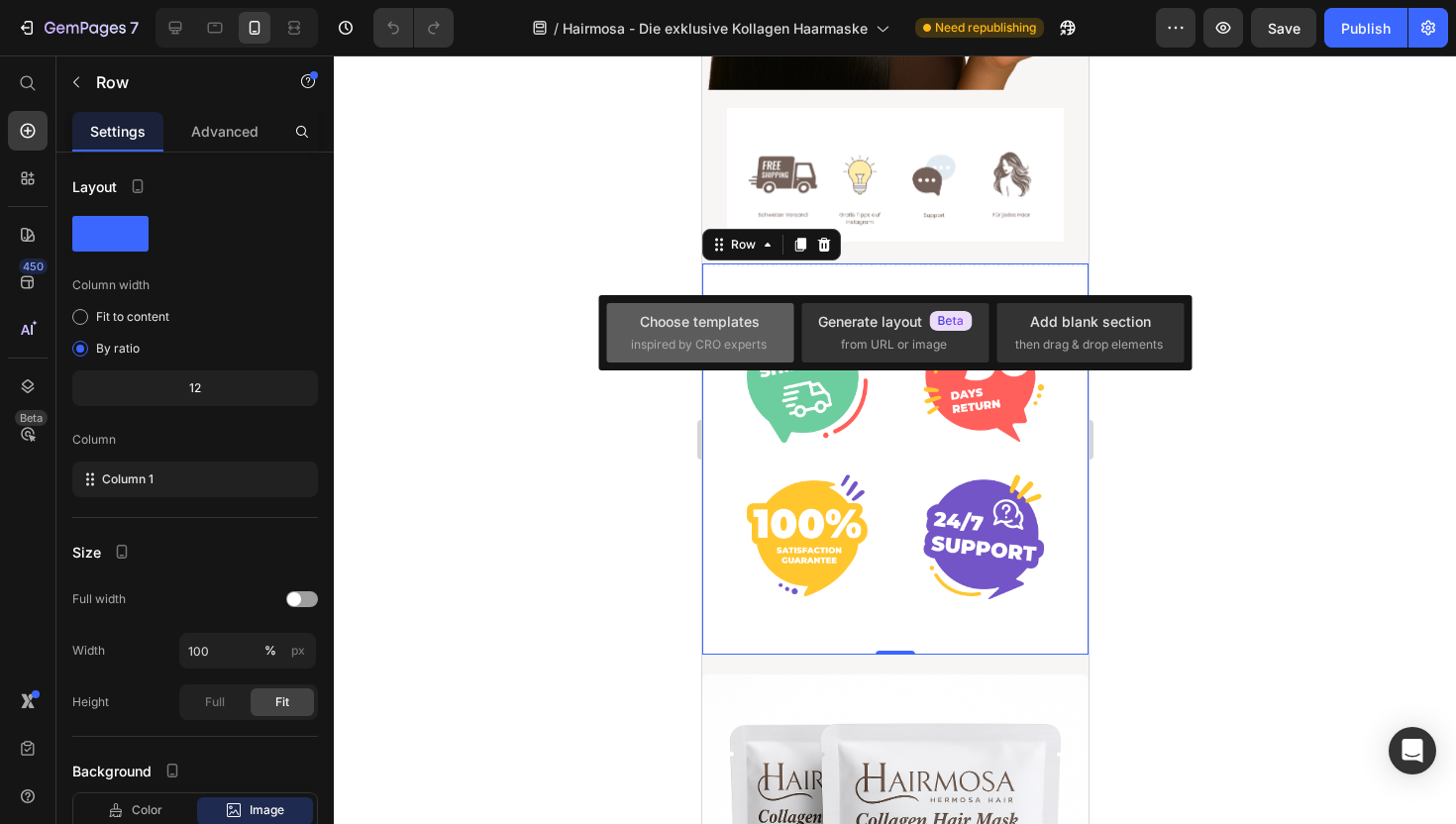 click on "Choose templates" at bounding box center [699, 321] 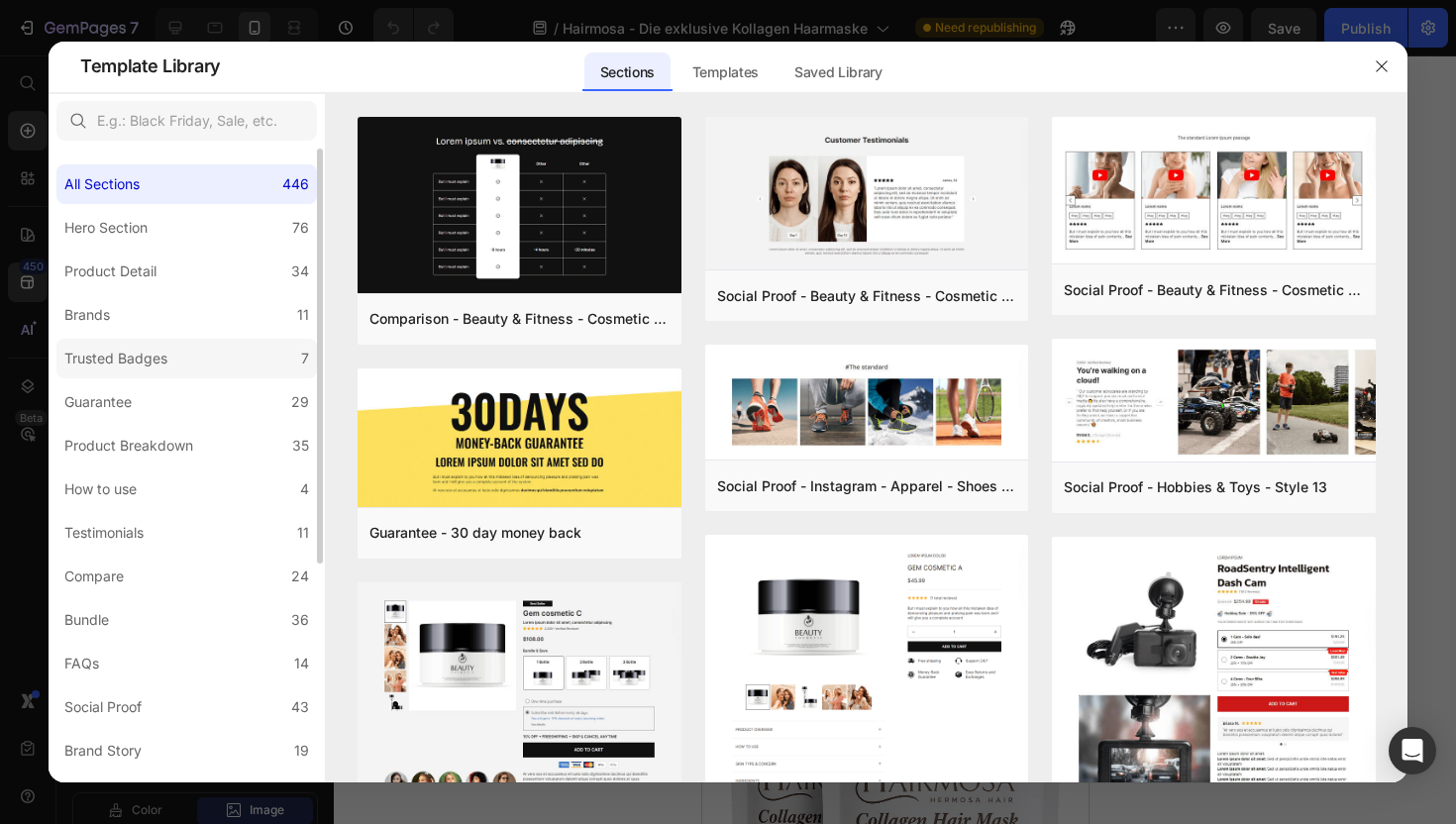 click on "Trusted Badges" at bounding box center (120, 359) 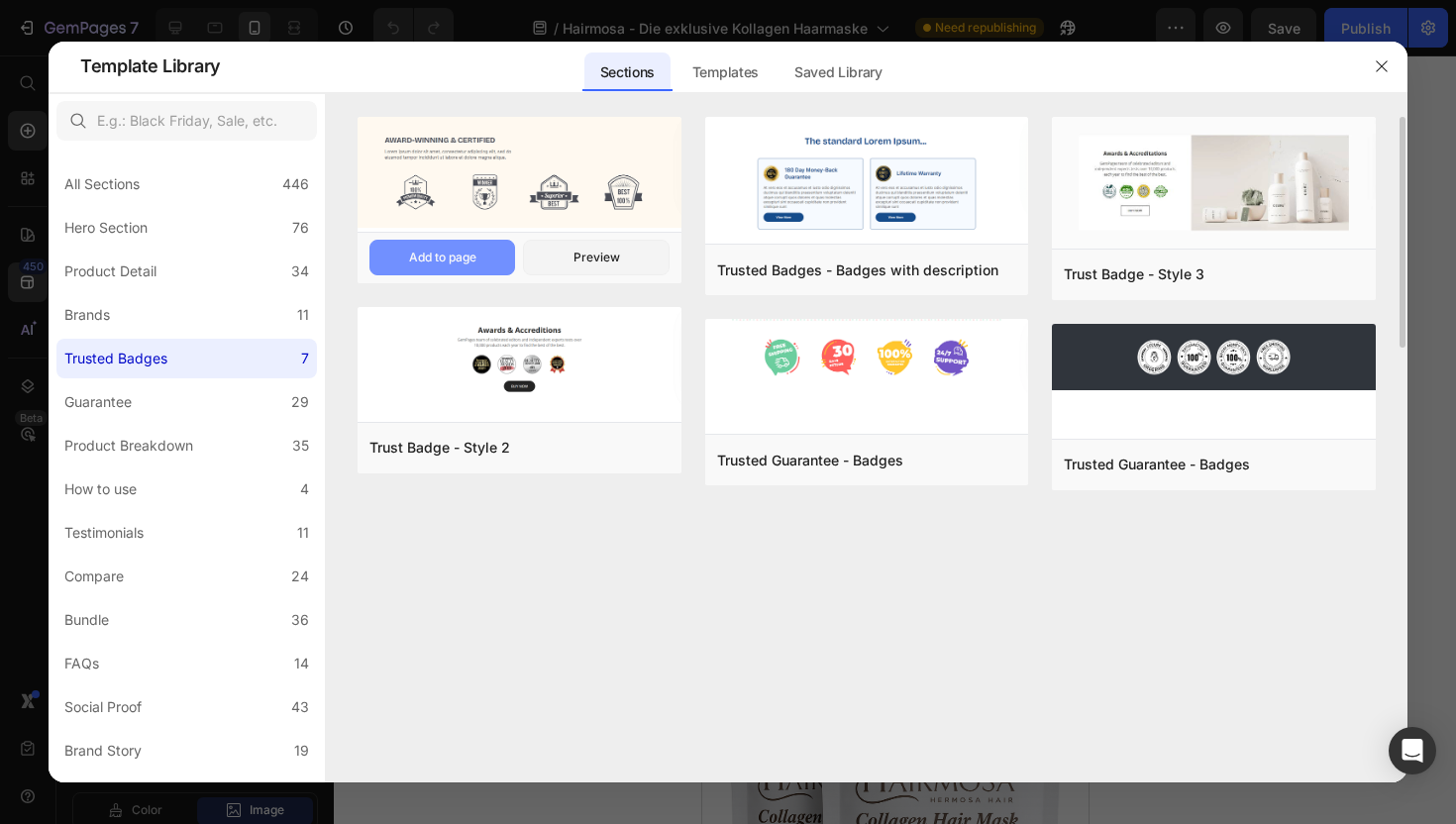 click on "Add to page" at bounding box center (443, 258) 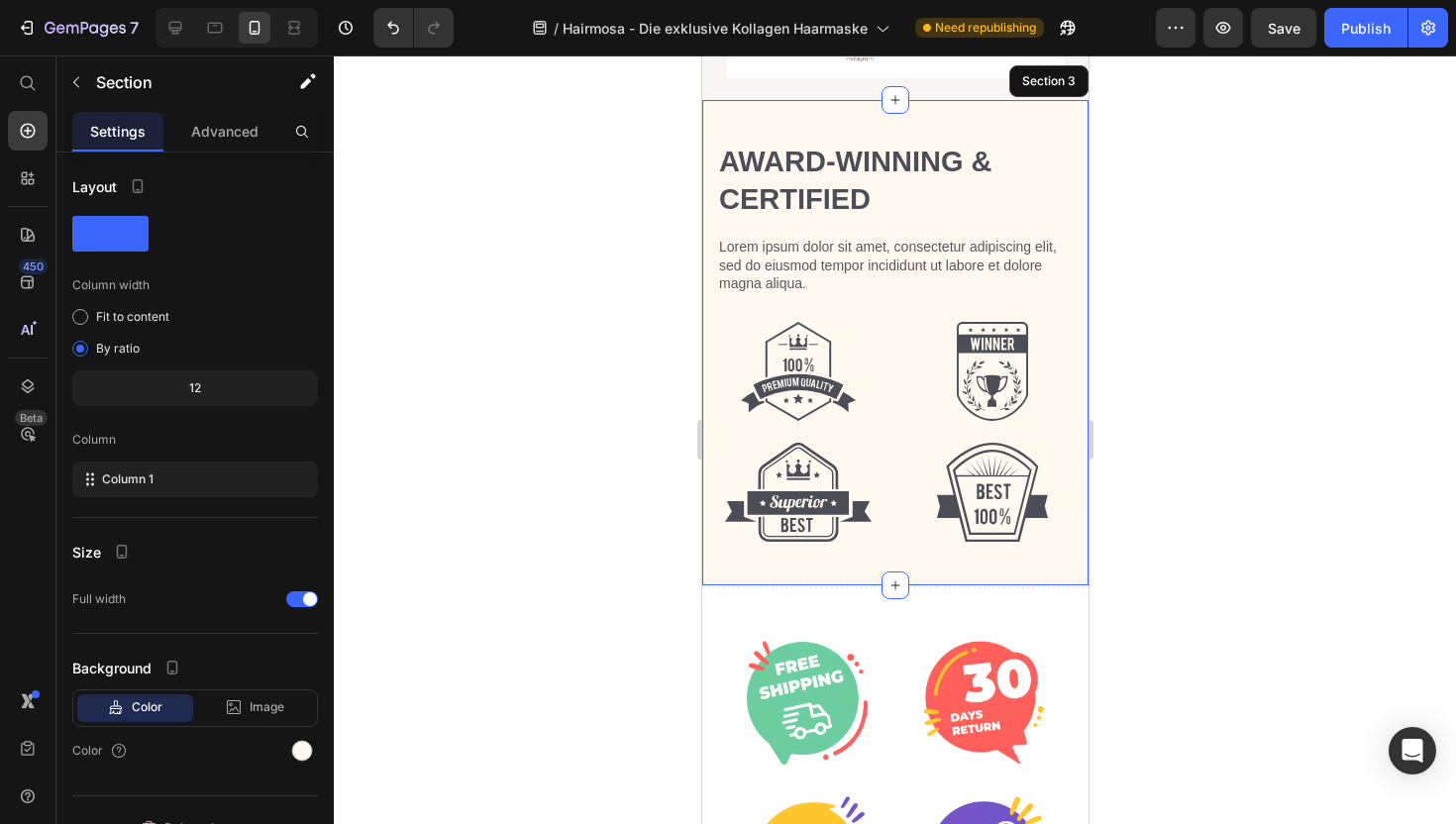 scroll, scrollTop: 940, scrollLeft: 0, axis: vertical 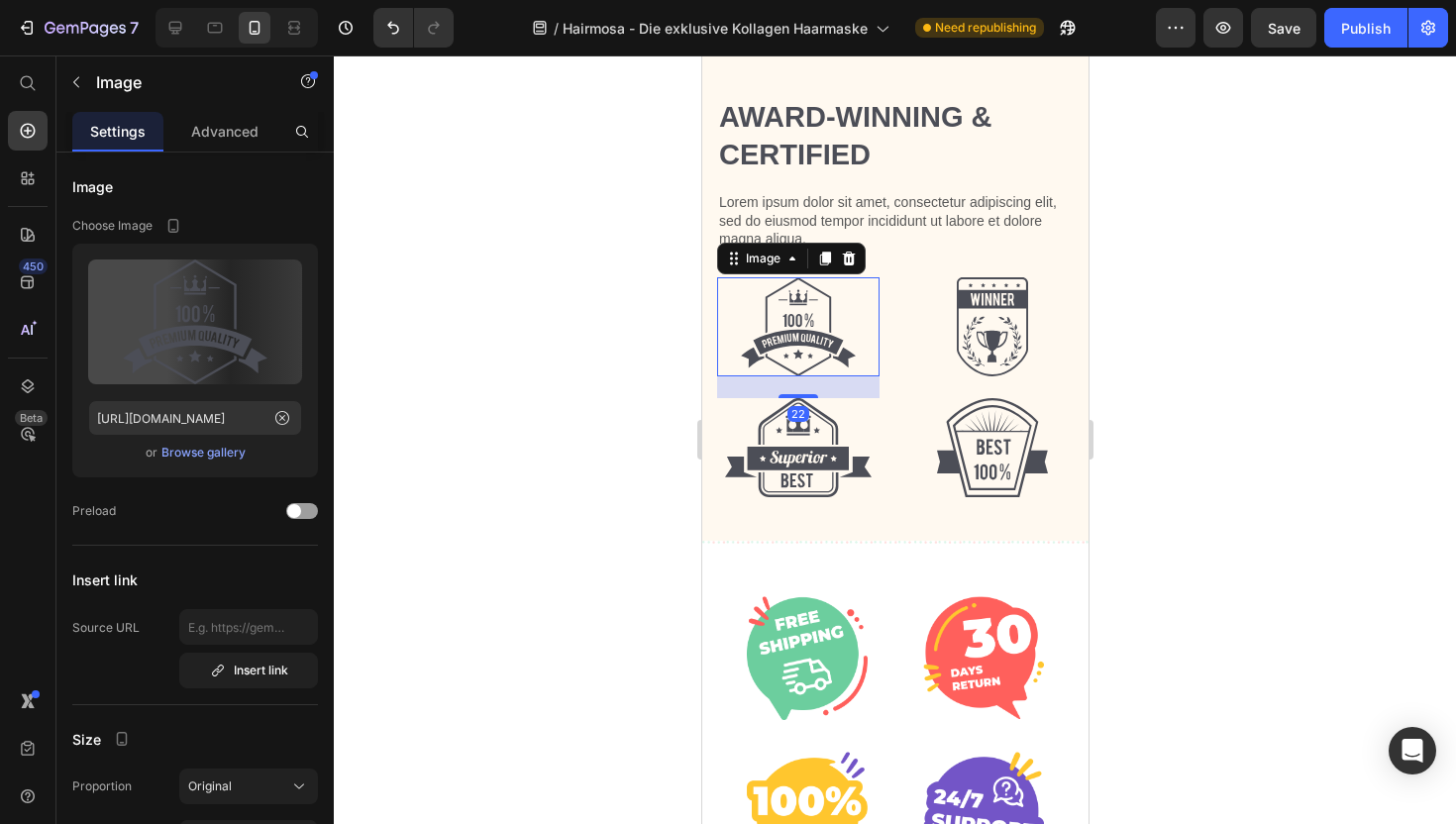 click at bounding box center [797, 327] 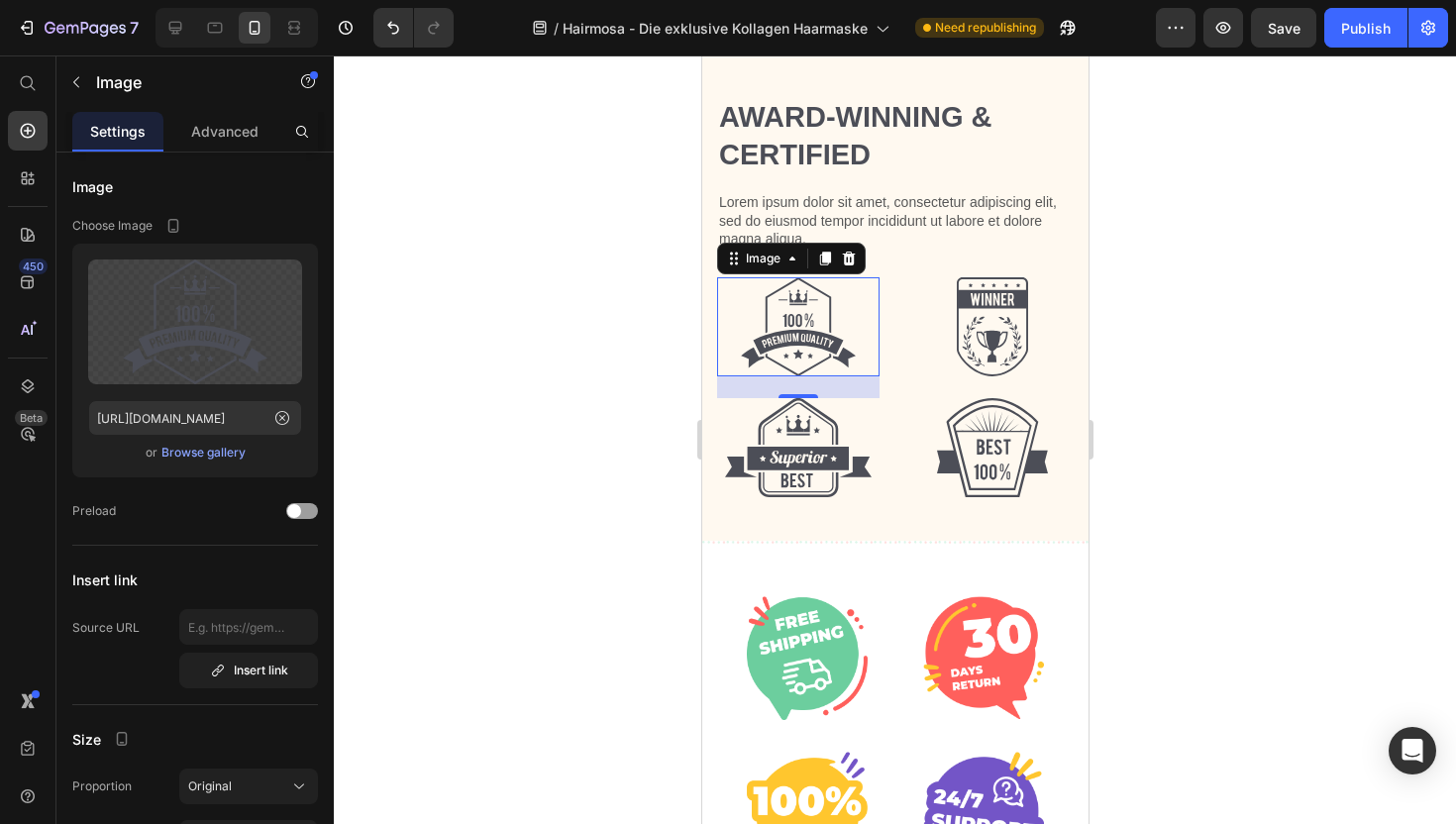 click on "Image" at bounding box center (790, 258) 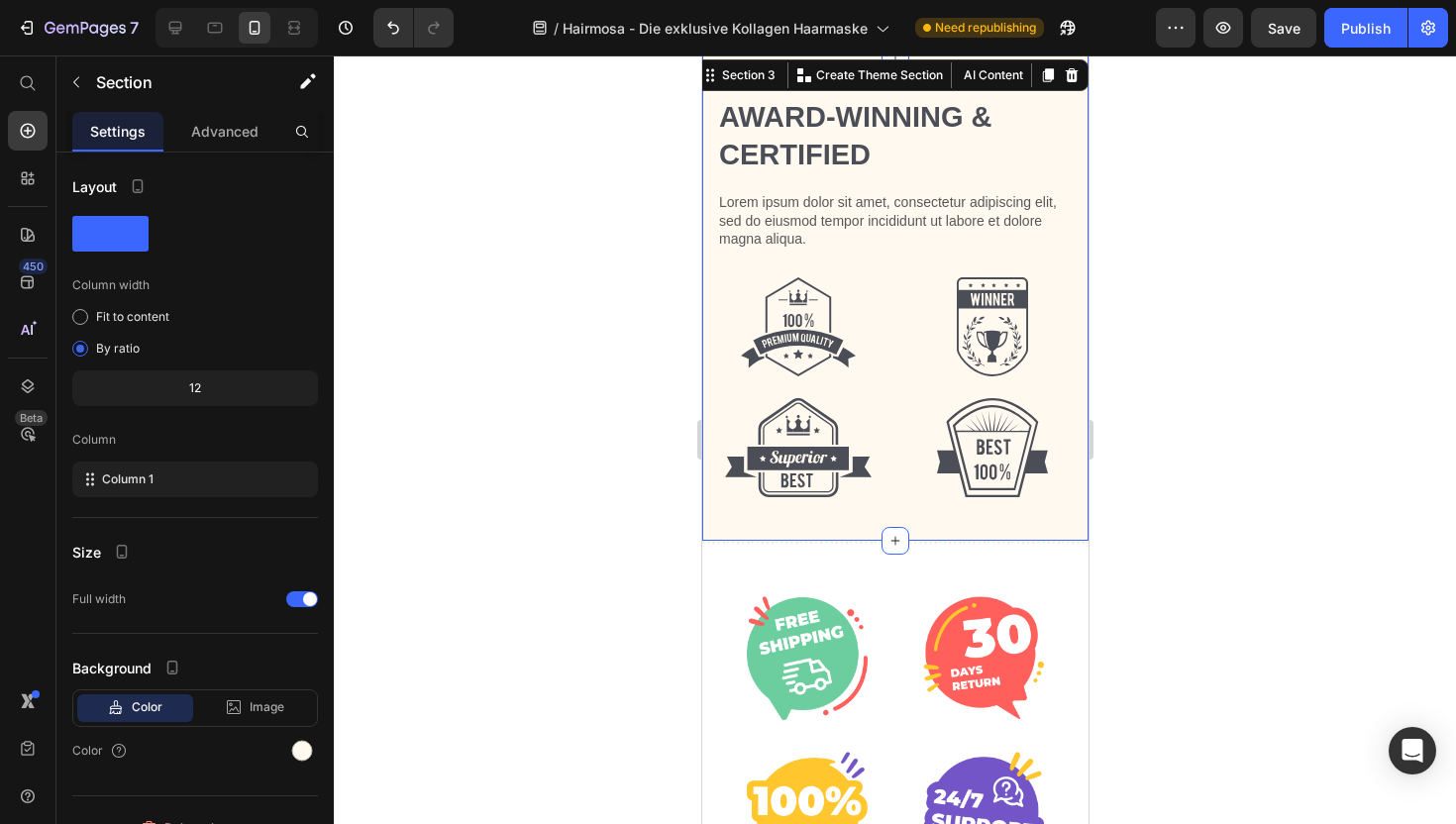 click on "Award-winning & Certified Heading Lorem ipsum dolor sit amet, consectetur adipiscing elit, sed do eiusmod tempor incididunt ut labore et dolore magna aliqua. Text Block Row Row Image Image Image Image Row Section 3   You can create reusable sections Create Theme Section AI Content Write with GemAI What would you like to describe here? Tone and Voice Persuasive Product Show more Generate" at bounding box center [894, 298] 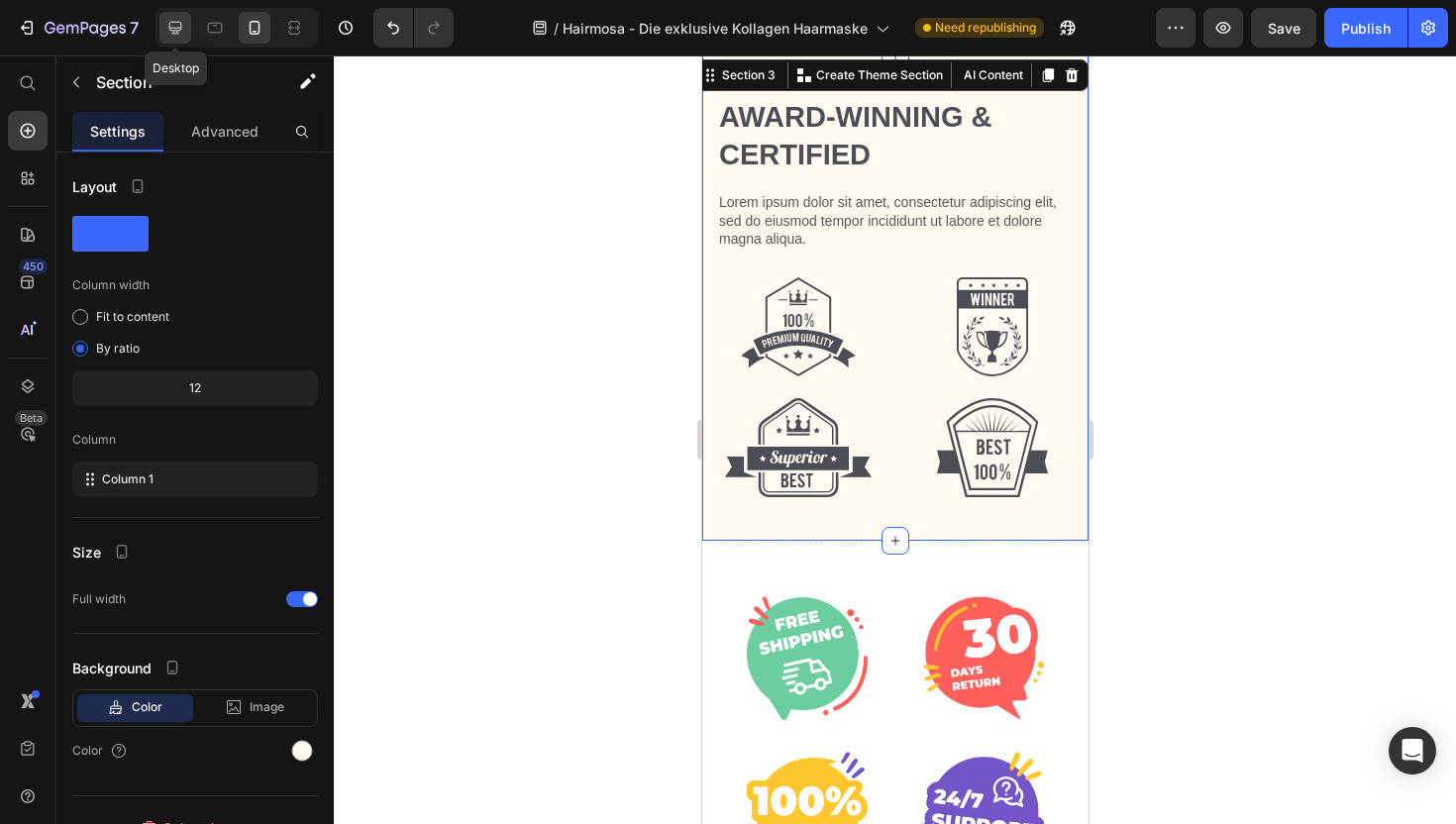 click 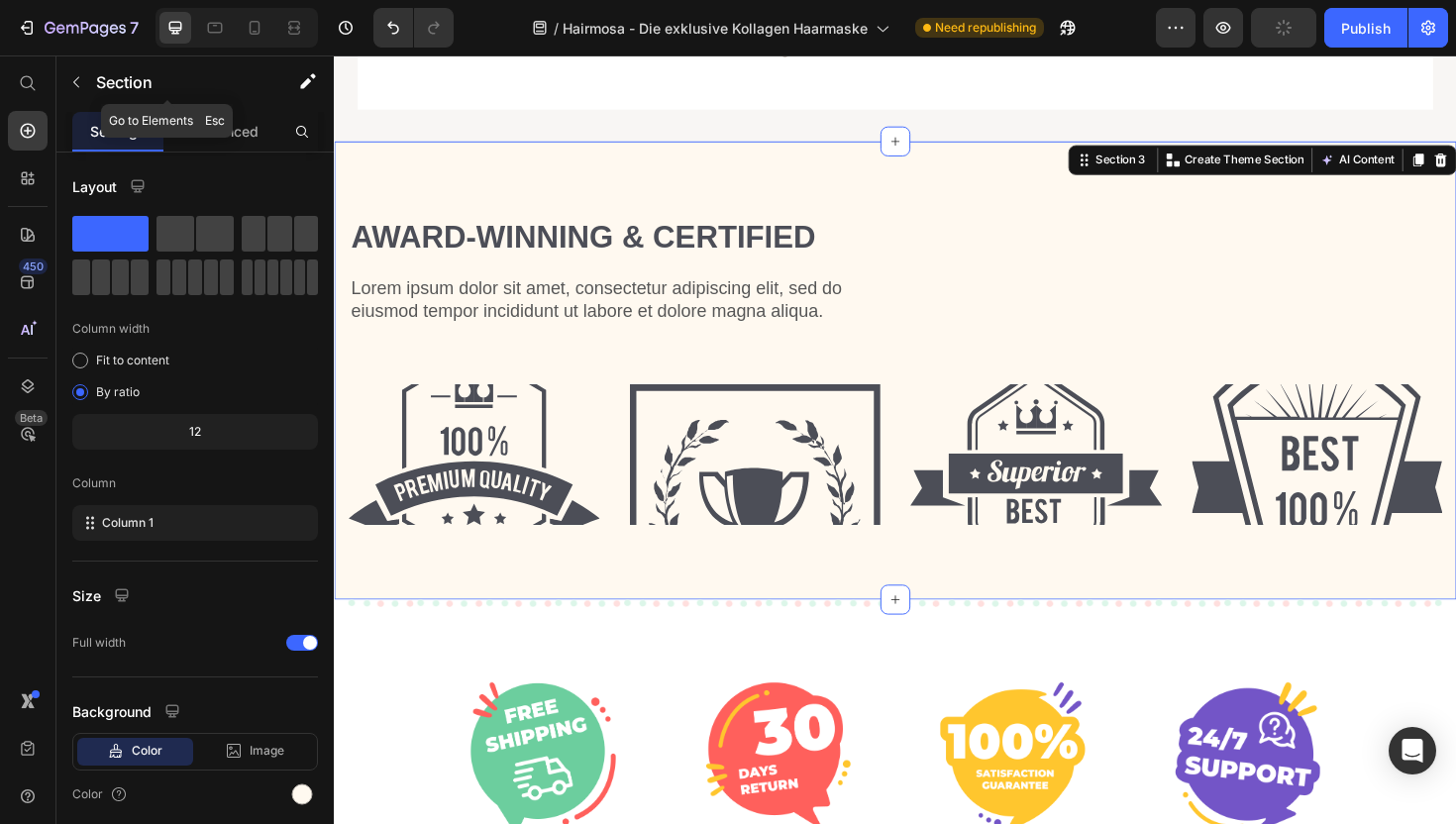 scroll, scrollTop: 1297, scrollLeft: 0, axis: vertical 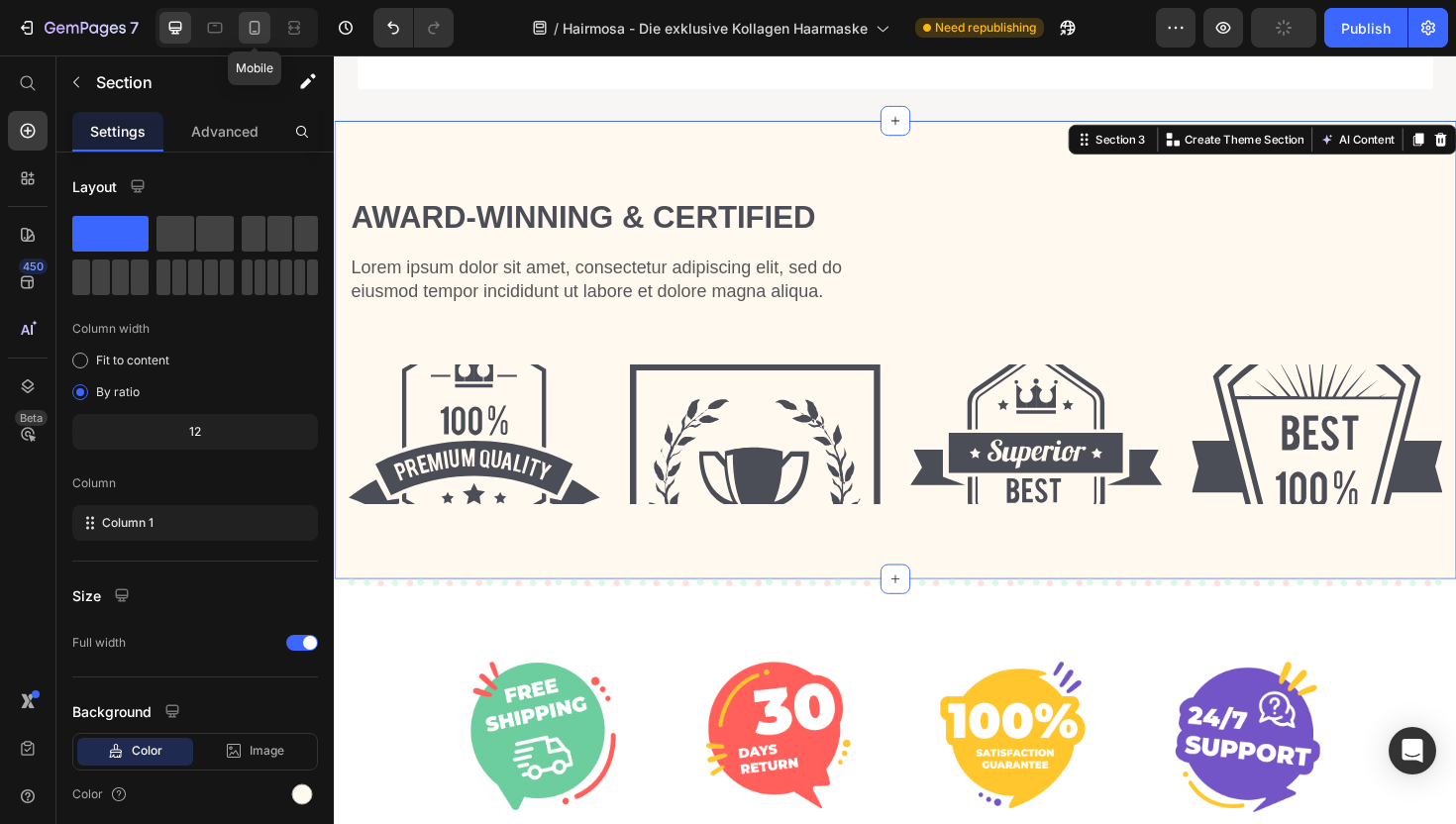 click 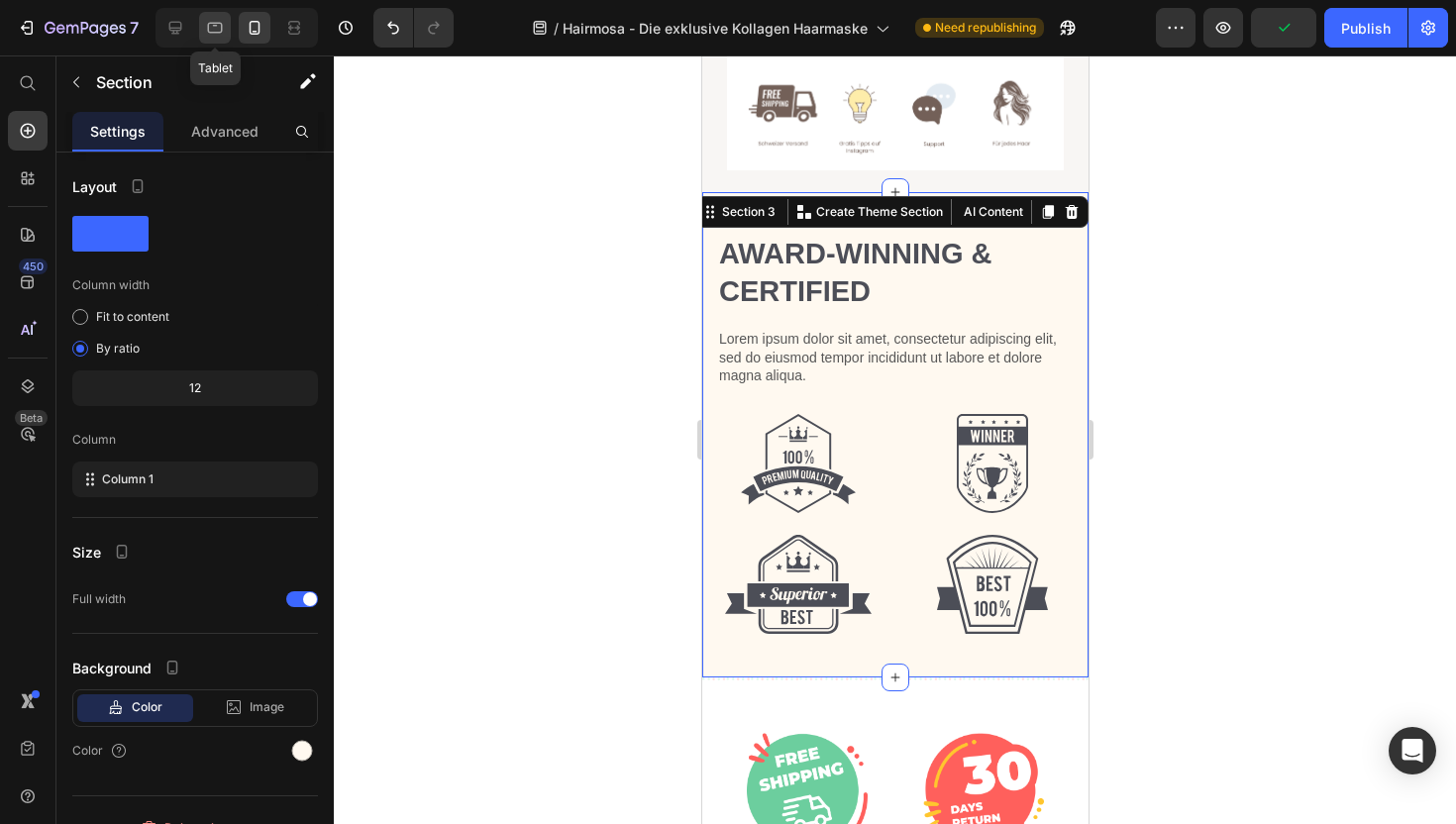 click 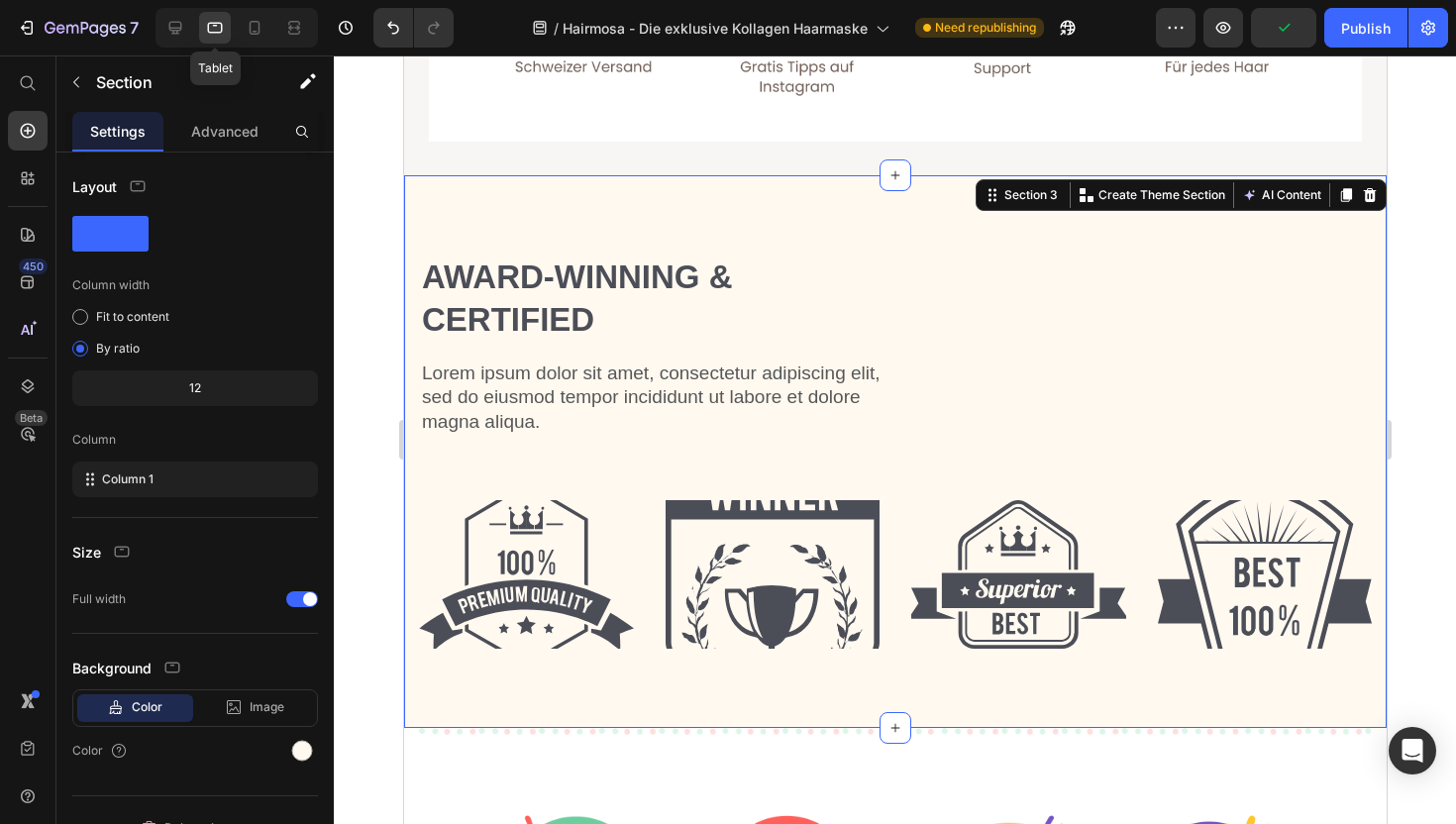 scroll, scrollTop: 1072, scrollLeft: 0, axis: vertical 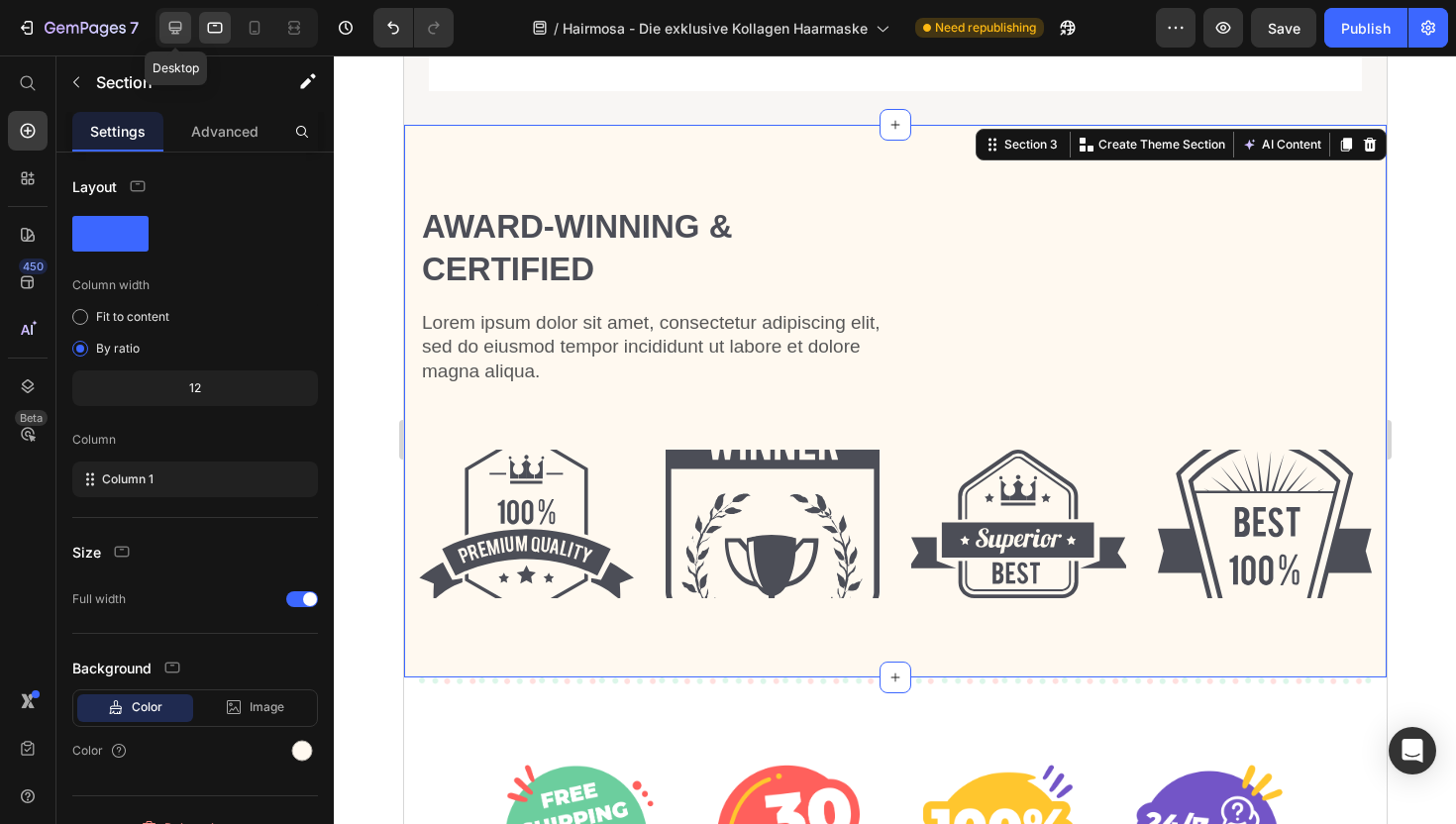 click 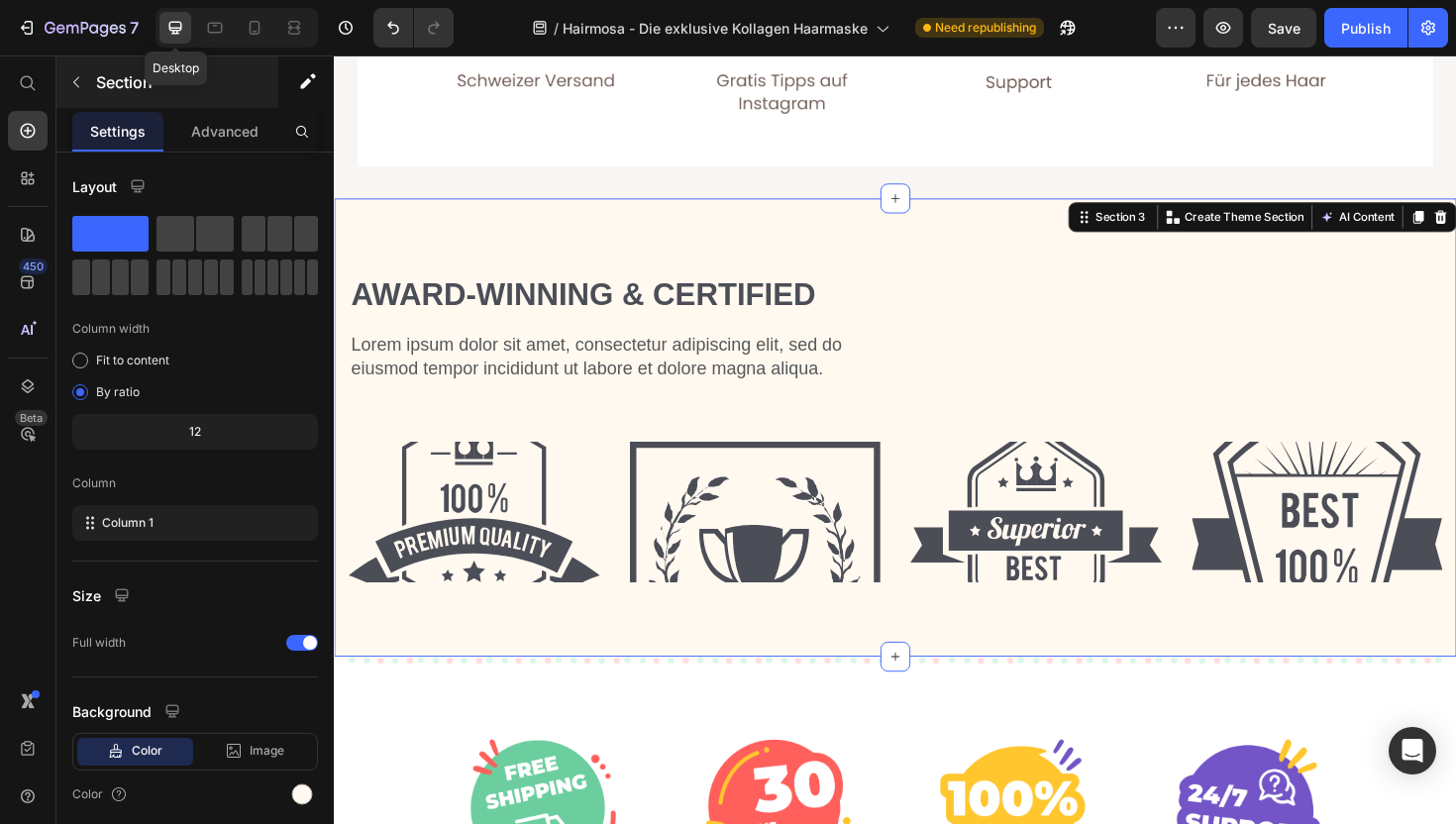 scroll, scrollTop: 1297, scrollLeft: 0, axis: vertical 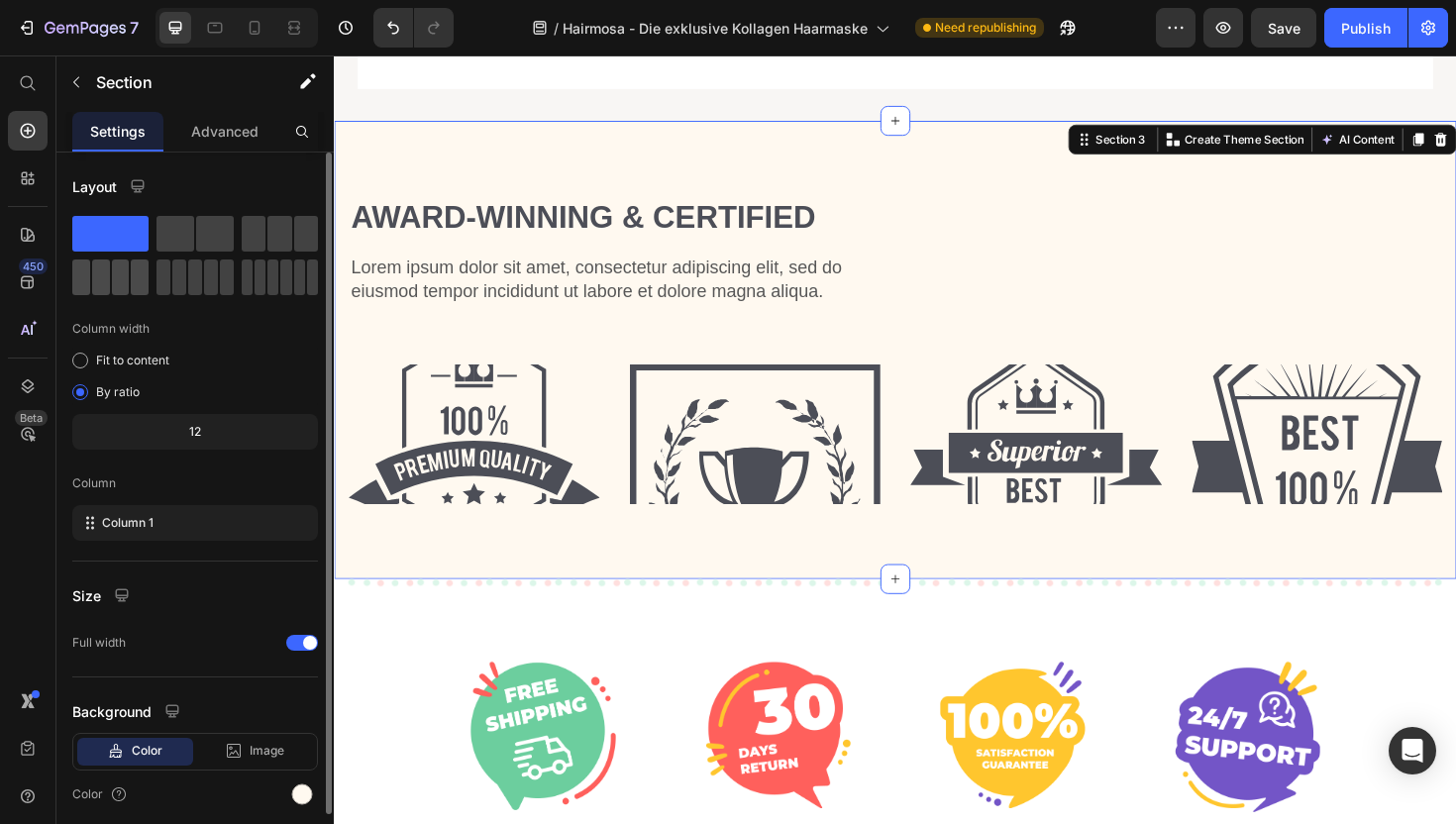 click 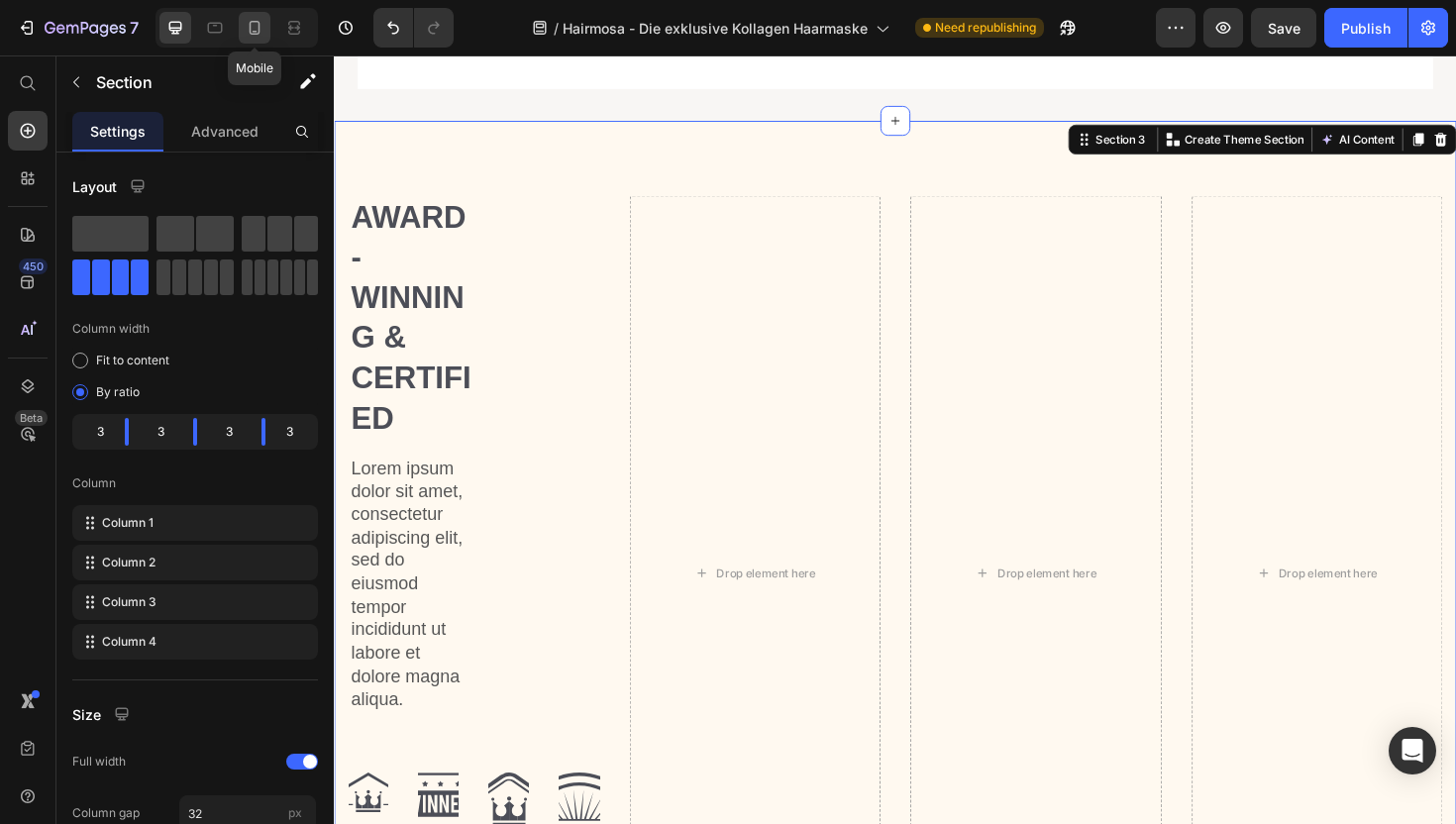 click 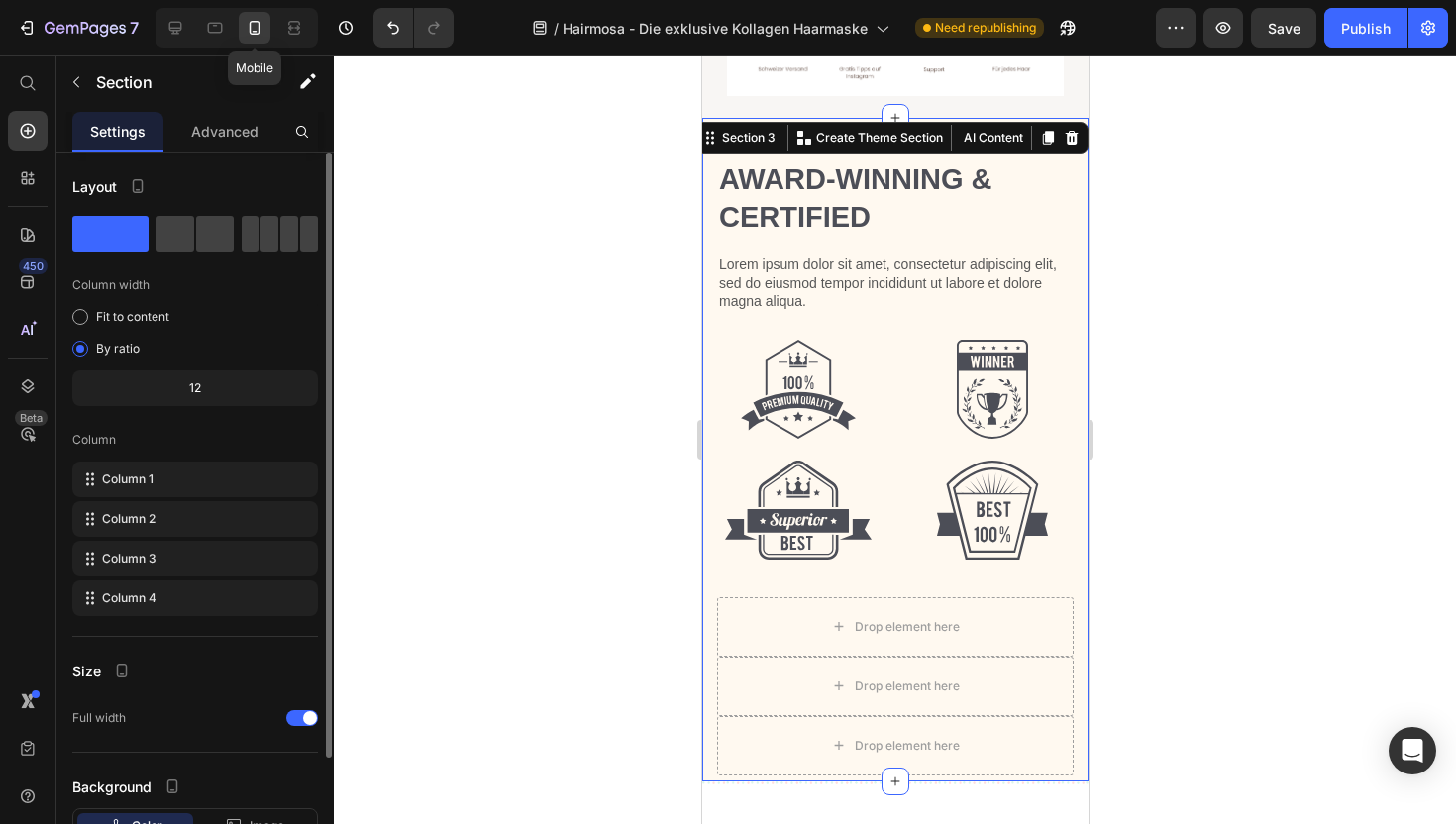 scroll, scrollTop: 871, scrollLeft: 0, axis: vertical 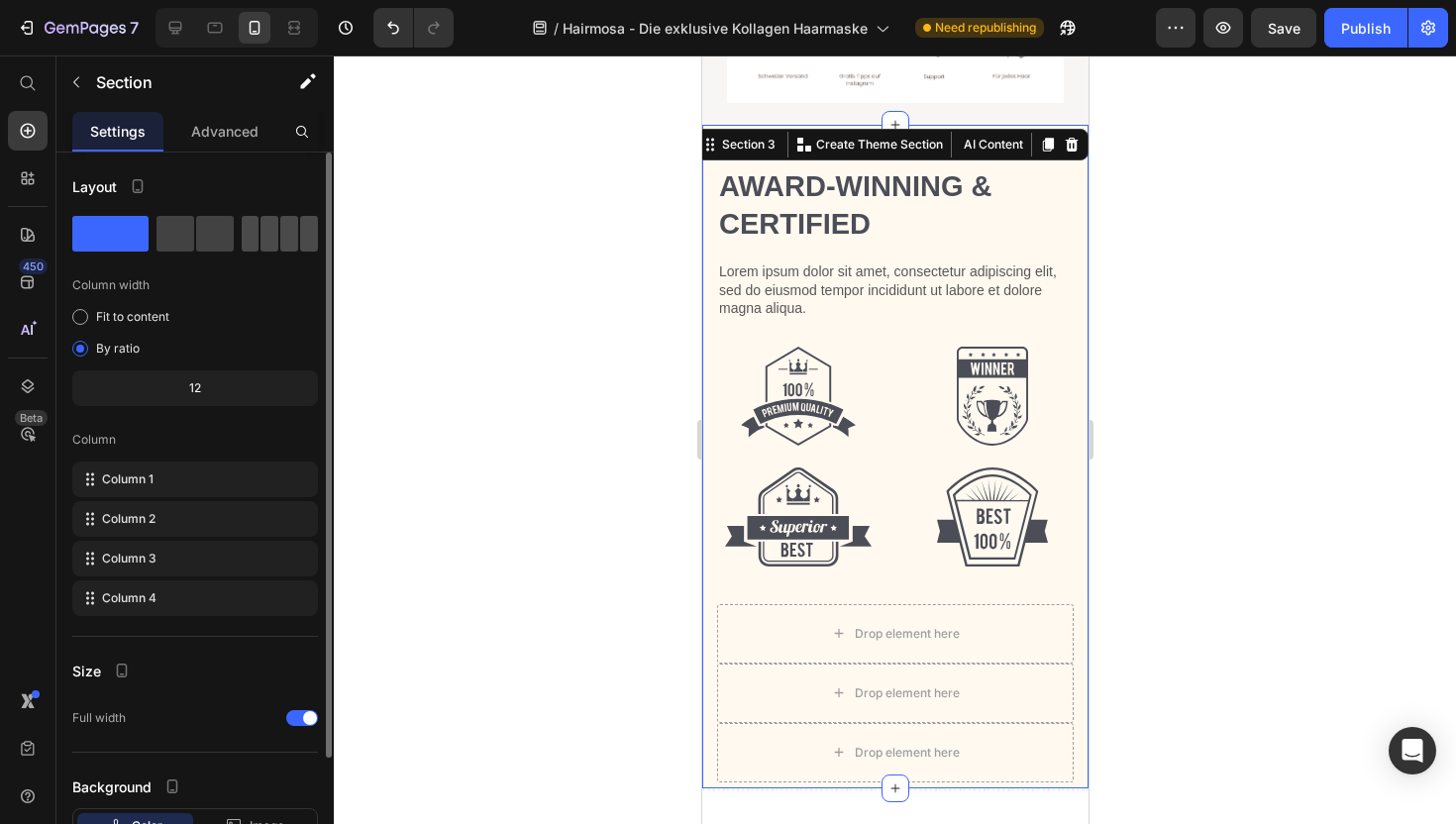 click 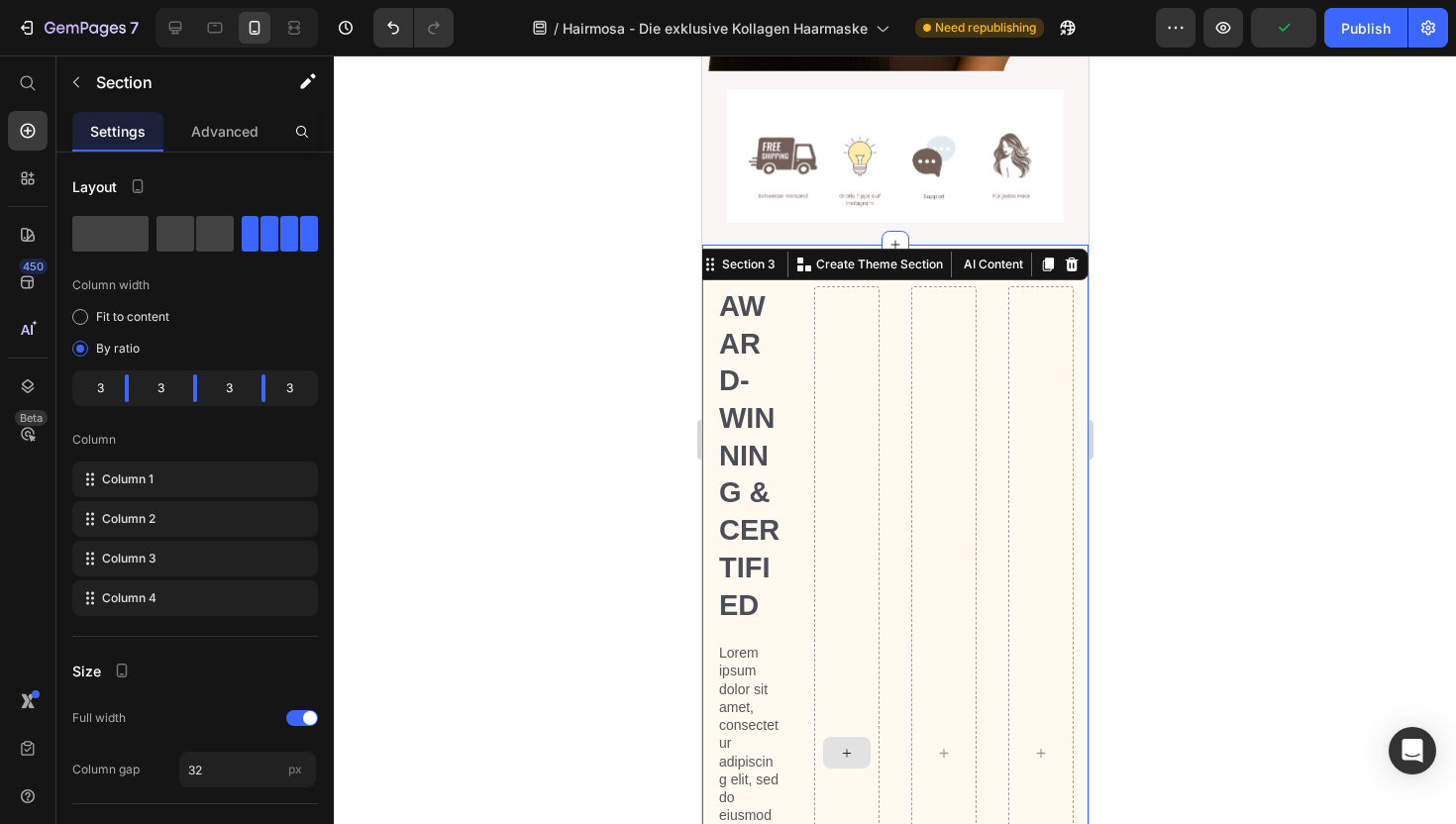 scroll, scrollTop: 717, scrollLeft: 0, axis: vertical 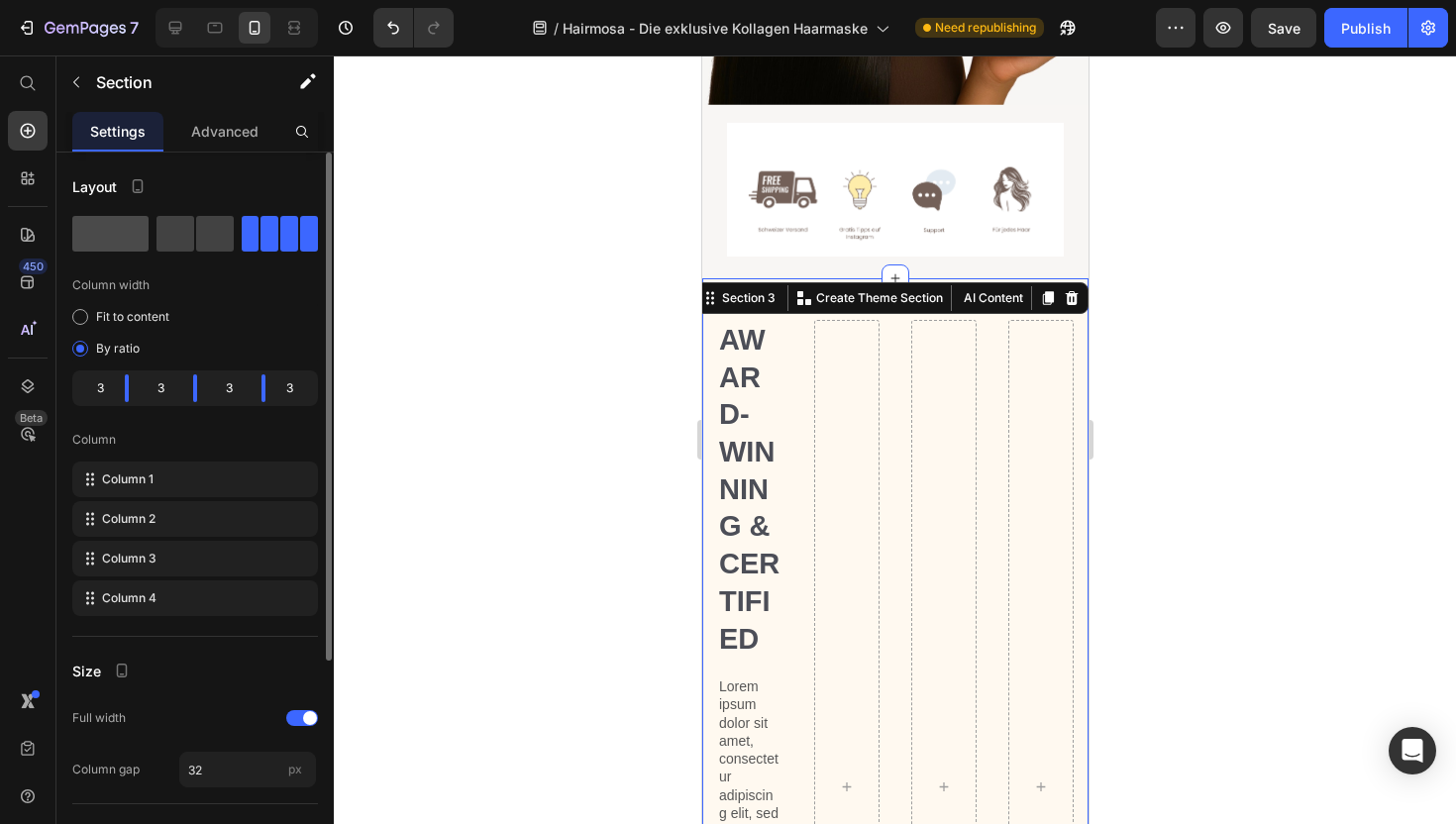 click 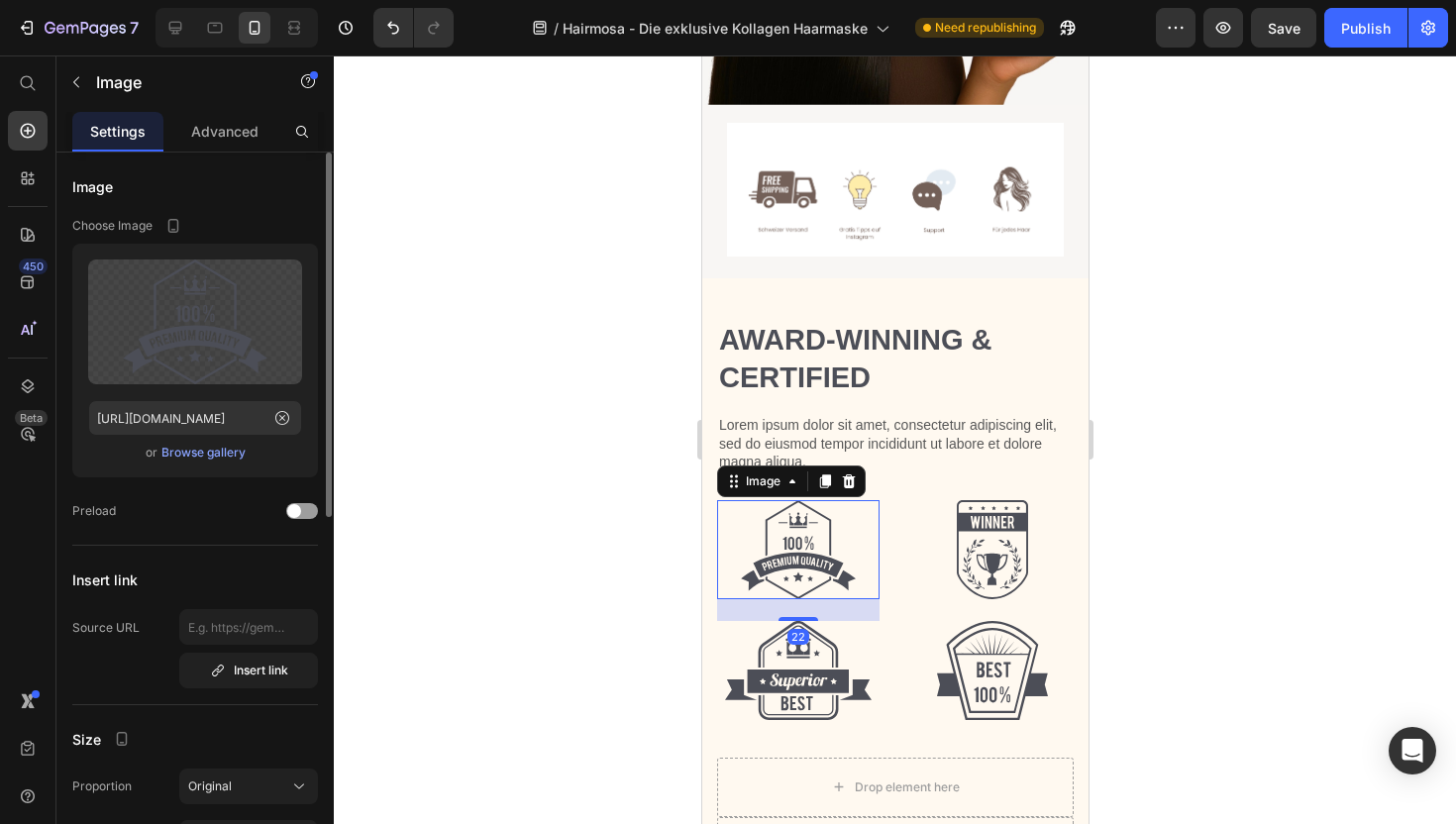 click at bounding box center [797, 550] 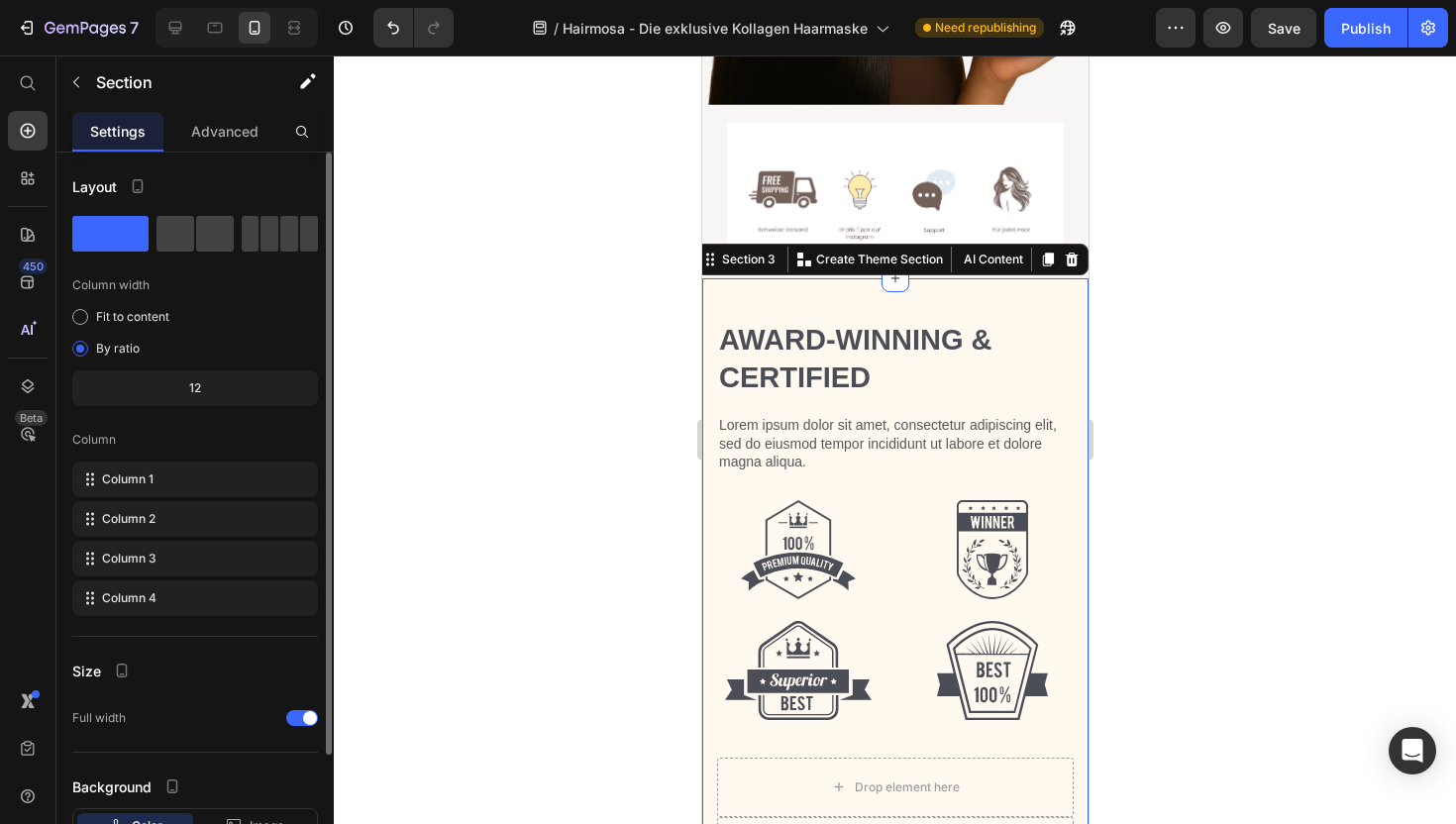click on "Award-winning & Certified Heading Lorem ipsum dolor sit amet, consectetur adipiscing elit, sed do eiusmod tempor incididunt ut labore et dolore magna aliqua. Text Block Row Row Image Image Image Image Row
Drop element here
Drop element here
Drop element here Section 3   You can create reusable sections Create Theme Section AI Content Write with GemAI What would you like to describe here? Tone and Voice Persuasive Product Kollagen Haarmaske 3er Pack Show more Generate" at bounding box center (894, 610) 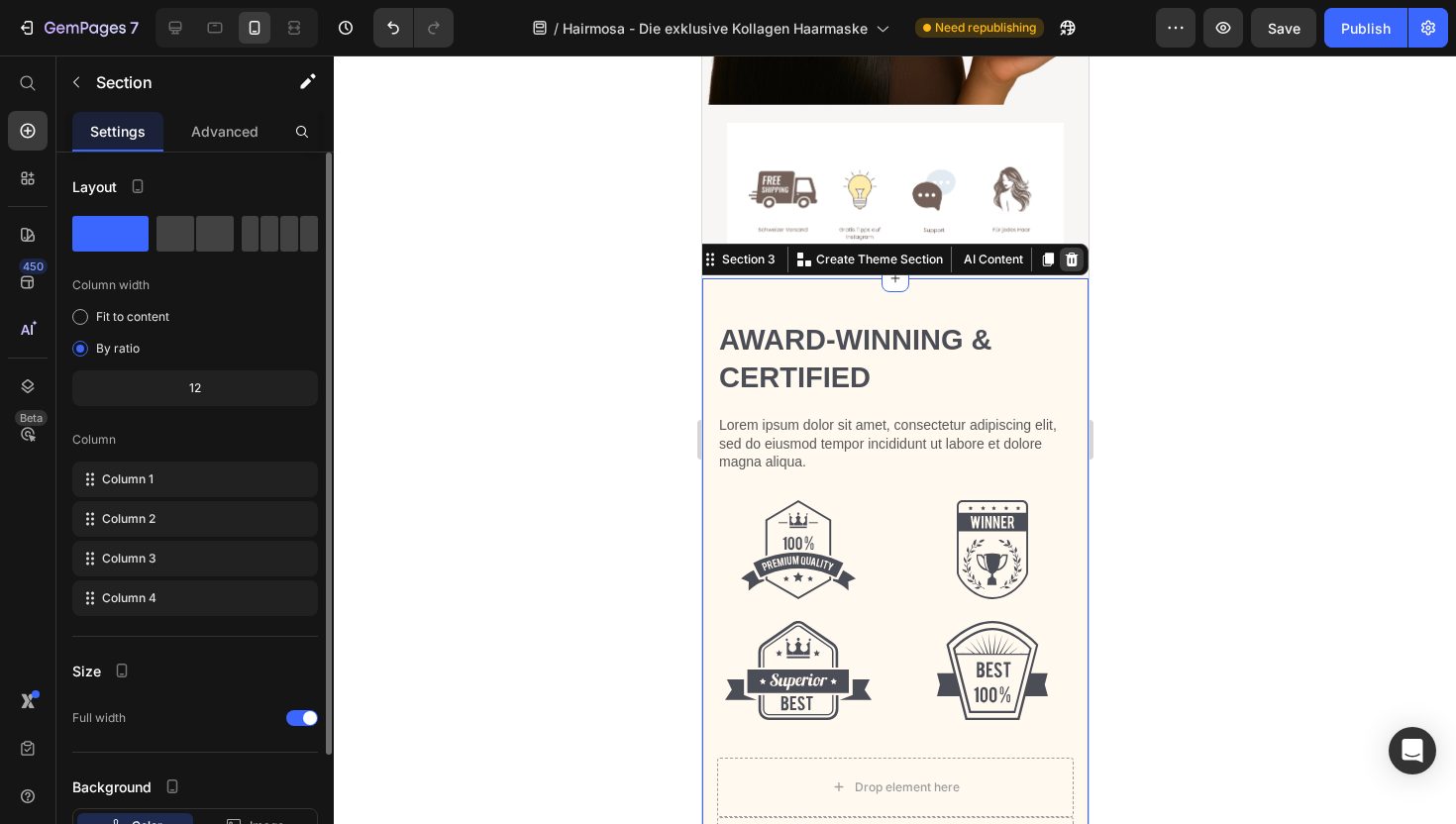click 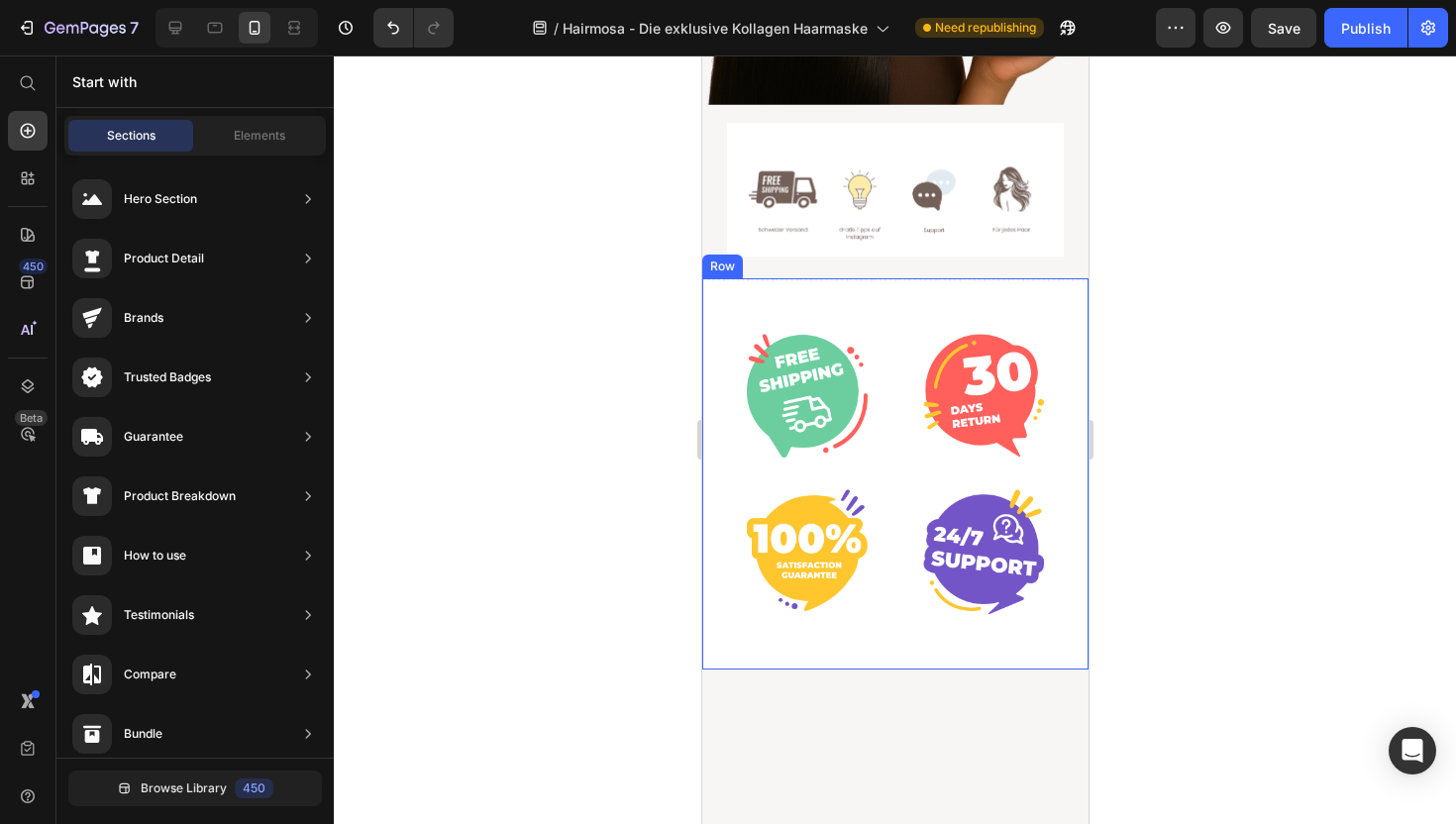 click on "Image Image Image Image Row Row" at bounding box center (894, 473) 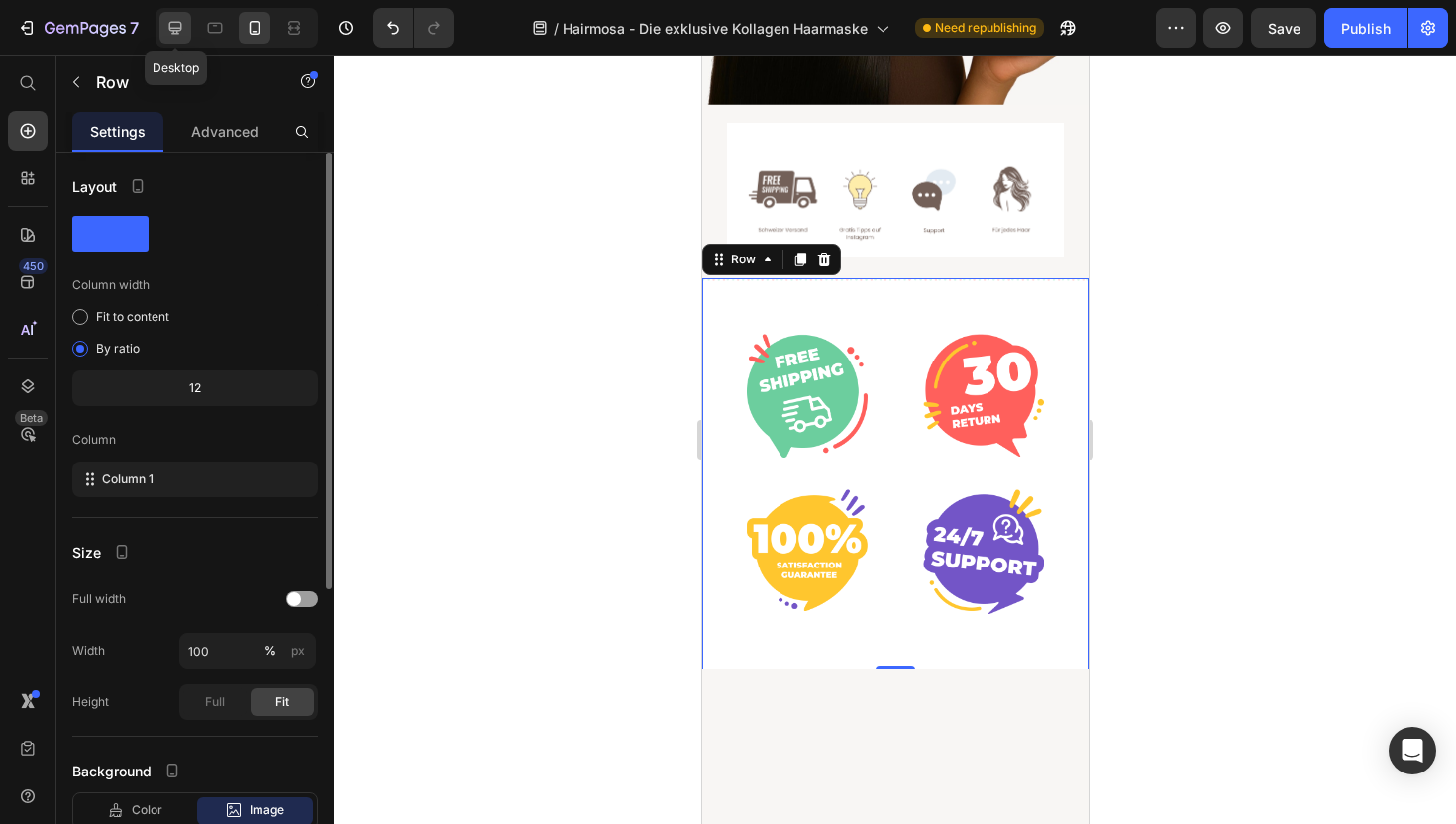 click 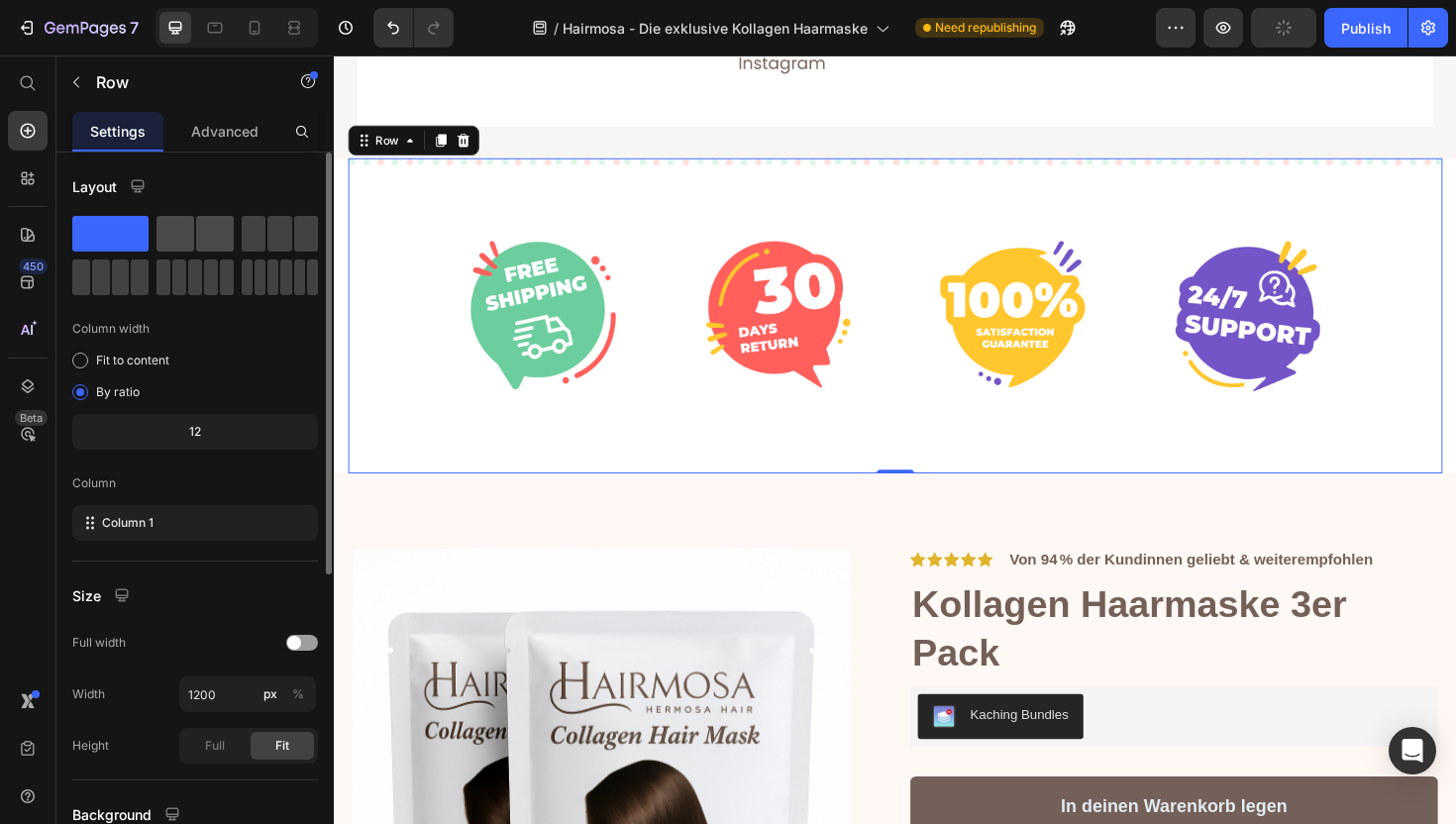scroll, scrollTop: 1297, scrollLeft: 0, axis: vertical 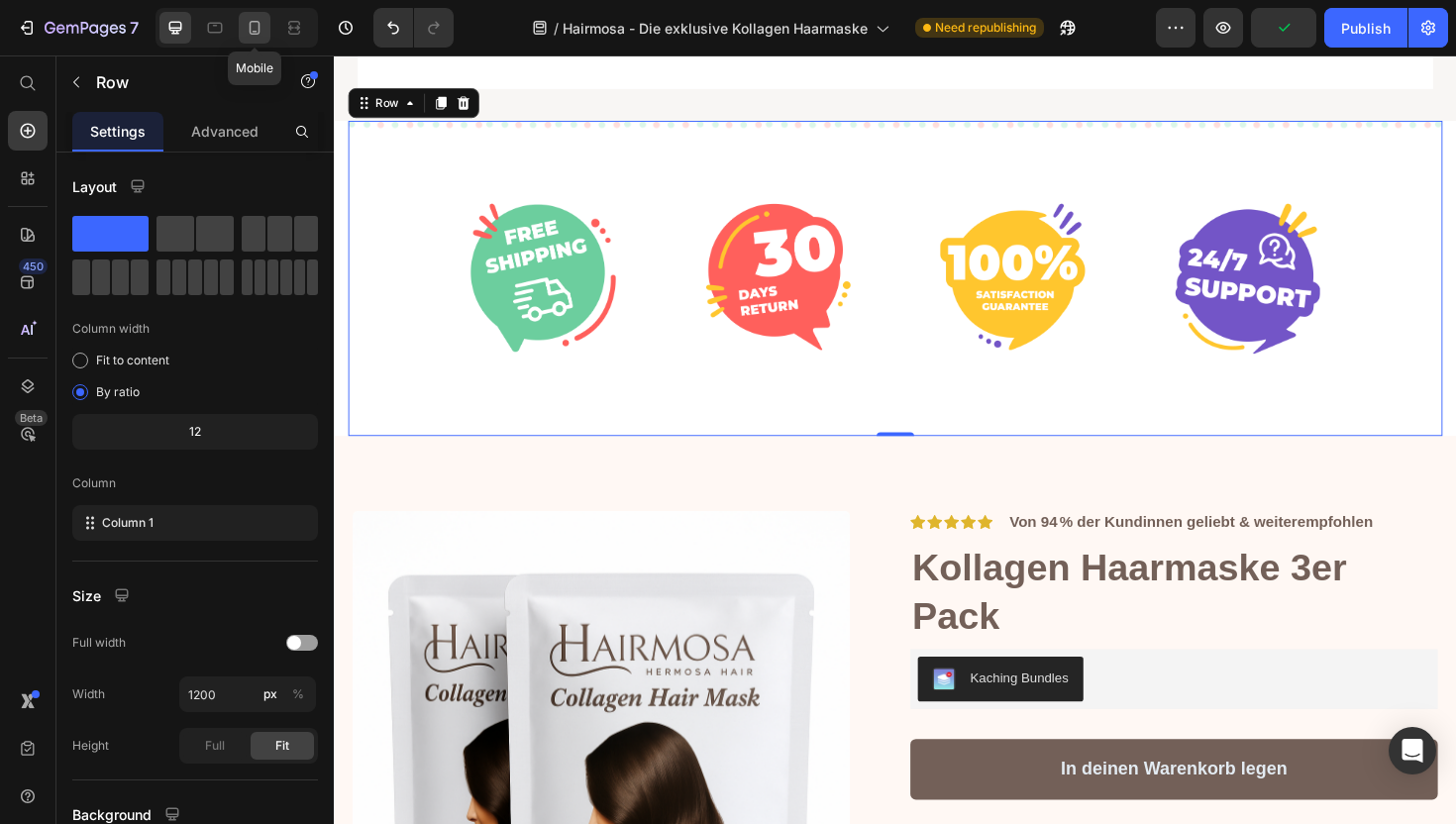 click 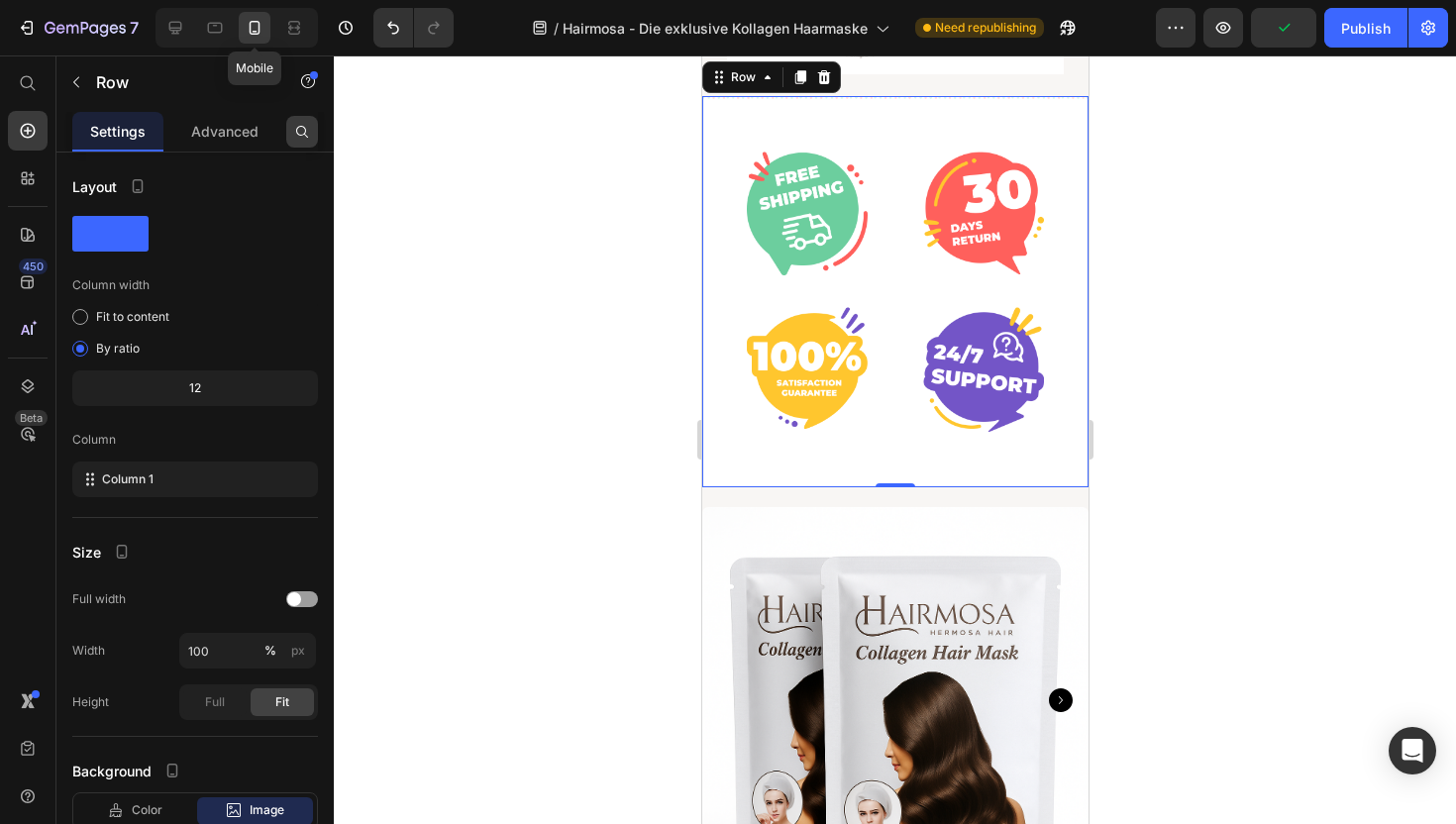 scroll, scrollTop: 871, scrollLeft: 0, axis: vertical 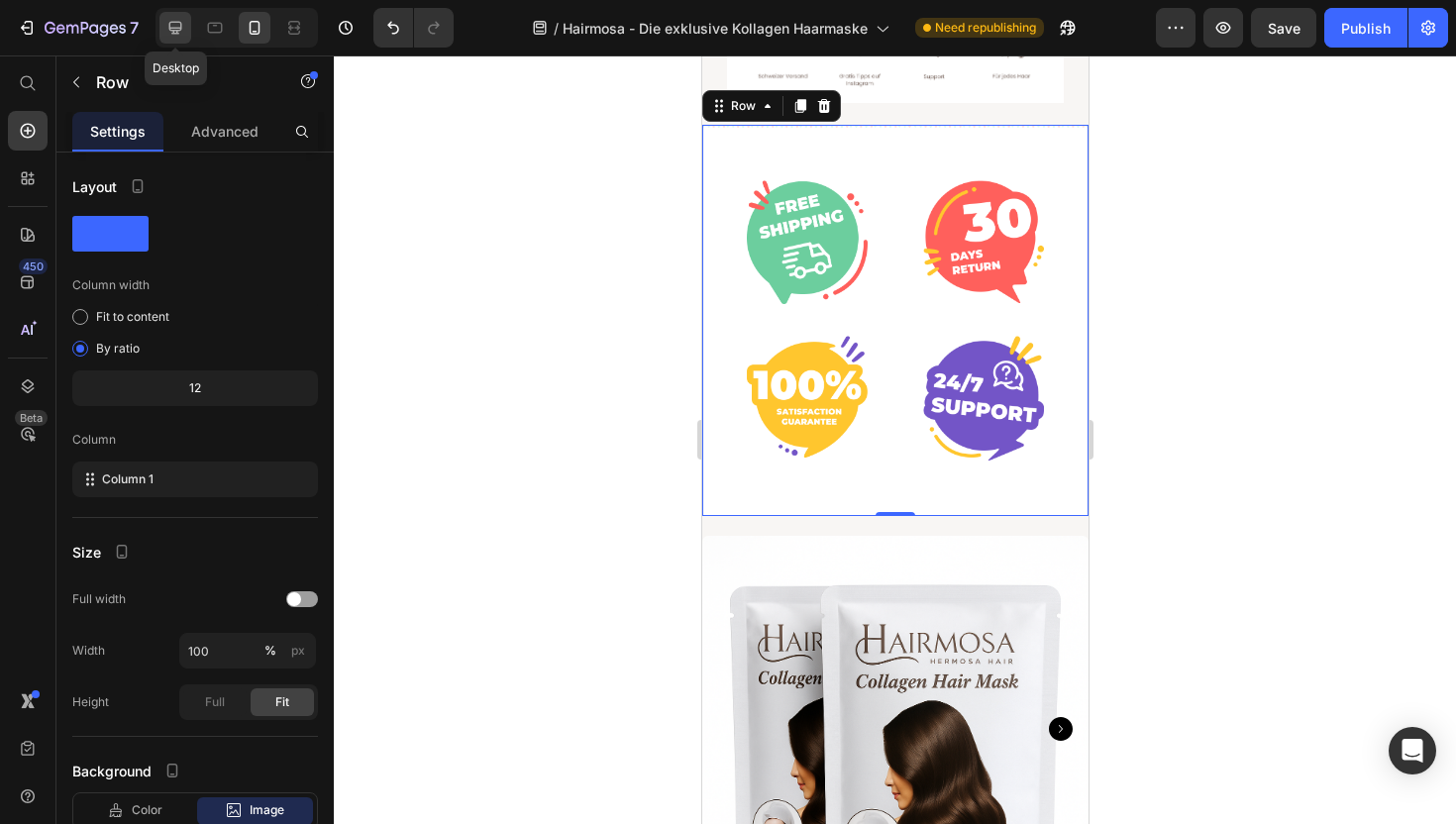 click 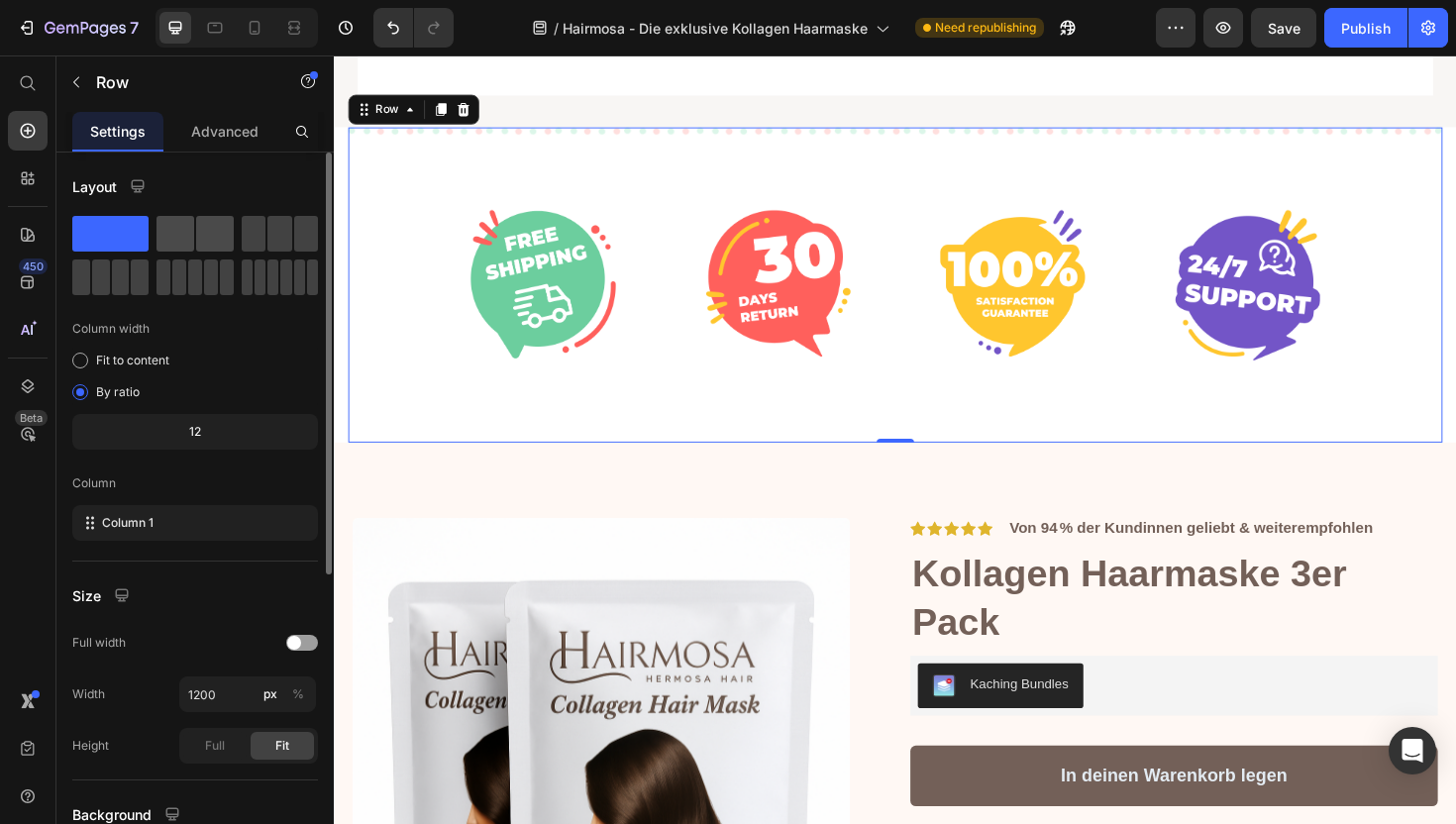 scroll, scrollTop: 1297, scrollLeft: 0, axis: vertical 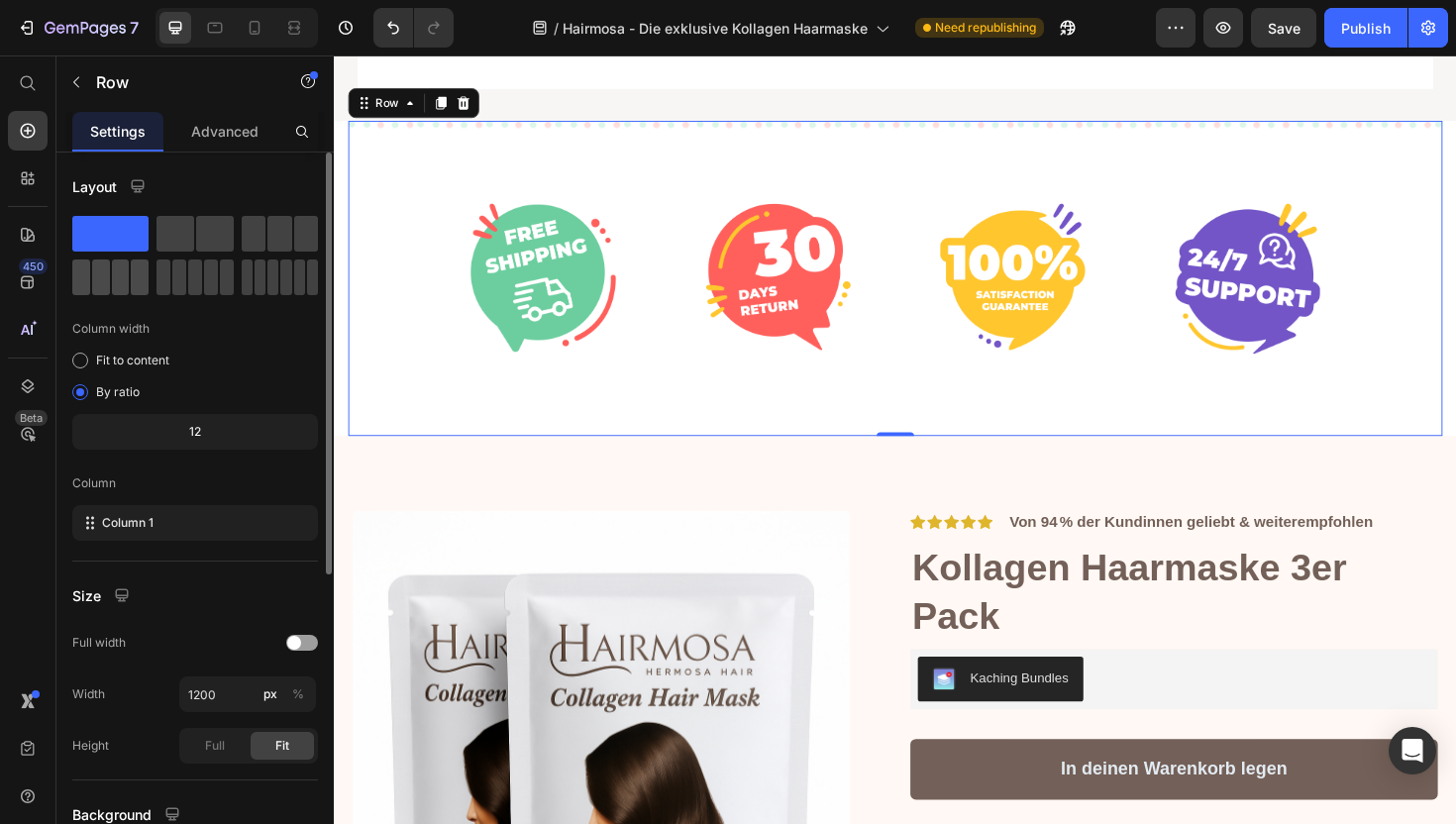 click 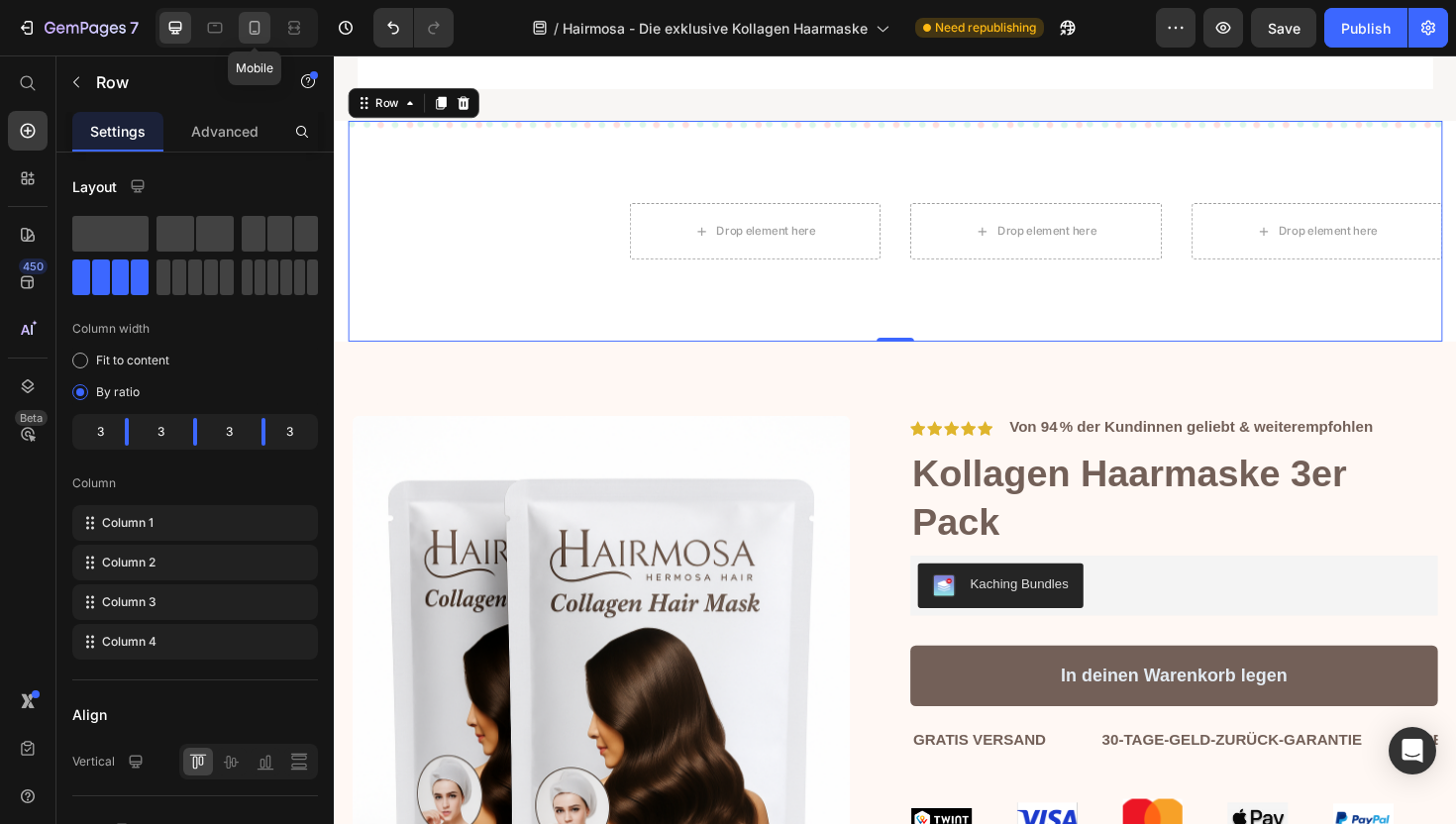 click 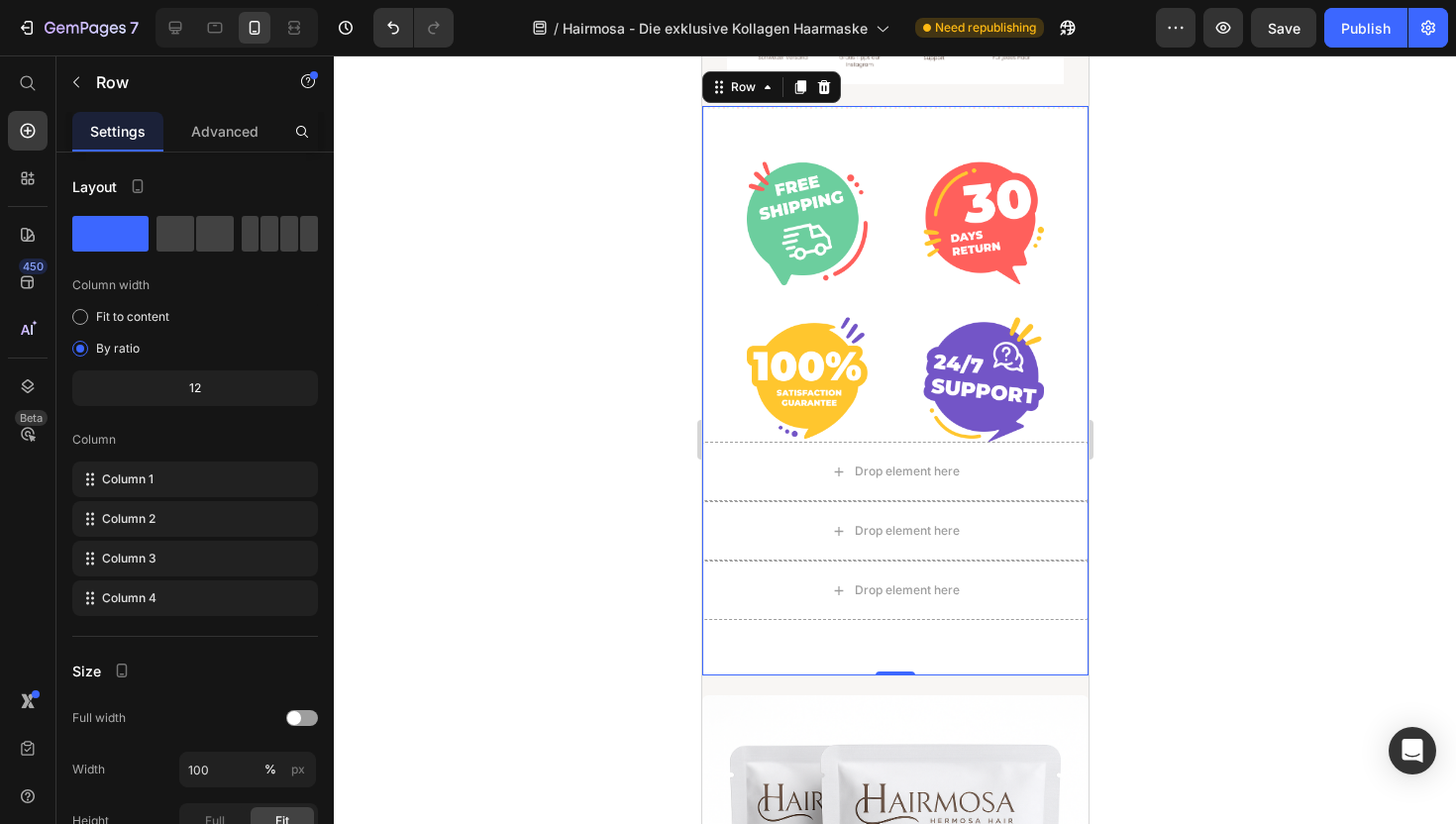 scroll, scrollTop: 871, scrollLeft: 0, axis: vertical 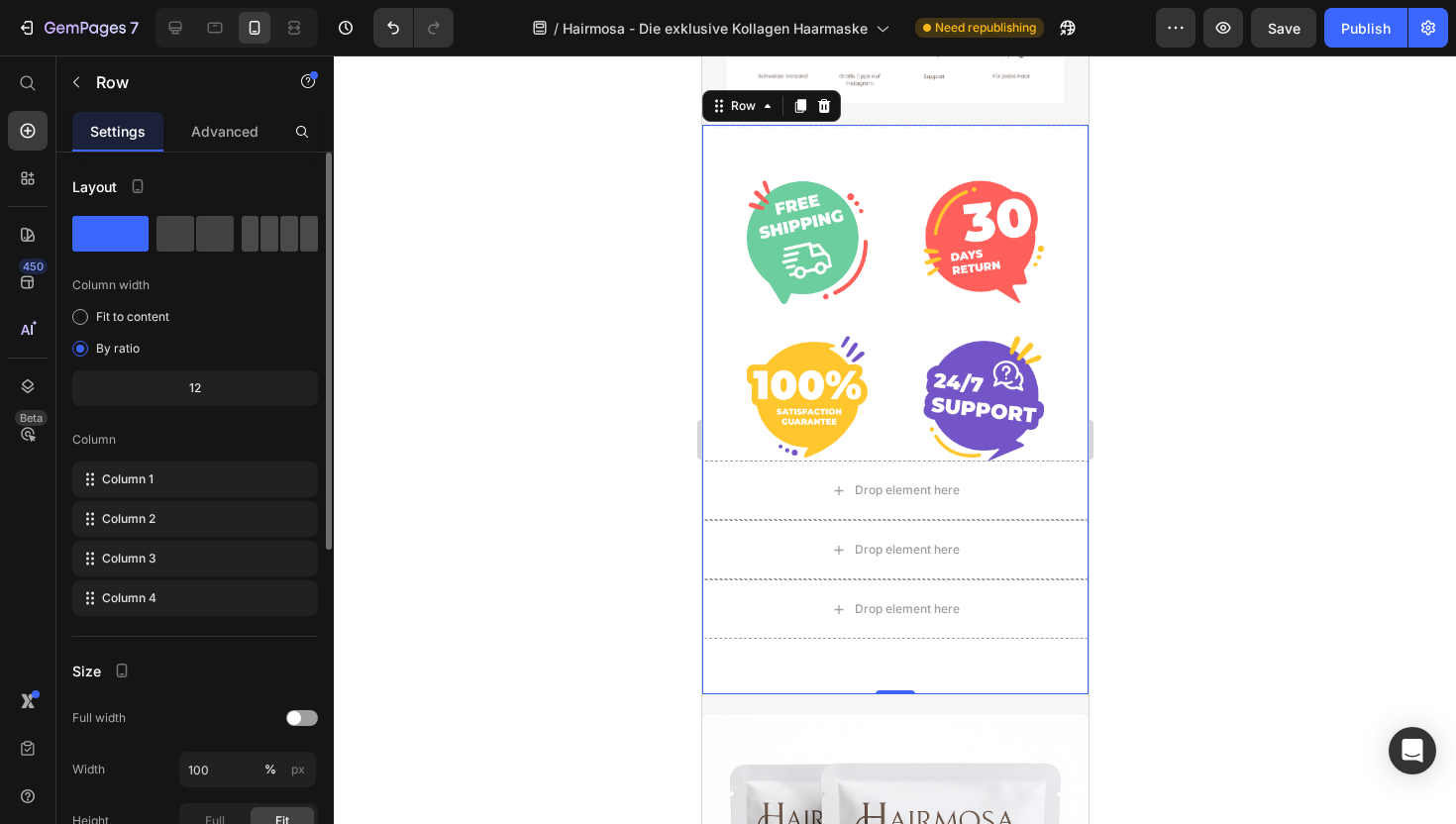 click 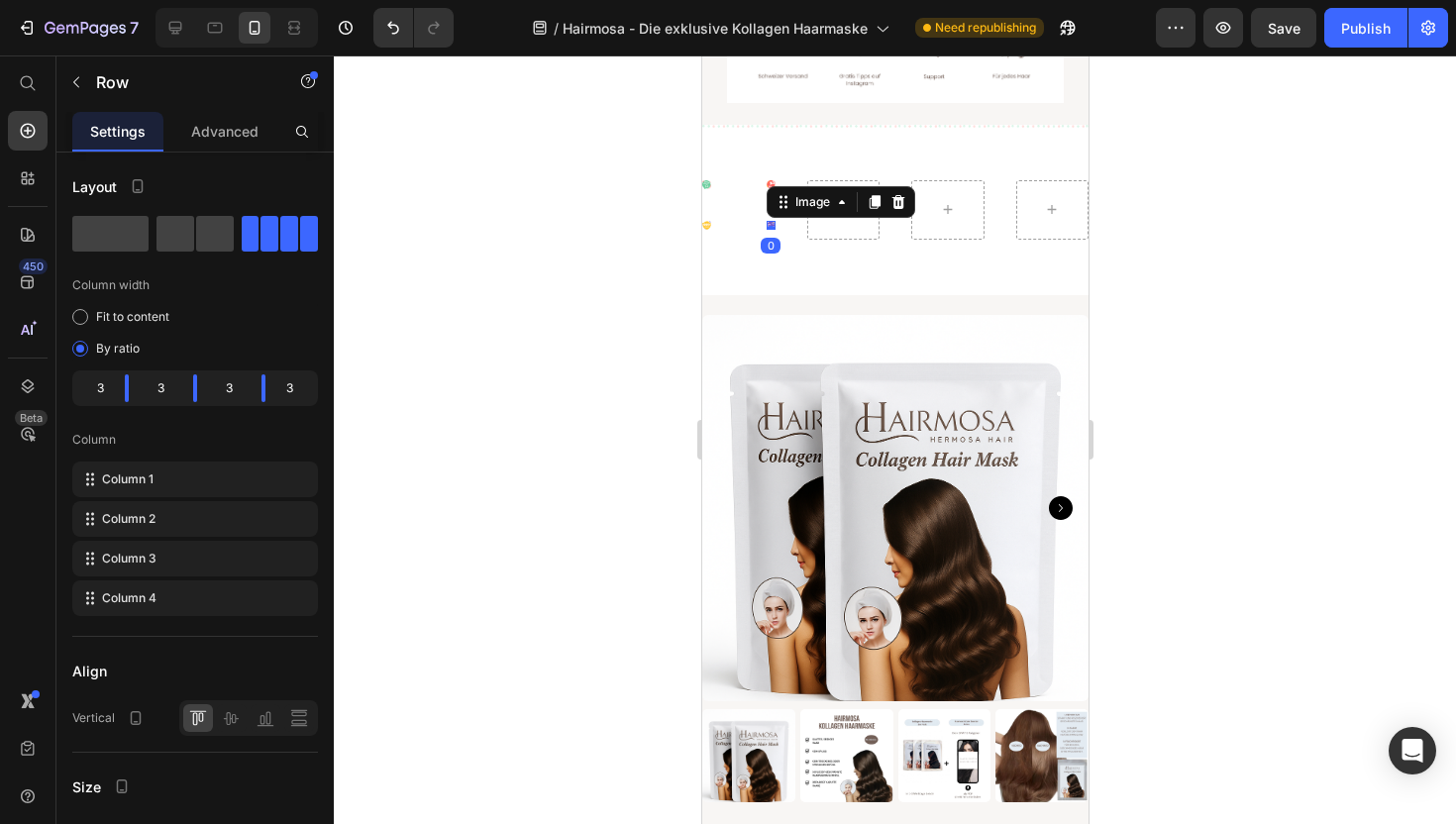 click at bounding box center (770, 225) 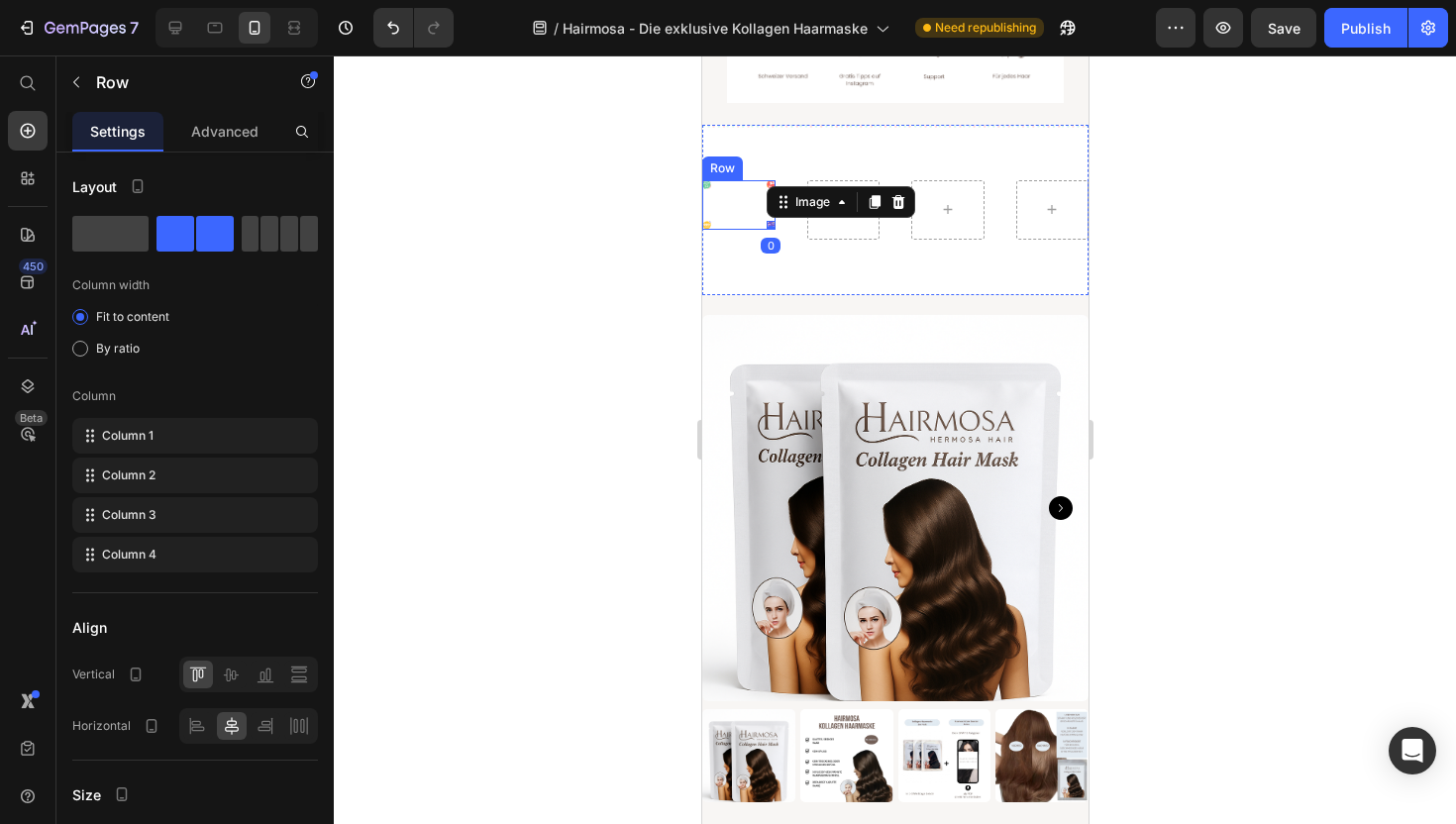 click on "Image Image Image Image   0 Row" at bounding box center [738, 205] 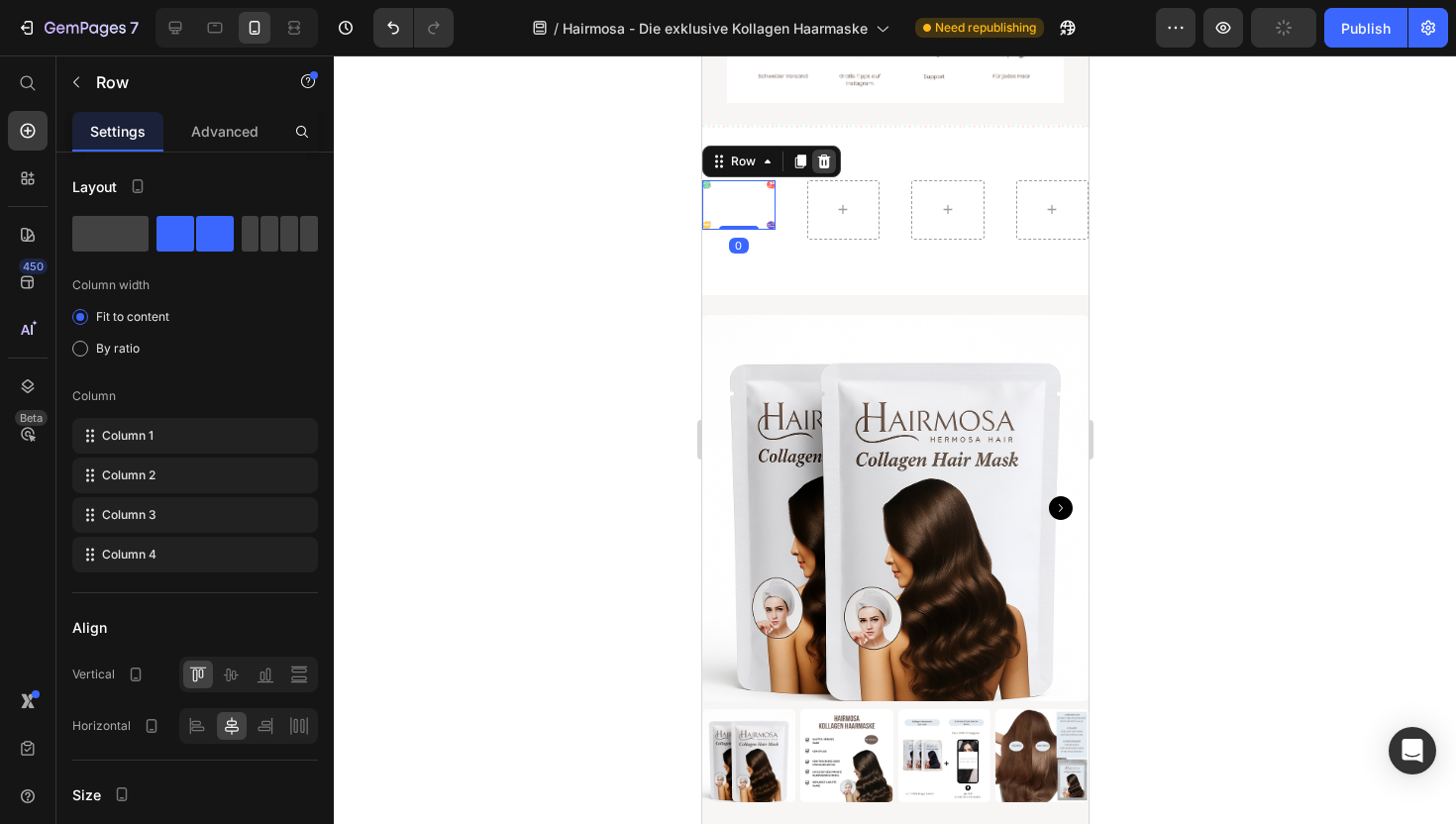click 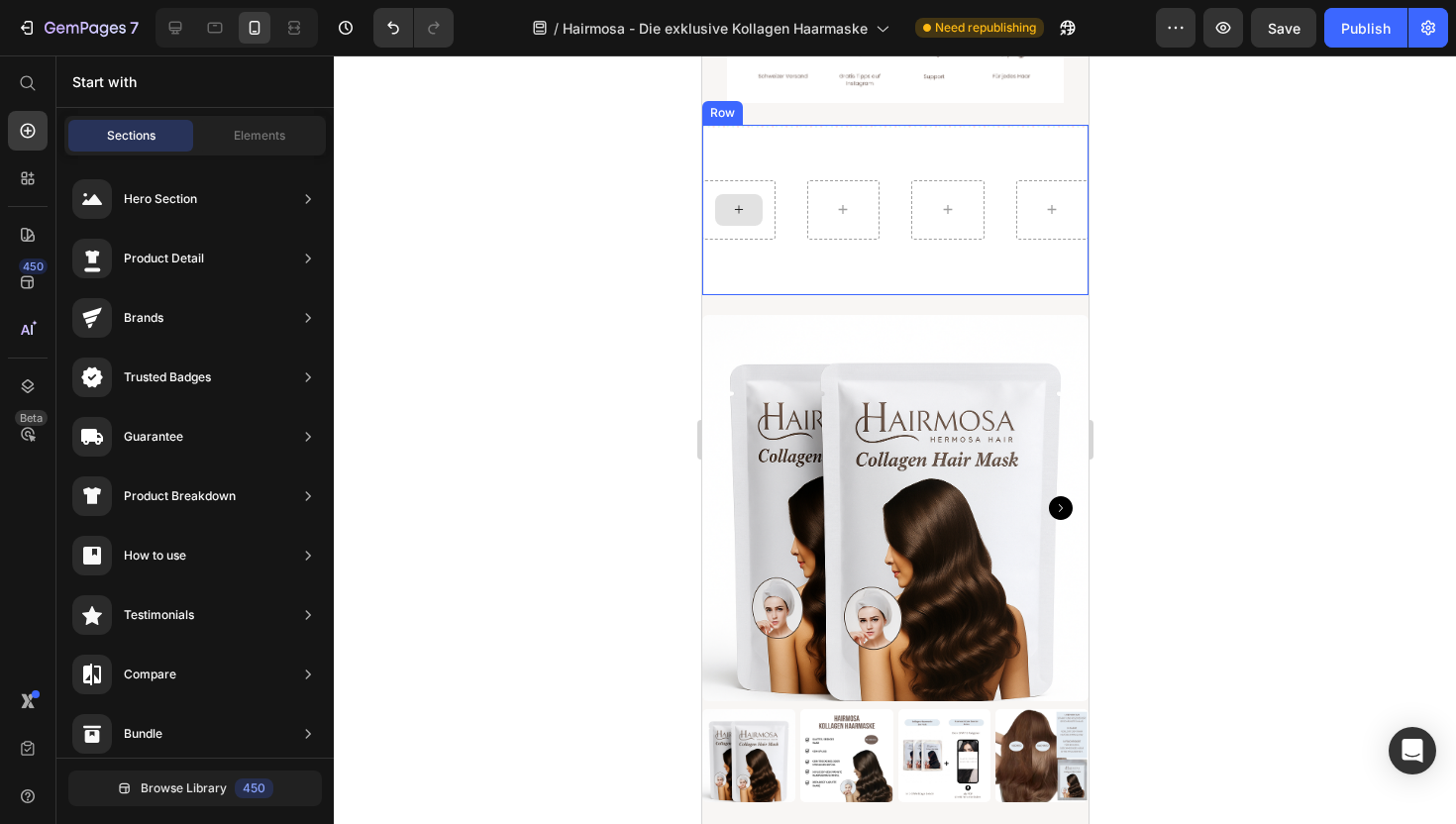 click at bounding box center [738, 210] 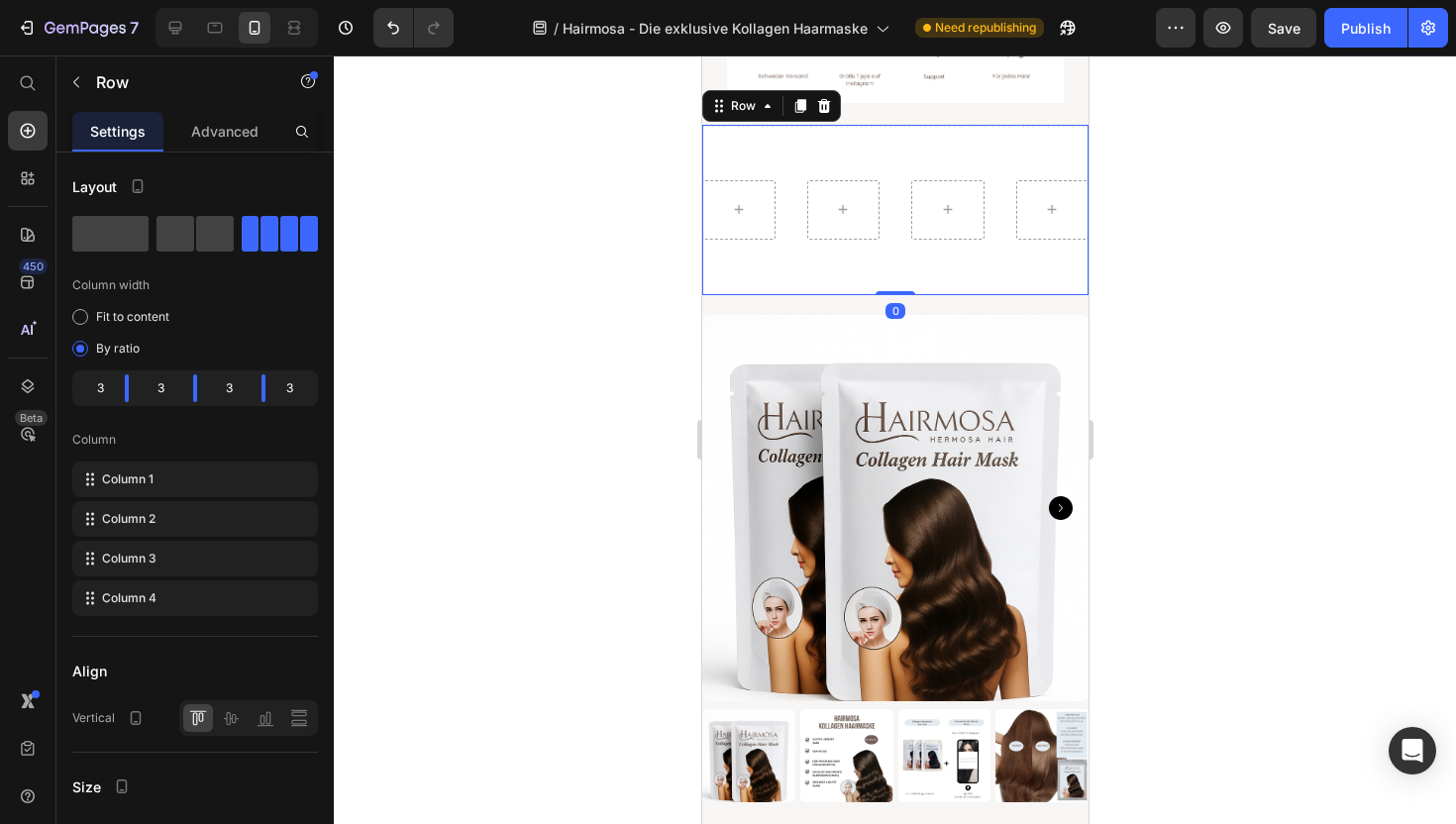 click on "Row   0" at bounding box center [894, 210] 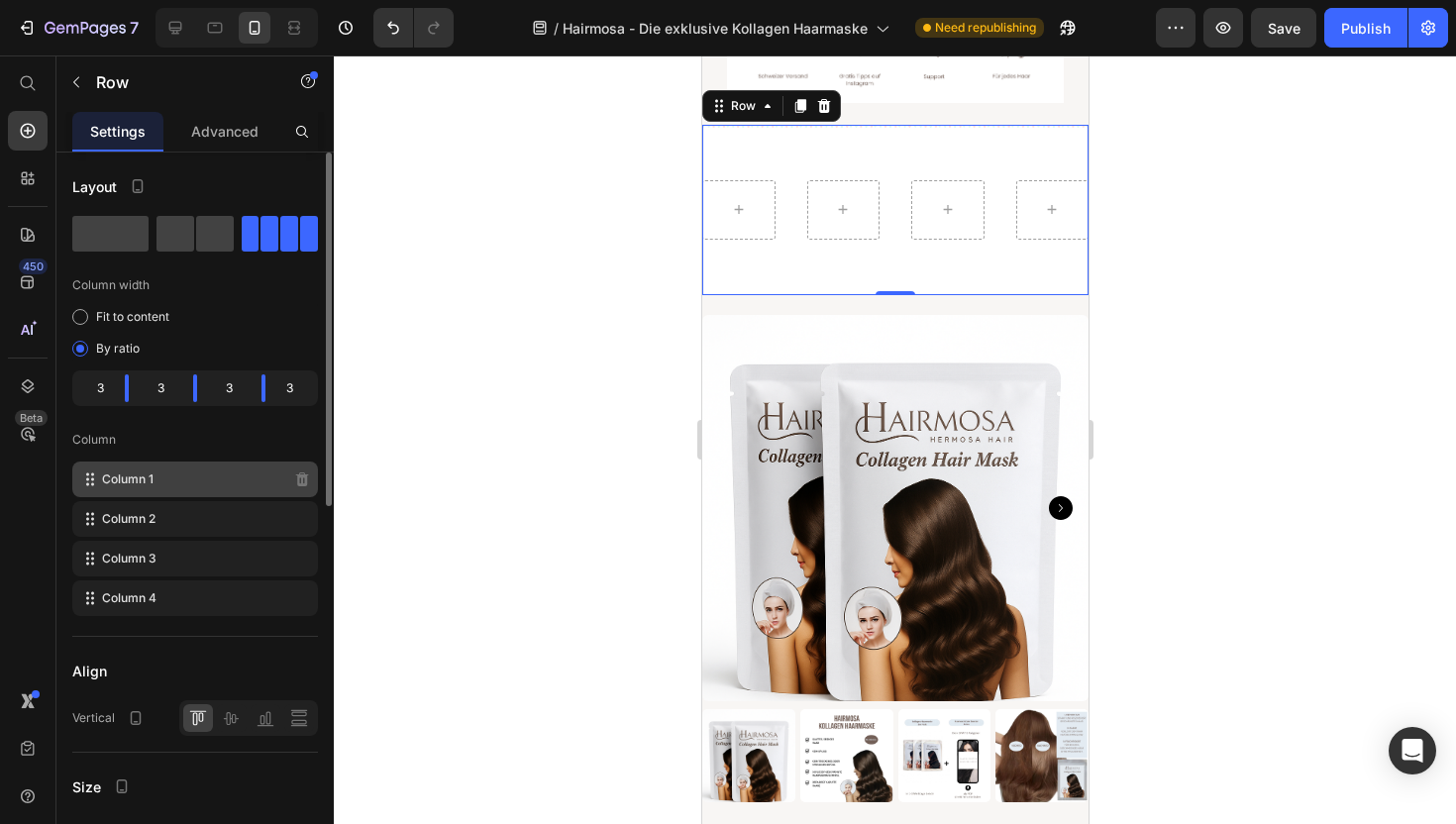 click on "Column 1" 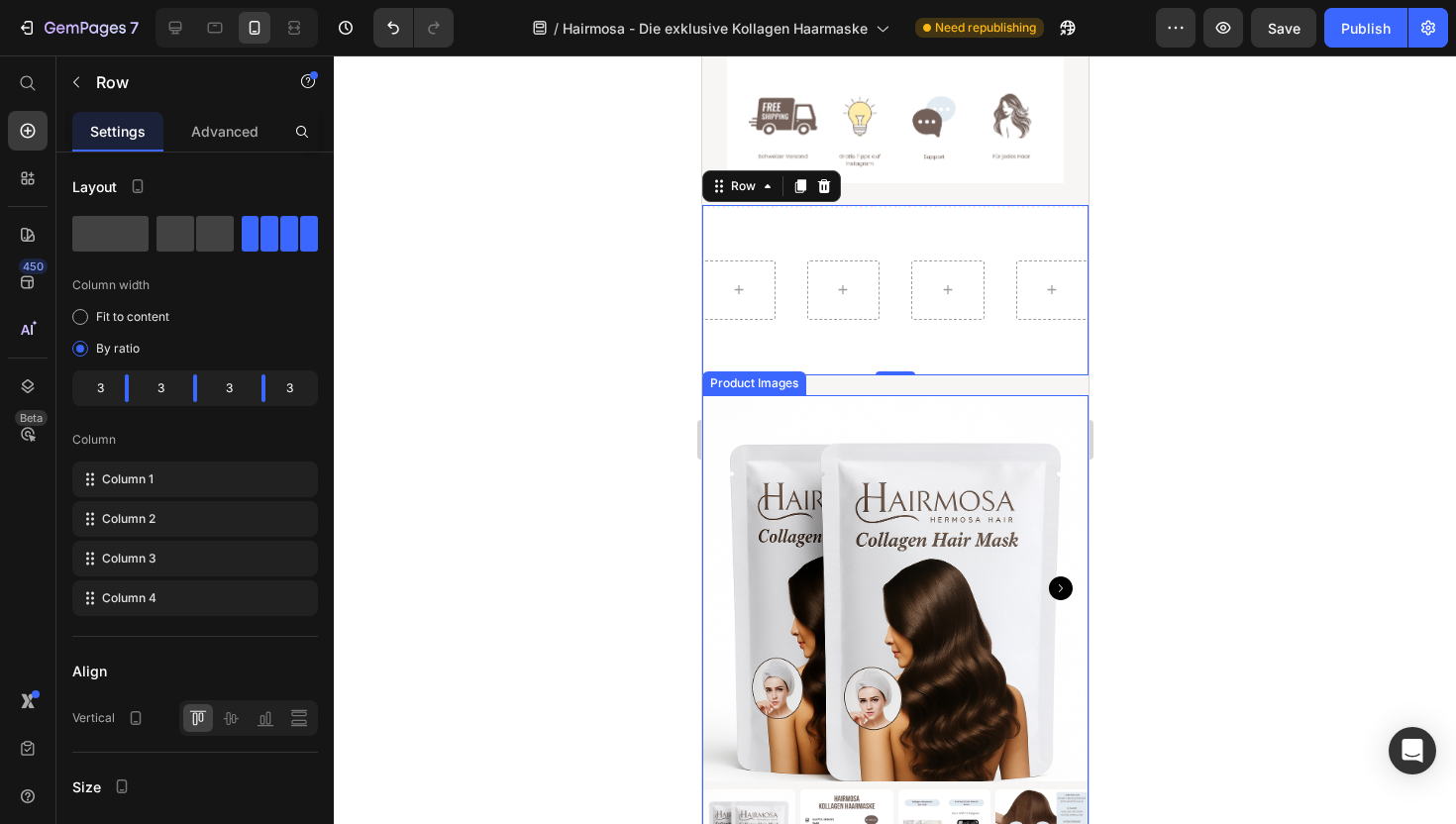scroll, scrollTop: 787, scrollLeft: 0, axis: vertical 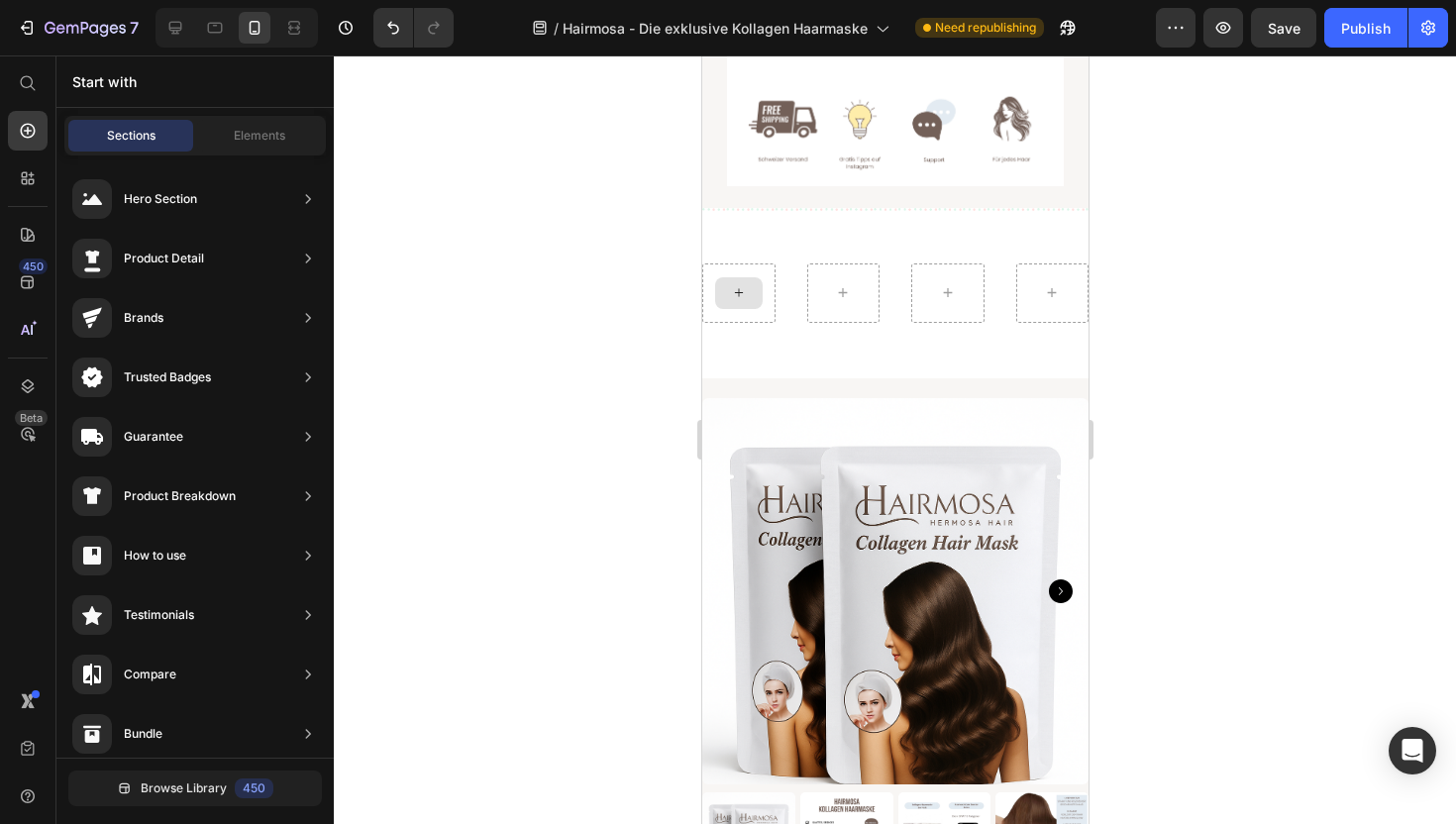 click at bounding box center [738, 293] 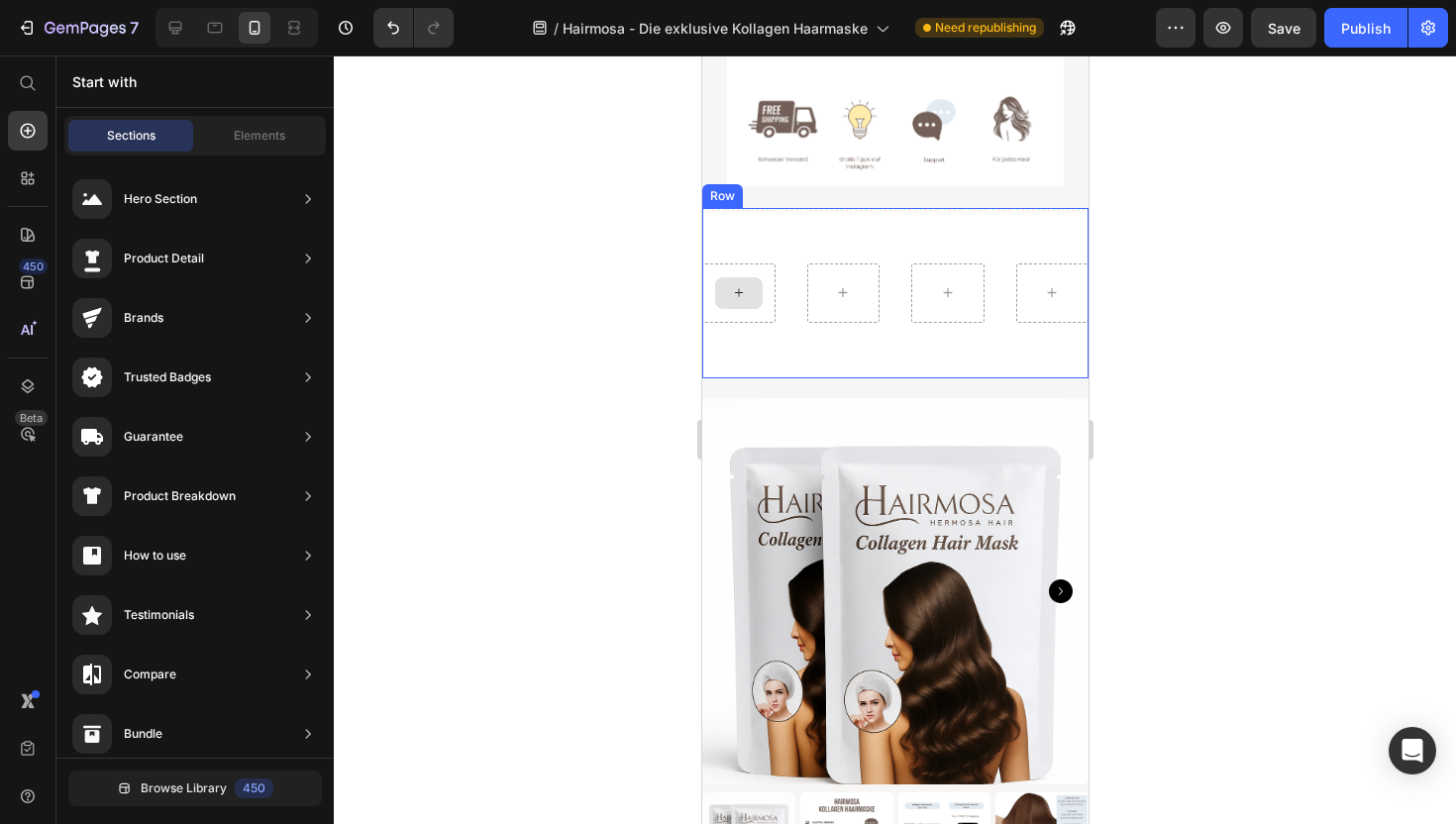 click 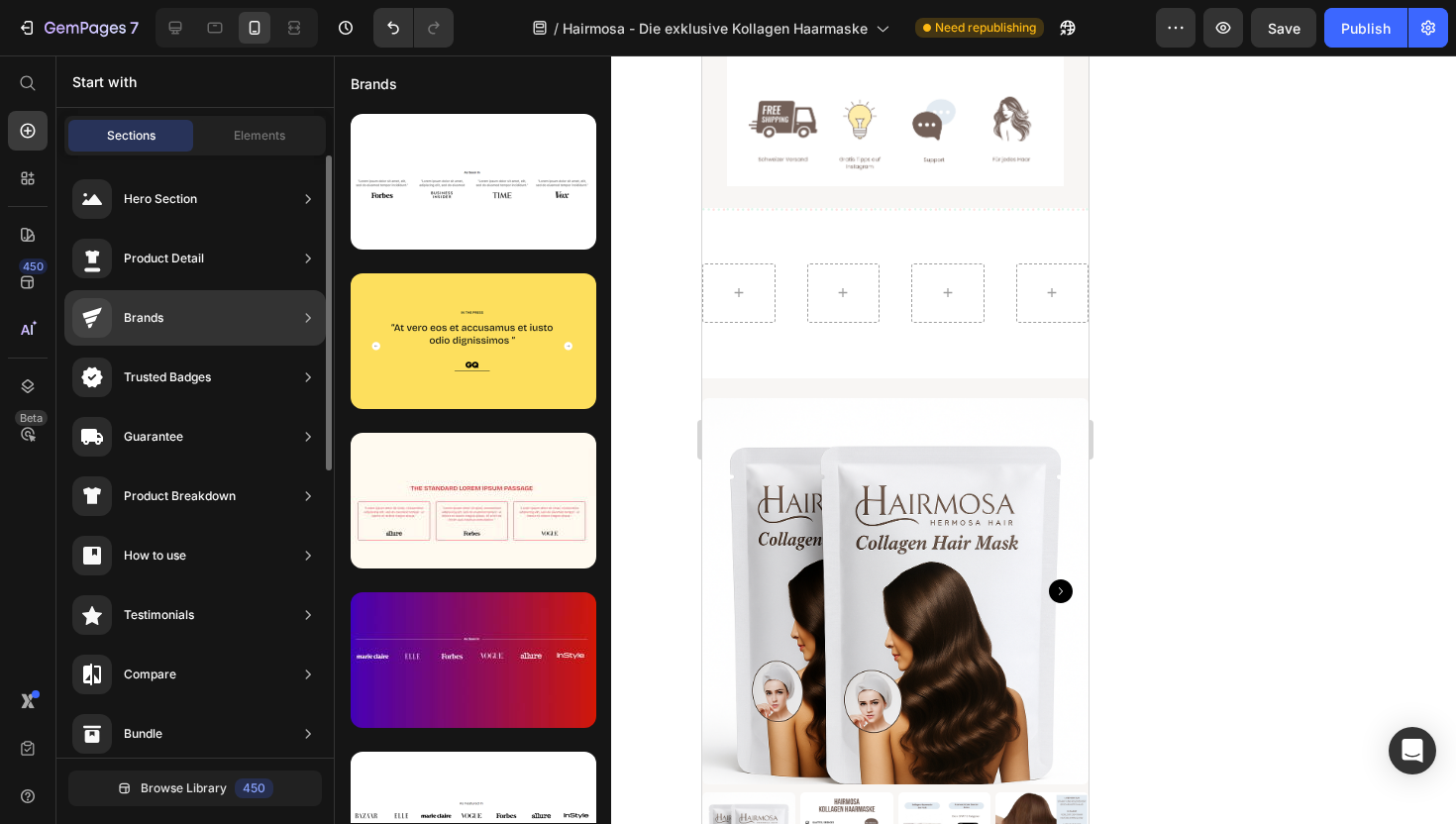 click on "Trusted Badges" at bounding box center [167, 377] 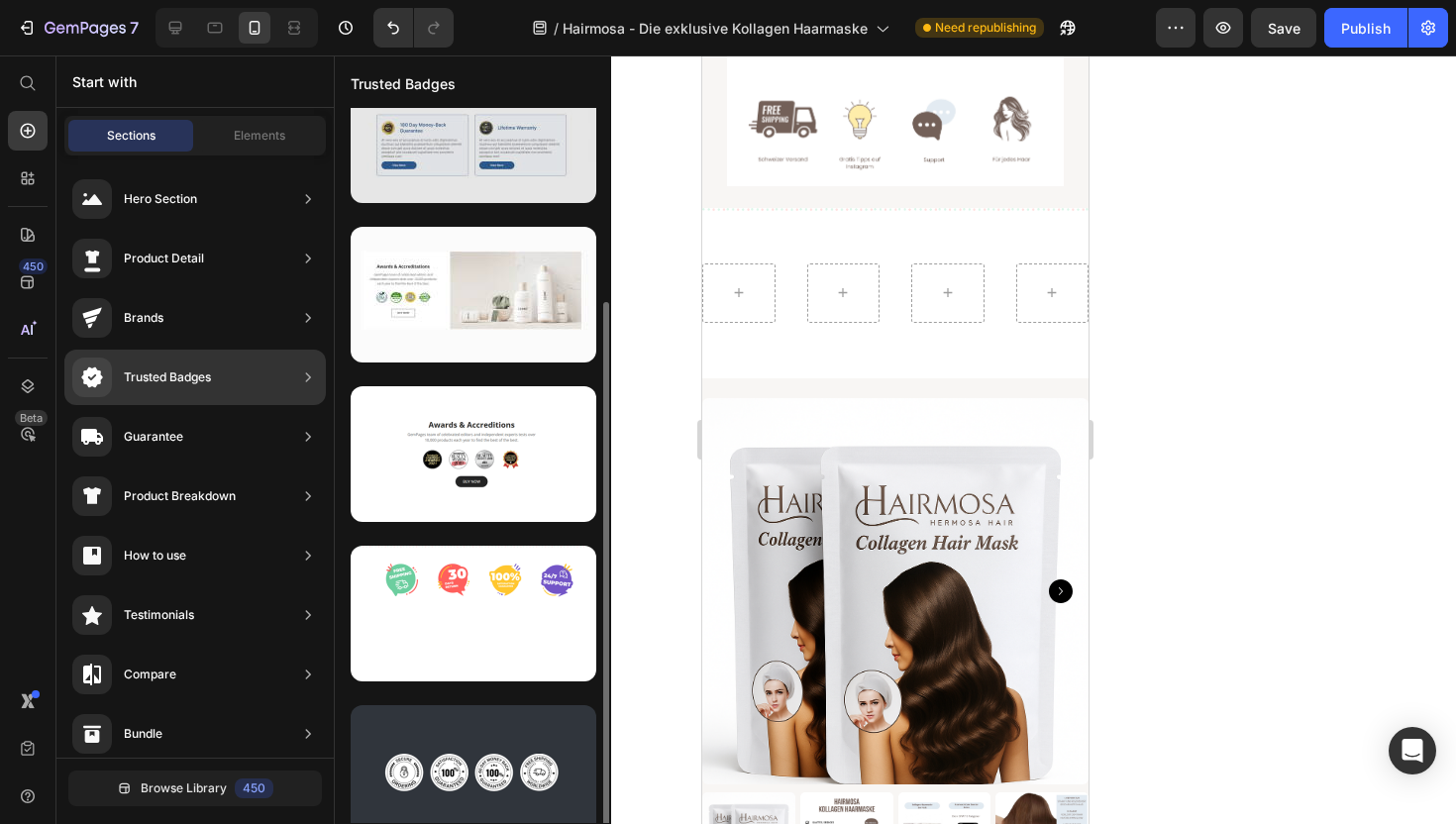 scroll, scrollTop: 230, scrollLeft: 0, axis: vertical 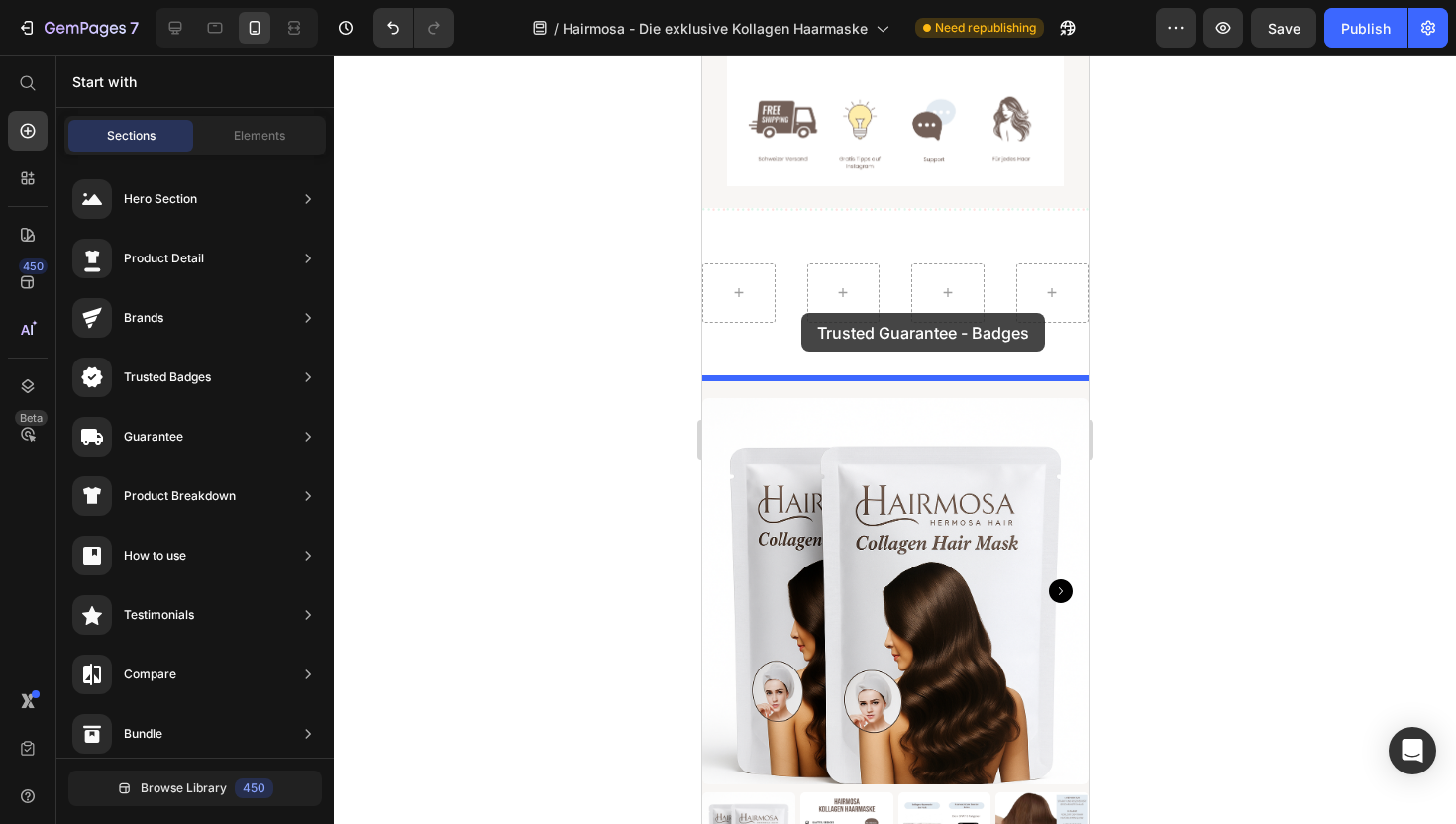drag, startPoint x: 1157, startPoint y: 639, endPoint x: 799, endPoint y: 312, distance: 484.8639 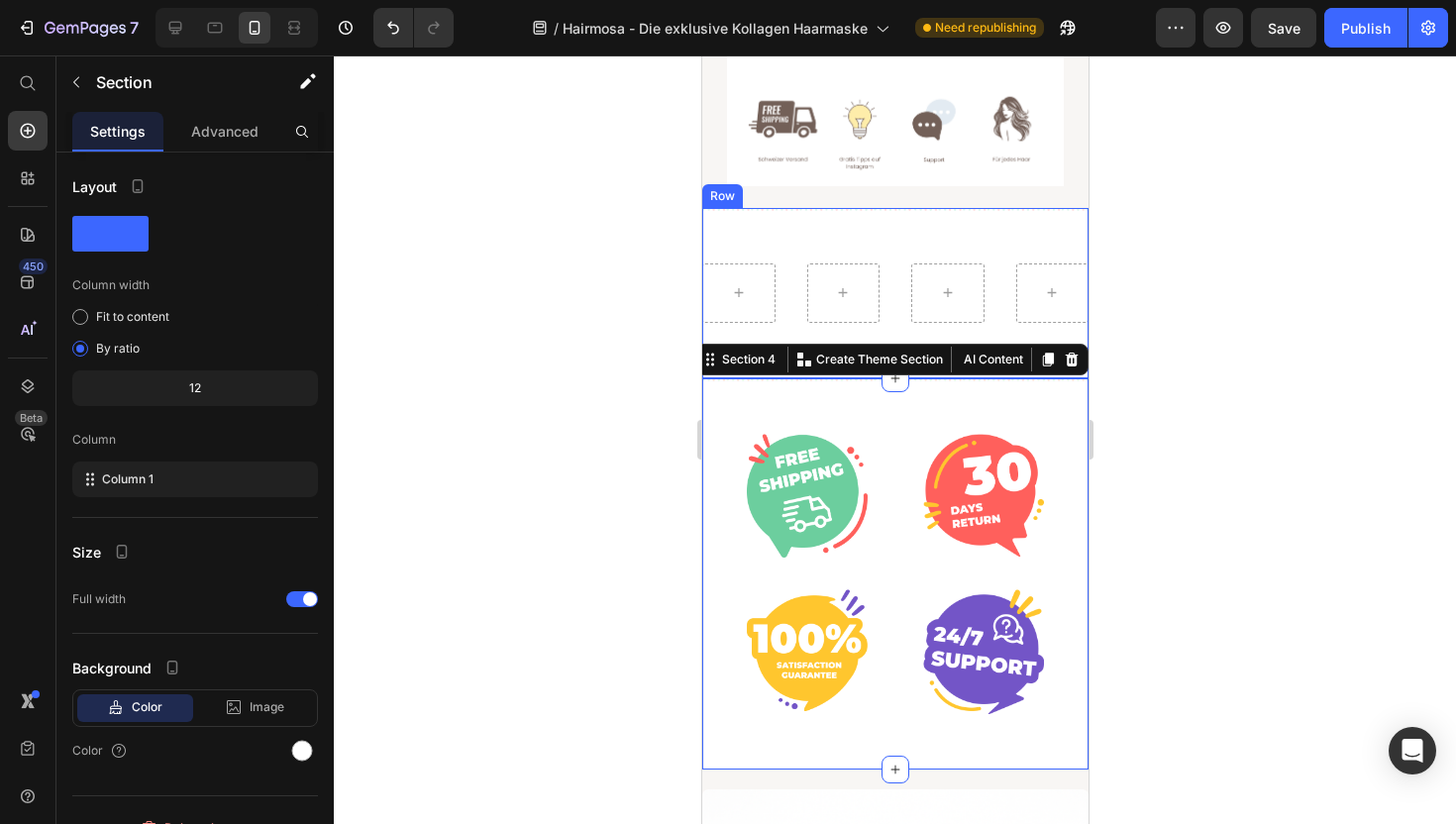 click on "Row" at bounding box center (894, 293) 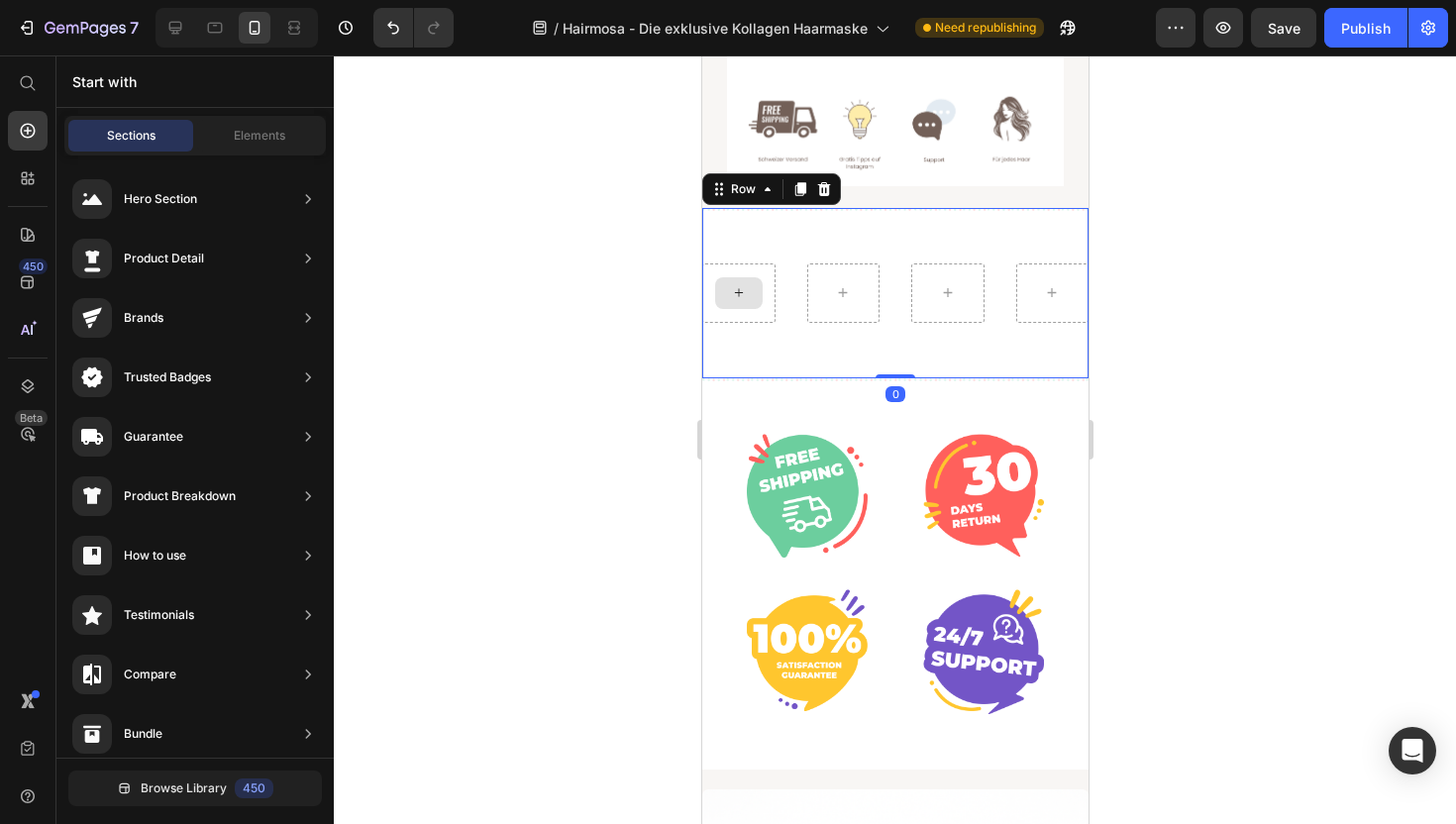 click 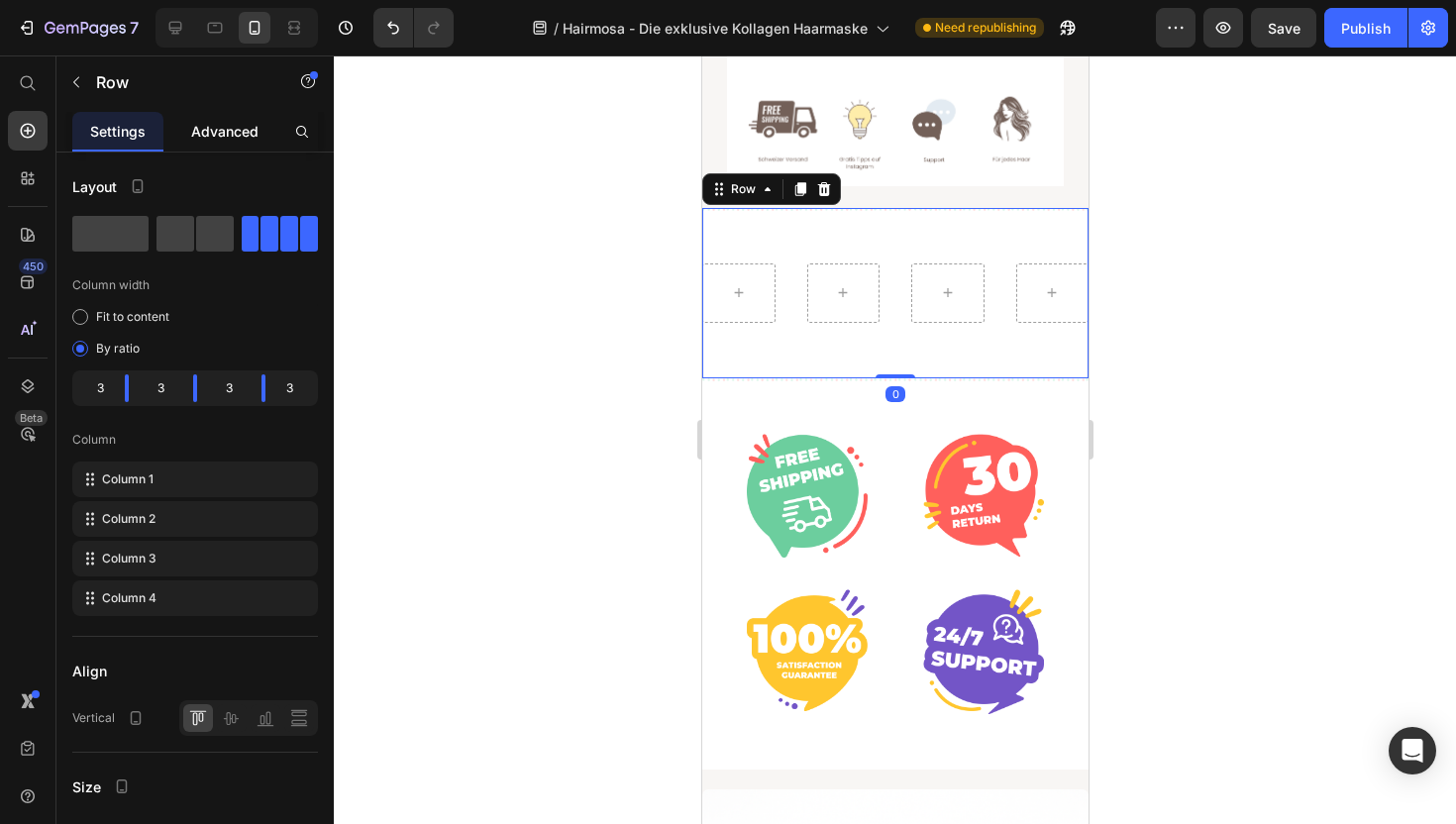 click on "Advanced" at bounding box center [225, 131] 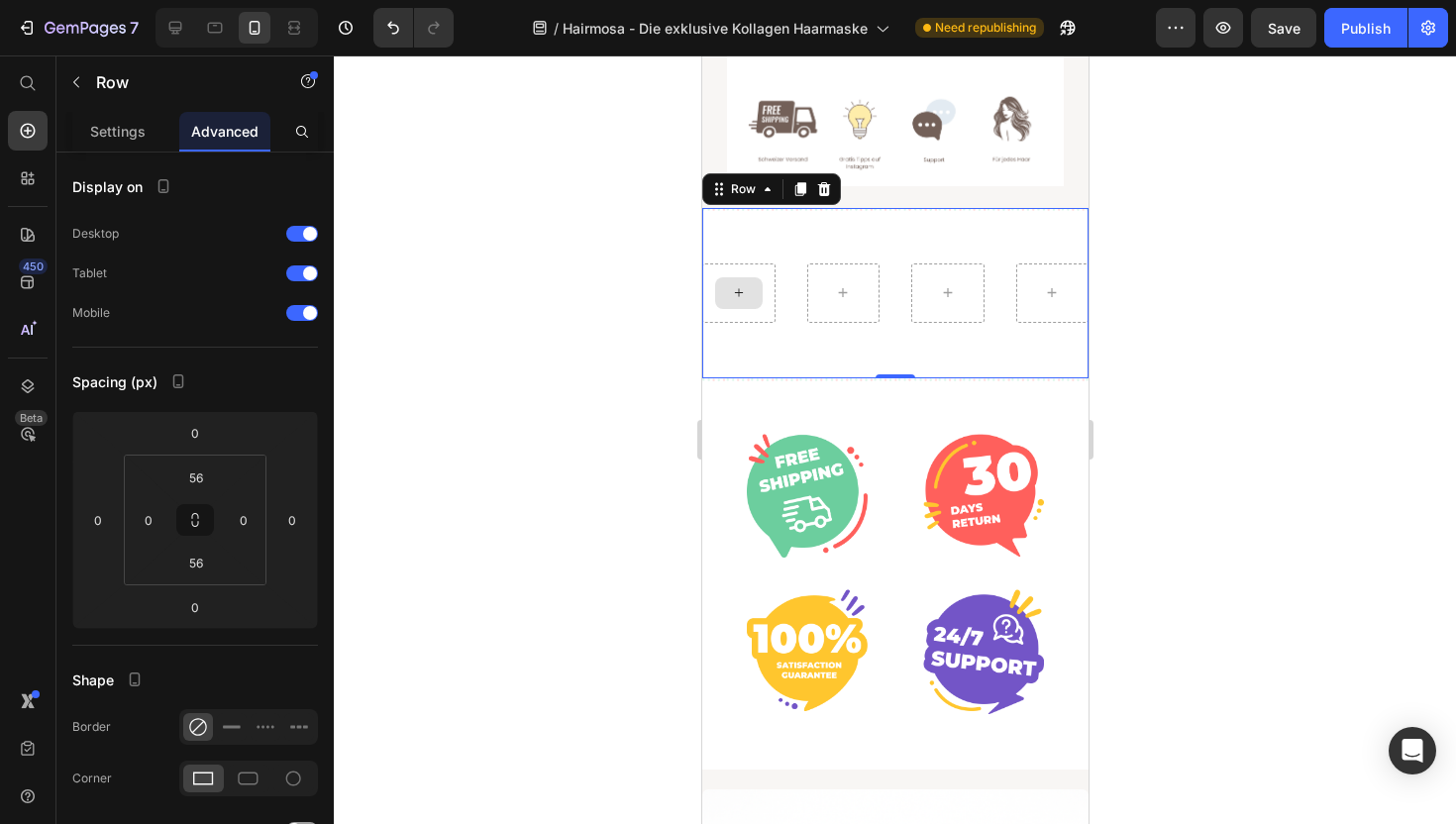 click at bounding box center [738, 293] 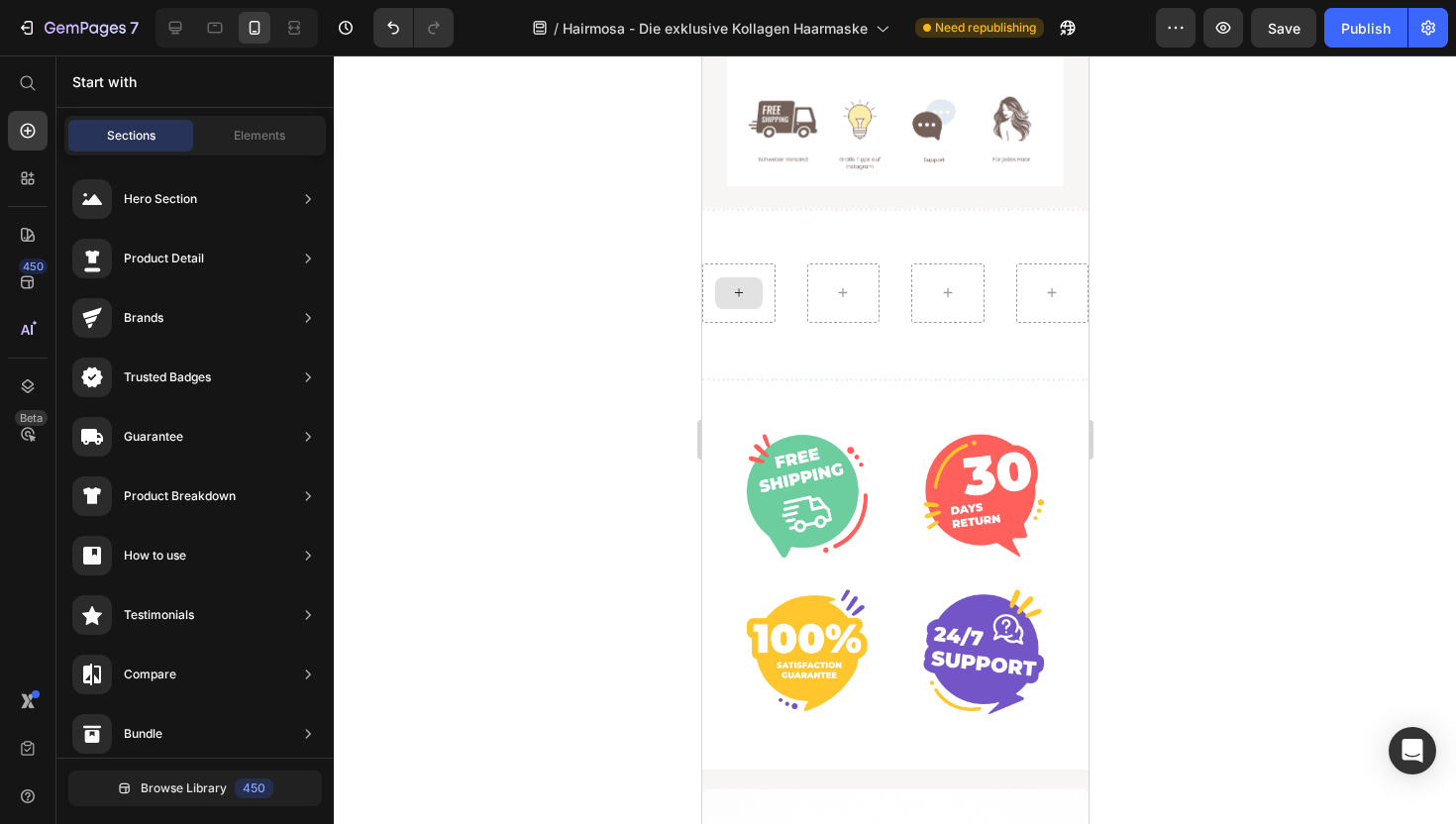 click at bounding box center (738, 293) 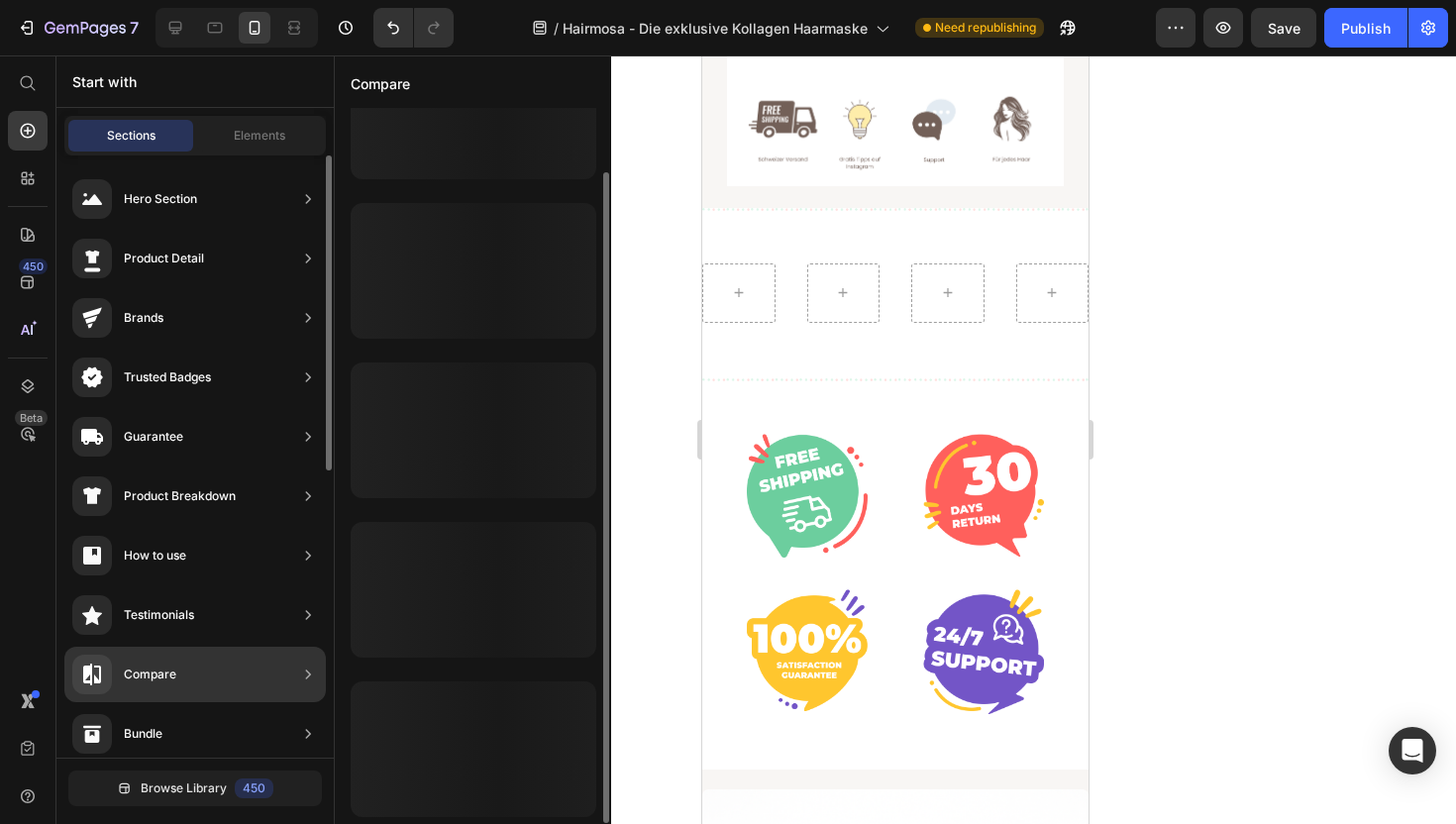 scroll, scrollTop: 70, scrollLeft: 0, axis: vertical 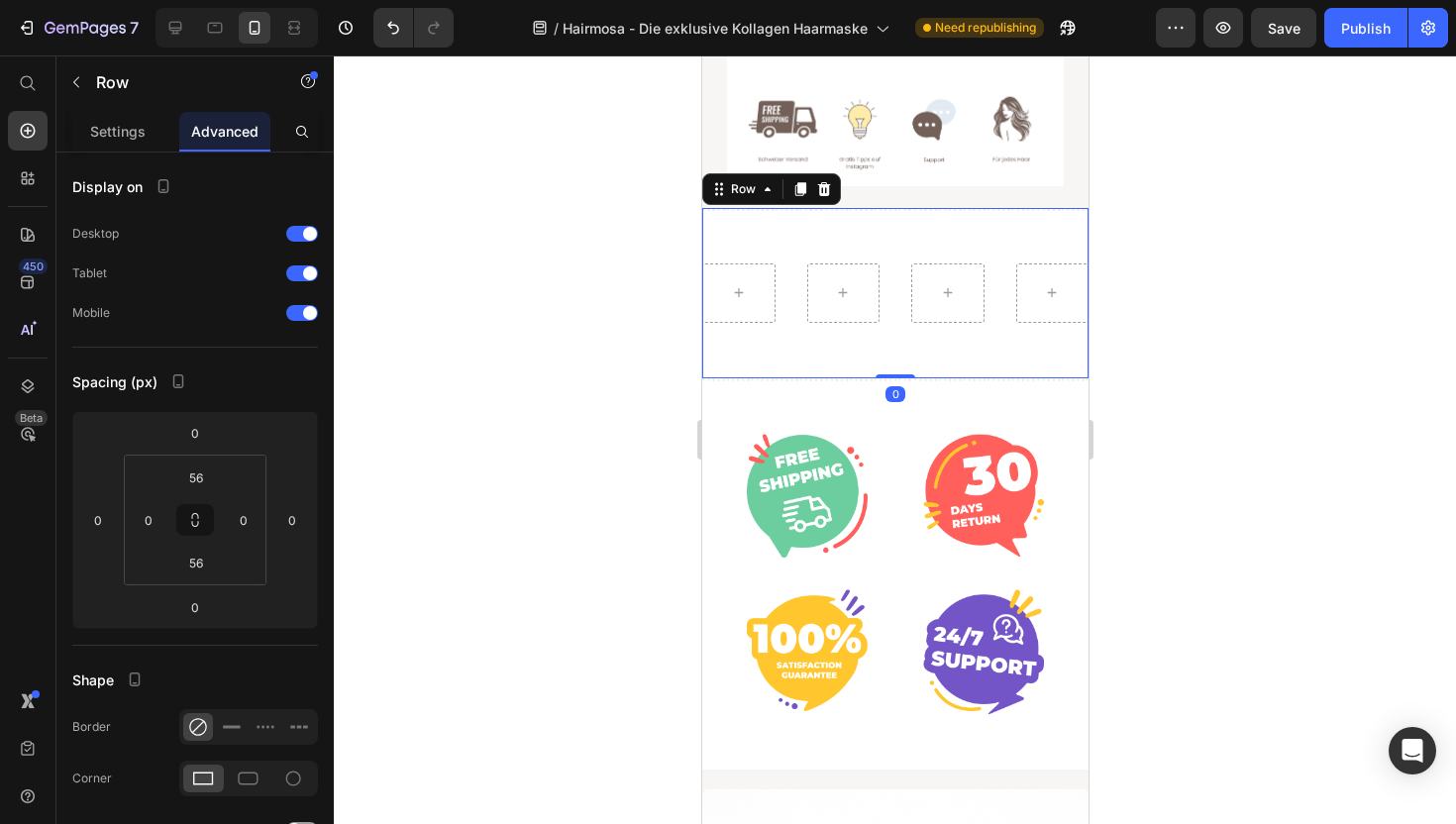 click on "Row   0" at bounding box center [894, 293] 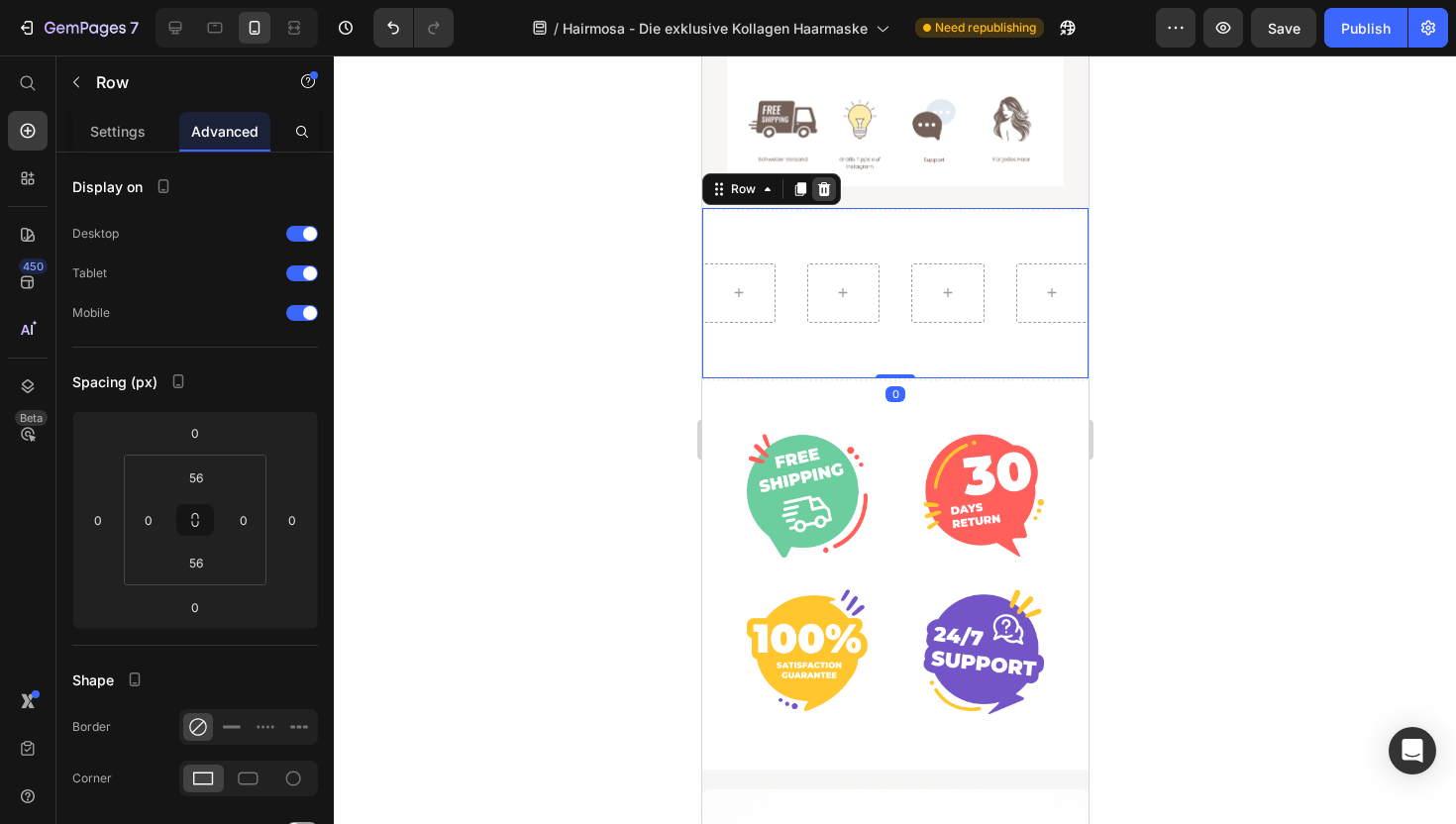 click at bounding box center [823, 189] 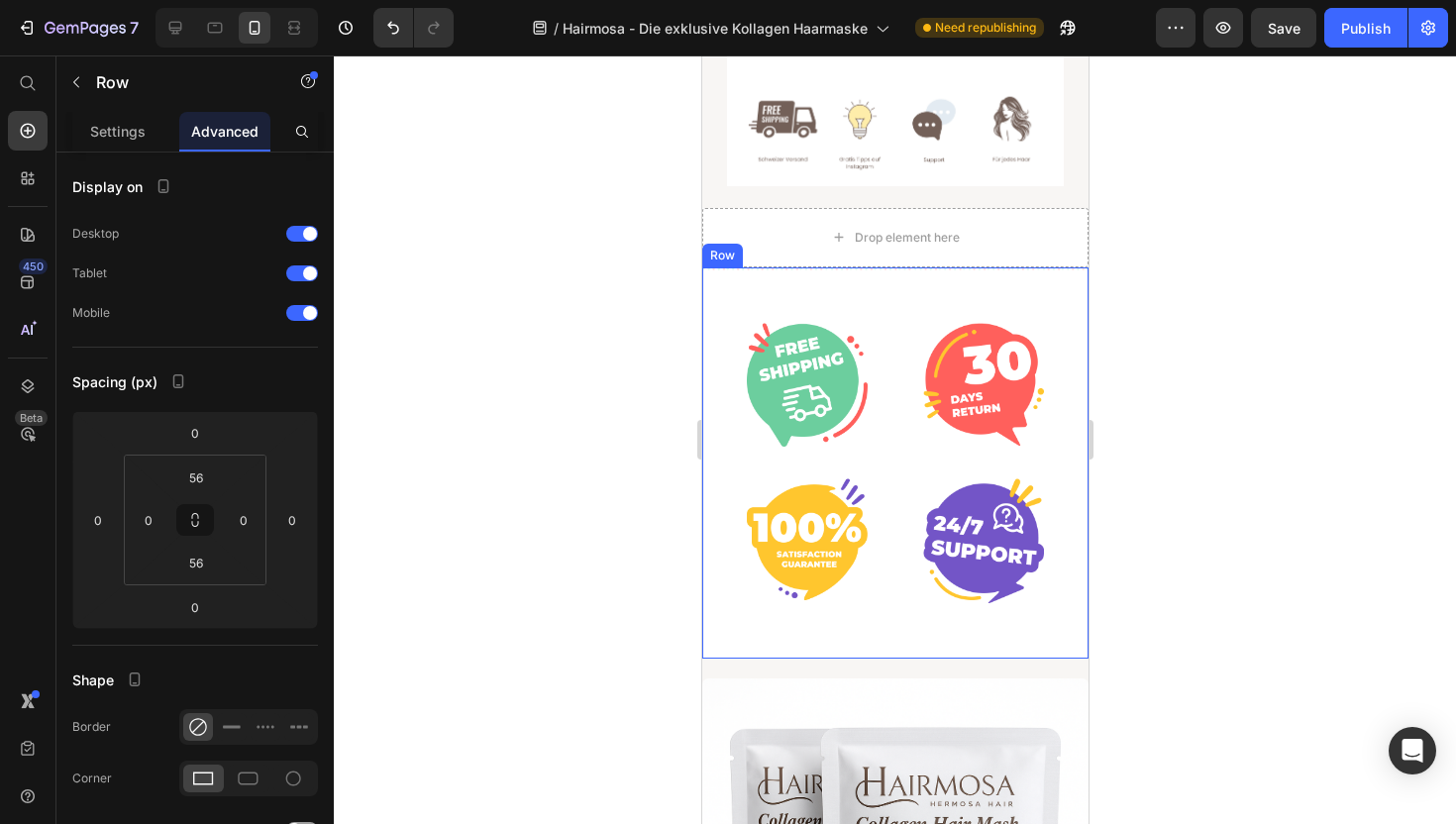 click on "Image Image Image Image Row Row" at bounding box center [894, 463] 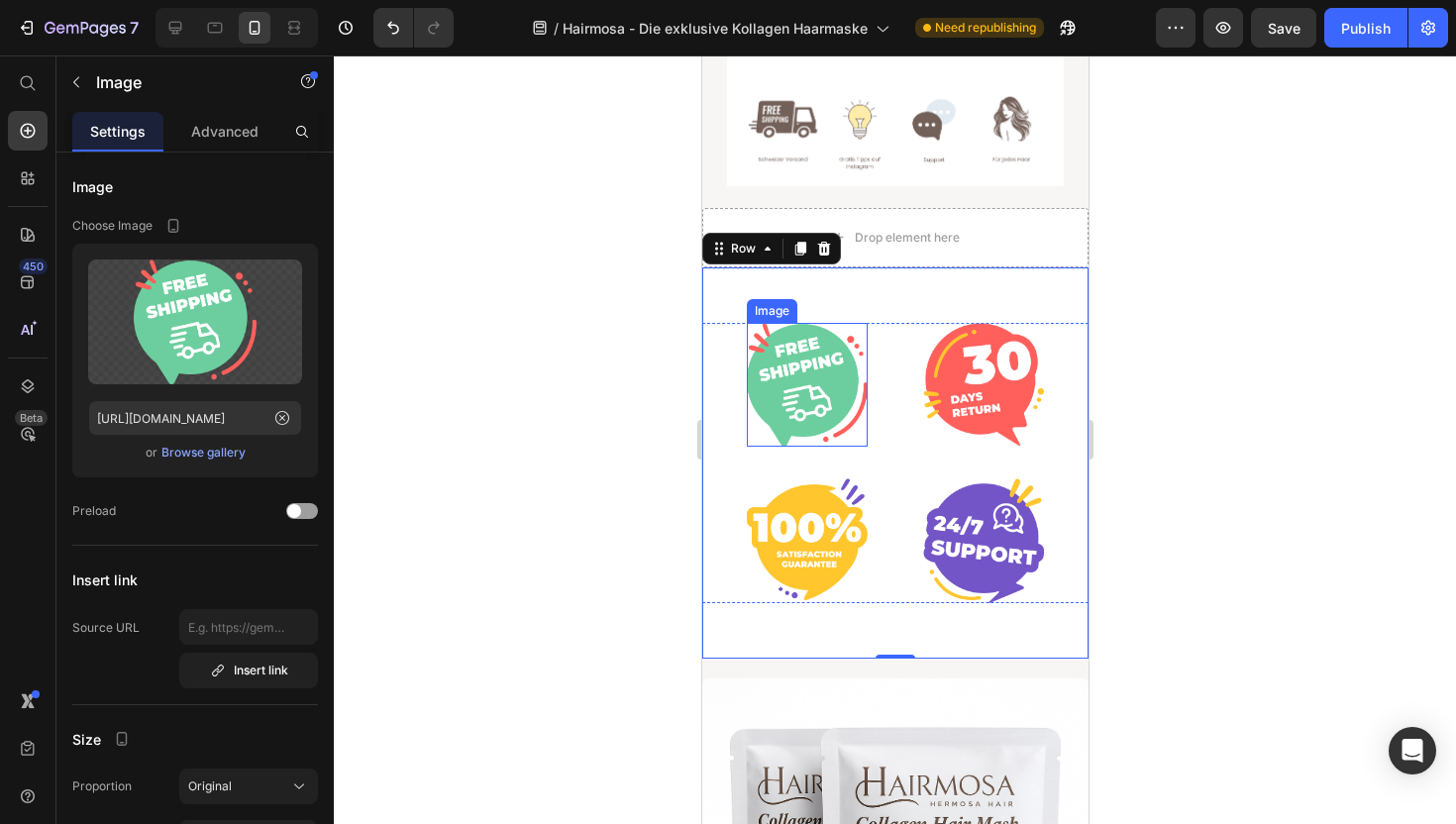 click at bounding box center (806, 384) 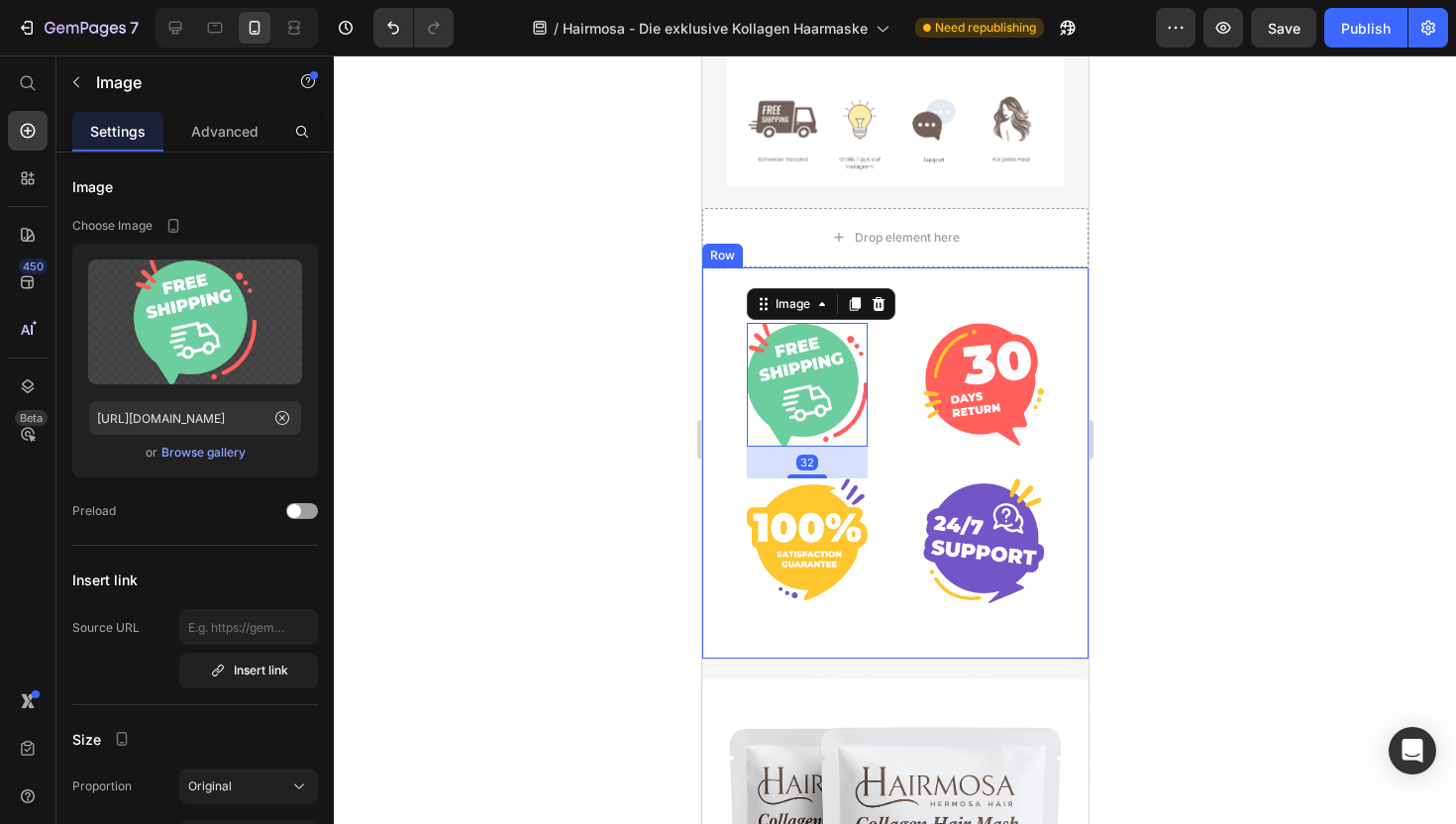 click on "Image   32 Image Image Image Row Row" at bounding box center [894, 463] 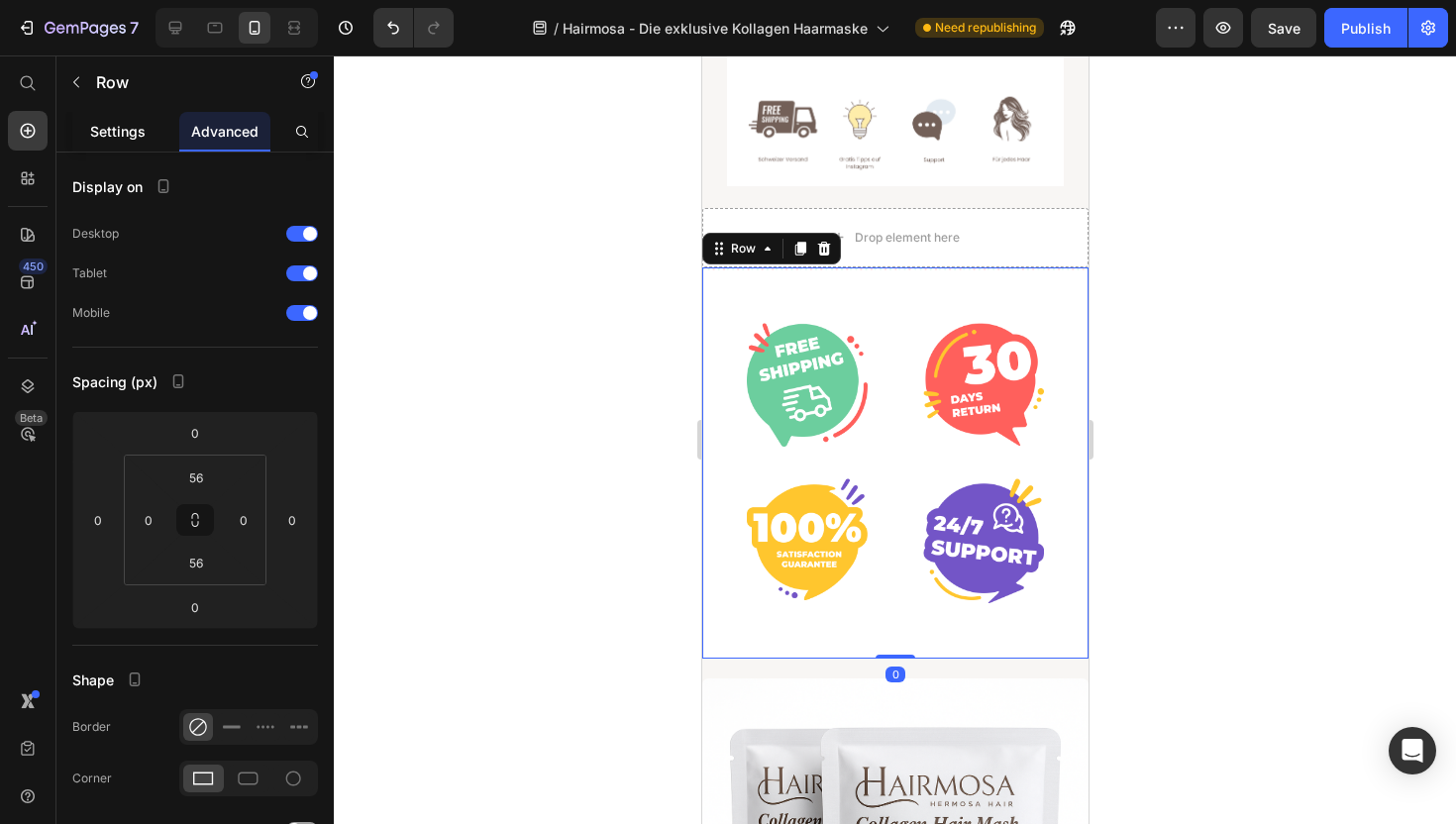 click on "Settings" at bounding box center [118, 131] 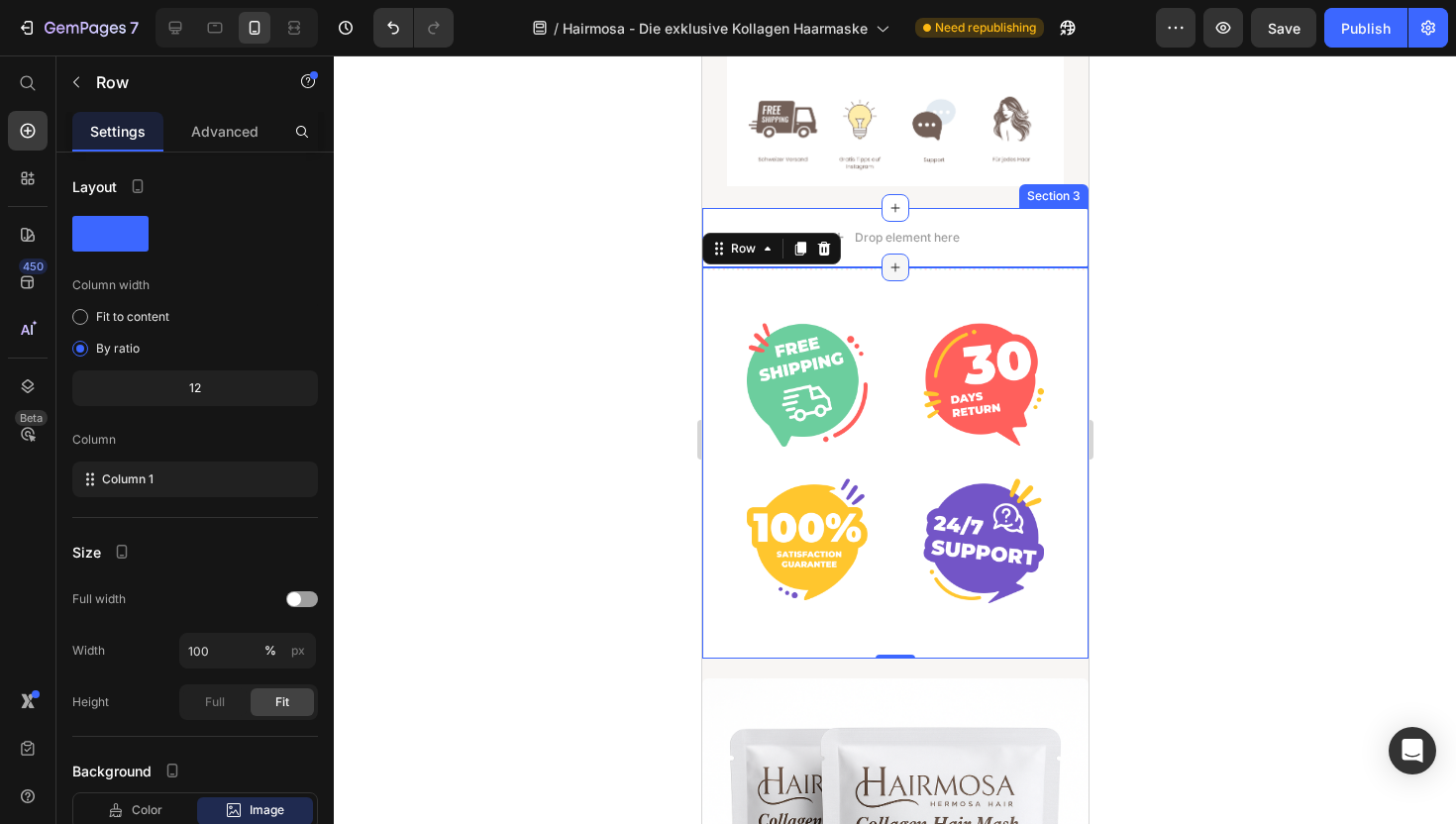 click 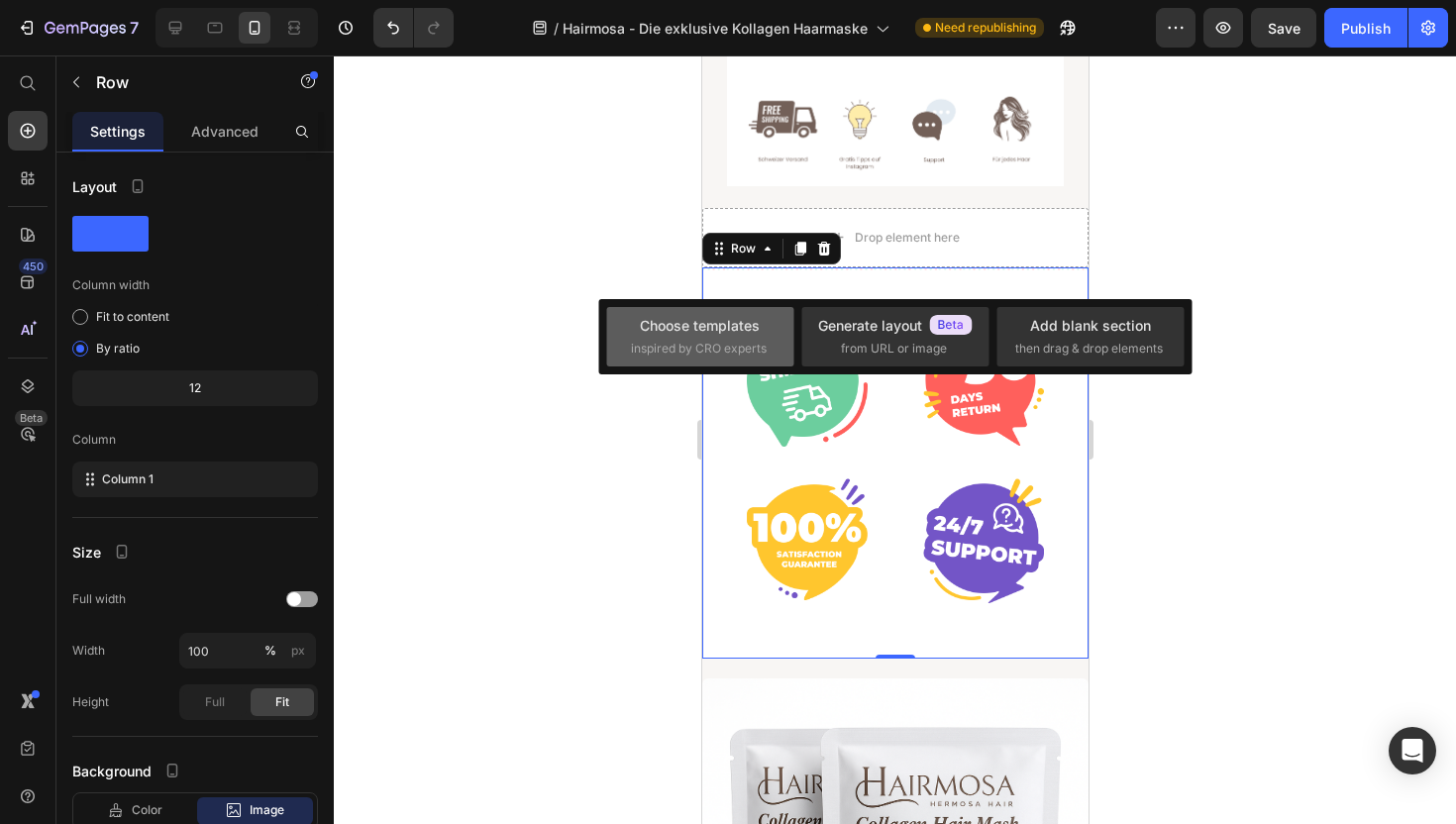 click on "inspired by CRO experts" at bounding box center (698, 349) 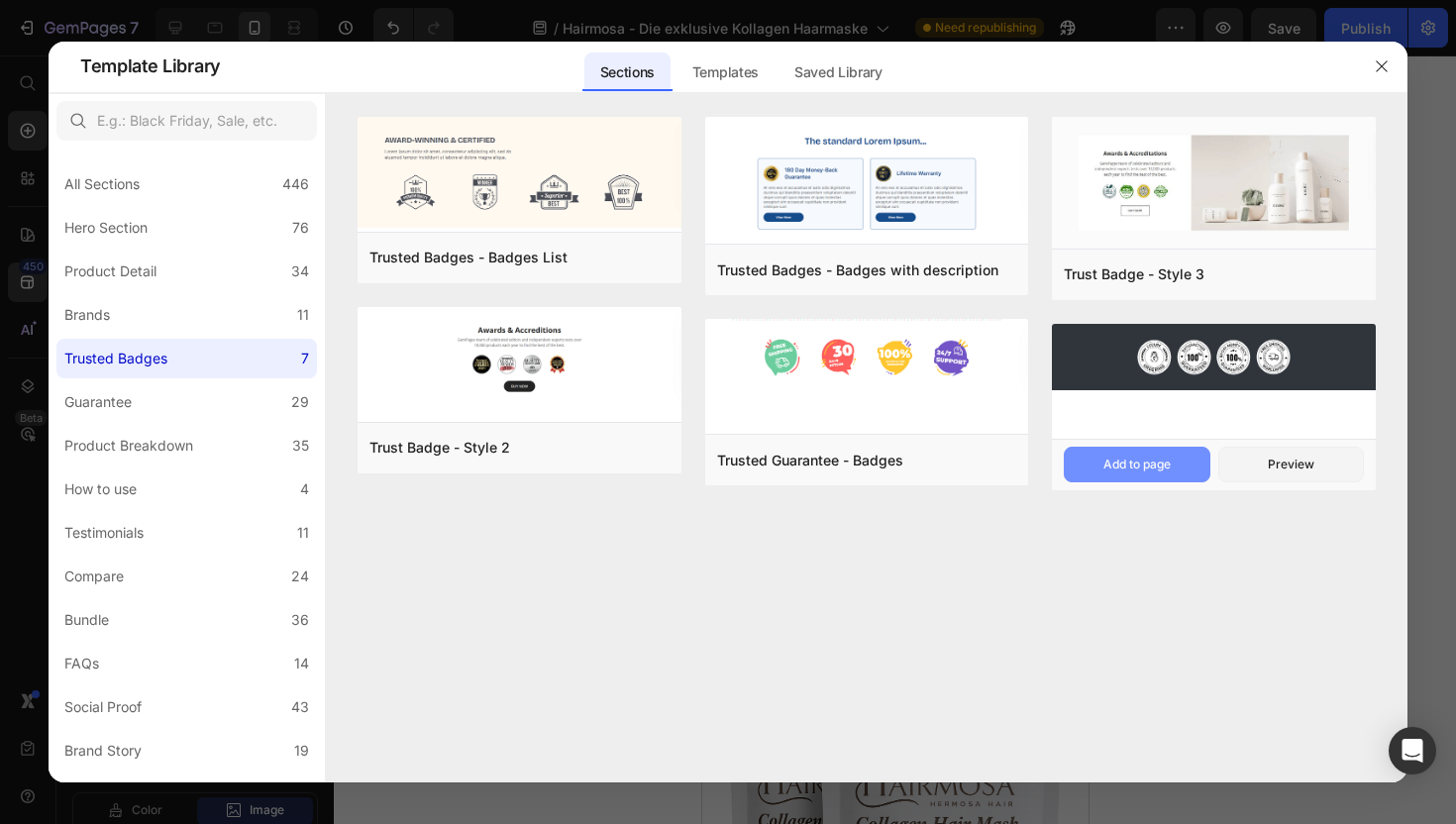 click on "Add to page" at bounding box center [1137, 464] 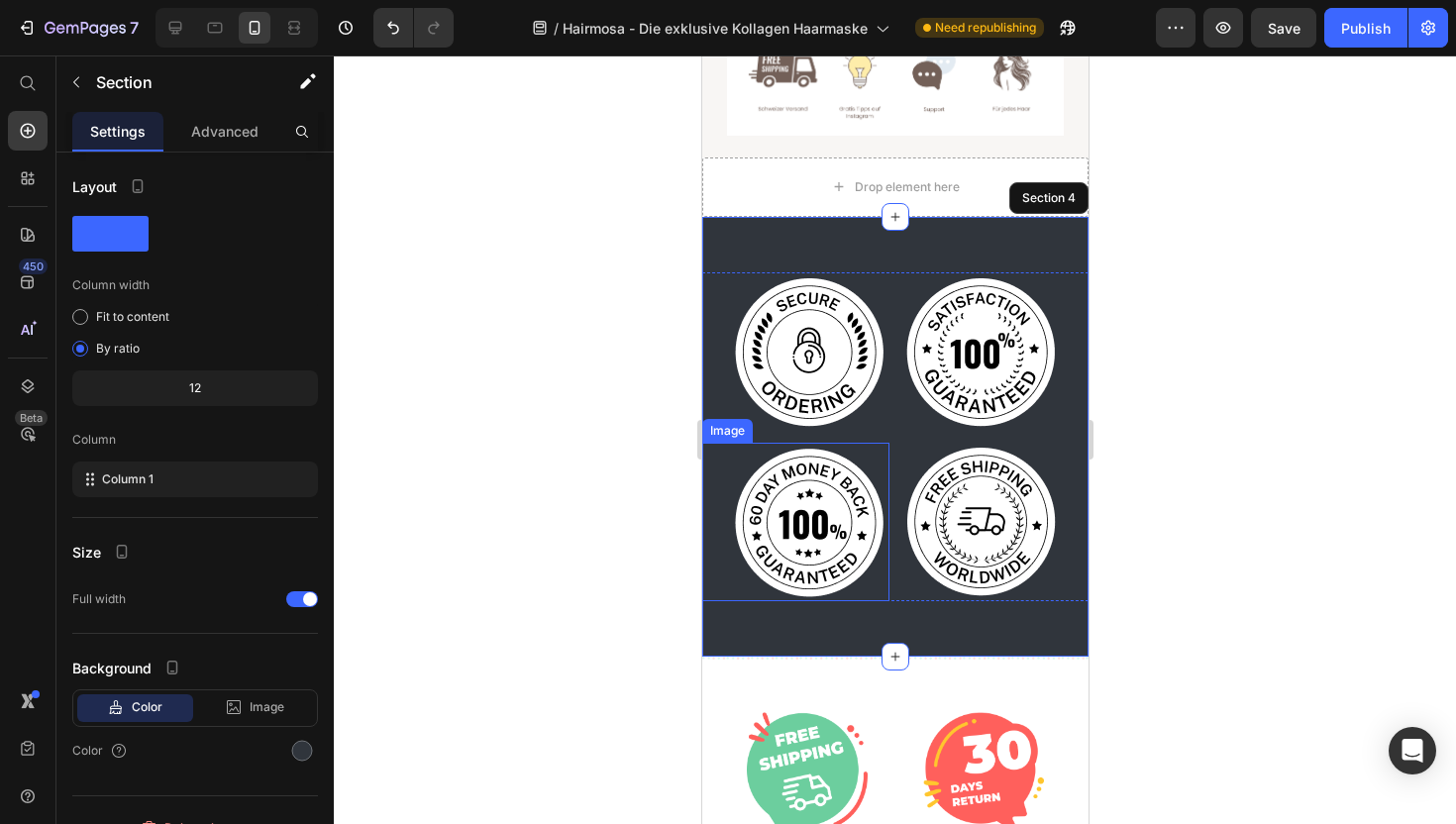 scroll, scrollTop: 999, scrollLeft: 0, axis: vertical 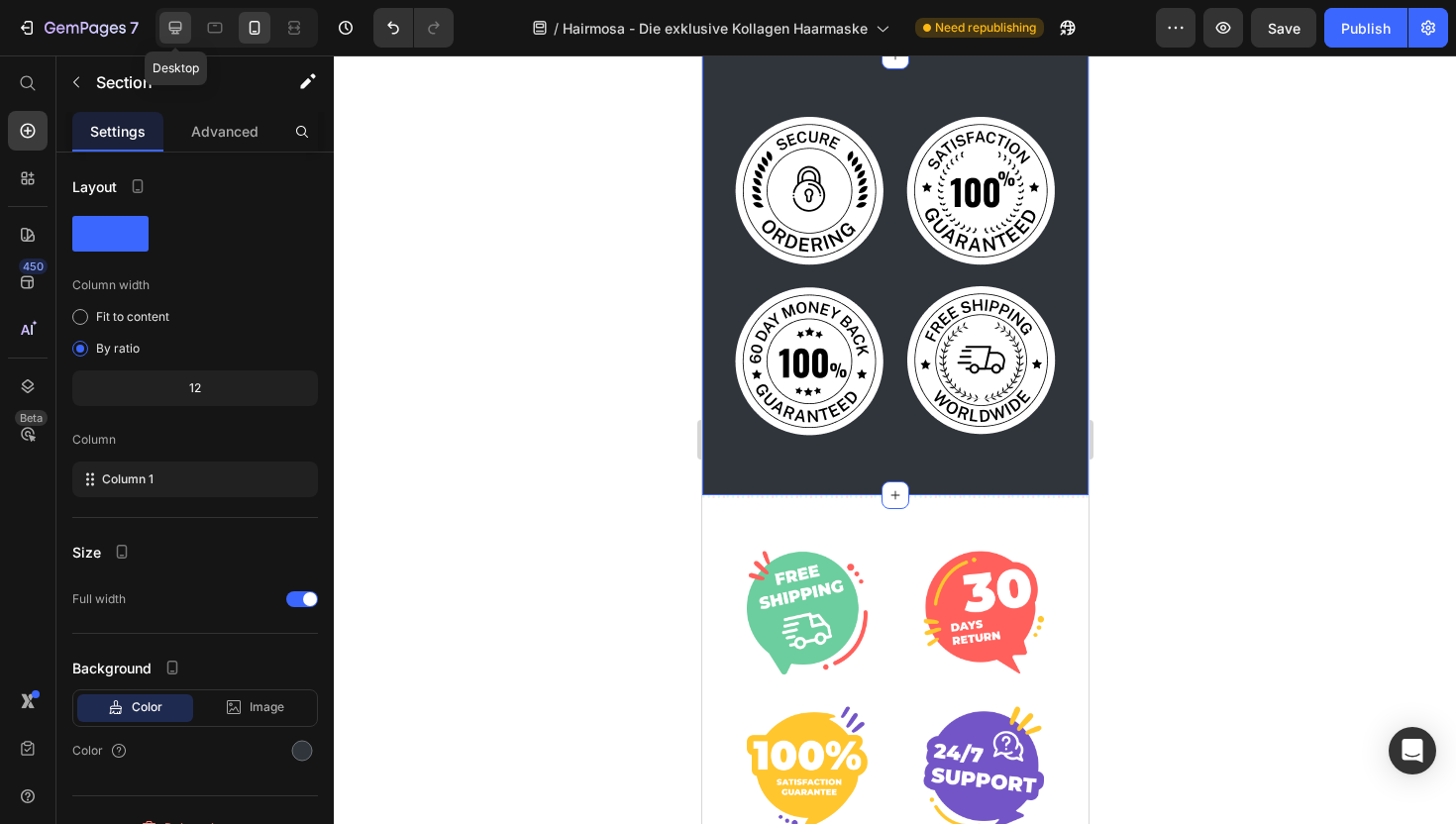 click 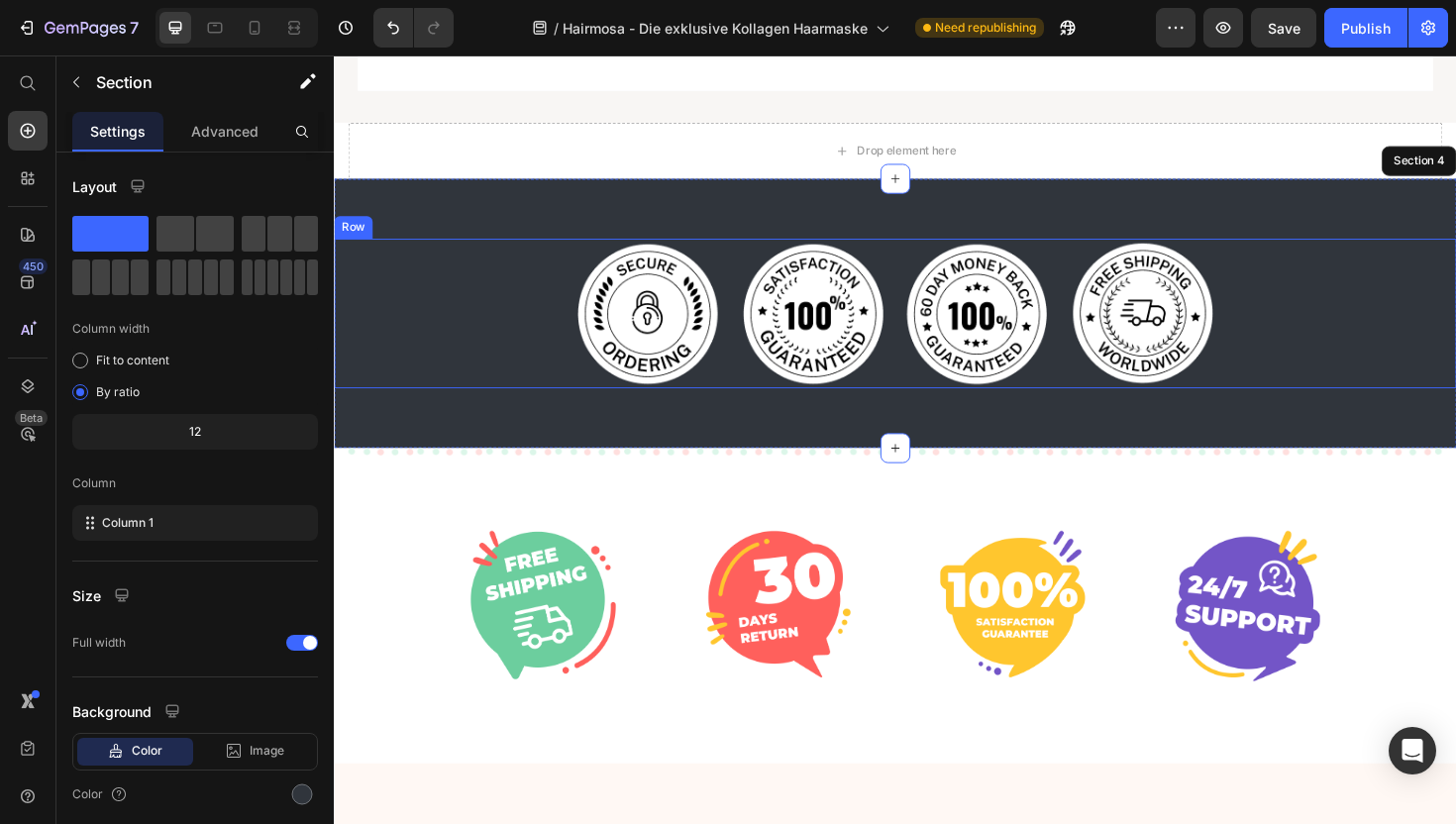 scroll, scrollTop: 1357, scrollLeft: 0, axis: vertical 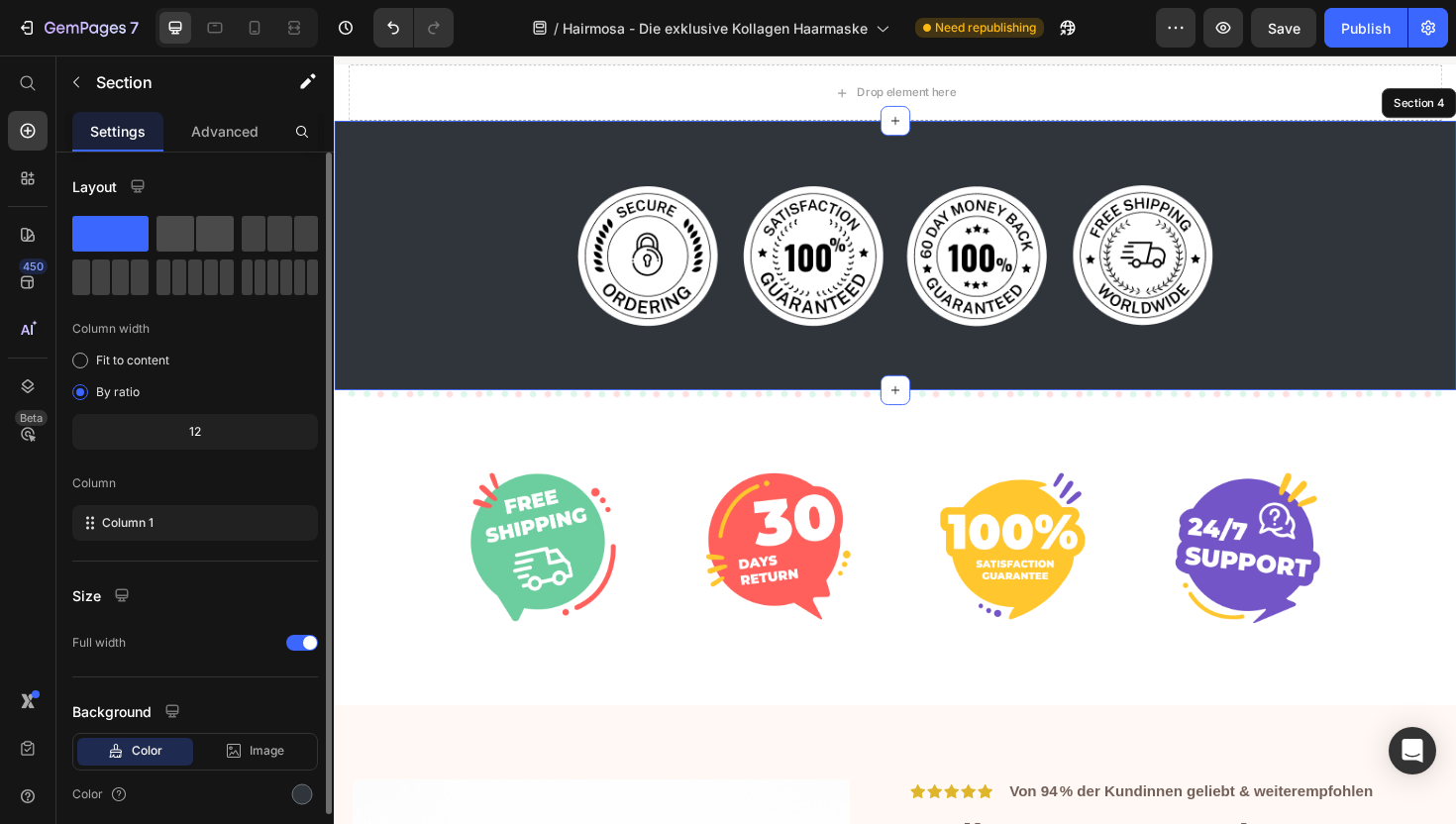 click 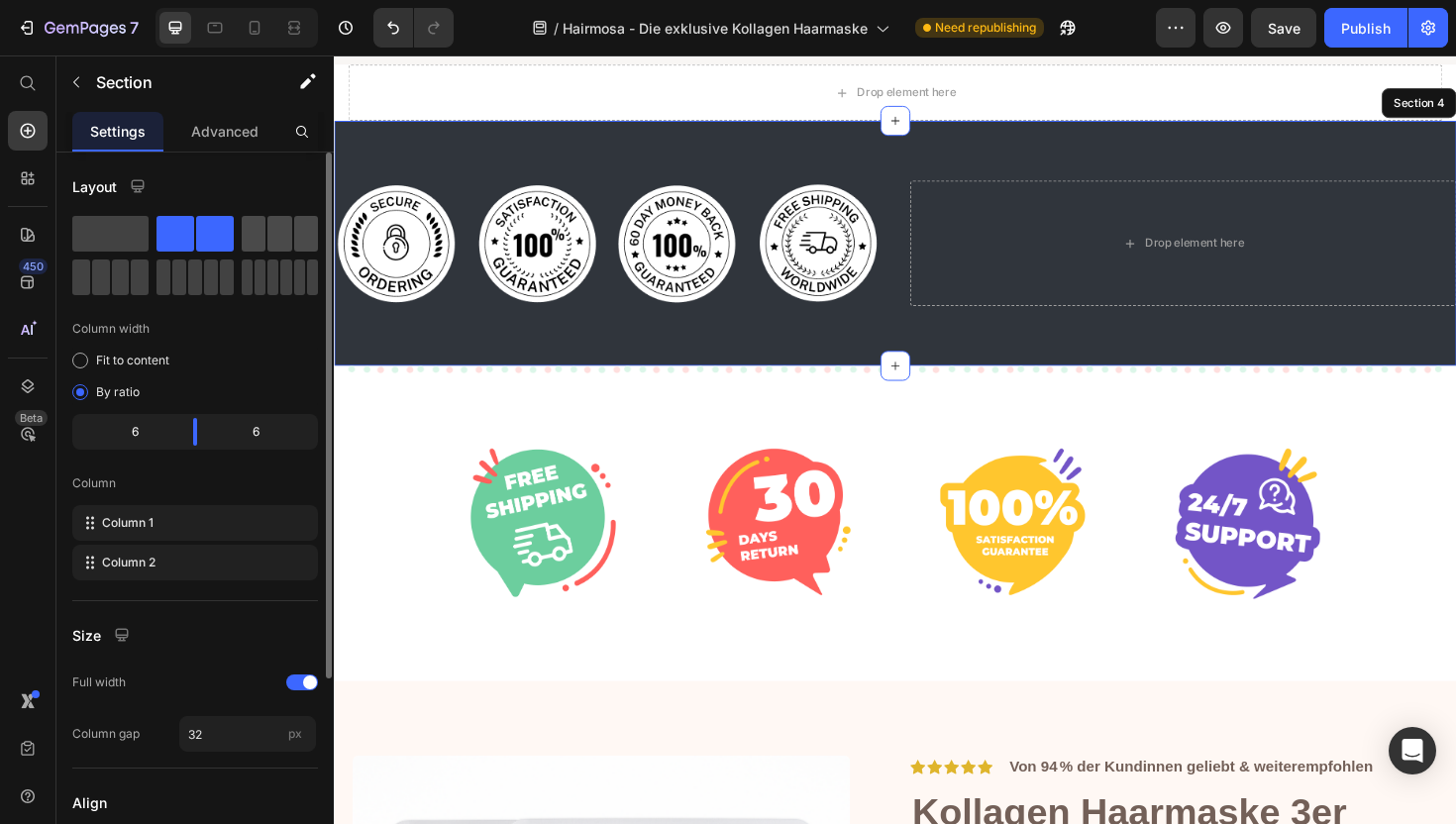 click 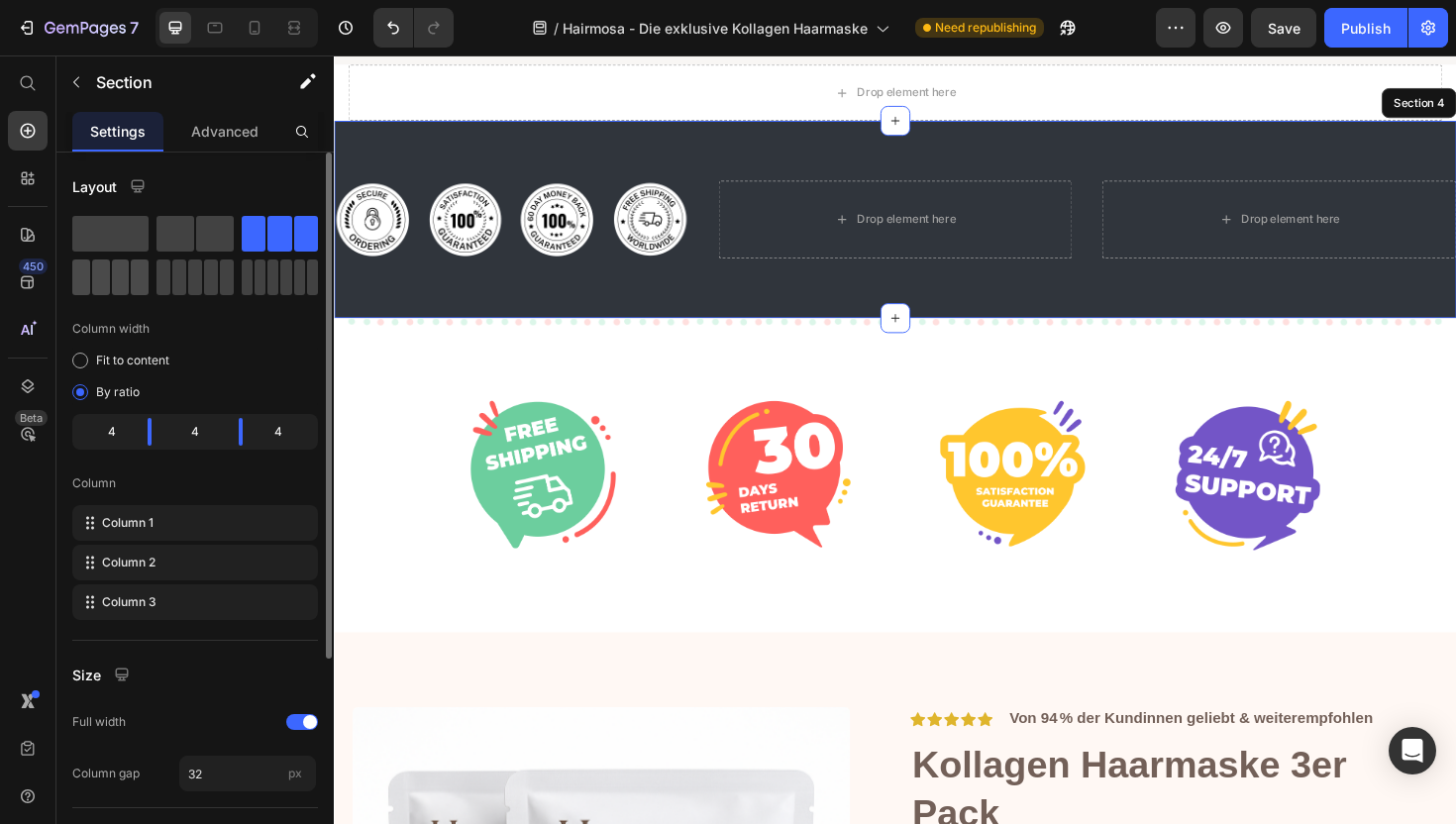 click 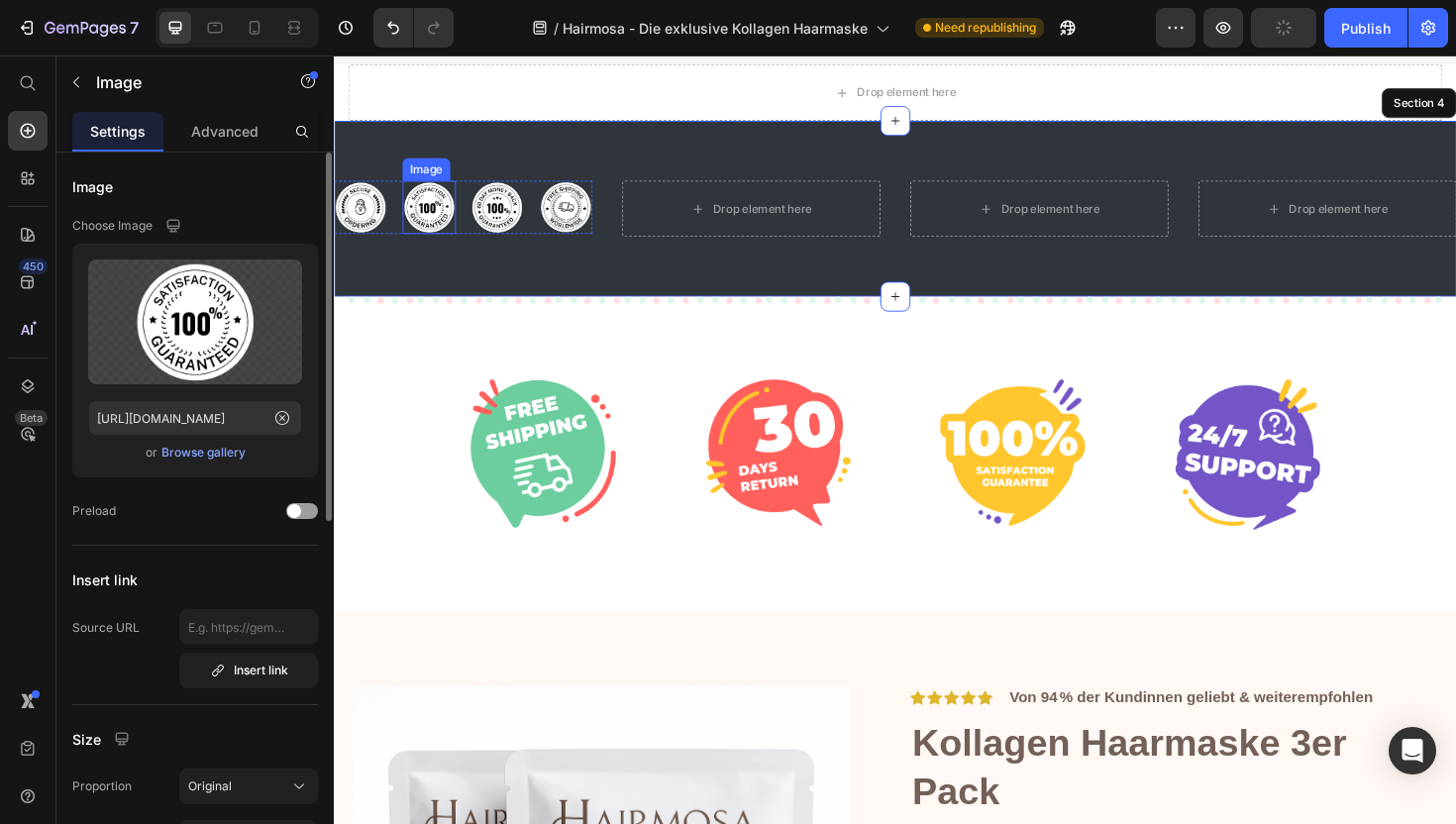 click at bounding box center (434, 216) 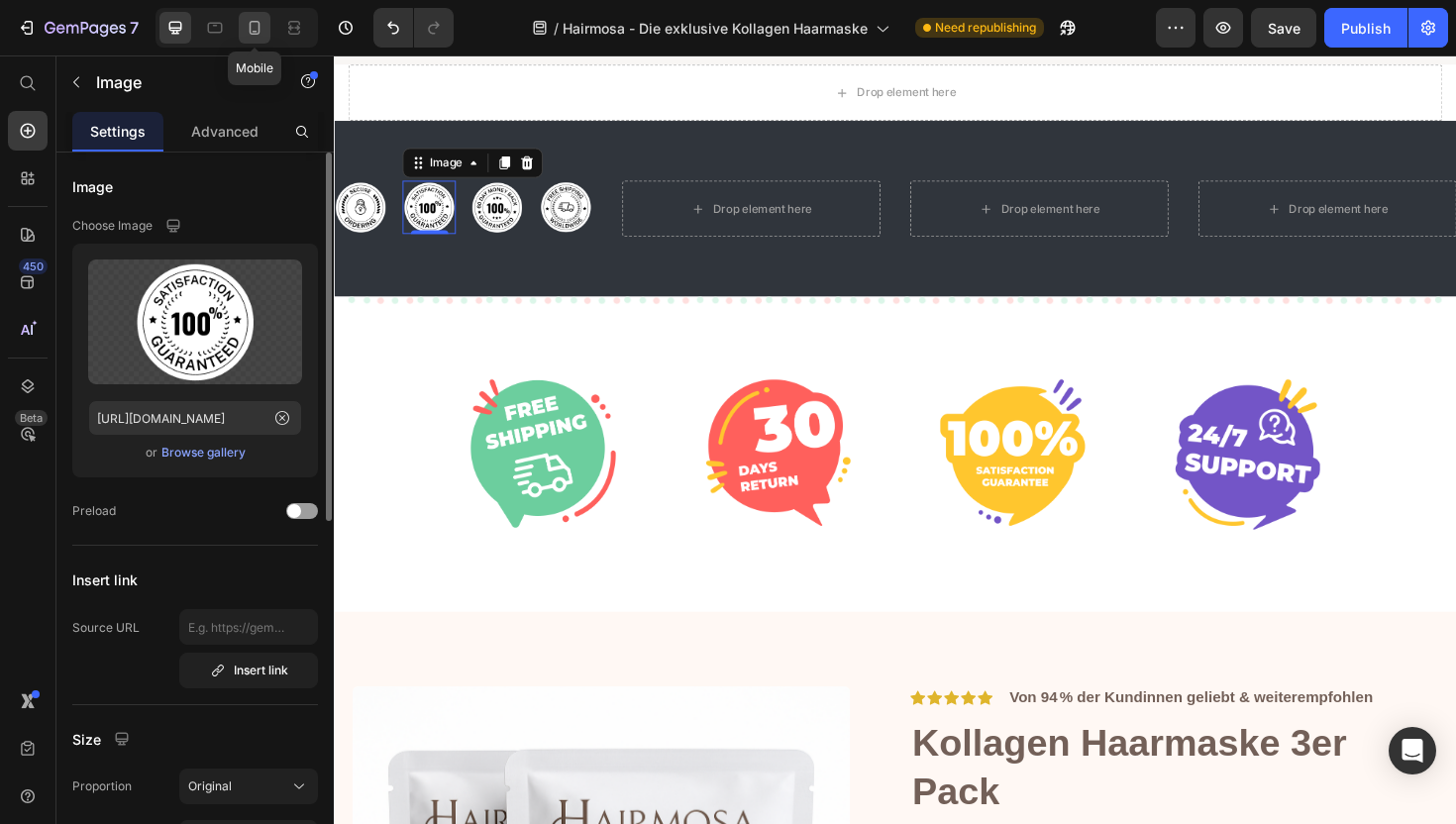 click 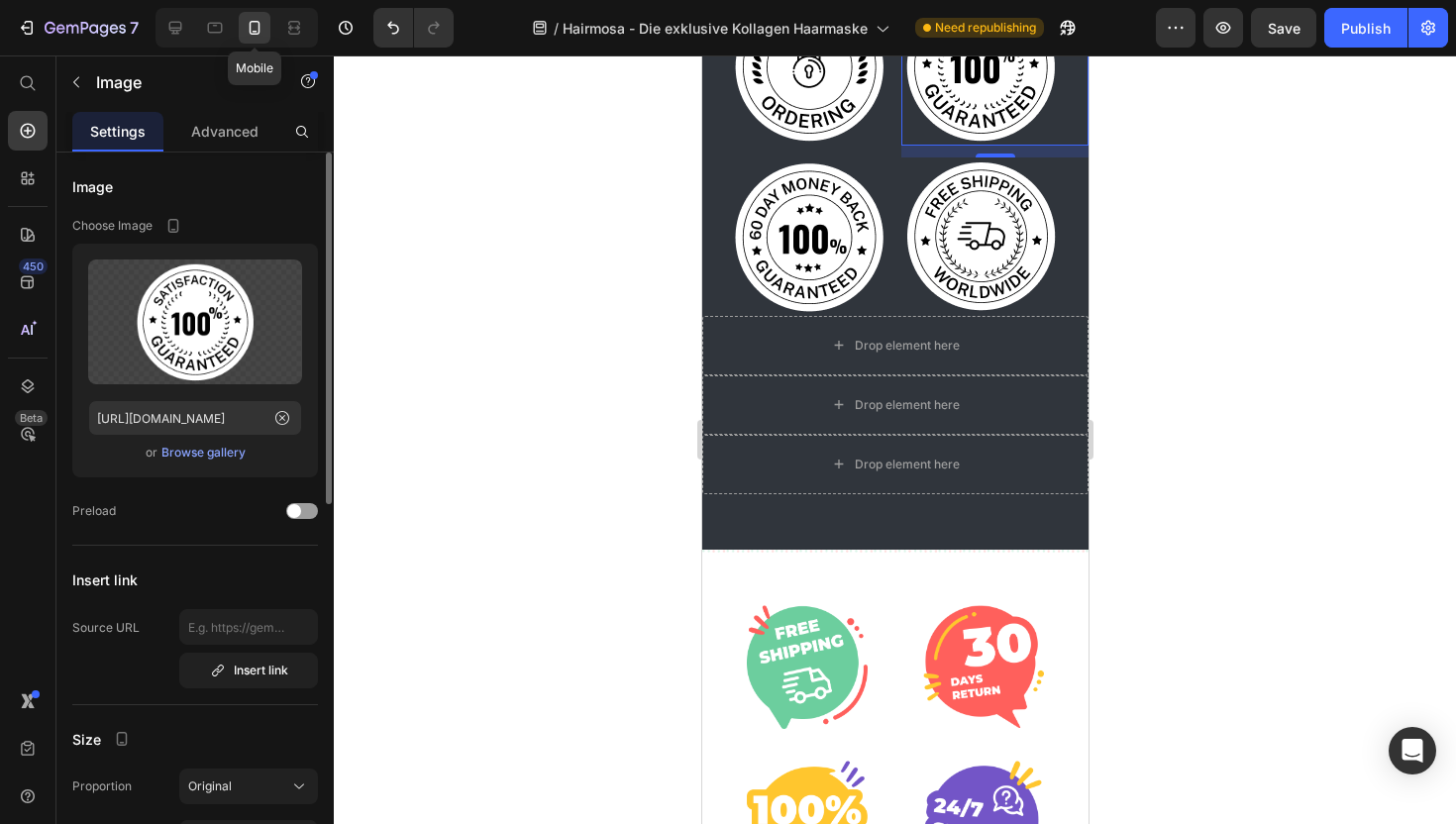 scroll, scrollTop: 1074, scrollLeft: 0, axis: vertical 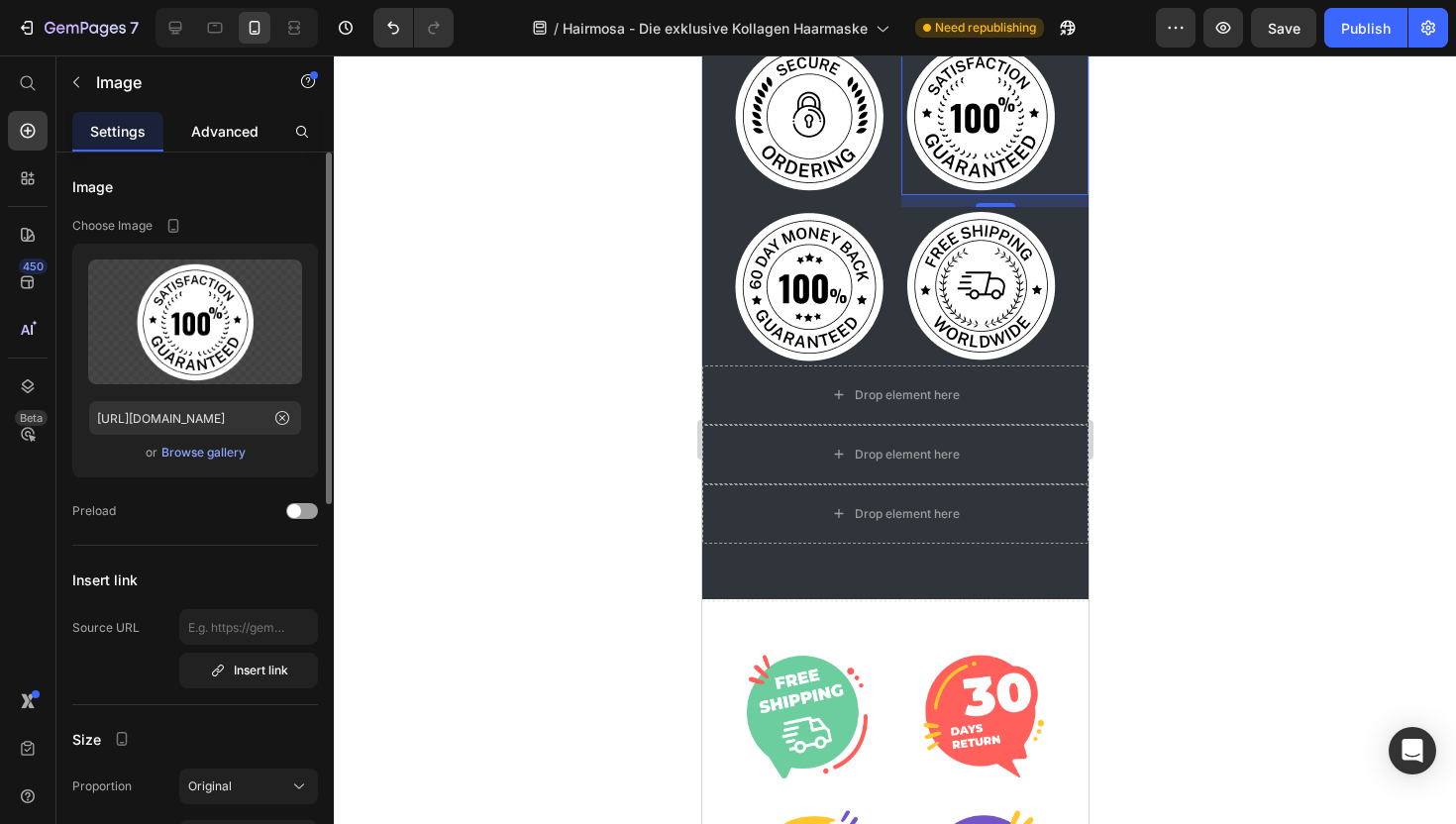 click on "Advanced" at bounding box center (225, 131) 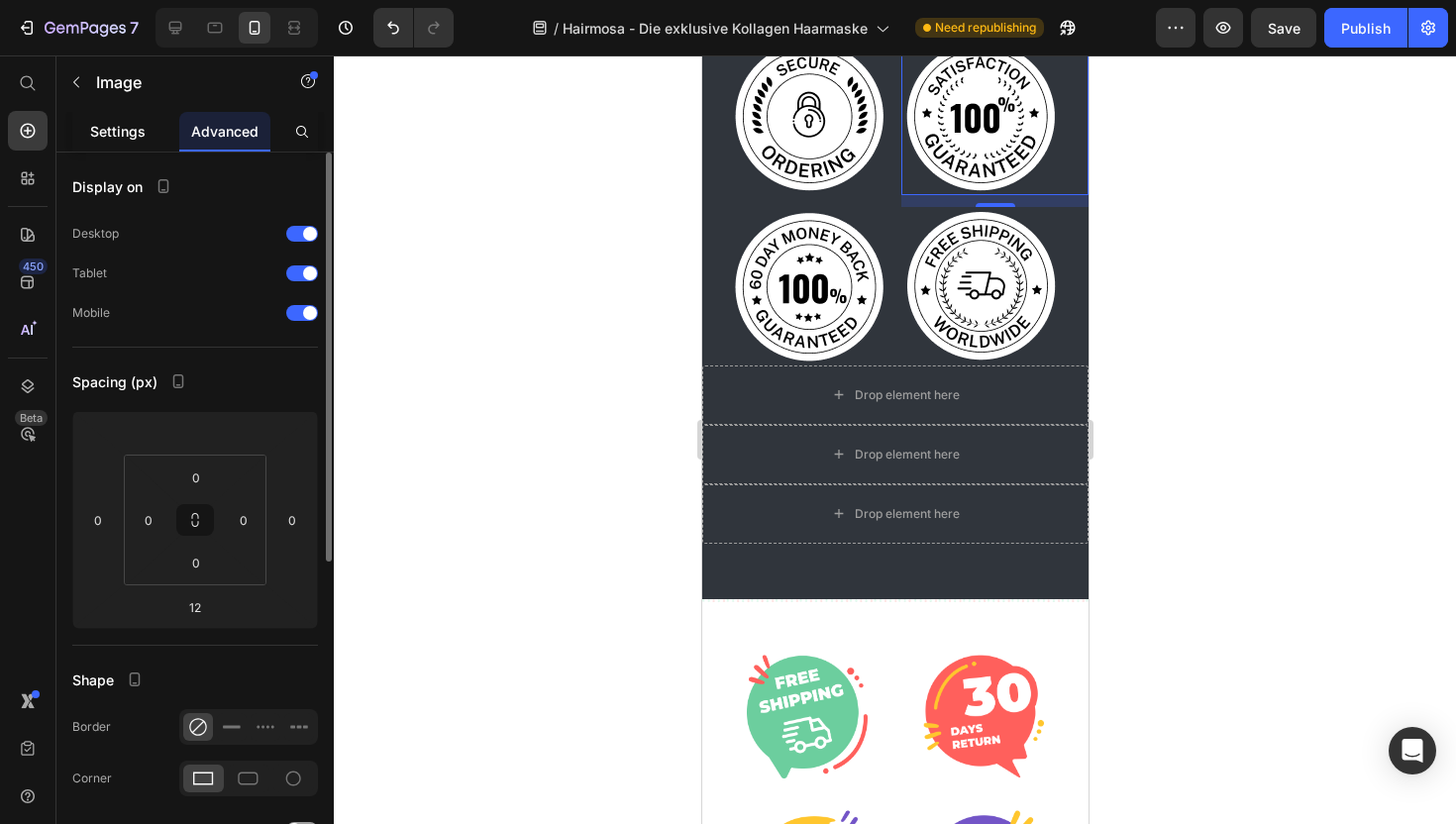 click on "Settings" at bounding box center [118, 131] 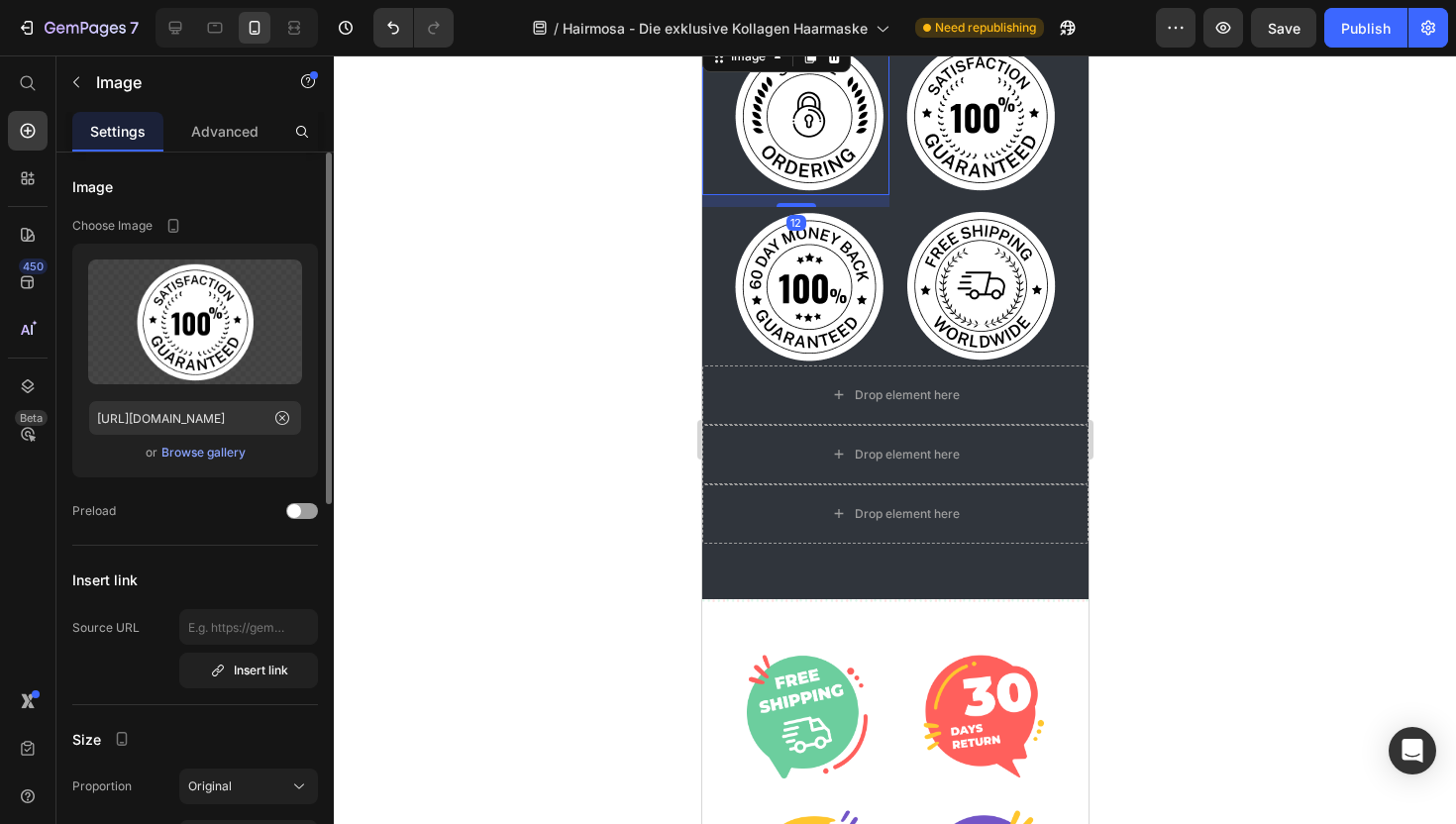 click at bounding box center (794, 116) 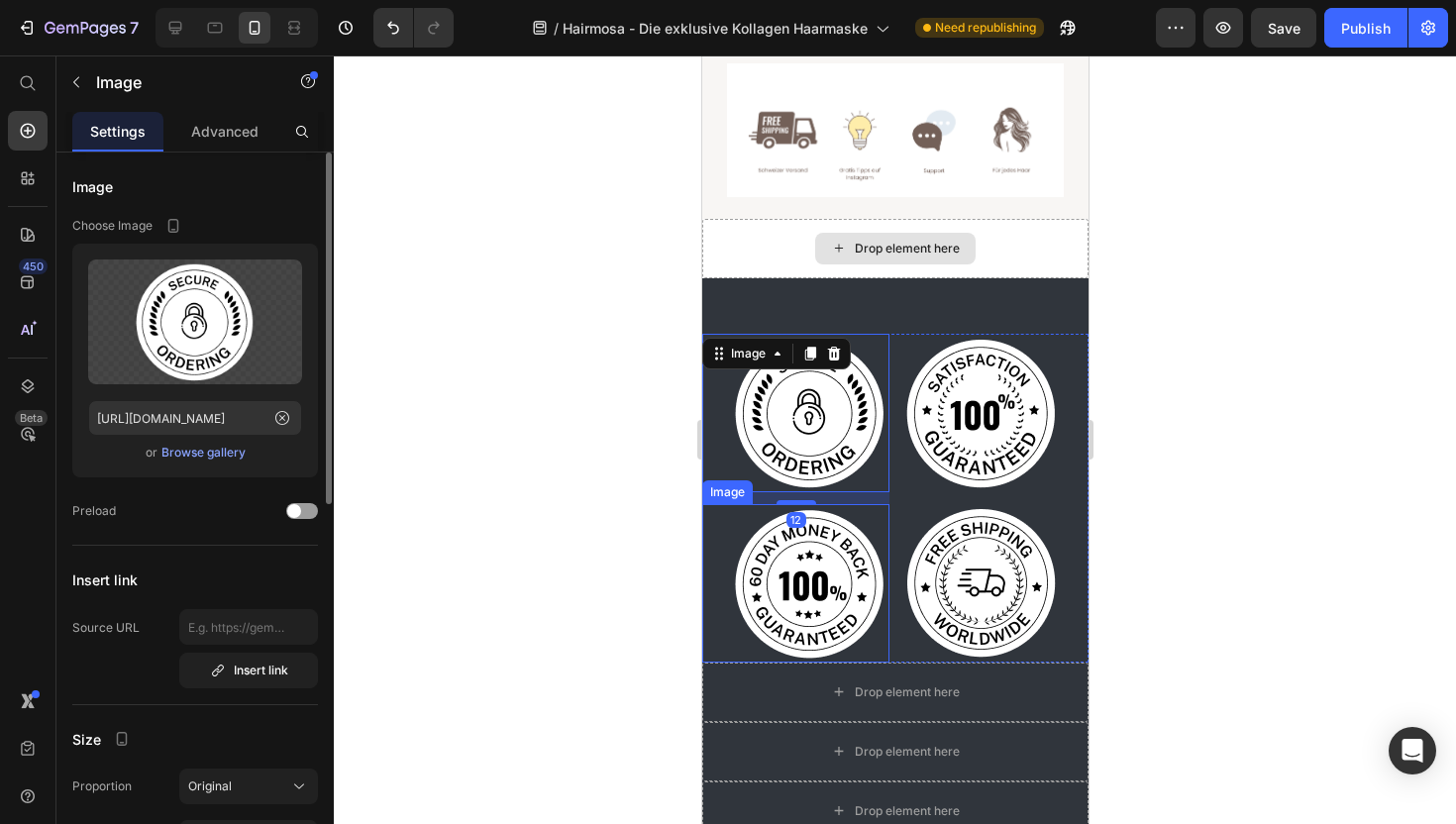 scroll, scrollTop: 786, scrollLeft: 0, axis: vertical 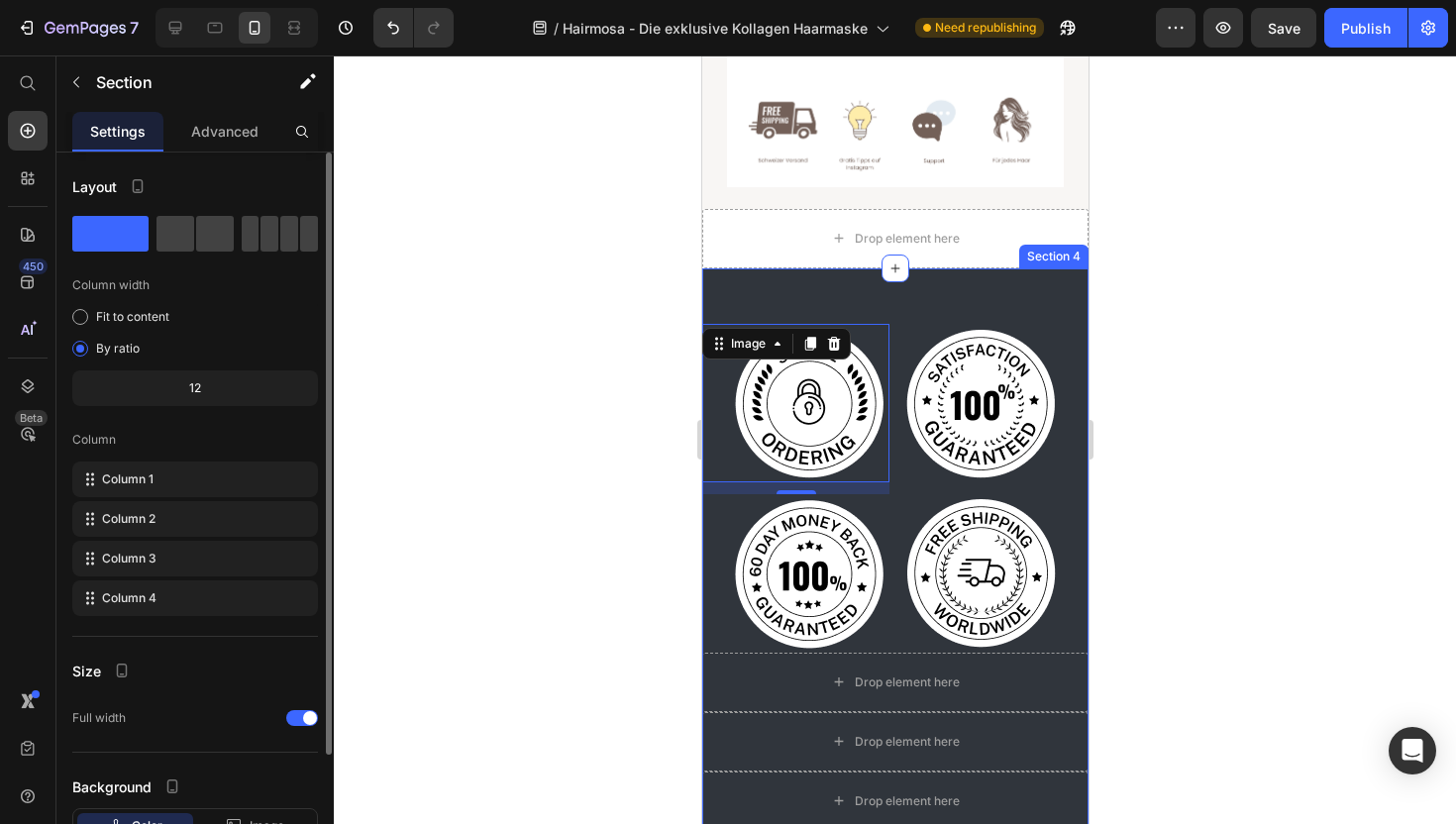 click on "Image   12 Image Image Image Row
Drop element here
Drop element here
Drop element here Section 4" at bounding box center [894, 577] 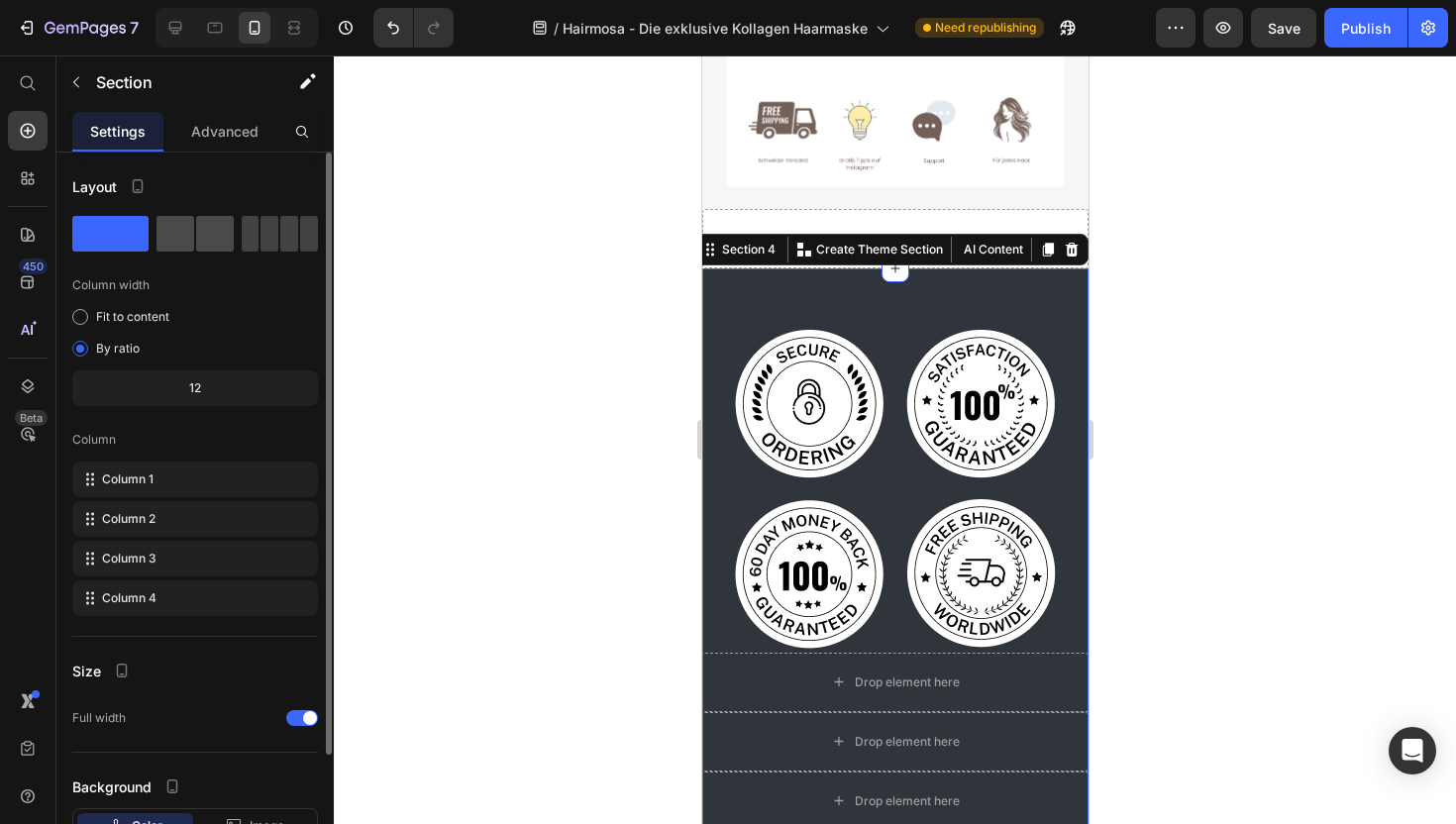 click 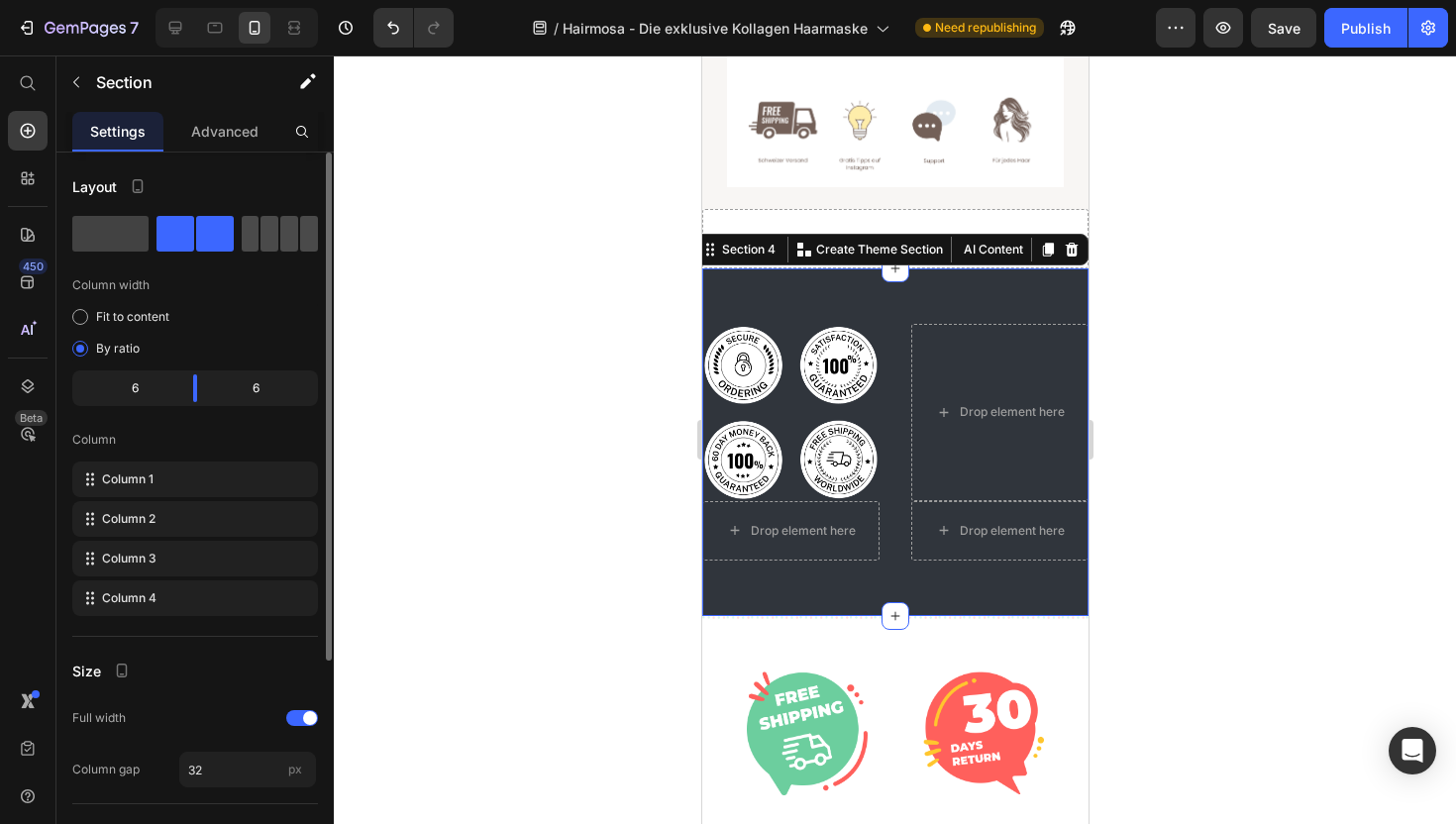 click 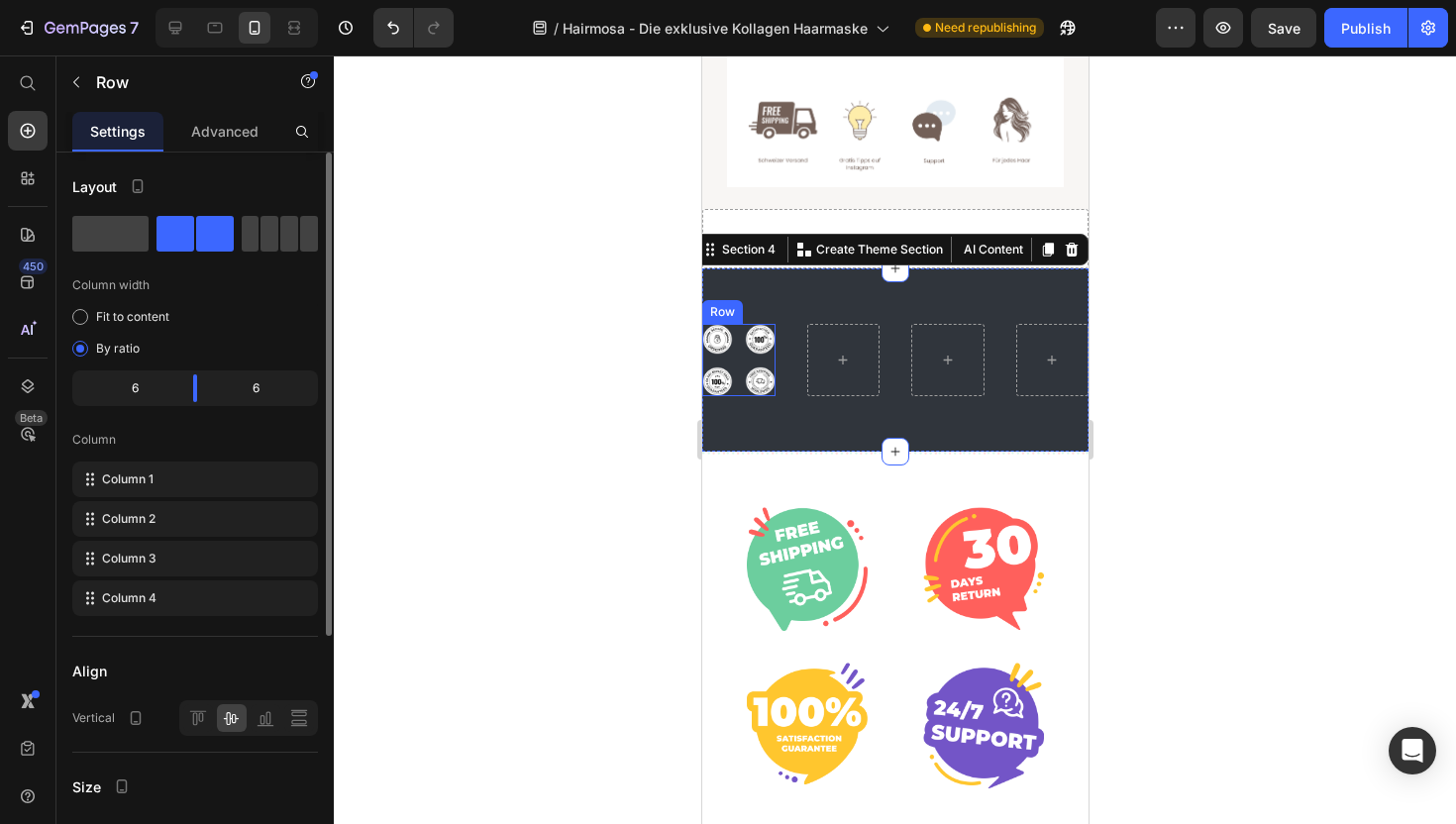 click on "Image" at bounding box center (716, 345) 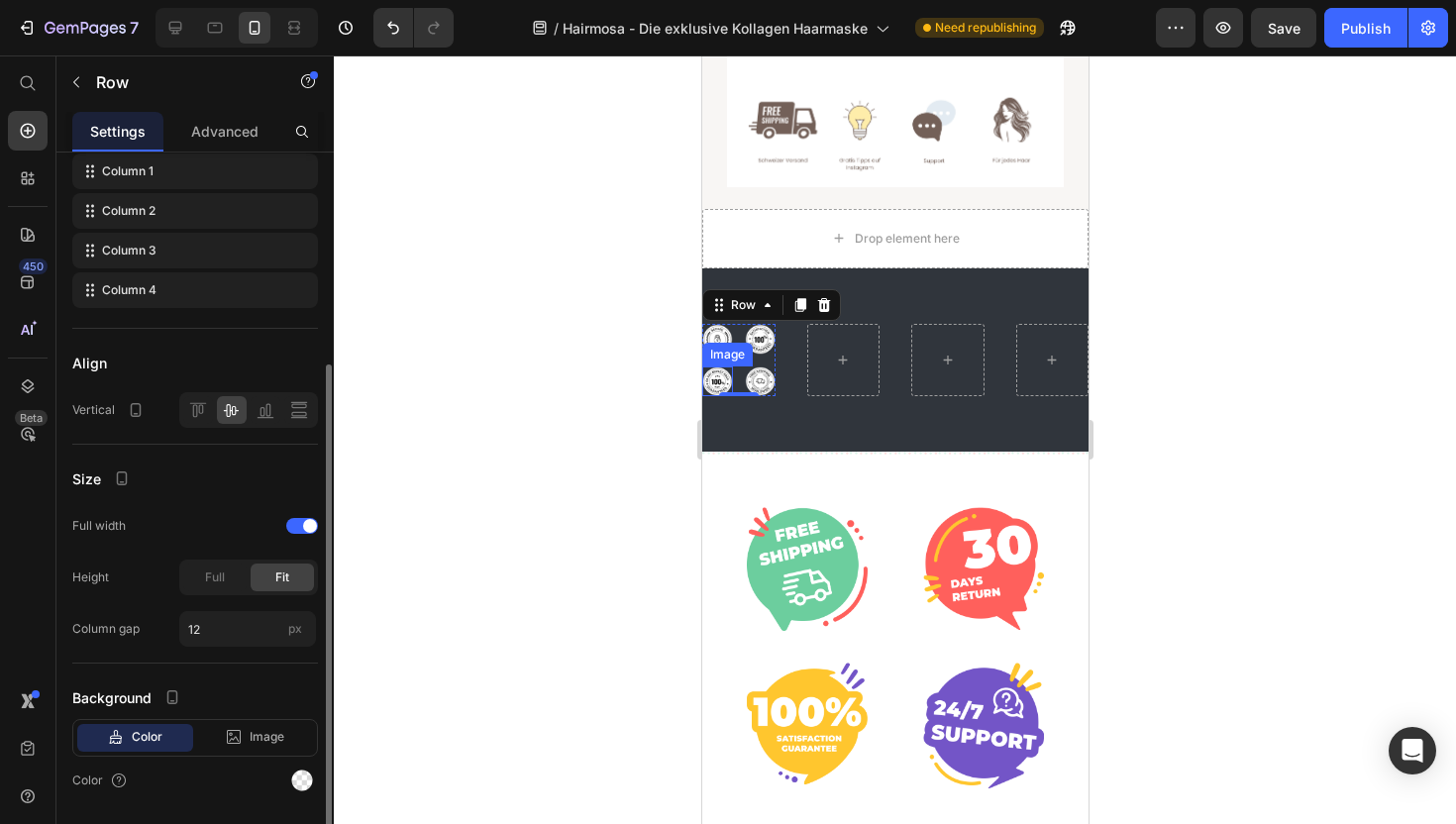 scroll, scrollTop: 366, scrollLeft: 0, axis: vertical 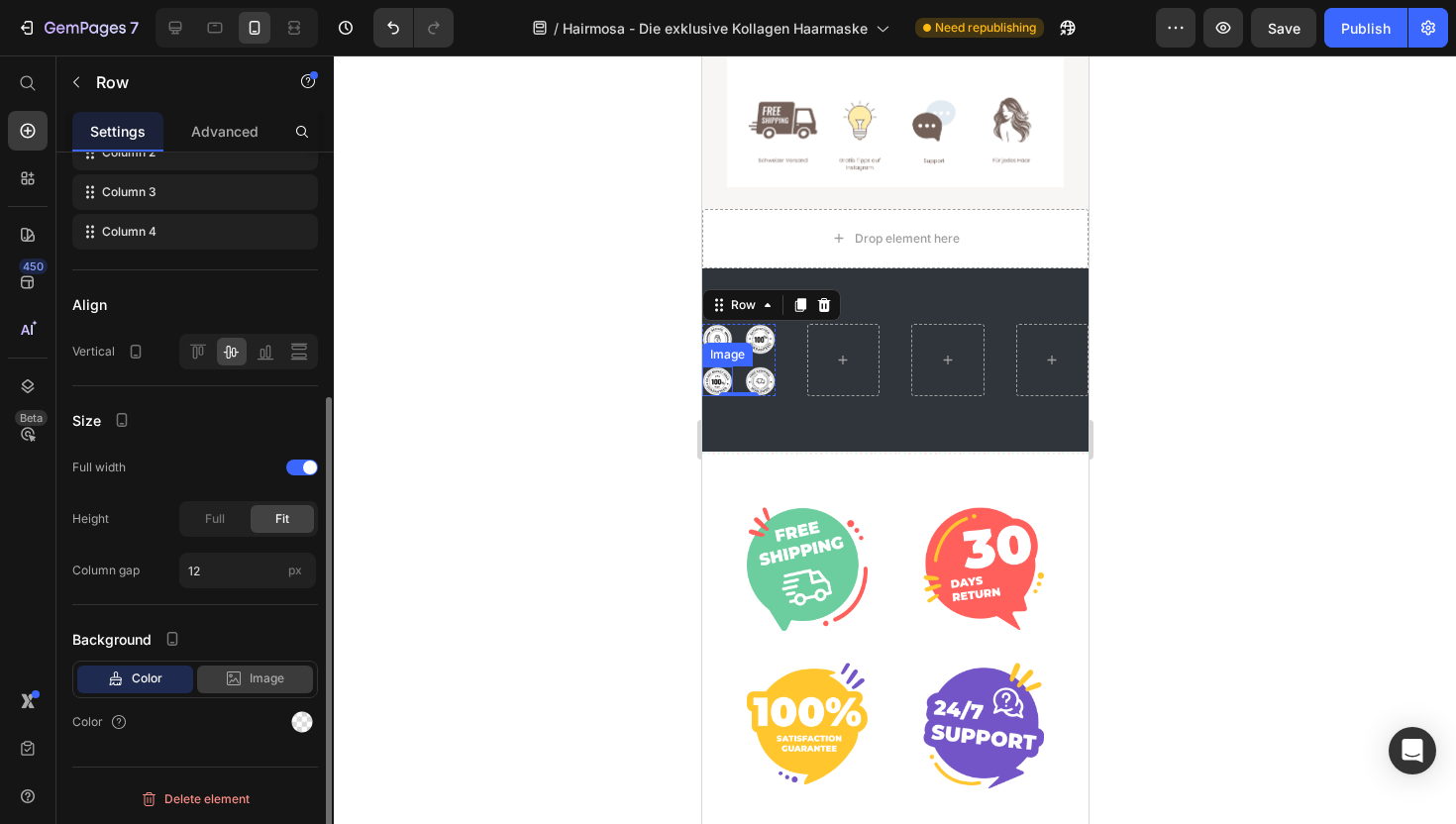 click on "Image" at bounding box center [266, 678] 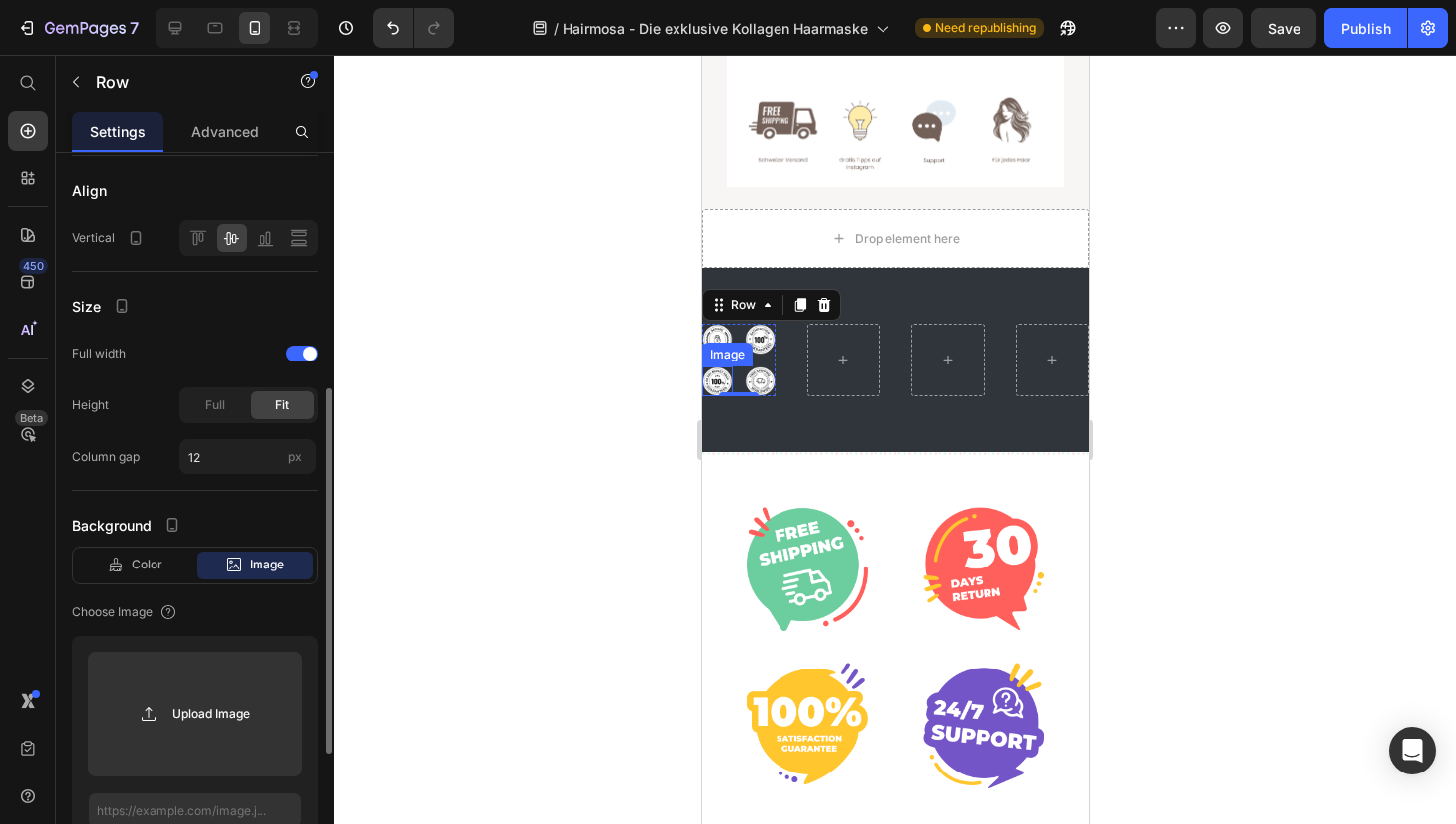 scroll, scrollTop: 517, scrollLeft: 0, axis: vertical 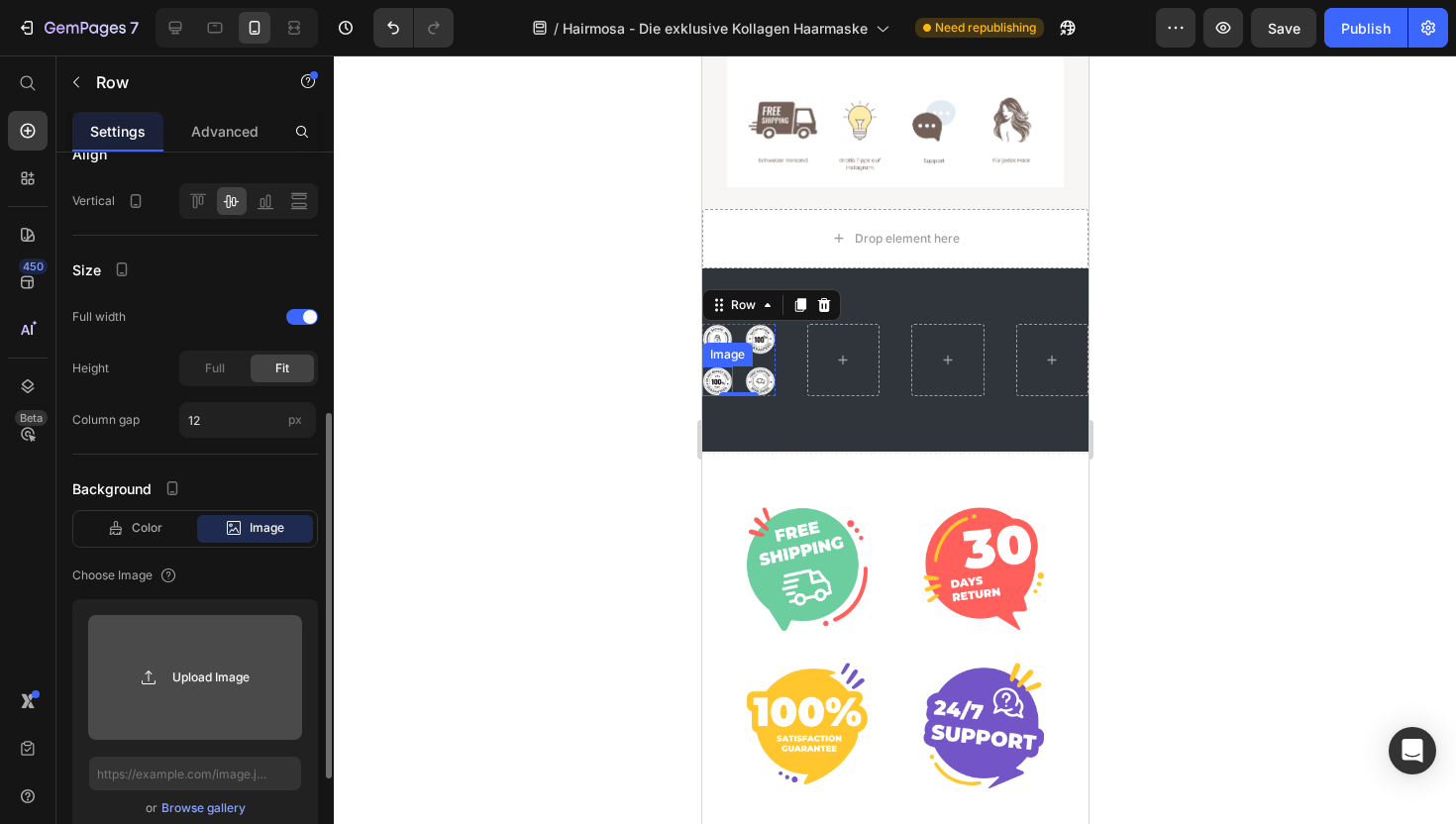 click 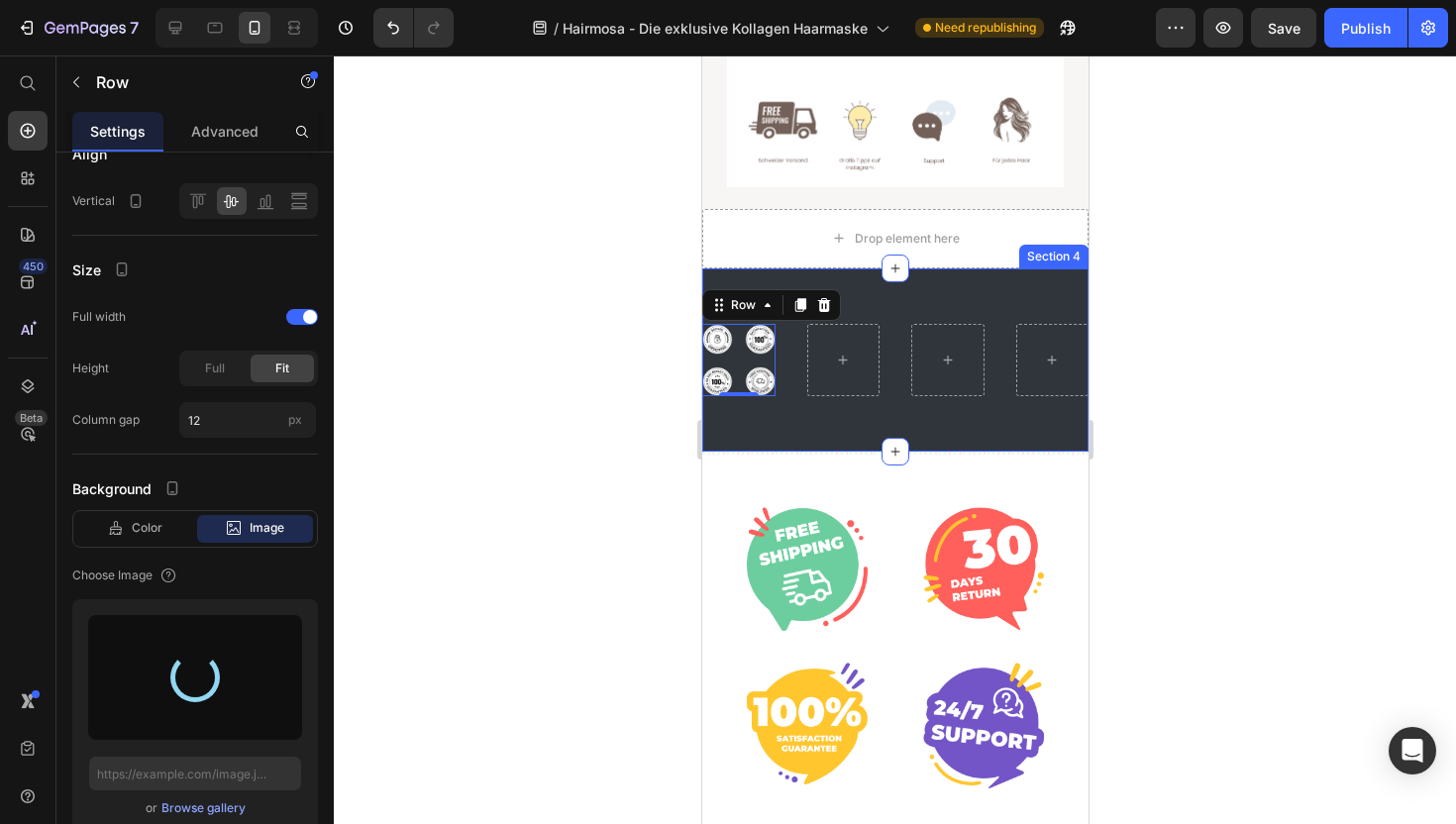 type on "https://cdn.shopify.com/s/files/1/0904/9548/4288/files/gempages_573088041388737427-7fea25b0-2bea-46a1-9477-f0dd49acb859.png" 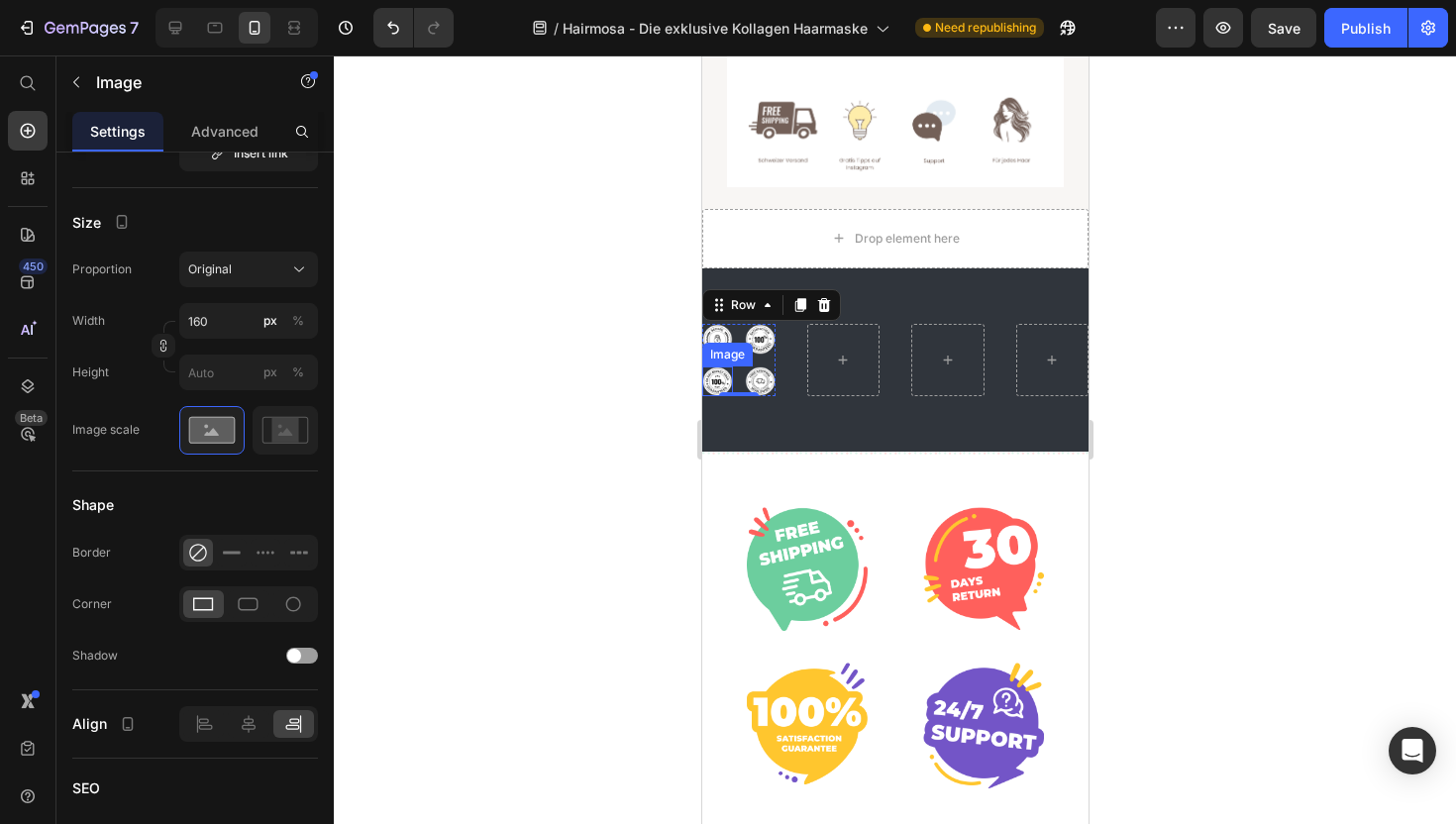 click at bounding box center [716, 381] 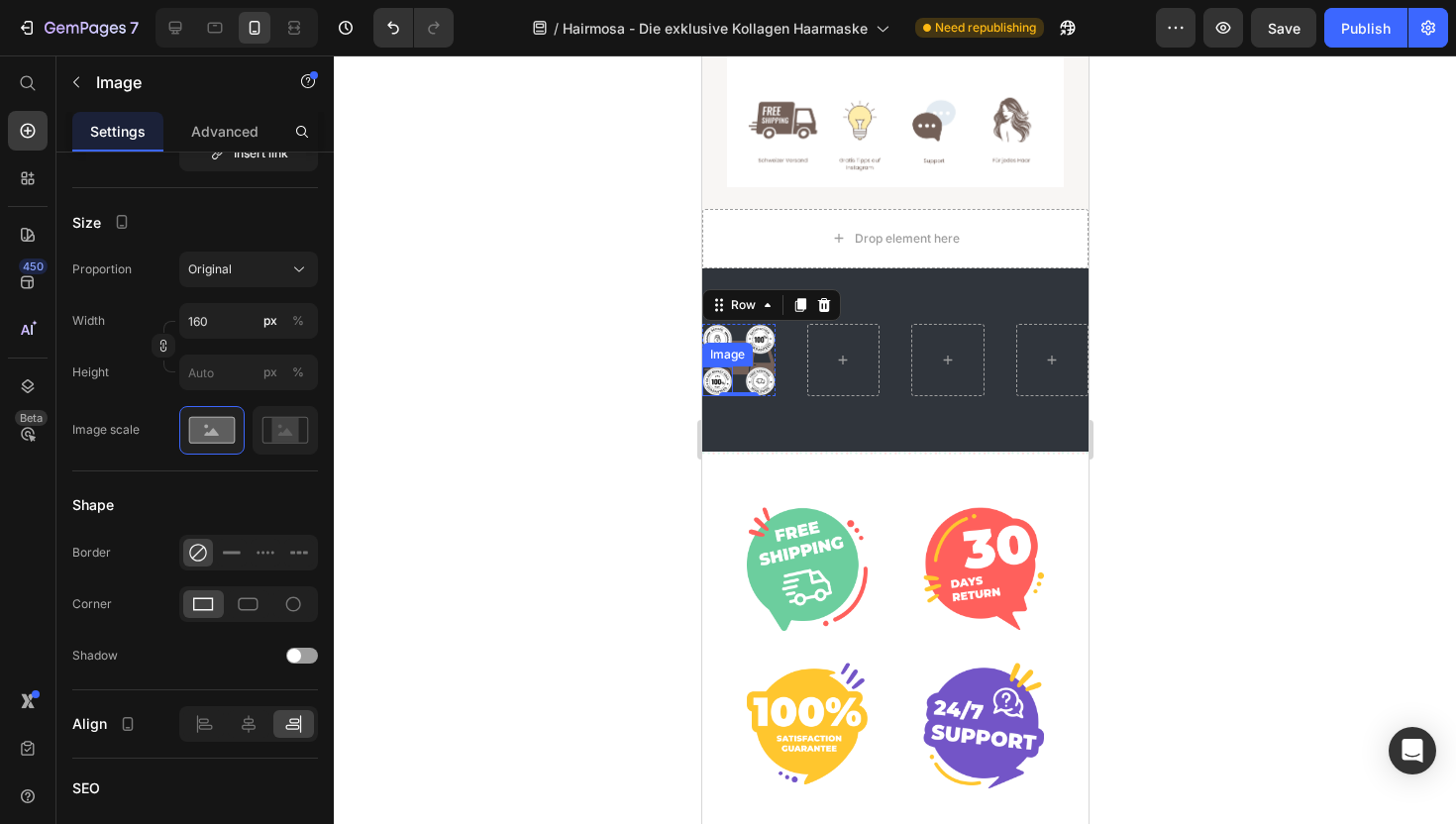 scroll, scrollTop: 0, scrollLeft: 0, axis: both 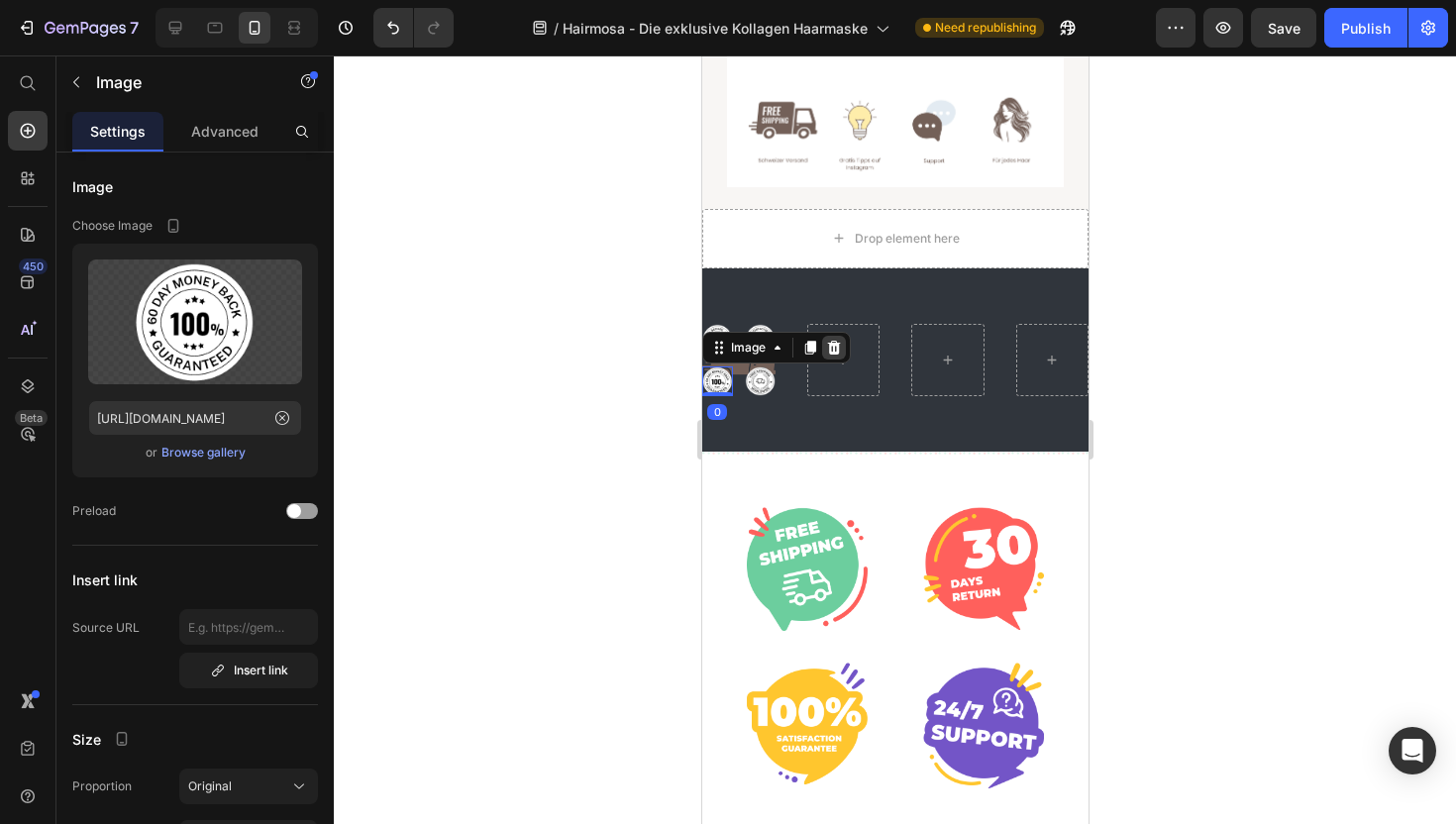 click 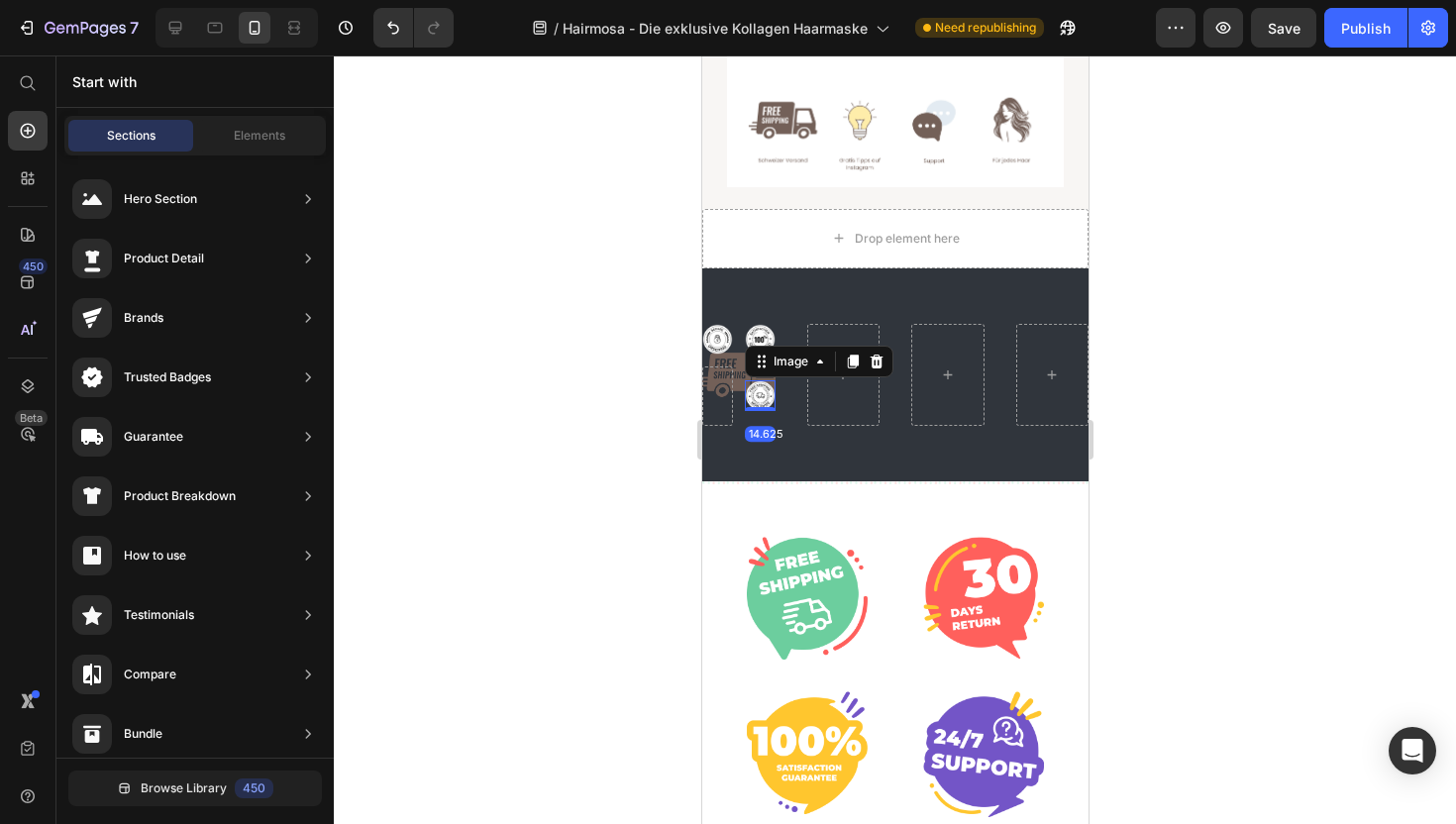 click at bounding box center [759, 395] 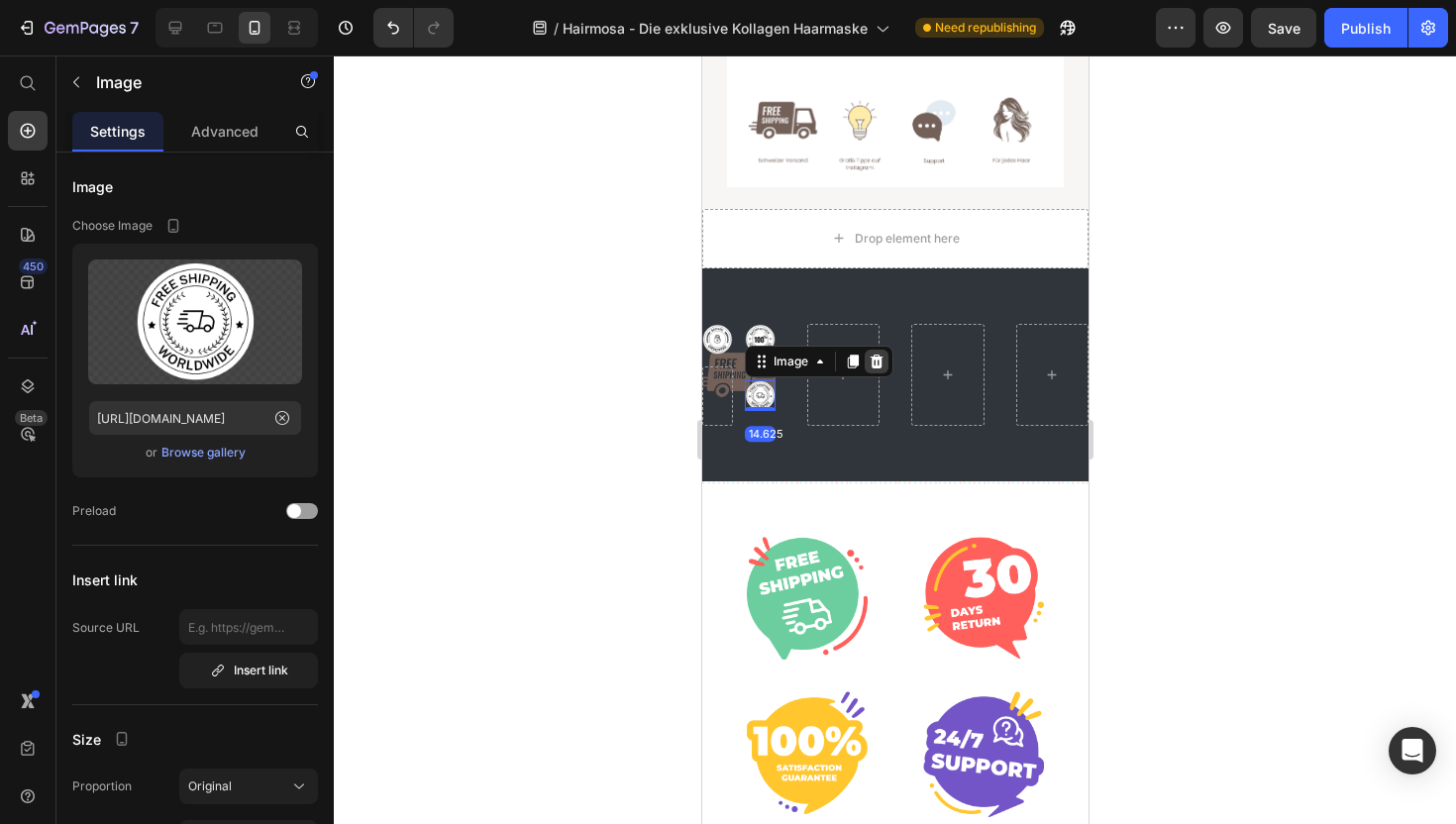 click 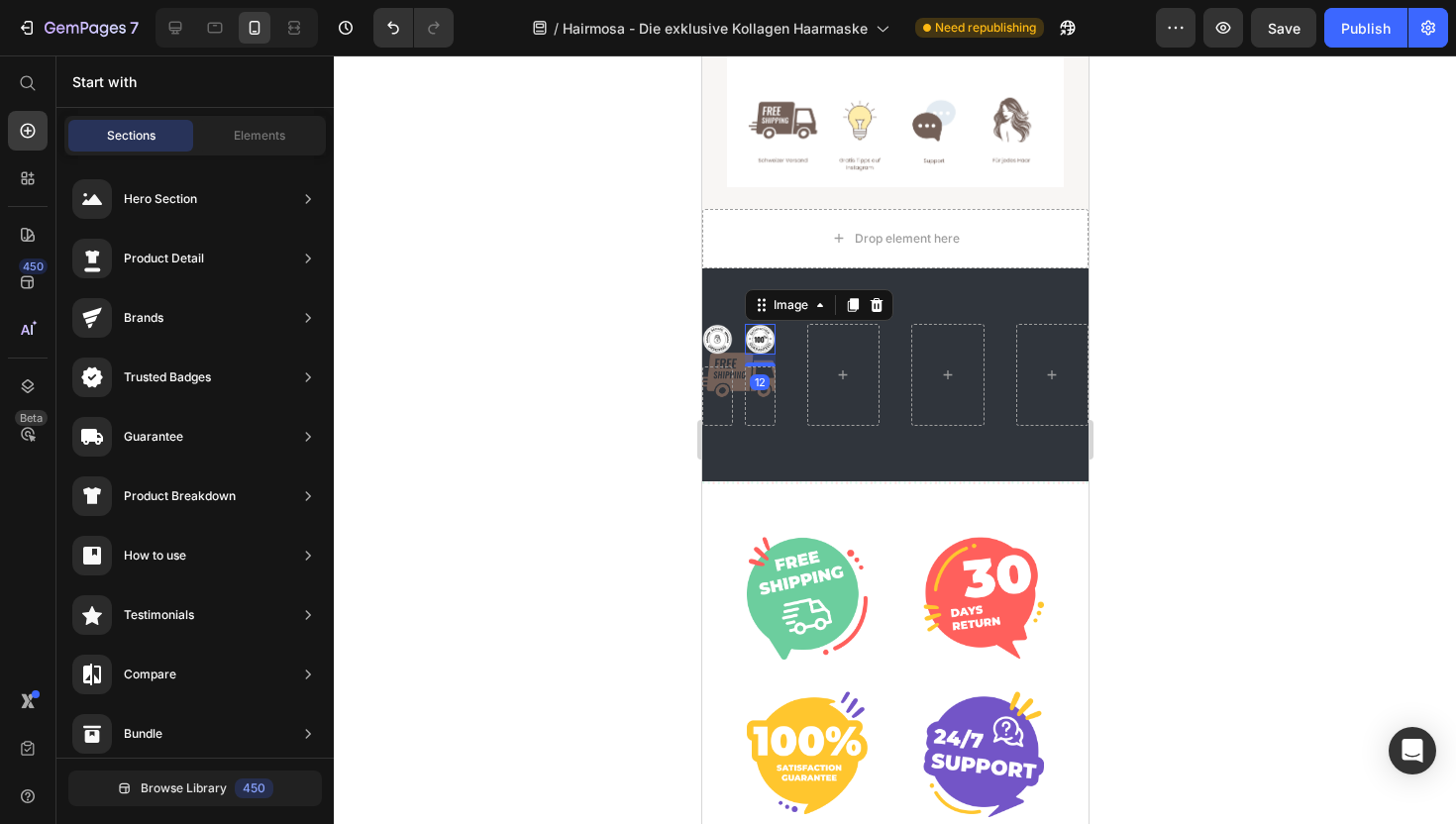 click at bounding box center [759, 339] 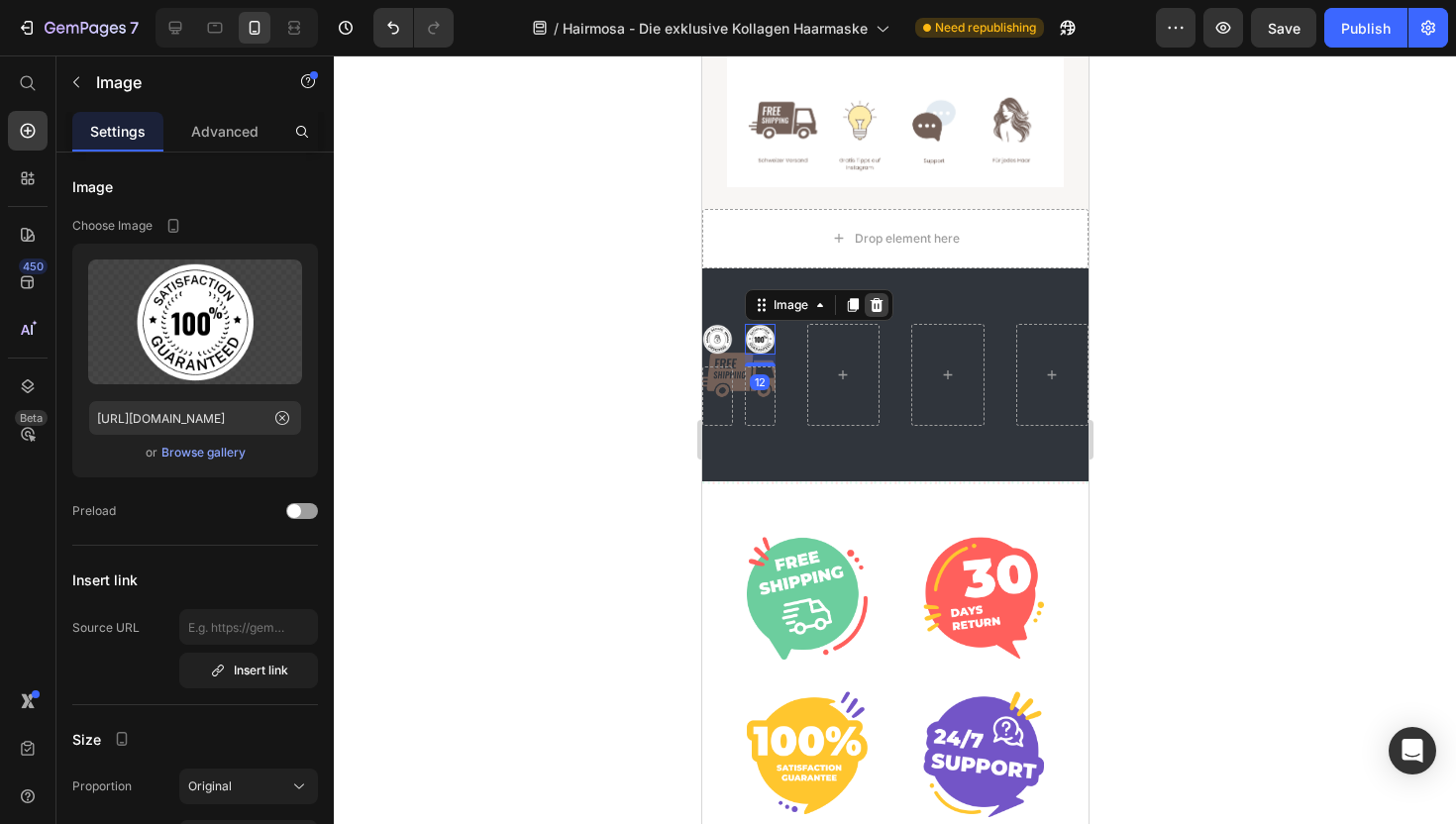 click 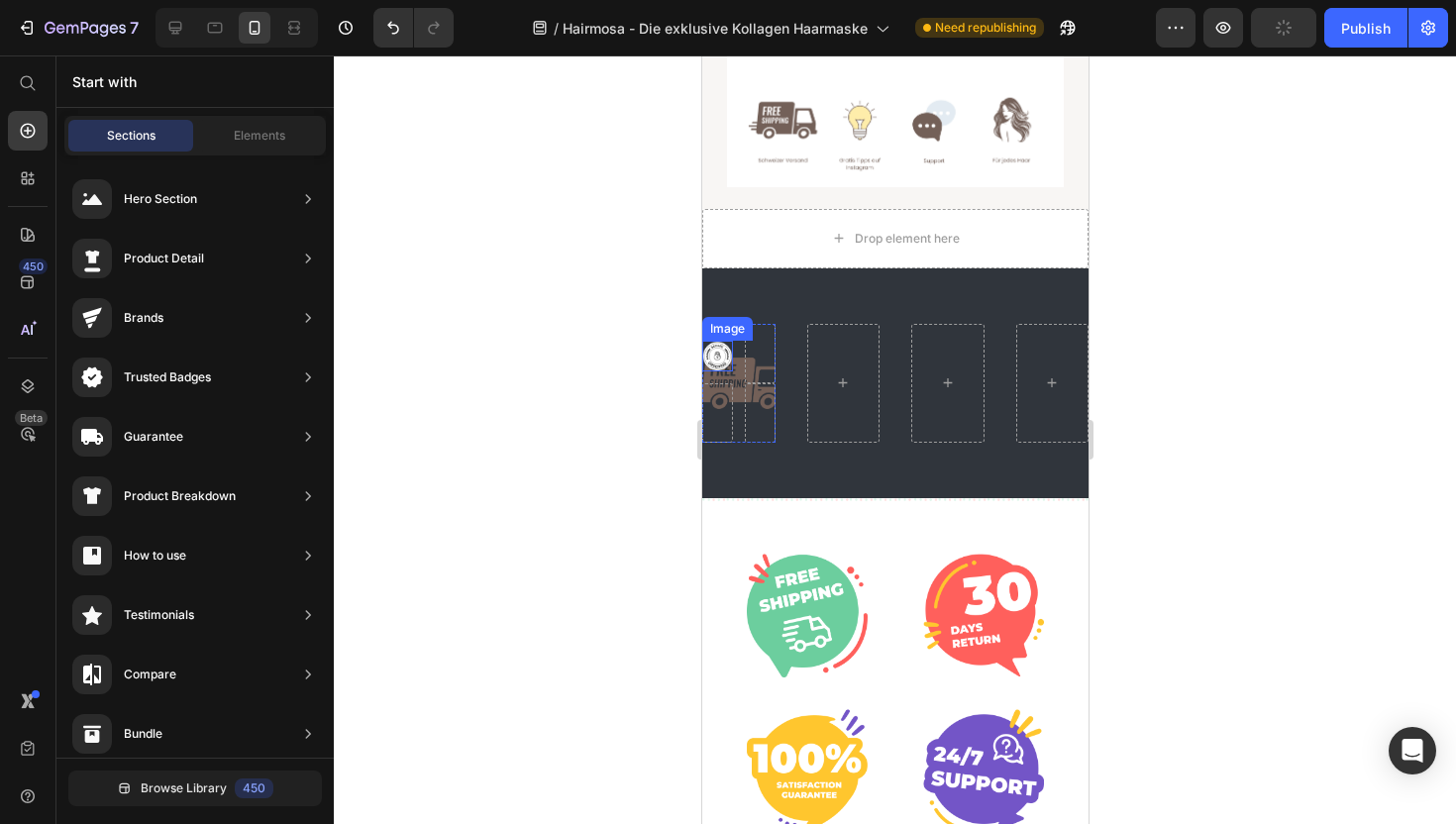 click at bounding box center (716, 356) 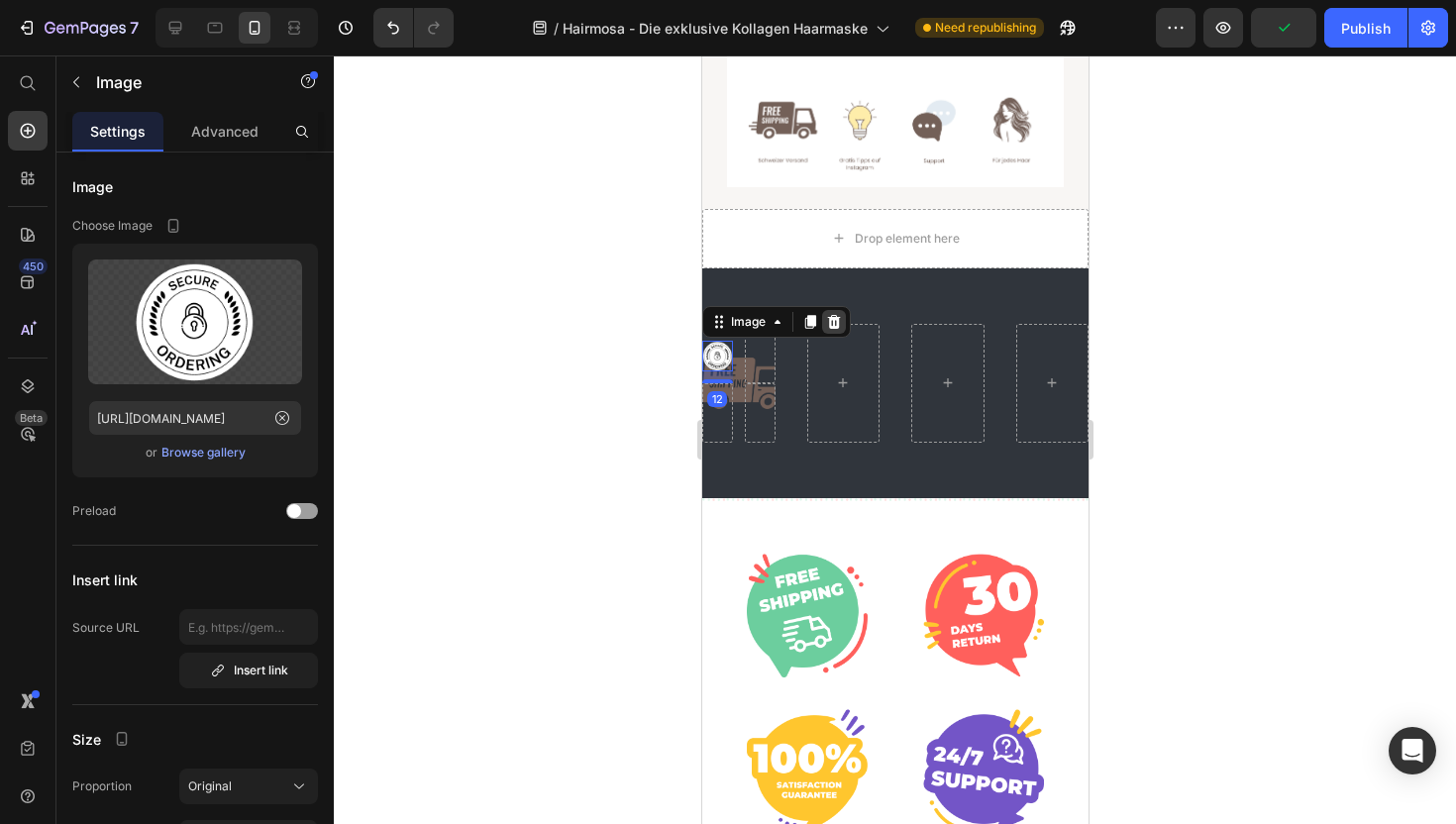 click 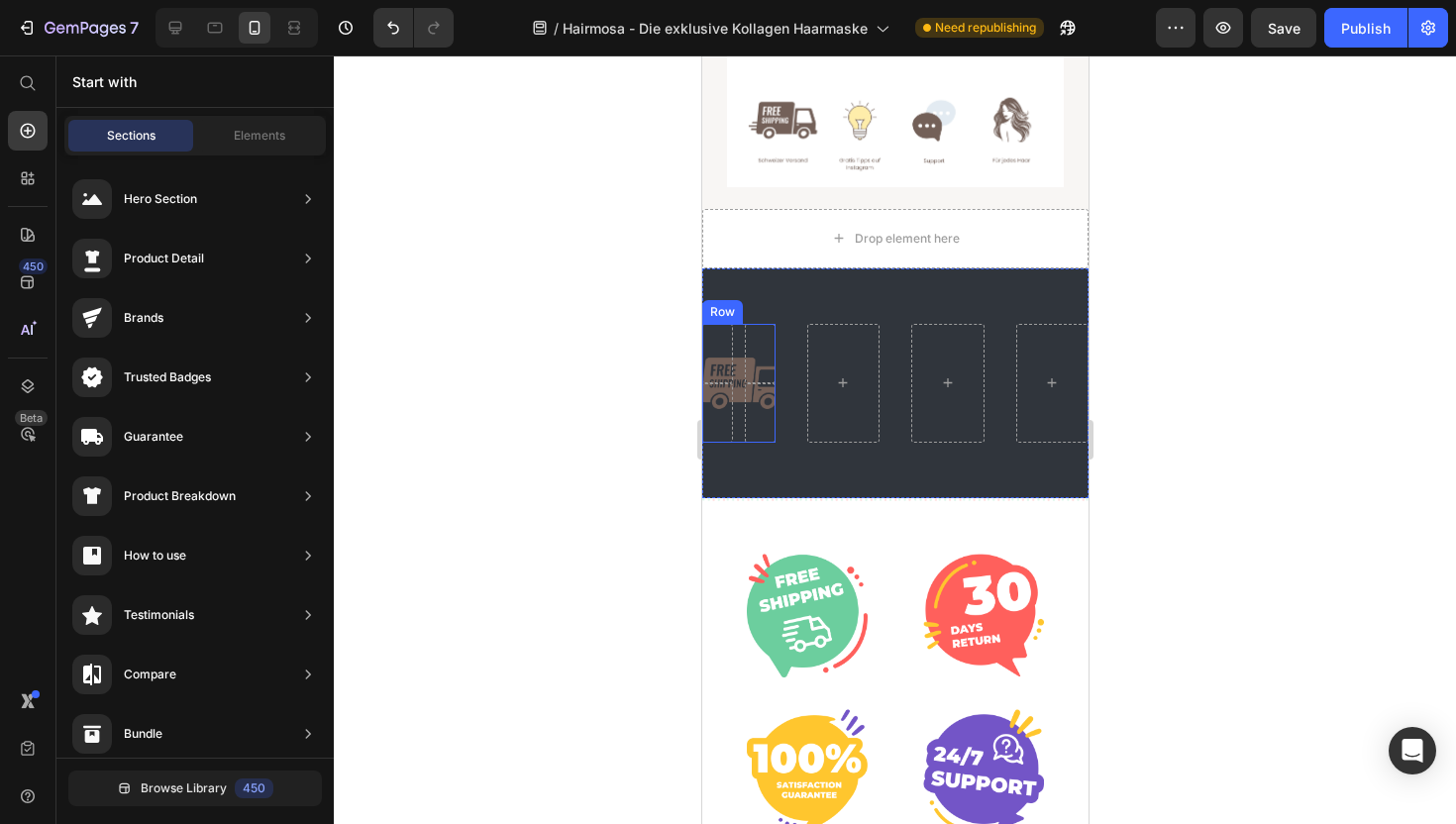 click on "Row" at bounding box center [738, 383] 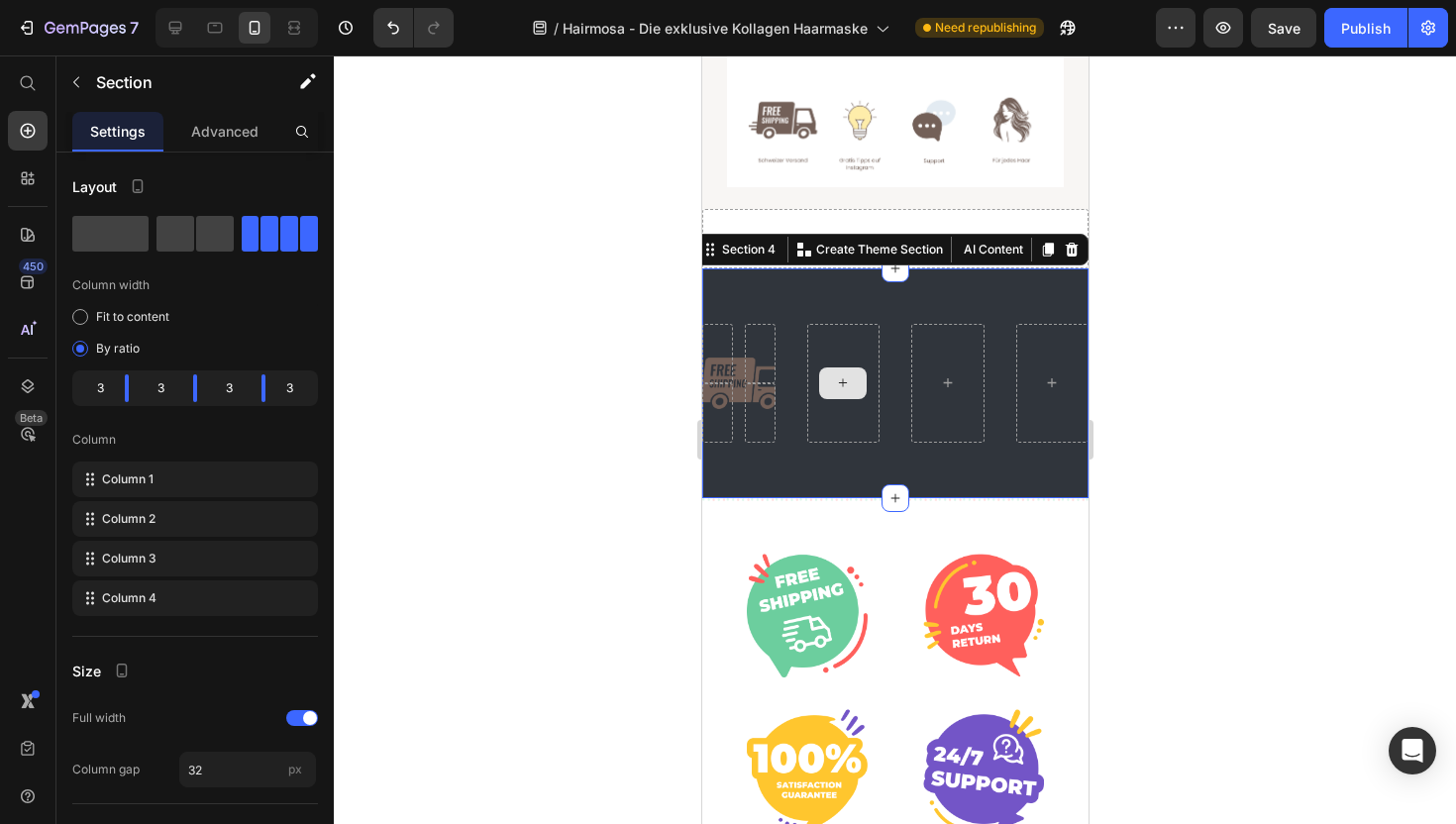 click at bounding box center [843, 383] 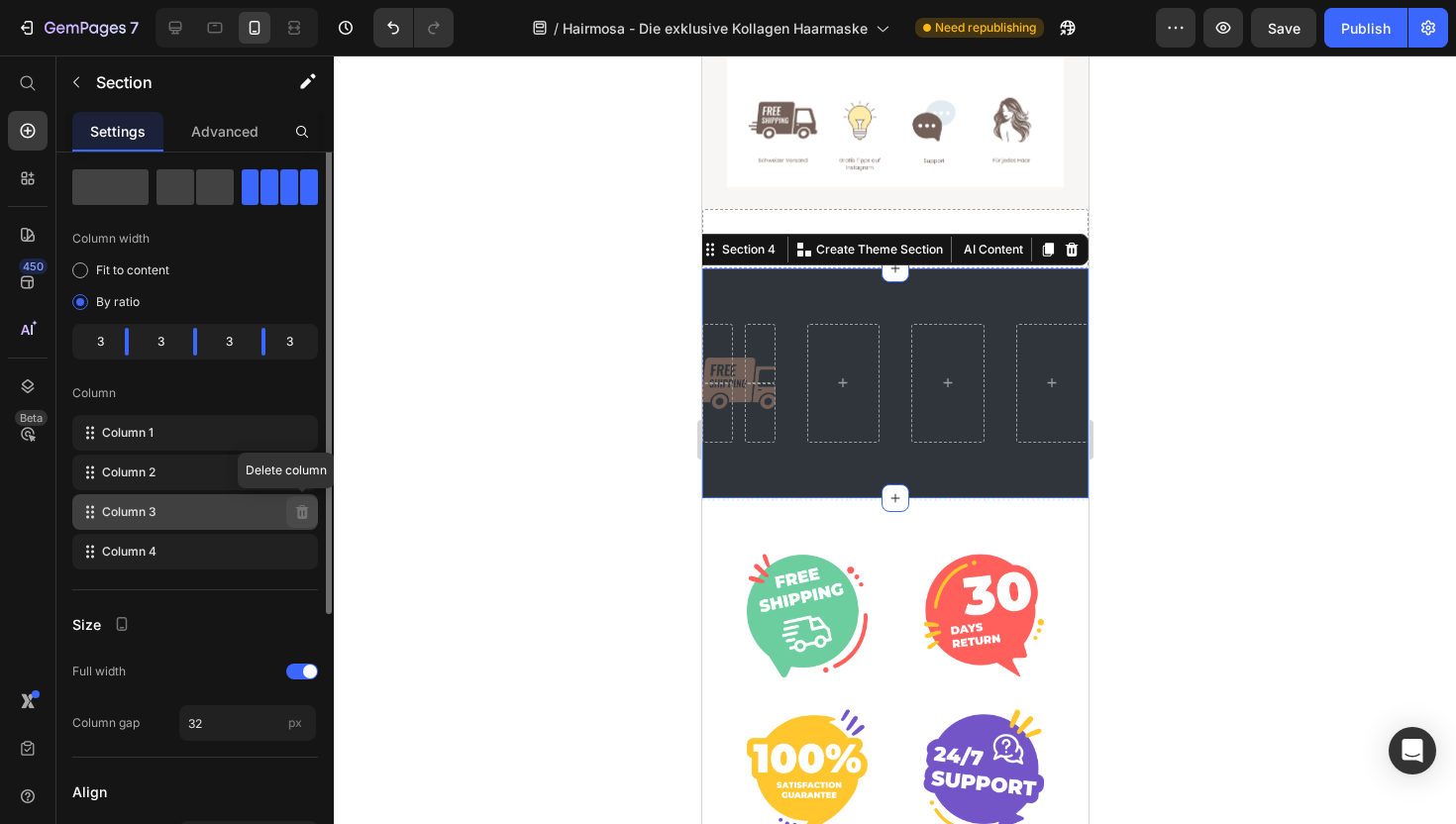 scroll, scrollTop: 0, scrollLeft: 0, axis: both 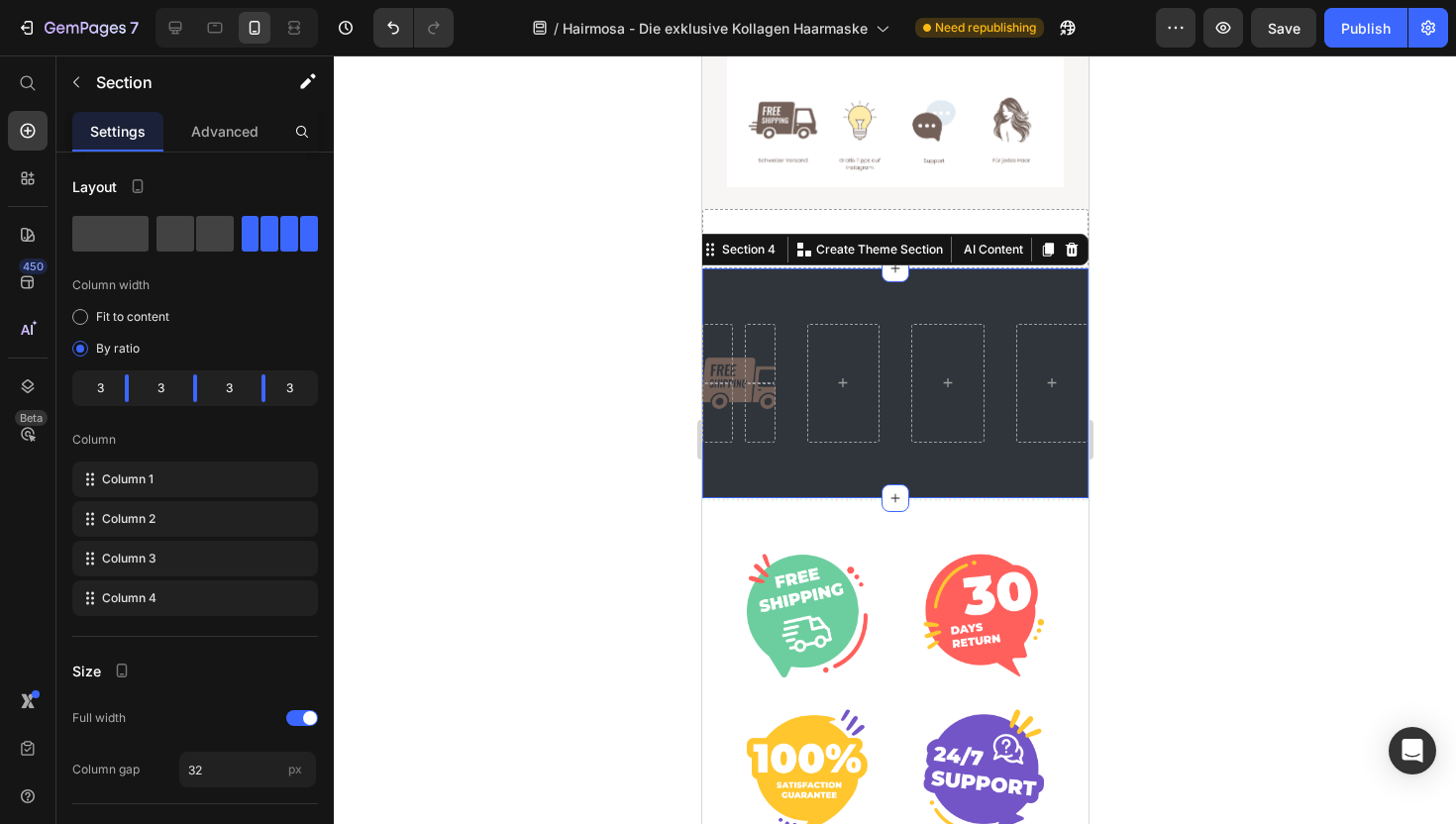 click on "Row
Section 4   You can create reusable sections Create Theme Section AI Content Write with GemAI What would you like to describe here? Tone and Voice Persuasive Product Kollagen Haarmaske 3er Pack Show more Generate" at bounding box center (894, 383) 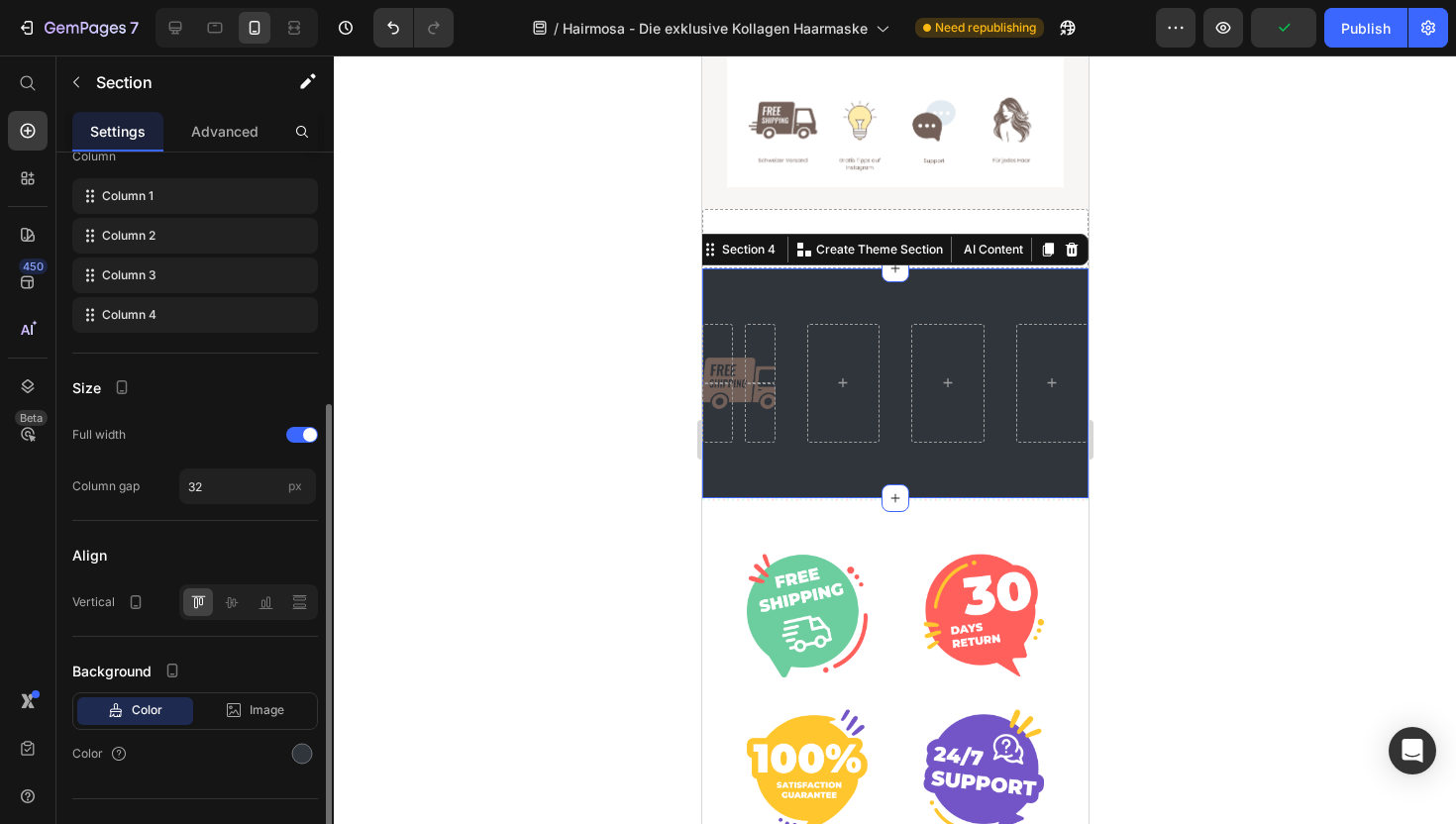 scroll, scrollTop: 315, scrollLeft: 0, axis: vertical 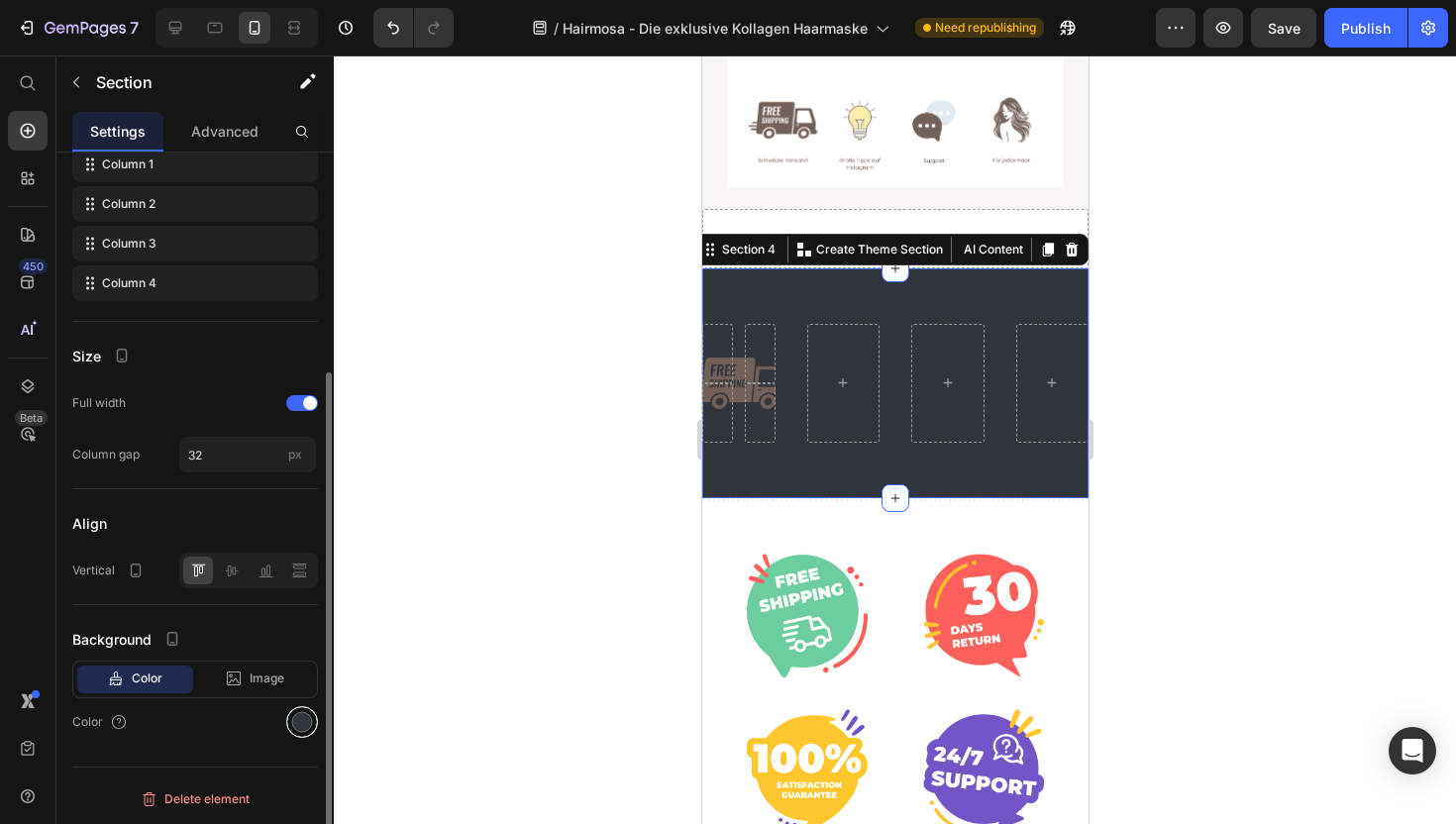 click at bounding box center [302, 722] 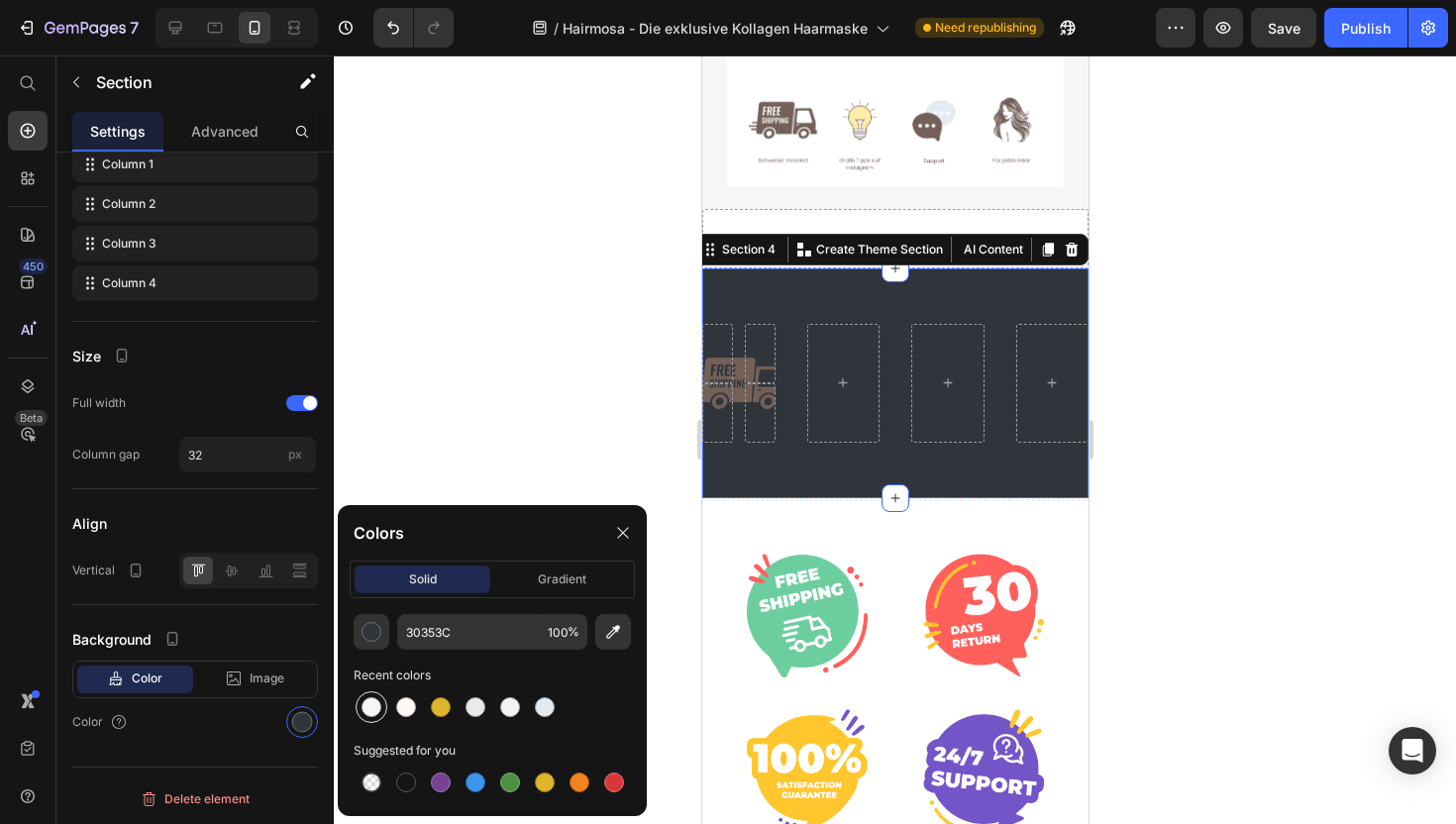 click at bounding box center [371, 707] 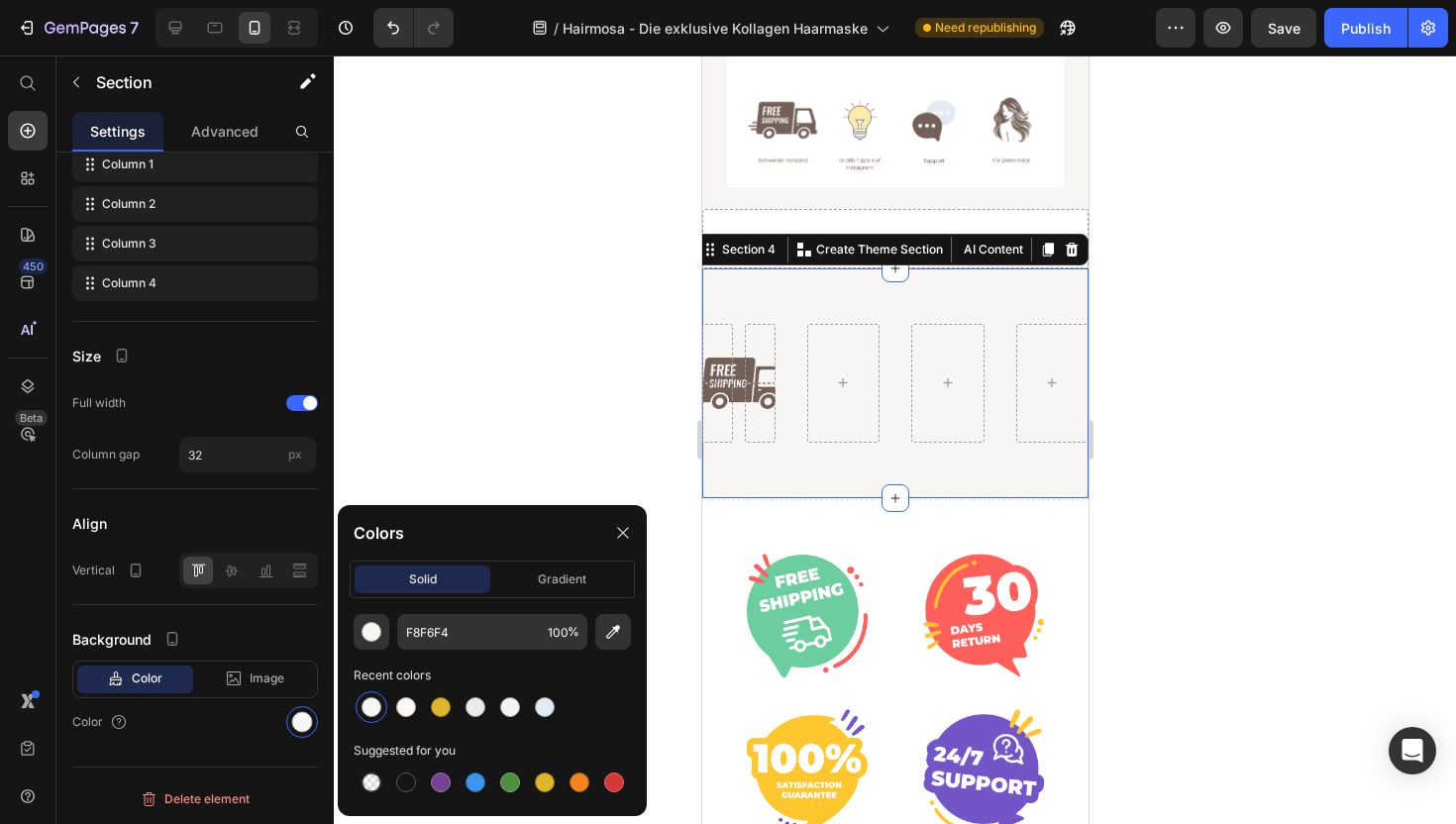 click 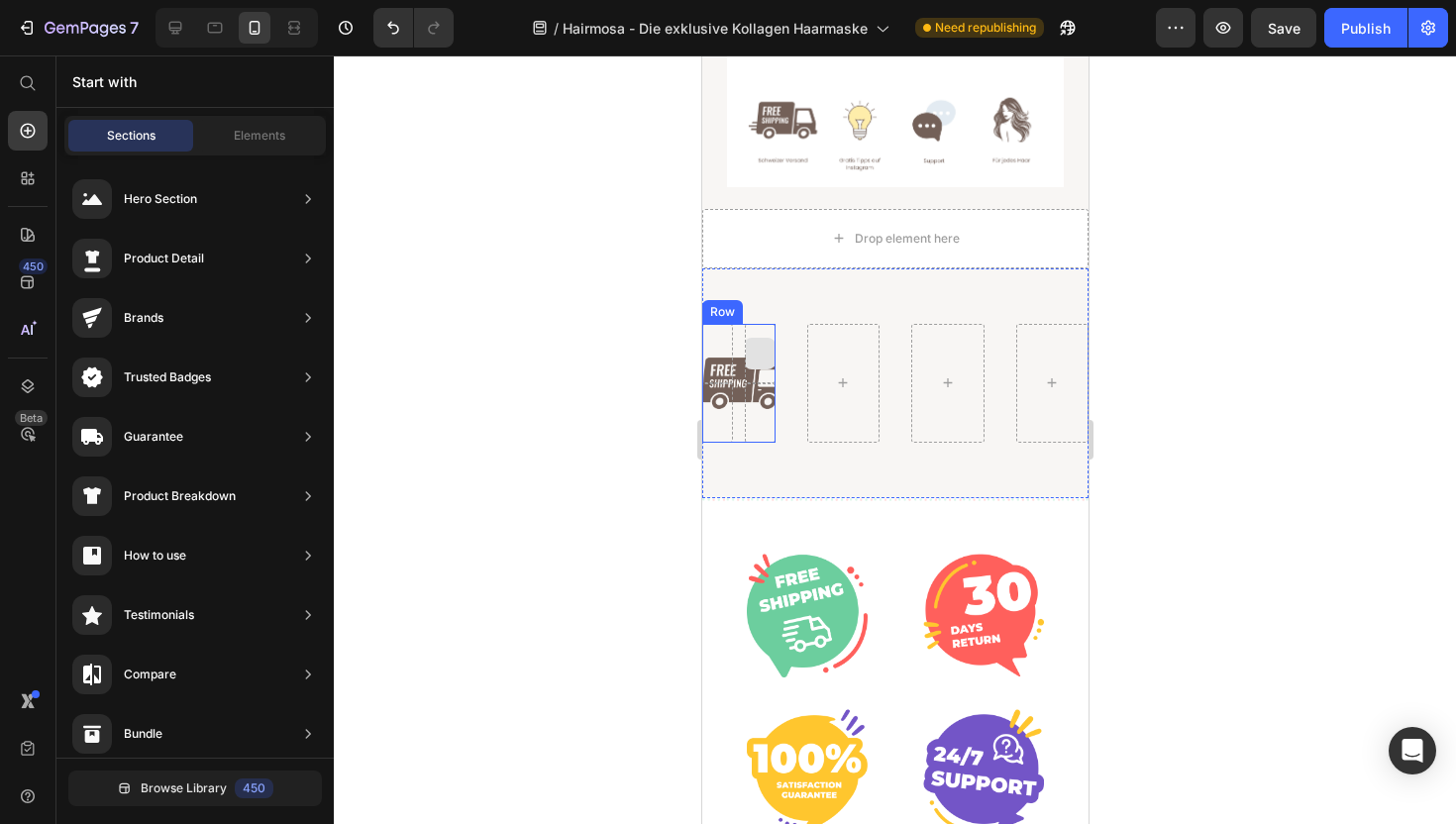 click at bounding box center [759, 354] 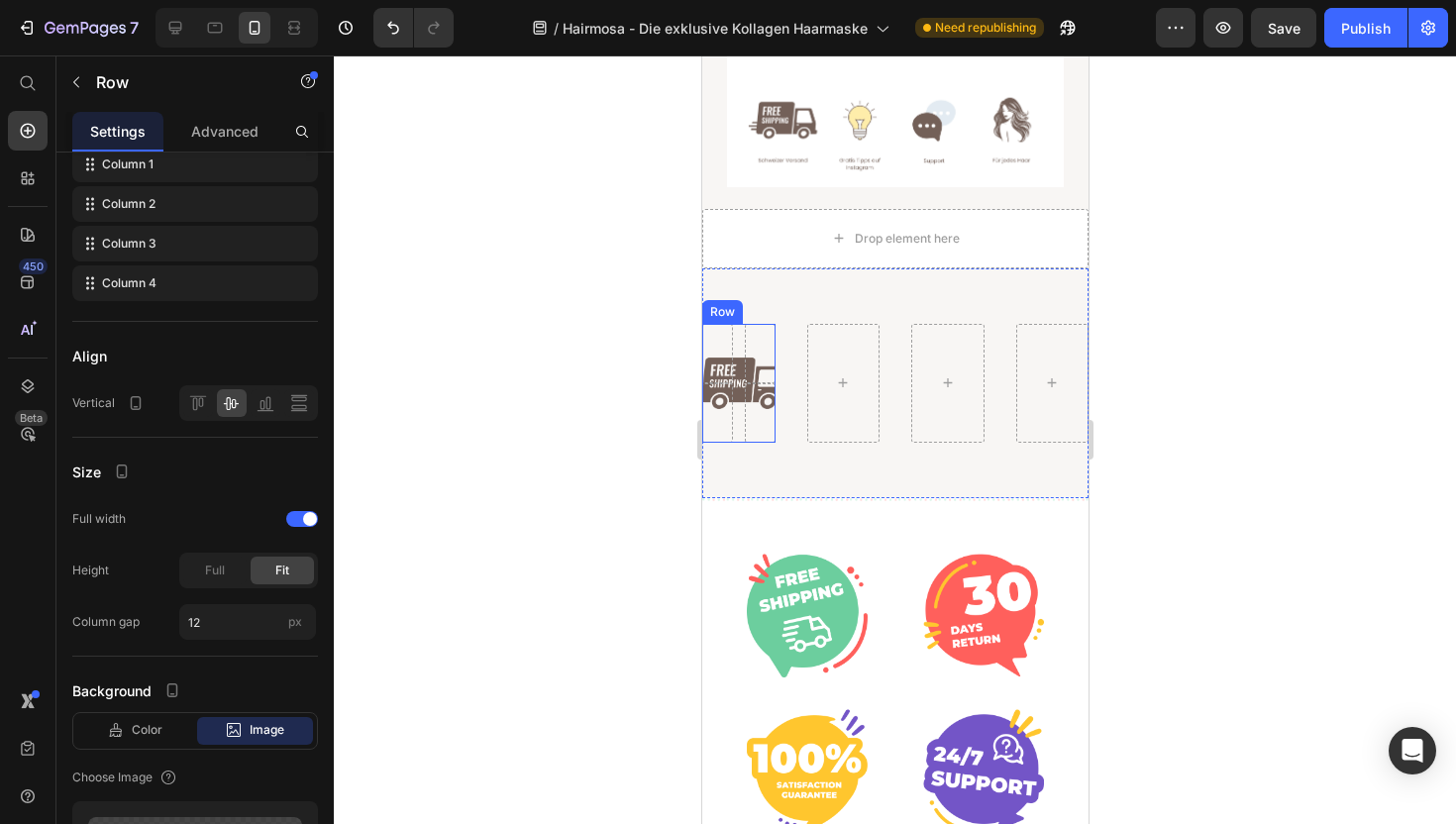 click on "Row" at bounding box center (738, 383) 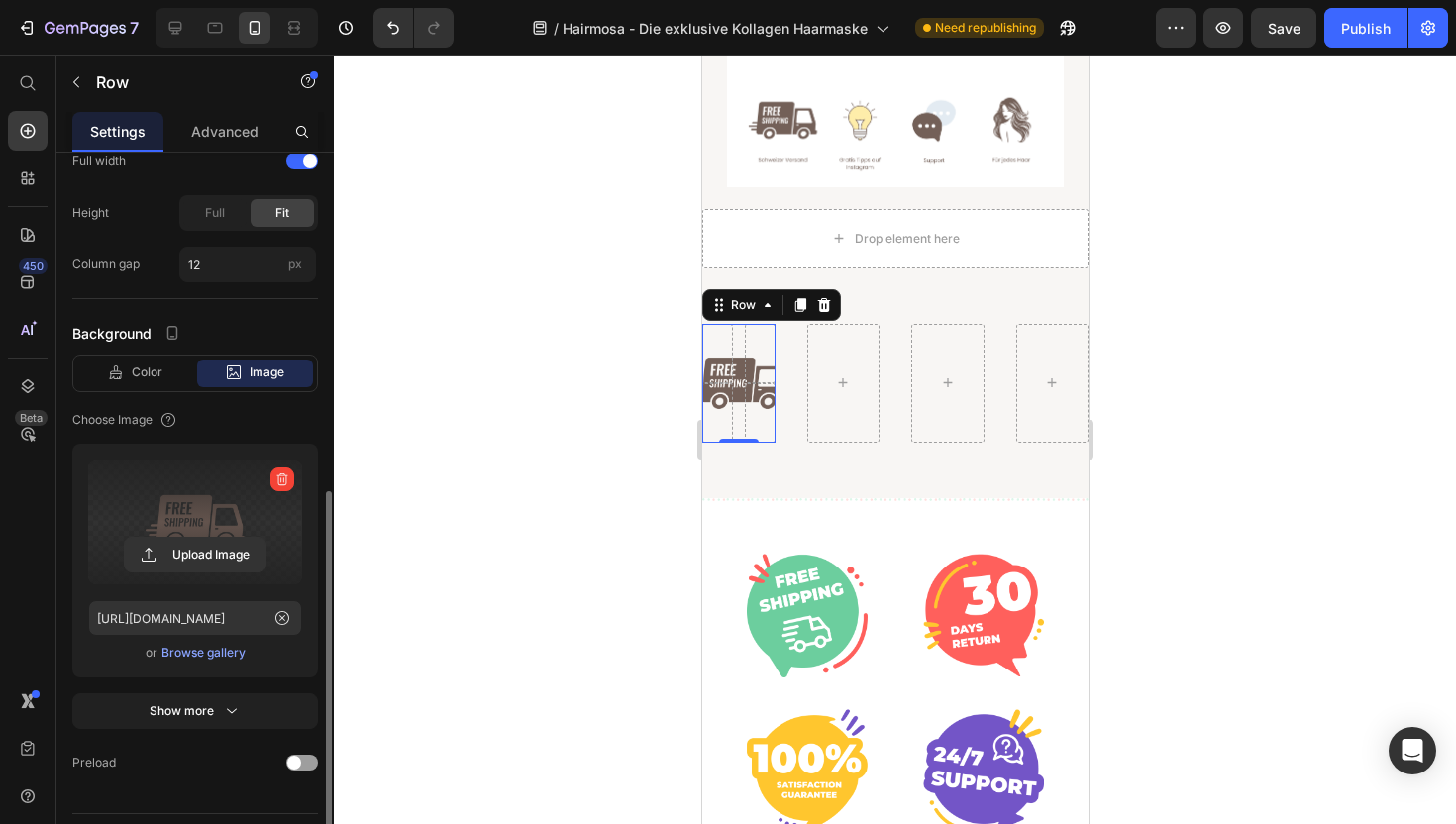 scroll, scrollTop: 719, scrollLeft: 0, axis: vertical 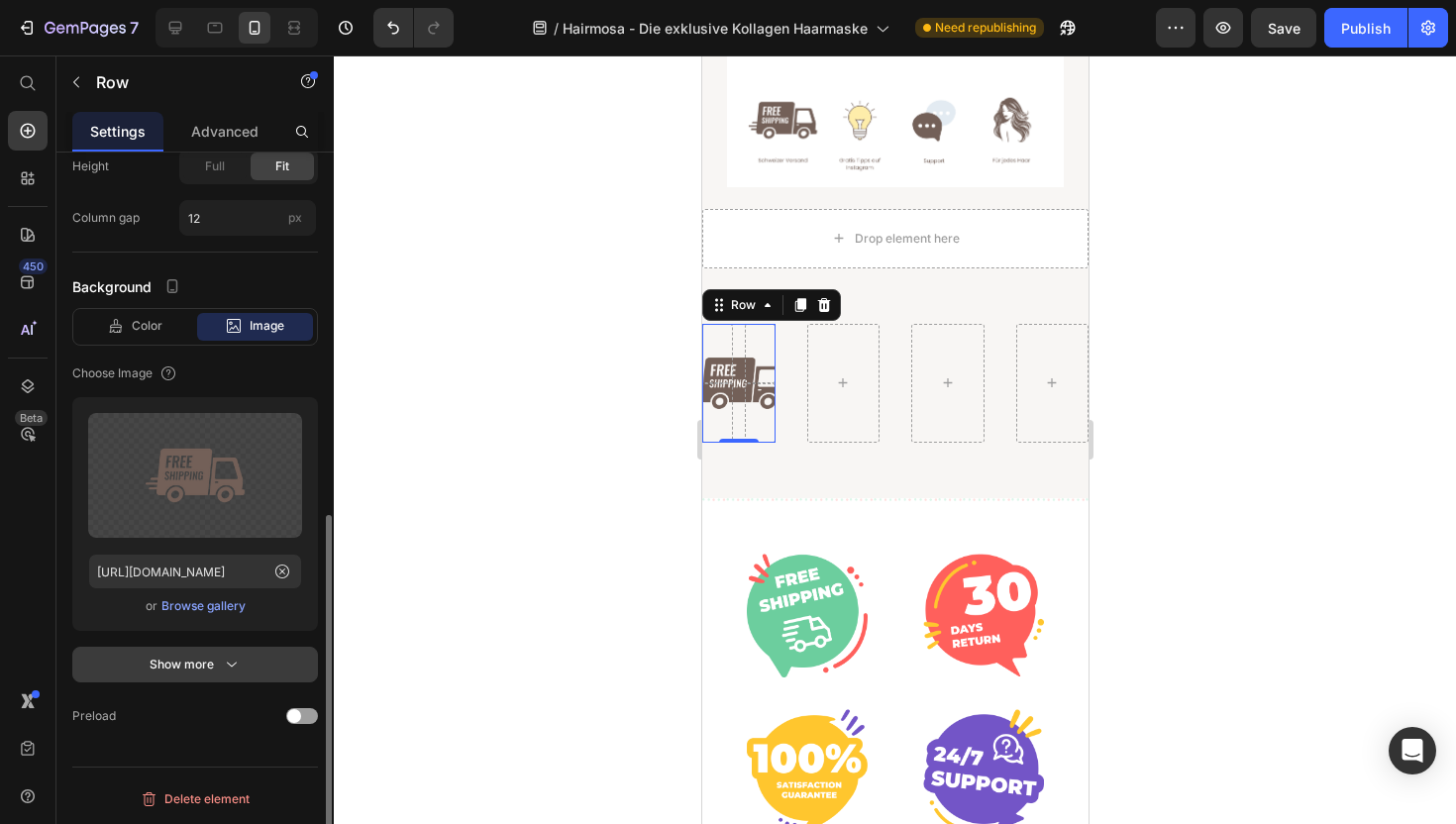 click on "Show more" at bounding box center [195, 665] 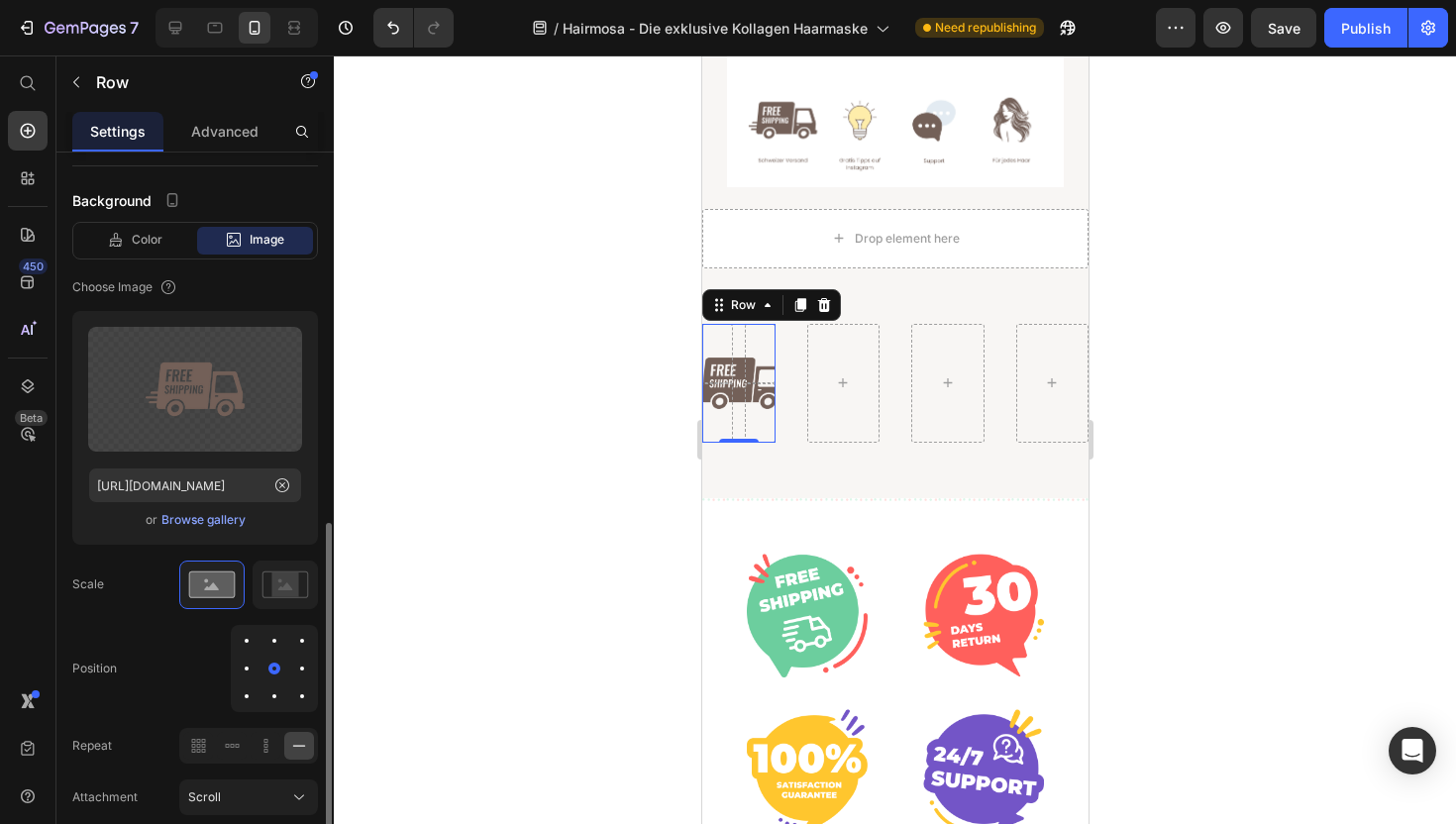scroll, scrollTop: 840, scrollLeft: 0, axis: vertical 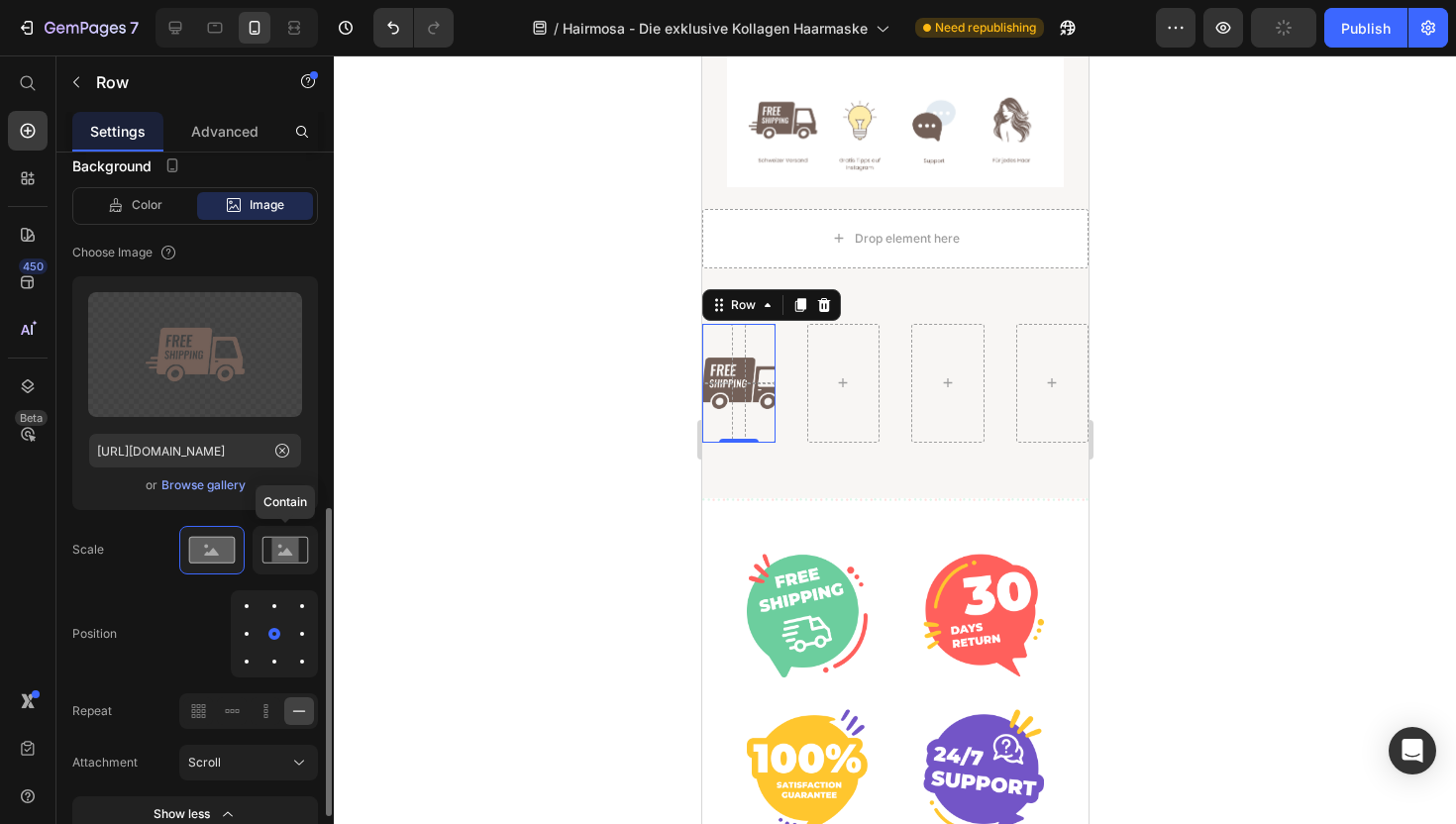 click 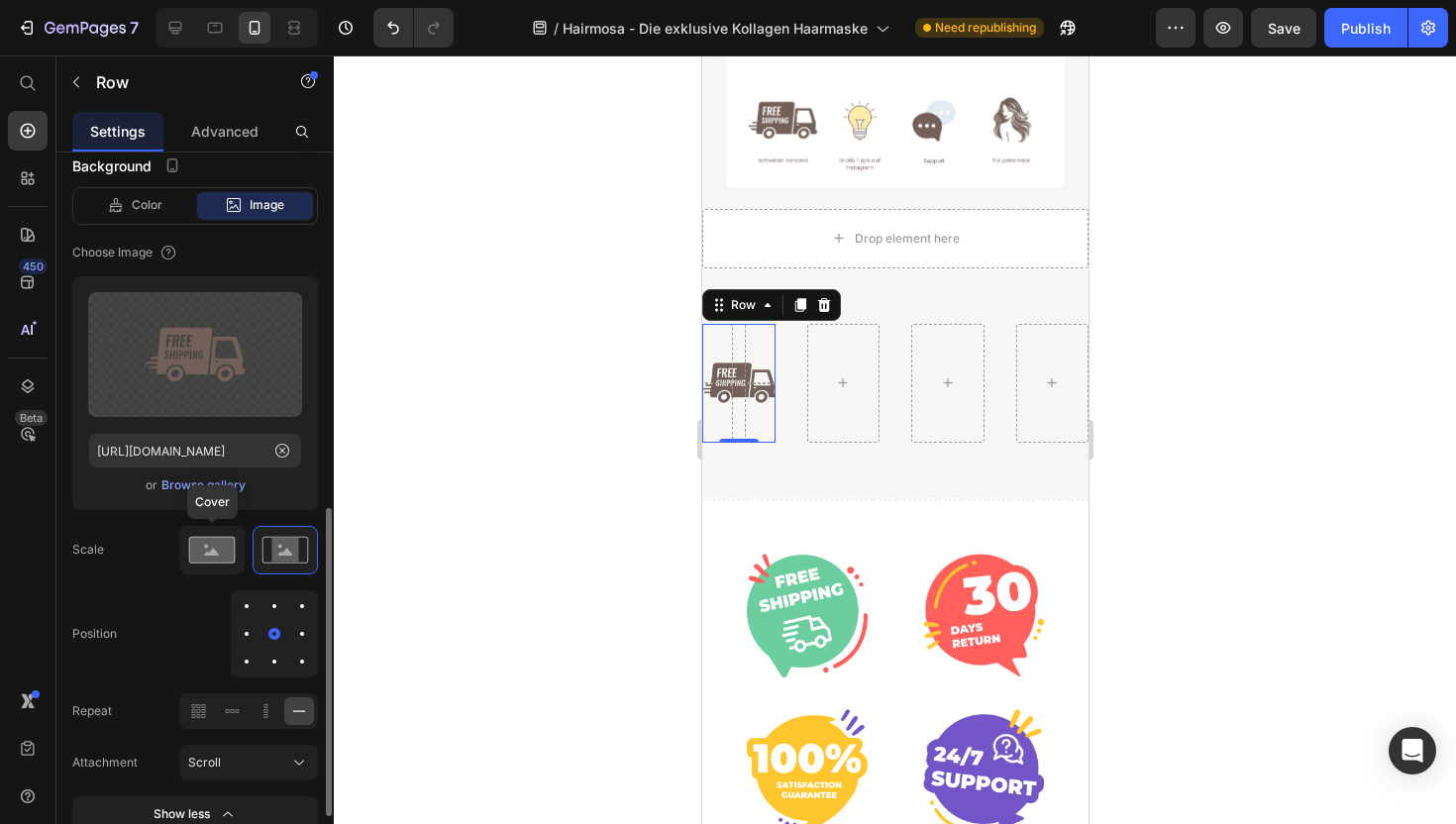 click 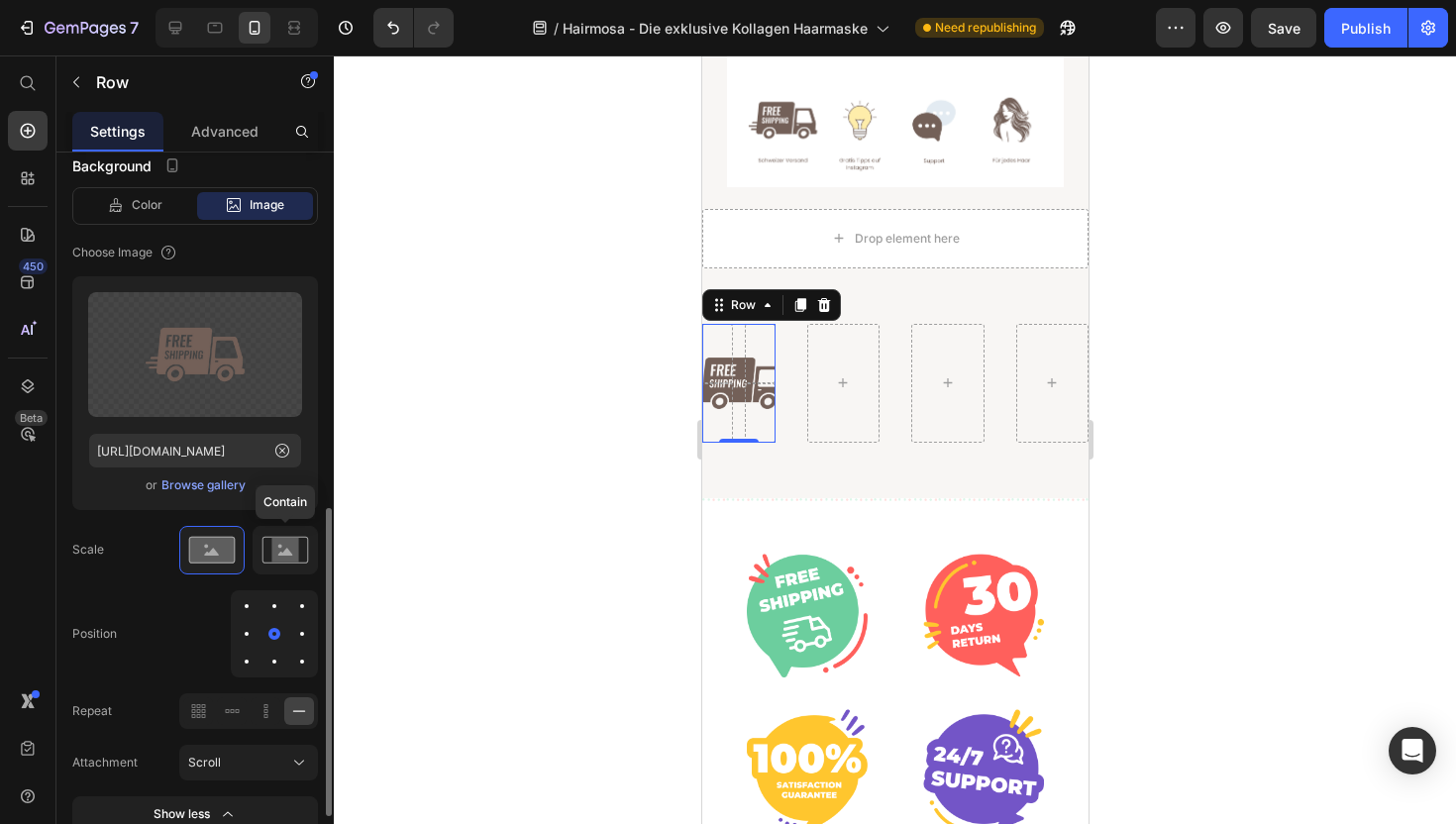 click 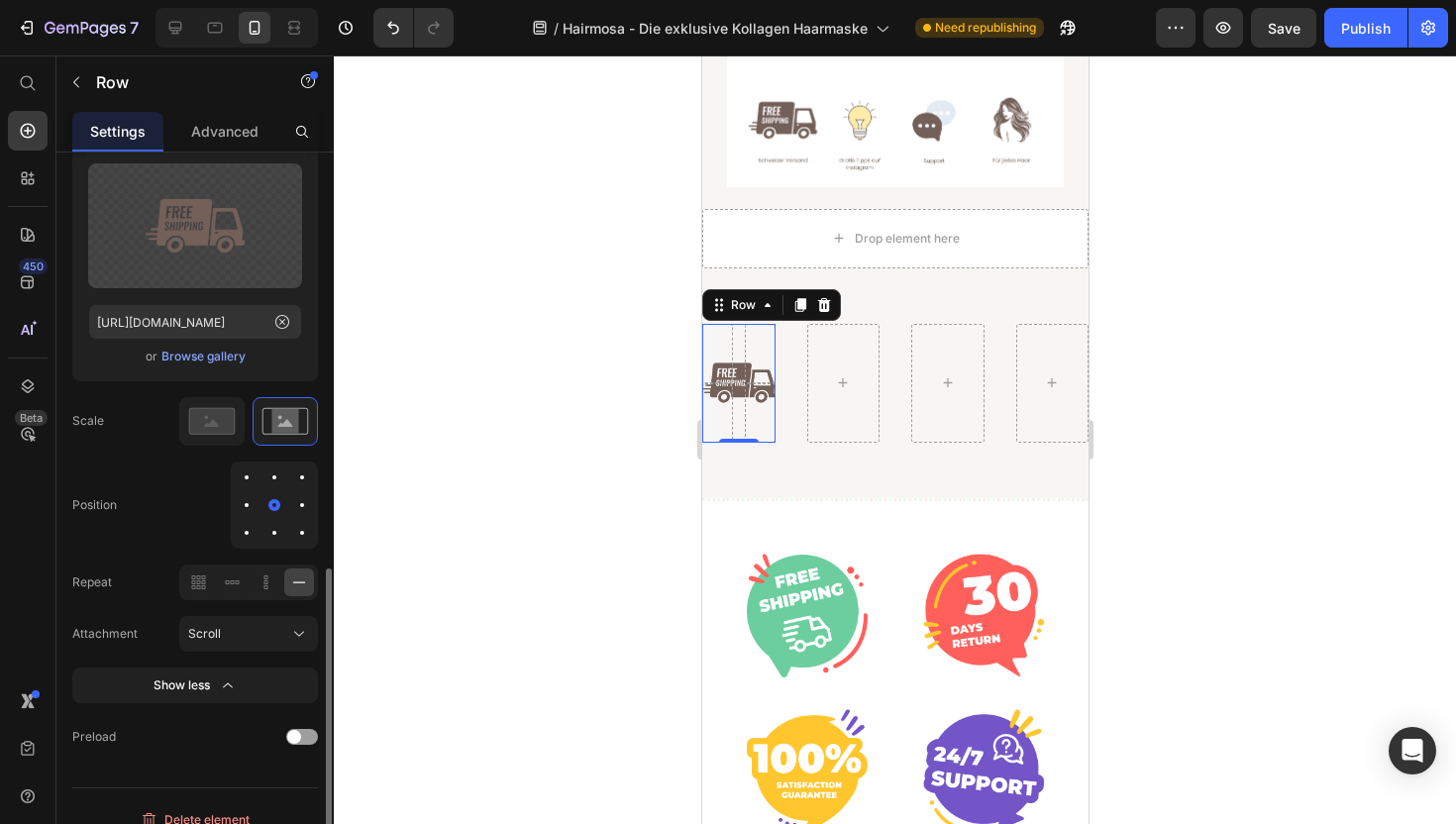 scroll, scrollTop: 973, scrollLeft: 0, axis: vertical 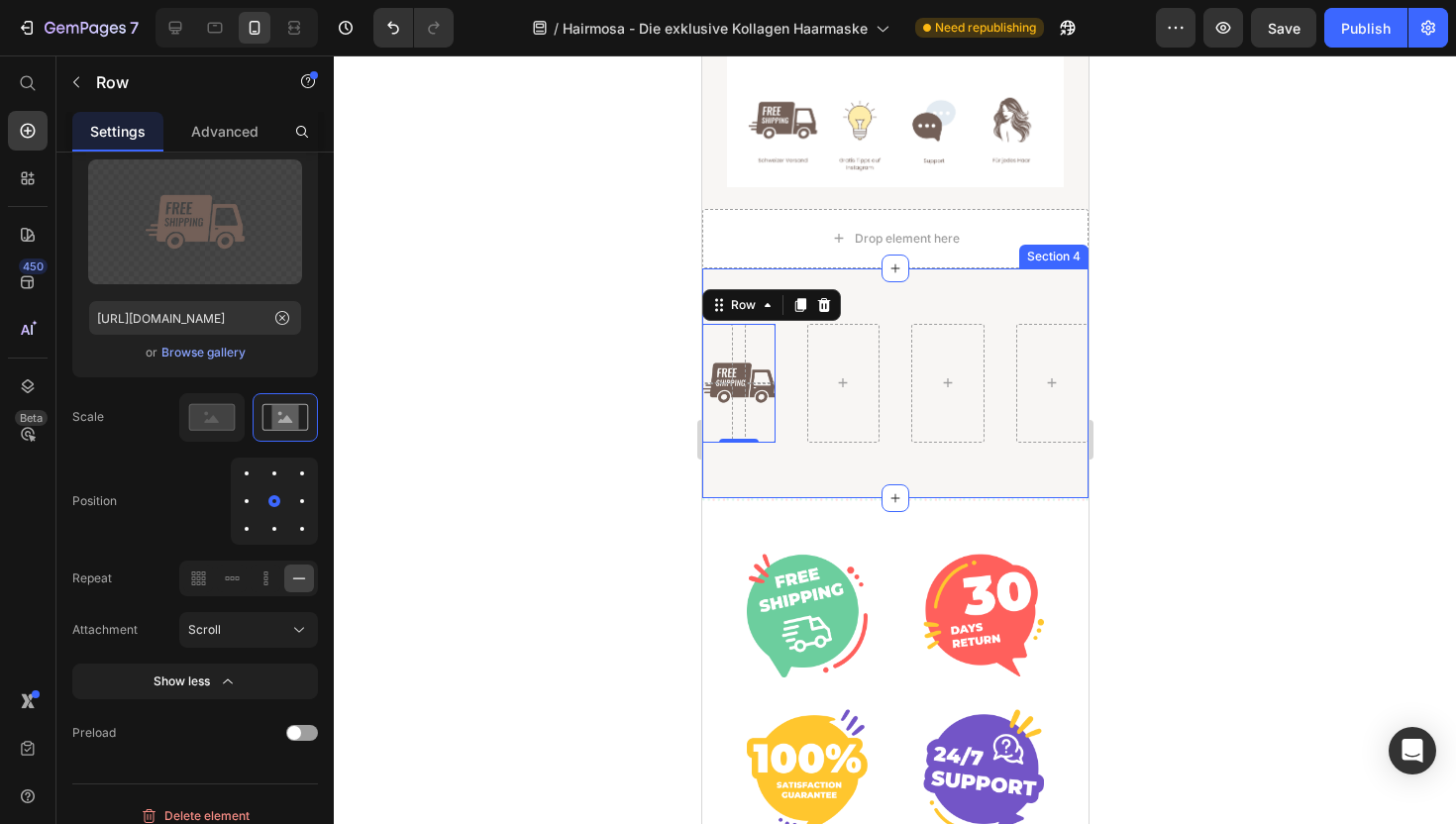 click 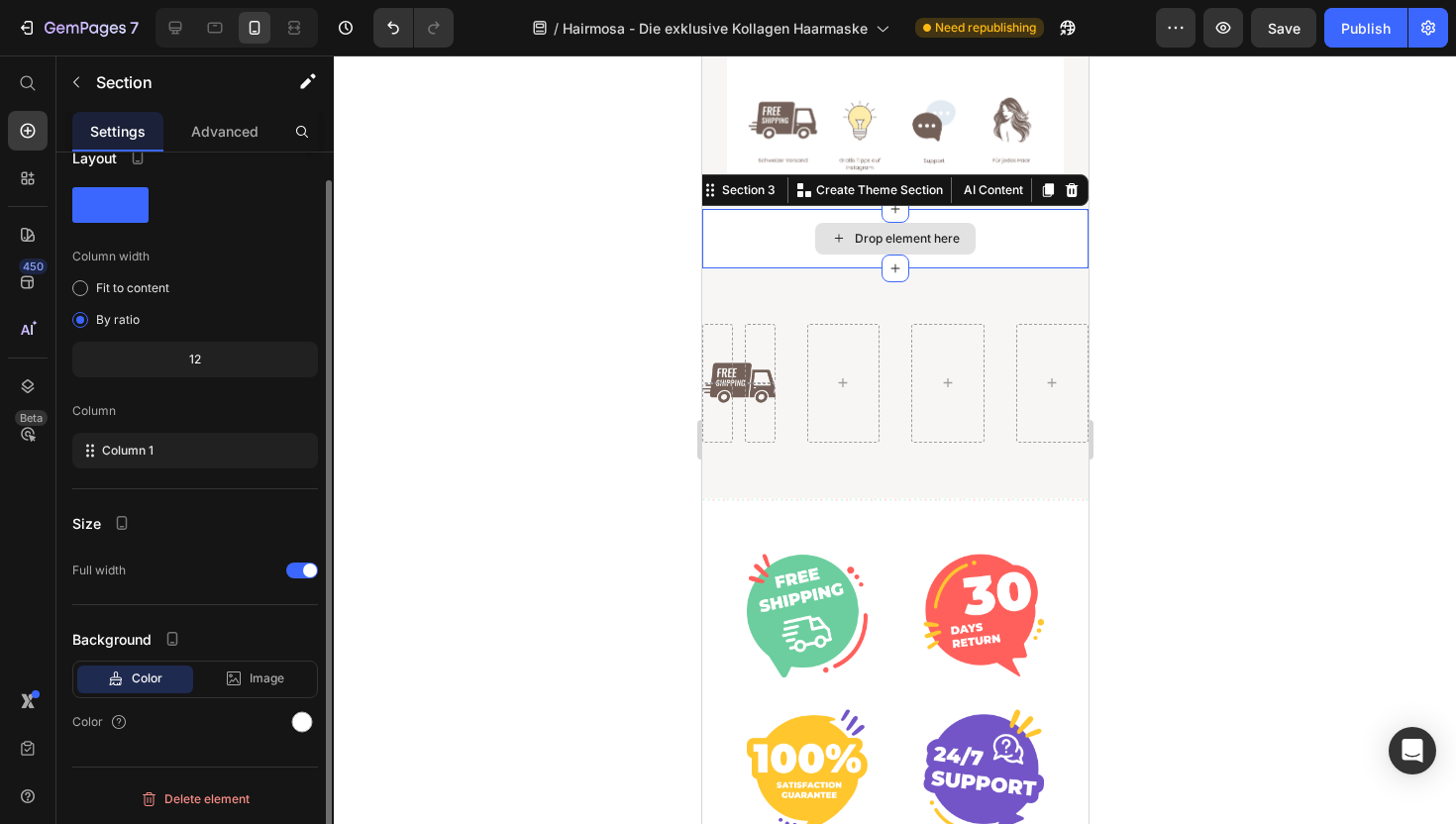 scroll, scrollTop: 0, scrollLeft: 0, axis: both 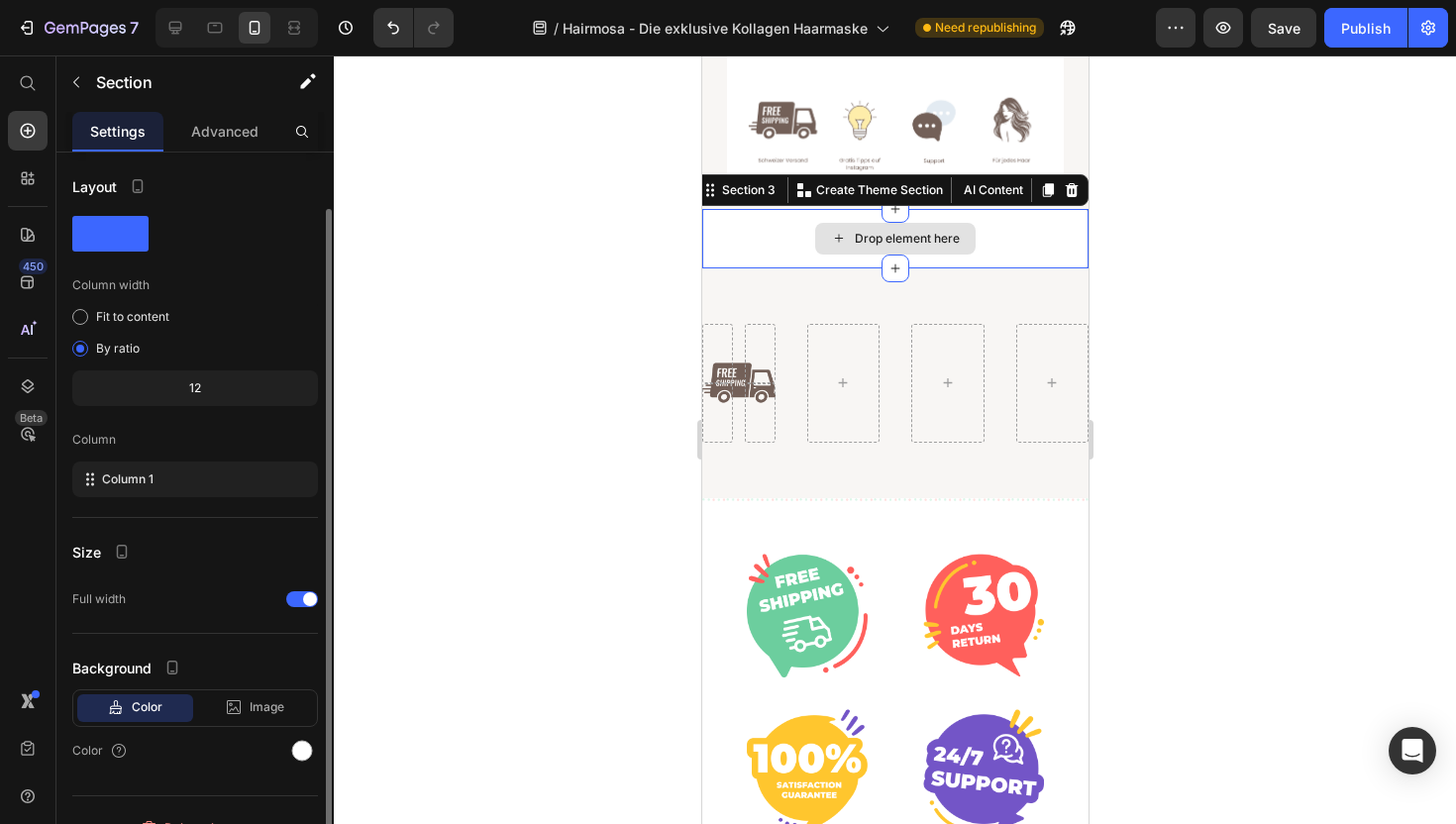 click on "Drop element here" at bounding box center [894, 239] 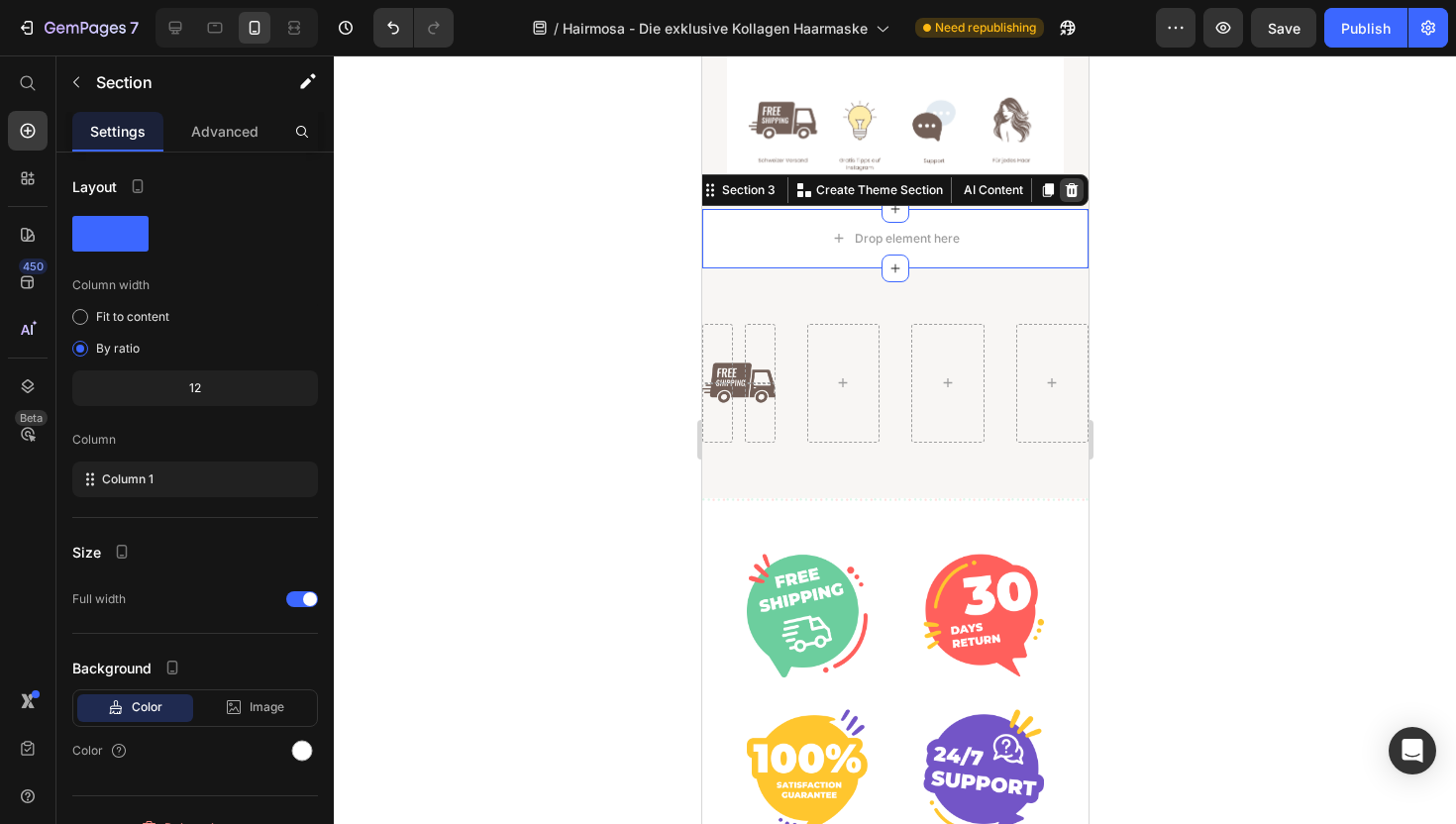 click 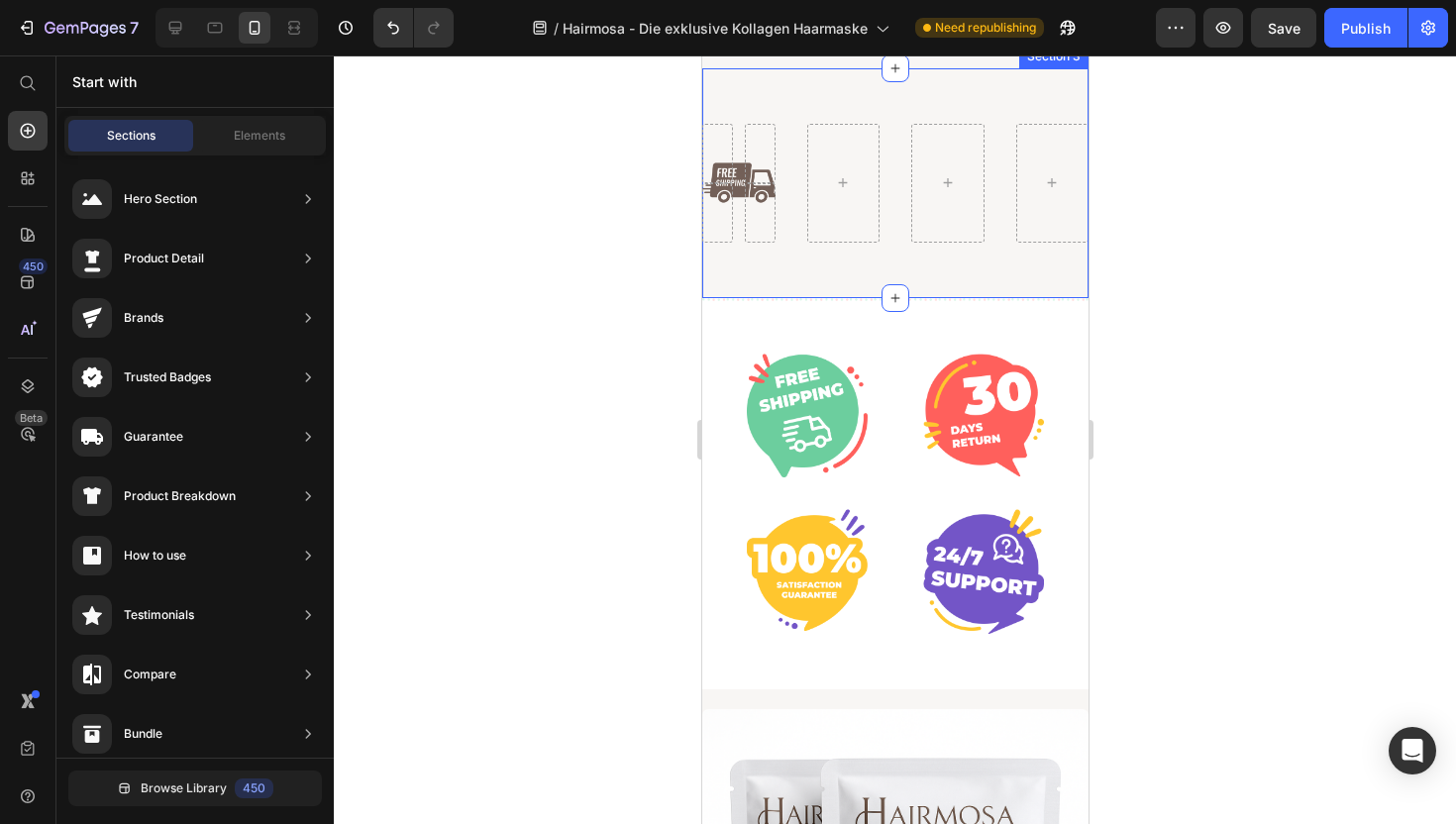 scroll, scrollTop: 946, scrollLeft: 0, axis: vertical 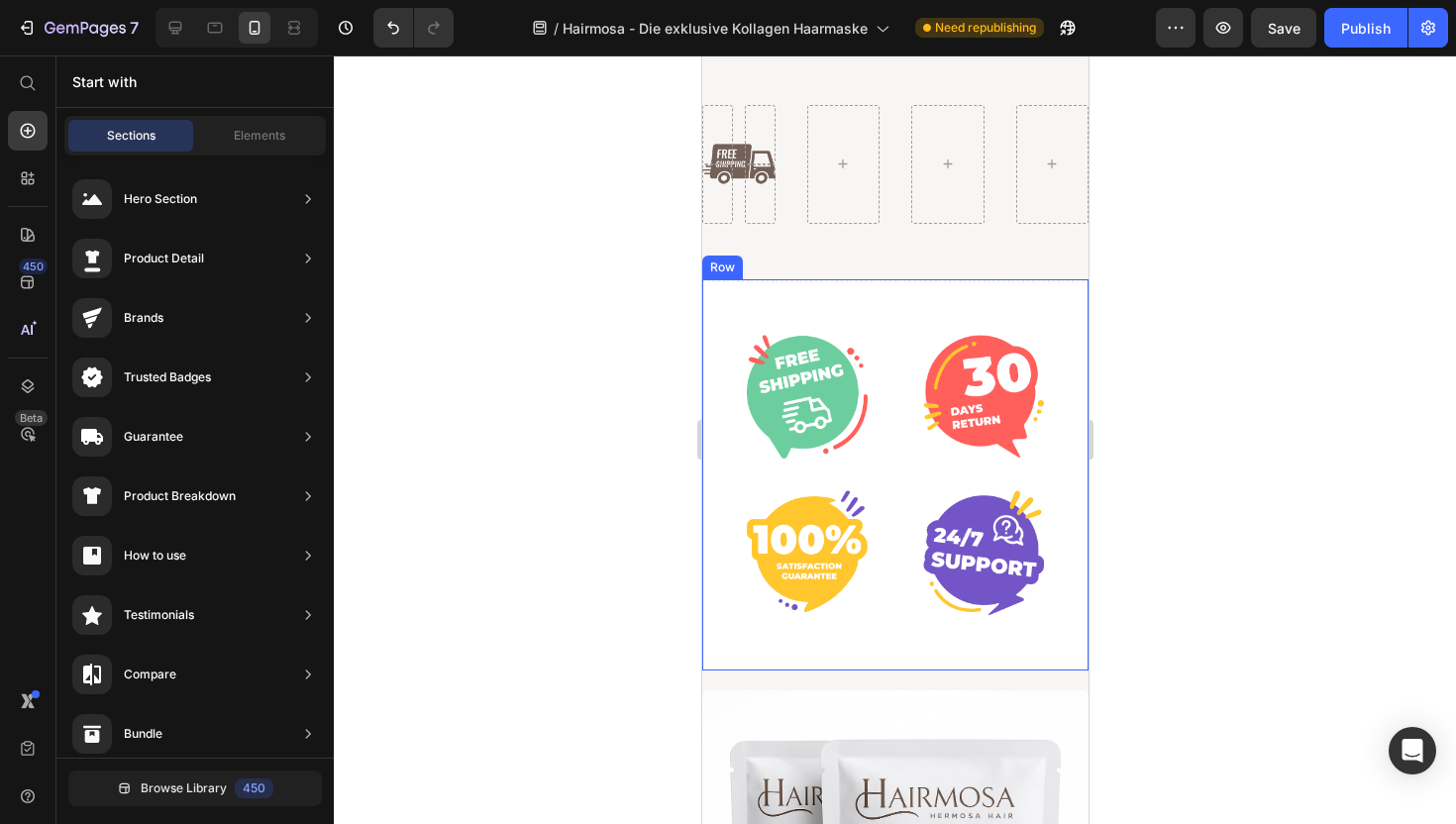 click on "Image Image Image Image Row Row" at bounding box center (894, 474) 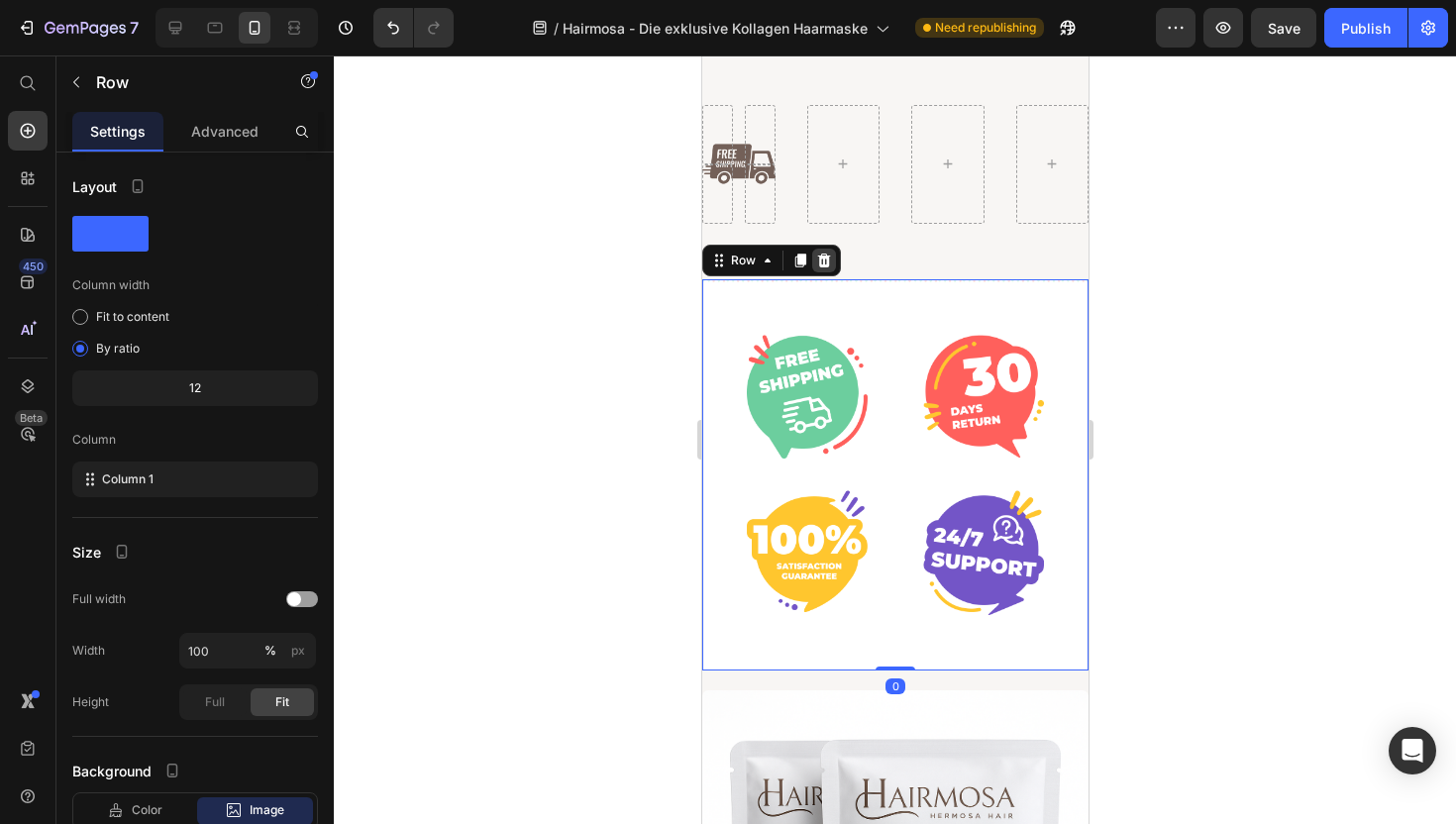 click at bounding box center (823, 260) 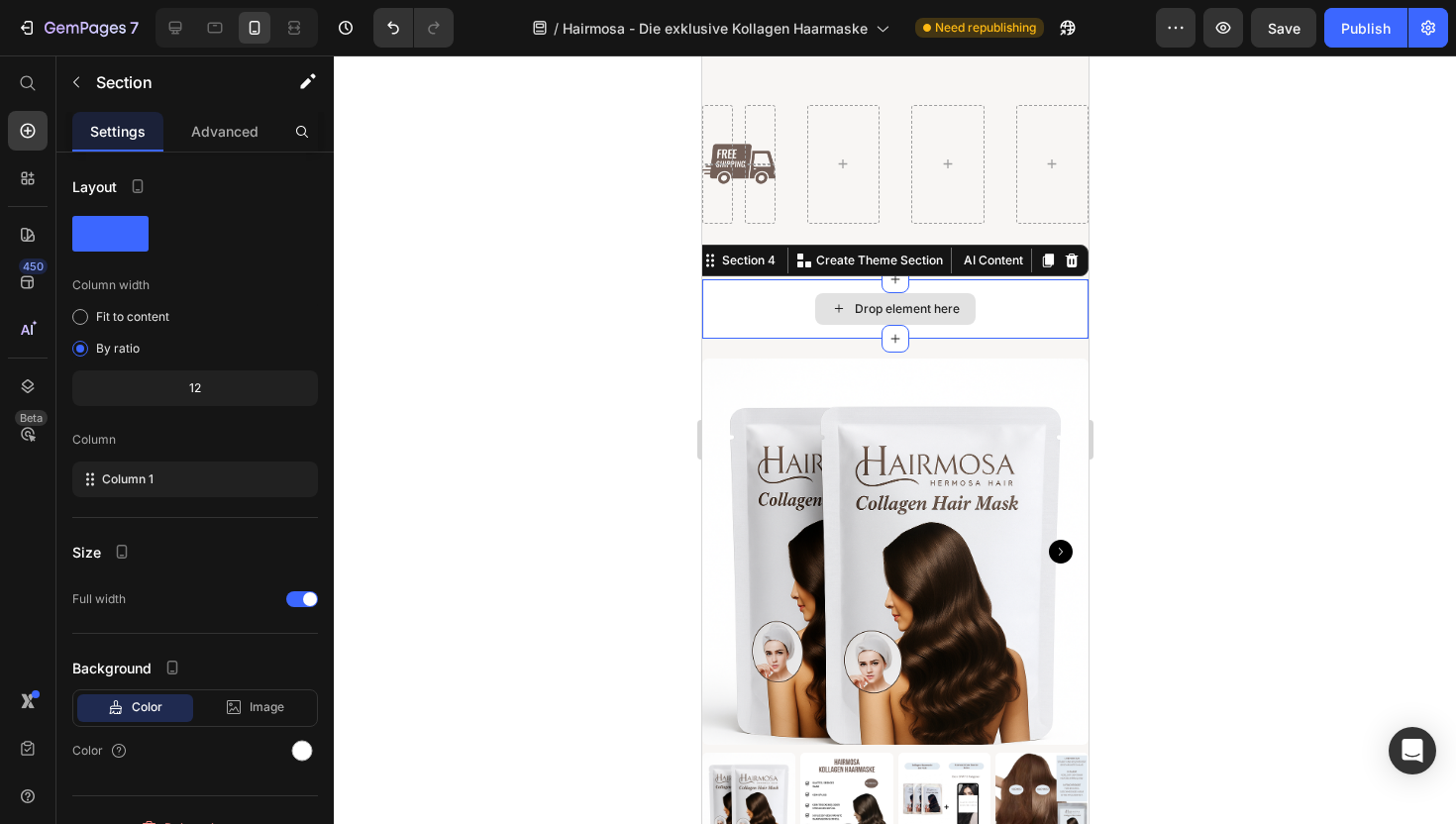 click on "Drop element here" at bounding box center (894, 309) 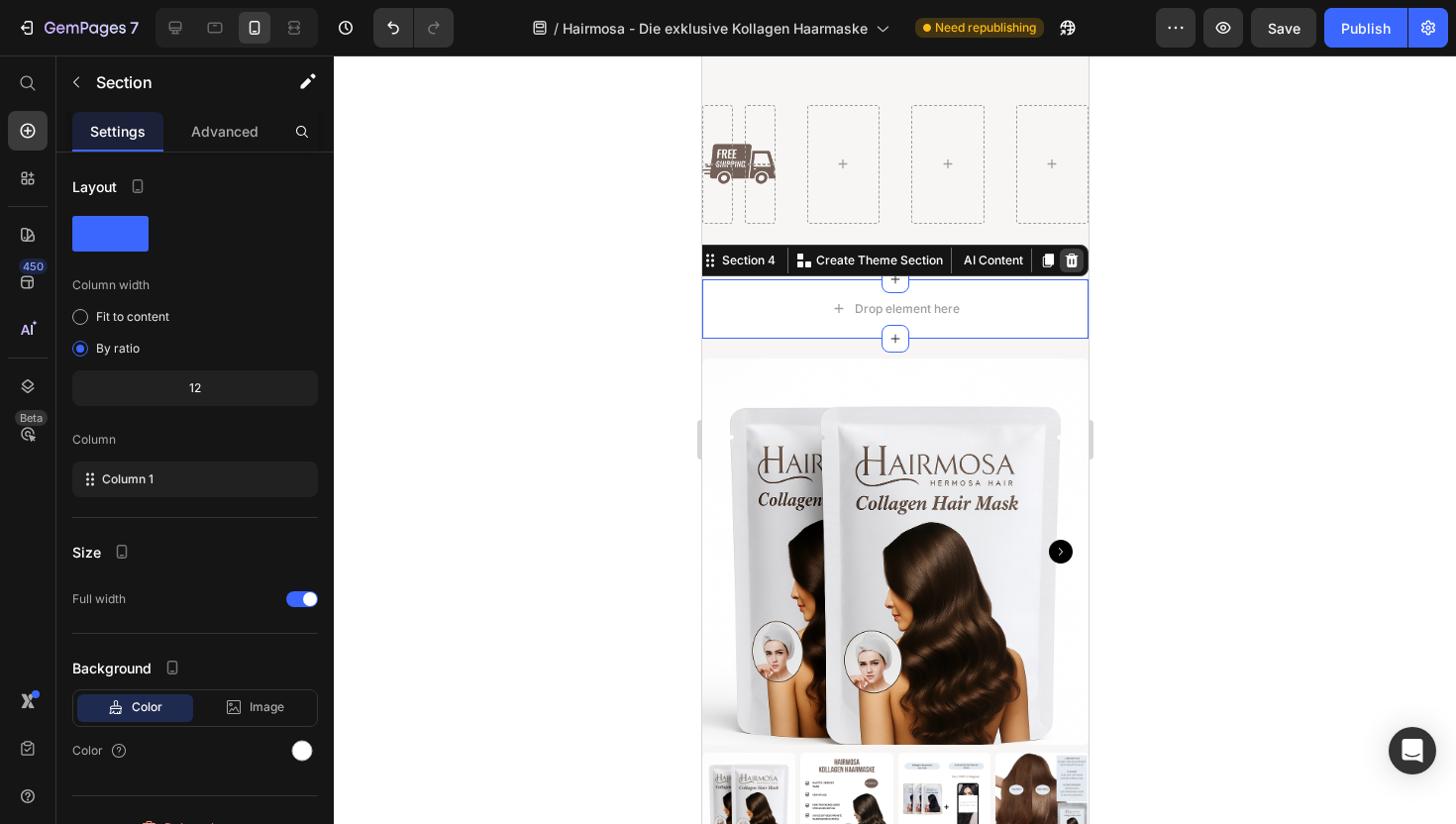 click 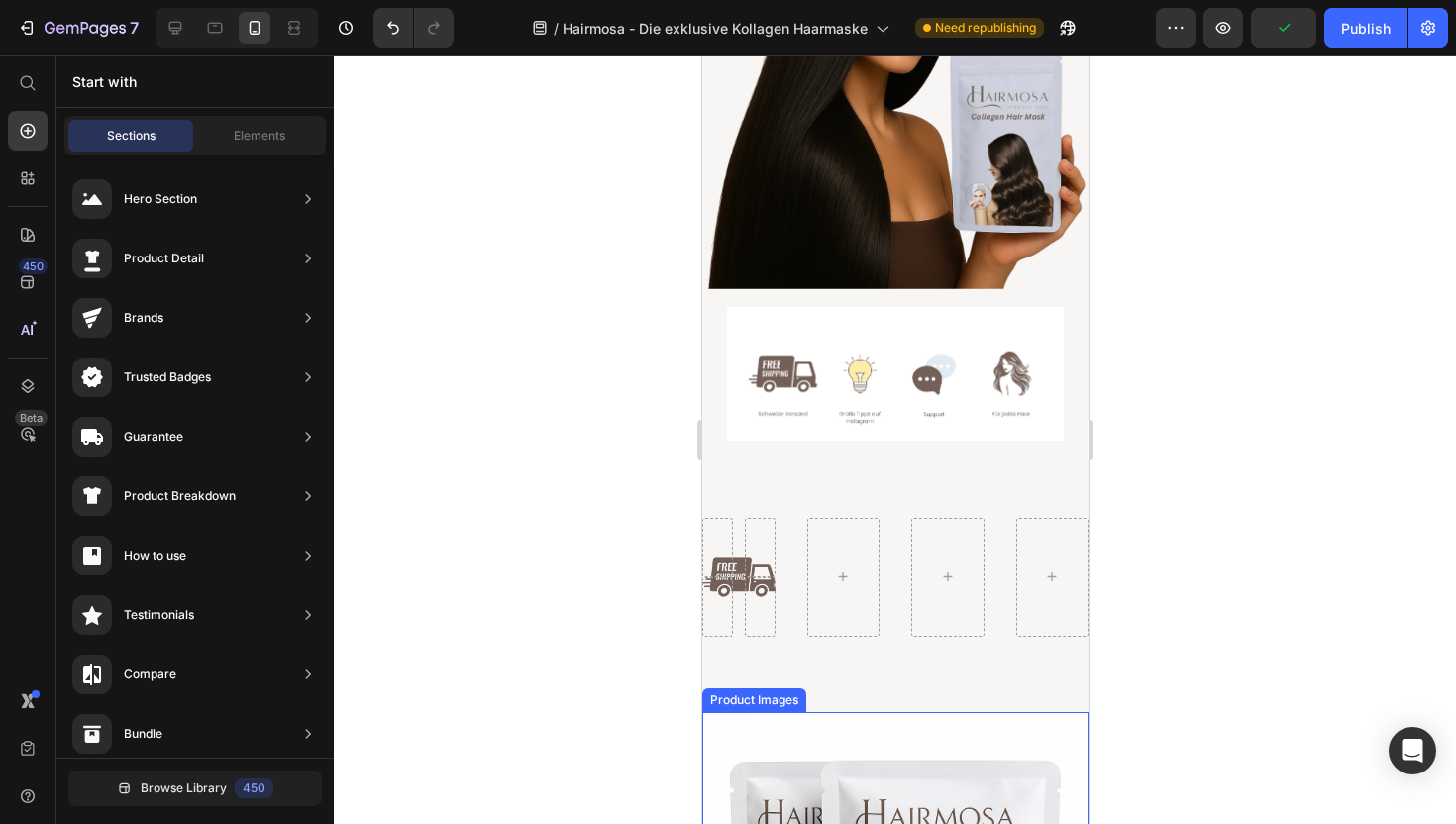 scroll, scrollTop: 437, scrollLeft: 0, axis: vertical 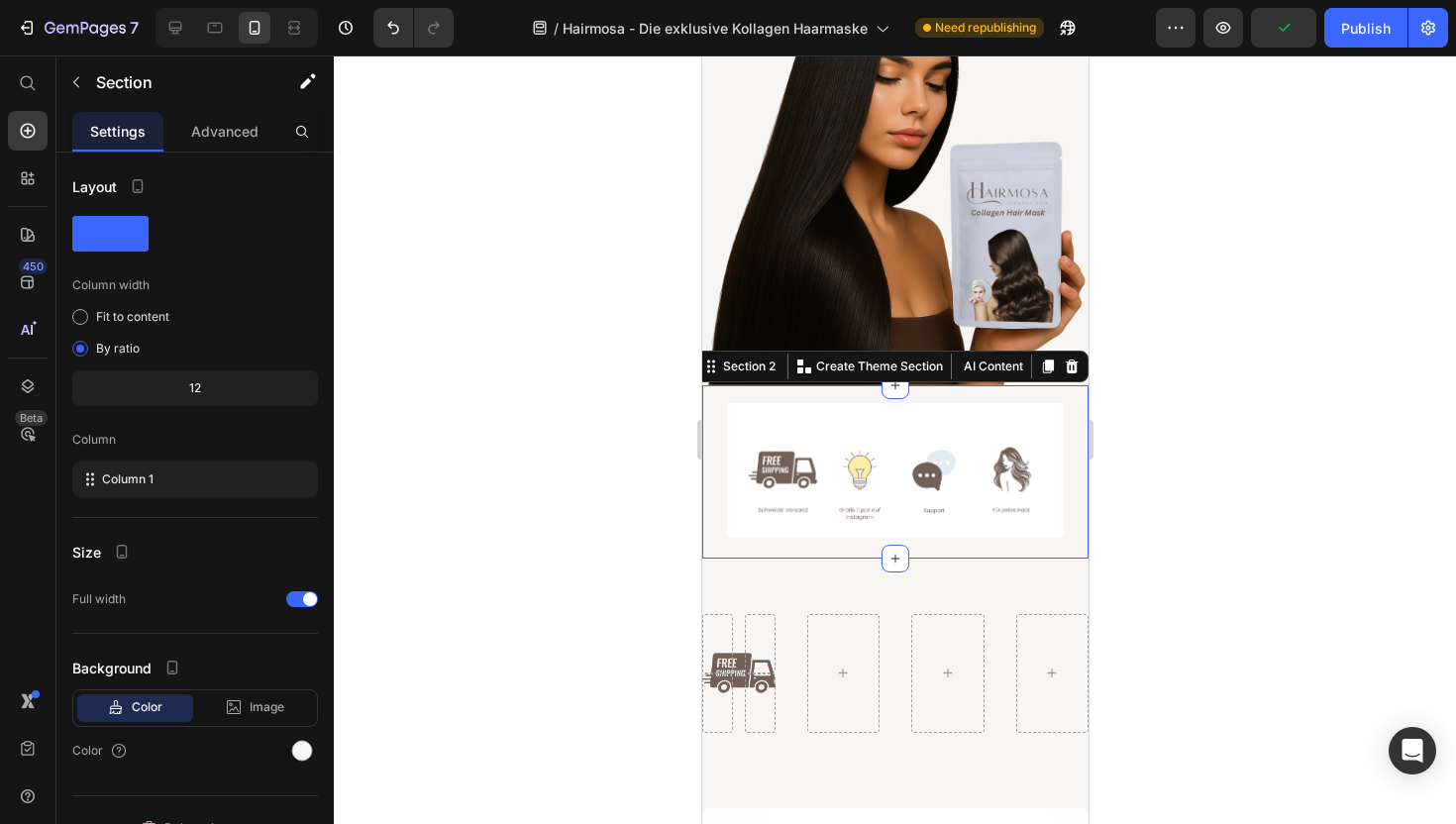 click on "Image Section 2   You can create reusable sections Create Theme Section AI Content Write with GemAI What would you like to describe here? Tone and Voice Persuasive Product Kollagen Haarmaske 3er Pack Show more Generate" at bounding box center [894, 471] 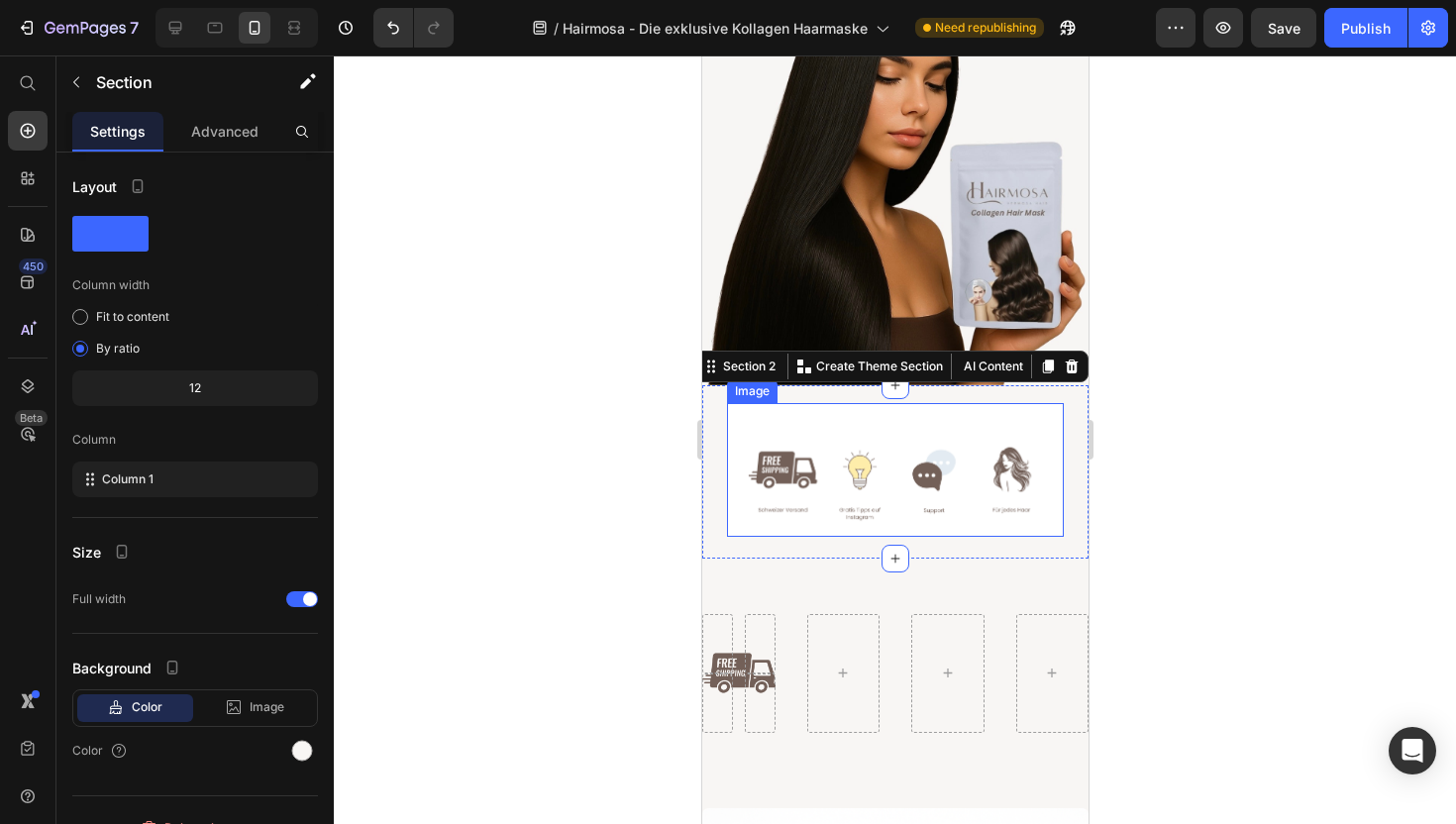 scroll, scrollTop: 0, scrollLeft: 0, axis: both 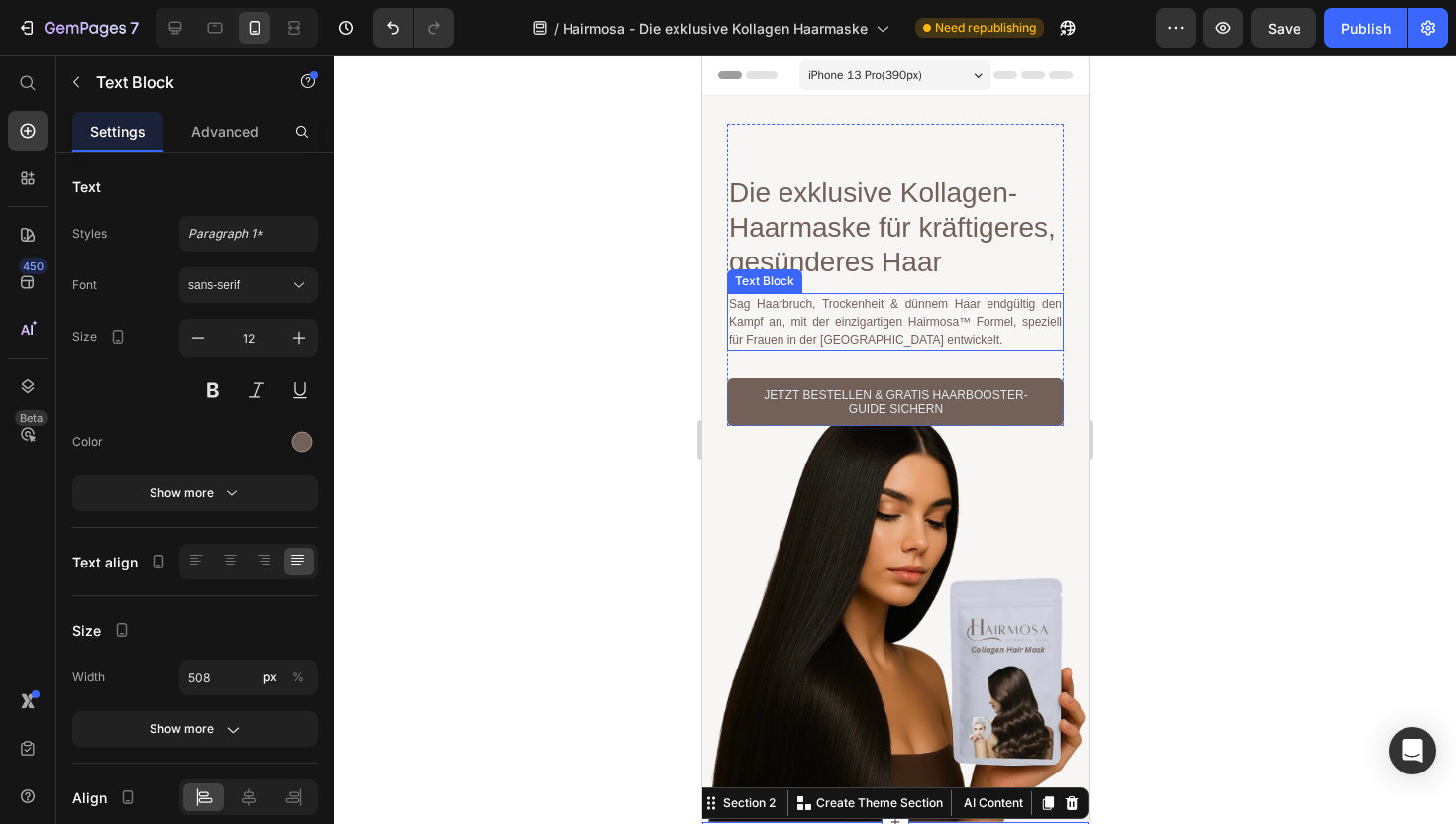 click on "Sag Haarbruch, Trockenheit & dünnem Haar endgültig den Kampf an, mit der einzigartigen Hairmosa™ Formel, speziell für Frauen in der Schweiz entwickelt." at bounding box center (894, 322) 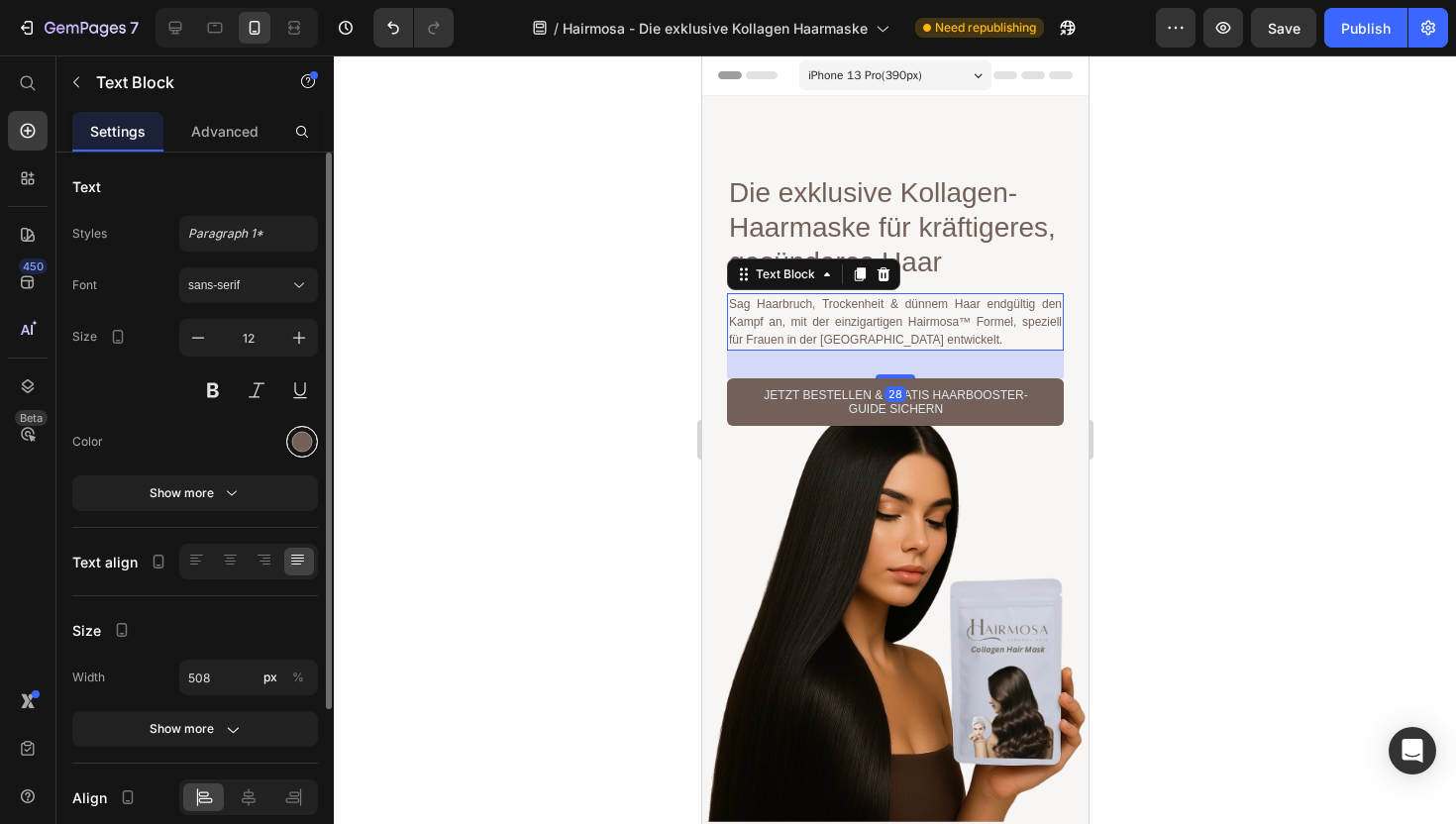 click at bounding box center (302, 442) 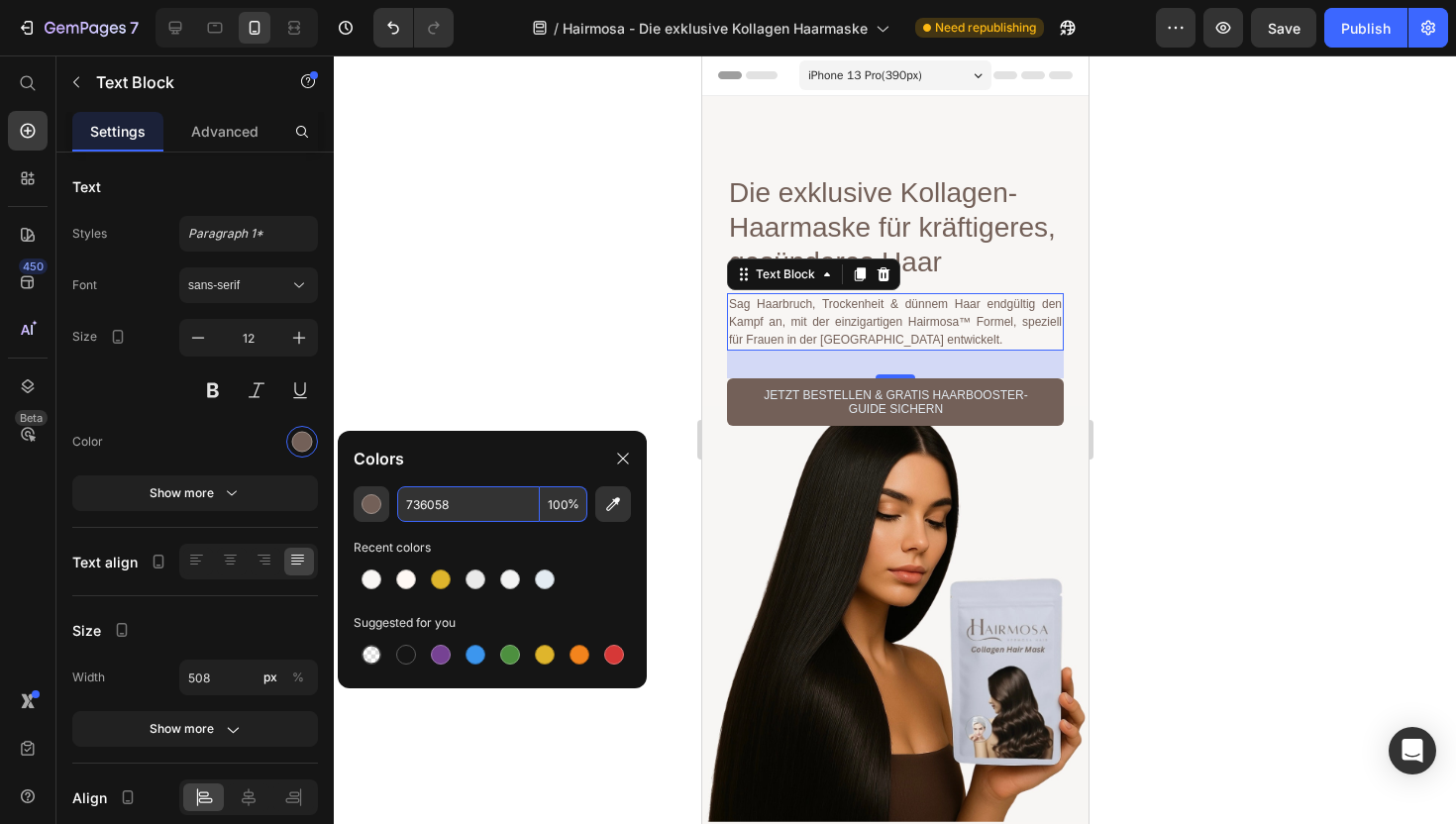 click on "736058" at bounding box center [468, 504] 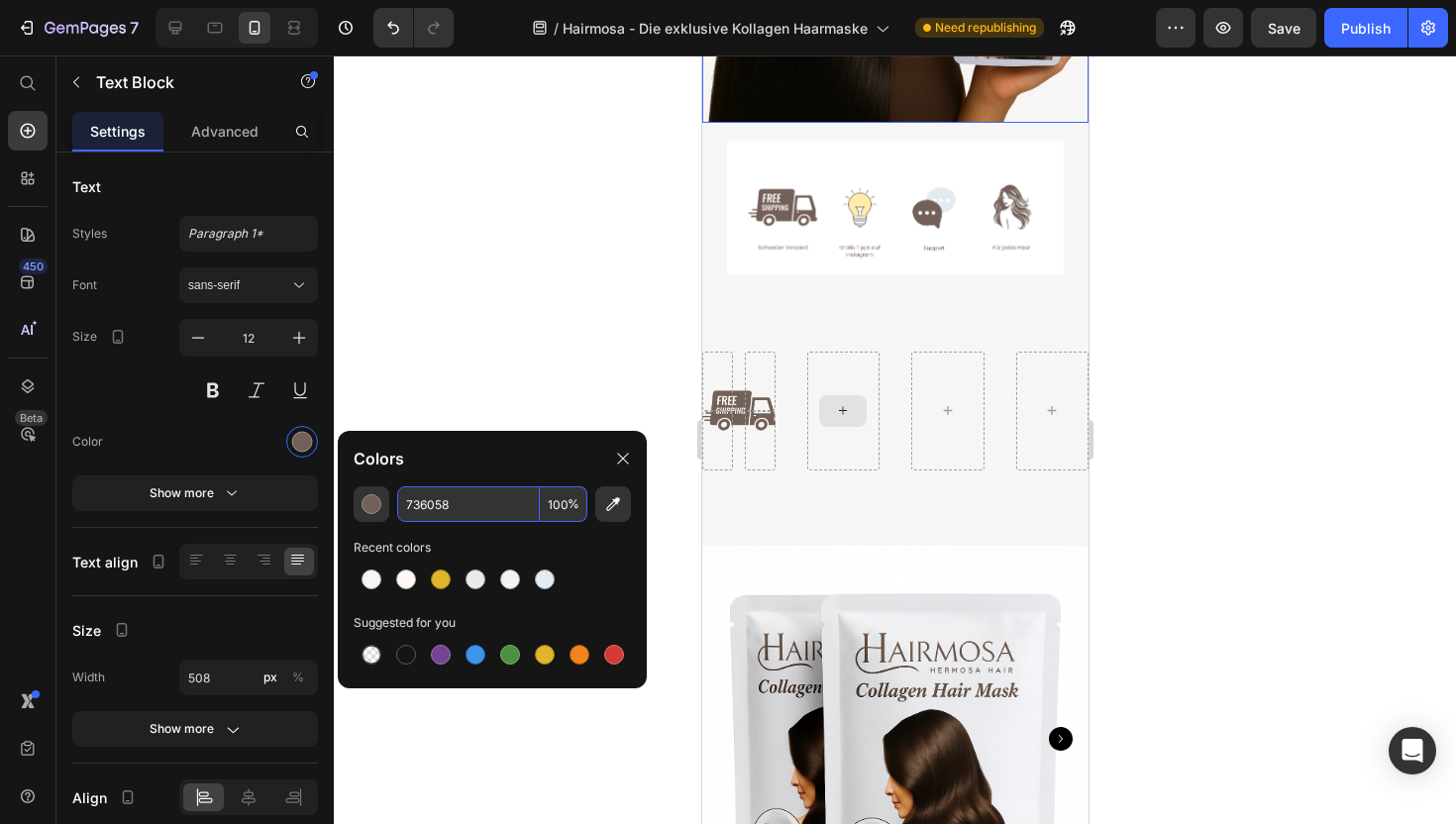 scroll, scrollTop: 707, scrollLeft: 0, axis: vertical 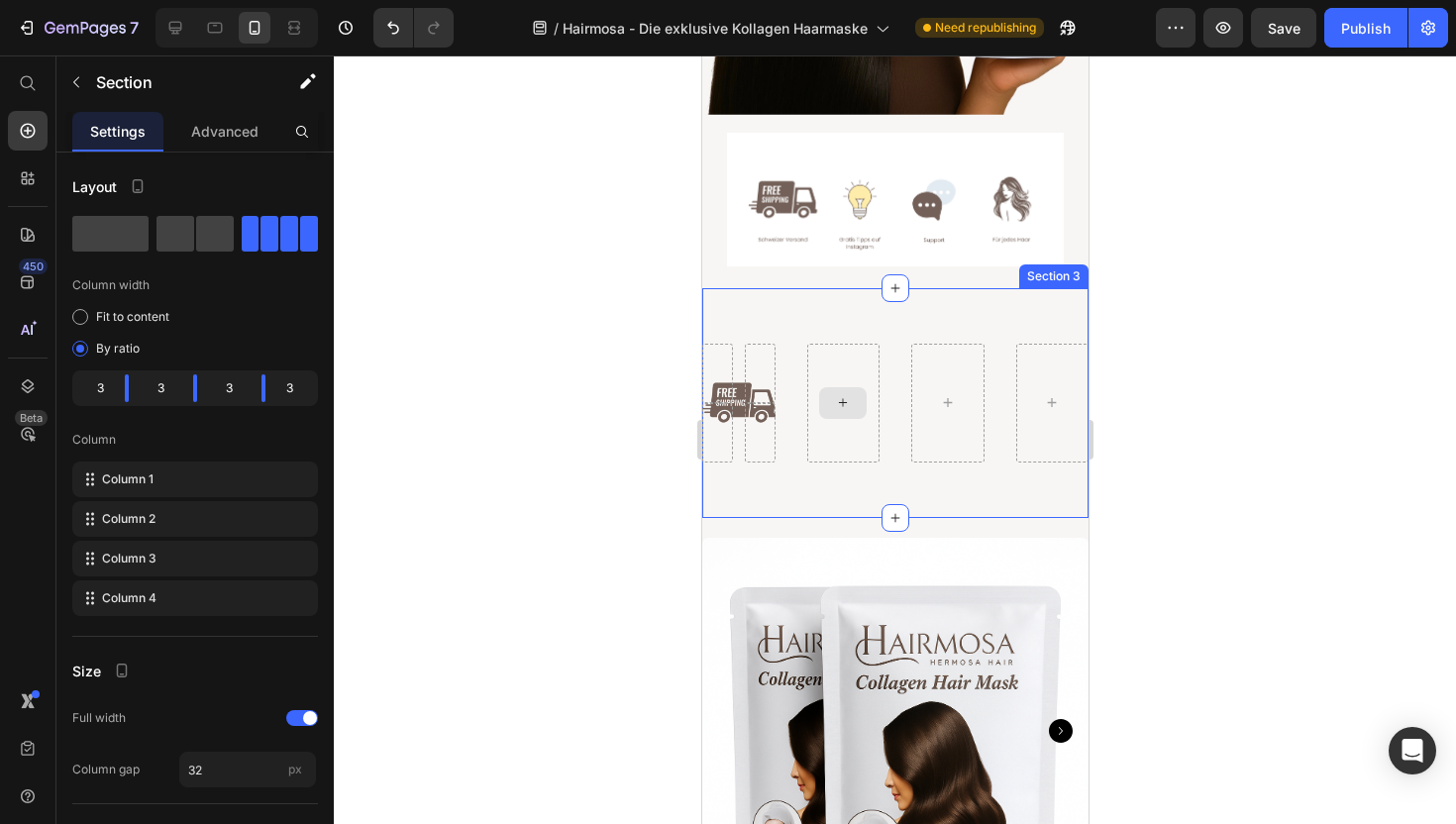 click at bounding box center [843, 403] 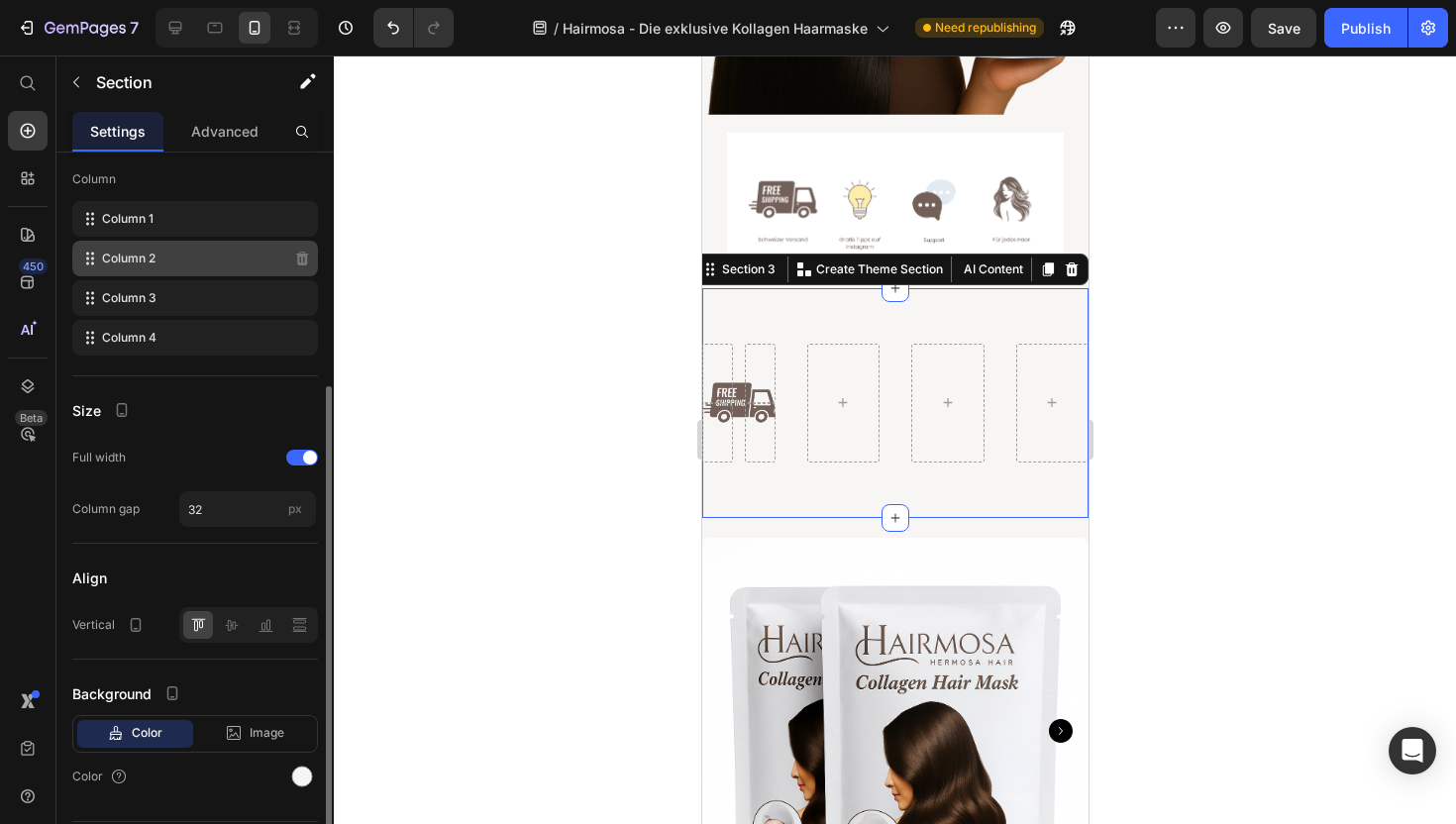 scroll, scrollTop: 315, scrollLeft: 0, axis: vertical 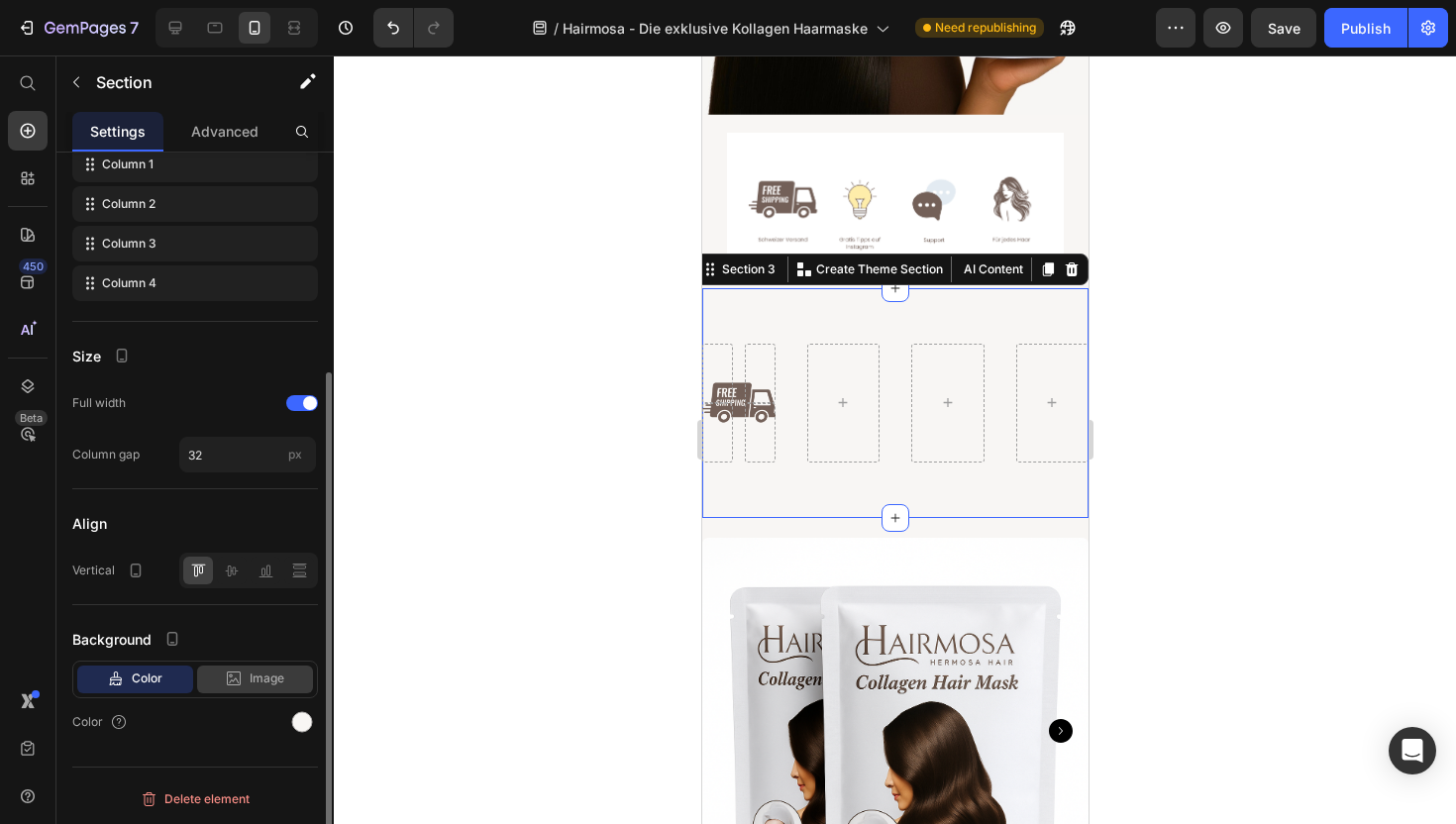click on "Image" 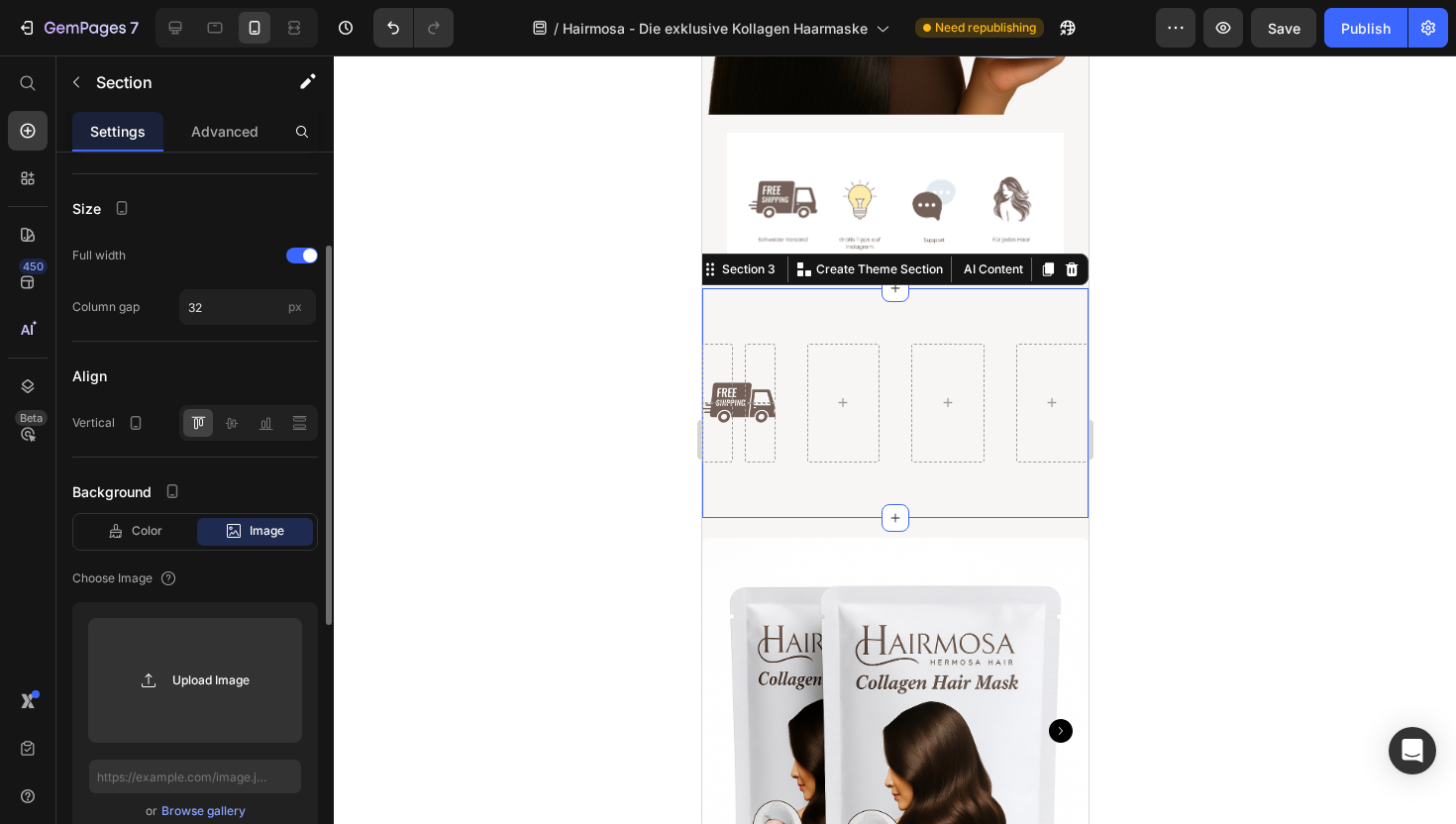 scroll, scrollTop: 469, scrollLeft: 0, axis: vertical 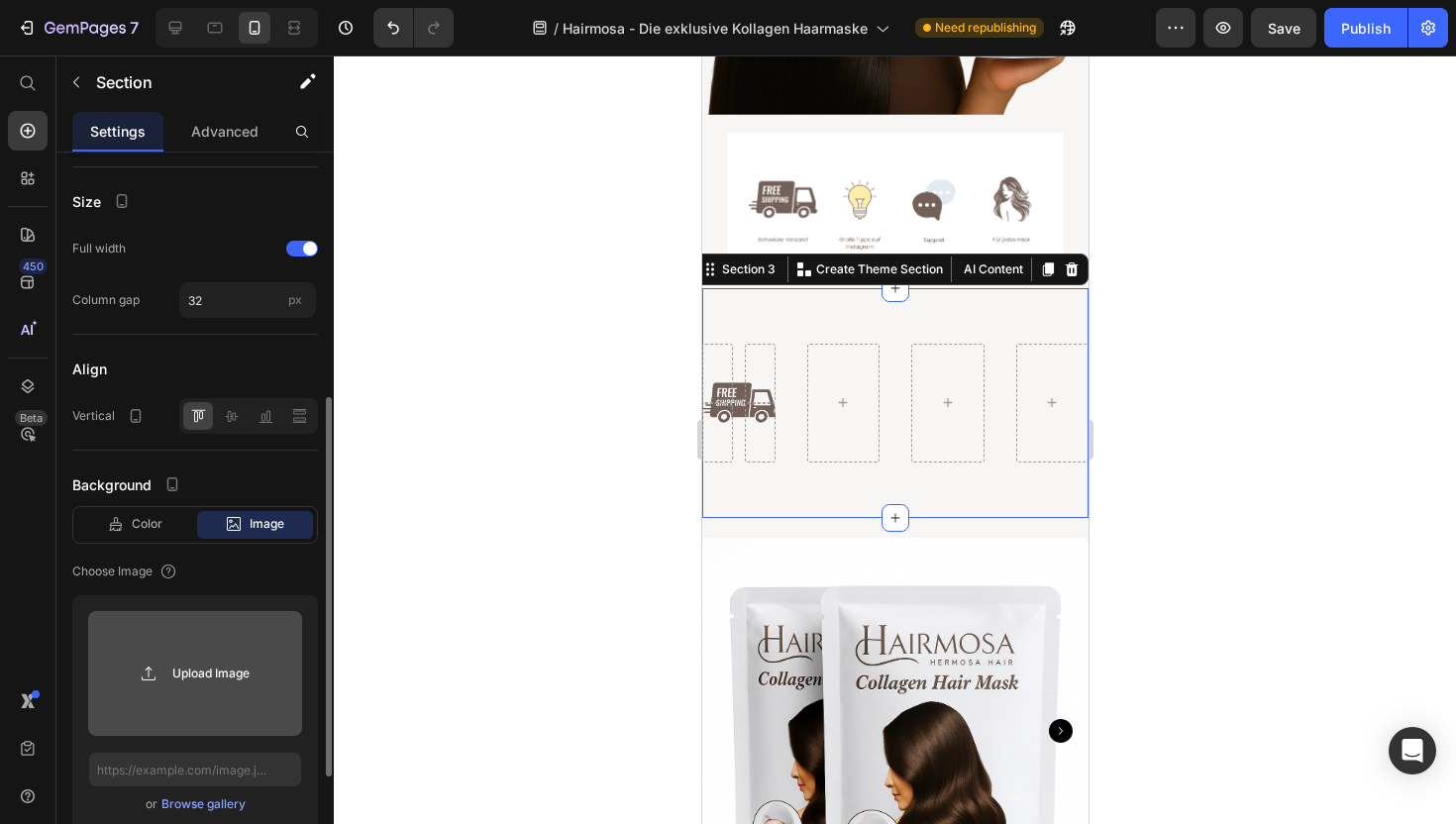 click 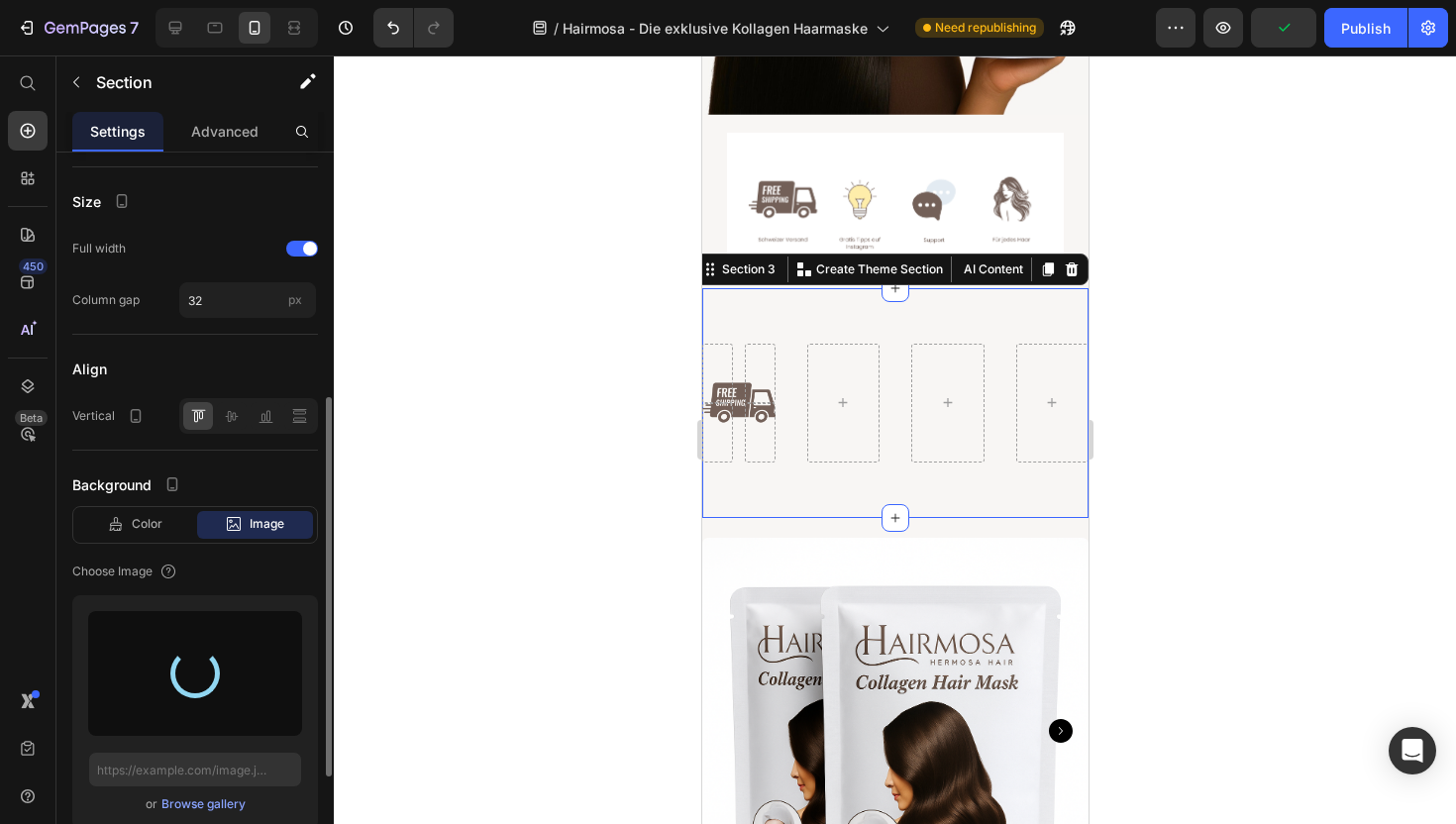 type on "https://cdn.shopify.com/s/files/1/0904/9548/4288/files/gempages_573088041388737427-f5ac0f0a-81cc-4910-a6c7-1a27f9e2783a.png" 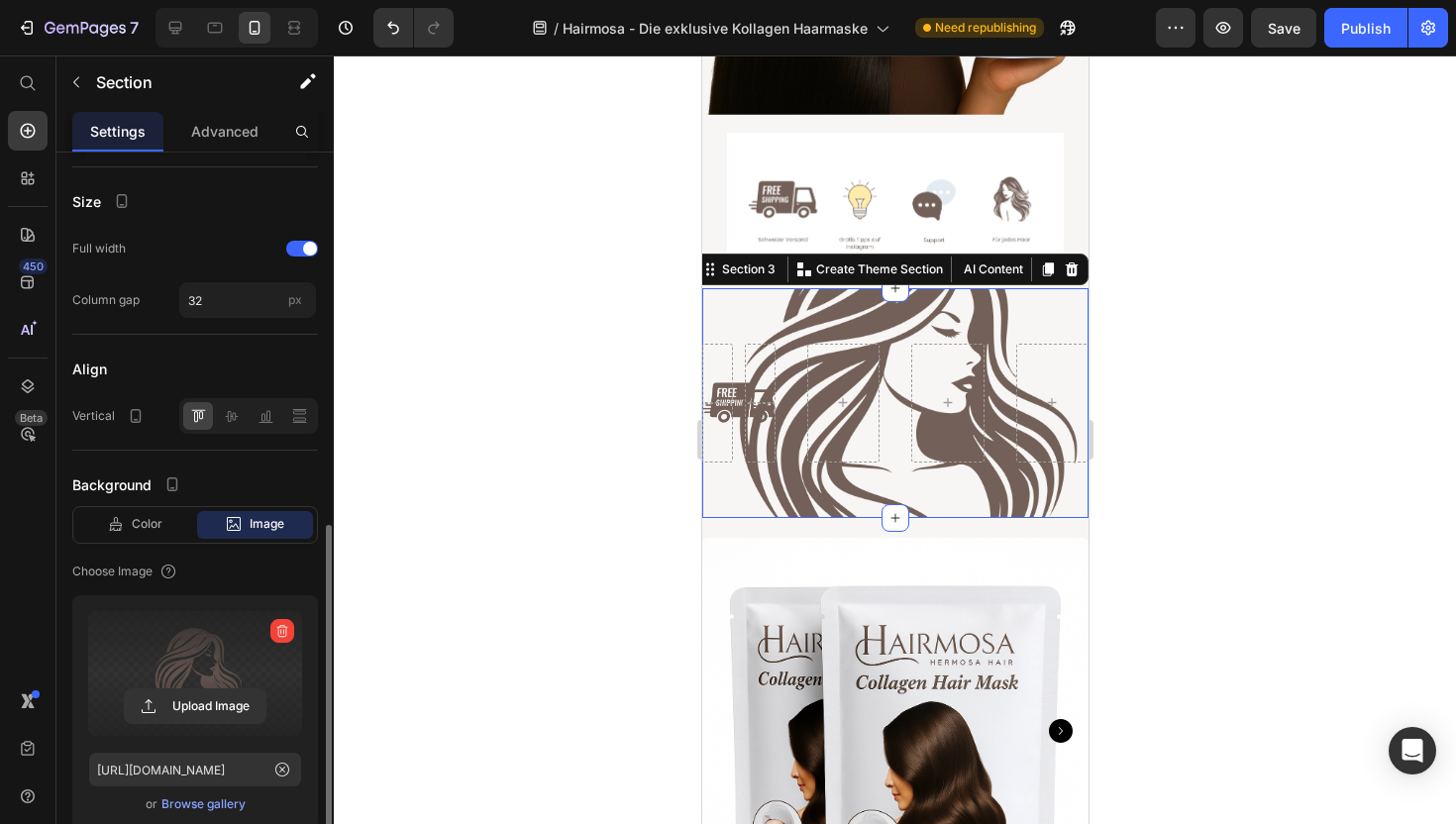 scroll, scrollTop: 668, scrollLeft: 0, axis: vertical 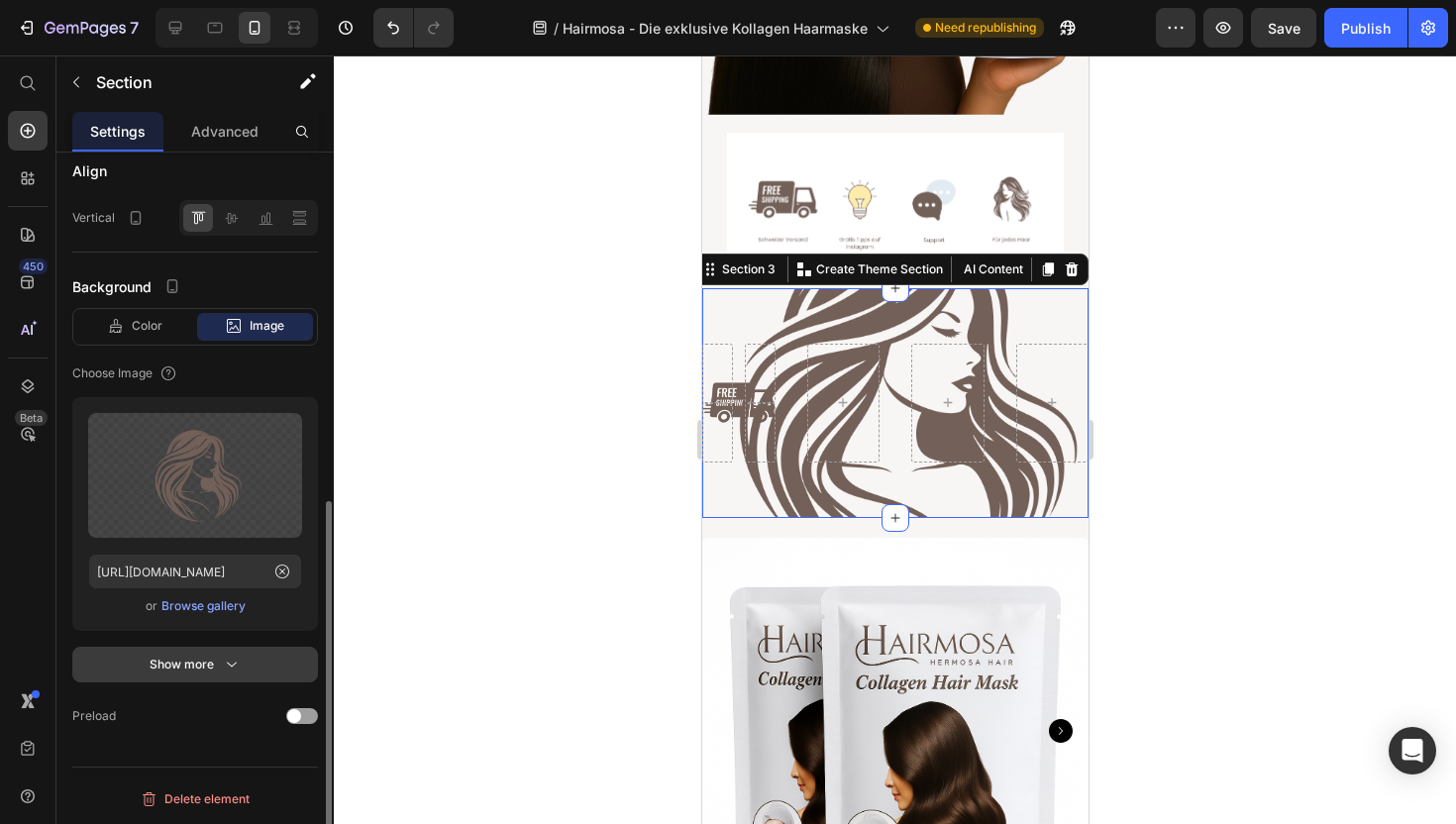 click on "Show more" at bounding box center [195, 665] 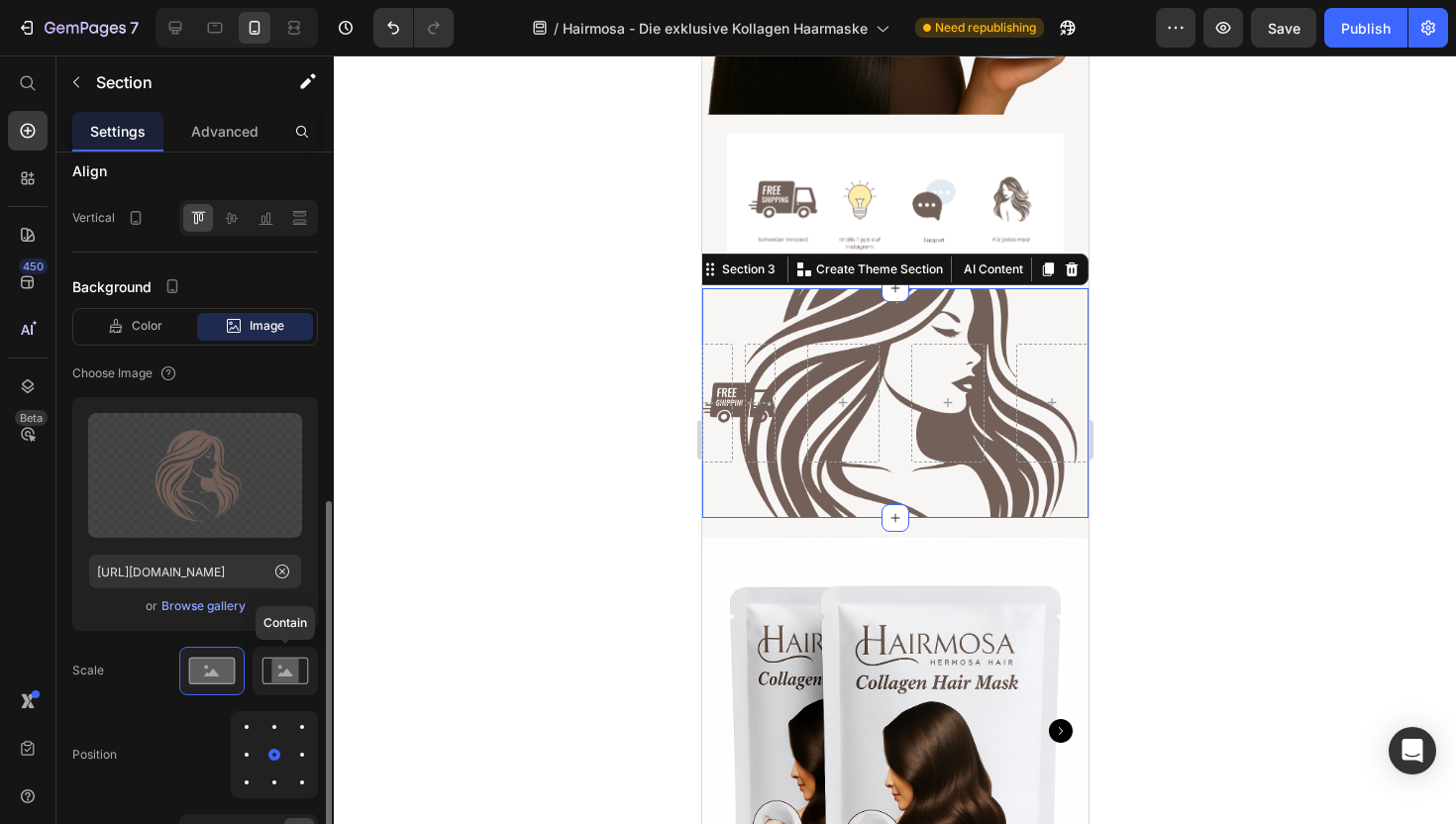 click 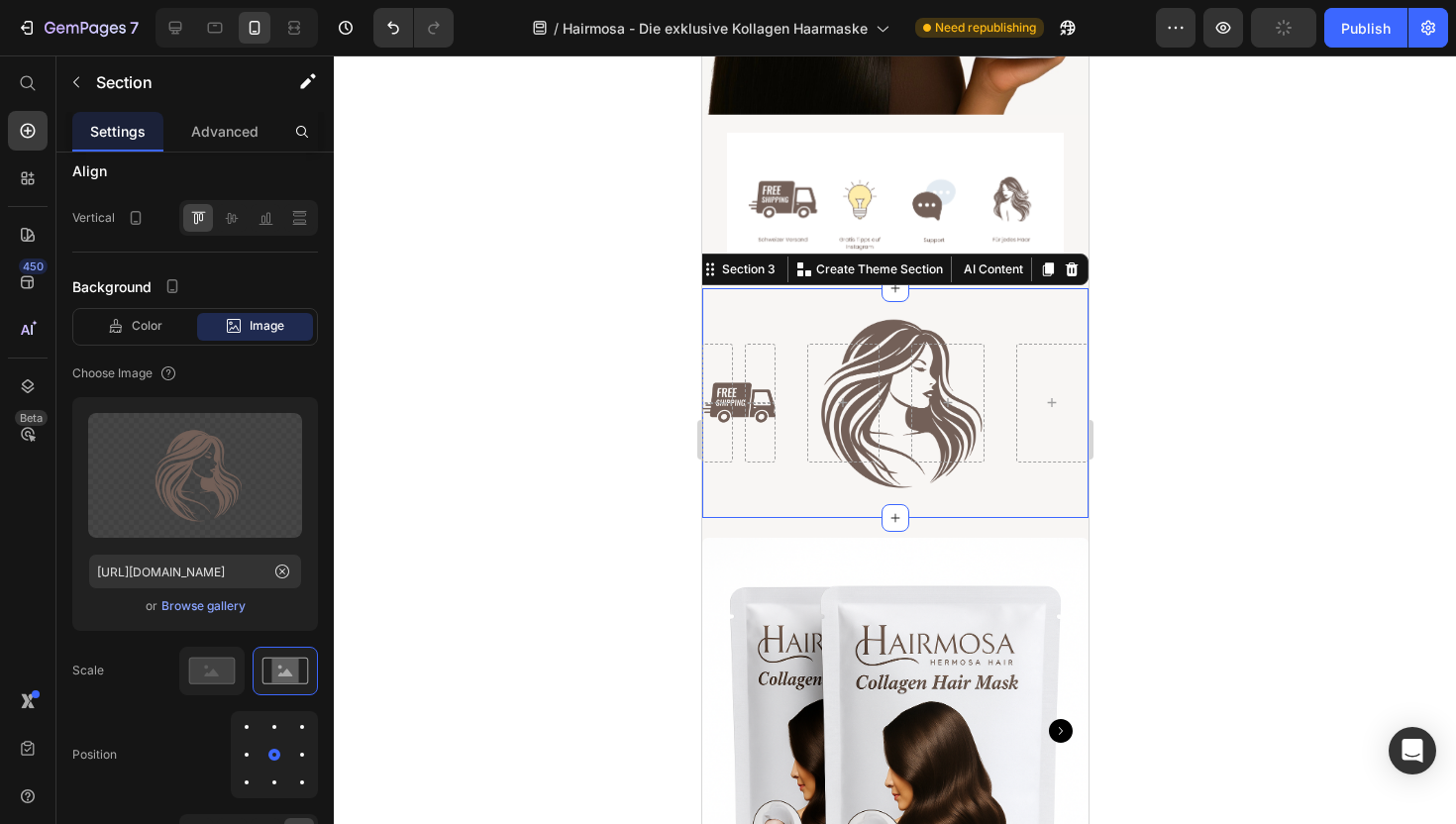 click on "Row
Section 3   You can create reusable sections Create Theme Section AI Content Write with GemAI What would you like to describe here? Tone and Voice Persuasive Product Kollagen Haarmaske 3er Pack Show more Generate" at bounding box center (894, 403) 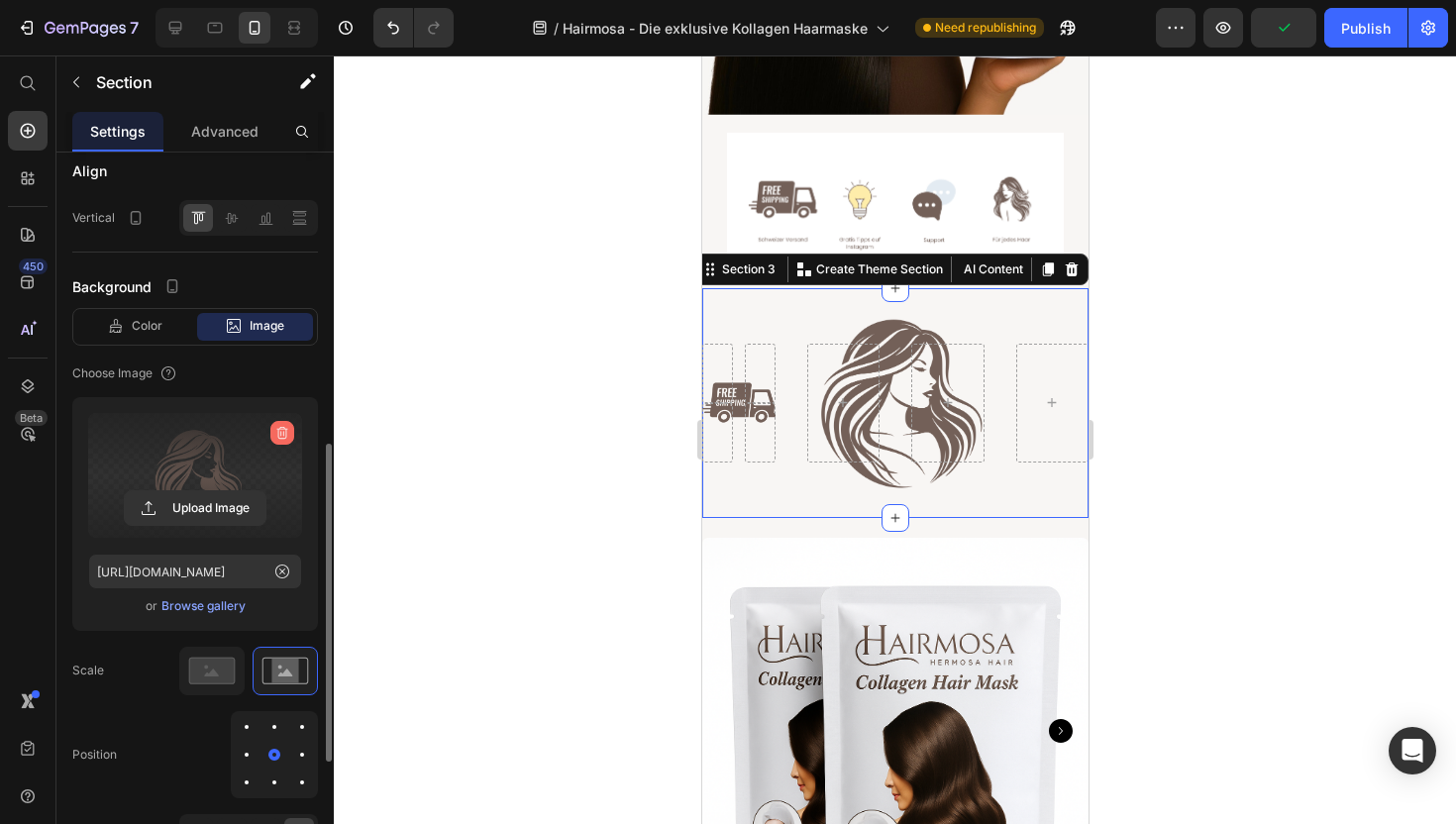click at bounding box center (282, 433) 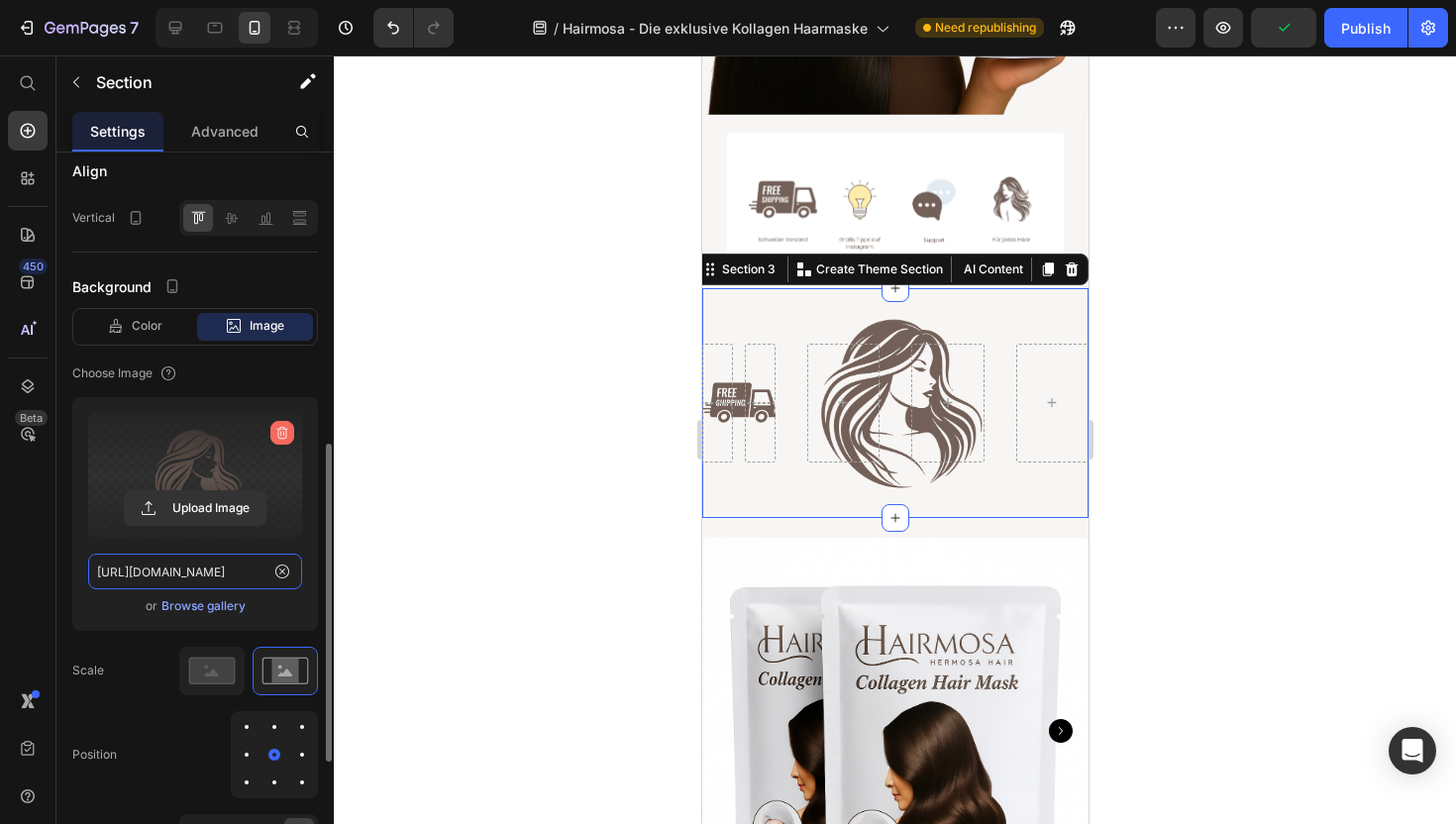 type 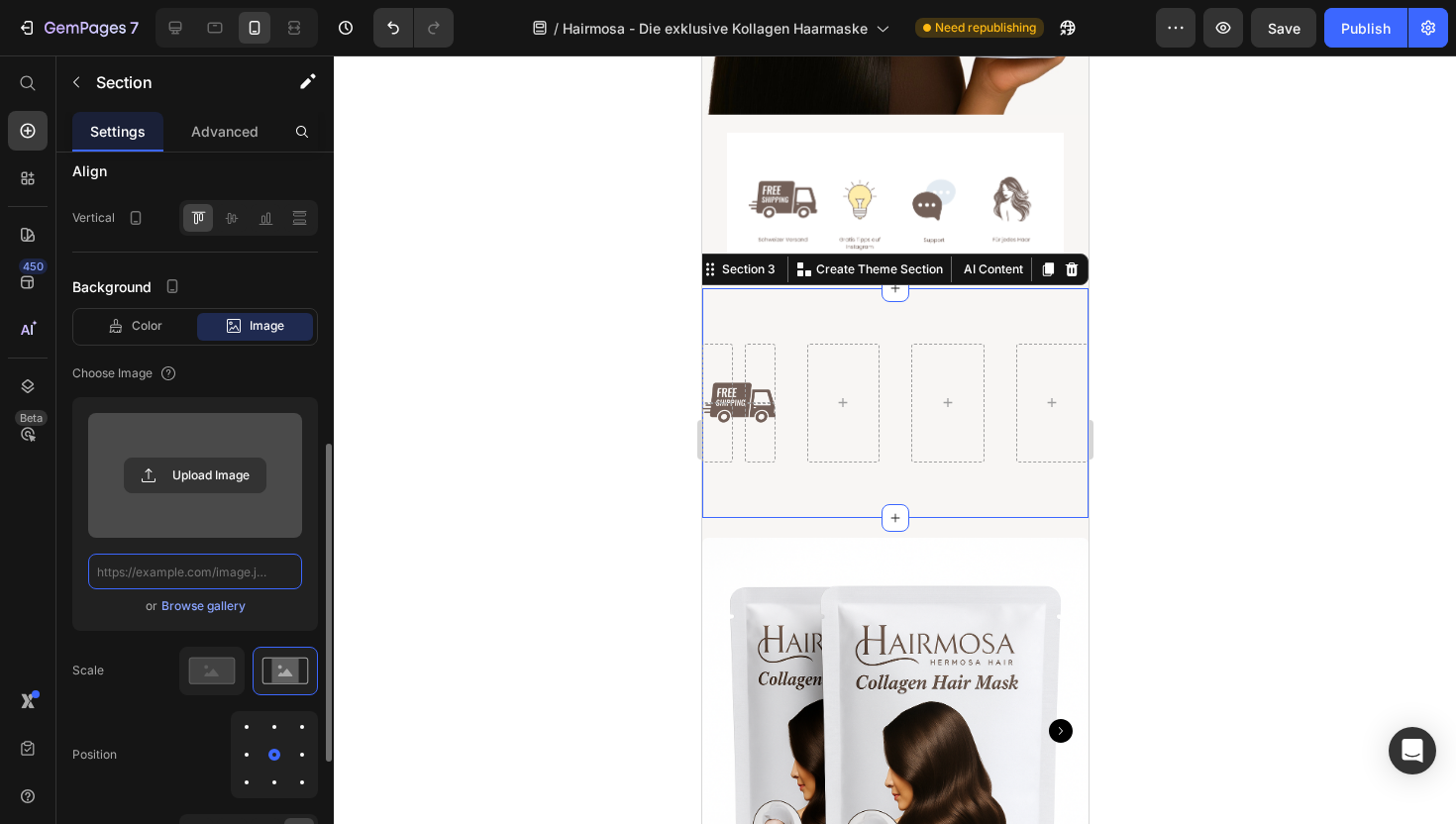 scroll, scrollTop: 0, scrollLeft: 0, axis: both 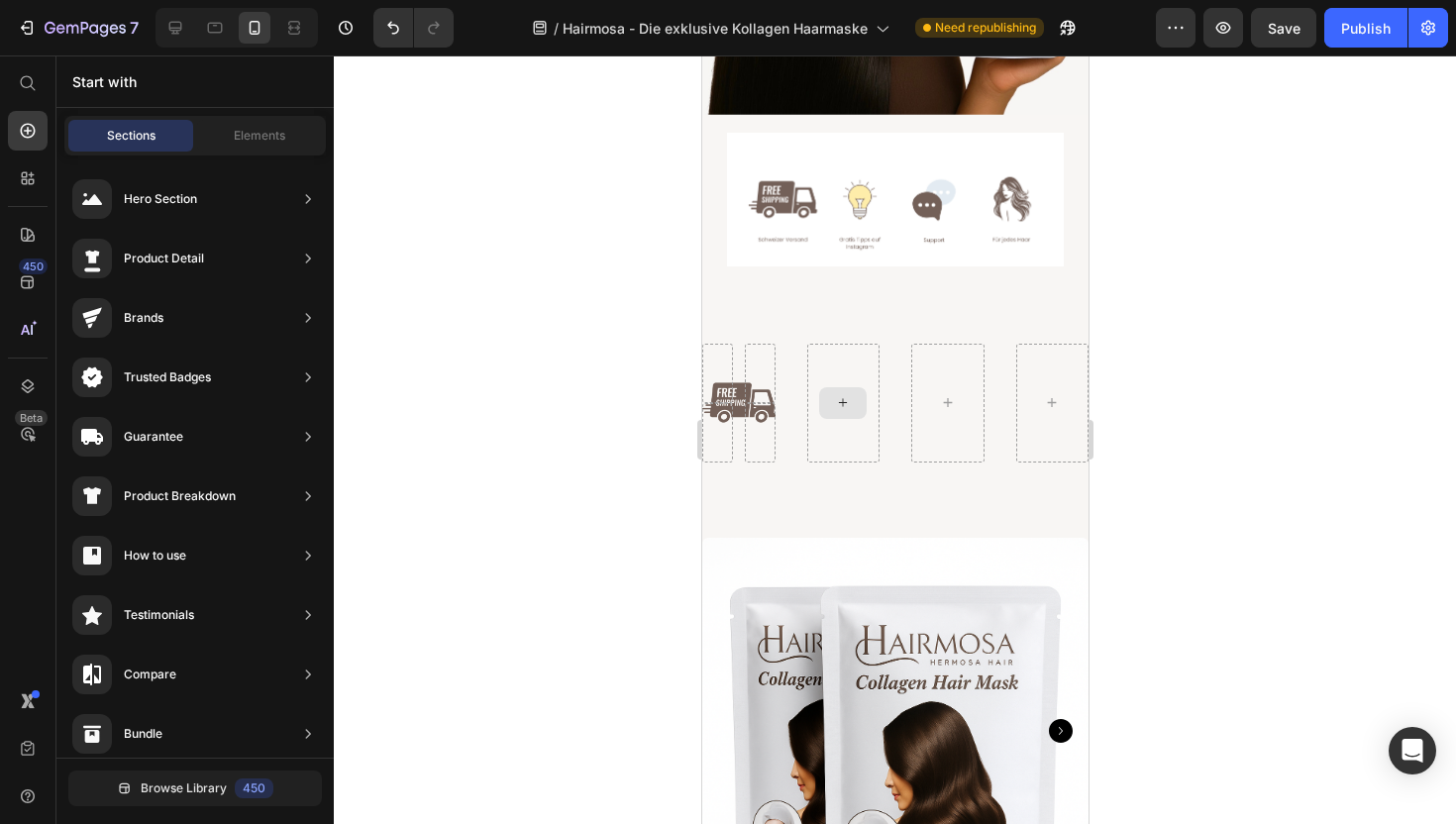 click at bounding box center [842, 403] 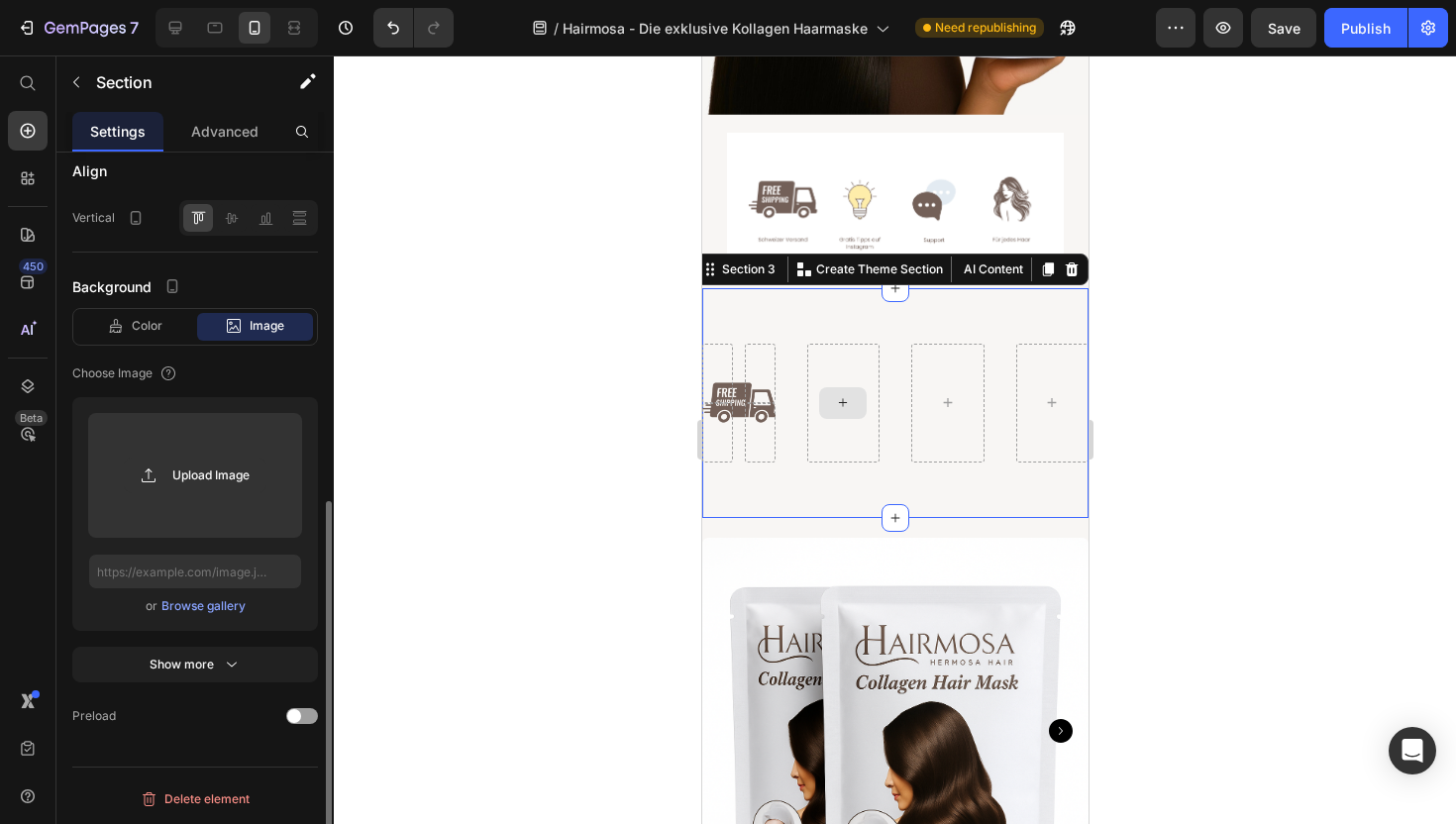 click at bounding box center (843, 403) 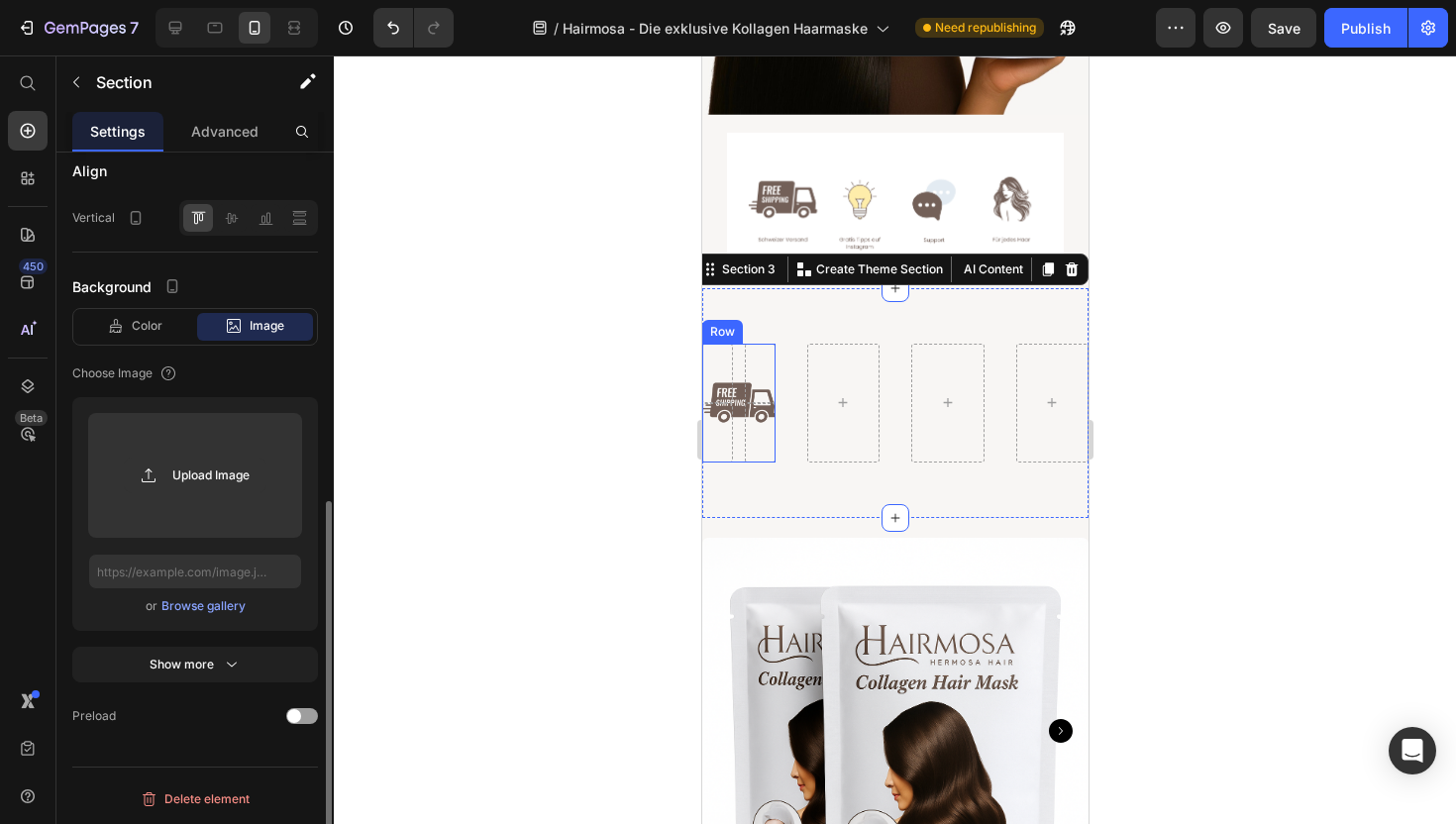 click on "Row" at bounding box center [738, 403] 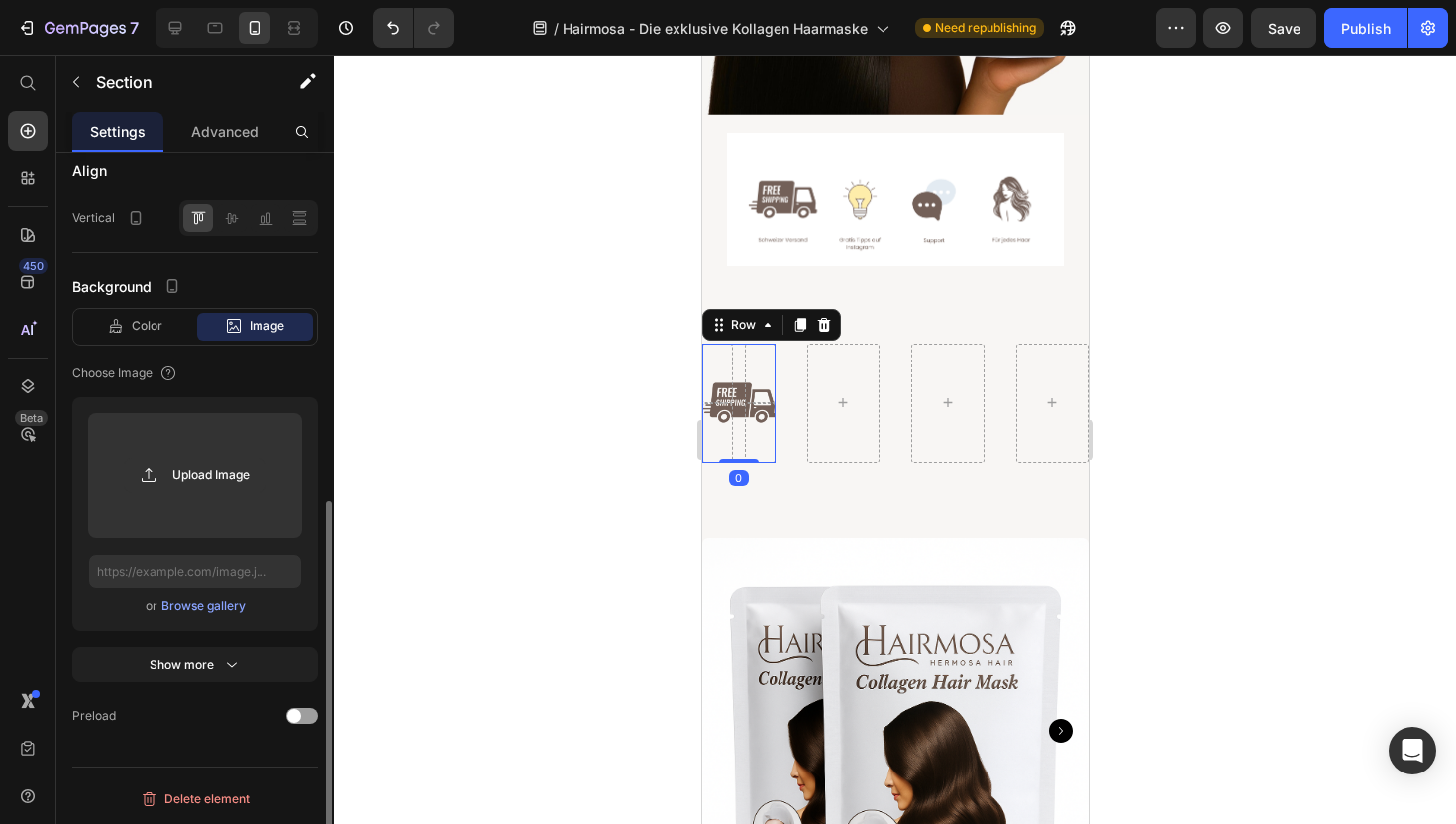 scroll, scrollTop: 0, scrollLeft: 0, axis: both 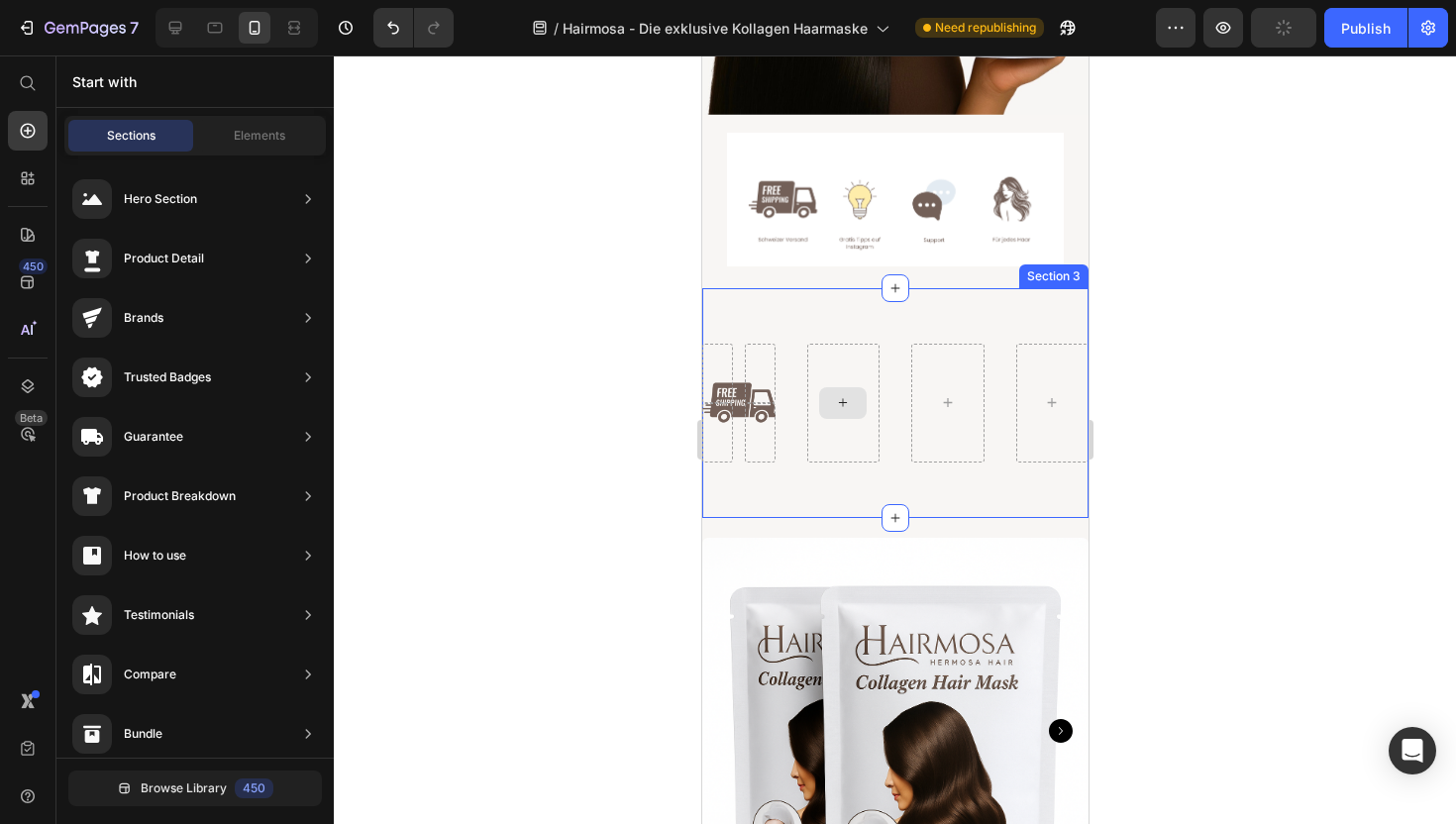 click 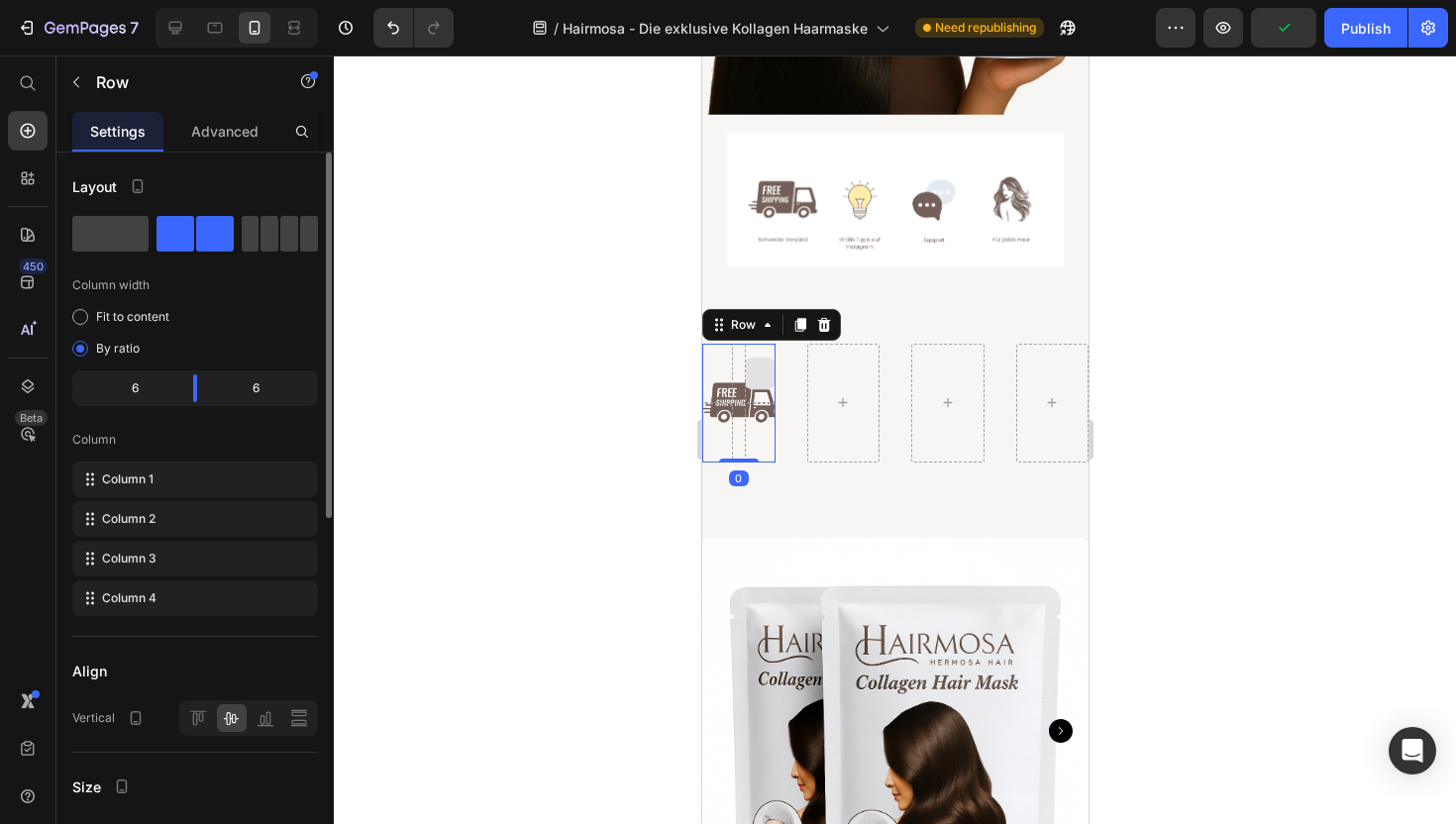 click at bounding box center [759, 373] 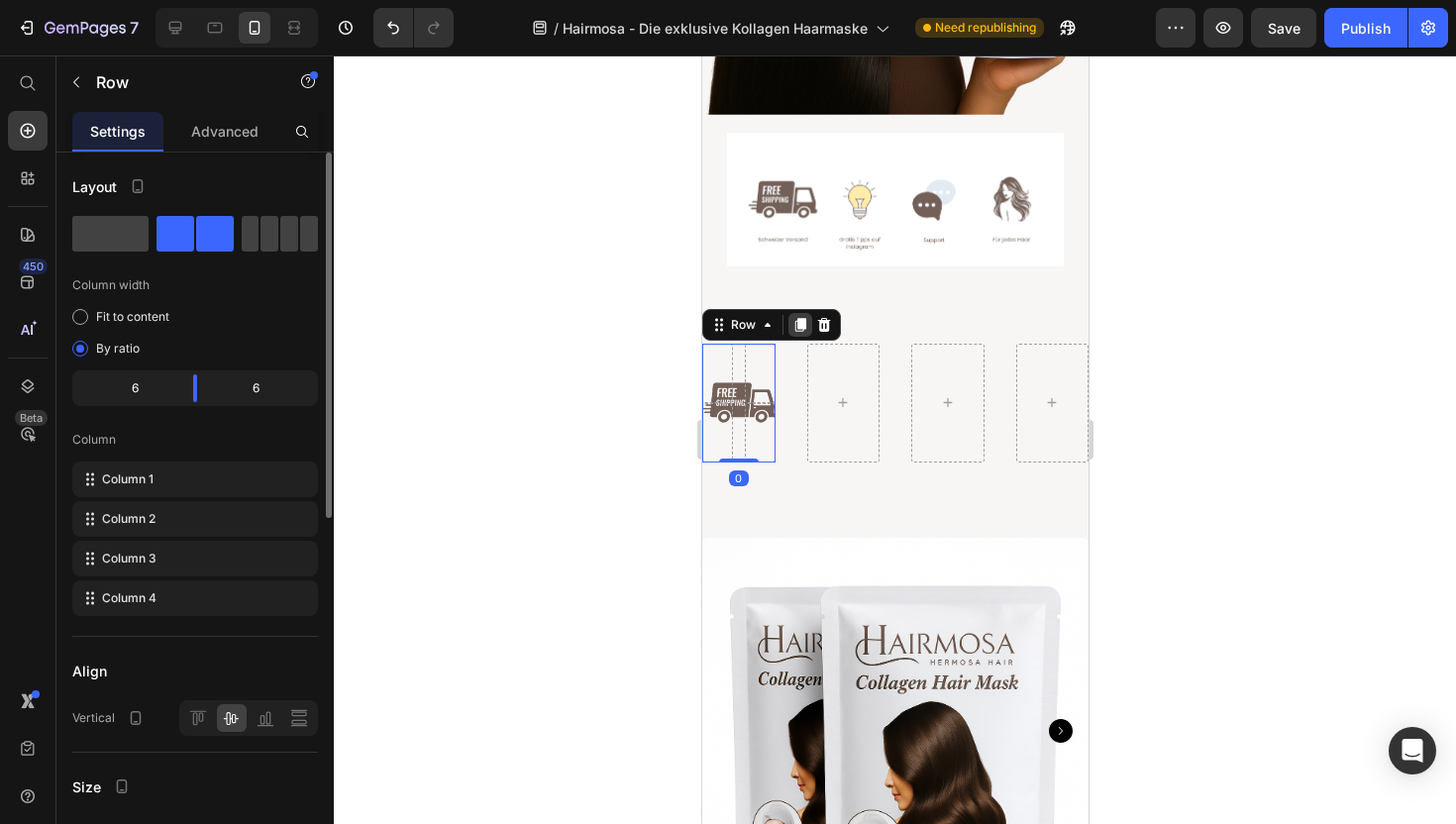 click 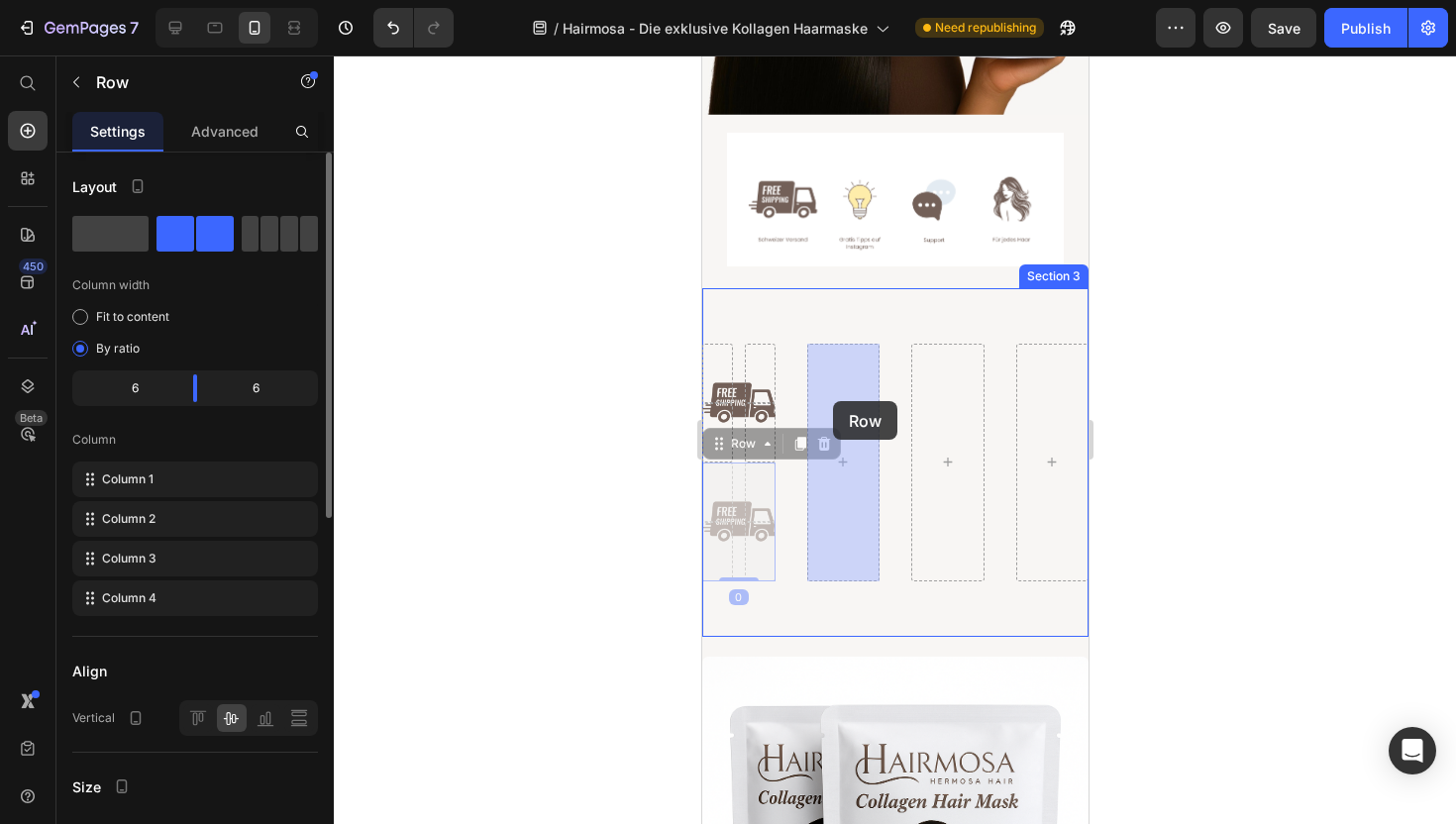 drag, startPoint x: 734, startPoint y: 531, endPoint x: 832, endPoint y: 401, distance: 162.8005 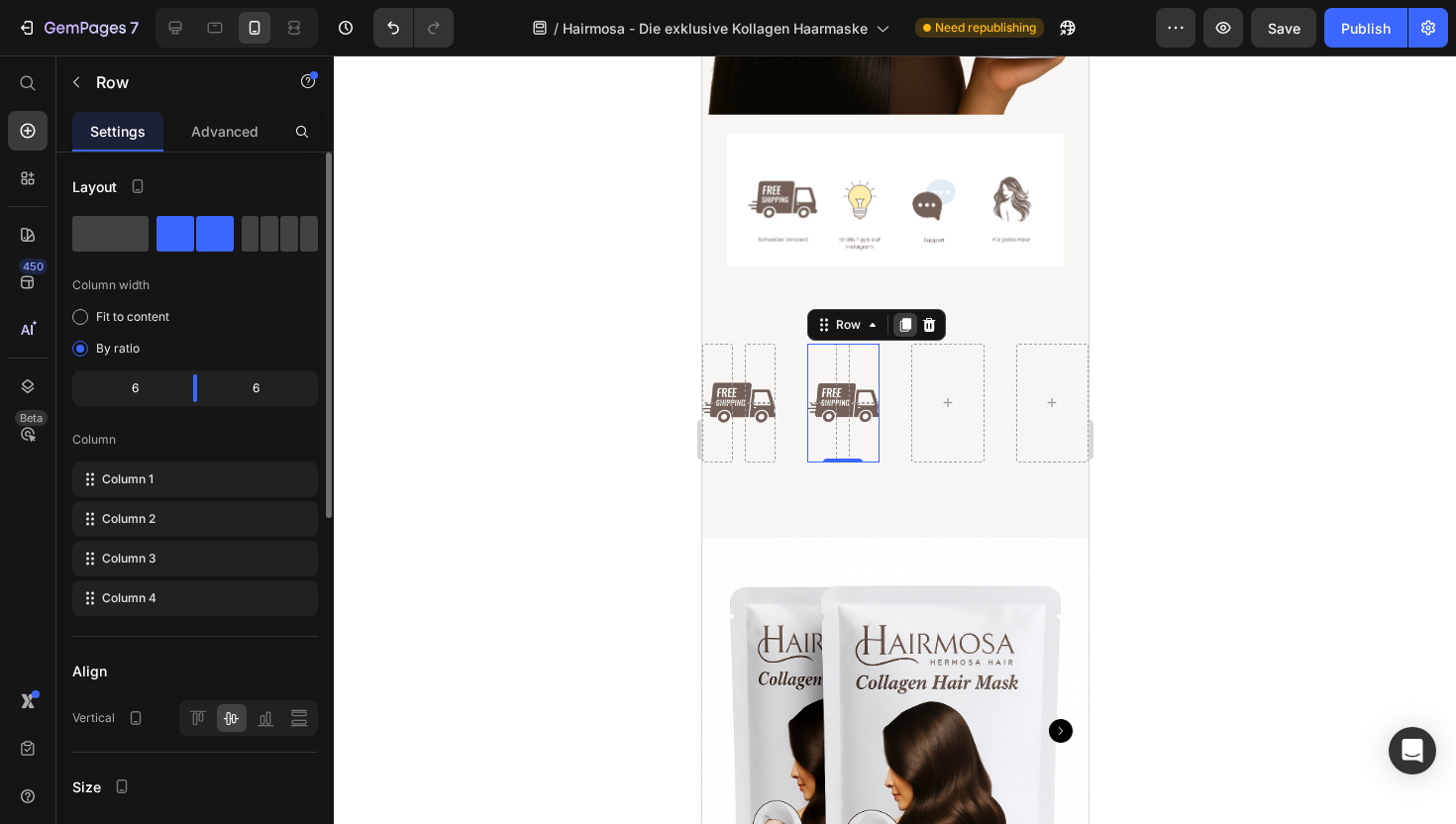 click 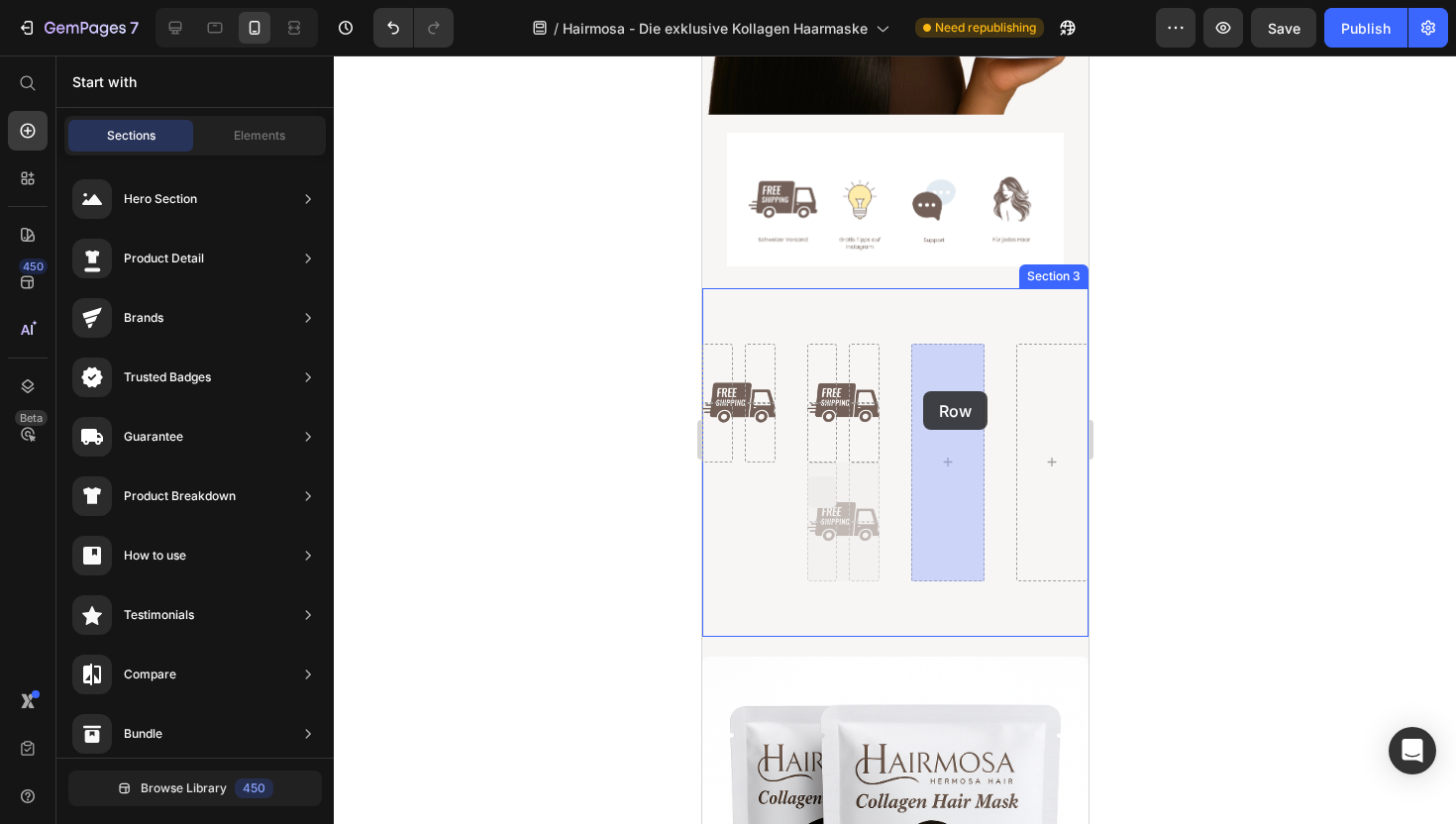 drag, startPoint x: 829, startPoint y: 498, endPoint x: 922, endPoint y: 391, distance: 141.7674 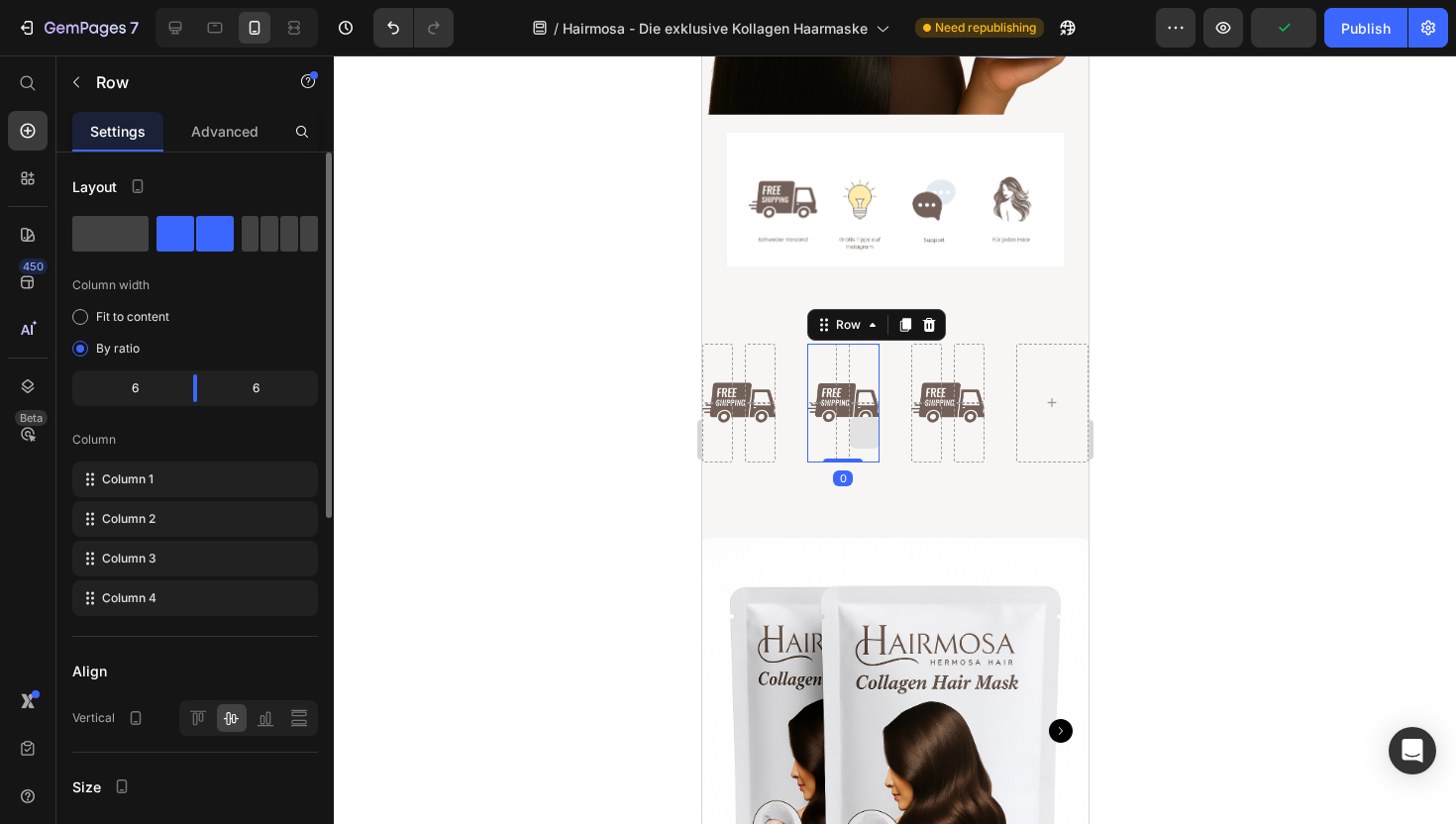 click at bounding box center (863, 433) 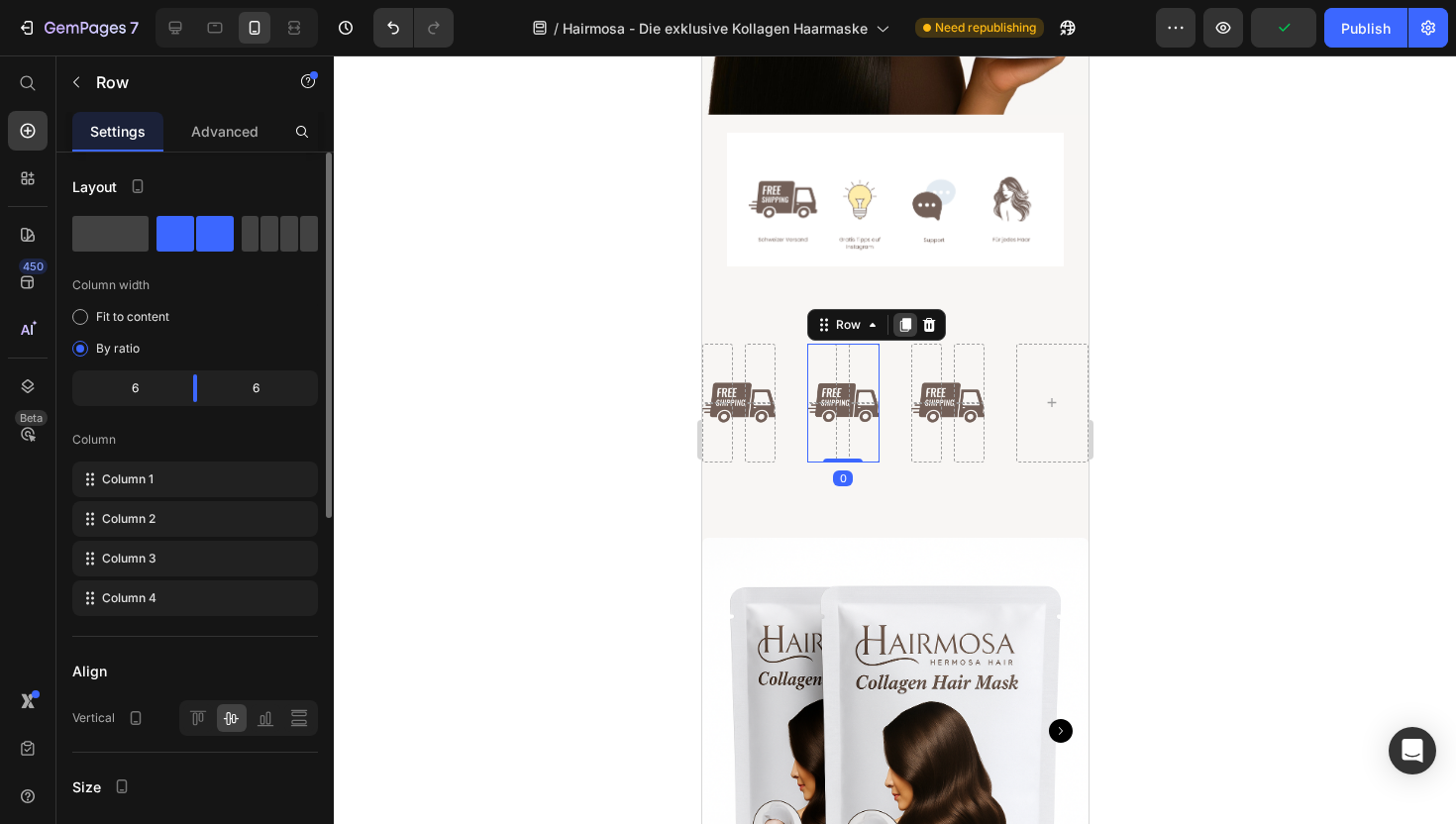 click 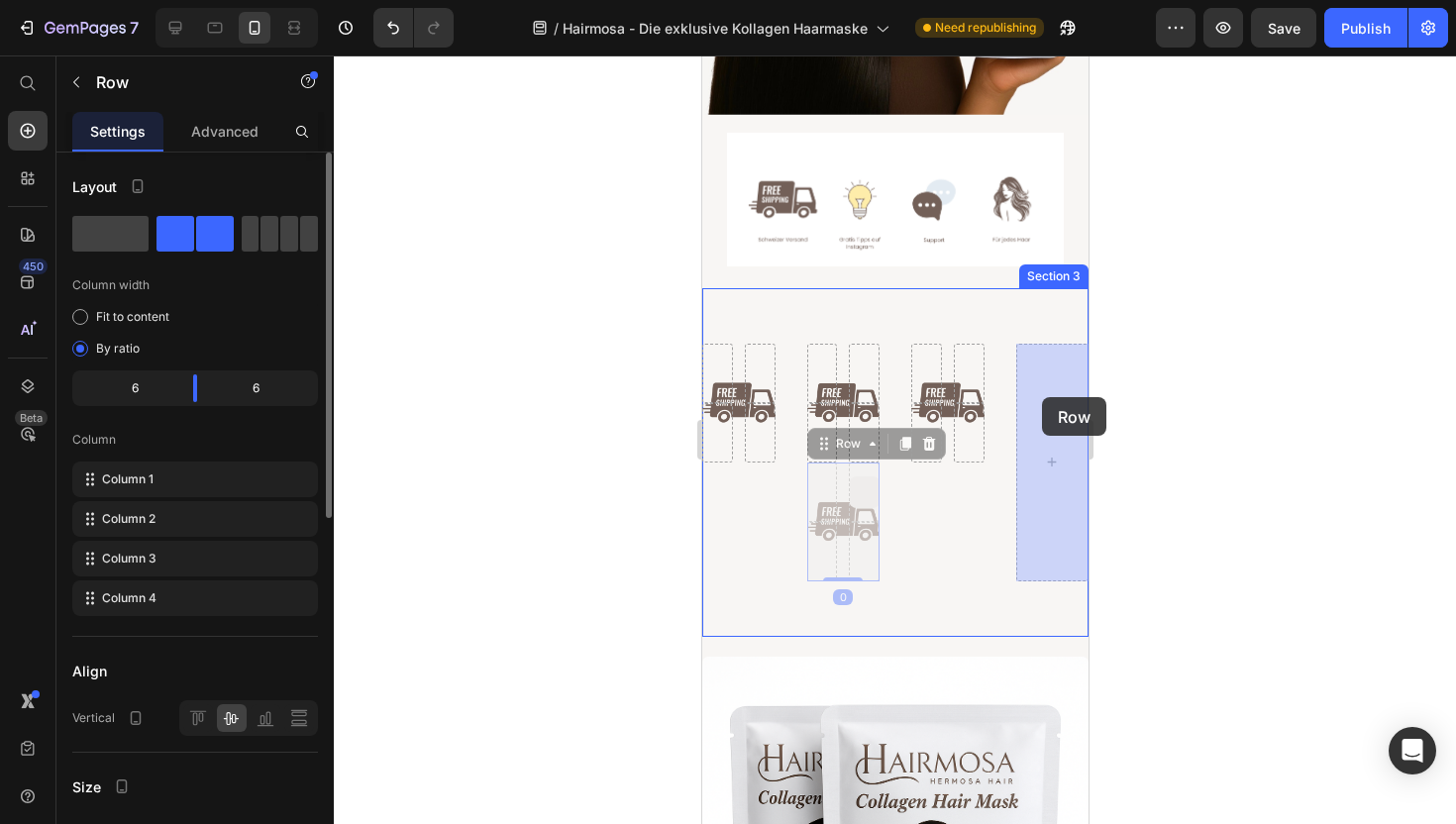 drag, startPoint x: 844, startPoint y: 507, endPoint x: 1039, endPoint y: 398, distance: 223.39651 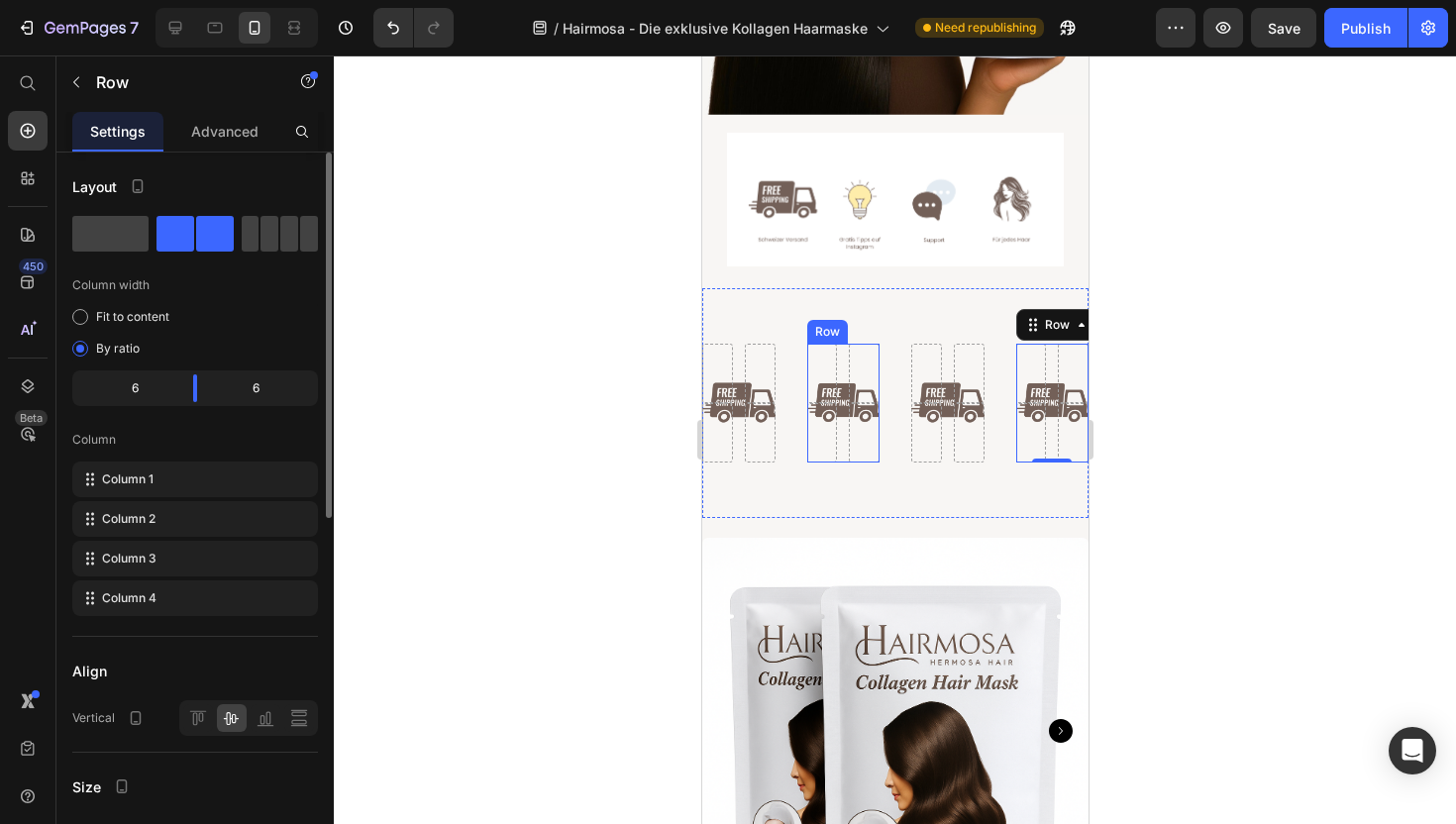 click at bounding box center [821, 373] 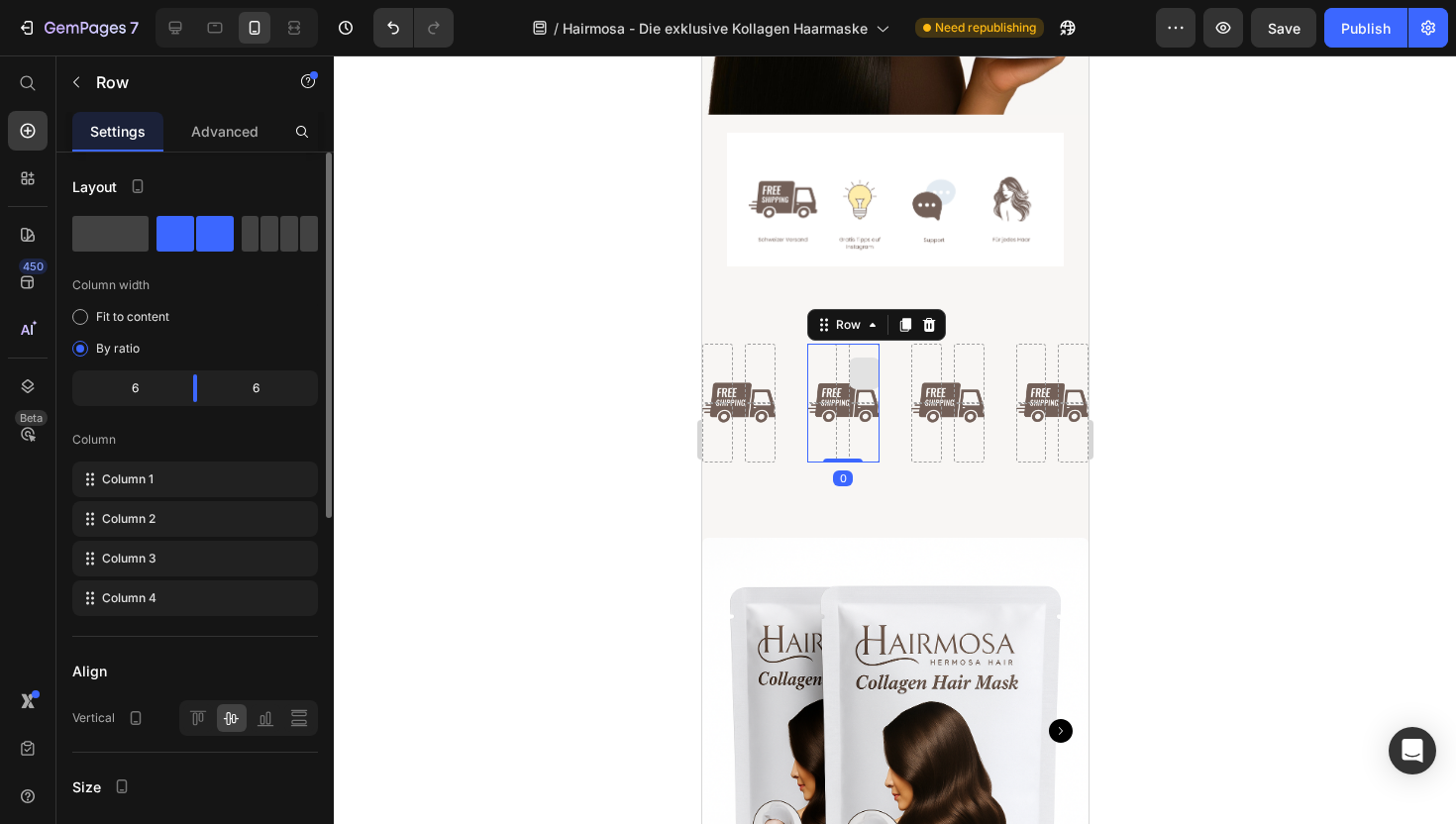 click at bounding box center (863, 373) 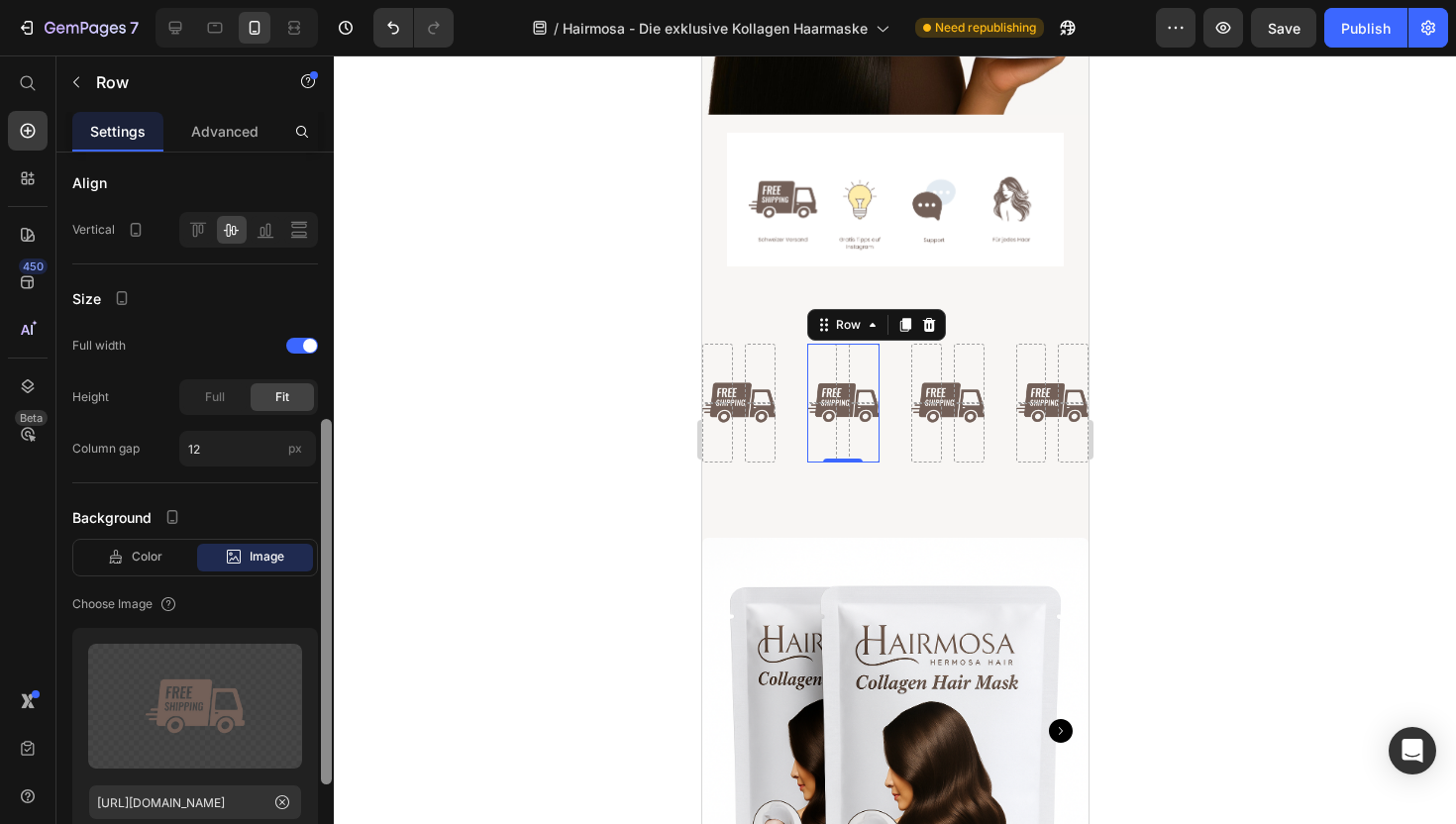scroll, scrollTop: 526, scrollLeft: 0, axis: vertical 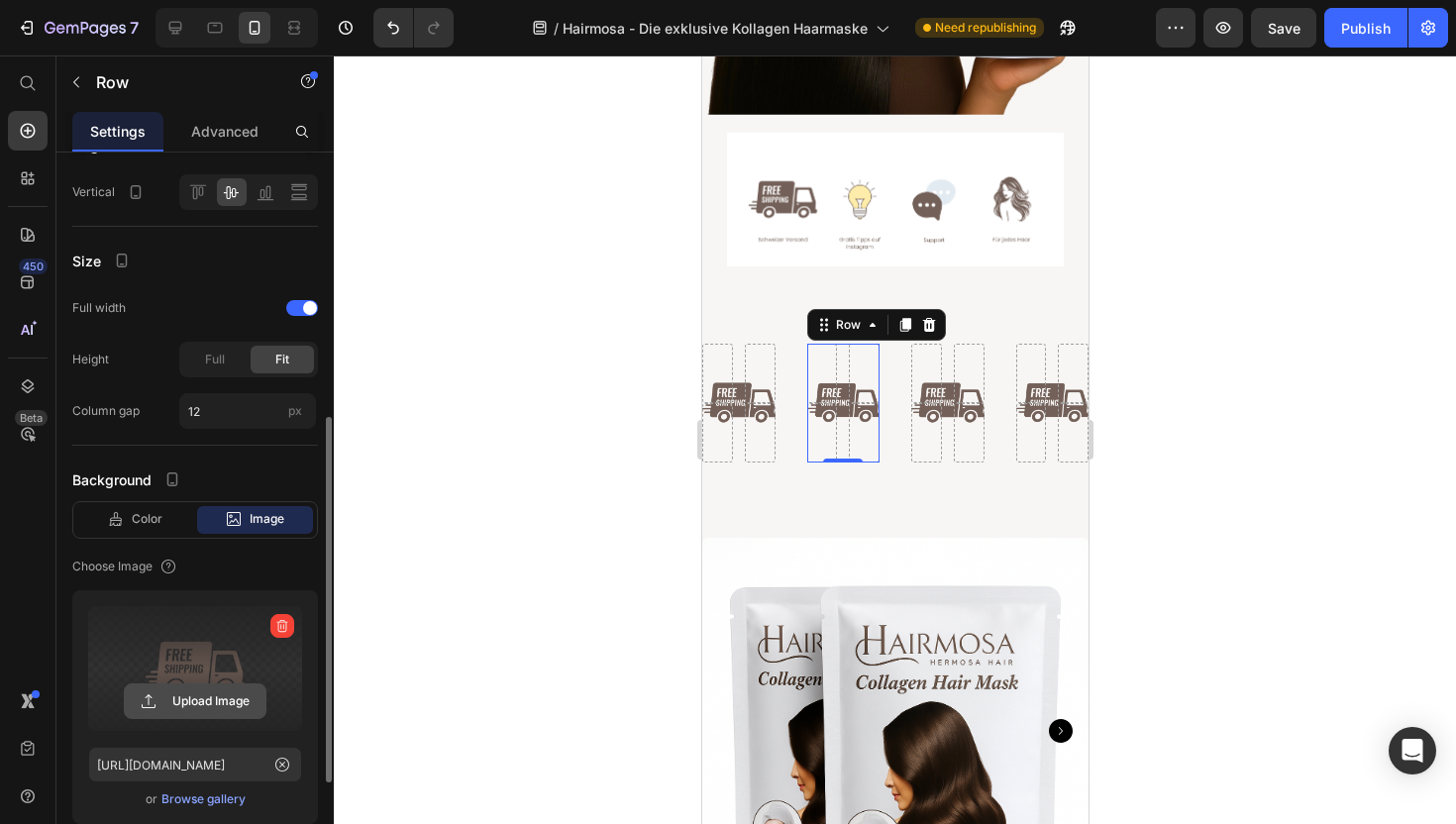 click 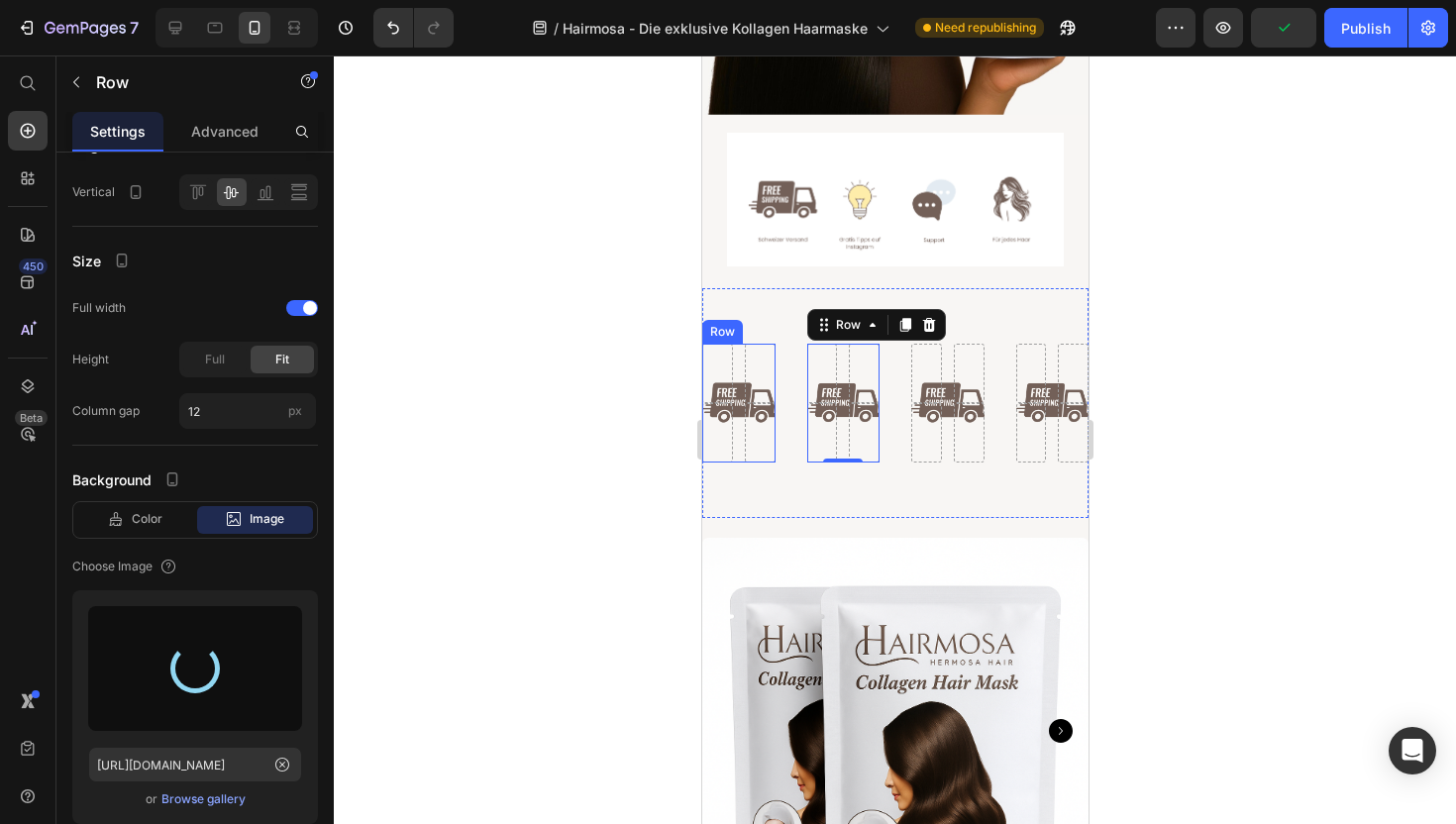 type on "https://cdn.shopify.com/s/files/1/0904/9548/4288/files/gempages_573088041388737427-f5ac0f0a-81cc-4910-a6c7-1a27f9e2783a.png" 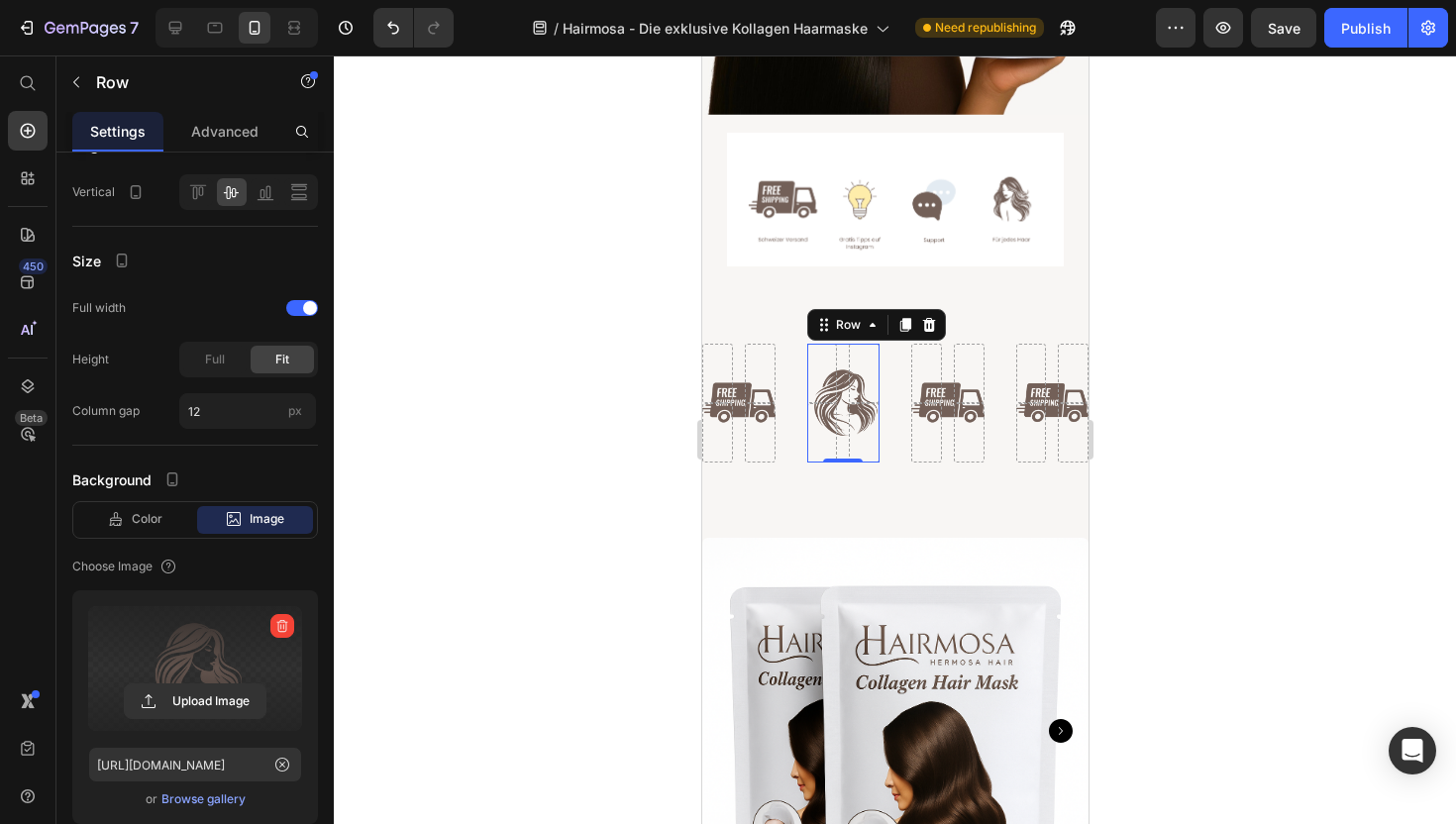 click 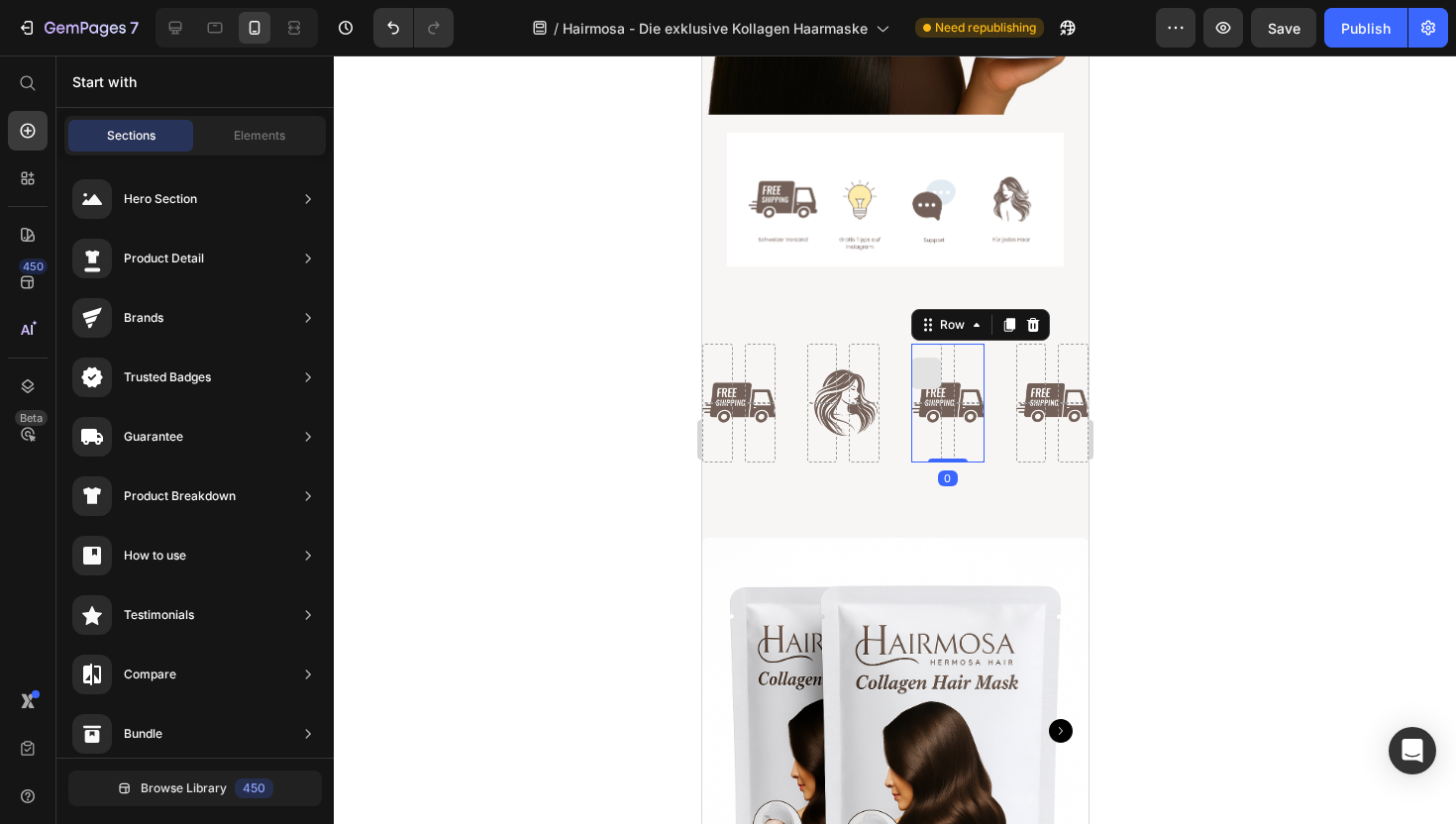 click at bounding box center (925, 373) 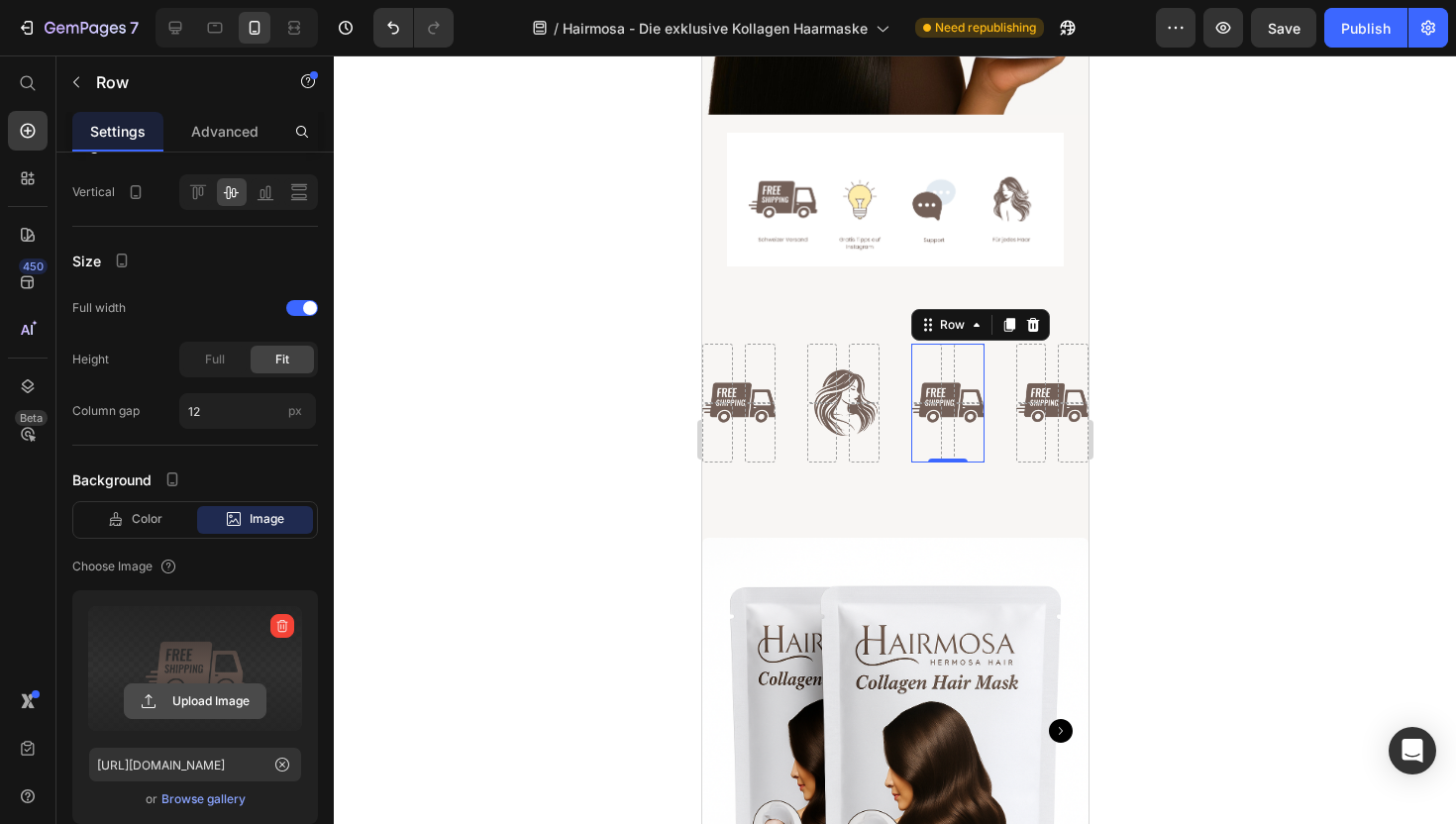 click 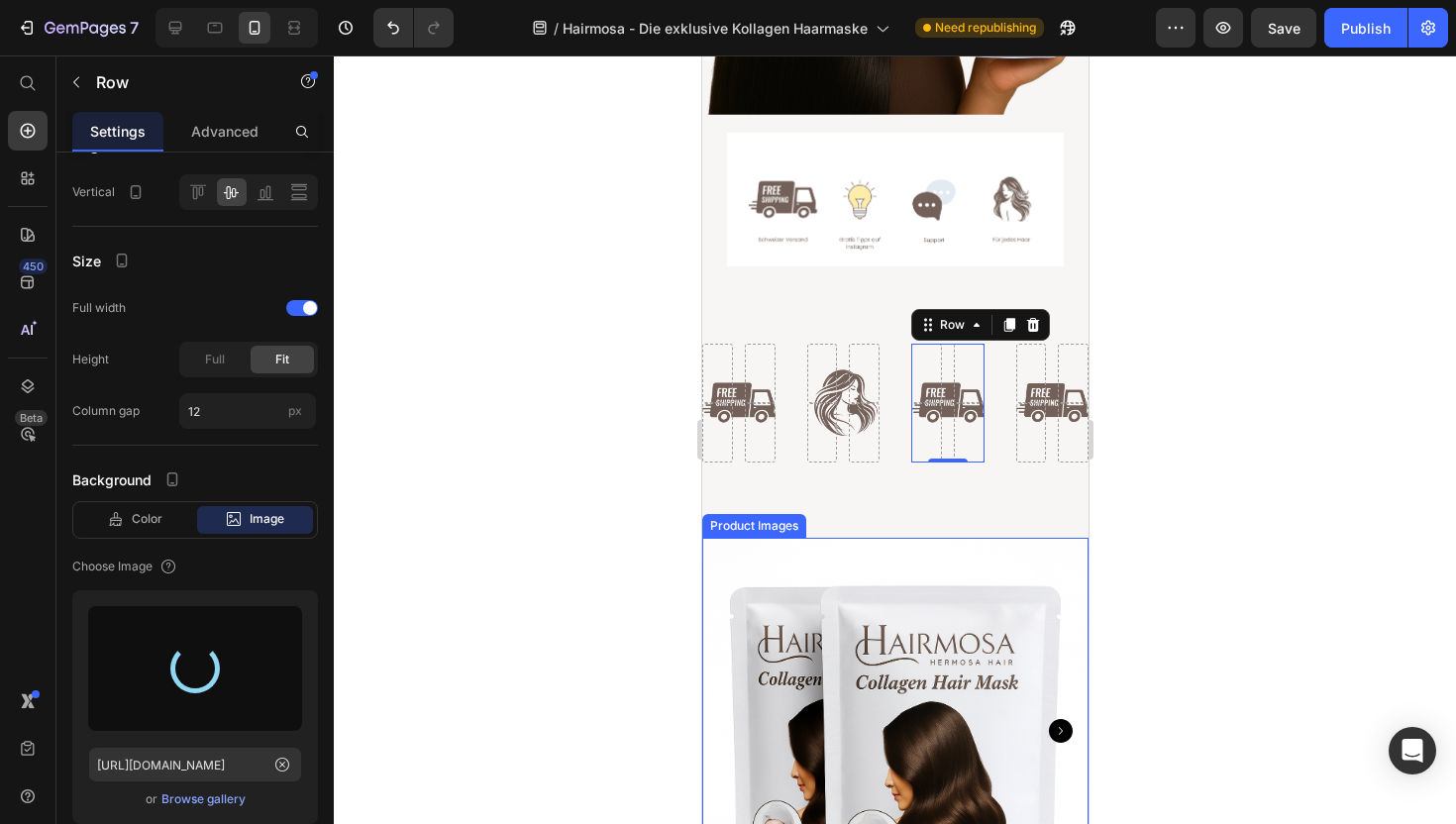 type on "https://cdn.shopify.com/s/files/1/0904/9548/4288/files/gempages_573088041388737427-4b94700a-bffa-4a2d-882d-3ec37003cb8e.png" 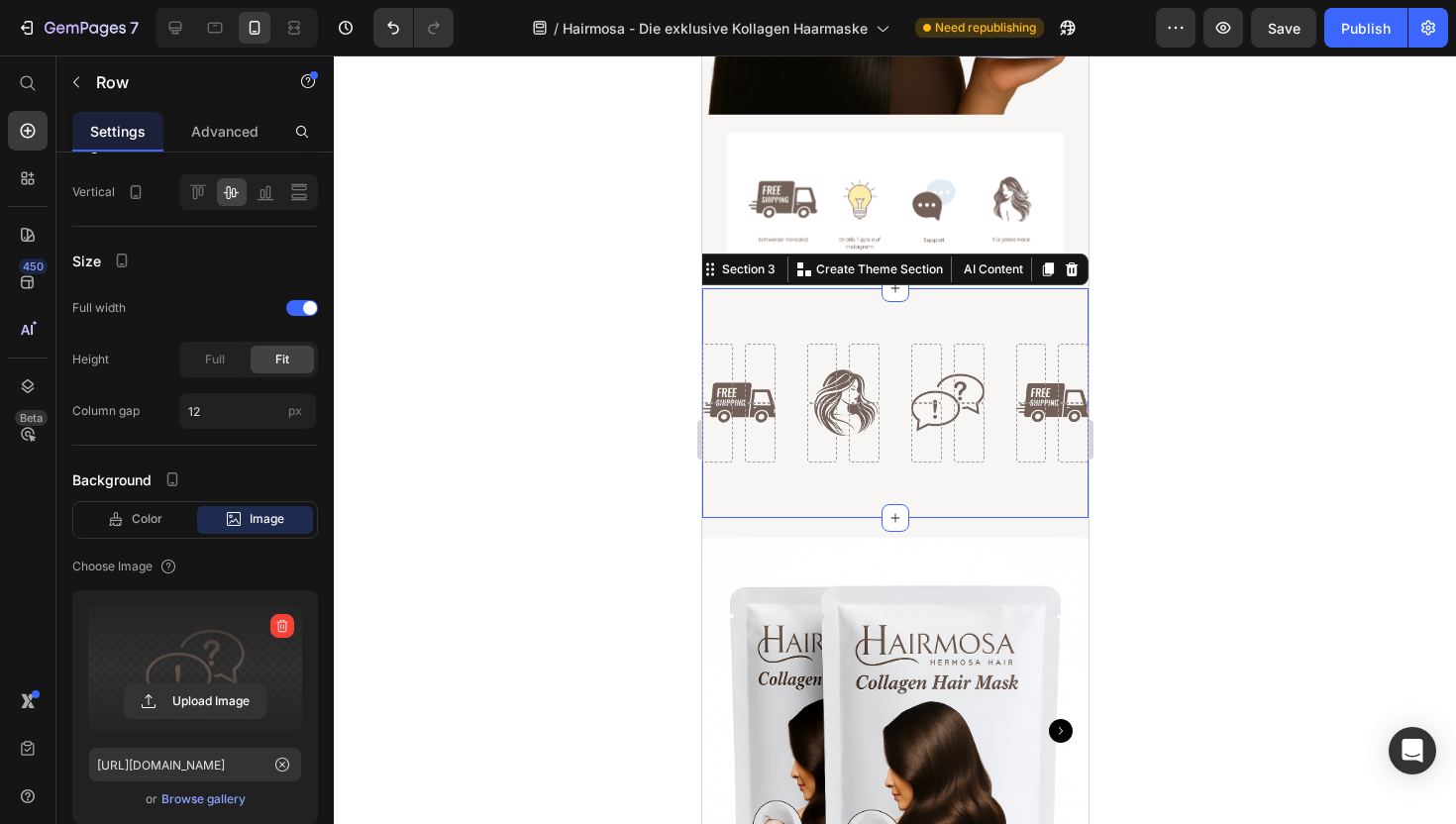 click on "Row
Row
Row
Row Section 3   You can create reusable sections Create Theme Section AI Content Write with GemAI What would you like to describe here? Tone and Voice Persuasive Product Kollagen Haarmaske 3er Pack Show more Generate" at bounding box center [894, 403] 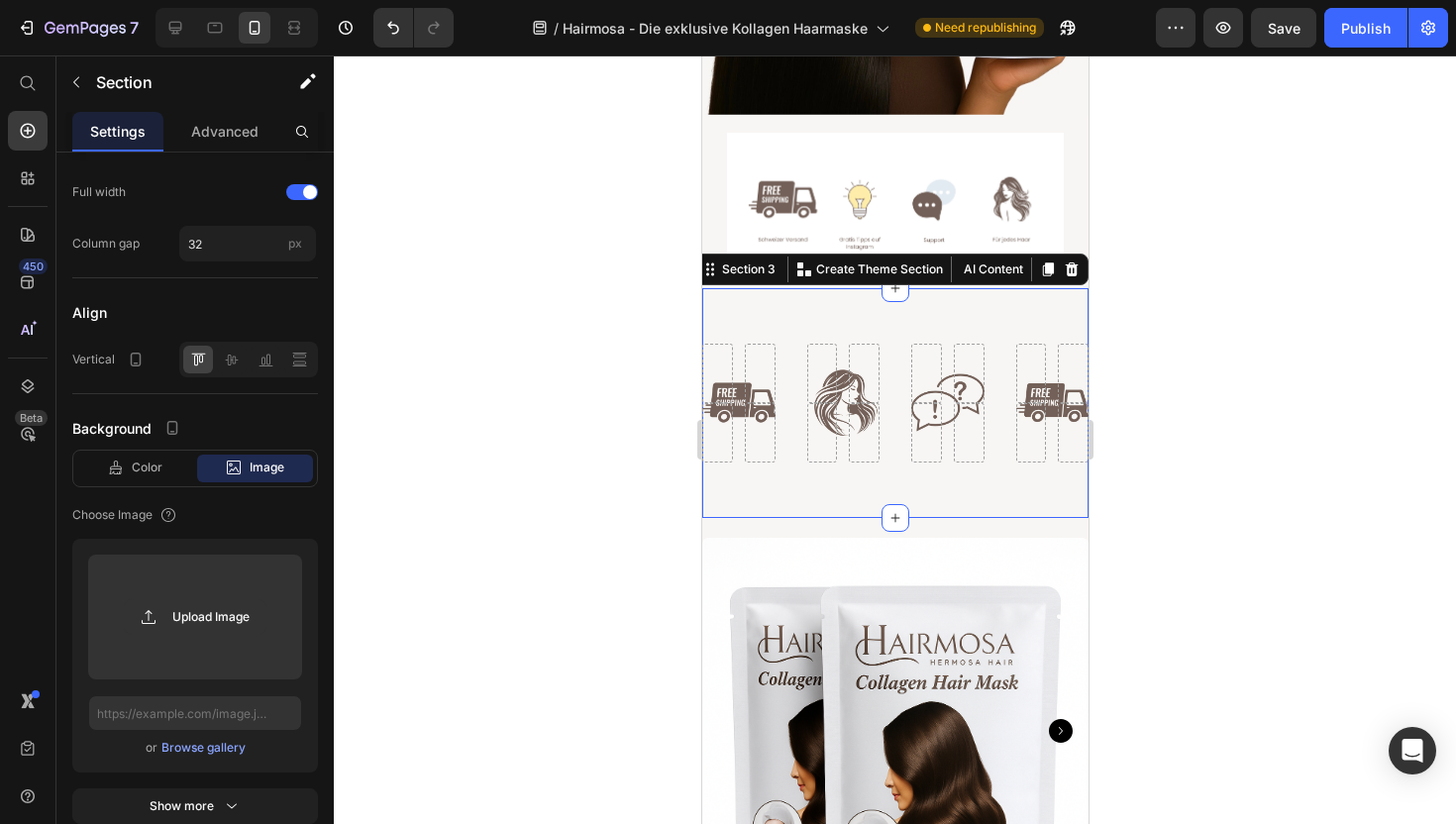 scroll, scrollTop: 0, scrollLeft: 0, axis: both 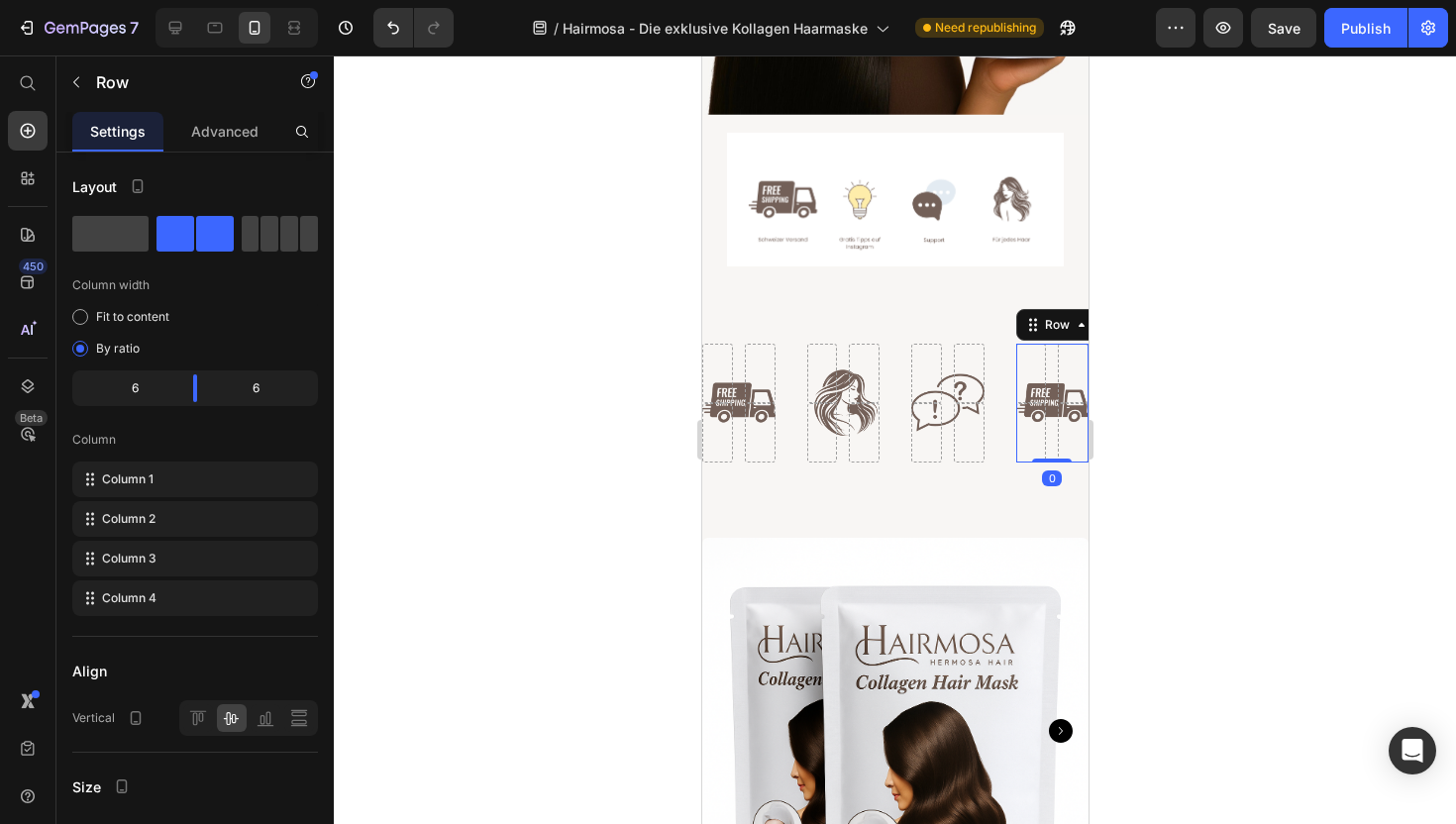 click on "Row   0" at bounding box center [1052, 403] 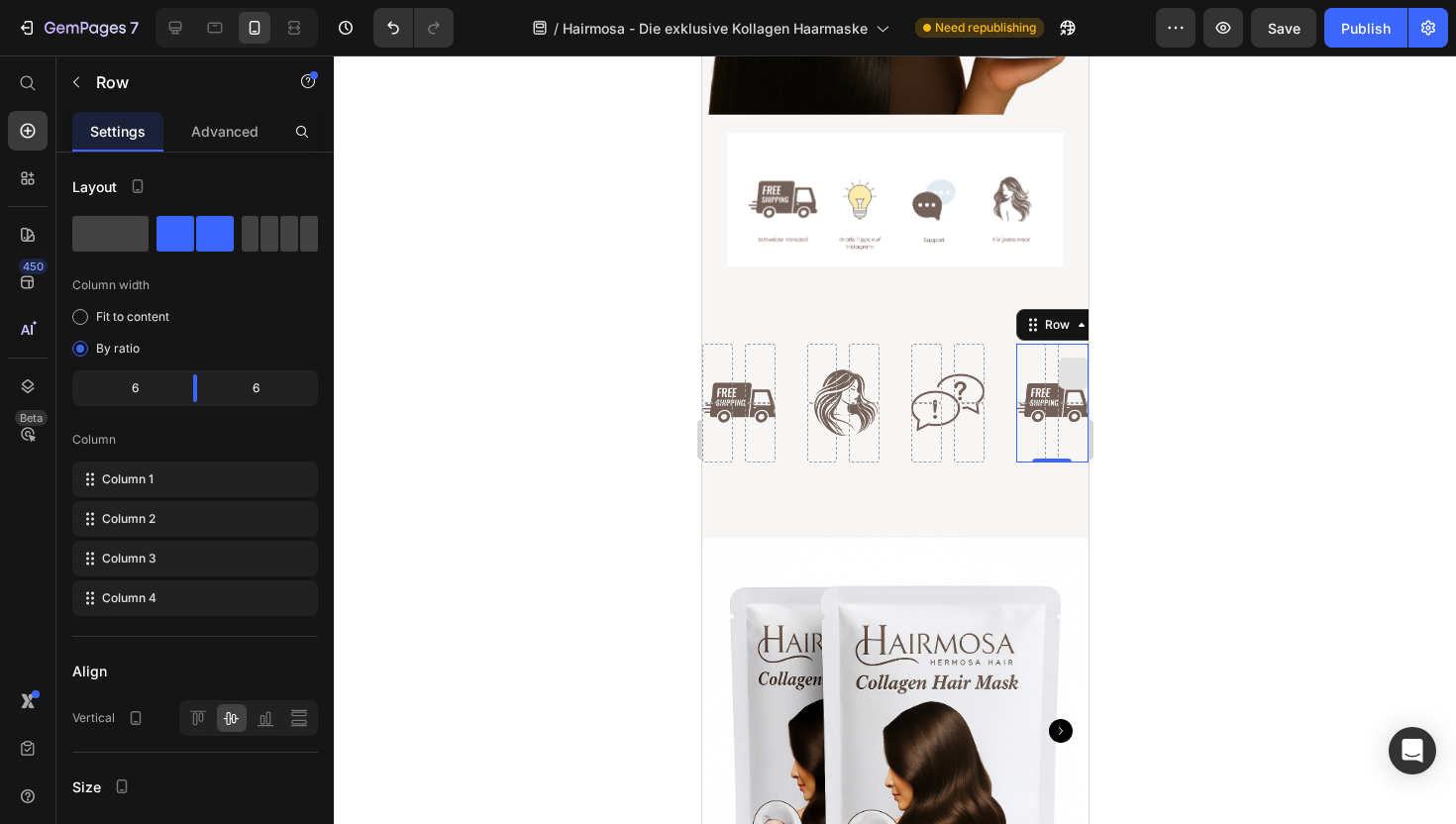 click at bounding box center [1072, 373] 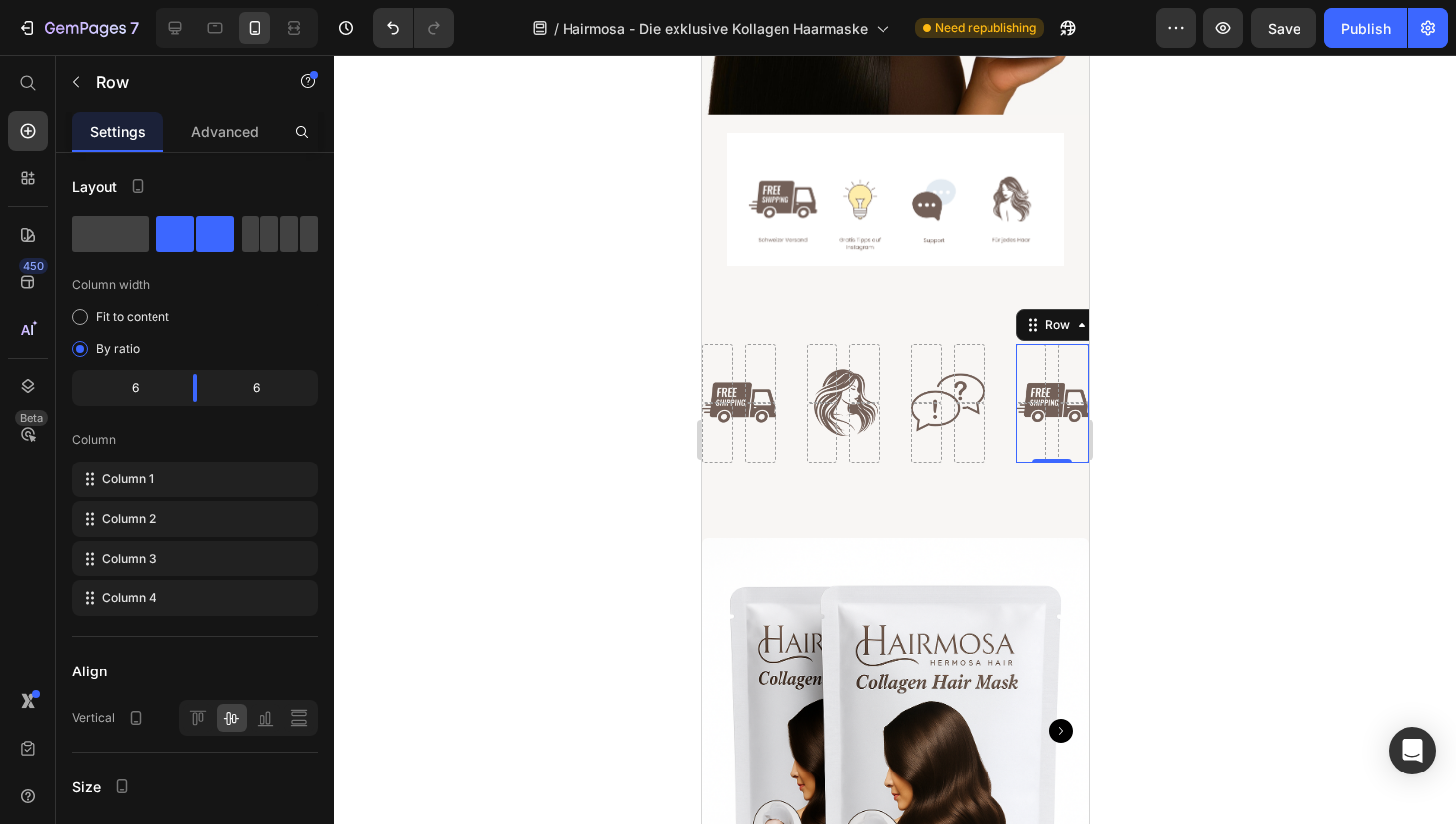 click on "Row   0" at bounding box center (1052, 403) 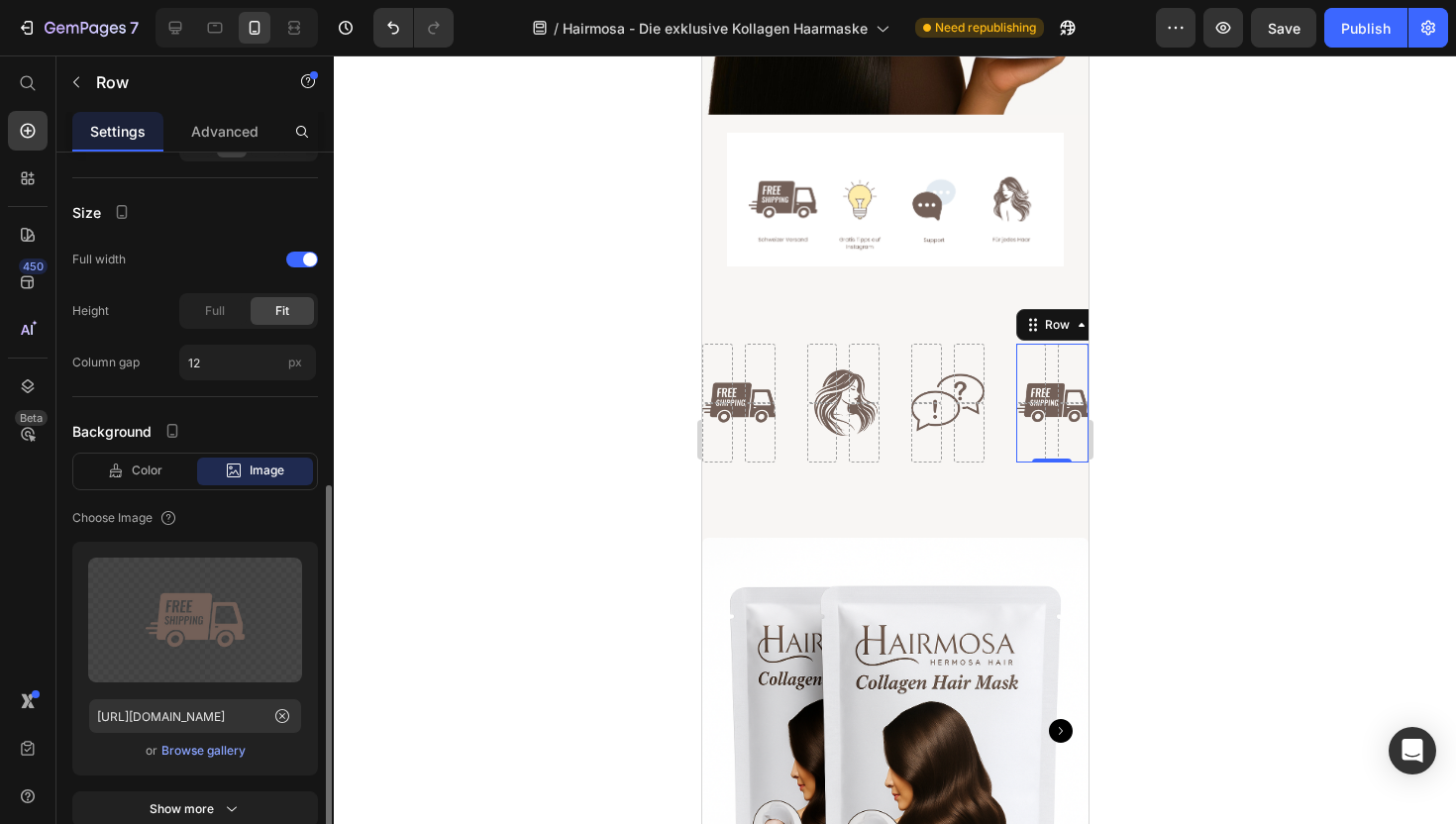 scroll, scrollTop: 603, scrollLeft: 0, axis: vertical 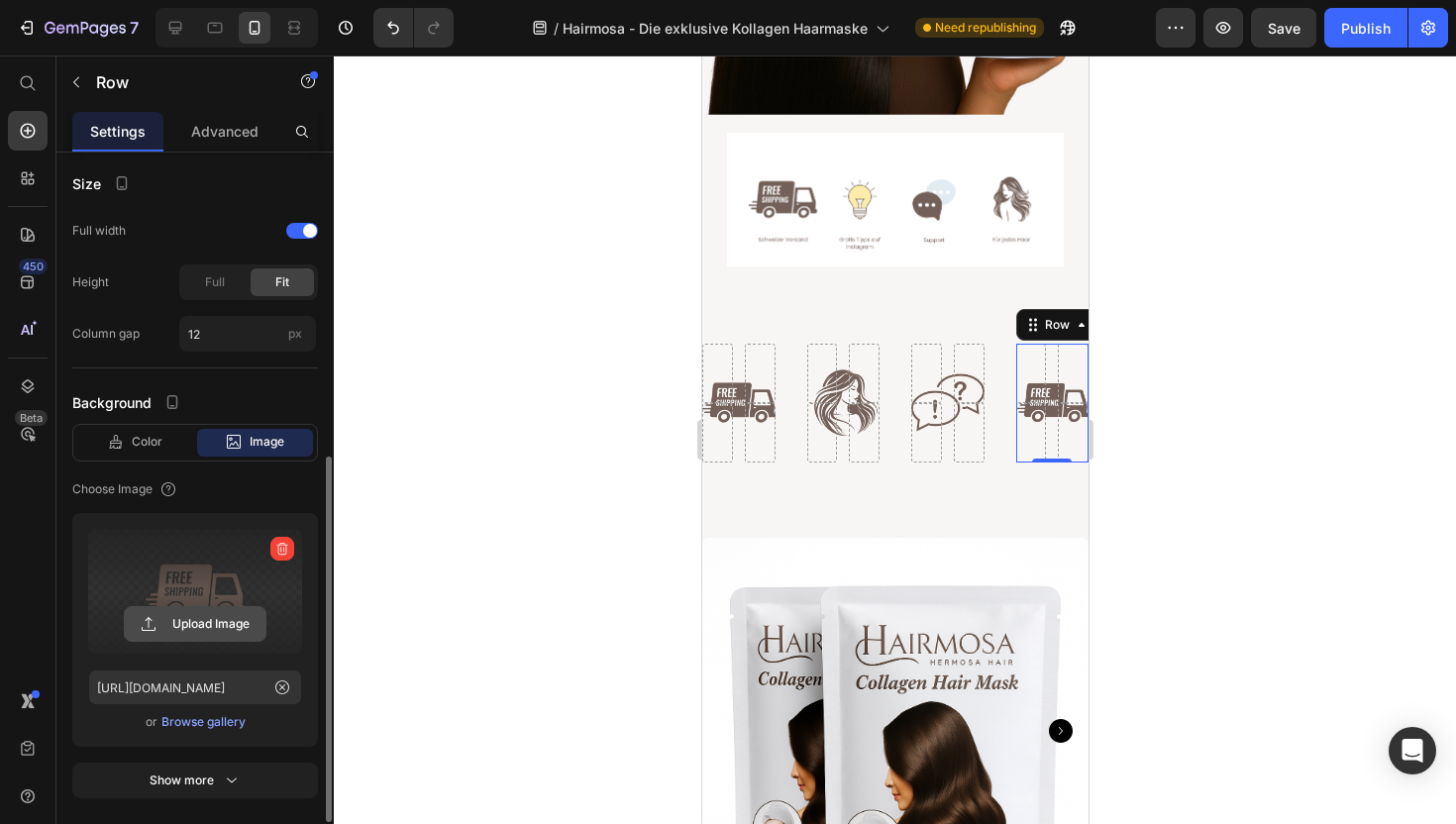click 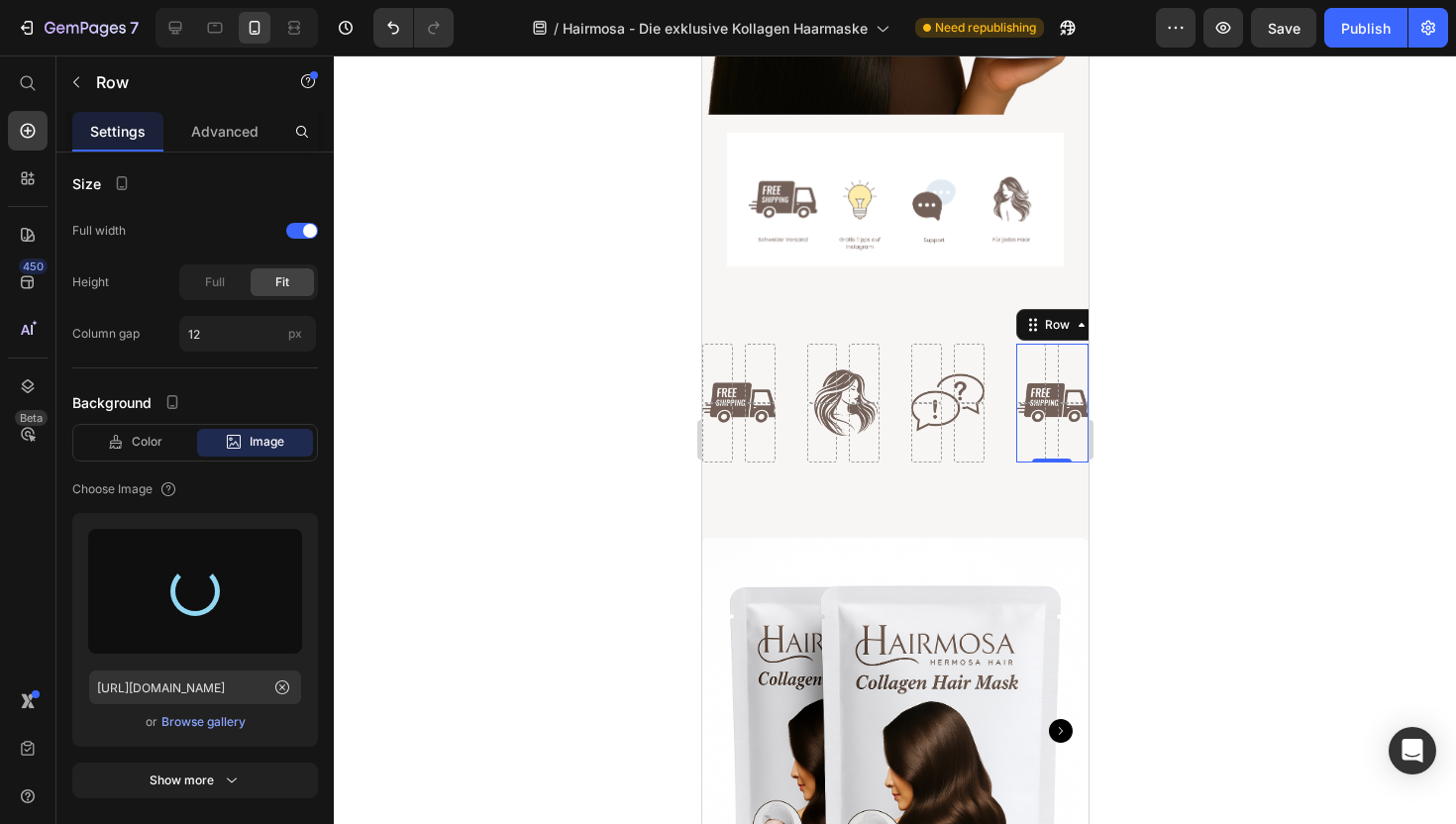type on "https://cdn.shopify.com/s/files/1/0904/9548/4288/files/gempages_573088041388737427-260c8a19-1a6a-41dc-a771-acdd986bad28.png" 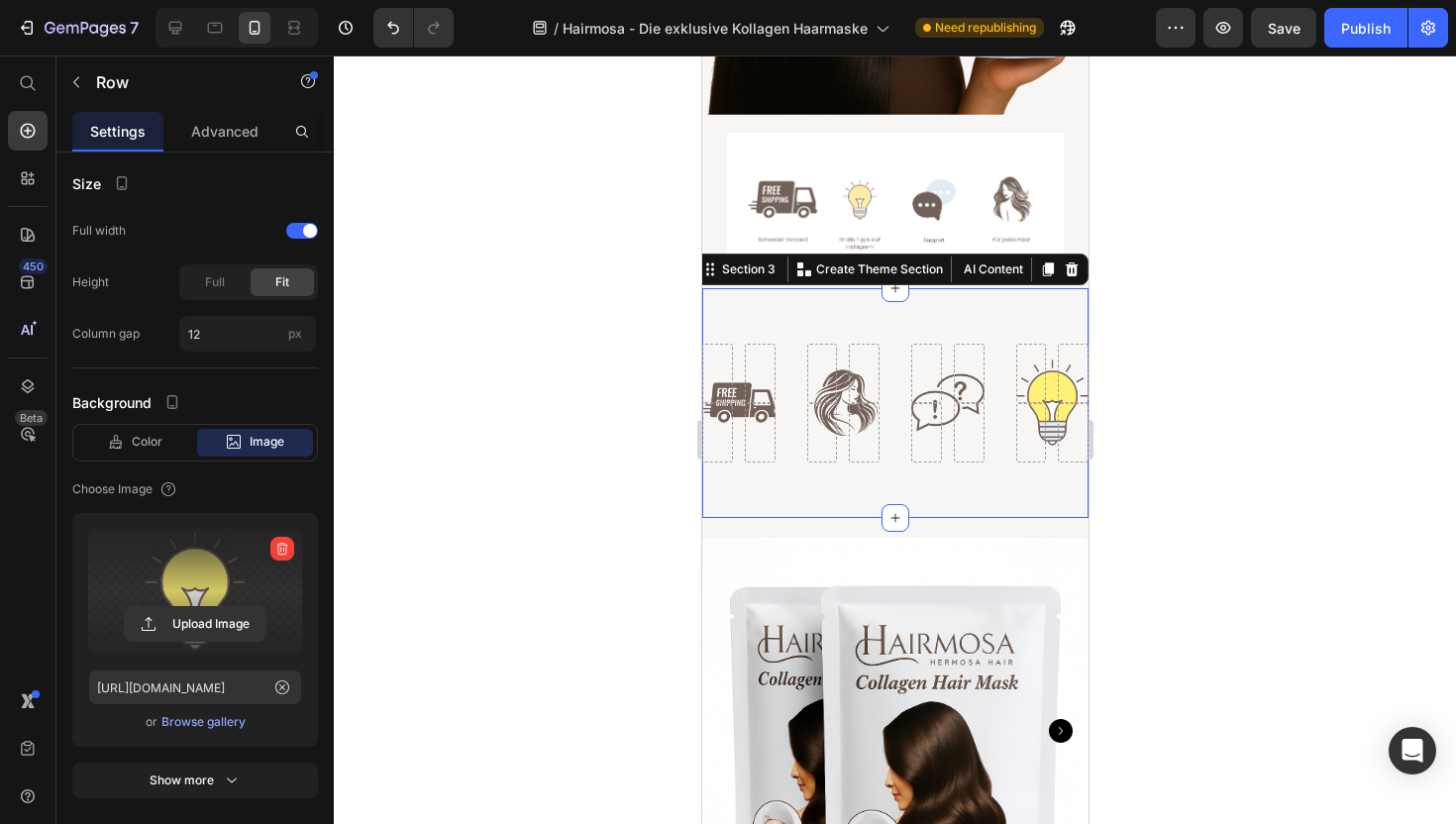 click on "Row
Row
Row
Row Section 3   You can create reusable sections Create Theme Section AI Content Write with GemAI What would you like to describe here? Tone and Voice Persuasive Product Kollagen Haarmaske 3er Pack Show more Generate" at bounding box center [894, 403] 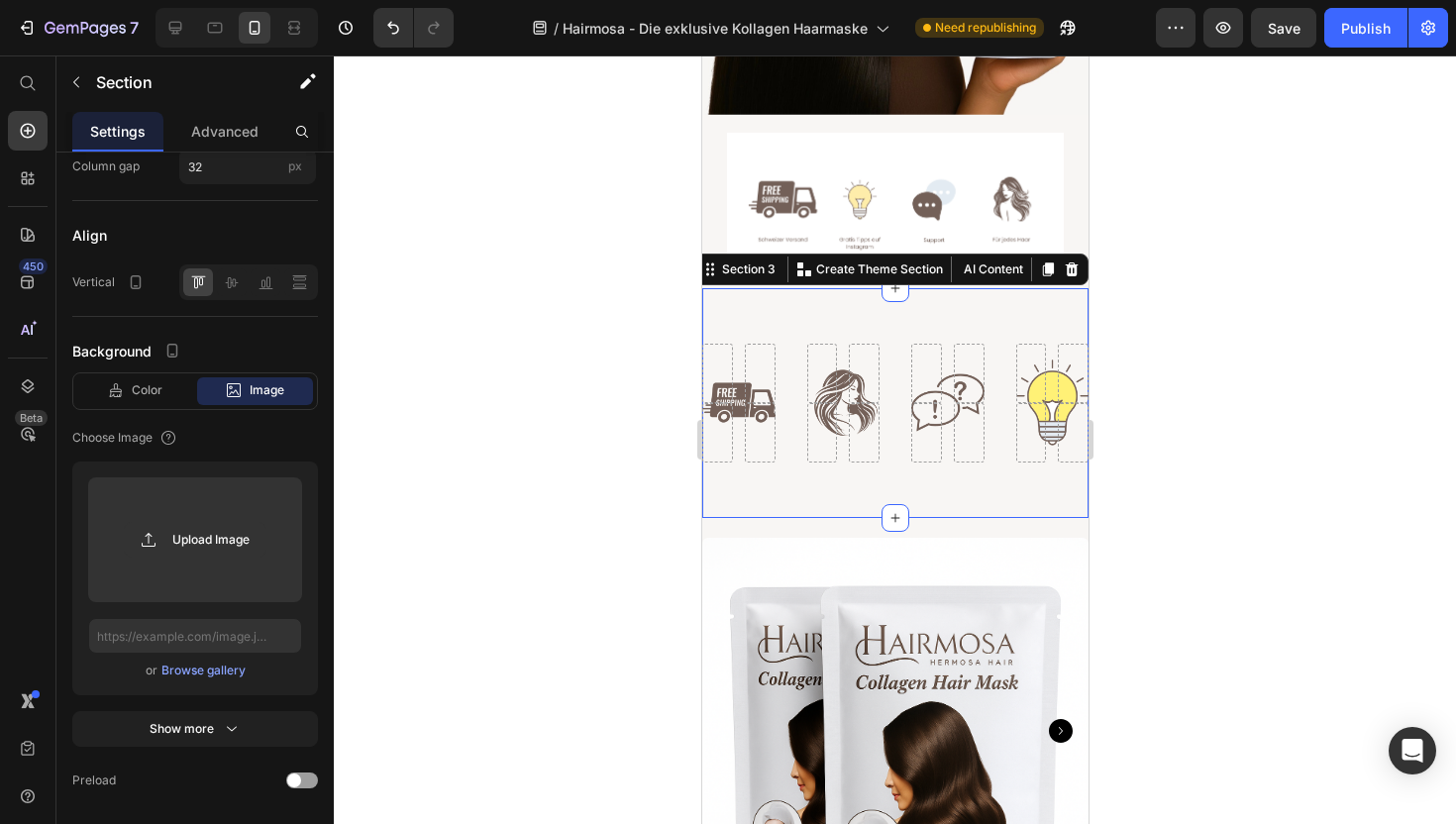 scroll, scrollTop: 0, scrollLeft: 0, axis: both 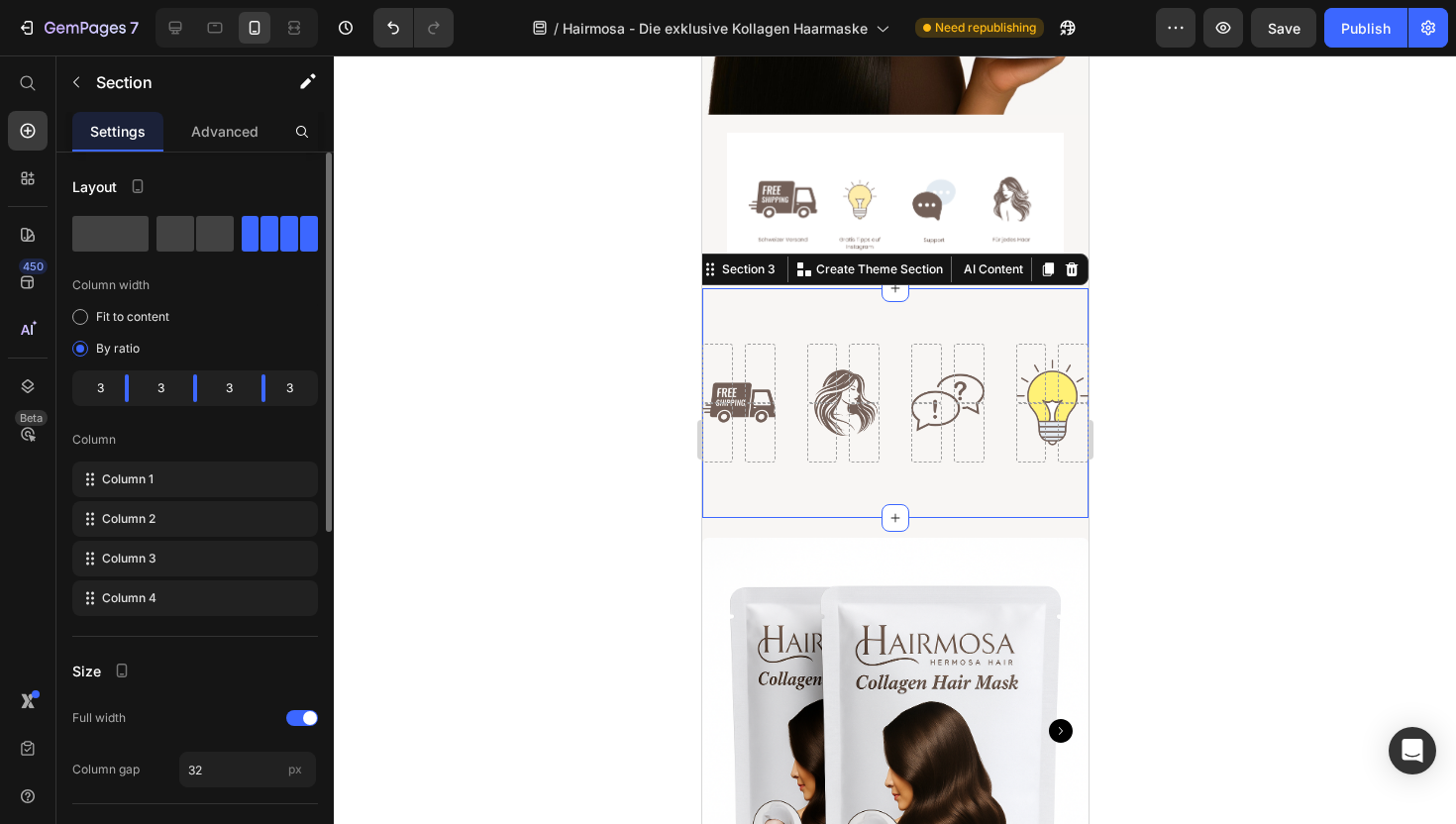 click 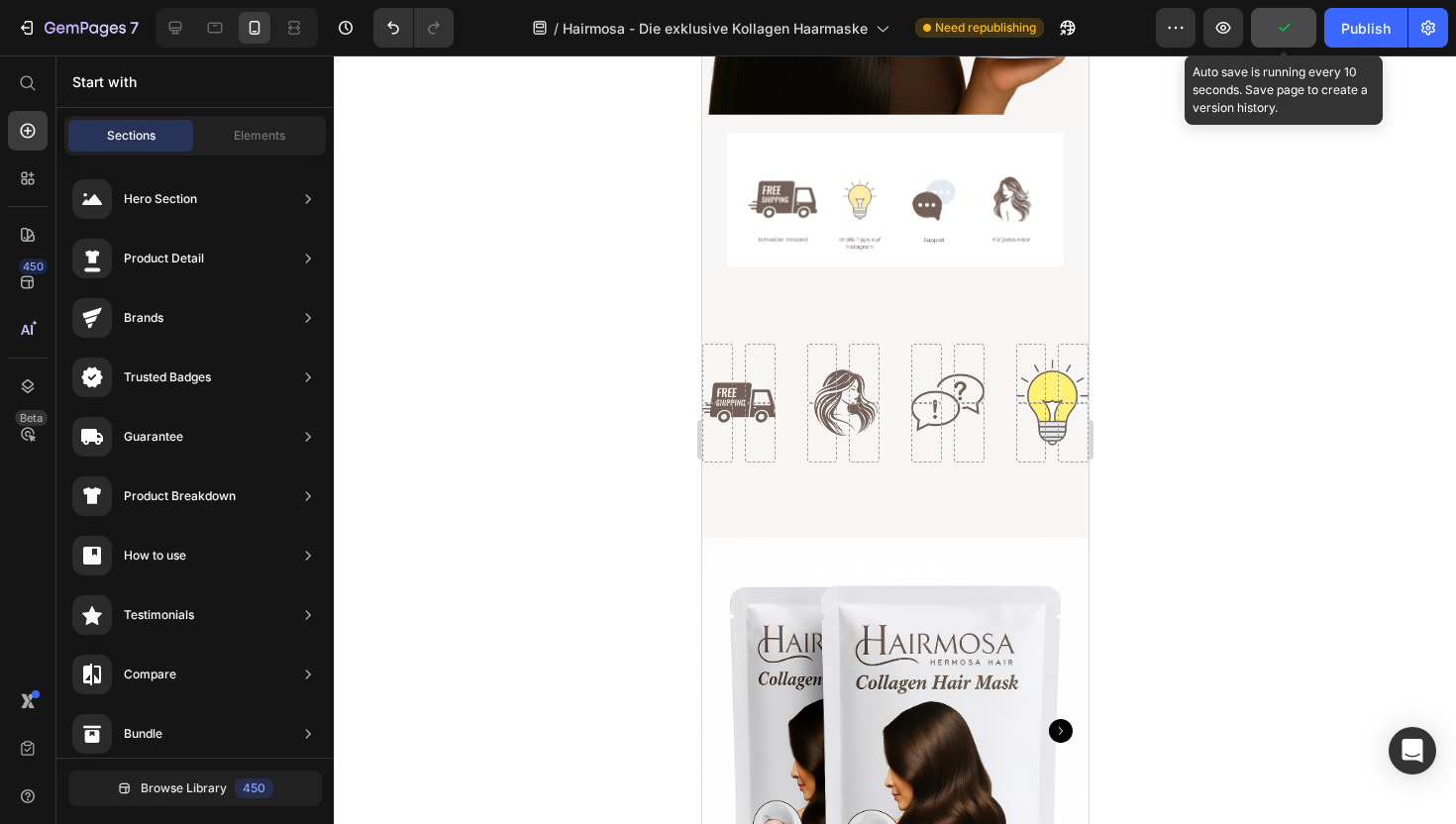 click 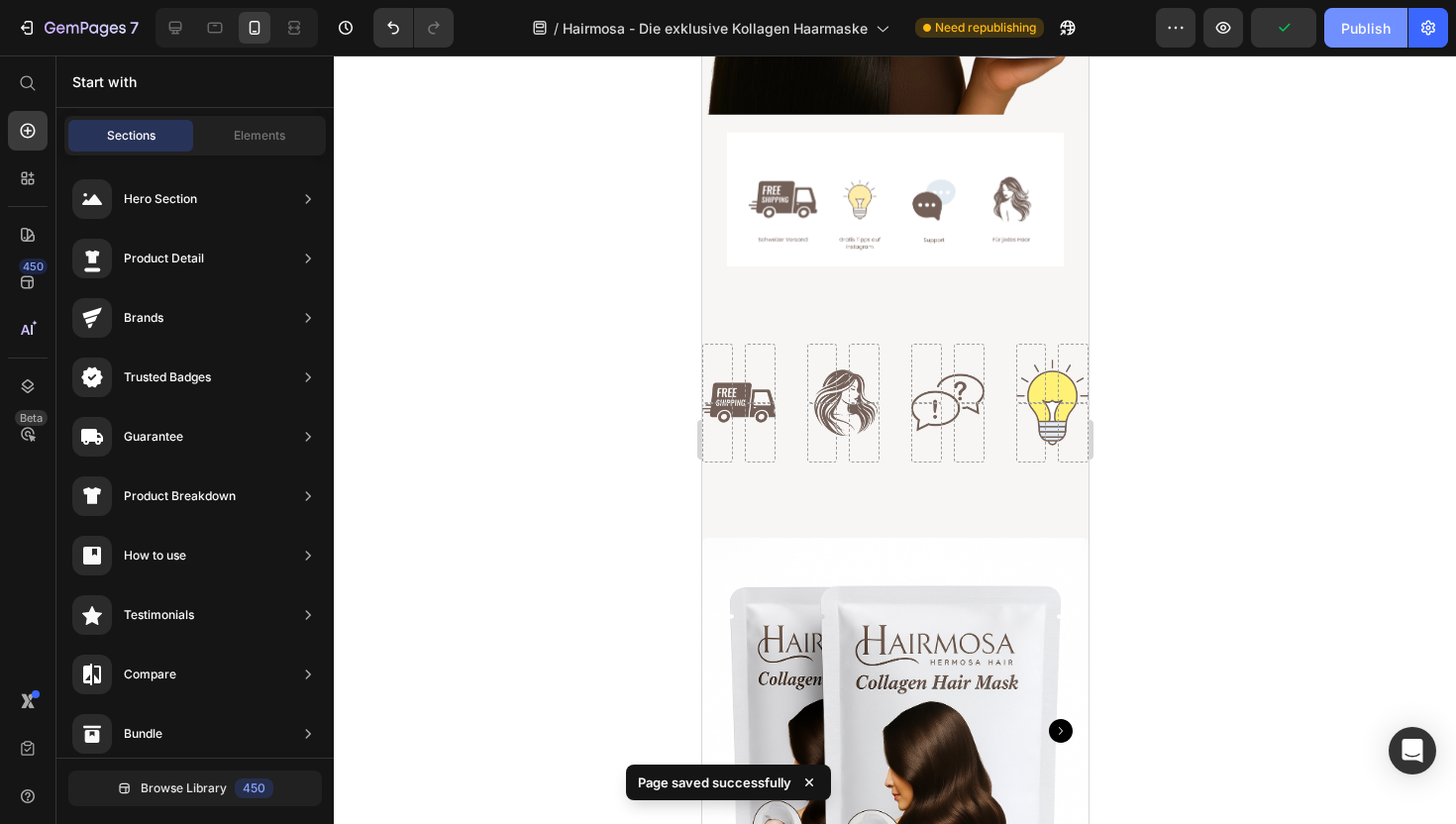 click on "Publish" at bounding box center [1366, 28] 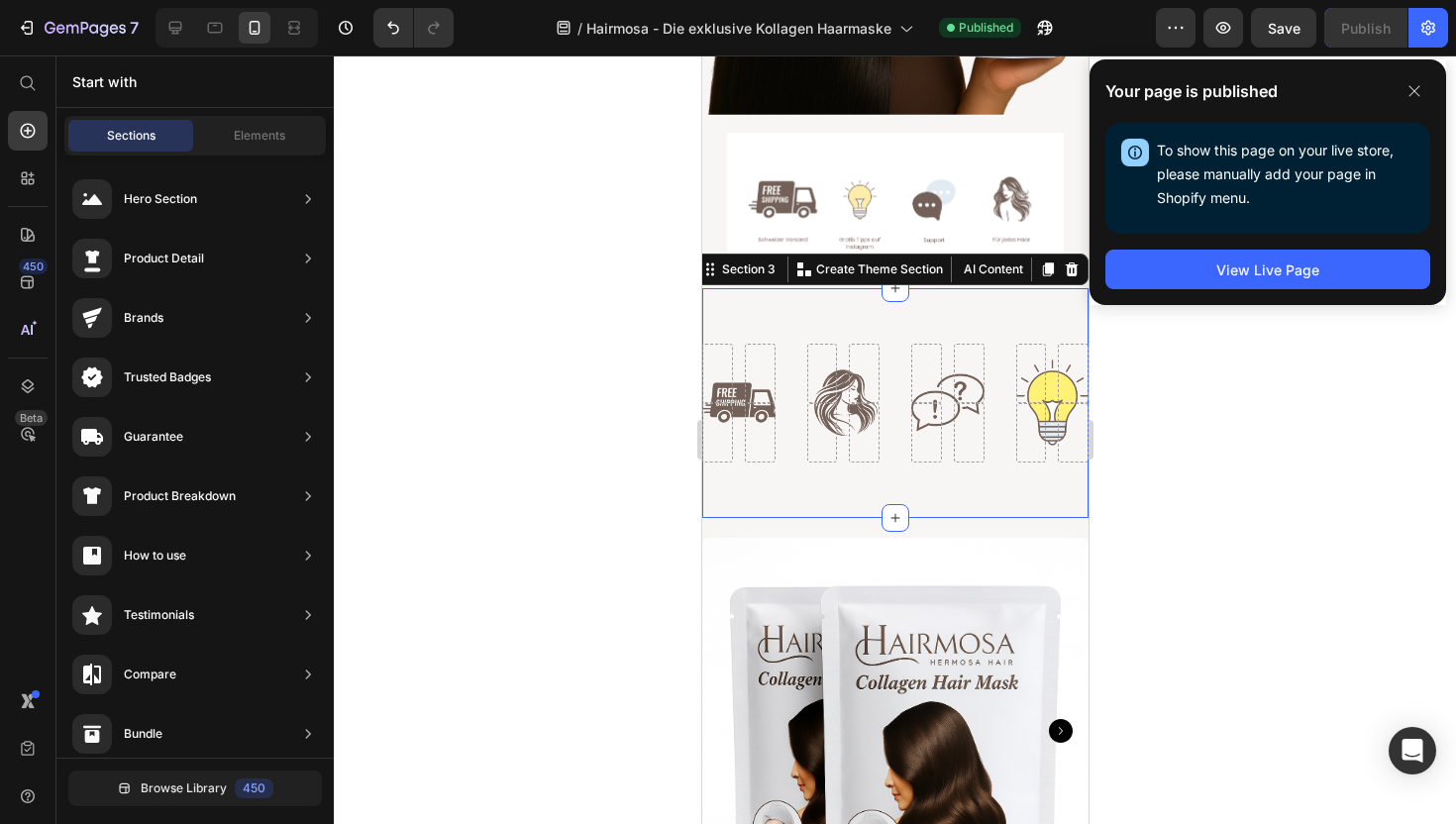 click on "Row
Row
Row
Row Section 3   You can create reusable sections Create Theme Section AI Content Write with GemAI What would you like to describe here? Tone and Voice Persuasive Product Kollagen Haarmaske 3er Pack Show more Generate" at bounding box center (894, 403) 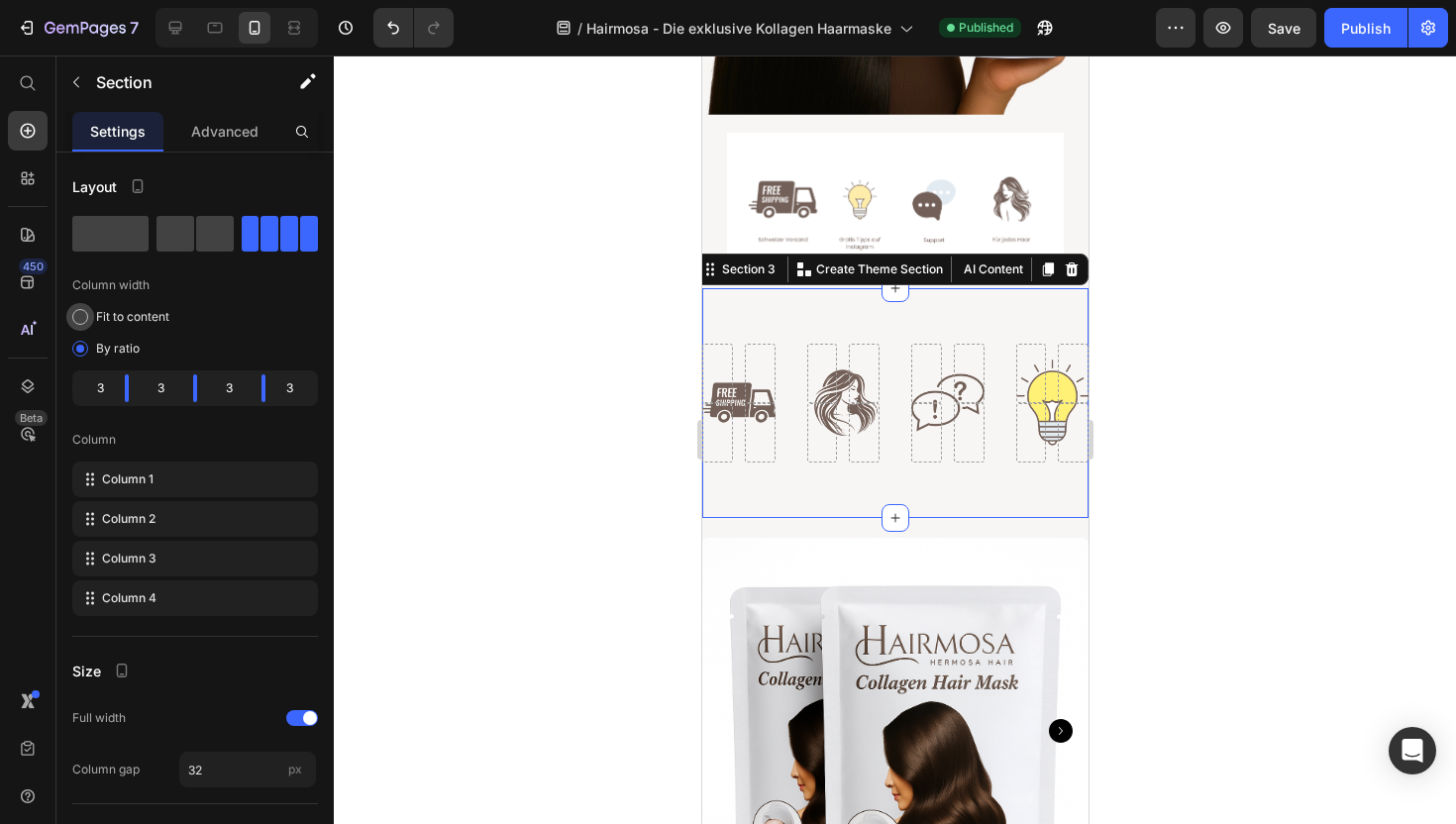 click on "Fit to content" at bounding box center [133, 317] 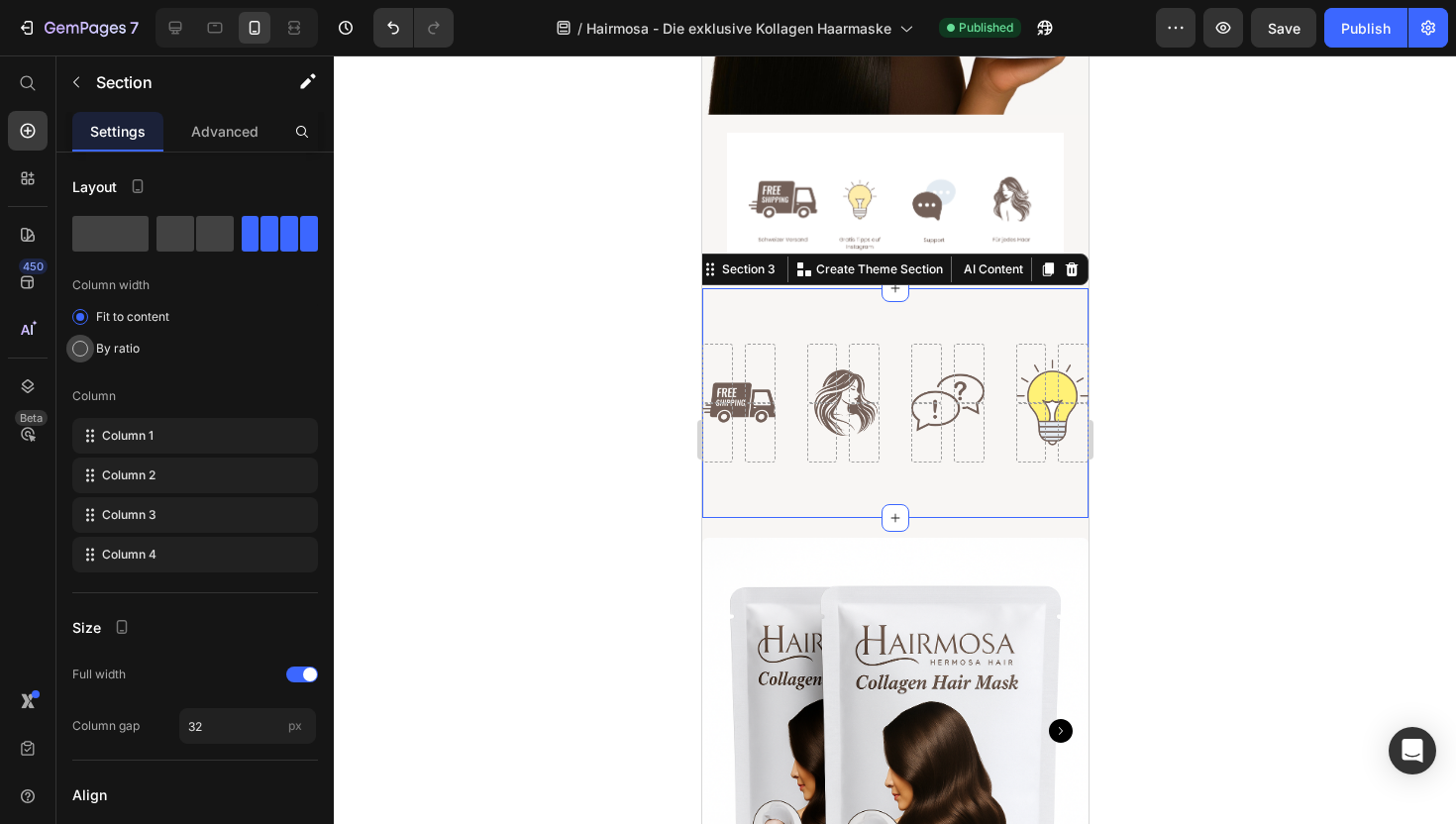 click on "By ratio" at bounding box center (118, 349) 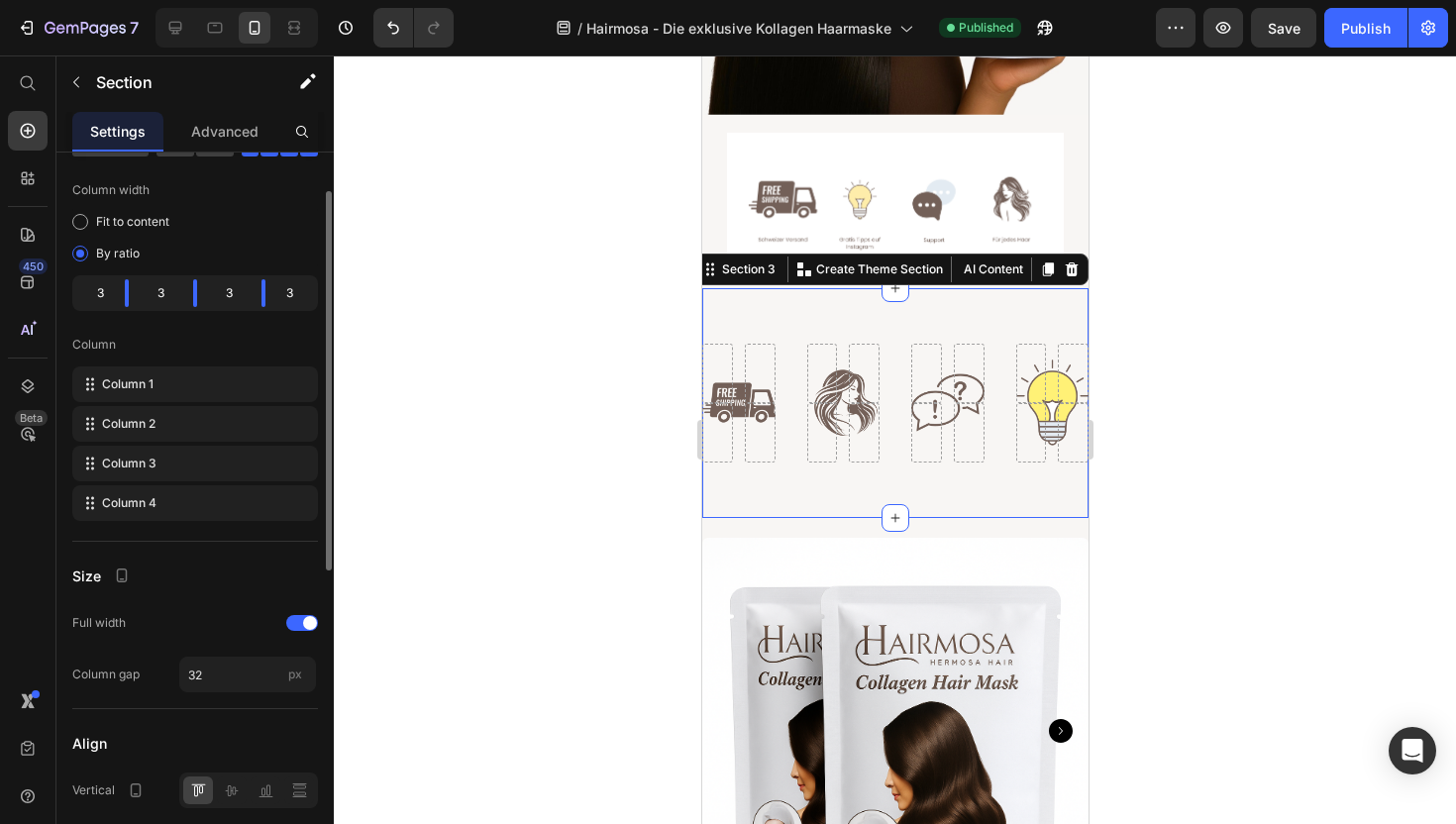 scroll, scrollTop: 101, scrollLeft: 0, axis: vertical 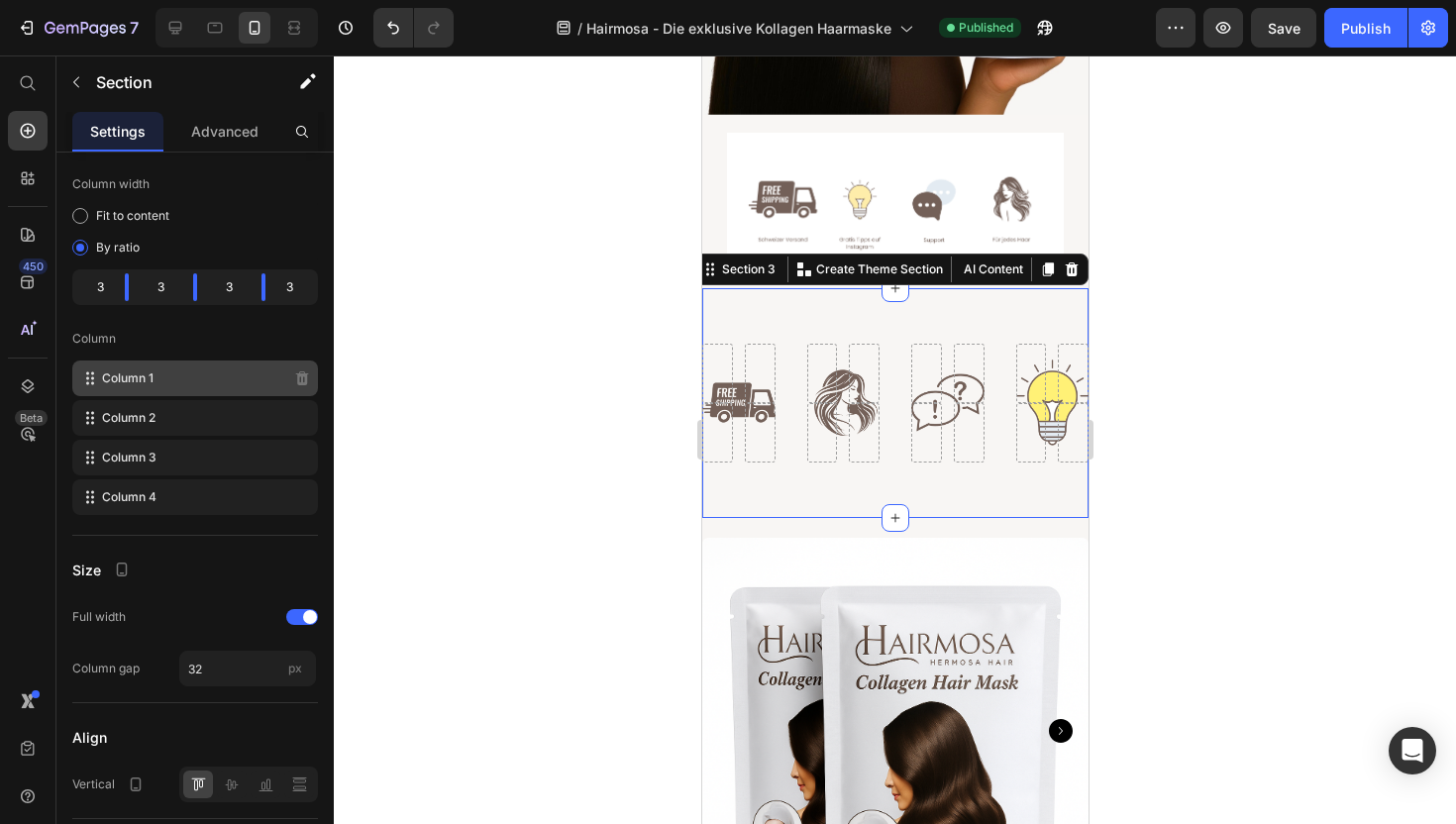 click on "Column 1" 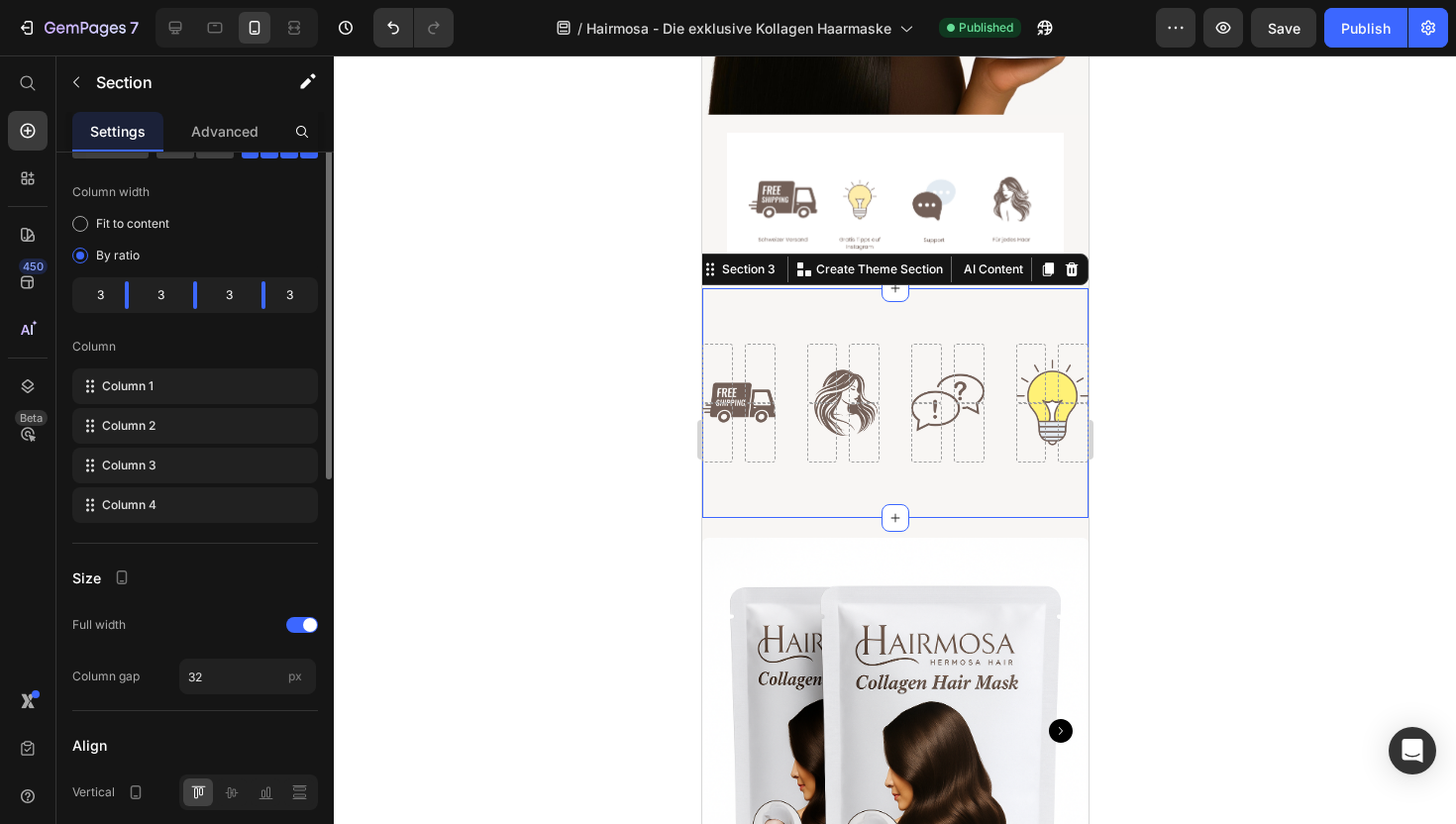scroll, scrollTop: 0, scrollLeft: 0, axis: both 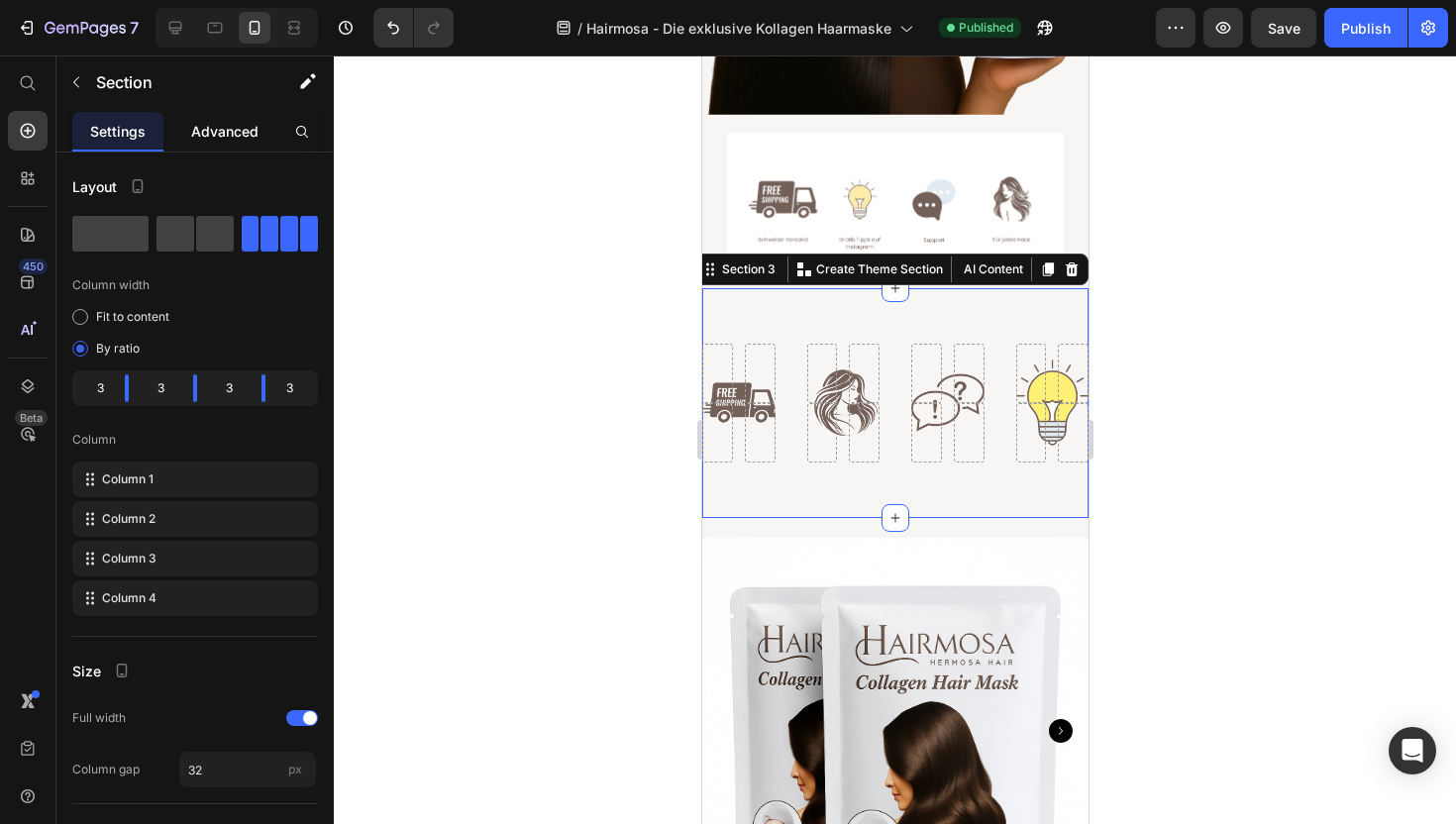 click on "Advanced" at bounding box center [225, 131] 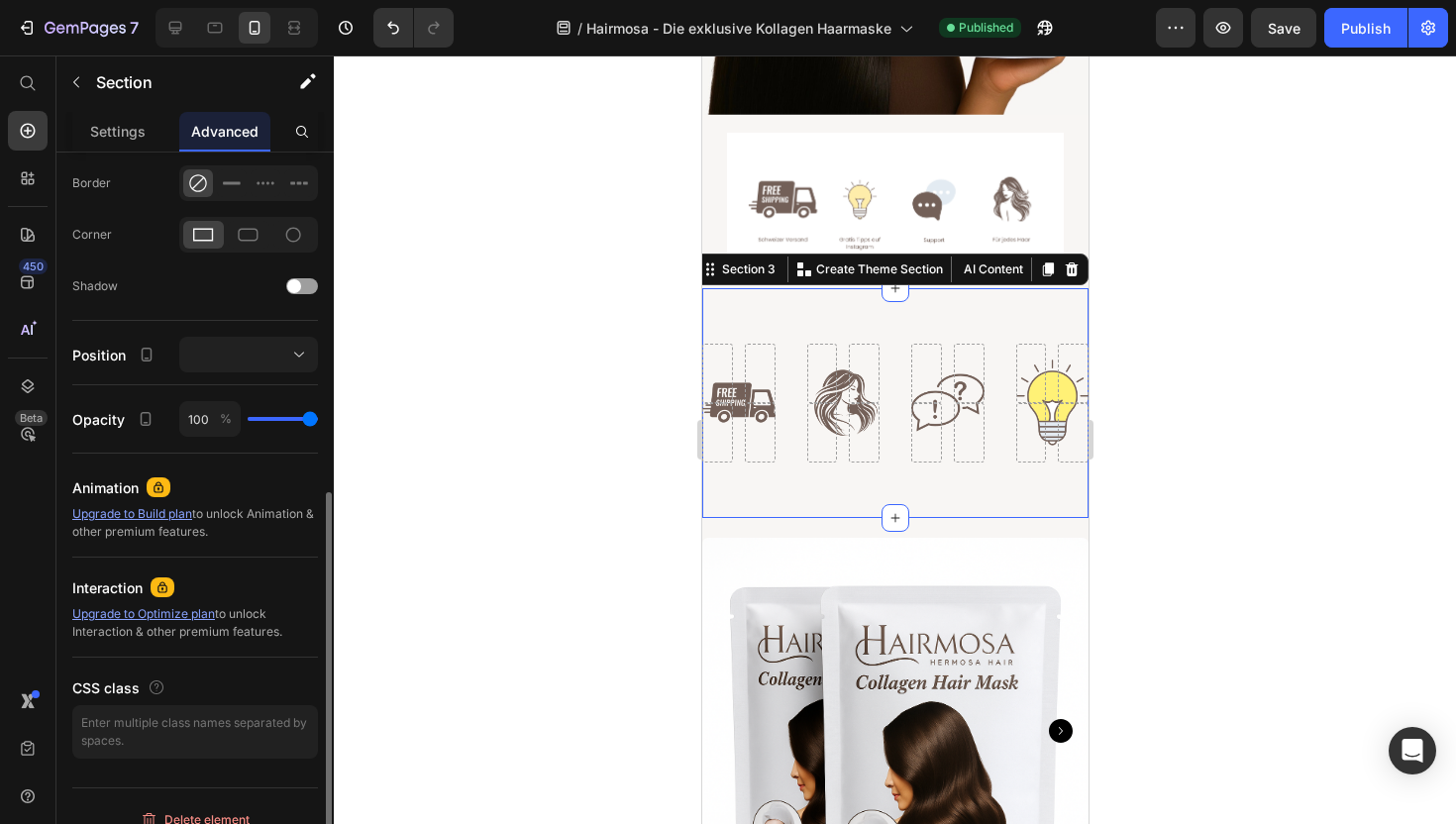 scroll, scrollTop: 565, scrollLeft: 0, axis: vertical 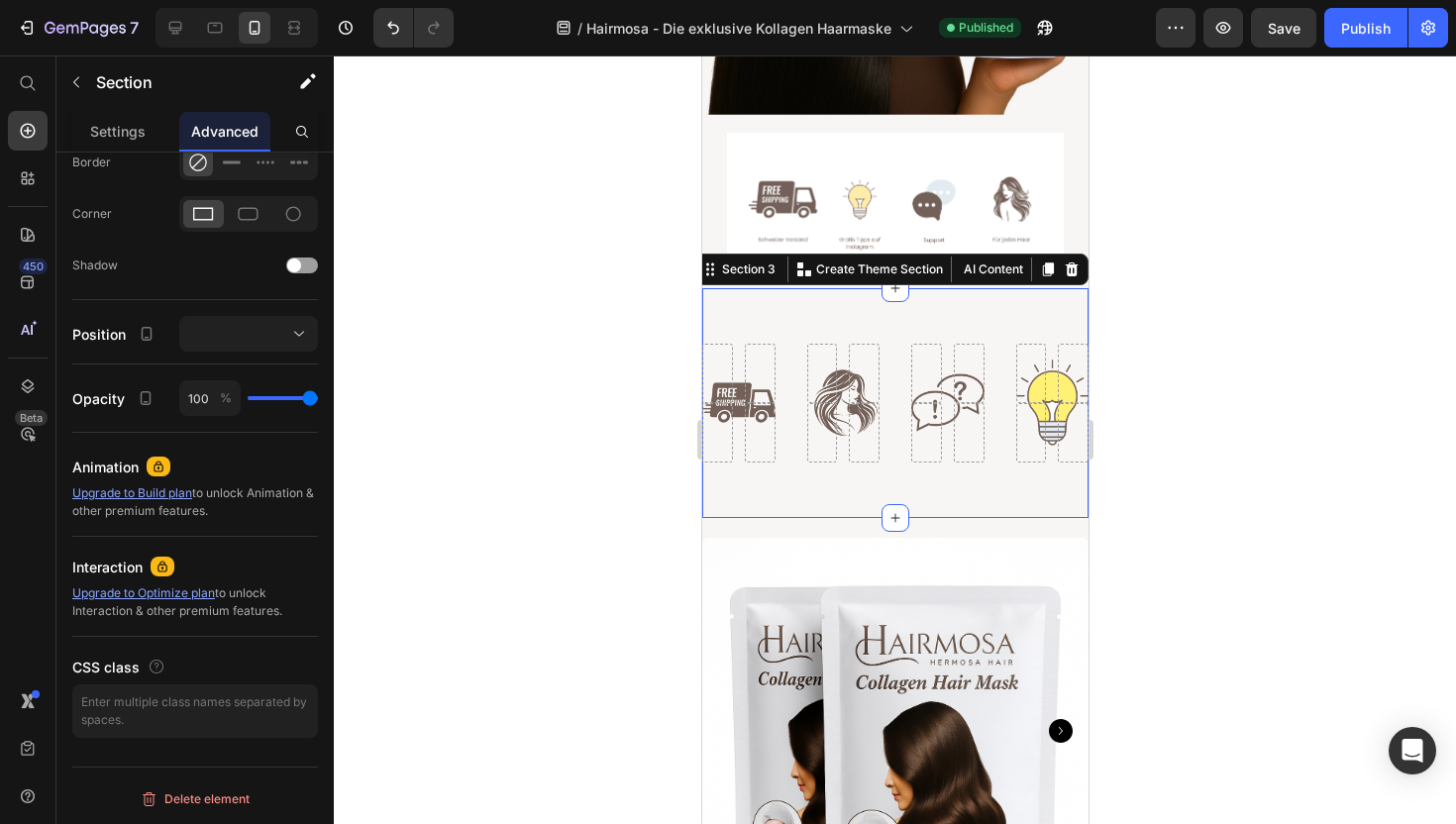 click 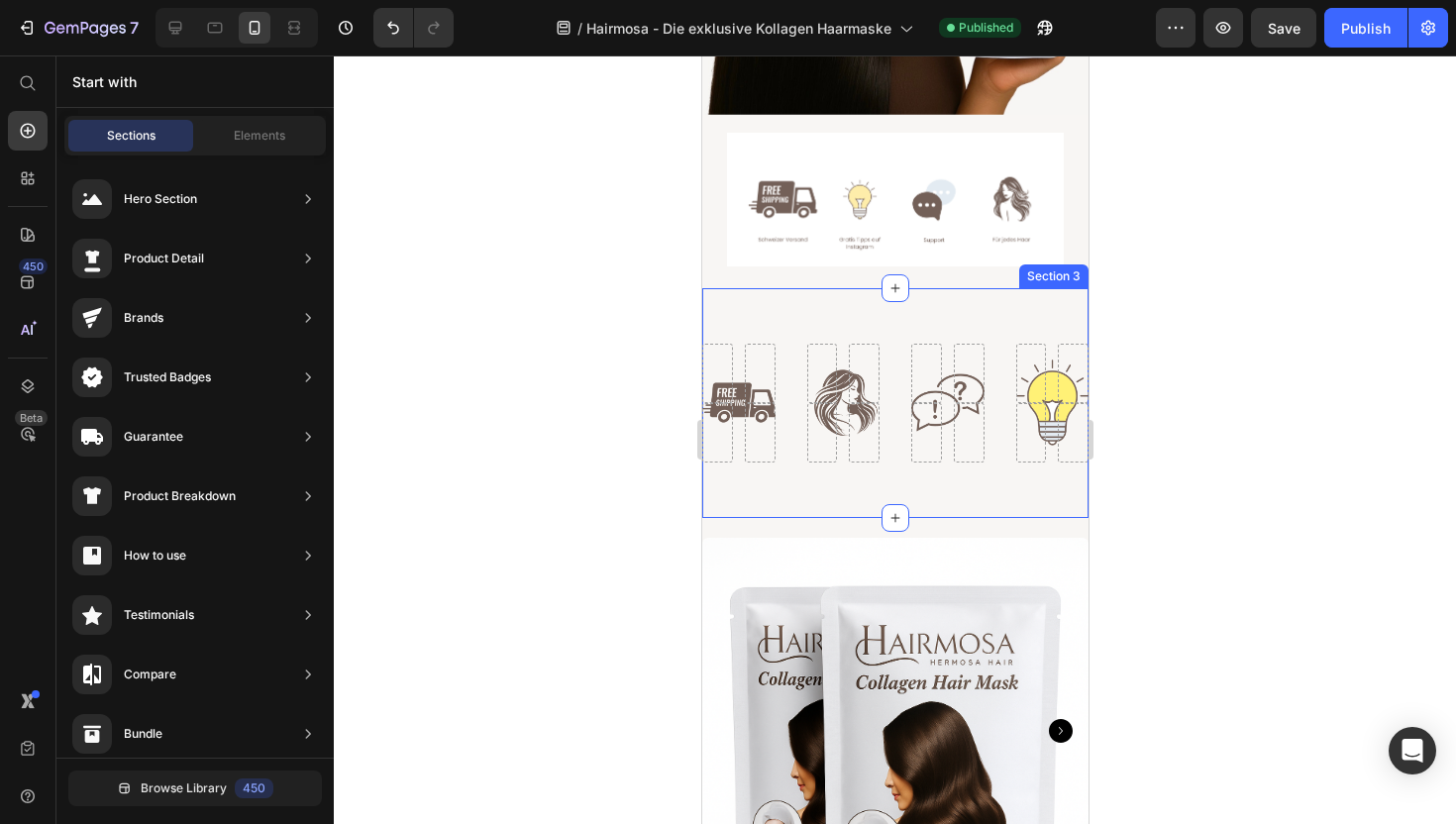 click on "Row
Row
Row
Row Section 3" at bounding box center [894, 403] 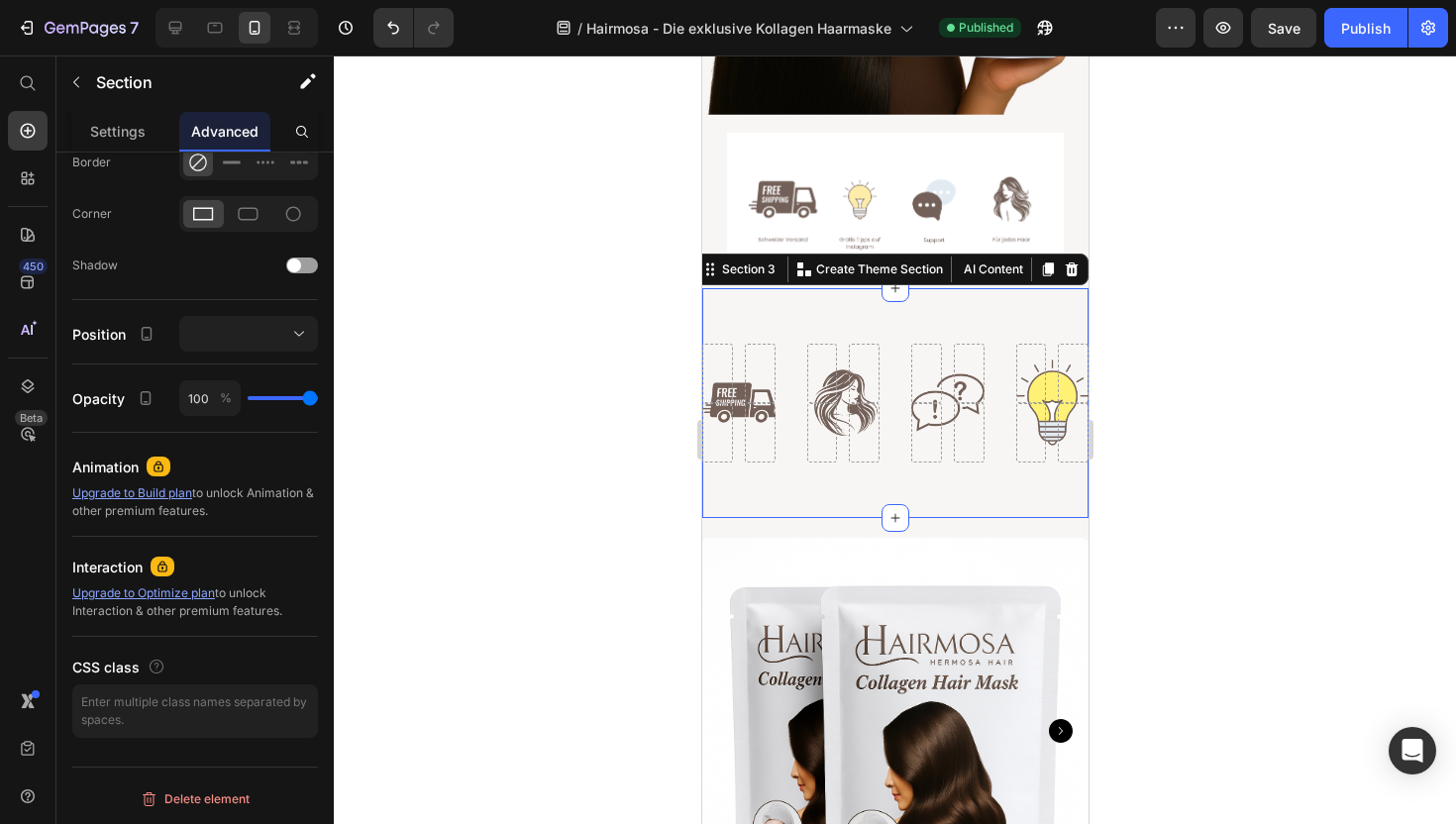 click 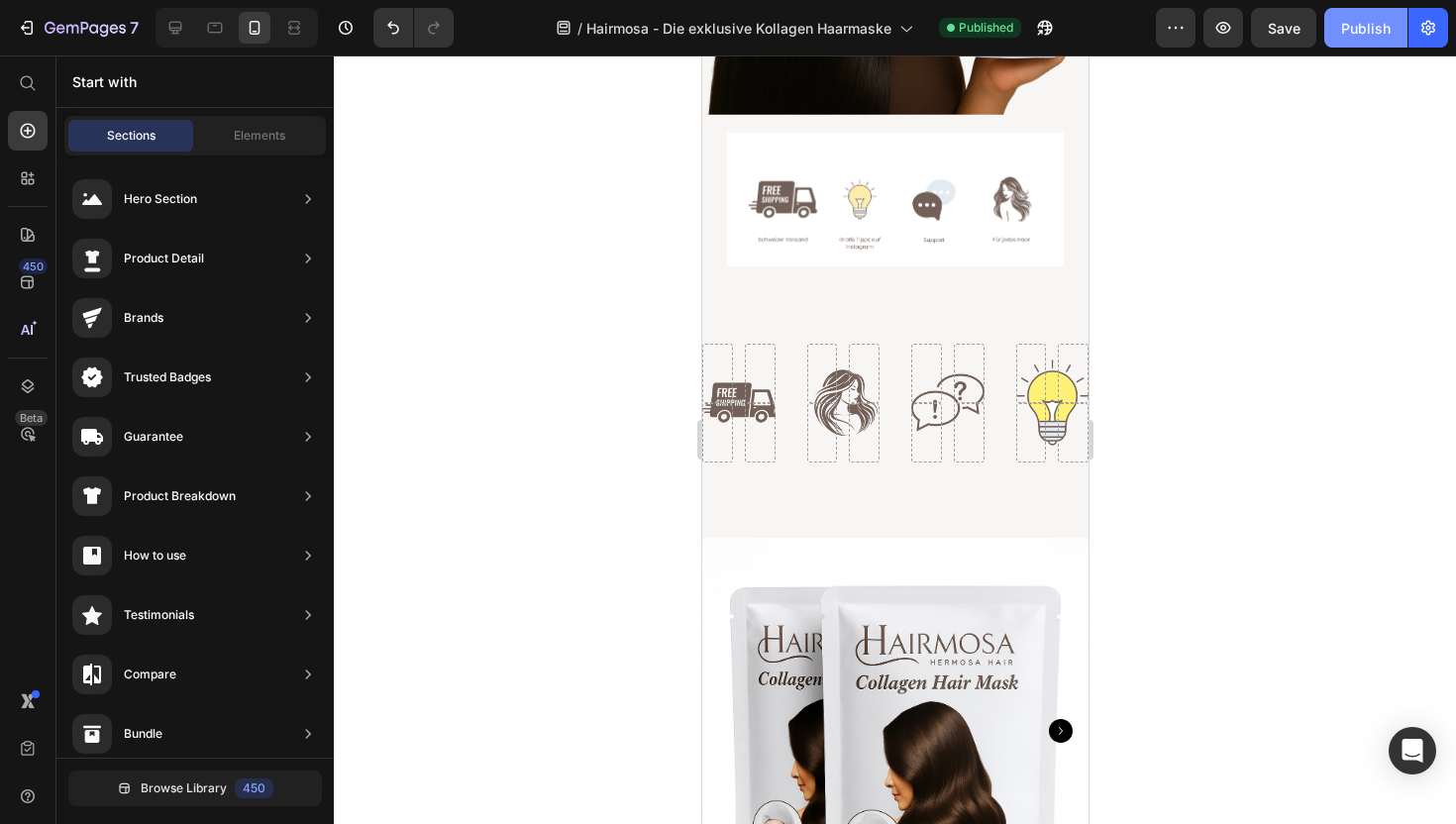 click on "Publish" 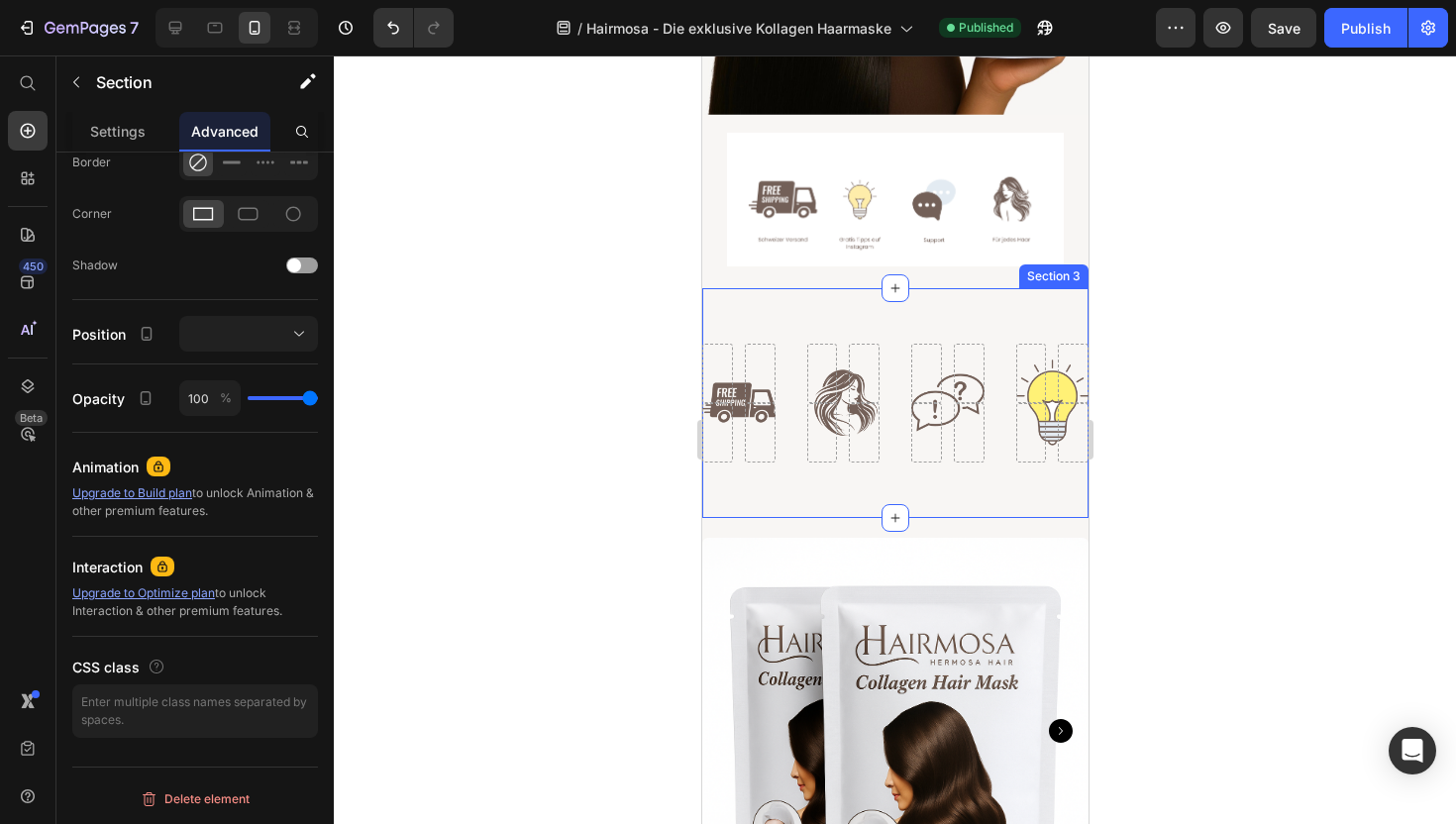 click on "Row
Row
Row
Row Section 3" at bounding box center [894, 403] 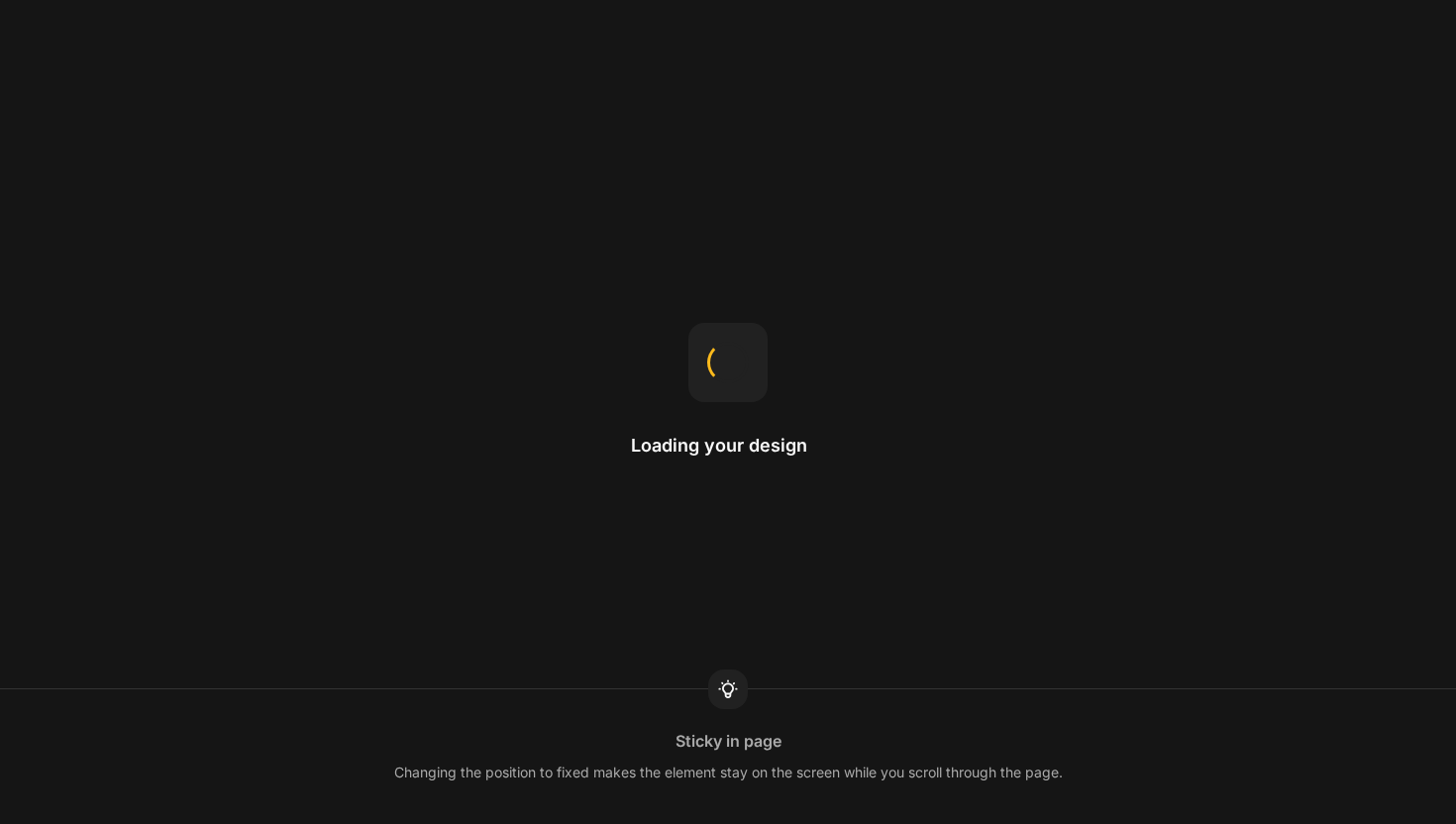scroll, scrollTop: 0, scrollLeft: 0, axis: both 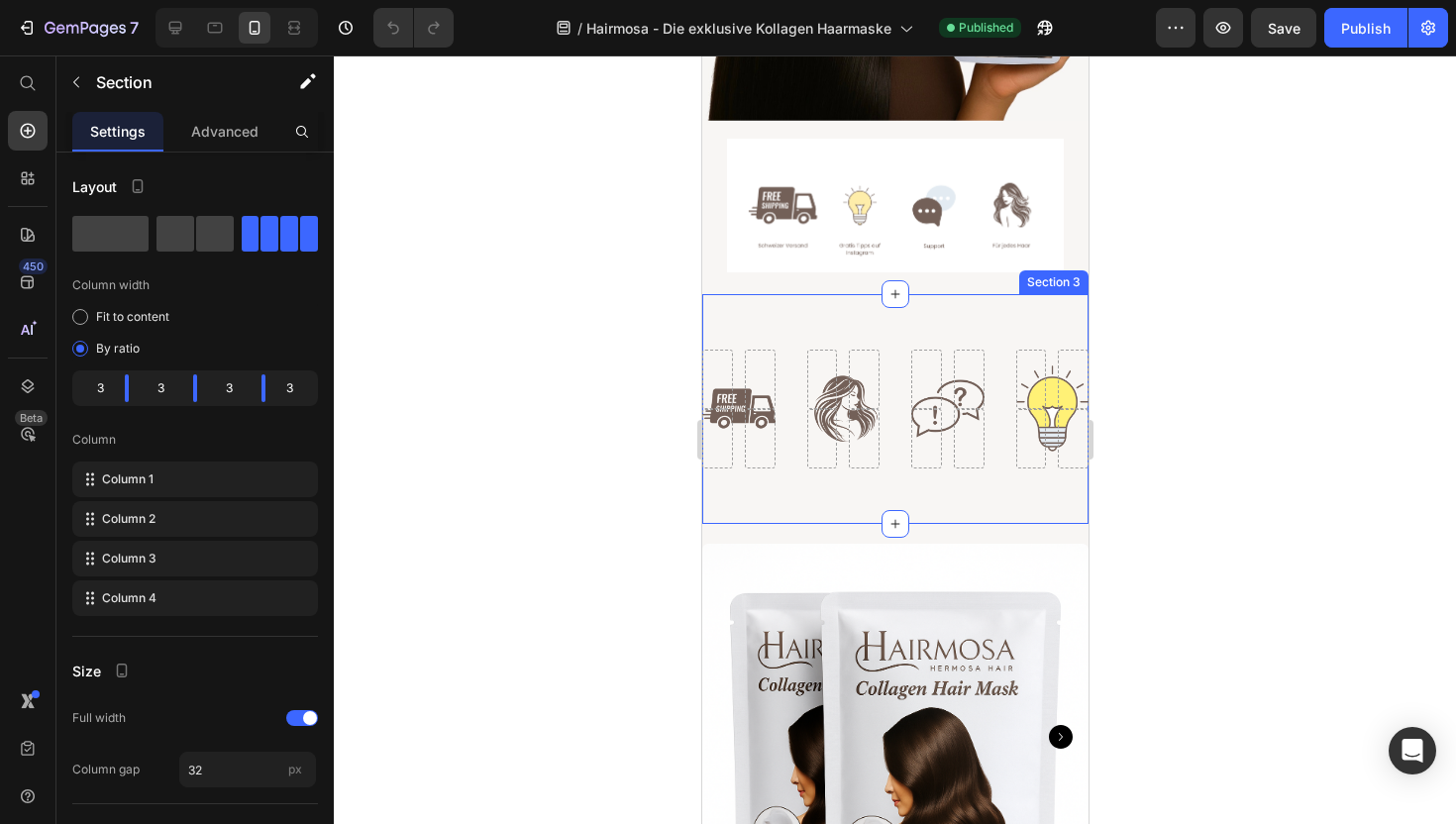 click on "Row
Row
Row
Row Section 3" at bounding box center [894, 409] 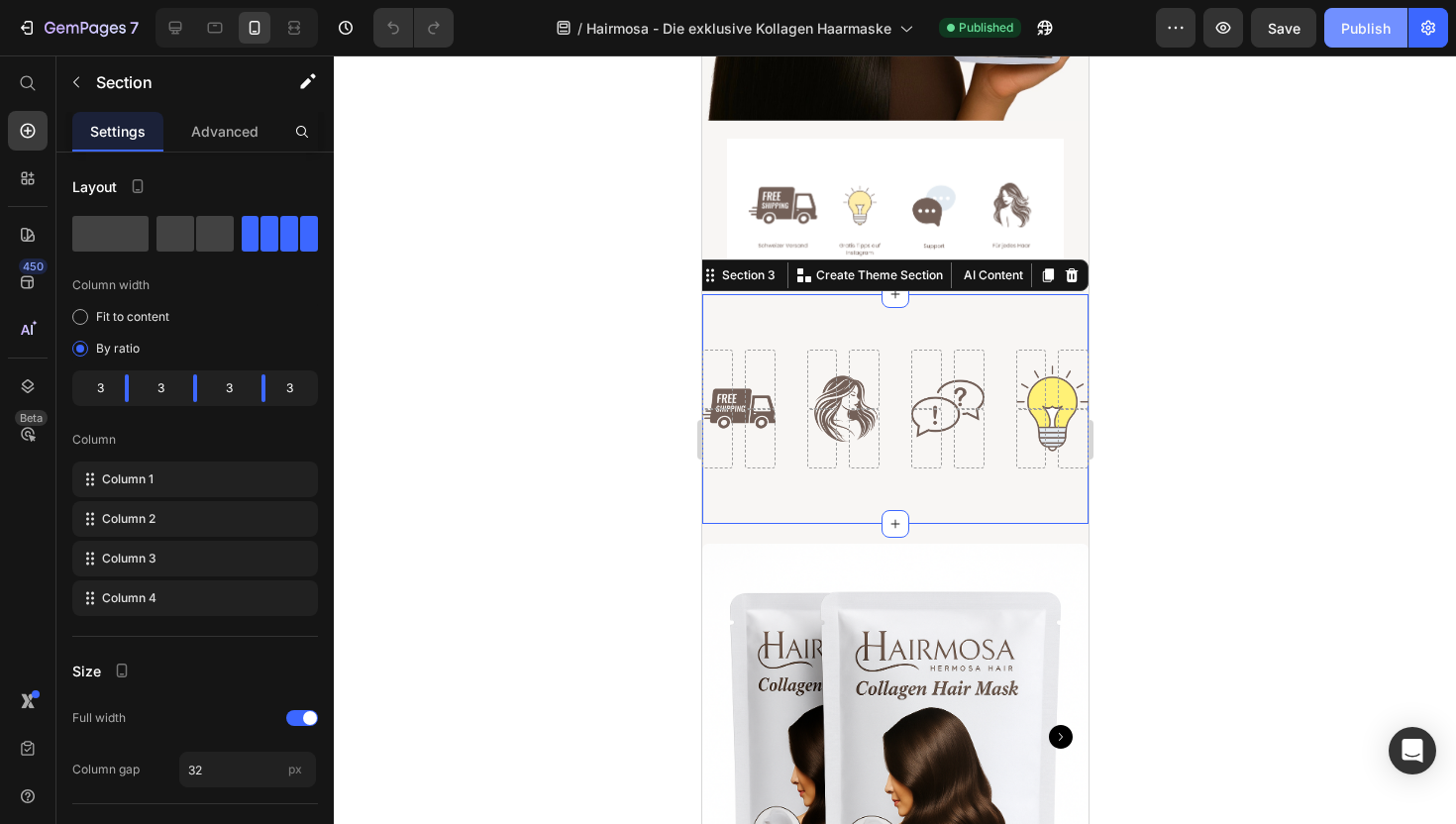 click on "Publish" at bounding box center [1366, 28] 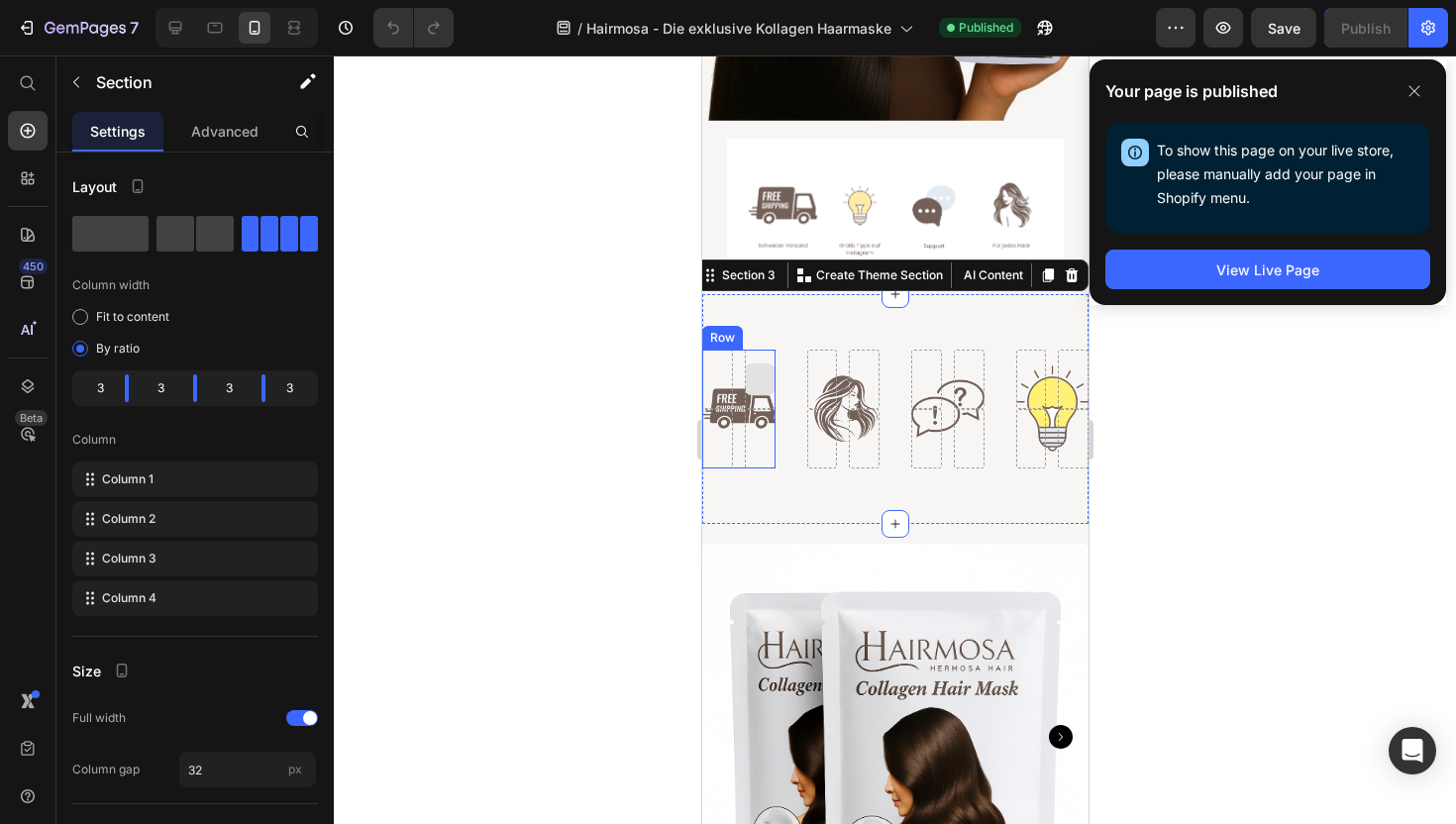 click at bounding box center (759, 379) 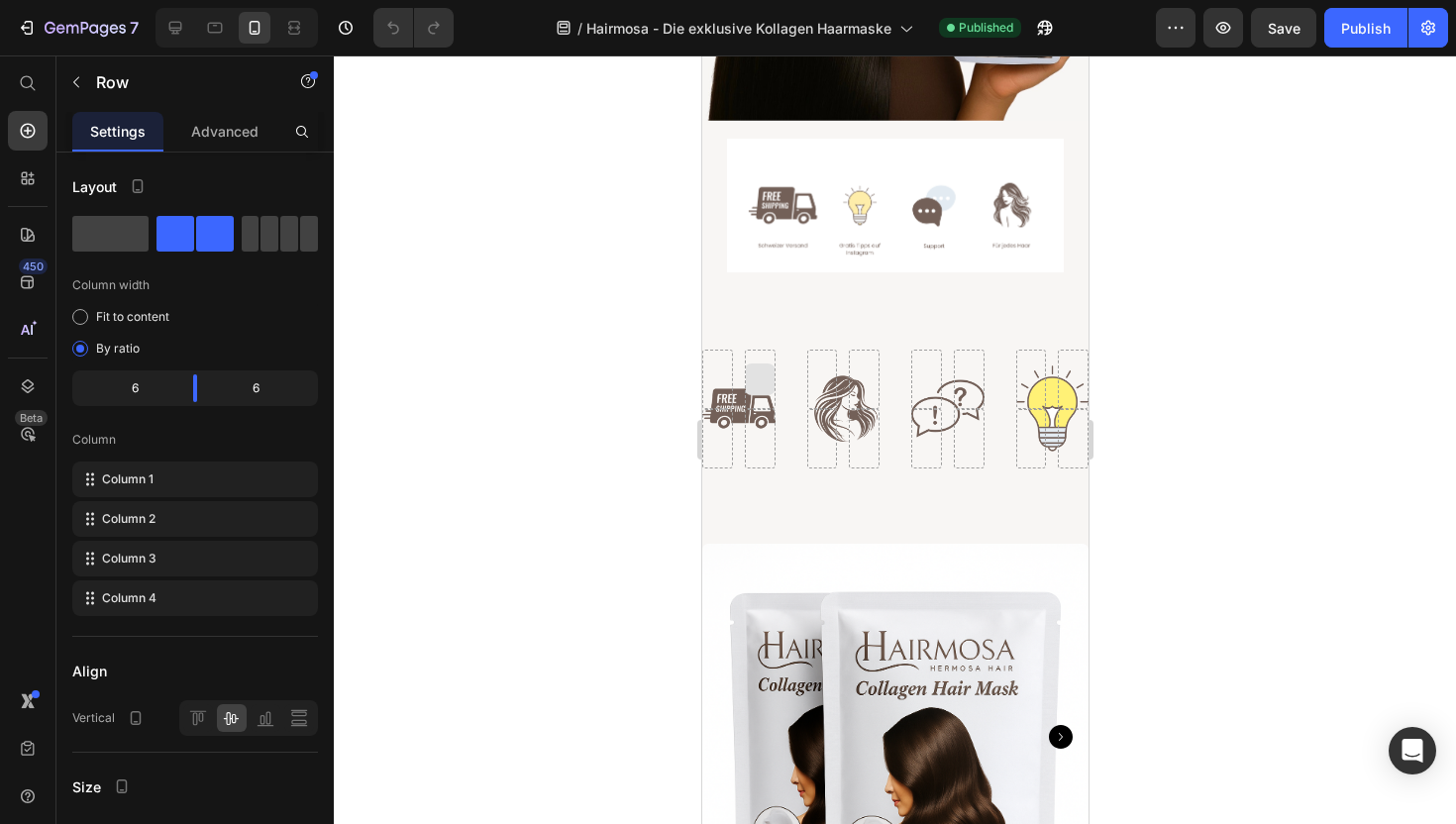 click at bounding box center [759, 379] 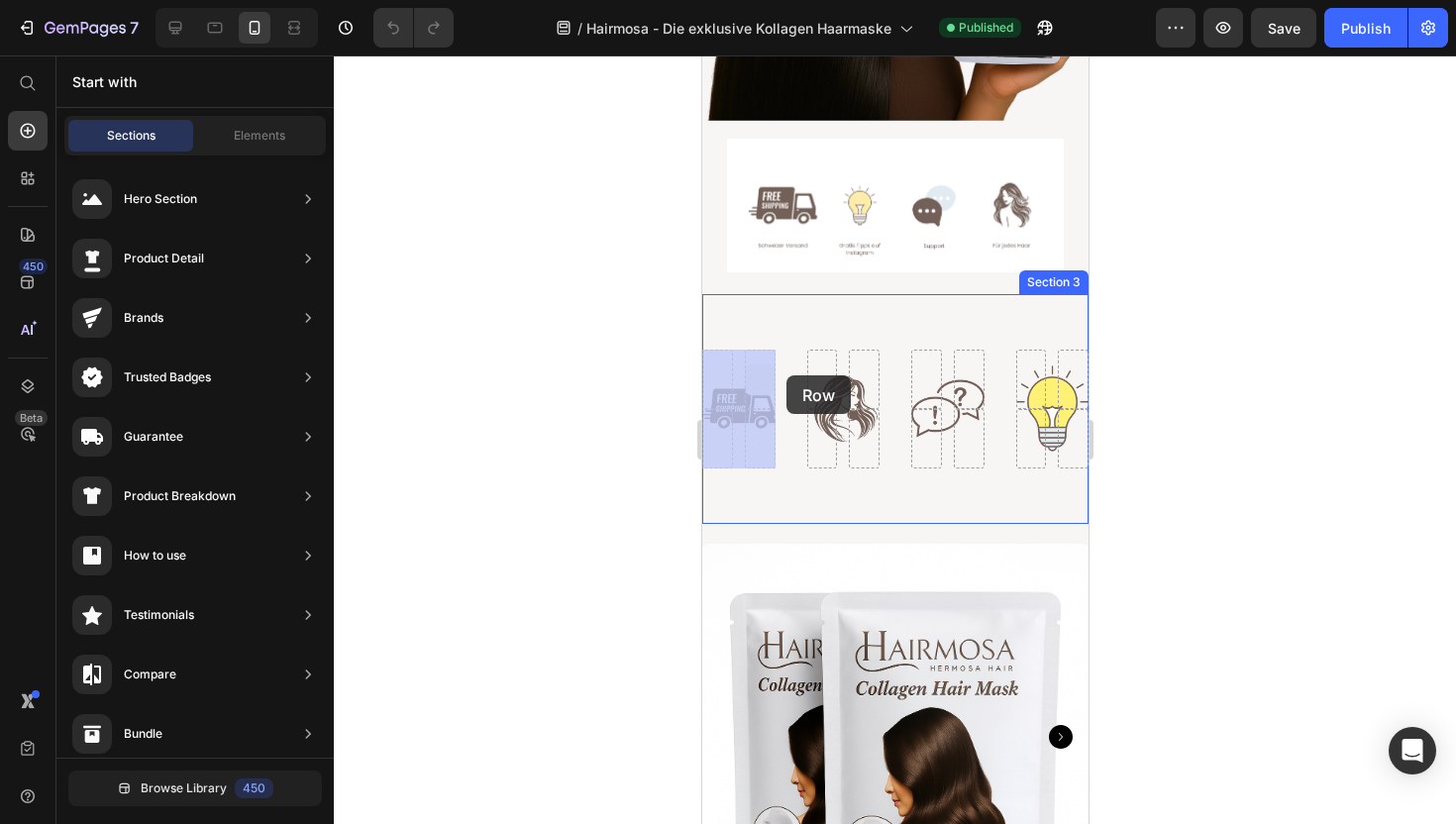 drag, startPoint x: 764, startPoint y: 378, endPoint x: 785, endPoint y: 375, distance: 21.213203 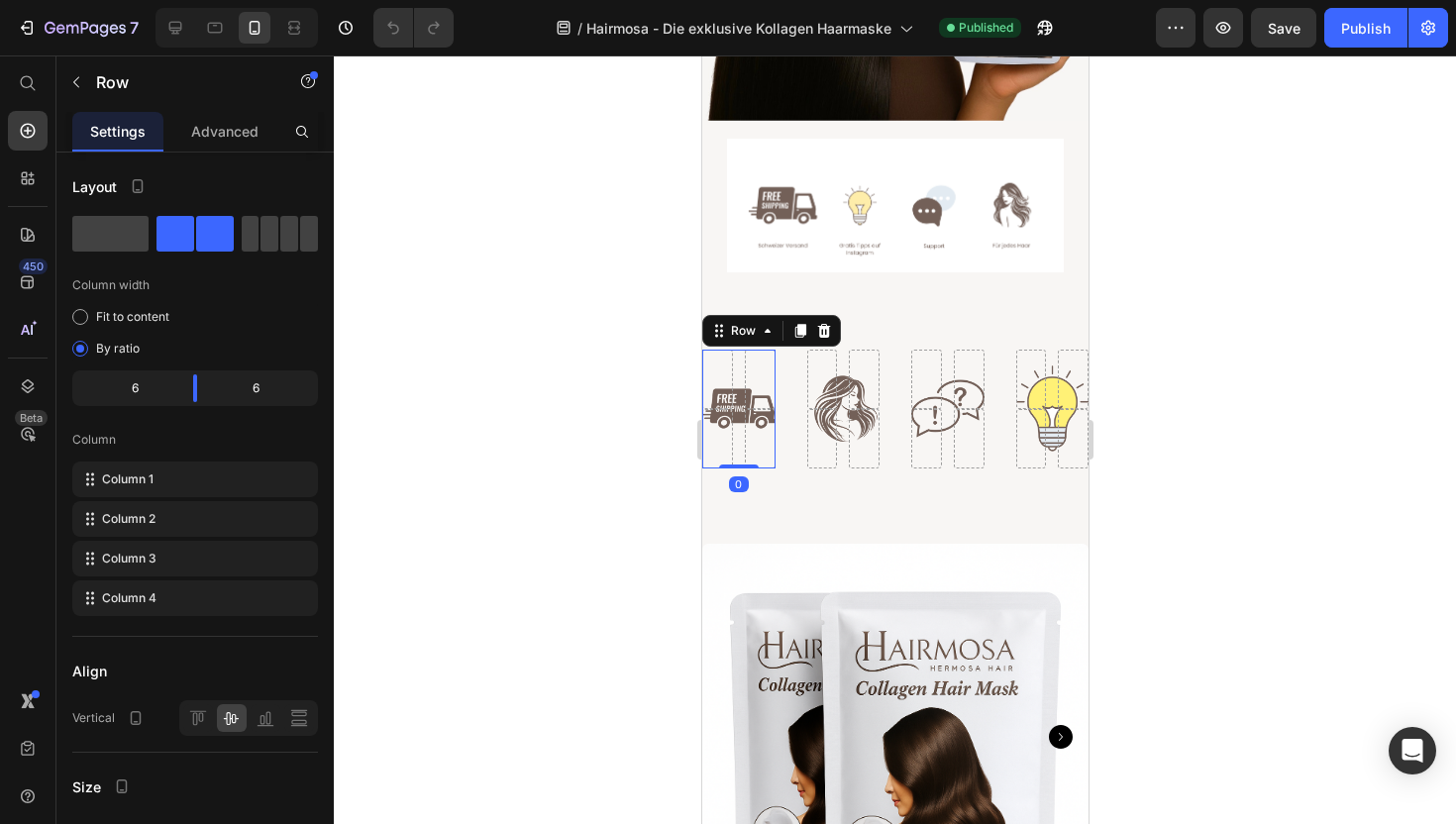 click 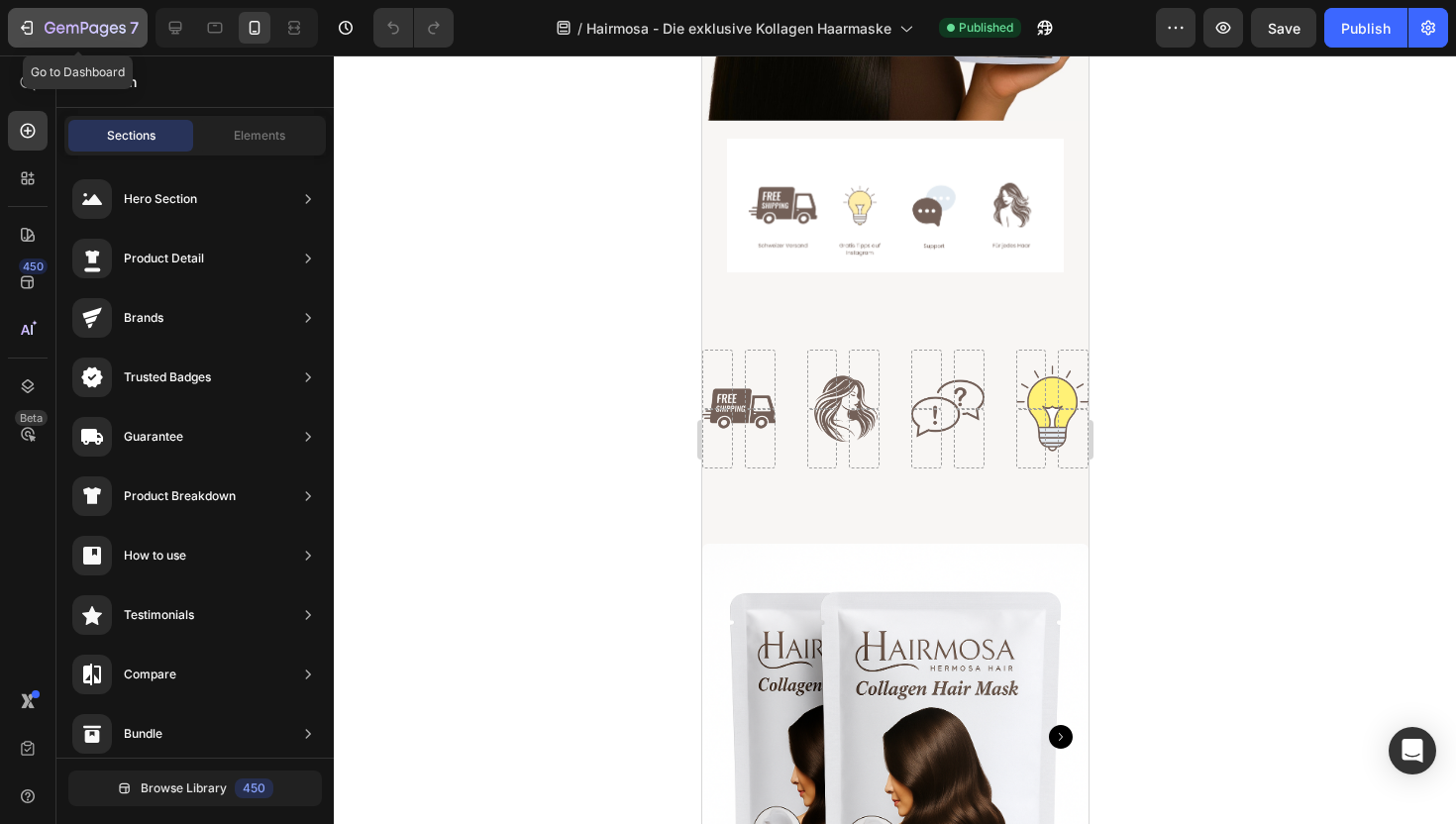 click on "7" 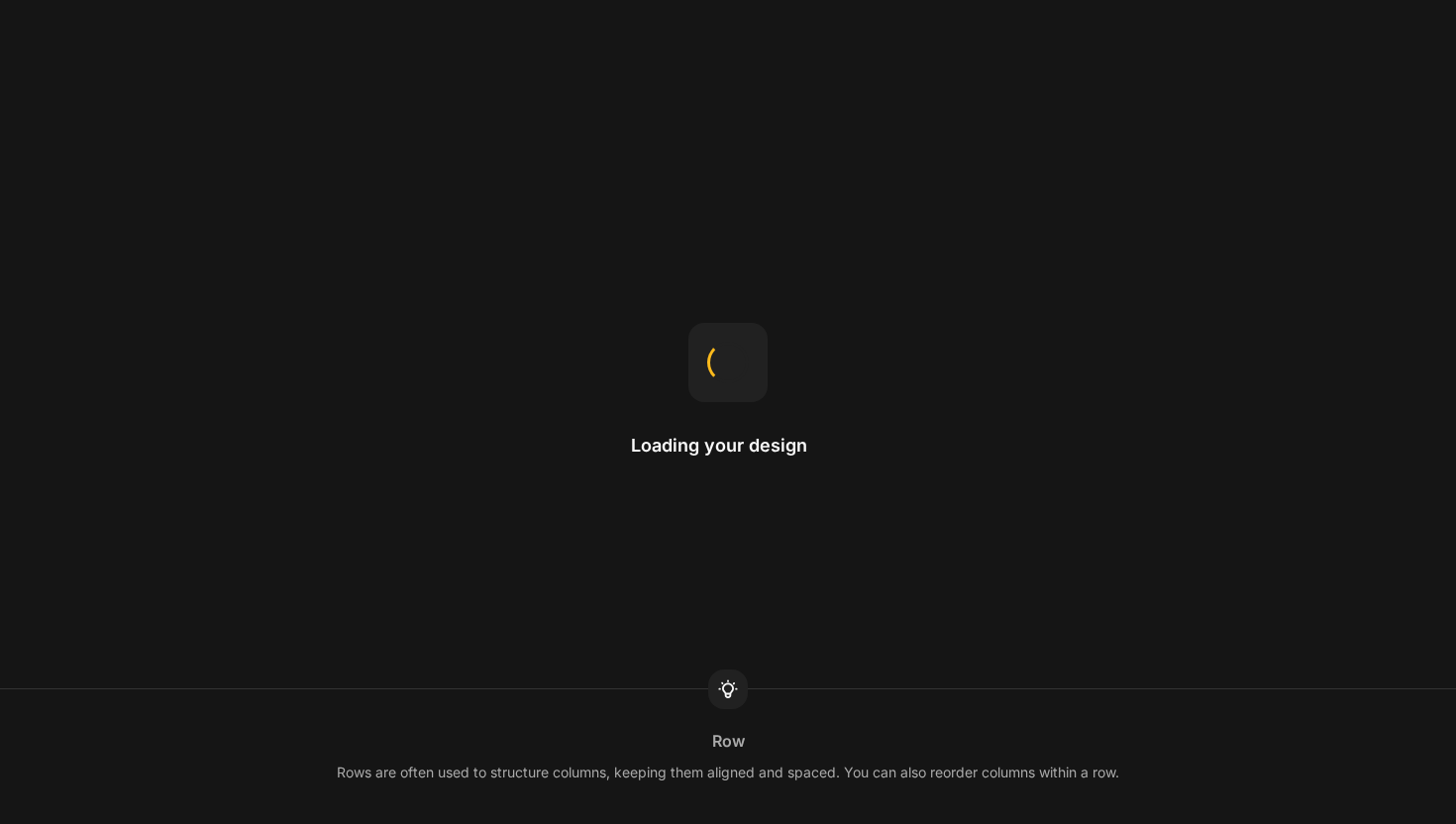 scroll, scrollTop: 0, scrollLeft: 0, axis: both 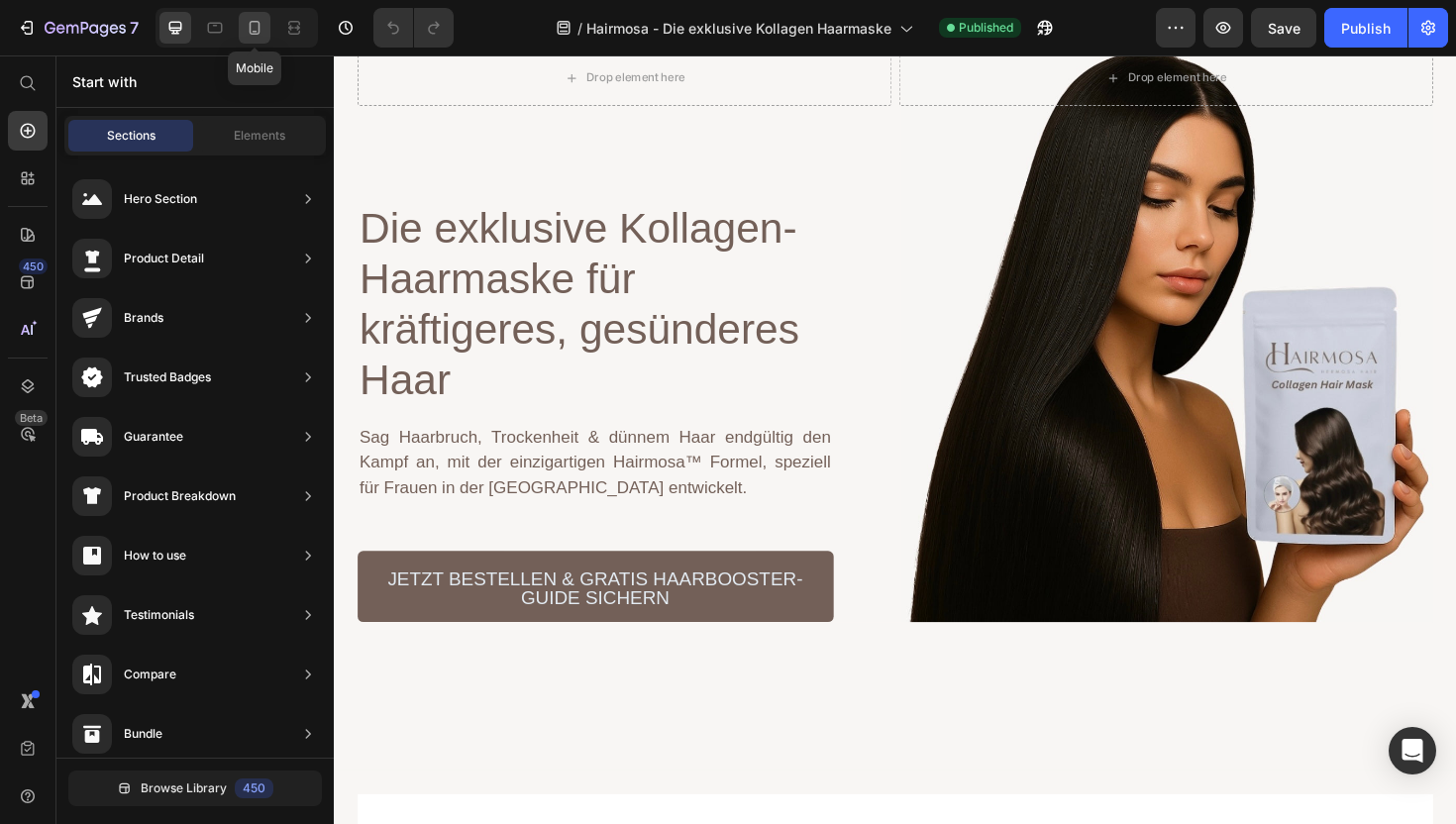 click 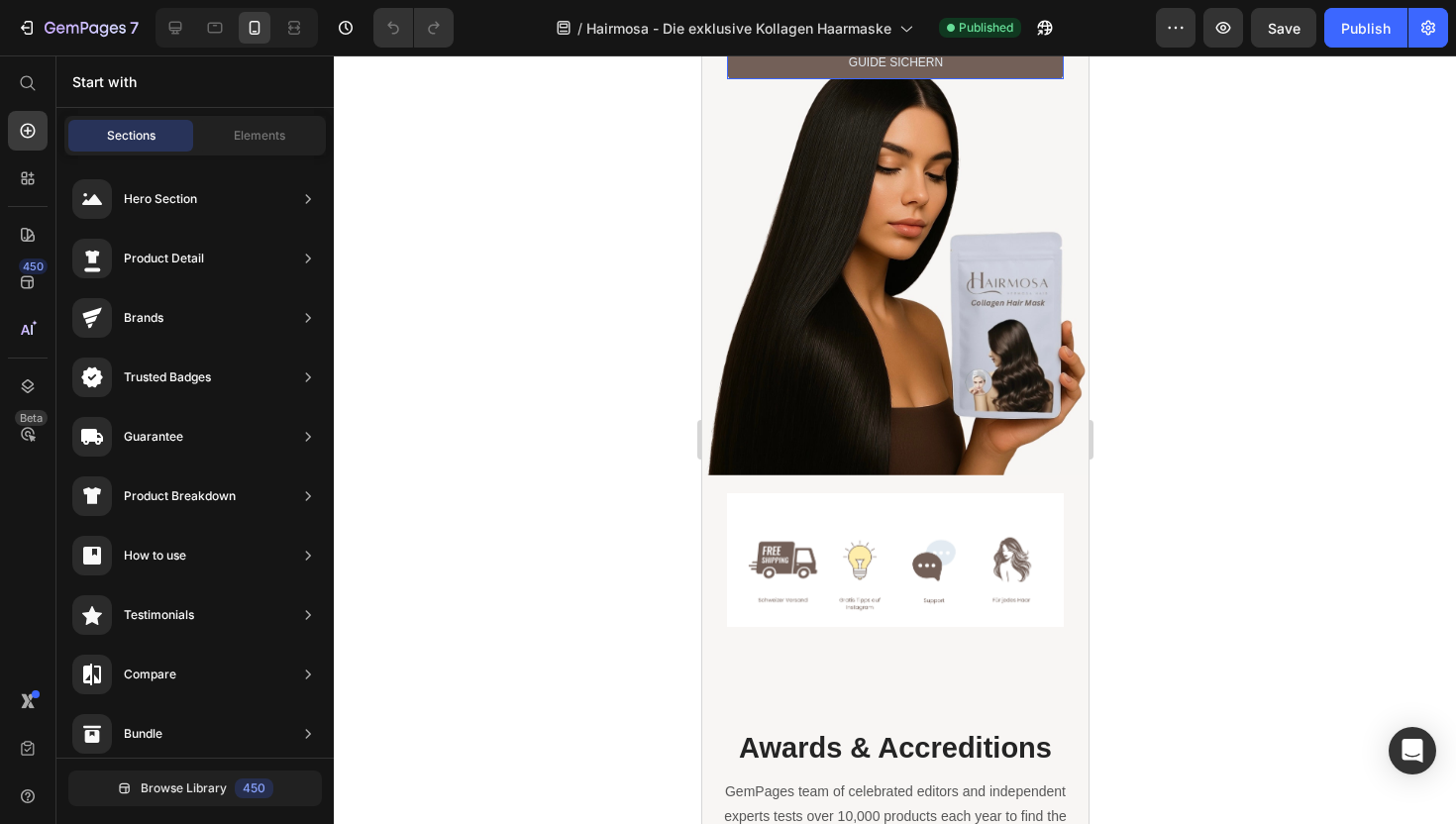 scroll, scrollTop: 378, scrollLeft: 0, axis: vertical 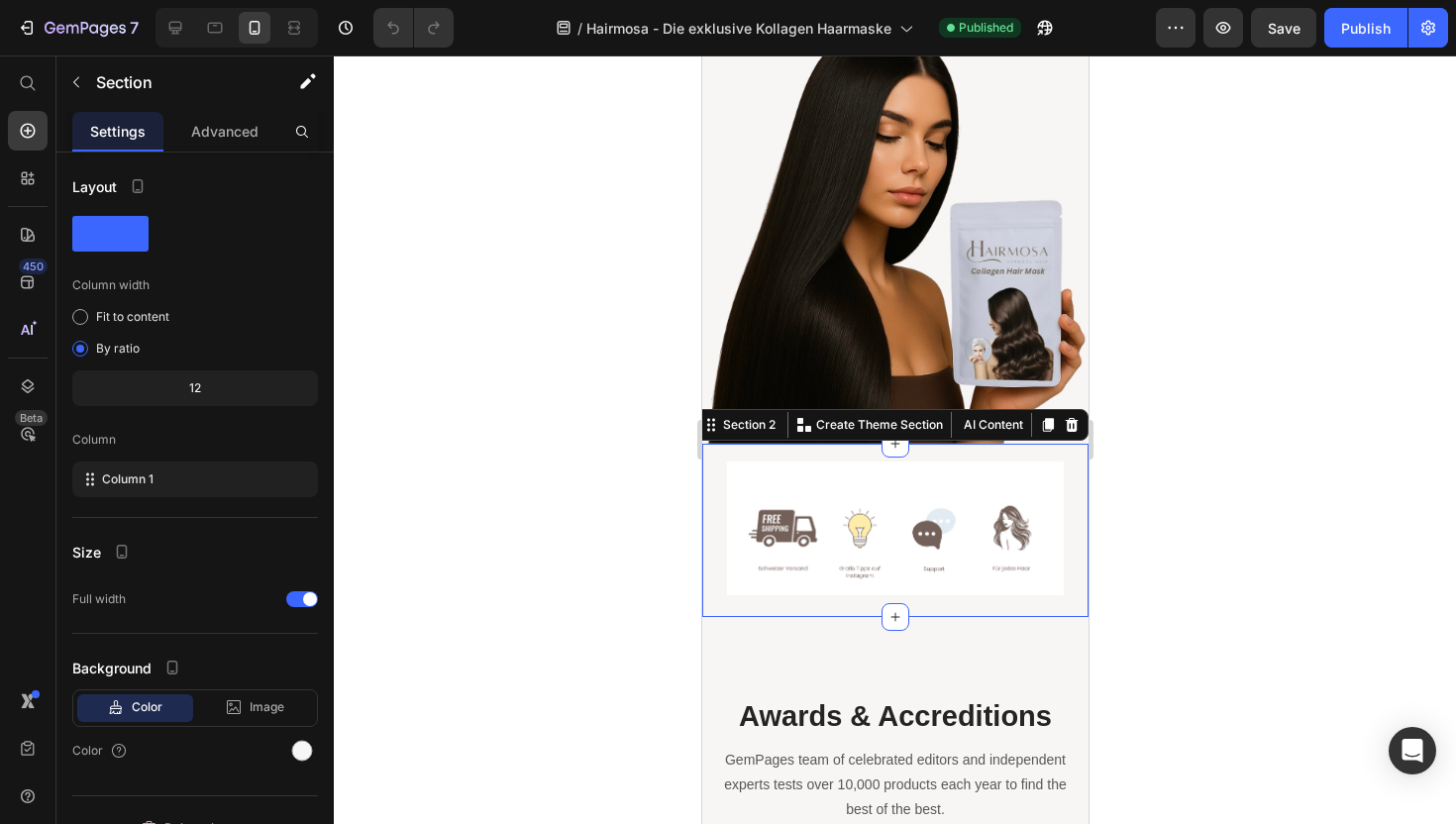 click on "Image Section 2   You can create reusable sections Create Theme Section AI Content Write with GemAI What would you like to describe here? Tone and Voice Persuasive Product Getting products... Show more Generate" at bounding box center [894, 530] 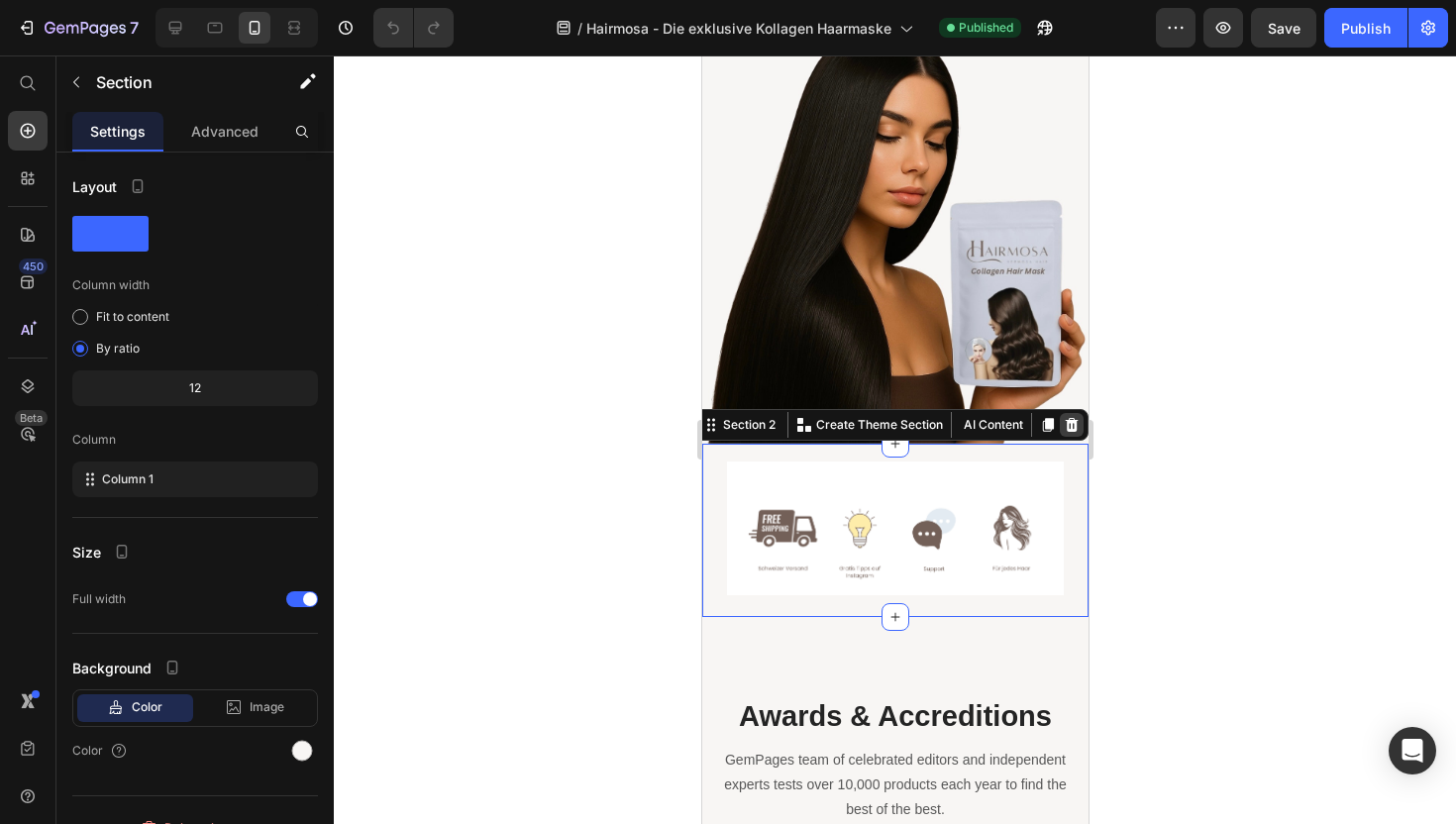 click 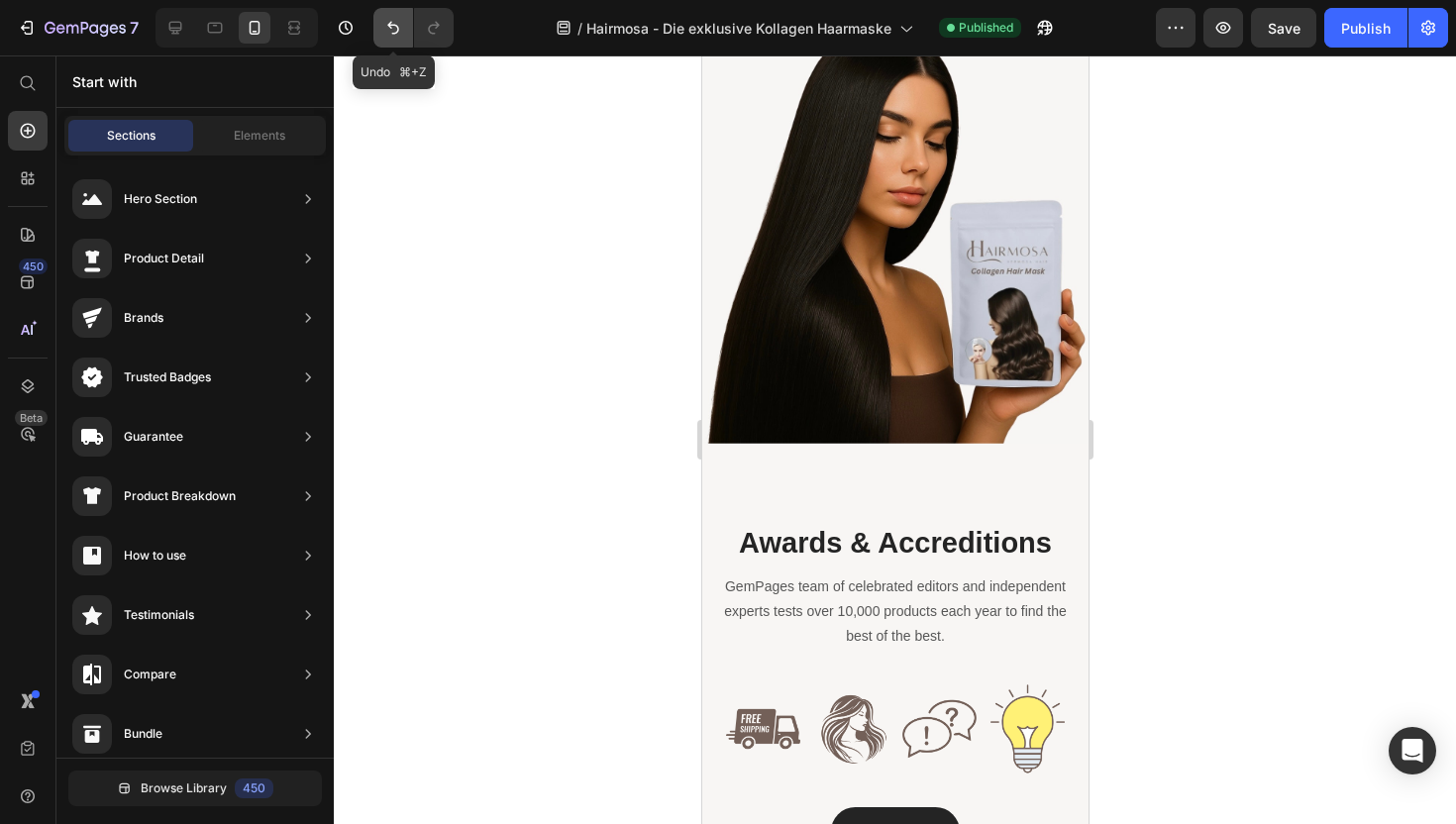click 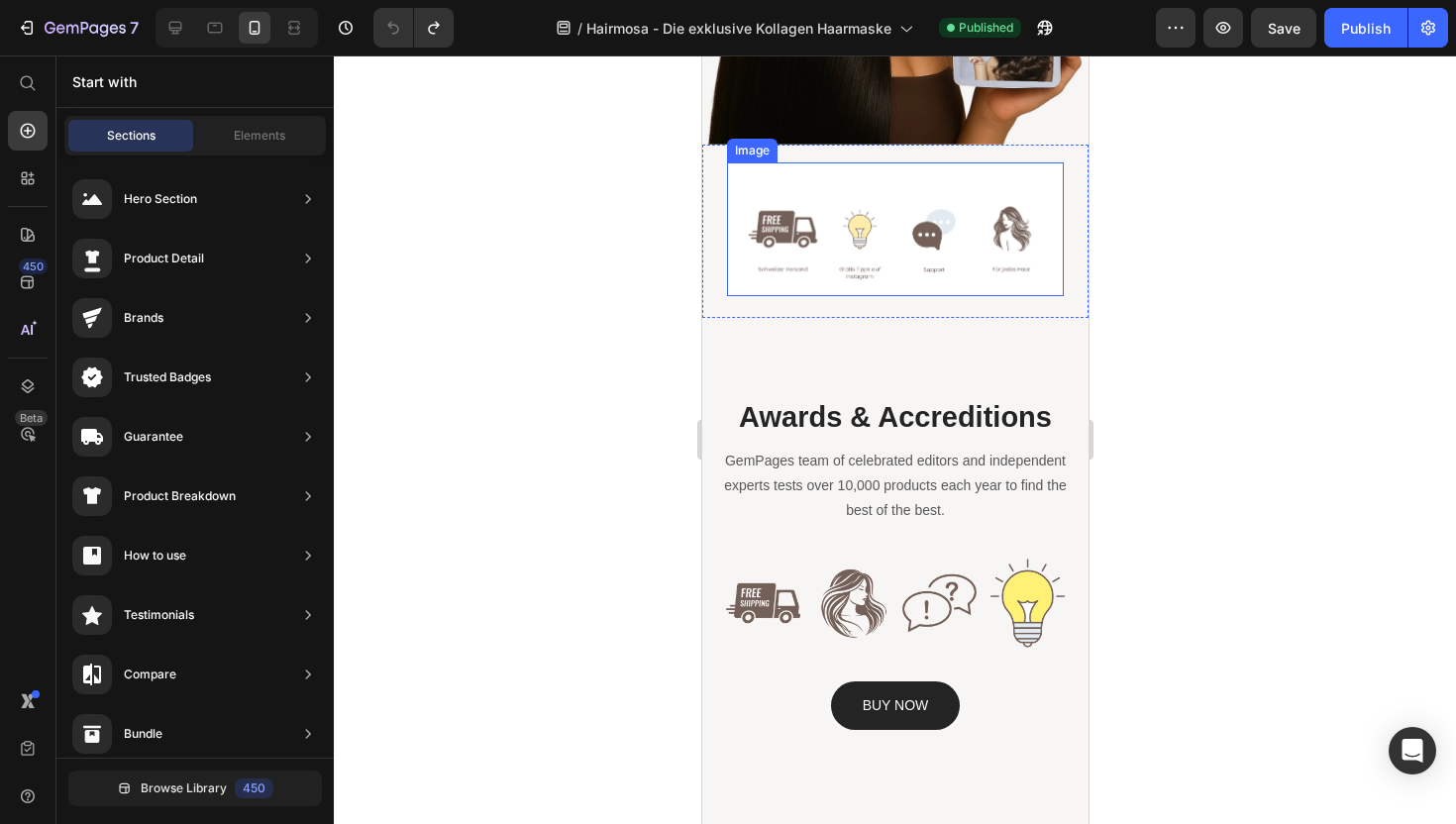 scroll, scrollTop: 691, scrollLeft: 0, axis: vertical 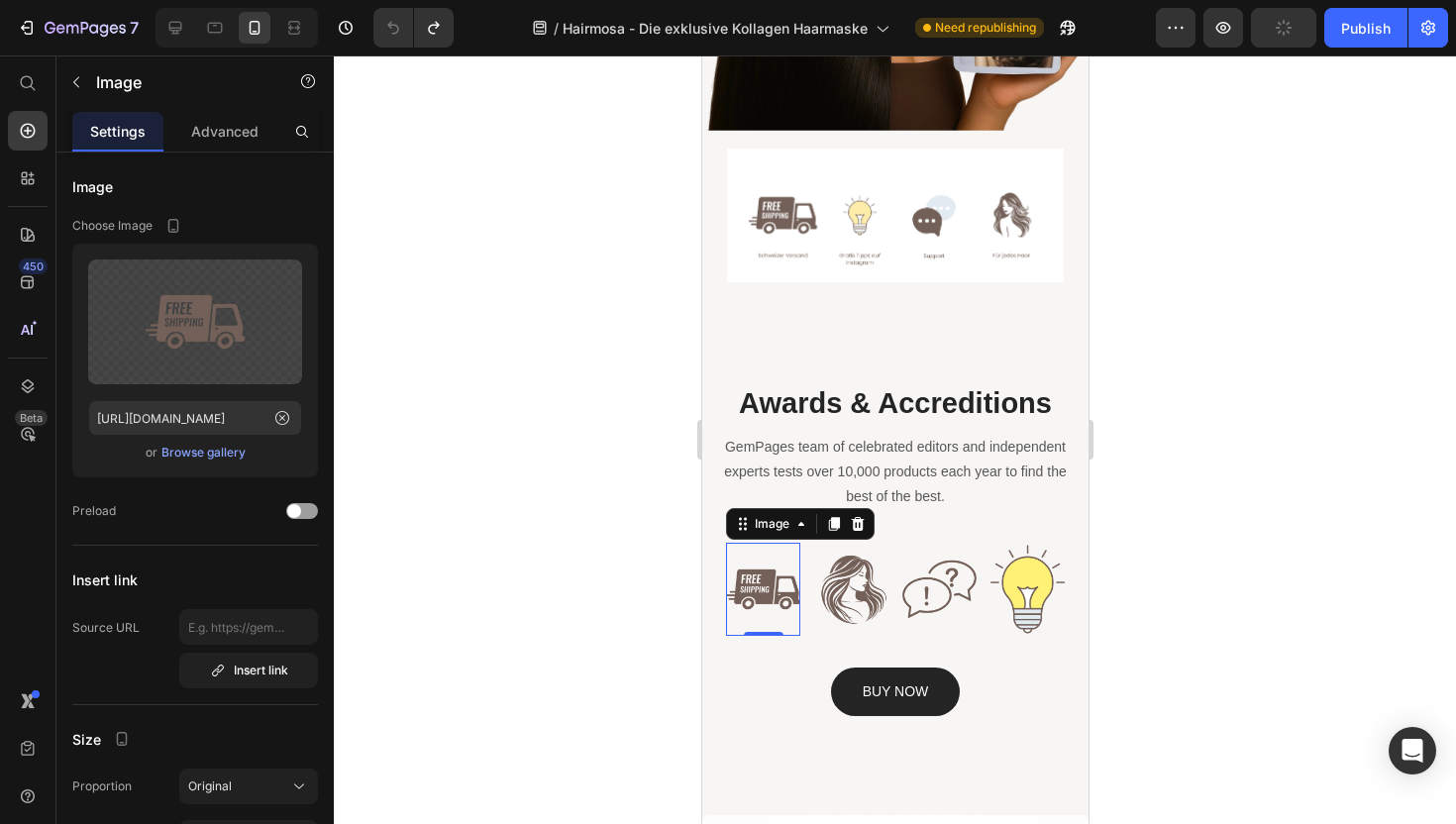 click on "Image   0" at bounding box center (762, 589) 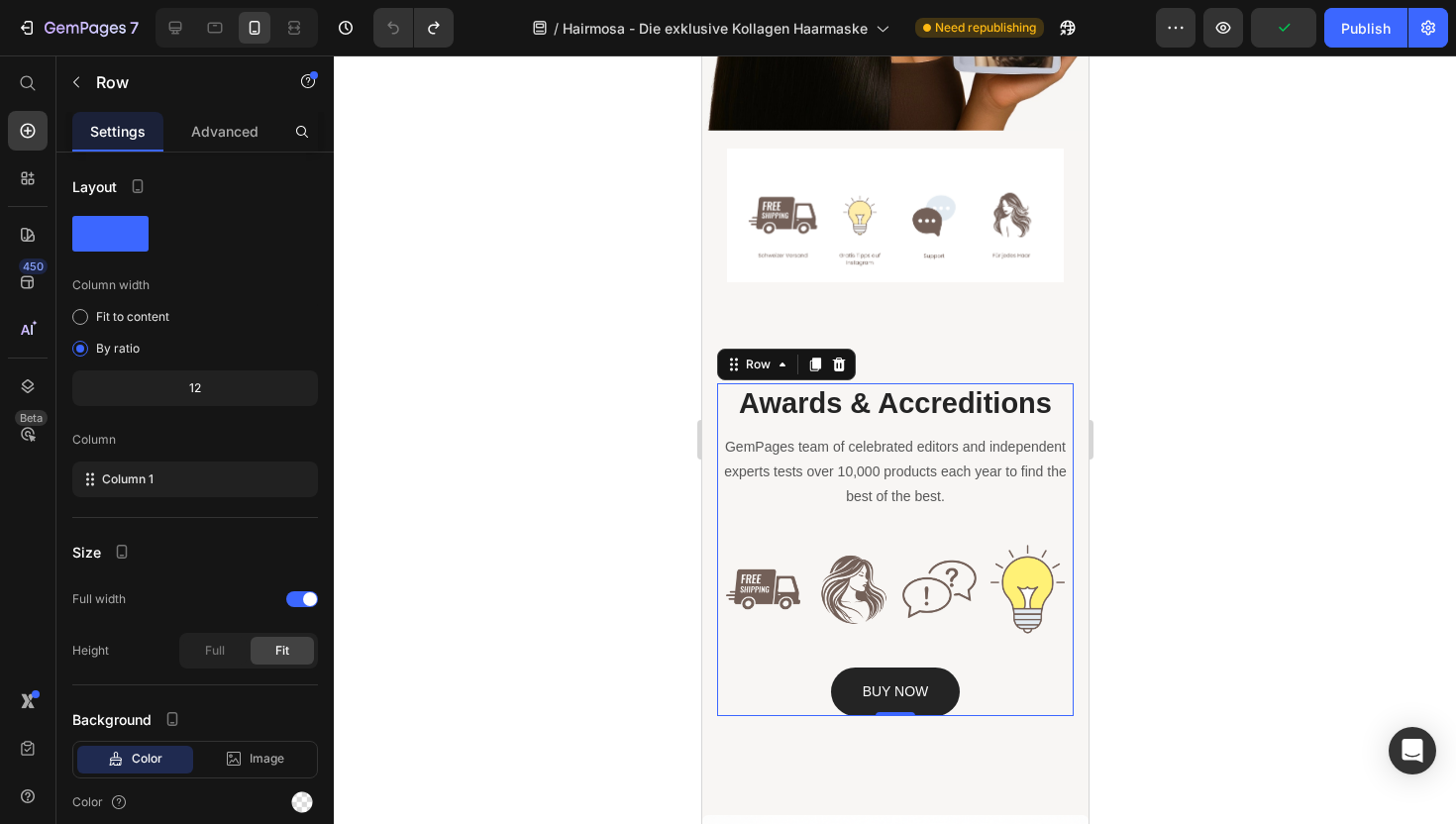 click on "Awards & Accreditions Heading GemPages team of celebrated editors and independent experts tests over 10,000 products each year to find the best of the best. Text block Image Image Image Image Row BUY NOW Button" at bounding box center [894, 550] 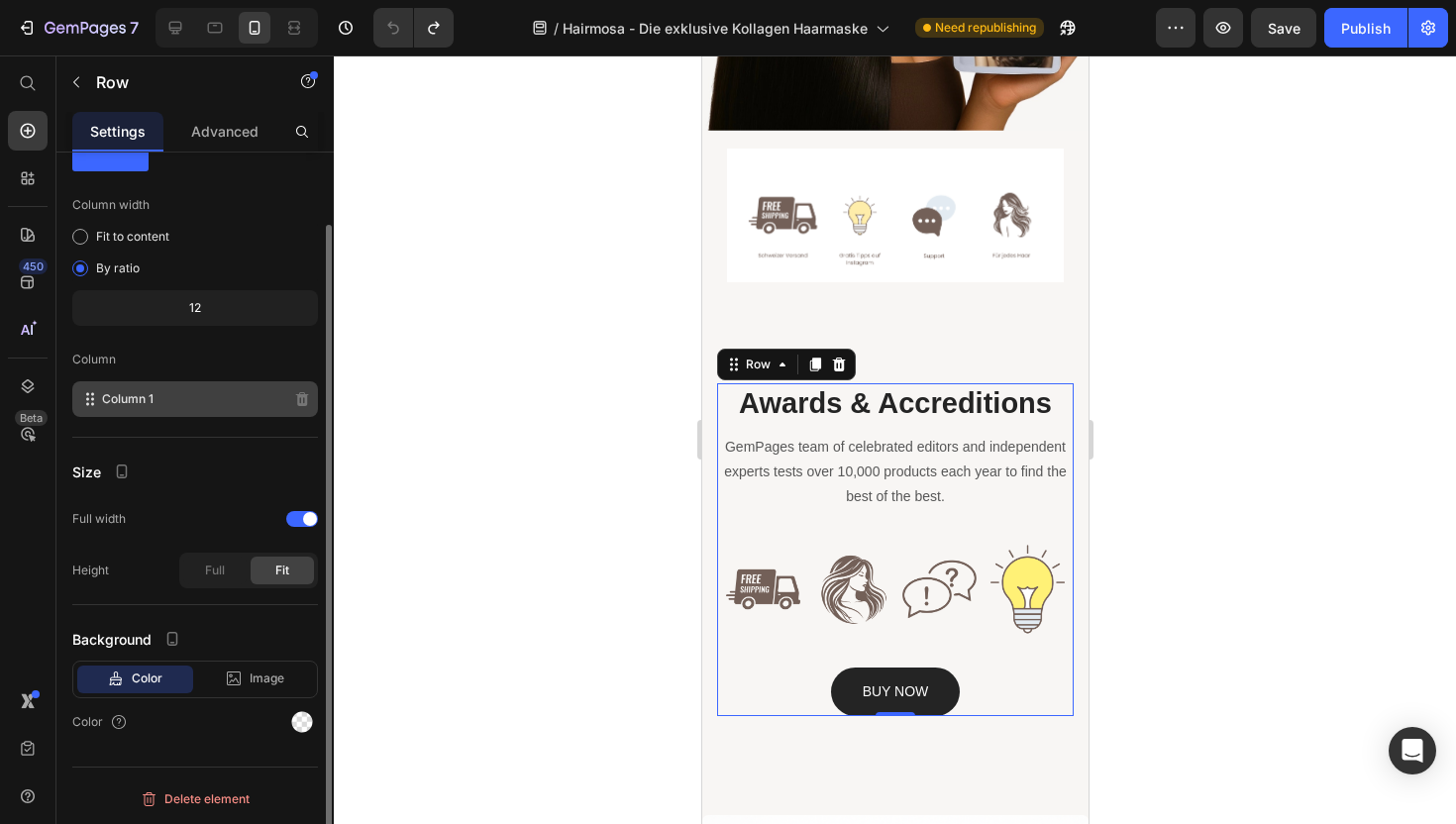 scroll, scrollTop: 0, scrollLeft: 0, axis: both 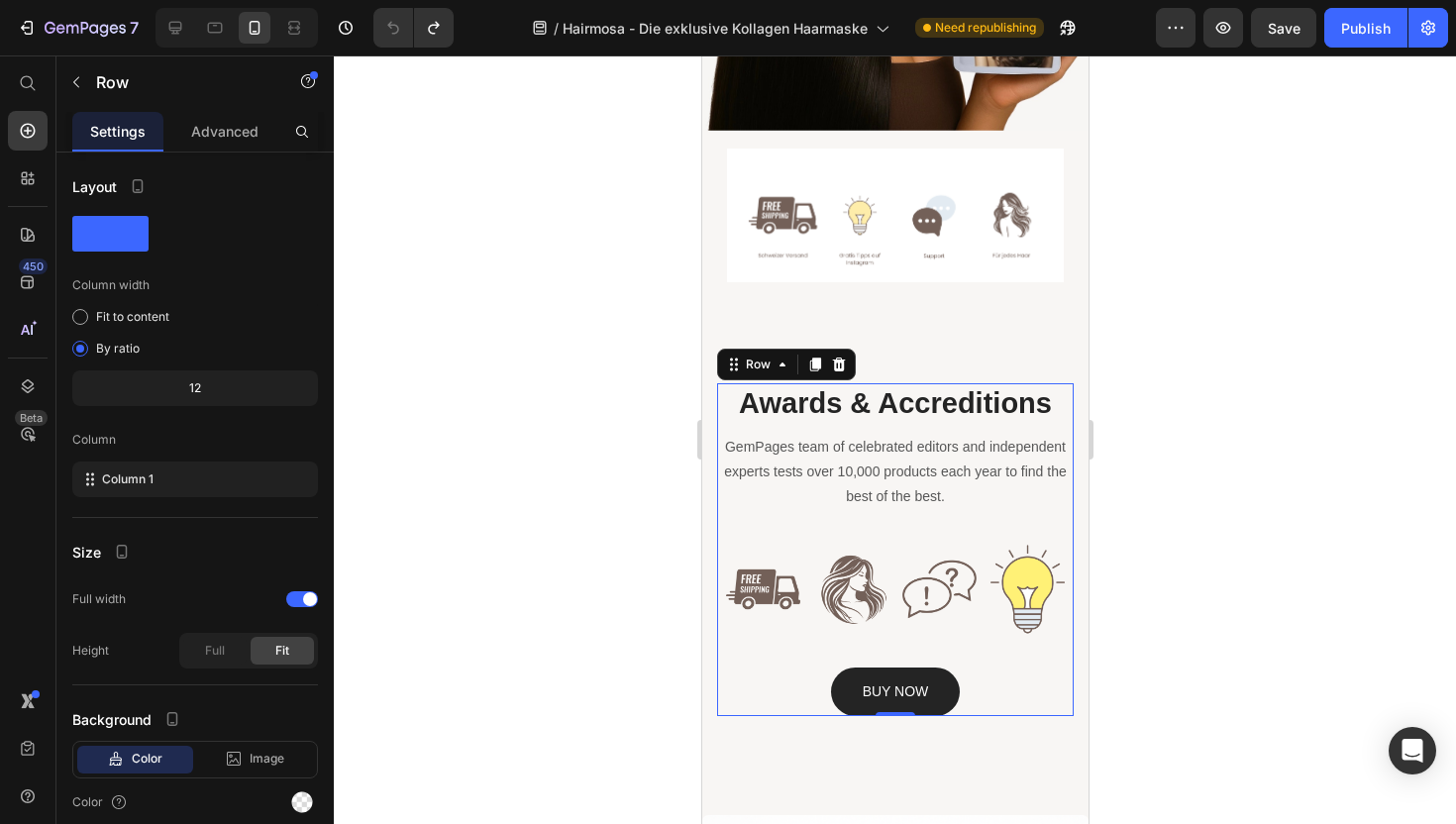 click on "Awards & Accreditions Heading GemPages team of celebrated editors and independent experts tests over 10,000 products each year to find the best of the best. Text block Image Image Image Image Row BUY NOW Button" at bounding box center [894, 550] 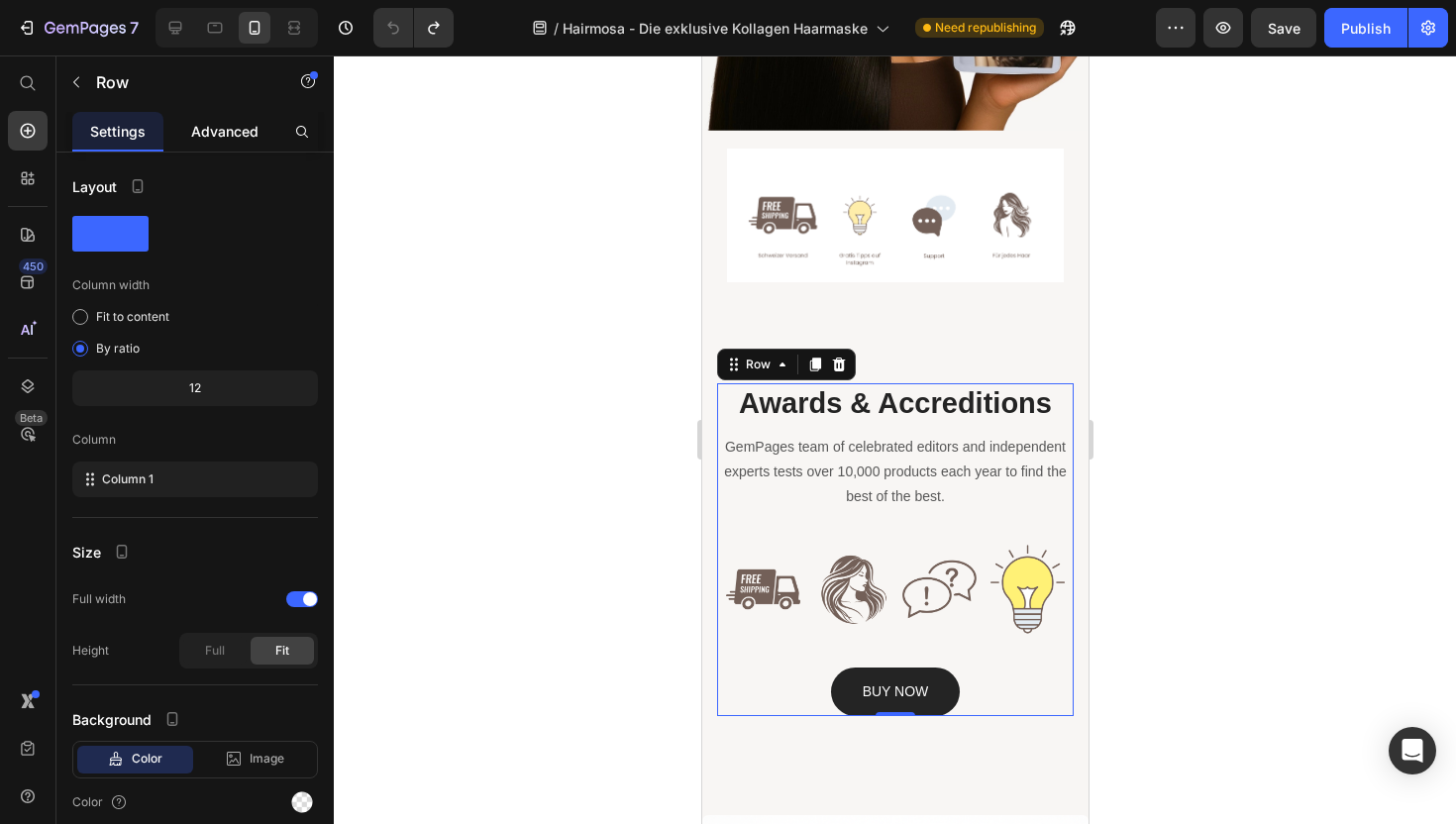 click on "Advanced" at bounding box center [225, 131] 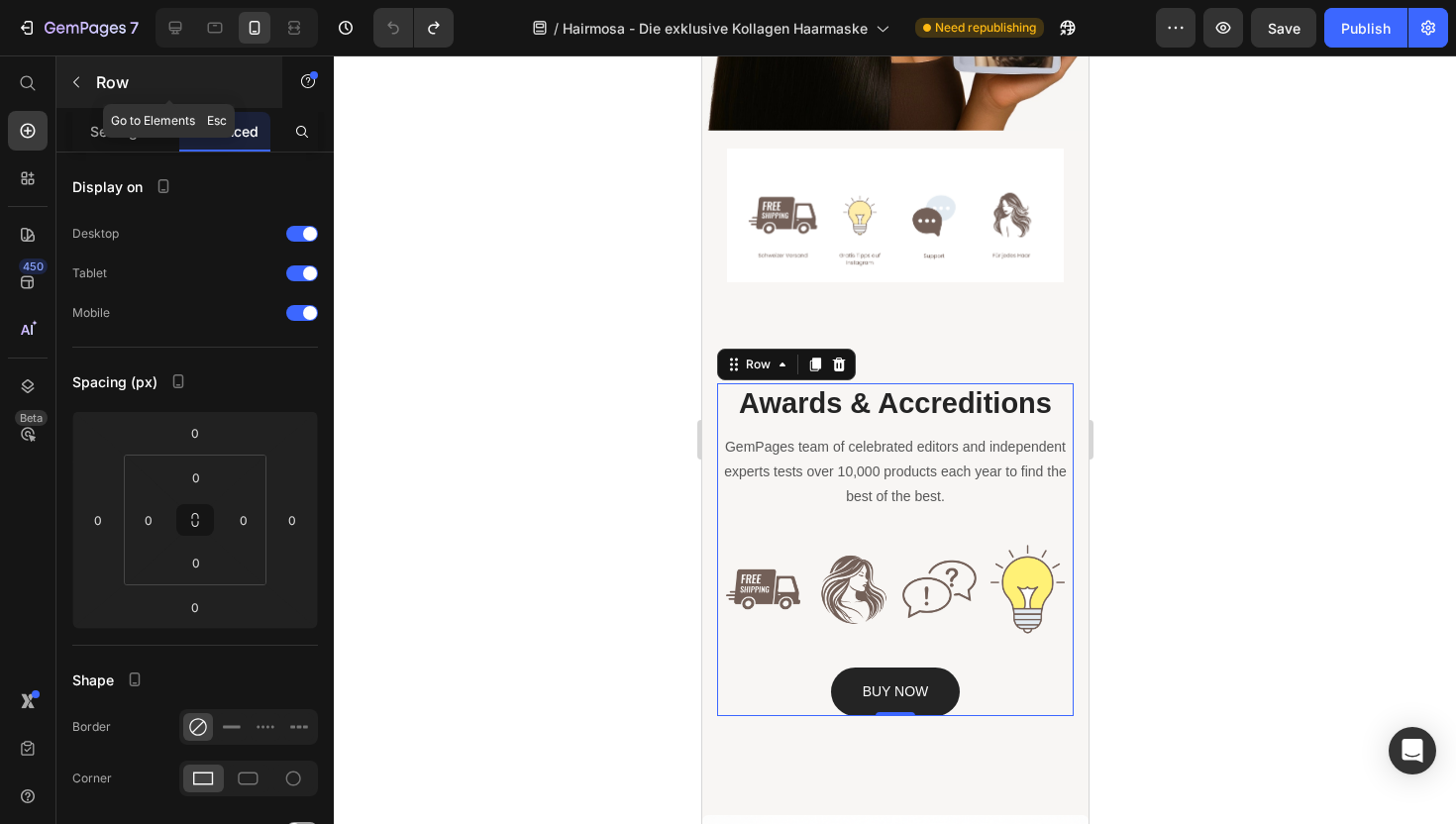 click 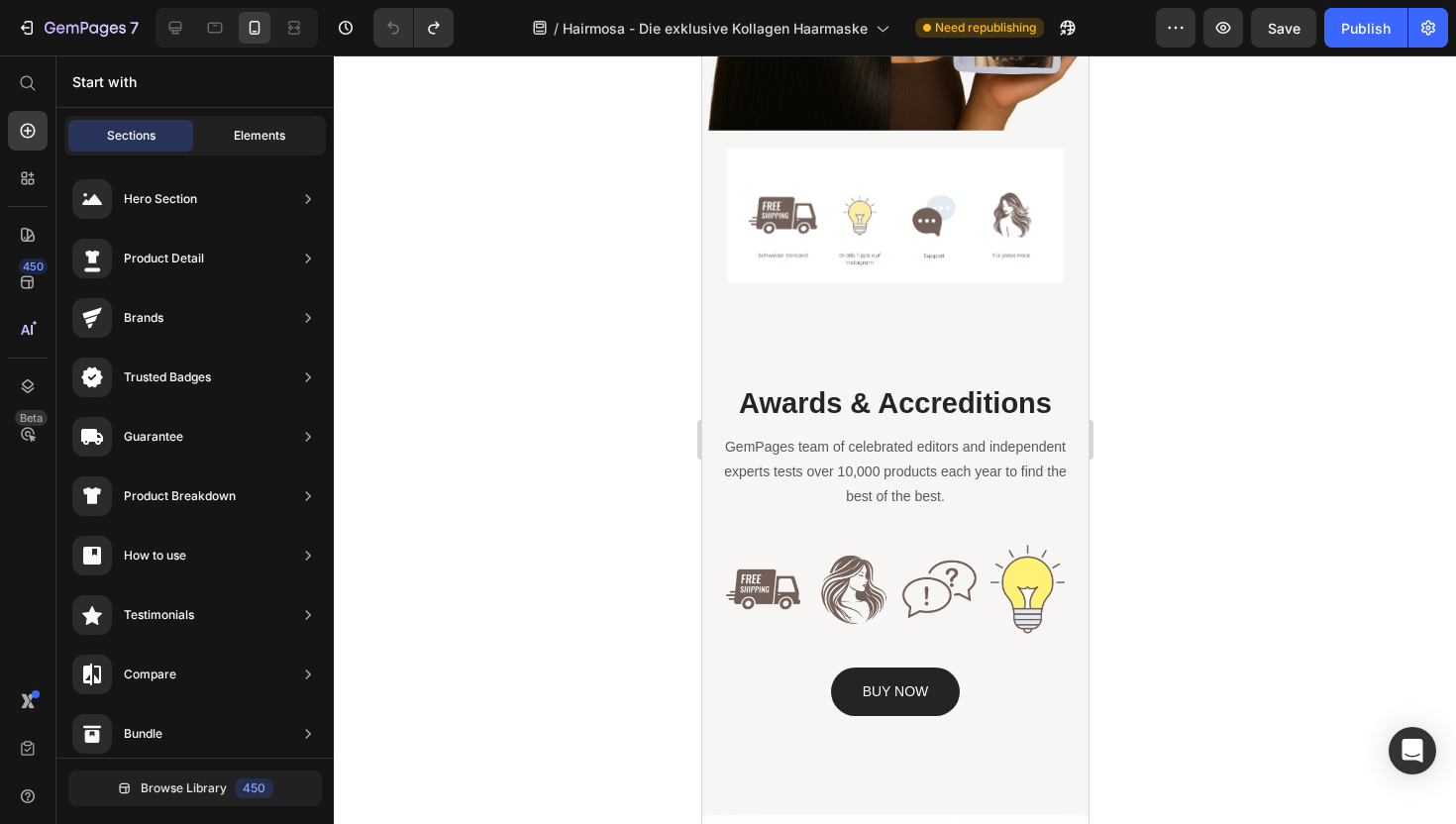 click on "Elements" at bounding box center [260, 136] 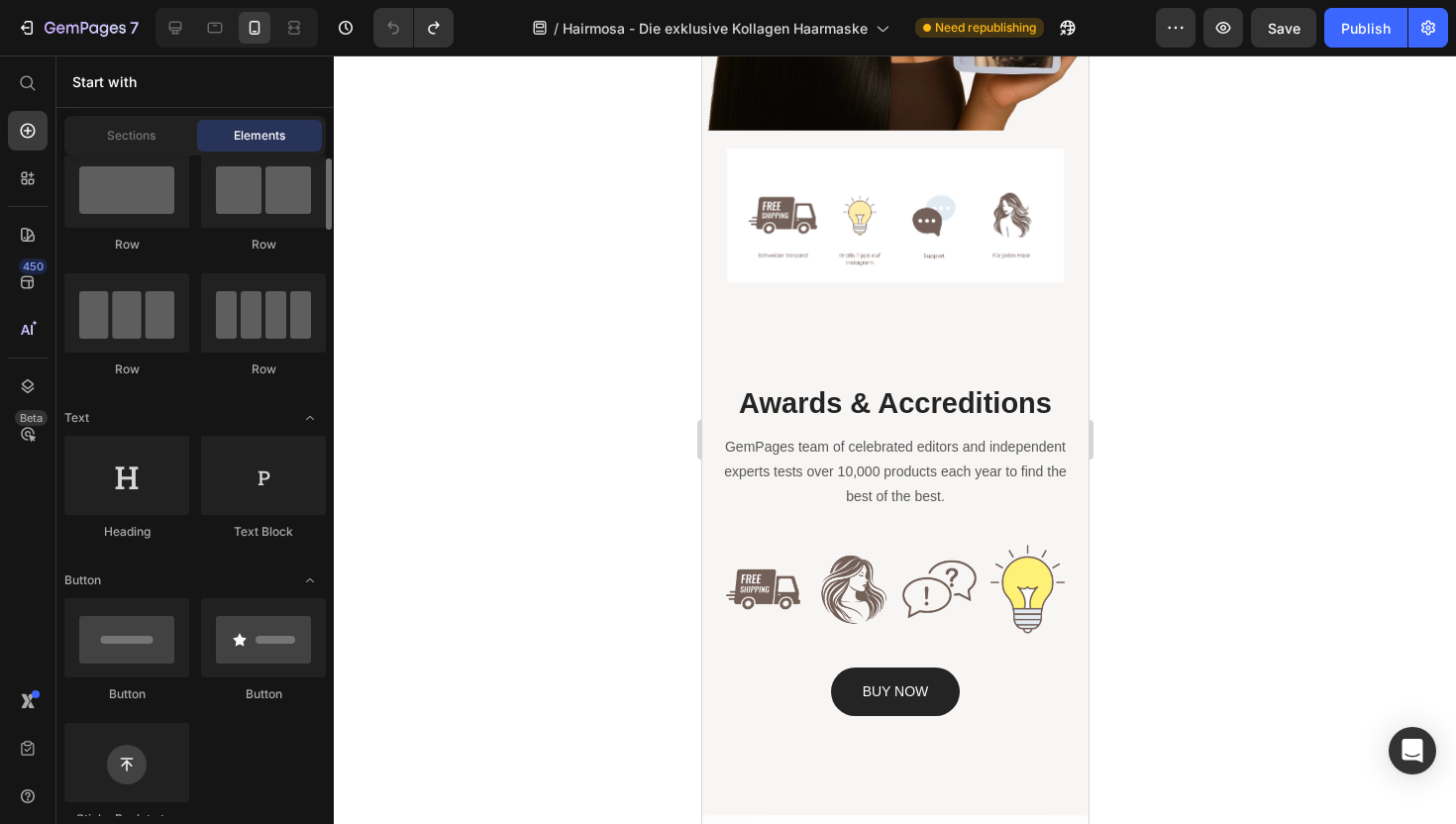 scroll, scrollTop: 58, scrollLeft: 0, axis: vertical 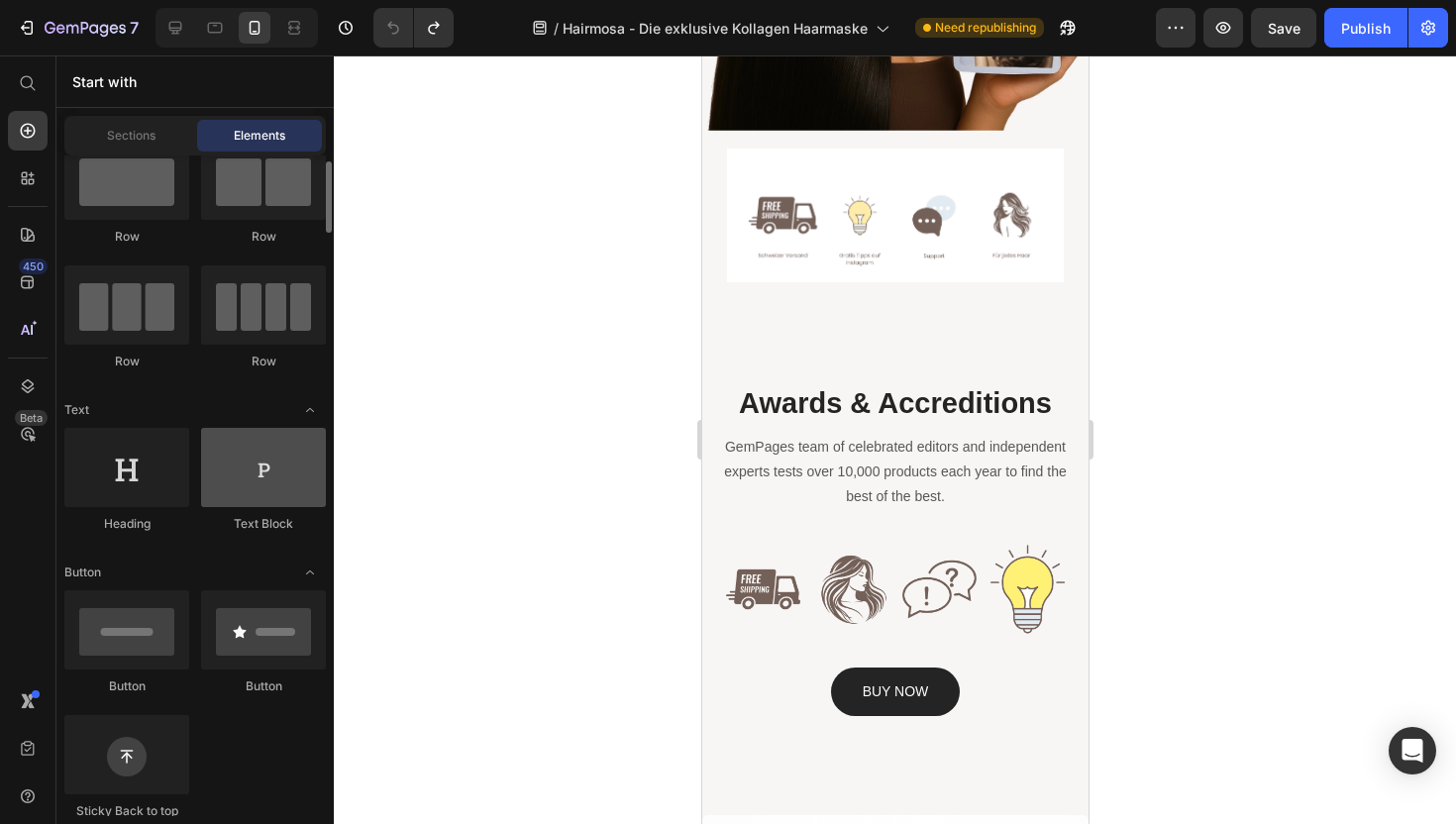 click at bounding box center (263, 467) 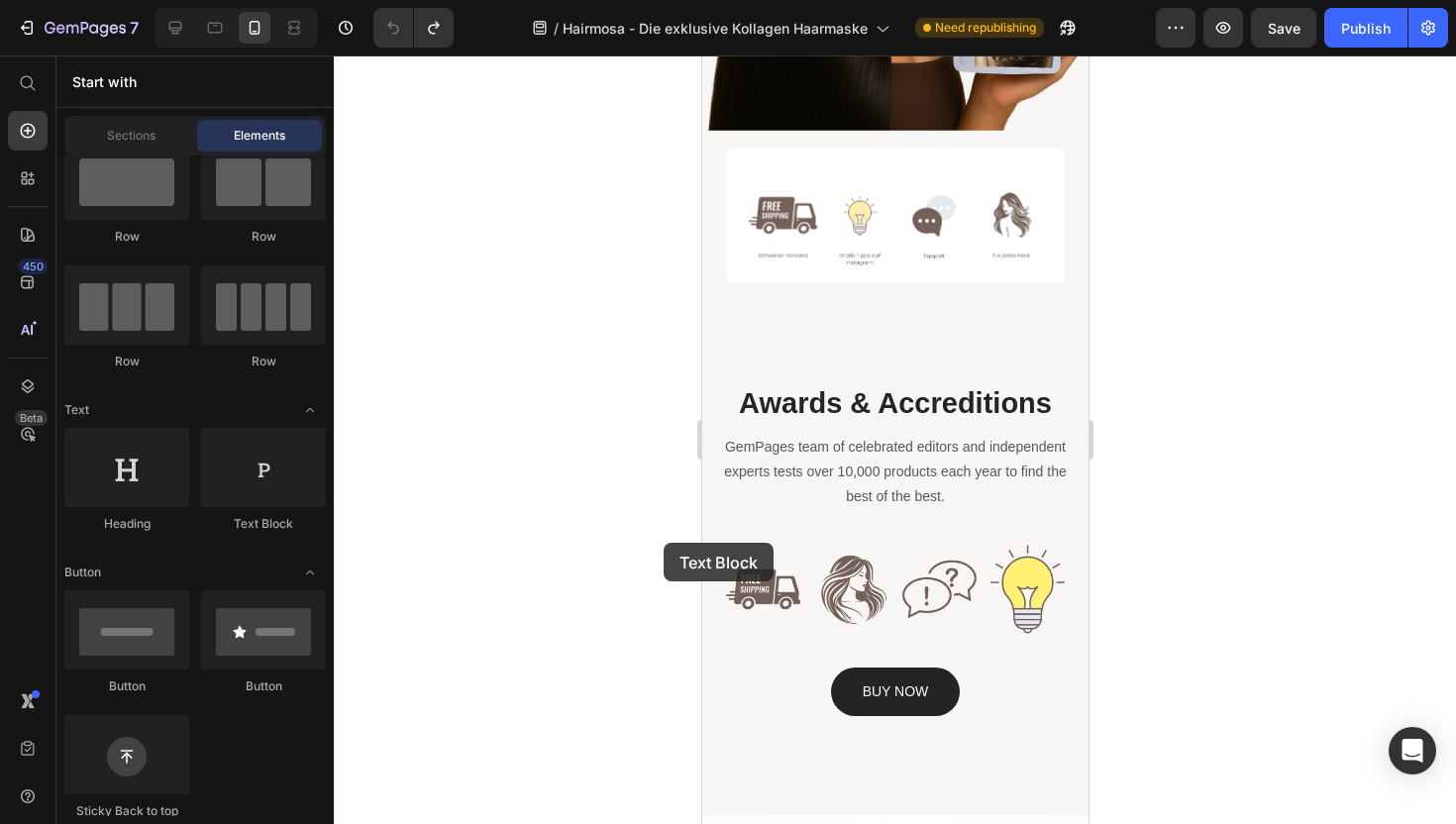 drag, startPoint x: 257, startPoint y: 477, endPoint x: 664, endPoint y: 543, distance: 412.31663 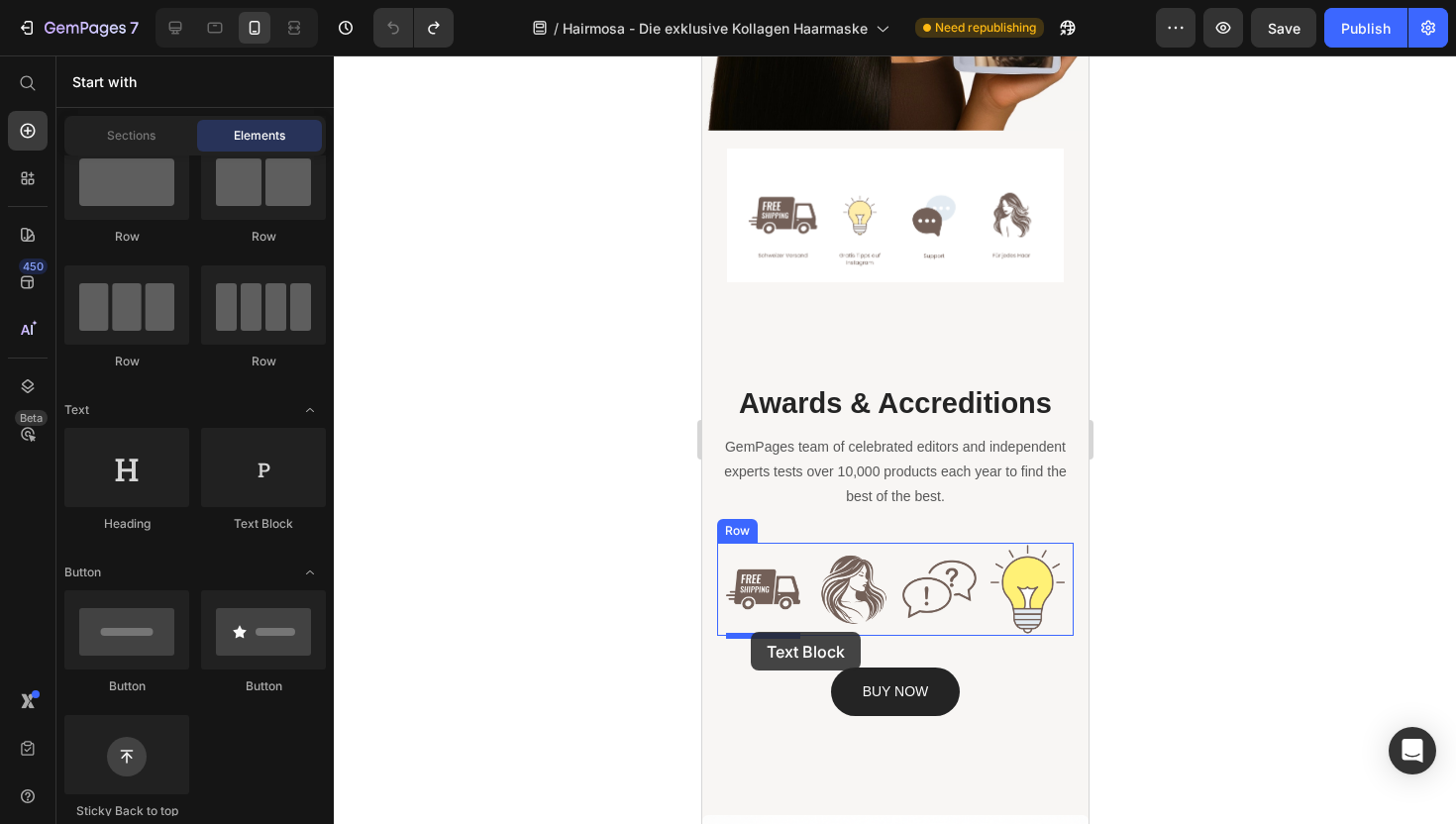 drag, startPoint x: 985, startPoint y: 495, endPoint x: 750, endPoint y: 632, distance: 272.01838 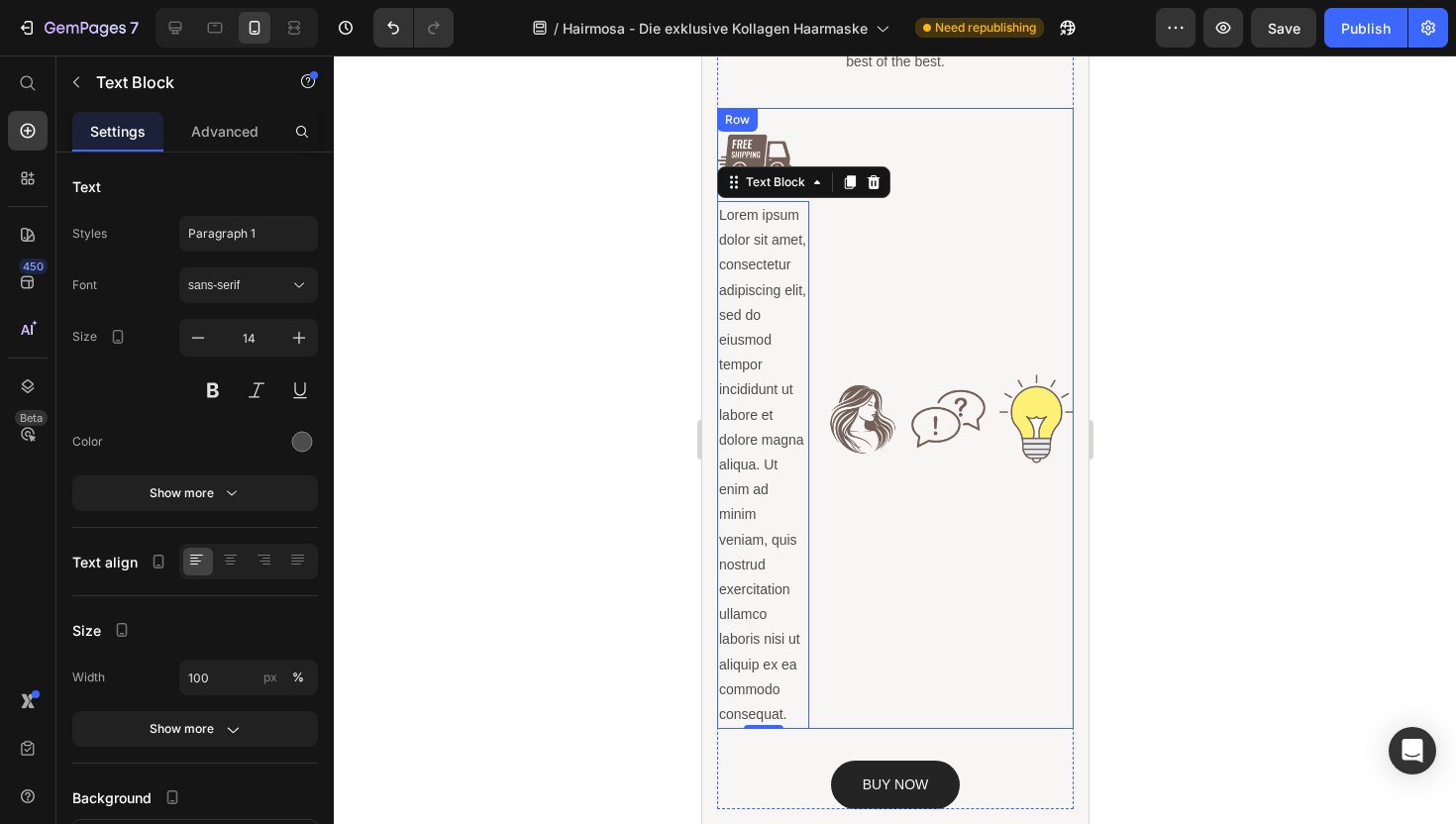 scroll, scrollTop: 1130, scrollLeft: 0, axis: vertical 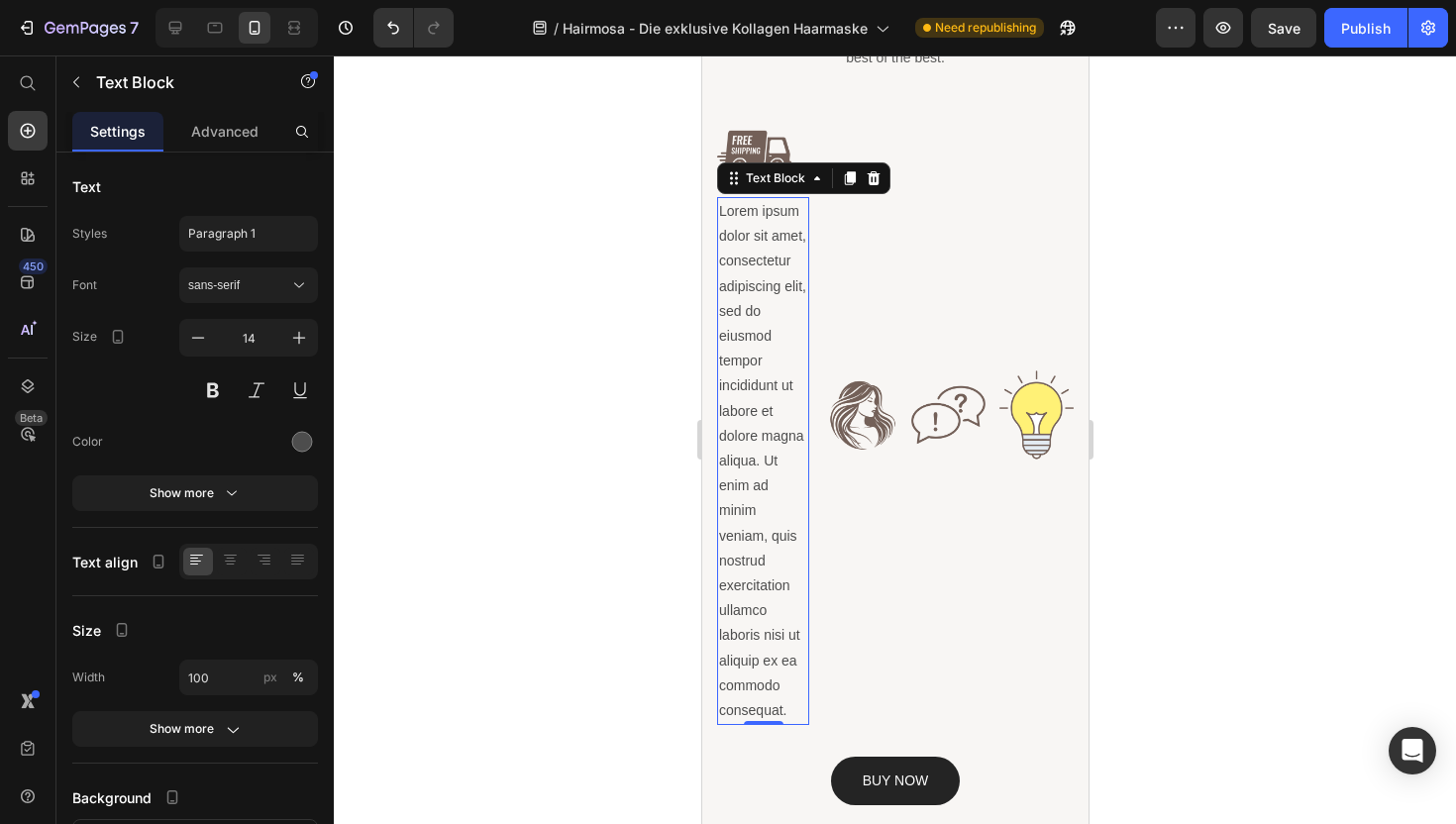 click on "Lorem ipsum dolor sit amet, consectetur adipiscing elit, sed do eiusmod tempor incididunt ut labore et dolore magna aliqua. Ut enim ad minim veniam, quis nostrud exercitation ullamco laboris nisi ut aliquip ex ea commodo consequat." at bounding box center [762, 461] 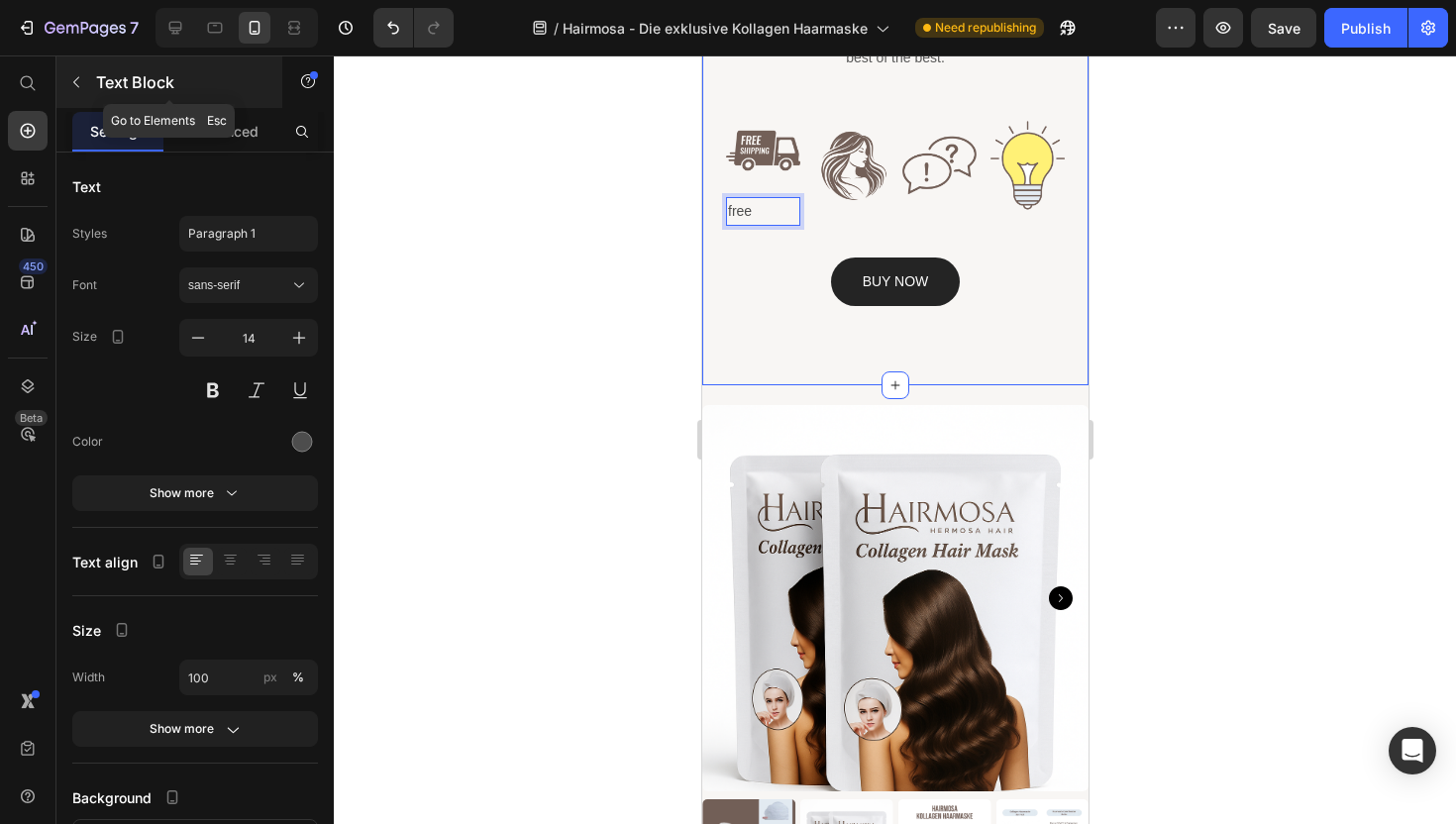 click 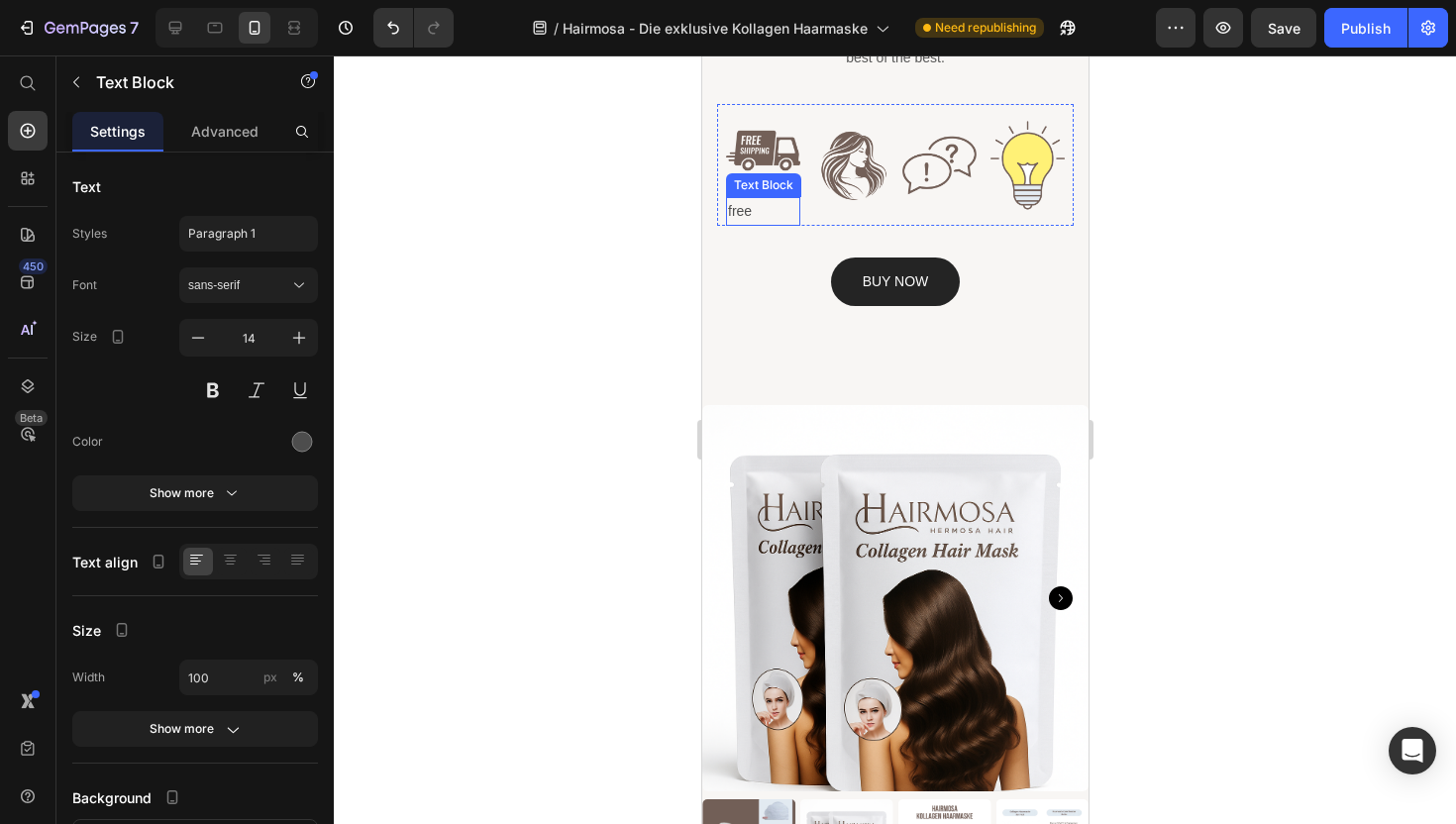 click on "free" at bounding box center [762, 211] 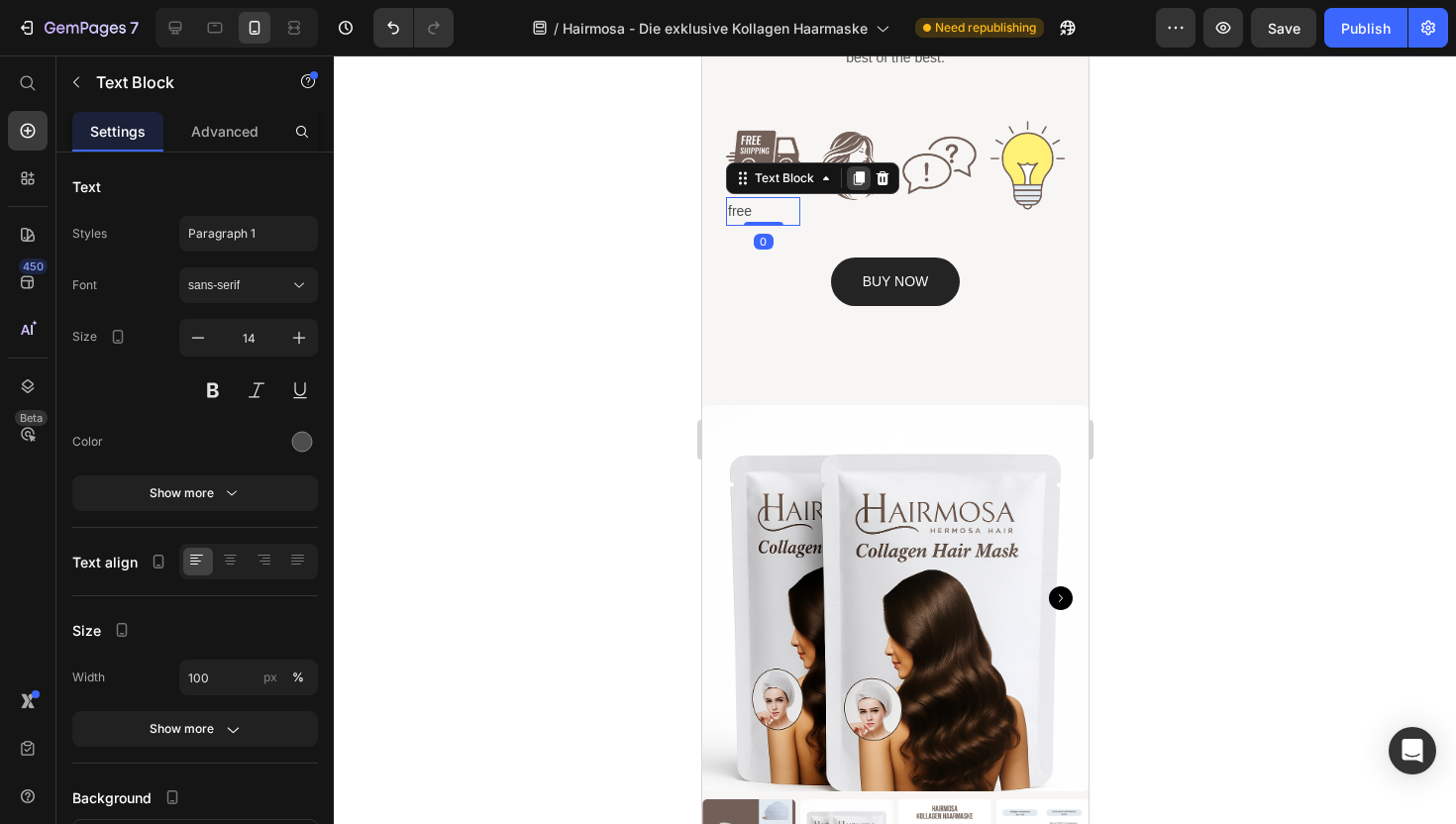 click 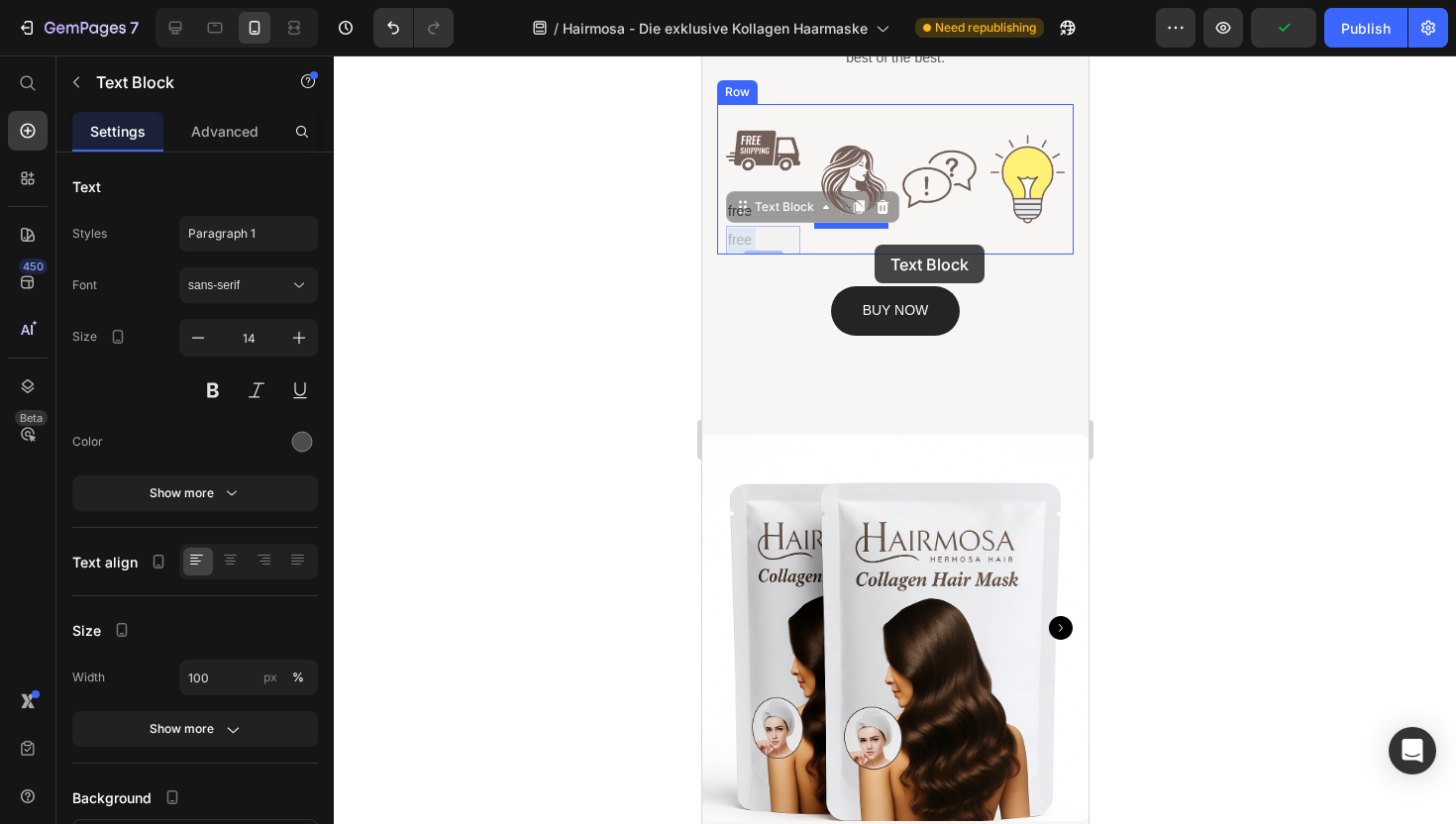 drag, startPoint x: 790, startPoint y: 251, endPoint x: 874, endPoint y: 245, distance: 84.21401 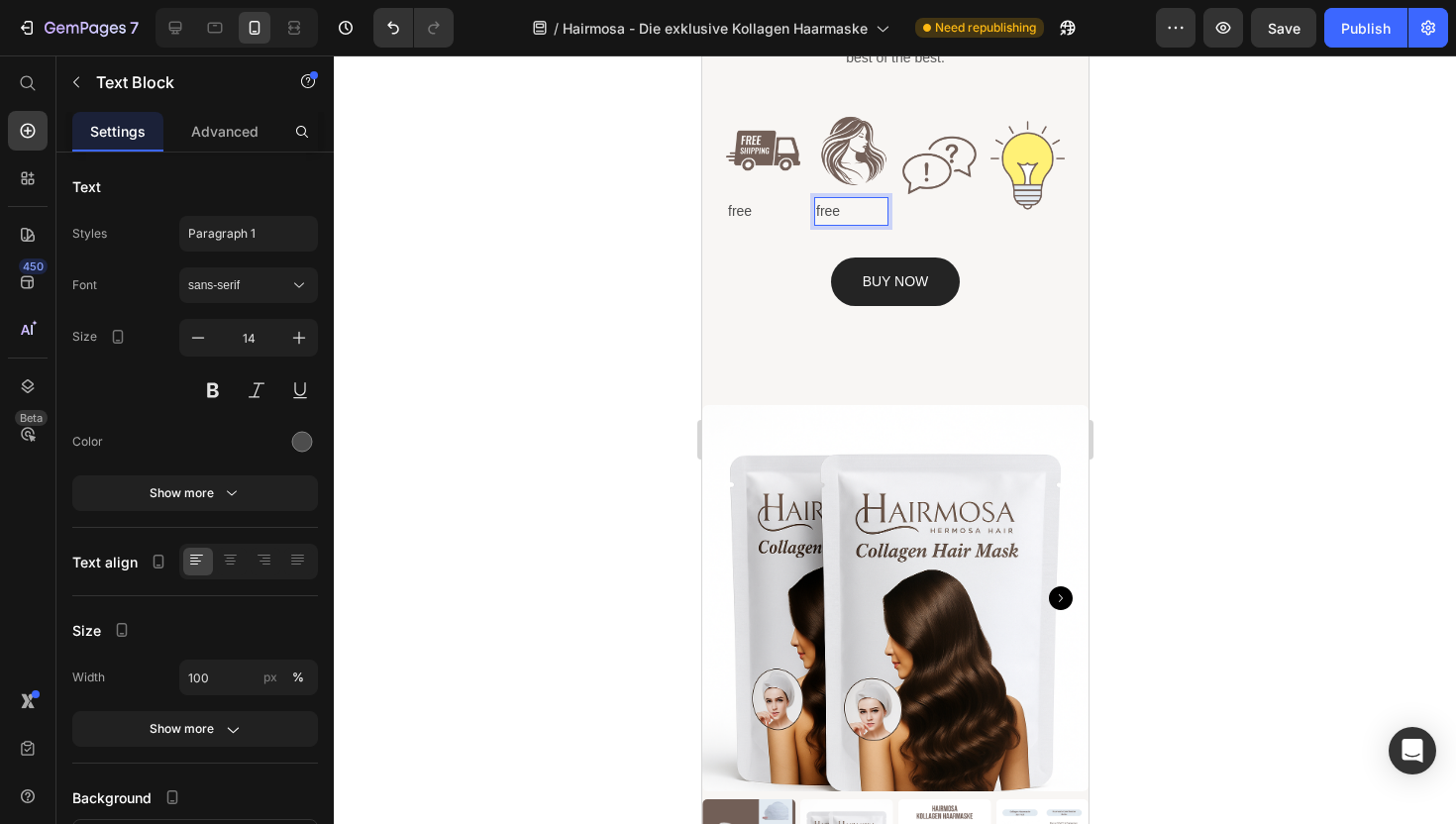 click on "free" at bounding box center [850, 211] 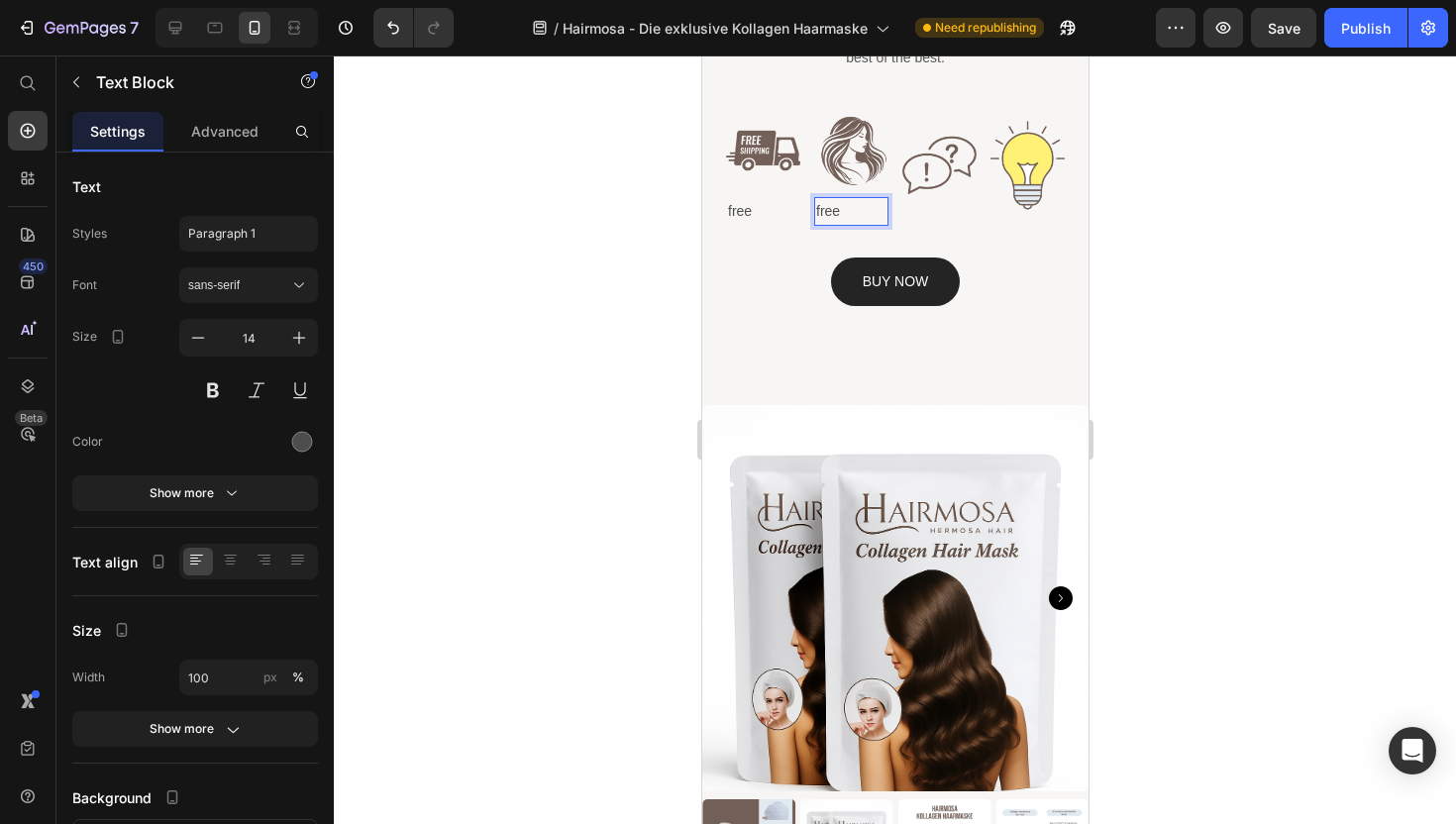 click on "free" at bounding box center (850, 211) 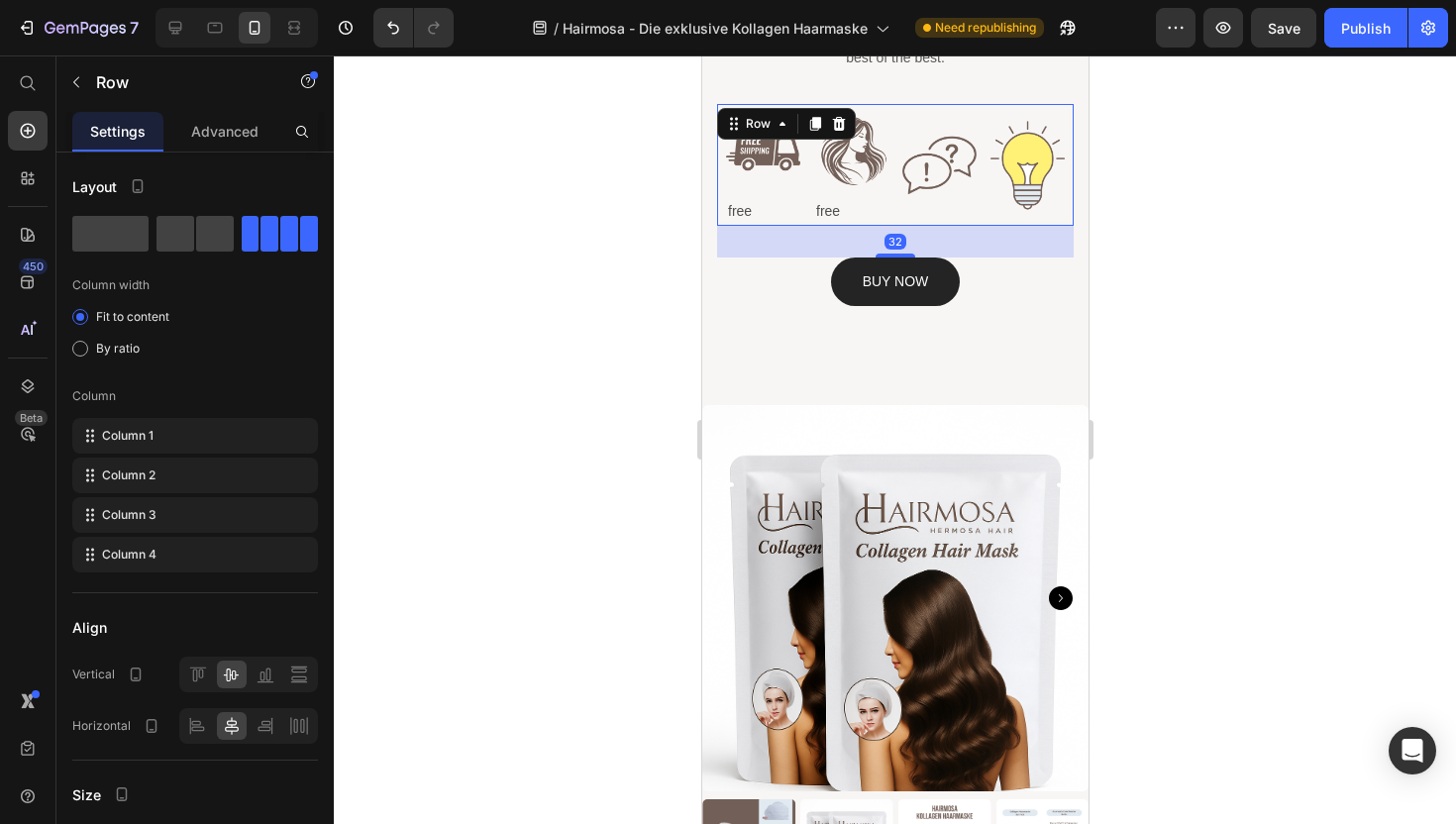 click on "Image free Text Block Image free Text Block Image Image Row   32" at bounding box center (894, 164) 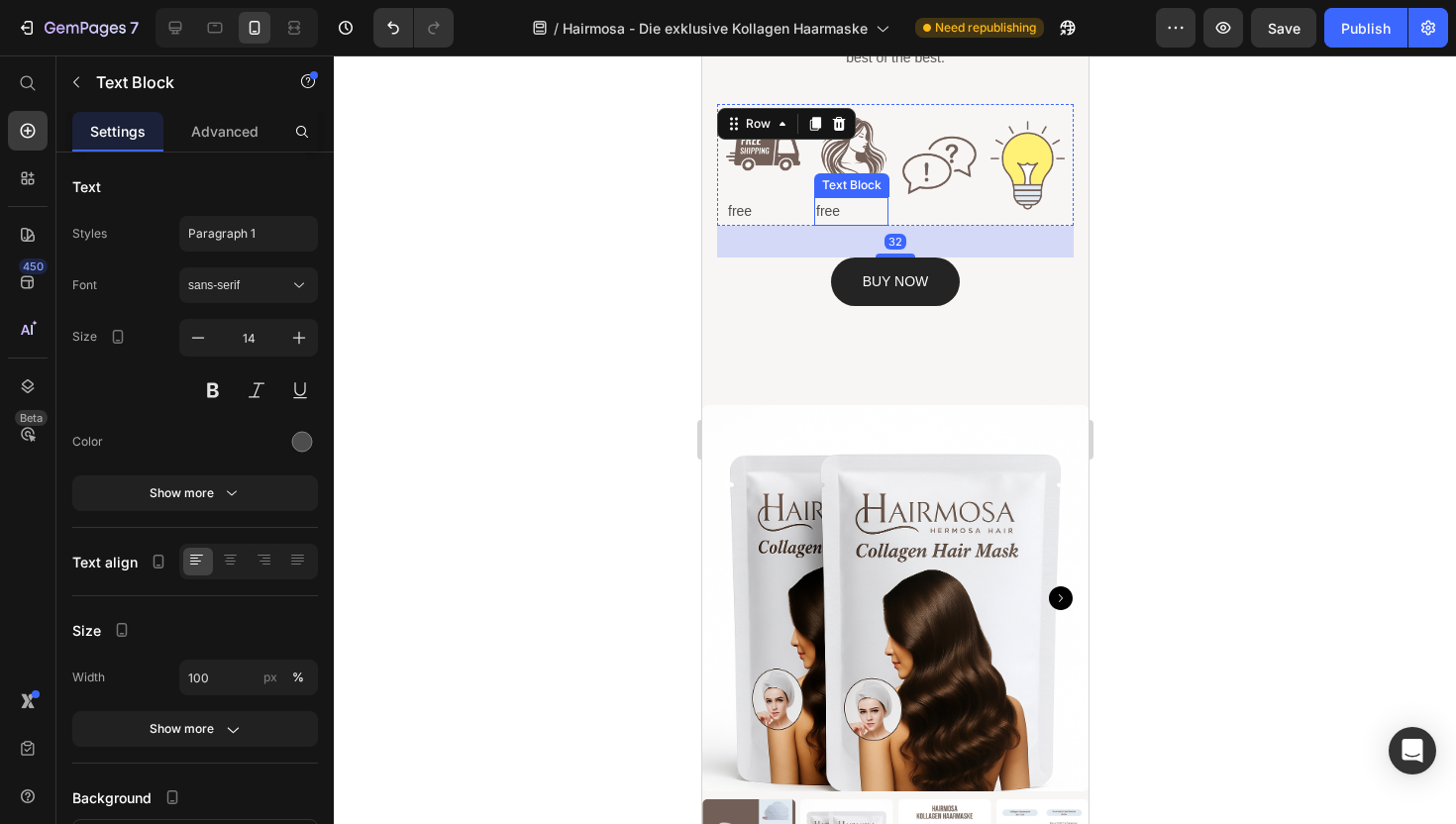 click on "free" at bounding box center (850, 211) 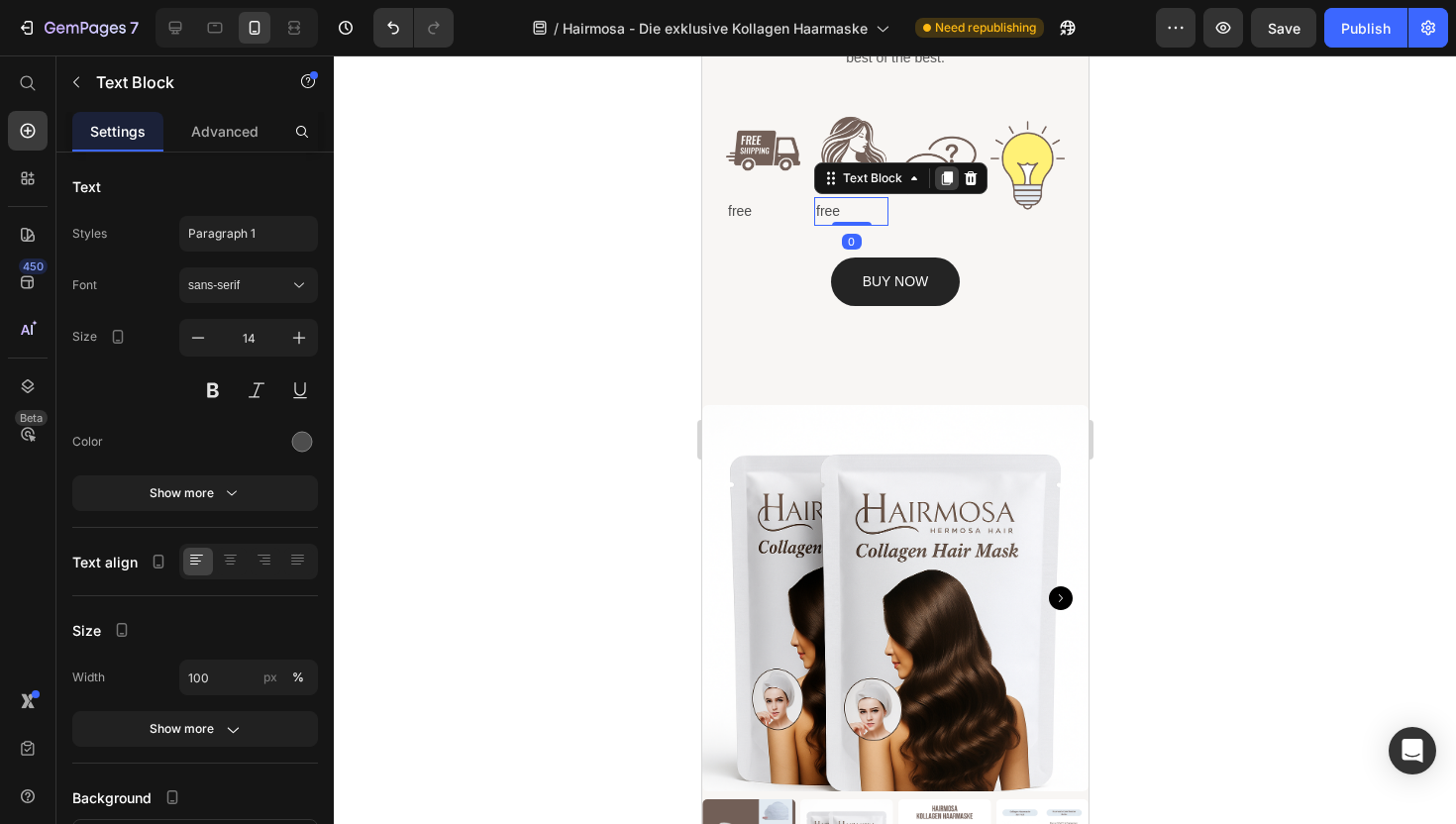 click at bounding box center [946, 178] 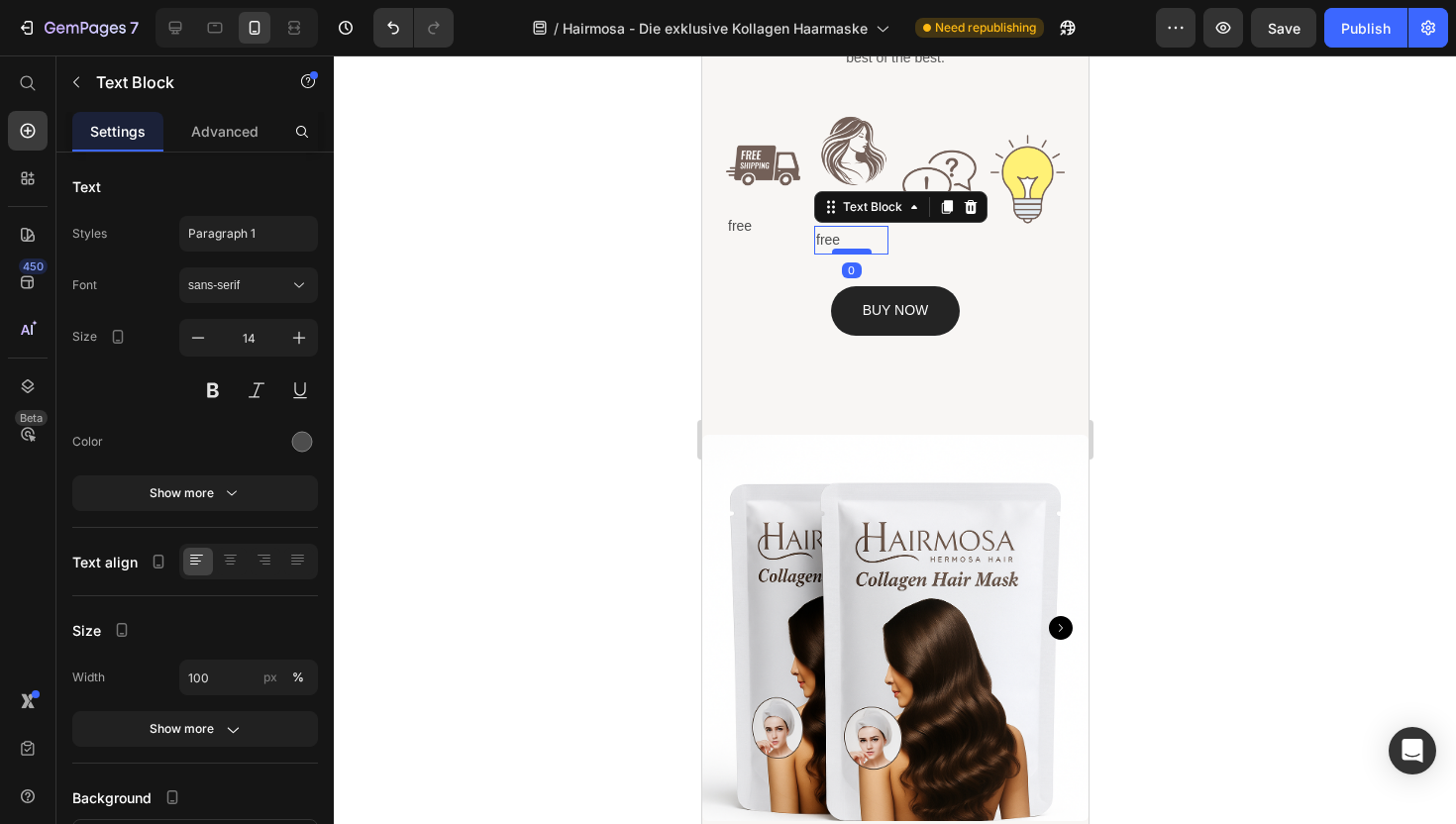 scroll, scrollTop: 1081, scrollLeft: 0, axis: vertical 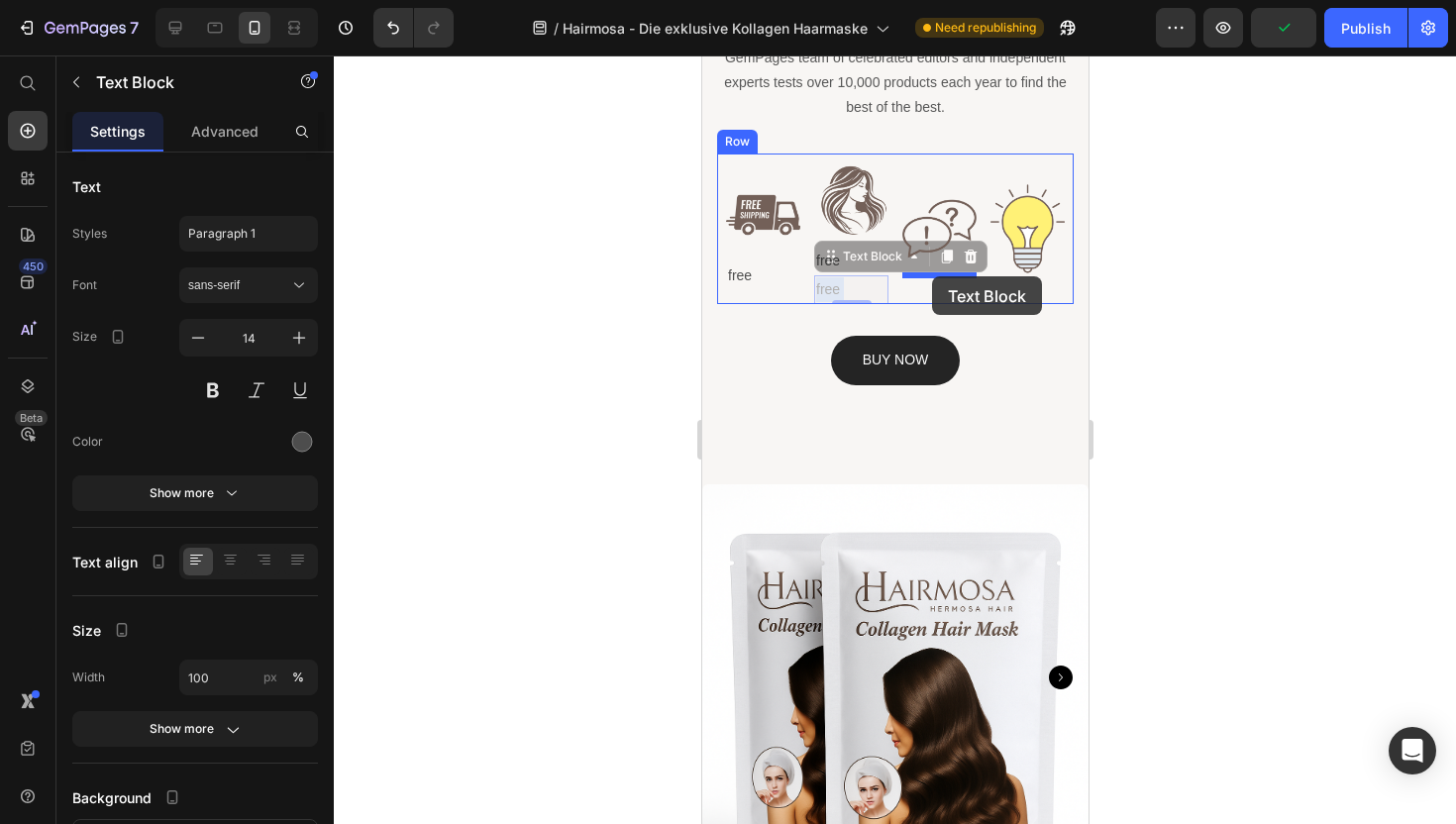 drag, startPoint x: 856, startPoint y: 293, endPoint x: 931, endPoint y: 276, distance: 76.90254 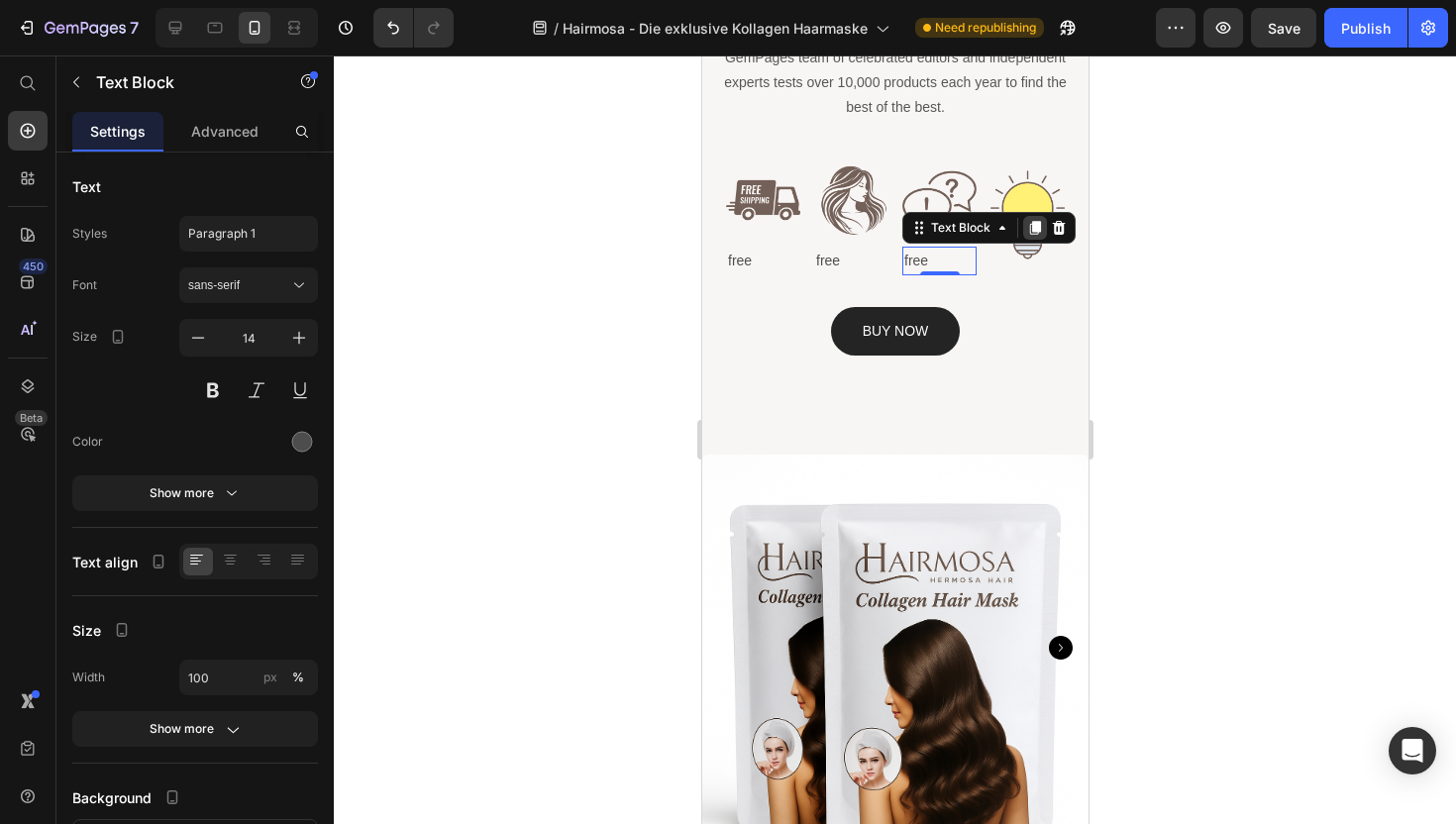 click 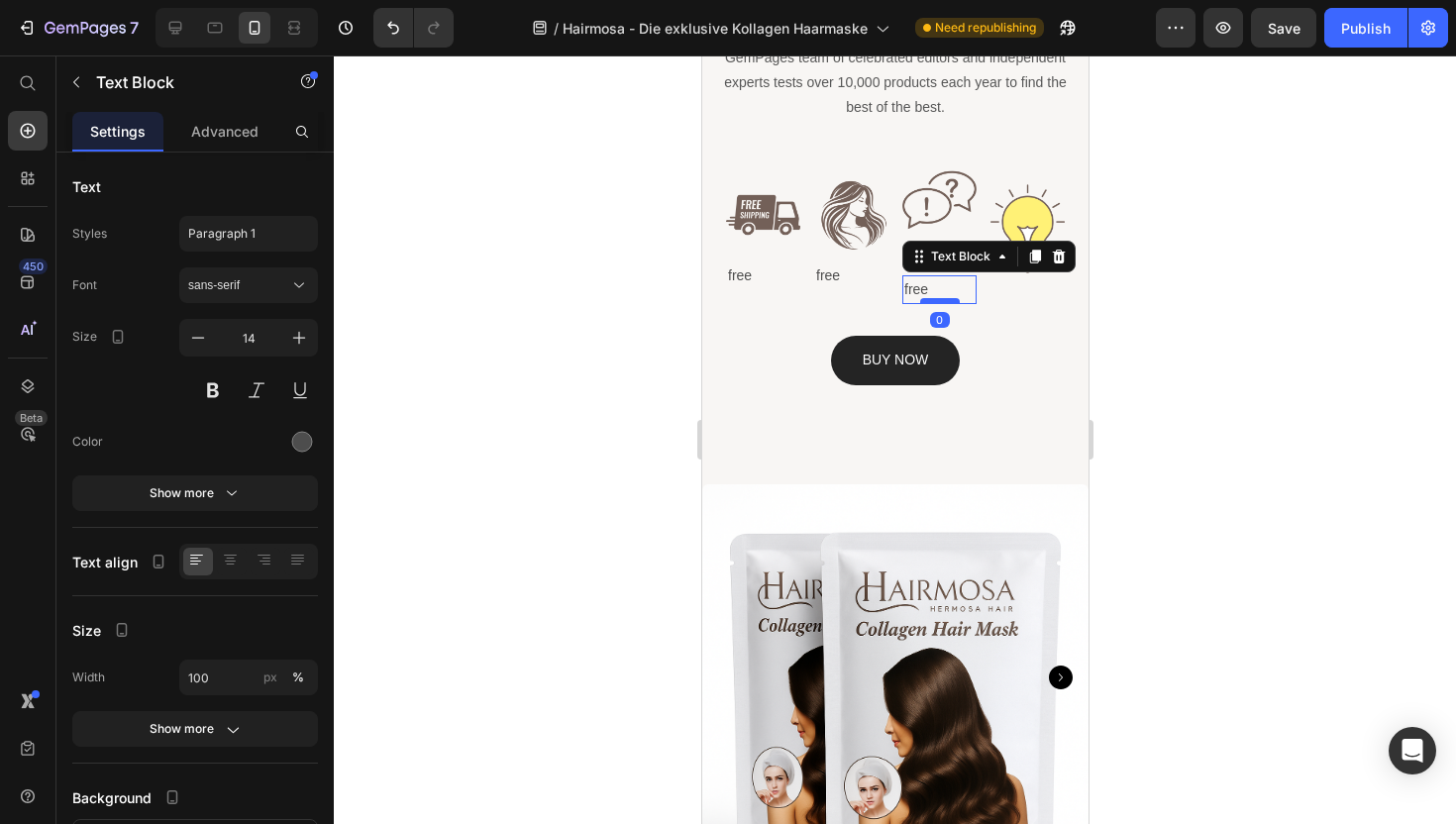 click at bounding box center (939, 301) 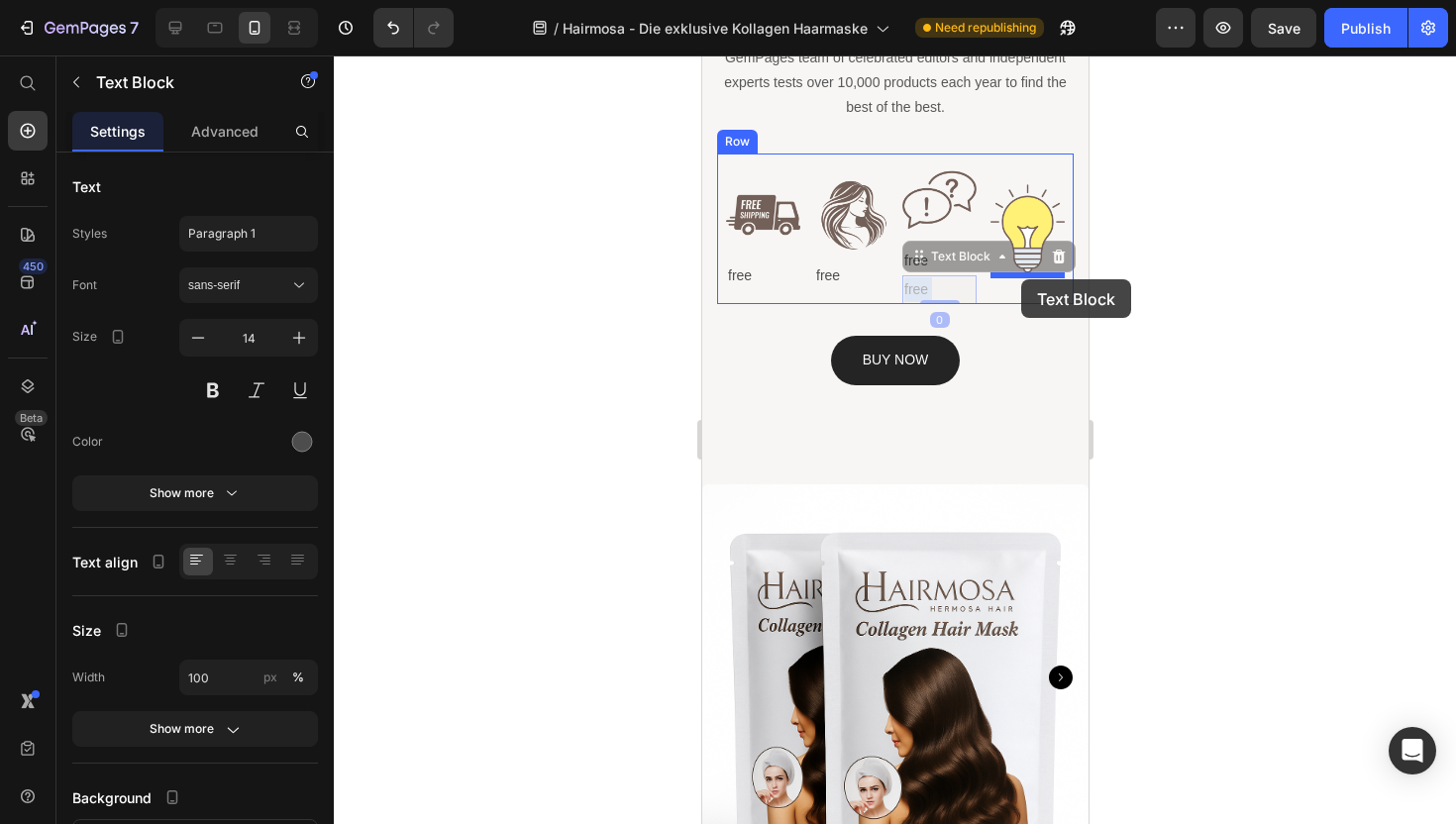 drag, startPoint x: 933, startPoint y: 286, endPoint x: 1019, endPoint y: 279, distance: 86.28441 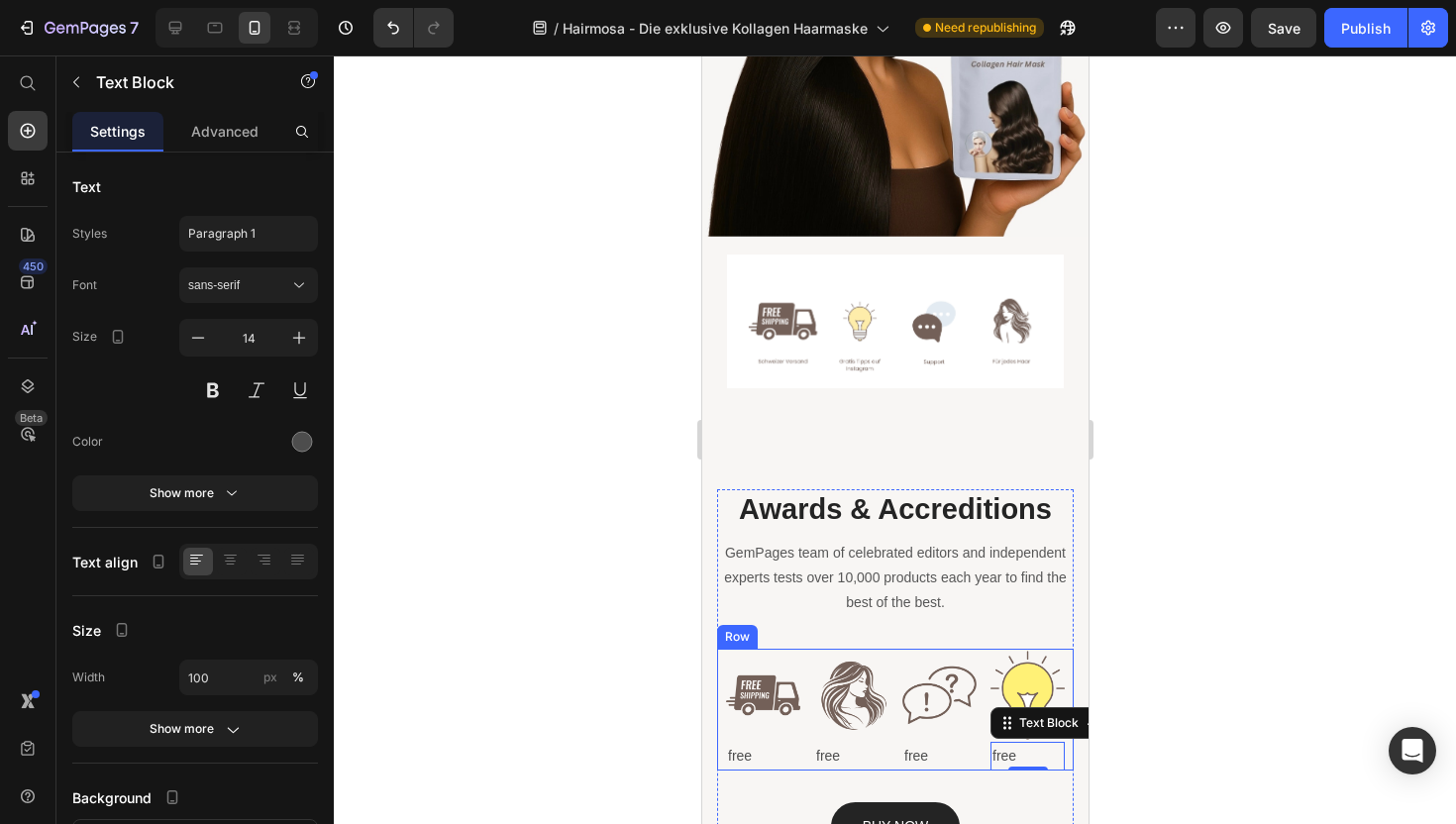 scroll, scrollTop: 589, scrollLeft: 0, axis: vertical 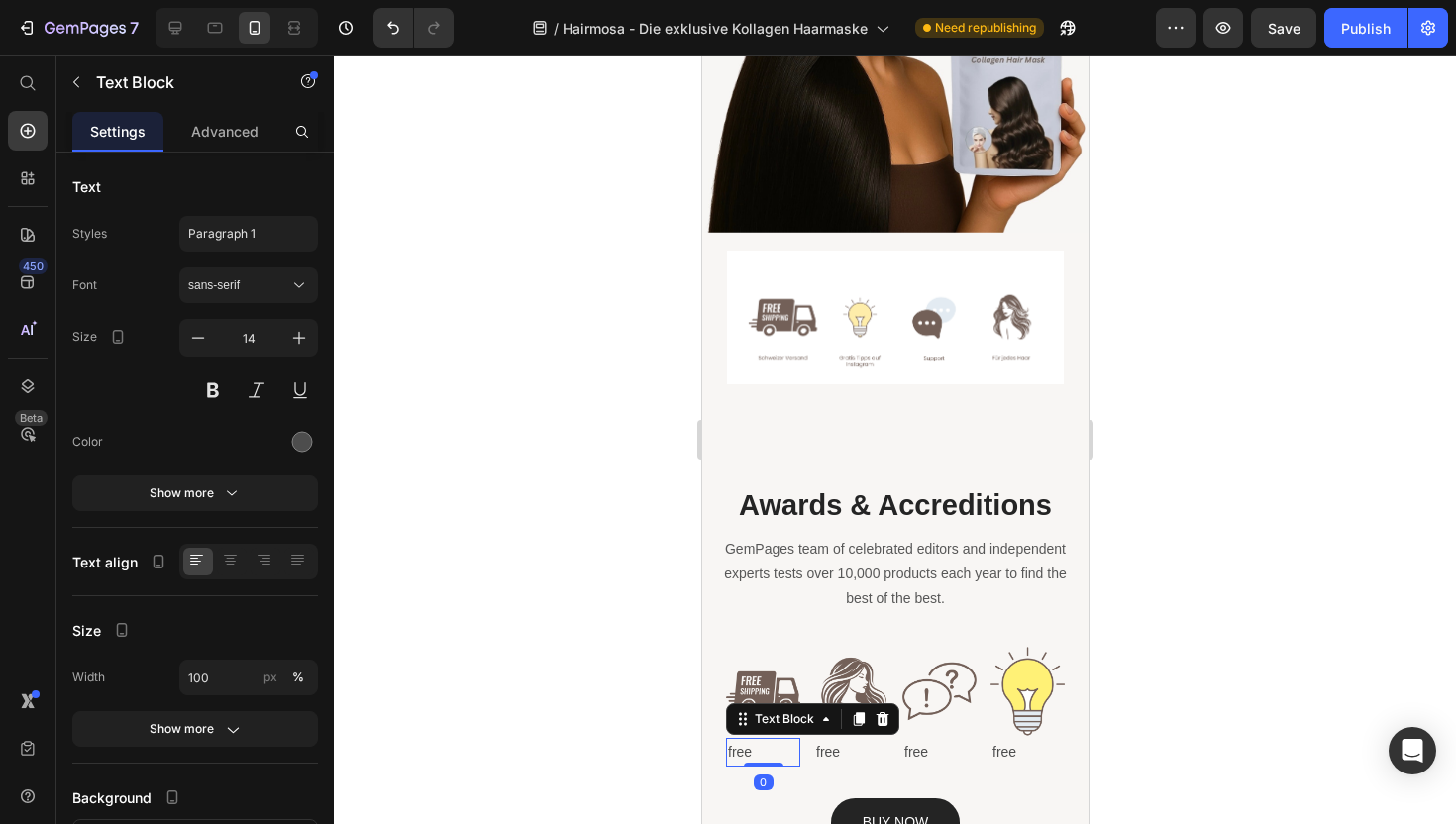 click on "free" at bounding box center (762, 752) 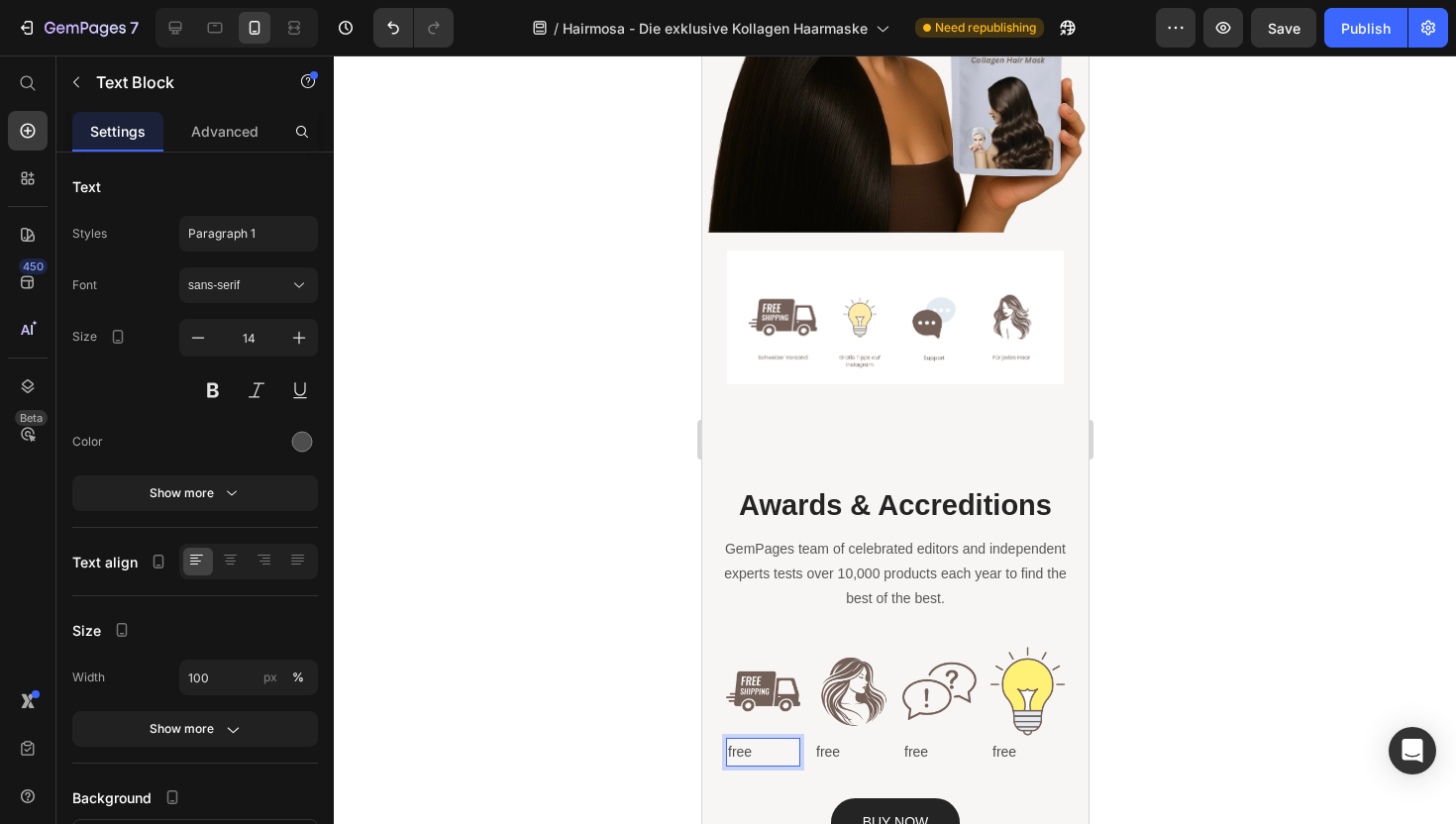 click on "free" at bounding box center (762, 752) 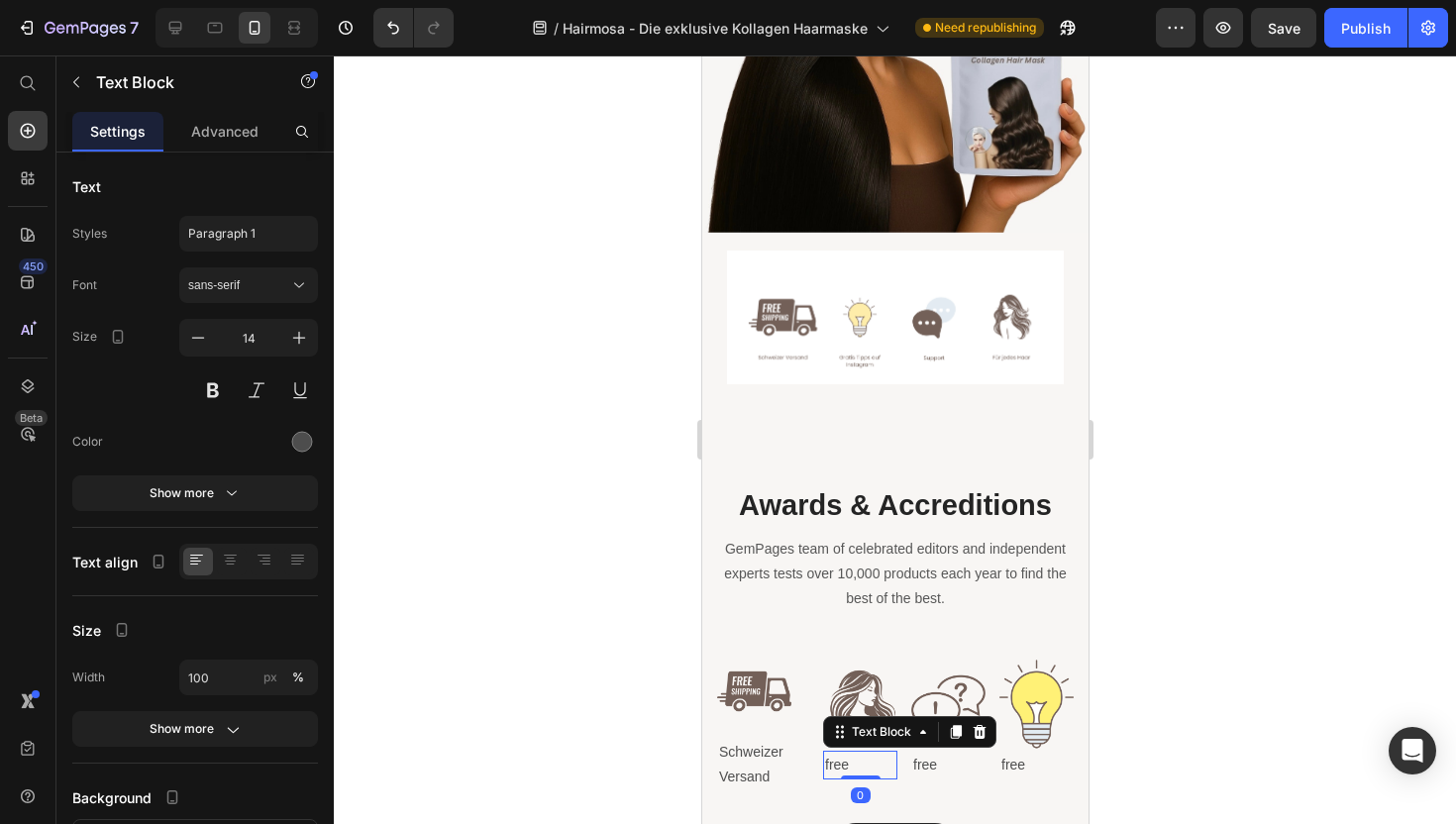 click on "free" at bounding box center [859, 765] 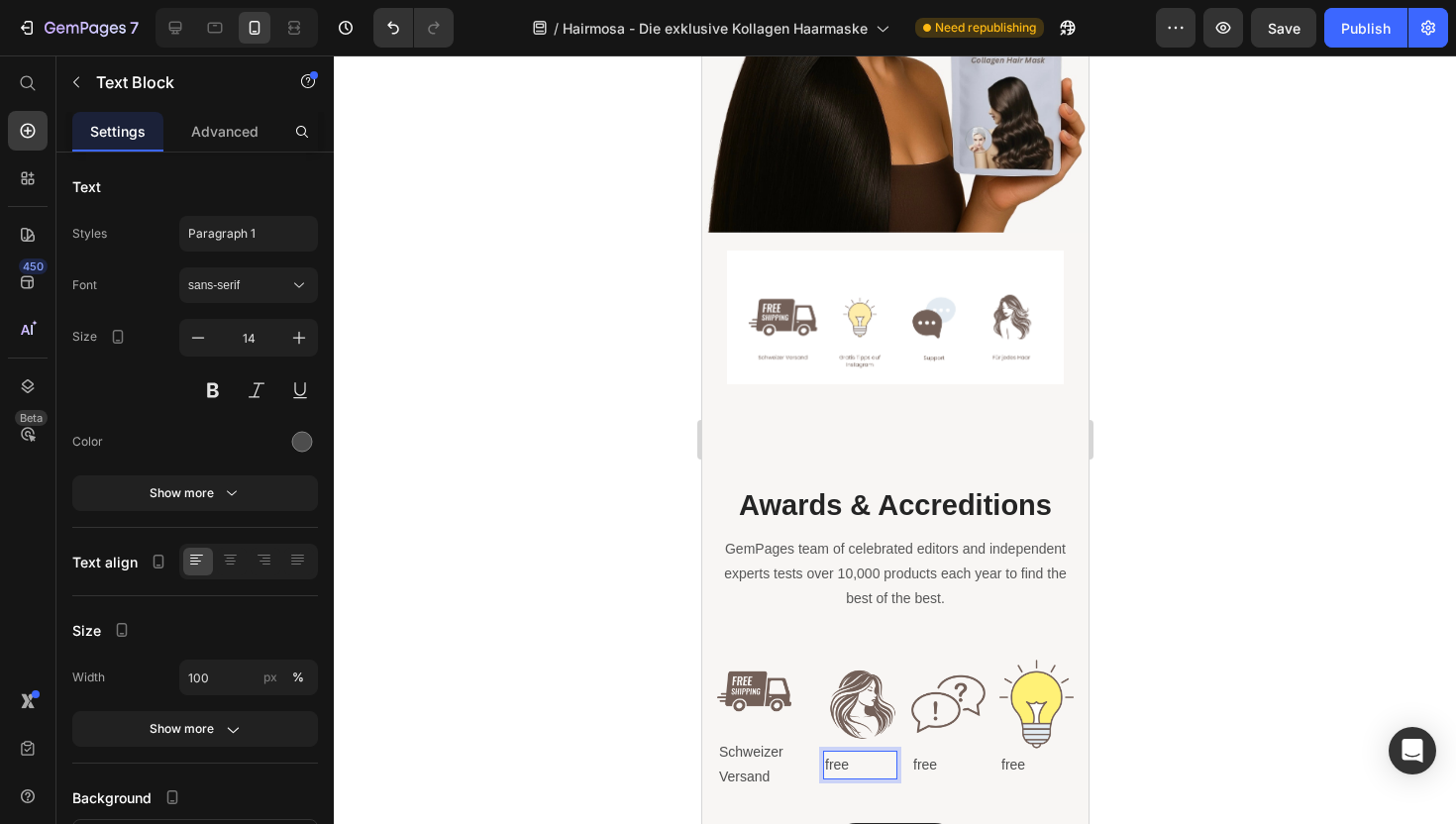 click on "free" at bounding box center [859, 765] 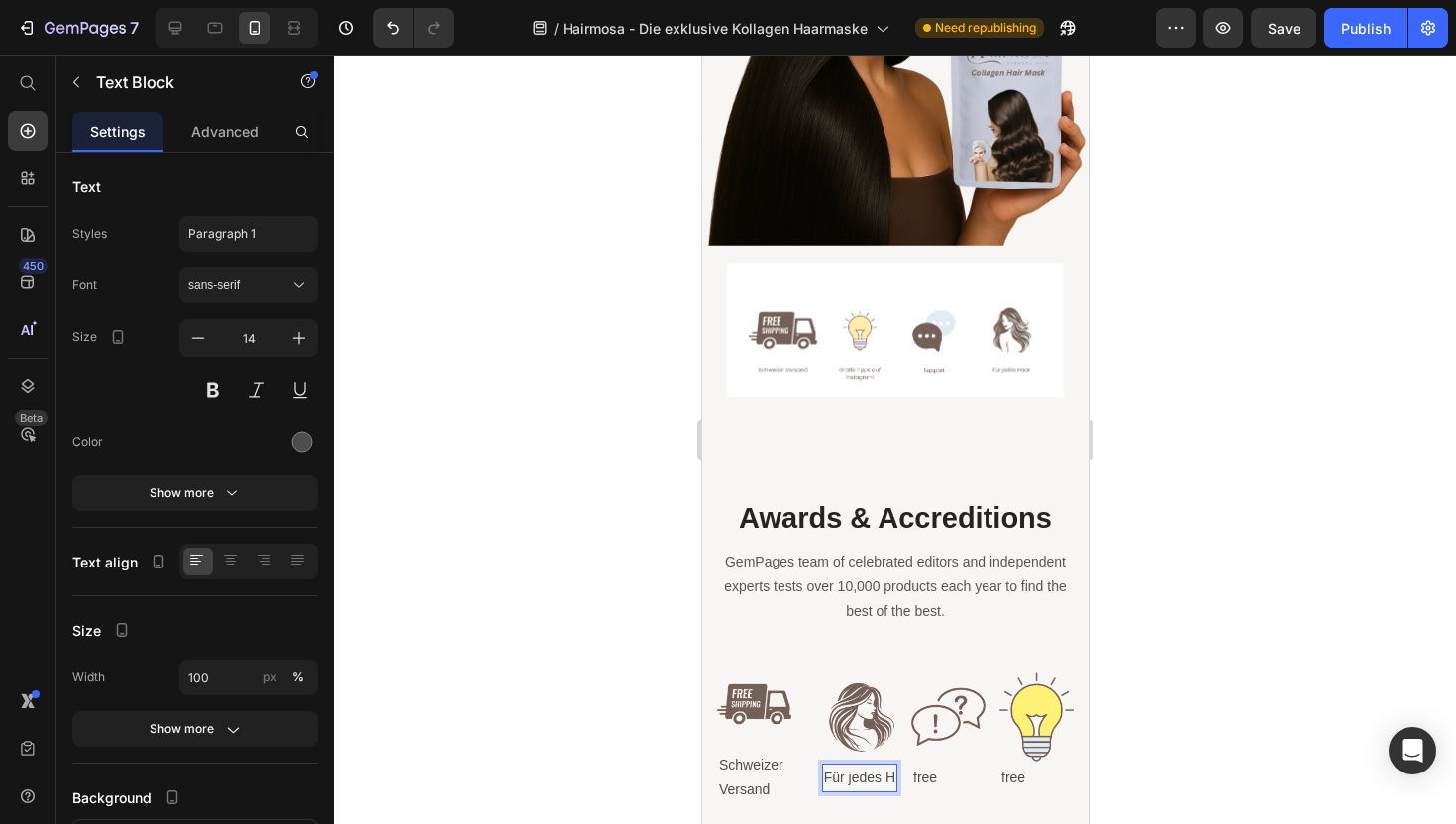 scroll, scrollTop: 565, scrollLeft: 0, axis: vertical 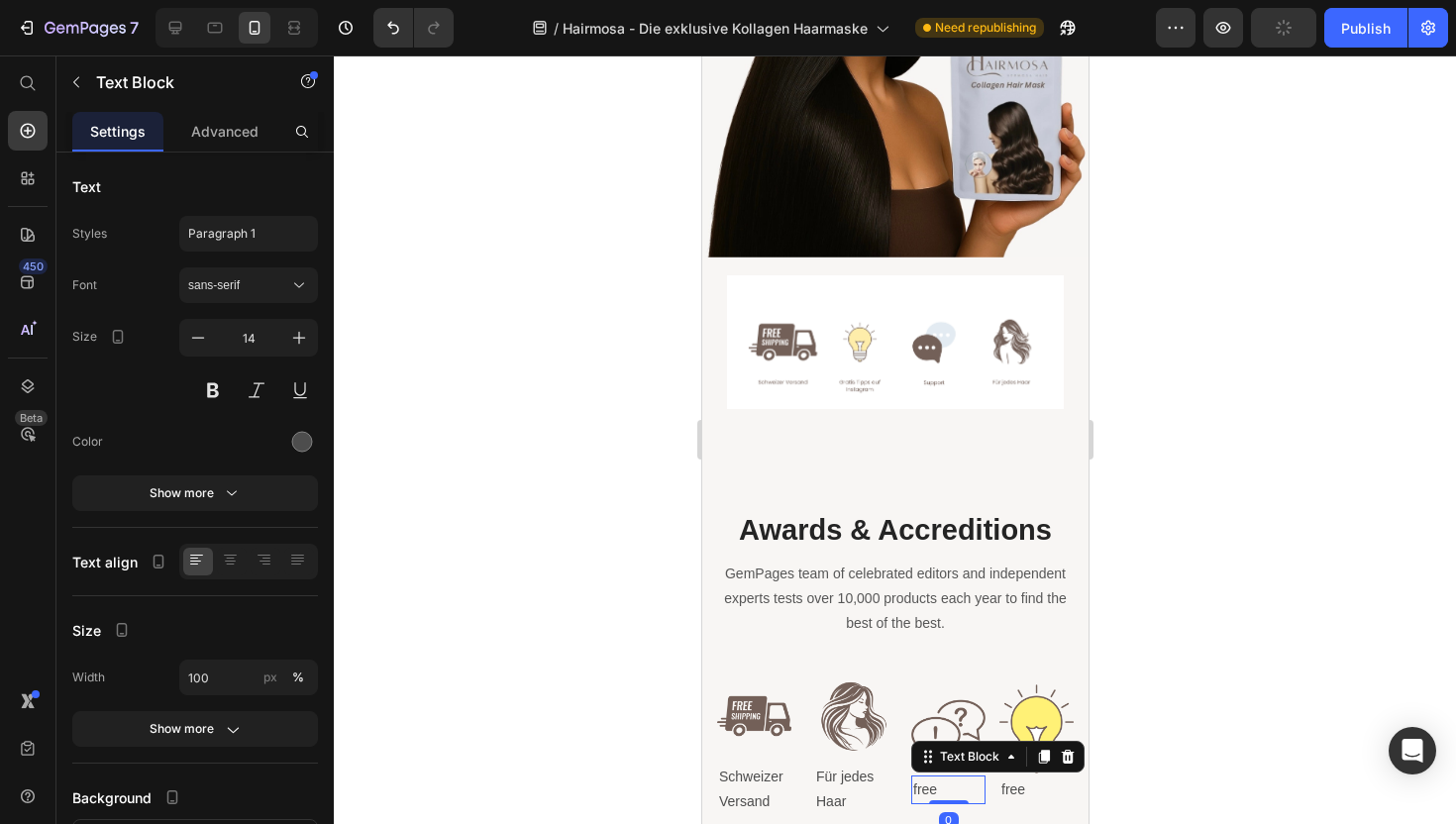 click on "free" at bounding box center (947, 789) 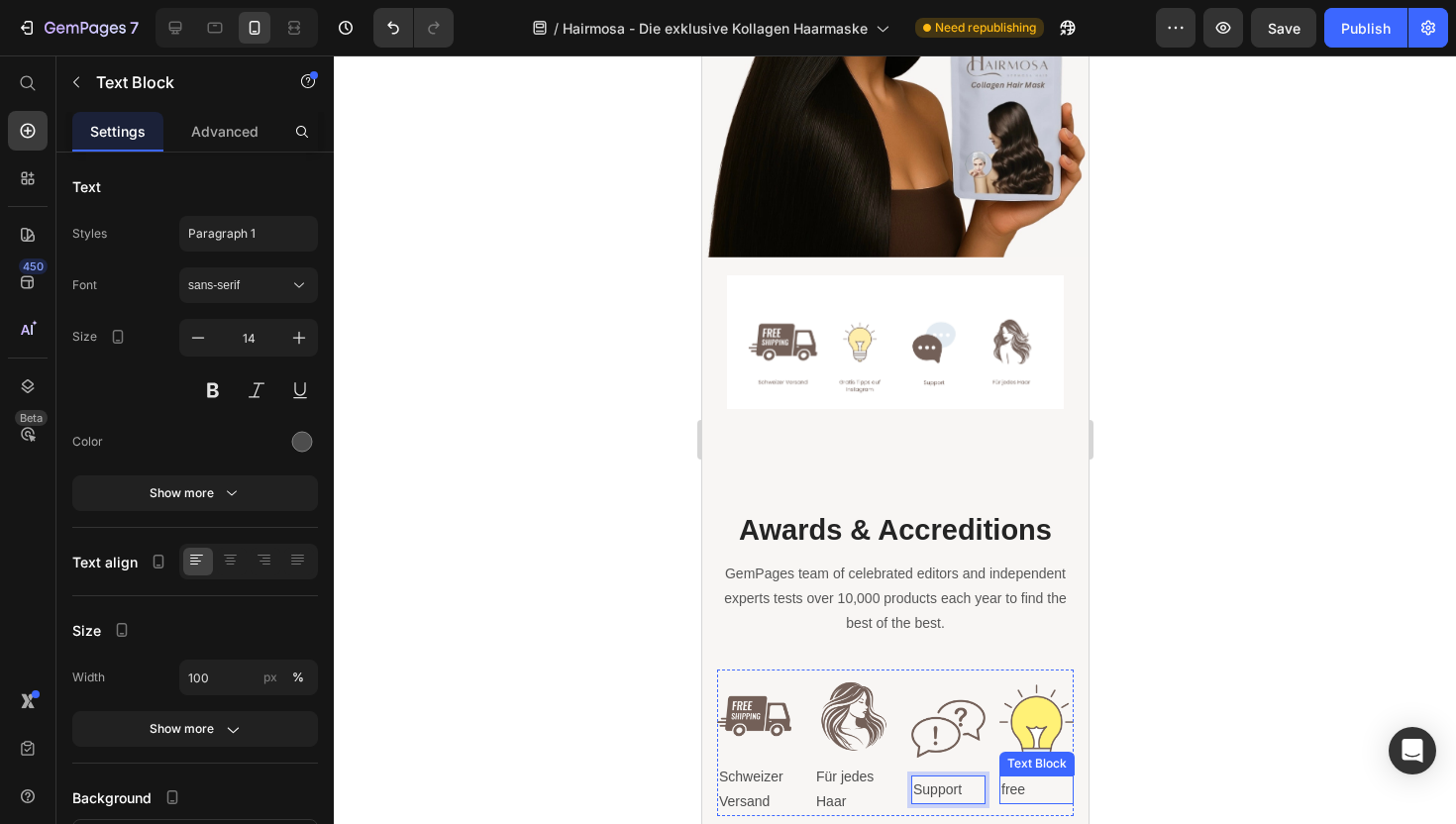 click on "free" at bounding box center [1035, 789] 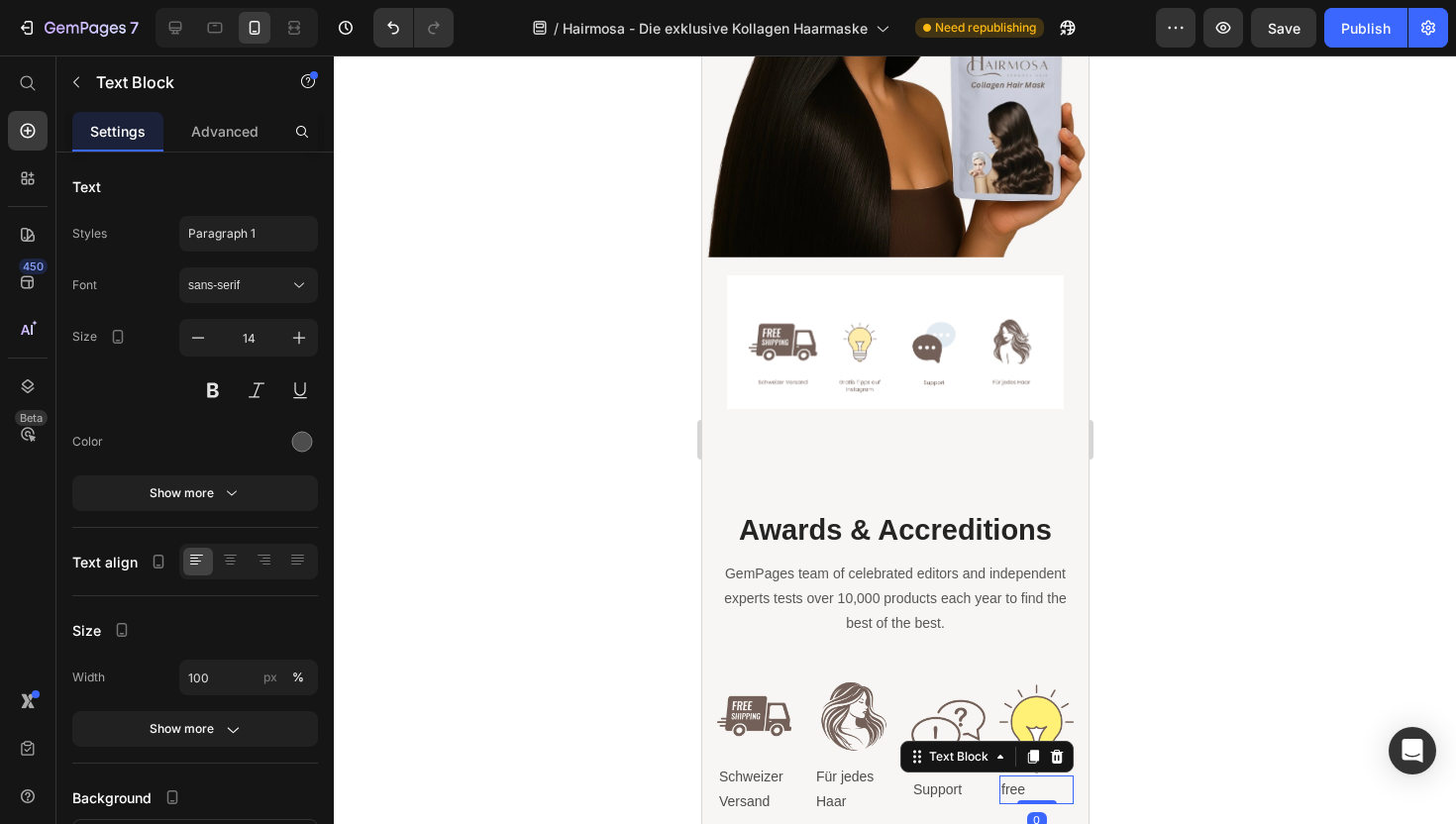 click on "free" at bounding box center (1035, 789) 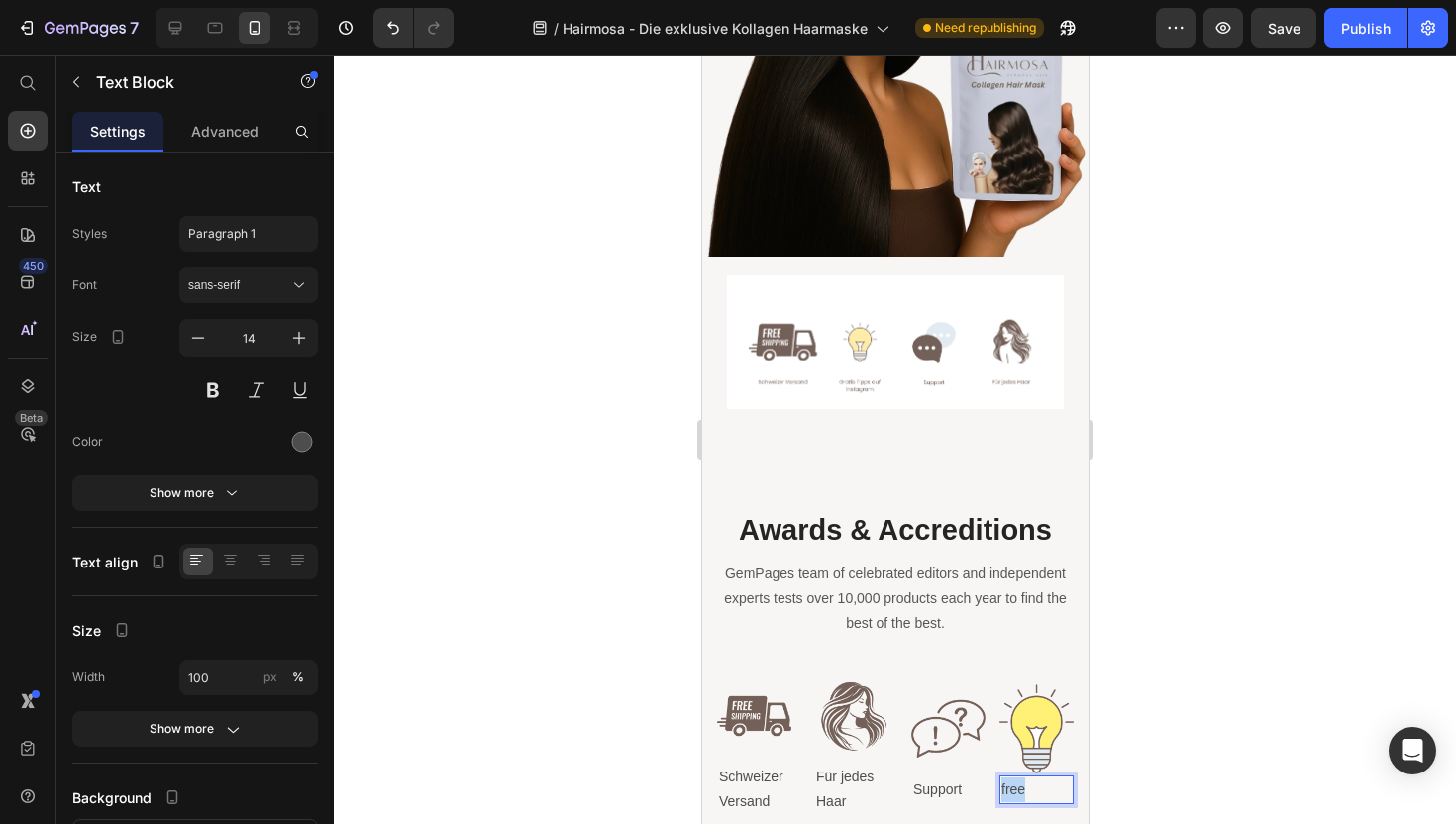 click on "free" at bounding box center [1035, 789] 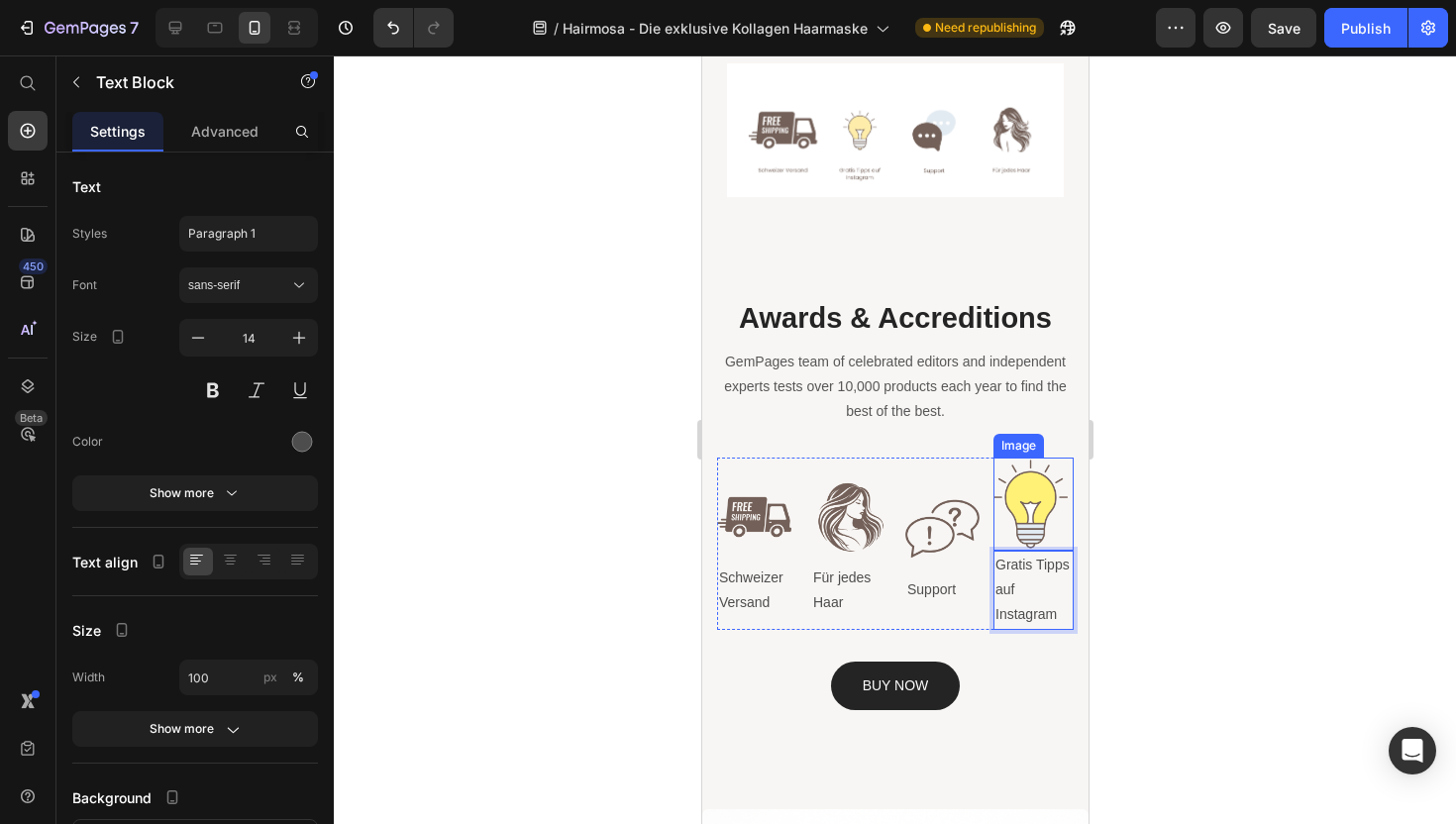scroll, scrollTop: 783, scrollLeft: 0, axis: vertical 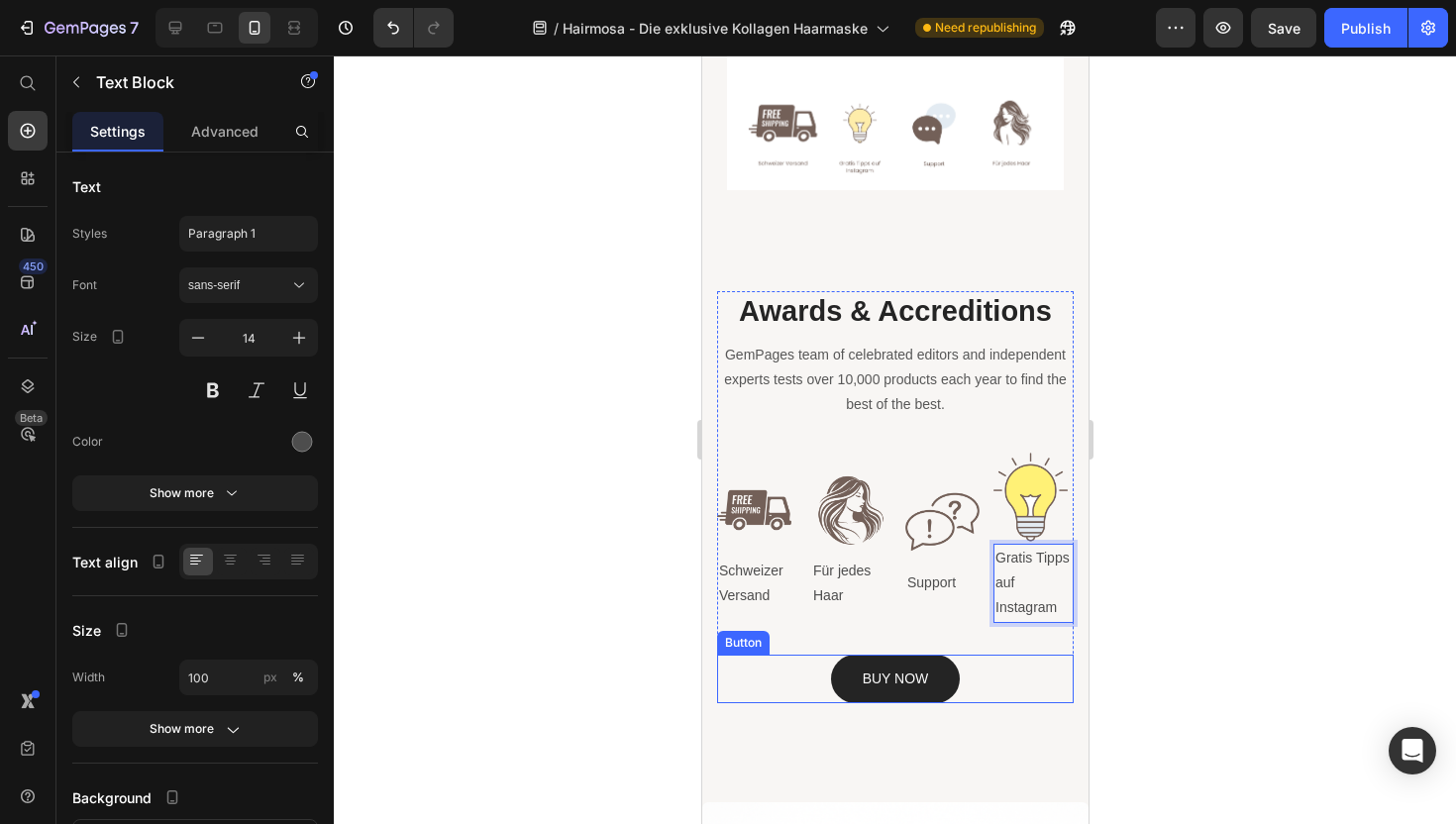 click on "BUY NOW Button" at bounding box center [894, 678] 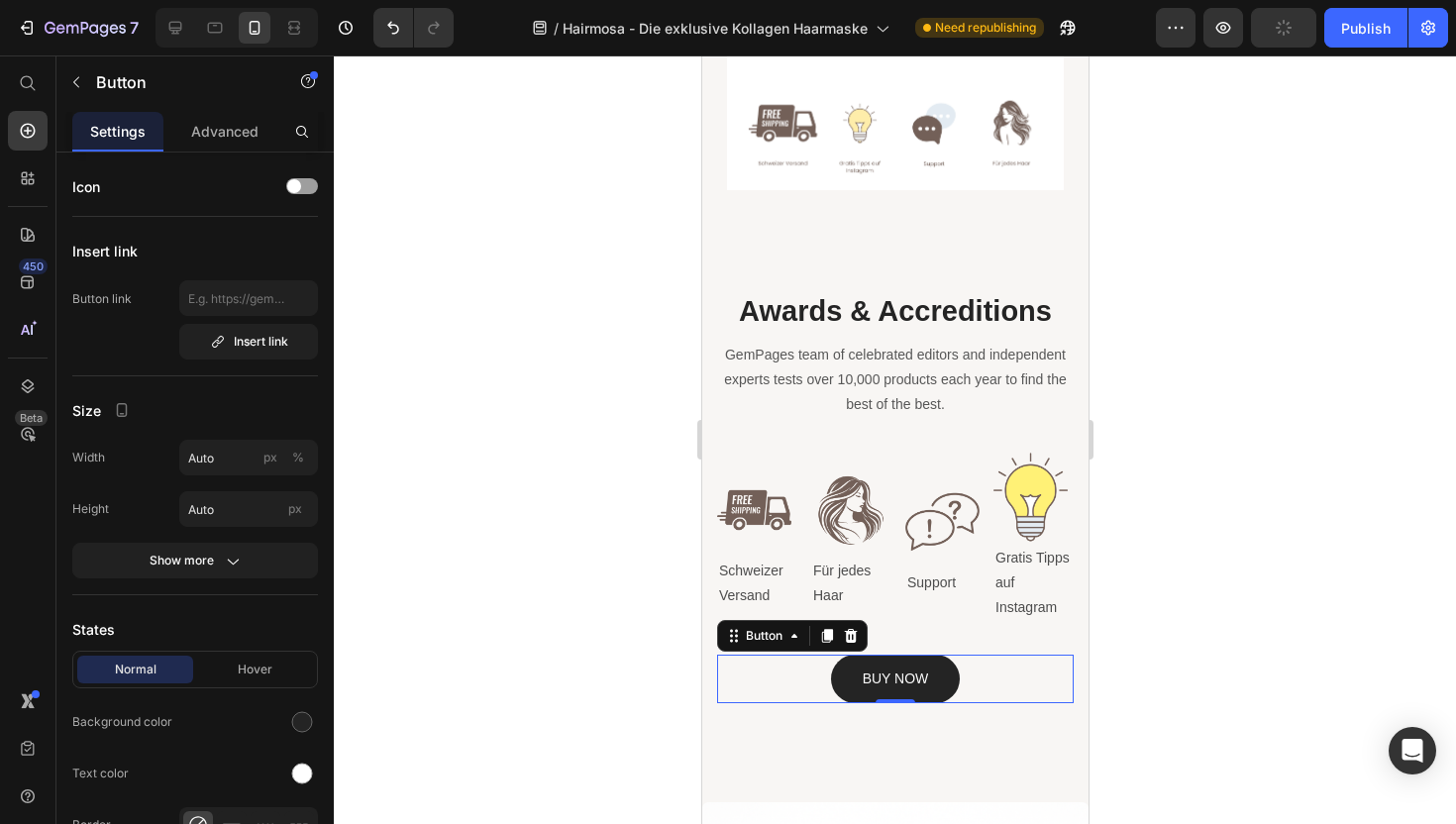 click 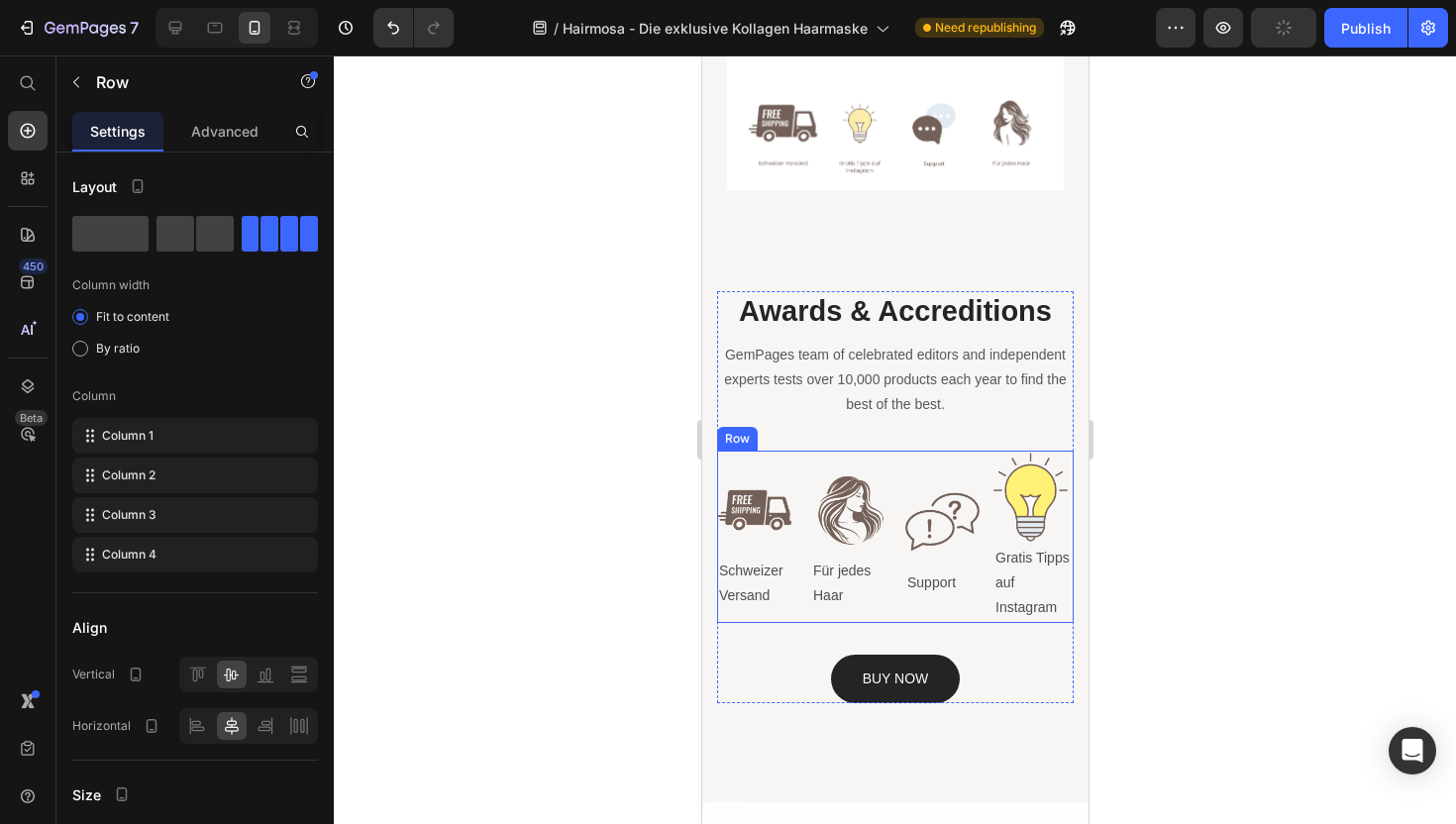 click on "Image Schweizer Versand Text Block Image Für jedes Haar  Text Block Image Support Text Block Image Gratis Tipps auf Instagram Text Block Row" at bounding box center [894, 536] 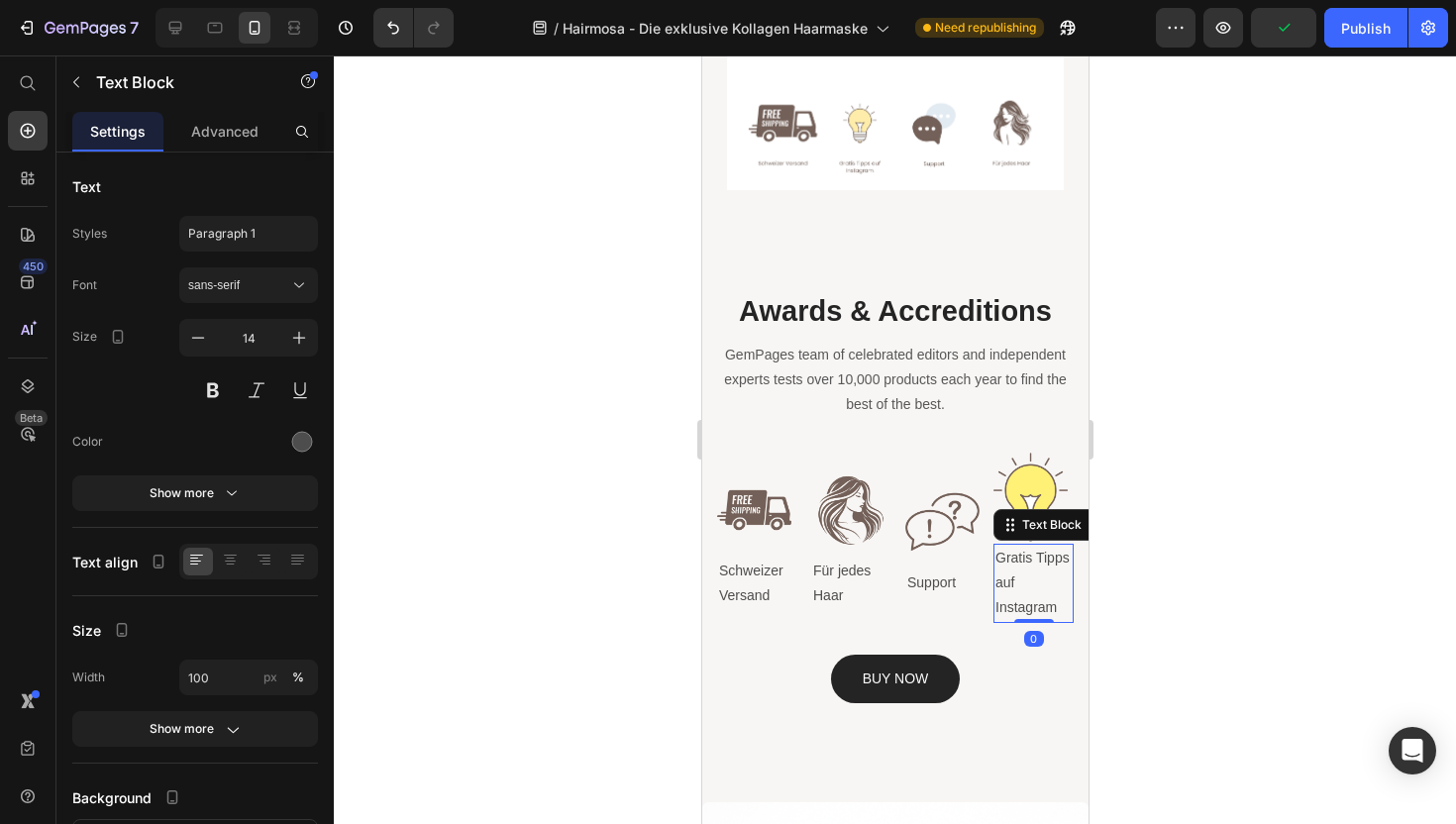 click on "Gratis Tipps auf Instagram" at bounding box center [1032, 583] 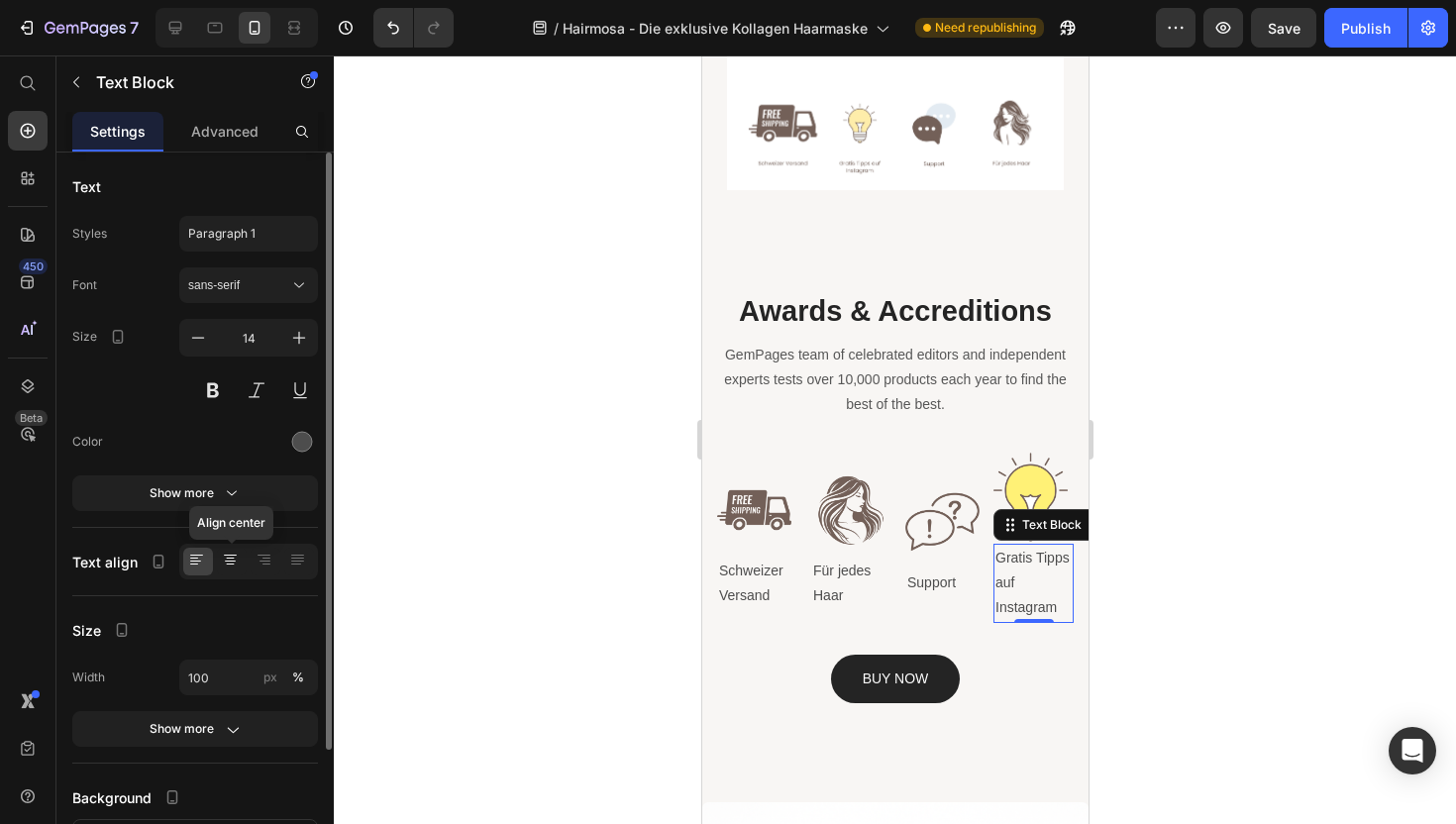 click 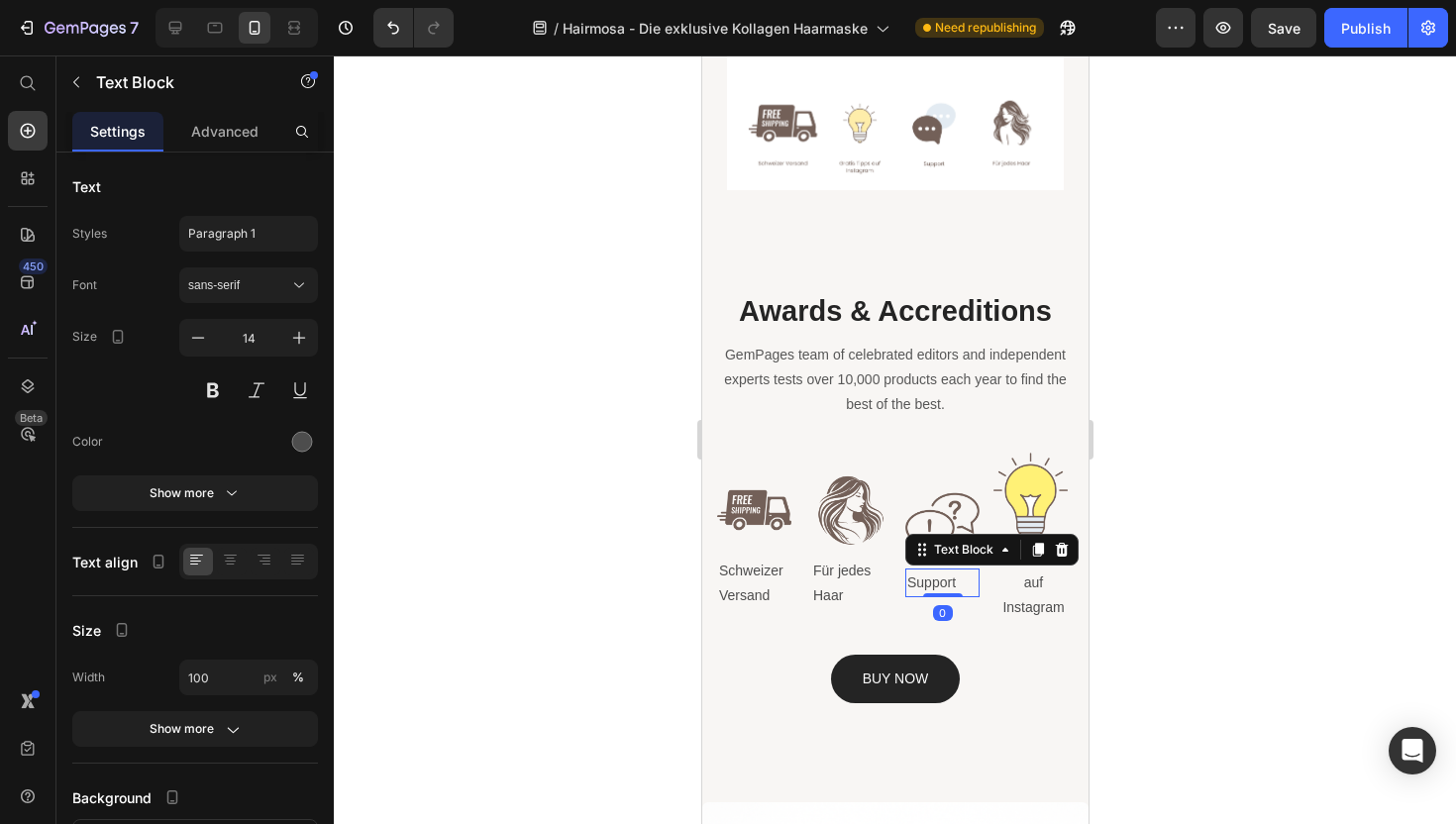 click on "Support" at bounding box center (941, 582) 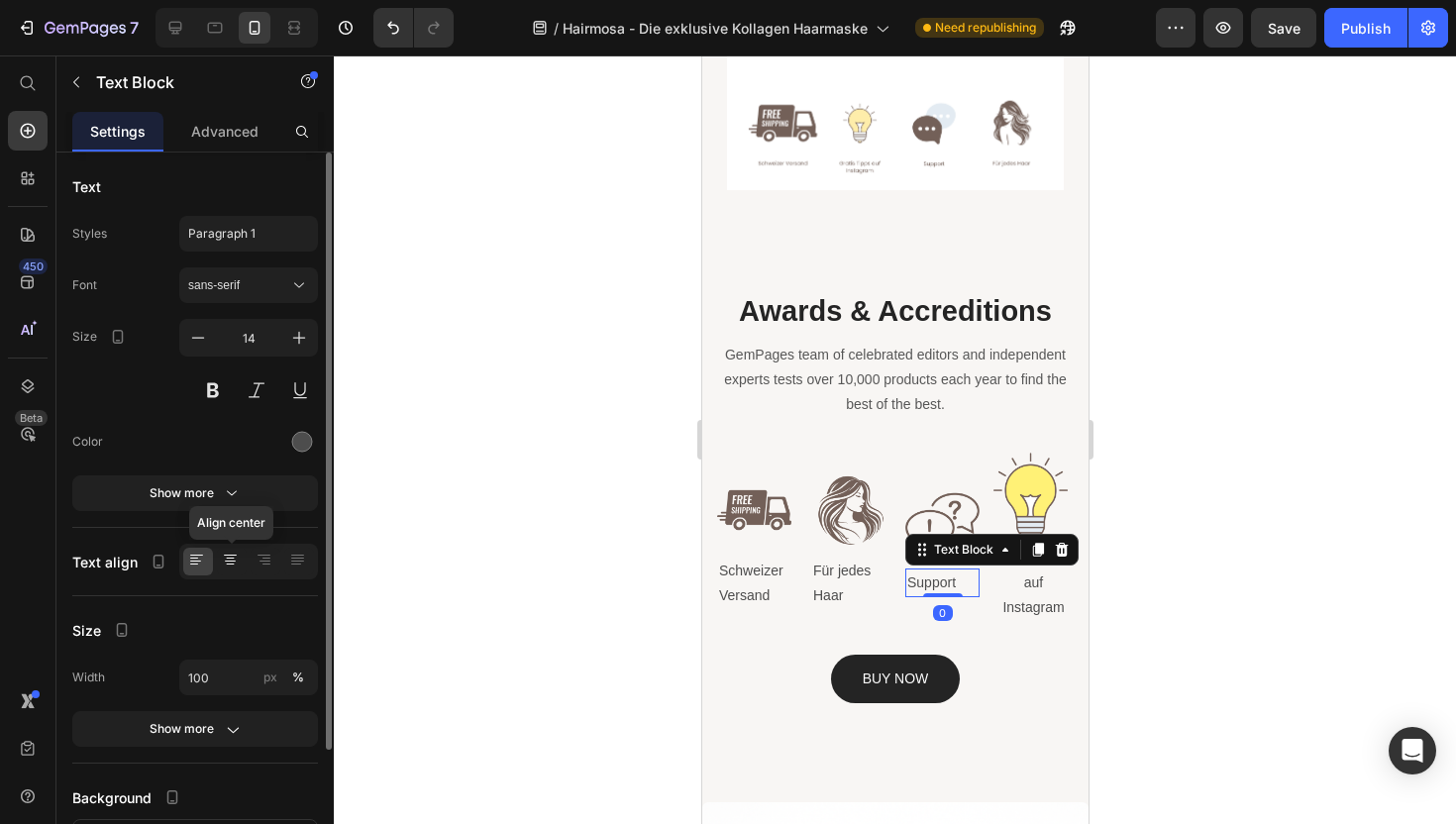 click 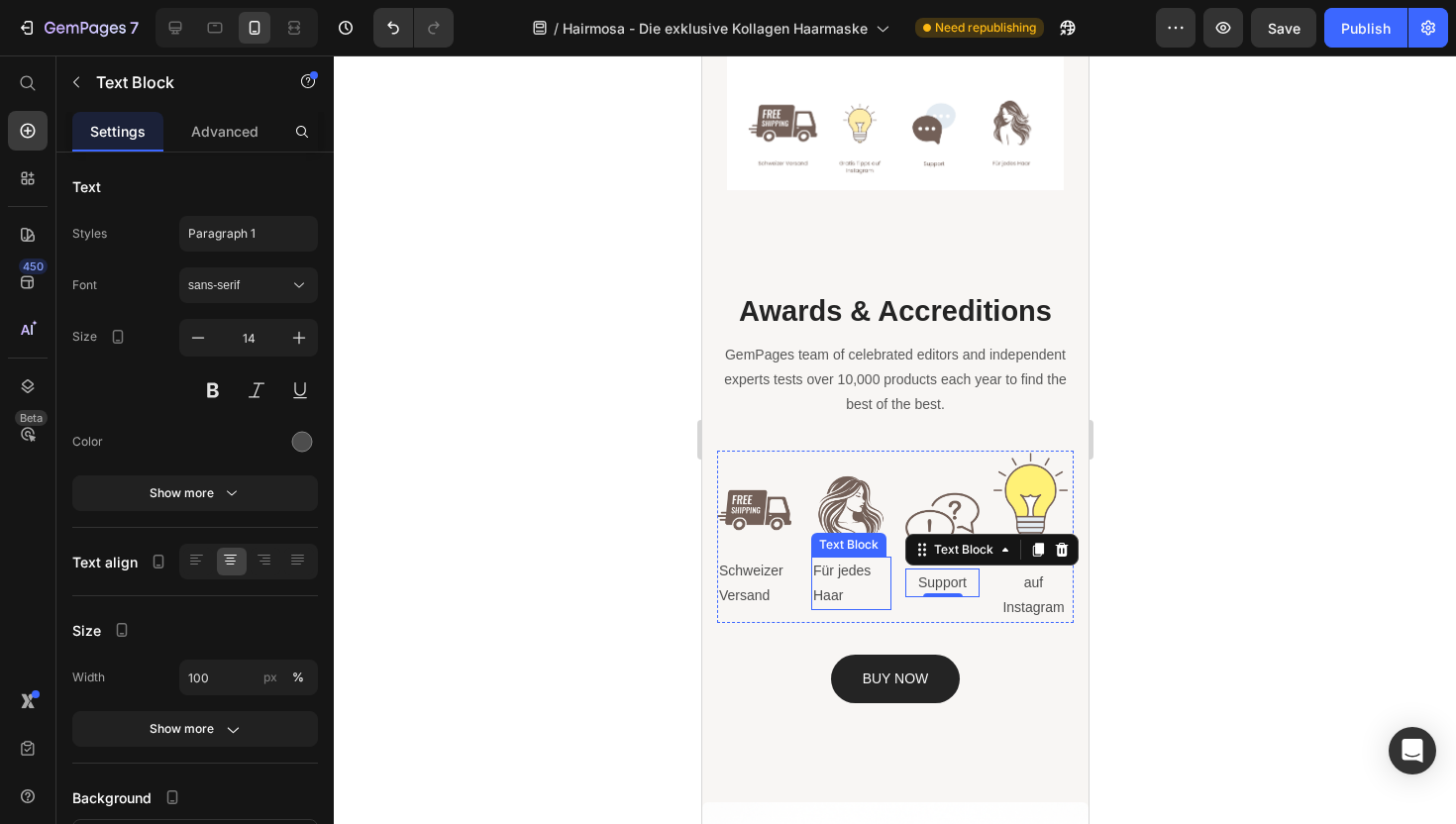 click on "Für jedes Haar" at bounding box center (850, 583) 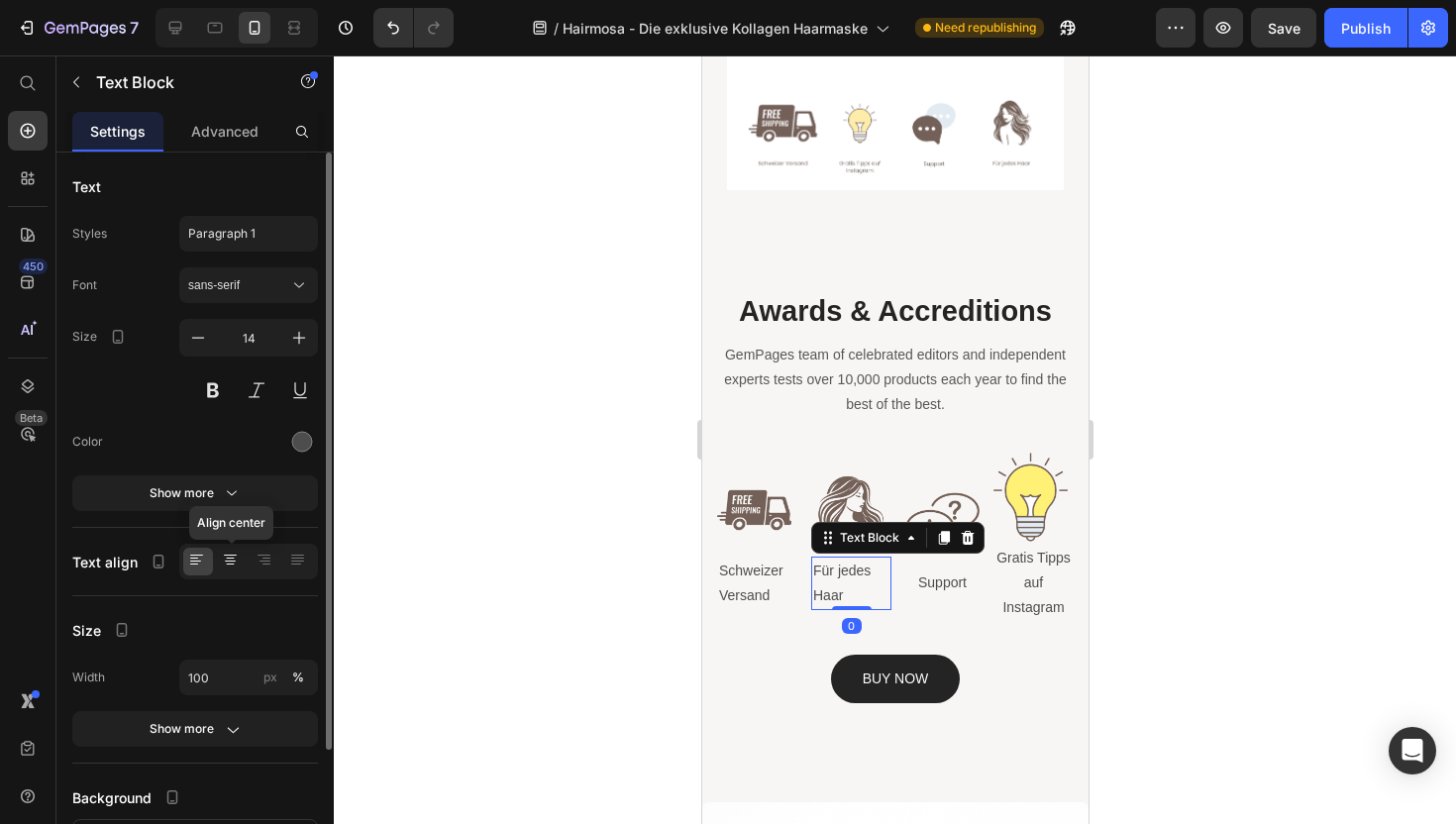 click 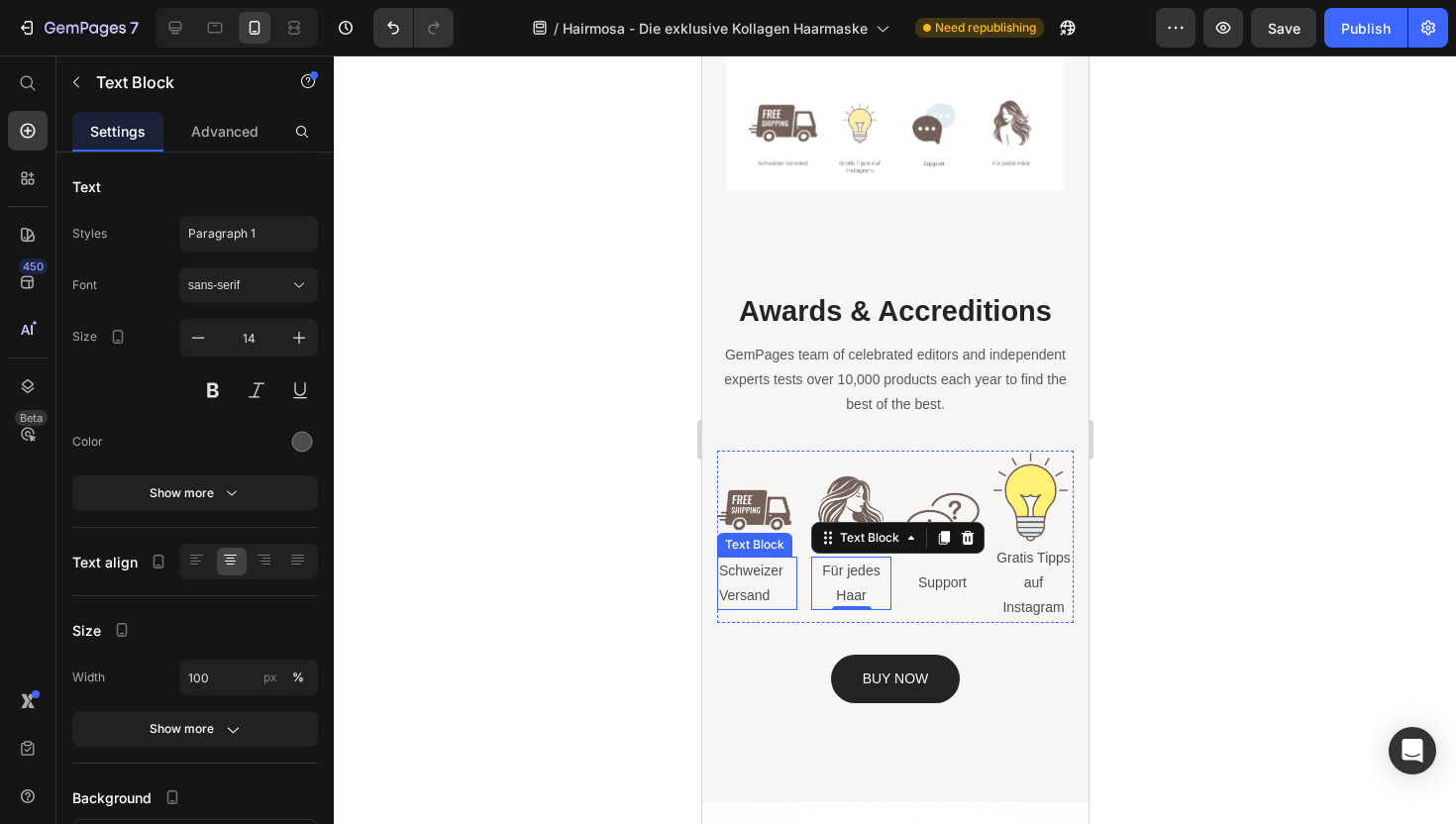 click on "Schweizer Versand" at bounding box center [756, 583] 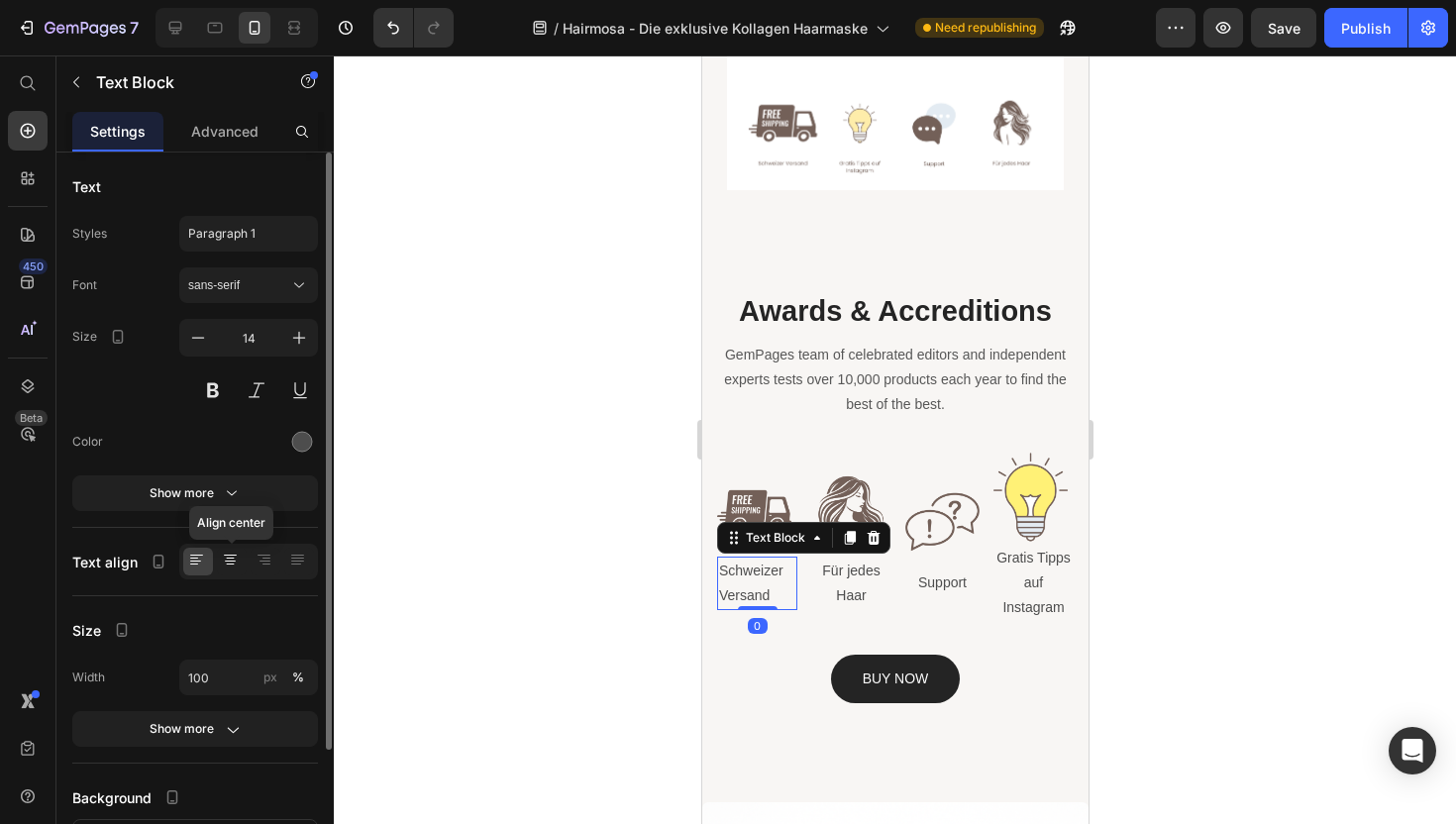 click 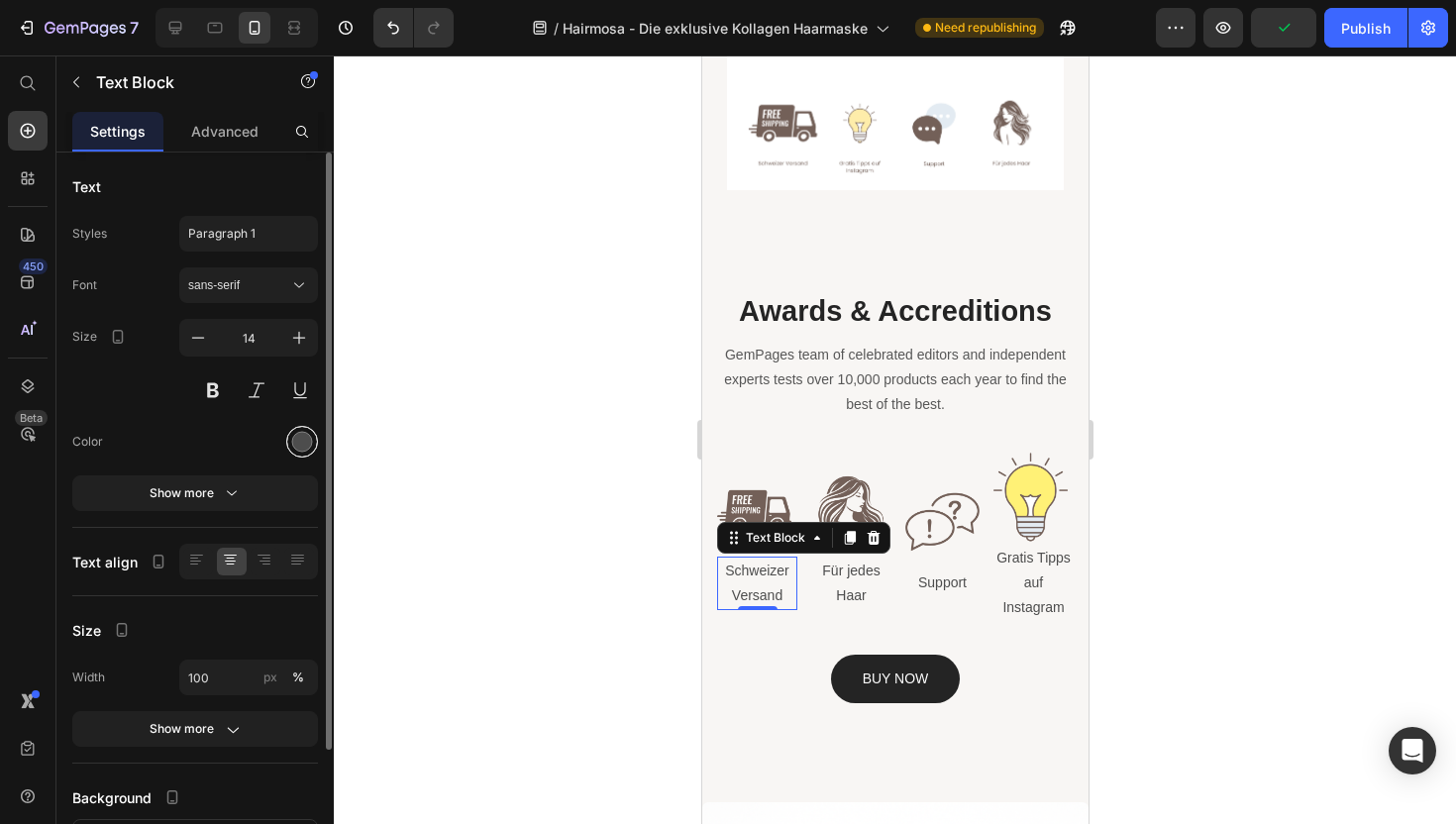 click at bounding box center (302, 442) 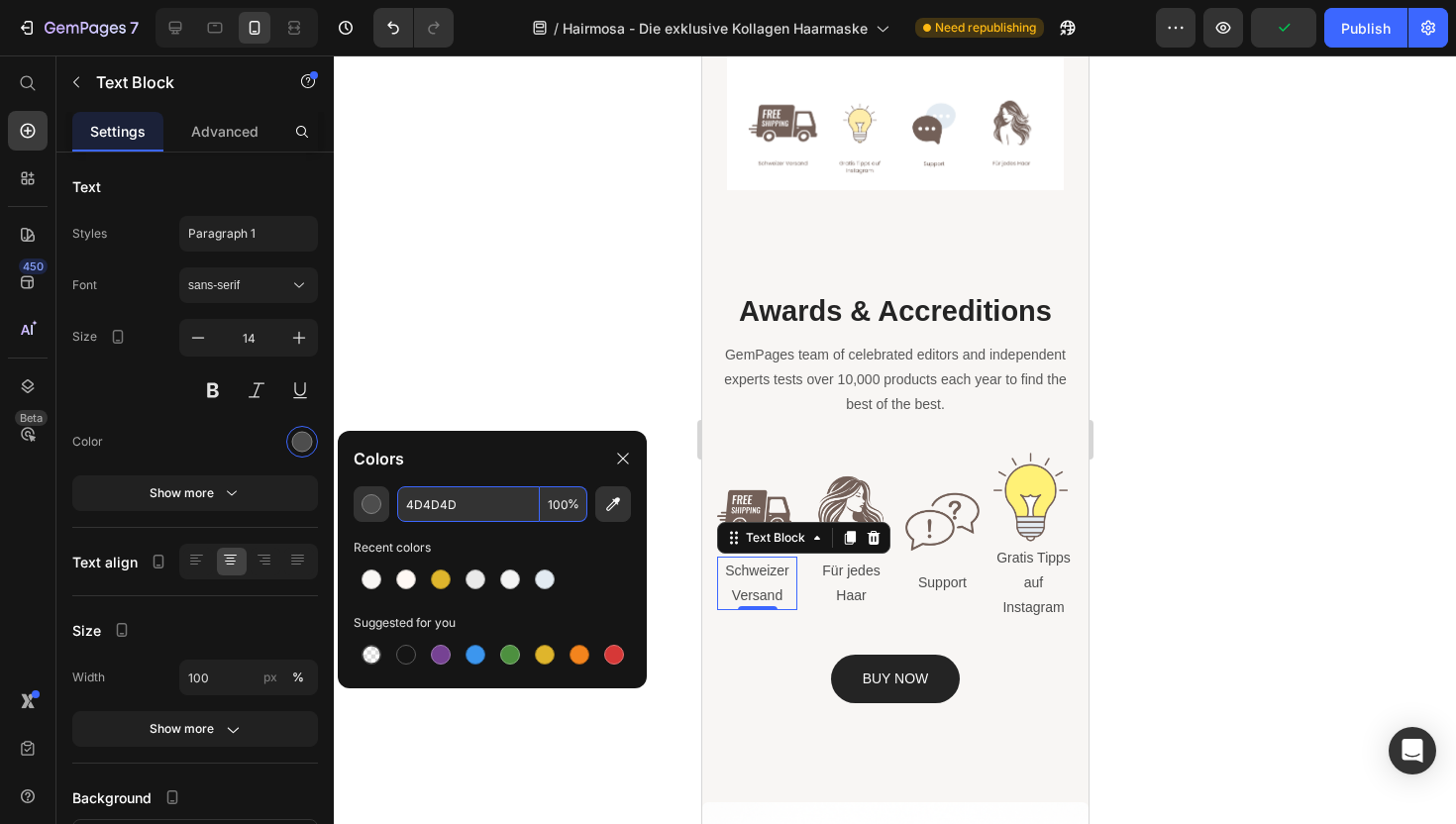 click on "4D4D4D" at bounding box center (468, 504) 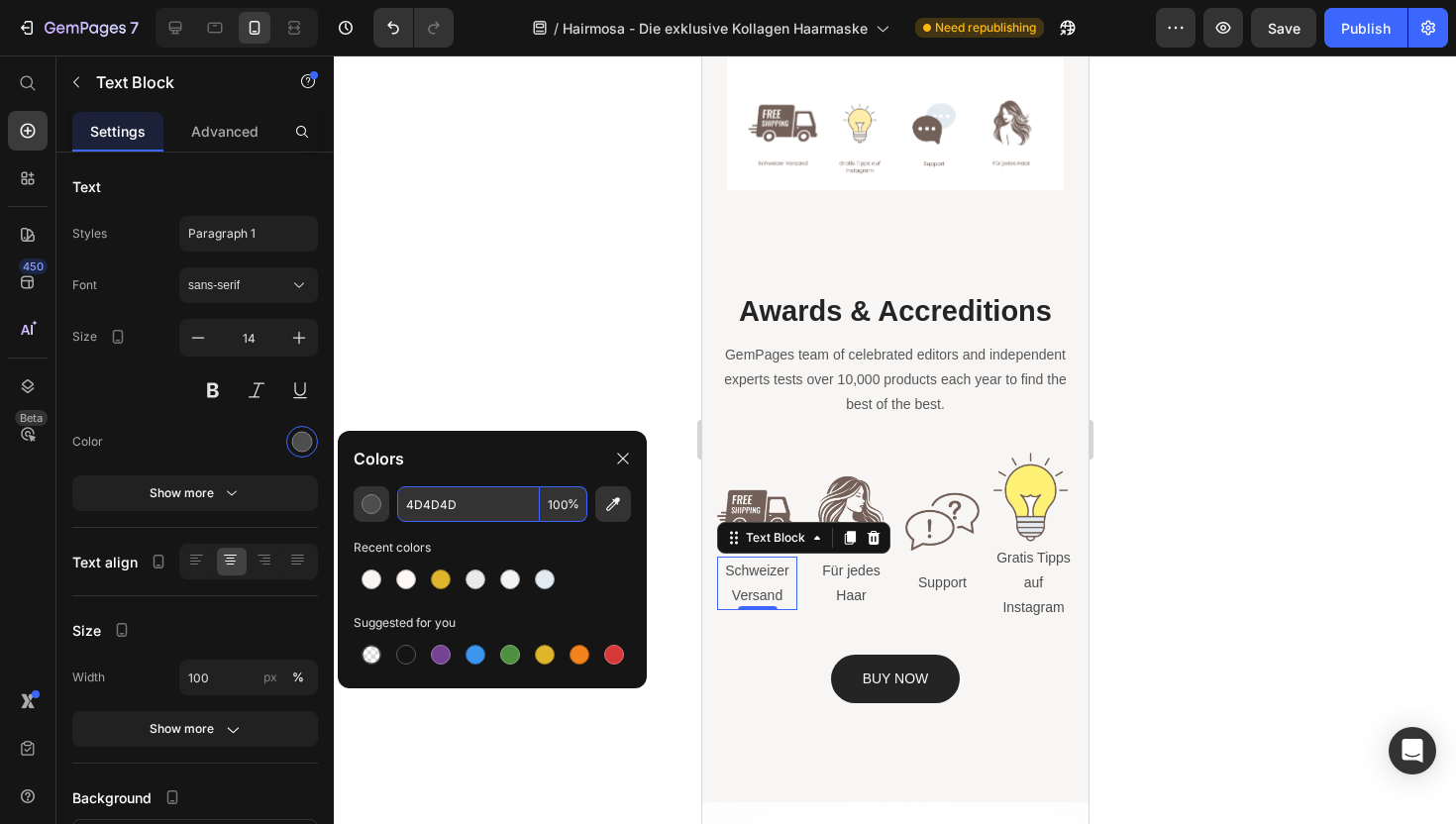 paste on "736058" 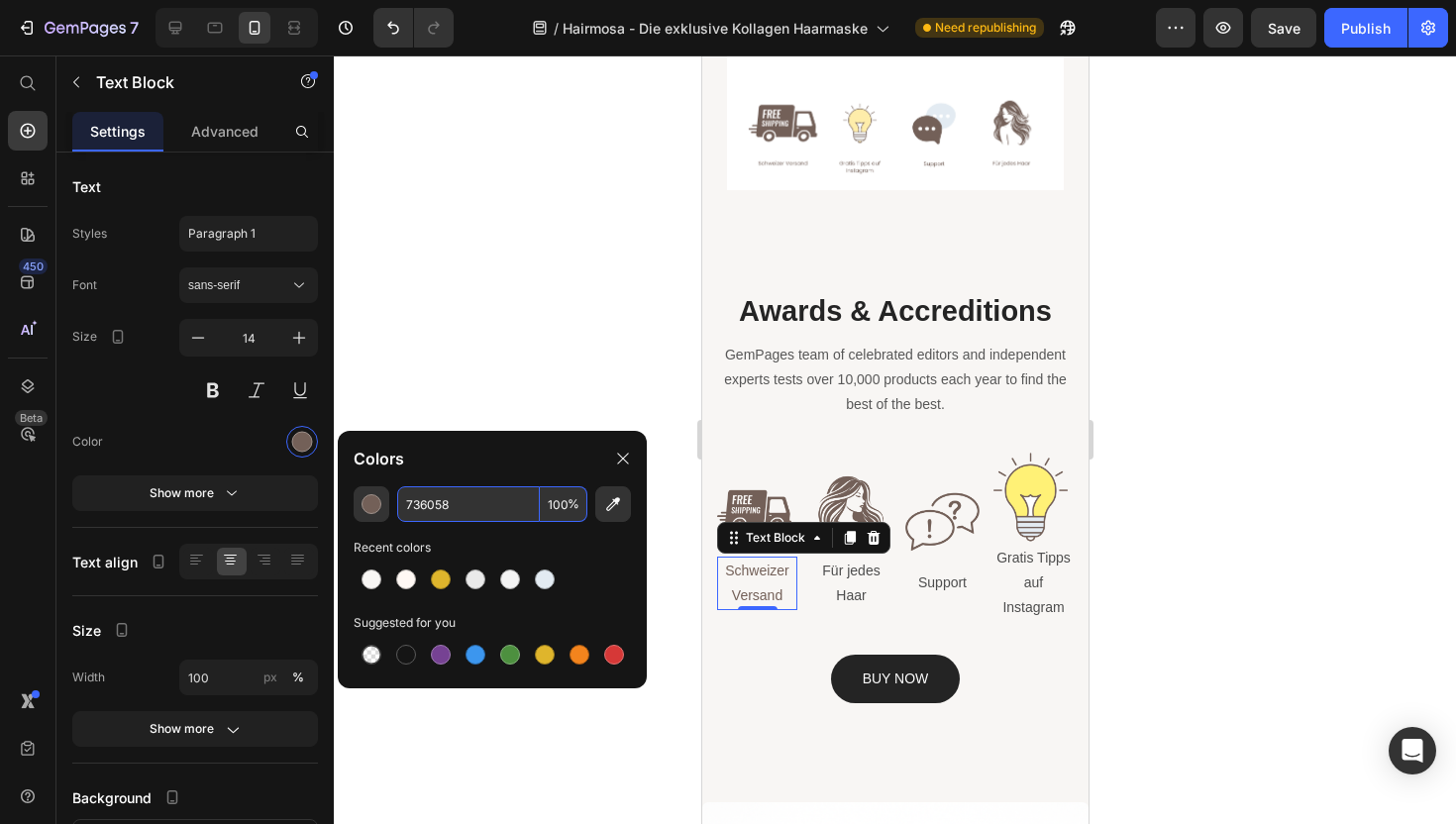 type on "736058" 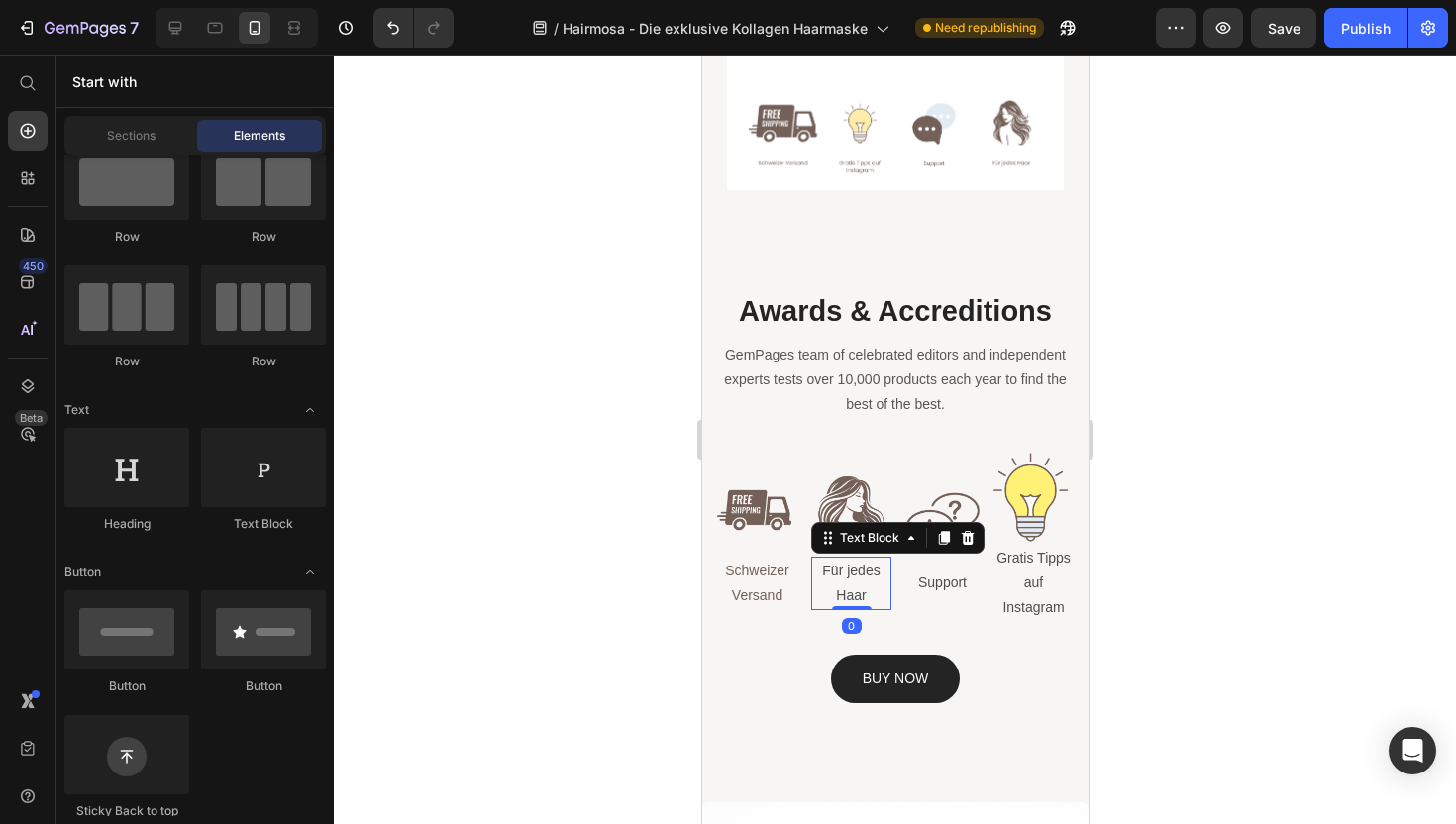 click on "Für jedes Haar" at bounding box center (850, 583) 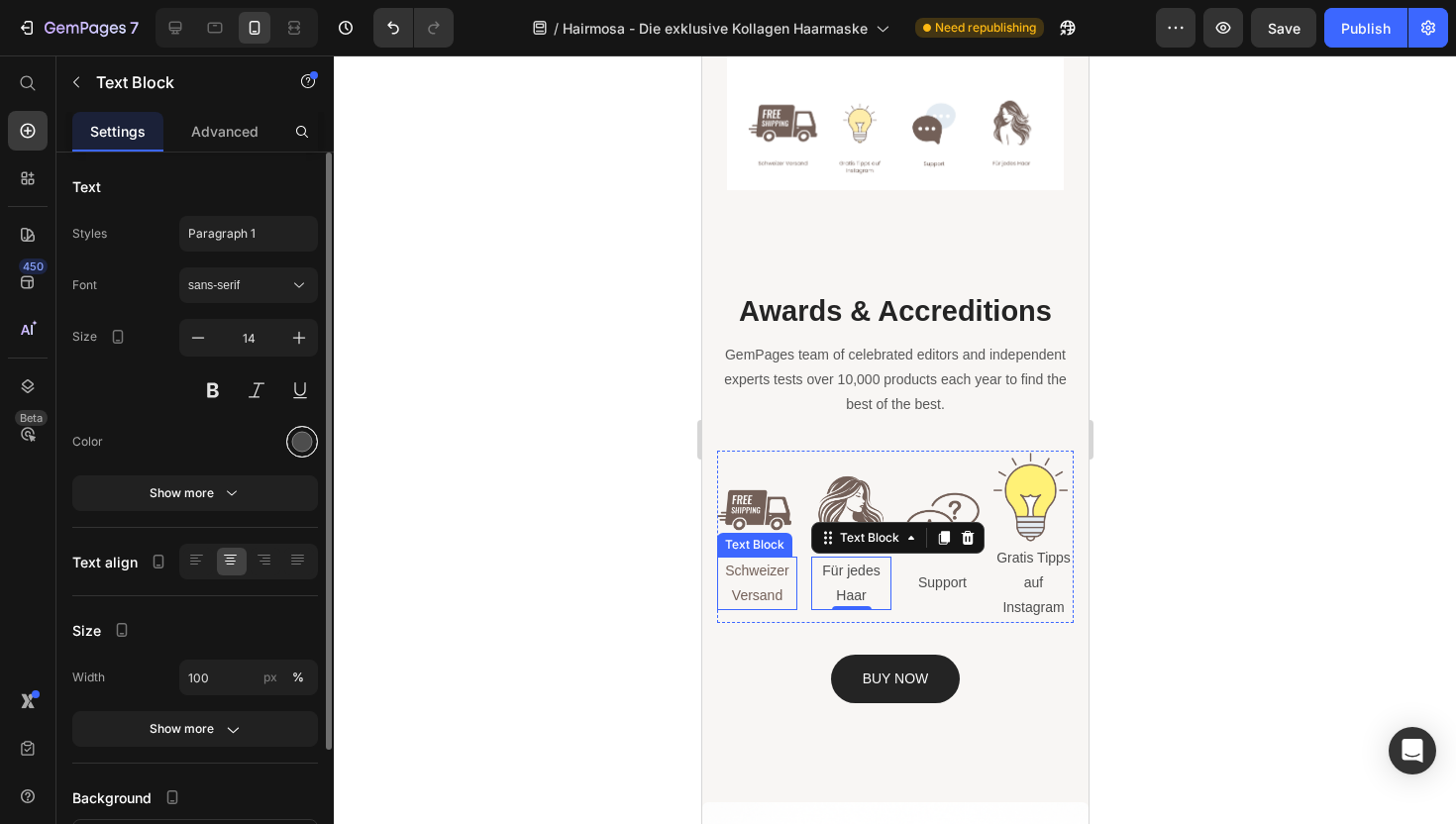 click at bounding box center (302, 442) 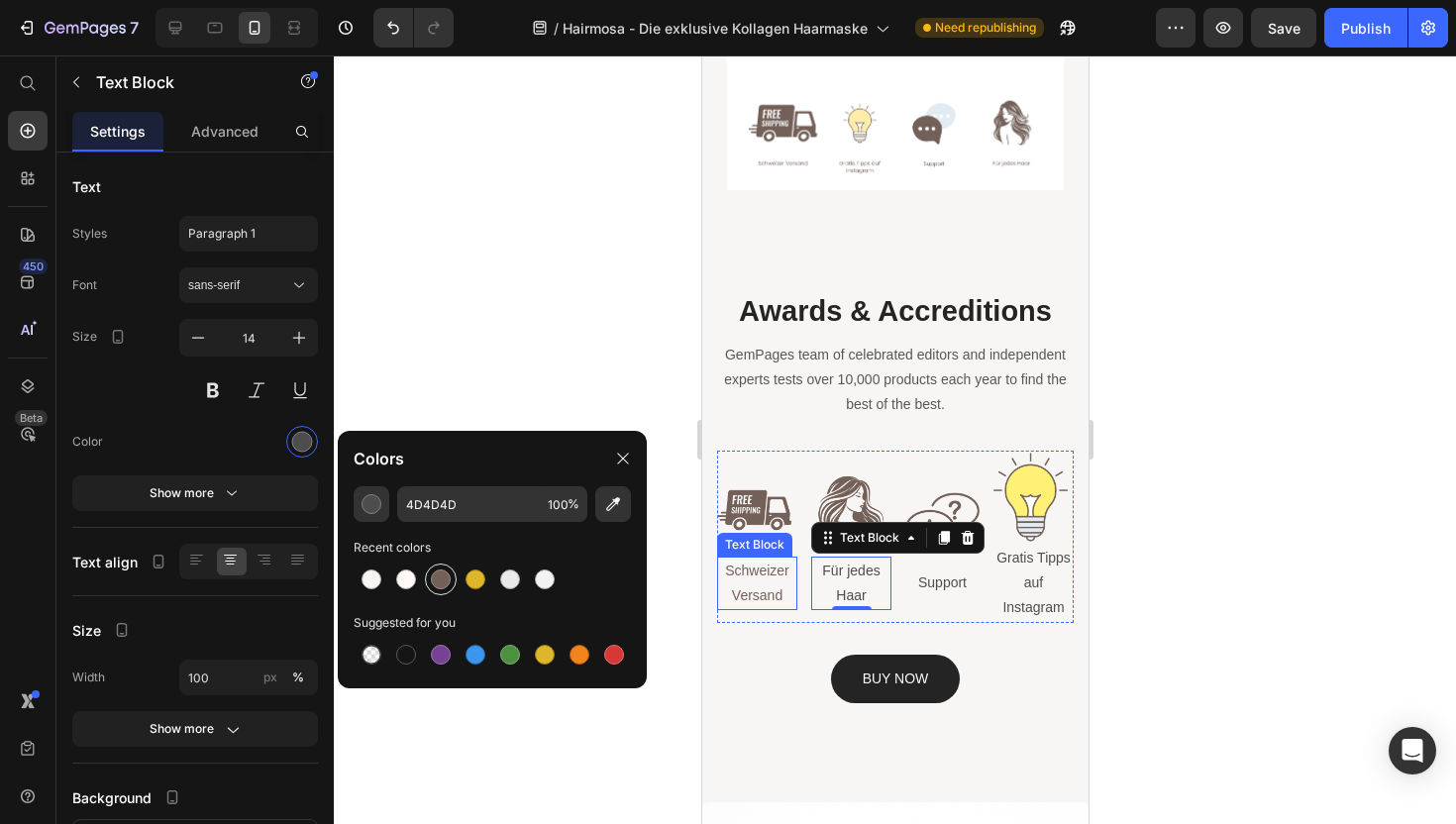 click at bounding box center [441, 579] 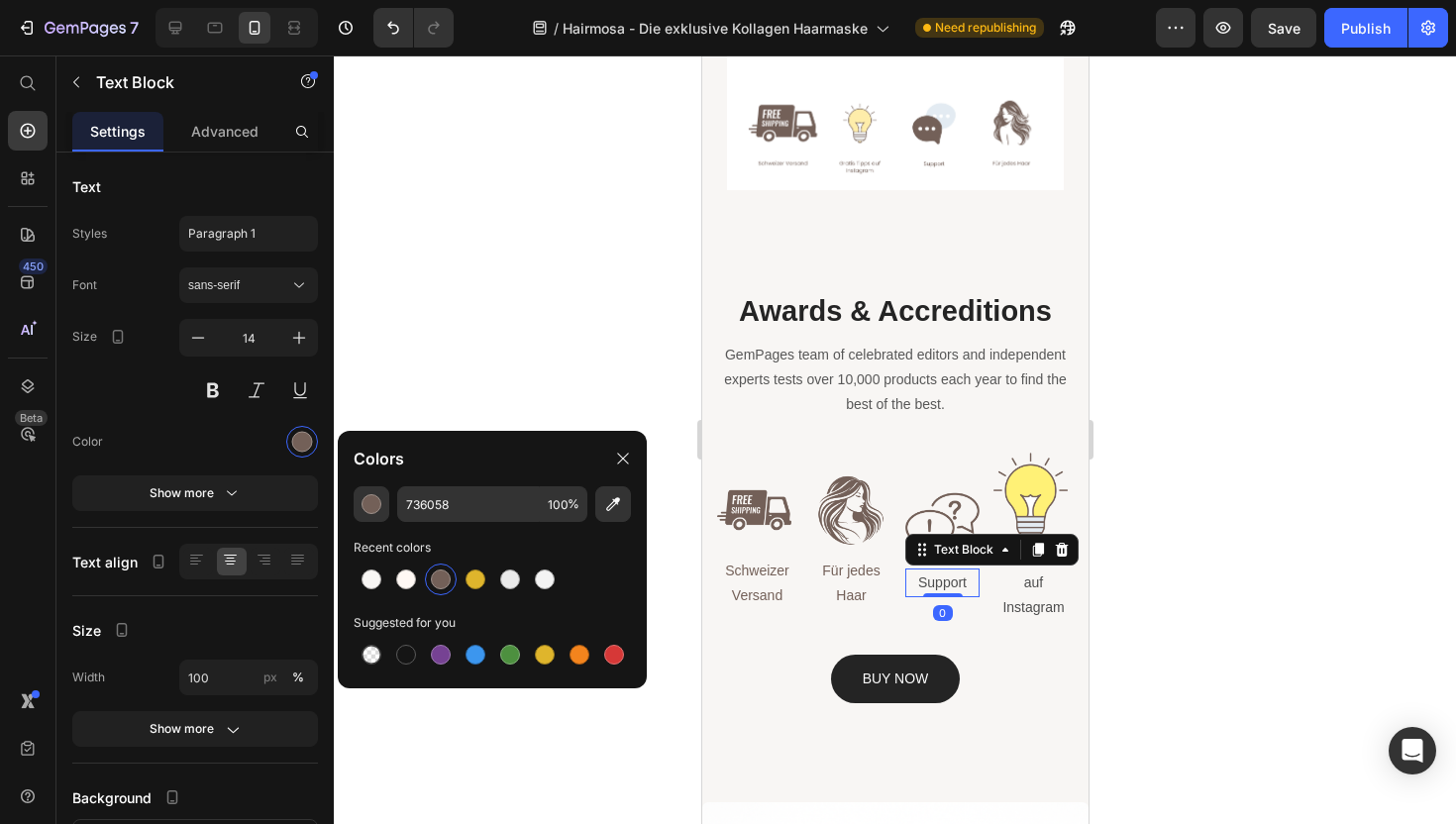 click on "Support" at bounding box center (941, 582) 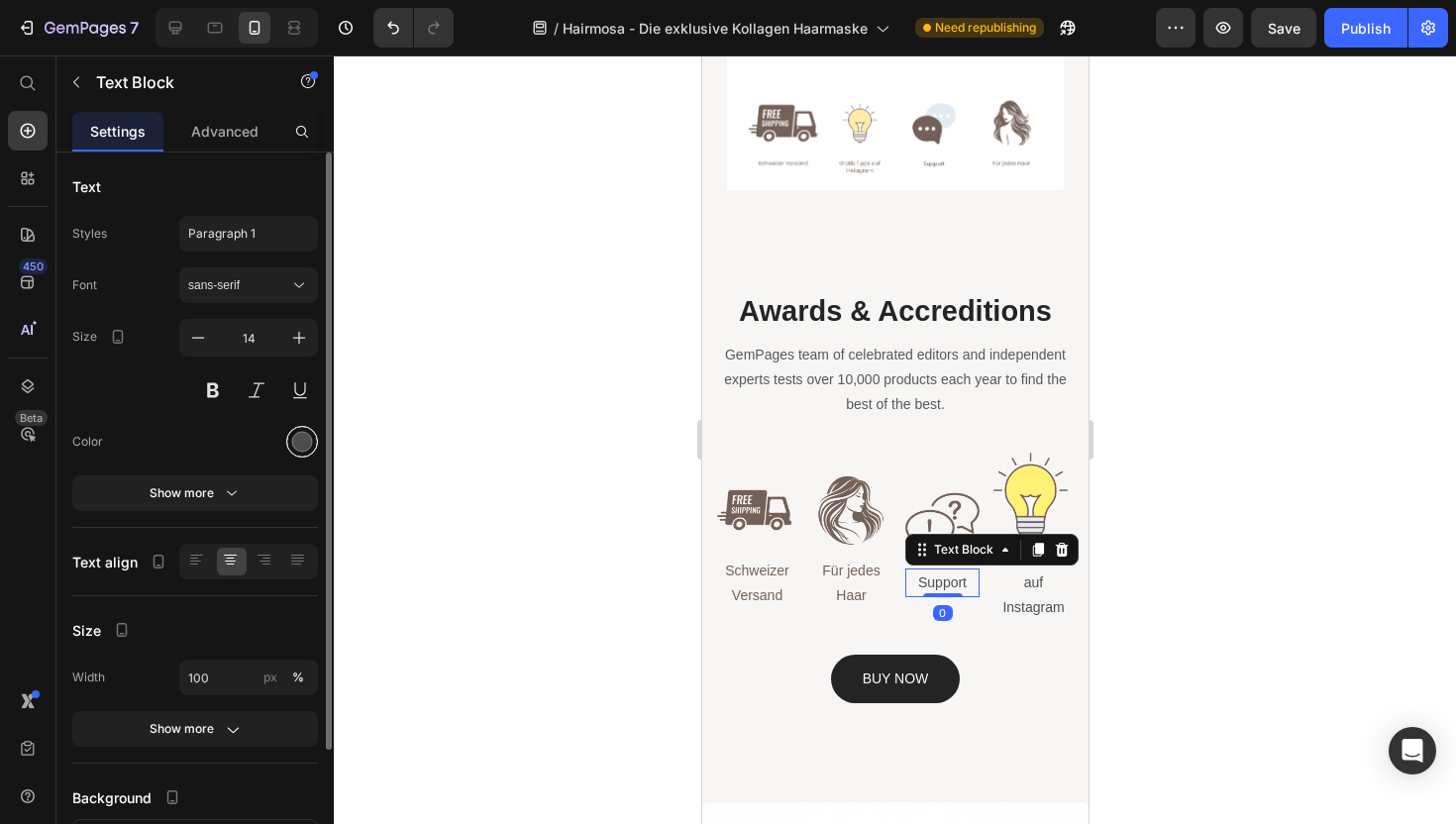 click at bounding box center (302, 442) 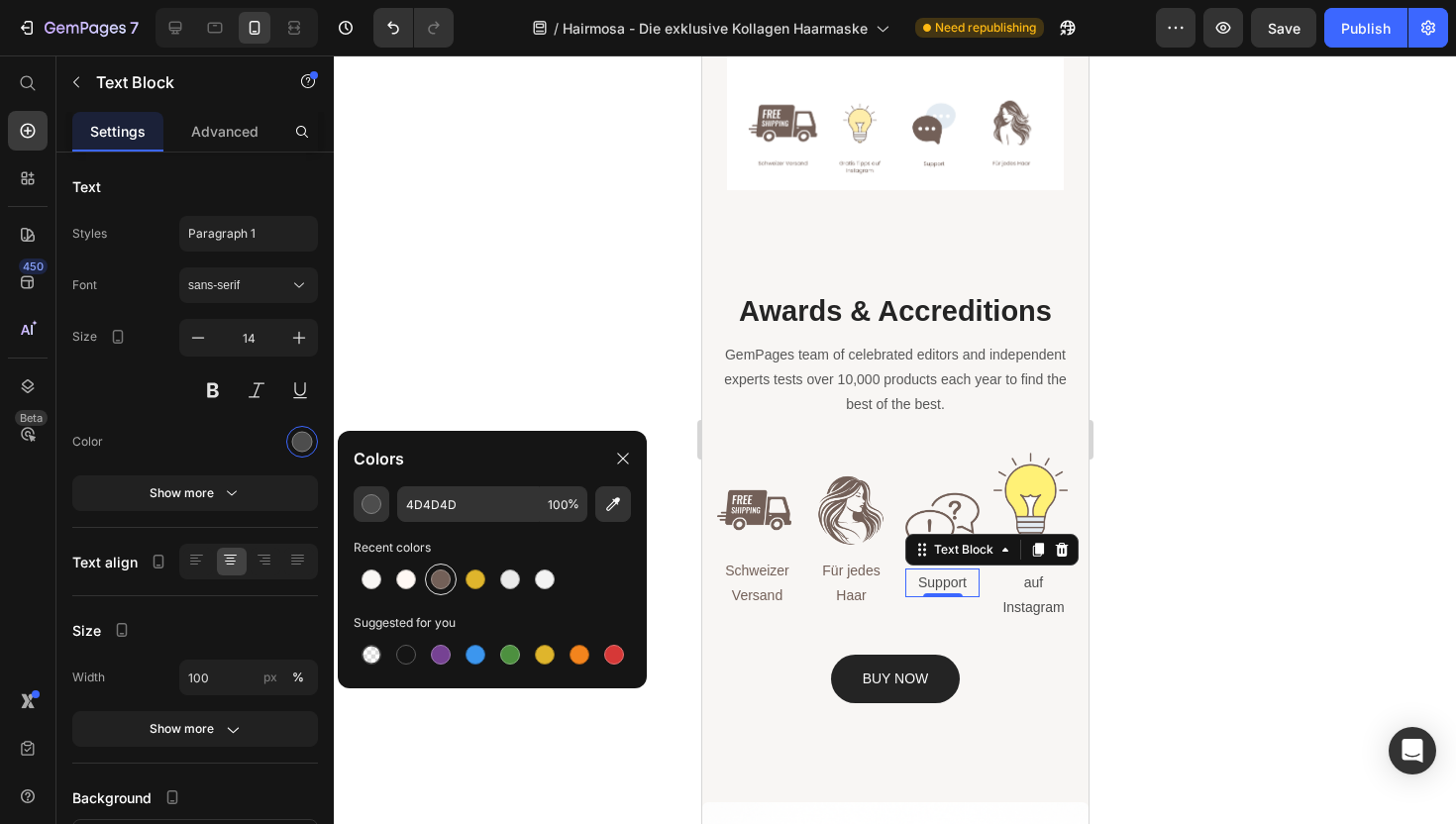 click at bounding box center [441, 579] 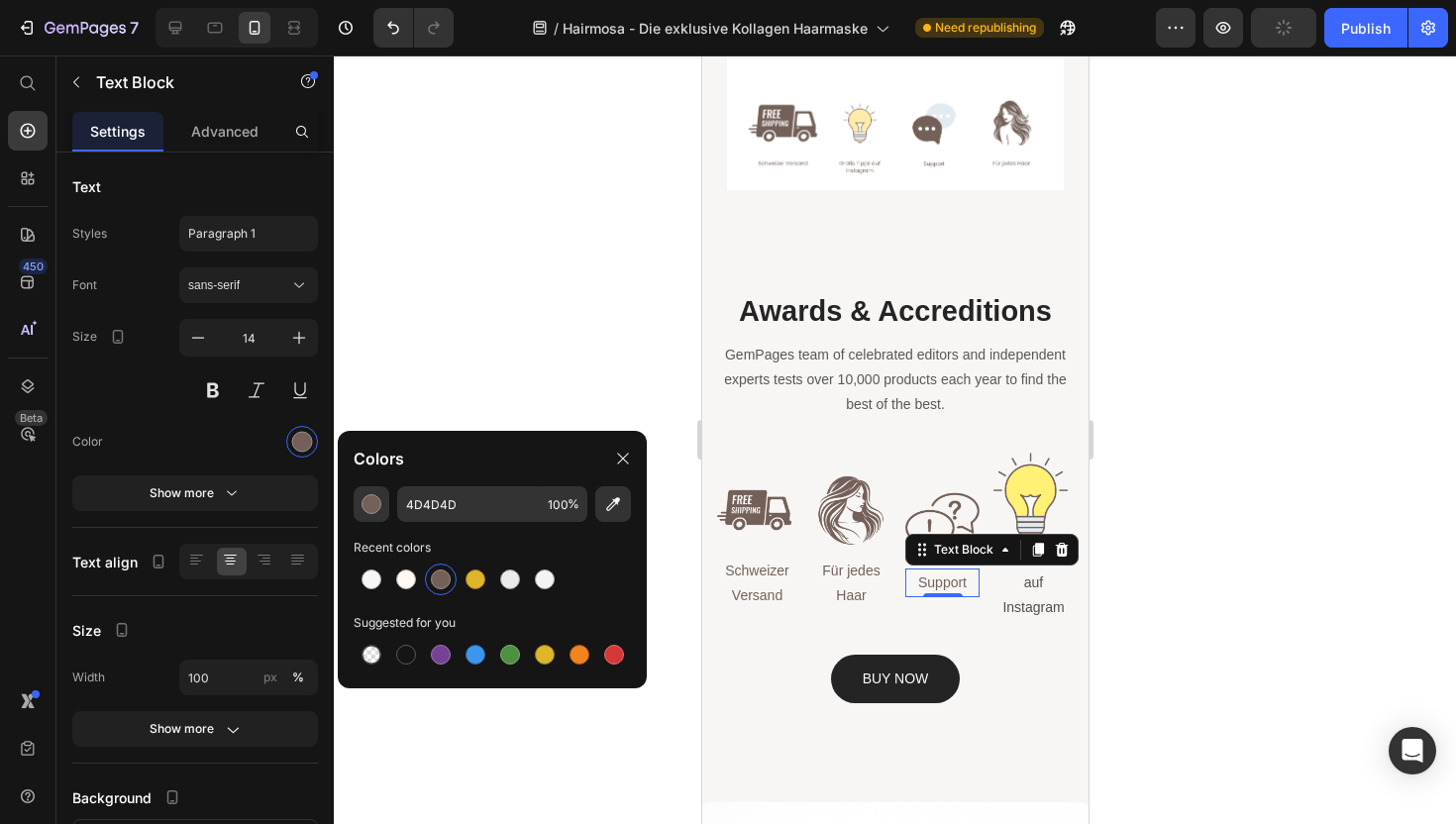 type on "736058" 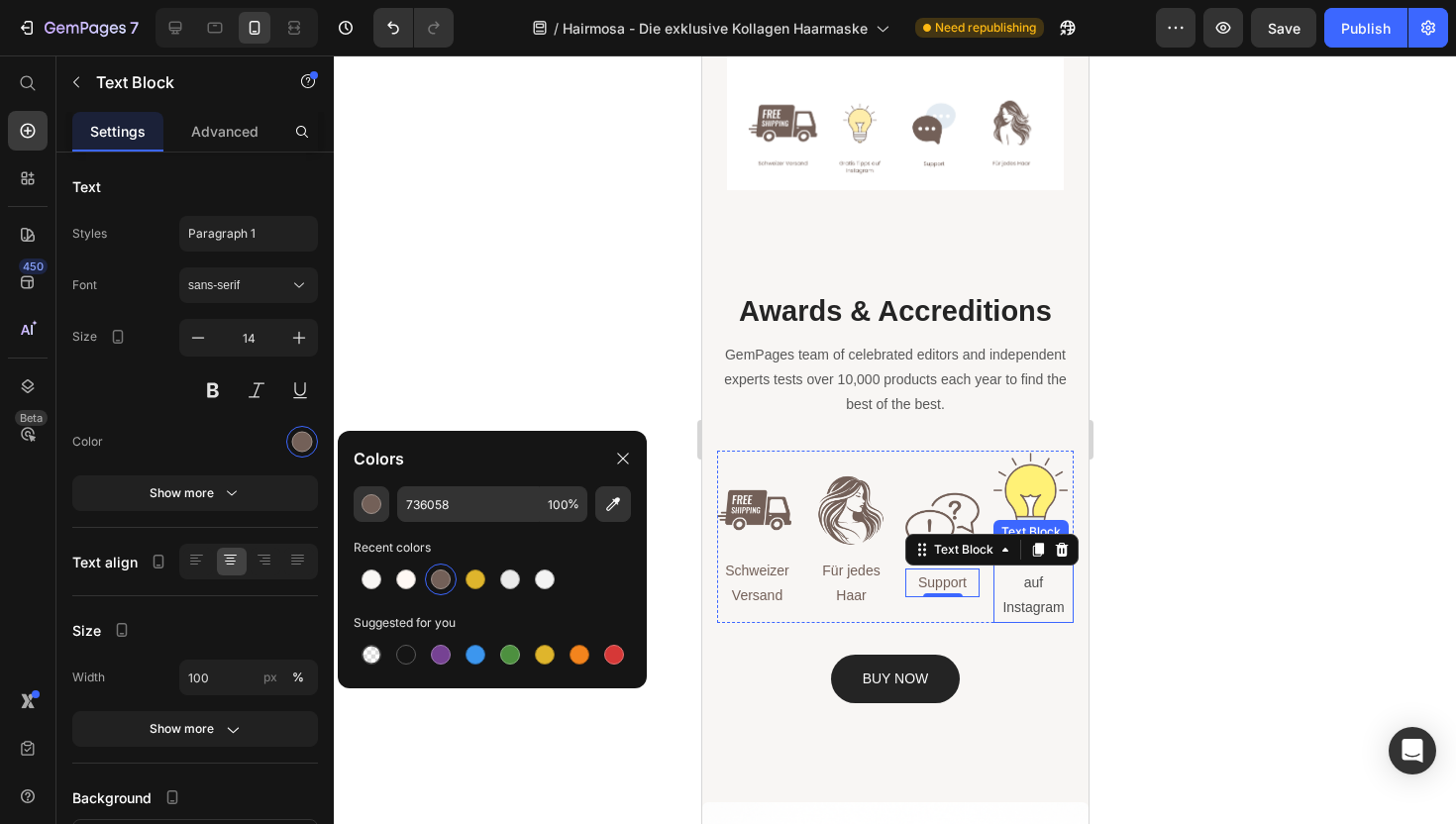 click on "Gratis Tipps auf Instagram" at bounding box center [1032, 583] 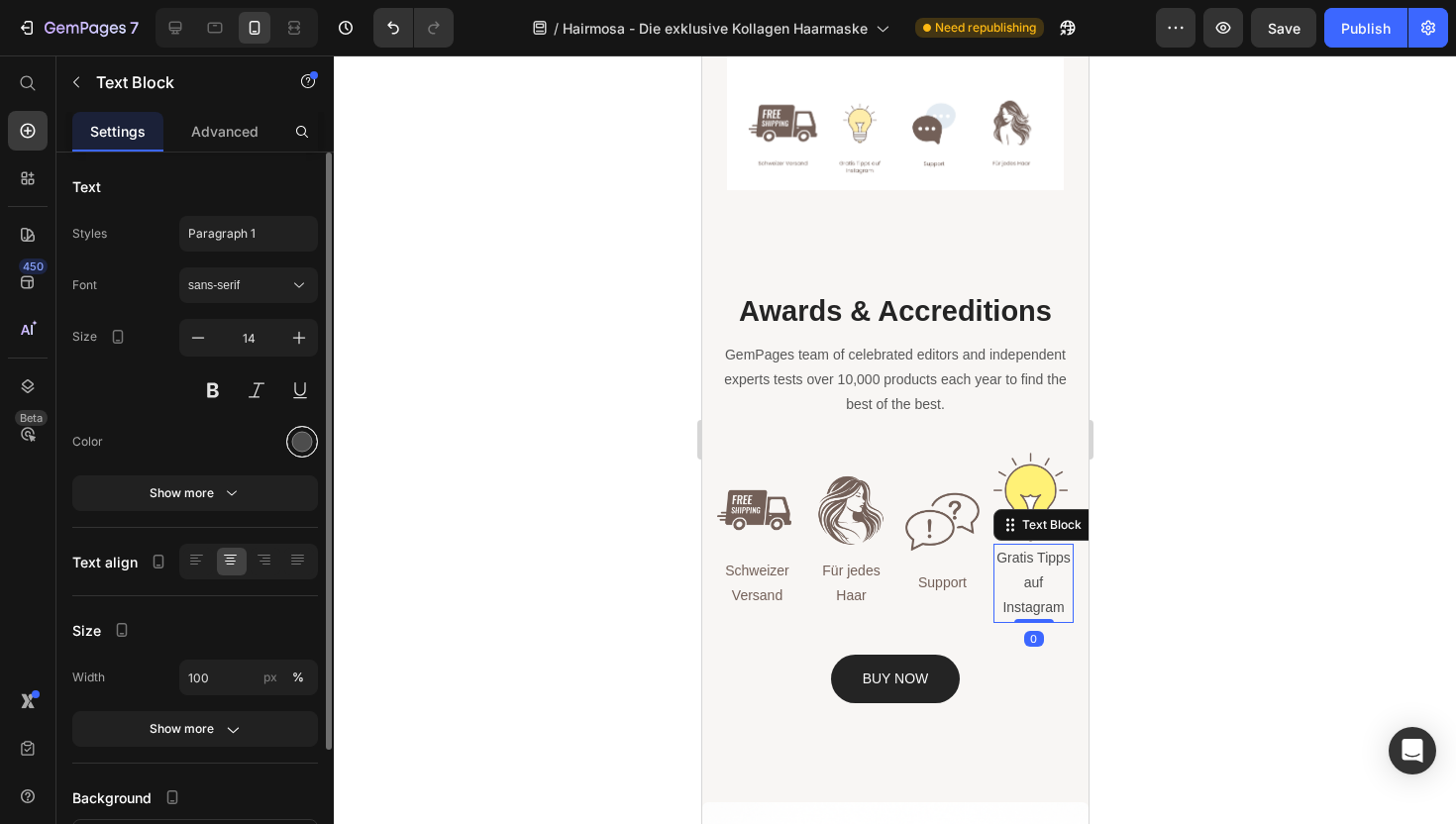 click at bounding box center (302, 442) 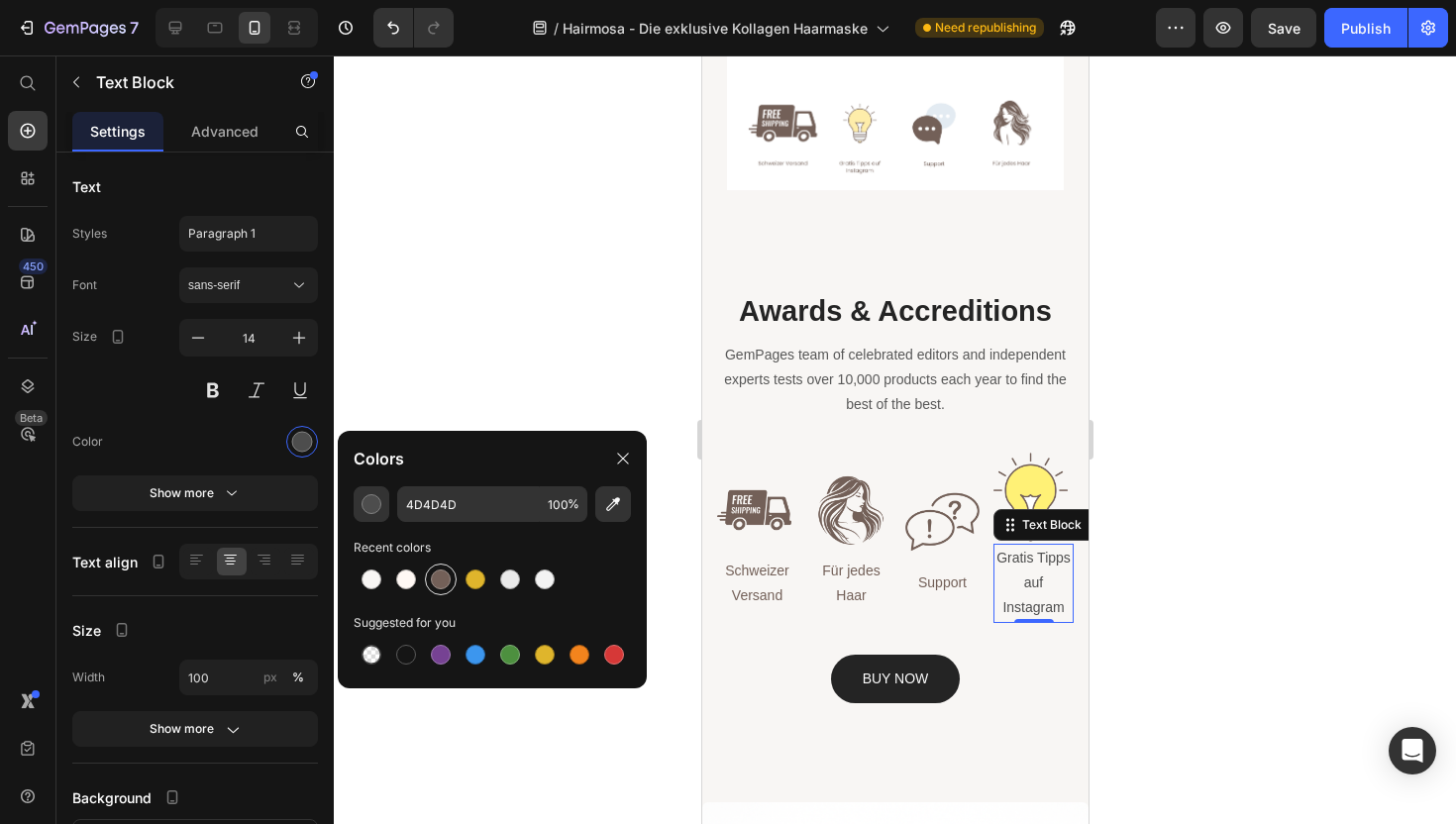 click at bounding box center [441, 579] 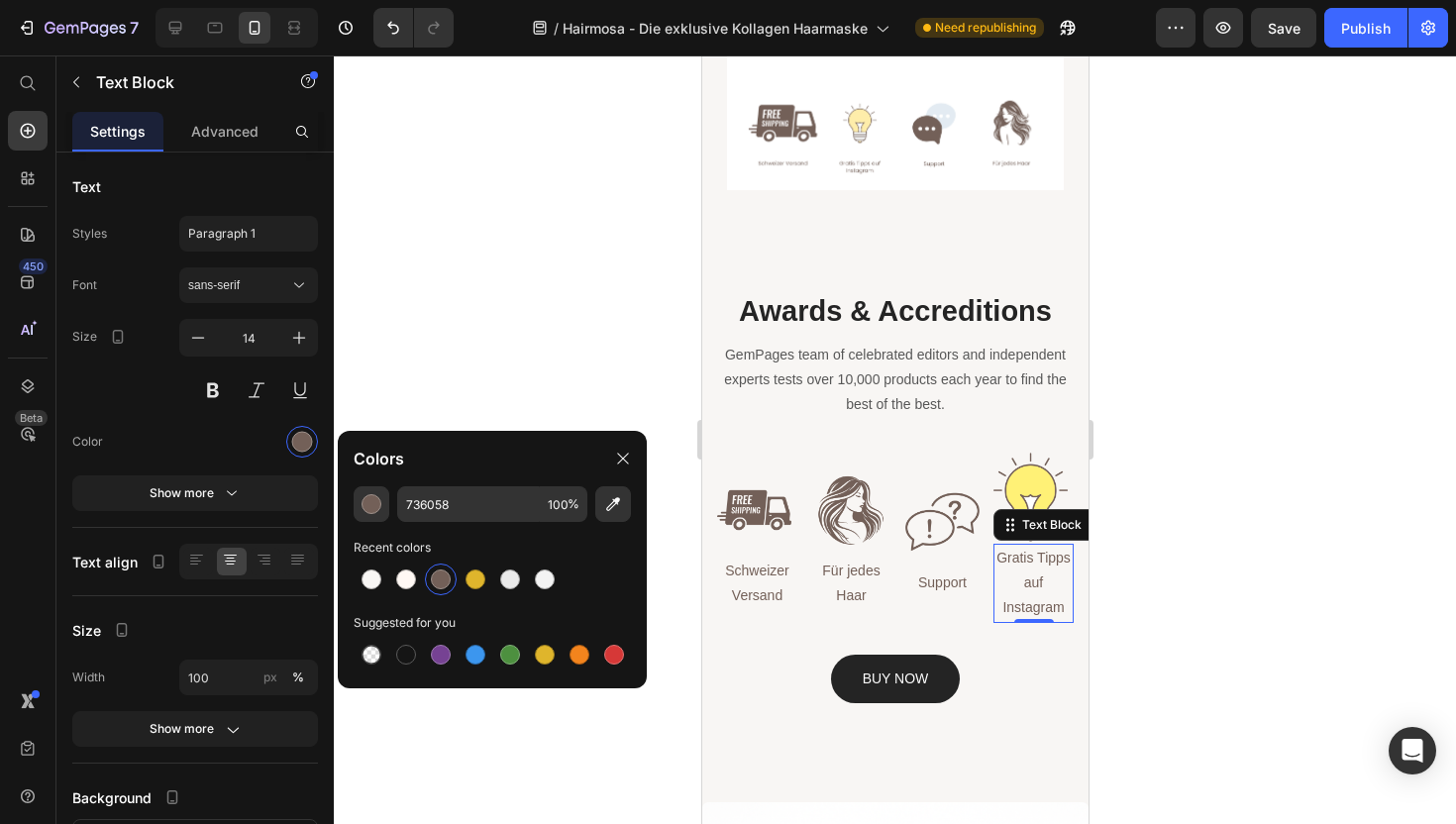 click 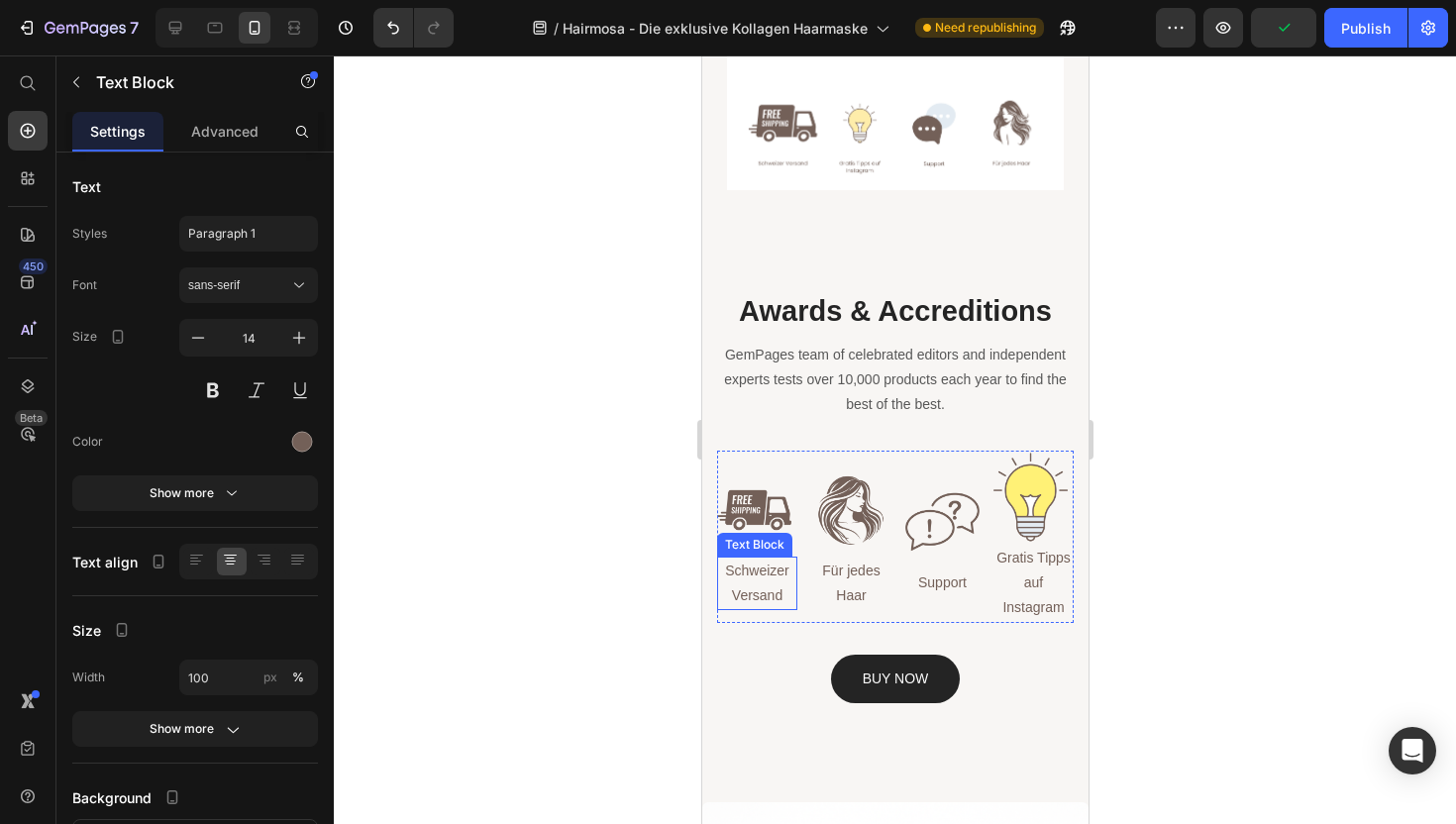 click on "Schweizer Versand" at bounding box center (756, 583) 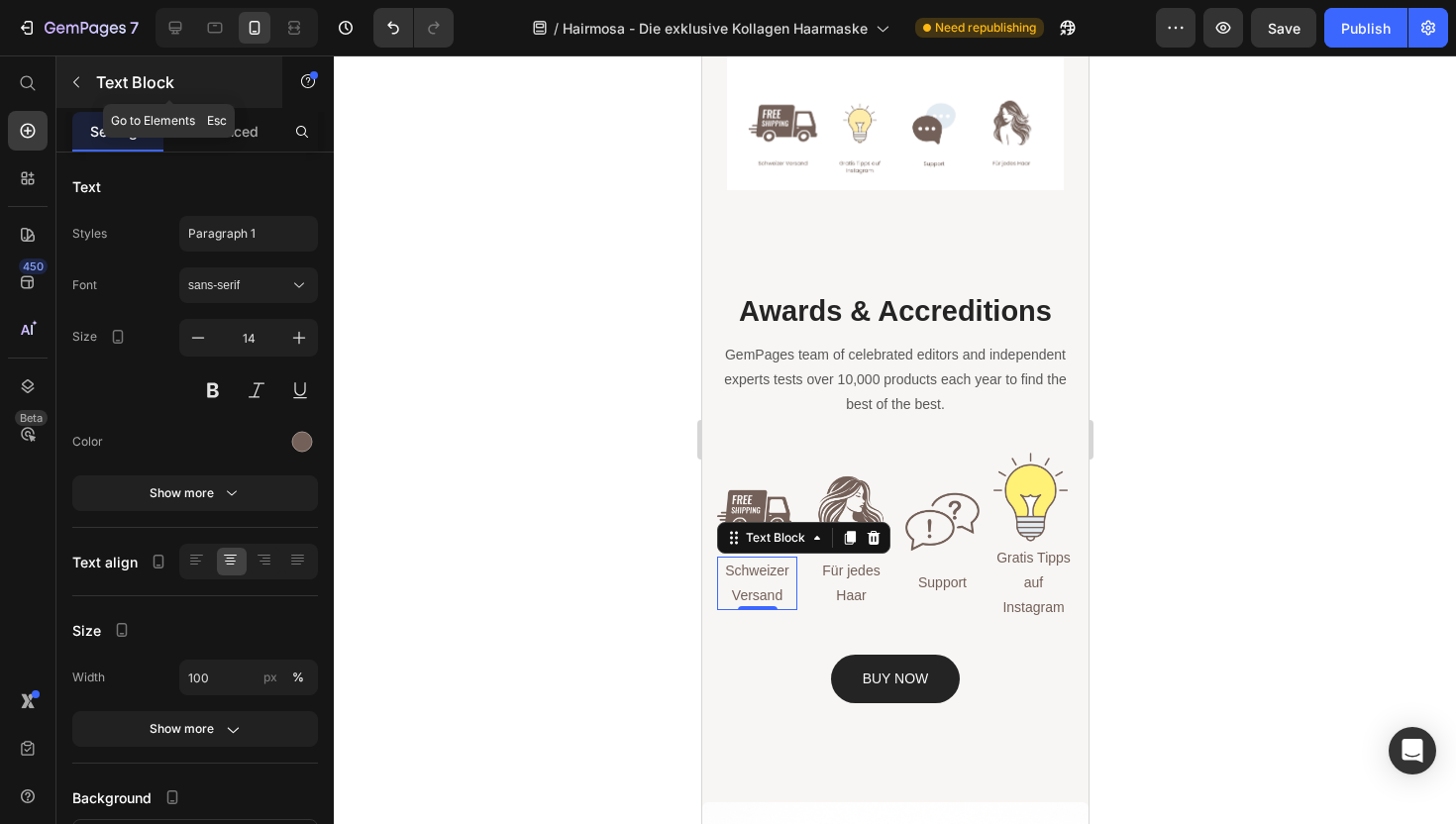 click 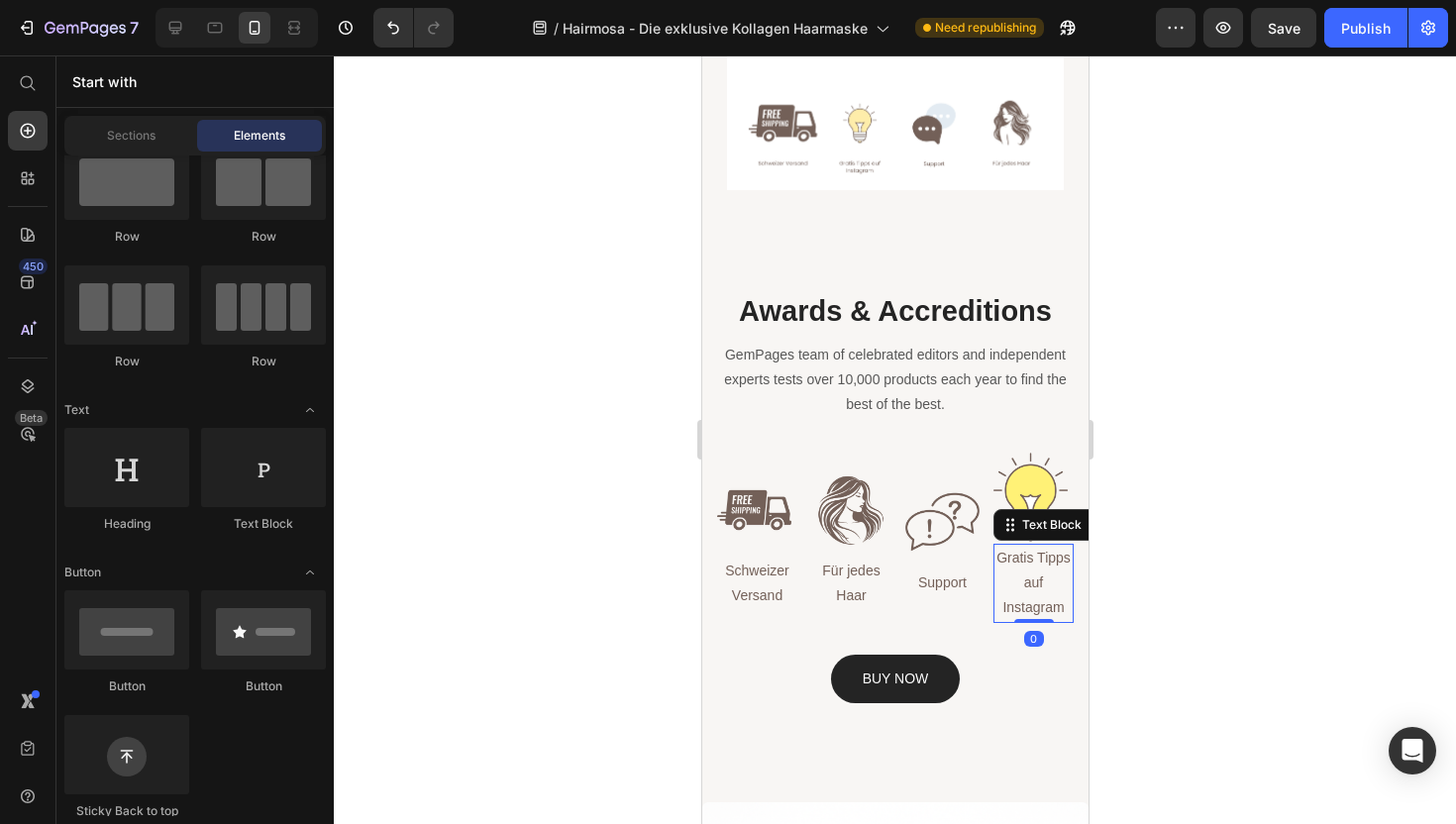 click on "Gratis Tipps auf Instagram" at bounding box center [1032, 583] 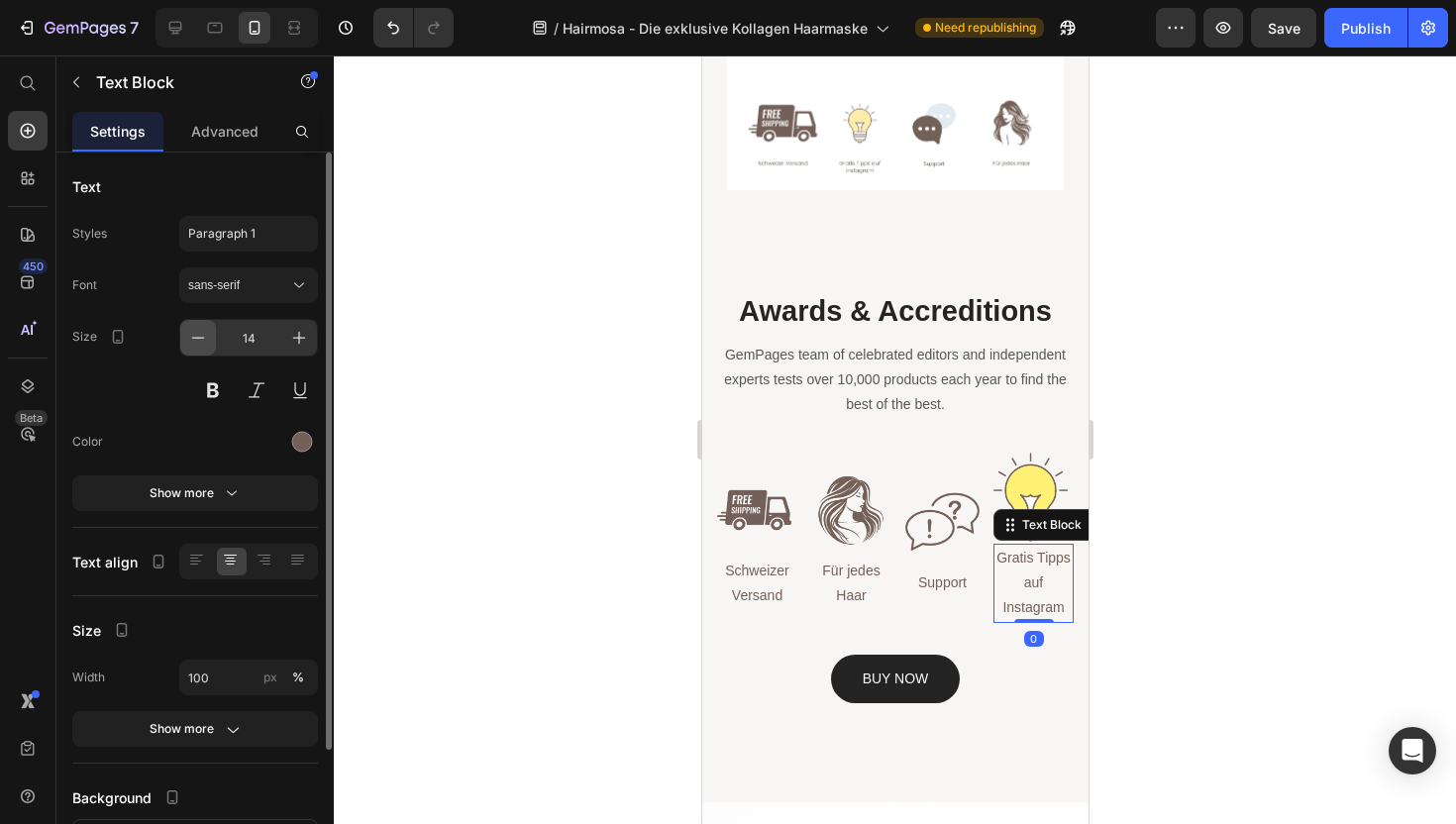 click at bounding box center [198, 338] 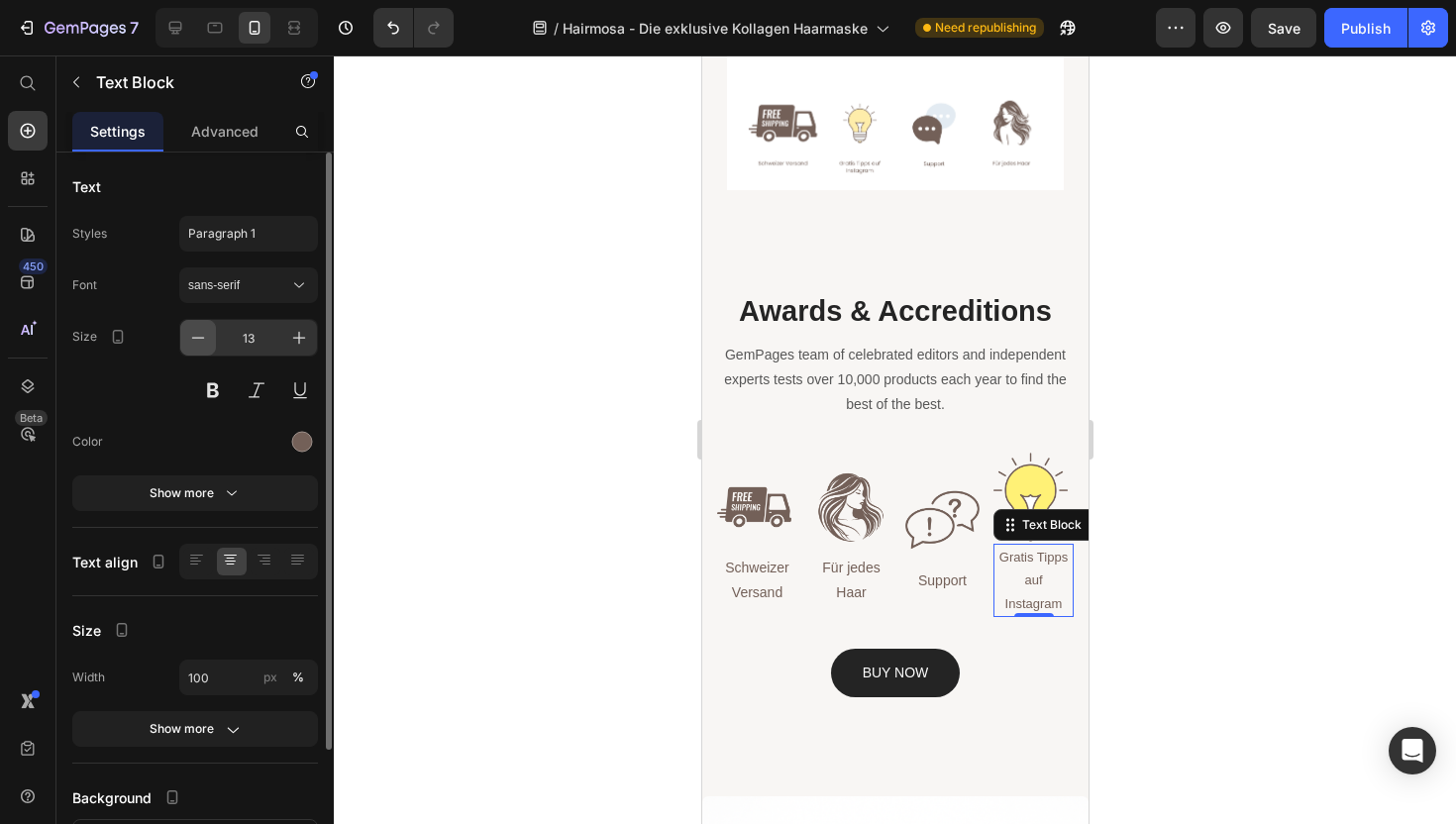 click at bounding box center (198, 338) 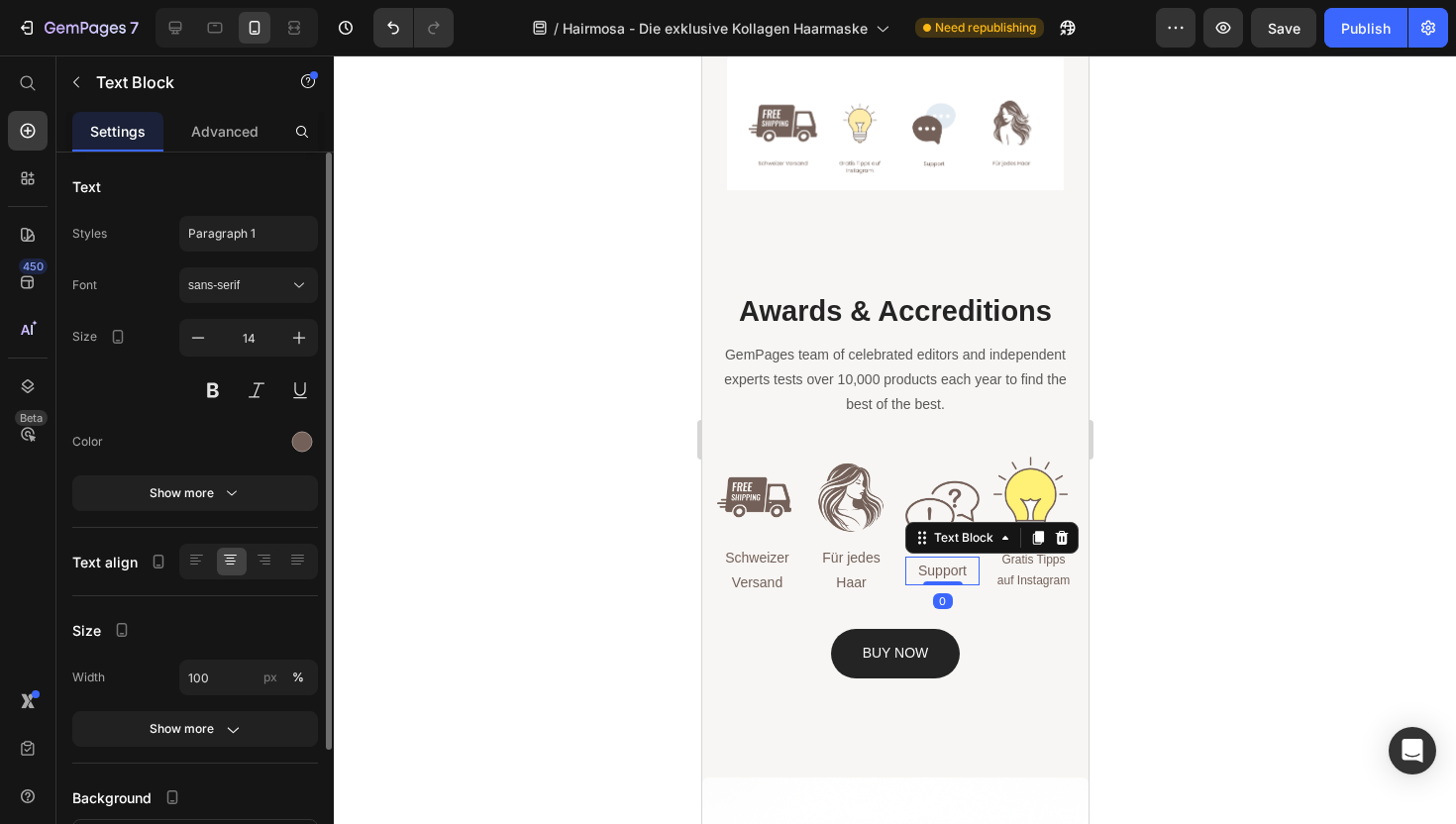 click on "Support" at bounding box center (941, 570) 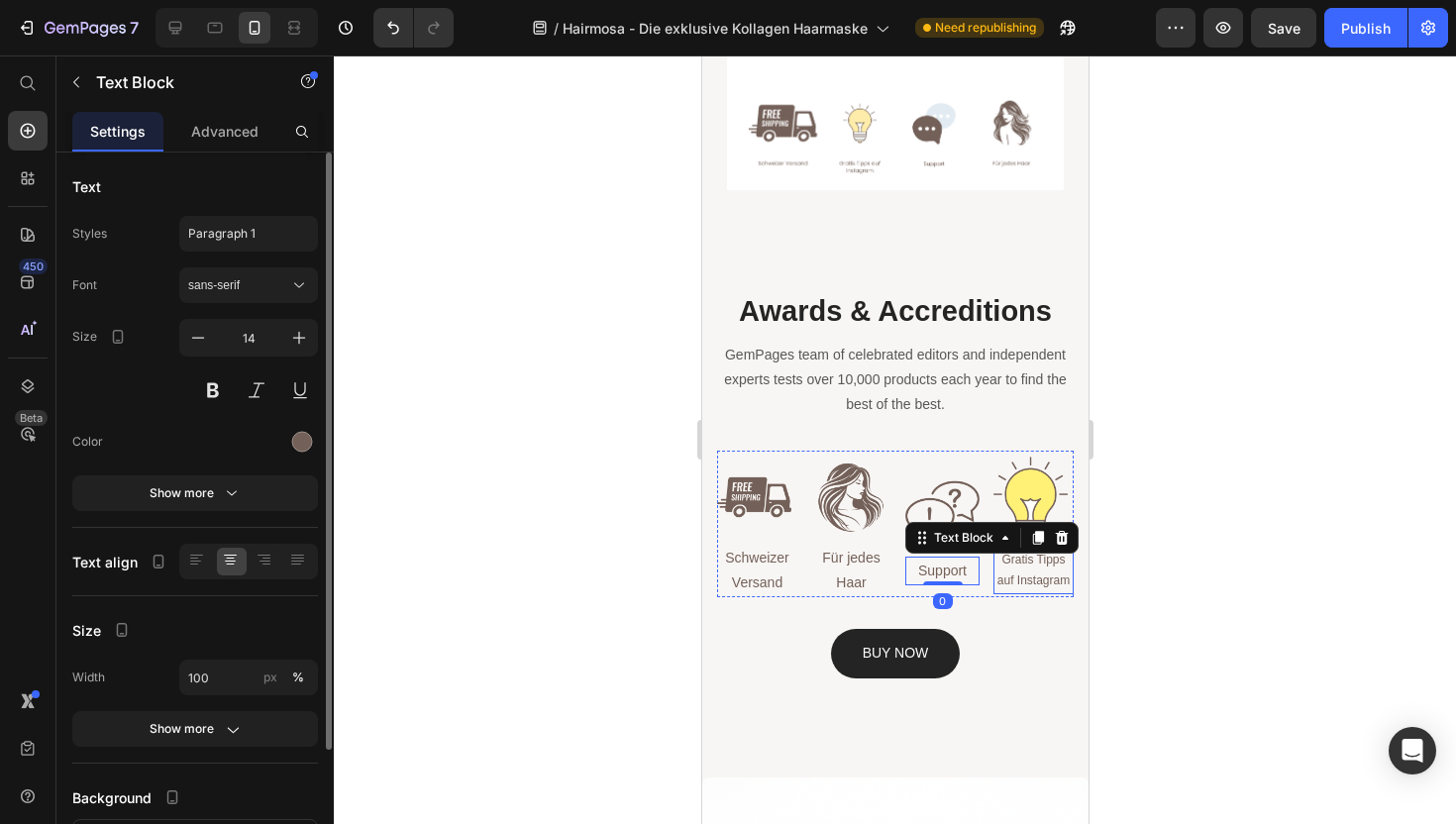 click on "Gratis Tipps auf Instagram" at bounding box center (1032, 570) 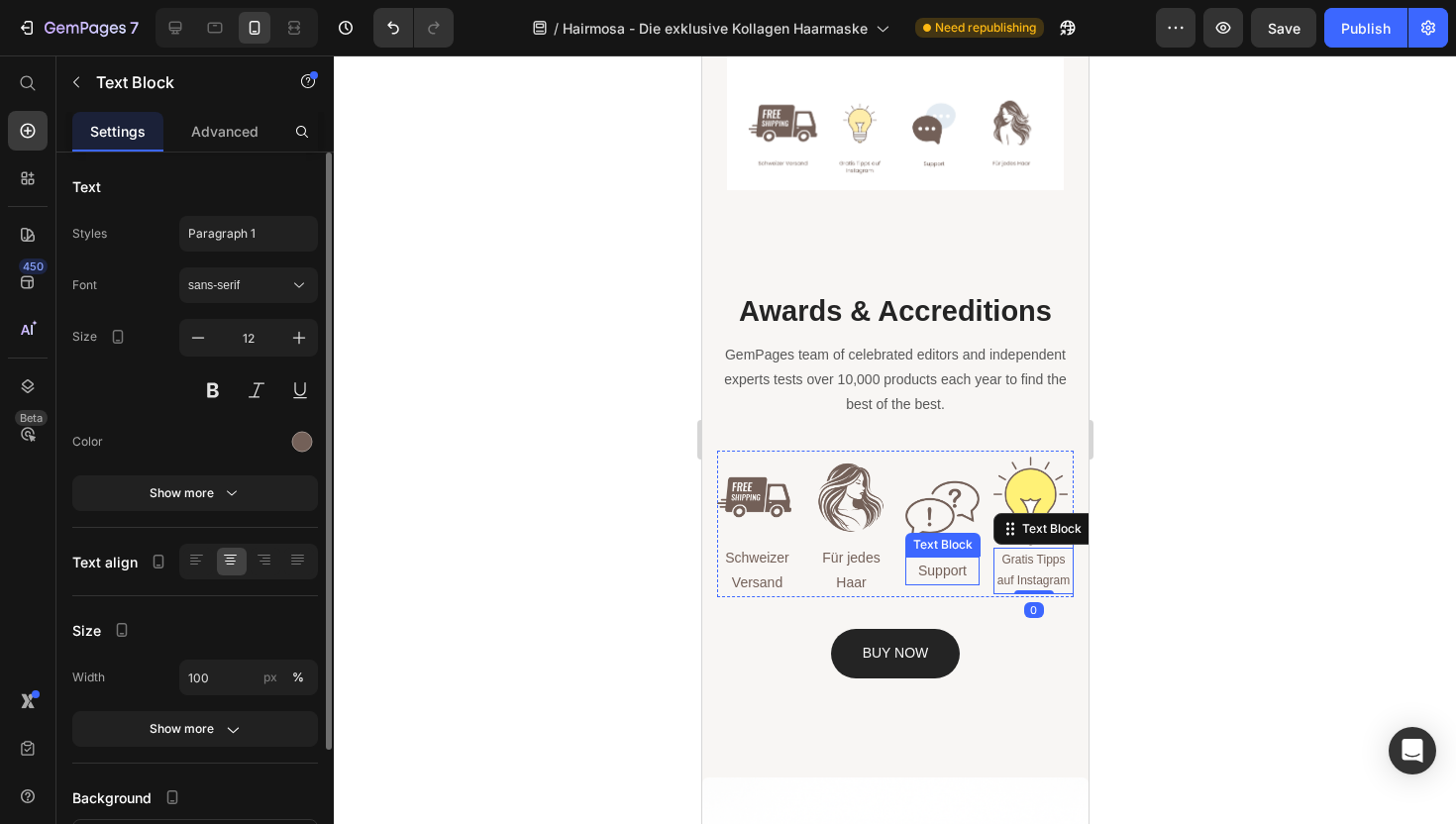 click on "Support" at bounding box center (941, 570) 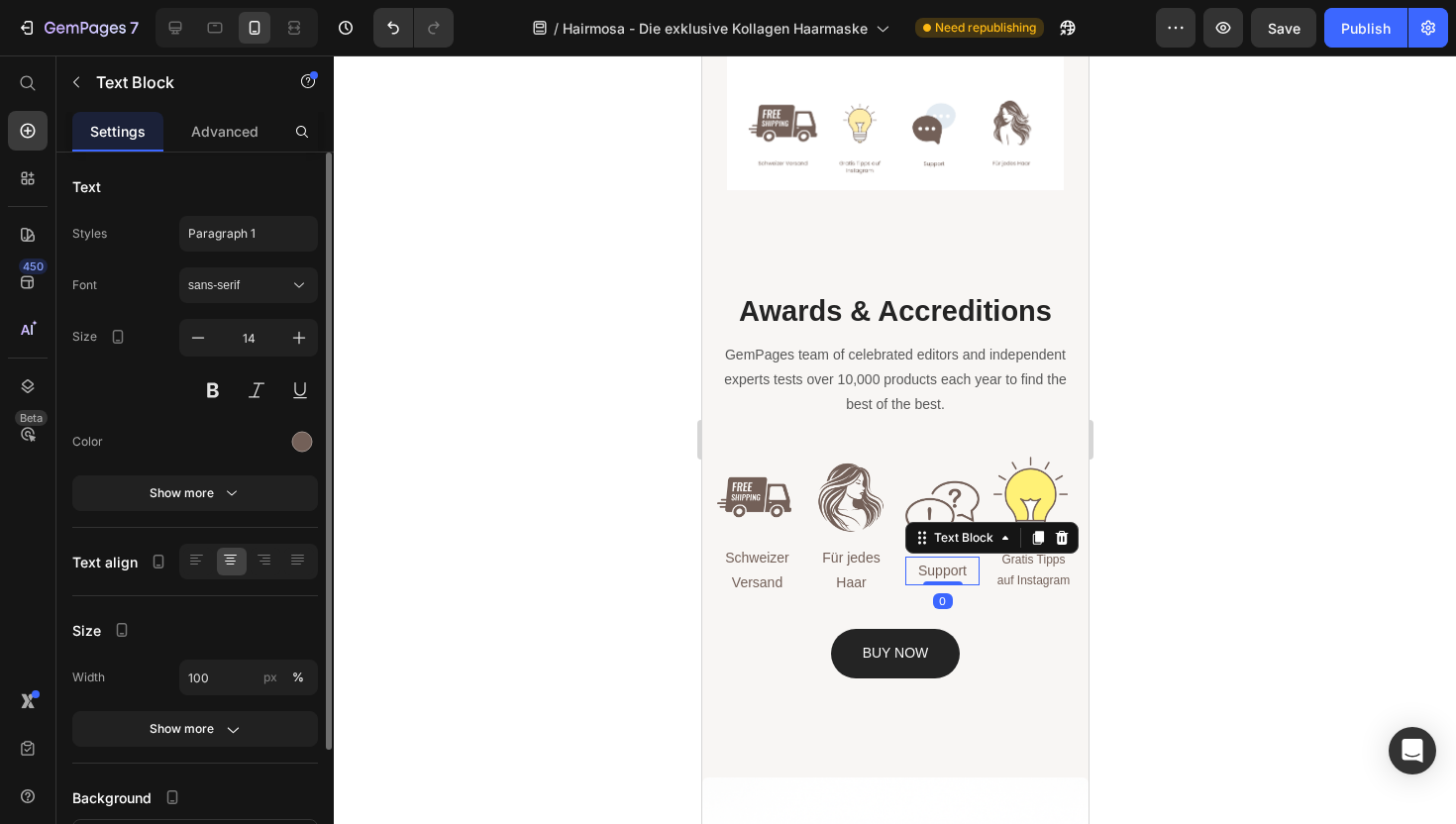 click on "Font sans-serif Size 14 Color Show more" at bounding box center [195, 389] 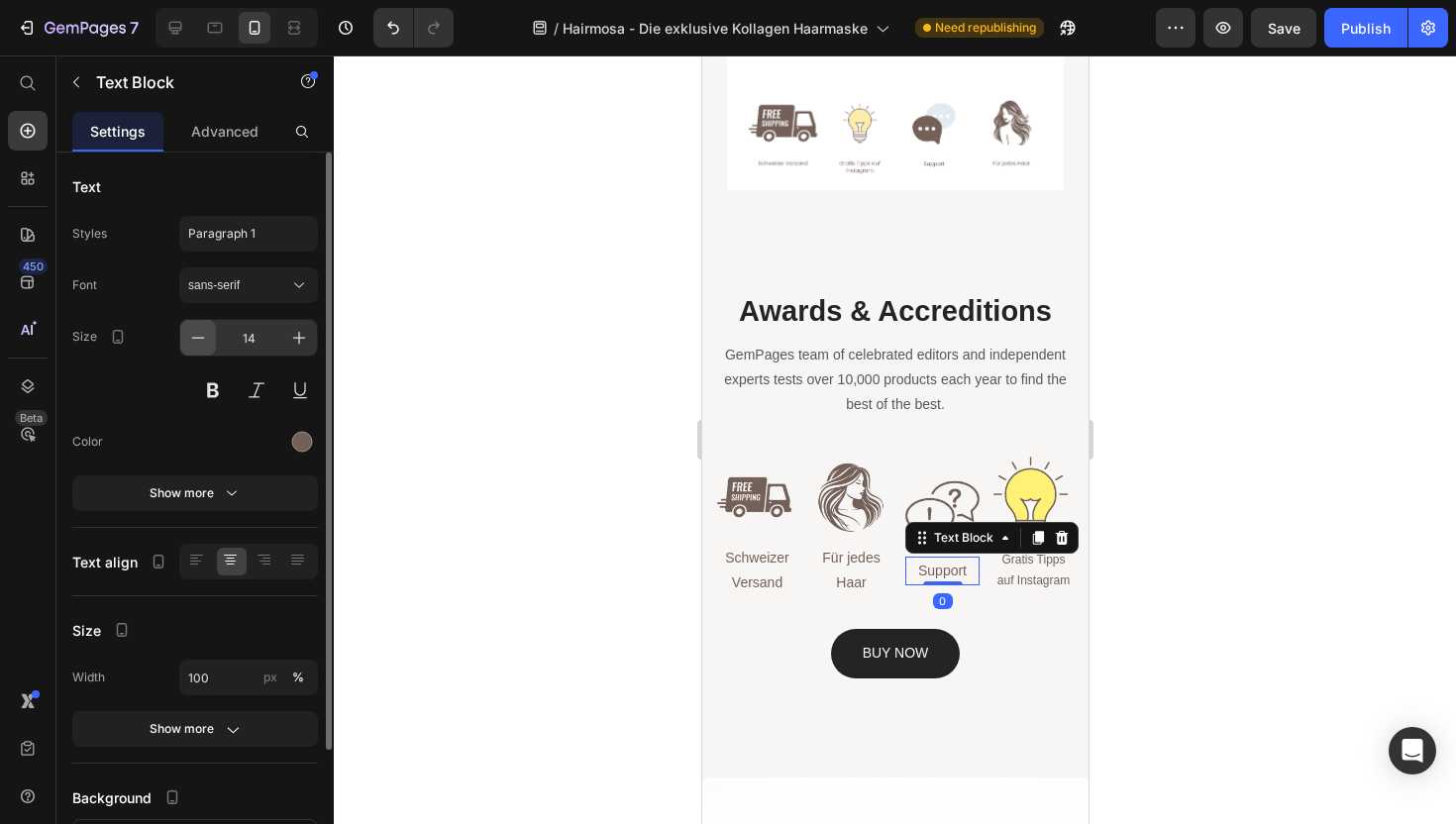 click at bounding box center (198, 338) 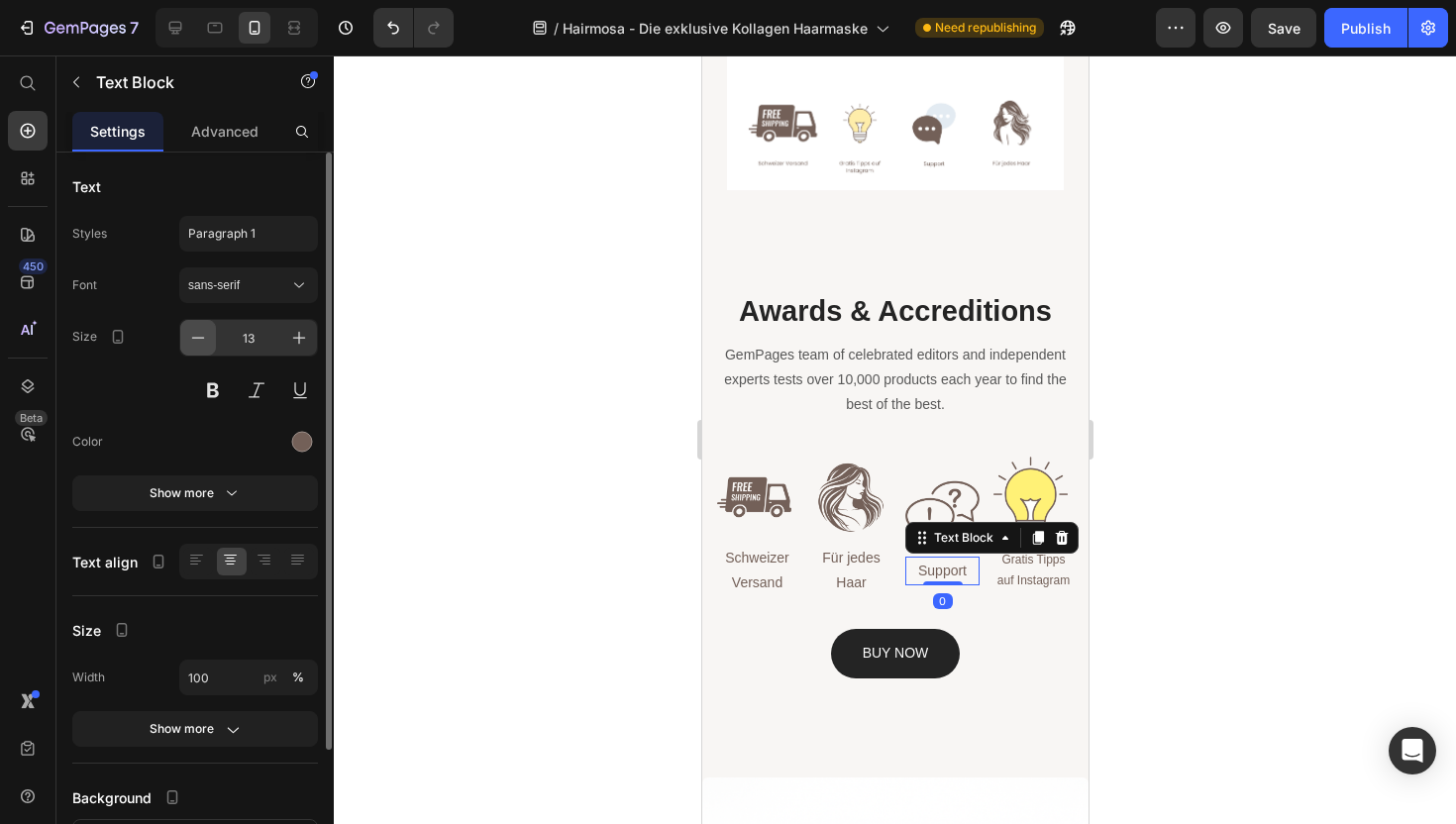 click at bounding box center [198, 338] 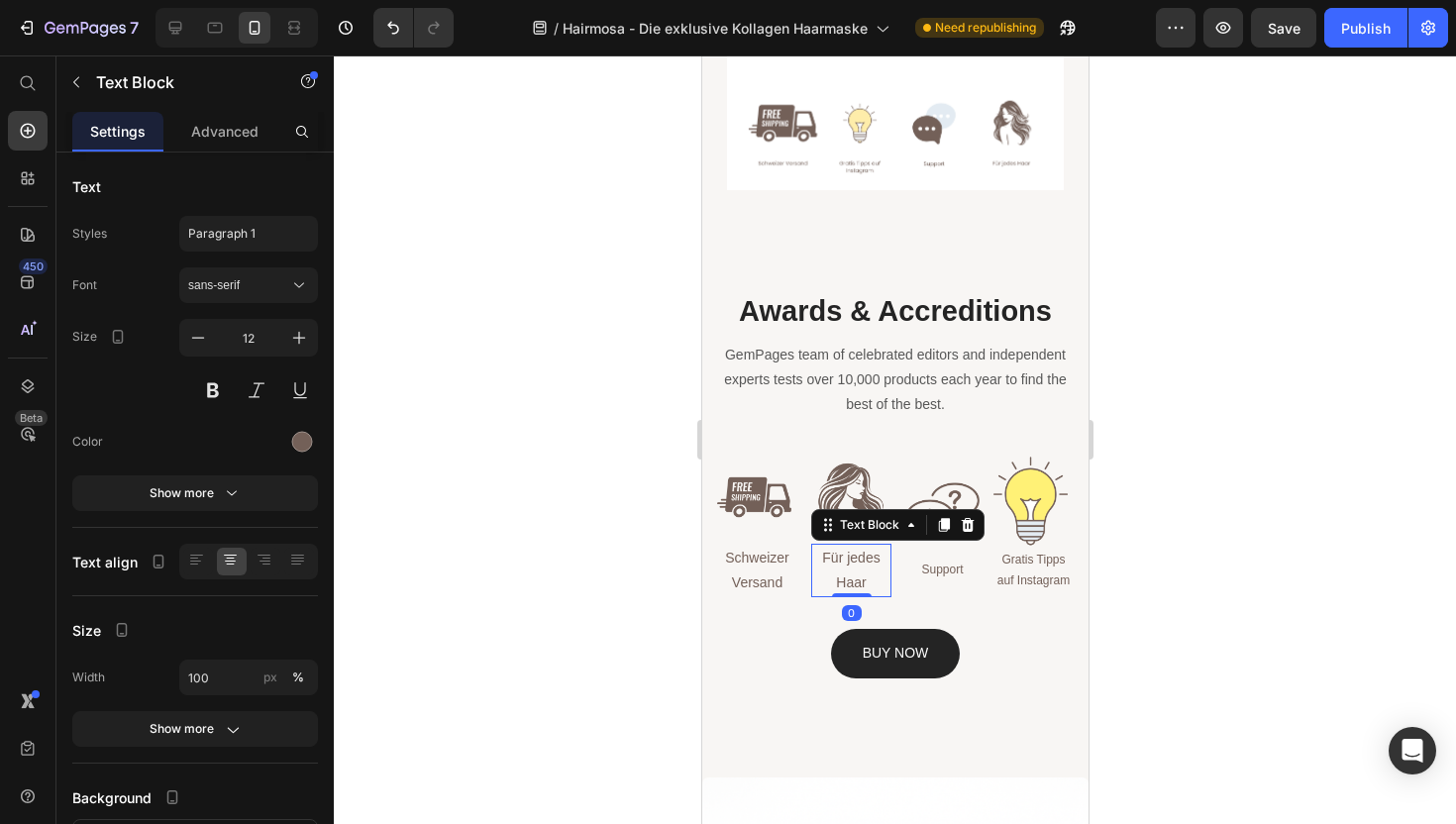 click on "Für jedes Haar" at bounding box center [850, 570] 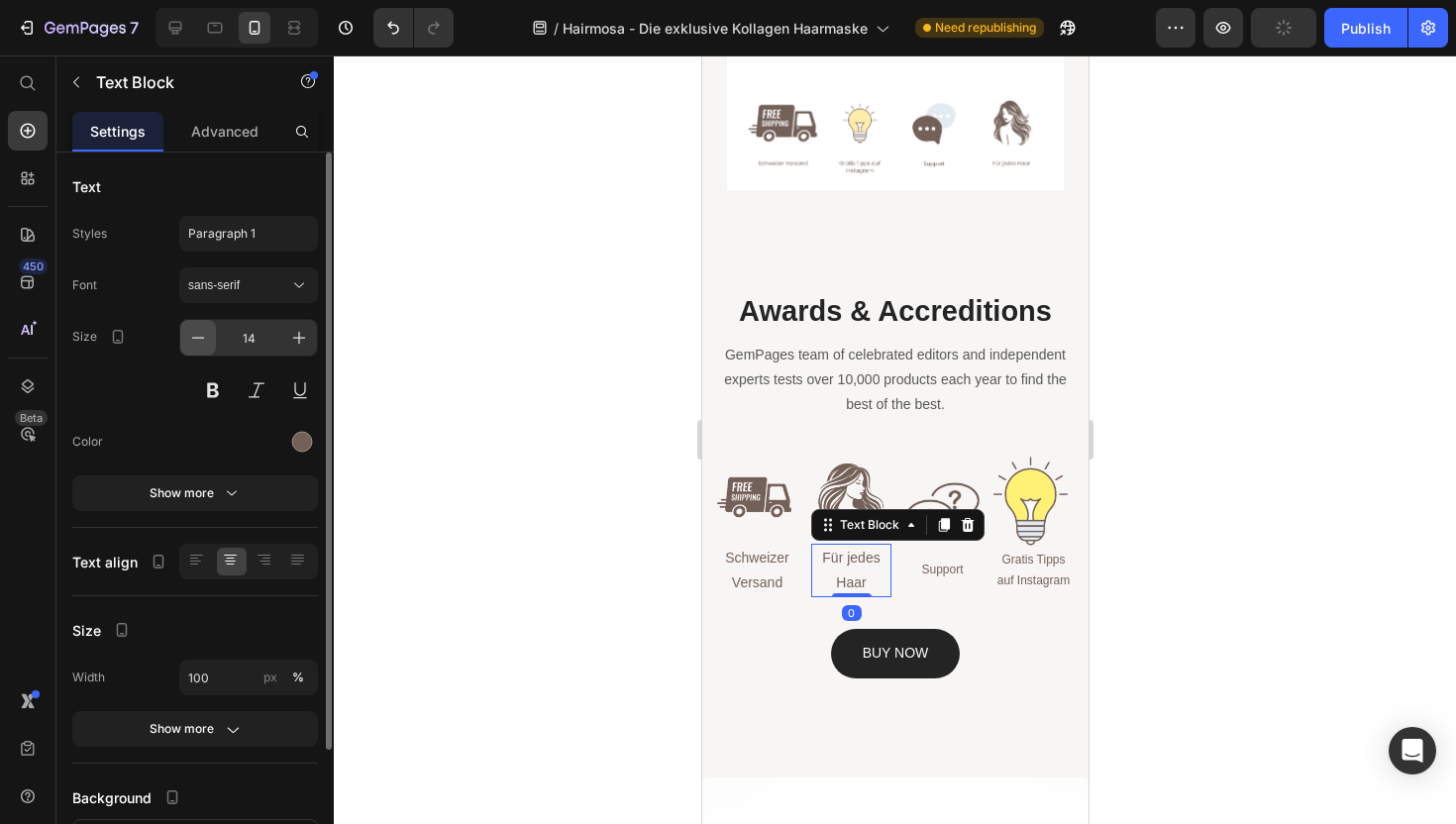 click 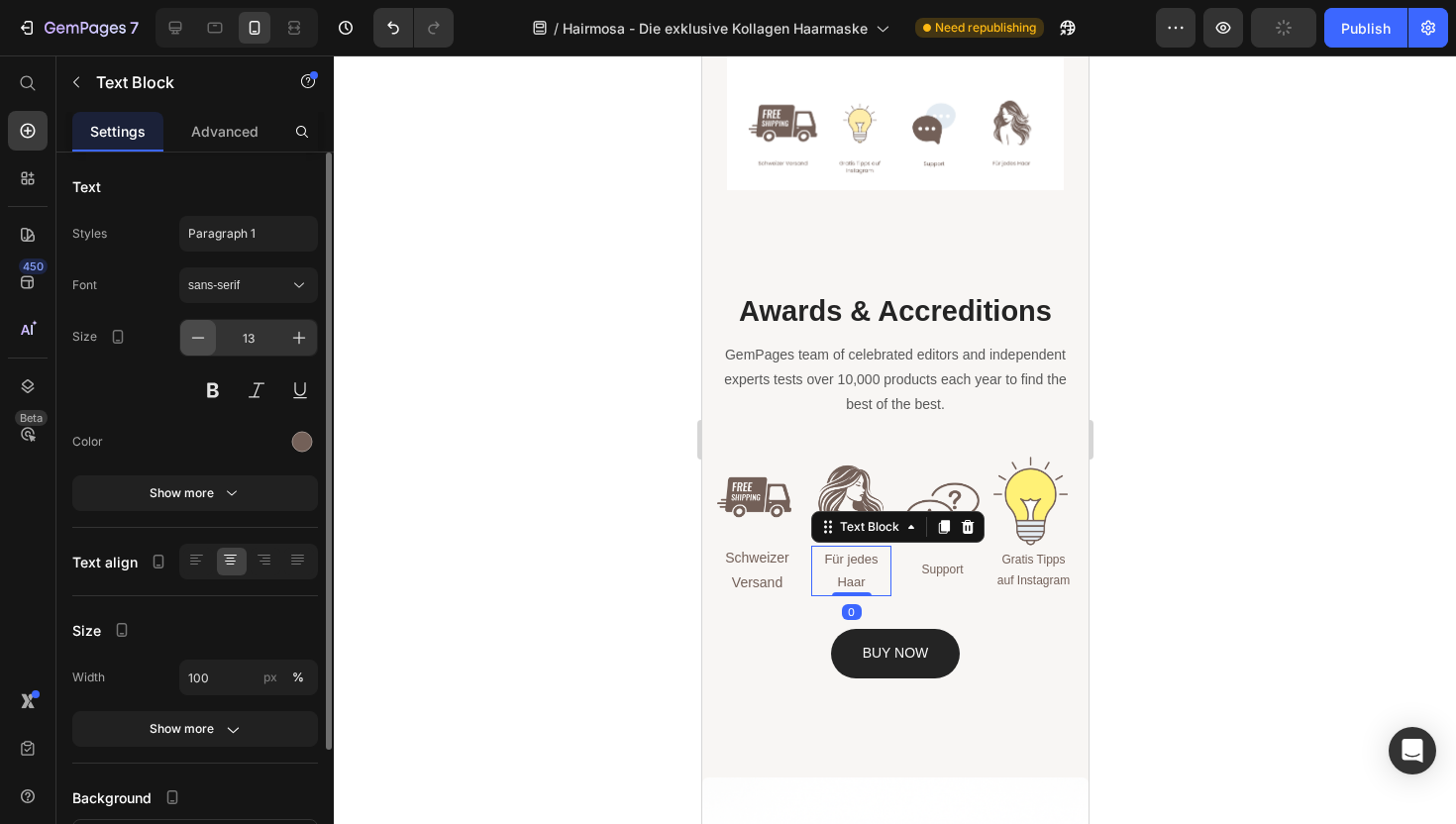 click 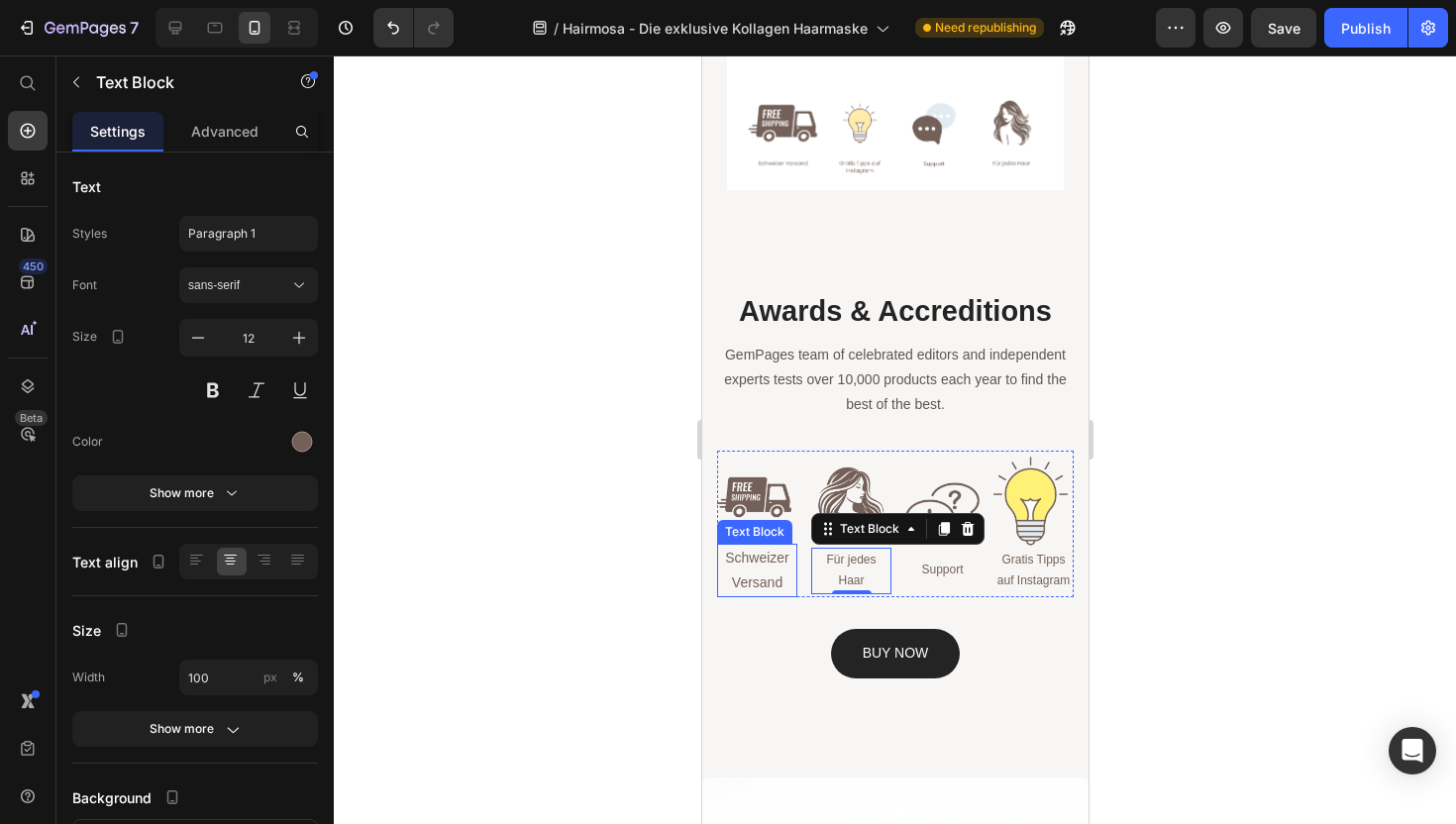 click on "Schweizer Versand" at bounding box center (756, 570) 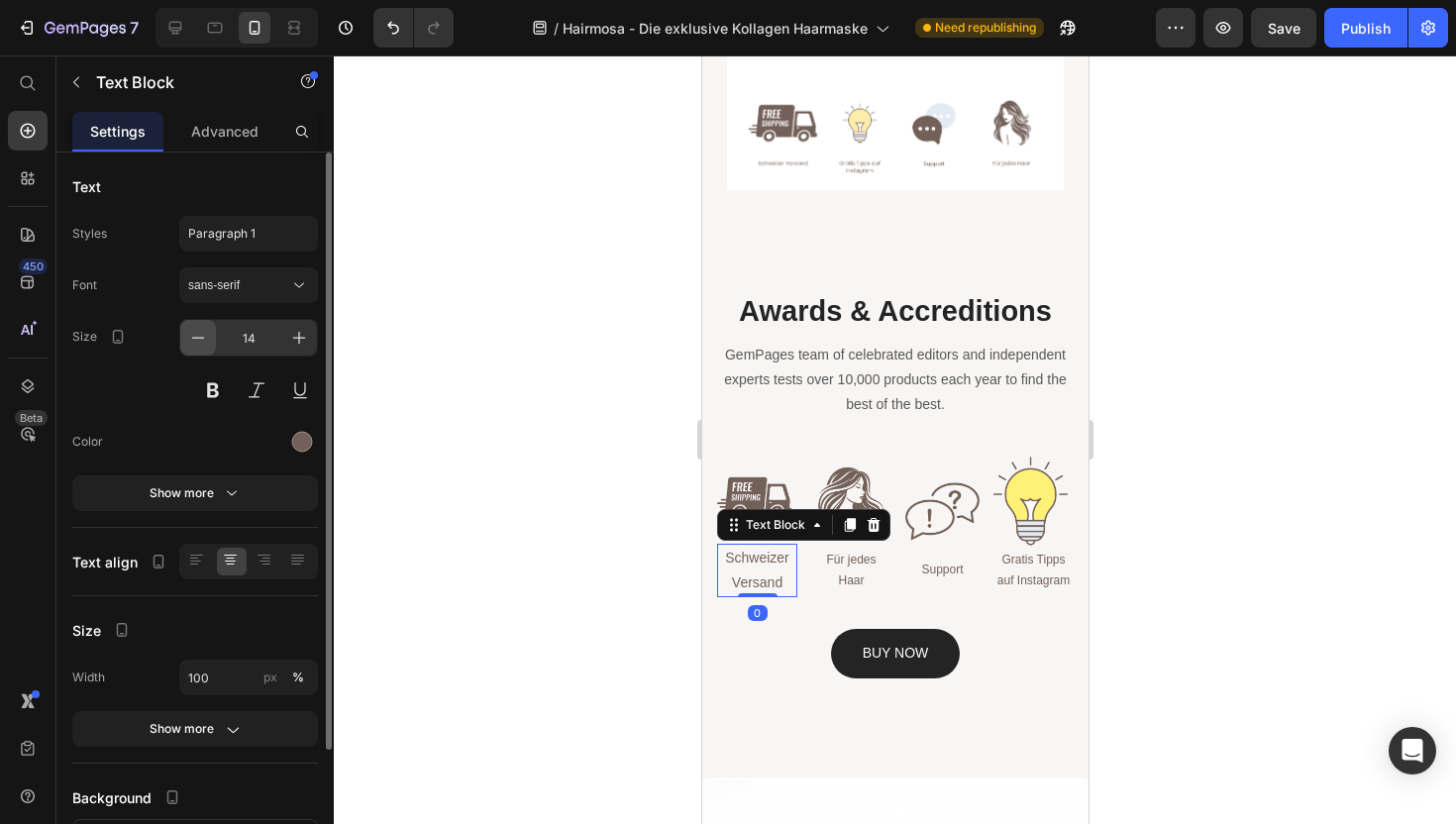 click at bounding box center [198, 338] 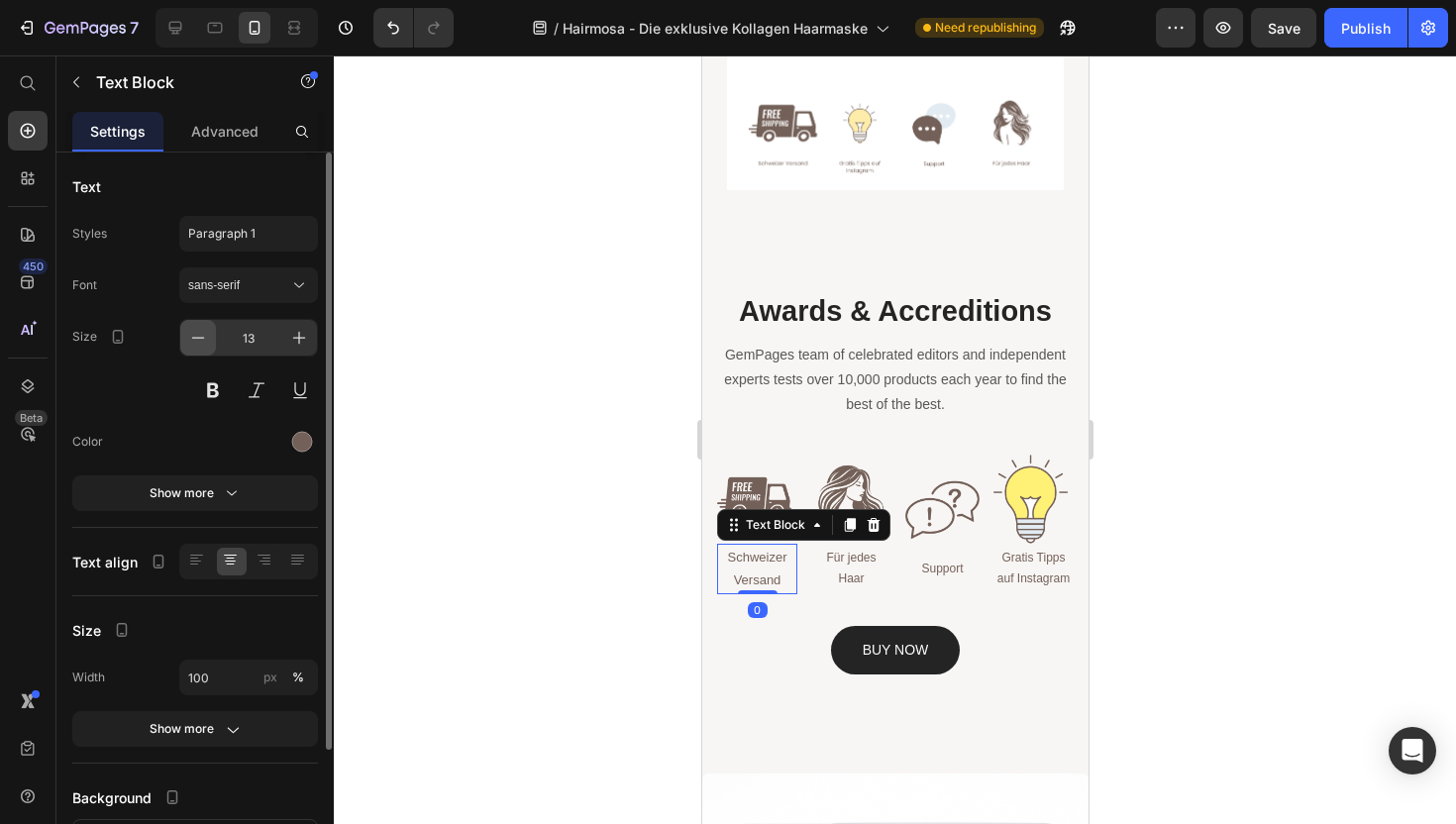 click at bounding box center [198, 338] 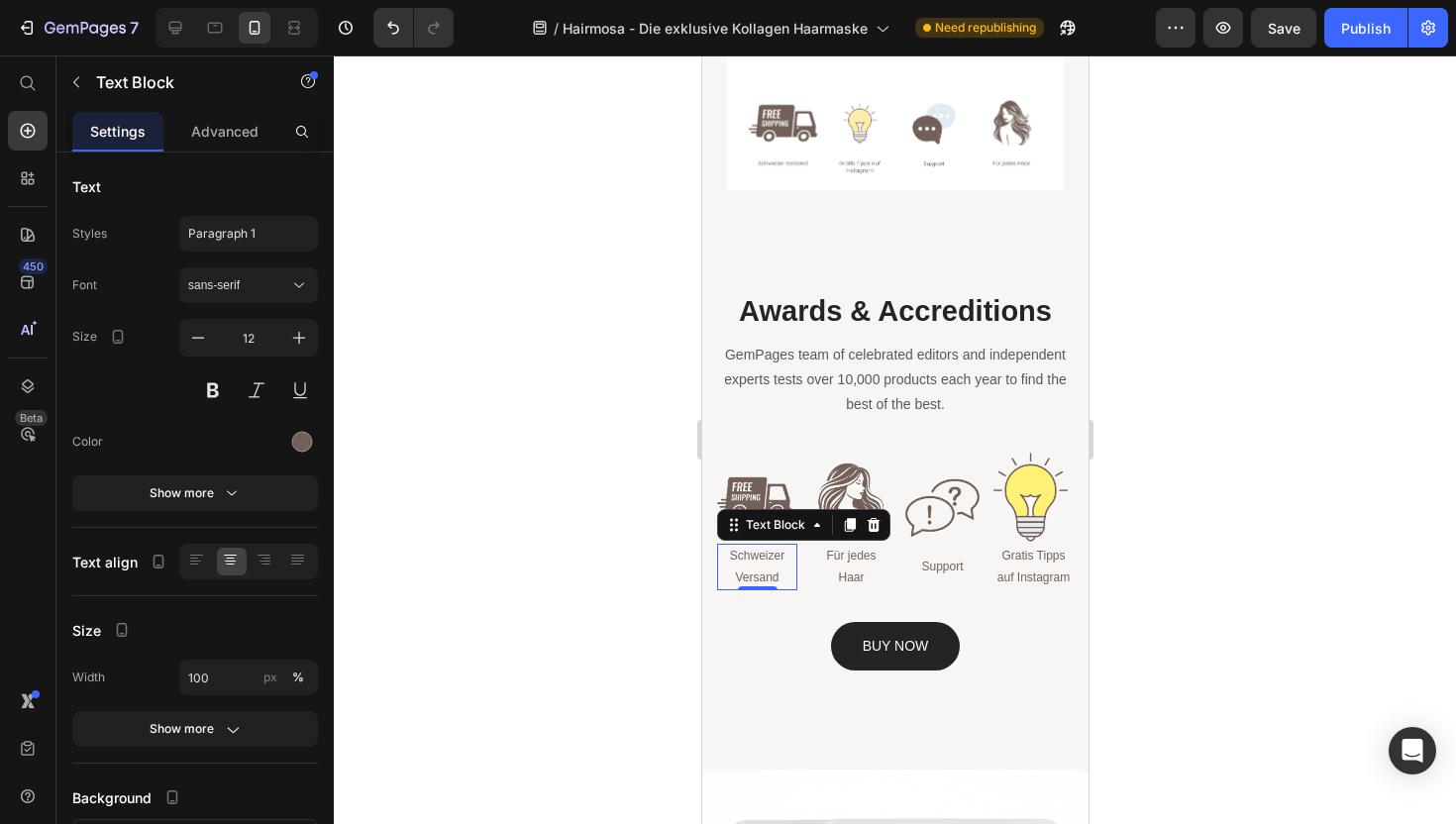 click 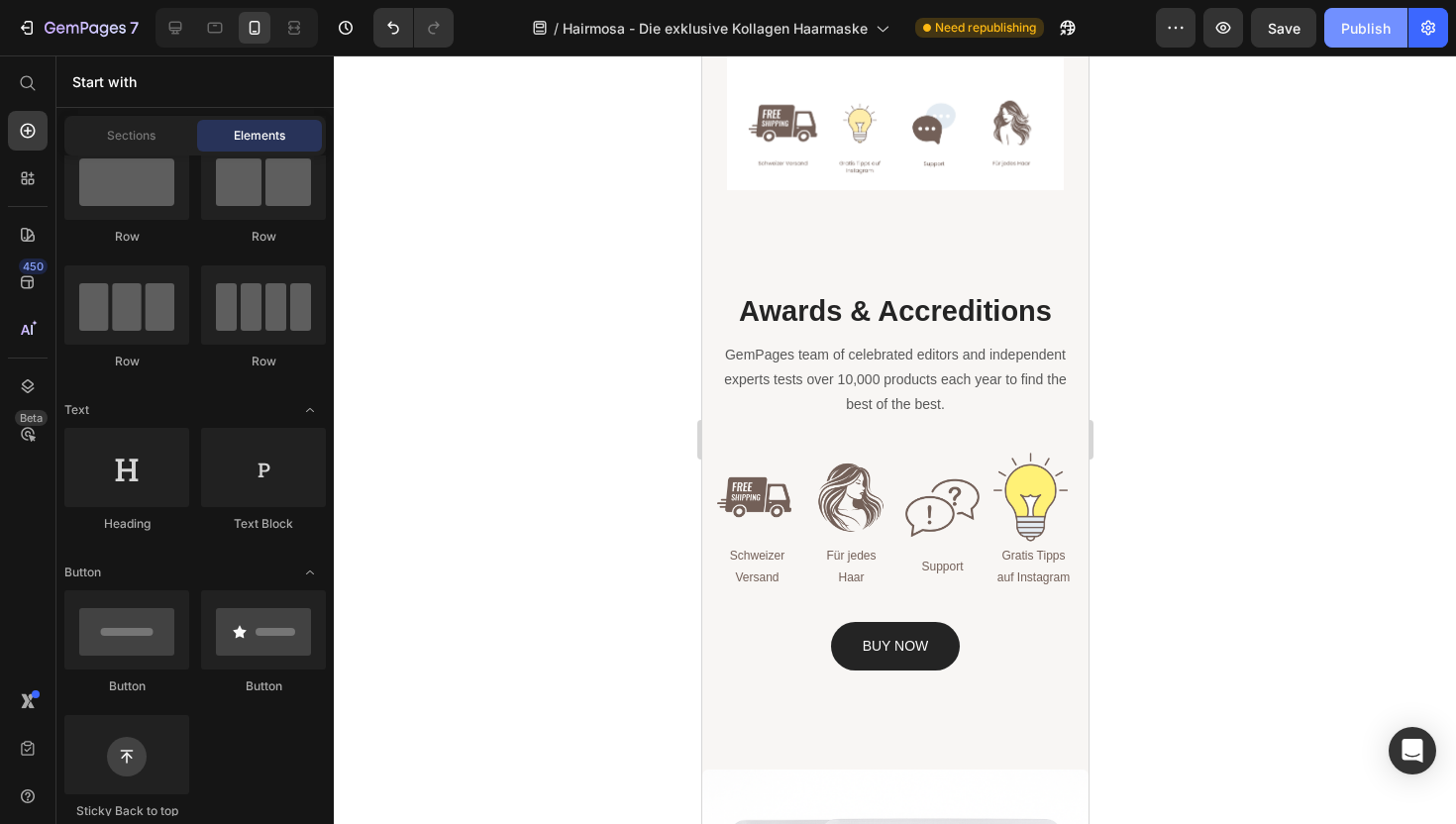click on "Publish" 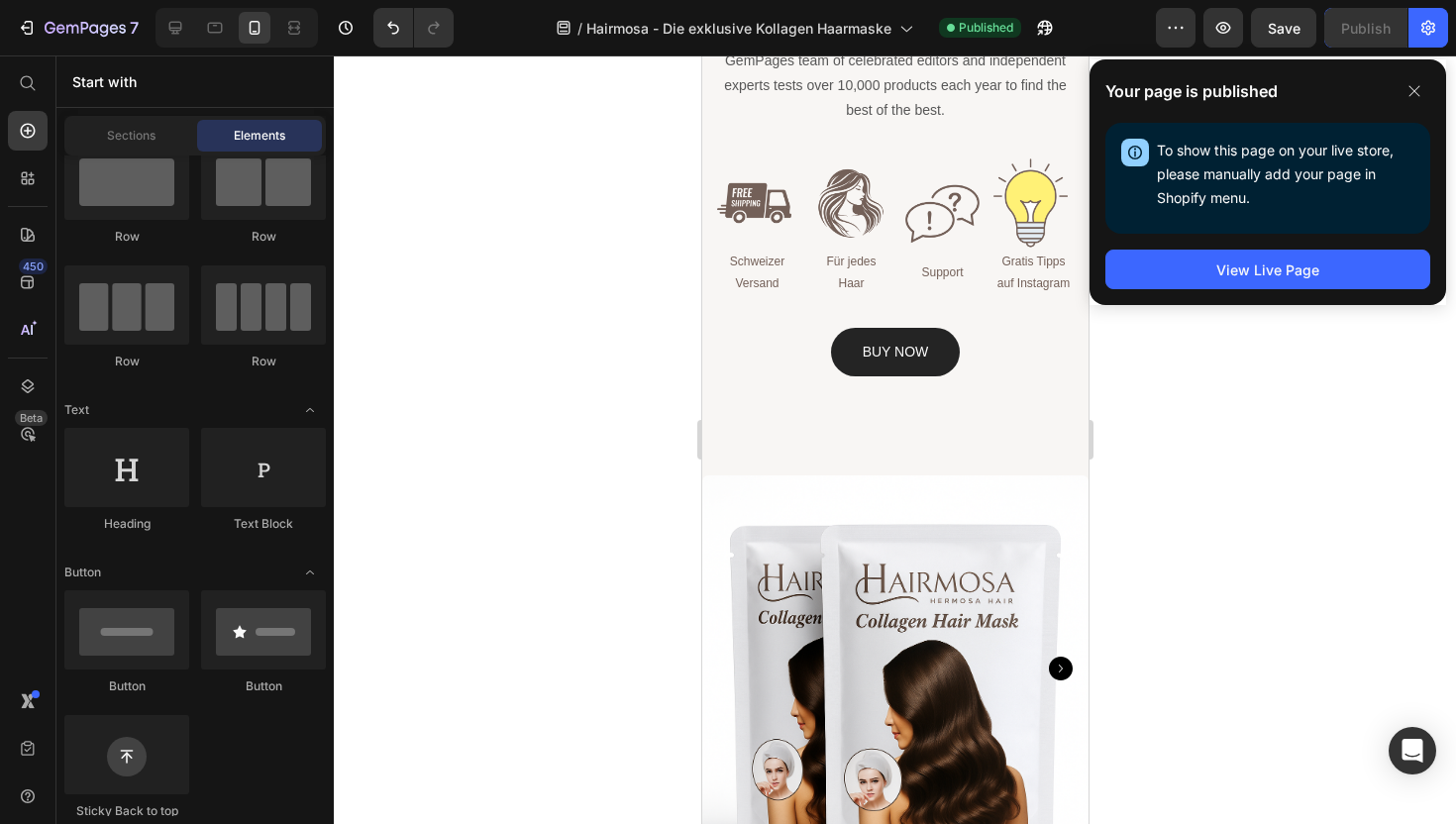 scroll, scrollTop: 1070, scrollLeft: 0, axis: vertical 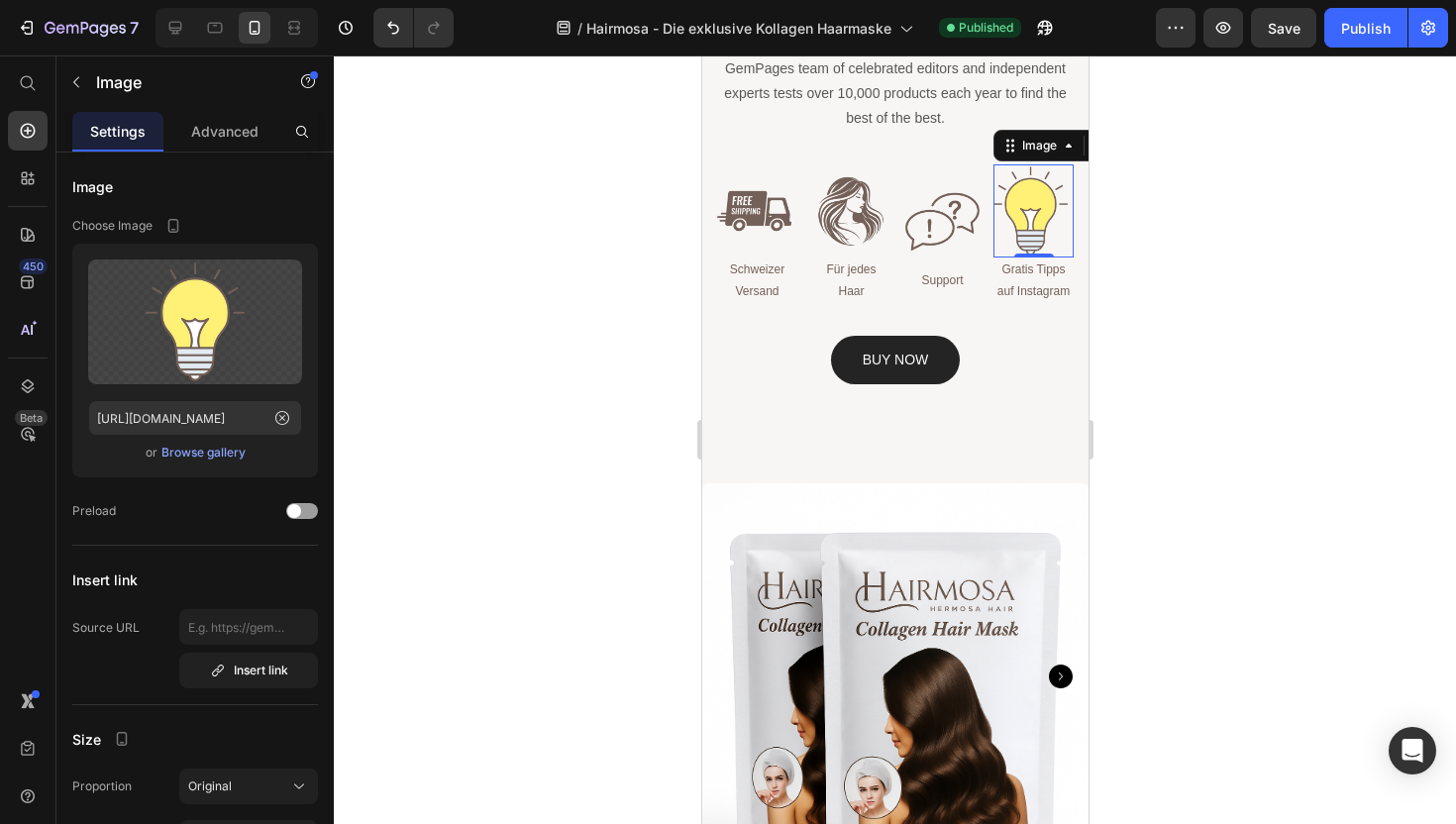 click at bounding box center [1032, 211] 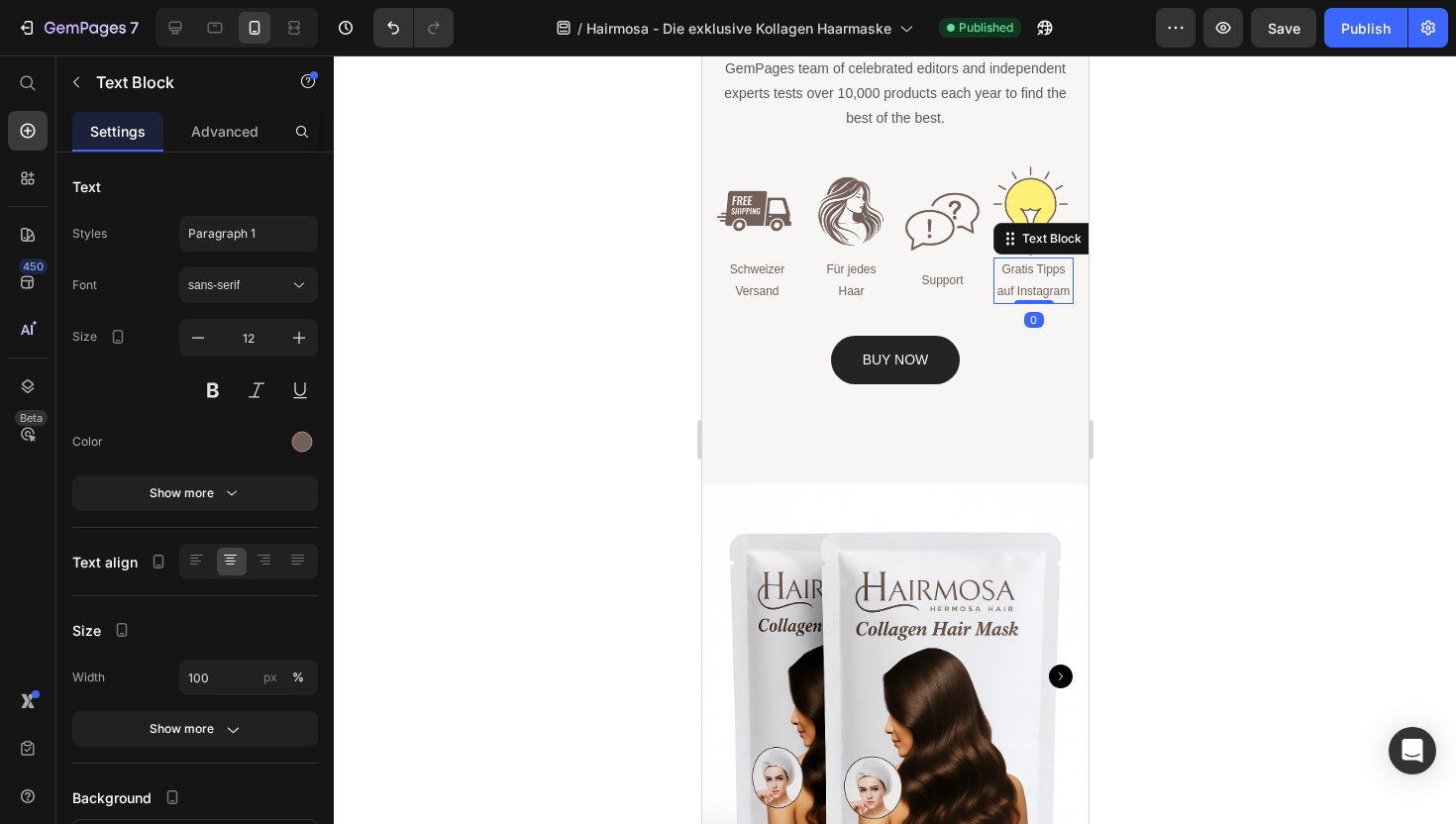 click on "Gratis Tipps auf Instagram" at bounding box center (1032, 280) 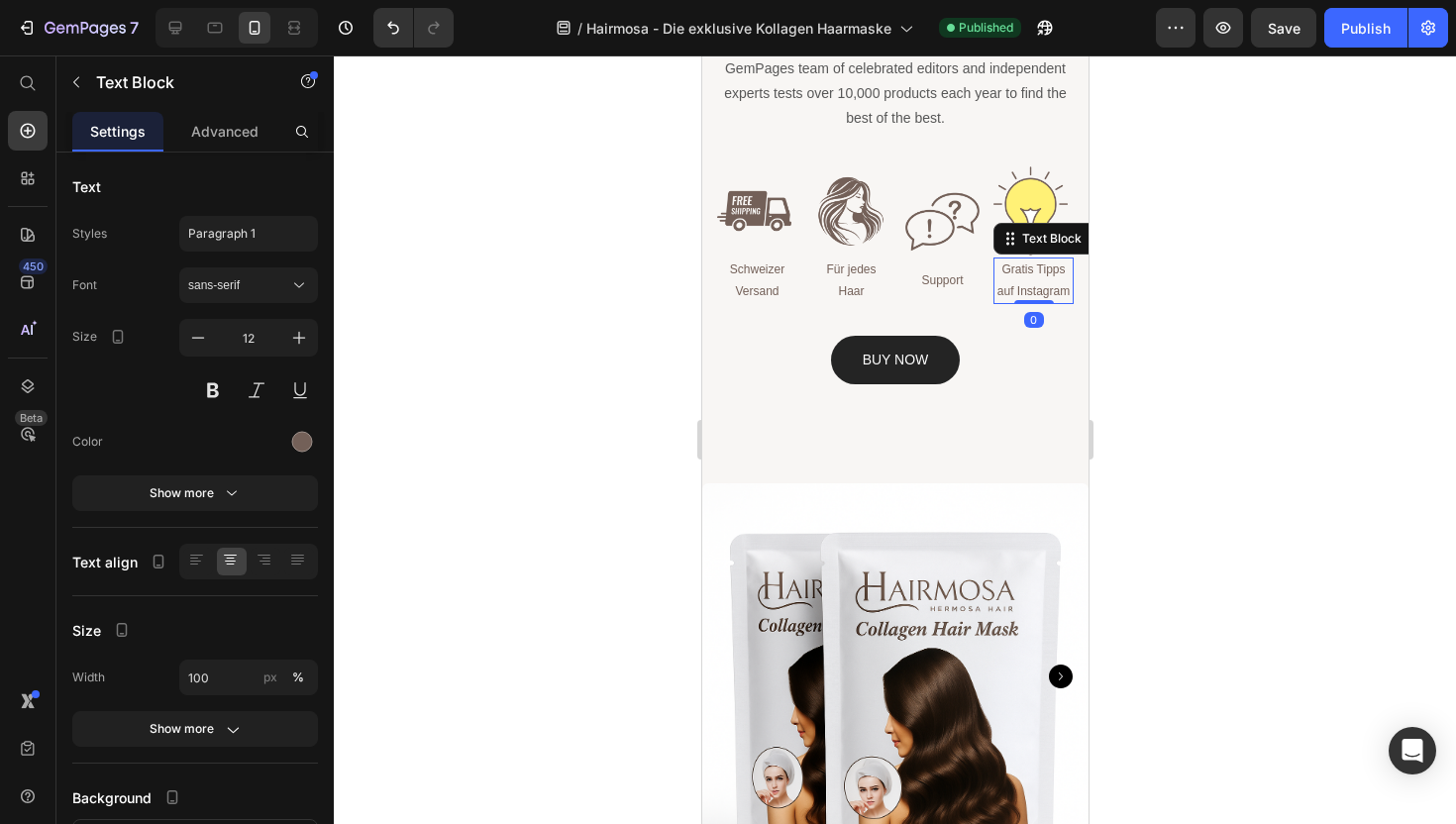 click 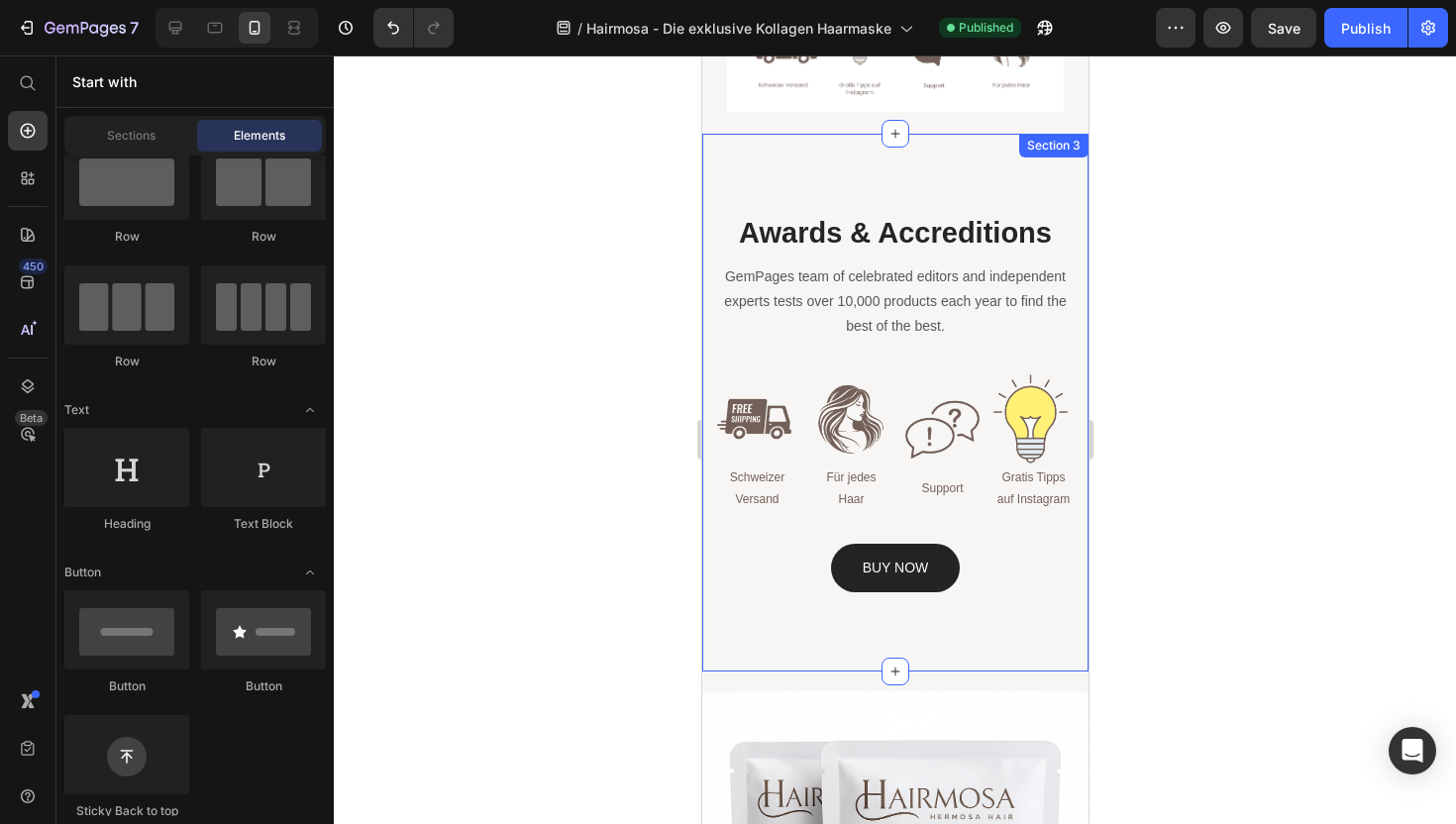 scroll, scrollTop: 859, scrollLeft: 0, axis: vertical 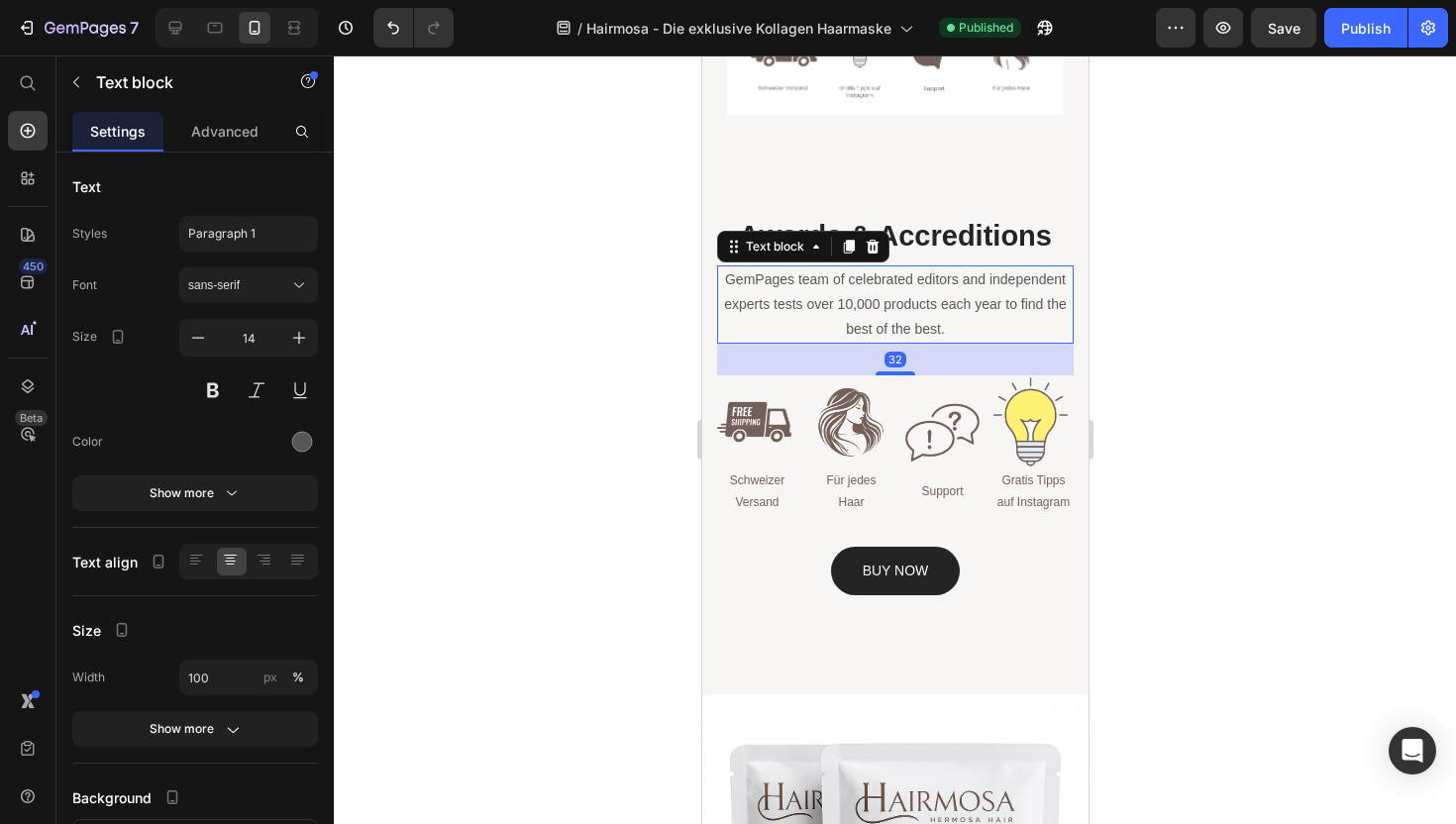 click on "GemPages team of celebrated editors and independent experts tests over 10,000 products each year to find the best of the best." at bounding box center (894, 305) 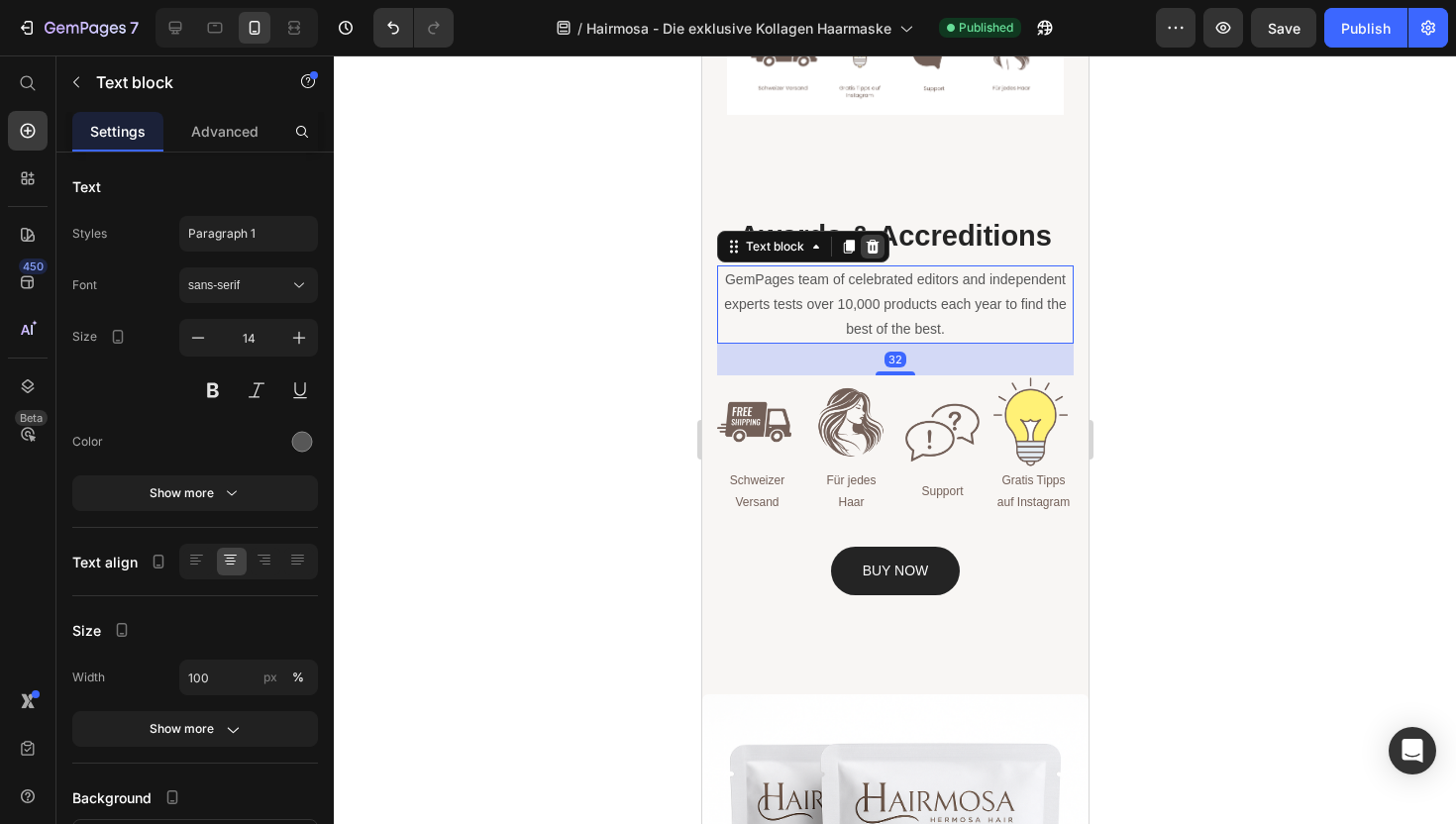 click 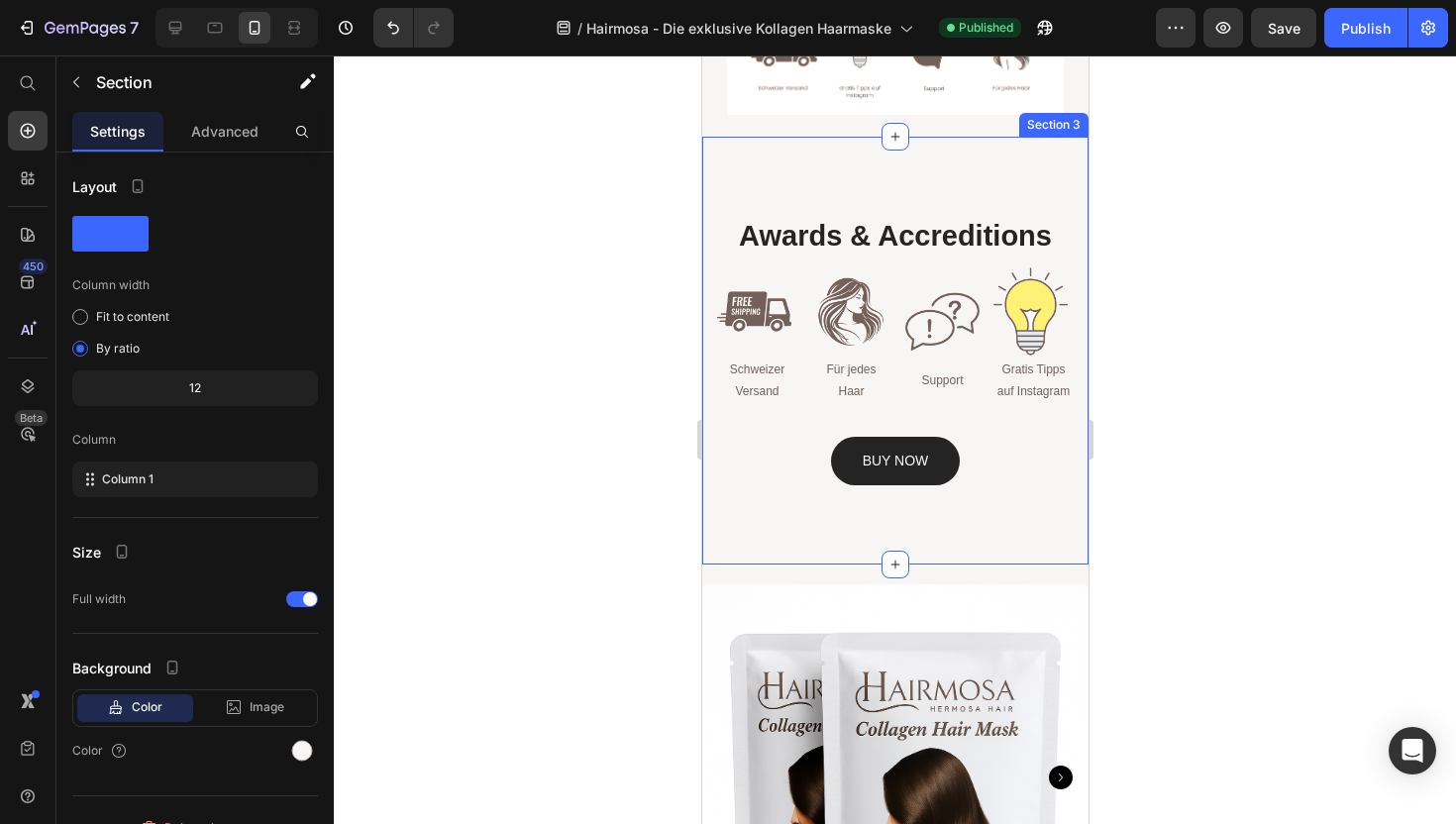 click on "Awards & Accreditions Heading Image Schweizer Versand Text Block Image Für jedes Haar  Text Block Image Support Text Block Image Gratis Tipps auf Instagram Text Block Row BUY NOW Button Row Section 3" at bounding box center (894, 351) 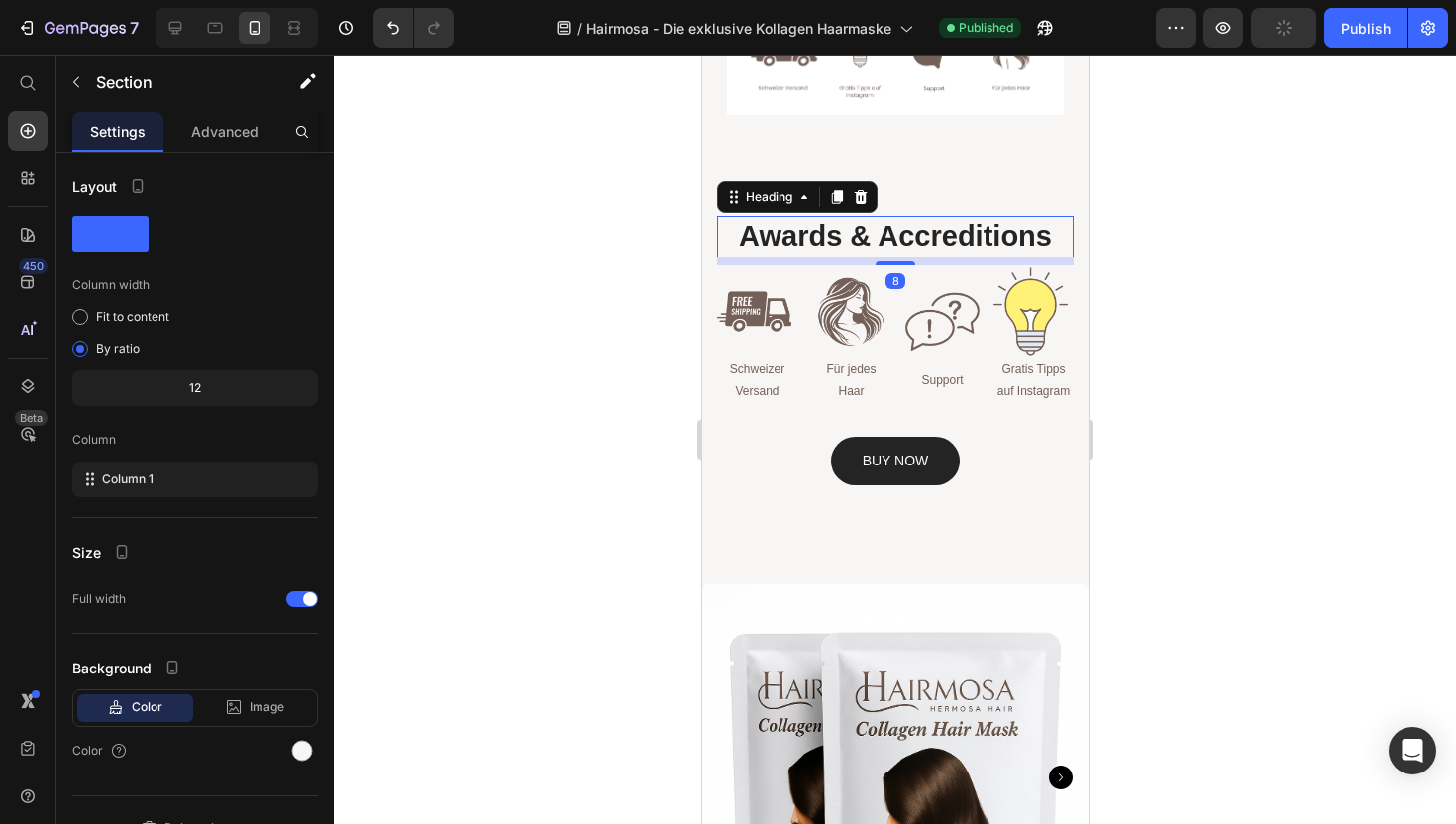 click on "Awards & Accreditions" at bounding box center [894, 237] 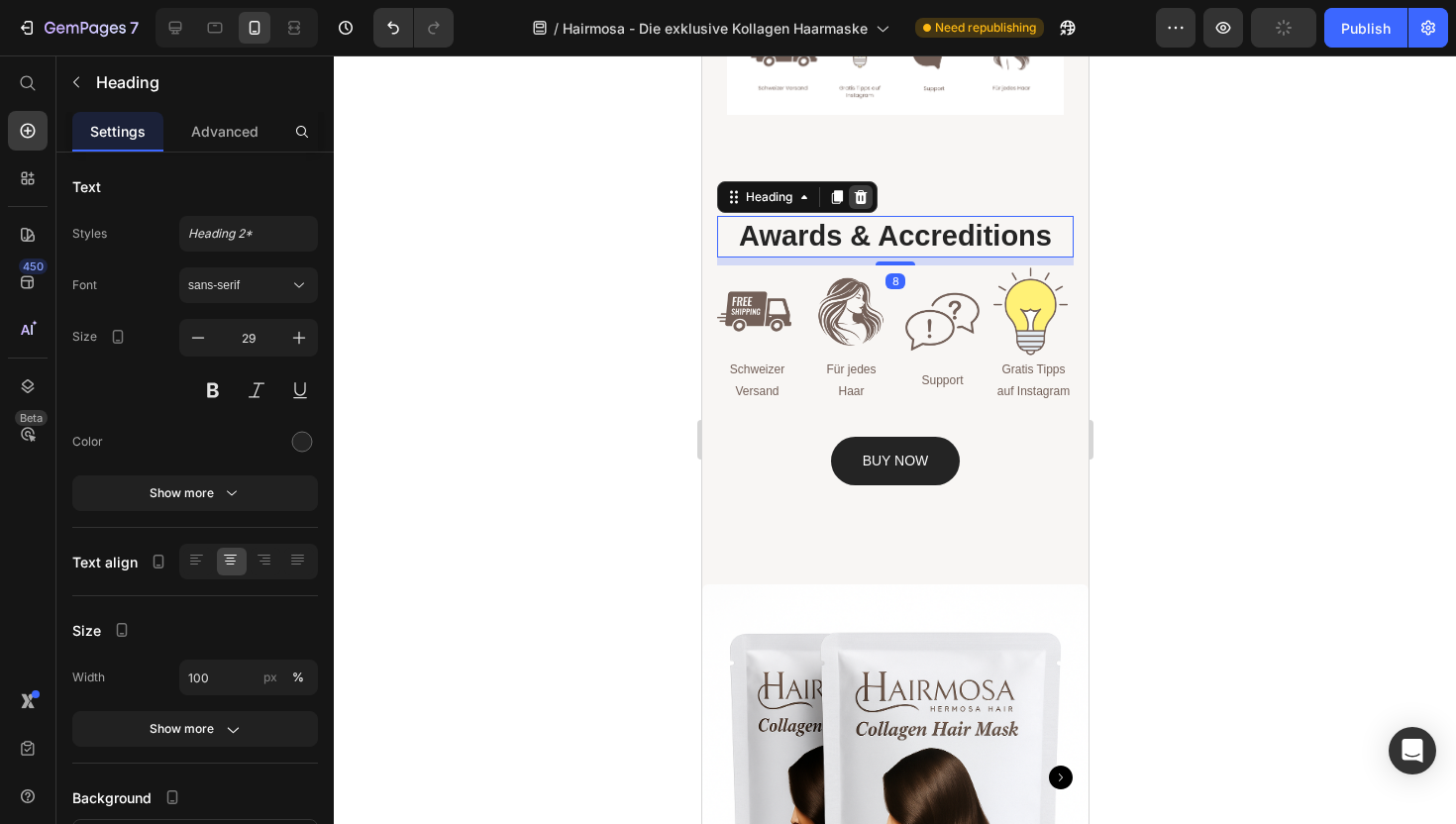 click at bounding box center [860, 197] 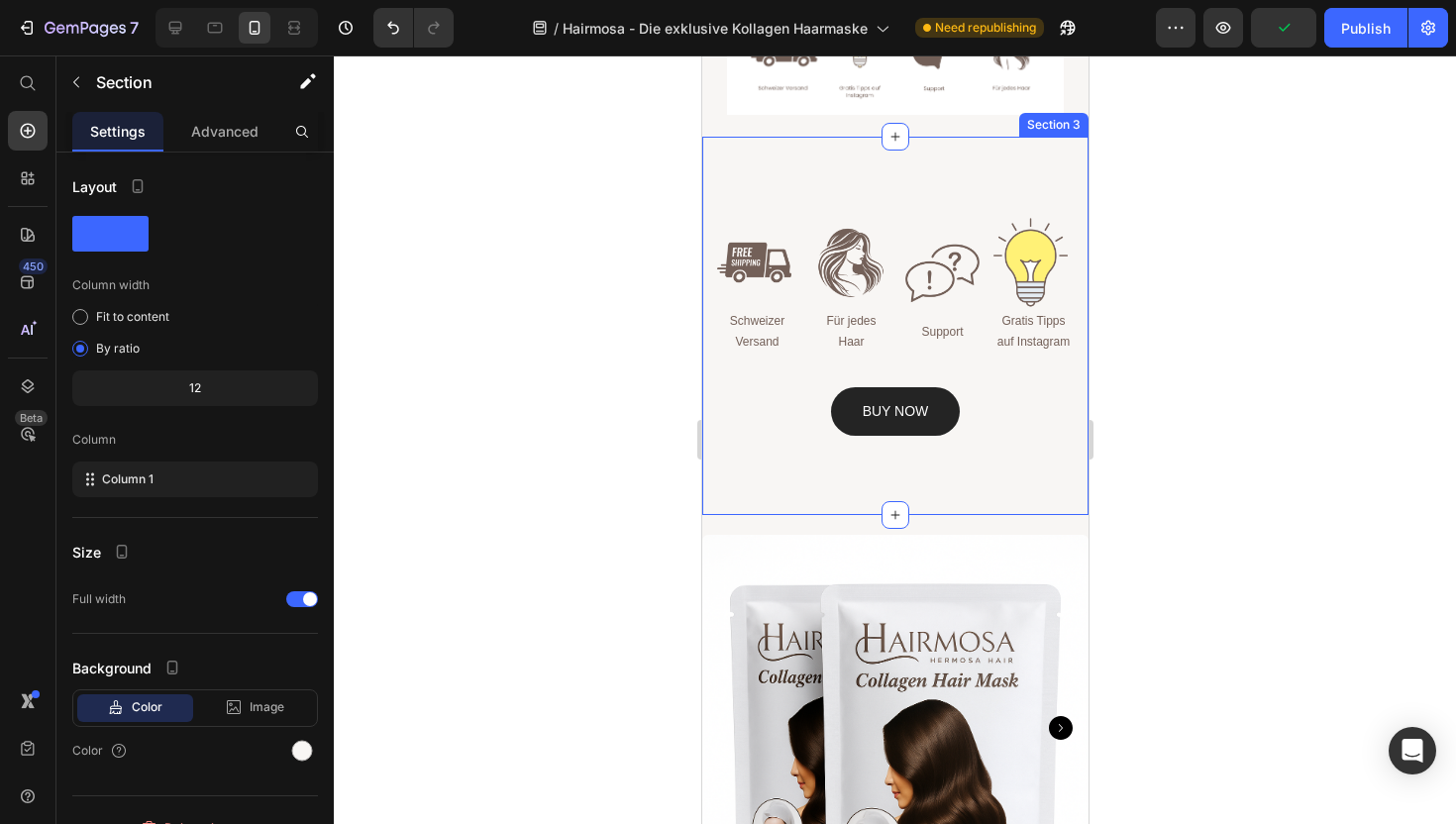 click on "Image Schweizer Versand Text Block Image Für jedes Haar  Text Block Image Support Text Block Image Gratis Tipps auf Instagram Text Block Row BUY NOW Button Row Section 3" at bounding box center (894, 326) 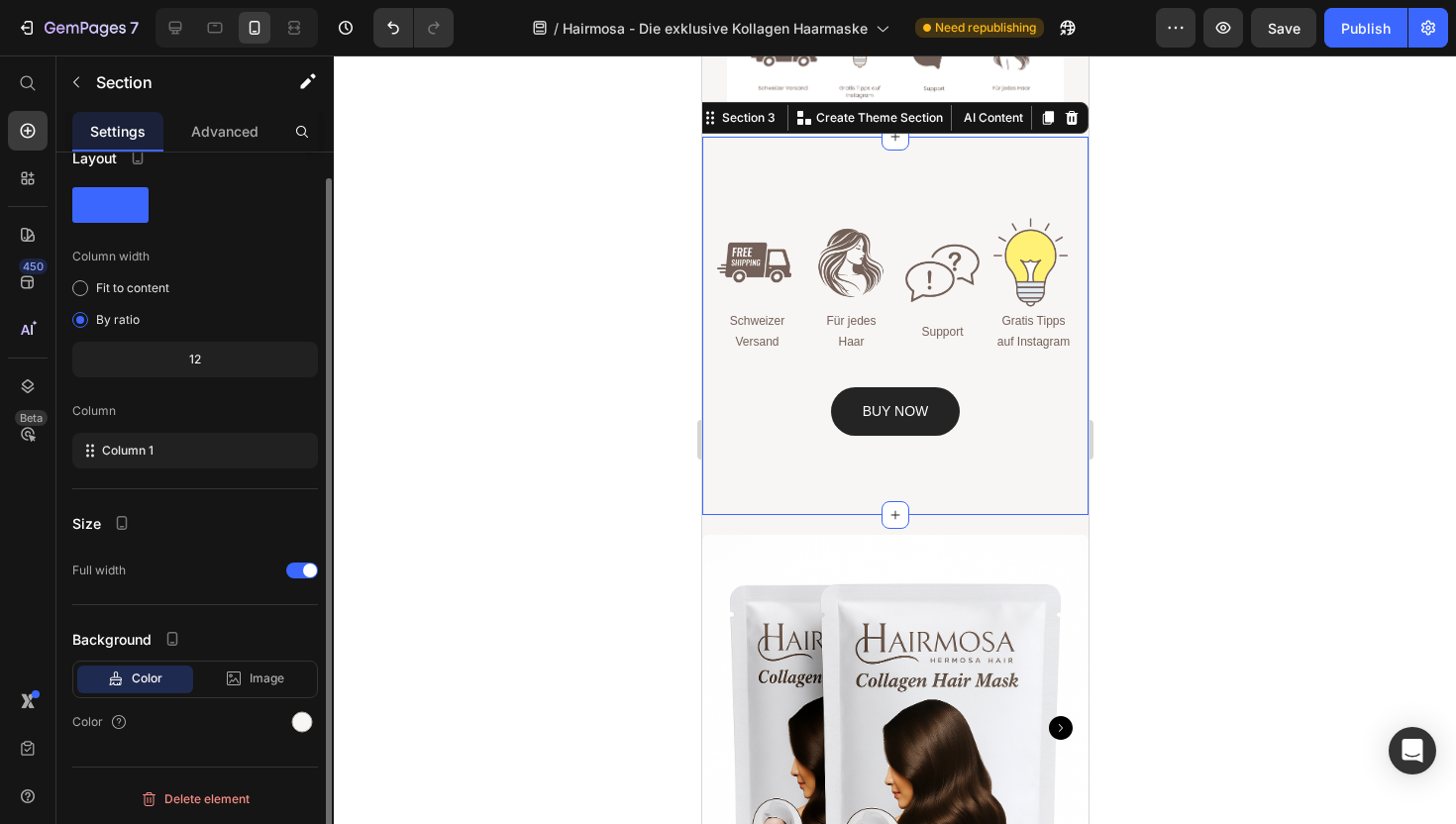 scroll, scrollTop: 0, scrollLeft: 0, axis: both 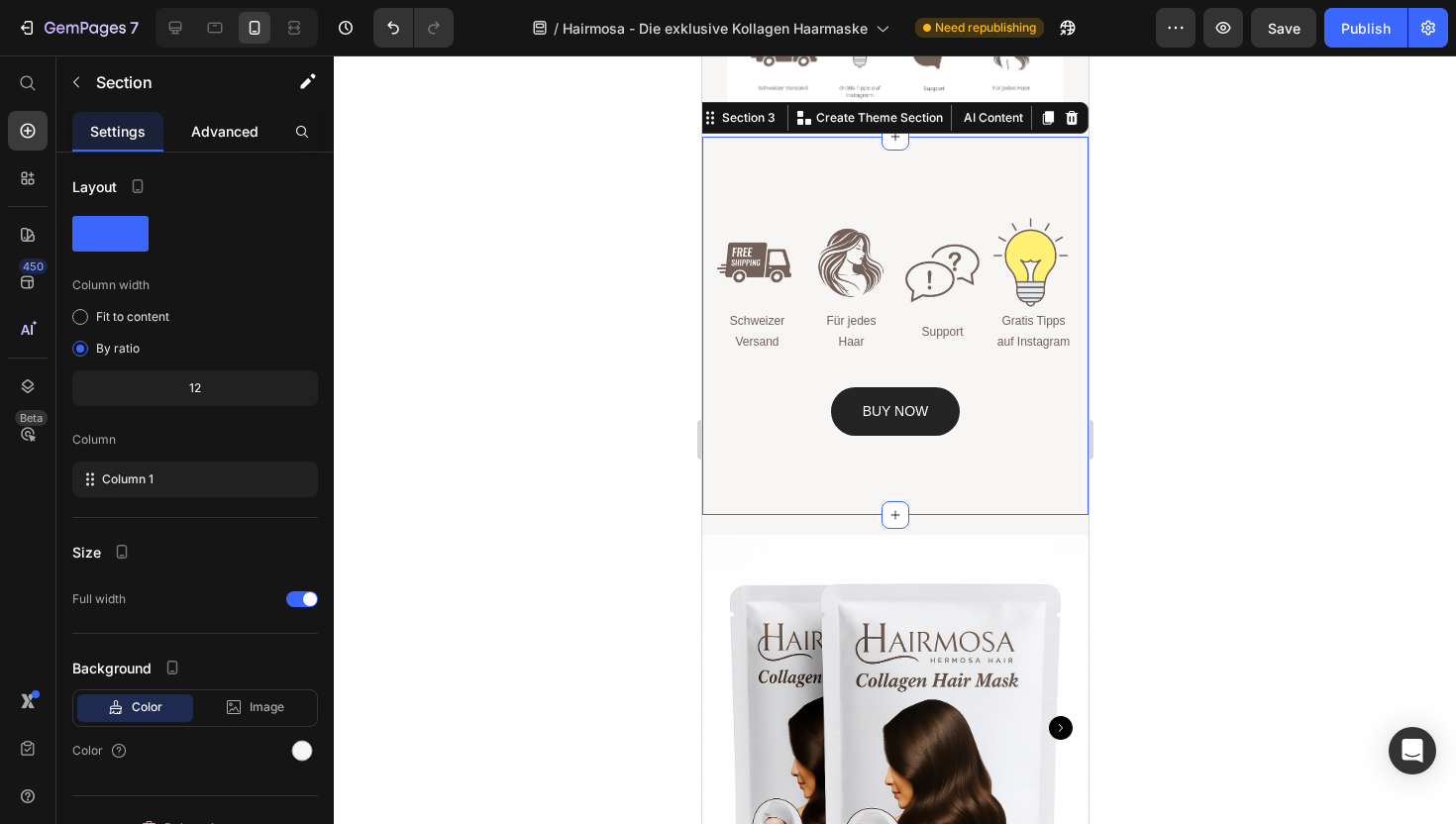 click on "Advanced" at bounding box center [225, 131] 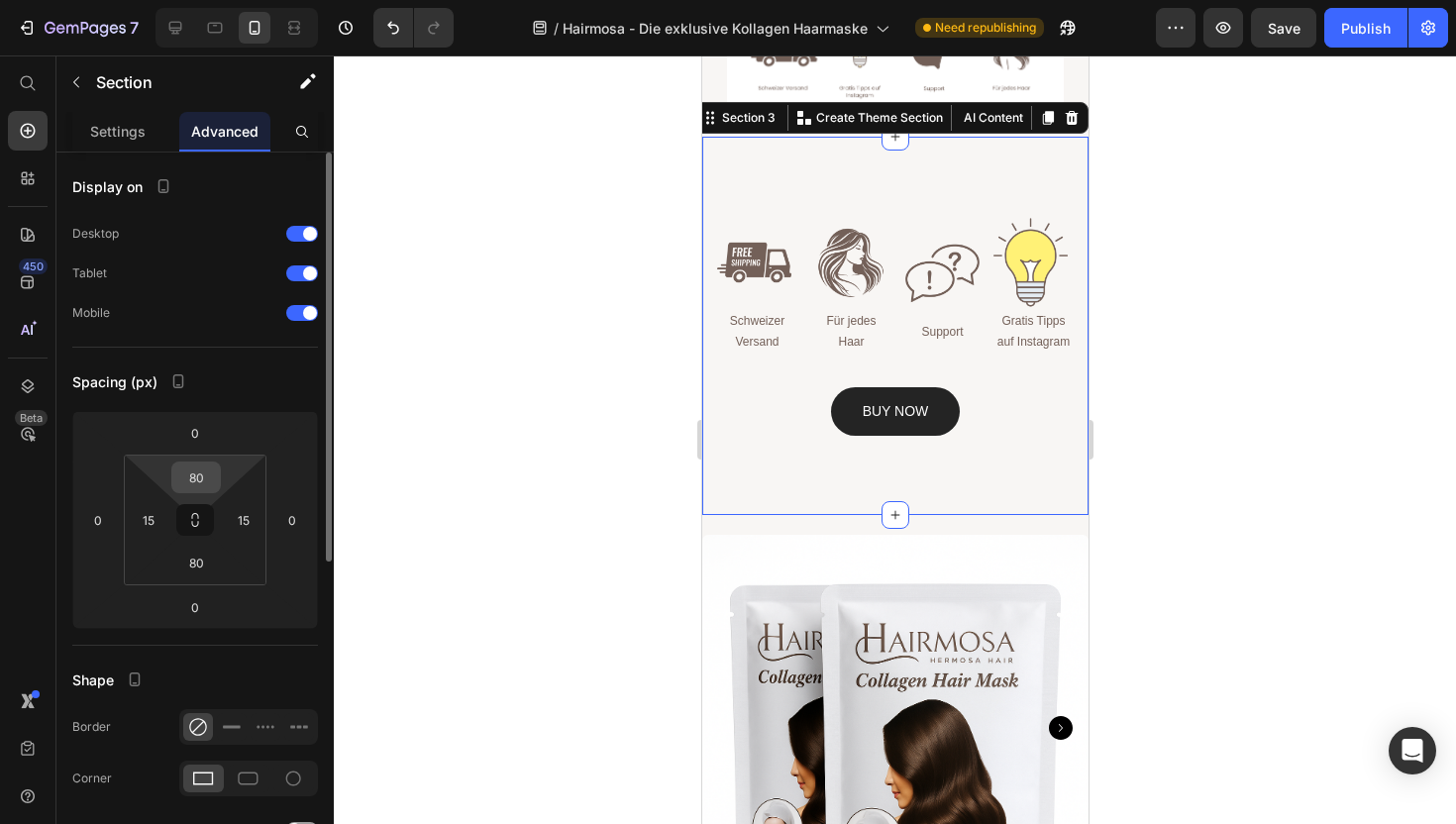 click on "80" at bounding box center (196, 477) 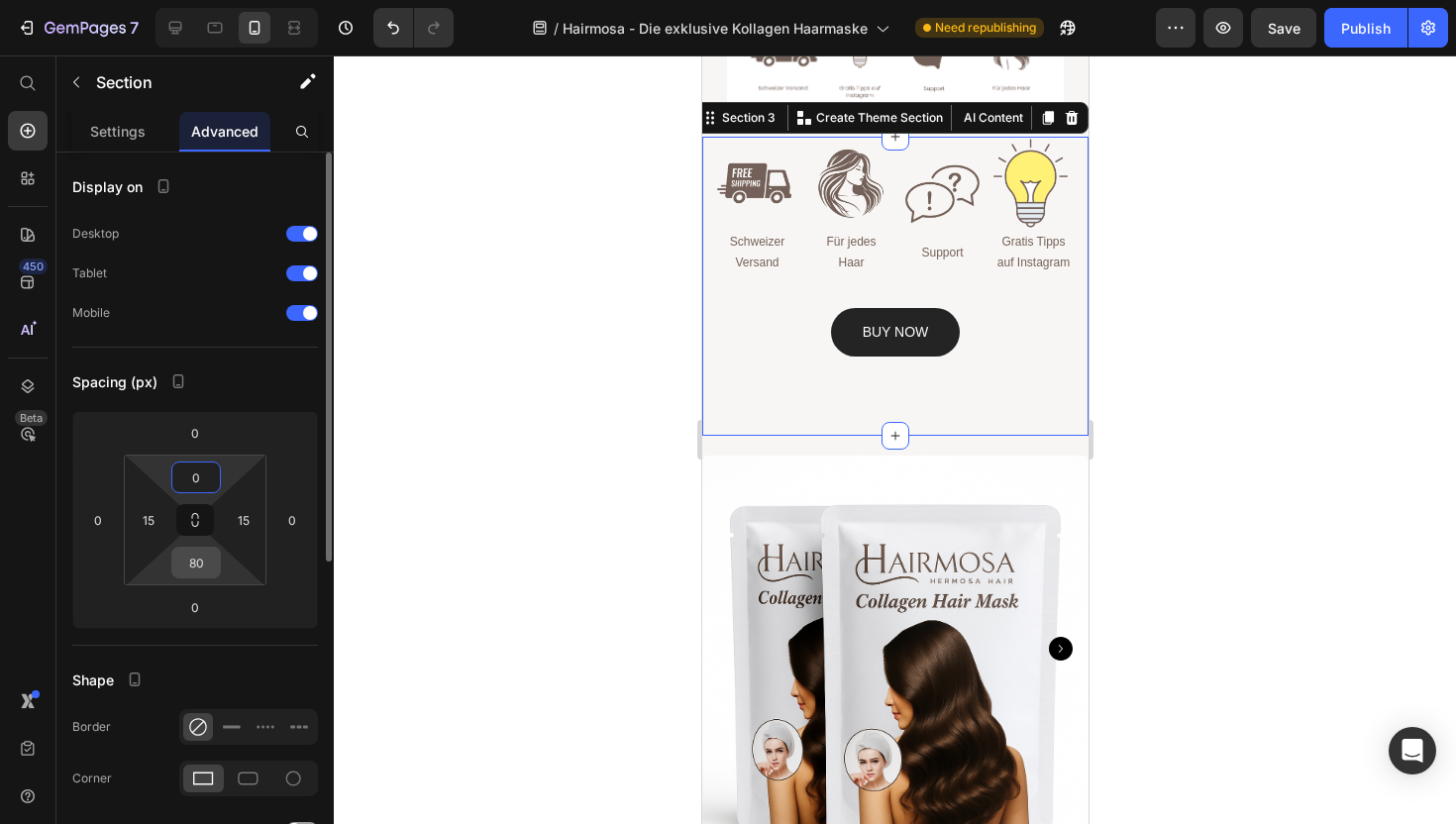 type on "0" 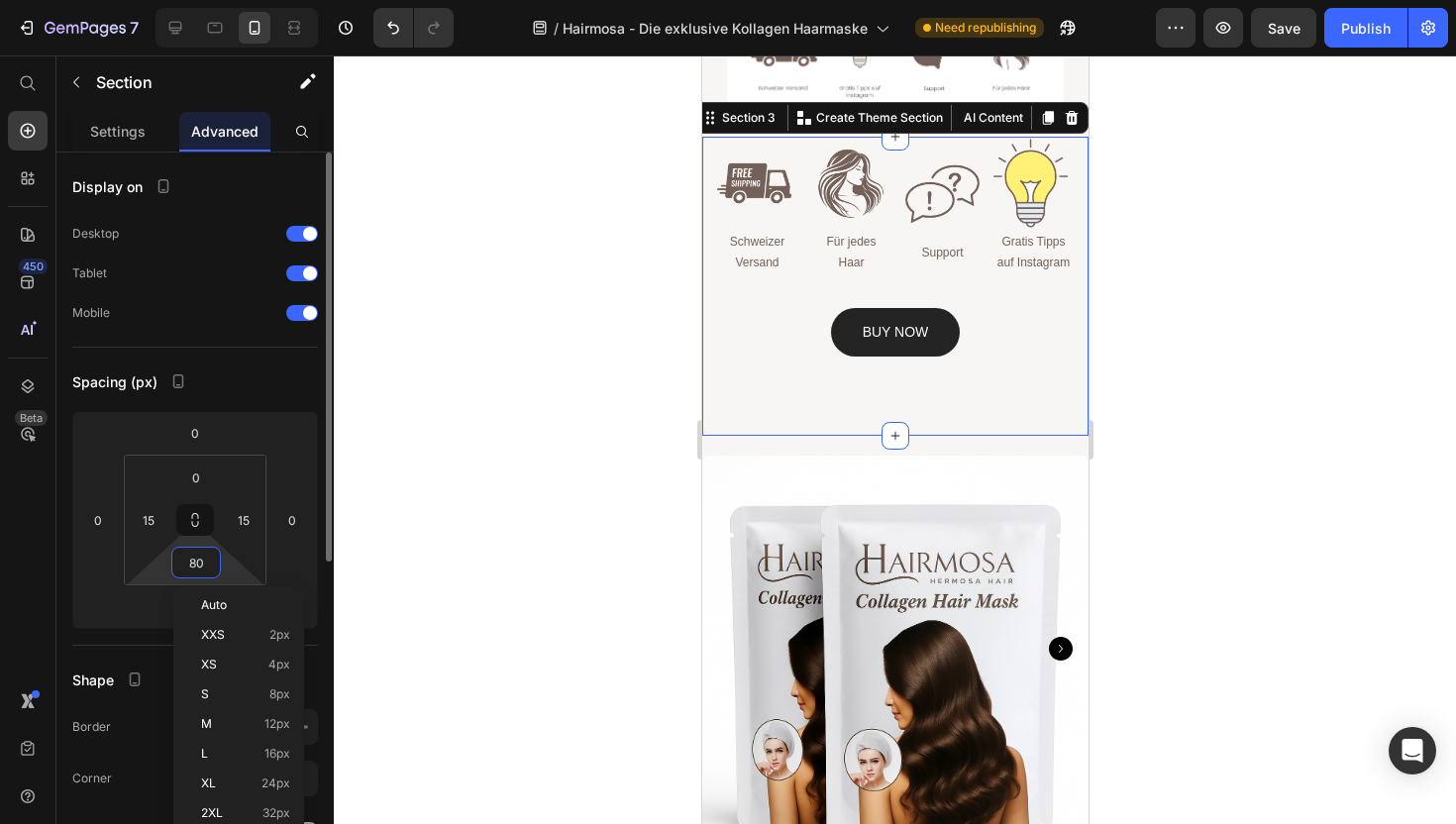 type on "0" 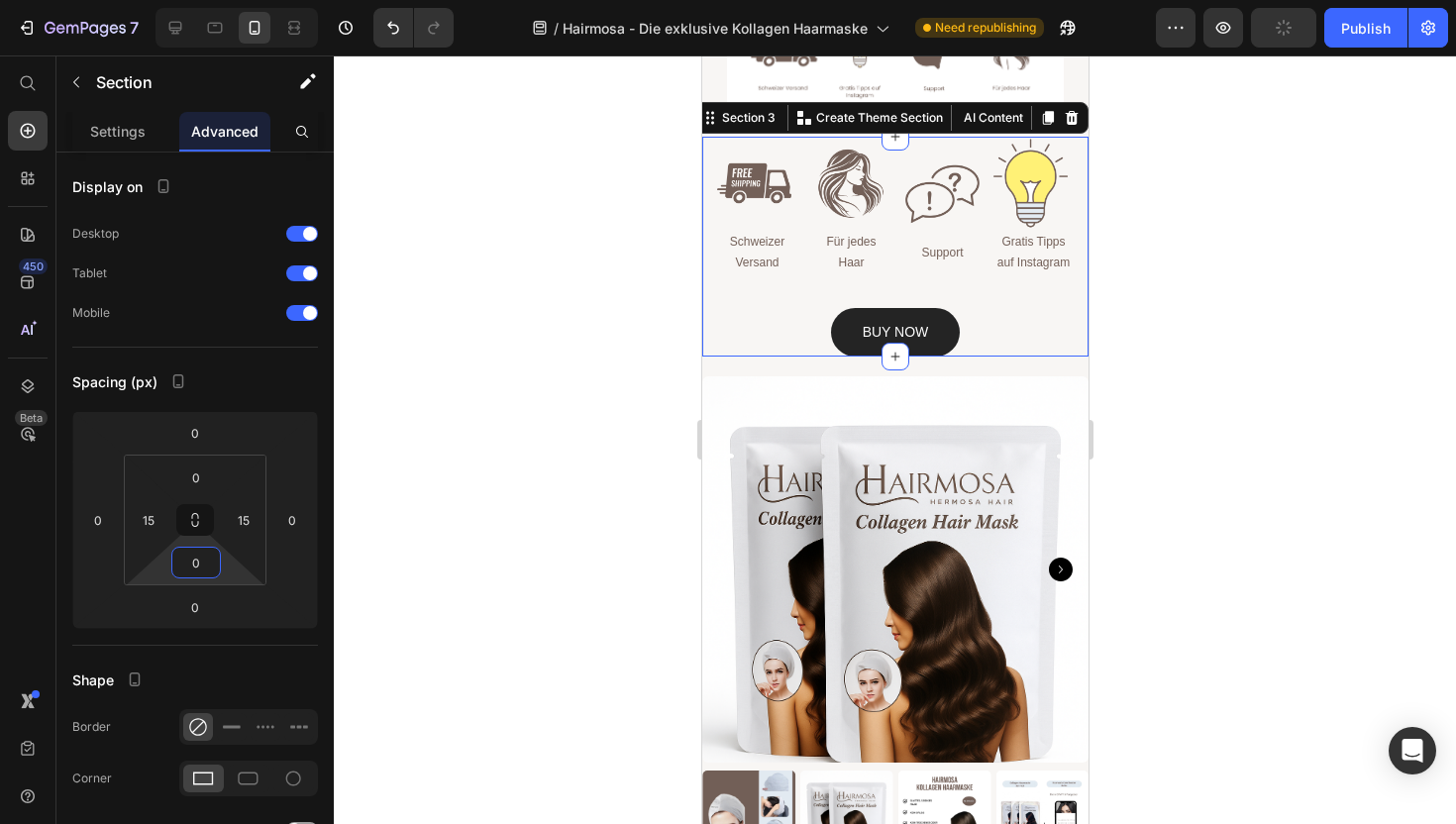 click 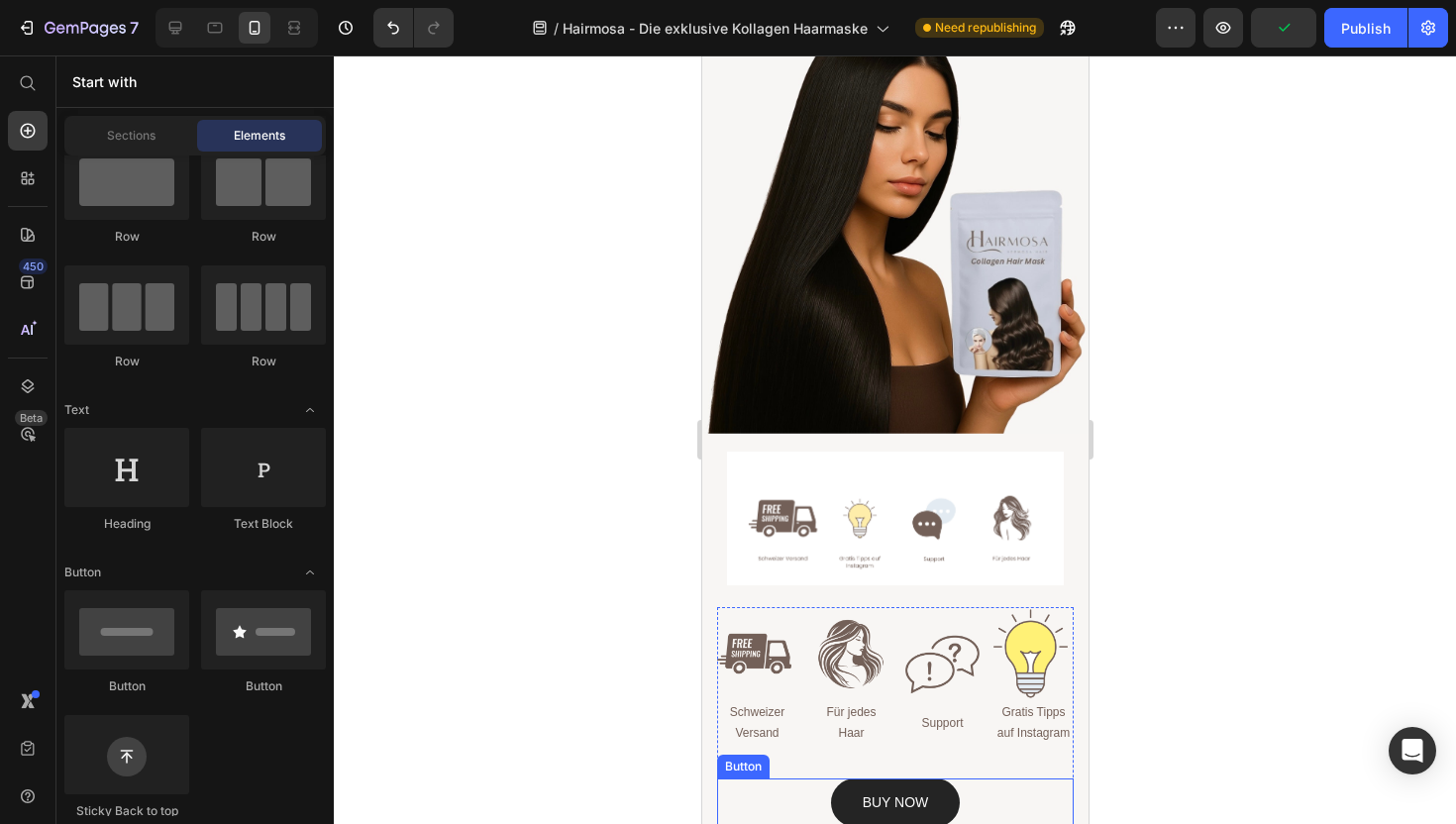 scroll, scrollTop: 338, scrollLeft: 0, axis: vertical 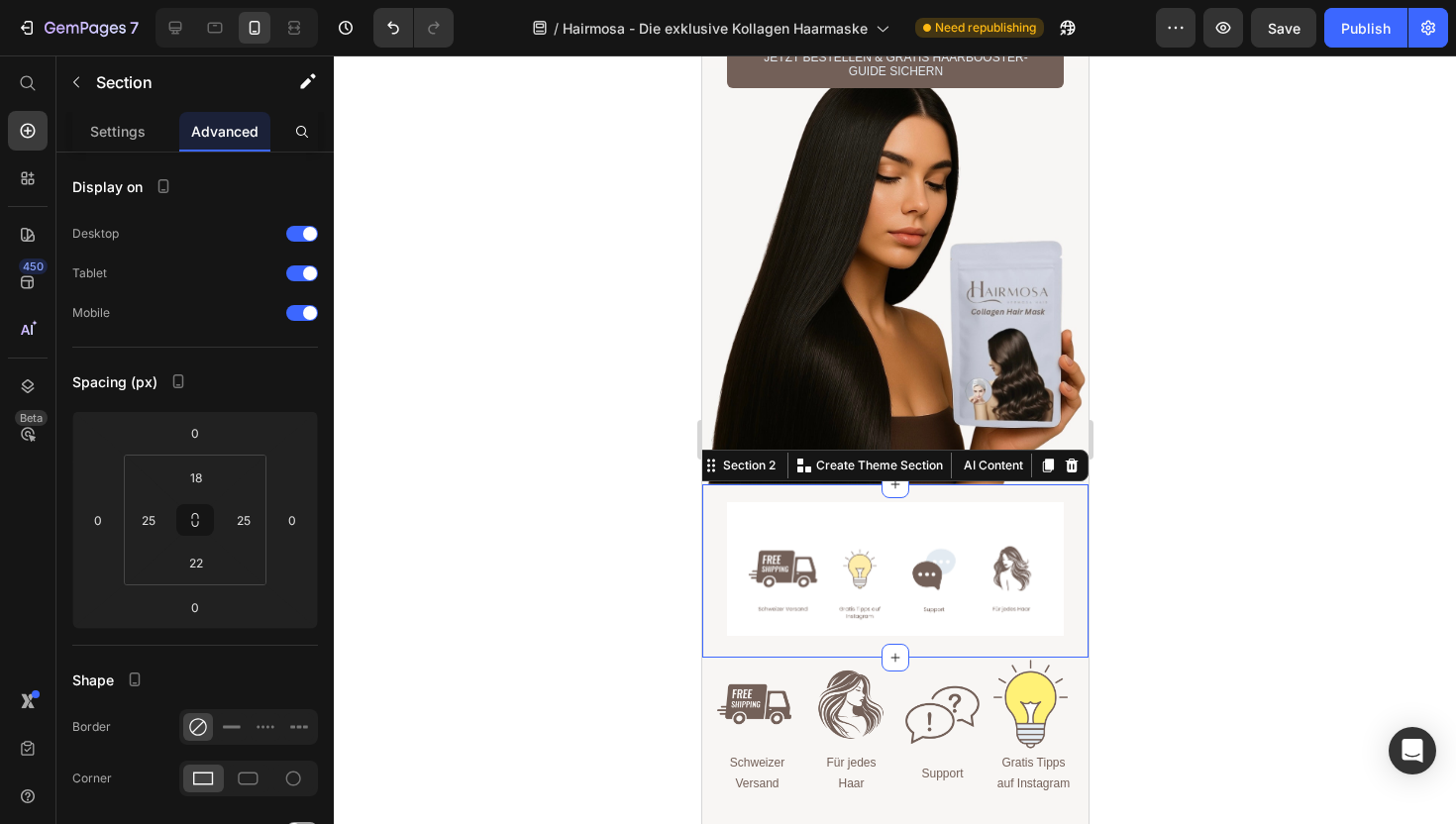 click on "Image Section 2   You can create reusable sections Create Theme Section AI Content Write with GemAI What would you like to describe here? Tone and Voice Persuasive Product Kollagen Haarmaske 3er Pack Show more Generate" at bounding box center [894, 570] 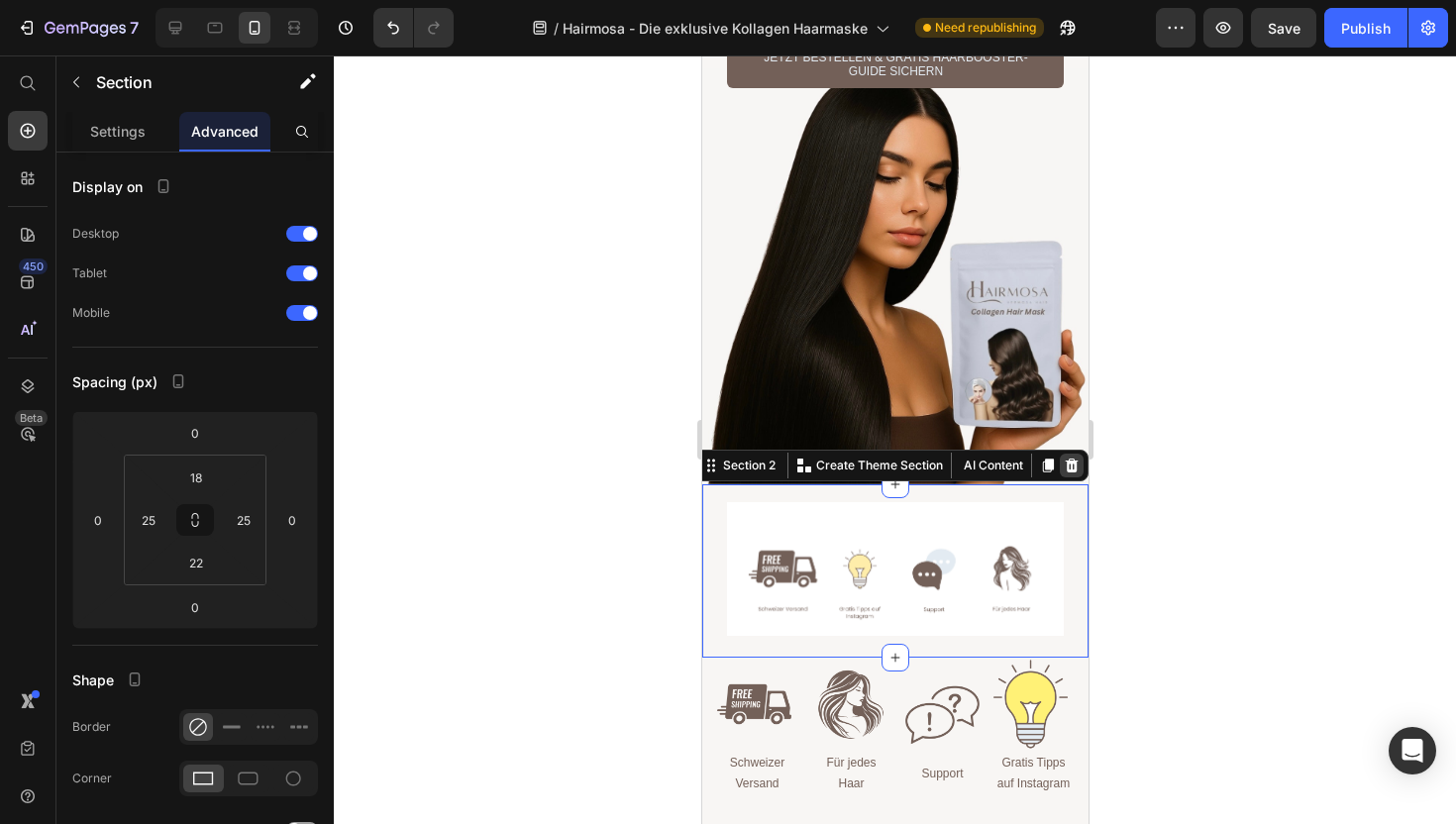 click 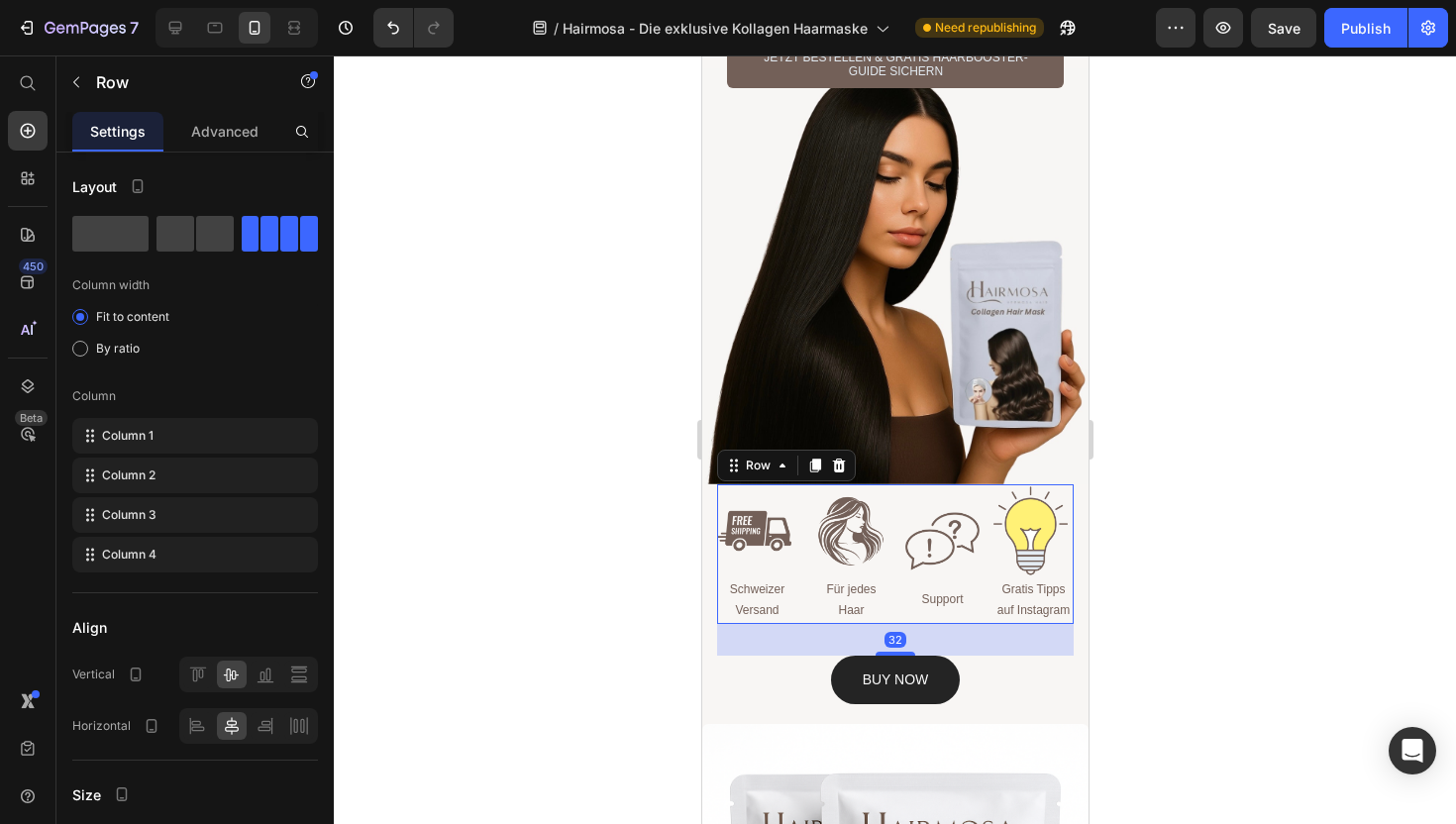 click on "Image Schweizer Versand Text Block Image Für jedes Haar  Text Block Image Support Text Block Image Gratis Tipps auf Instagram Text Block Row   32" at bounding box center [894, 554] 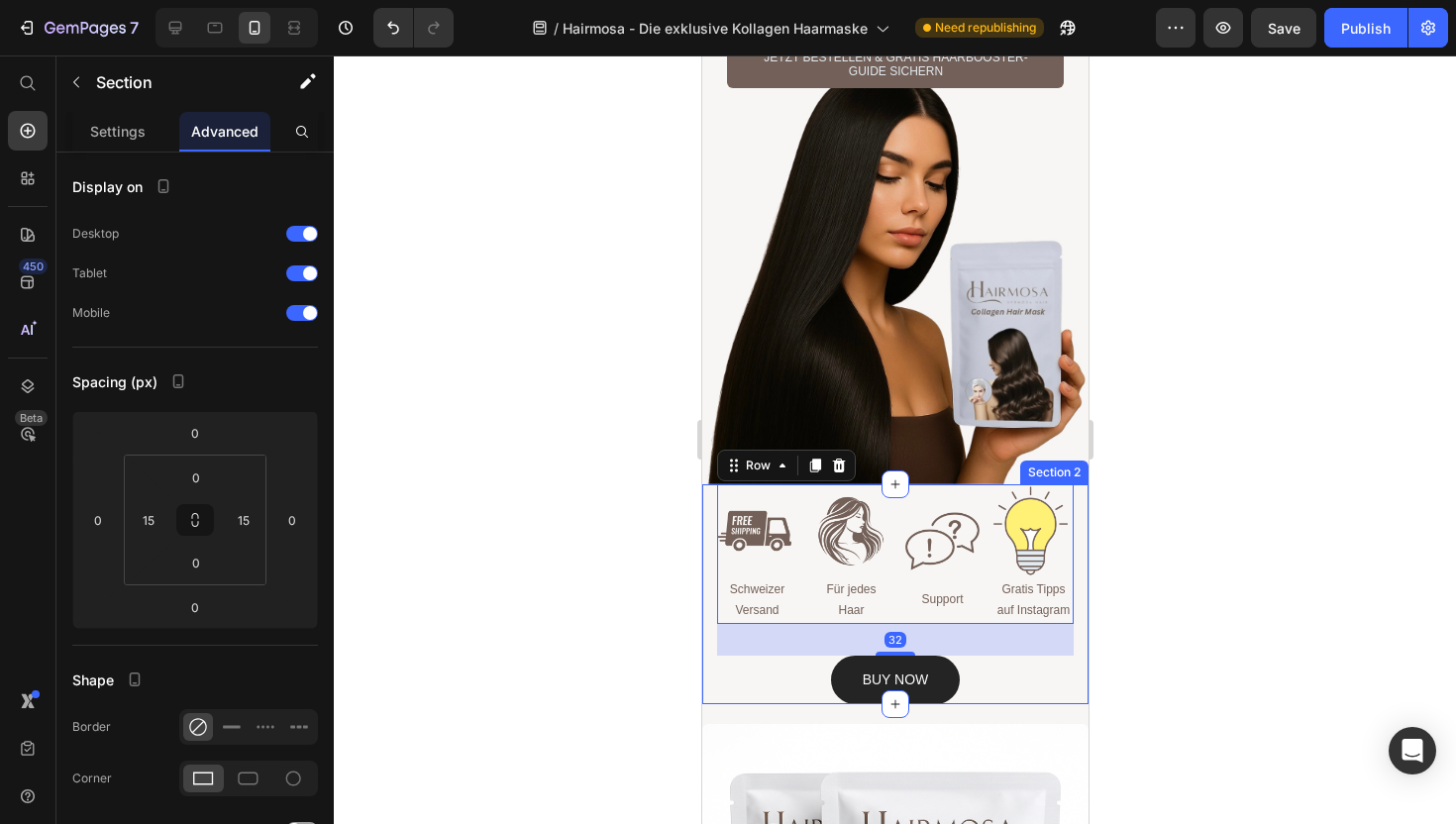 click on "Image Schweizer Versand Text Block Image Für jedes Haar  Text Block Image Support Text Block Image Gratis Tipps auf Instagram Text Block Row   32 BUY NOW Button Row Section 2" at bounding box center (894, 594) 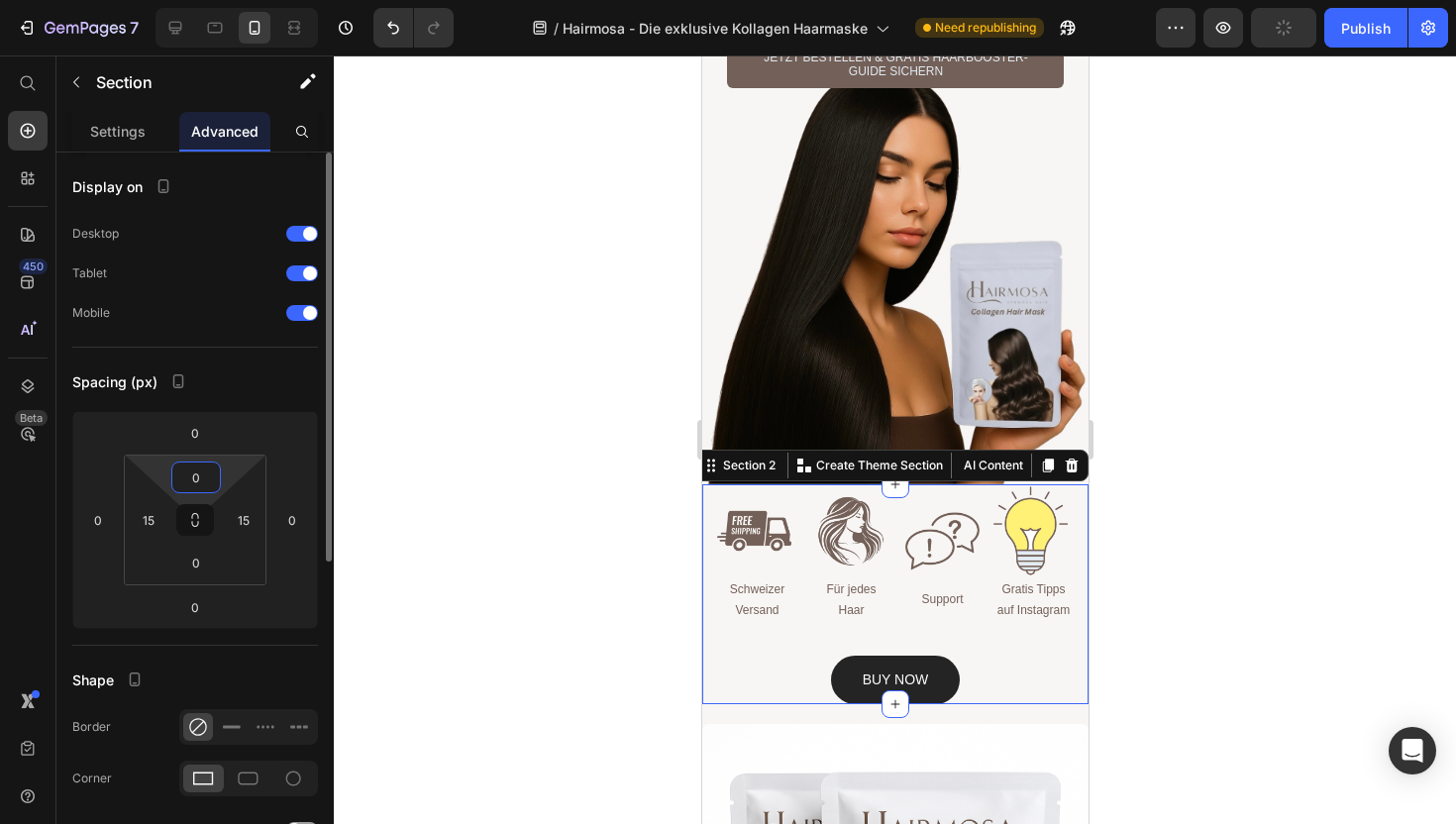 click on "0" at bounding box center [196, 477] 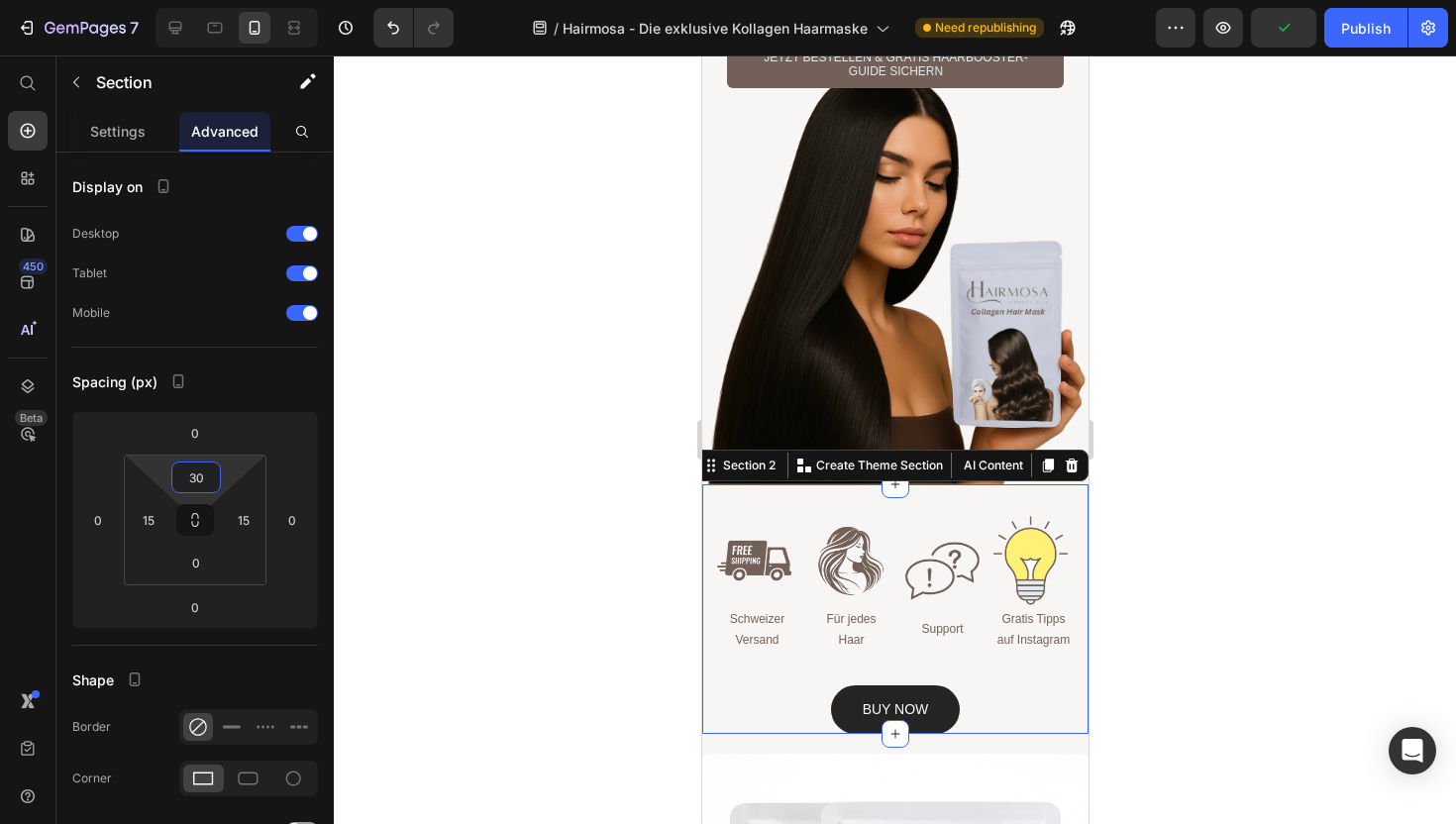 type on "30" 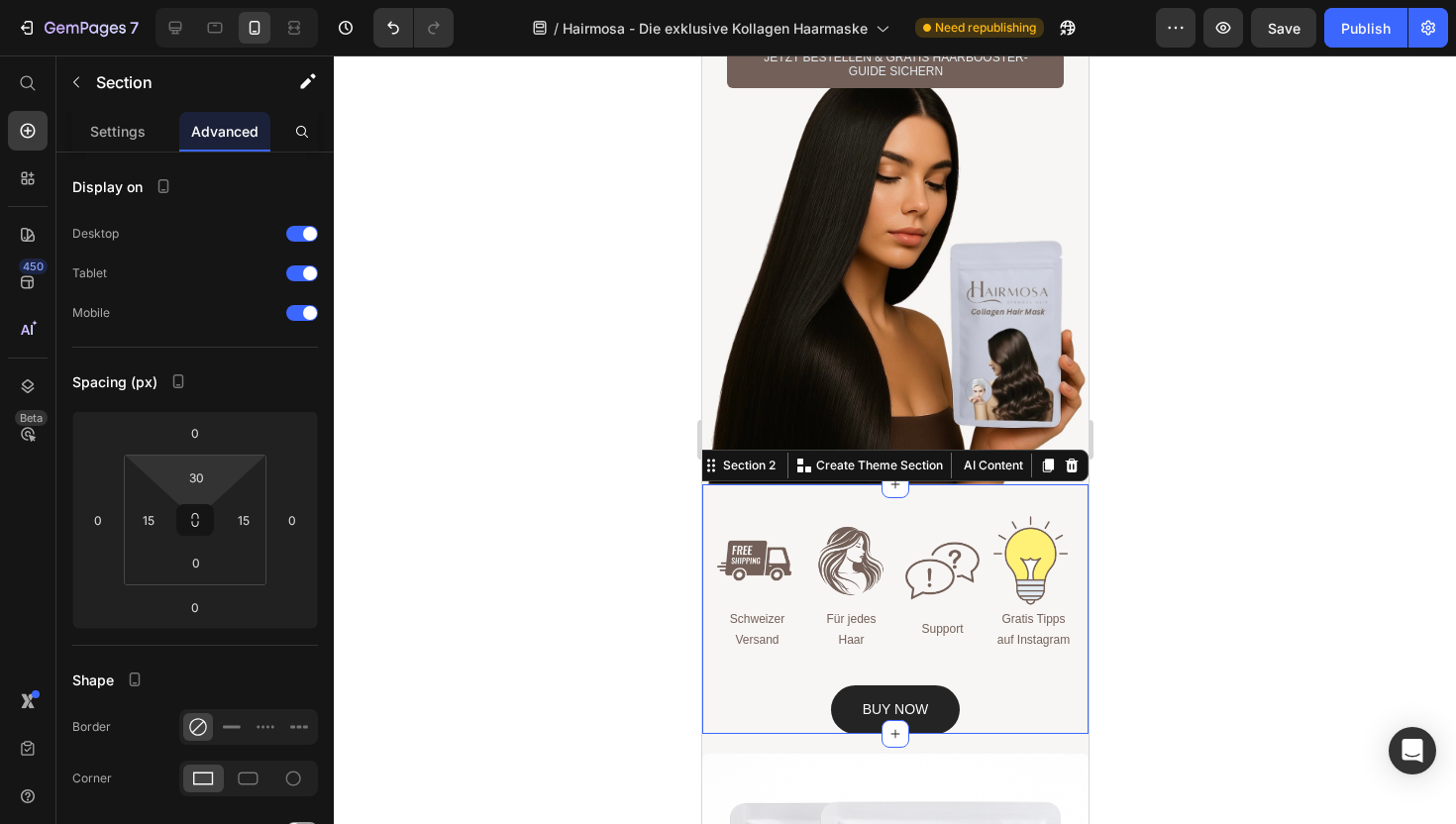 click 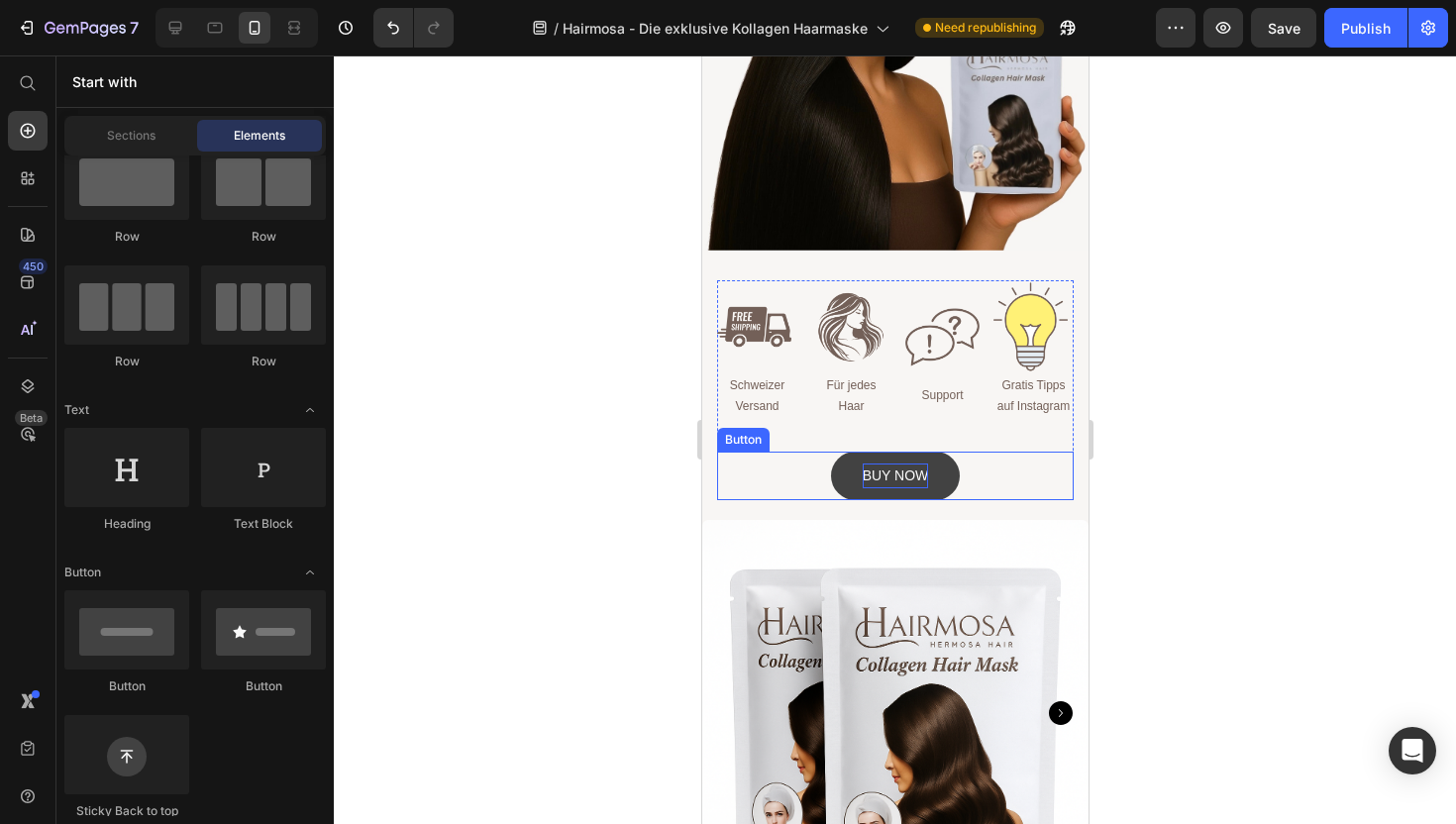 scroll, scrollTop: 562, scrollLeft: 0, axis: vertical 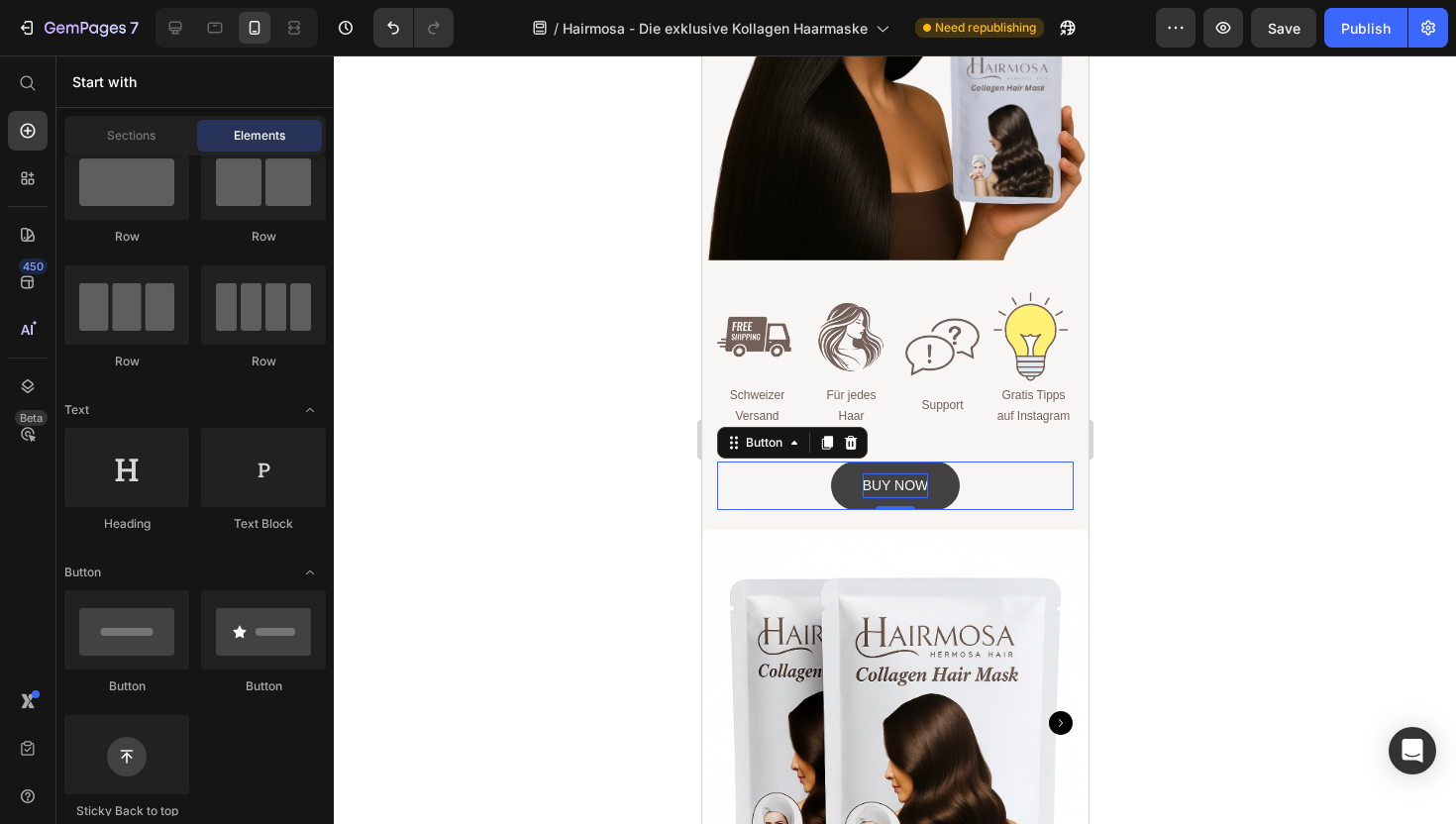 click on "BUY NOW" at bounding box center (894, 485) 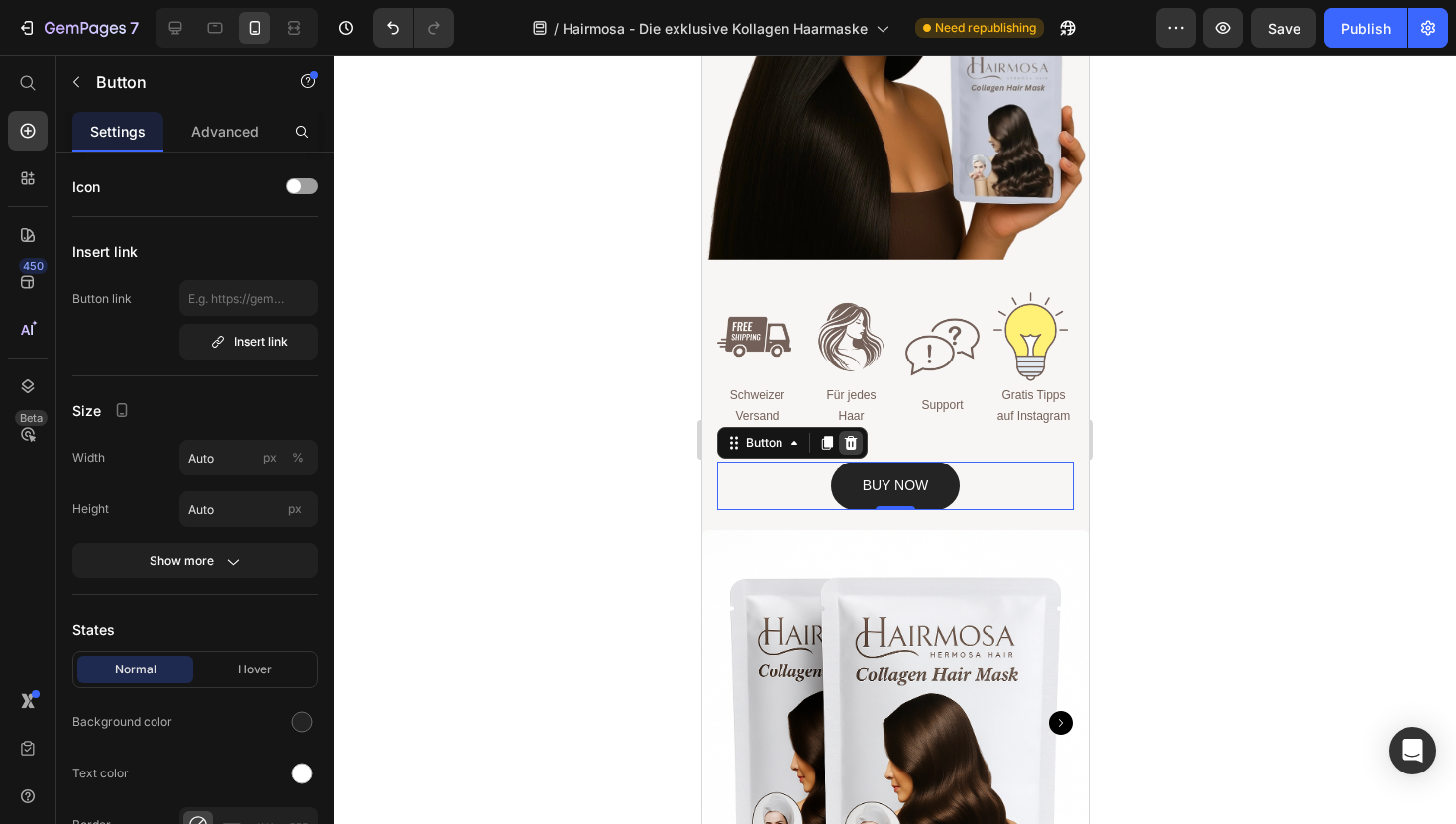 click 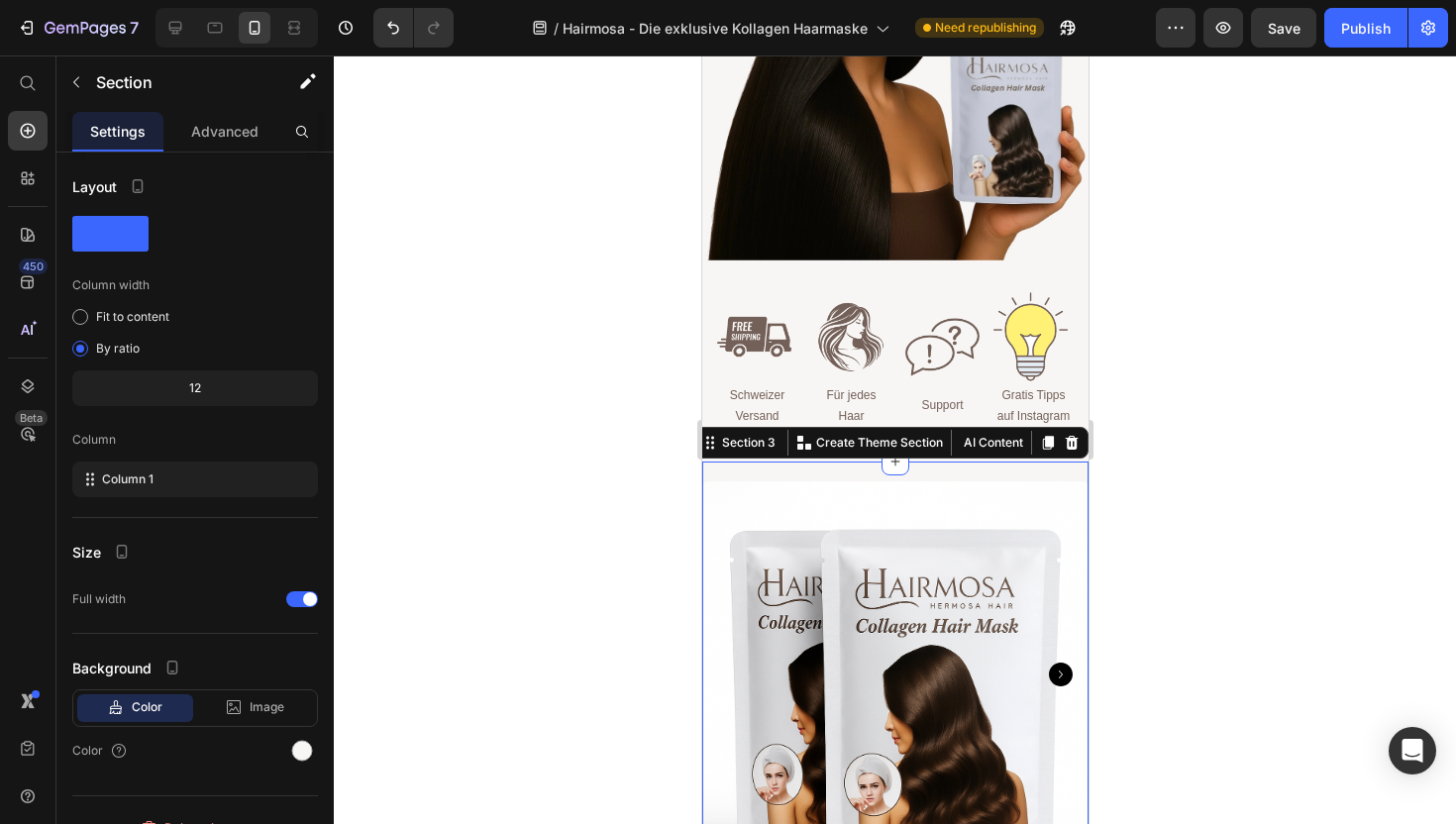 click on "Product Images Icon Icon Icon Icon Icon Icon List Von 94 % der Kundinnen geliebt & weiterempfohlen Text Block Row Kollagen Haarmaske 3er Pack Product Title Kaching Bundles Kaching Bundles In deinen Warenkorb legen Add to Cart Row GRATIS VERSAND Text 30-TAGE-GELD-ZURÜCK-GARANTIE Text SOMMER SALE Text GRATIS EBOOK DAZU Text GRATIS VERSAND Text 30-TAGE-GELD-ZURÜCK-GARANTIE Text SOMMER SALE Text GRATIS EBOOK DAZU Text Marquee Image Image Image Image Image Image Image Image Image Image Marquee Product Section 3   You can create reusable sections Create Theme Section AI Content Write with GemAI What would you like to describe here? Tone and Voice Persuasive Product Kollagen Haarmaske 3er Pack Show more Generate" at bounding box center (894, 964) 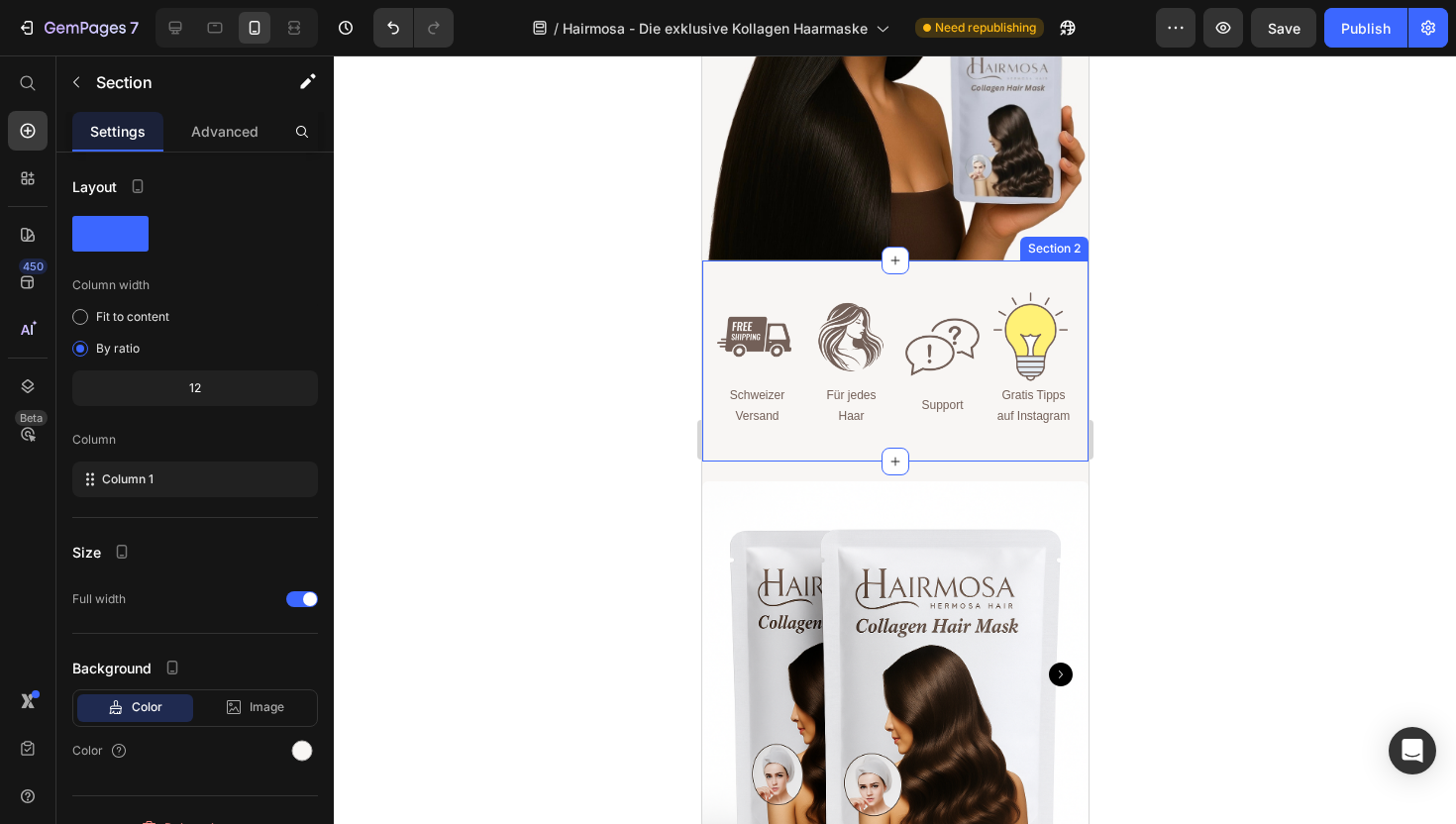click on "Image Schweizer Versand Text Block Image Für jedes Haar  Text Block Image Support Text Block Image Gratis Tipps auf Instagram Text Block Row Row Section 2" at bounding box center [894, 360] 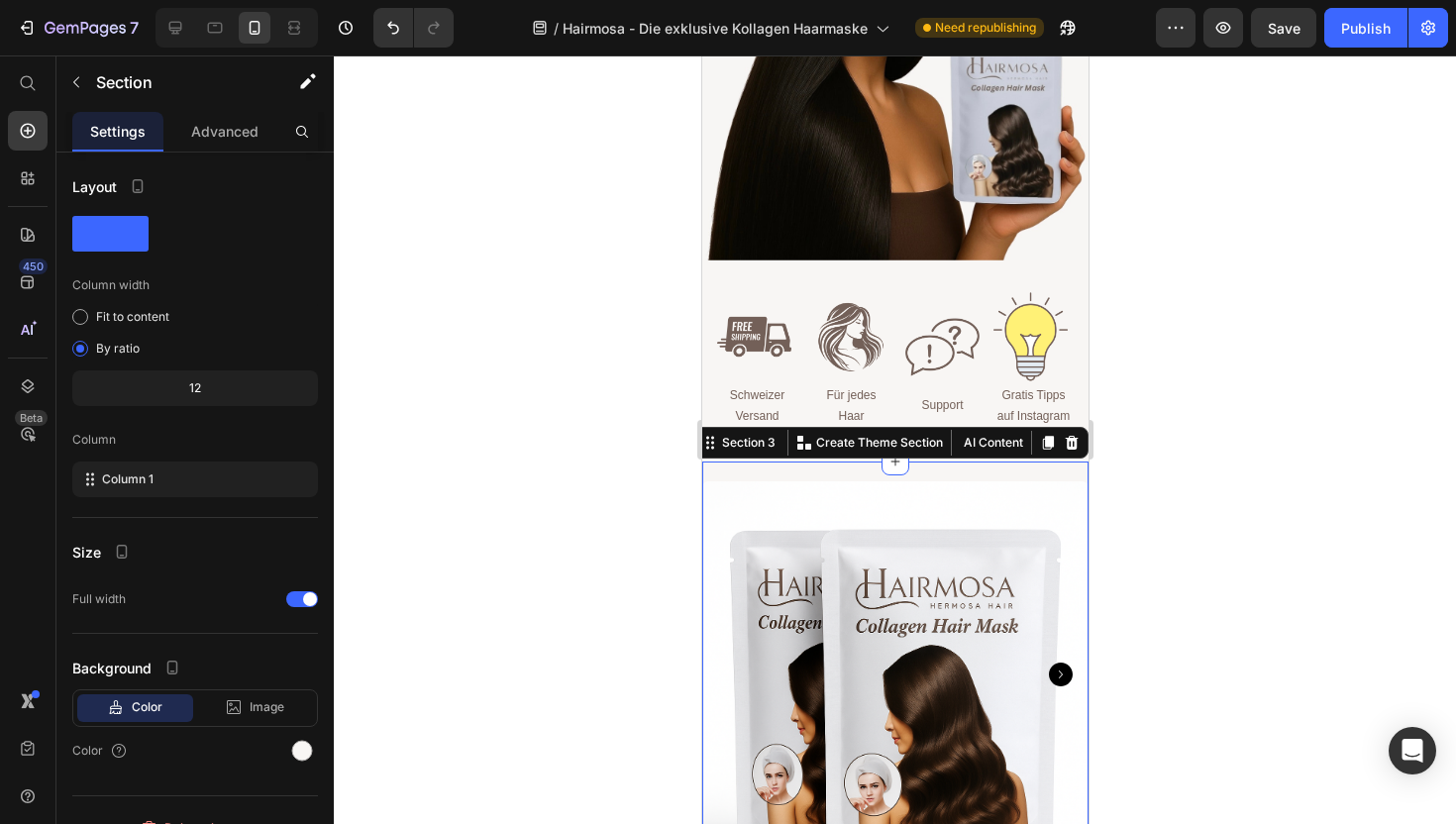 click on "Product Images Icon Icon Icon Icon Icon Icon List Von 94 % der Kundinnen geliebt & weiterempfohlen Text Block Row Kollagen Haarmaske 3er Pack Product Title Kaching Bundles Kaching Bundles In deinen Warenkorb legen Add to Cart Row GRATIS VERSAND Text 30-TAGE-GELD-ZURÜCK-GARANTIE Text SOMMER SALE Text GRATIS EBOOK DAZU Text GRATIS VERSAND Text 30-TAGE-GELD-ZURÜCK-GARANTIE Text SOMMER SALE Text GRATIS EBOOK DAZU Text Marquee Image Image Image Image Image Image Image Image Image Image Marquee Product Section 3   You can create reusable sections Create Theme Section AI Content Write with GemAI What would you like to describe here? Tone and Voice Persuasive Product Kollagen Haarmaske 3er Pack Show more Generate" at bounding box center [894, 964] 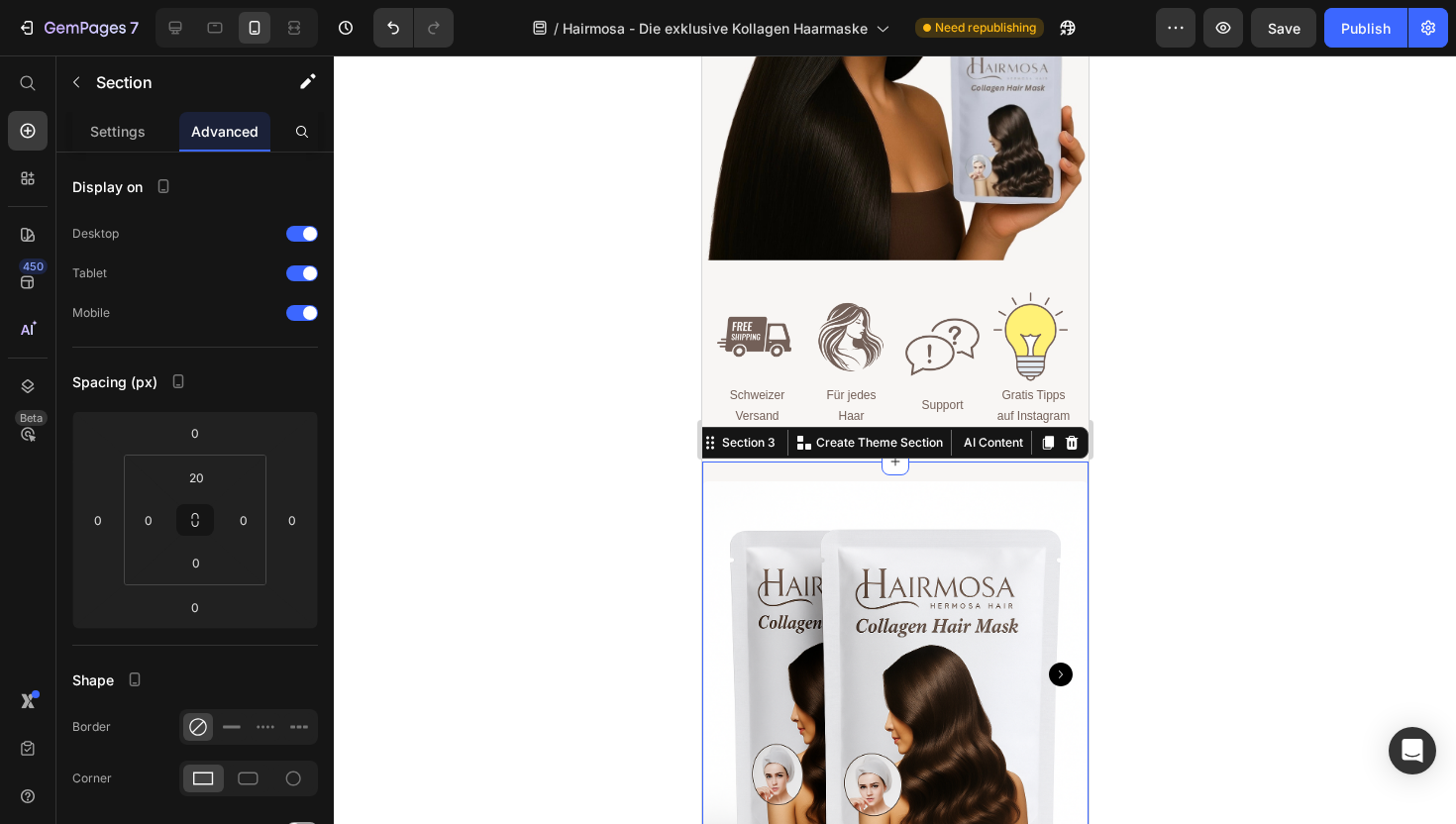 click 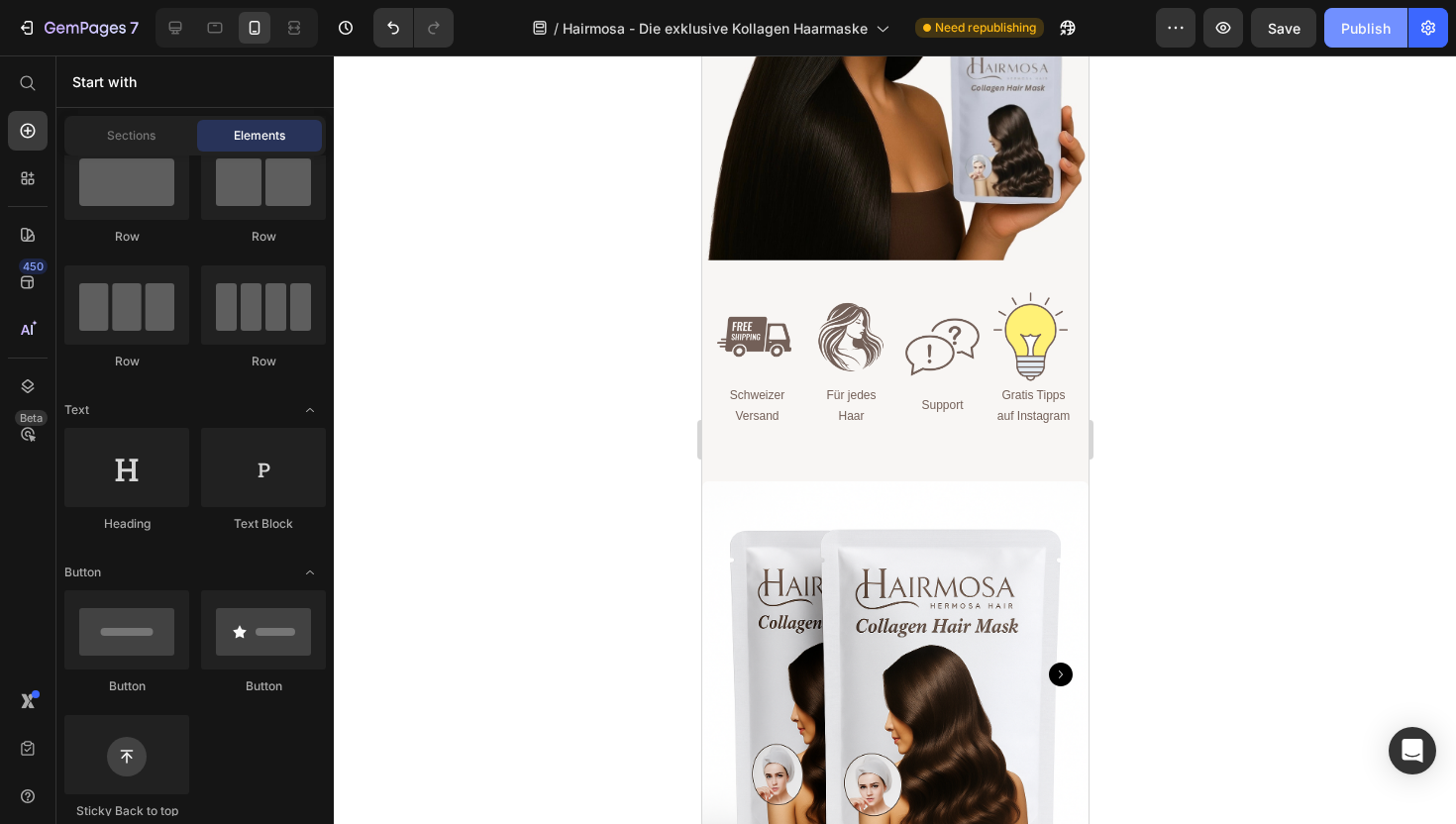 click on "Publish" 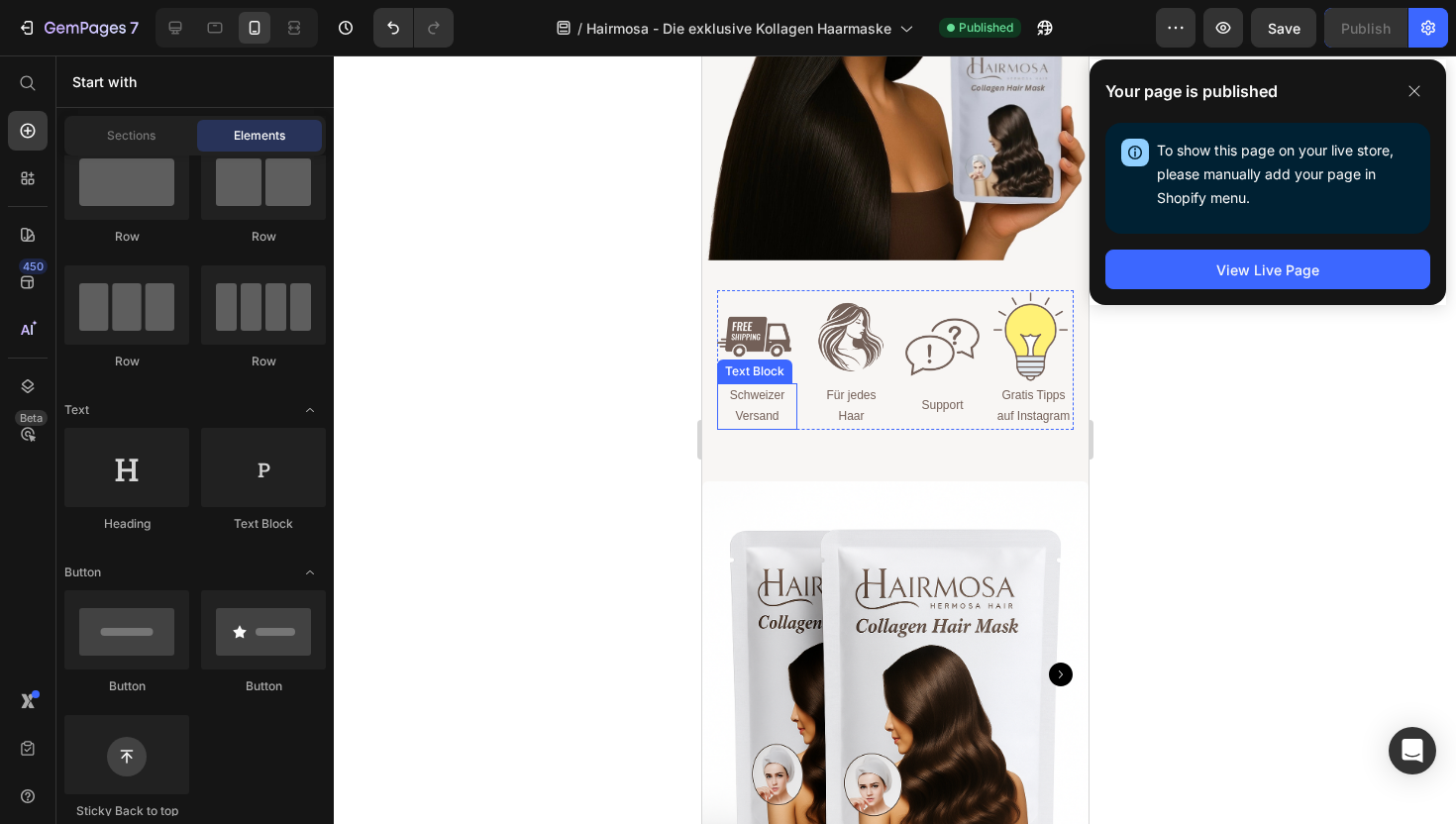 click on "Schweizer Versand" at bounding box center (756, 406) 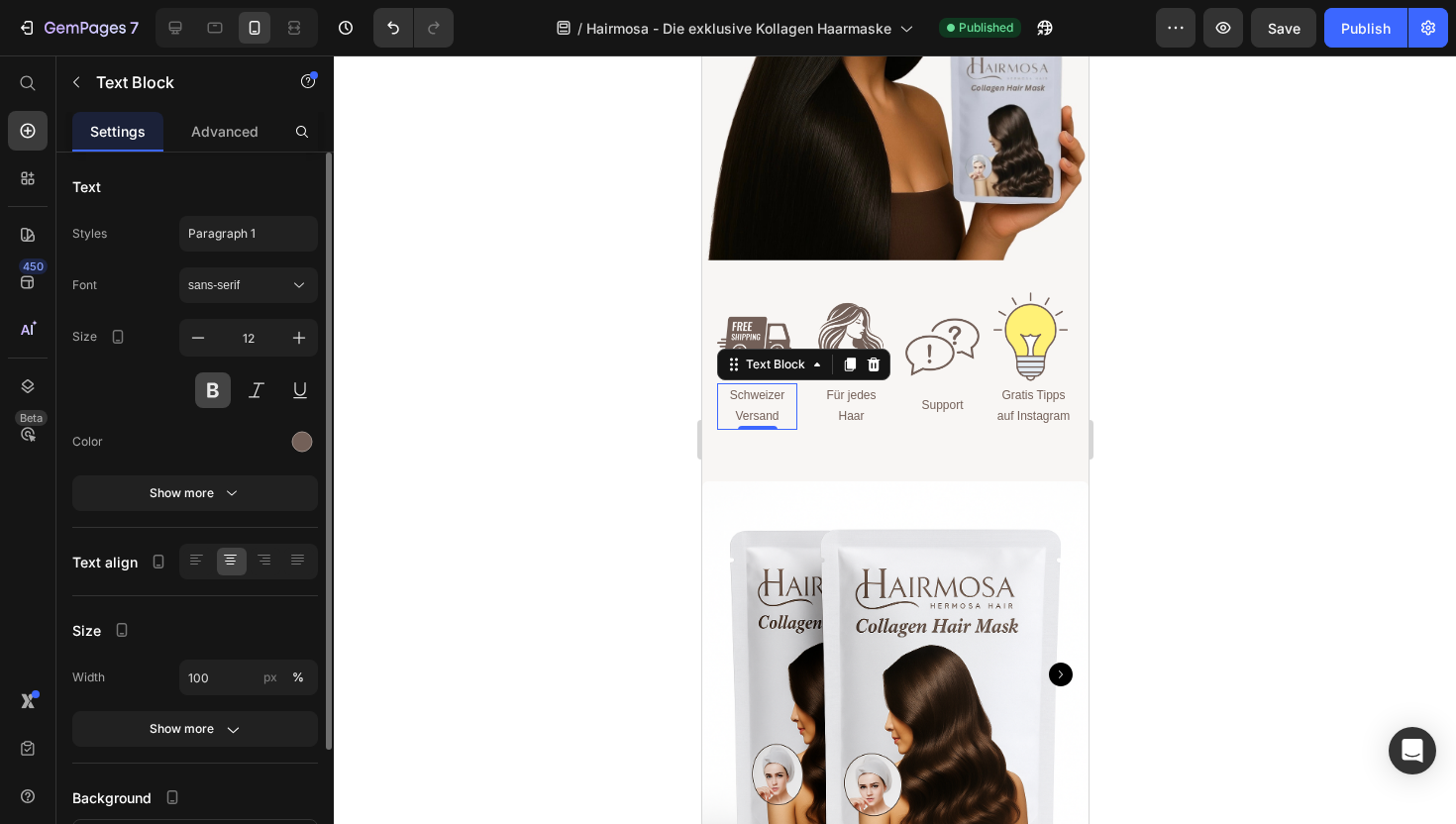 click at bounding box center (213, 390) 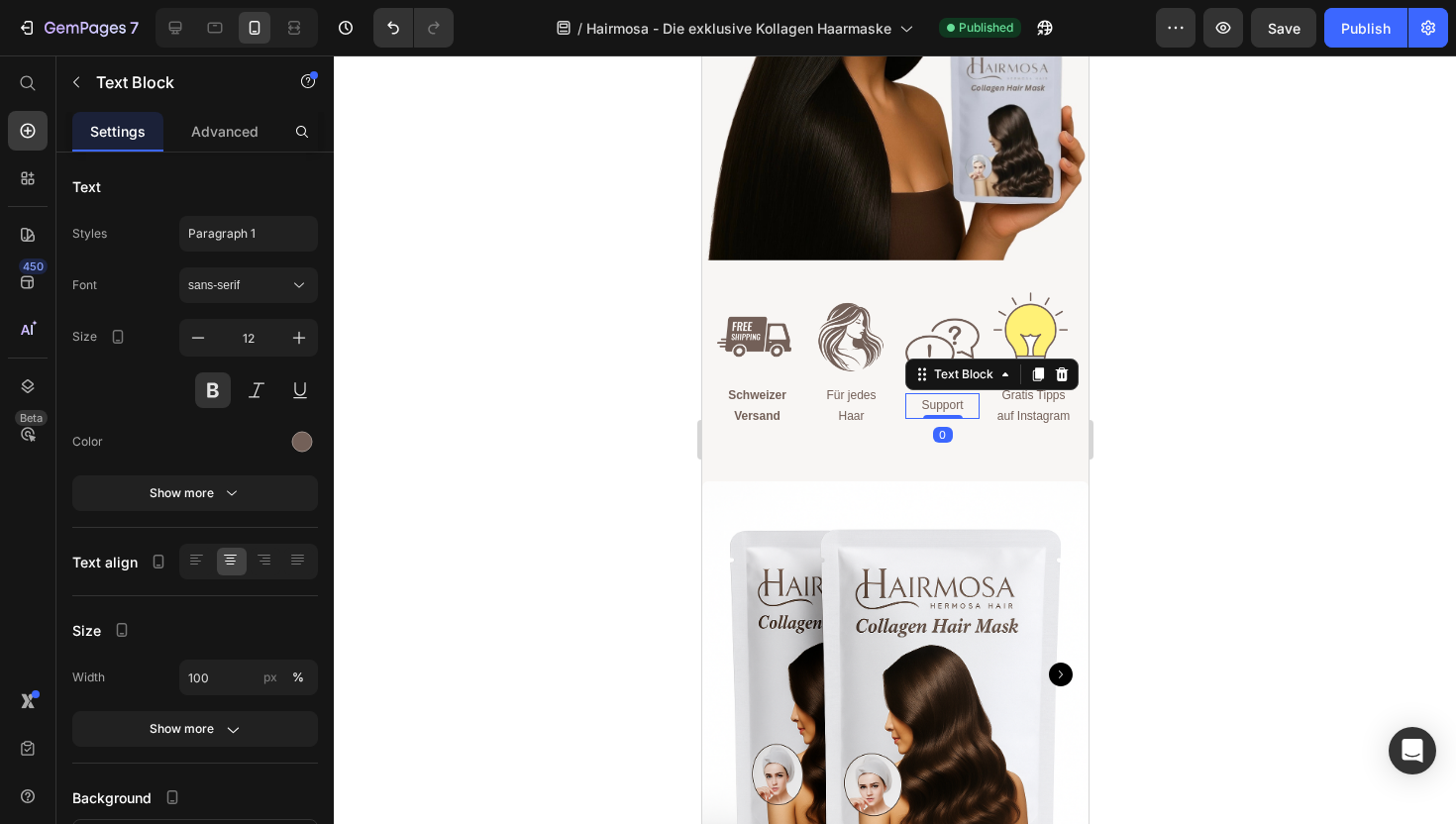 click on "Support" at bounding box center (941, 406) 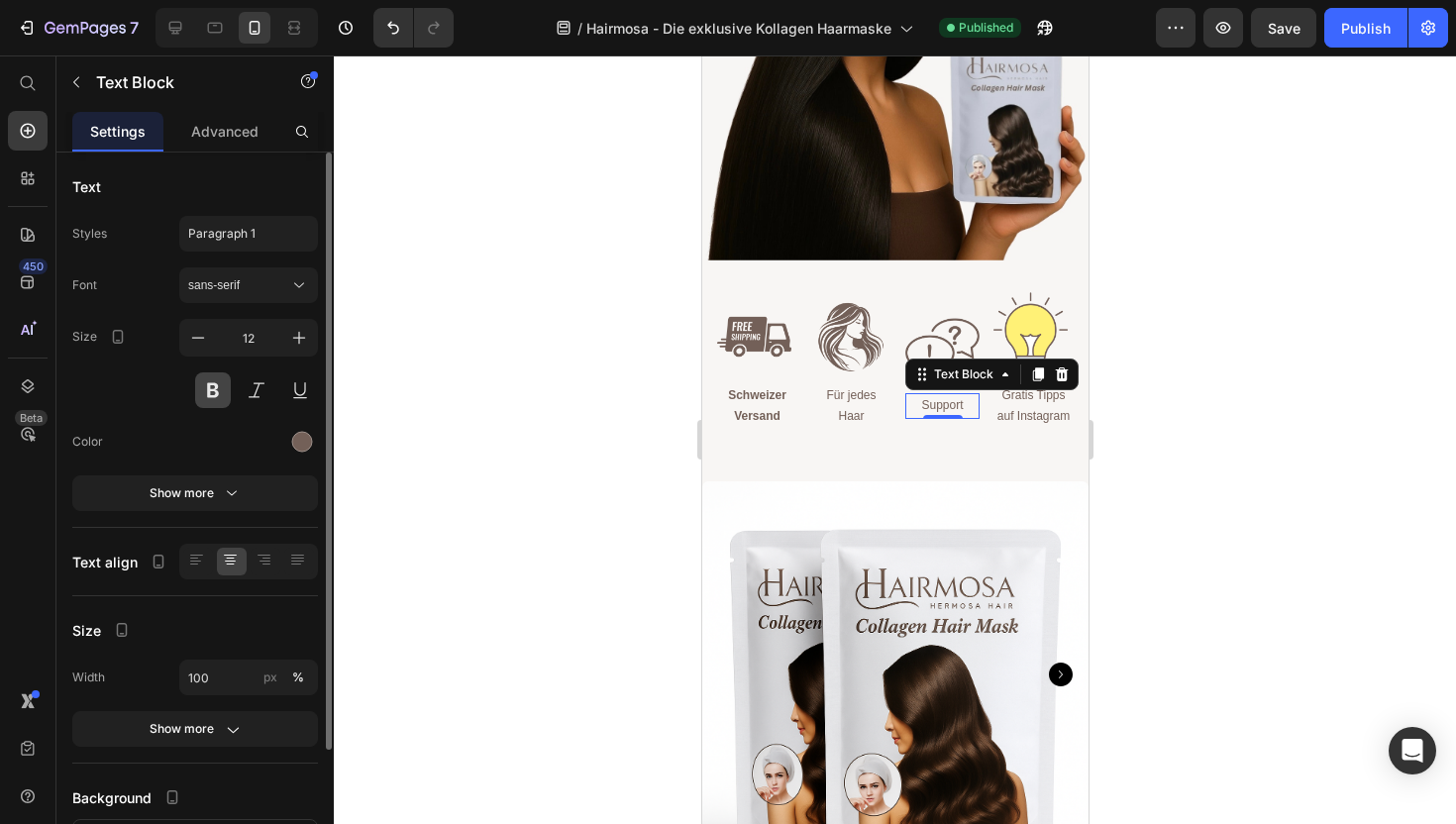 click at bounding box center (213, 390) 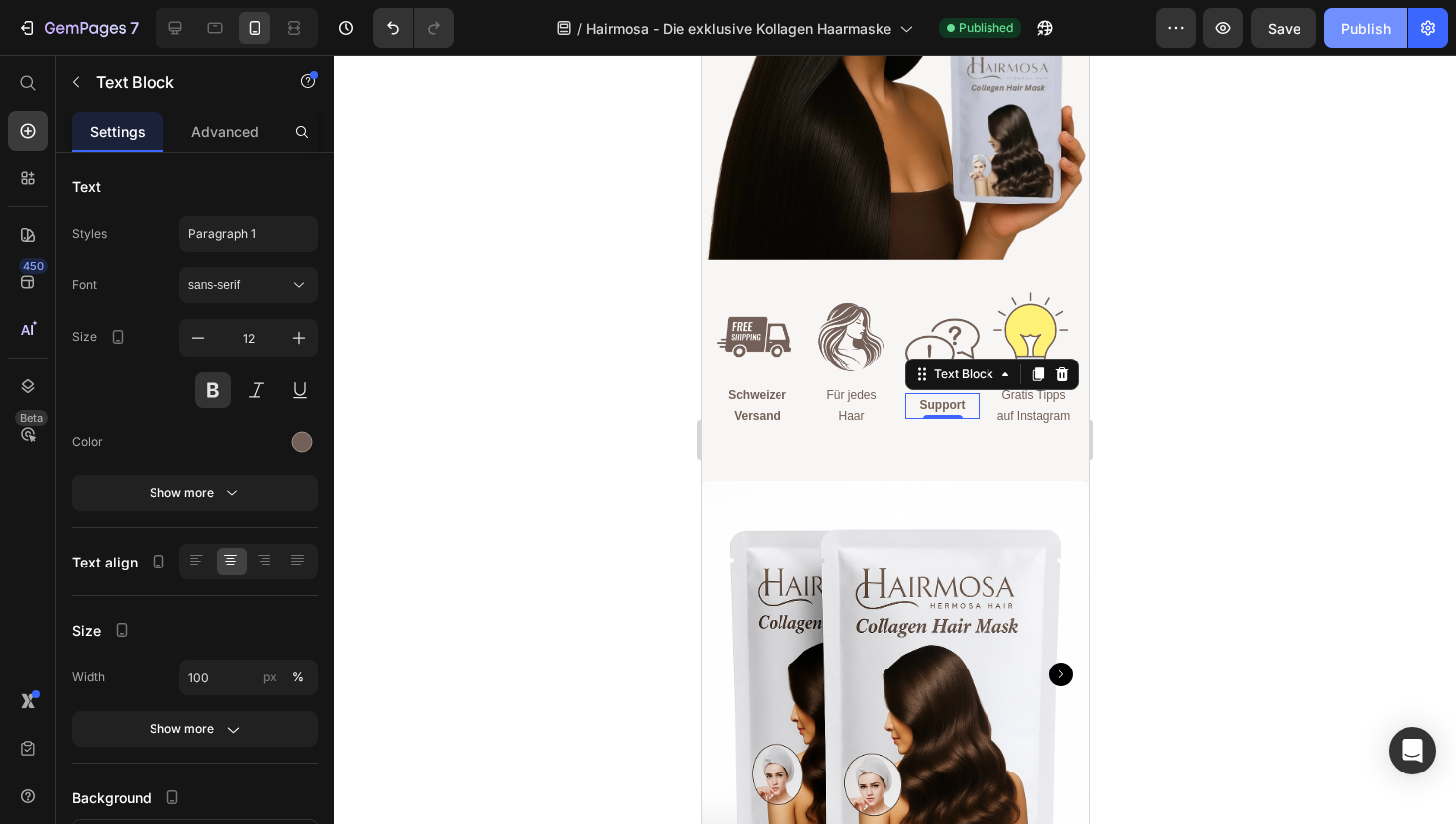 click on "Publish" at bounding box center [1366, 28] 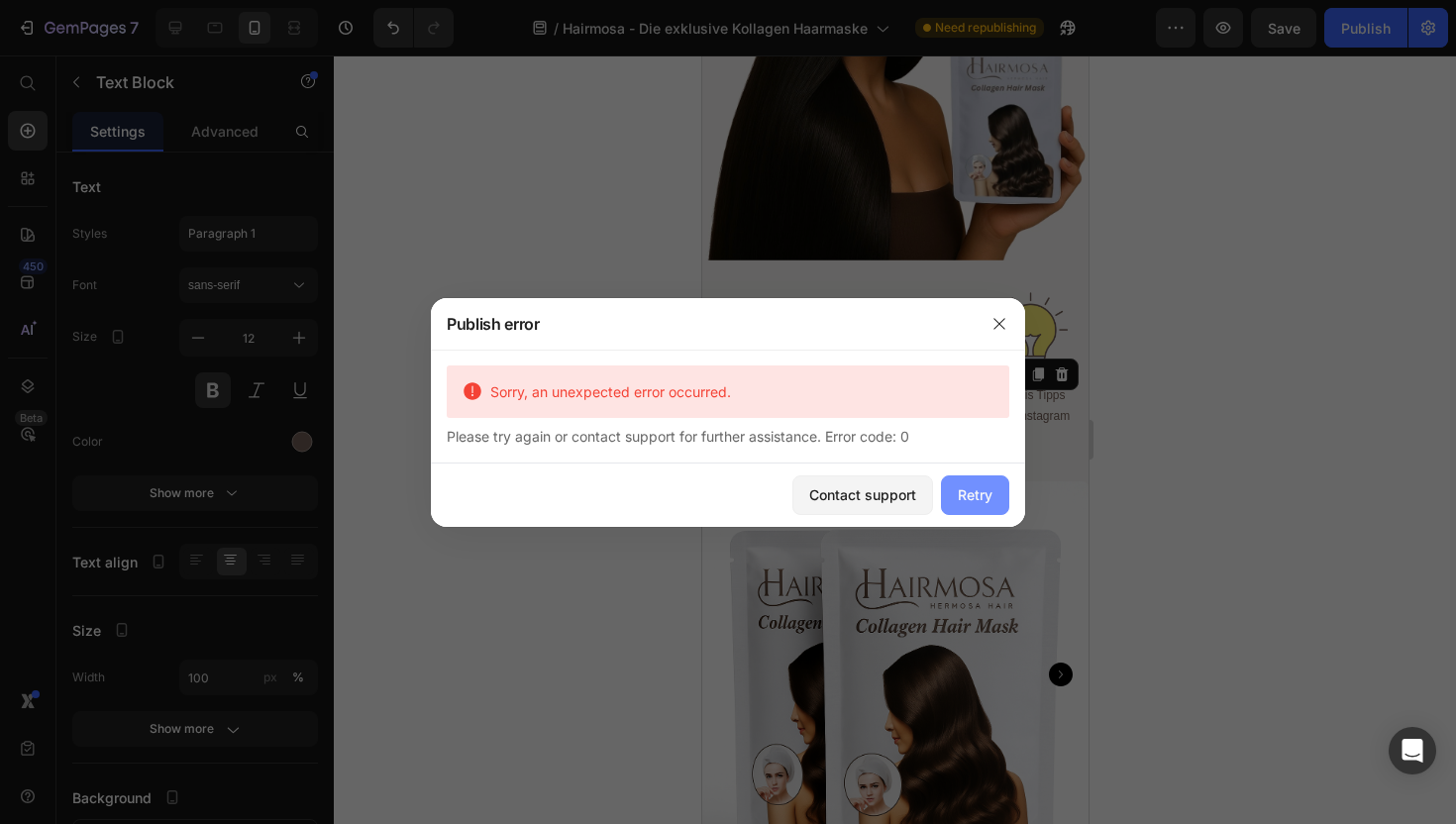 click on "Retry" at bounding box center (975, 494) 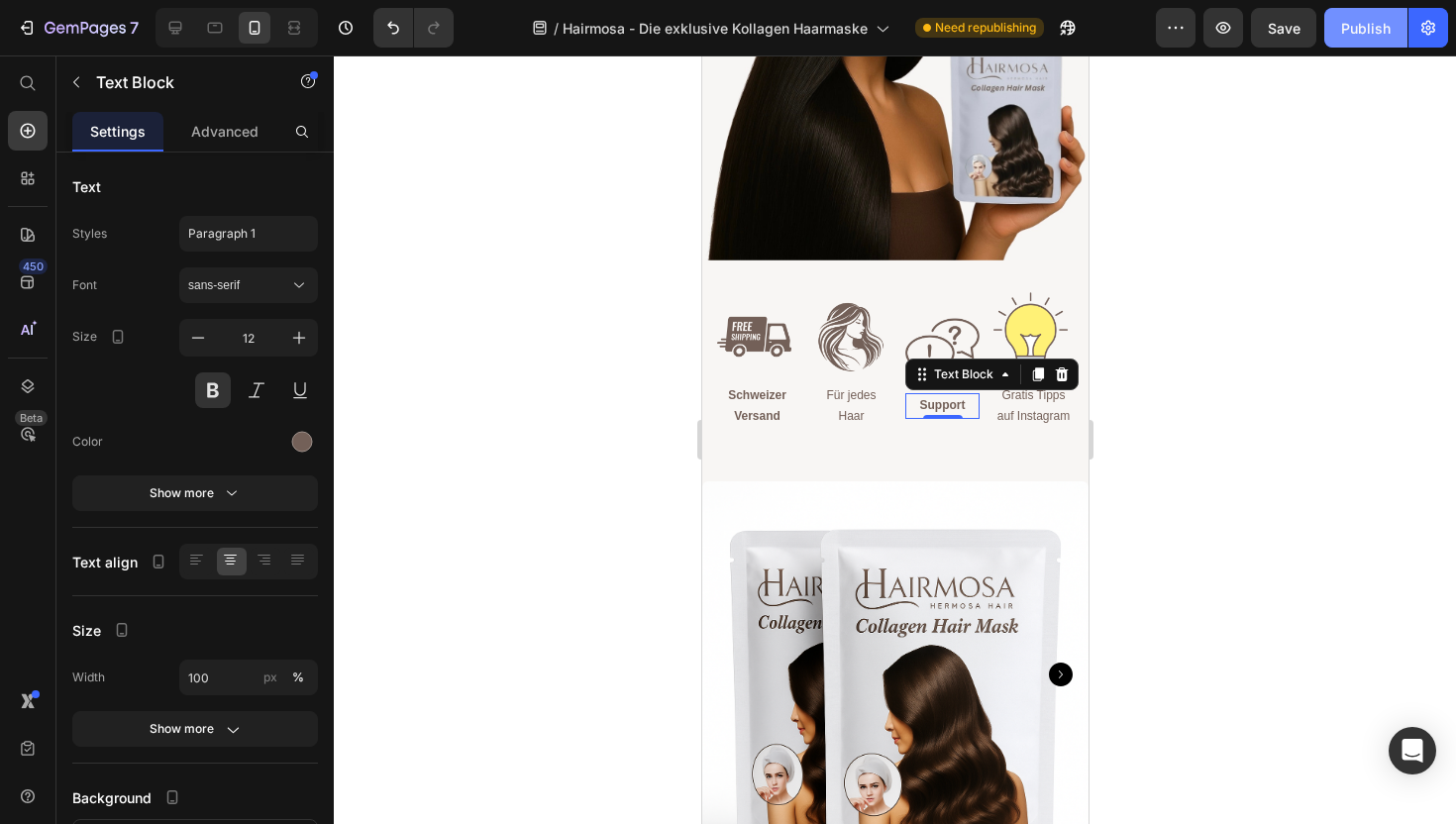 click on "Publish" 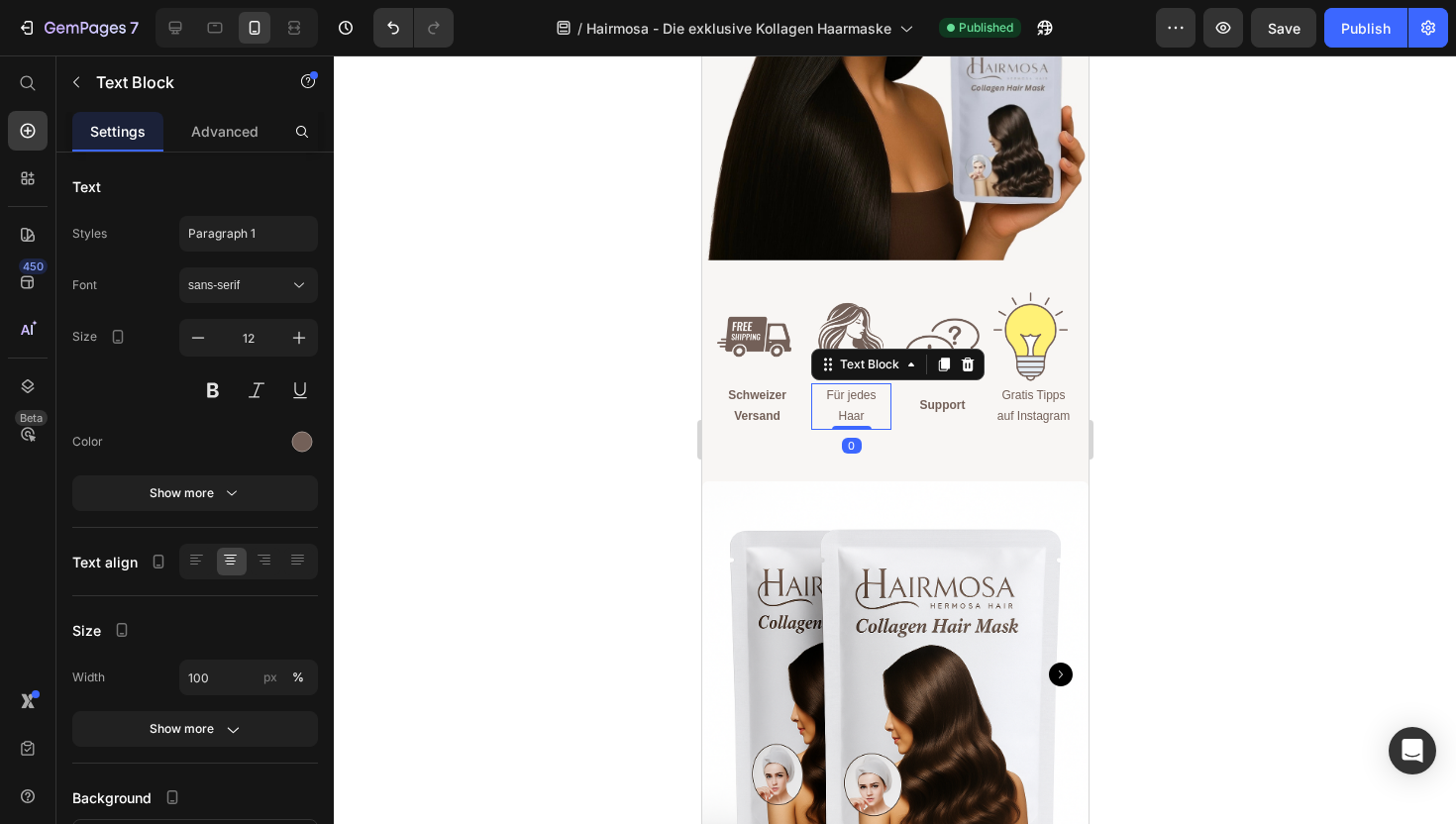 click on "Für jedes Haar" at bounding box center [850, 406] 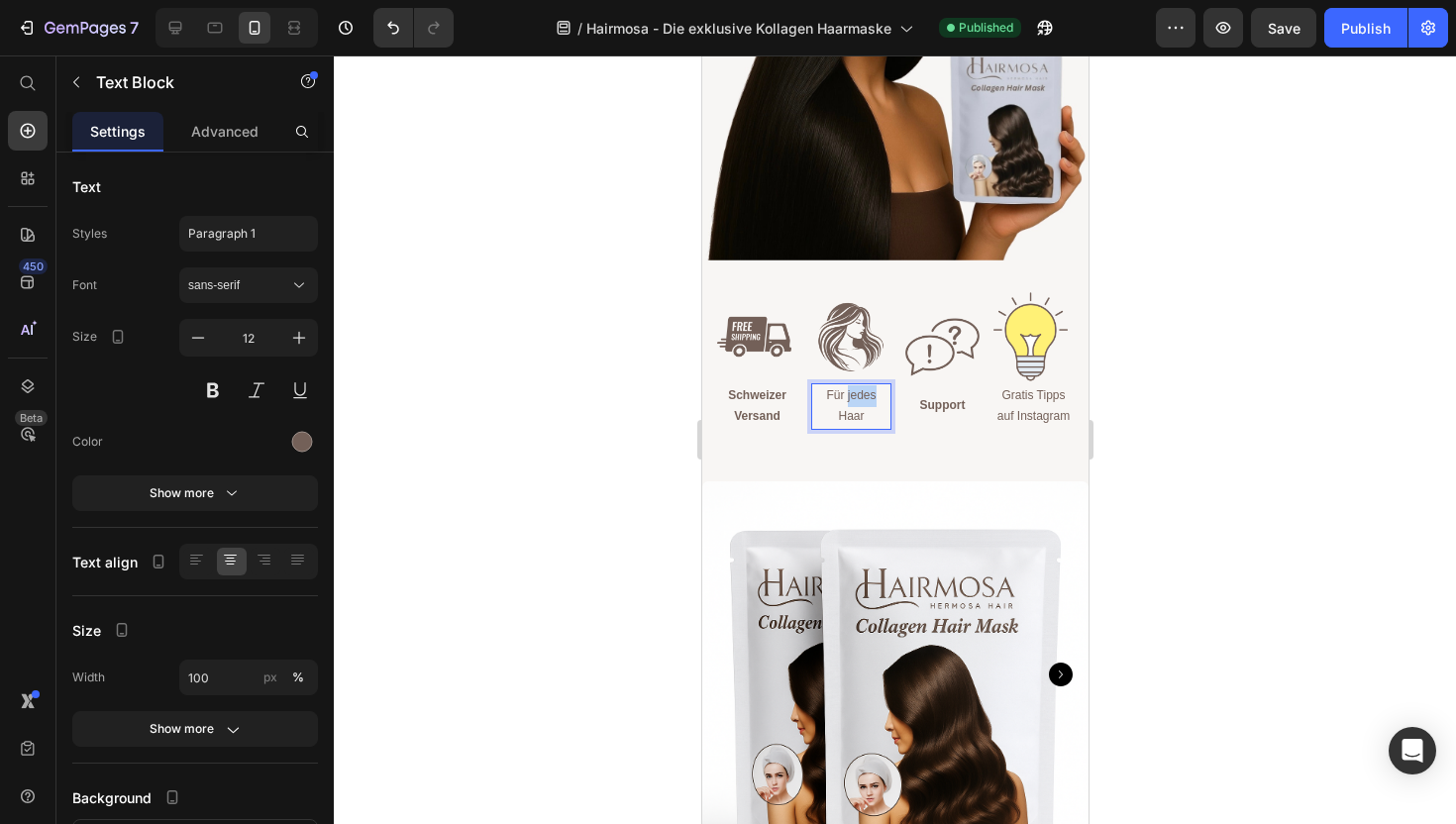 click on "Für jedes Haar" at bounding box center [850, 406] 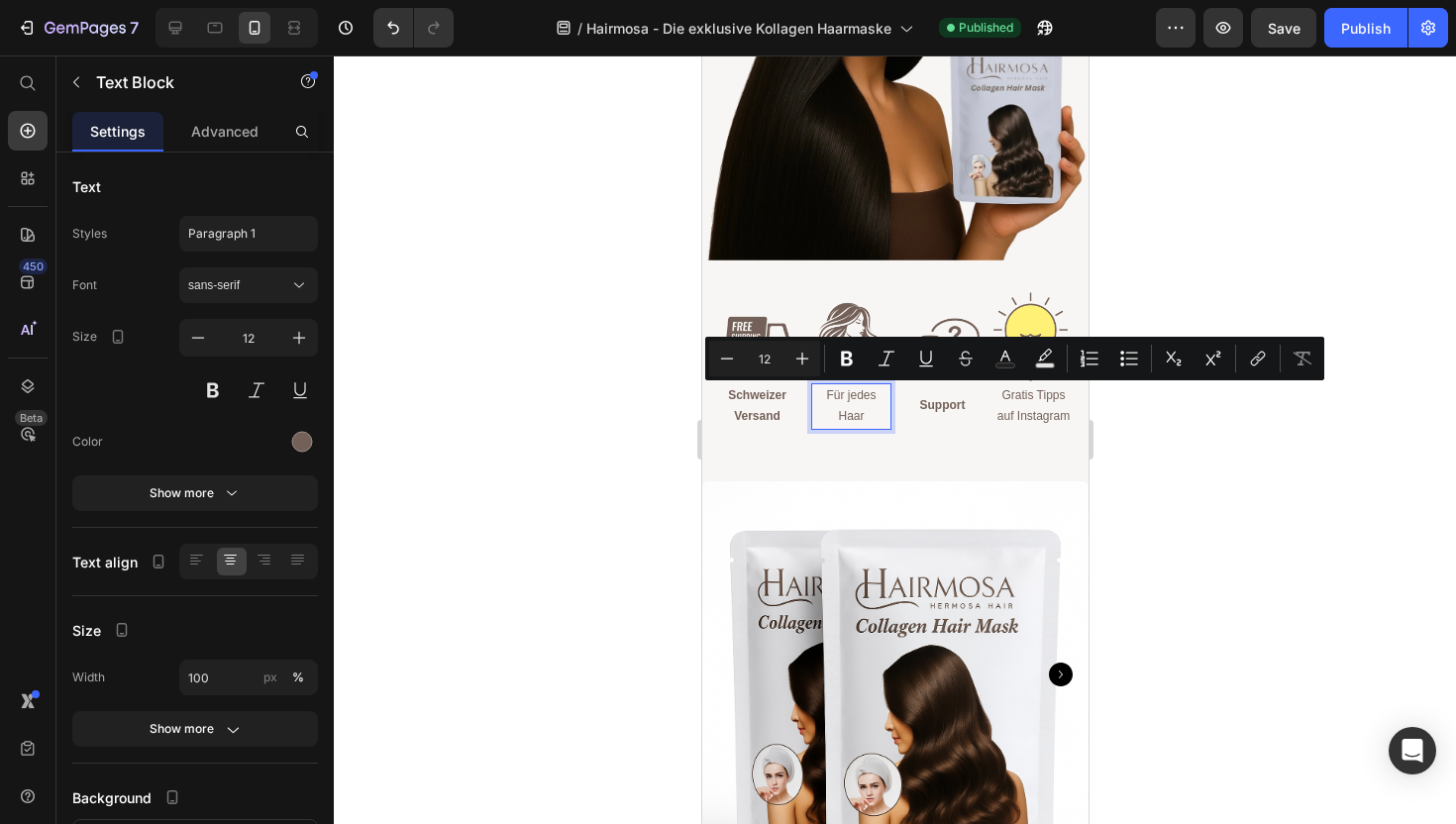 click on "Für jedes Haar" at bounding box center [850, 406] 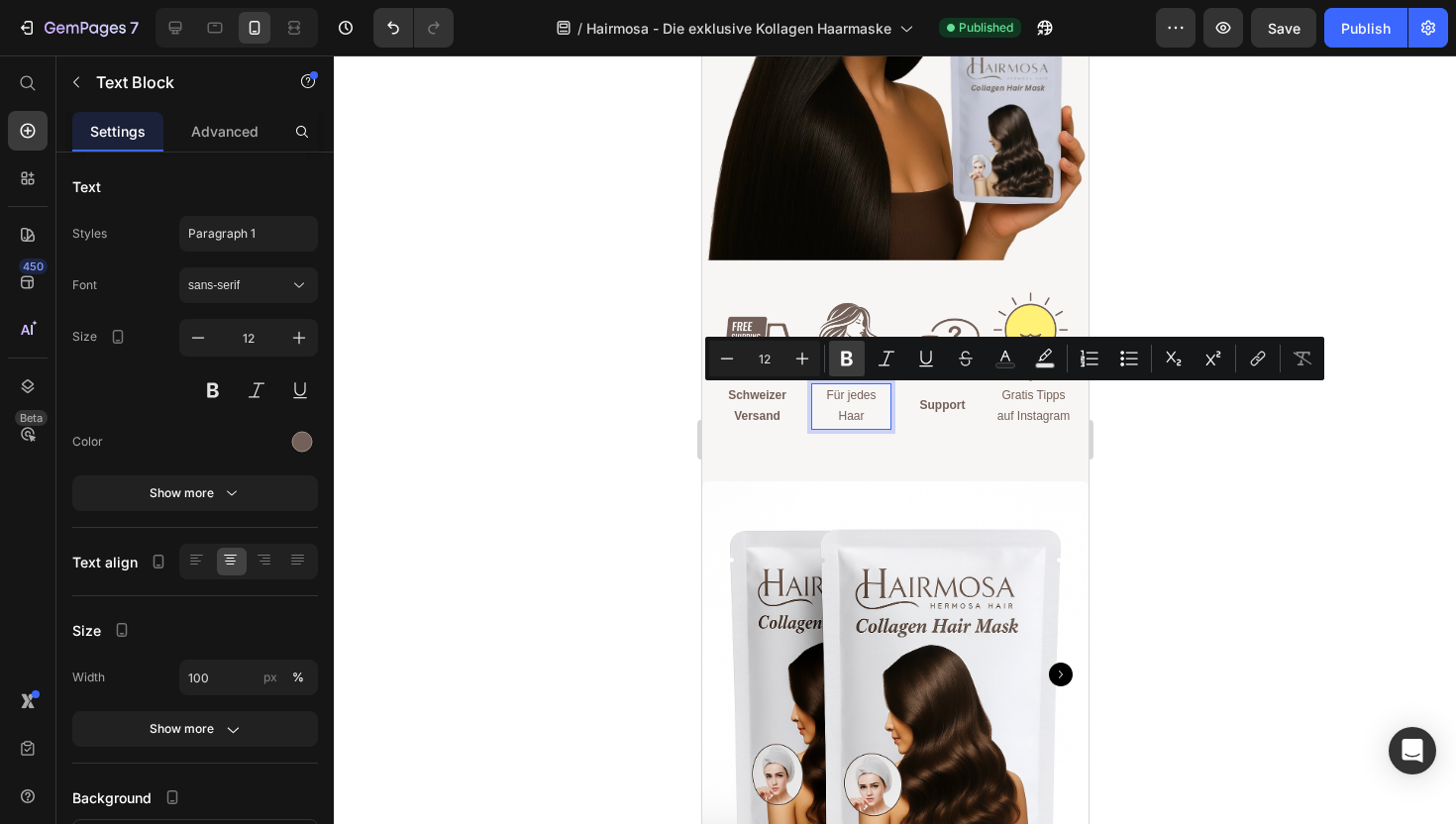 click 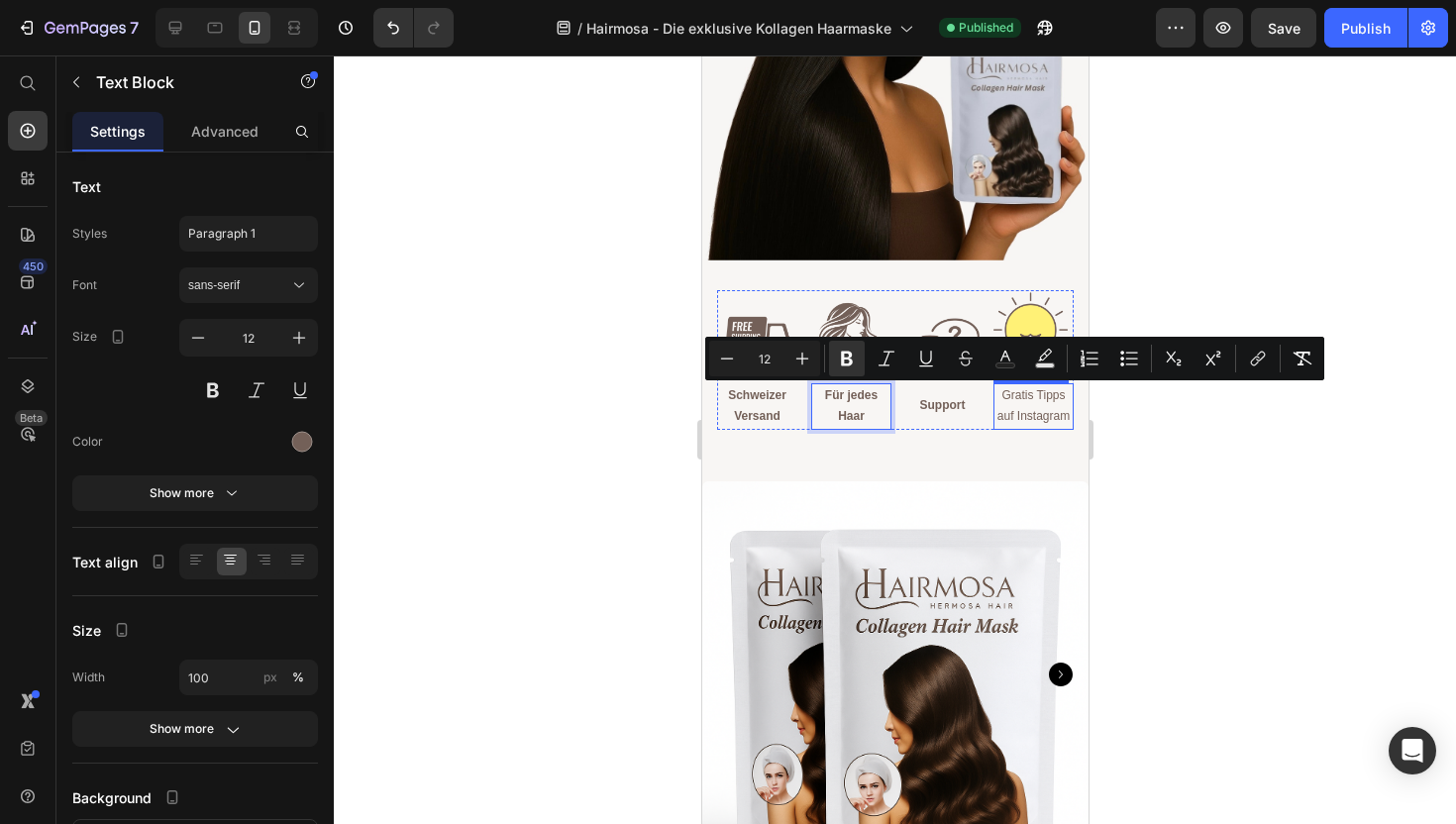 click on "Gratis Tipps auf Instagram" at bounding box center (1032, 406) 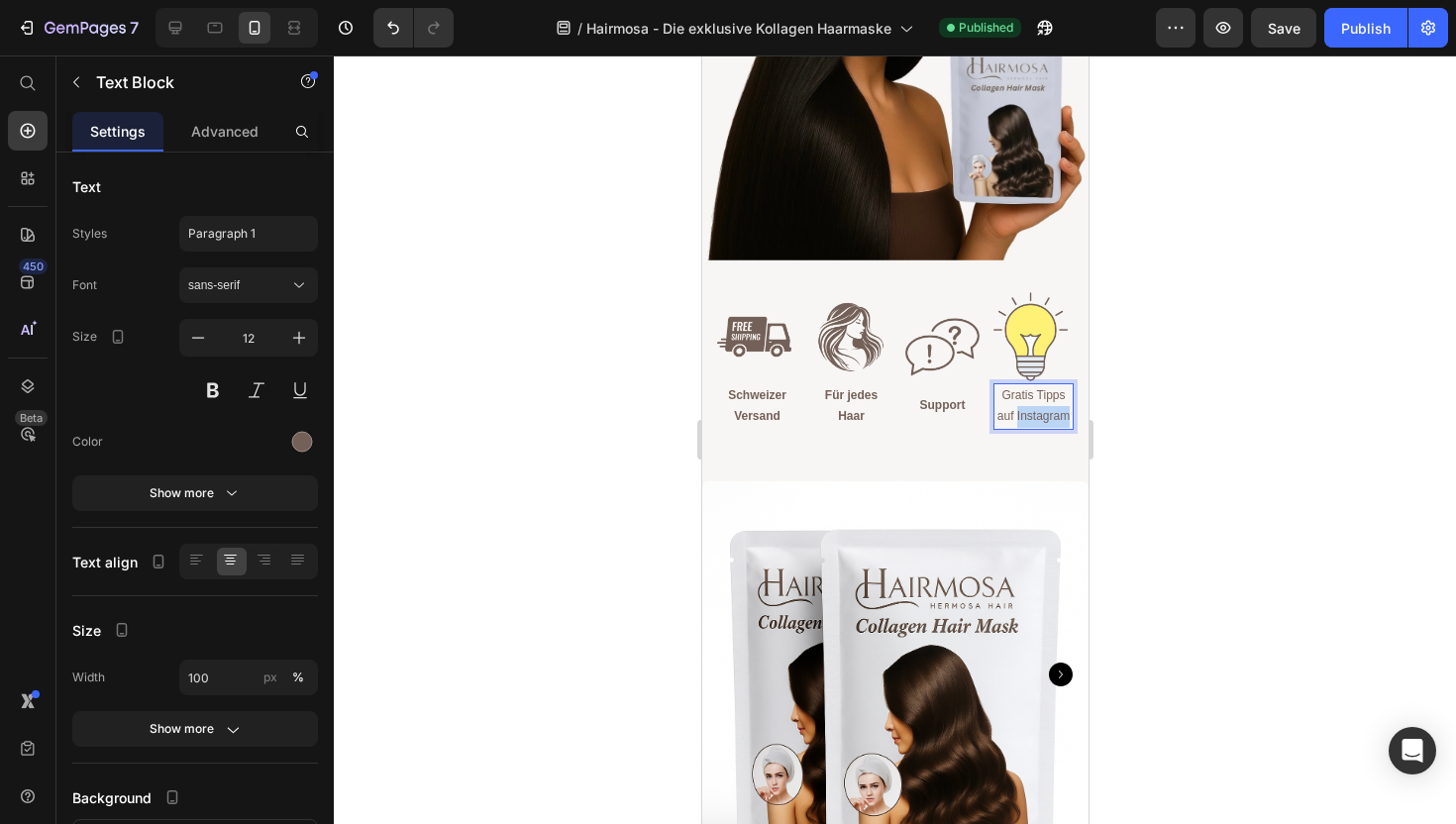 click on "Gratis Tipps auf Instagram" at bounding box center (1032, 406) 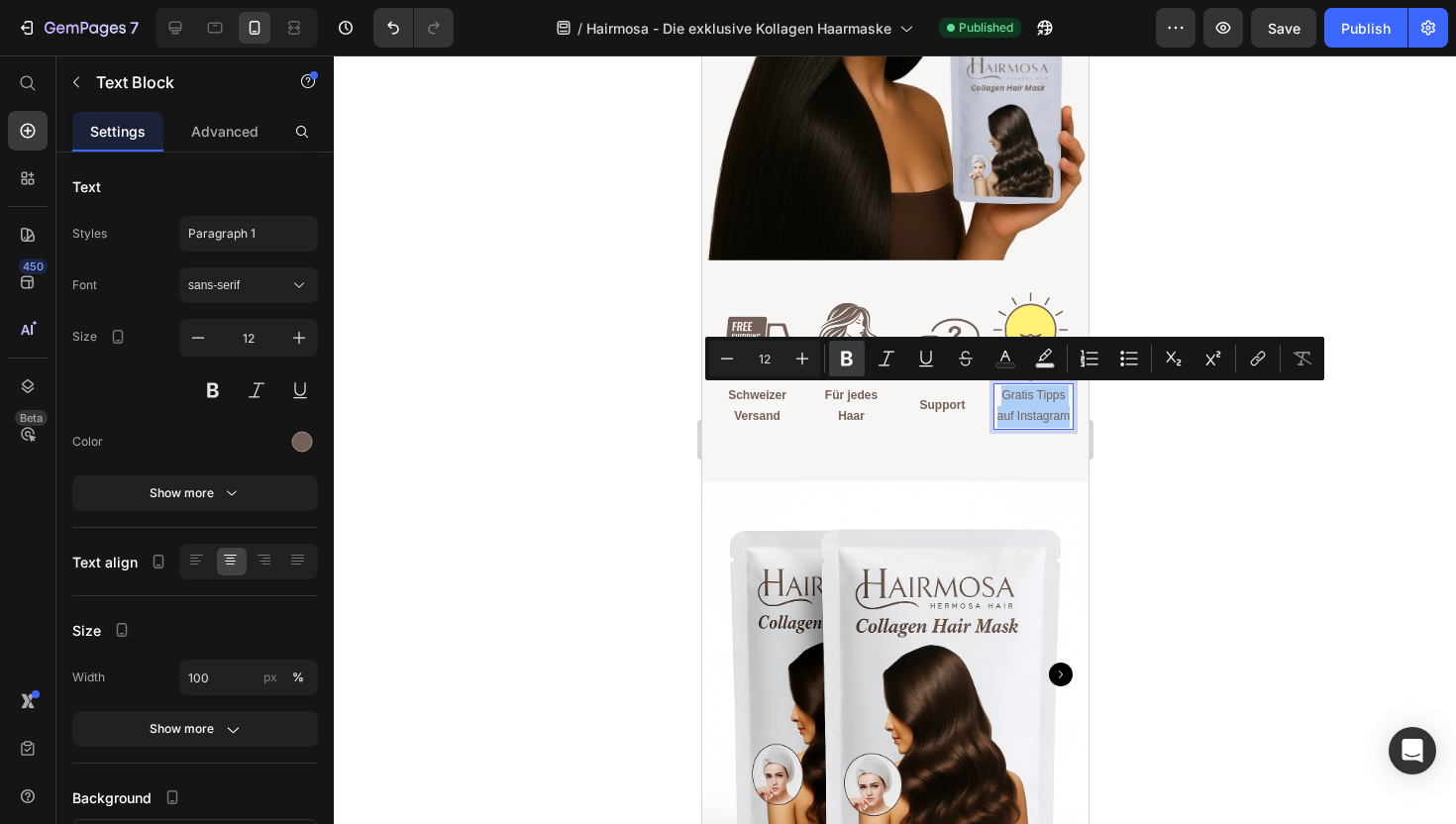 click 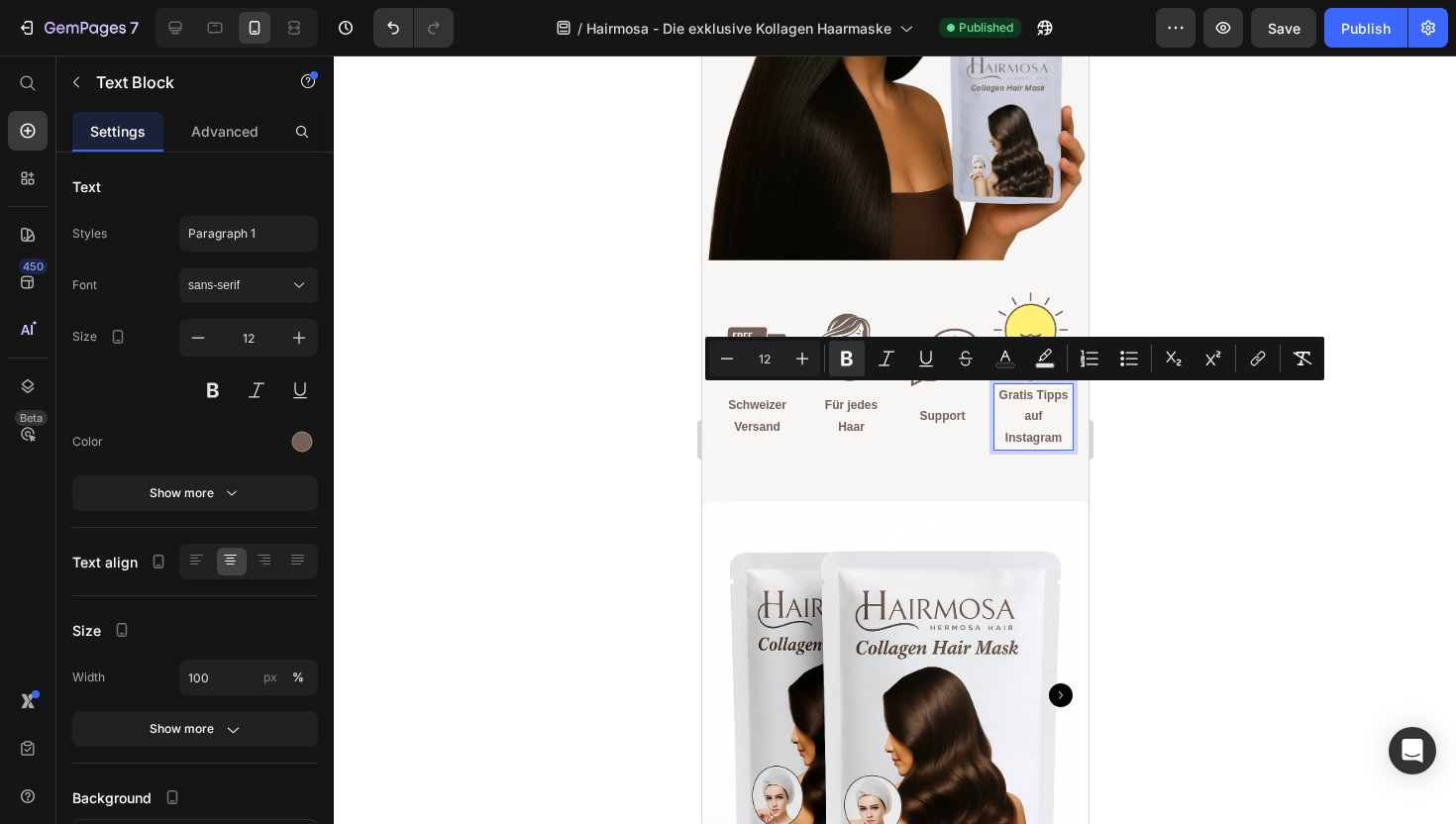 click 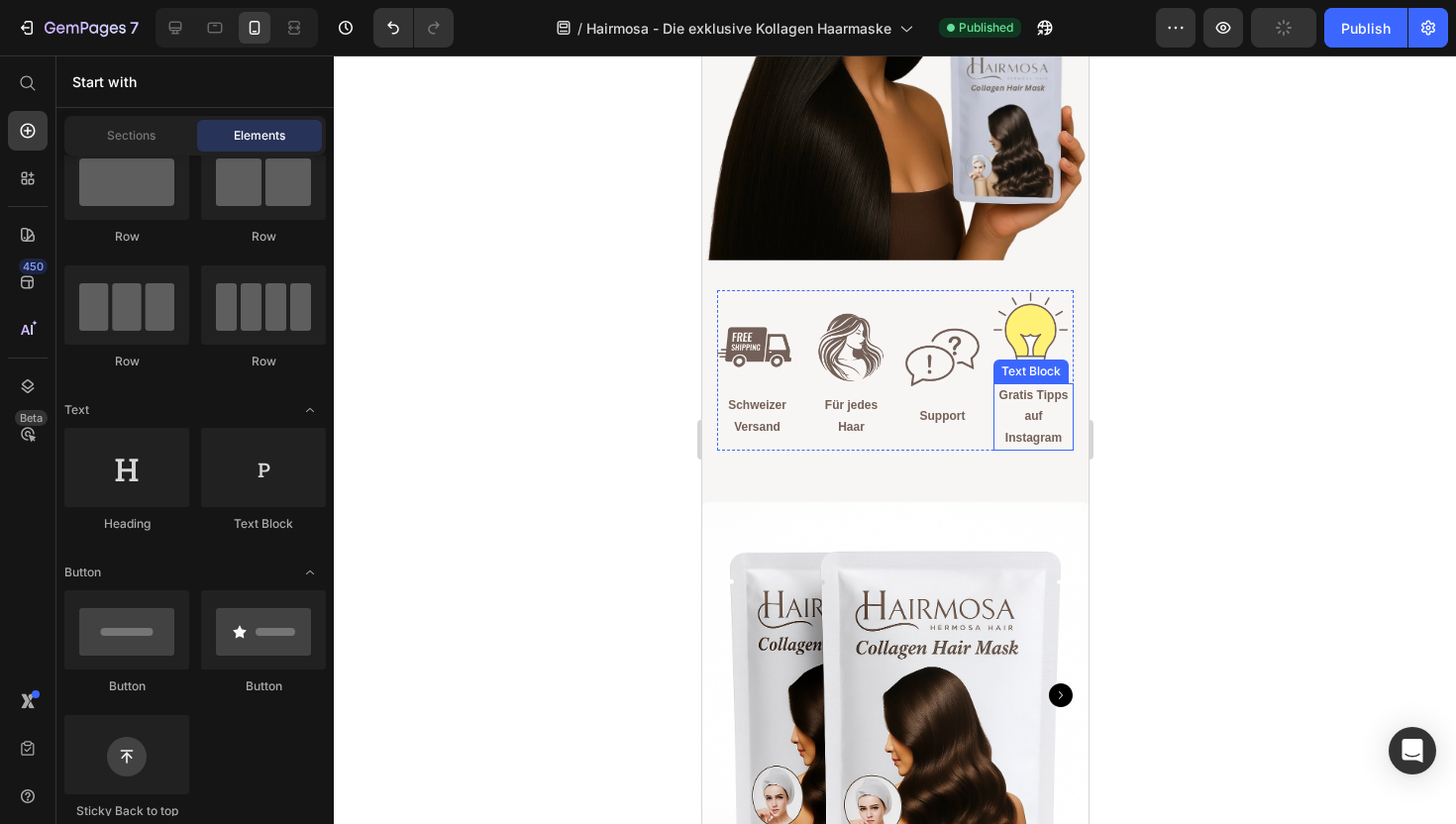 click on "Gratis Tipps auf Instagram" at bounding box center [1032, 417] 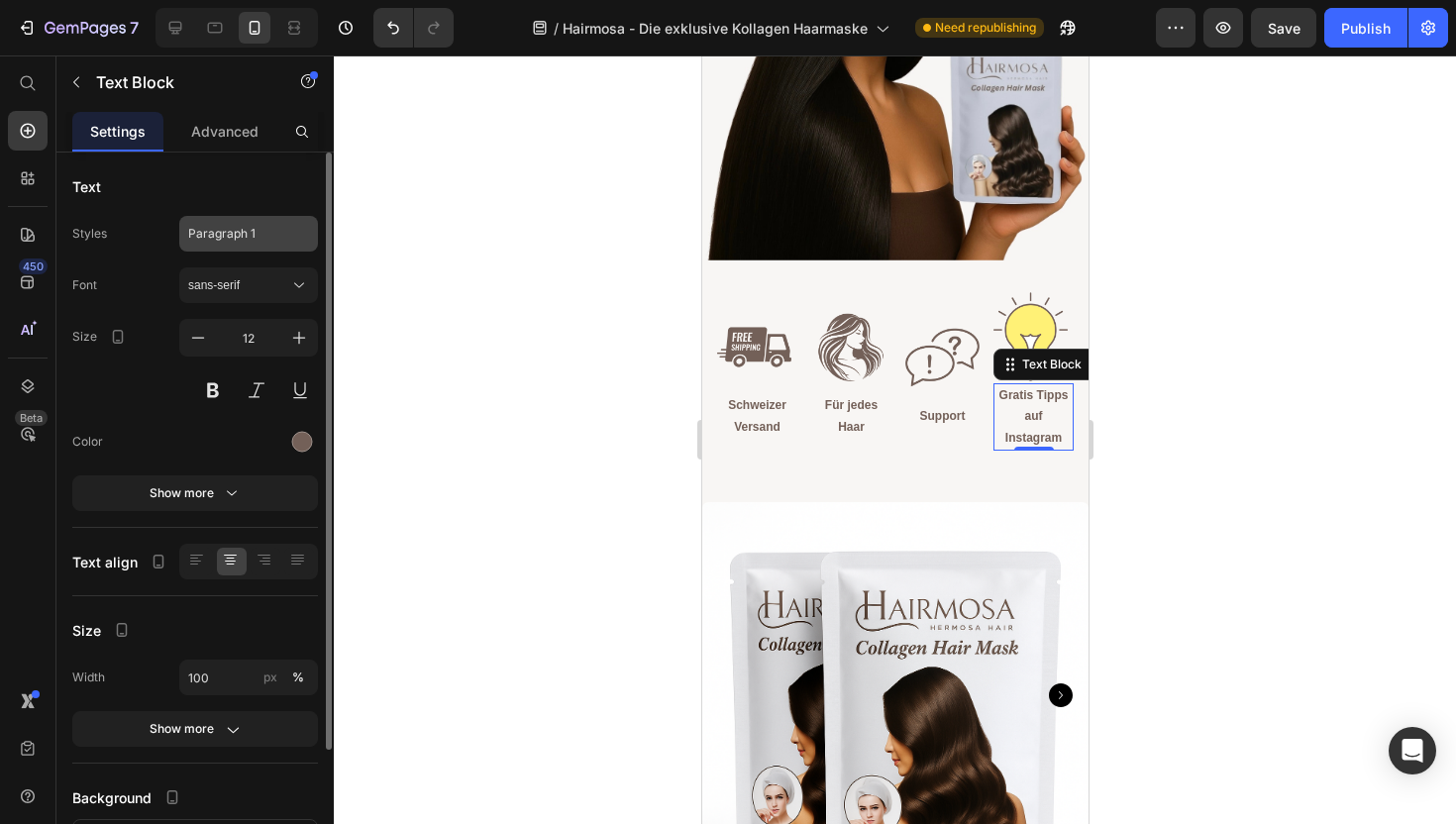 click on "Paragraph 1" at bounding box center [249, 234] 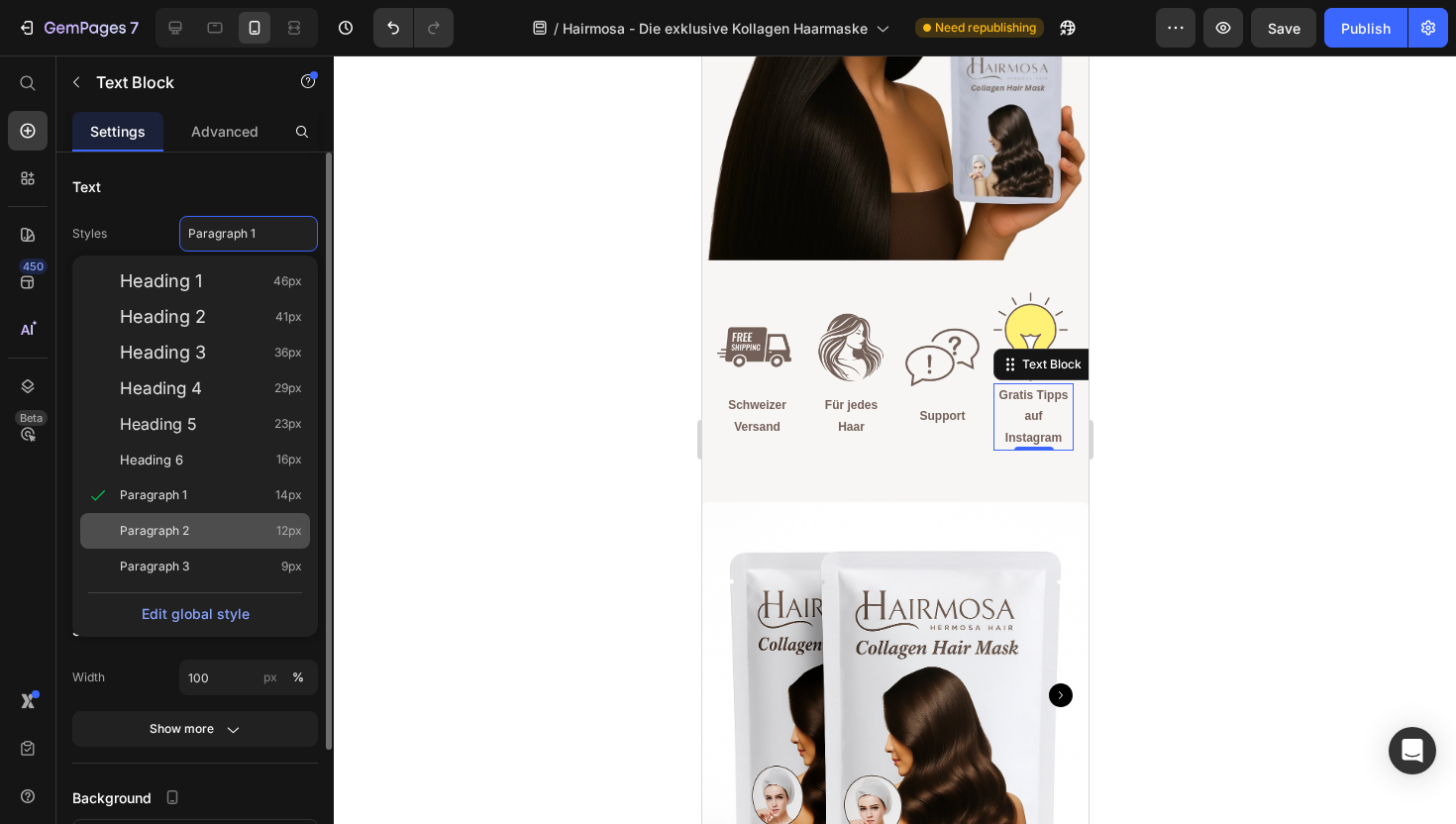 click on "Paragraph 2 12px" at bounding box center [211, 531] 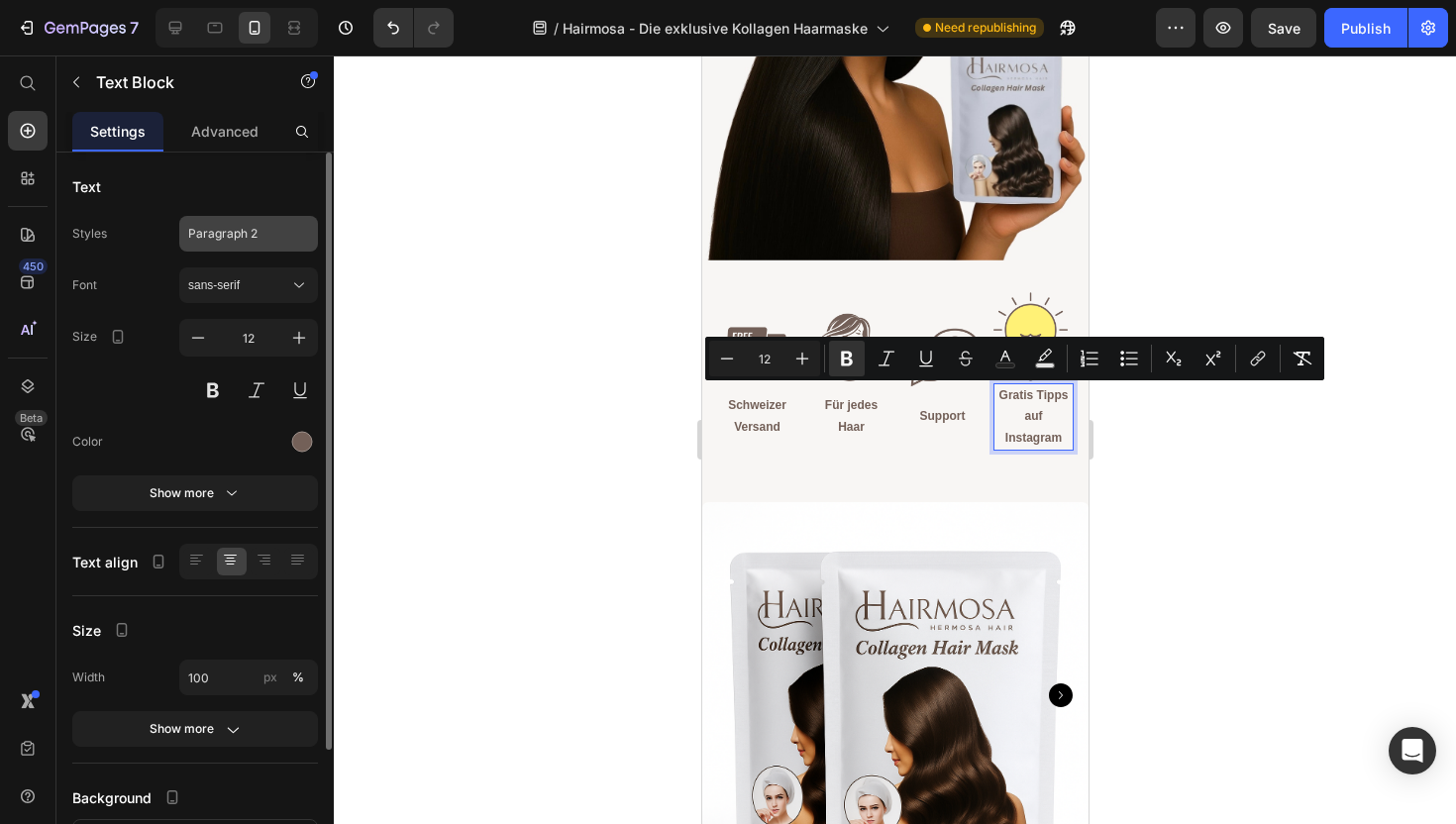 click on "Paragraph 2" at bounding box center (237, 234) 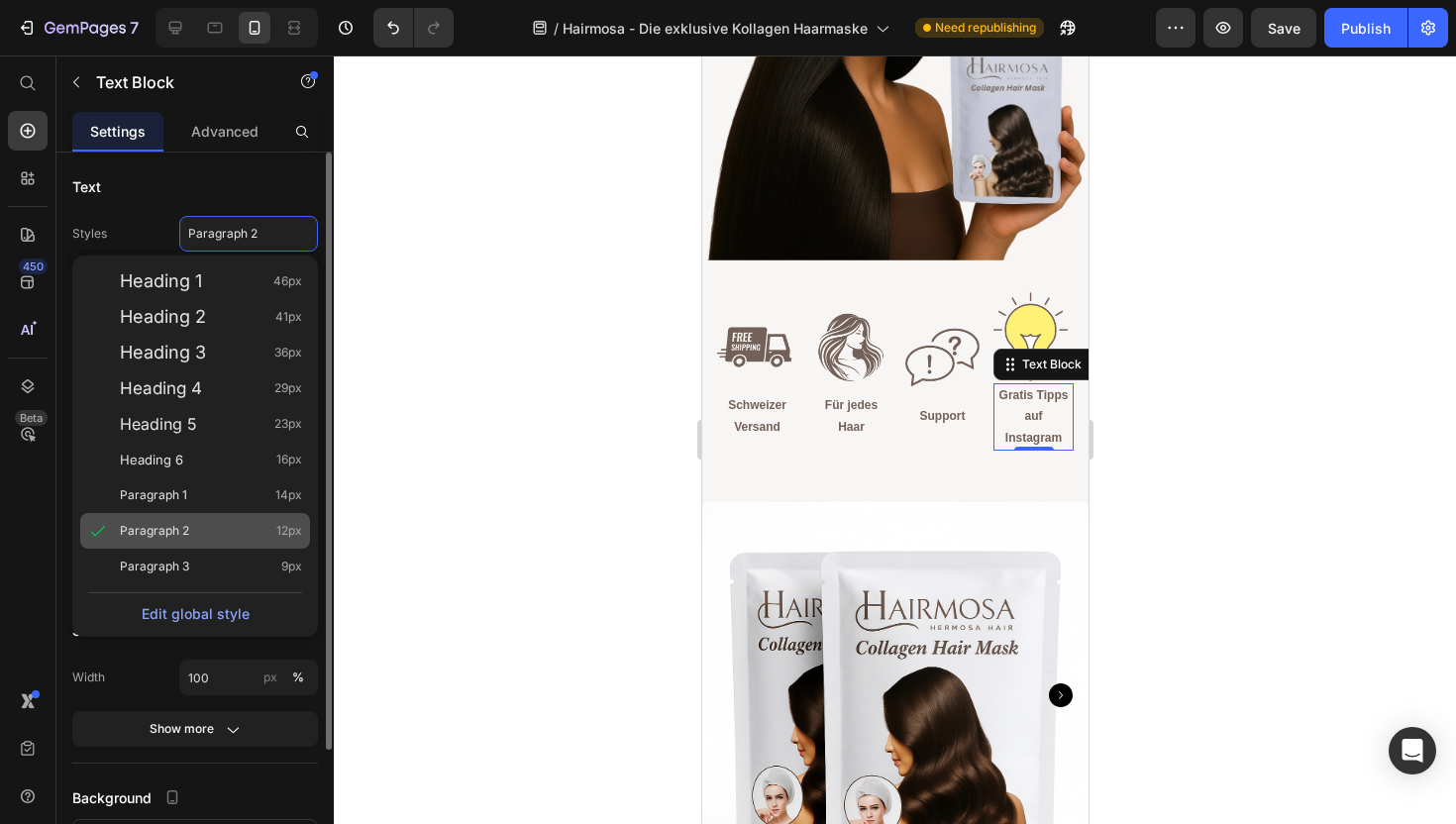 click on "Paragraph 2 12px" at bounding box center [211, 531] 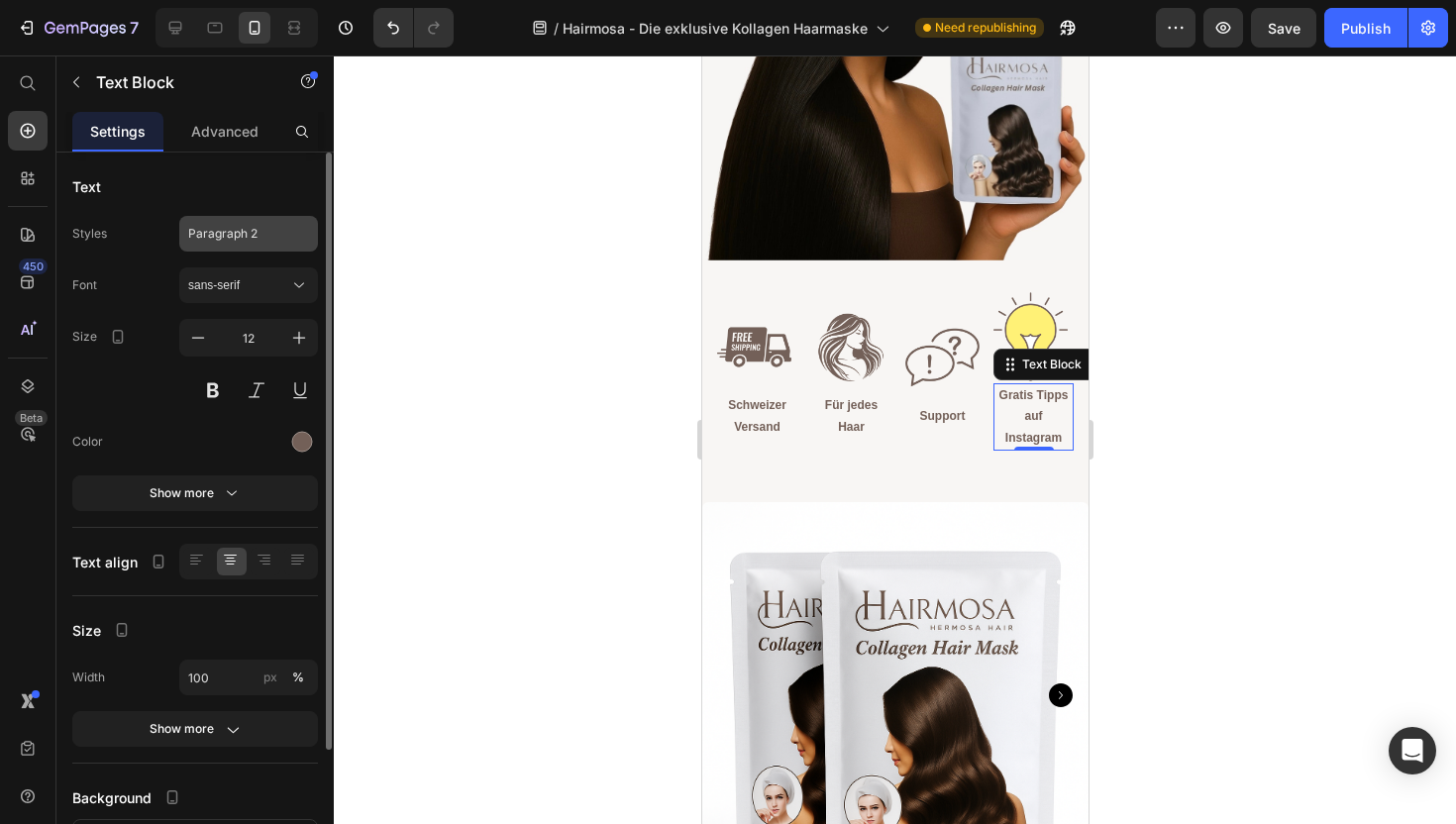 click on "Paragraph 2" at bounding box center (249, 234) 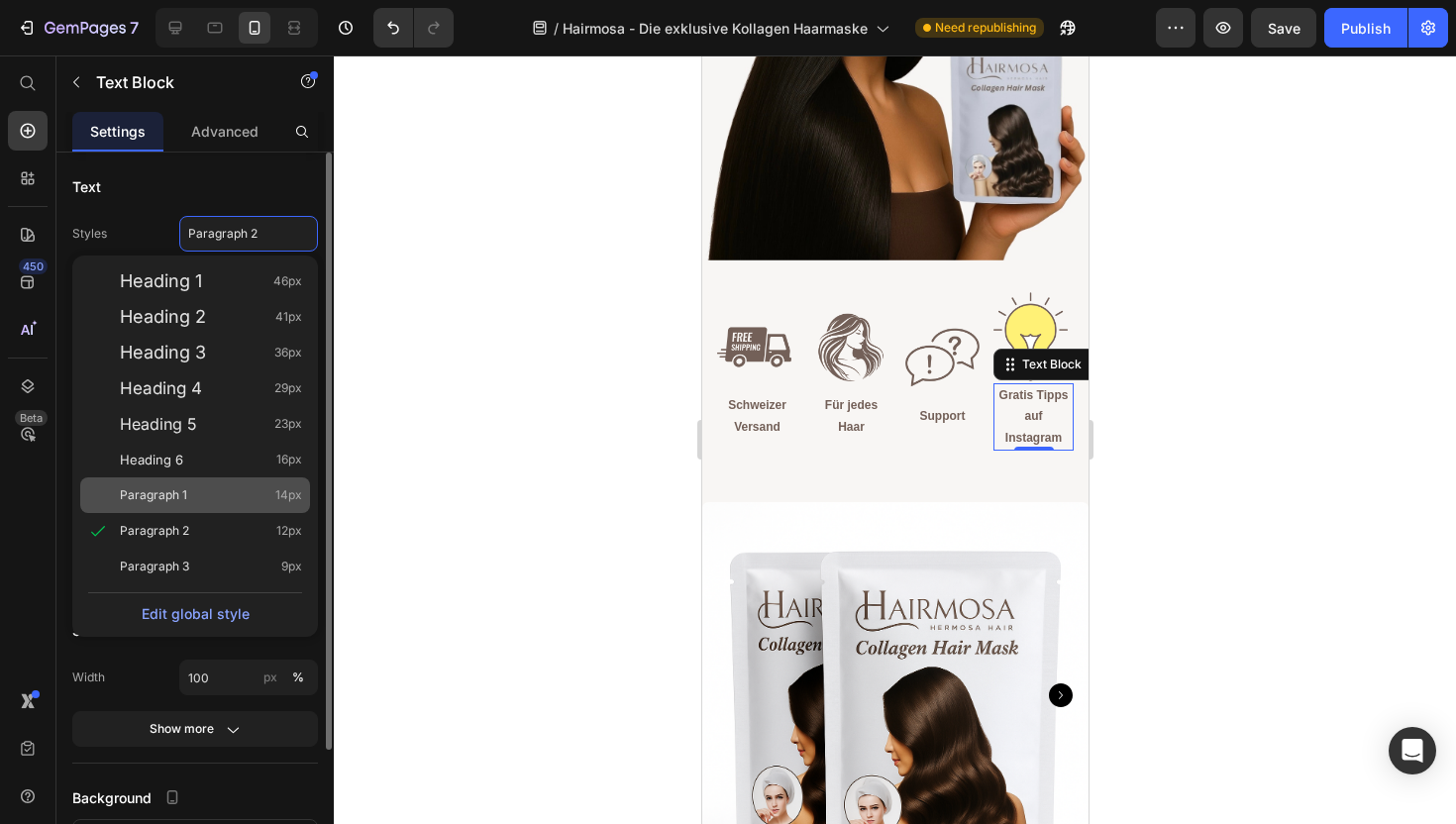 click on "Paragraph 1 14px" at bounding box center (211, 495) 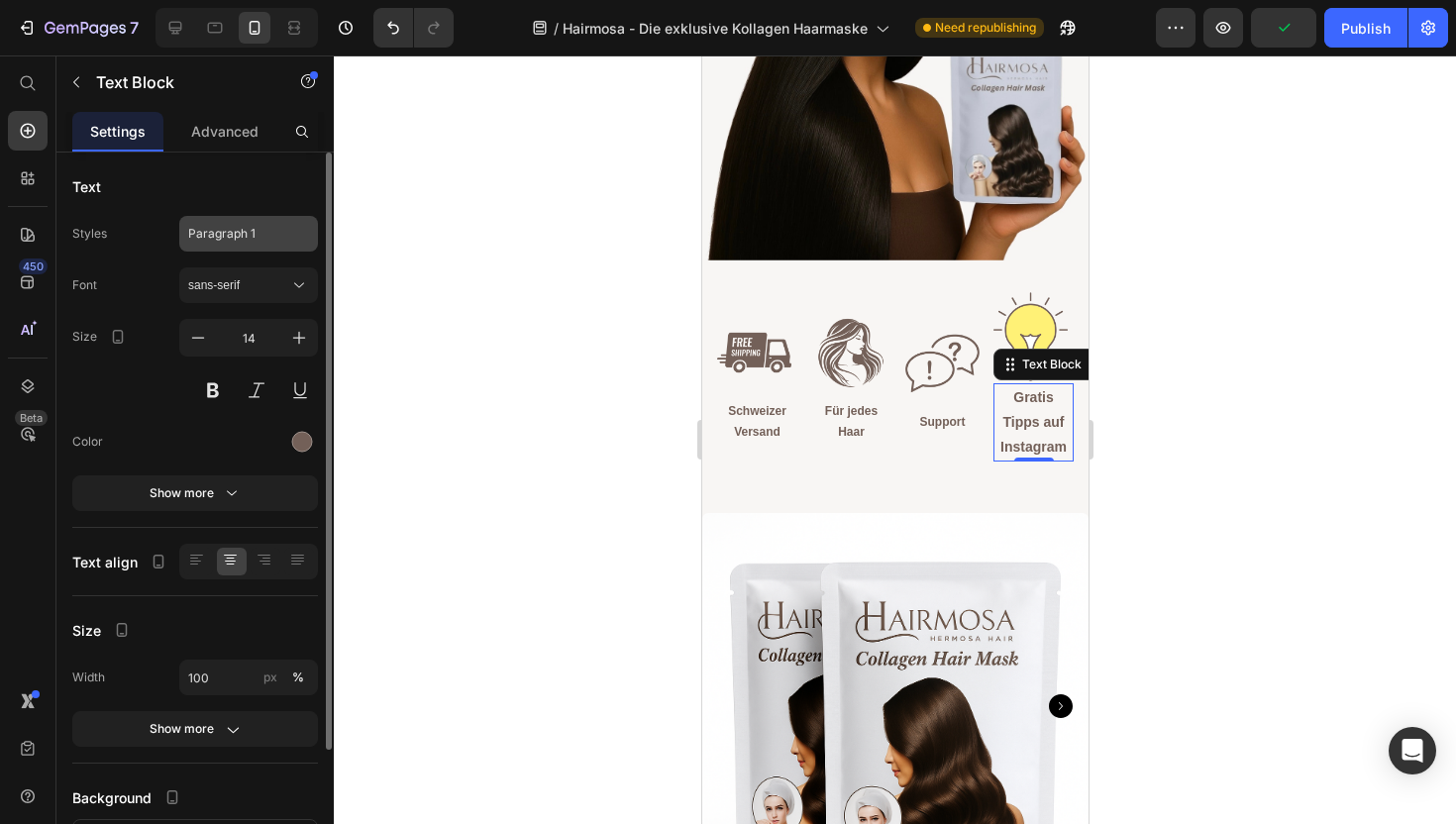 click on "Paragraph 1" 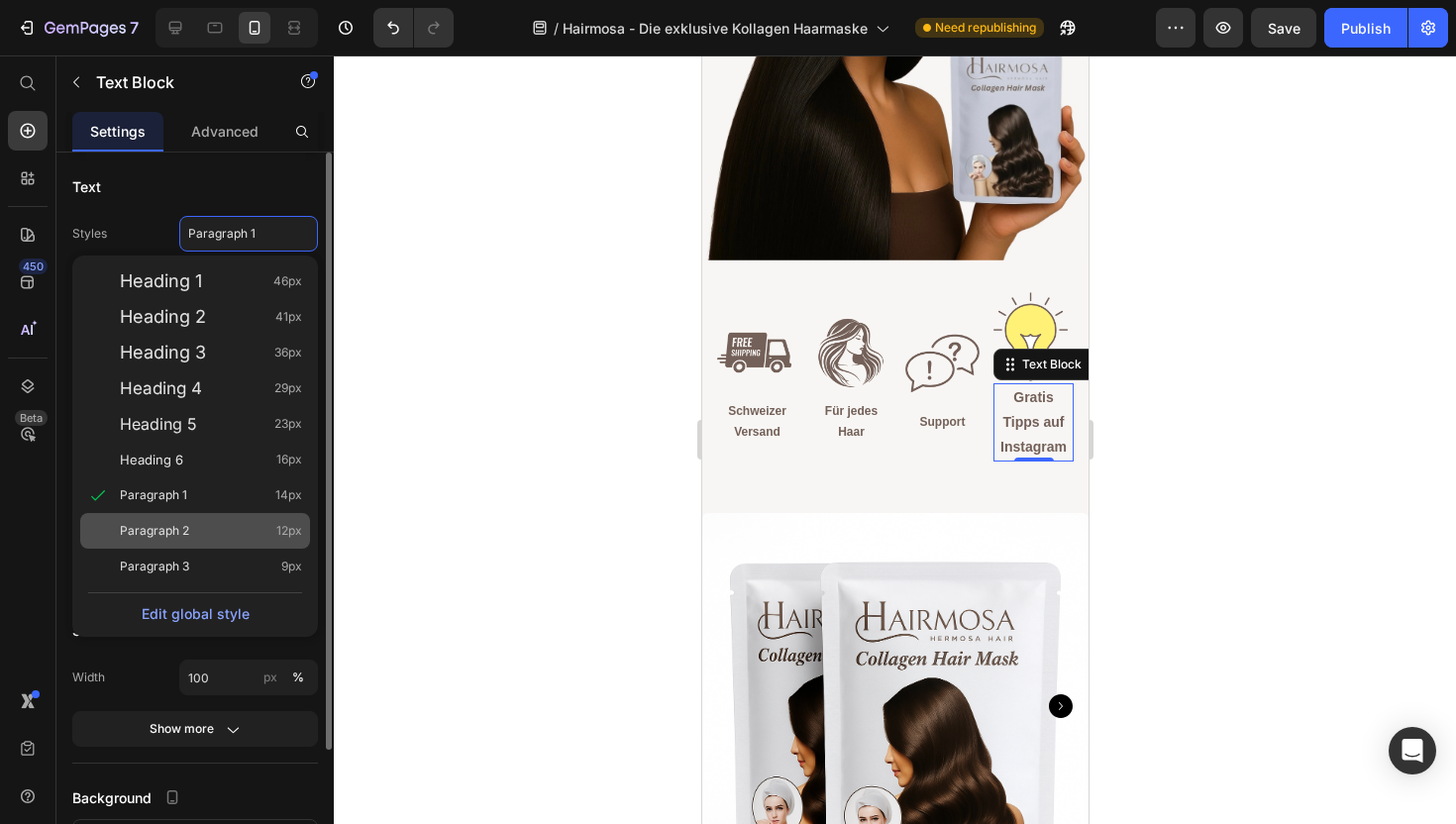 click on "Paragraph 2 12px" at bounding box center (211, 531) 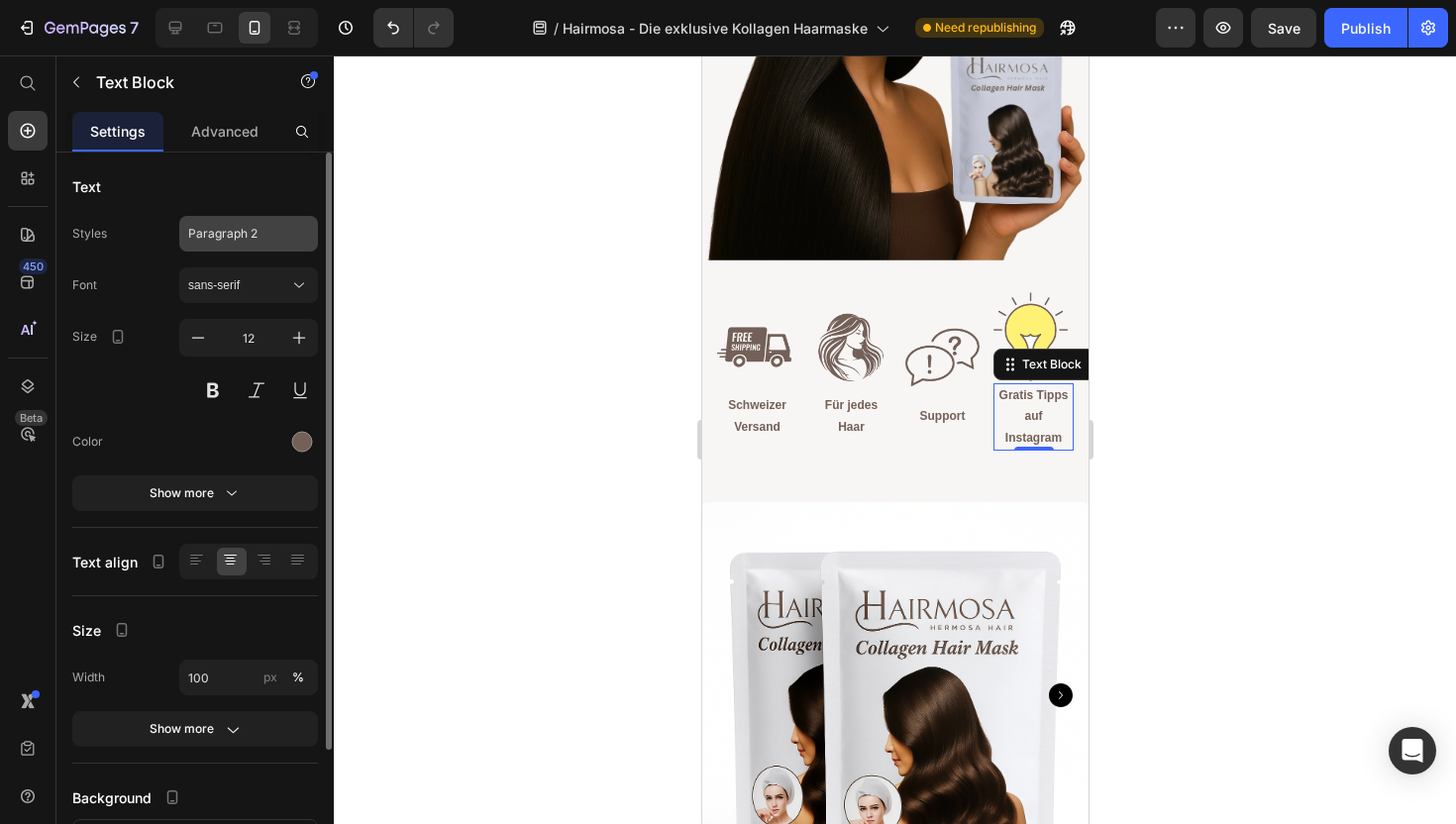 click on "Paragraph 2" at bounding box center (237, 234) 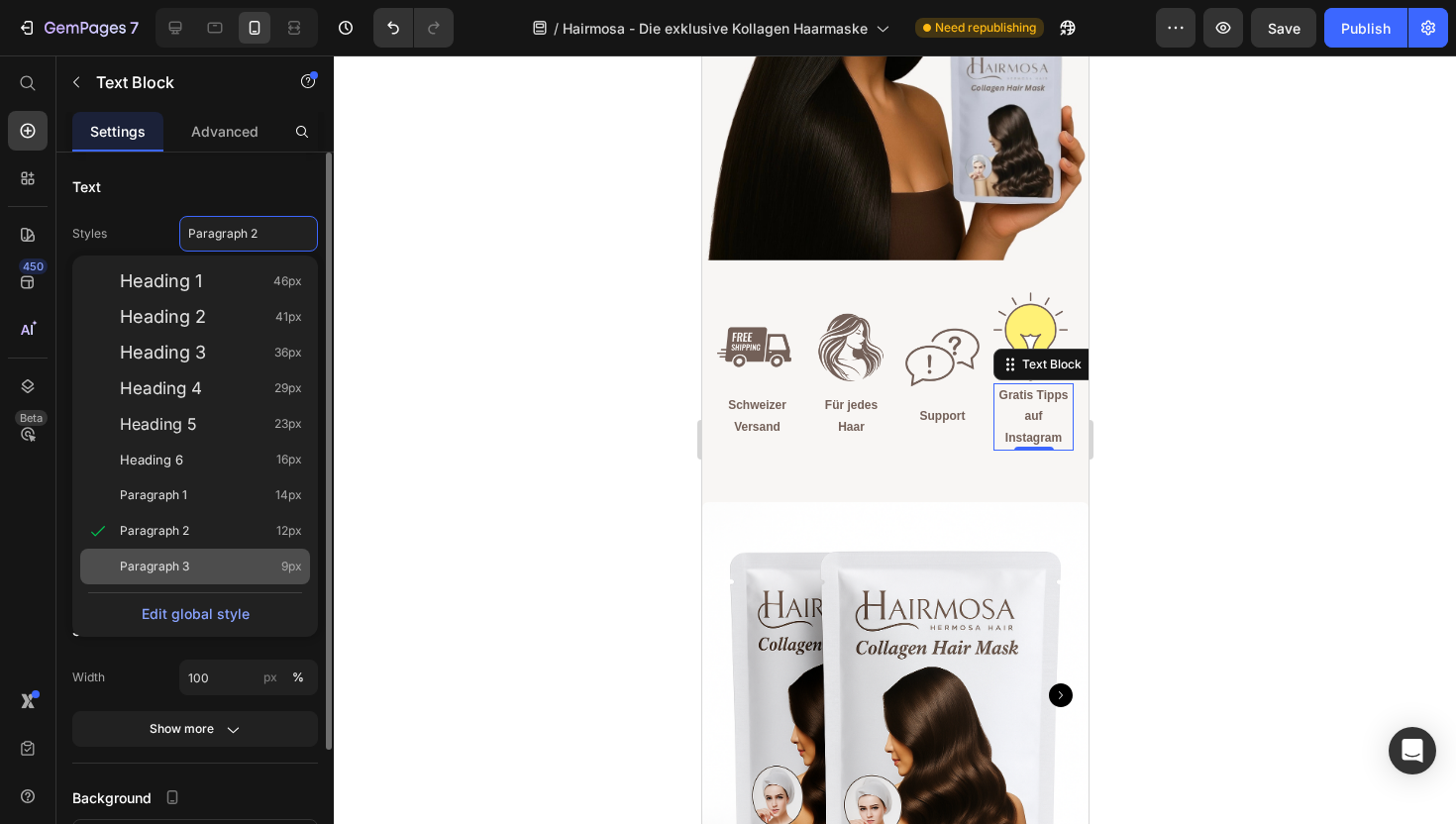 click on "Paragraph 3 9px" at bounding box center [211, 566] 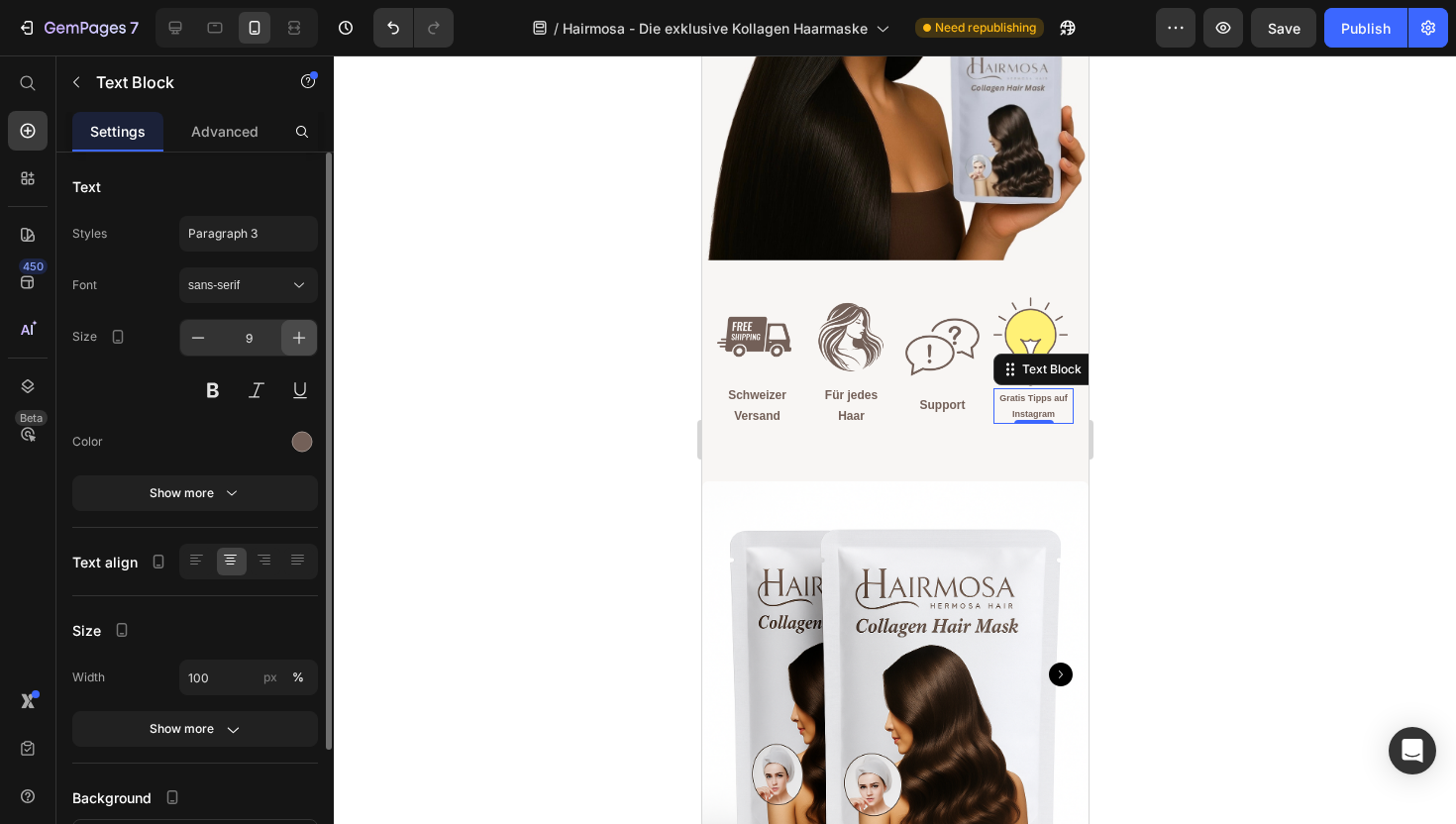 click 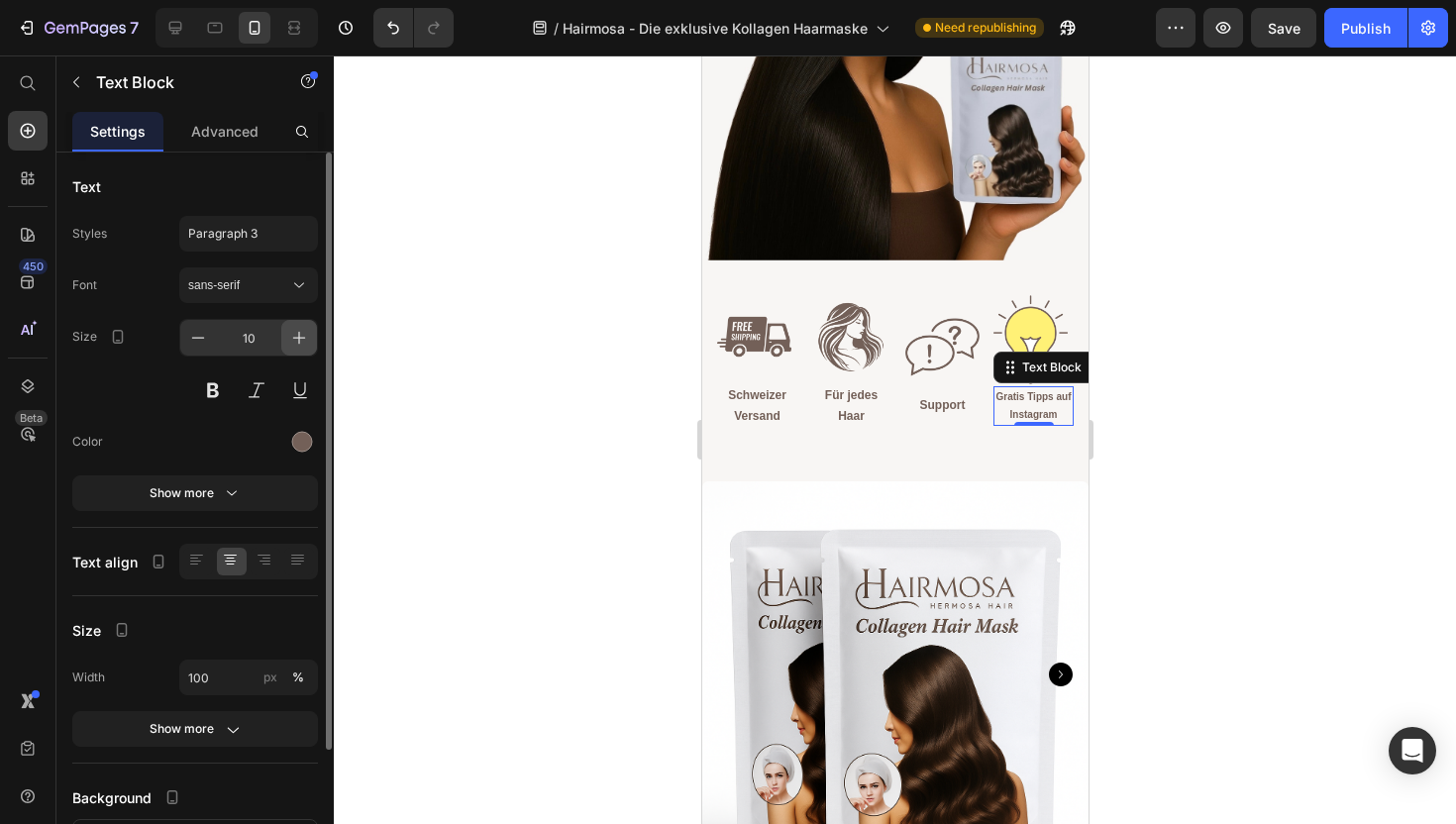 click 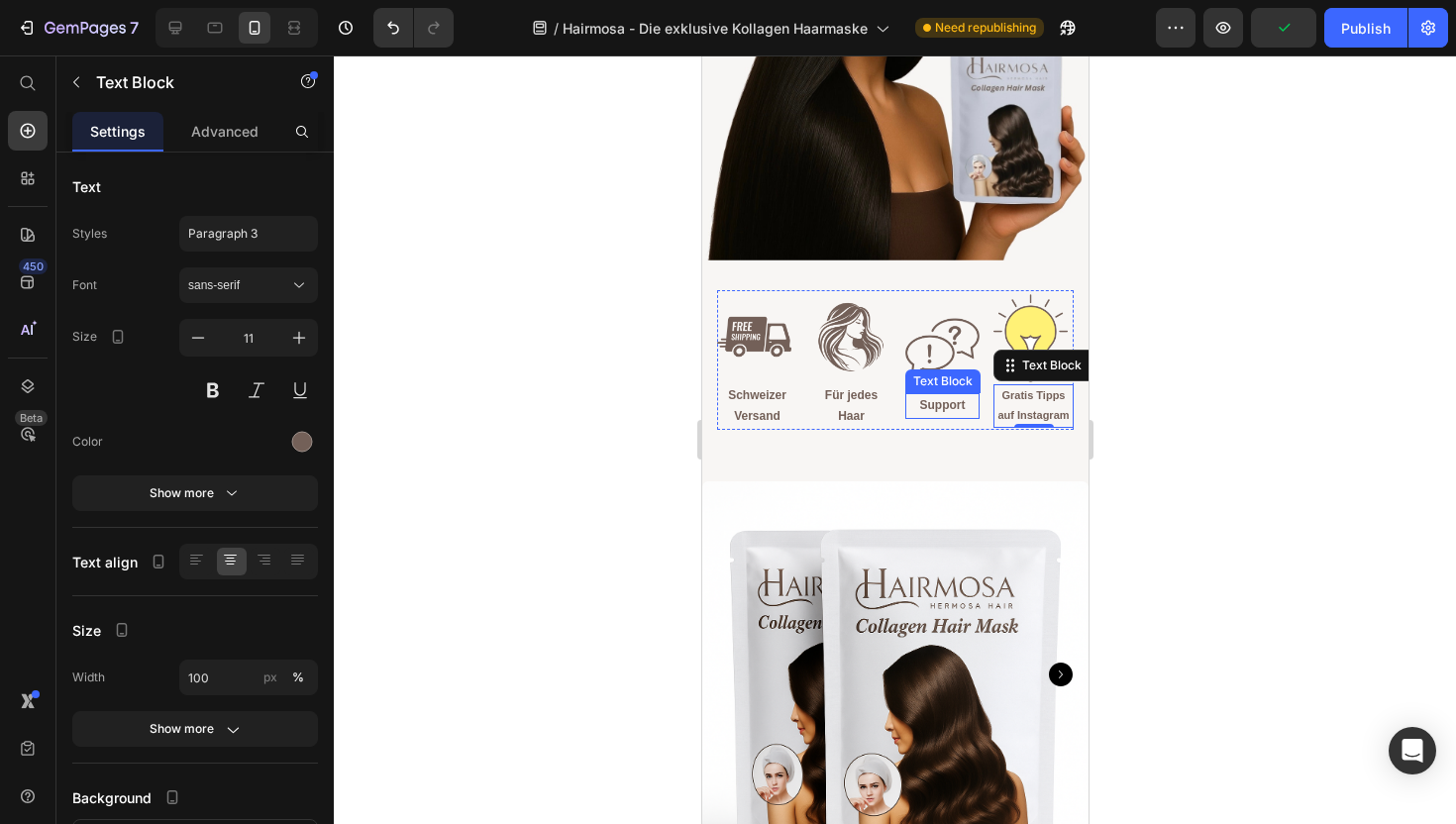 click on "Support" at bounding box center [941, 406] 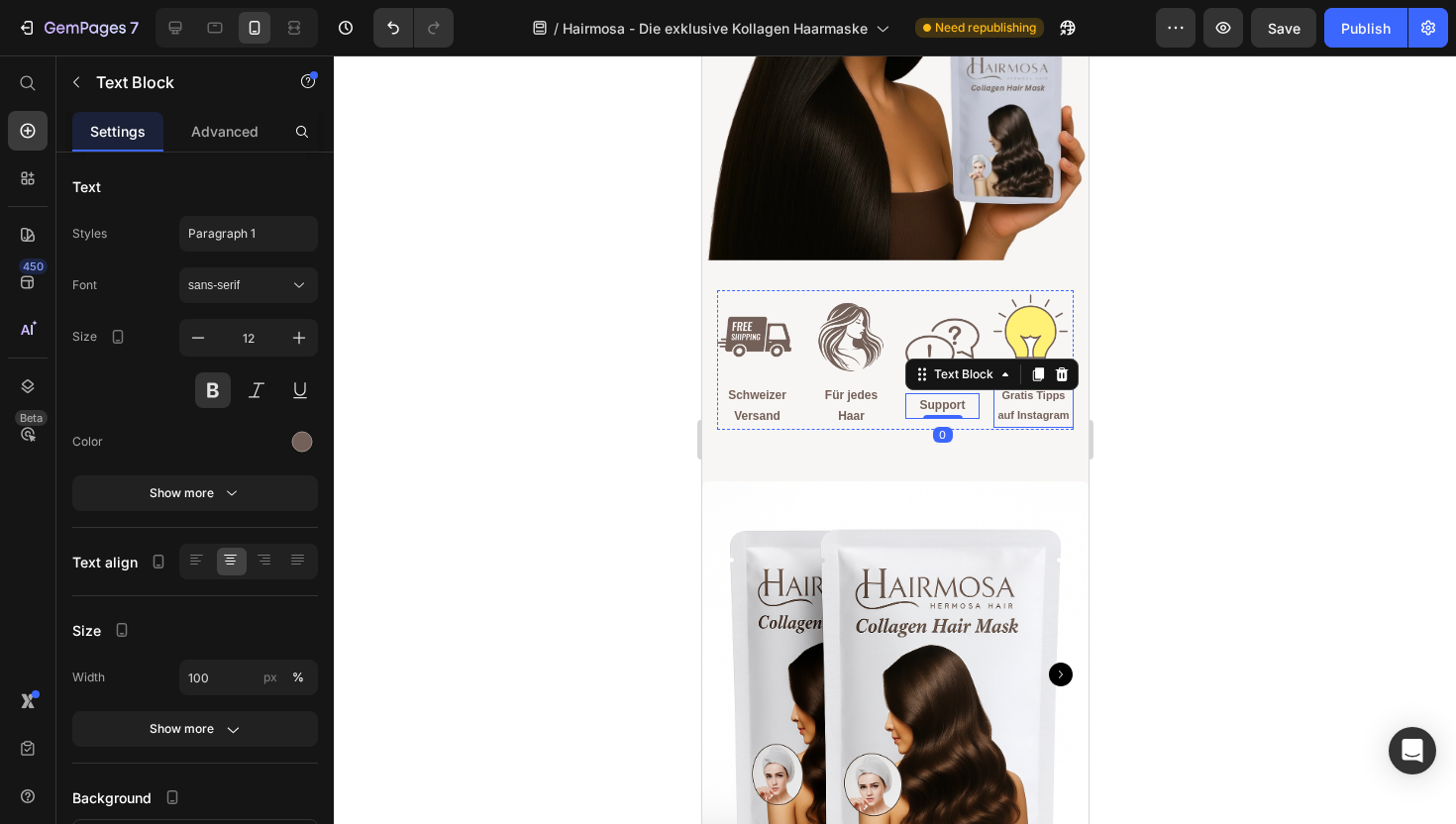 click on "Gratis Tipps auf Instagram" at bounding box center [1032, 405] 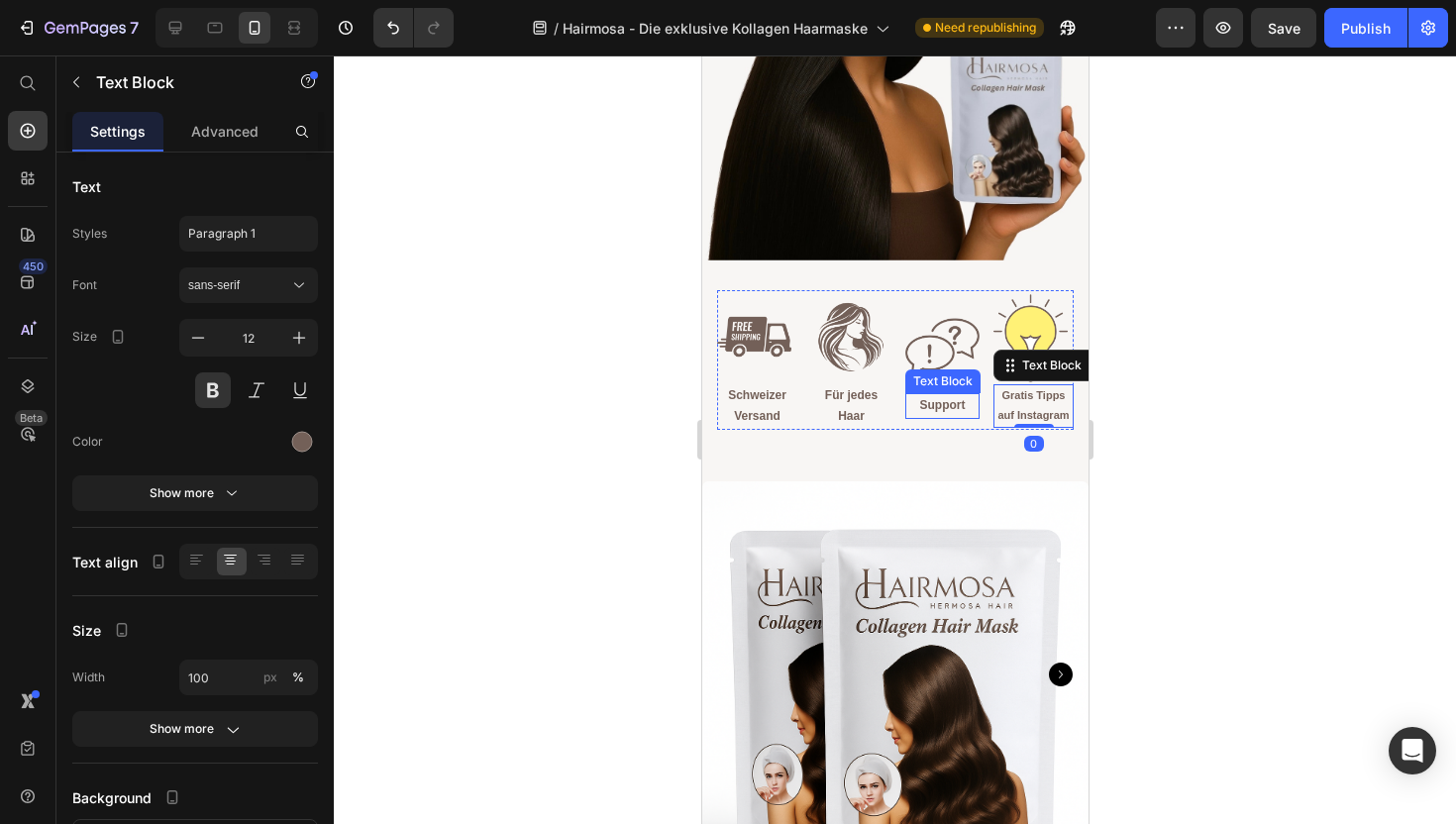 click on "Support" at bounding box center (941, 406) 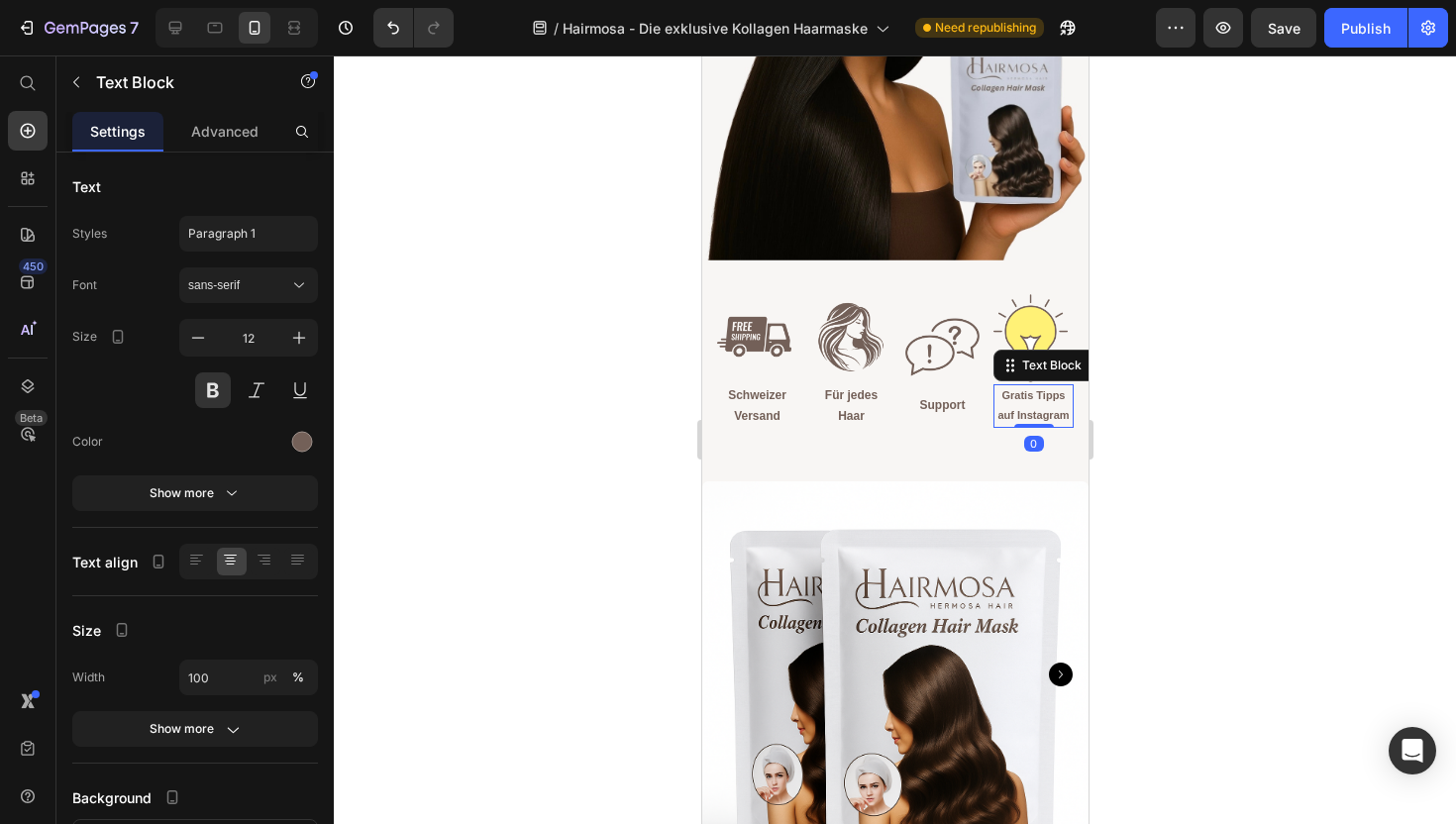 click on "Gratis Tipps auf Instagram" at bounding box center (1032, 405) 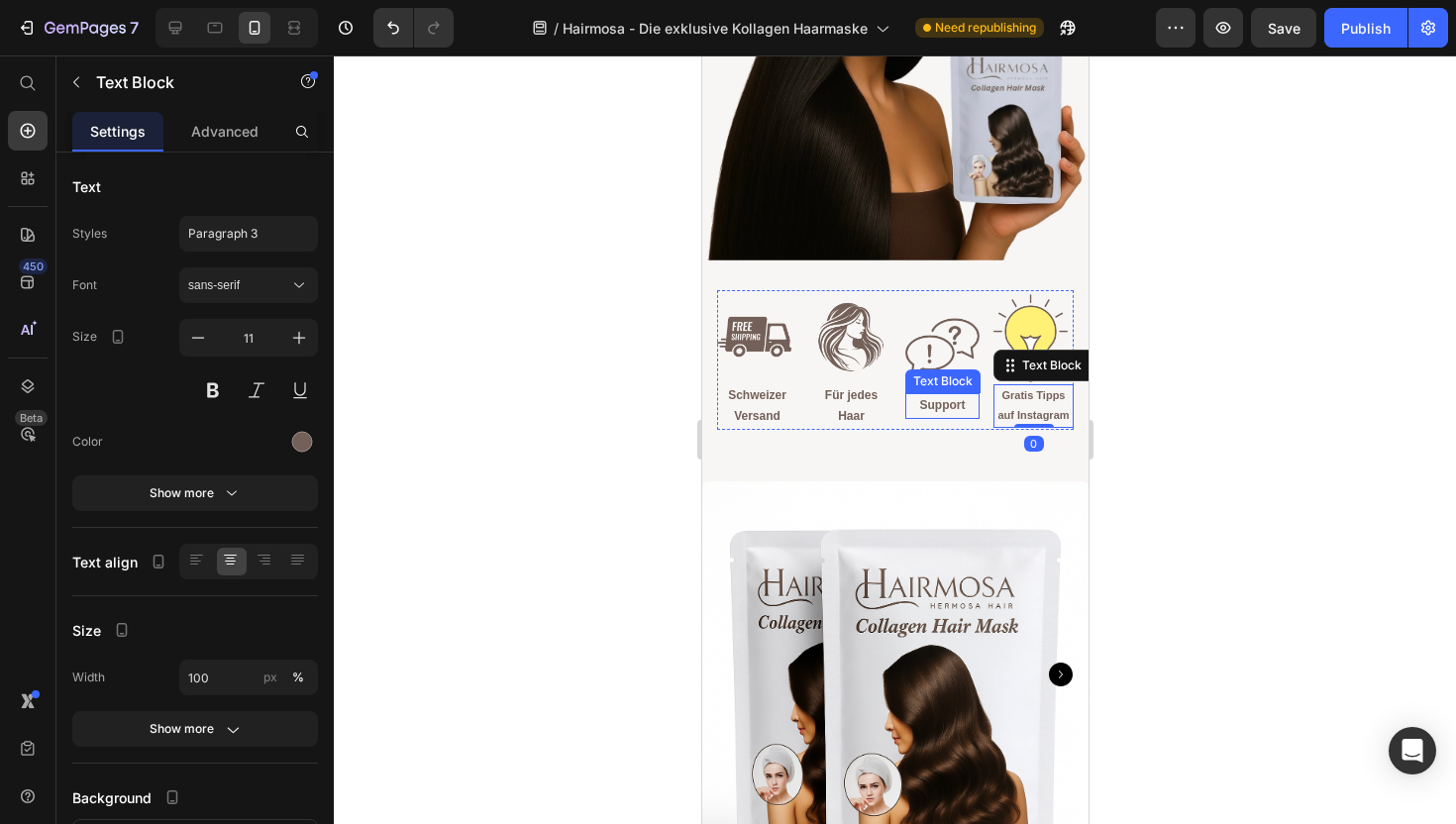 click on "Support" at bounding box center [941, 406] 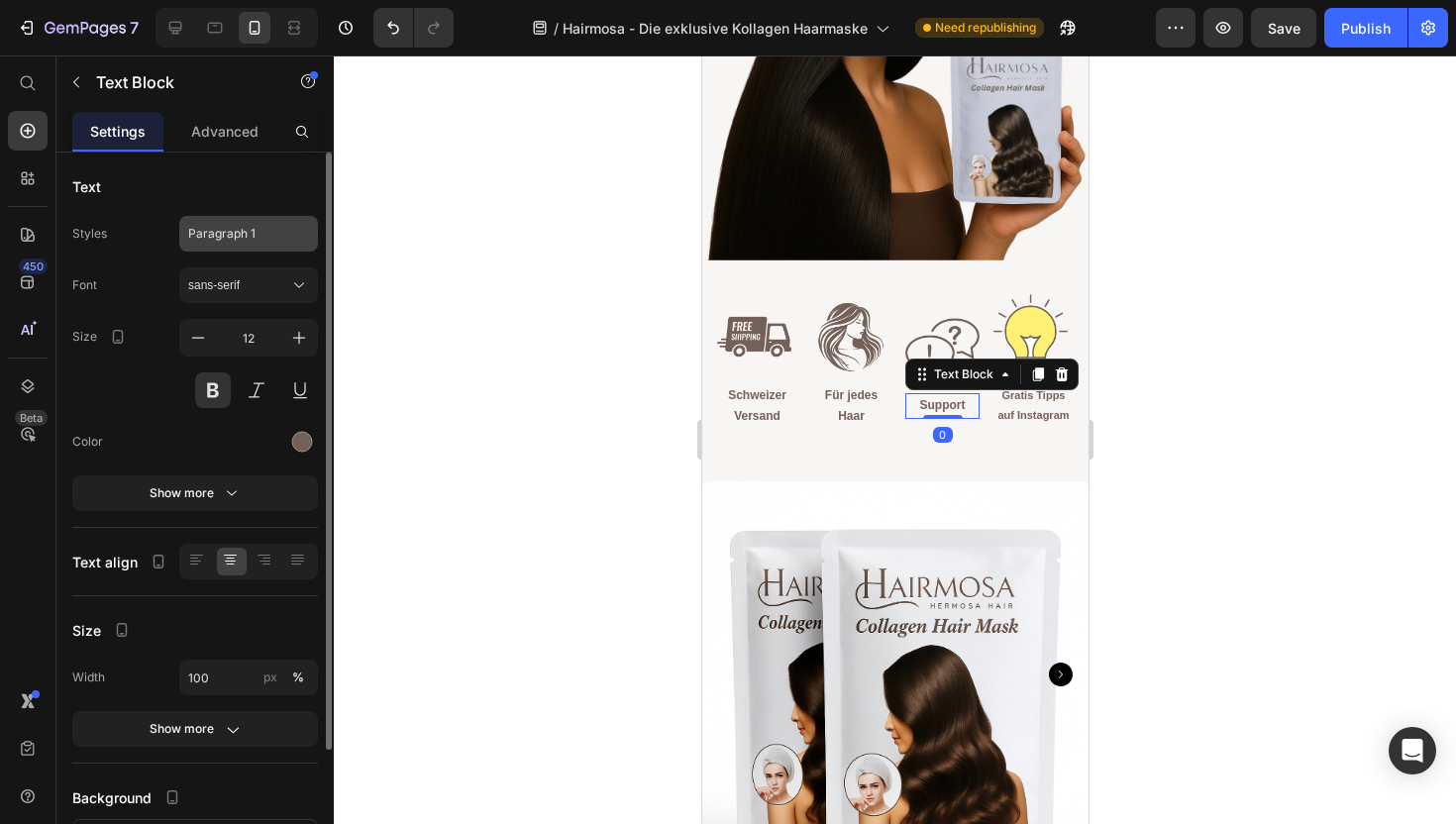 click on "Paragraph 1" at bounding box center (237, 234) 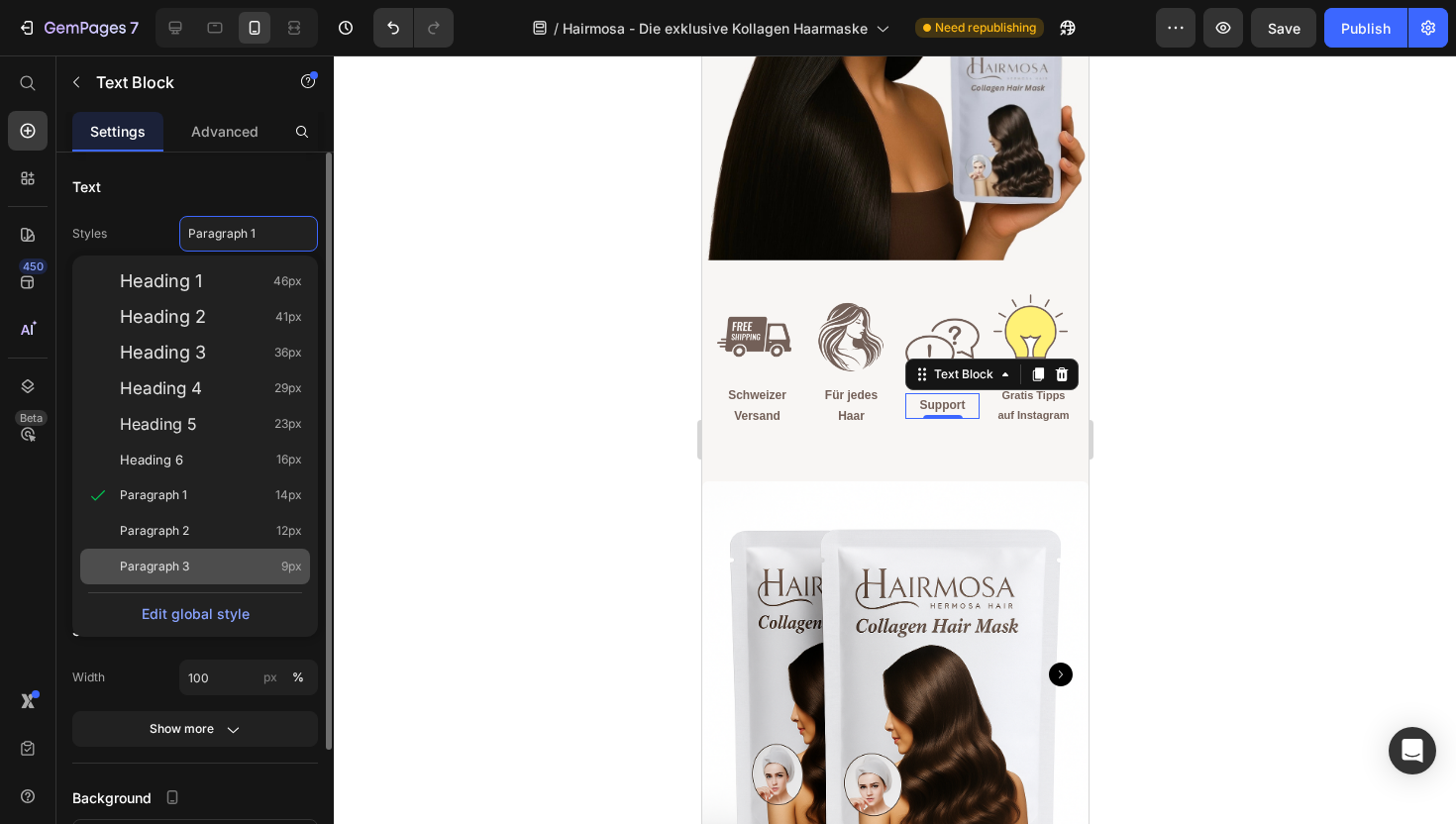 click on "Paragraph 3 9px" at bounding box center [211, 566] 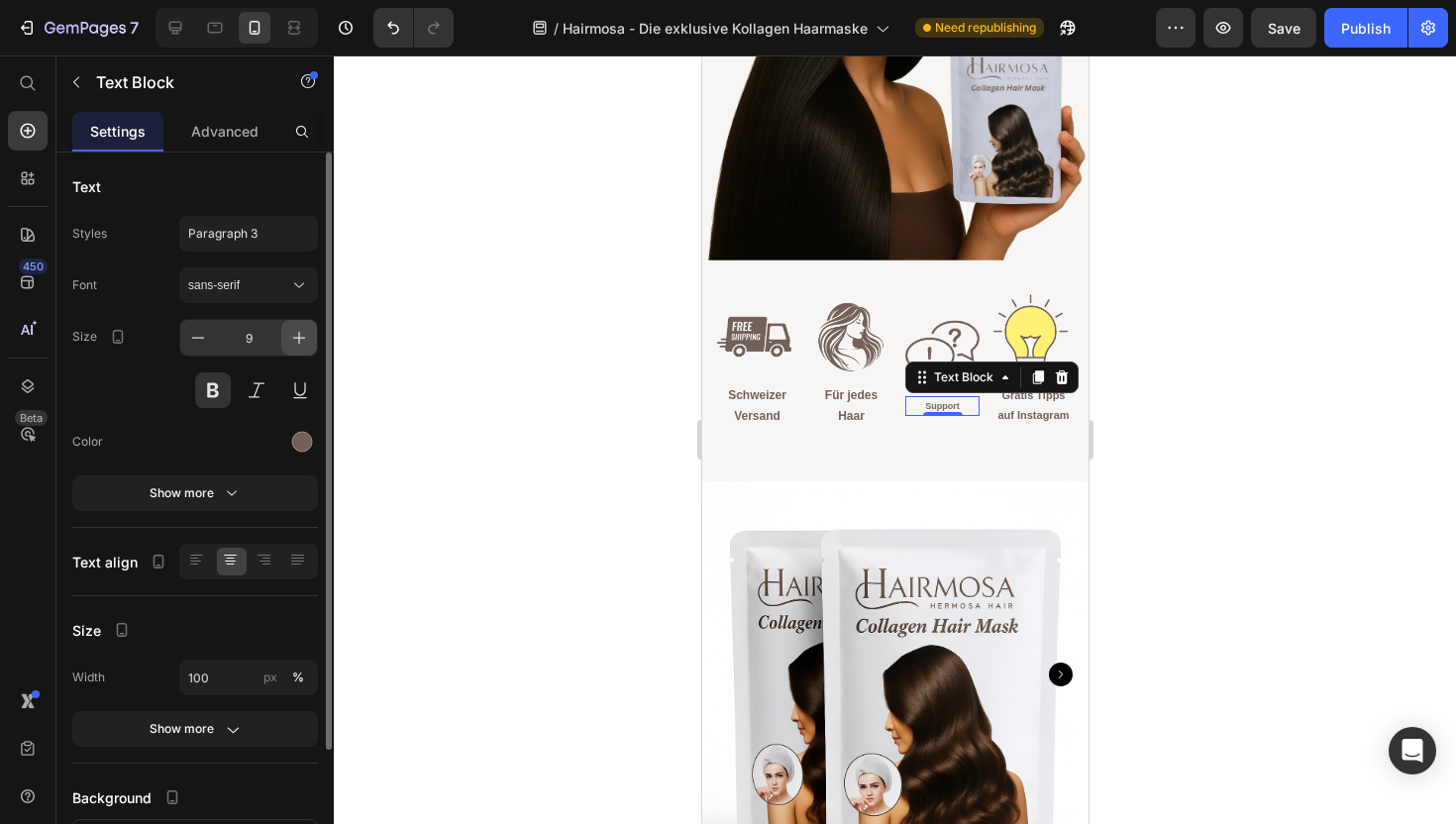click 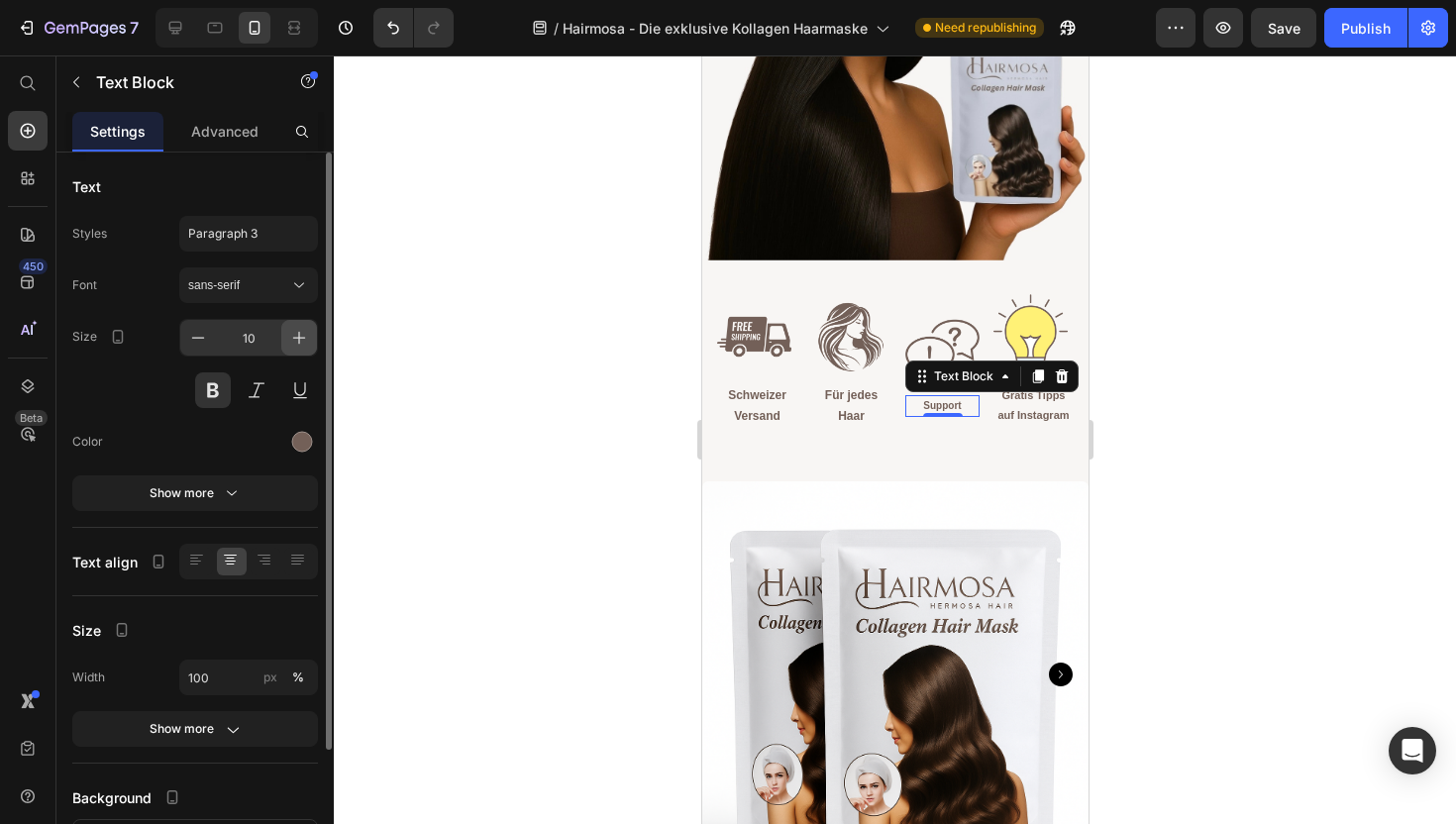 click 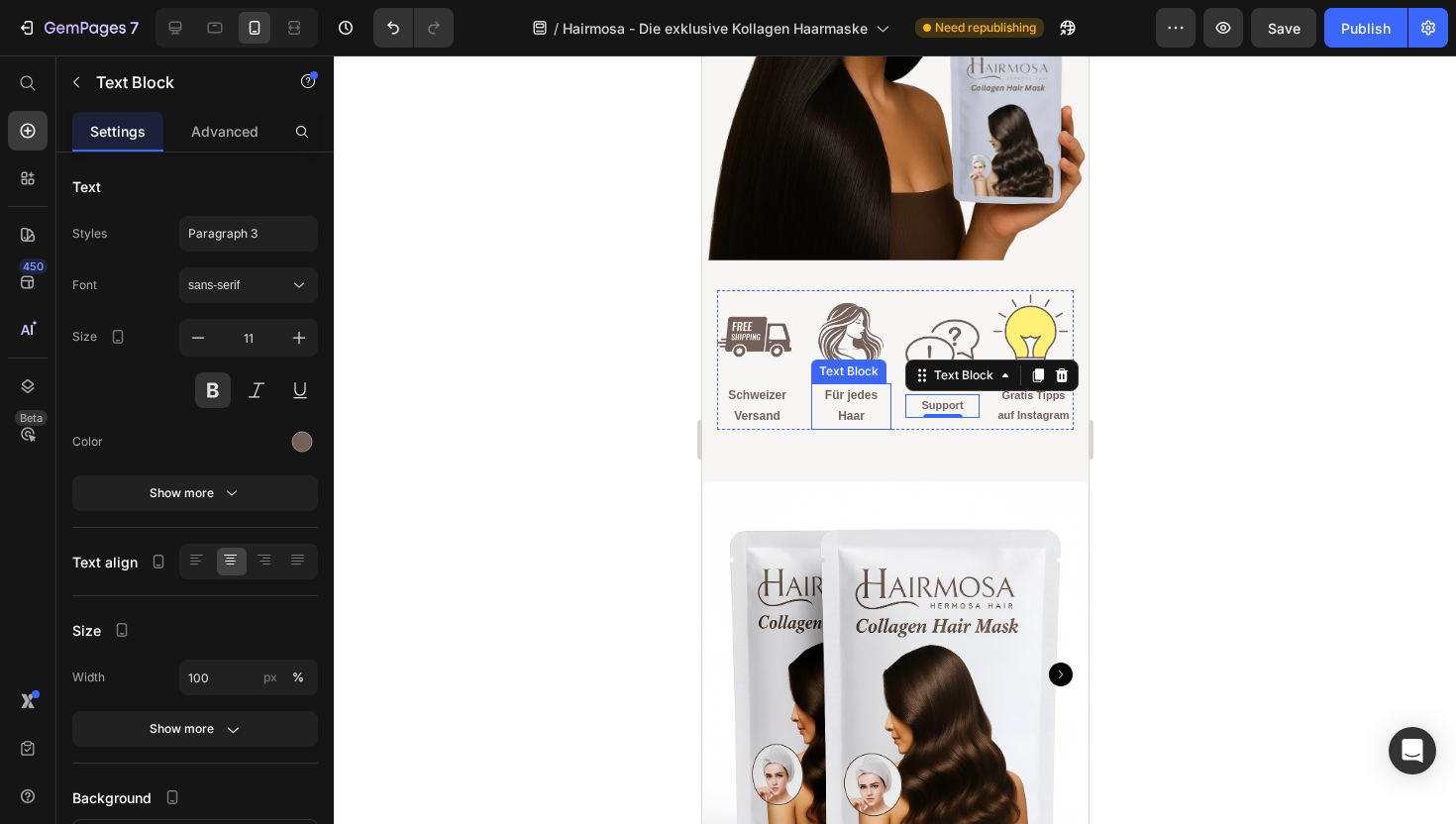 click on "Für jedes Haar" at bounding box center [850, 406] 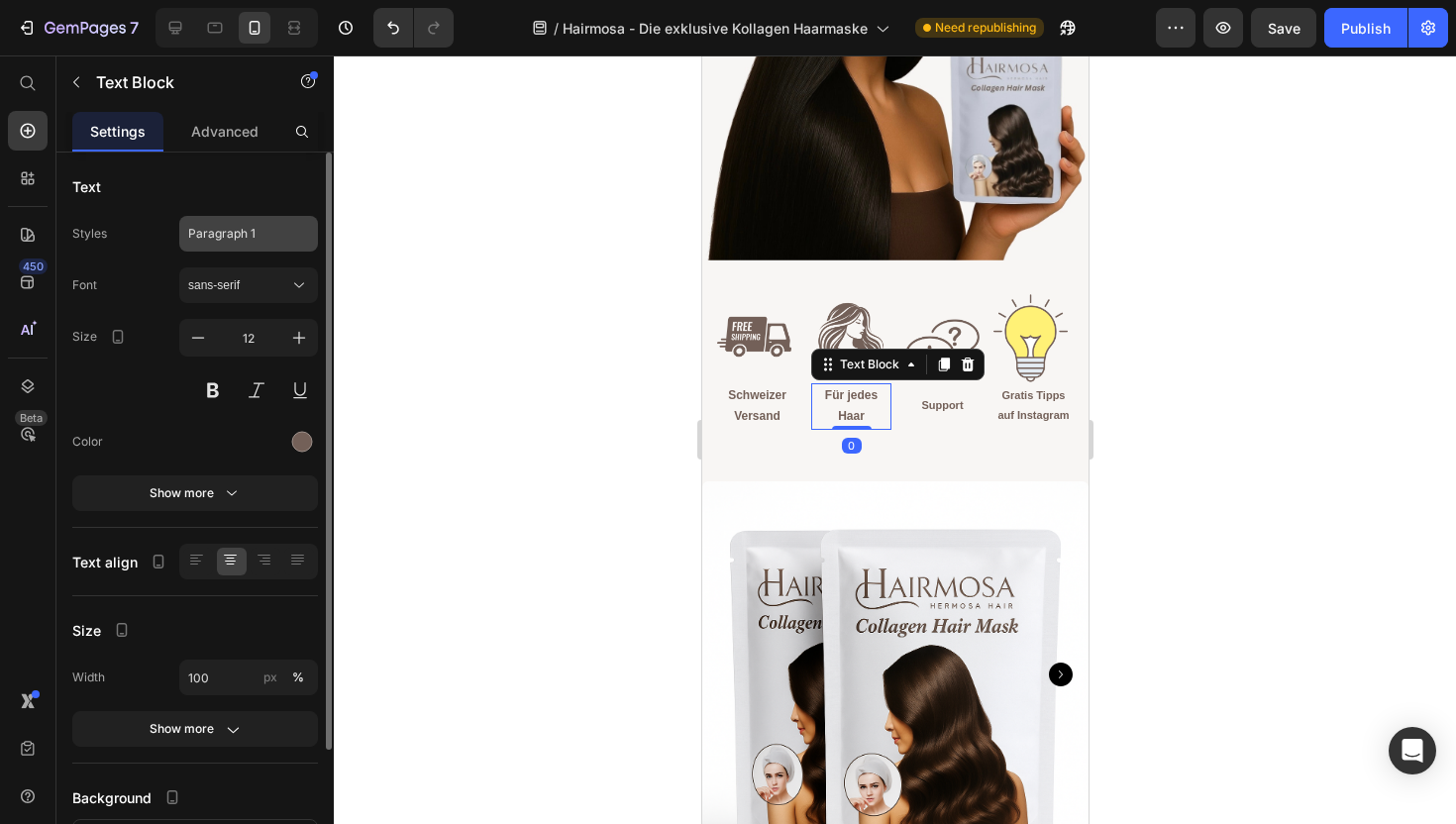 click on "Styles Paragraph 1 Font sans-serif Size 12 Color Show more" 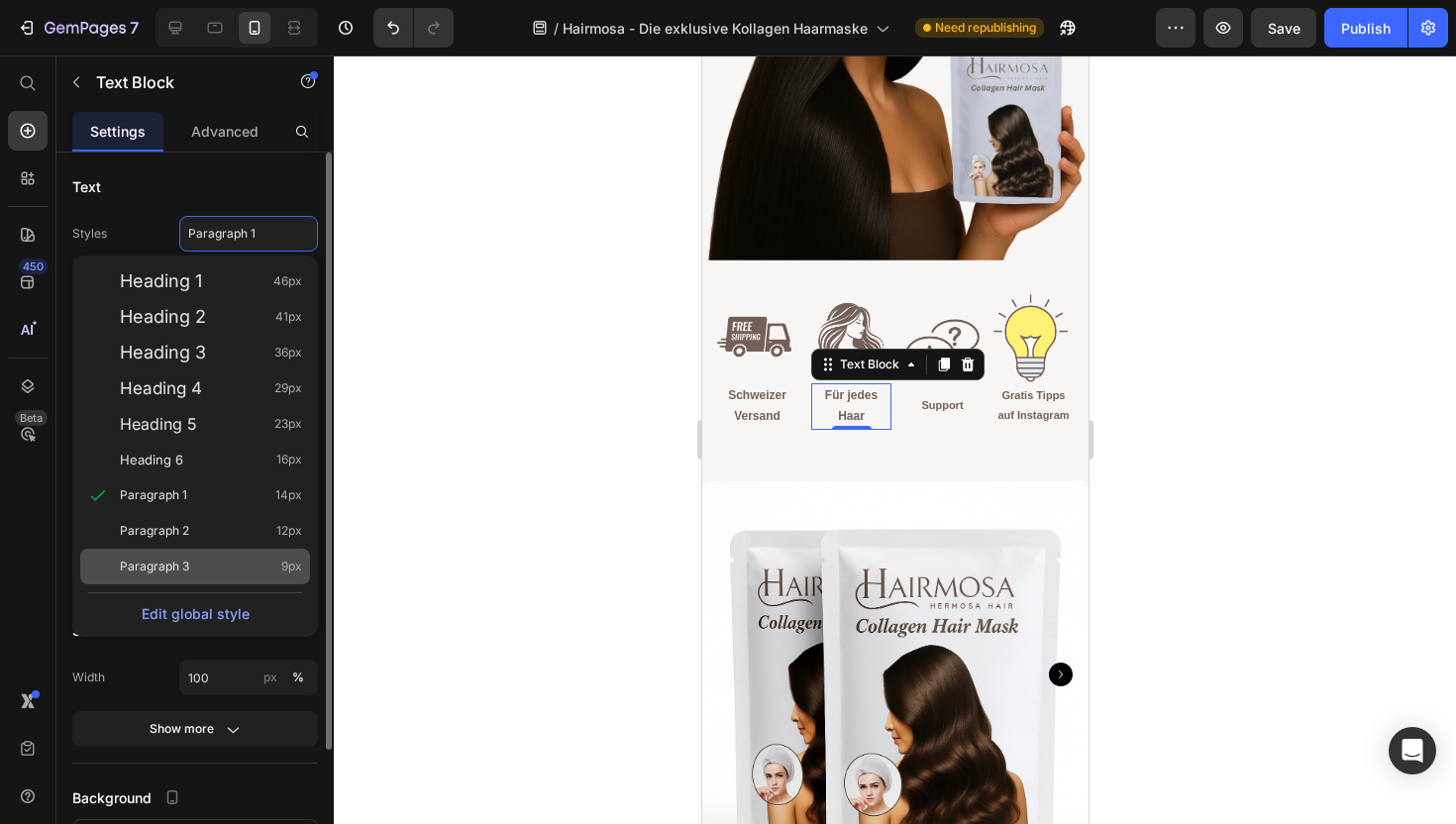 click on "Paragraph 3 9px" at bounding box center [211, 566] 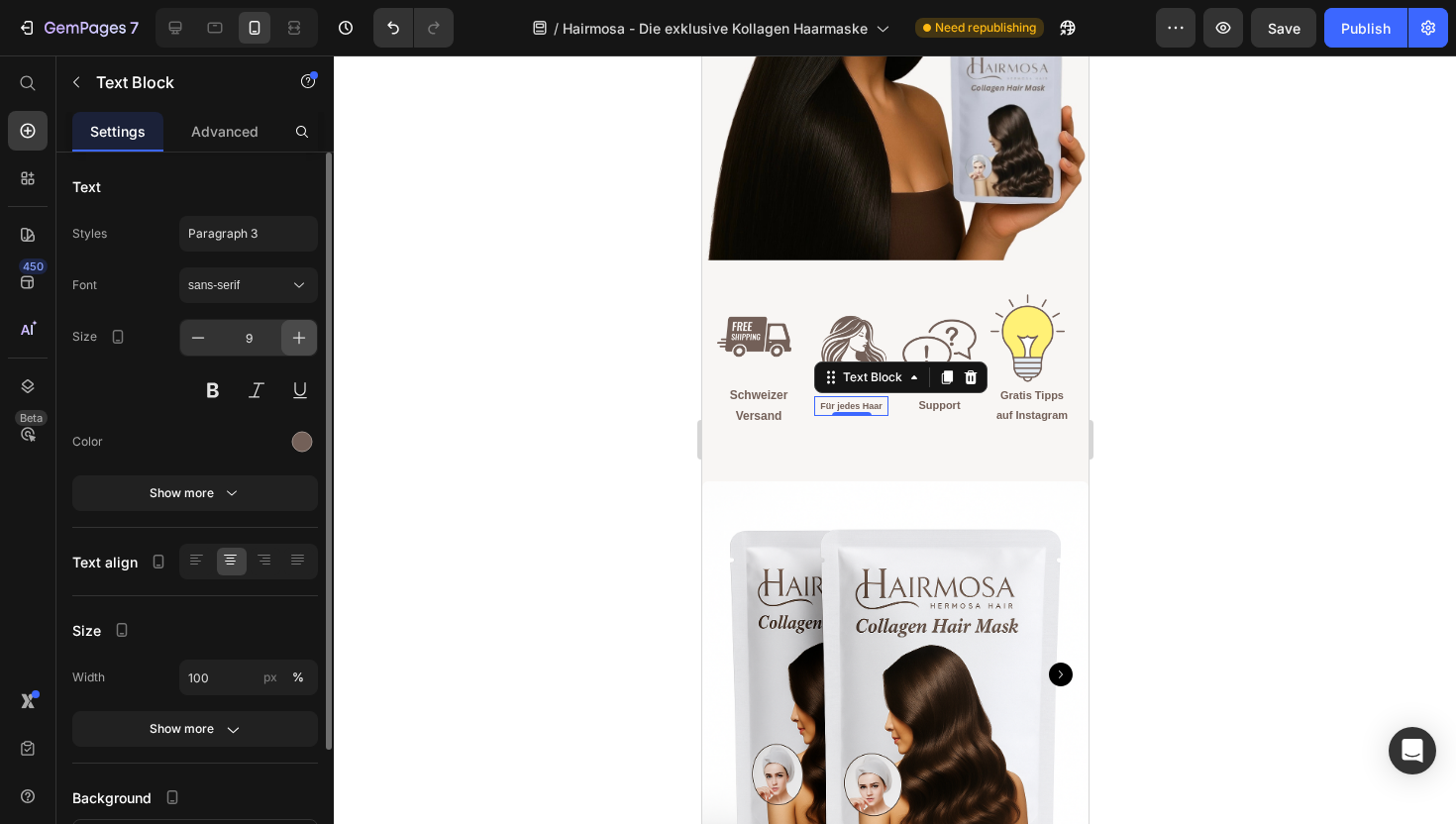 click 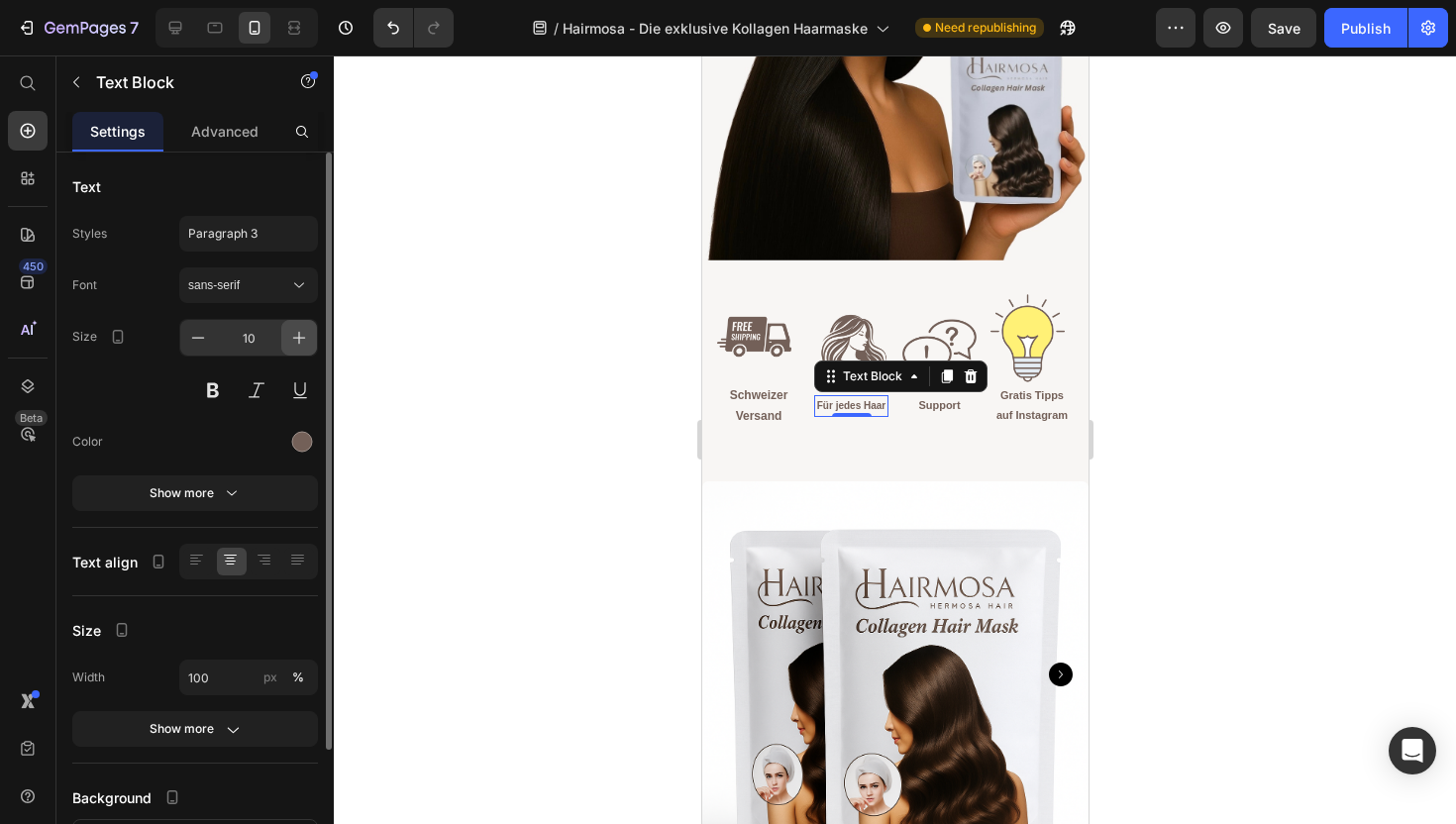 click 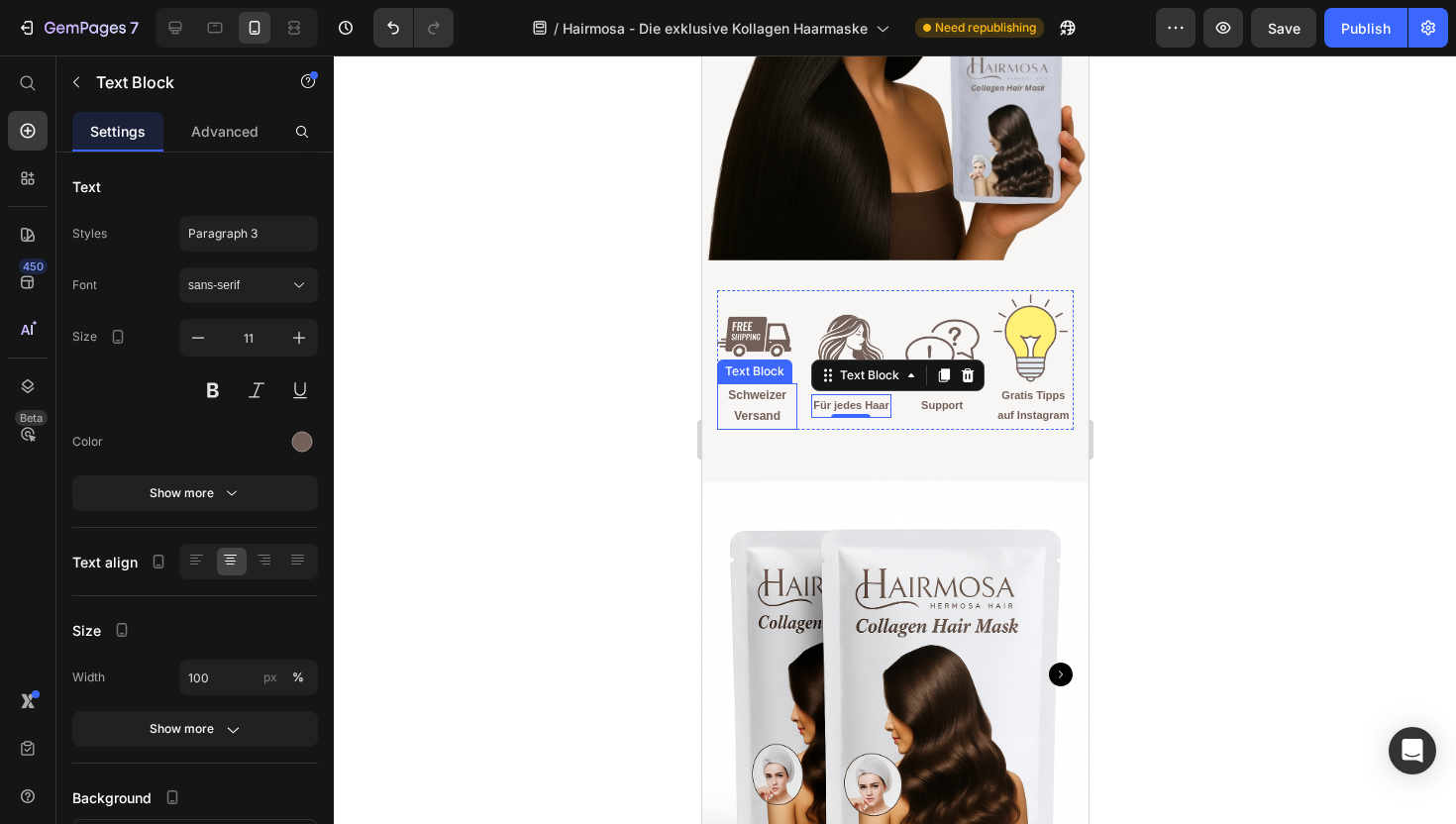 click on "Schweizer Versand" at bounding box center [756, 406] 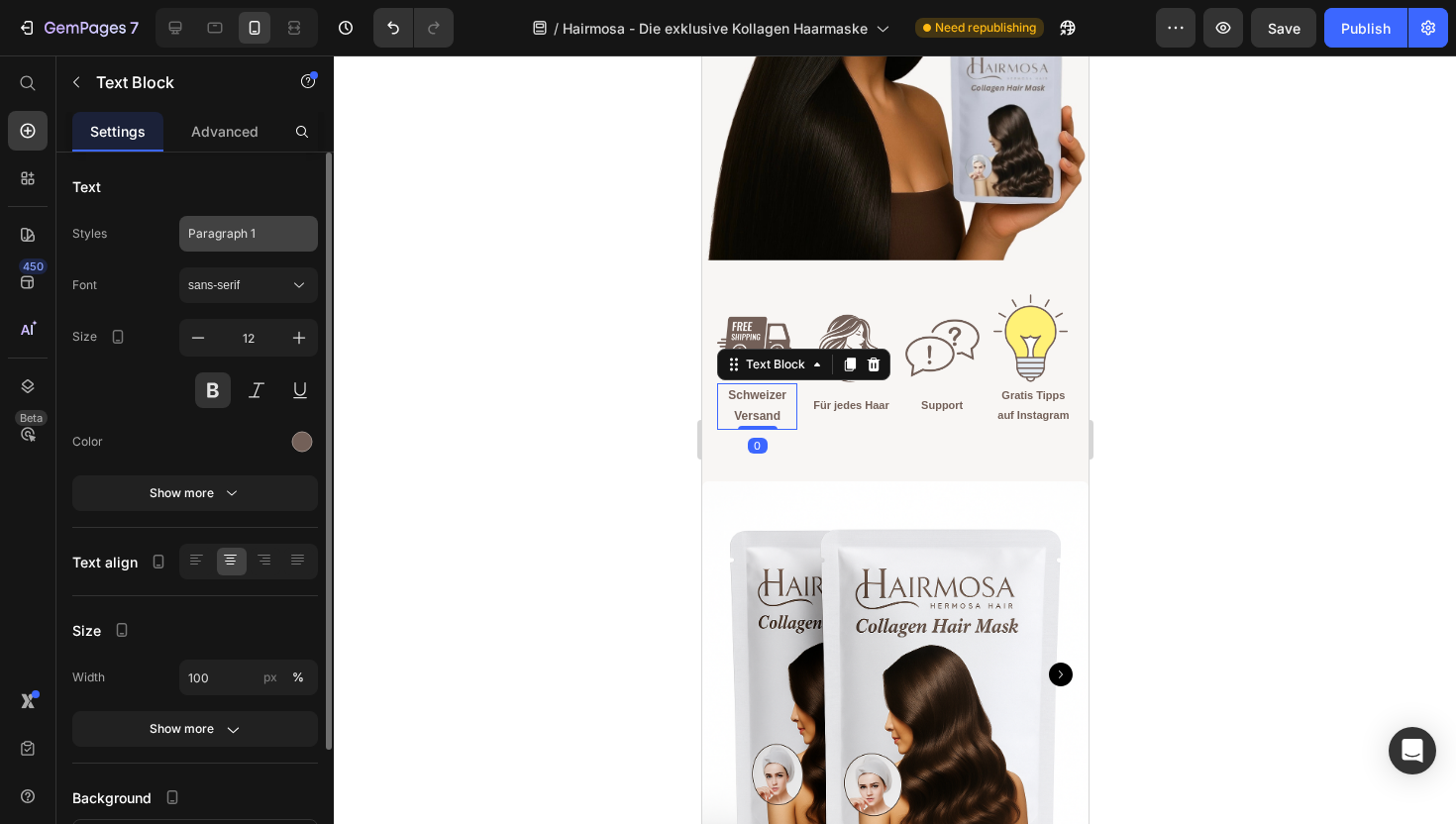 click on "Paragraph 1" at bounding box center (249, 234) 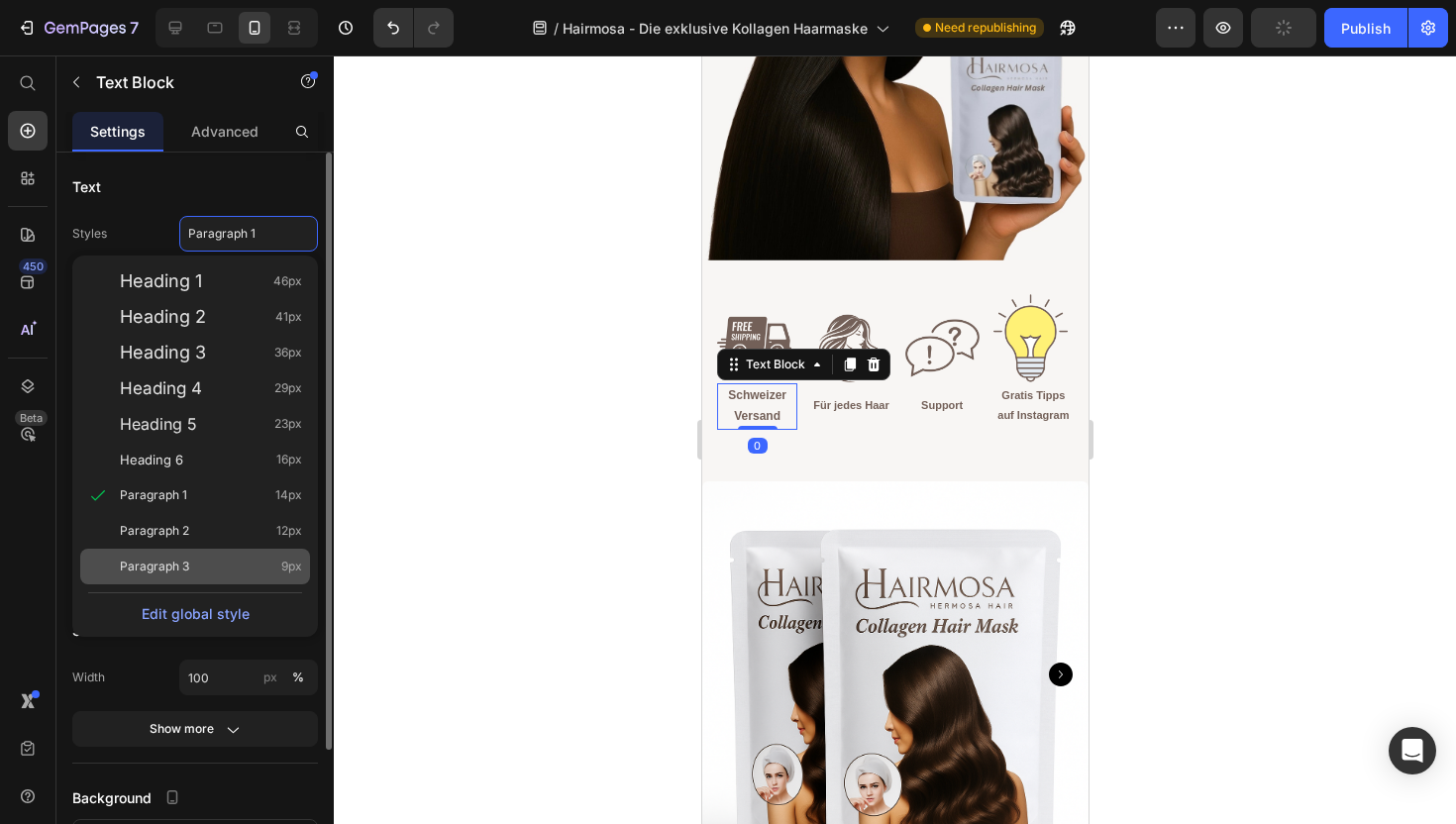 click on "Paragraph 3 9px" at bounding box center [211, 566] 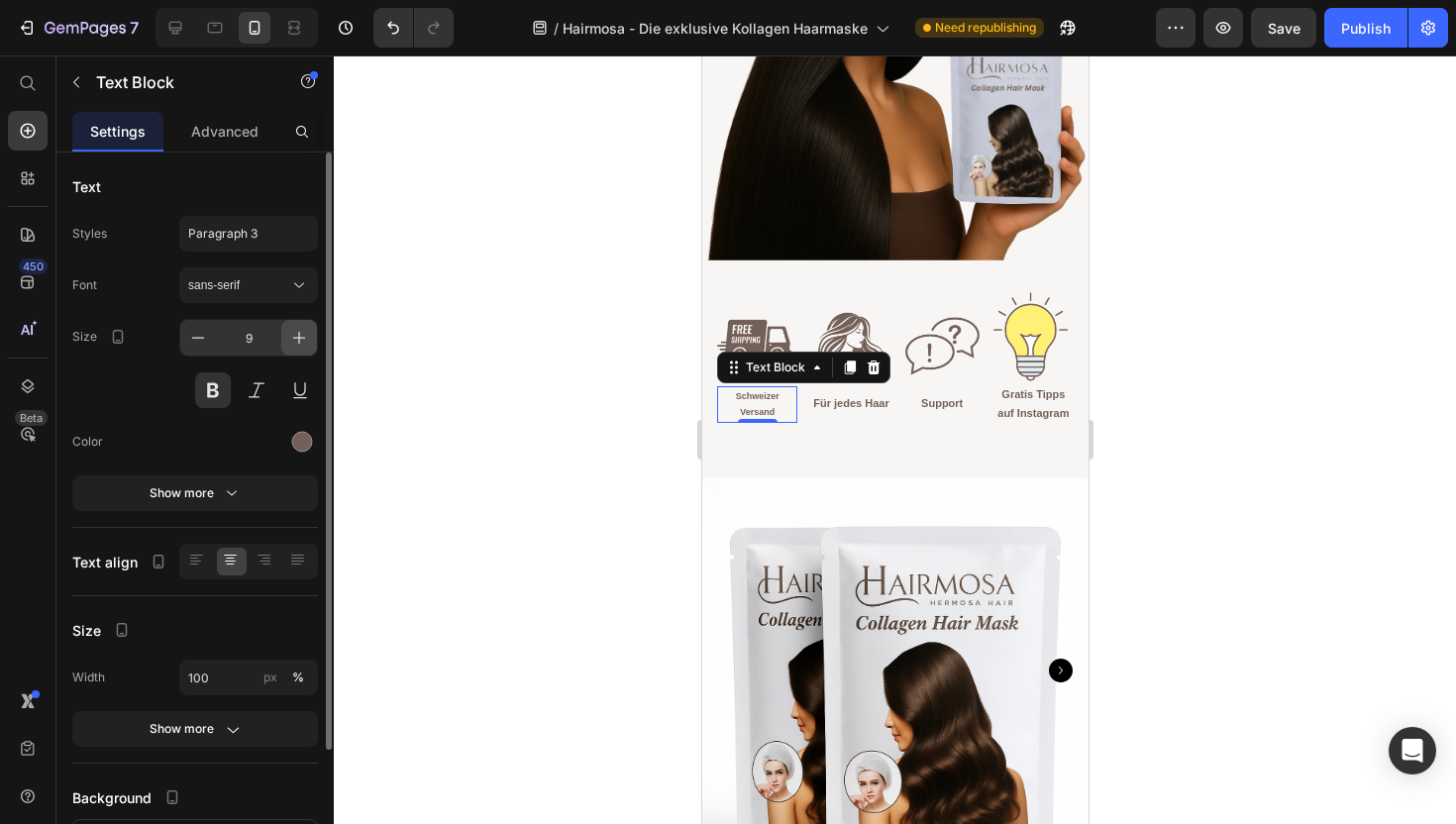 click 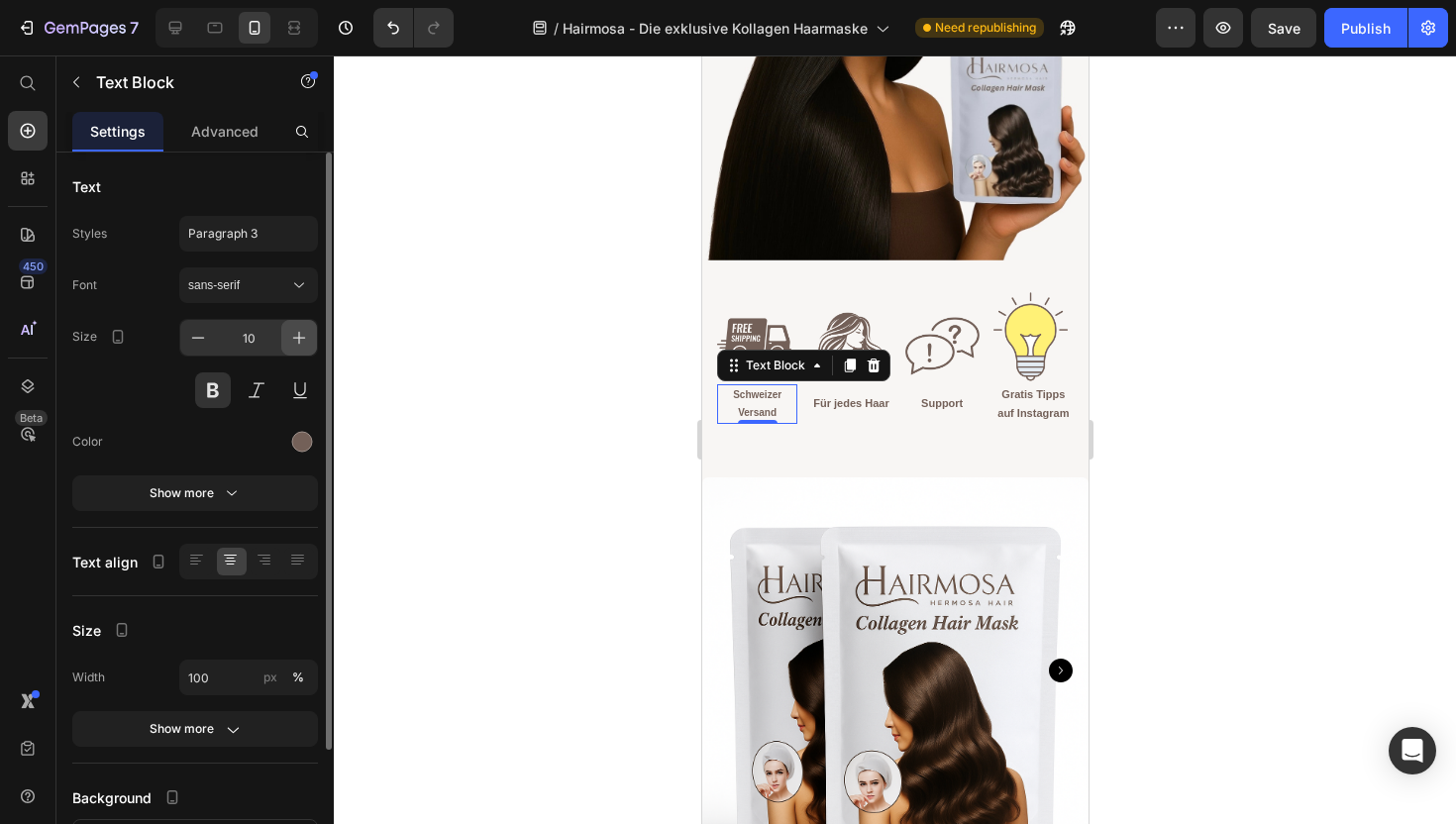 click 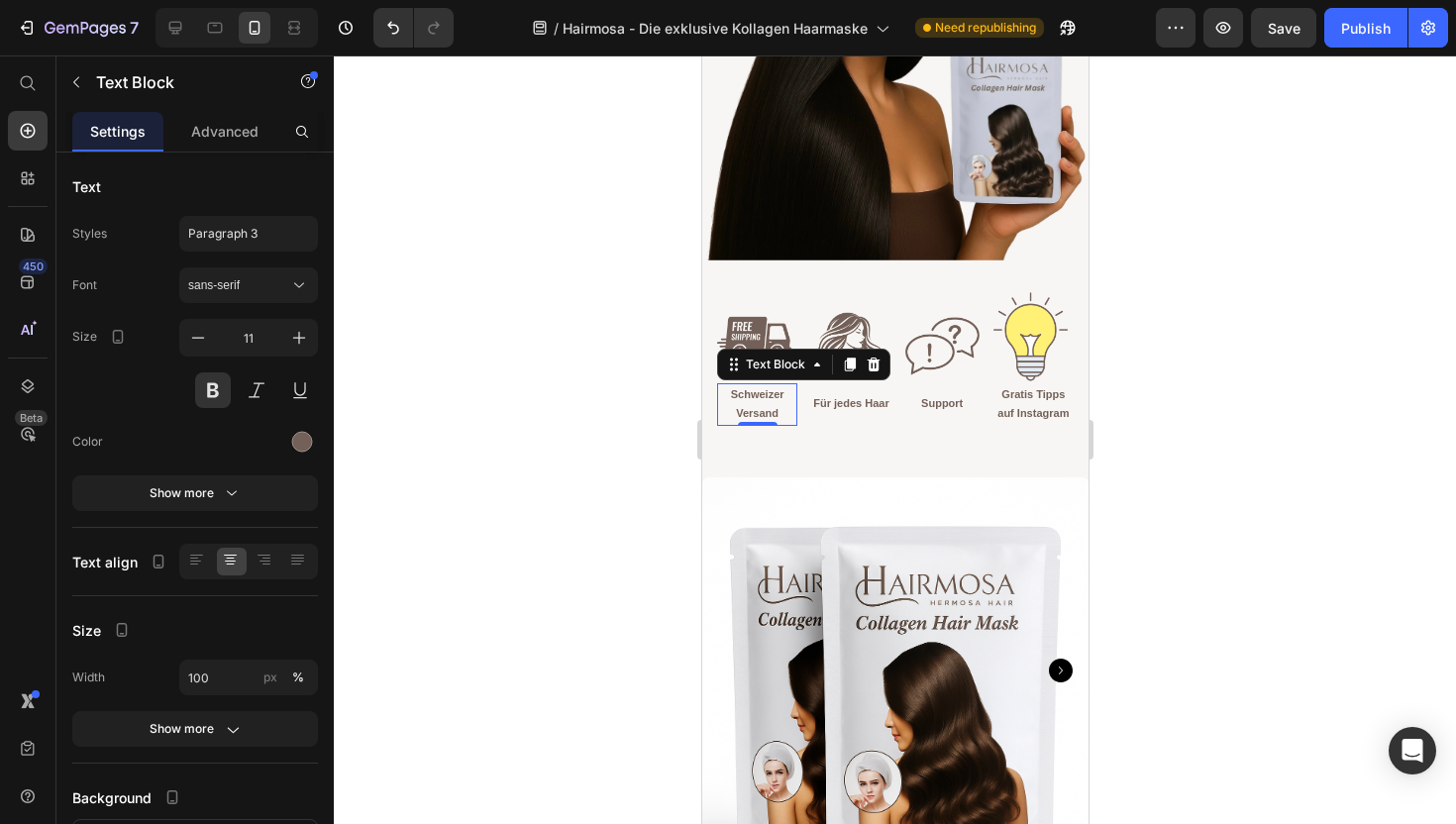 click 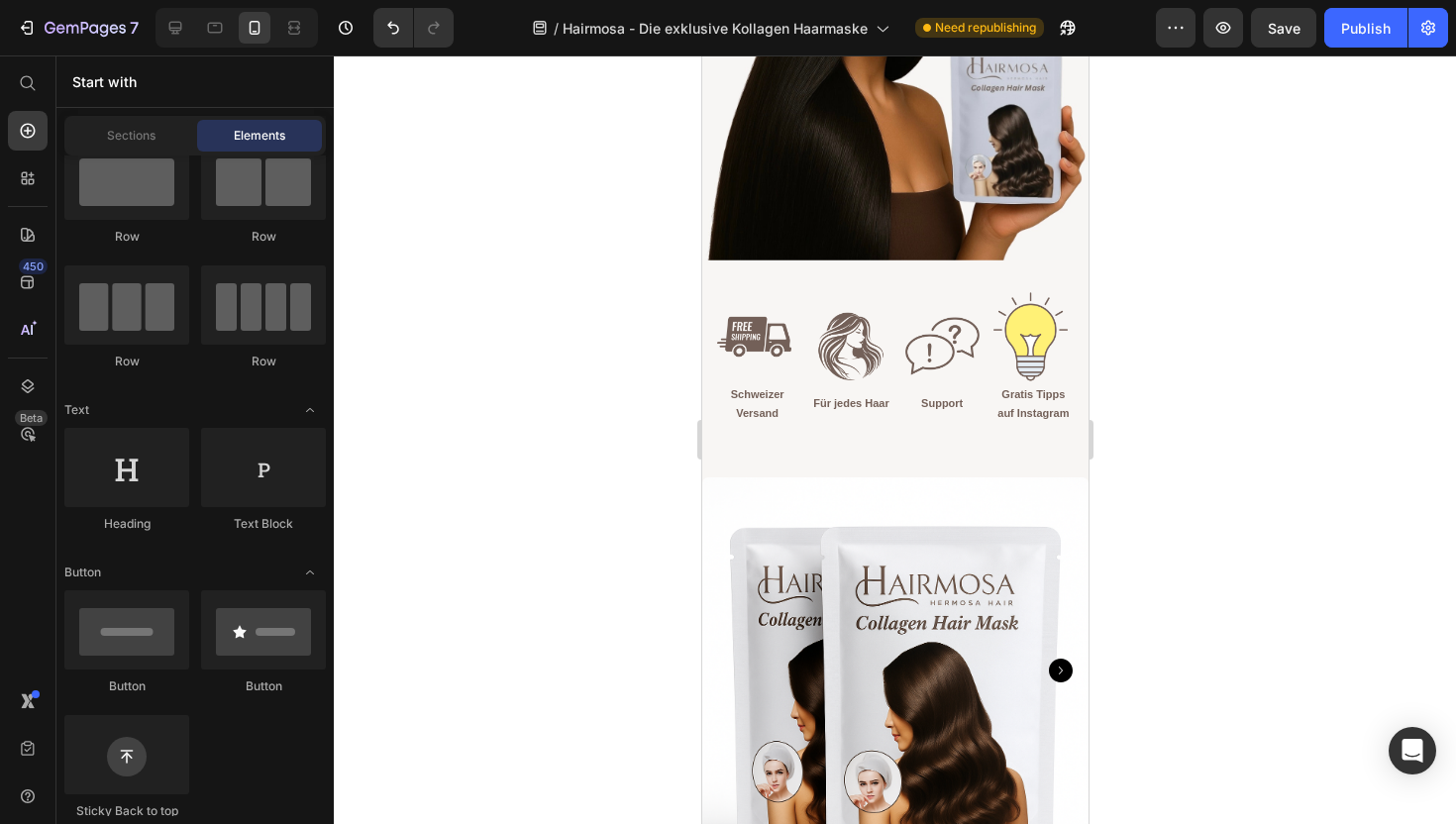 drag, startPoint x: 1356, startPoint y: 43, endPoint x: 1311, endPoint y: 327, distance: 287.54304 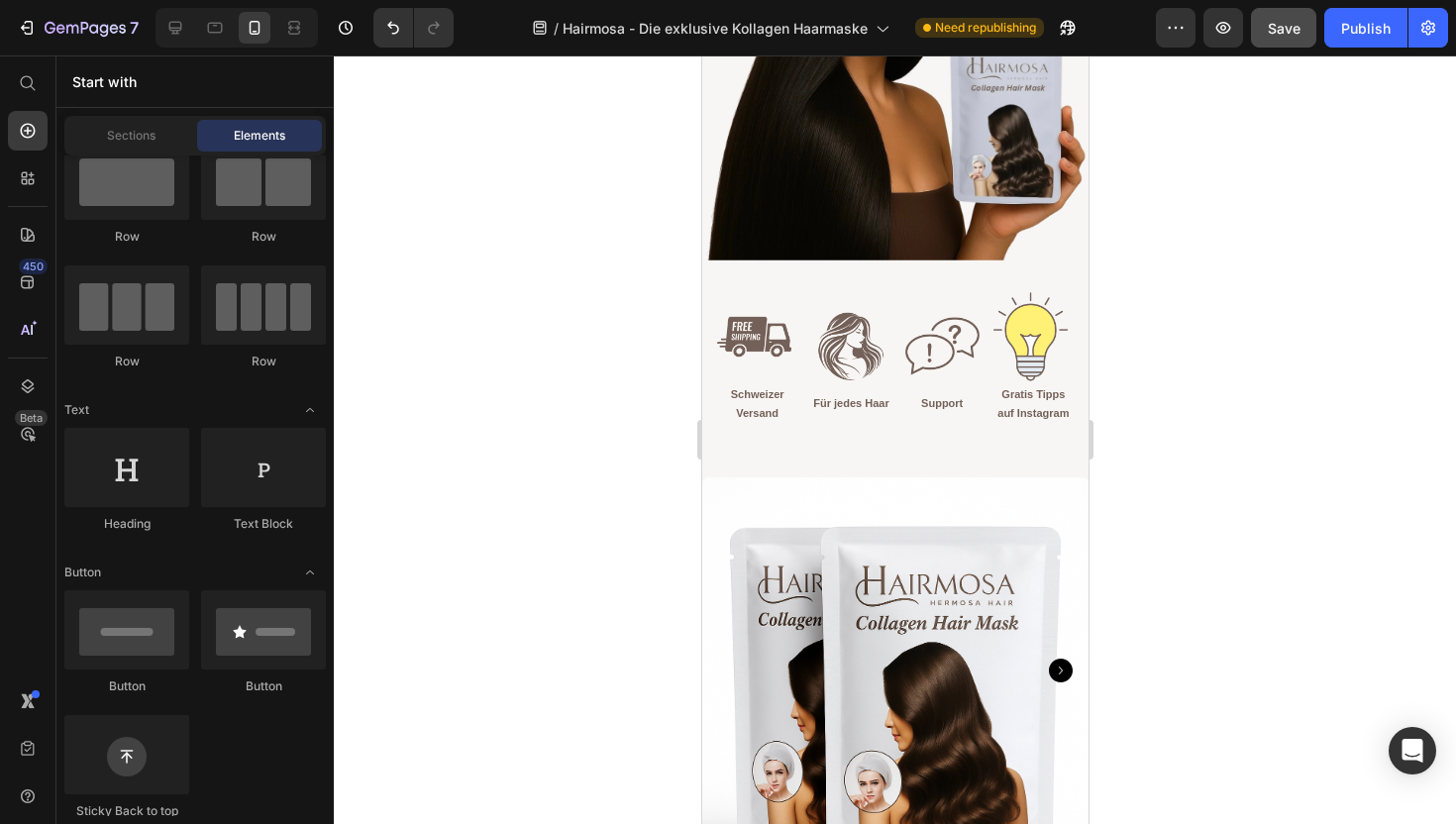 click on "Save" at bounding box center (1284, 28) 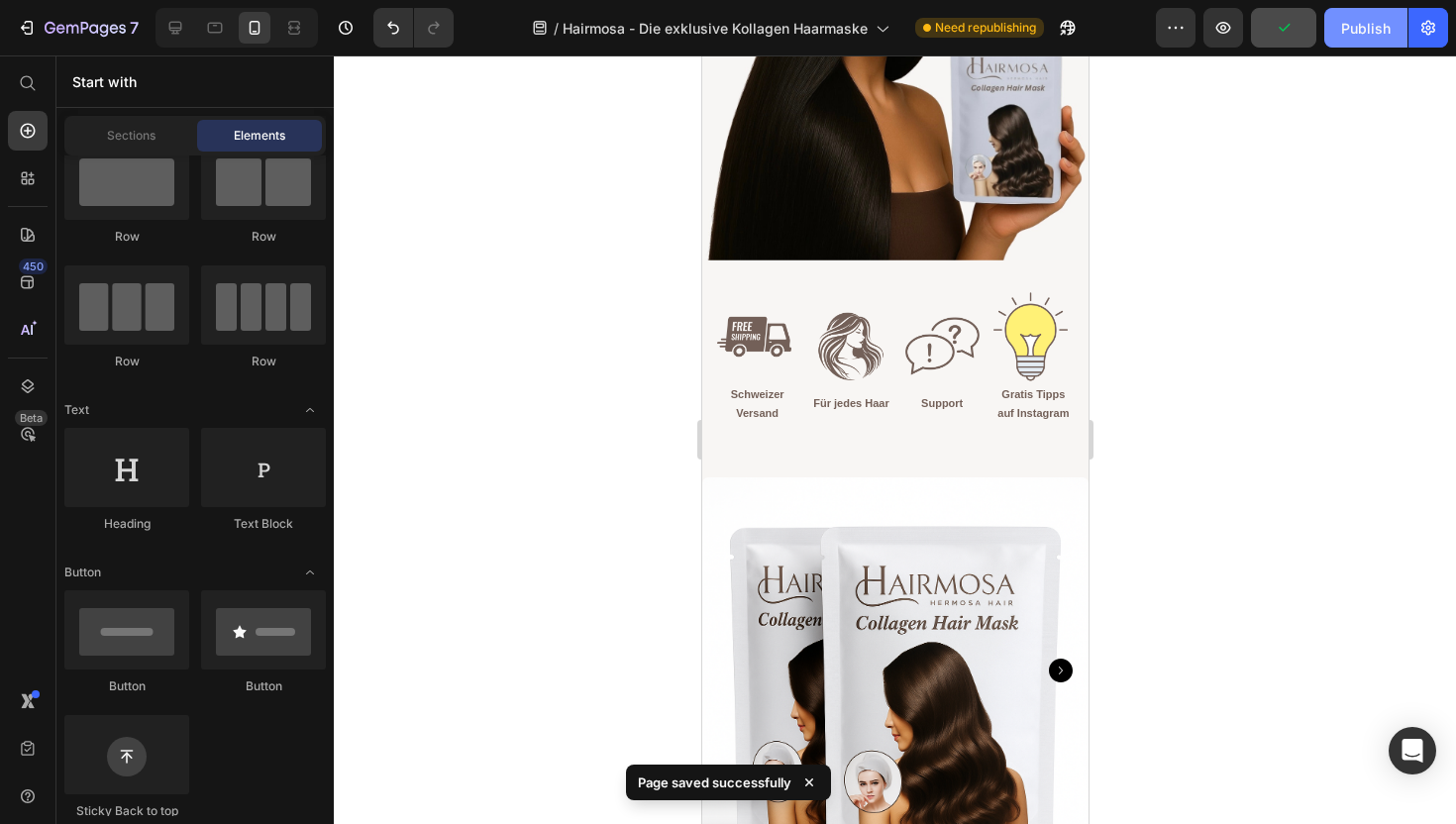 click on "Publish" at bounding box center (1366, 28) 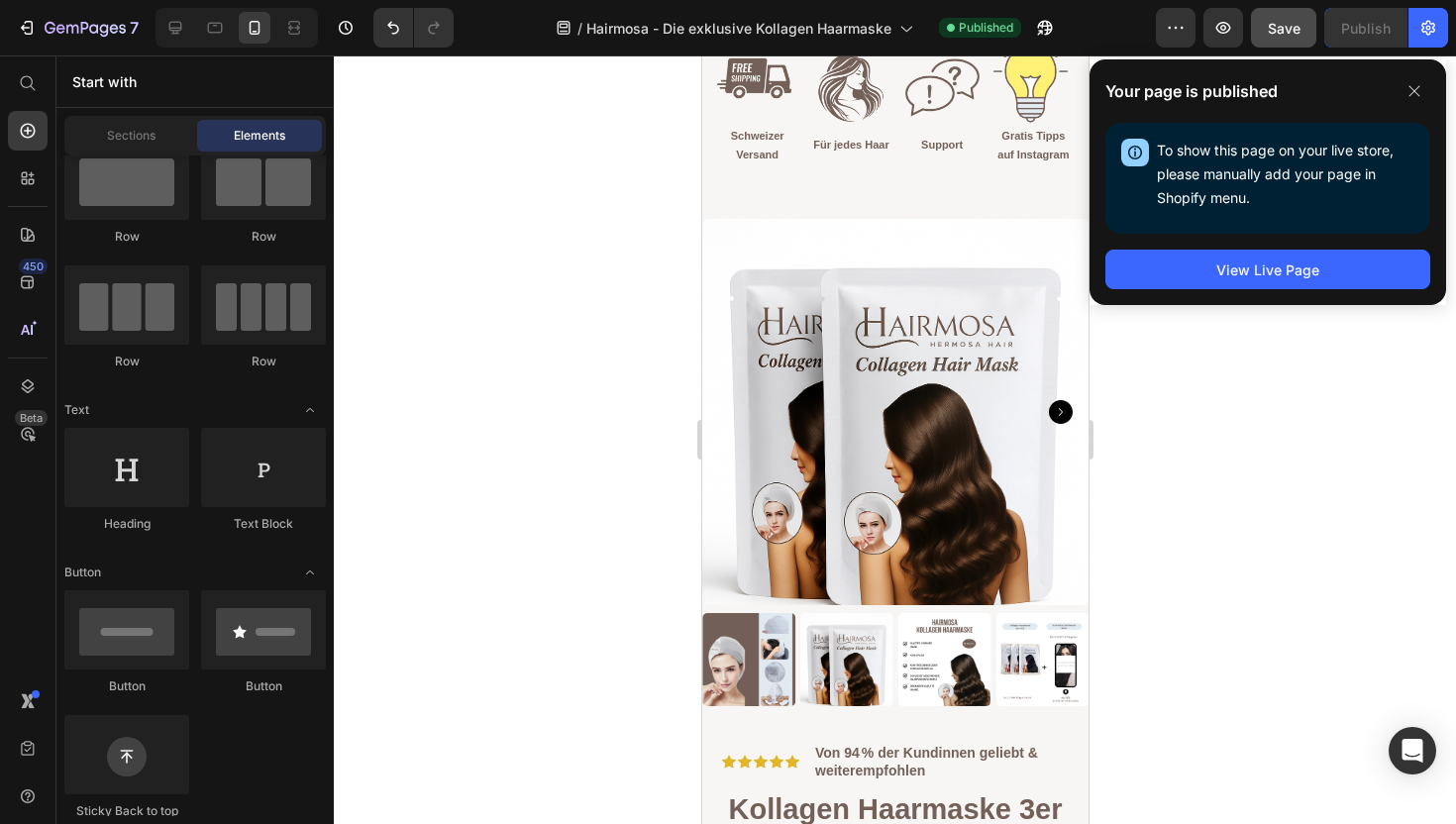 scroll, scrollTop: 874, scrollLeft: 0, axis: vertical 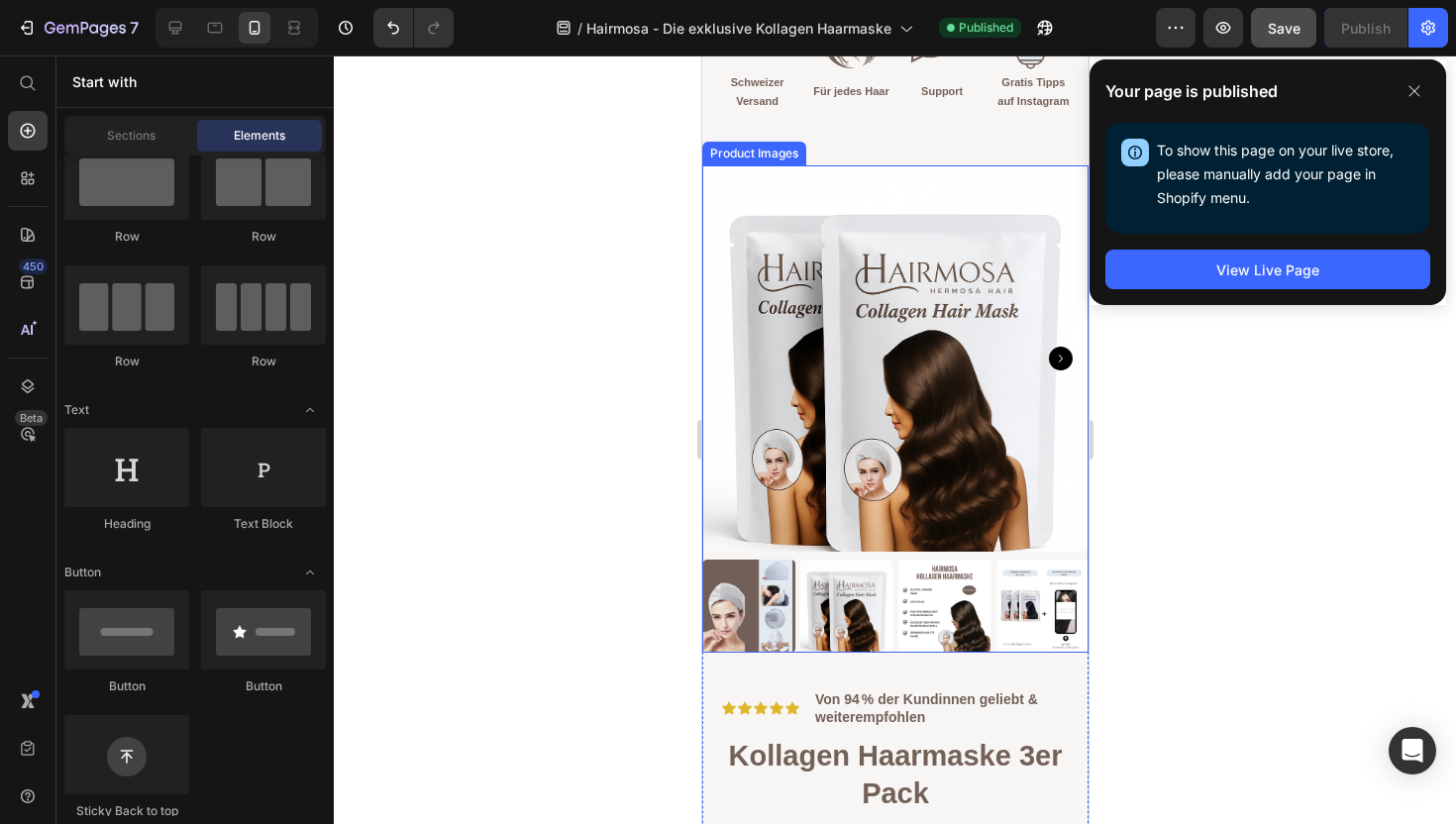 click 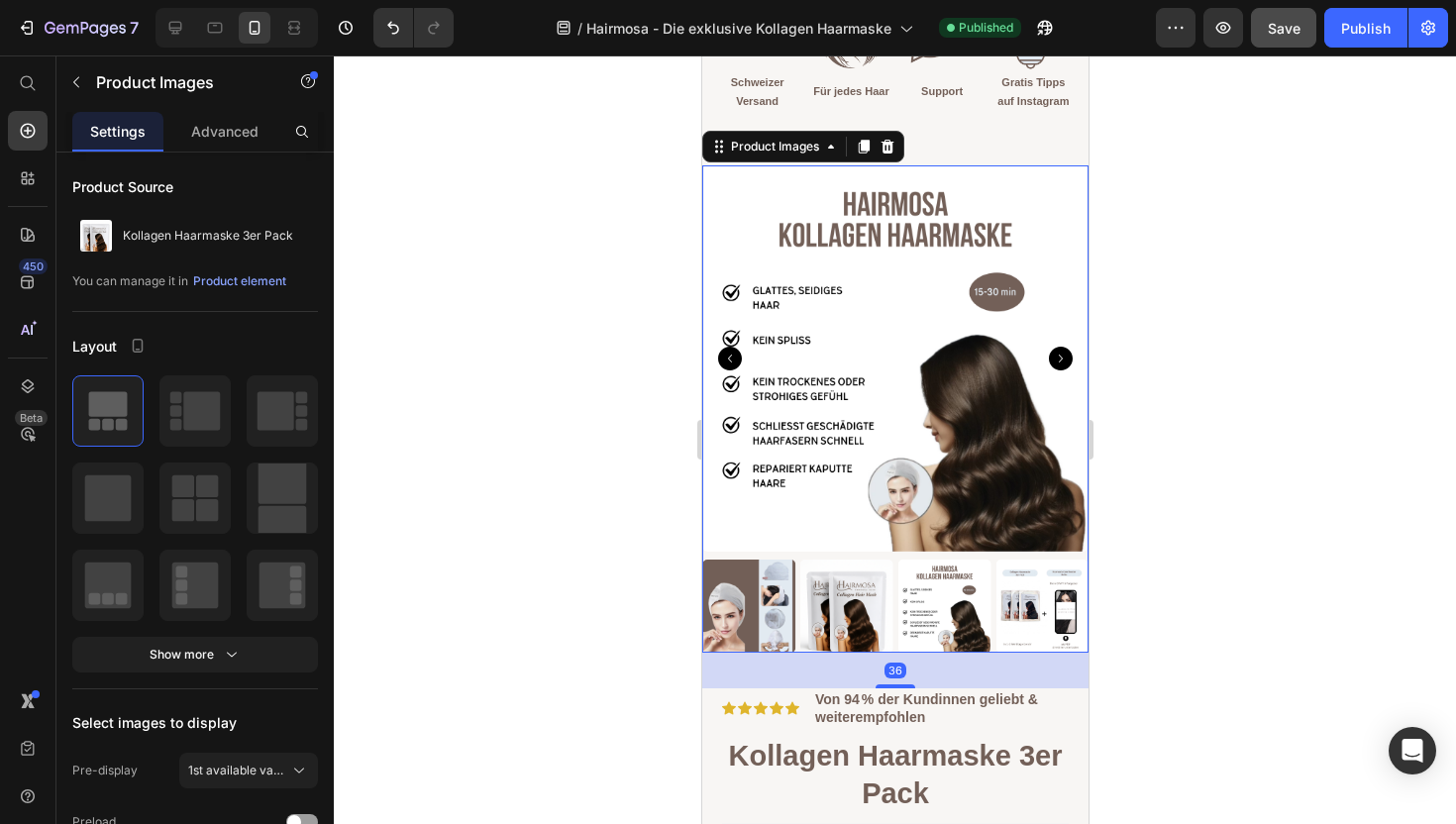 click 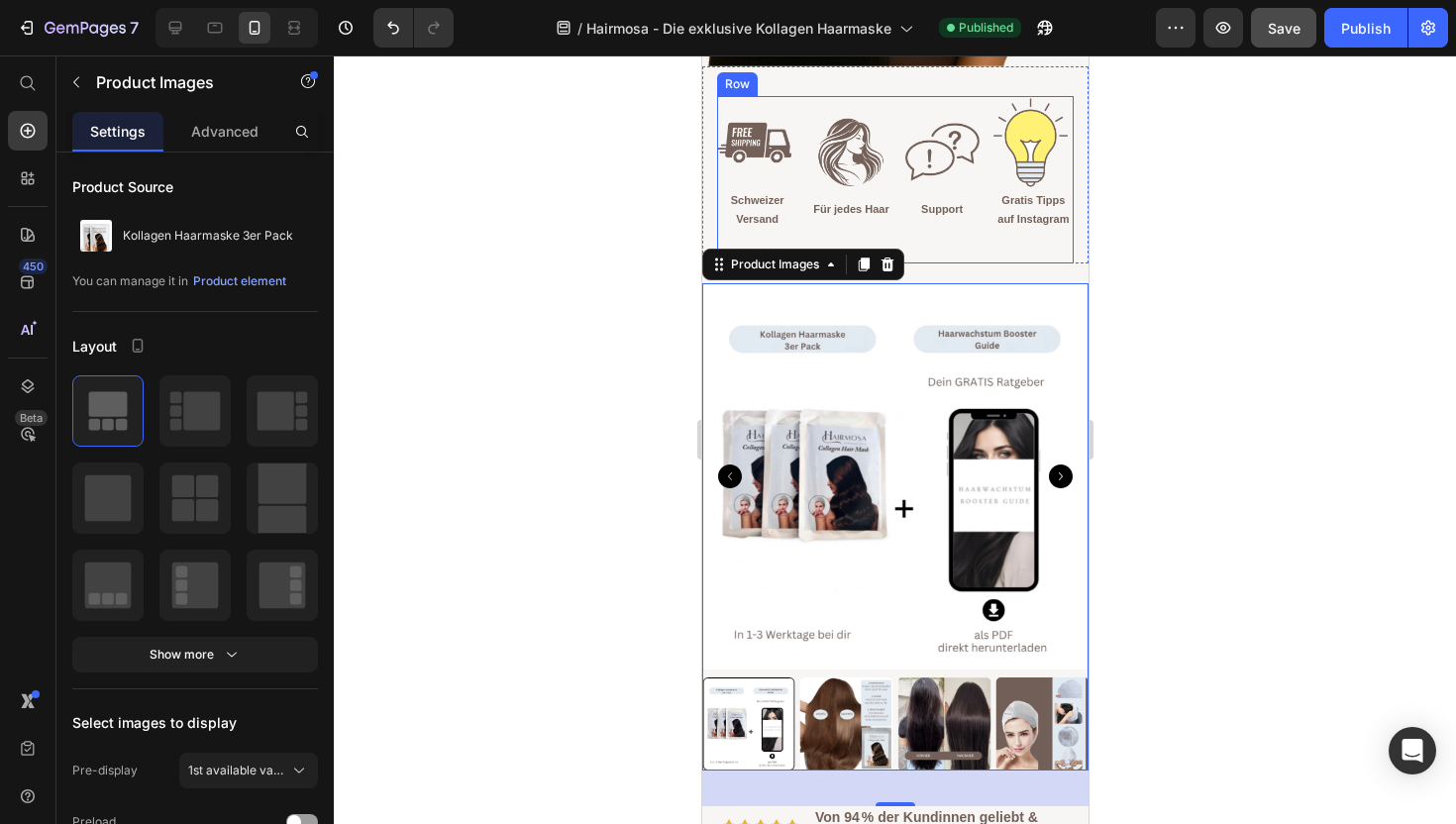 scroll, scrollTop: 783, scrollLeft: 0, axis: vertical 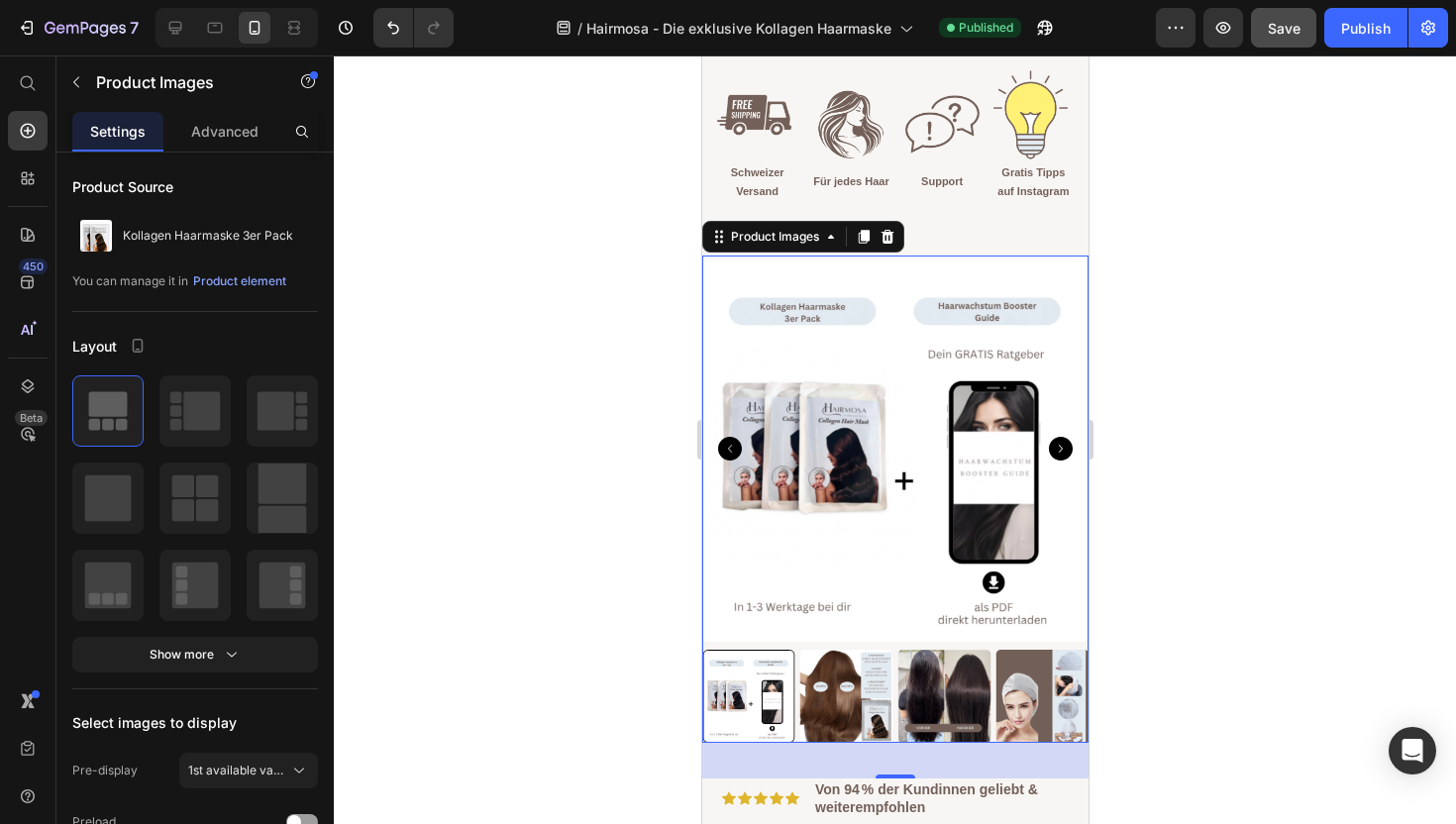 click at bounding box center [748, 696] 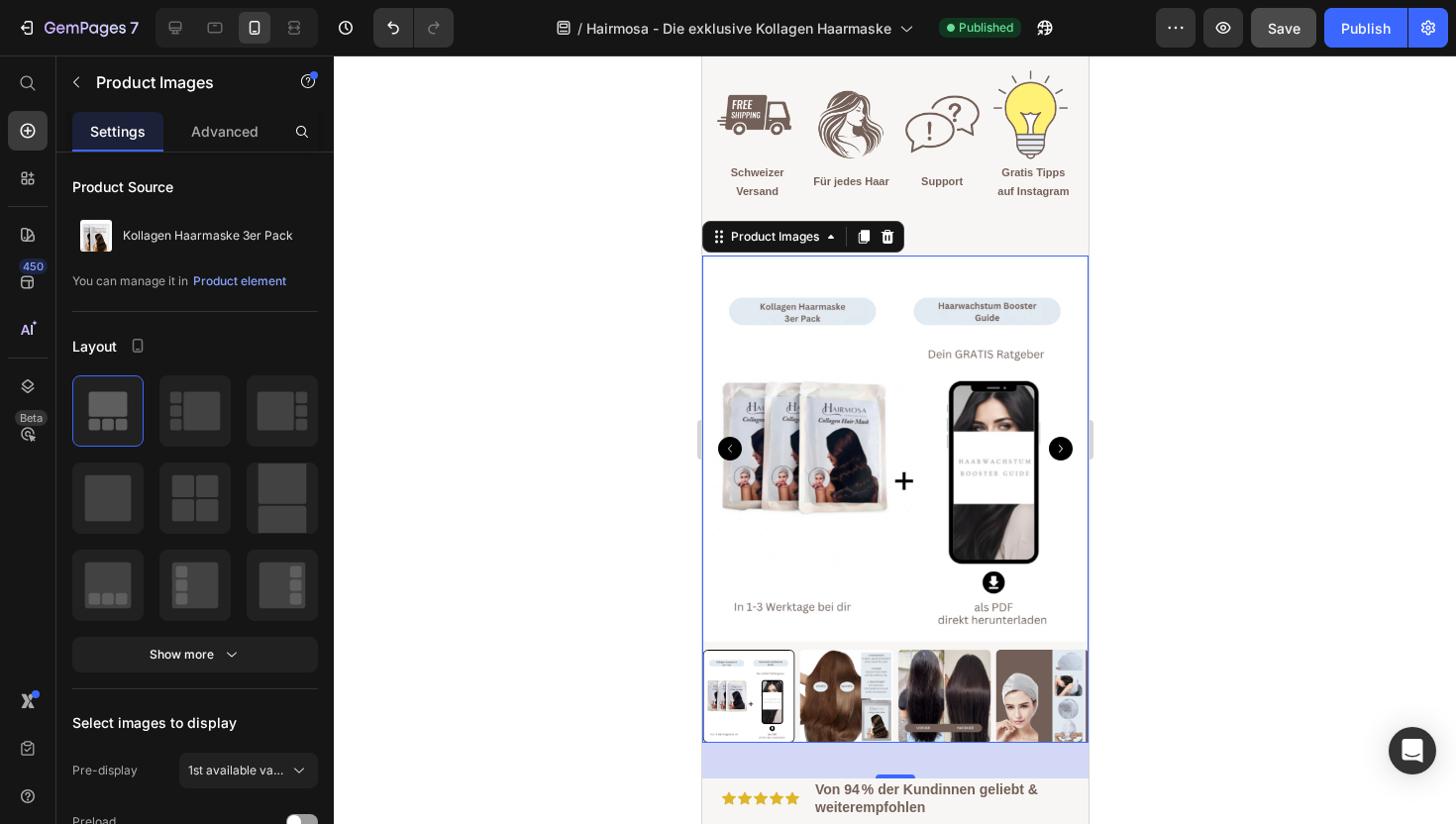 click at bounding box center [894, 449] 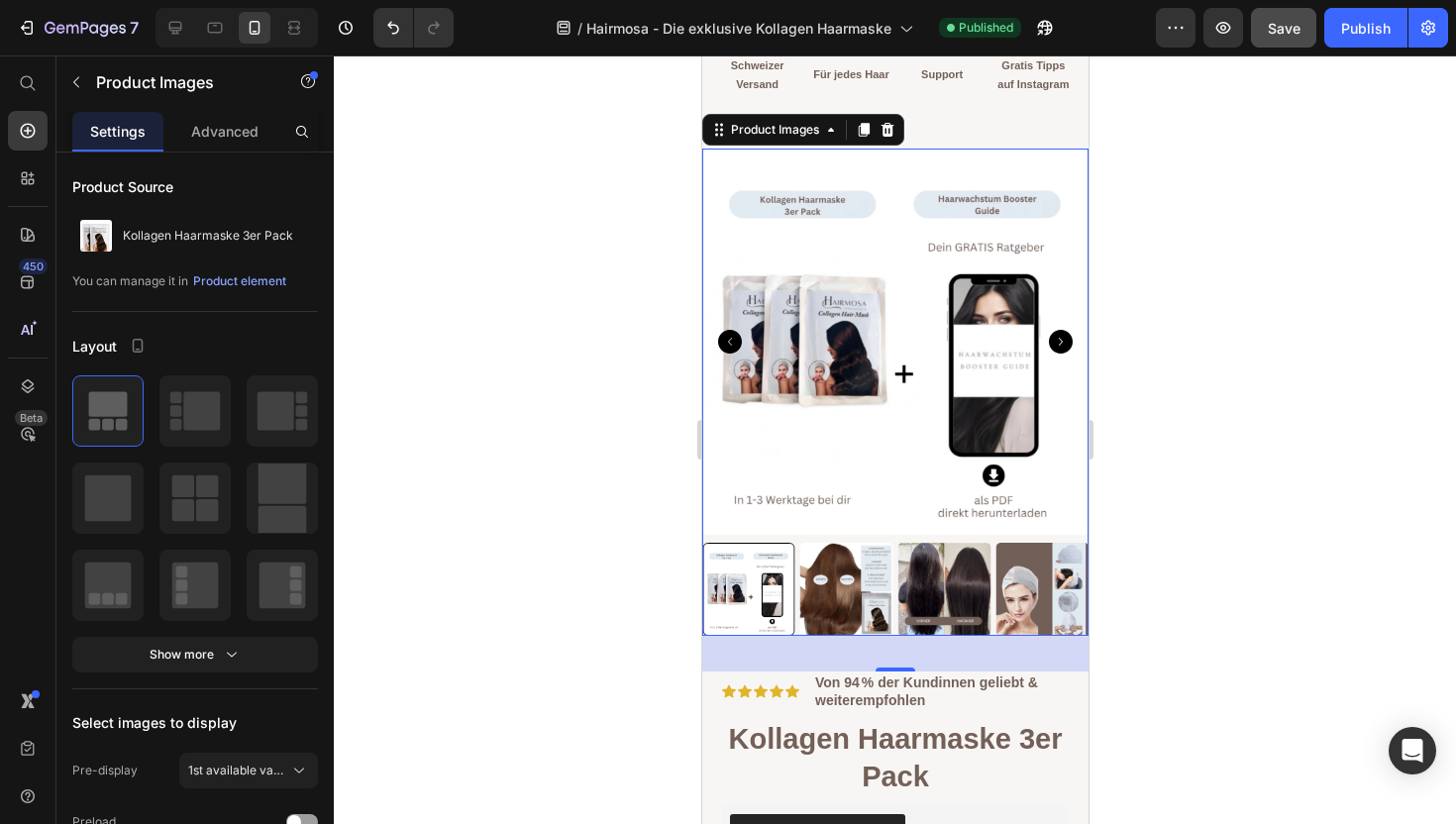 scroll, scrollTop: 892, scrollLeft: 0, axis: vertical 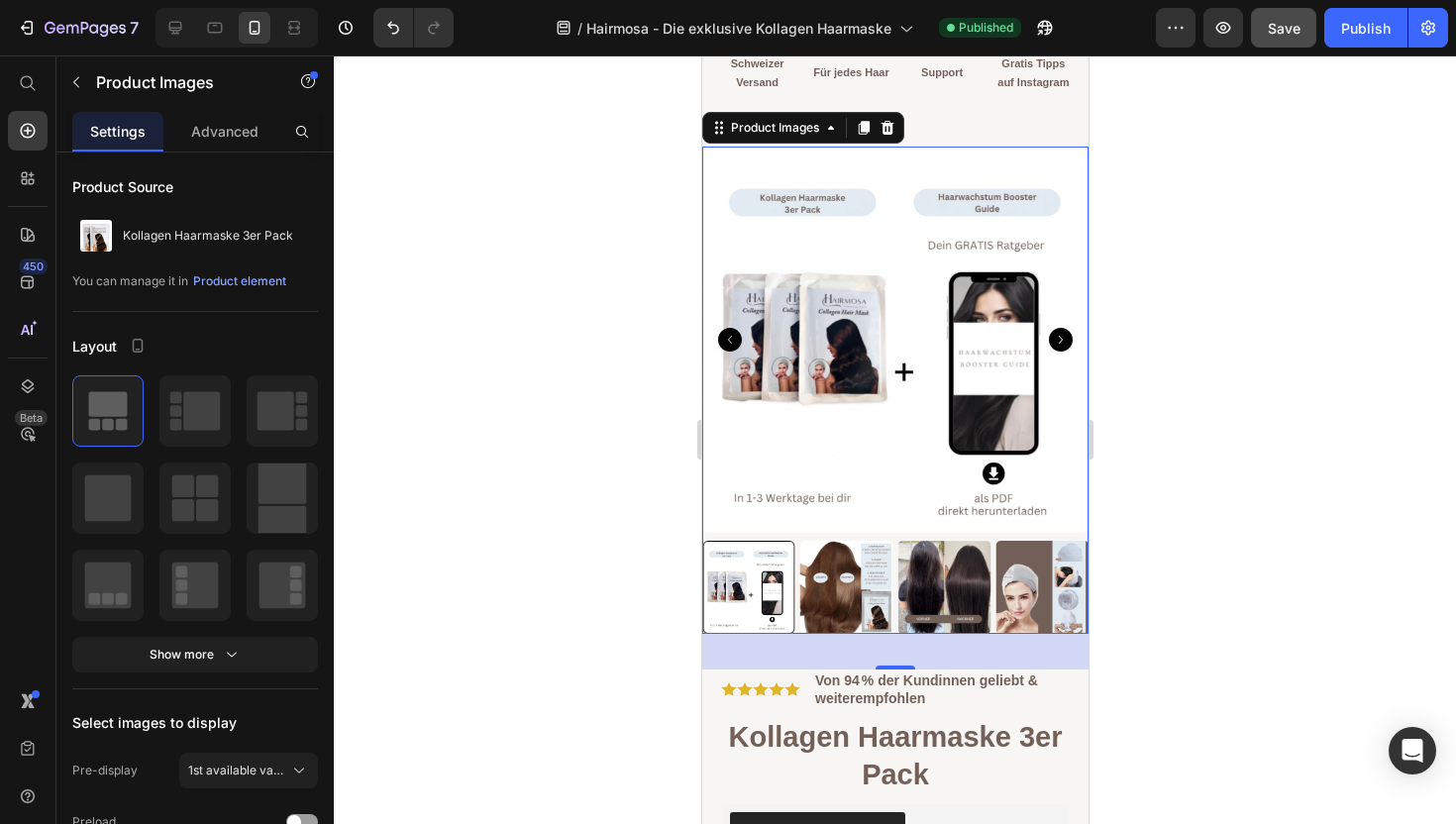 click at bounding box center [846, 587] 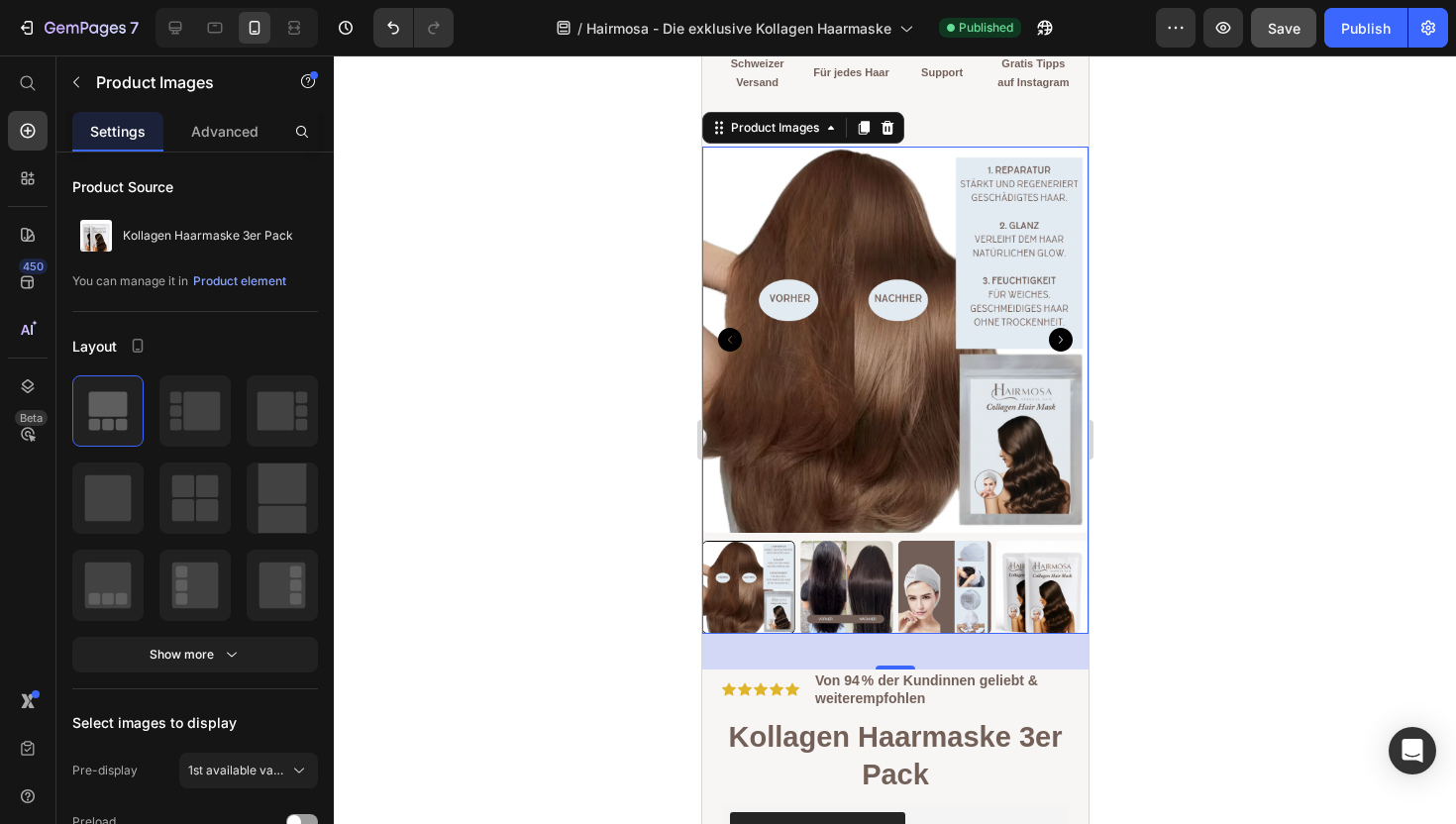 click at bounding box center (944, 587) 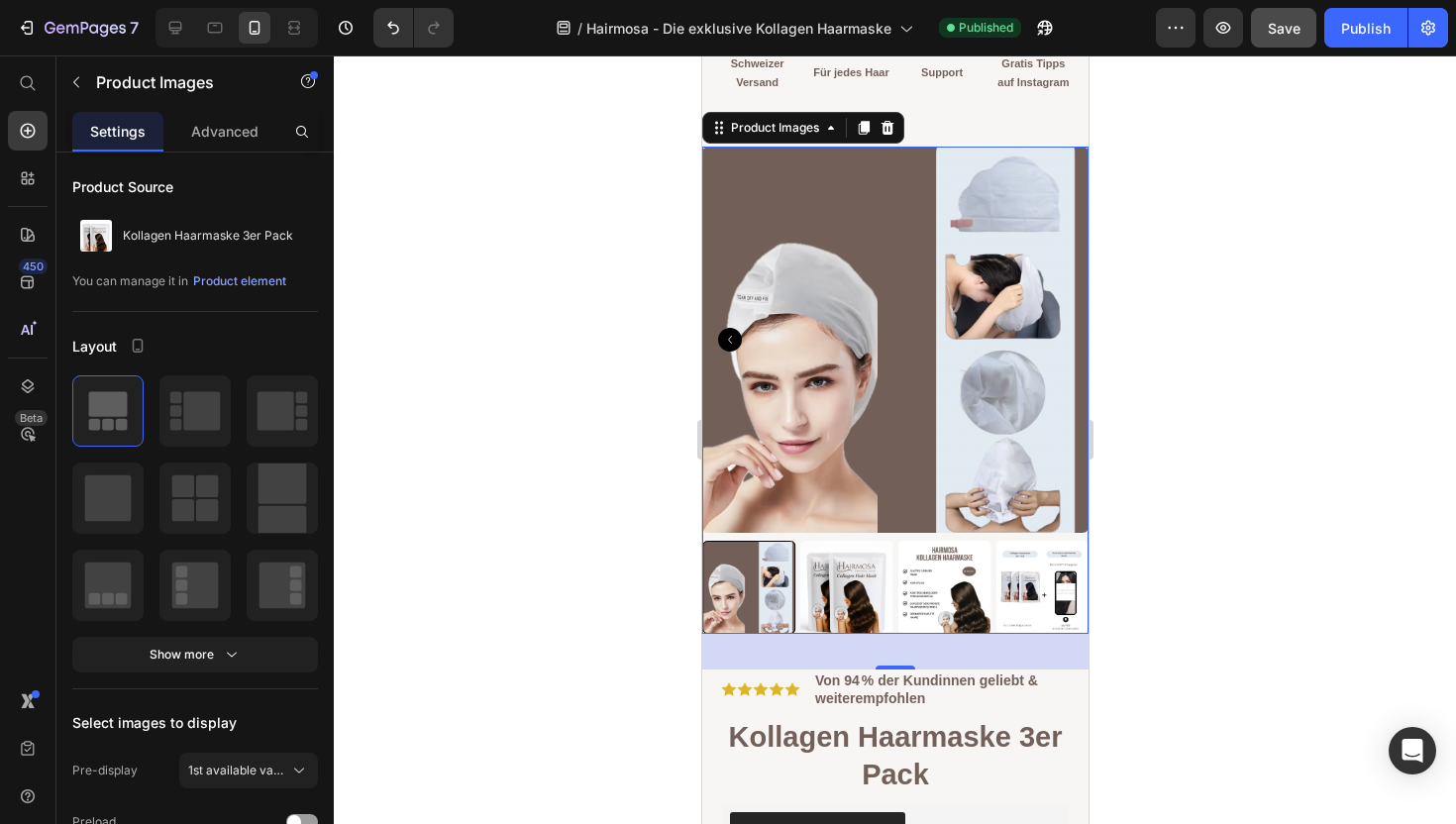 click at bounding box center (944, 587) 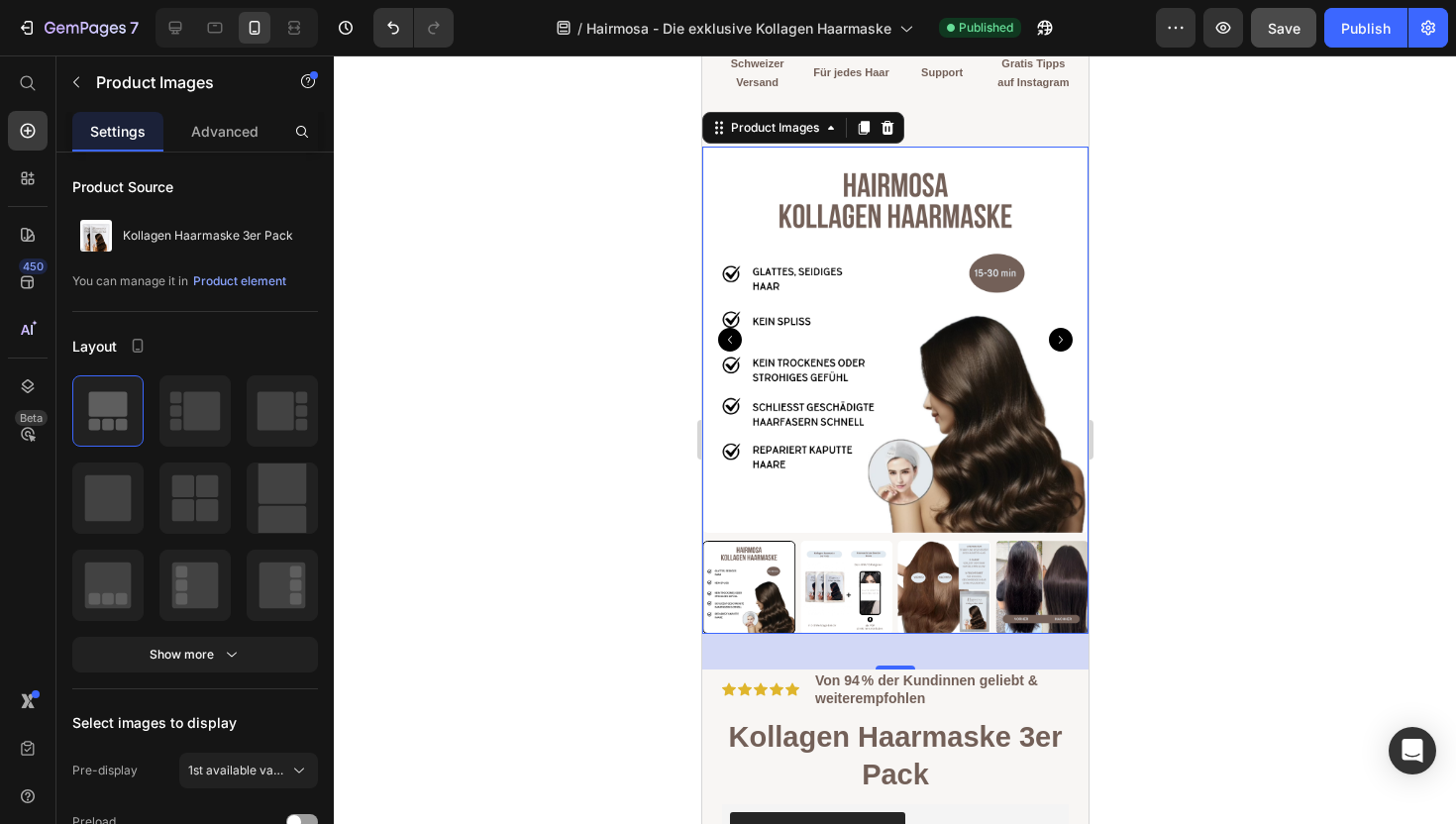 click at bounding box center (846, 587) 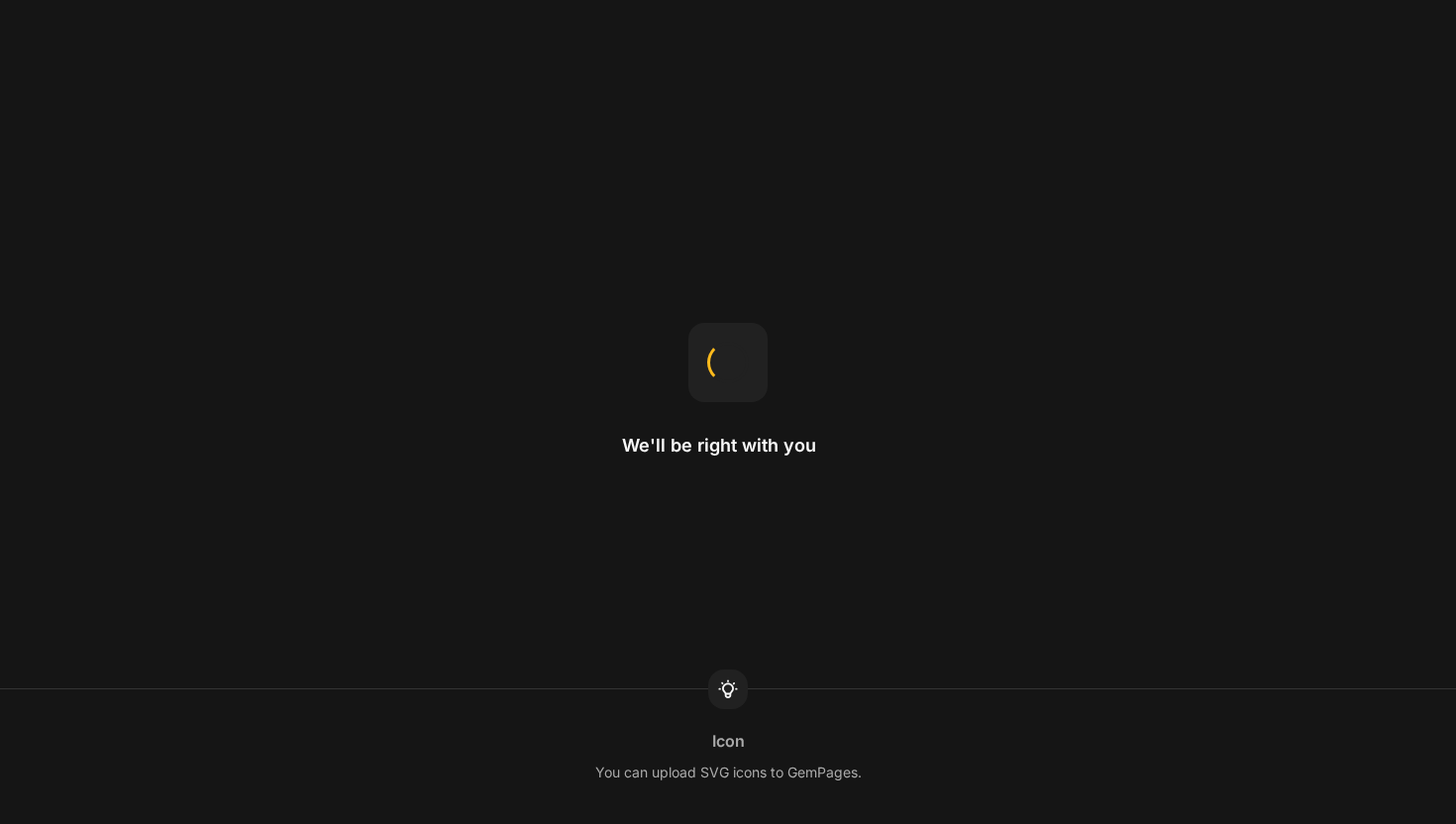 scroll, scrollTop: 0, scrollLeft: 0, axis: both 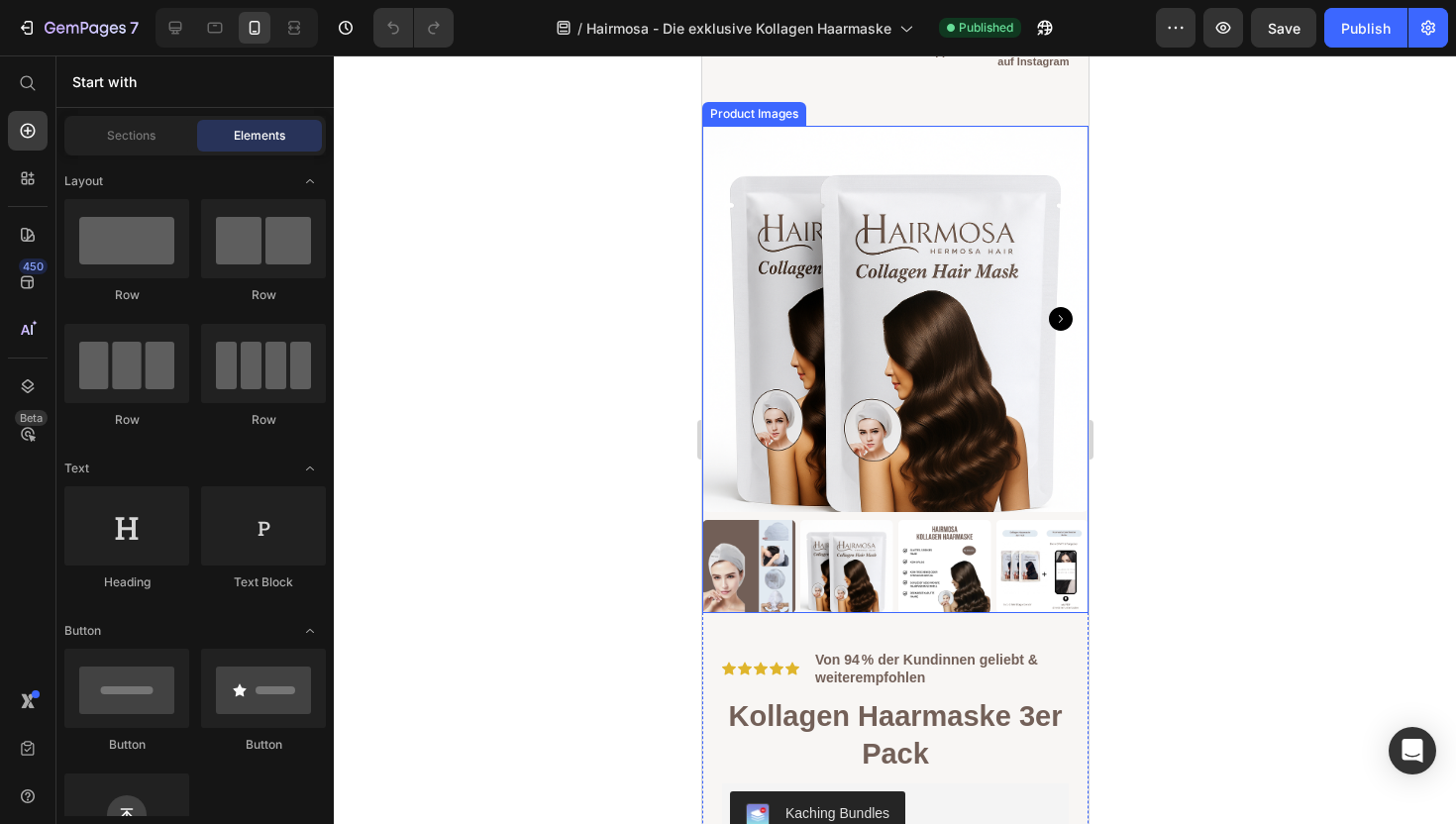 click at bounding box center (894, 319) 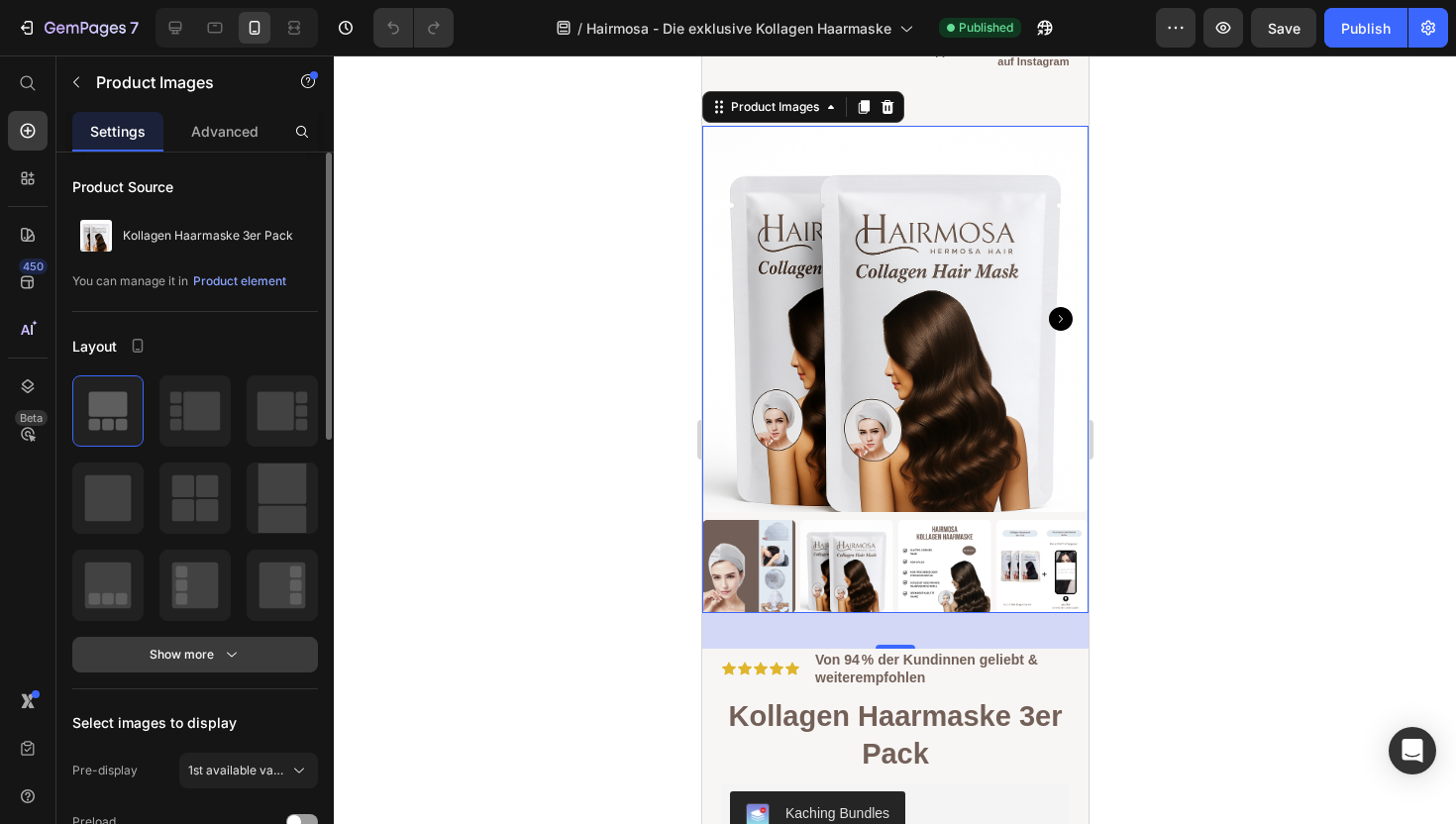 click on "Show more" at bounding box center (195, 655) 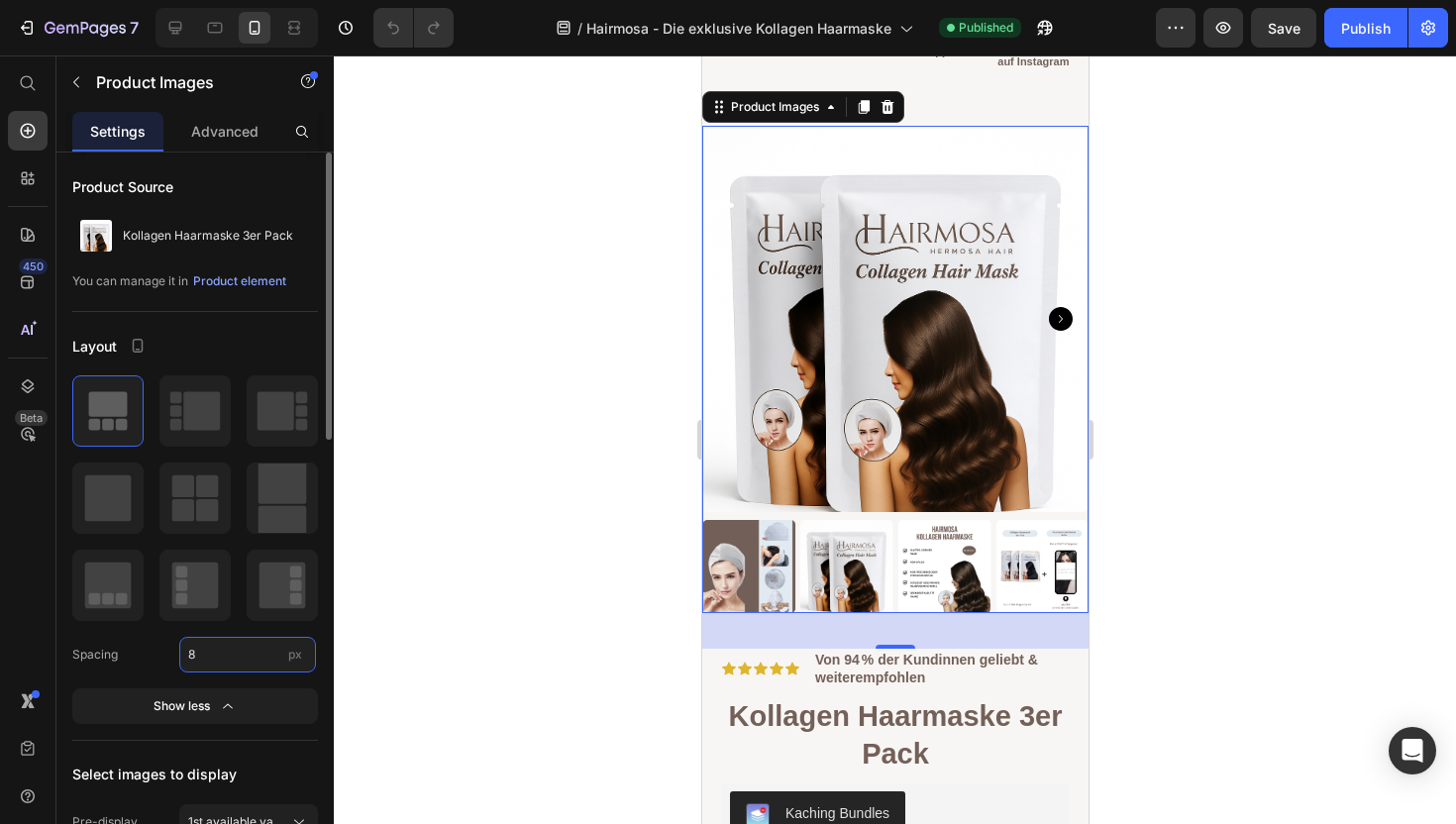 click on "8" at bounding box center (248, 655) 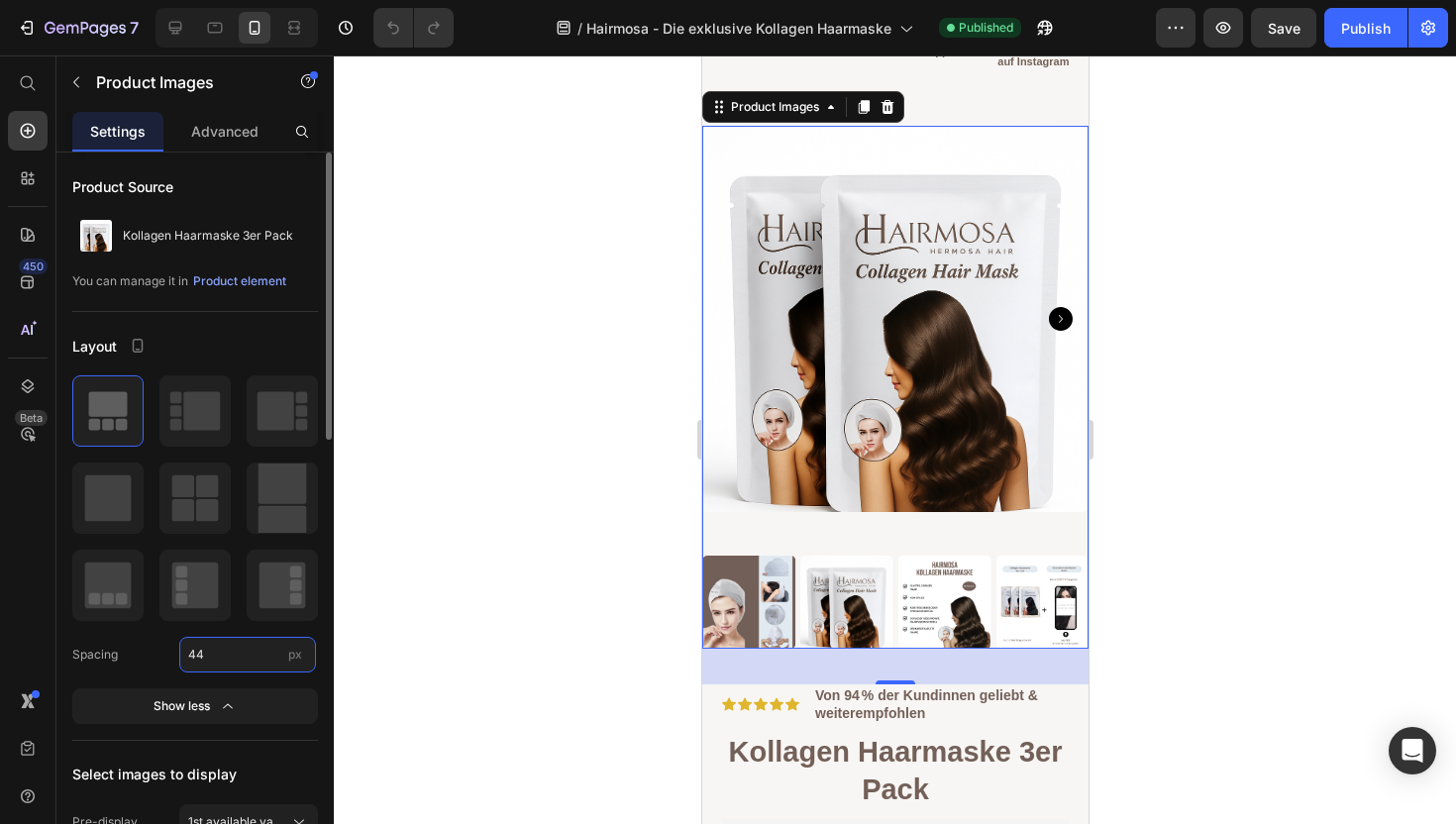 type on "4" 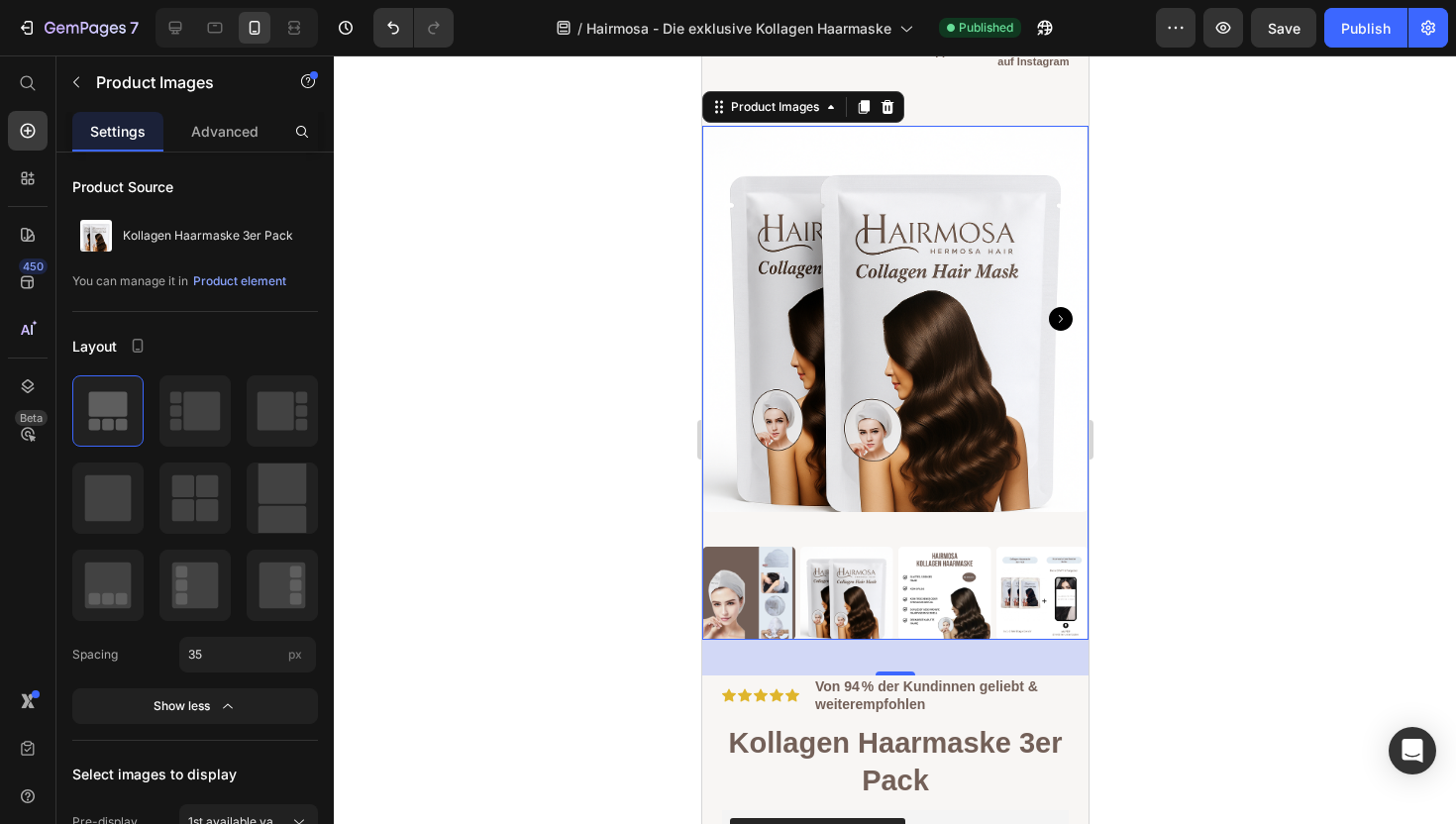 click 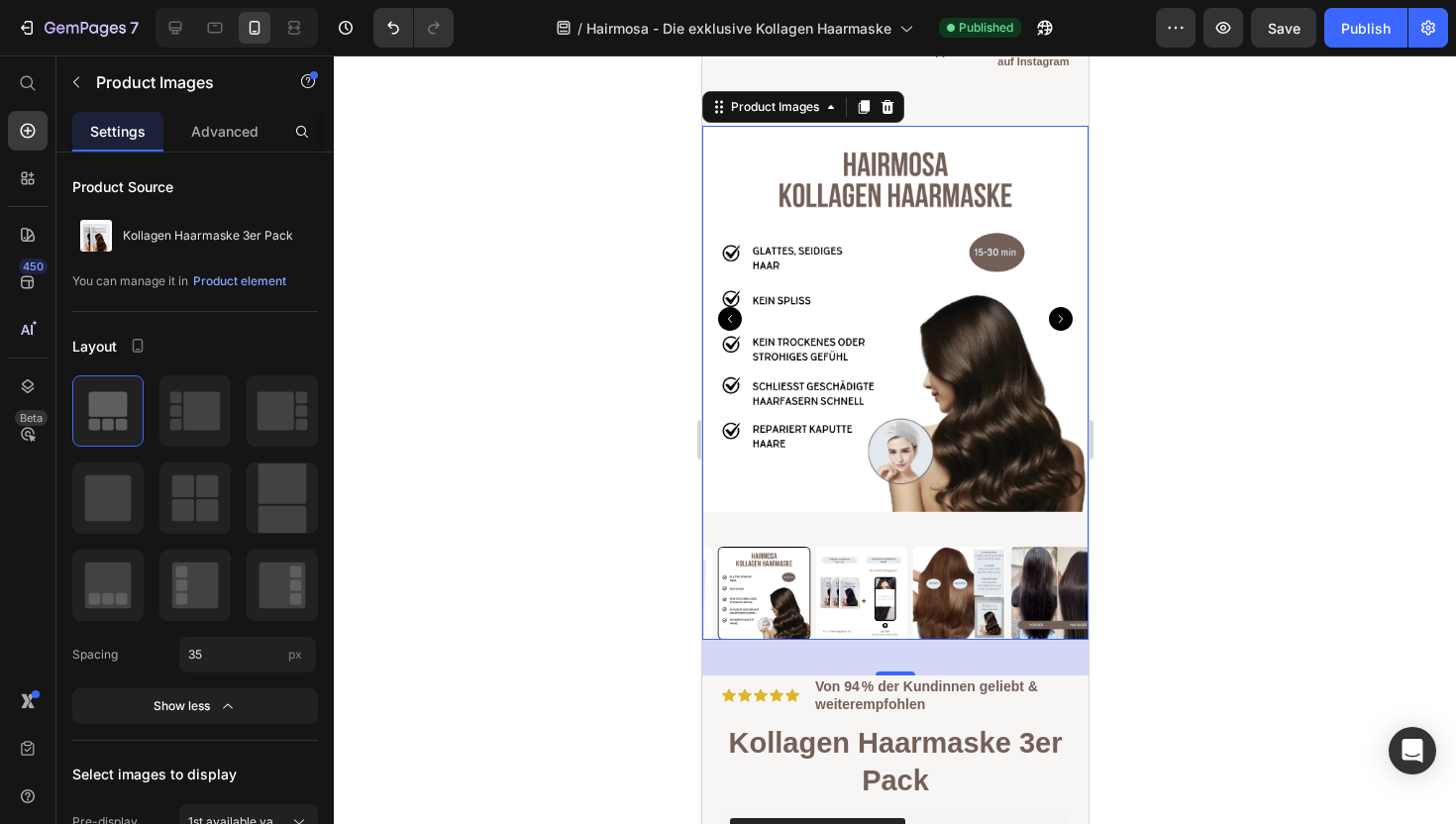 click 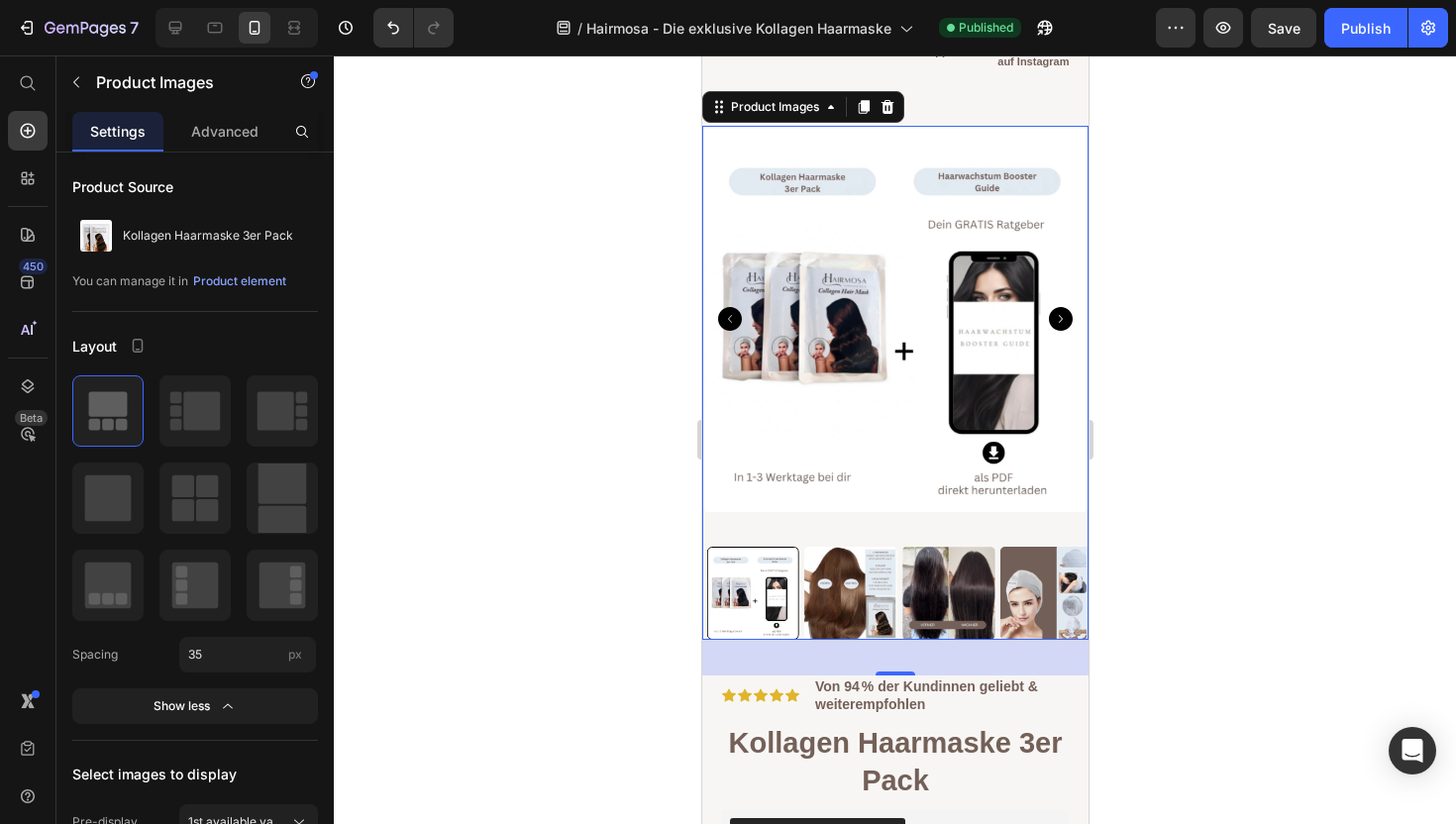 click 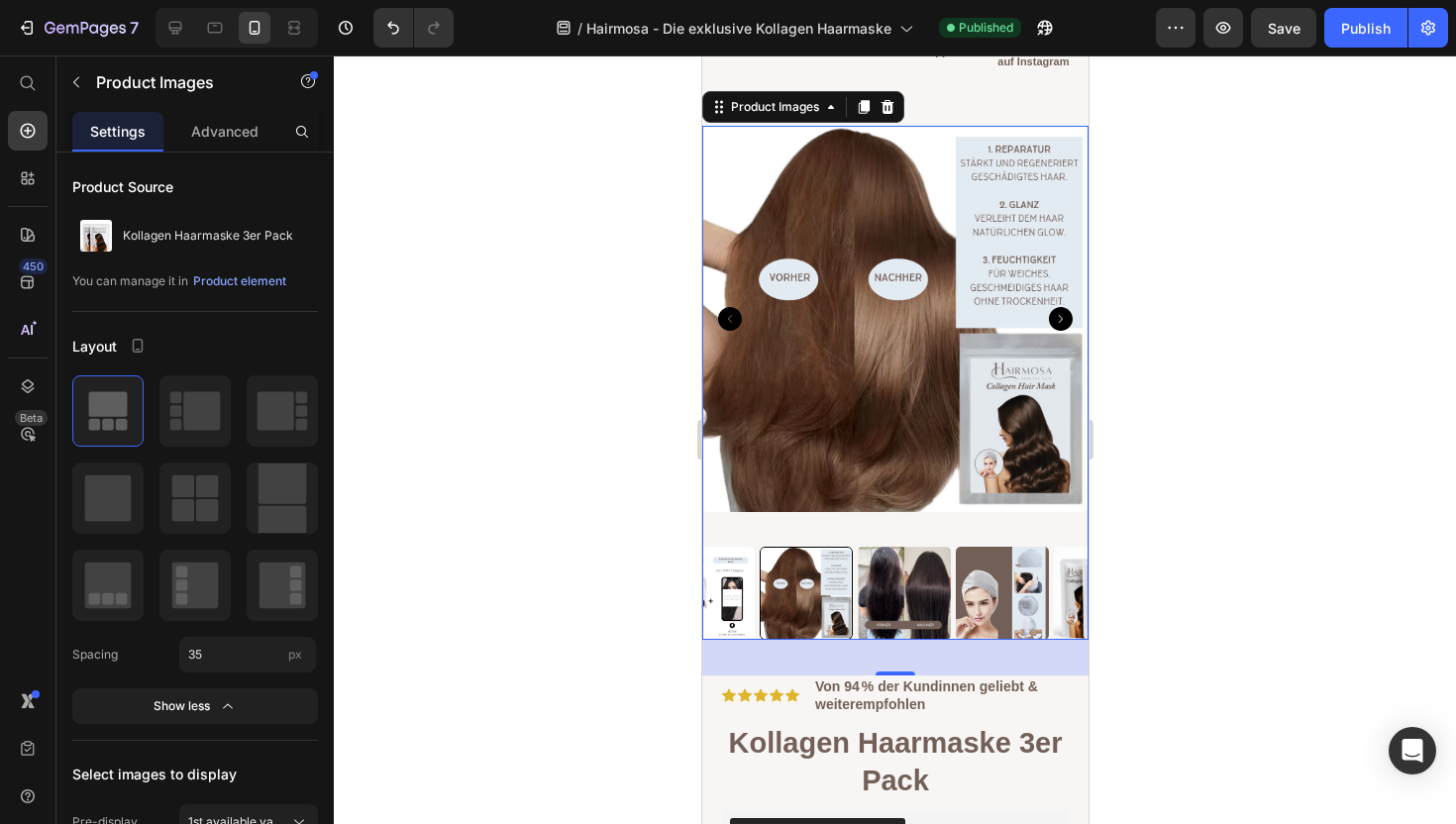 click 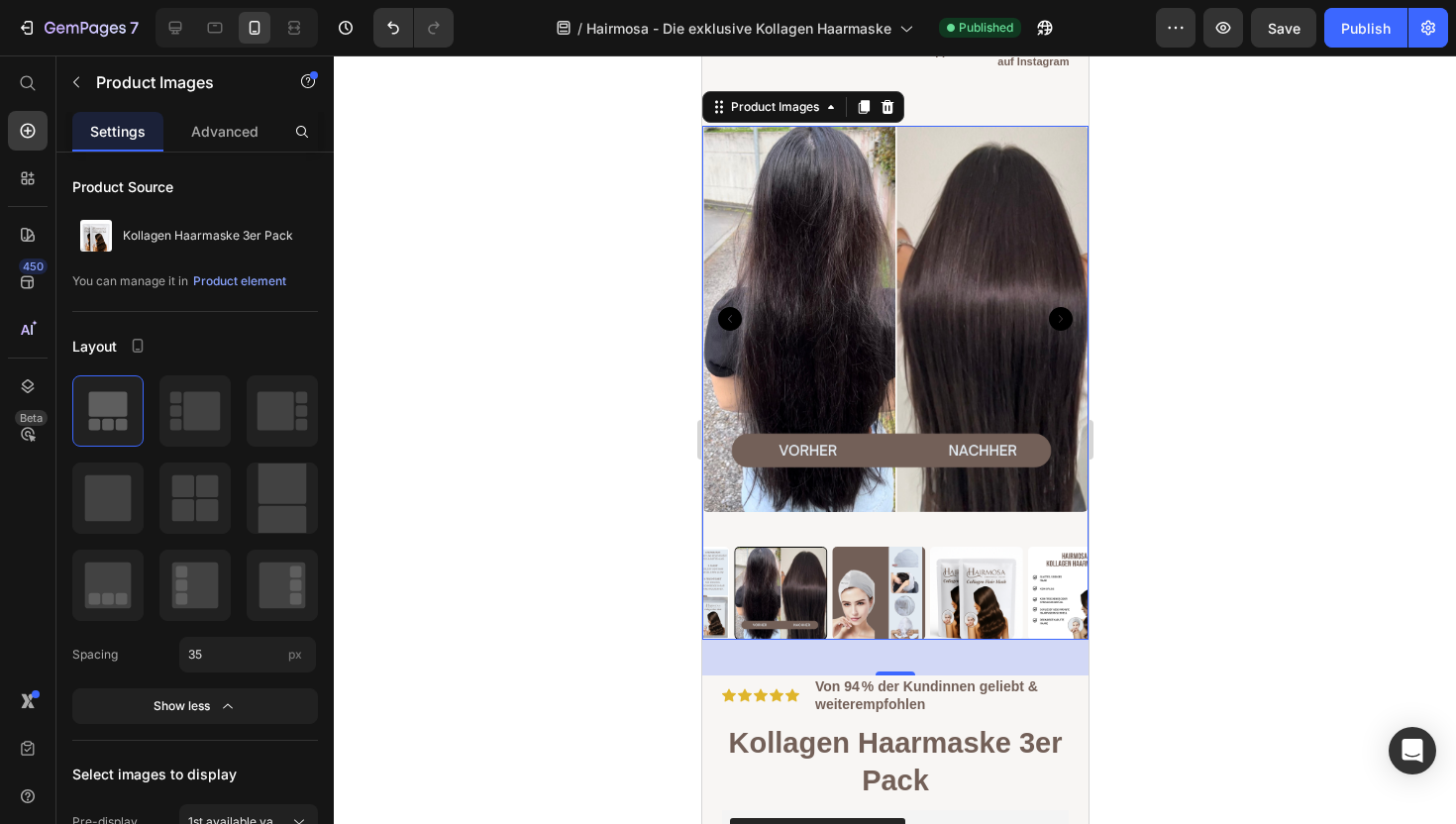 click 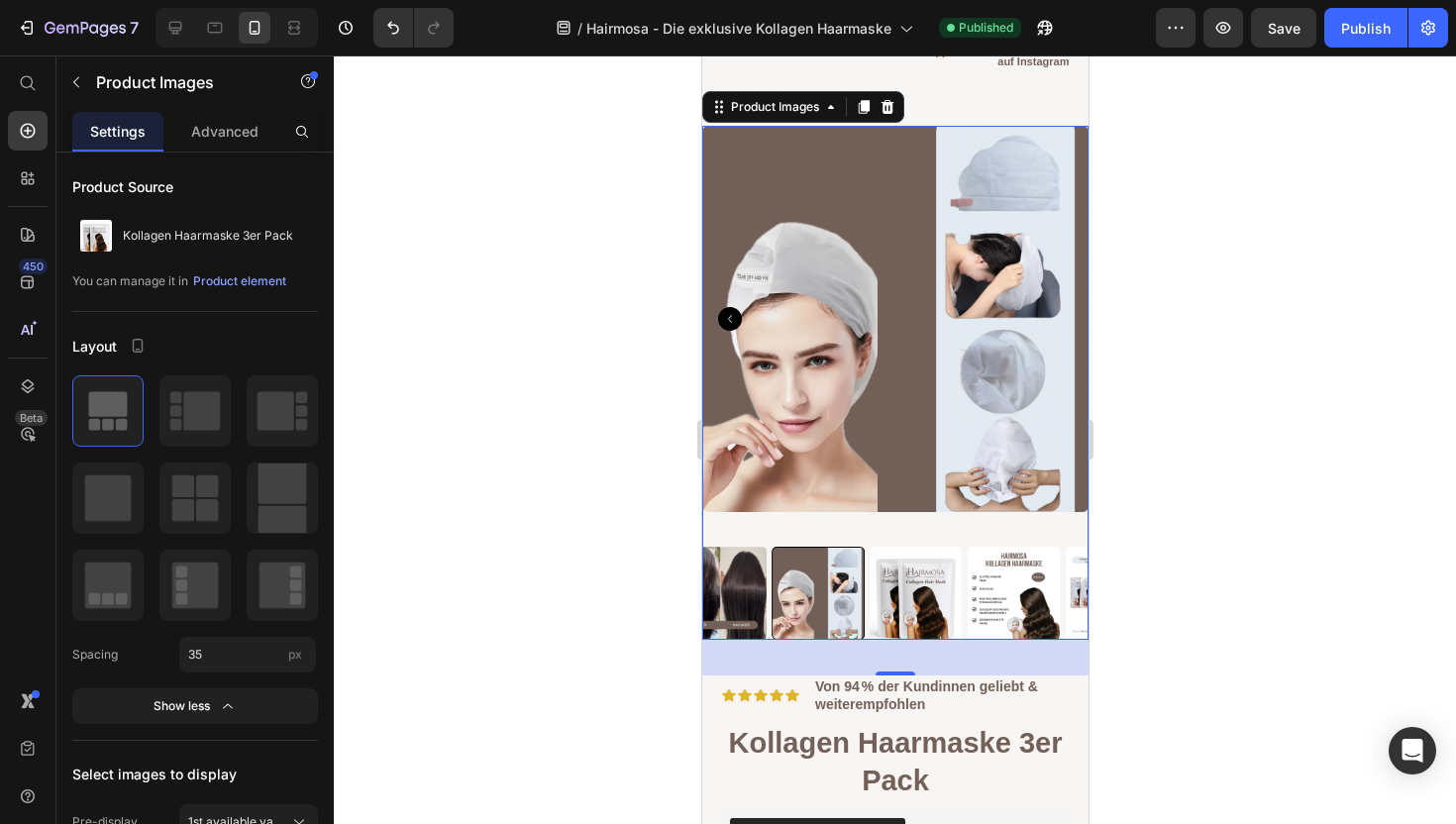 click at bounding box center [894, 319] 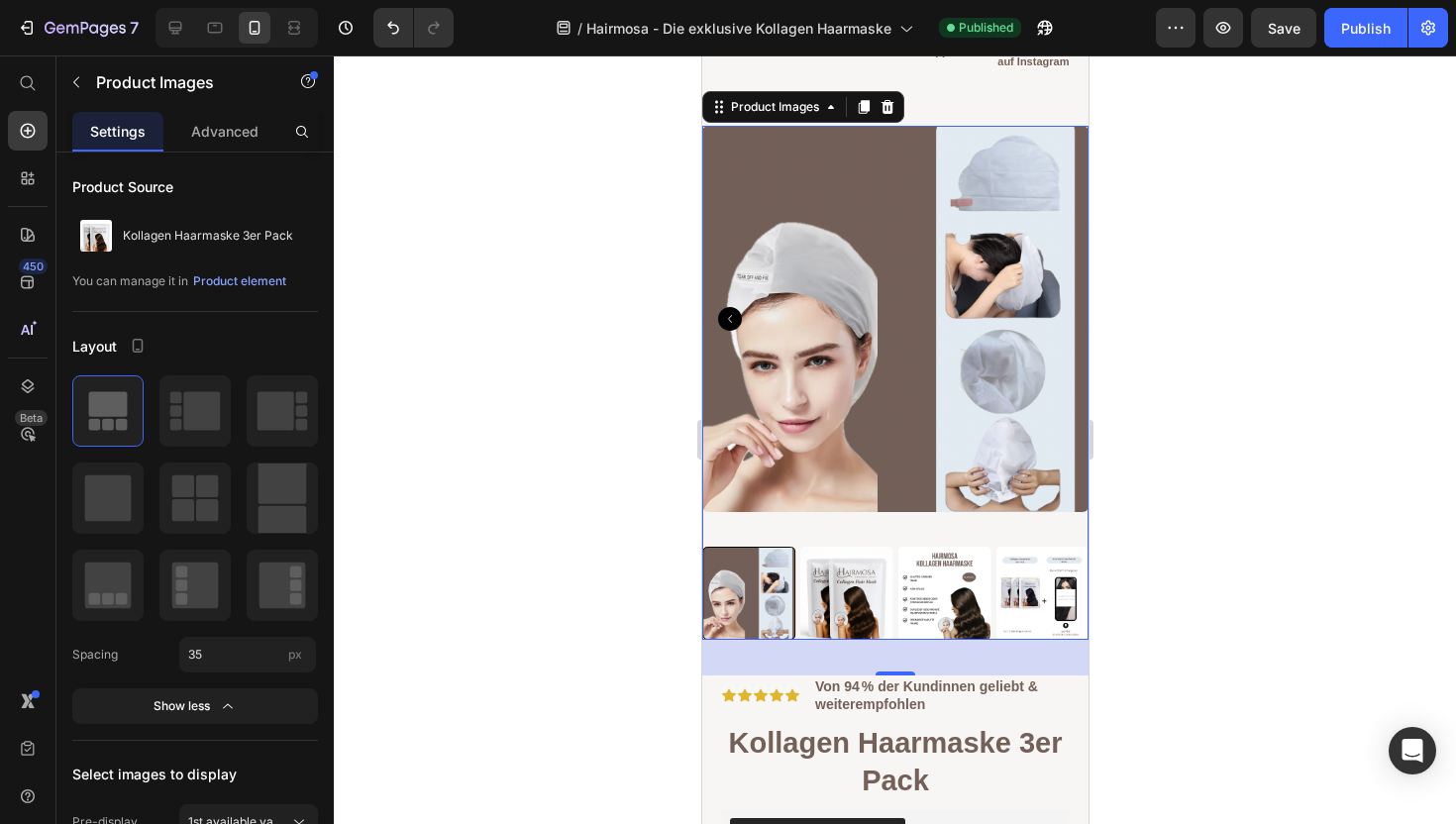 click 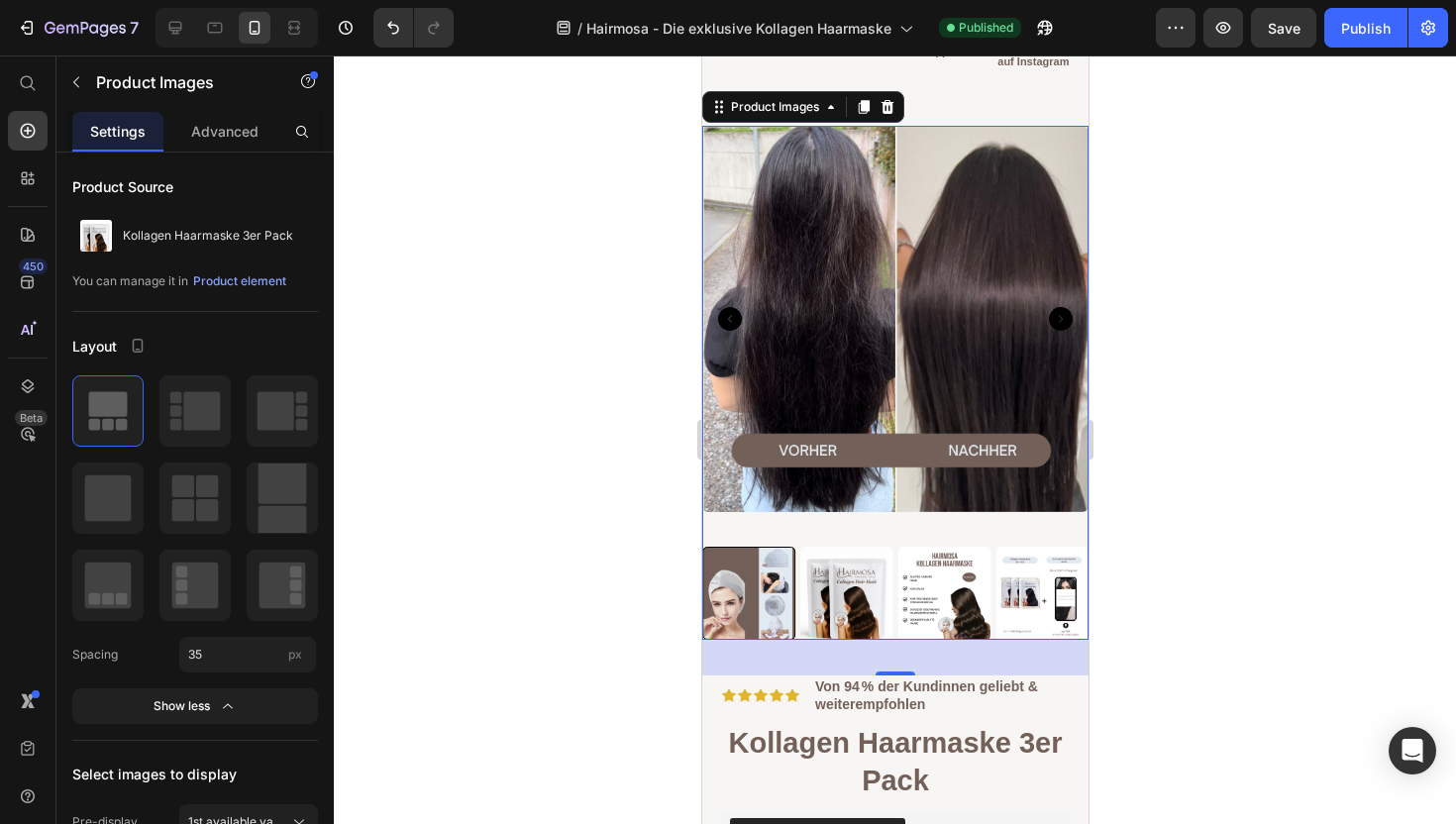 click 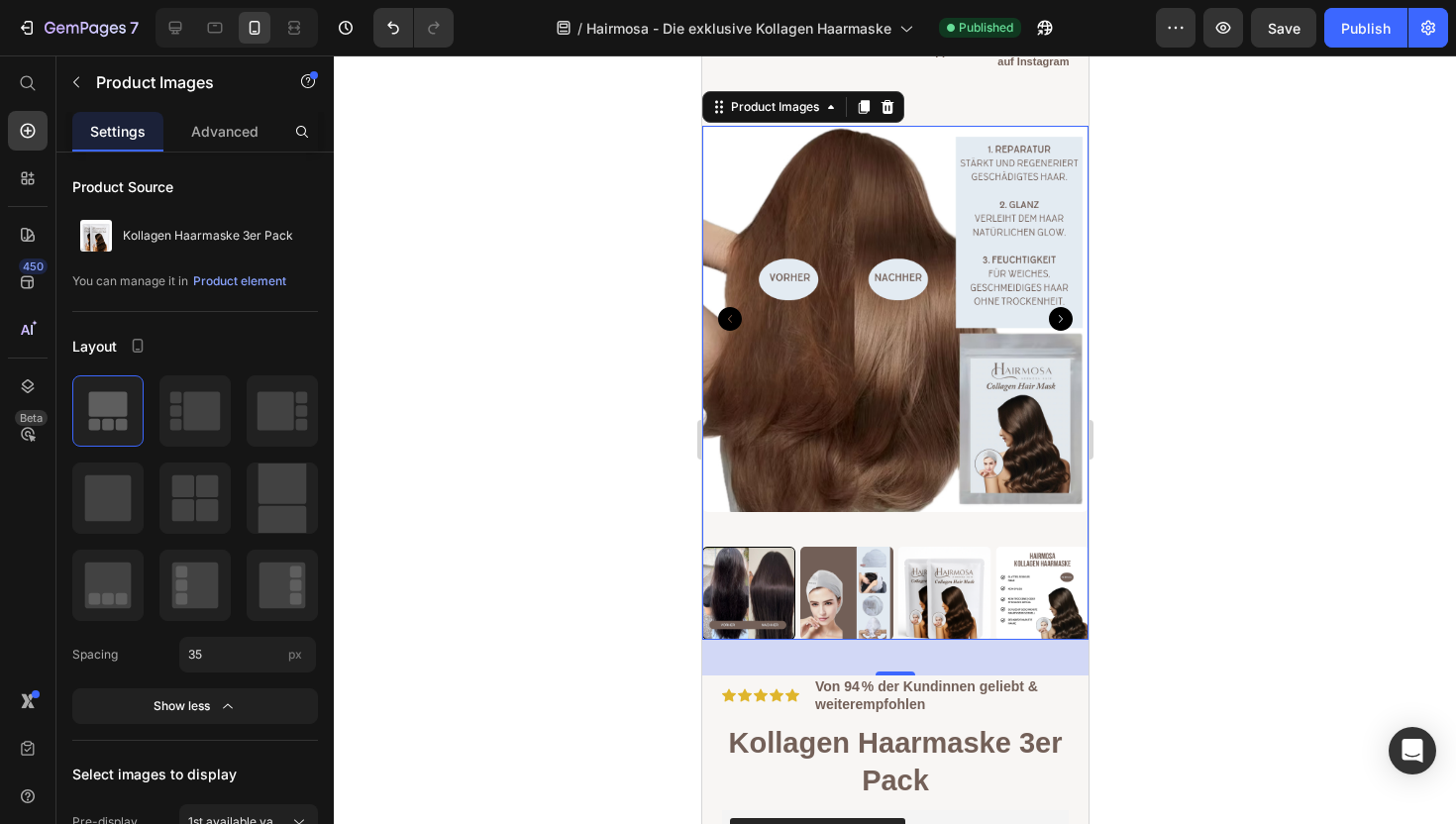 click 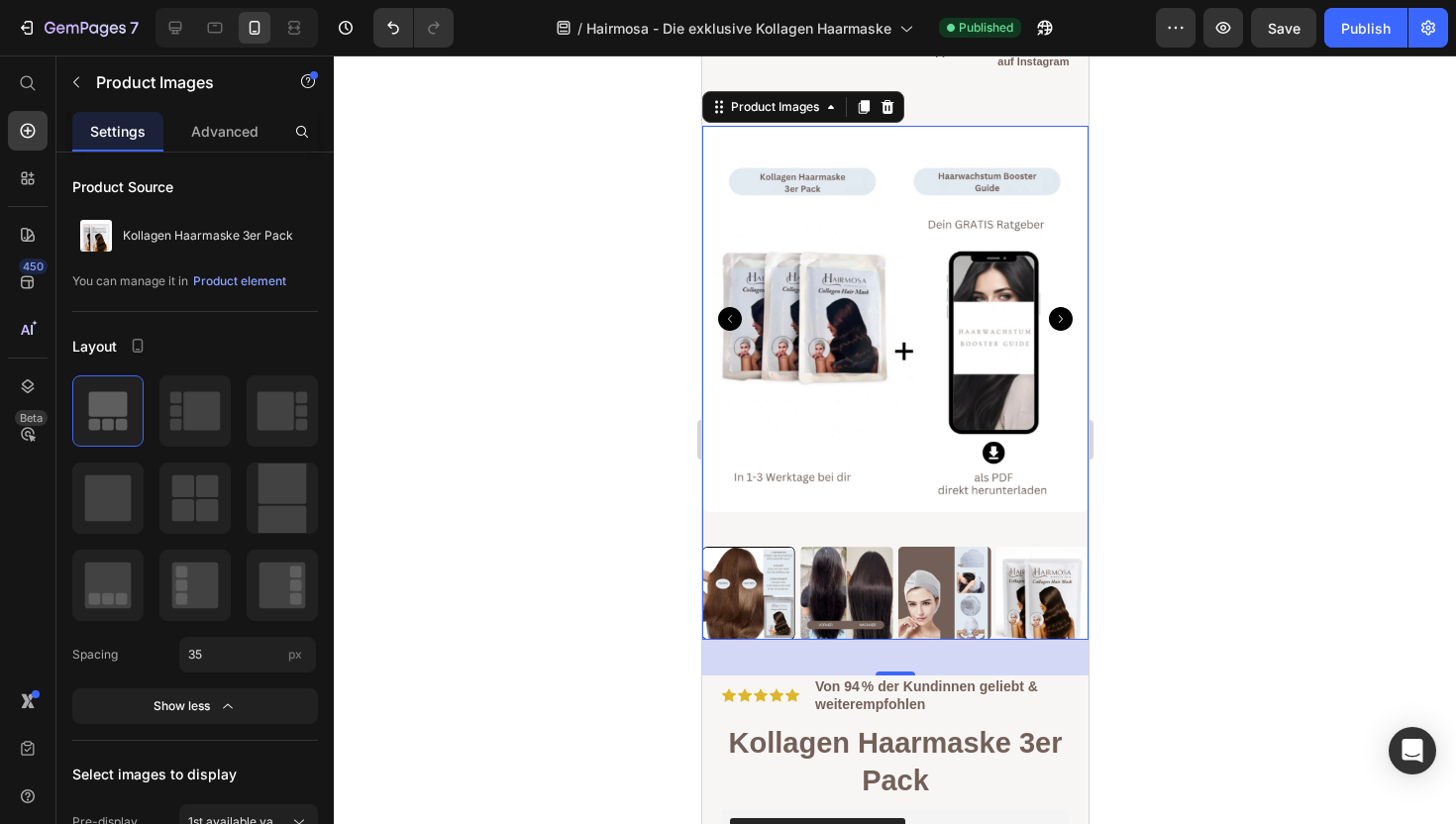 click 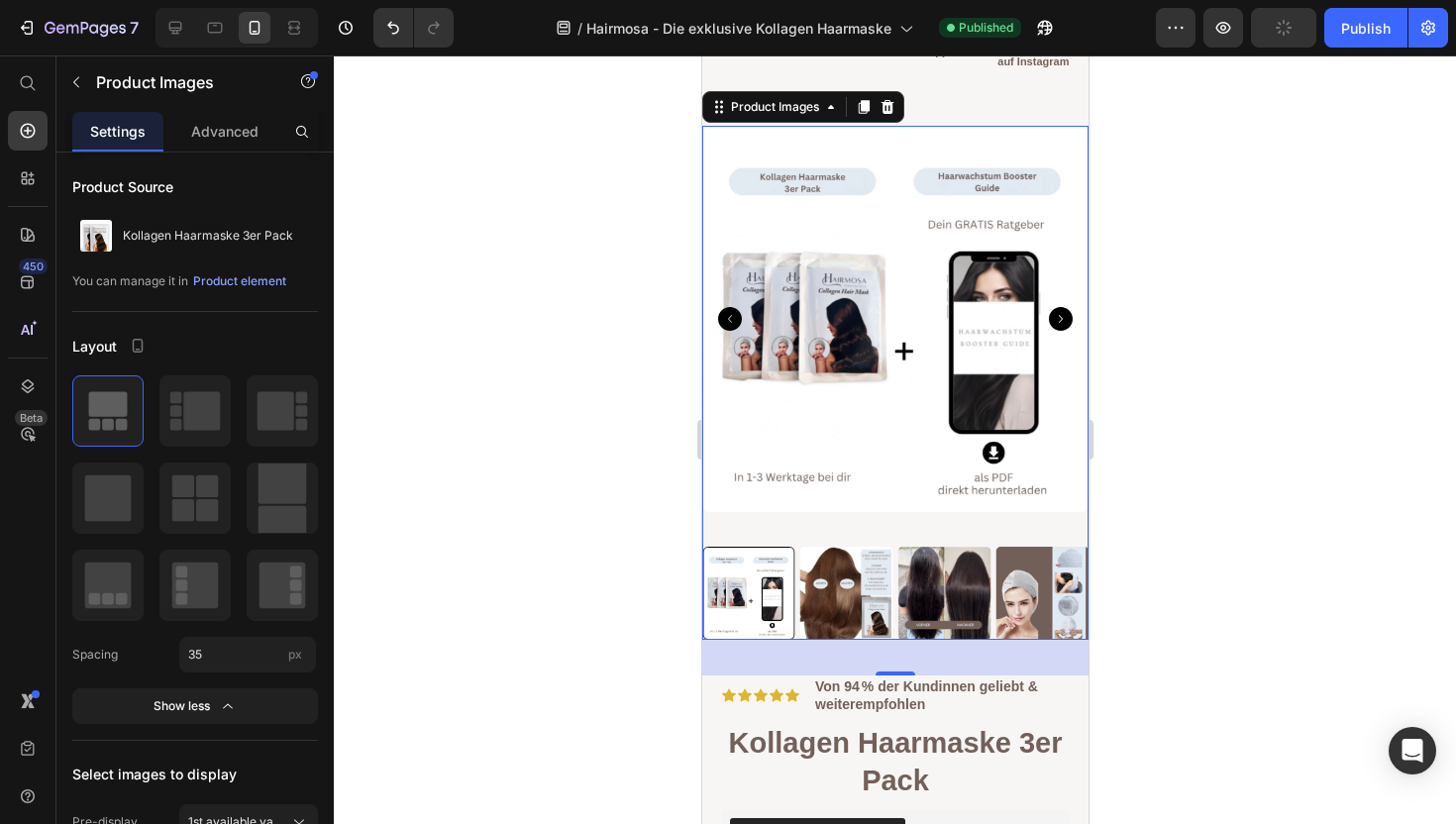 click 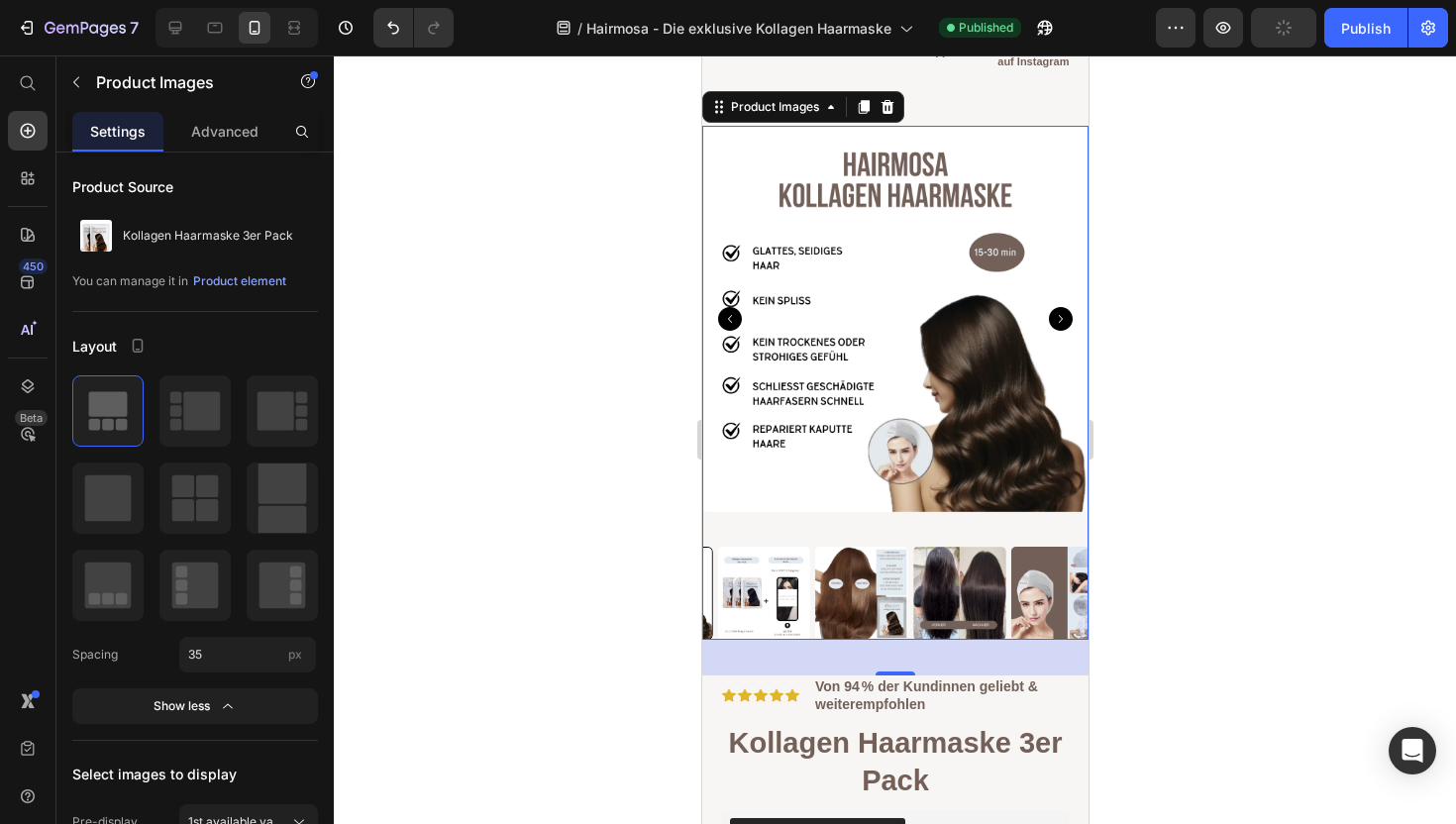 click 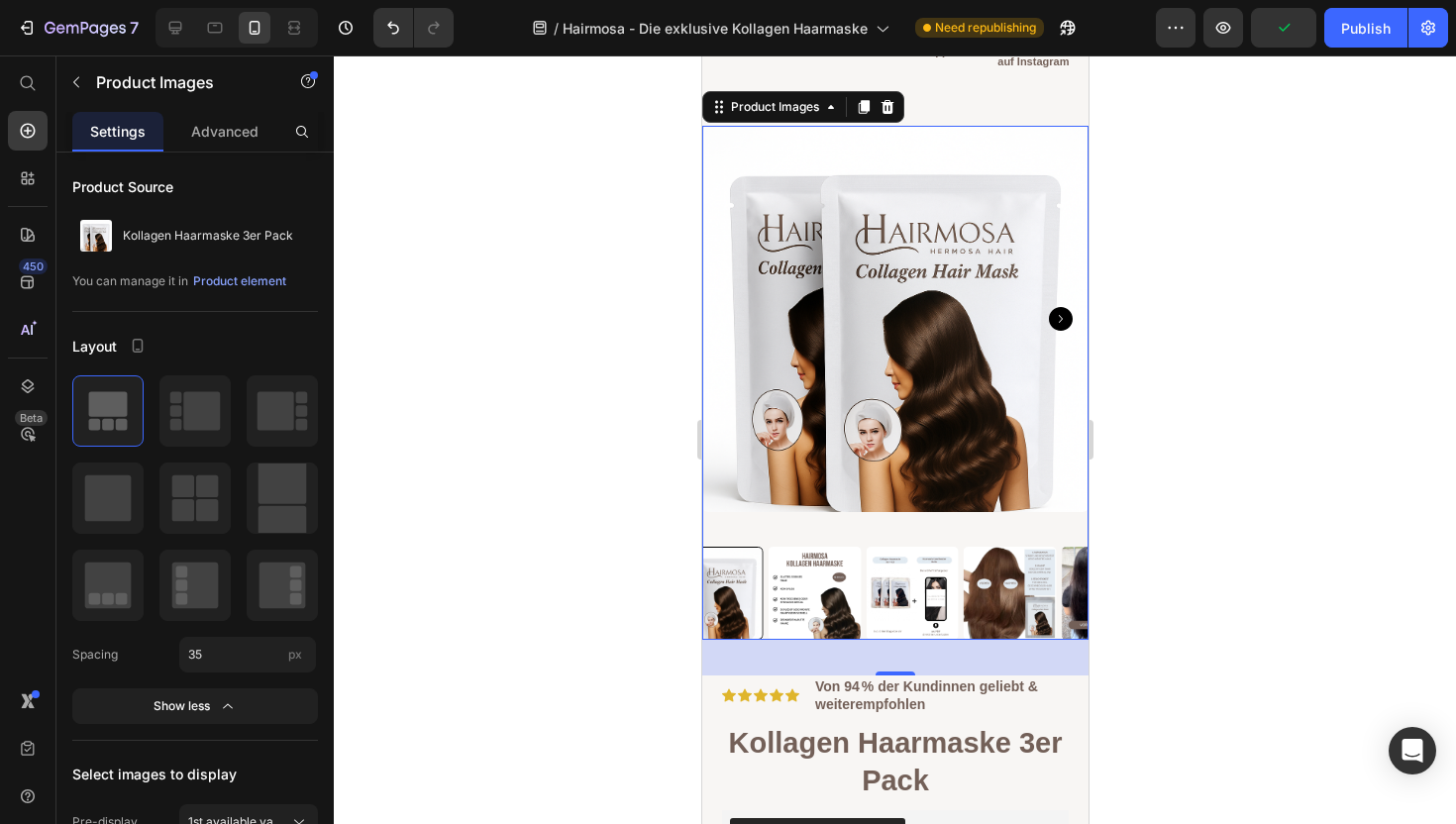 click at bounding box center [894, 319] 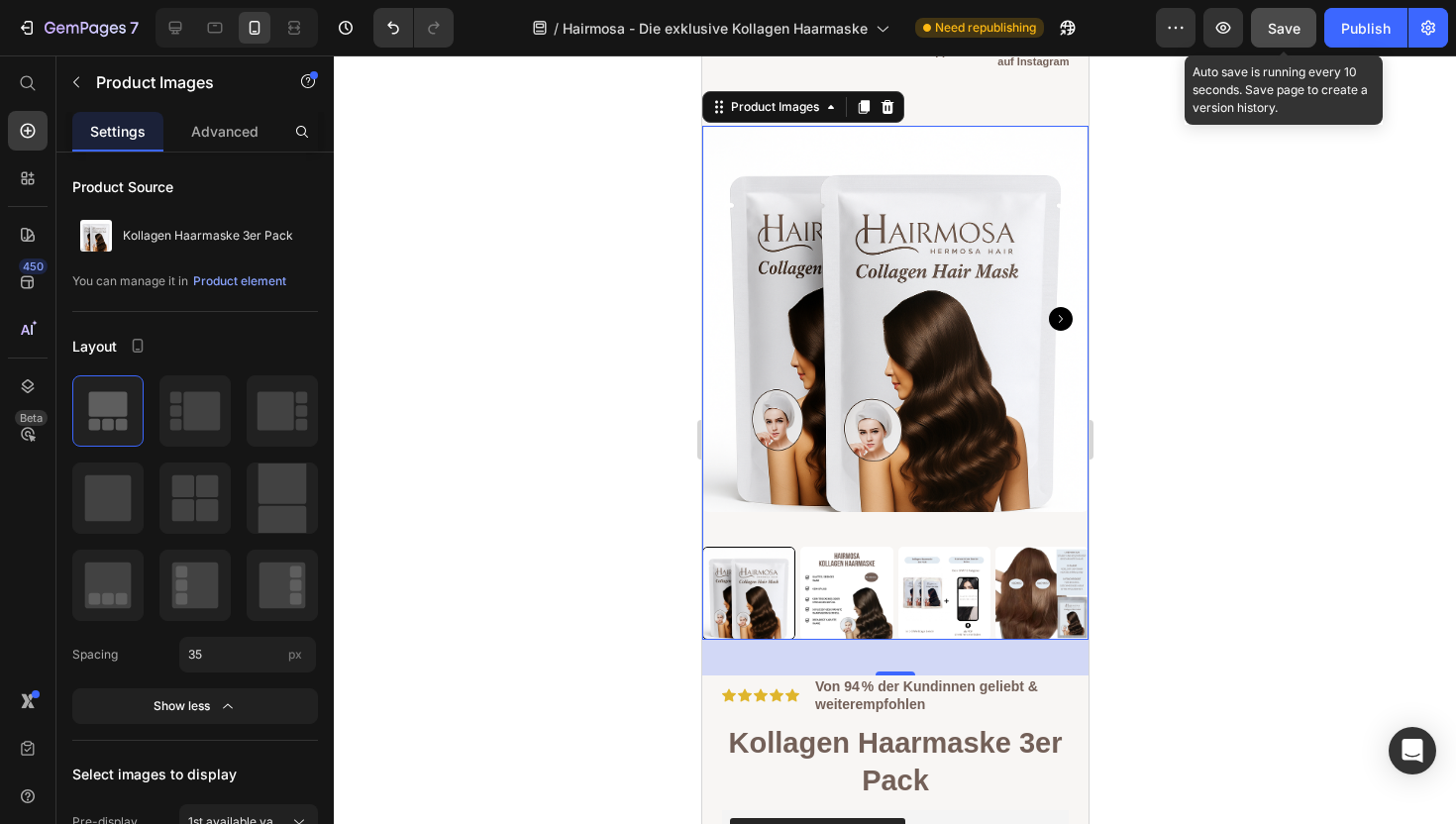 click on "Save" 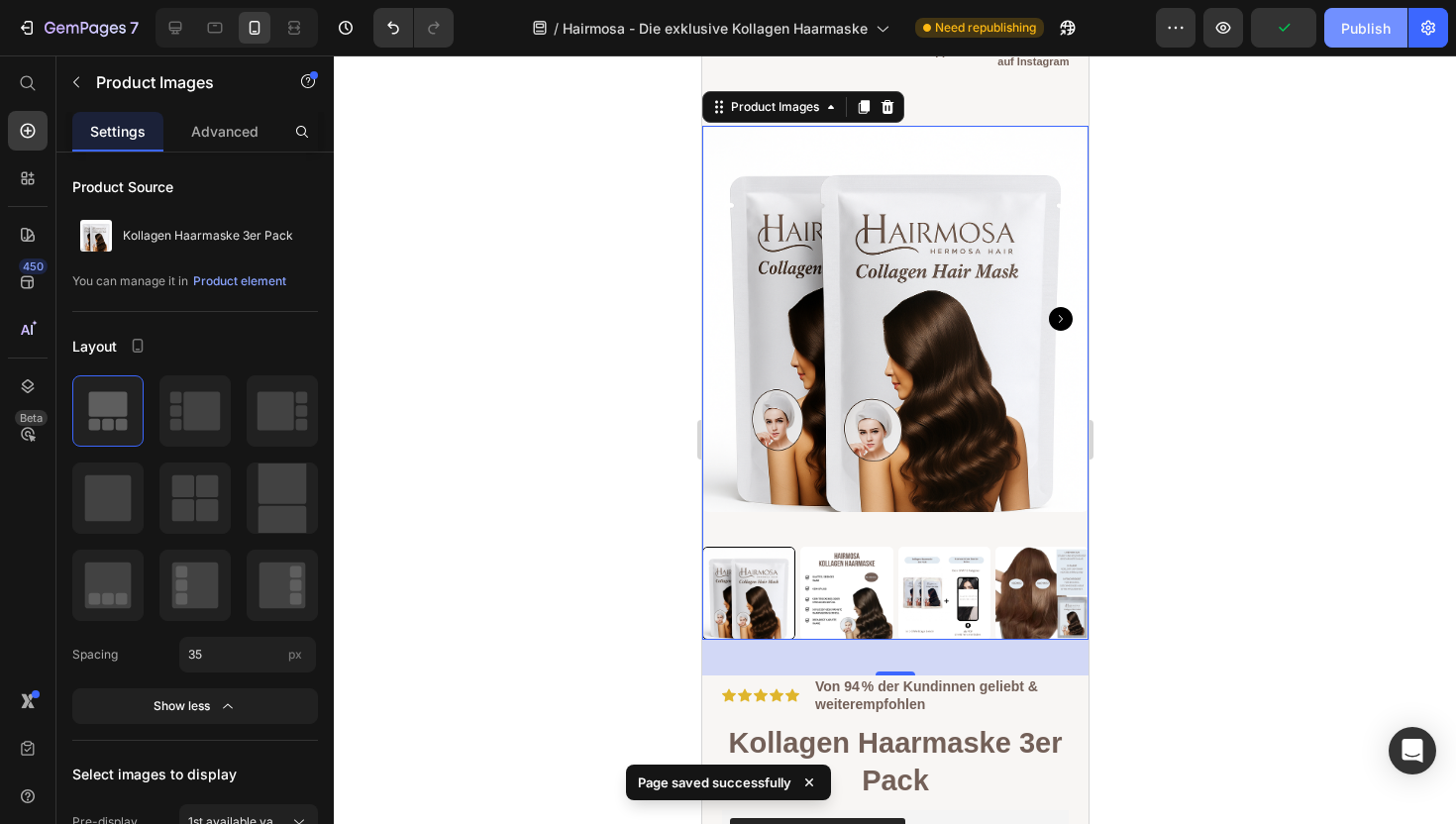 click on "Publish" at bounding box center [1366, 28] 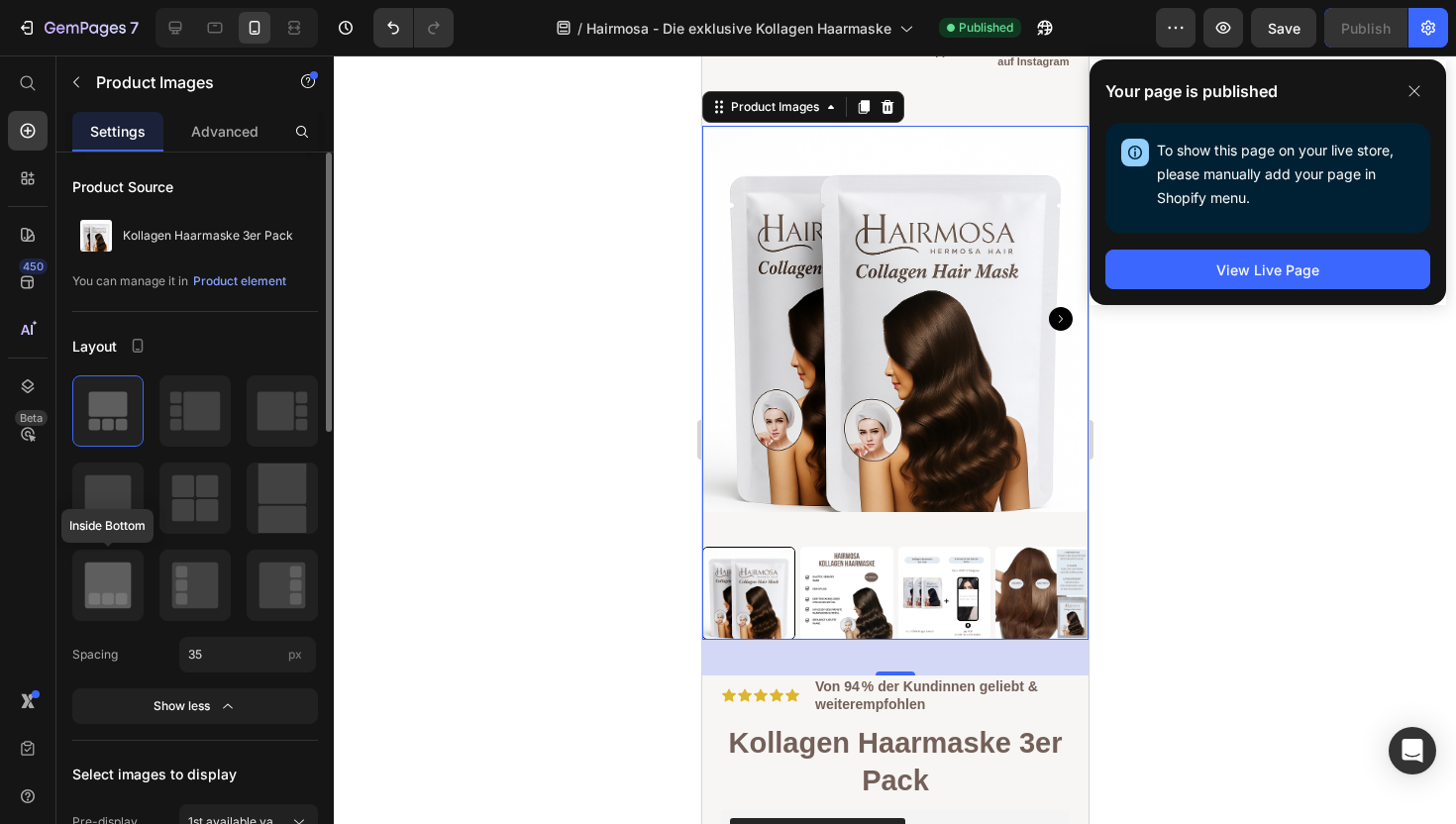 click 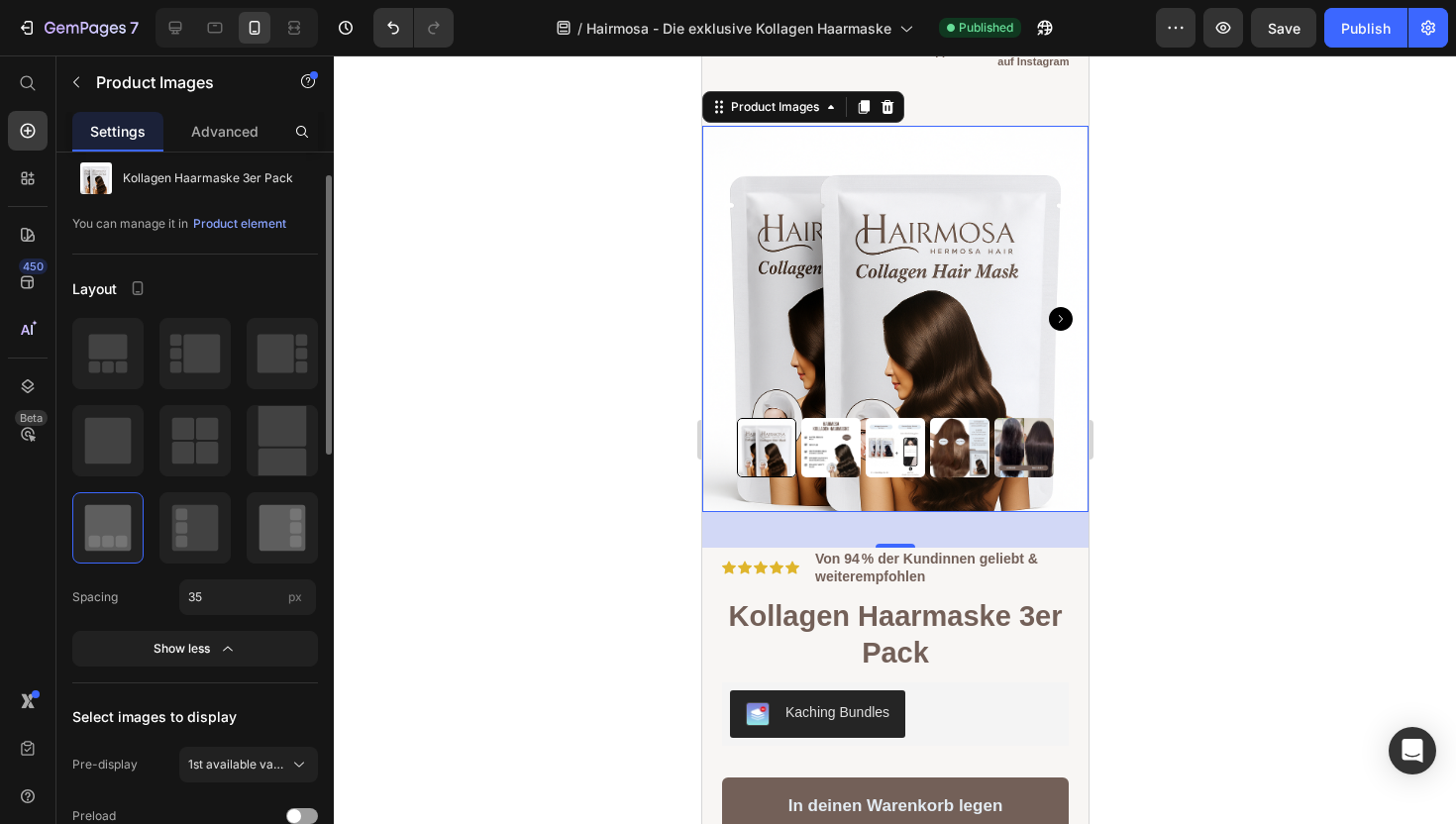 scroll, scrollTop: 58, scrollLeft: 0, axis: vertical 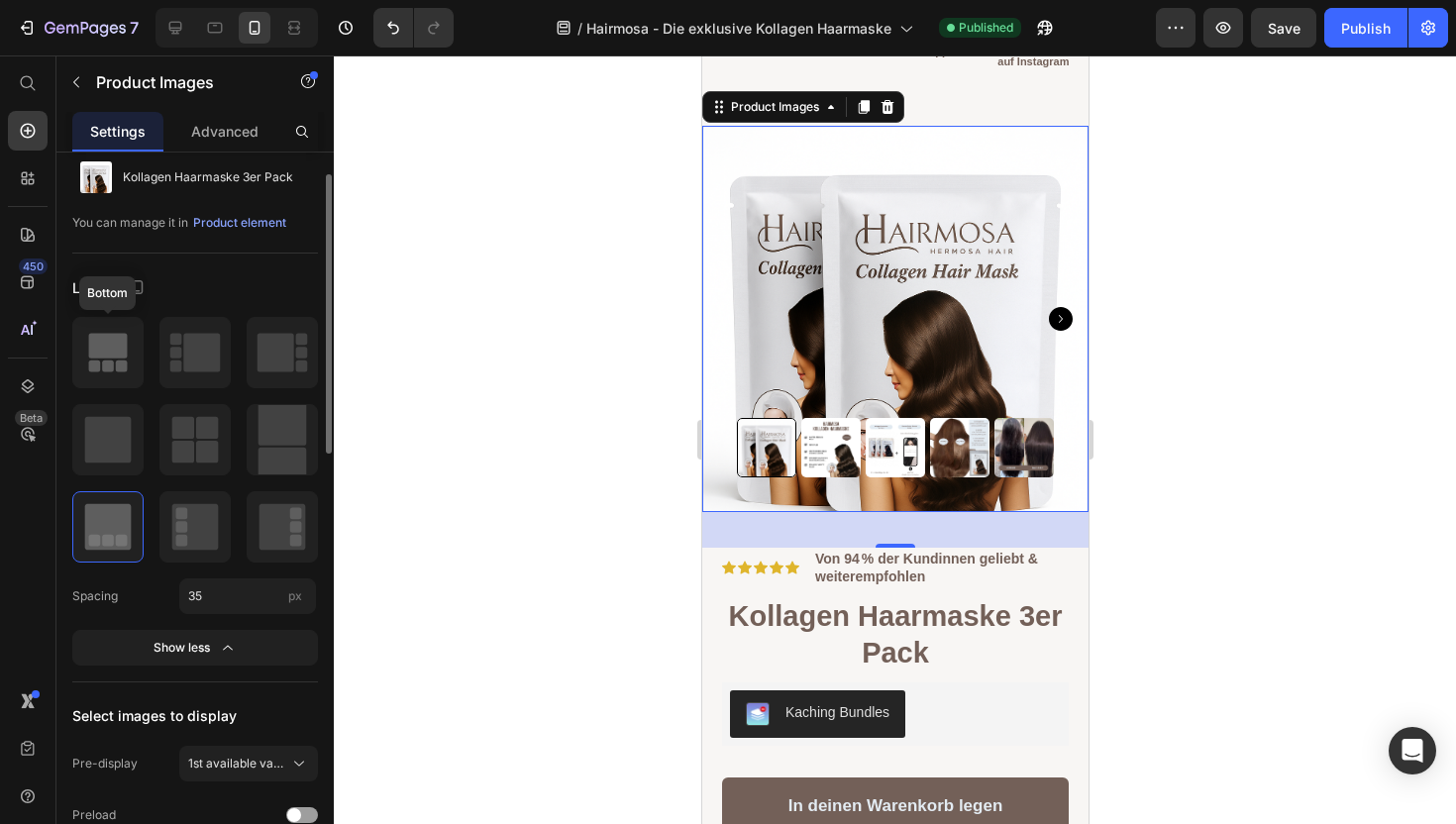 click 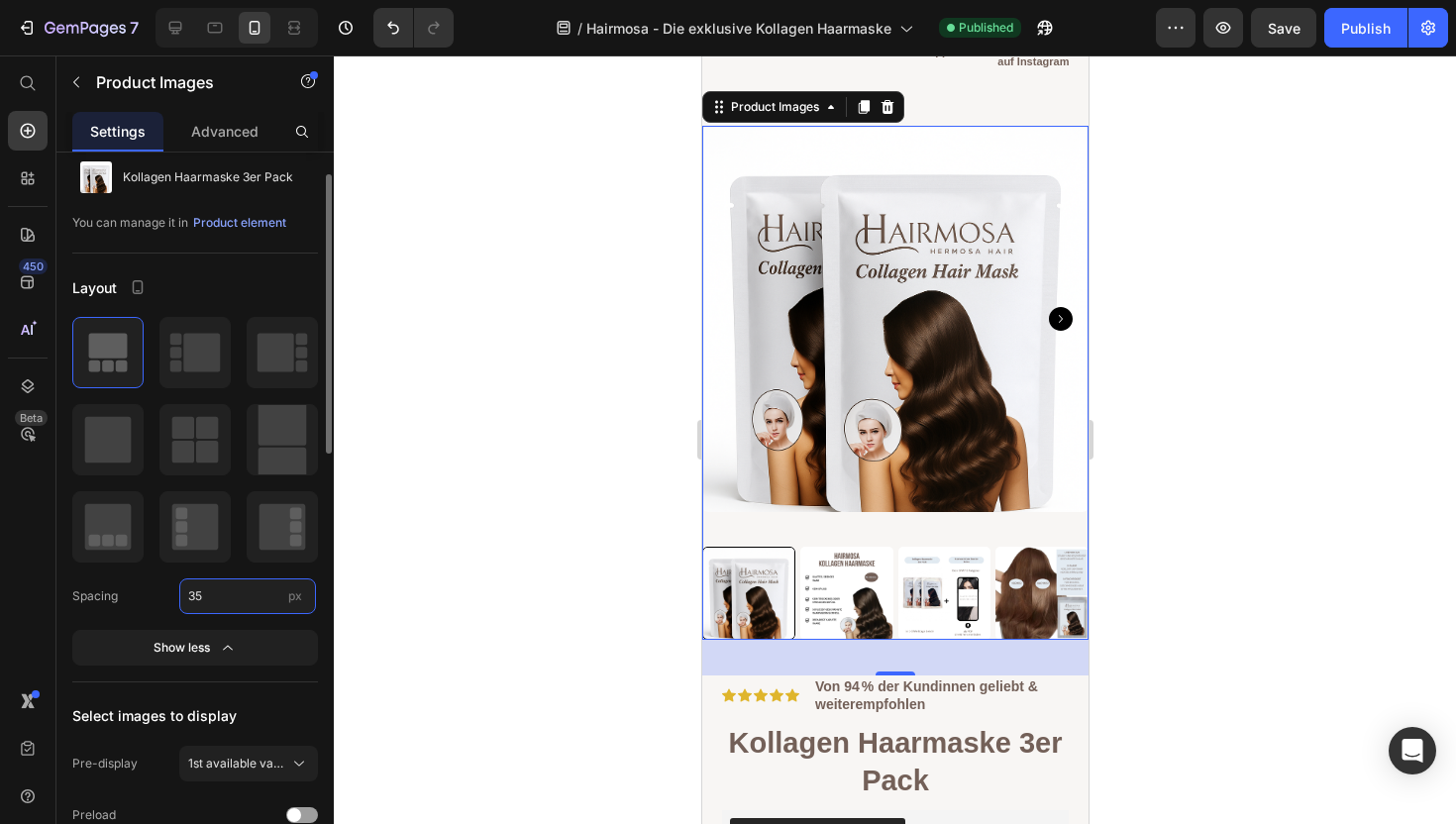 click on "35" at bounding box center (248, 596) 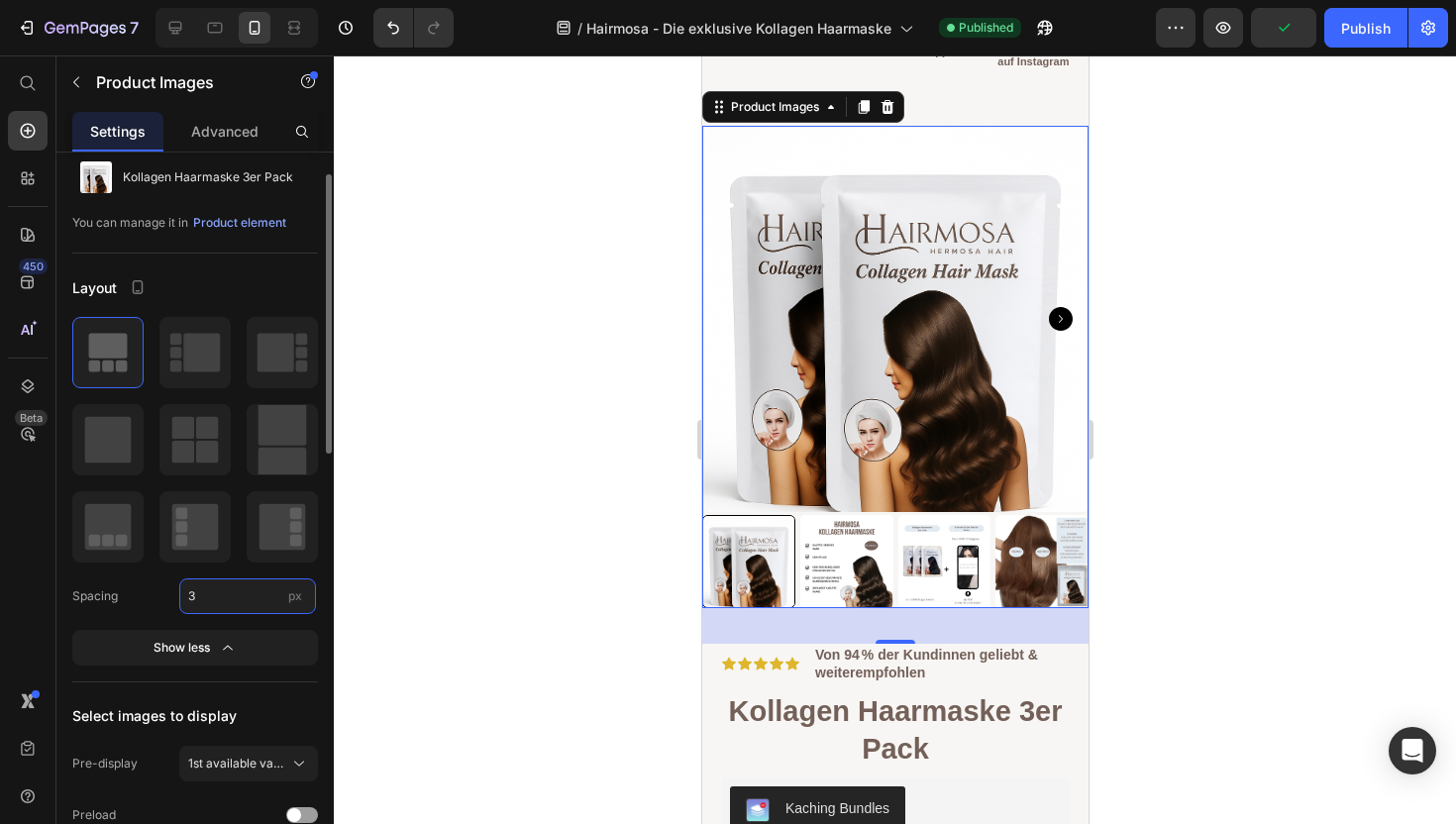 type on "35" 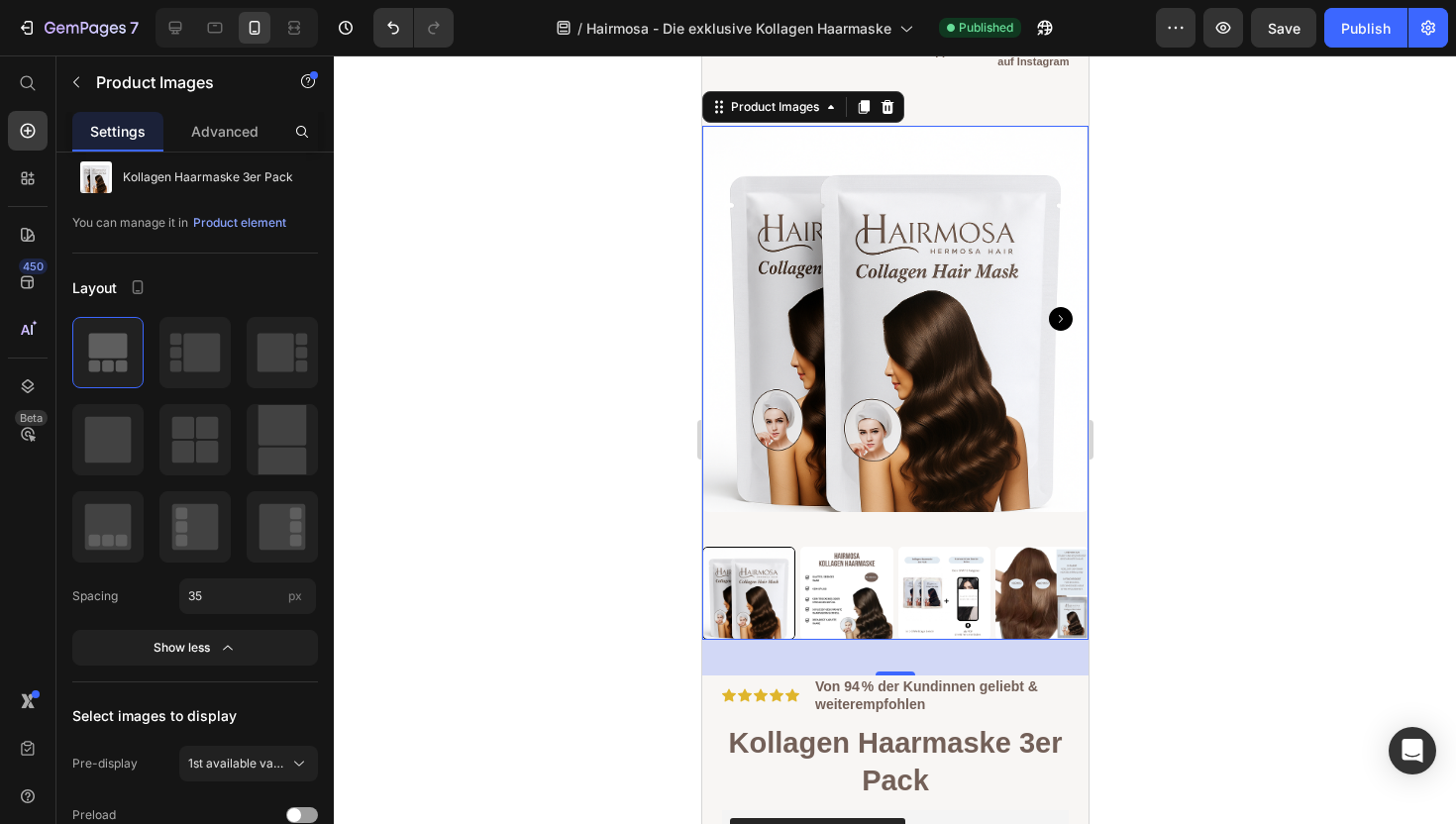 click 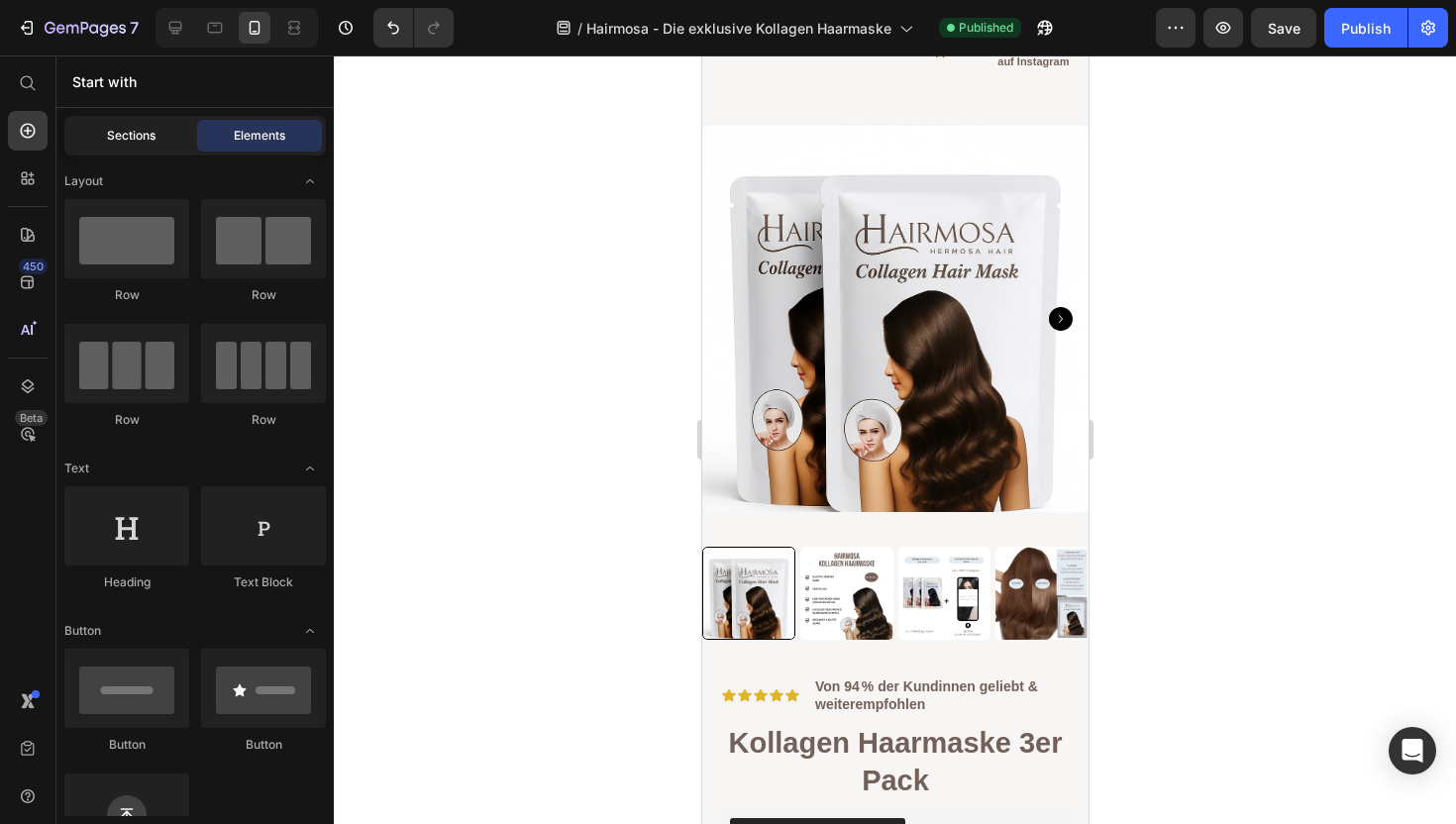 click on "Sections Elements" at bounding box center [195, 136] 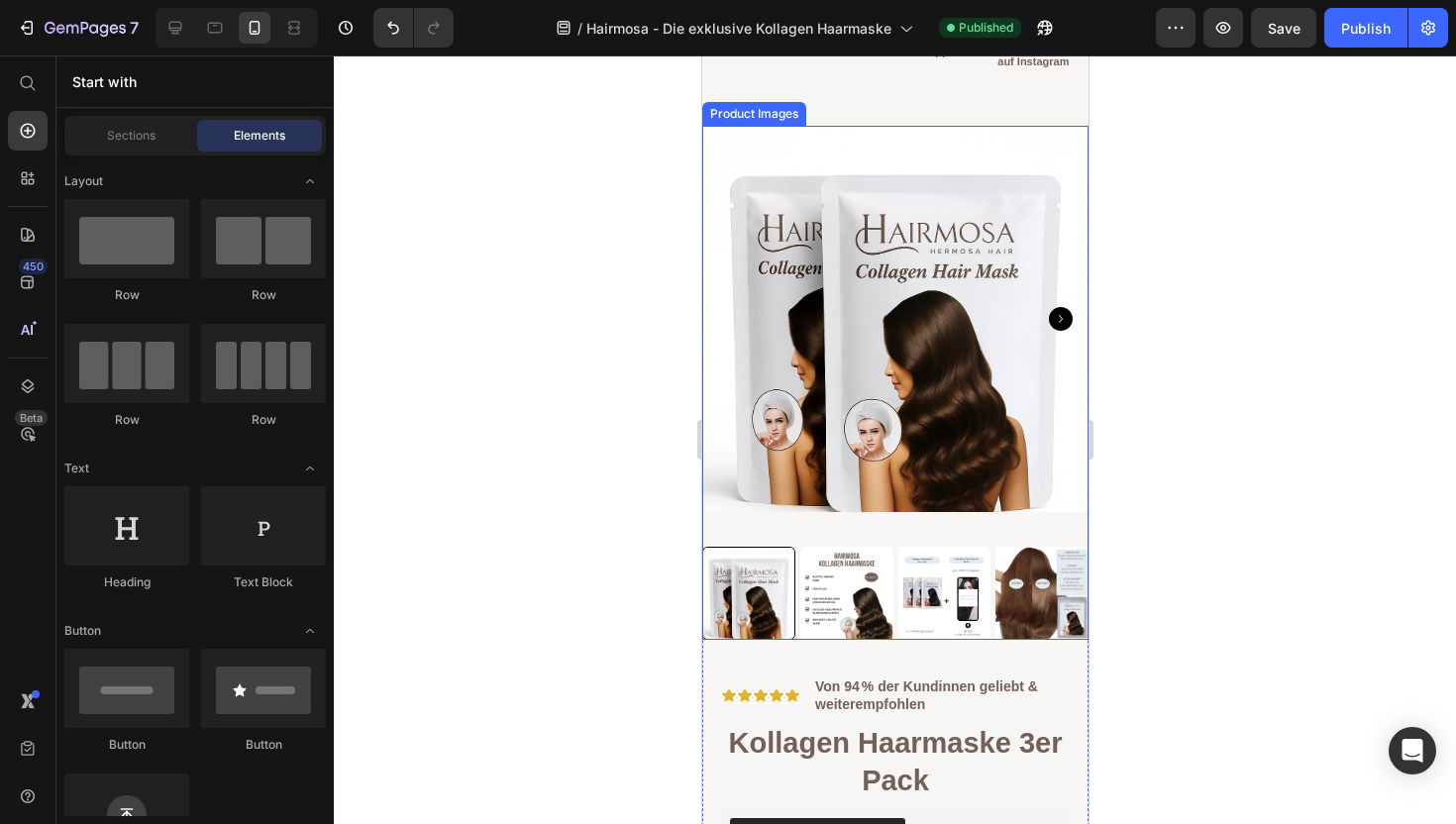 click at bounding box center [894, 319] 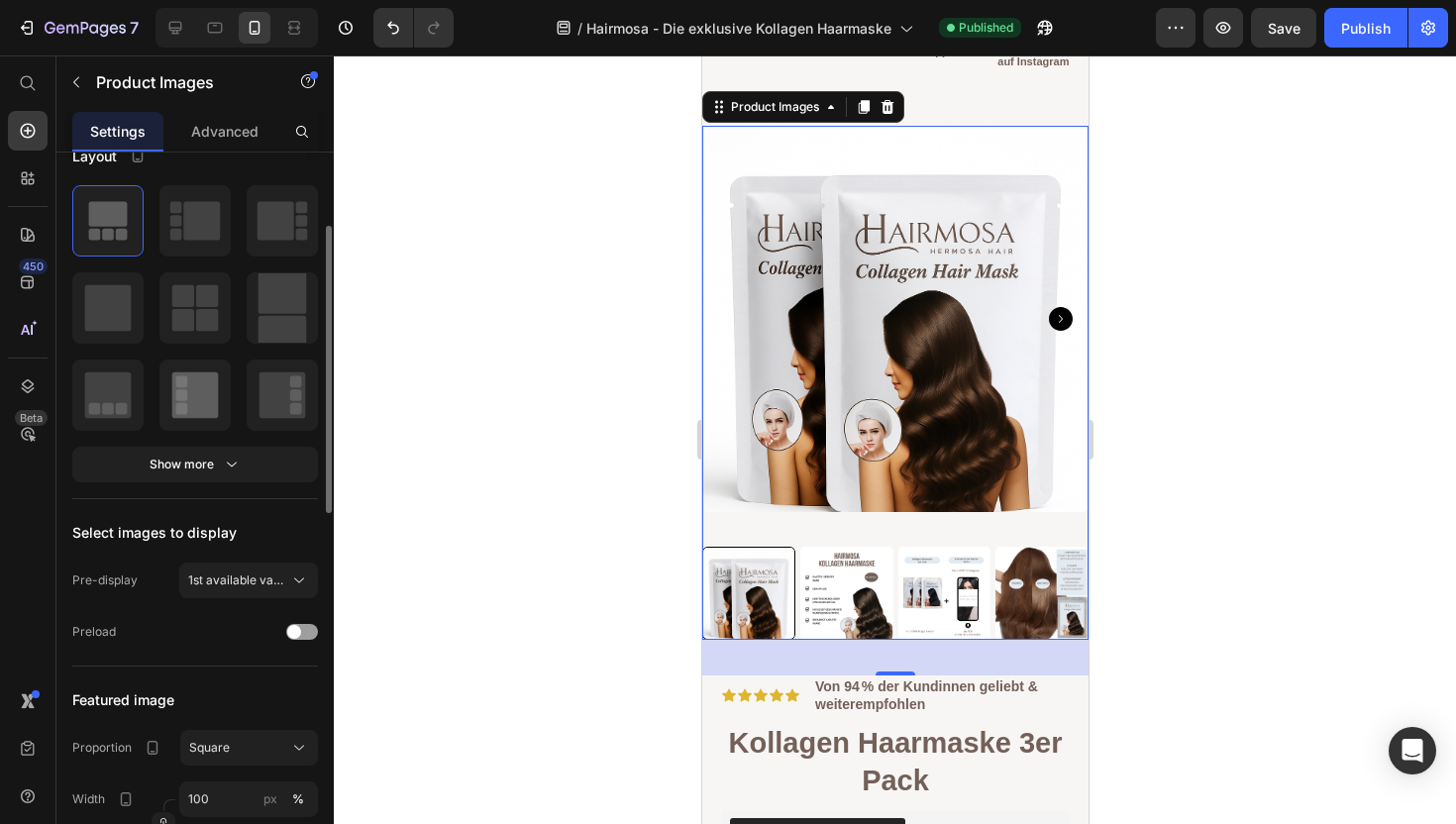 scroll, scrollTop: 195, scrollLeft: 0, axis: vertical 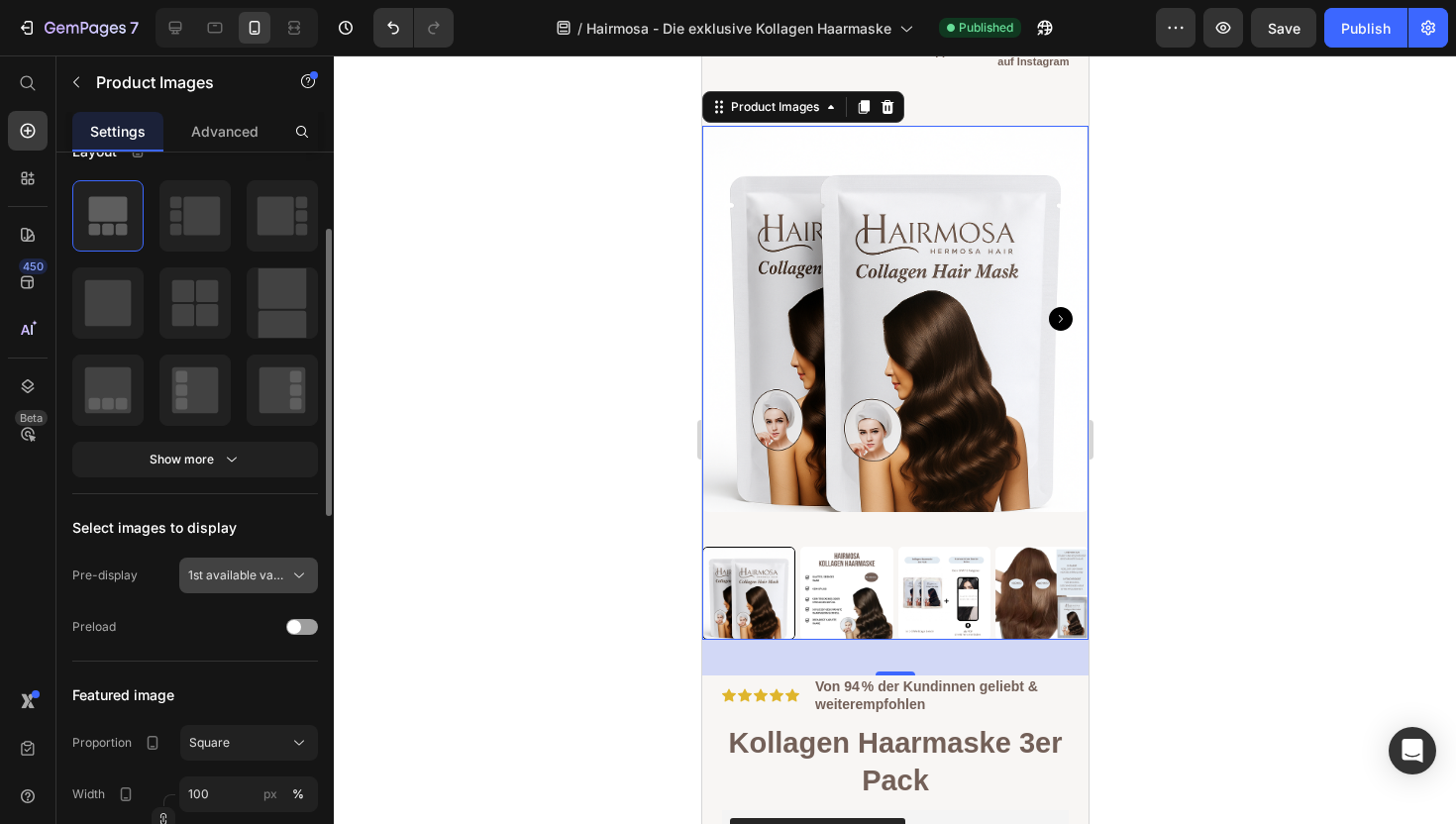 click on "1st available variant" at bounding box center [249, 575] 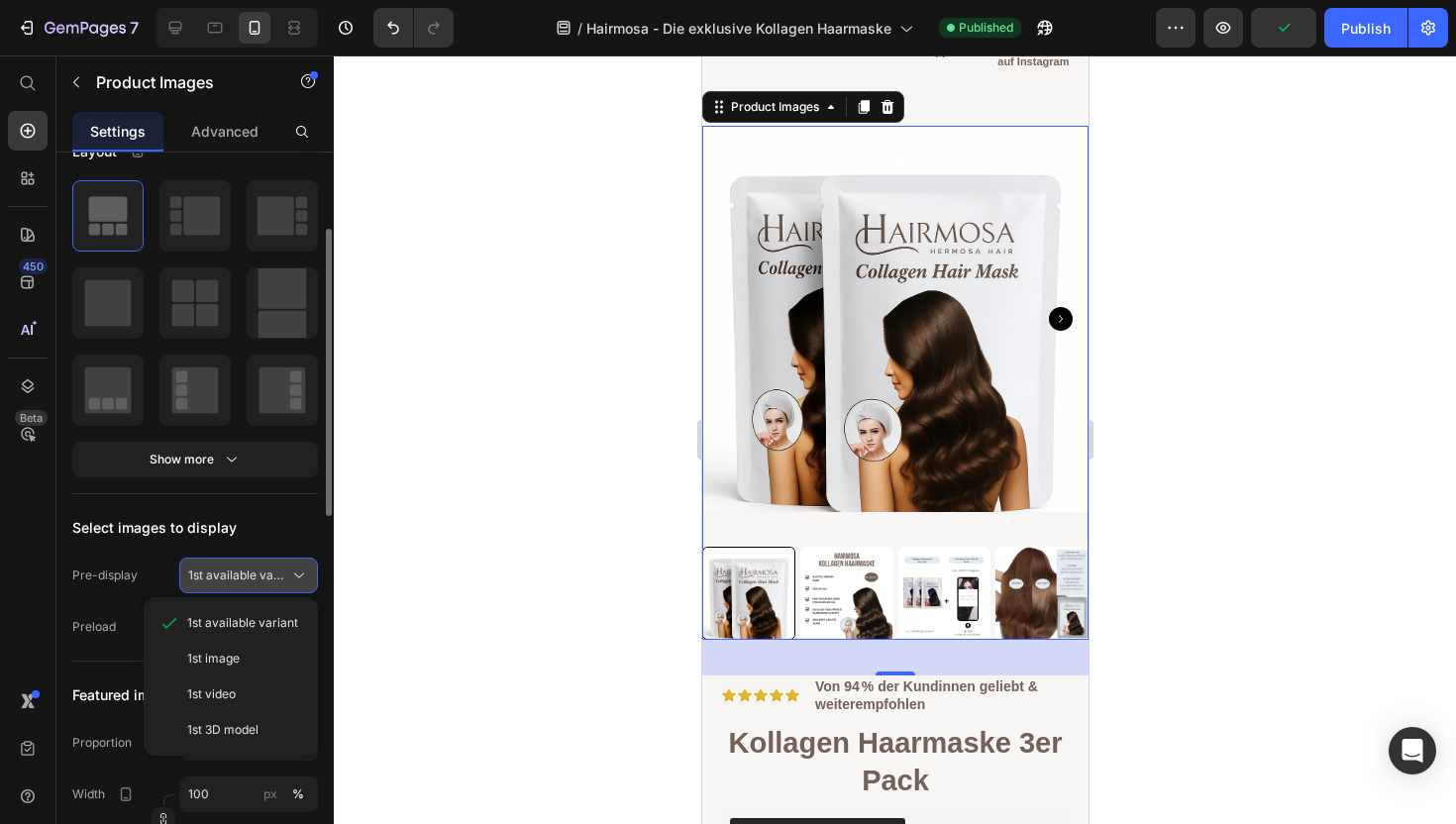 click on "1st available variant" at bounding box center [237, 575] 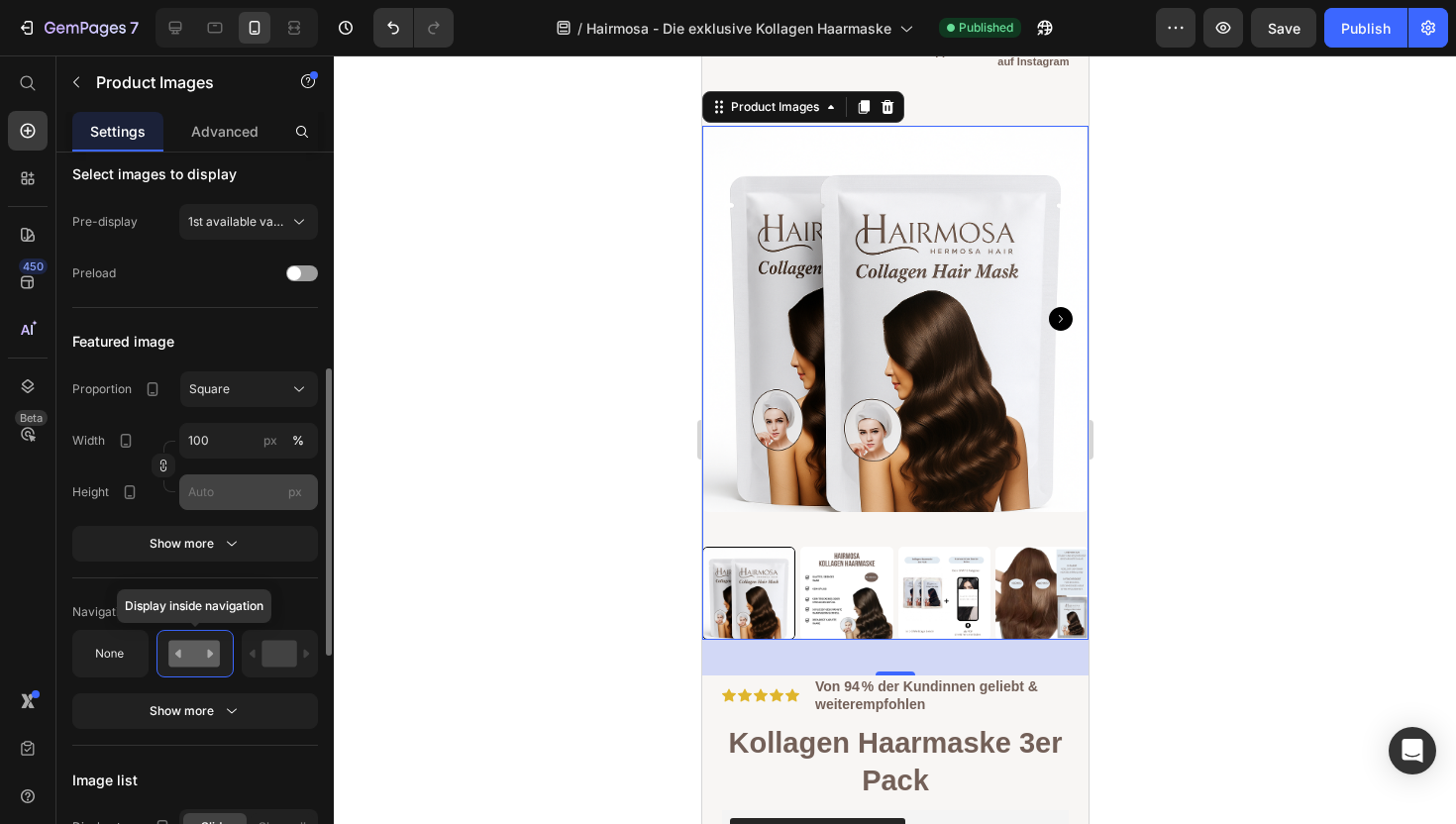 scroll, scrollTop: 558, scrollLeft: 0, axis: vertical 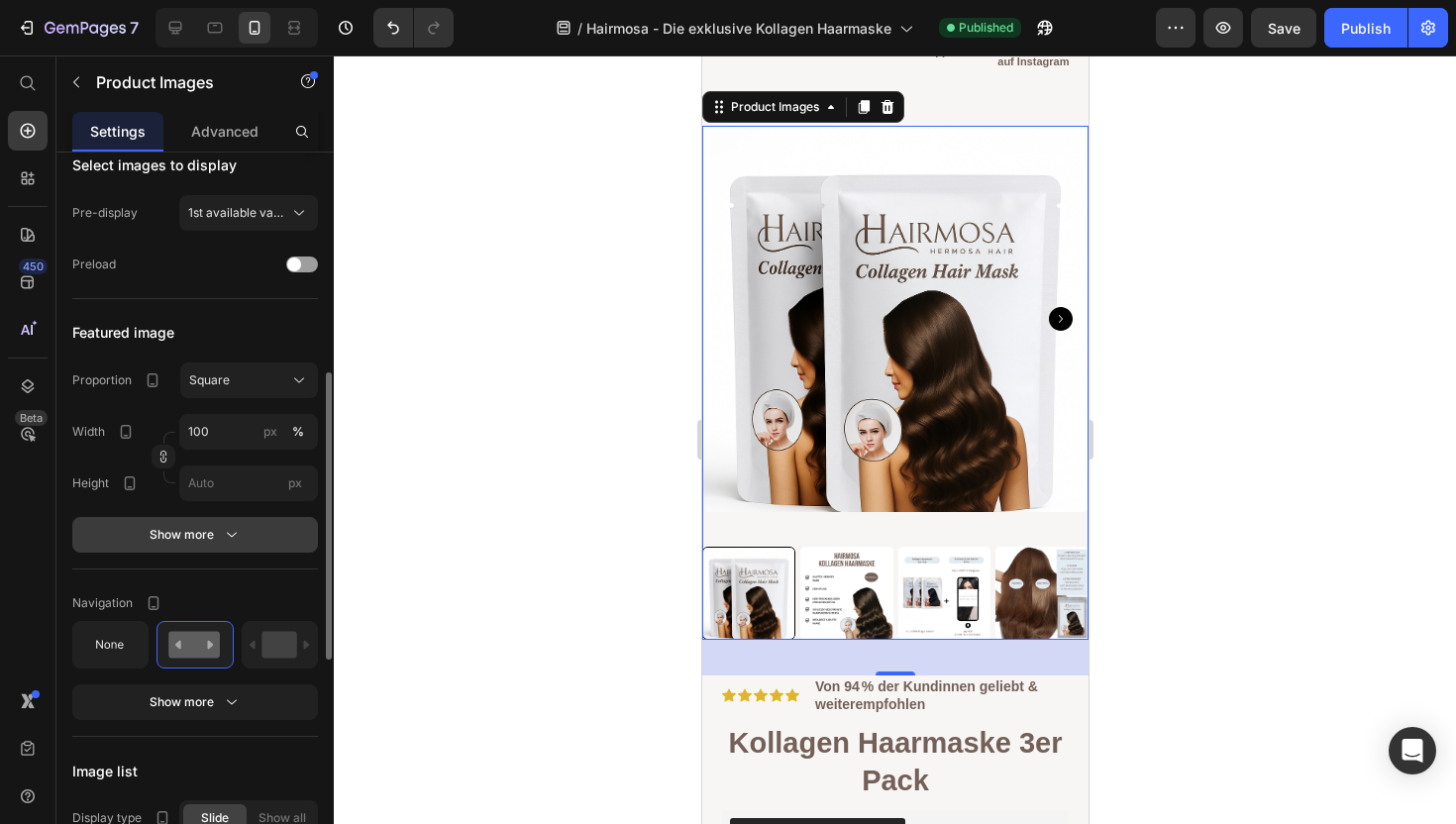 click on "Show more" at bounding box center [195, 535] 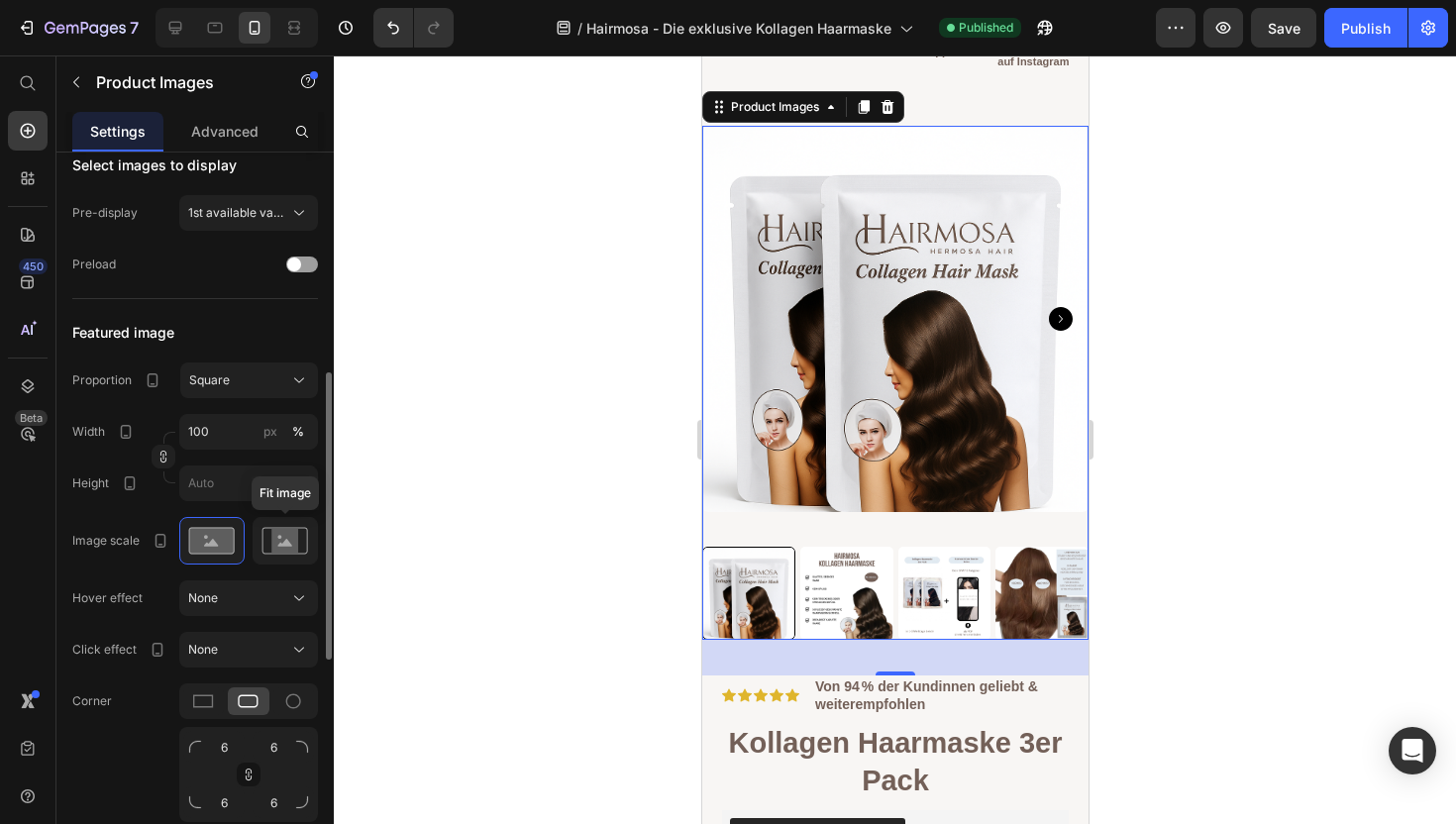 click 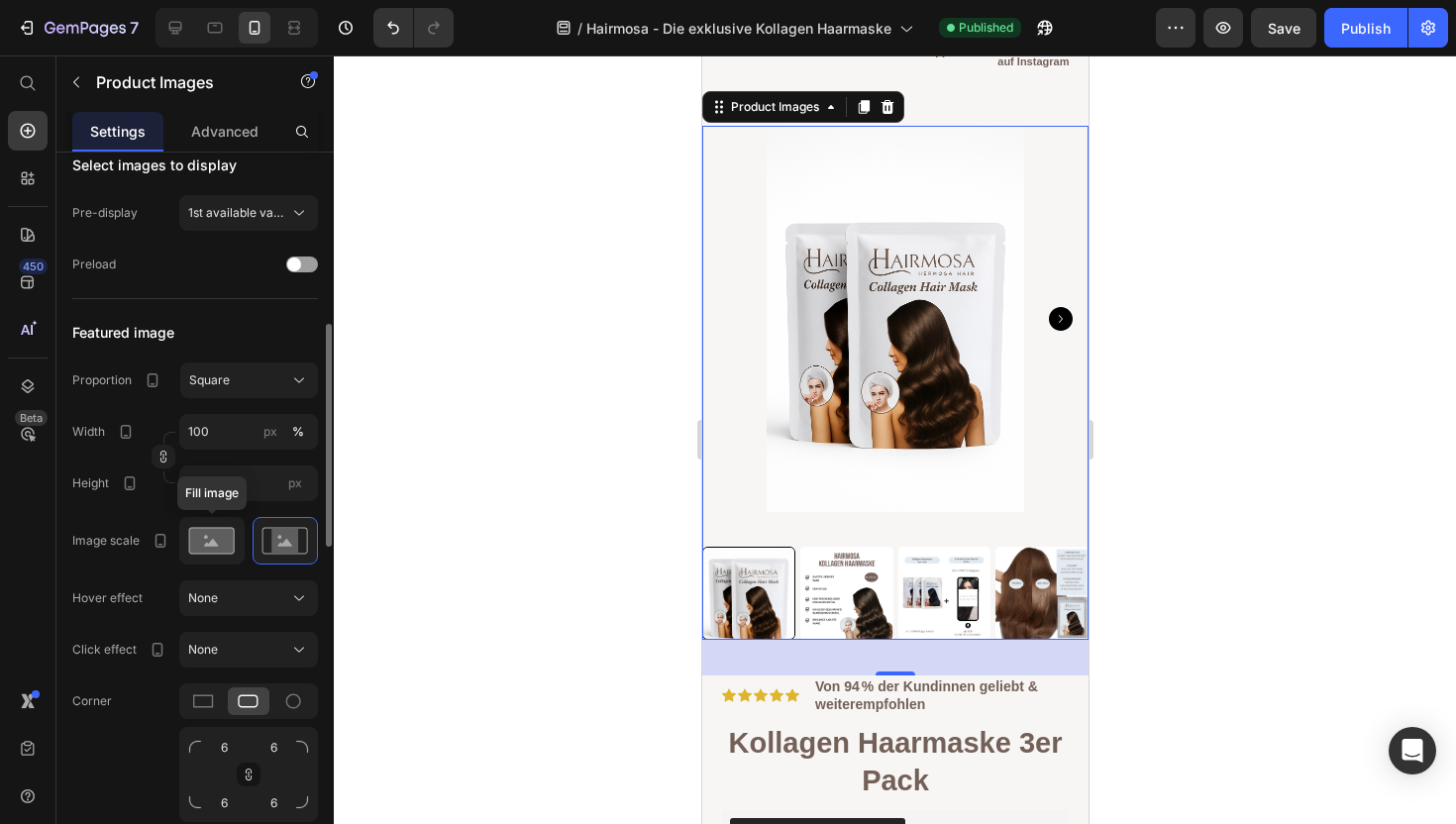click 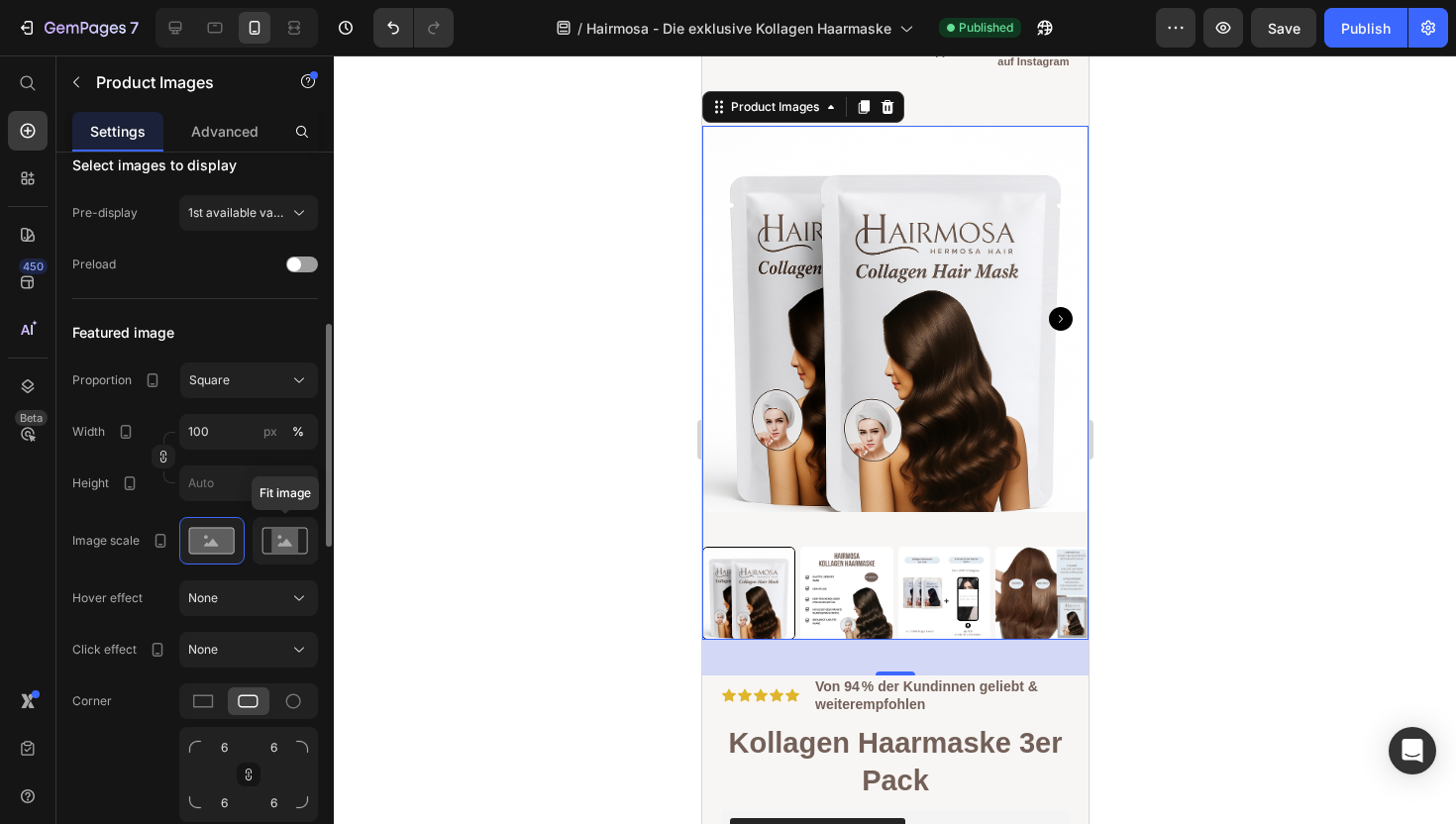 click 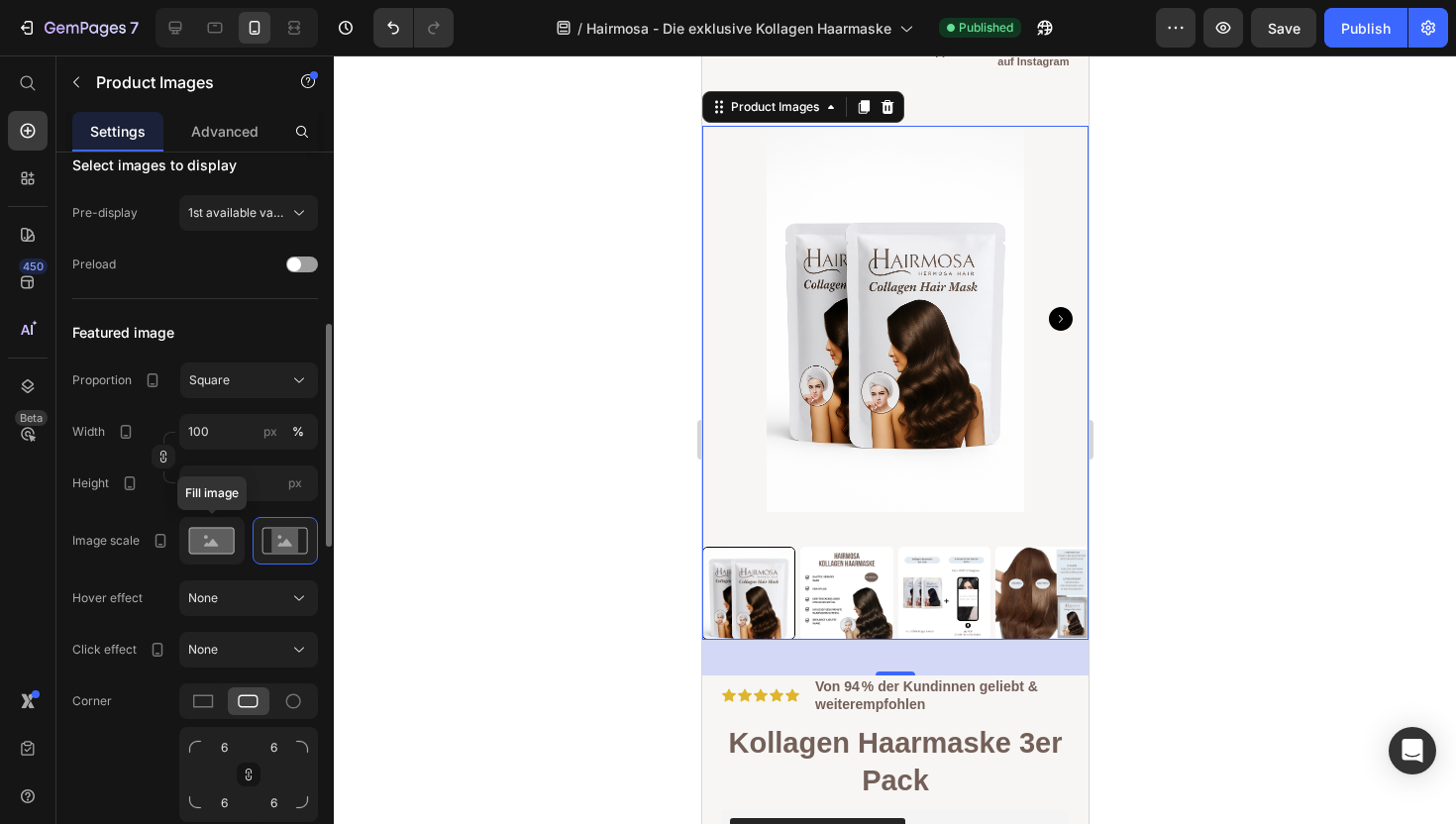 click 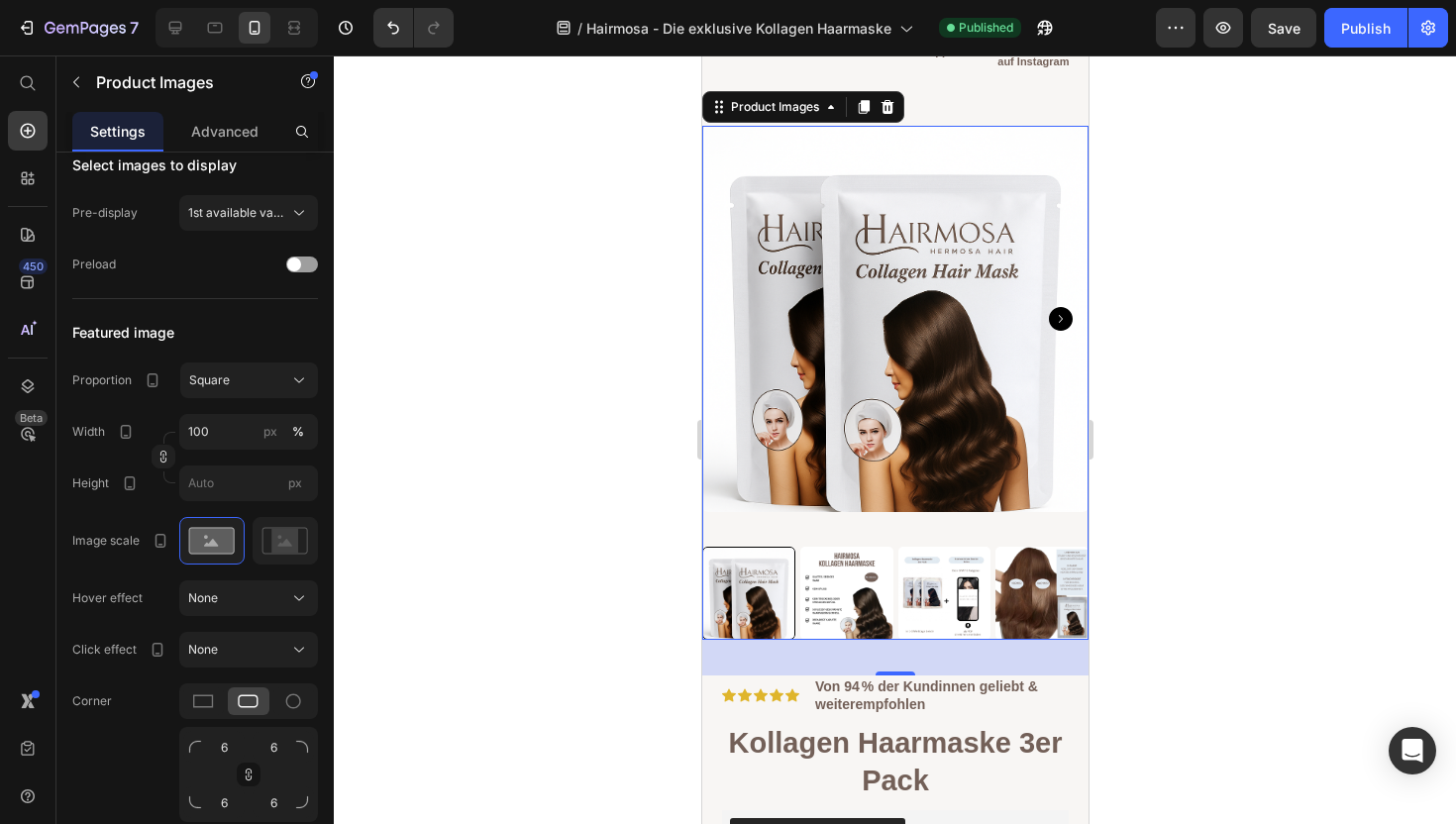 click at bounding box center (846, 593) 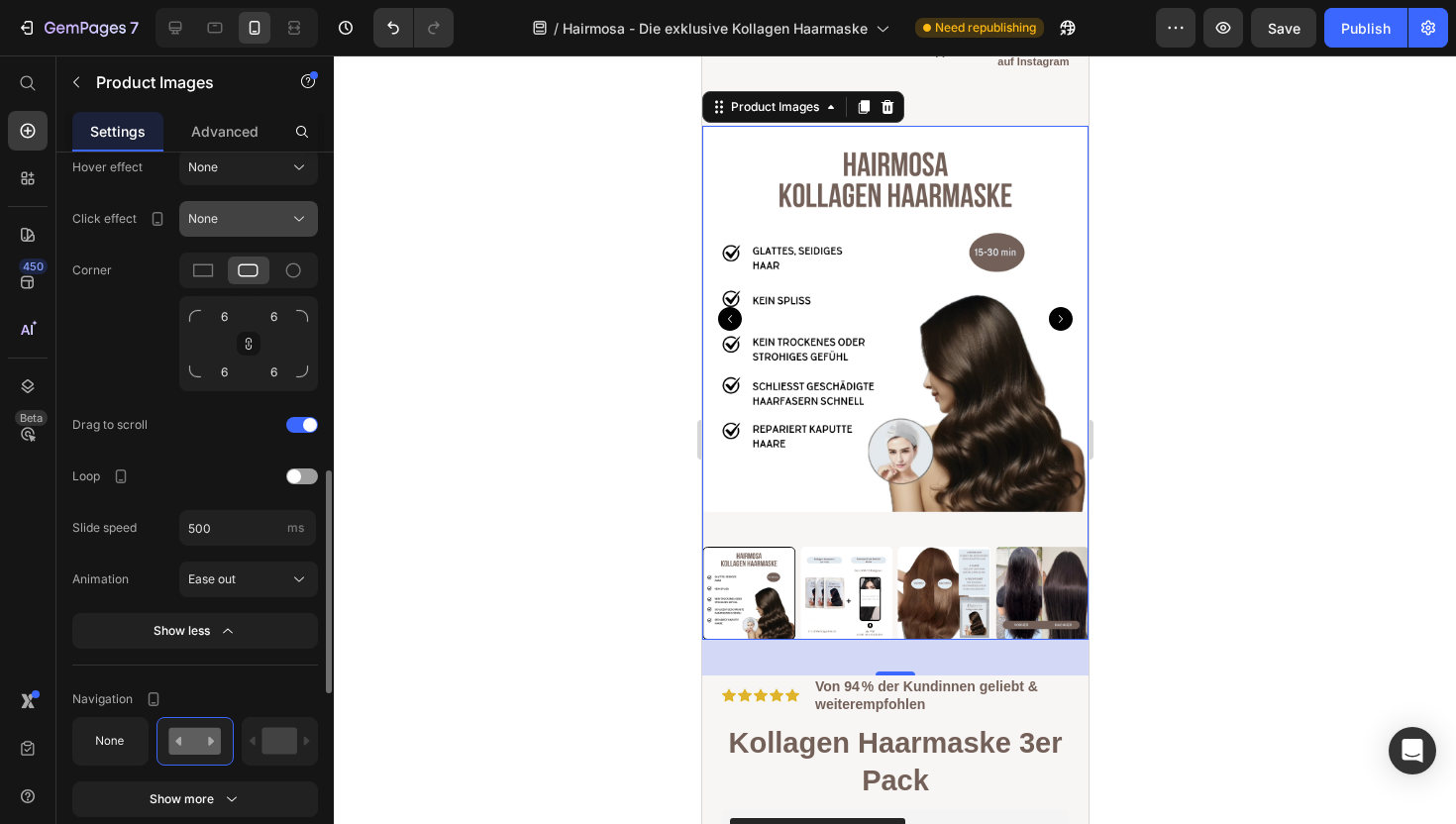 scroll, scrollTop: 1016, scrollLeft: 0, axis: vertical 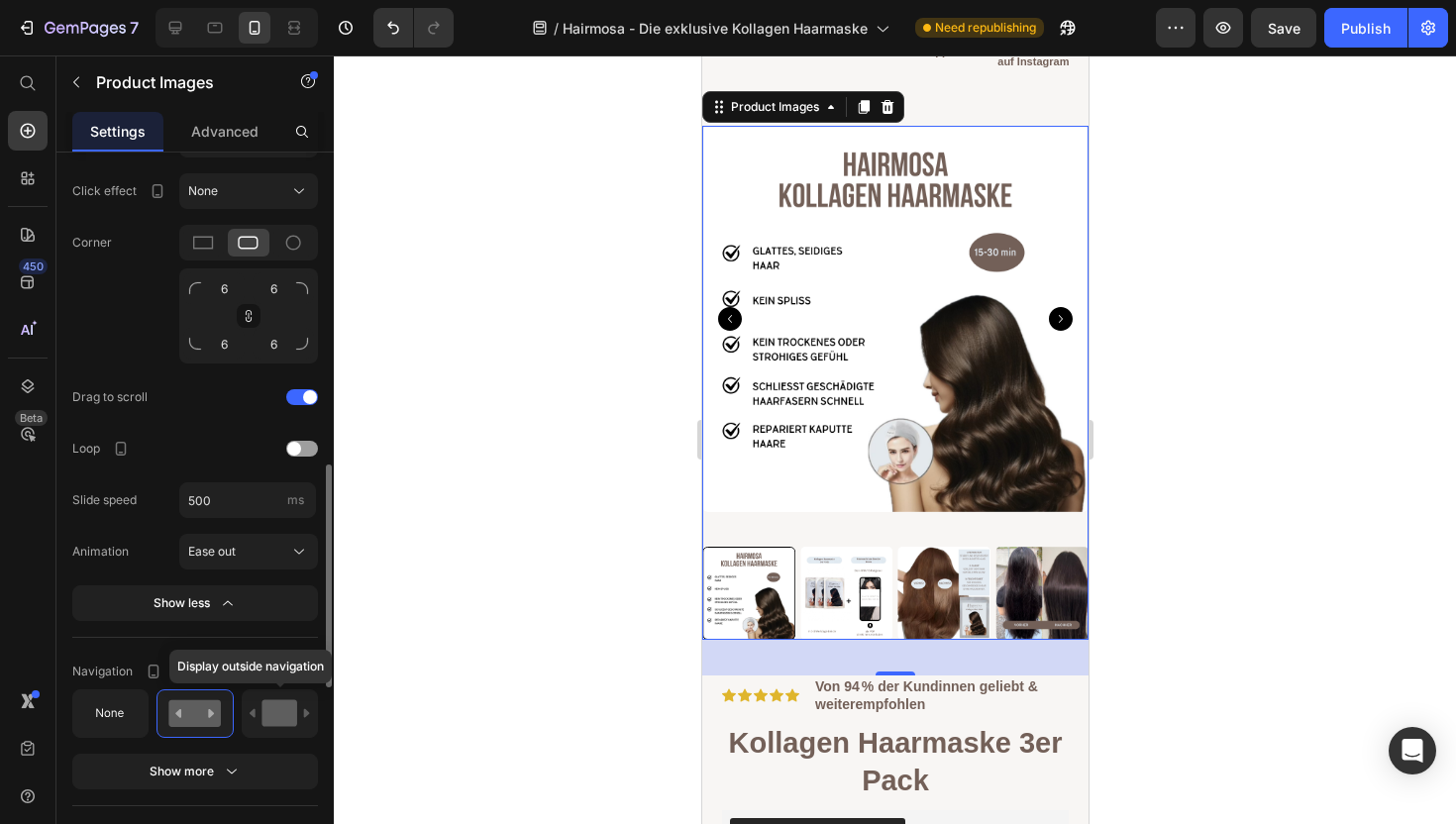 click 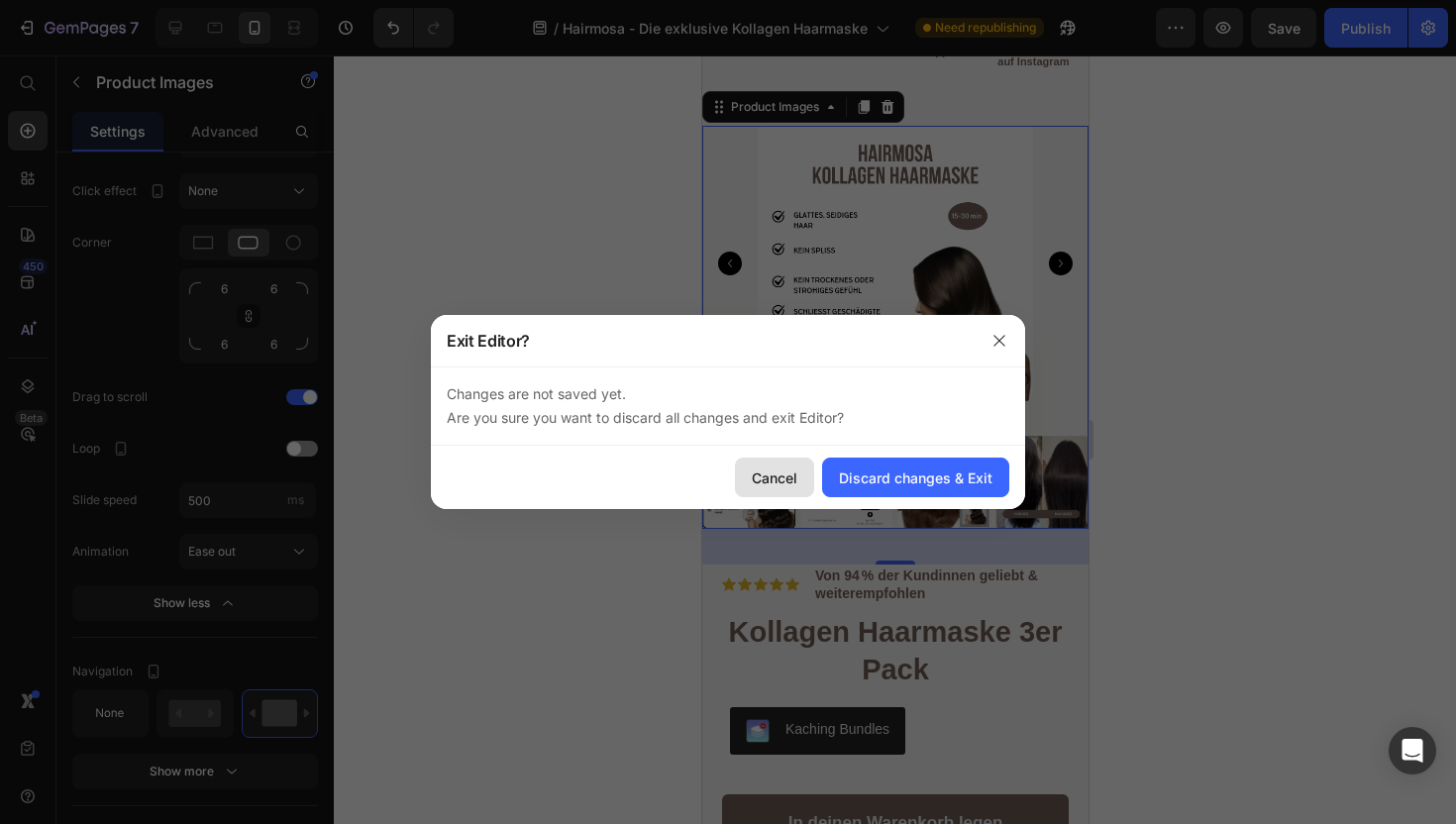 click on "Cancel" at bounding box center [775, 477] 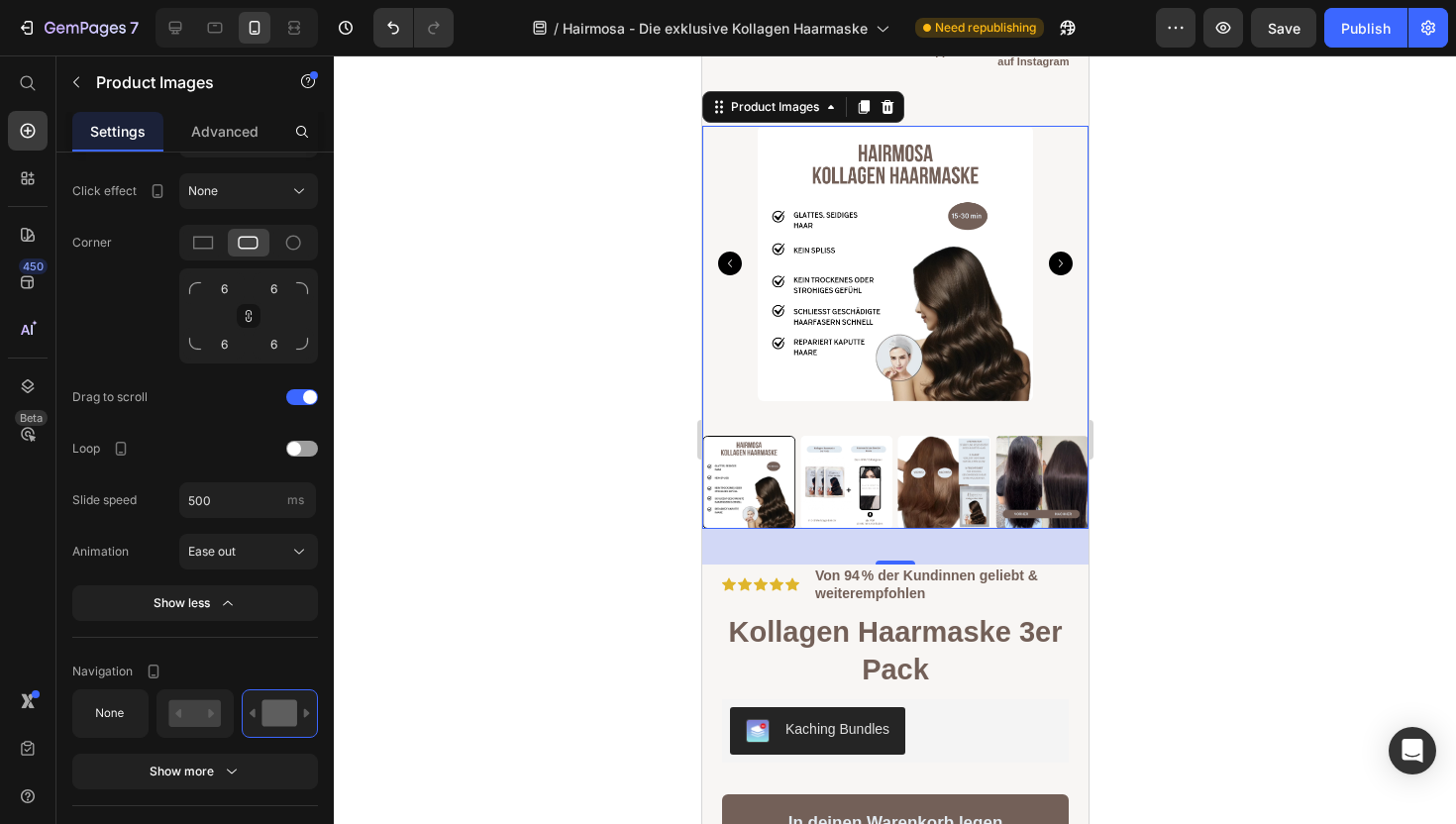 click at bounding box center [846, 482] 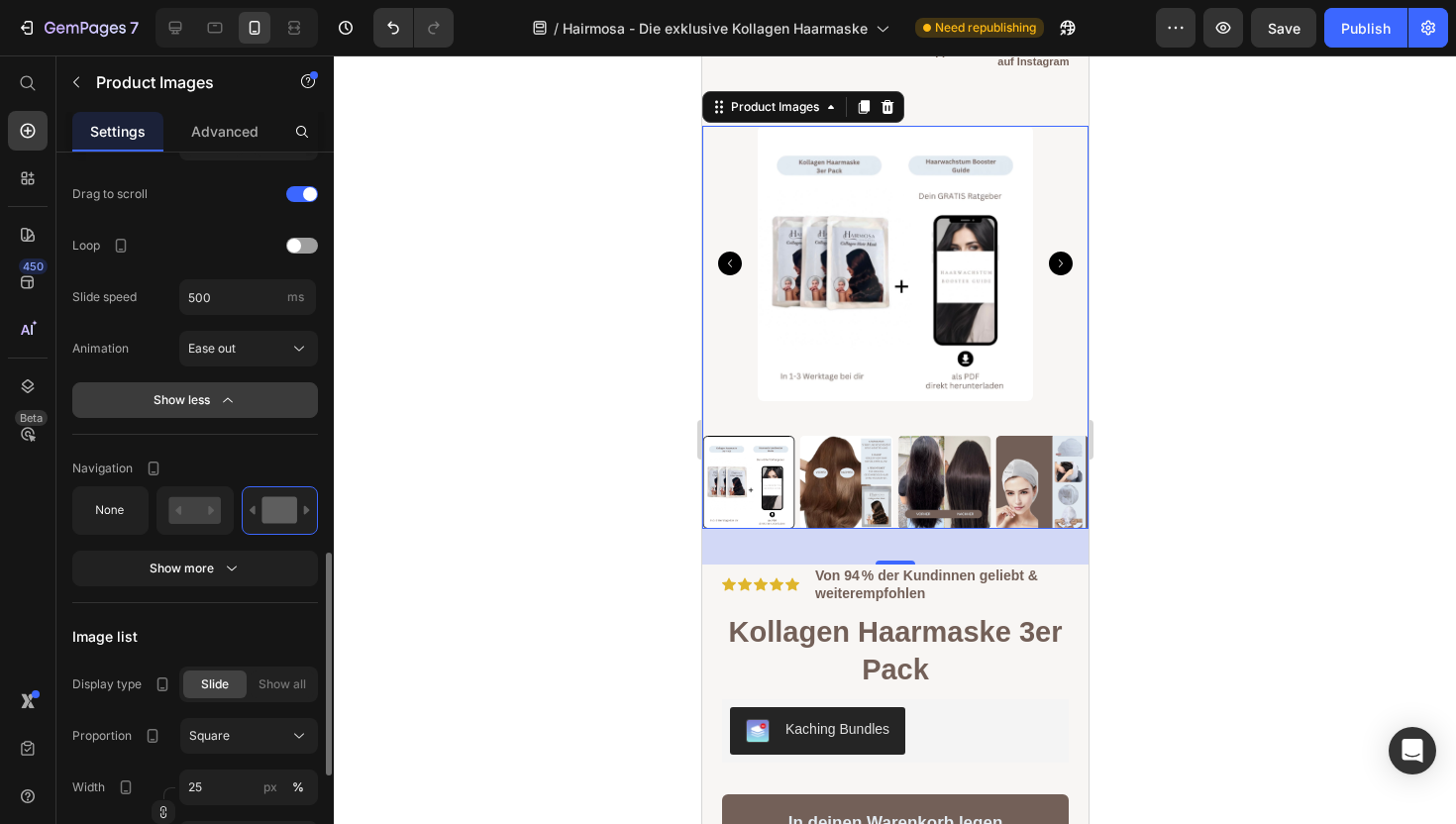 scroll, scrollTop: 1257, scrollLeft: 0, axis: vertical 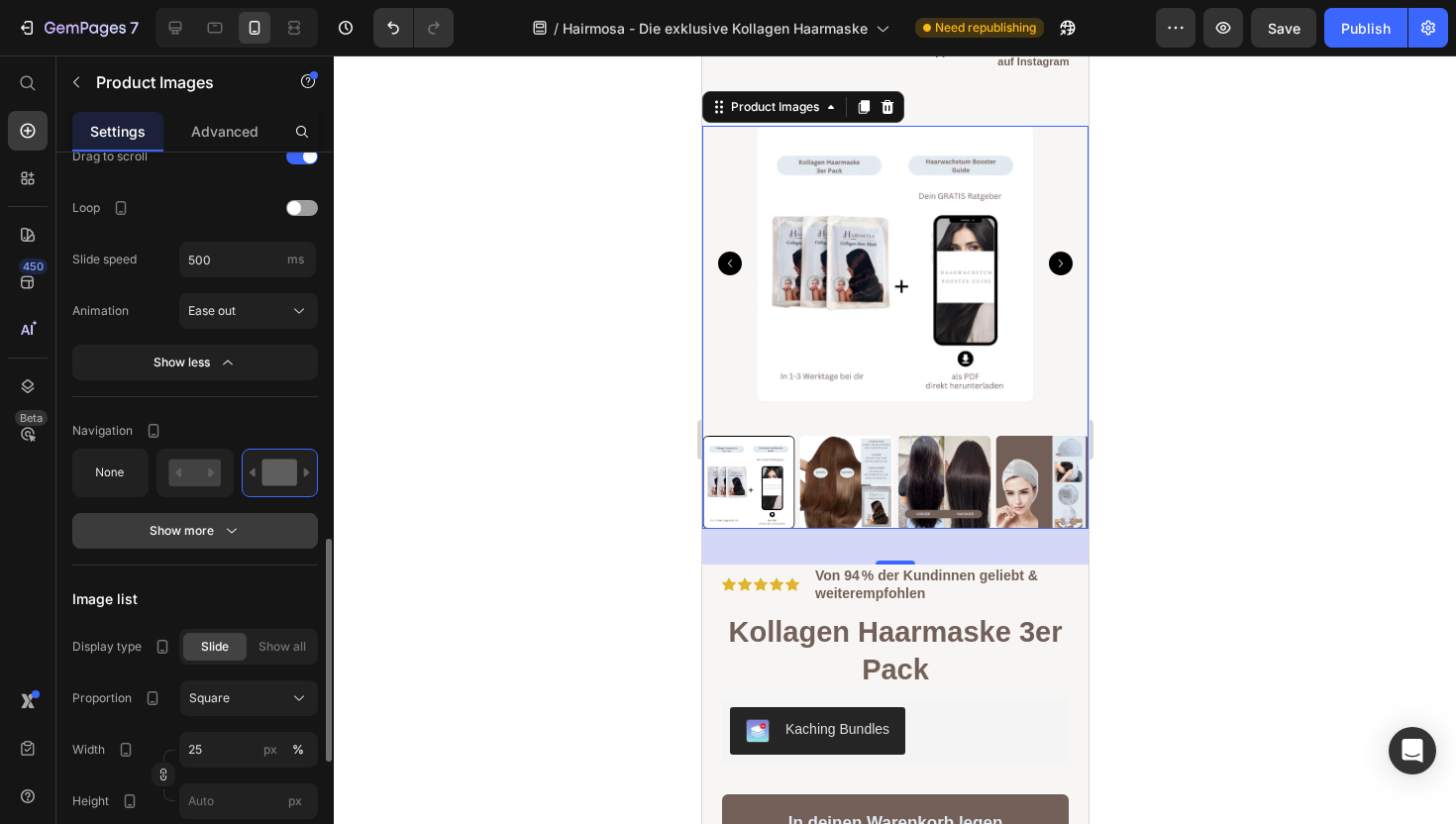 click on "Show more" at bounding box center [195, 531] 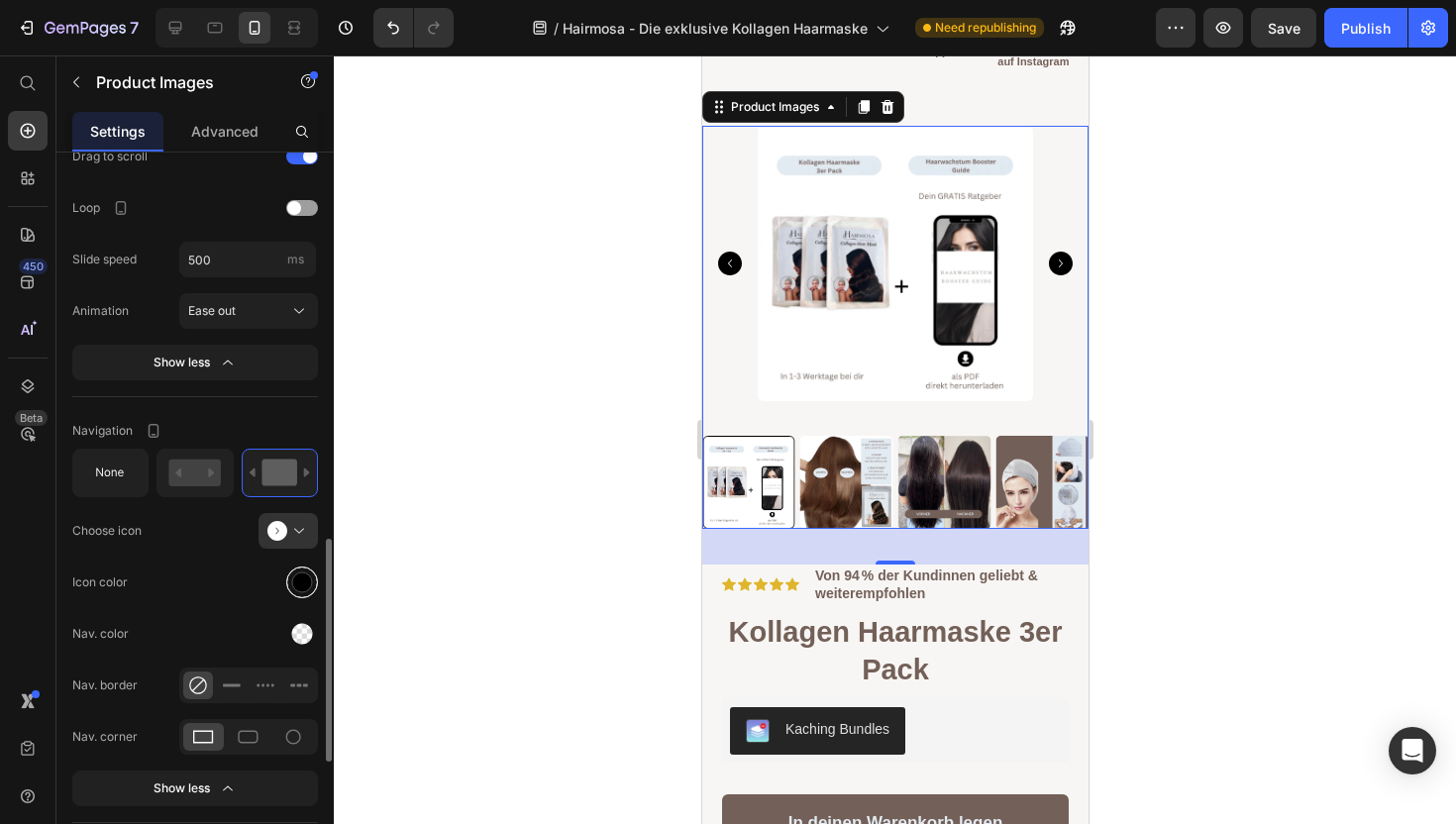 click at bounding box center [302, 581] 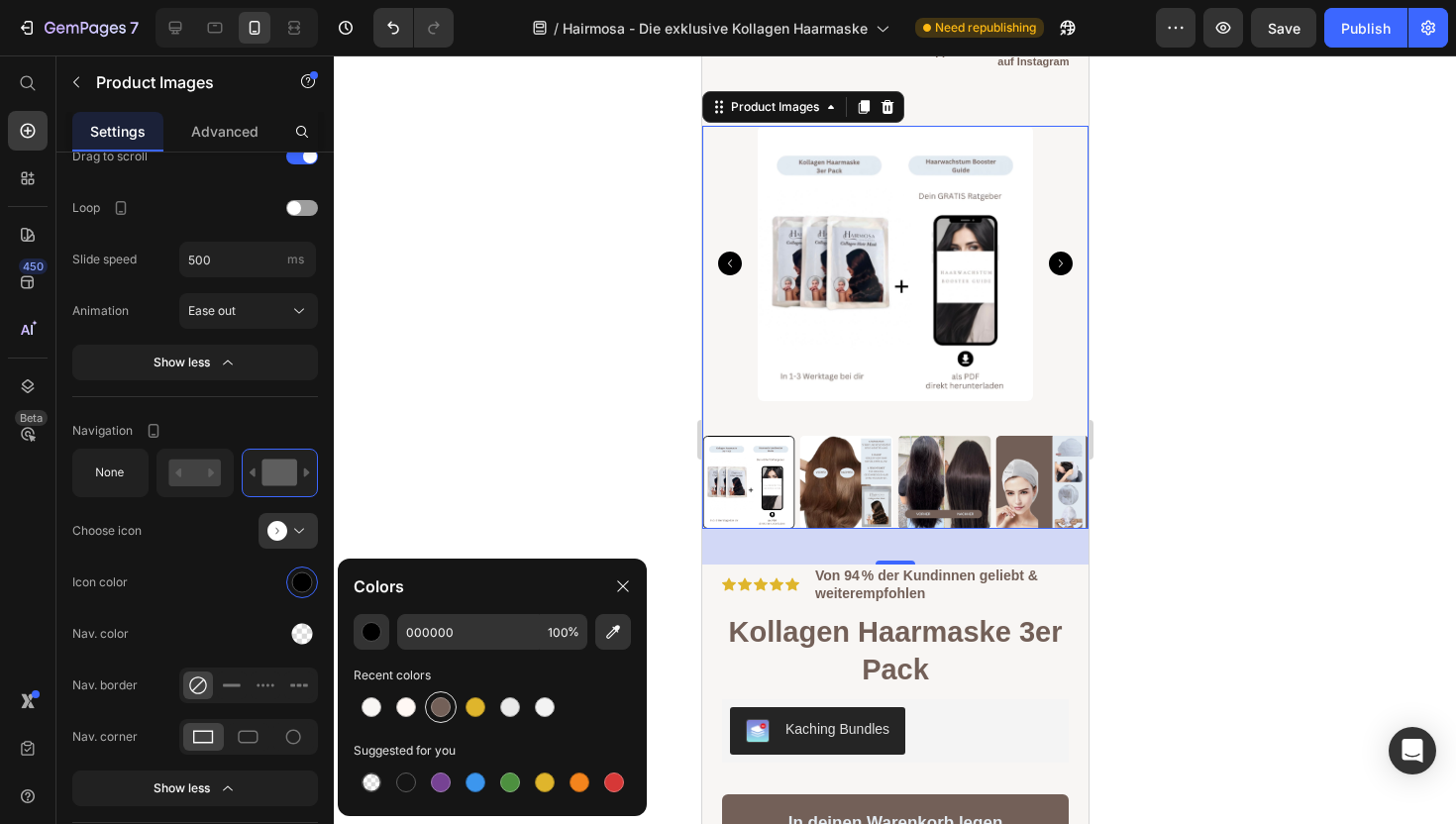 click at bounding box center (441, 707) 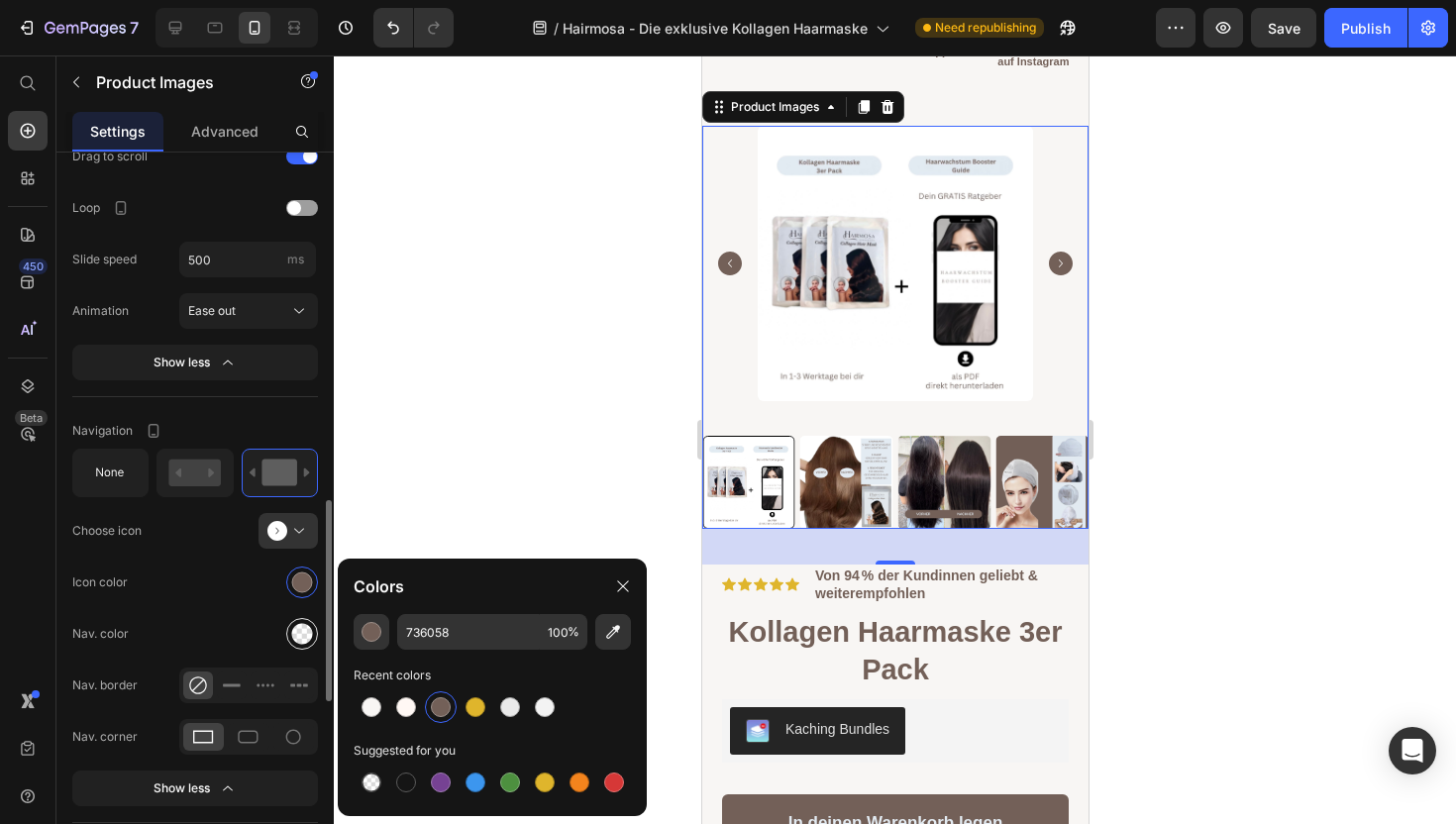 click at bounding box center (302, 634) 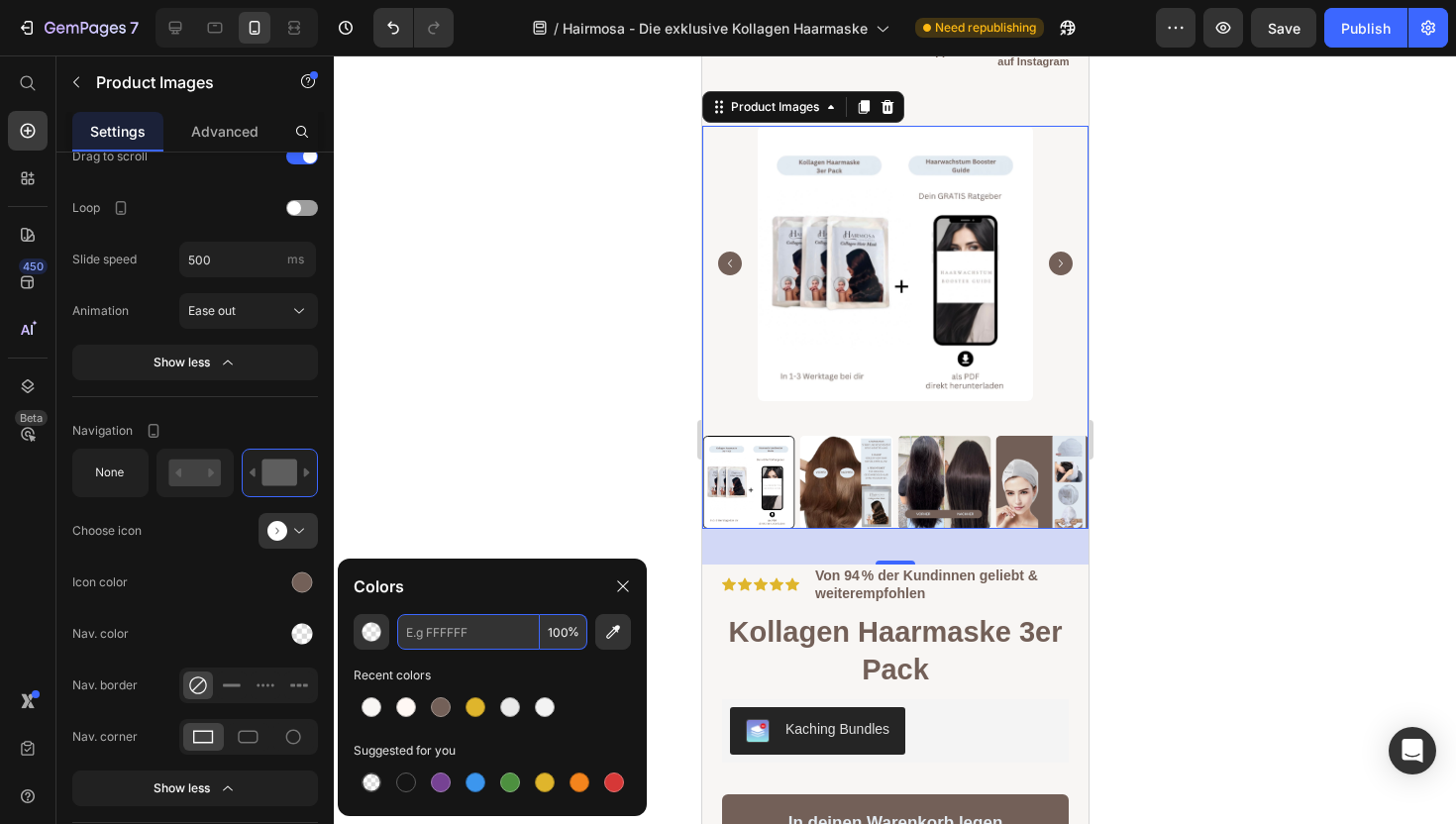 click at bounding box center [468, 632] 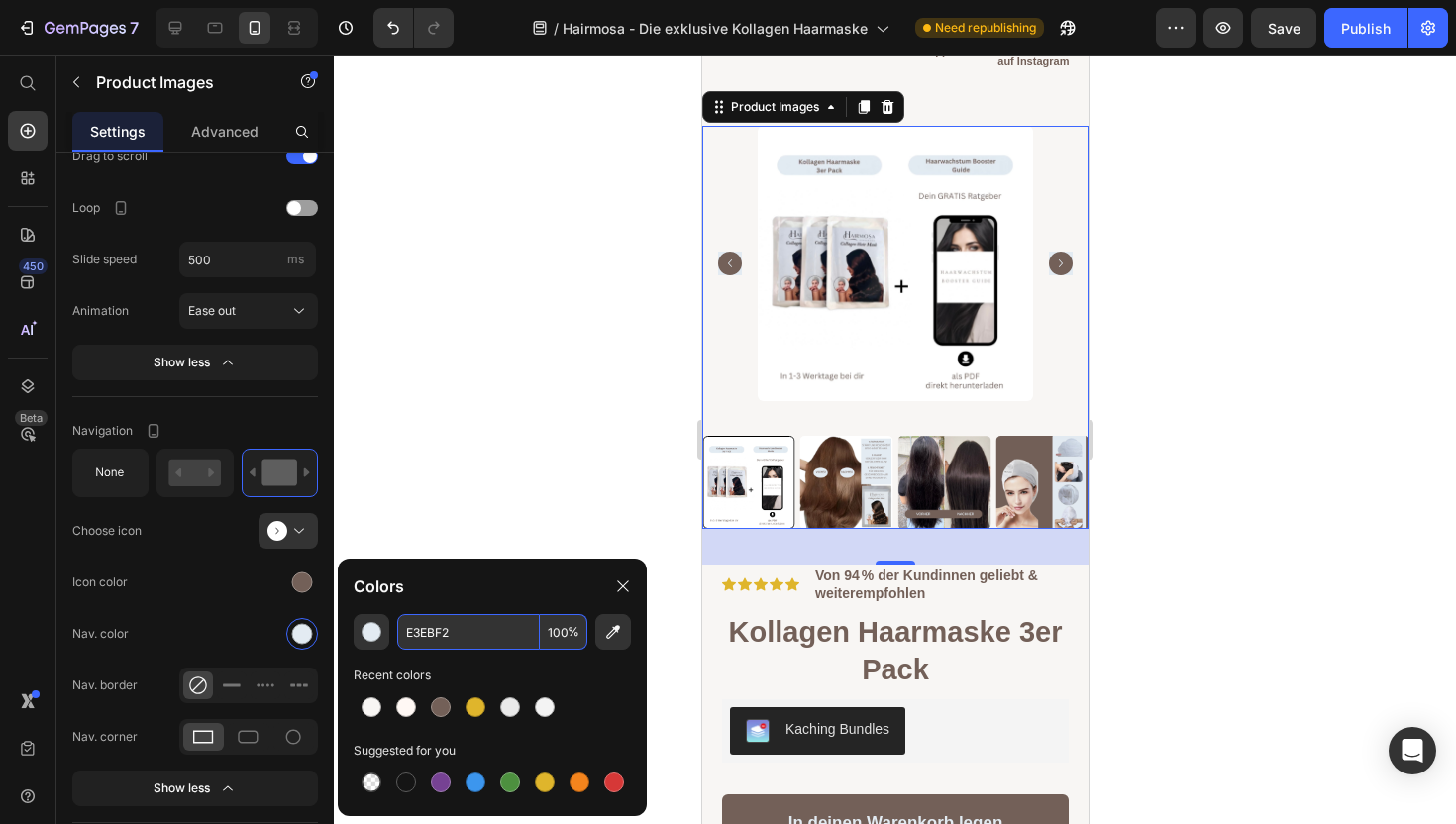 type on "E3EBF2" 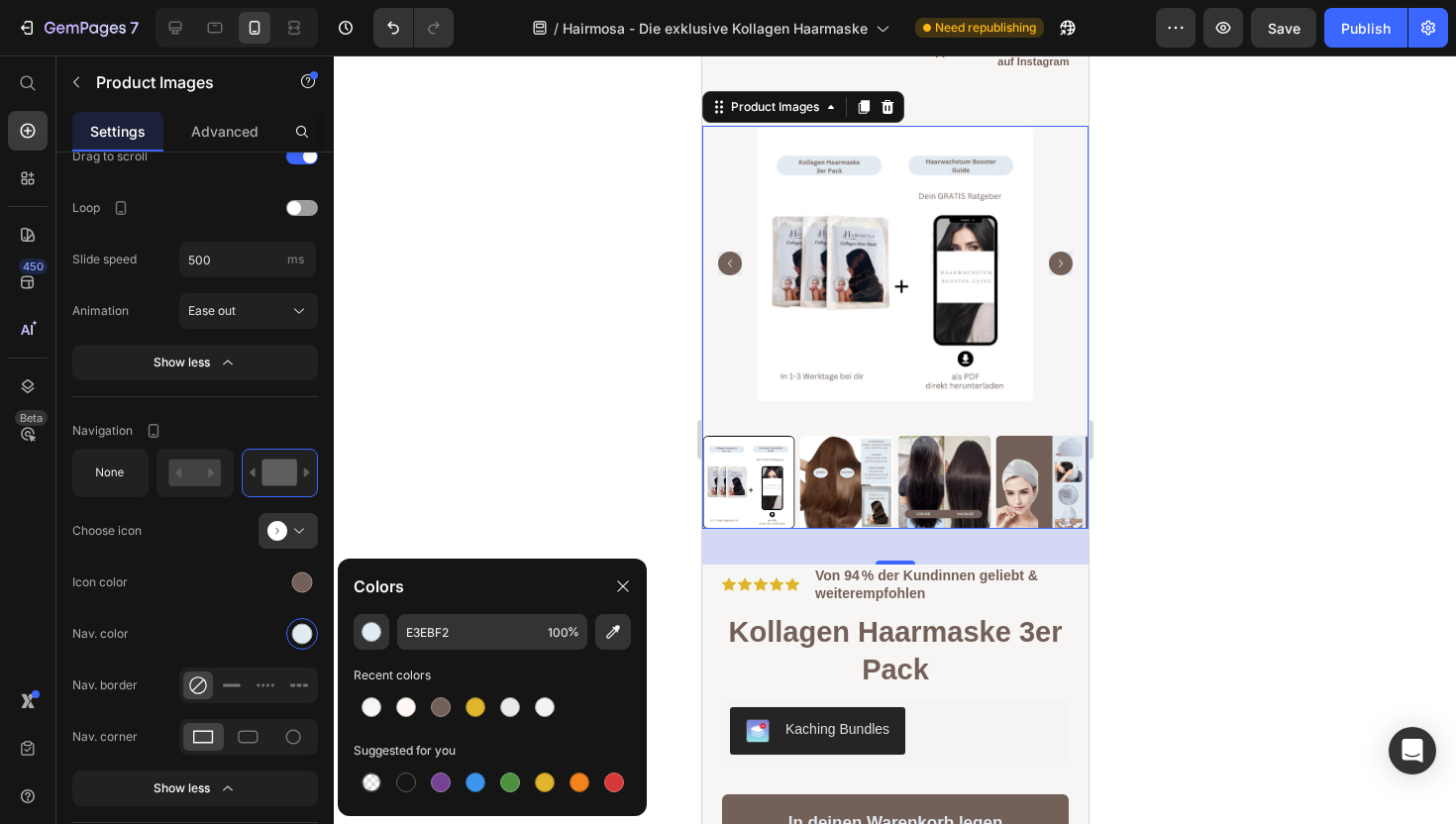 click 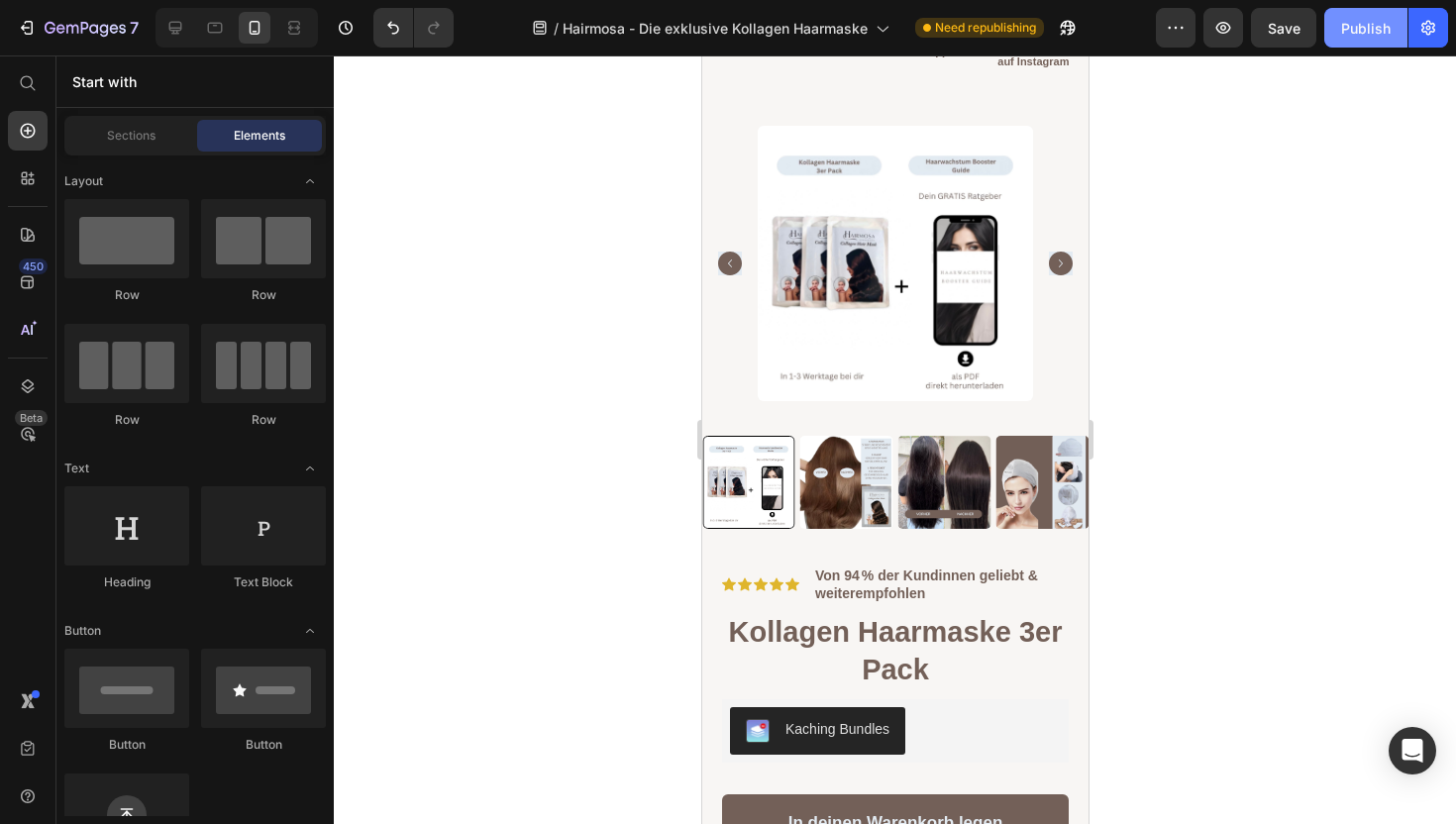 click on "Publish" at bounding box center [1366, 28] 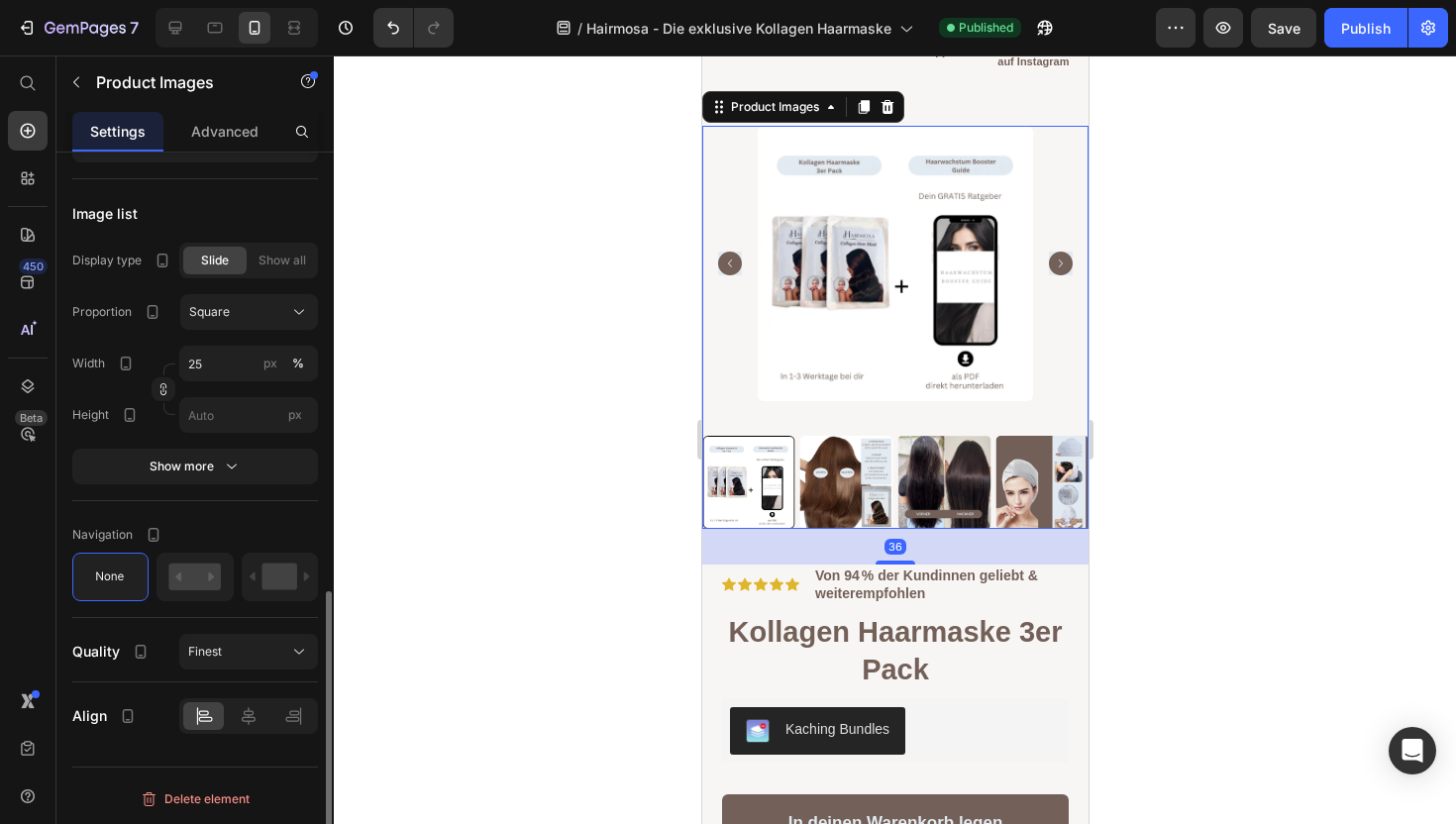 click at bounding box center (894, 263) 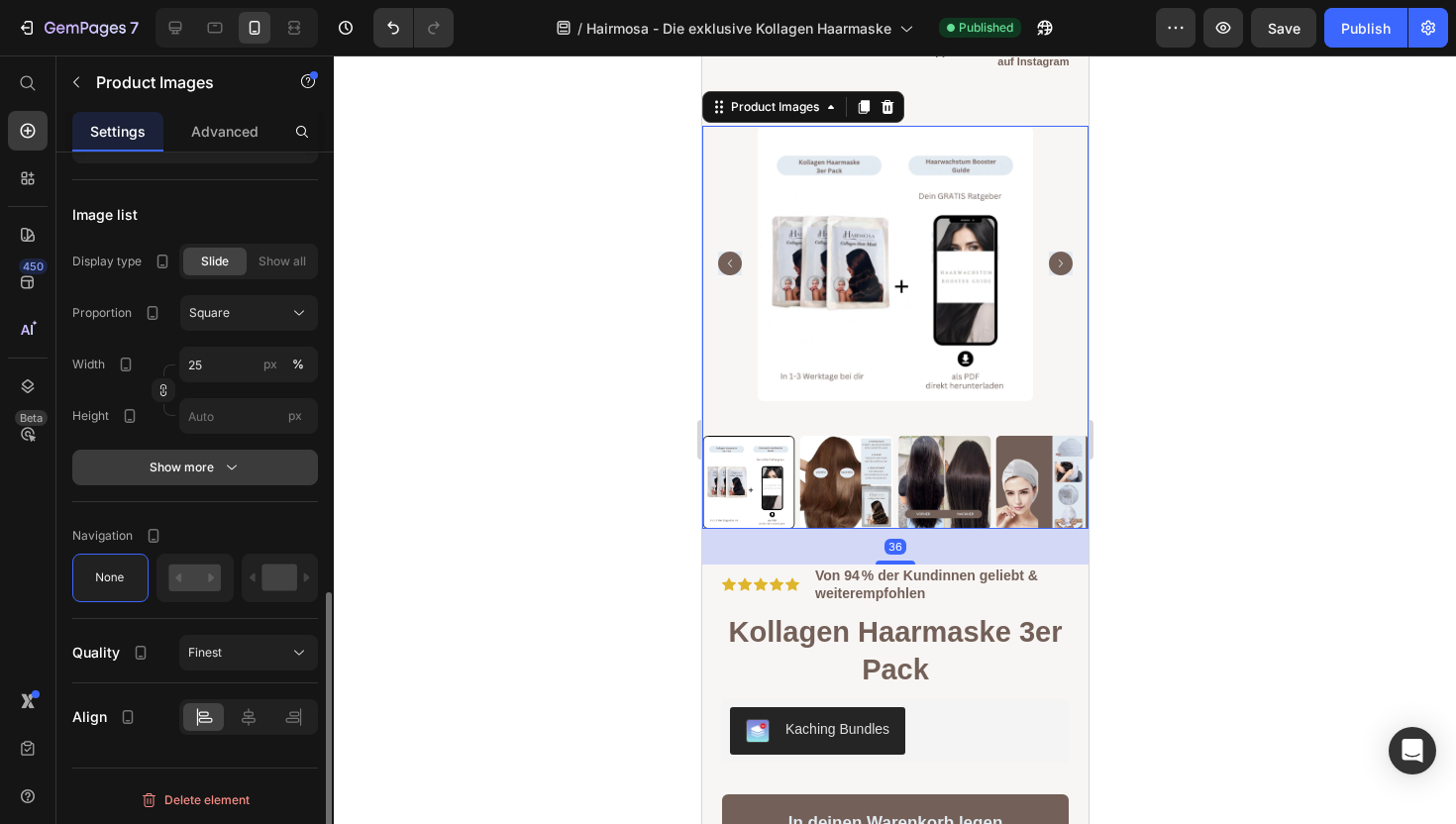 click on "Show more" at bounding box center (195, 467) 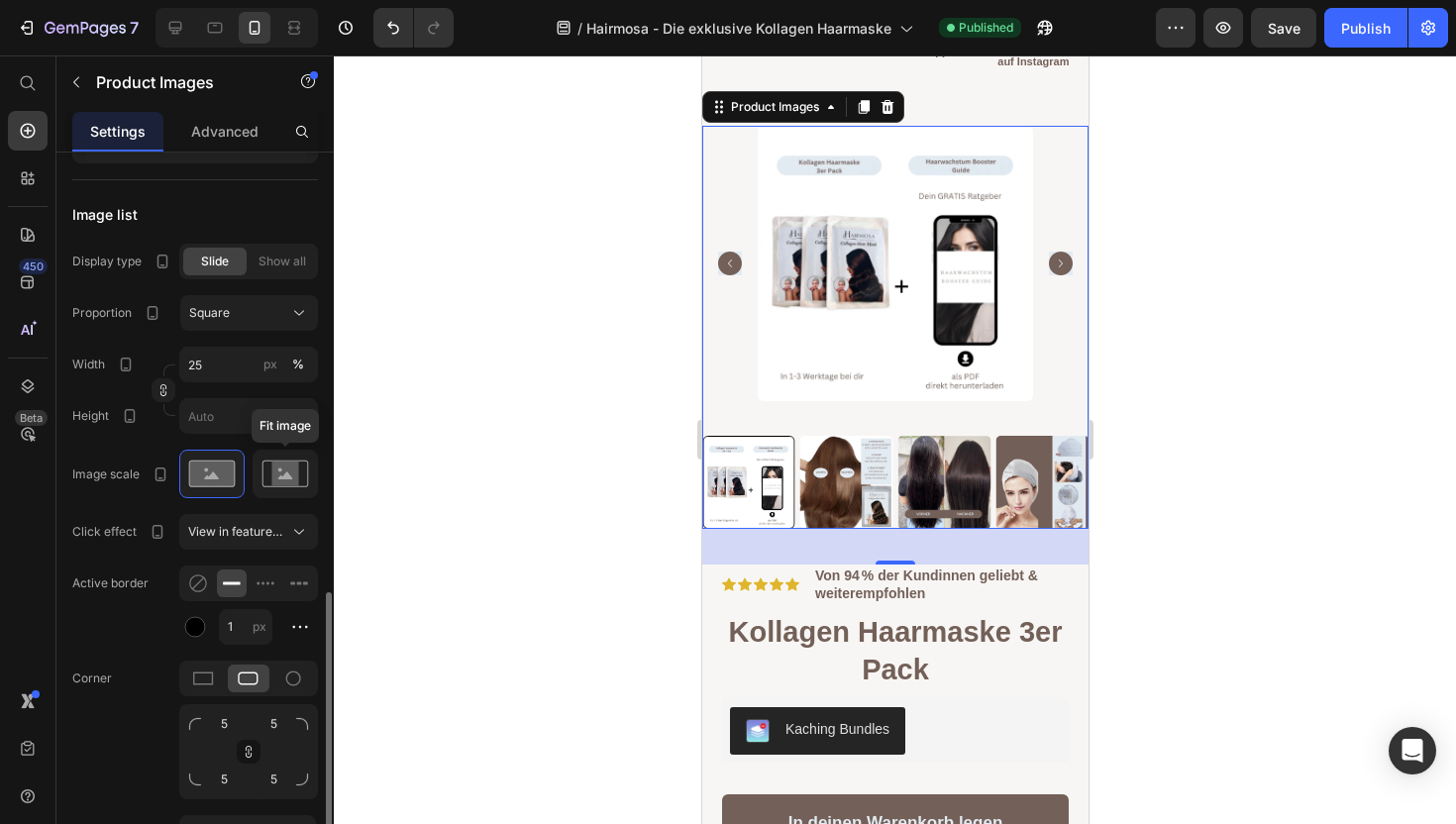 click 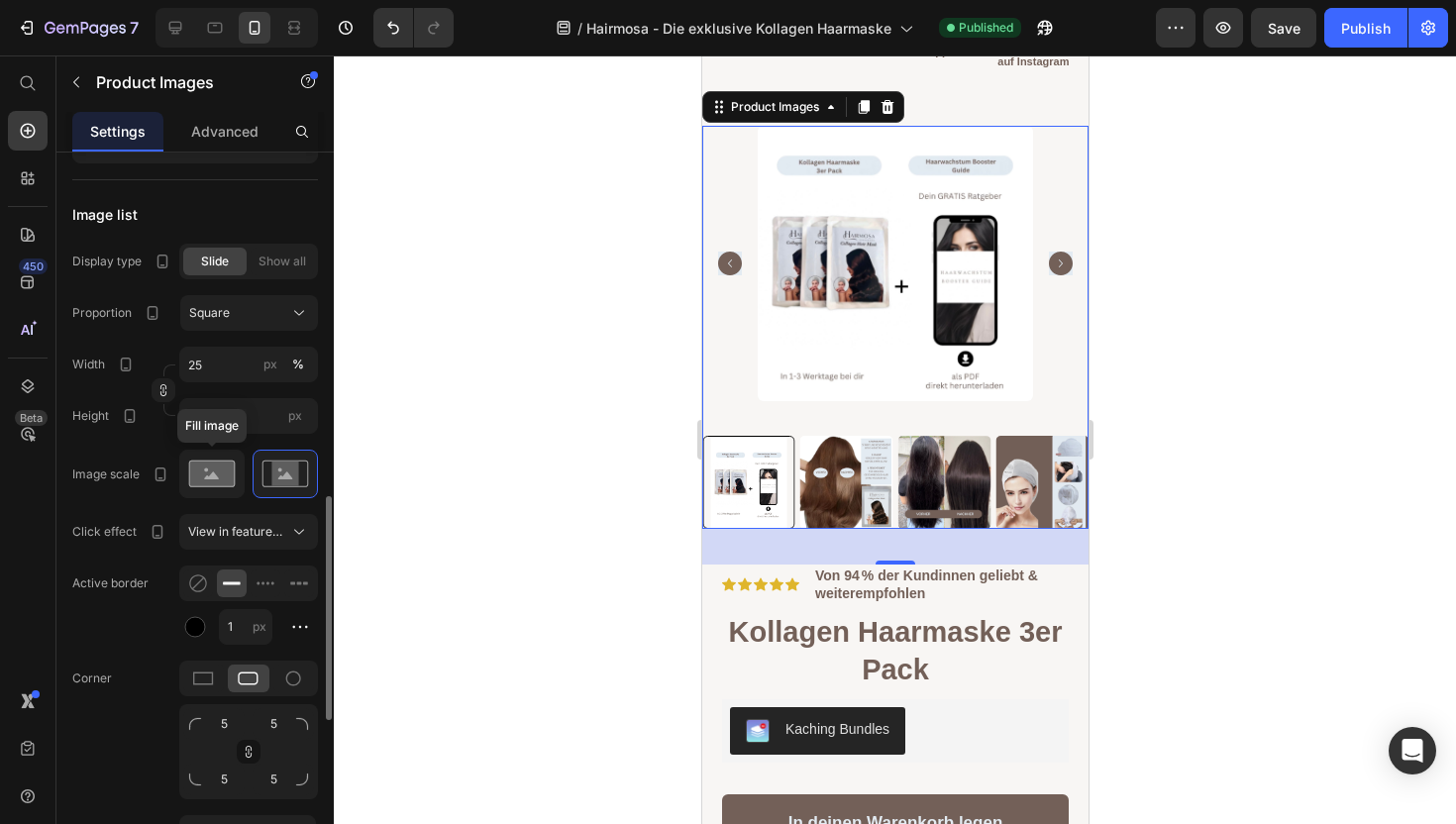 click 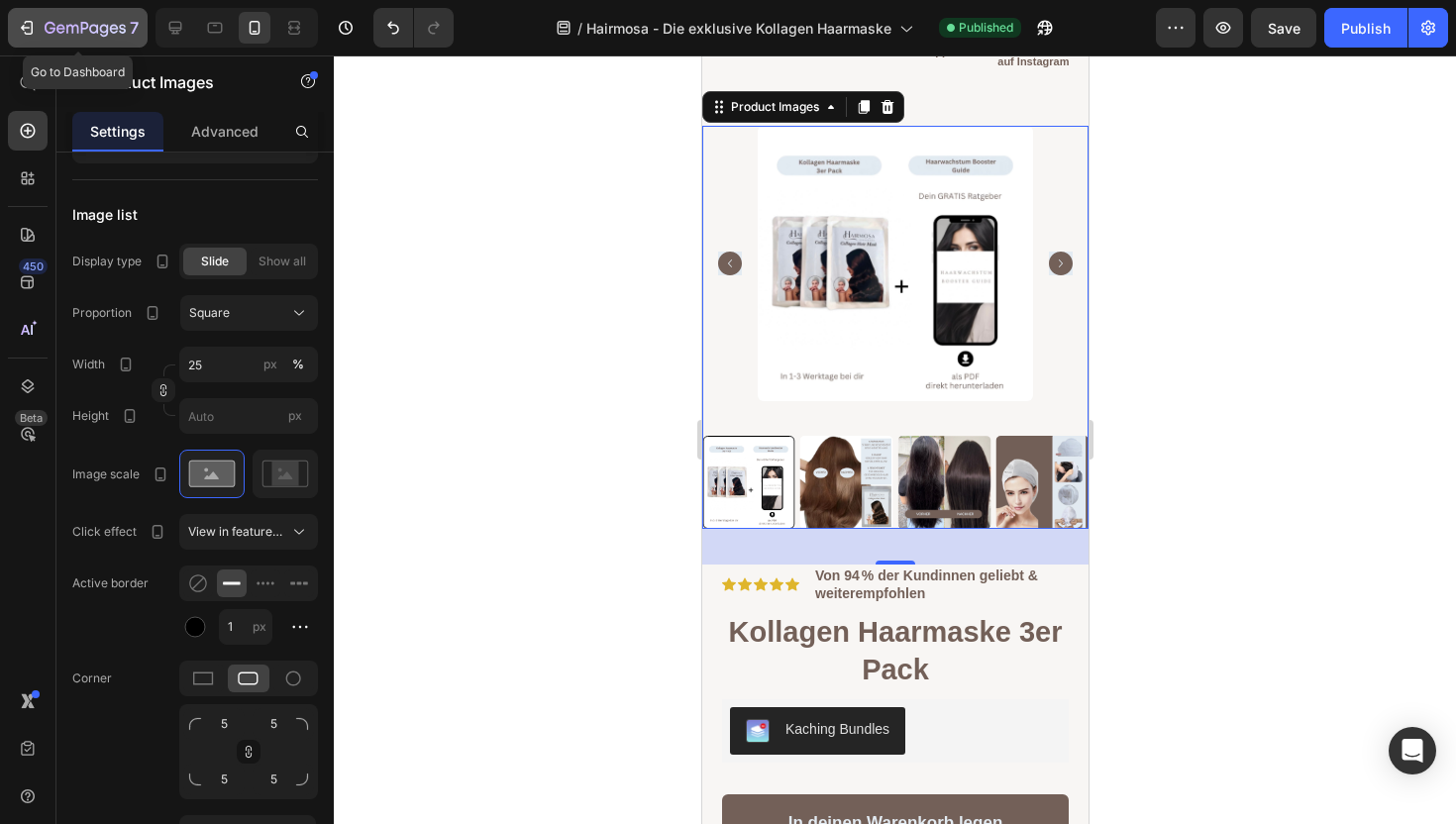 click on "7" 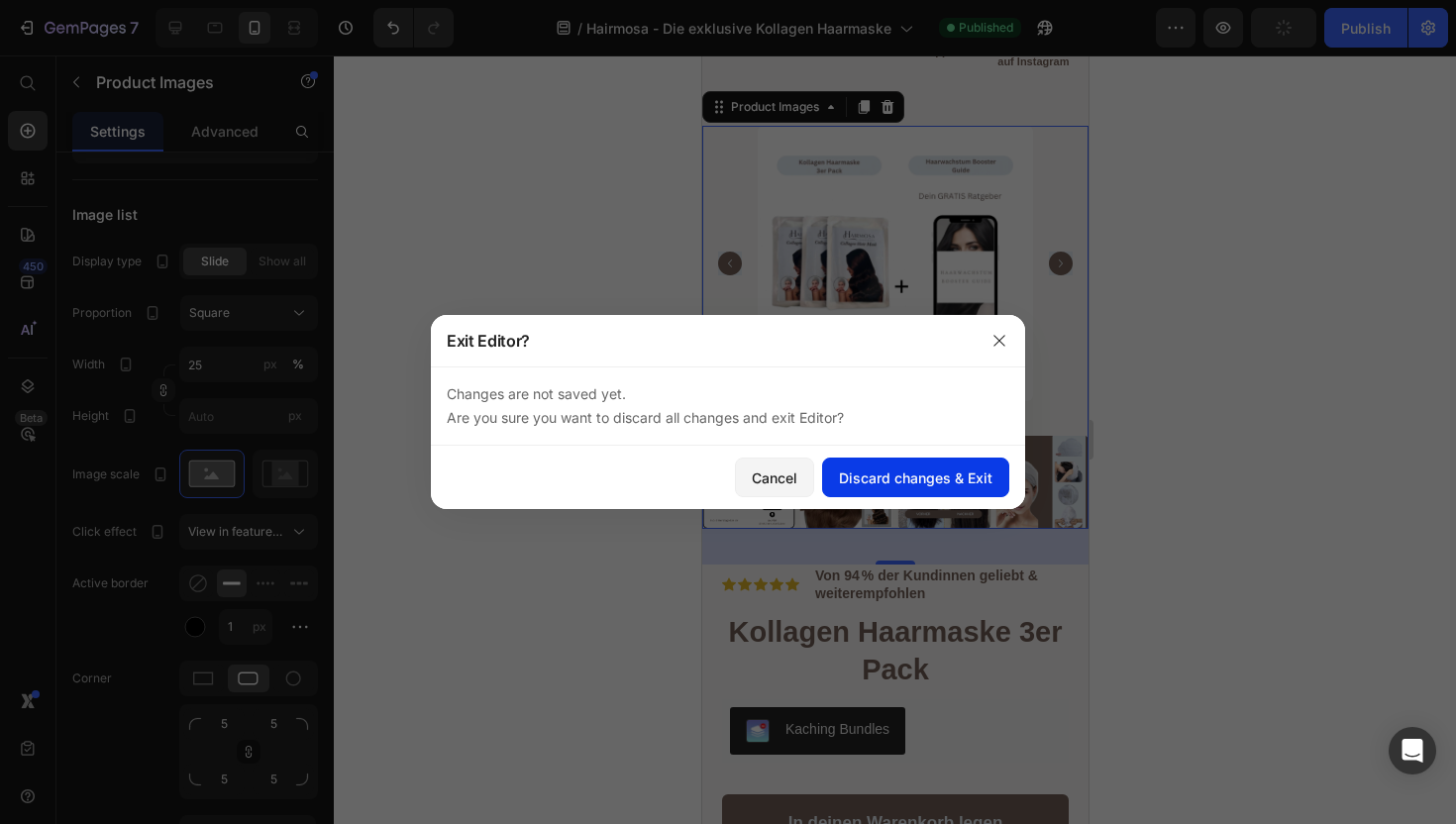 click on "Discard changes & Exit" 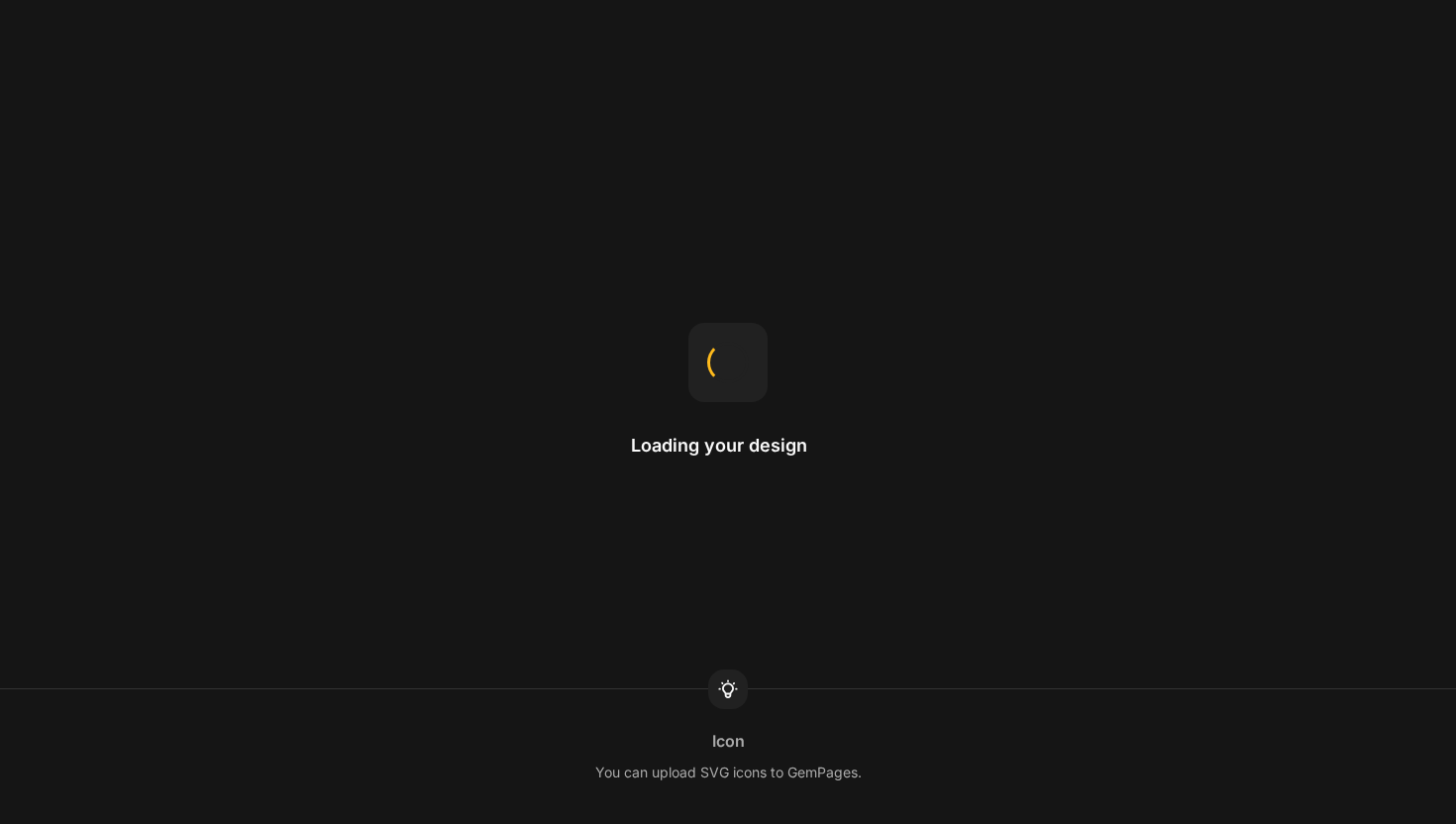 scroll, scrollTop: 0, scrollLeft: 0, axis: both 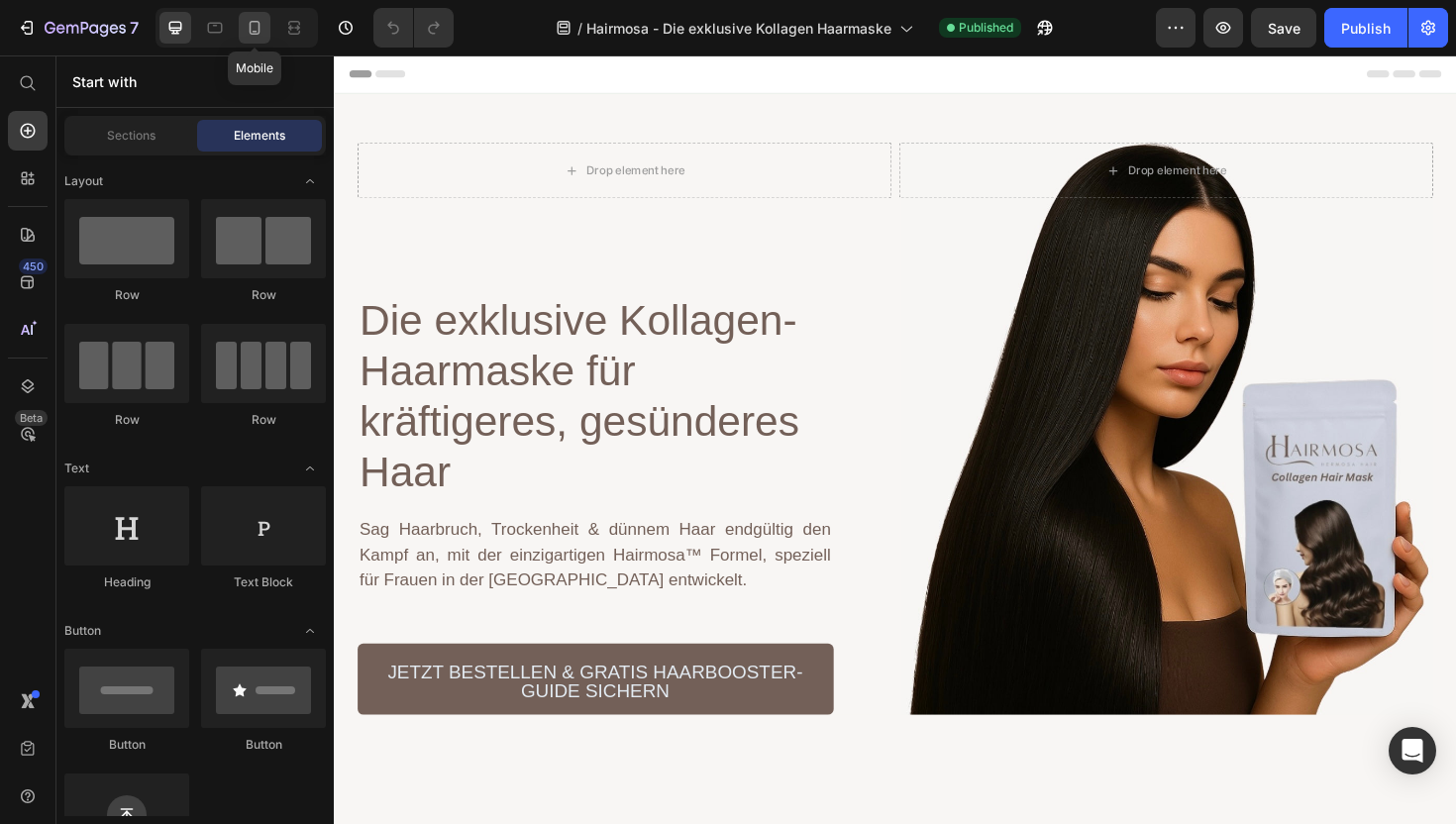click 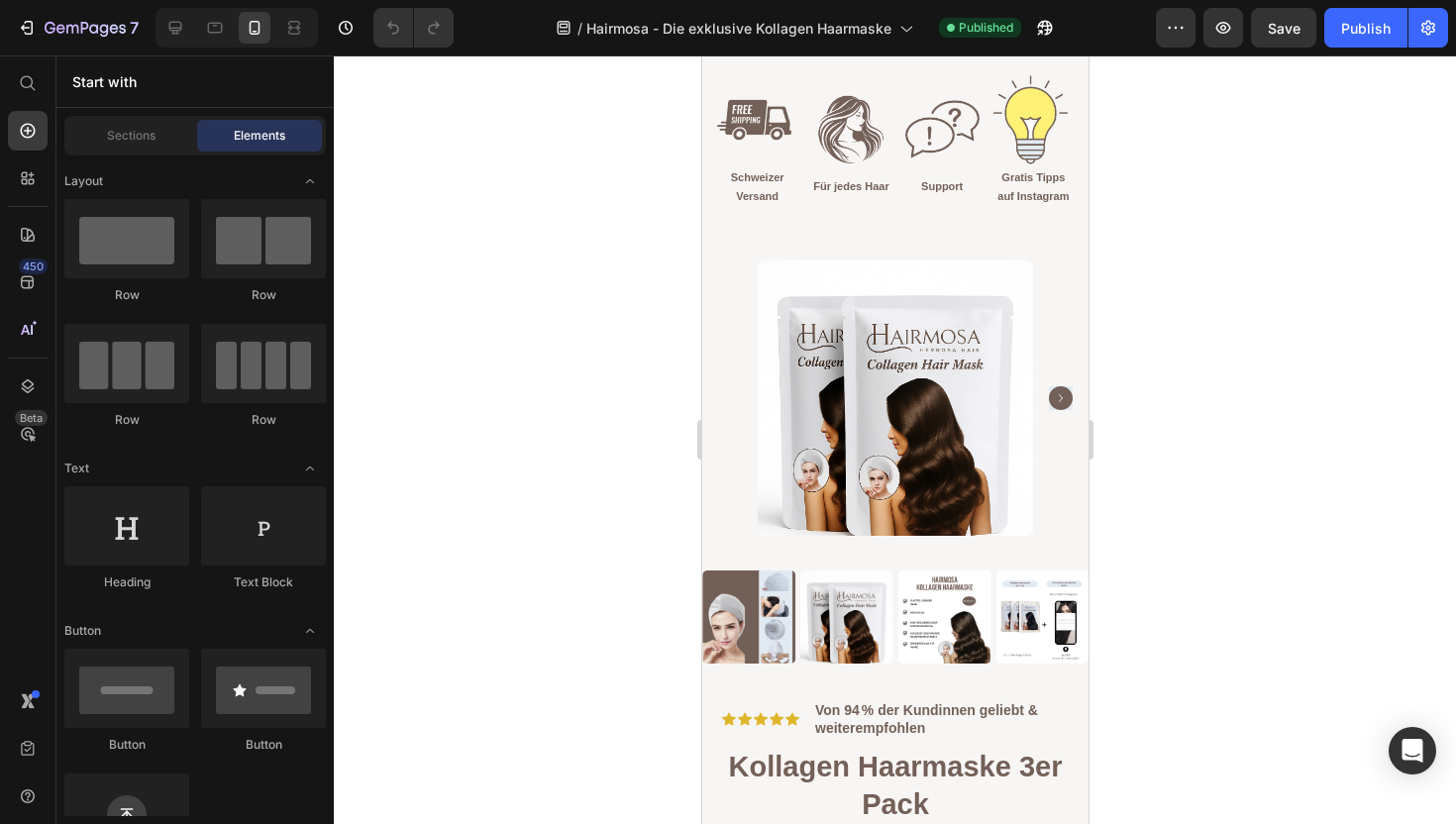 scroll, scrollTop: 826, scrollLeft: 0, axis: vertical 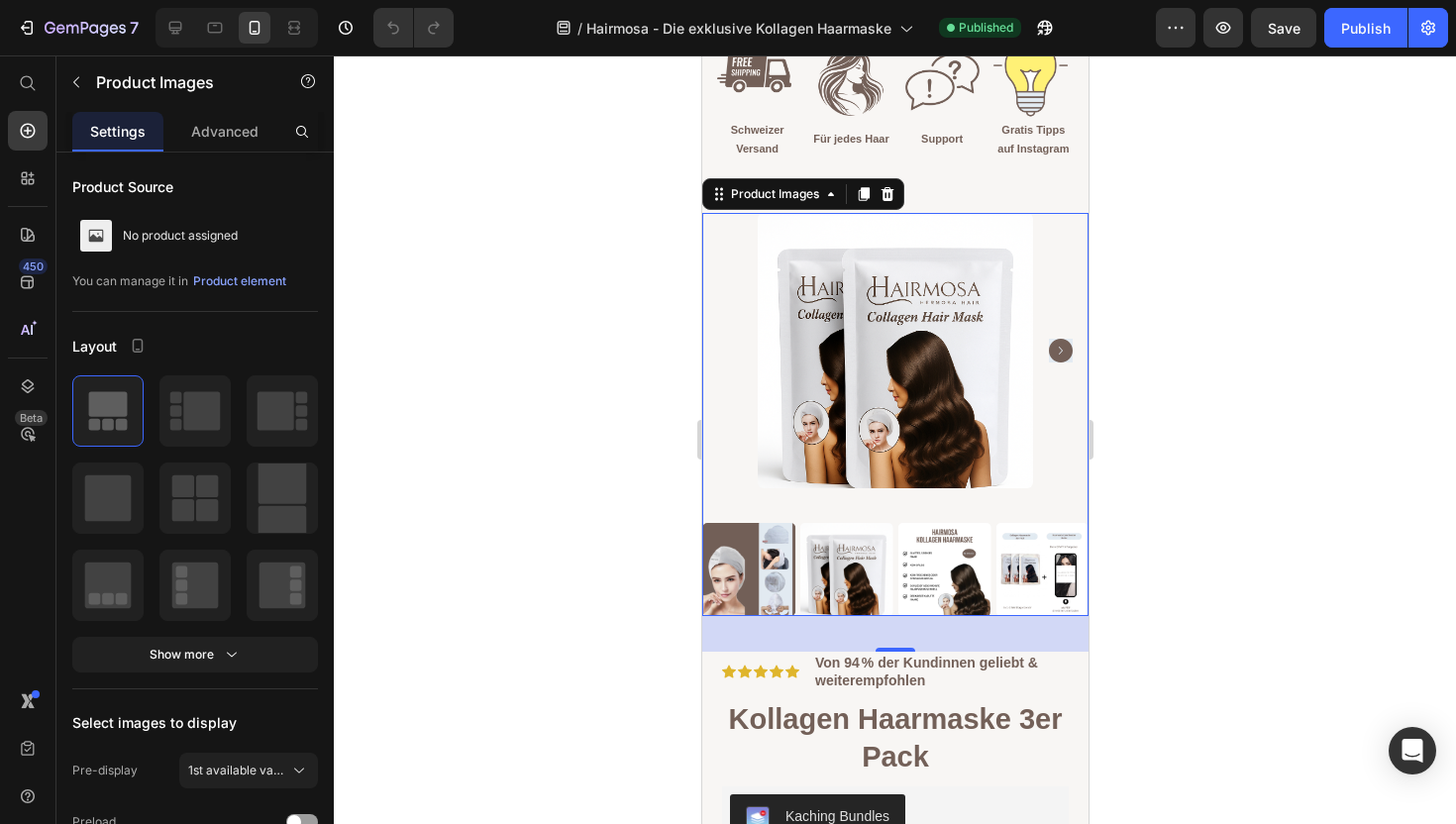 click at bounding box center (846, 569) 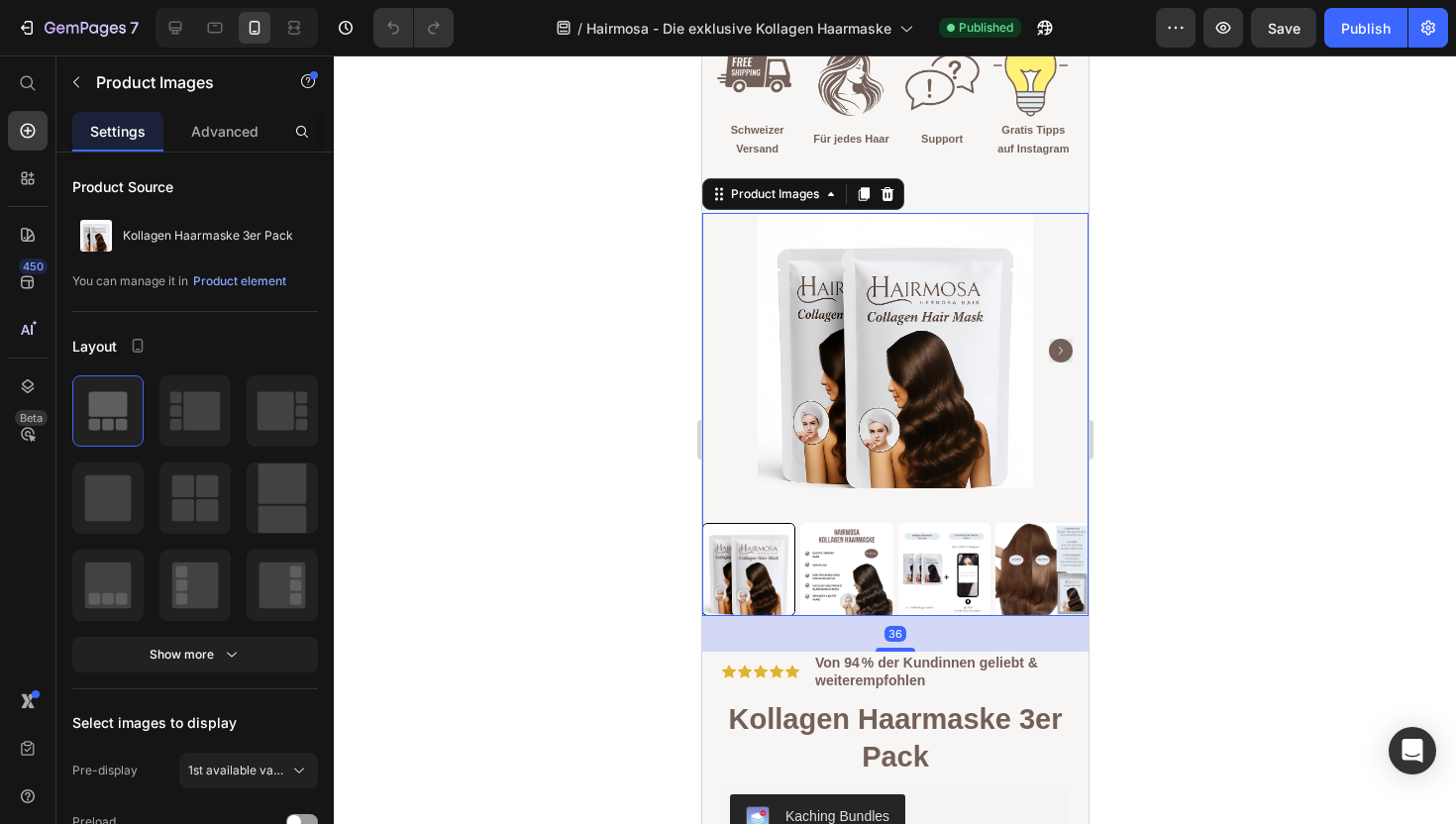 click at bounding box center [846, 569] 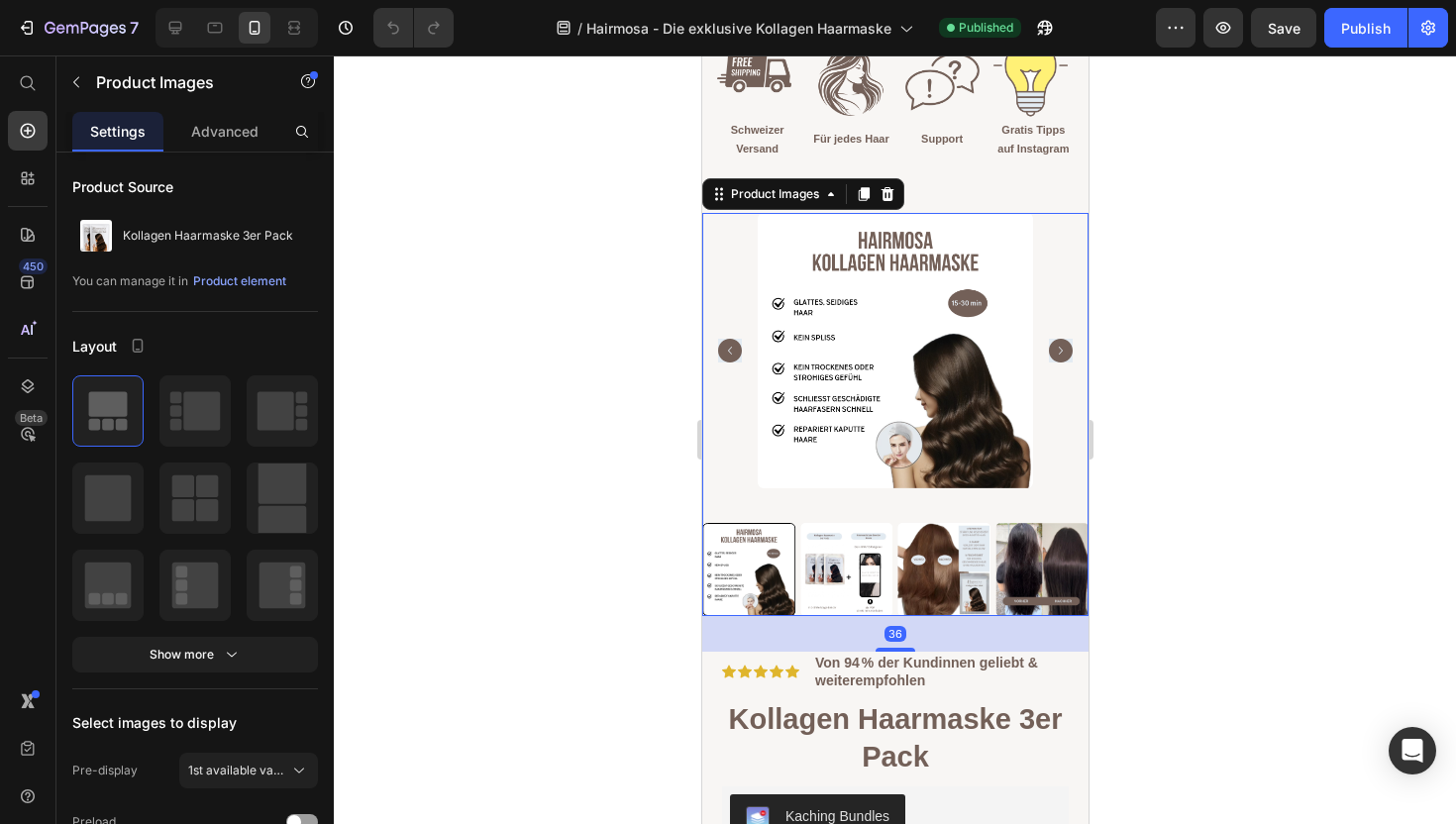 click at bounding box center [846, 569] 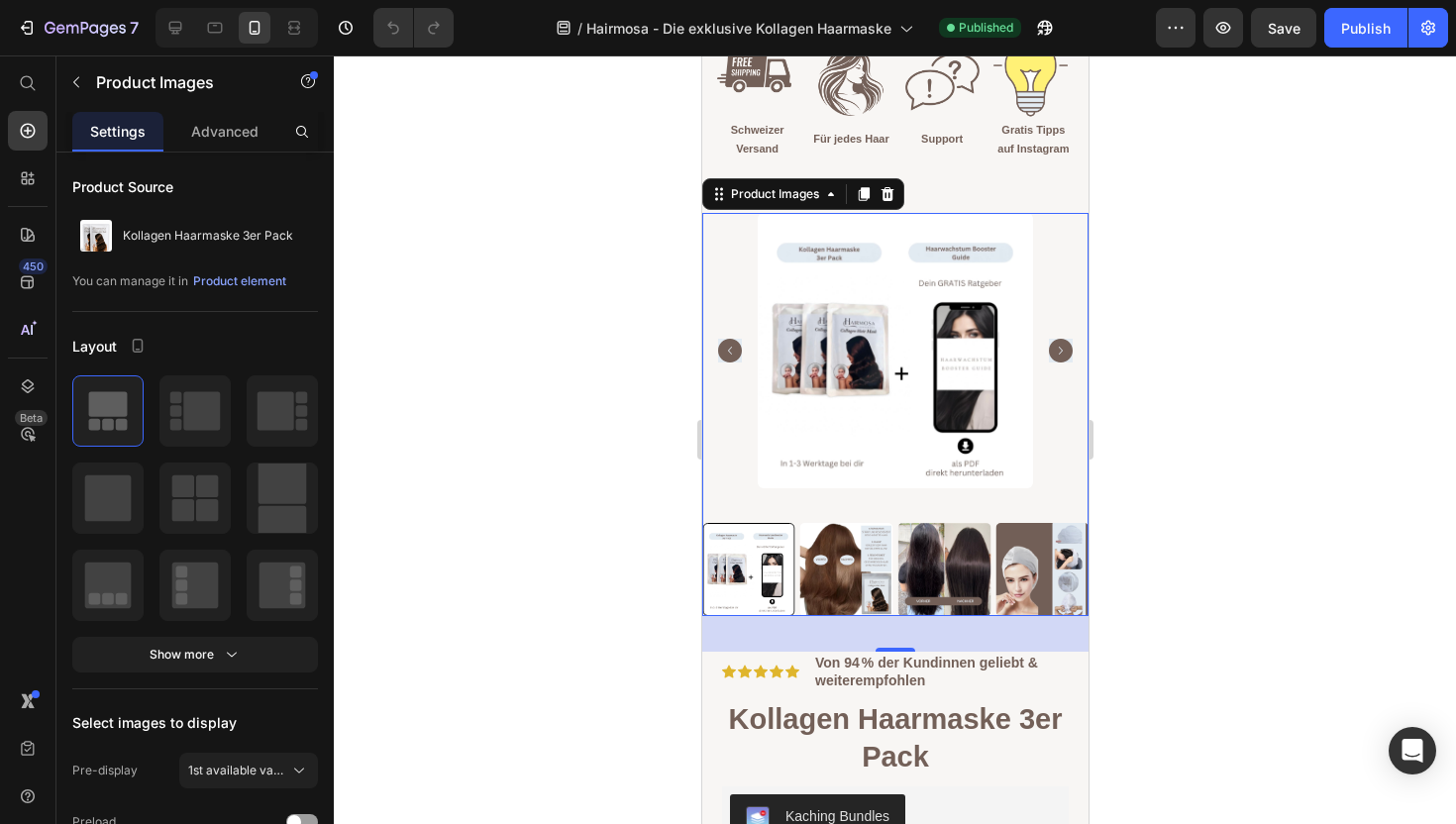 click at bounding box center [894, 351] 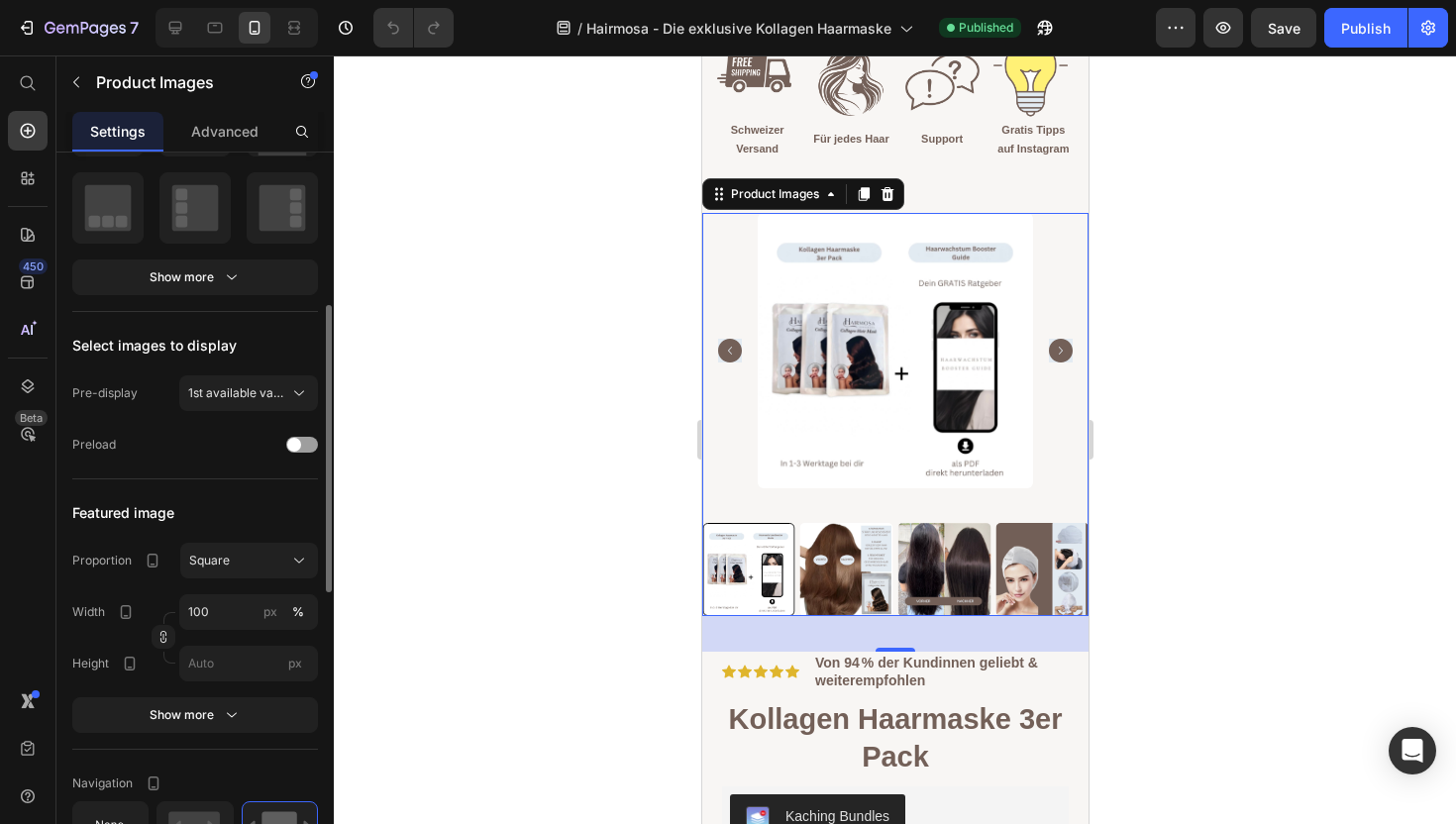 scroll, scrollTop: 380, scrollLeft: 0, axis: vertical 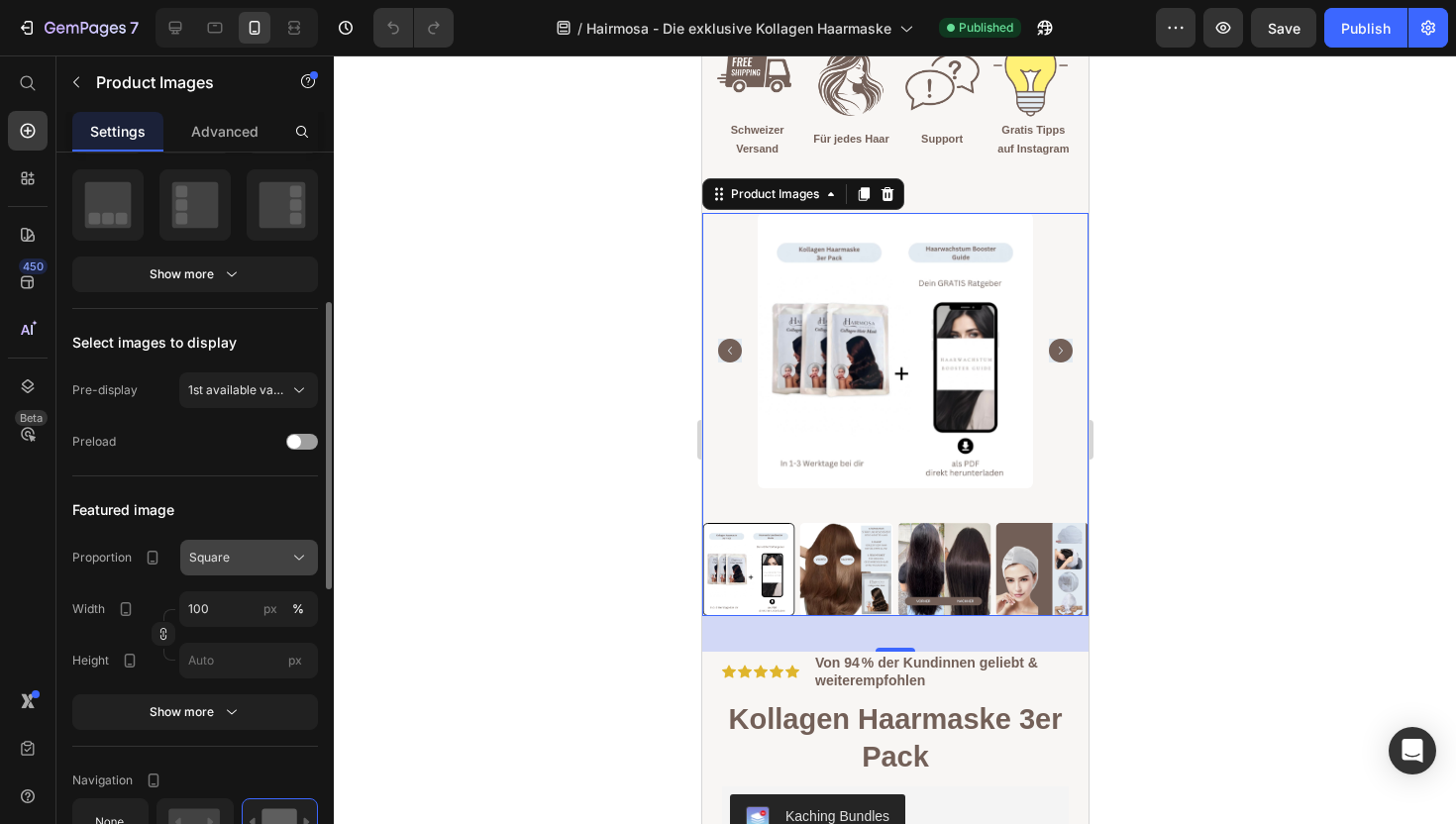 click on "Square" at bounding box center (209, 558) 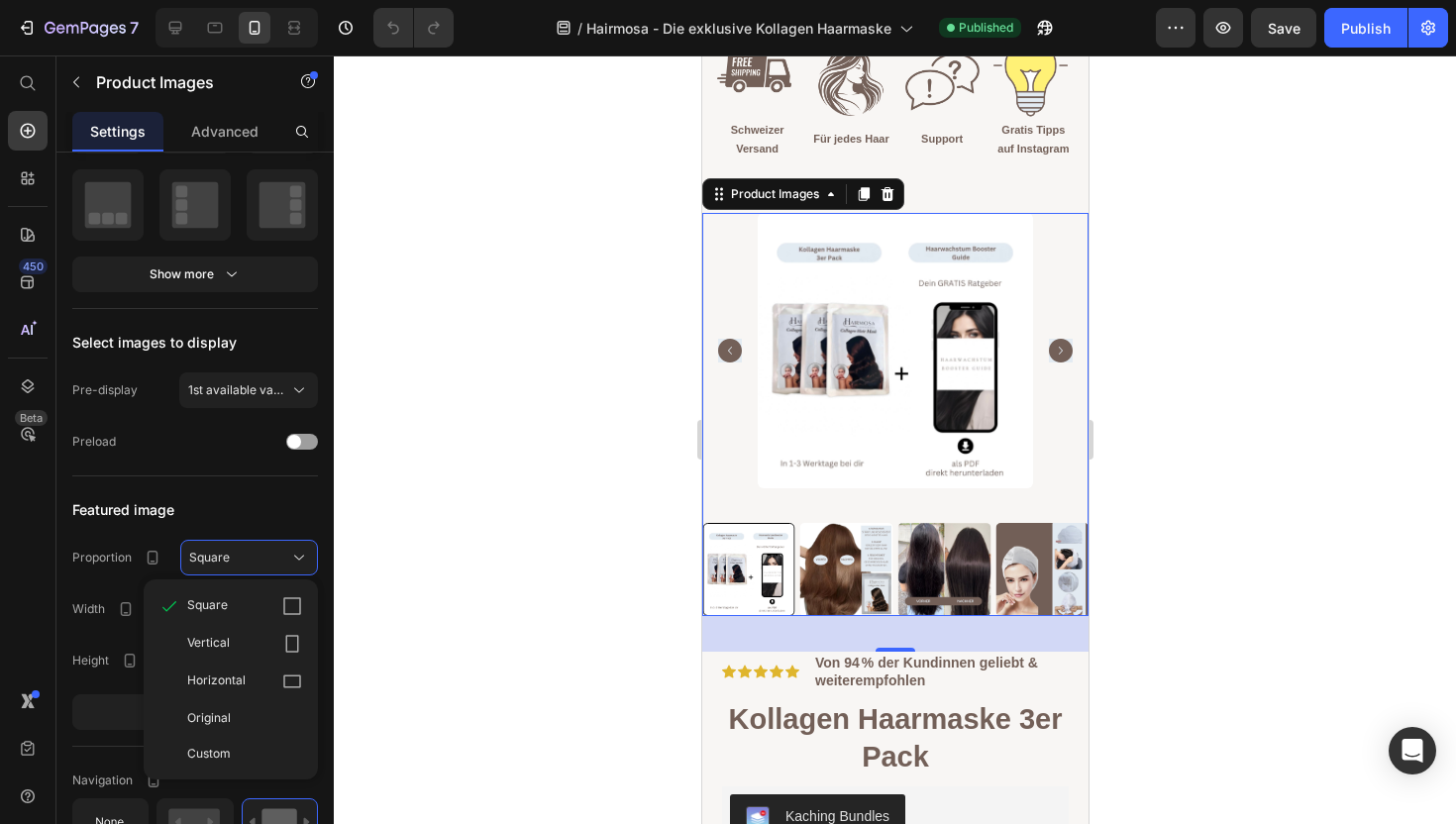 click at bounding box center [846, 569] 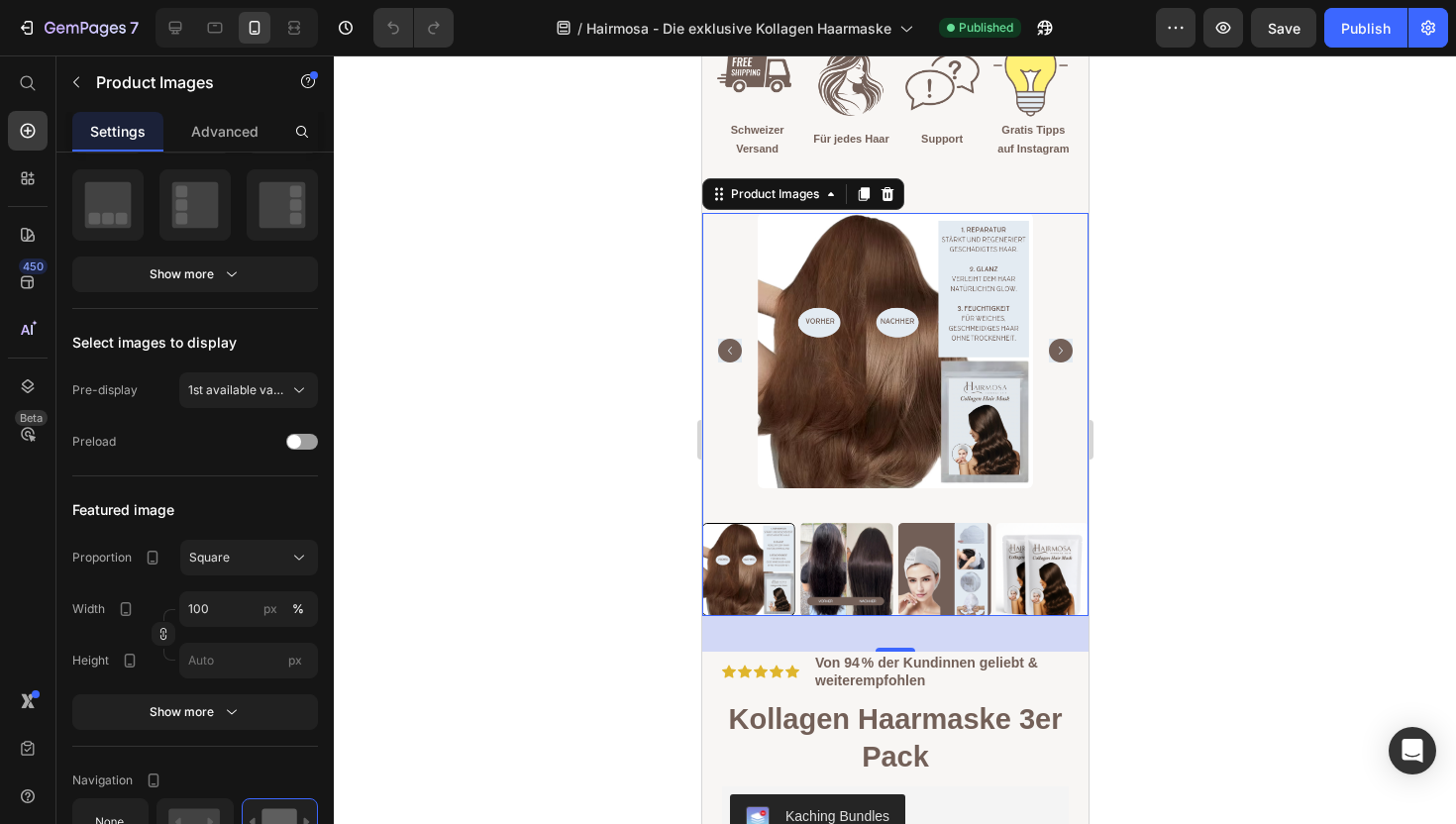 click 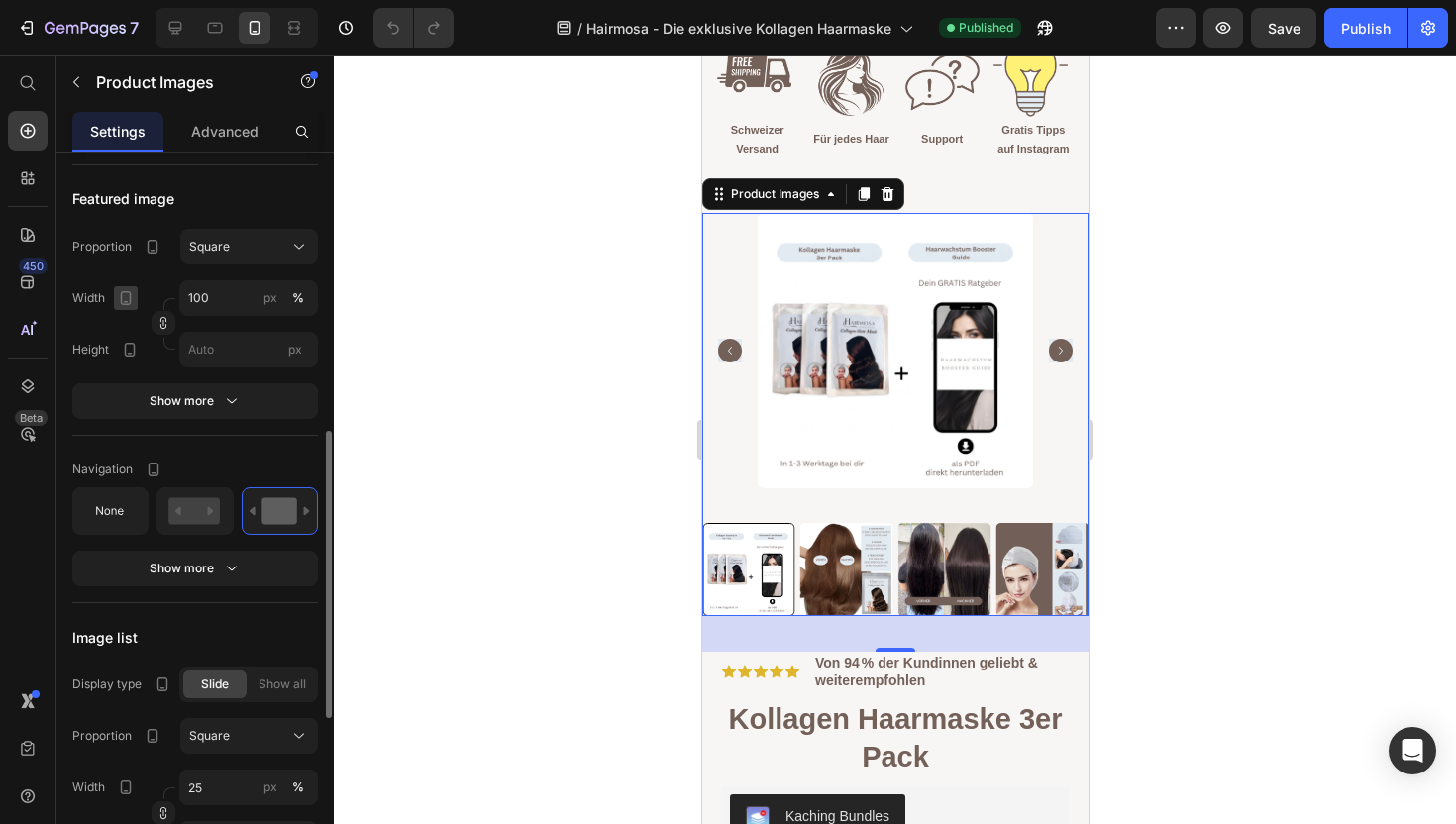 scroll, scrollTop: 695, scrollLeft: 0, axis: vertical 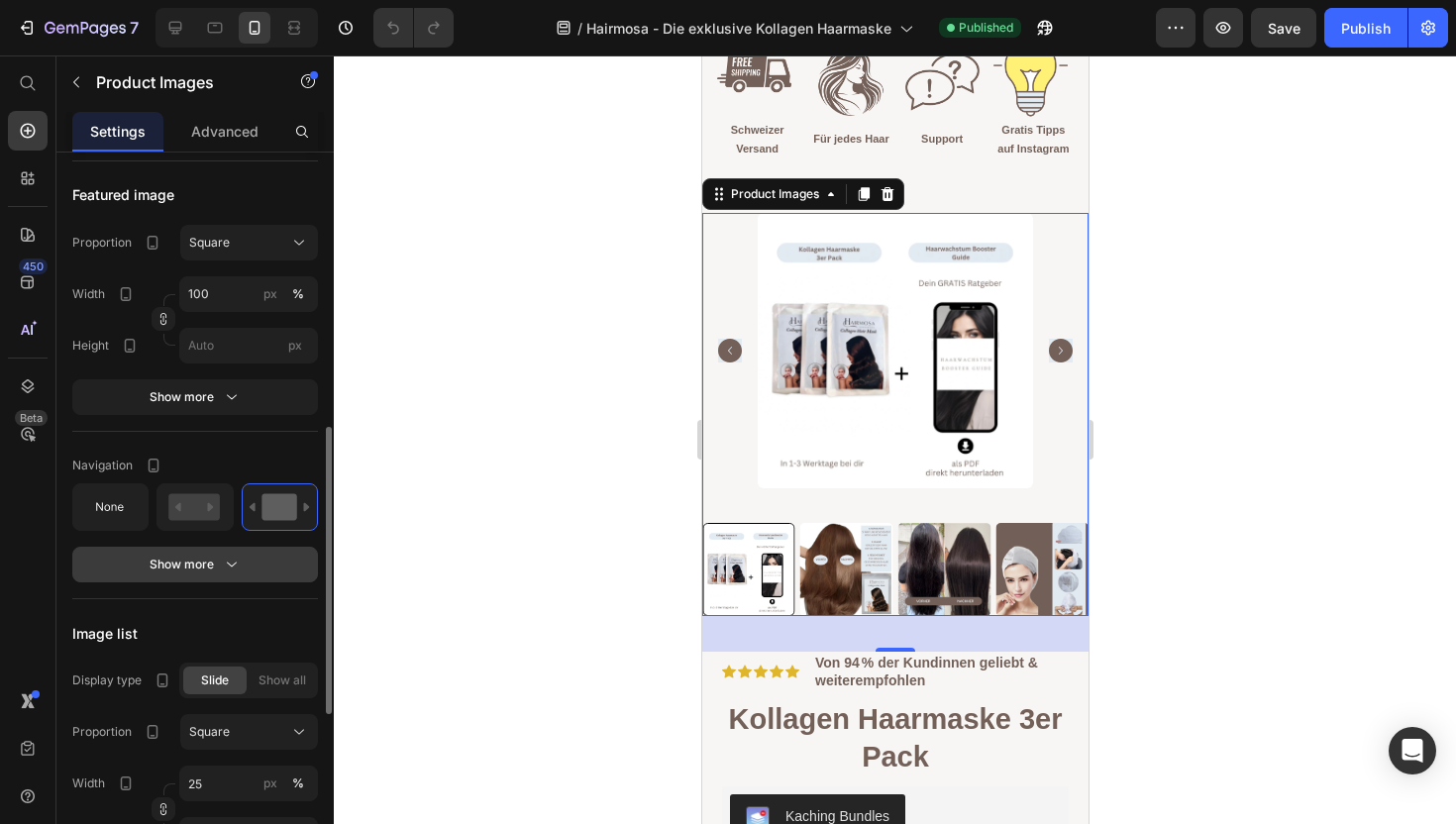 click on "Show more" at bounding box center (195, 565) 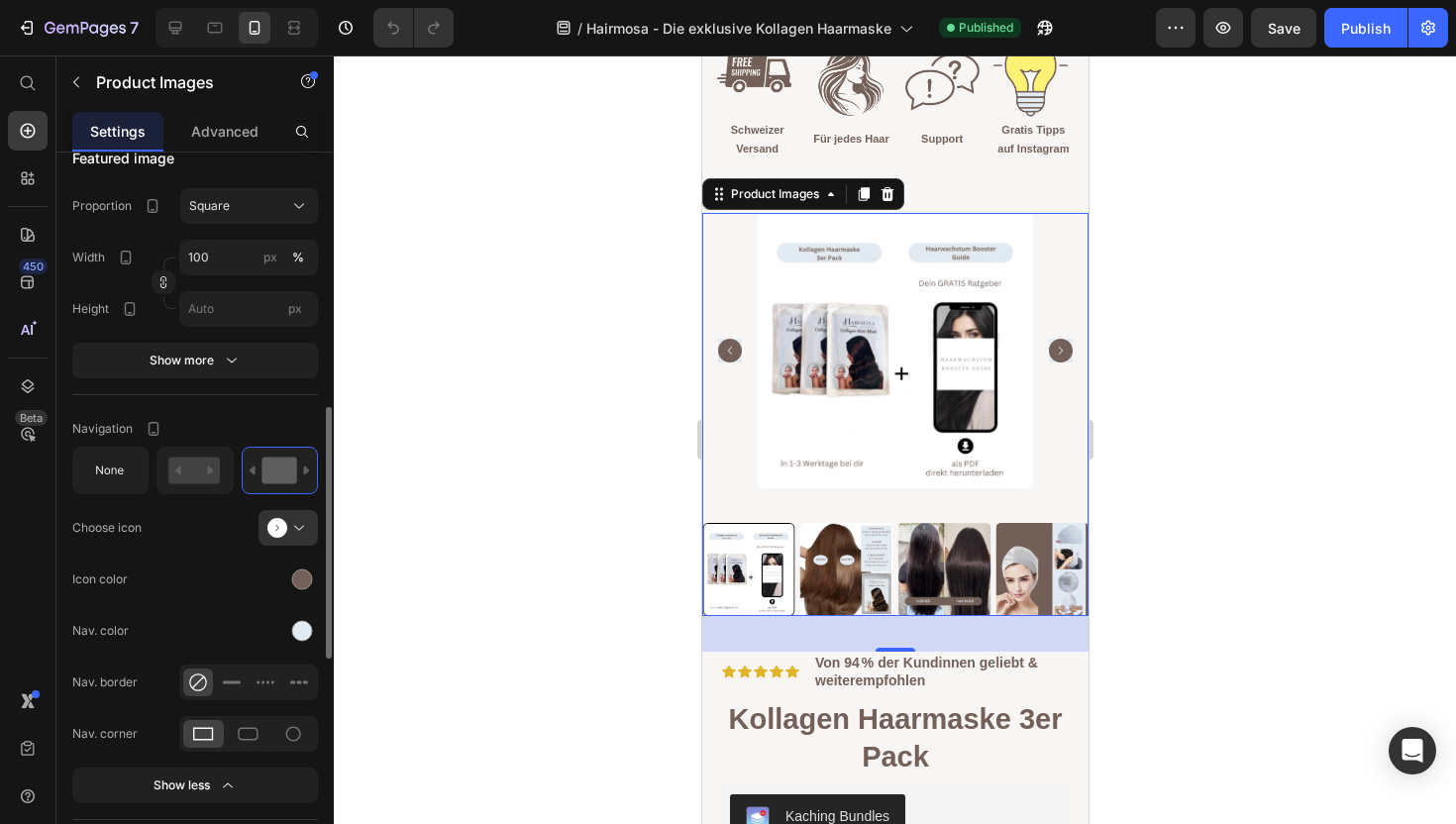 scroll, scrollTop: 733, scrollLeft: 0, axis: vertical 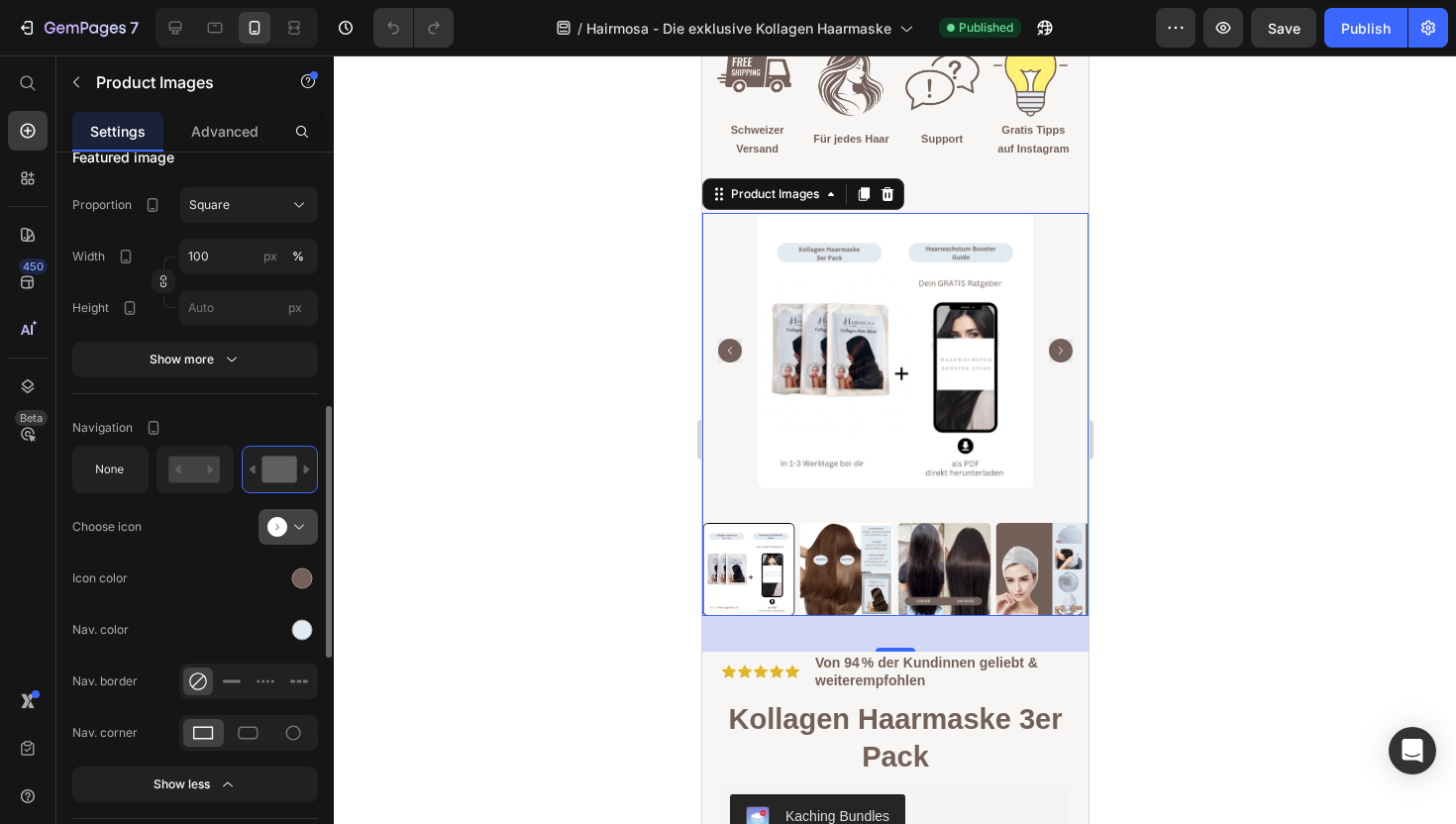 click at bounding box center (296, 527) 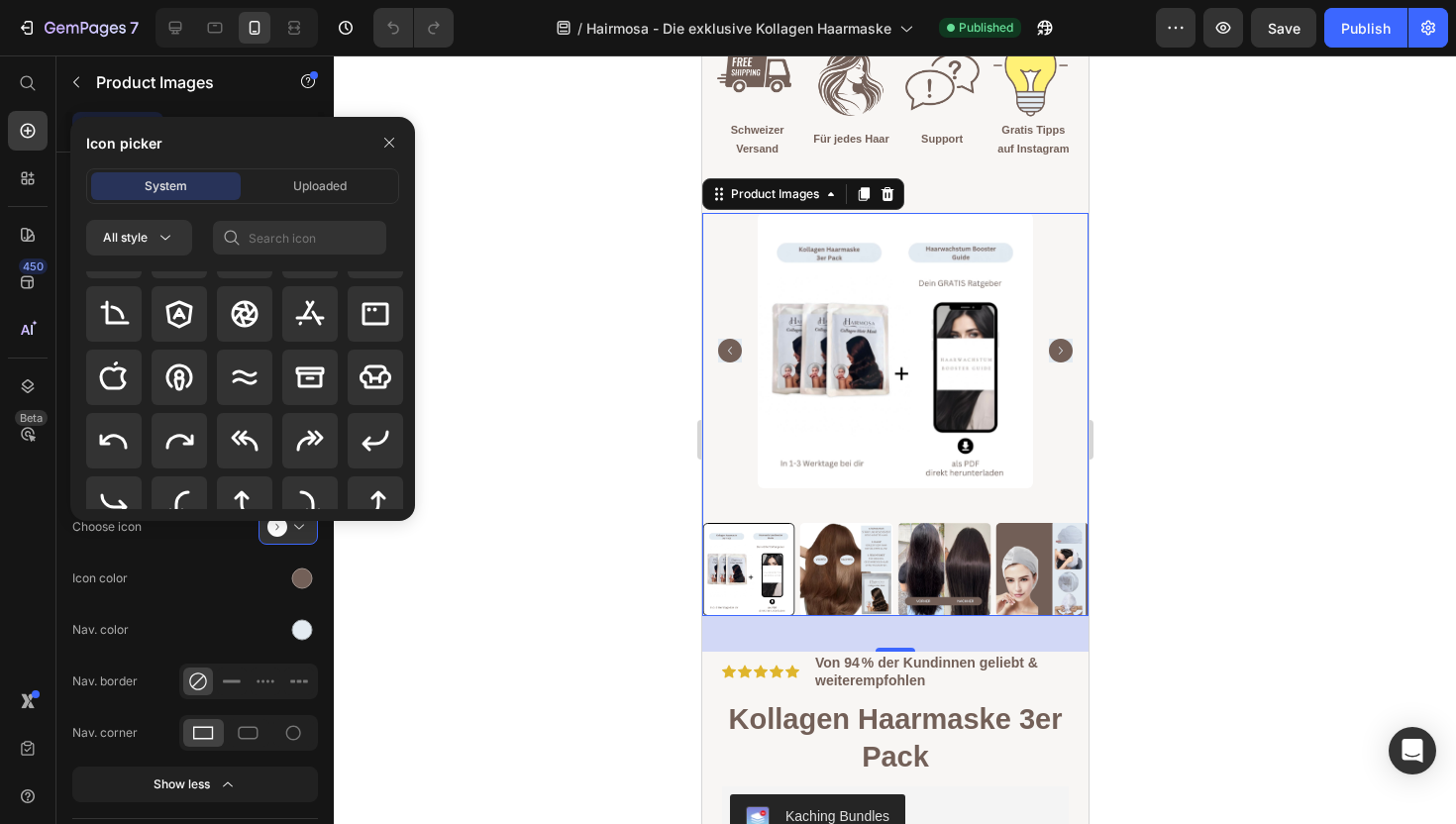 scroll, scrollTop: 343, scrollLeft: 0, axis: vertical 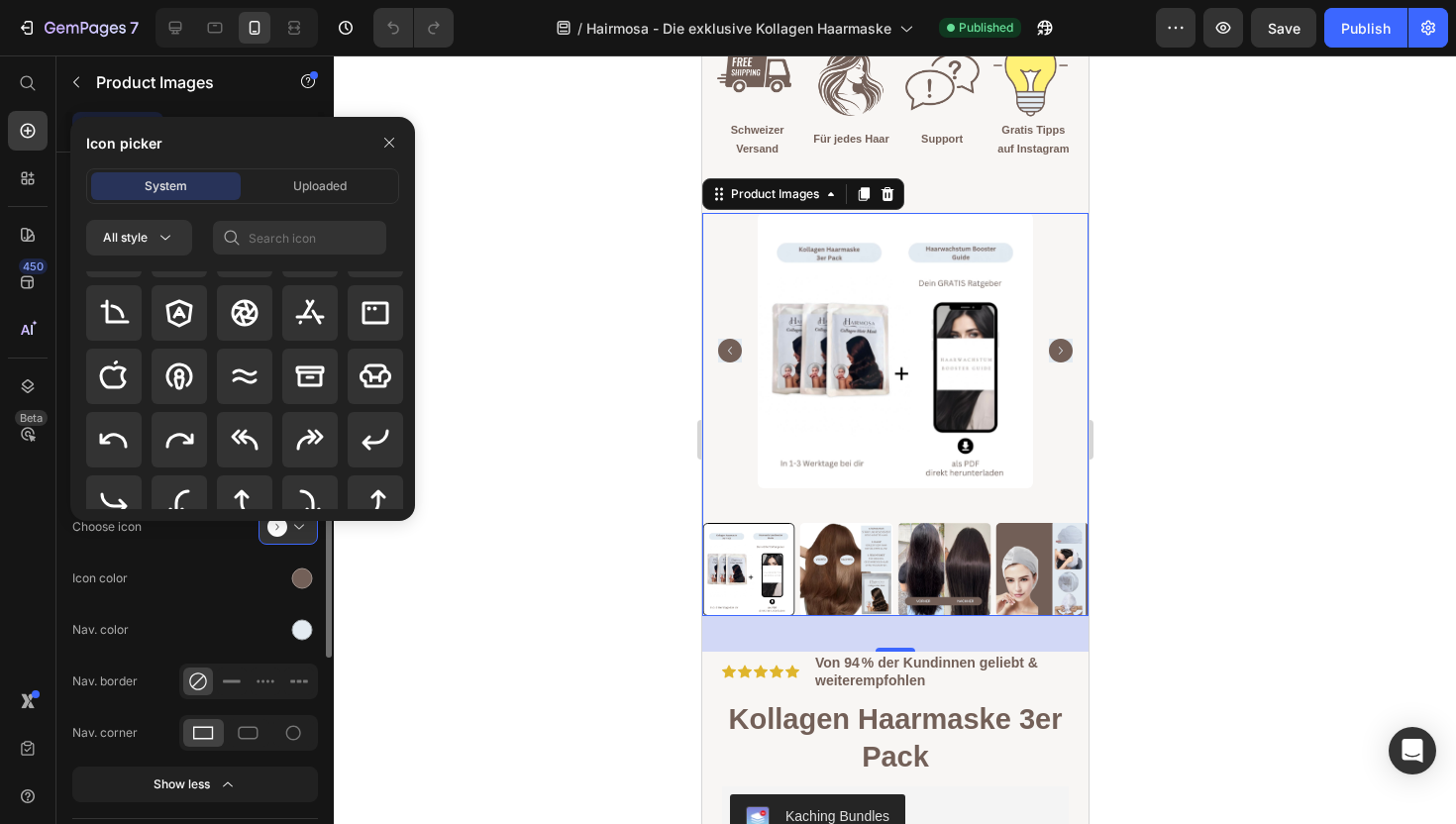 click on "Navigation Choose icon
Icon color Nav. color Nav. border Nav. corner Show less" 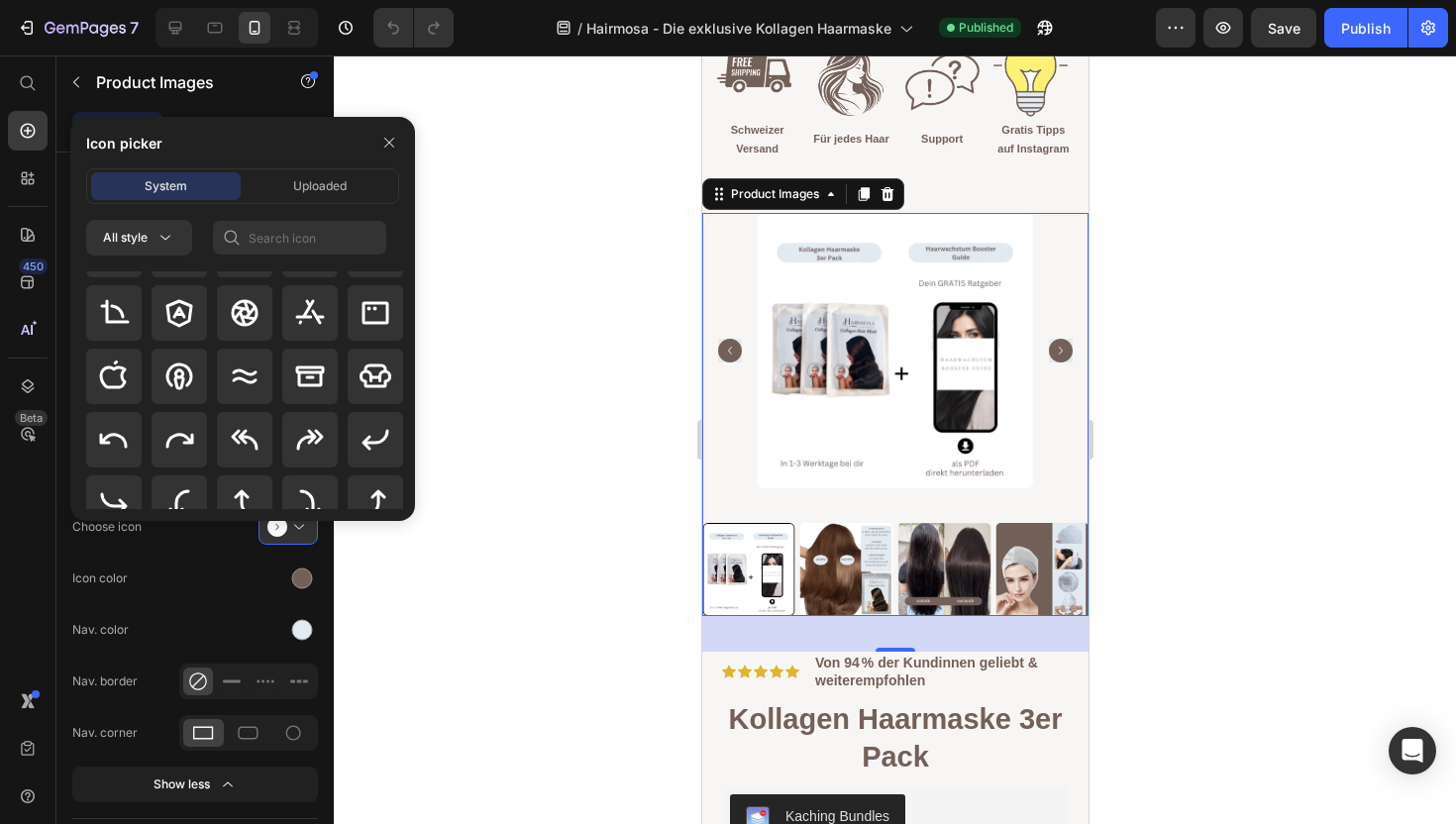 click at bounding box center [389, 143] 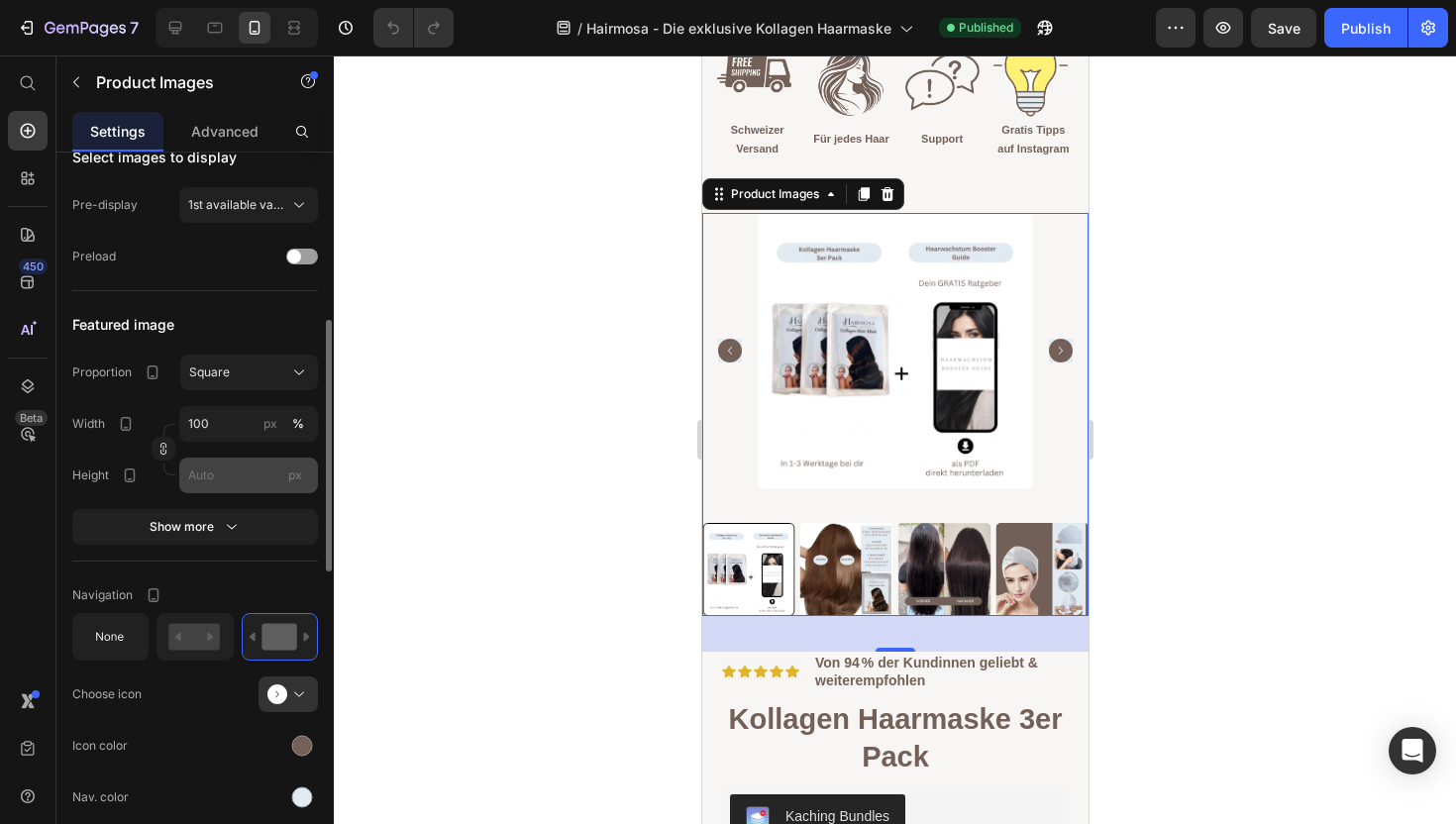 scroll, scrollTop: 545, scrollLeft: 0, axis: vertical 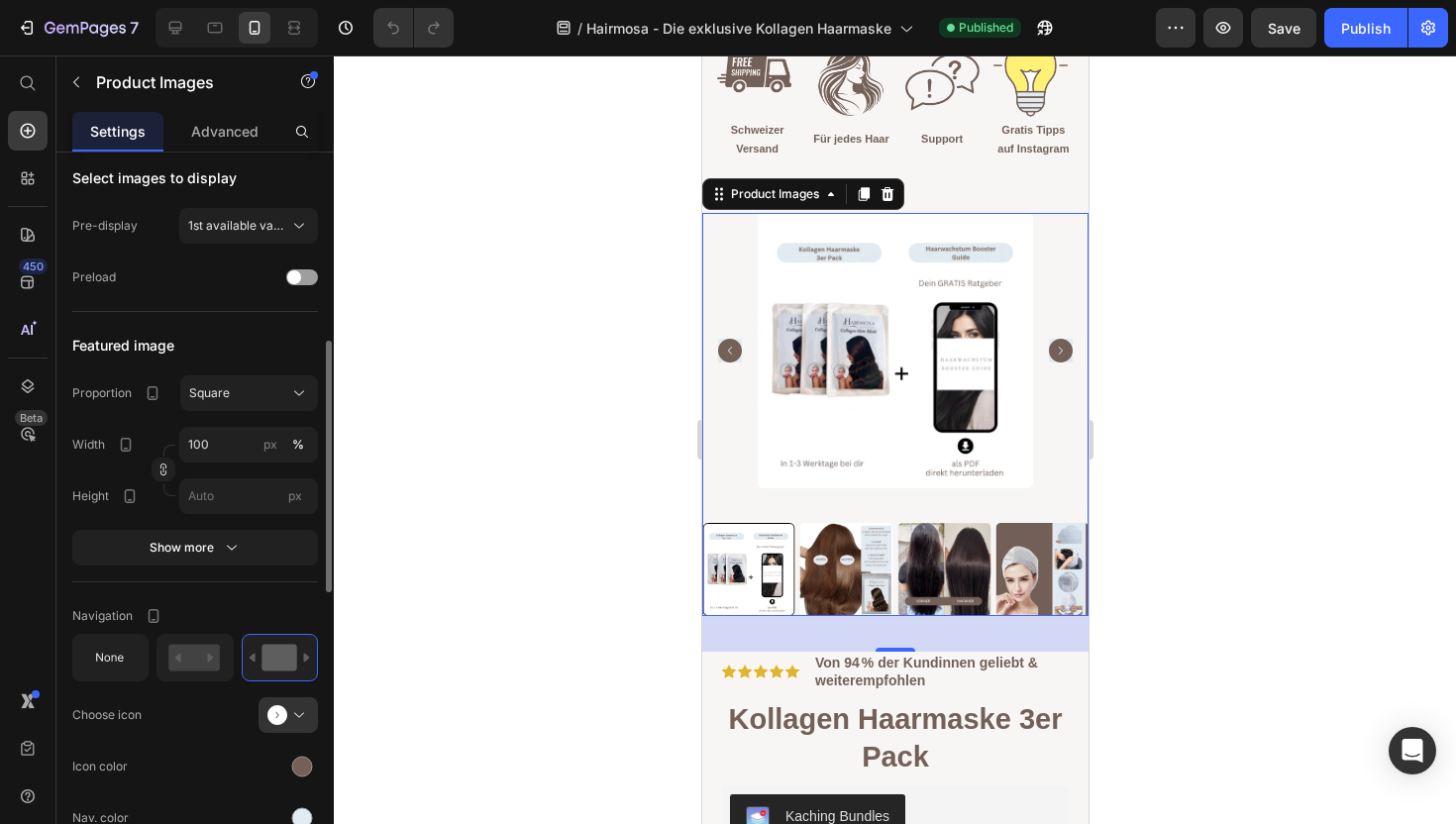 click at bounding box center [894, 351] 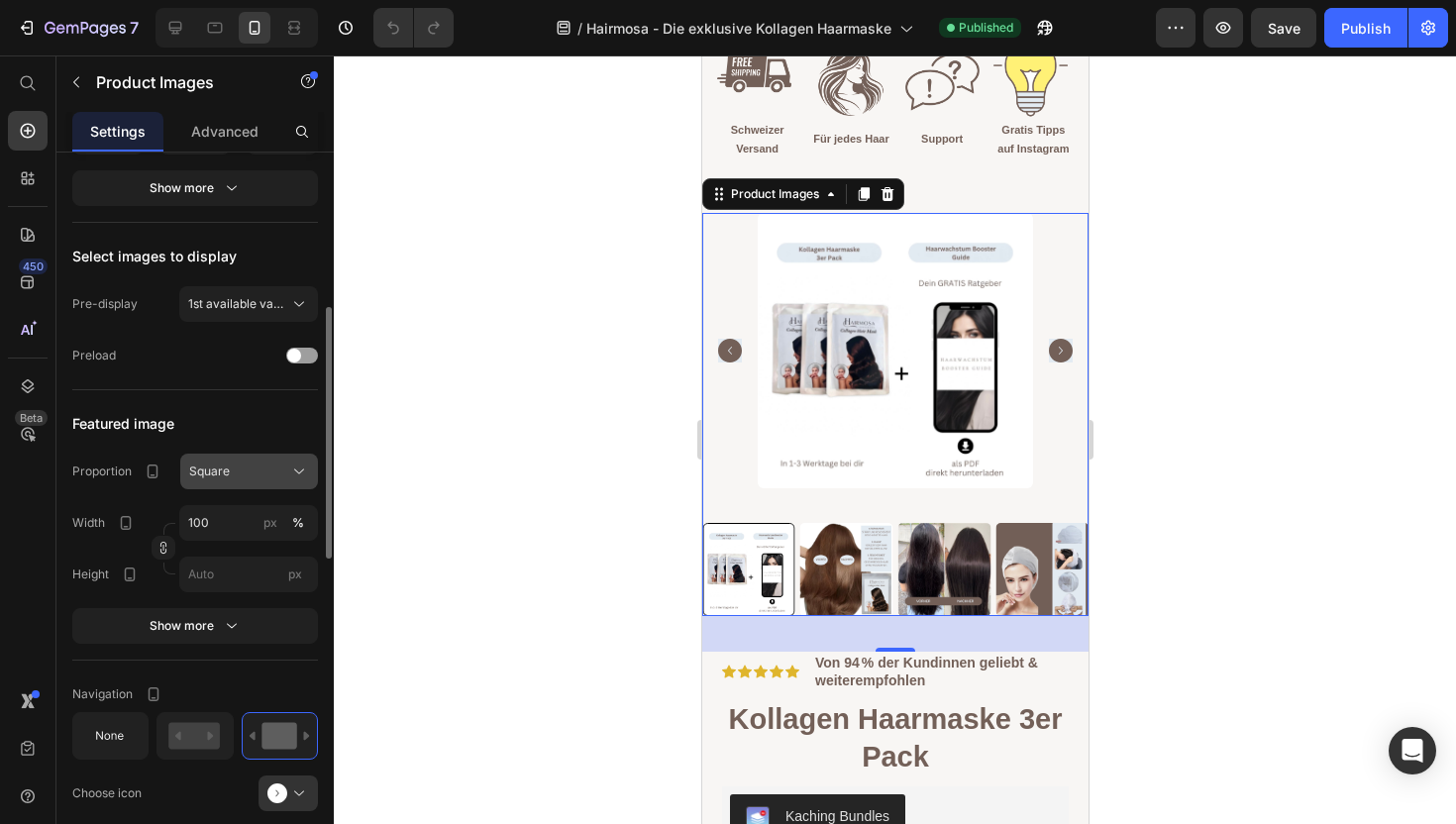 scroll, scrollTop: 431, scrollLeft: 0, axis: vertical 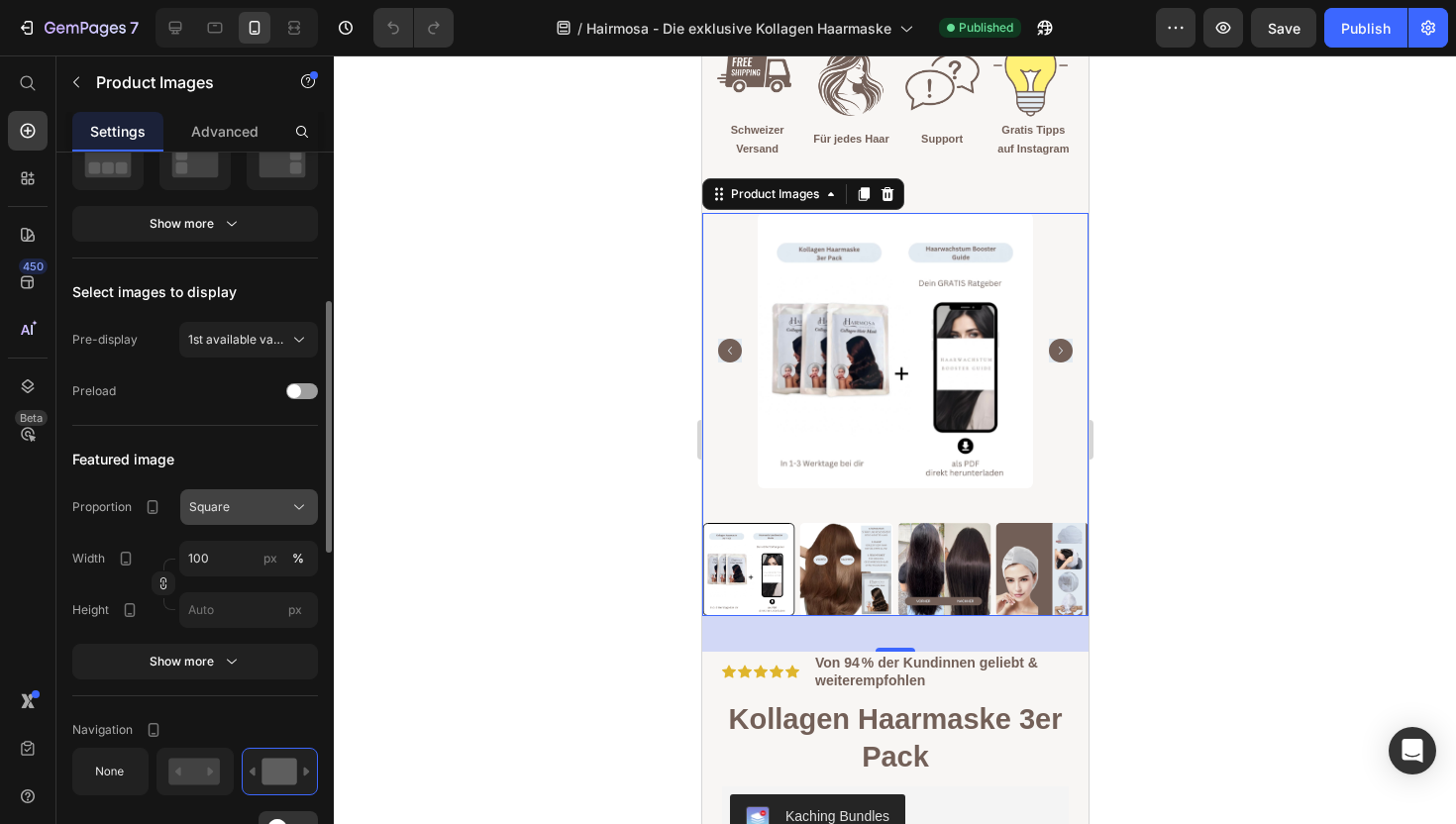 click on "Square" at bounding box center [209, 507] 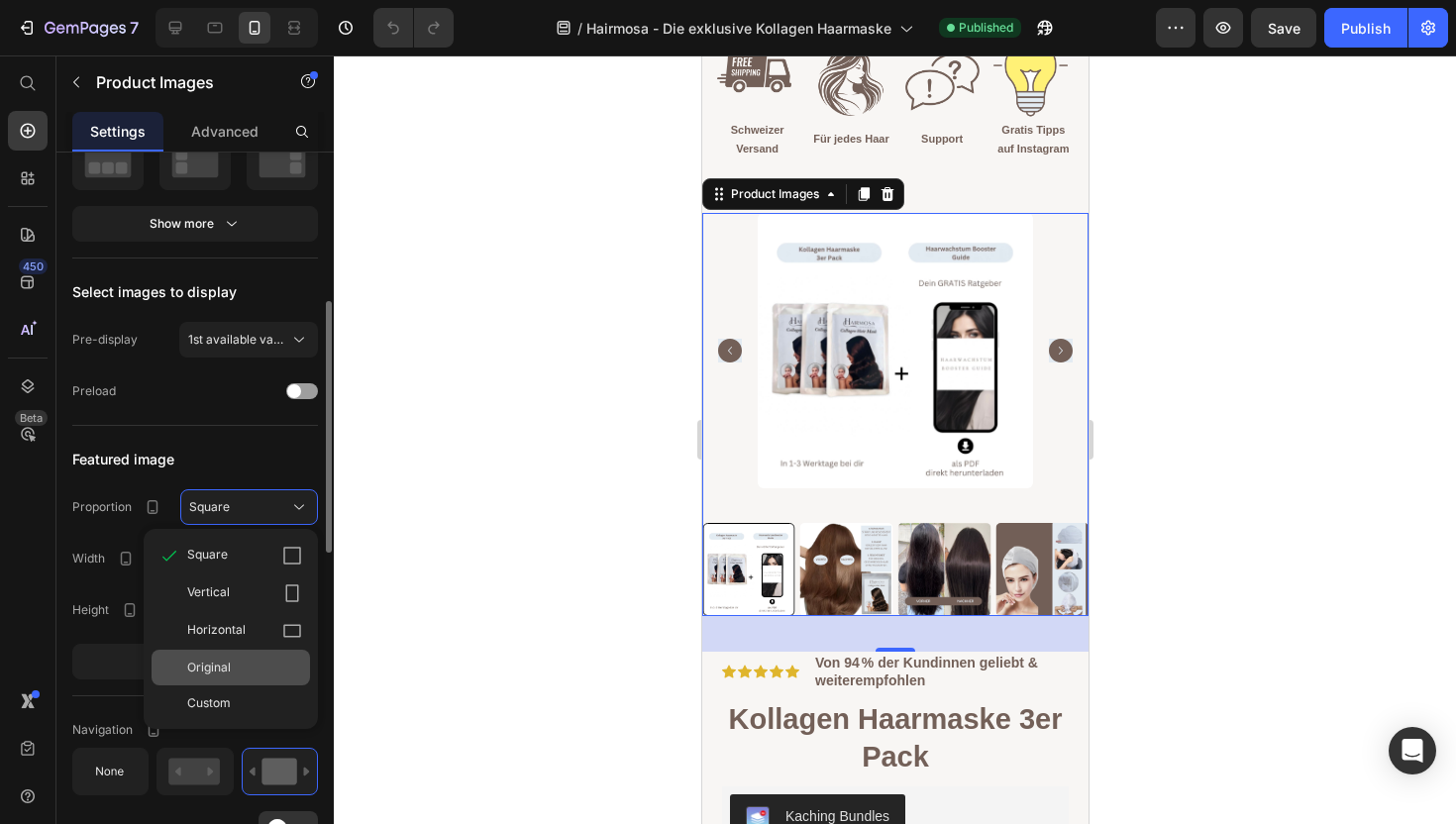 click on "Original" 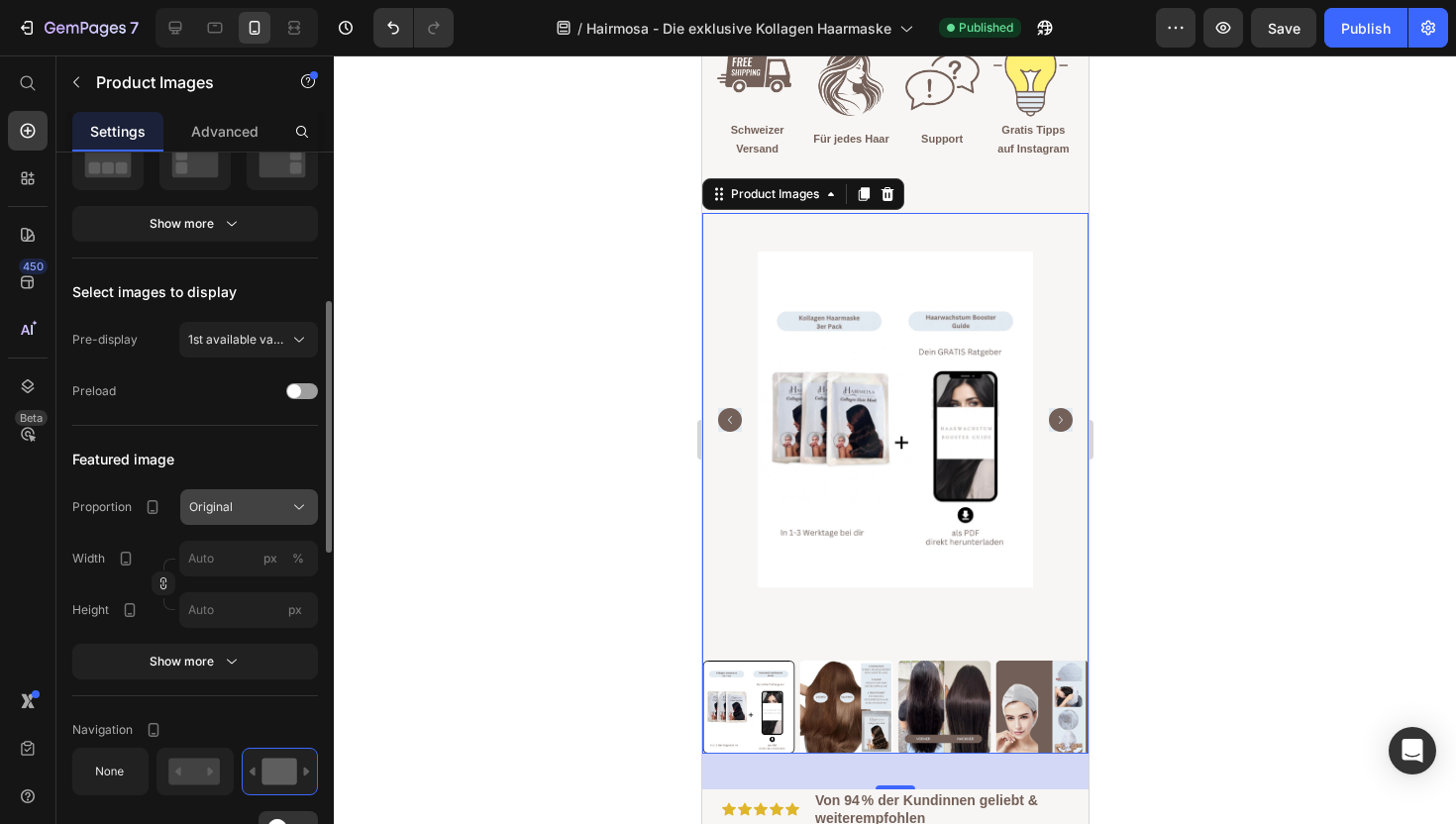 click on "Original" at bounding box center (211, 507) 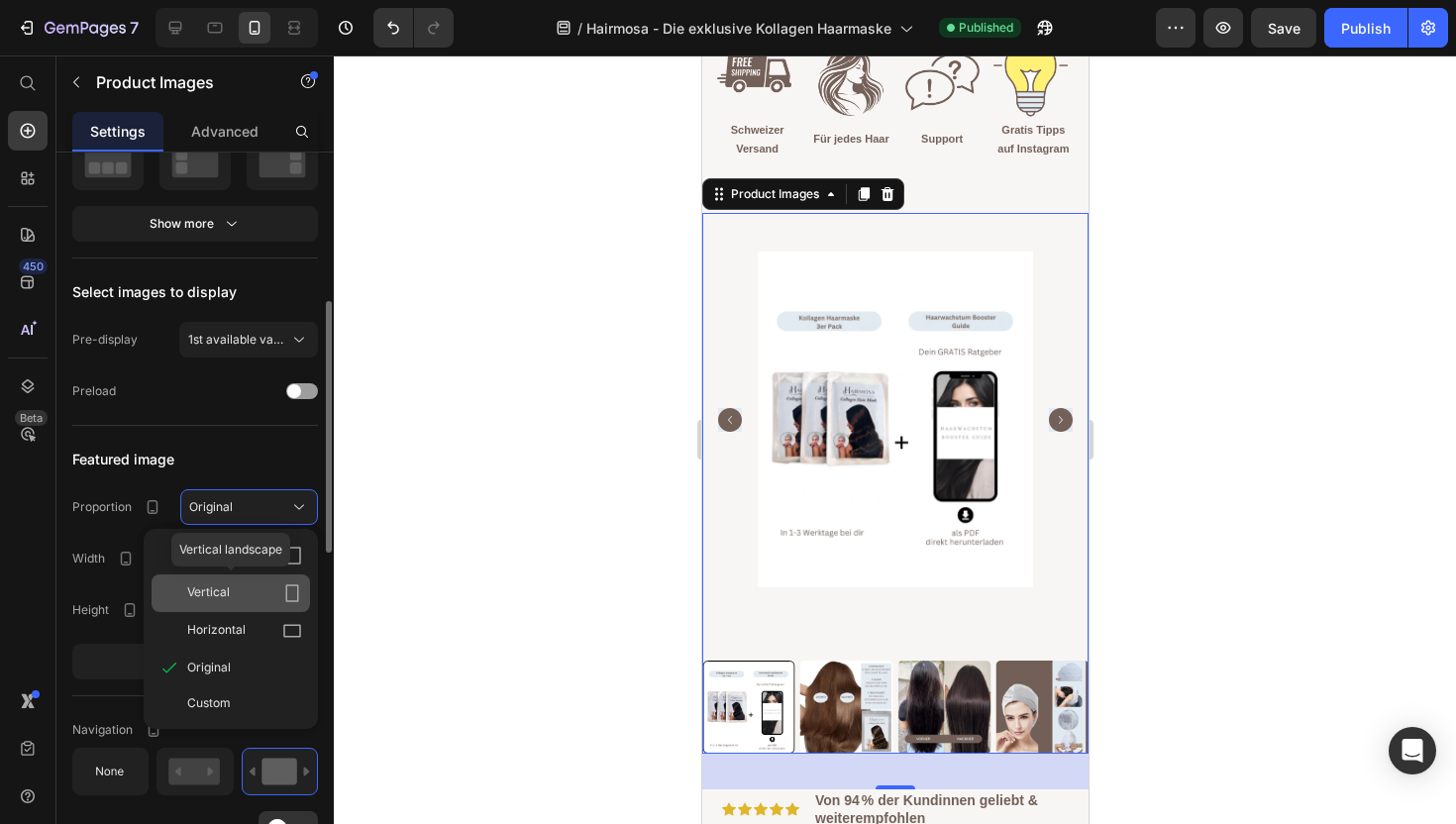 click on "Vertical" at bounding box center (208, 593) 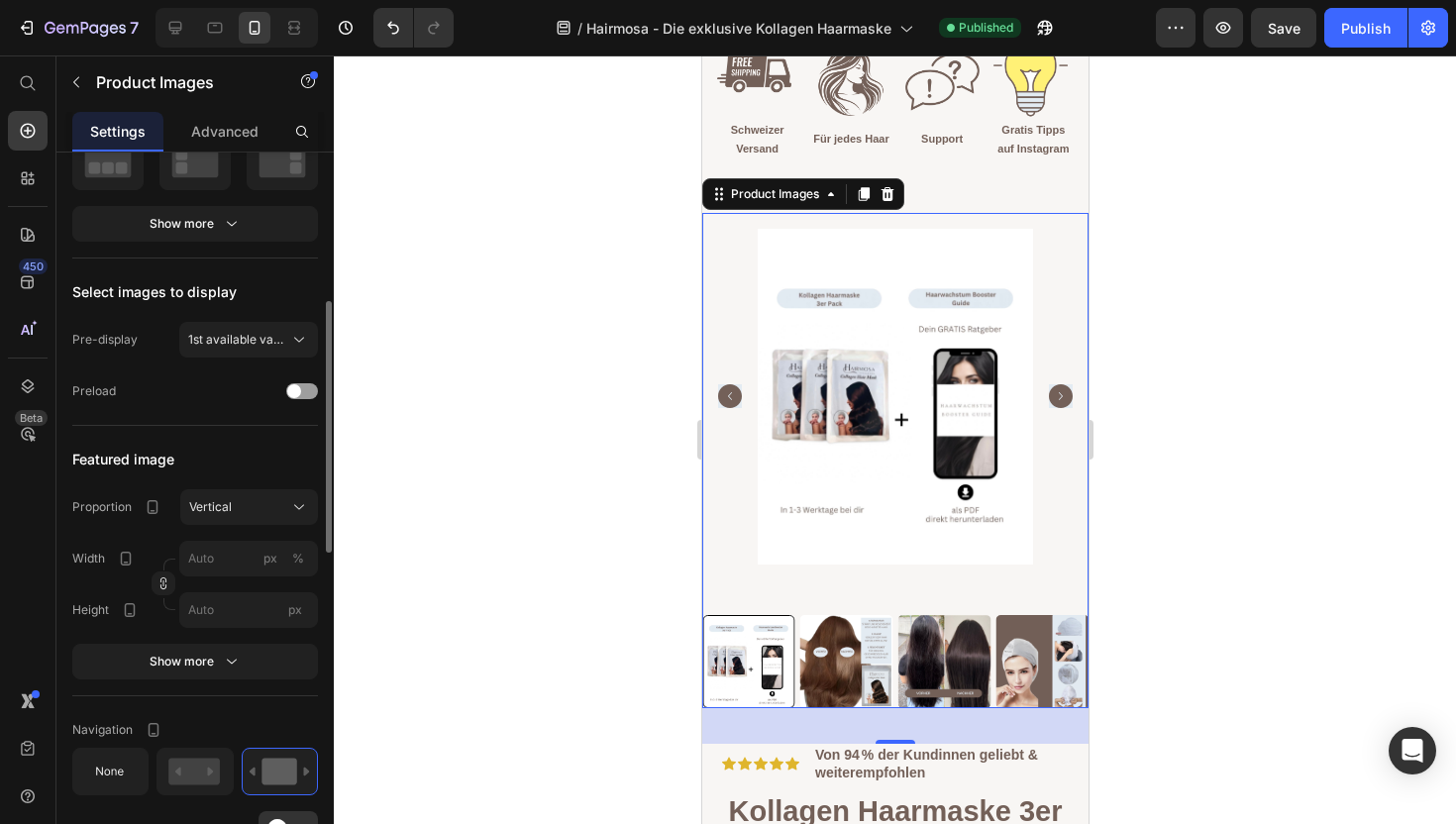 click at bounding box center (846, 662) 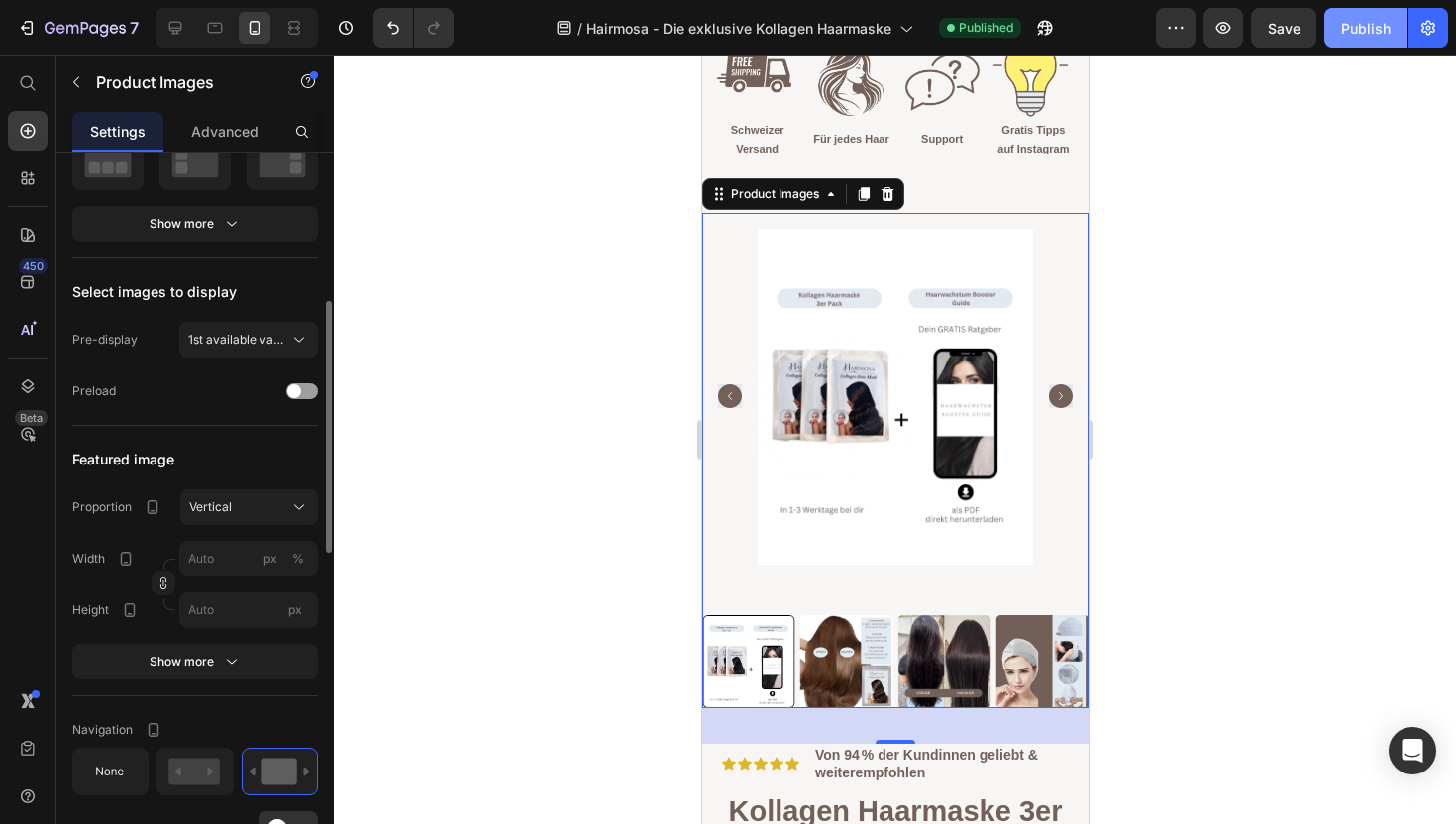 click on "Publish" at bounding box center [1366, 28] 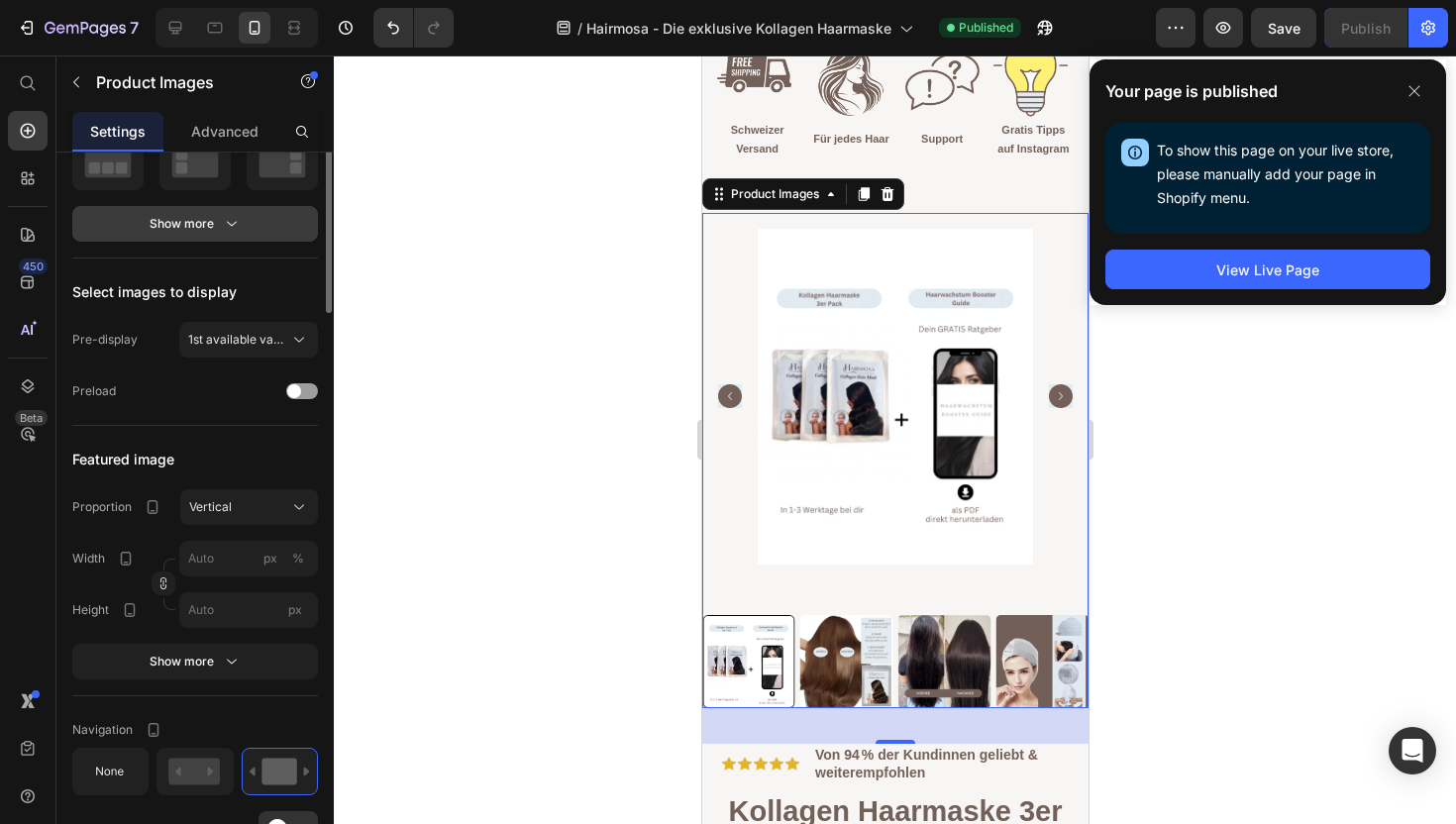 scroll, scrollTop: 0, scrollLeft: 0, axis: both 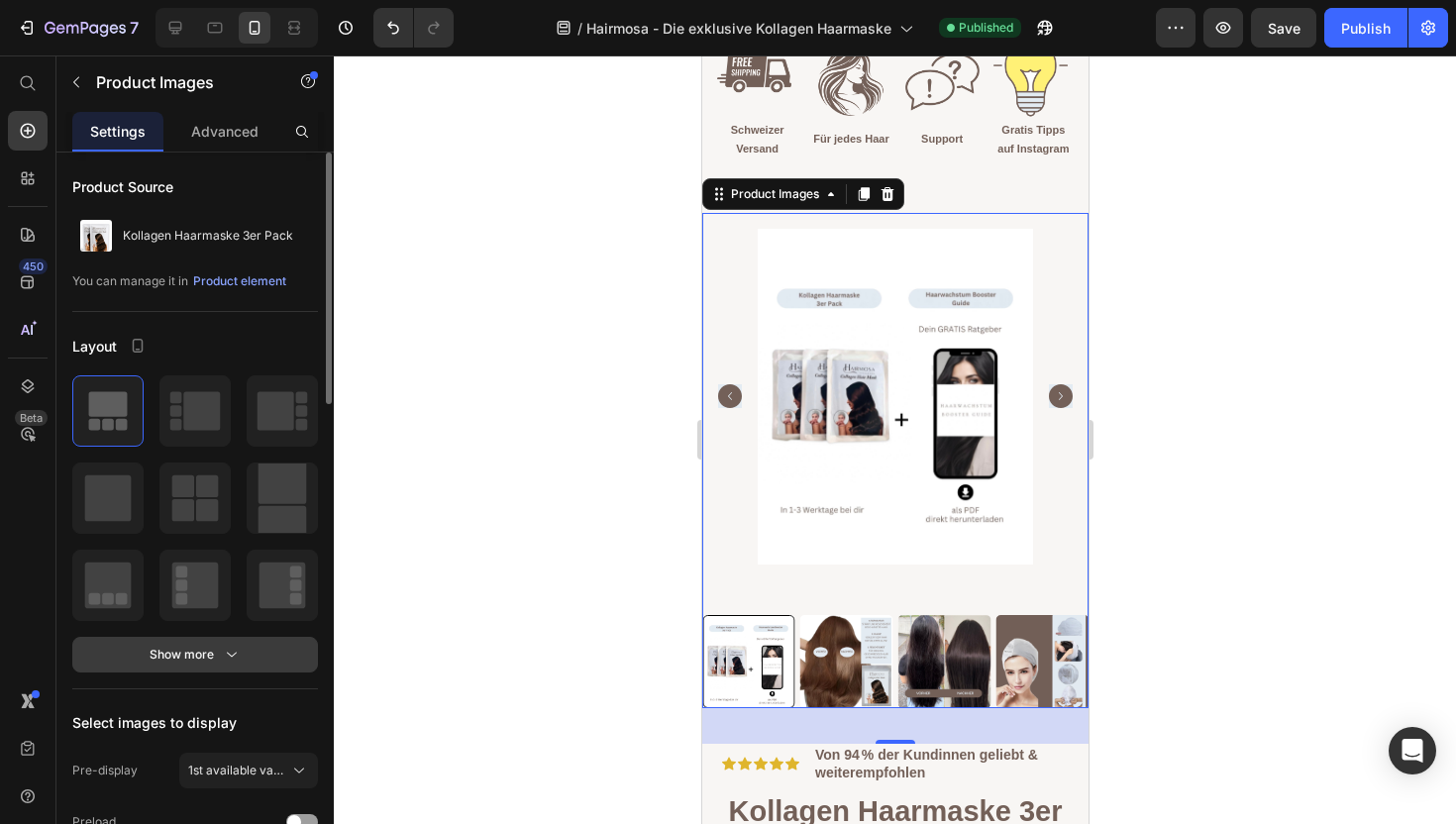 click on "Show more" at bounding box center [195, 655] 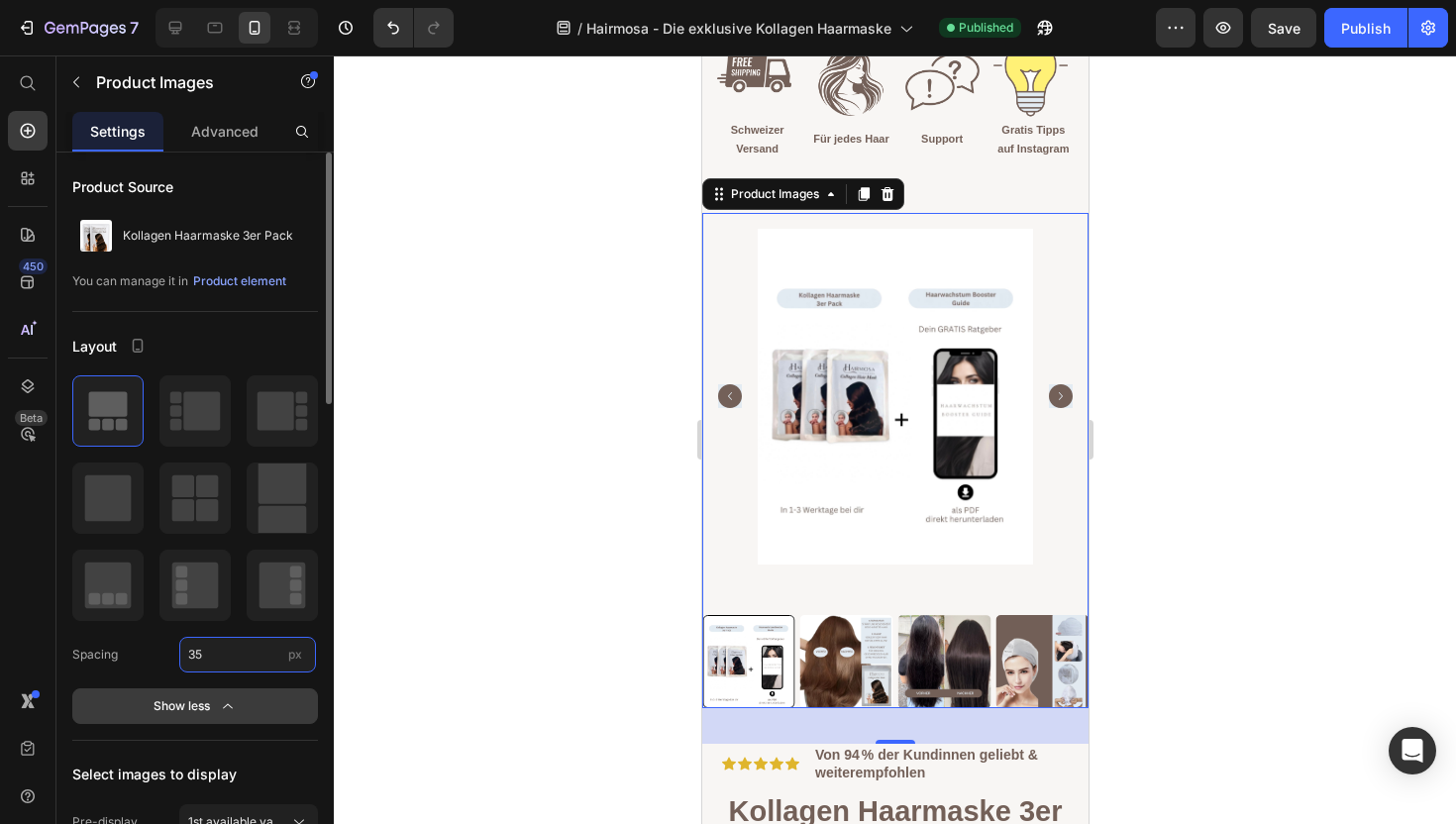click on "35" at bounding box center (248, 655) 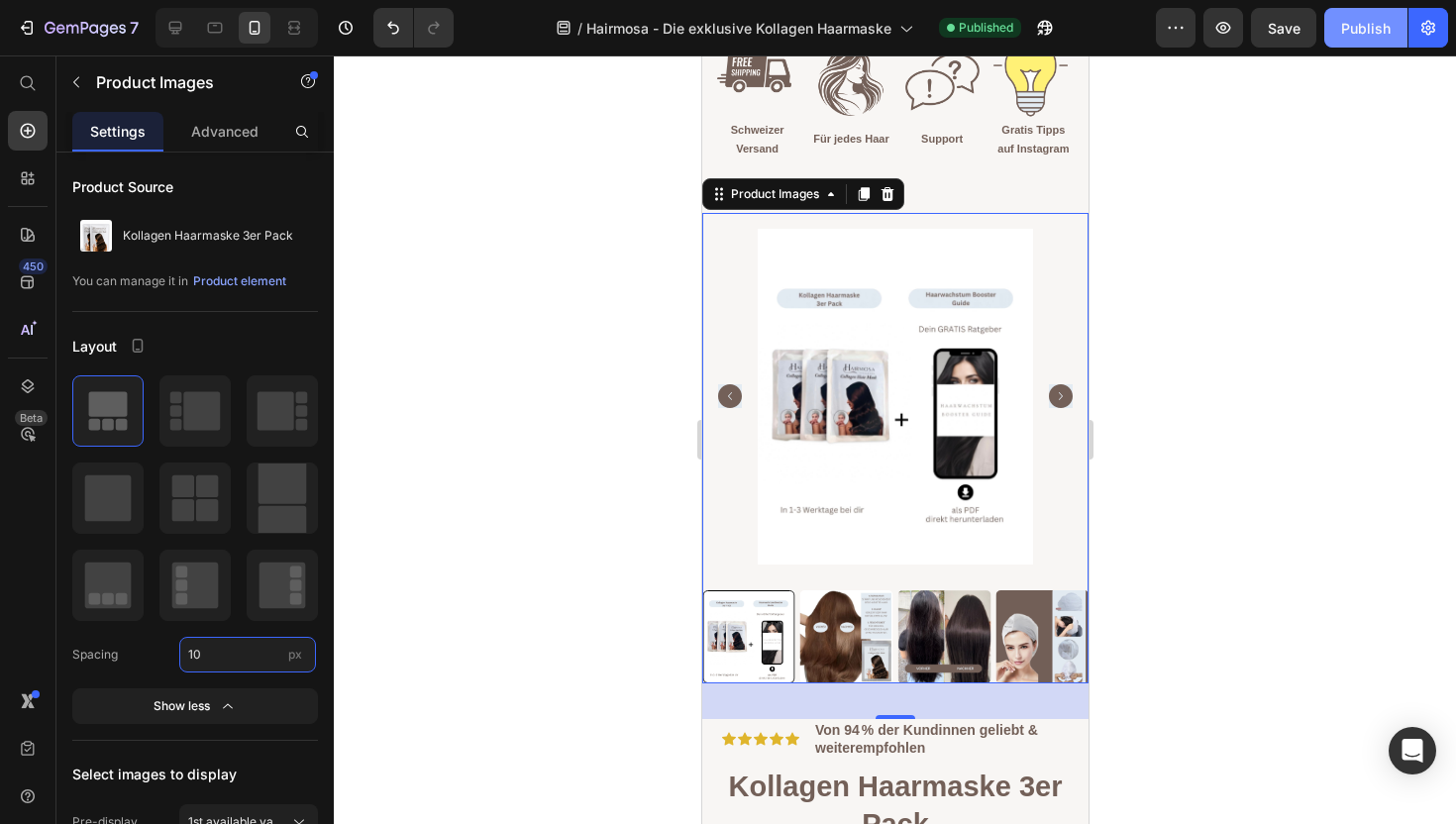 type on "10" 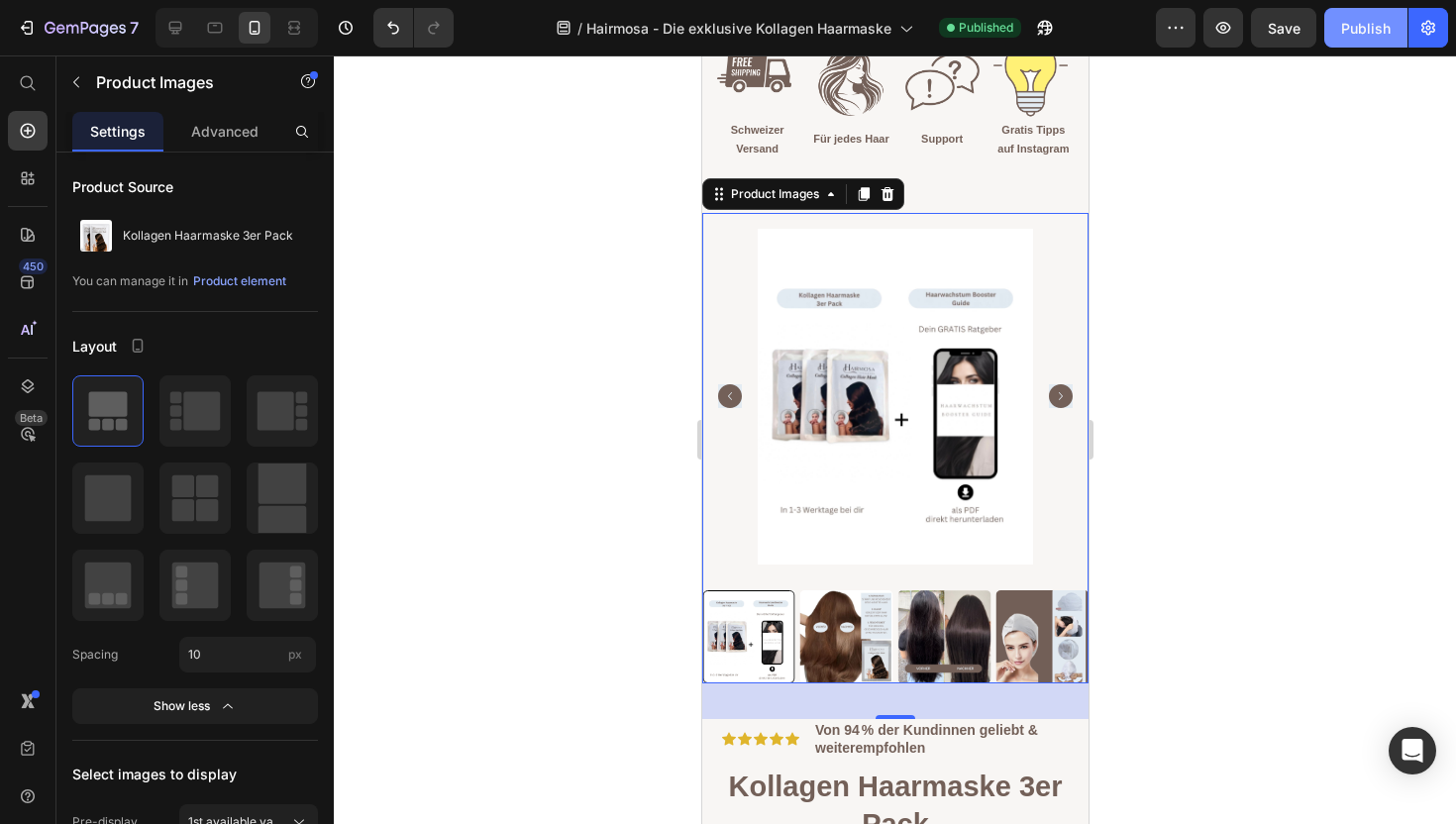 click on "Publish" at bounding box center (1366, 28) 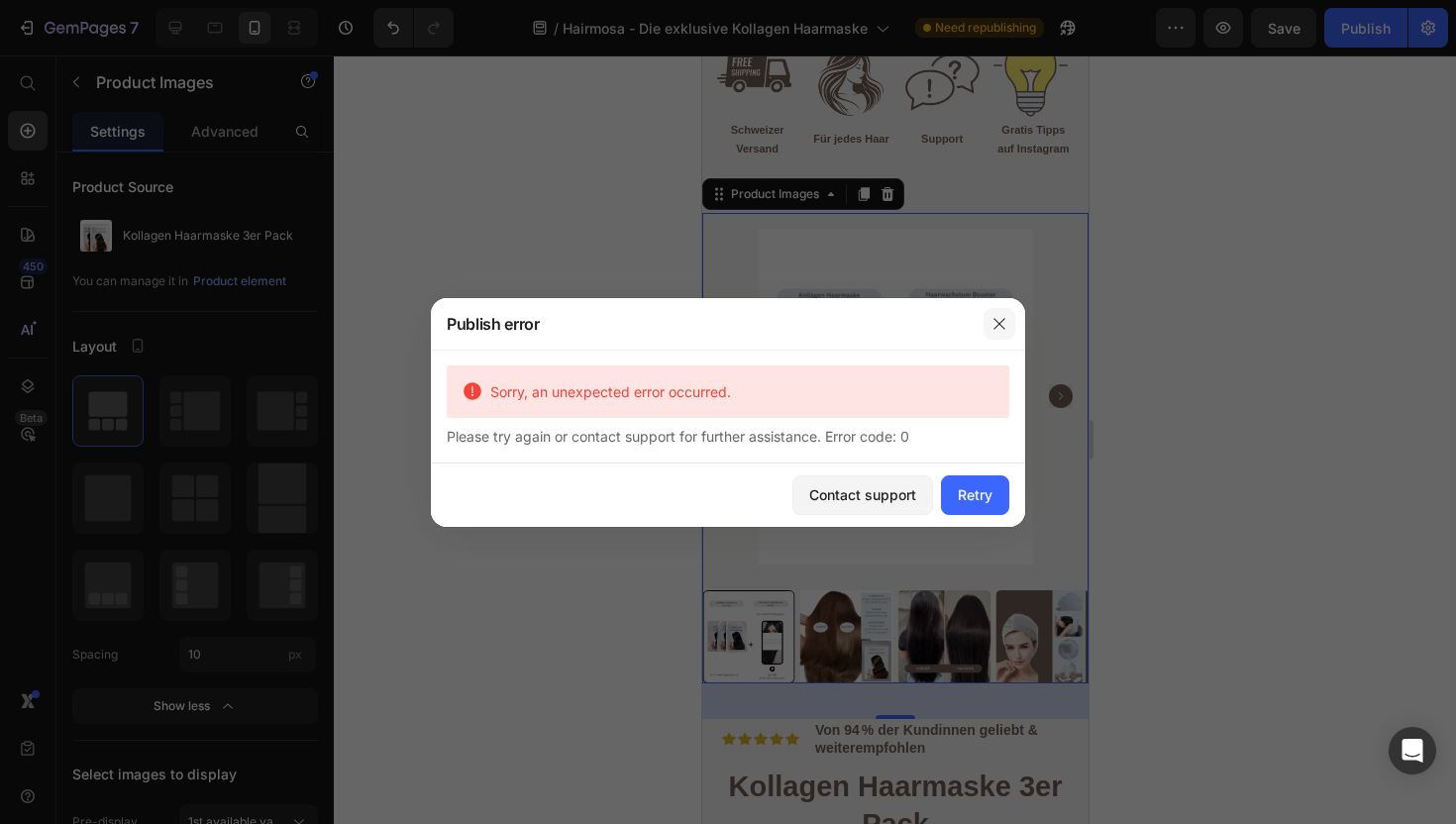 click at bounding box center [999, 324] 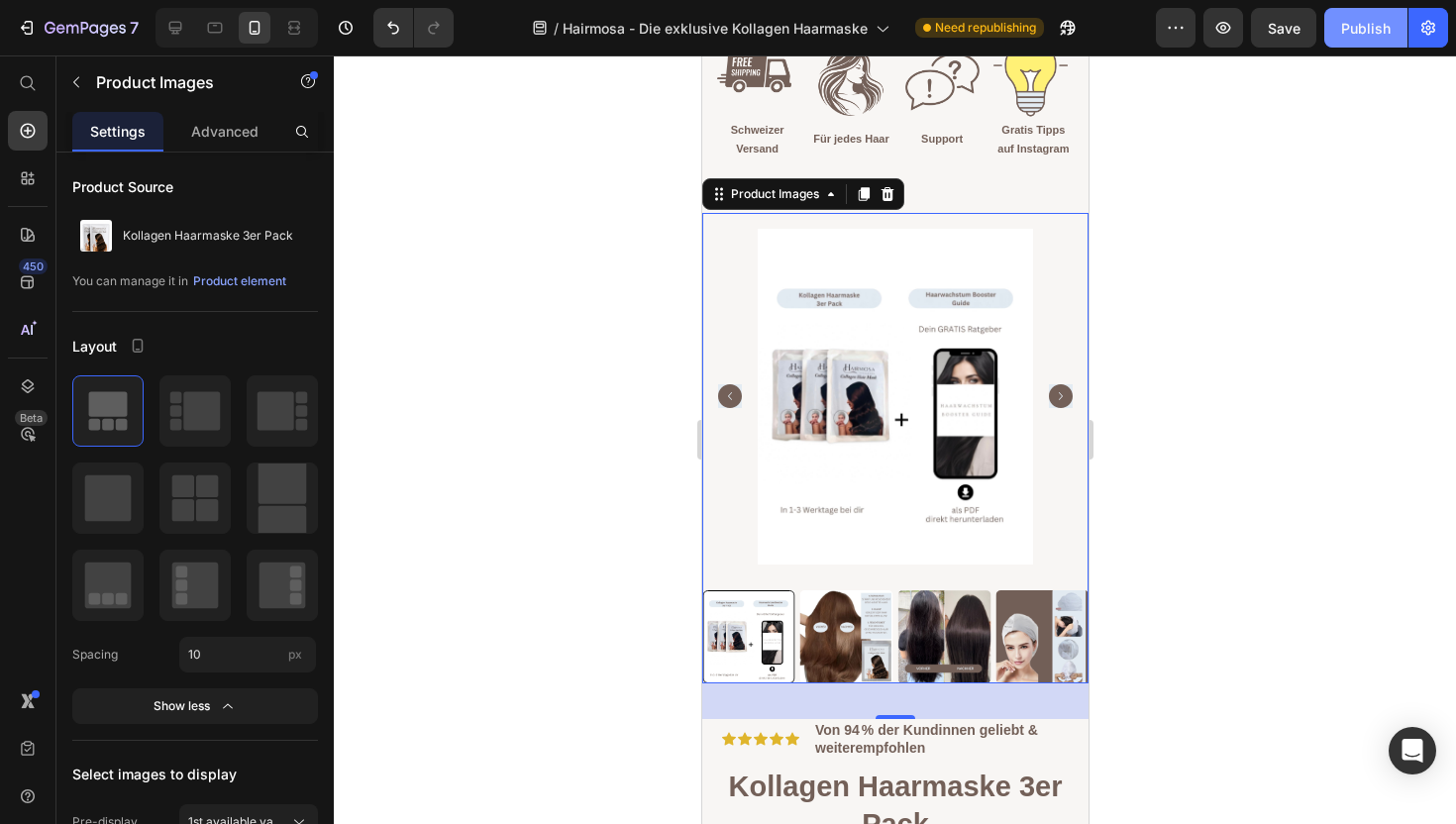 click on "Publish" 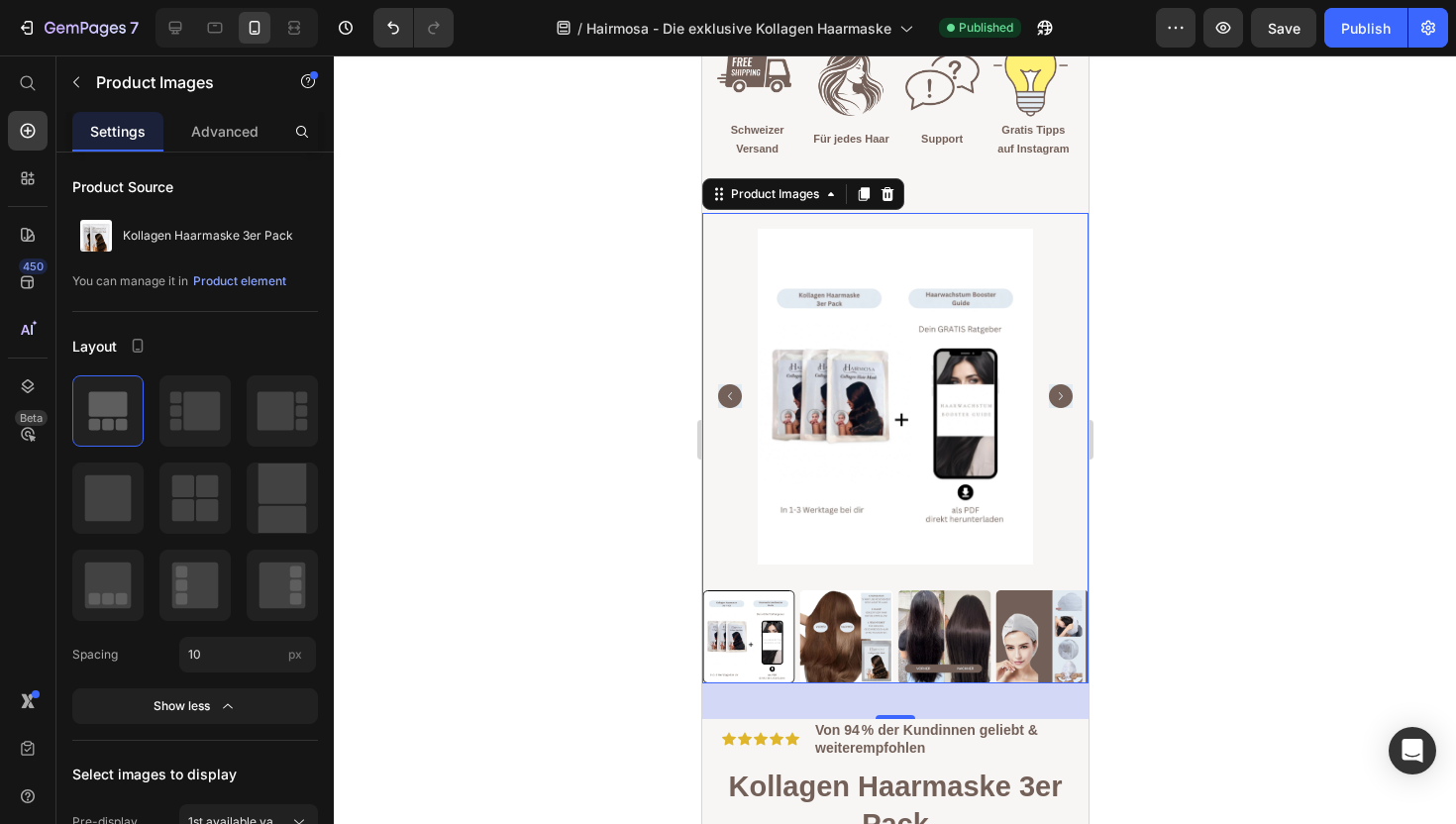 click 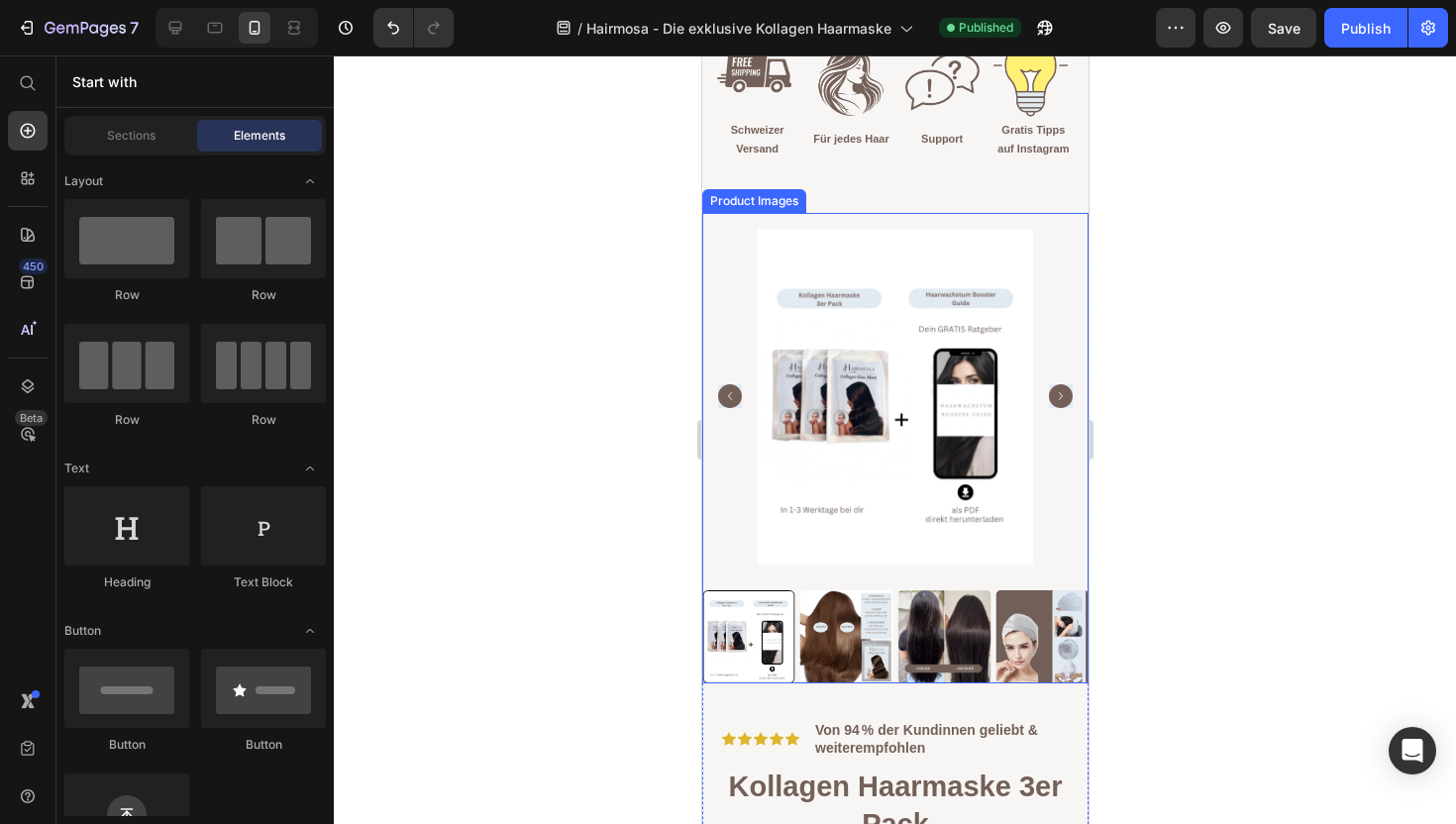 click at bounding box center (894, 396) 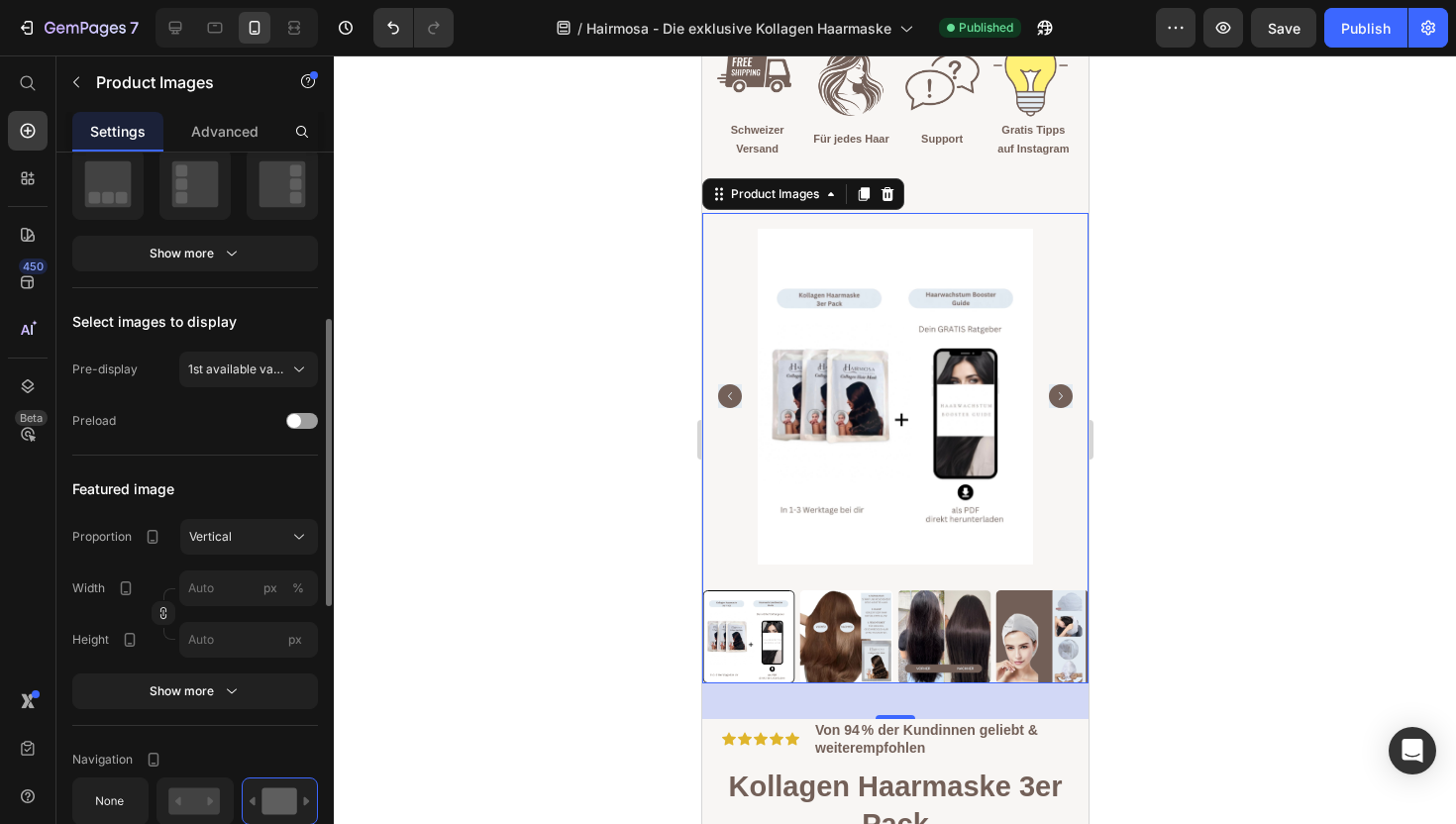 scroll, scrollTop: 407, scrollLeft: 0, axis: vertical 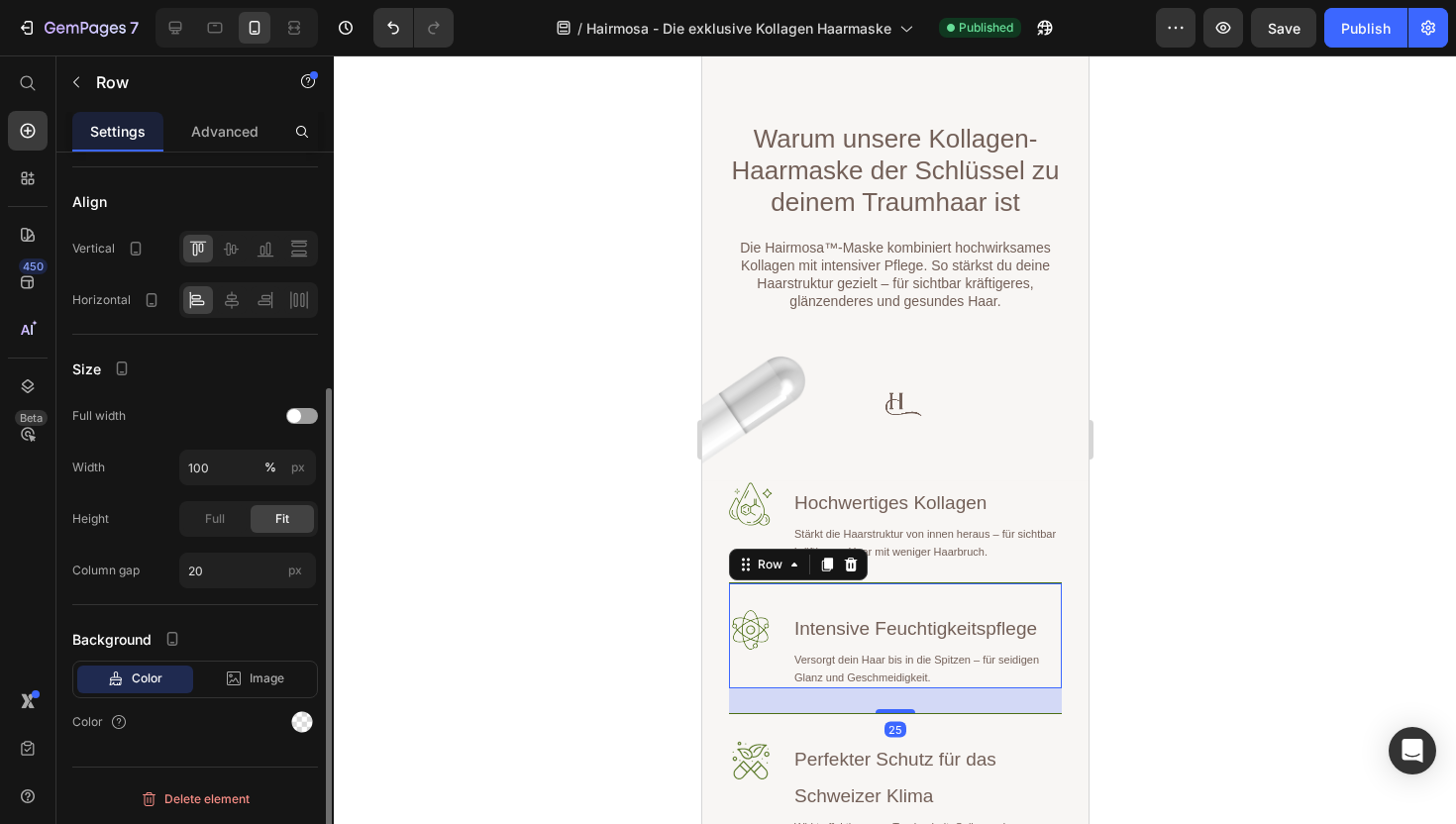 click on "Image Intensive Feuchtigkeitspflege Heading Versorgt dein Haar bis in die Spitzen – für seidigen Glanz und Geschmeidigkeit. Text Block Row   25" at bounding box center [894, 635] 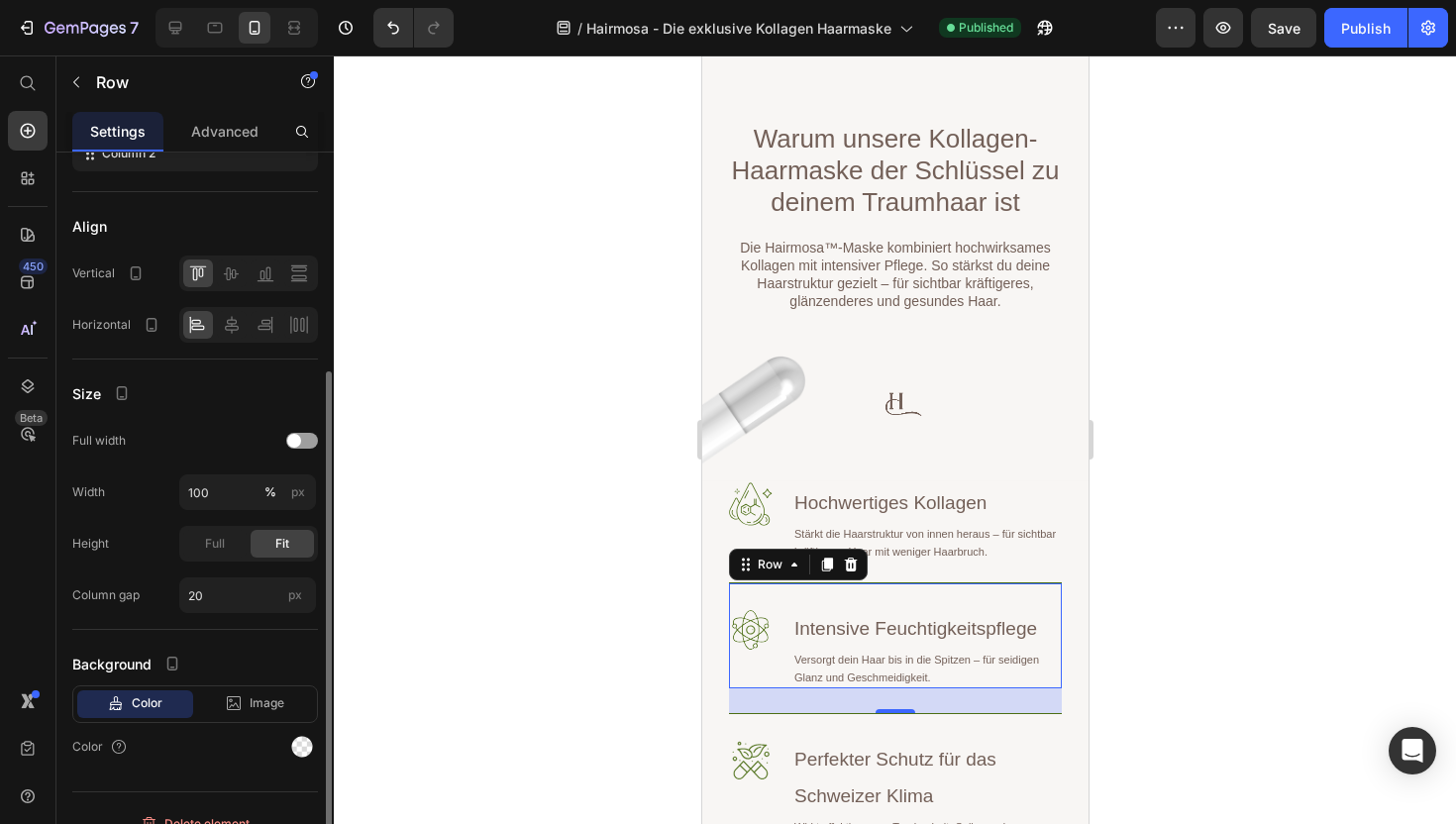 scroll, scrollTop: 347, scrollLeft: 0, axis: vertical 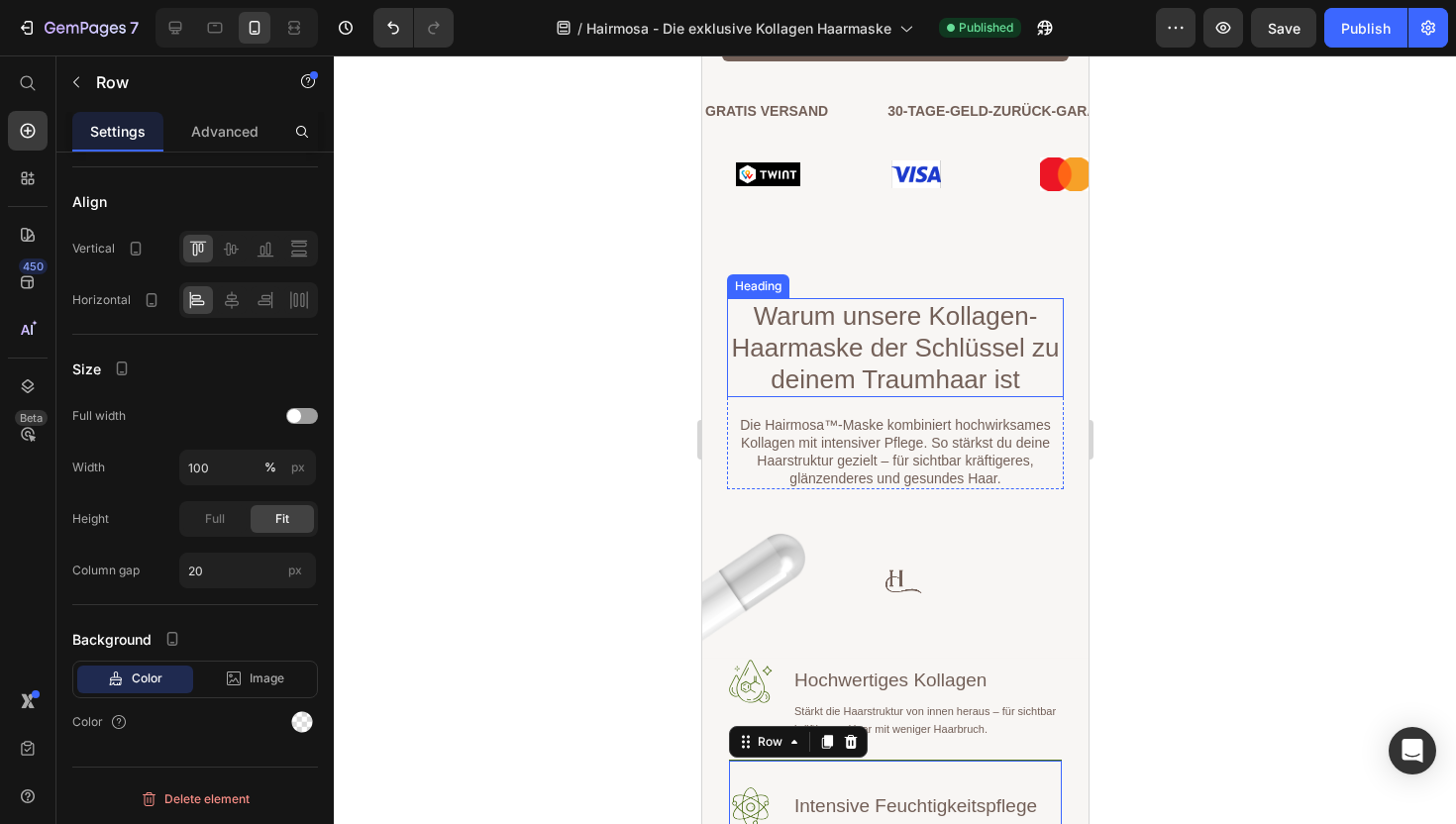 click on "Warum unsere Kollagen-Haarmaske der Schlüssel zu deinem Traumhaar ist" at bounding box center (894, 348) 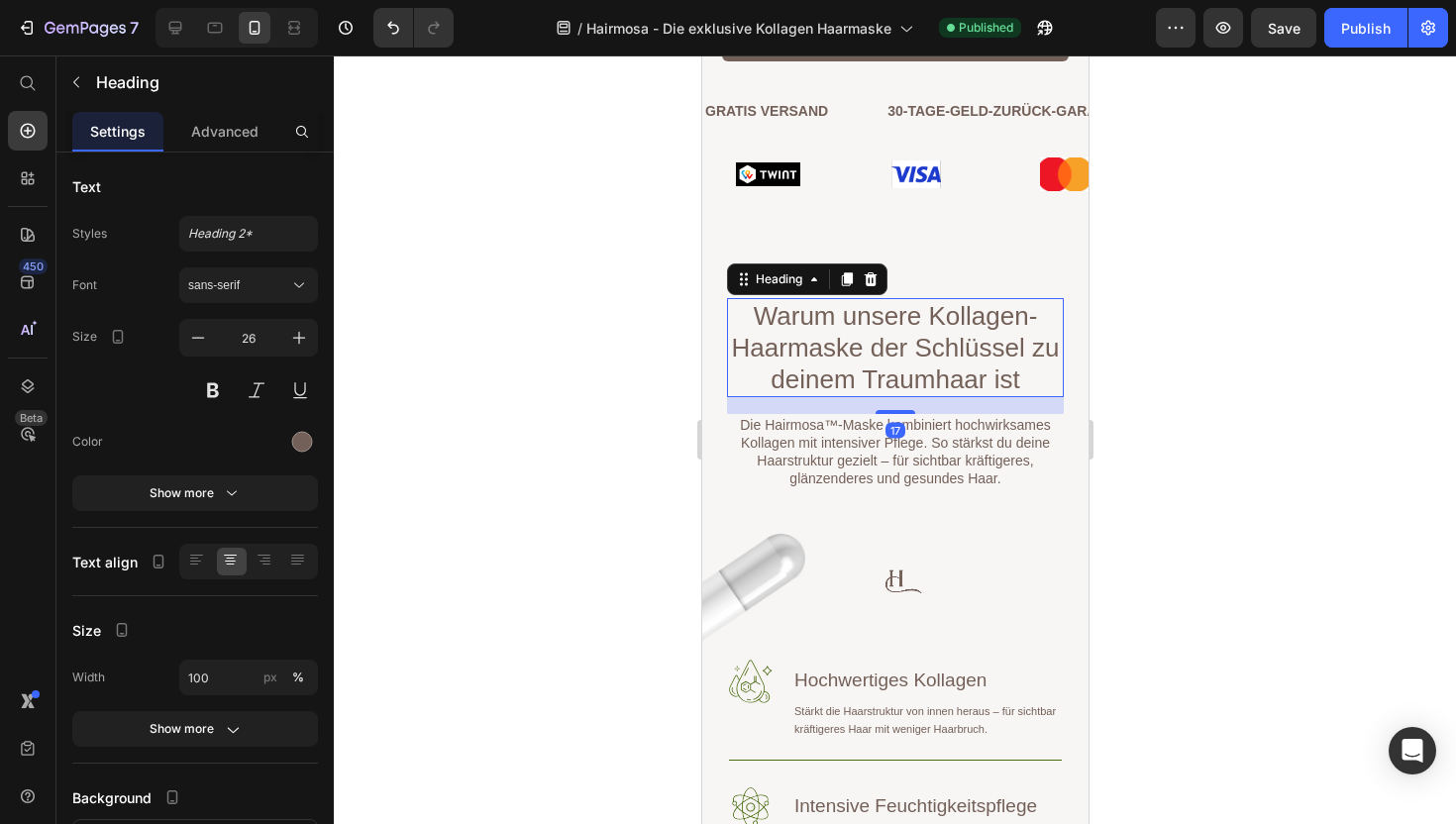 click on "Heading" at bounding box center (806, 279) 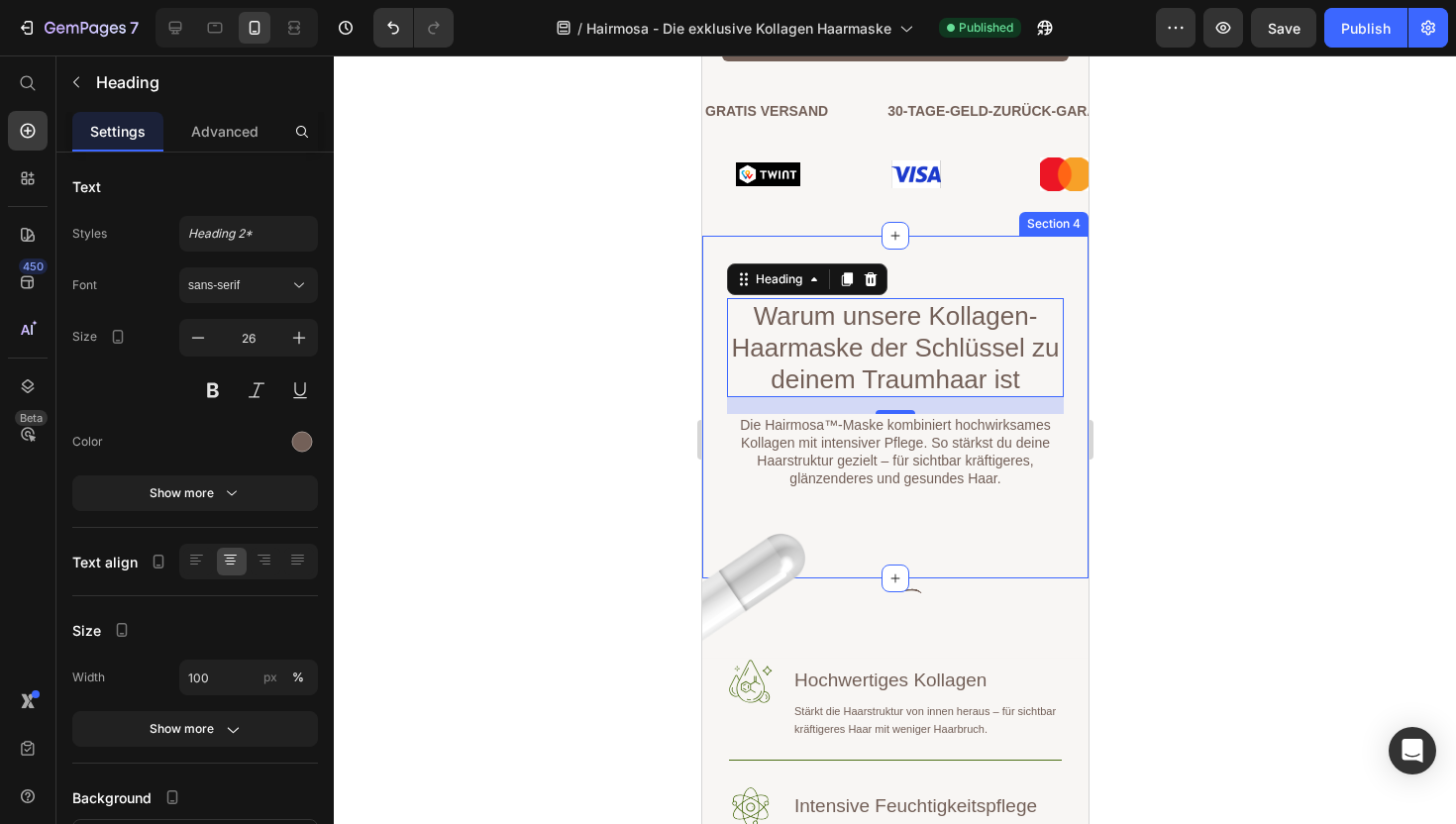 click on "Warum unsere Kollagen-Haarmaske der Schlüssel zu deinem Traumhaar ist Heading   17 Die Hairmosa™-Maske kombiniert hochwirksames Kollagen mit intensiver Pflege. So stärkst du deine Haarstruktur gezielt – für sichtbar kräftigeres, glänzenderes und gesundes Haar. Text Block Row Section 4" at bounding box center [894, 407] 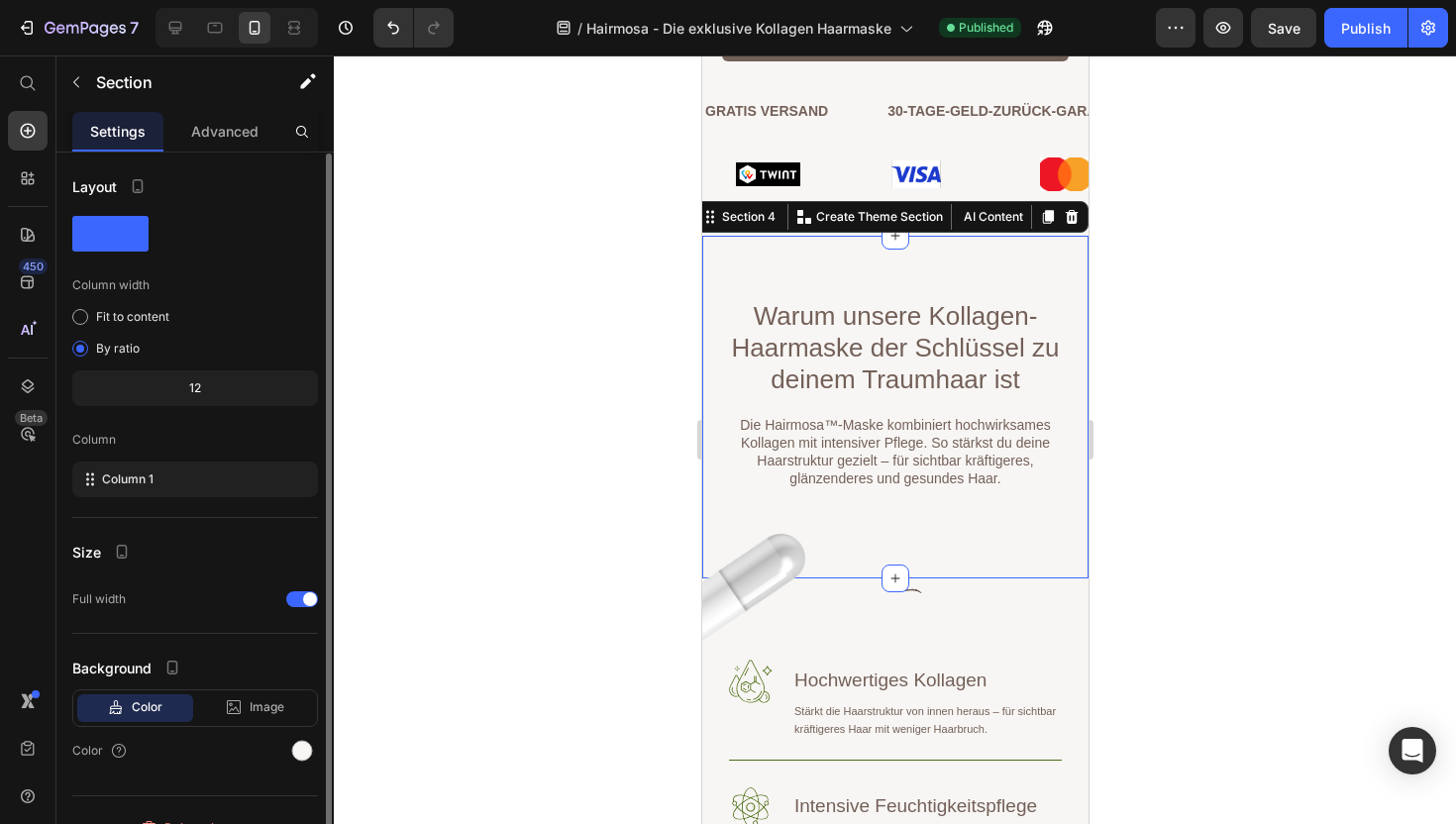 scroll, scrollTop: 29, scrollLeft: 0, axis: vertical 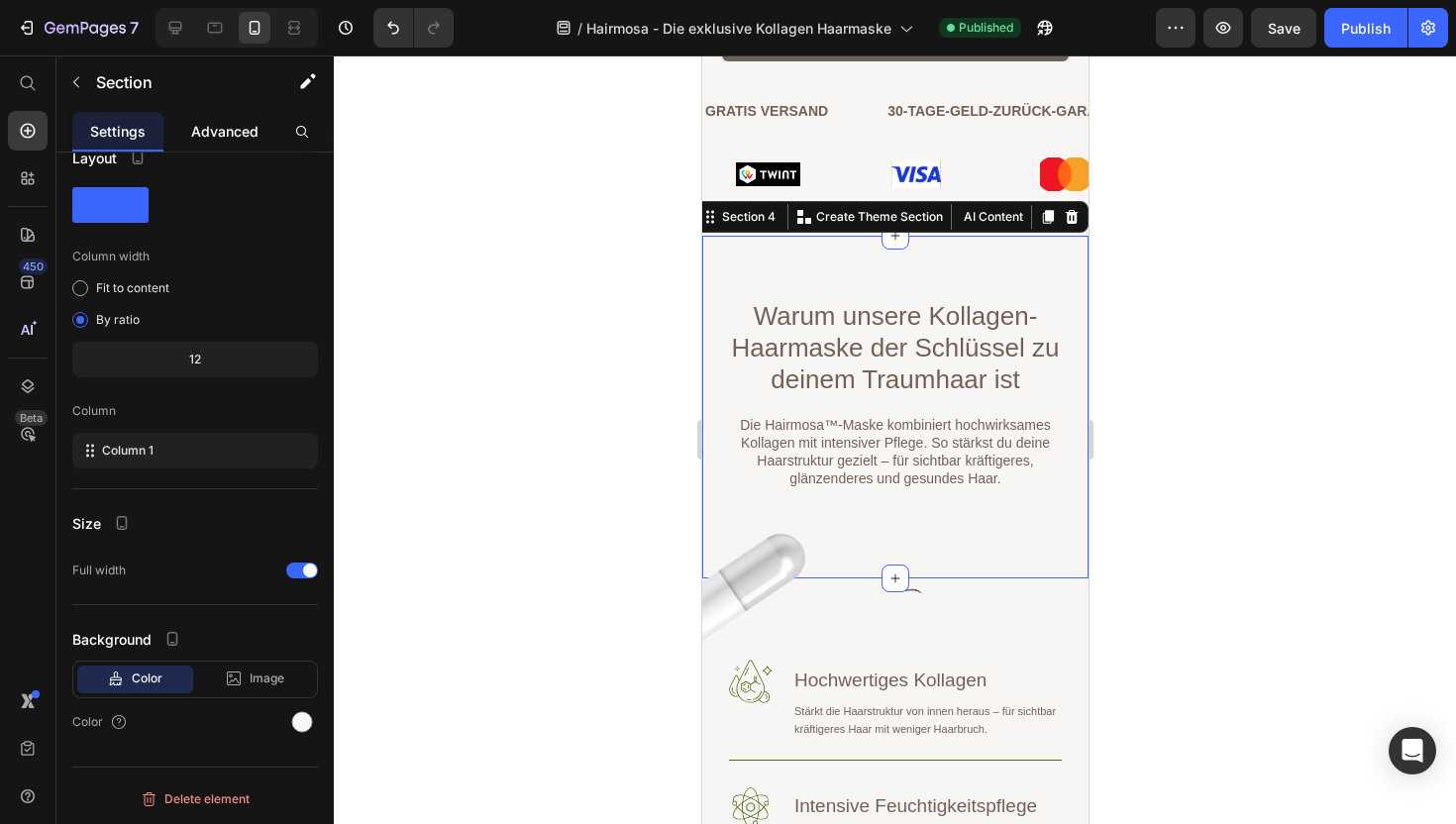 click on "Advanced" at bounding box center (225, 131) 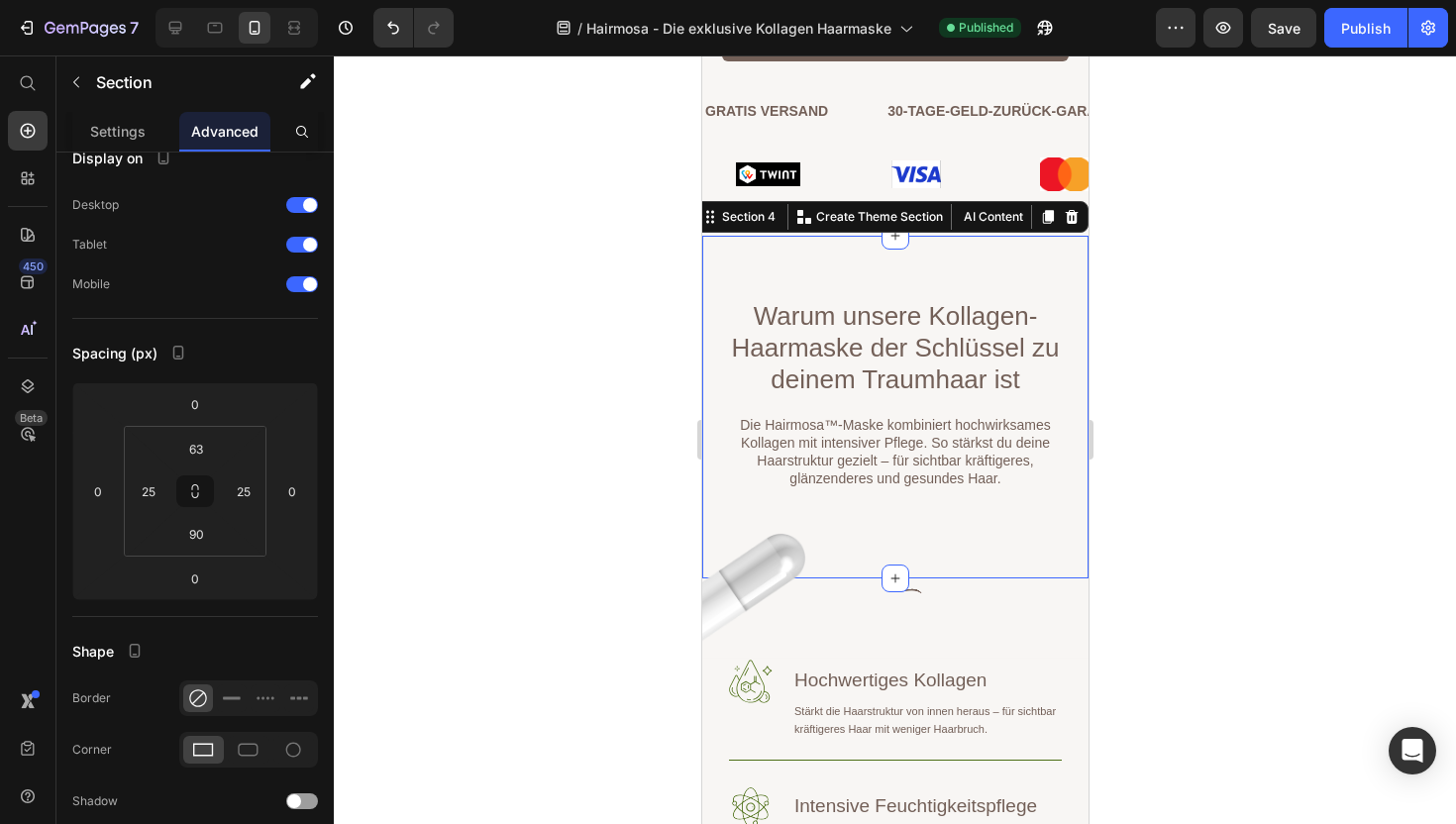 scroll, scrollTop: 0, scrollLeft: 0, axis: both 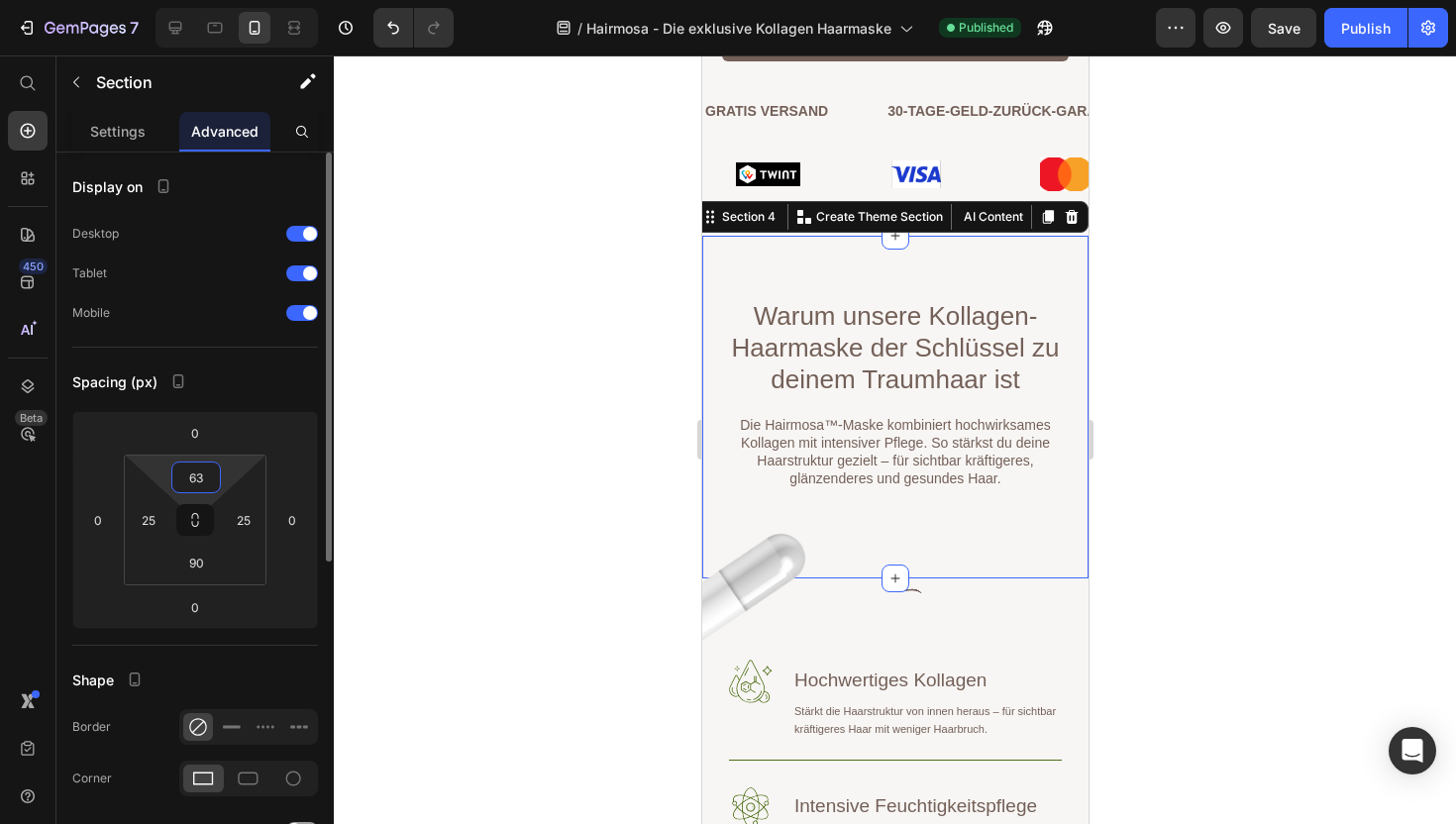click on "63" at bounding box center [196, 477] 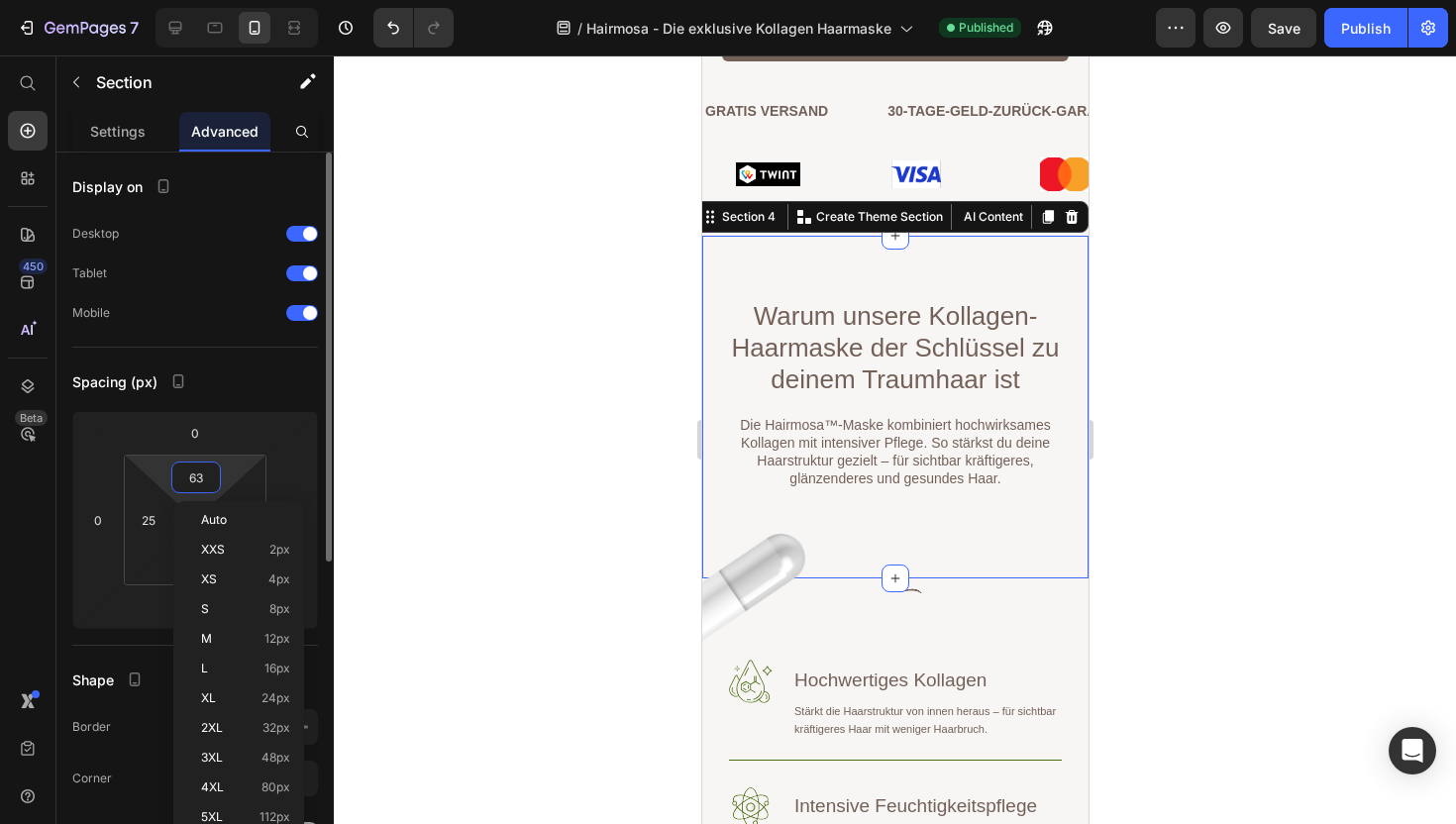 type on "0" 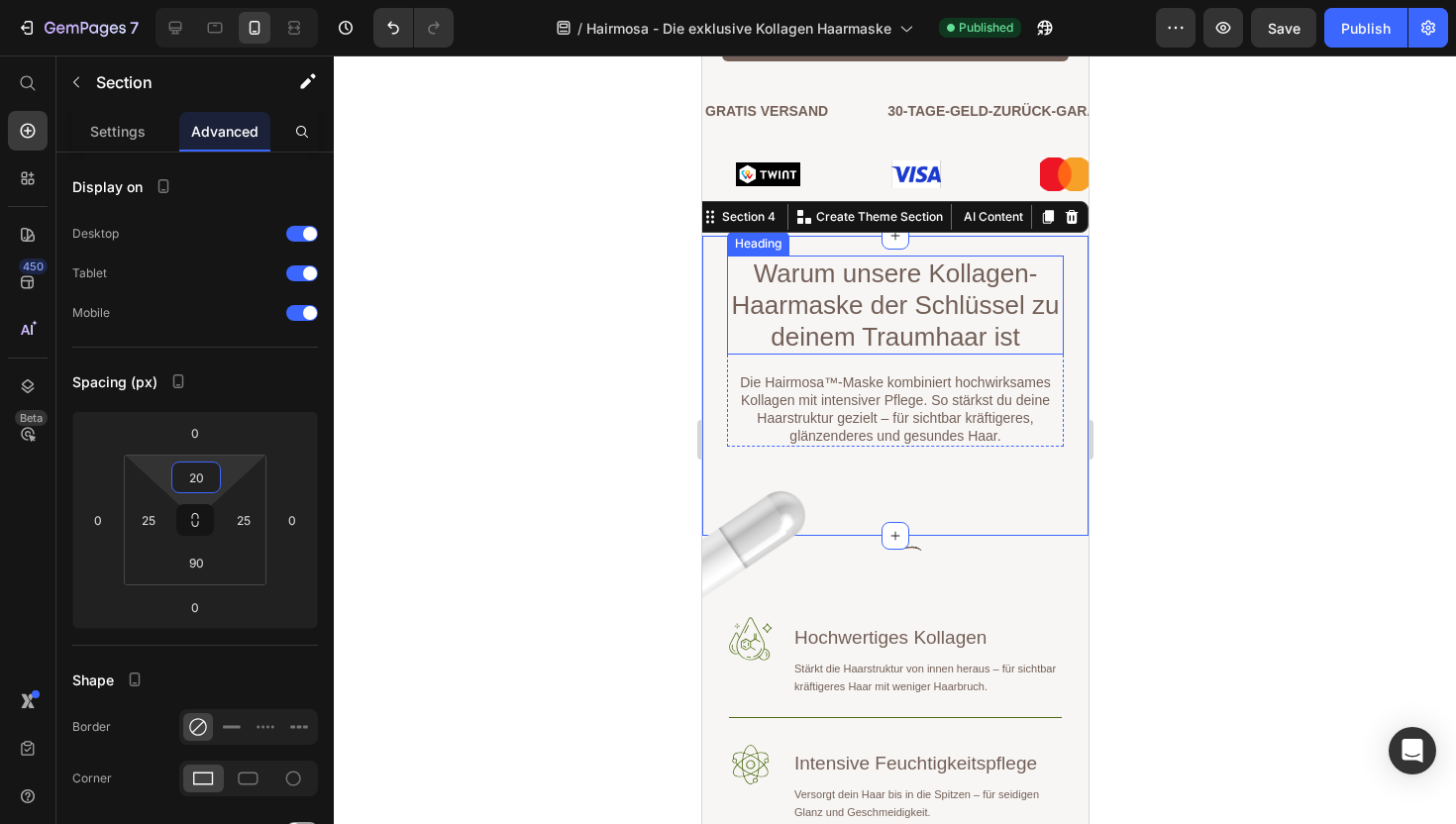 type on "20" 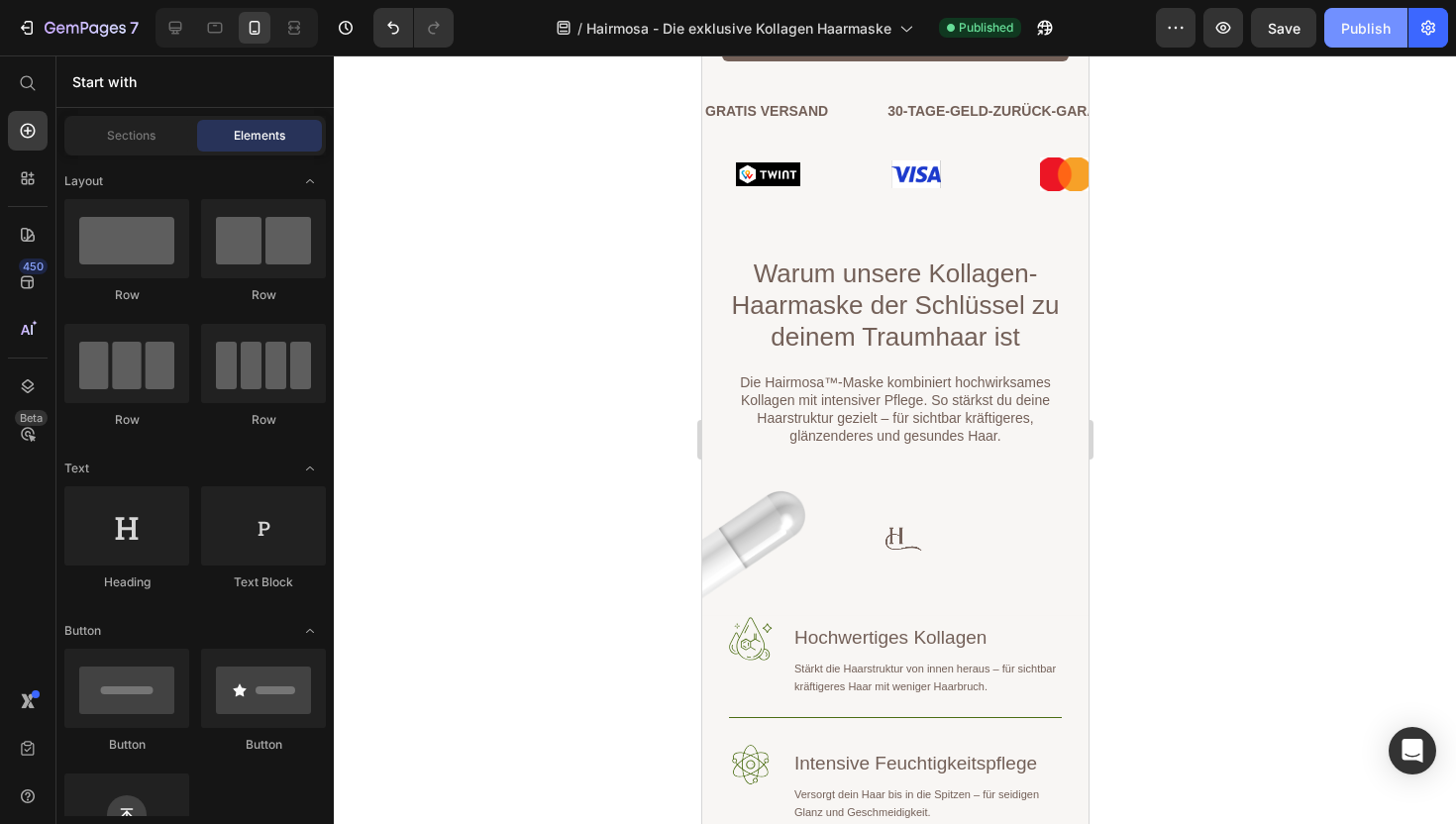 click on "Publish" at bounding box center [1366, 28] 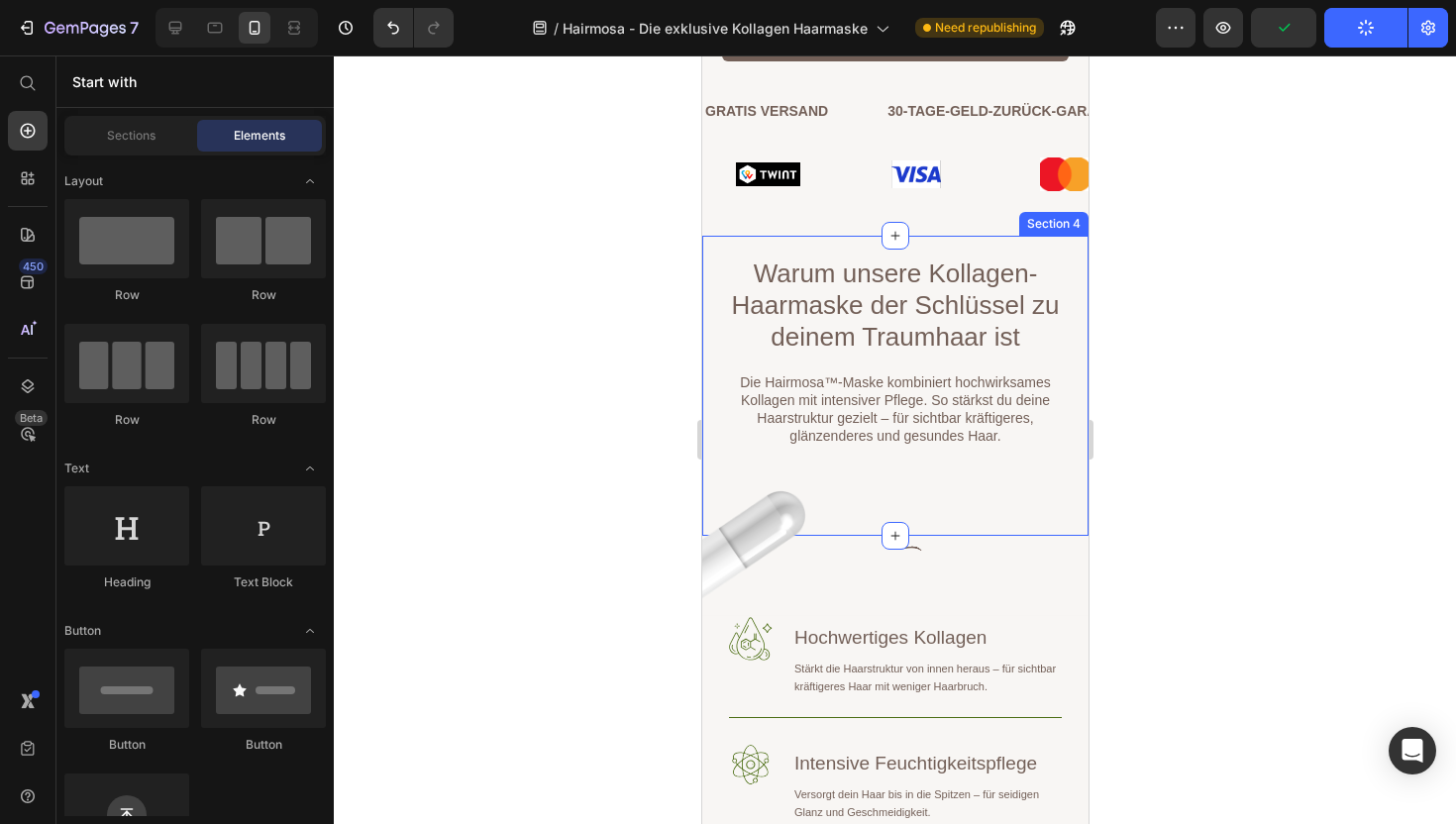 click on "Warum unsere Kollagen-Haarmaske der Schlüssel zu deinem Traumhaar ist Heading Die Hairmosa™-Maske kombiniert hochwirksames Kollagen mit intensiver Pflege. So stärkst du deine Haarstruktur gezielt – für sichtbar kräftigeres, glänzenderes und gesundes Haar. Text Block Row Section 4" at bounding box center (894, 385) 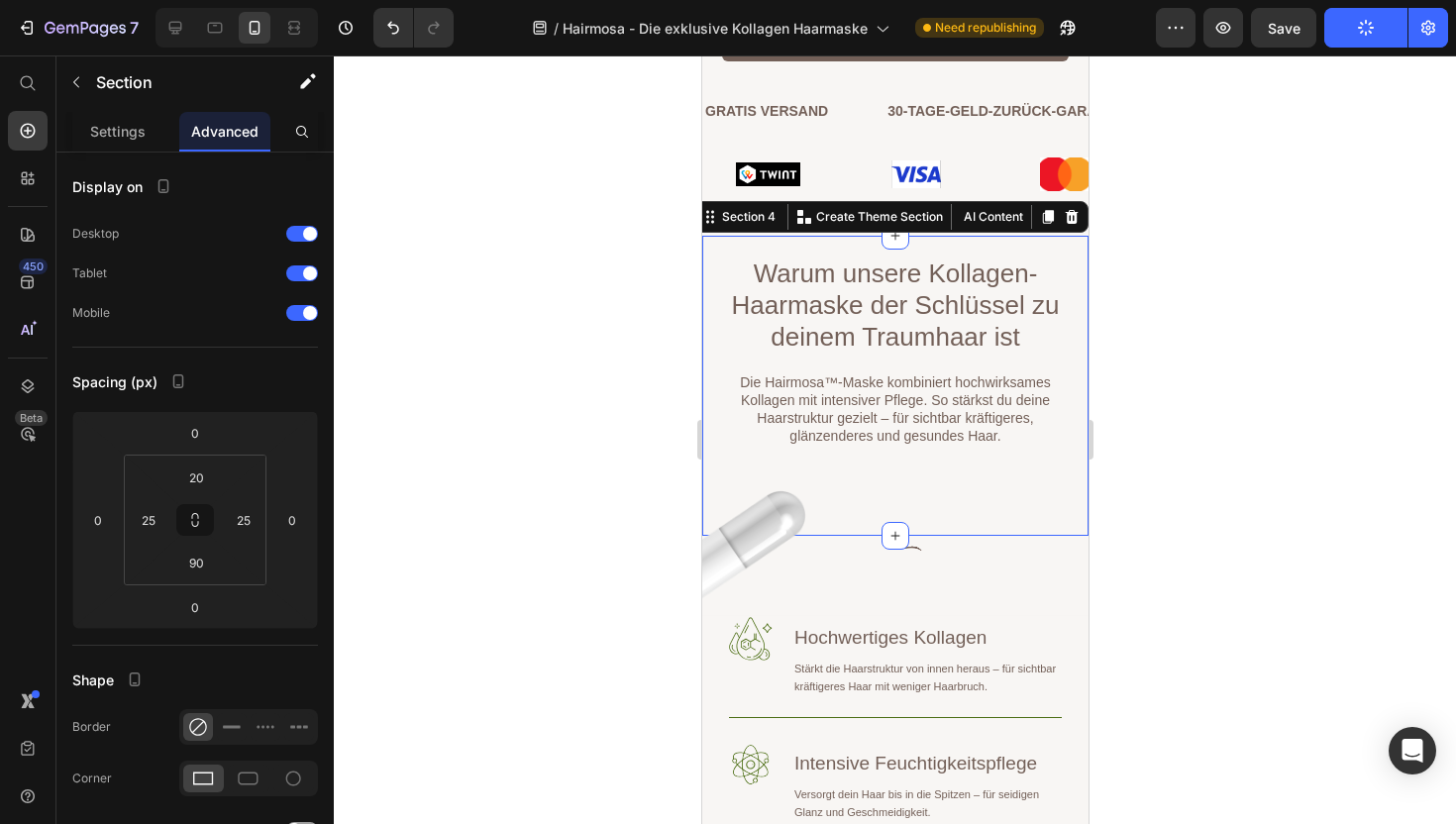 click 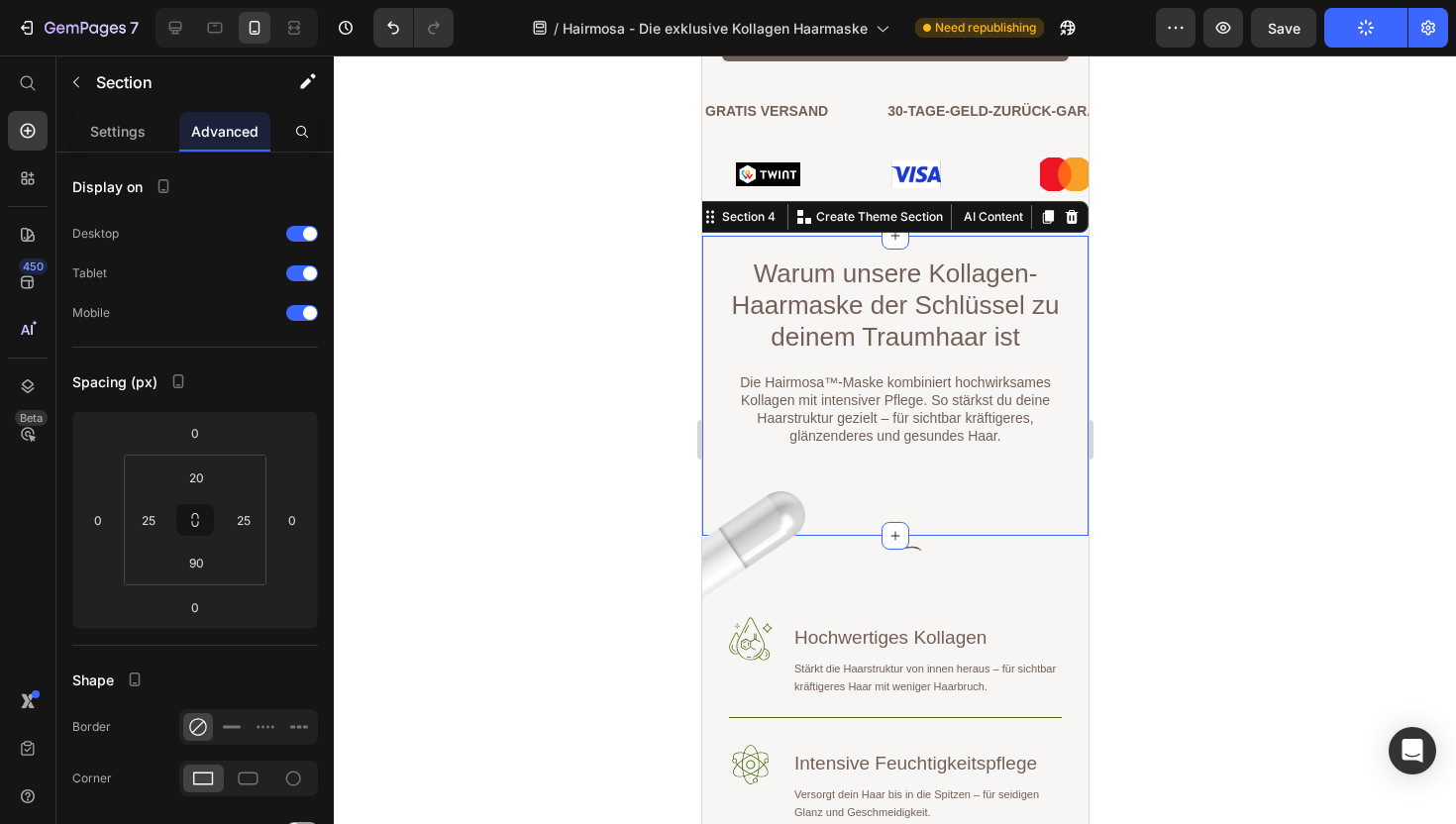 click on "Warum unsere Kollagen-Haarmaske der Schlüssel zu deinem Traumhaar ist Heading Die Hairmosa™-Maske kombiniert hochwirksames Kollagen mit intensiver Pflege. So stärkst du deine Haarstruktur gezielt – für sichtbar kräftigeres, glänzenderes und gesundes Haar. Text Block Row Section 4   You can create reusable sections Create Theme Section AI Content Write with GemAI What would you like to describe here? Tone and Voice Persuasive Product Kollagen Haarmaske 3er Pack Show more Generate" at bounding box center (894, 385) 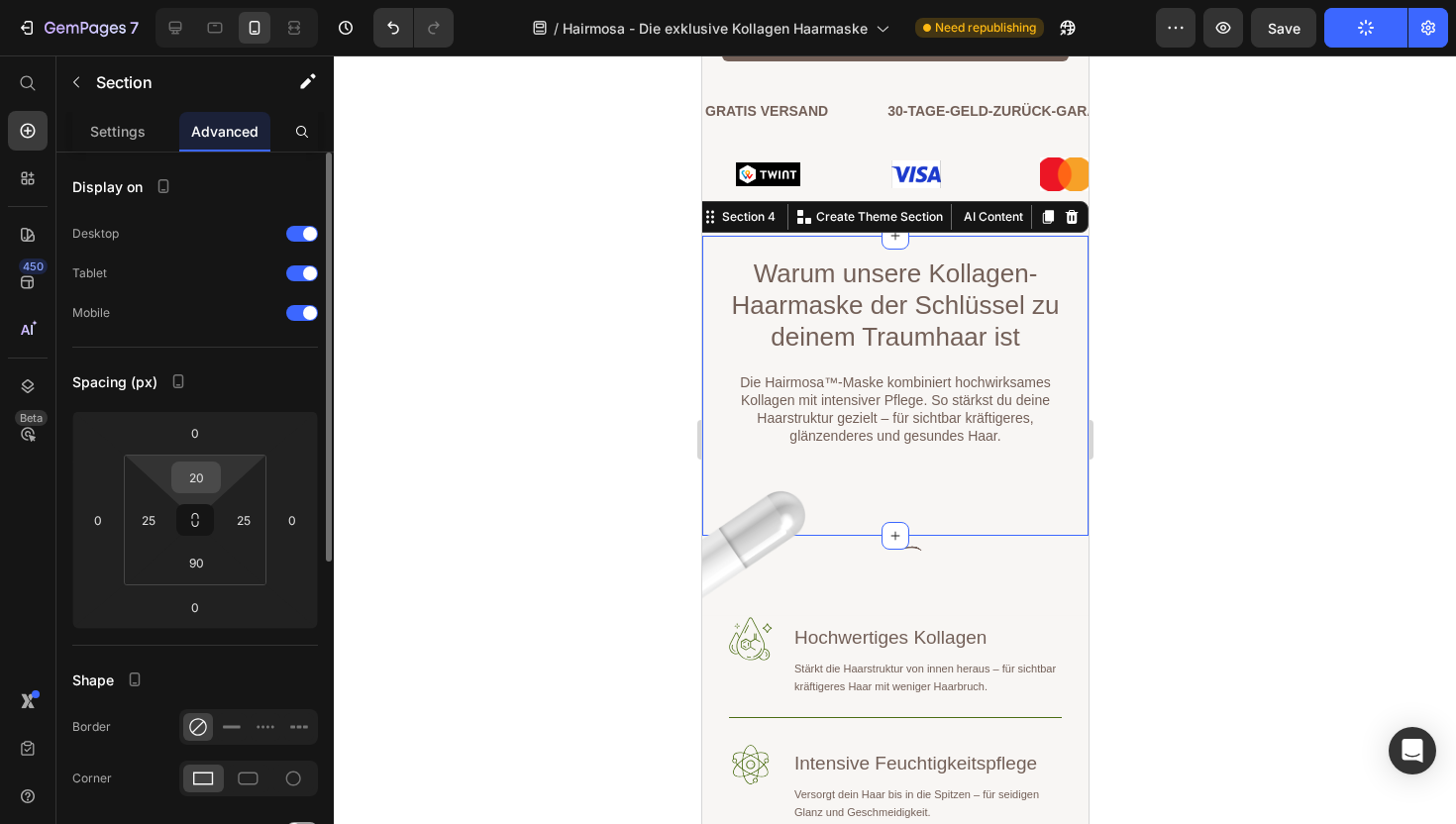 click on "20" at bounding box center [196, 477] 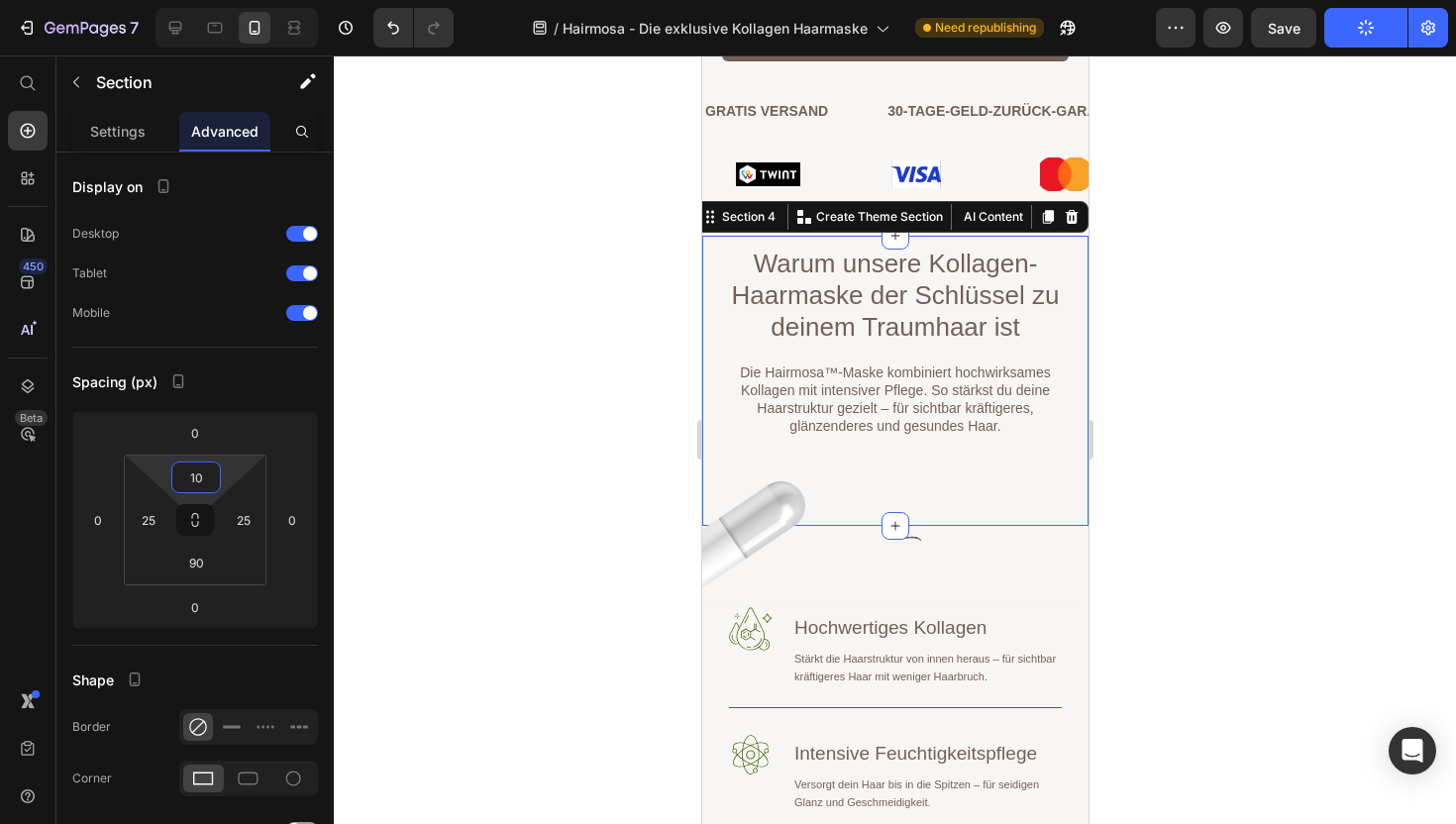 type on "10" 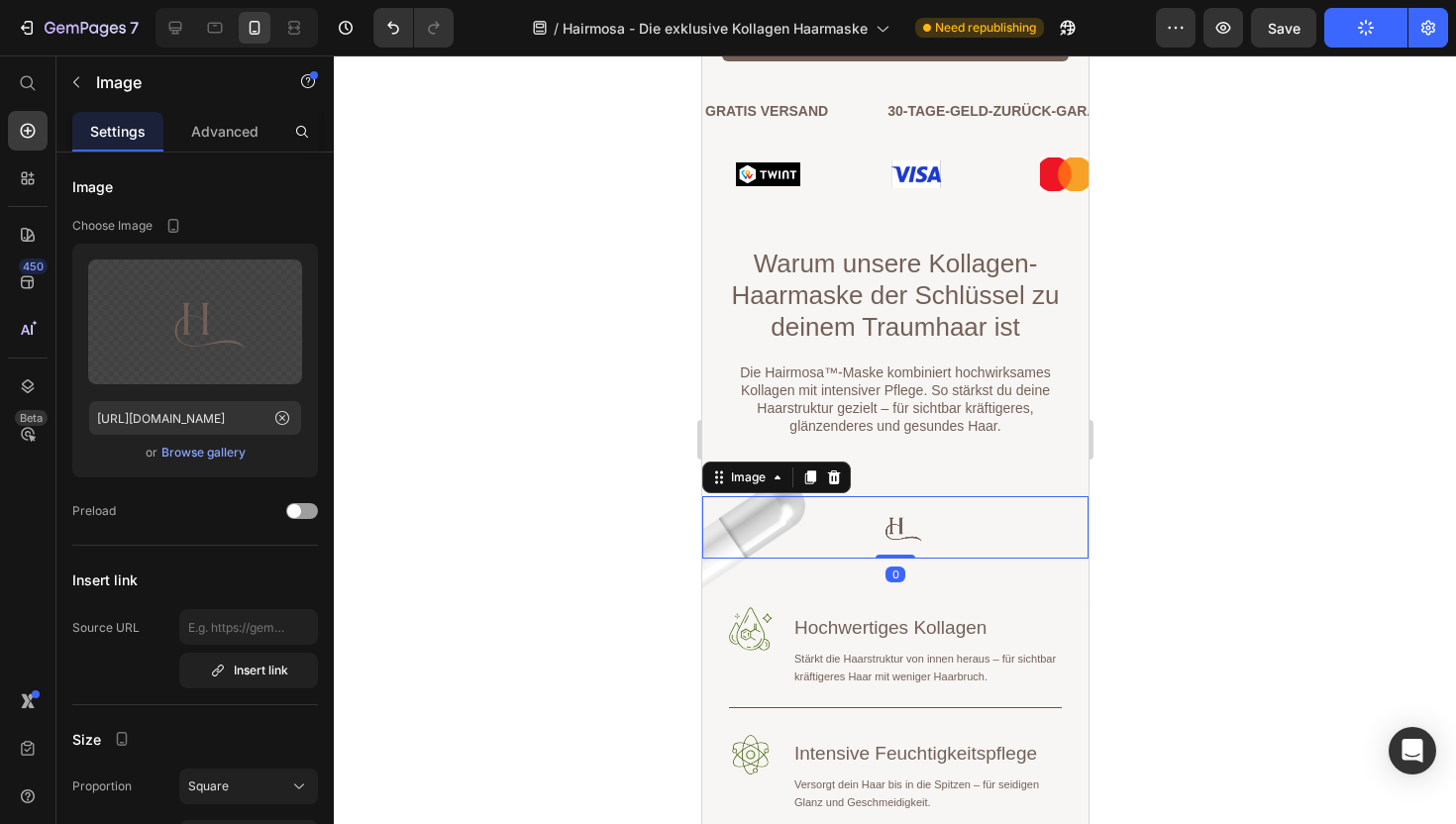 click at bounding box center [894, 527] 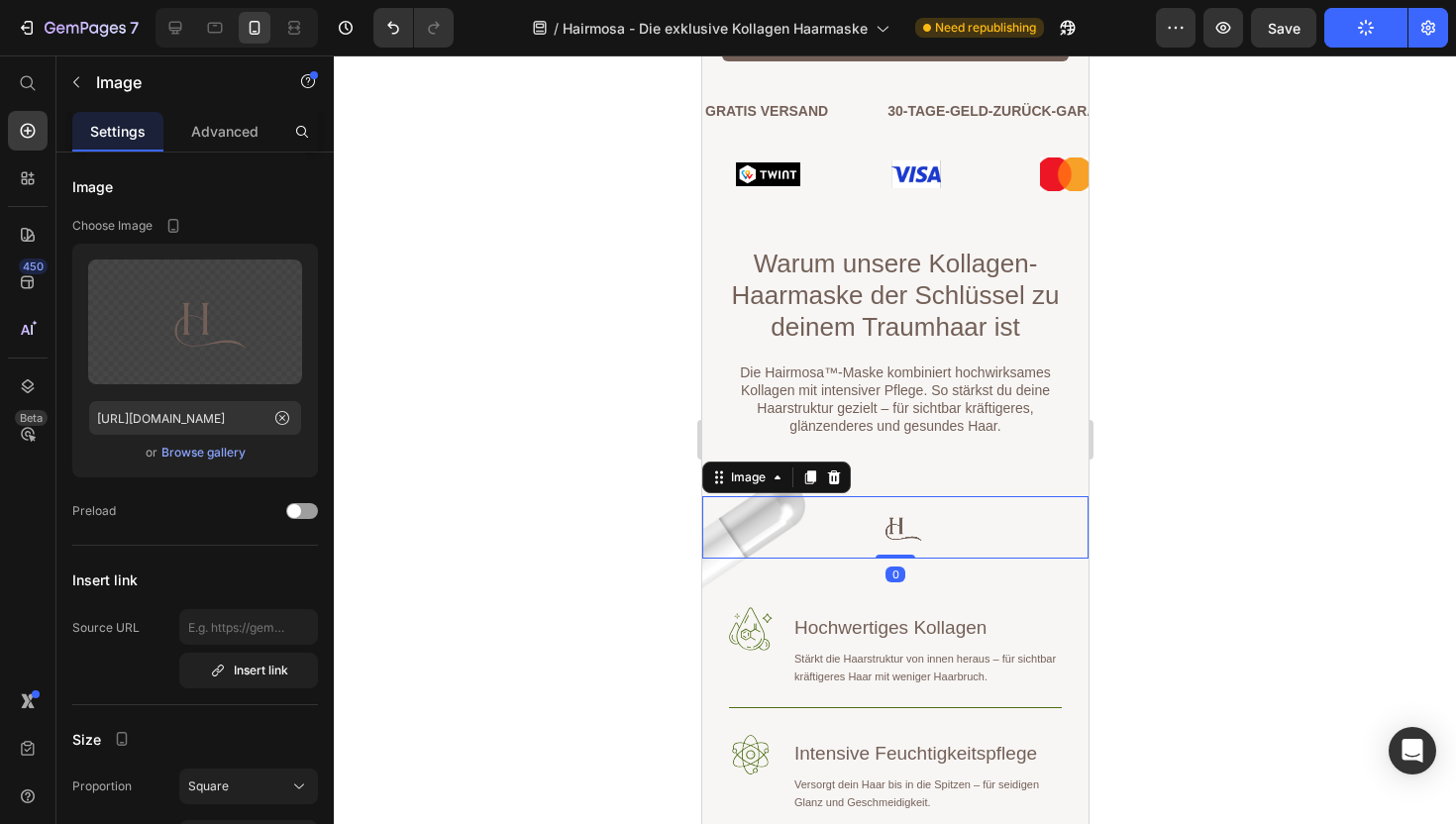 click at bounding box center [894, 527] 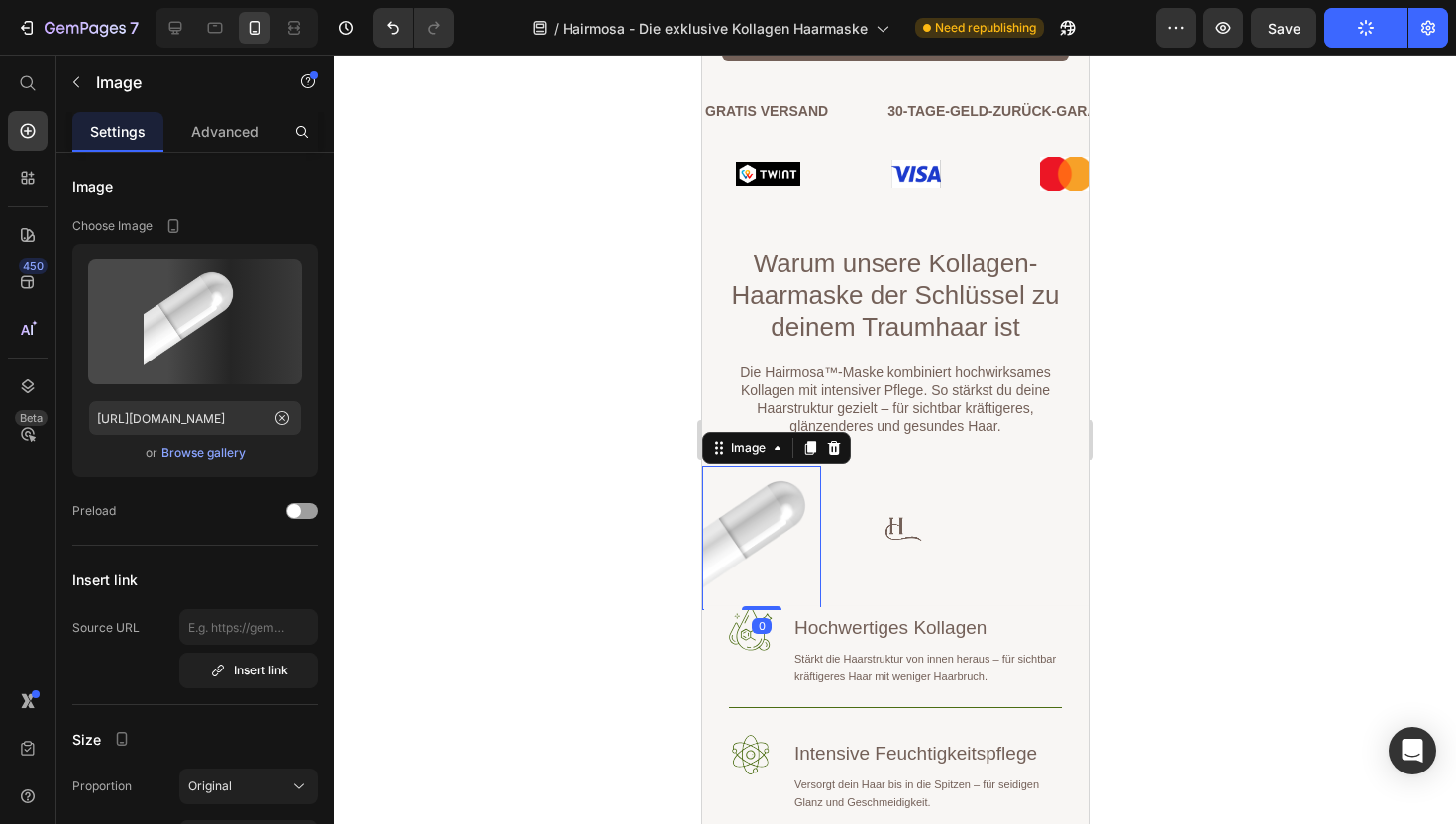 click at bounding box center [761, 538] 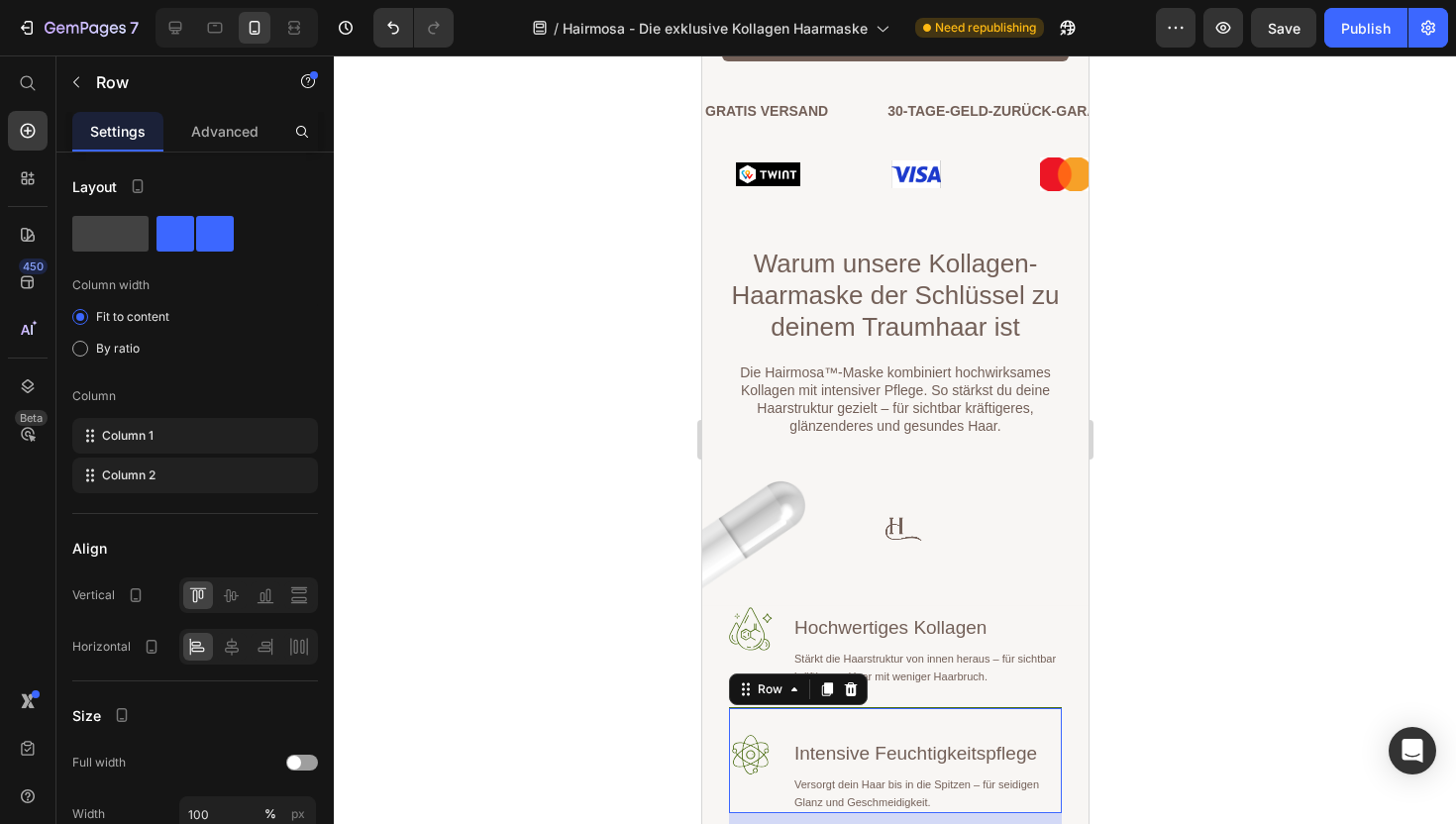 click on "Image Intensive Feuchtigkeitspflege Heading Versorgt dein Haar bis in die Spitzen – für seidigen Glanz und Geschmeidigkeit. Text Block Row   0" at bounding box center [894, 760] 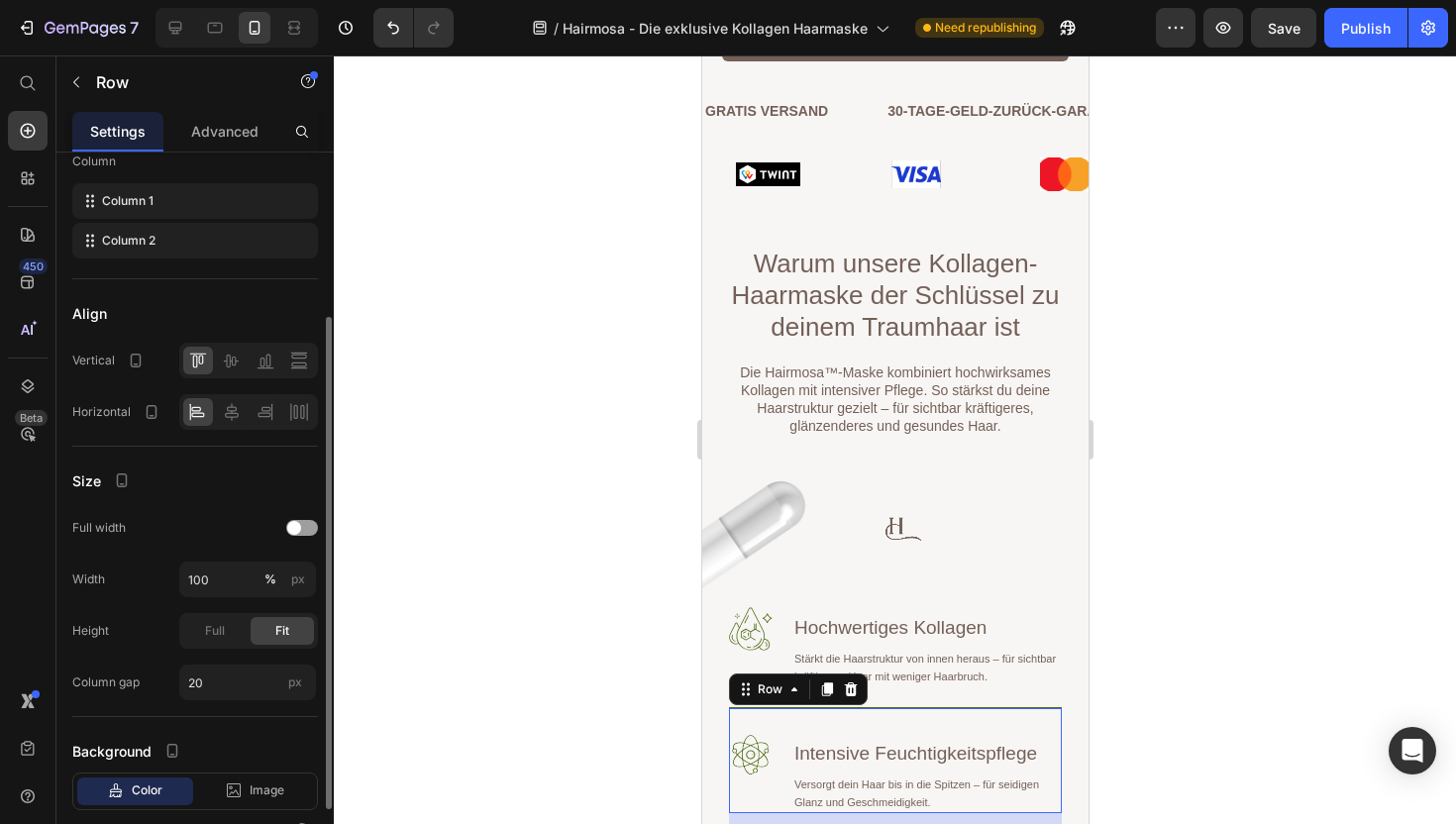 scroll, scrollTop: 347, scrollLeft: 0, axis: vertical 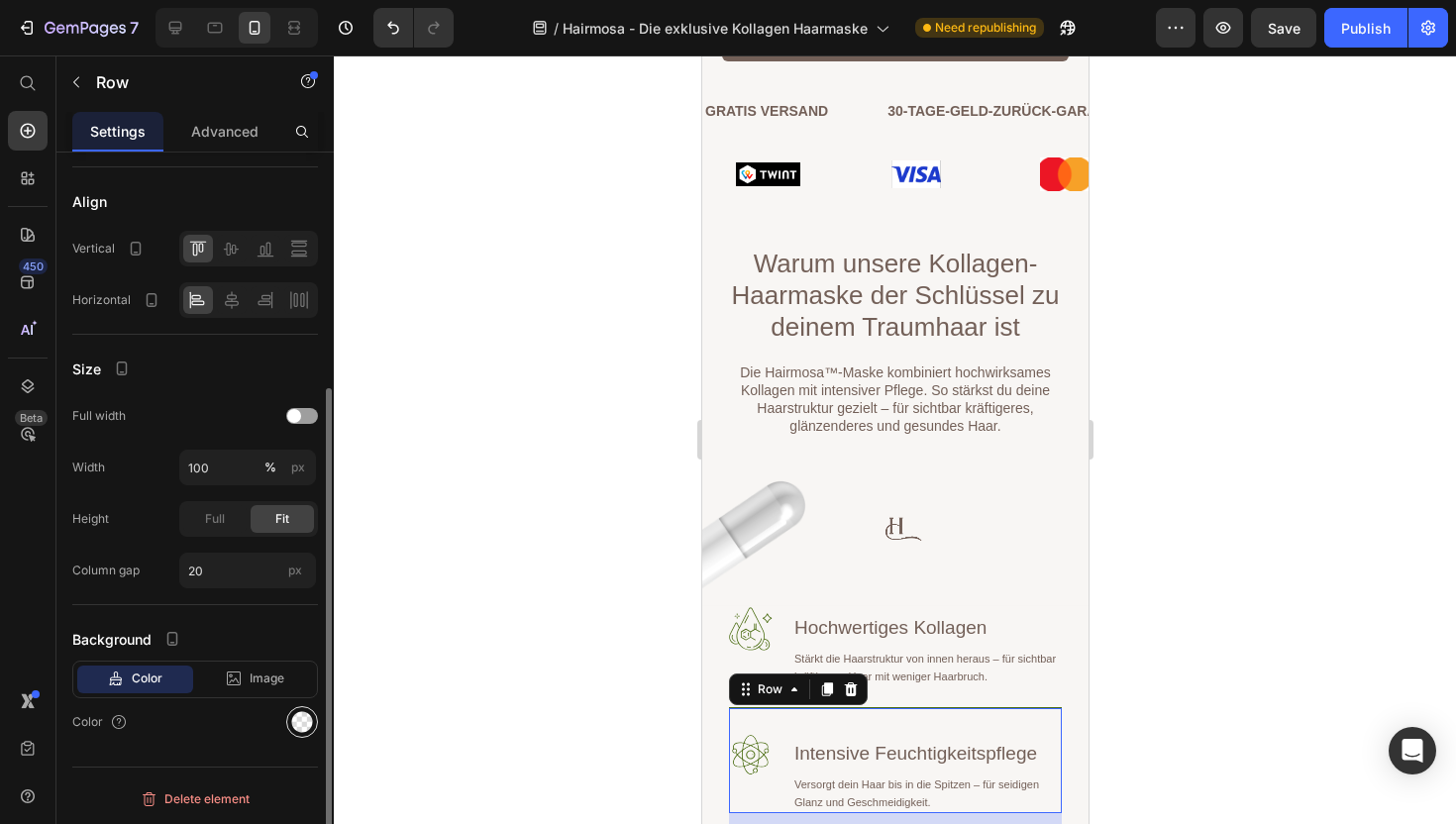 click 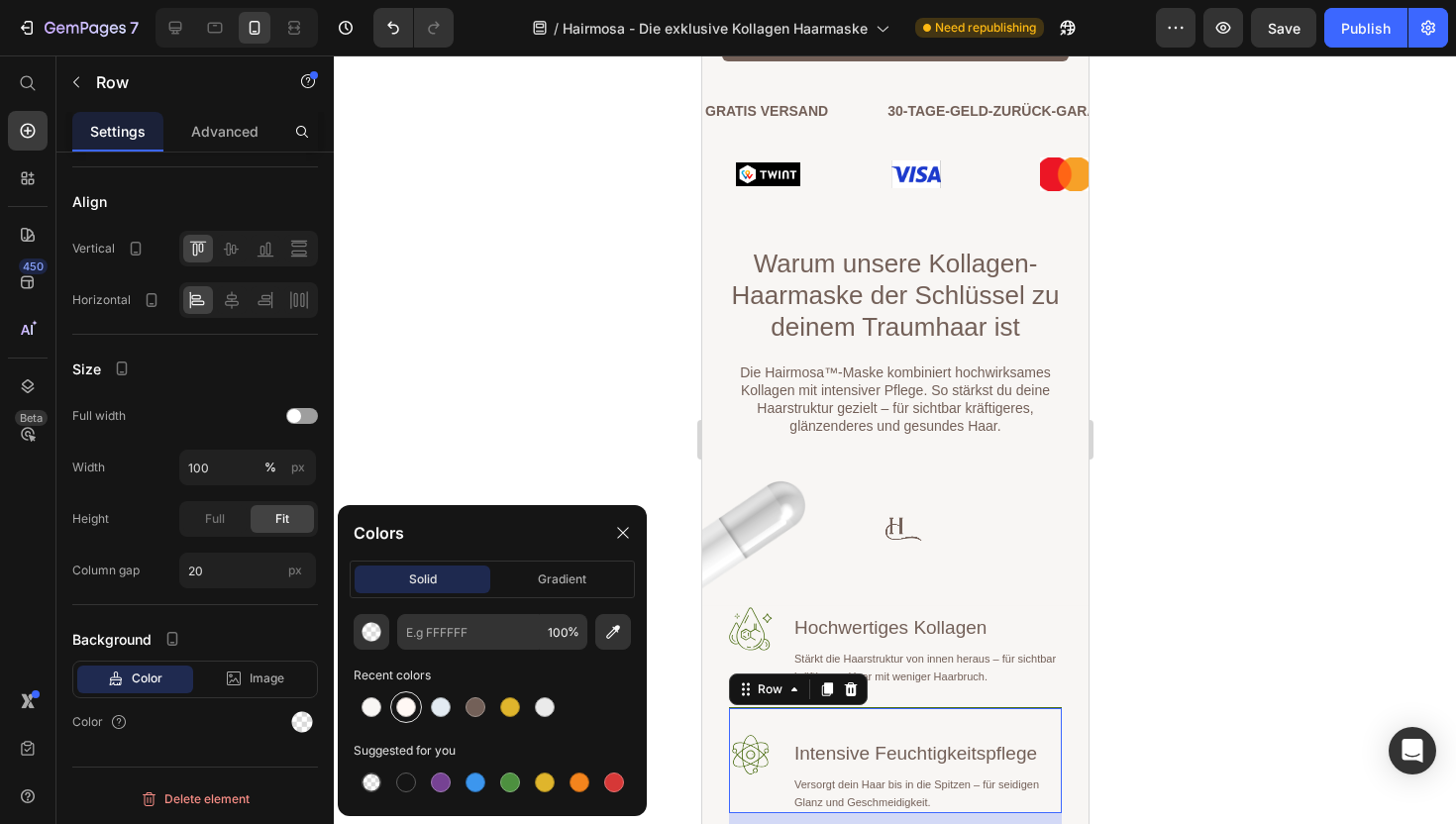 click at bounding box center (406, 707) 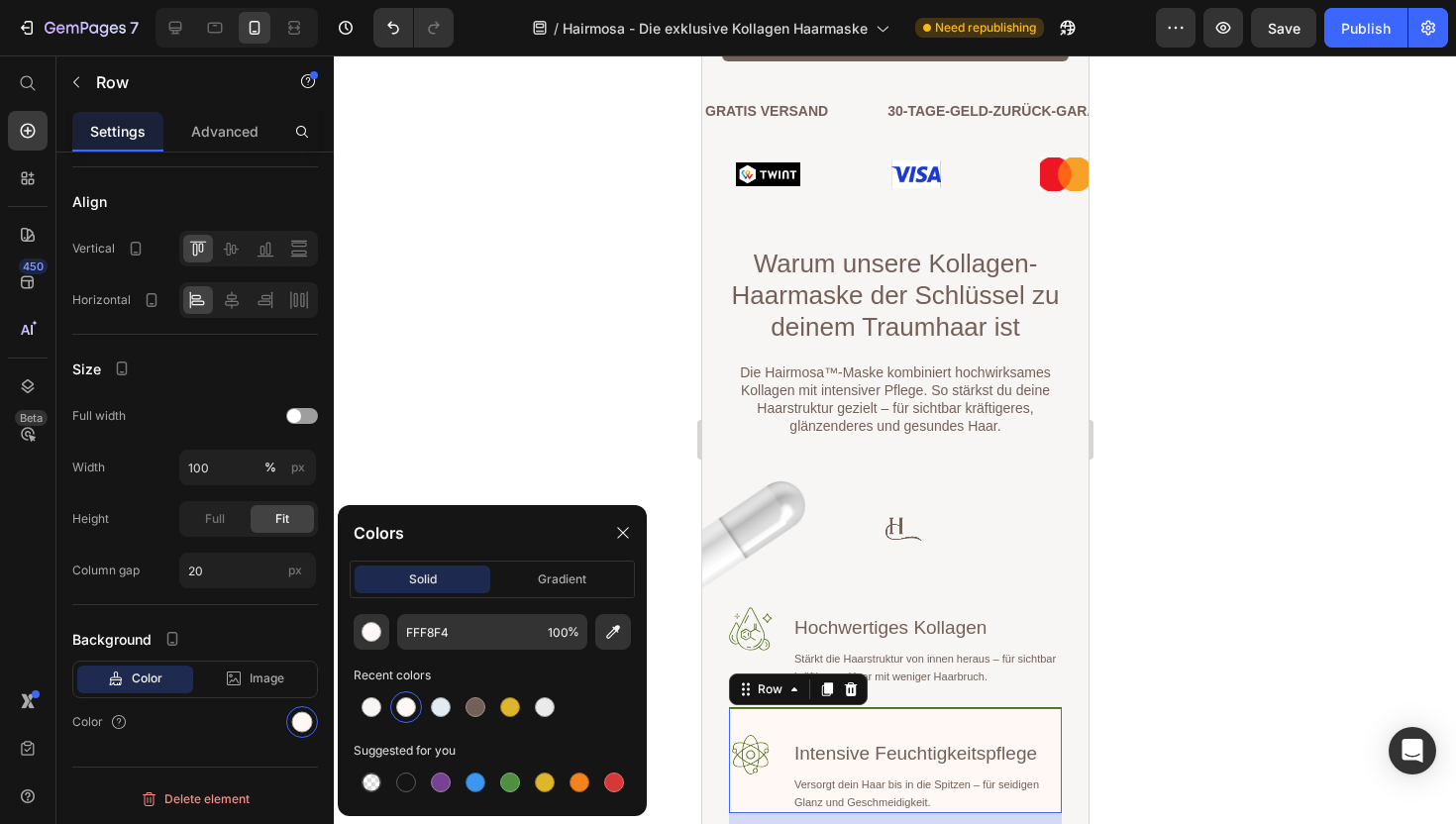 click 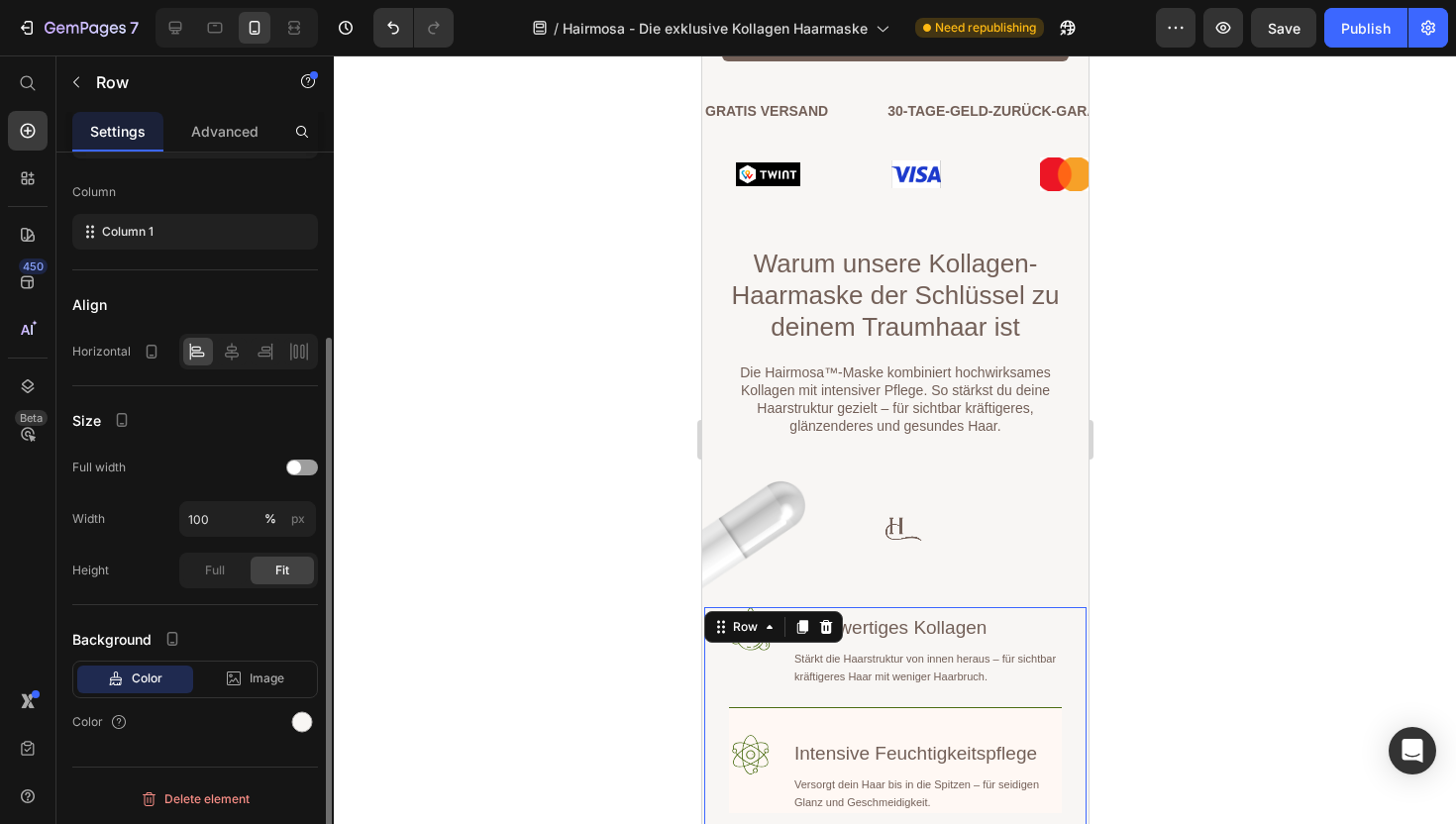 click on "Image Hochwertiges Kollagen Heading Stärkt die Haarstruktur von innen heraus – für sichtbar kräftigeres Haar mit weniger Haarbruch. Text Block Row Image Intensive Feuchtigkeitspflege Heading Versorgt dein Haar bis in die Spitzen – für seidigen Glanz und Geschmeidigkeit. Text Block Row Image Perfekter Schutz für das Schweizer Klima Heading Wirkt effektiv gegen Trockenheit, Spliss und Umwelteinflüsse – ideal bei Heizungsluft, Kälte und Sonne. Text Block Row Jetzt bestellen & Gratis Haarbooster-Guide sichern Button" at bounding box center [894, 866] 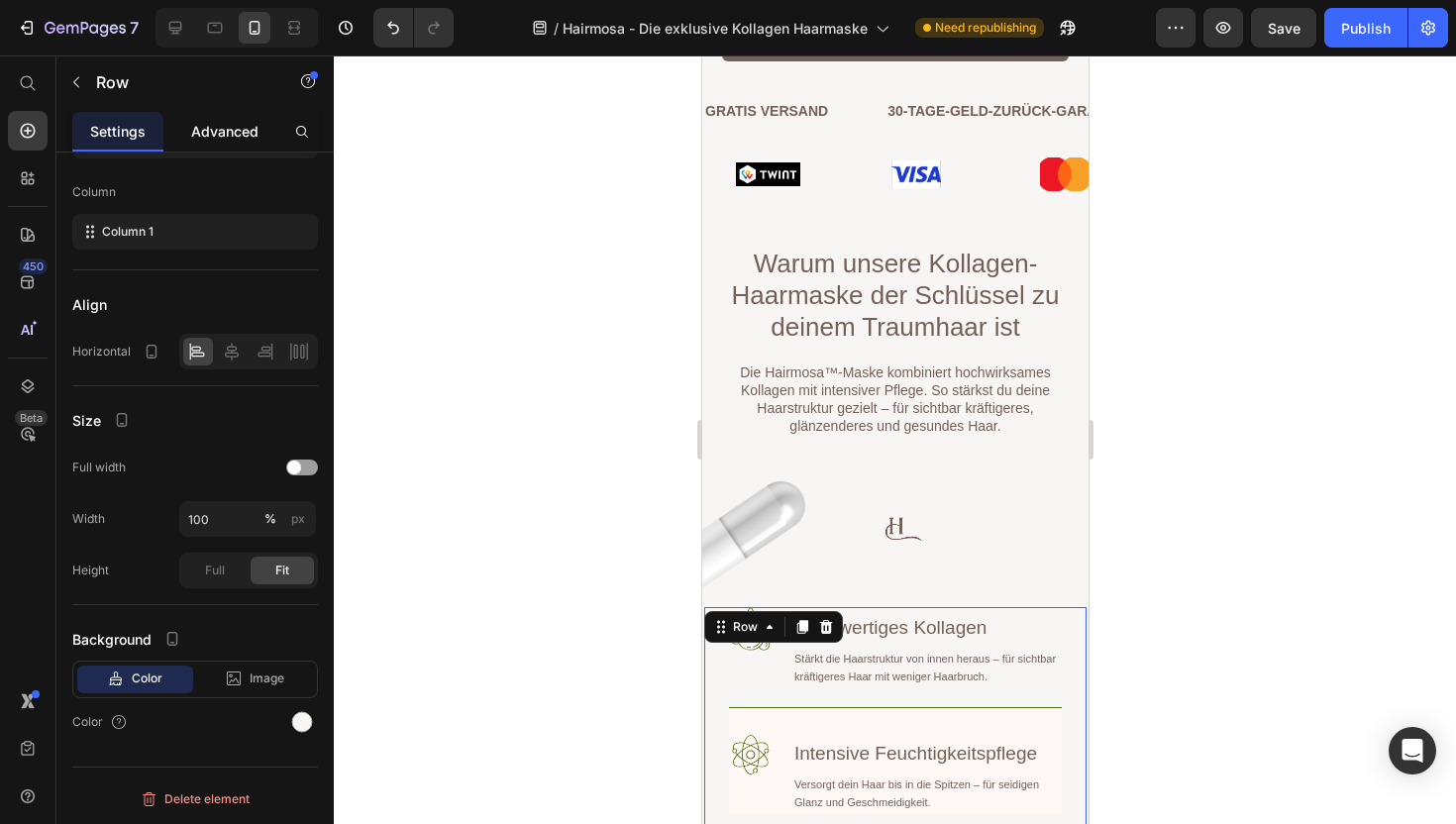click on "Advanced" at bounding box center [225, 131] 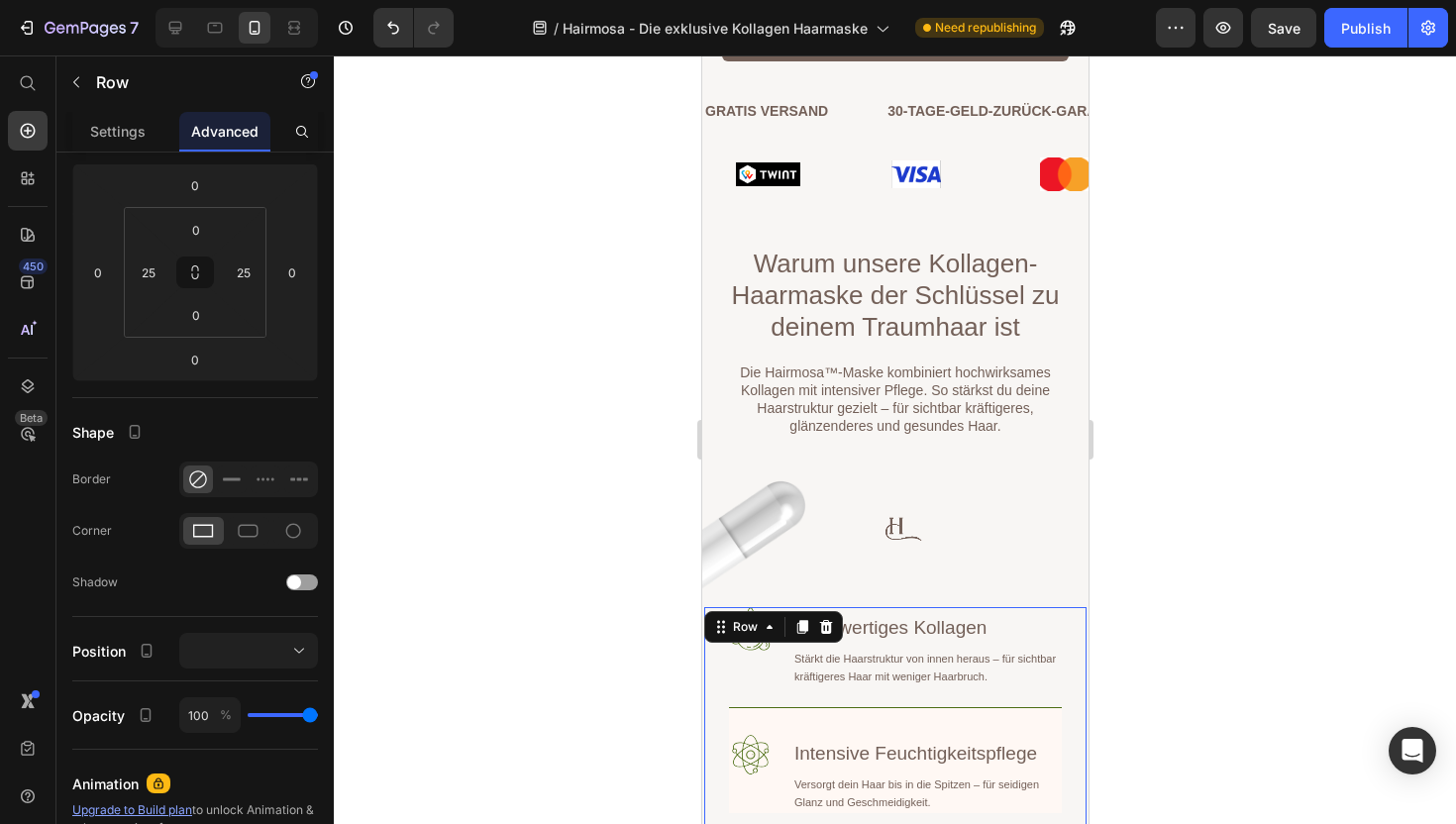 scroll, scrollTop: 0, scrollLeft: 0, axis: both 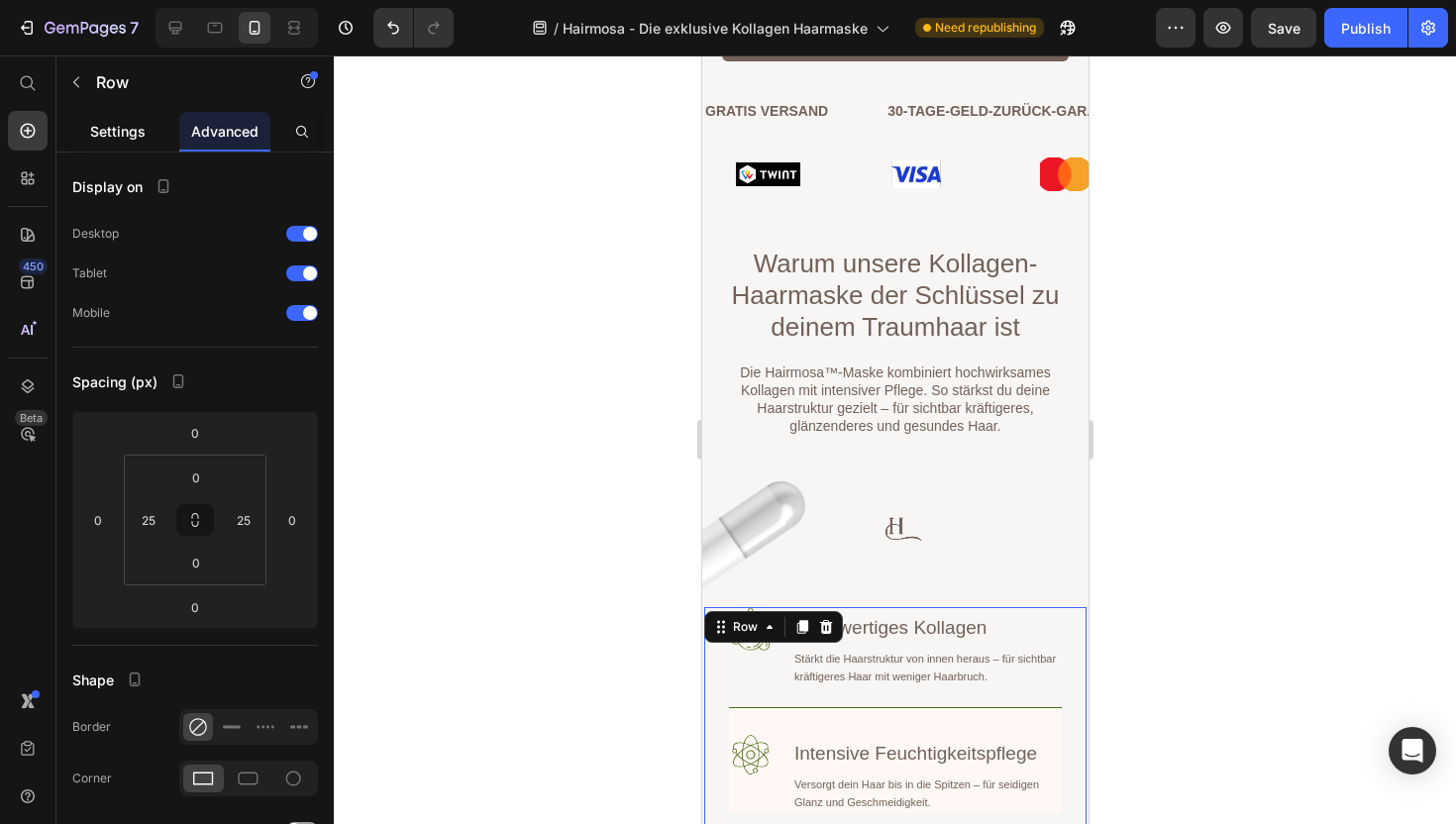 click on "Settings" at bounding box center (118, 131) 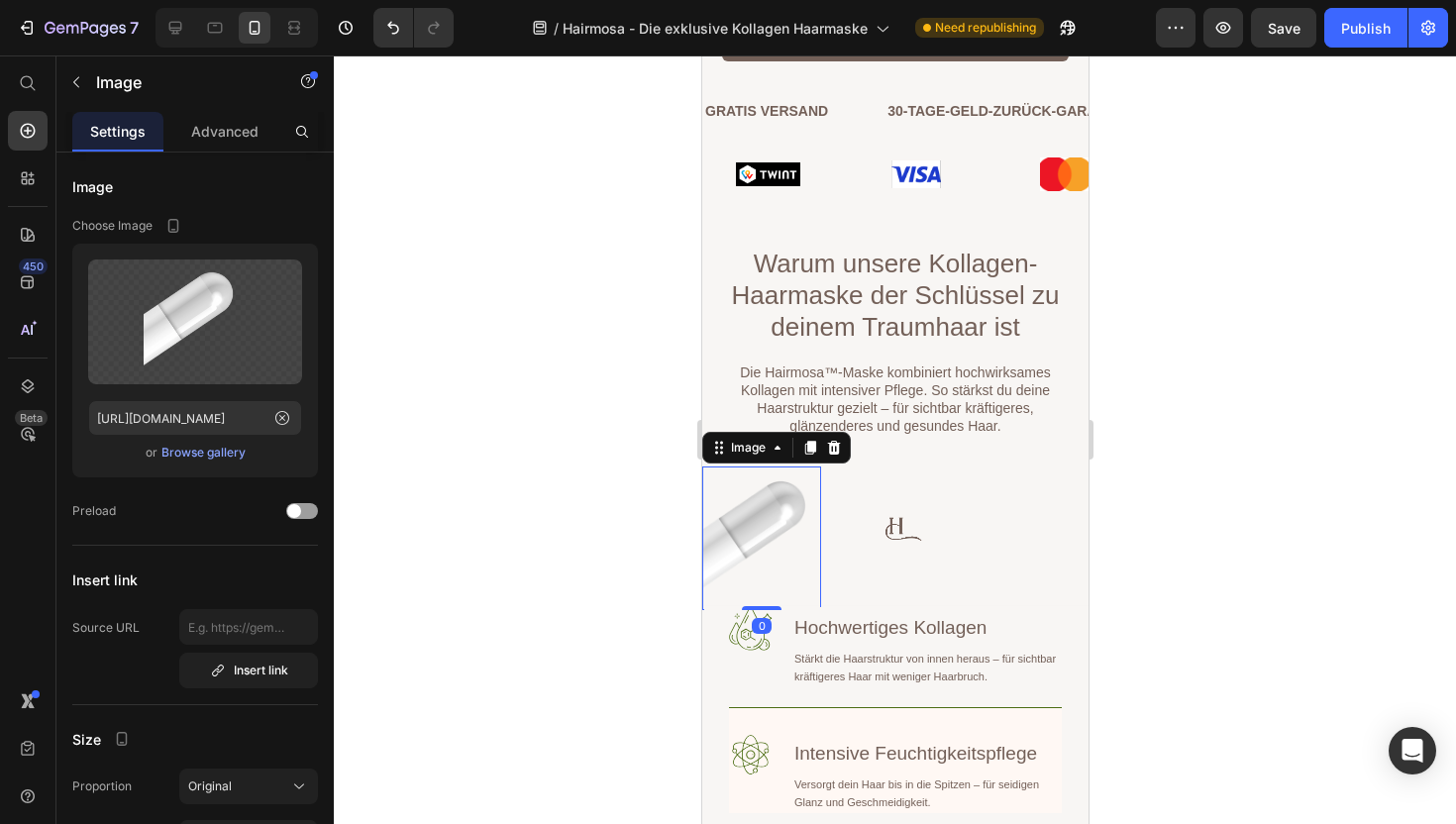 click at bounding box center (761, 538) 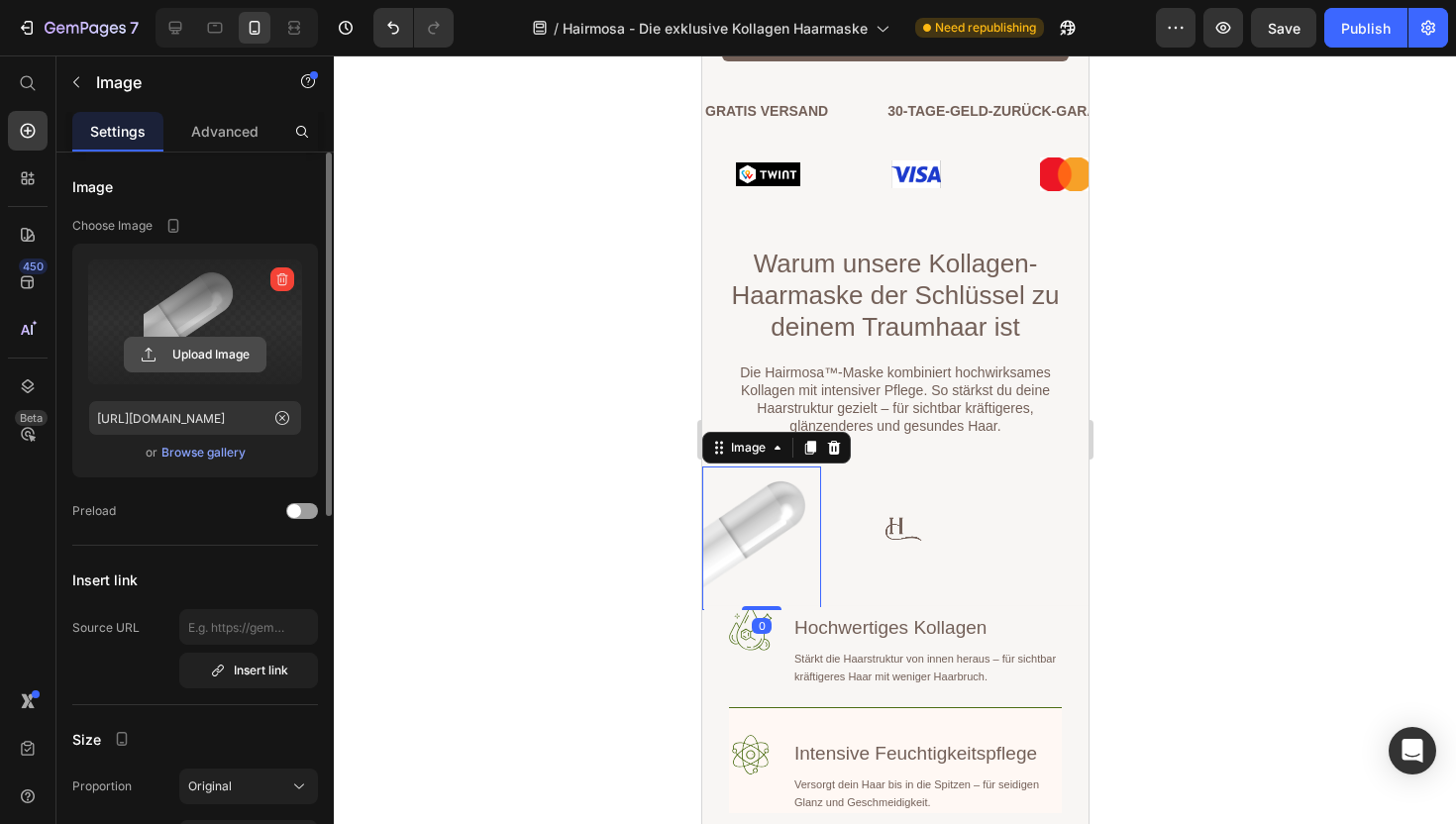 click 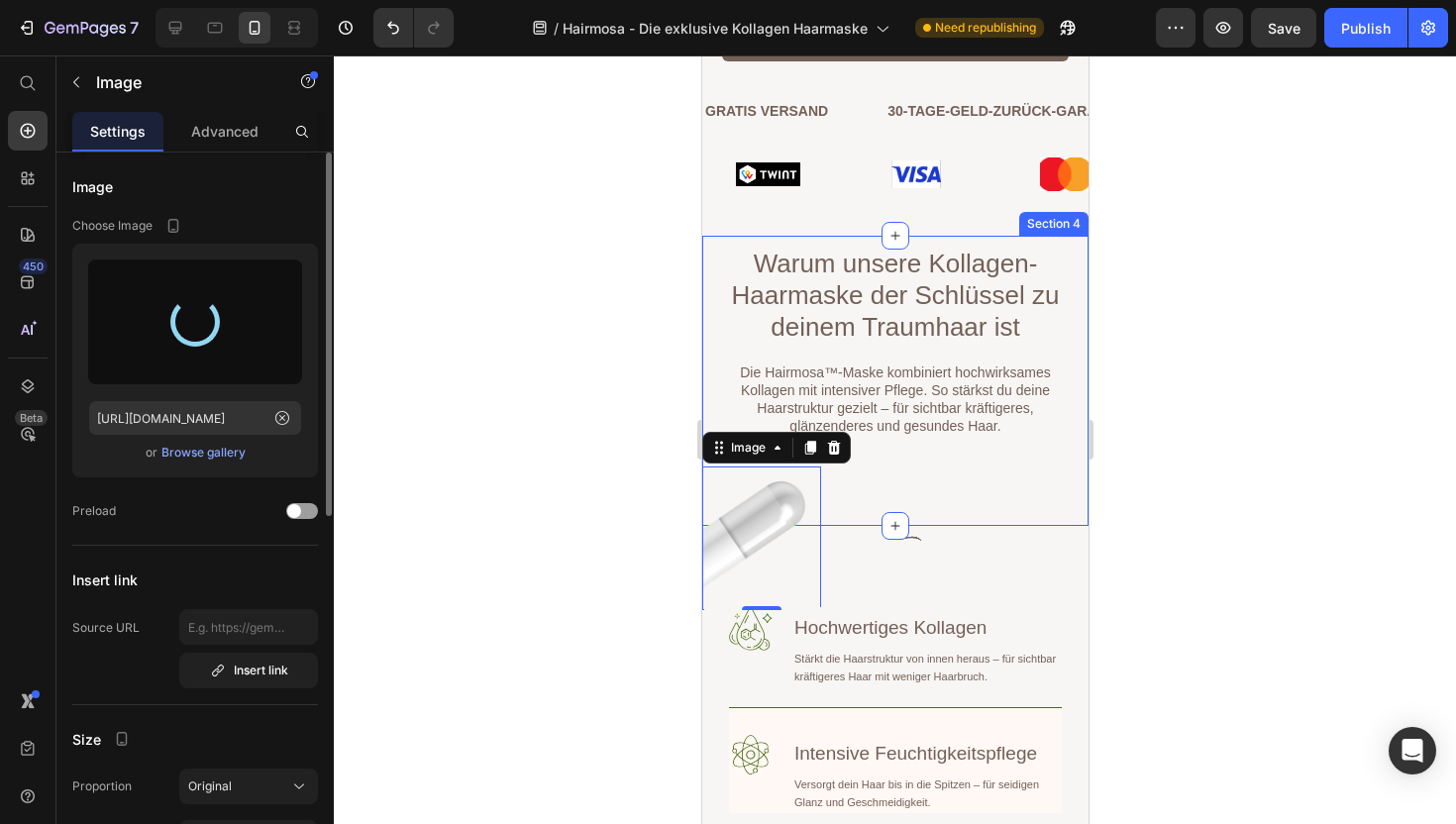 type on "https://cdn.shopify.com/s/files/1/0904/9548/4288/files/gempages_573088041388737427-63a76f7b-e680-4f0c-991a-fe0700c04fcd.png" 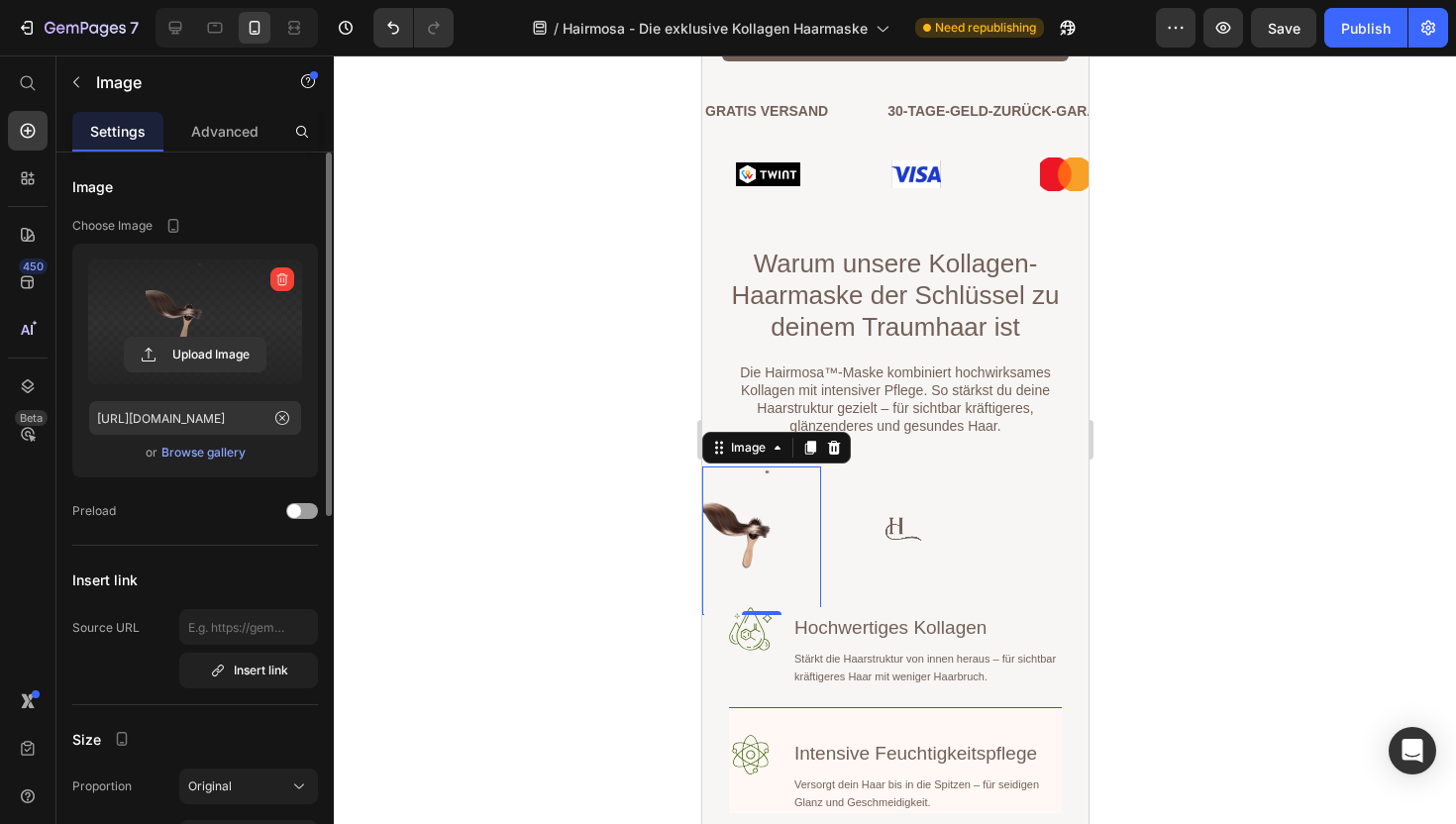 click 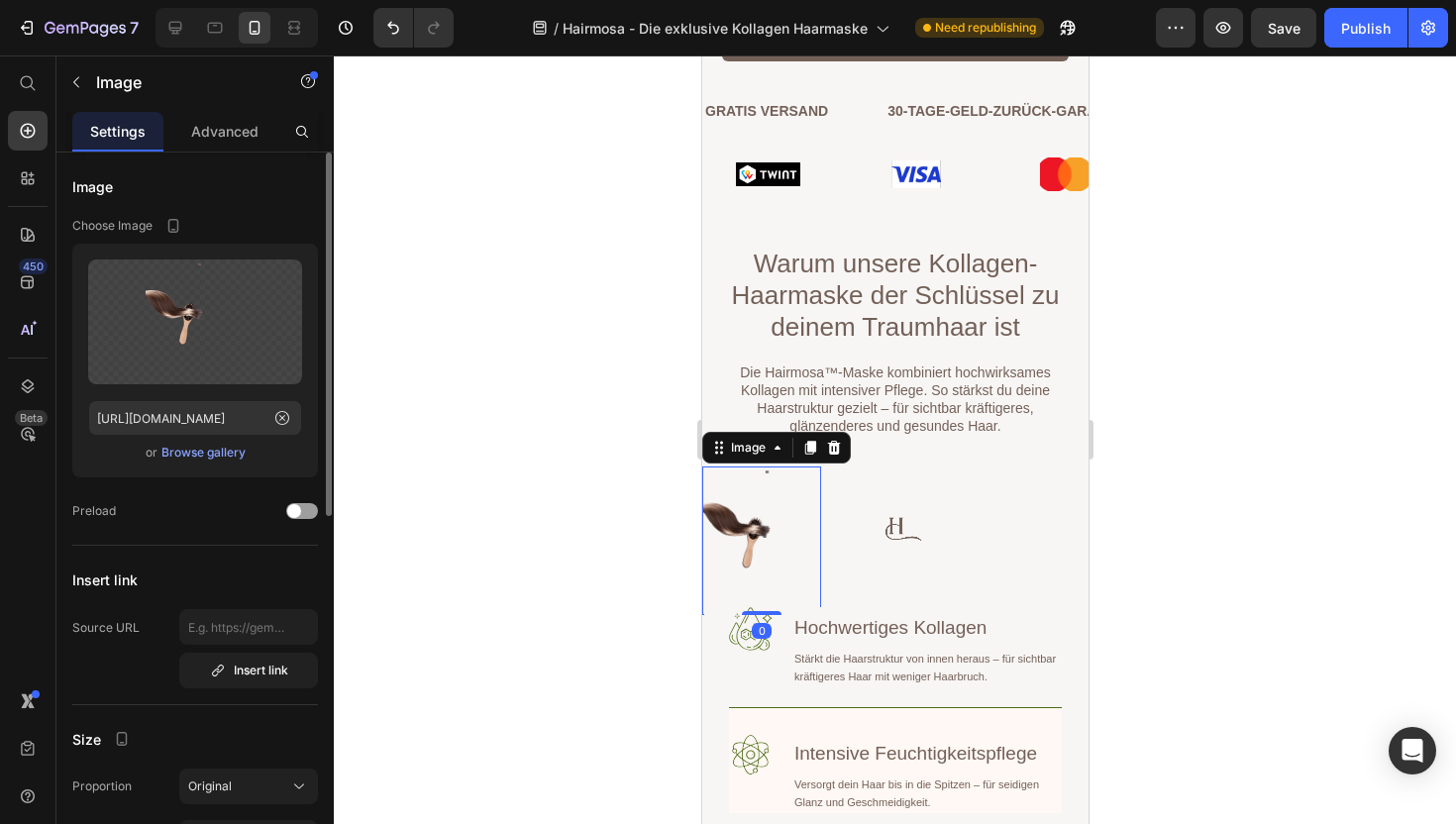 click at bounding box center (761, 541) 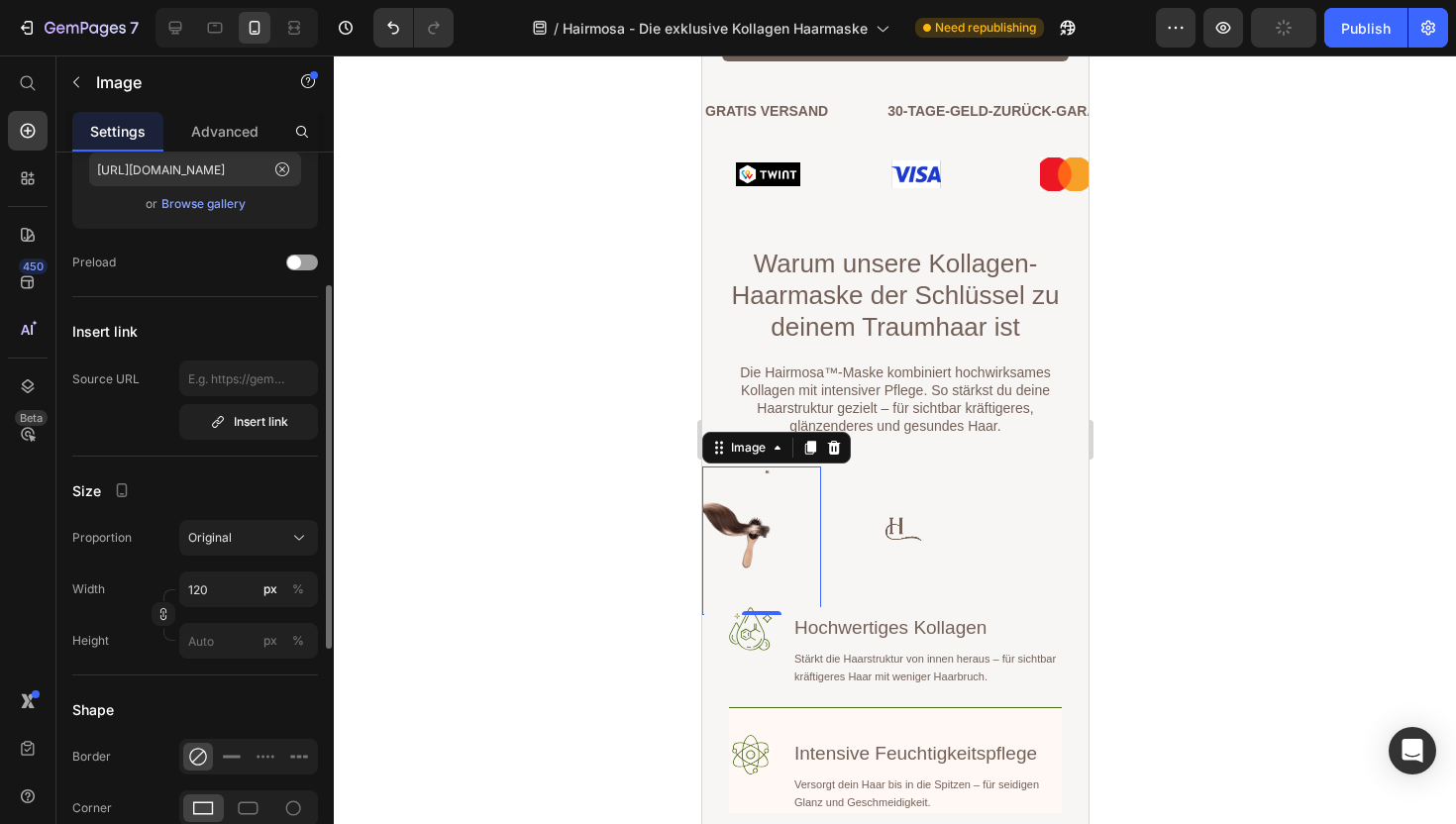 scroll, scrollTop: 266, scrollLeft: 0, axis: vertical 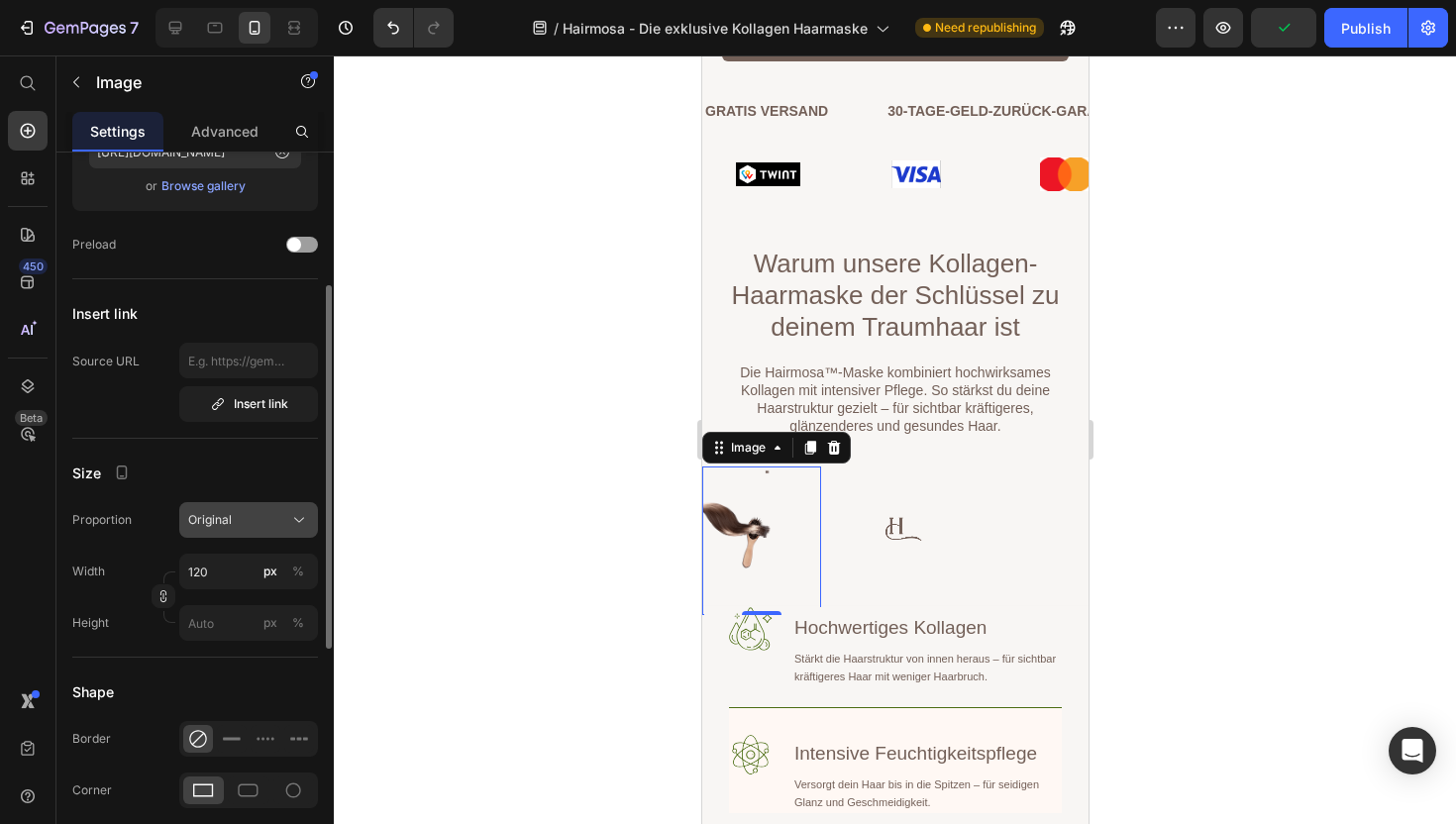 click on "Original" at bounding box center (210, 520) 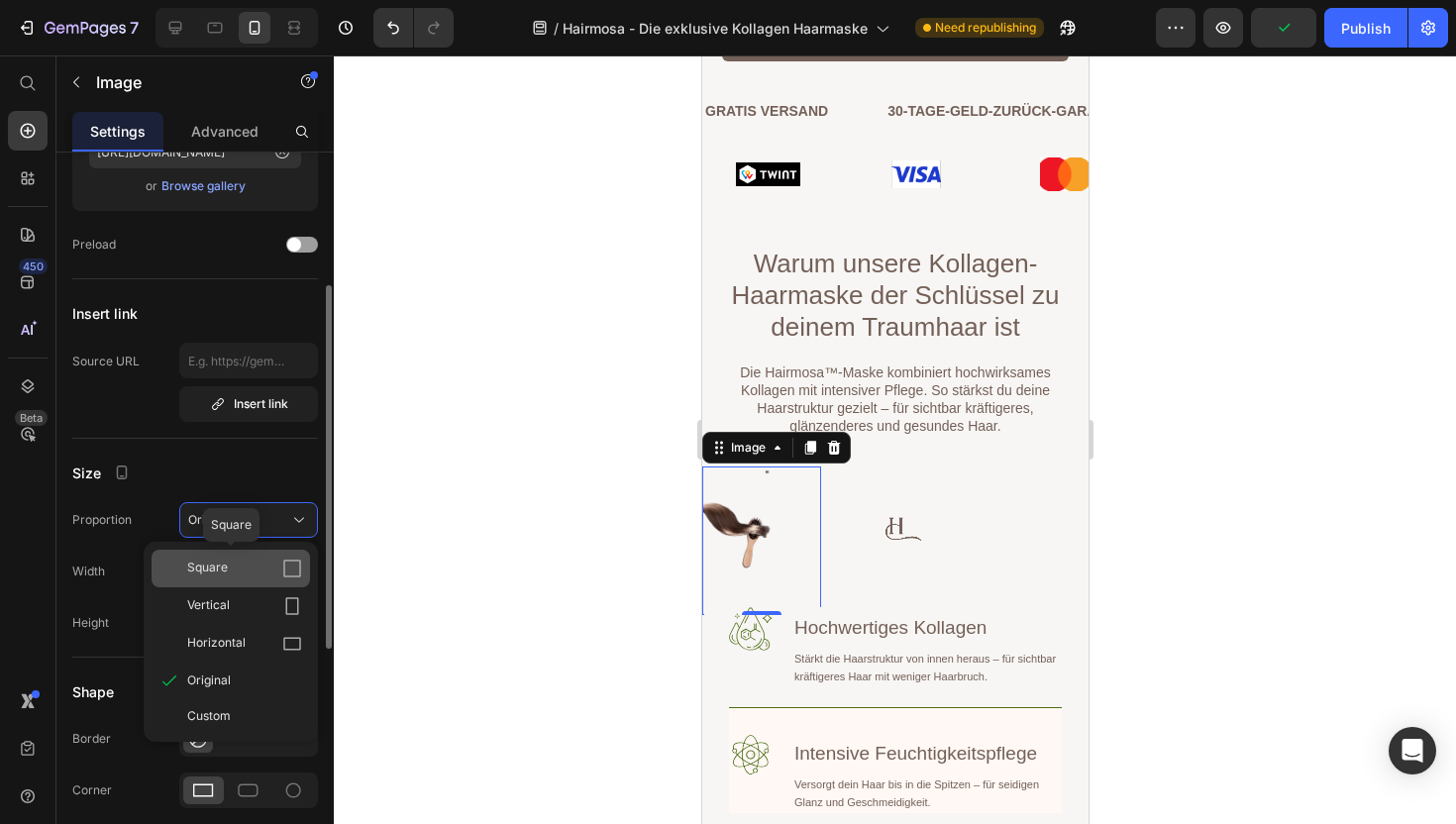 click on "Square" at bounding box center [207, 568] 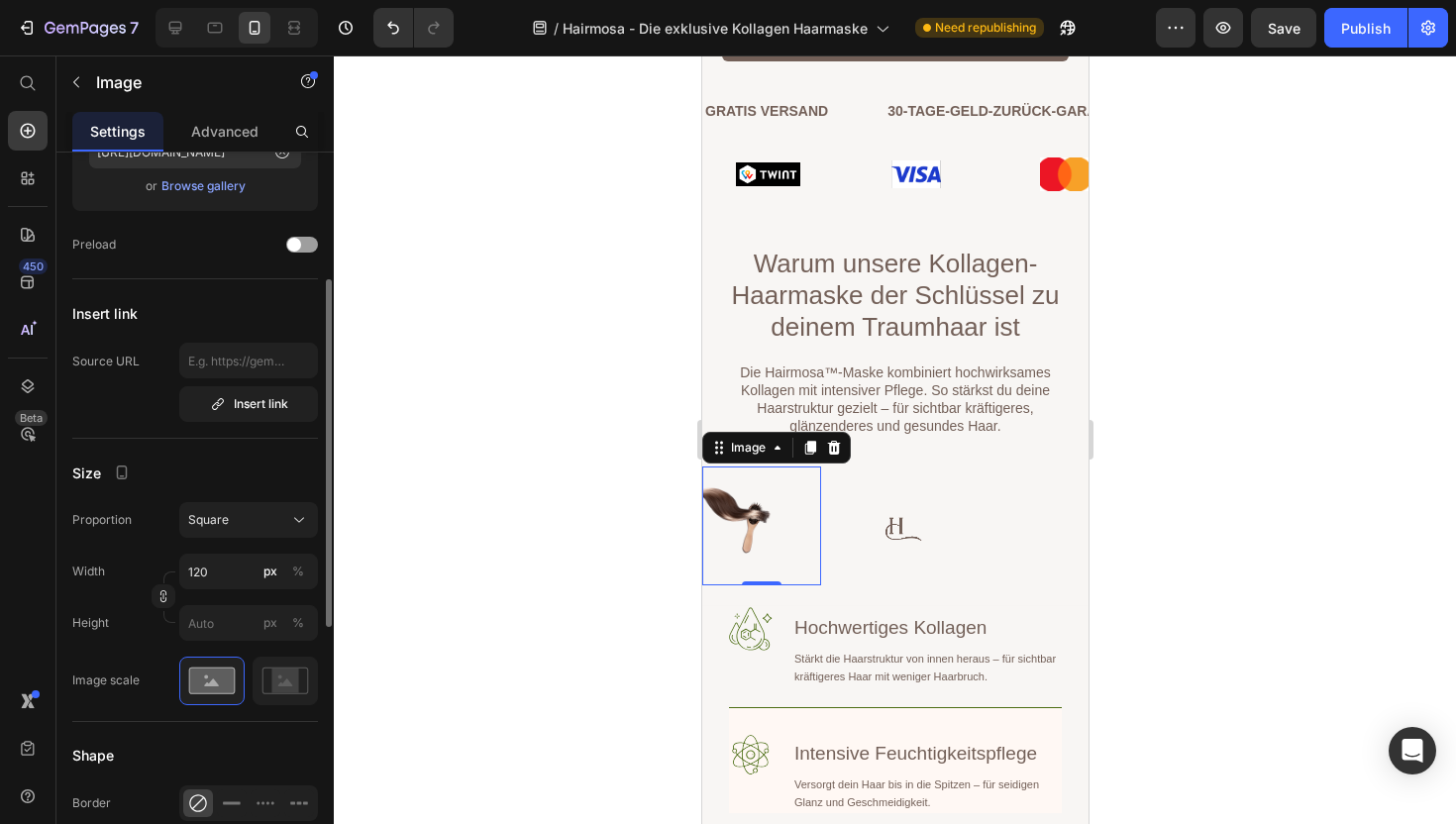 click 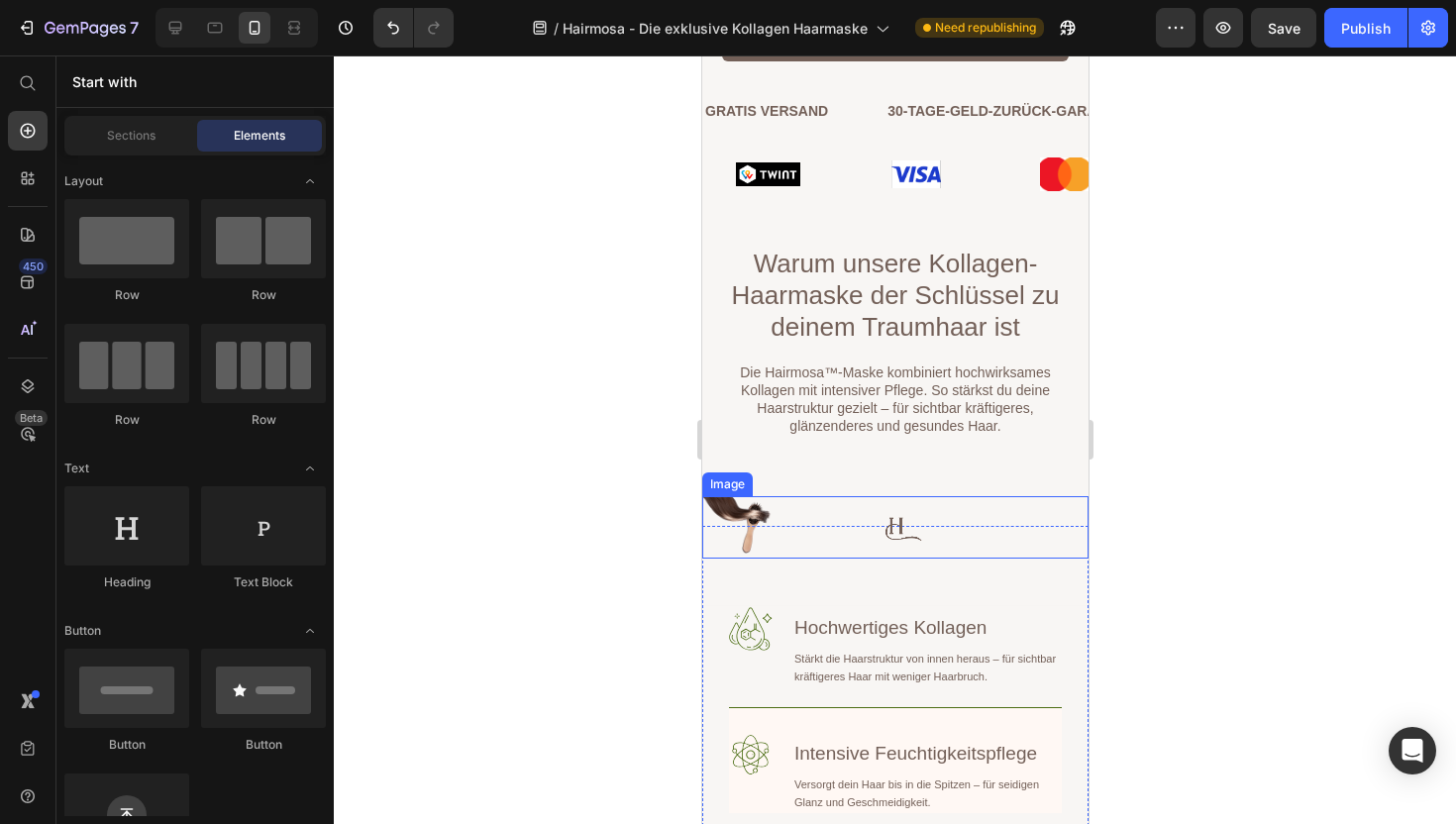 click at bounding box center [894, 527] 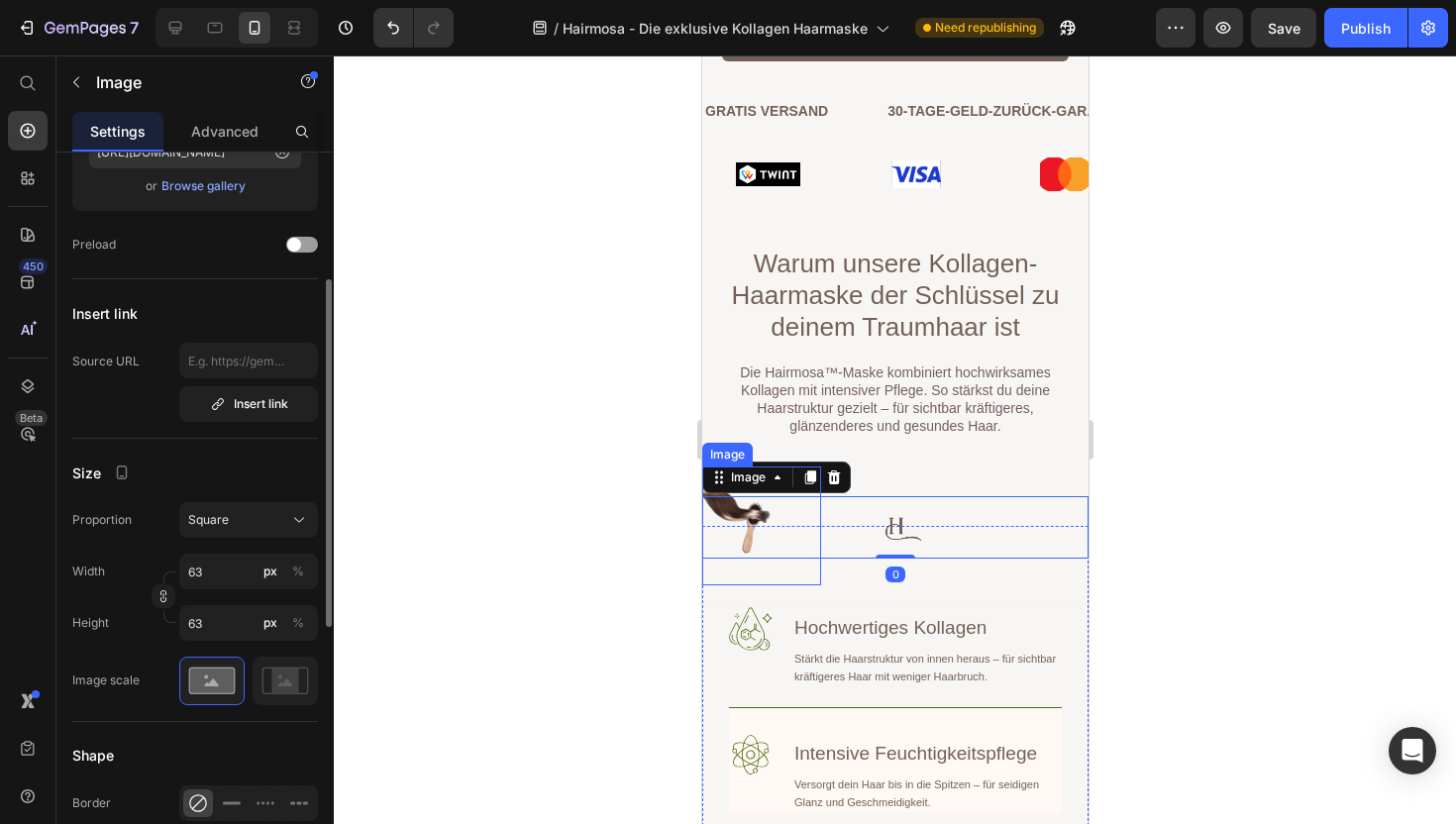 click at bounding box center (761, 526) 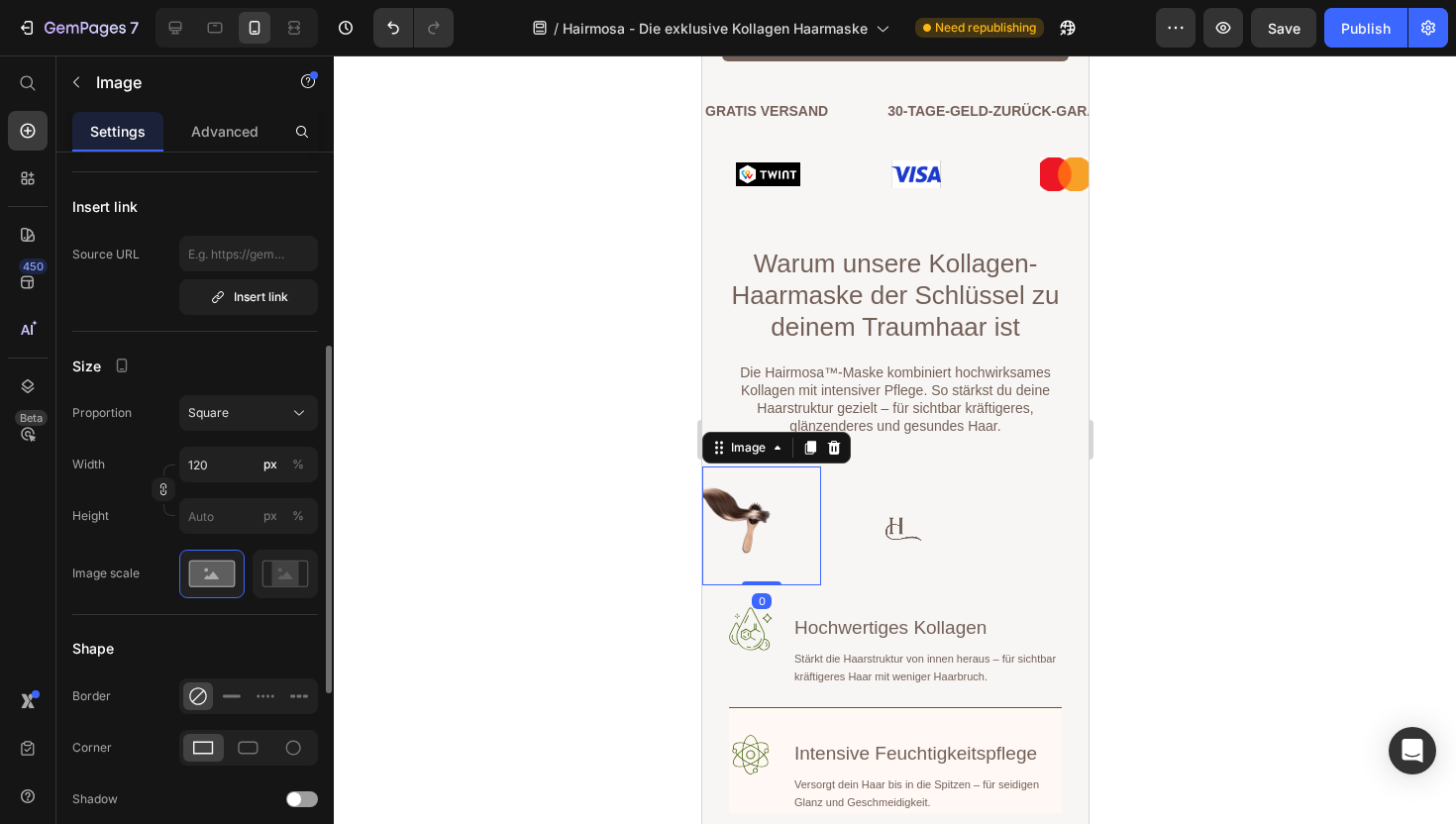 scroll, scrollTop: 383, scrollLeft: 0, axis: vertical 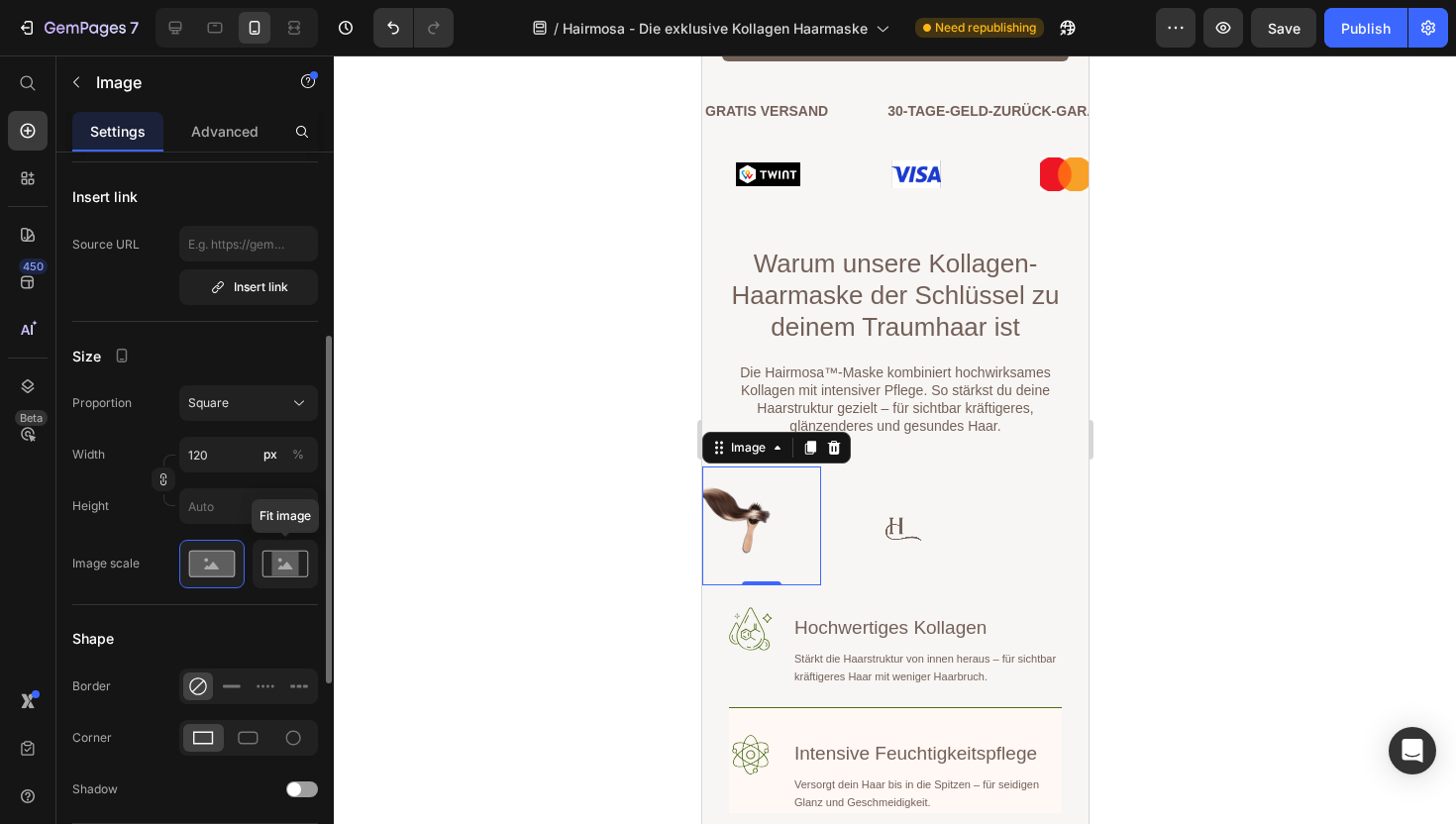 click 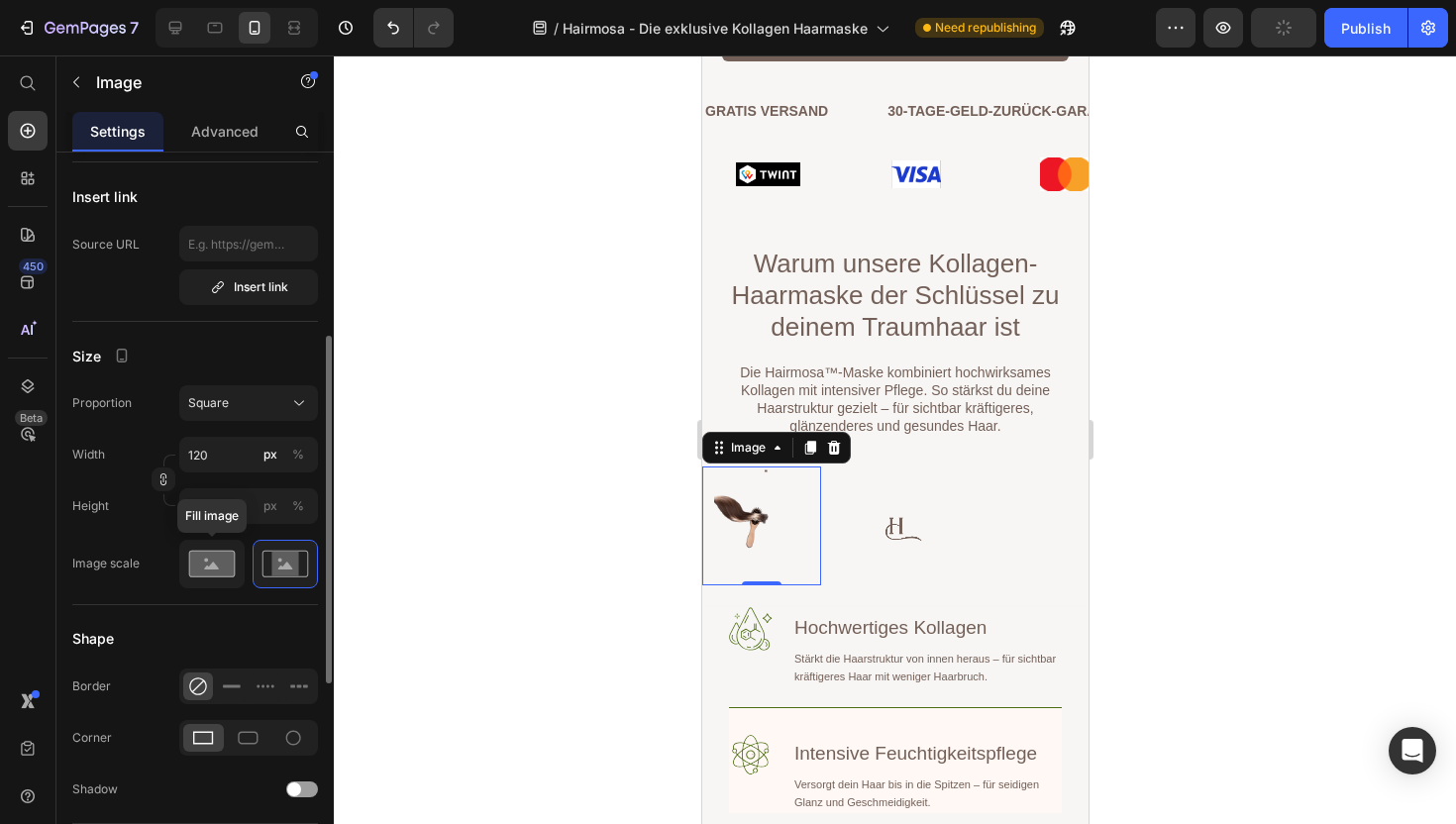 click 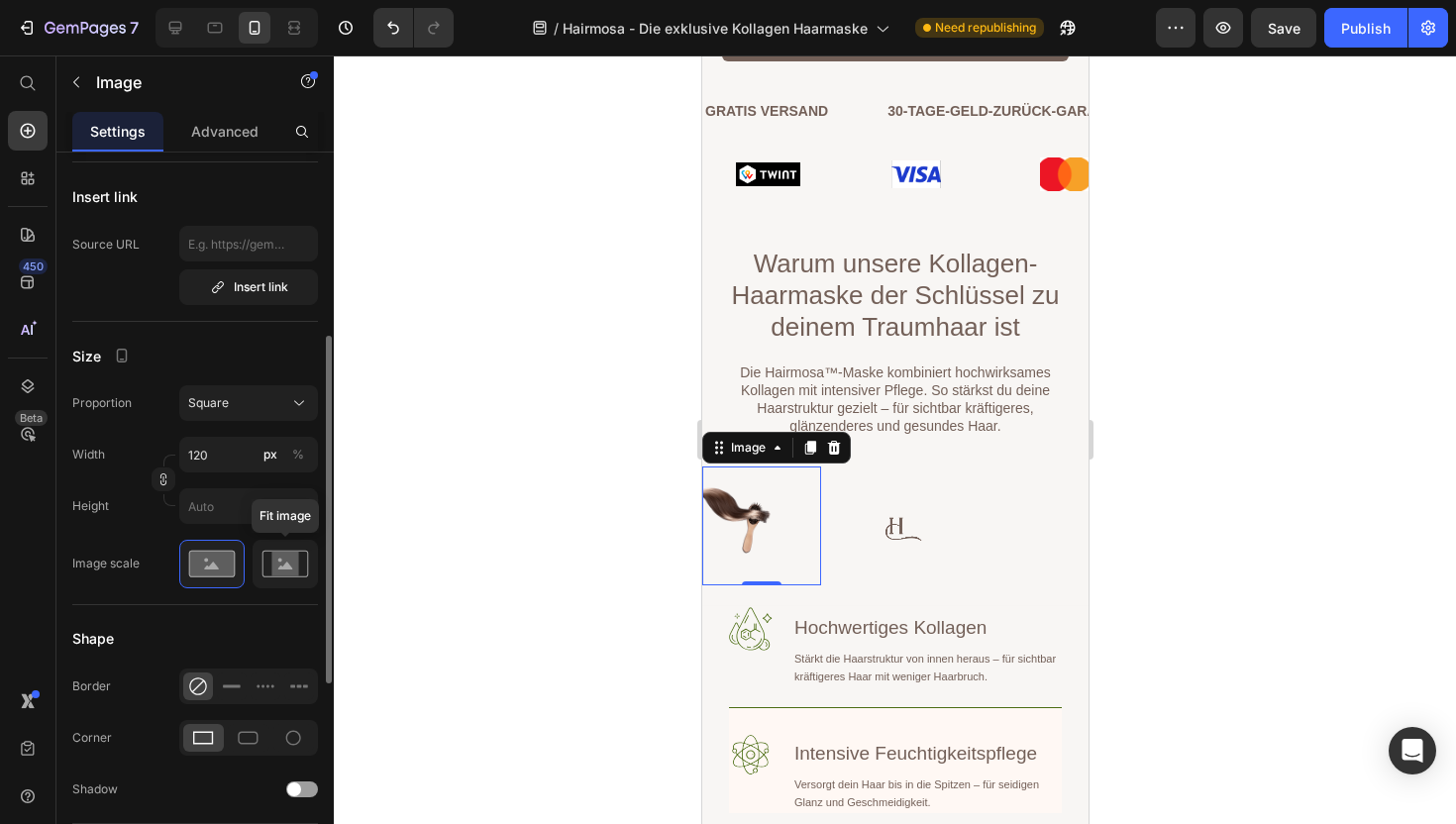 click 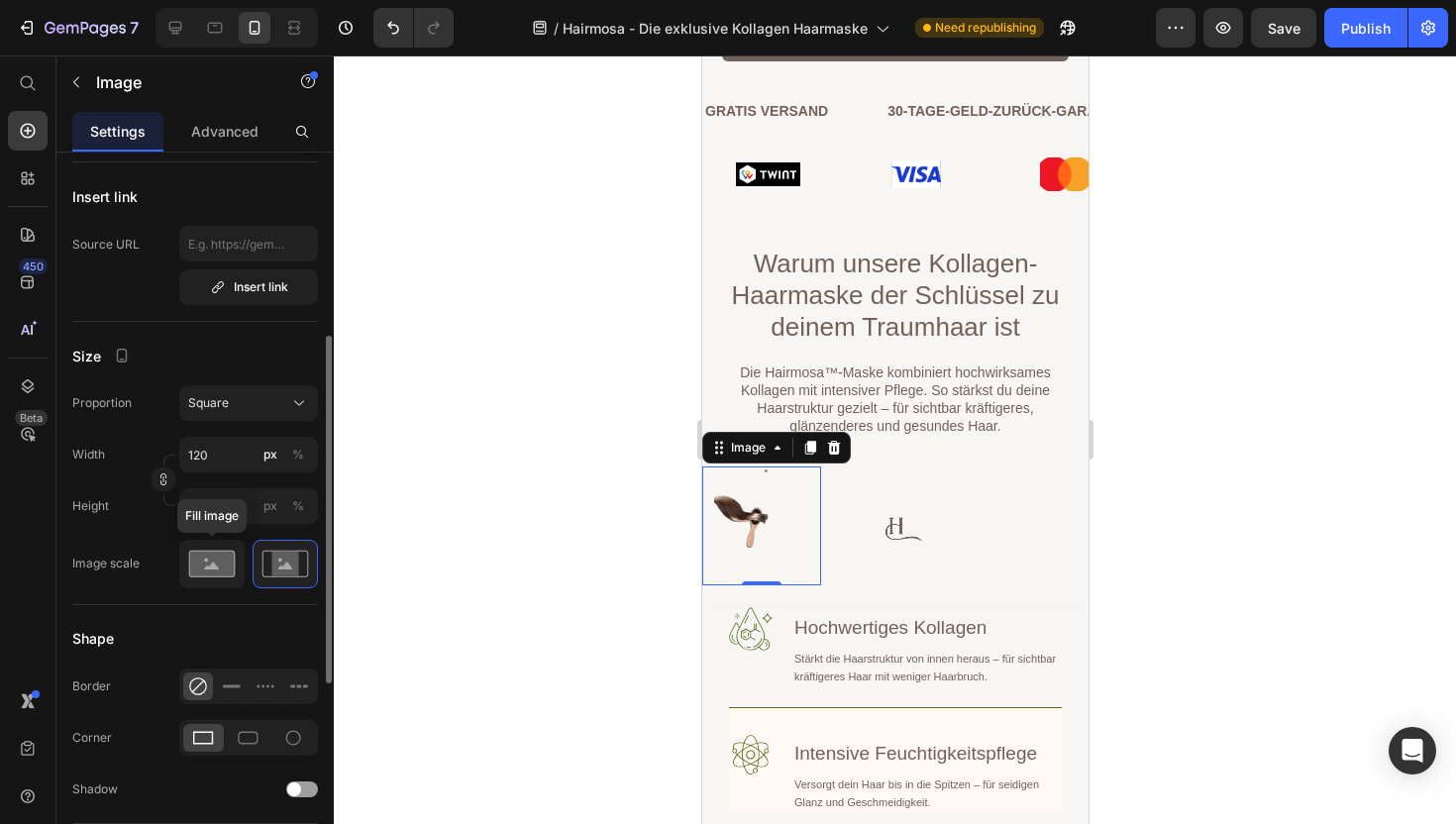 click 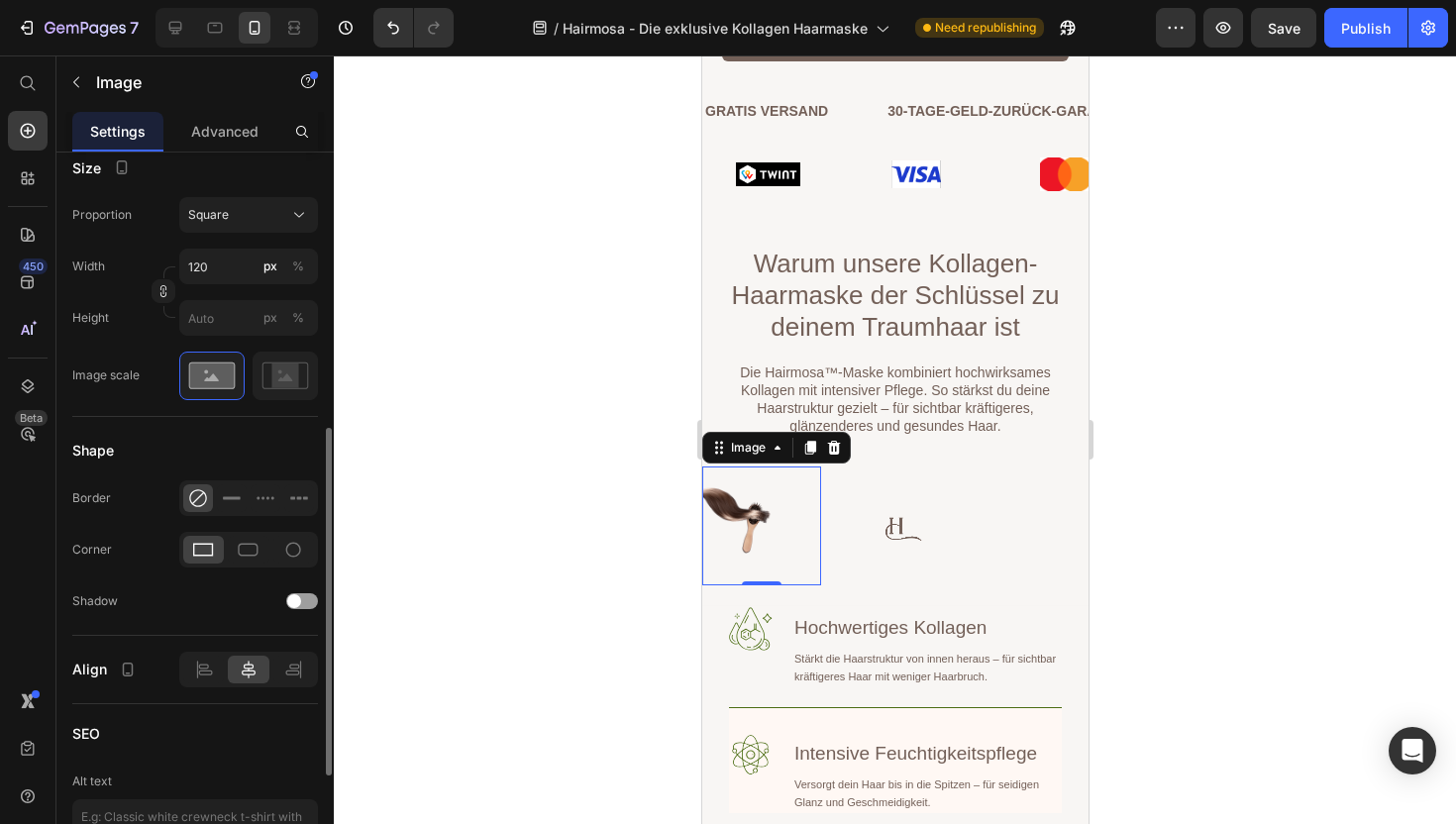 scroll, scrollTop: 572, scrollLeft: 0, axis: vertical 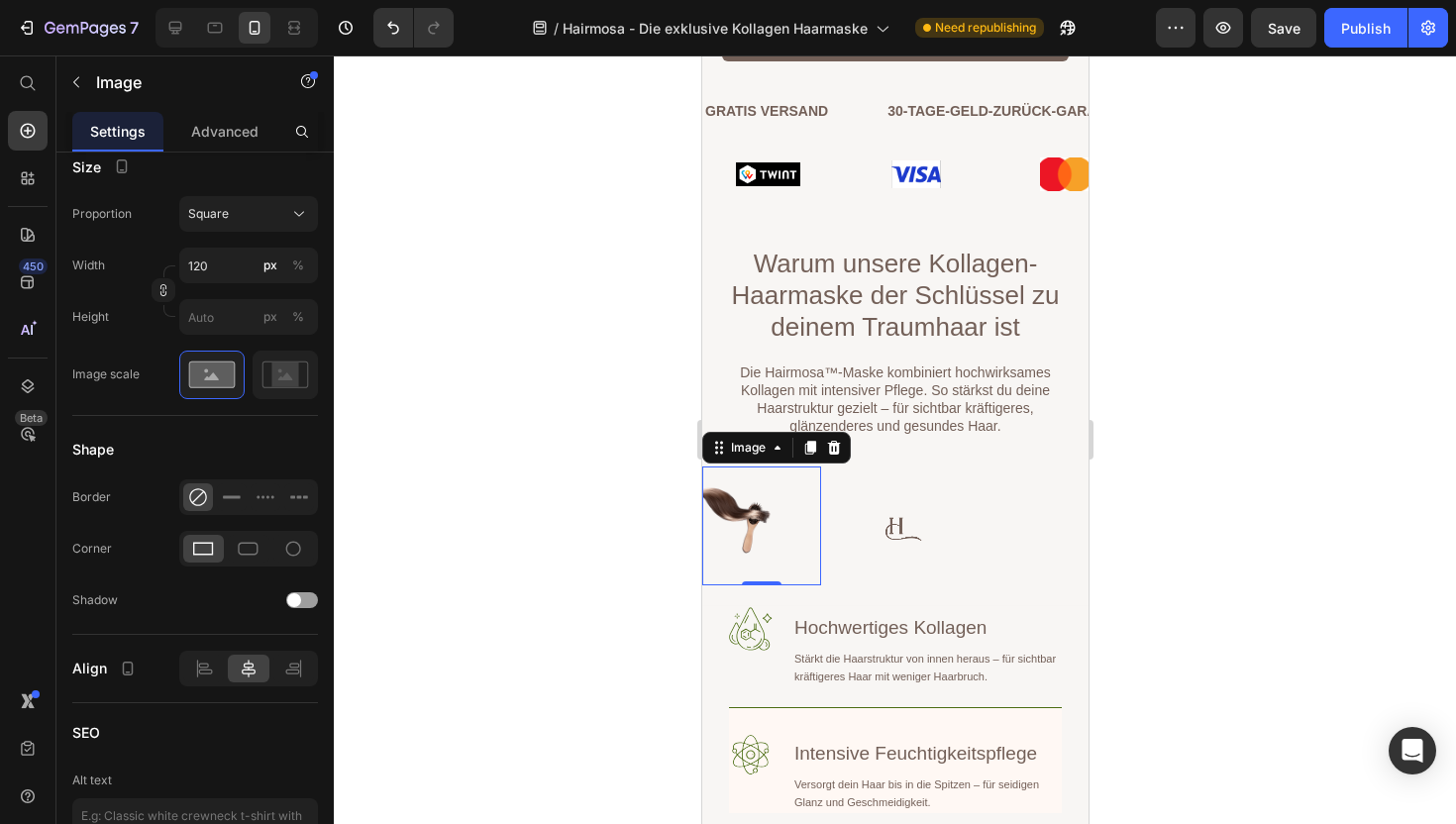 click 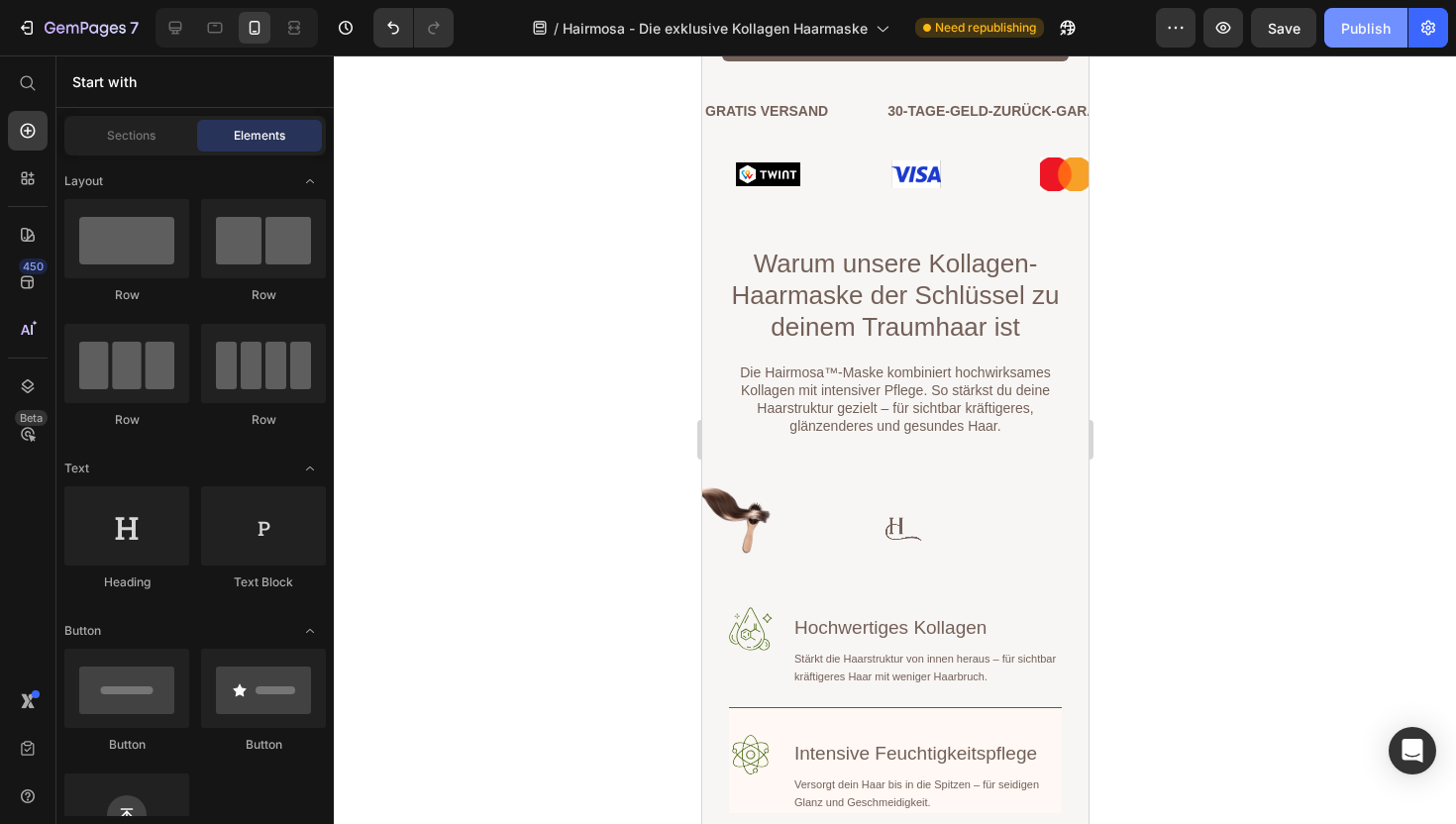 click on "Publish" at bounding box center (1366, 28) 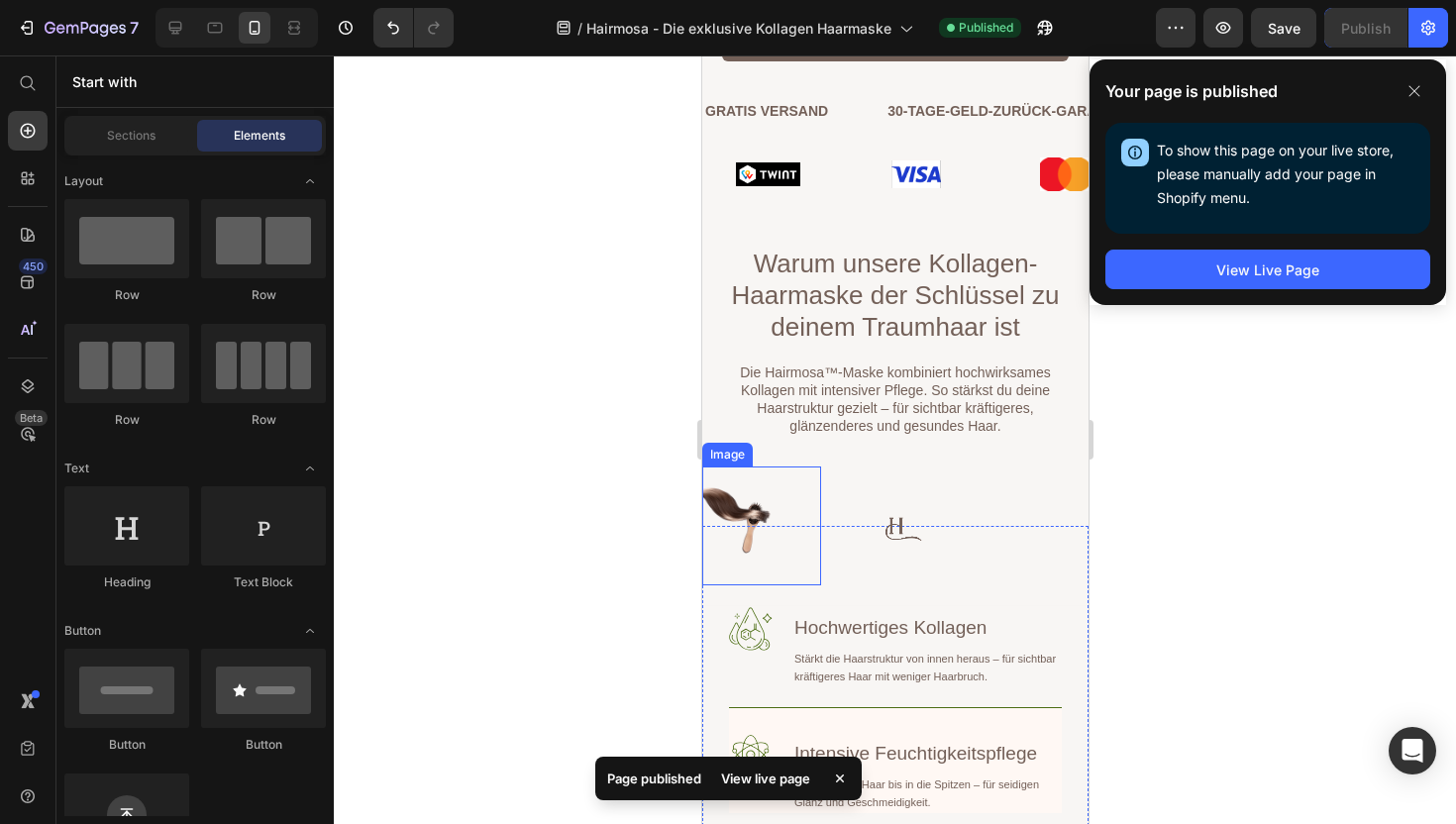 click at bounding box center [761, 526] 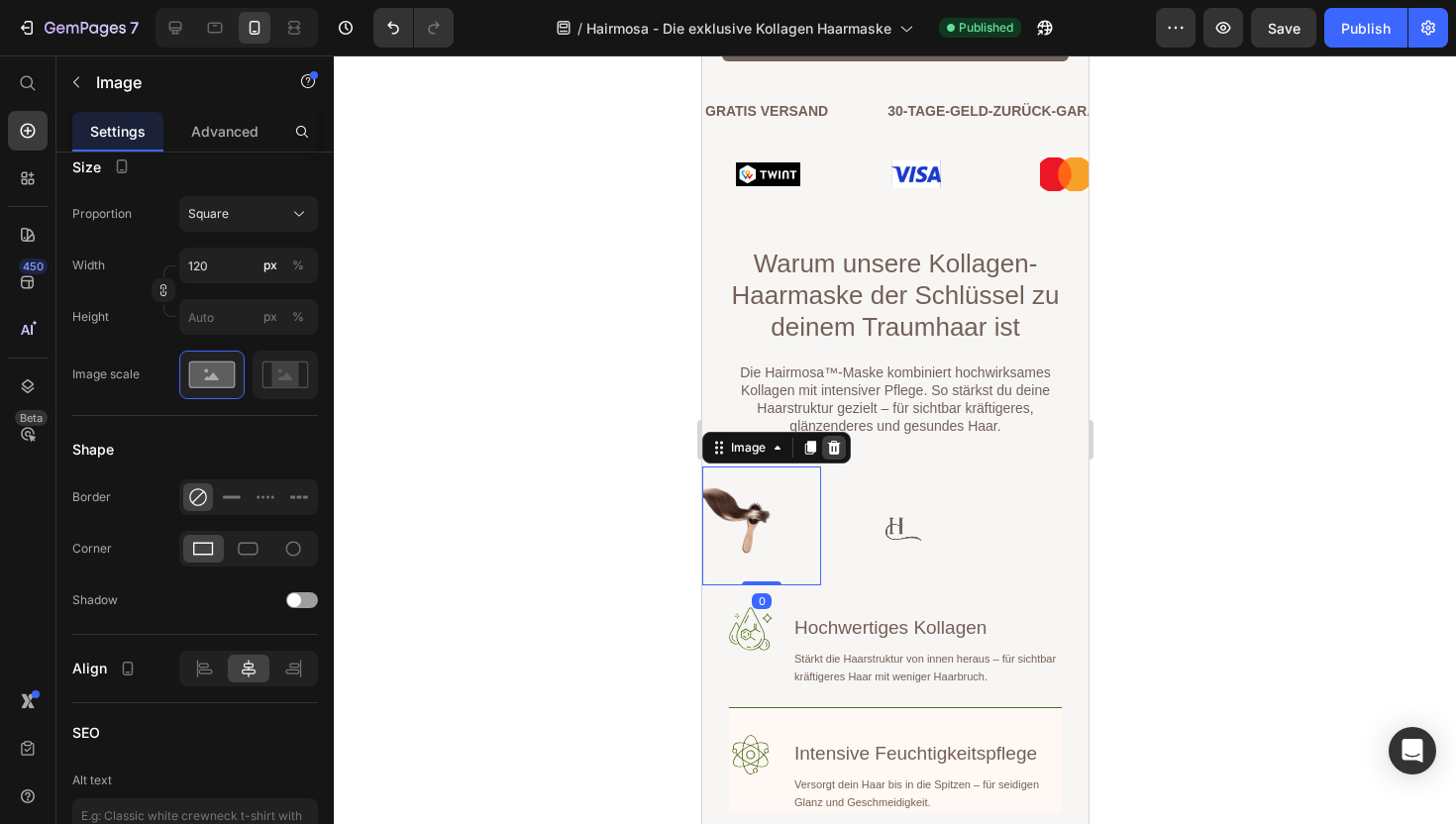 click 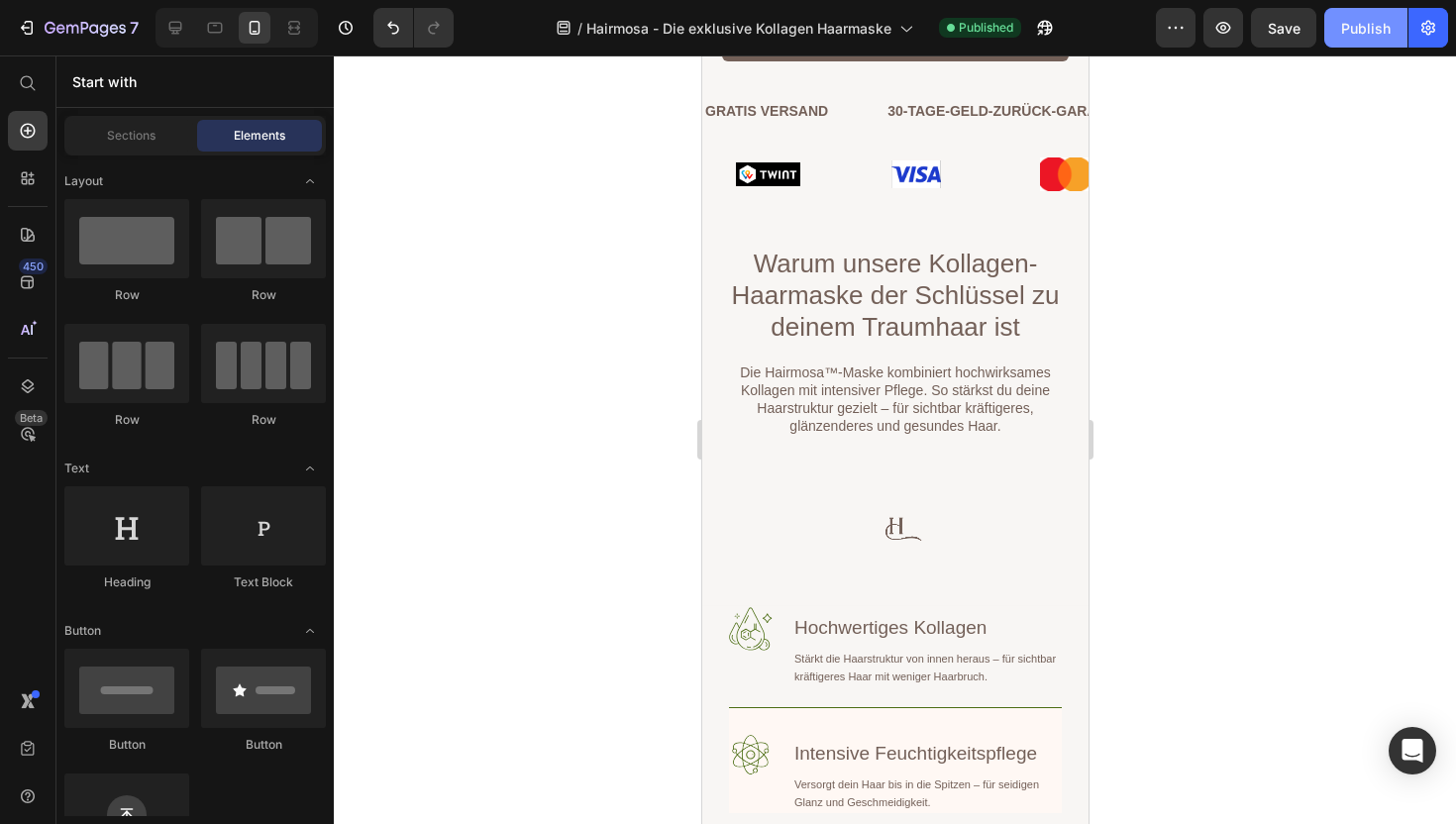 click on "Publish" 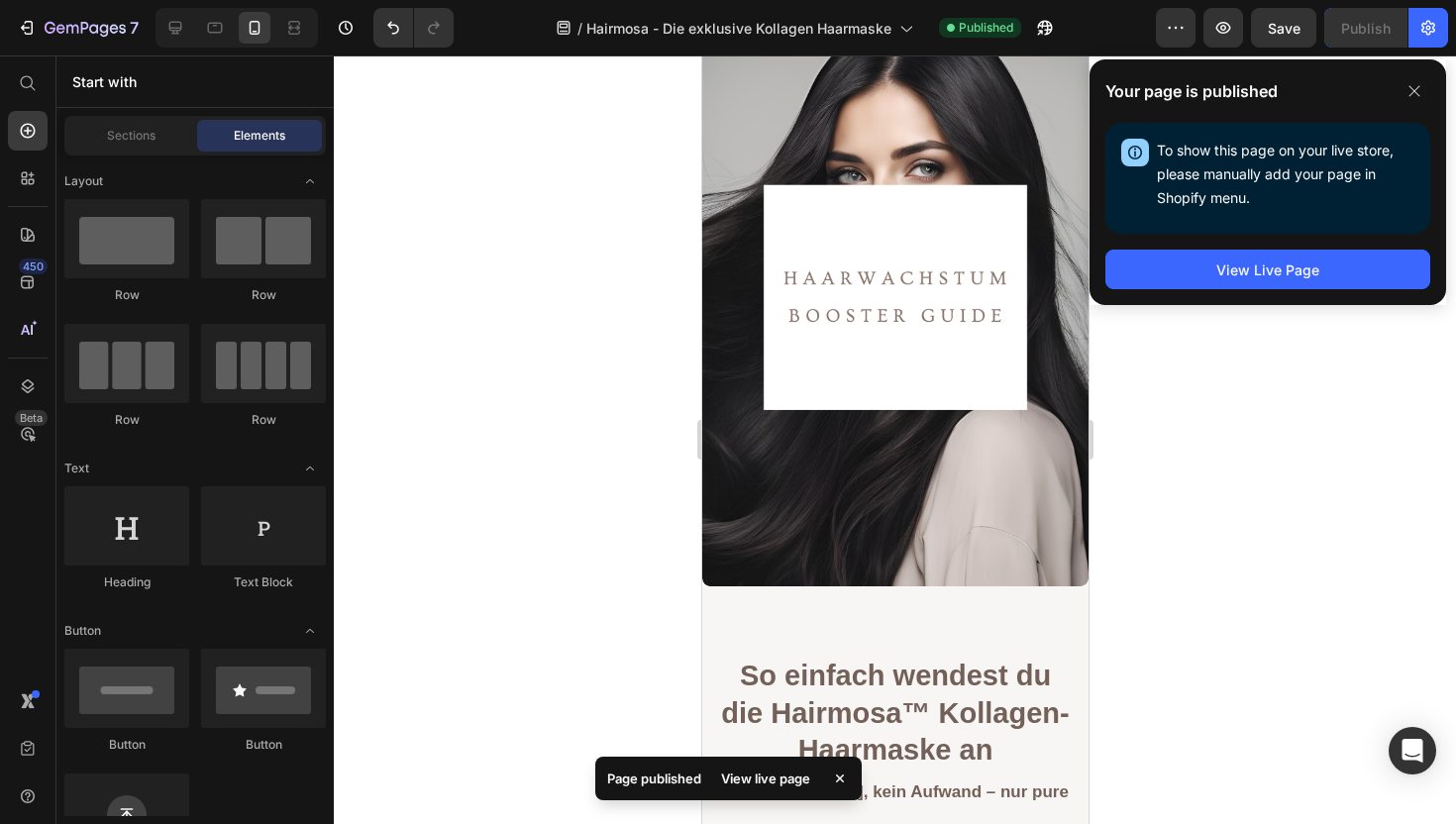 scroll, scrollTop: 3986, scrollLeft: 0, axis: vertical 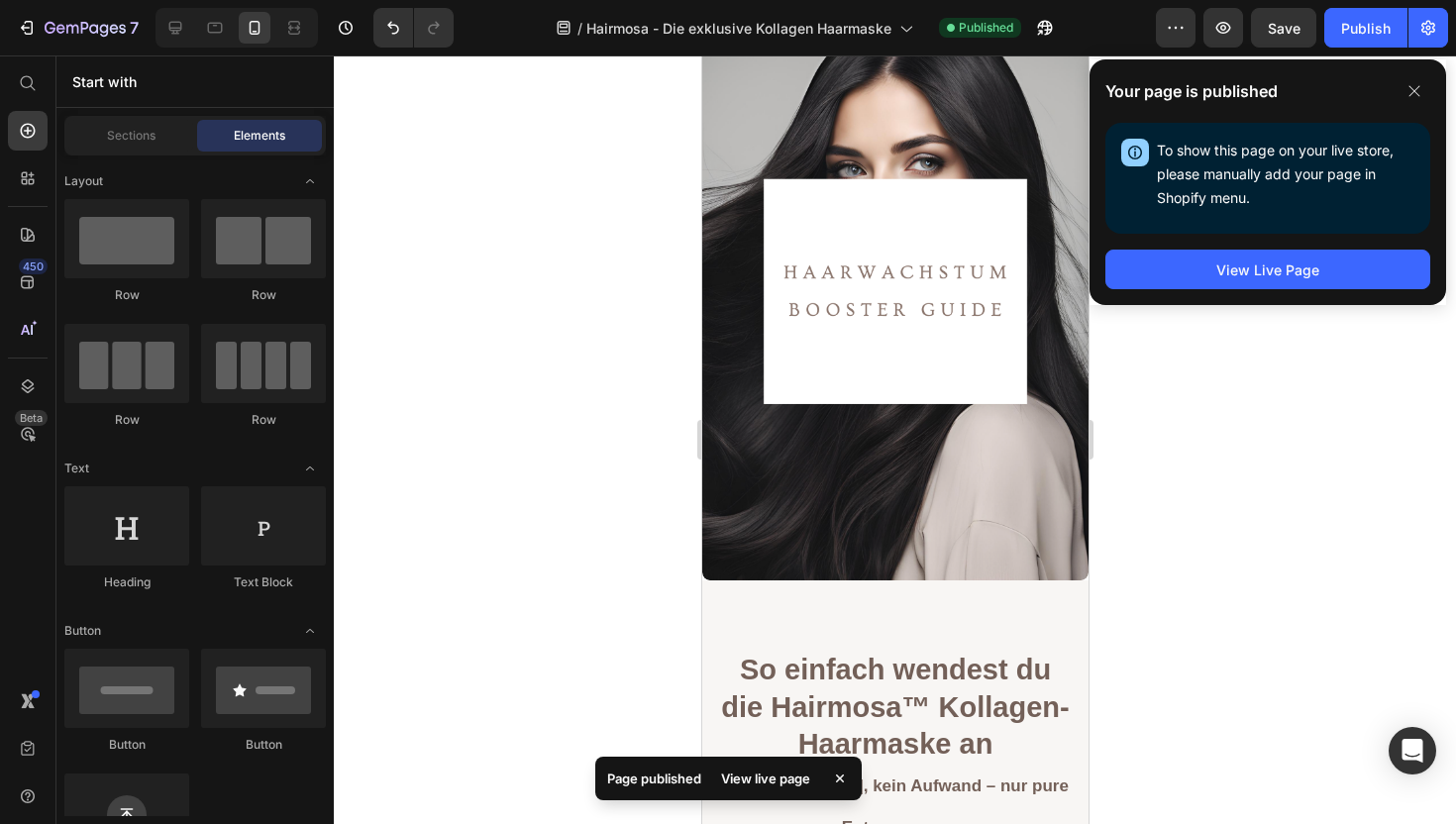 click 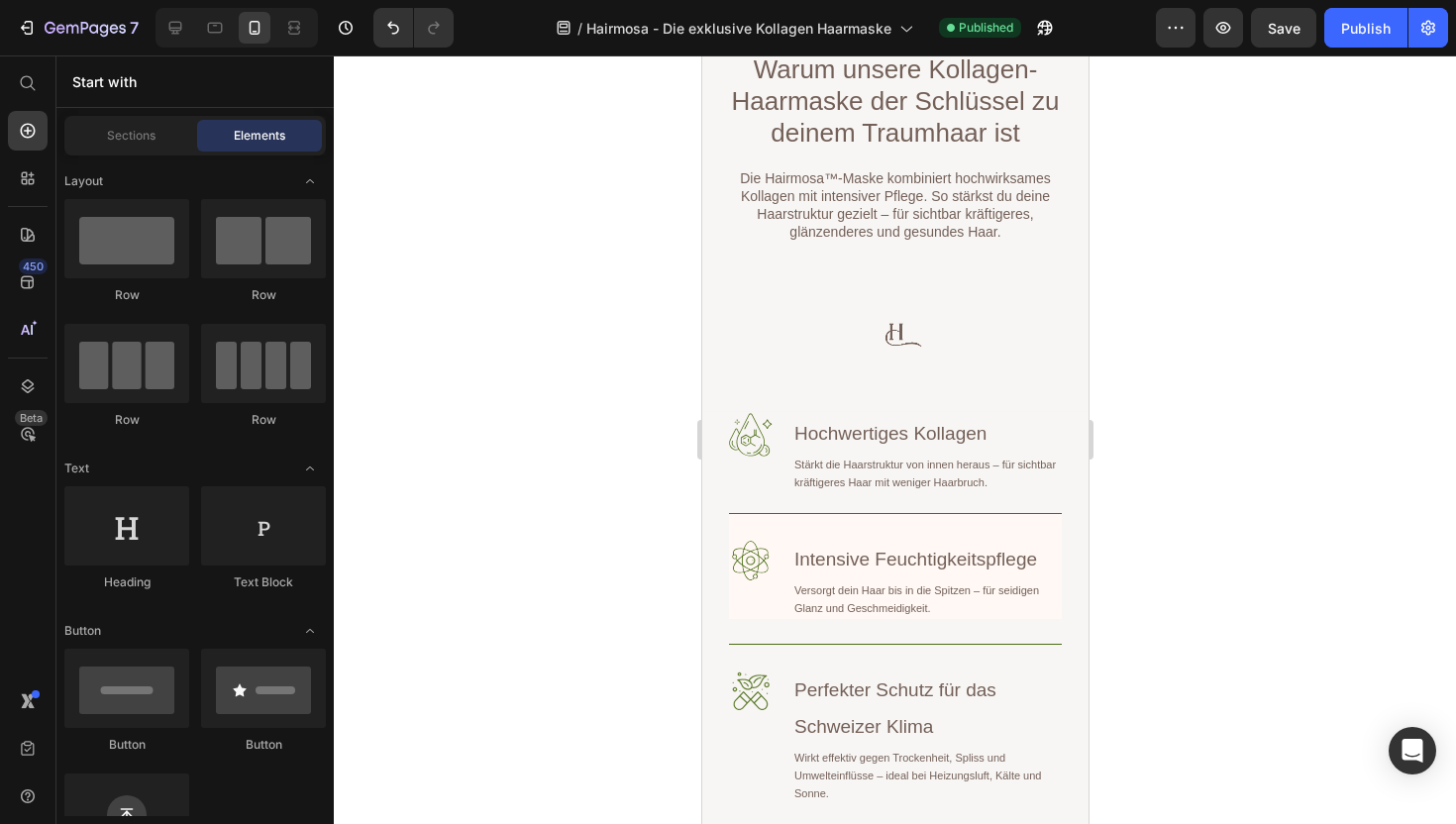 scroll, scrollTop: 1896, scrollLeft: 0, axis: vertical 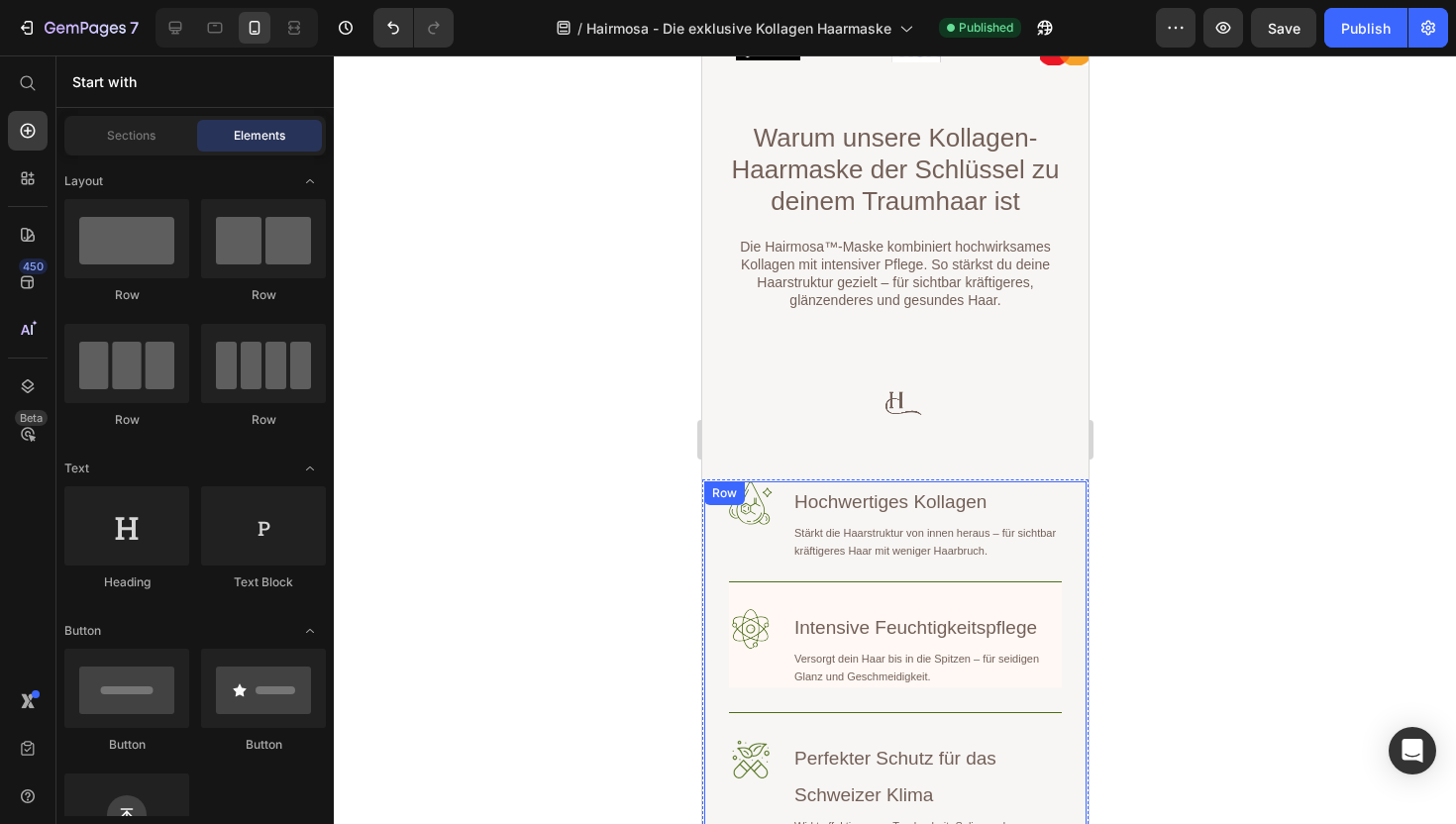 click on "Image Hochwertiges Kollagen Heading Stärkt die Haarstruktur von innen heraus – für sichtbar kräftigeres Haar mit weniger Haarbruch. Text Block Row Image Intensive Feuchtigkeitspflege Heading Versorgt dein Haar bis in die Spitzen – für seidigen Glanz und Geschmeidigkeit. Text Block Row Image Perfekter Schutz für das Schweizer Klima Heading Wirkt effektiv gegen Trockenheit, Spliss und Umwelteinflüsse – ideal bei Heizungsluft, Kälte und Sonne. Text Block Row Jetzt bestellen & Gratis Haarbooster-Guide sichern Button Row" at bounding box center [894, 740] 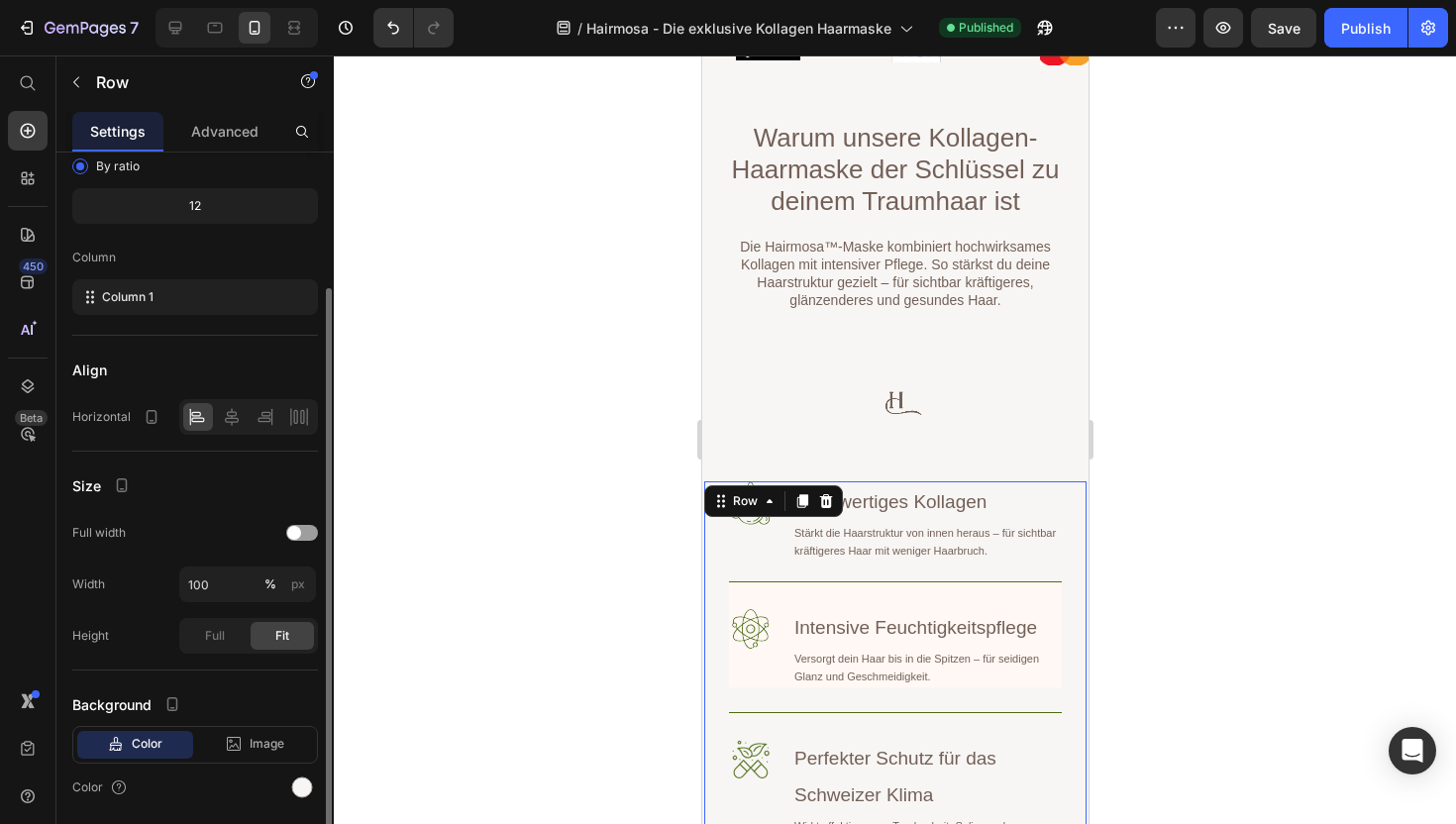 scroll, scrollTop: 248, scrollLeft: 0, axis: vertical 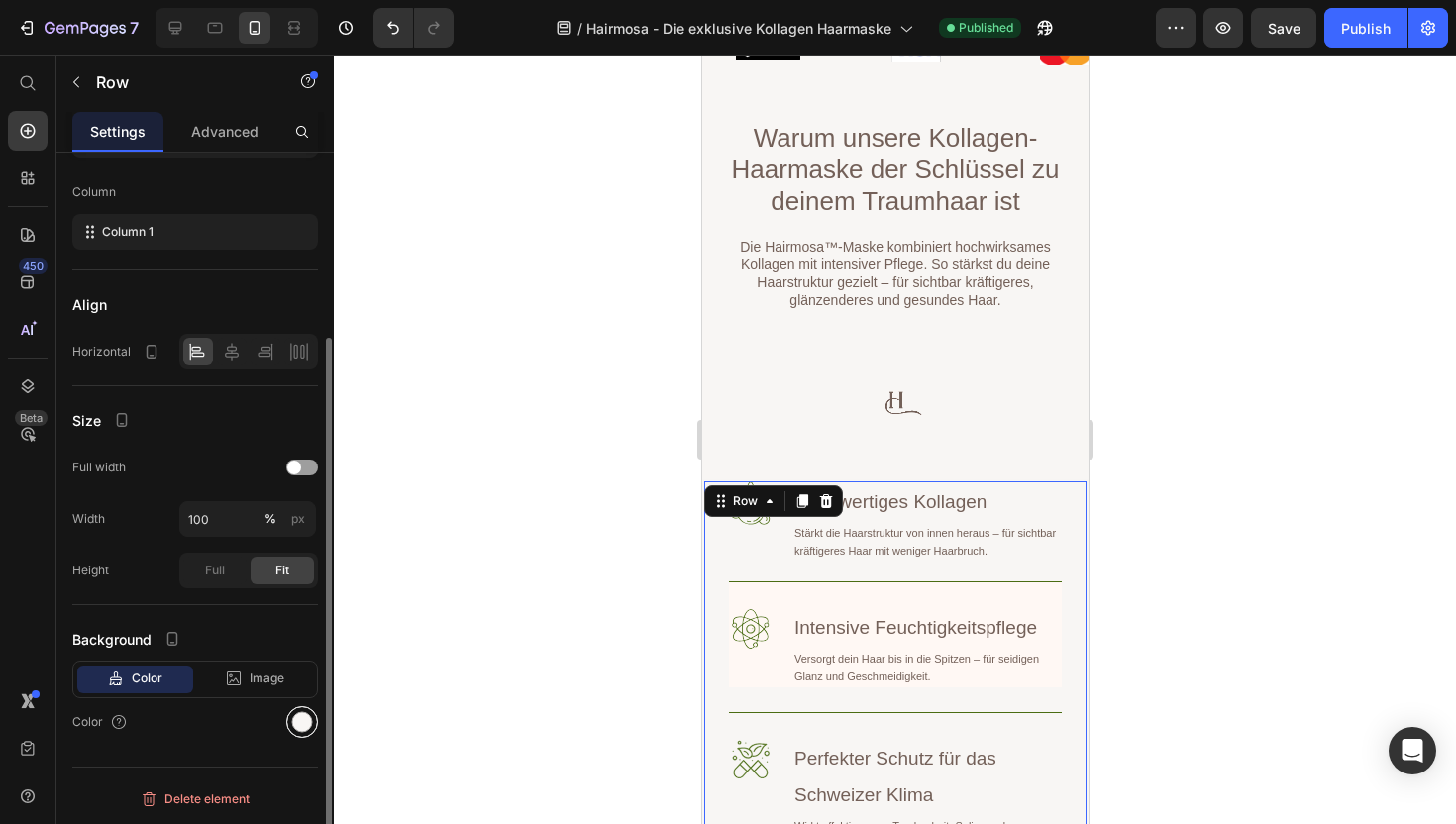 click at bounding box center [302, 722] 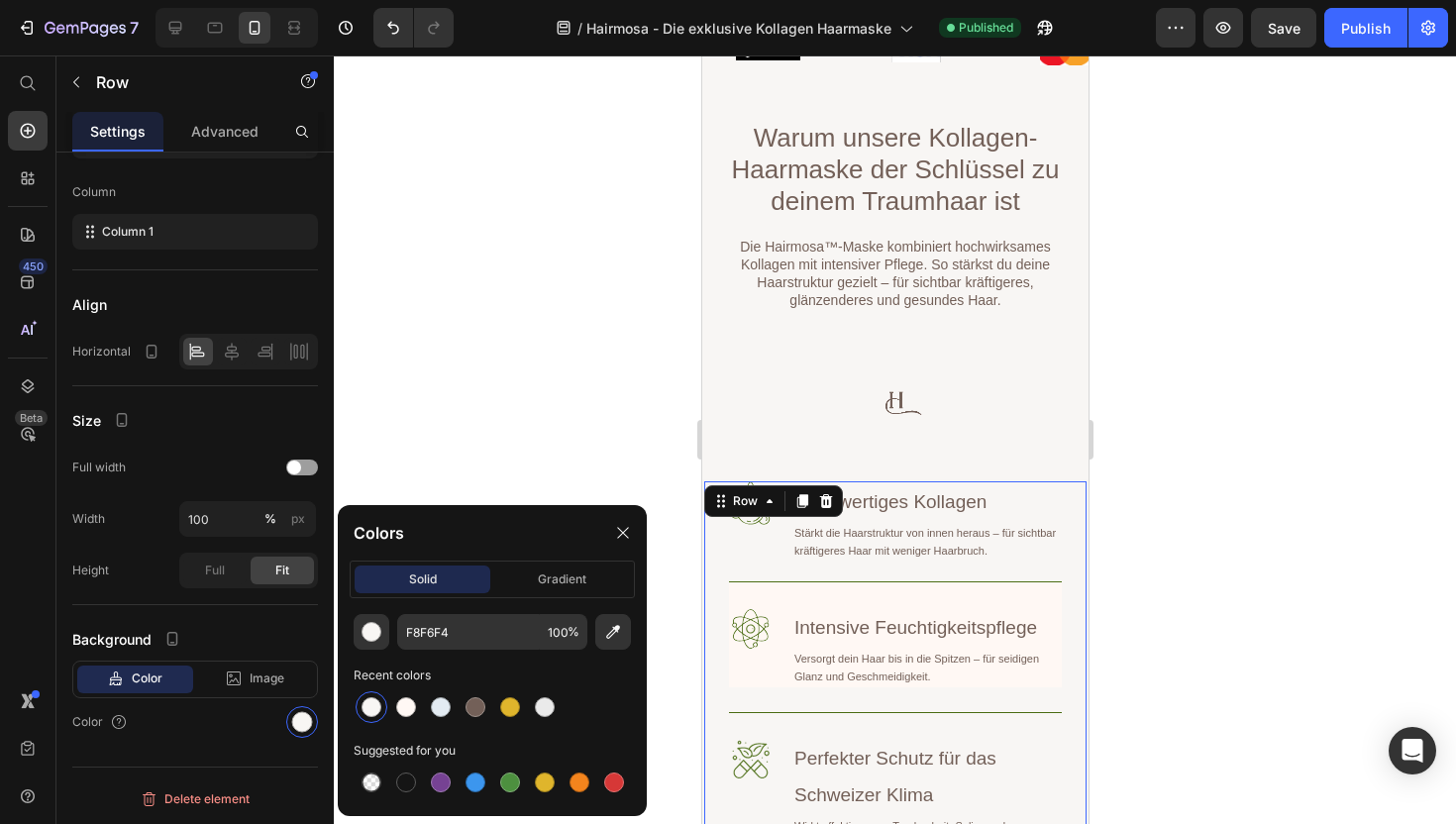 click at bounding box center (371, 707) 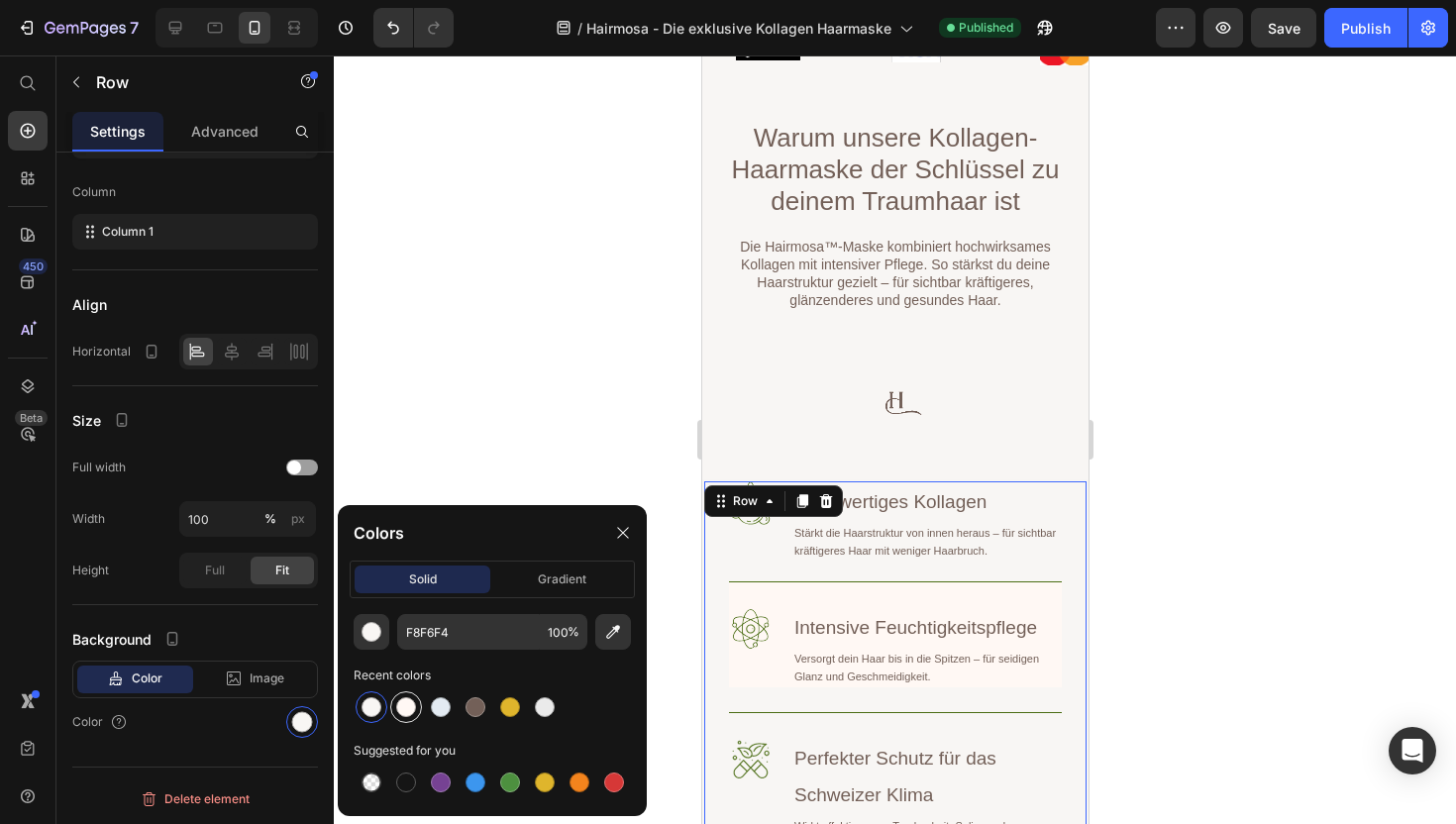 click at bounding box center (406, 707) 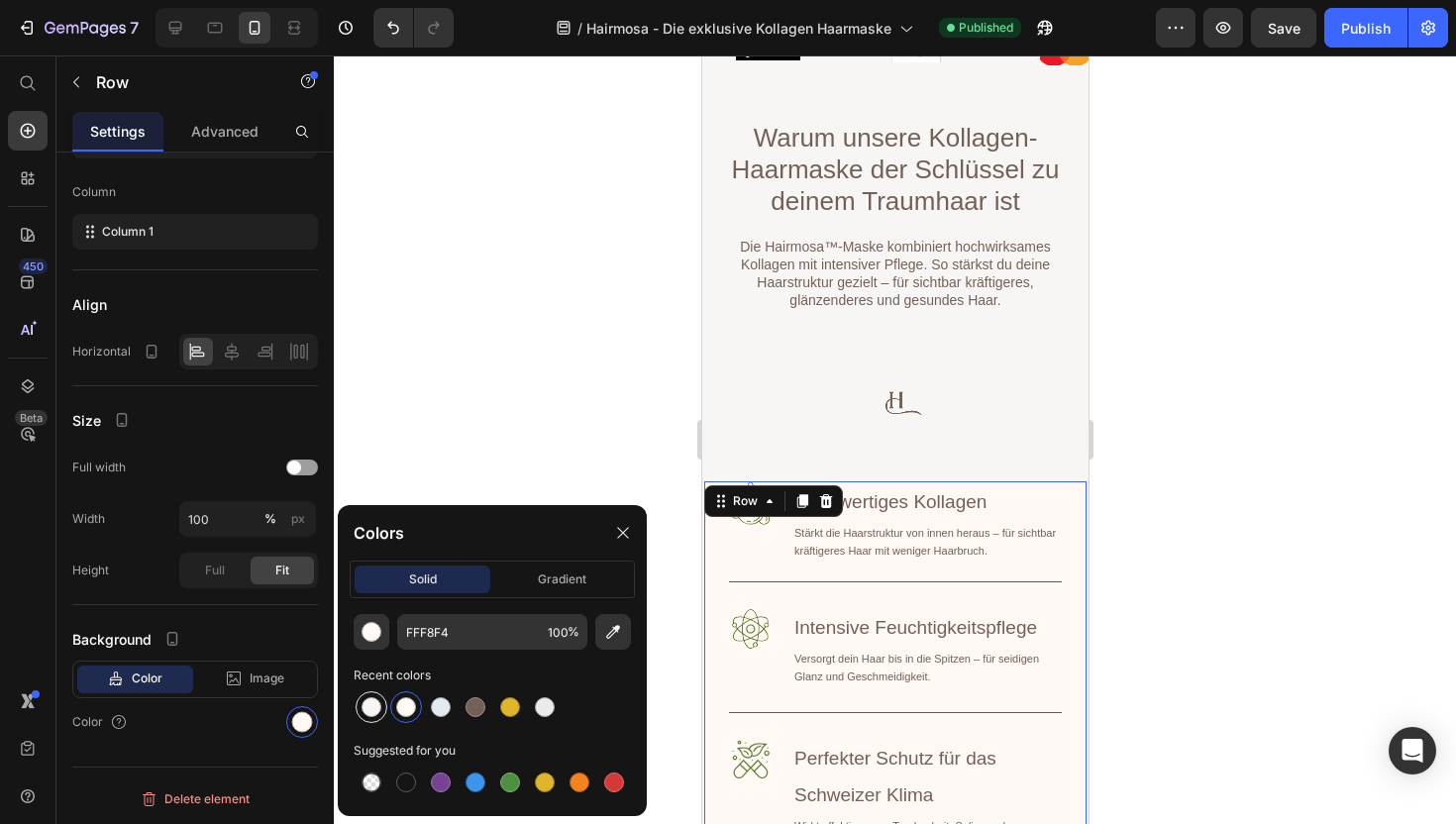 click at bounding box center [371, 707] 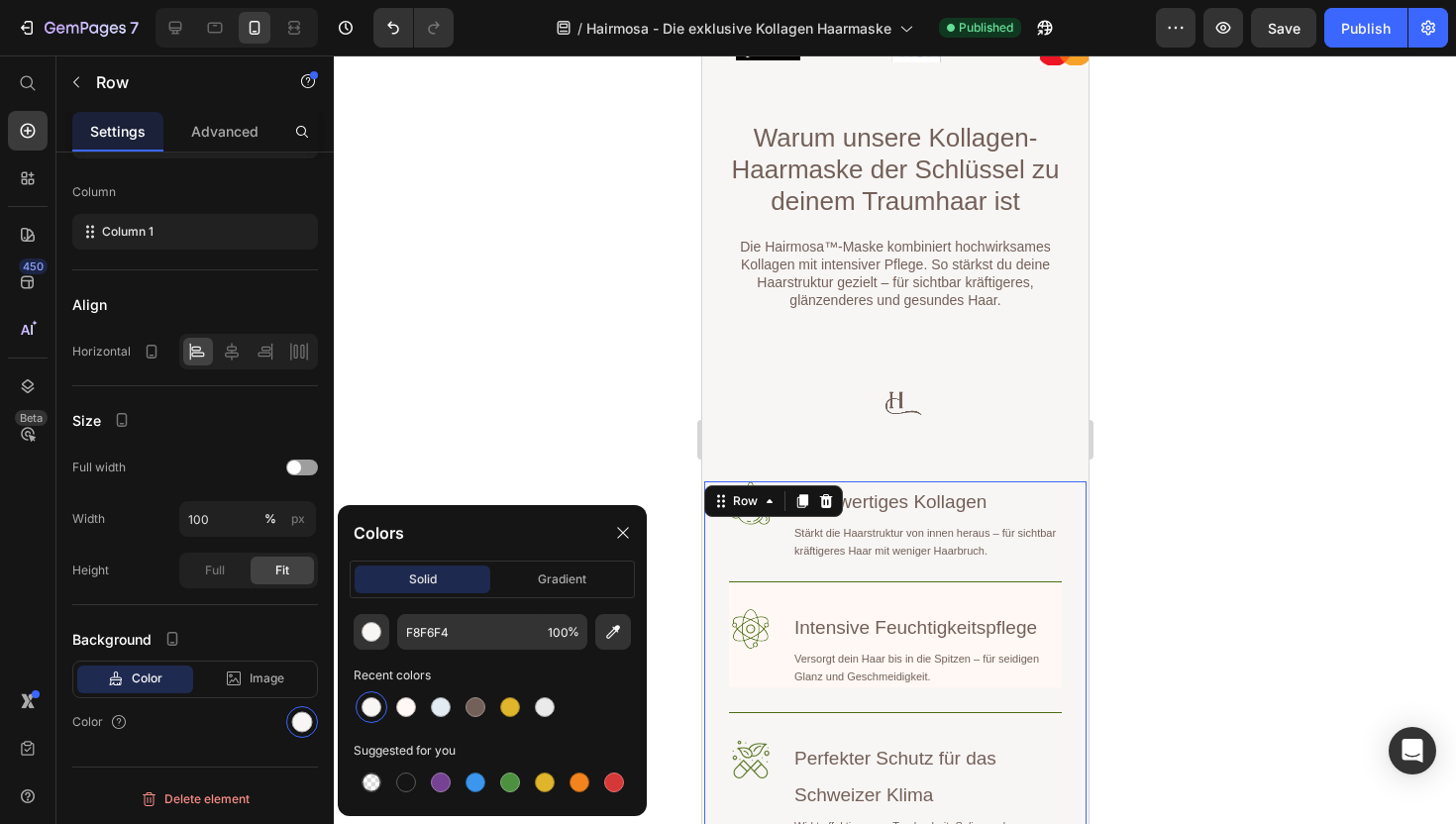 click 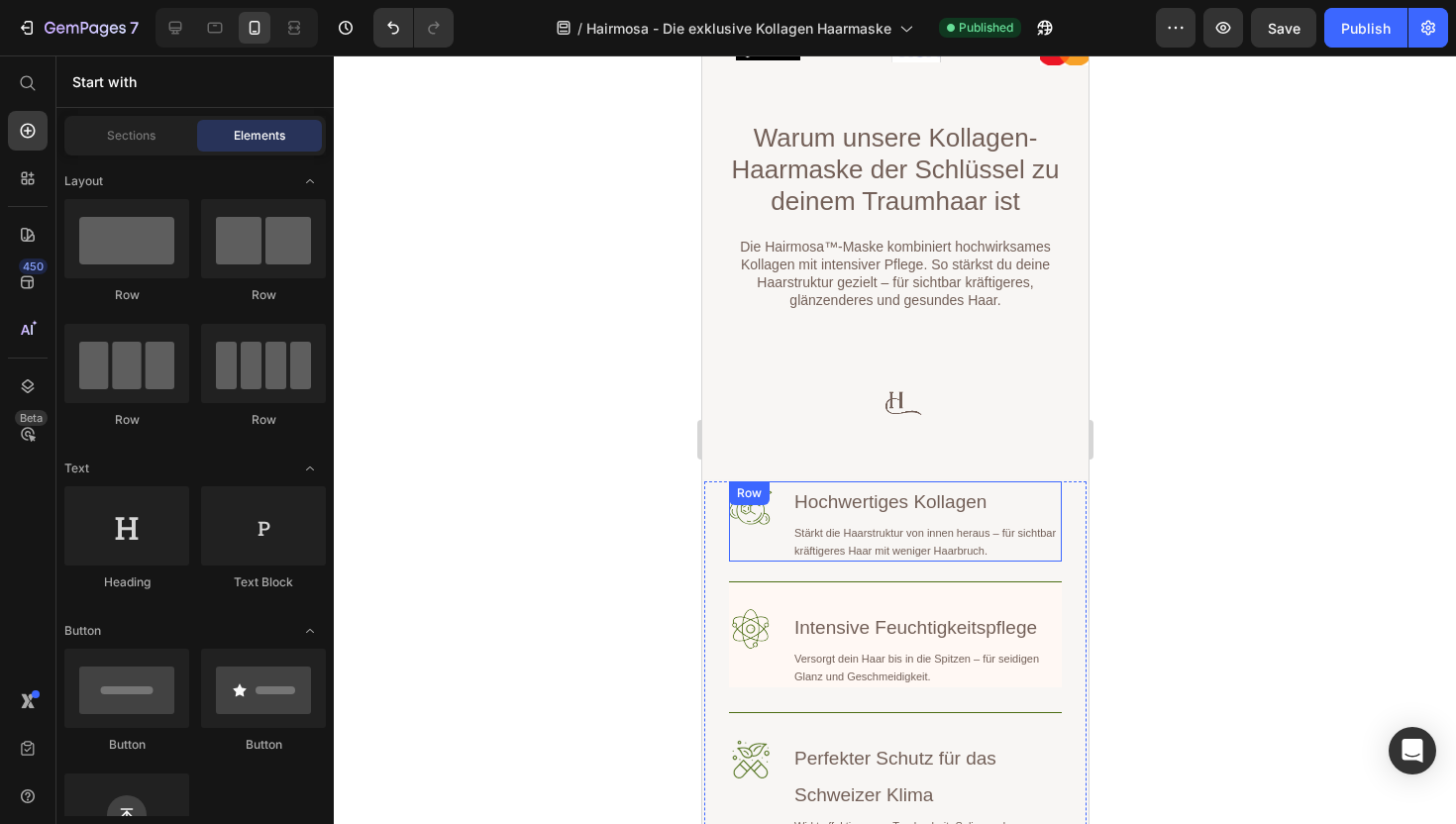 click on "Image Hochwertiges Kollagen Heading Stärkt die Haarstruktur von innen heraus – für sichtbar kräftigeres Haar mit weniger Haarbruch. Text Block Row" at bounding box center [894, 521] 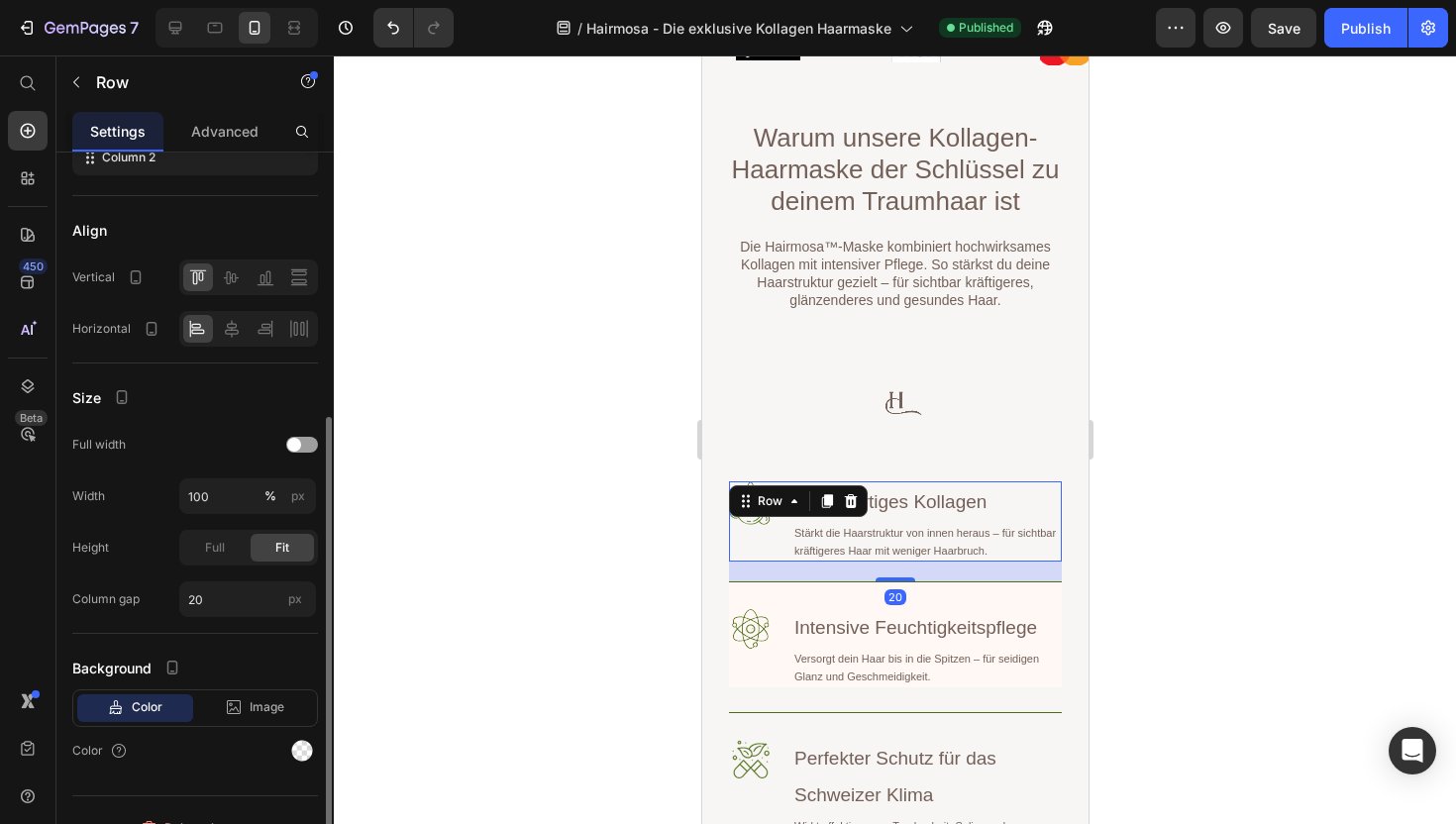 scroll, scrollTop: 347, scrollLeft: 0, axis: vertical 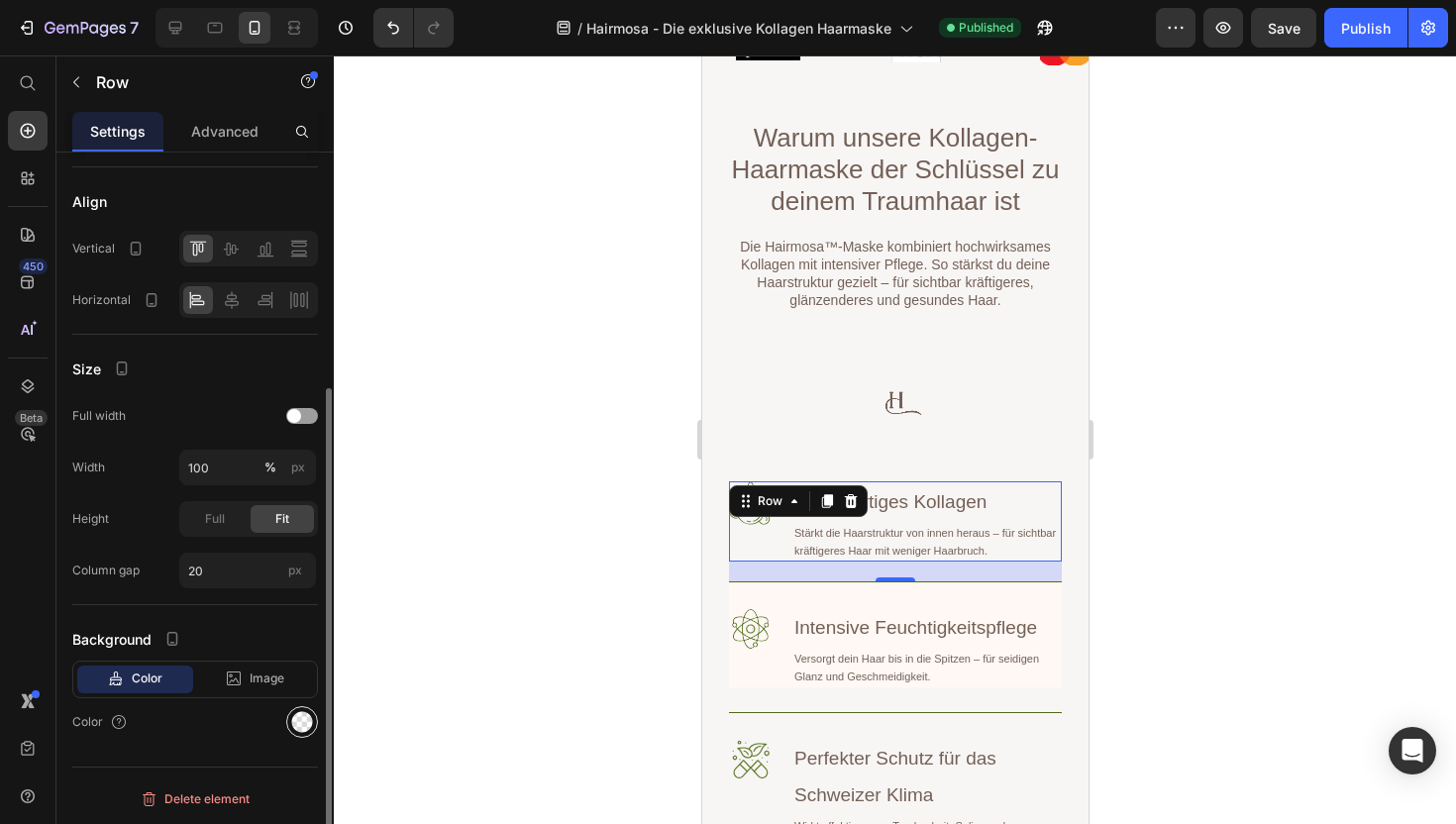 click at bounding box center [302, 722] 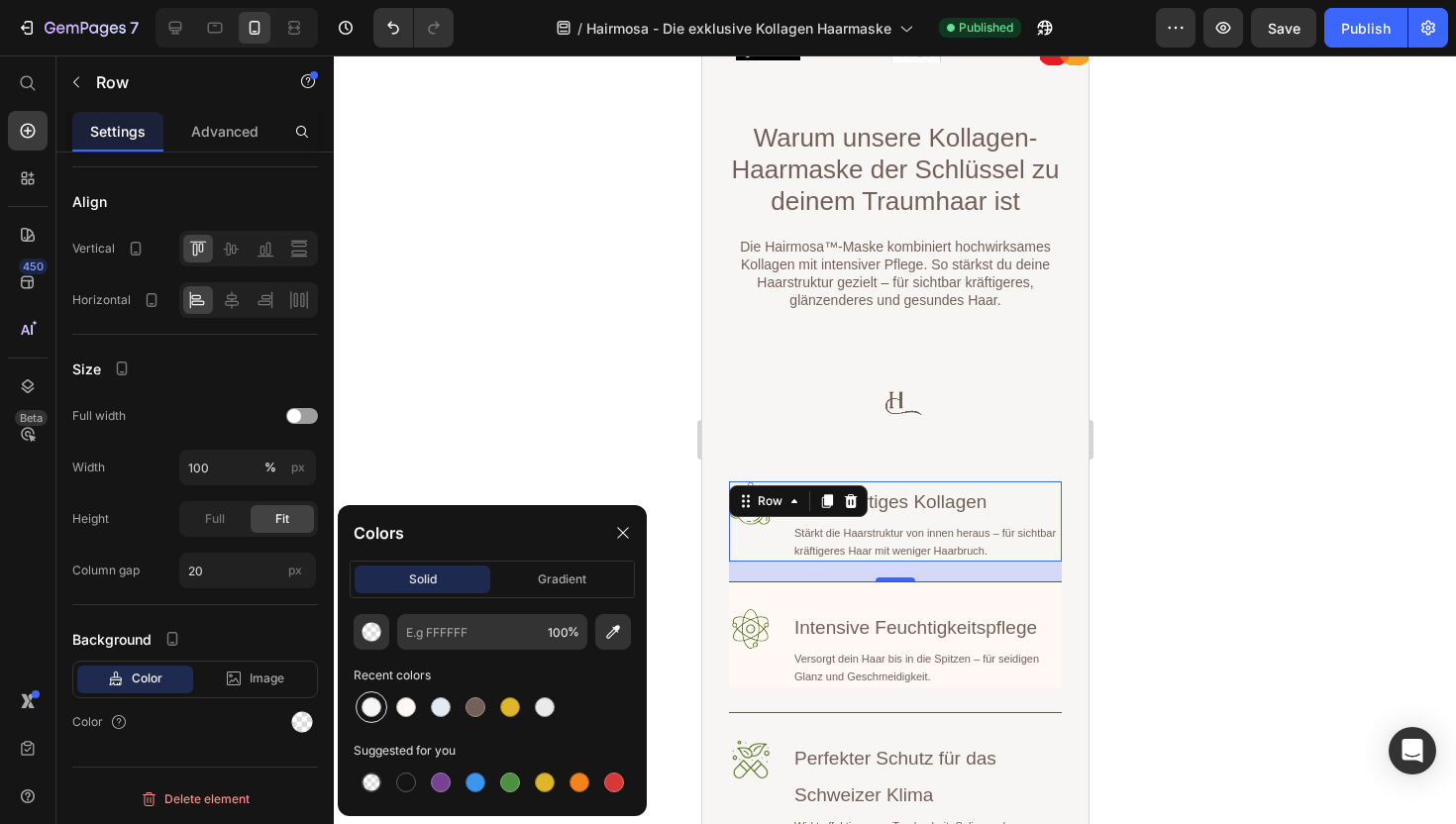 click at bounding box center (371, 707) 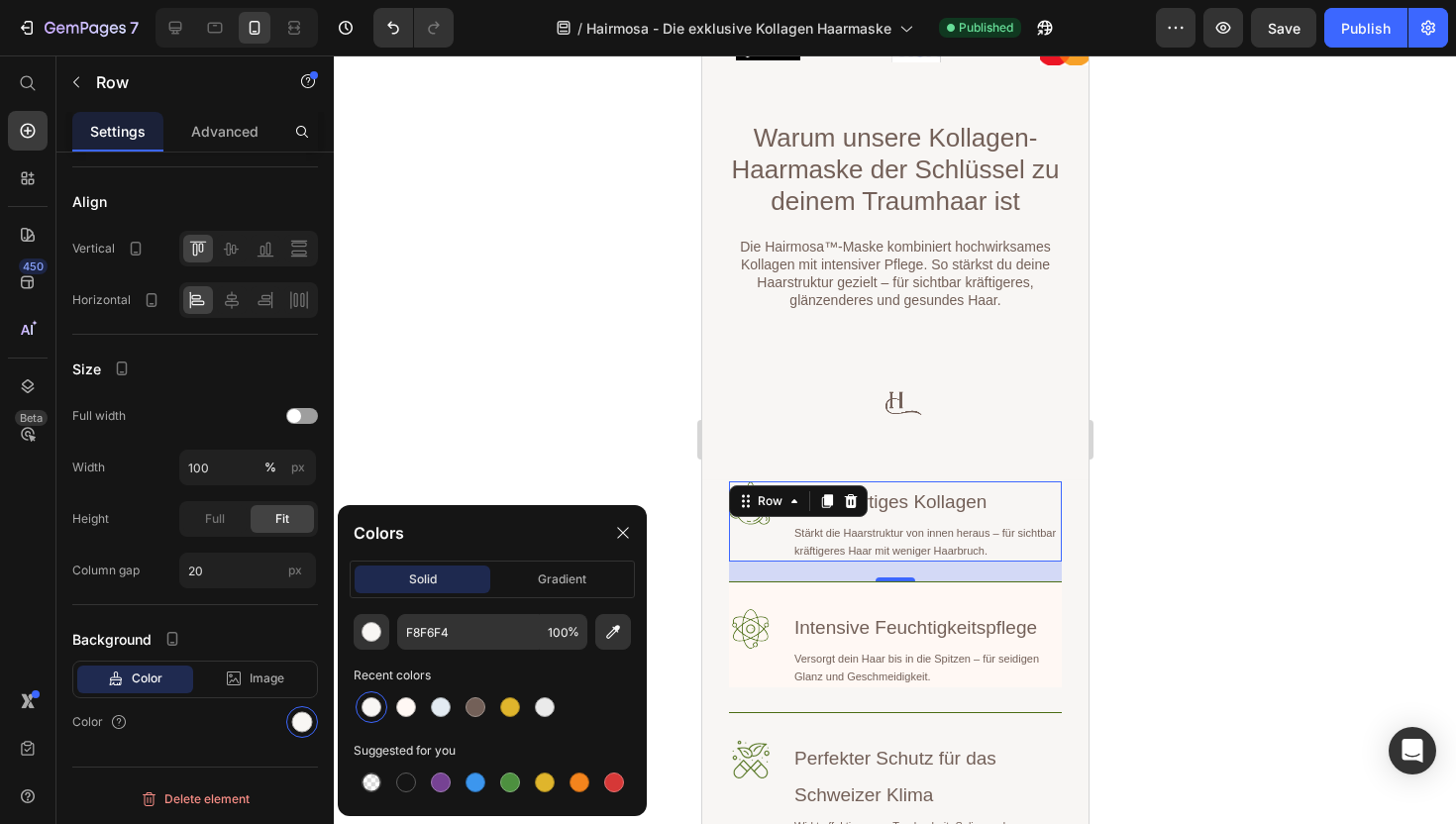 click 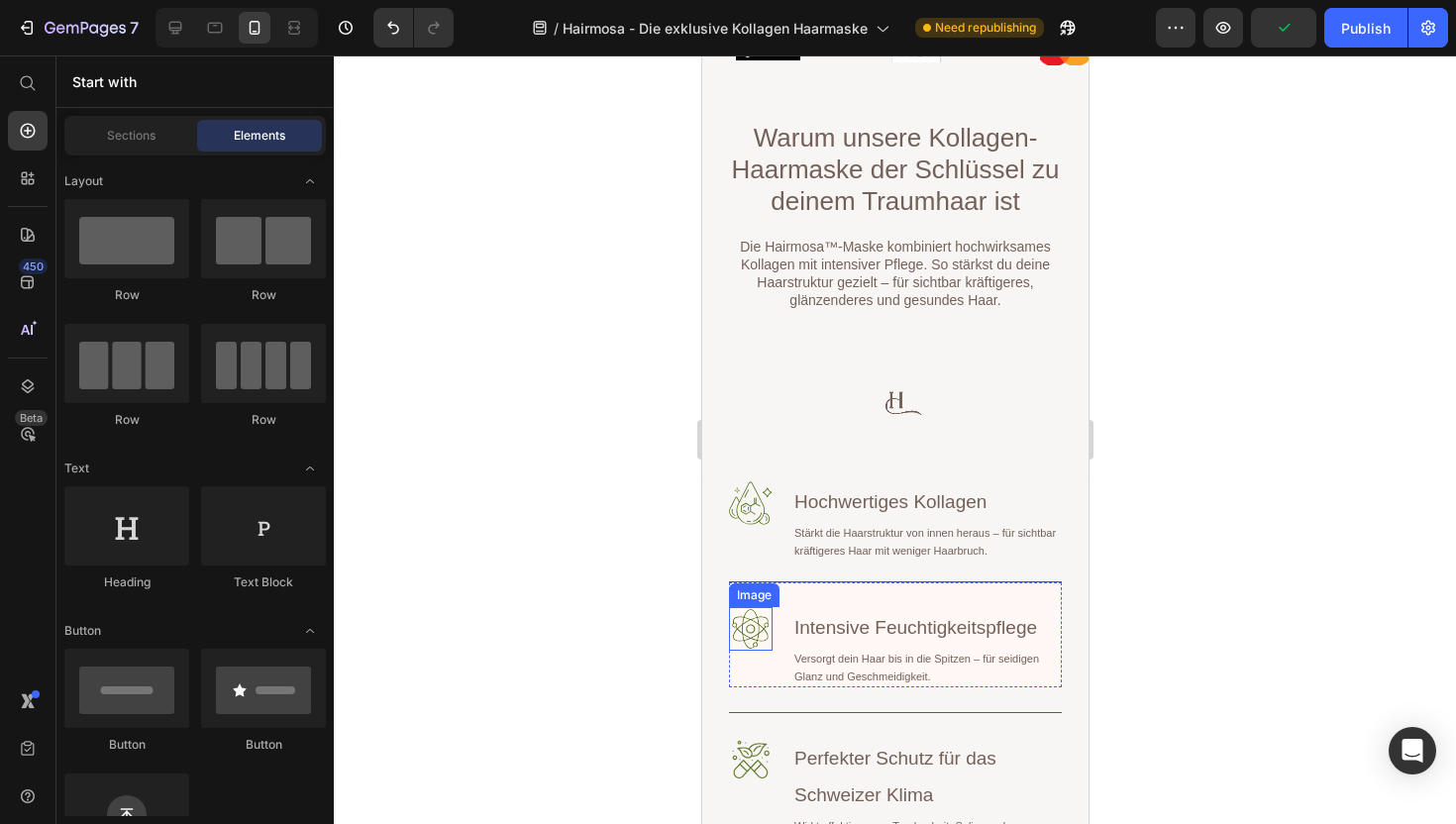 click at bounding box center (750, 629) 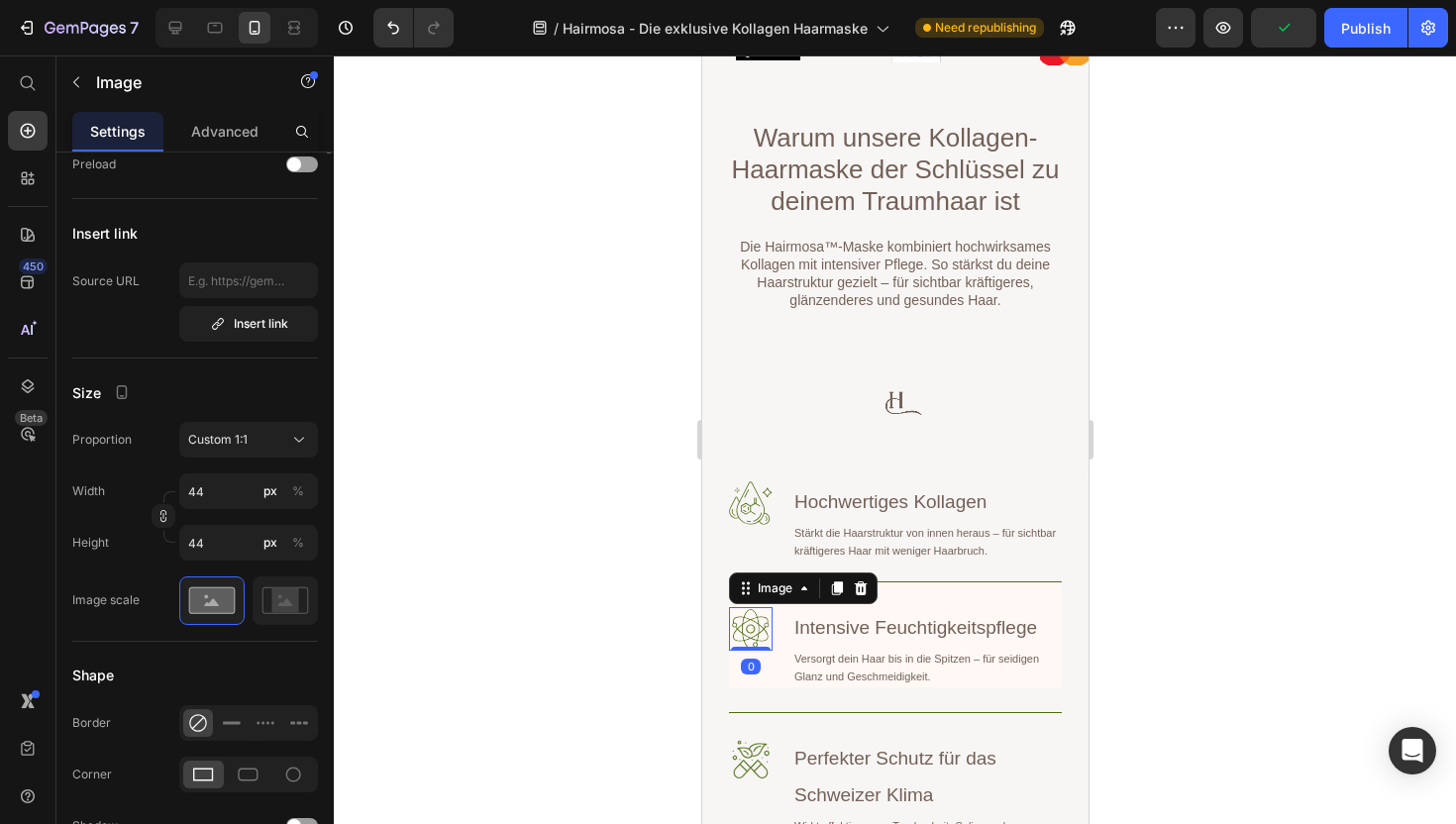 scroll, scrollTop: 0, scrollLeft: 0, axis: both 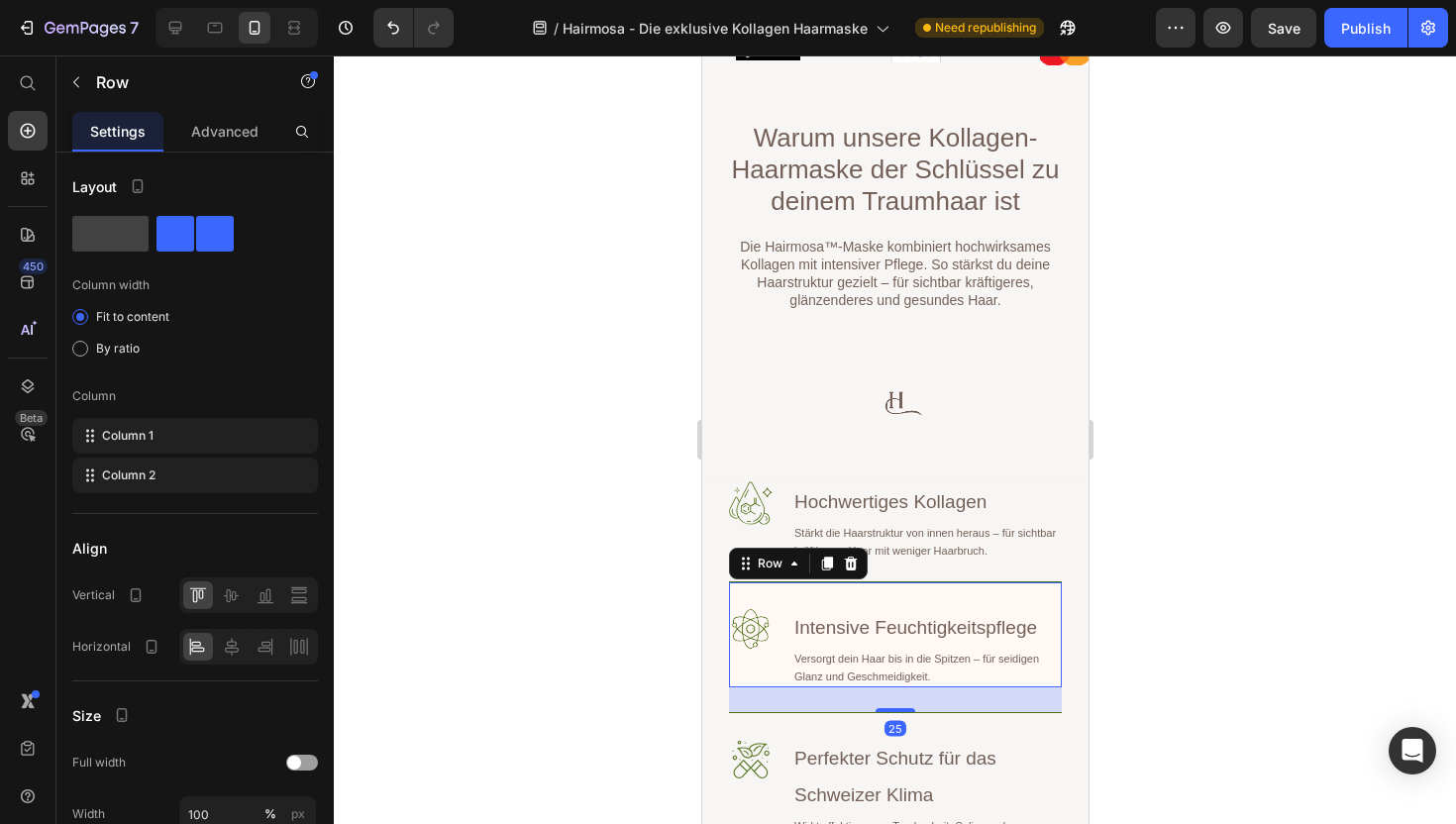 click on "Image Intensive Feuchtigkeitspflege Heading Versorgt dein Haar bis in die Spitzen – für seidigen Glanz und Geschmeidigkeit. Text Block Row   25" at bounding box center [894, 634] 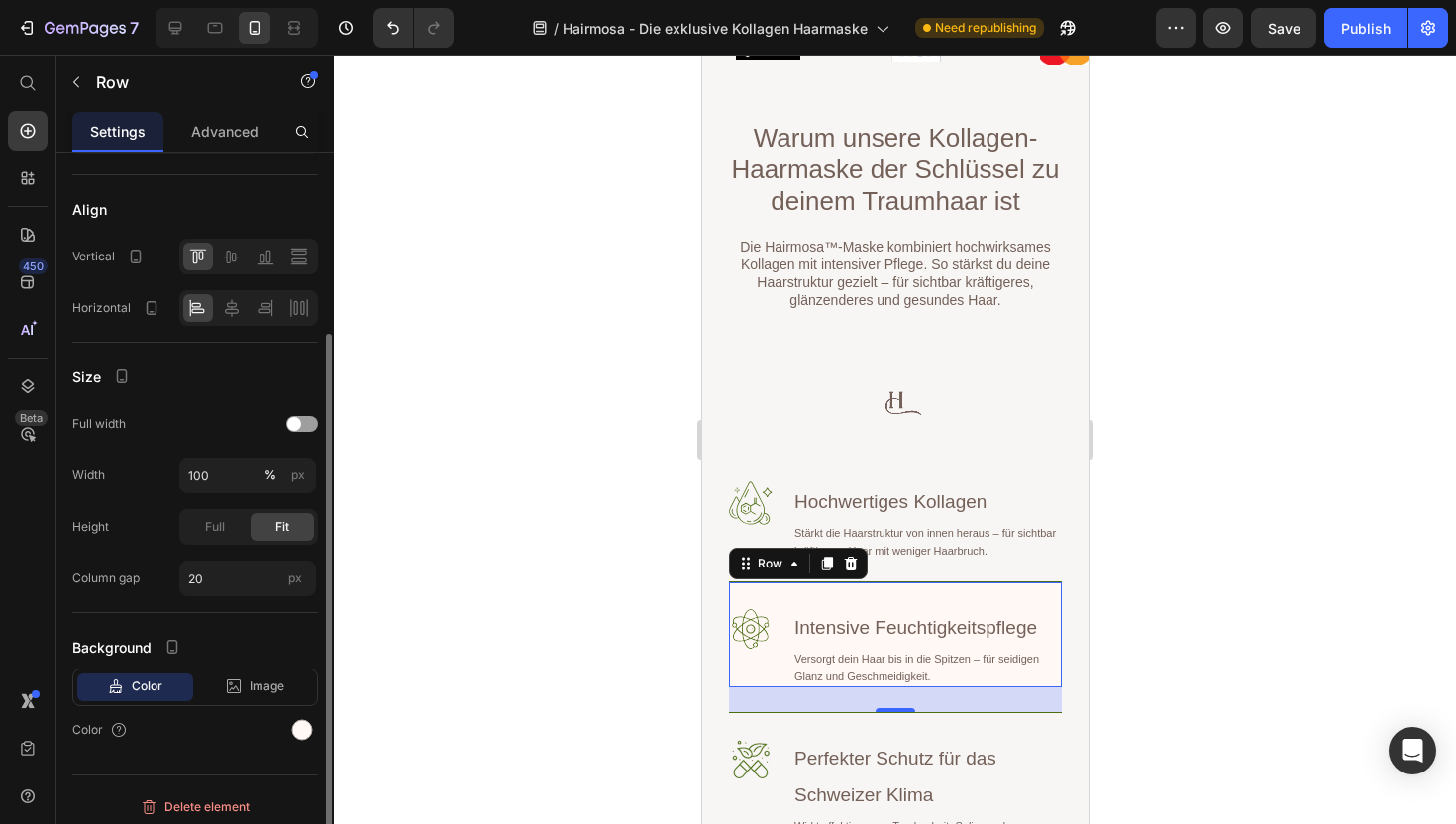 scroll, scrollTop: 347, scrollLeft: 0, axis: vertical 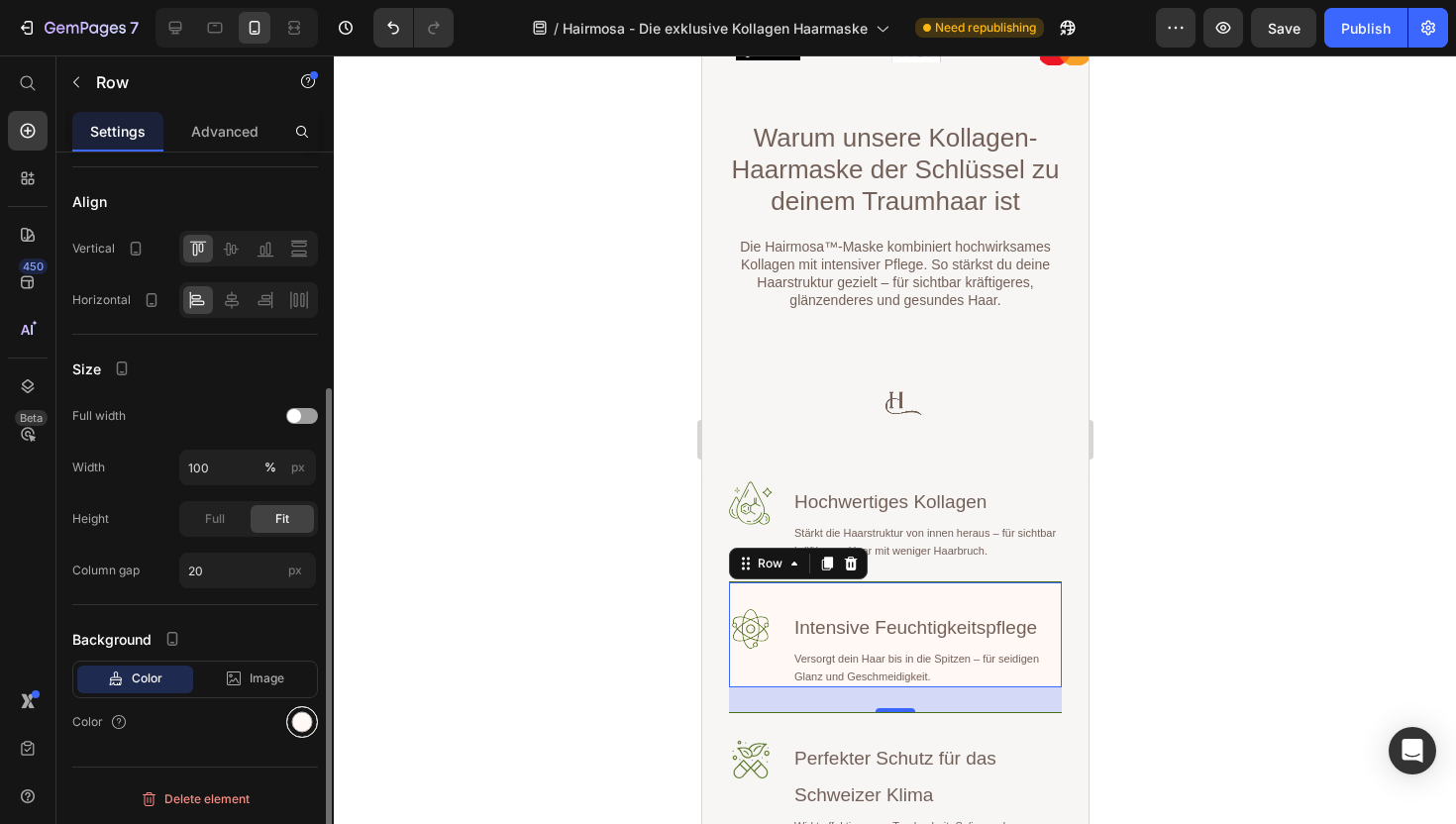 click at bounding box center (302, 722) 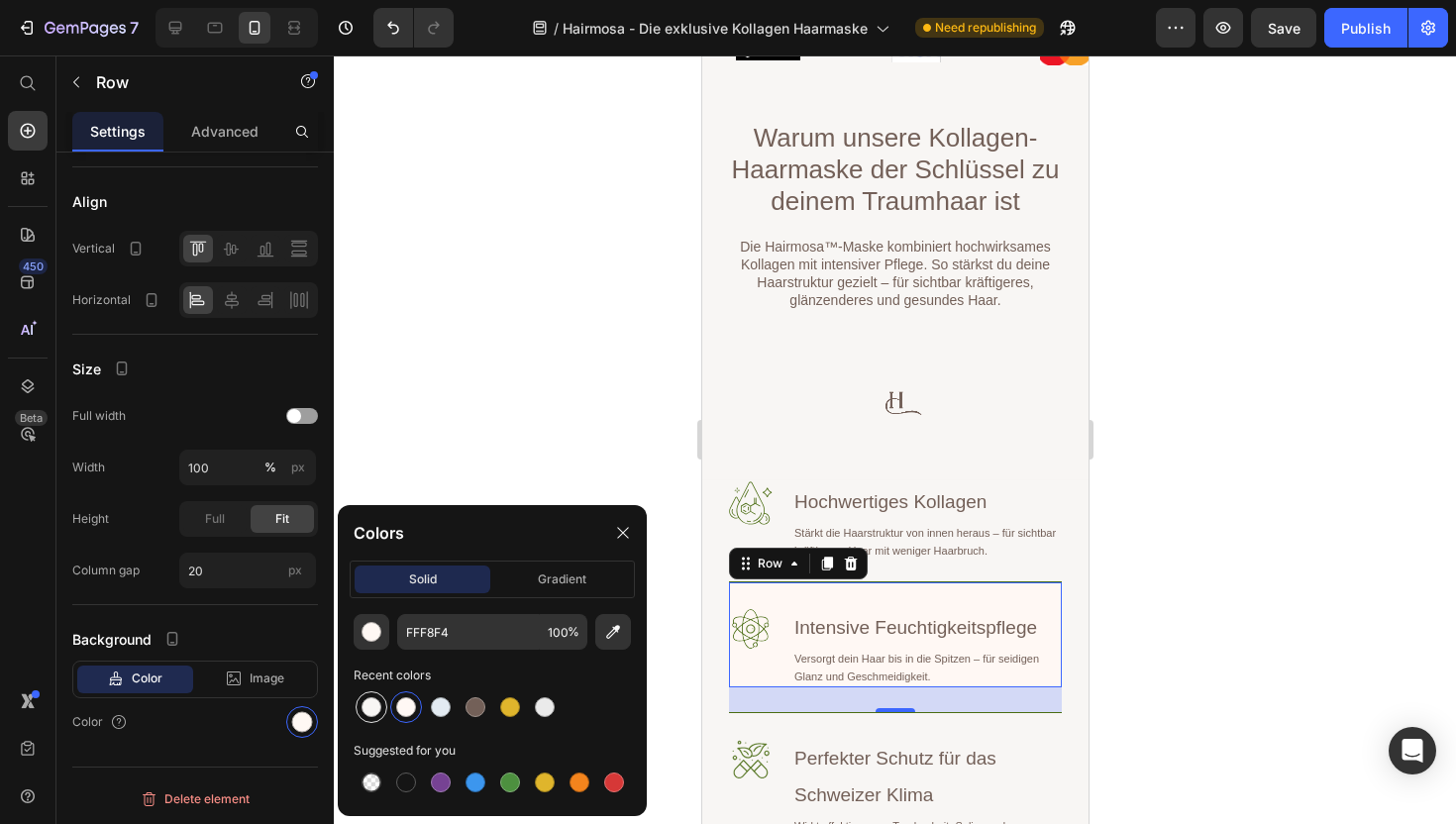 click at bounding box center [371, 707] 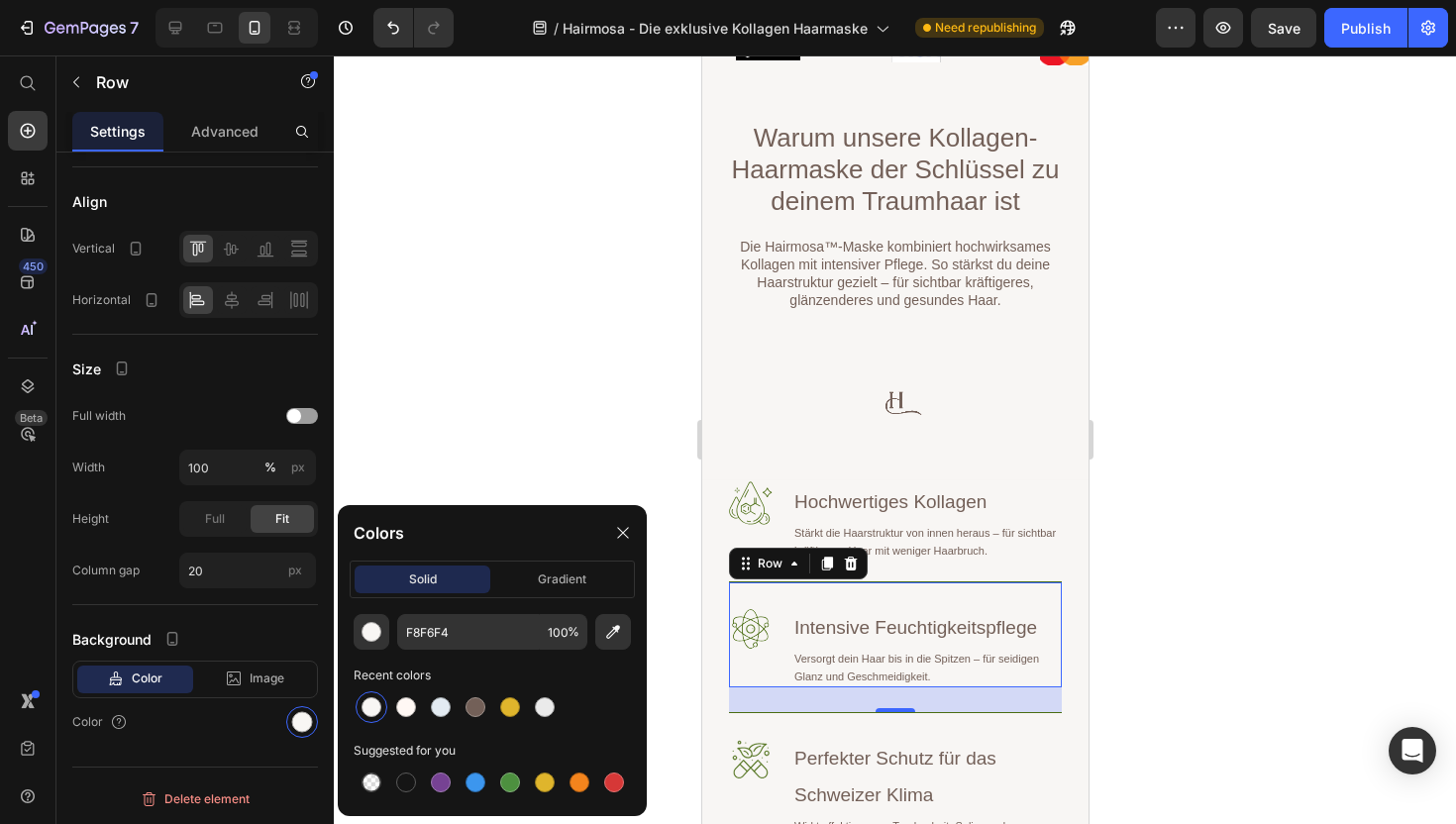 click 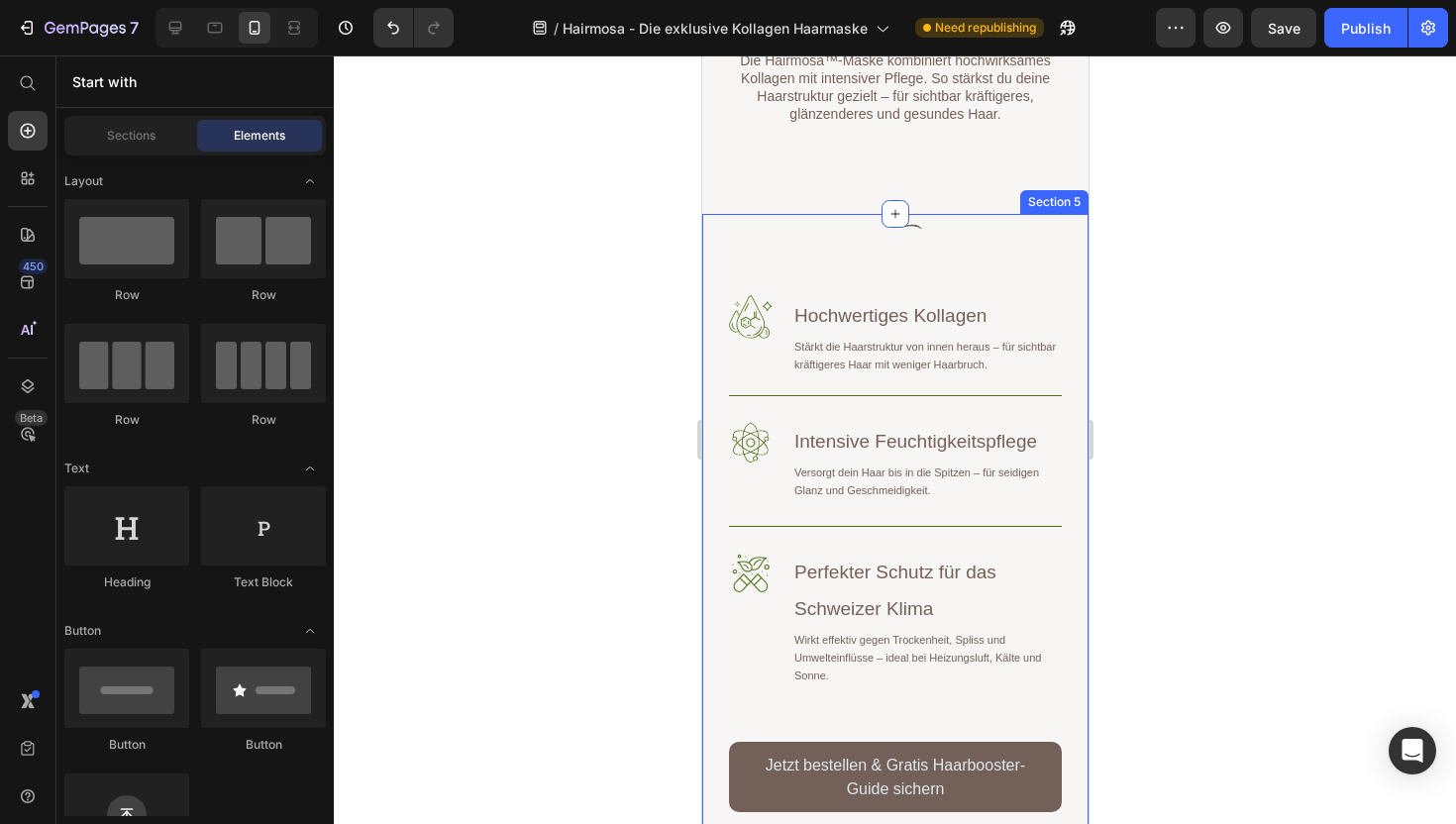 scroll, scrollTop: 2097, scrollLeft: 0, axis: vertical 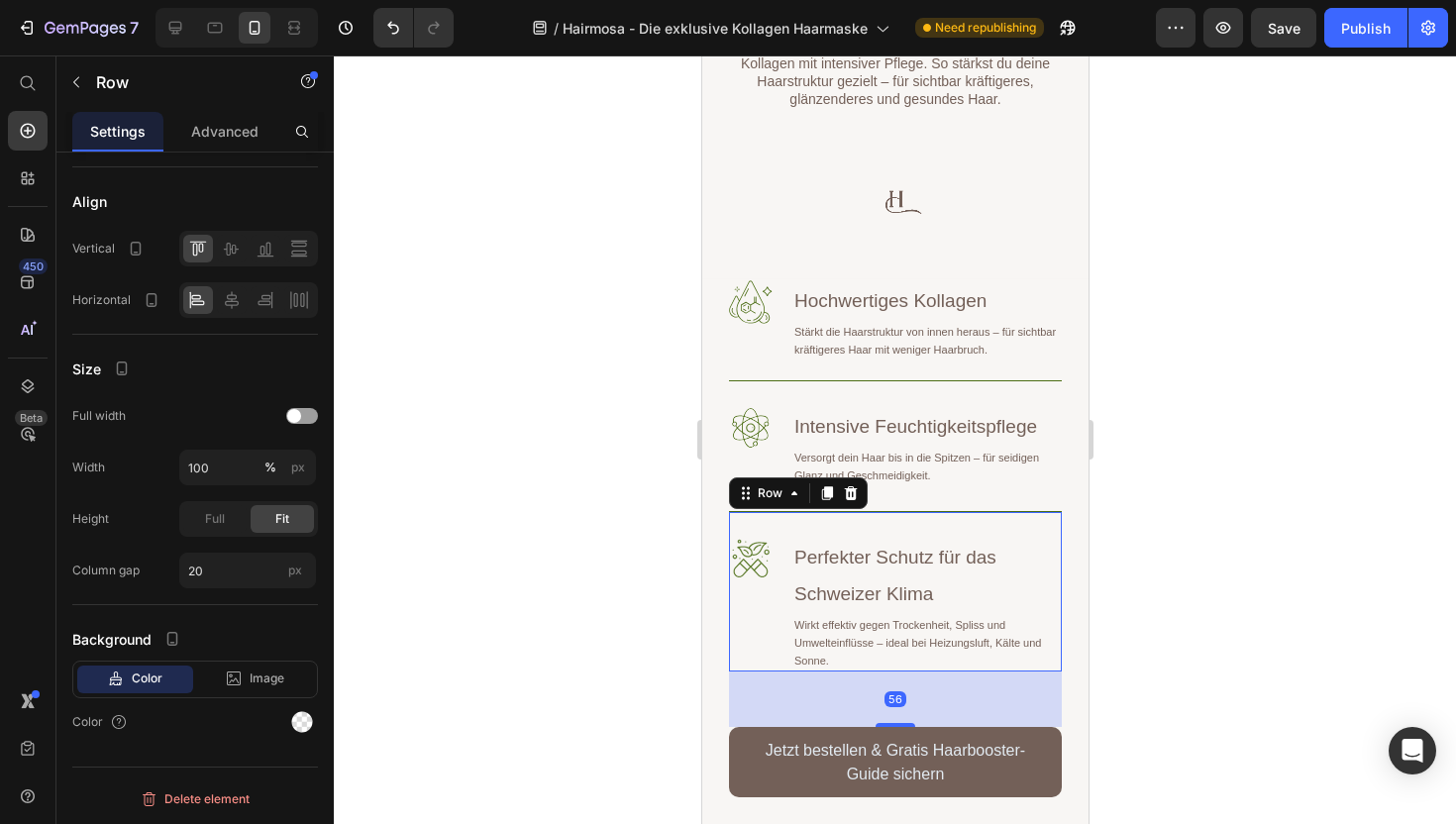 click on "Image Perfekter Schutz für das Schweizer Klima Heading Wirkt effektiv gegen Trockenheit, Spliss und Umwelteinflüsse – ideal bei Heizungsluft, Kälte und Sonne. Text Block Row   56" at bounding box center [894, 591] 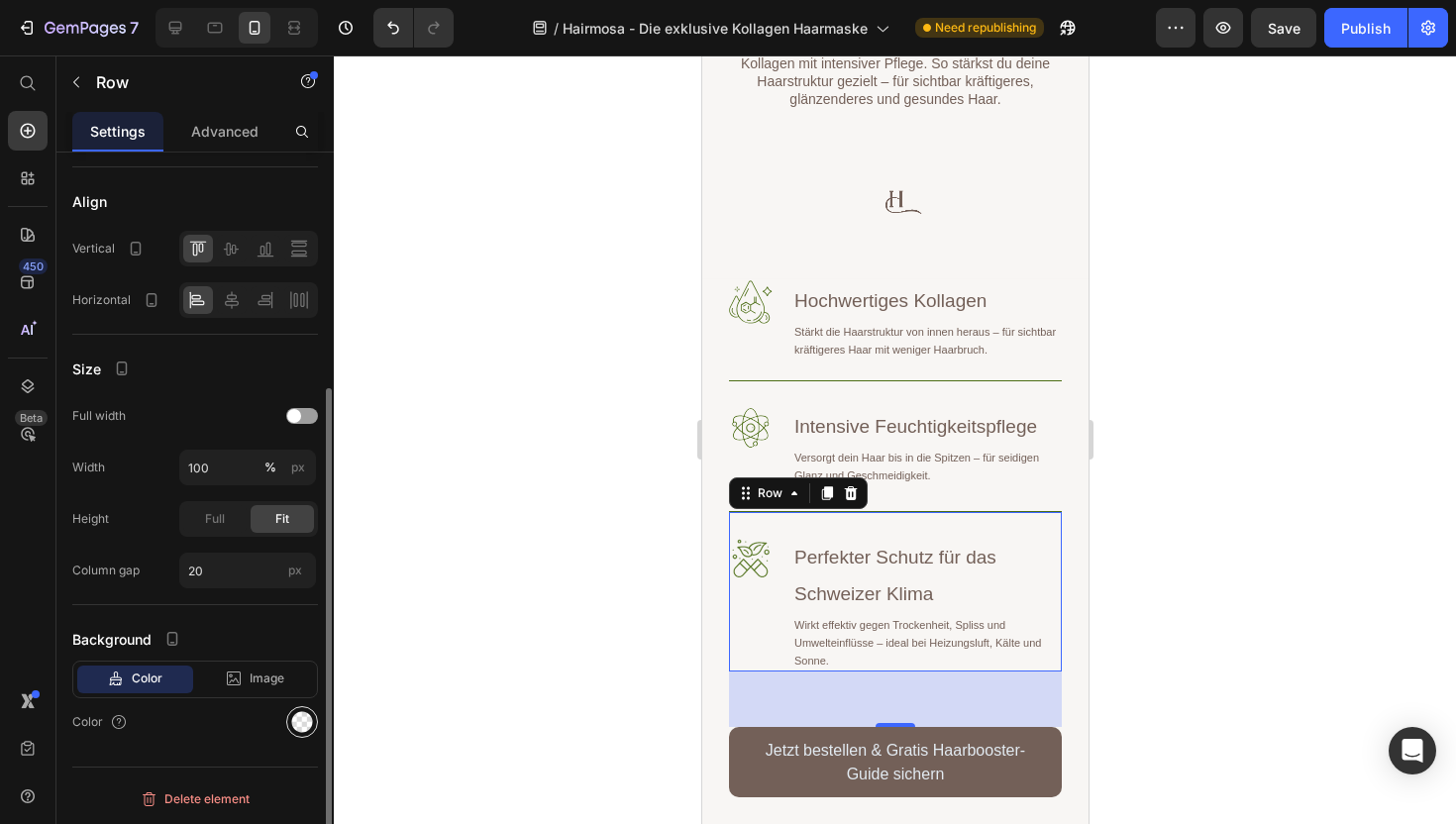 click at bounding box center (302, 722) 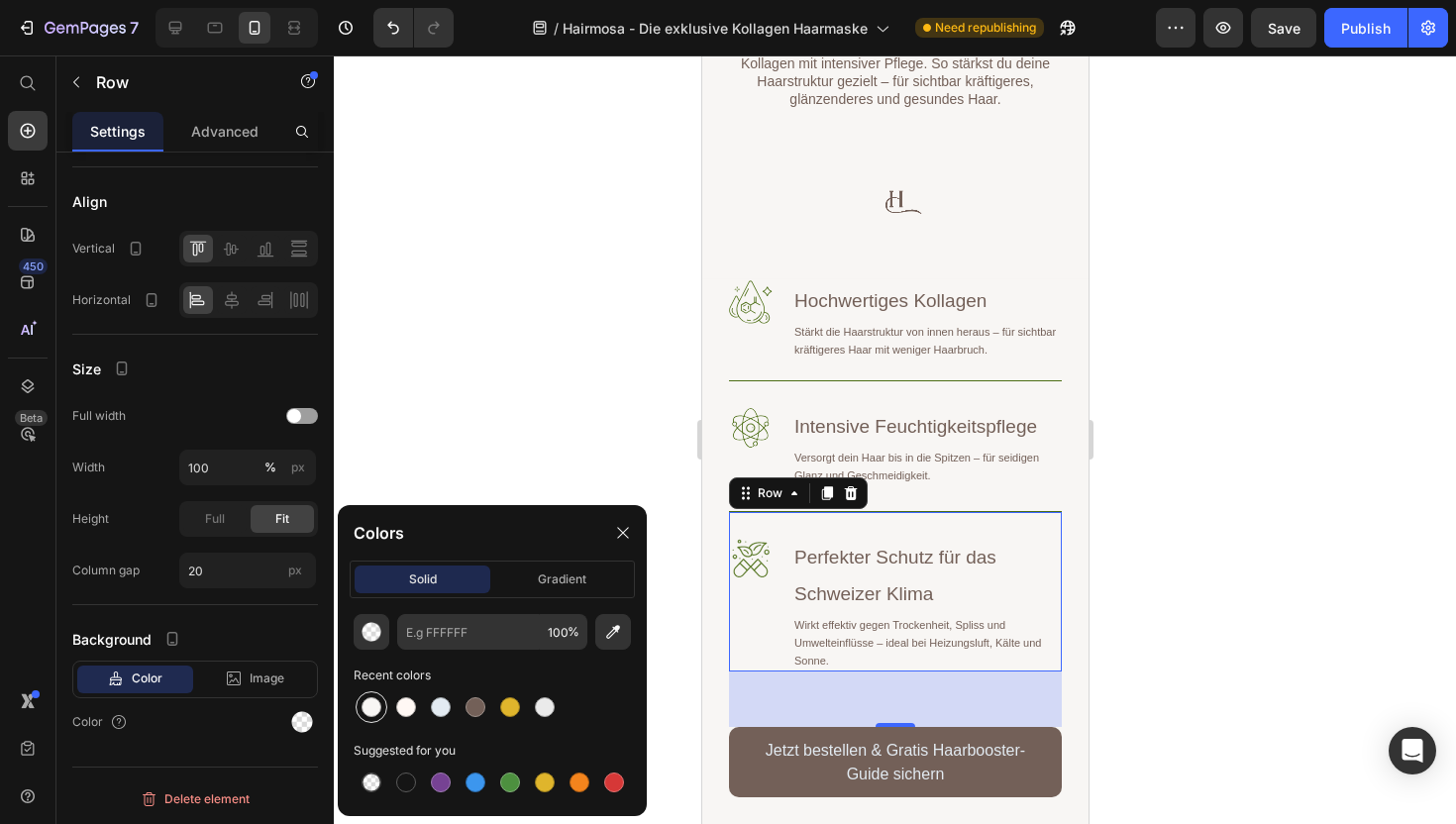 click at bounding box center [371, 707] 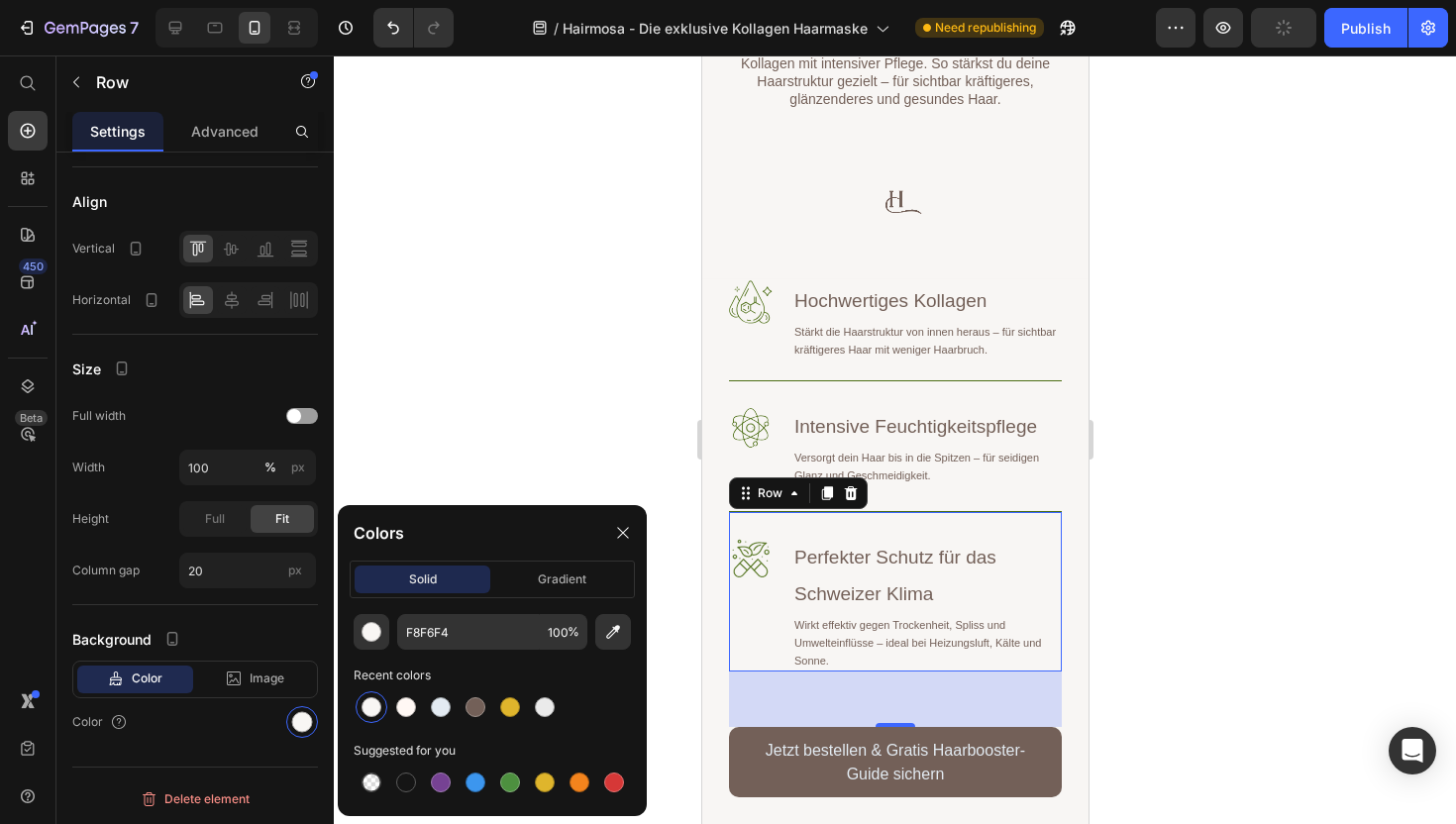 click 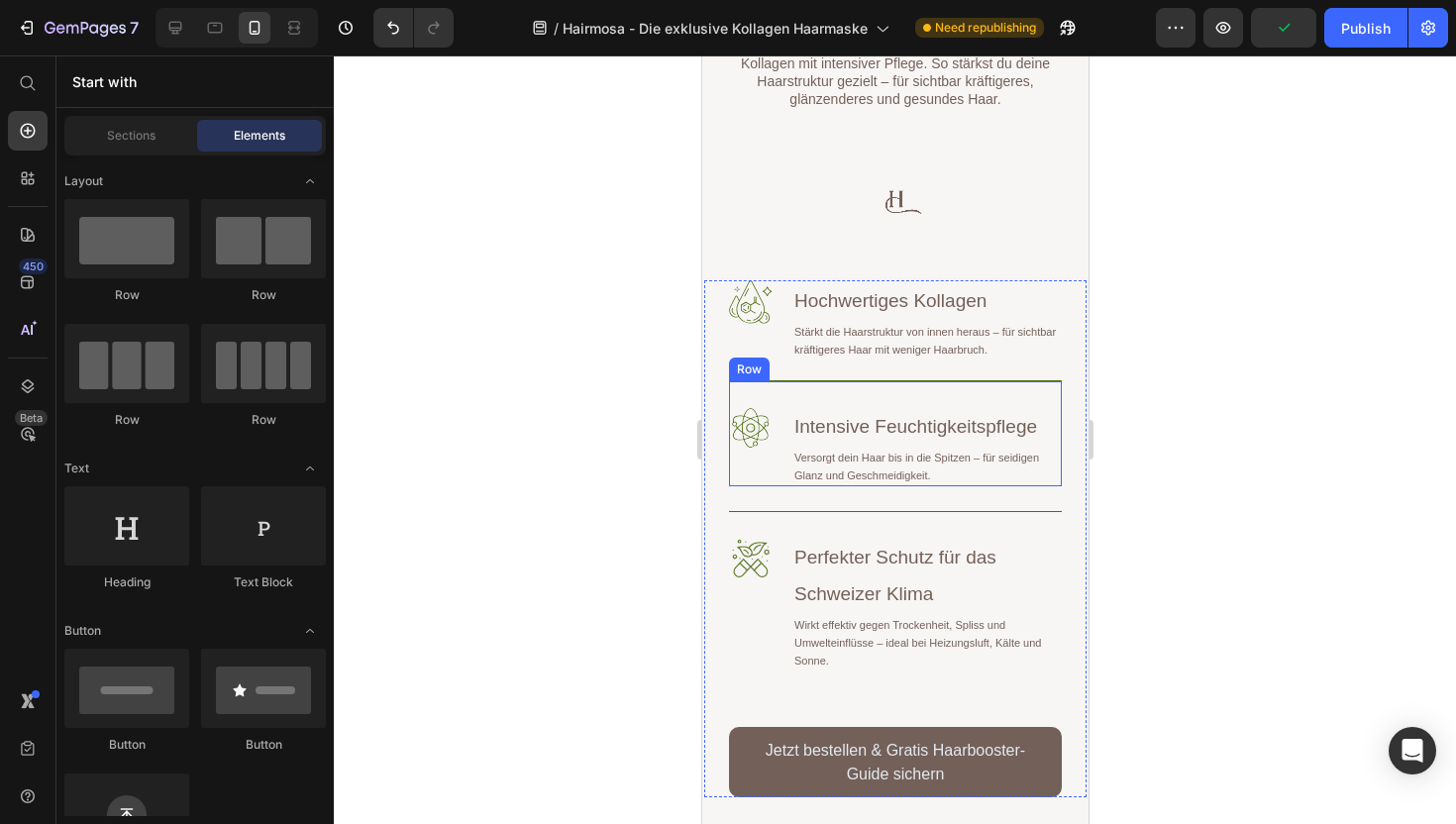 click on "Image Intensive Feuchtigkeitspflege Heading Versorgt dein Haar bis in die Spitzen – für seidigen Glanz und Geschmeidigkeit. Text Block Row" at bounding box center (894, 433) 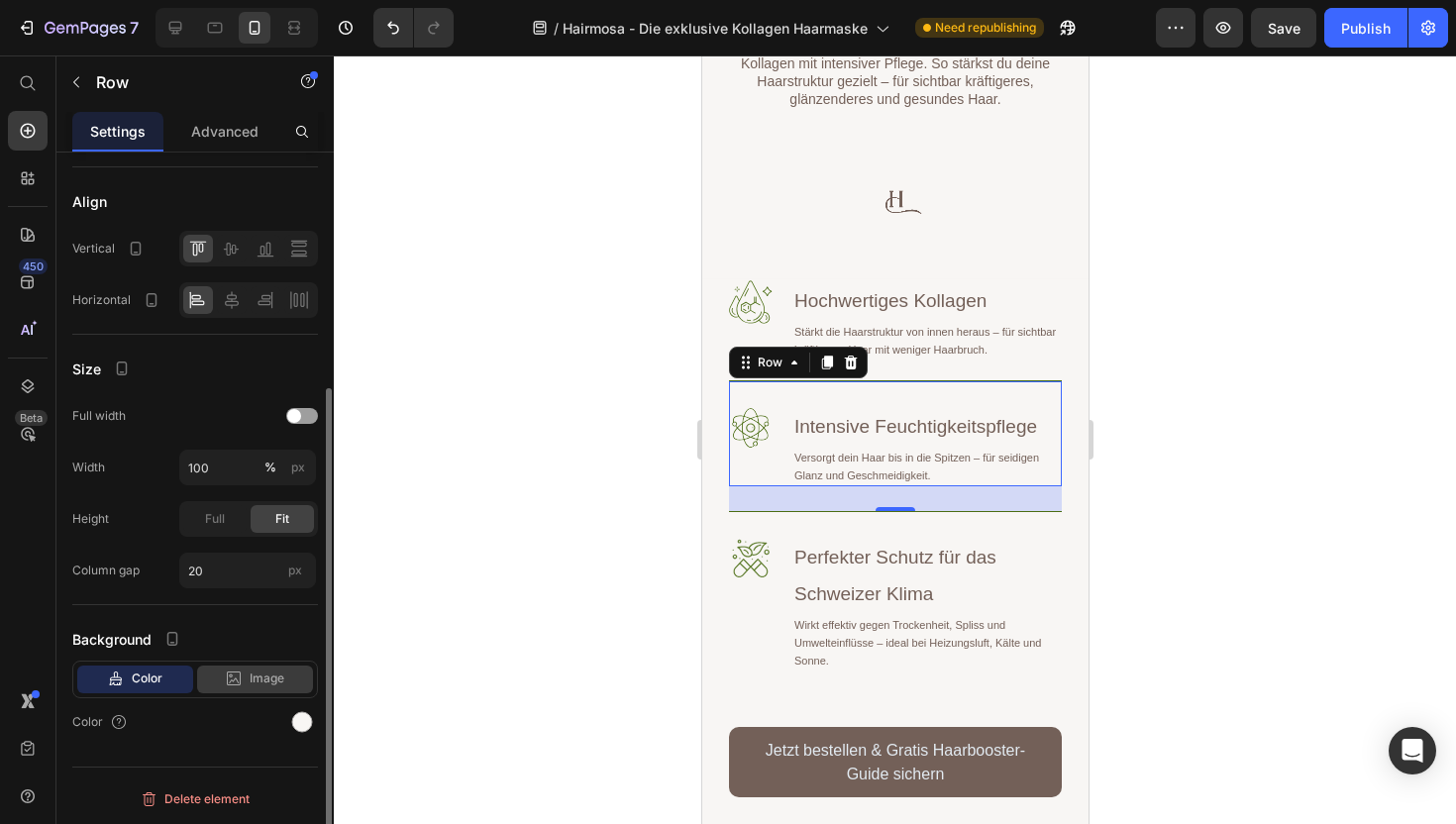 click on "Image" 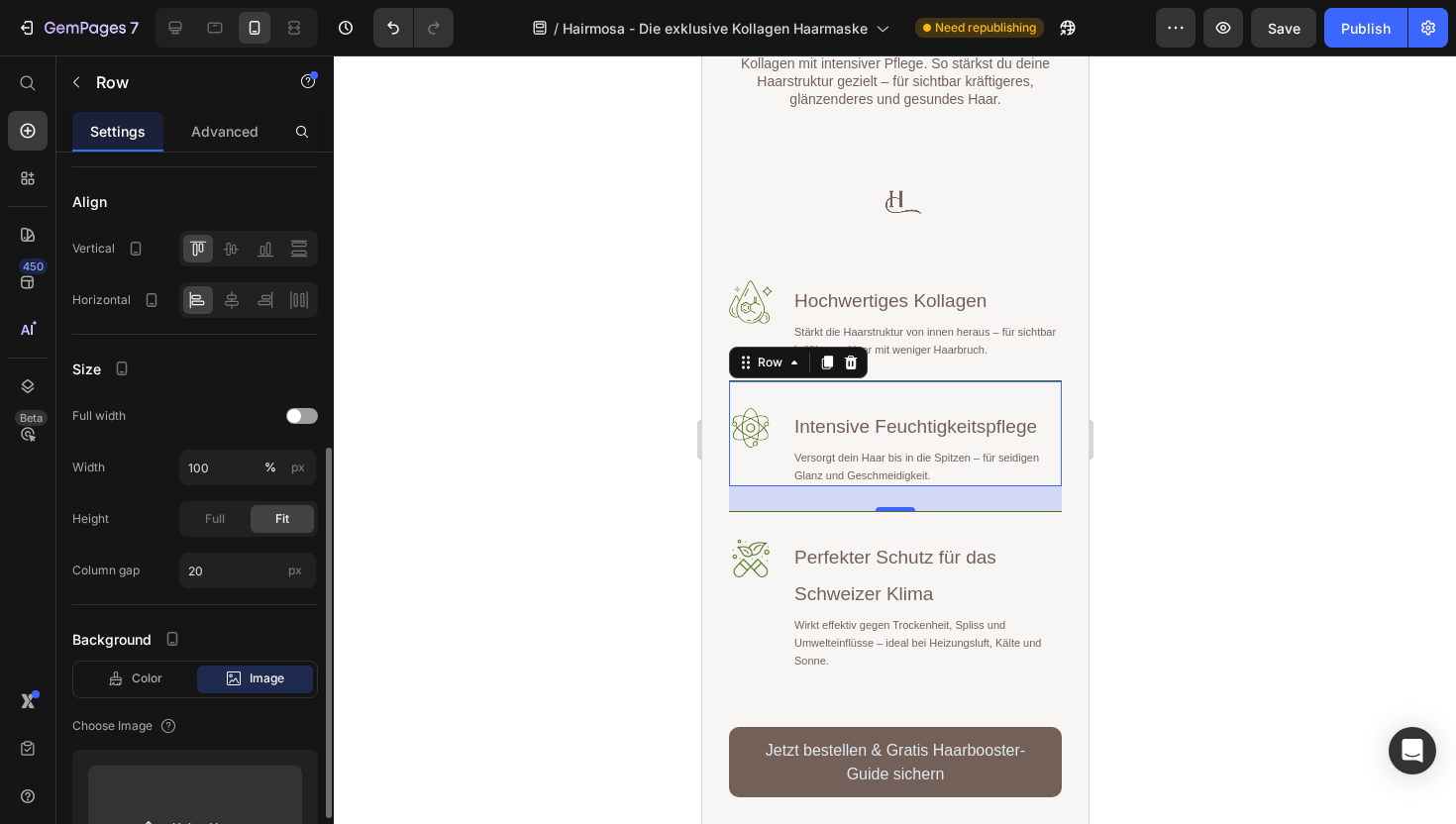 scroll, scrollTop: 486, scrollLeft: 0, axis: vertical 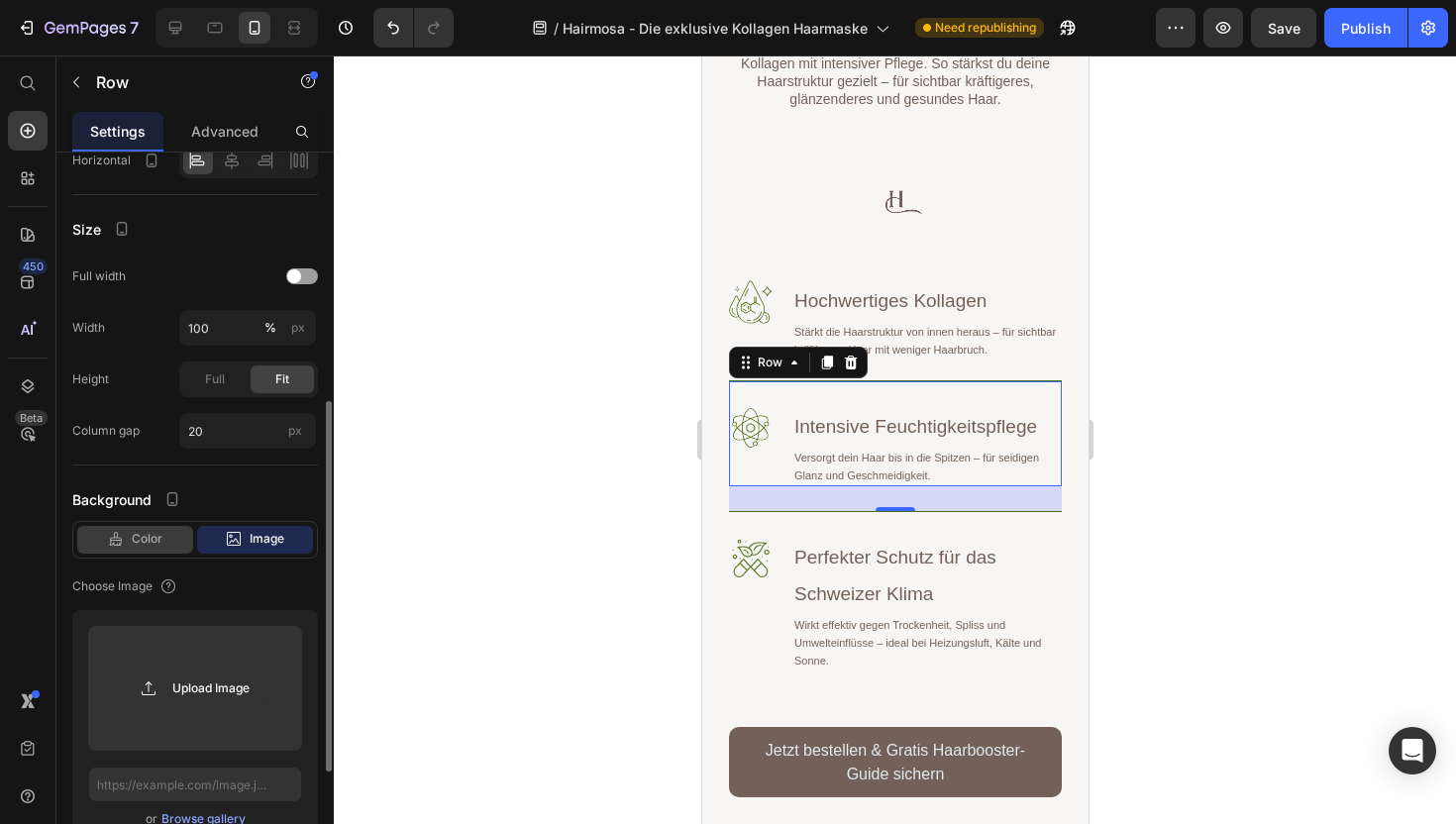 click on "Color" 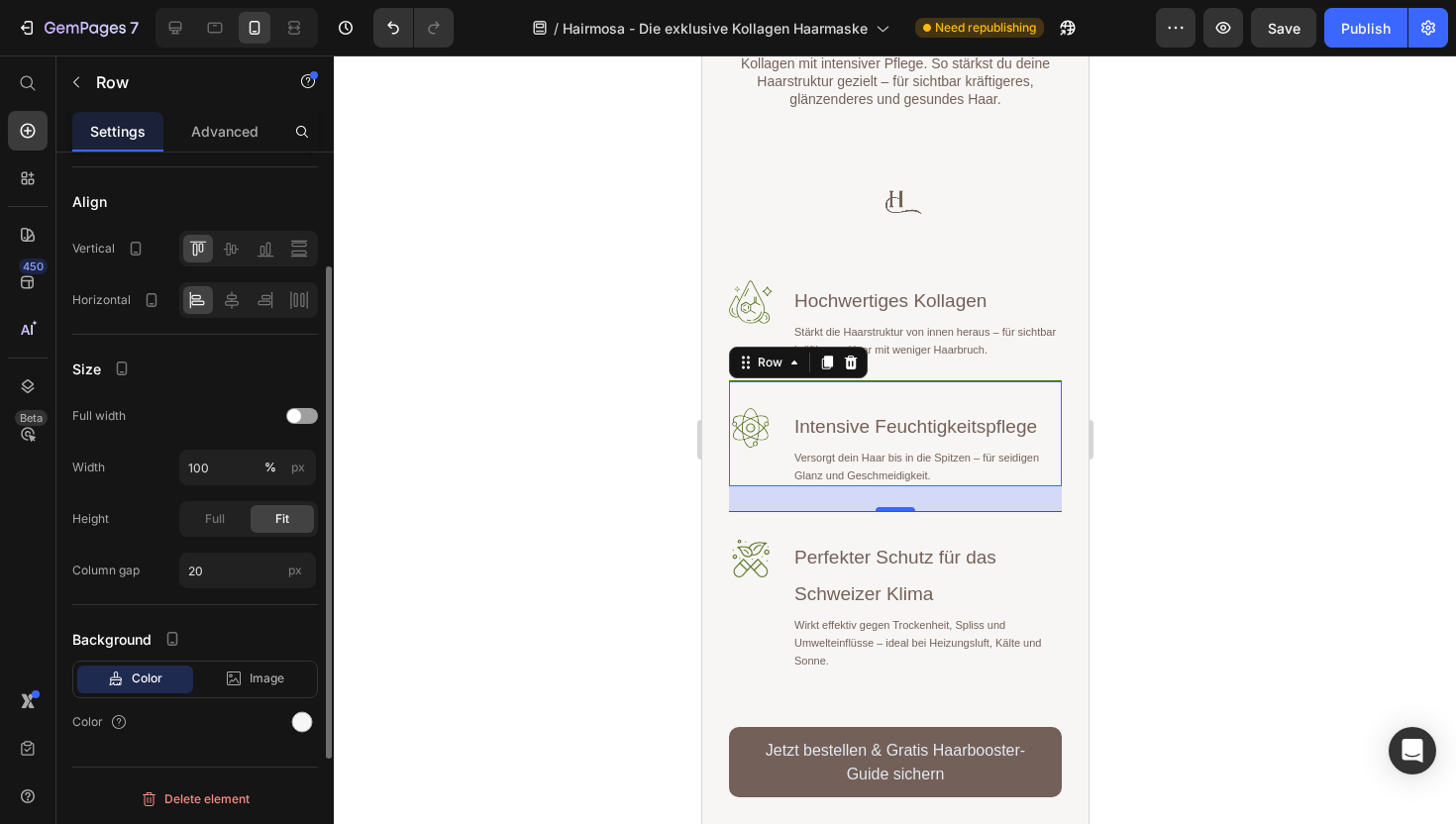 scroll, scrollTop: 0, scrollLeft: 0, axis: both 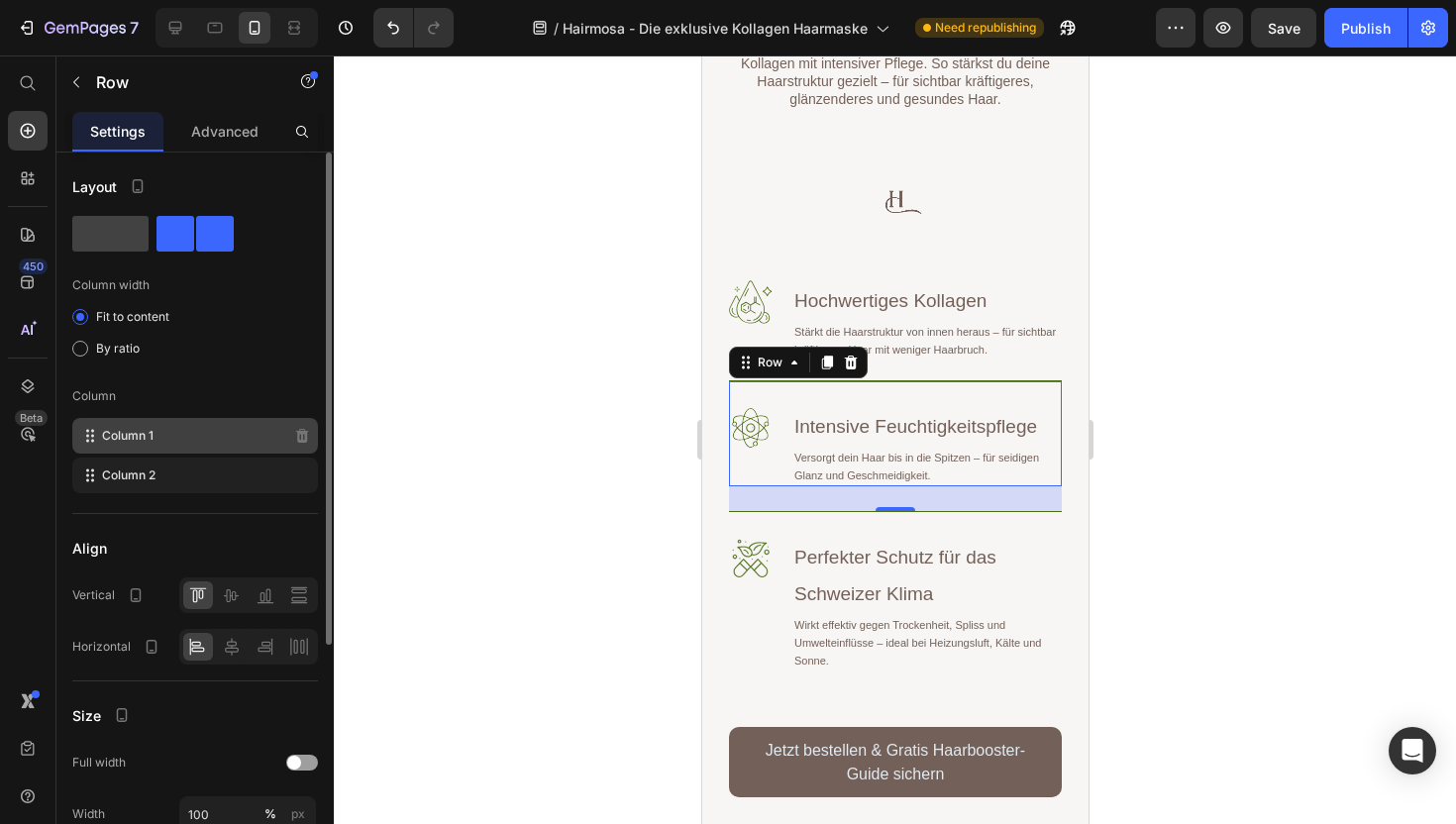 click on "Column 1" at bounding box center (128, 436) 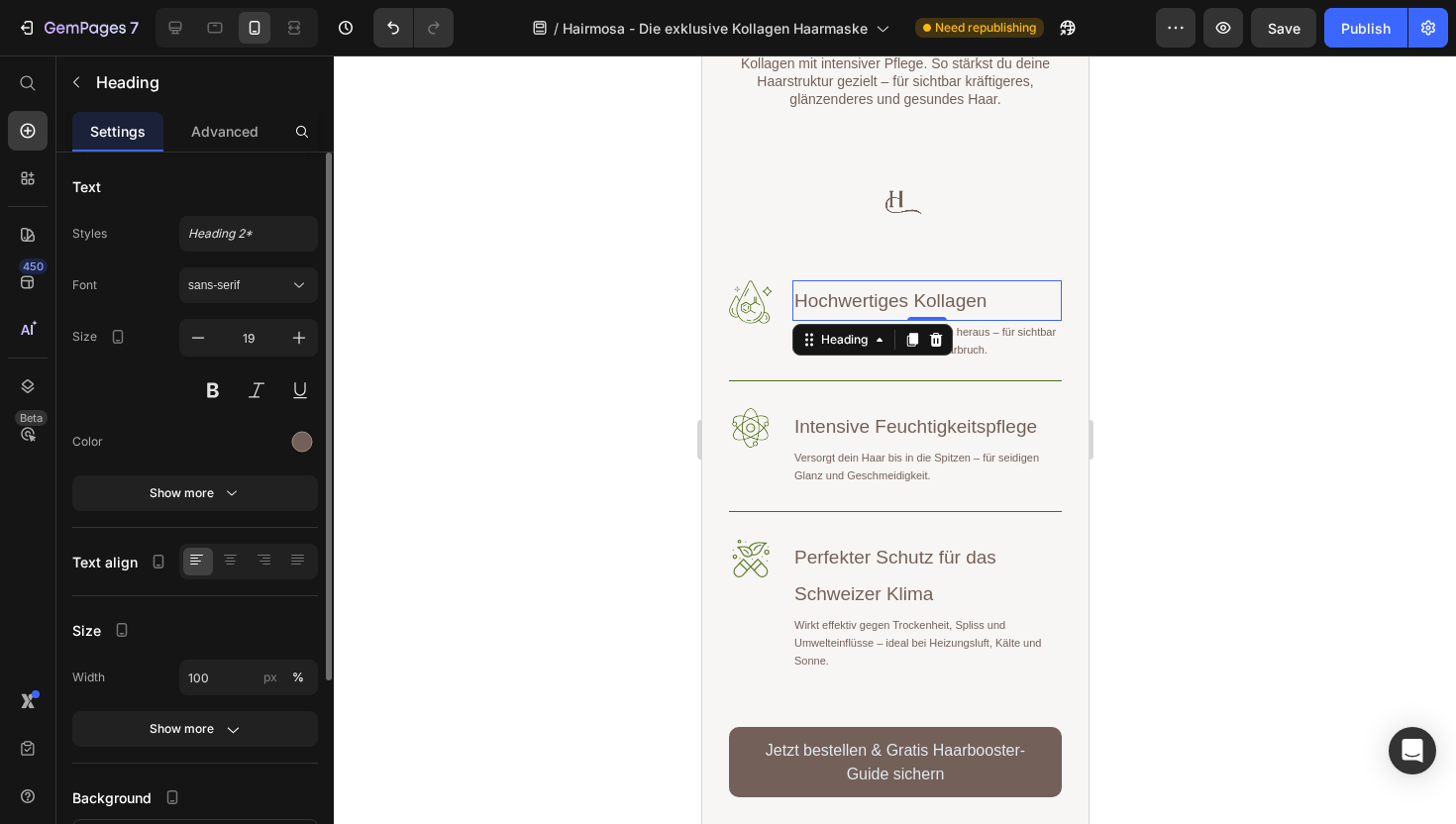 click on "Hochwertiges Kollagen" at bounding box center (926, 300) 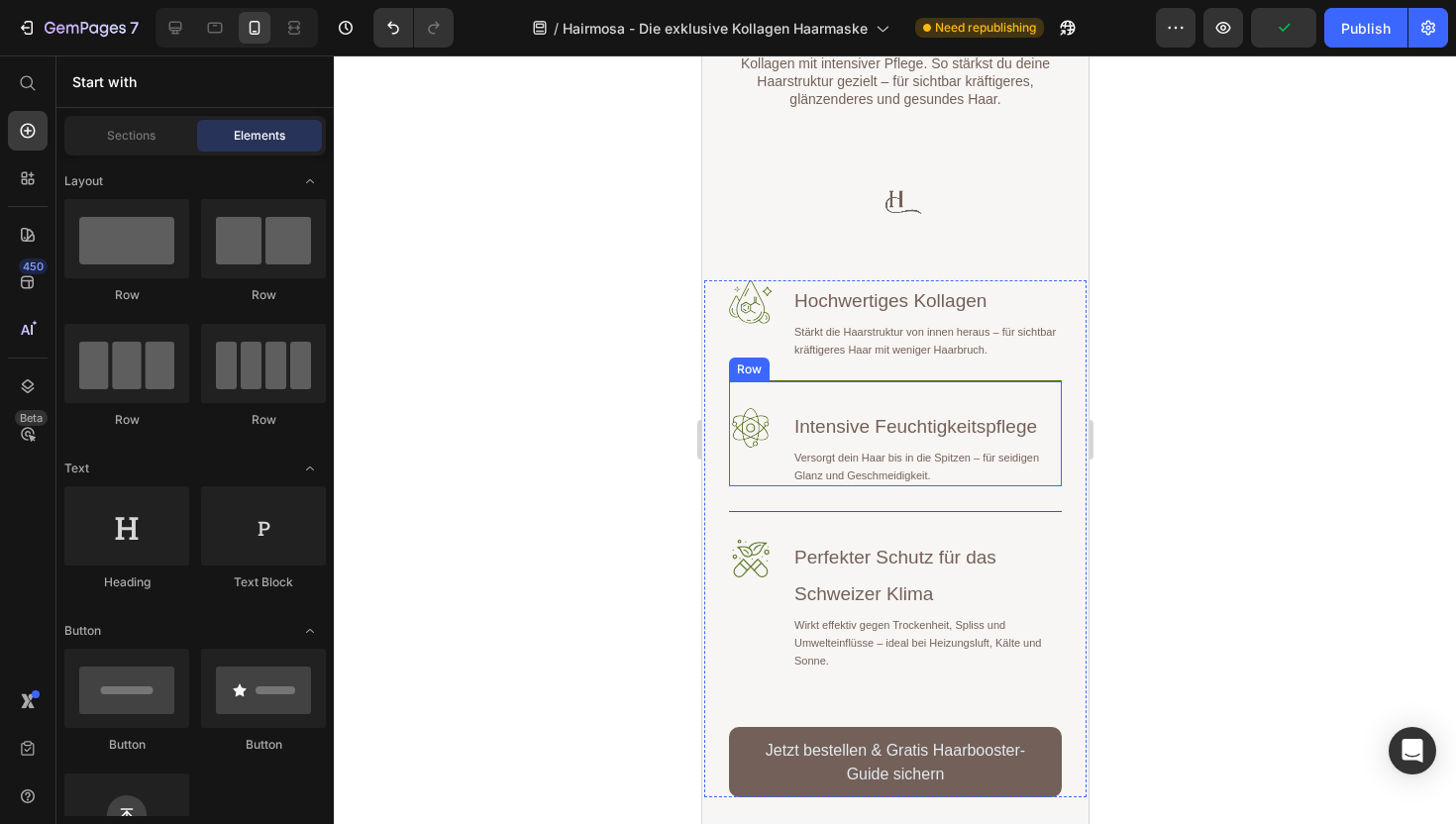 click on "Image Intensive Feuchtigkeitspflege Heading Versorgt dein Haar bis in die Spitzen – für seidigen Glanz und Geschmeidigkeit. Text Block Row" at bounding box center [894, 433] 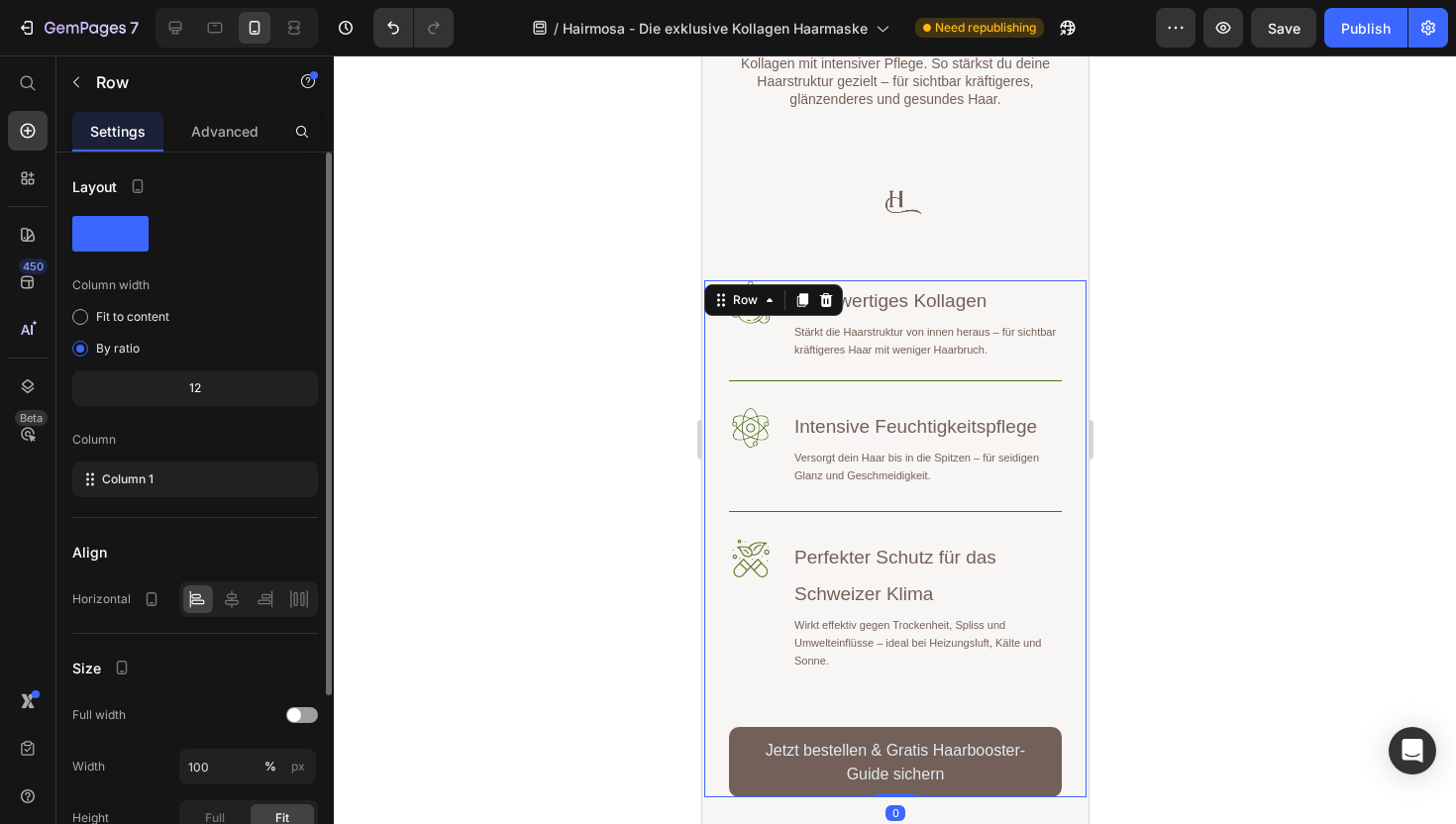 click on "Image Hochwertiges Kollagen Heading Stärkt die Haarstruktur von innen heraus – für sichtbar kräftigeres Haar mit weniger Haarbruch. Text Block Row Image Intensive Feuchtigkeitspflege Heading Versorgt dein Haar bis in die Spitzen – für seidigen Glanz und Geschmeidigkeit. Text Block Row Image Perfekter Schutz für das Schweizer Klima Heading Wirkt effektiv gegen Trockenheit, Spliss und Umwelteinflüsse – ideal bei Heizungsluft, Kälte und Sonne. Text Block Row Jetzt bestellen & Gratis Haarbooster-Guide sichern Button" at bounding box center (894, 539) 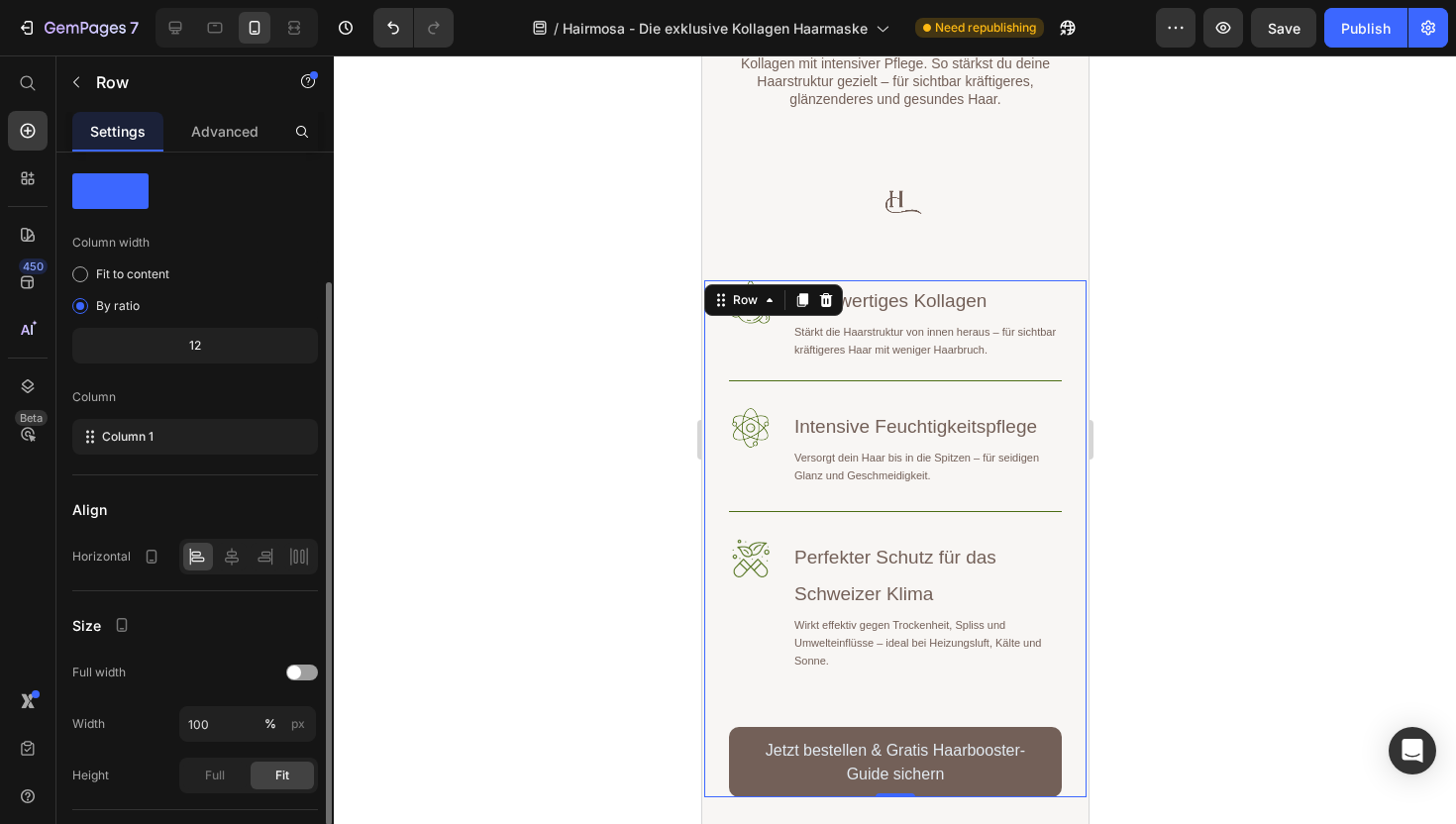 scroll, scrollTop: 0, scrollLeft: 0, axis: both 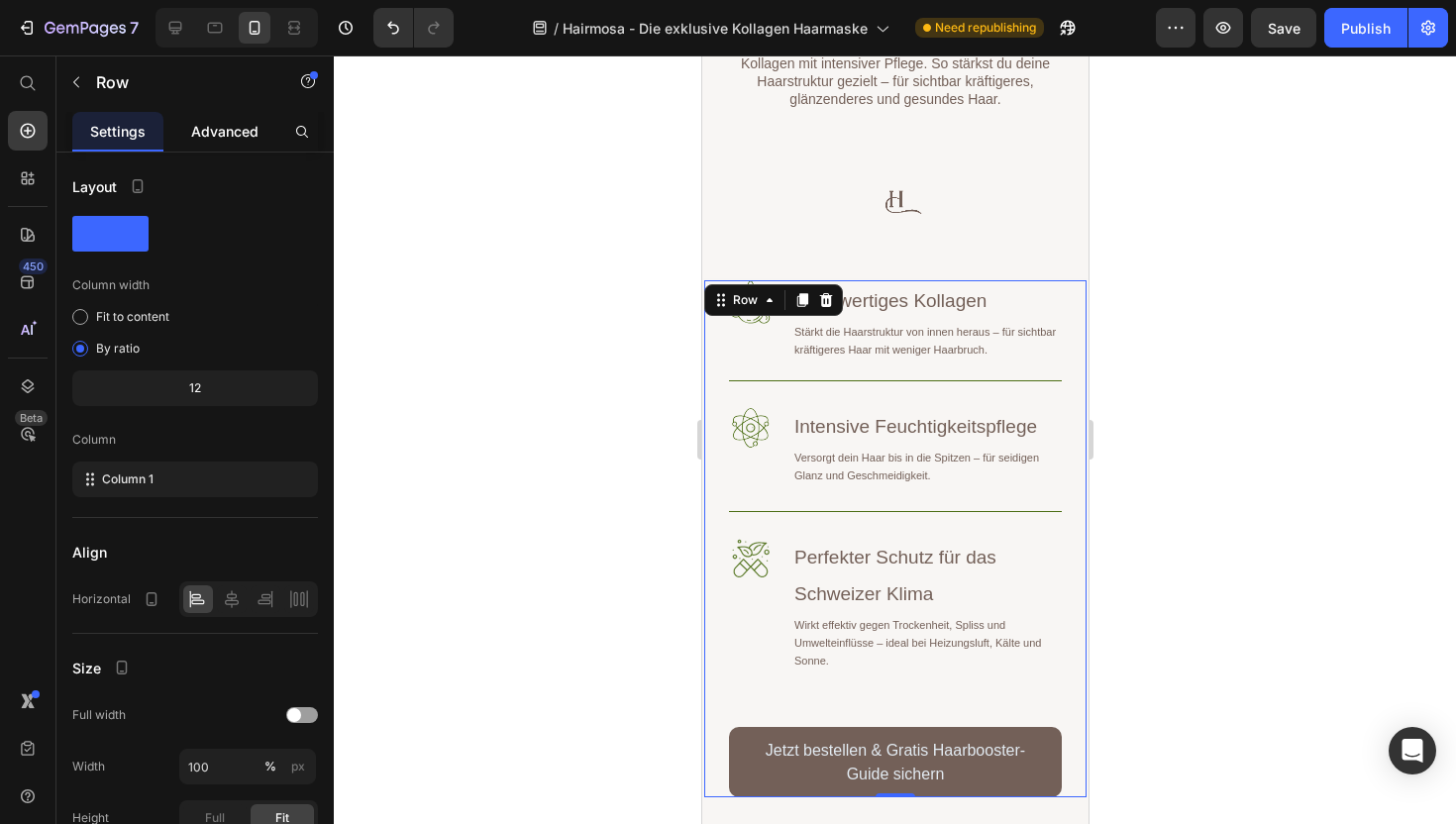 click on "Advanced" at bounding box center [225, 131] 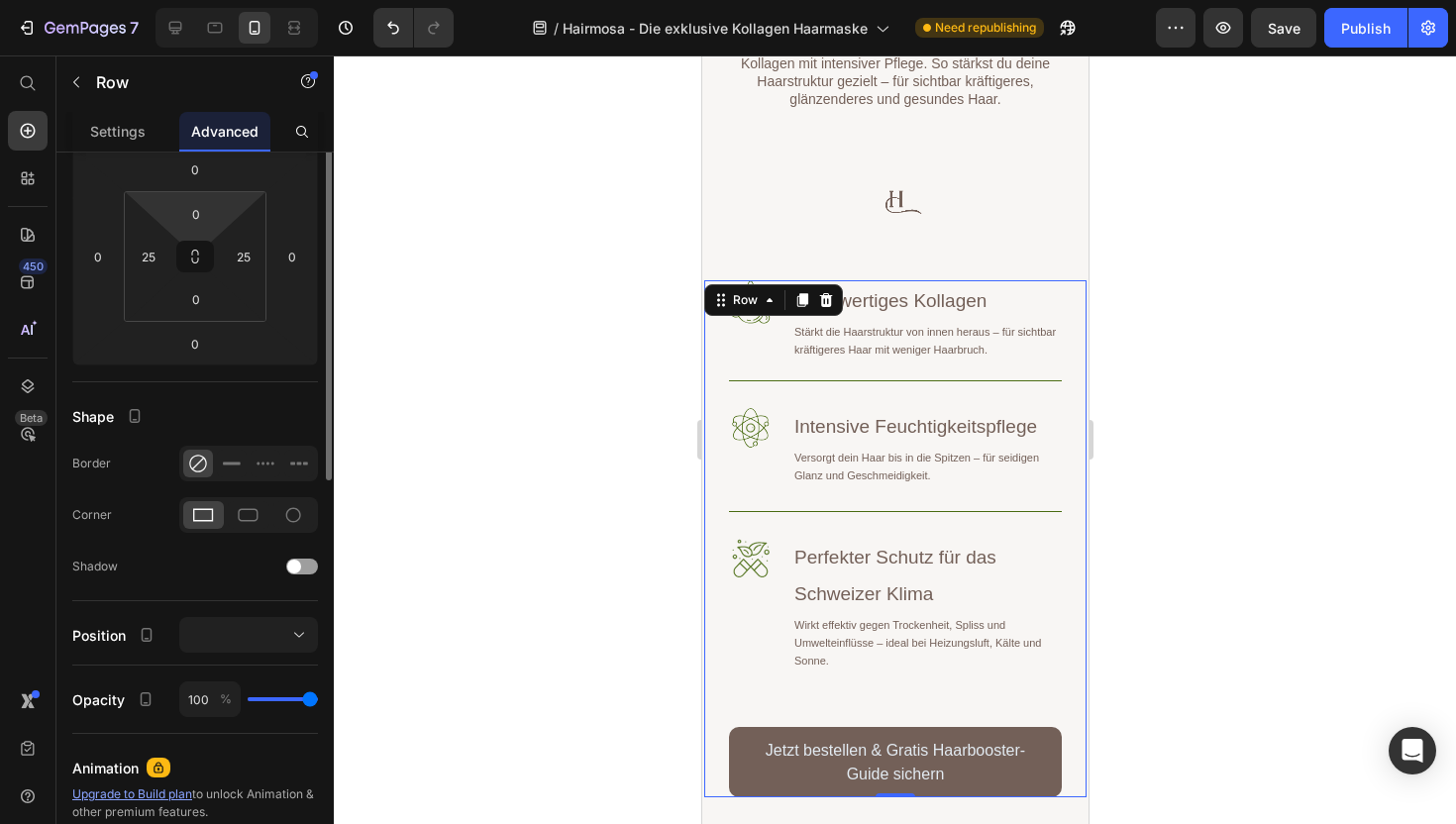 scroll, scrollTop: 0, scrollLeft: 0, axis: both 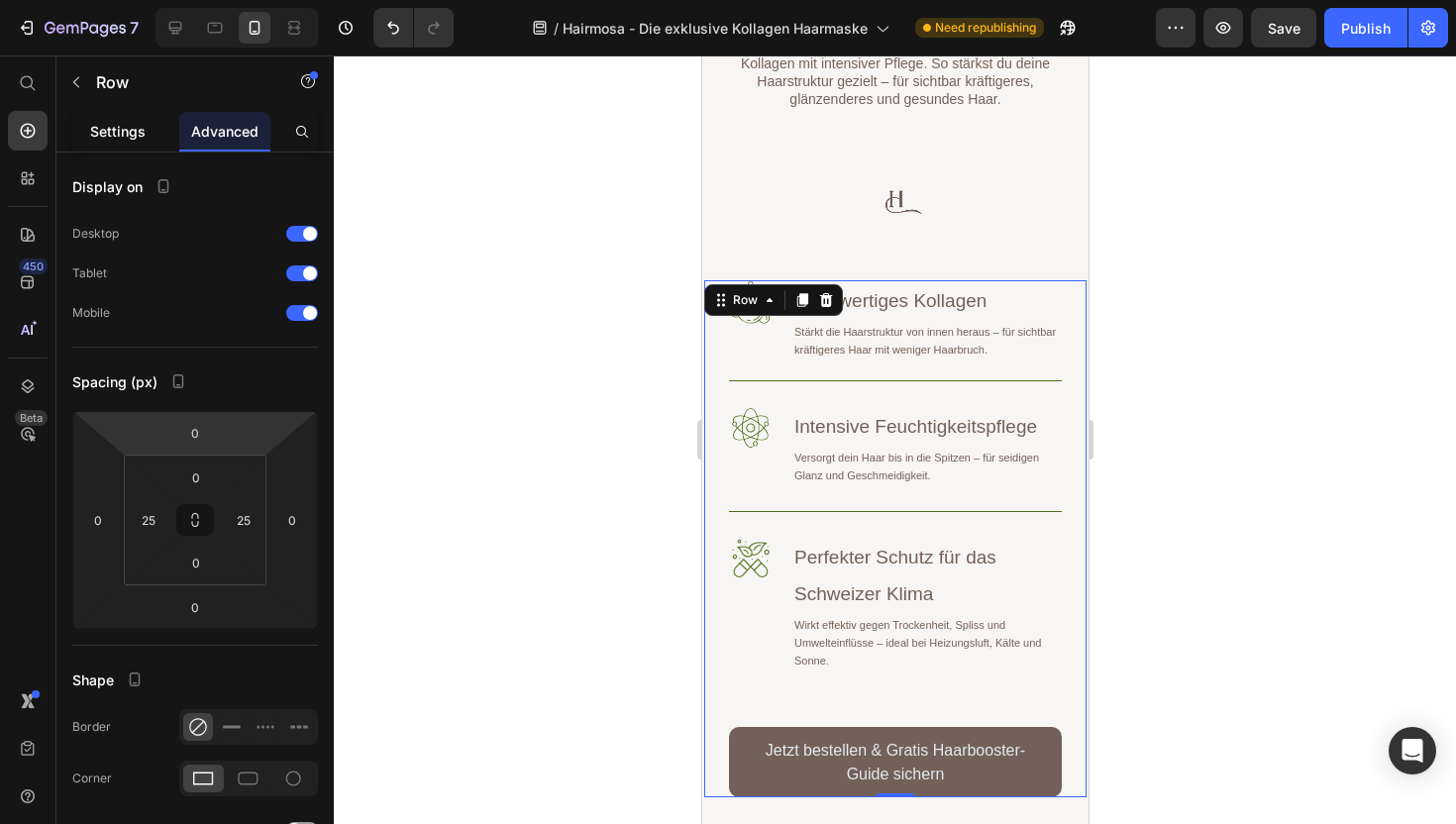 click on "Settings" 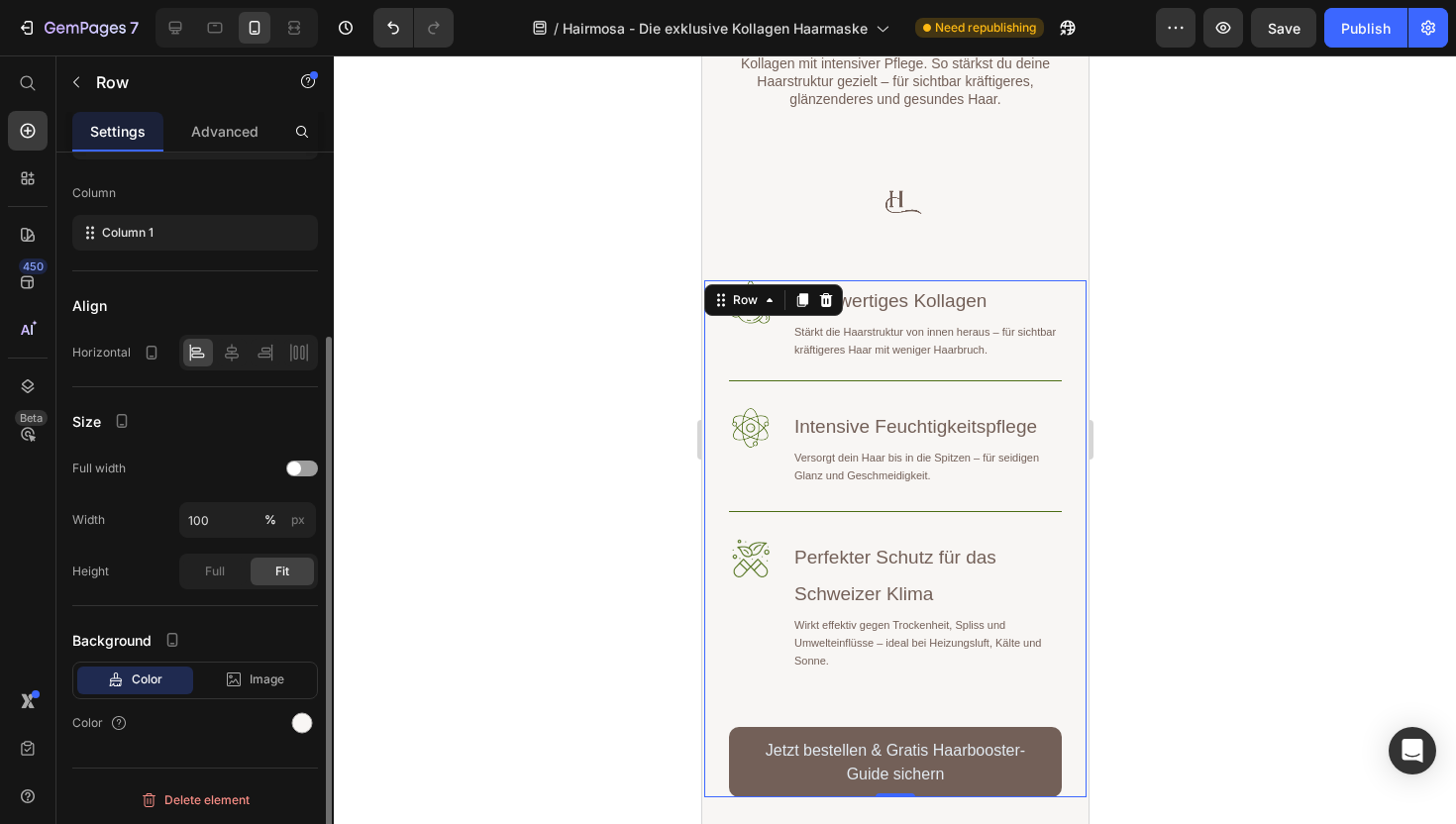 scroll, scrollTop: 248, scrollLeft: 0, axis: vertical 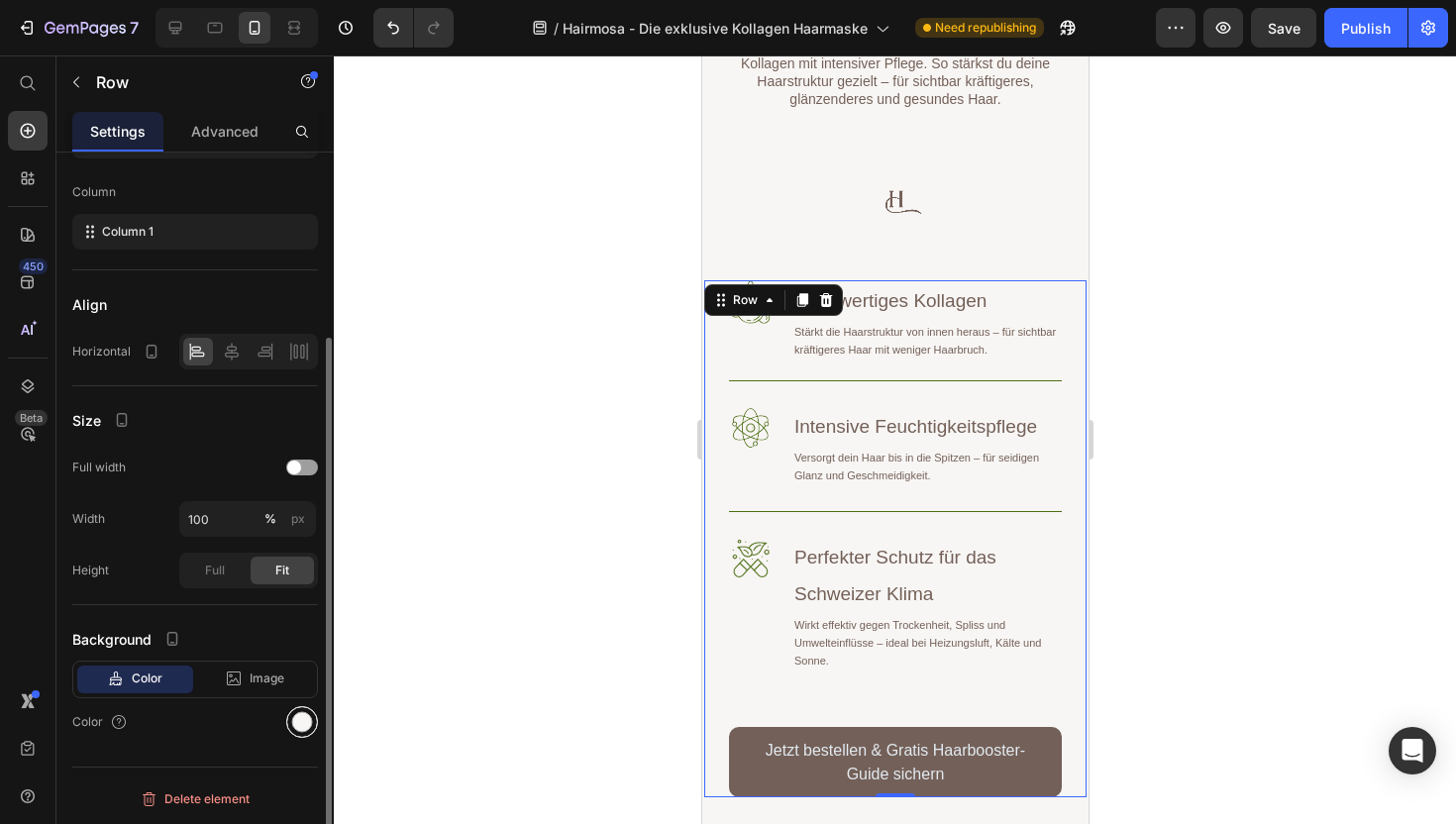 click at bounding box center [302, 722] 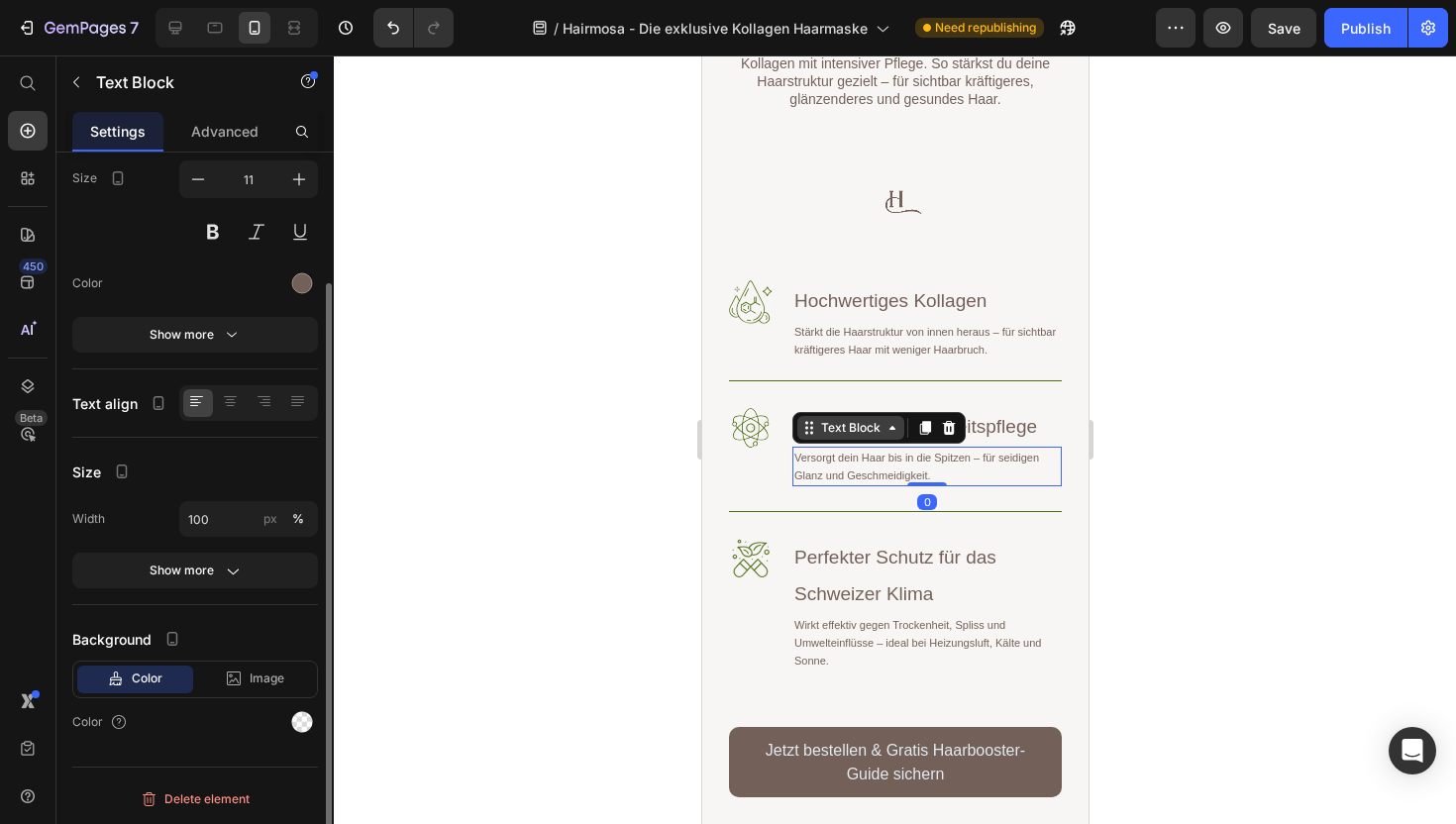 scroll, scrollTop: 0, scrollLeft: 0, axis: both 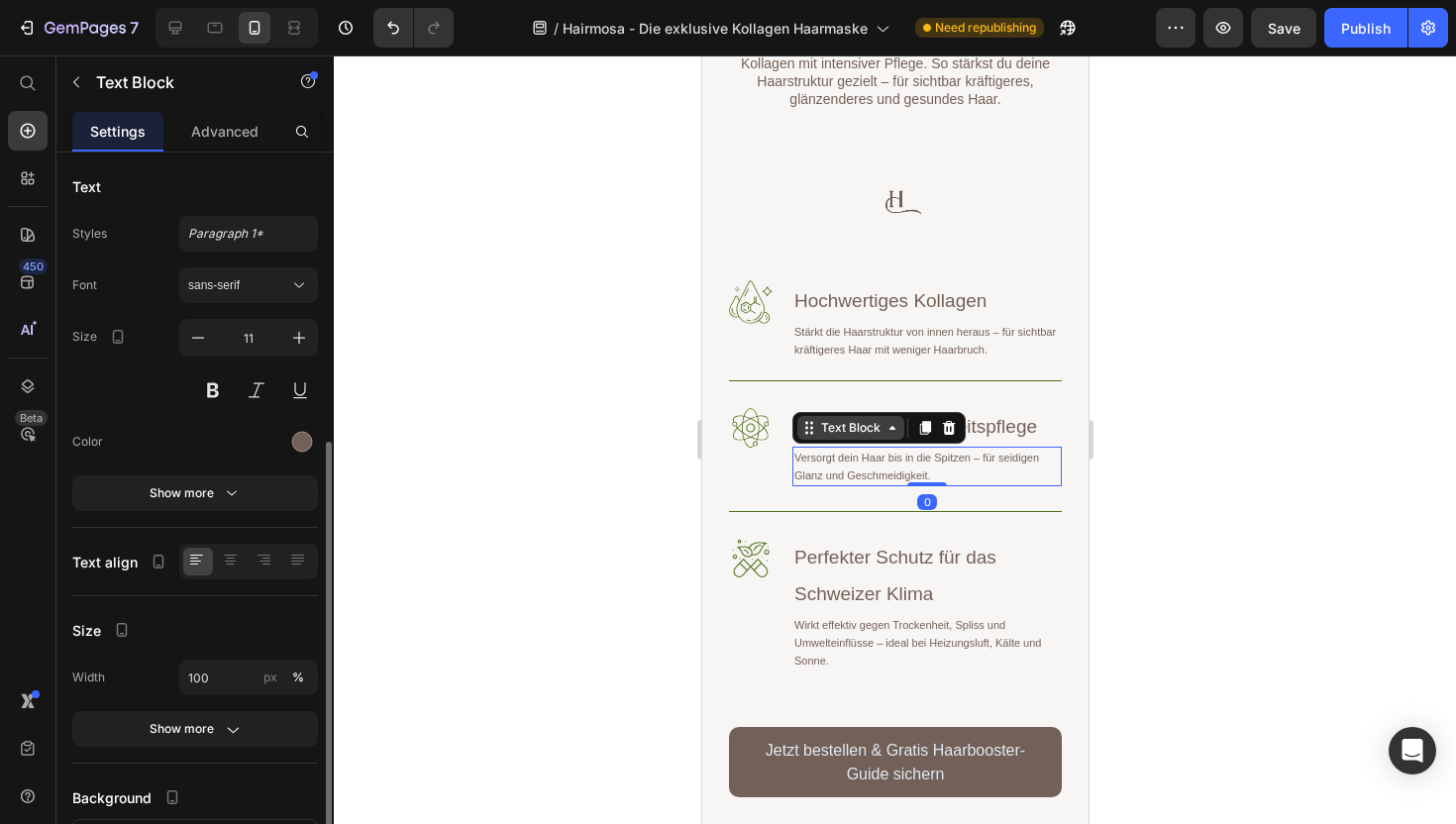 click on "Text Block" at bounding box center [850, 428] 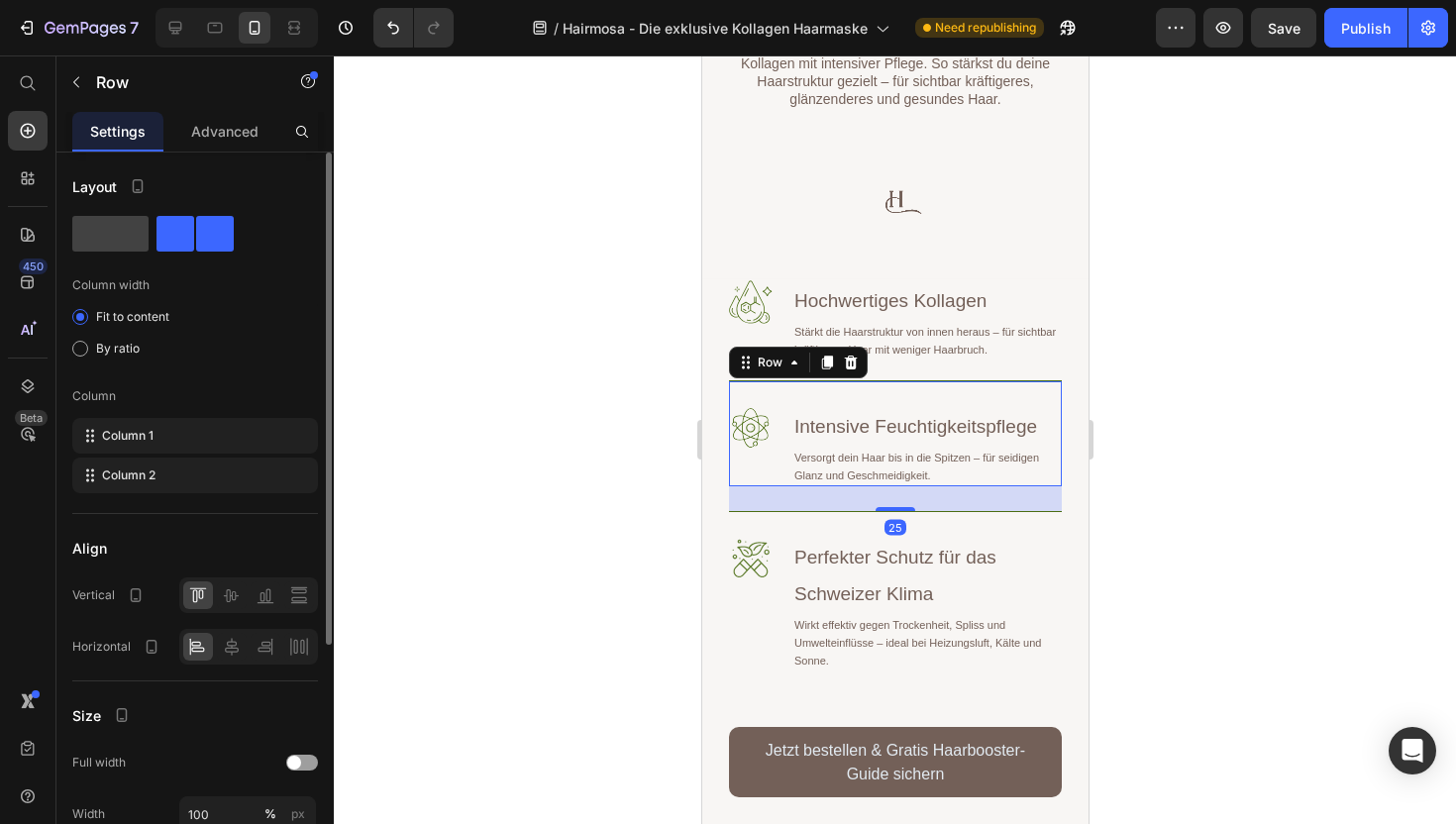 click on "Image Intensive Feuchtigkeitspflege Heading Versorgt dein Haar bis in die Spitzen – für seidigen Glanz und Geschmeidigkeit. Text Block Row   25" at bounding box center (894, 433) 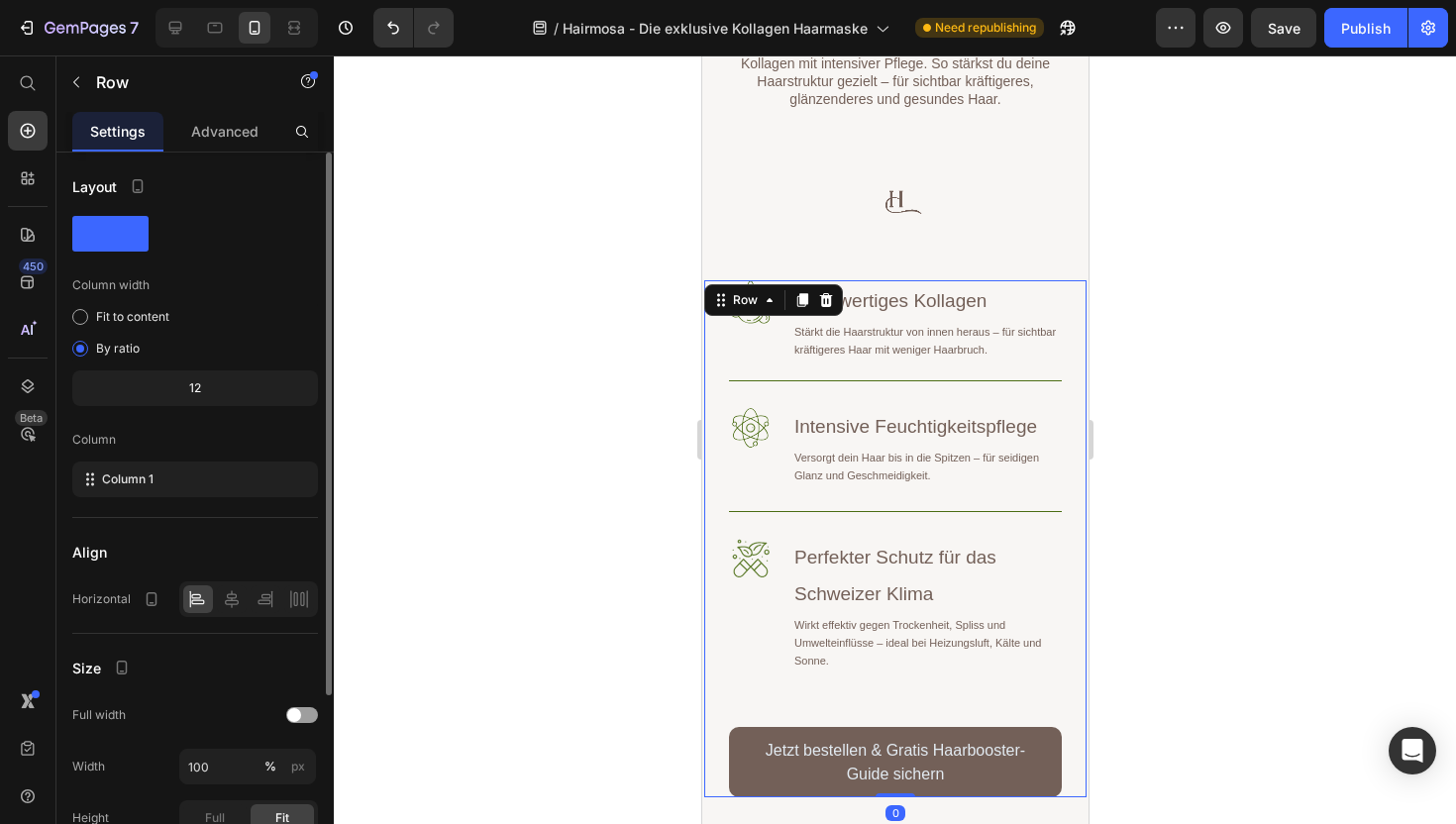 click on "Image Hochwertiges Kollagen Heading Stärkt die Haarstruktur von innen heraus – für sichtbar kräftigeres Haar mit weniger Haarbruch. Text Block Row Image Intensive Feuchtigkeitspflege Heading Versorgt dein Haar bis in die Spitzen – für seidigen Glanz und Geschmeidigkeit. Text Block Row Image Perfekter Schutz für das Schweizer Klima Heading Wirkt effektiv gegen Trockenheit, Spliss und Umwelteinflüsse – ideal bei Heizungsluft, Kälte und Sonne. Text Block Row Jetzt bestellen & Gratis Haarbooster-Guide sichern Button" at bounding box center [894, 539] 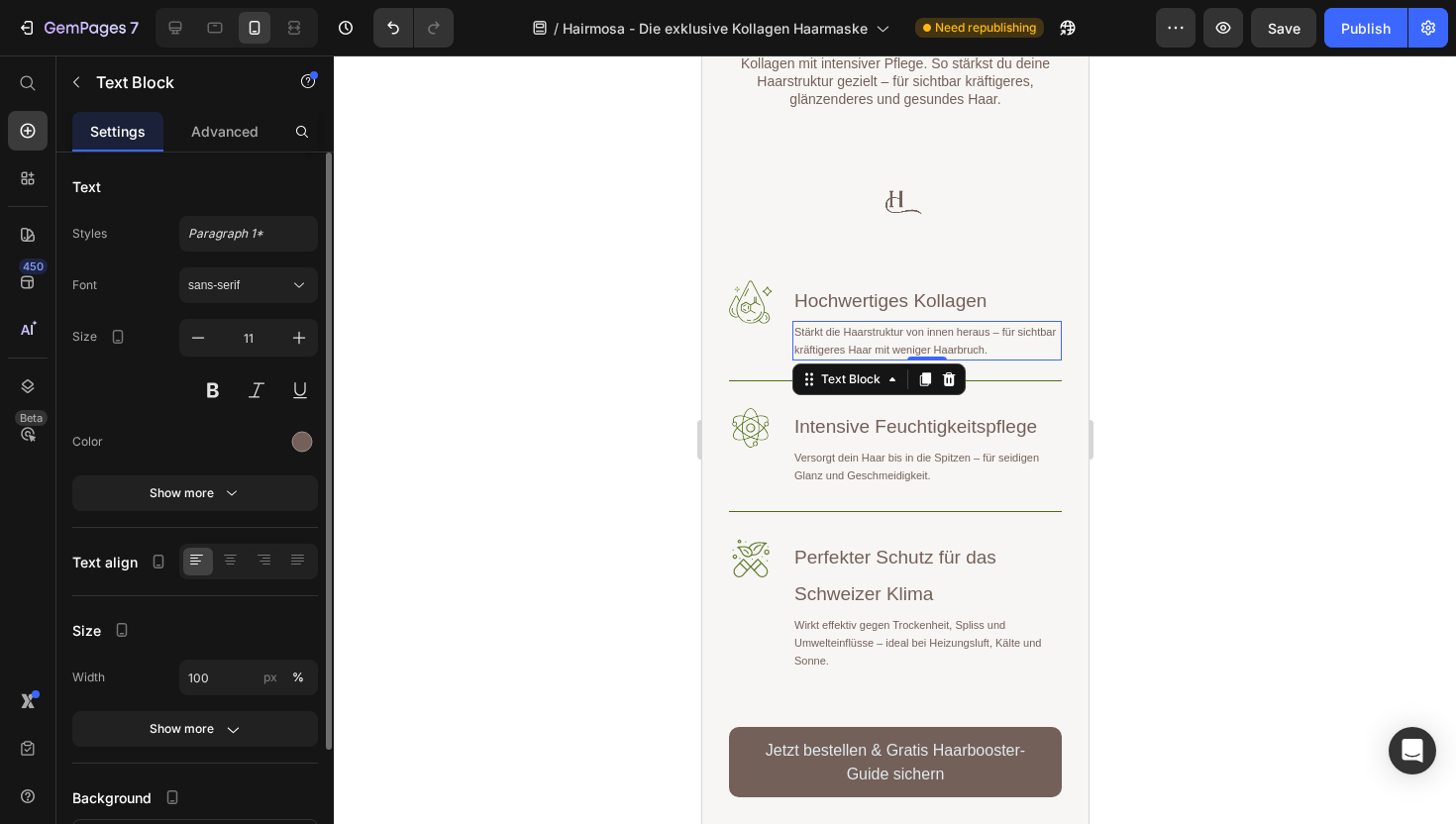 click on "Stärkt die Haarstruktur von innen heraus – für sichtbar kräftigeres Haar mit weniger Haarbruch." at bounding box center (926, 341) 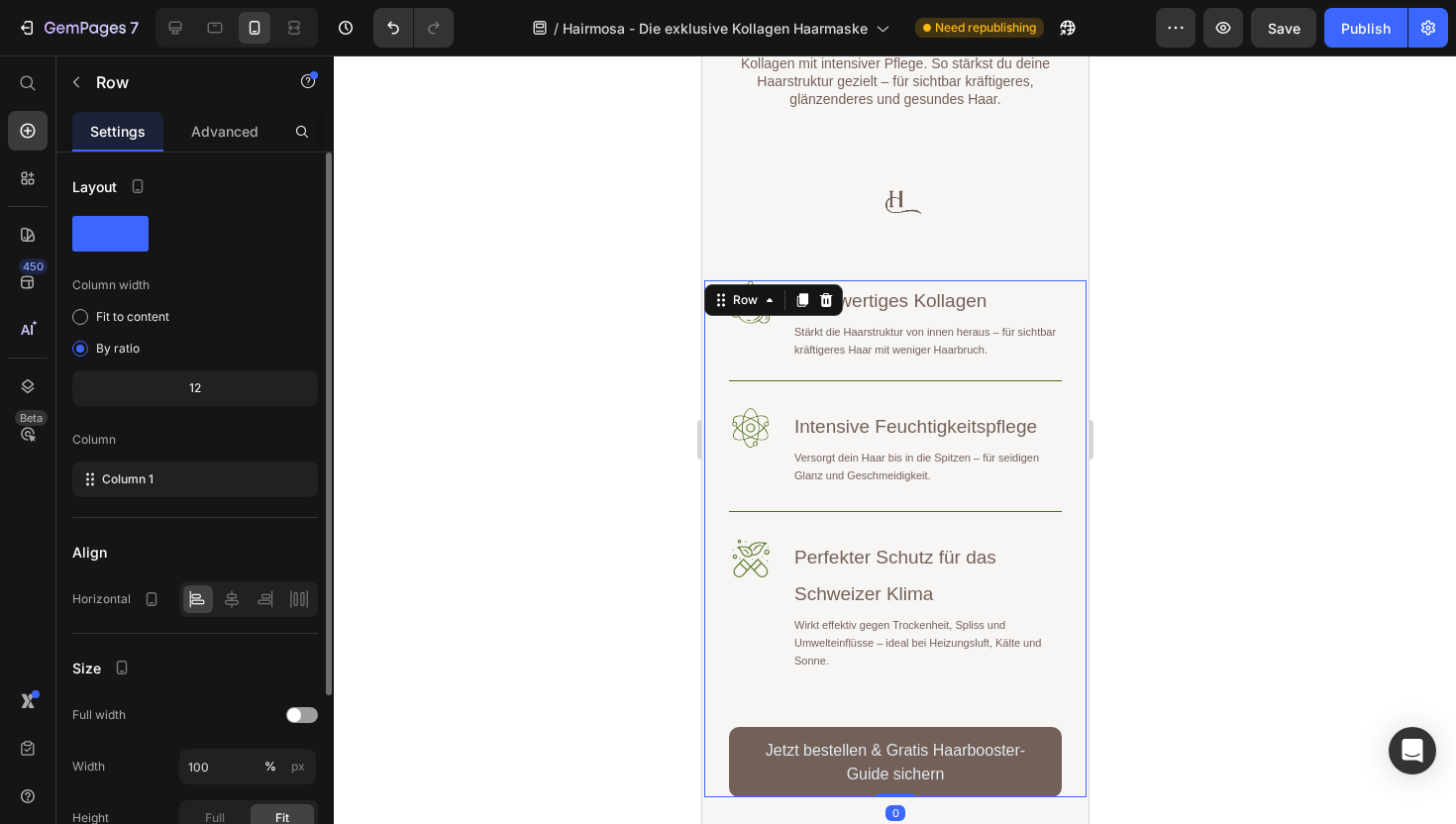 click on "Image Hochwertiges Kollagen Heading Stärkt die Haarstruktur von innen heraus – für sichtbar kräftigeres Haar mit weniger Haarbruch. Text Block Row Image Intensive Feuchtigkeitspflege Heading Versorgt dein Haar bis in die Spitzen – für seidigen Glanz und Geschmeidigkeit. Text Block Row Image Perfekter Schutz für das Schweizer Klima Heading Wirkt effektiv gegen Trockenheit, Spliss und Umwelteinflüsse – ideal bei Heizungsluft, Kälte und Sonne. Text Block Row Jetzt bestellen & Gratis Haarbooster-Guide sichern Button" at bounding box center [894, 539] 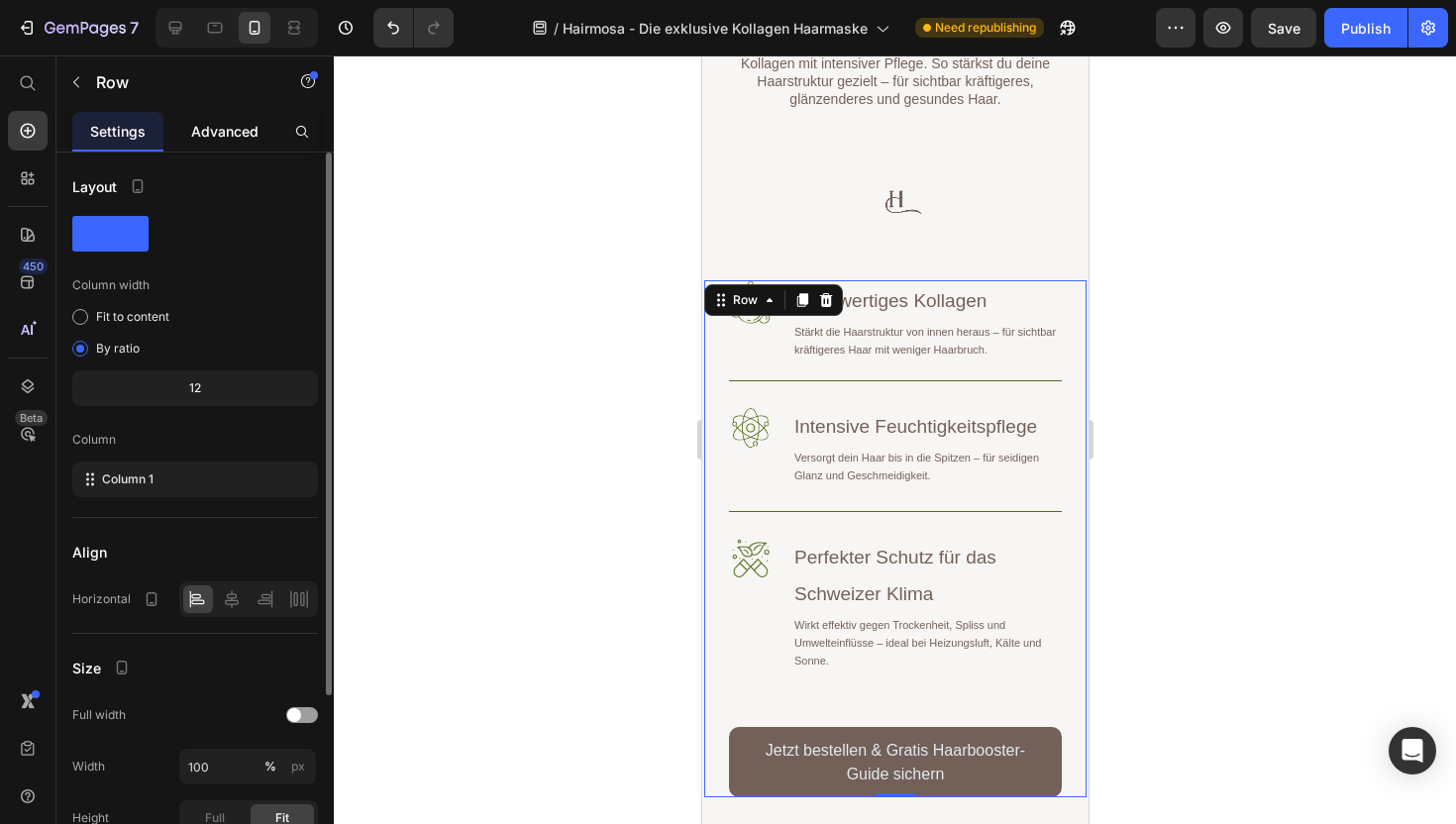 click on "Advanced" at bounding box center (225, 131) 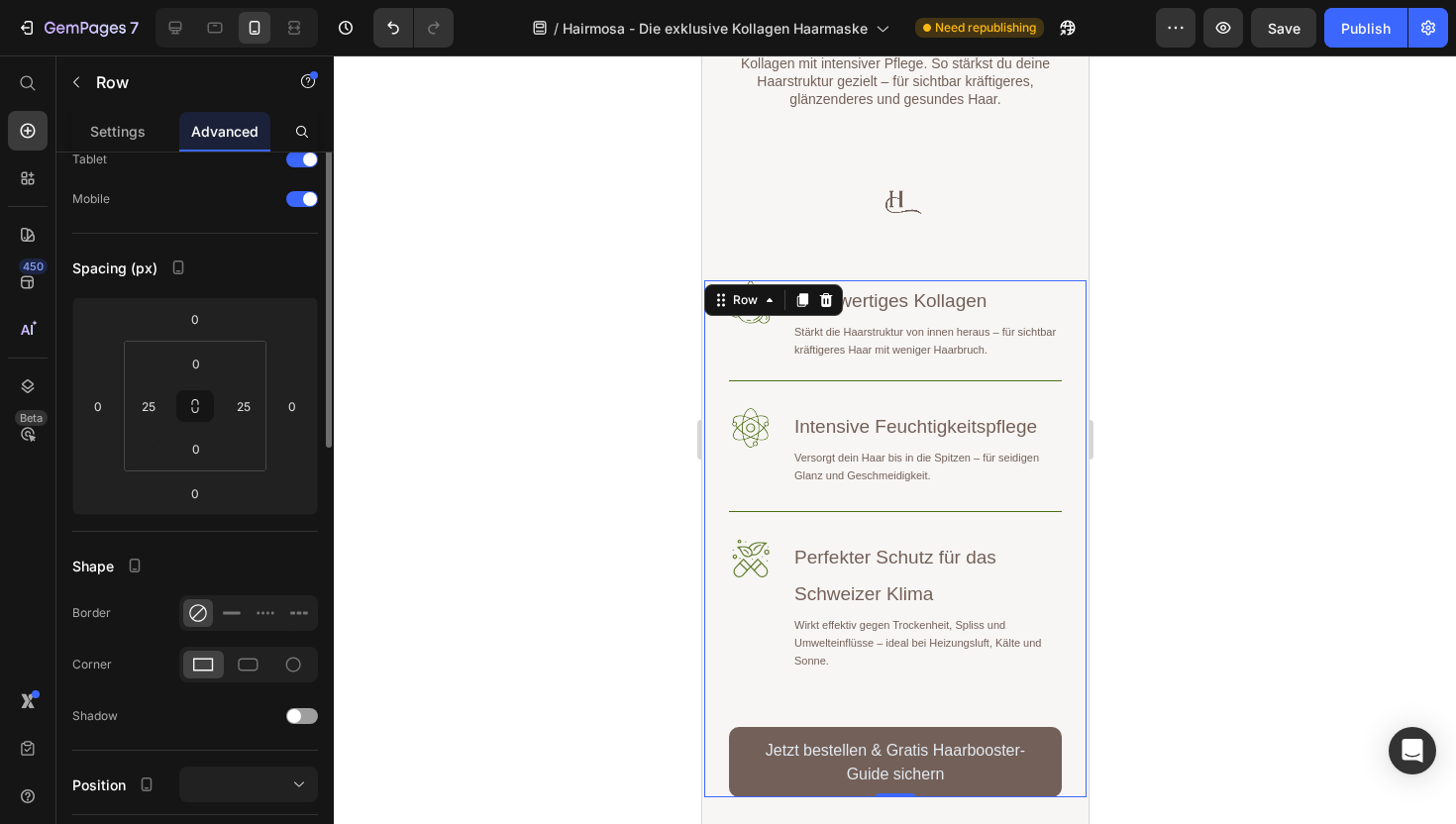 scroll, scrollTop: 0, scrollLeft: 0, axis: both 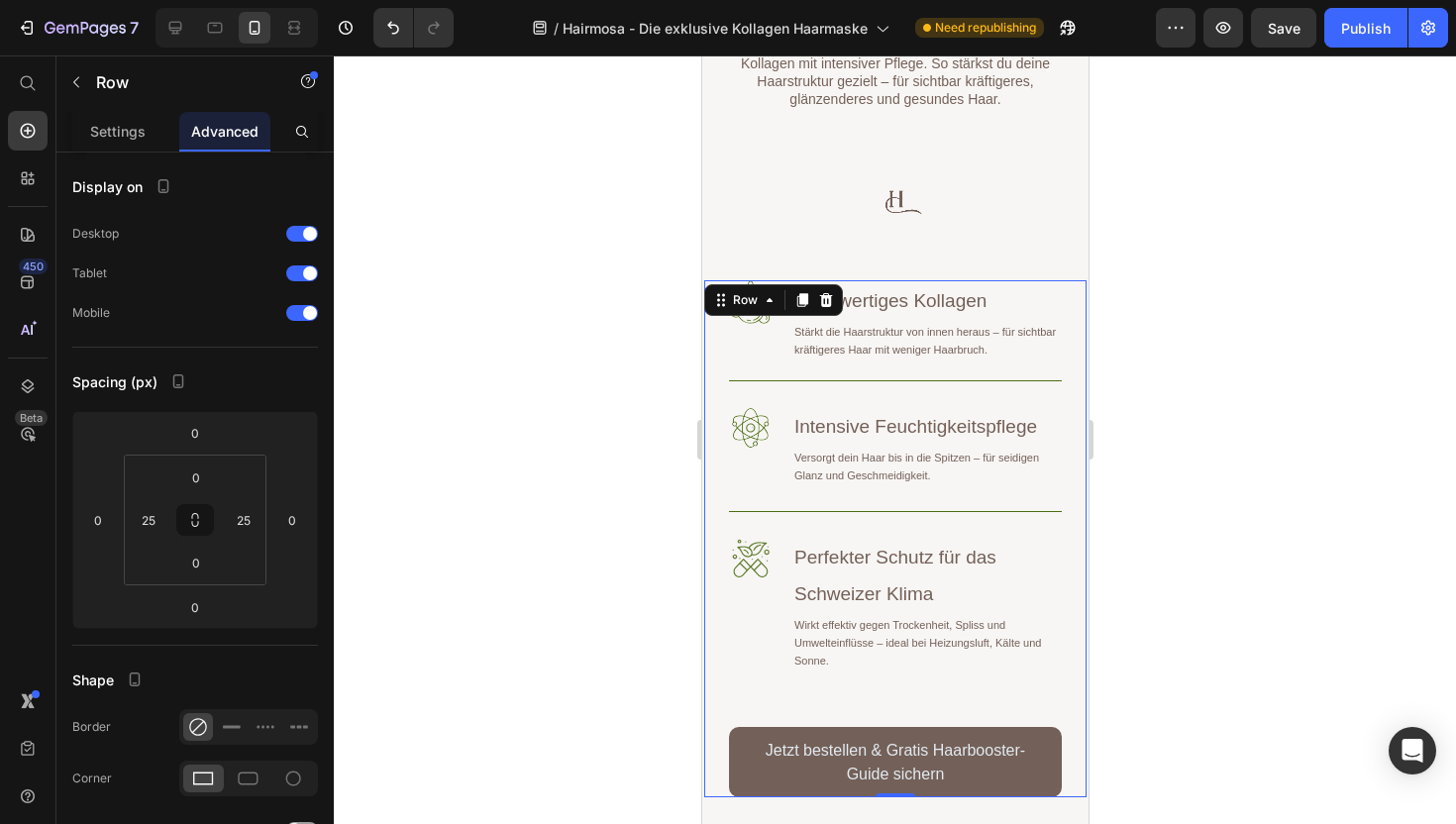 click 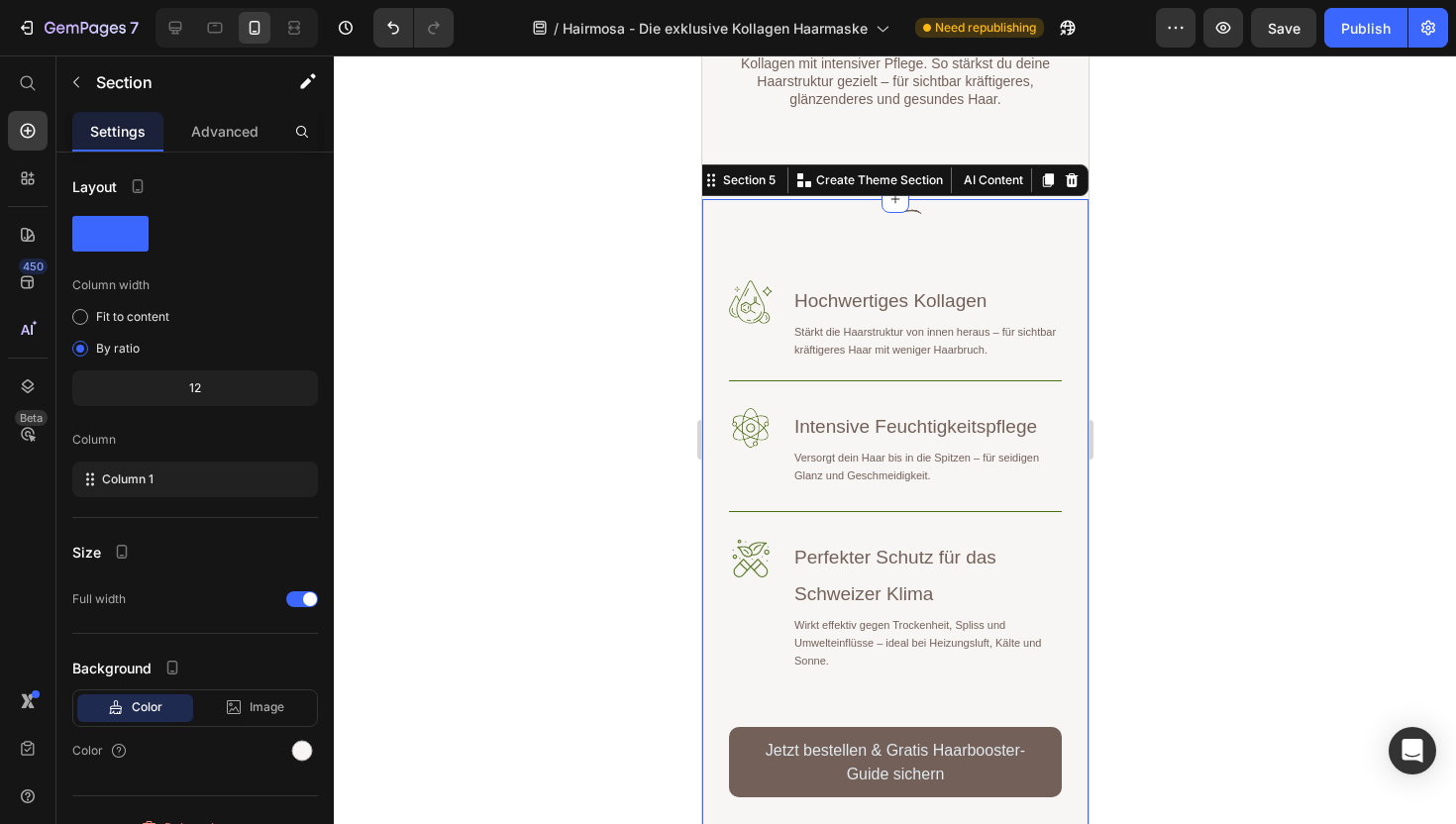 click on "Image Image Image Image Image Image Warum die Hairmosa™ Kollagen-Haarmaske dein Haar verändert Heading Row Image Hochwertiges Kollagen Heading Stärkt die Haarstruktur von innen heraus – für sichtbar kräftigeres Haar mit weniger Haarbruch. Text Block Row Image Intensive Feuchtigkeitspflege Heading Versorgt dein Haar bis in die Spitzen – für seidigen Glanz und Geschmeidigkeit. Text Block Row Image Perfekter Schutz für das Schweizer Klima Heading Wirkt effektiv gegen Trockenheit, Spliss und Umwelteinflüsse – ideal bei Heizungsluft, Kälte und Sonne. Text Block Row Jetzt bestellen & Gratis Haarbooster-Guide sichern Button Row Image Comparison Hero Banner Section 5   You can create reusable sections Create Theme Section AI Content Write with GemAI What would you like to describe here? Tone and Voice Persuasive Product Kollagen Haarmaske 3er Pack Show more Generate" at bounding box center [894, 779] 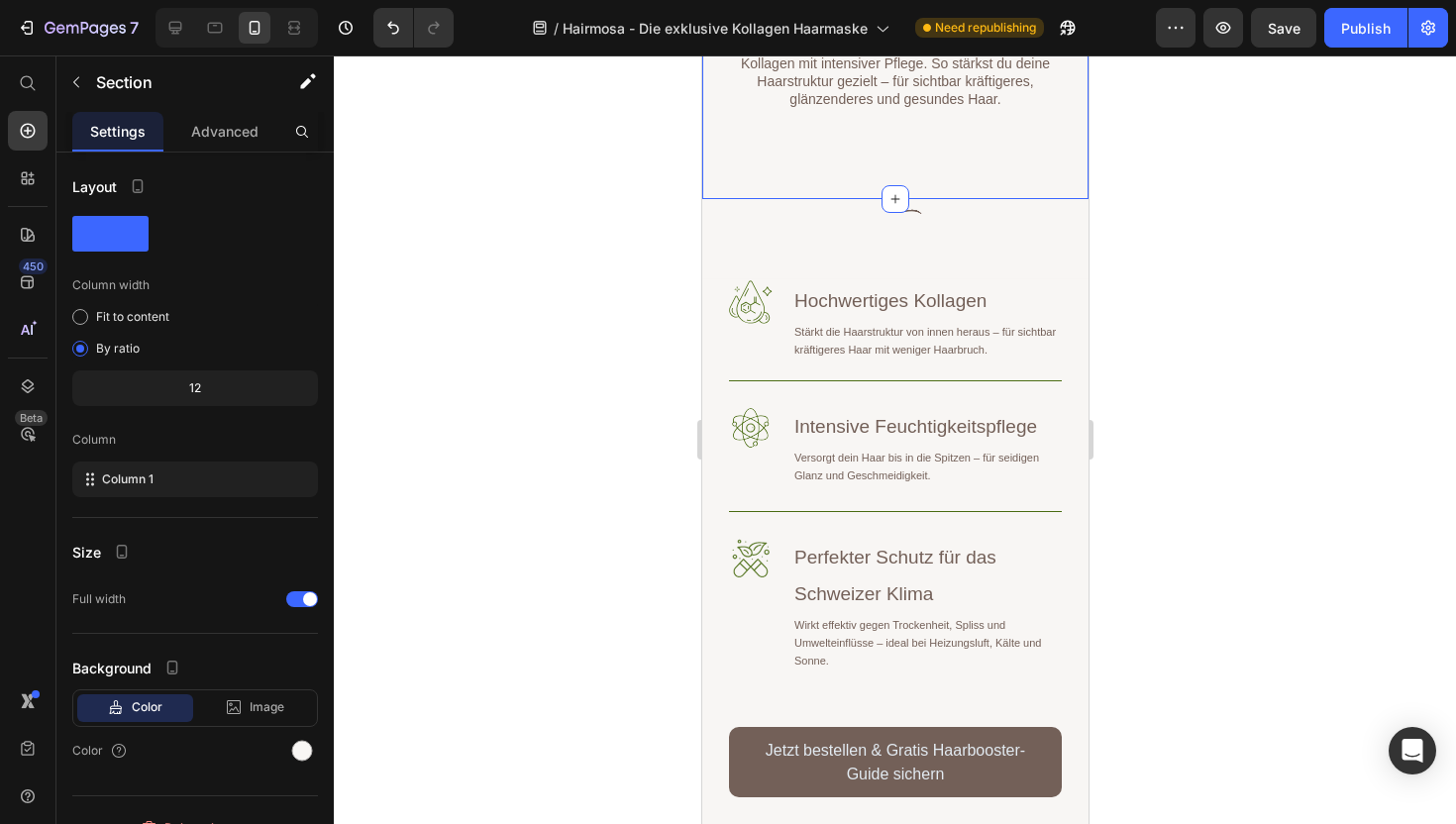 click on "Warum unsere Kollagen-Haarmaske der Schlüssel zu deinem Traumhaar ist Heading Die Hairmosa™-Maske kombiniert hochwirksames Kollagen mit intensiver Pflege. So stärkst du deine Haarstruktur gezielt – für sichtbar kräftigeres, glänzenderes und gesundes Haar. Text Block Row Section 4   You can create reusable sections Create Theme Section AI Content Write with GemAI What would you like to describe here? Tone and Voice Persuasive Product Kollagen Haarmaske 3er Pack Show more Generate" at bounding box center (894, 53) 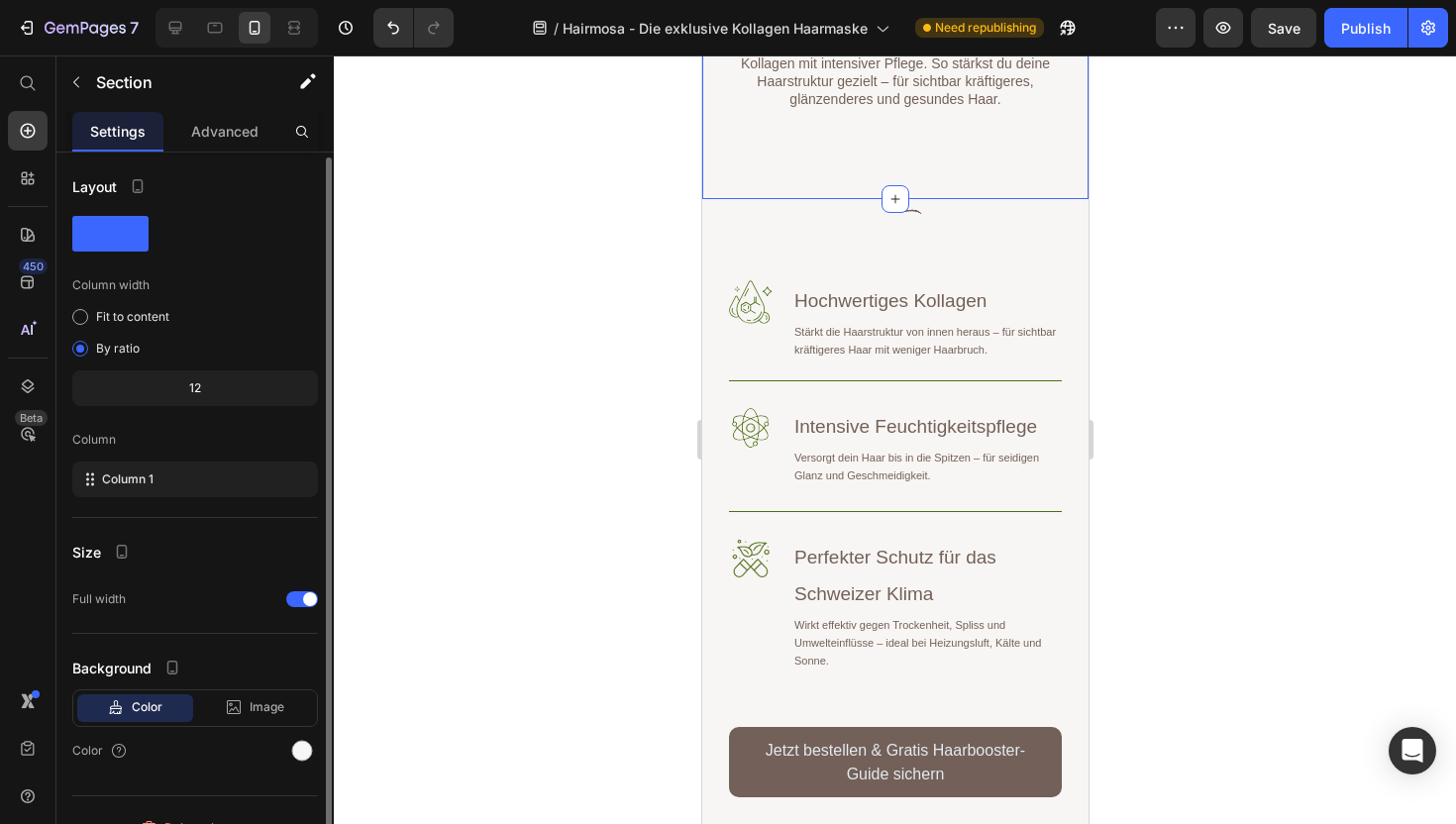 scroll, scrollTop: 29, scrollLeft: 0, axis: vertical 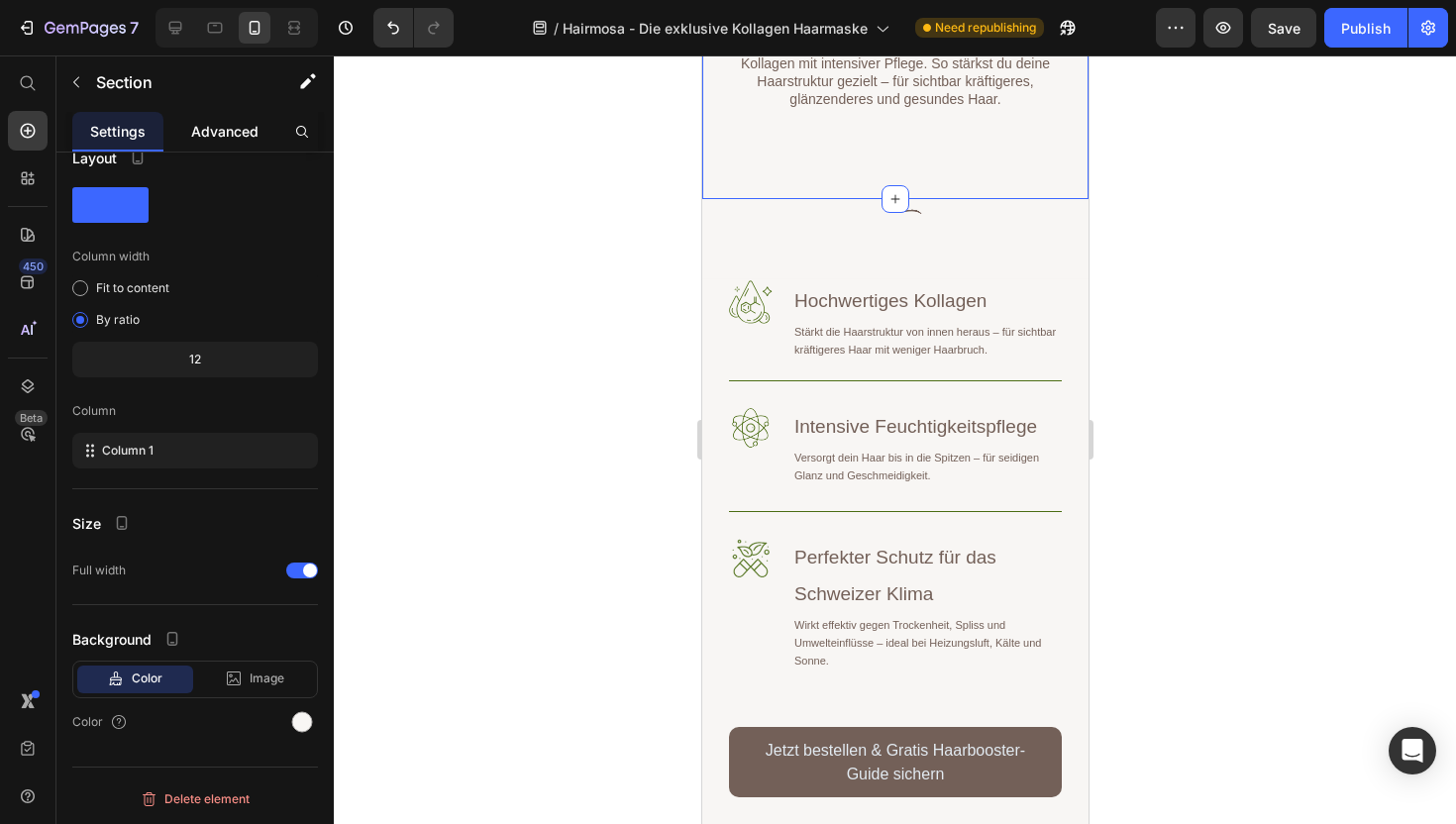 click on "Advanced" at bounding box center [225, 131] 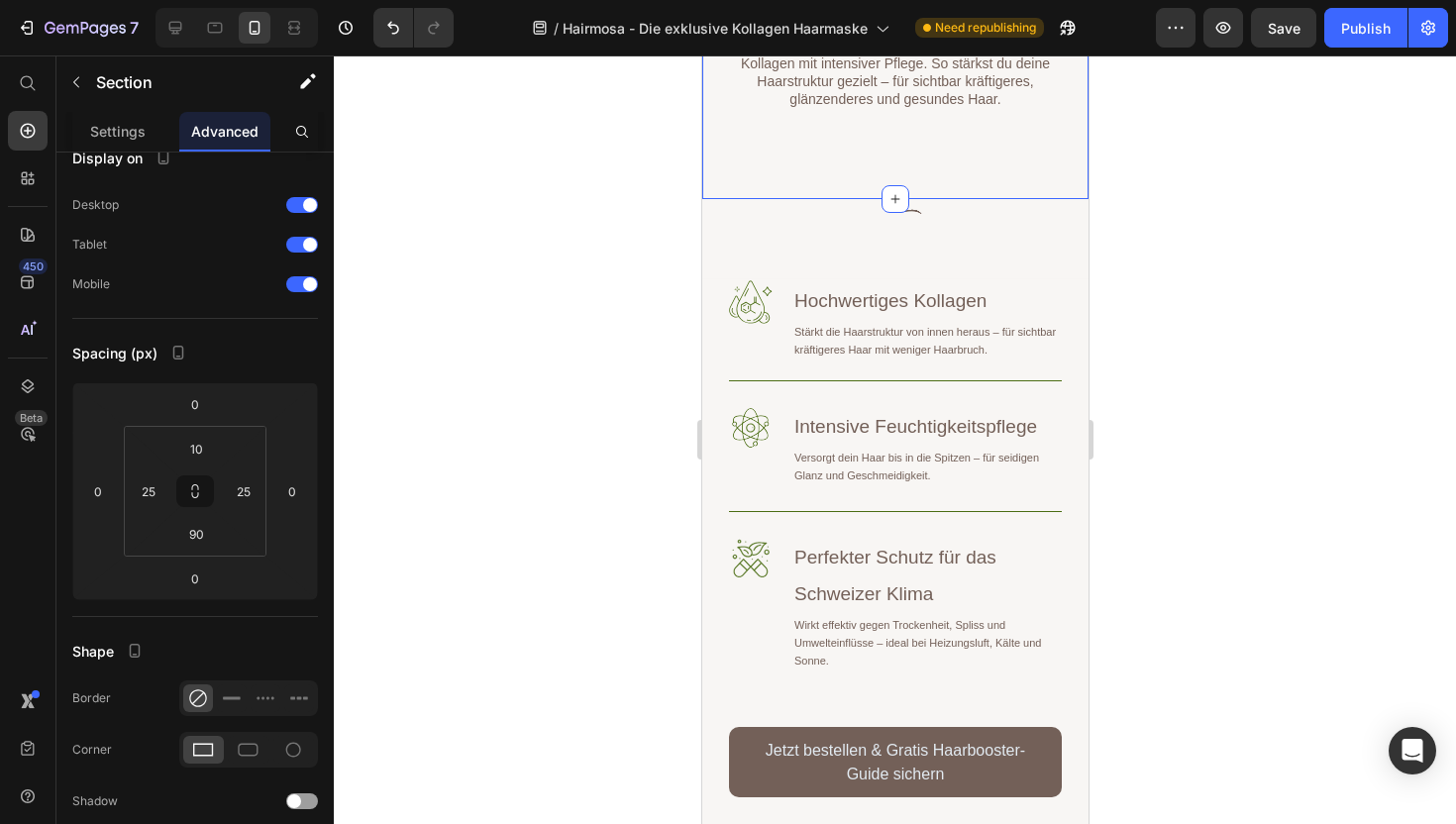 scroll, scrollTop: 0, scrollLeft: 0, axis: both 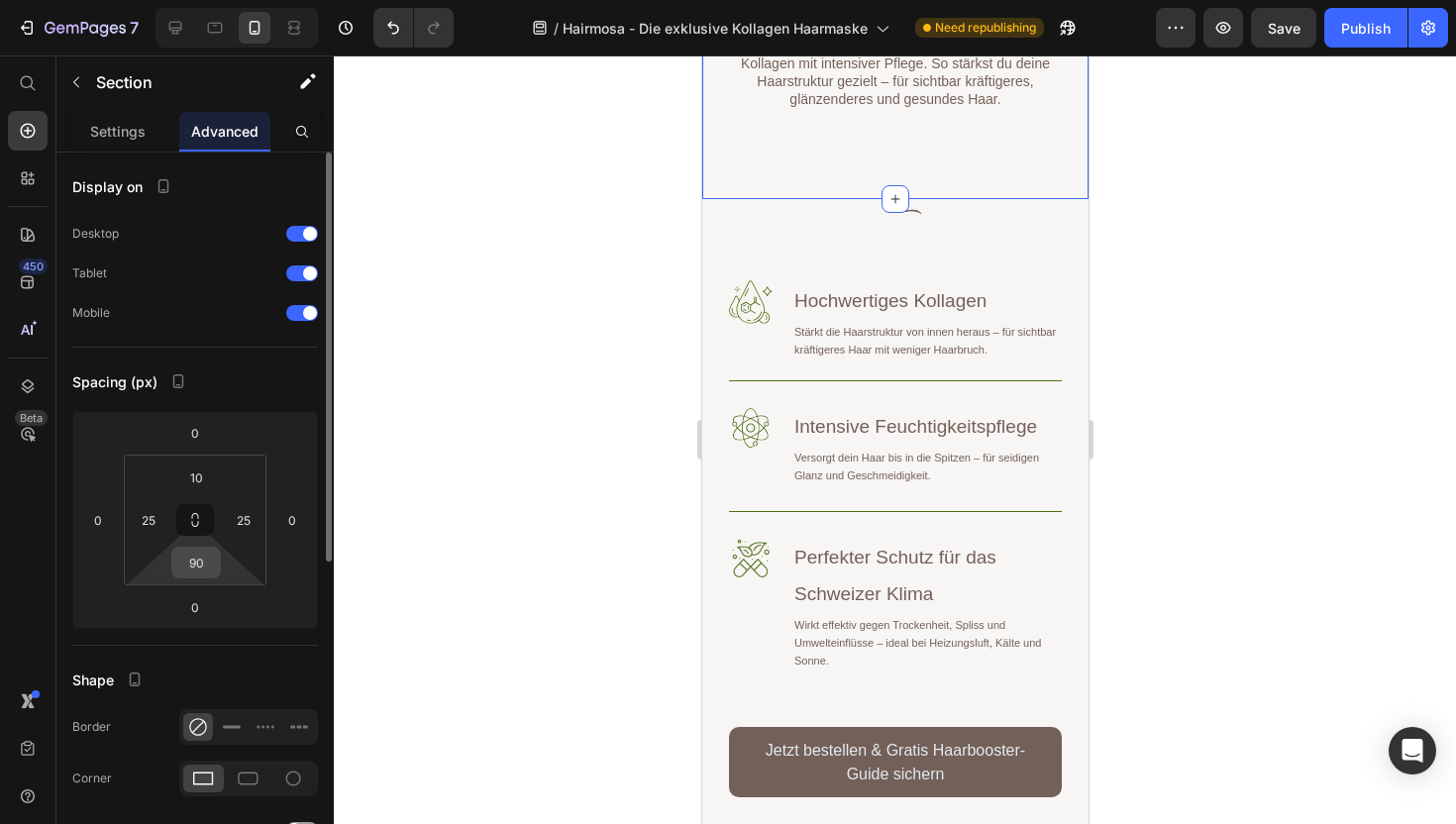 click on "90" at bounding box center [196, 563] 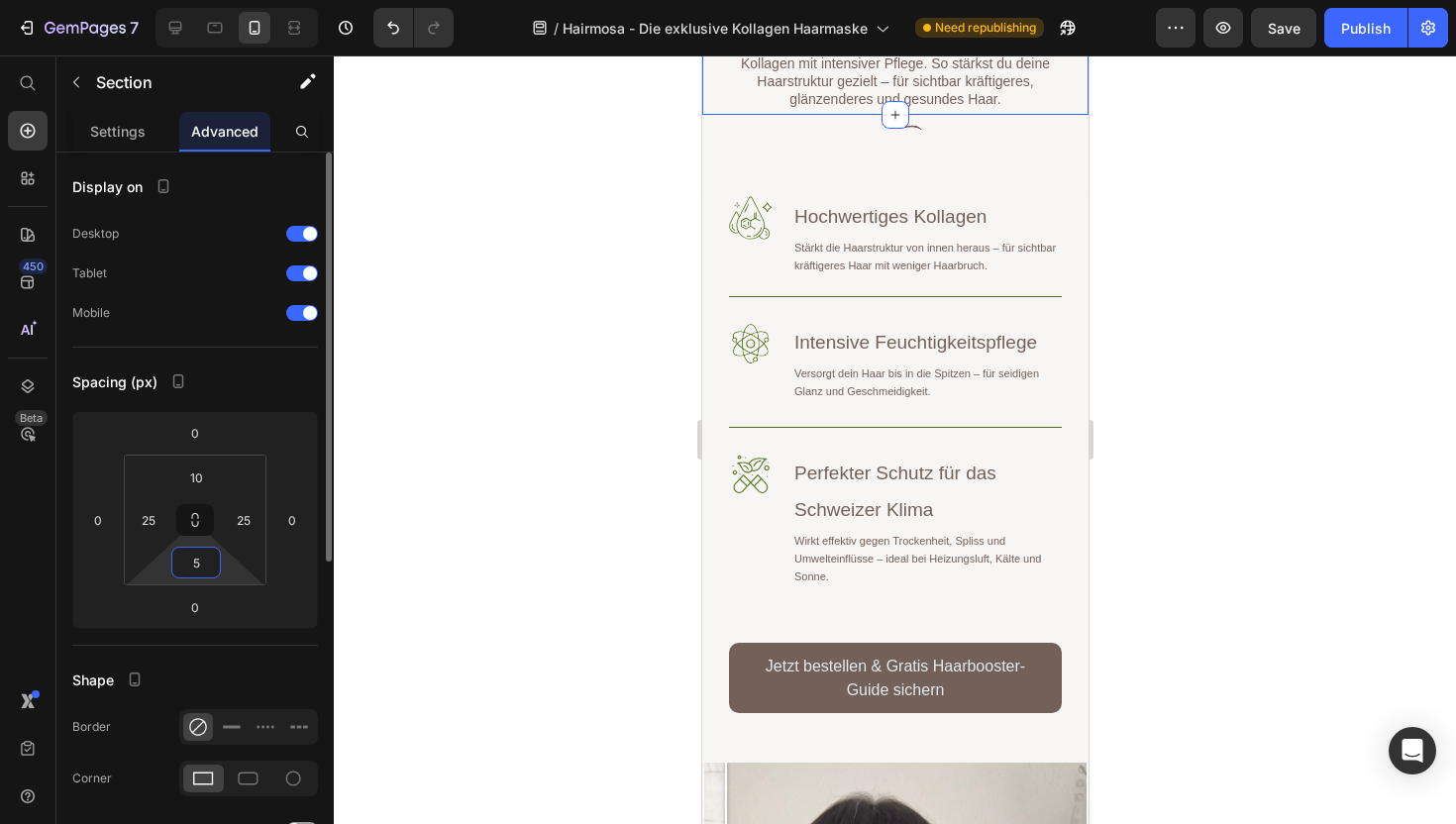 type on "50" 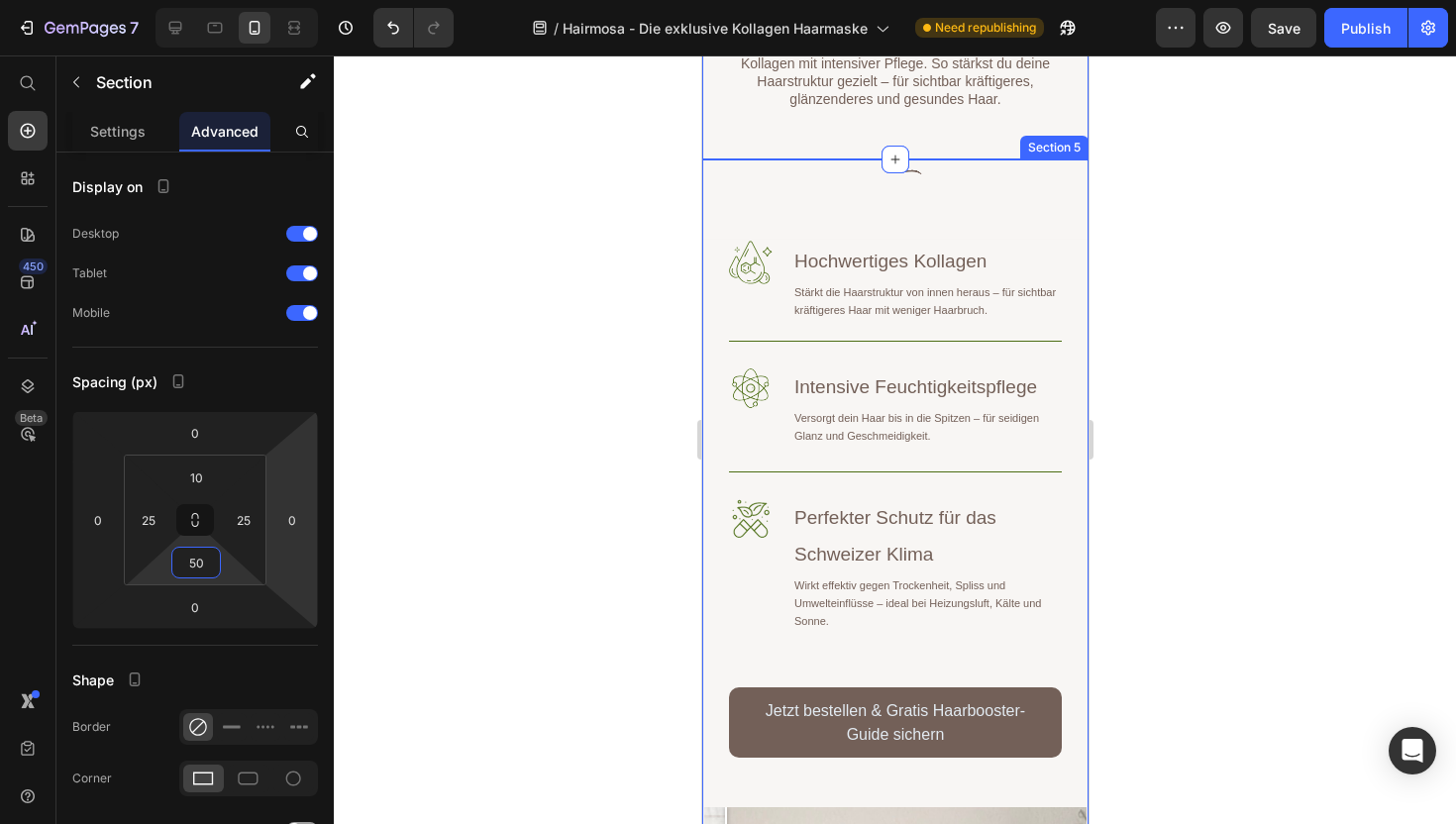 click on "Image Image Image Image Image Image Warum die Hairmosa™ Kollagen-Haarmaske dein Haar verändert Heading Row Image Hochwertiges Kollagen Heading Stärkt die Haarstruktur von innen heraus – für sichtbar kräftigeres Haar mit weniger Haarbruch. Text Block Row Image Intensive Feuchtigkeitspflege Heading Versorgt dein Haar bis in die Spitzen – für seidigen Glanz und Geschmeidigkeit. Text Block Row Image Perfekter Schutz für das Schweizer Klima Heading Wirkt effektiv gegen Trockenheit, Spliss und Umwelteinflüsse – ideal bei Heizungsluft, Kälte und Sonne. Text Block Row Jetzt bestellen & Gratis Haarbooster-Guide sichern Button Row Image Comparison Hero Banner Section 5" at bounding box center (894, 740) 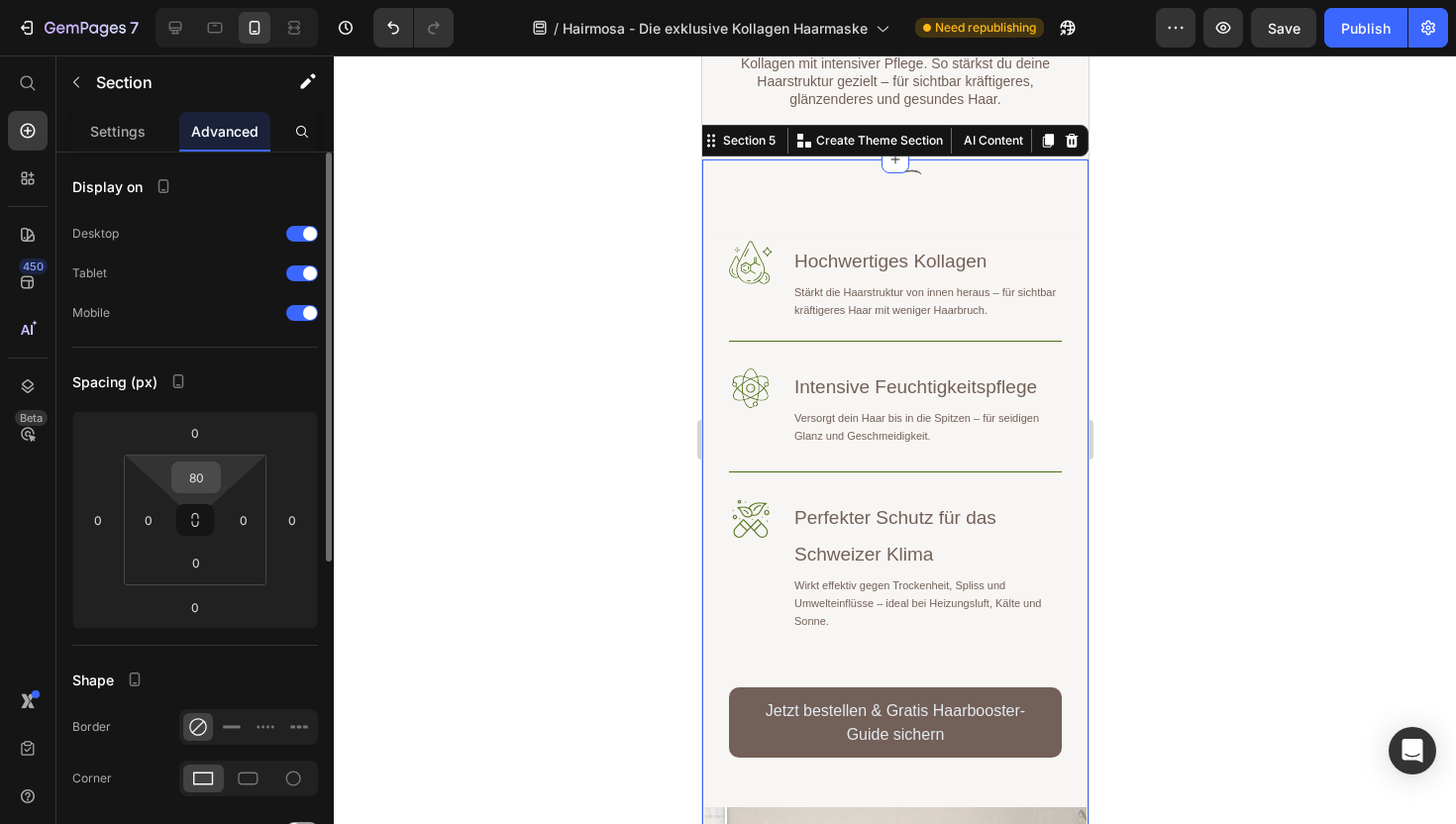 click on "80" at bounding box center [196, 477] 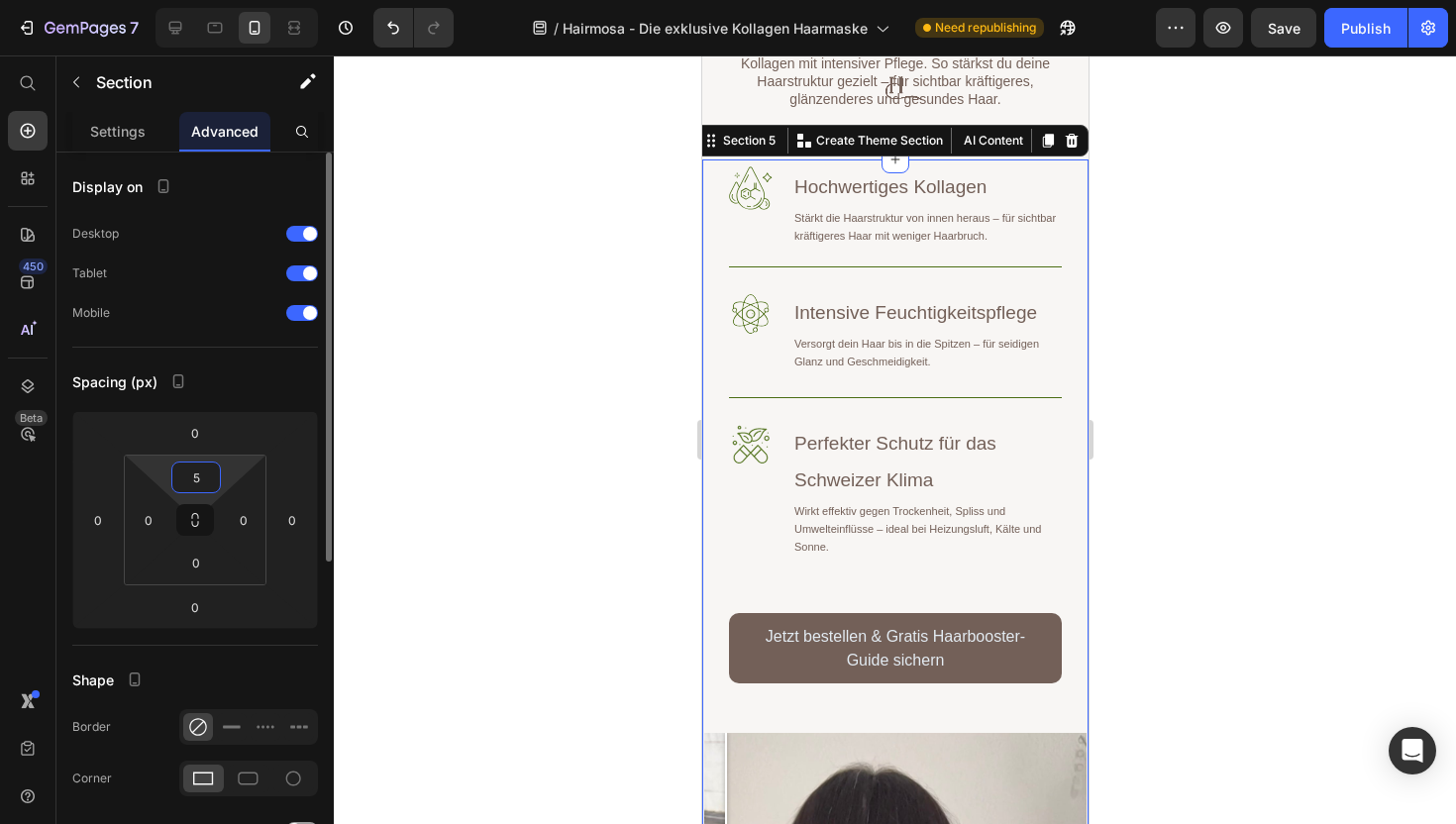 type on "50" 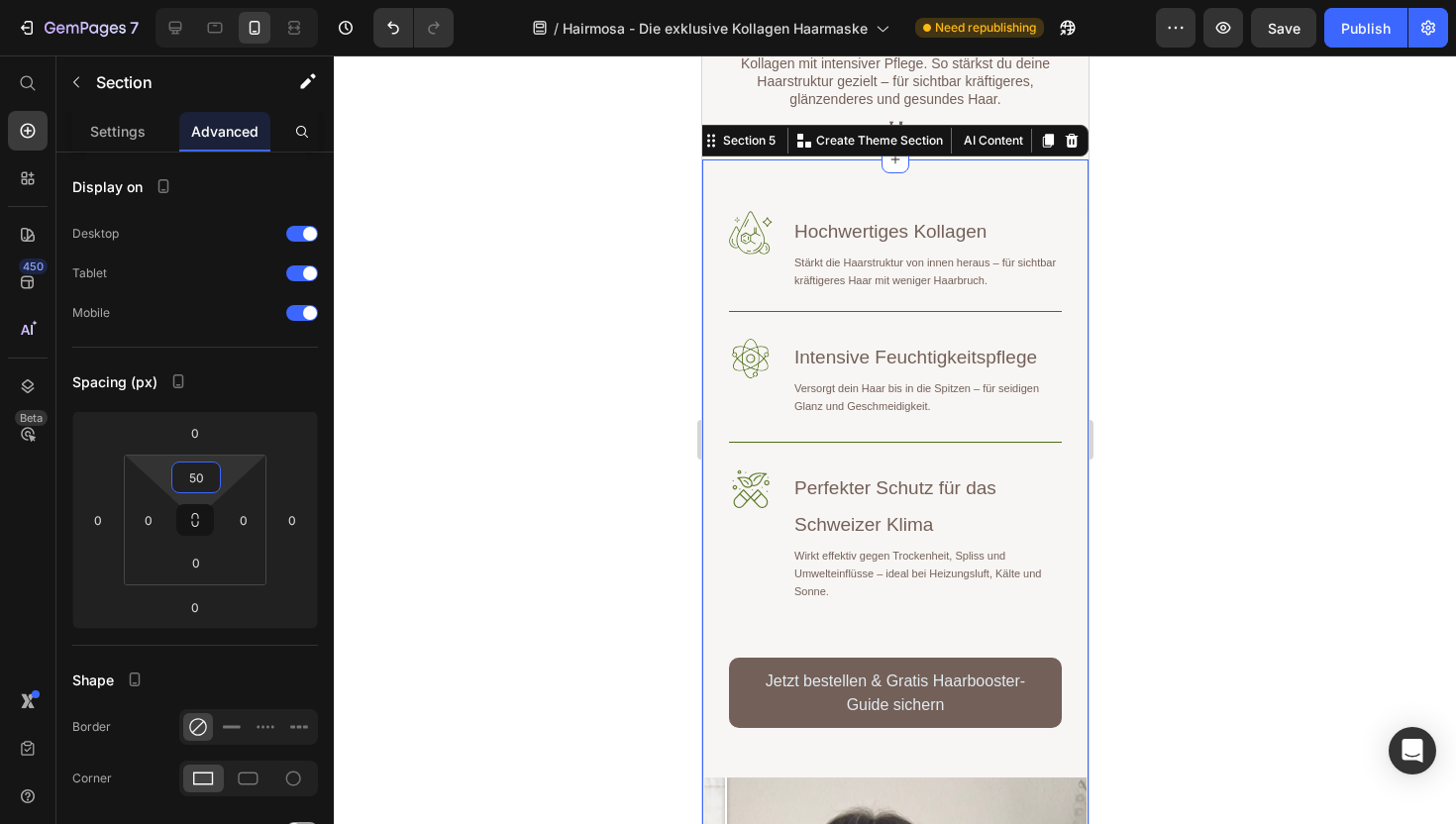click 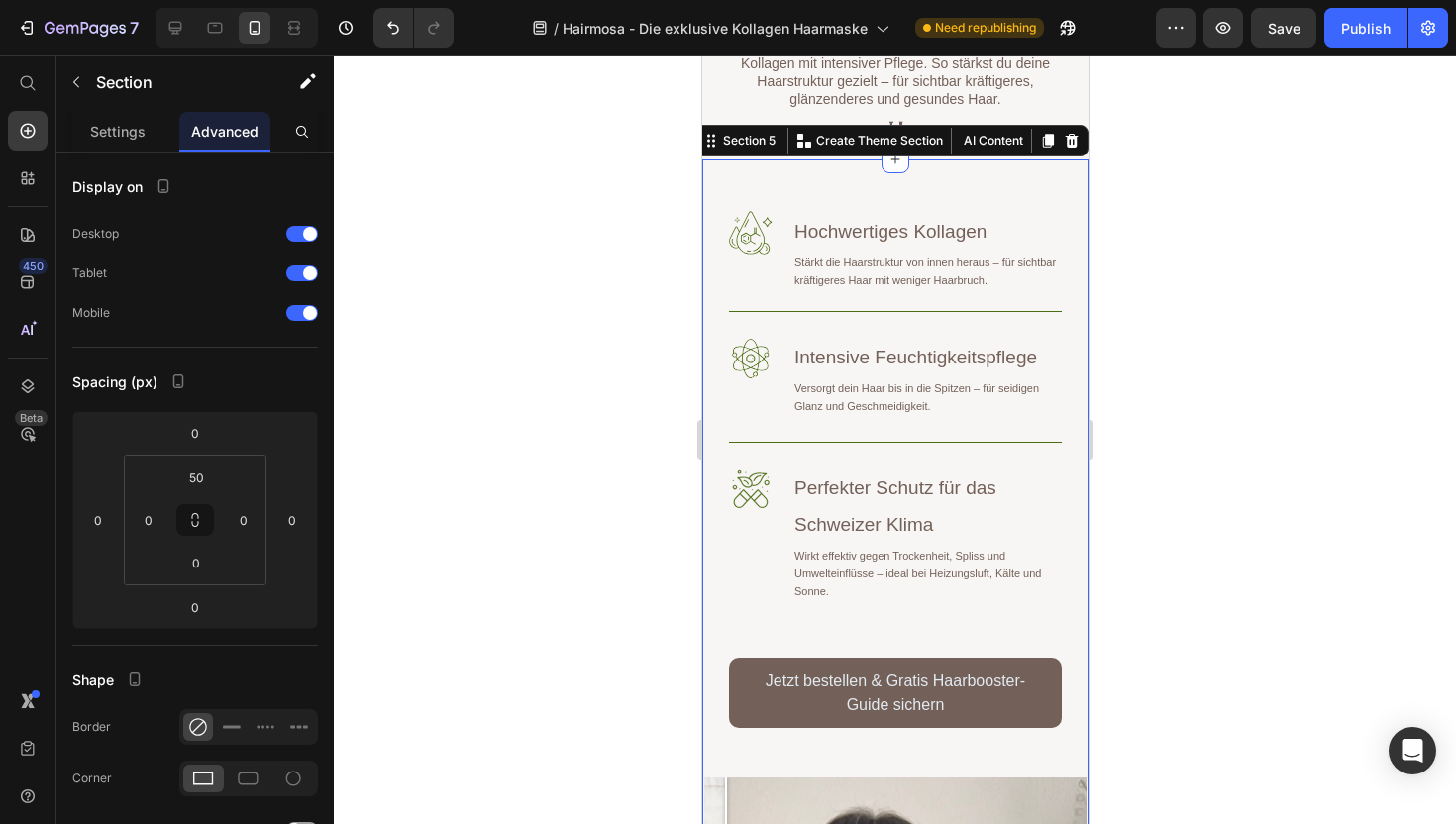 click on "Image Image Image Image Image Image Warum die Hairmosa™ Kollagen-Haarmaske dein Haar verändert Heading Row Image Hochwertiges Kollagen Heading Stärkt die Haarstruktur von innen heraus – für sichtbar kräftigeres Haar mit weniger Haarbruch. Text Block Row Image Intensive Feuchtigkeitspflege Heading Versorgt dein Haar bis in die Spitzen – für seidigen Glanz und Geschmeidigkeit. Text Block Row Image Perfekter Schutz für das Schweizer Klima Heading Wirkt effektiv gegen Trockenheit, Spliss und Umwelteinflüsse – ideal bei Heizungsluft, Kälte und Sonne. Text Block Row Jetzt bestellen & Gratis Haarbooster-Guide sichern Button Row Image Comparison Hero Banner Section 5   You can create reusable sections Create Theme Section AI Content Write with GemAI What would you like to describe here? Tone and Voice Persuasive Product Kollagen Haarmaske 3er Pack Show more Generate" at bounding box center (894, 725) 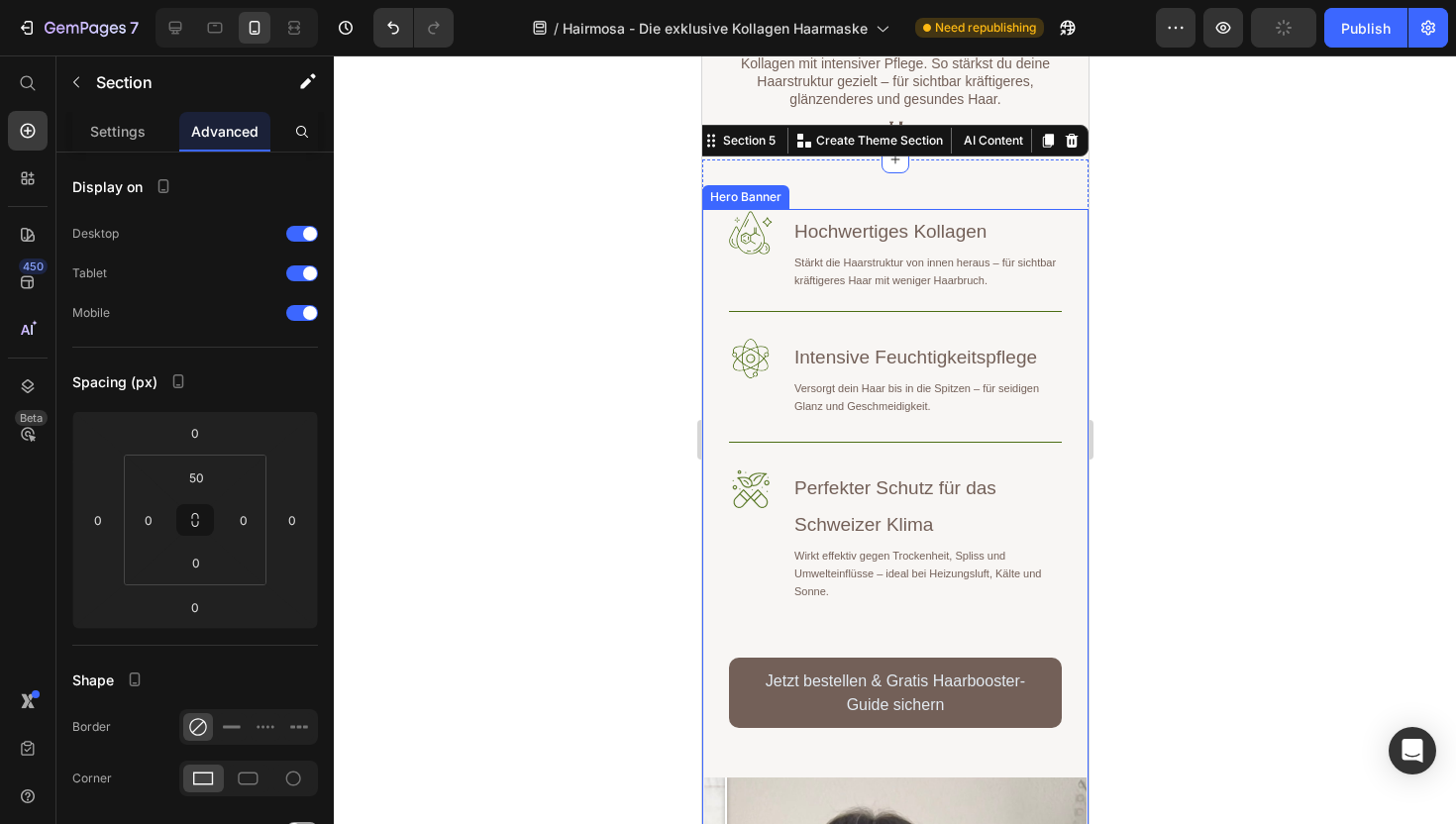 click 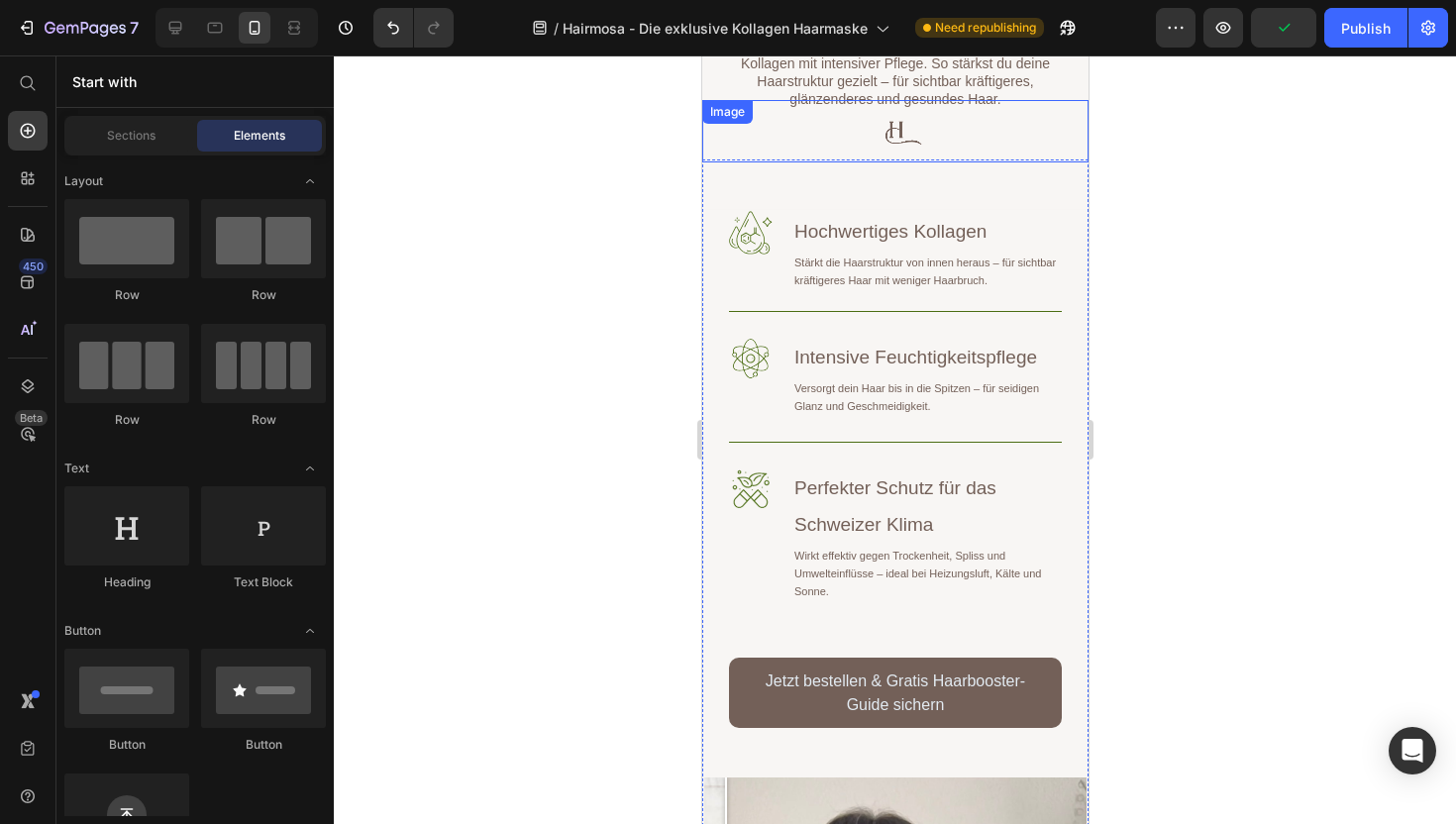 click on "Image" at bounding box center (726, 112) 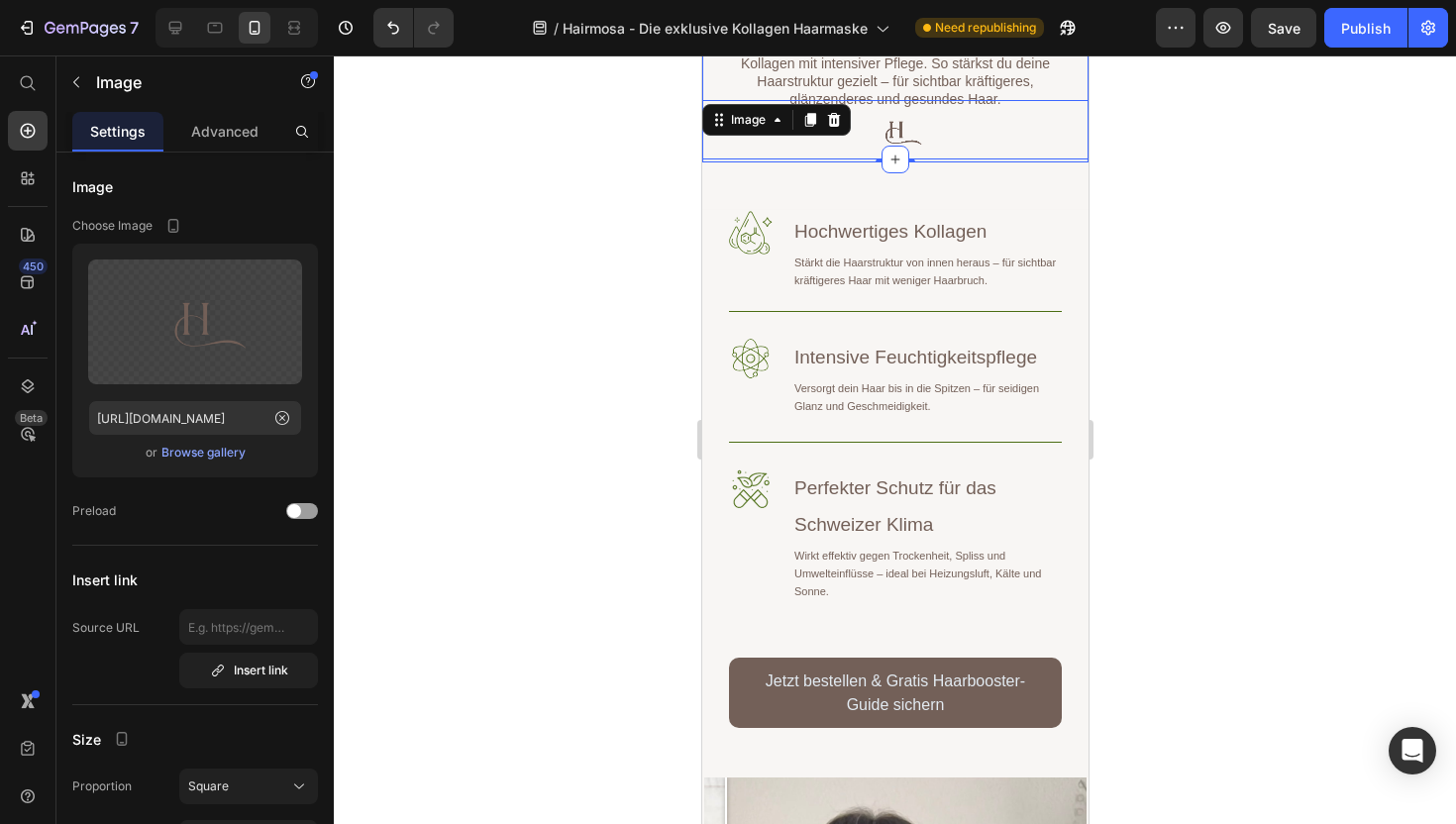 click on "Warum unsere Kollagen-Haarmaske der Schlüssel zu deinem Traumhaar ist Heading Die Hairmosa™-Maske kombiniert hochwirksames Kollagen mit intensiver Pflege. So stärkst du deine Haarstruktur gezielt – für sichtbar kräftigeres, glänzenderes und gesundes Haar. Text Block Row Section 4" at bounding box center [894, 34] 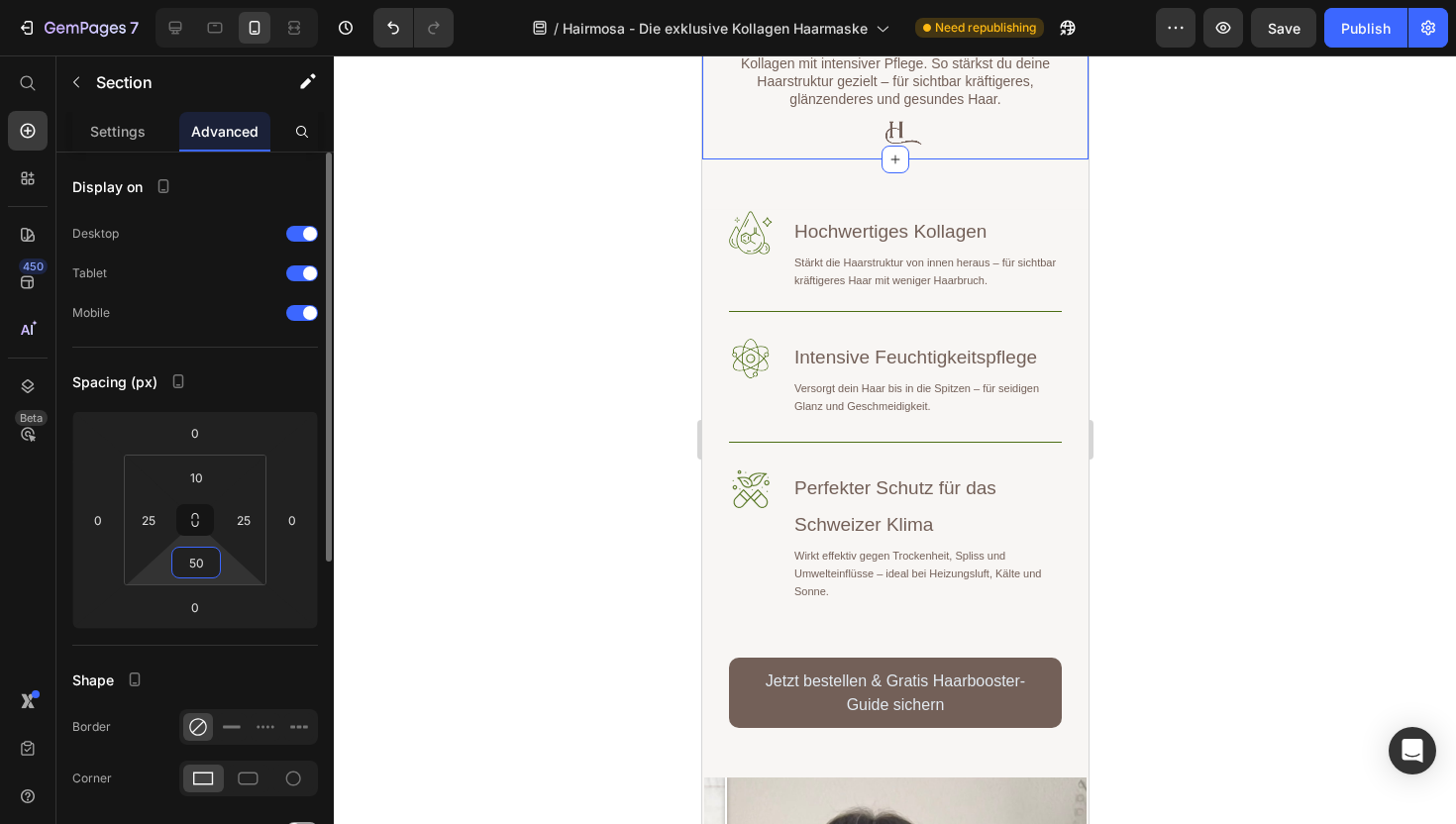 click on "50" at bounding box center [196, 563] 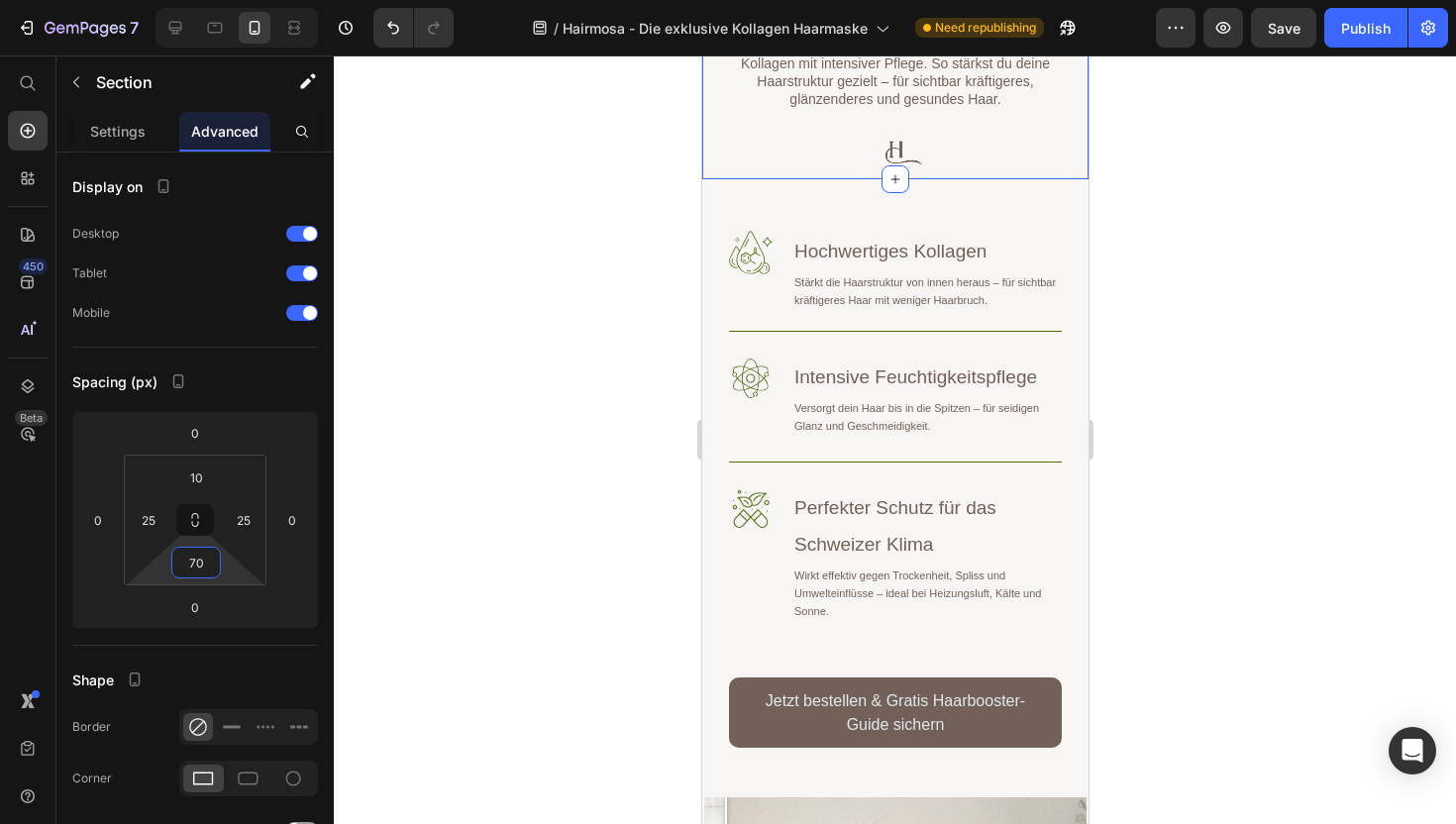 type on "70" 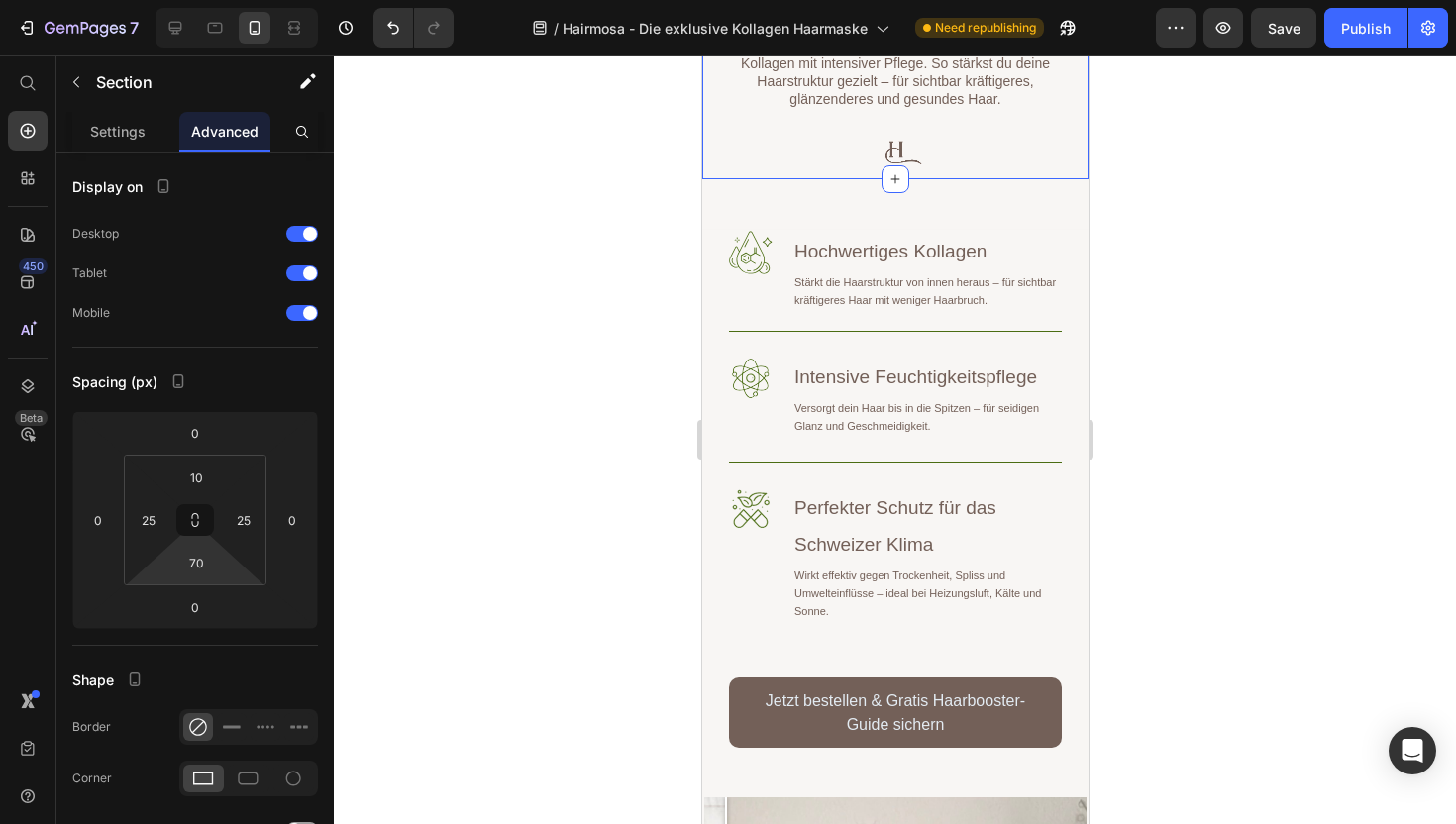 click 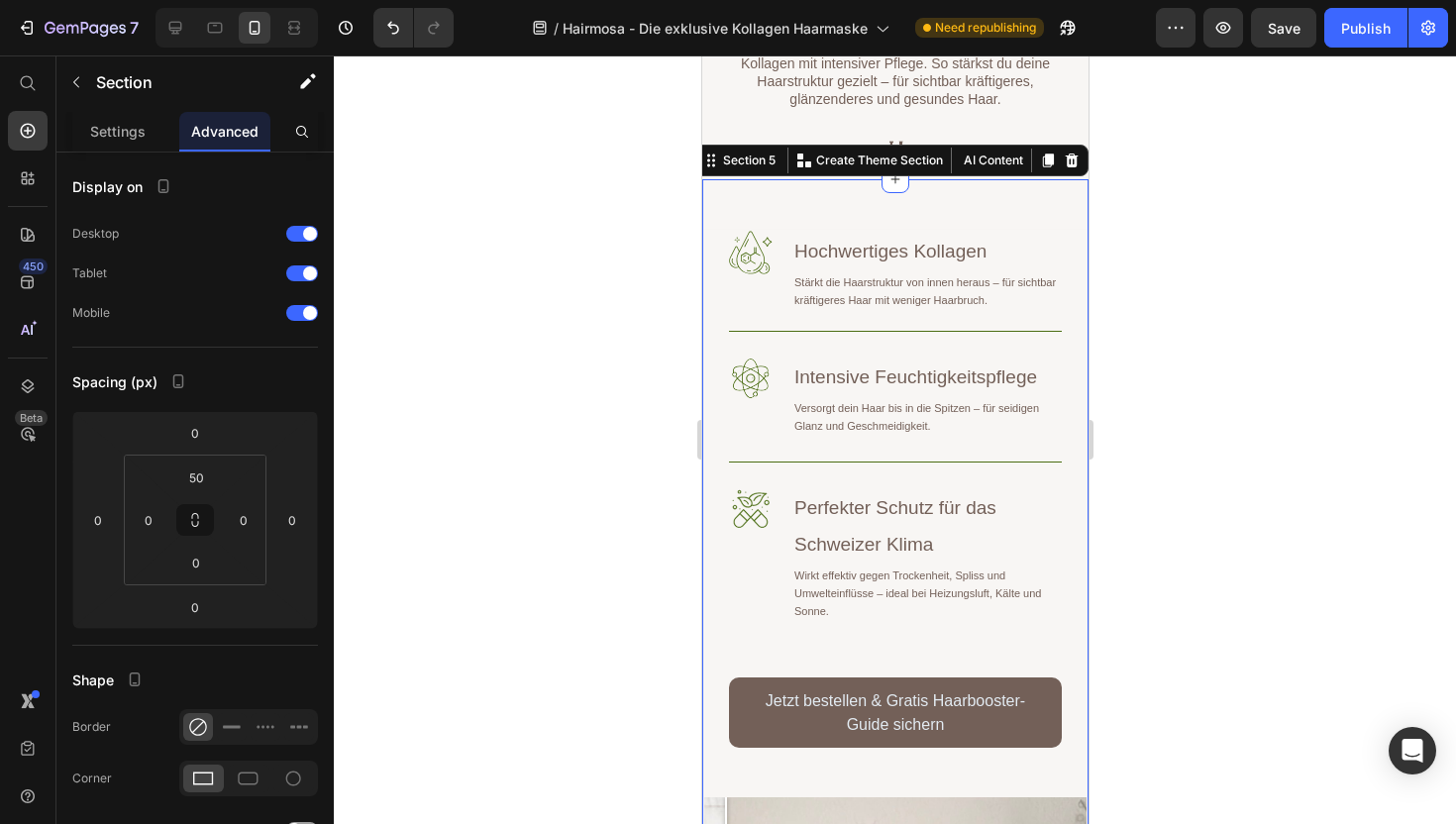 click on "Image Image Image Image Image Image Warum die Hairmosa™ Kollagen-Haarmaske dein Haar verändert Heading Row Image Hochwertiges Kollagen Heading Stärkt die Haarstruktur von innen heraus – für sichtbar kräftigeres Haar mit weniger Haarbruch. Text Block Row Image Intensive Feuchtigkeitspflege Heading Versorgt dein Haar bis in die Spitzen – für seidigen Glanz und Geschmeidigkeit. Text Block Row Image Perfekter Schutz für das Schweizer Klima Heading Wirkt effektiv gegen Trockenheit, Spliss und Umwelteinflüsse – ideal bei Heizungsluft, Kälte und Sonne. Text Block Row Jetzt bestellen & Gratis Haarbooster-Guide sichern Button Row Image Comparison Hero Banner Section 5   You can create reusable sections Create Theme Section AI Content Write with GemAI What would you like to describe here? Tone and Voice Persuasive Product Kollagen Haarmaske 3er Pack Show more Generate" at bounding box center [894, 745] 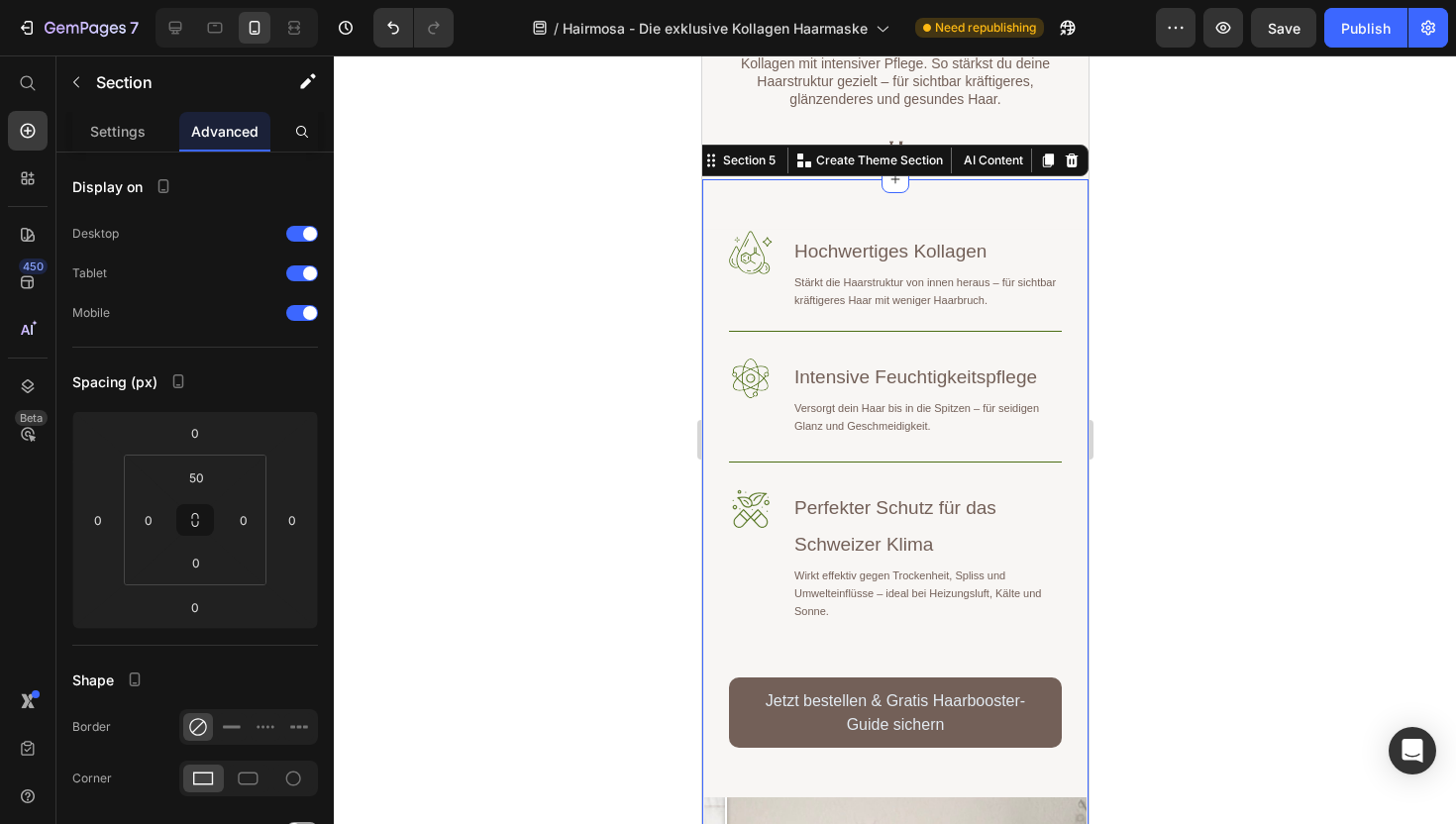 click 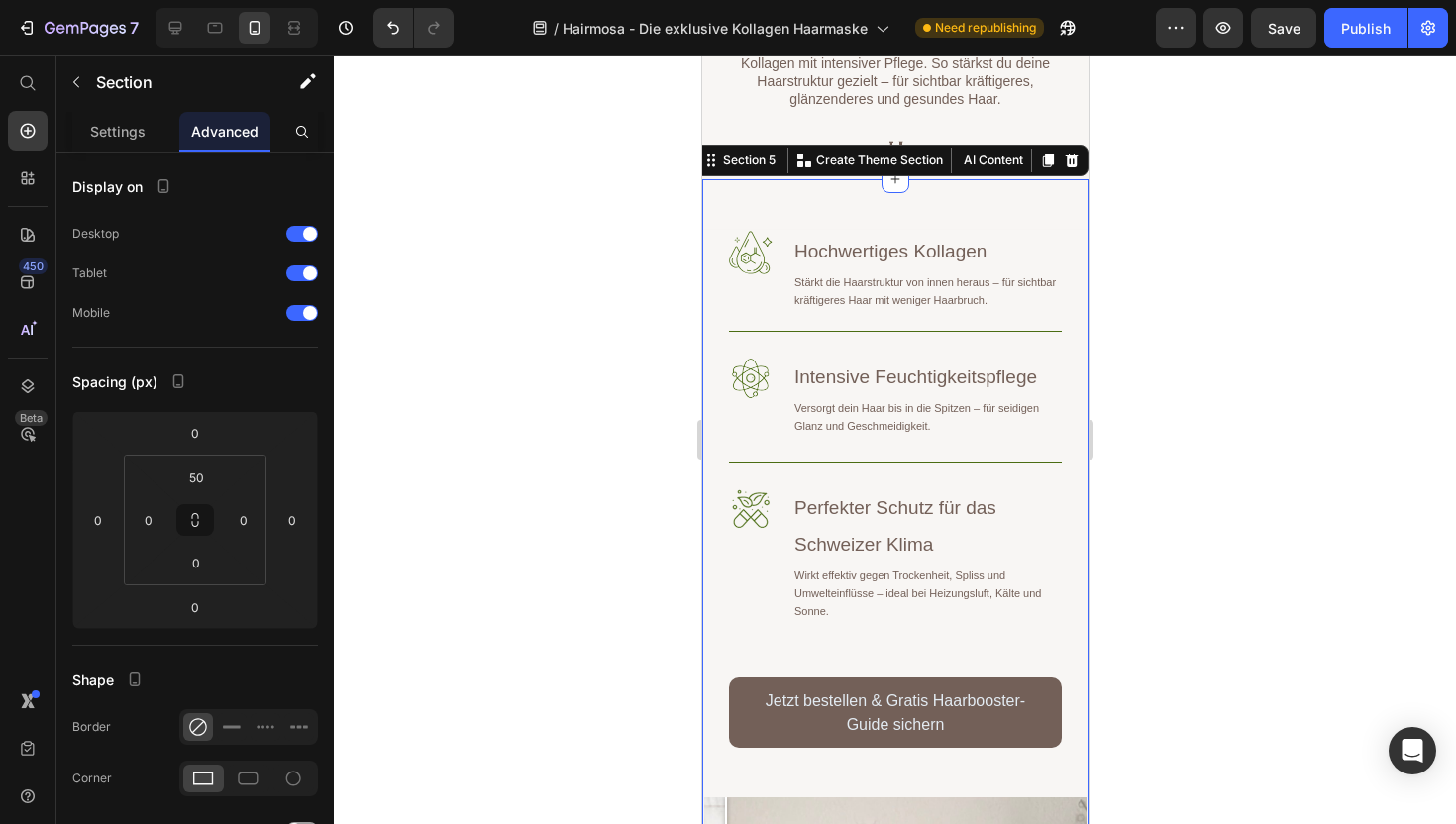 click on "Image Image Image Image Image Image Warum die Hairmosa™ Kollagen-Haarmaske dein Haar verändert Heading Row Image Hochwertiges Kollagen Heading Stärkt die Haarstruktur von innen heraus – für sichtbar kräftigeres Haar mit weniger Haarbruch. Text Block Row Image Intensive Feuchtigkeitspflege Heading Versorgt dein Haar bis in die Spitzen – für seidigen Glanz und Geschmeidigkeit. Text Block Row Image Perfekter Schutz für das Schweizer Klima Heading Wirkt effektiv gegen Trockenheit, Spliss und Umwelteinflüsse – ideal bei Heizungsluft, Kälte und Sonne. Text Block Row Jetzt bestellen & Gratis Haarbooster-Guide sichern Button Row Image Comparison Hero Banner Section 5   You can create reusable sections Create Theme Section AI Content Write with GemAI What would you like to describe here? Tone and Voice Persuasive Product Show more Generate" at bounding box center [894, 745] 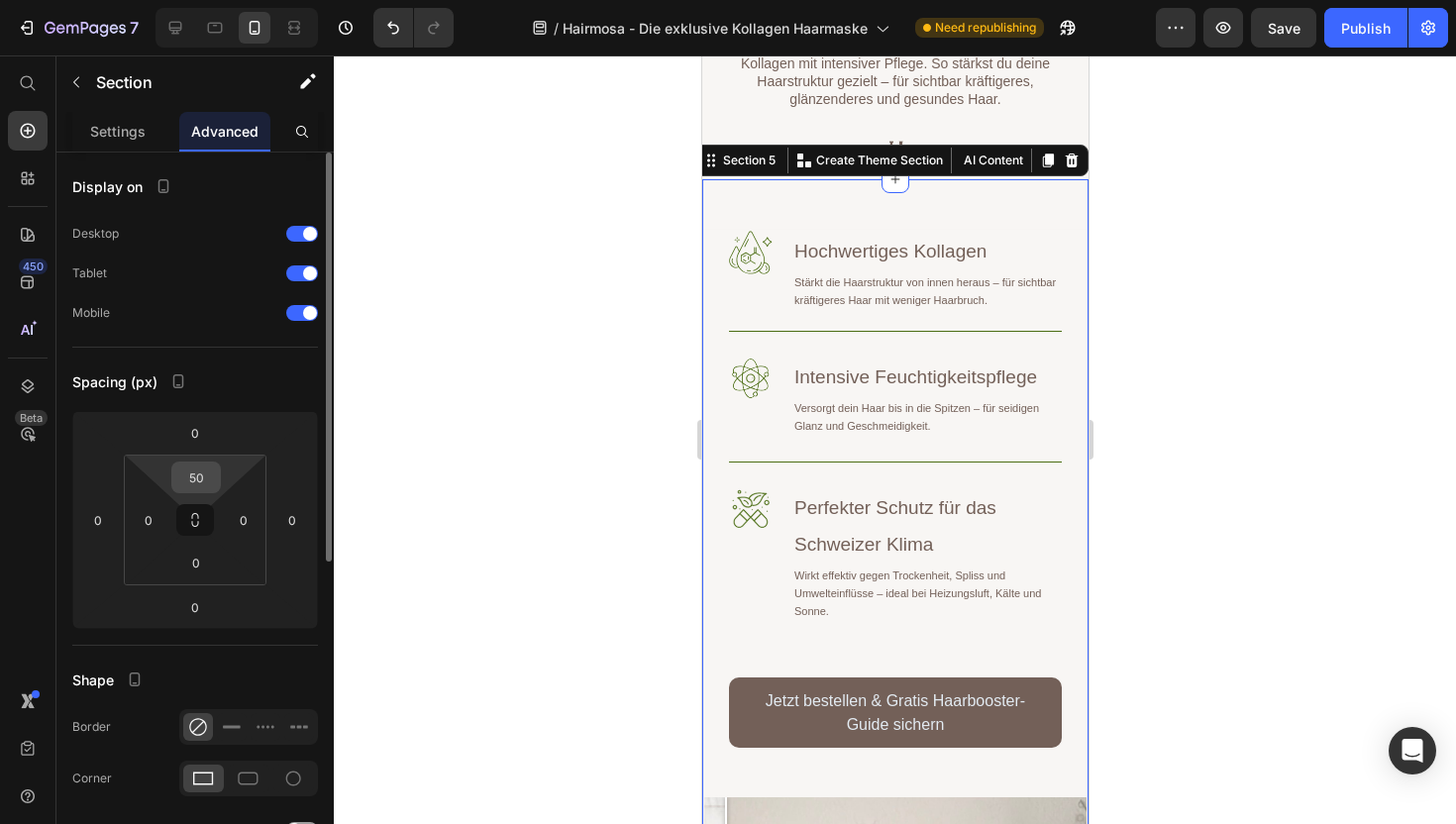 click on "50" at bounding box center (196, 477) 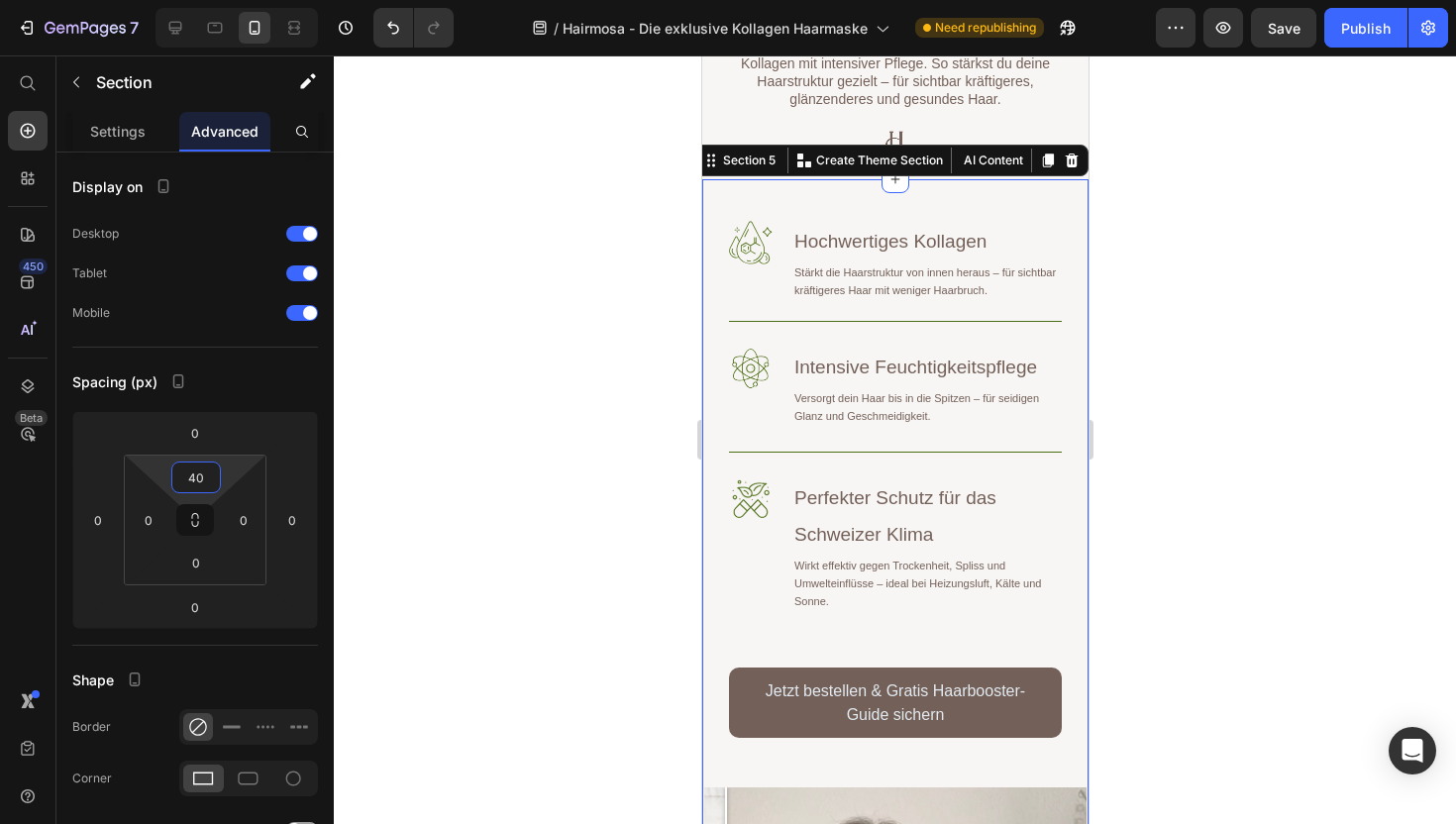 type on "40" 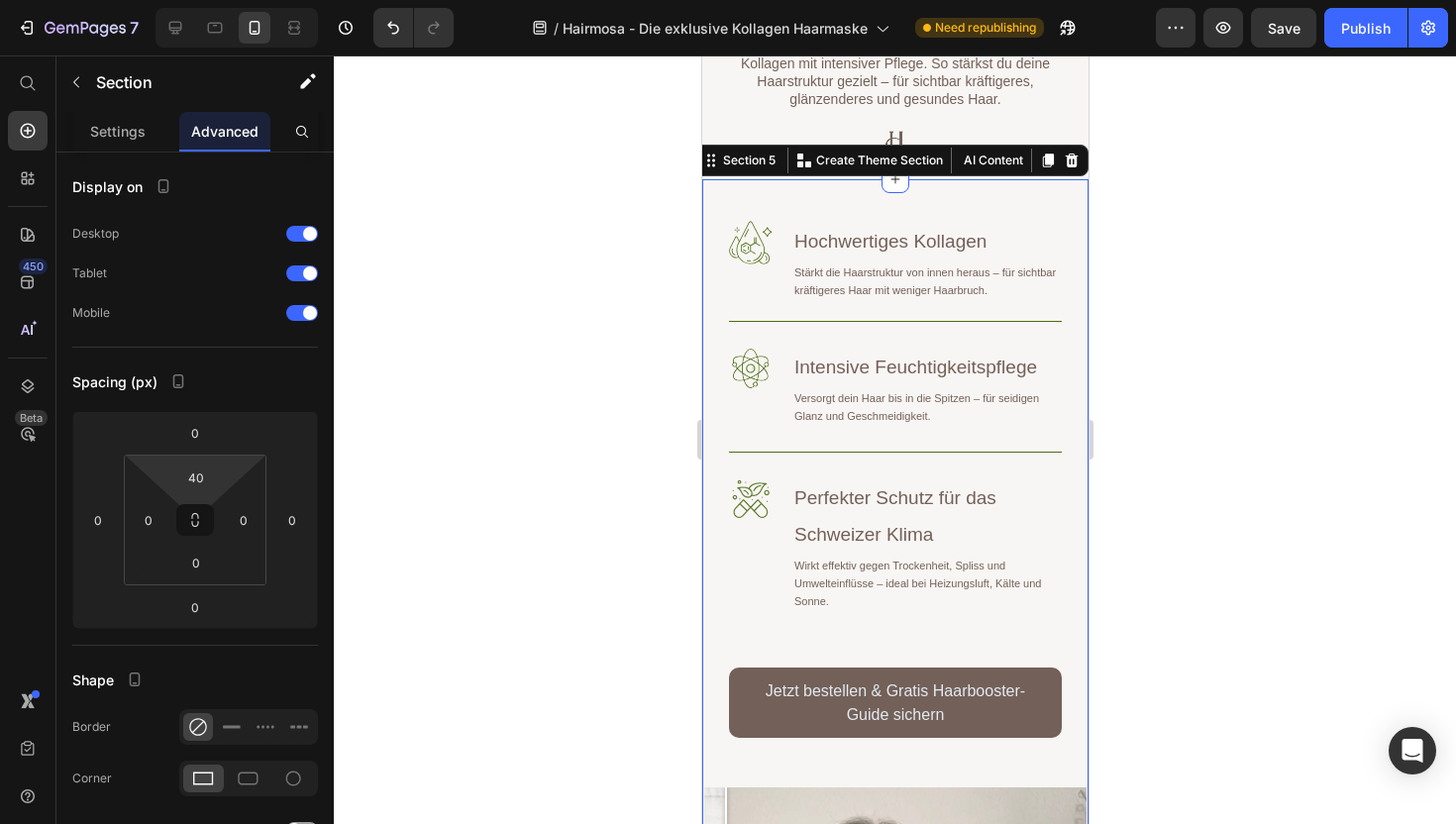 click 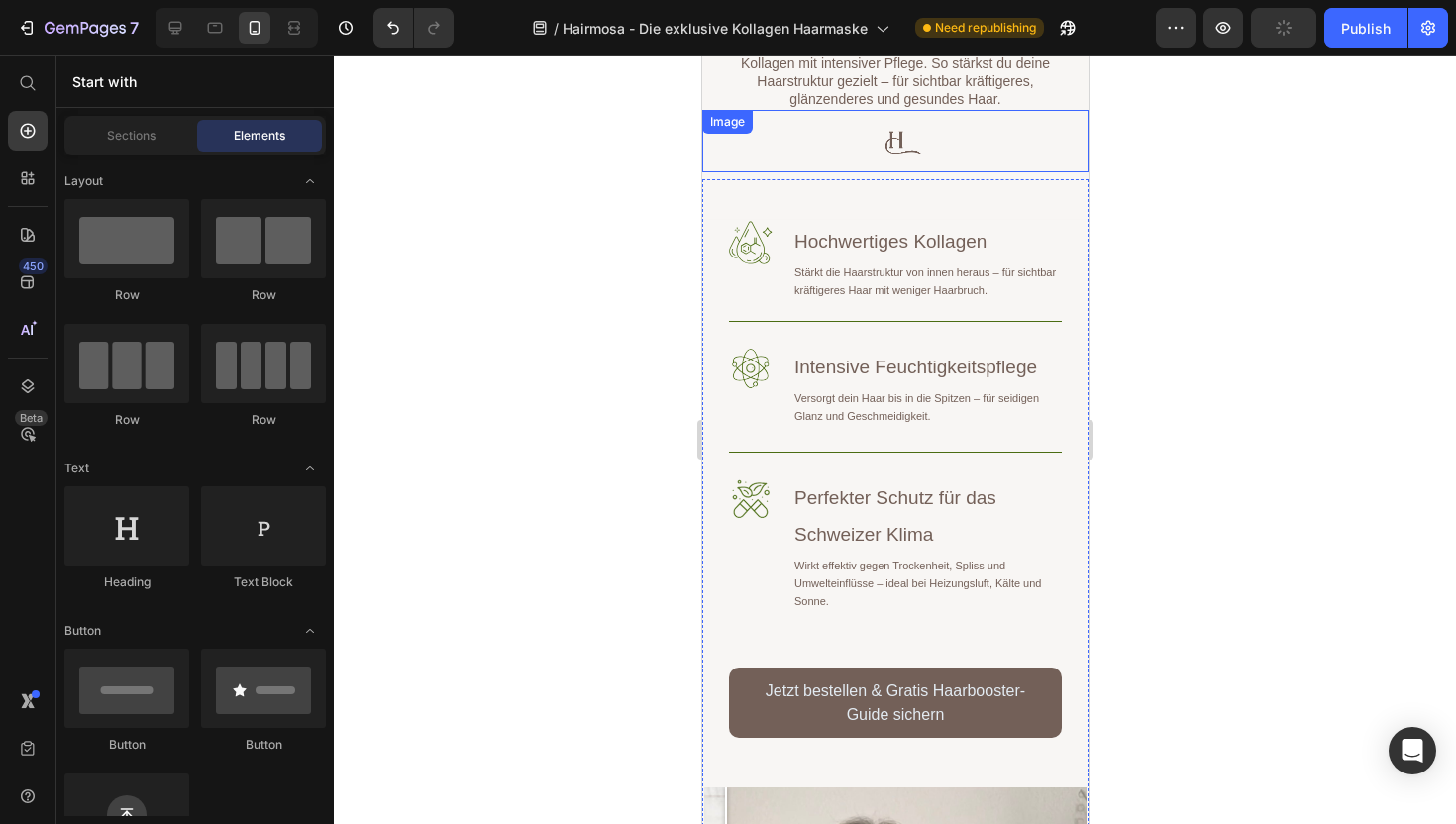 click on "Image" at bounding box center [894, 141] 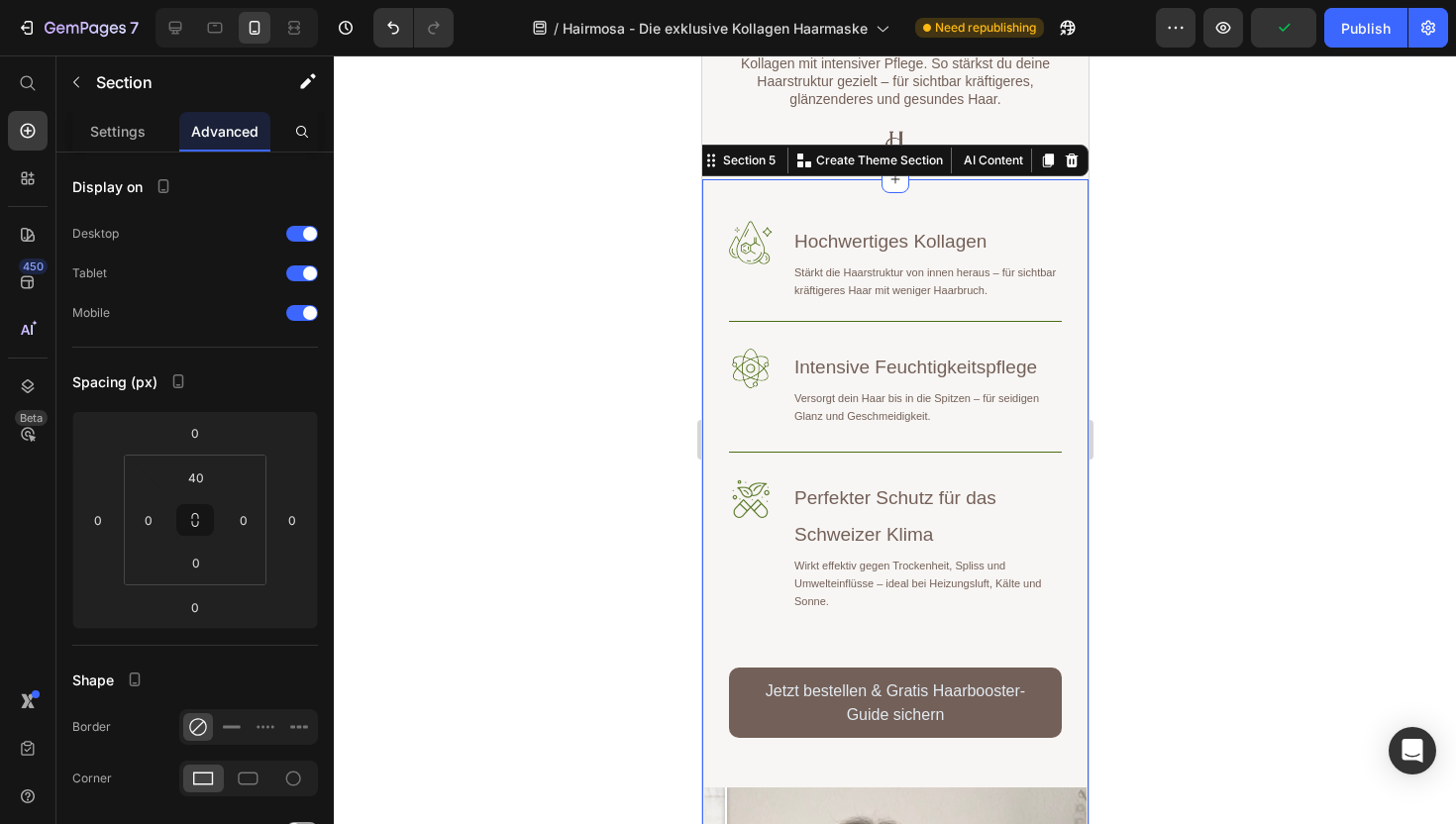 click on "Image Image Image Image Image Image Warum die Hairmosa™ Kollagen-Haarmaske dein Haar verändert Heading Row Image Hochwertiges Kollagen Heading Stärkt die Haarstruktur von innen heraus – für sichtbar kräftigeres Haar mit weniger Haarbruch. Text Block Row Image Intensive Feuchtigkeitspflege Heading Versorgt dein Haar bis in die Spitzen – für seidigen Glanz und Geschmeidigkeit. Text Block Row Image Perfekter Schutz für das Schweizer Klima Heading Wirkt effektiv gegen Trockenheit, Spliss und Umwelteinflüsse – ideal bei Heizungsluft, Kälte und Sonne. Text Block Row Jetzt bestellen & Gratis Haarbooster-Guide sichern Button Row Image Comparison Hero Banner Section 5   You can create reusable sections Create Theme Section AI Content Write with GemAI What would you like to describe here? Tone and Voice Persuasive Product Kollagen Haarmaske 3er Pack Show more Generate" at bounding box center (894, 740) 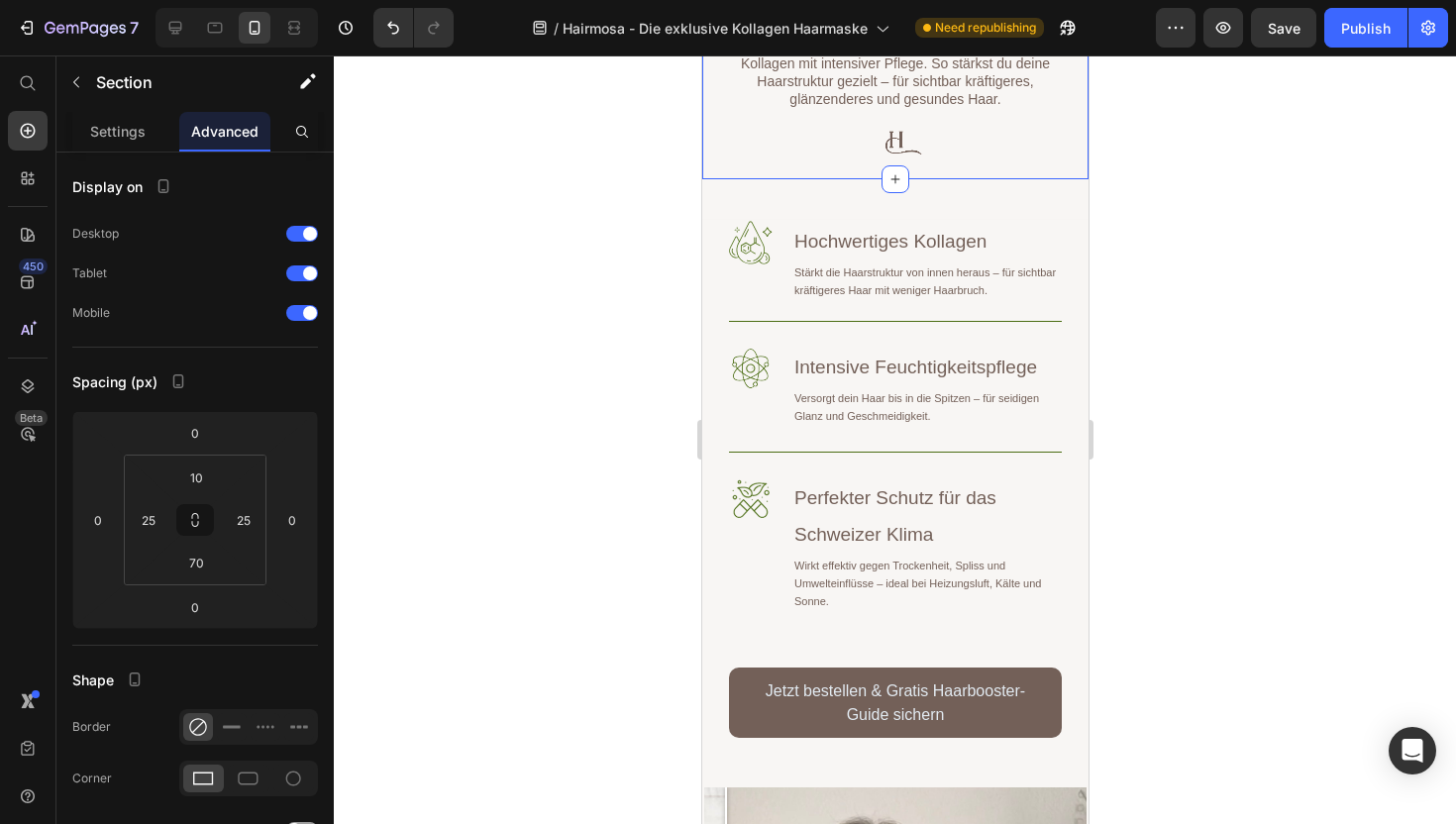 click on "Warum unsere Kollagen-Haarmaske der Schlüssel zu deinem Traumhaar ist Heading Die Hairmosa™-Maske kombiniert hochwirksames Kollagen mit intensiver Pflege. So stärkst du deine Haarstruktur gezielt – für sichtbar kräftigeres, glänzenderes und gesundes Haar. Text Block Row Section 4   You can create reusable sections Create Theme Section AI Content Write with GemAI What would you like to describe here? Tone and Voice Persuasive Product Kollagen Haarmaske 3er Pack Show more Generate" at bounding box center [894, 44] 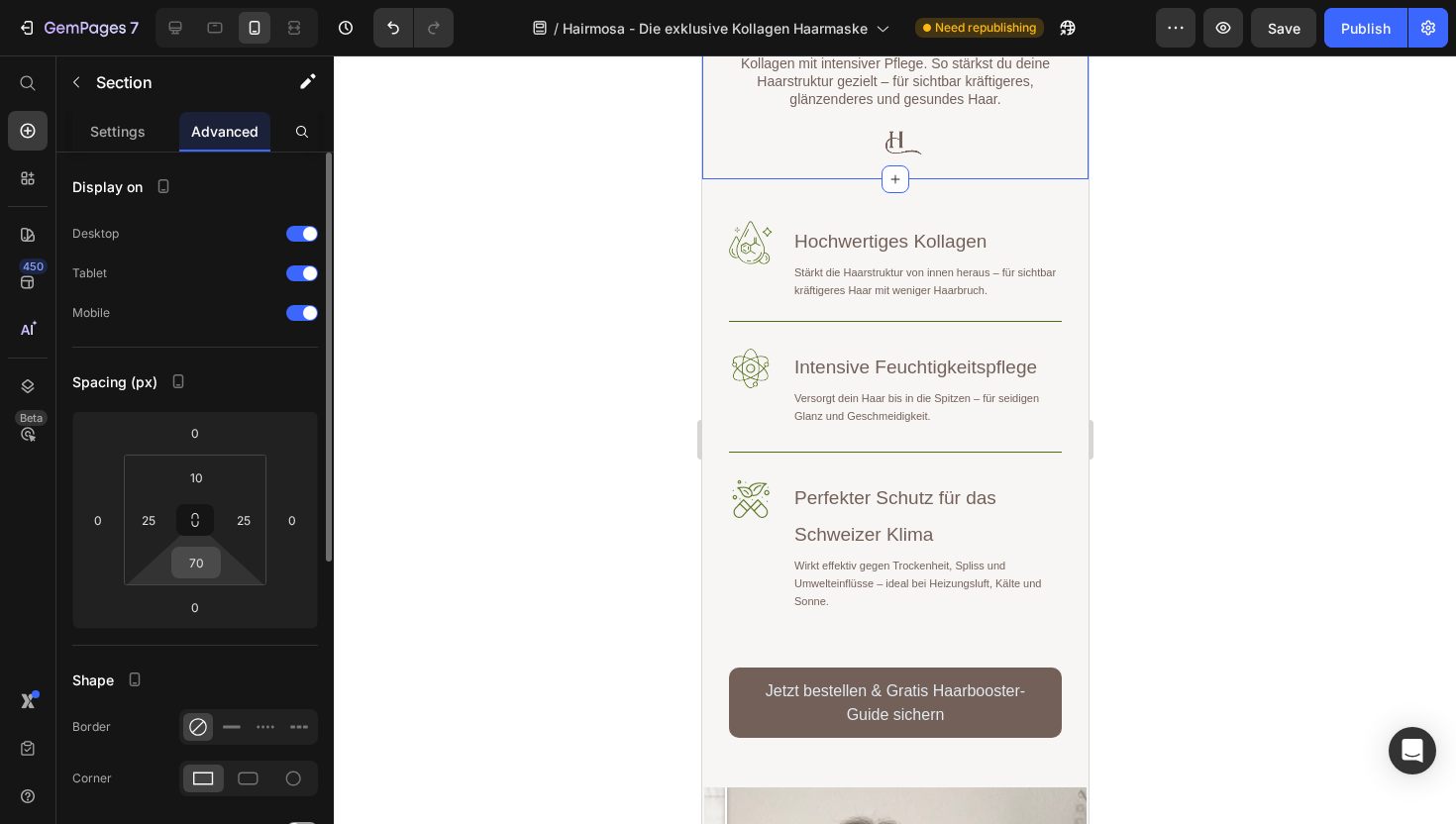 click on "70" at bounding box center (196, 563) 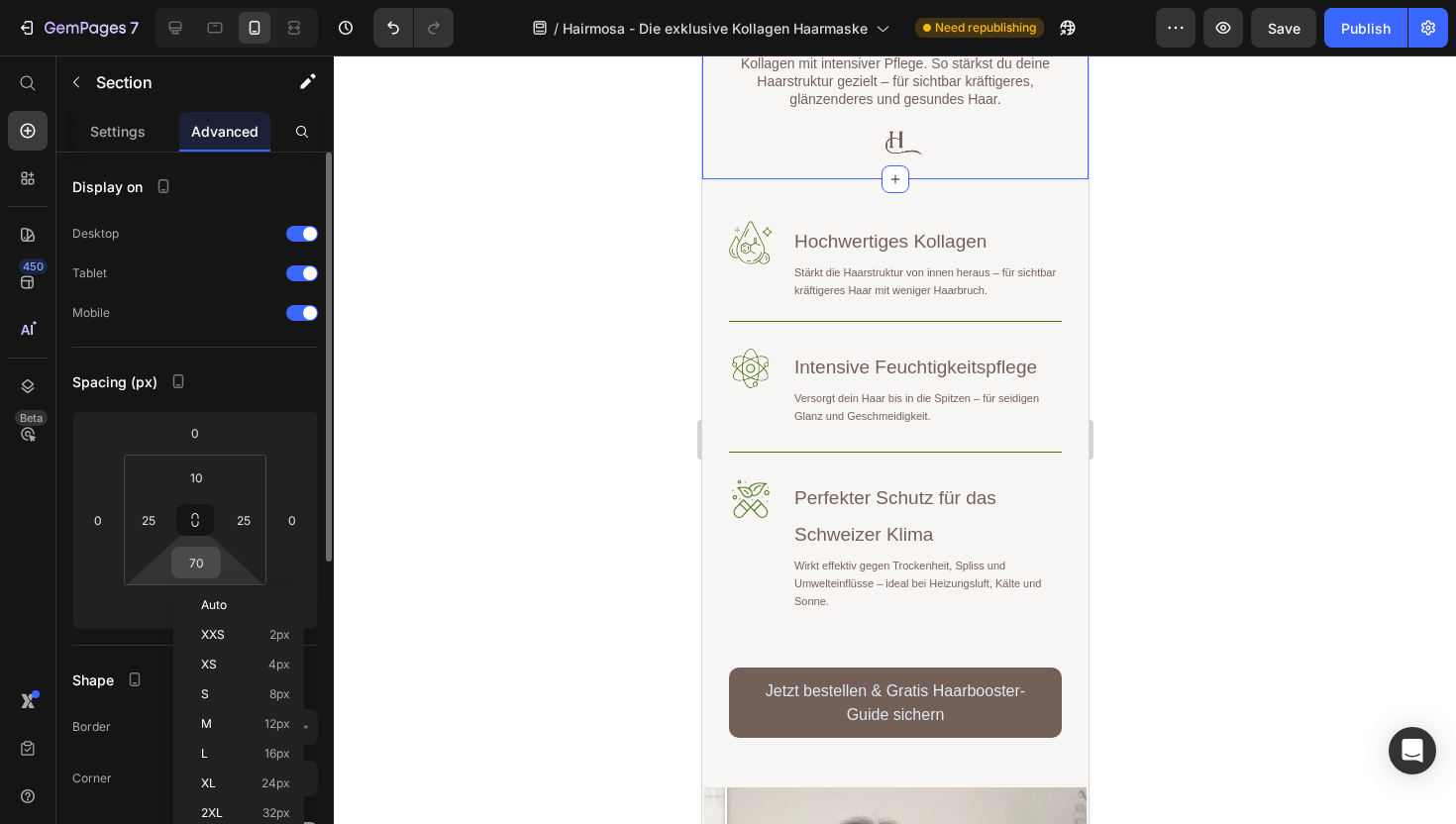 click on "70" at bounding box center (196, 563) 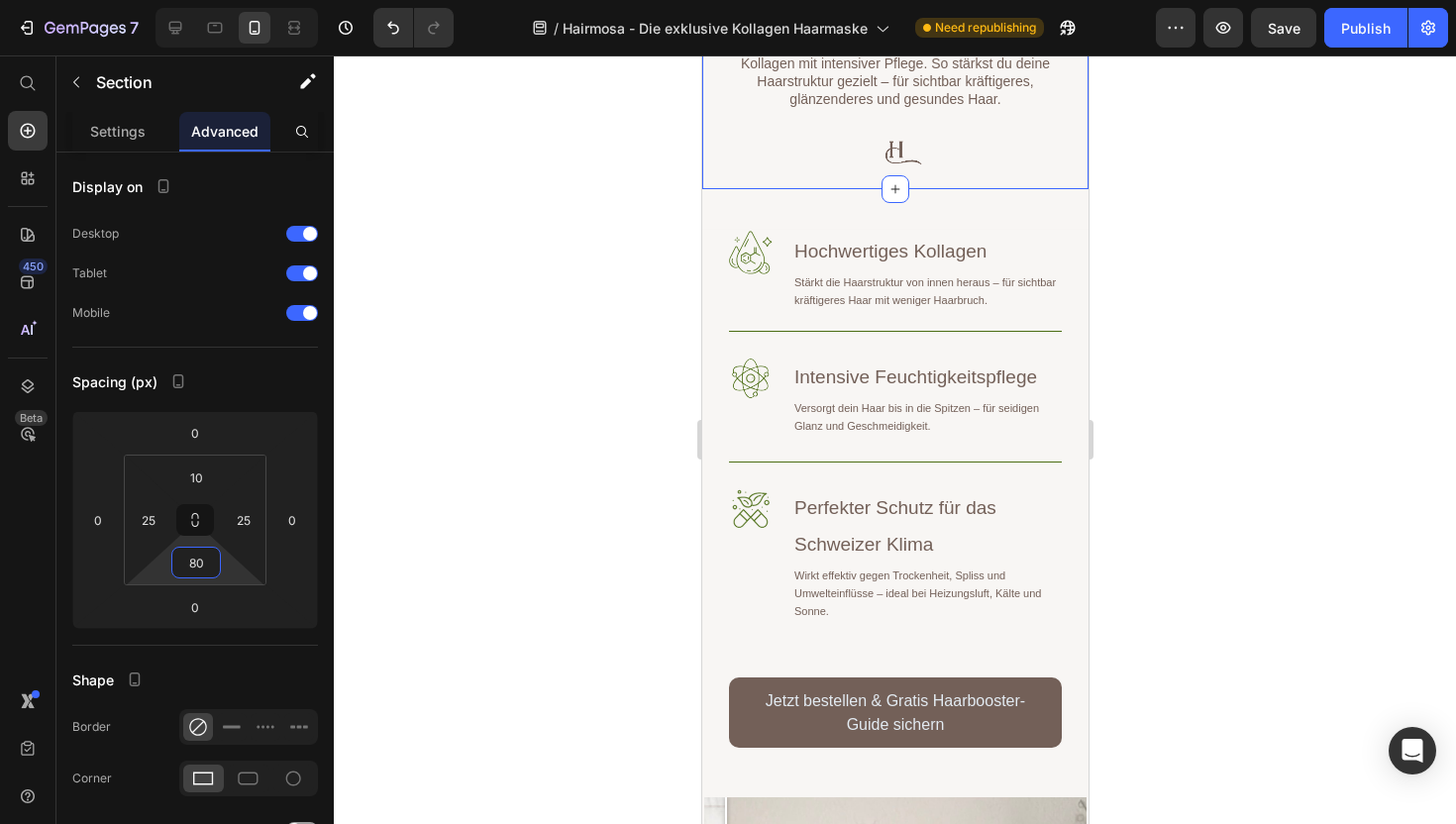 type on "80" 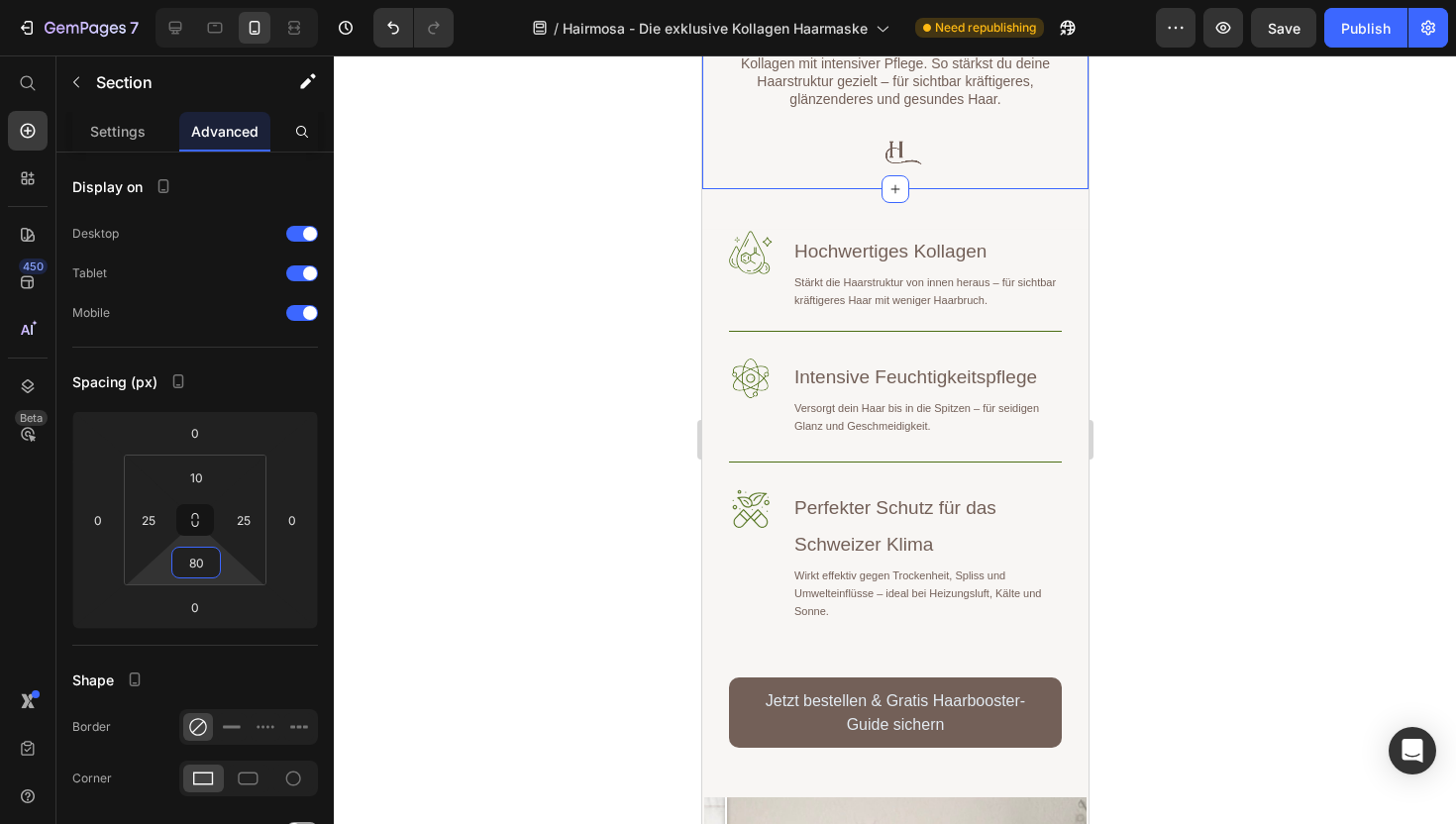 click 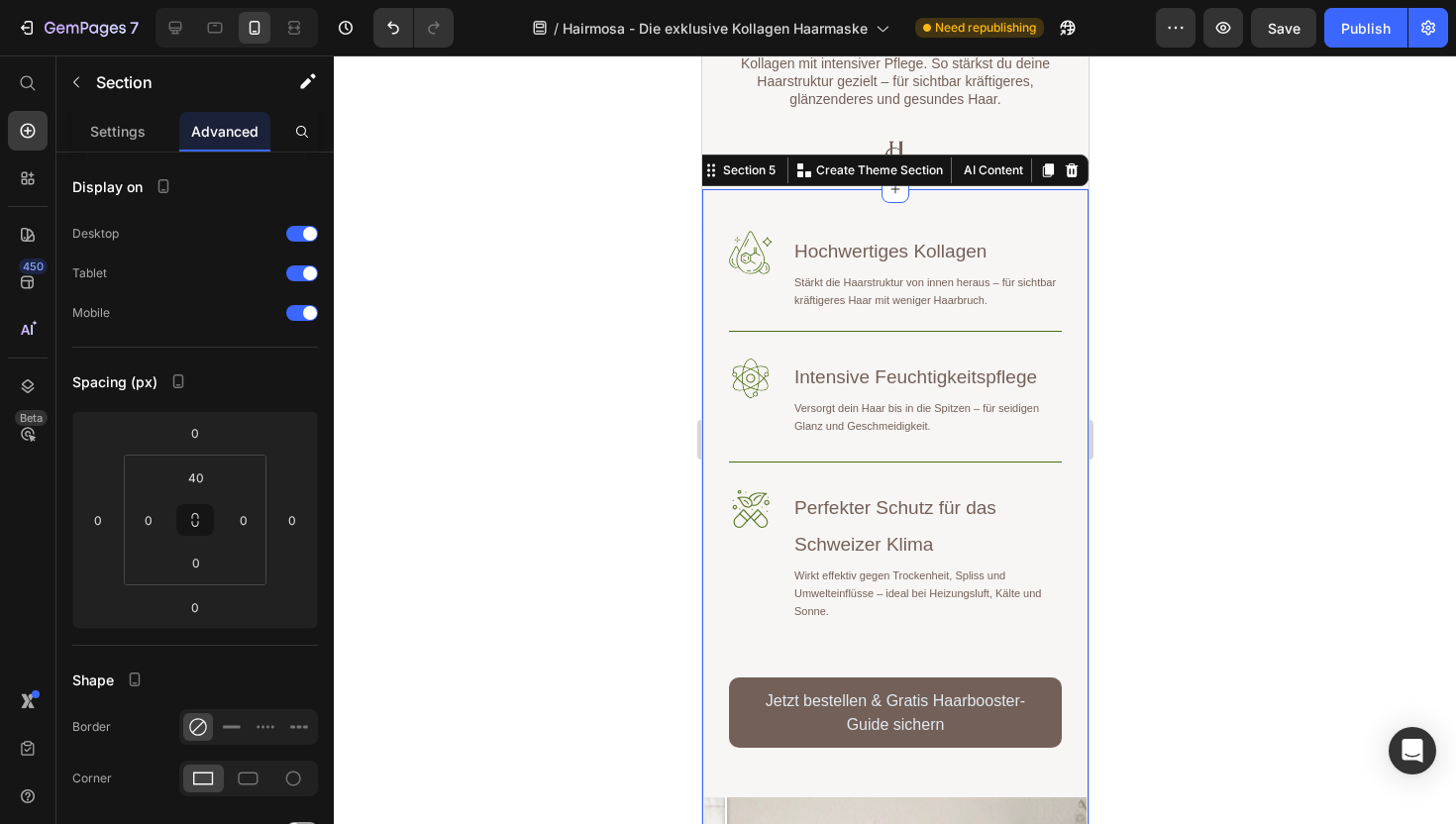 click on "Image Image Image Image Image Image Warum die Hairmosa™ Kollagen-Haarmaske dein Haar verändert Heading Row Image Hochwertiges Kollagen Heading Stärkt die Haarstruktur von innen heraus – für sichtbar kräftigeres Haar mit weniger Haarbruch. Text Block Row Image Intensive Feuchtigkeitspflege Heading Versorgt dein Haar bis in die Spitzen – für seidigen Glanz und Geschmeidigkeit. Text Block Row Image Perfekter Schutz für das Schweizer Klima Heading Wirkt effektiv gegen Trockenheit, Spliss und Umwelteinflüsse – ideal bei Heizungsluft, Kälte und Sonne. Text Block Row Jetzt bestellen & Gratis Haarbooster-Guide sichern Button Row Image Comparison Hero Banner Section 5   You can create reusable sections Create Theme Section AI Content Write with GemAI What would you like to describe here? Tone and Voice Persuasive Product Kollagen Haarmaske 3er Pack Show more Generate" at bounding box center [894, 750] 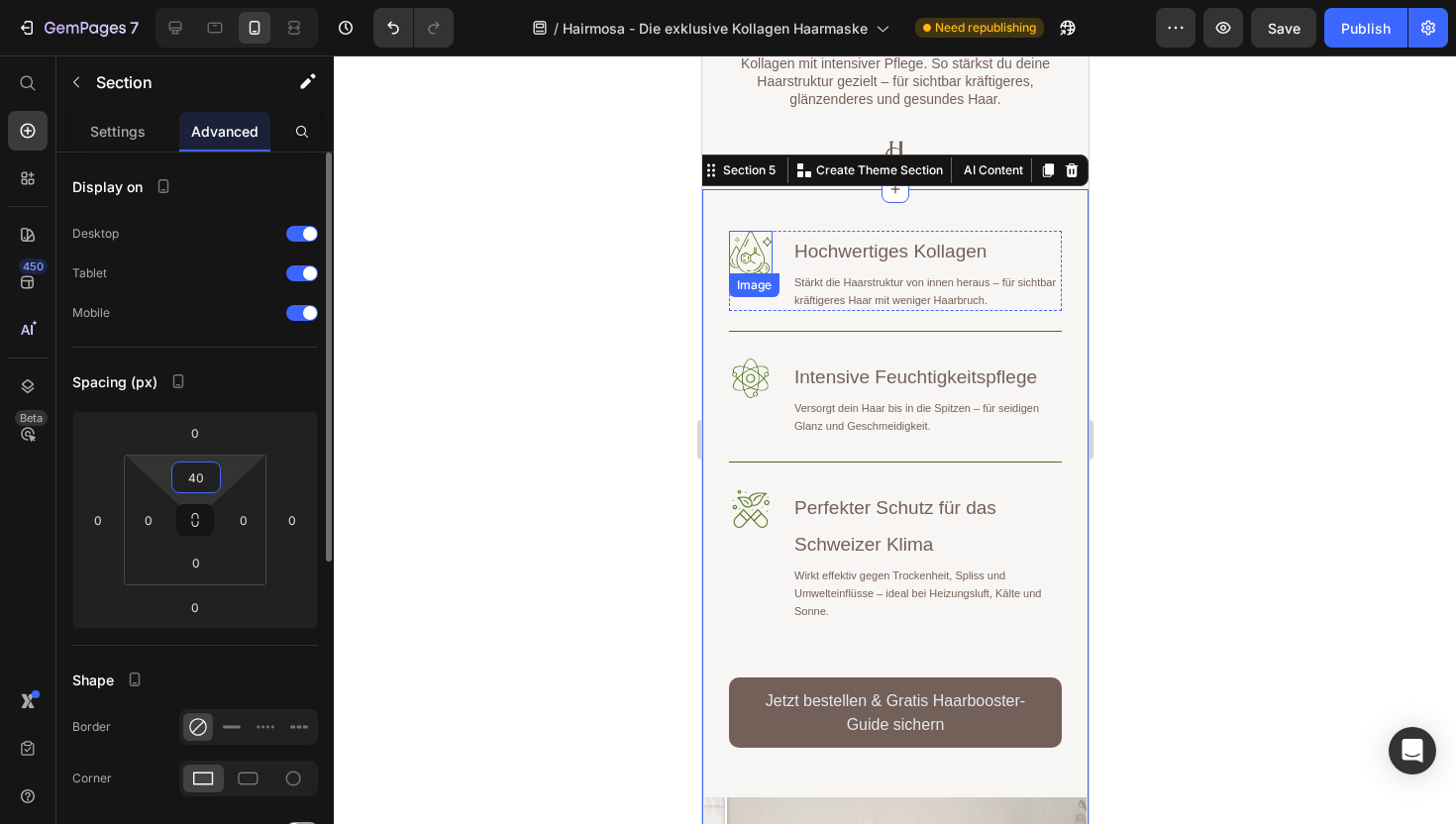 click on "40" at bounding box center (196, 477) 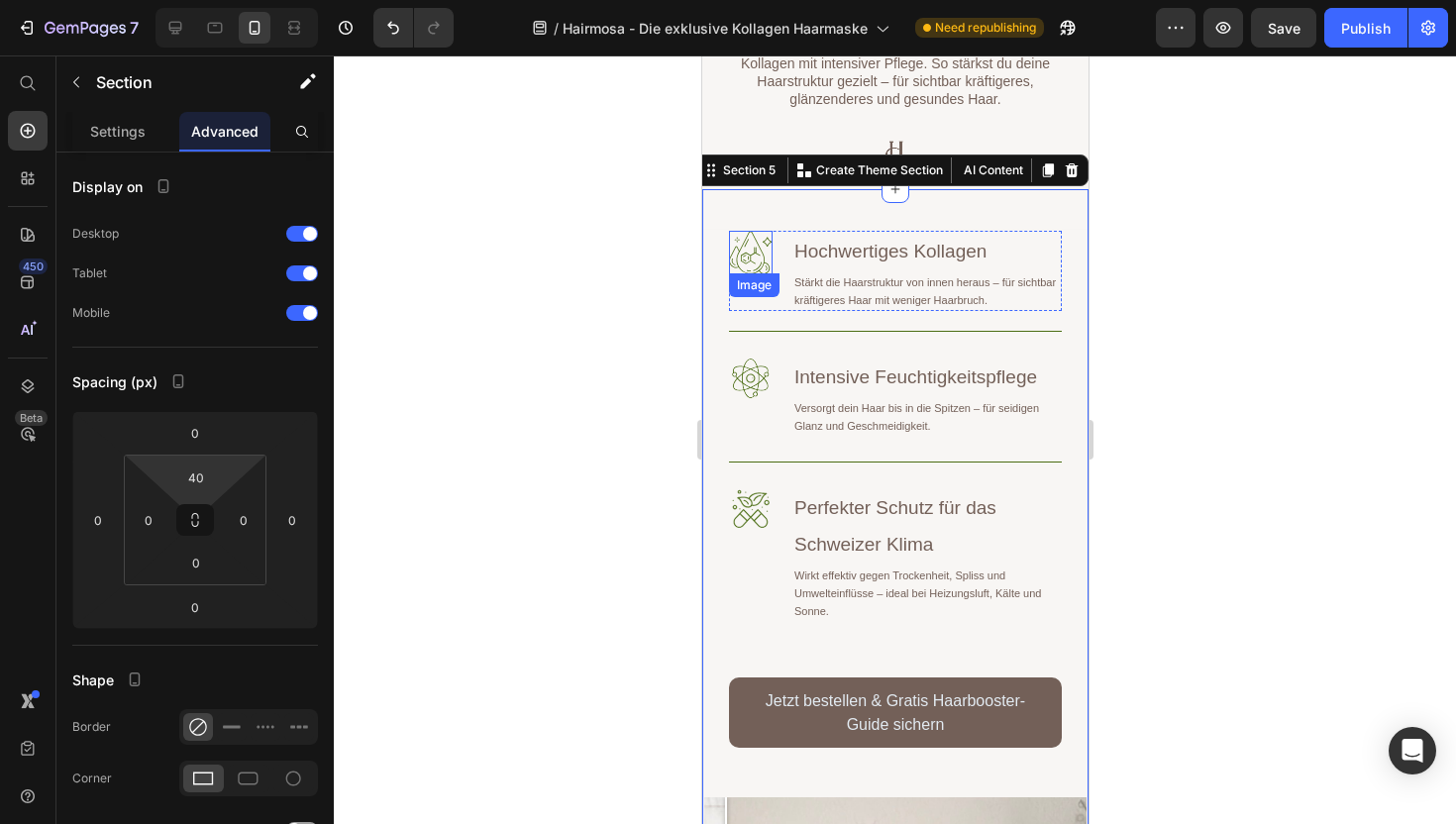 click 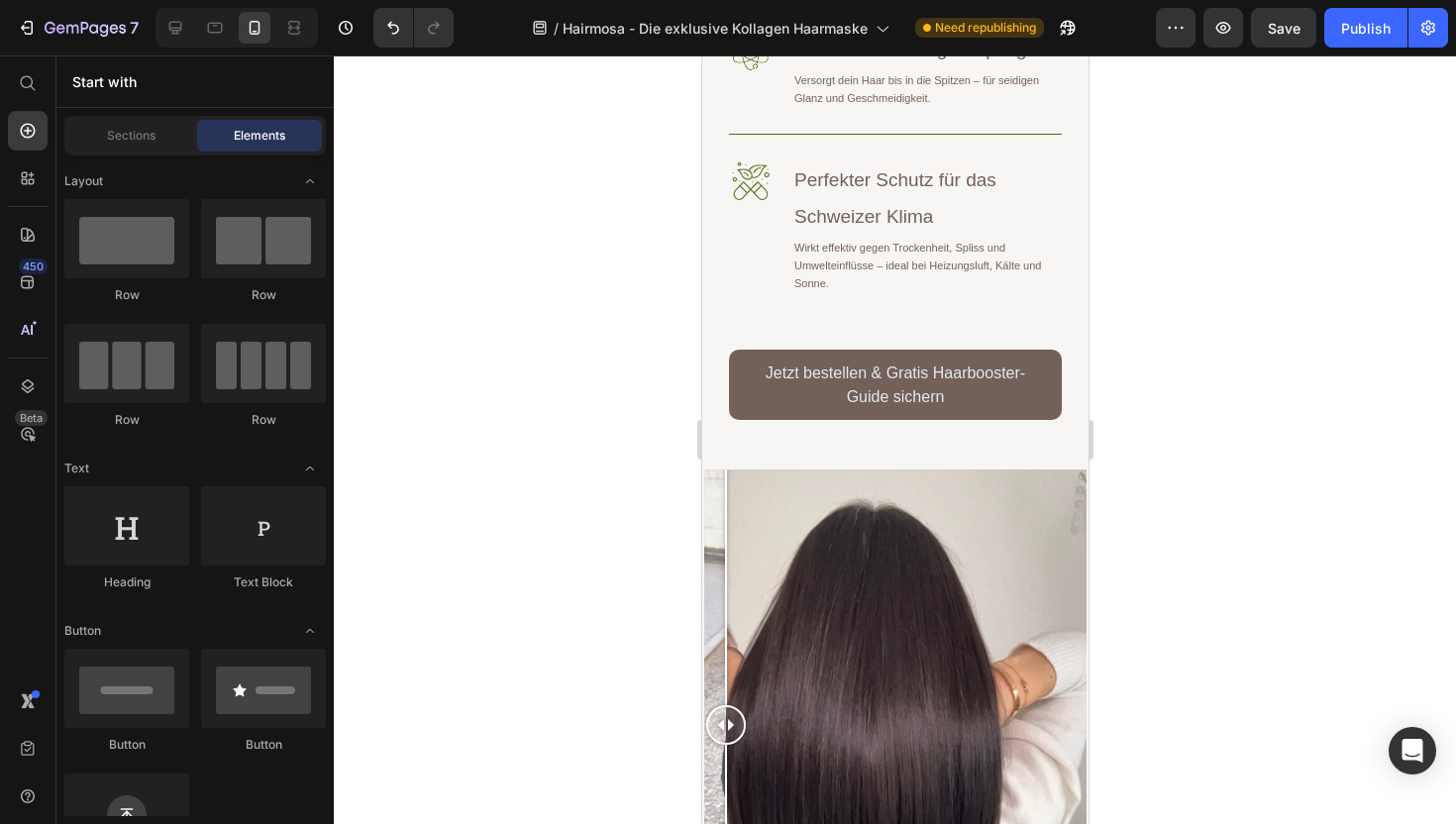 scroll, scrollTop: 1916, scrollLeft: 0, axis: vertical 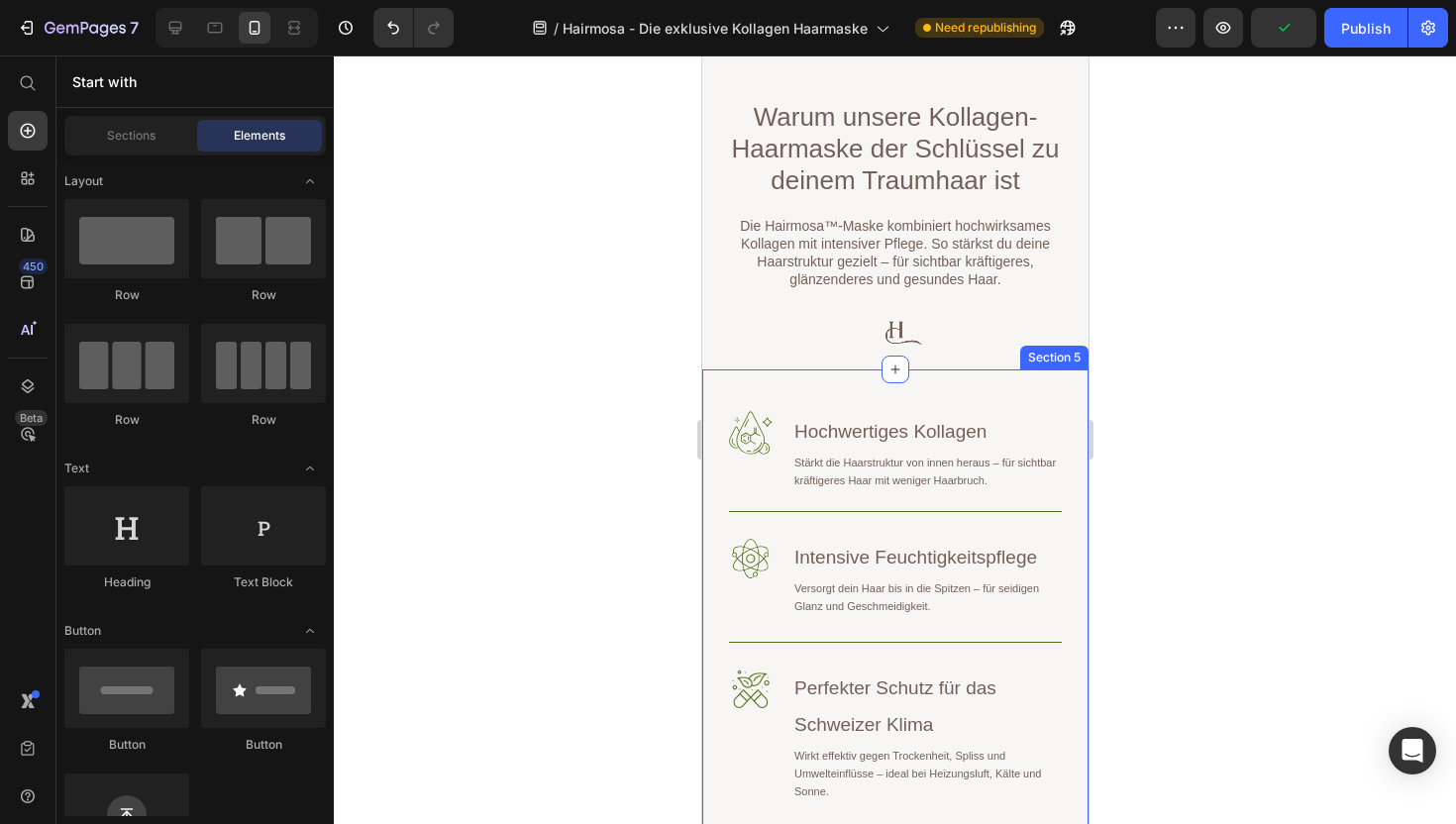 click 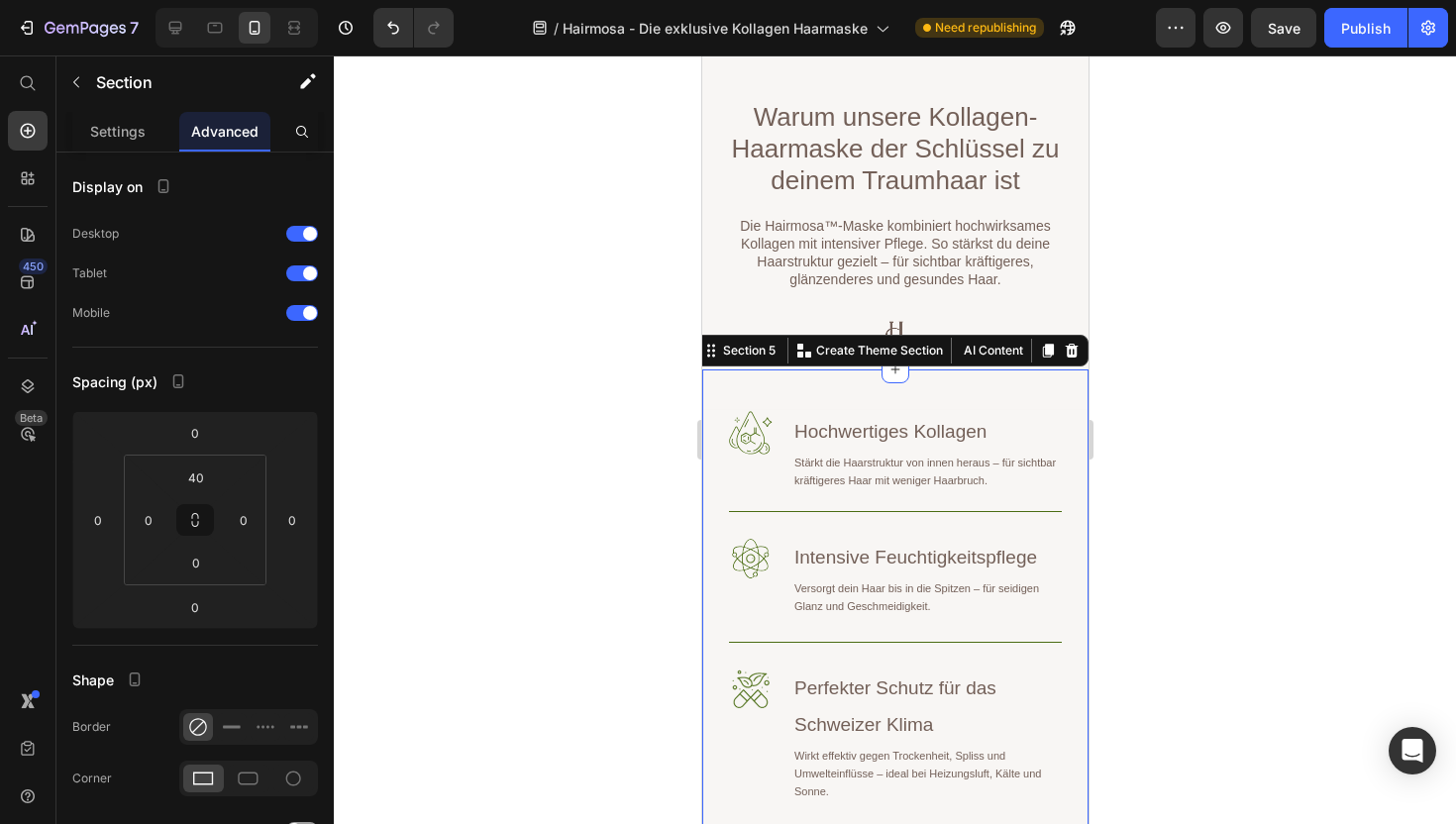 click on "Image Image Image Image Image Image Warum die Hairmosa™ Kollagen-Haarmaske dein Haar verändert Heading Row Image Hochwertiges Kollagen Heading Stärkt die Haarstruktur von innen heraus – für sichtbar kräftigeres Haar mit weniger Haarbruch. Text Block Row Image Intensive Feuchtigkeitspflege Heading Versorgt dein Haar bis in die Spitzen – für seidigen Glanz und Geschmeidigkeit. Text Block Row Image Perfekter Schutz für das Schweizer Klima Heading Wirkt effektiv gegen Trockenheit, Spliss und Umwelteinflüsse – ideal bei Heizungsluft, Kälte und Sonne. Text Block Row Jetzt bestellen & Gratis Haarbooster-Guide sichern Button Row Image Comparison Hero Banner Section 5   You can create reusable sections Create Theme Section AI Content Write with GemAI What would you like to describe here? Tone and Voice Persuasive Product Kollagen Haarmaske 3er Pack Show more Generate" at bounding box center [894, 930] 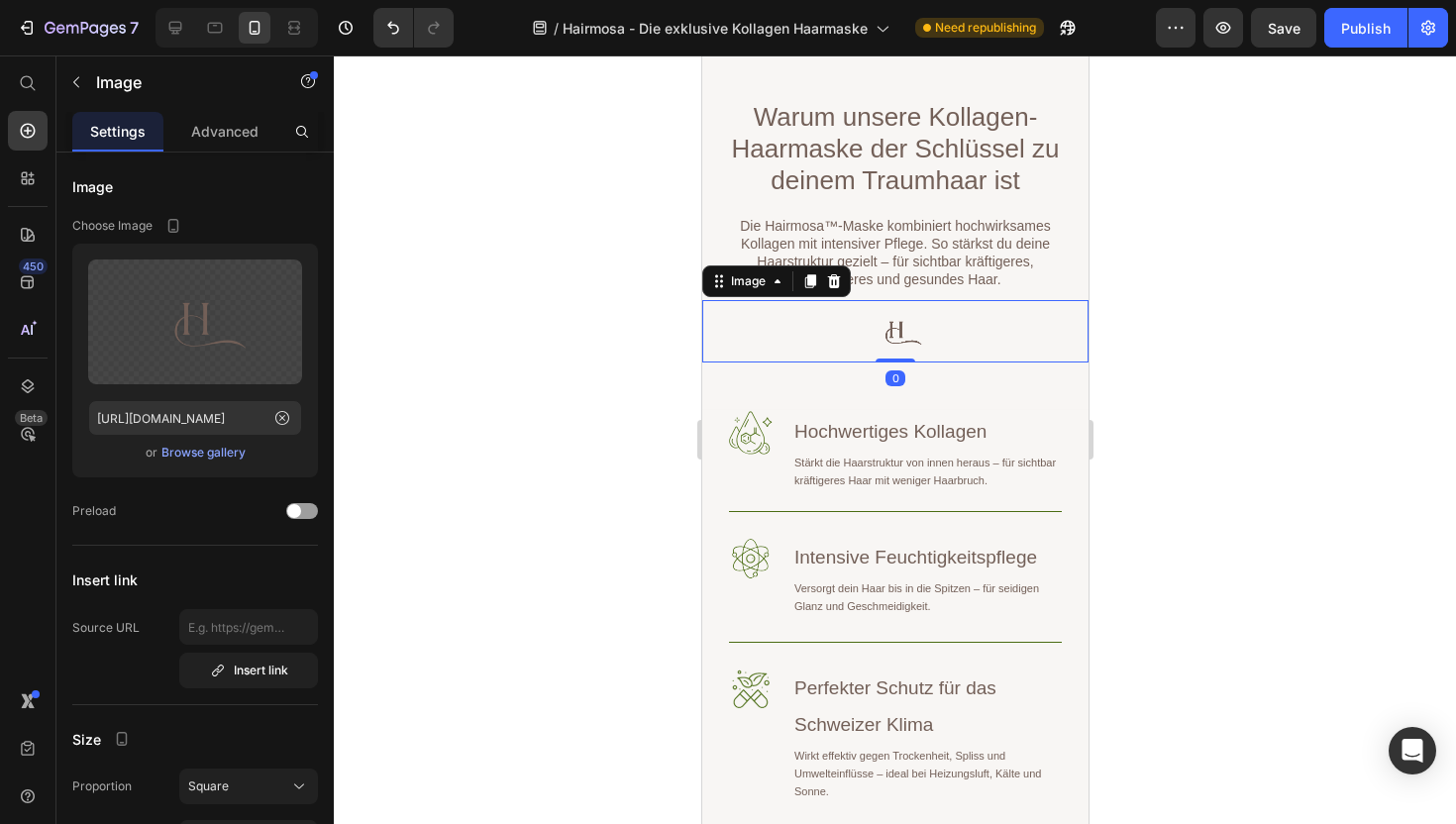 click at bounding box center (894, 331) 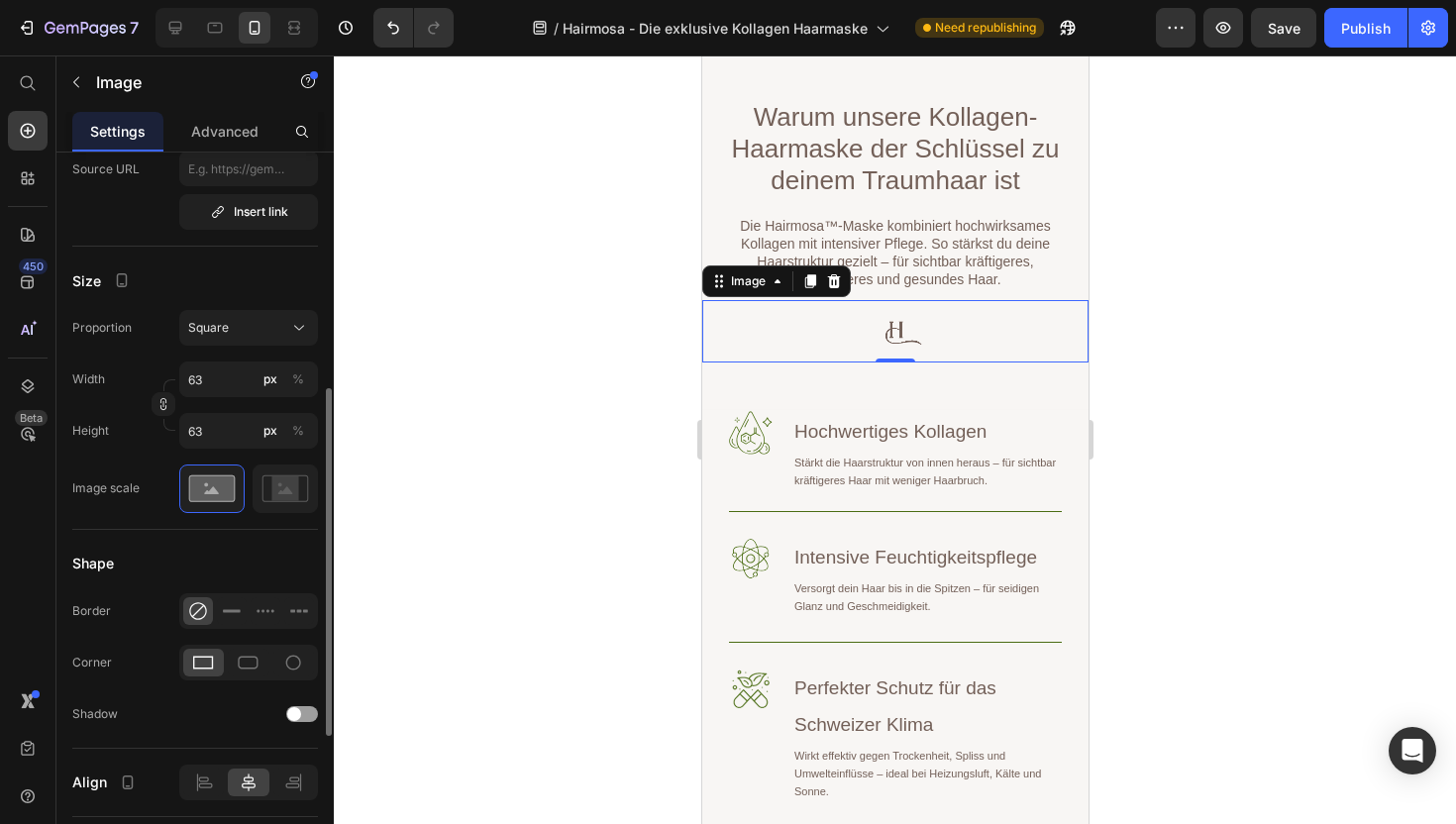 scroll, scrollTop: 486, scrollLeft: 0, axis: vertical 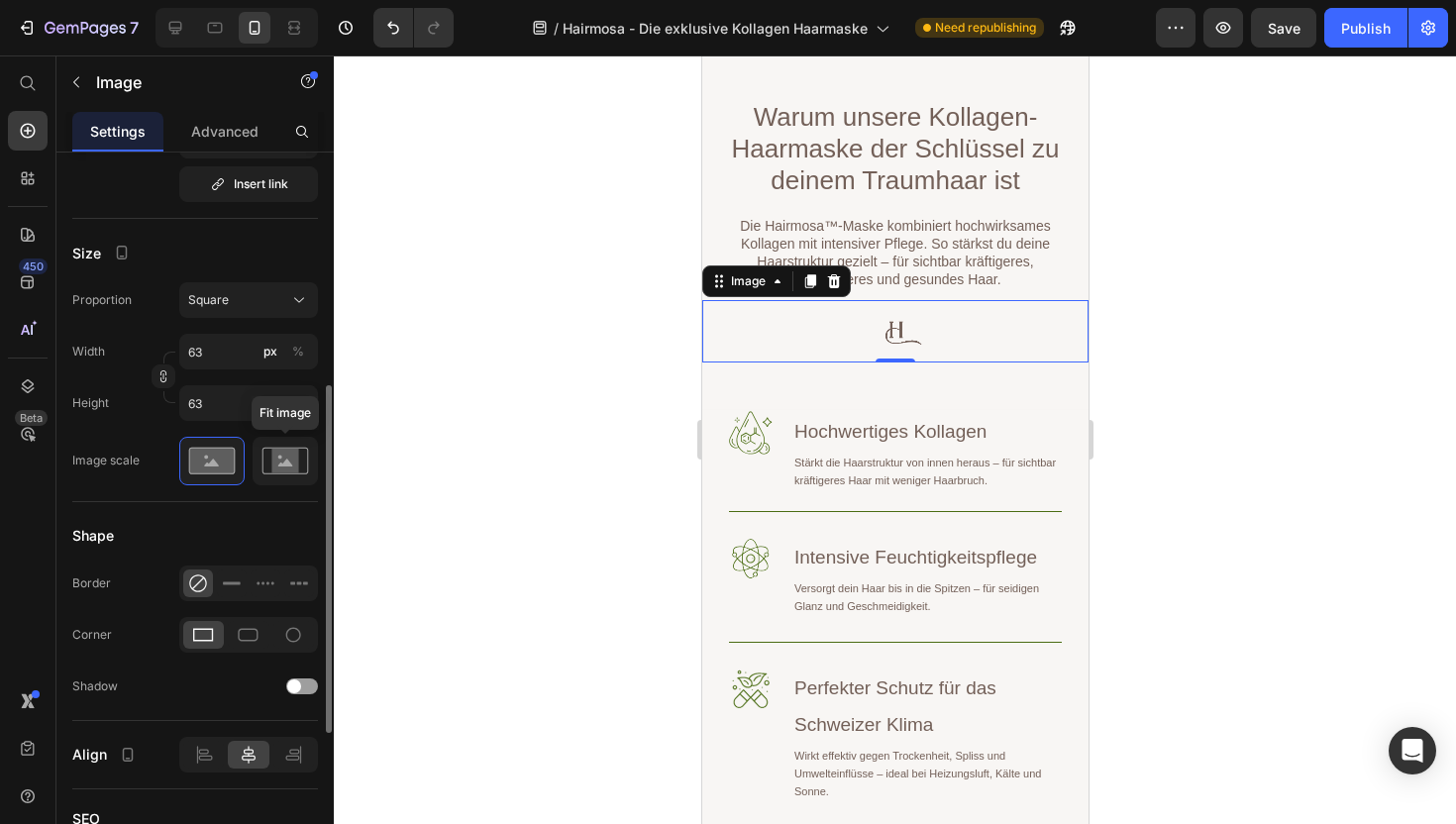 click 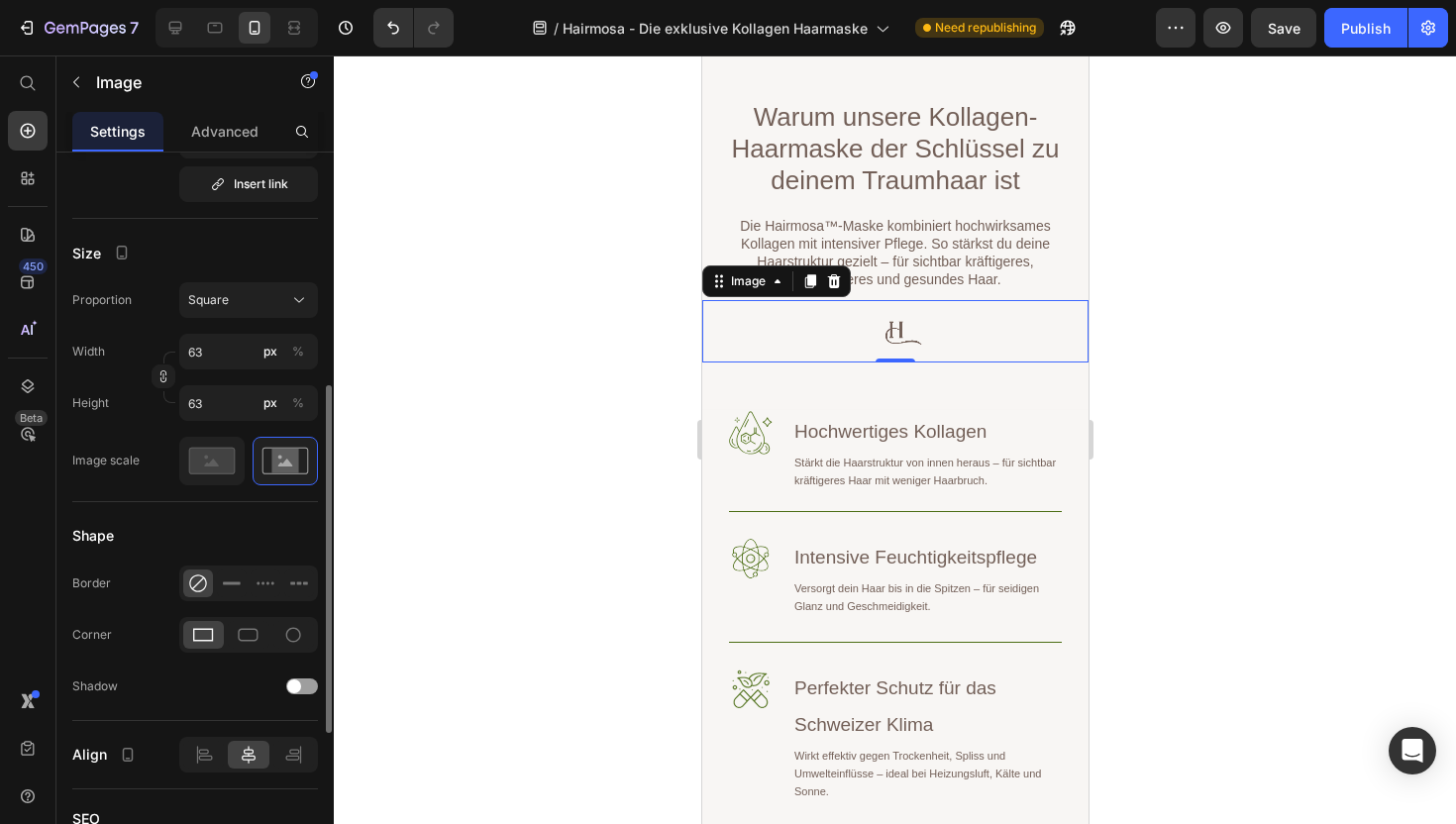 click on "Image scale" 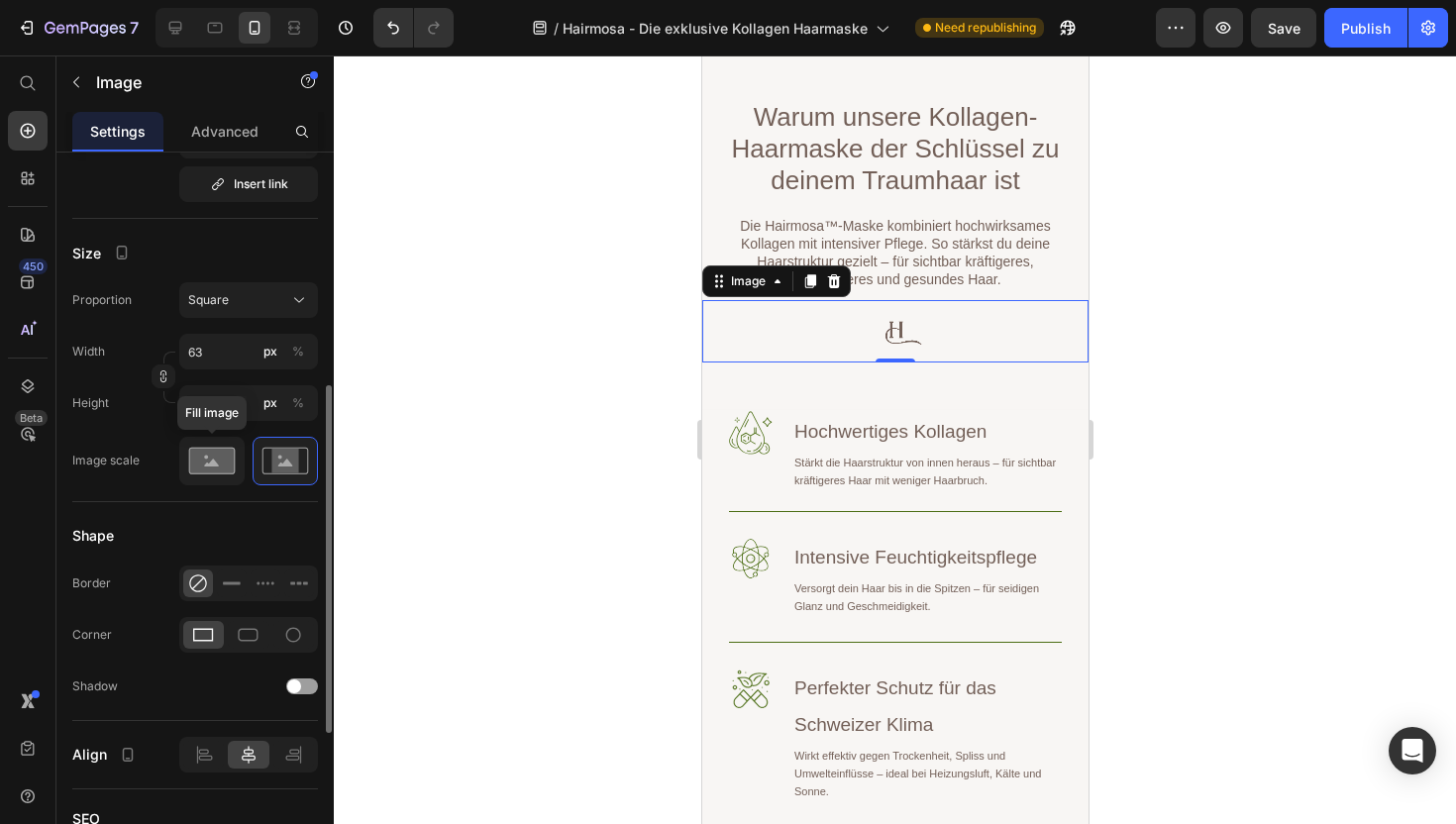 click 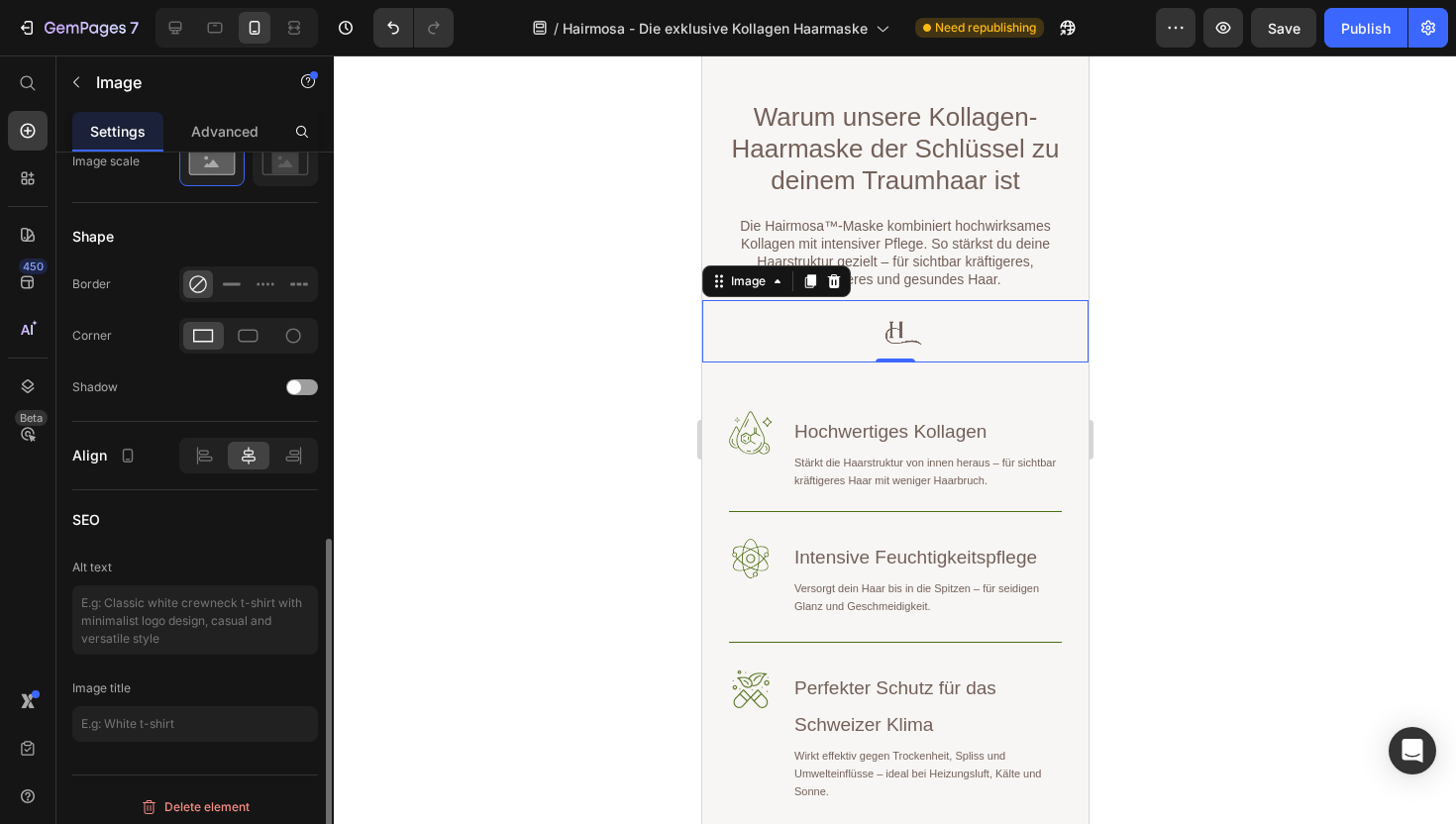 scroll, scrollTop: 792, scrollLeft: 0, axis: vertical 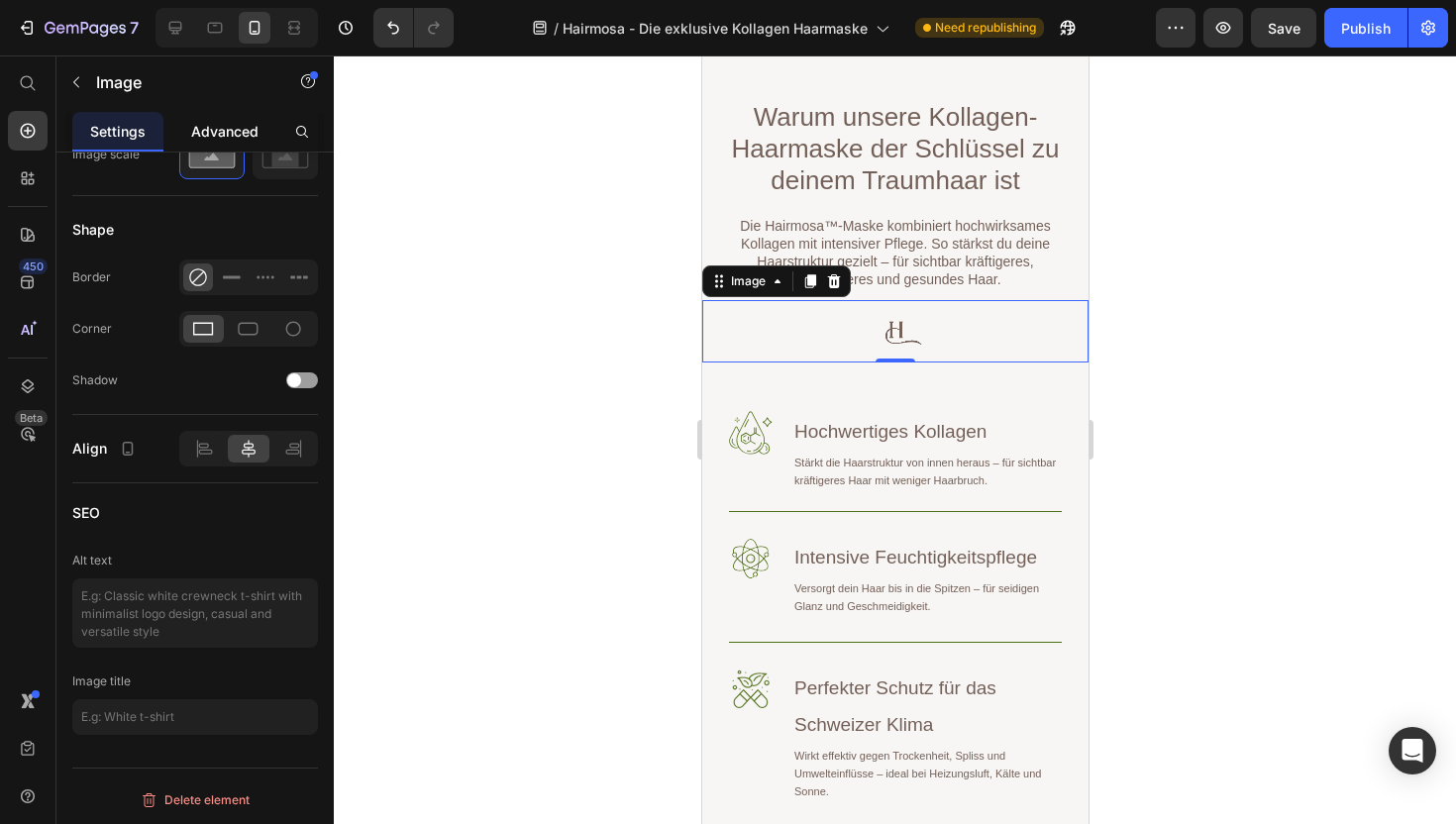 click on "Advanced" 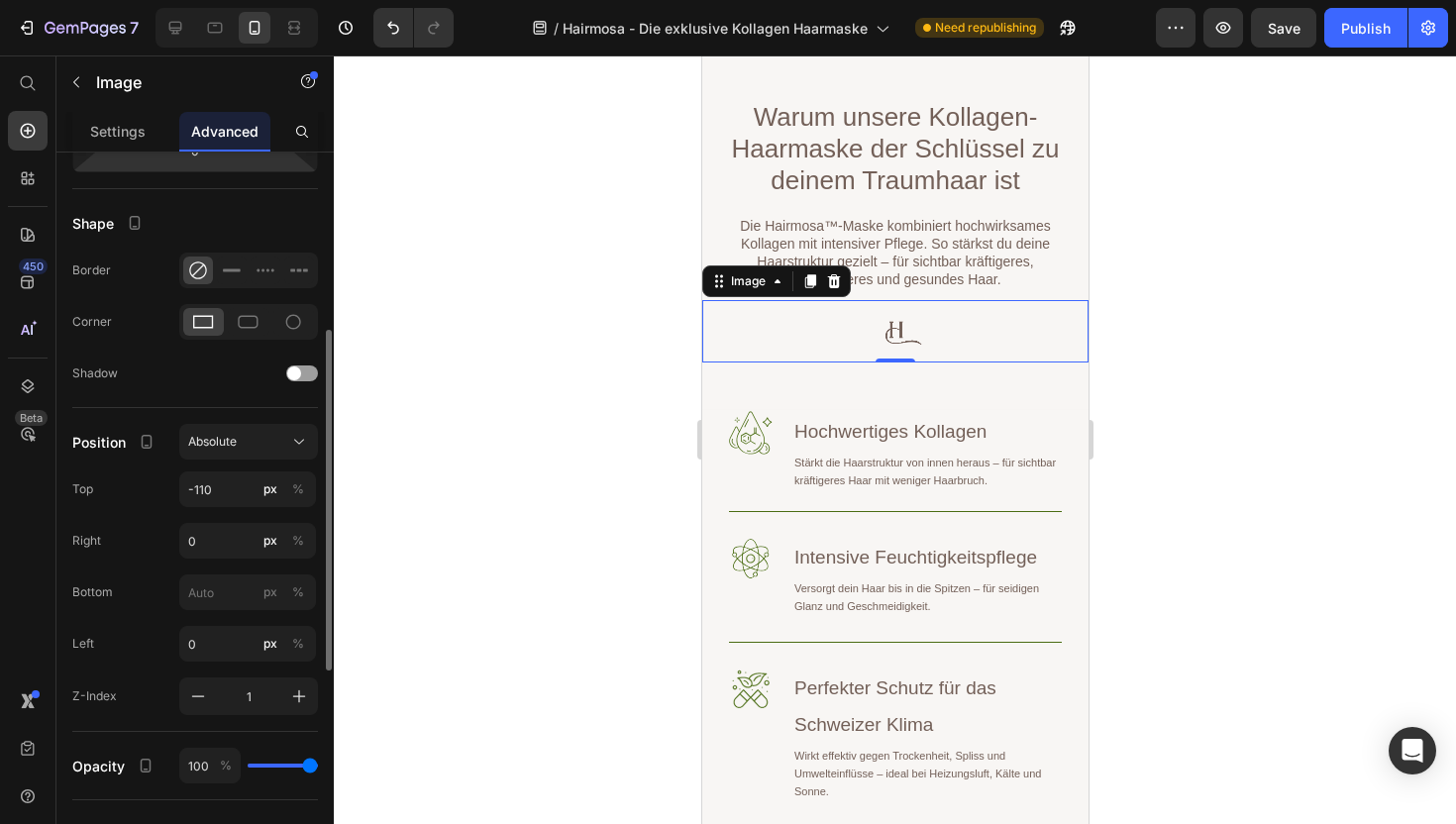 scroll, scrollTop: 467, scrollLeft: 0, axis: vertical 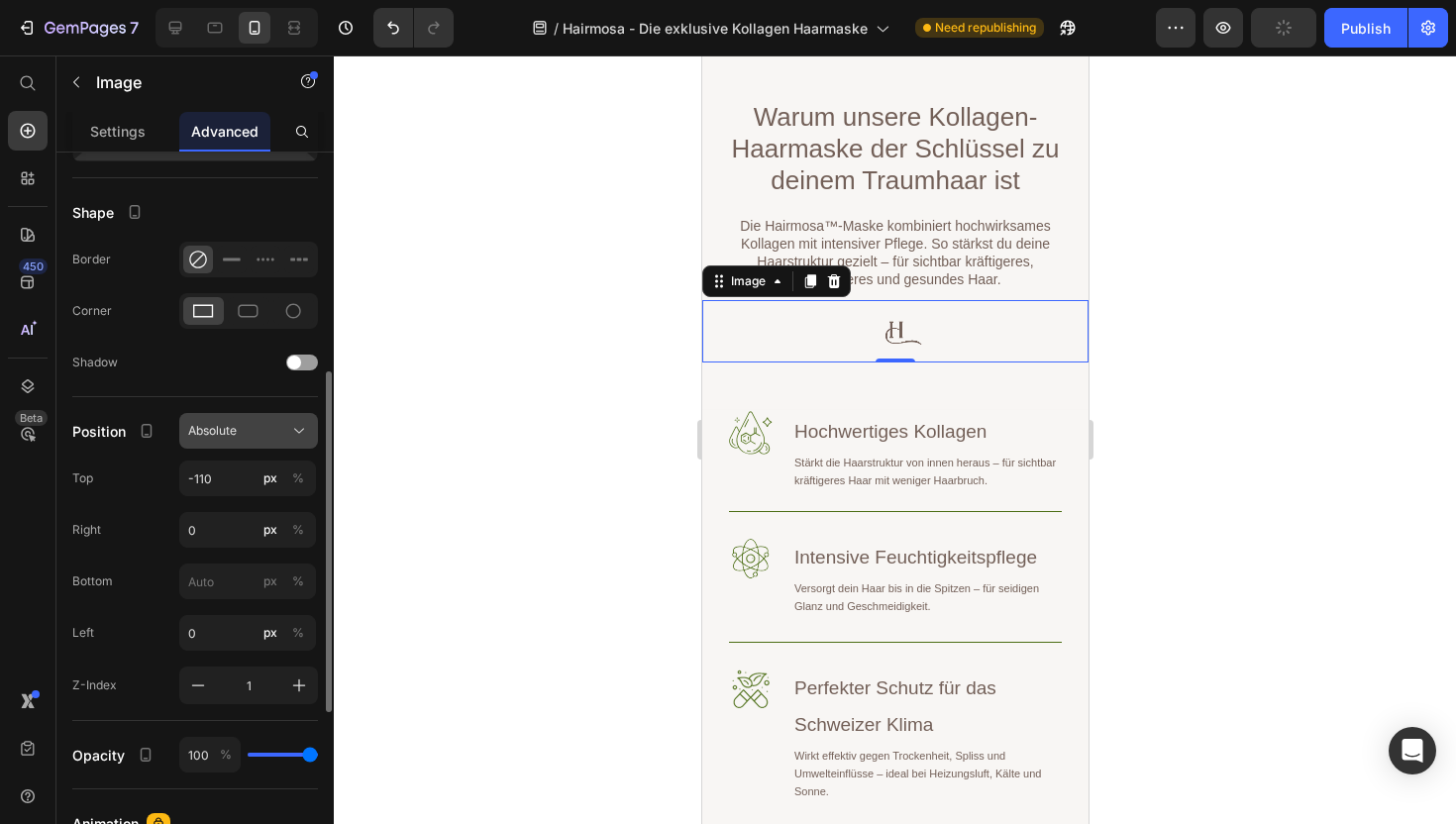 click on "Absolute" at bounding box center (249, 431) 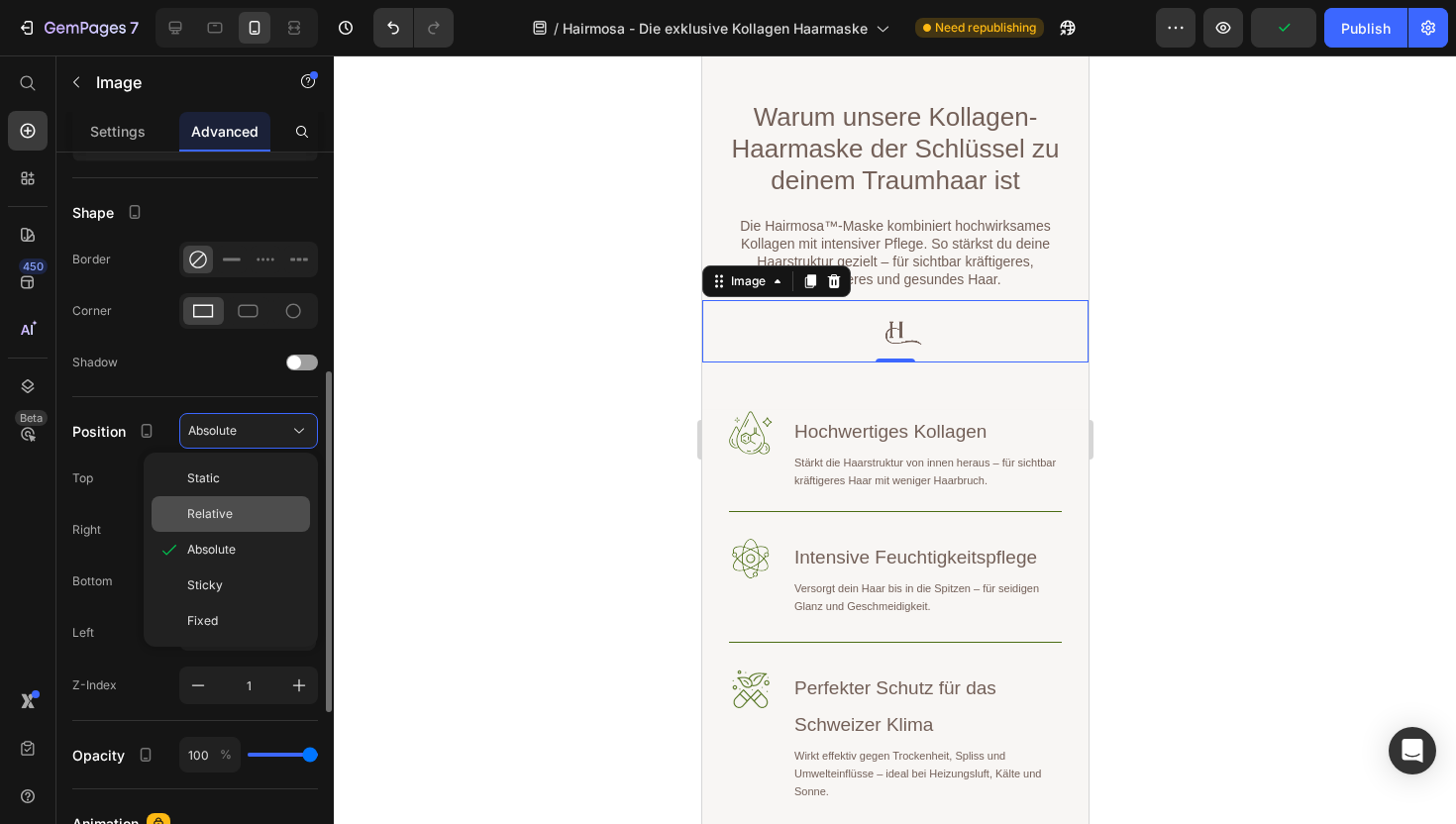 click on "Relative" 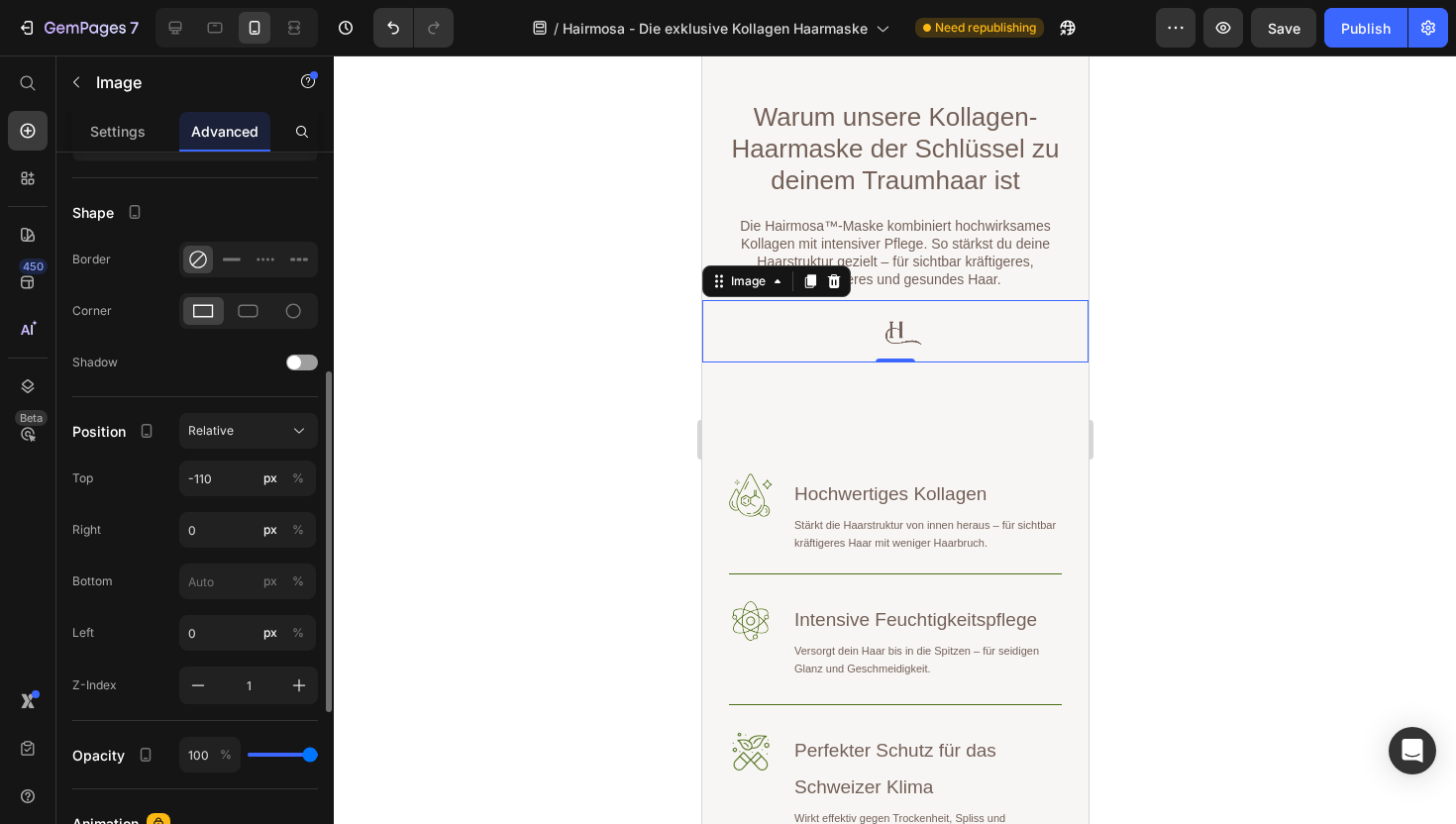click on "Position Relative Top -110 px % Right 0 px % Bottom px % Left 0 px % Z-Index 1" 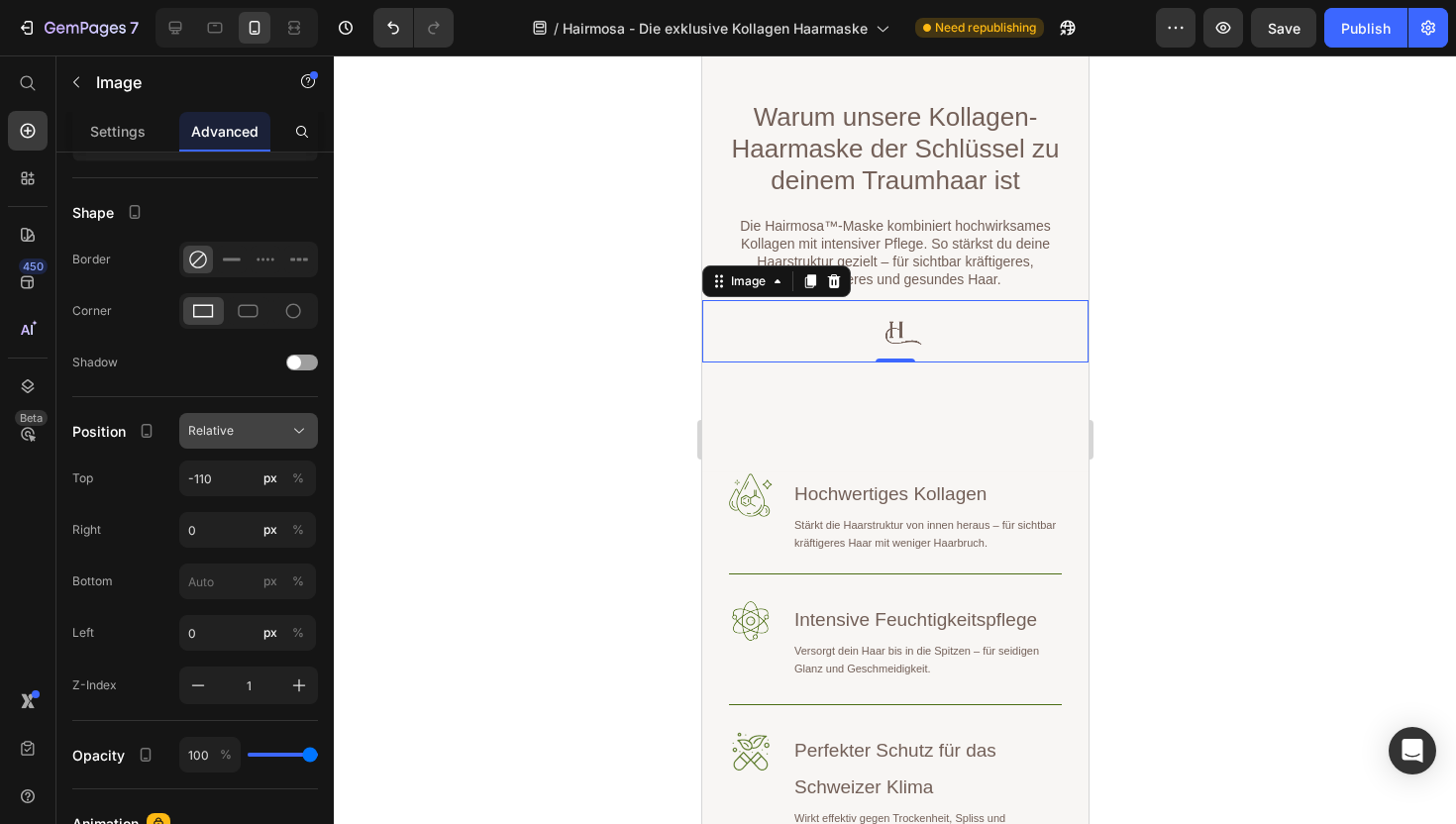 click on "Relative" at bounding box center [249, 431] 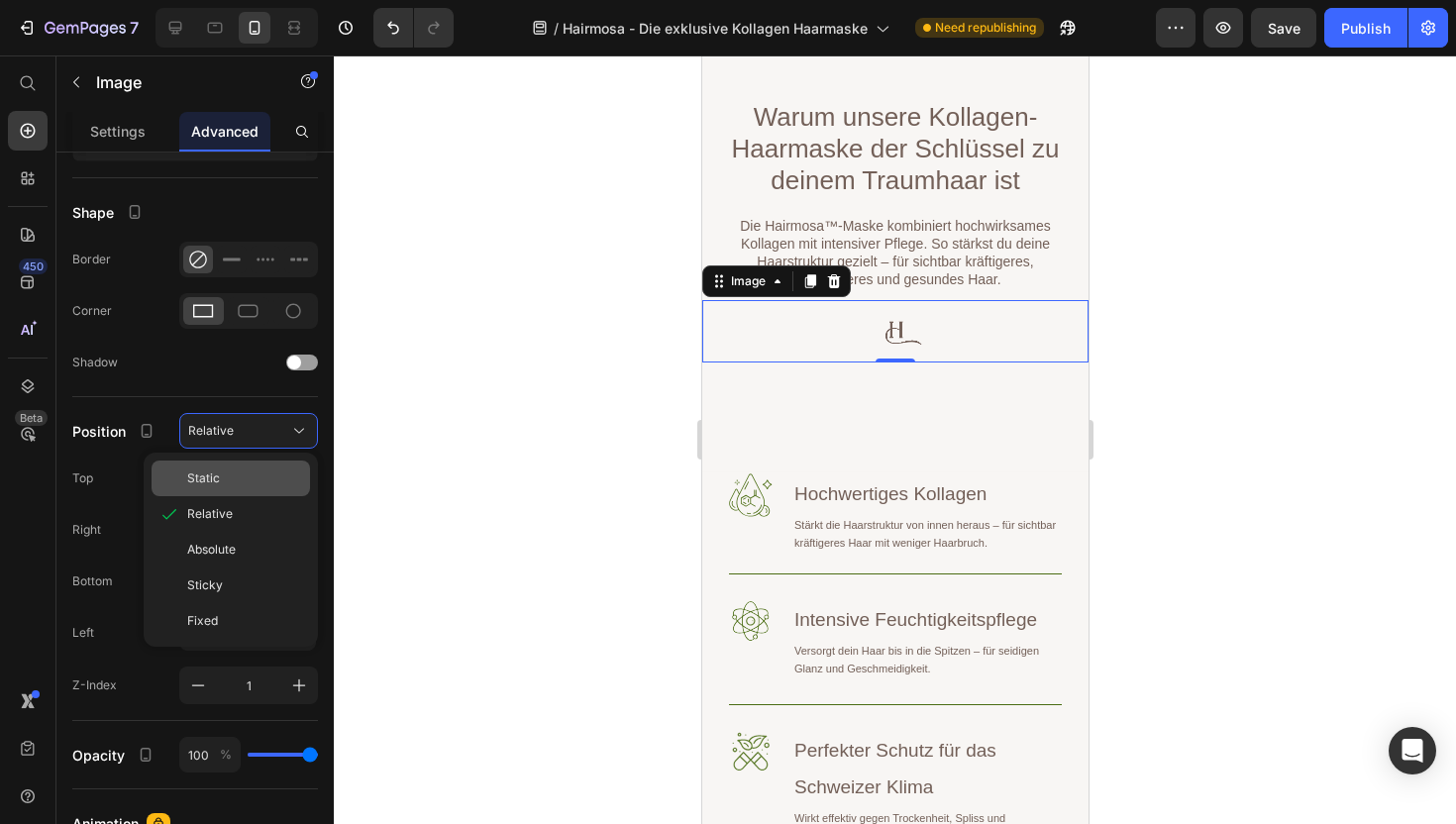 click on "Static" at bounding box center (245, 478) 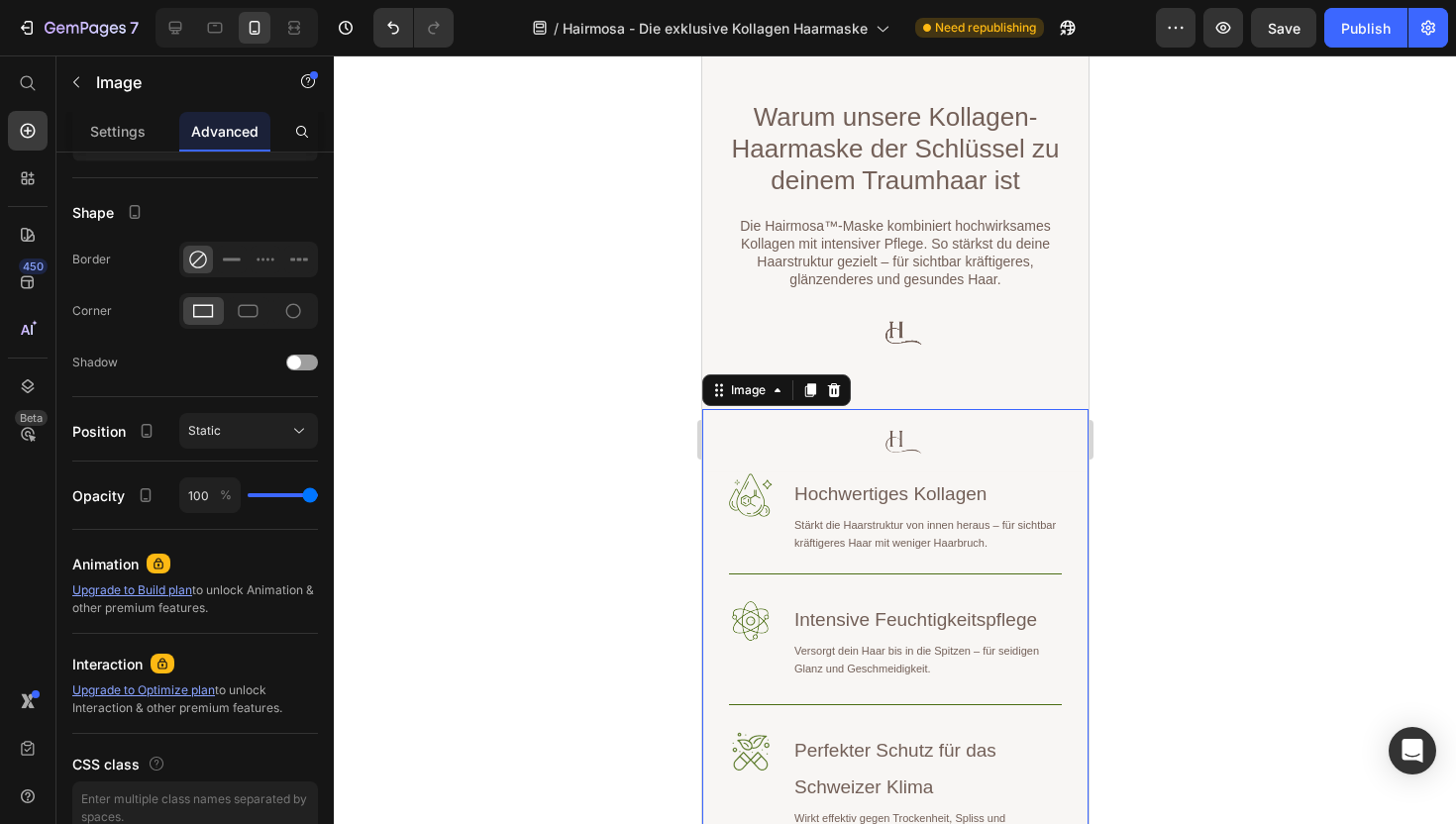 click at bounding box center (894, 981) 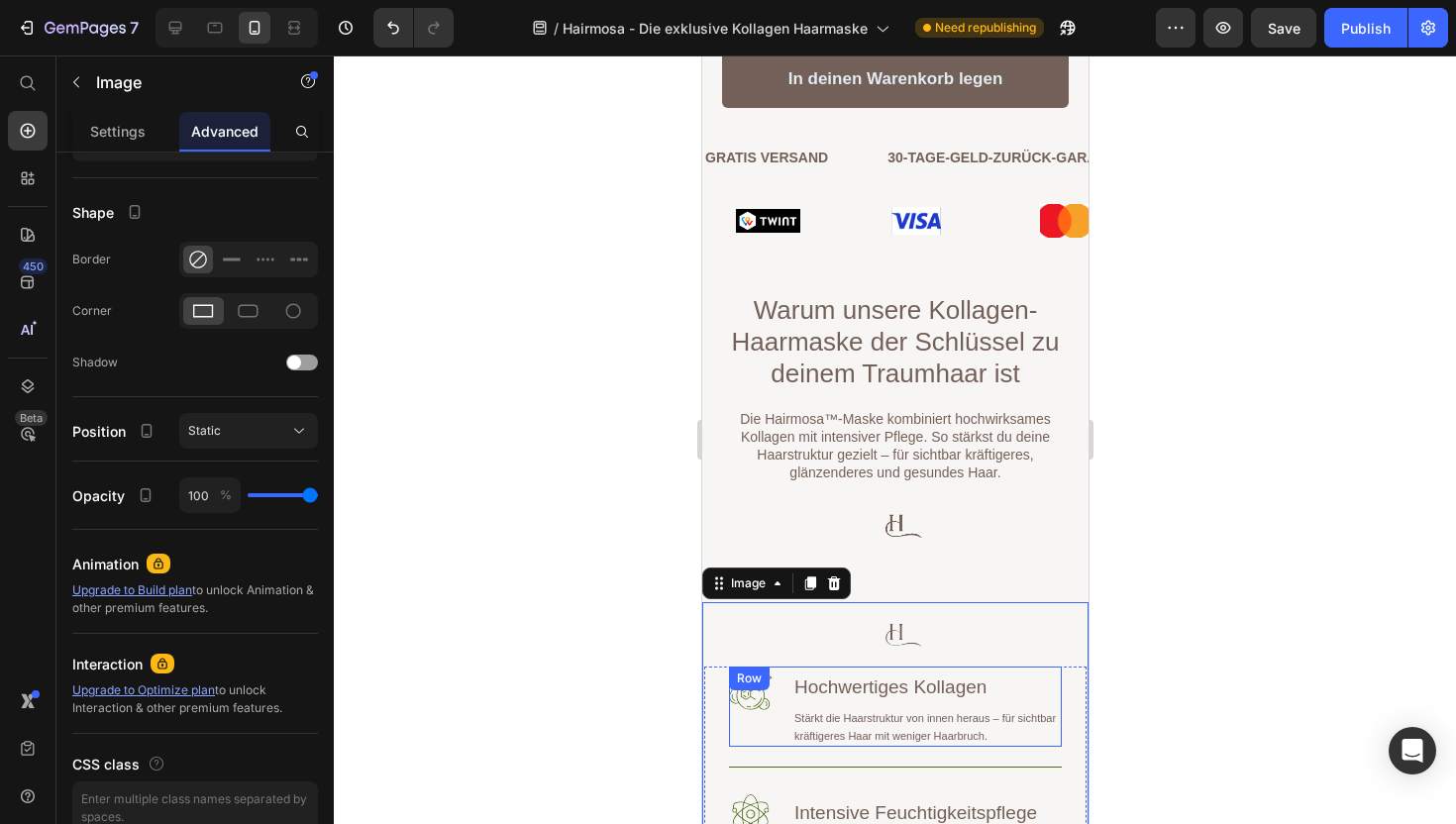 scroll, scrollTop: 1774, scrollLeft: 0, axis: vertical 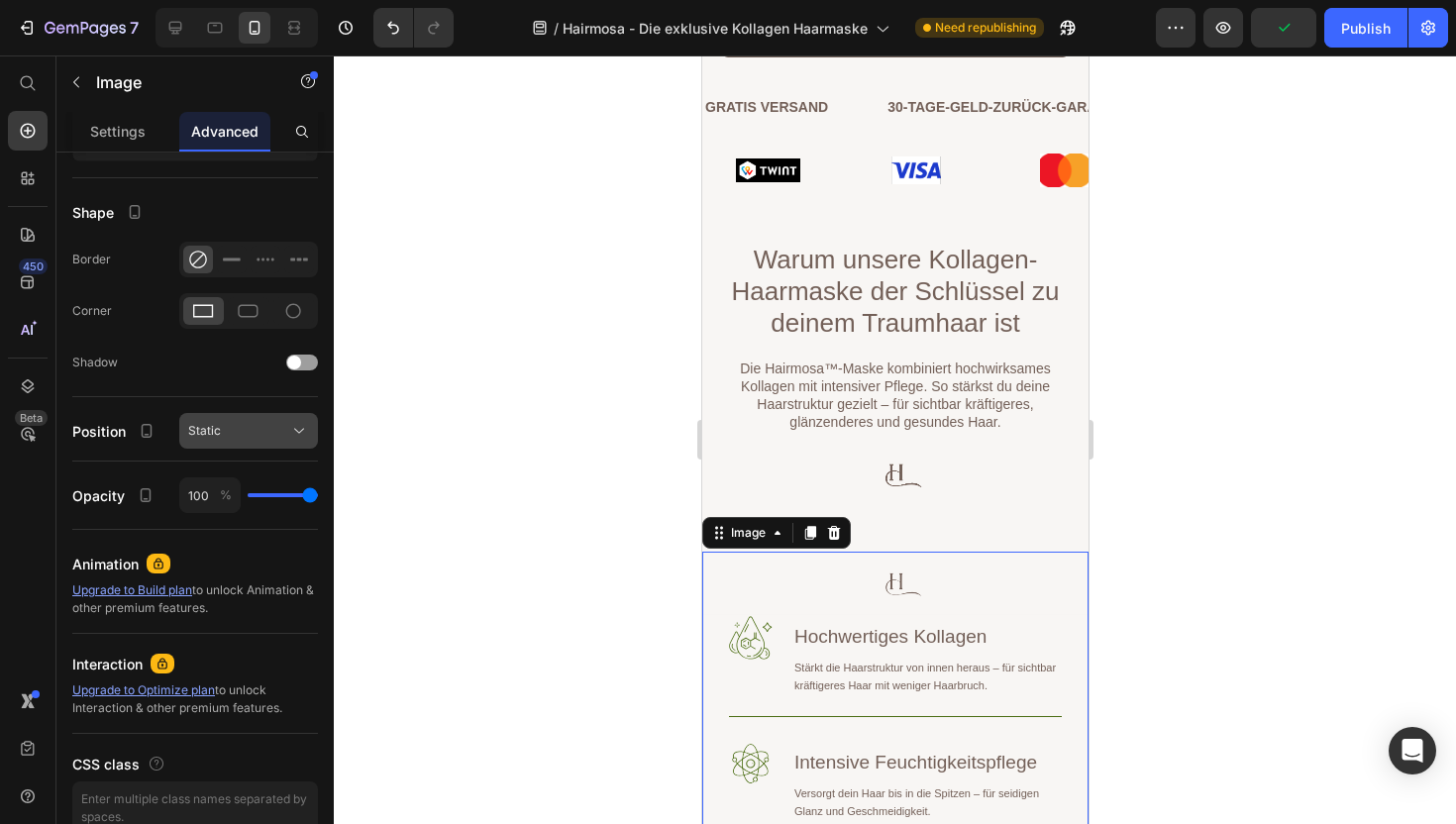 click on "Static" at bounding box center (249, 431) 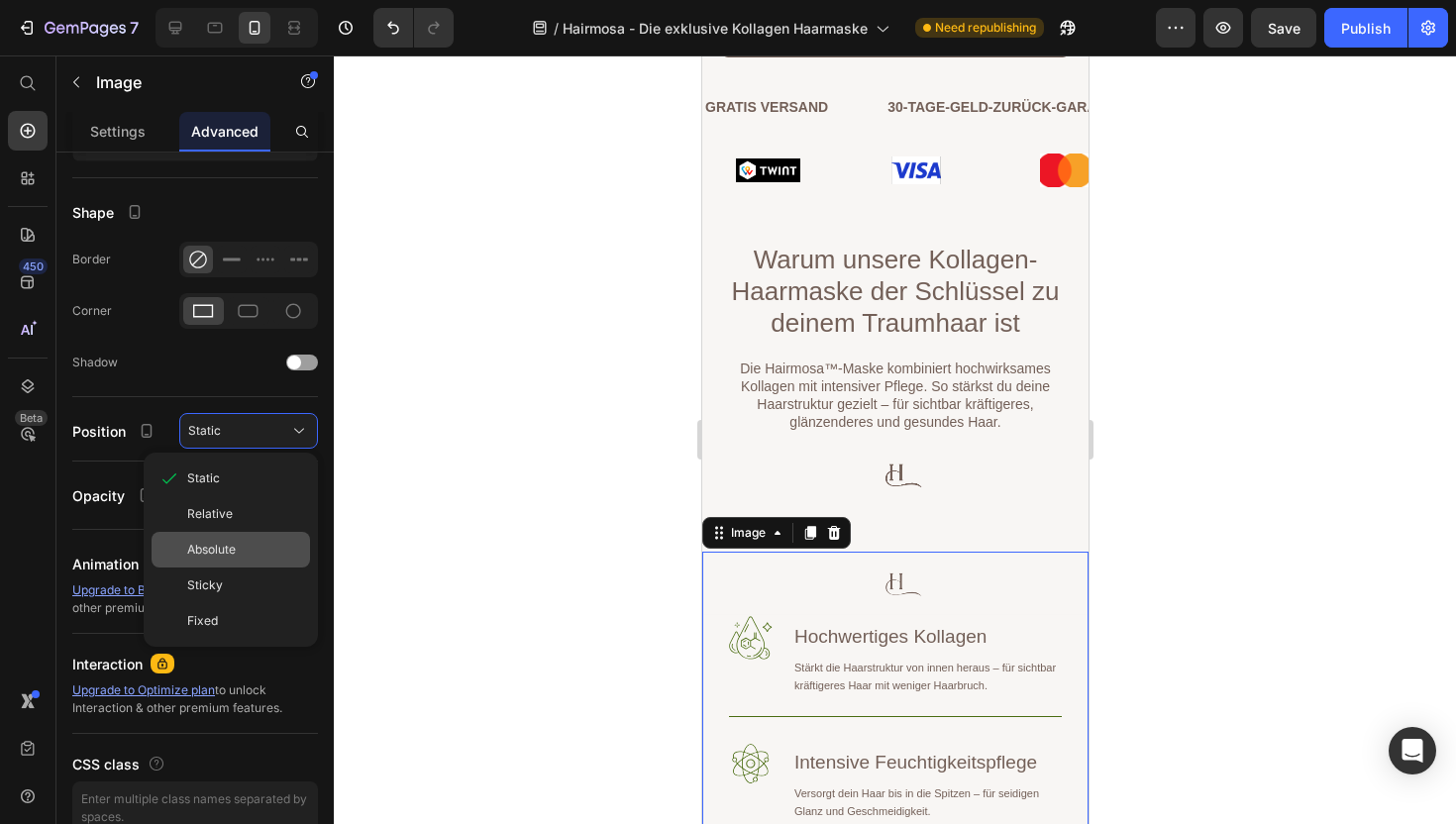 click on "Absolute" at bounding box center (245, 550) 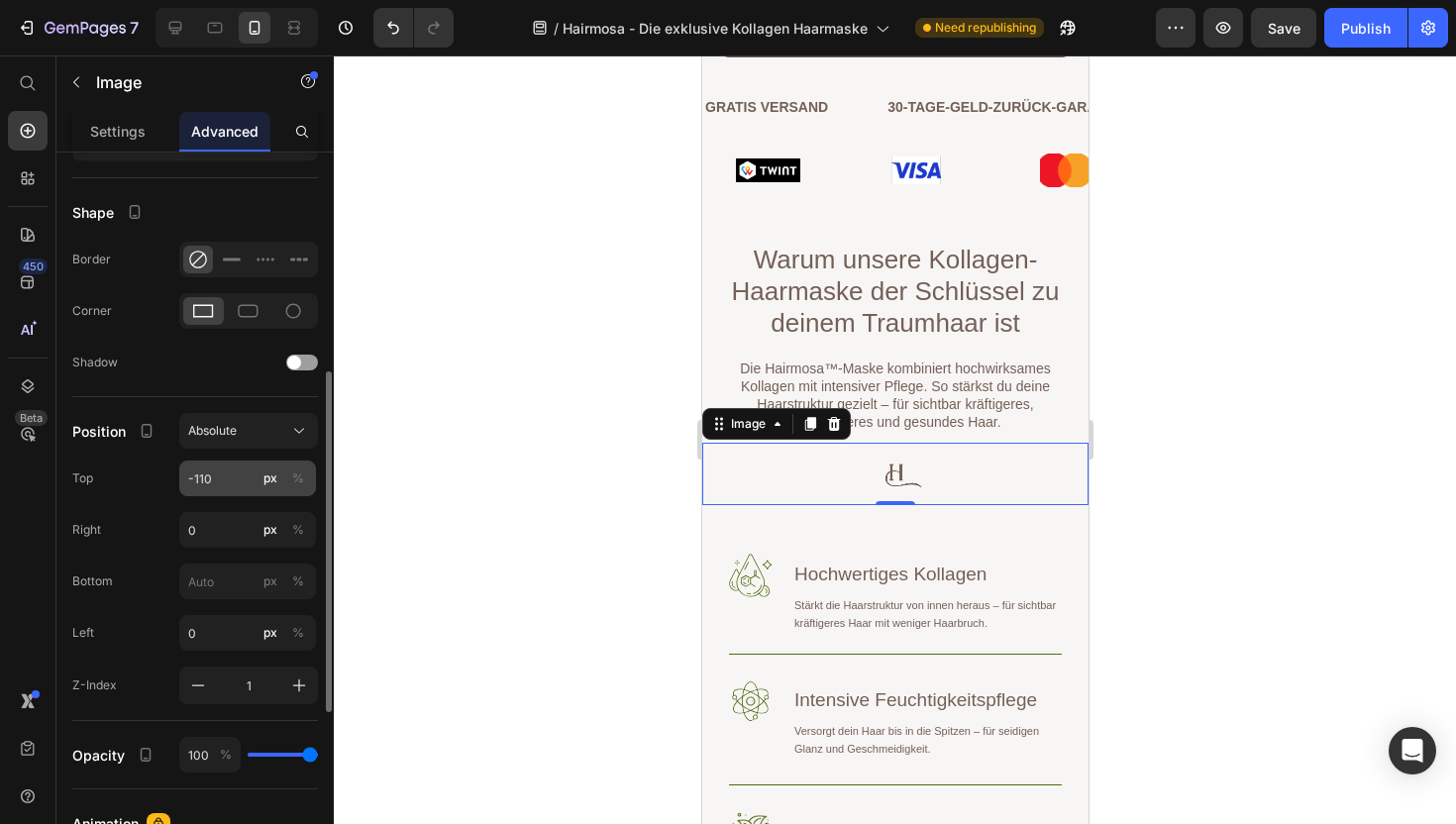 click on "%" at bounding box center [298, 478] 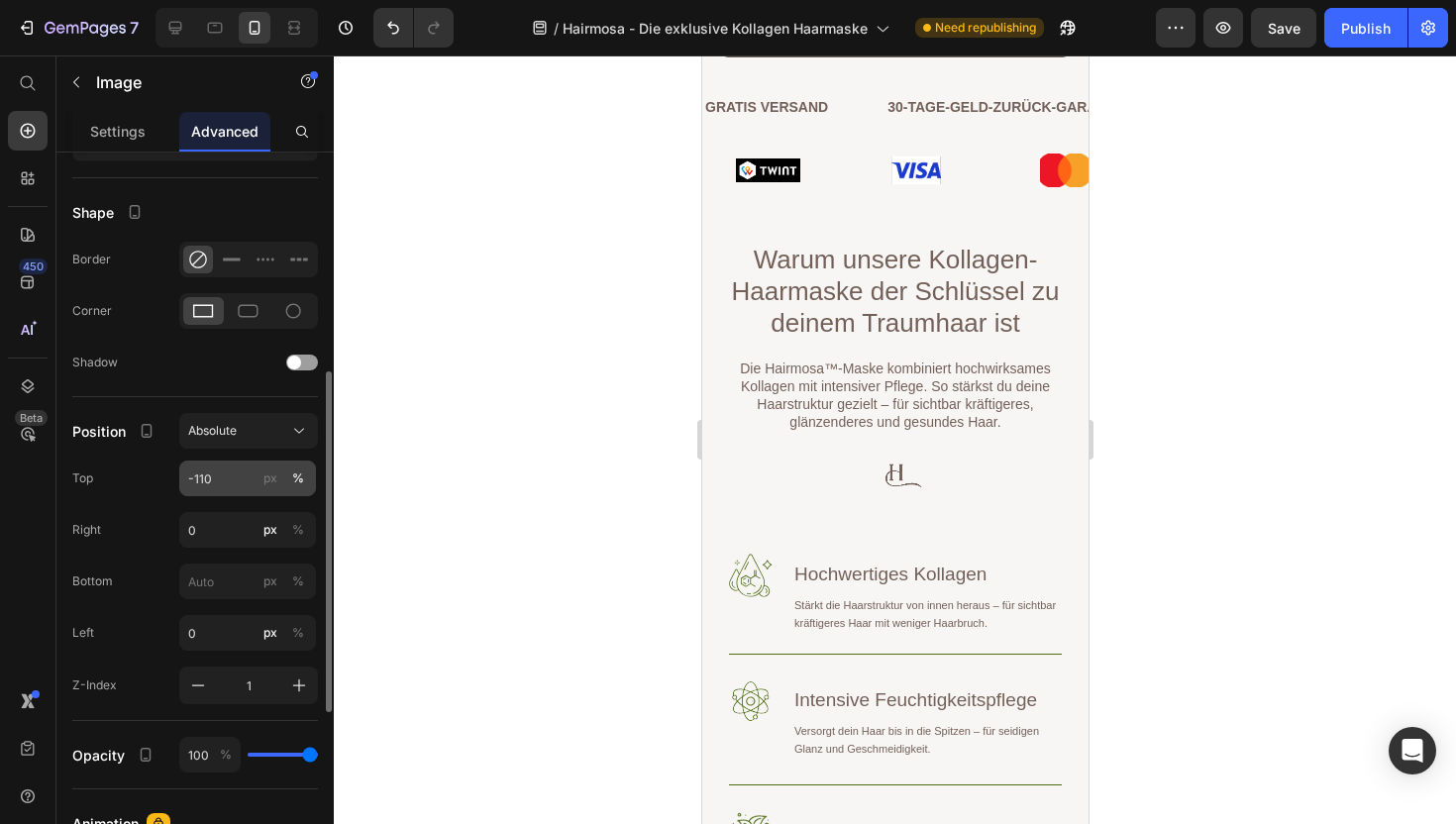 click on "px" 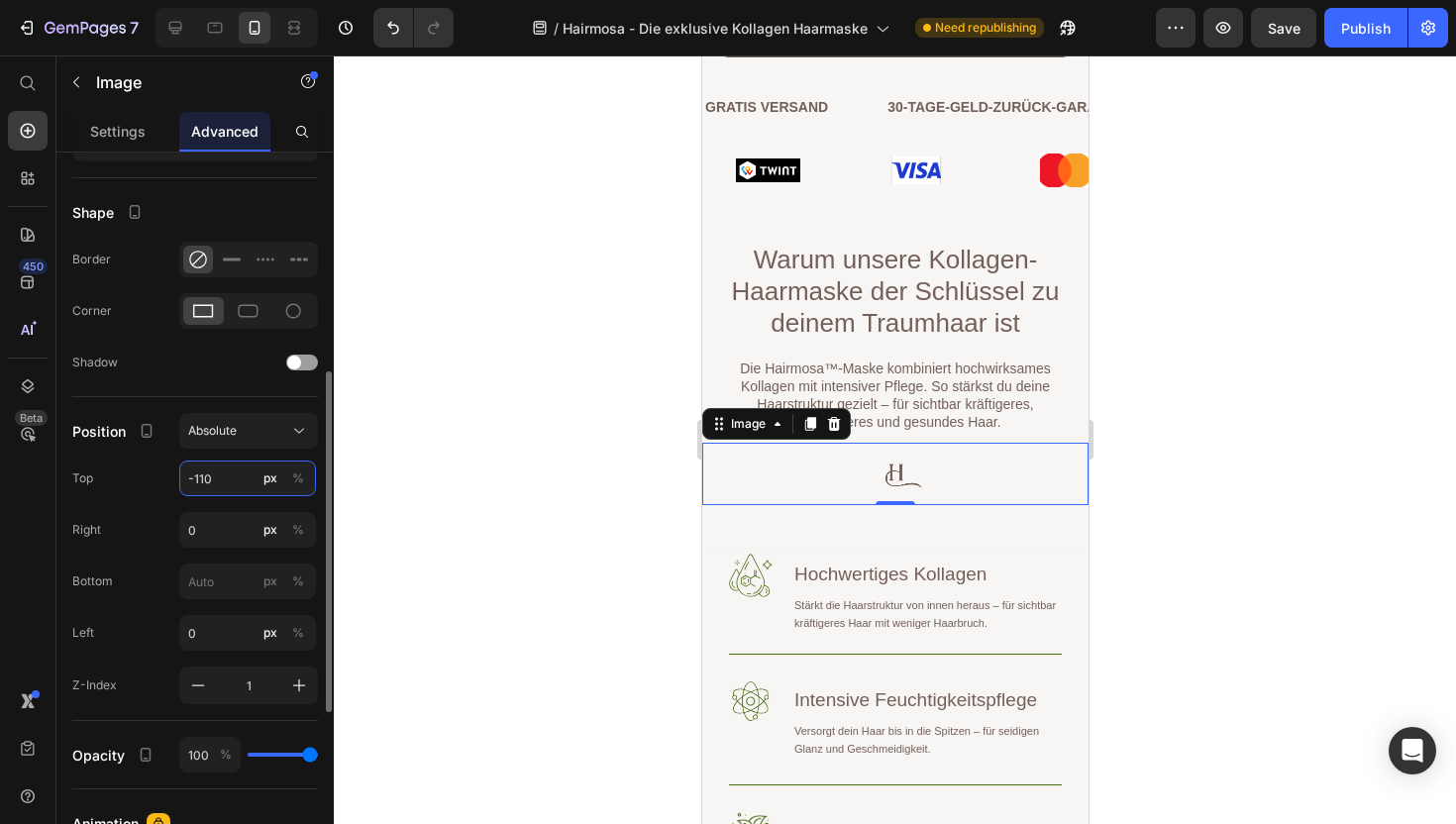 click on "-110" at bounding box center [248, 478] 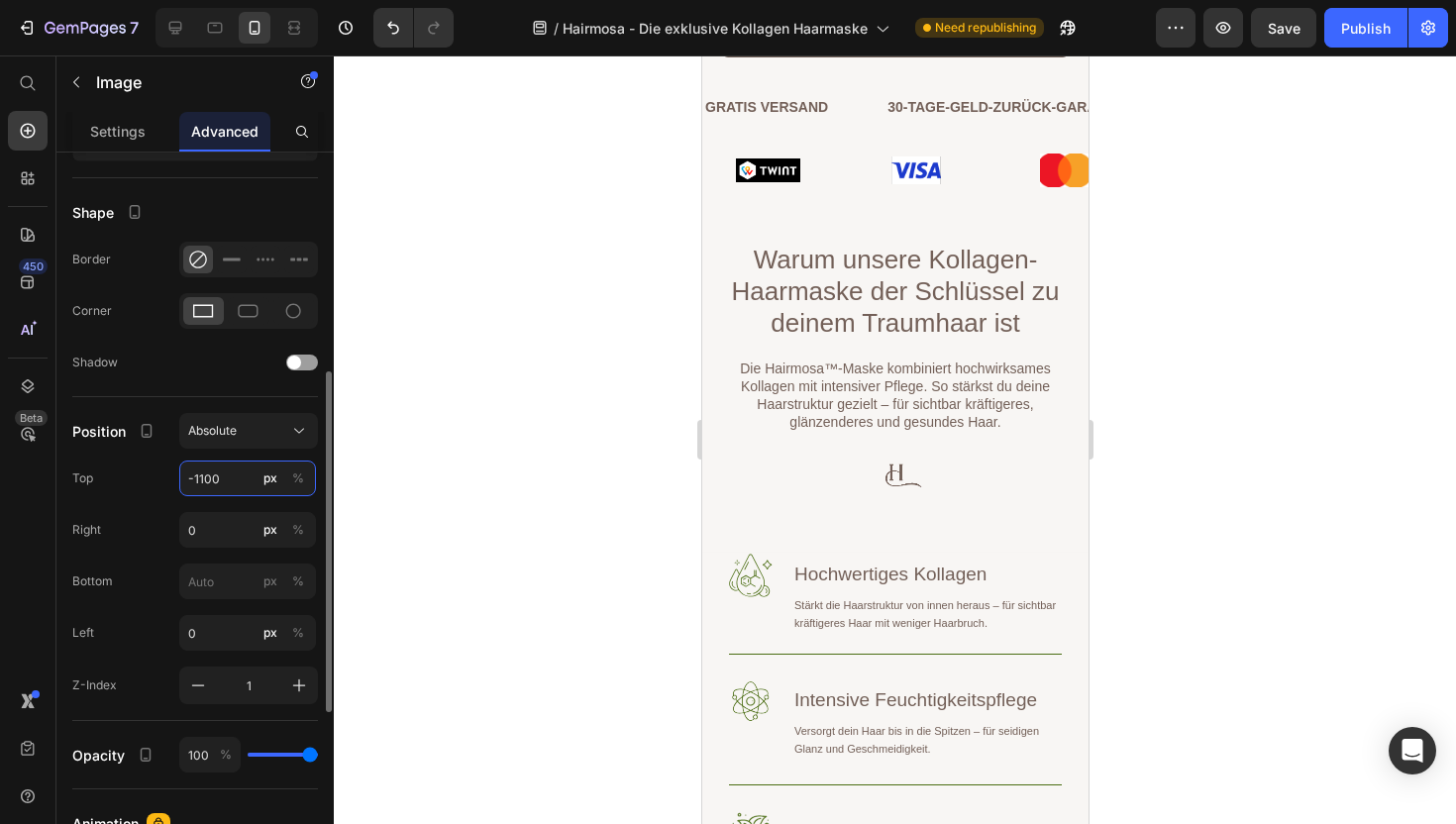 type on "-110" 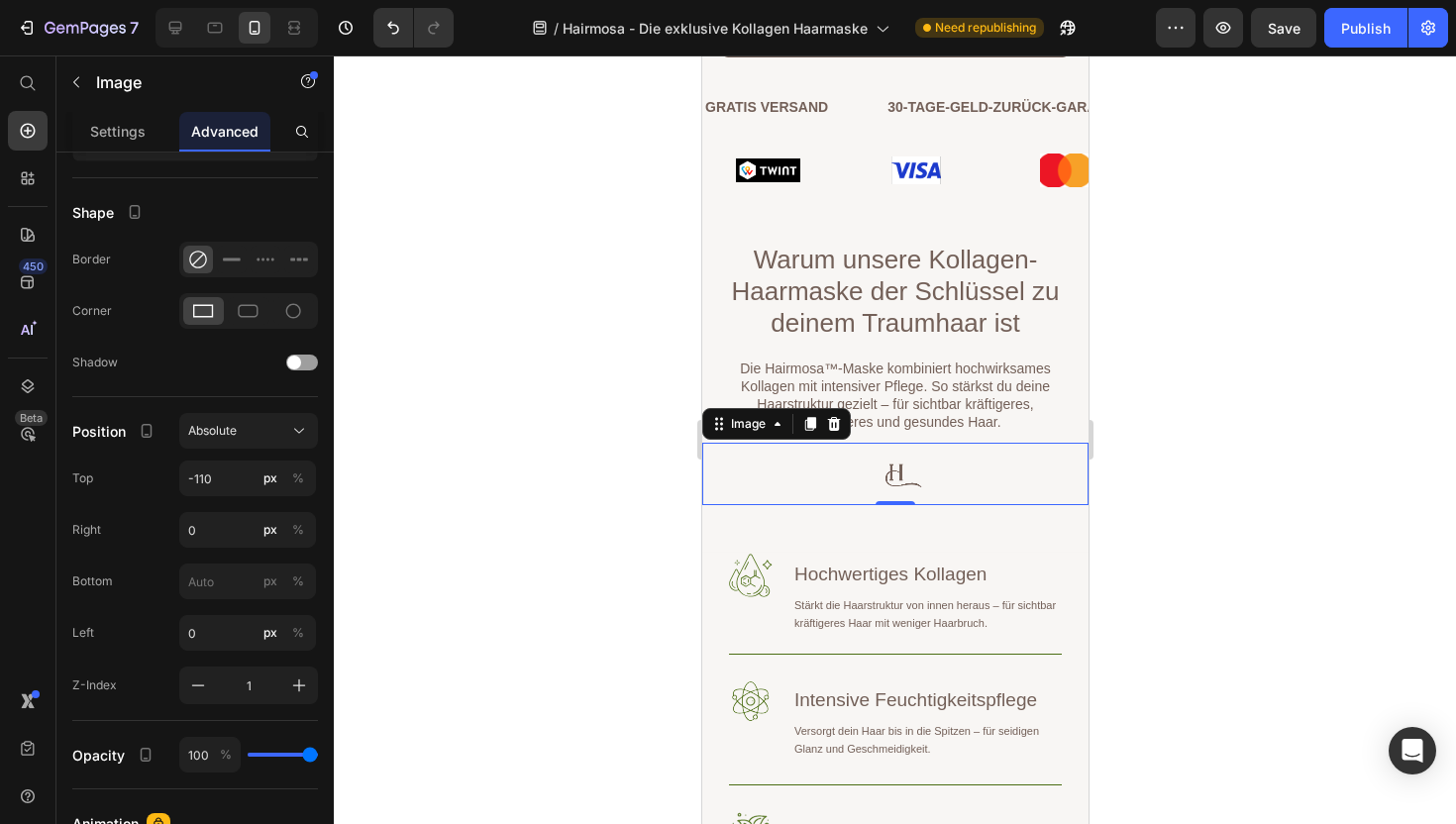 click 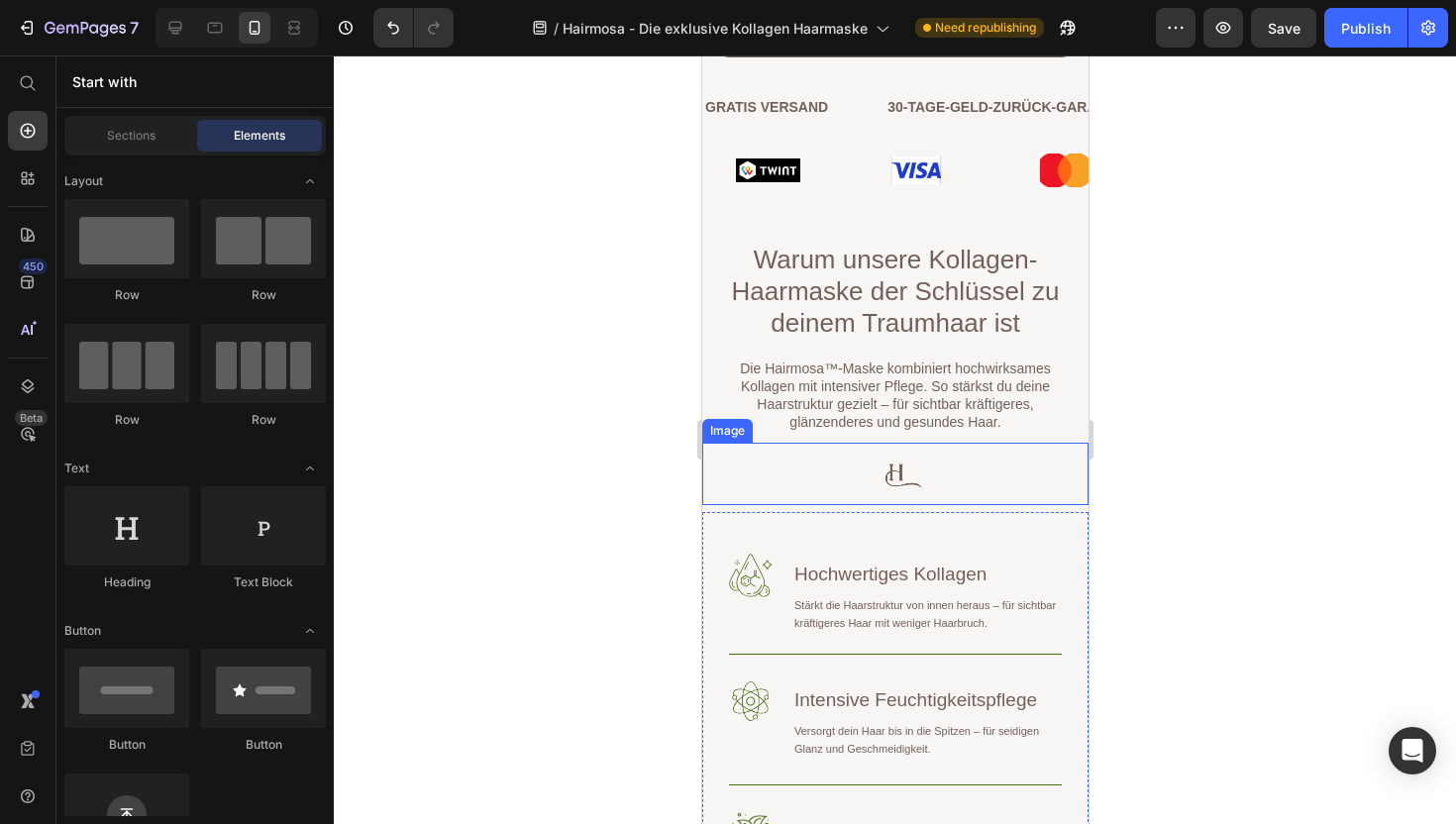 click at bounding box center (894, 473) 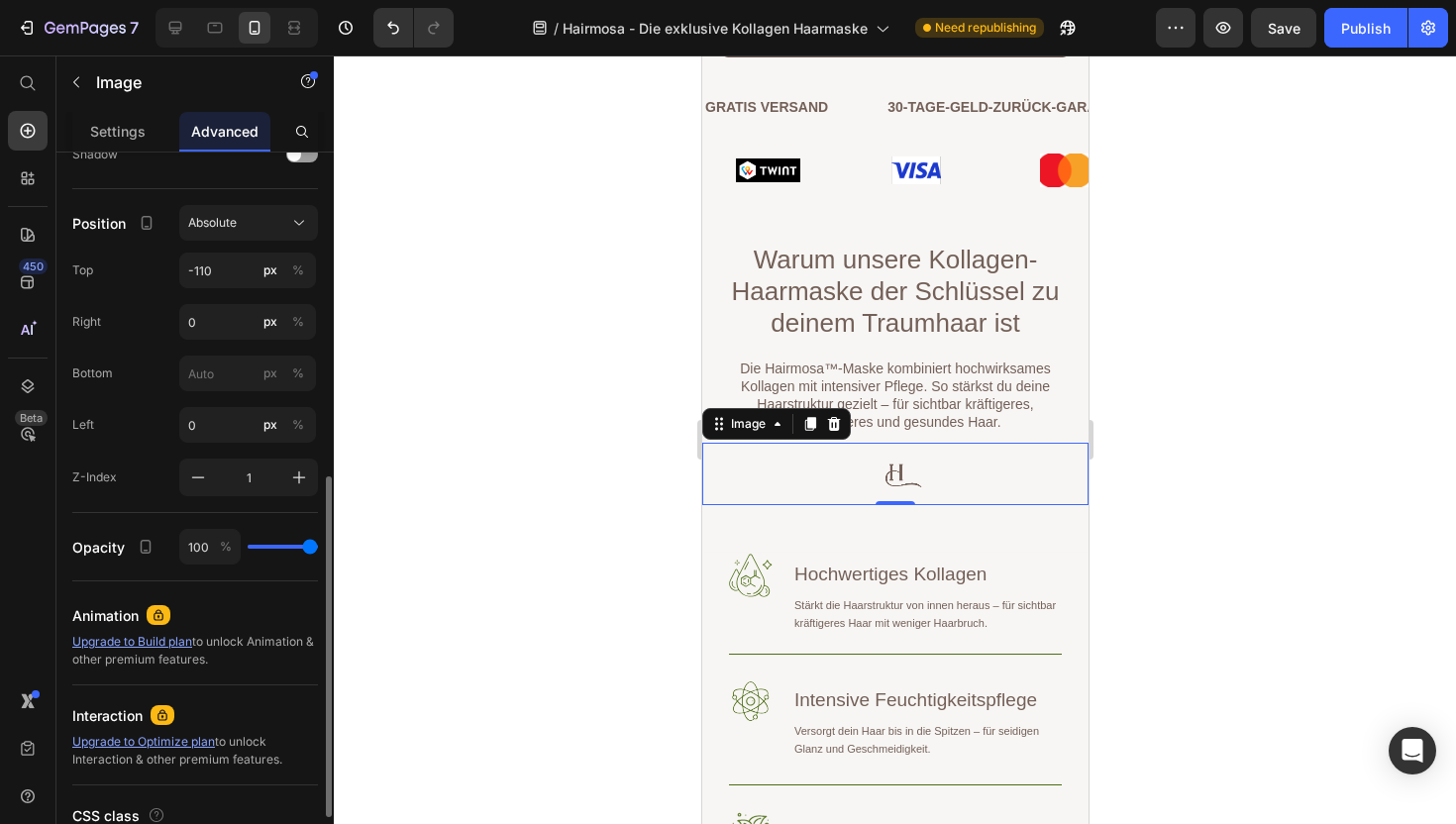 scroll, scrollTop: 680, scrollLeft: 0, axis: vertical 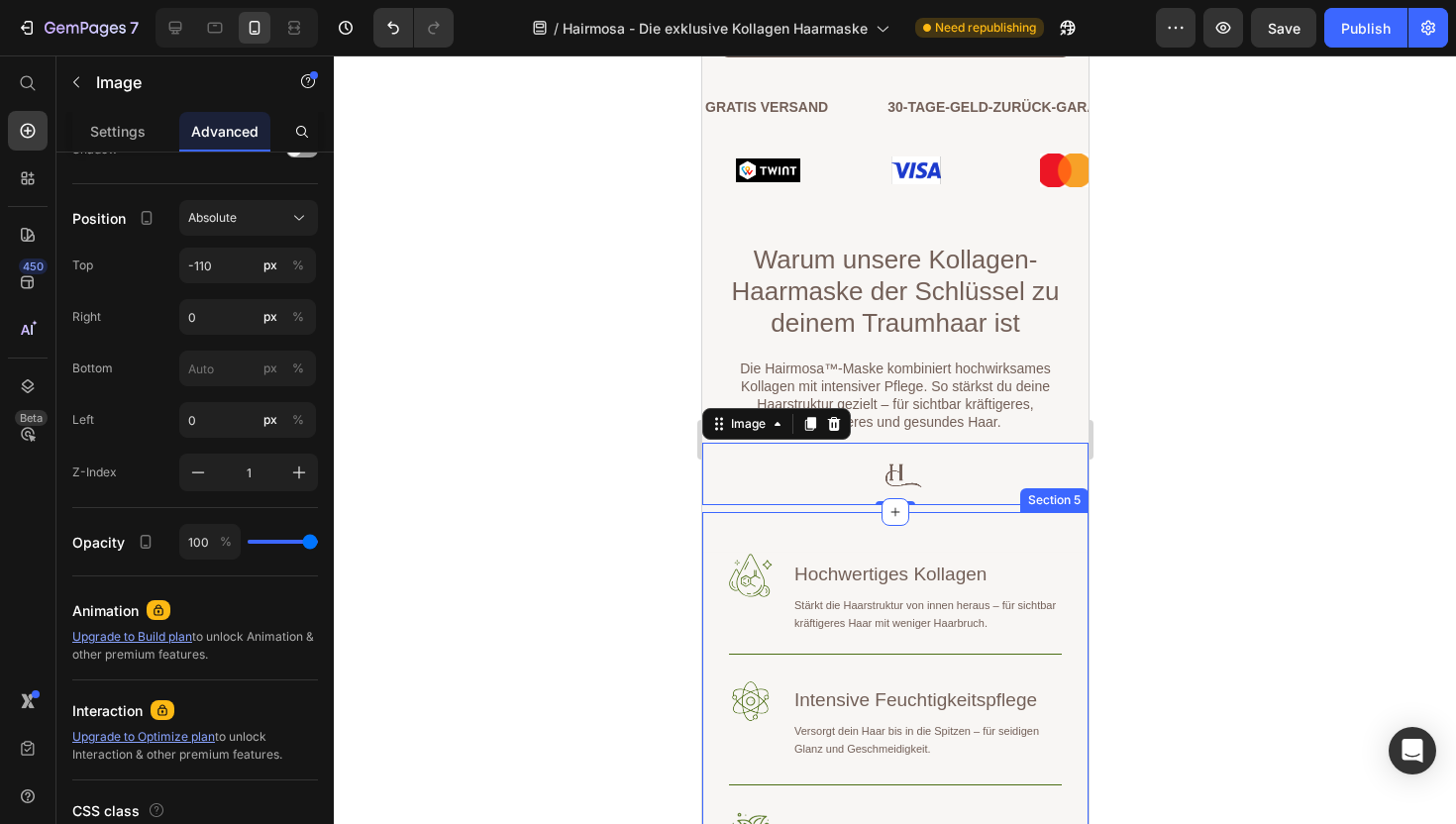 click on "Image Image Image Image Image Image   0 Warum die Hairmosa™ Kollagen-Haarmaske dein Haar verändert Heading Row Image Hochwertiges Kollagen Heading Stärkt die Haarstruktur von innen heraus – für sichtbar kräftigeres Haar mit weniger Haarbruch. Text Block Row Image Intensive Feuchtigkeitspflege Heading Versorgt dein Haar bis in die Spitzen – für seidigen Glanz und Geschmeidigkeit. Text Block Row Image Perfekter Schutz für das Schweizer Klima Heading Wirkt effektiv gegen Trockenheit, Spliss und Umwelteinflüsse – ideal bei Heizungsluft, Kälte und Sonne. Text Block Row Jetzt bestellen & Gratis Haarbooster-Guide sichern Button Row Image Comparison Hero Banner Section 5" at bounding box center [894, 1073] 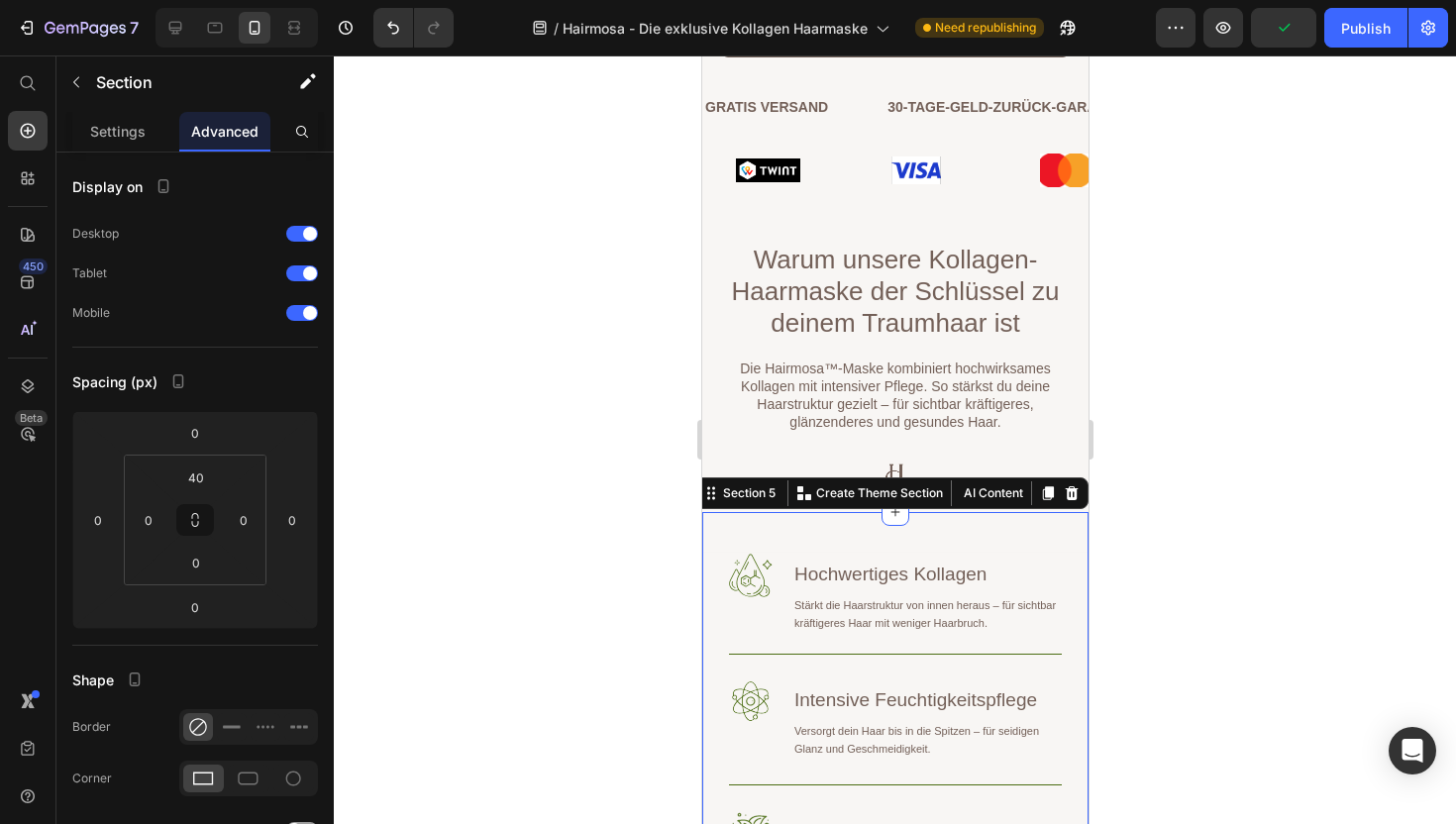 click 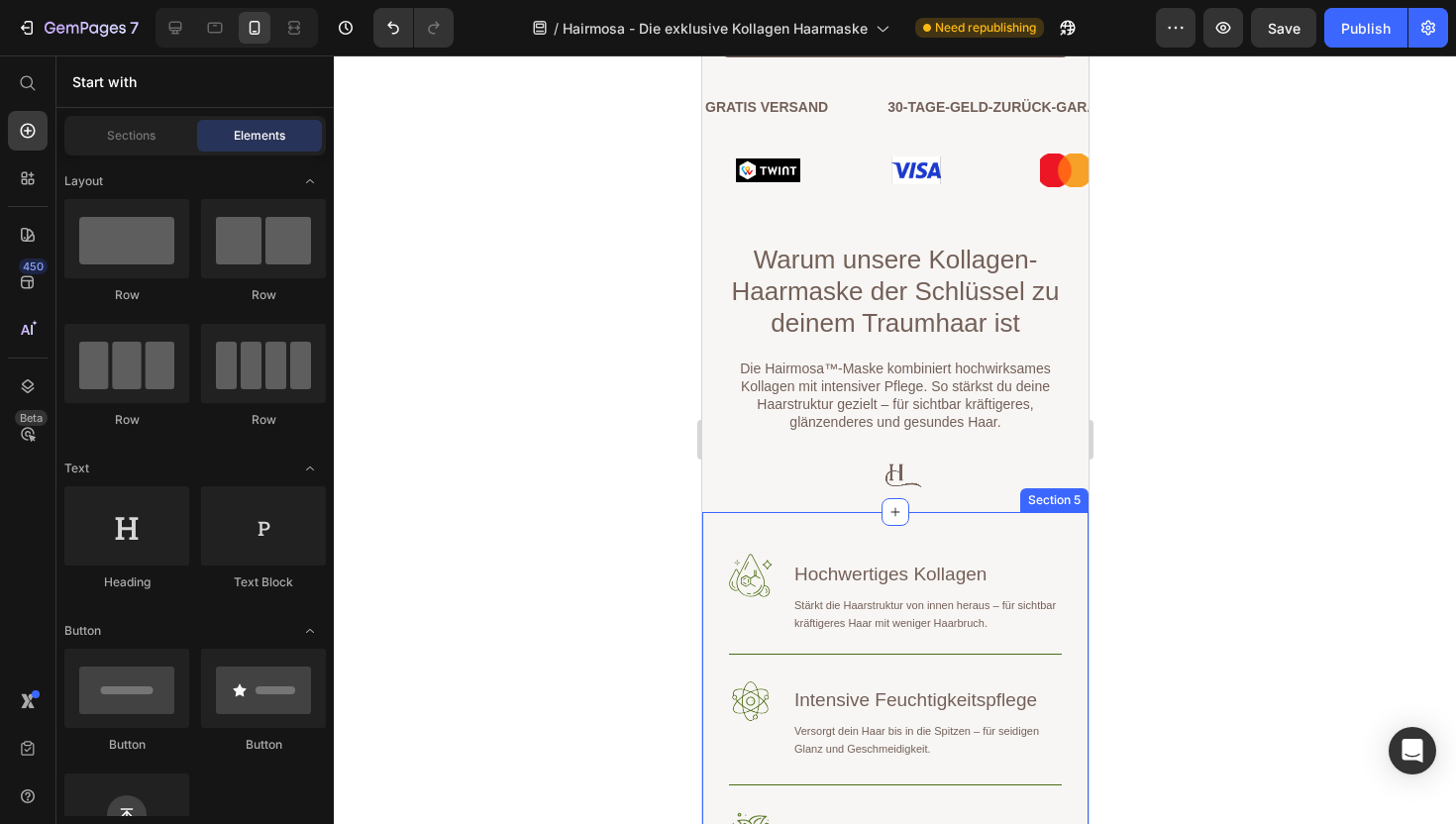 click on "Image Image Image Image Image Image Warum die Hairmosa™ Kollagen-Haarmaske dein Haar verändert Heading Row Image Hochwertiges Kollagen Heading Stärkt die Haarstruktur von innen heraus – für sichtbar kräftigeres Haar mit weniger Haarbruch. Text Block Row Image Intensive Feuchtigkeitspflege Heading Versorgt dein Haar bis in die Spitzen – für seidigen Glanz und Geschmeidigkeit. Text Block Row Image Perfekter Schutz für das Schweizer Klima Heading Wirkt effektiv gegen Trockenheit, Spliss und Umwelteinflüsse – ideal bei Heizungsluft, Kälte und Sonne. Text Block Row Jetzt bestellen & Gratis Haarbooster-Guide sichern Button Row Image Comparison Hero Banner Section 5" at bounding box center (894, 1073) 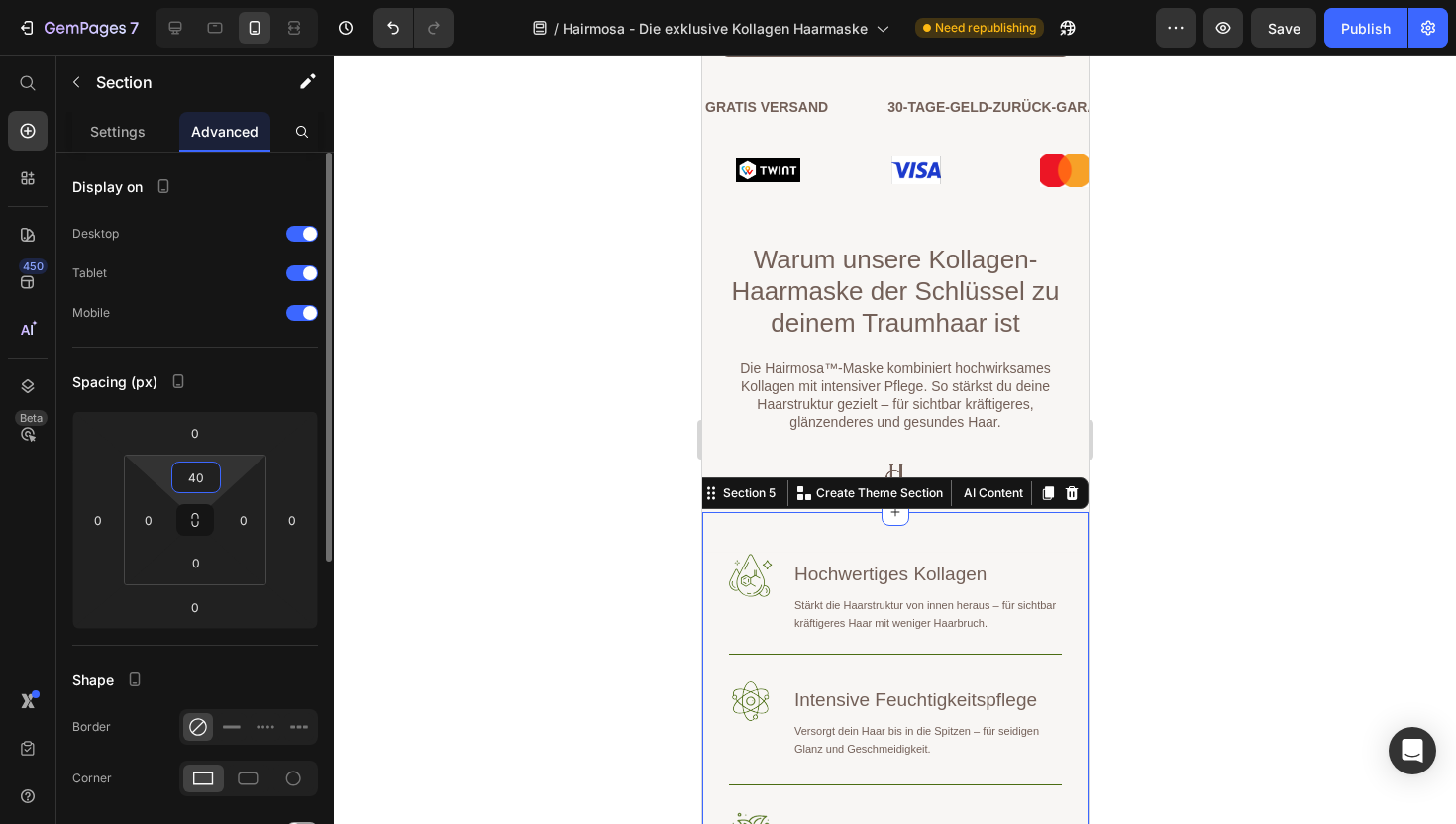 click on "40" at bounding box center [196, 477] 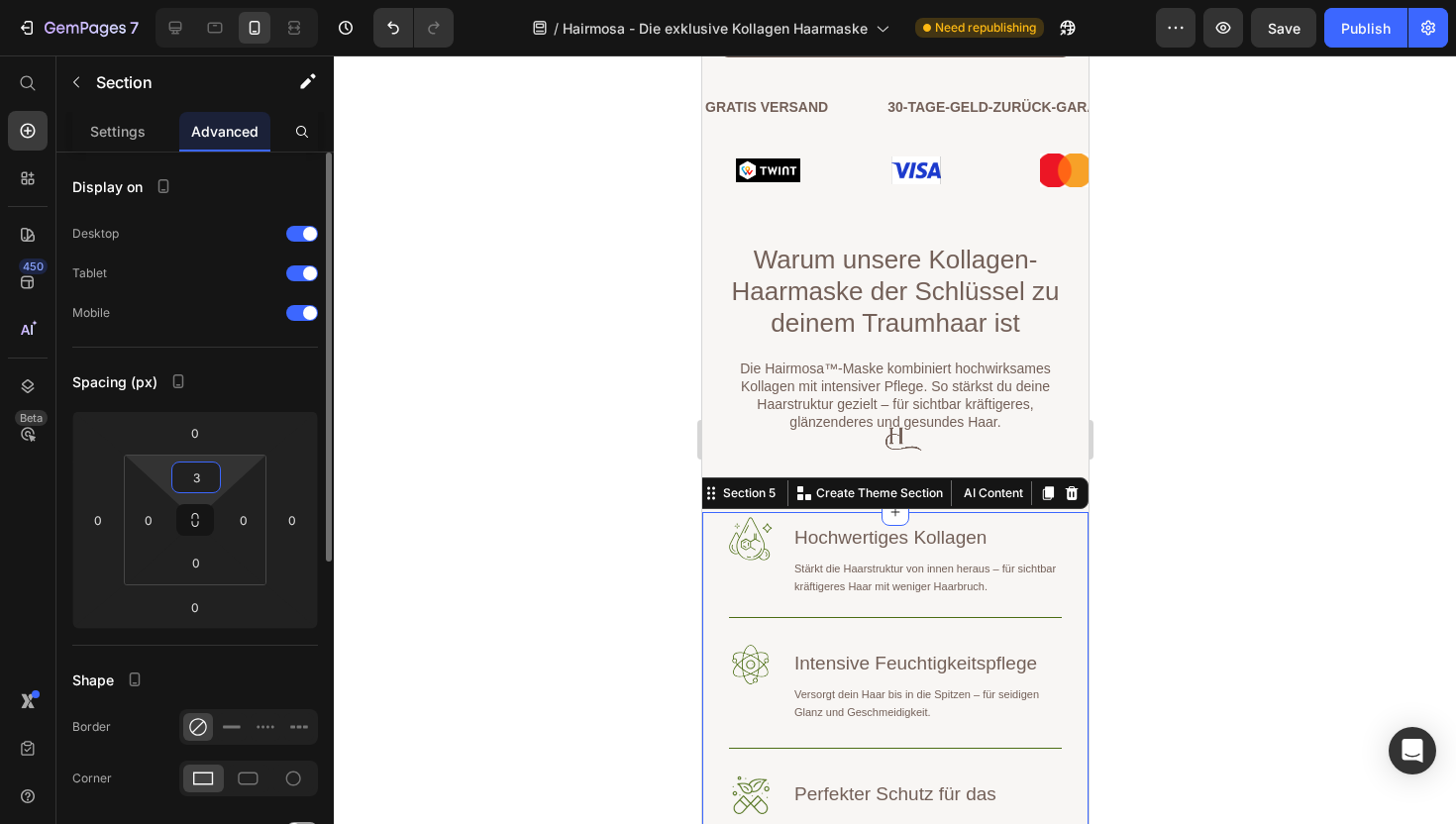 type on "30" 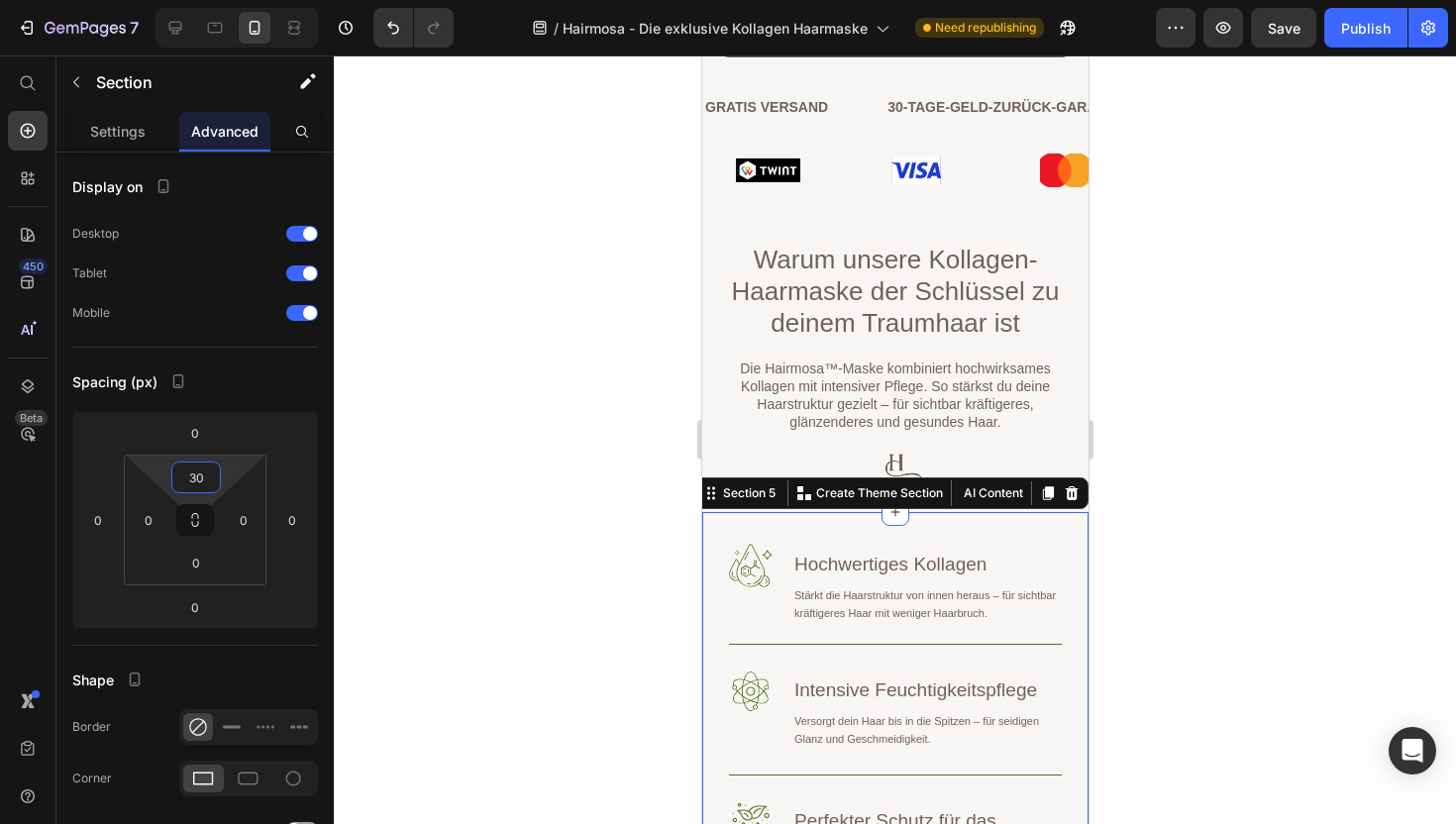 click 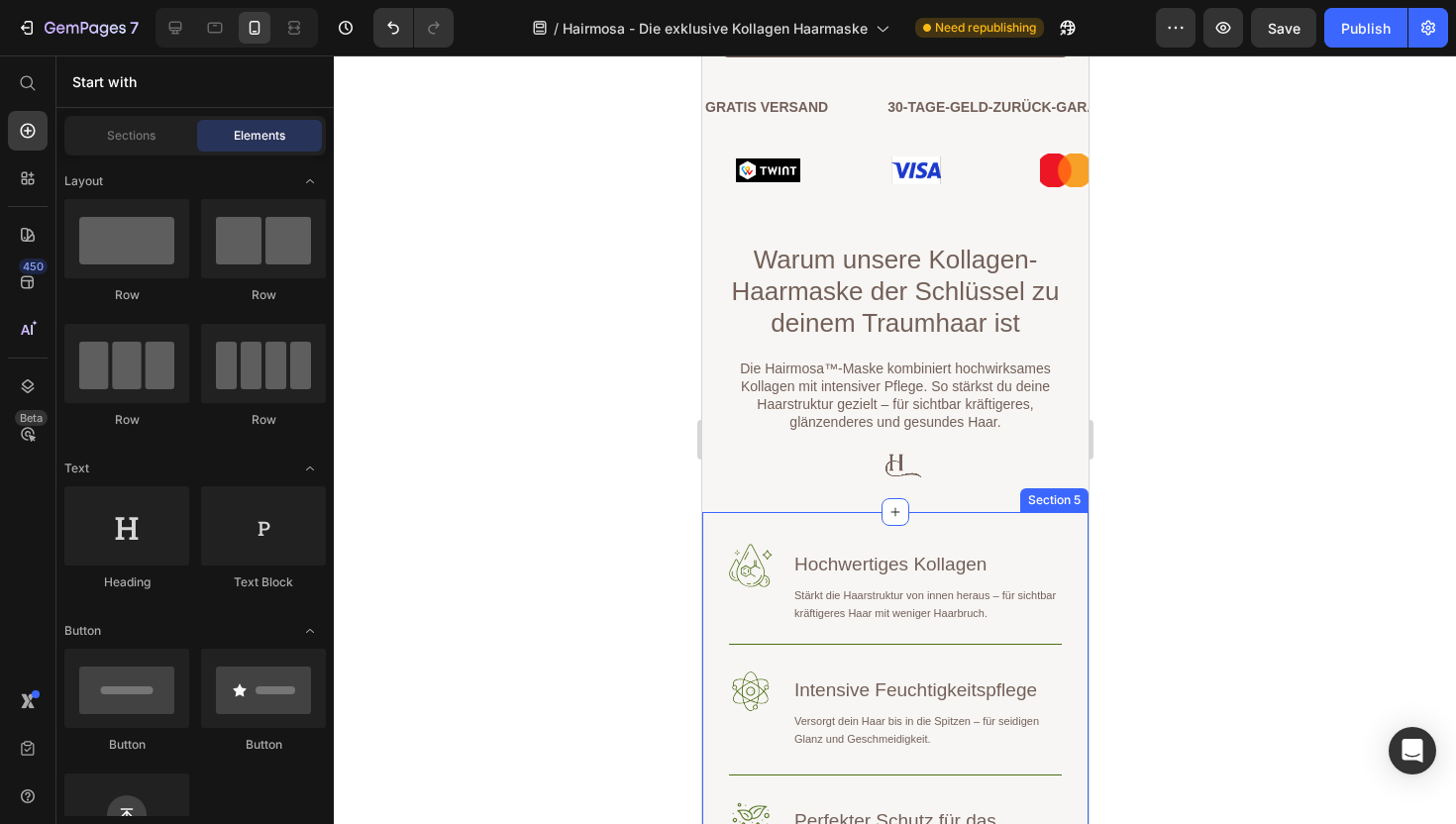 click on "Image Image Image Image Image Image Warum die Hairmosa™ Kollagen-Haarmaske dein Haar verändert Heading Row Image Hochwertiges Kollagen Heading Stärkt die Haarstruktur von innen heraus – für sichtbar kräftigeres Haar mit weniger Haarbruch. Text Block Row Image Intensive Feuchtigkeitspflege Heading Versorgt dein Haar bis in die Spitzen – für seidigen Glanz und Geschmeidigkeit. Text Block Row Image Perfekter Schutz für das Schweizer Klima Heading Wirkt effektiv gegen Trockenheit, Spliss und Umwelteinflüsse – ideal bei Heizungsluft, Kälte und Sonne. Text Block Row Jetzt bestellen & Gratis Haarbooster-Guide sichern Button Row Image Comparison Hero Banner Section 5" at bounding box center [894, 1068] 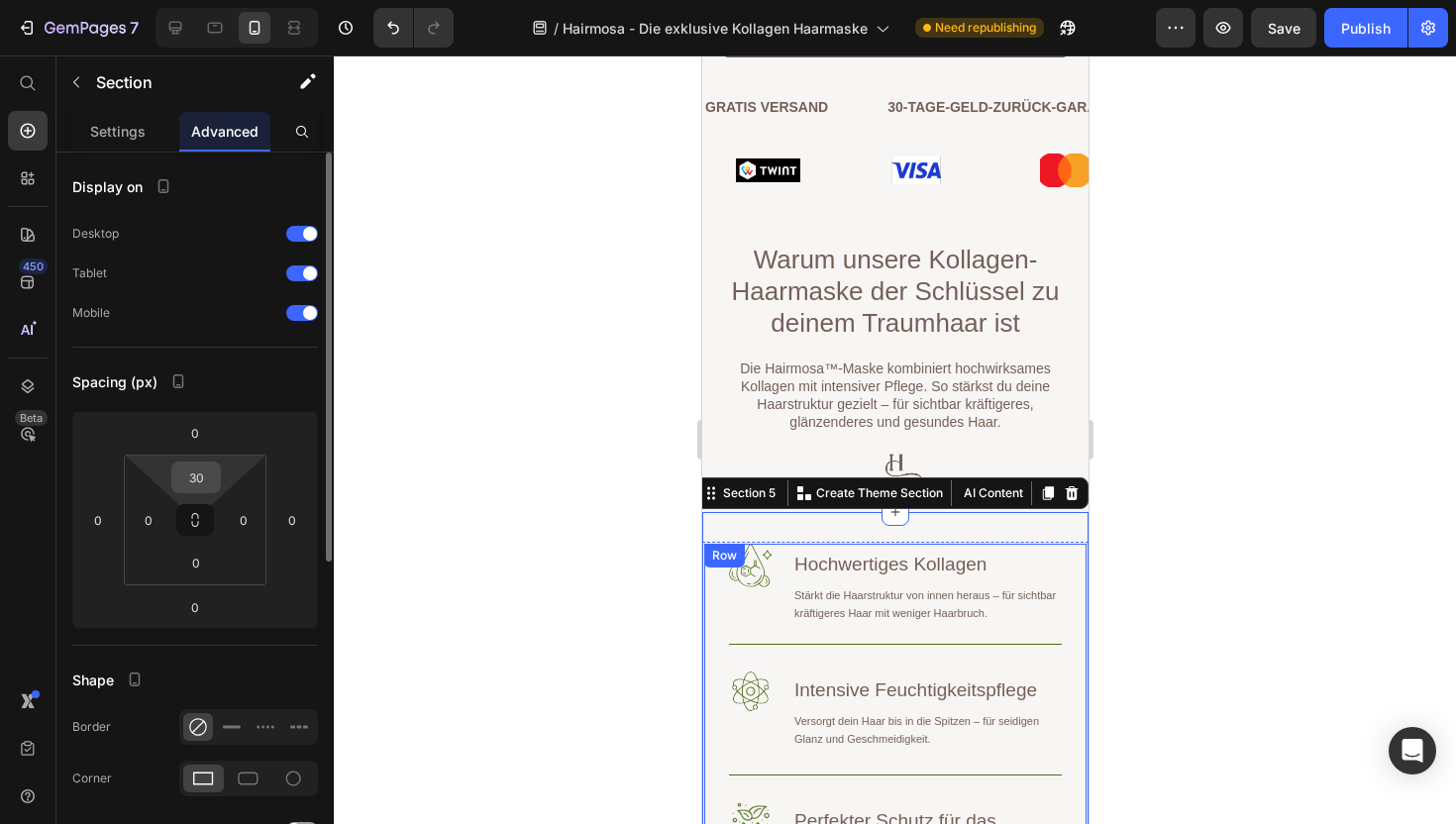 click on "30" at bounding box center [196, 477] 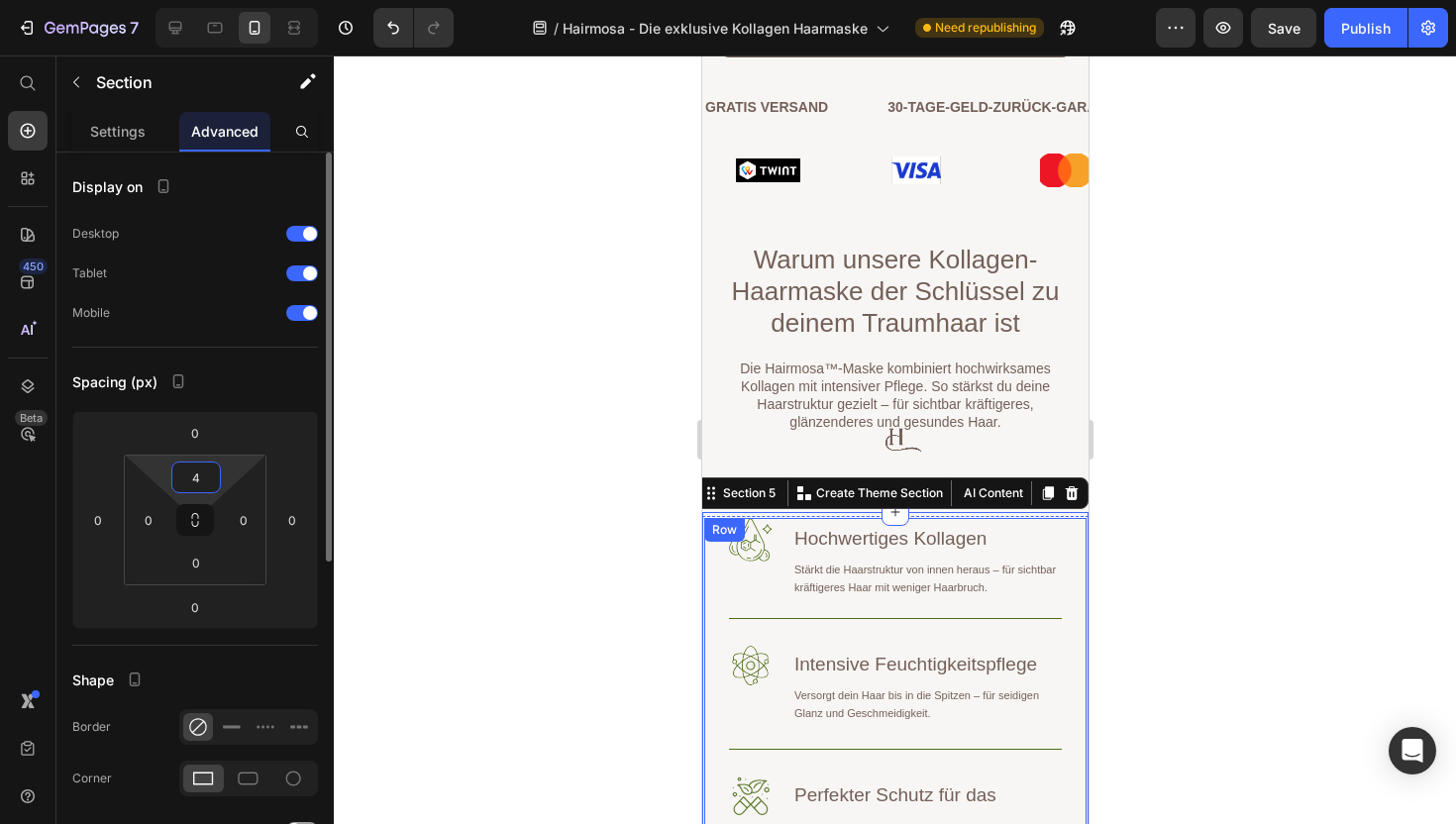 type on "40" 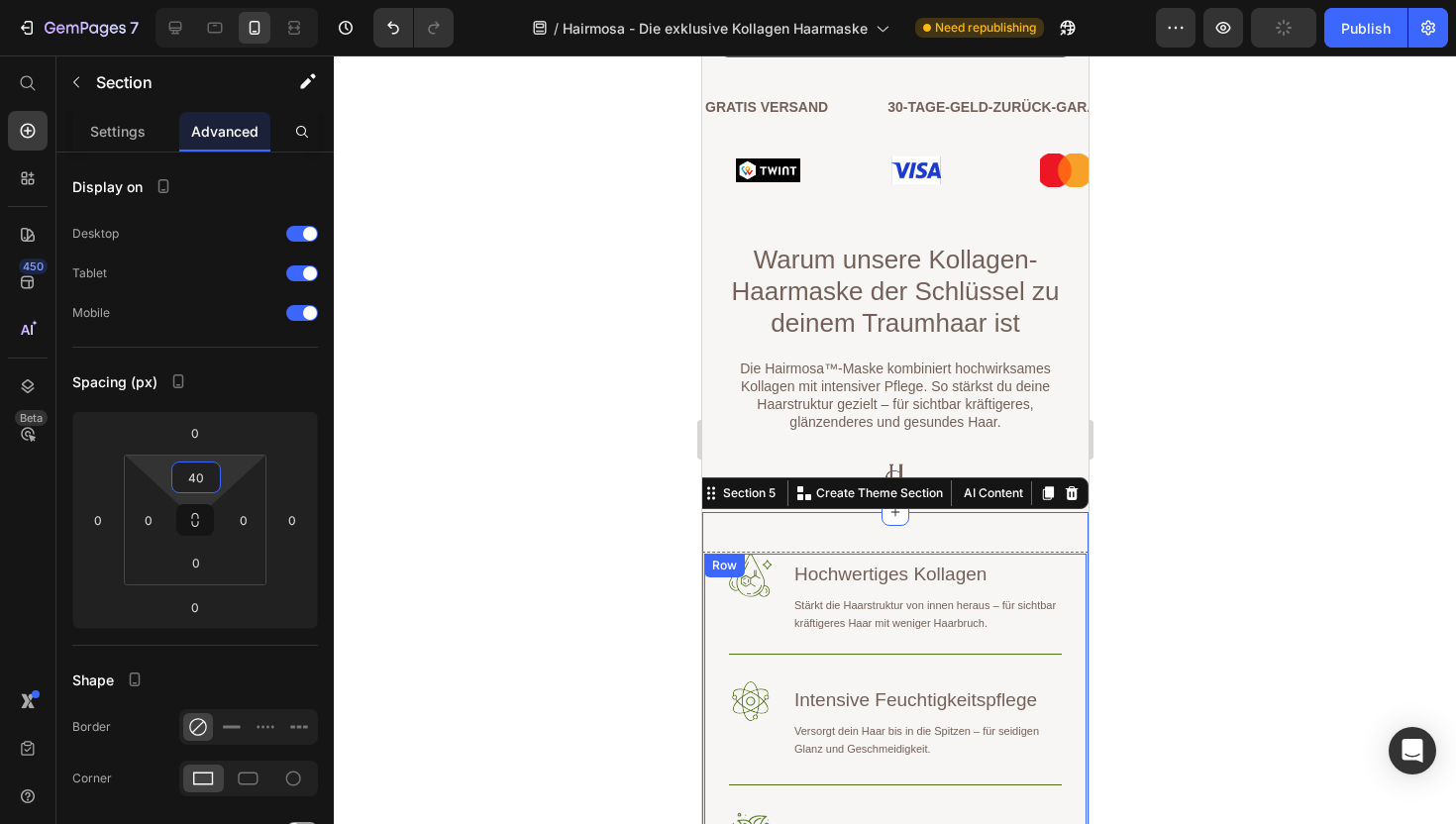 click 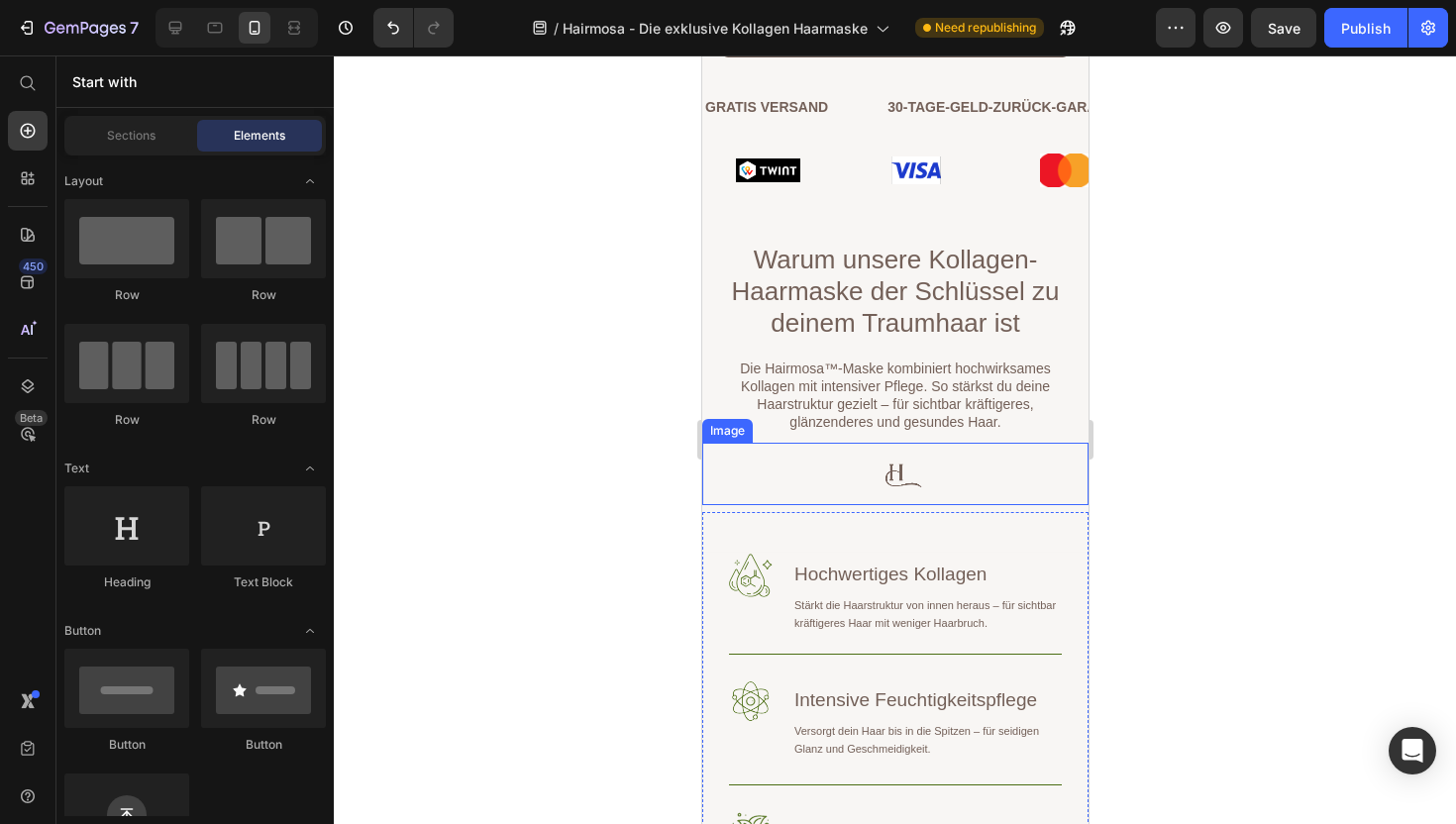 click at bounding box center [894, 473] 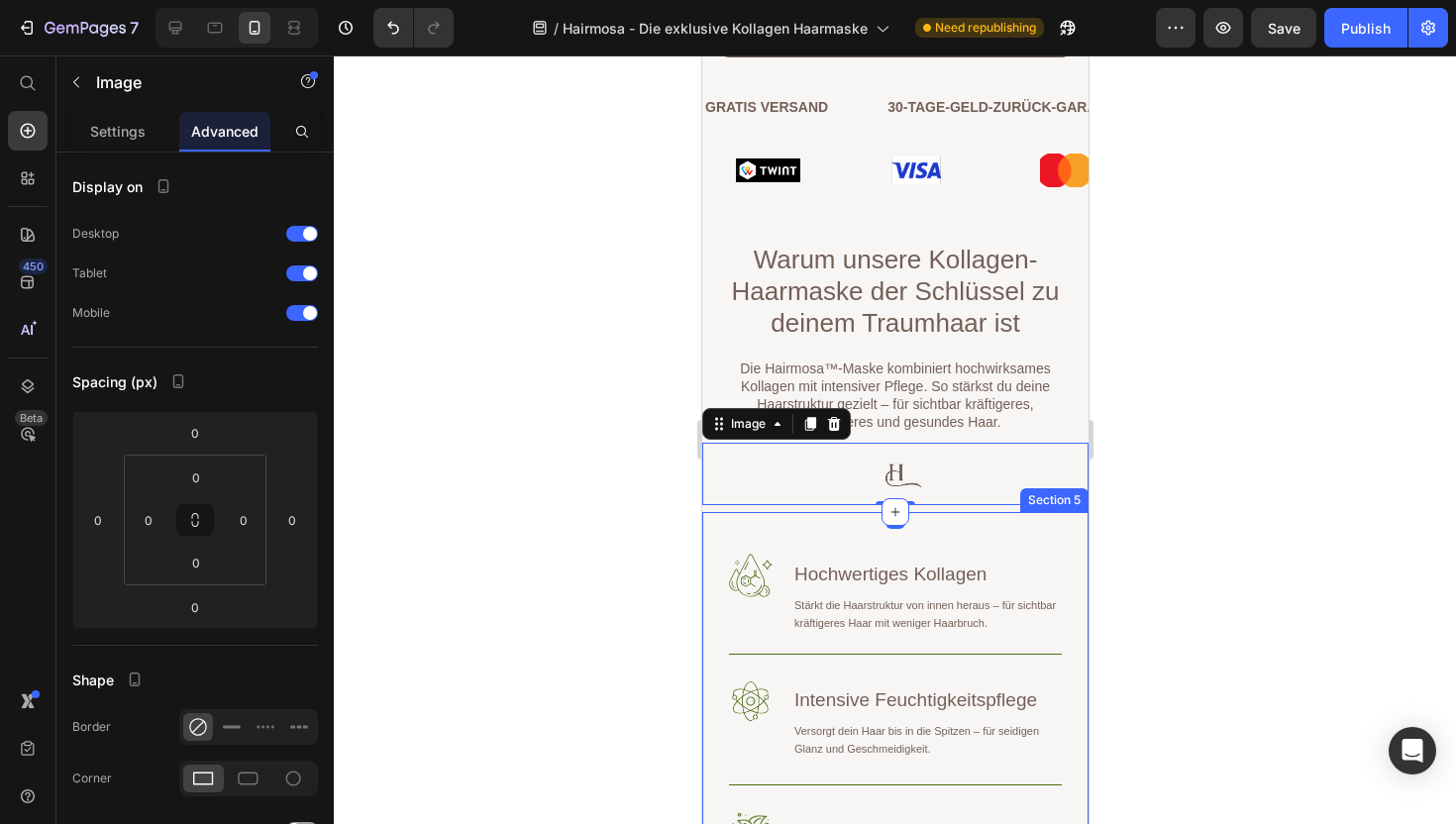 click on "Image Image Image Image Image Image   0 Warum die Hairmosa™ Kollagen-Haarmaske dein Haar verändert Heading Row Image Hochwertiges Kollagen Heading Stärkt die Haarstruktur von innen heraus – für sichtbar kräftigeres Haar mit weniger Haarbruch. Text Block Row Image Intensive Feuchtigkeitspflege Heading Versorgt dein Haar bis in die Spitzen – für seidigen Glanz und Geschmeidigkeit. Text Block Row Image Perfekter Schutz für das Schweizer Klima Heading Wirkt effektiv gegen Trockenheit, Spliss und Umwelteinflüsse – ideal bei Heizungsluft, Kälte und Sonne. Text Block Row Jetzt bestellen & Gratis Haarbooster-Guide sichern Button Row Image Comparison Hero Banner Section 5" at bounding box center [894, 1073] 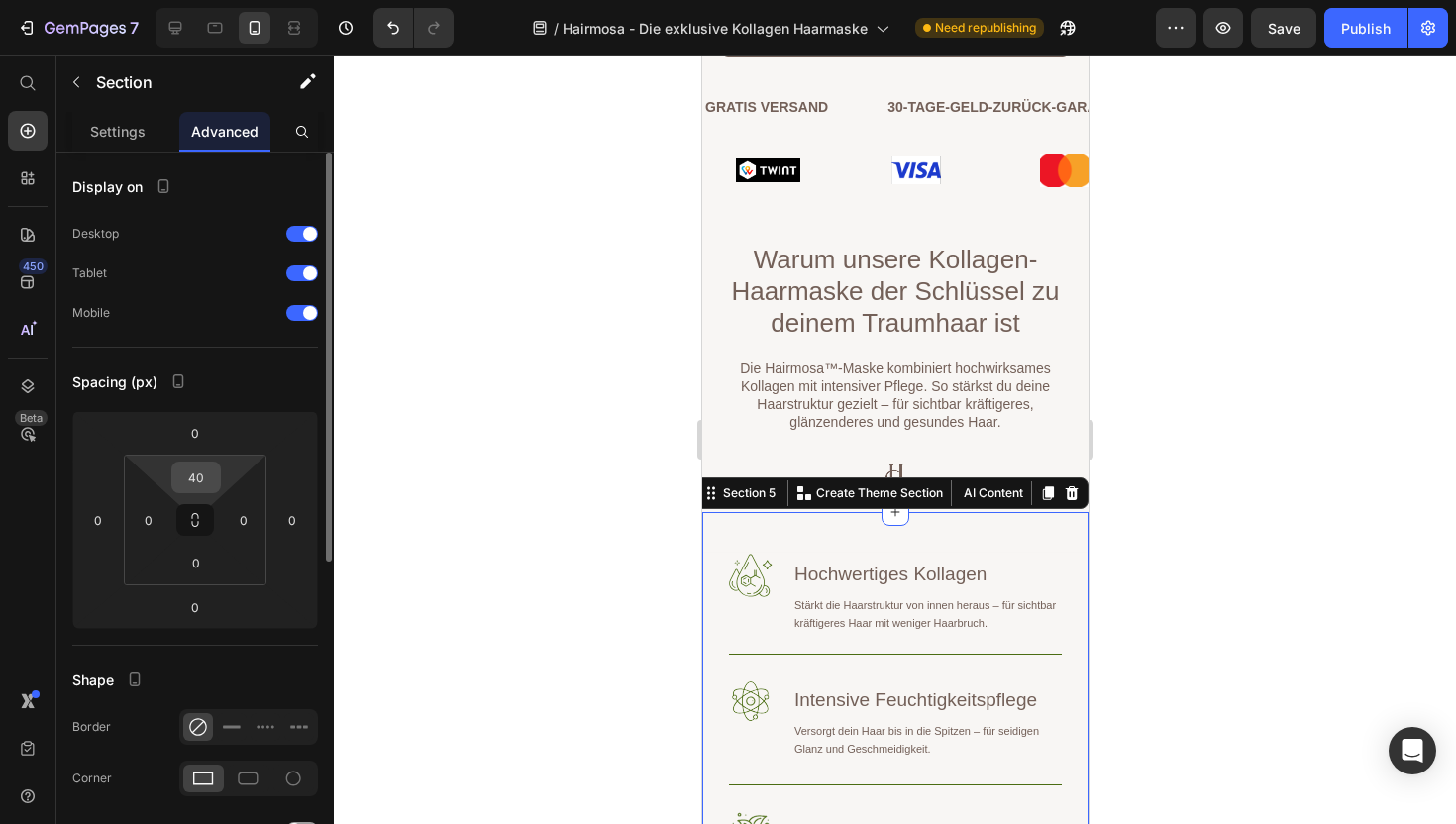 click on "40" at bounding box center (196, 477) 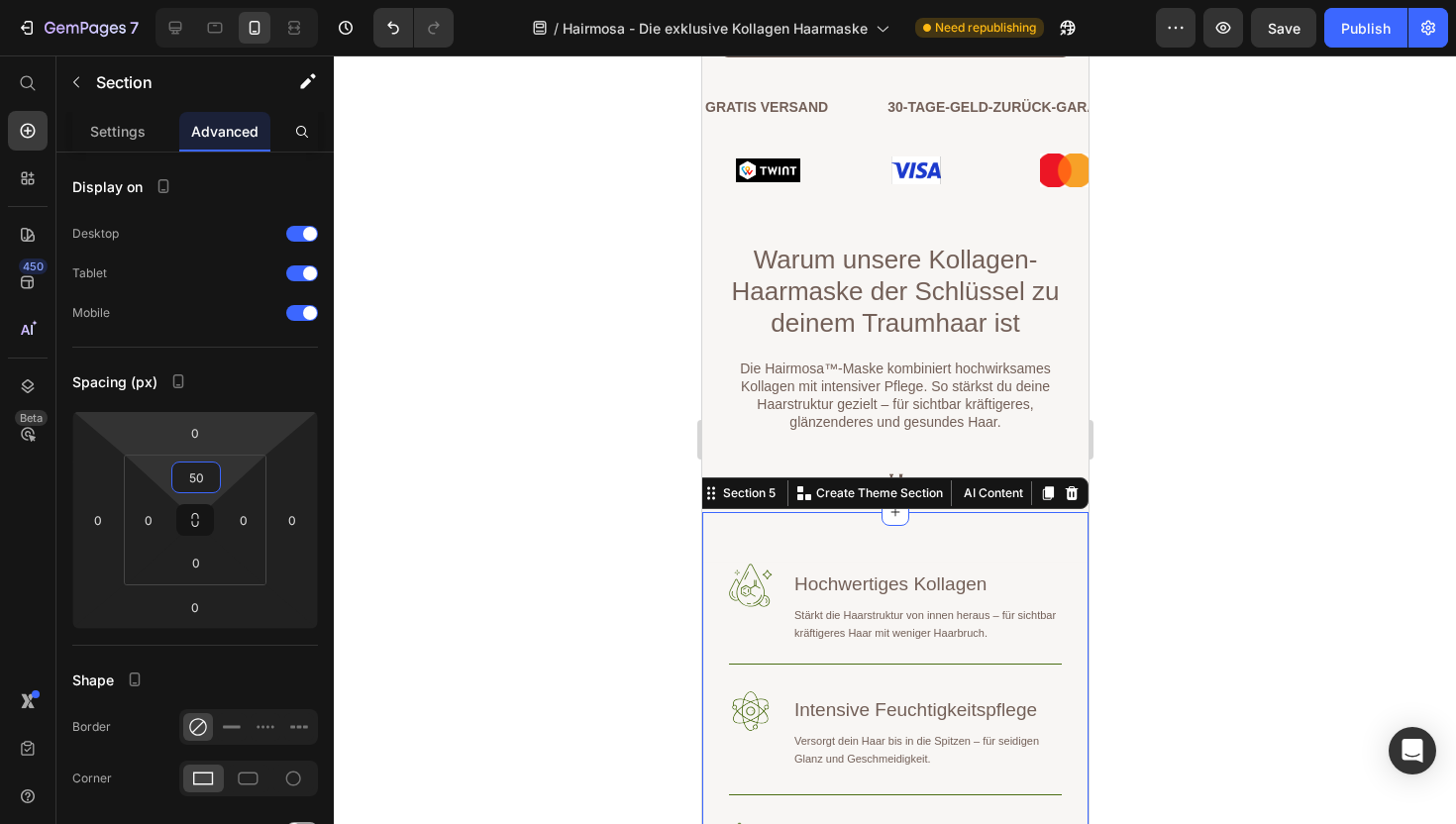 type on "50" 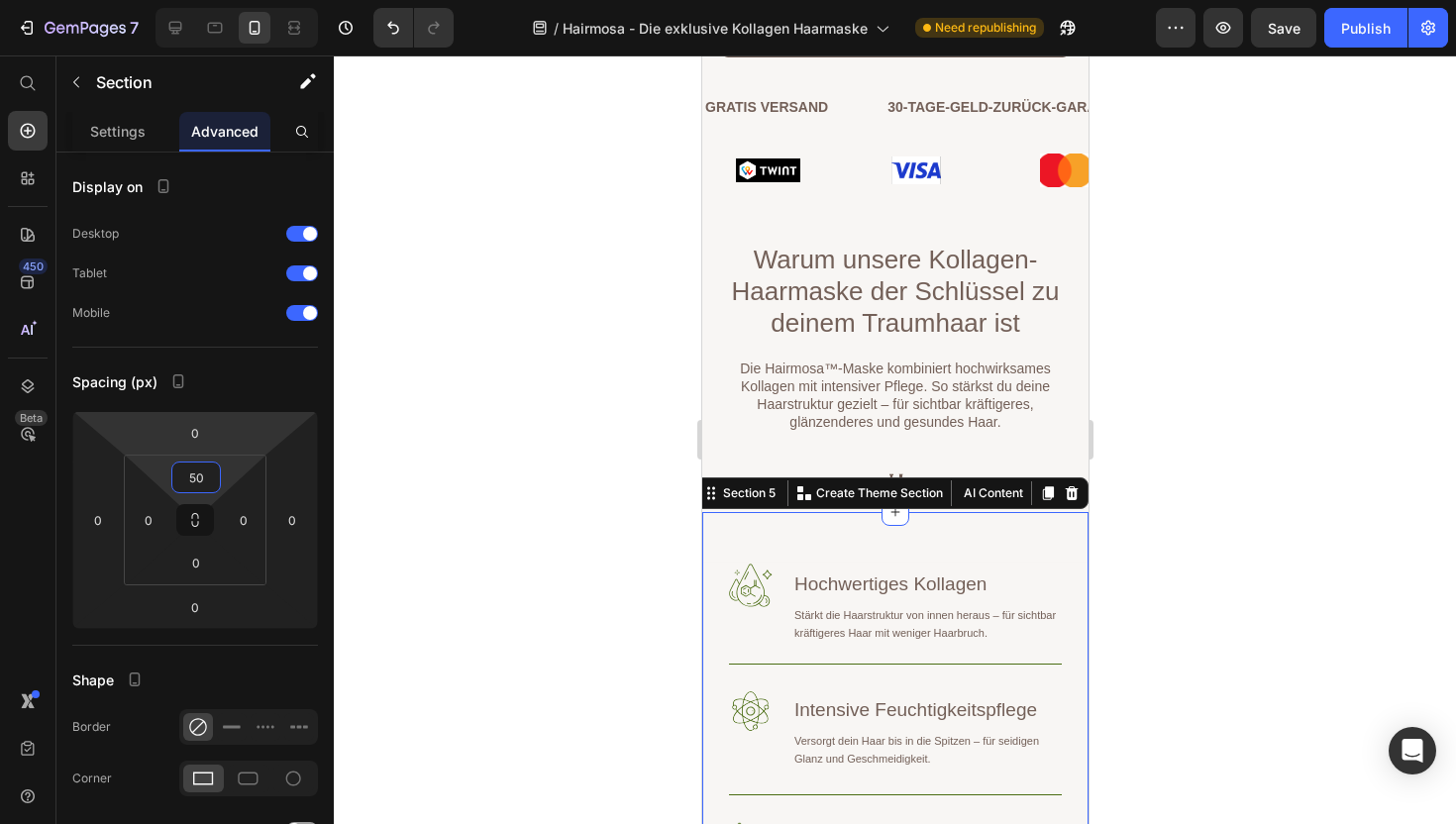 click 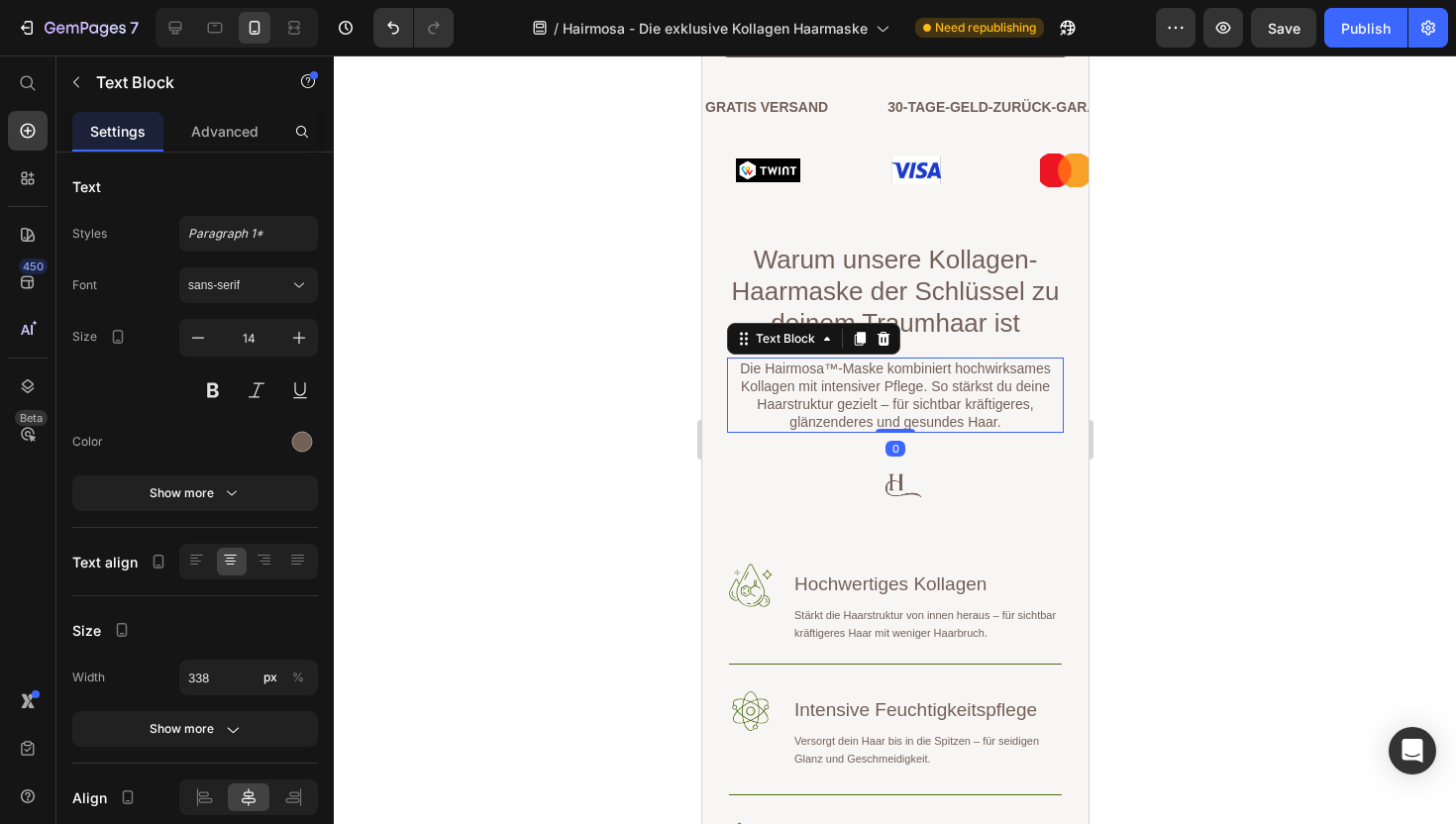 click on "Die Hairmosa™-Maske kombiniert hochwirksames Kollagen mit intensiver Pflege. So stärkst du deine Haarstruktur gezielt – für sichtbar kräftigeres, glänzenderes und gesundes Haar." at bounding box center (894, 395) 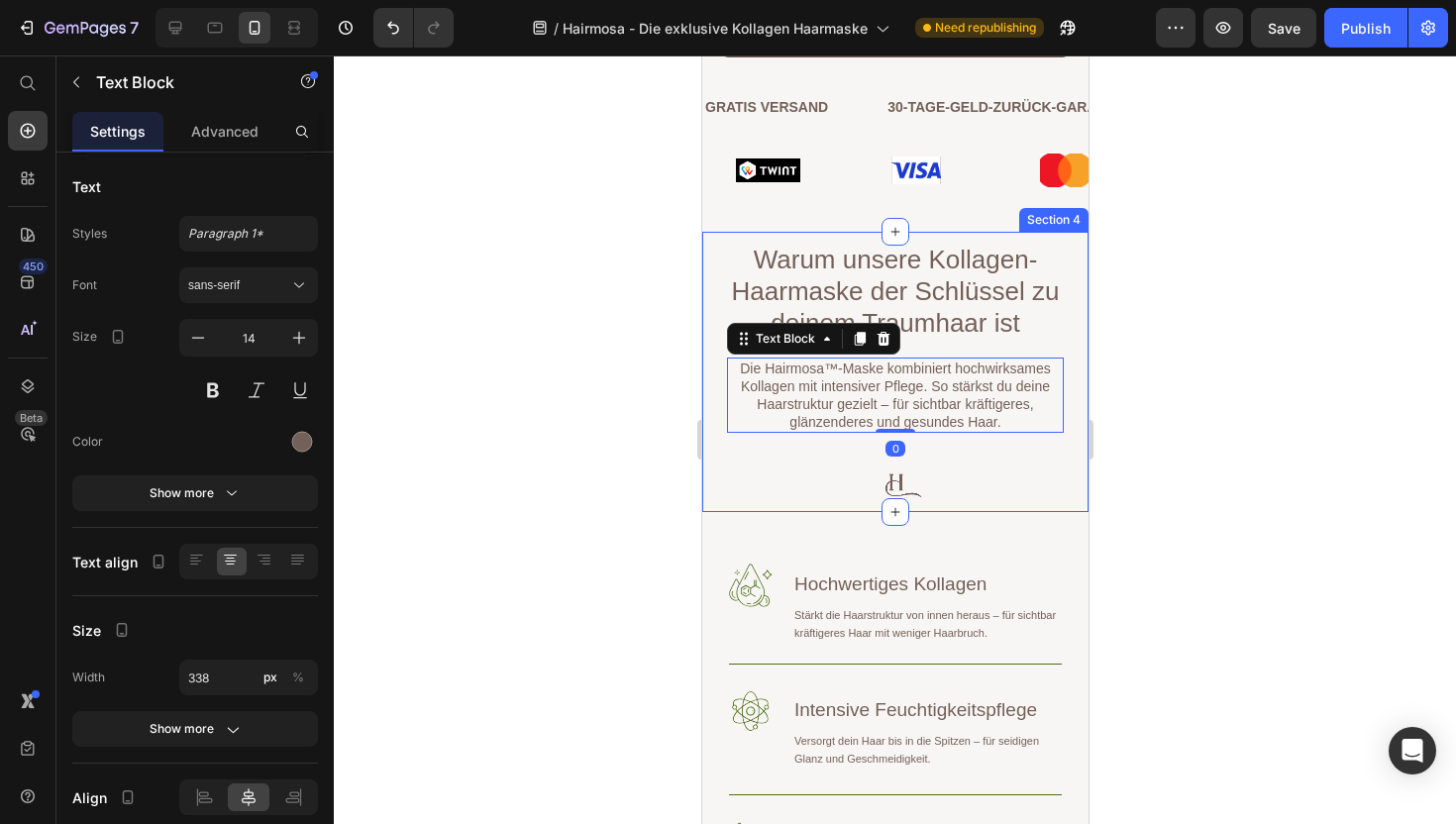 click on "Warum unsere Kollagen-Haarmaske der Schlüssel zu deinem Traumhaar ist Heading Die Hairmosa™-Maske kombiniert hochwirksames Kollagen mit intensiver Pflege. So stärkst du deine Haarstruktur gezielt – für sichtbar kräftigeres, glänzenderes und gesundes Haar. Text Block   0 Row Section 4" at bounding box center [894, 371] 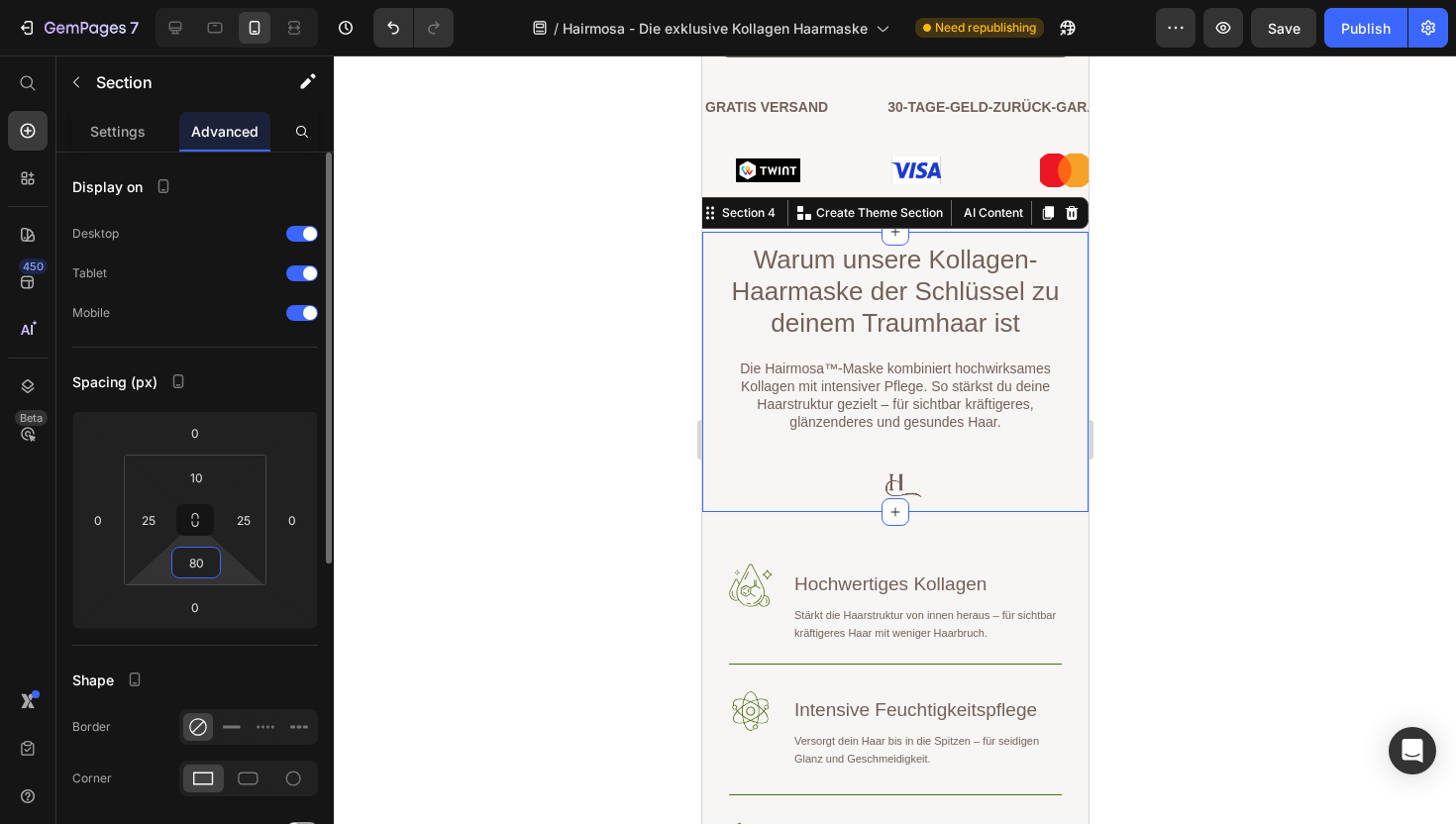 click on "80" at bounding box center (196, 563) 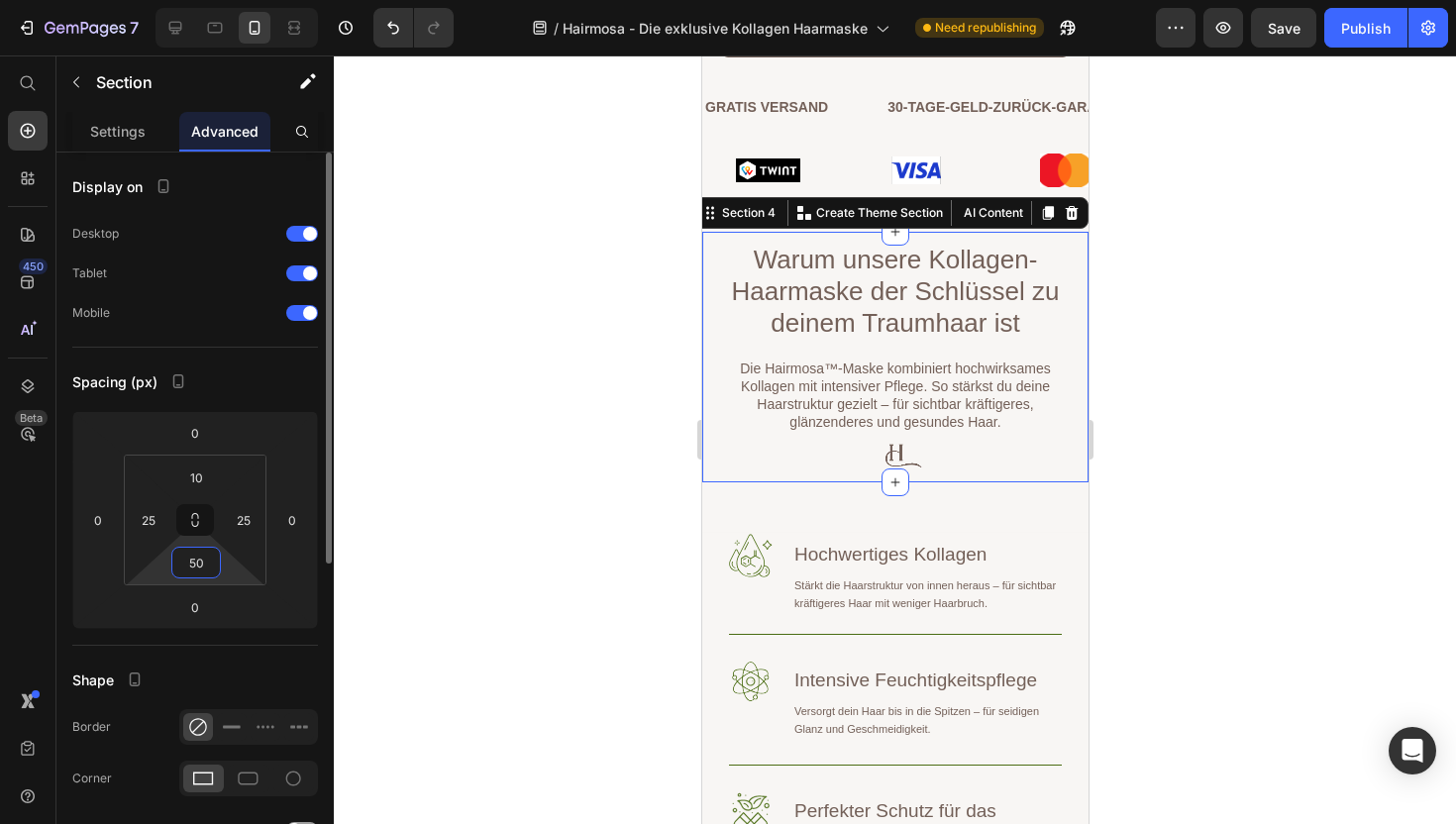type on "5" 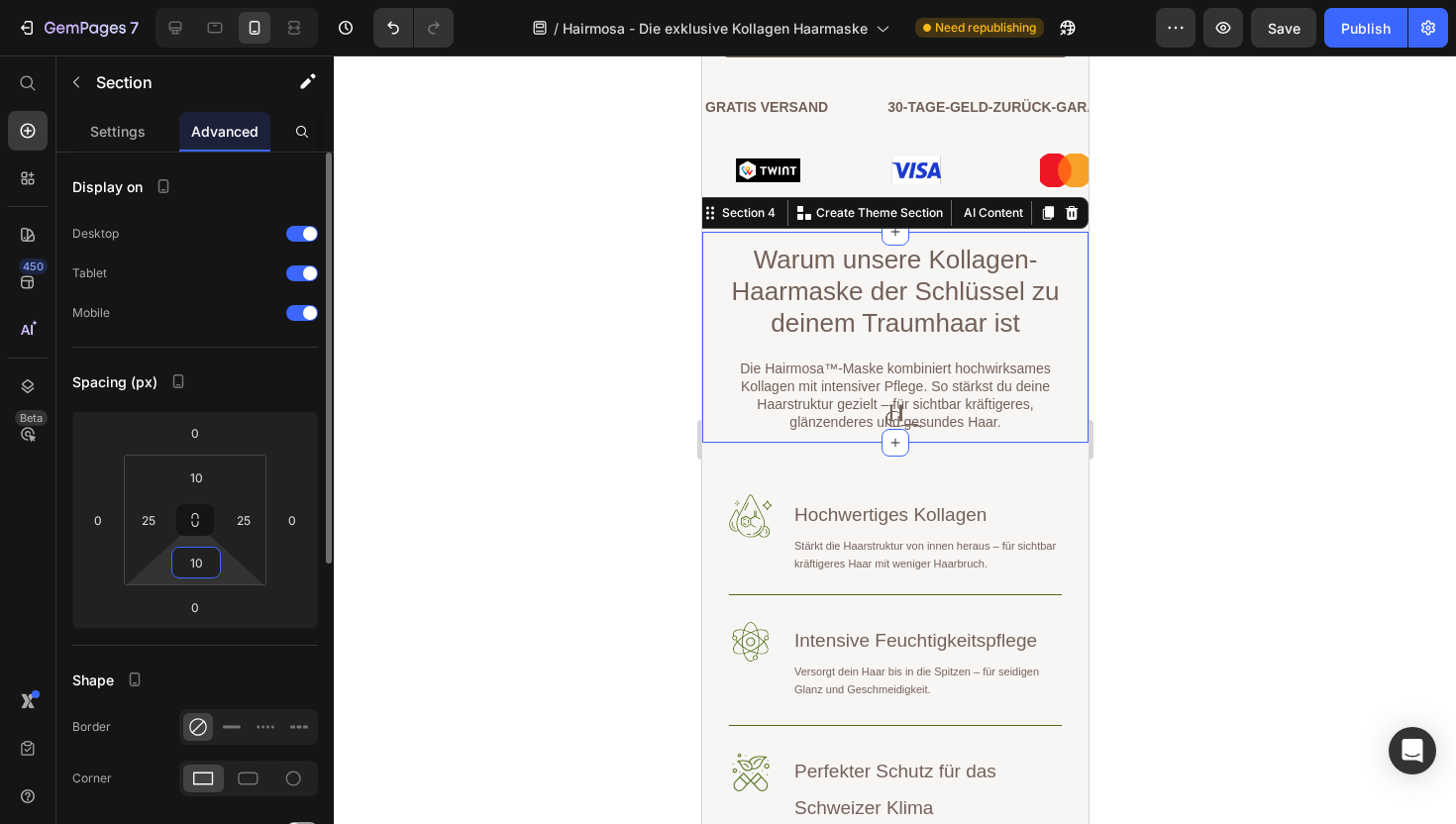 type on "1" 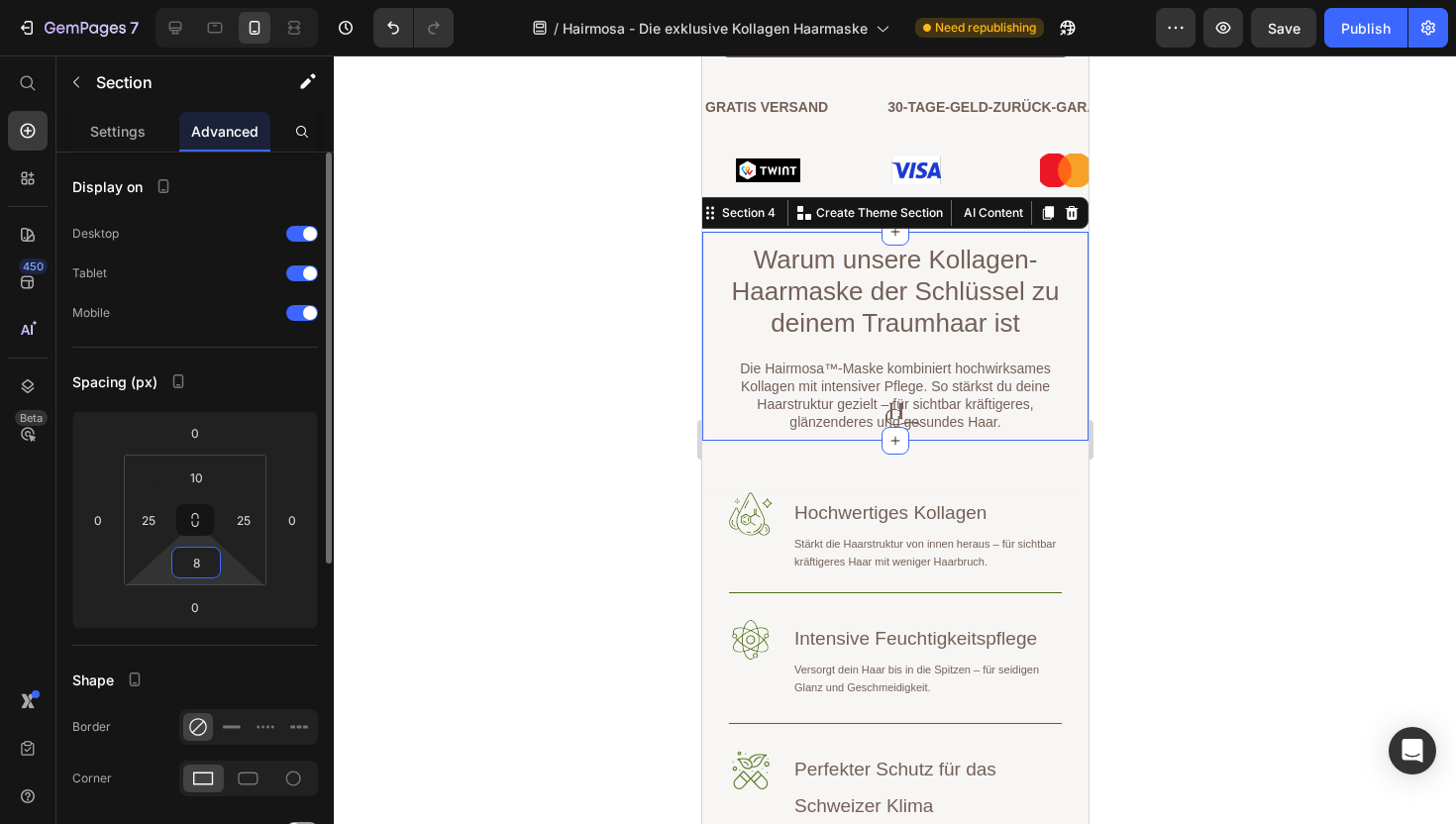 type on "80" 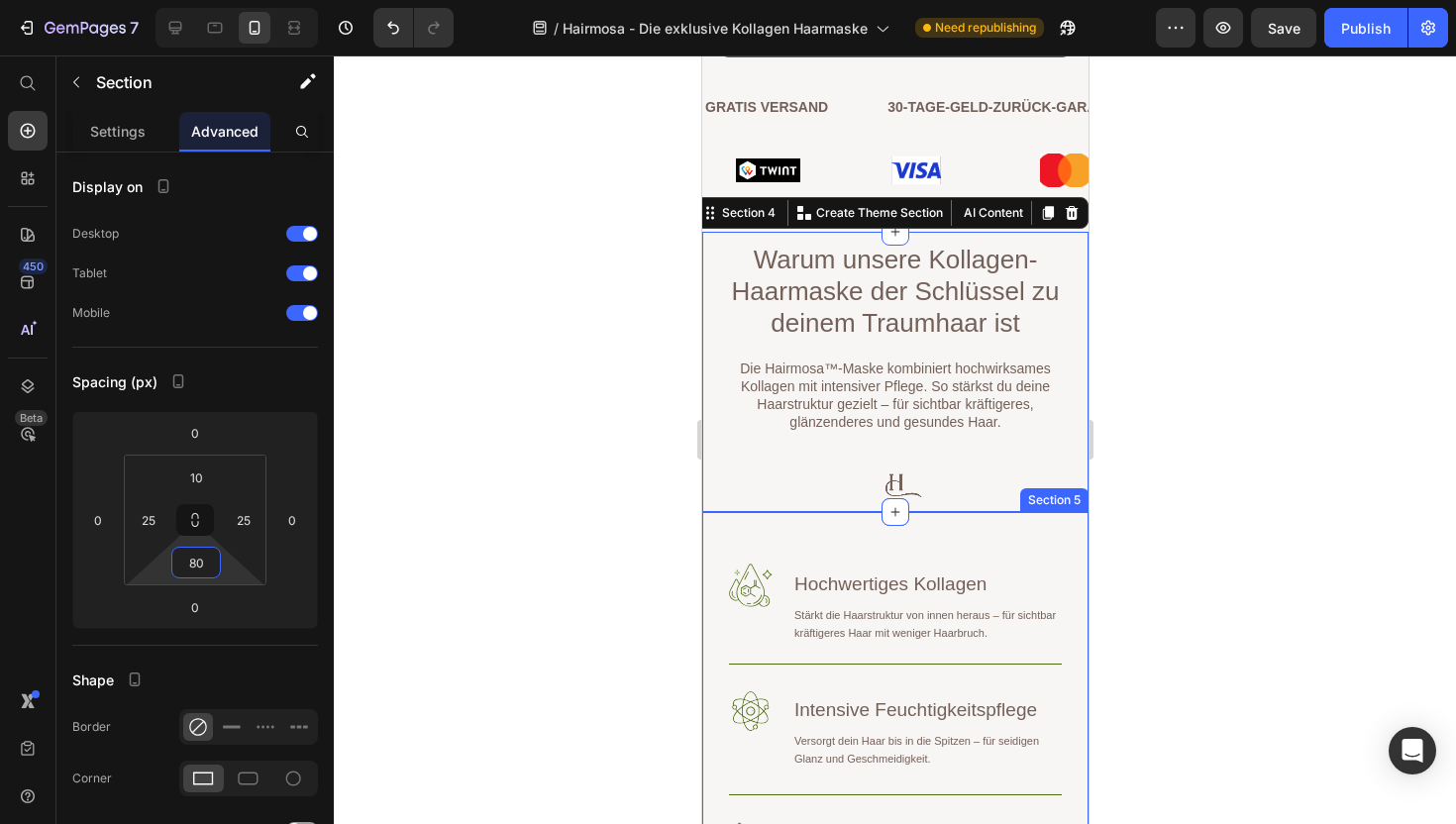 click on "Image Image Image Image Image Image Warum die Hairmosa™ Kollagen-Haarmaske dein Haar verändert Heading Row Image Hochwertiges Kollagen Heading Stärkt die Haarstruktur von innen heraus – für sichtbar kräftigeres Haar mit weniger Haarbruch. Text Block Row Image Intensive Feuchtigkeitspflege Heading Versorgt dein Haar bis in die Spitzen – für seidigen Glanz und Geschmeidigkeit. Text Block Row Image Perfekter Schutz für das Schweizer Klima Heading Wirkt effektiv gegen Trockenheit, Spliss und Umwelteinflüsse – ideal bei Heizungsluft, Kälte und Sonne. Text Block Row Jetzt bestellen & Gratis Haarbooster-Guide sichern Button Row Image Comparison Hero Banner Section 5" at bounding box center (894, 1078) 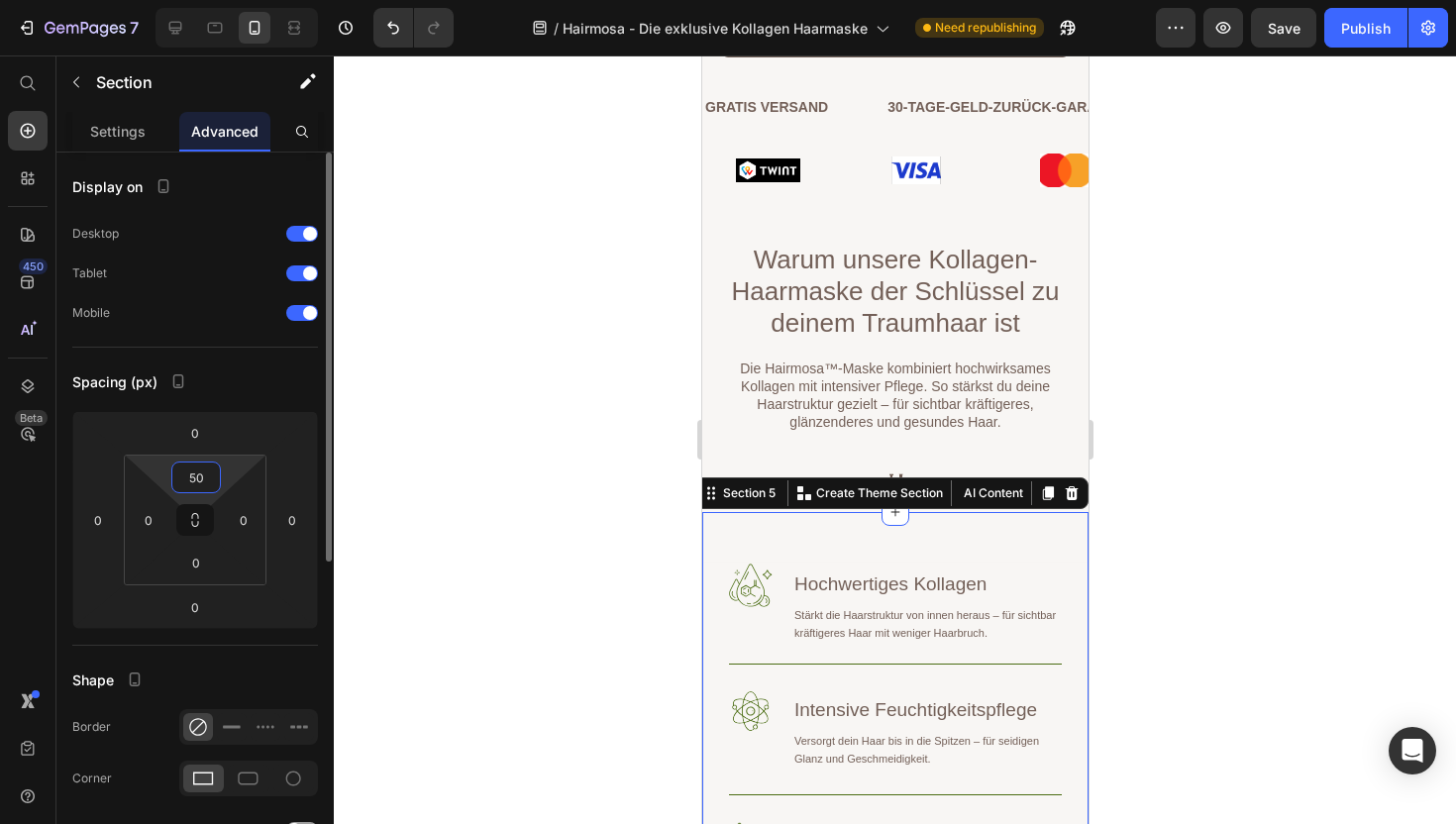 click on "50" at bounding box center (196, 477) 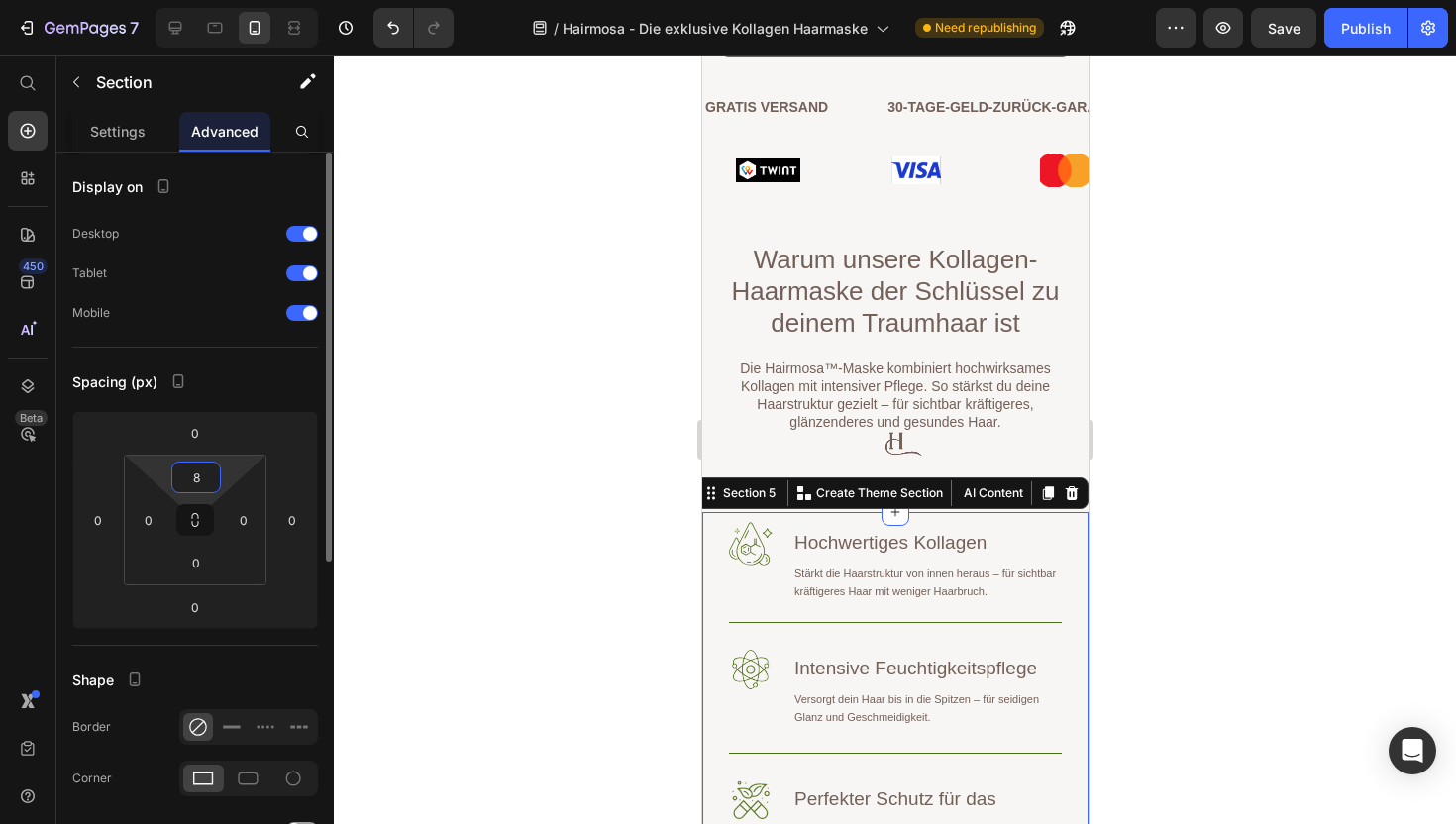 type on "80" 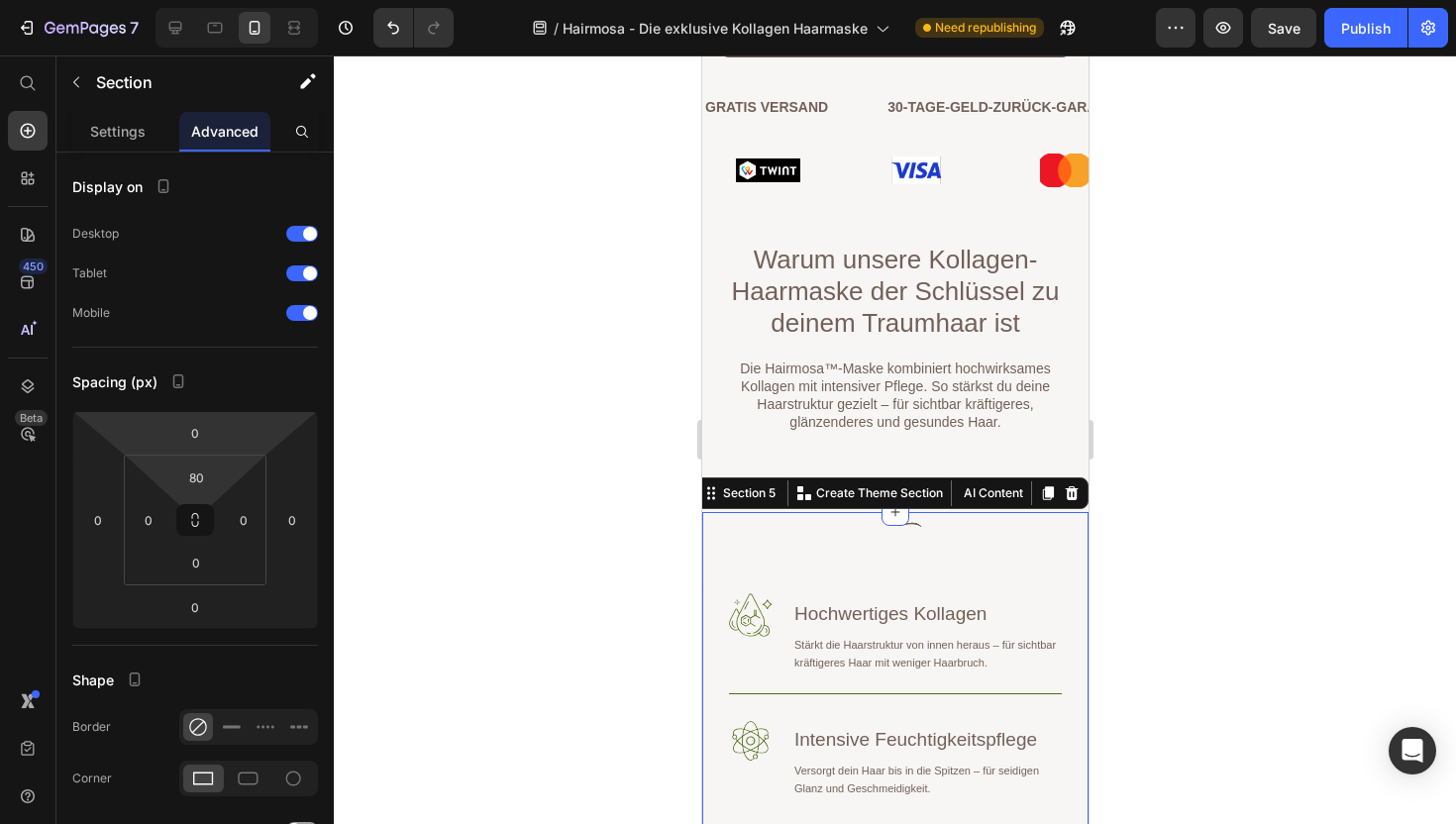click 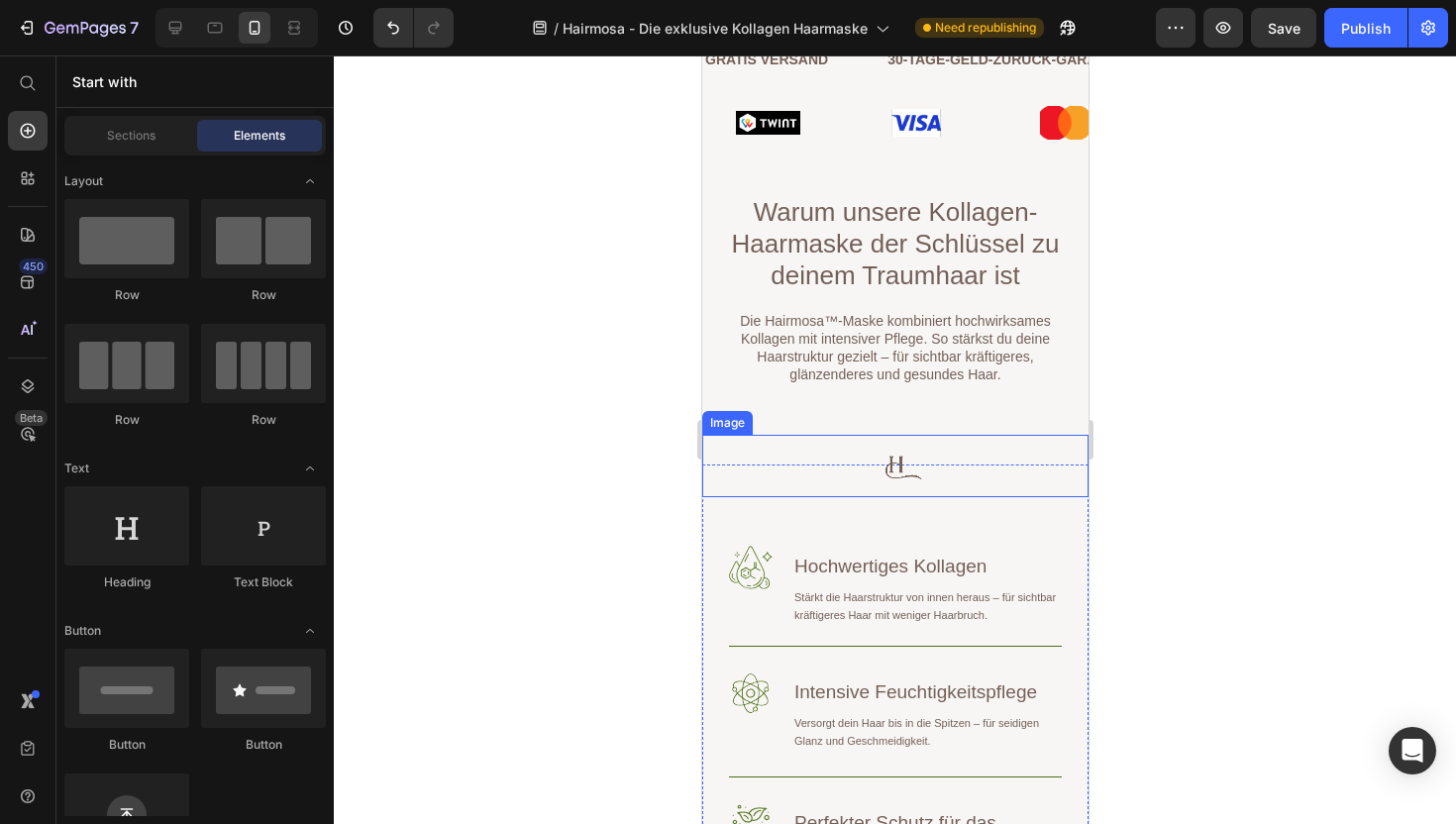 scroll, scrollTop: 1822, scrollLeft: 0, axis: vertical 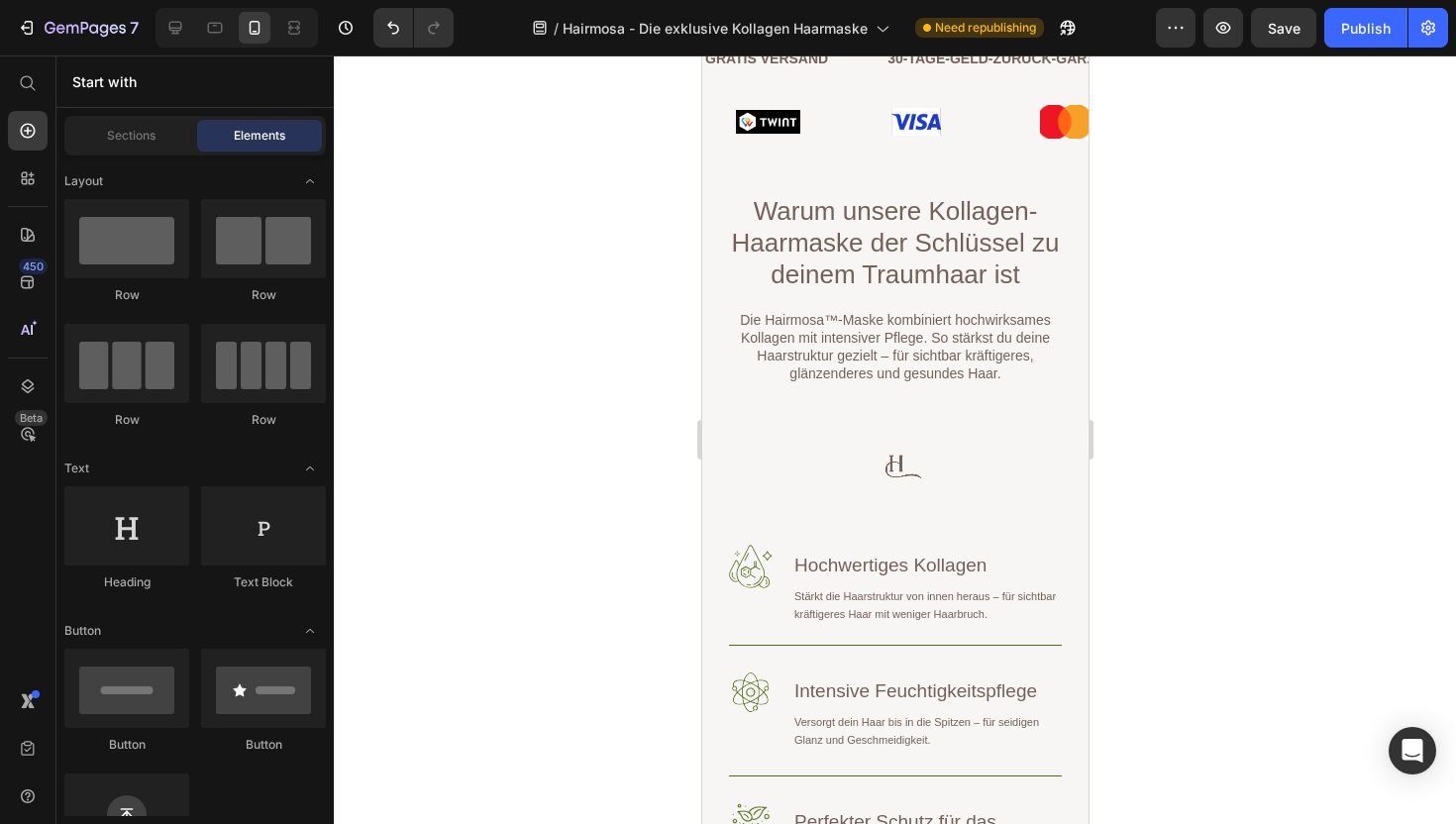 click 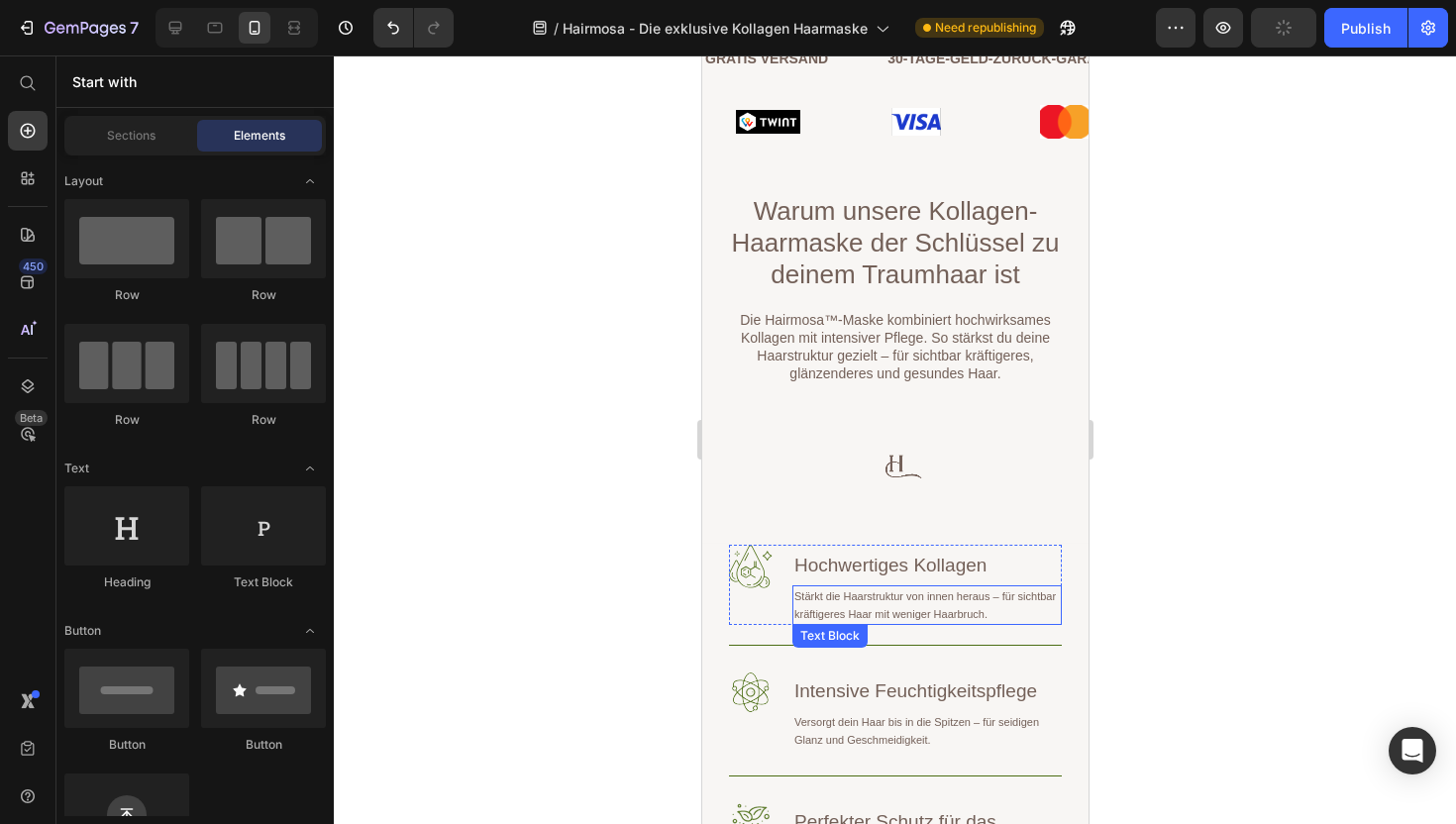 click on "Stärkt die Haarstruktur von innen heraus – für sichtbar kräftigeres Haar mit weniger Haarbruch." at bounding box center [926, 605] 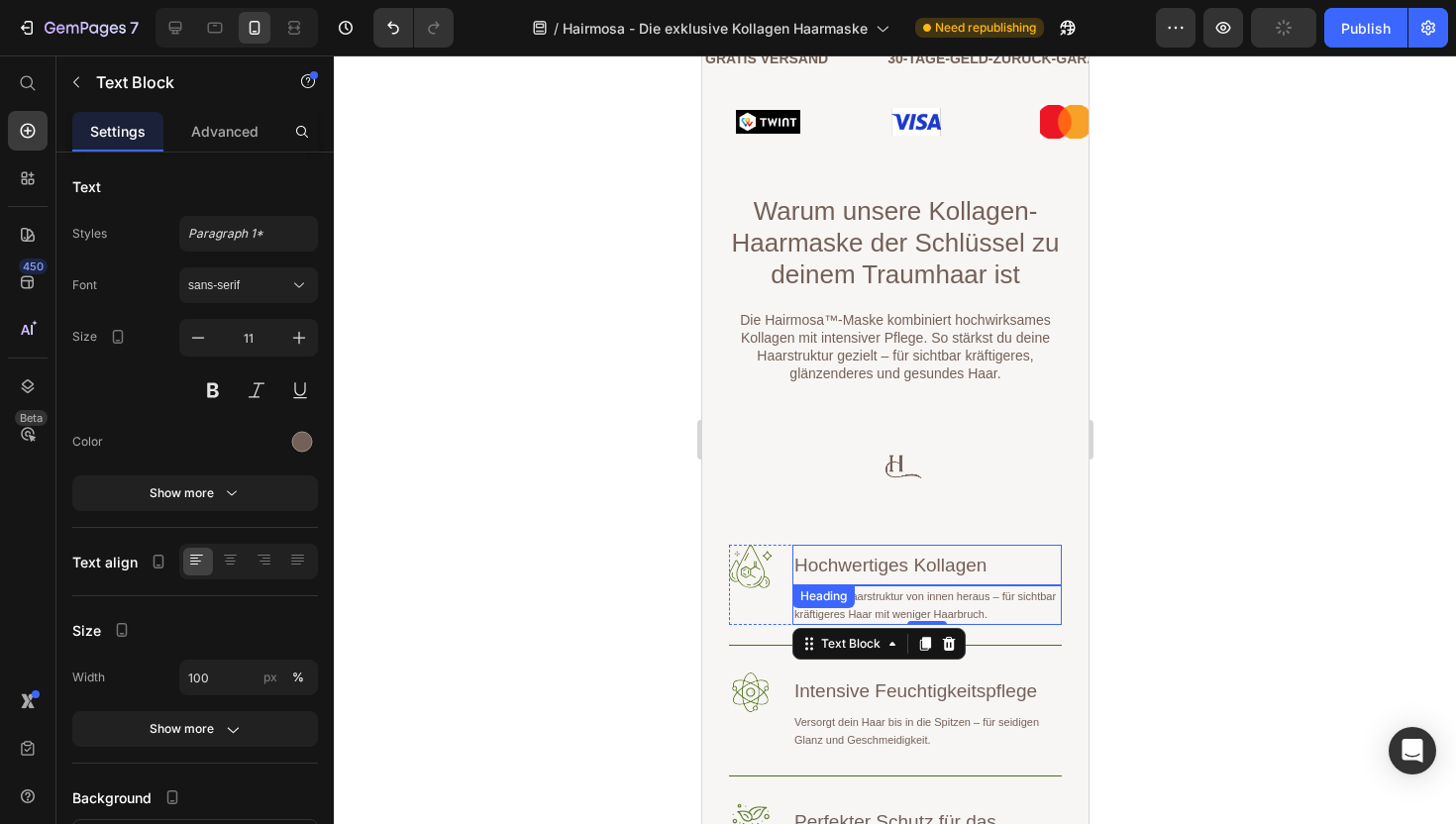 click on "Hochwertiges Kollagen" at bounding box center (926, 565) 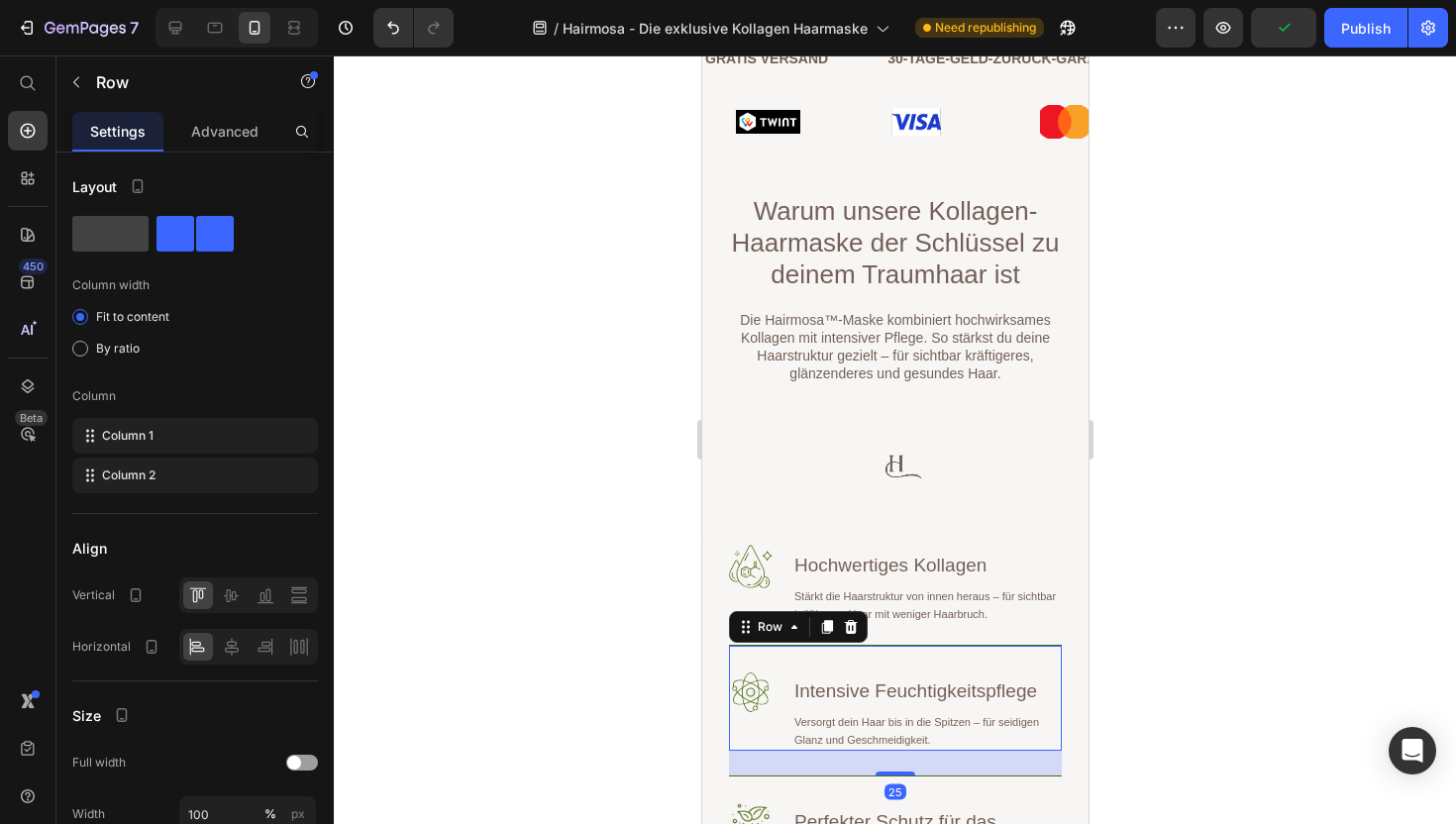 click on "Image Intensive Feuchtigkeitspflege Heading Versorgt dein Haar bis in die Spitzen – für seidigen Glanz und Geschmeidigkeit. Text Block Row   25" at bounding box center (894, 697) 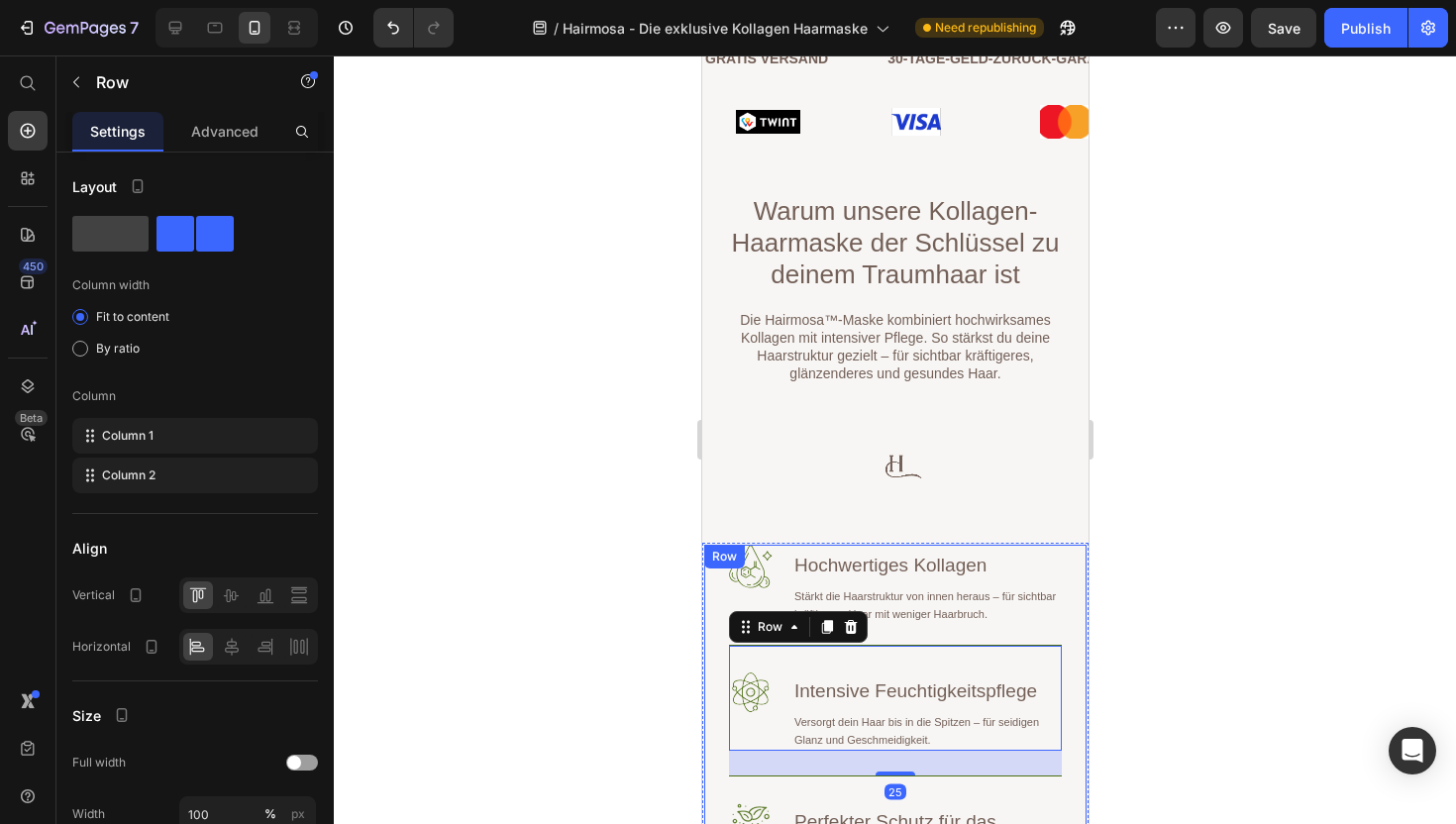 click on "Image Hochwertiges Kollagen Heading Stärkt die Haarstruktur von innen heraus – für sichtbar kräftigeres Haar mit weniger Haarbruch. Text Block Row Image Intensive Feuchtigkeitspflege Heading Versorgt dein Haar bis in die Spitzen – für seidigen Glanz und Geschmeidigkeit. Text Block Row   25 Image Perfekter Schutz für das Schweizer Klima Heading Wirkt effektiv gegen Trockenheit, Spliss und Umwelteinflüsse – ideal bei Heizungsluft, Kälte und Sonne. Text Block Row Jetzt bestellen & Gratis Haarbooster-Guide sichern Button Row" at bounding box center (894, 803) 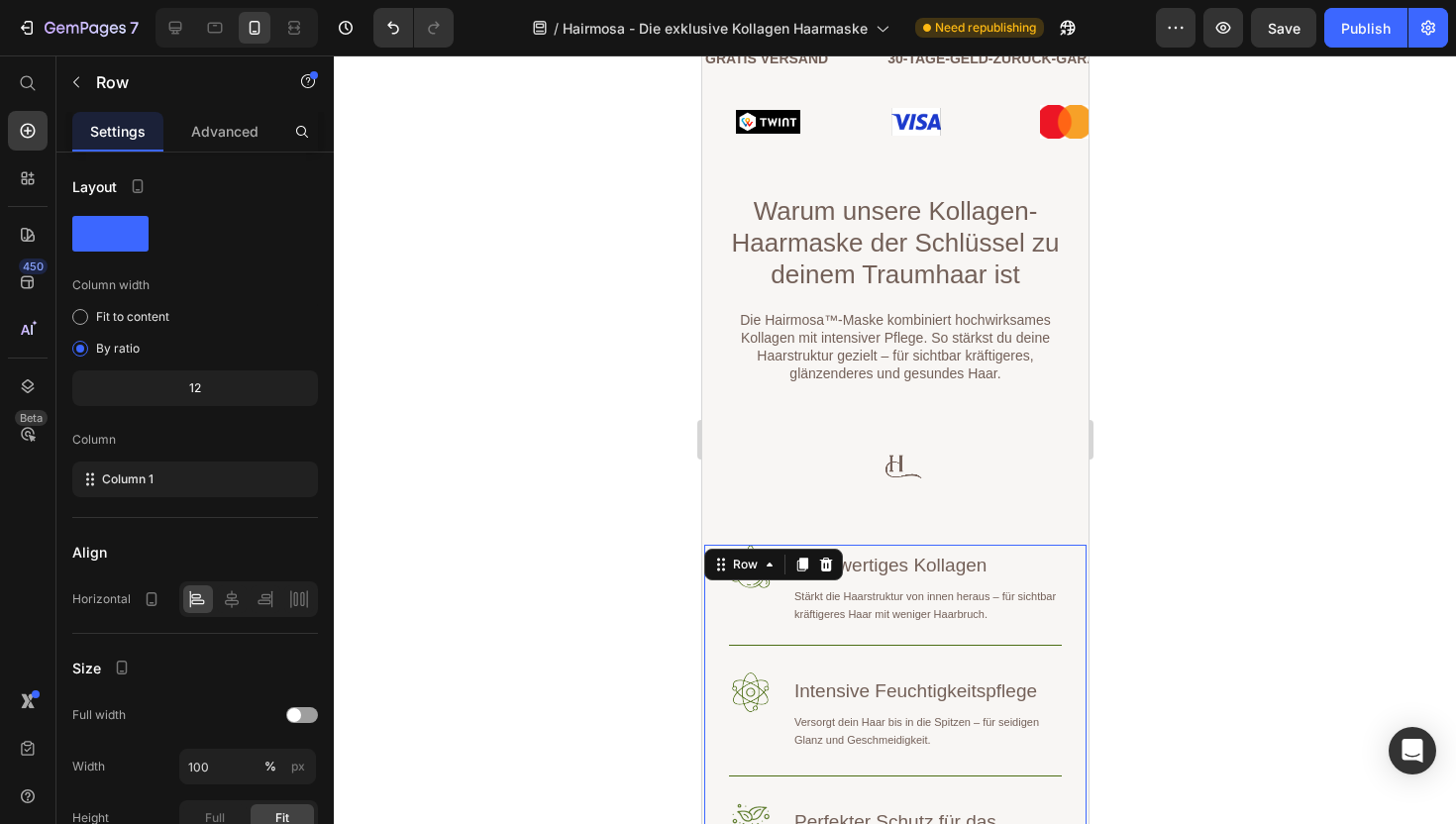 click on "Image Hochwertiges Kollagen Heading Stärkt die Haarstruktur von innen heraus – für sichtbar kräftigeres Haar mit weniger Haarbruch. Text Block Row Image Intensive Feuchtigkeitspflege Heading Versorgt dein Haar bis in die Spitzen – für seidigen Glanz und Geschmeidigkeit. Text Block Row Image Perfekter Schutz für das Schweizer Klima Heading Wirkt effektiv gegen Trockenheit, Spliss und Umwelteinflüsse – ideal bei Heizungsluft, Kälte und Sonne. Text Block Row Jetzt bestellen & Gratis Haarbooster-Guide sichern Button" at bounding box center (894, 803) 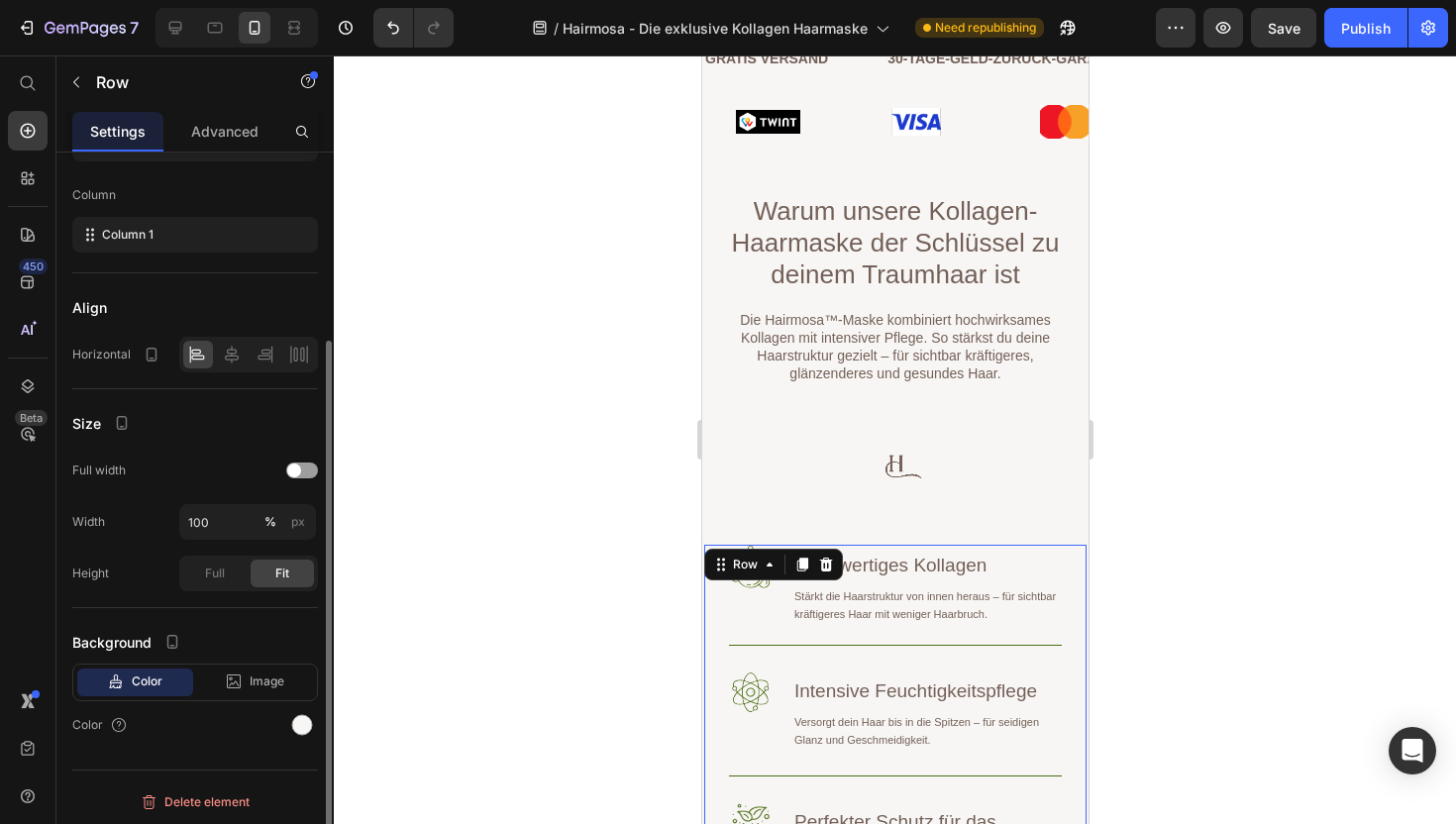 scroll, scrollTop: 248, scrollLeft: 0, axis: vertical 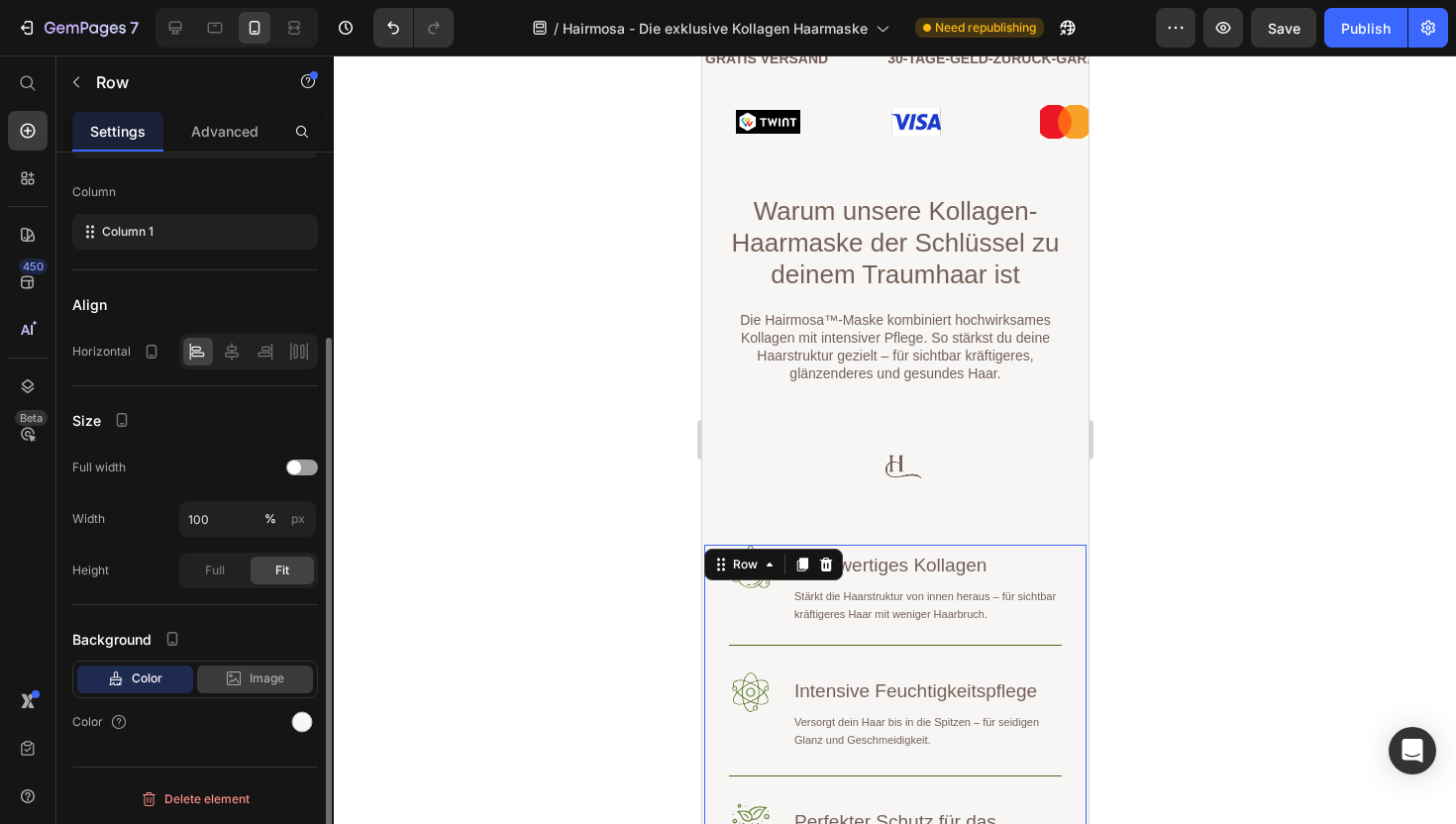 click on "Image" 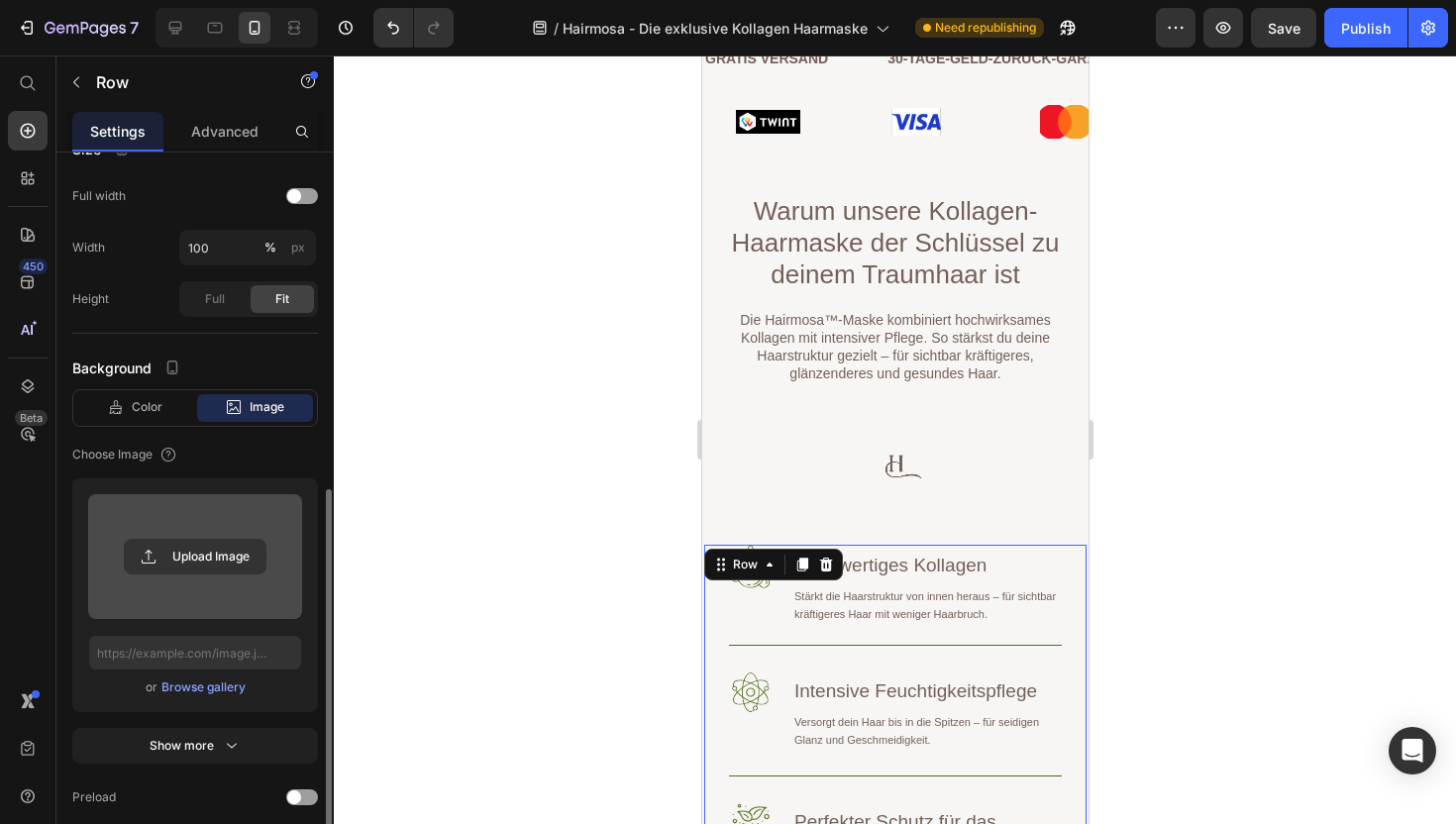 scroll, scrollTop: 600, scrollLeft: 0, axis: vertical 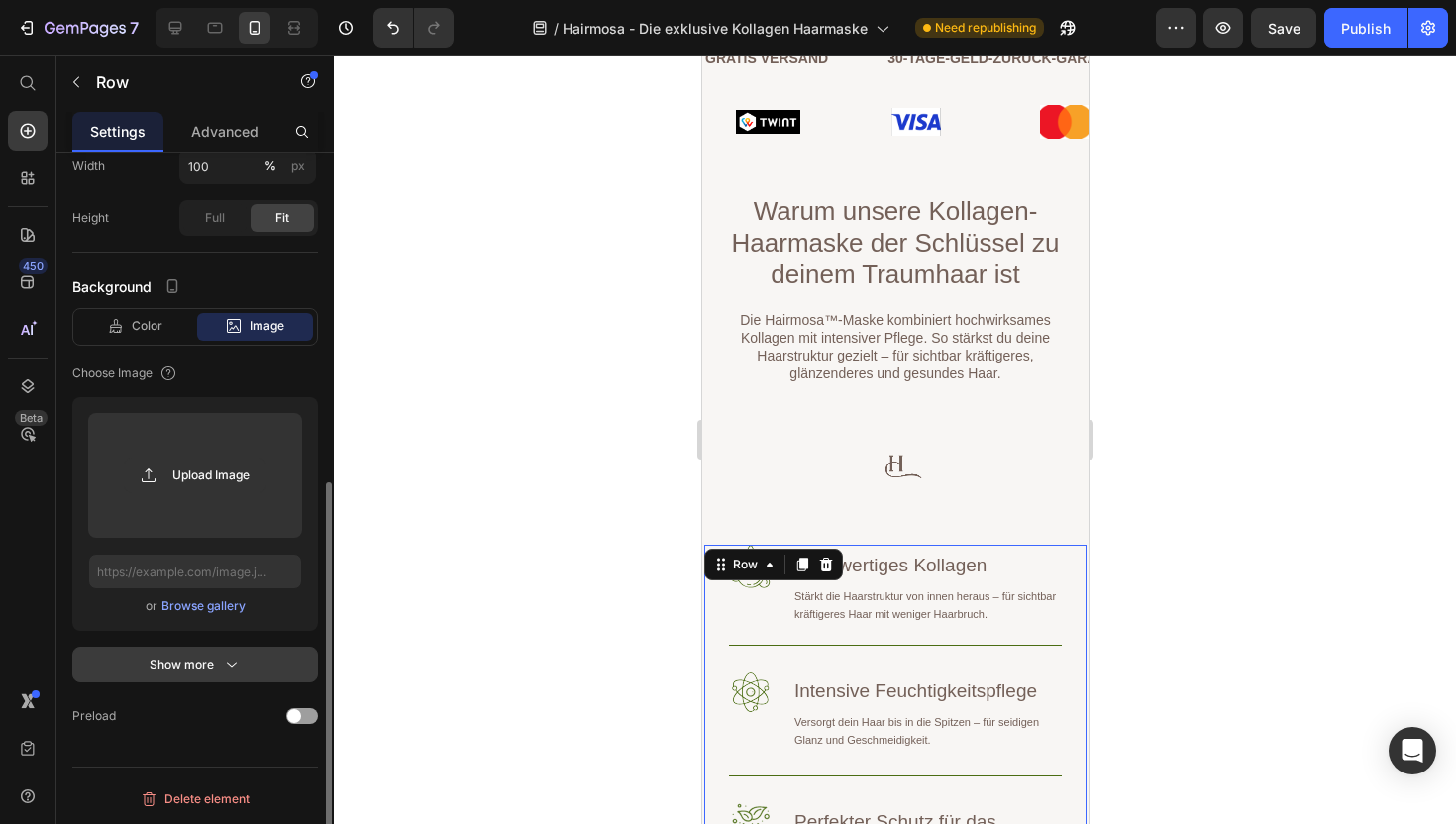click on "Show more" at bounding box center [195, 665] 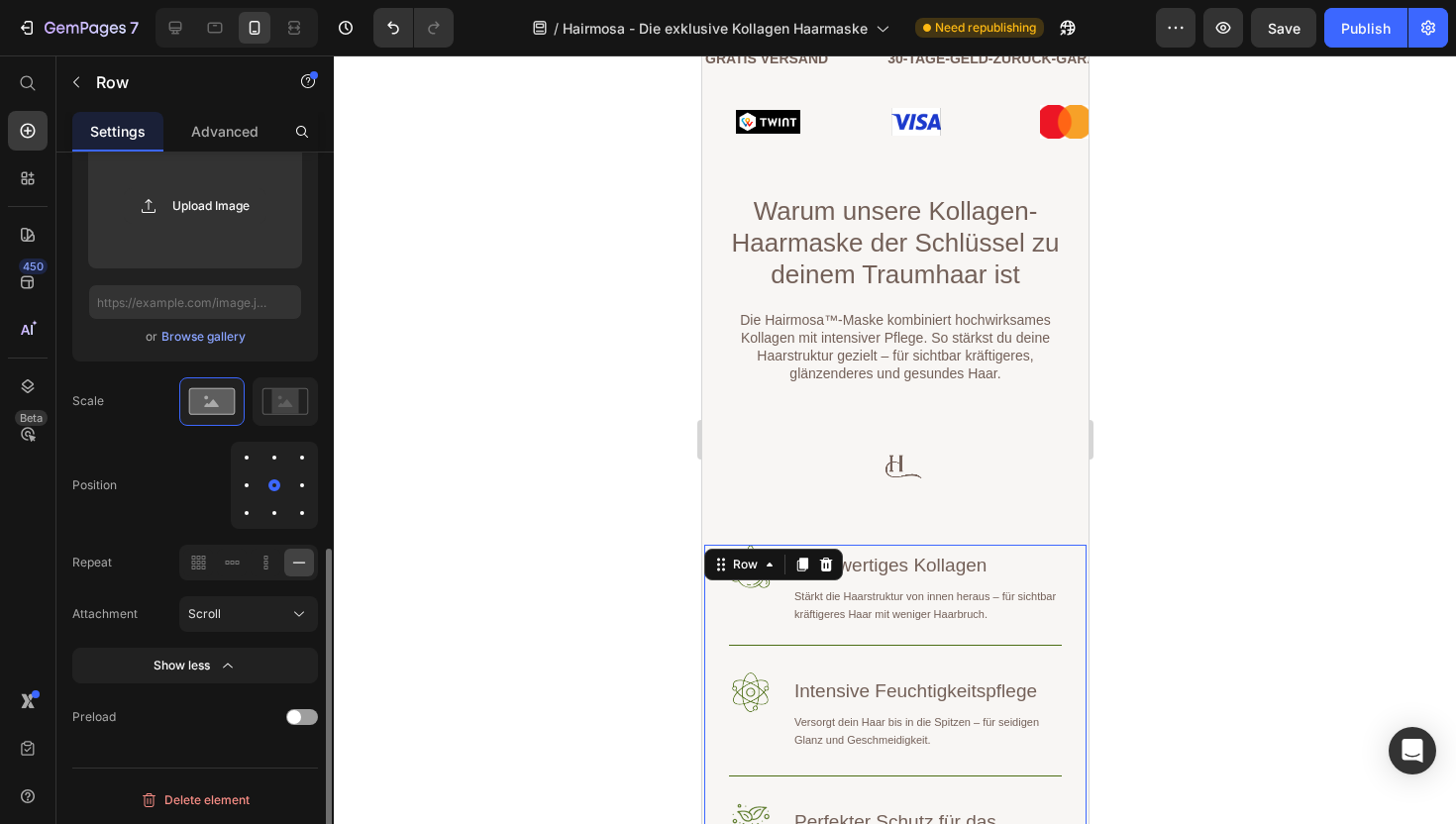 scroll, scrollTop: 868, scrollLeft: 0, axis: vertical 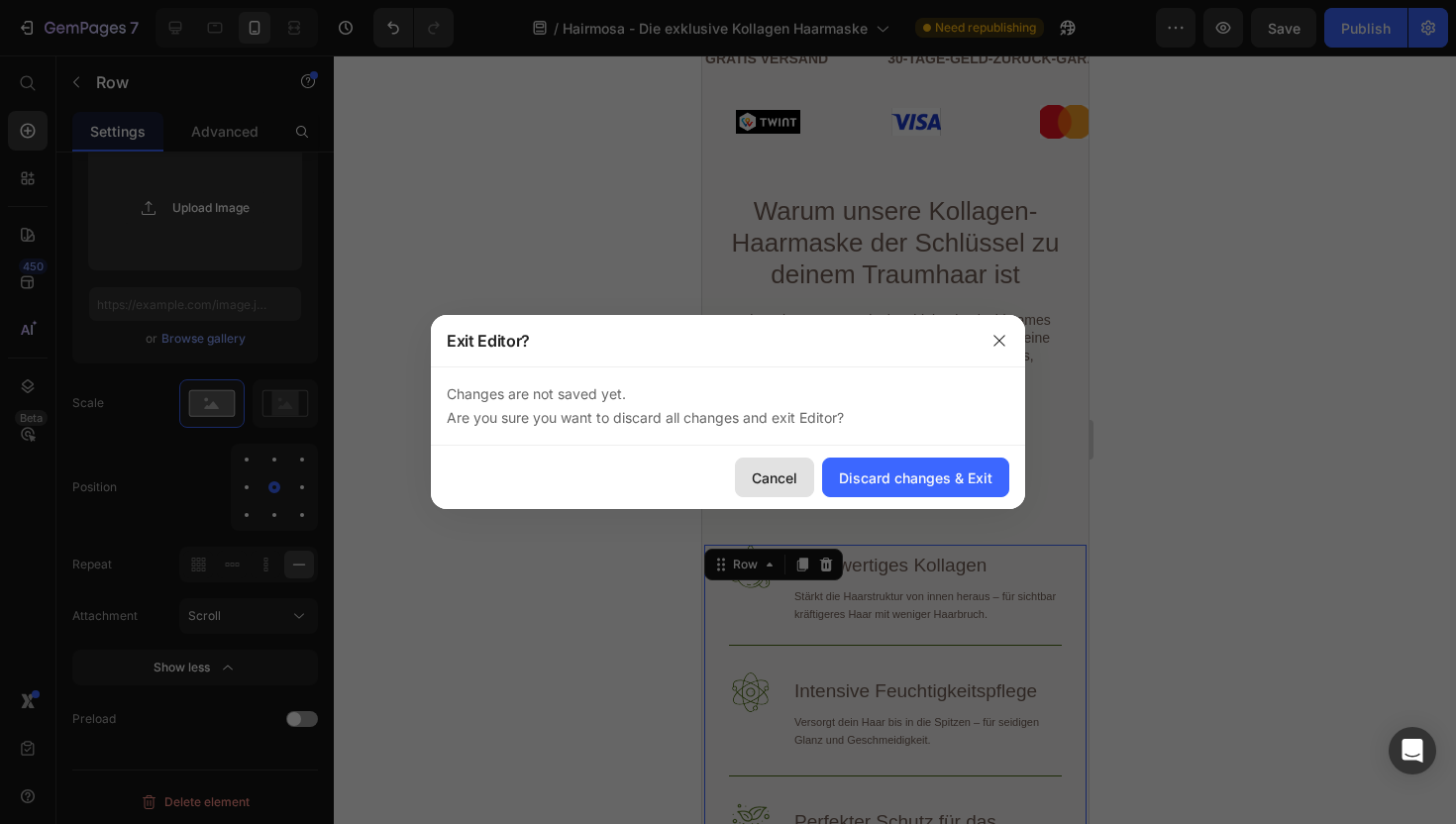 click on "Cancel" 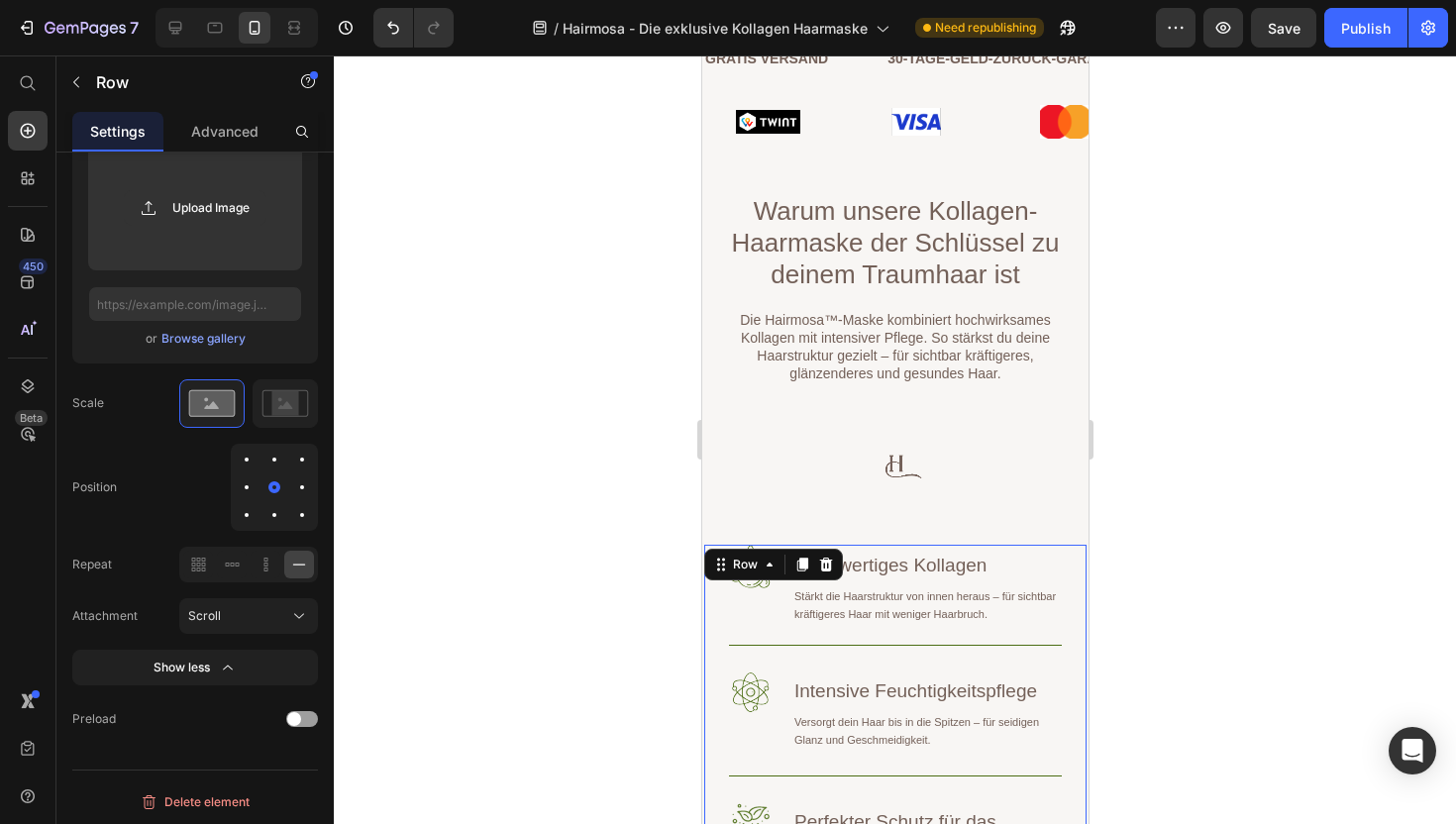click 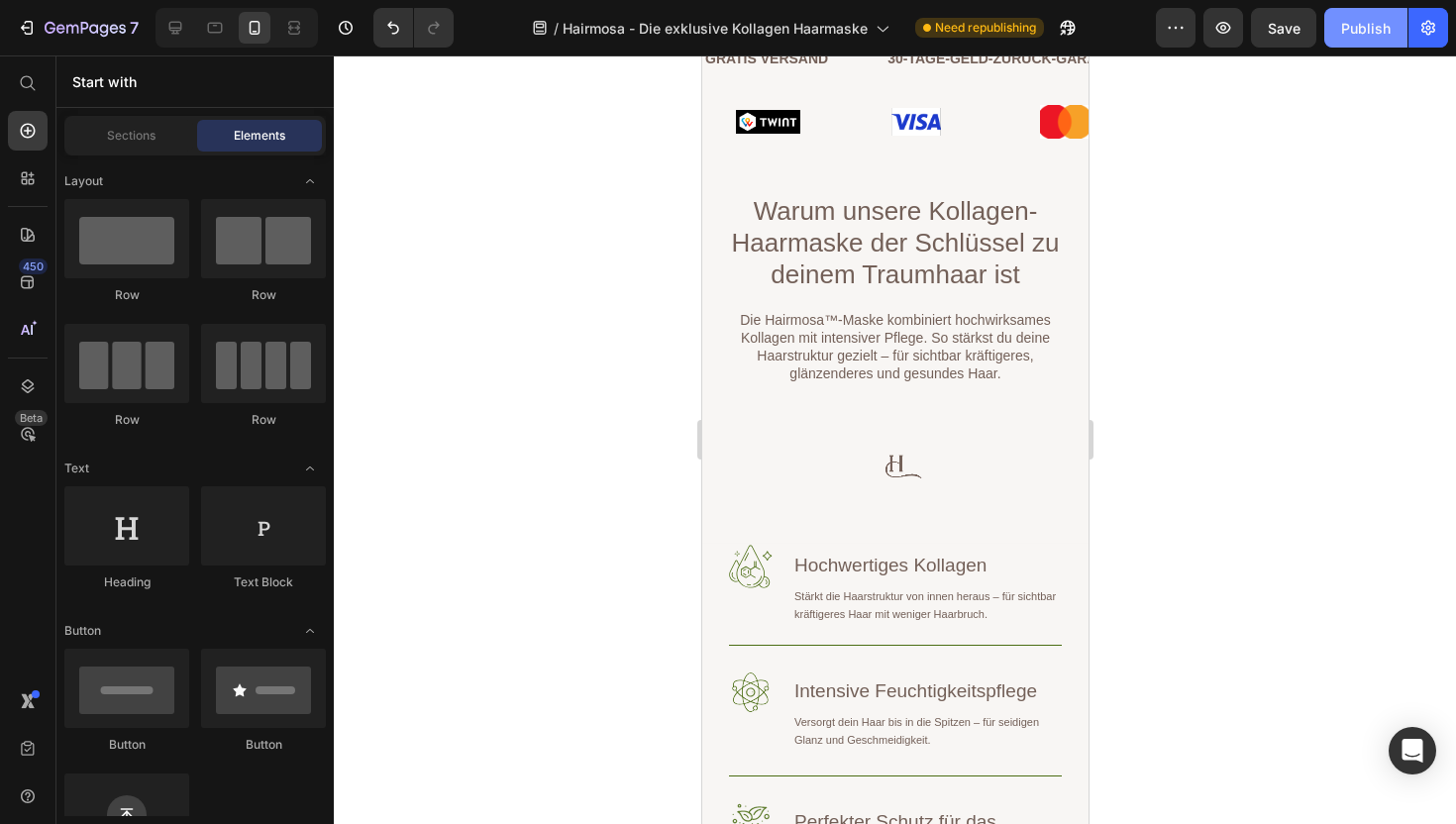 click on "Publish" at bounding box center (1366, 28) 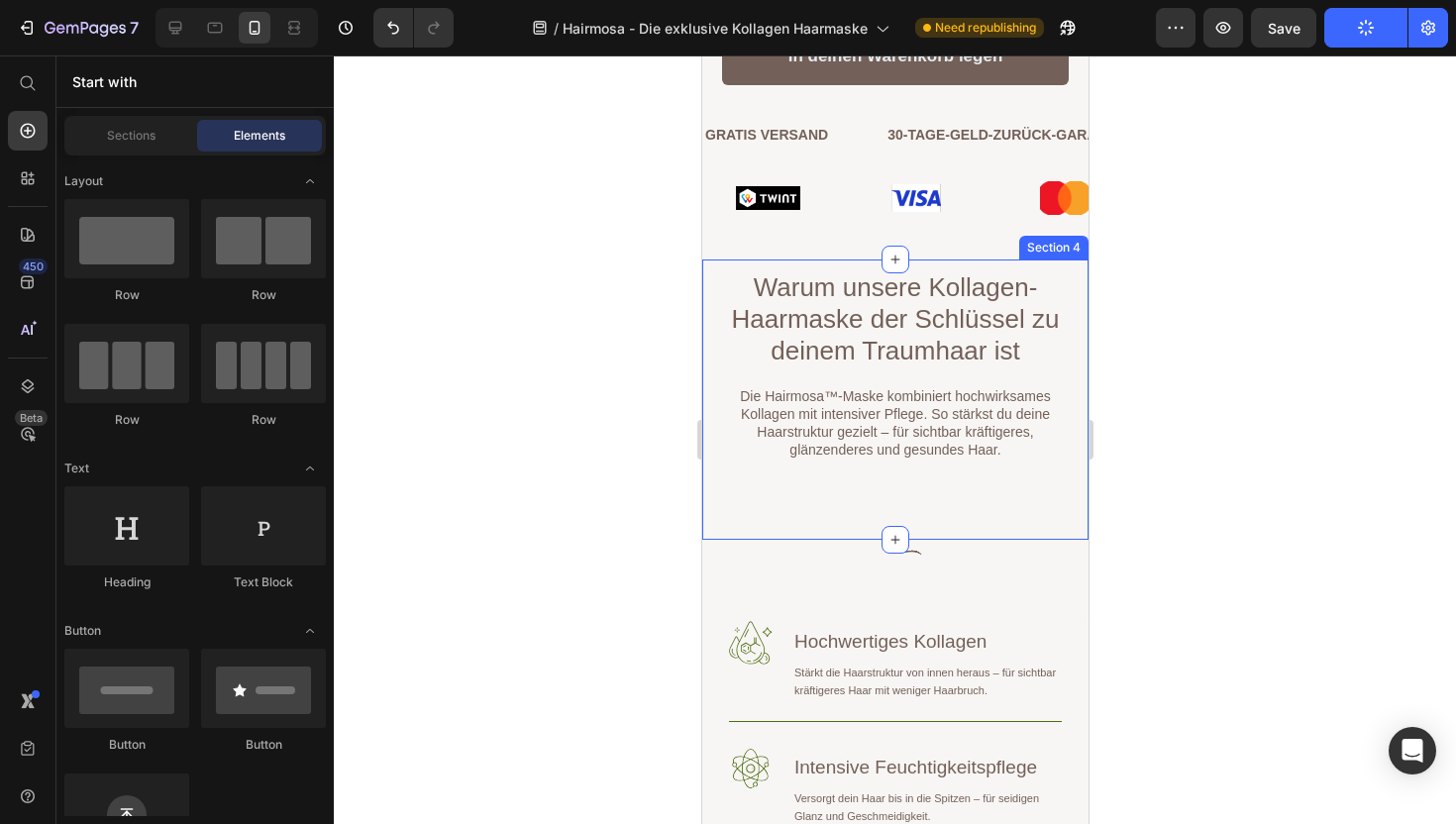 scroll, scrollTop: 1749, scrollLeft: 0, axis: vertical 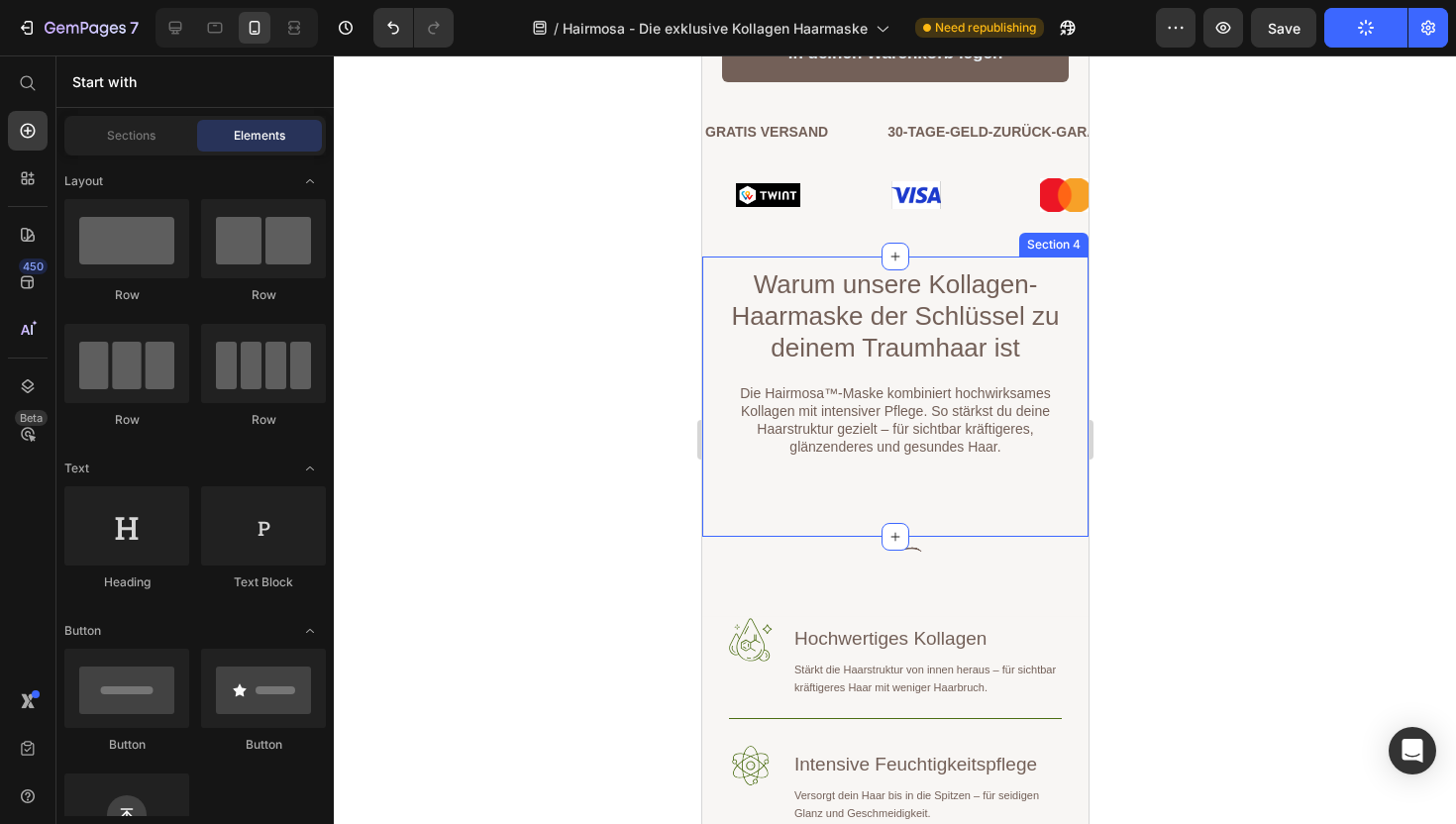 click on "Warum unsere Kollagen-Haarmaske der Schlüssel zu deinem Traumhaar ist Heading Die Hairmosa™-Maske kombiniert hochwirksames Kollagen mit intensiver Pflege. So stärkst du deine Haarstruktur gezielt – für sichtbar kräftigeres, glänzenderes und gesundes Haar. Text Block Row Section 4" at bounding box center [894, 396] 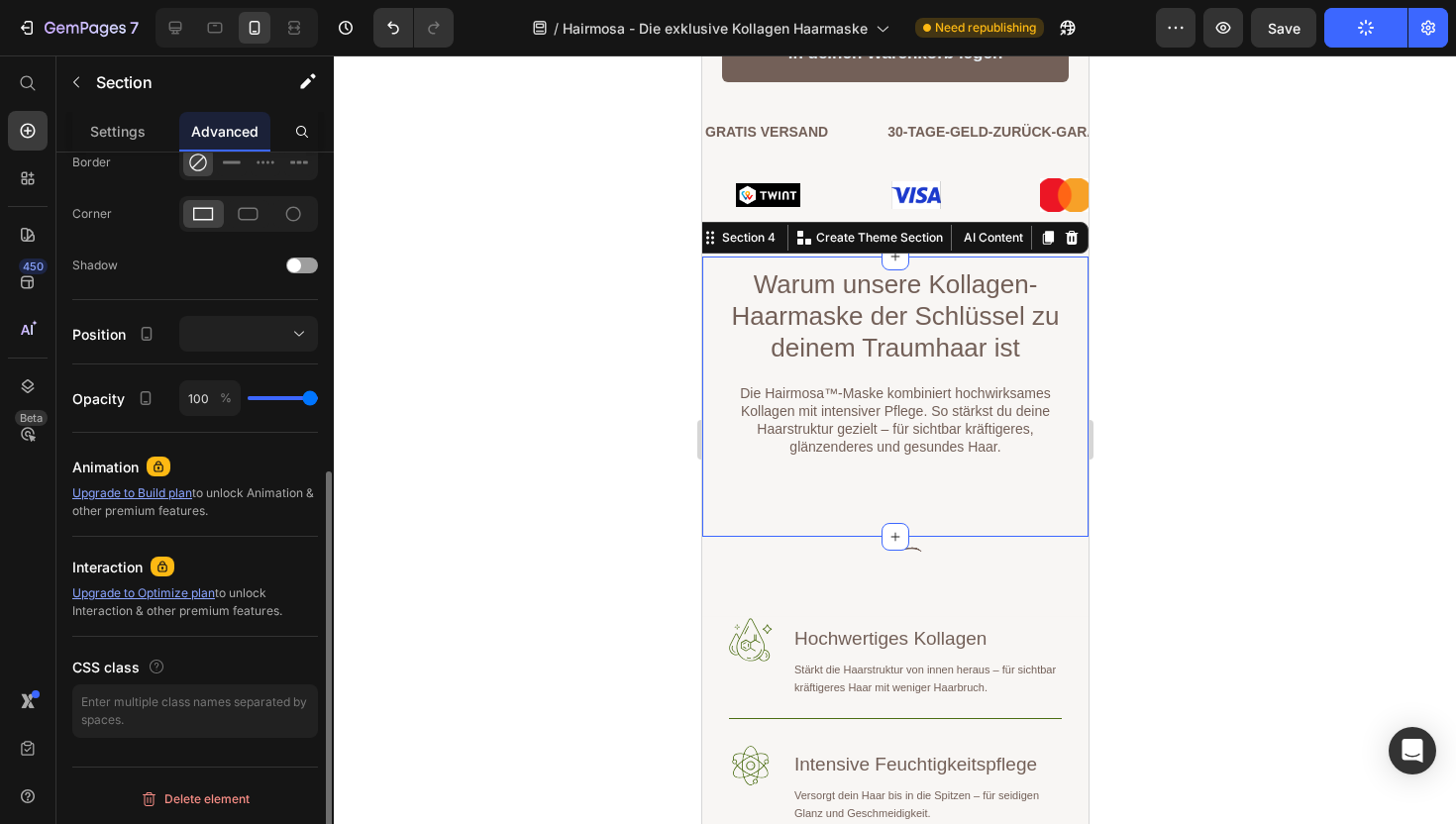 scroll, scrollTop: 0, scrollLeft: 0, axis: both 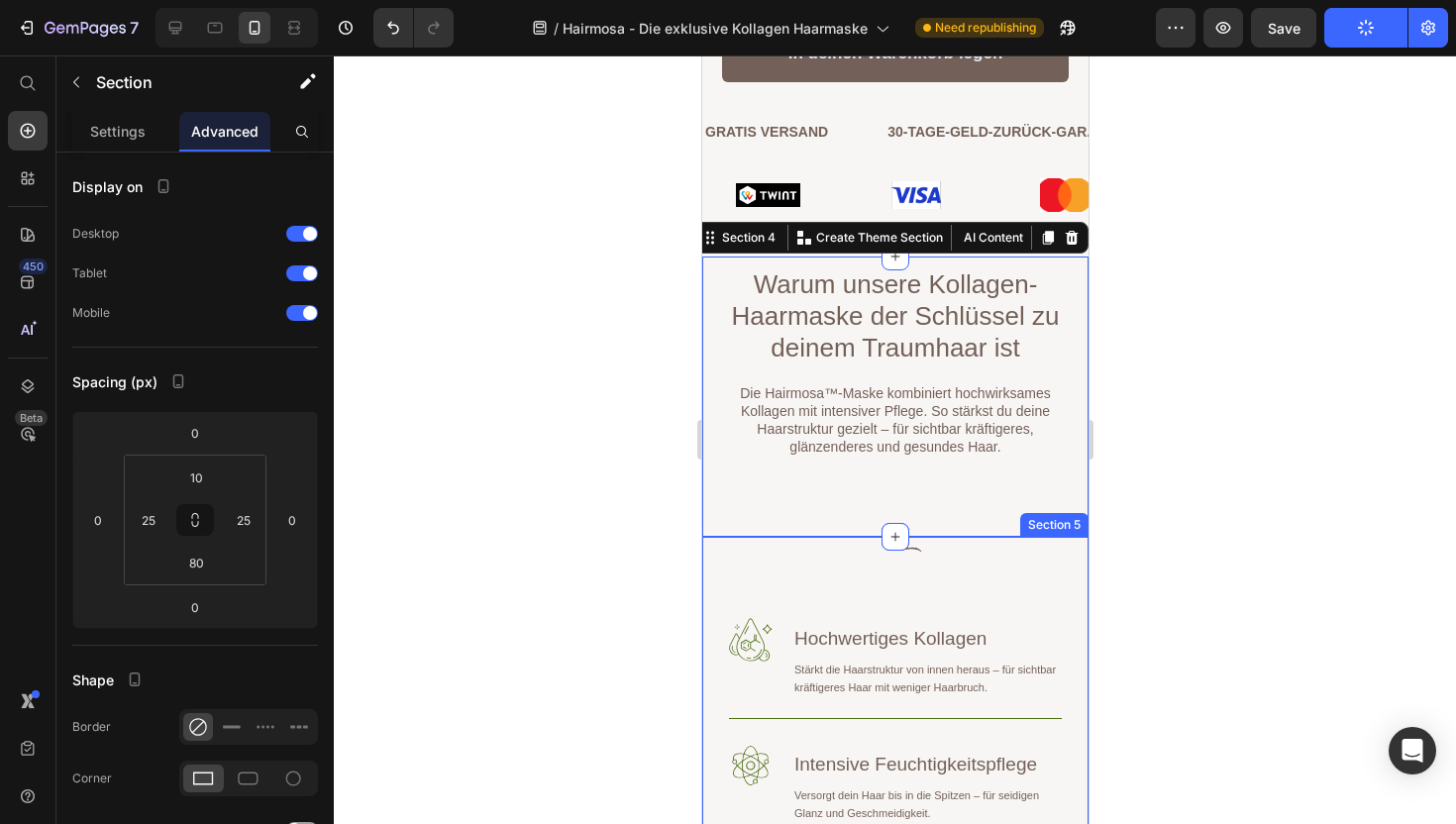 click on "Image Image Image Image Image Image Warum die Hairmosa™ Kollagen-Haarmaske dein Haar verändert Heading Row Image Hochwertiges Kollagen Heading Stärkt die Haarstruktur von innen heraus – für sichtbar kräftigeres Haar mit weniger Haarbruch. Text Block Row Image Intensive Feuchtigkeitspflege Heading Versorgt dein Haar bis in die Spitzen – für seidigen Glanz und Geschmeidigkeit. Text Block Row Image Perfekter Schutz für das Schweizer Klima Heading Wirkt effektiv gegen Trockenheit, Spliss und Umwelteinflüsse – ideal bei Heizungsluft, Kälte und Sonne. Text Block Row Jetzt bestellen & Gratis Haarbooster-Guide sichern Button Row Image Comparison Hero Banner Section 5" at bounding box center (894, 1117) 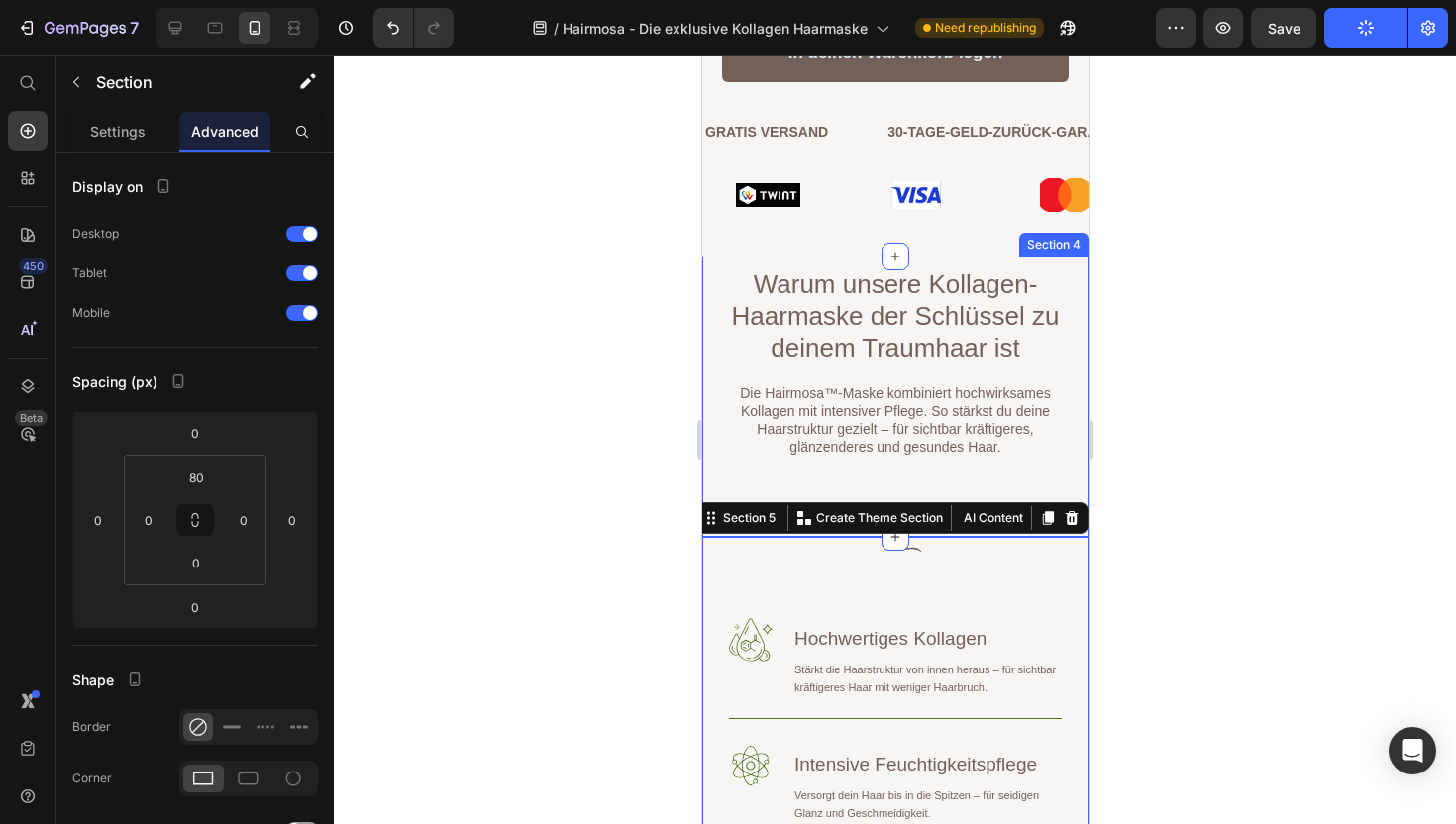 click on "Warum unsere Kollagen-Haarmaske der Schlüssel zu deinem Traumhaar ist Heading Die Hairmosa™-Maske kombiniert hochwirksames Kollagen mit intensiver Pflege. So stärkst du deine Haarstruktur gezielt – für sichtbar kräftigeres, glänzenderes und gesundes Haar. Text Block Row Section 4" at bounding box center (894, 396) 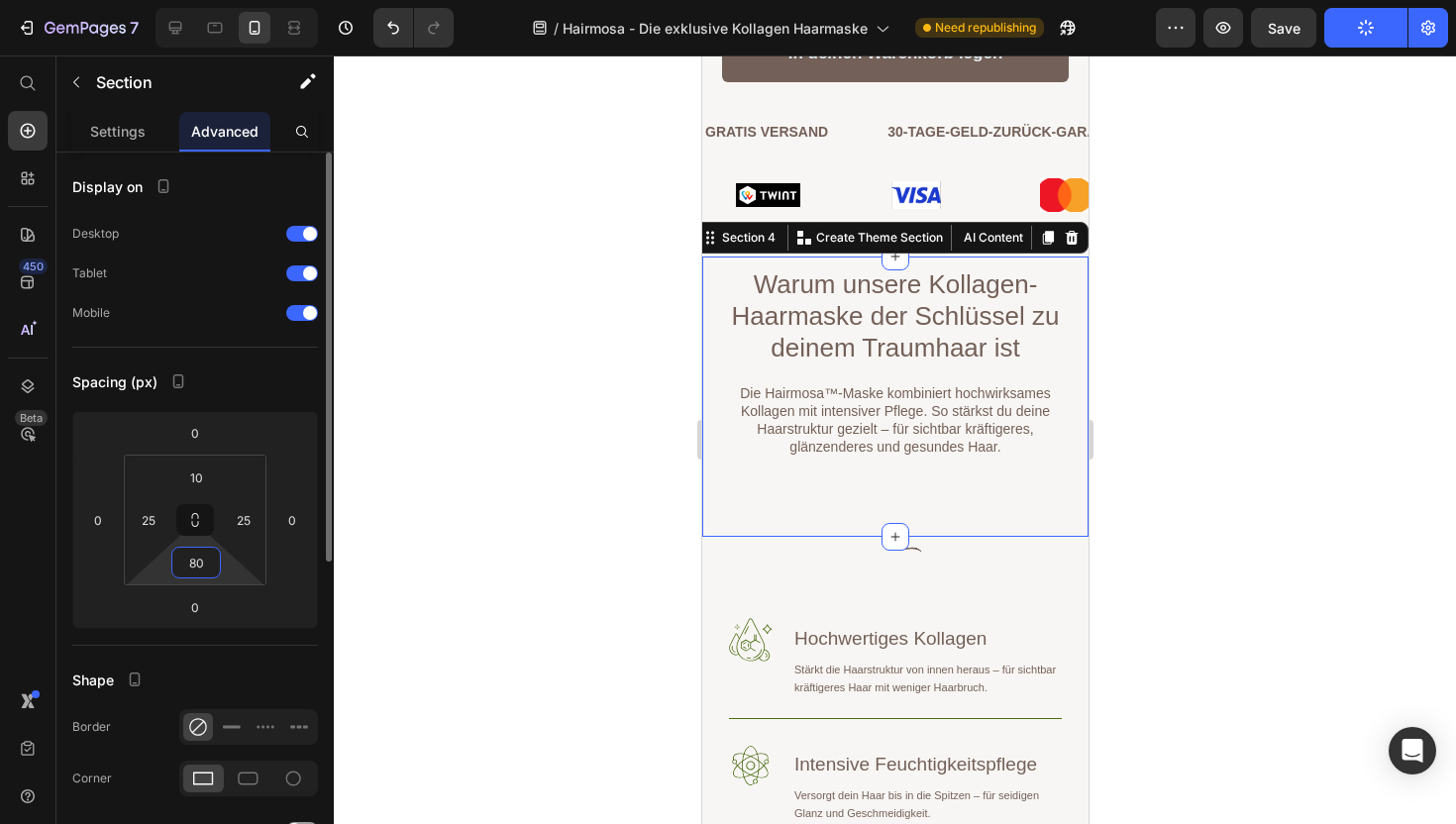 click on "80" at bounding box center [196, 563] 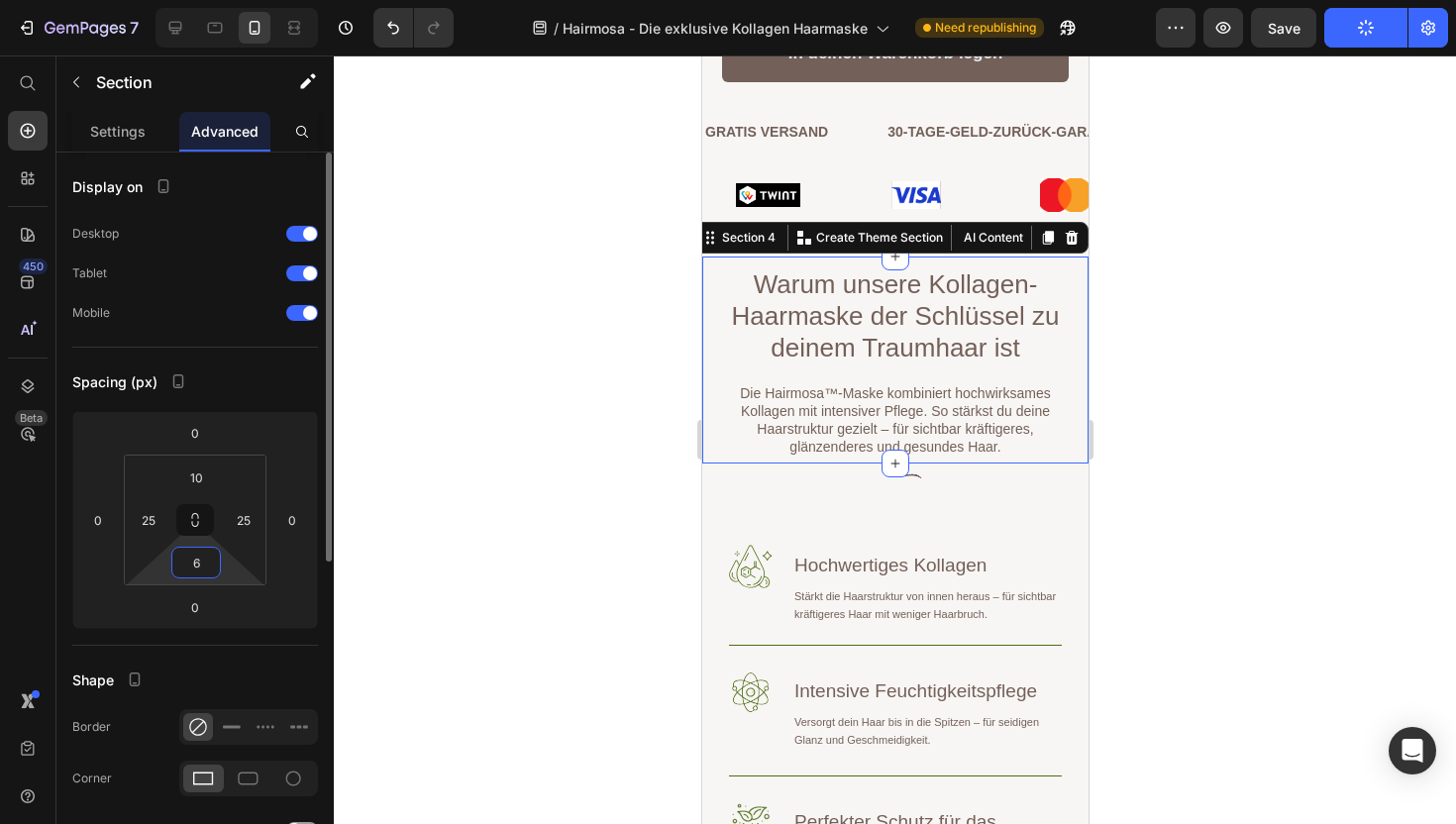 type on "60" 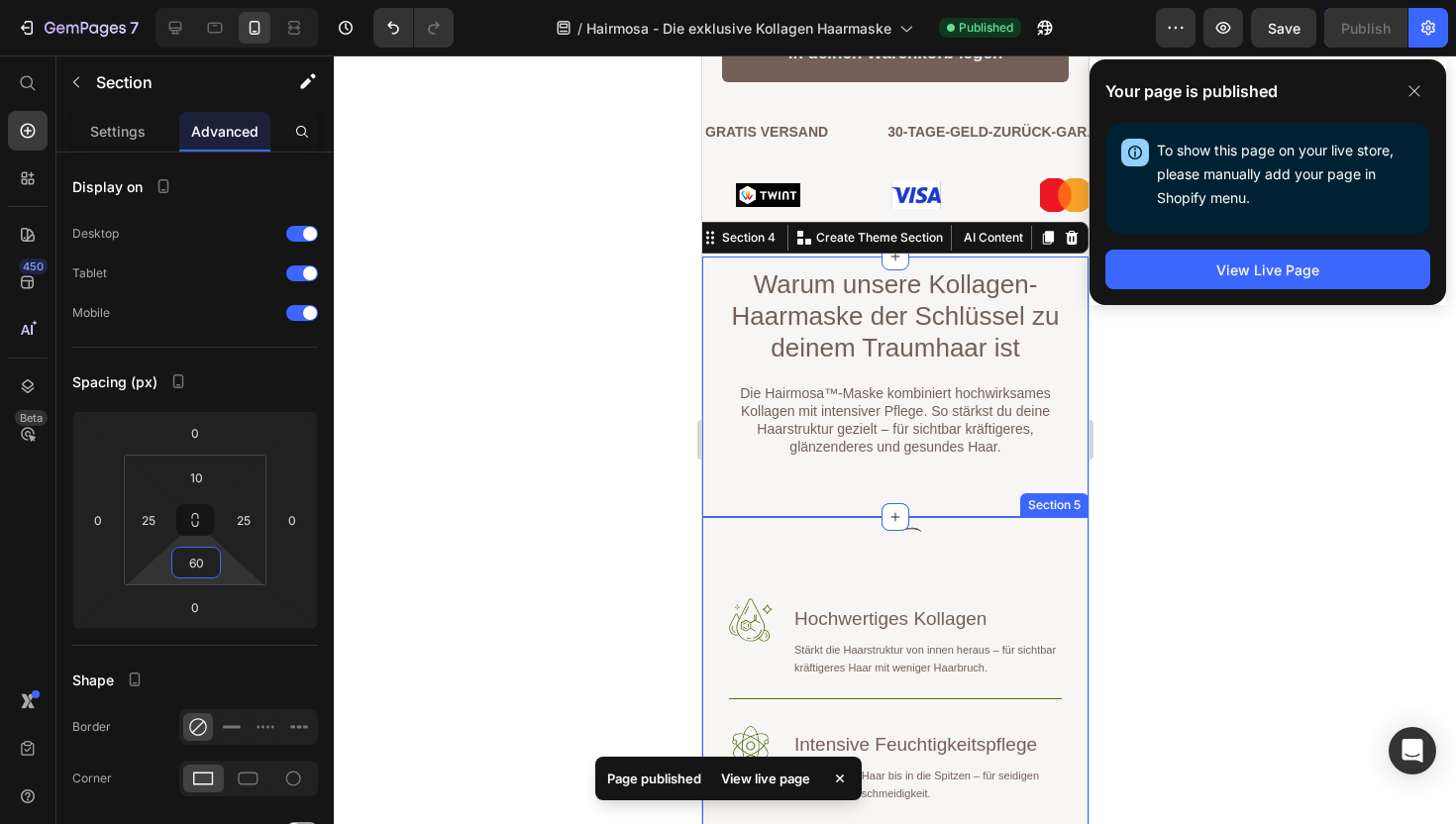 click on "Image Image Image Image Image Image Warum die Hairmosa™ Kollagen-Haarmaske dein Haar verändert Heading Row Image Hochwertiges Kollagen Heading Stärkt die Haarstruktur von innen heraus – für sichtbar kräftigeres Haar mit weniger Haarbruch. Text Block Row Image Intensive Feuchtigkeitspflege Heading Versorgt dein Haar bis in die Spitzen – für seidigen Glanz und Geschmeidigkeit. Text Block Row Image Perfekter Schutz für das Schweizer Klima Heading Wirkt effektiv gegen Trockenheit, Spliss und Umwelteinflüsse – ideal bei Heizungsluft, Kälte und Sonne. Text Block Row Jetzt bestellen & Gratis Haarbooster-Guide sichern Button Row Image Comparison Hero Banner Section 5" at bounding box center (894, 1097) 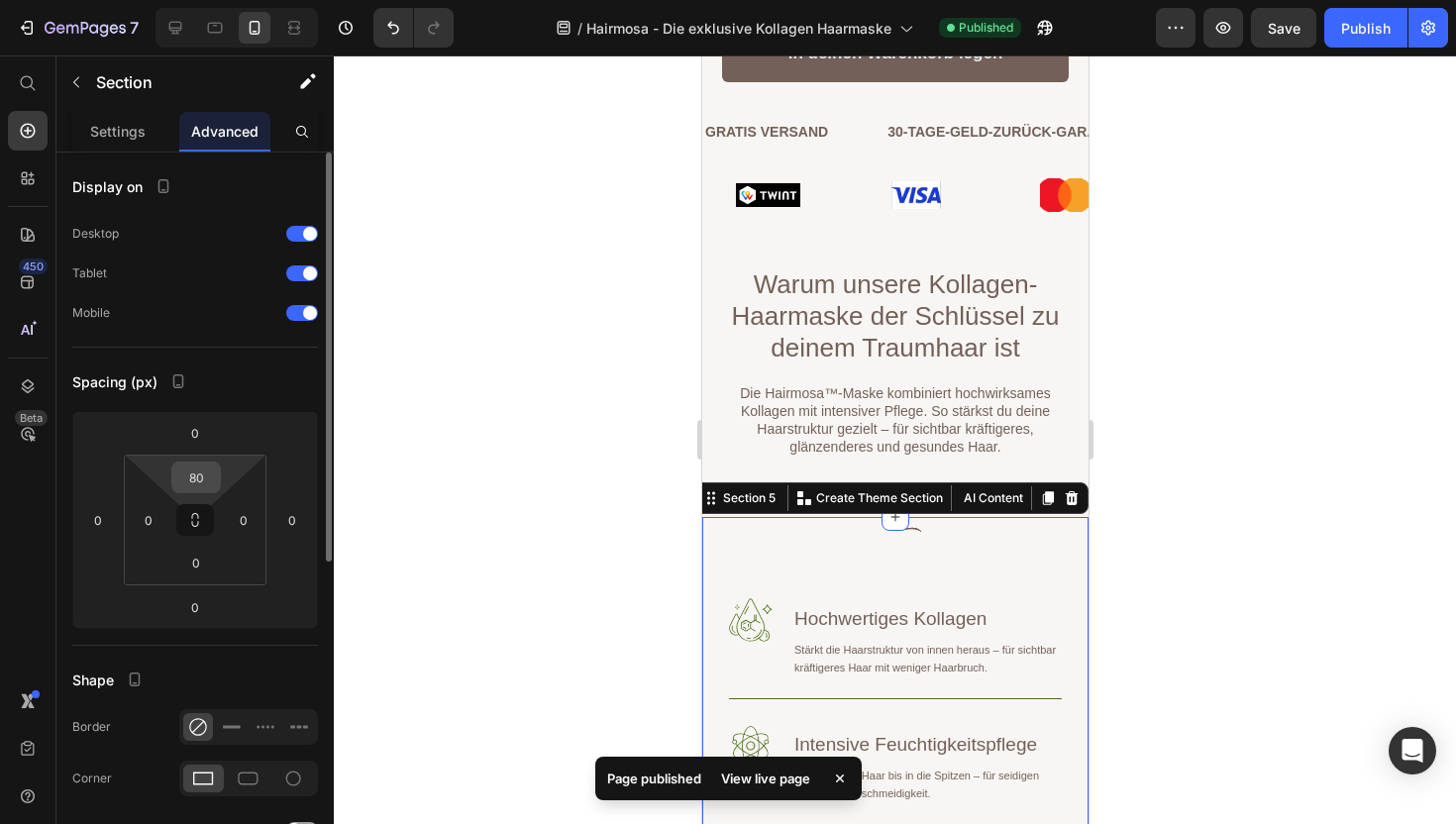 click on "80" at bounding box center (196, 477) 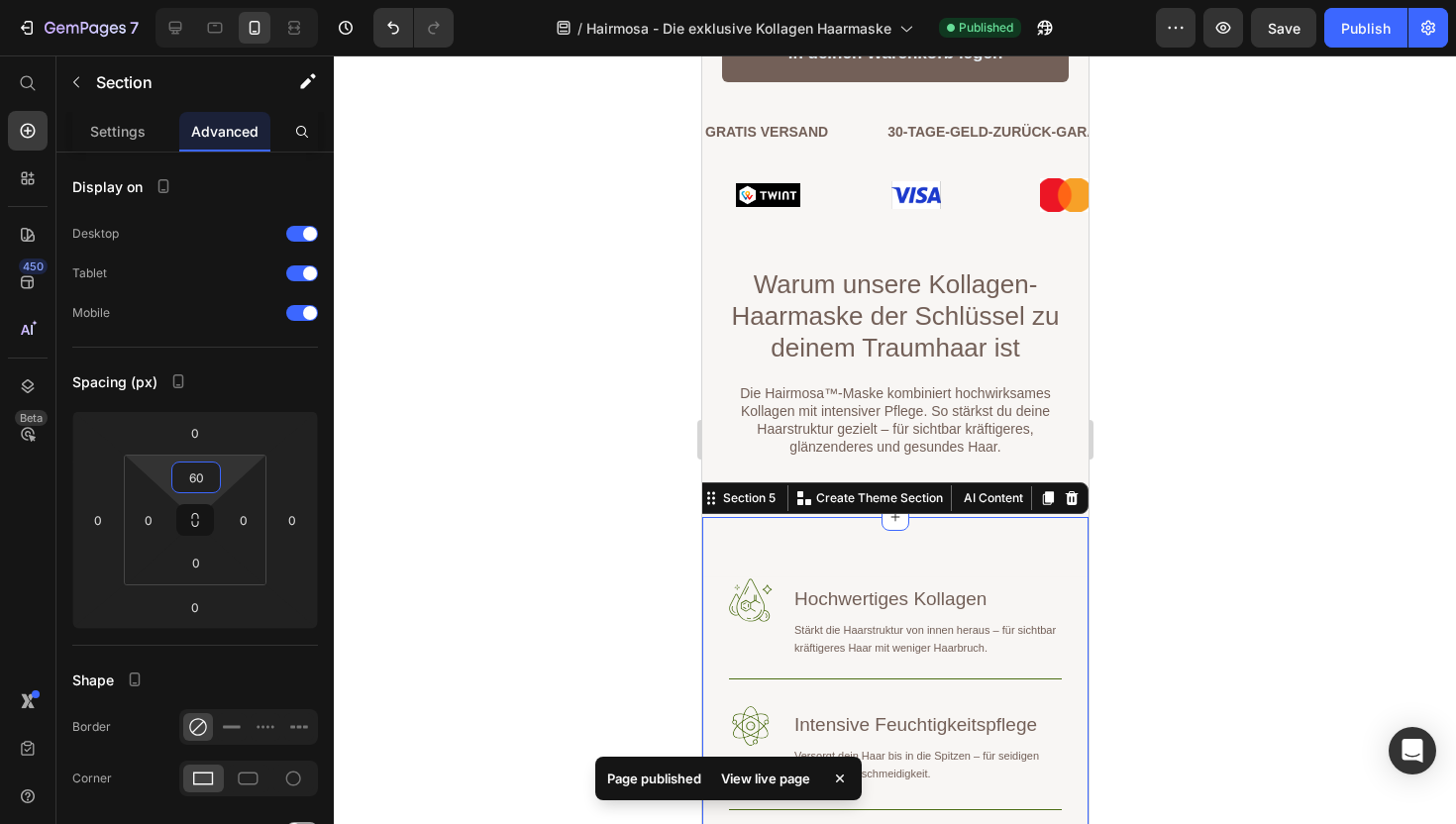 type on "60" 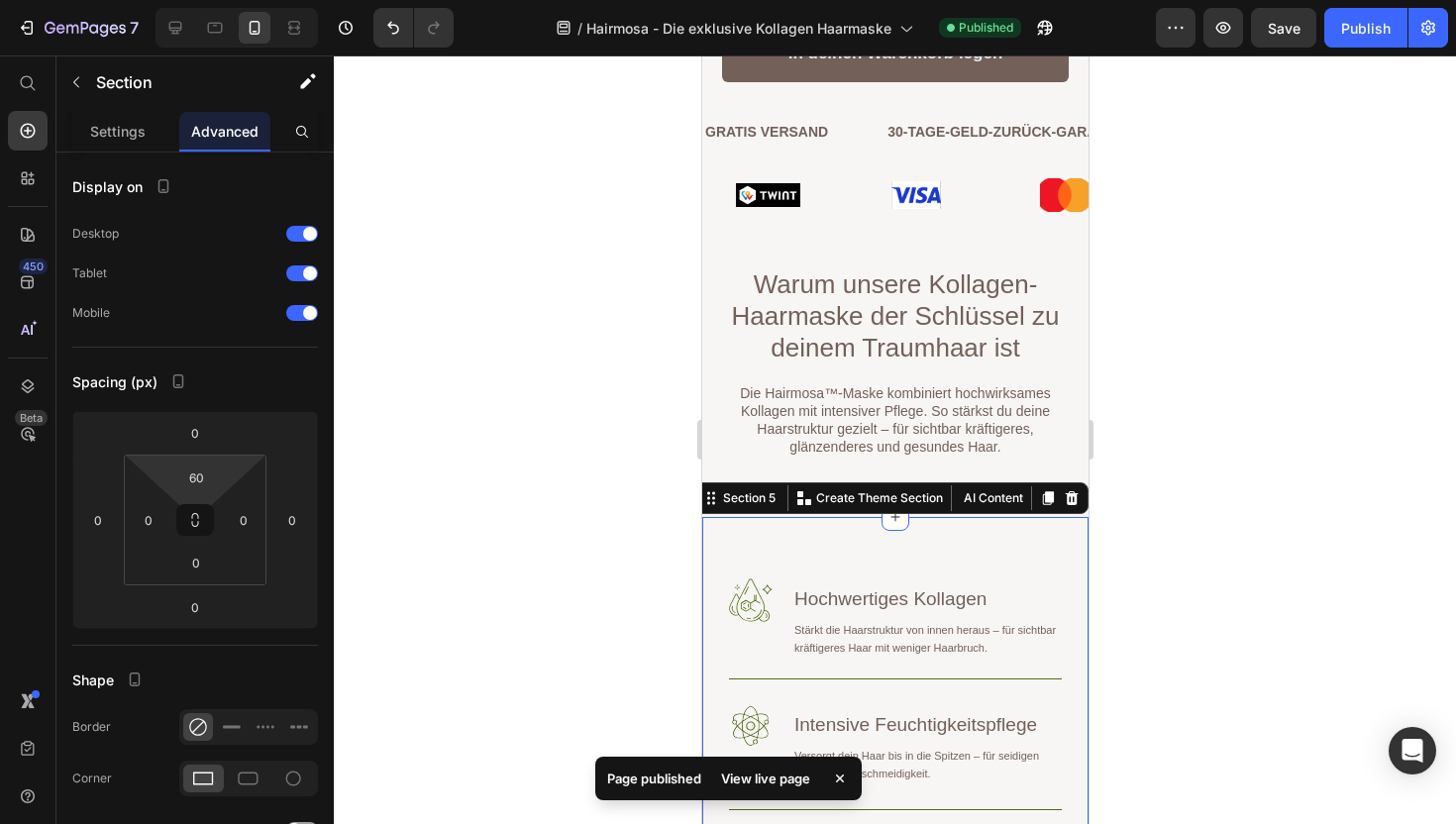 click 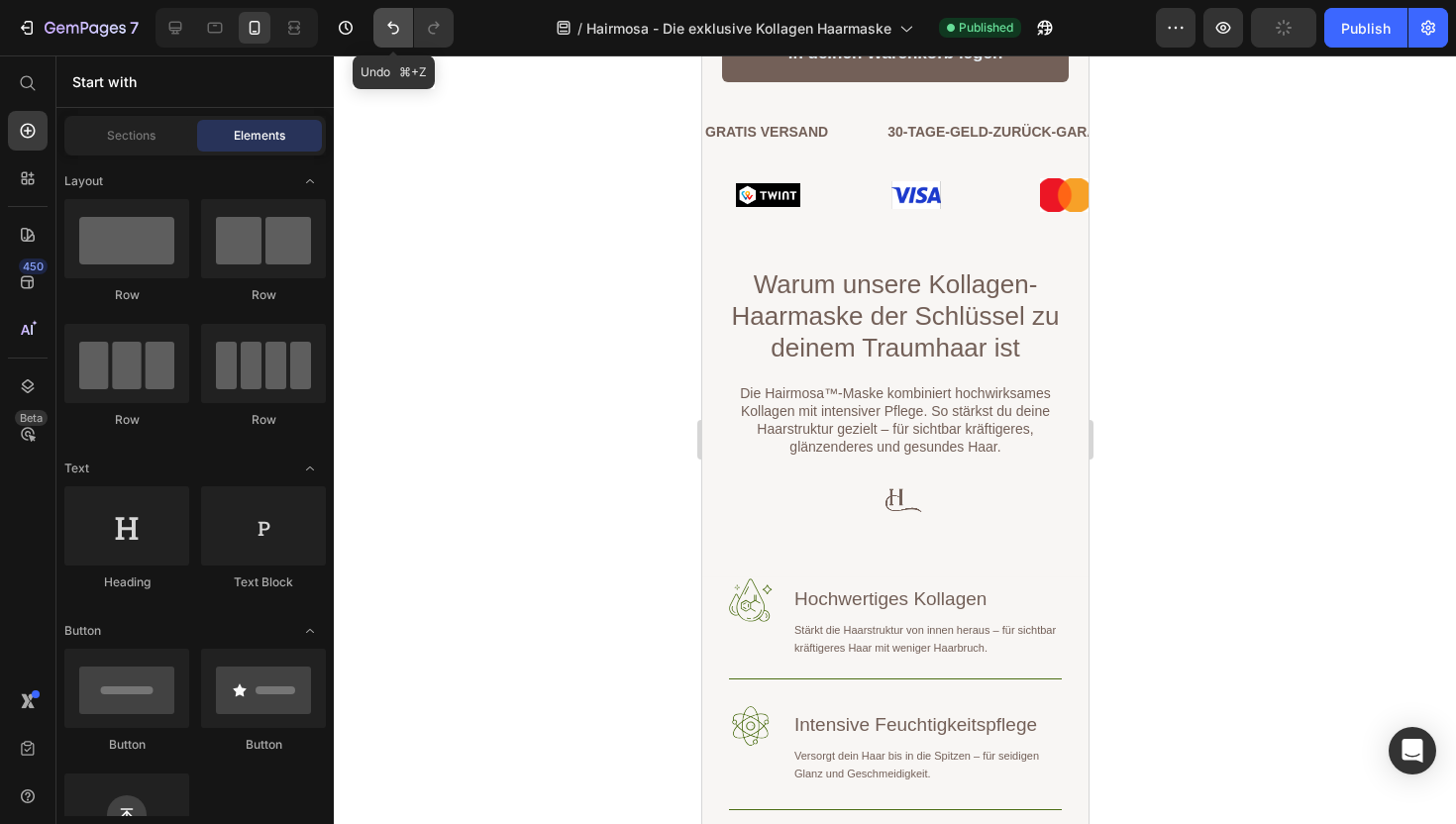 click 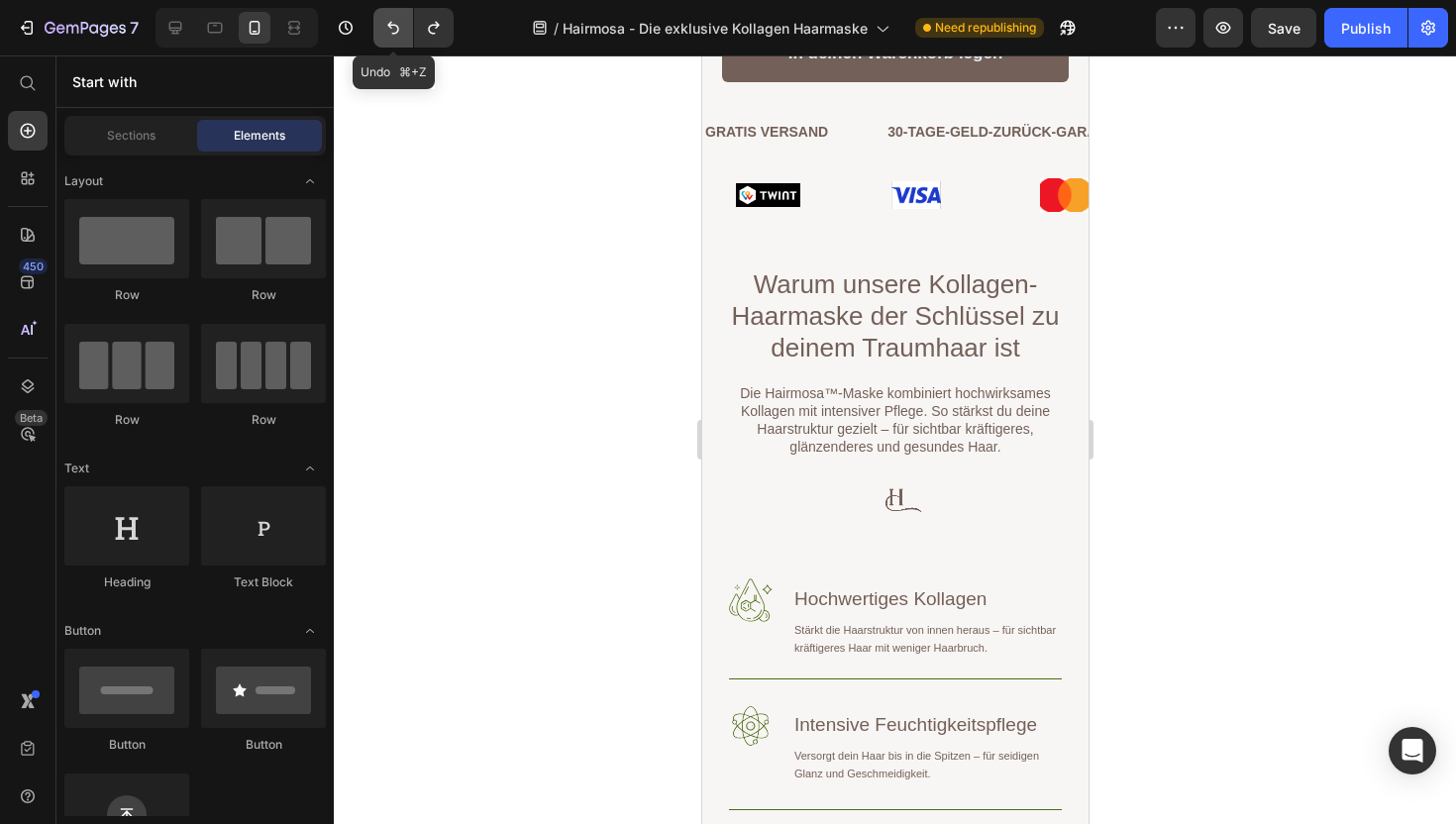 click 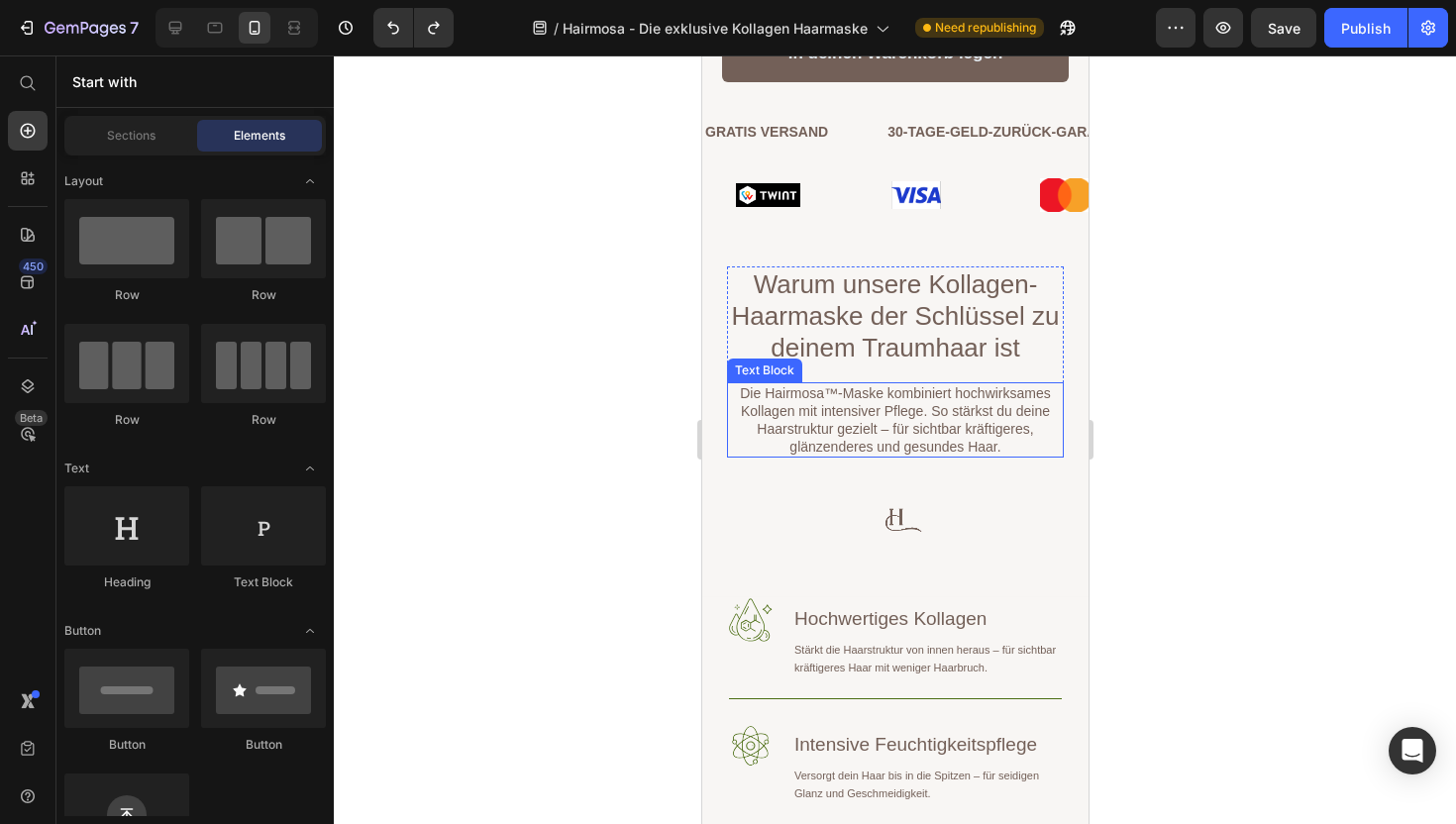 click on "Die Hairmosa™-Maske kombiniert hochwirksames Kollagen mit intensiver Pflege. So stärkst du deine Haarstruktur gezielt – für sichtbar kräftigeres, glänzenderes und gesundes Haar." at bounding box center [894, 420] 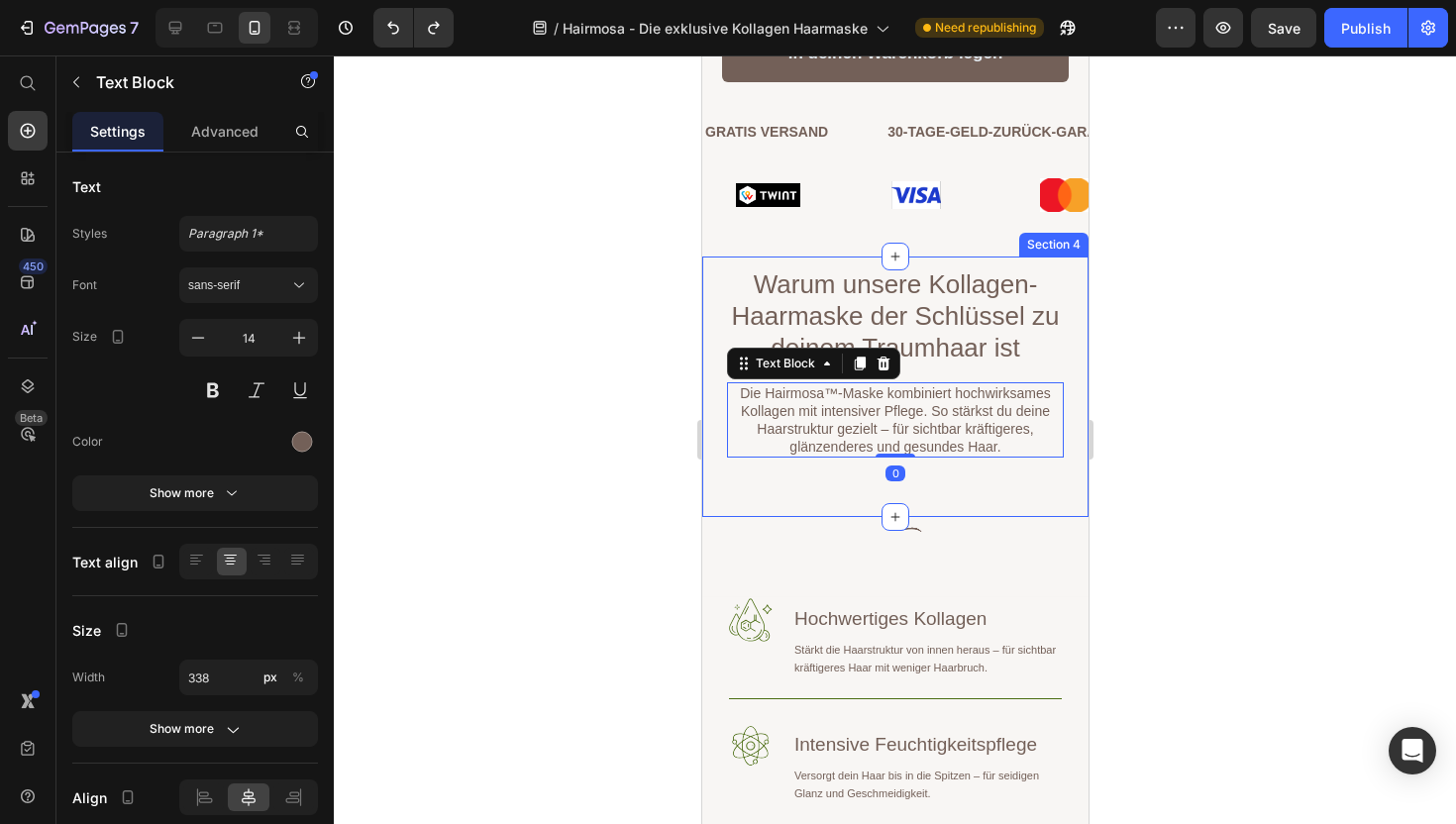 click on "Warum unsere Kollagen-Haarmaske der Schlüssel zu deinem Traumhaar ist Heading Die Hairmosa™-Maske kombiniert hochwirksames Kollagen mit intensiver Pflege. So stärkst du deine Haarstruktur gezielt – für sichtbar kräftigeres, glänzenderes und gesundes Haar. Text Block   0 Row Section 4" at bounding box center (894, 386) 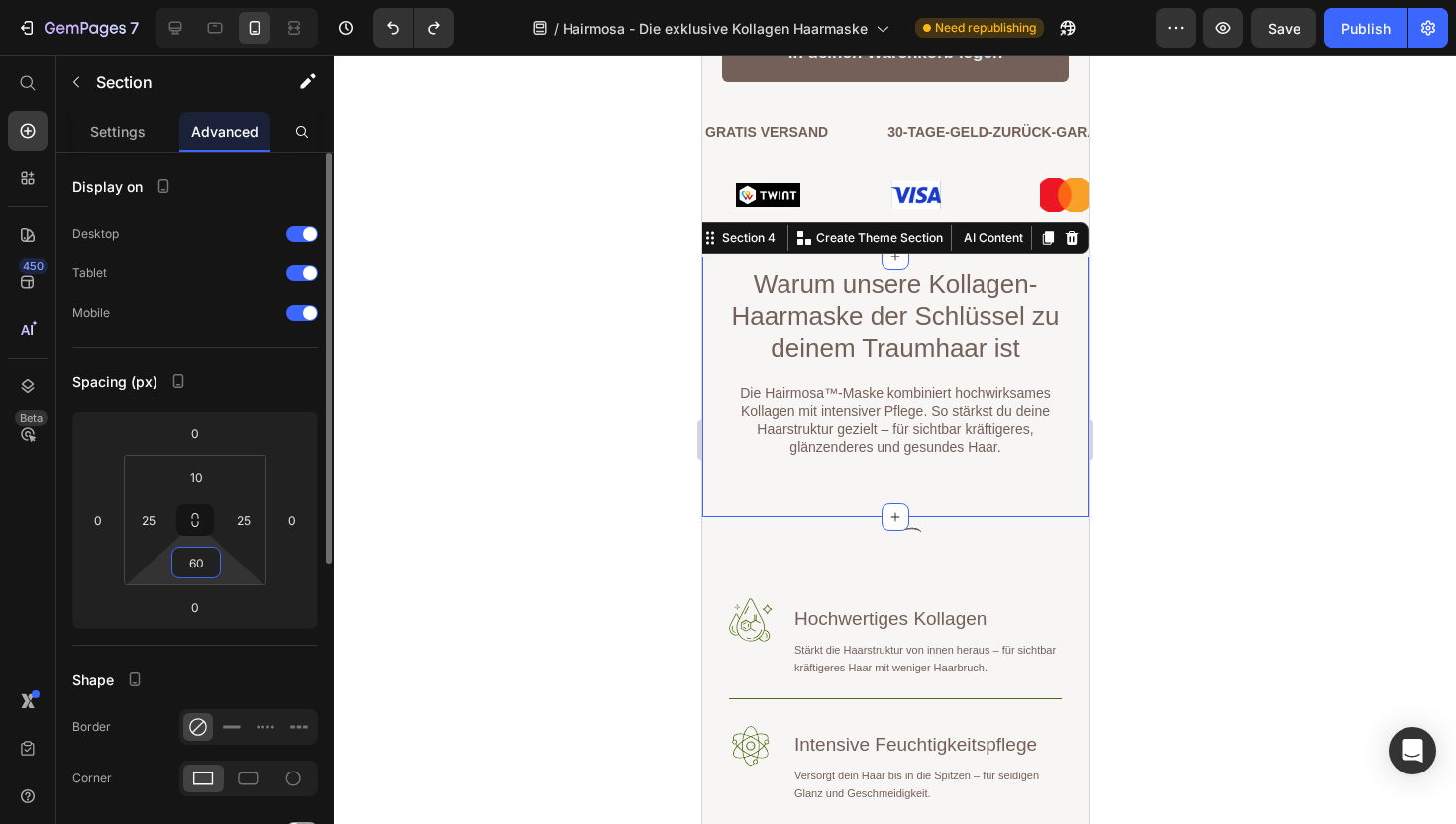 click on "60" at bounding box center [196, 563] 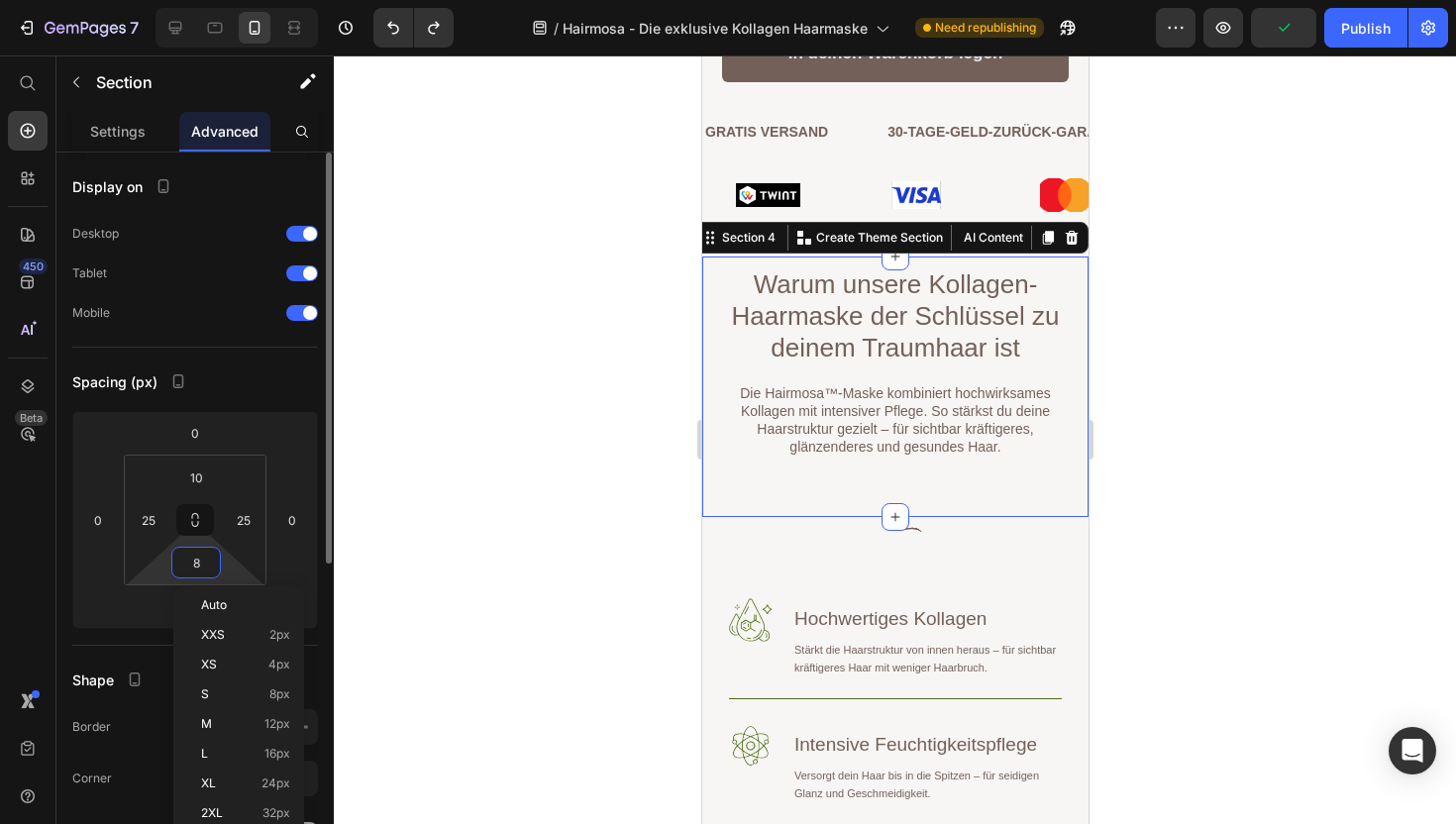 type on "80" 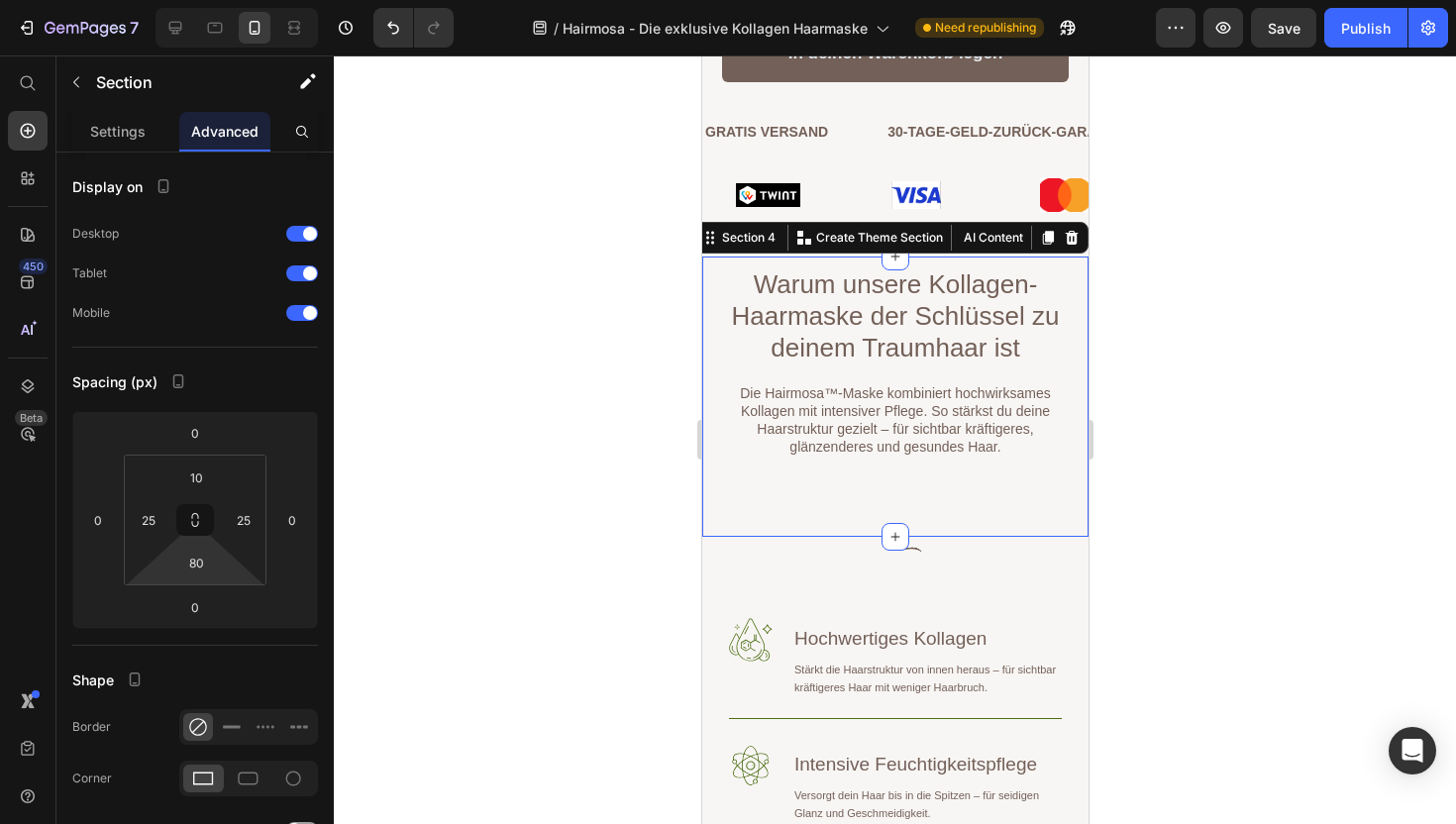 click 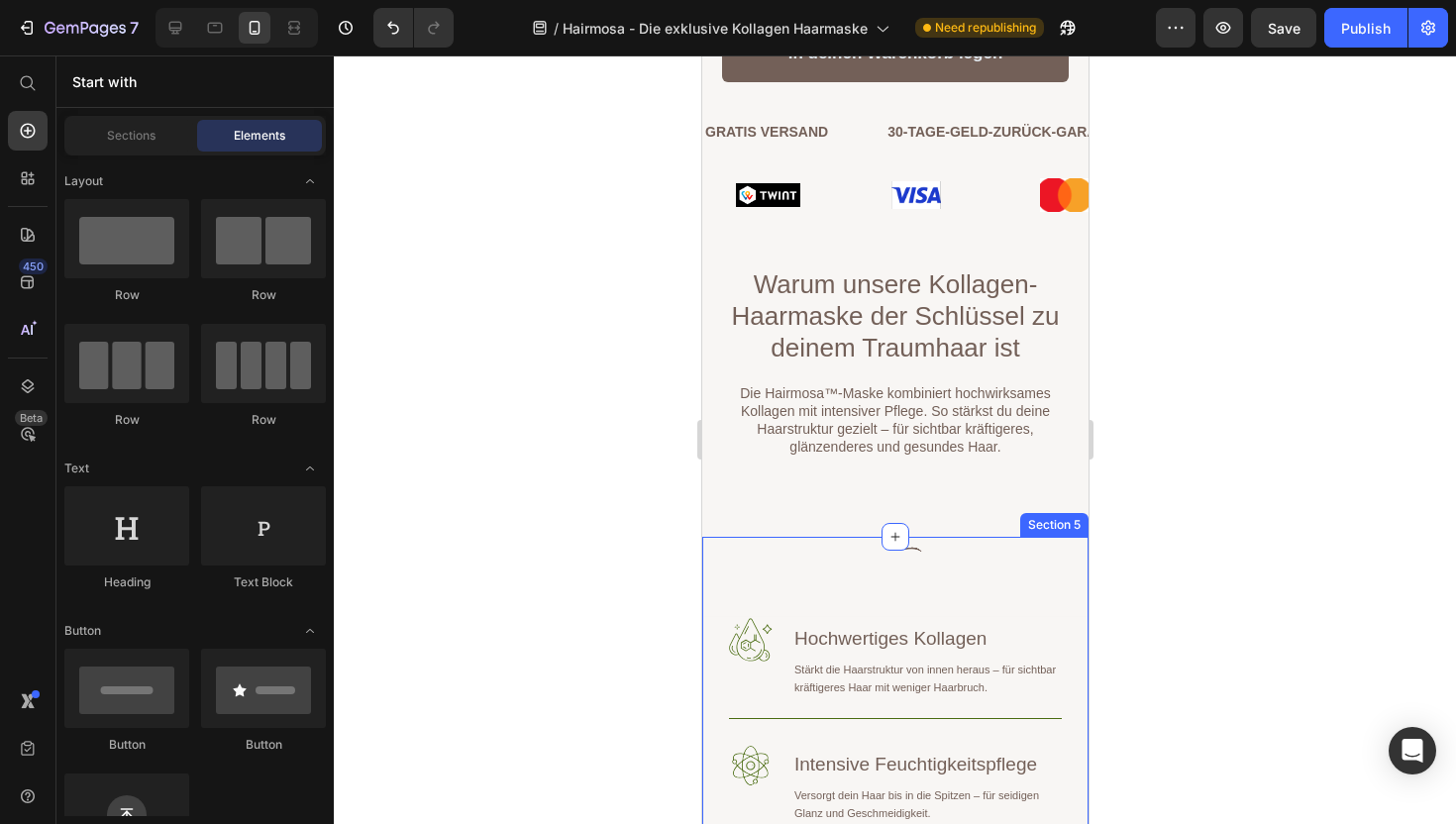 click on "Image Image Image Image Image Image Warum die Hairmosa™ Kollagen-Haarmaske dein Haar verändert Heading Row Image Hochwertiges Kollagen Heading Stärkt die Haarstruktur von innen heraus – für sichtbar kräftigeres Haar mit weniger Haarbruch. Text Block Row Image Intensive Feuchtigkeitspflege Heading Versorgt dein Haar bis in die Spitzen – für seidigen Glanz und Geschmeidigkeit. Text Block Row Image Perfekter Schutz für das Schweizer Klima Heading Wirkt effektiv gegen Trockenheit, Spliss und Umwelteinflüsse – ideal bei Heizungsluft, Kälte und Sonne. Text Block Row Jetzt bestellen & Gratis Haarbooster-Guide sichern Button Row Image Comparison Hero Banner Section 5" at bounding box center (894, 1117) 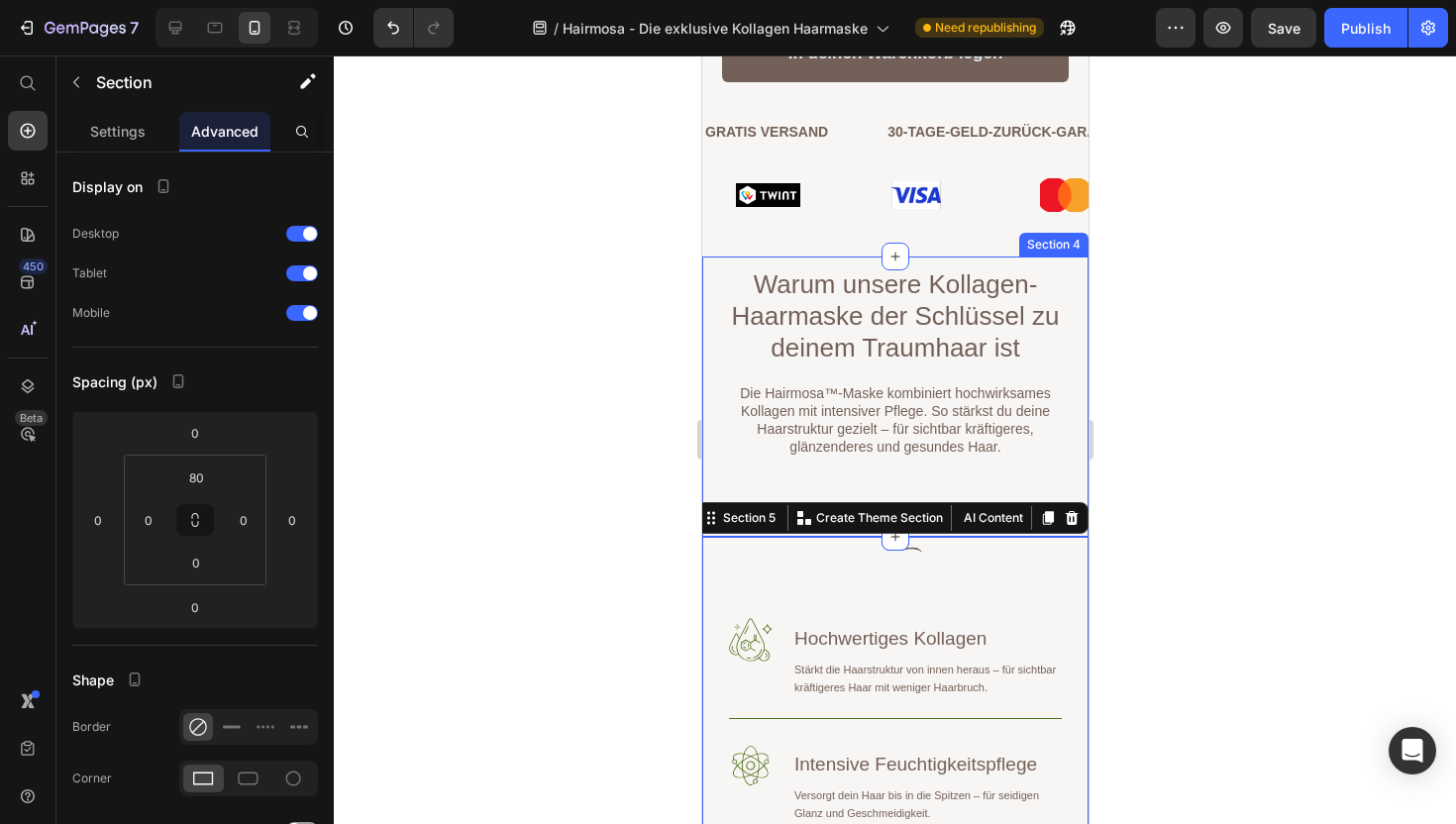 click on "Warum unsere Kollagen-Haarmaske der Schlüssel zu deinem Traumhaar ist Heading Die Hairmosa™-Maske kombiniert hochwirksames Kollagen mit intensiver Pflege. So stärkst du deine Haarstruktur gezielt – für sichtbar kräftigeres, glänzenderes und gesundes Haar. Text Block Row Section 4" at bounding box center [894, 396] 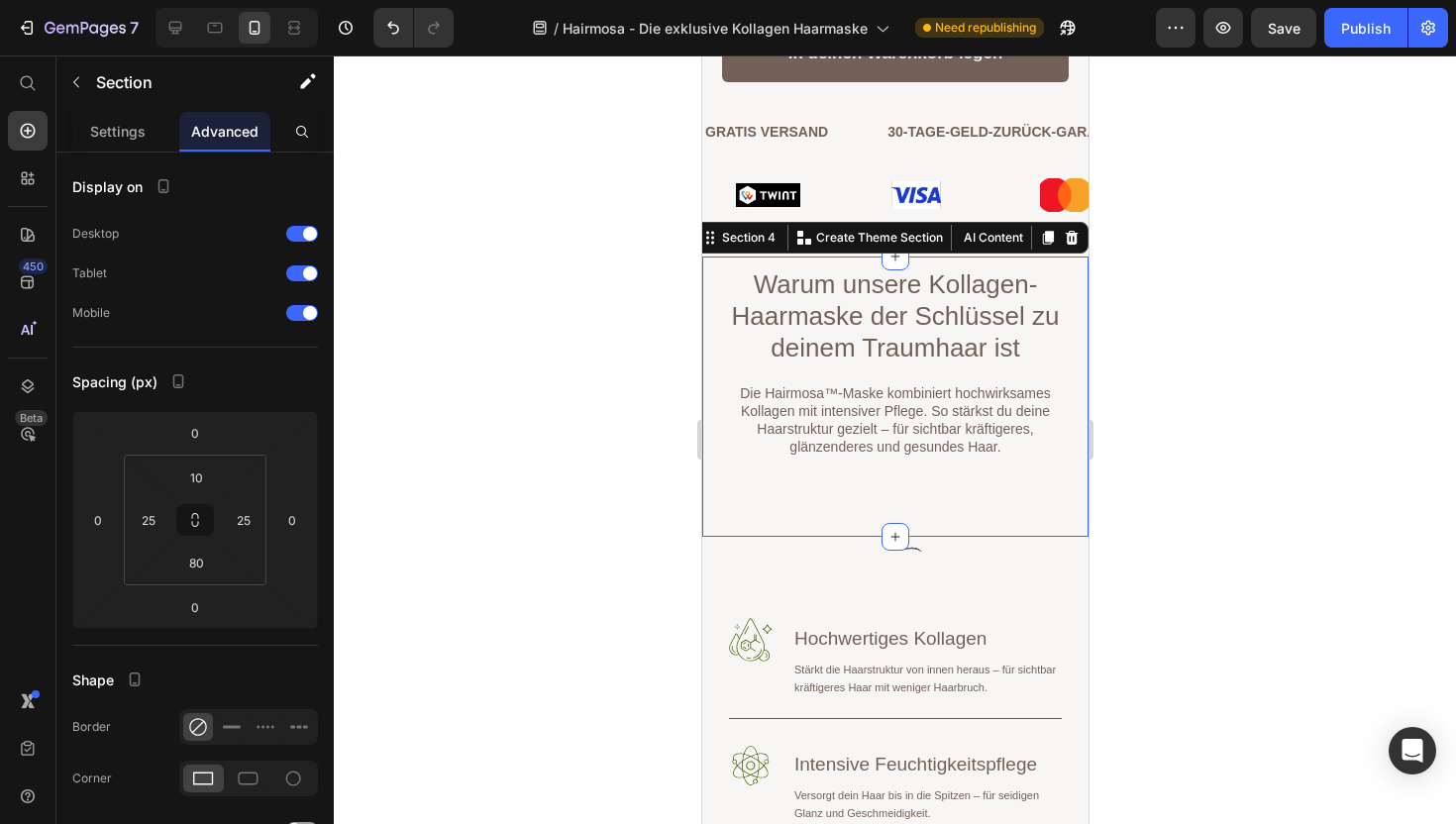 click 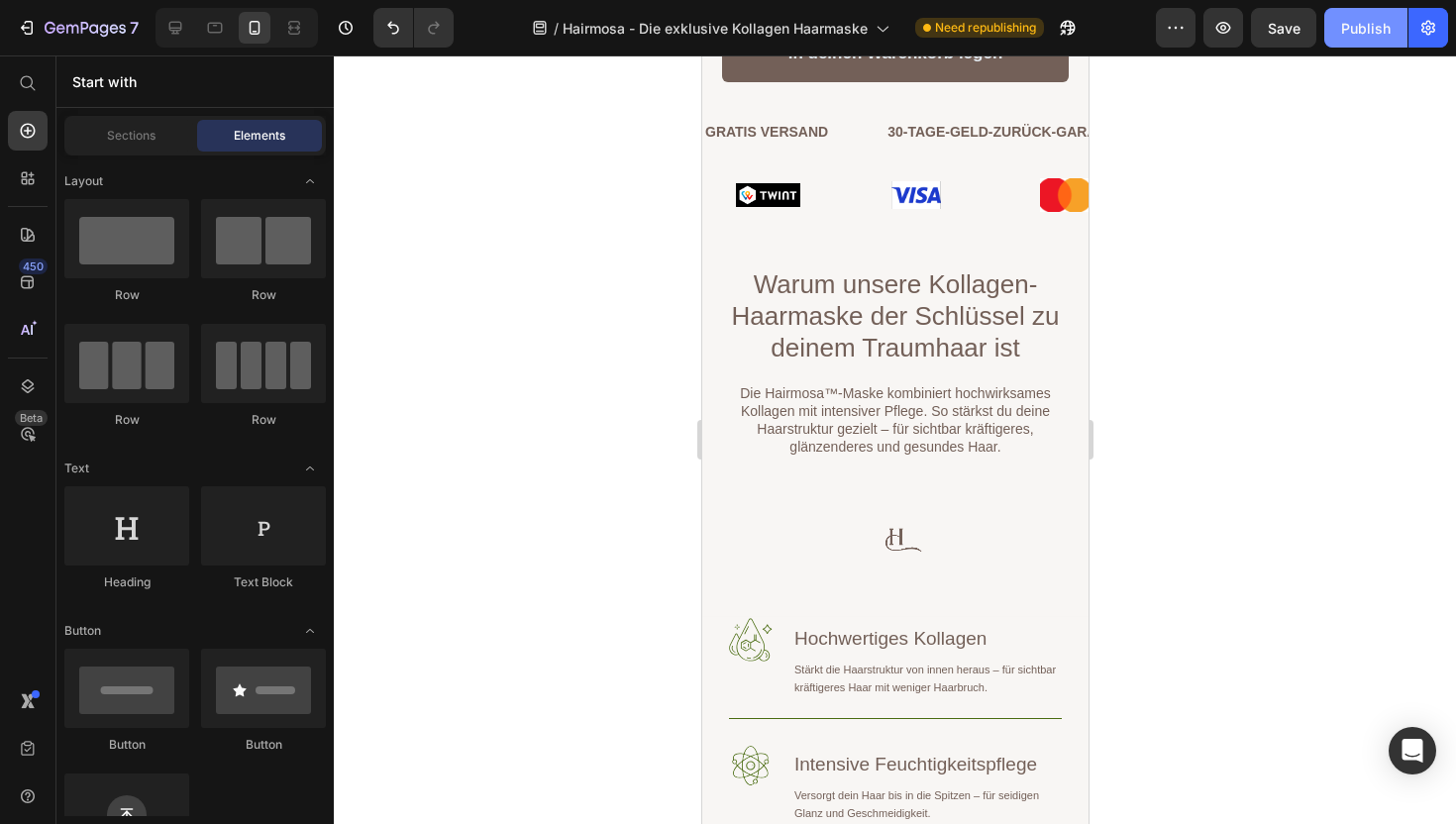 click on "Publish" at bounding box center [1366, 28] 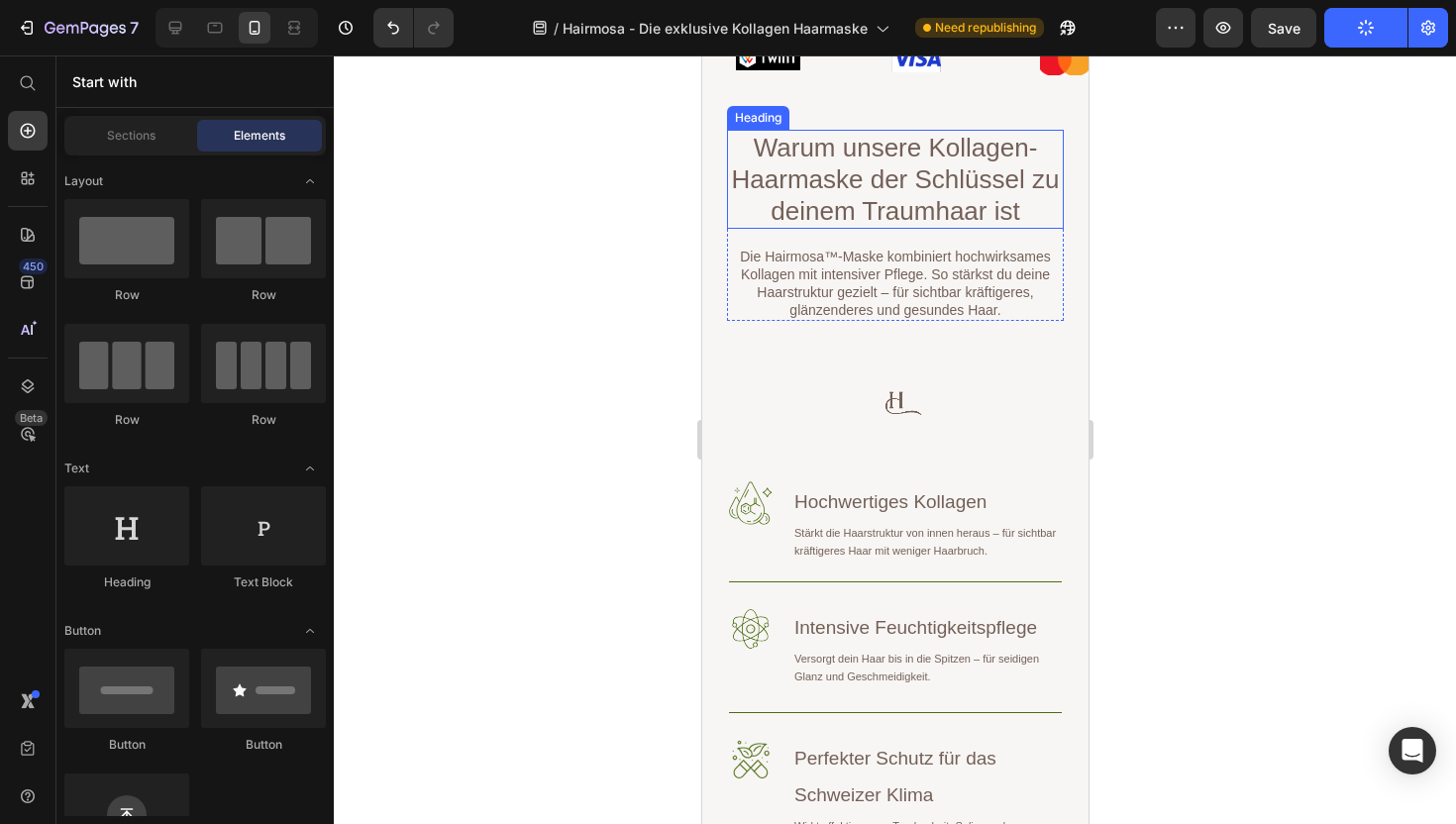 scroll, scrollTop: 1933, scrollLeft: 0, axis: vertical 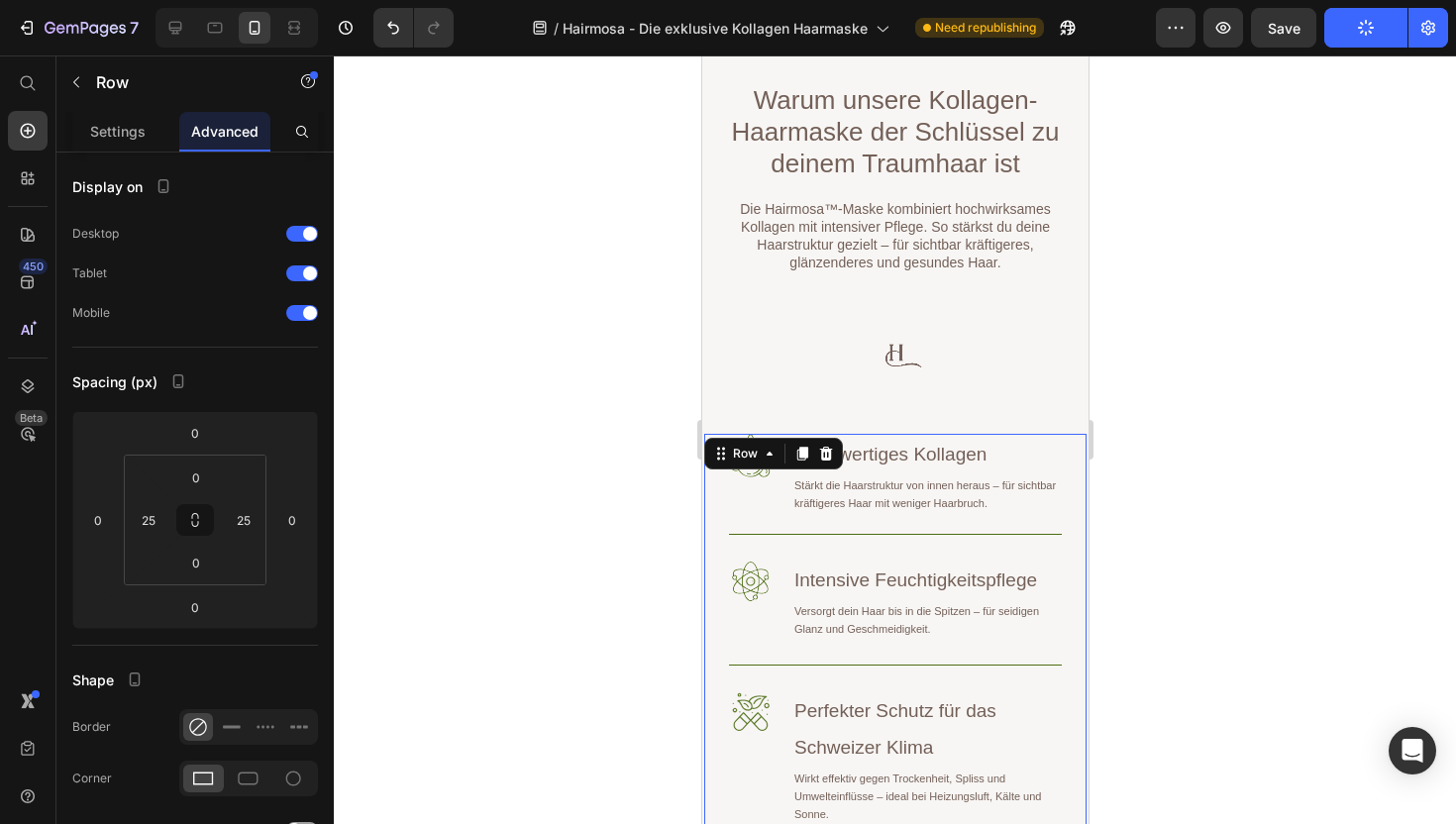 click on "Image Hochwertiges Kollagen Heading Stärkt die Haarstruktur von innen heraus – für sichtbar kräftigeres Haar mit weniger Haarbruch. Text Block Row Image Intensive Feuchtigkeitspflege Heading Versorgt dein Haar bis in die Spitzen – für seidigen Glanz und Geschmeidigkeit. Text Block Row Image Perfekter Schutz für das Schweizer Klima Heading Wirkt effektiv gegen Trockenheit, Spliss und Umwelteinflüsse – ideal bei Heizungsluft, Kälte und Sonne. Text Block Row Jetzt bestellen & Gratis Haarbooster-Guide sichern Button" at bounding box center (894, 692) 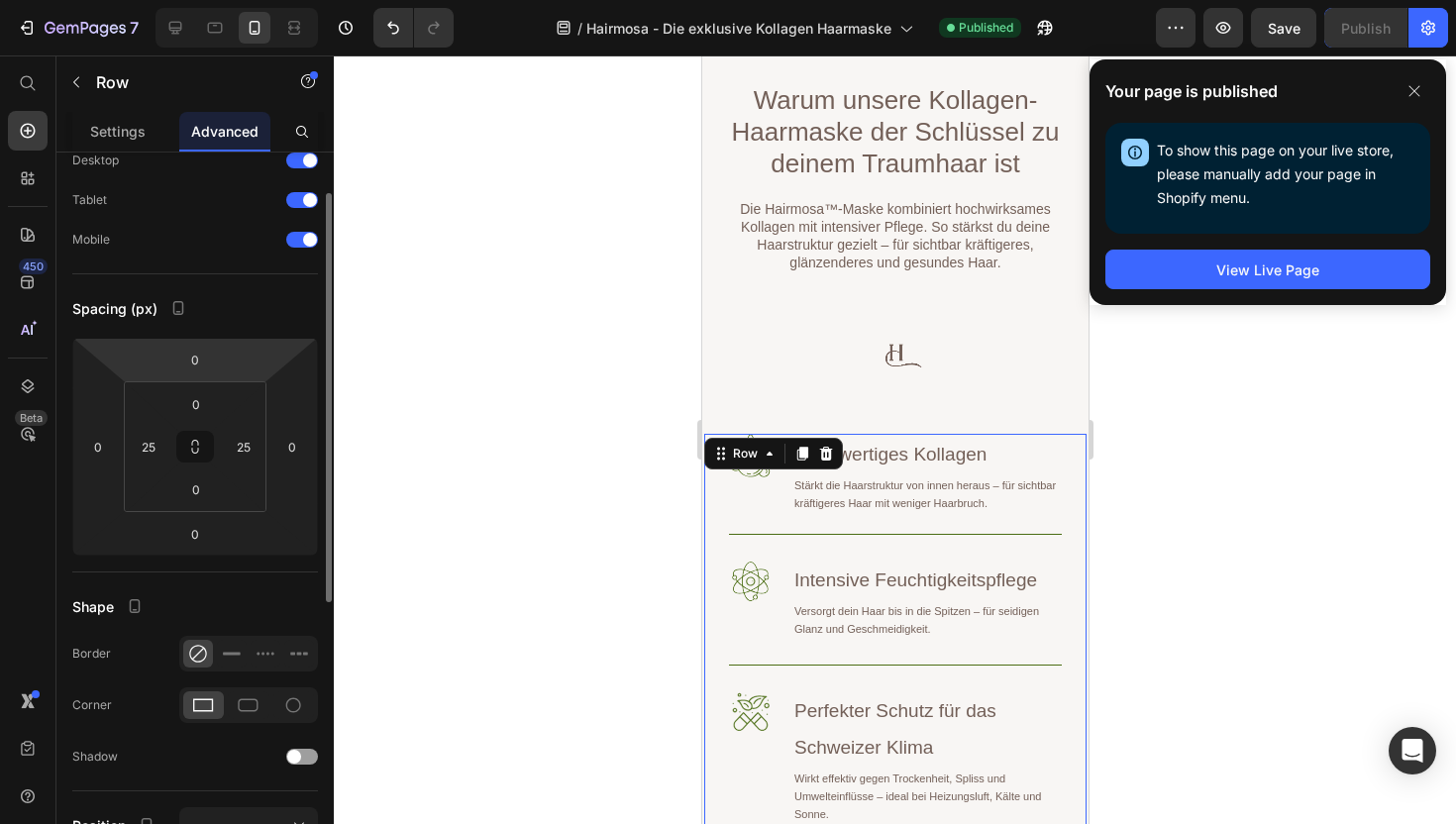 scroll, scrollTop: 0, scrollLeft: 0, axis: both 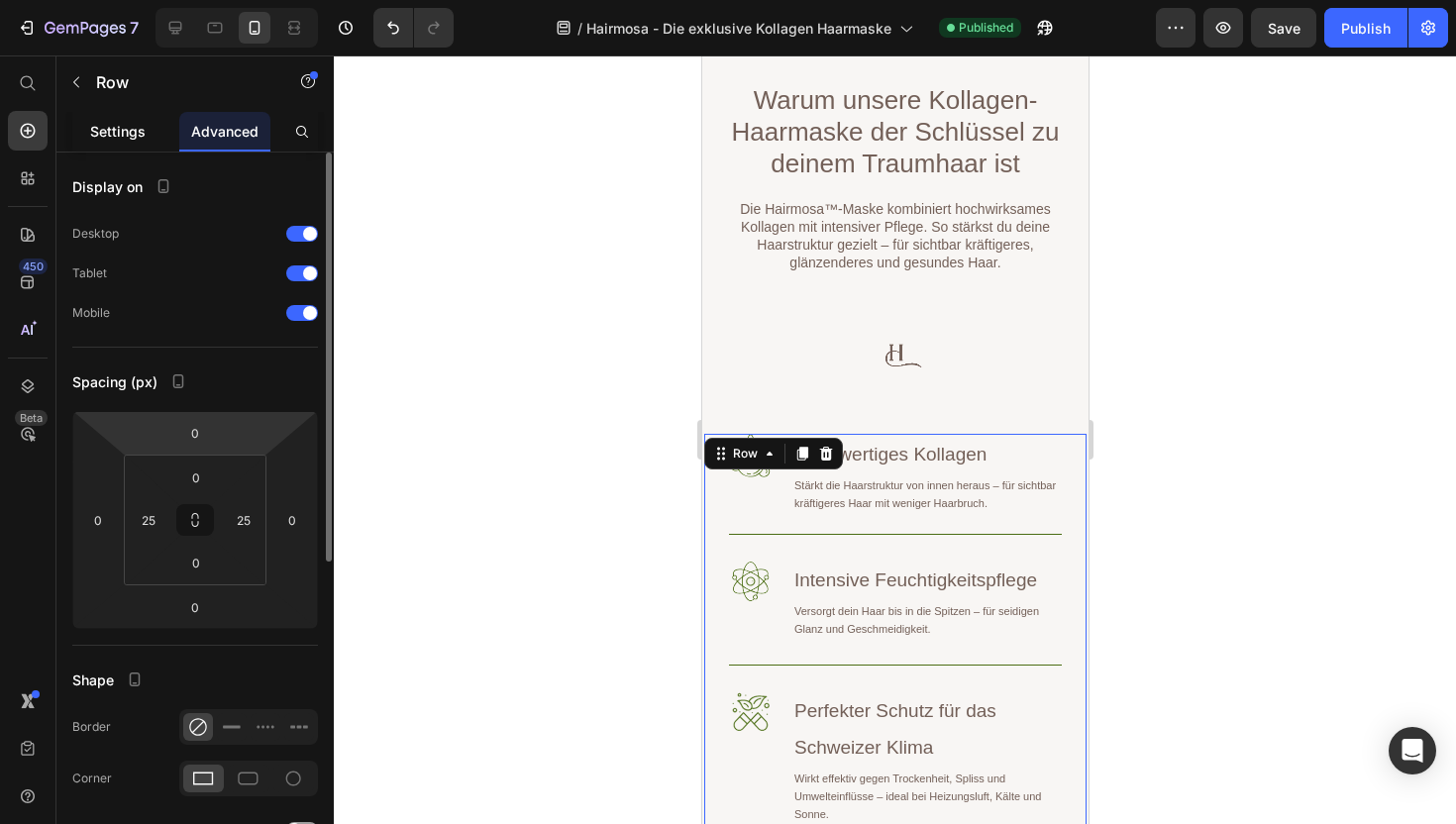 click on "Settings" 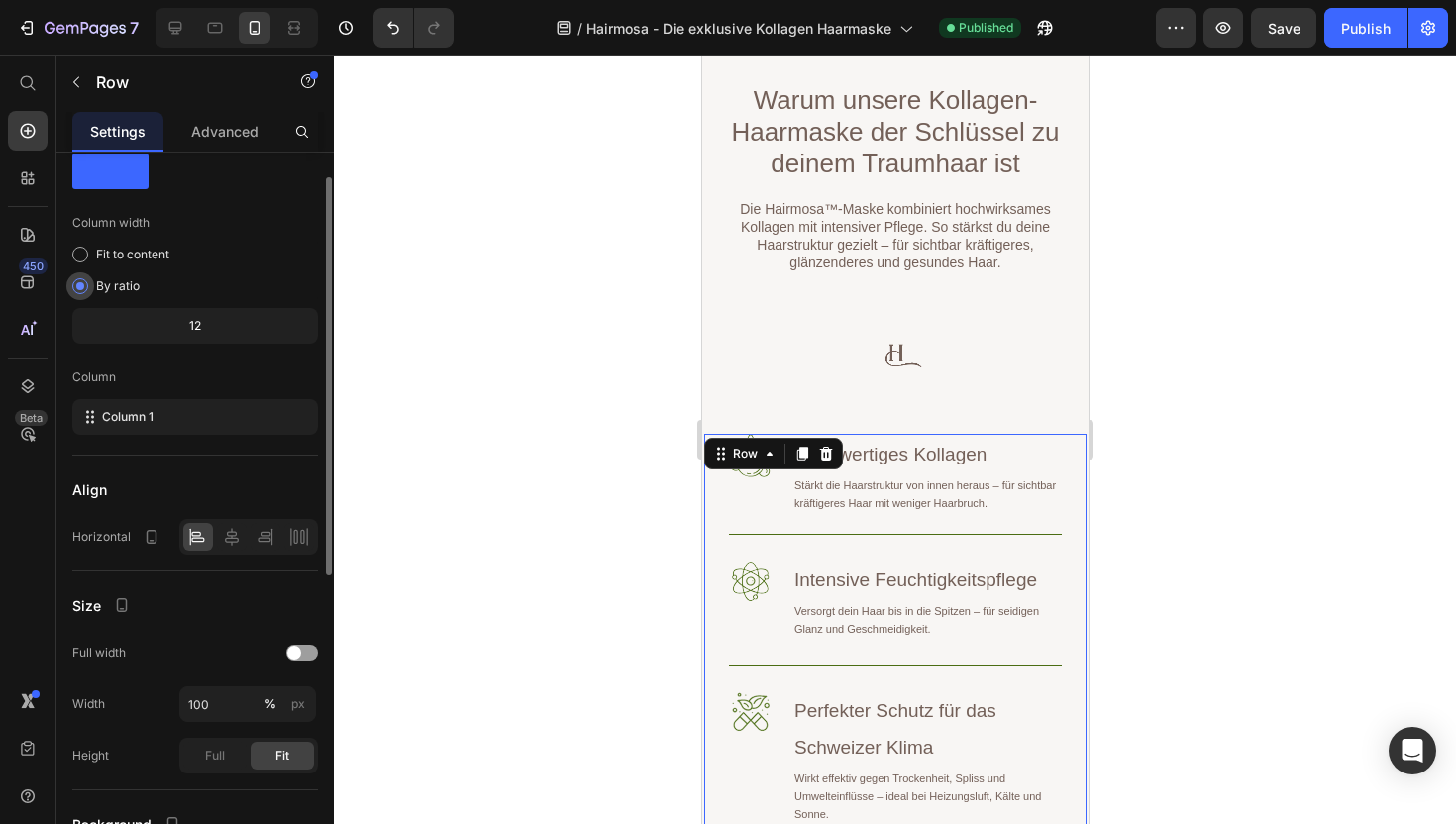 scroll, scrollTop: 64, scrollLeft: 0, axis: vertical 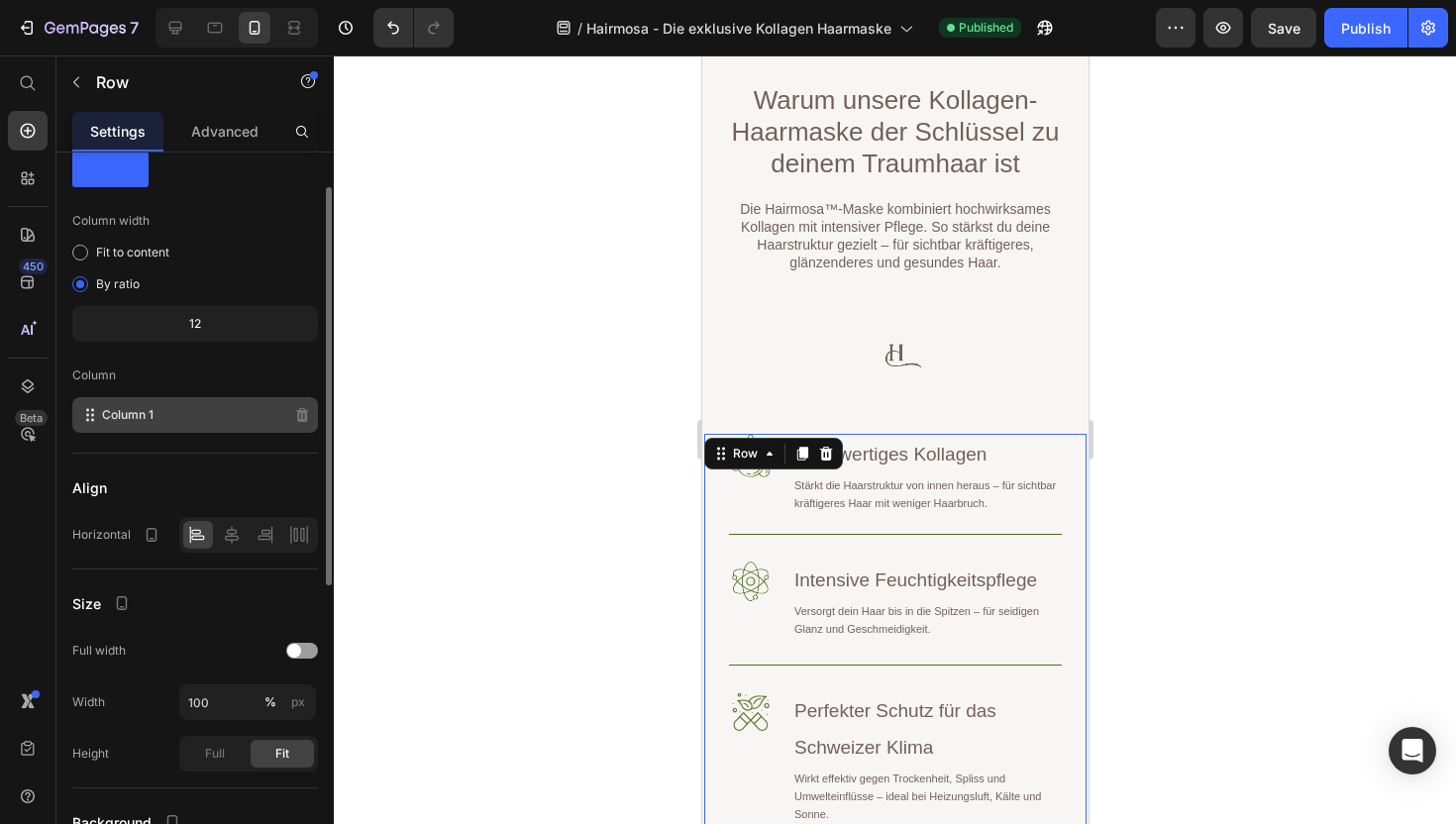 click on "Column 1" 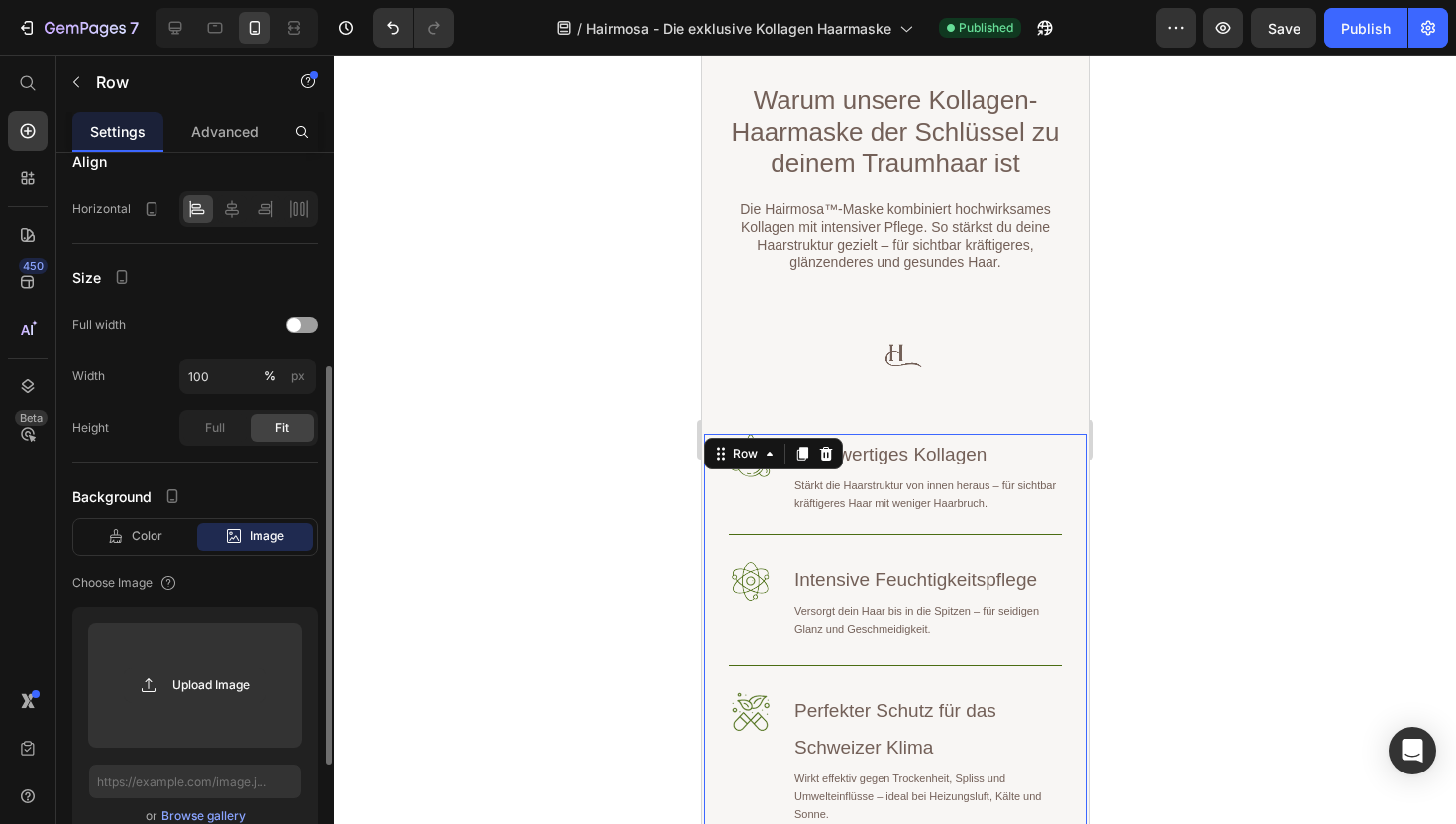 scroll, scrollTop: 424, scrollLeft: 0, axis: vertical 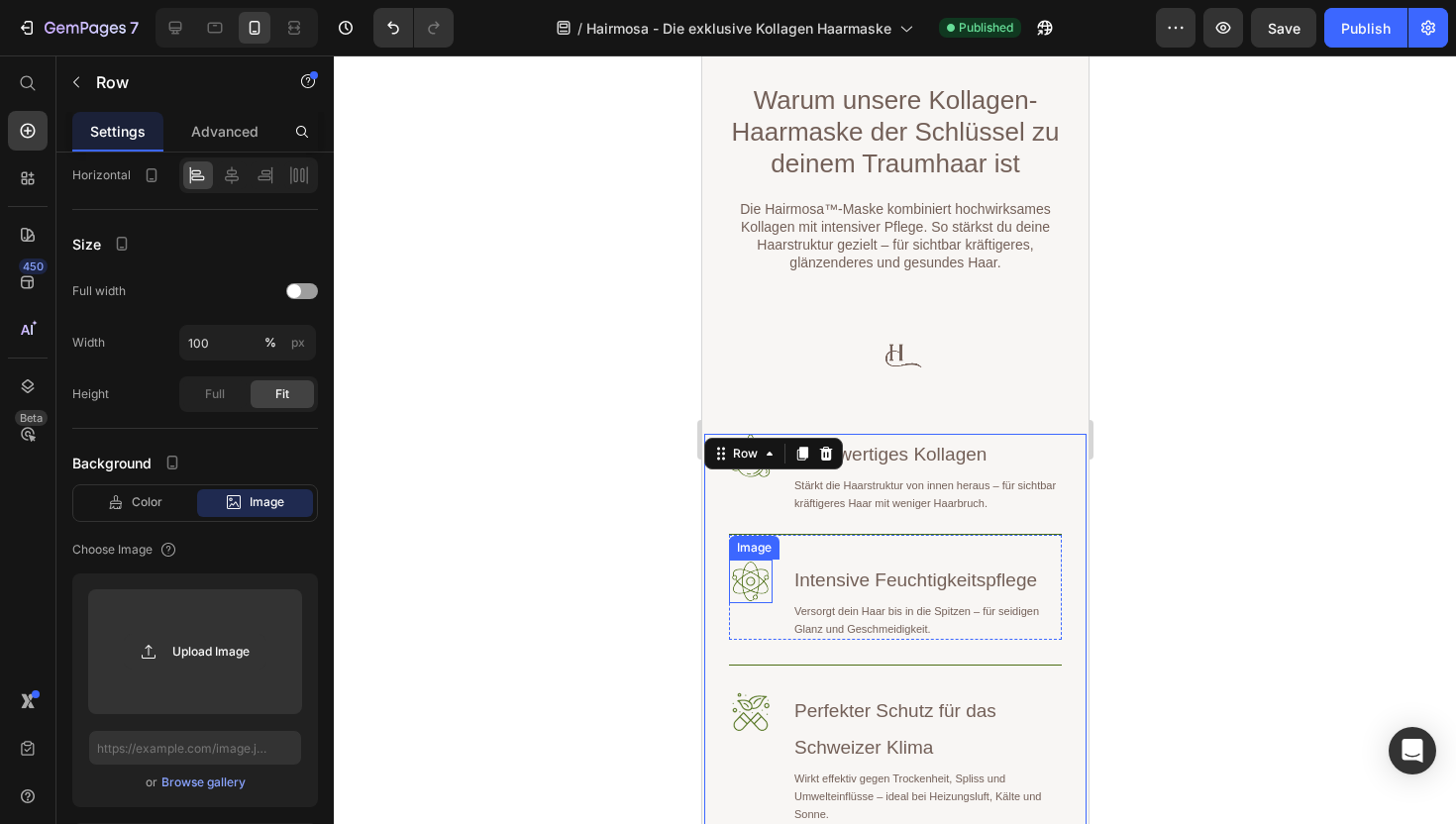 click at bounding box center (750, 581) 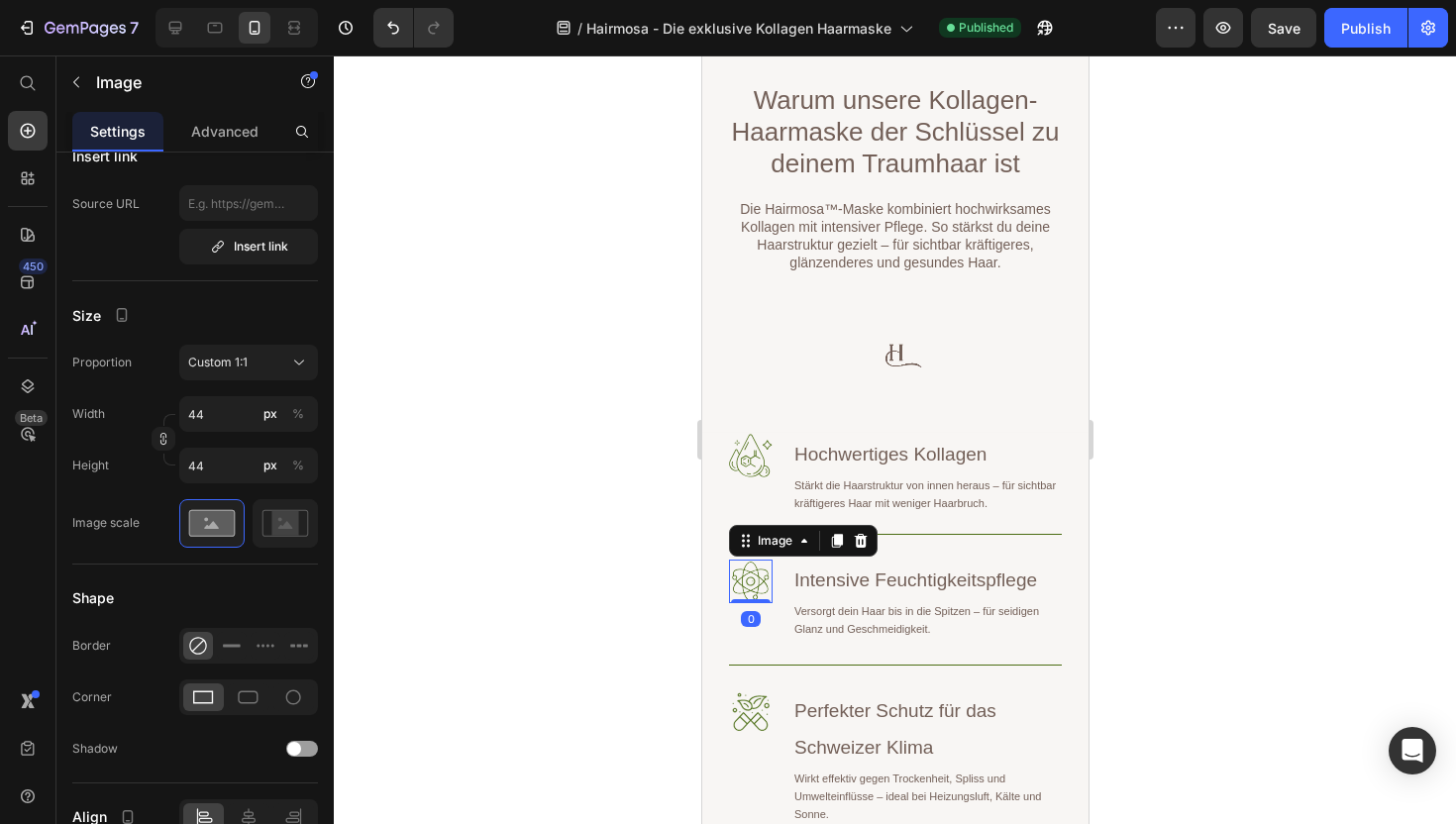 scroll, scrollTop: 0, scrollLeft: 0, axis: both 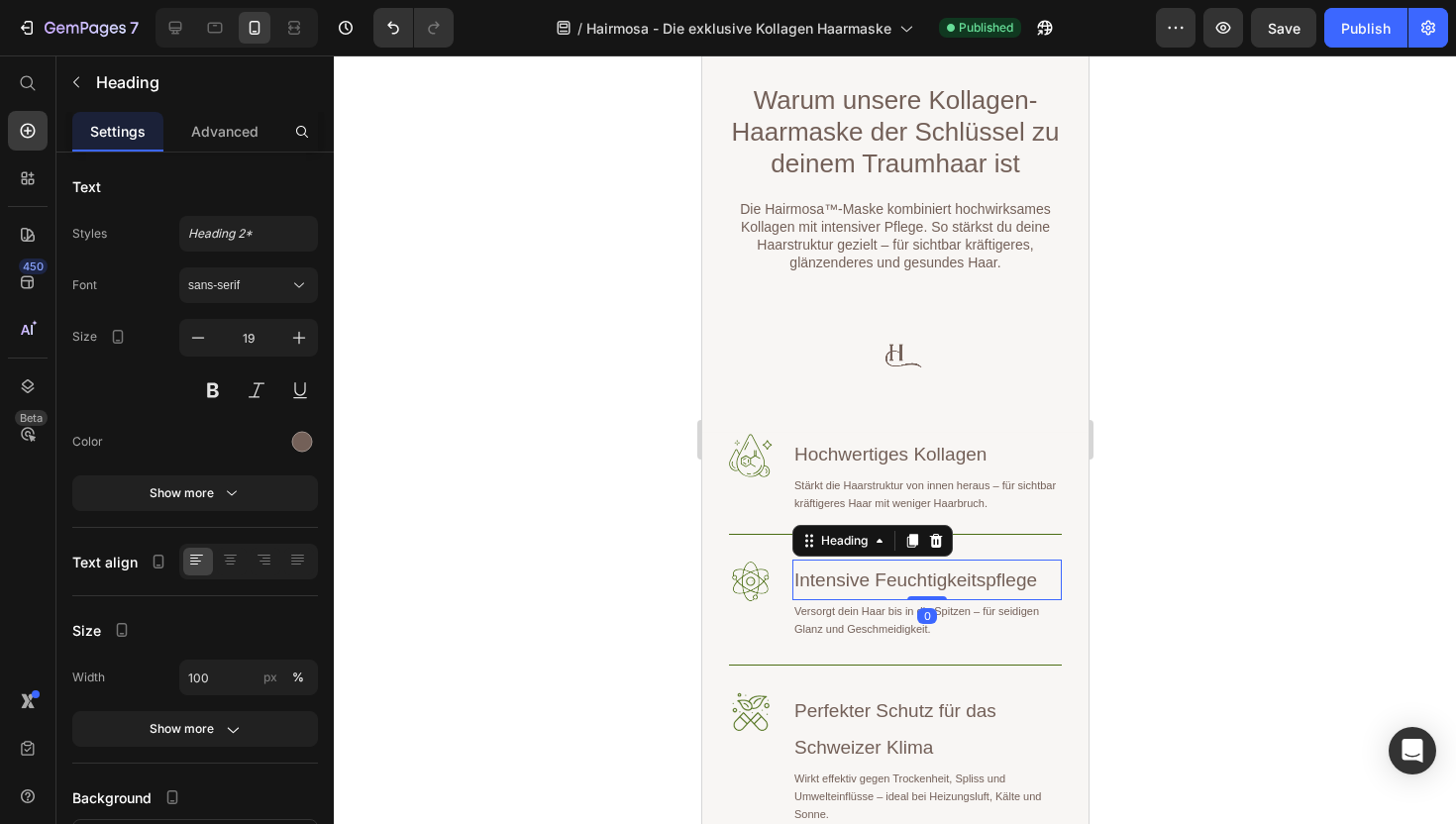 click on "Intensive Feuchtigkeitspflege" at bounding box center (926, 579) 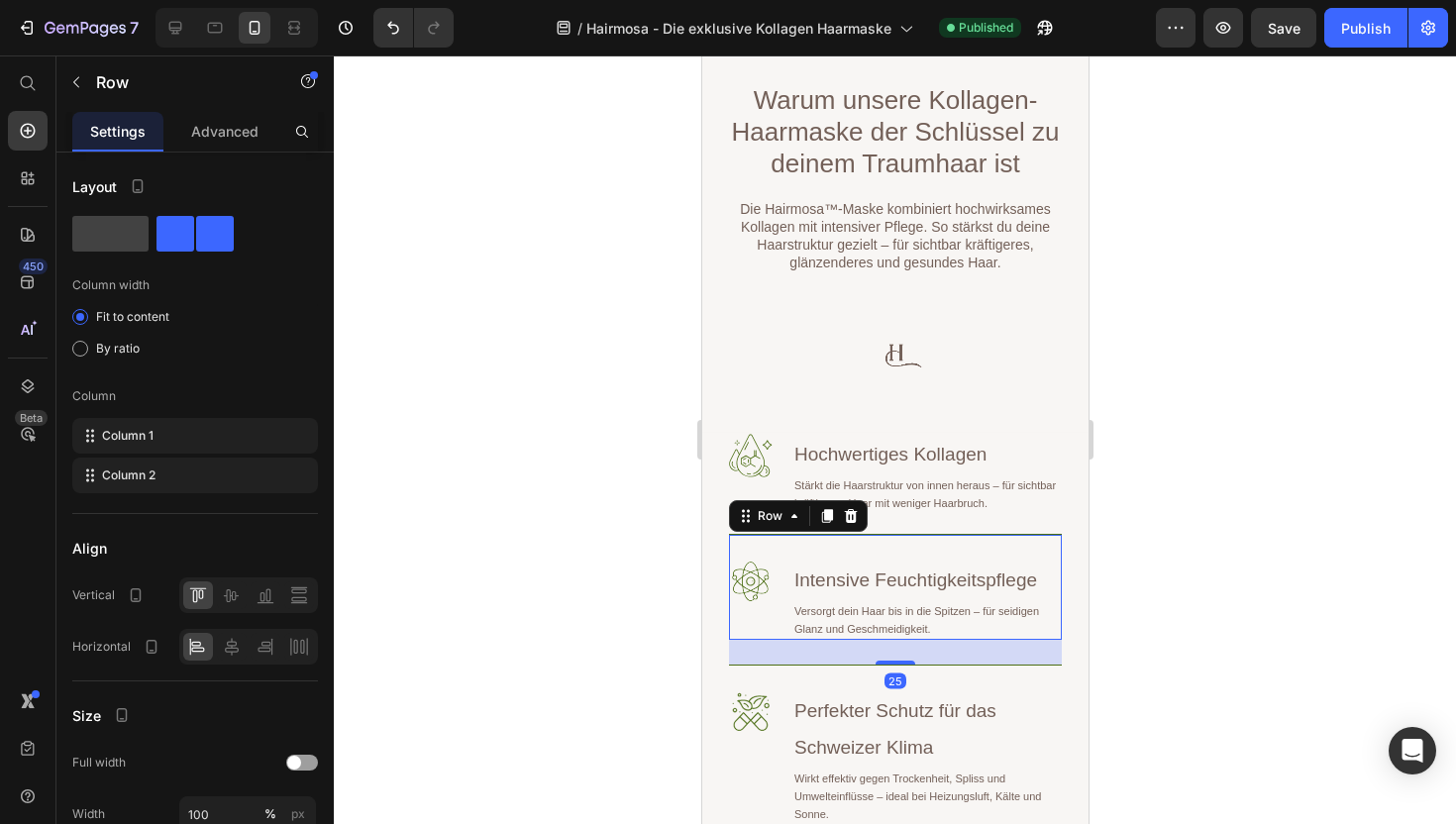 click on "Image Intensive Feuchtigkeitspflege Heading Versorgt dein Haar bis in die Spitzen – für seidigen Glanz und Geschmeidigkeit. Text Block Row   25" at bounding box center [894, 586] 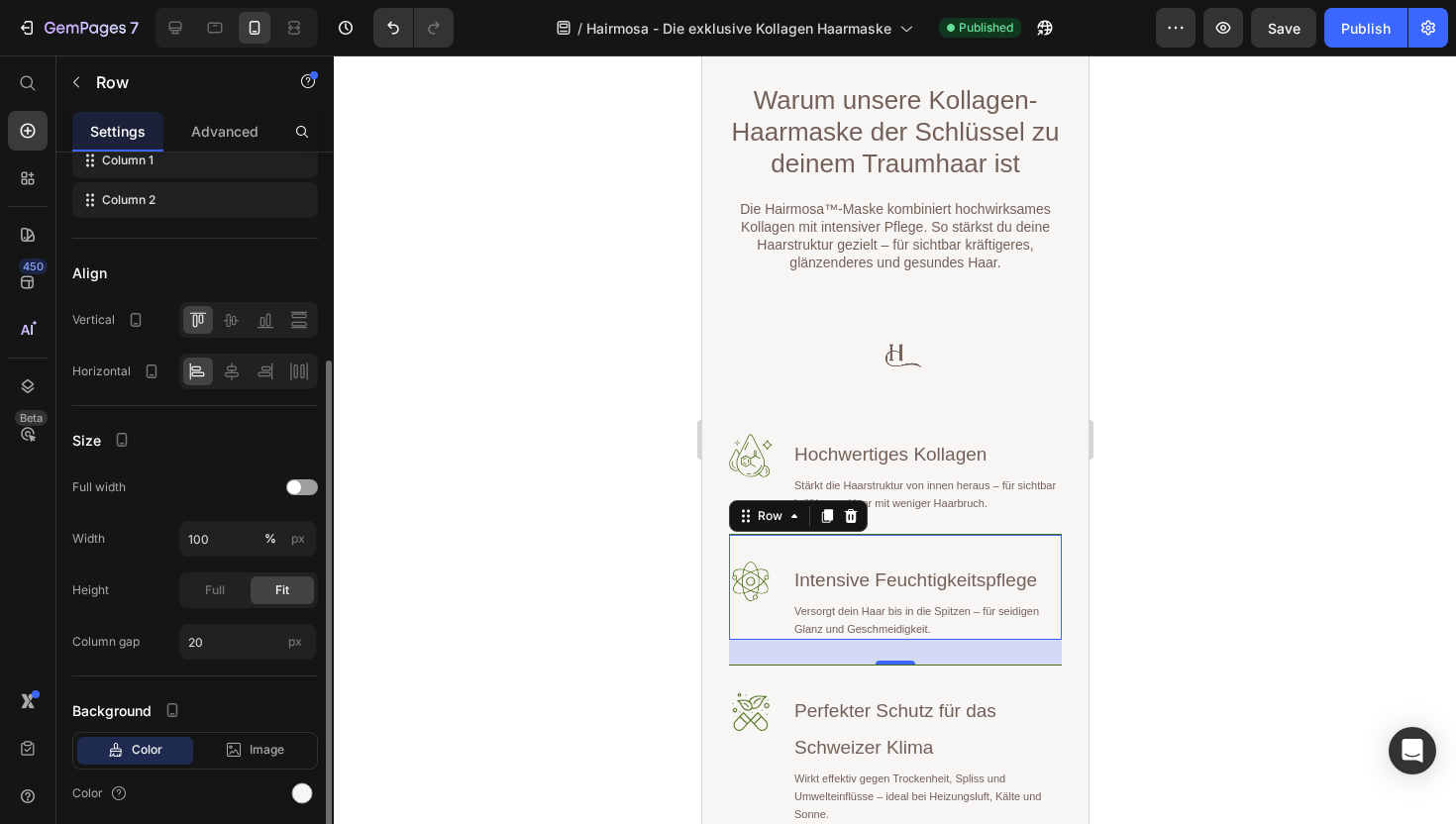 scroll, scrollTop: 347, scrollLeft: 0, axis: vertical 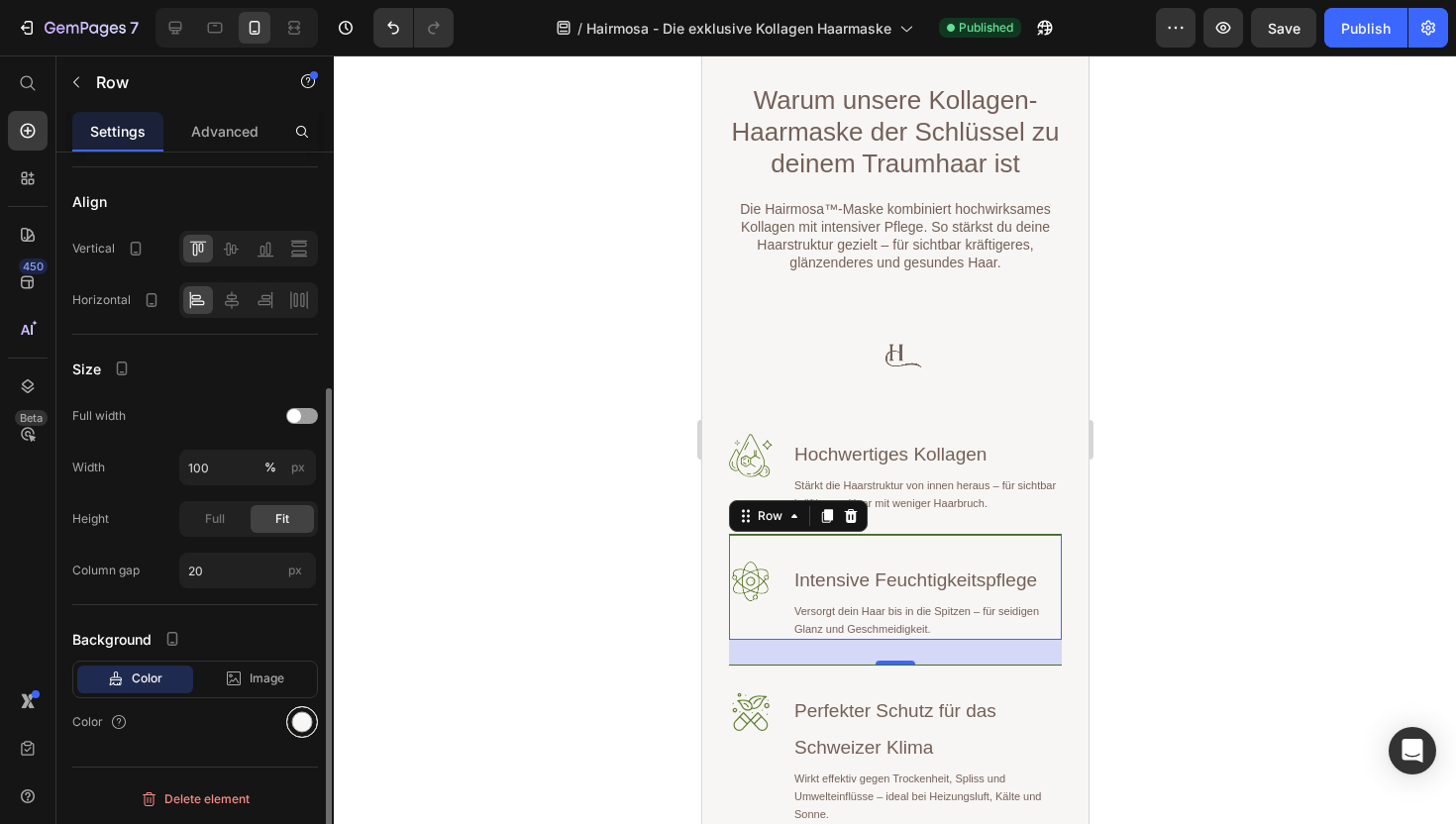 click at bounding box center [302, 722] 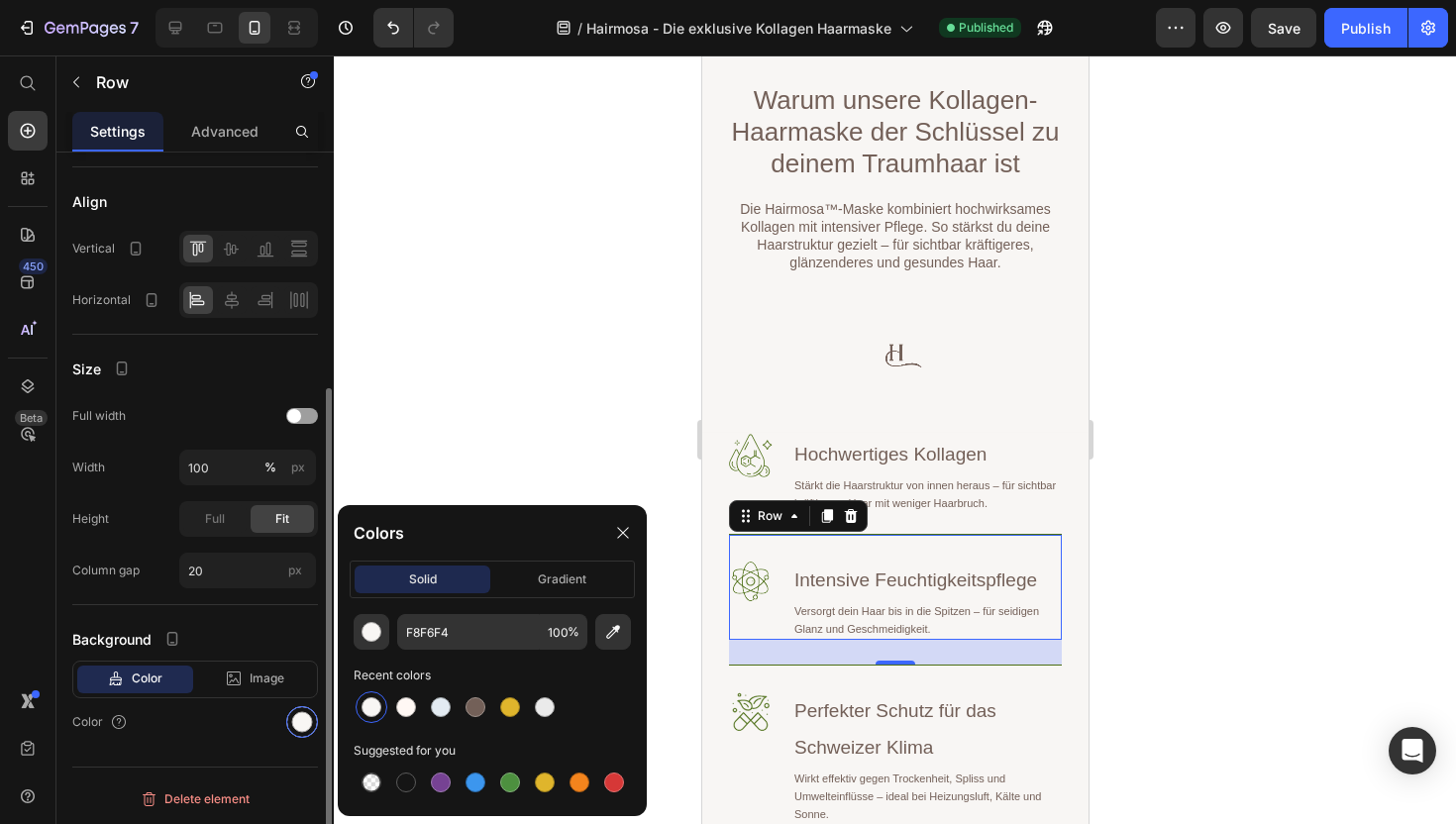 click at bounding box center [302, 722] 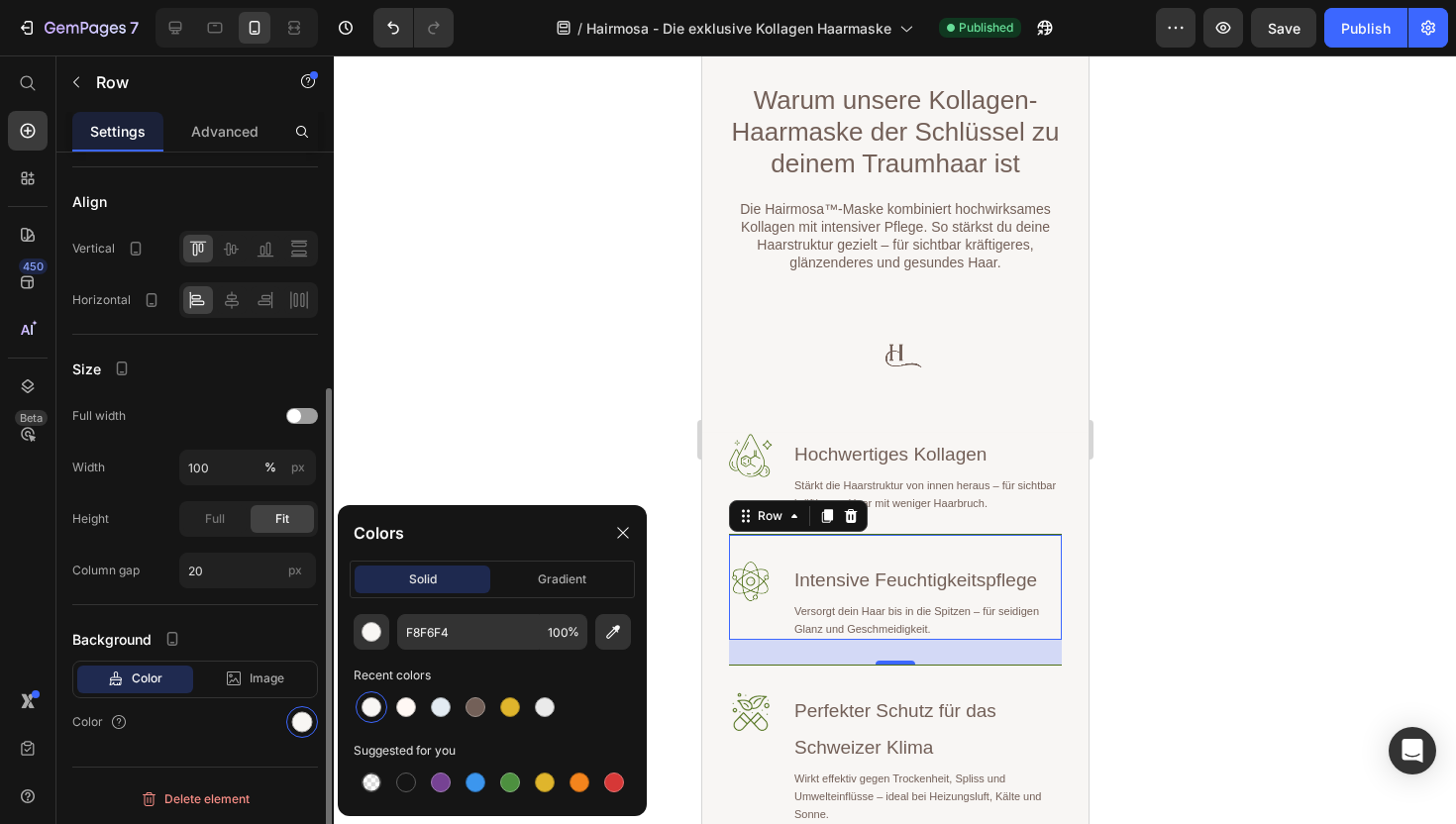click on "Background Color Image Video  Color" 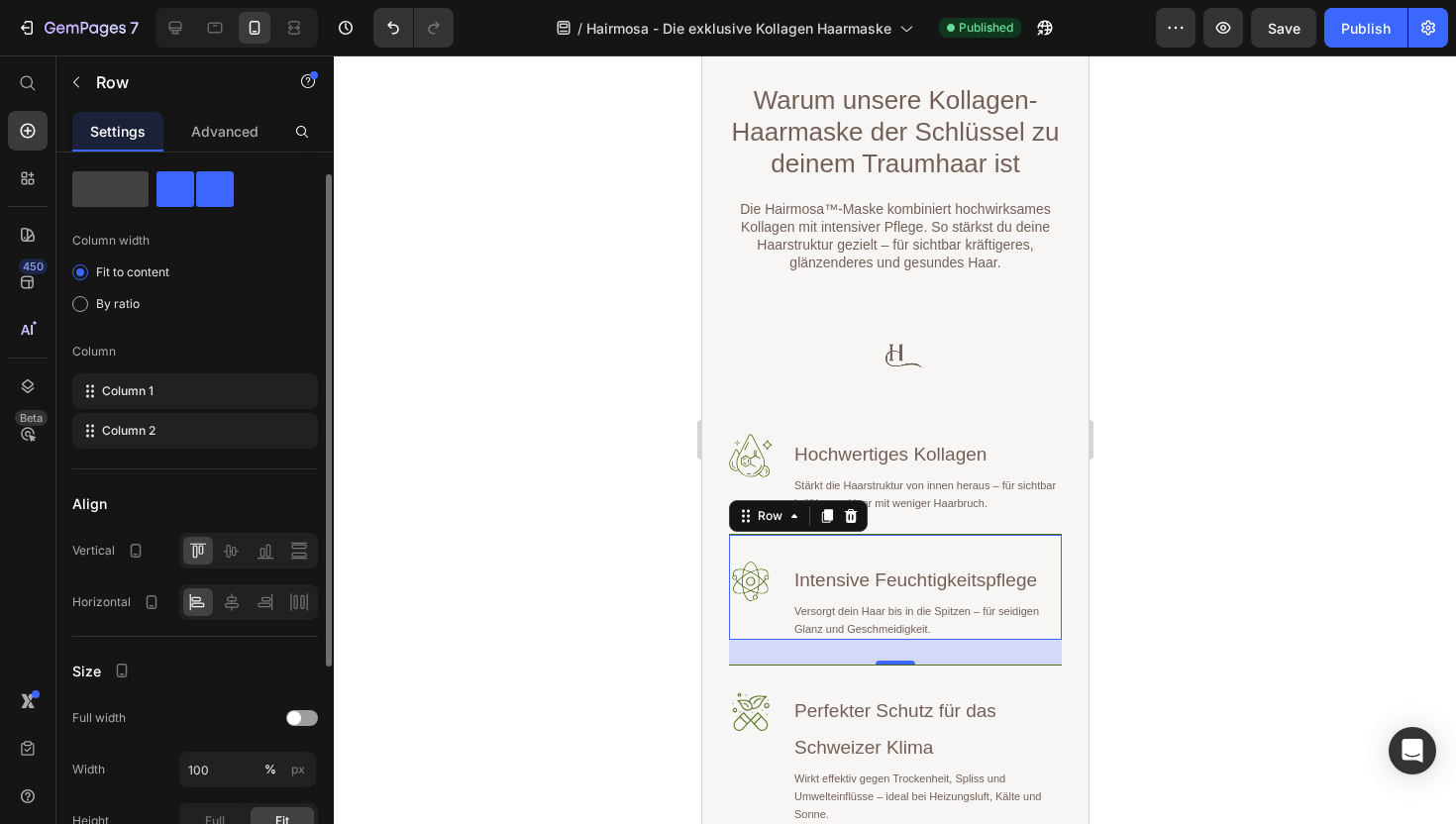 scroll, scrollTop: 40, scrollLeft: 0, axis: vertical 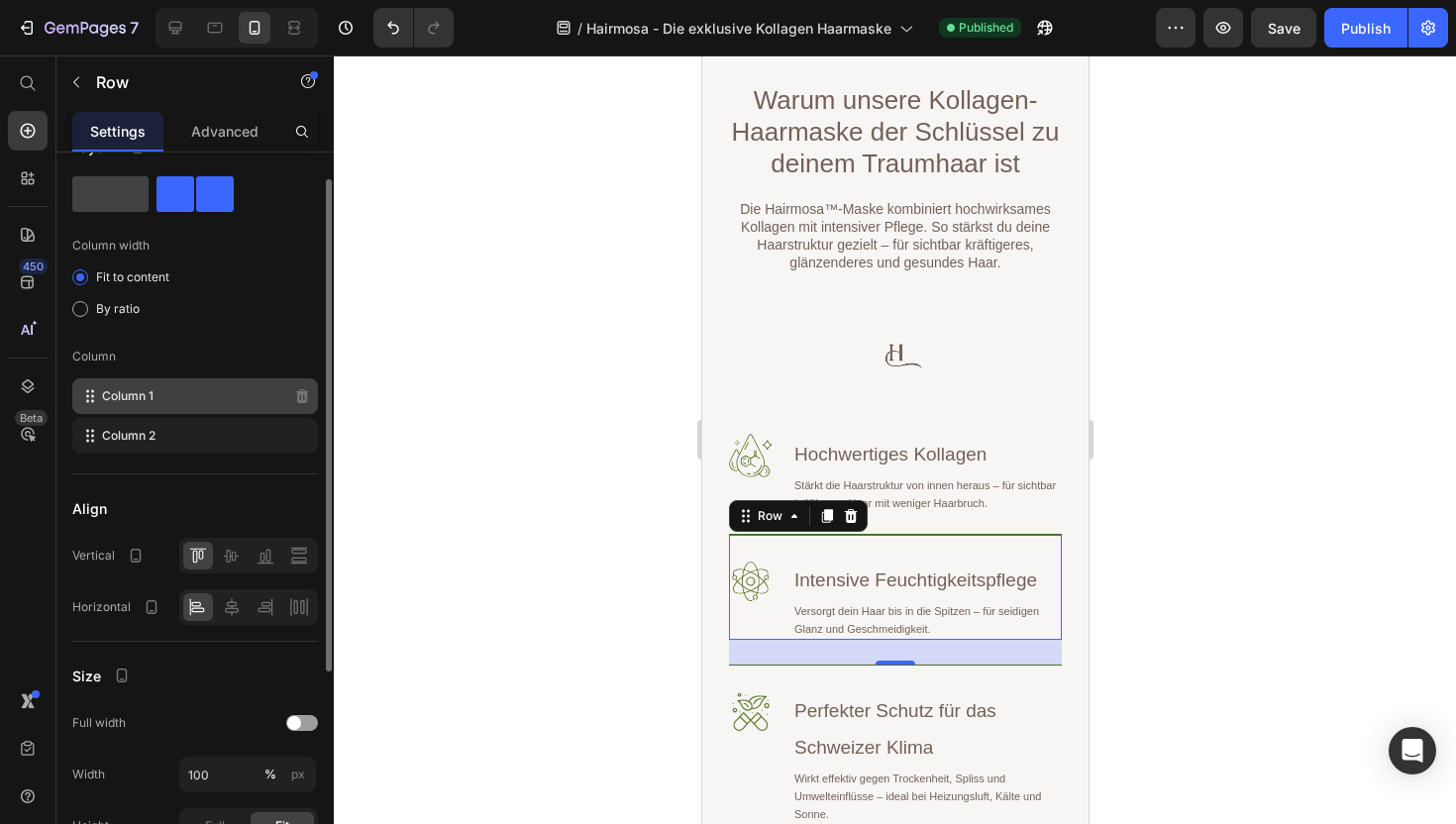 click on "Column 1" 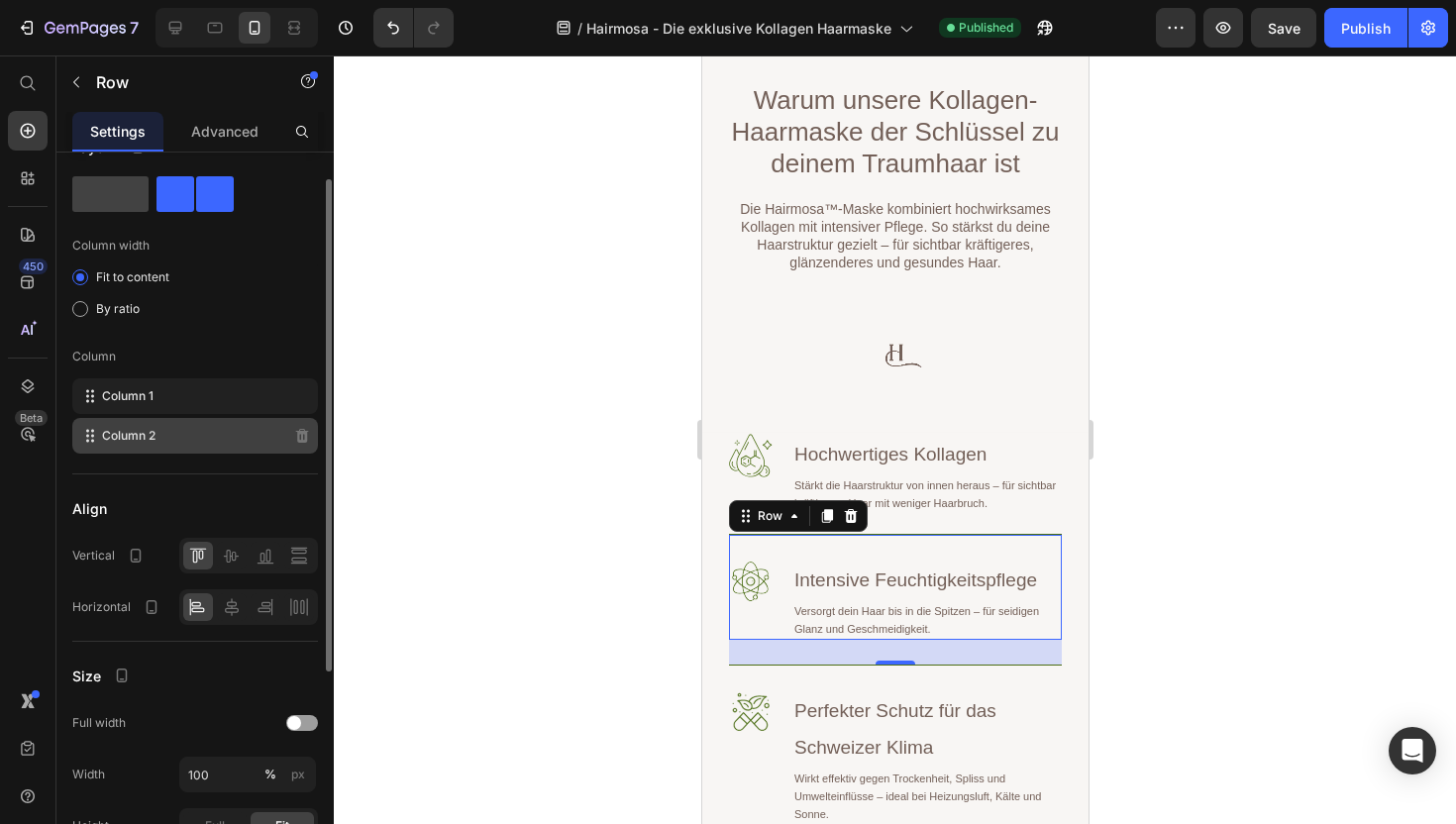 click on "Column 2" 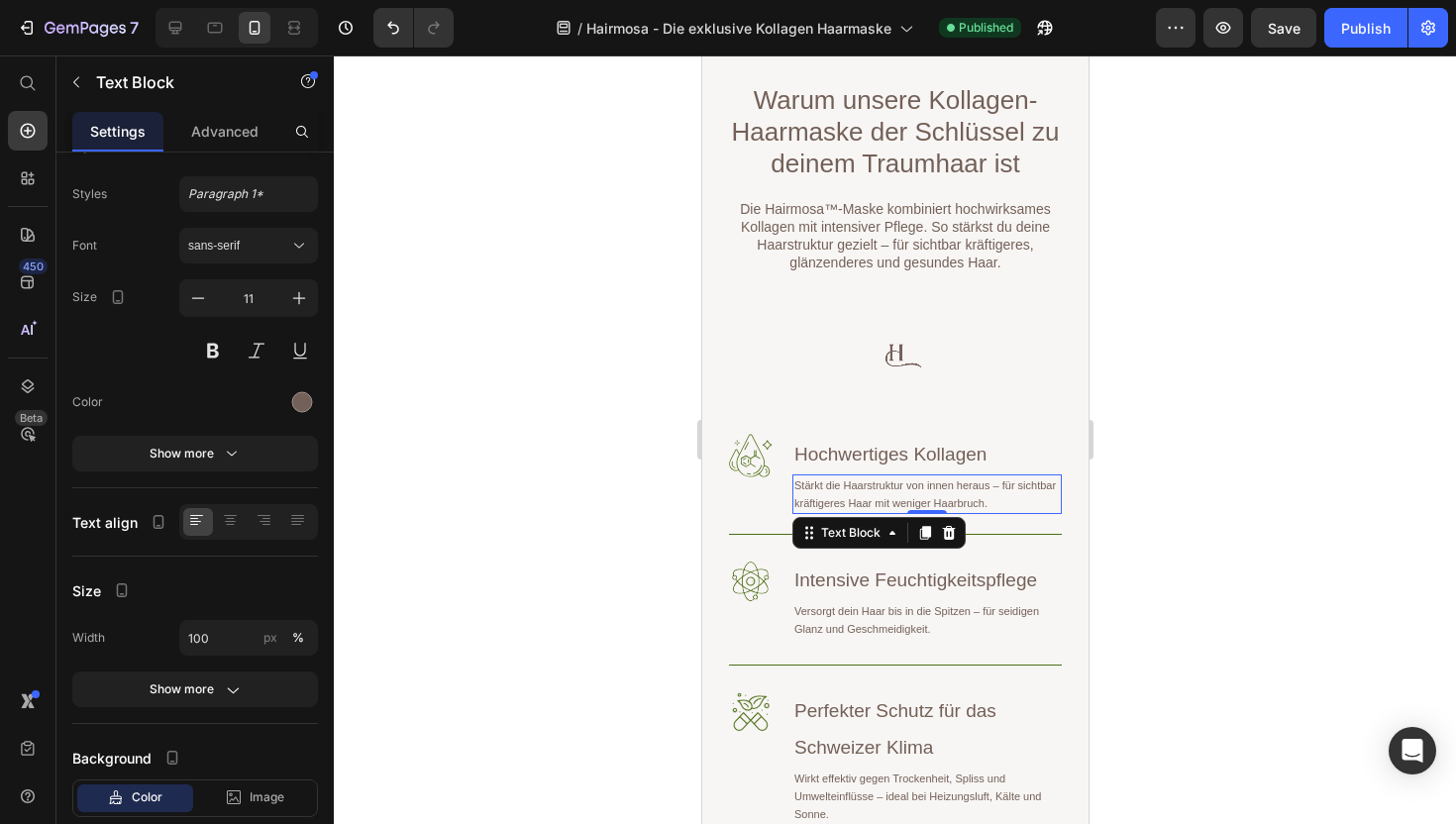 click on "Stärkt die Haarstruktur von innen heraus – für sichtbar kräftigeres Haar mit weniger Haarbruch." at bounding box center (926, 494) 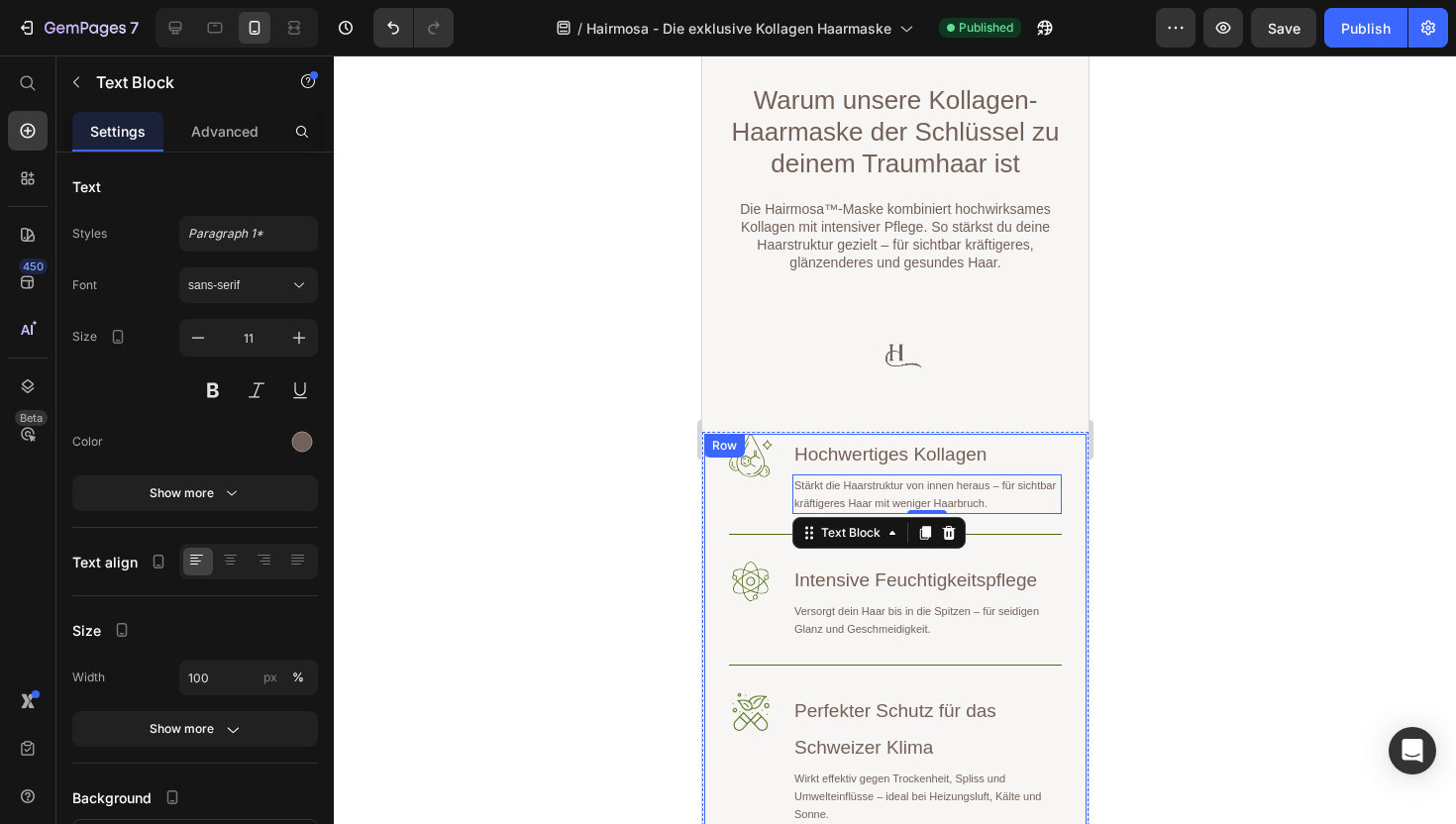 click on "Image Hochwertiges Kollagen Heading Stärkt die Haarstruktur von innen heraus – für sichtbar kräftigeres Haar mit weniger Haarbruch. Text Block   0 Row Image Intensive Feuchtigkeitspflege Heading Versorgt dein Haar bis in die Spitzen – für seidigen Glanz und Geschmeidigkeit. Text Block Row Image Perfekter Schutz für das Schweizer Klima Heading Wirkt effektiv gegen Trockenheit, Spliss und Umwelteinflüsse – ideal bei Heizungsluft, Kälte und Sonne. Text Block Row Jetzt bestellen & Gratis Haarbooster-Guide sichern Button" at bounding box center (894, 692) 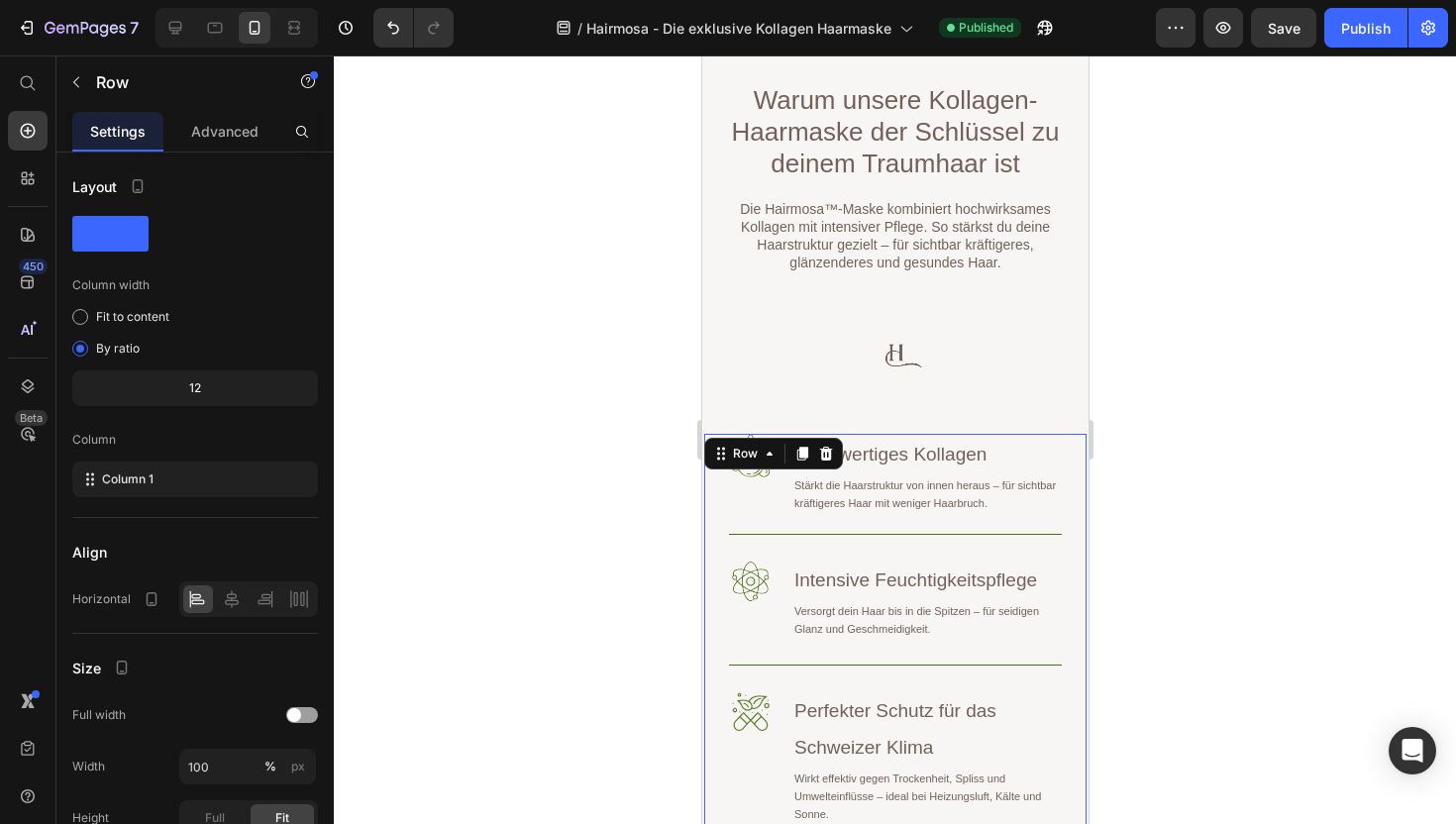 click on "Image Hochwertiges Kollagen Heading Stärkt die Haarstruktur von innen heraus – für sichtbar kräftigeres Haar mit weniger Haarbruch. Text Block Row Image Intensive Feuchtigkeitspflege Heading Versorgt dein Haar bis in die Spitzen – für seidigen Glanz und Geschmeidigkeit. Text Block Row Image Perfekter Schutz für das Schweizer Klima Heading Wirkt effektiv gegen Trockenheit, Spliss und Umwelteinflüsse – ideal bei Heizungsluft, Kälte und Sonne. Text Block Row Jetzt bestellen & Gratis Haarbooster-Guide sichern Button" at bounding box center [894, 692] 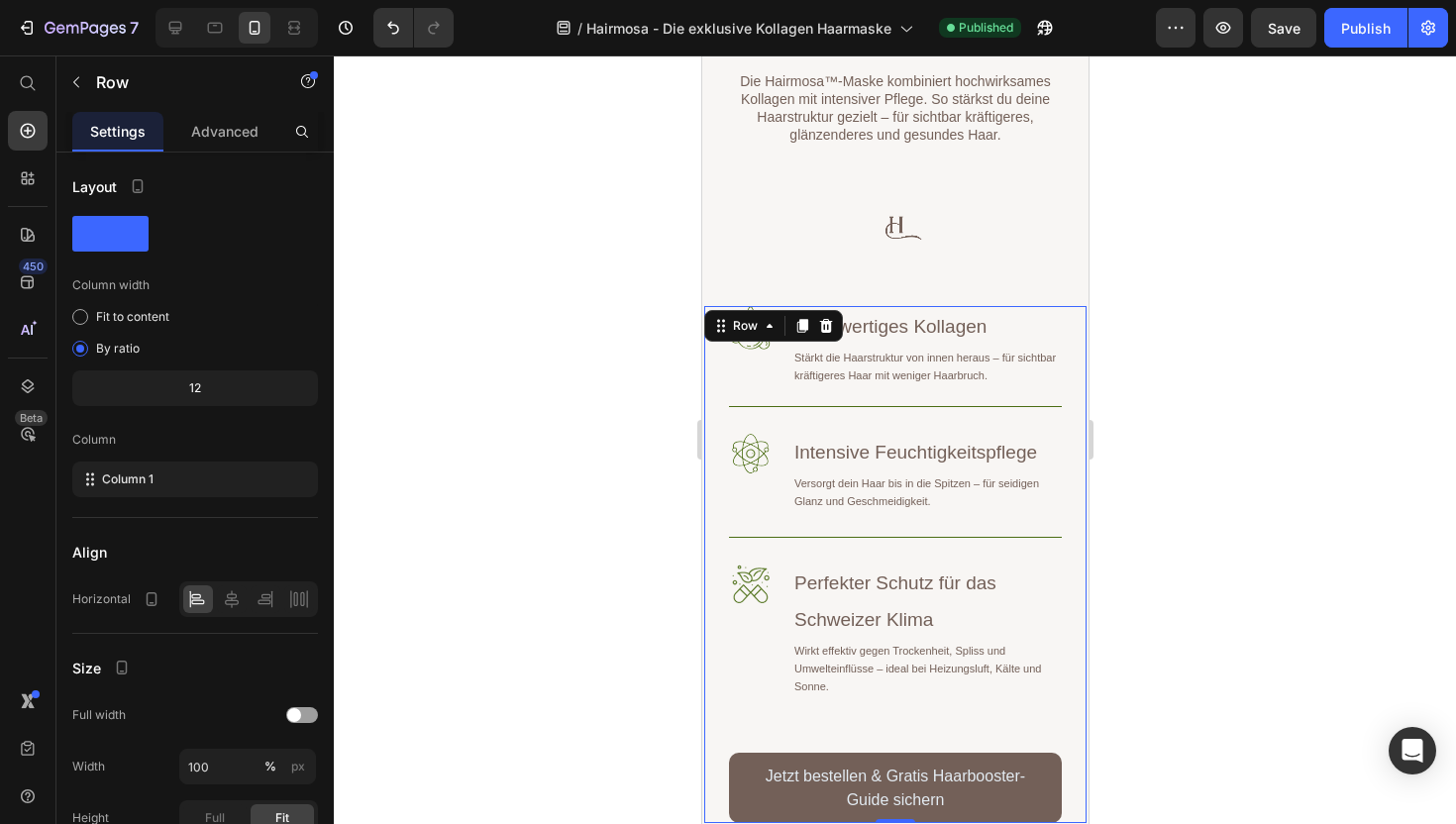 scroll, scrollTop: 2107, scrollLeft: 0, axis: vertical 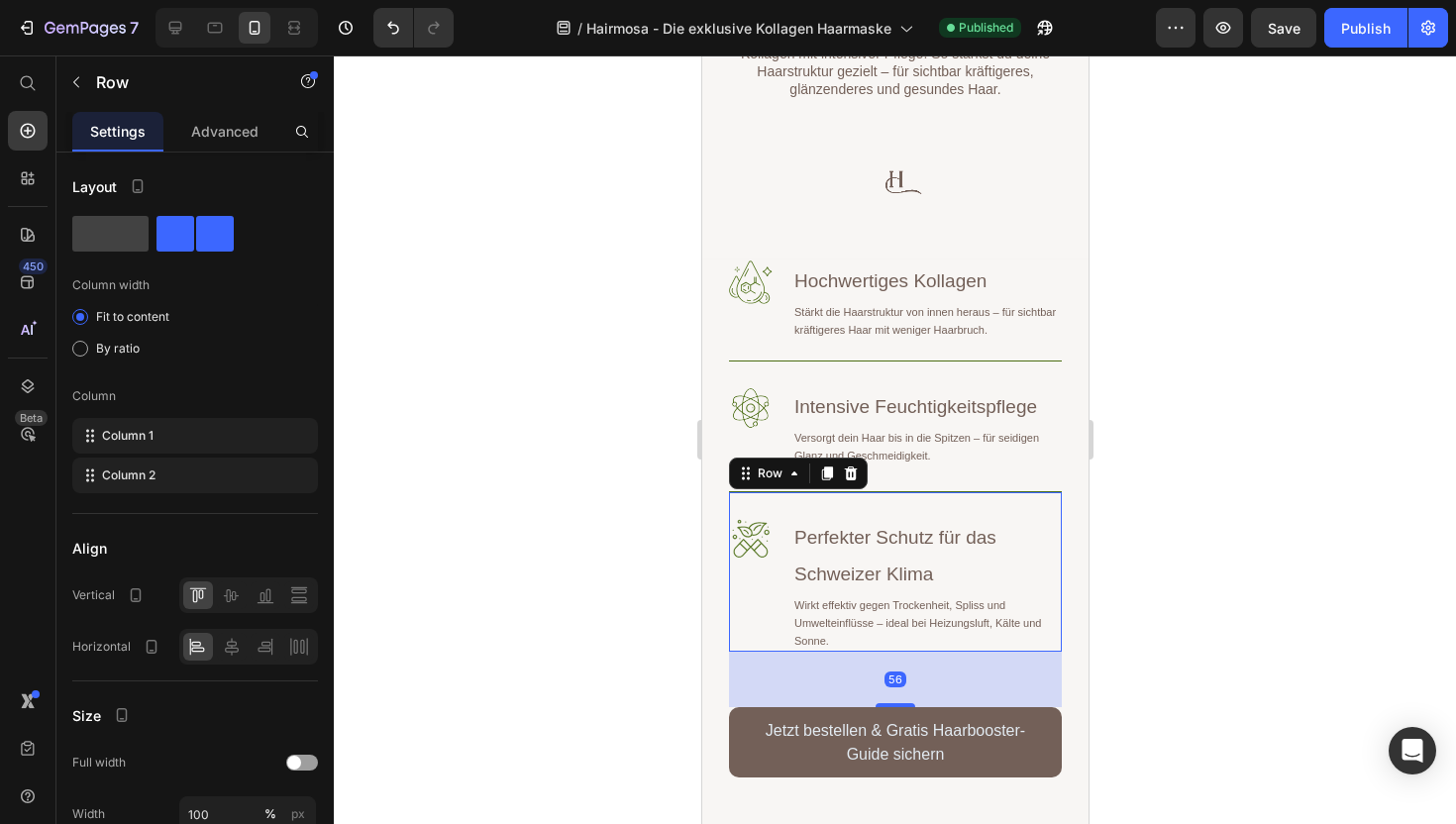 click on "Image Perfekter Schutz für das Schweizer Klima Heading Wirkt effektiv gegen Trockenheit, Spliss und Umwelteinflüsse – ideal bei Heizungsluft, Kälte und Sonne. Text Block Row   56" at bounding box center [894, 571] 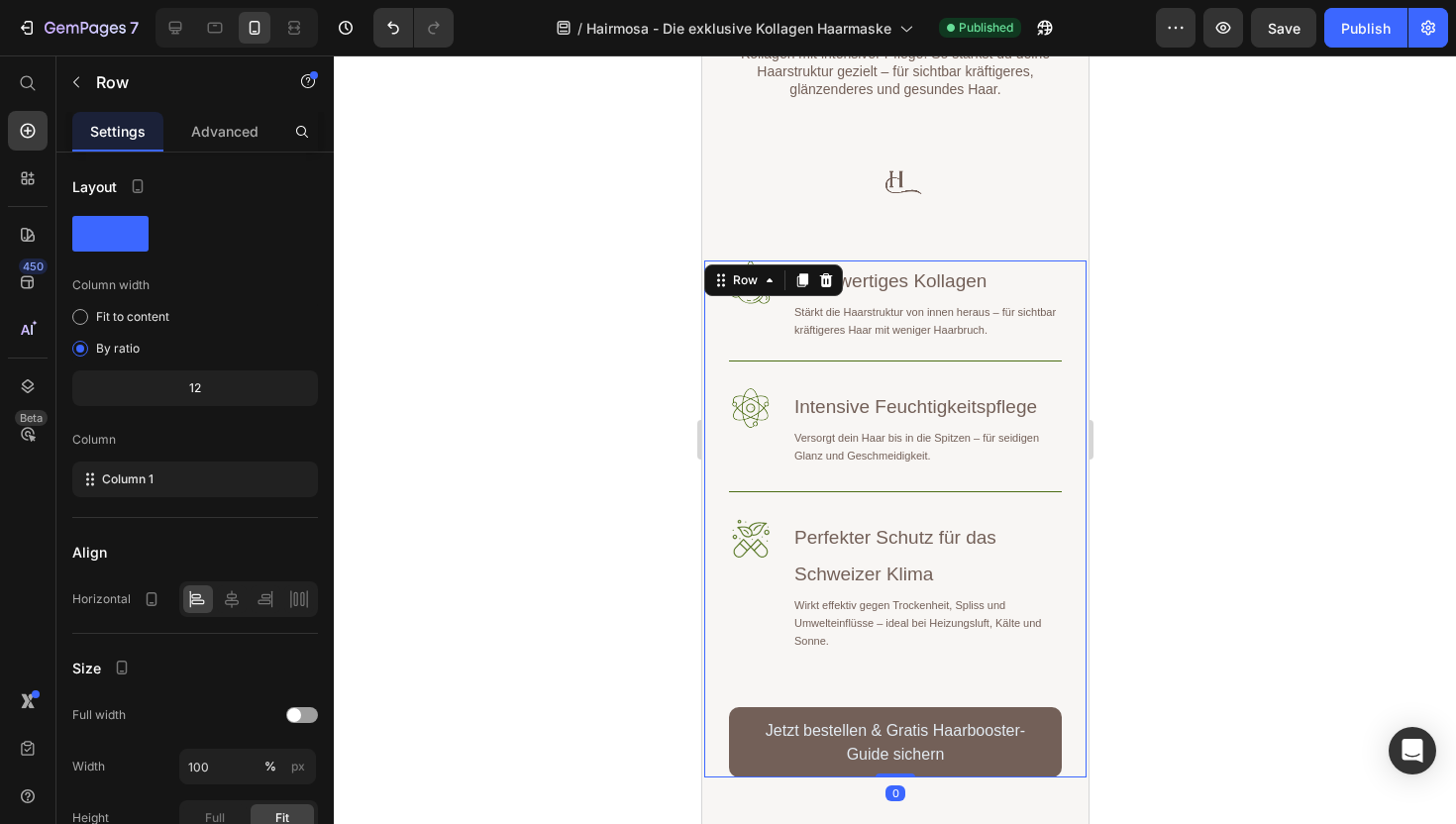 click on "Image Hochwertiges Kollagen Heading Stärkt die Haarstruktur von innen heraus – für sichtbar kräftigeres Haar mit weniger Haarbruch. Text Block Row Image Intensive Feuchtigkeitspflege Heading Versorgt dein Haar bis in die Spitzen – für seidigen Glanz und Geschmeidigkeit. Text Block Row Image Perfekter Schutz für das Schweizer Klima Heading Wirkt effektiv gegen Trockenheit, Spliss und Umwelteinflüsse – ideal bei Heizungsluft, Kälte und Sonne. Text Block Row Jetzt bestellen & Gratis Haarbooster-Guide sichern Button" at bounding box center [894, 519] 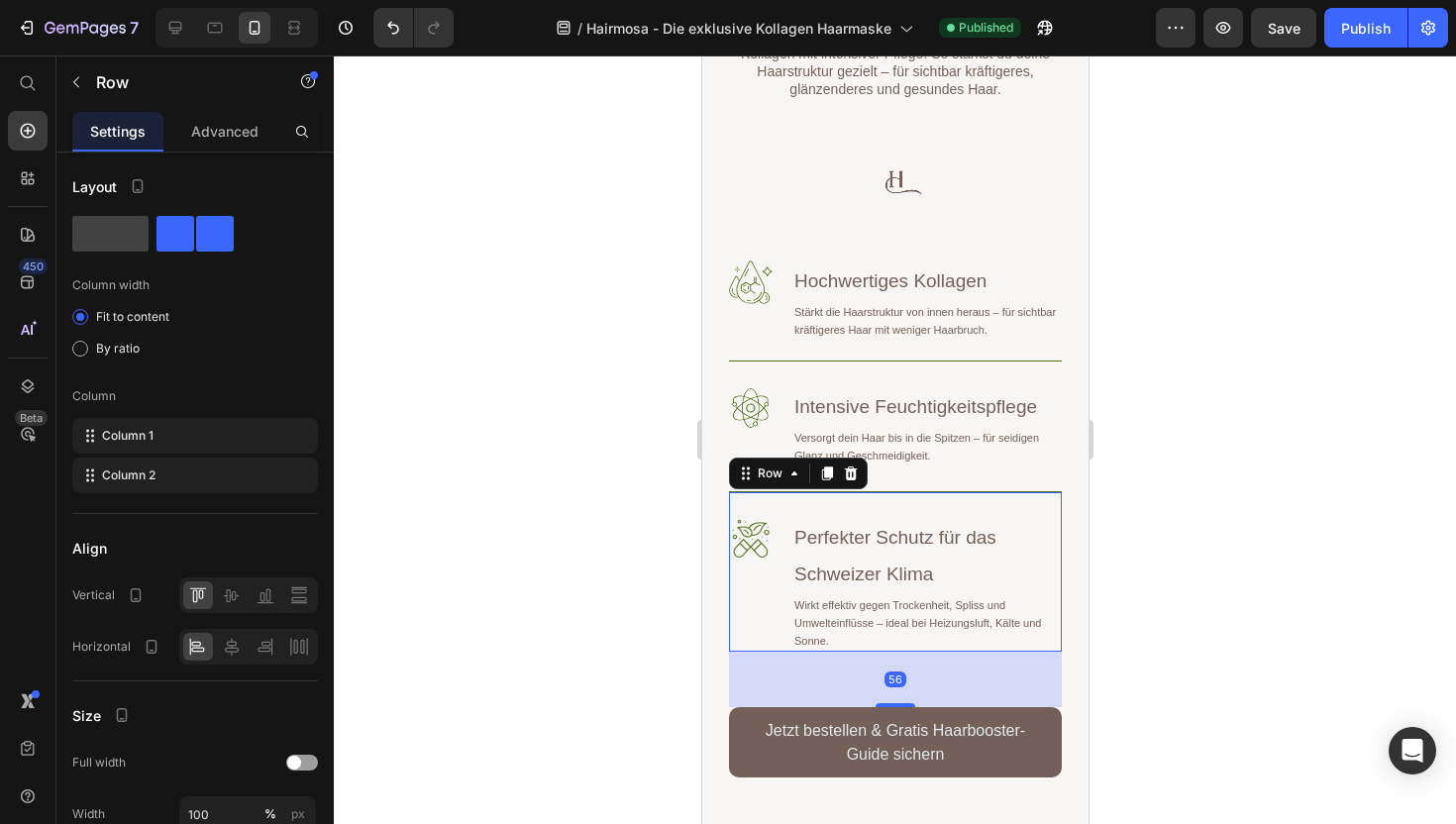 click on "Image Perfekter Schutz für das Schweizer Klima Heading Wirkt effektiv gegen Trockenheit, Spliss und Umwelteinflüsse – ideal bei Heizungsluft, Kälte und Sonne. Text Block Row   56" at bounding box center (894, 571) 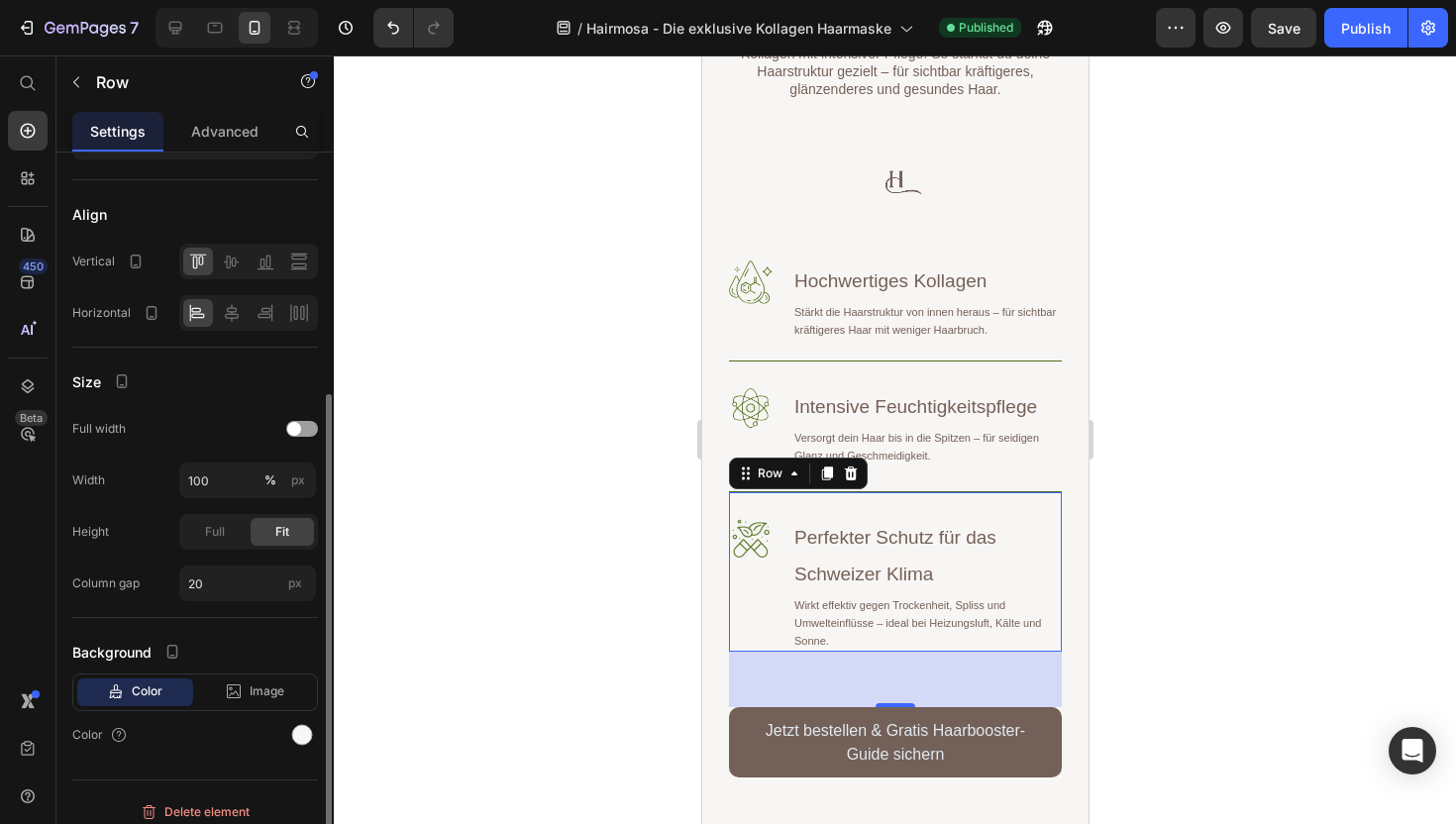 scroll, scrollTop: 347, scrollLeft: 0, axis: vertical 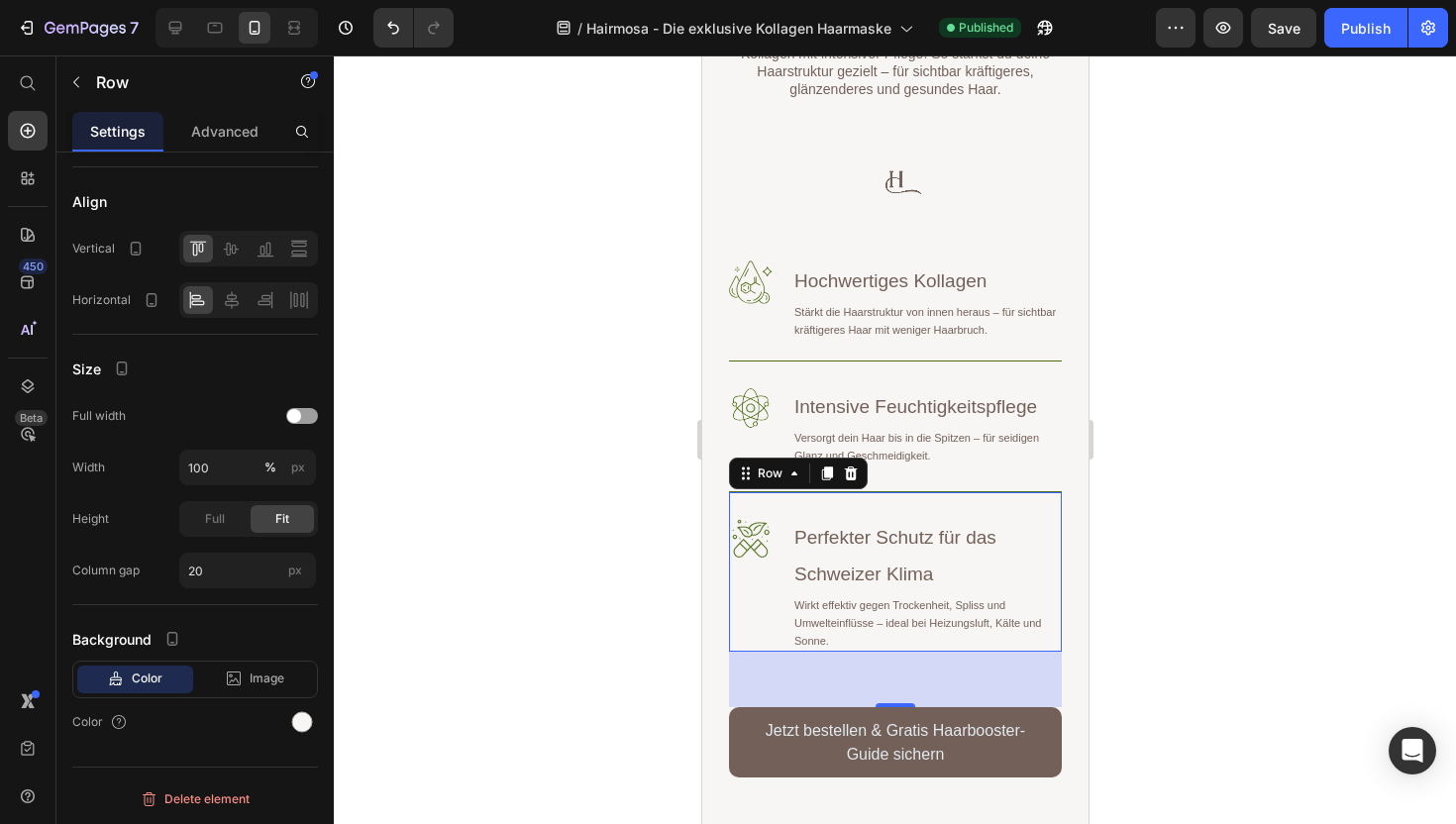 click 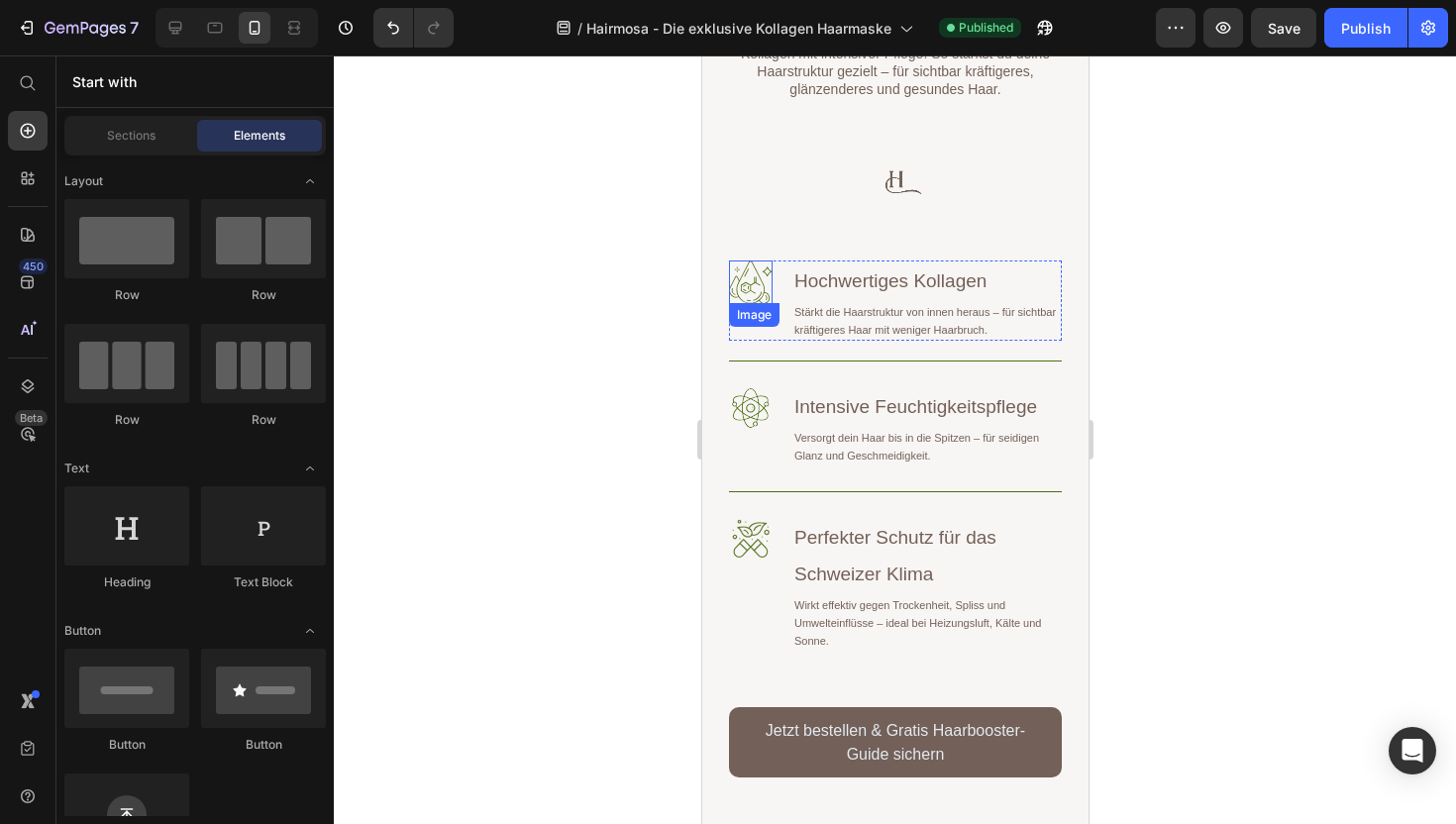 click at bounding box center [750, 282] 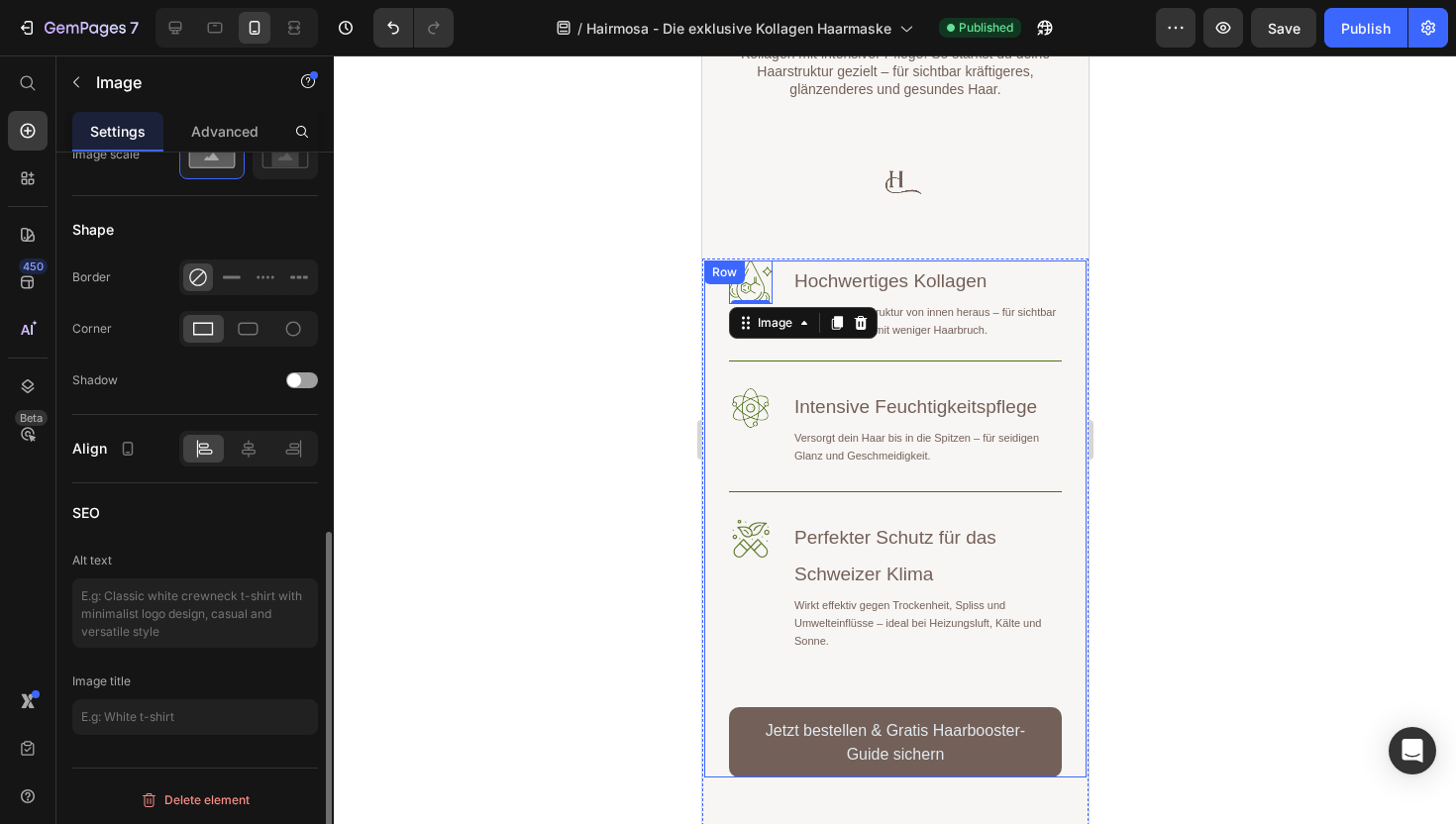 scroll, scrollTop: 792, scrollLeft: 0, axis: vertical 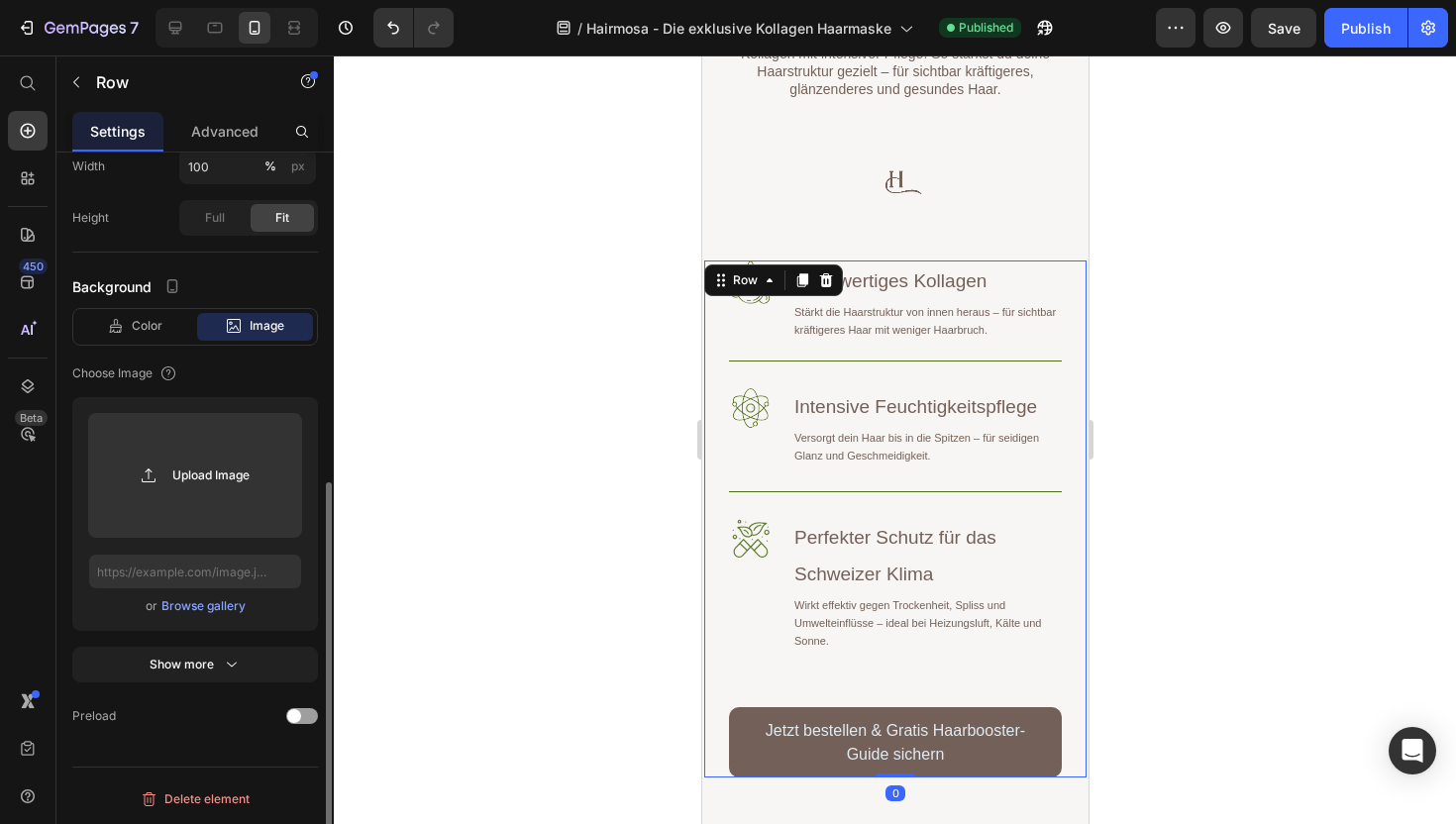 click on "Image Hochwertiges Kollagen Heading Stärkt die Haarstruktur von innen heraus – für sichtbar kräftigeres Haar mit weniger Haarbruch. Text Block Row Image Intensive Feuchtigkeitspflege Heading Versorgt dein Haar bis in die Spitzen – für seidigen Glanz und Geschmeidigkeit. Text Block Row Image Perfekter Schutz für das Schweizer Klima Heading Wirkt effektiv gegen Trockenheit, Spliss und Umwelteinflüsse – ideal bei Heizungsluft, Kälte und Sonne. Text Block Row Jetzt bestellen & Gratis Haarbooster-Guide sichern Button" at bounding box center (894, 519) 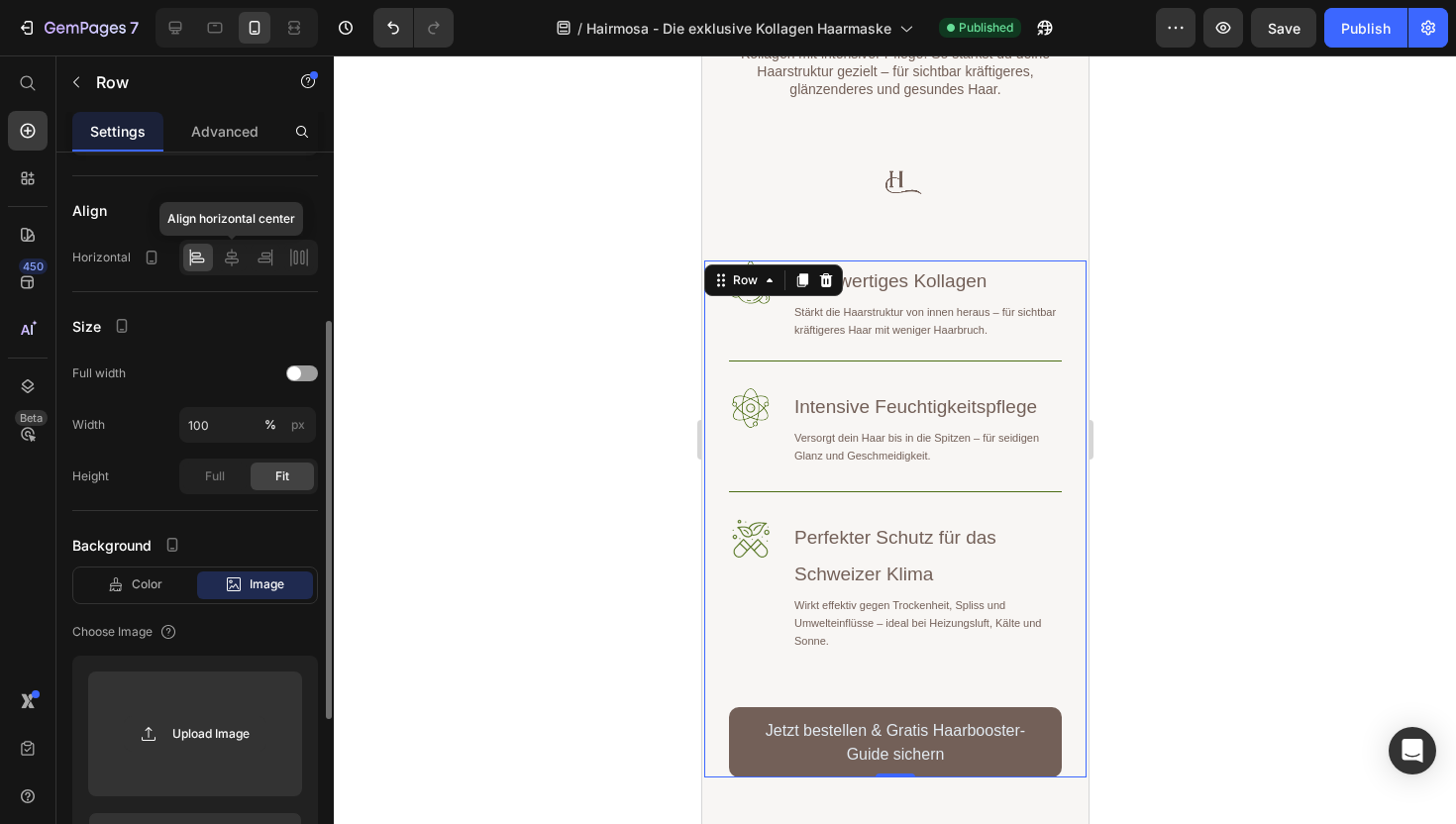 scroll, scrollTop: 402, scrollLeft: 0, axis: vertical 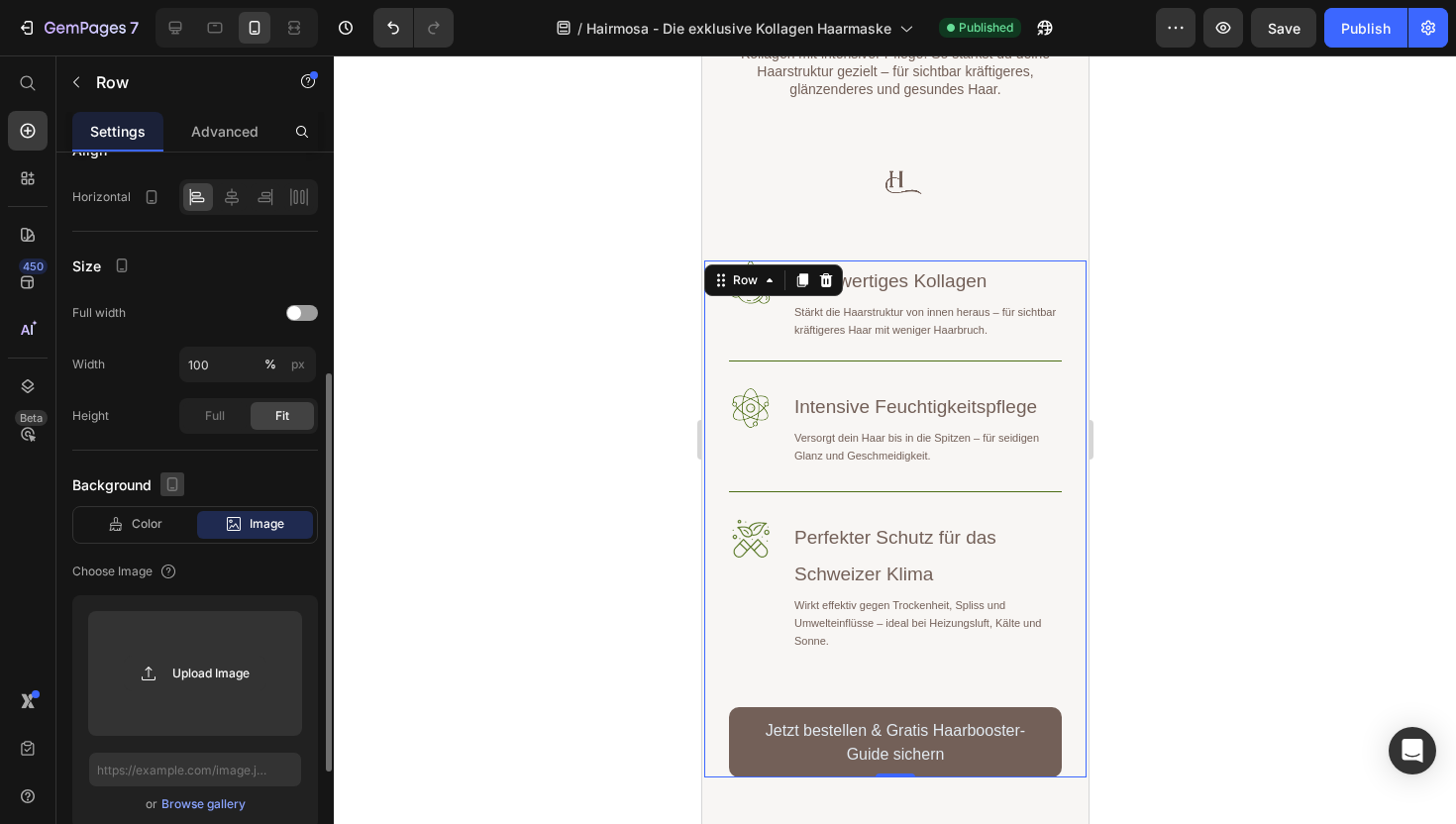 click 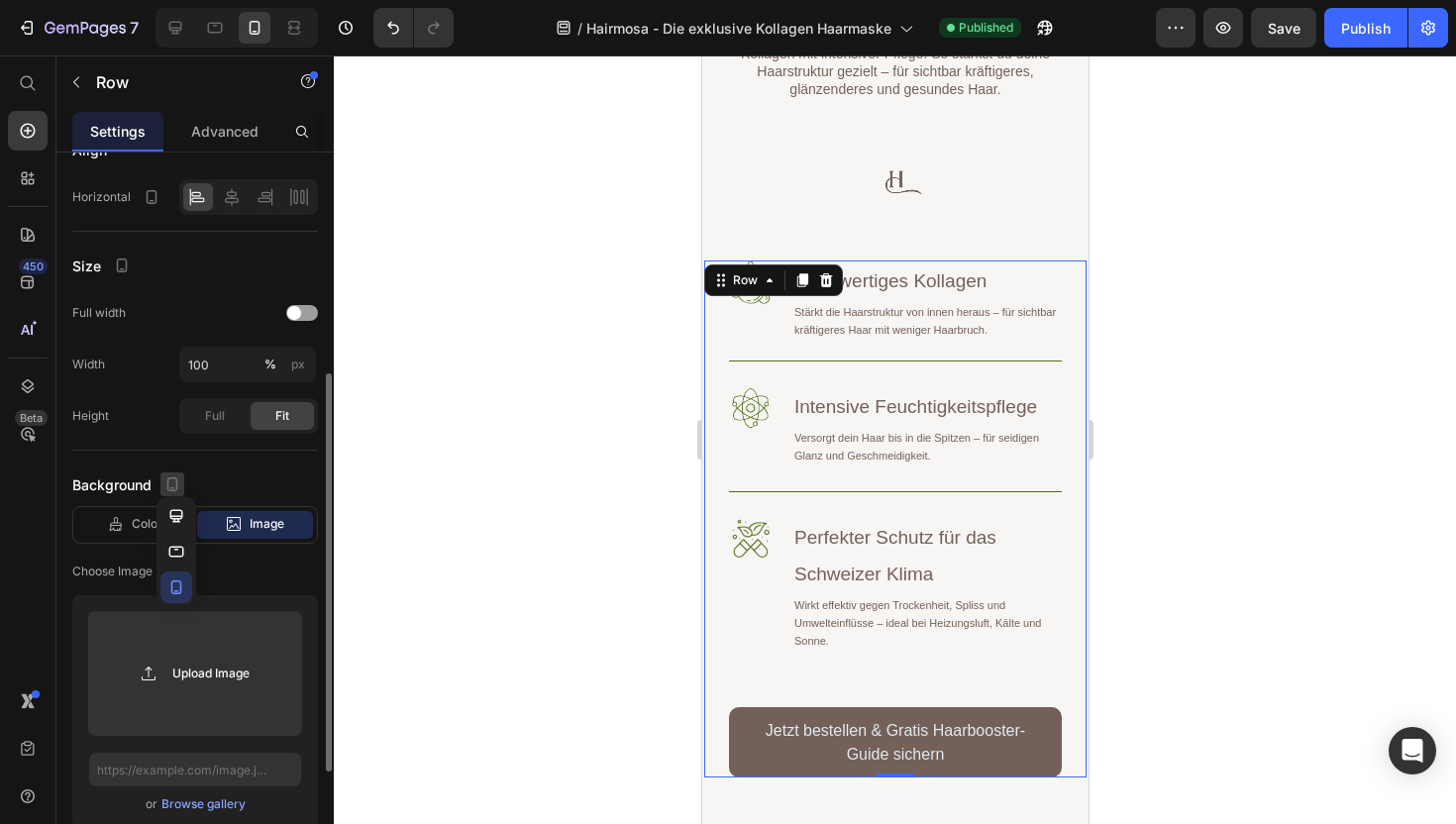 click 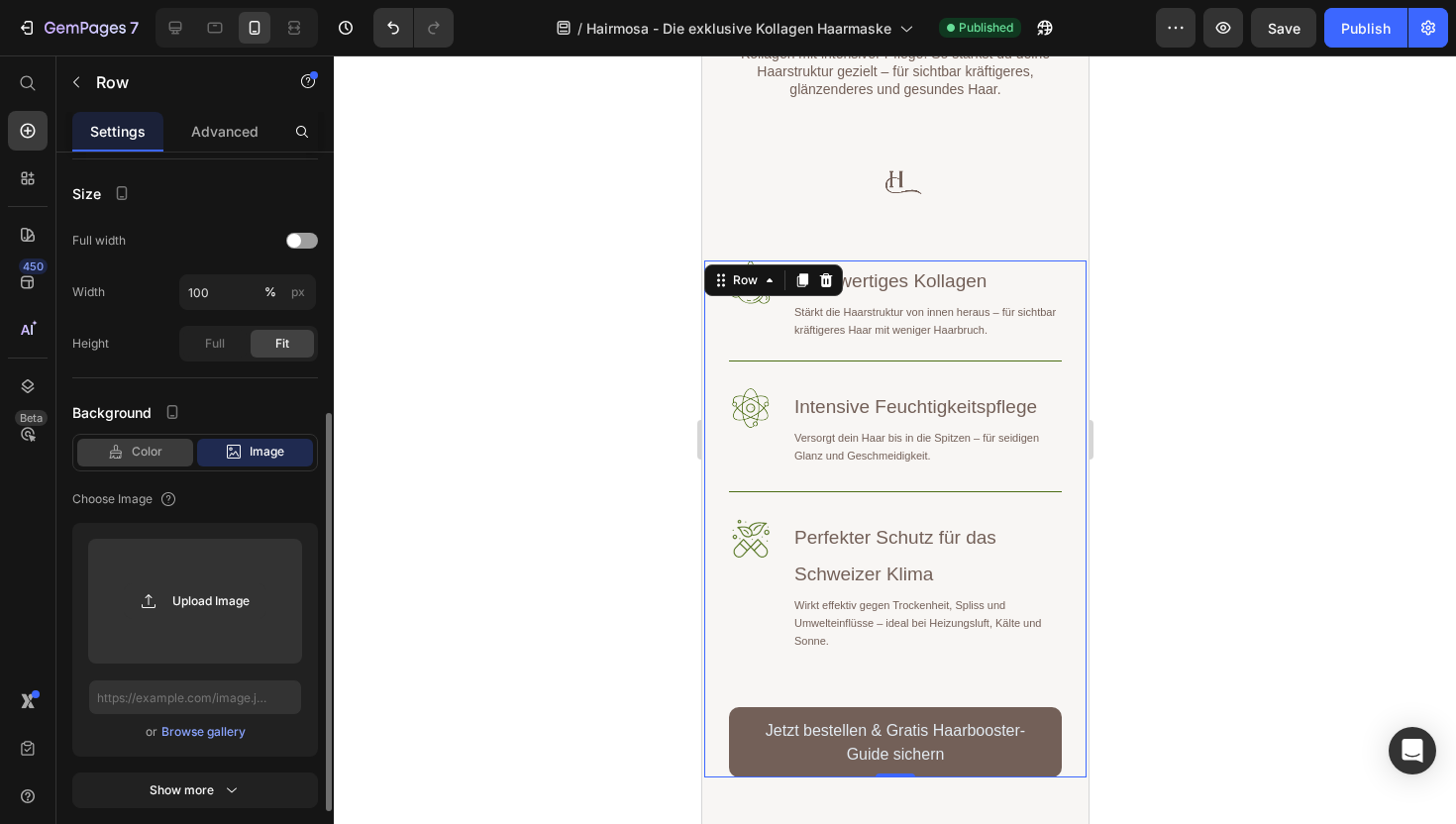 click on "Color" at bounding box center [147, 452] 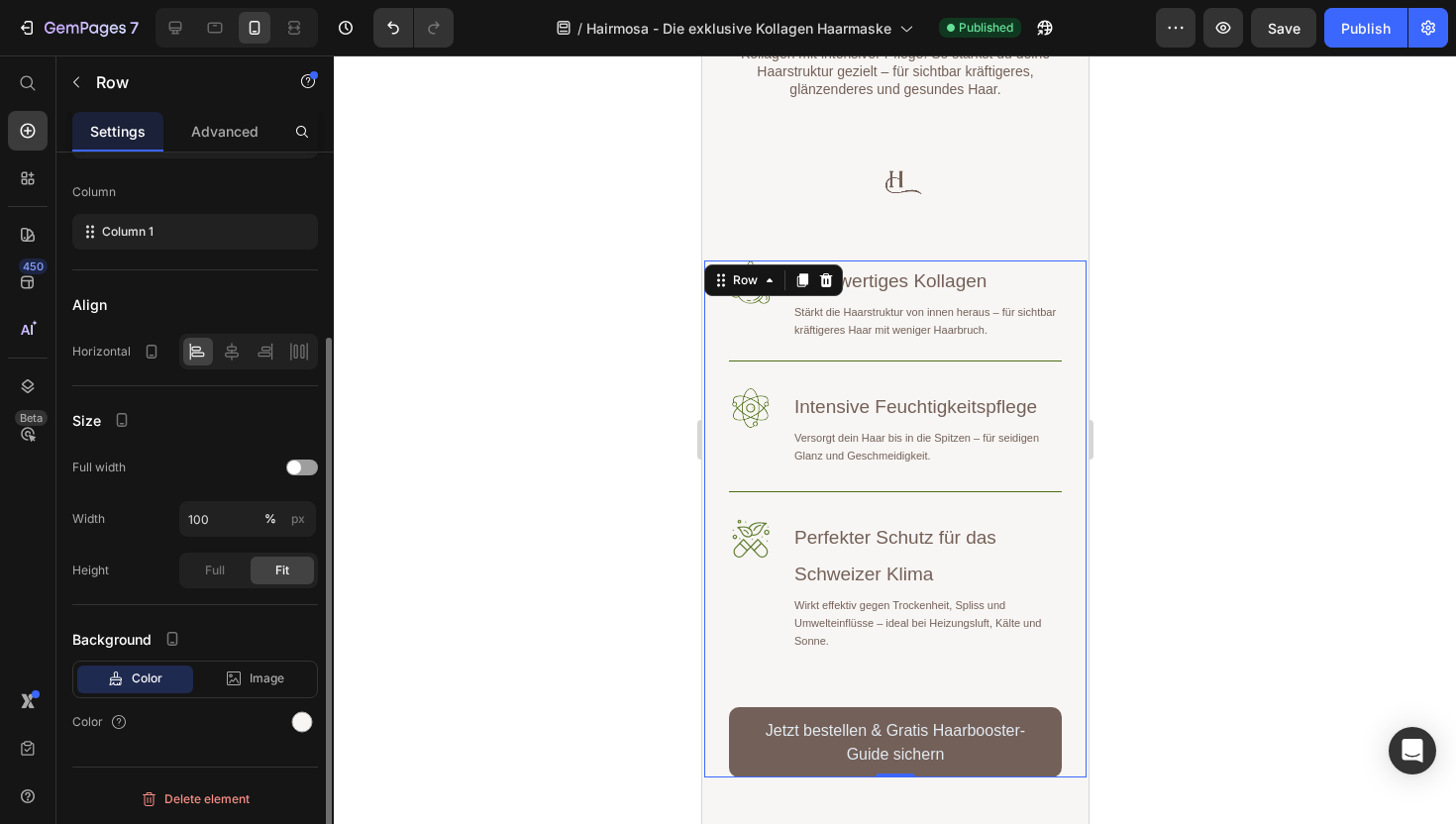 scroll, scrollTop: 248, scrollLeft: 0, axis: vertical 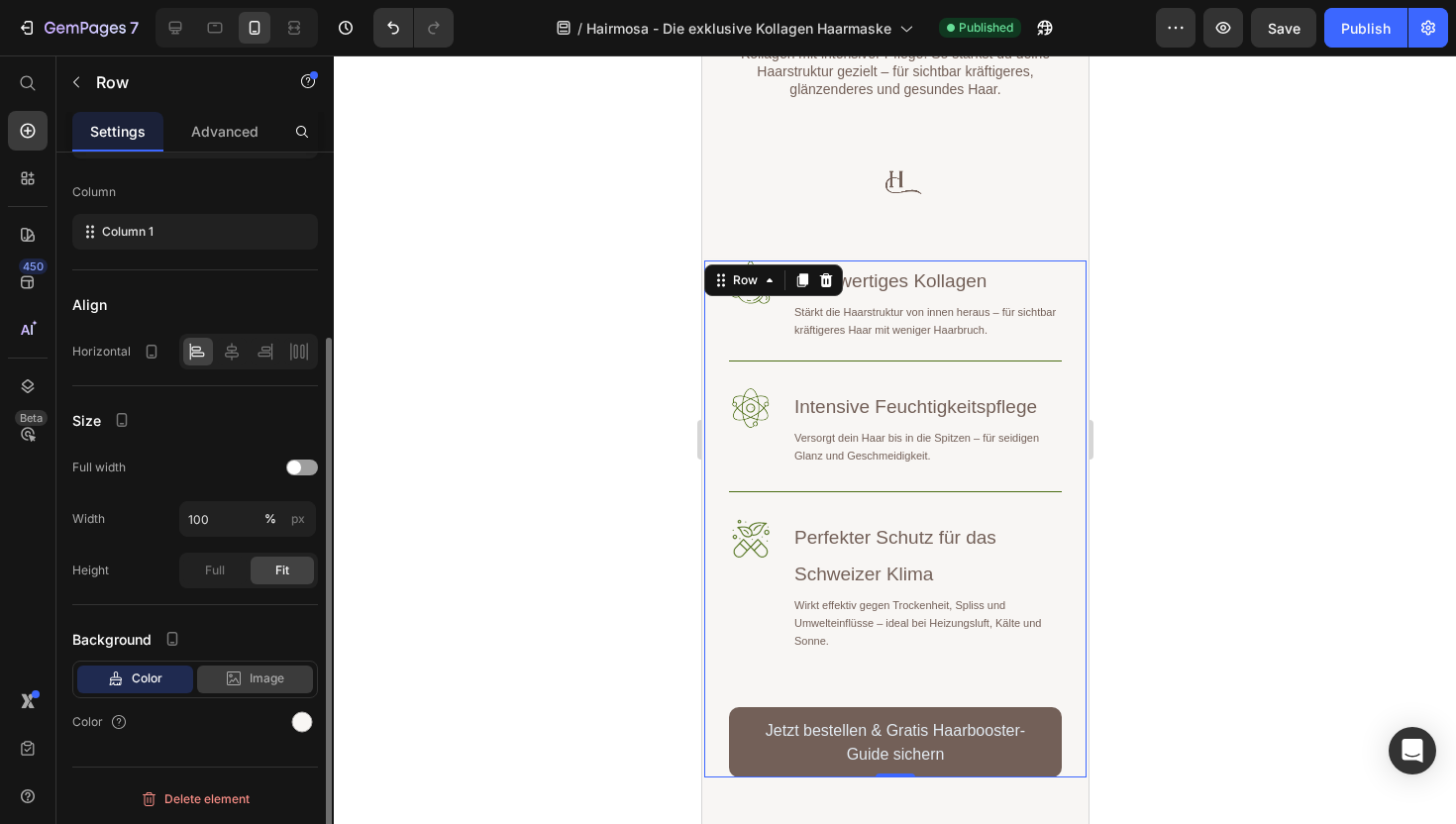 click on "Image" 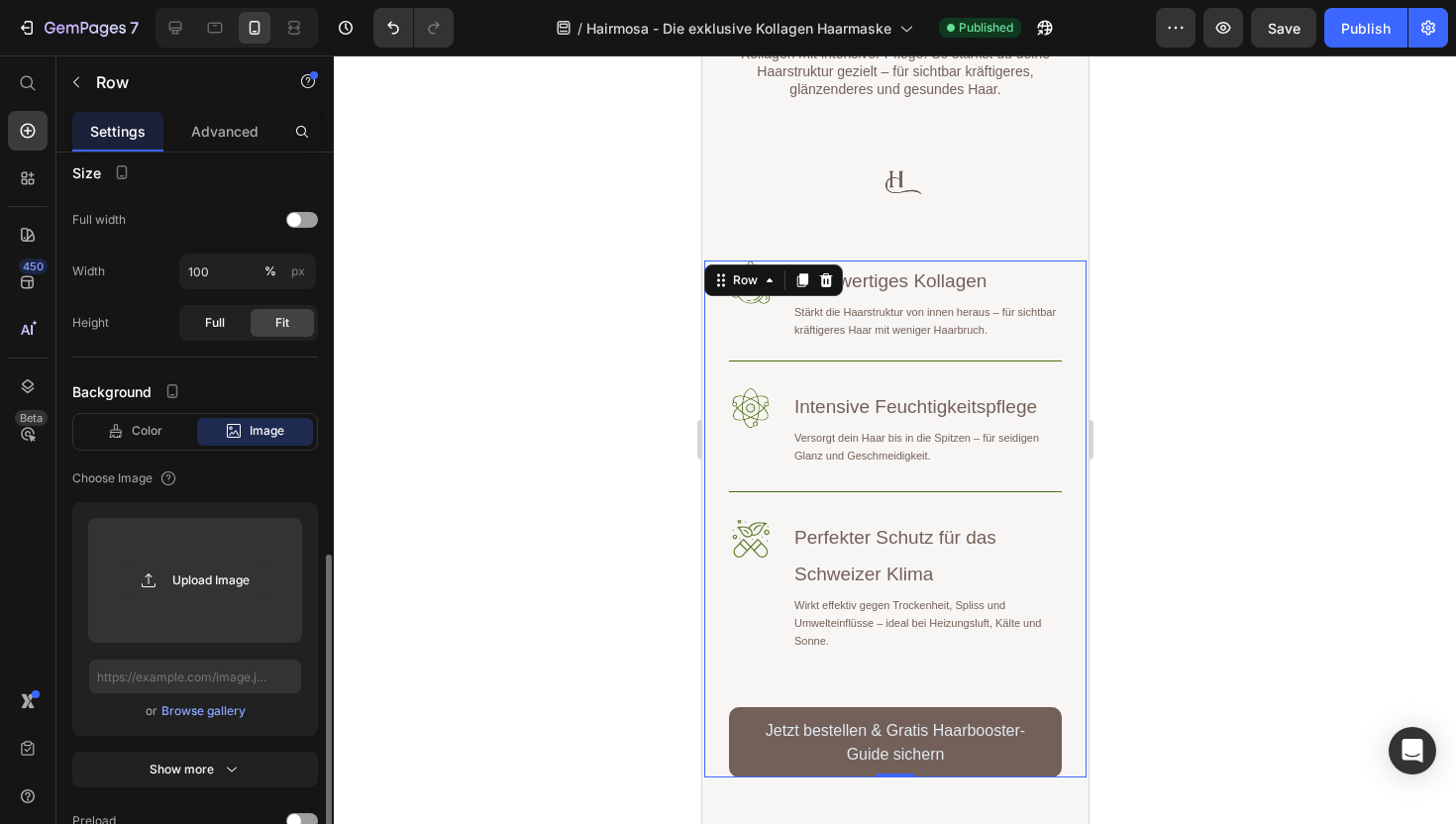 scroll, scrollTop: 600, scrollLeft: 0, axis: vertical 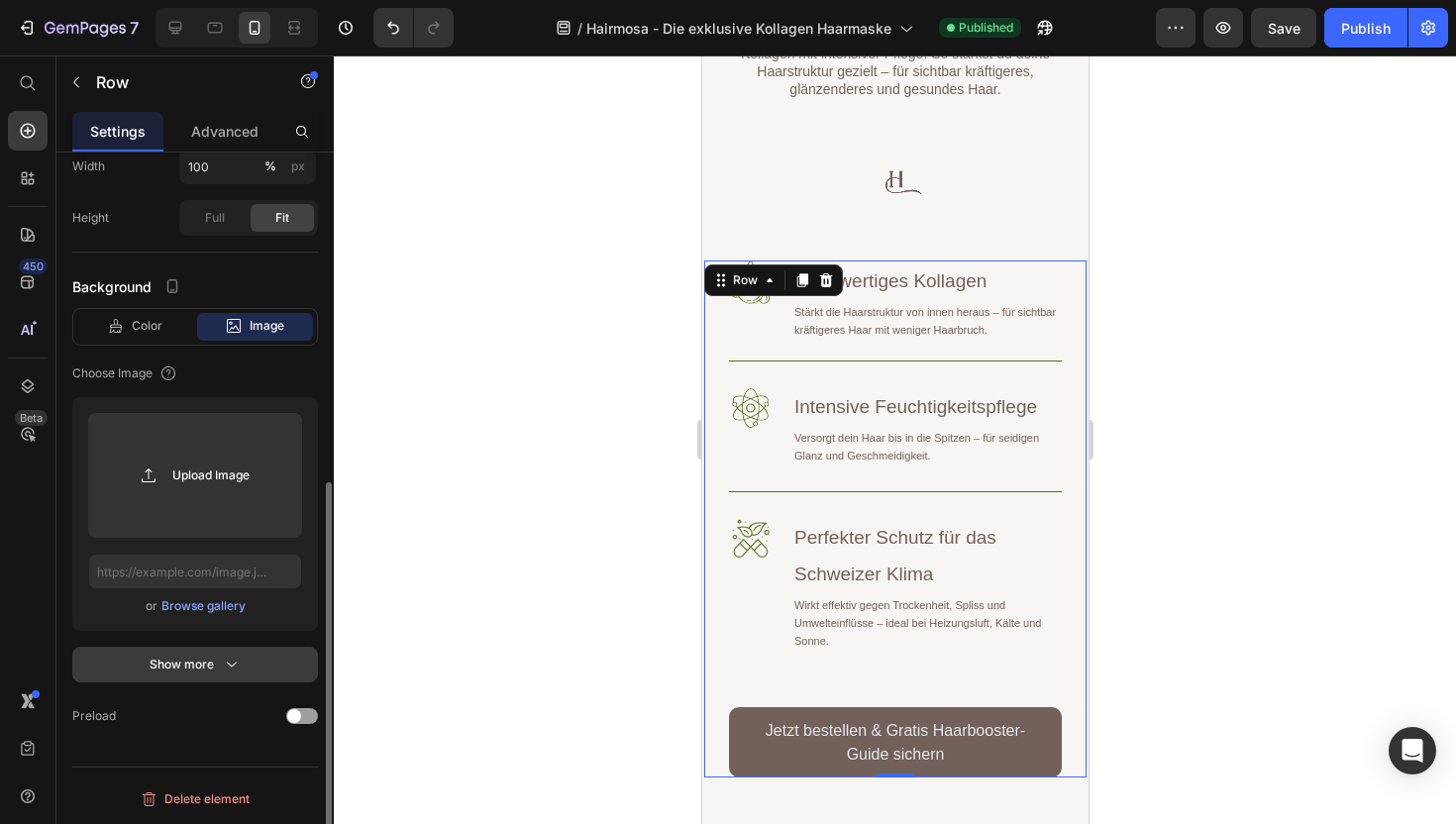 click on "Show more" at bounding box center (195, 665) 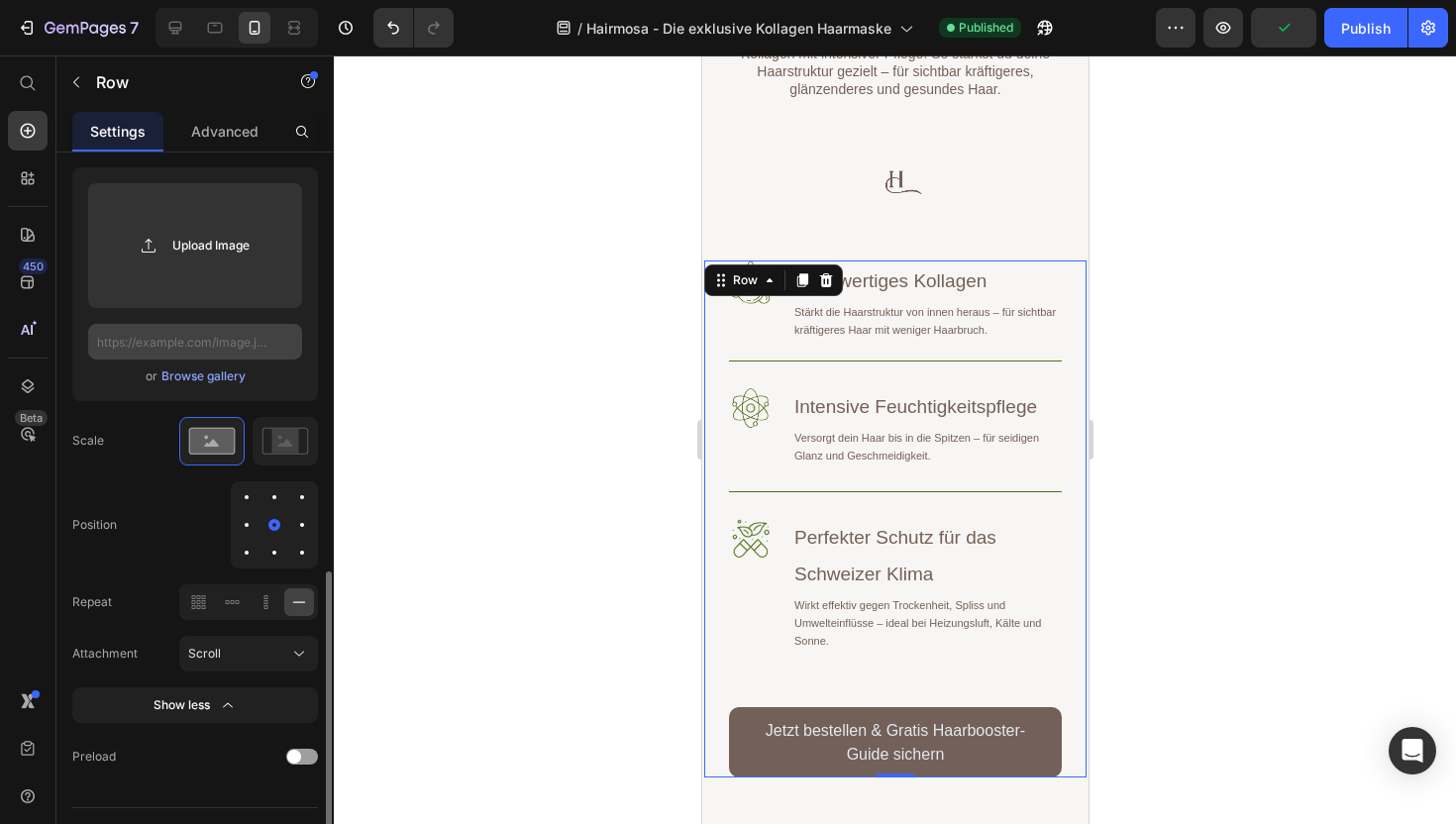 scroll, scrollTop: 870, scrollLeft: 0, axis: vertical 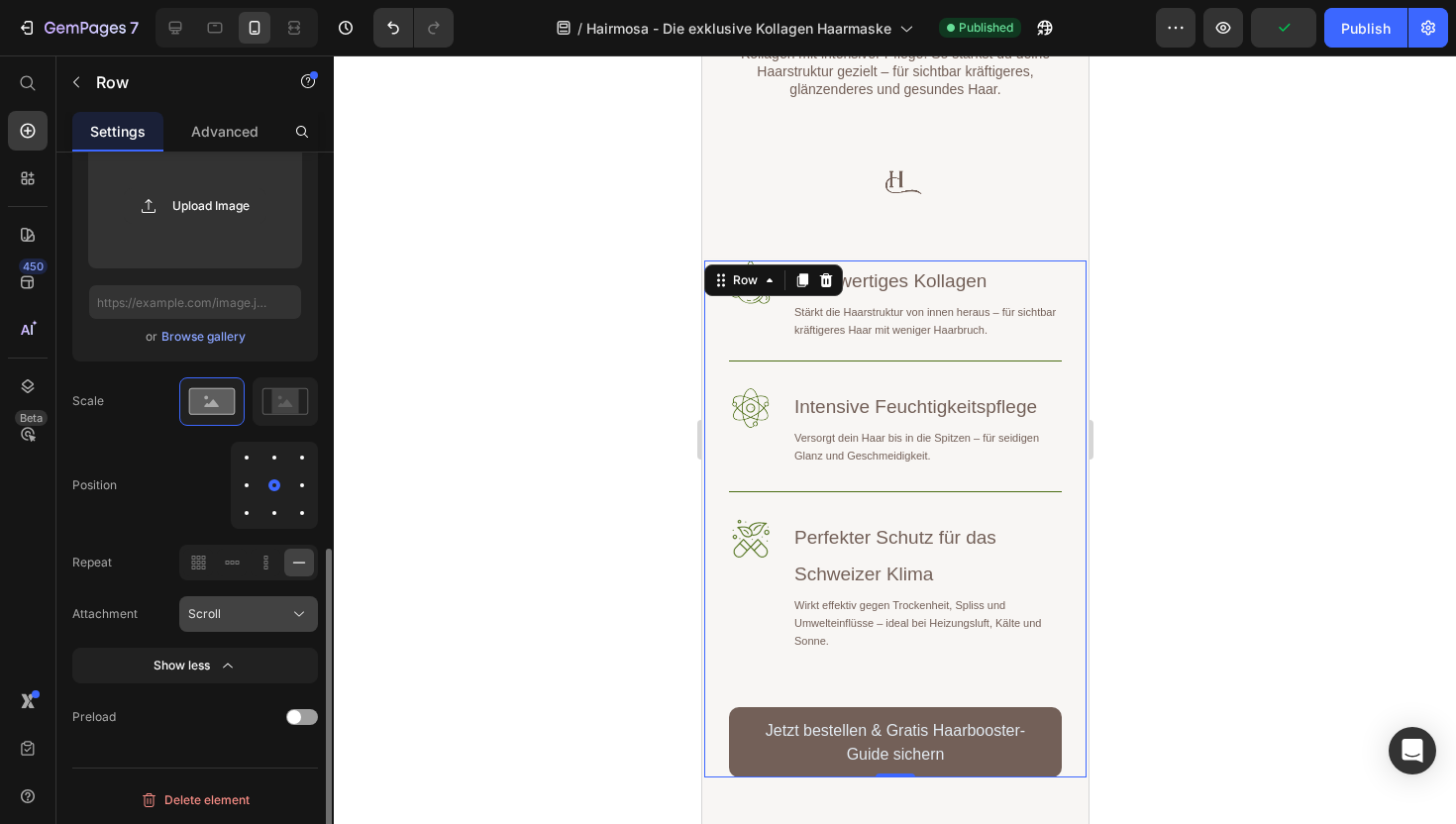 click on "Scroll" at bounding box center (249, 614) 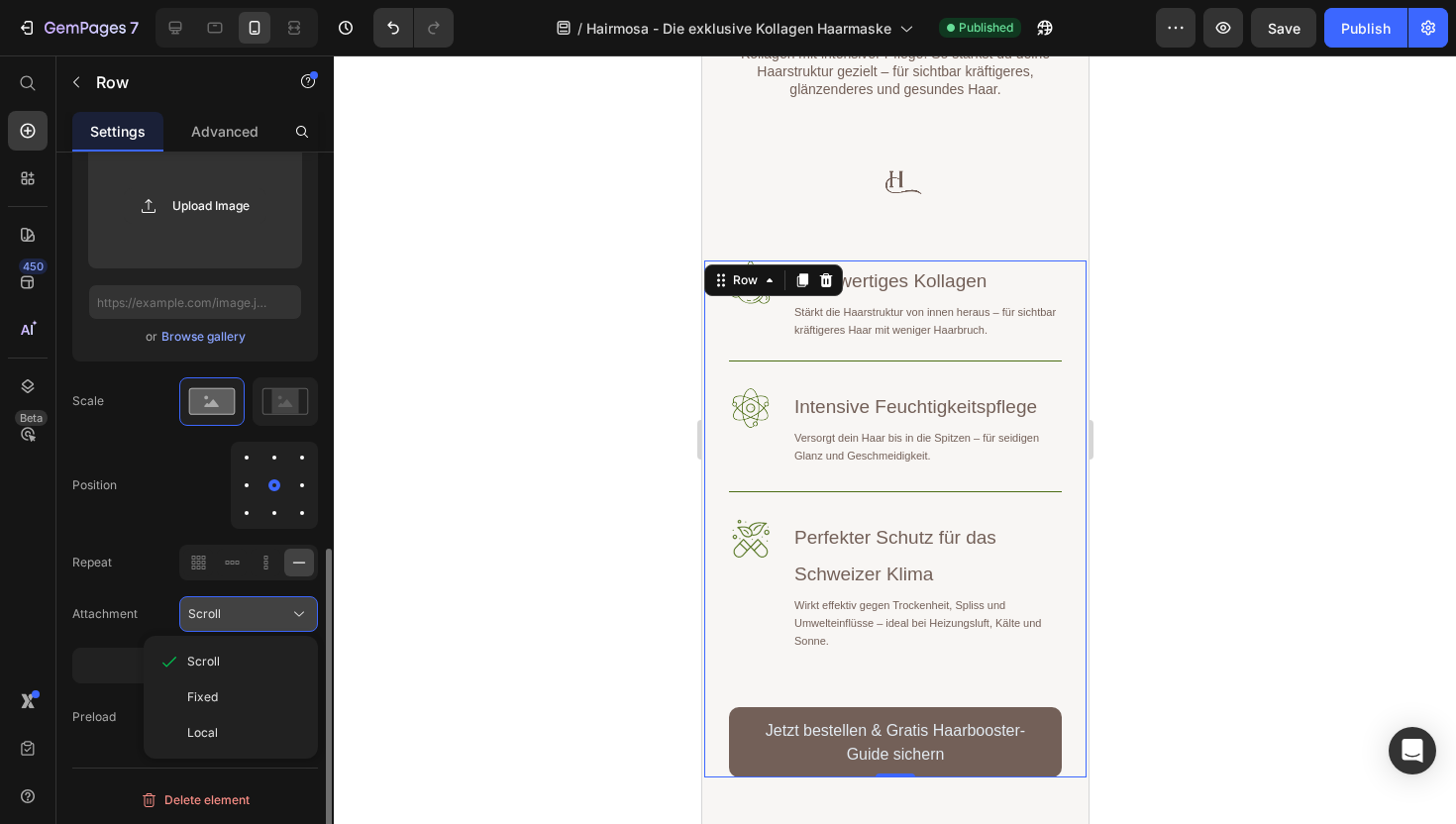 click on "Scroll" at bounding box center [249, 614] 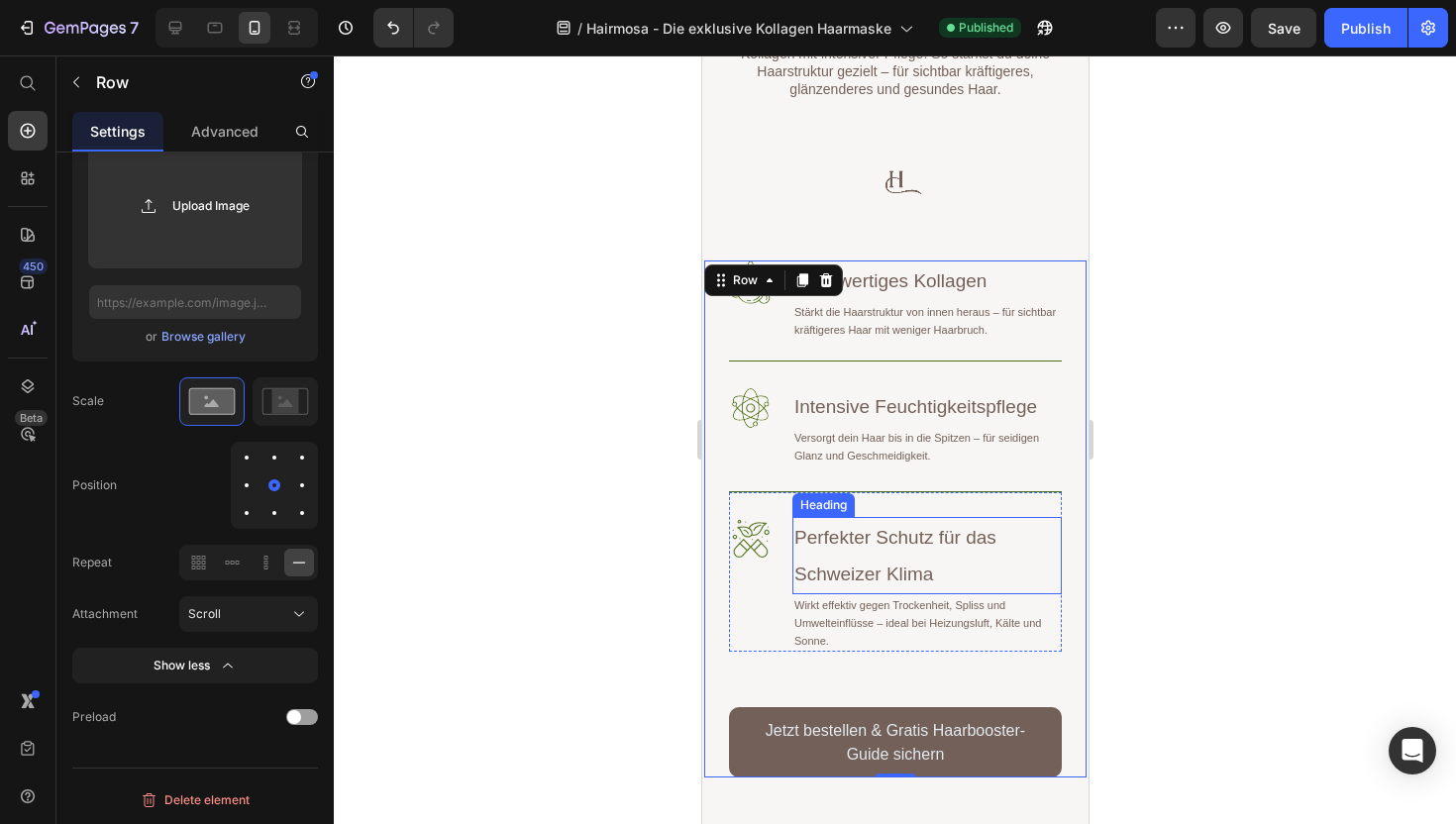 click on "Perfekter Schutz für das Schweizer Klima" at bounding box center [926, 556] 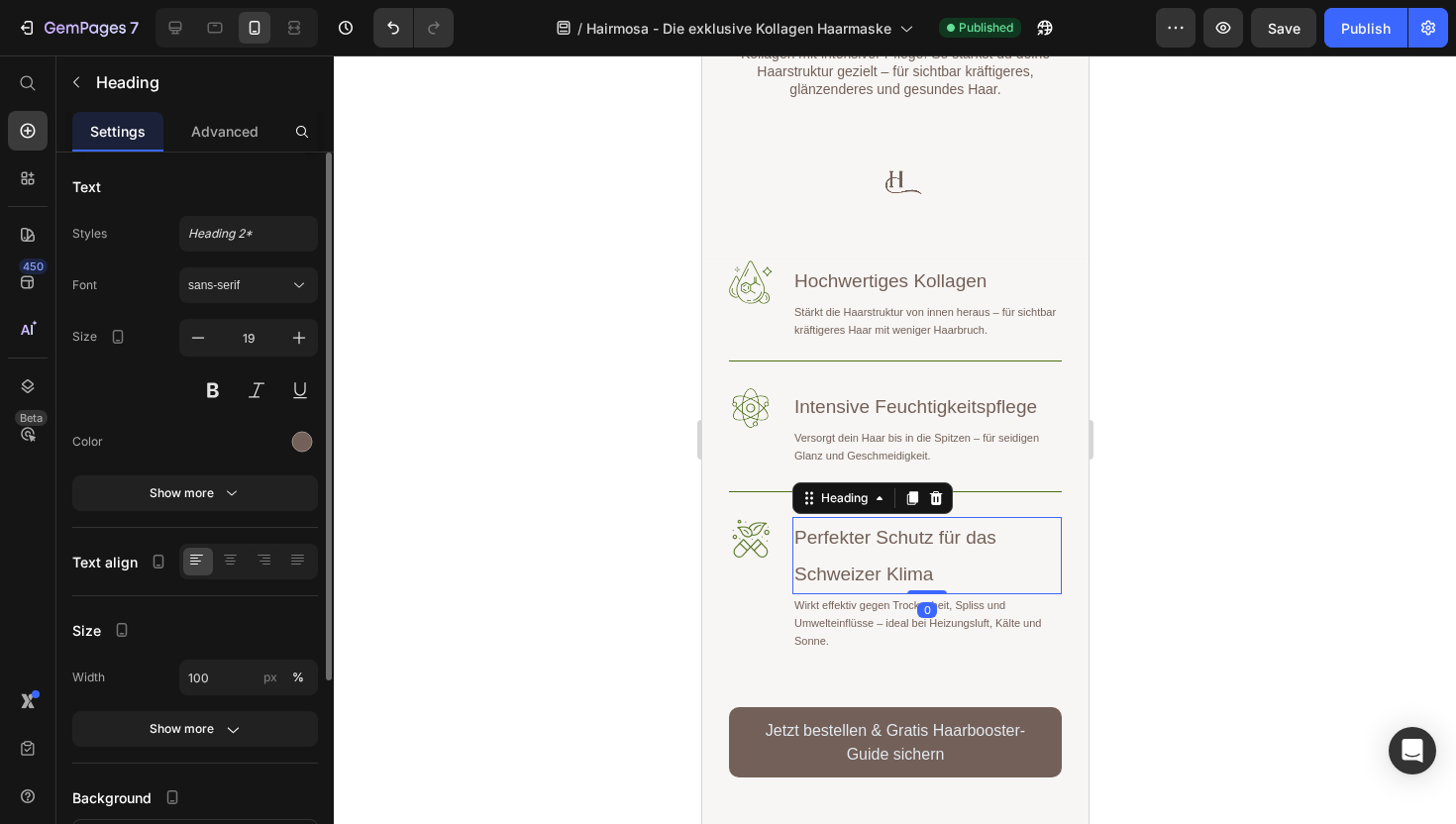 click 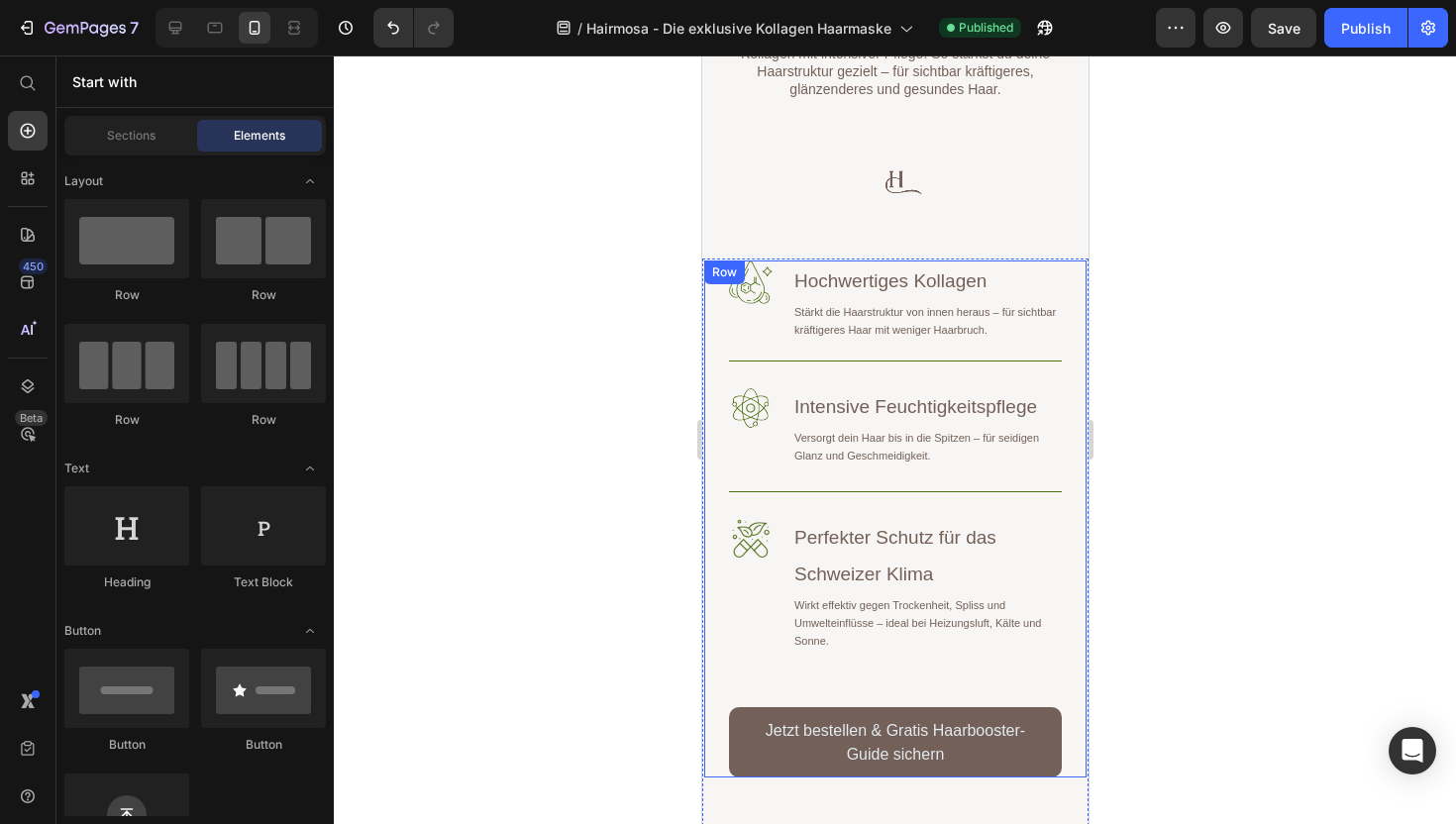 click on "Image Hochwertiges Kollagen Heading Stärkt die Haarstruktur von innen heraus – für sichtbar kräftigeres Haar mit weniger Haarbruch. Text Block Row Image Intensive Feuchtigkeitspflege Heading Versorgt dein Haar bis in die Spitzen – für seidigen Glanz und Geschmeidigkeit. Text Block Row Image Perfekter Schutz für das Schweizer Klima Heading Wirkt effektiv gegen Trockenheit, Spliss und Umwelteinflüsse – ideal bei Heizungsluft, Kälte und Sonne. Text Block Row Jetzt bestellen & Gratis Haarbooster-Guide sichern Button" at bounding box center (894, 519) 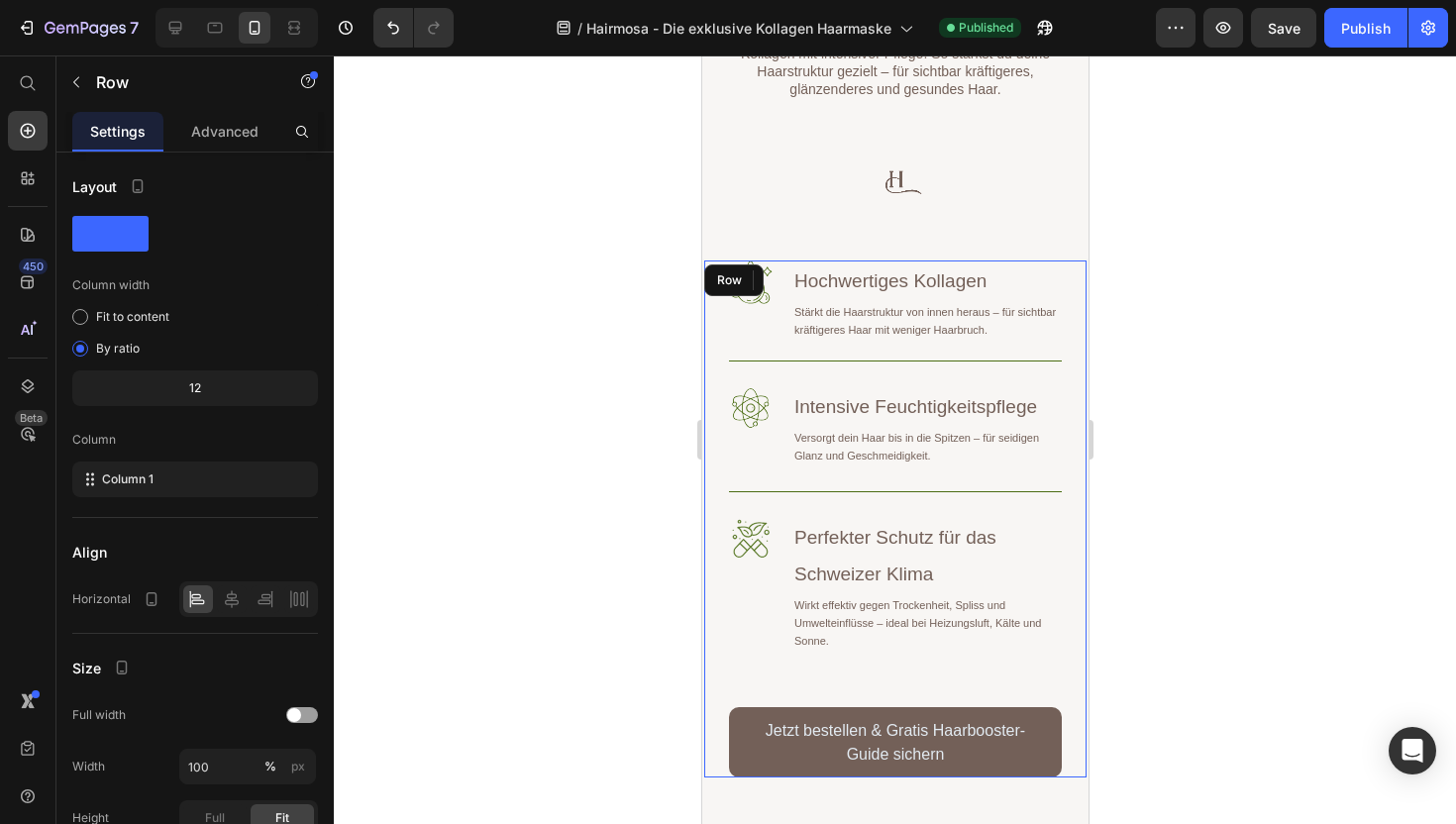 click on "Image Hochwertiges Kollagen Heading Stärkt die Haarstruktur von innen heraus – für sichtbar kräftigeres Haar mit weniger Haarbruch. Text Block Row Image Intensive Feuchtigkeitspflege Heading Versorgt dein Haar bis in die Spitzen – für seidigen Glanz und Geschmeidigkeit. Text Block Row   25 Image Perfekter Schutz für das Schweizer Klima Heading Wirkt effektiv gegen Trockenheit, Spliss und Umwelteinflüsse – ideal bei Heizungsluft, Kälte und Sonne. Text Block Row Jetzt bestellen & Gratis Haarbooster-Guide sichern Button" at bounding box center [894, 519] 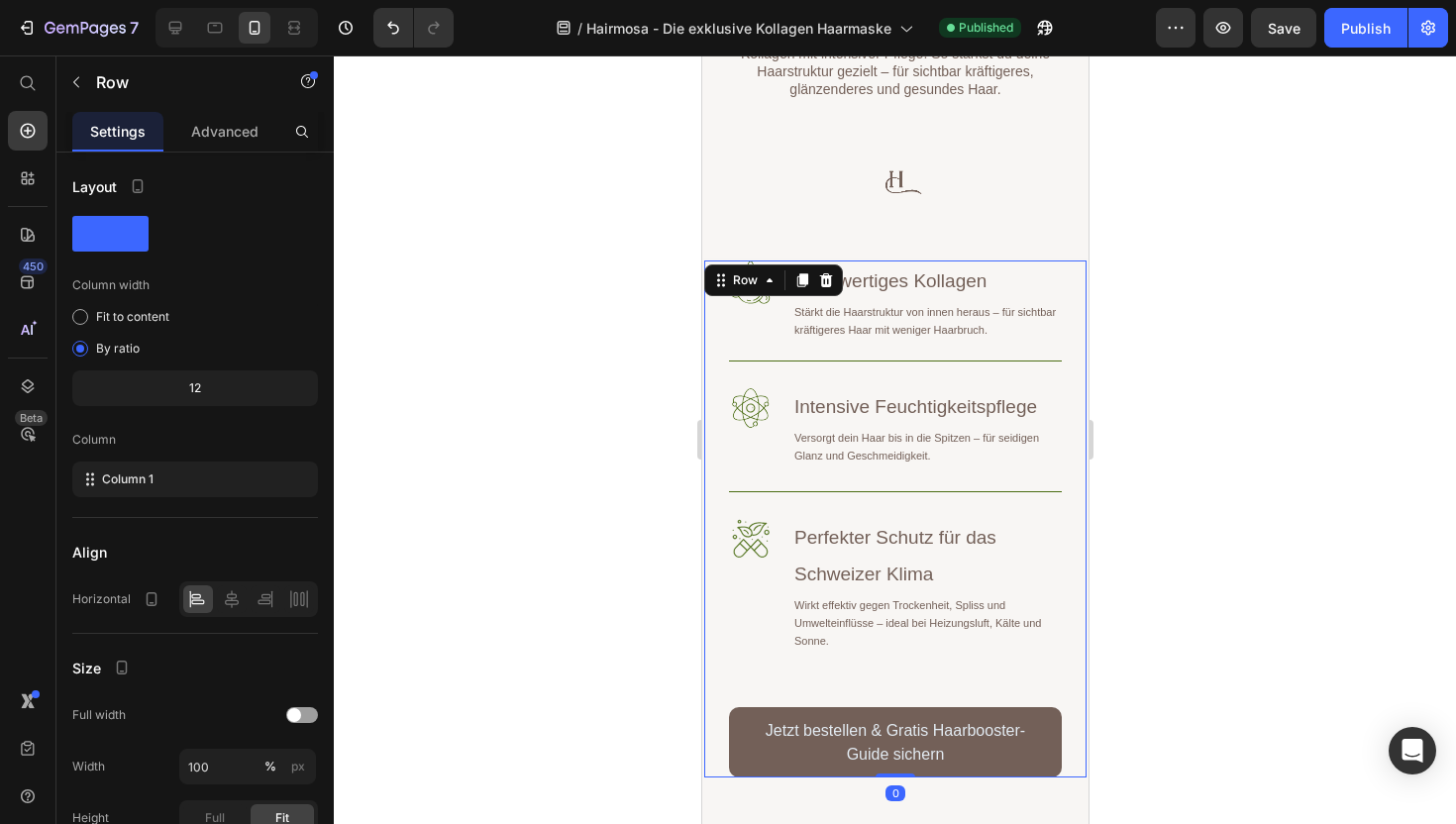click on "Image Hochwertiges Kollagen Heading Stärkt die Haarstruktur von innen heraus – für sichtbar kräftigeres Haar mit weniger Haarbruch. Text Block Row Image Intensive Feuchtigkeitspflege Heading Versorgt dein Haar bis in die Spitzen – für seidigen Glanz und Geschmeidigkeit. Text Block Row Image Perfekter Schutz für das Schweizer Klima Heading Wirkt effektiv gegen Trockenheit, Spliss und Umwelteinflüsse – ideal bei Heizungsluft, Kälte und Sonne. Text Block Row Jetzt bestellen & Gratis Haarbooster-Guide sichern Button" at bounding box center (894, 519) 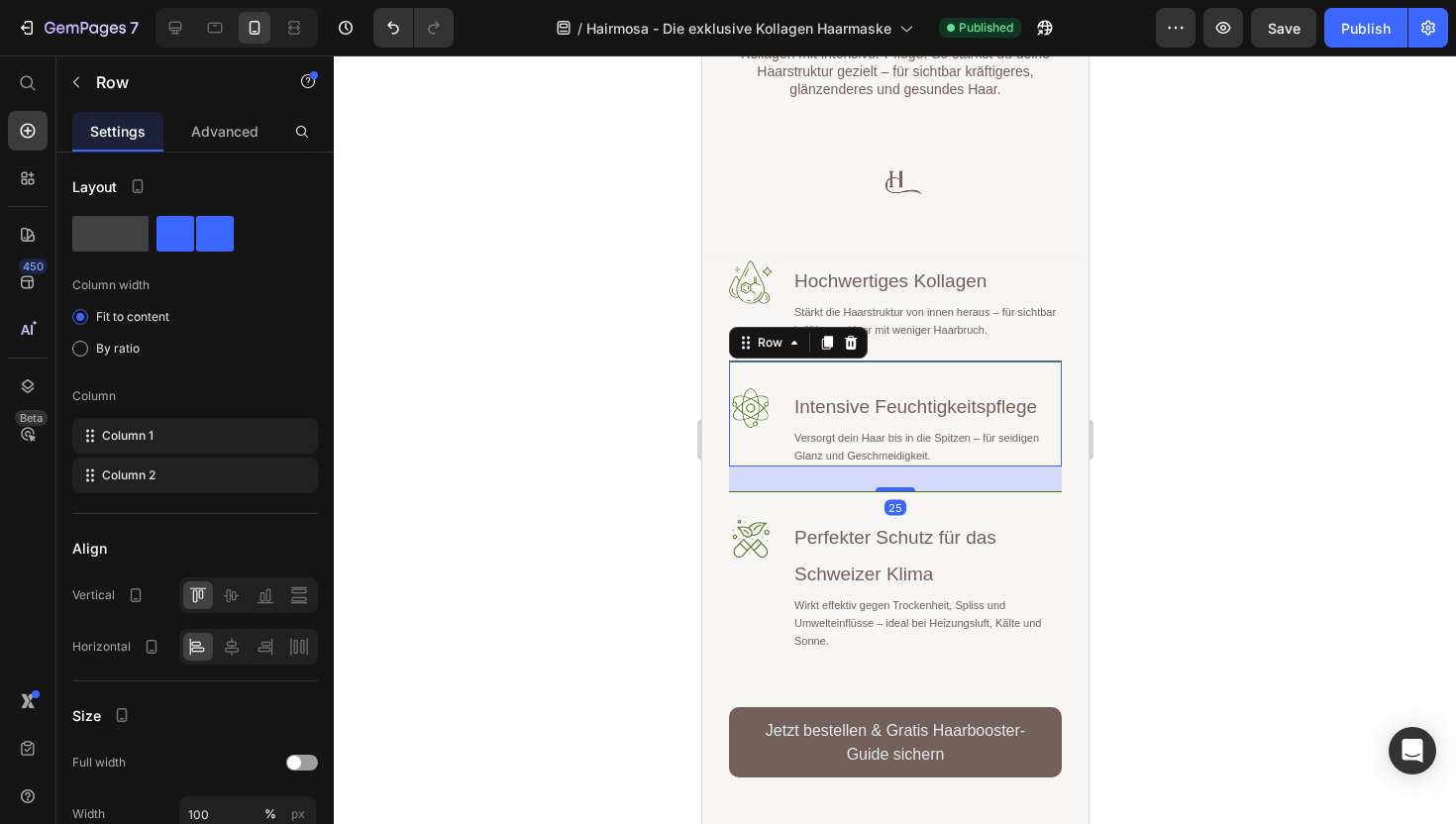 click on "Image Intensive Feuchtigkeitspflege Heading Versorgt dein Haar bis in die Spitzen – für seidigen Glanz und Geschmeidigkeit. Text Block Row   25" at bounding box center [894, 413] 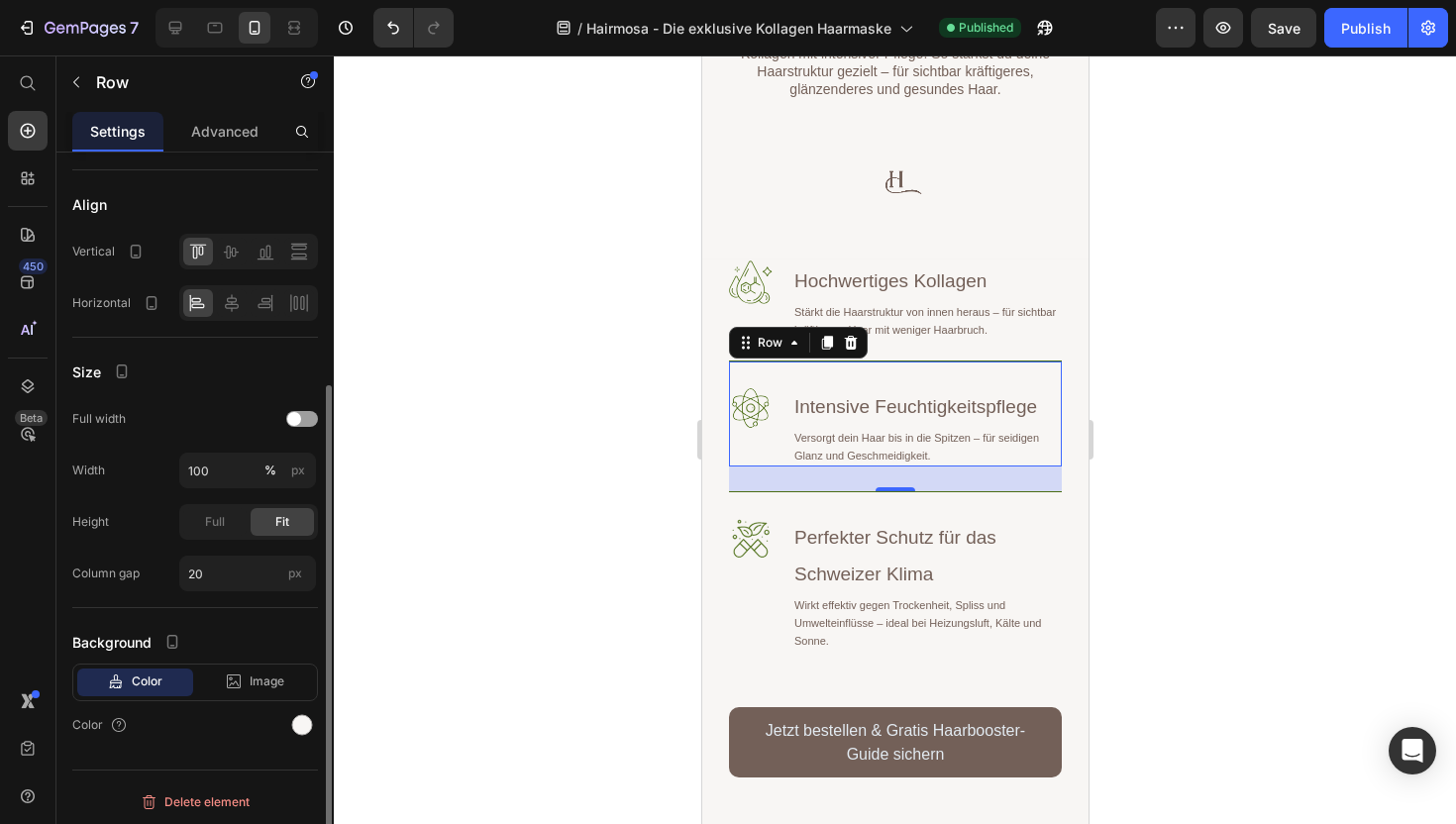 scroll, scrollTop: 347, scrollLeft: 0, axis: vertical 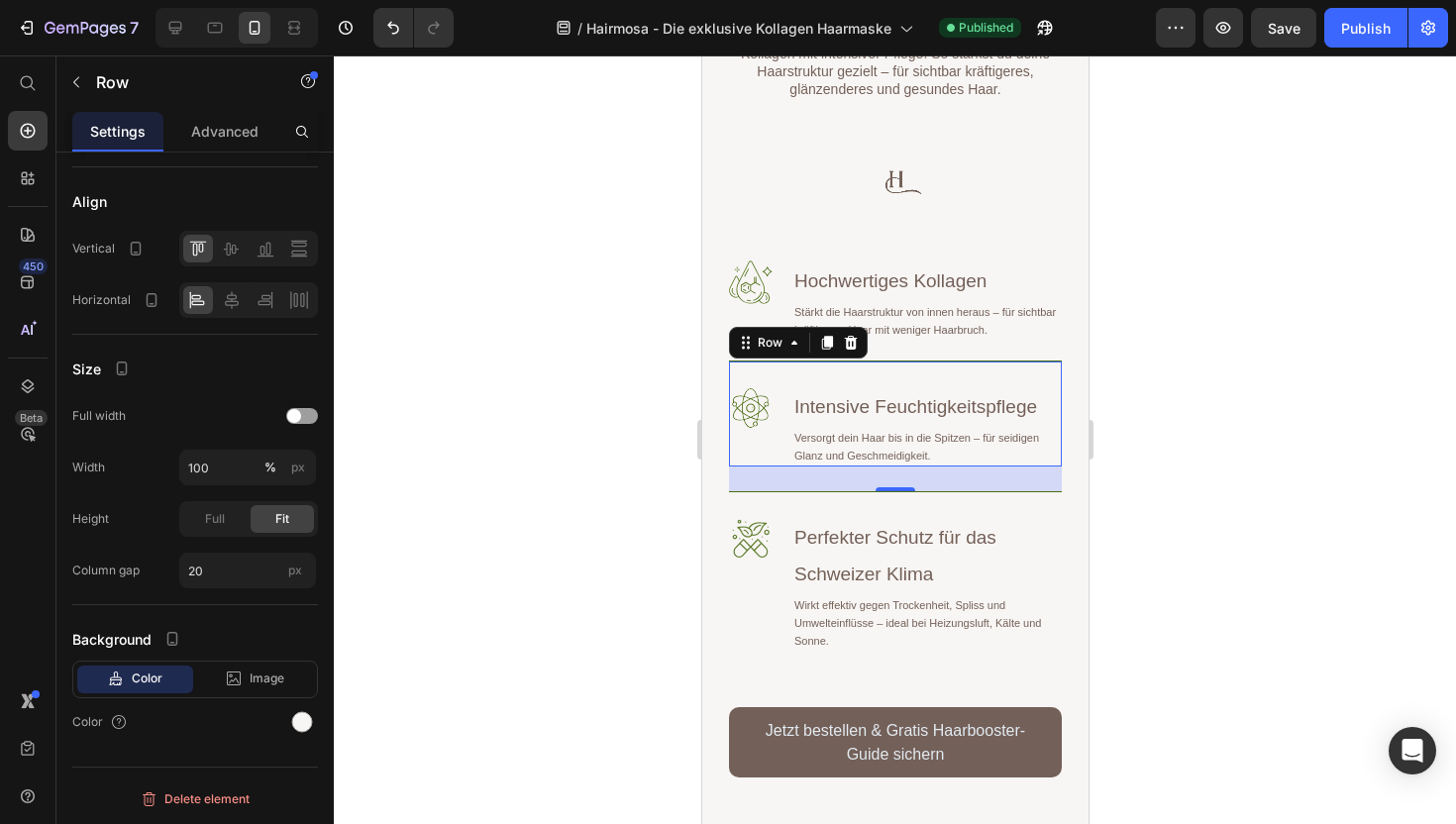 click 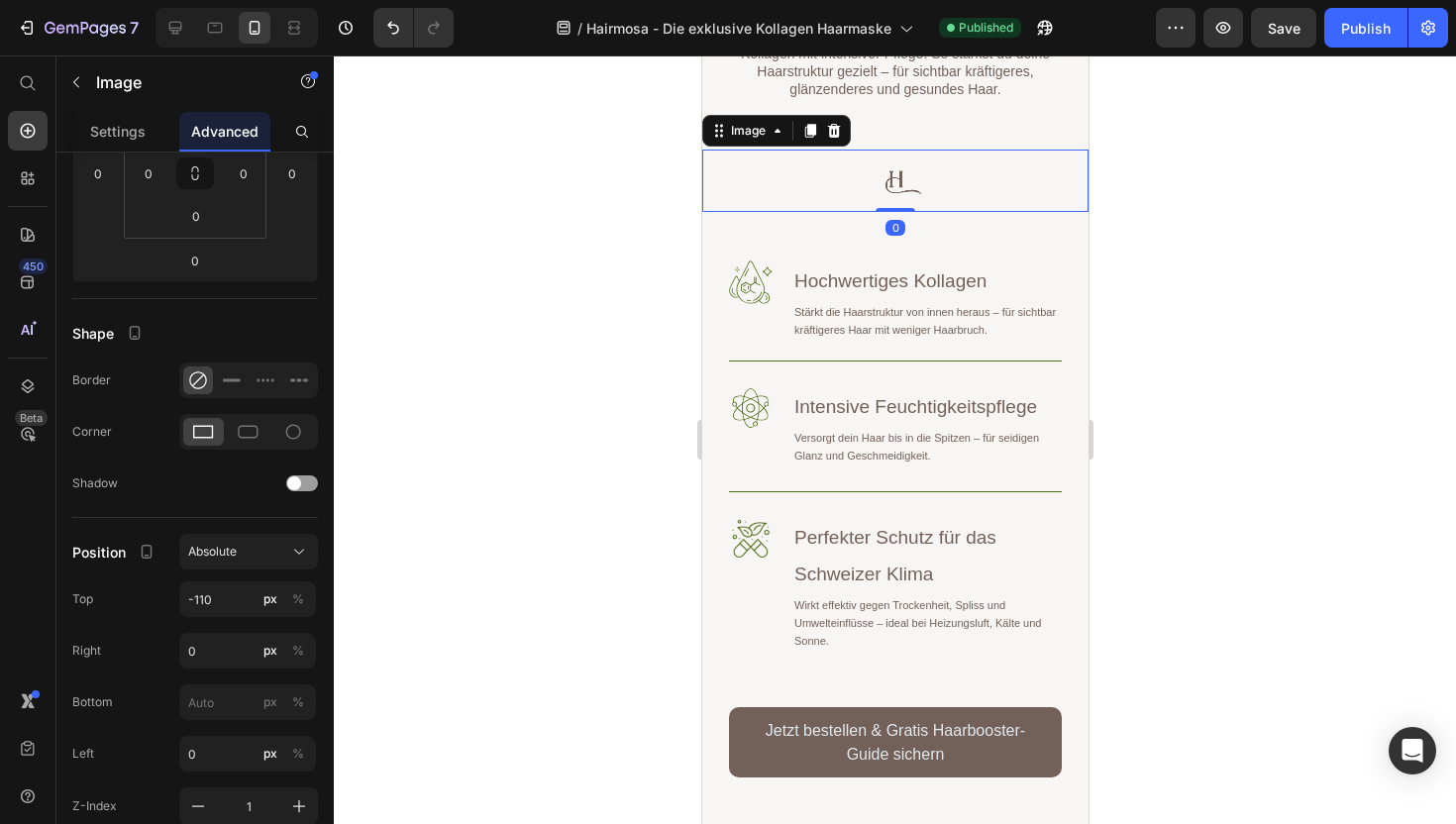 click at bounding box center (894, 180) 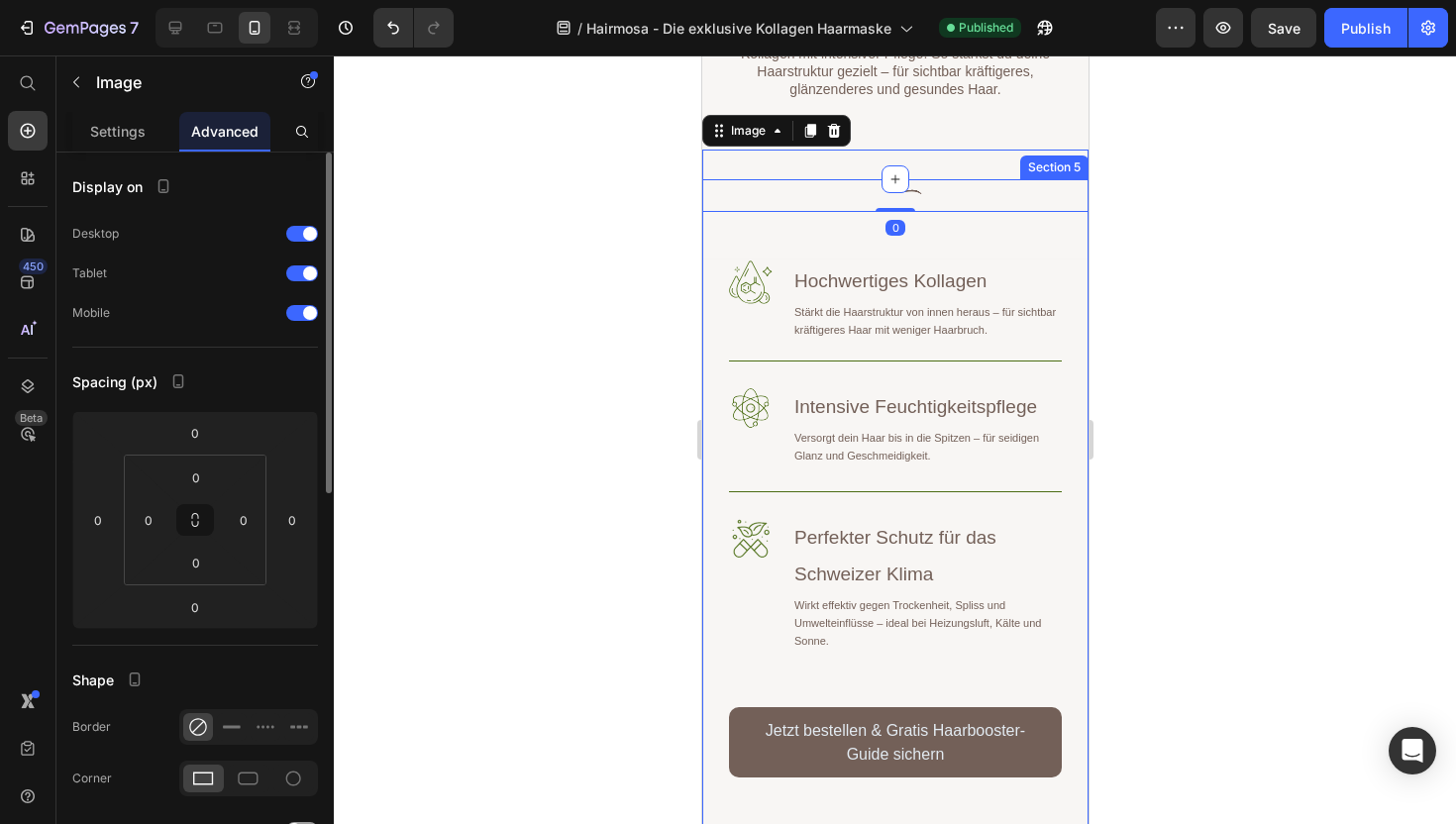 click on "Image Image Image Image Image Image   0 Warum die Hairmosa™ Kollagen-Haarmaske dein Haar verändert Heading Row Image Hochwertiges Kollagen Heading Stärkt die Haarstruktur von innen heraus – für sichtbar kräftigeres Haar mit weniger Haarbruch. Text Block Row Image Intensive Feuchtigkeitspflege Heading Versorgt dein Haar bis in die Spitzen – für seidigen Glanz und Geschmeidigkeit. Text Block Row Image Perfekter Schutz für das Schweizer Klima Heading Wirkt effektiv gegen Trockenheit, Spliss und Umwelteinflüsse – ideal bei Heizungsluft, Kälte und Sonne. Text Block Row Jetzt bestellen & Gratis Haarbooster-Guide sichern Button Row Image Comparison Hero Banner Section 5" at bounding box center (894, 760) 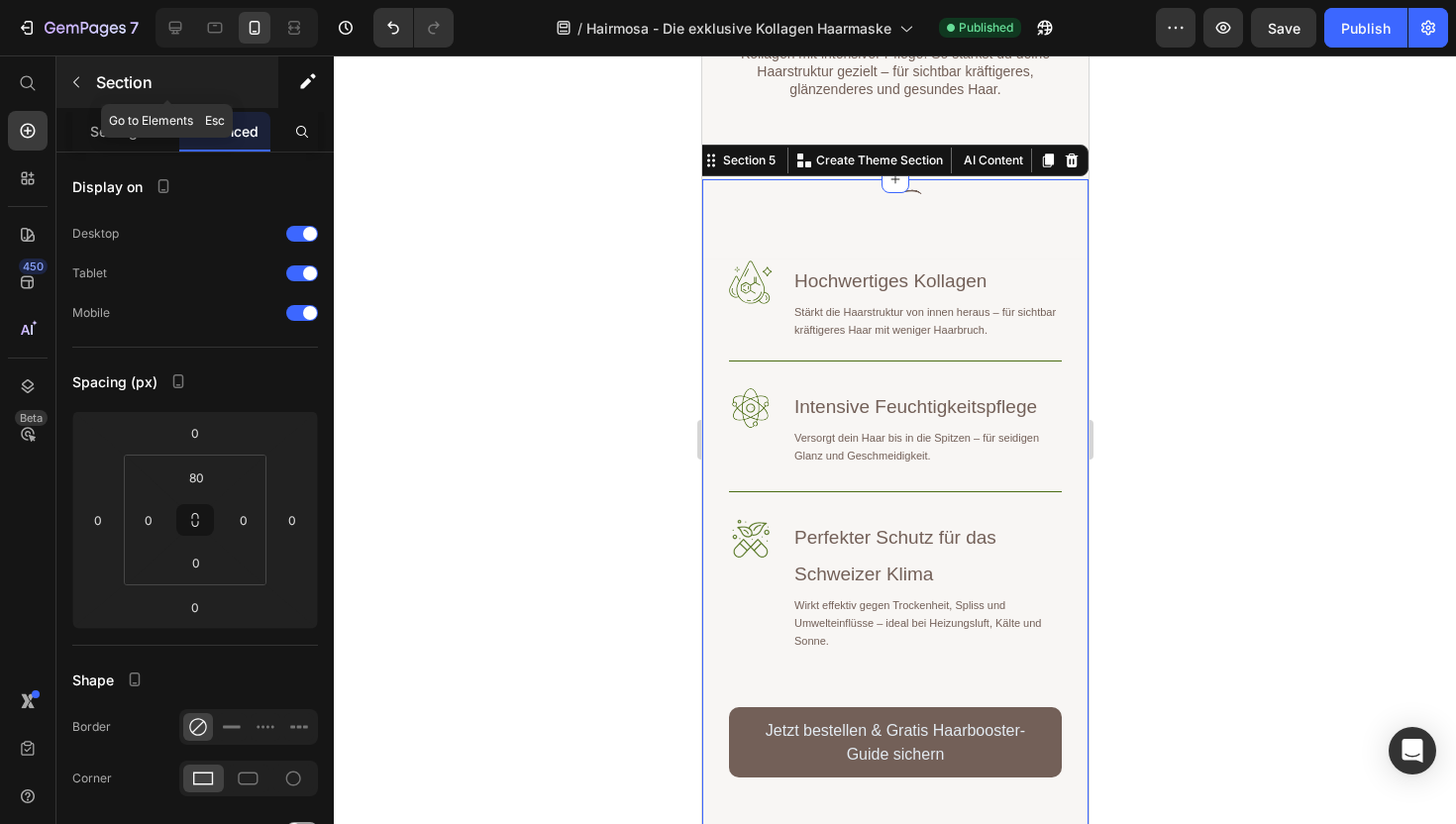 click at bounding box center (76, 82) 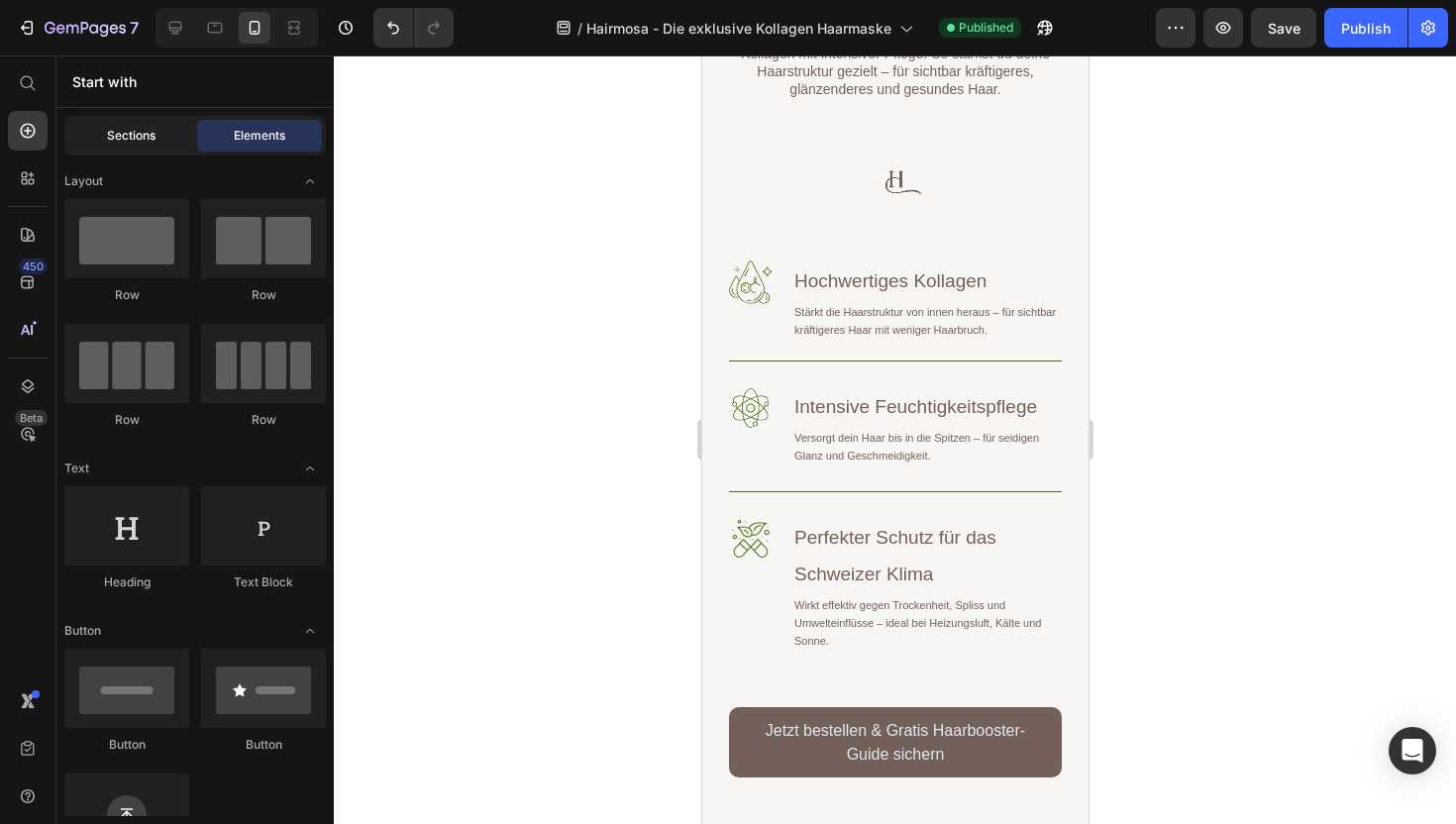 click on "Sections" 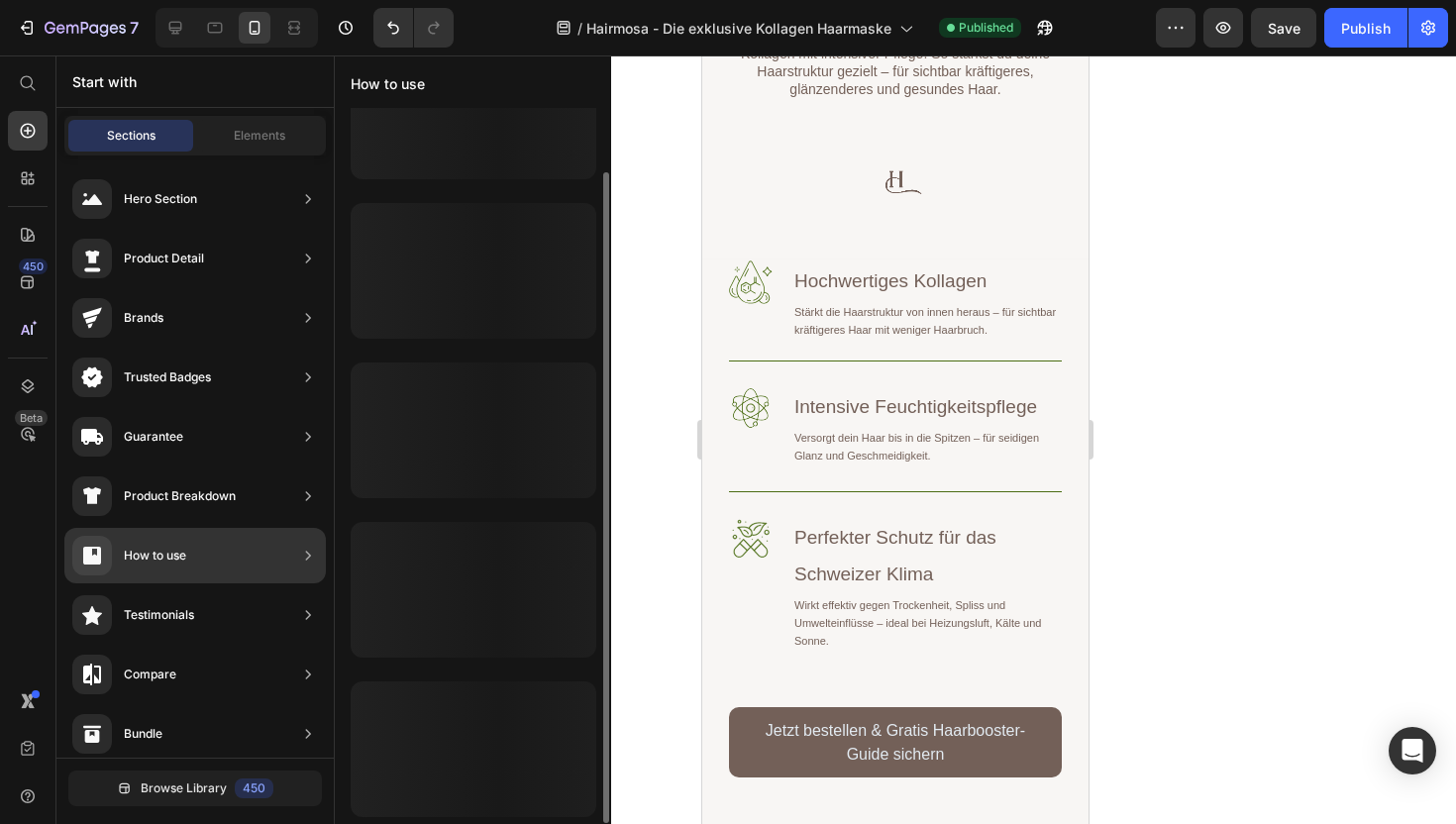 scroll, scrollTop: 0, scrollLeft: 0, axis: both 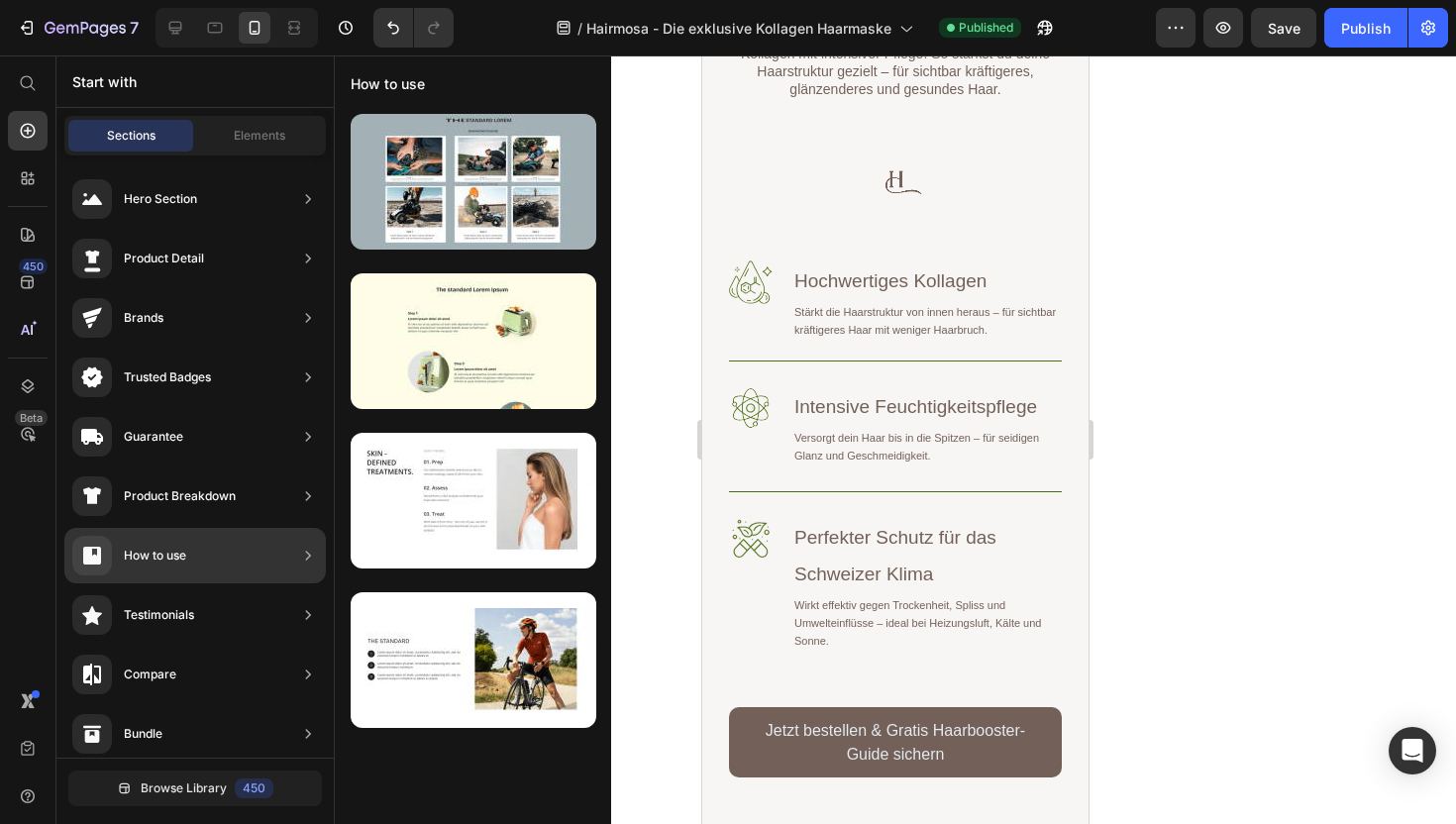 click on "How to use" 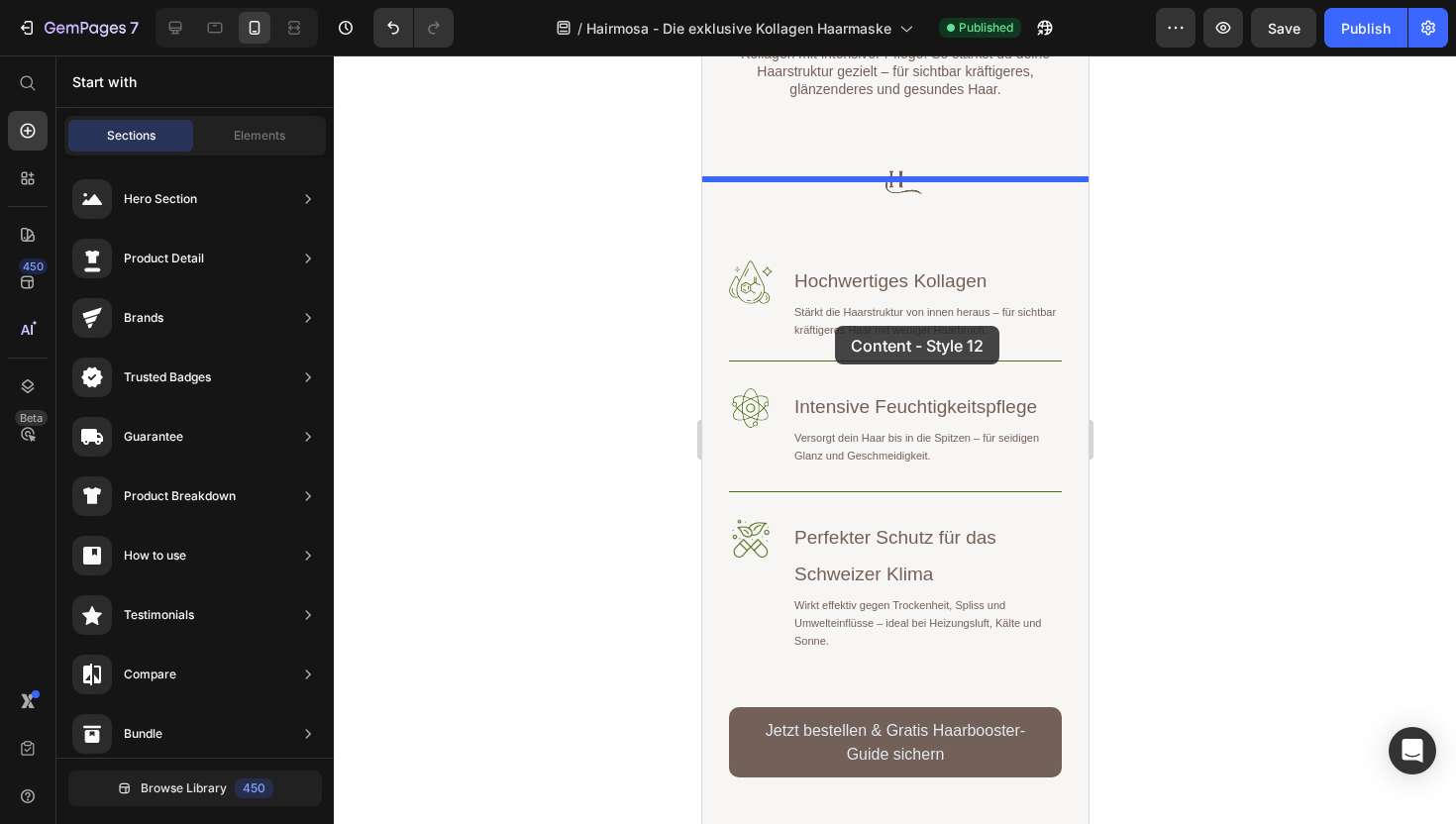drag, startPoint x: 1121, startPoint y: 576, endPoint x: 833, endPoint y: 326, distance: 381.37121 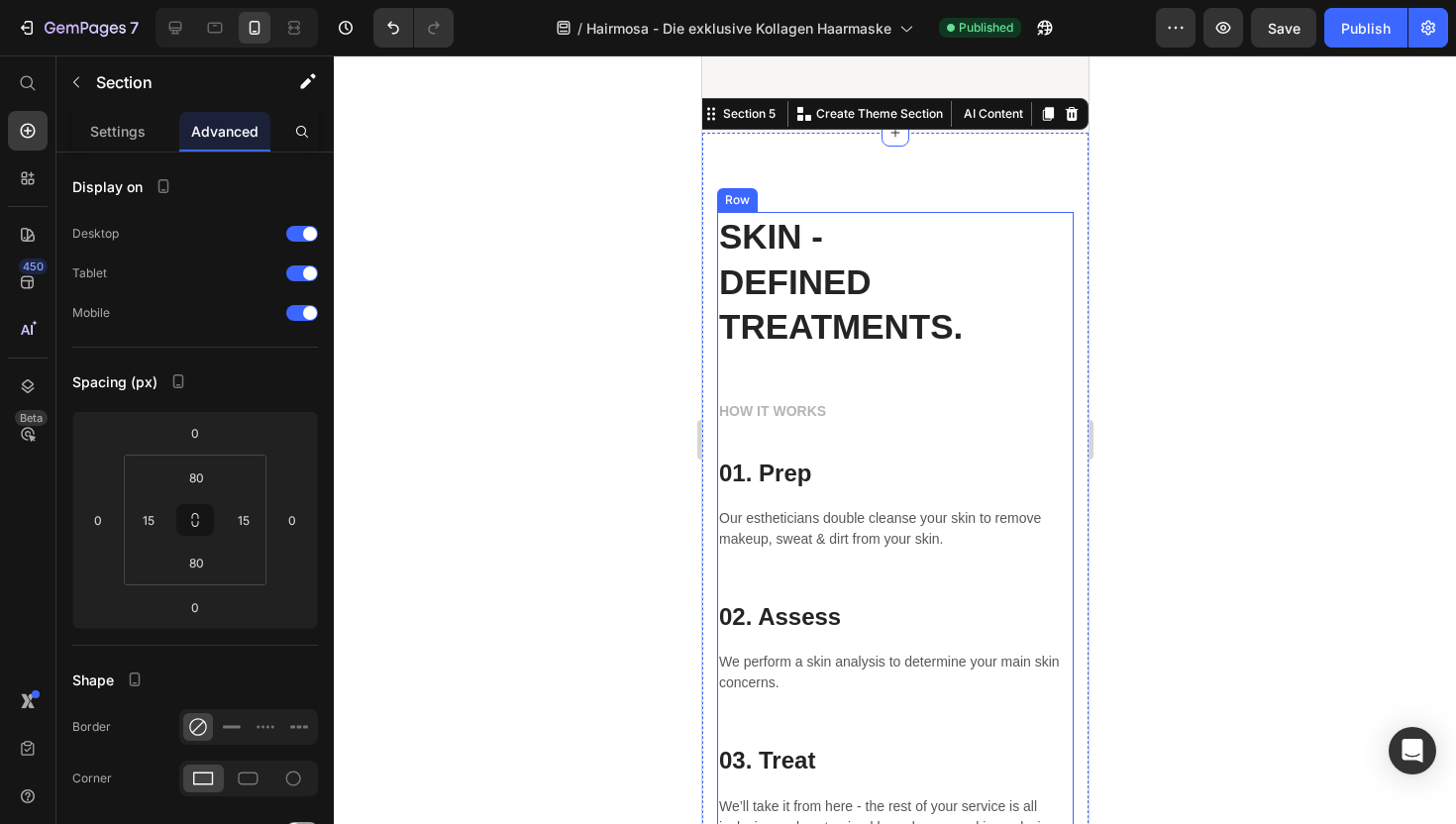 scroll, scrollTop: 2149, scrollLeft: 0, axis: vertical 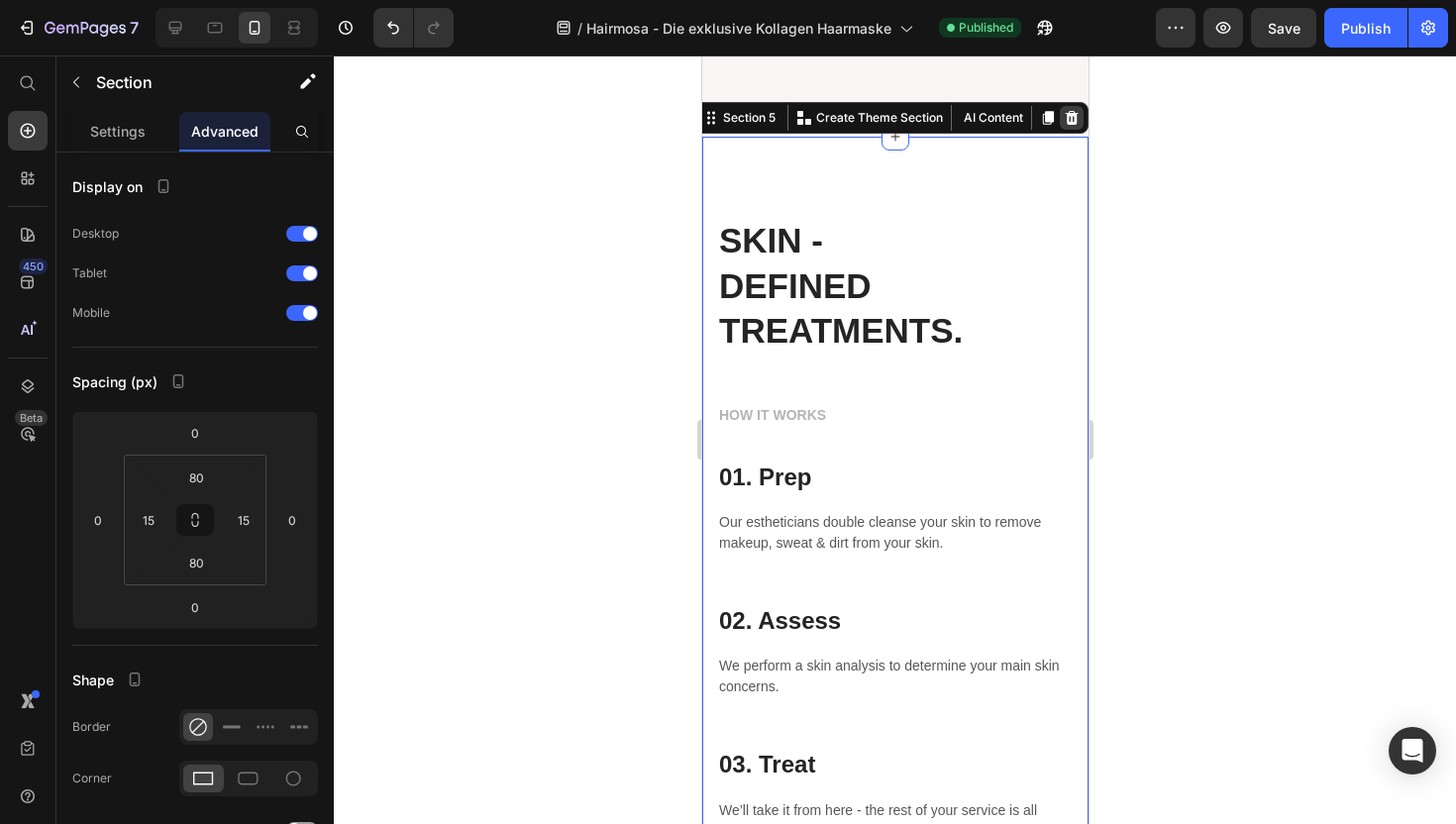 click 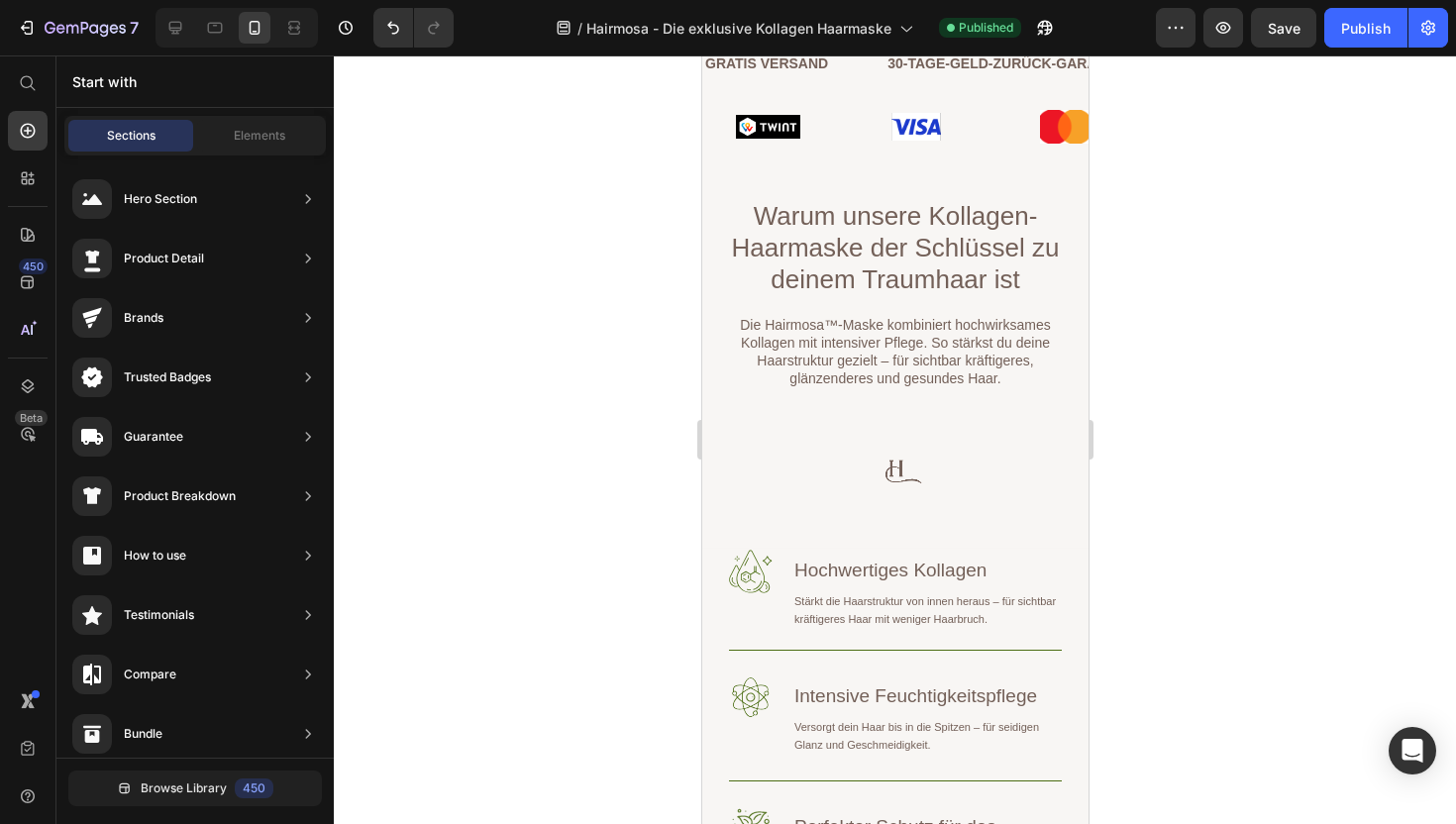 scroll, scrollTop: 1823, scrollLeft: 0, axis: vertical 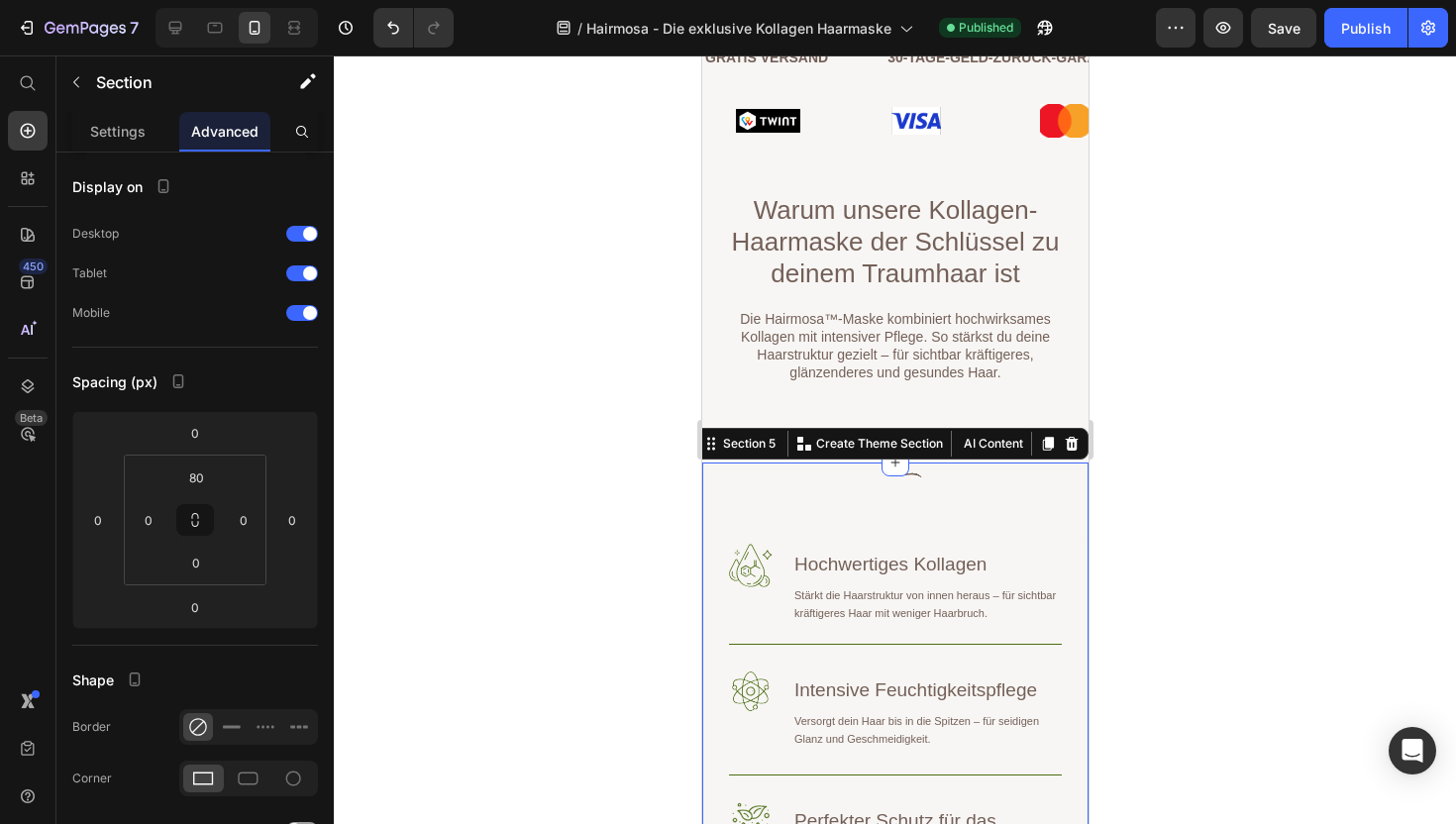 click on "Image Image Image Image Image Image Warum die Hairmosa™ Kollagen-Haarmaske dein Haar verändert Heading Row Image Hochwertiges Kollagen Heading Stärkt die Haarstruktur von innen heraus – für sichtbar kräftigeres Haar mit weniger Haarbruch. Text Block Row Image Intensive Feuchtigkeitspflege Heading Versorgt dein Haar bis in die Spitzen – für seidigen Glanz und Geschmeidigkeit. Text Block Row Image Perfekter Schutz für das Schweizer Klima Heading Wirkt effektiv gegen Trockenheit, Spliss und Umwelteinflüsse – ideal bei Heizungsluft, Kälte und Sonne. Text Block Row Jetzt bestellen & Gratis Haarbooster-Guide sichern Button Row Image Comparison Hero Banner Section 5   You can create reusable sections Create Theme Section AI Content Write with GemAI What would you like to describe here? Tone and Voice Persuasive Product Kollagen Haarmaske 3er Pack Show more Generate" at bounding box center (894, 1043) 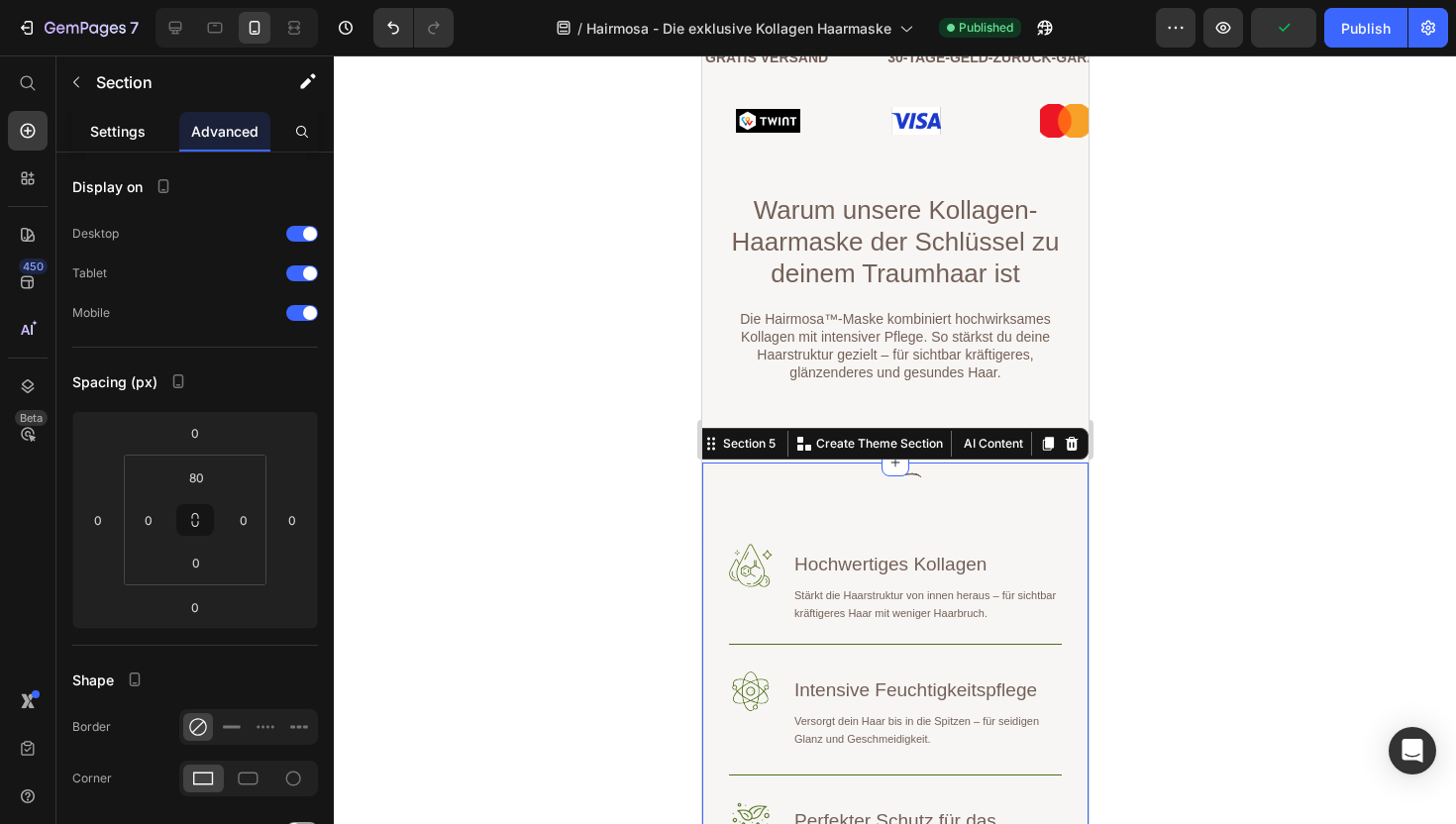 click on "Settings" at bounding box center (118, 131) 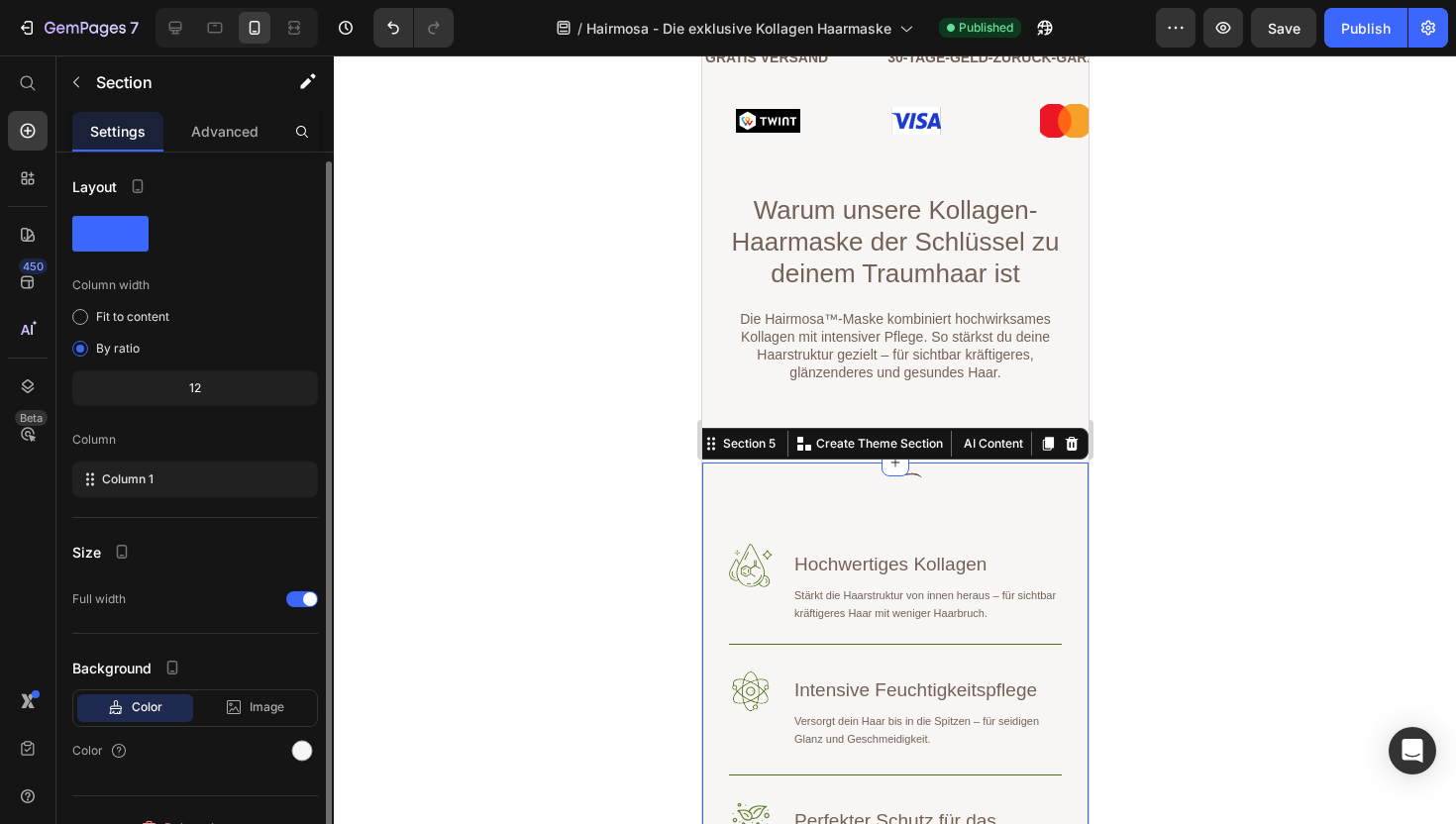 scroll, scrollTop: 29, scrollLeft: 0, axis: vertical 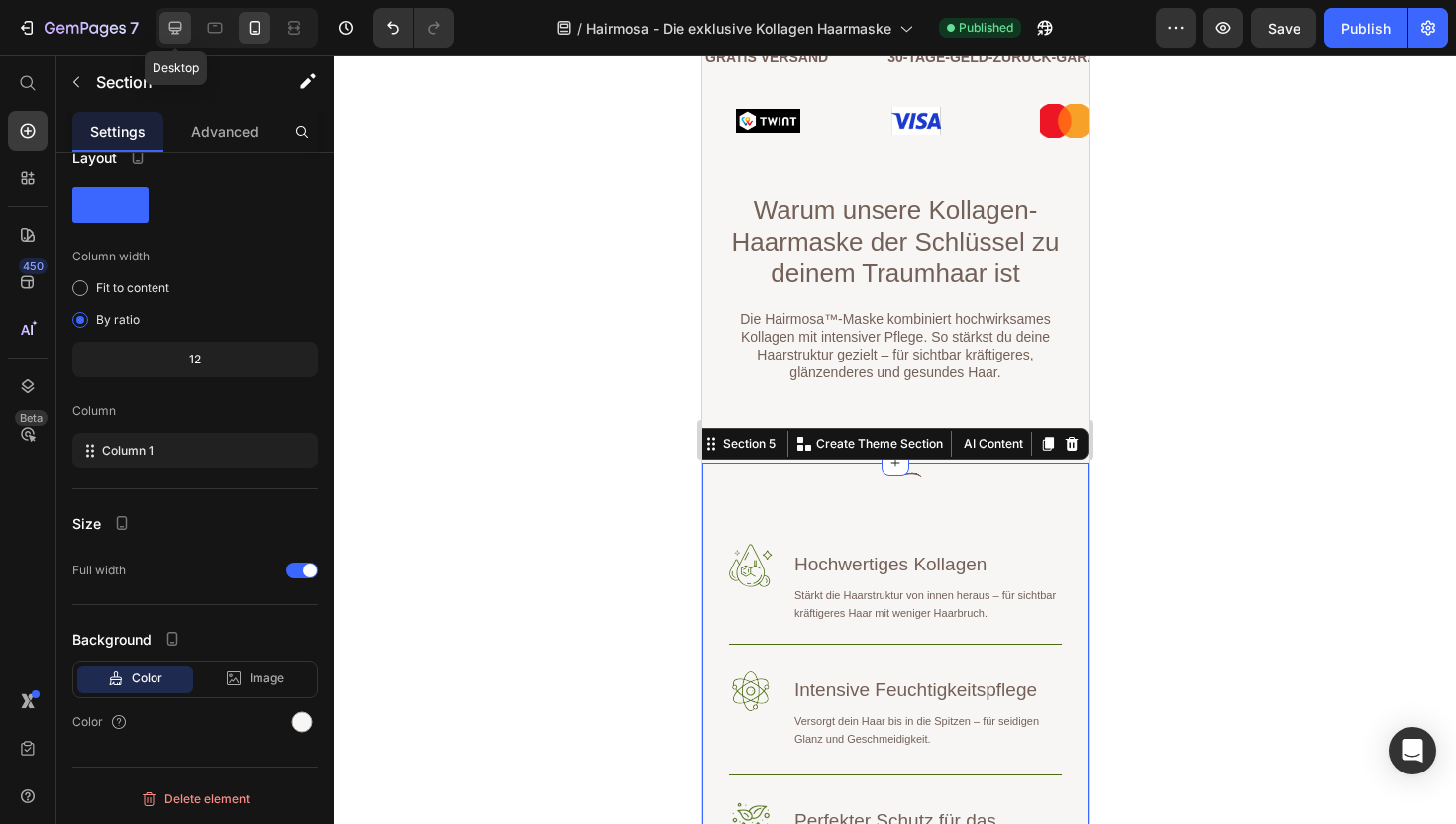 click 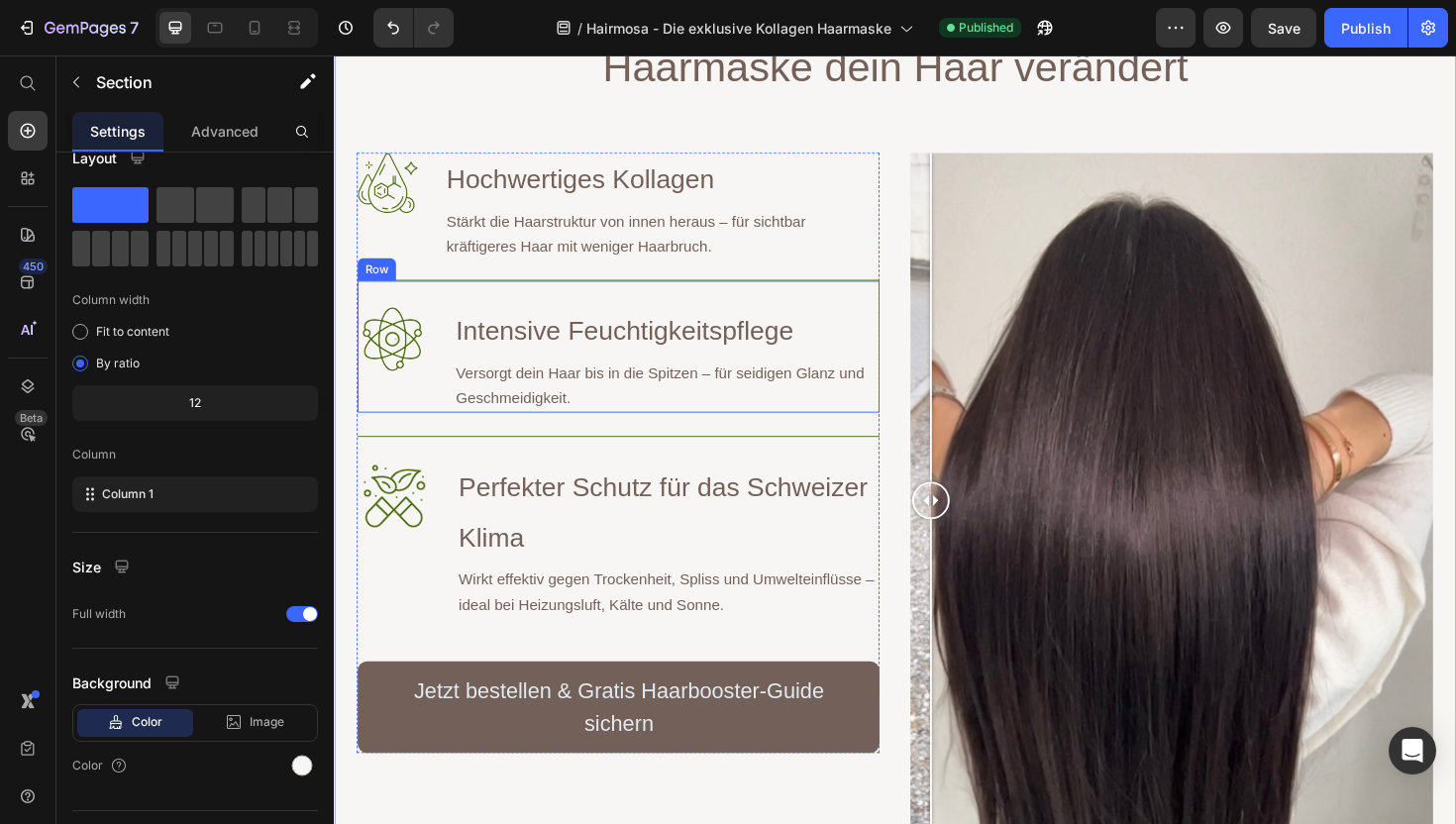 scroll, scrollTop: 2479, scrollLeft: 0, axis: vertical 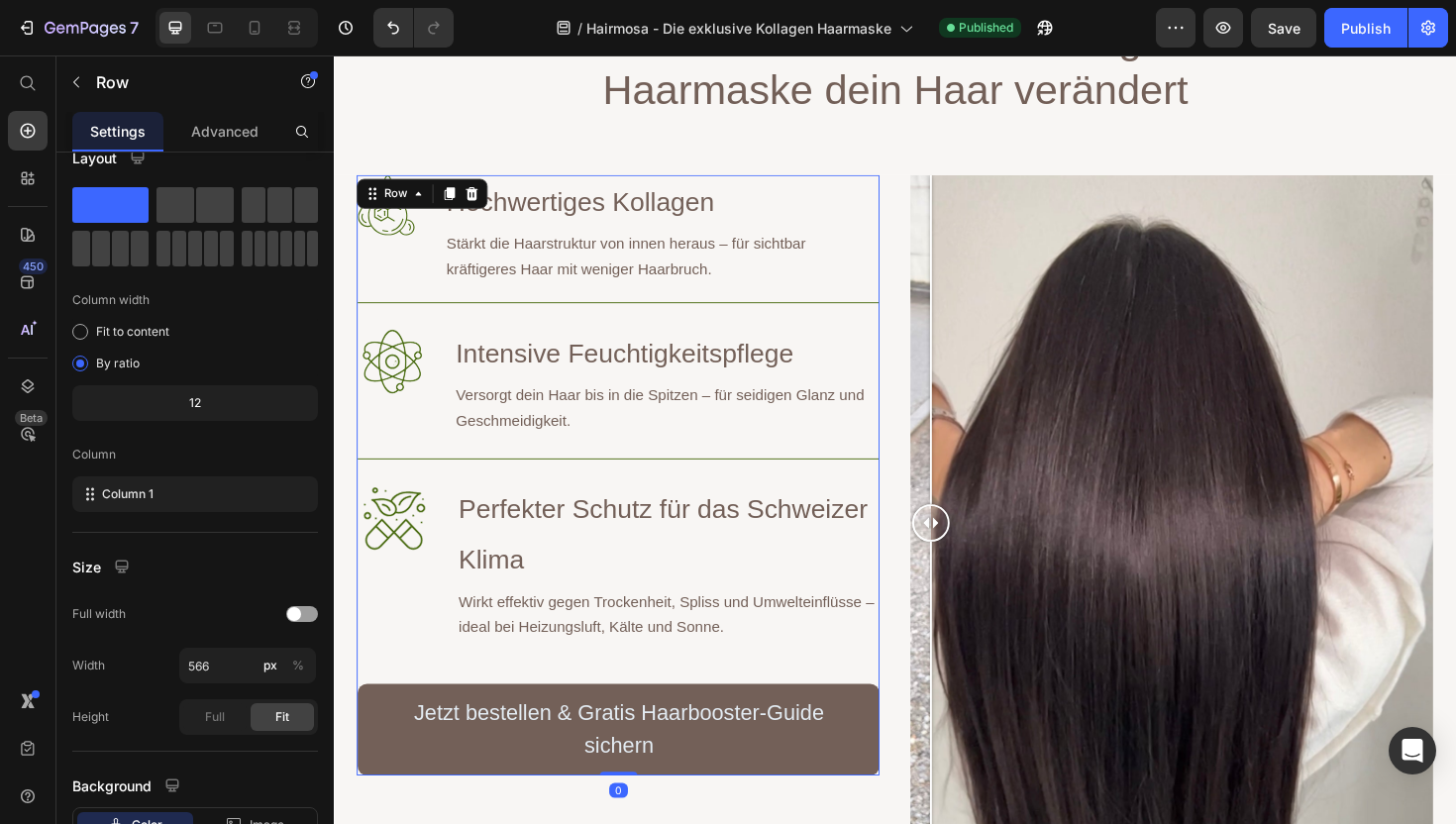 click on "Image Hochwertiges Kollagen Heading Stärkt die Haarstruktur von innen heraus – für sichtbar kräftigeres Haar mit weniger Haarbruch. Text Block Row Image Intensive Feuchtigkeitspflege Heading Versorgt dein Haar bis in die Spitzen – für seidigen Glanz und Geschmeidigkeit. Text Block Row Image Perfekter Schutz für das Schweizer Klima Heading Wirkt effektiv gegen Trockenheit, Spliss und Umwelteinflüsse – ideal bei Heizungsluft, Kälte und Sonne. Text Block Row Jetzt bestellen & Gratis Haarbooster-Guide sichern Button" at bounding box center [635, 500] 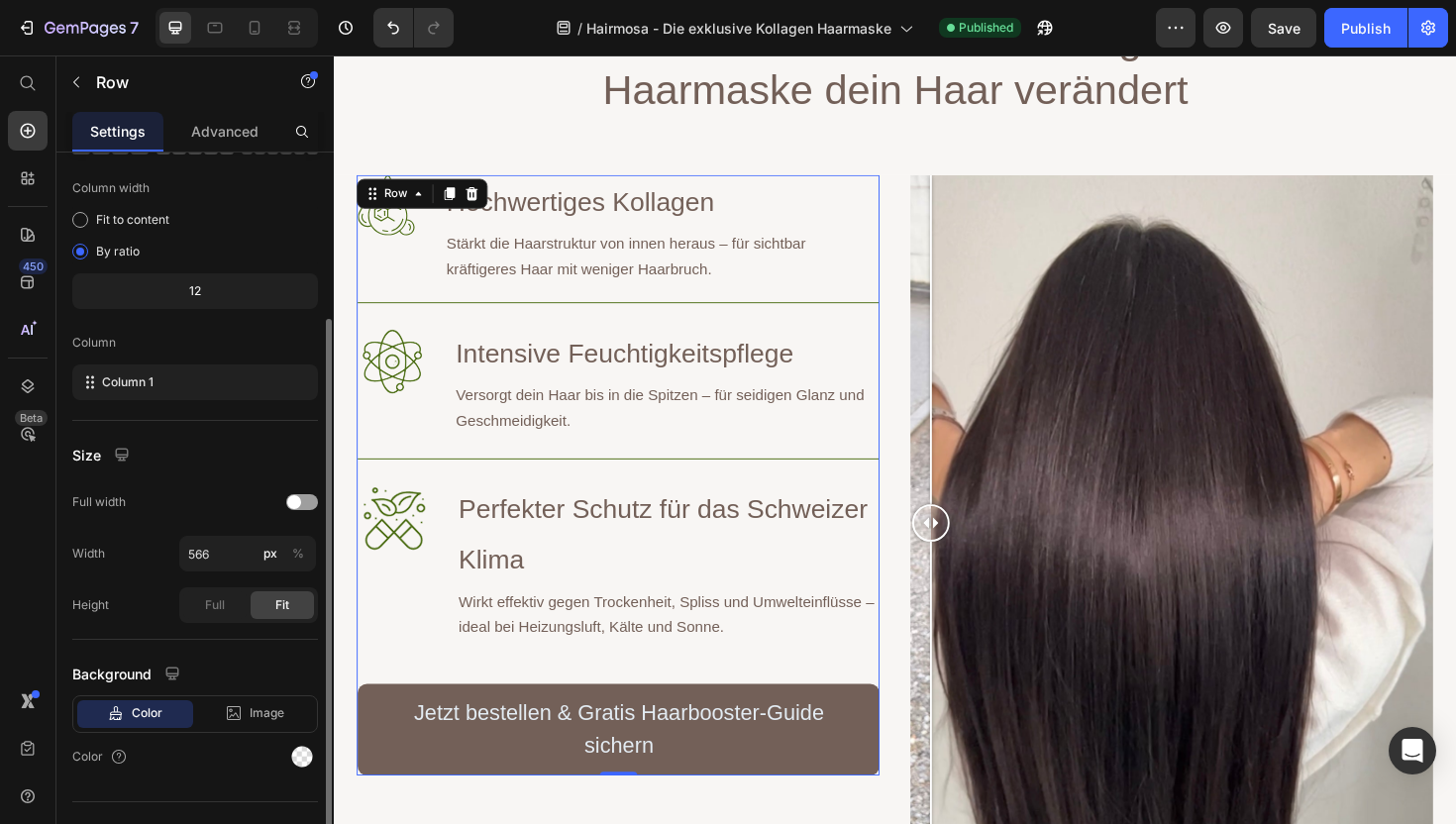 scroll, scrollTop: 175, scrollLeft: 0, axis: vertical 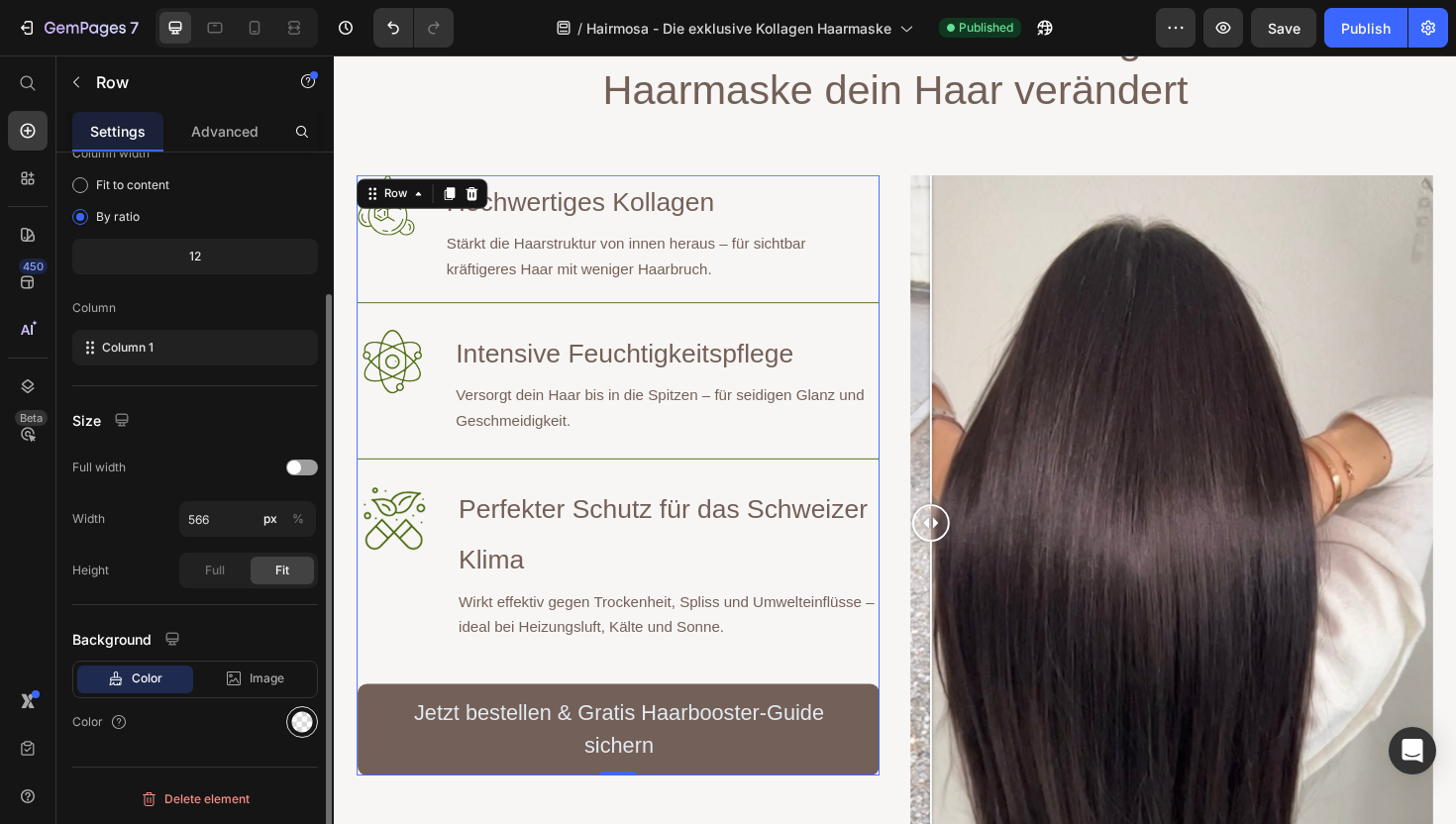 click 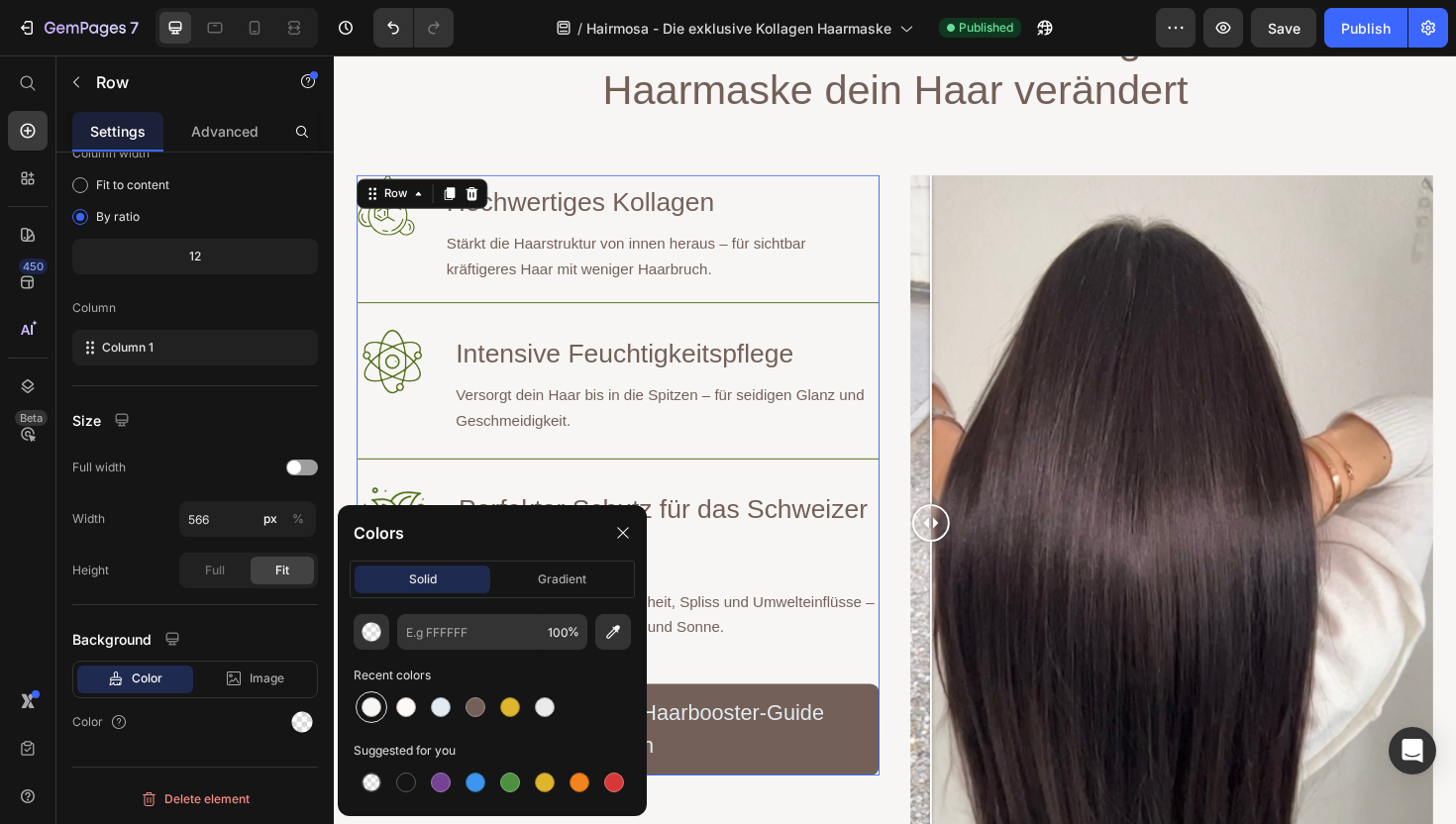 click at bounding box center [371, 707] 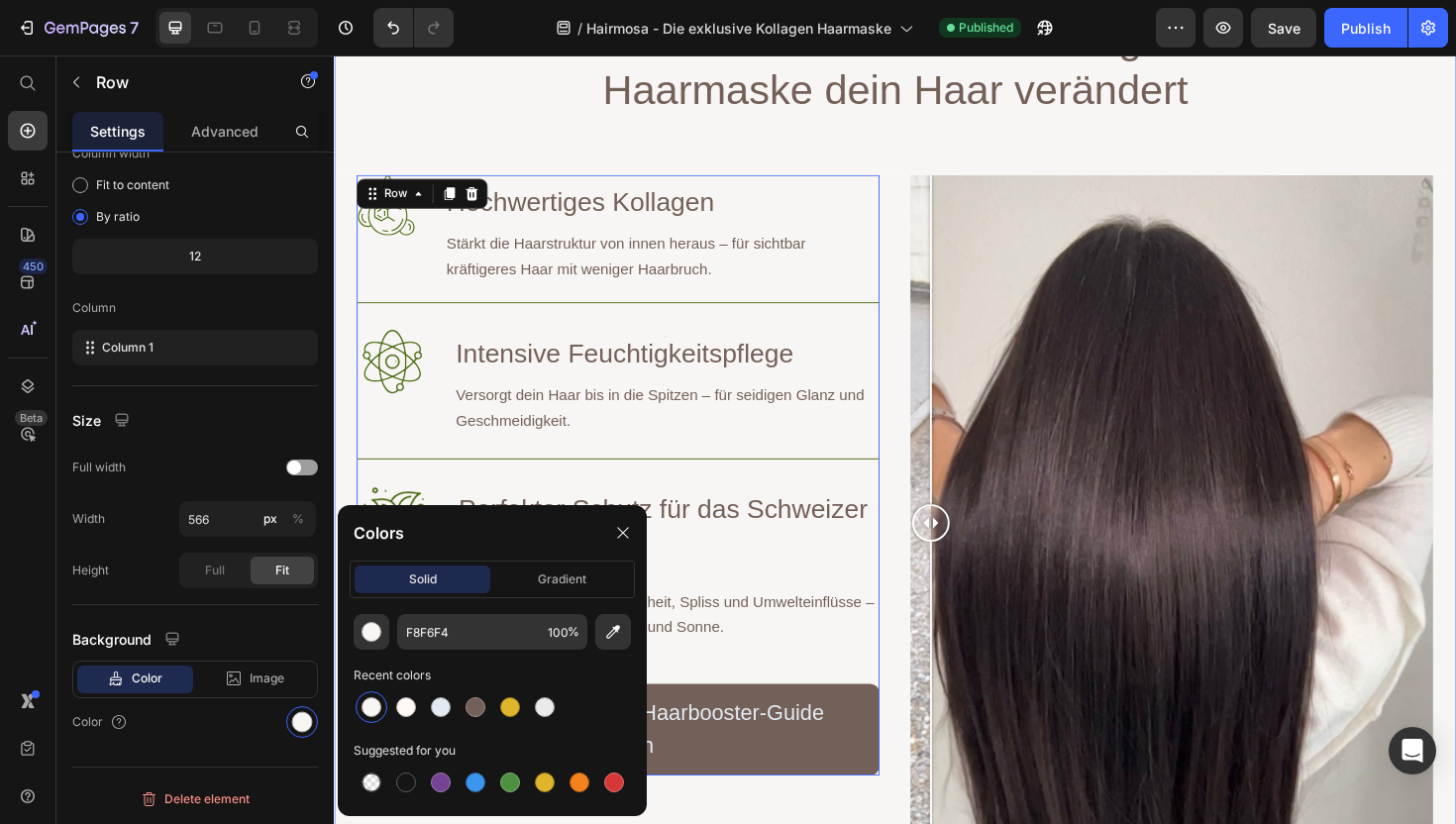 click on "Image Image Image Image Image Image Warum die Hairmosa™ Kollagen-Haarmaske dein Haar verändert Heading Row Image Hochwertiges Kollagen Heading Stärkt die Haarstruktur von innen heraus – für sichtbar kräftigeres Haar mit weniger Haarbruch. Text Block Row Image Intensive Feuchtigkeitspflege Heading Versorgt dein Haar bis in die Spitzen – für seidigen Glanz und Geschmeidigkeit. Text Block Row Image Perfekter Schutz für das Schweizer Klima Heading Wirkt effektiv gegen Trockenheit, Spliss und Umwelteinflüsse – ideal bei Heizungsluft, Kälte und Sonne. Text Block Row Jetzt bestellen & Gratis Haarbooster-Guide sichern Button Row   0 Image Comparison Hero Banner" at bounding box center (928, 503) 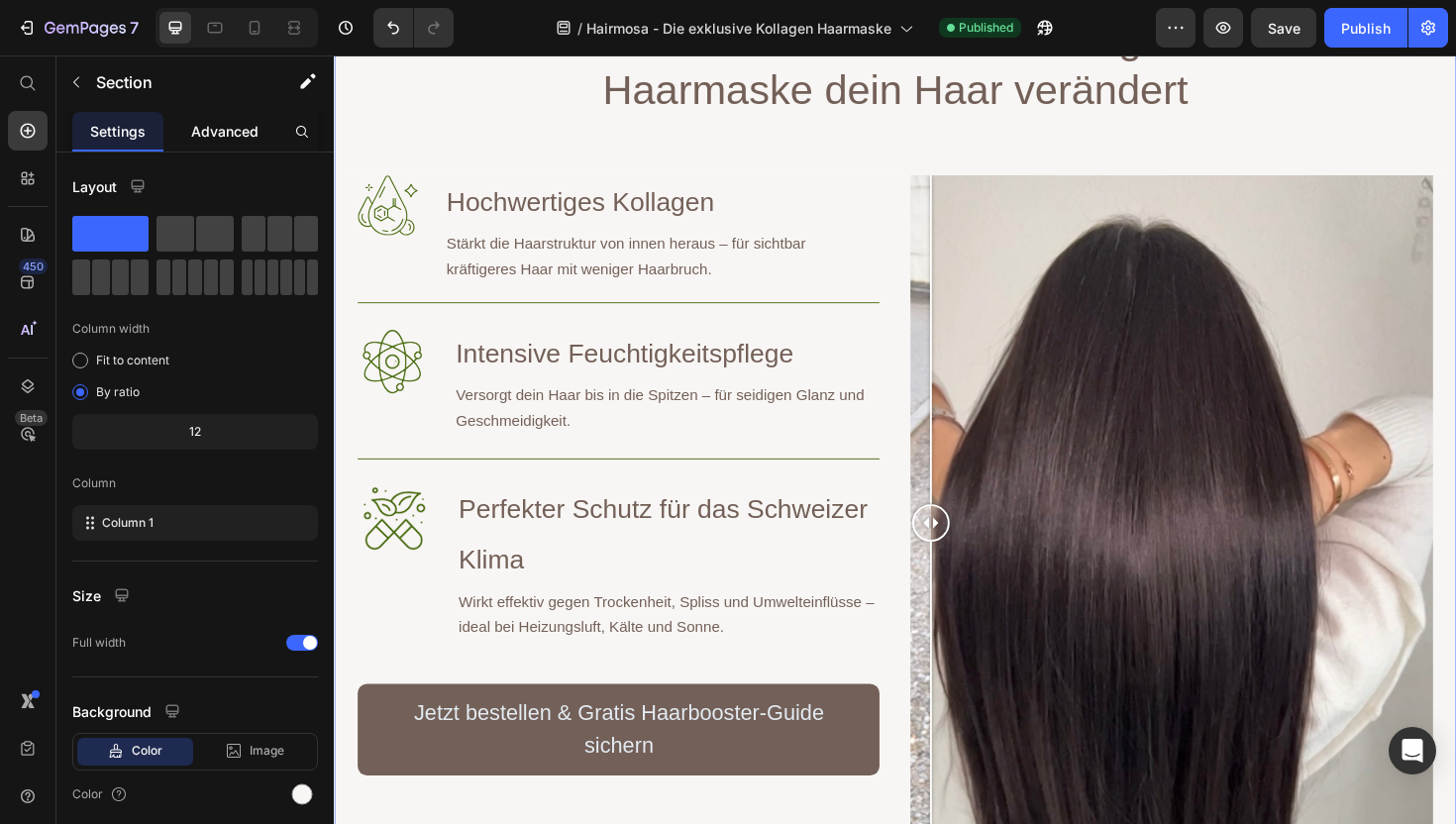 click on "Advanced" at bounding box center [225, 131] 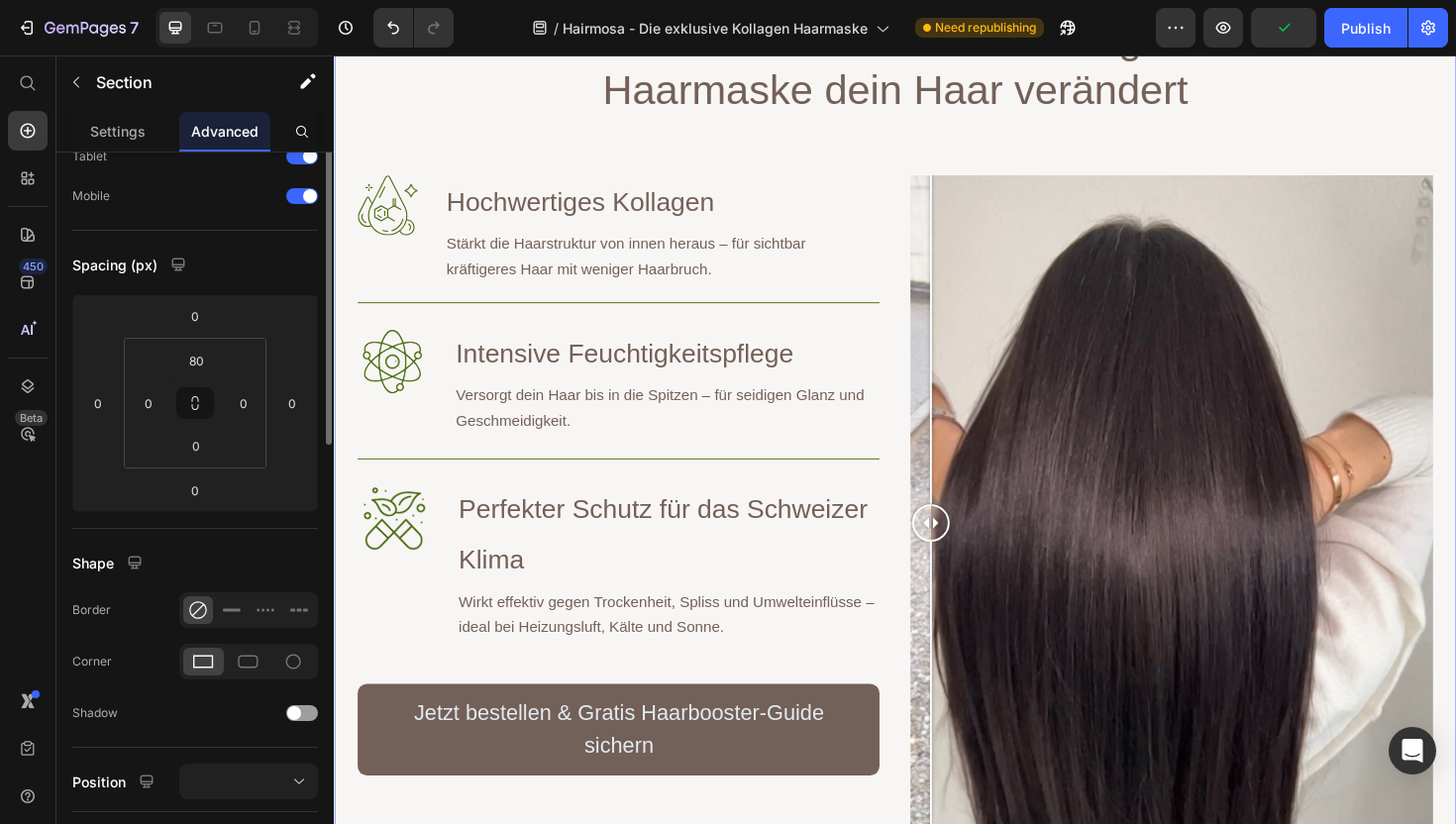 scroll, scrollTop: 0, scrollLeft: 0, axis: both 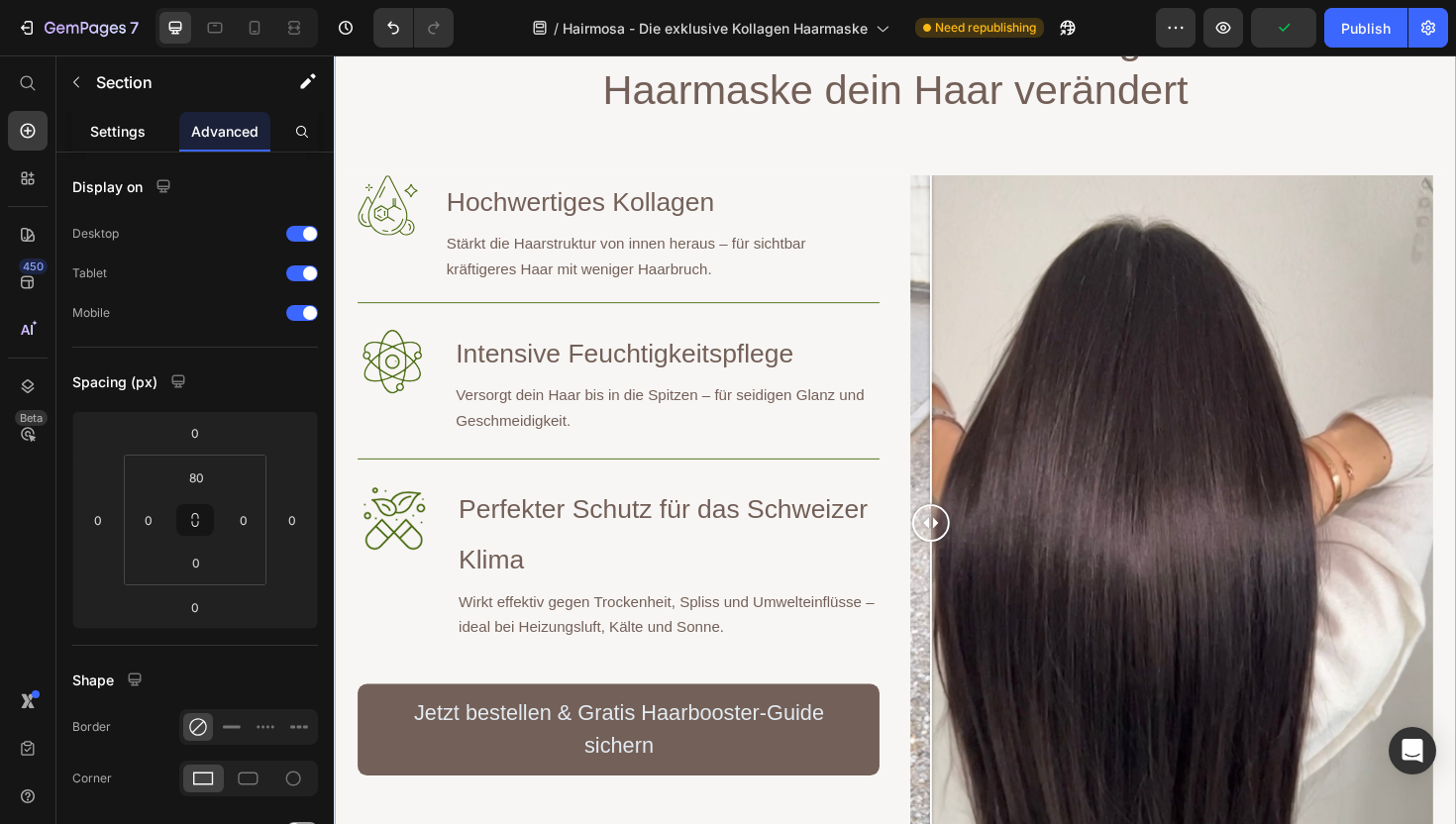 click on "Settings" at bounding box center (118, 131) 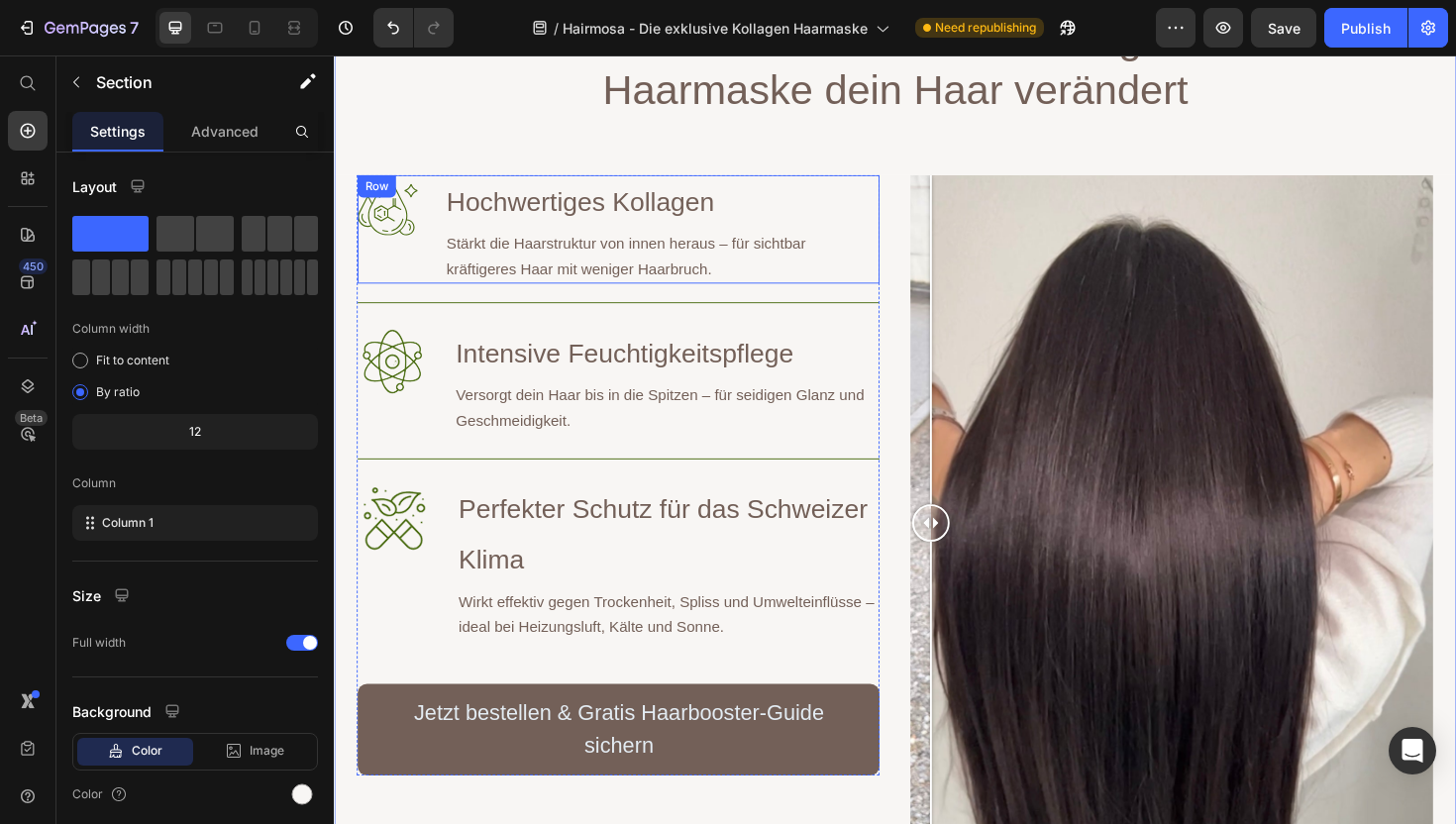 click on "Image" at bounding box center [390, 240] 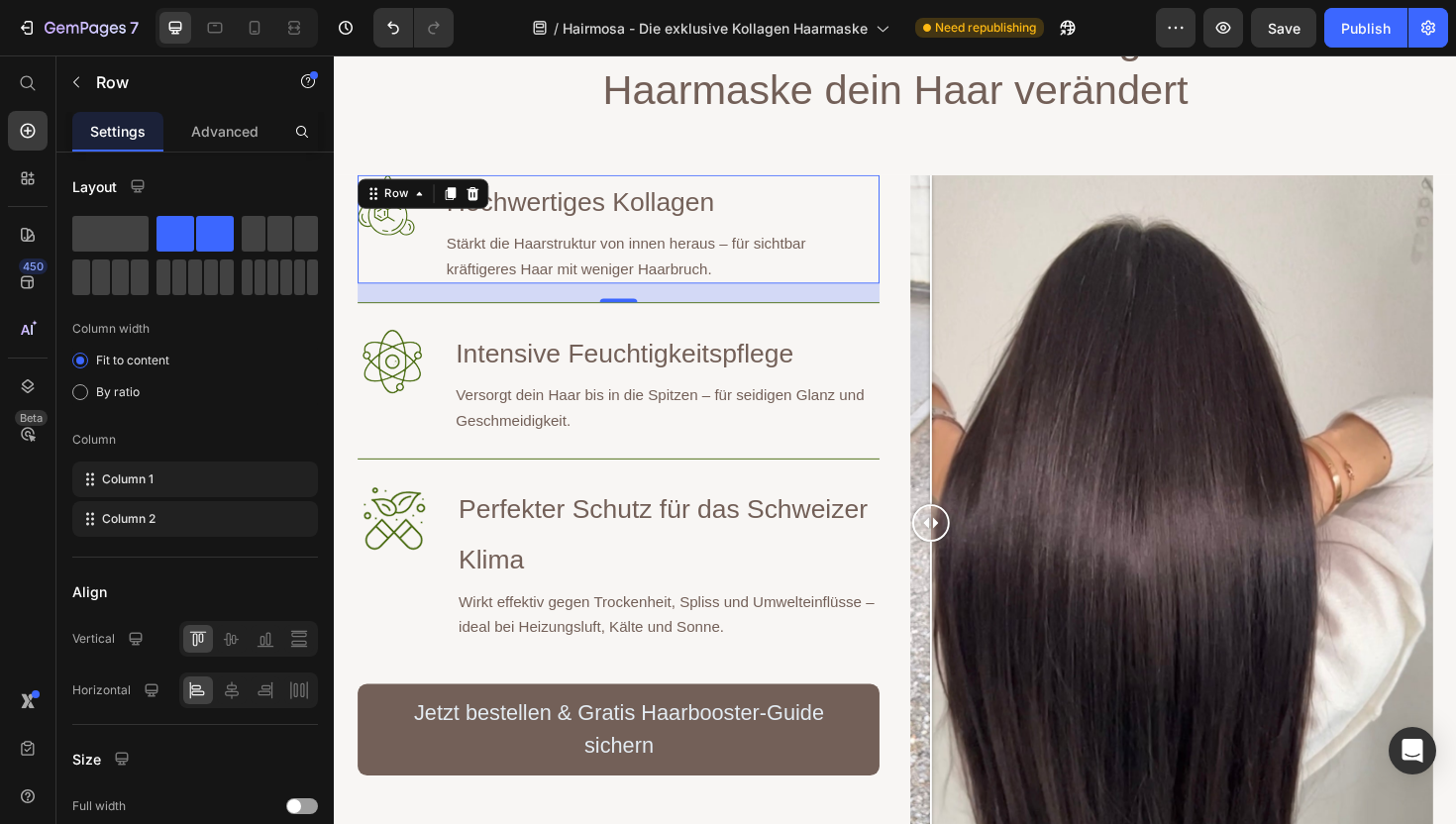 click on "20" at bounding box center [635, 307] 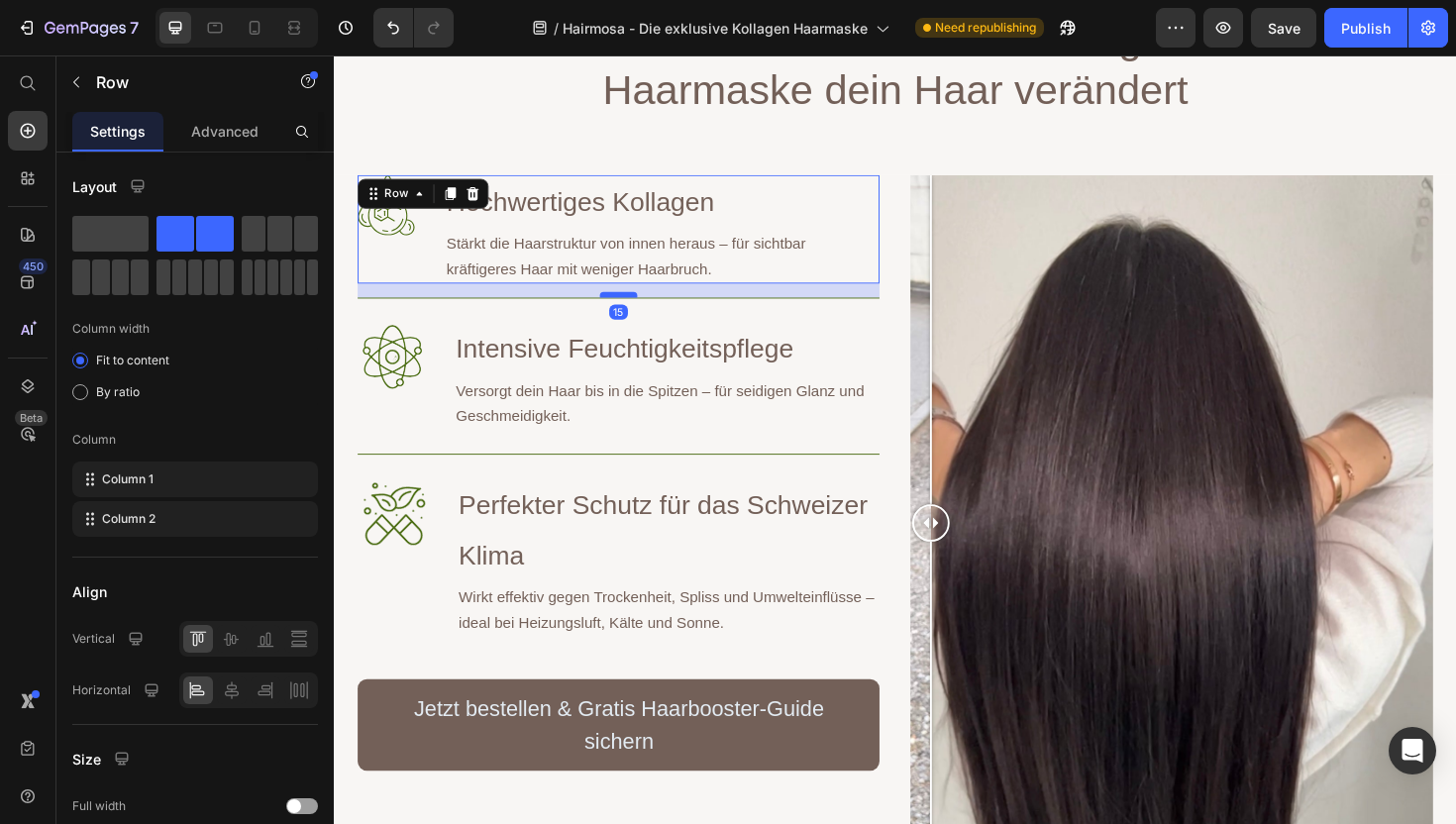 click at bounding box center (635, 309) 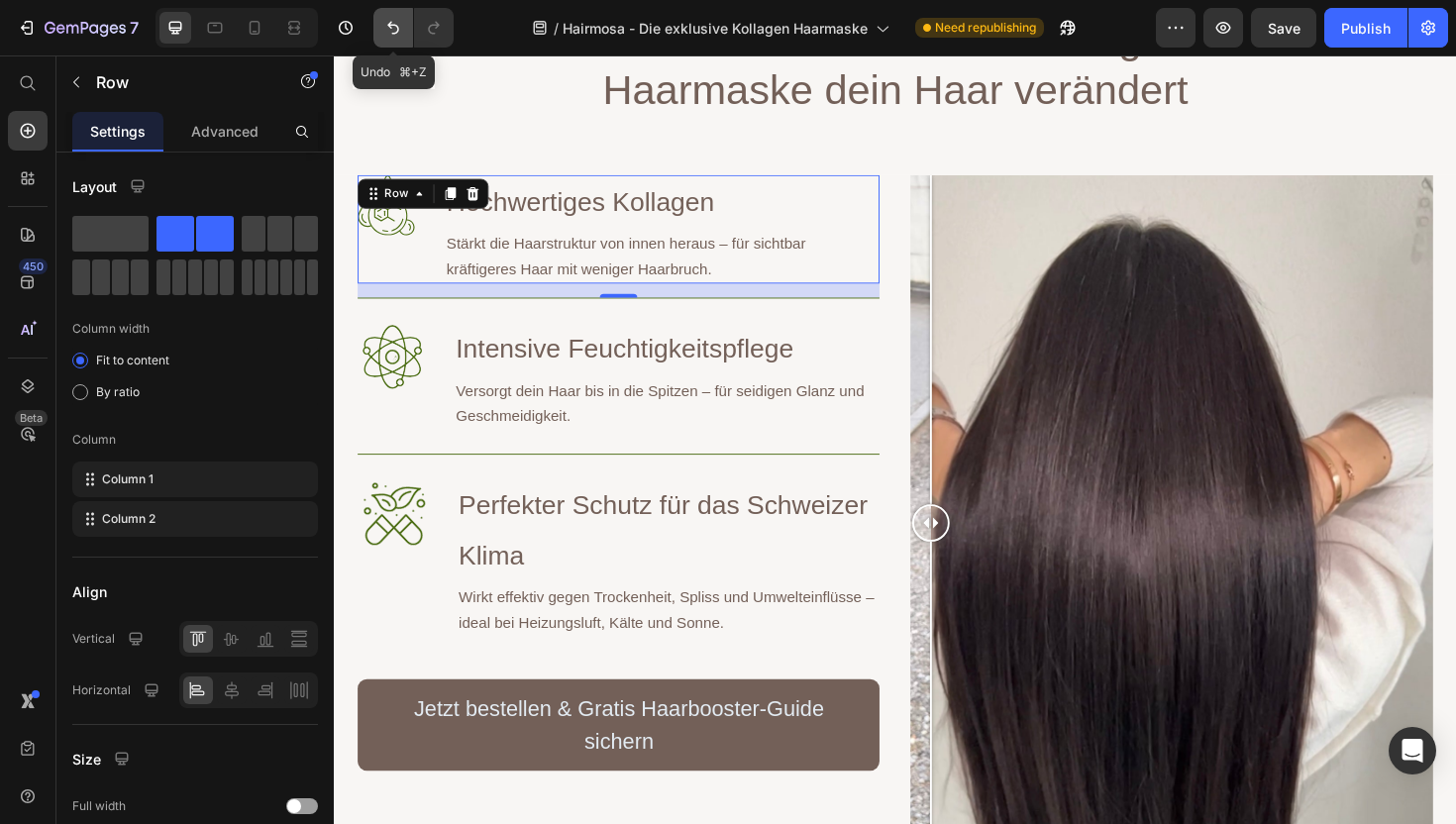 click 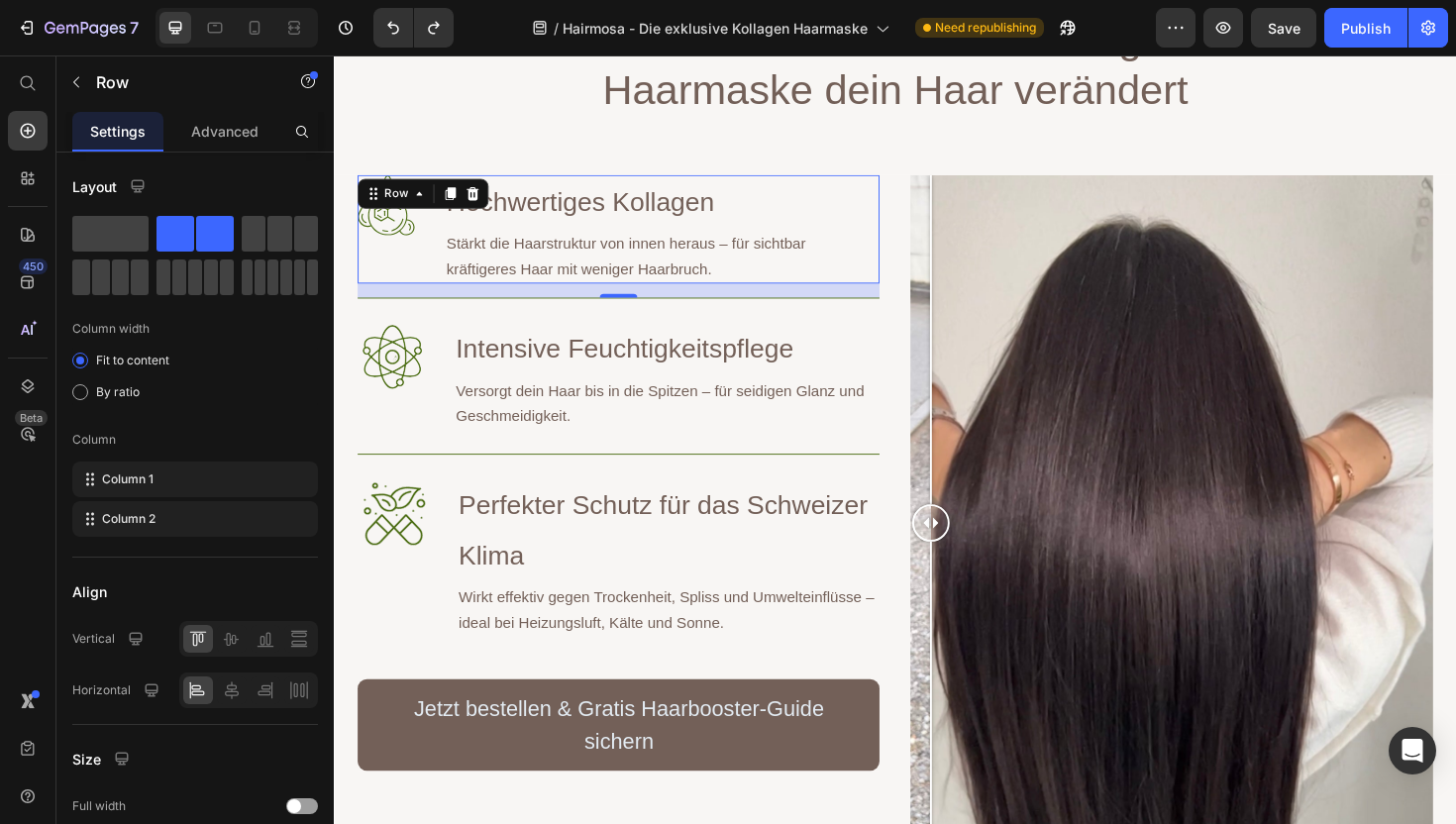 click on "15" at bounding box center [635, 304] 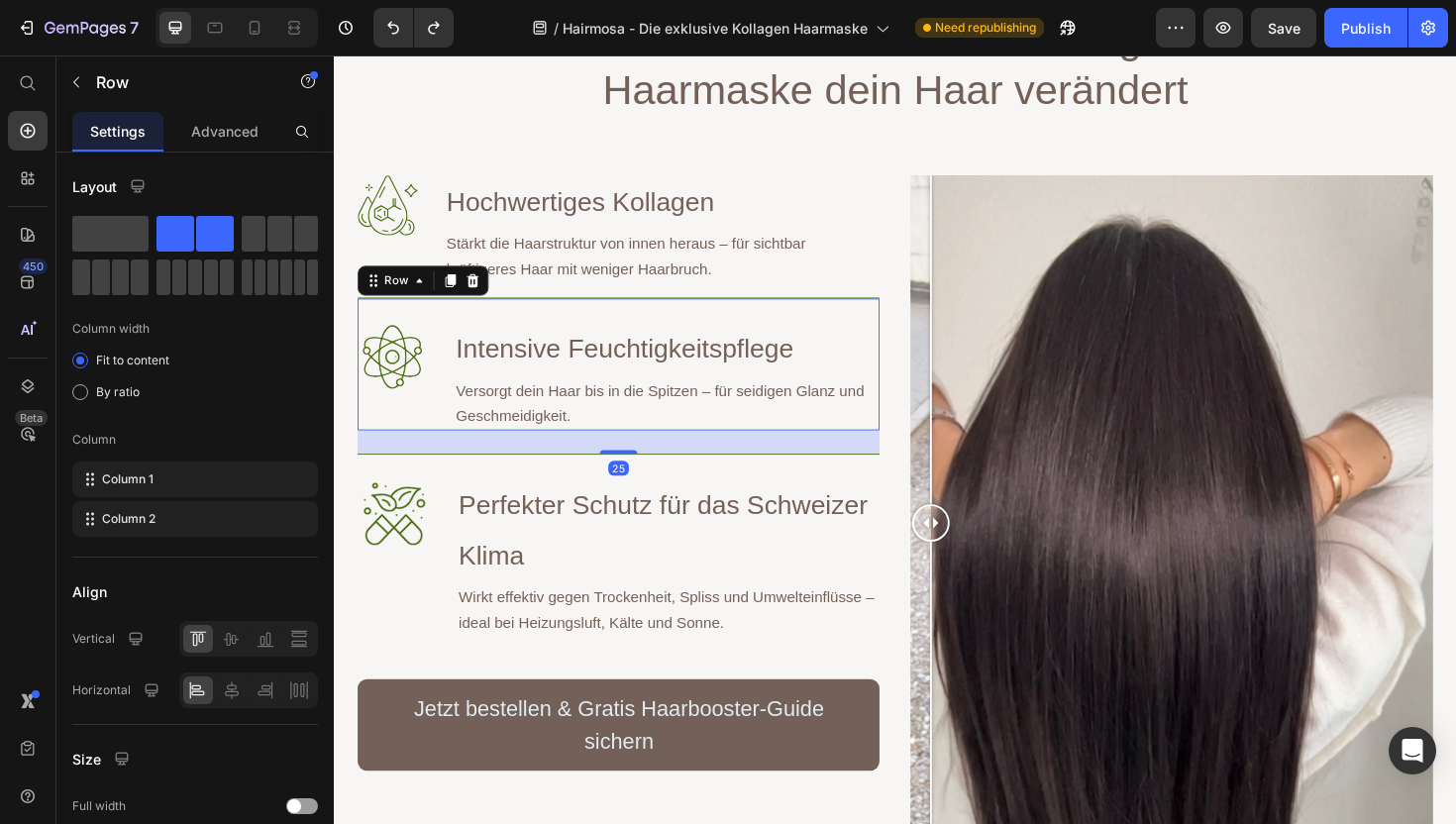 click on "Image Intensive Feuchtigkeitspflege Heading Versorgt dein Haar bis in die Spitzen – für seidigen Glanz und Geschmeidigkeit. Text Block Row   25" at bounding box center (635, 382) 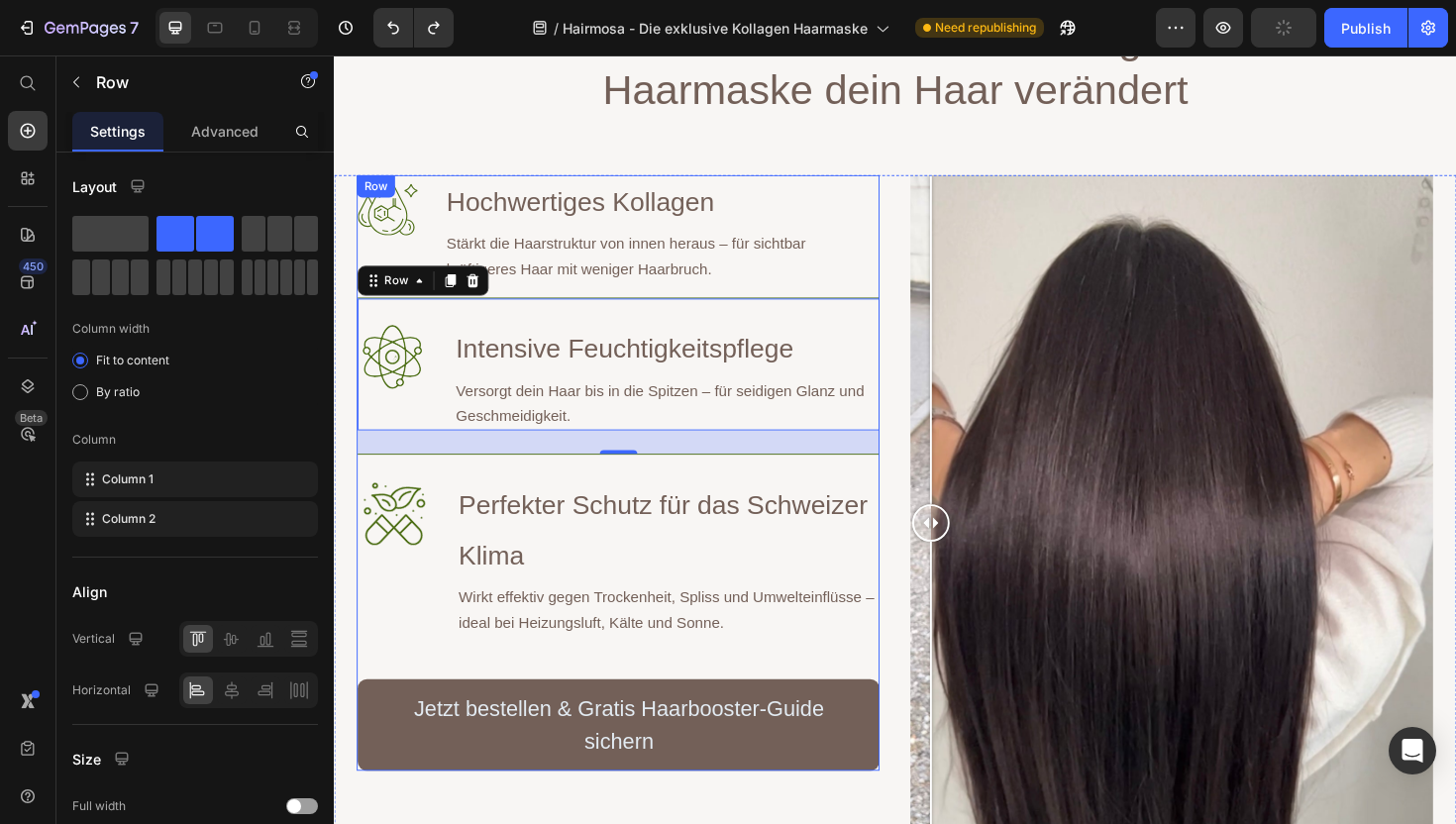 click on "Image Hochwertiges Kollagen Heading Stärkt die Haarstruktur von innen heraus – für sichtbar kräftigeres Haar mit weniger Haarbruch. Text Block Row Image Intensive Feuchtigkeitspflege Heading Versorgt dein Haar bis in die Spitzen – für seidigen Glanz und Geschmeidigkeit. Text Block Row   25 Image Perfekter Schutz für das Schweizer Klima Heading Wirkt effektiv gegen Trockenheit, Spliss und Umwelteinflüsse – ideal bei Heizungsluft, Kälte und Sonne. Text Block Row Jetzt bestellen & Gratis Haarbooster-Guide sichern Button" at bounding box center (635, 497) 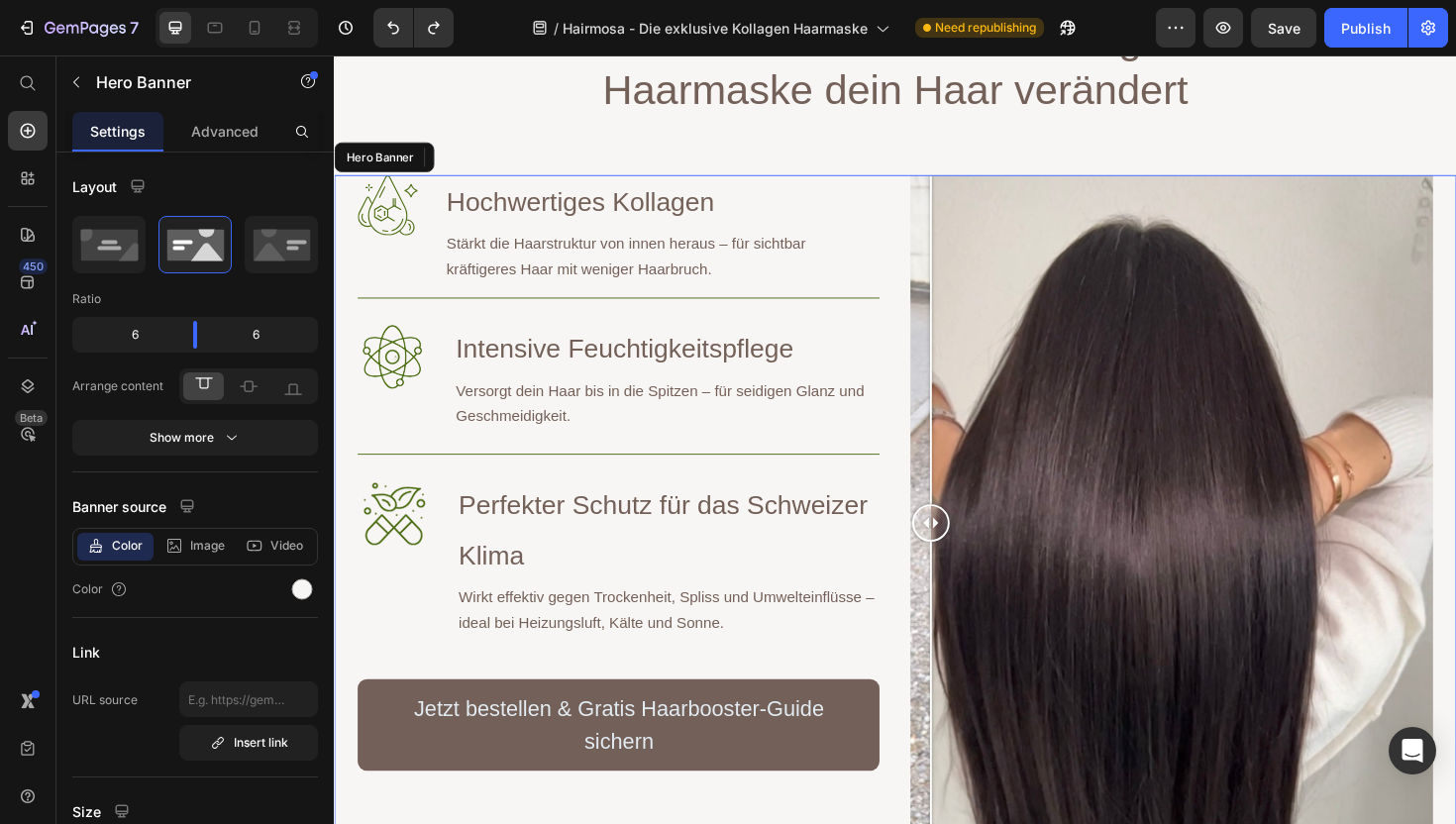 click on "Image Hochwertiges Kollagen Heading Stärkt die Haarstruktur von innen heraus – für sichtbar kräftigeres Haar mit weniger Haarbruch. Text Block Row Image Intensive Feuchtigkeitspflege Heading Versorgt dein Haar bis in die Spitzen – für seidigen Glanz und Geschmeidigkeit. Text Block Row Image Perfekter Schutz für das Schweizer Klima Heading Wirkt effektiv gegen Trockenheit, Spliss und Umwelteinflüsse – ideal bei Heizungsluft, Kälte und Sonne. Text Block Row Jetzt bestellen & Gratis Haarbooster-Guide sichern Button Row   0 Image Comparison" at bounding box center [928, 697] 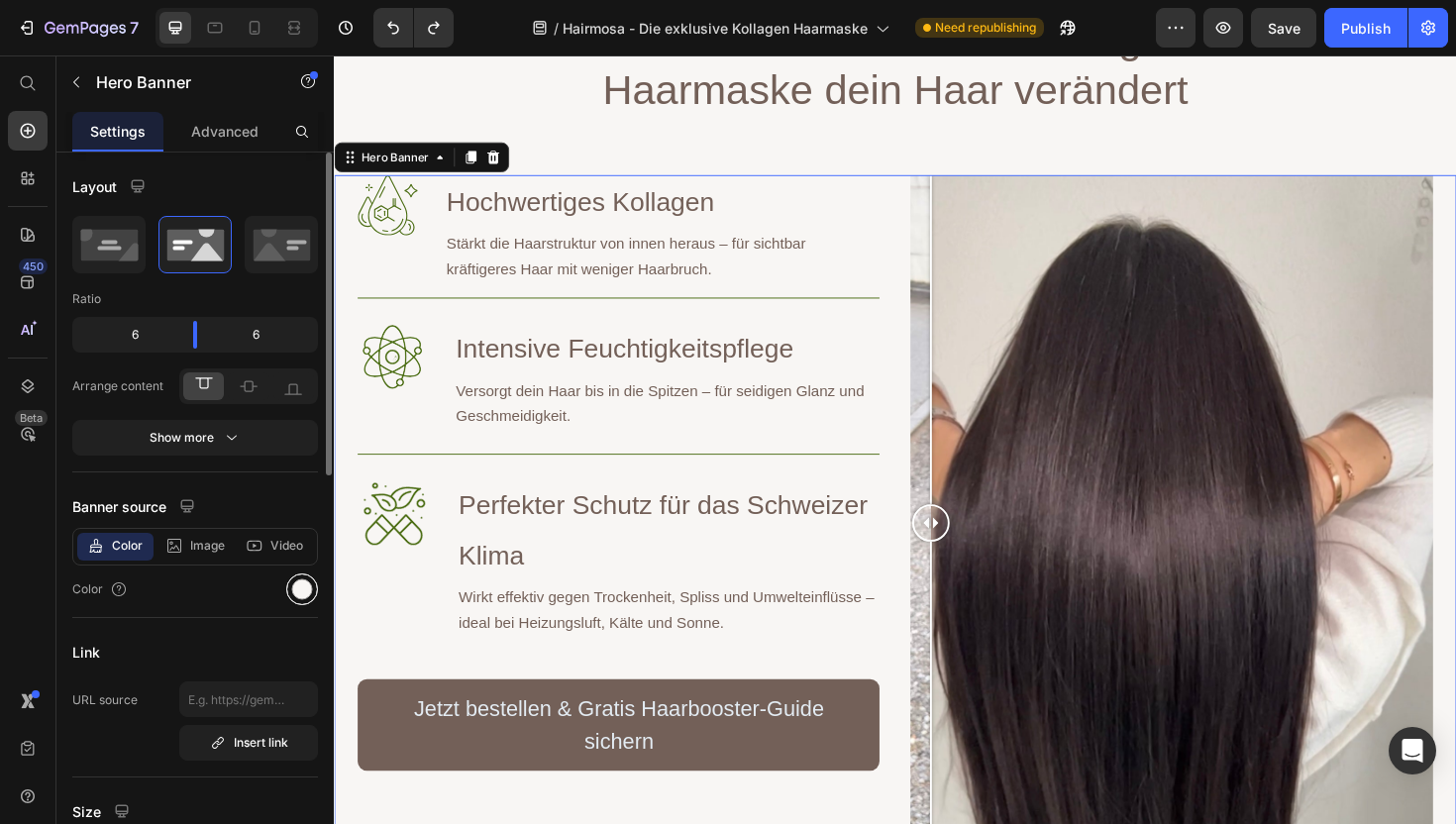 click at bounding box center (302, 589) 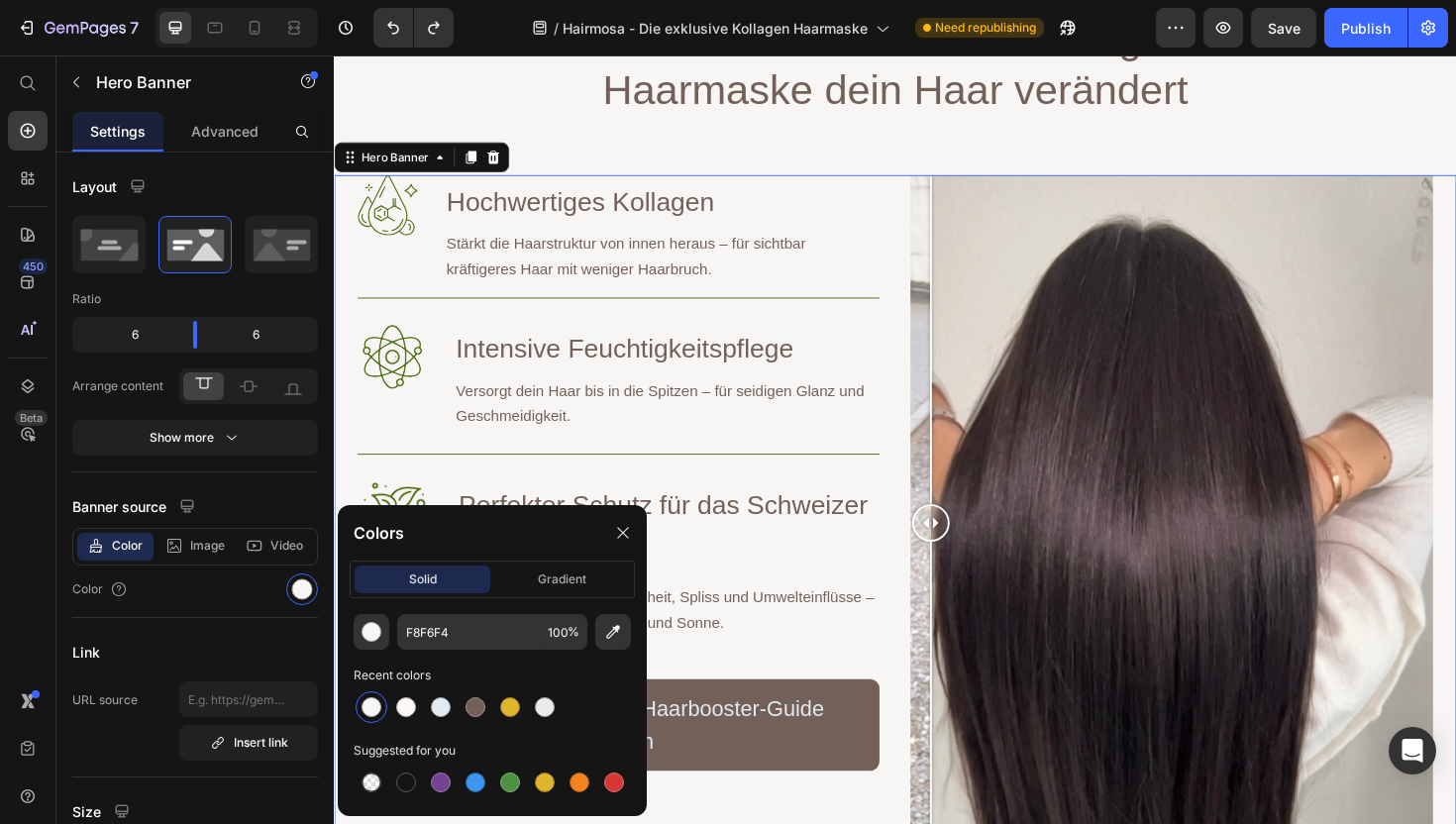 click at bounding box center (371, 707) 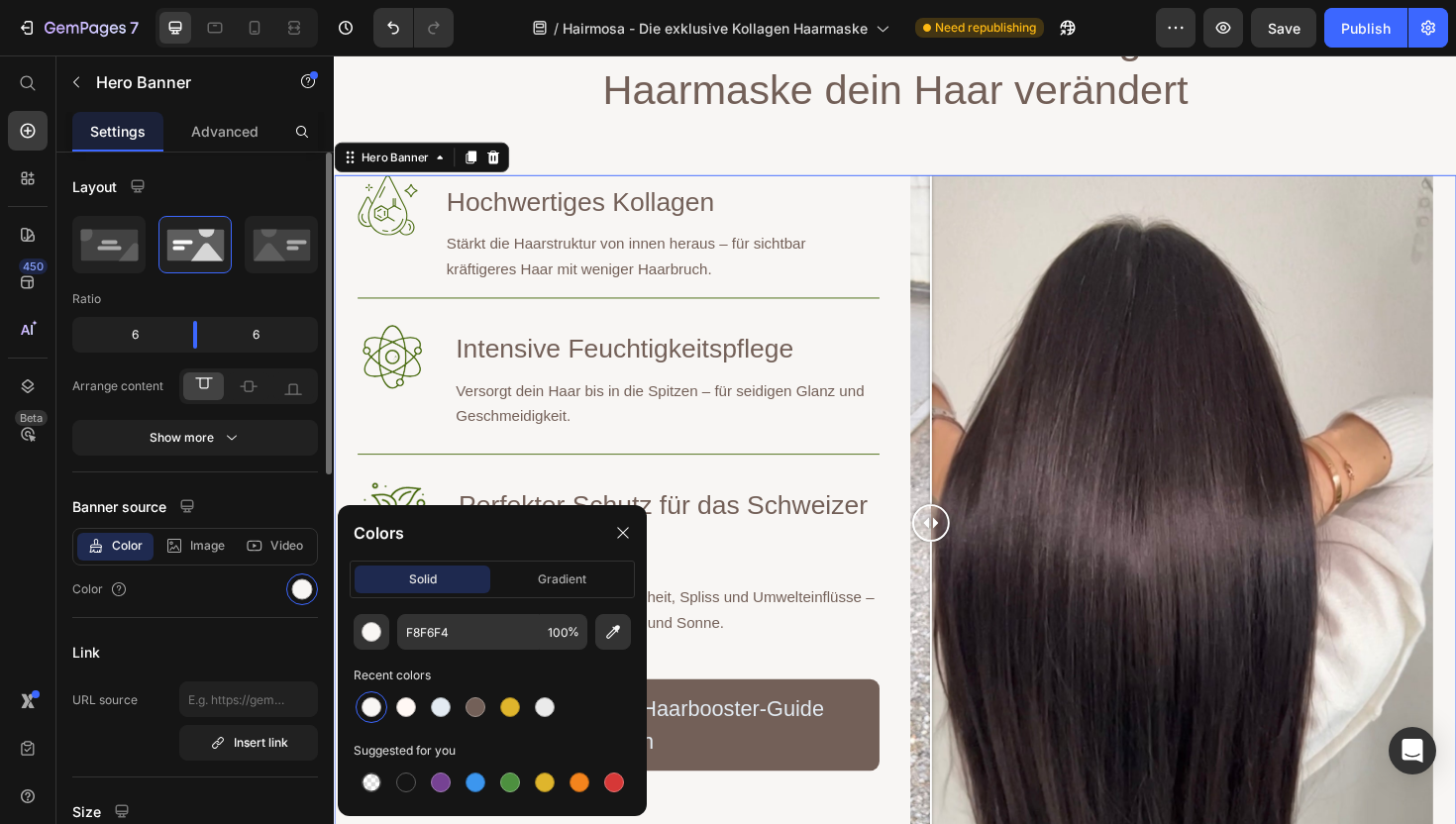 click on "Link" at bounding box center (195, 652) 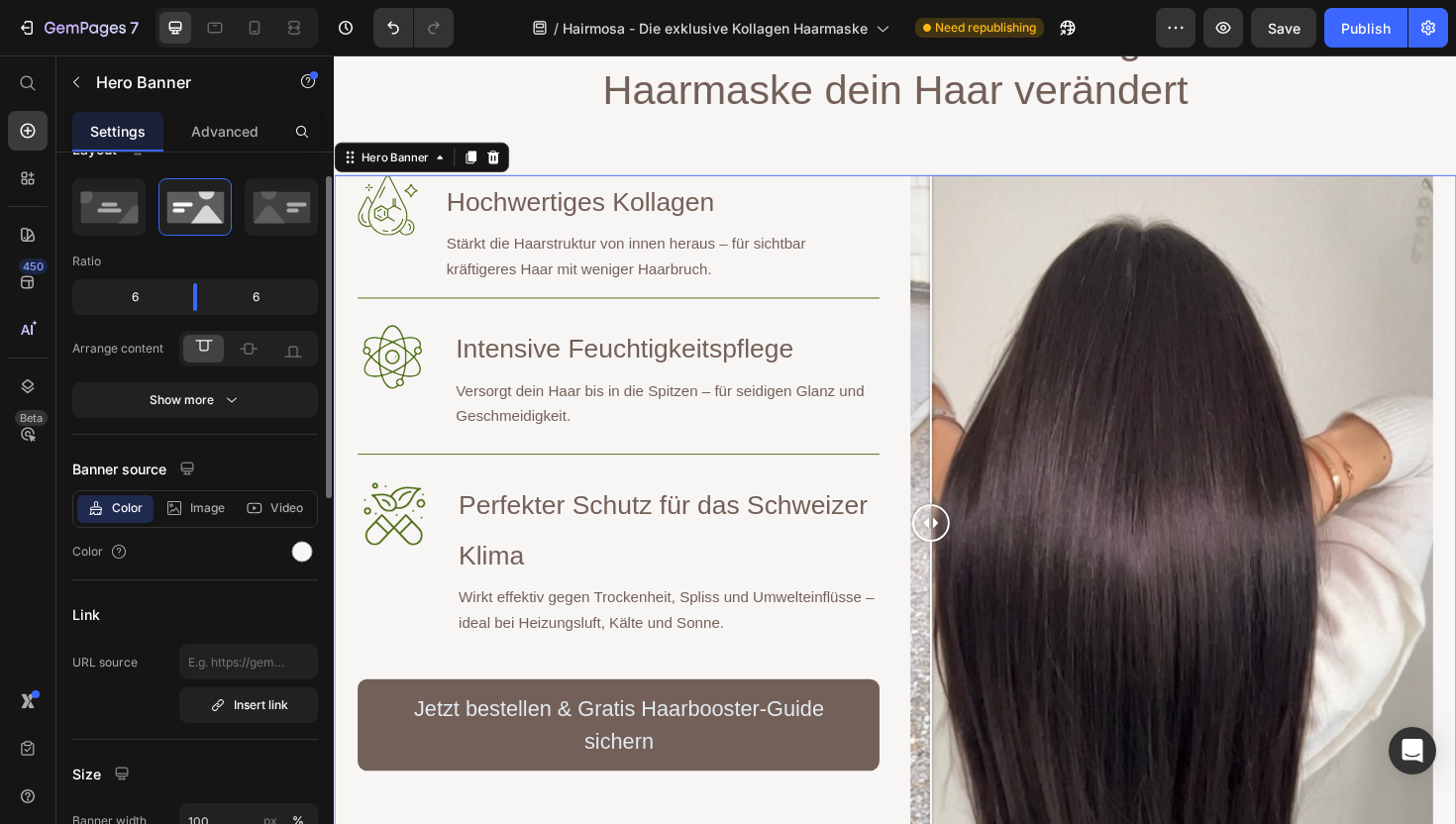 scroll, scrollTop: 43, scrollLeft: 0, axis: vertical 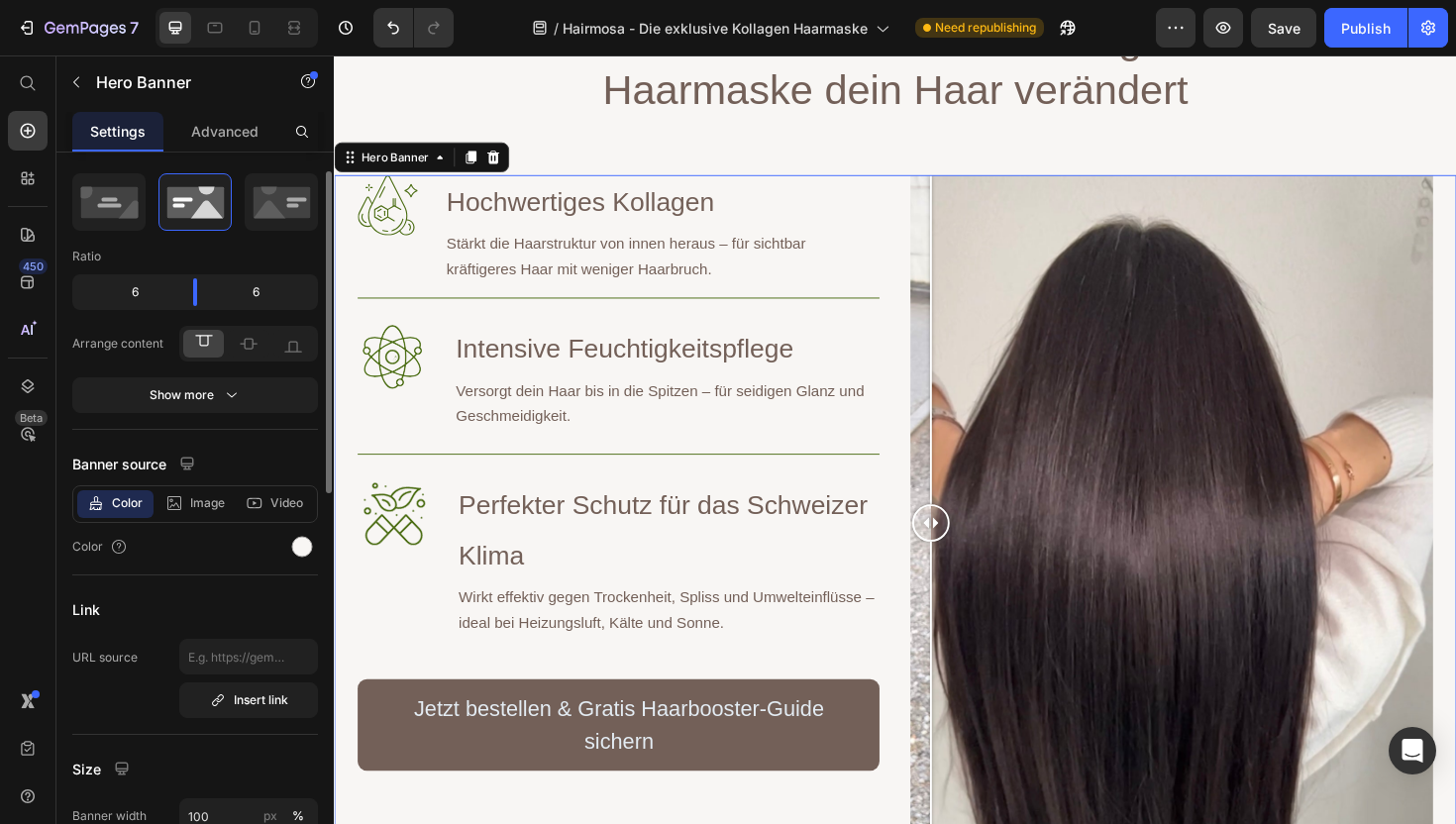 click on "Show more" at bounding box center [195, 395] 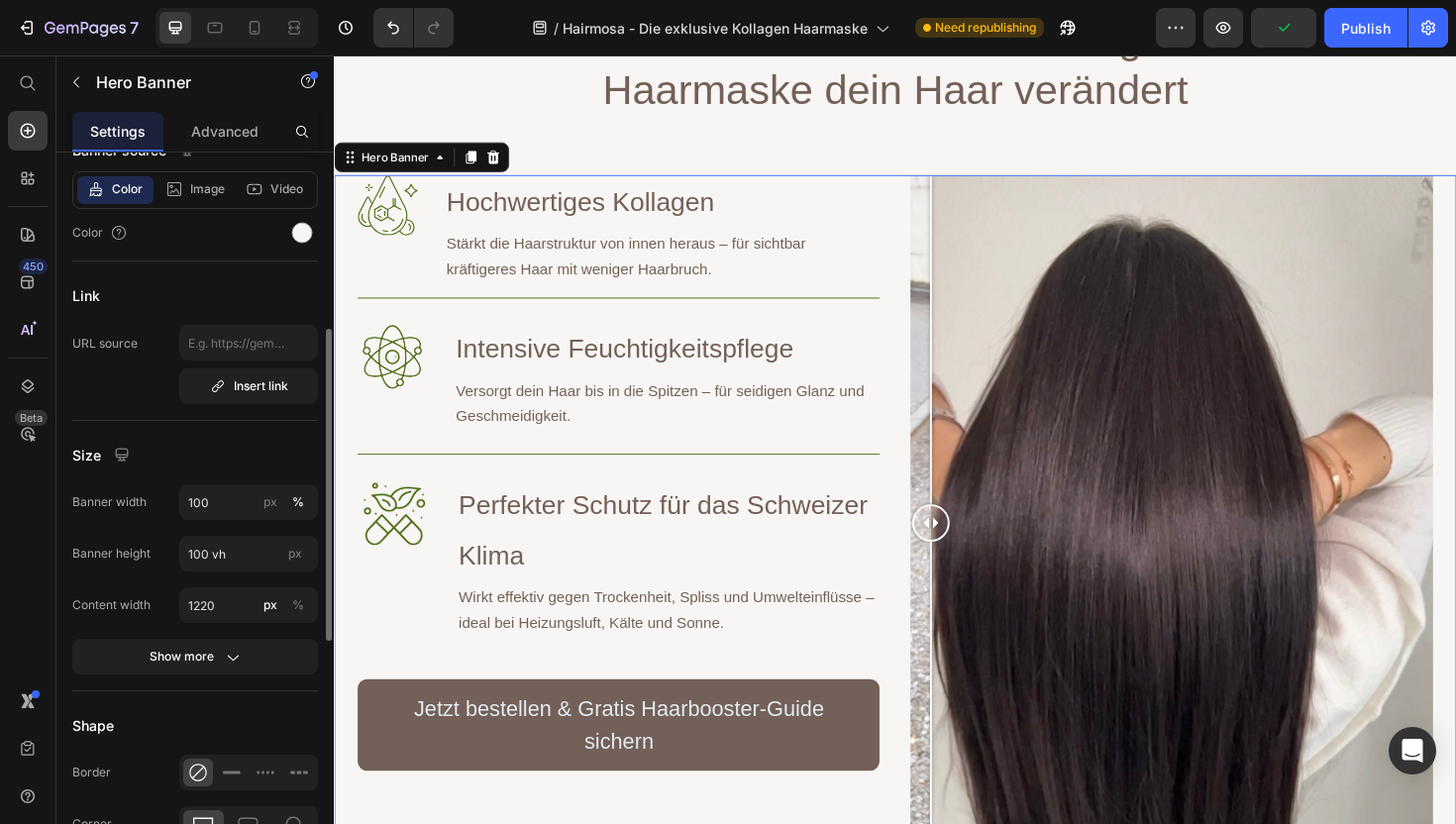 scroll, scrollTop: 409, scrollLeft: 0, axis: vertical 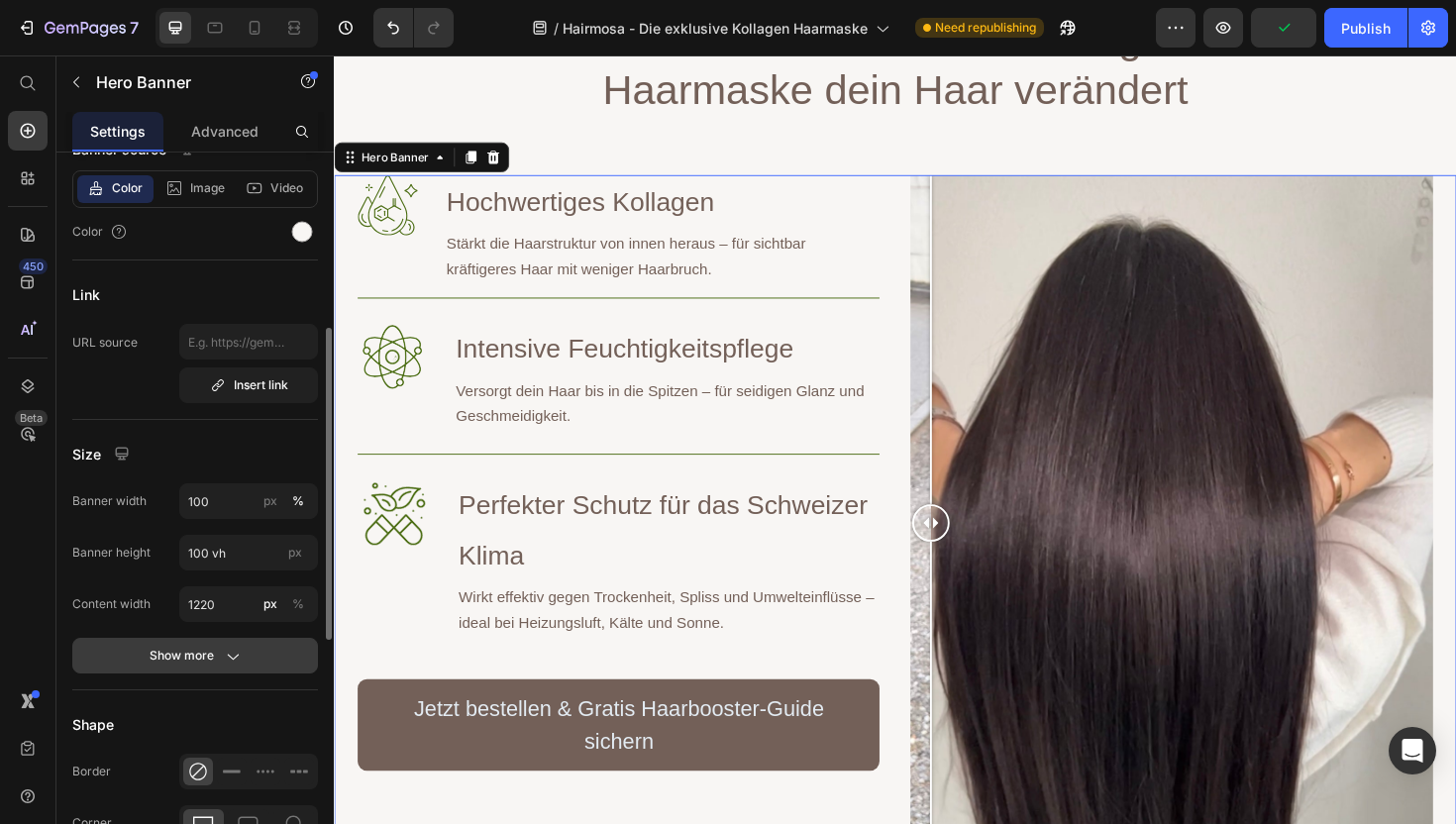 click on "Show more" 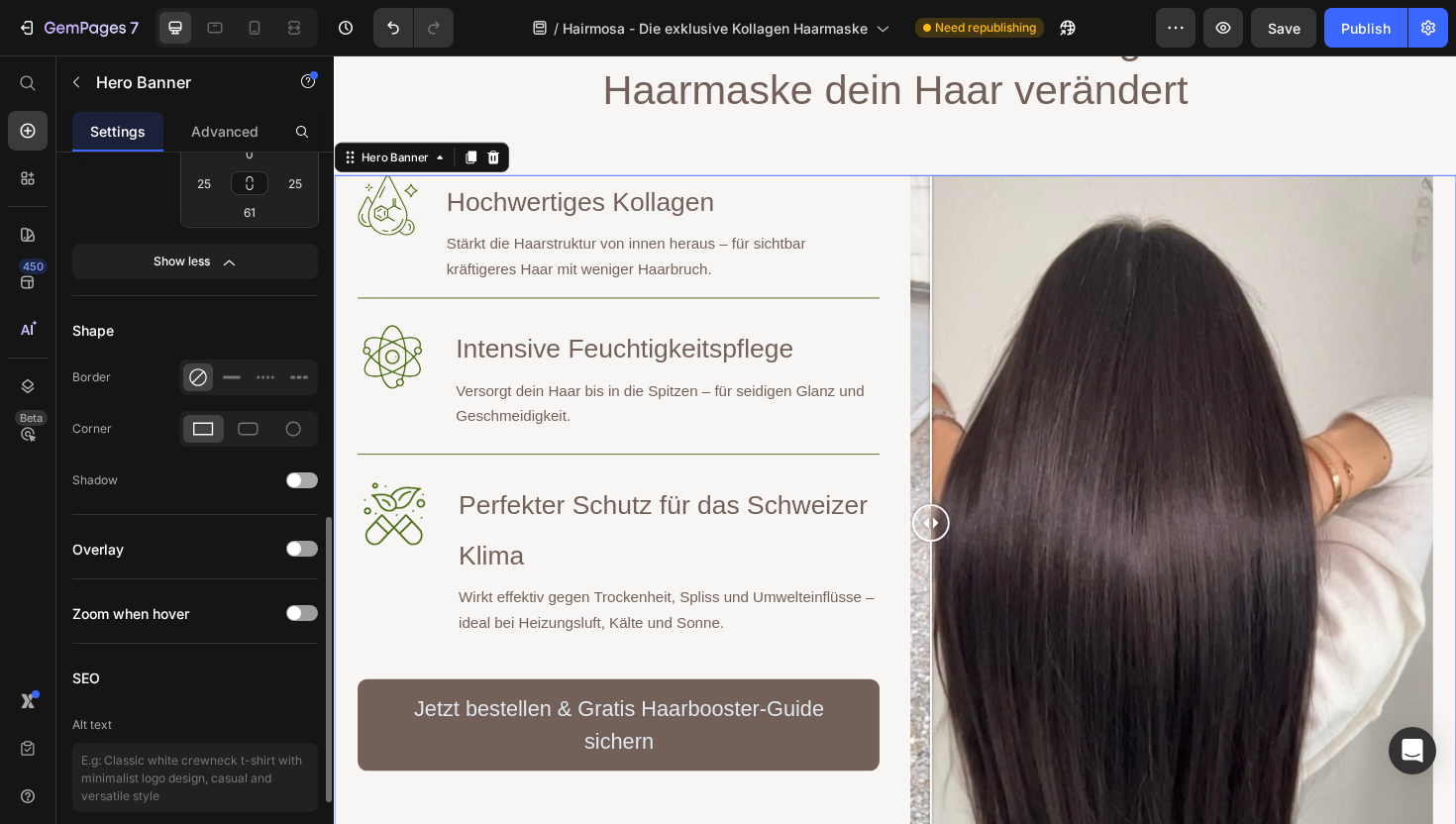scroll, scrollTop: 950, scrollLeft: 0, axis: vertical 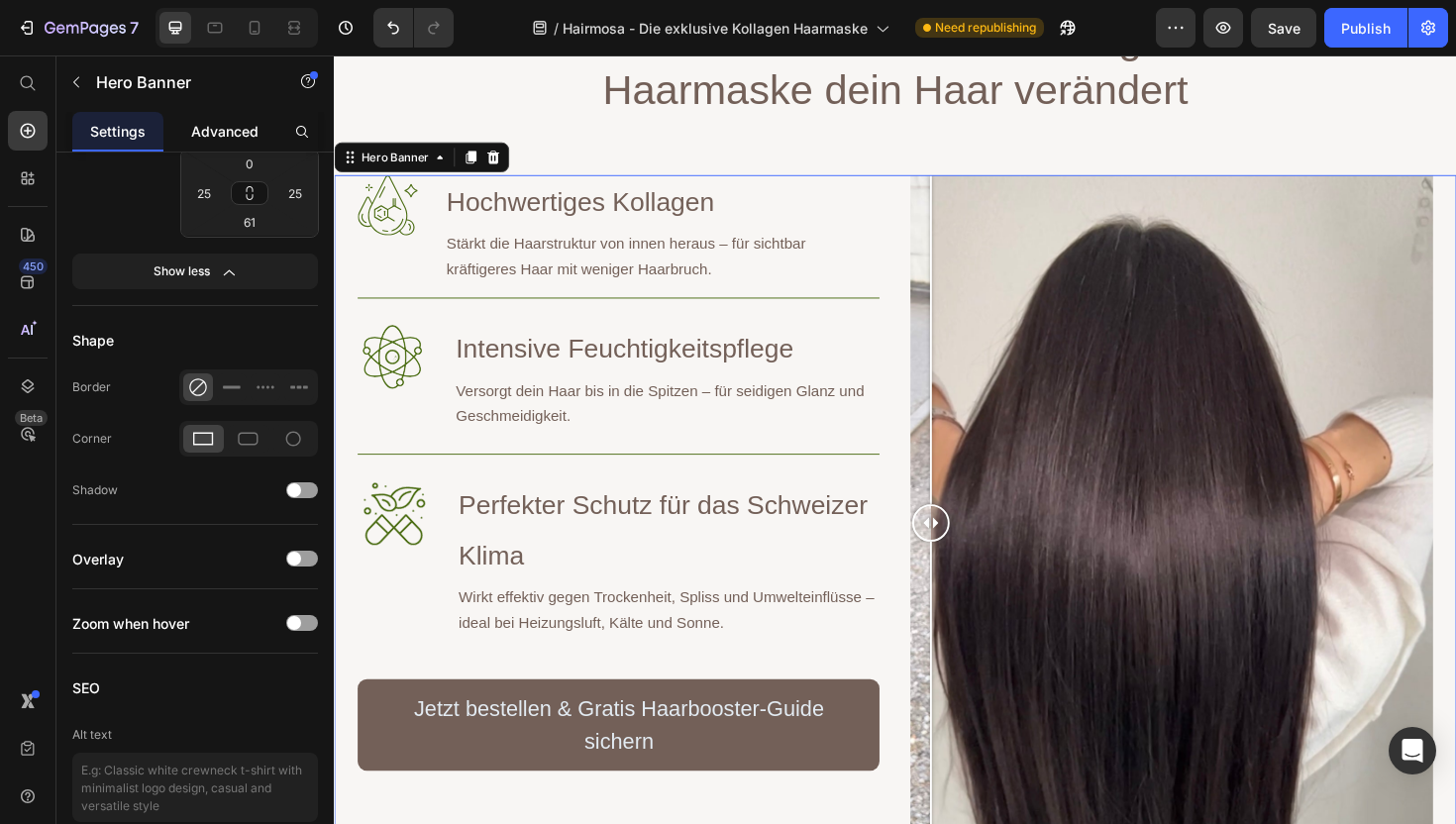 click on "Advanced" at bounding box center [225, 131] 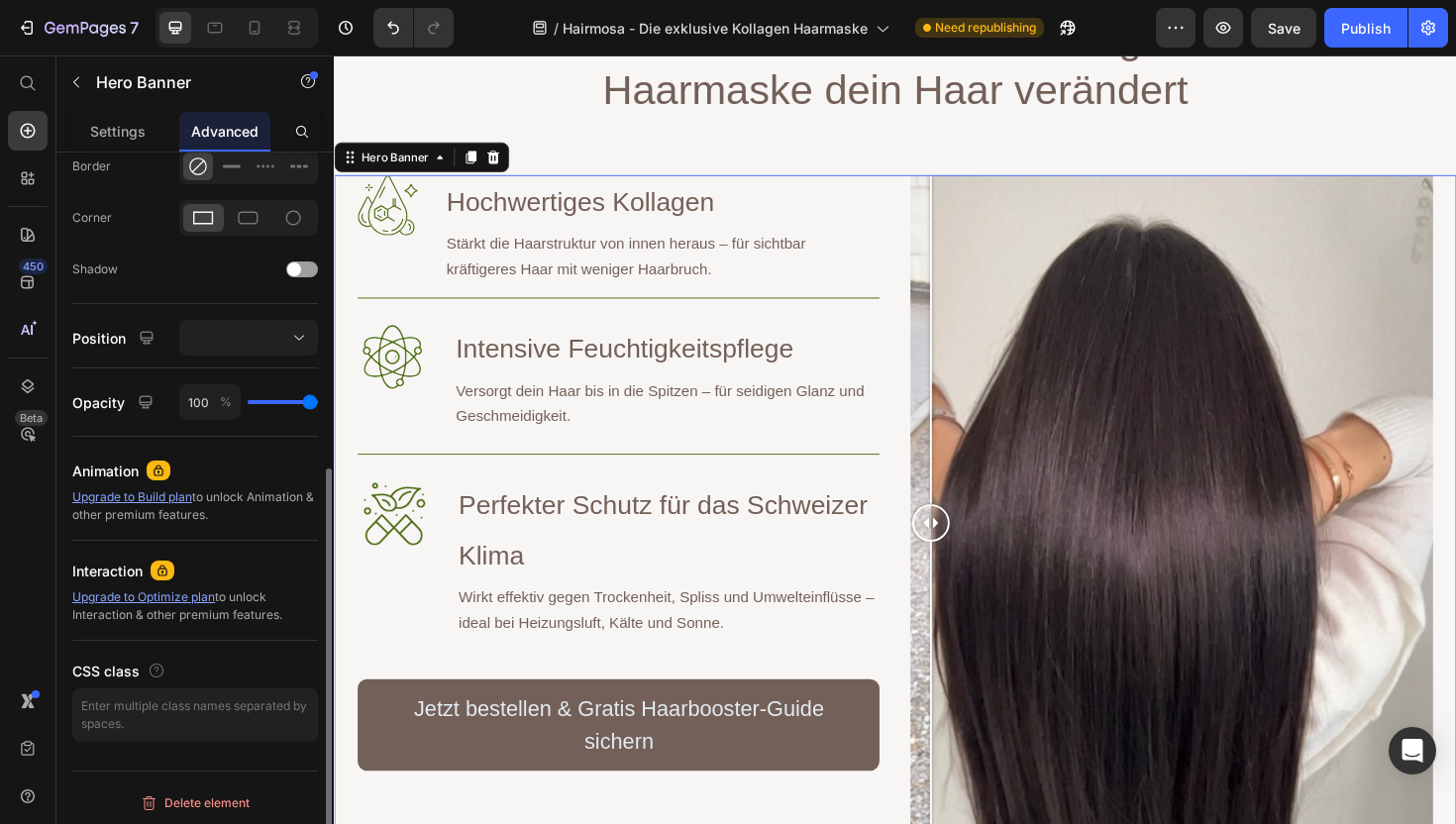 scroll, scrollTop: 564, scrollLeft: 0, axis: vertical 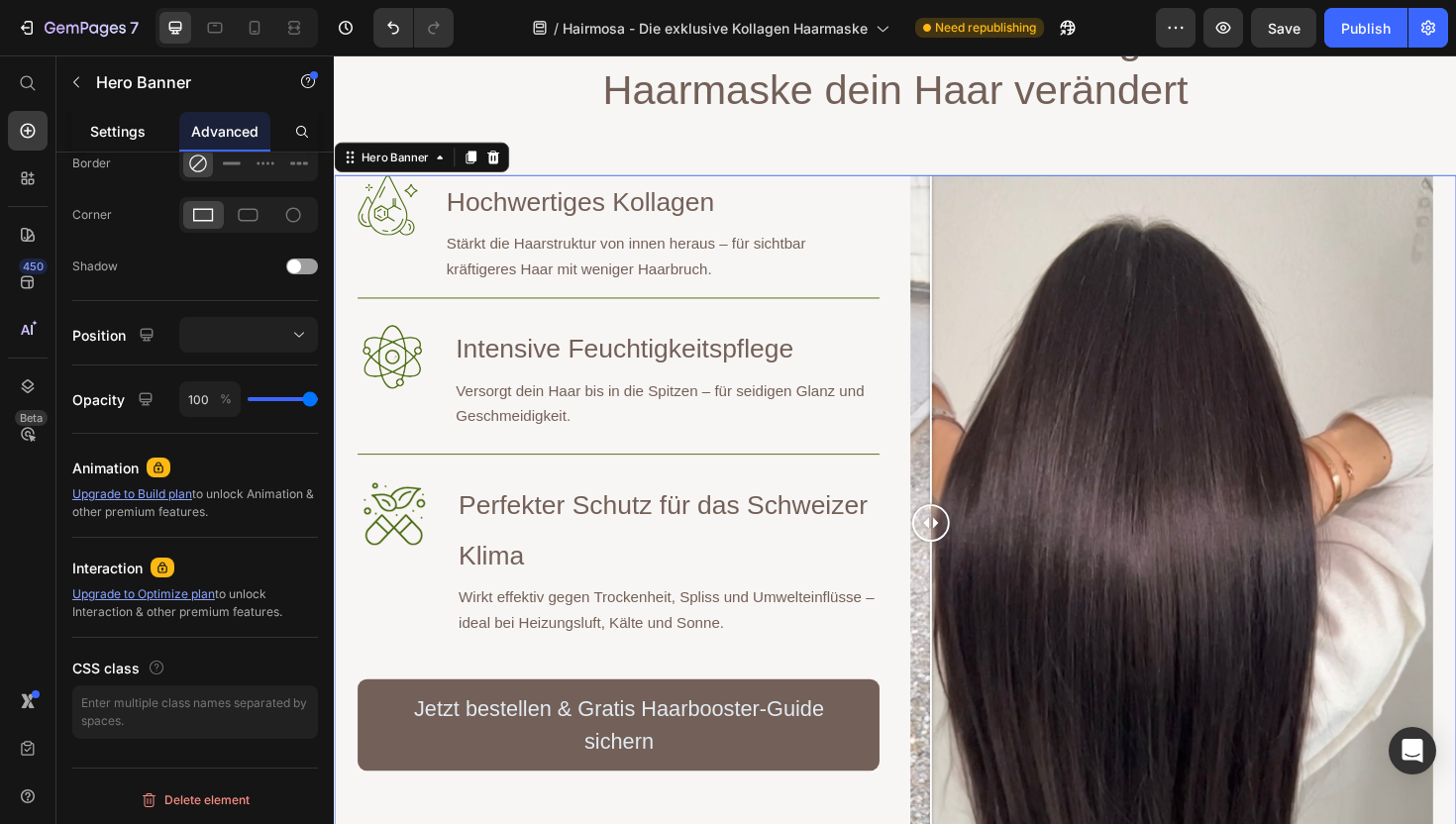 click on "Settings" 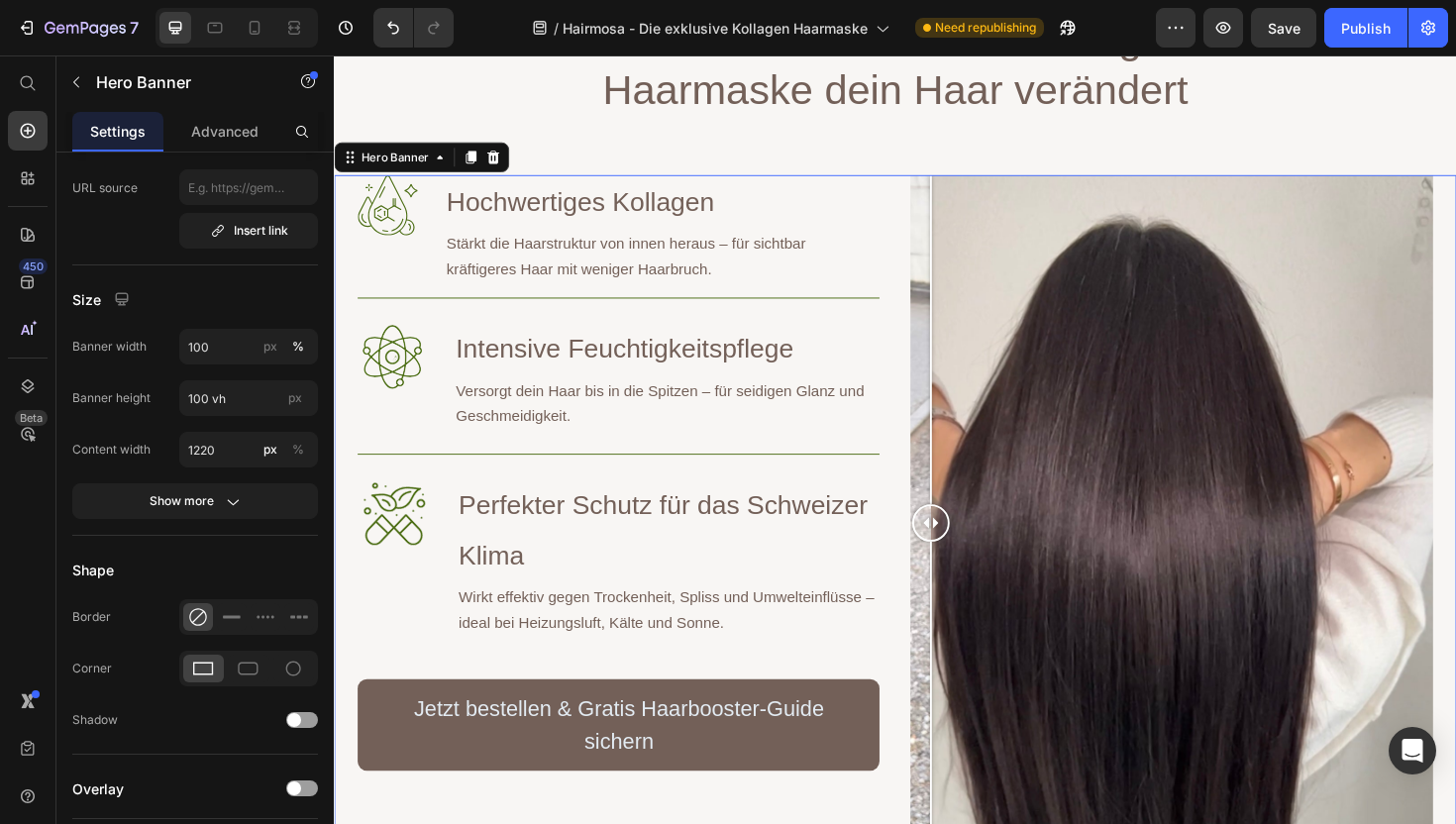 scroll, scrollTop: 0, scrollLeft: 0, axis: both 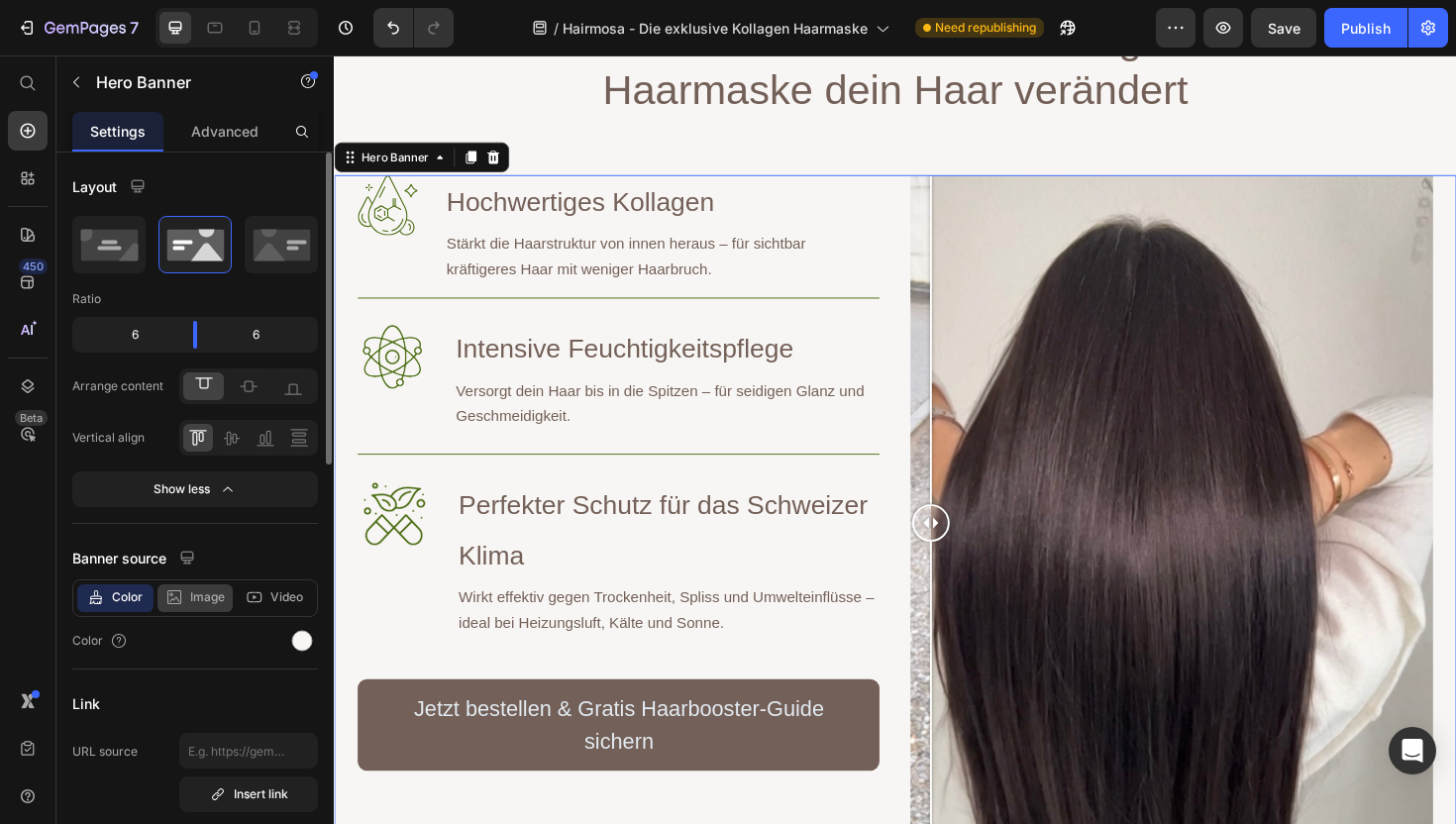 click 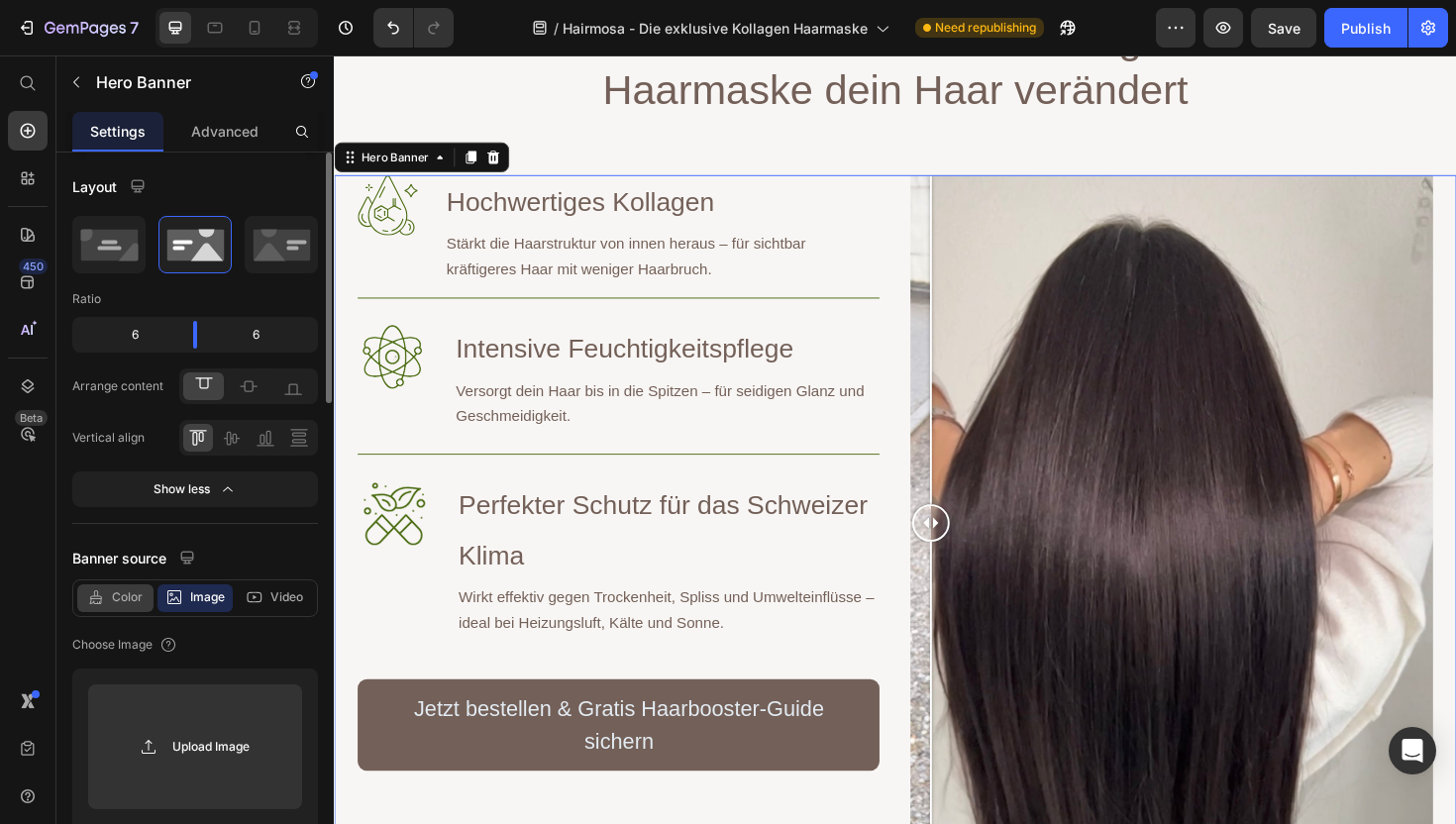 click on "Color" 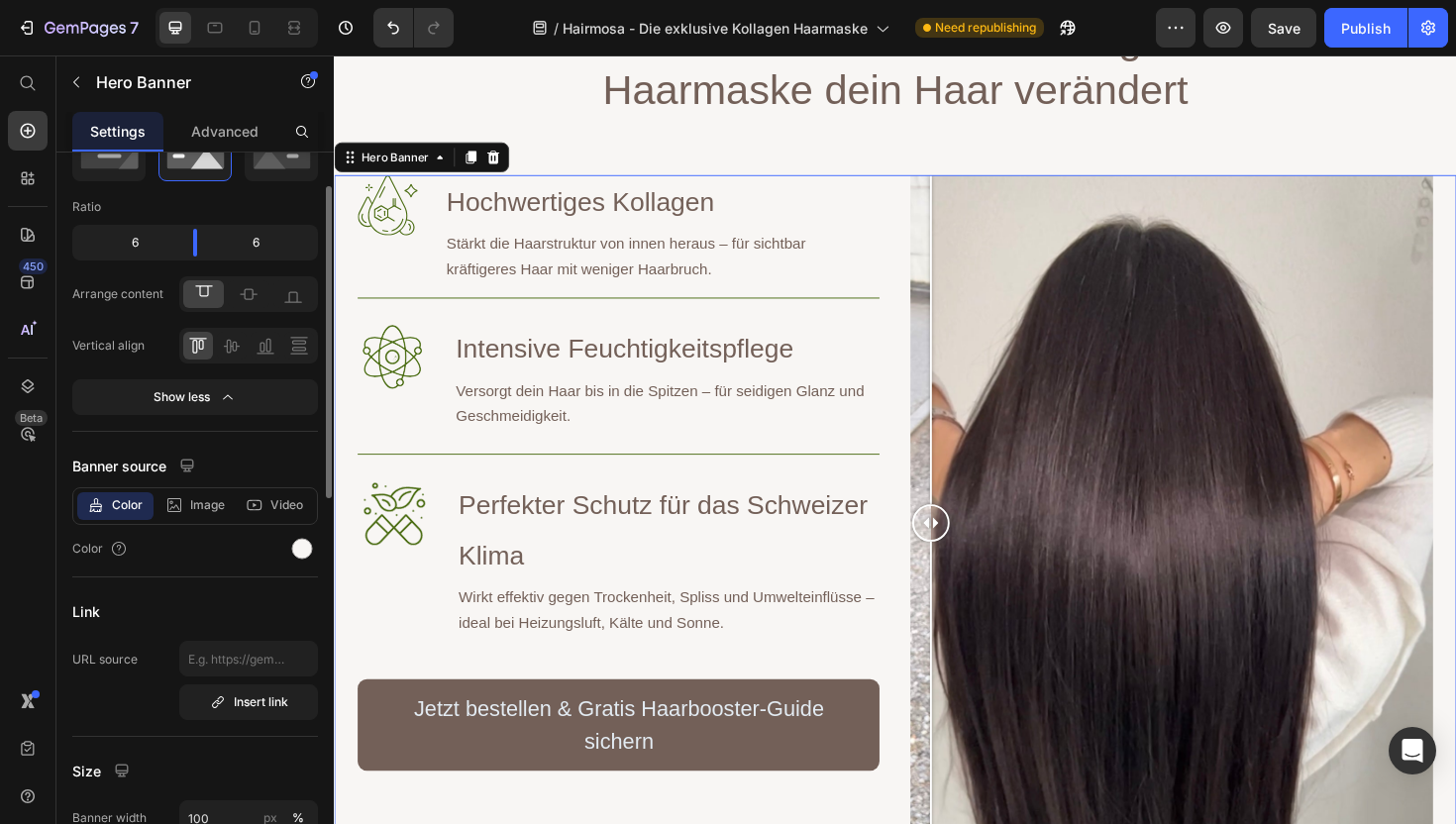 scroll, scrollTop: 94, scrollLeft: 0, axis: vertical 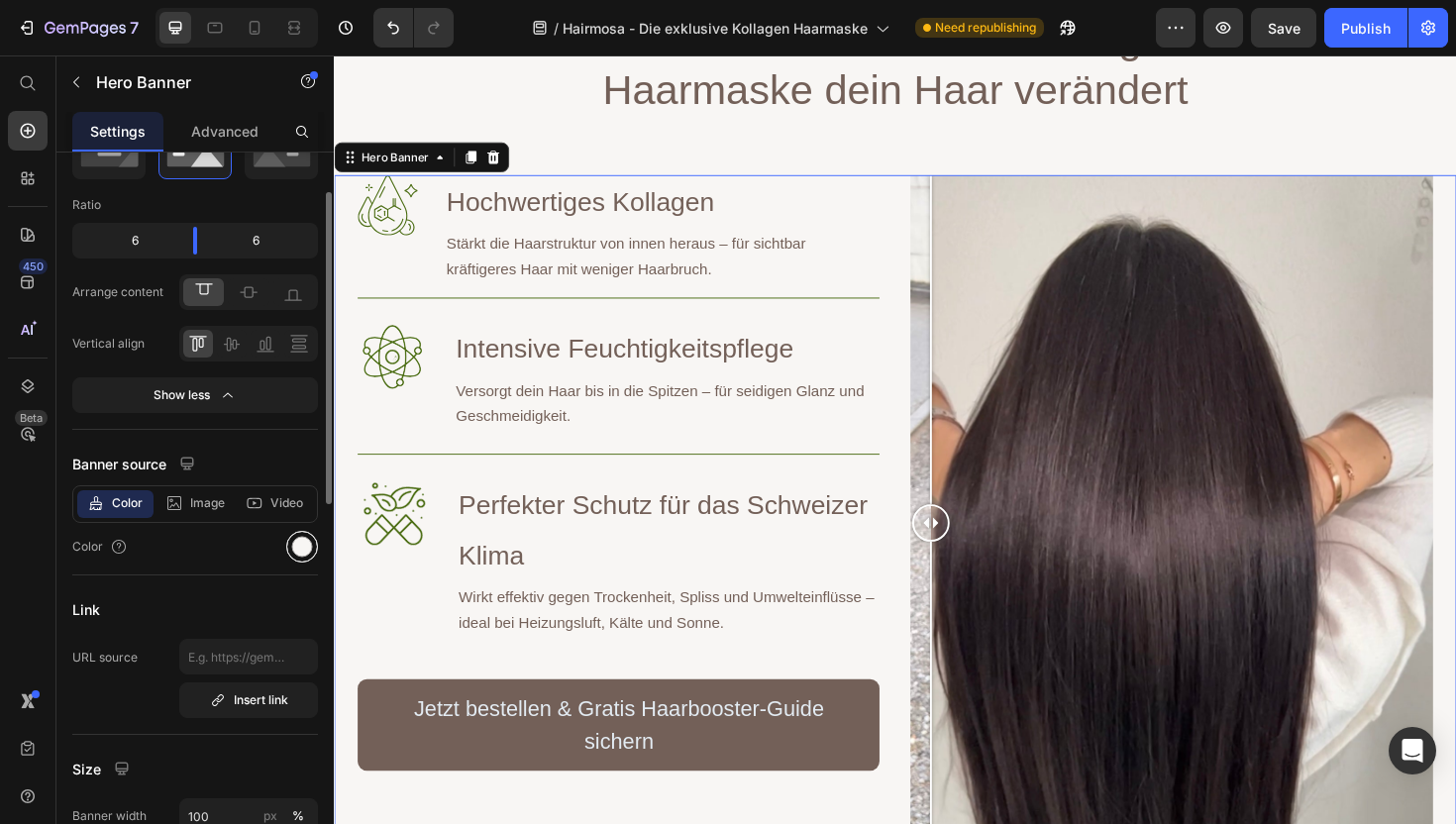 click at bounding box center [302, 547] 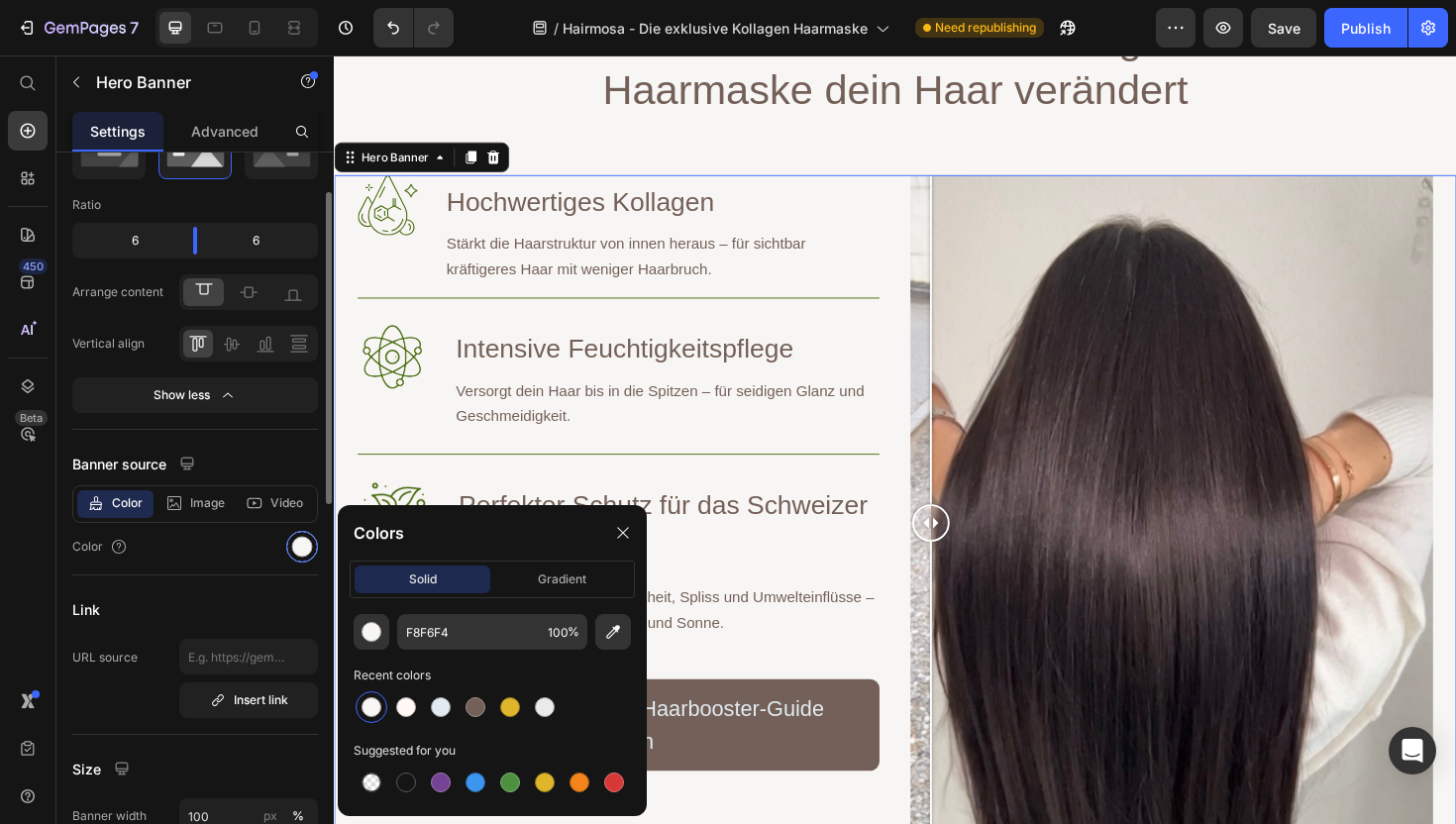 click at bounding box center [302, 547] 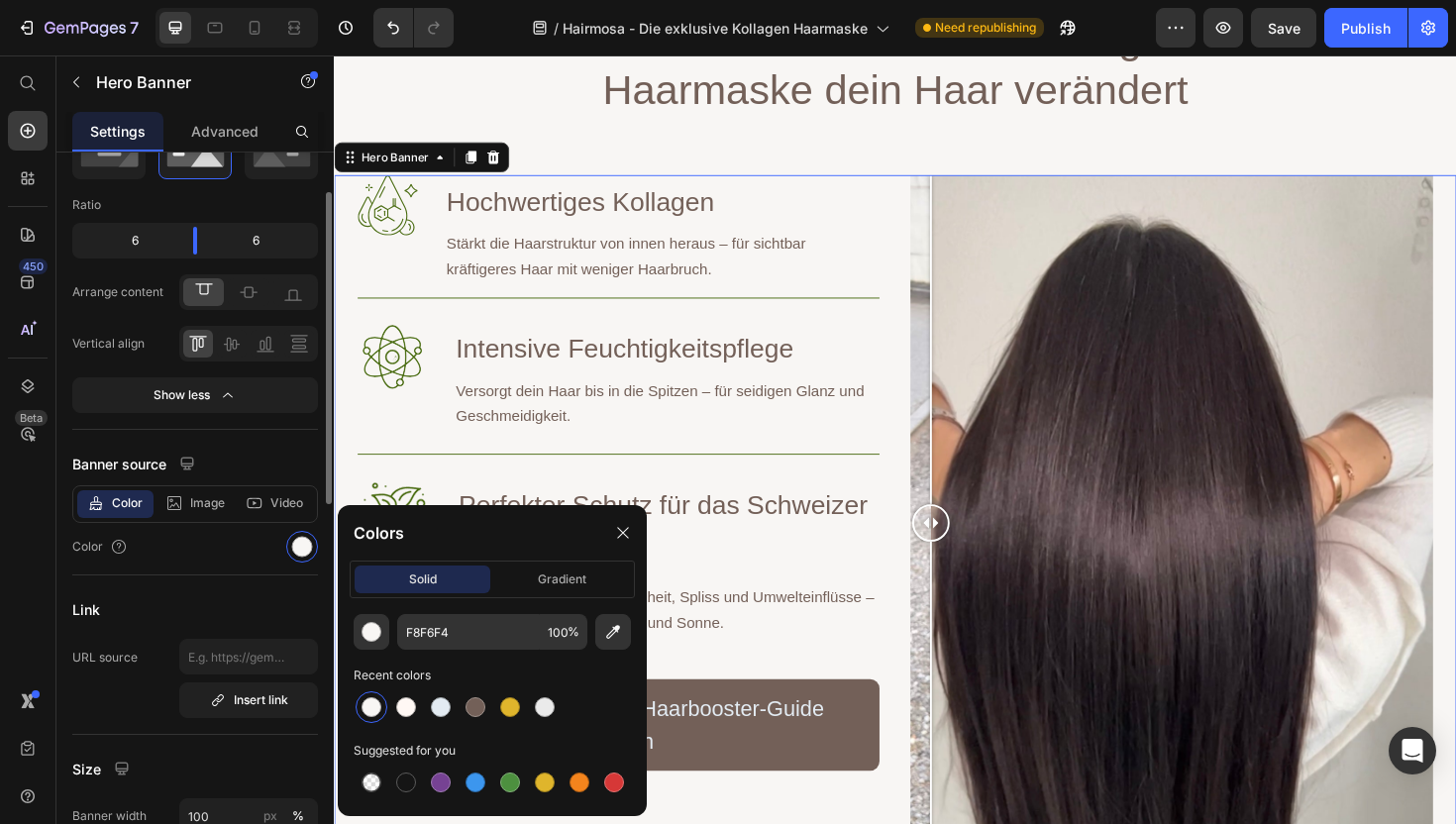 click on "Color" at bounding box center (195, 547) 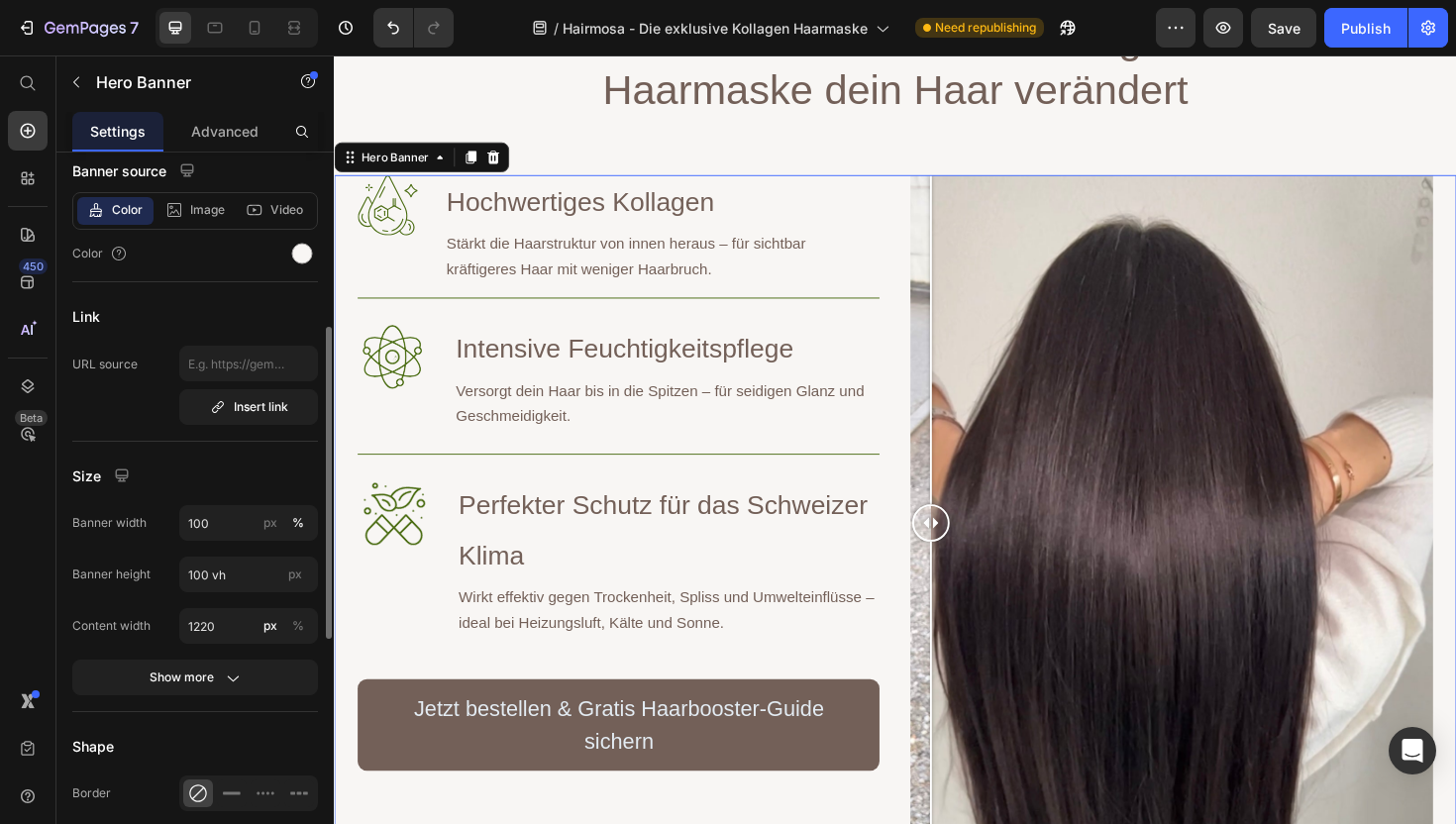 scroll, scrollTop: 395, scrollLeft: 0, axis: vertical 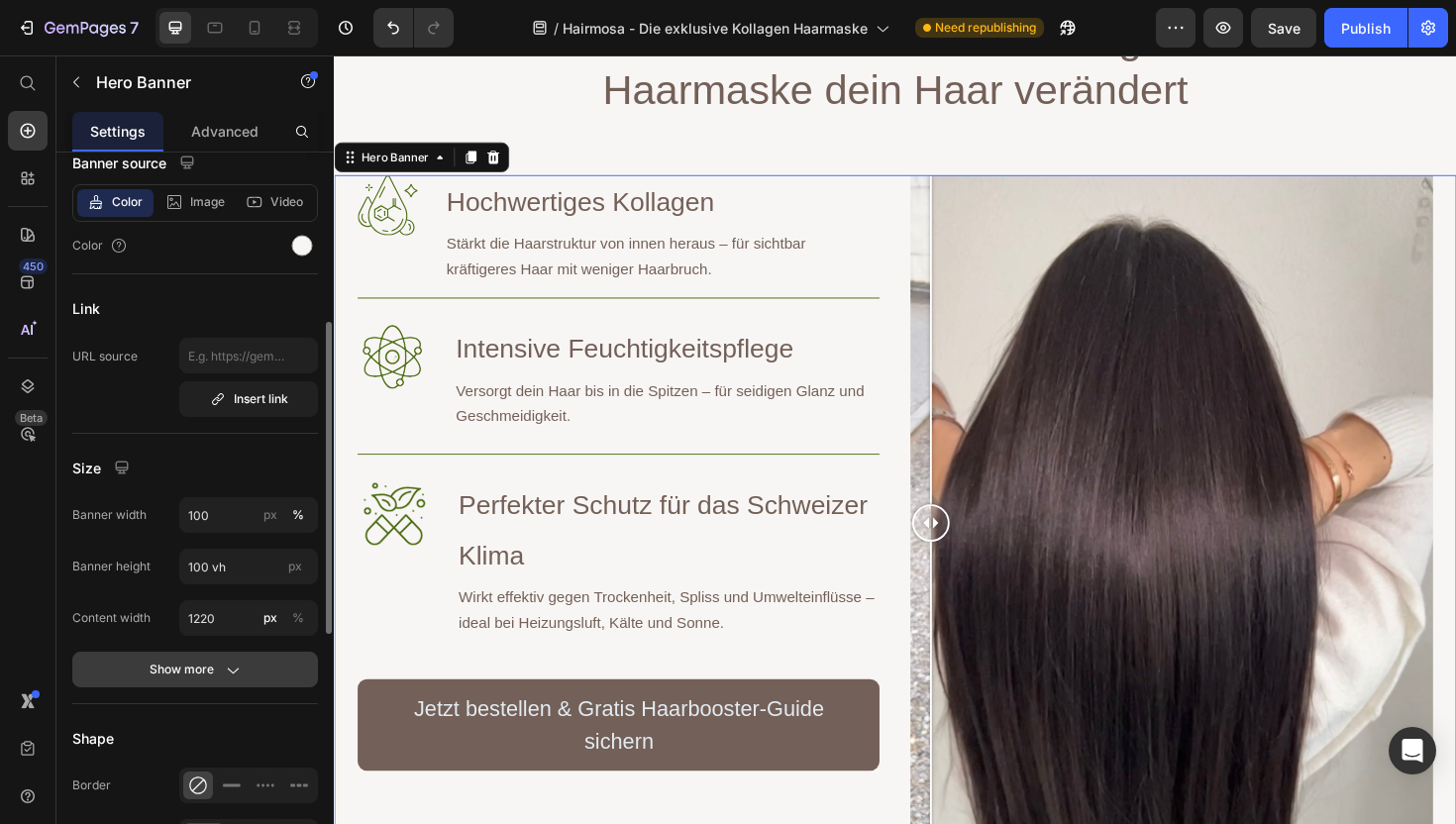 click on "Show more" 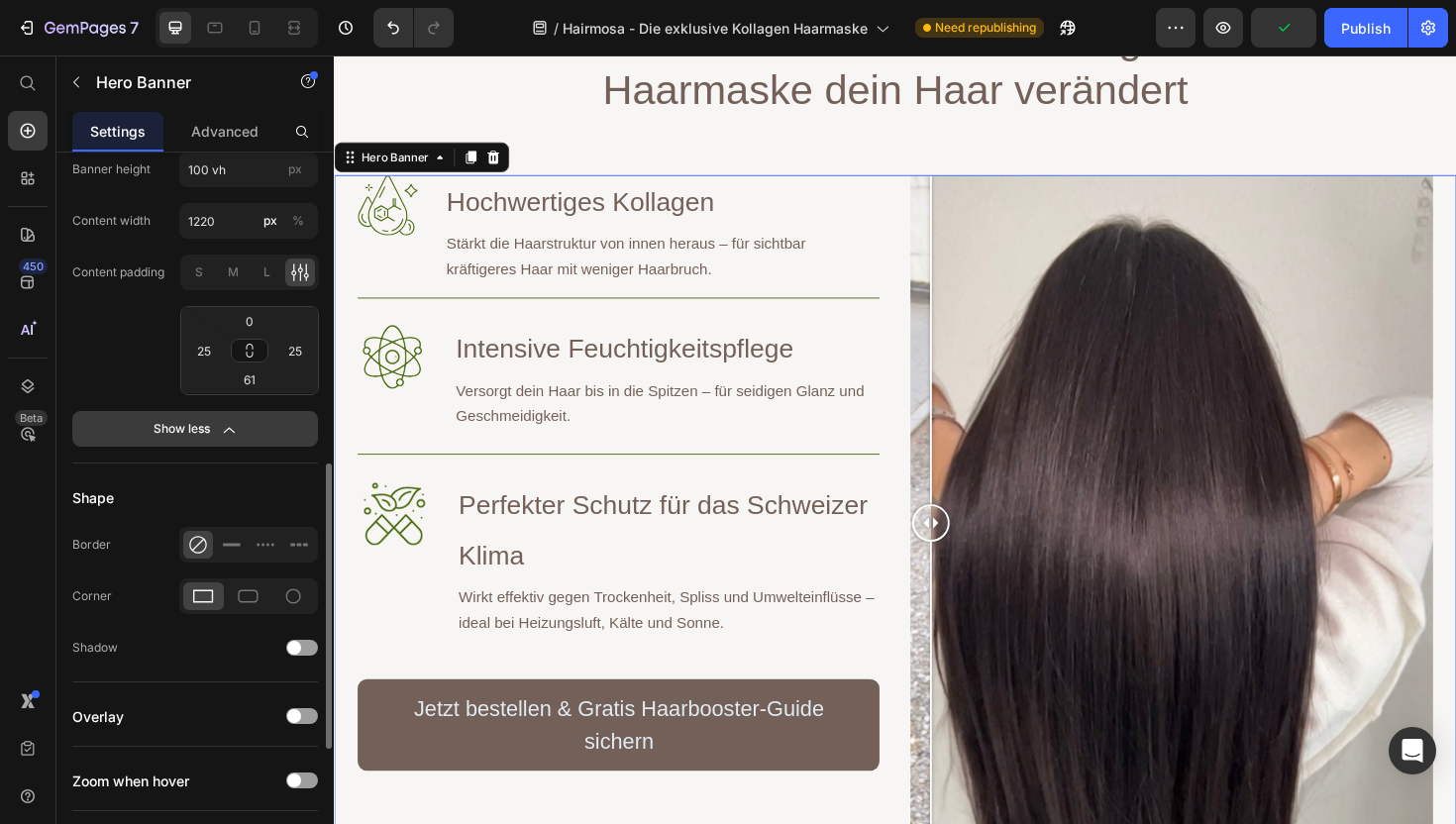 scroll, scrollTop: 793, scrollLeft: 0, axis: vertical 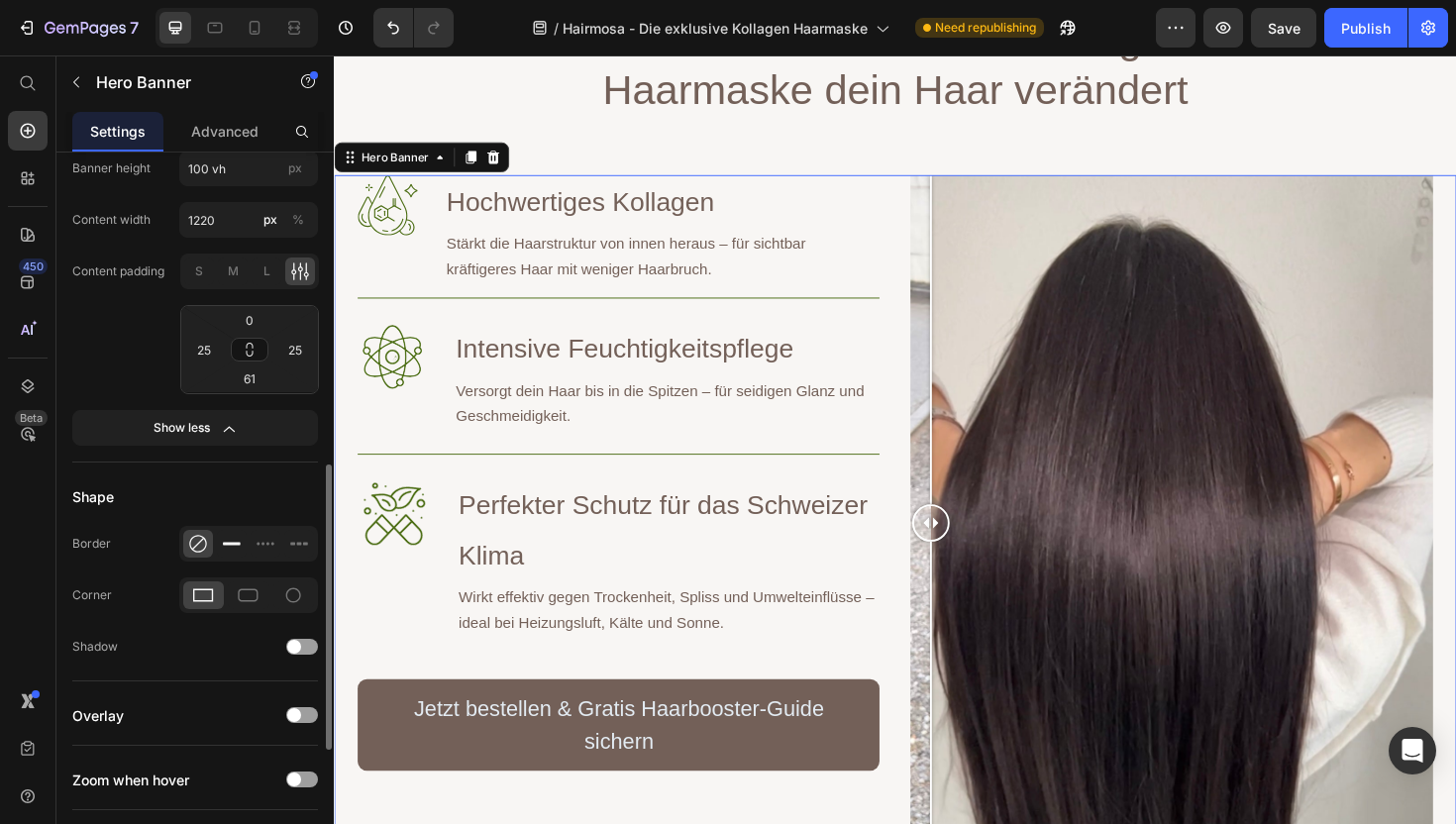 click 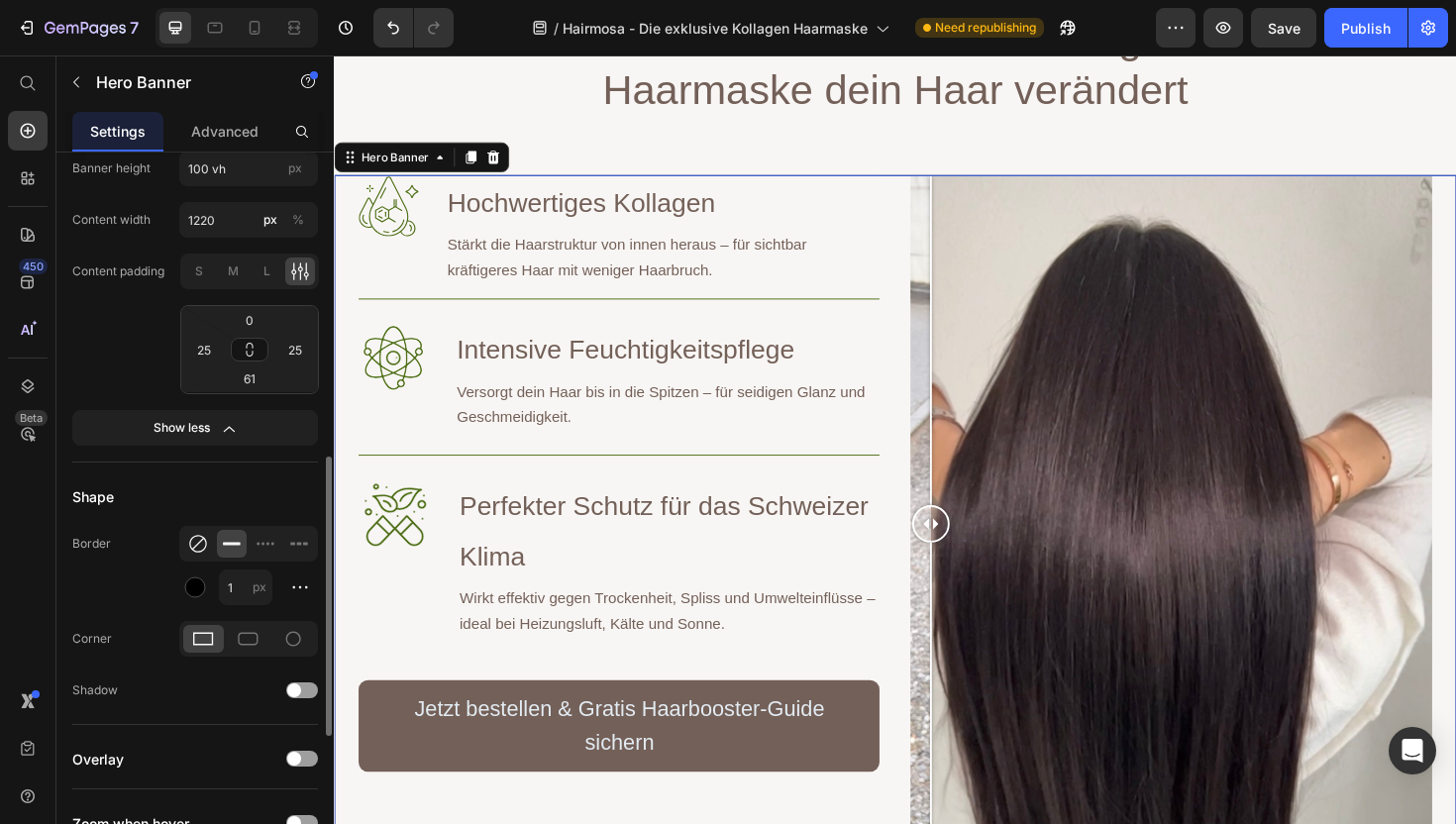 click 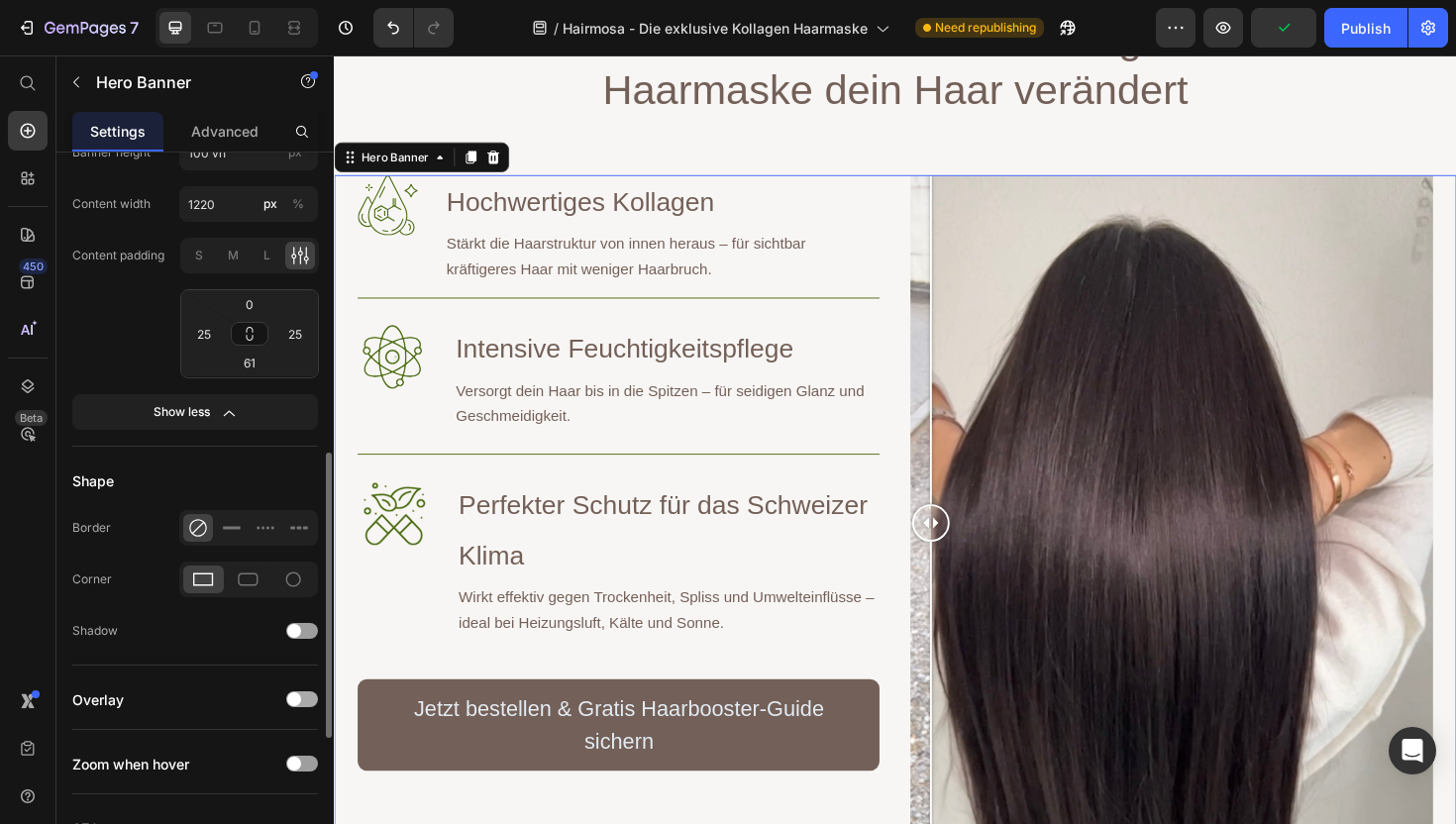 scroll, scrollTop: 796, scrollLeft: 0, axis: vertical 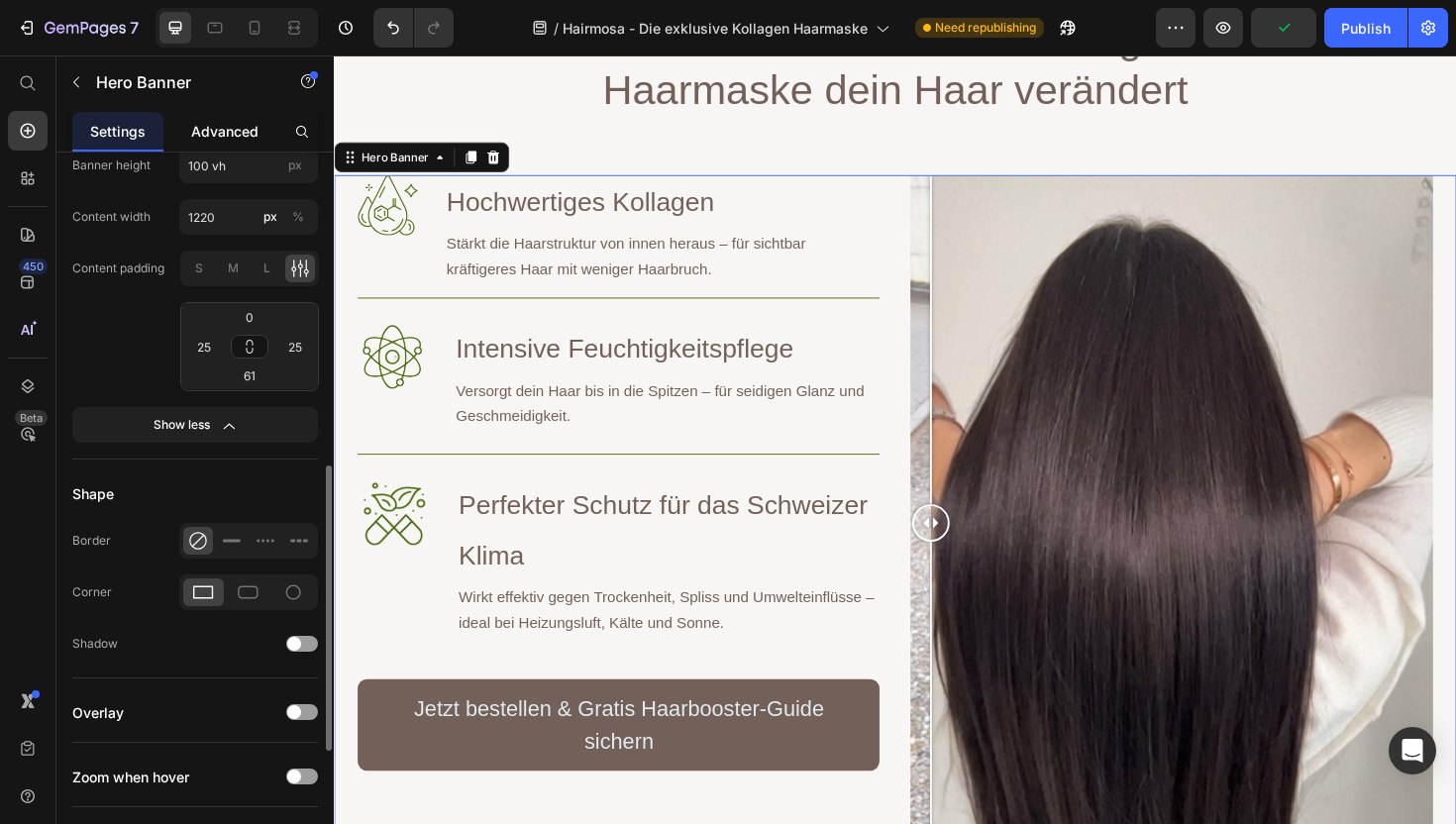 click on "Advanced" 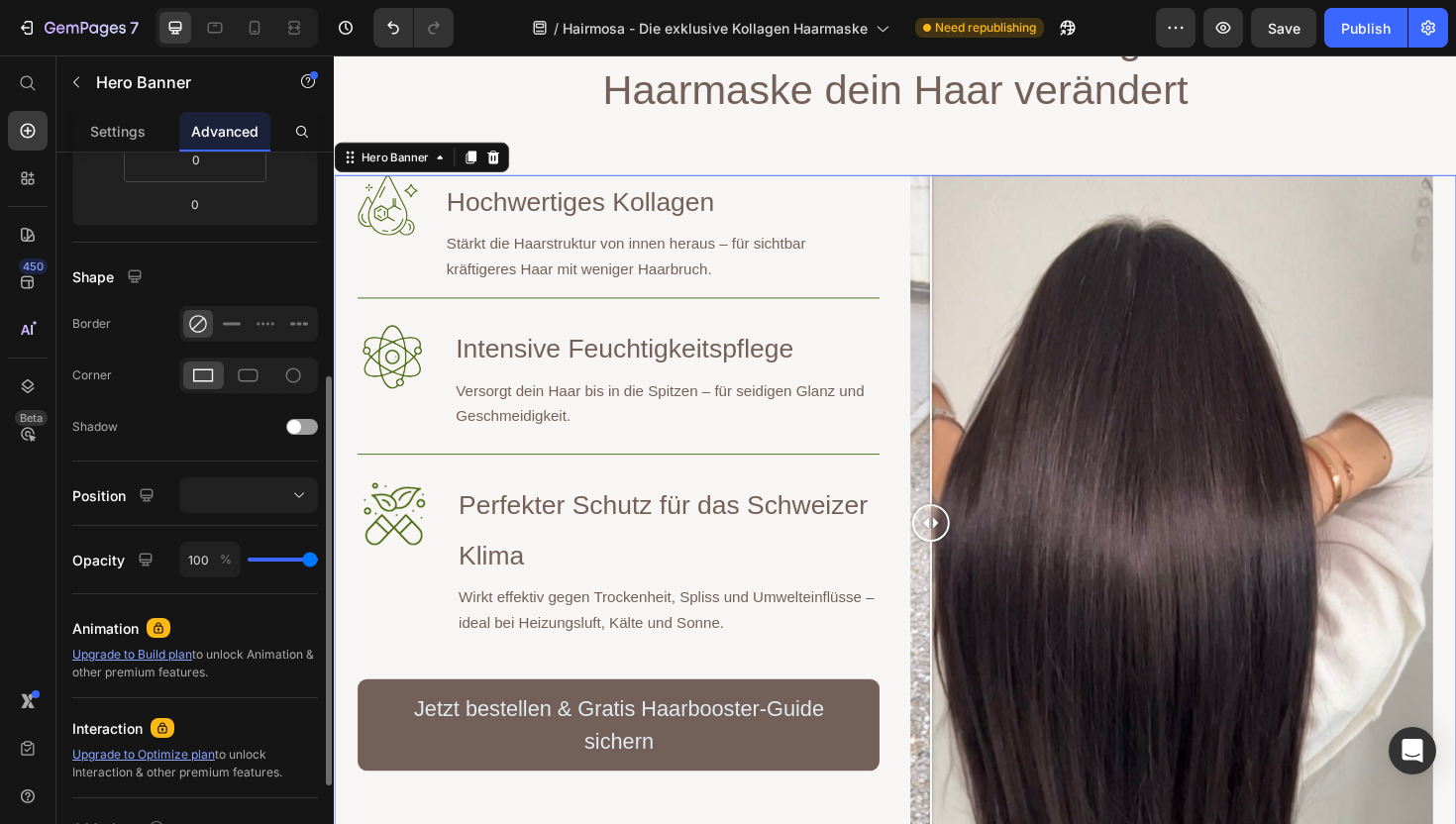 scroll, scrollTop: 406, scrollLeft: 0, axis: vertical 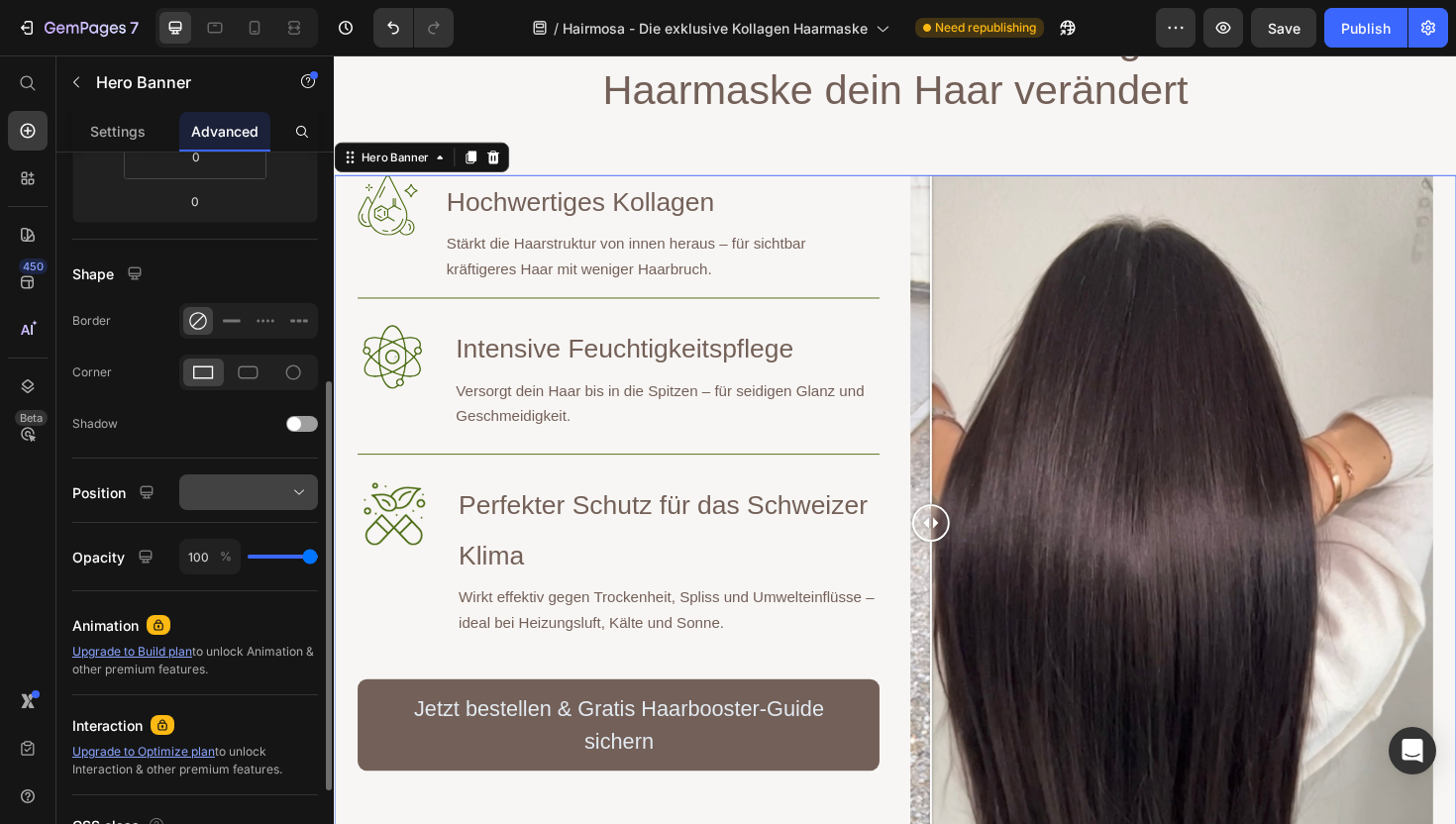 click at bounding box center (249, 492) 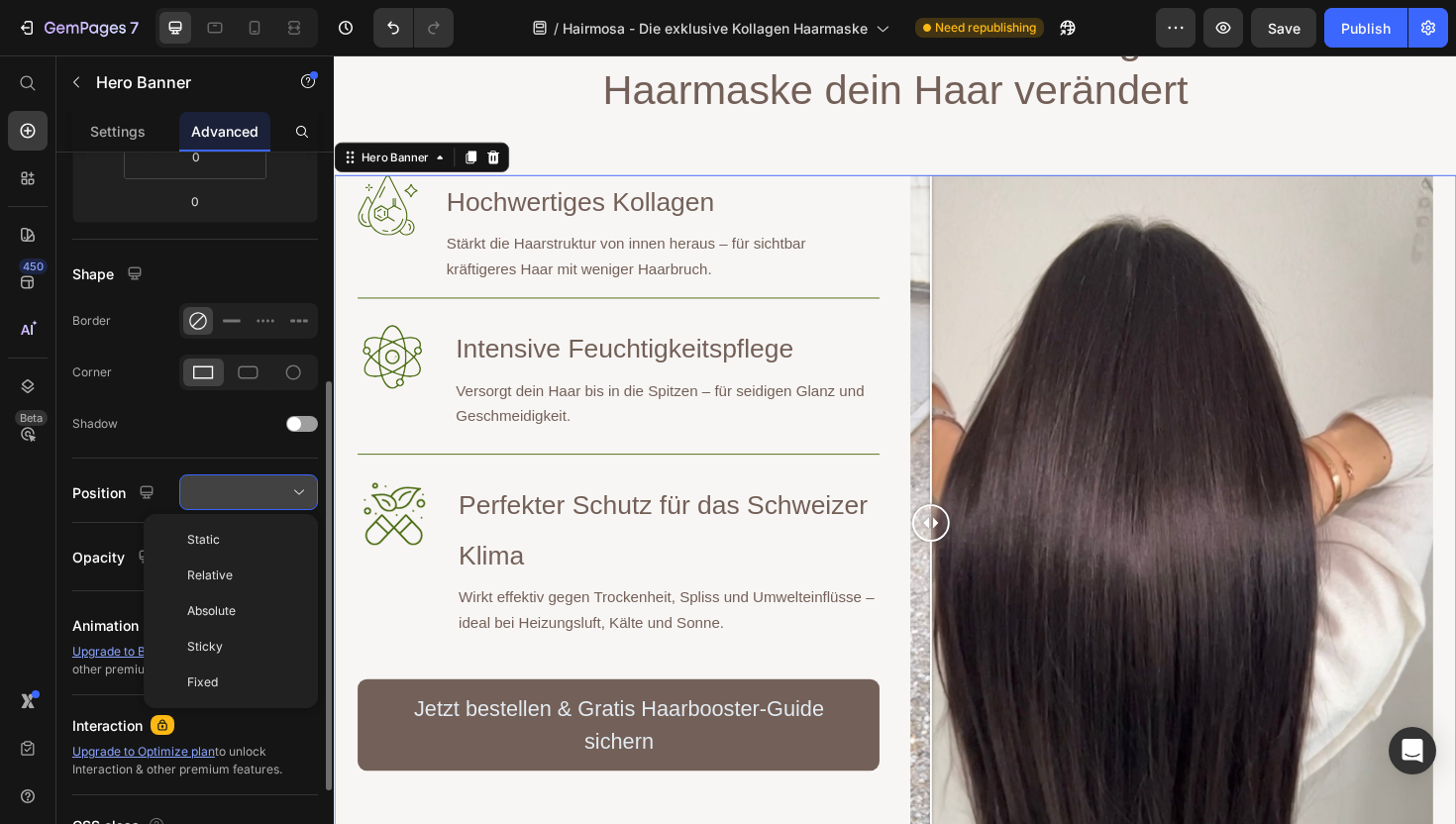 click at bounding box center (249, 492) 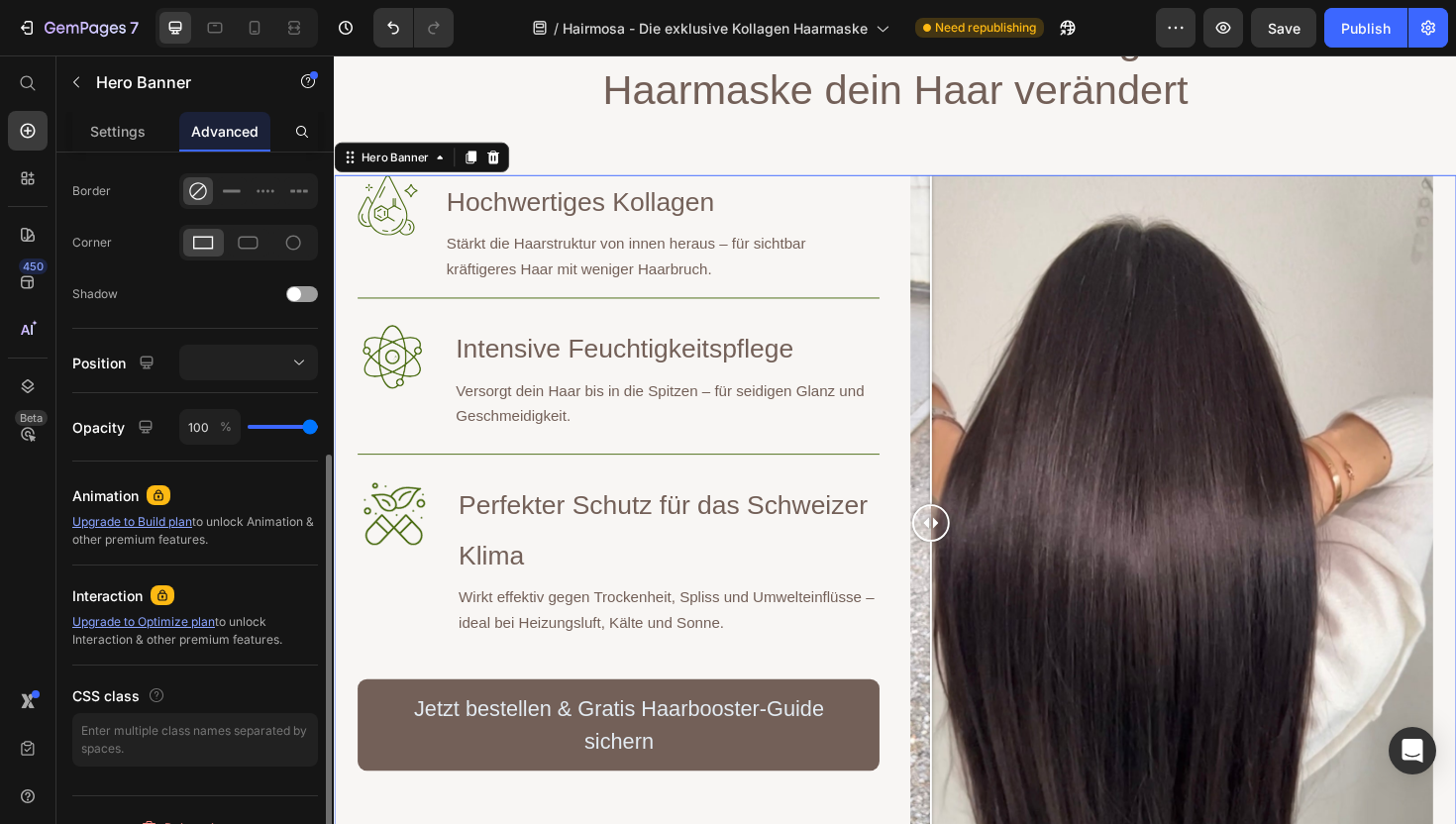 scroll, scrollTop: 565, scrollLeft: 0, axis: vertical 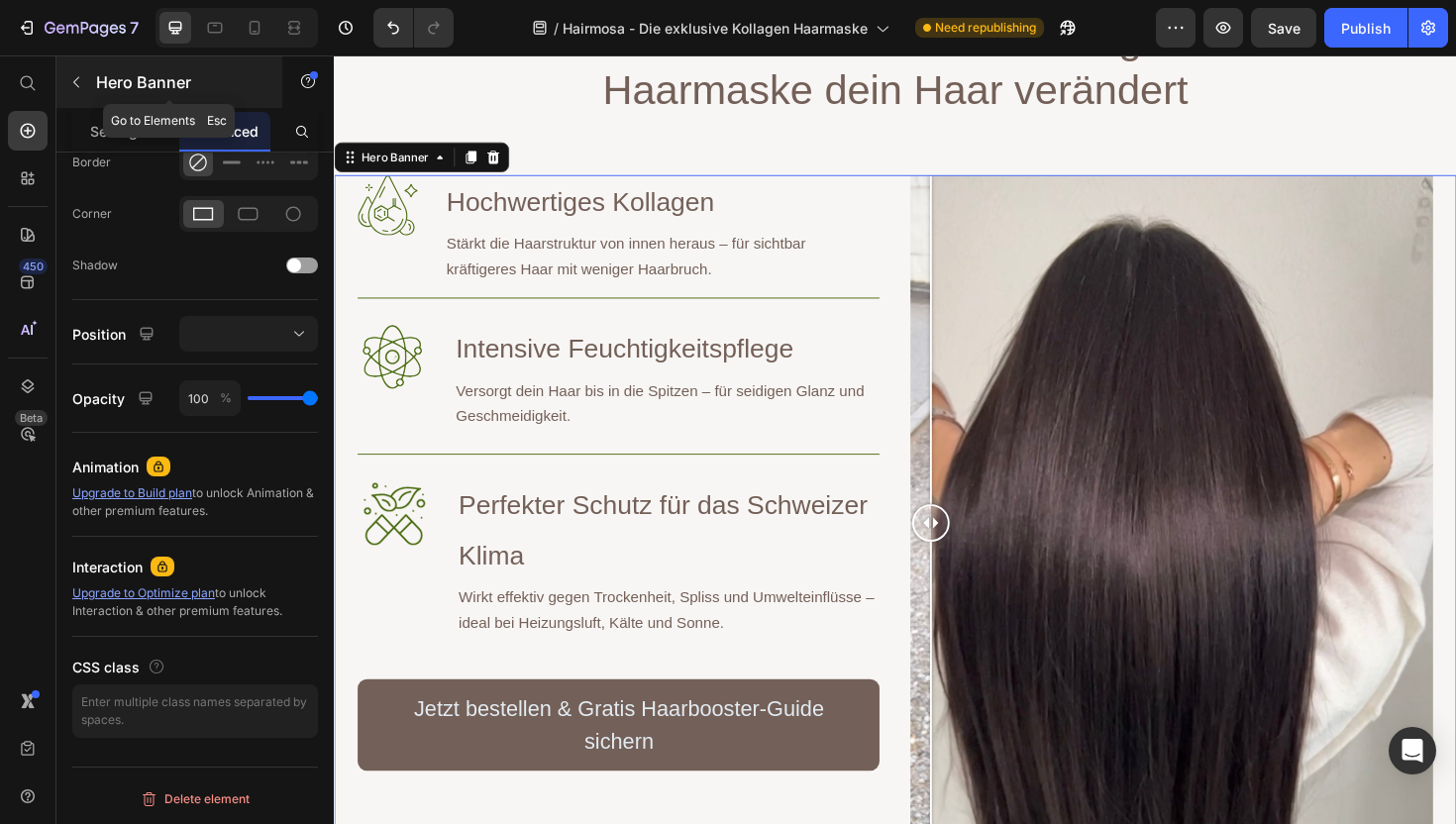 click 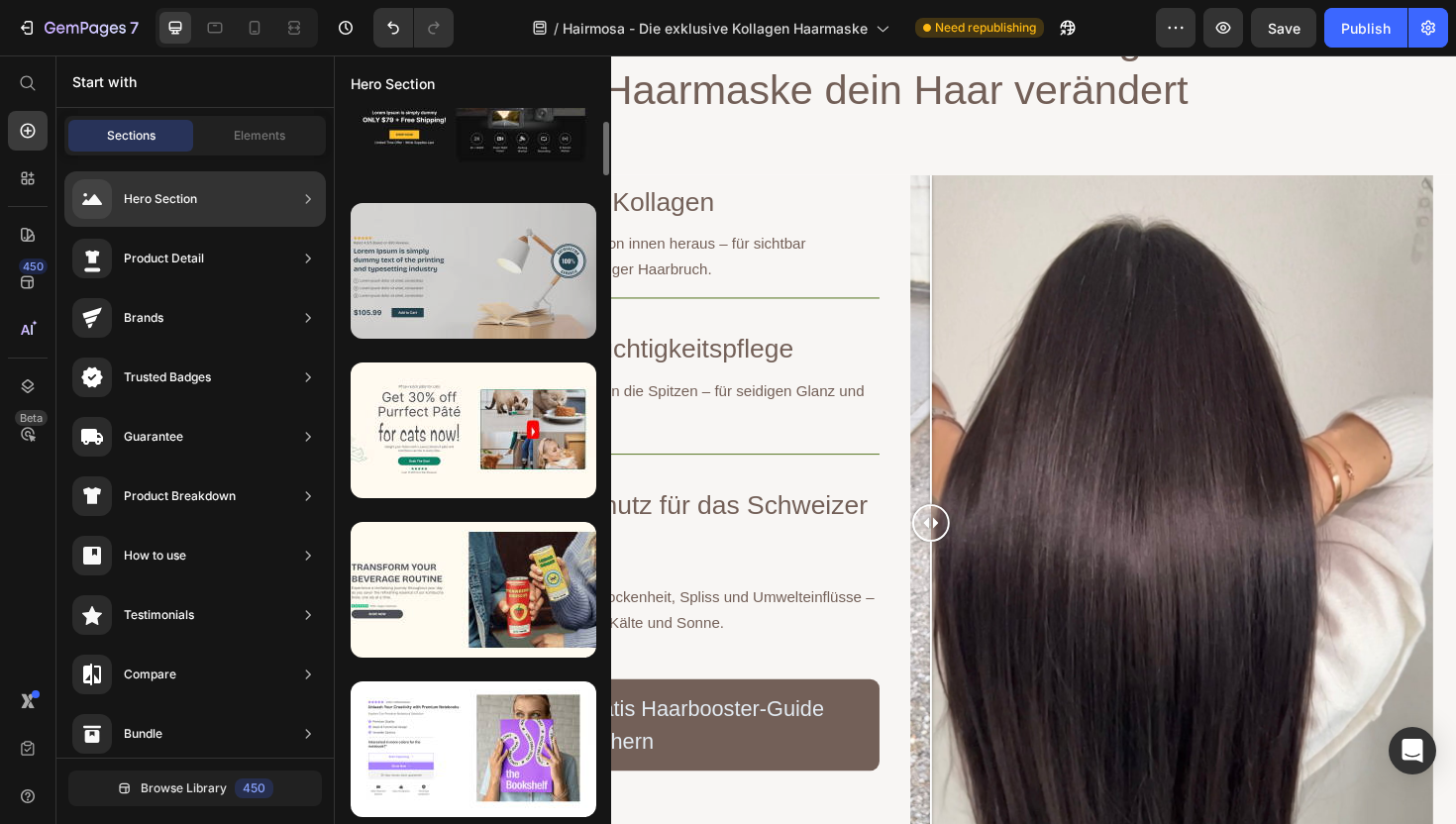 scroll, scrollTop: 440, scrollLeft: 0, axis: vertical 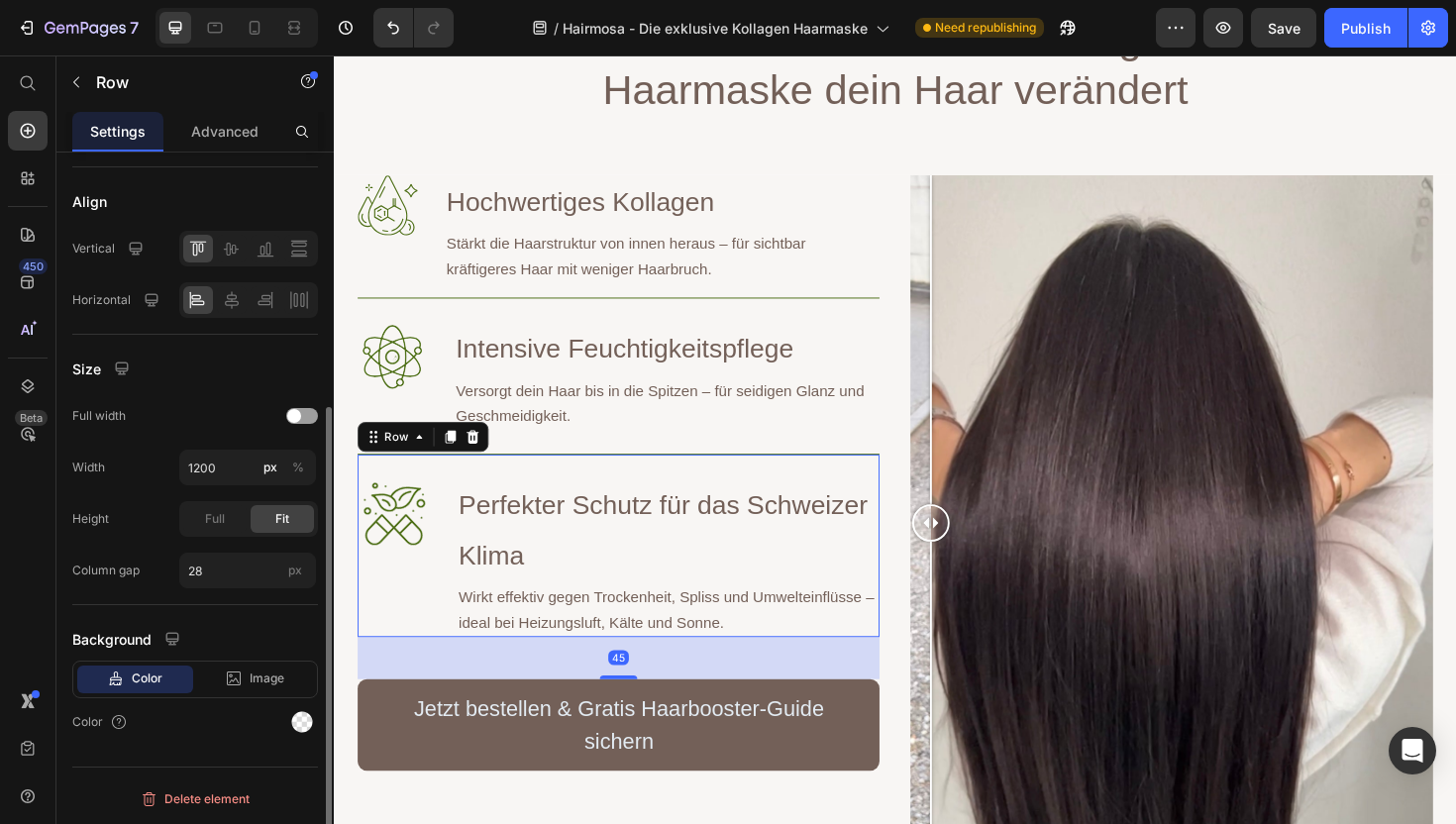 click on "Image Perfekter Schutz für das Schweizer Klima Heading Wirkt effektiv gegen Trockenheit, Spliss und Umwelteinflüsse – ideal bei Heizungsluft, Kälte und Sonne. Text Block Row   45" at bounding box center [635, 574] 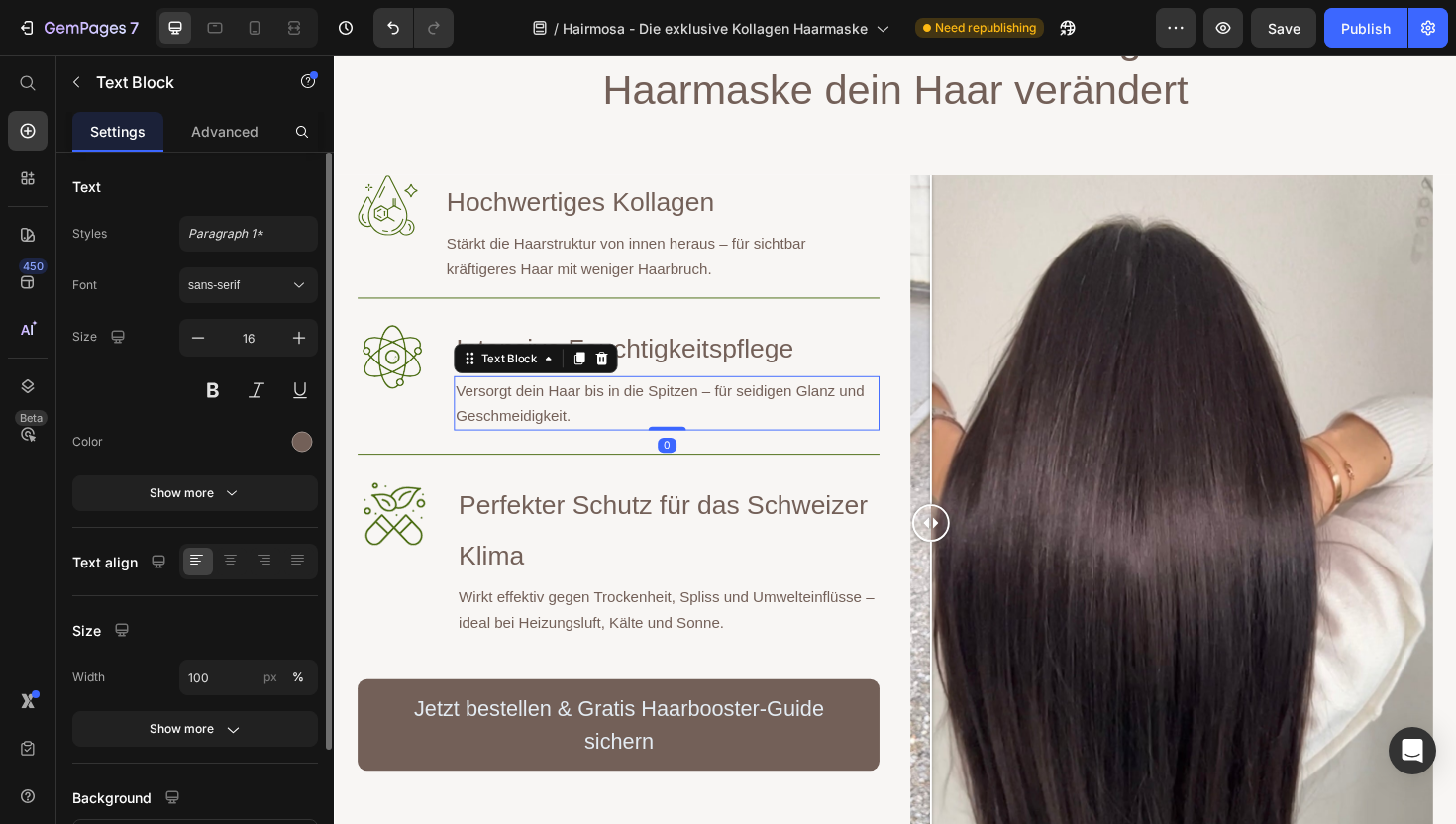 click on "Versorgt dein Haar bis in die Spitzen – für seidigen Glanz und Geschmeidigkeit. Text Block   0" at bounding box center (685, 424) 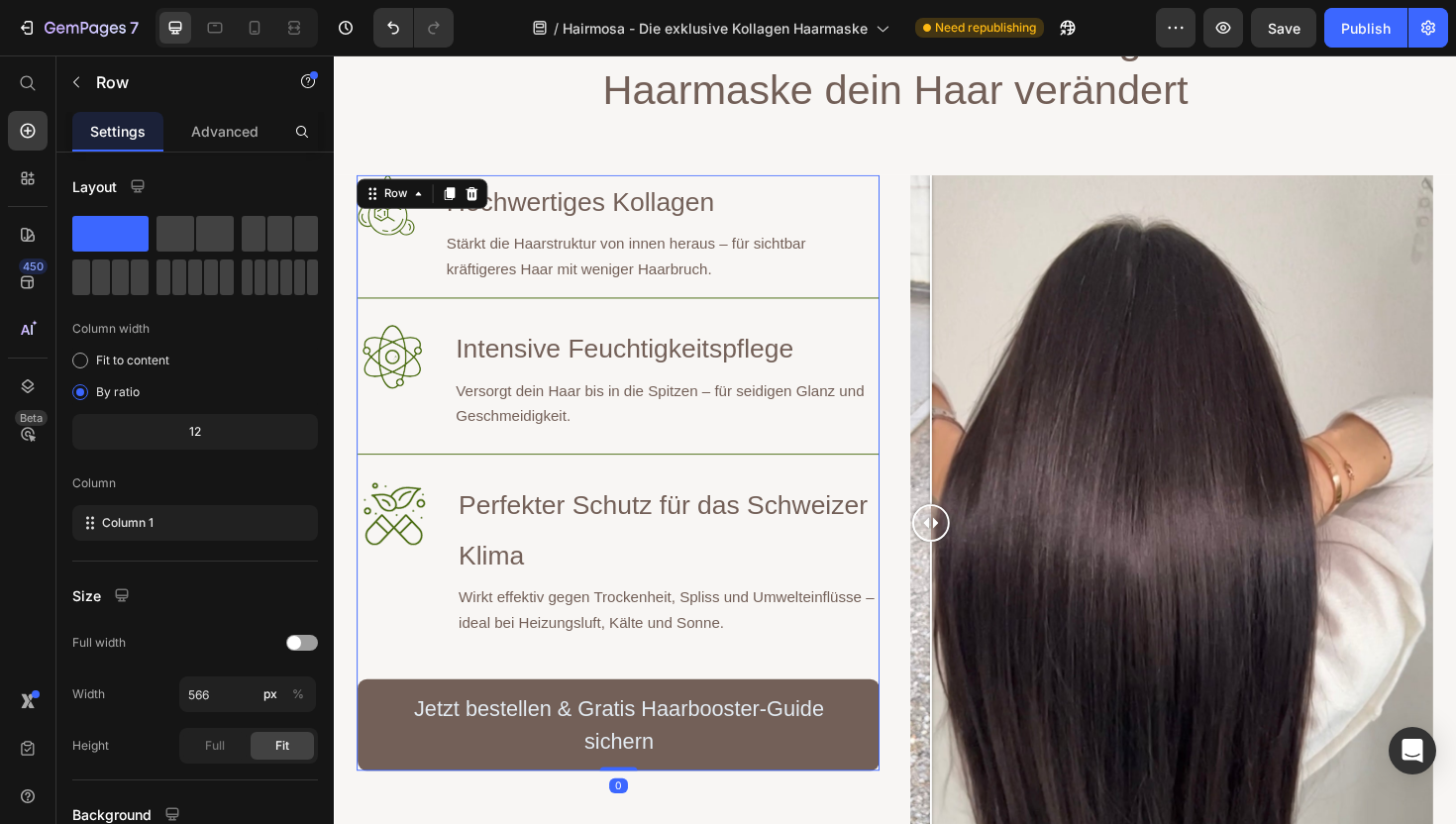 click on "Image Hochwertiges Kollagen Heading Stärkt die Haarstruktur von innen heraus – für sichtbar kräftigeres Haar mit weniger Haarbruch. Text Block Row Image Intensive Feuchtigkeitspflege Heading Versorgt dein Haar bis in die Spitzen – für seidigen Glanz und Geschmeidigkeit. Text Block Row Image Perfekter Schutz für das Schweizer Klima Heading Wirkt effektiv gegen Trockenheit, Spliss und Umwelteinflüsse – ideal bei Heizungsluft, Kälte und Sonne. Text Block Row Jetzt bestellen & Gratis Haarbooster-Guide sichern Button" at bounding box center (635, 497) 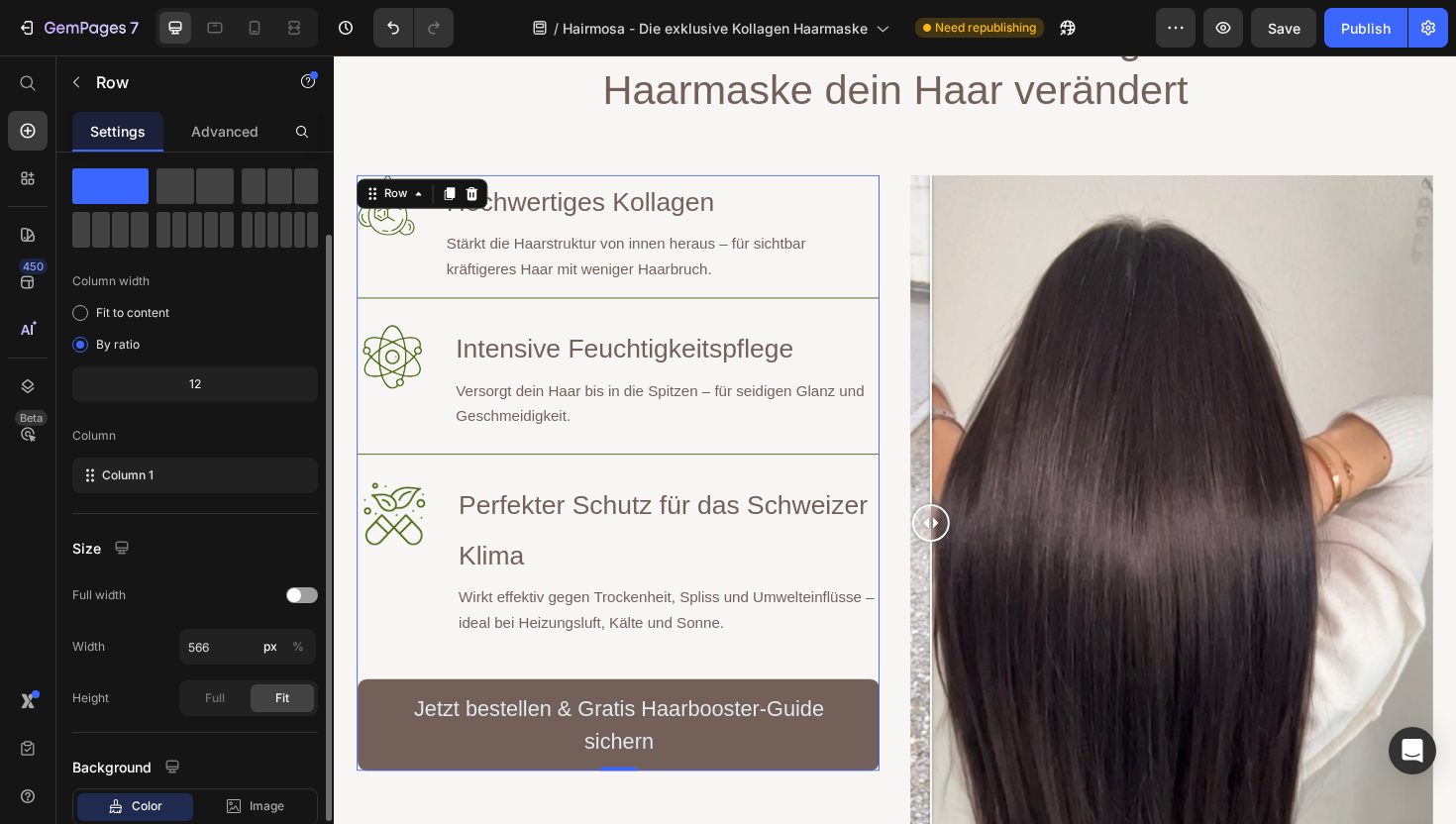 scroll, scrollTop: 0, scrollLeft: 0, axis: both 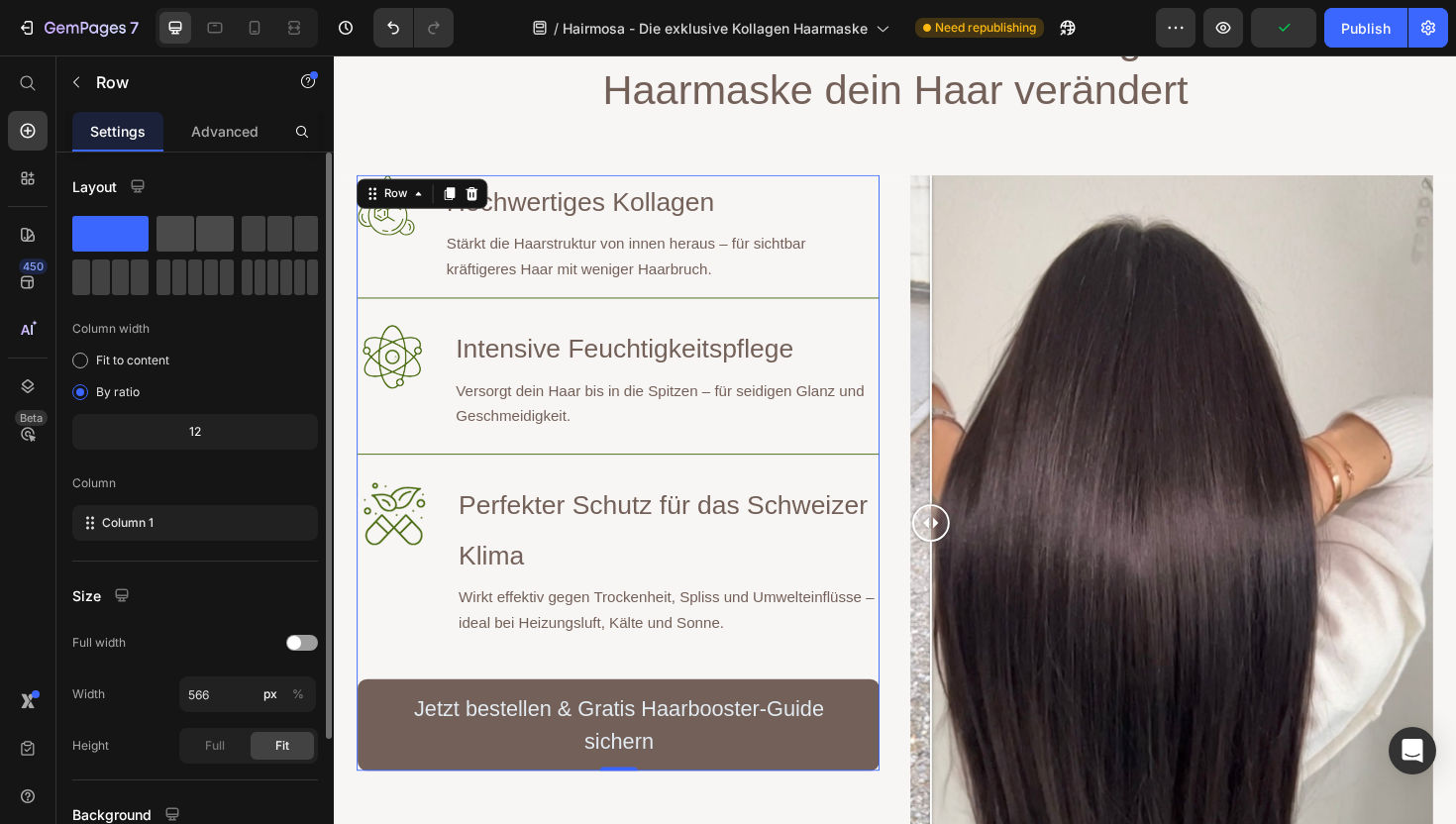 click 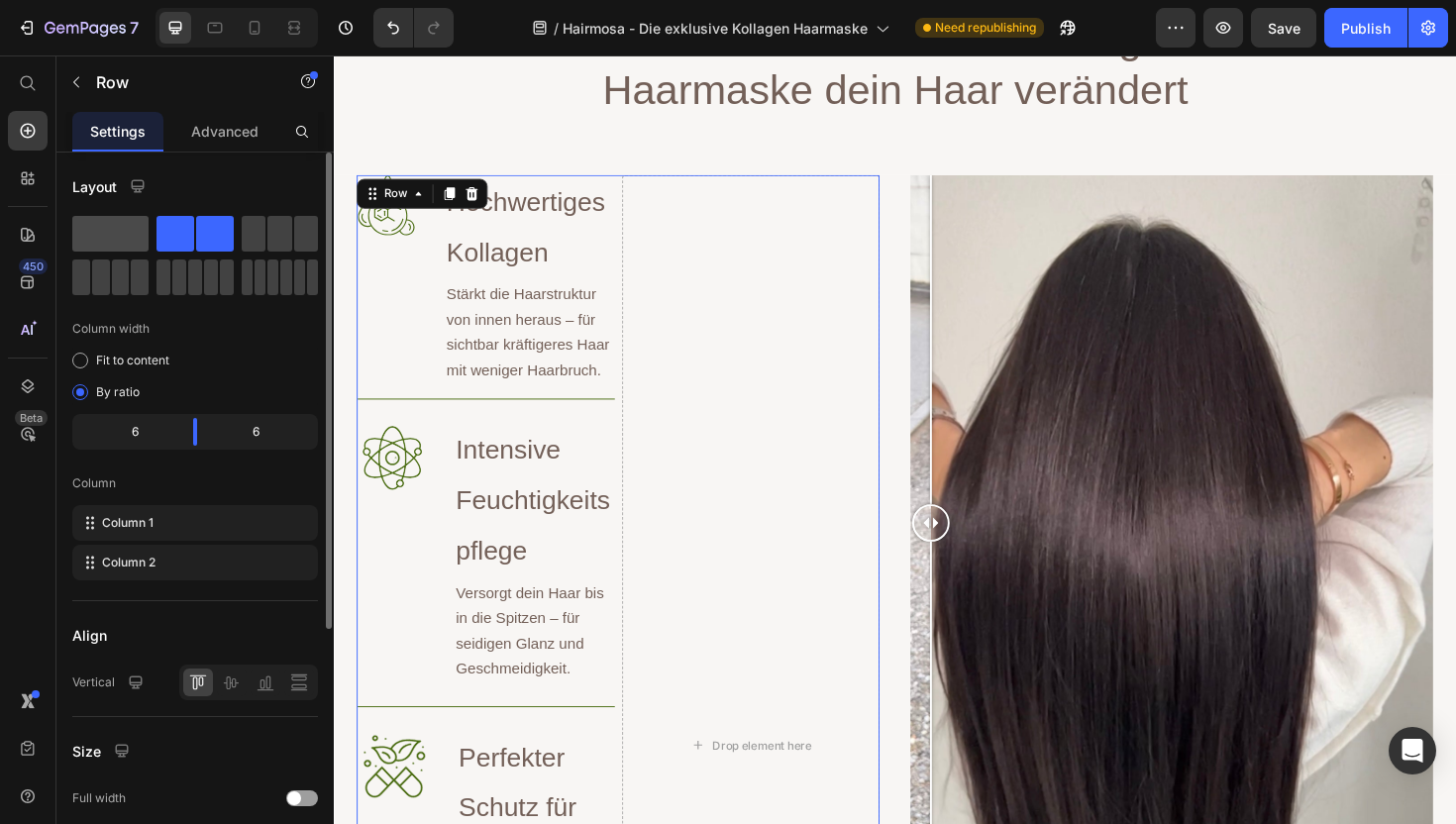 click 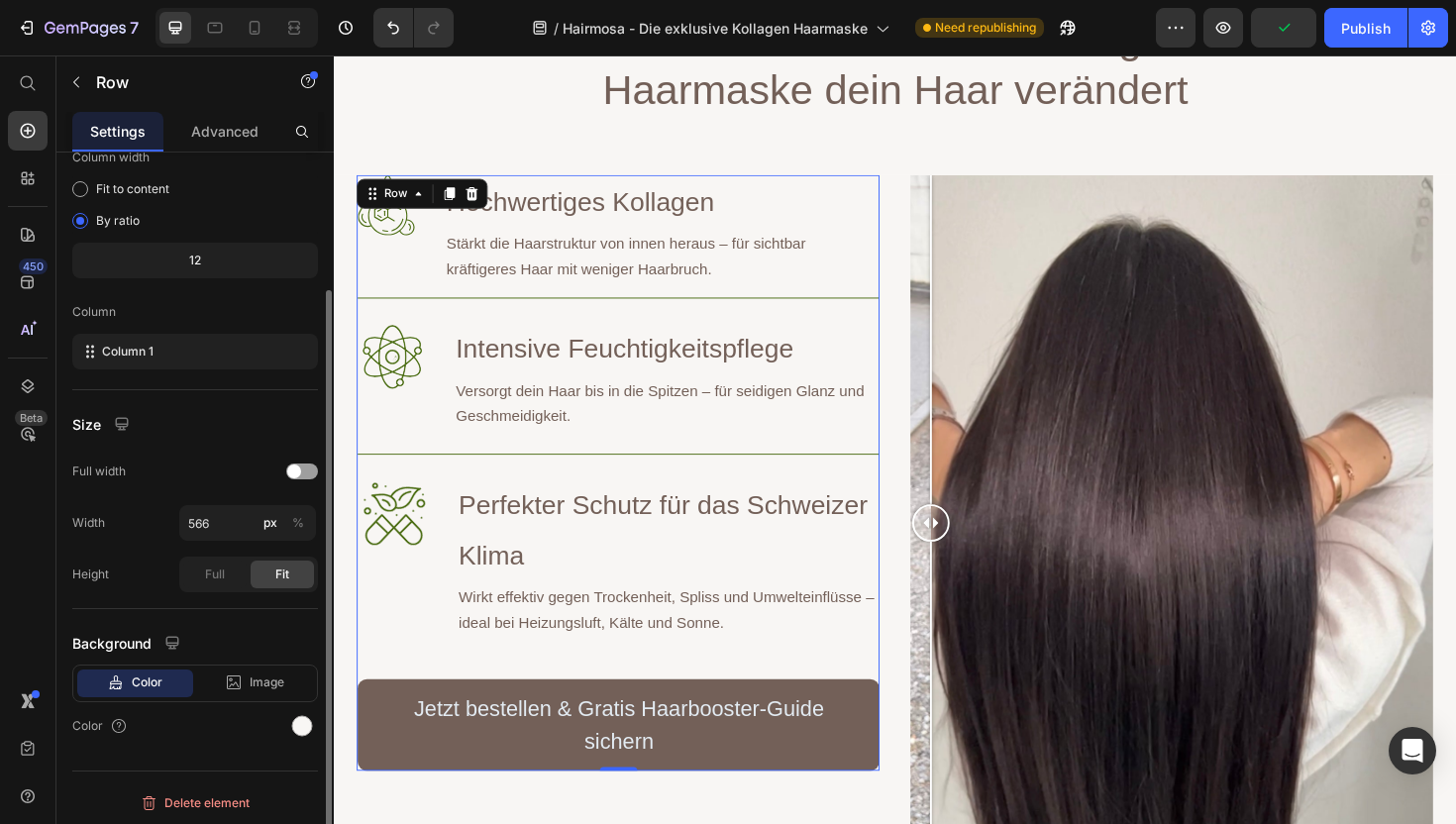 scroll, scrollTop: 175, scrollLeft: 0, axis: vertical 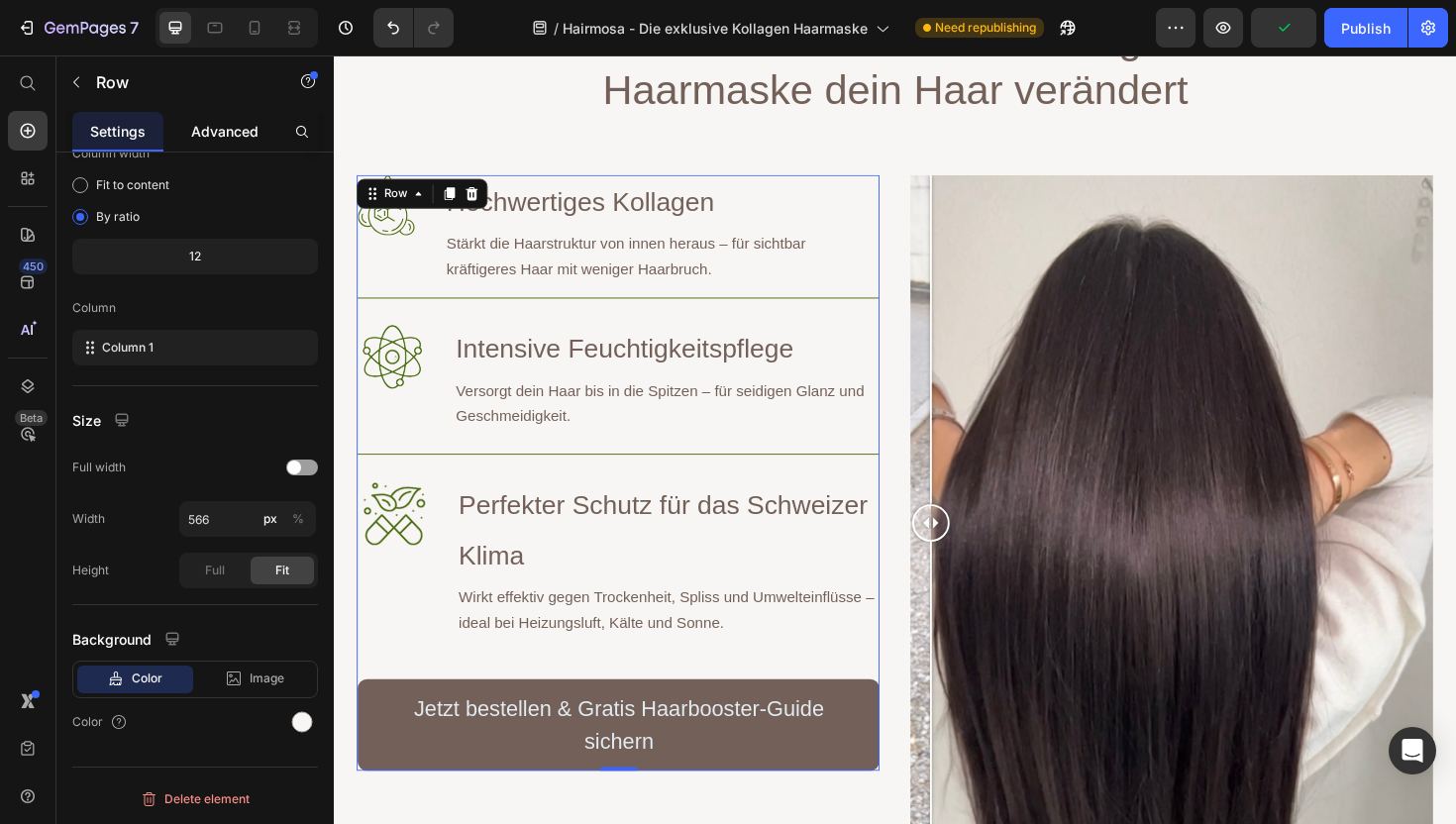 click on "Advanced" 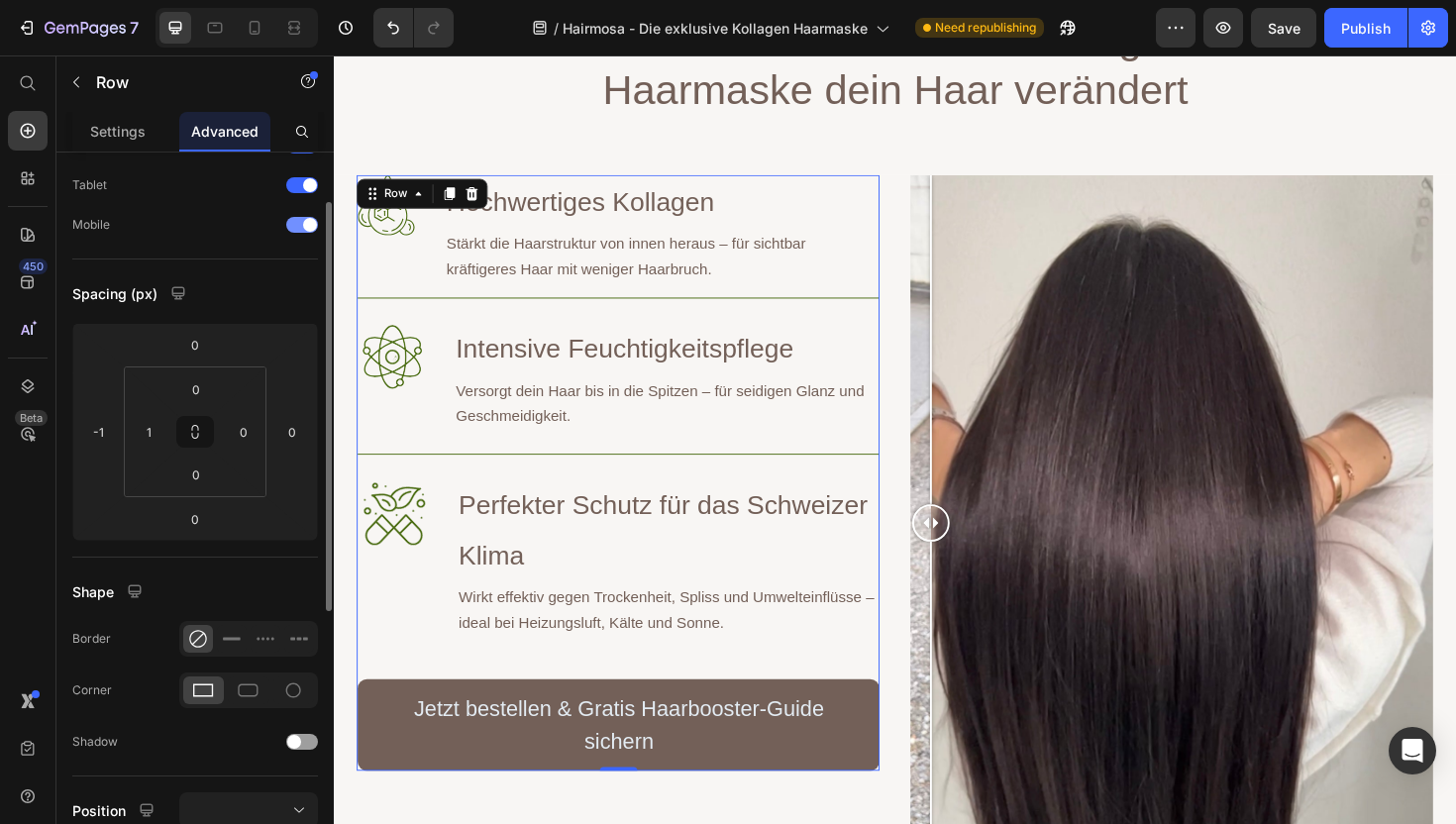 scroll, scrollTop: 89, scrollLeft: 0, axis: vertical 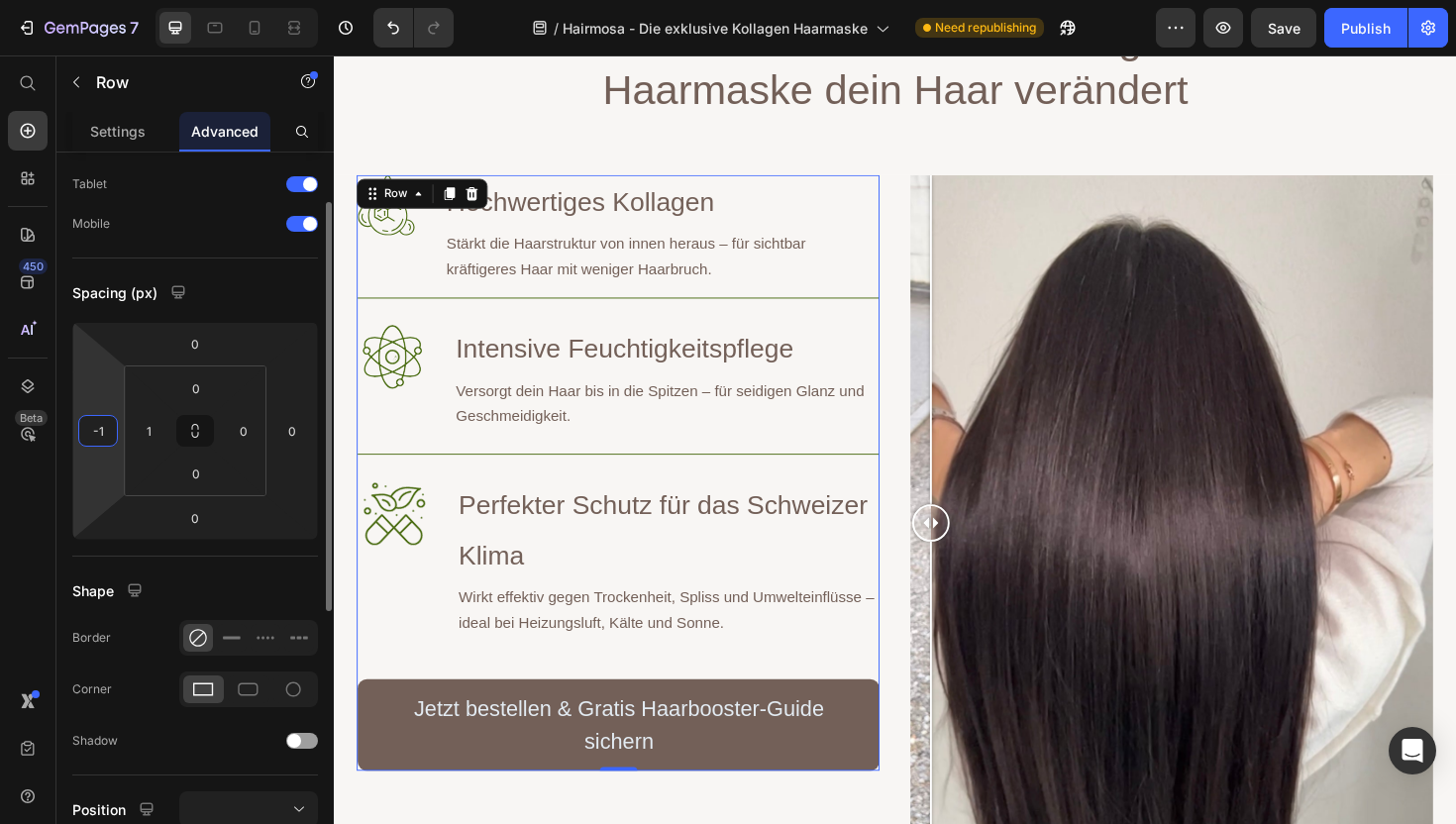 click on "-1" at bounding box center (98, 431) 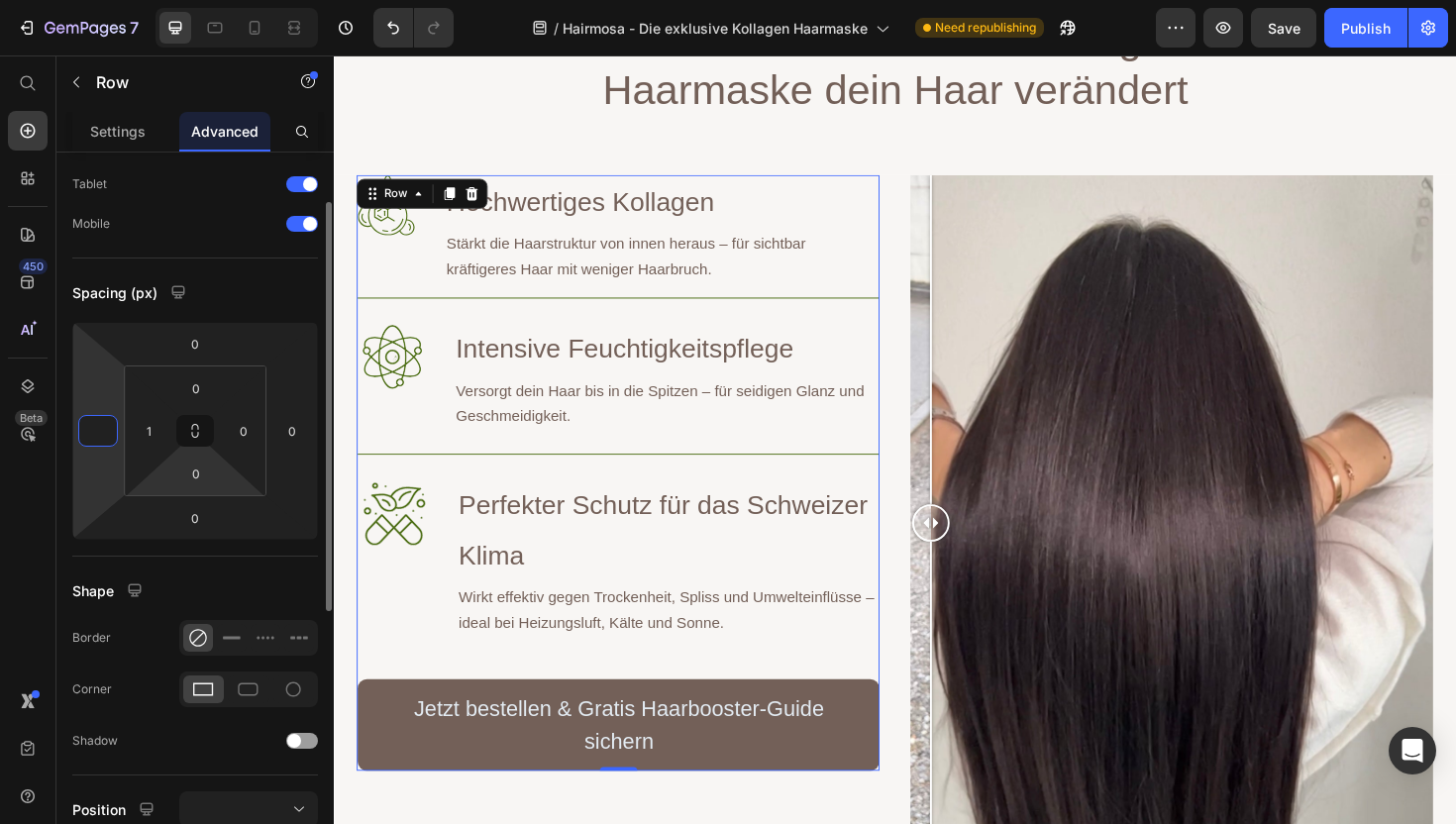 click on "7   /  Hairmosa - Die exklusive Kollagen Haarmaske Need republishing Preview  Save   Publish  450 Beta Start with Sections Elements Hero Section Product Detail Brands Trusted Badges Guarantee Product Breakdown How to use Testimonials Compare Bundle FAQs Social Proof Brand Story Product List Collection Blog List Contact Sticky Add to Cart Custom Footer Browse Library 450 Layout
Row
Row
Row
Row Text
Heading
Text Block Button
Button
Button
Sticky Back to top Media" at bounding box center (728, 0) 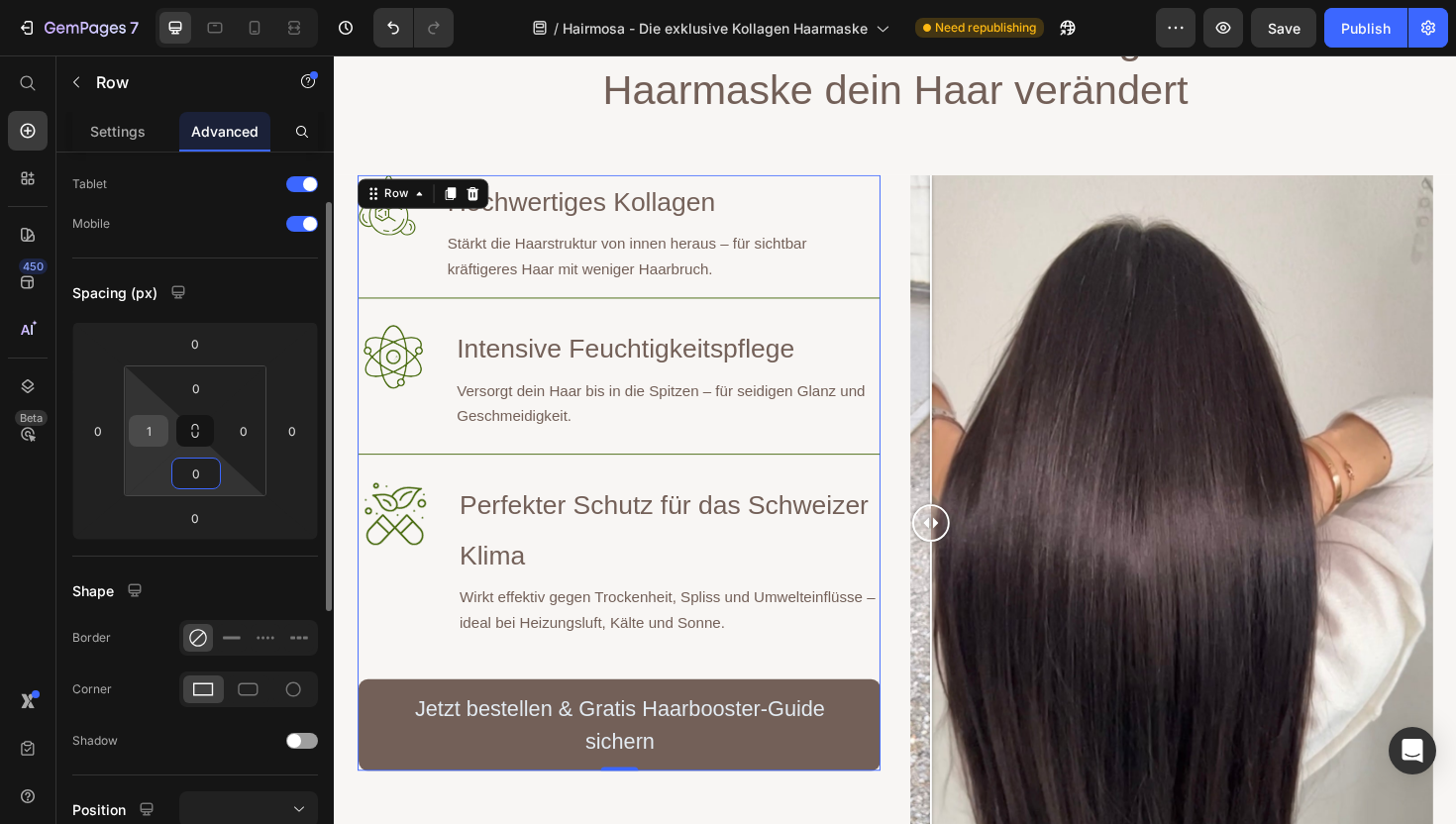 click on "1" at bounding box center [149, 431] 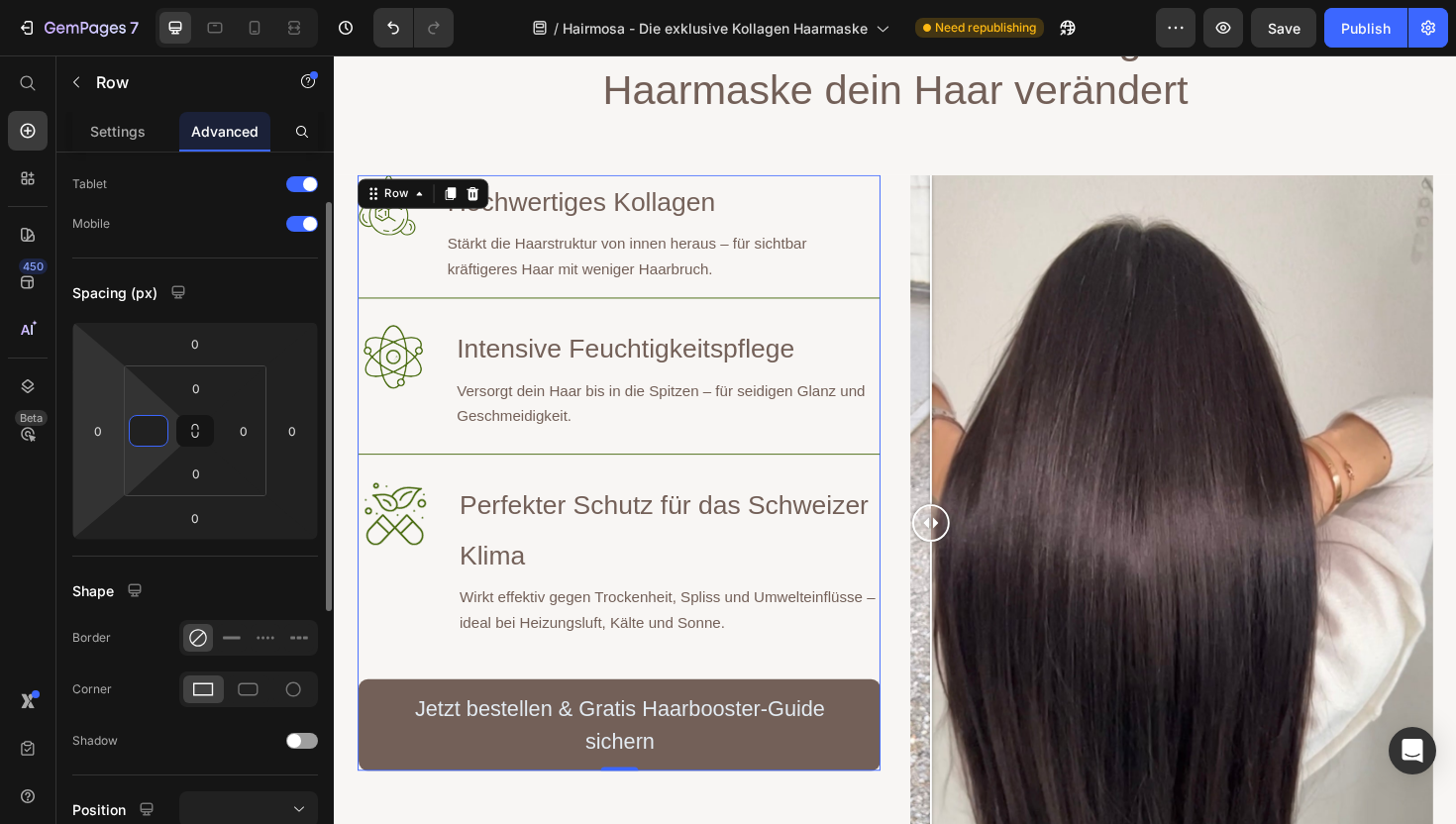 type on "0" 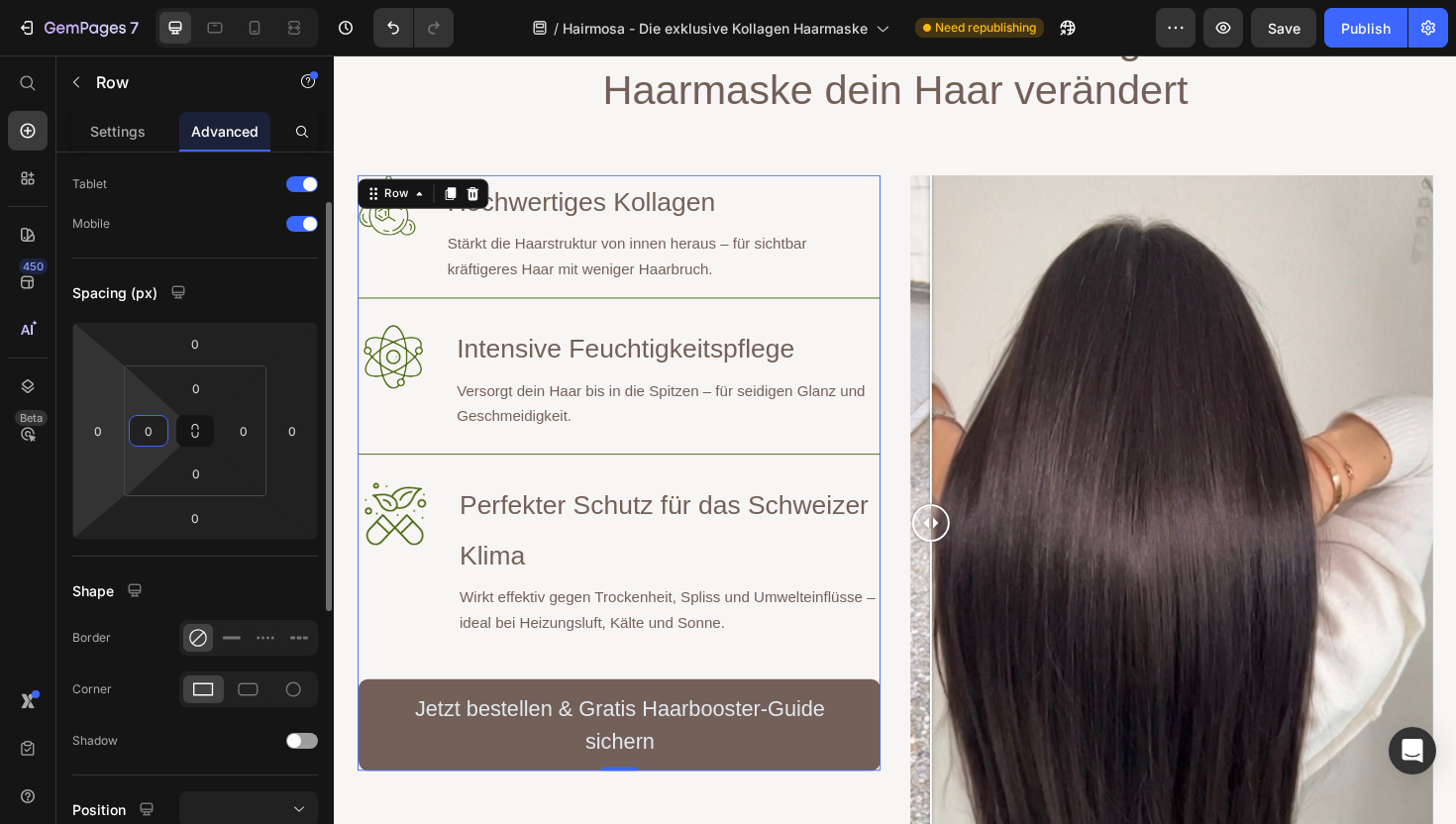 click on "7   /  Hairmosa - Die exklusive Kollagen Haarmaske Need republishing Preview  Save   Publish  450 Beta Start with Sections Elements Hero Section Product Detail Brands Trusted Badges Guarantee Product Breakdown How to use Testimonials Compare Bundle FAQs Social Proof Brand Story Product List Collection Blog List Contact Sticky Add to Cart Custom Footer Browse Library 450 Layout
Row
Row
Row
Row Text
Heading
Text Block Button
Button
Button
Sticky Back to top Media" at bounding box center [728, 0] 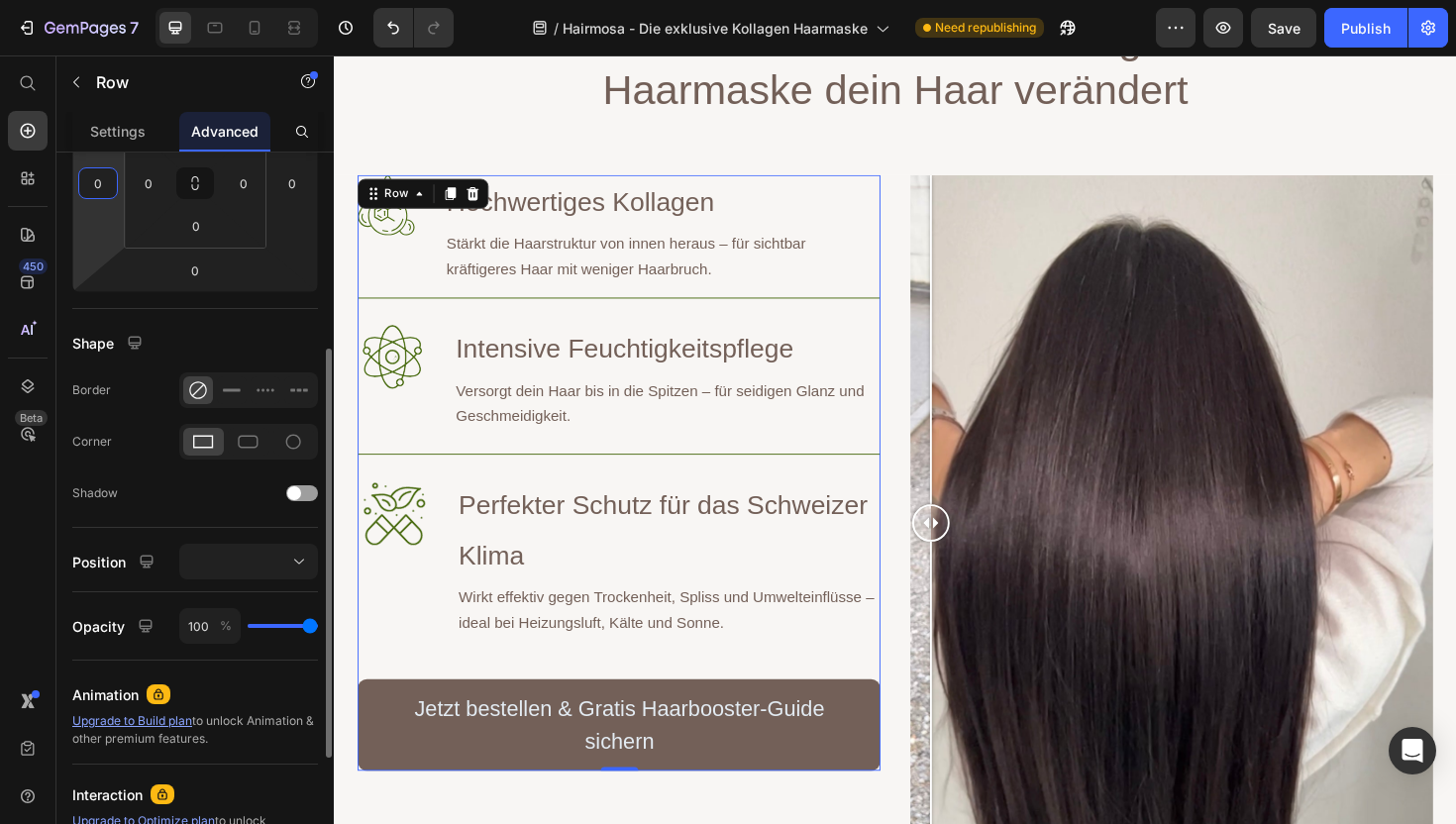 scroll, scrollTop: 349, scrollLeft: 0, axis: vertical 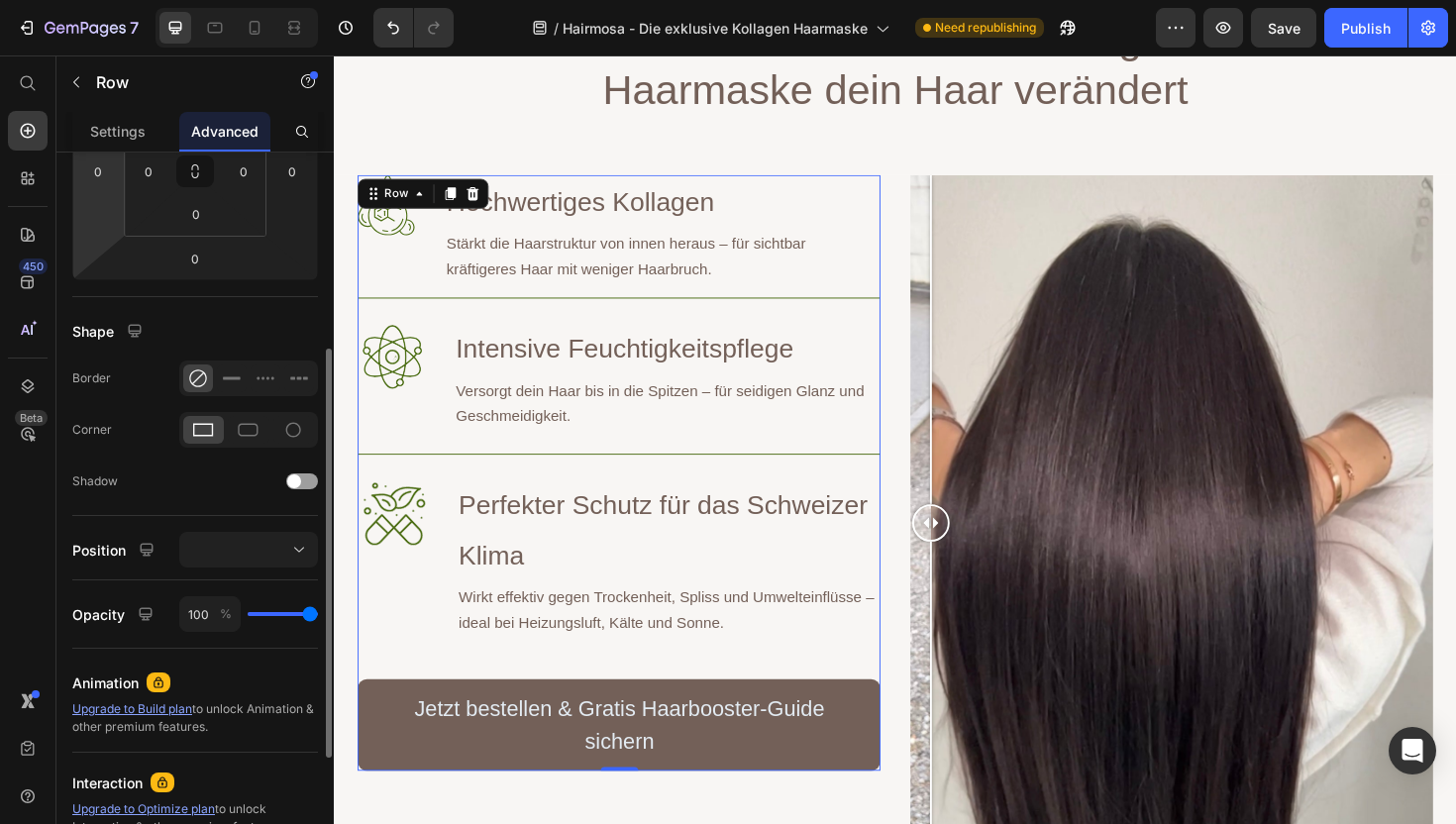 type on "98" 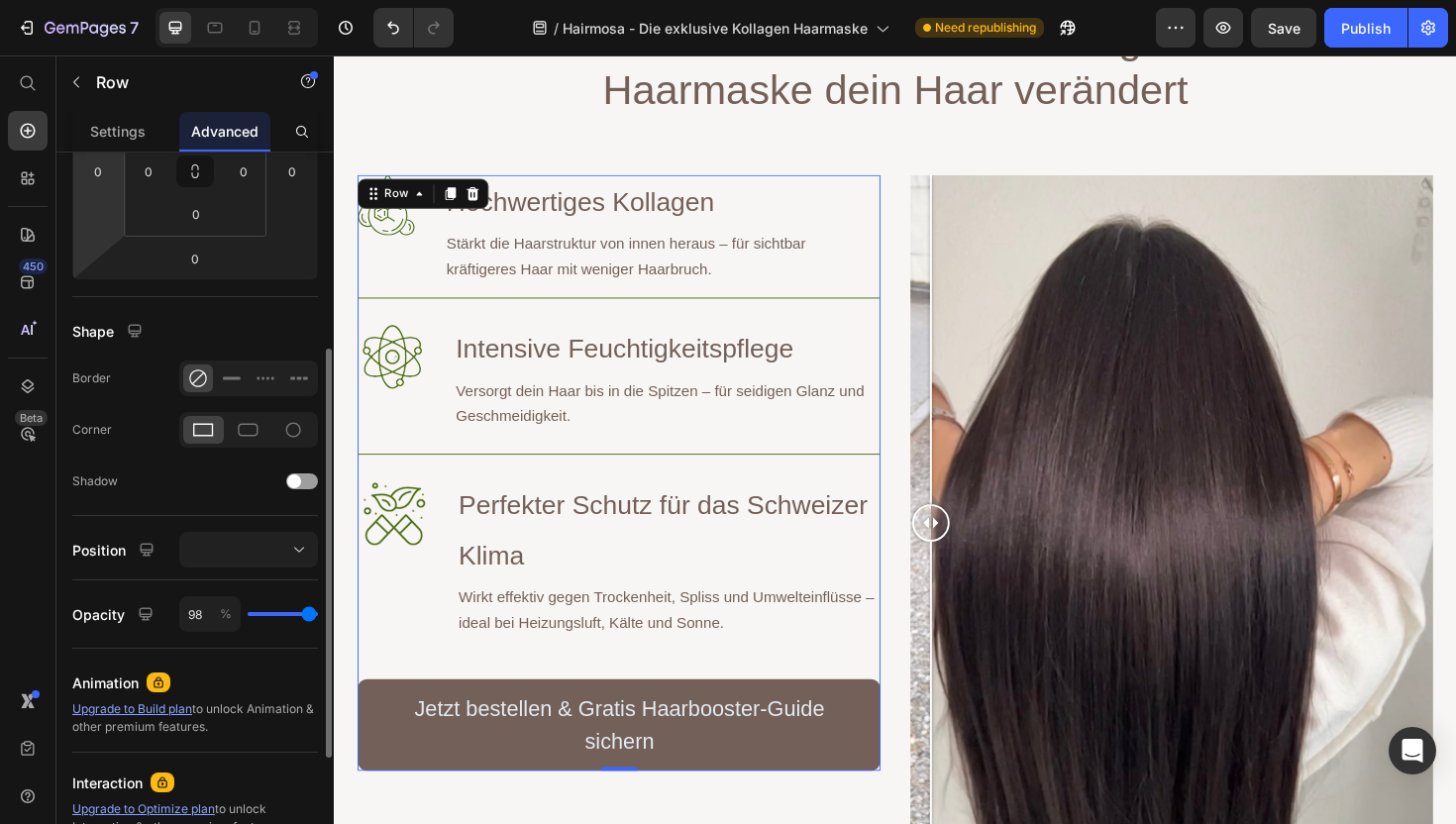 type on "95" 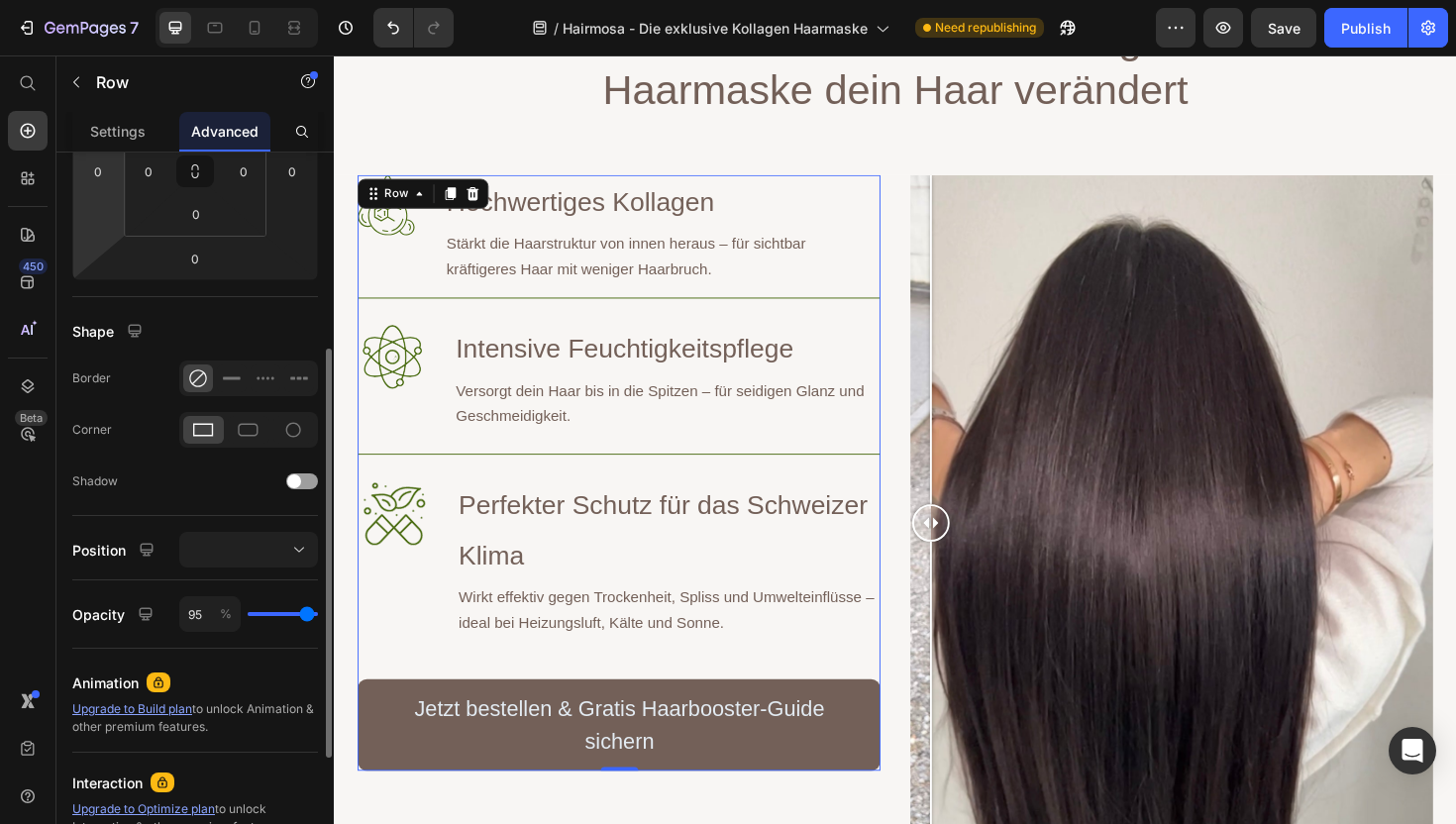 type on "91" 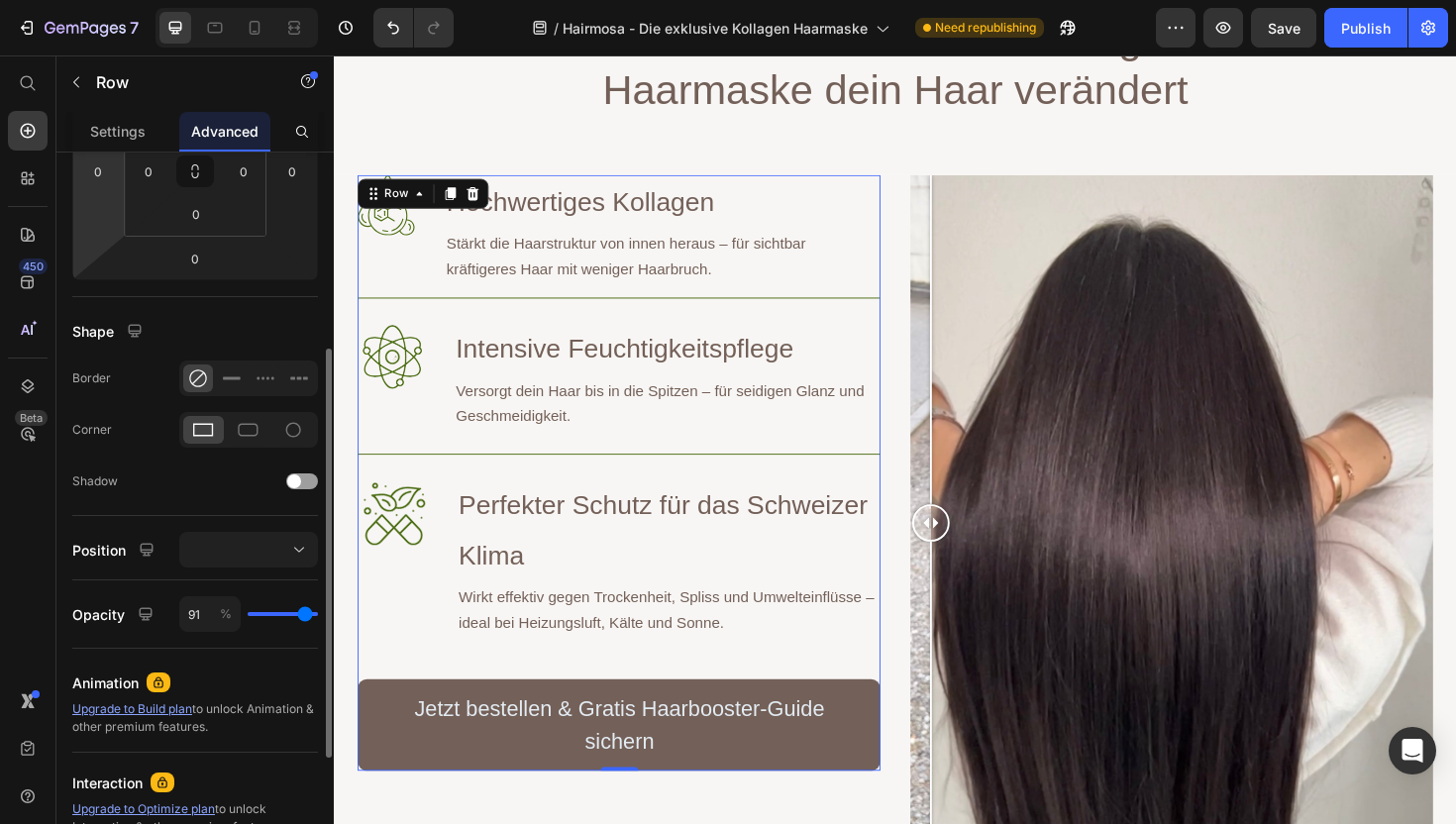type on "88" 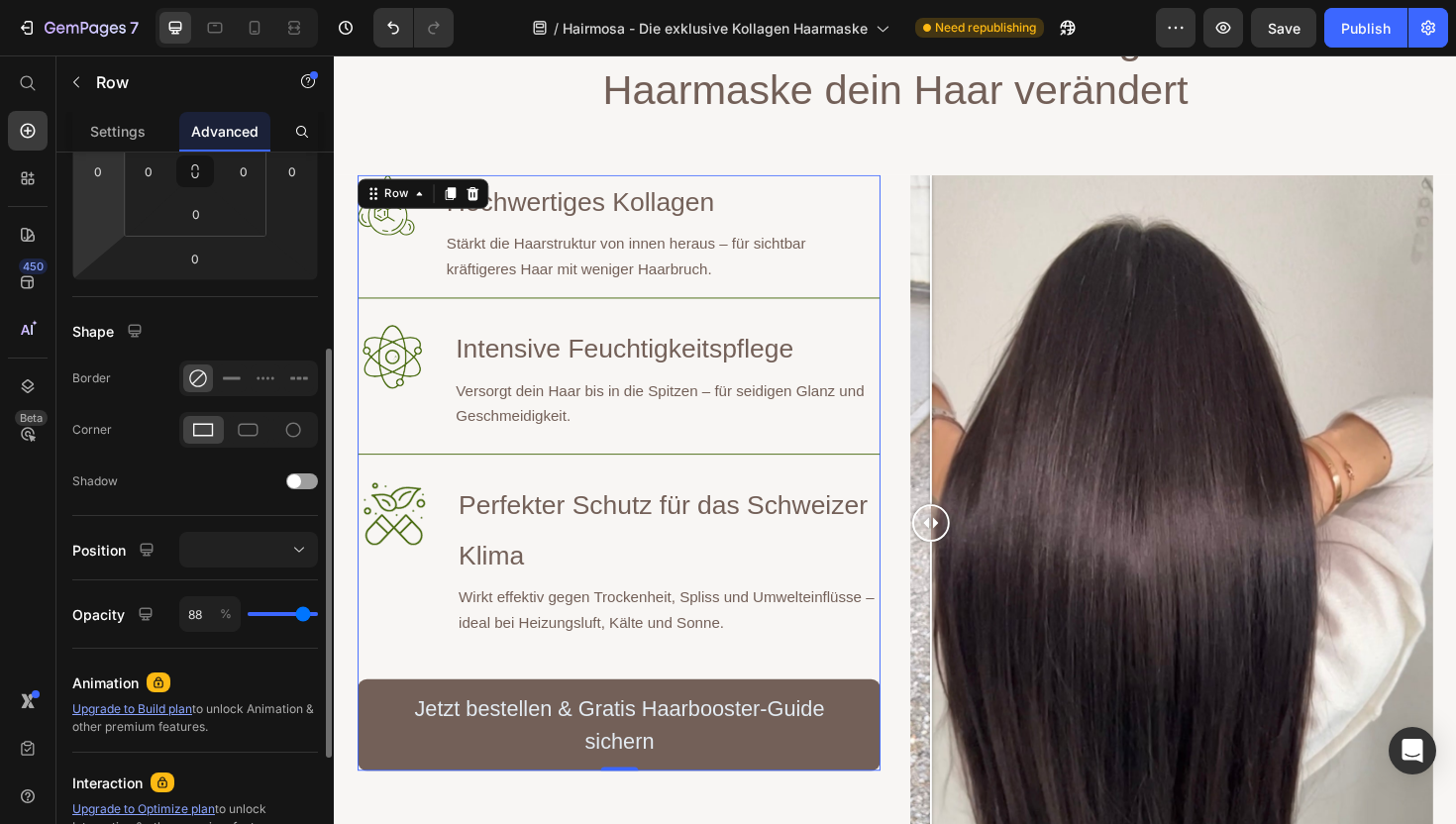 type on "85" 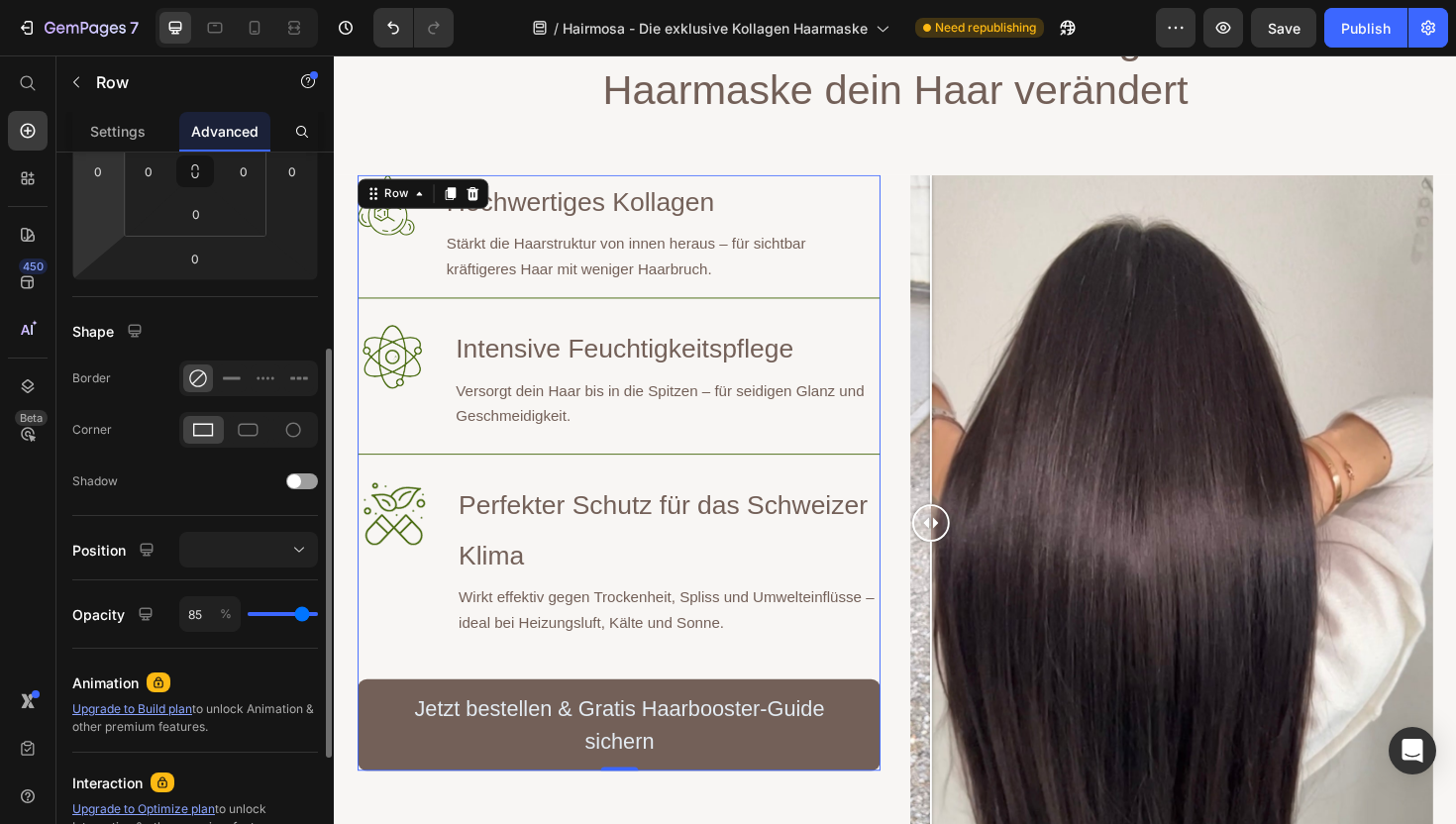 type on "80" 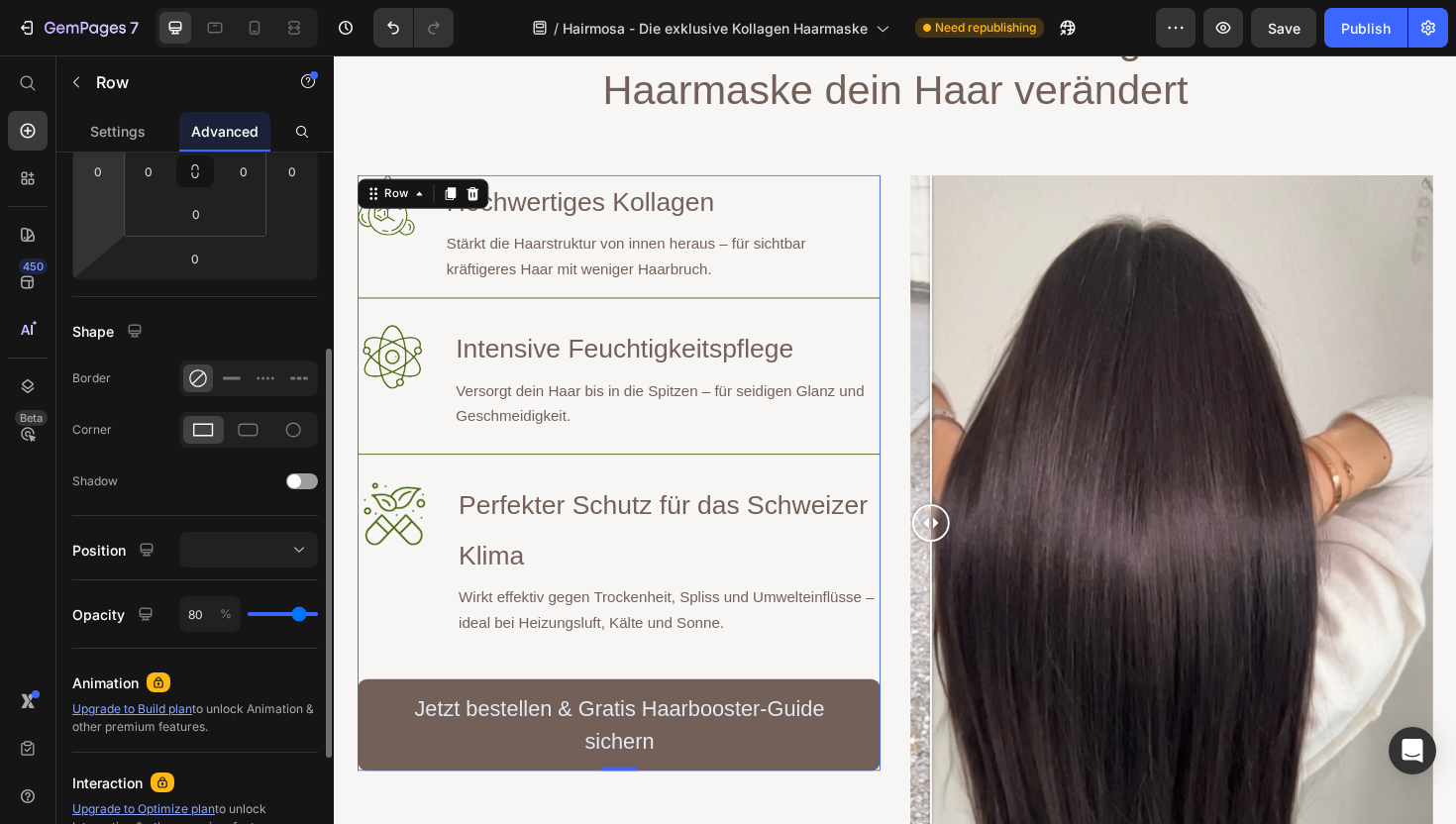 type on "78" 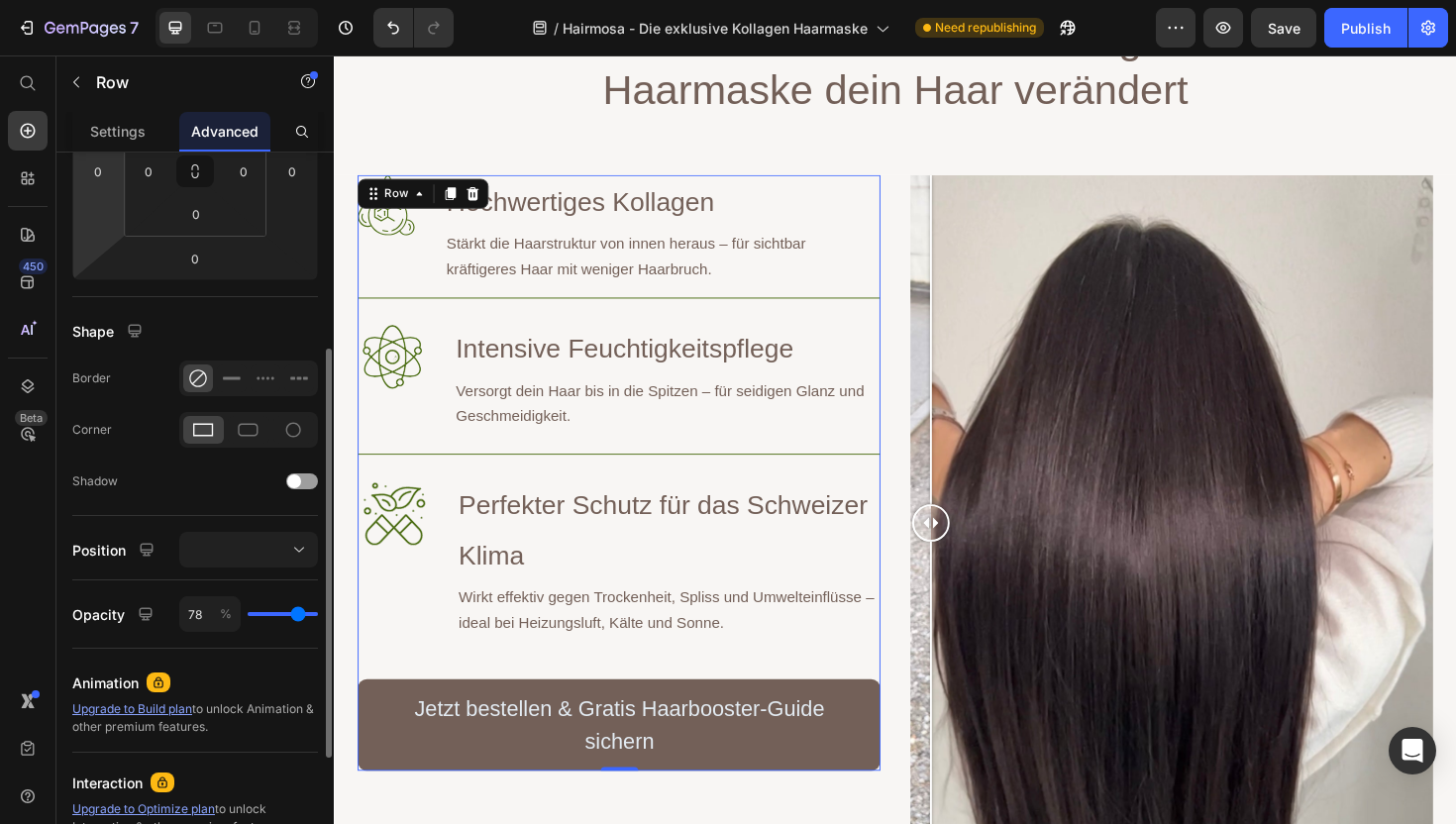 type on "75" 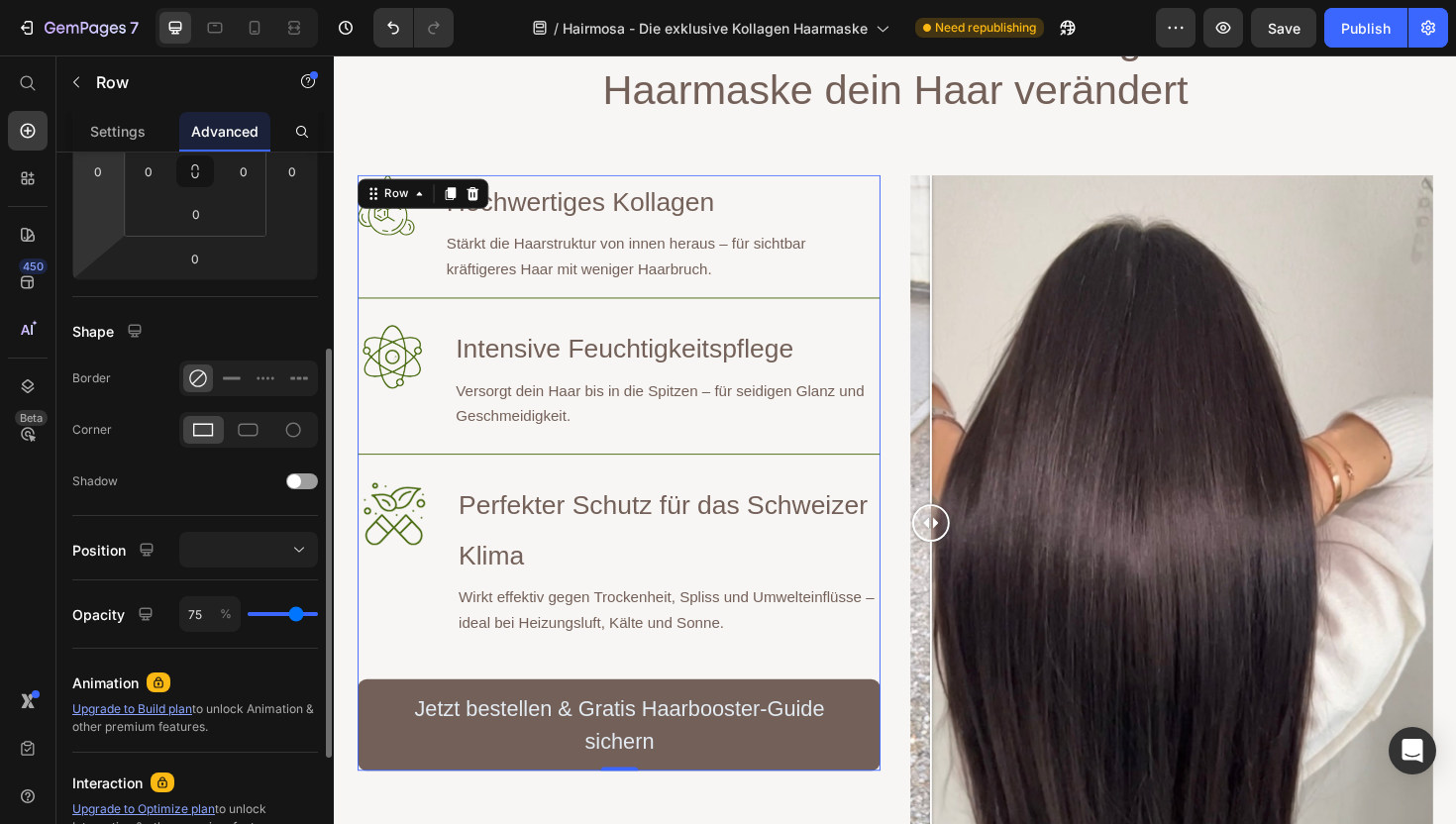 type on "72" 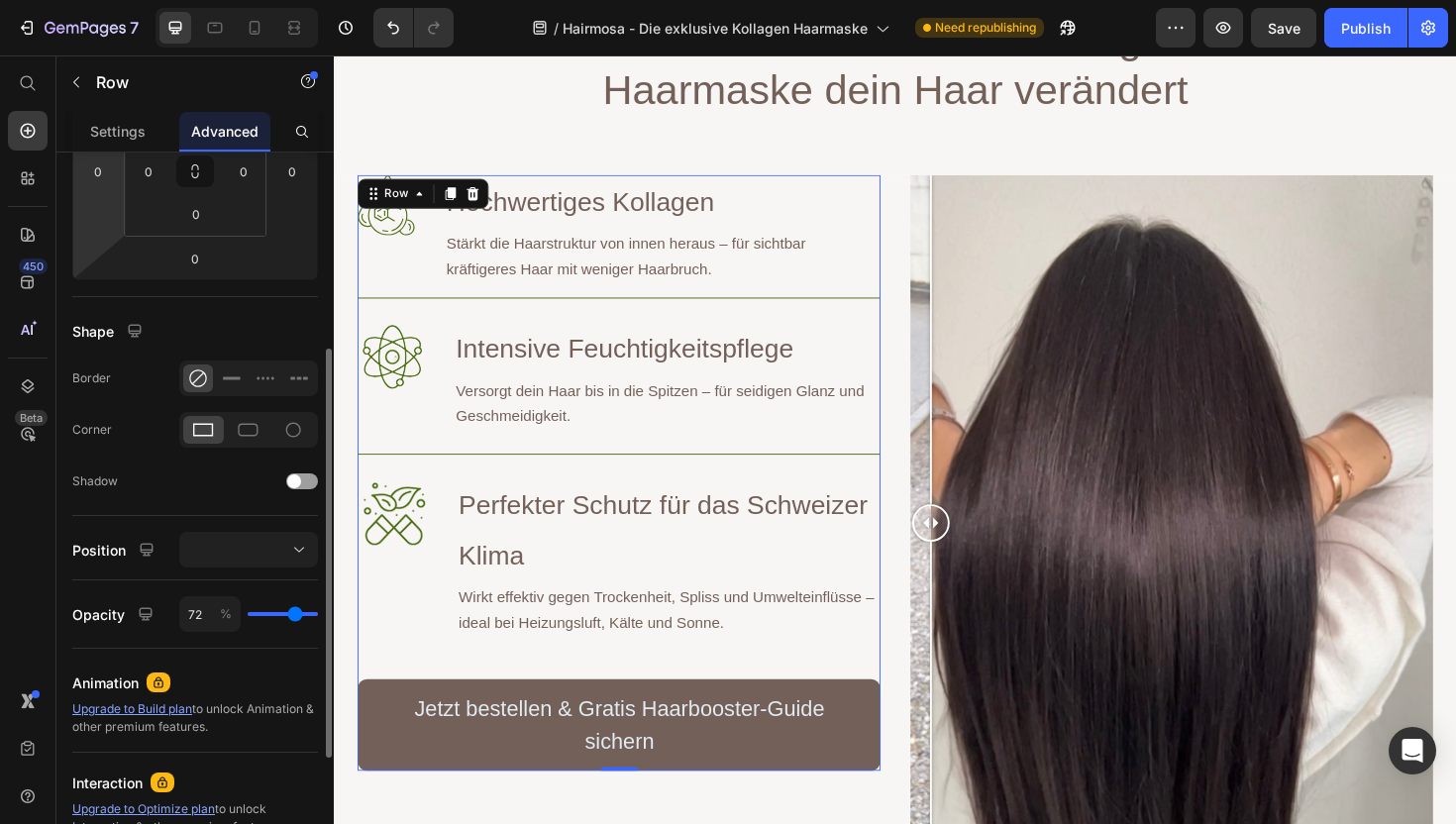 type on "69" 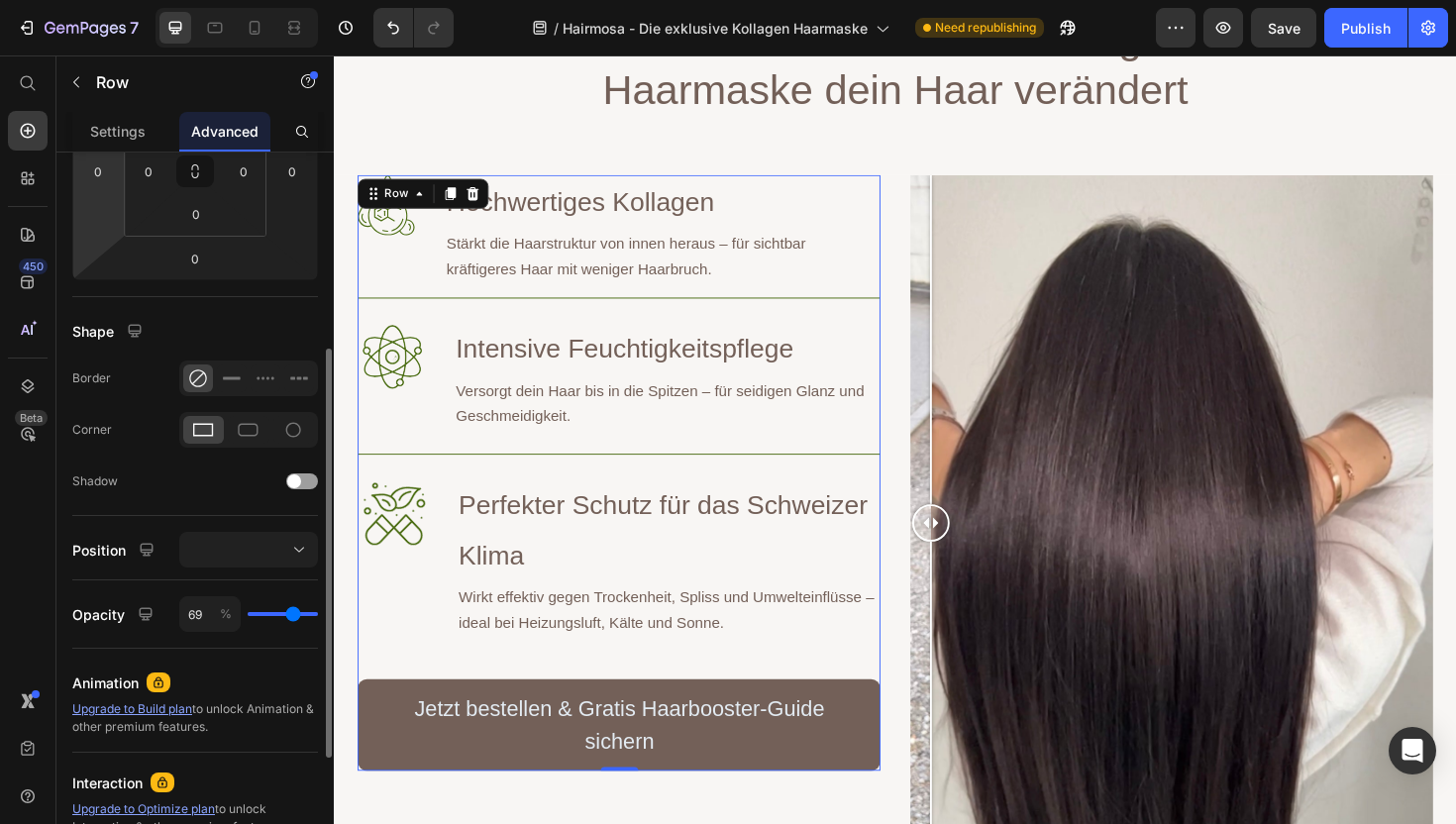 type on "66" 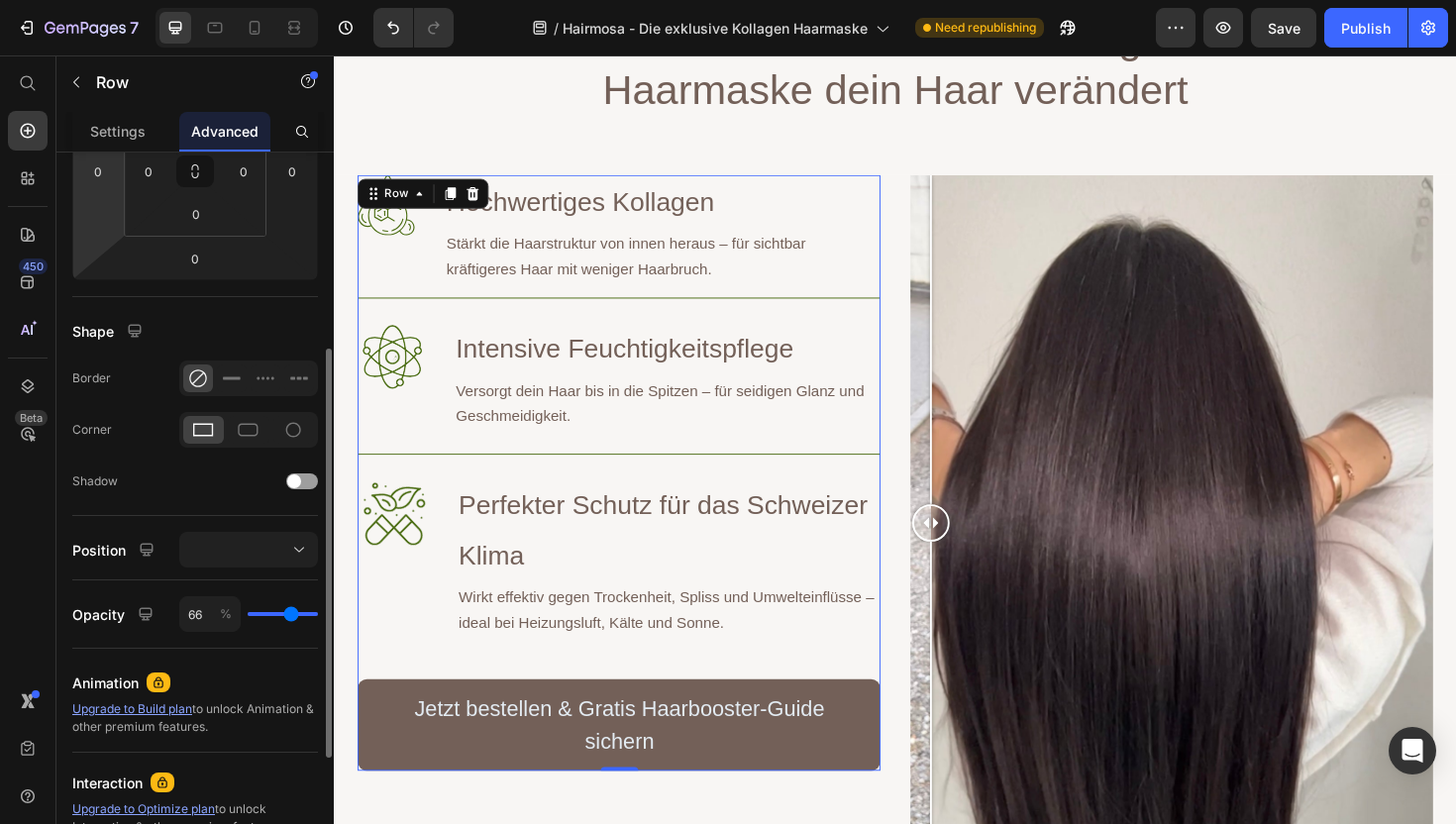 type on "64" 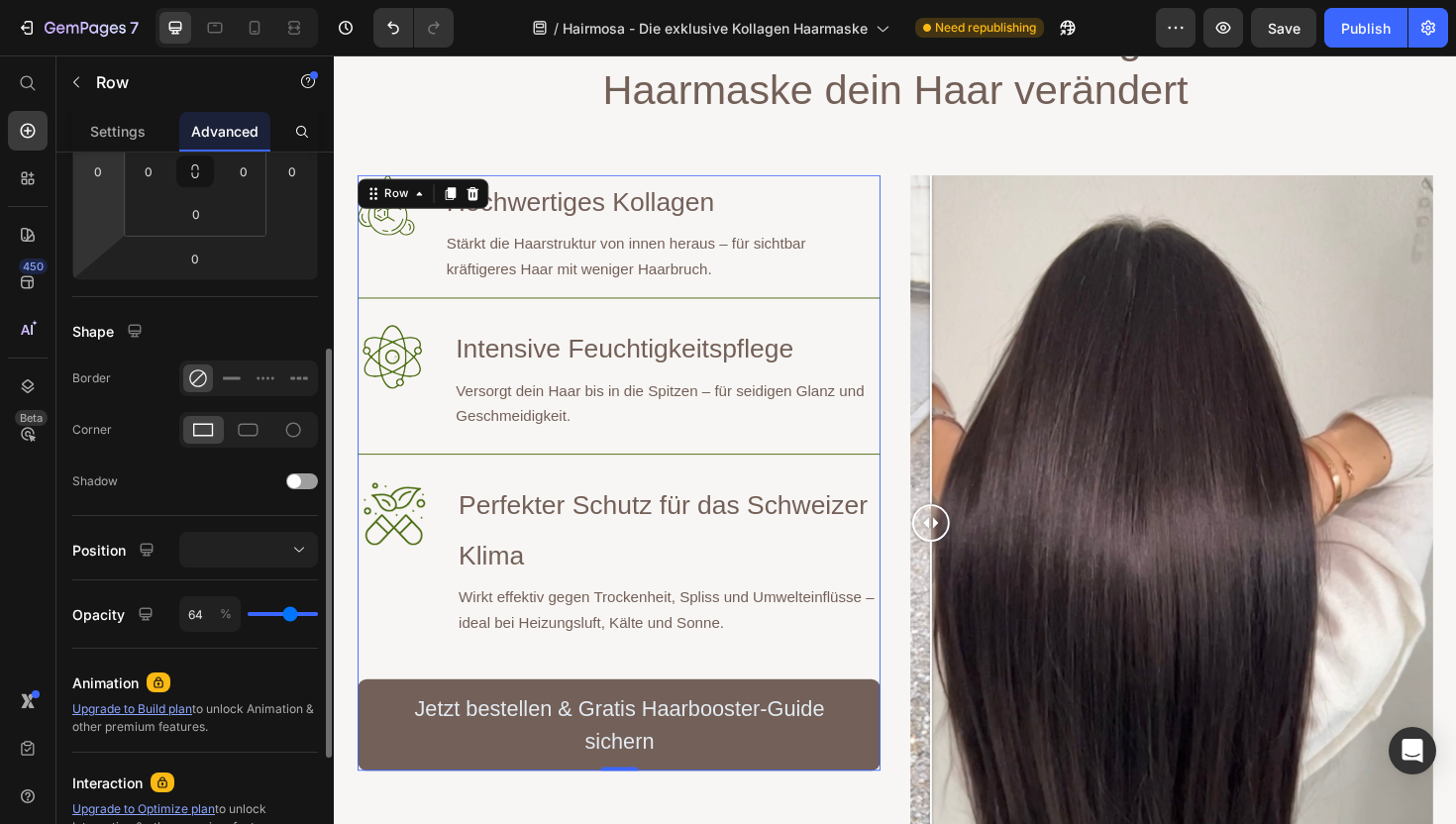 type on "61" 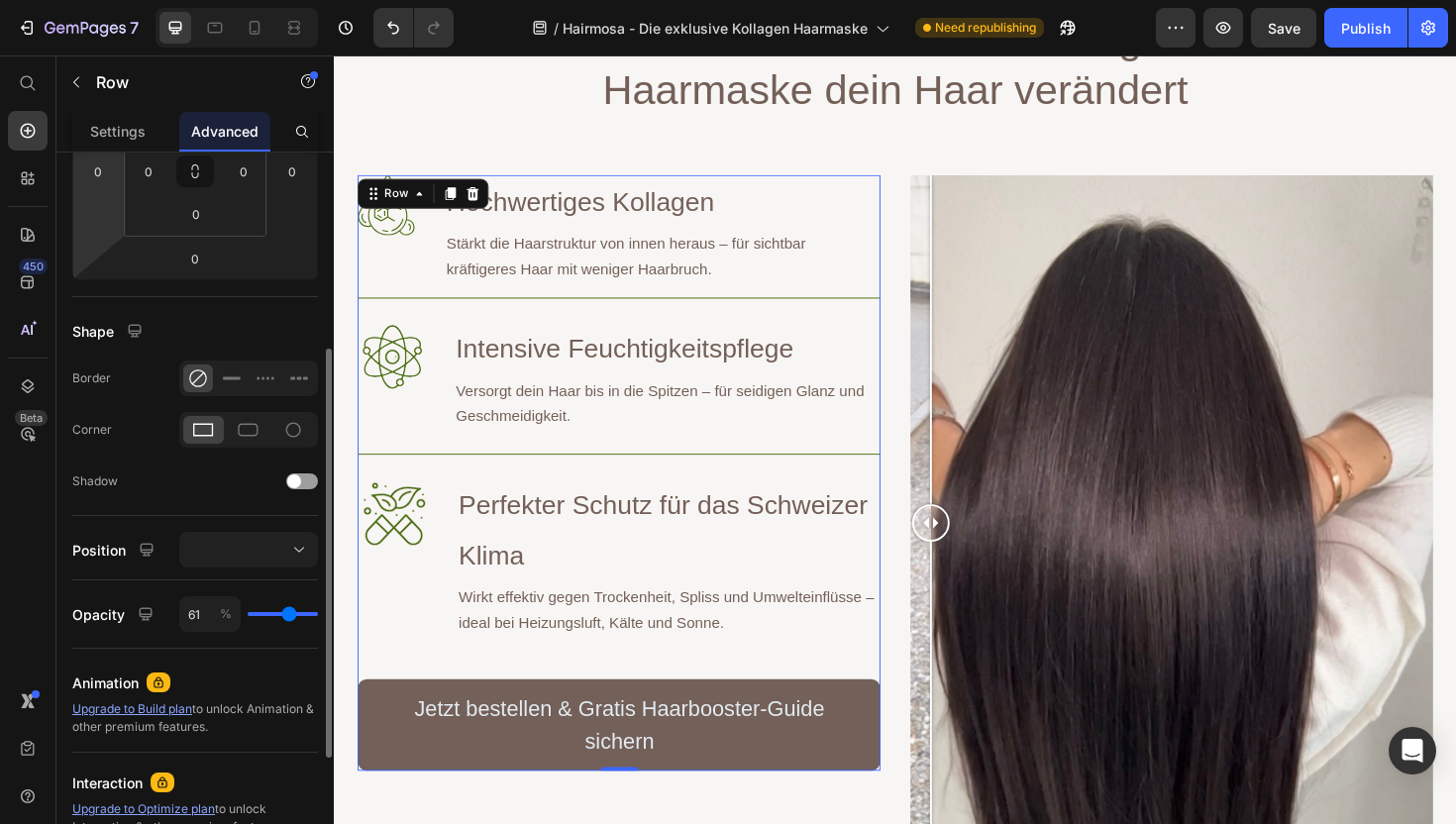 type on "59" 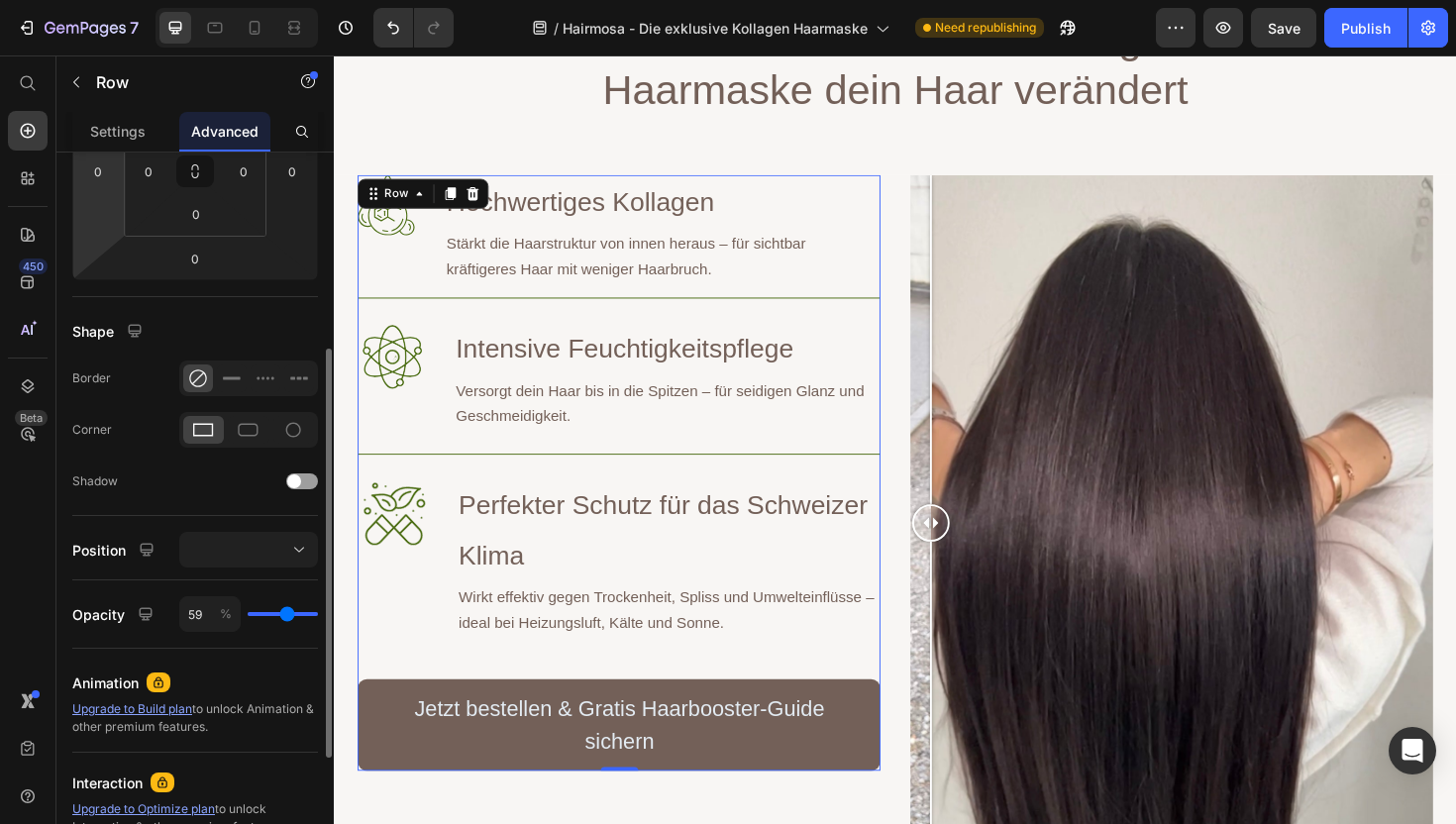 type on "57" 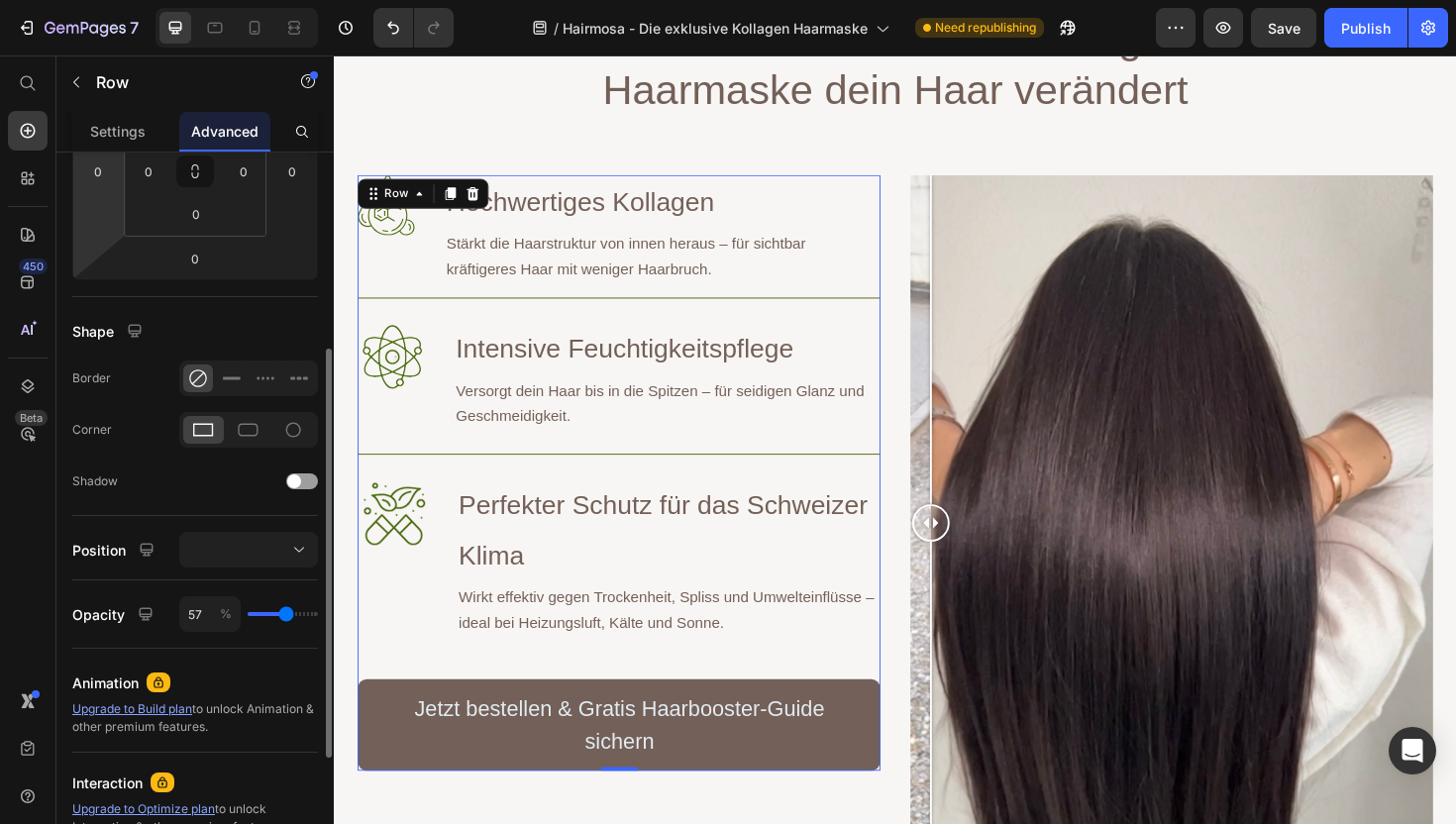 type on "54" 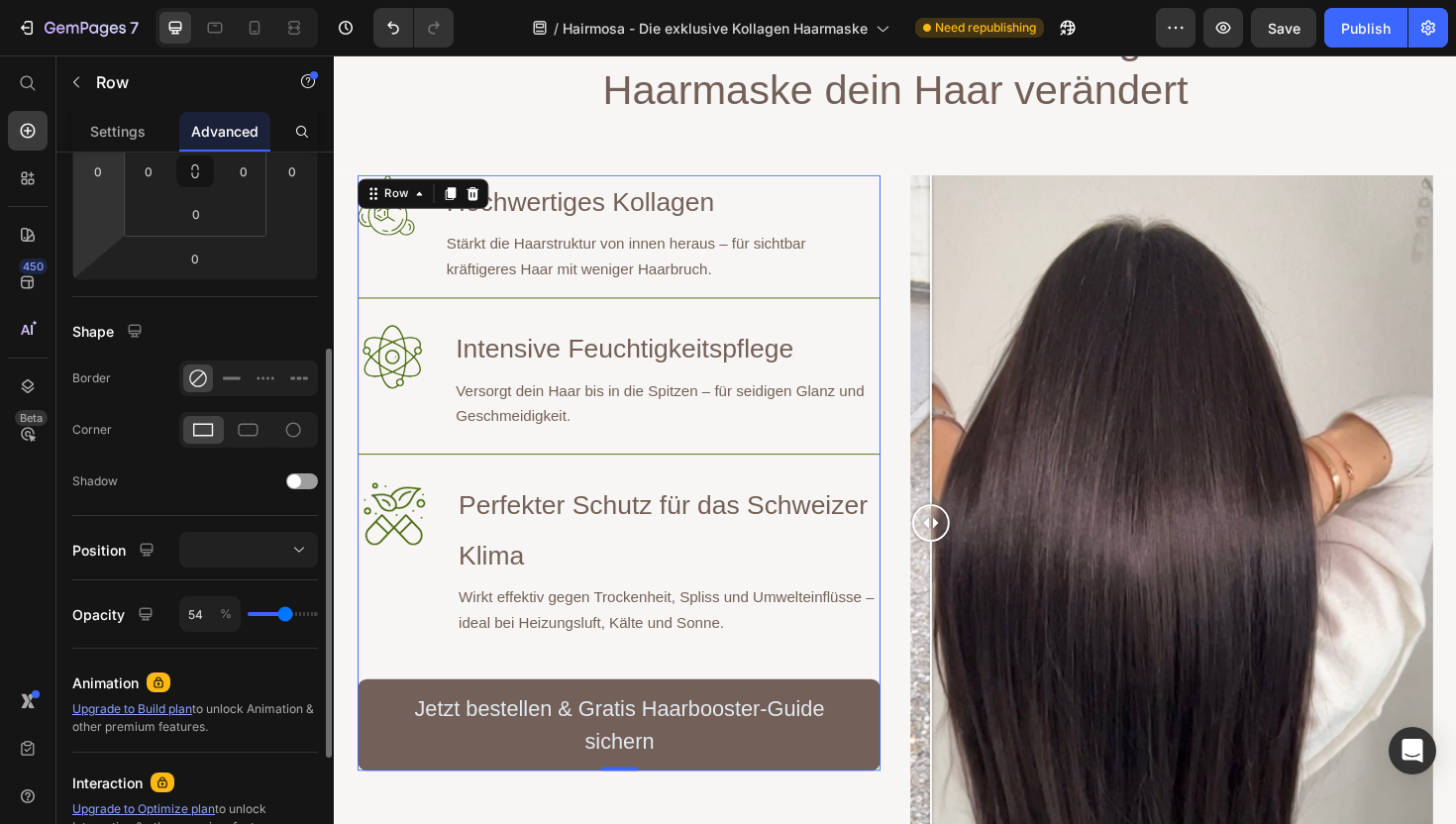 type on "52" 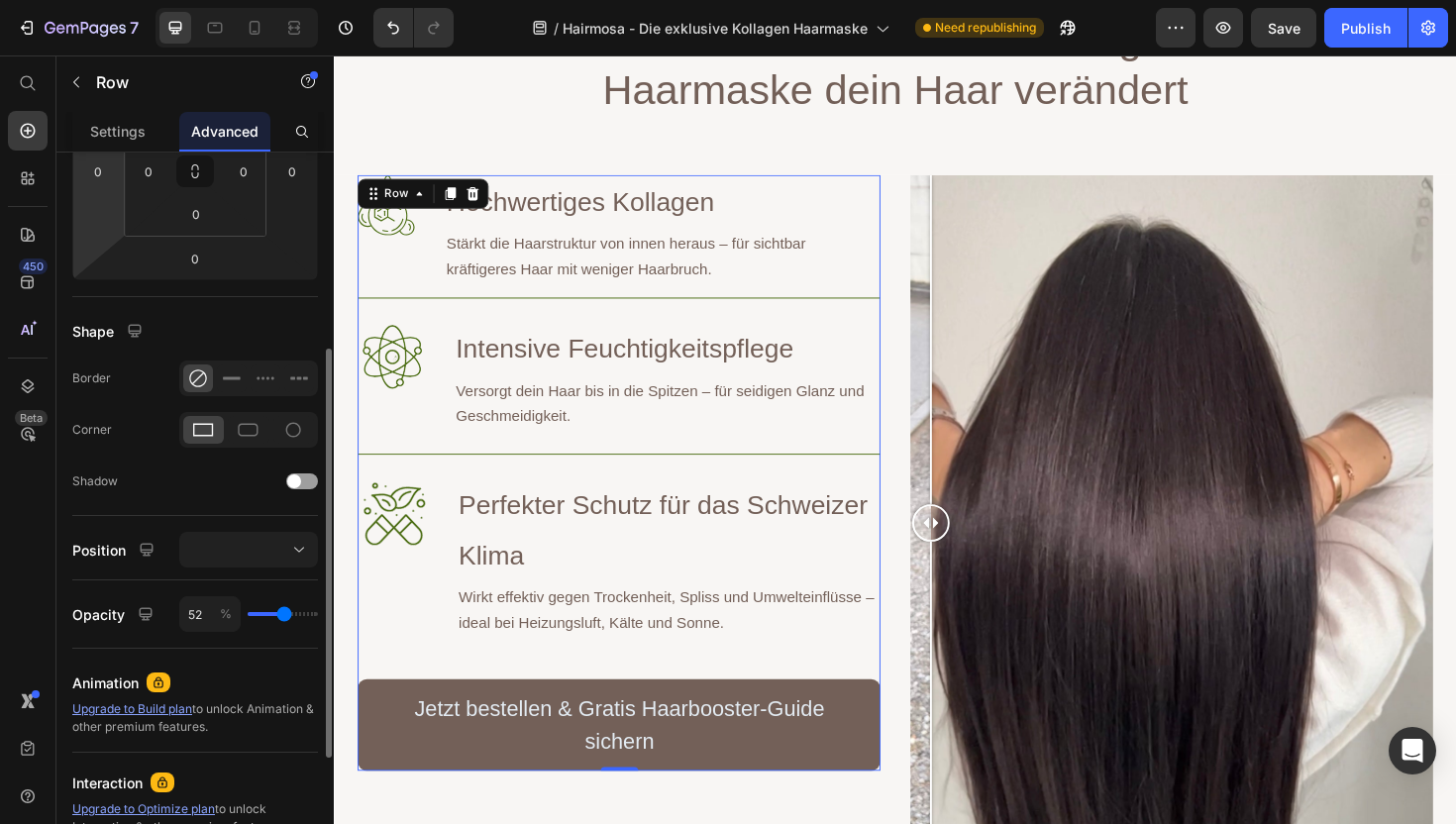 type on "50" 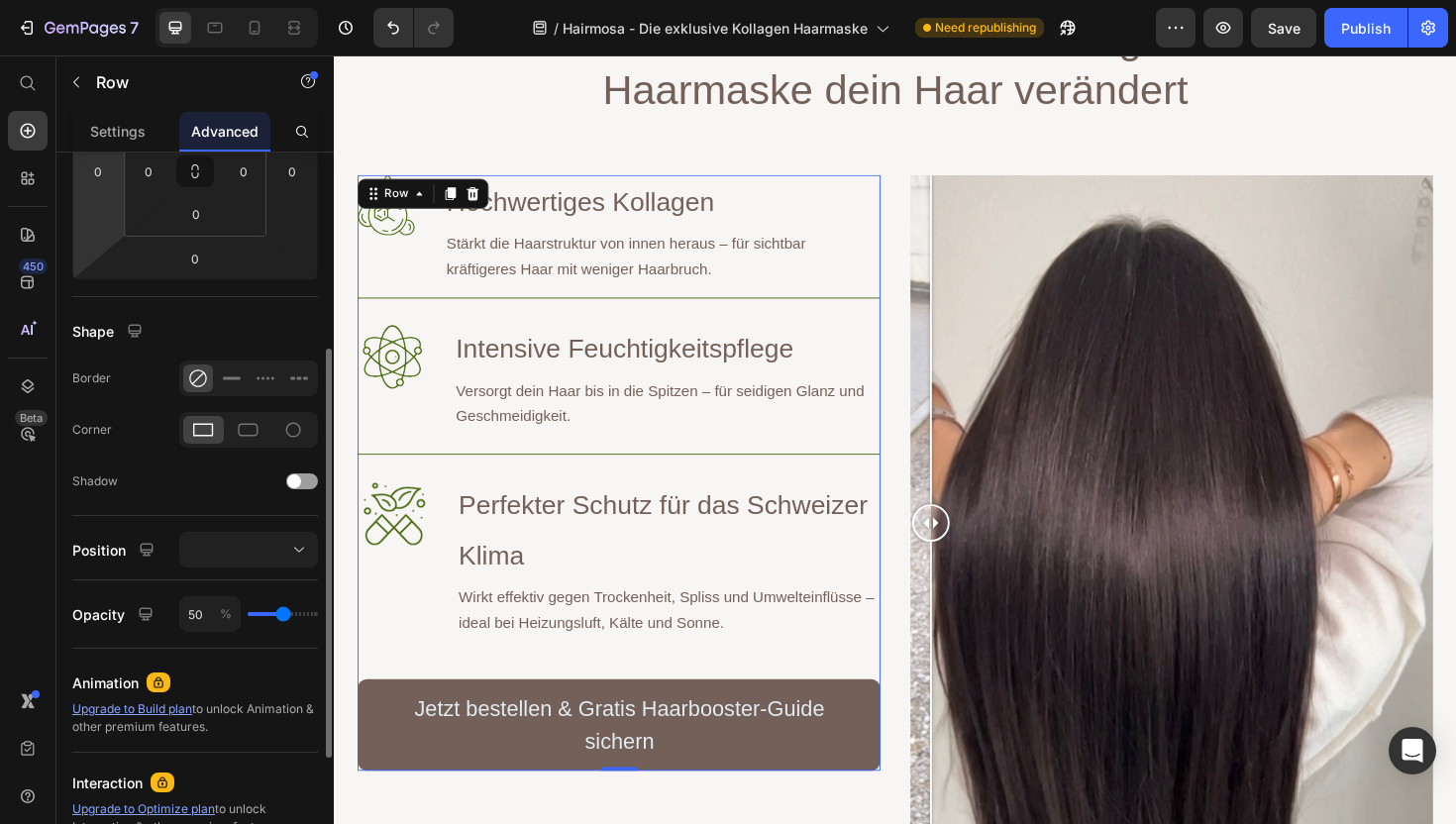 type on "48" 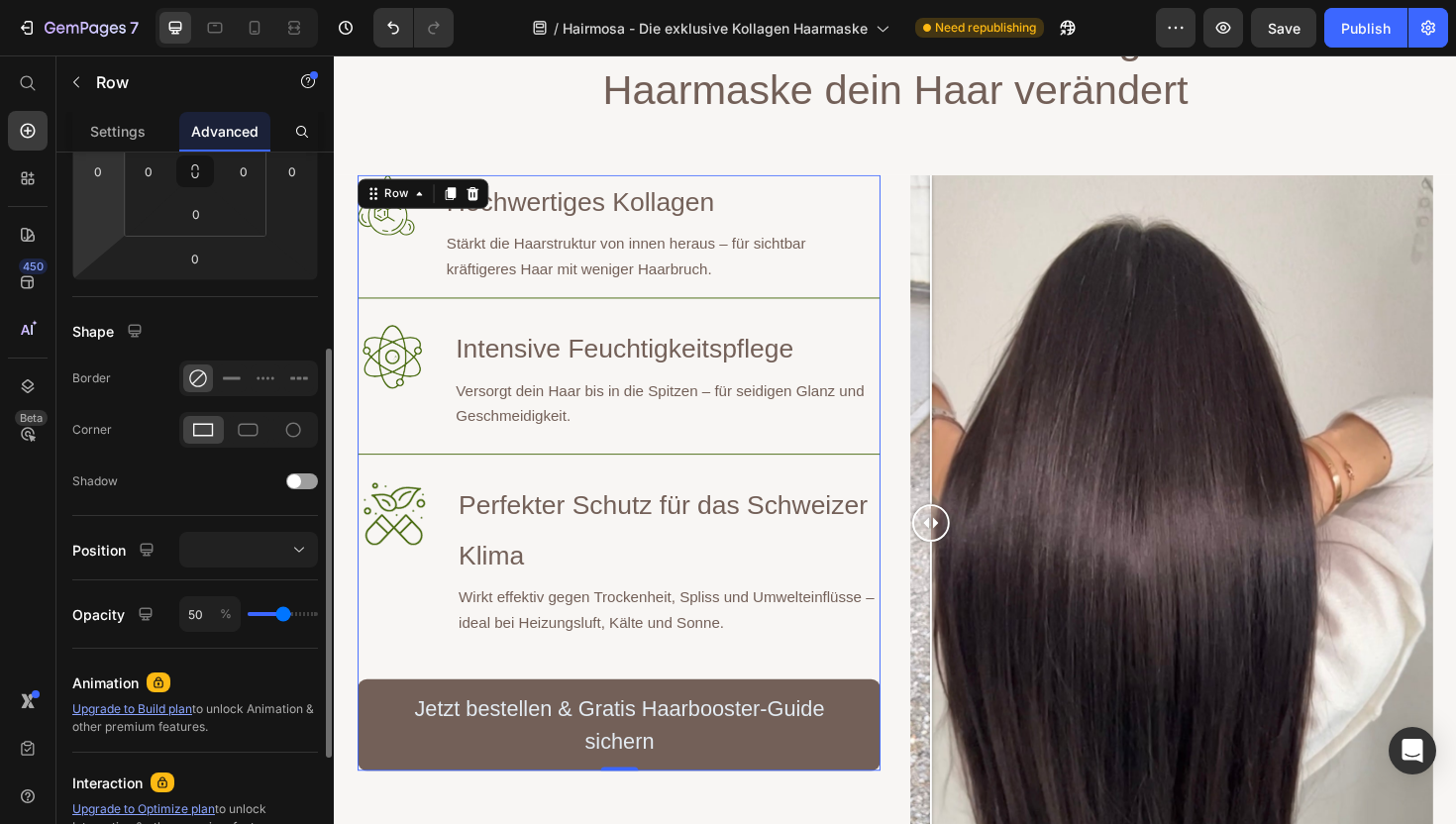 type on "48" 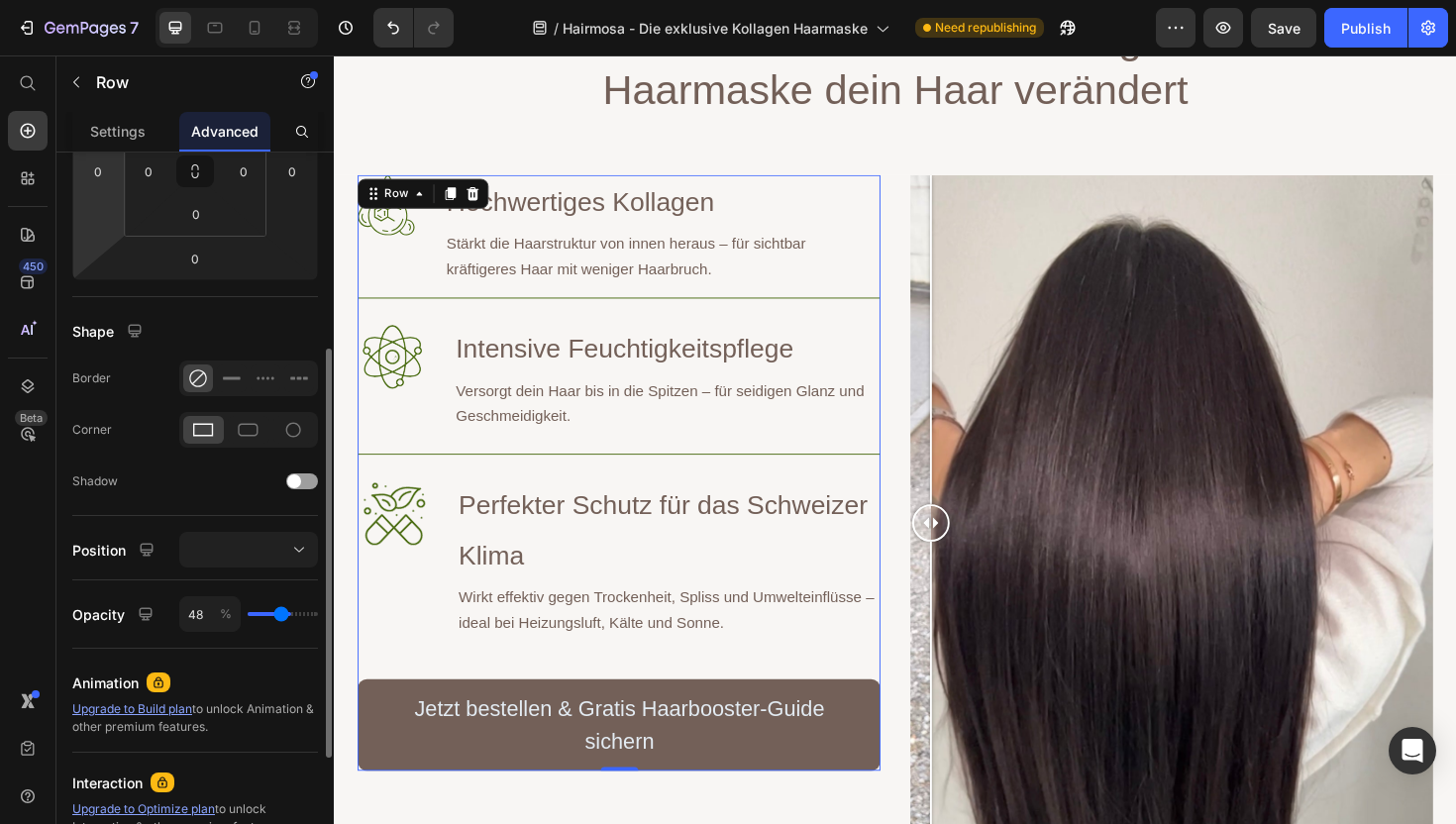 type on "45" 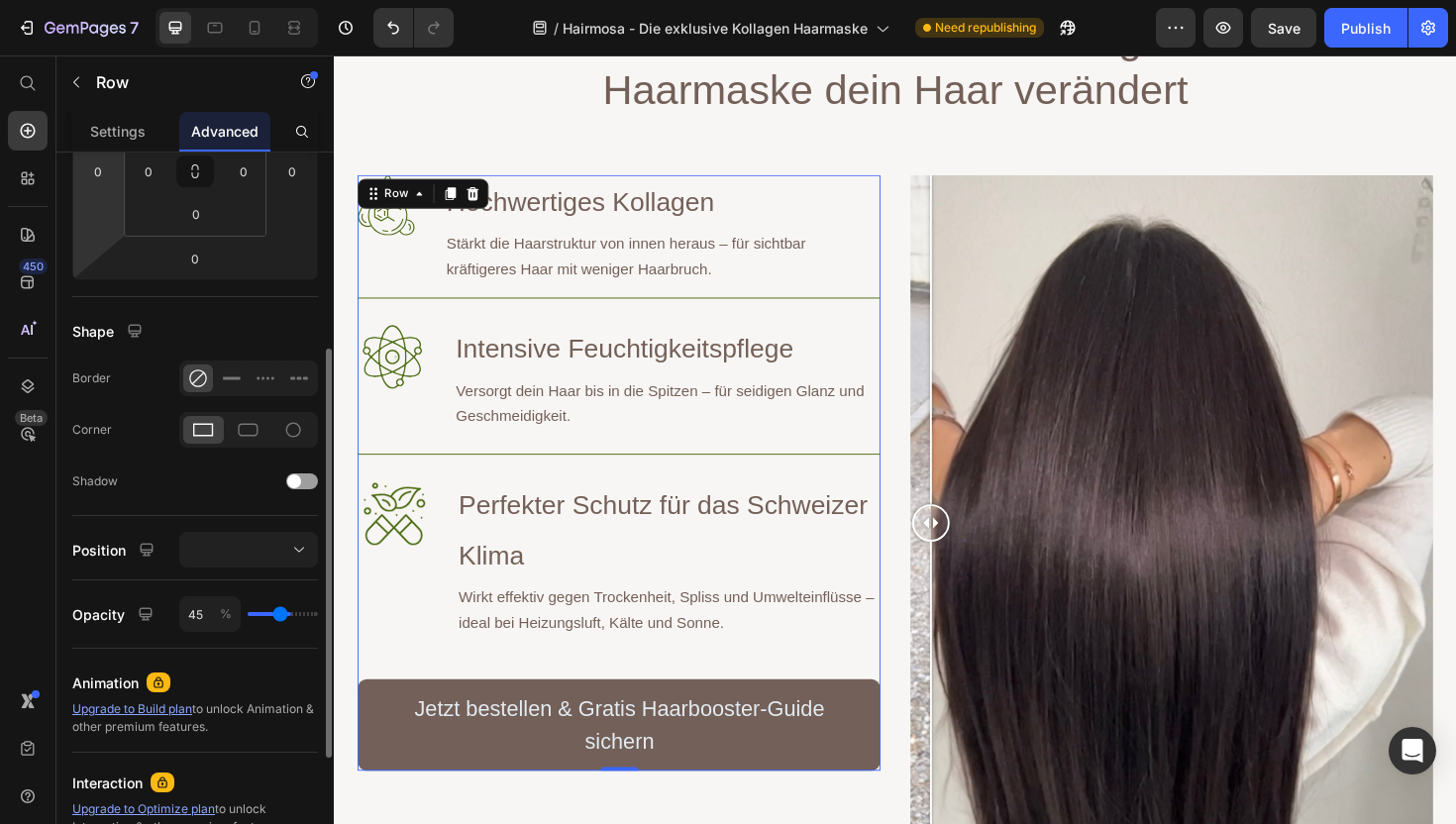 type on "43" 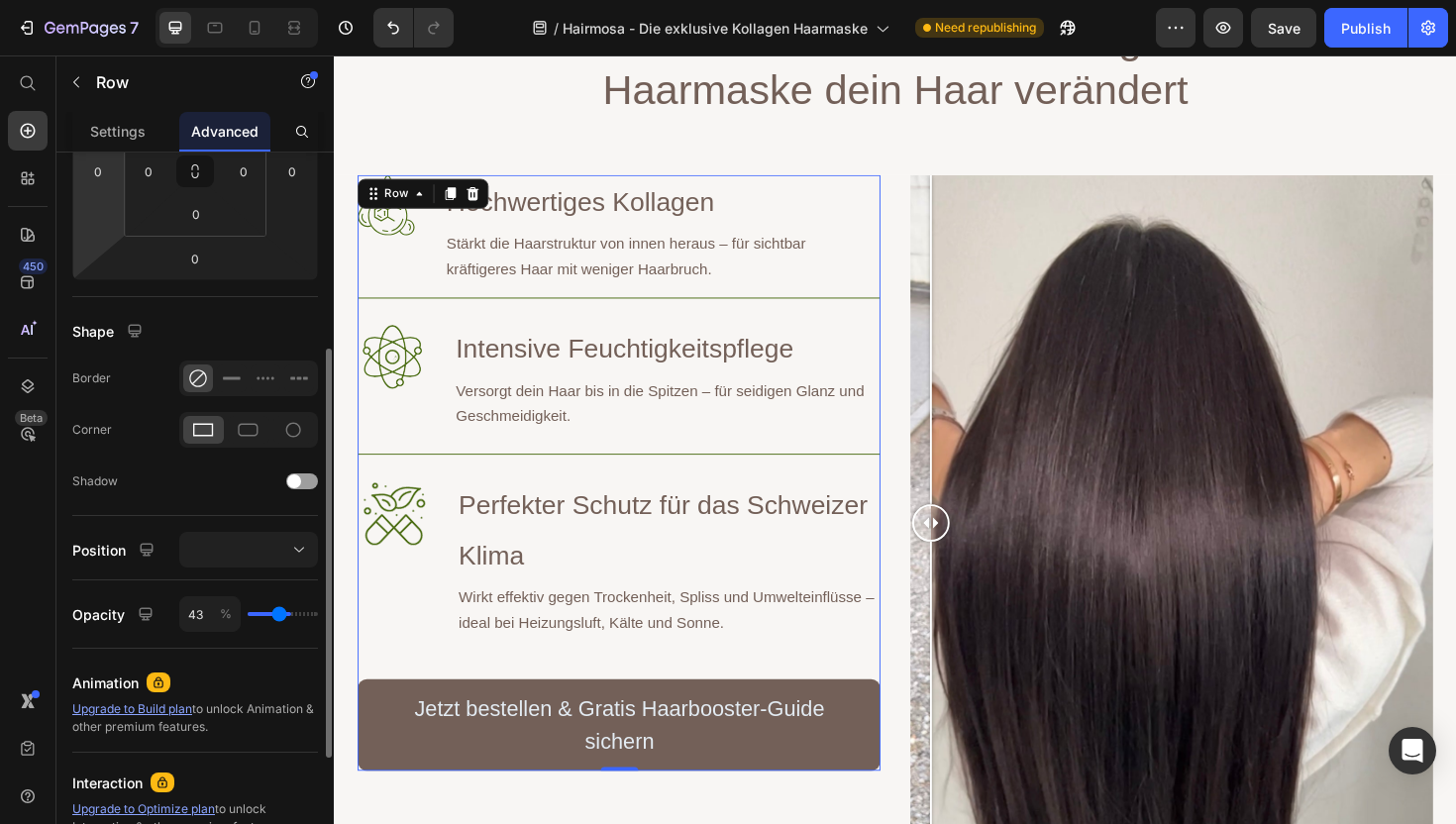 type on "41" 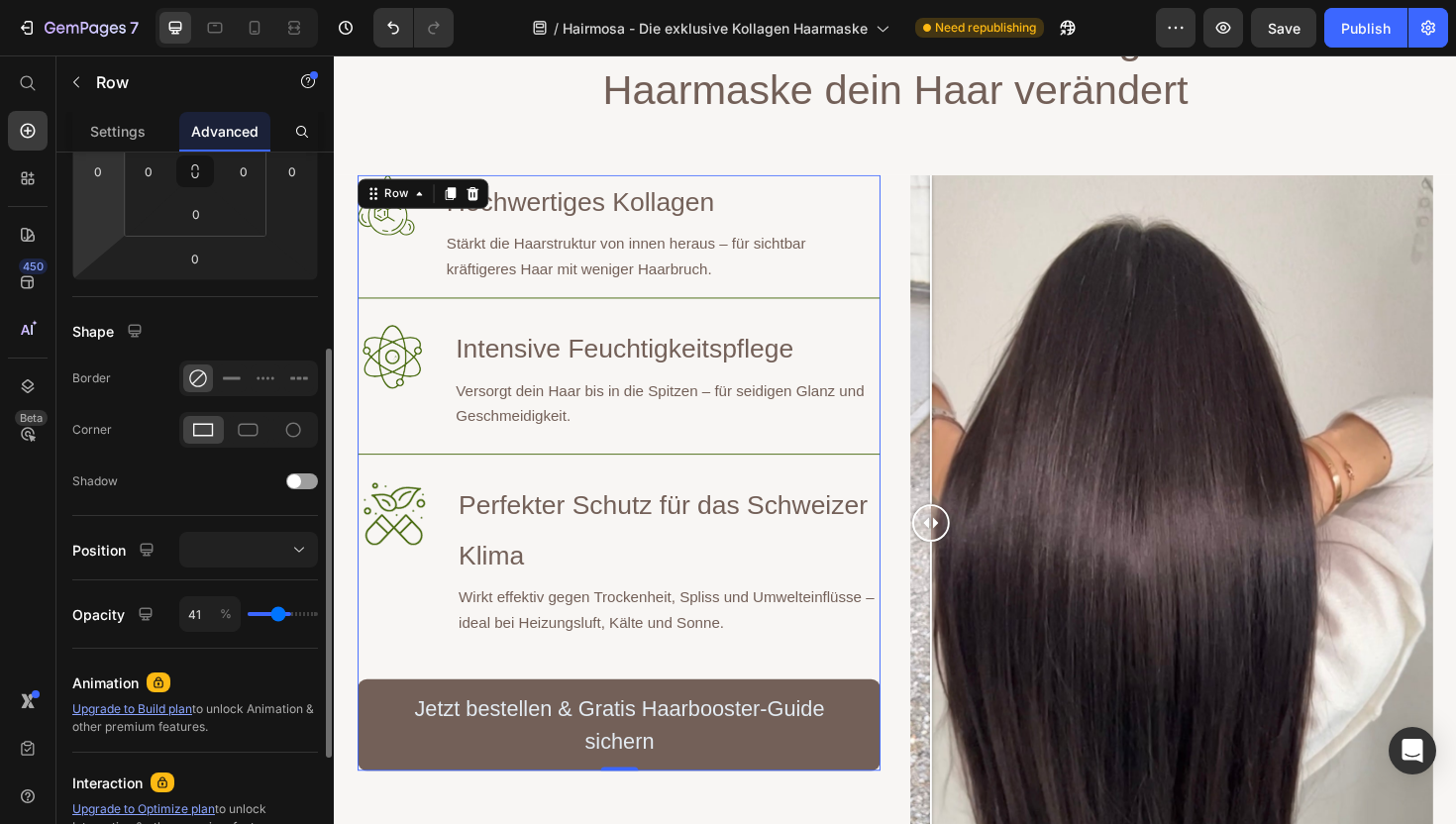type on "39" 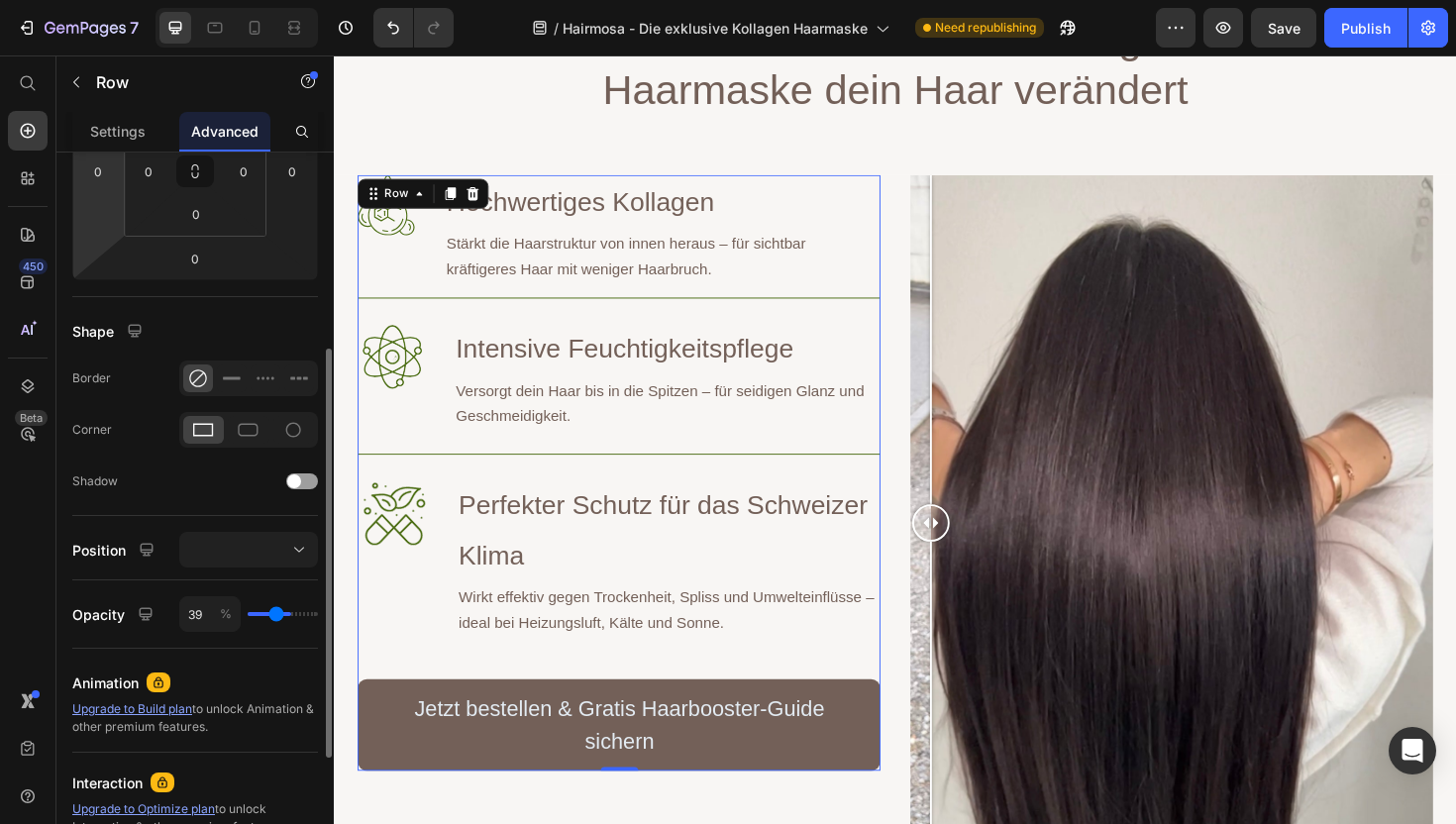 type on "37" 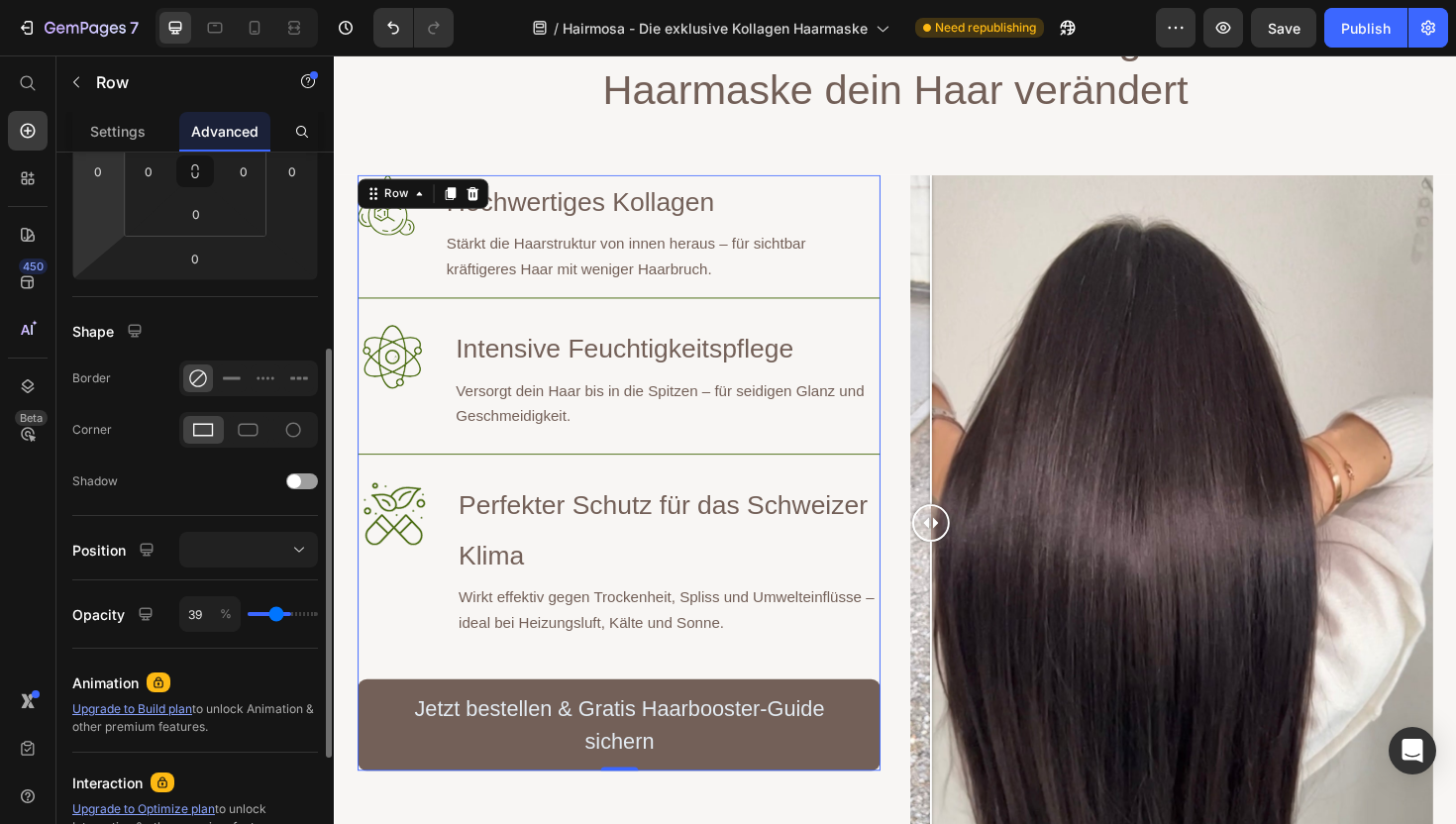 type on "37" 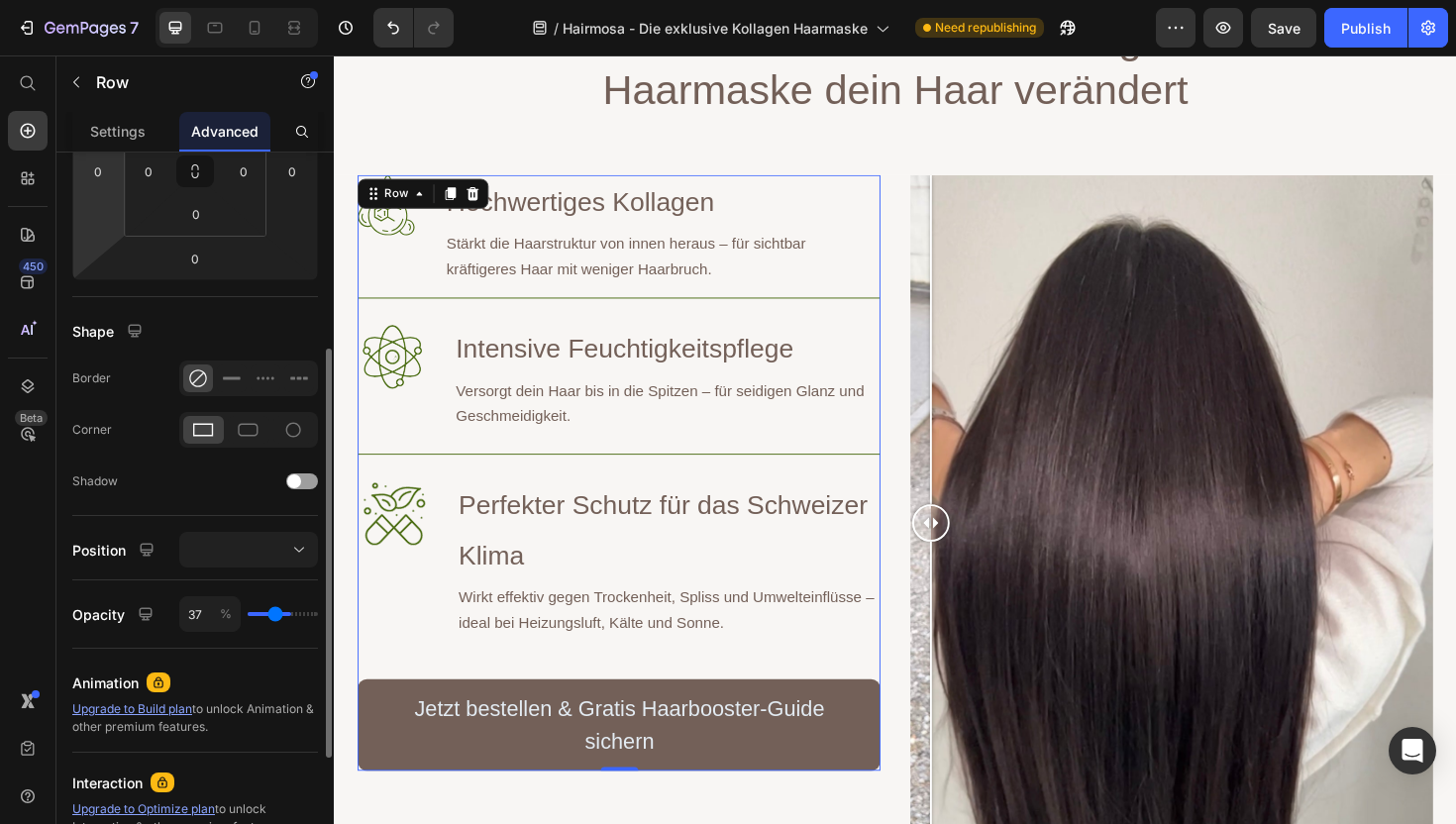 type on "36" 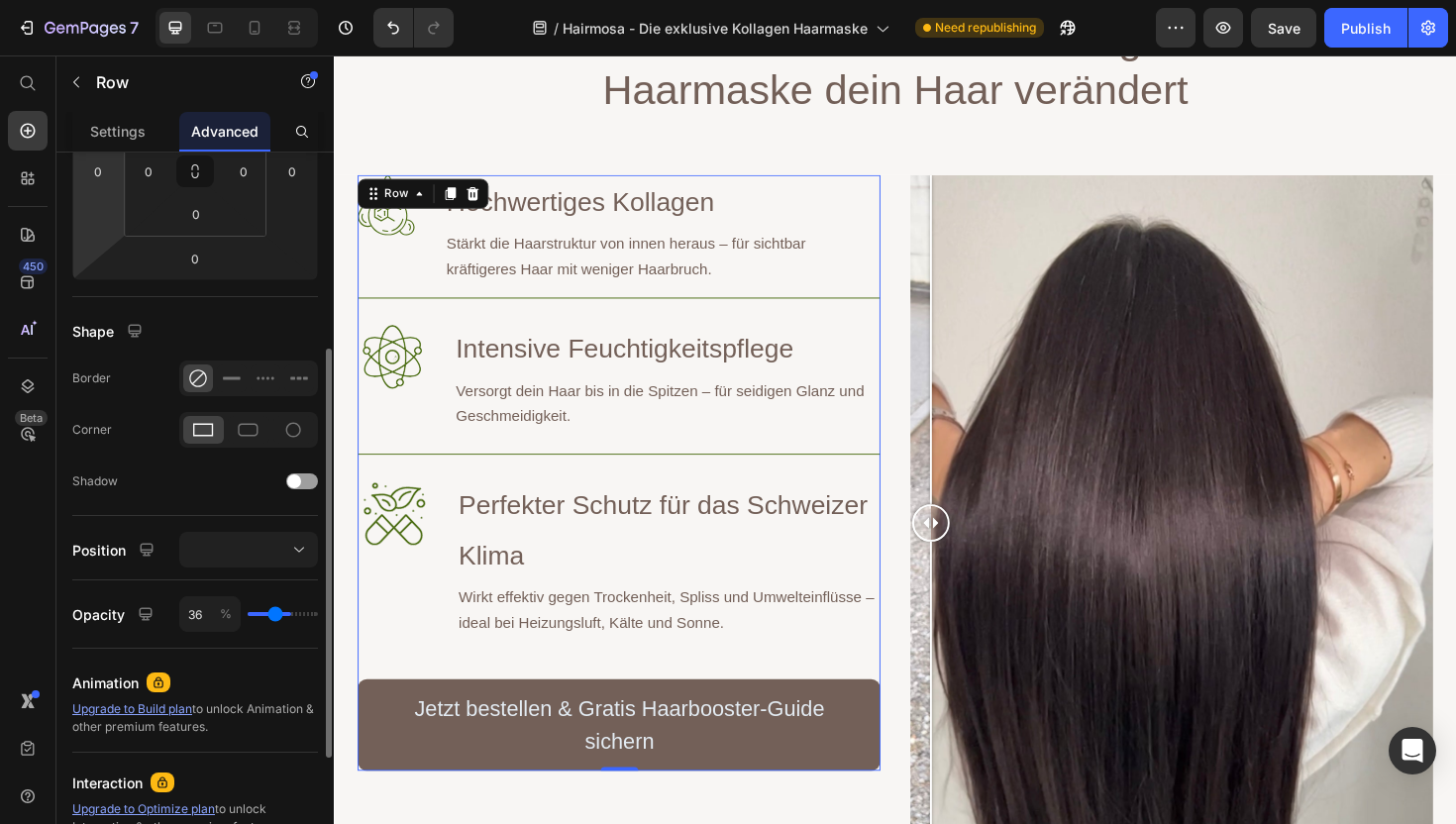 type on "35" 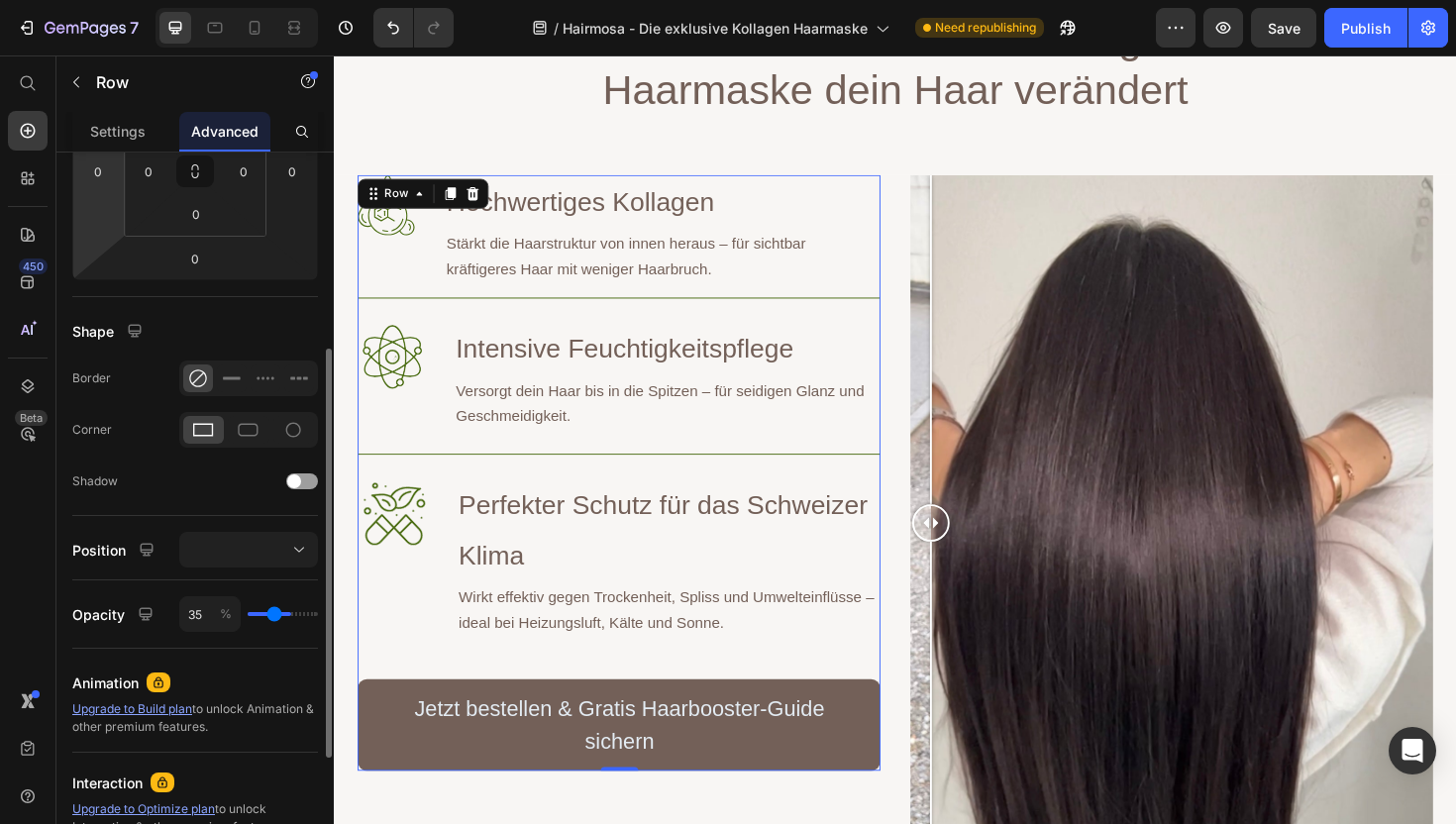drag, startPoint x: 309, startPoint y: 621, endPoint x: 273, endPoint y: 622, distance: 36.013886 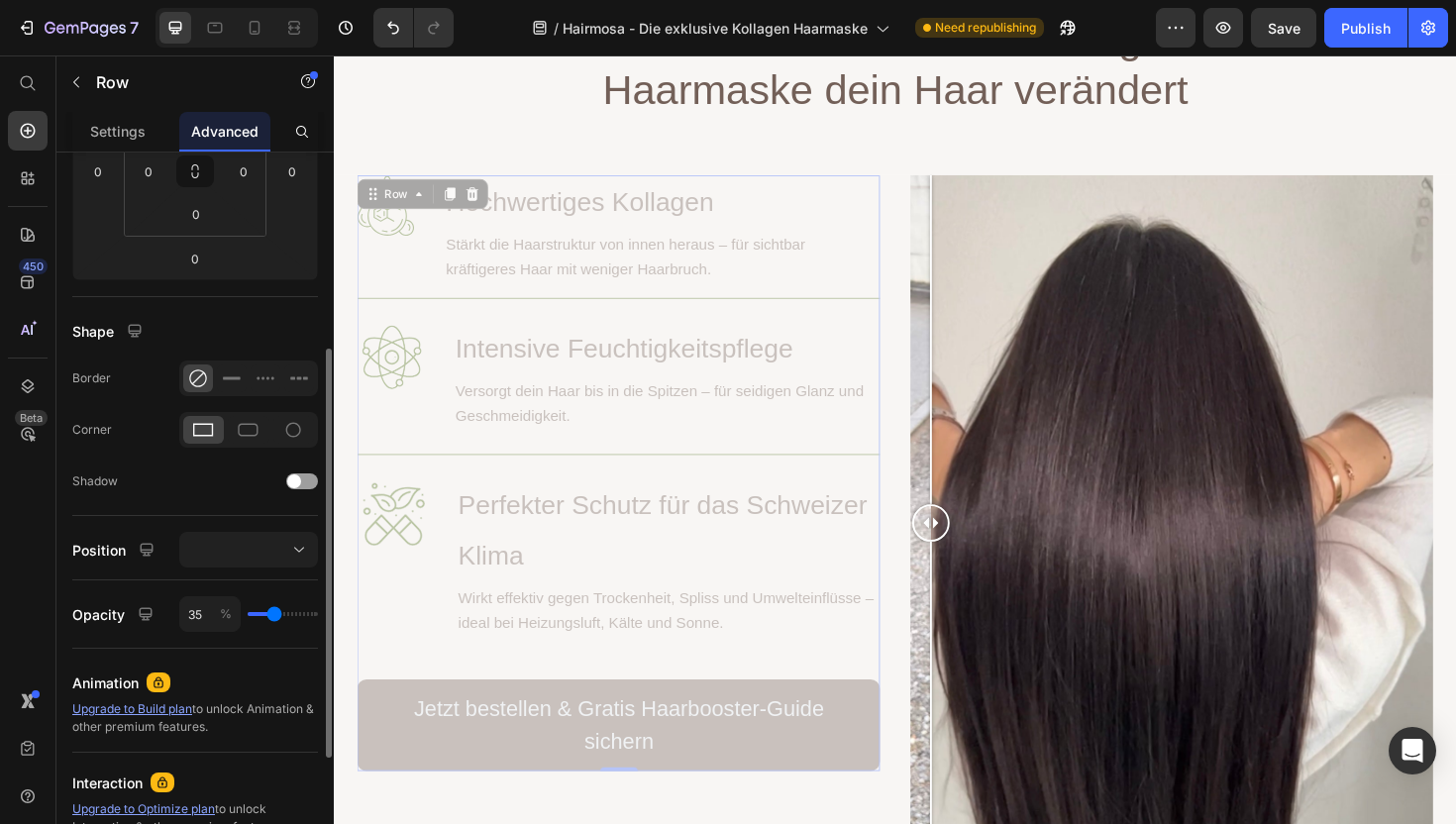 type on "43" 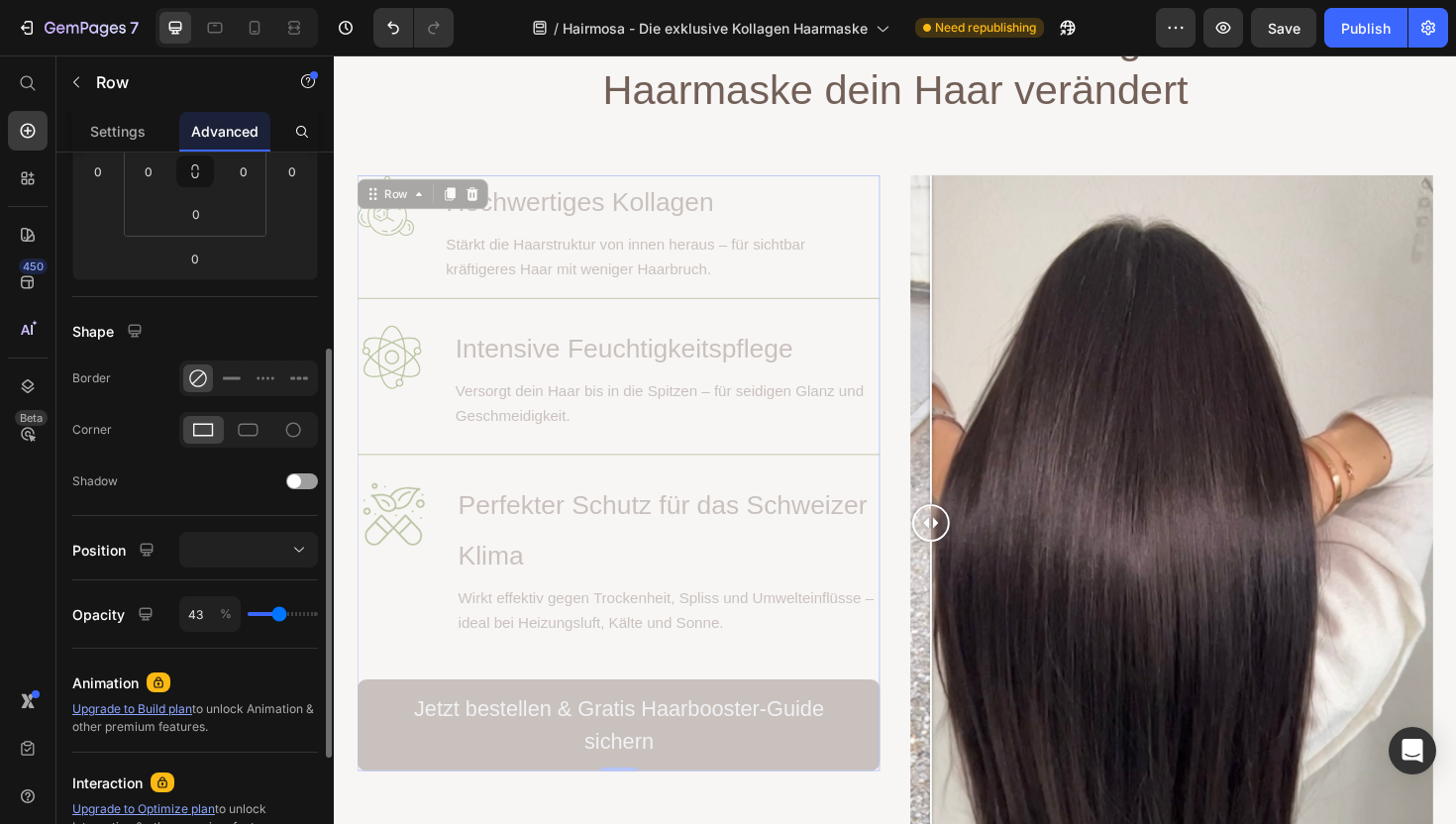 type on "50" 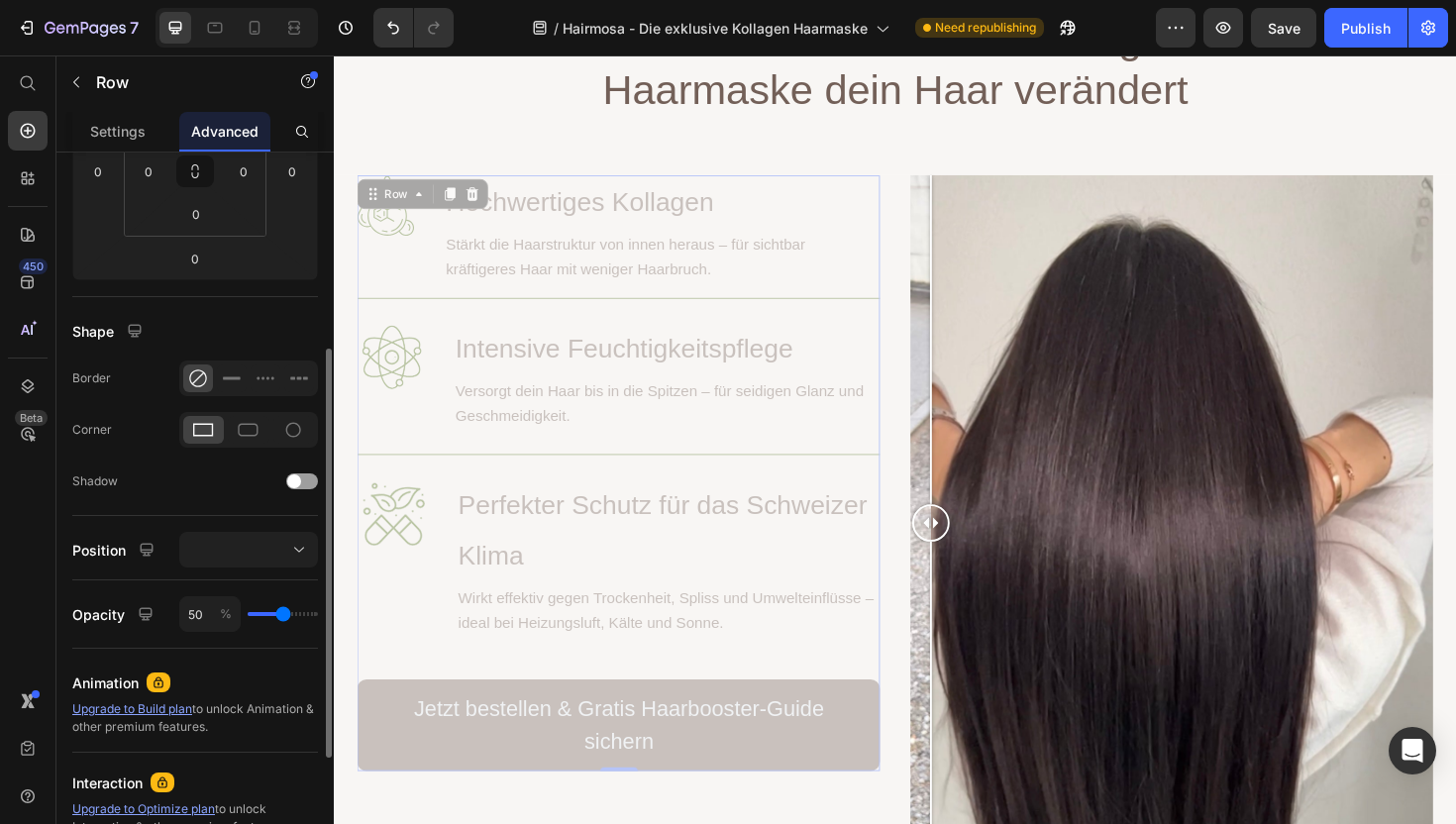 type on "59" 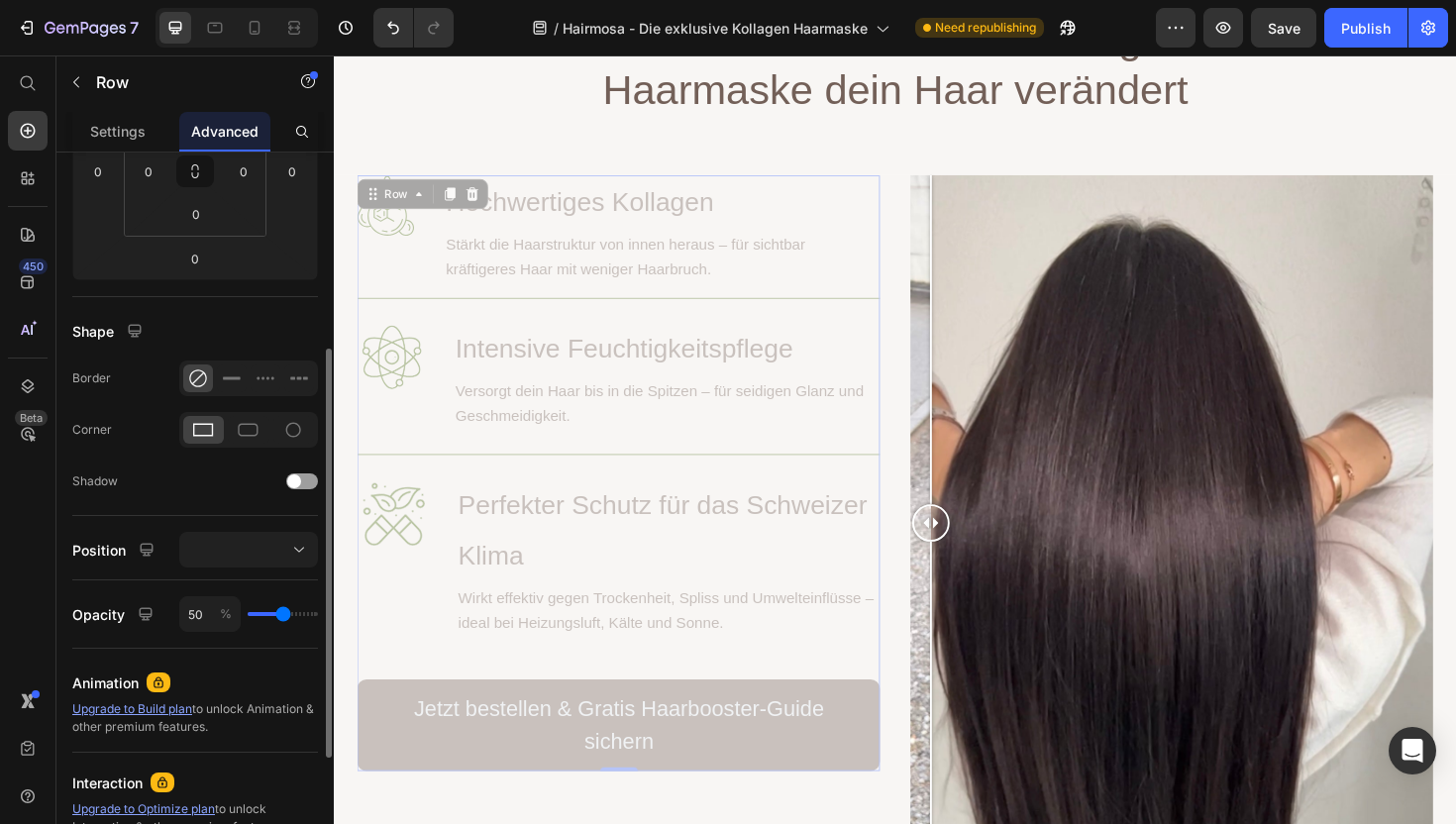 type on "59" 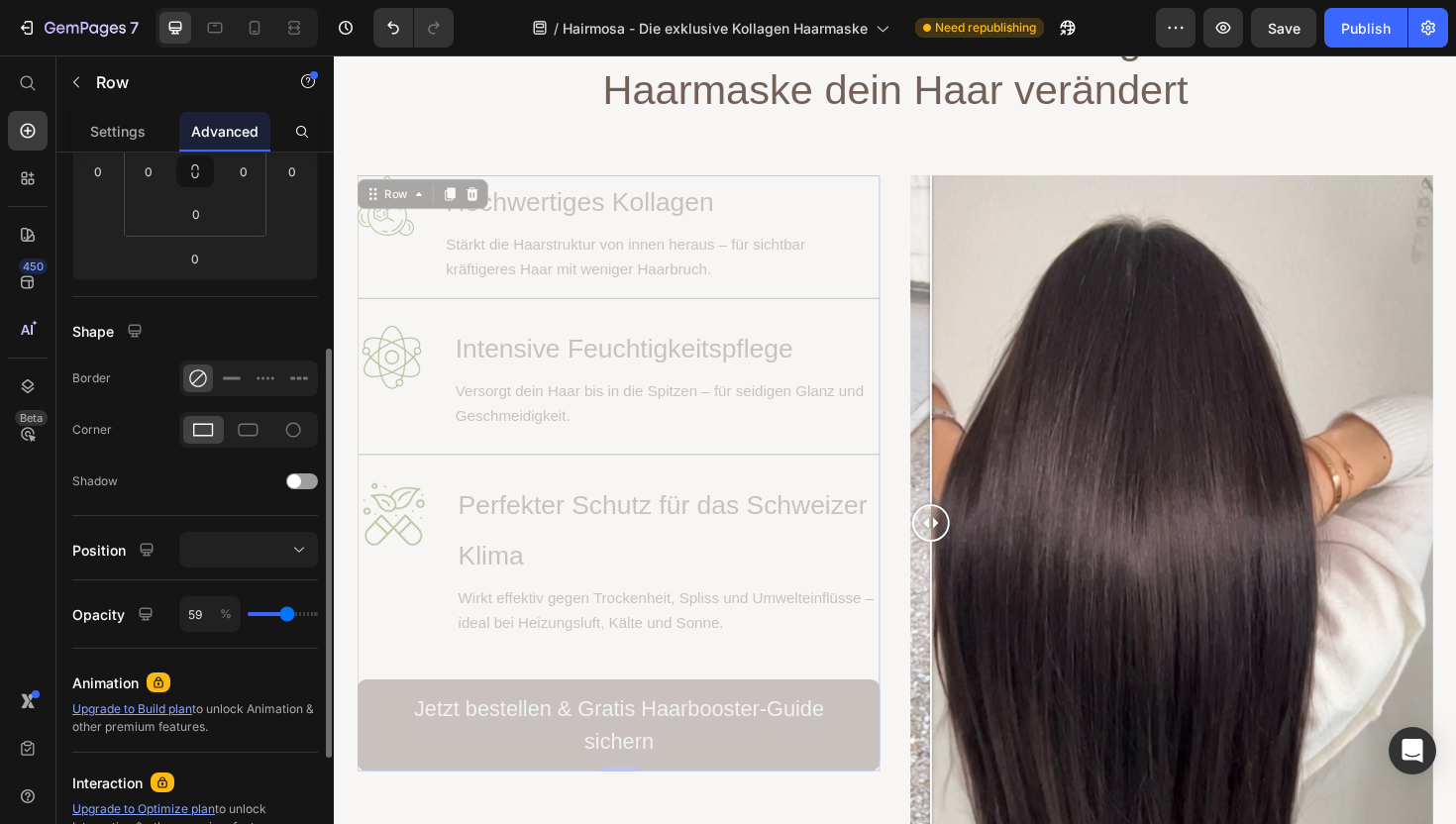 type on "74" 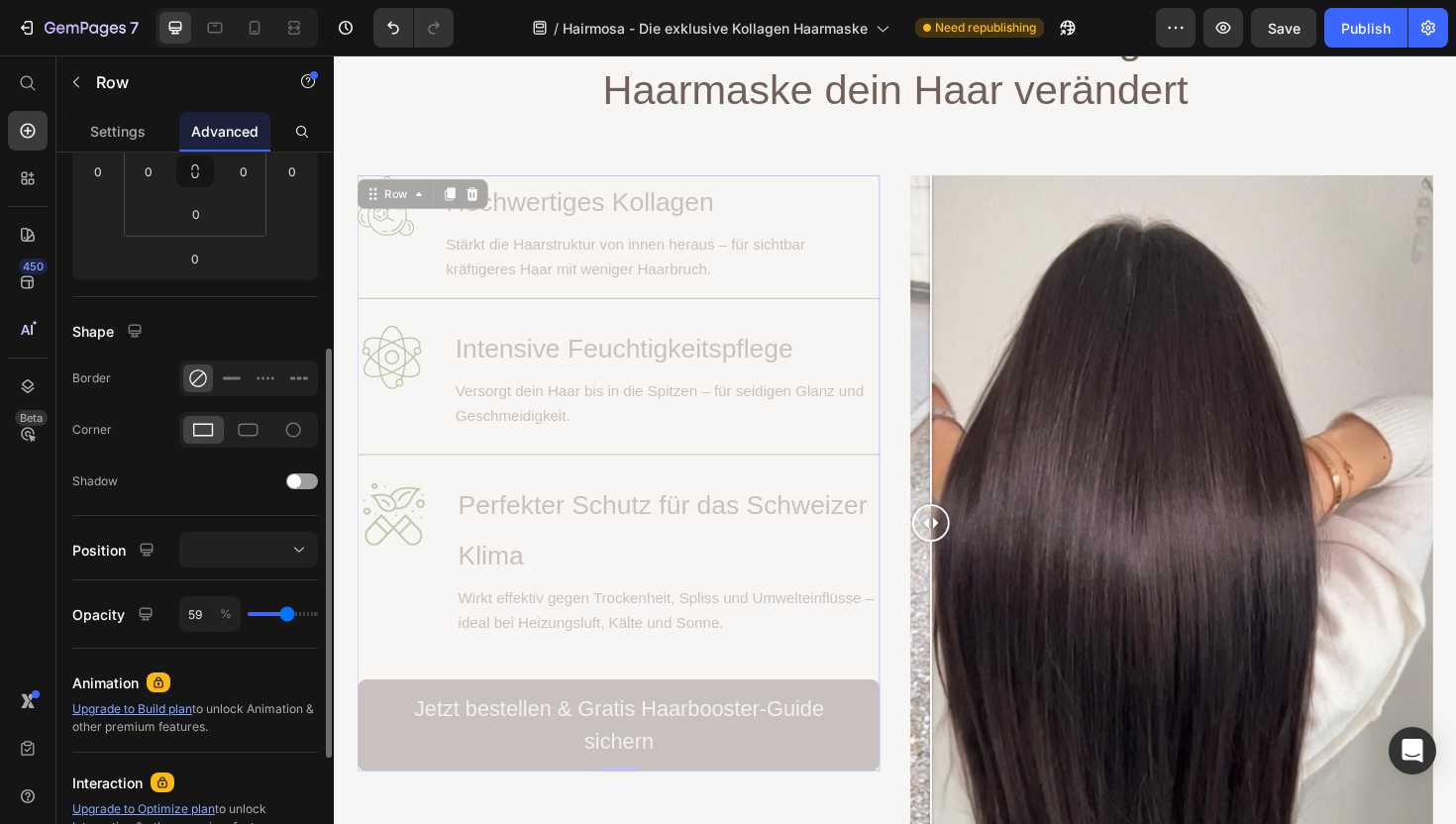 type on "74" 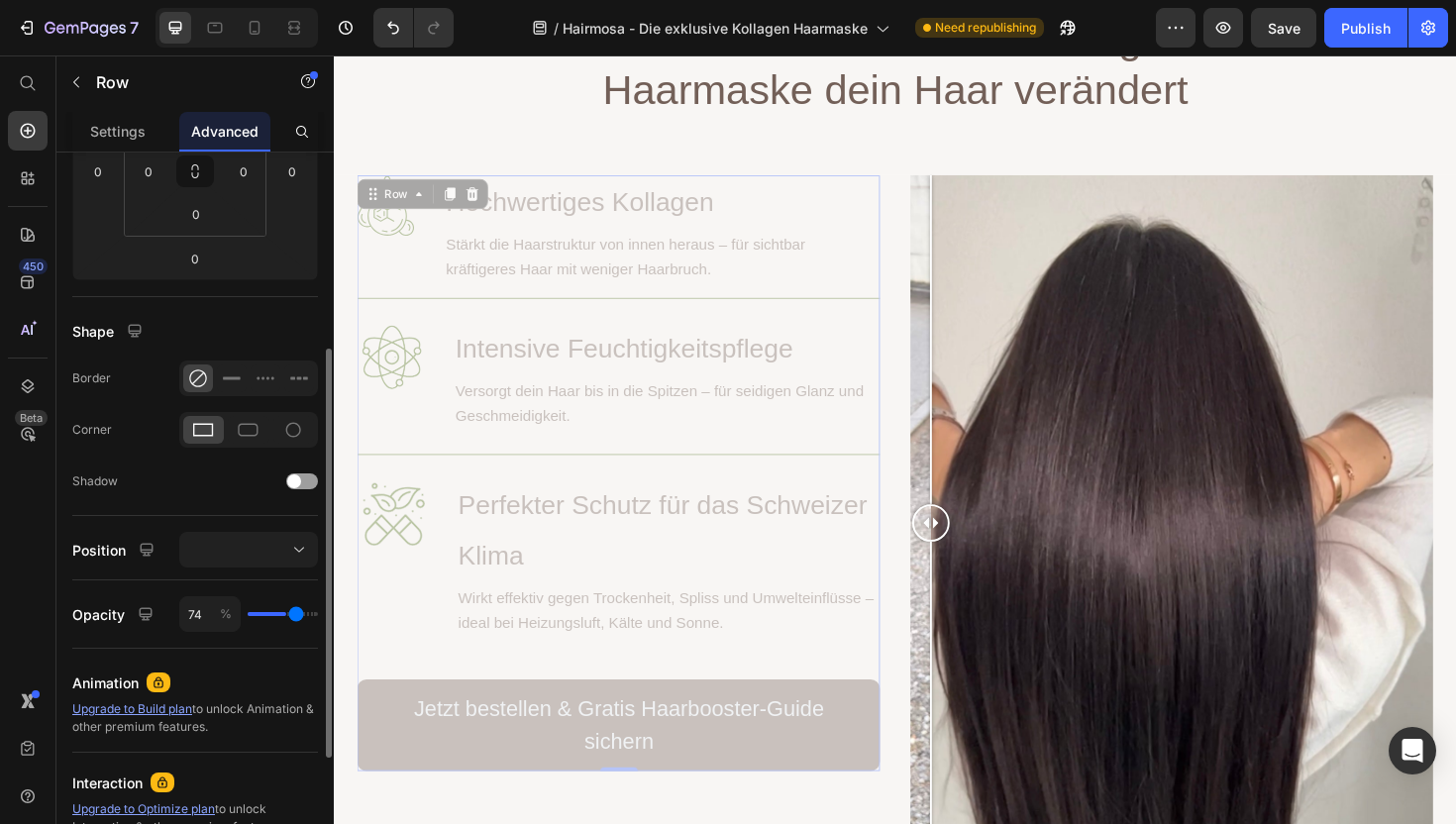 type on "87" 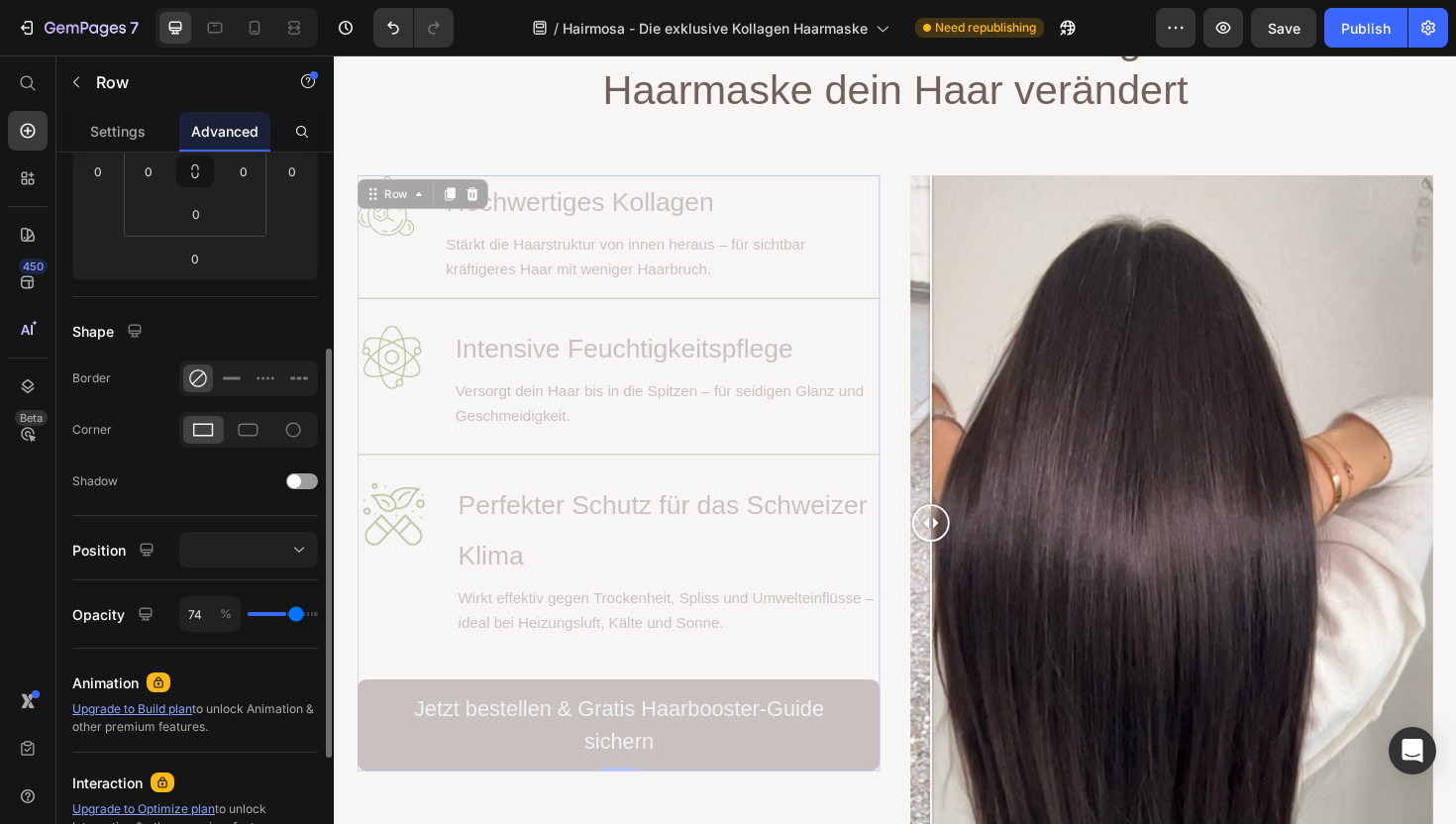 type on "87" 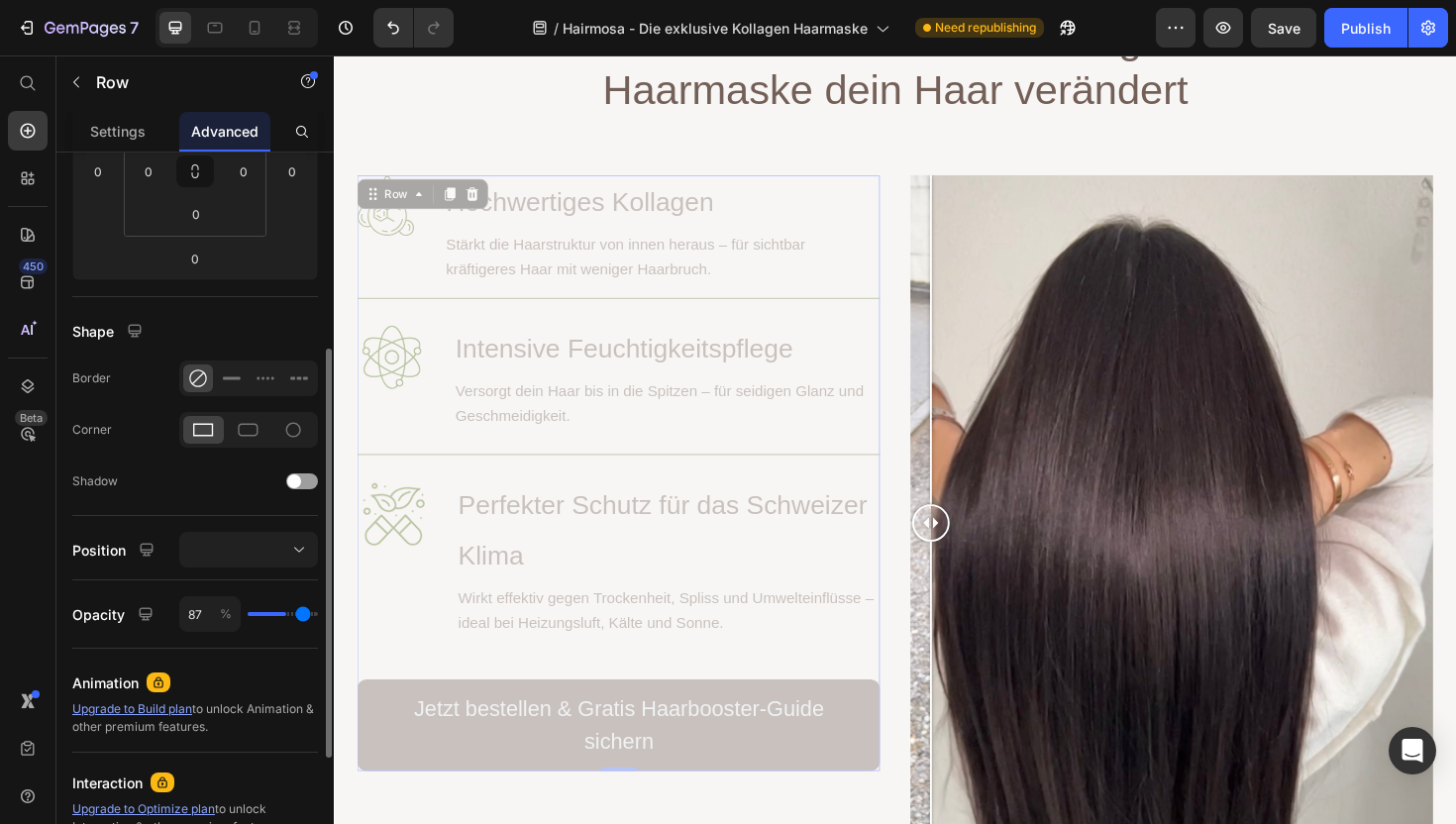 type on "98" 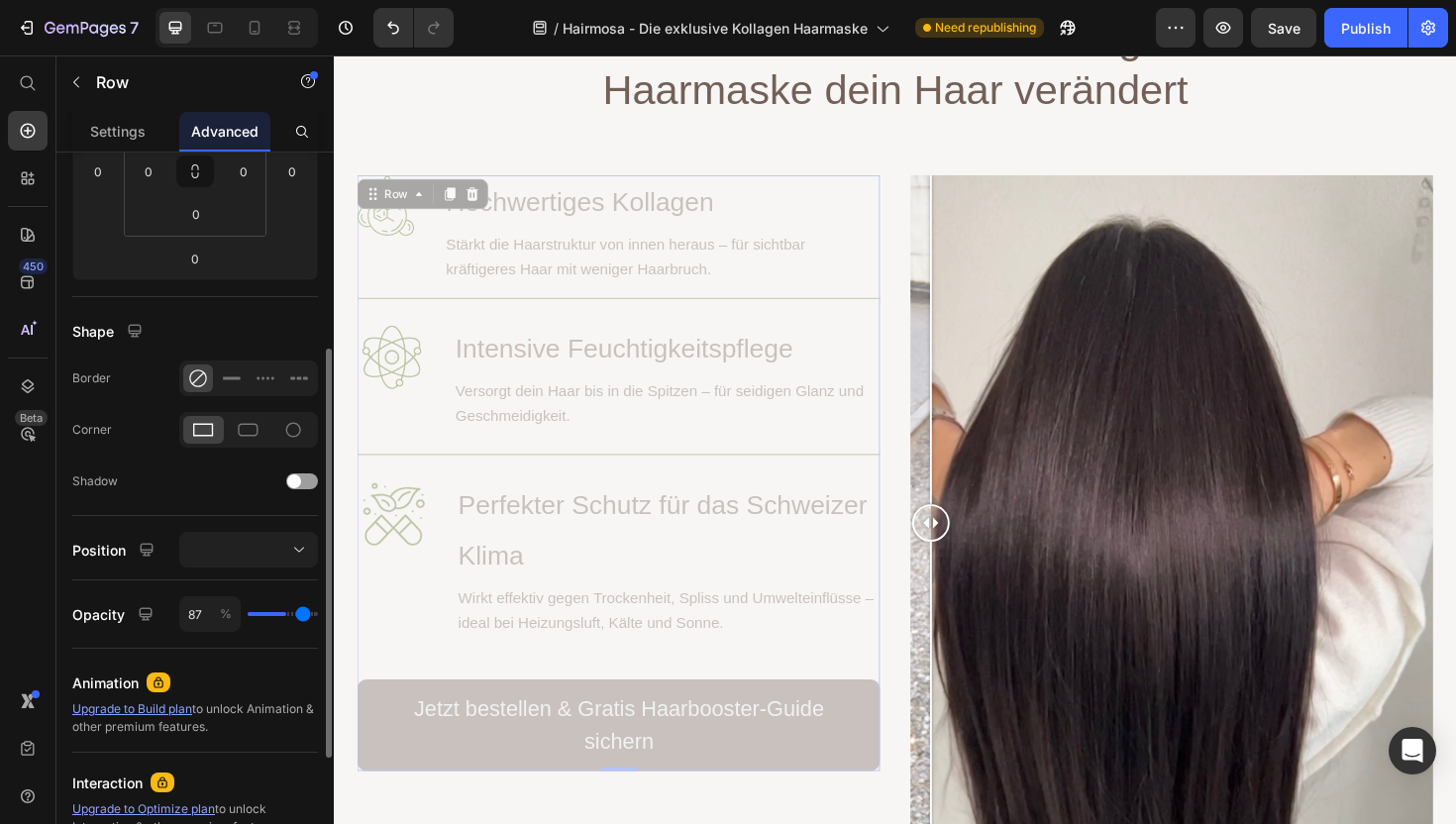 type on "98" 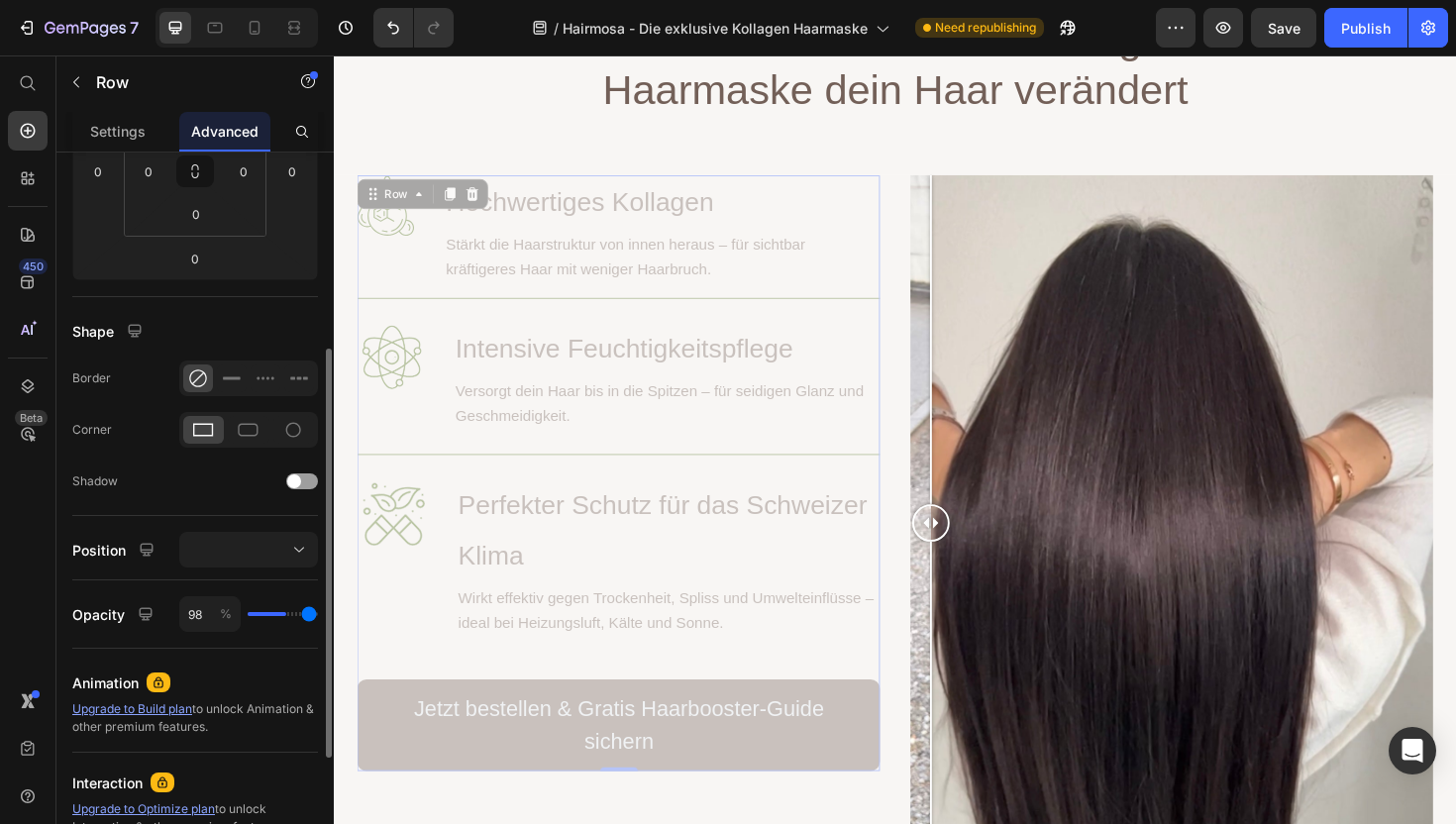 type on "100" 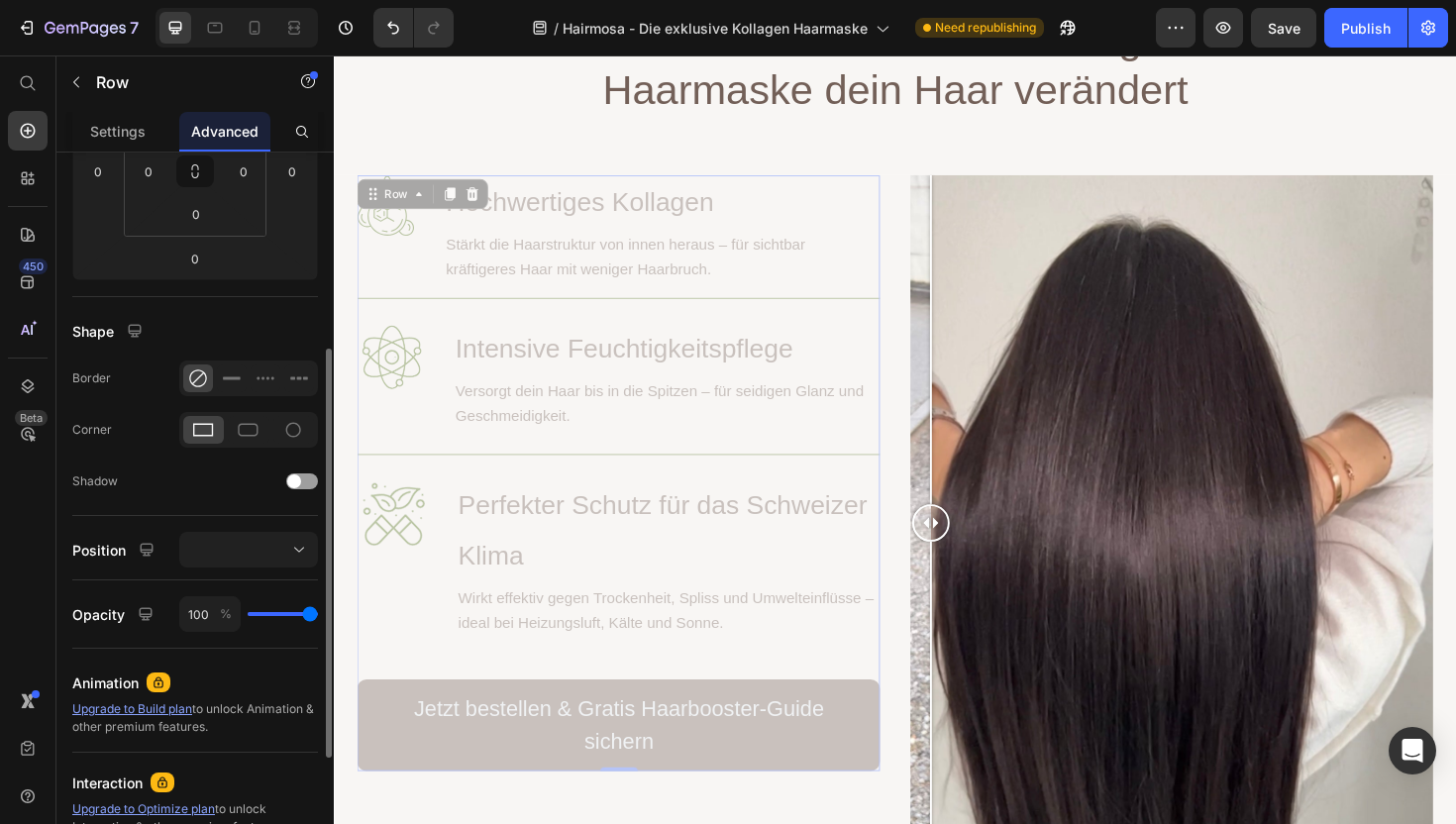 drag, startPoint x: 277, startPoint y: 617, endPoint x: 348, endPoint y: 613, distance: 71.11259 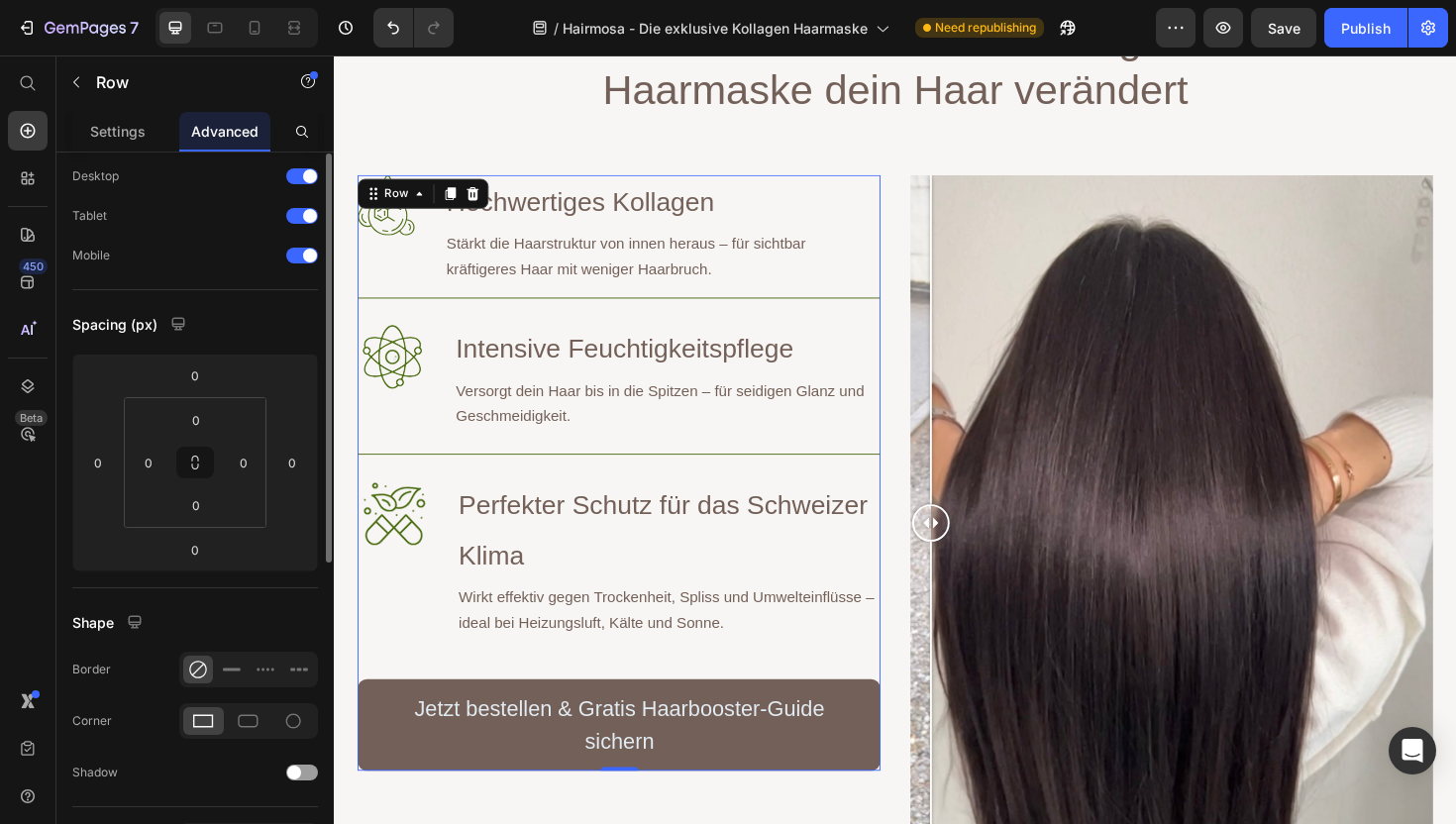 scroll, scrollTop: 0, scrollLeft: 0, axis: both 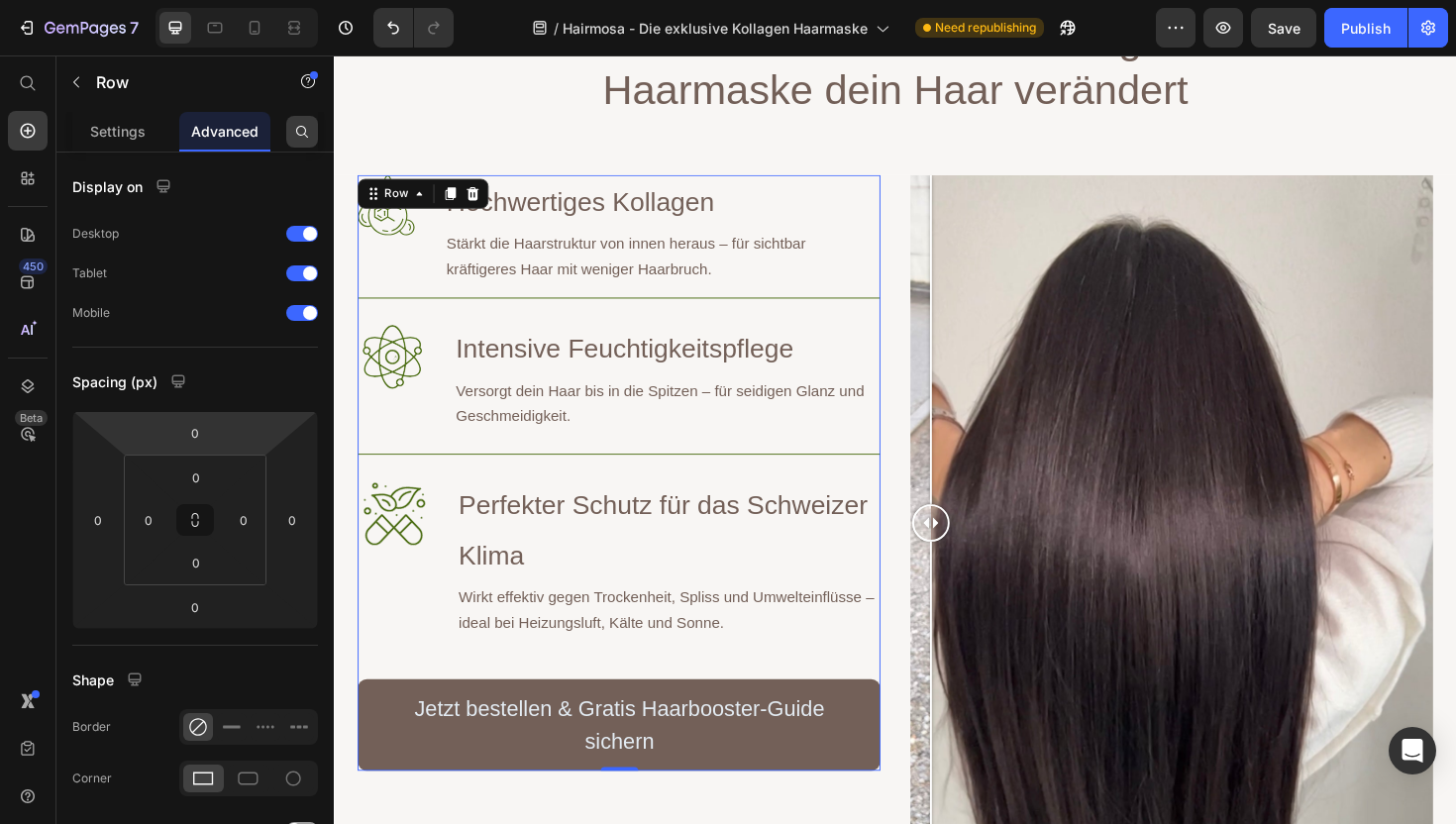 click 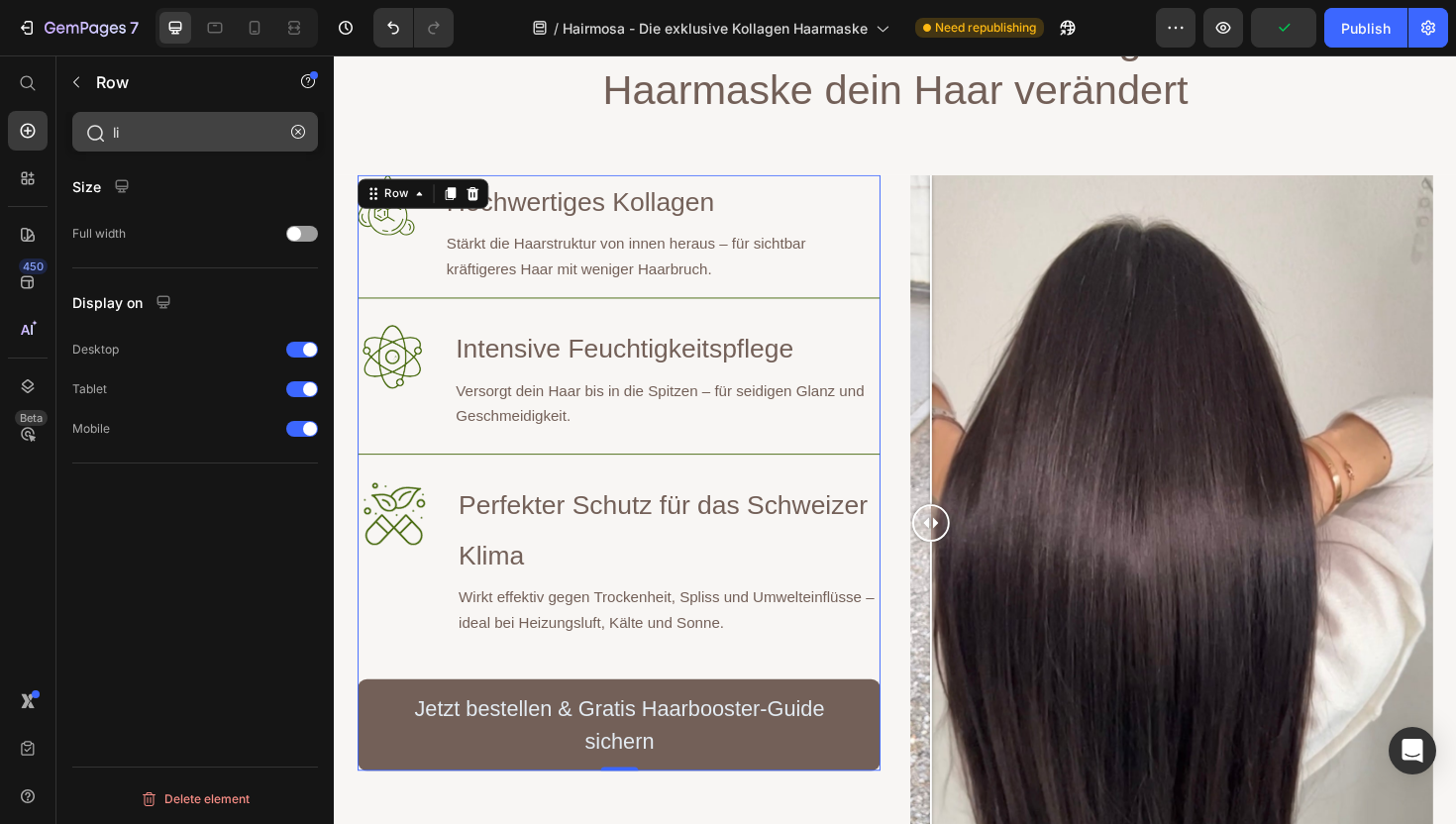type on "l" 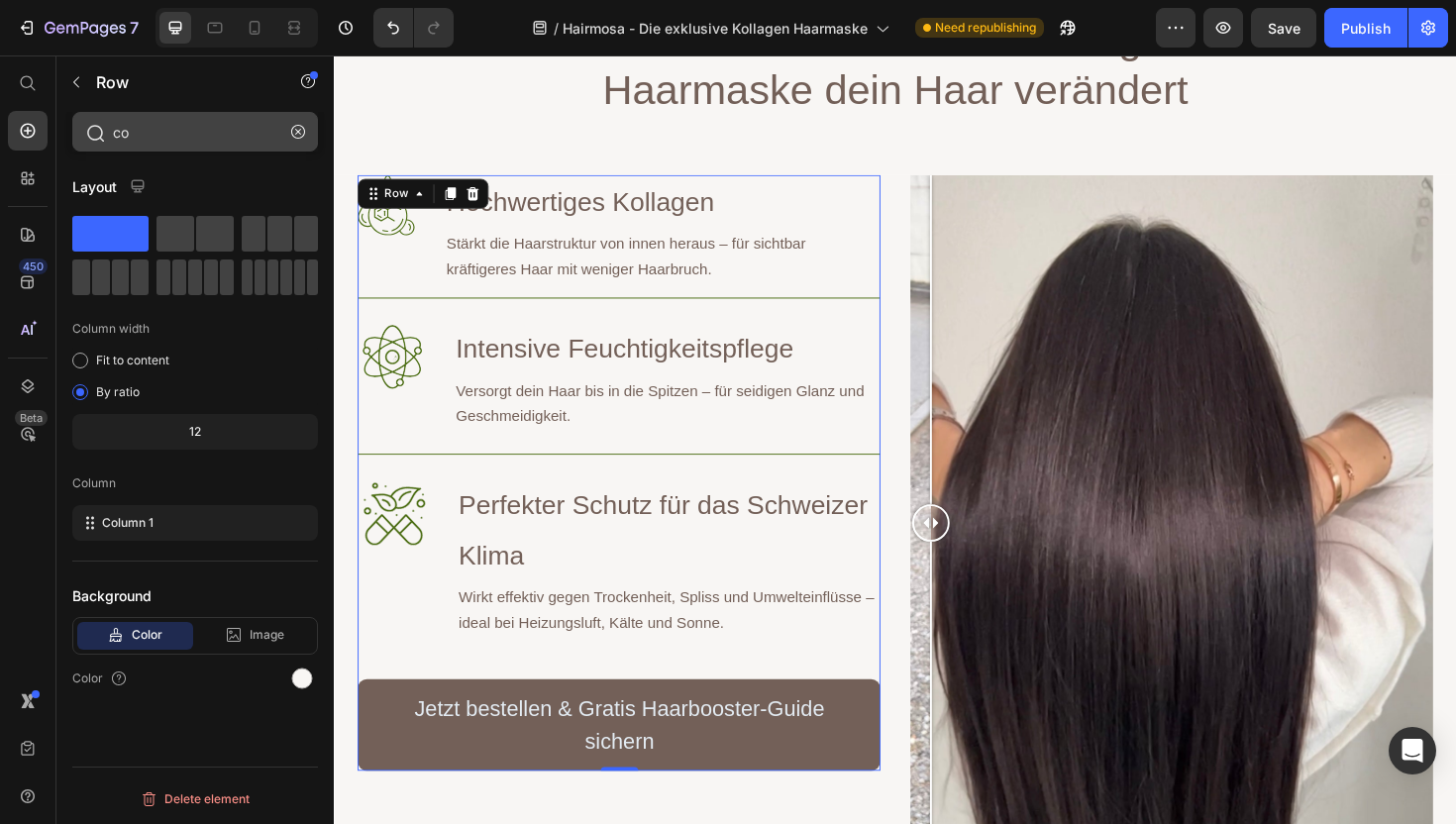 type on "c" 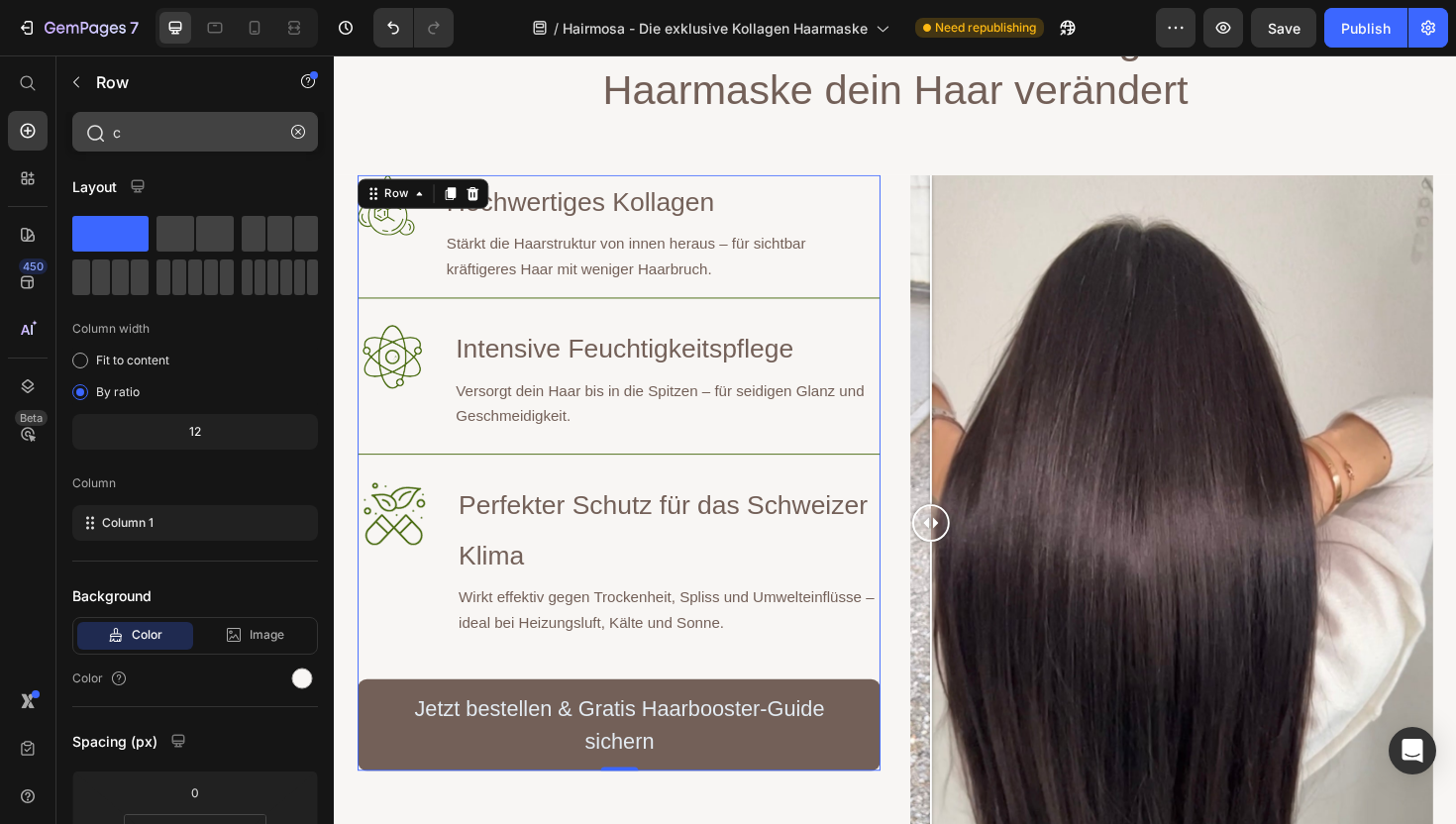 type 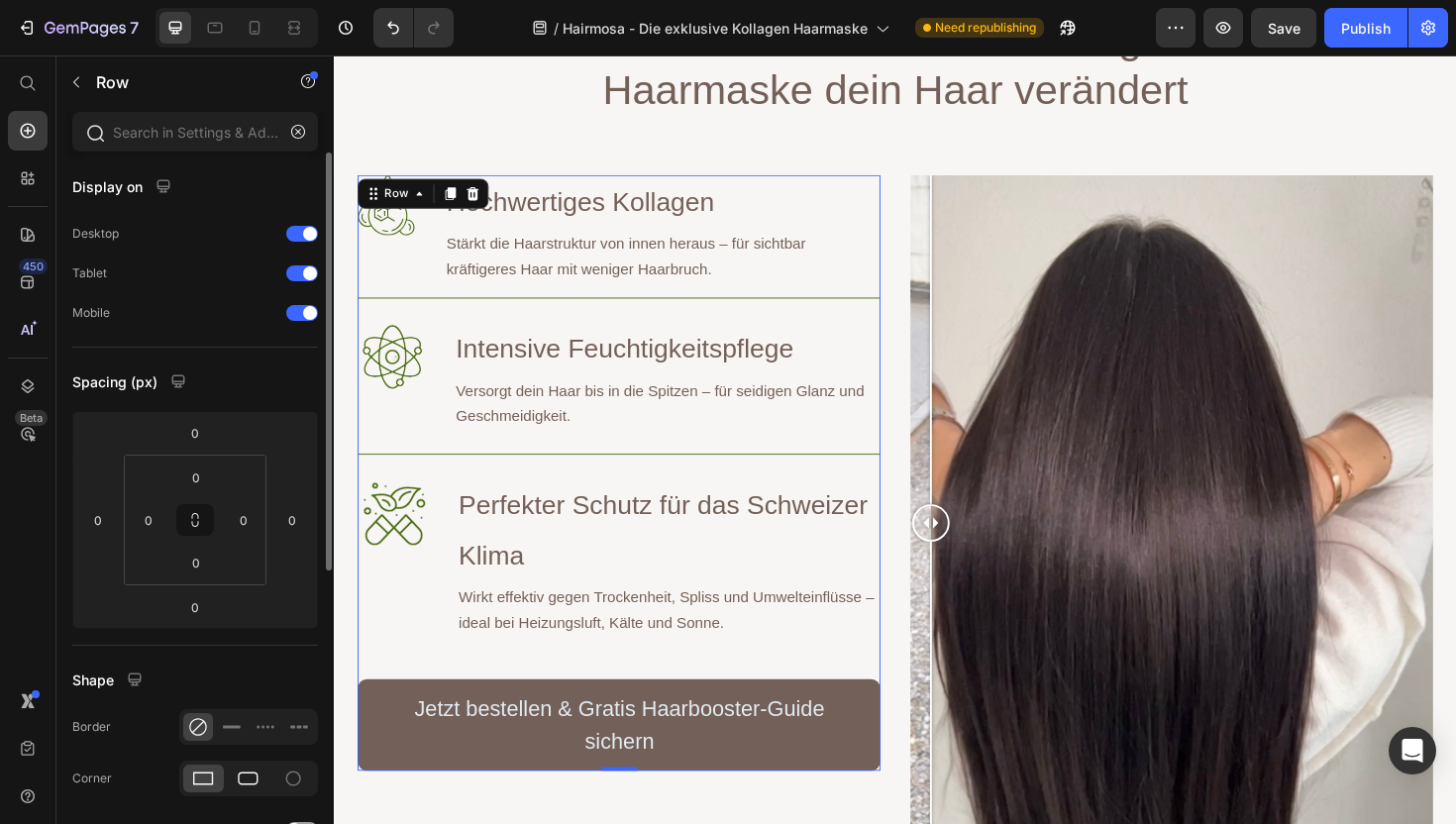 click 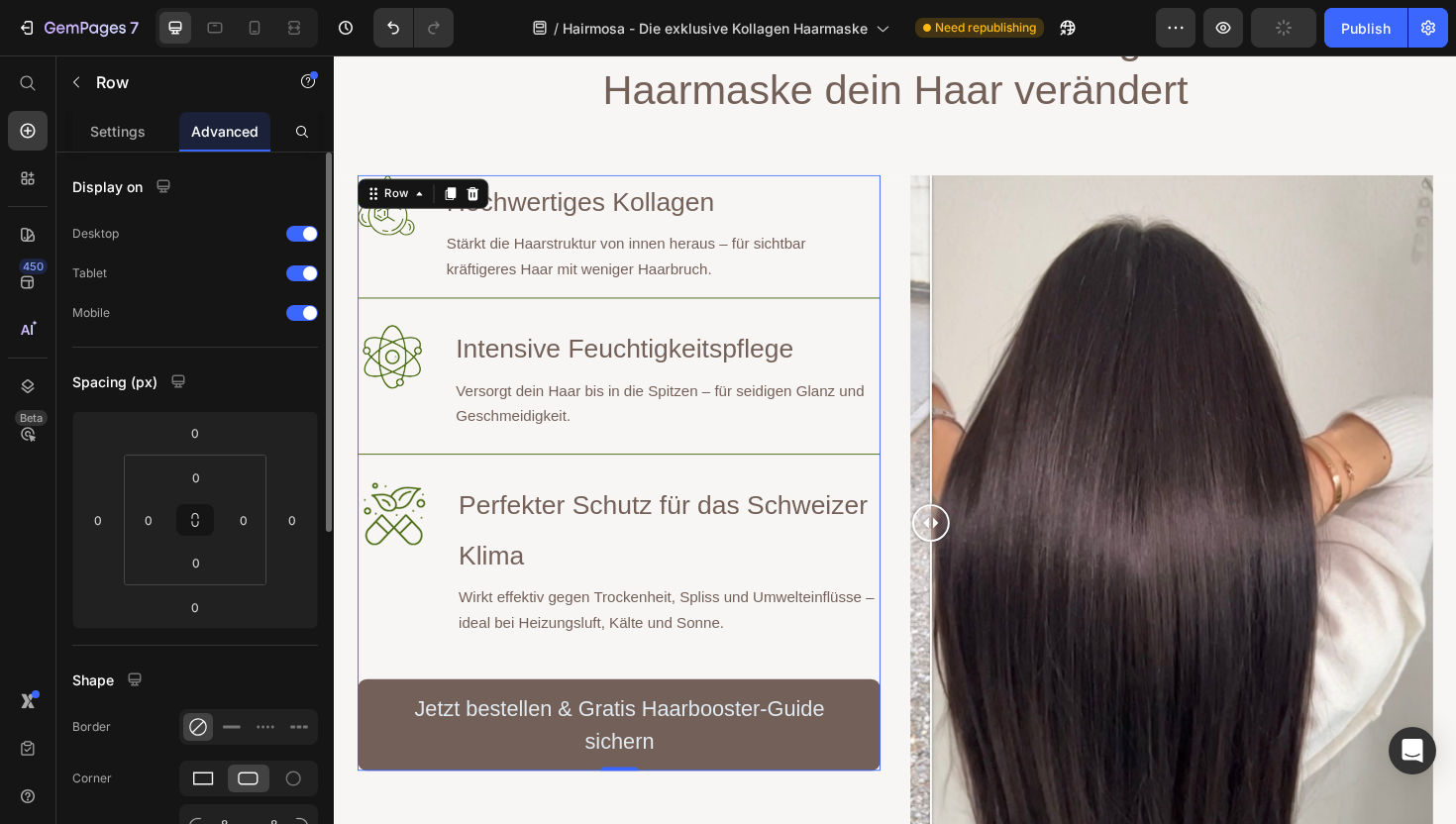 click 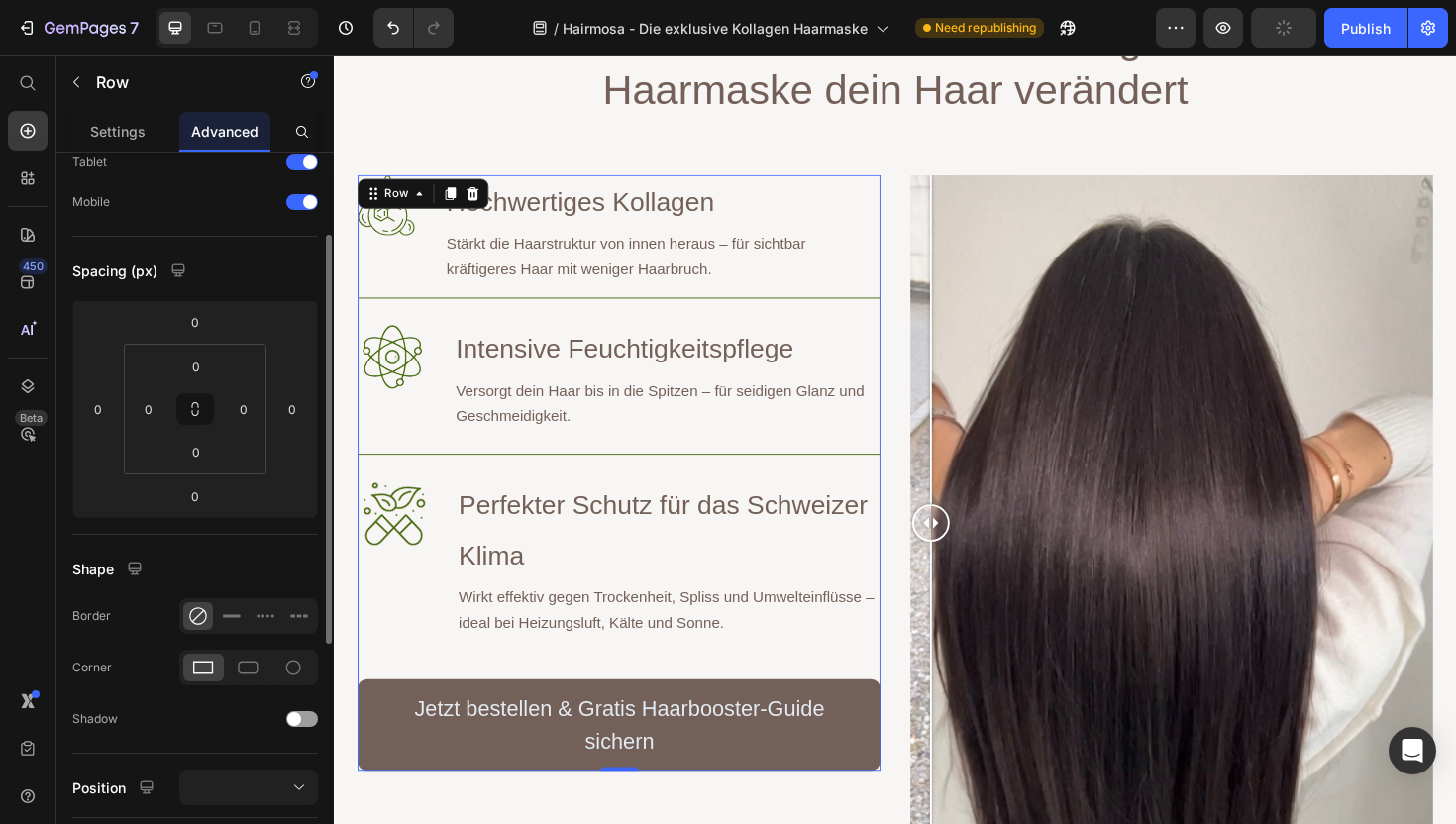scroll, scrollTop: 126, scrollLeft: 0, axis: vertical 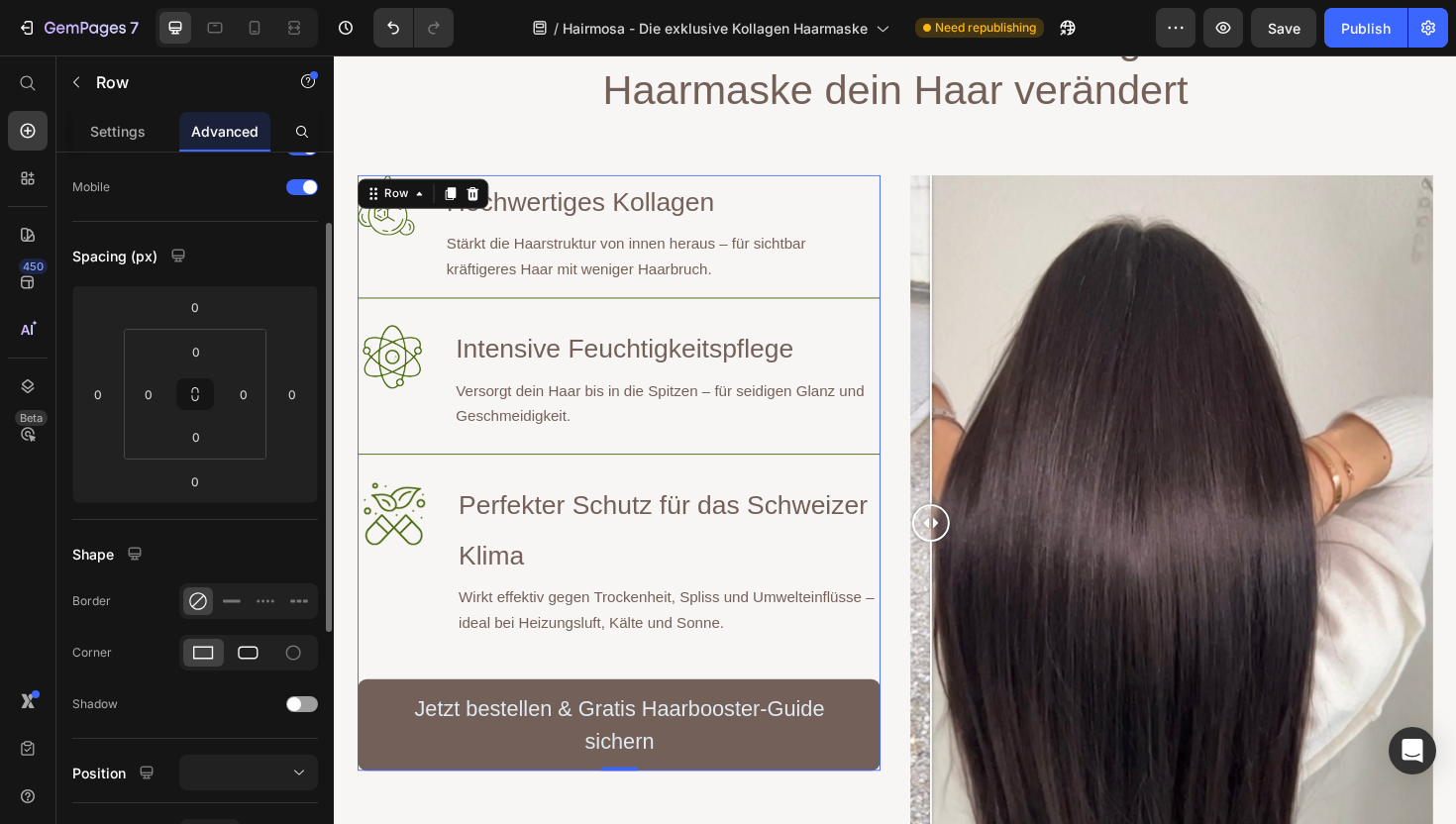 click 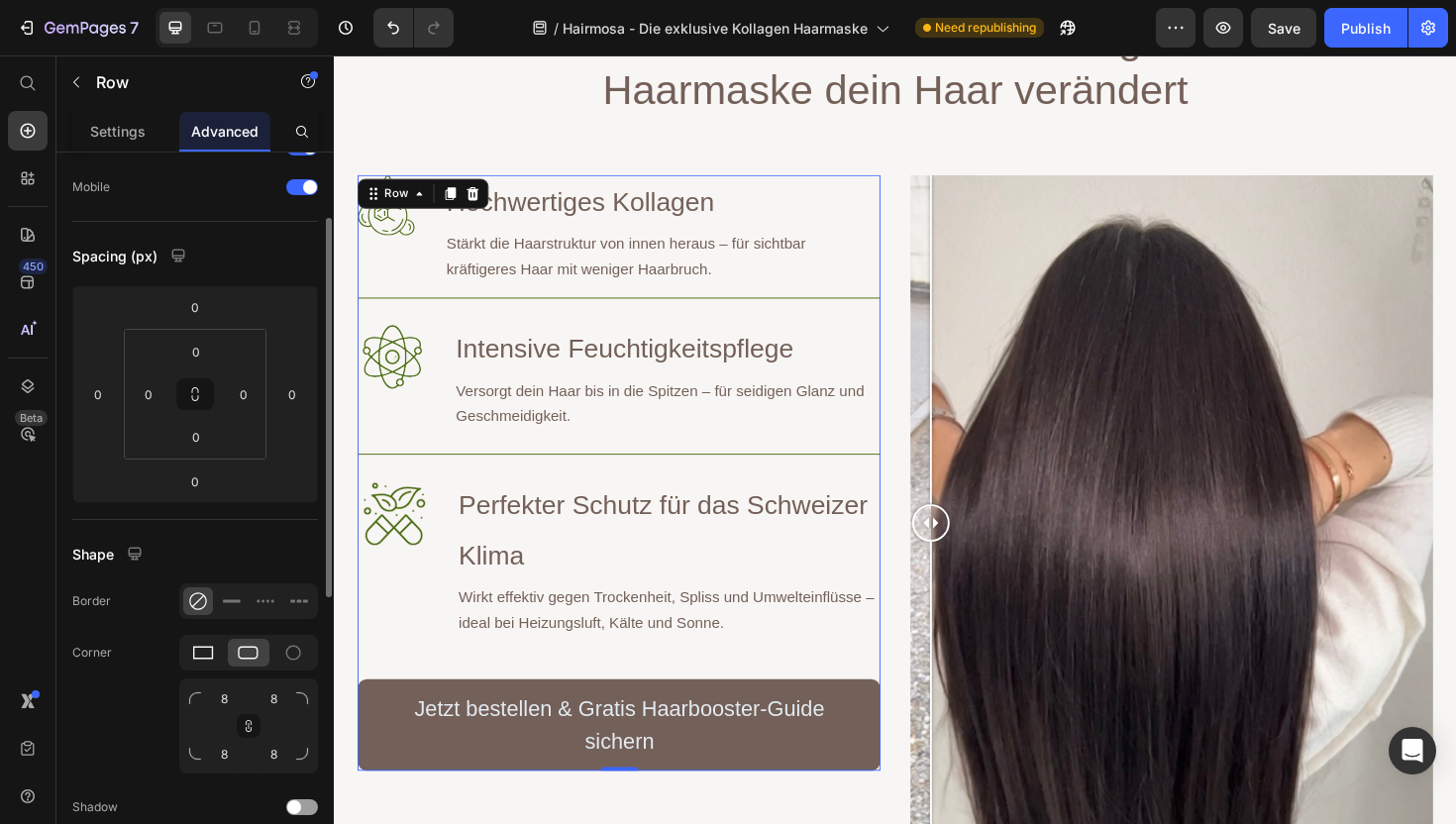 click 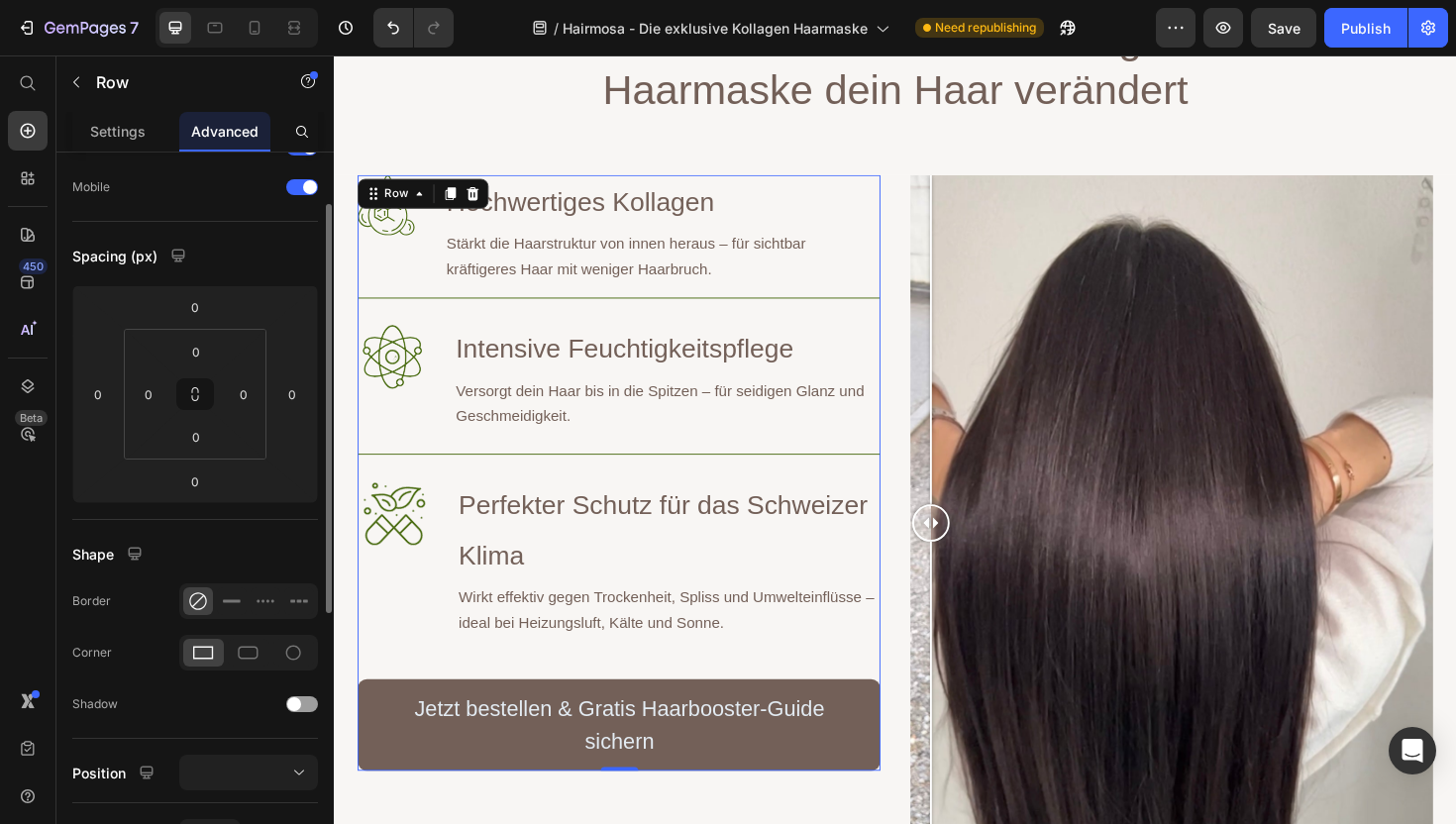 scroll, scrollTop: 0, scrollLeft: 0, axis: both 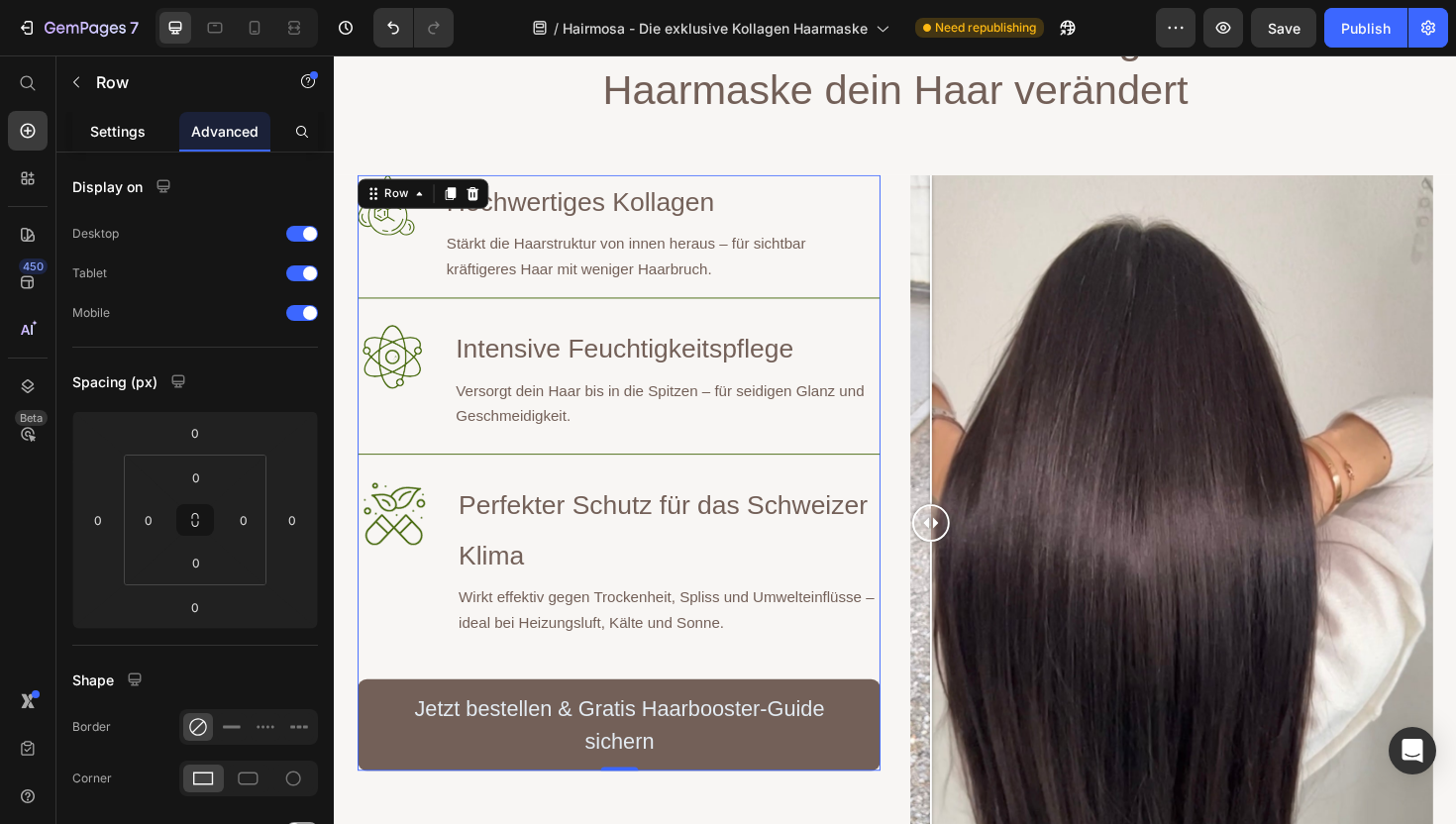 click on "Settings" at bounding box center [118, 131] 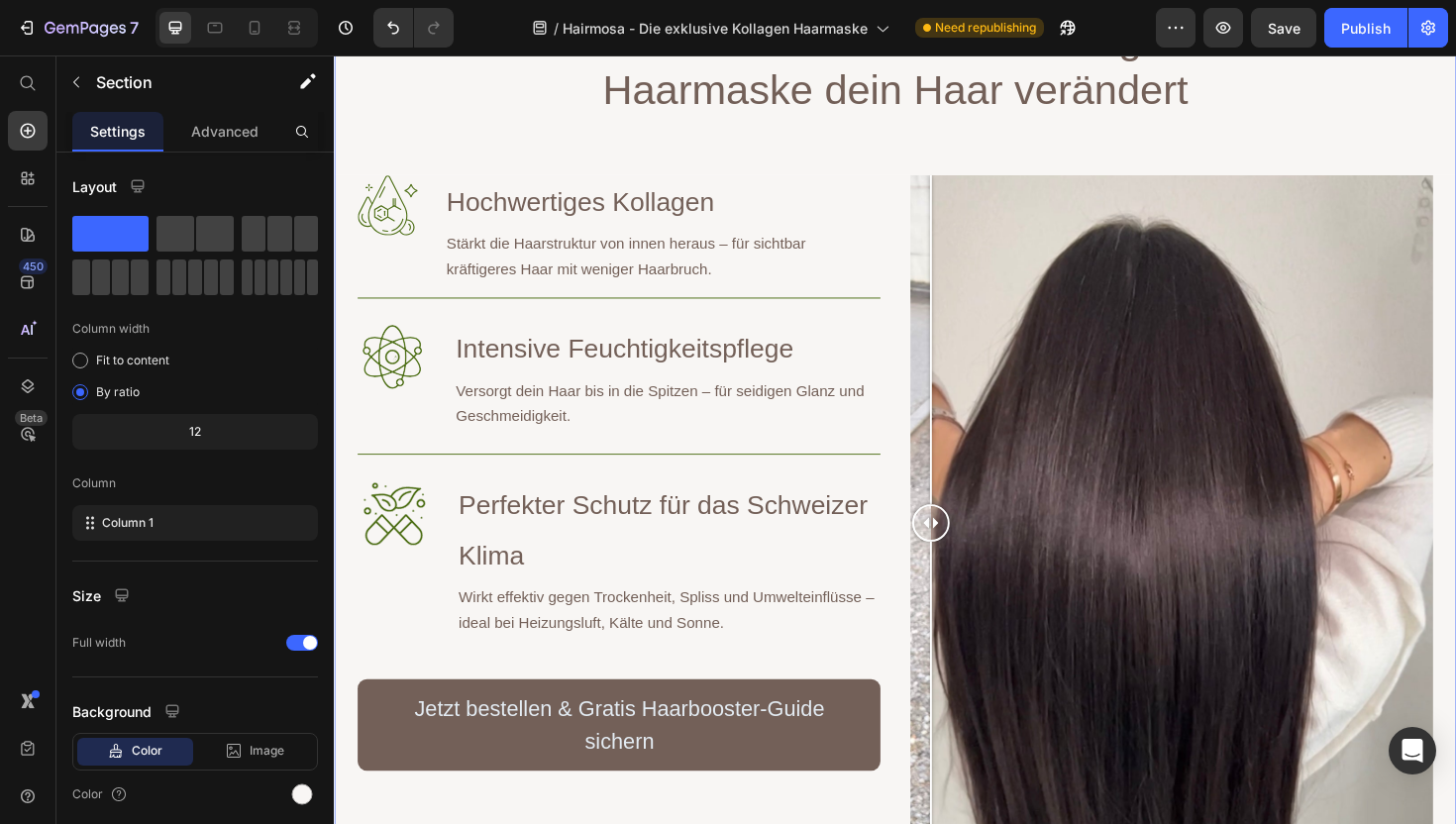 click on "Image Image Image Image Image Image Warum die Hairmosa™ Kollagen-Haarmaske dein Haar verändert Heading Row Image Hochwertiges Kollagen Heading Stärkt die Haarstruktur von innen heraus – für sichtbar kräftigeres Haar mit weniger Haarbruch. Text Block Row Image Intensive Feuchtigkeitspflege Heading Versorgt dein Haar bis in die Spitzen – für seidigen Glanz und Geschmeidigkeit. Text Block Row Image Perfekter Schutz für das Schweizer Klima Heading Wirkt effektiv gegen Trockenheit, Spliss und Umwelteinflüsse – ideal bei Heizungsluft, Kälte und Sonne. Text Block Row Jetzt bestellen & Gratis Haarbooster-Guide sichern Button Row Image Comparison Hero Banner" at bounding box center (928, 503) 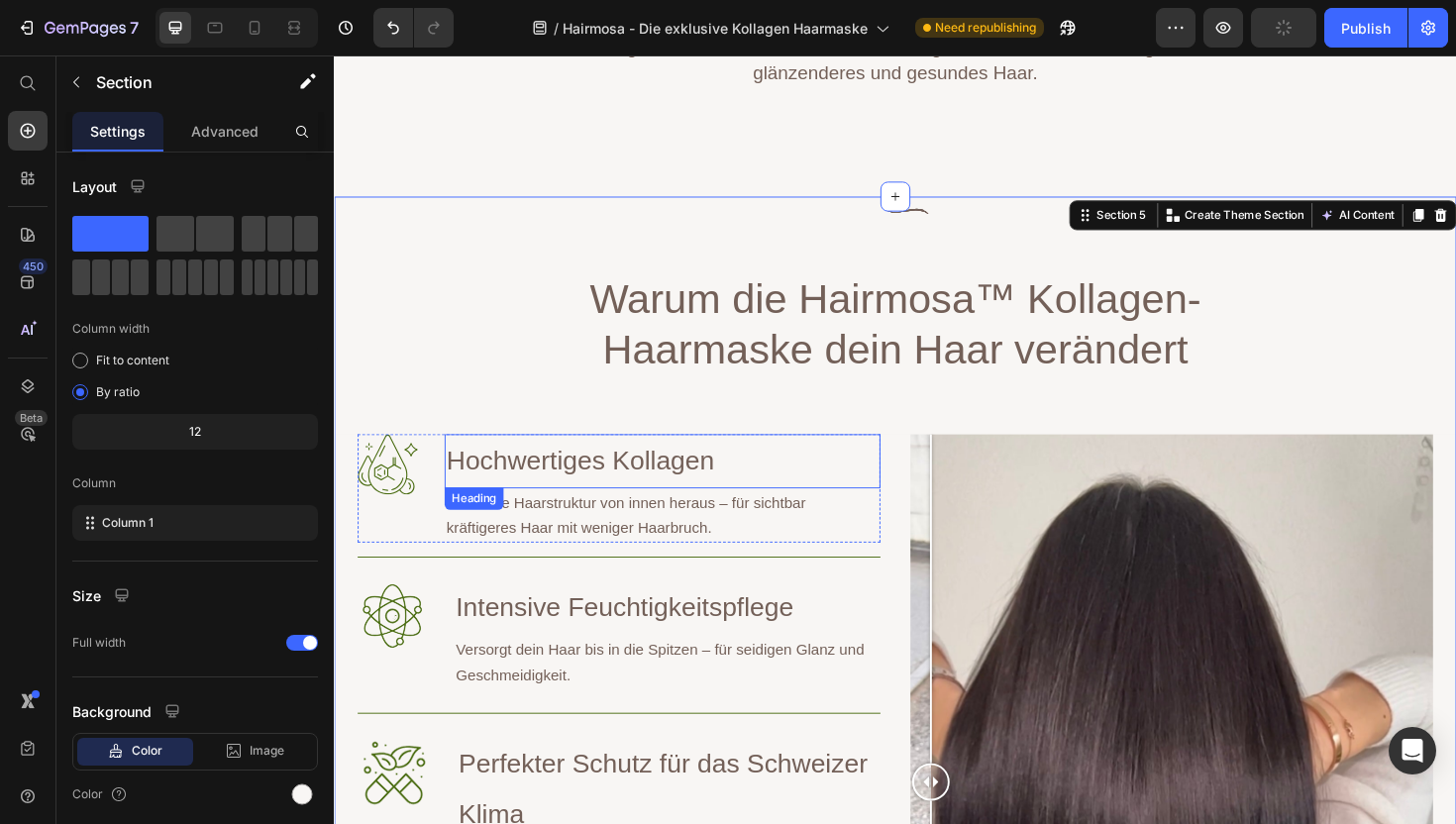 scroll, scrollTop: 2201, scrollLeft: 0, axis: vertical 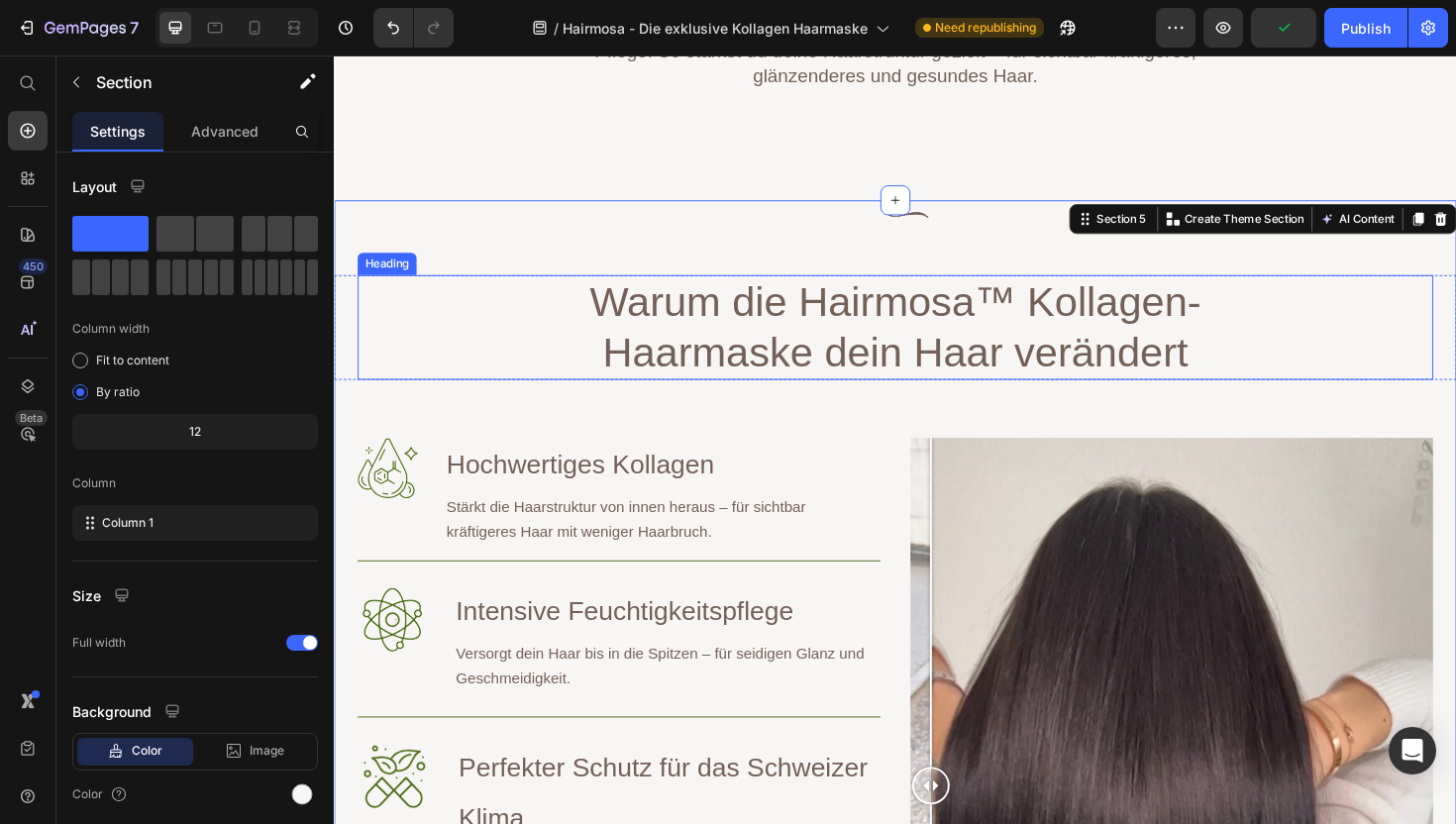 click on "Warum die Hairmosa™ Kollagen-Haarmaske dein Haar verändert" at bounding box center [928, 344] 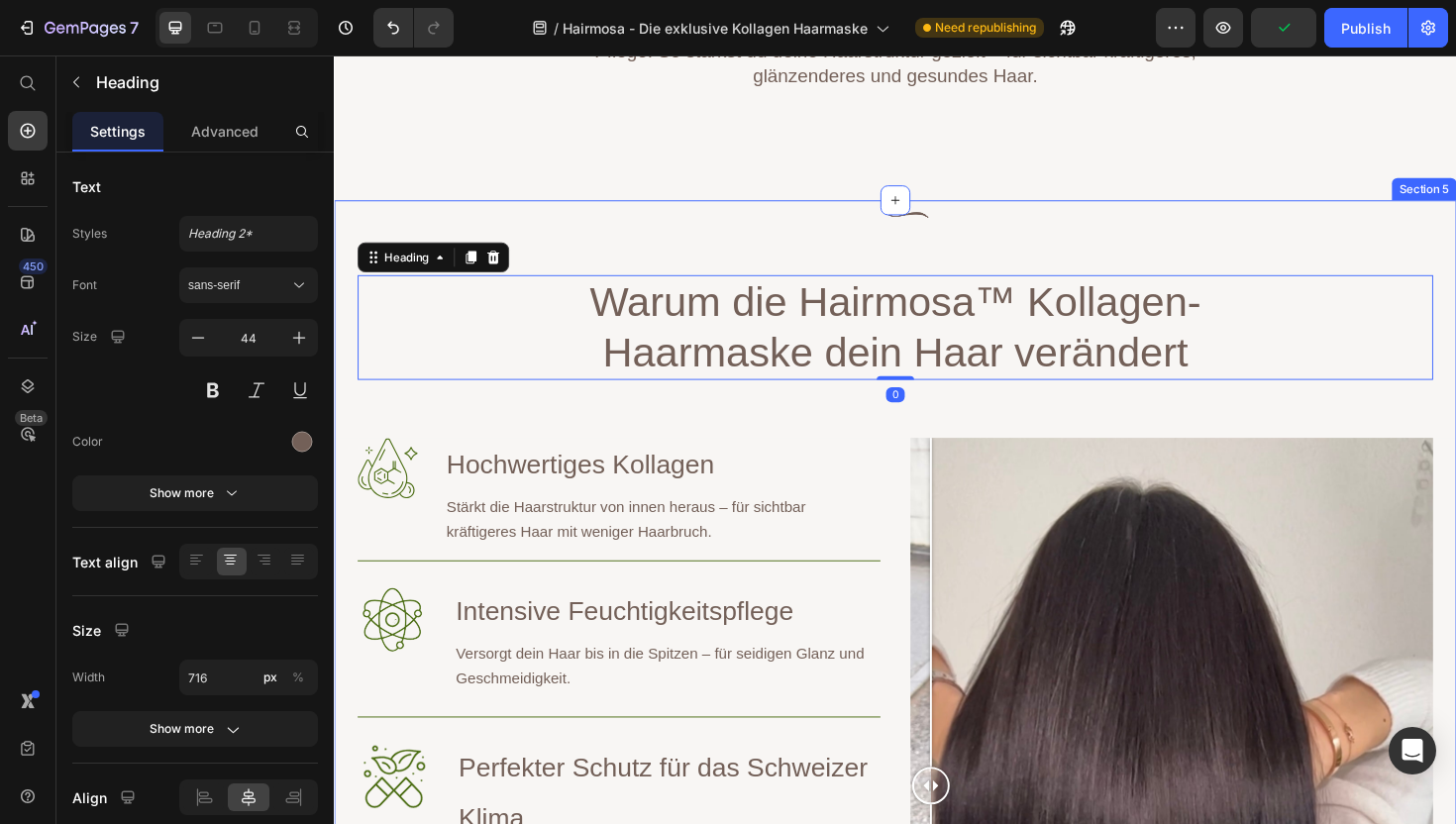 click on "Image Image Image Image Image Image Warum die Hairmosa™ Kollagen-Haarmaske dein Haar verändert Heading   0 Row Image Hochwertiges Kollagen Heading Stärkt die Haarstruktur von innen heraus – für sichtbar kräftigeres Haar mit weniger Haarbruch. Text Block Row Image Intensive Feuchtigkeitspflege Heading Versorgt dein Haar bis in die Spitzen – für seidigen Glanz und Geschmeidigkeit. Text Block Row Image Perfekter Schutz für das Schweizer Klima Heading Wirkt effektiv gegen Trockenheit, Spliss und Umwelteinflüsse – ideal bei Heizungsluft, Kälte und Sonne. Text Block Row Jetzt bestellen & Gratis Haarbooster-Guide sichern Button Row Image Comparison Hero Banner" at bounding box center [928, 781] 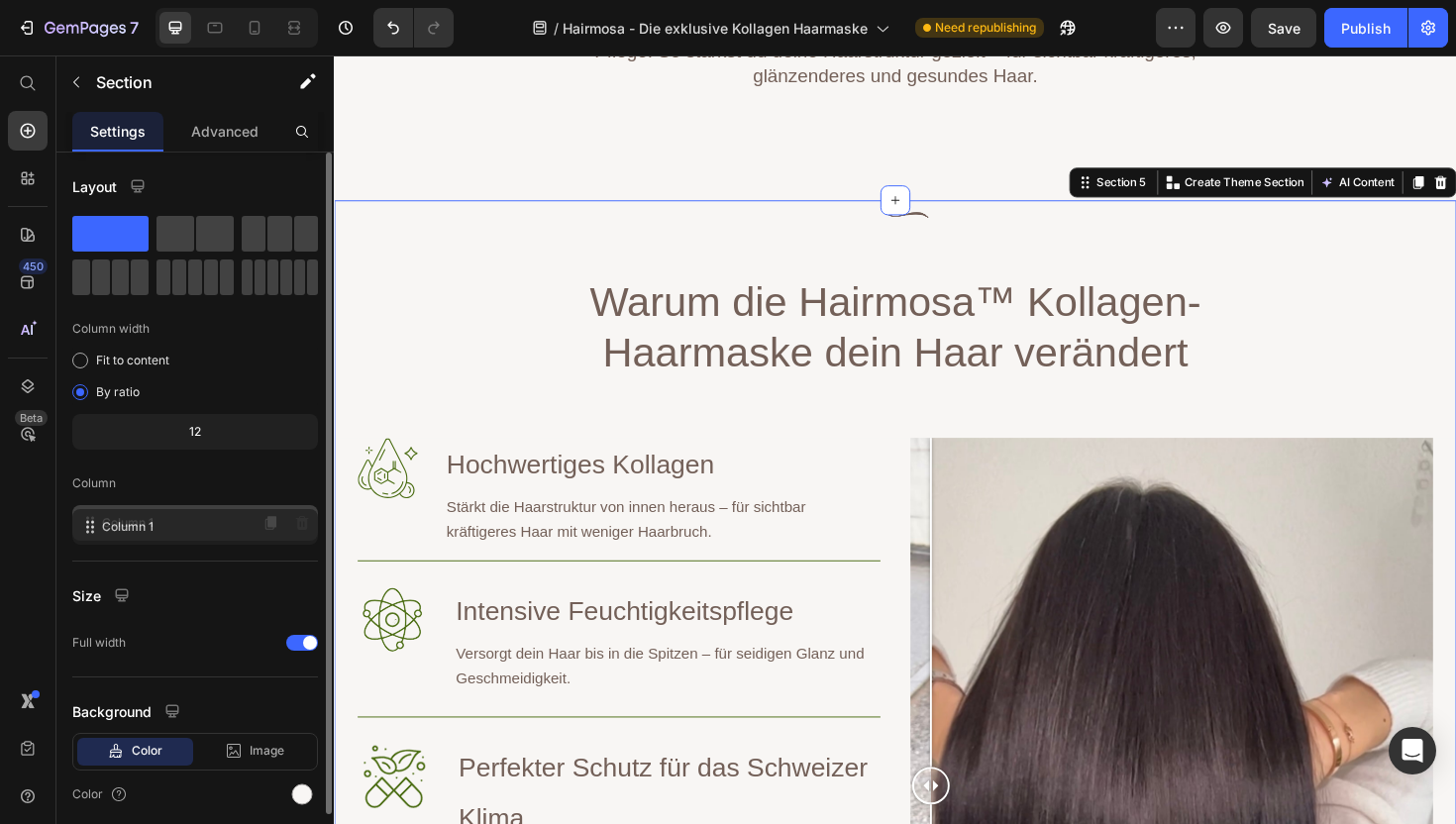 click on "Column 1" 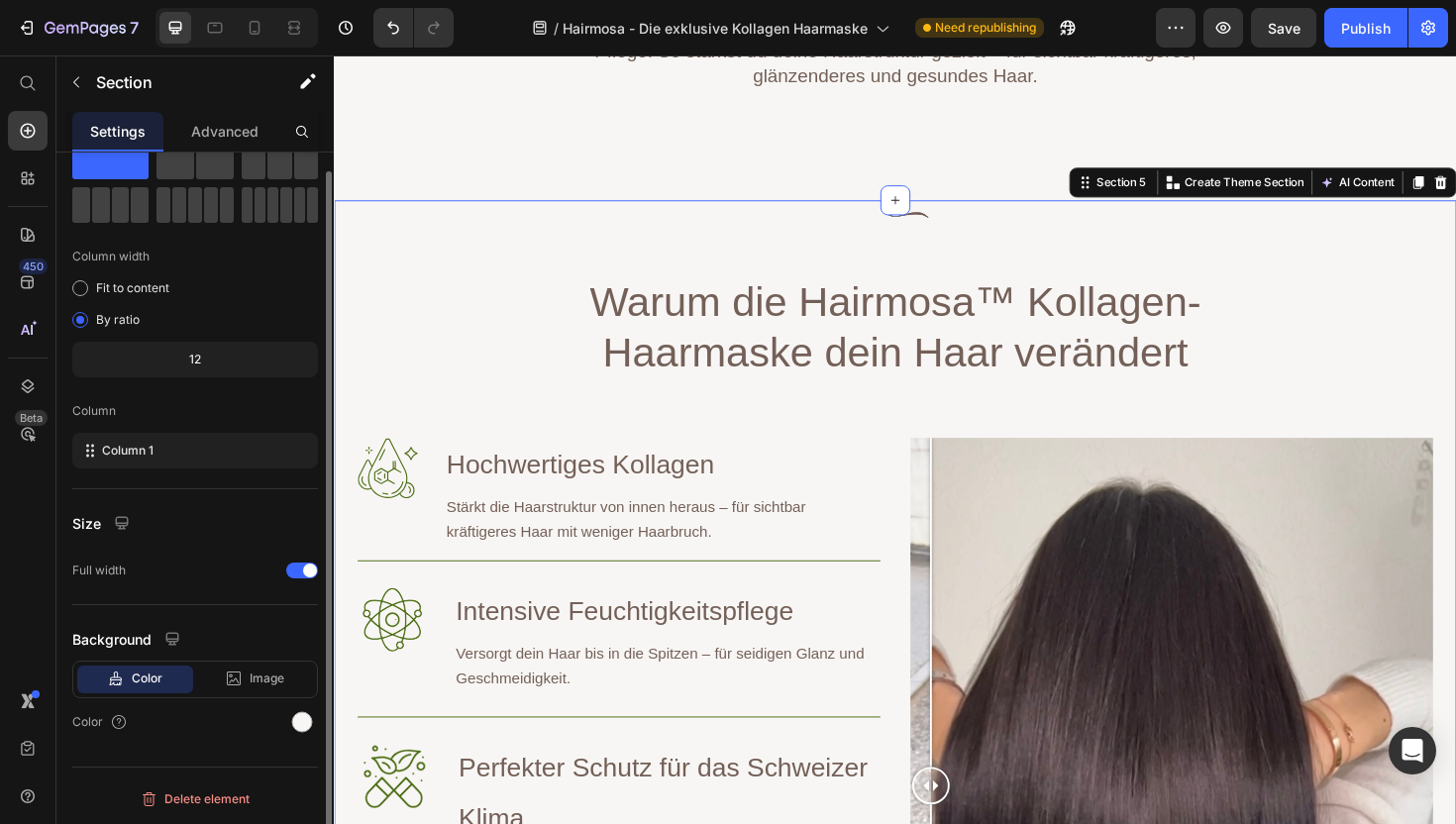 scroll, scrollTop: 0, scrollLeft: 0, axis: both 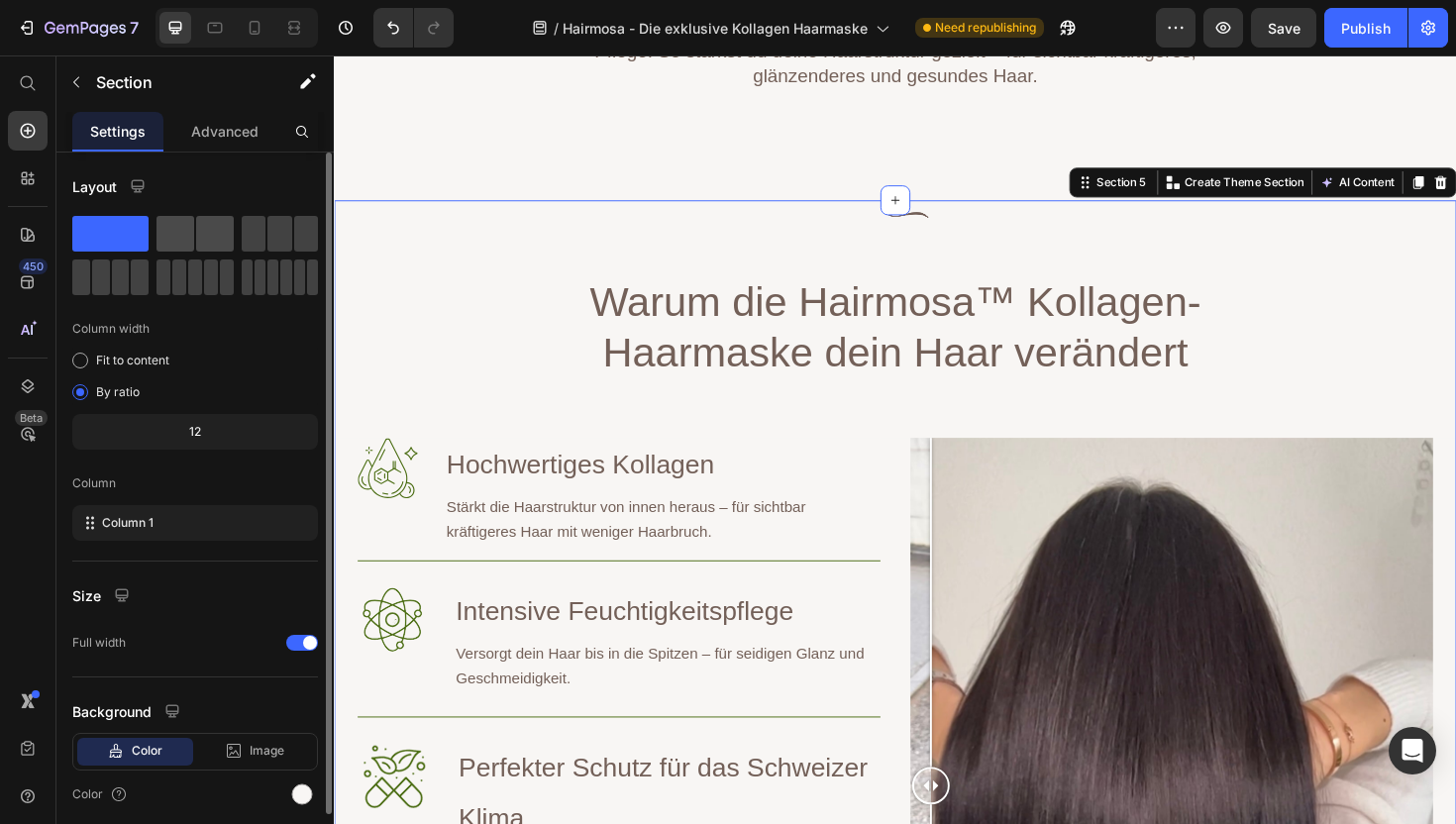 click 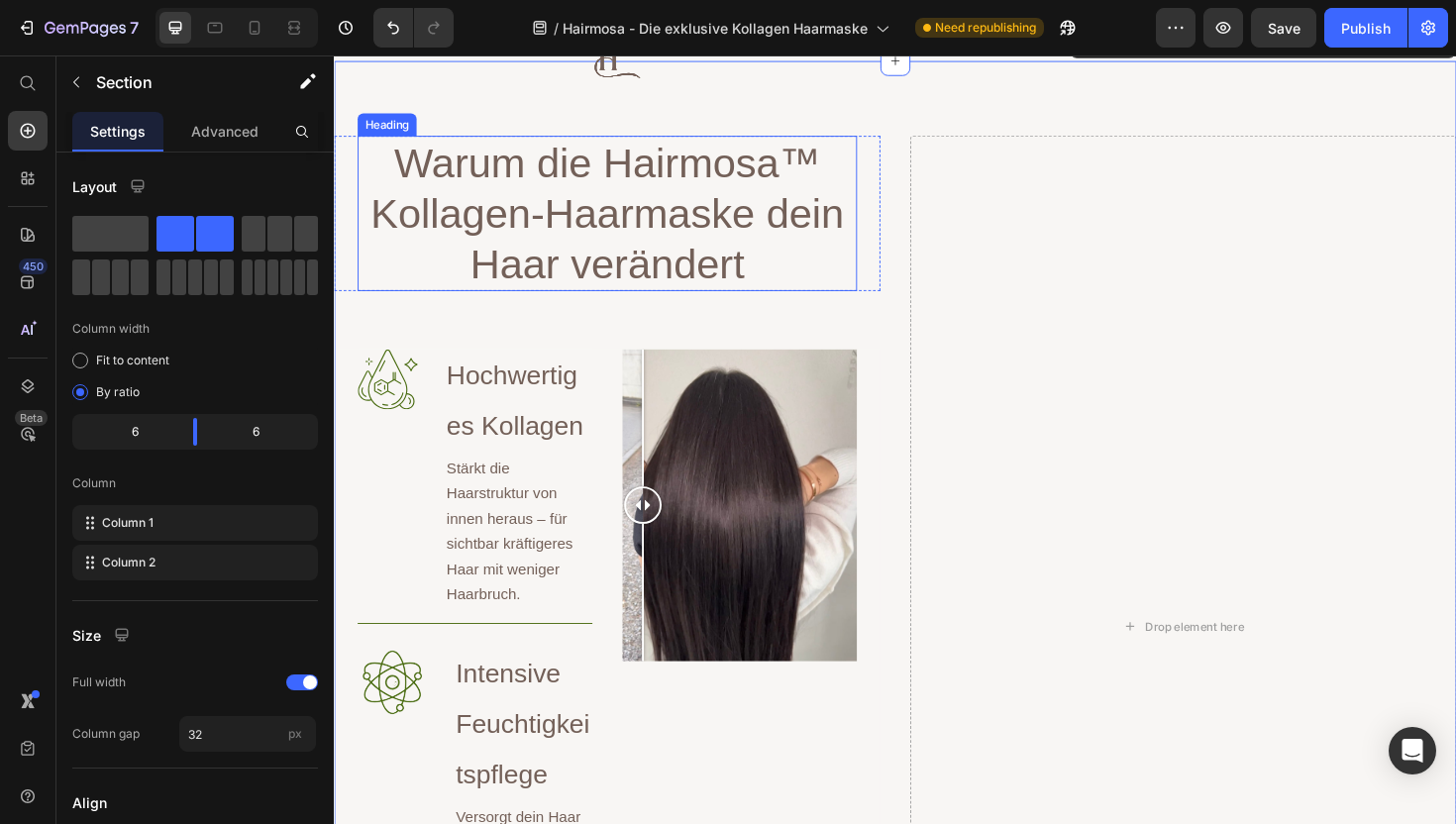 scroll, scrollTop: 2237, scrollLeft: 0, axis: vertical 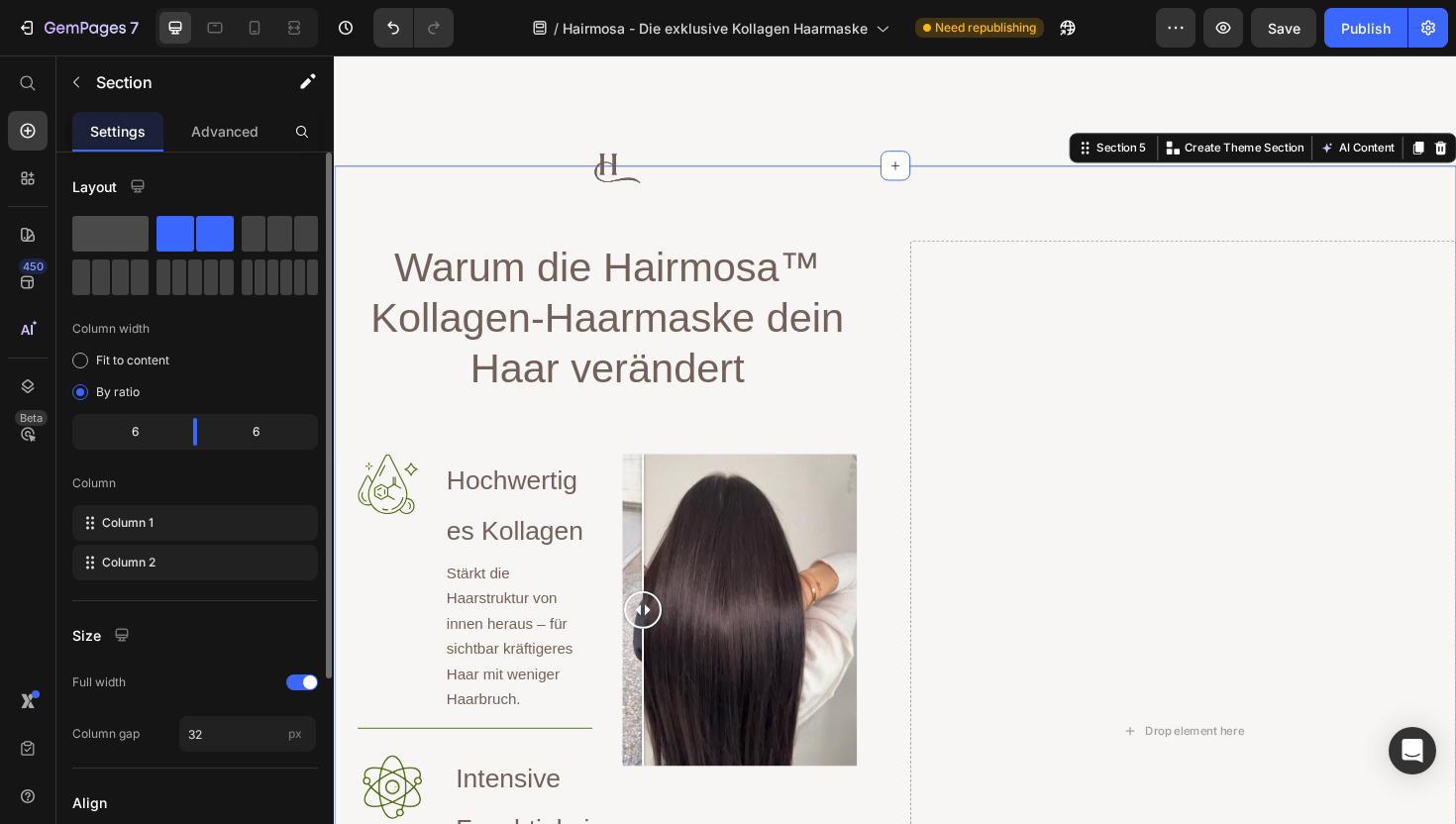 click 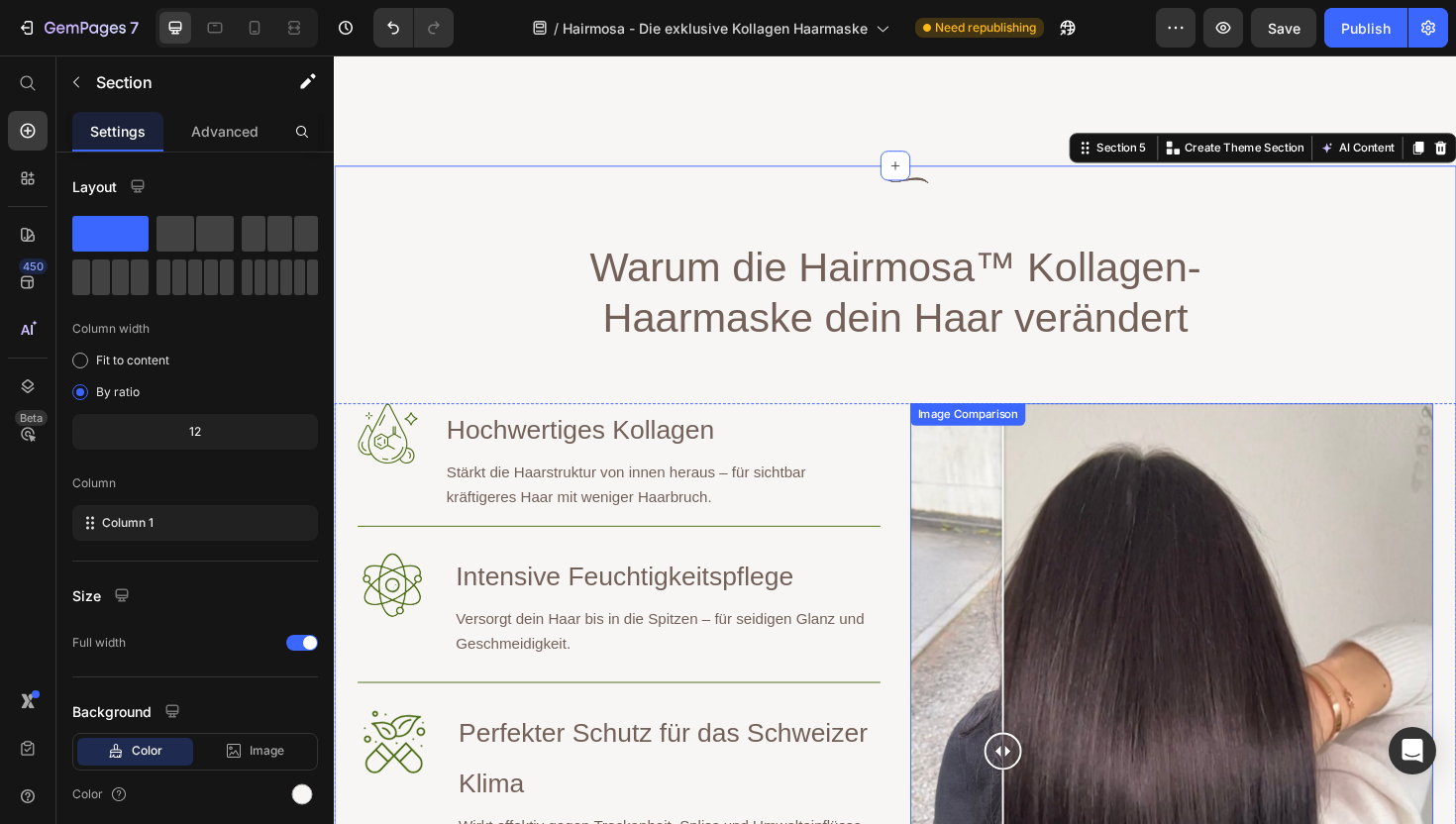 click at bounding box center [1220, 792] 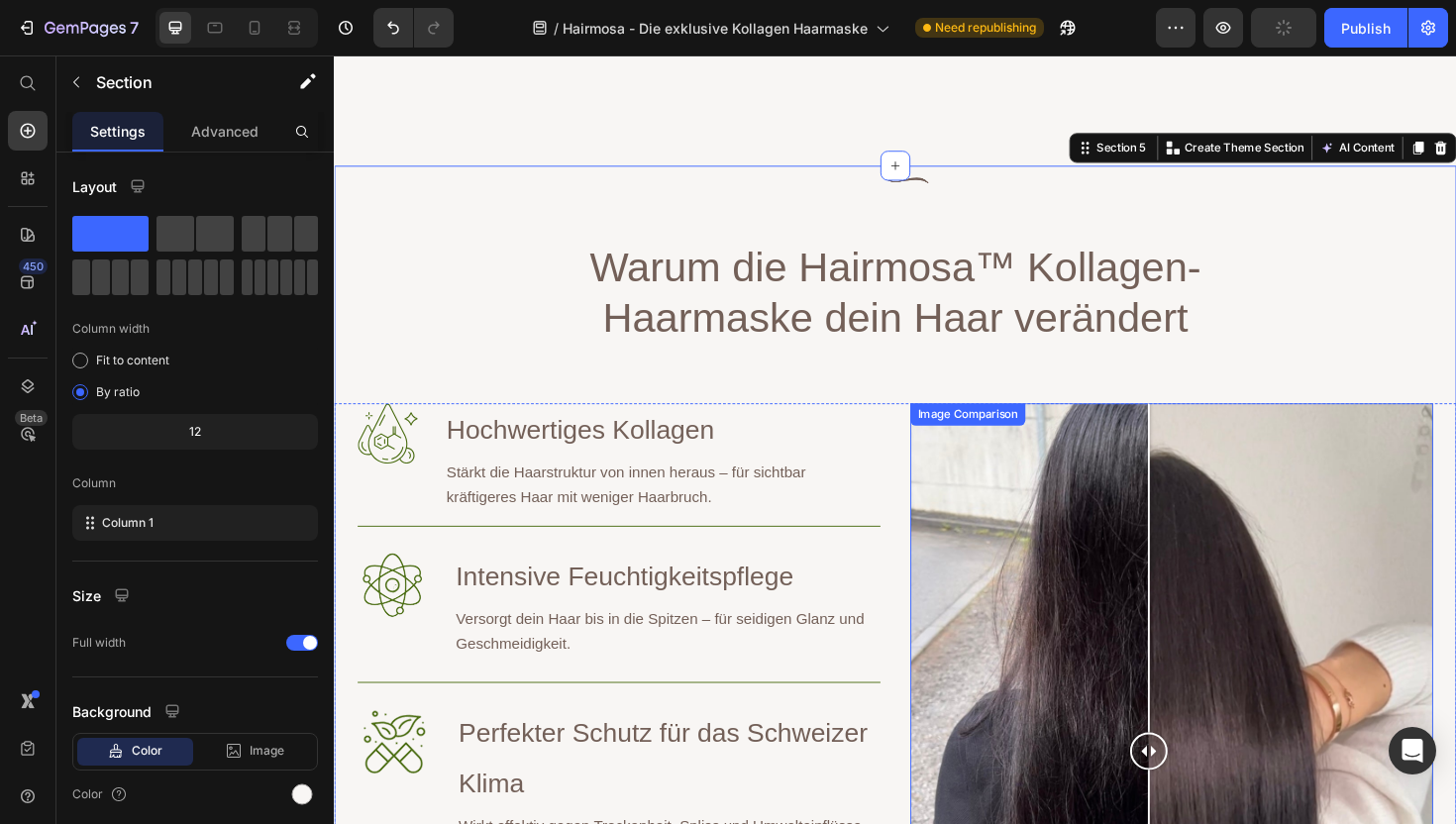 click at bounding box center (1220, 792) 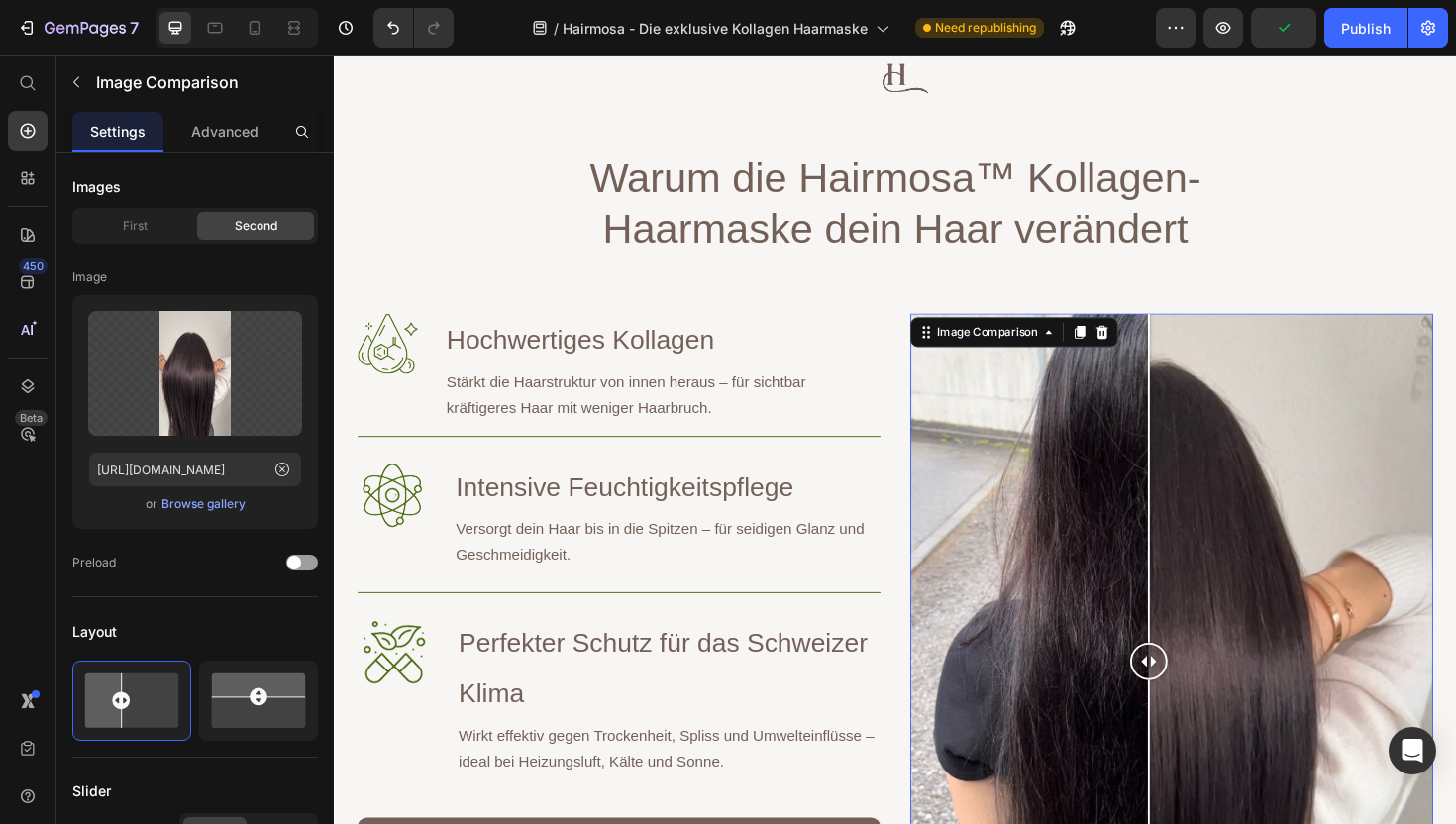 scroll, scrollTop: 2334, scrollLeft: 0, axis: vertical 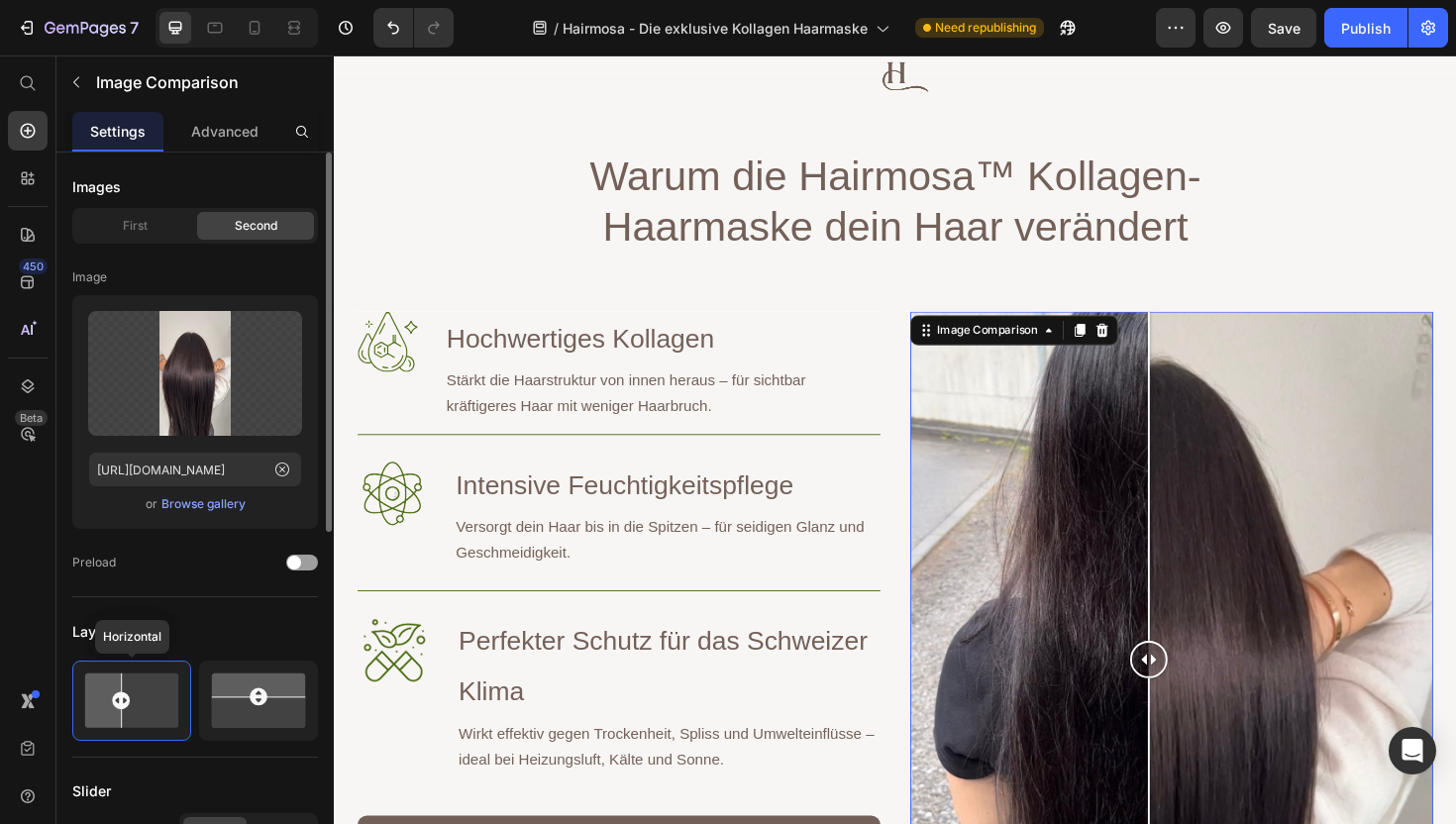 click 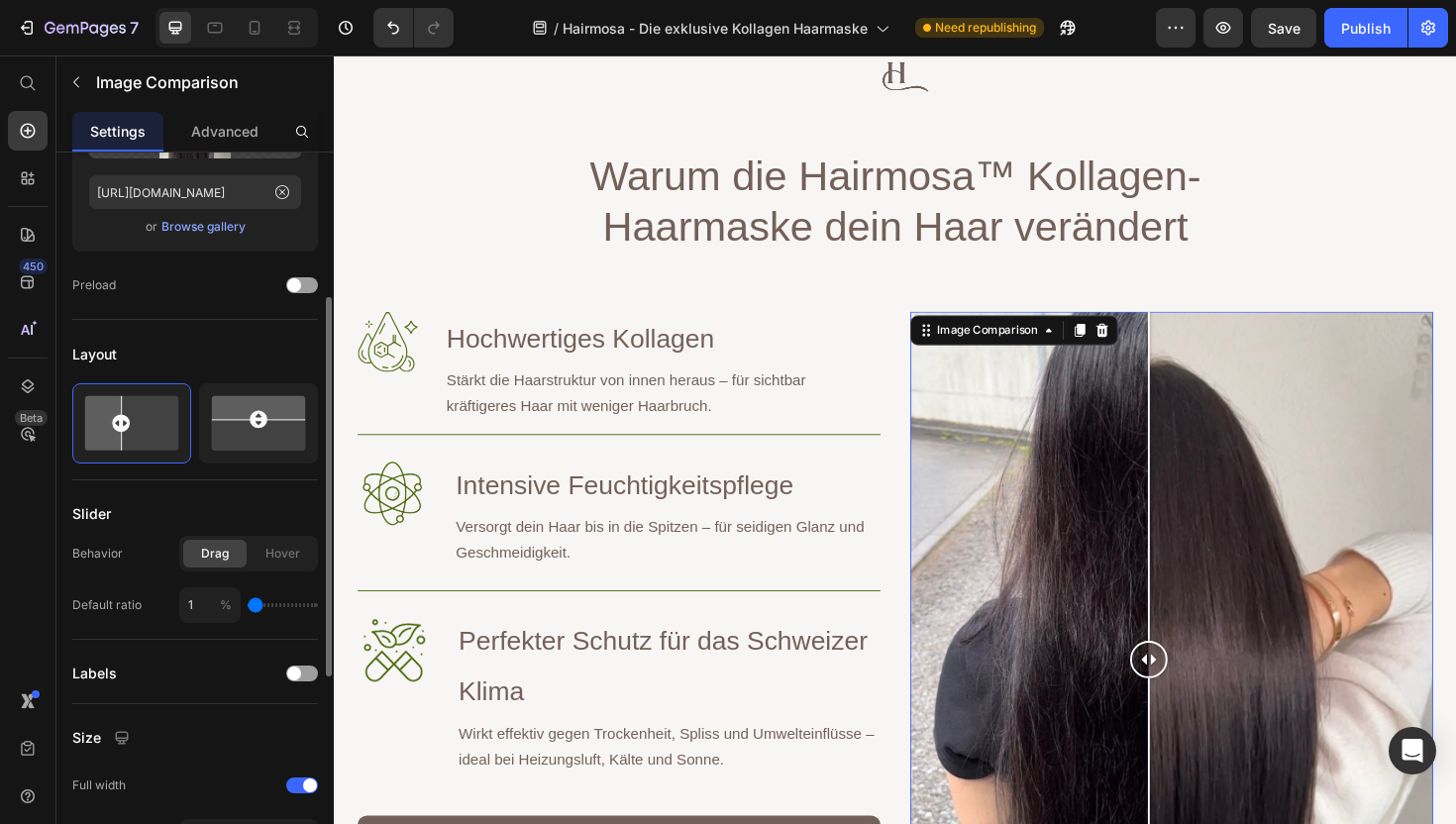 scroll, scrollTop: 278, scrollLeft: 0, axis: vertical 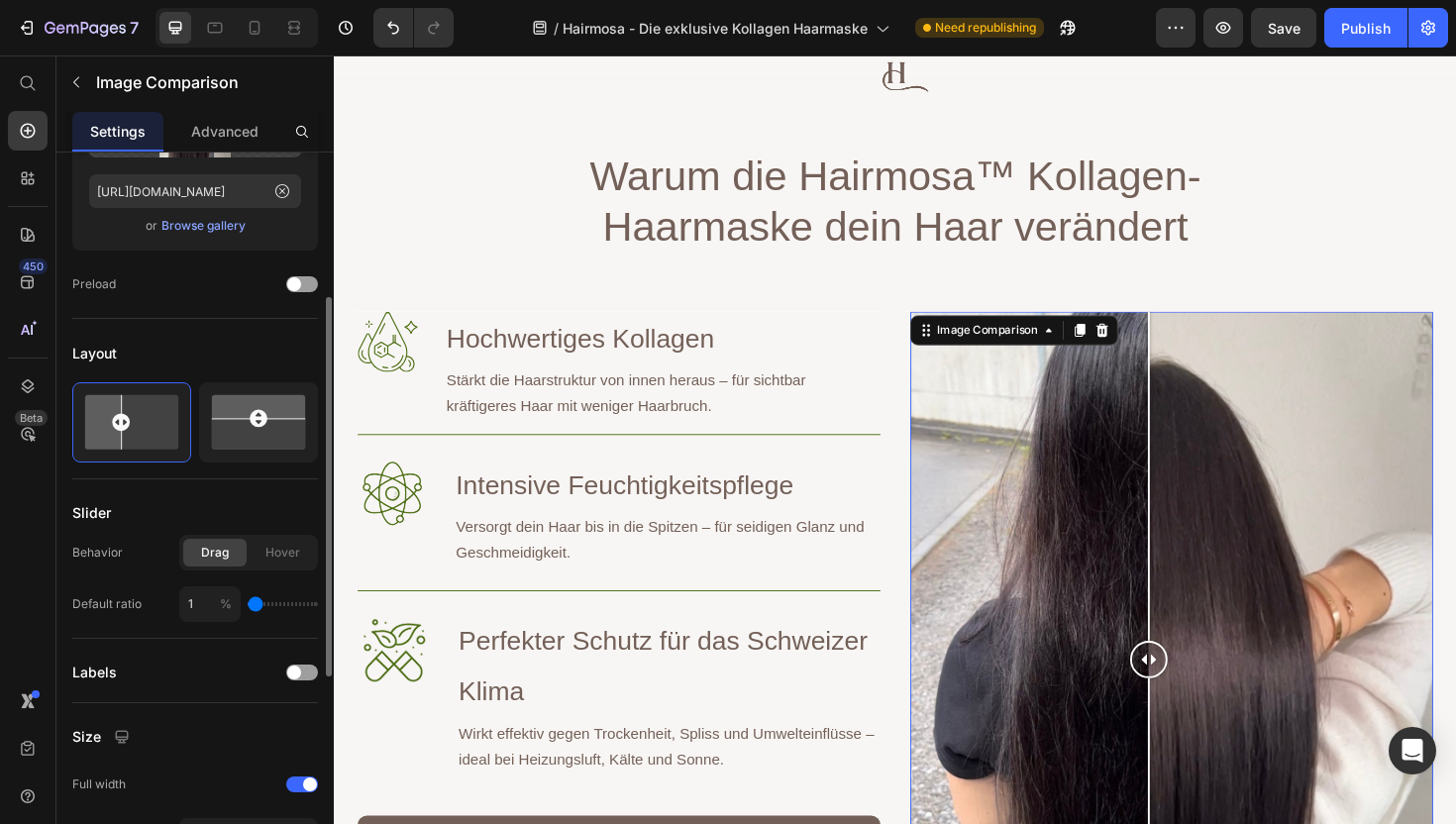 type on "12" 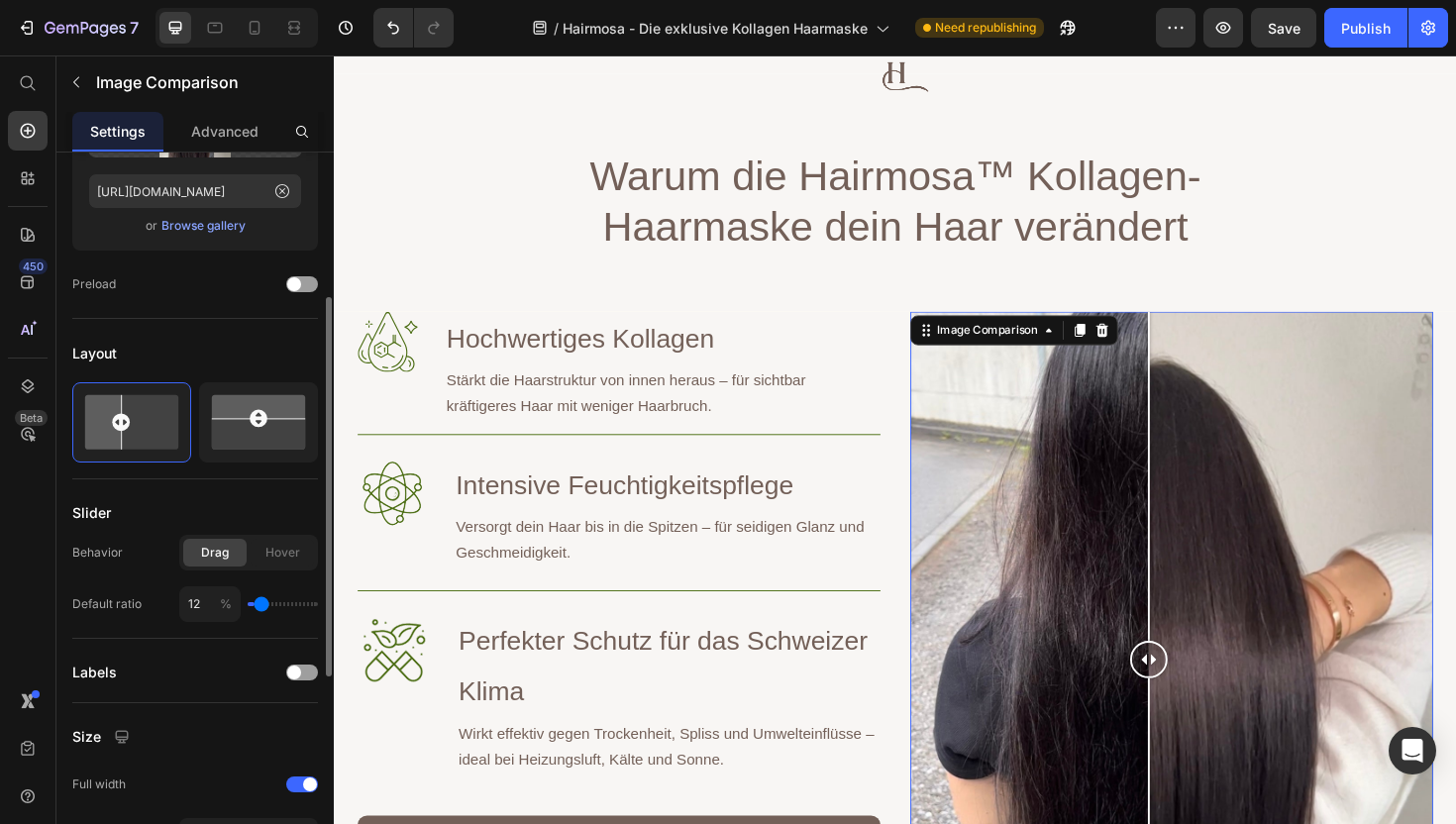 type on "16" 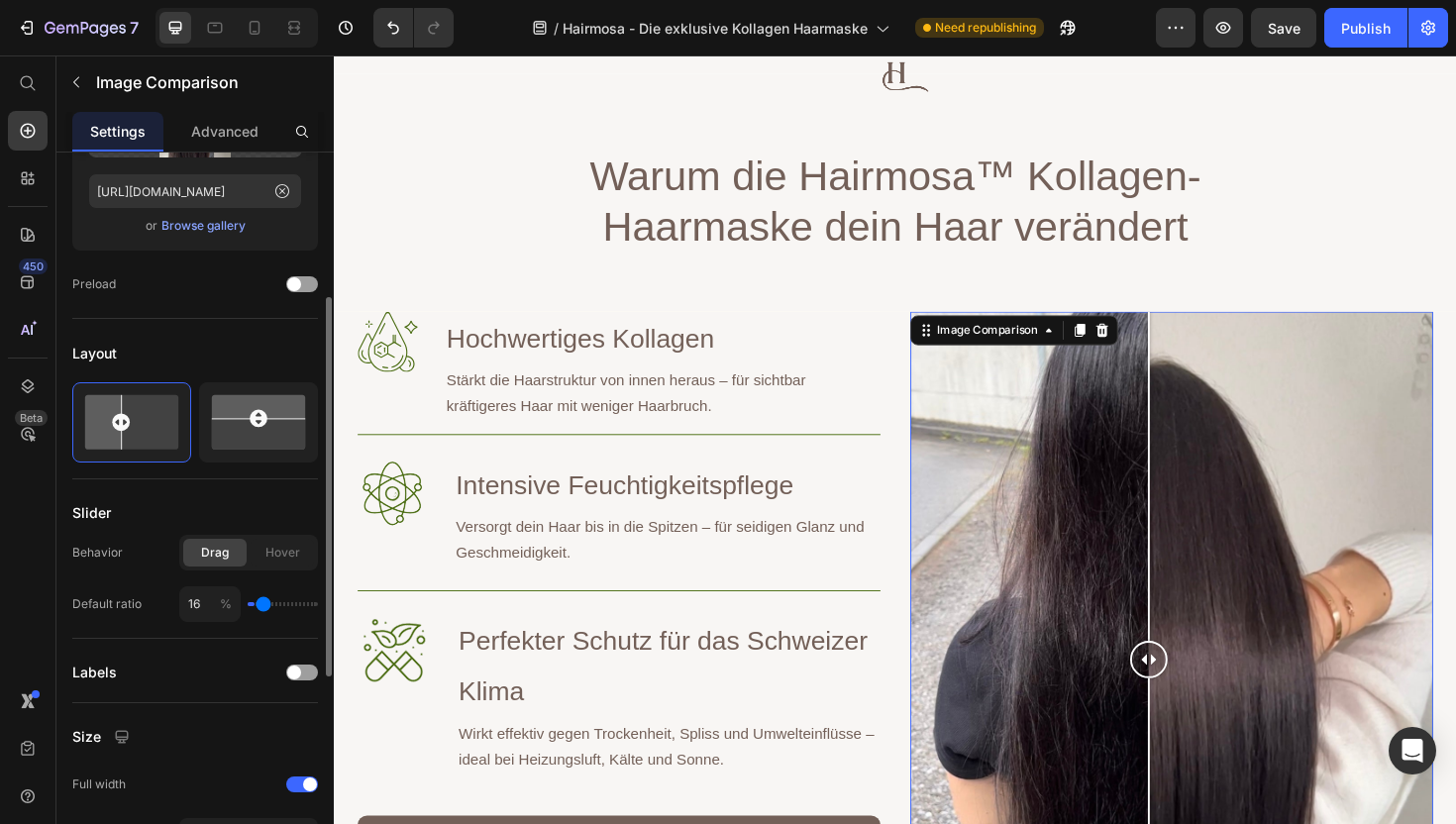 type on "18" 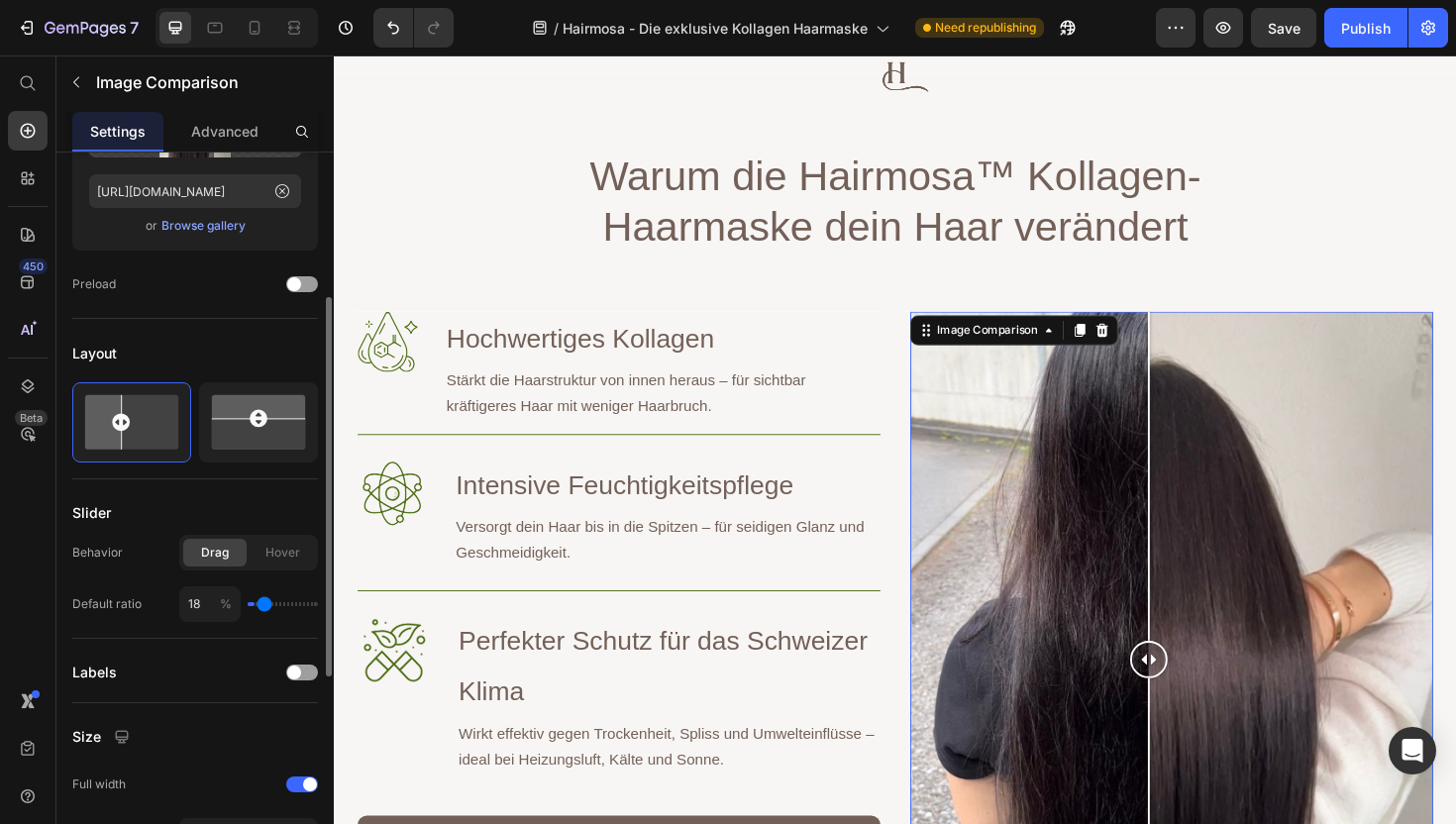 type on "19" 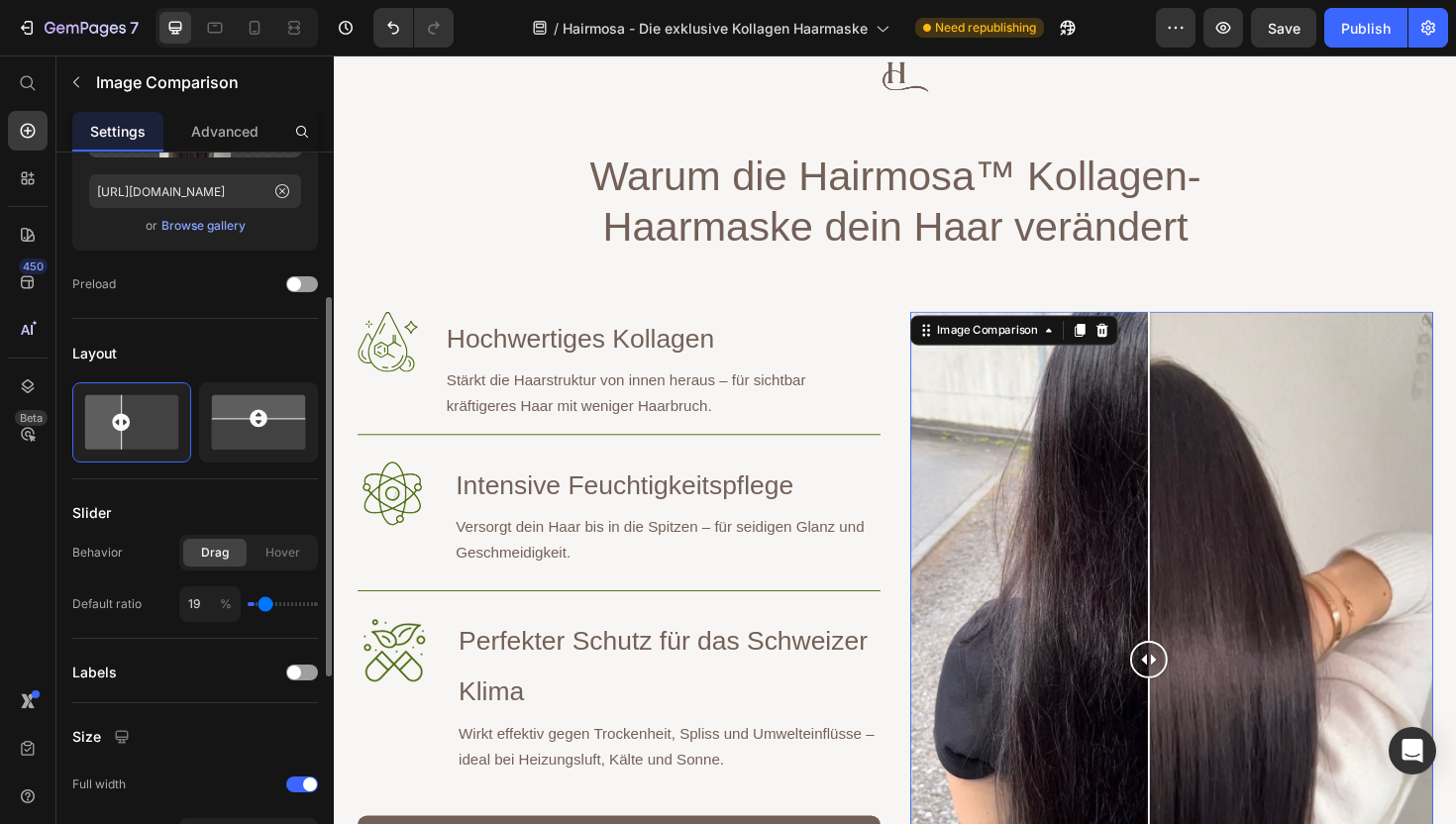 type on "23" 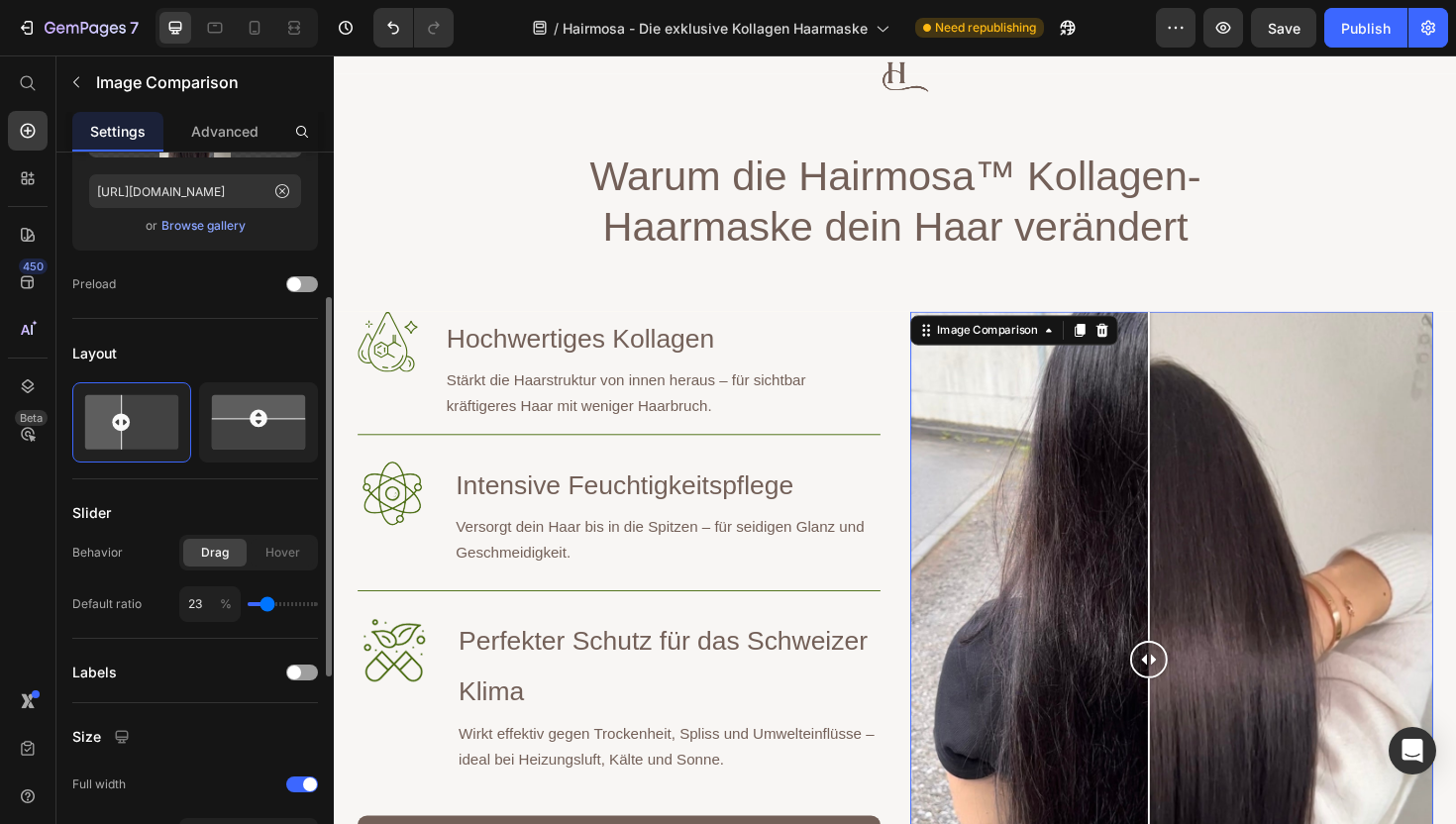 type on "24" 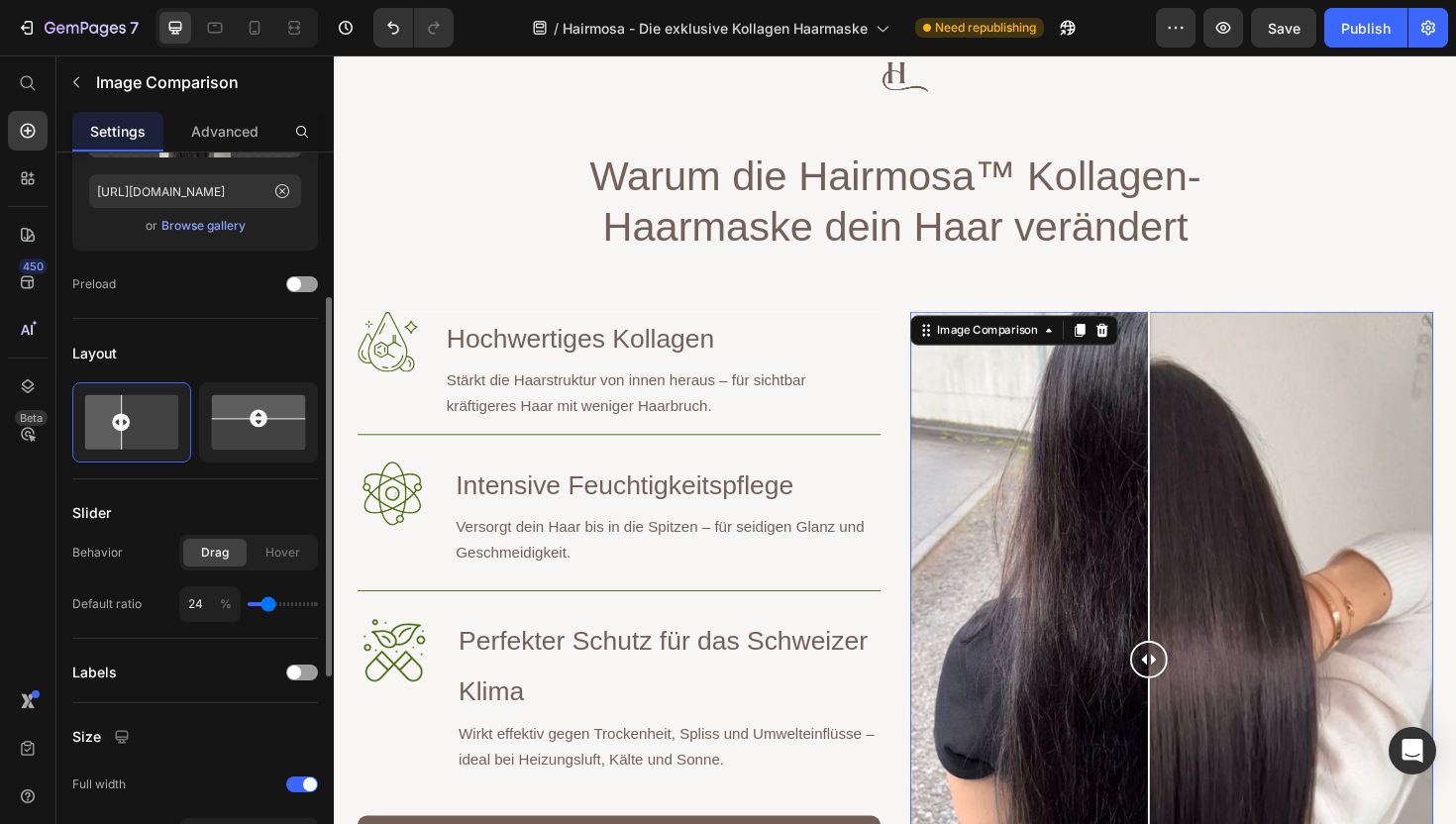 type on "25" 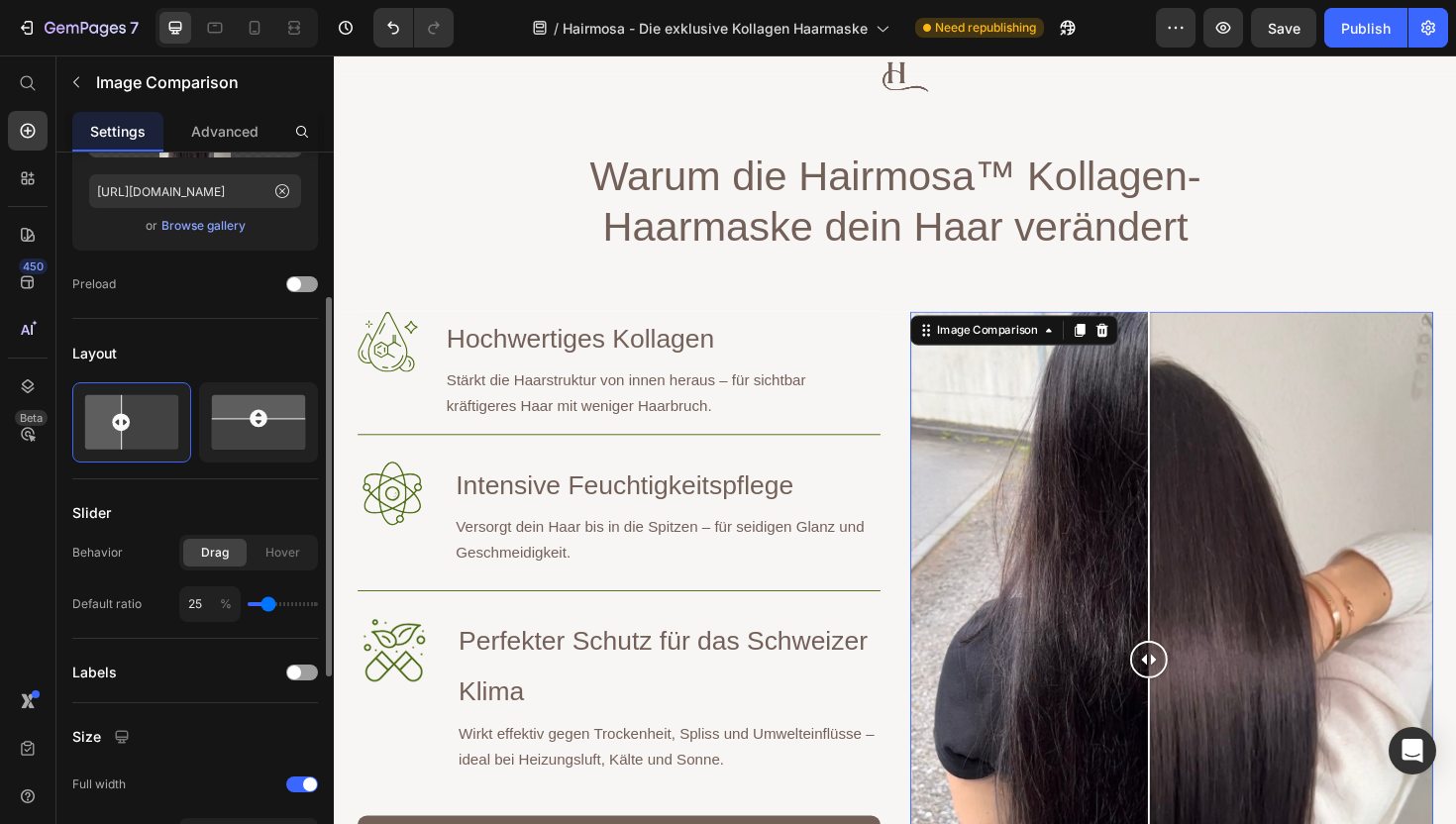 type on "26" 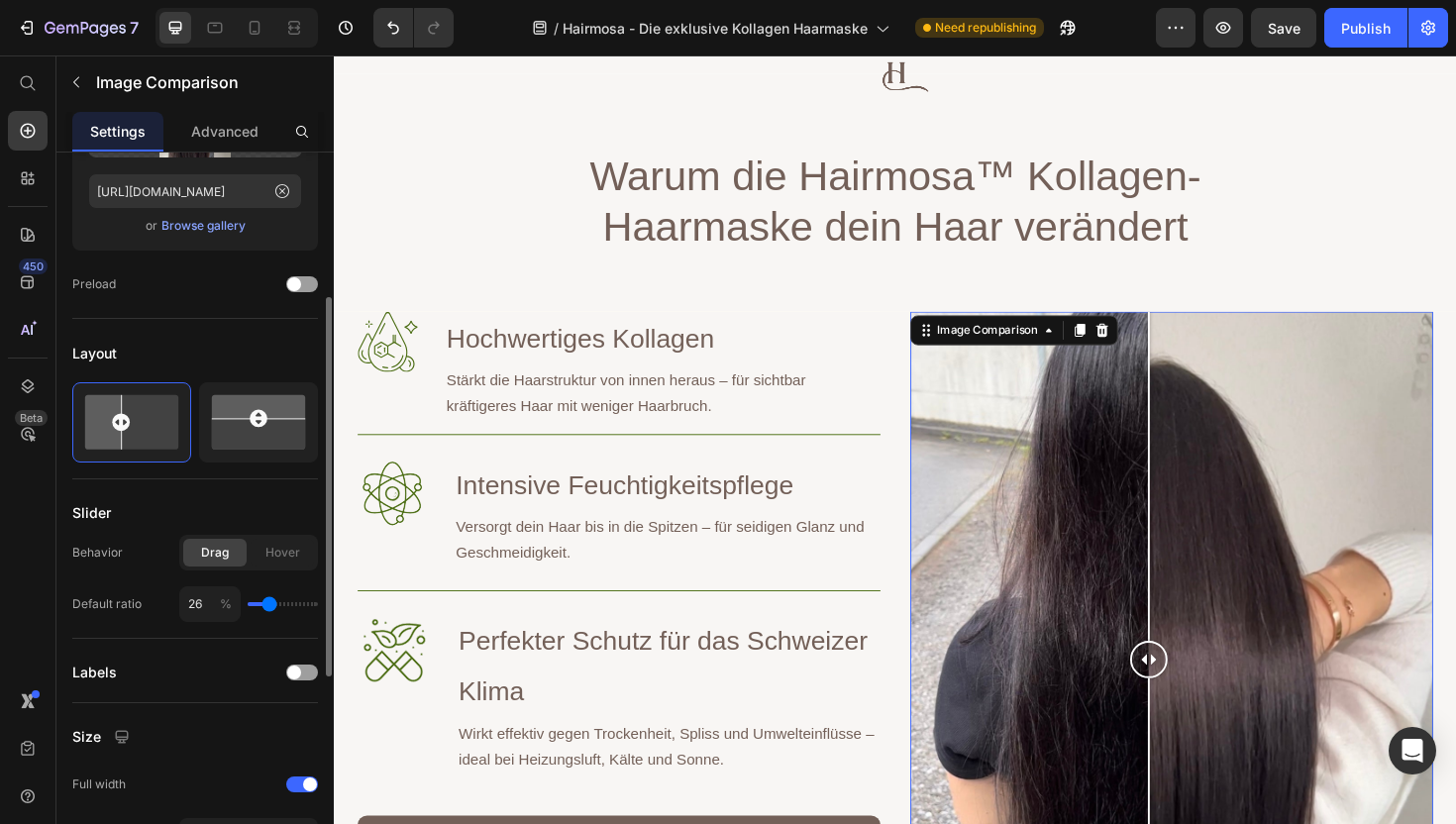 type on "27" 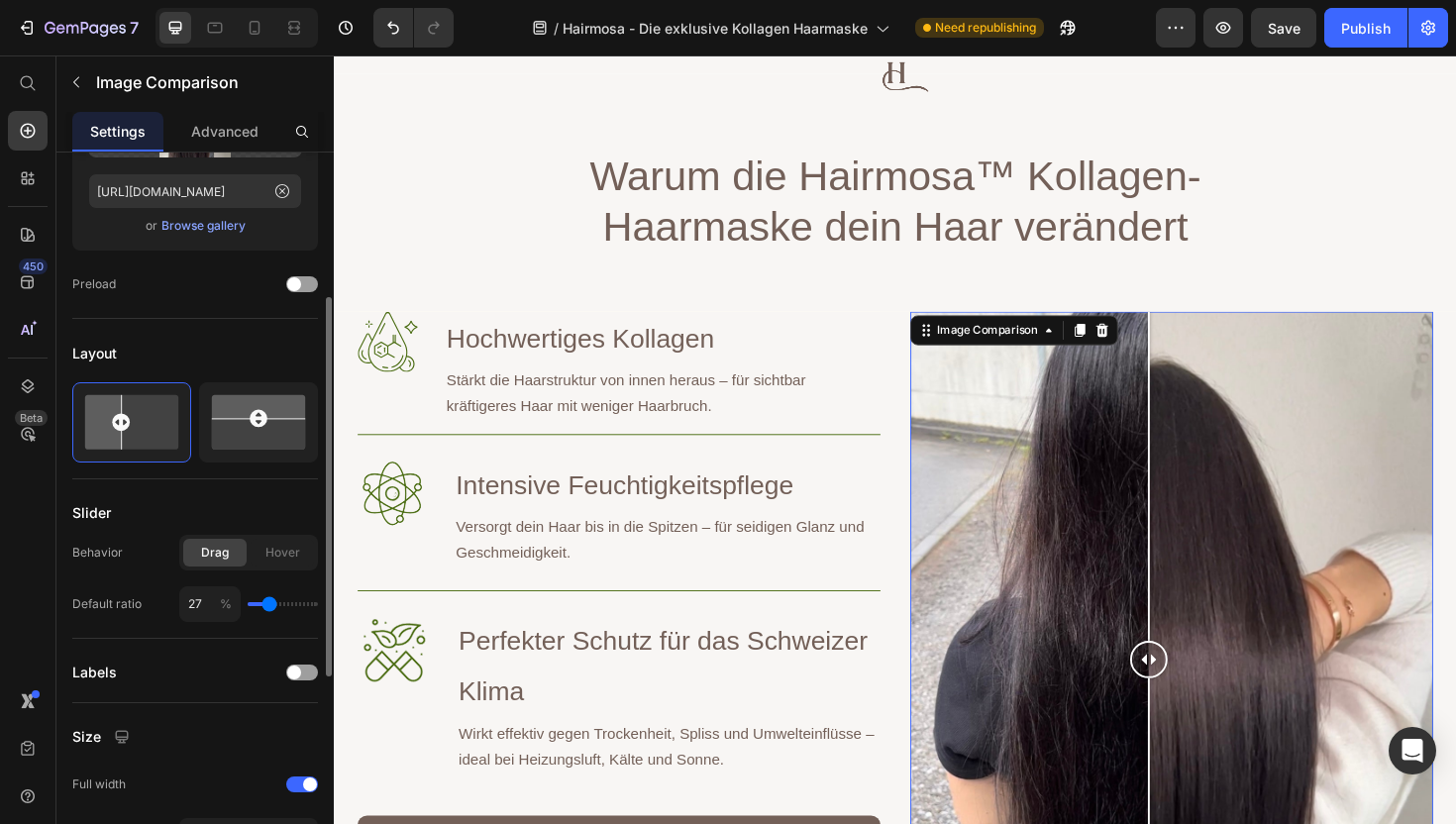 type on "29" 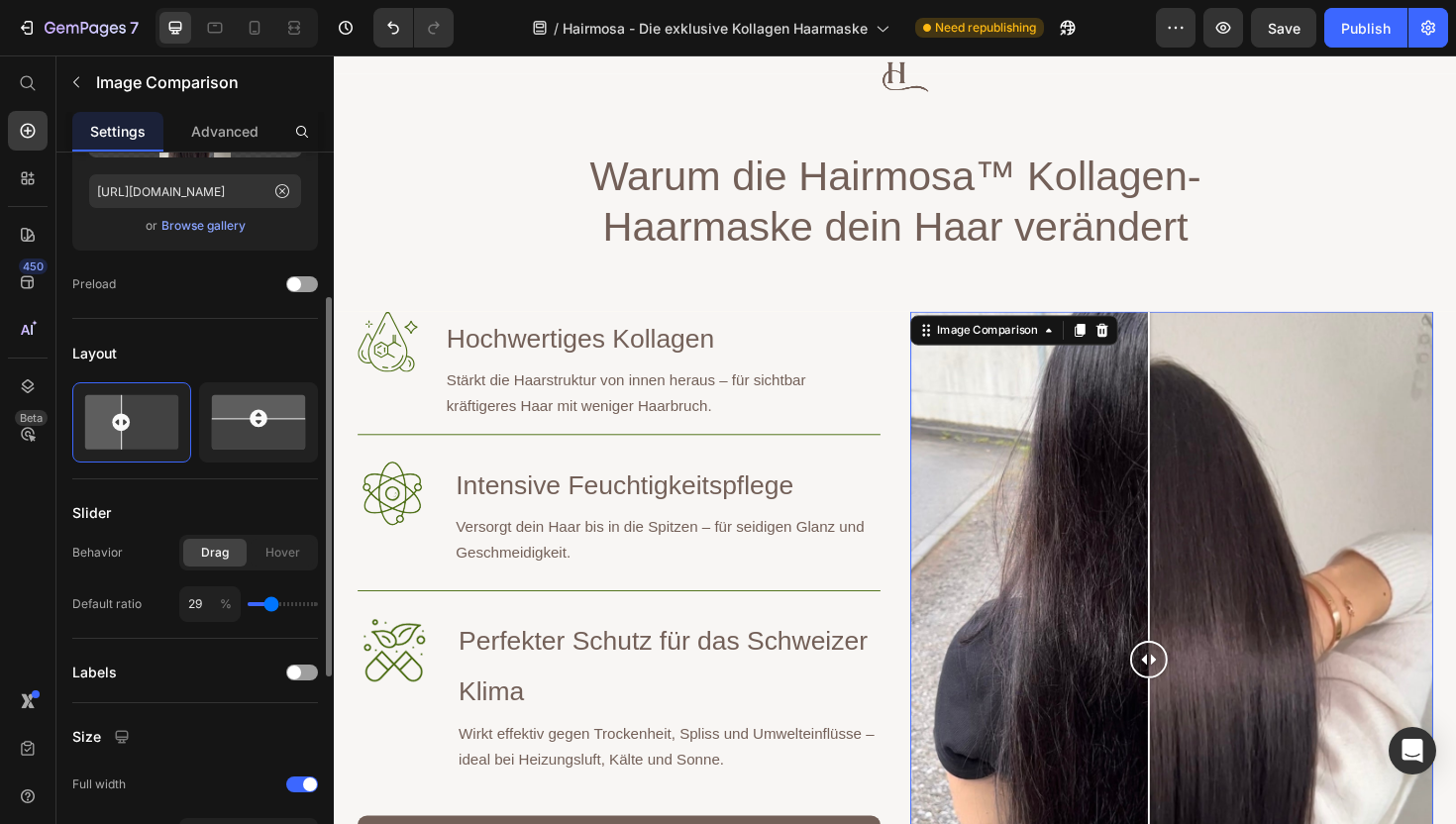type on "32" 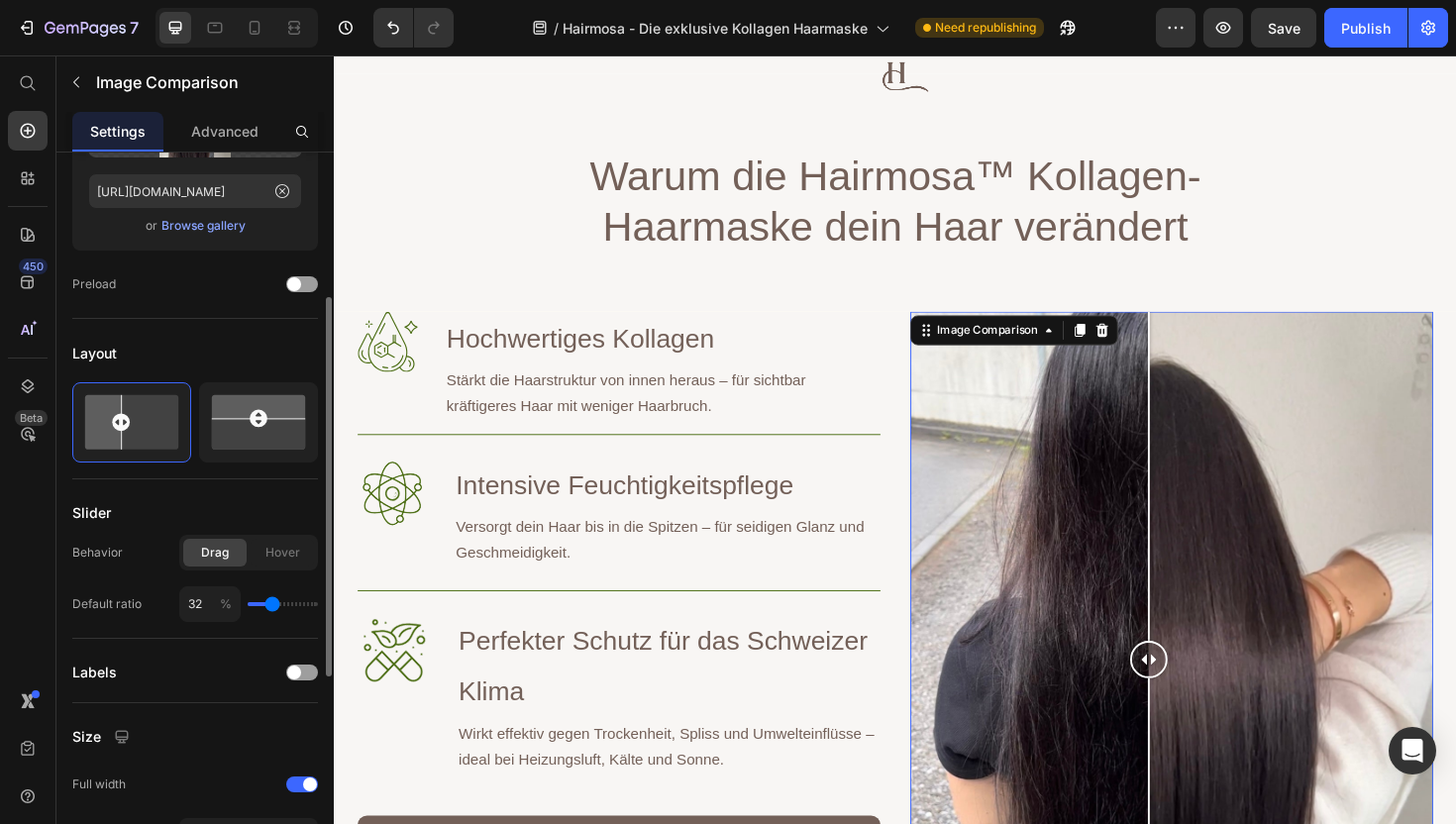 type on "36" 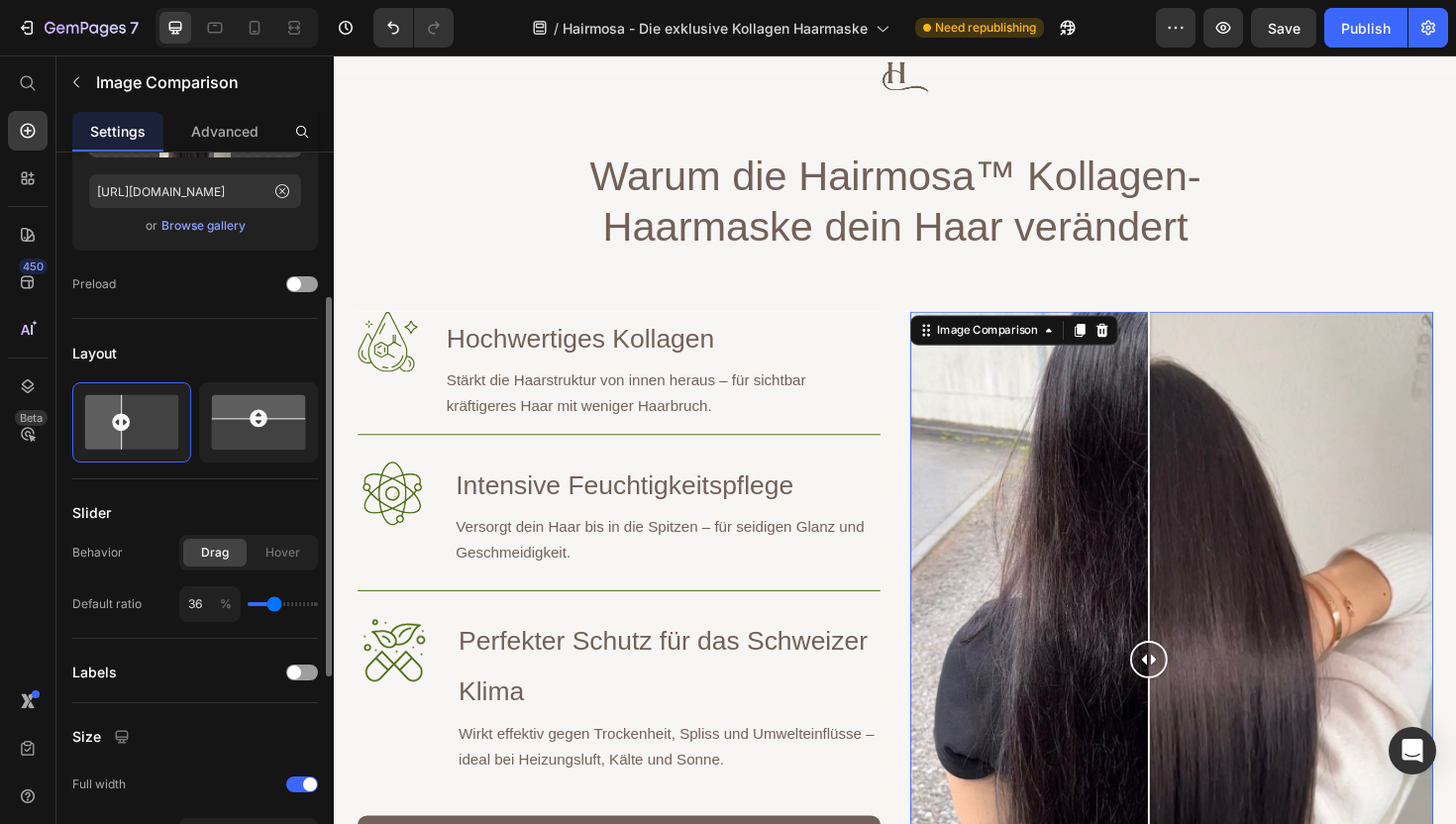 type on "39" 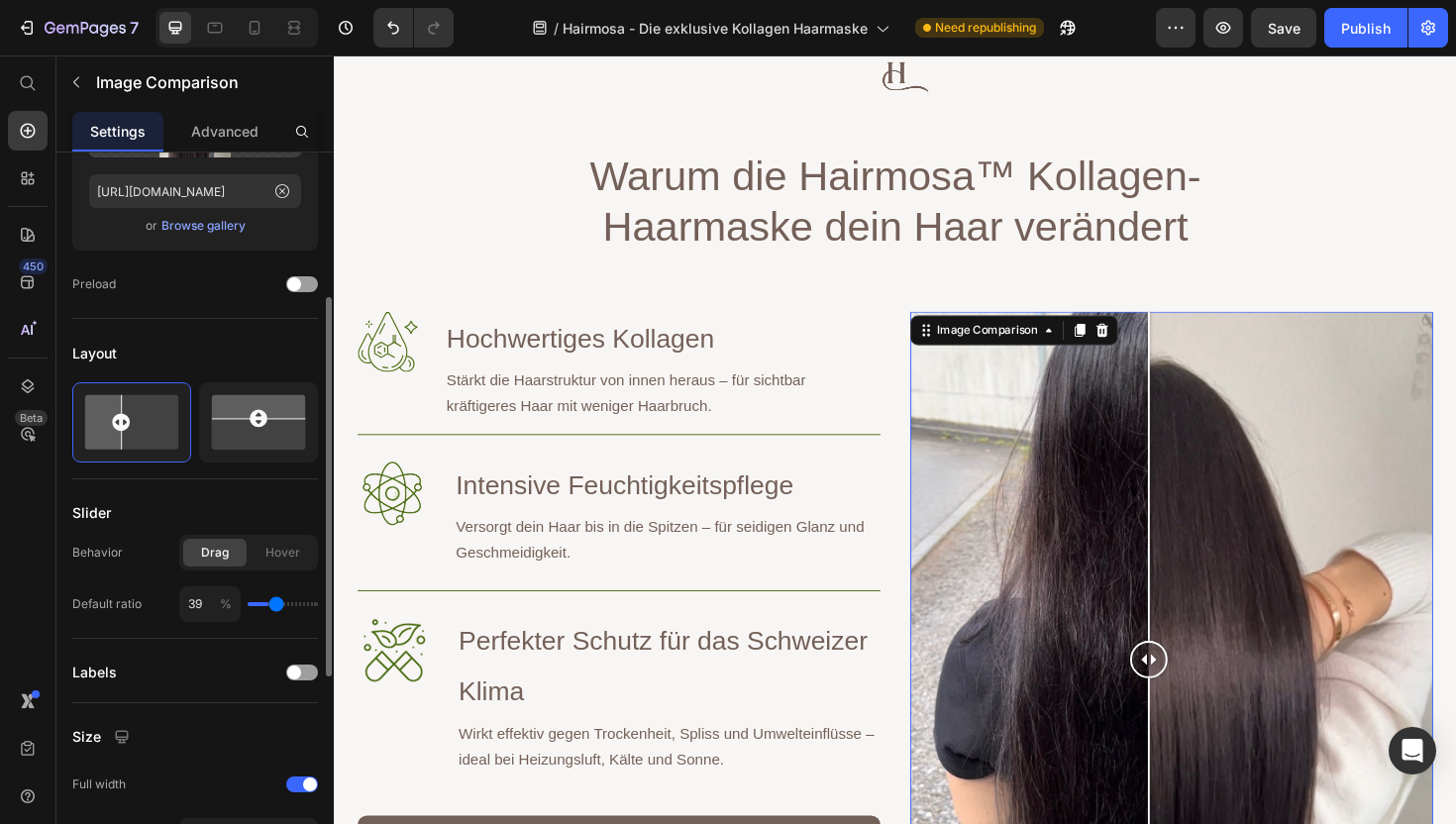 type on "41" 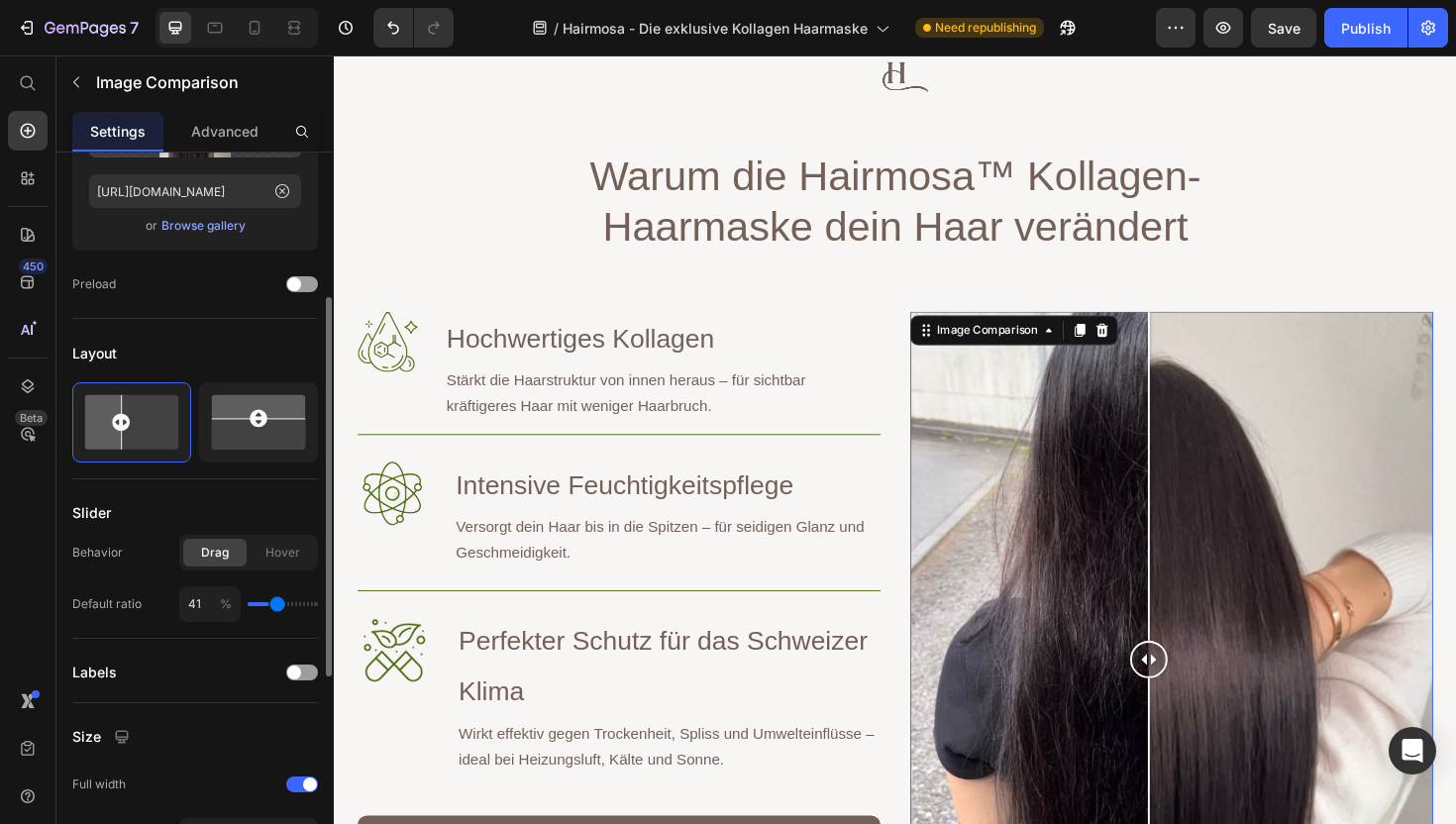 type on "42" 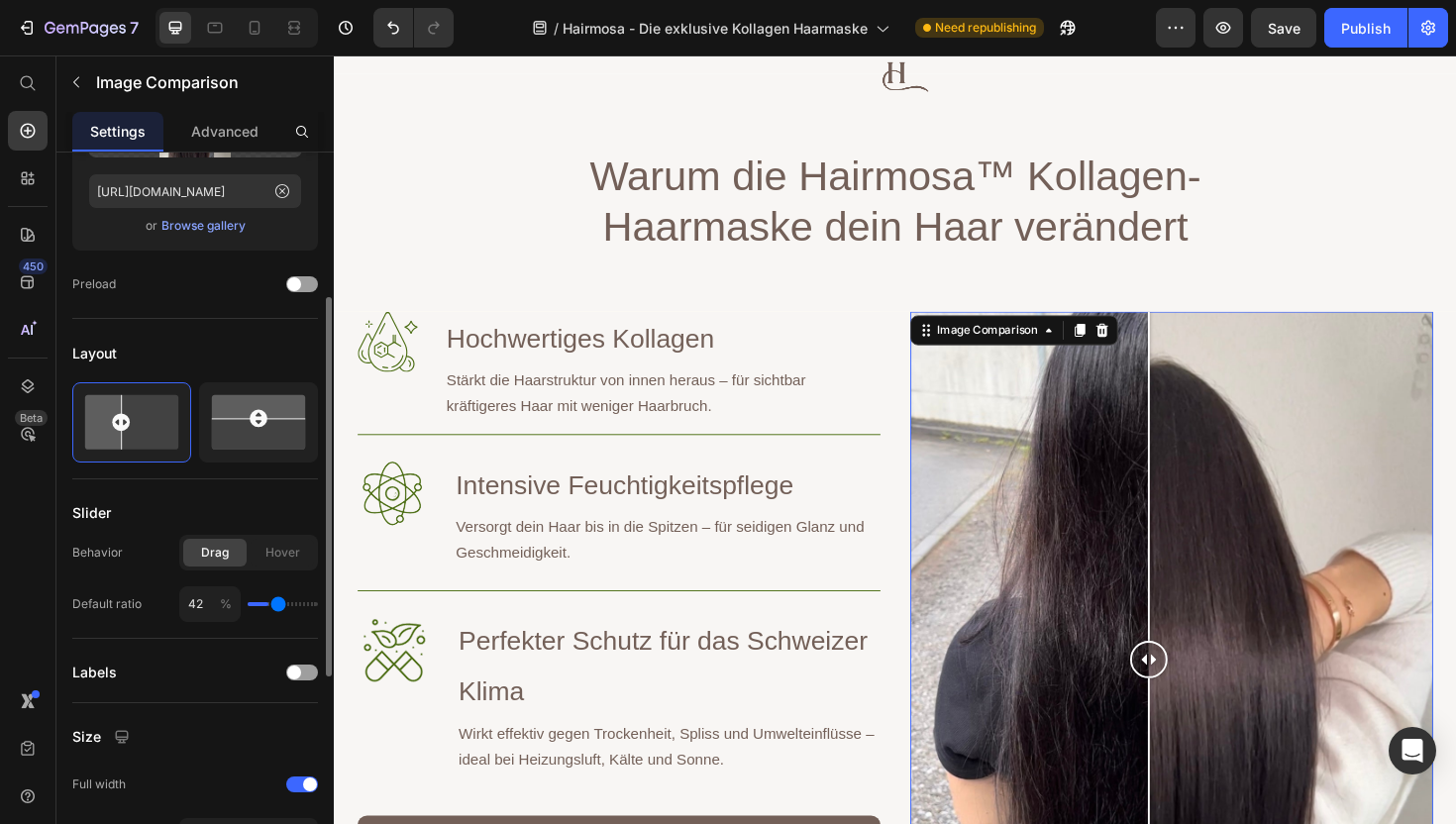 type on "43" 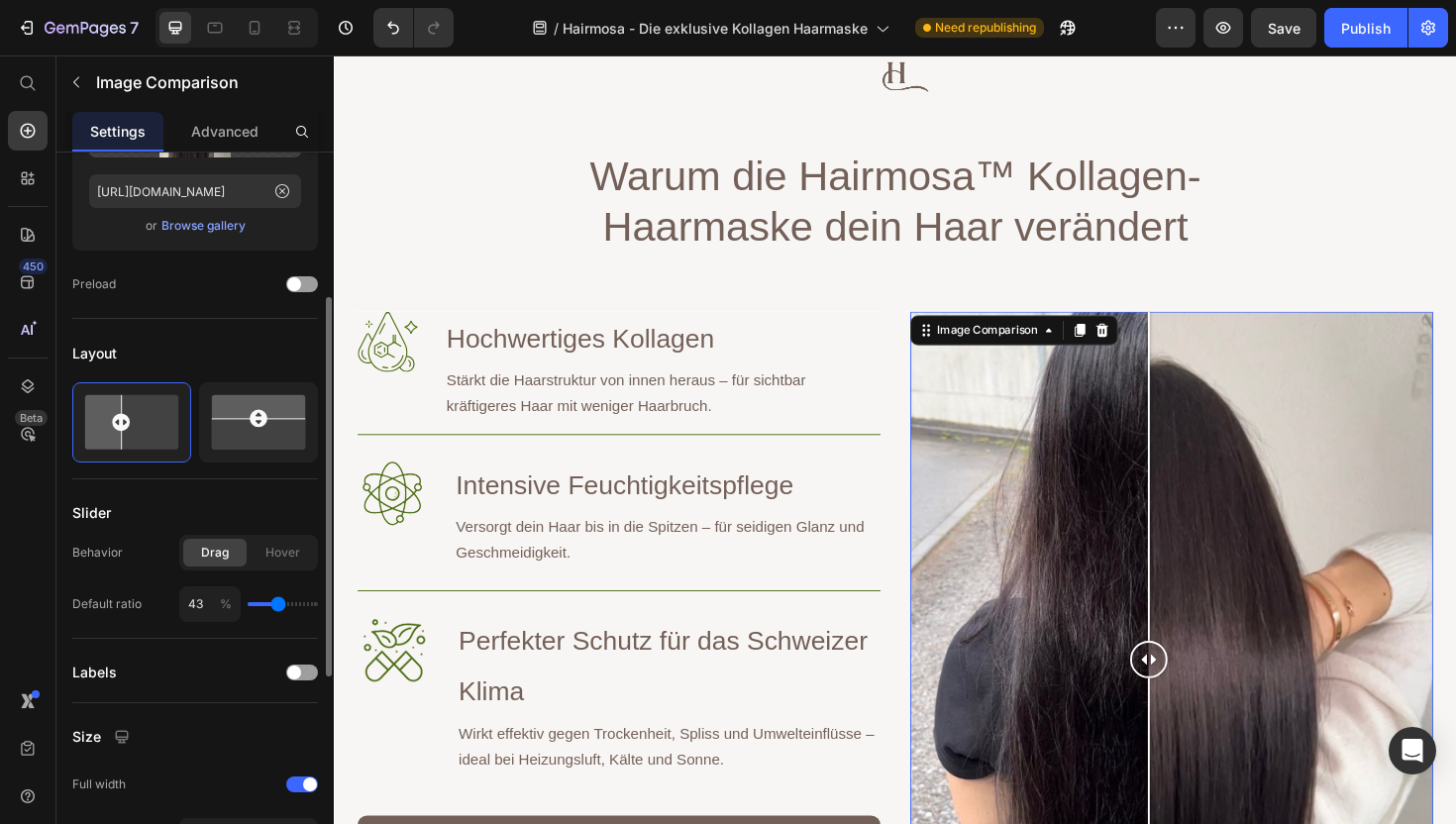 drag, startPoint x: 260, startPoint y: 601, endPoint x: 278, endPoint y: 603, distance: 18.11077 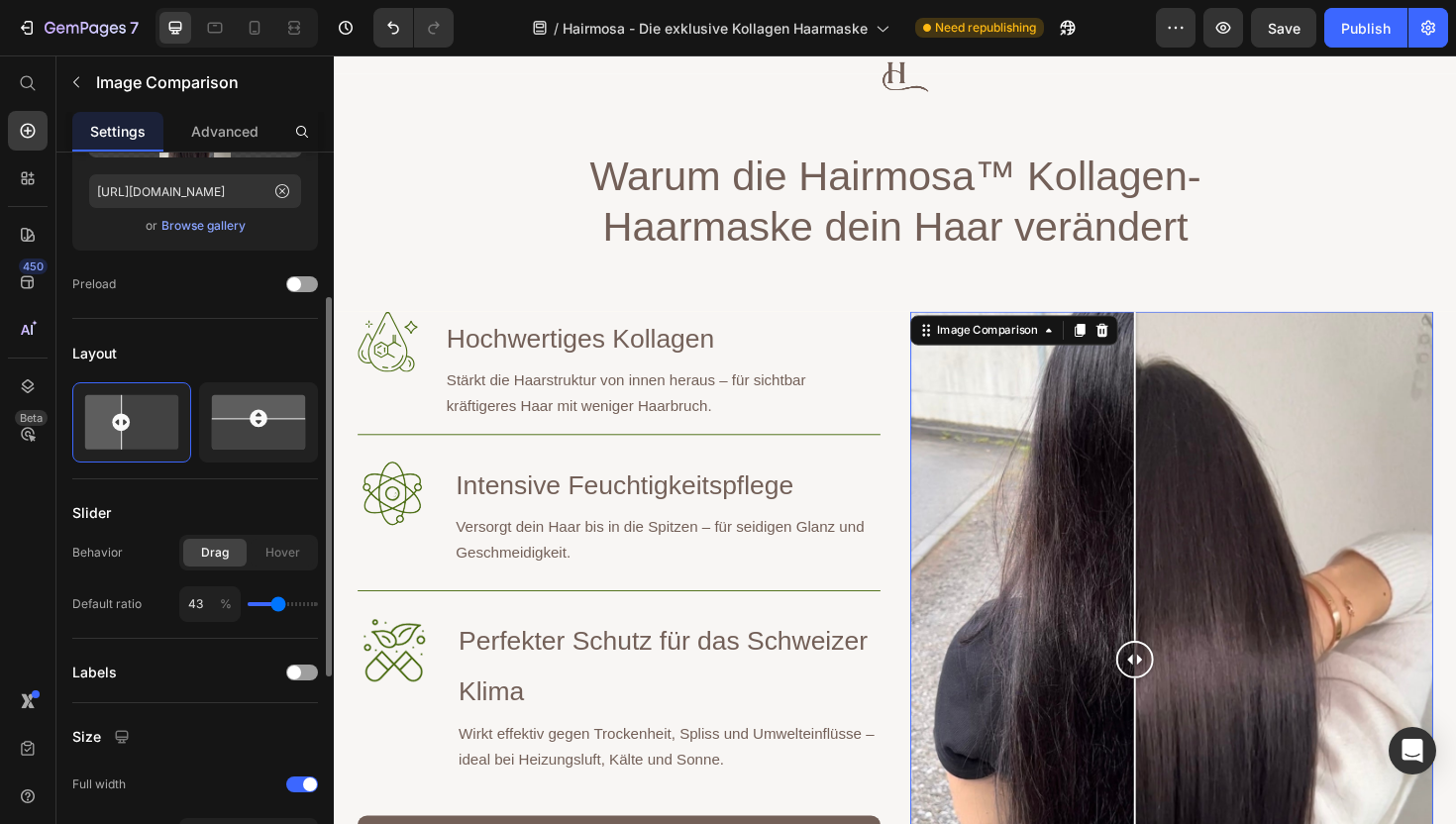 type on "37" 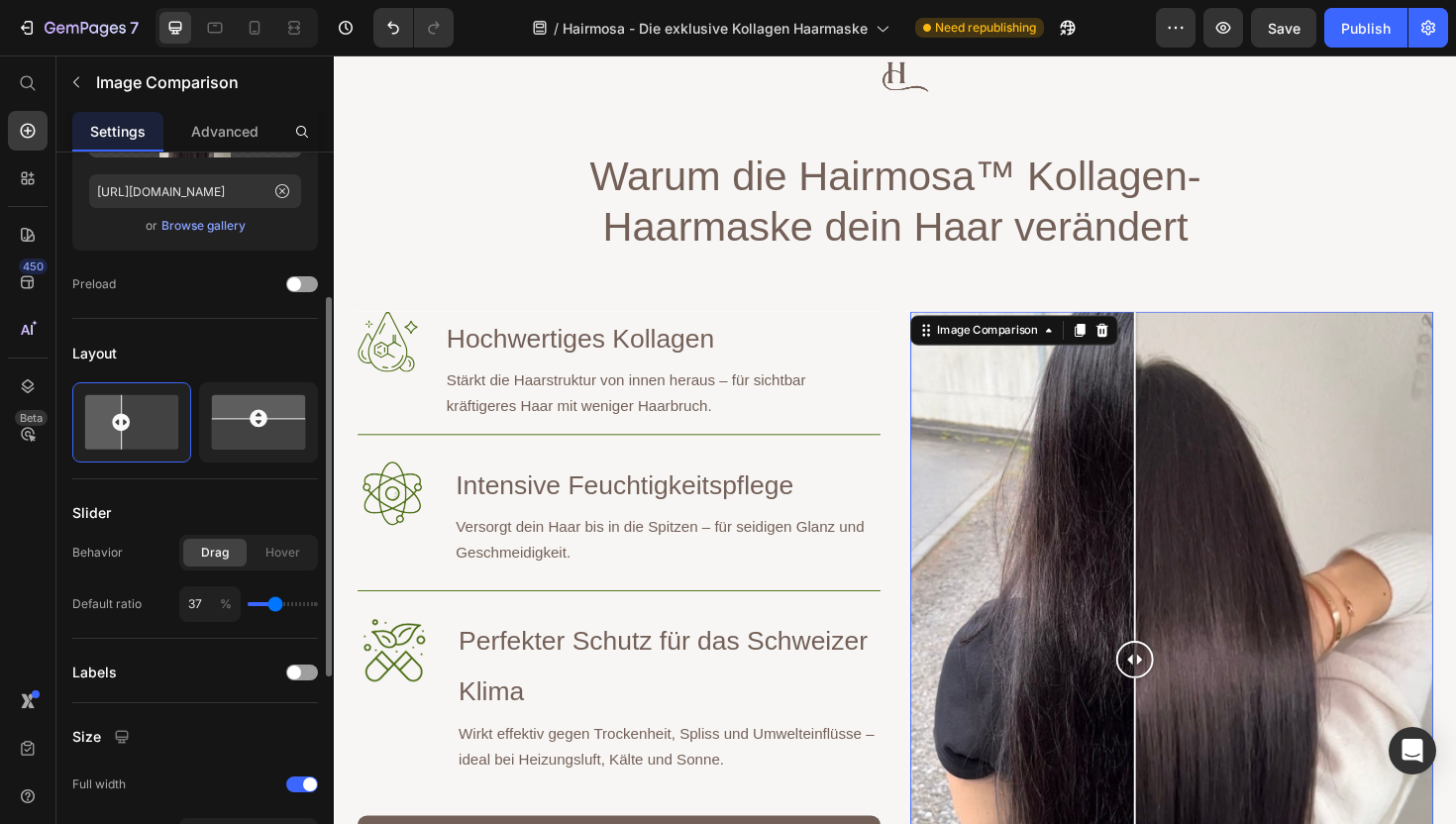 type on "35" 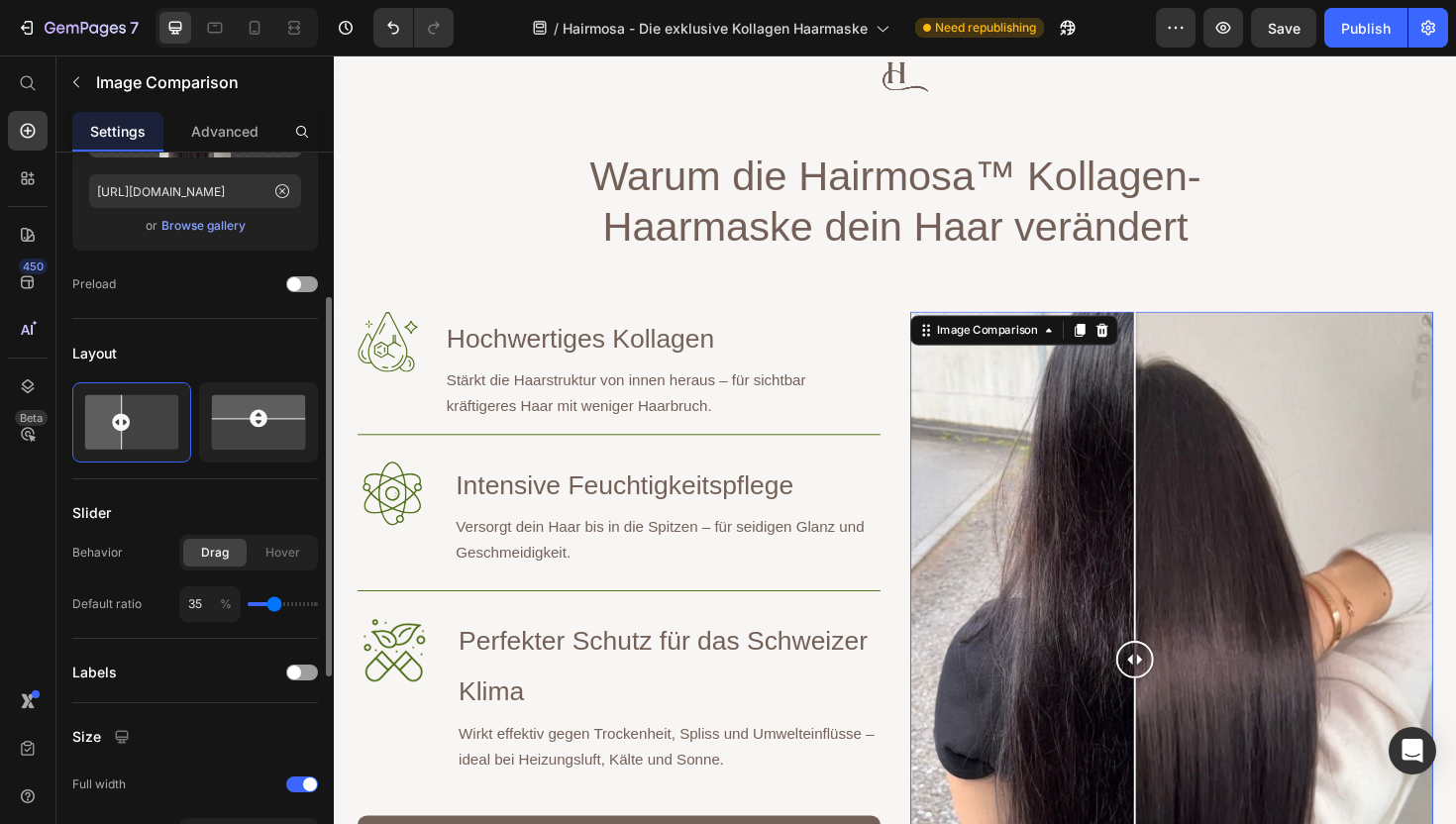 type on "33" 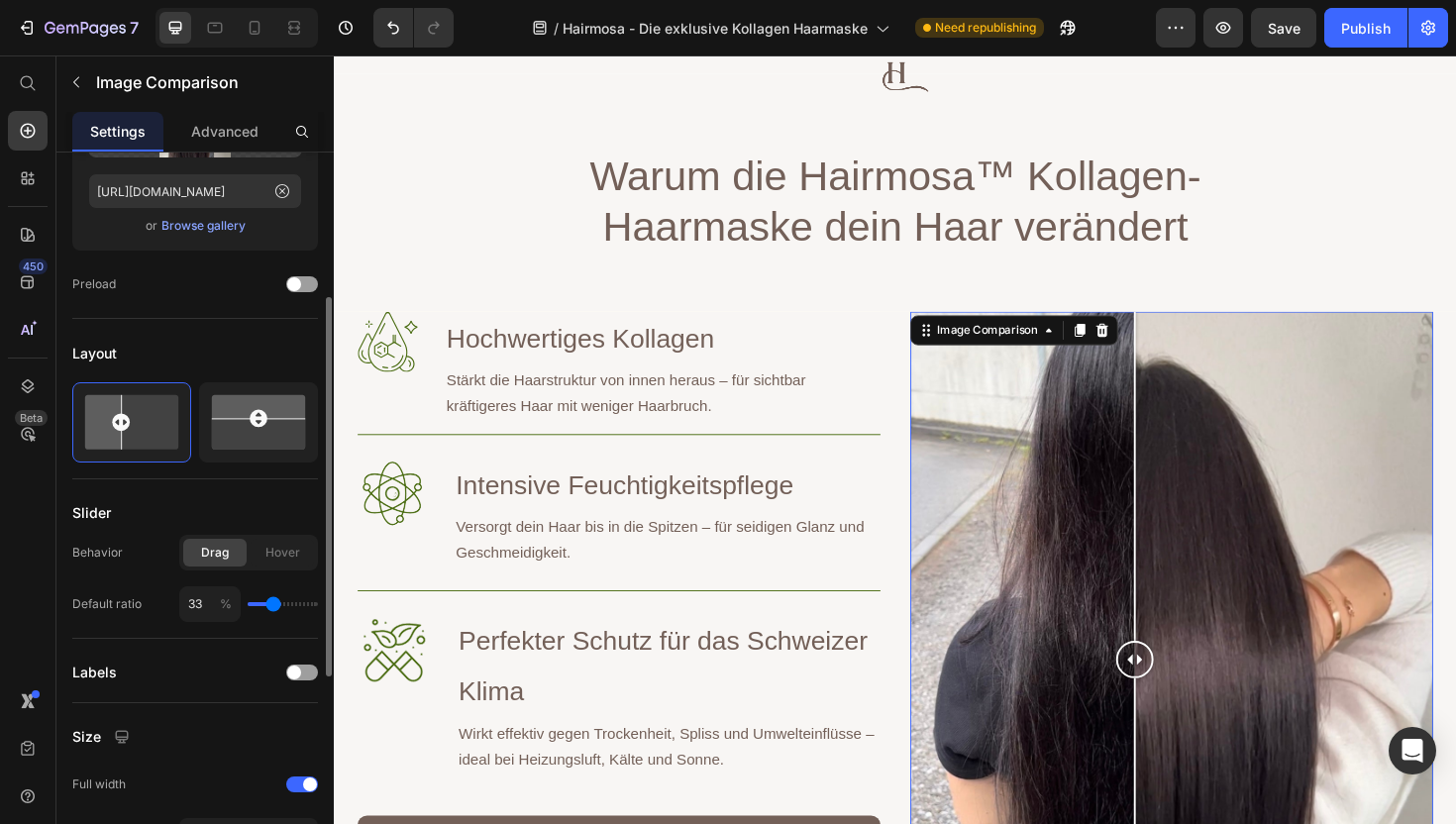 type on "30" 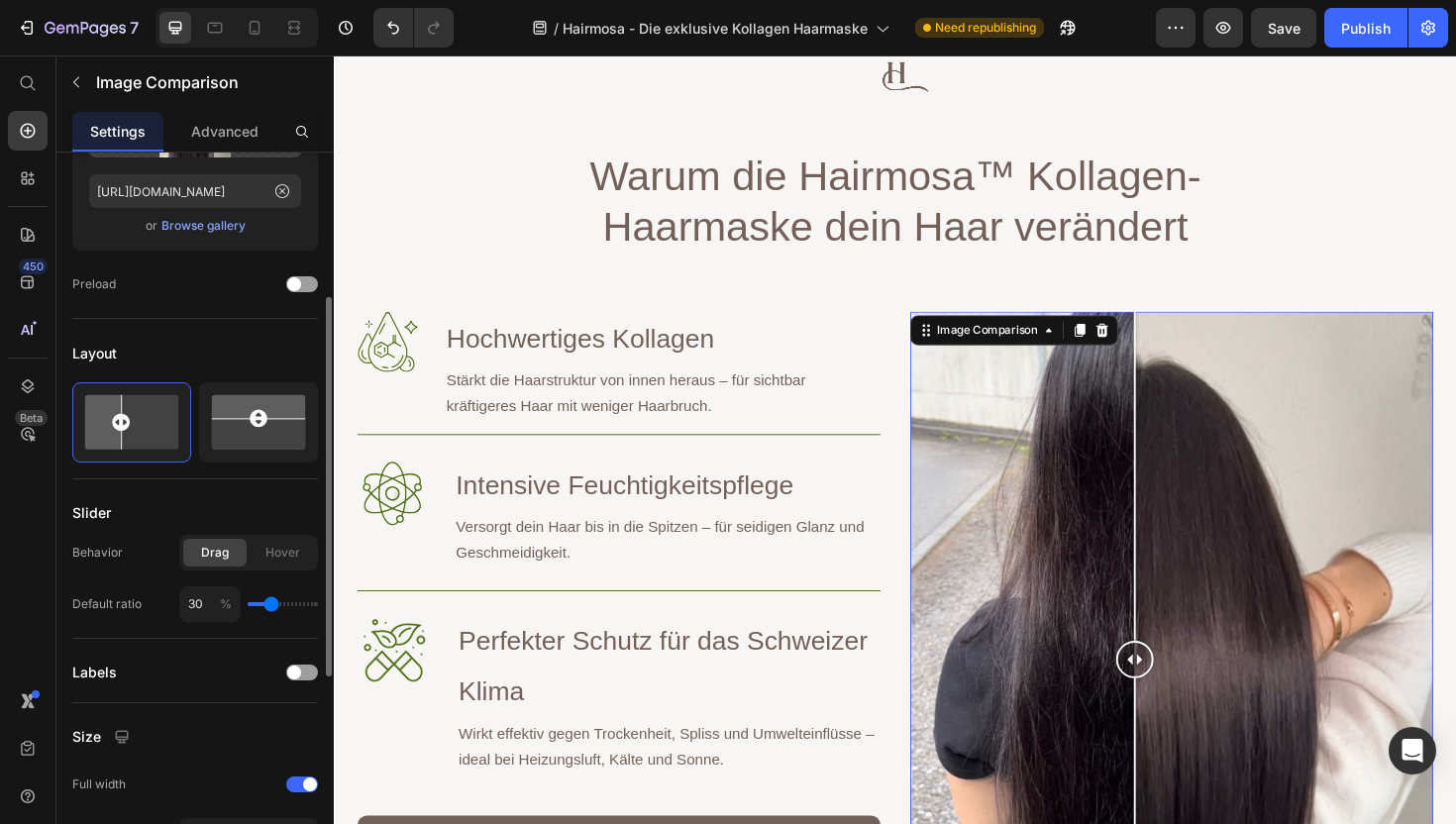type on "31" 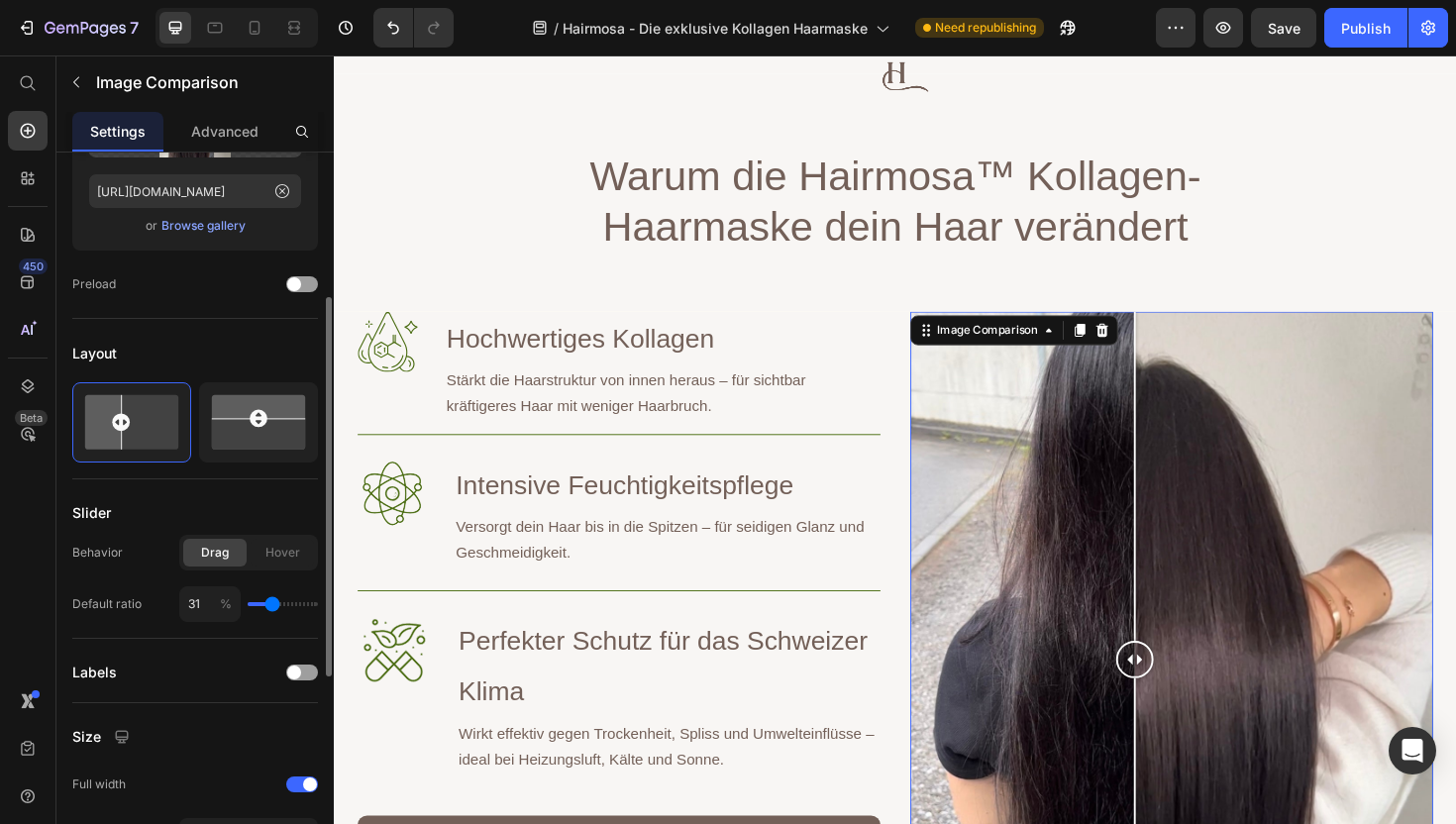 type on "32" 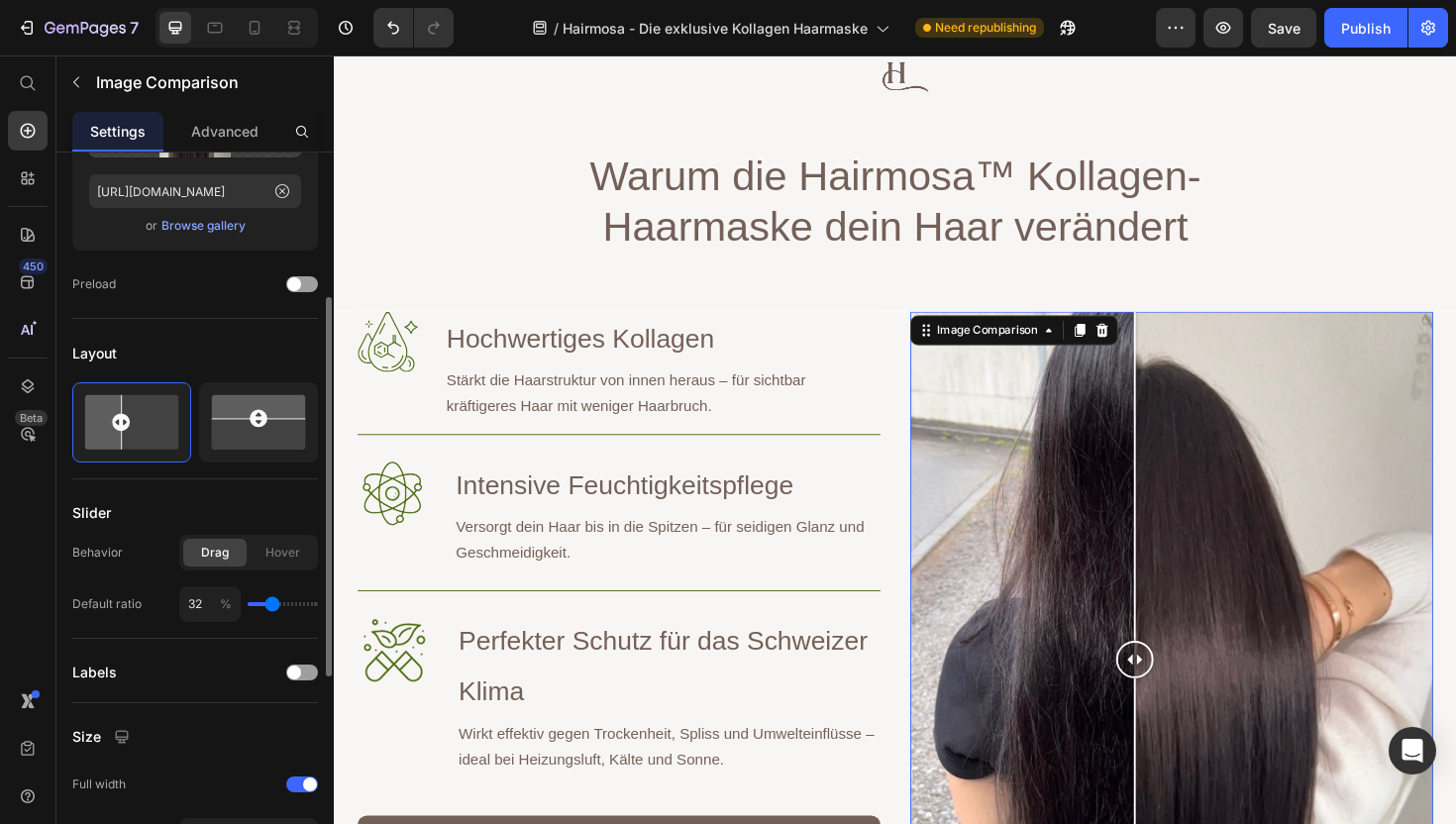 type on "34" 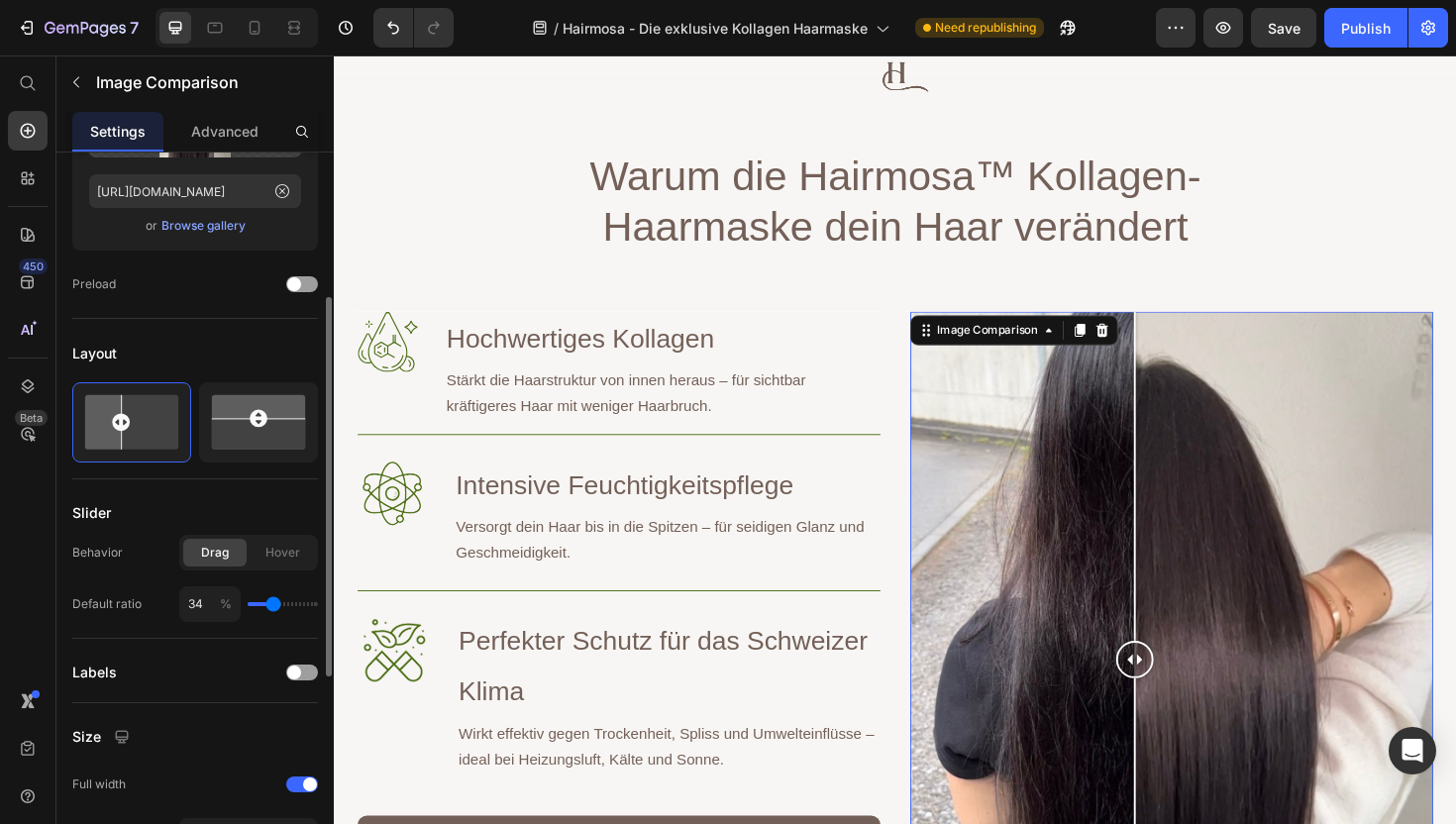 type on "36" 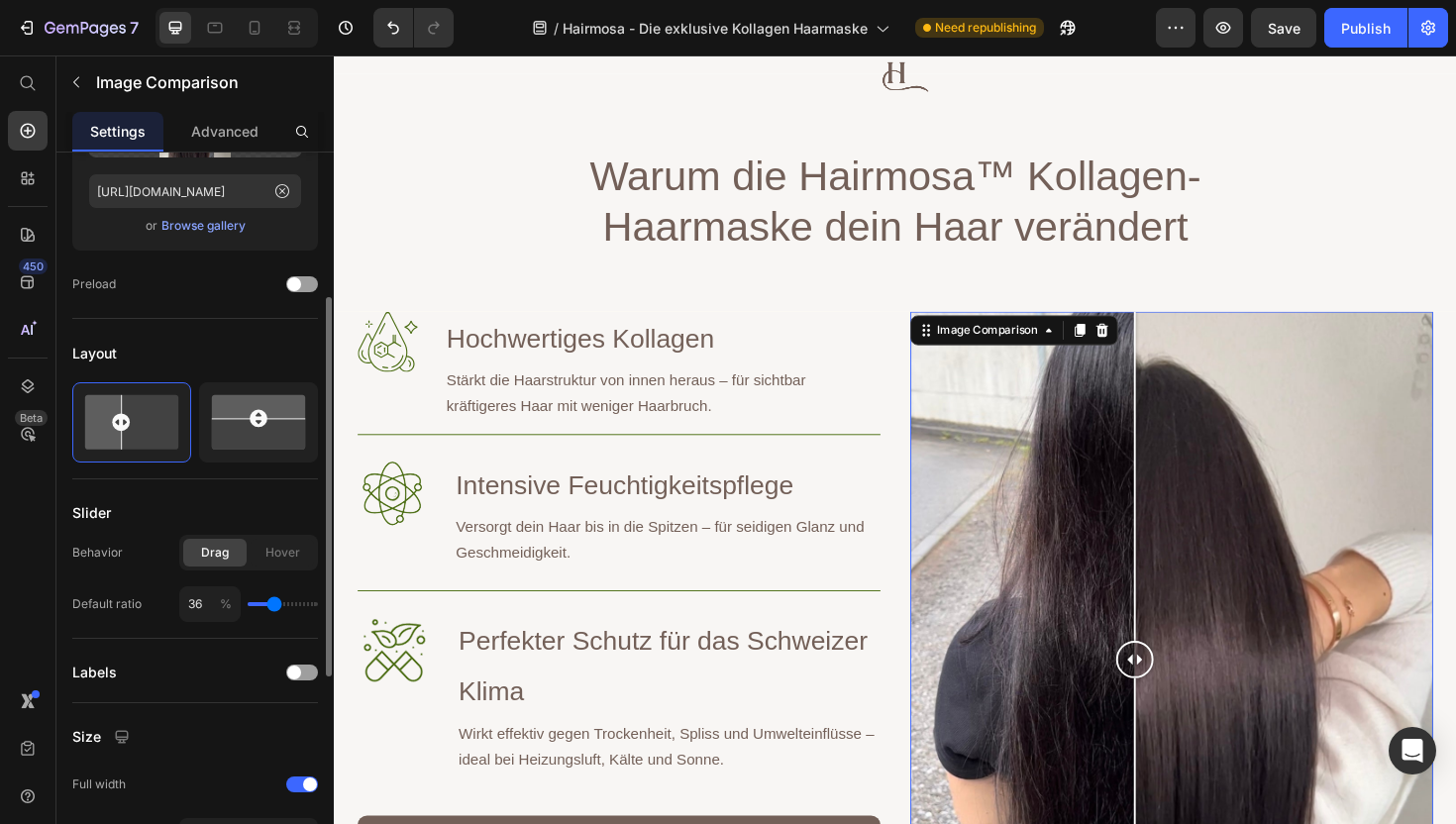 type on "38" 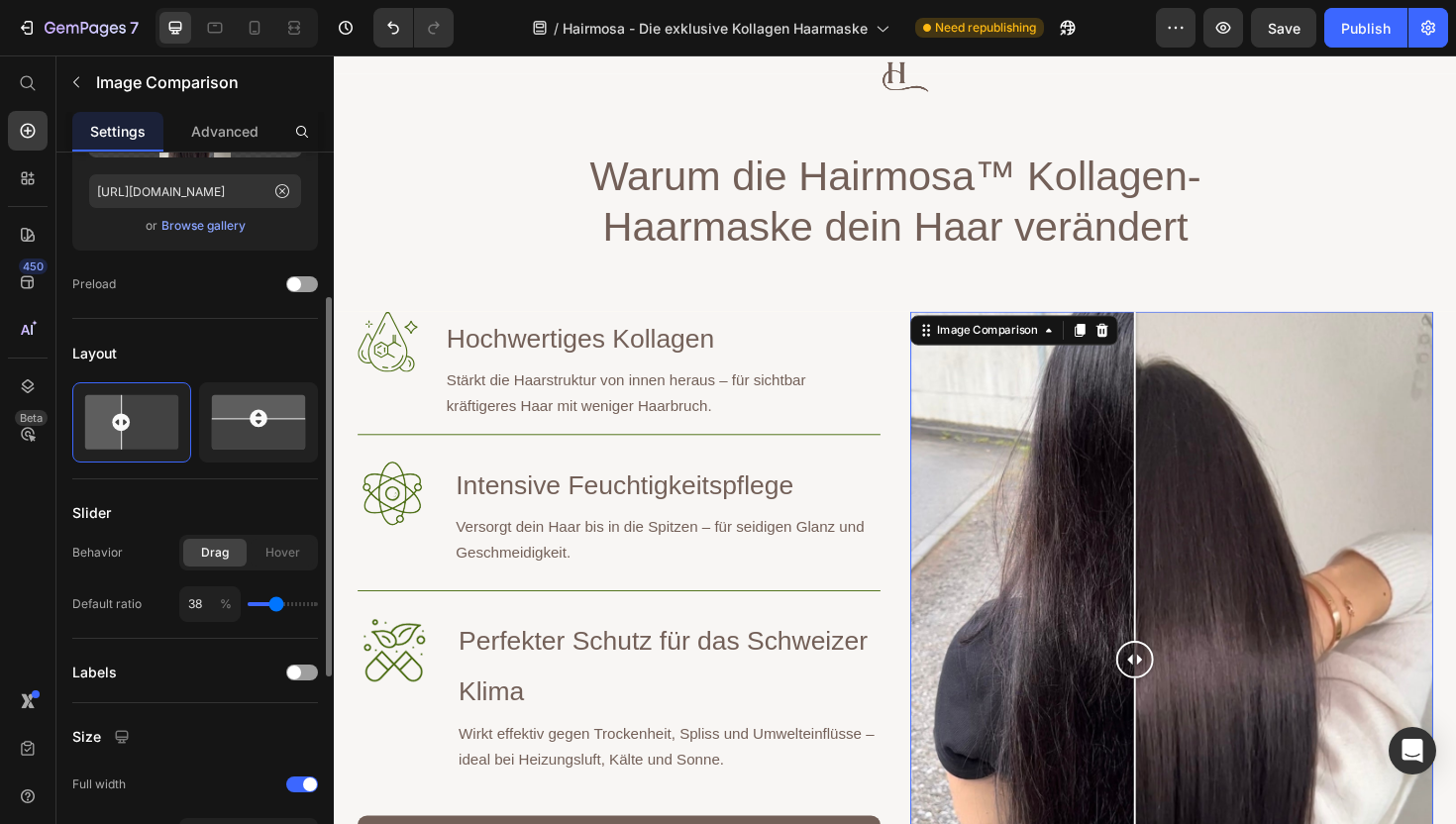 type on "40" 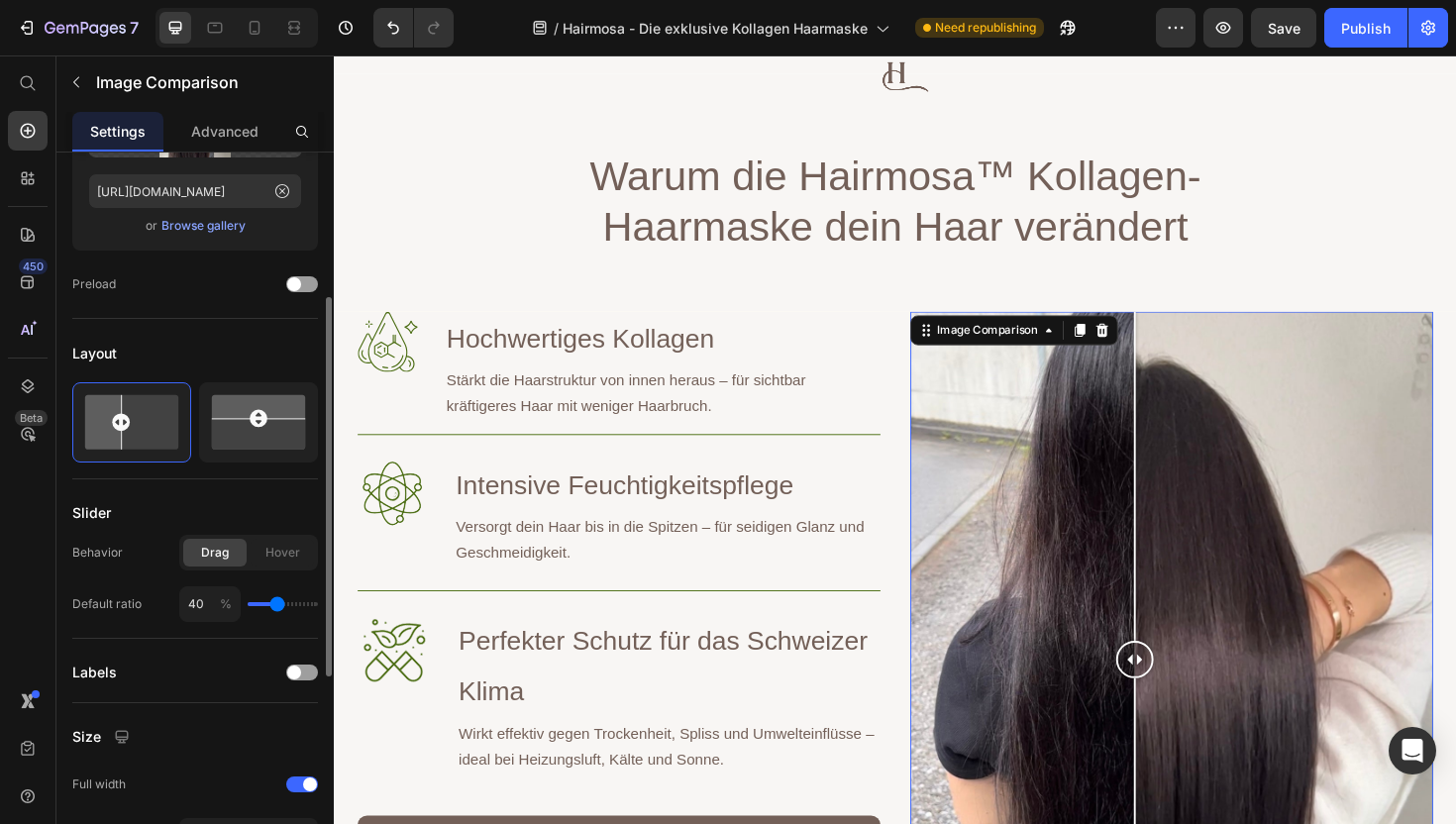 type on "41" 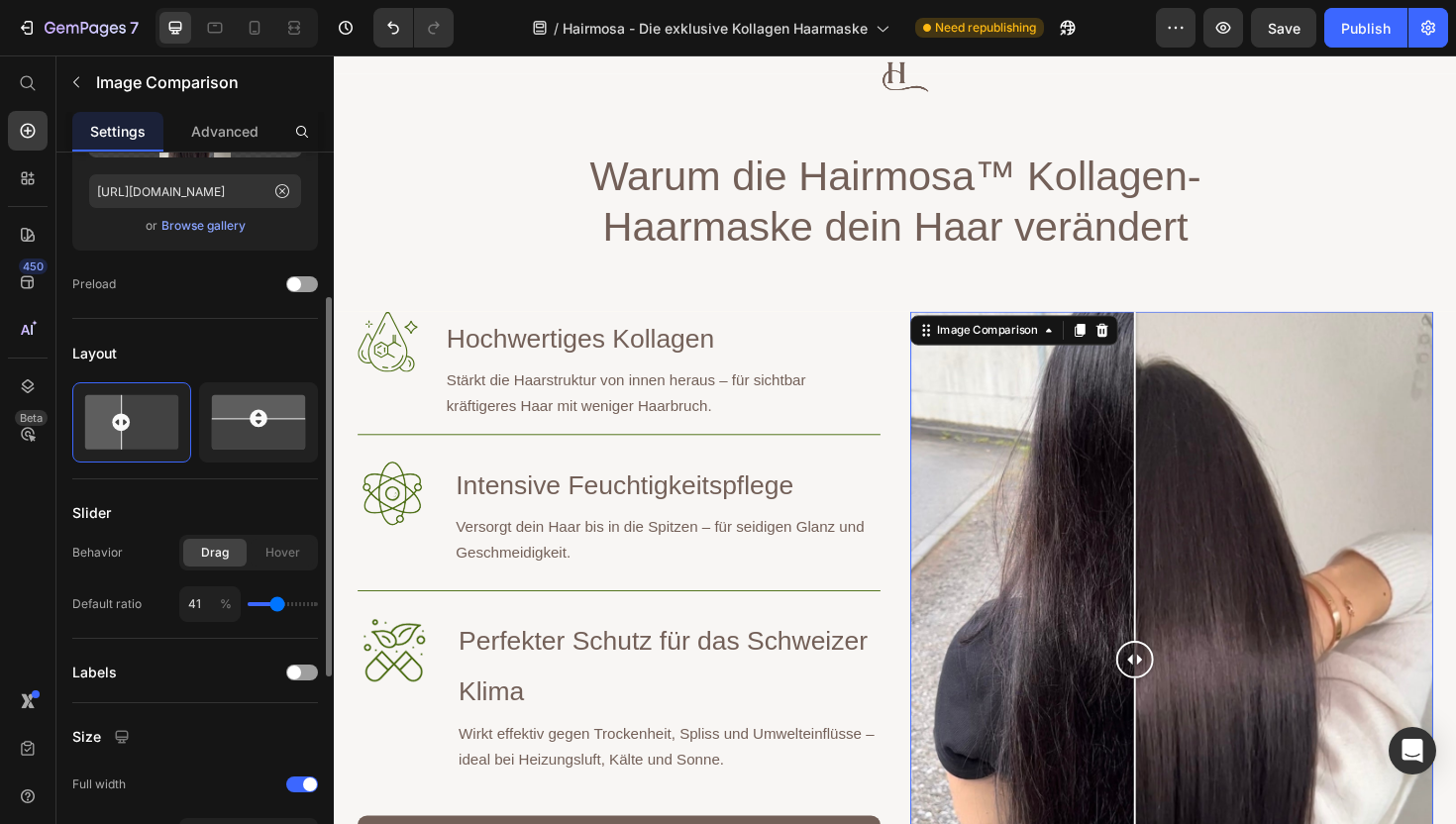 type on "42" 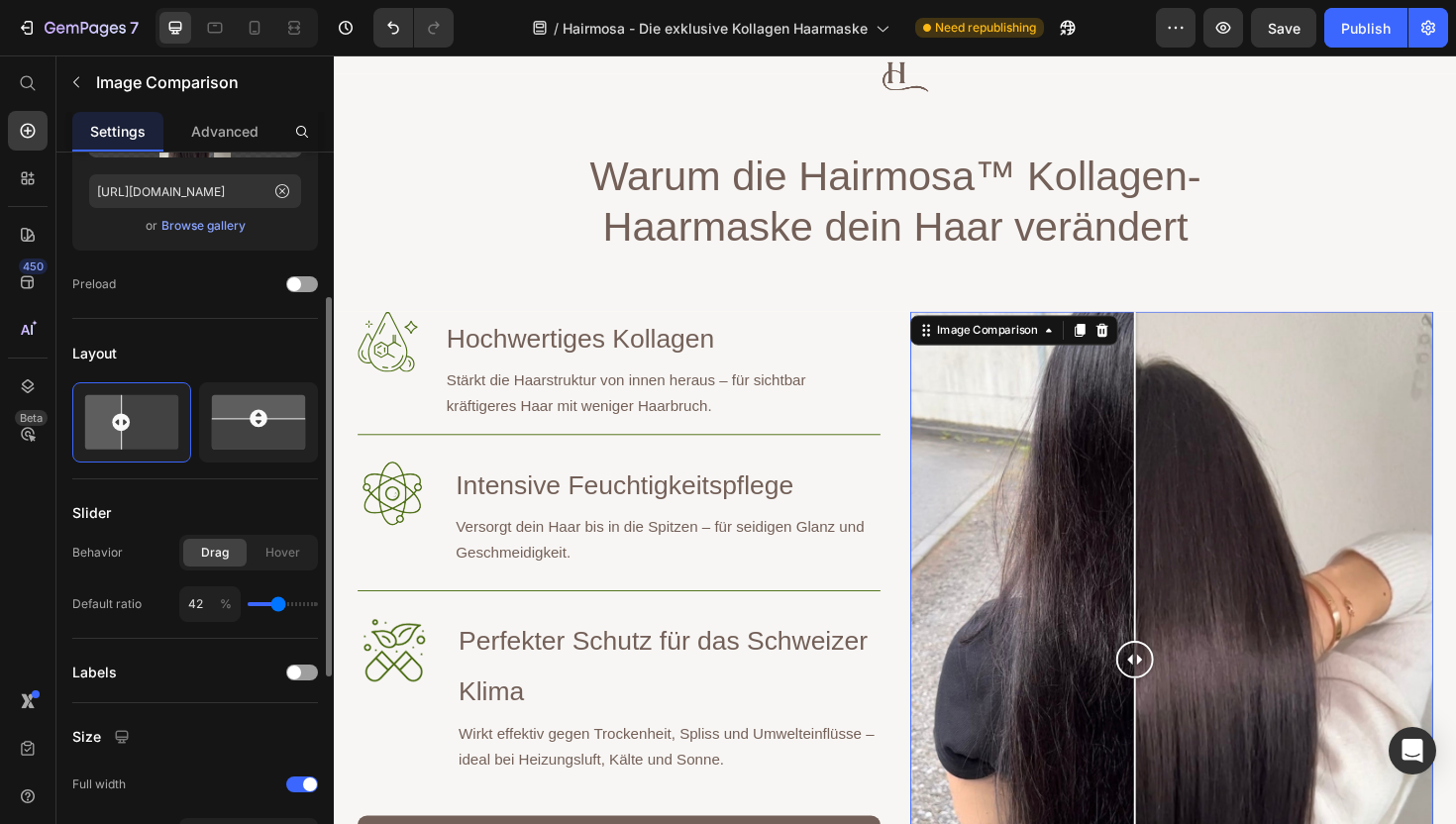 type on "43" 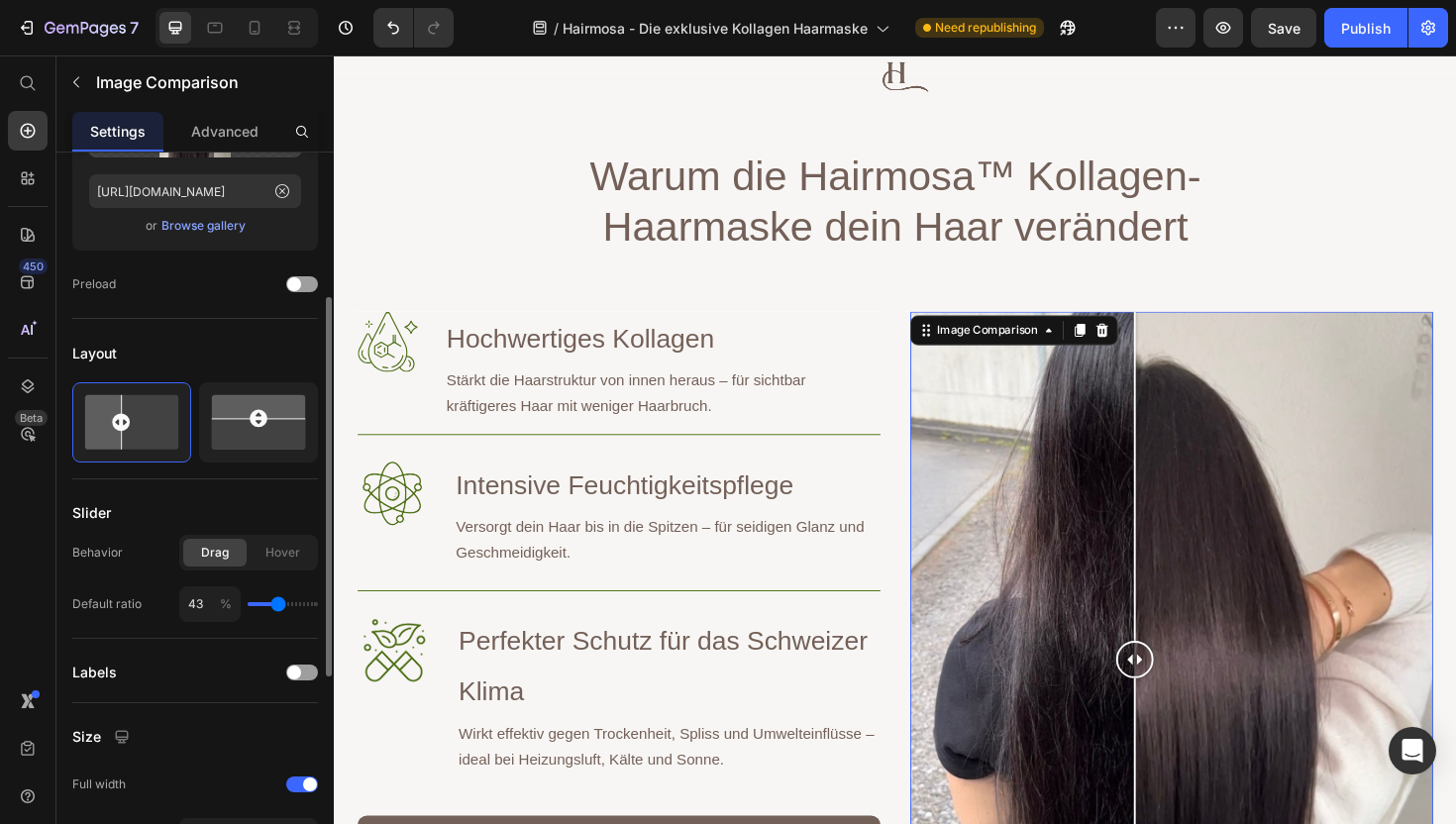 type on "44" 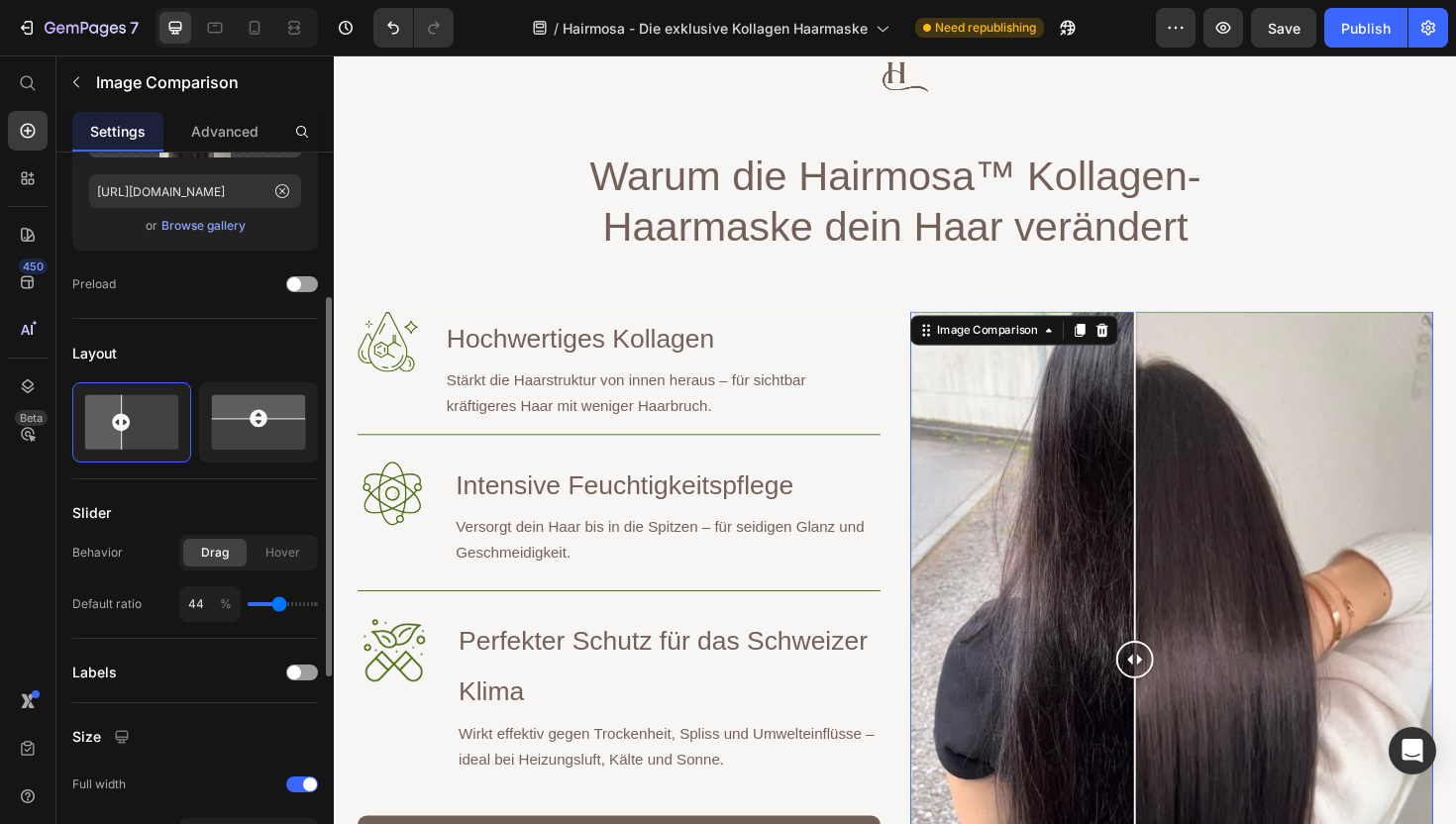 type on "45" 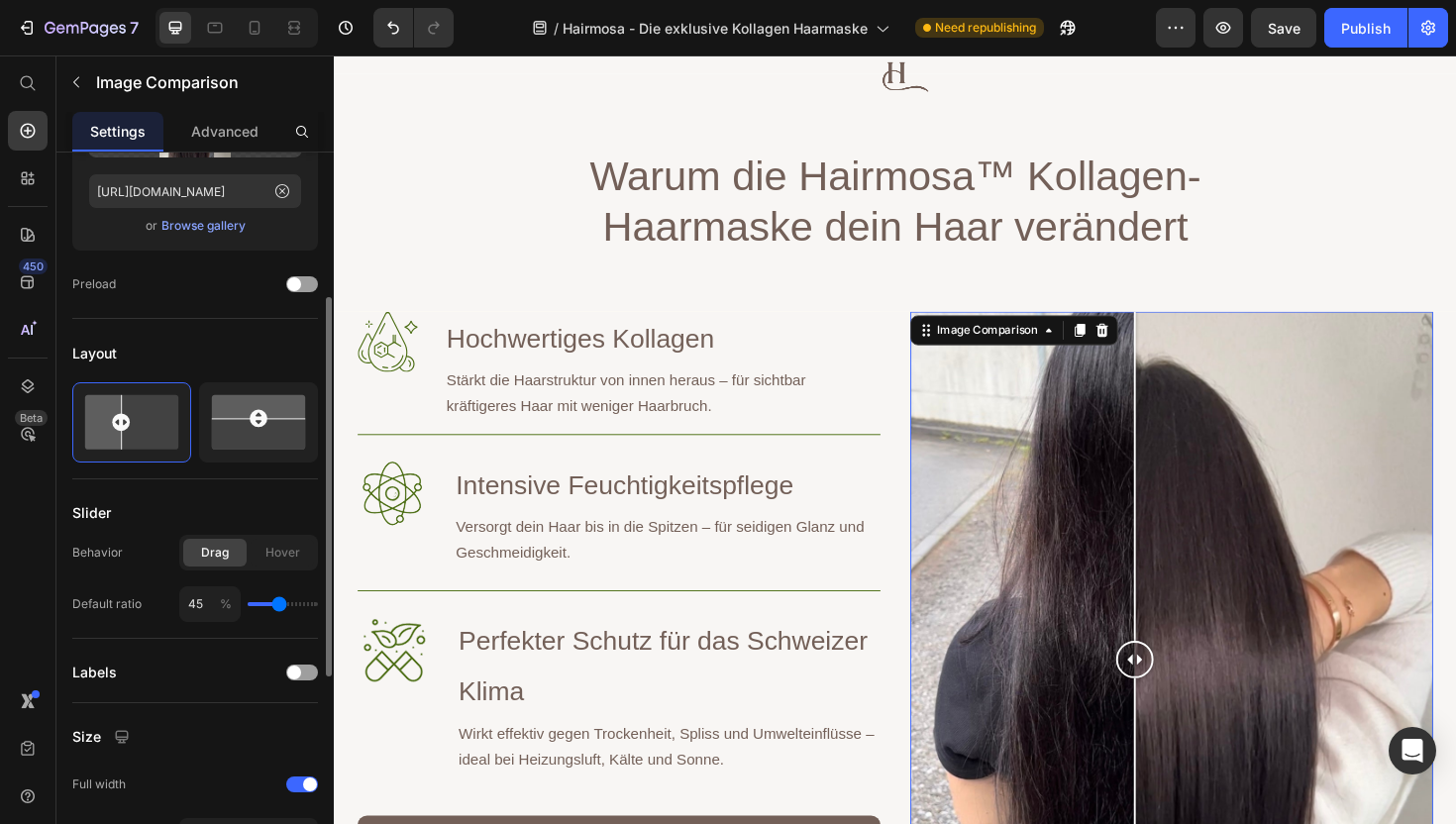 type on "46" 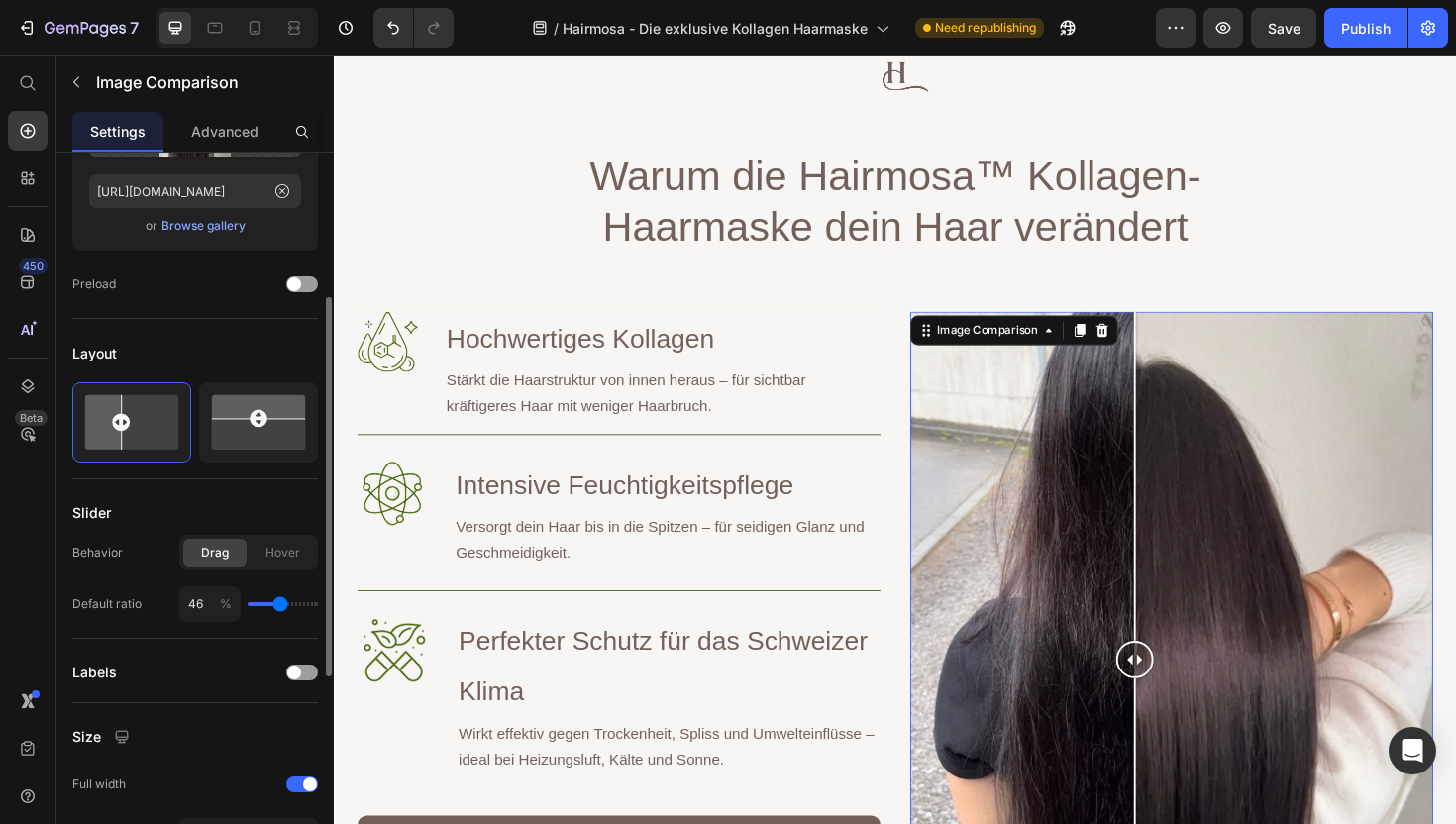 type on "47" 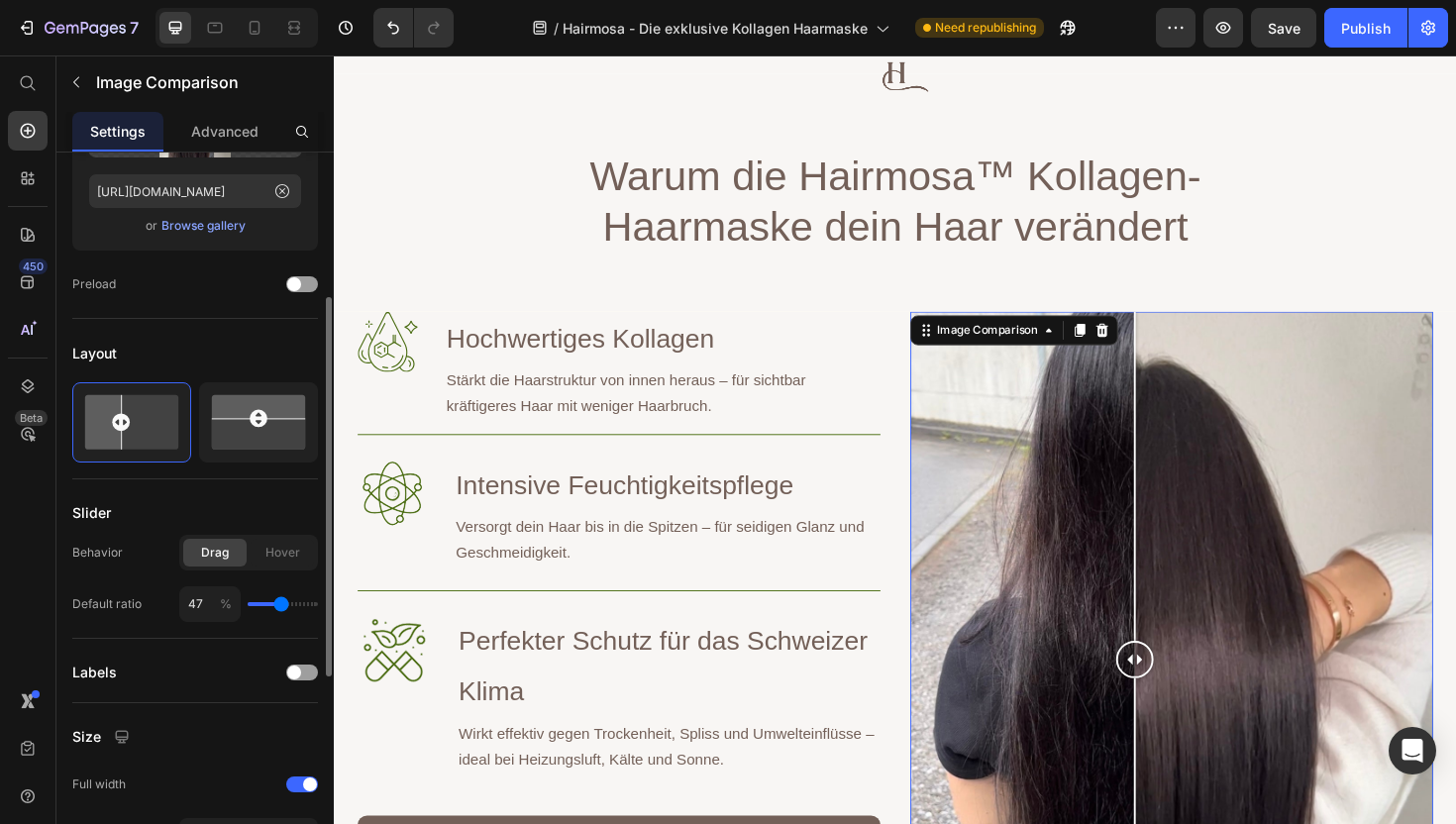type on "48" 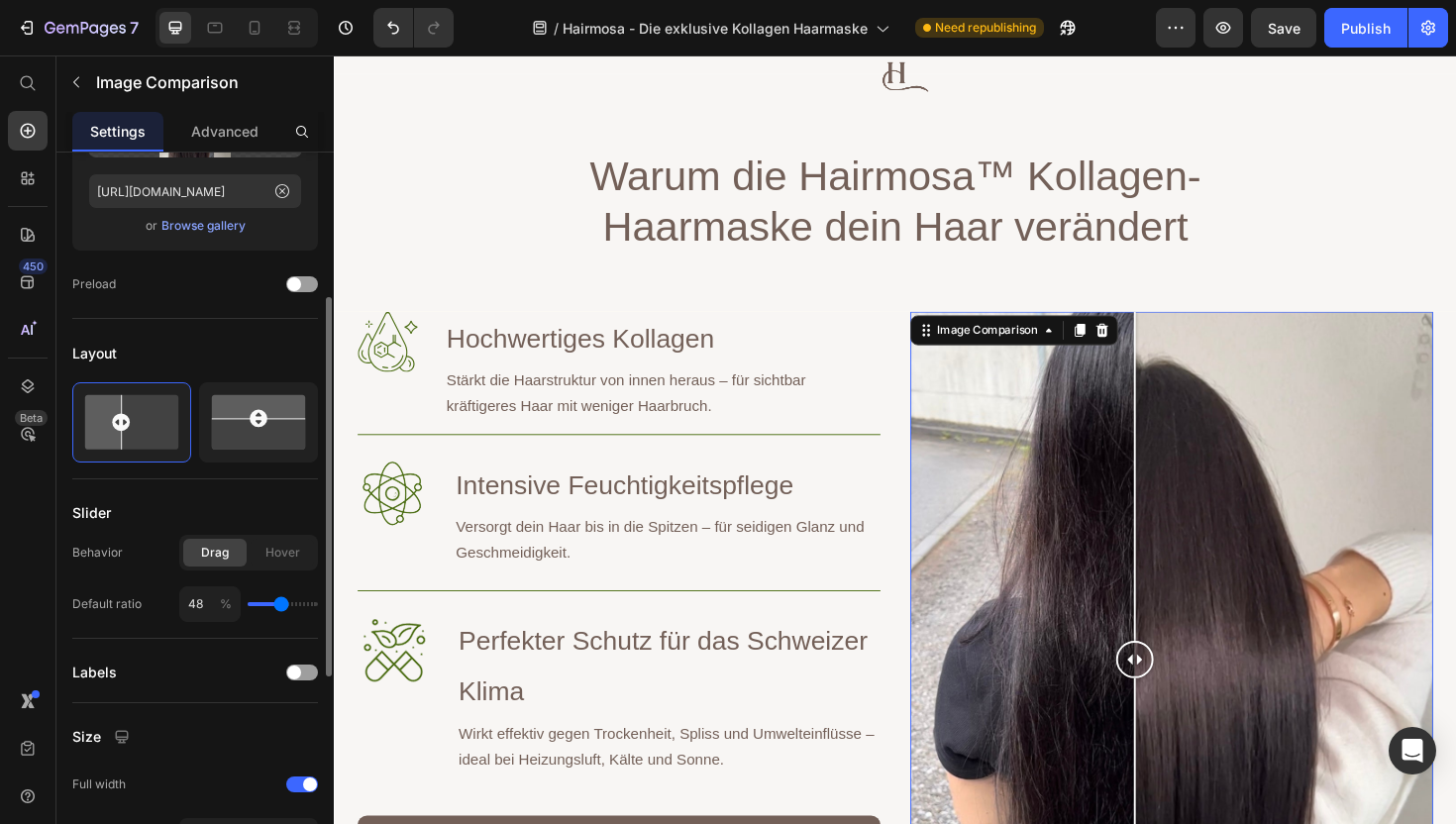 type on "49" 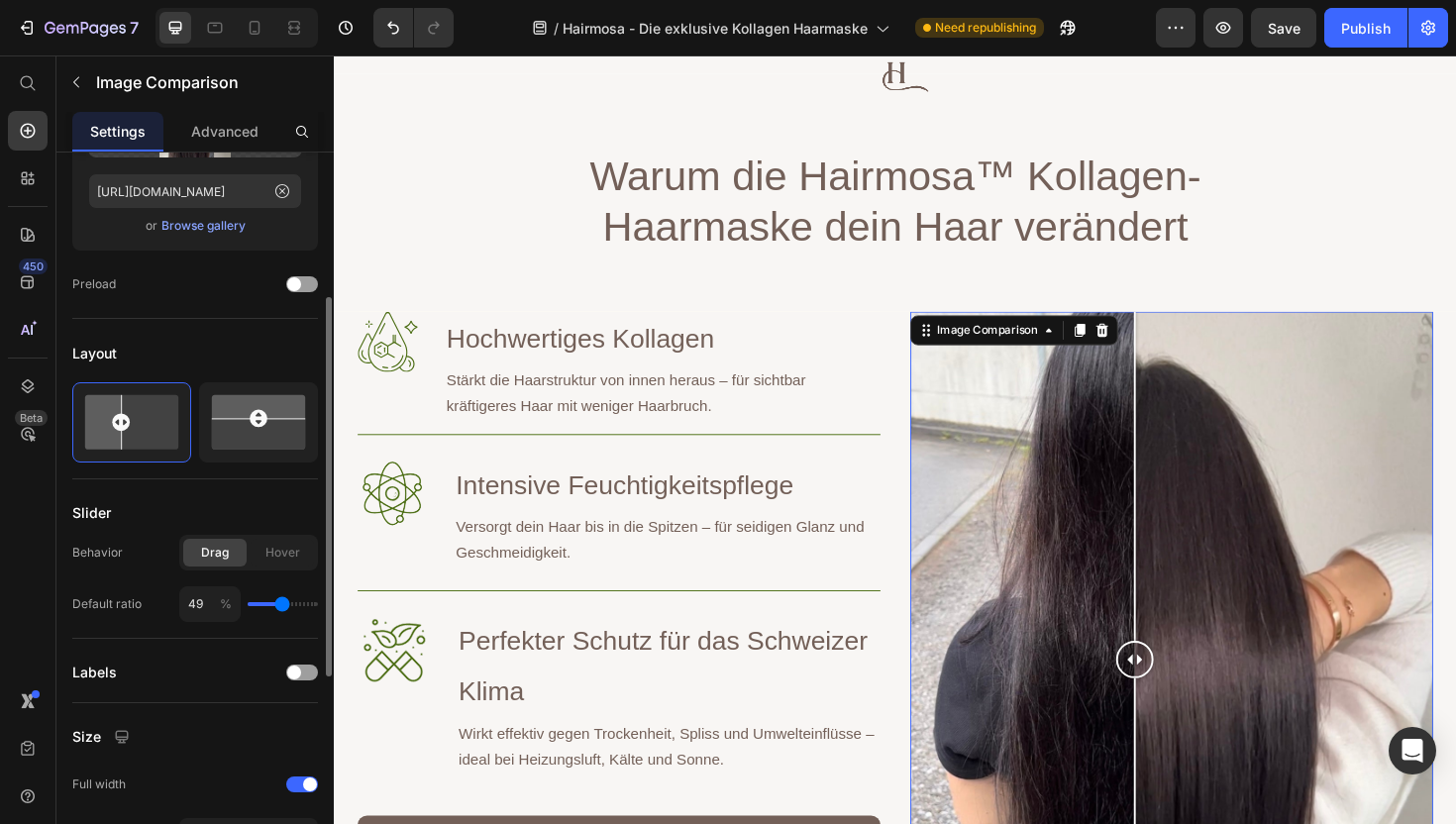 type on "50" 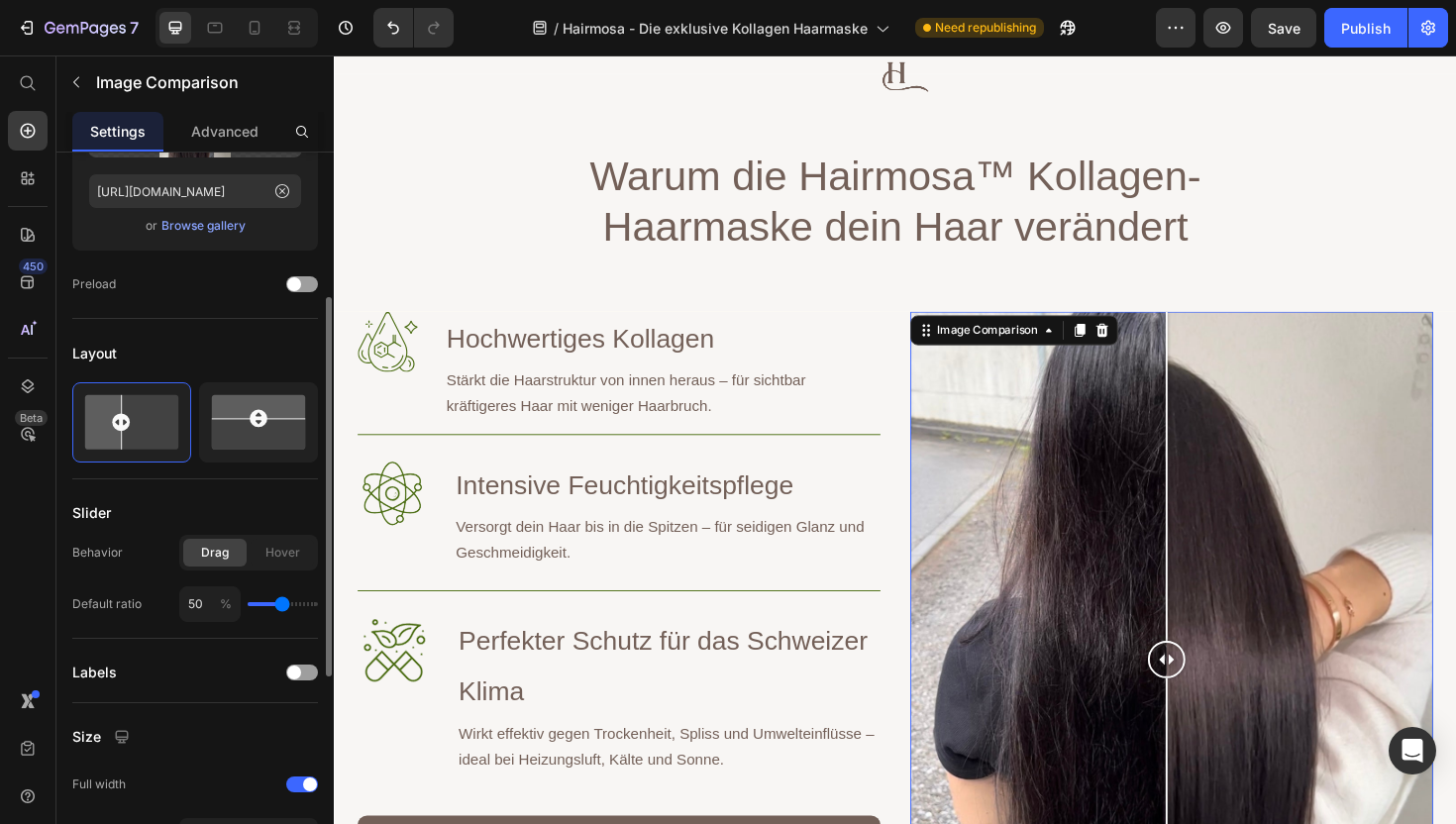 type on "50" 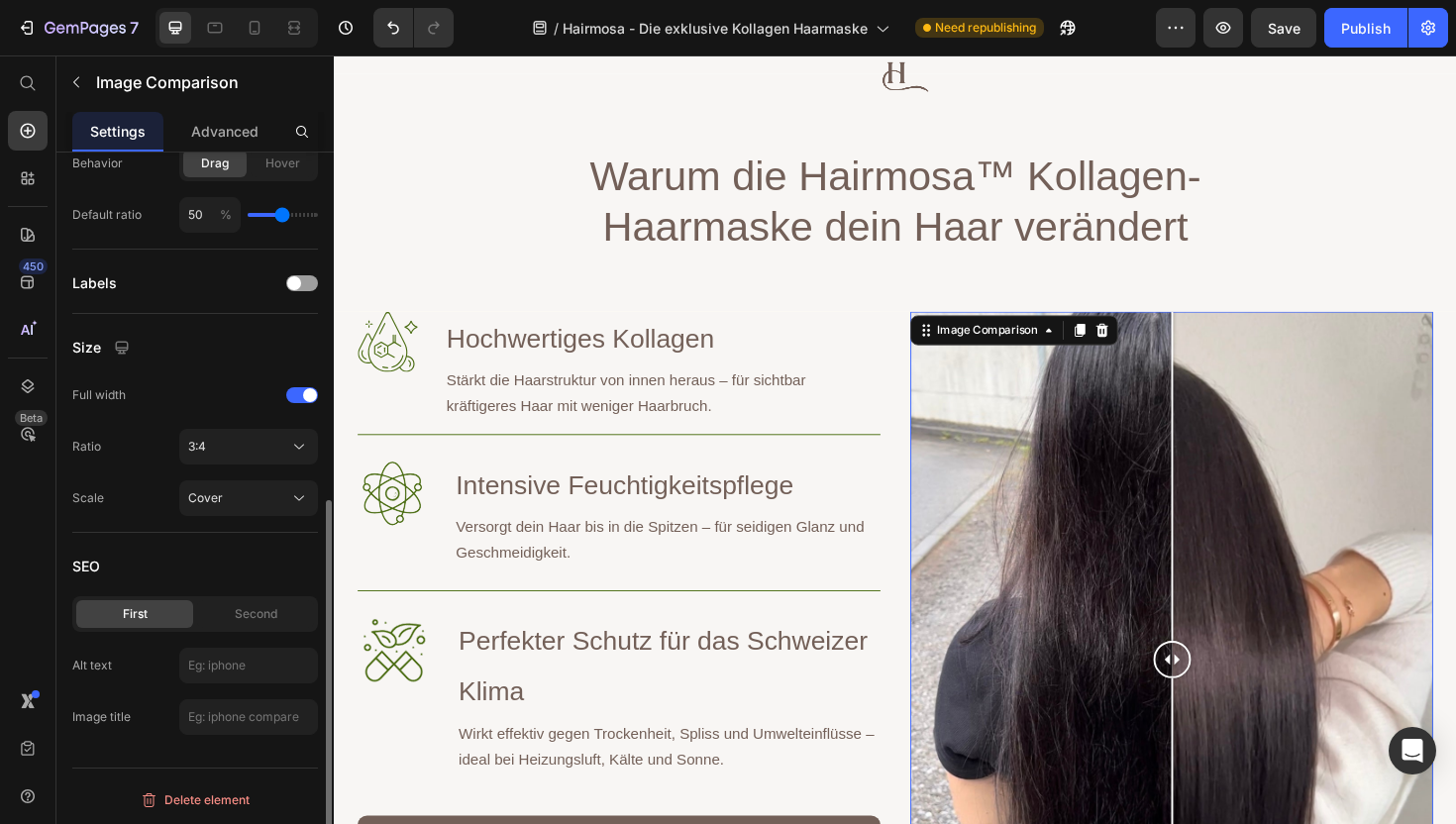scroll, scrollTop: 0, scrollLeft: 0, axis: both 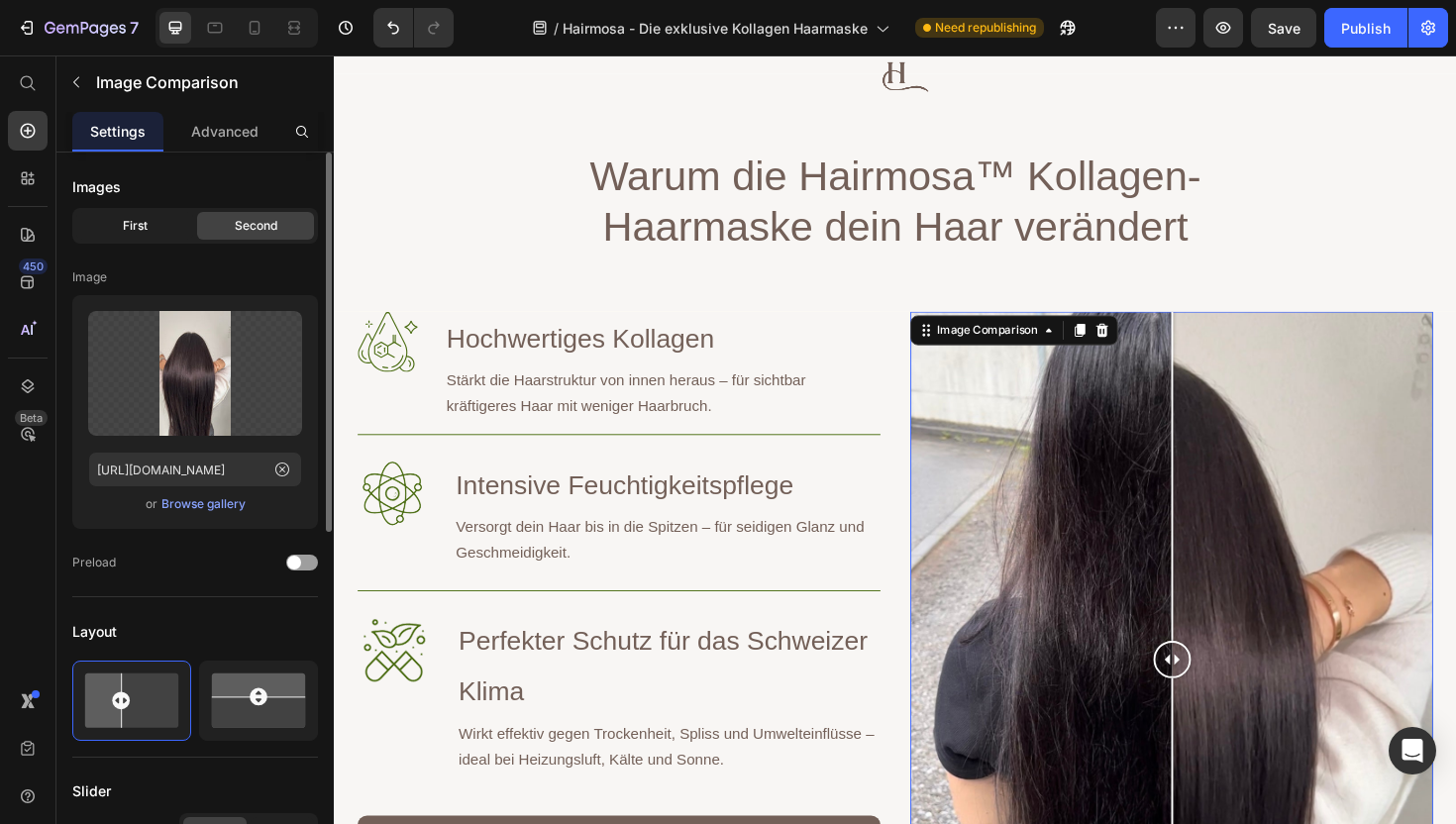 click on "First" 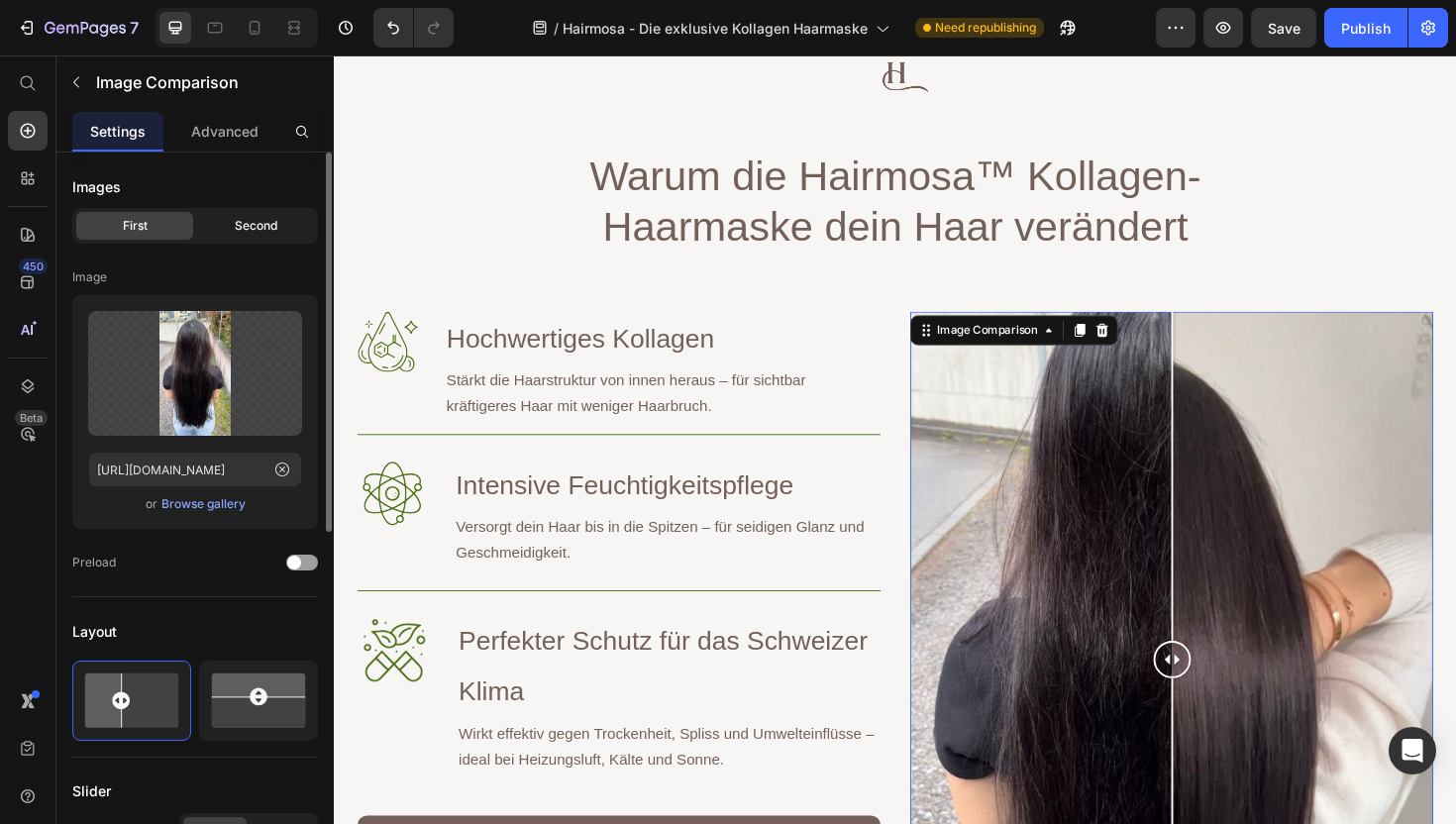 click on "Second" 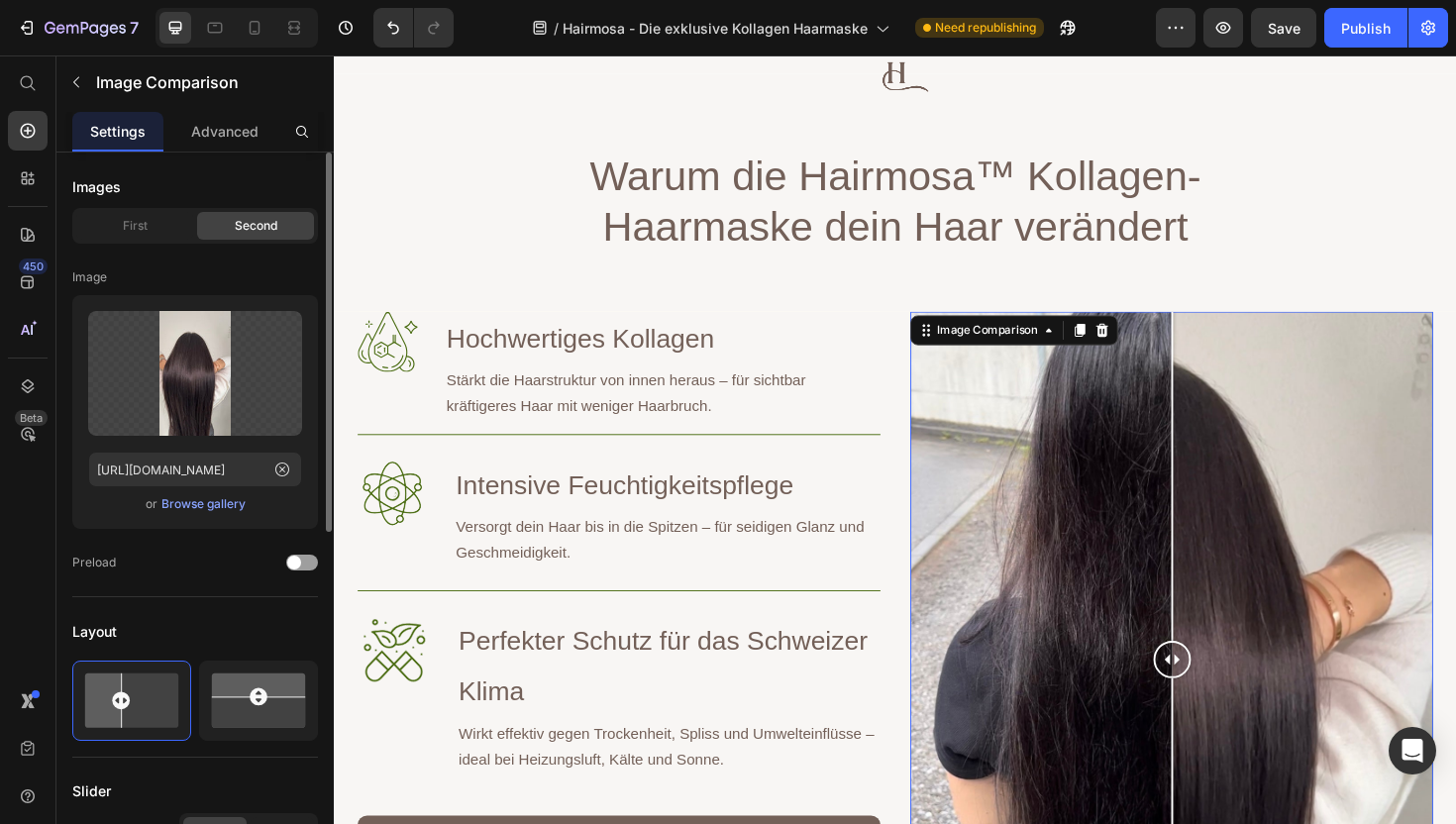 click on "Images First Second Image Upload Image https://cdn.shopify.com/s/files/1/0904/9548/4288/files/gempages_573088041388737427-fa8ff40c-99b0-4310-94e6-ad0b48b2f21e.jpg  or   Browse gallery  Preload" 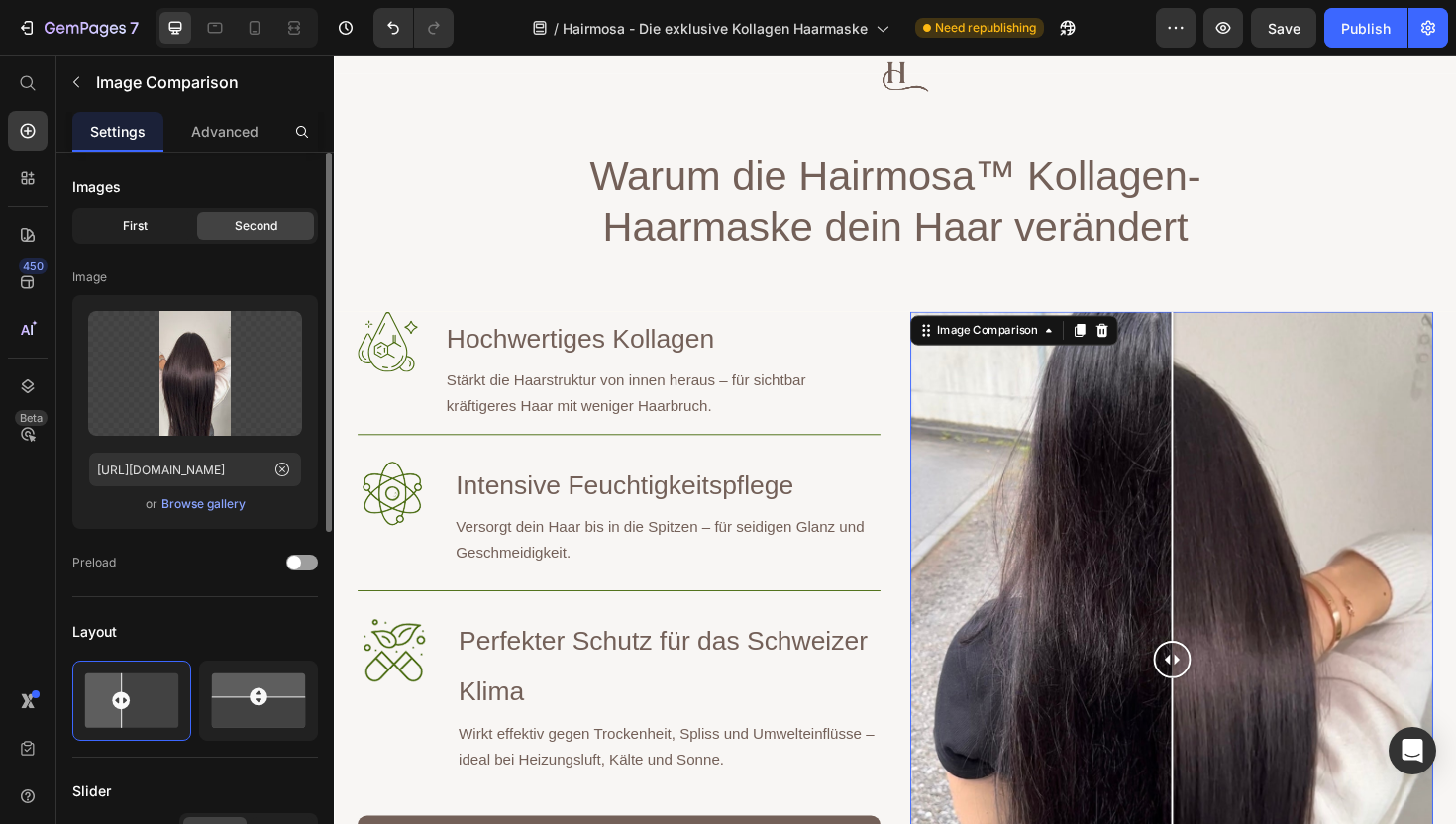 click on "First" 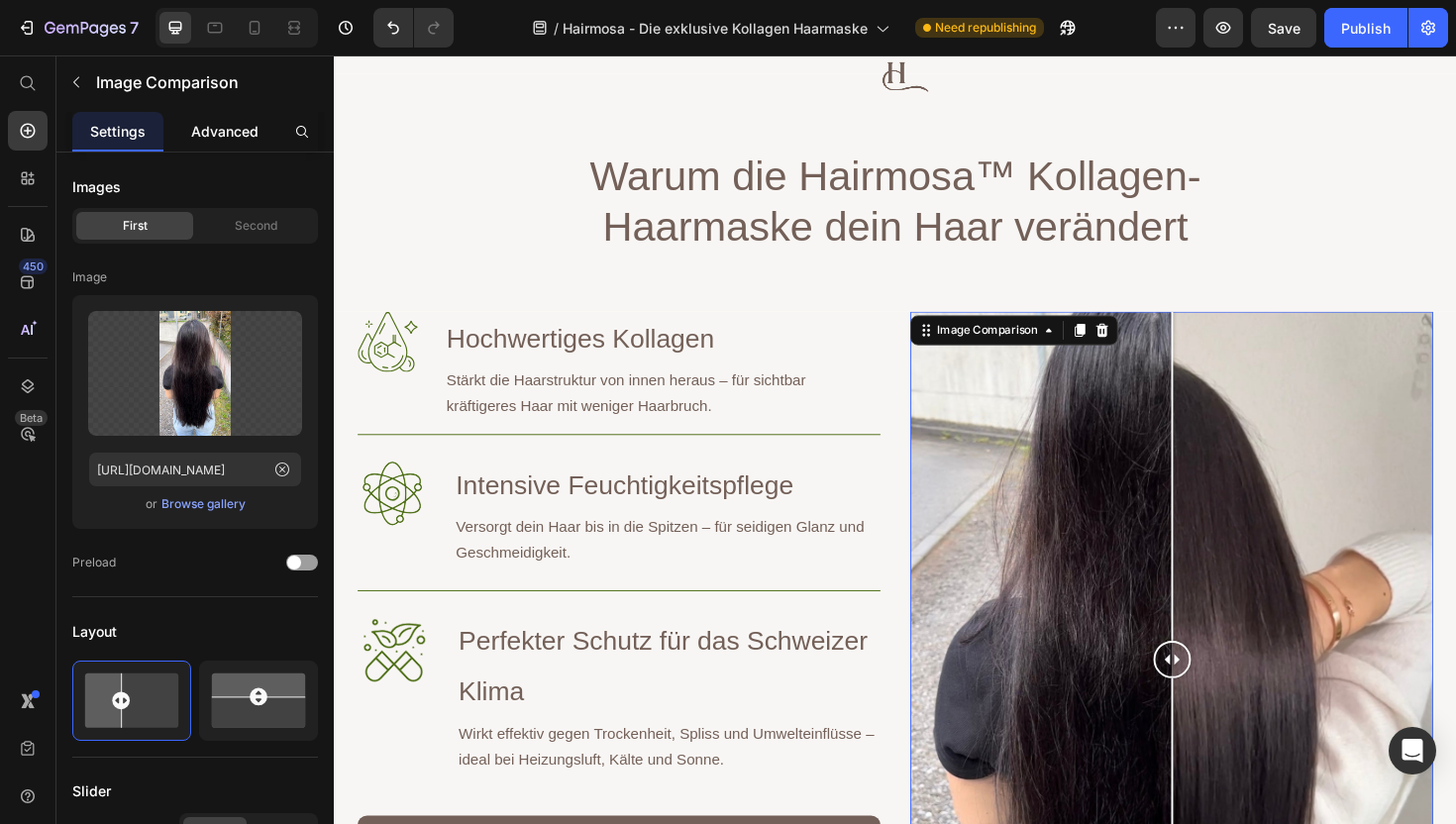 click on "Advanced" at bounding box center (225, 131) 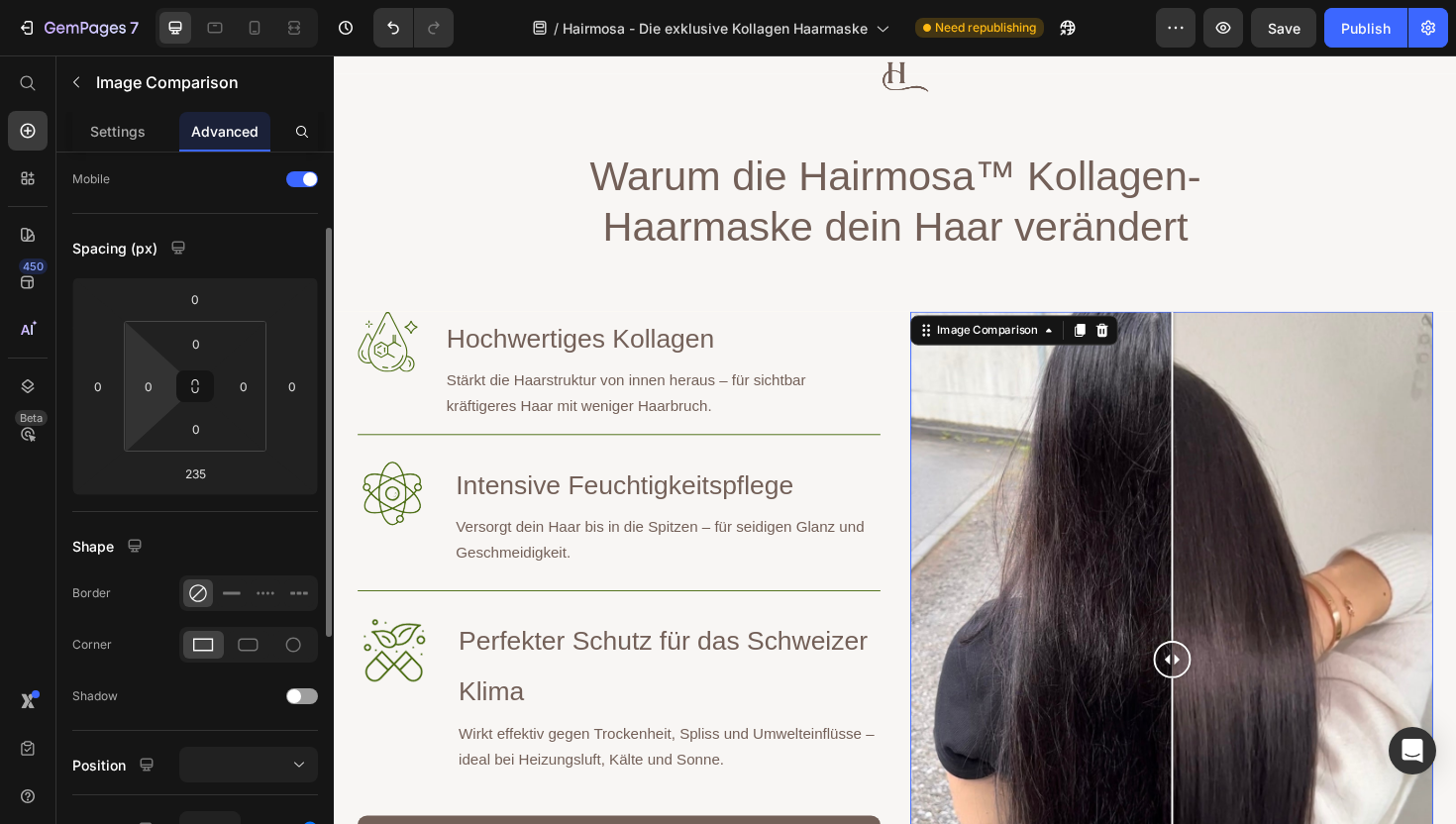 scroll, scrollTop: 152, scrollLeft: 0, axis: vertical 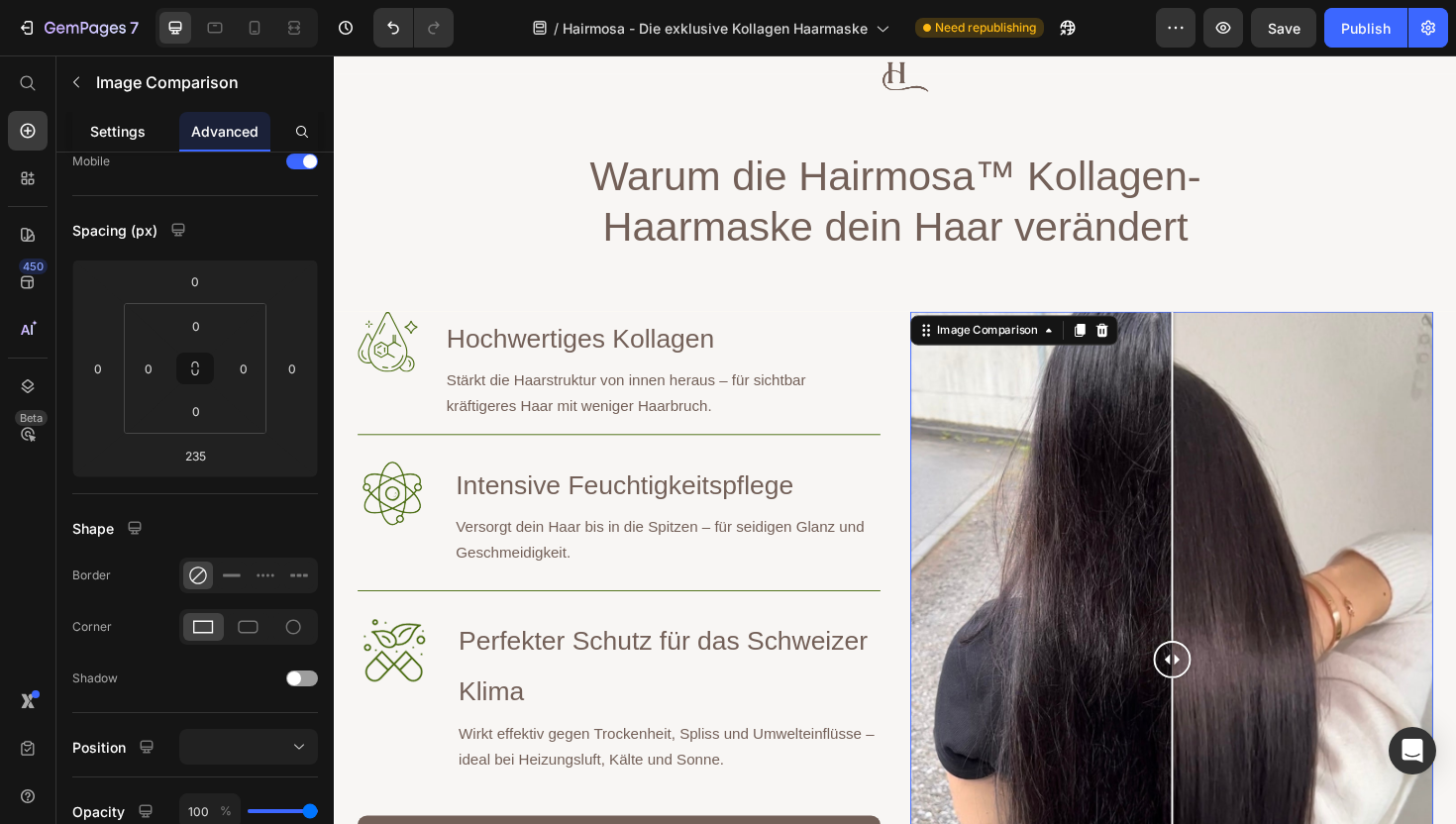 click on "Settings" at bounding box center (118, 131) 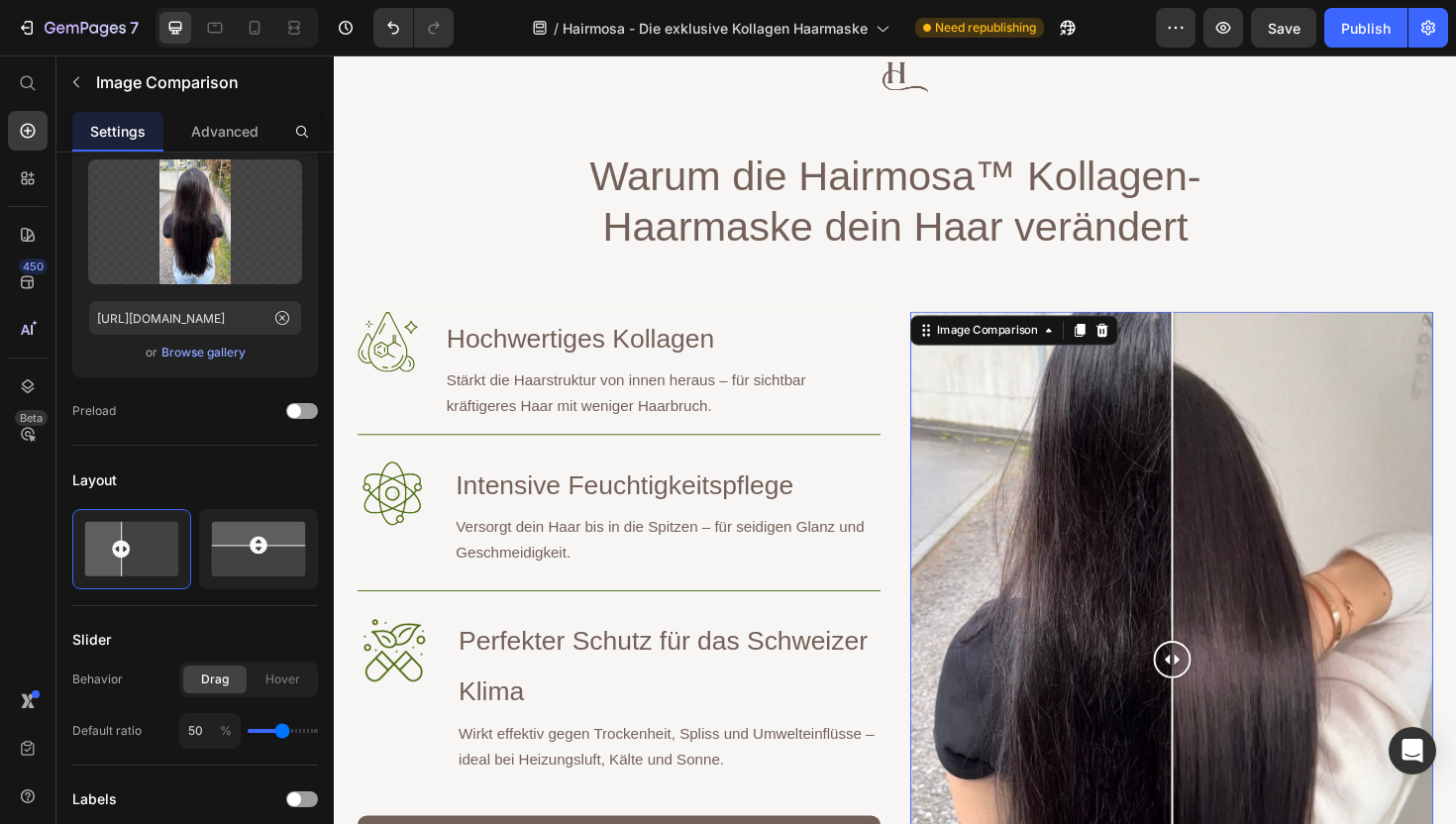 scroll, scrollTop: 0, scrollLeft: 0, axis: both 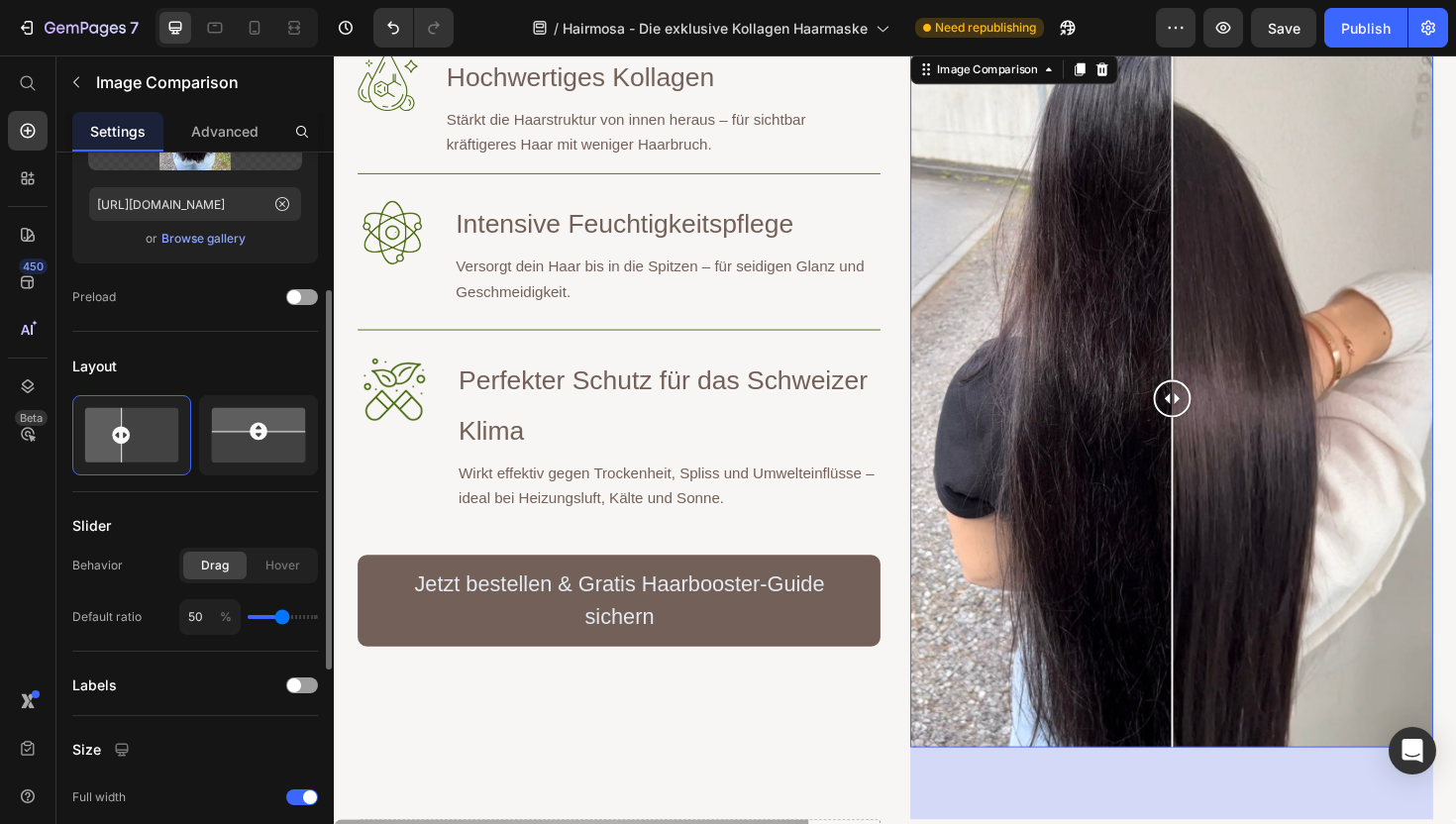 type on "42" 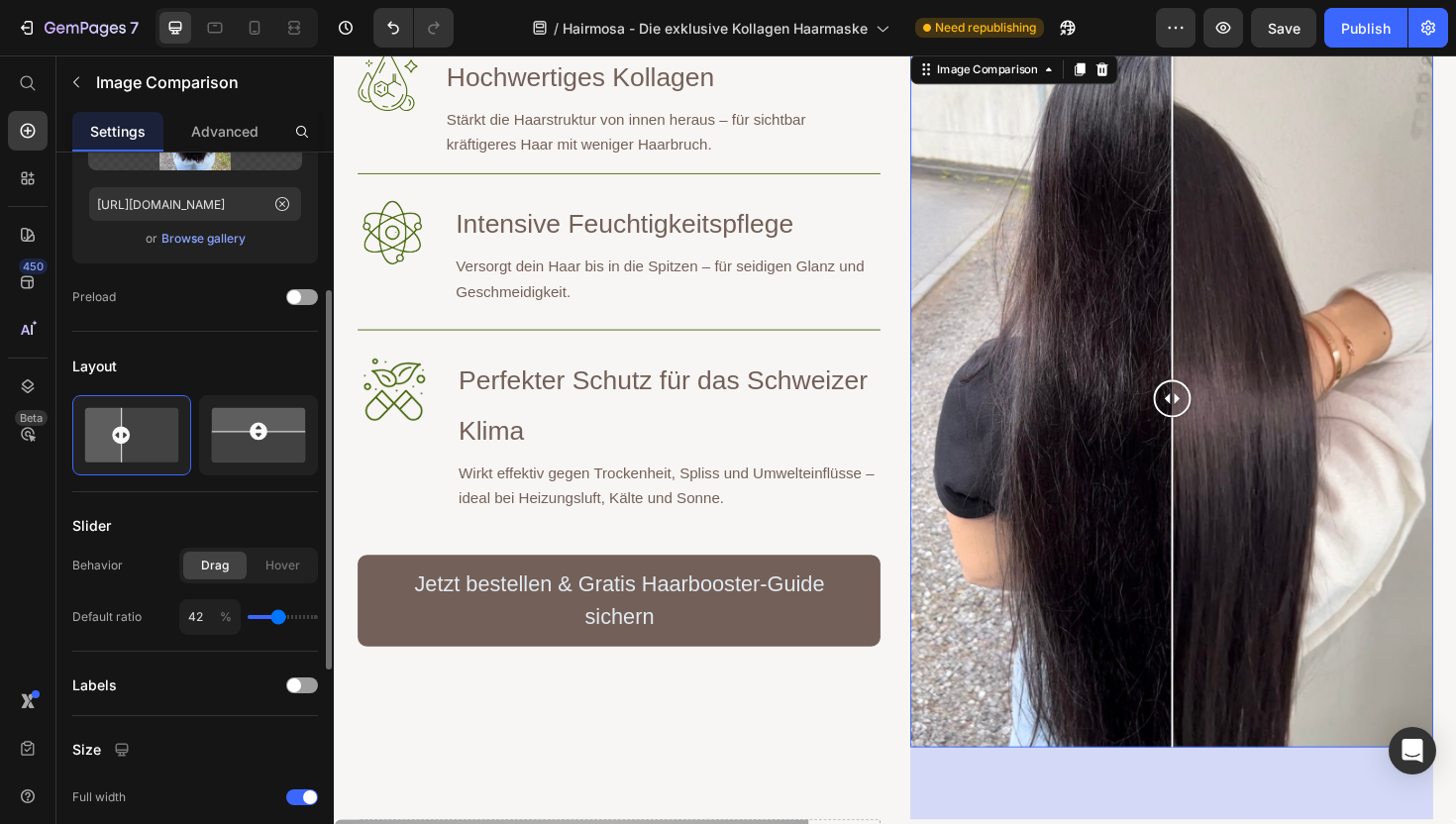 type on "40" 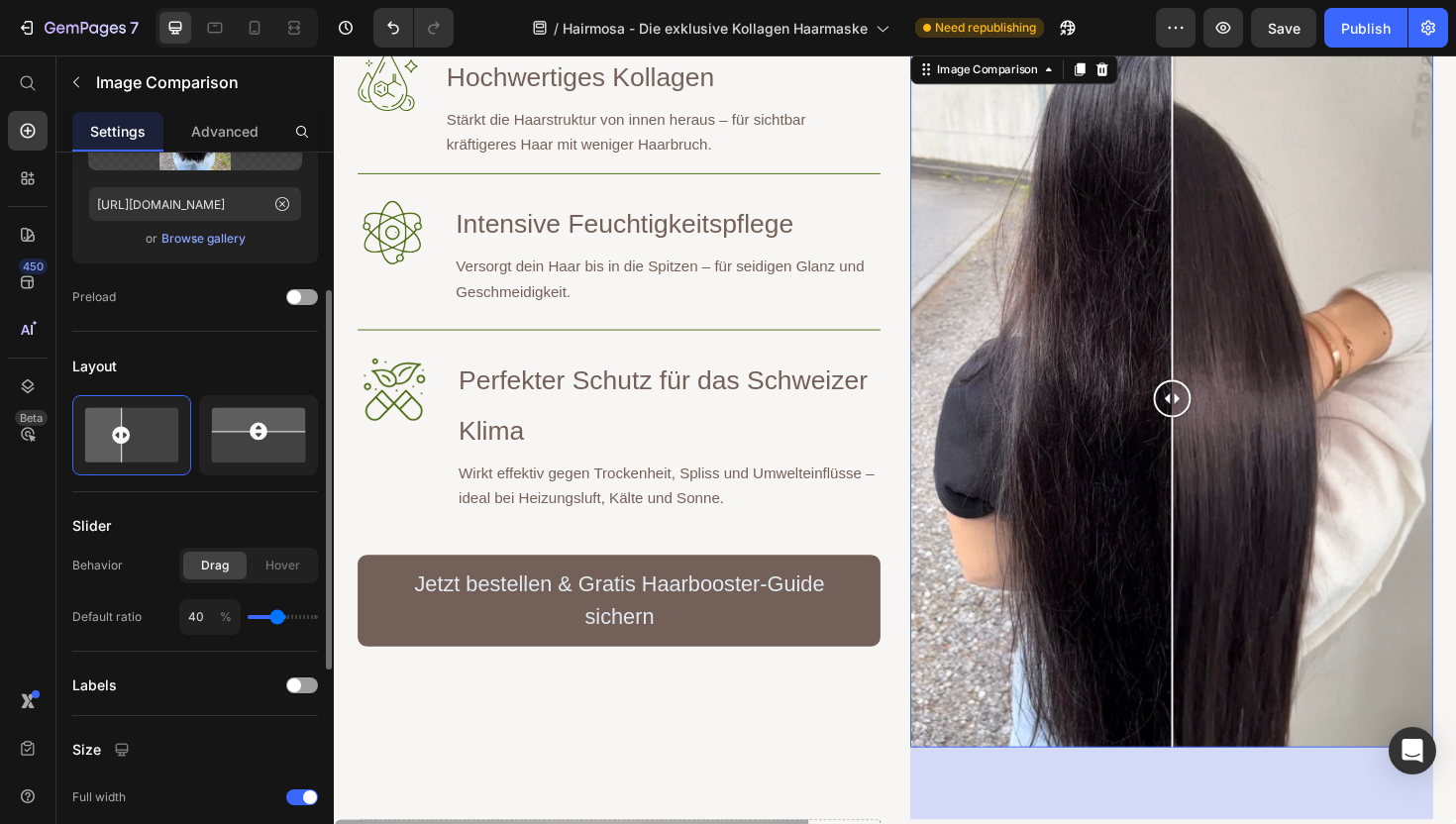 type on "38" 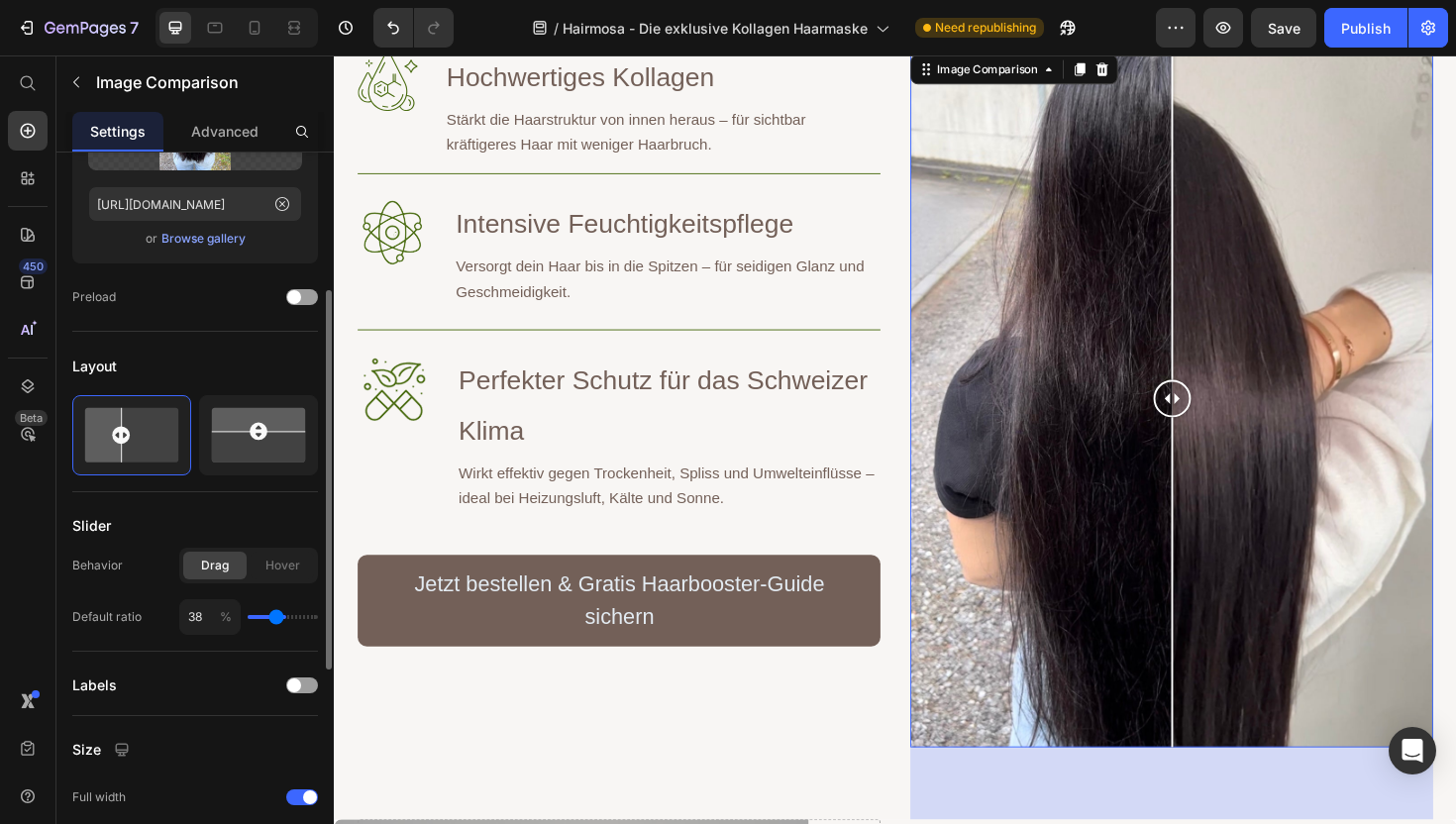type on "37" 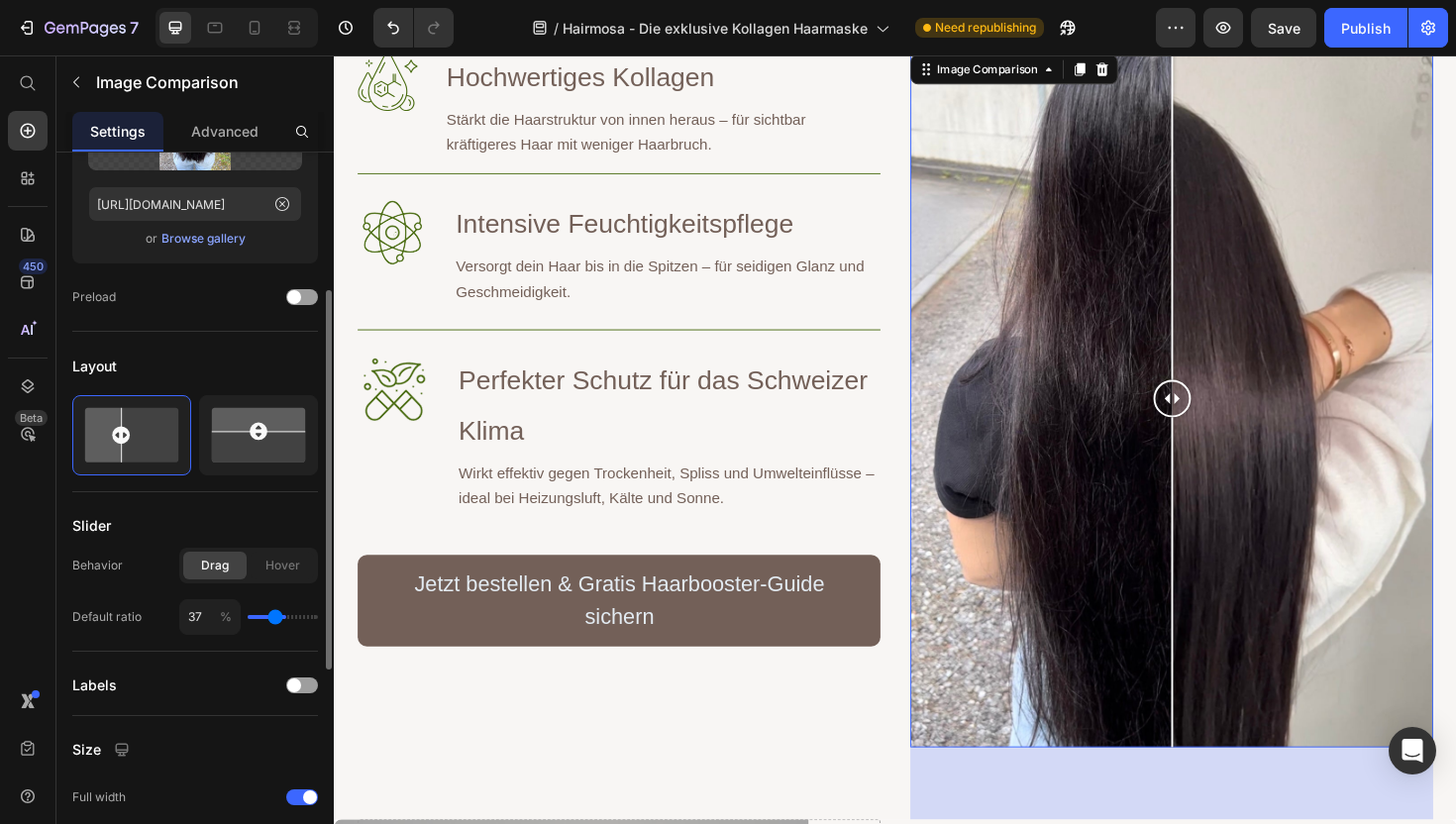 type on "36" 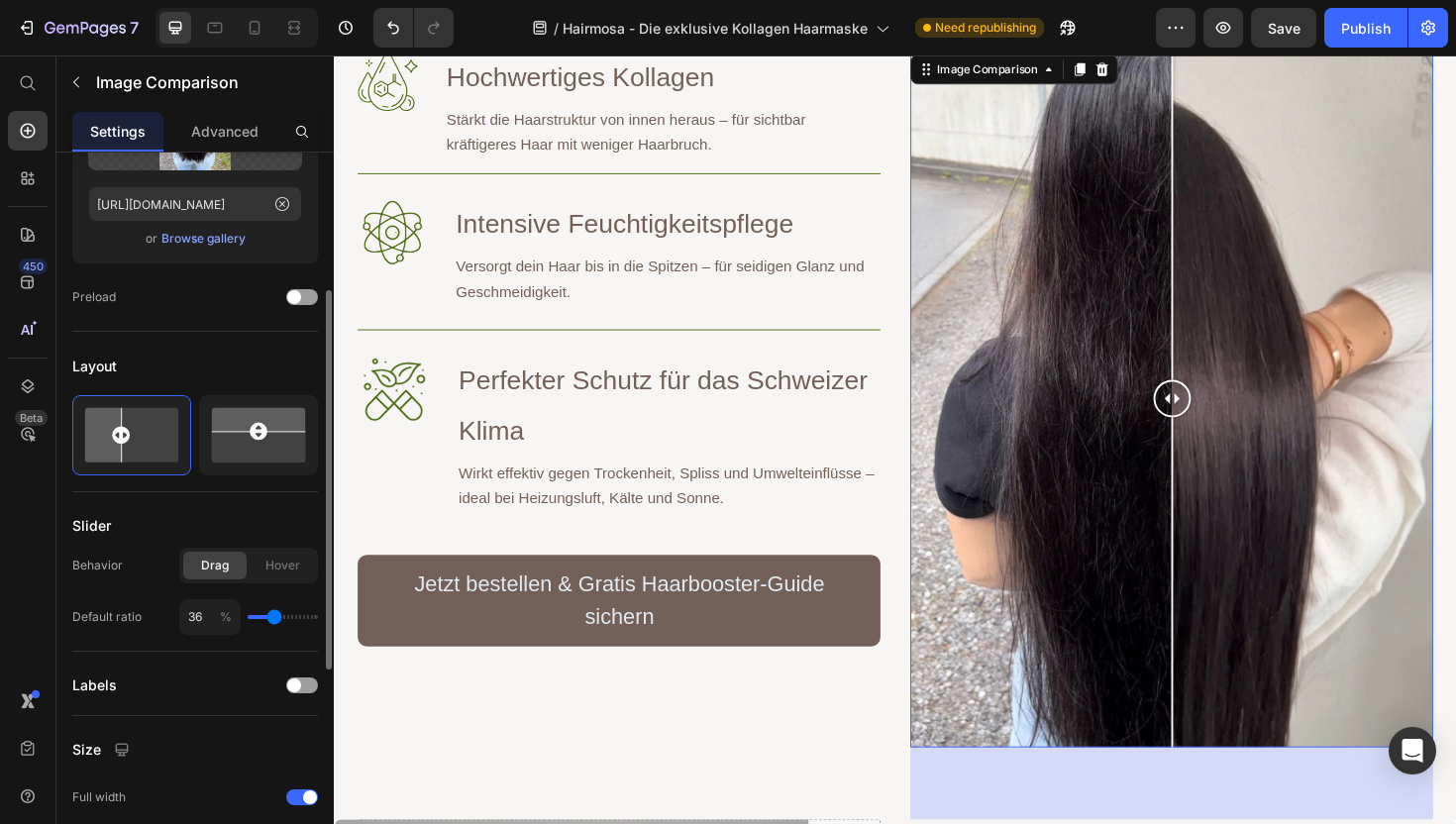 type on "35" 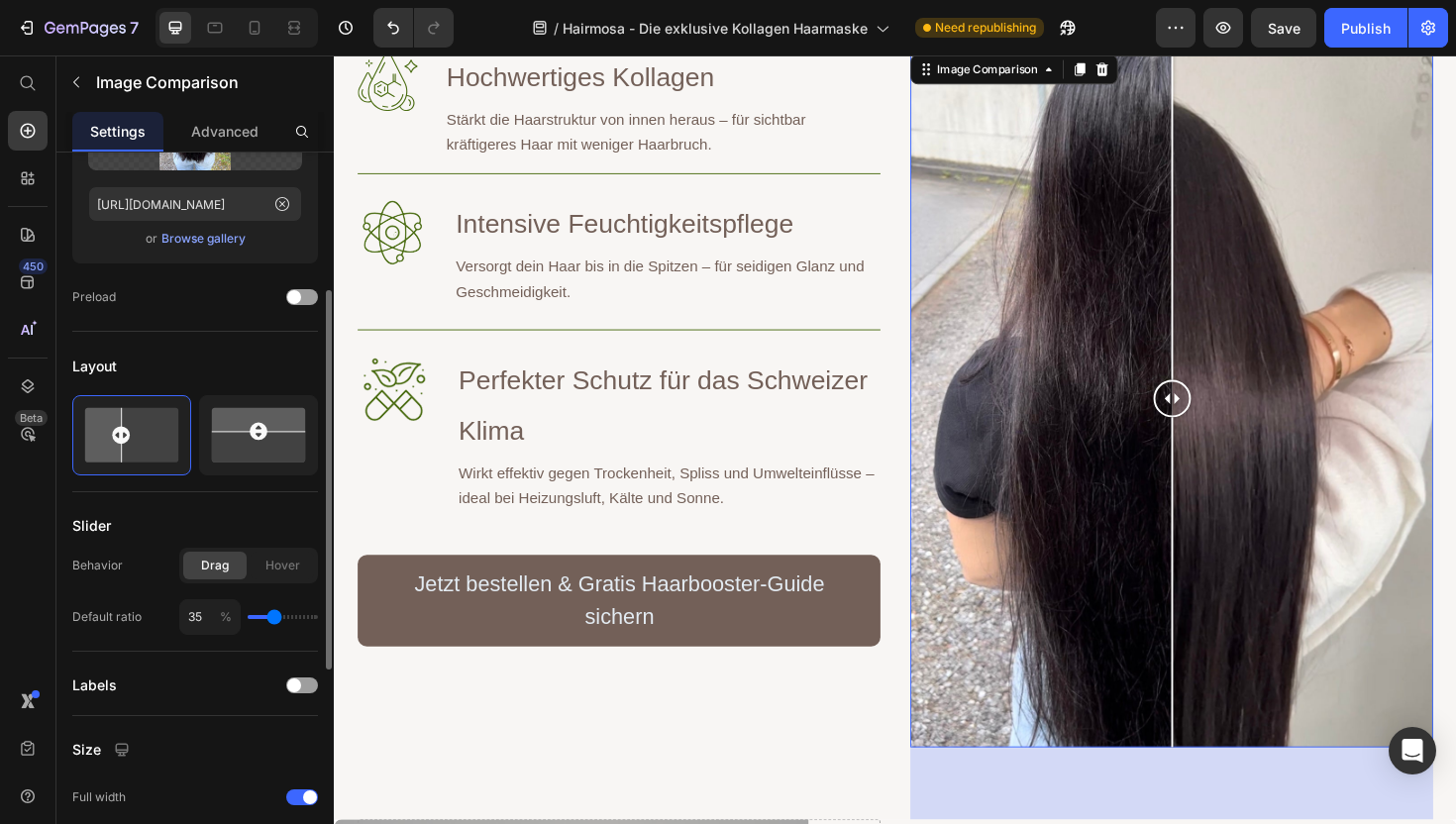 type on "34" 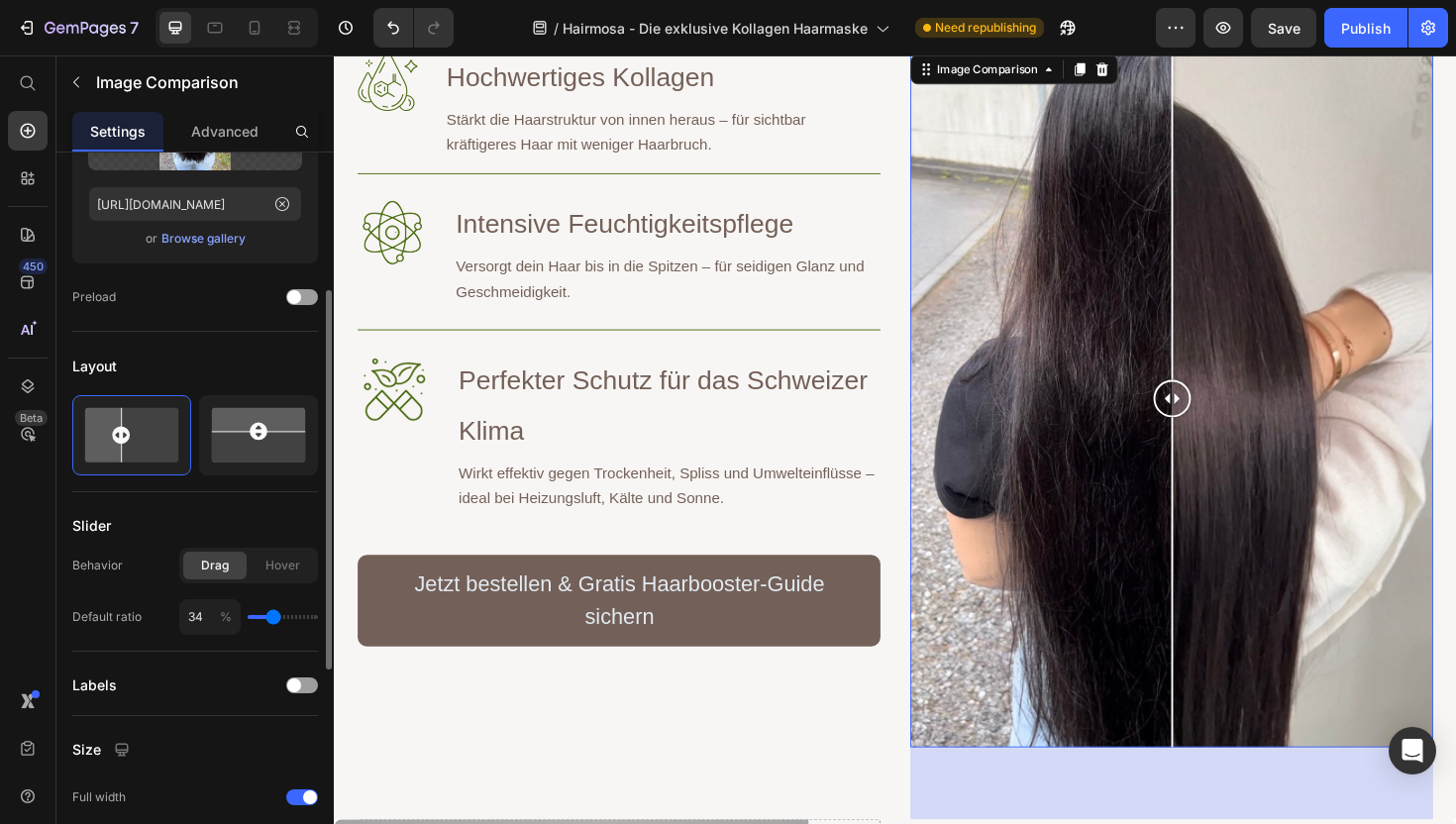 type on "32" 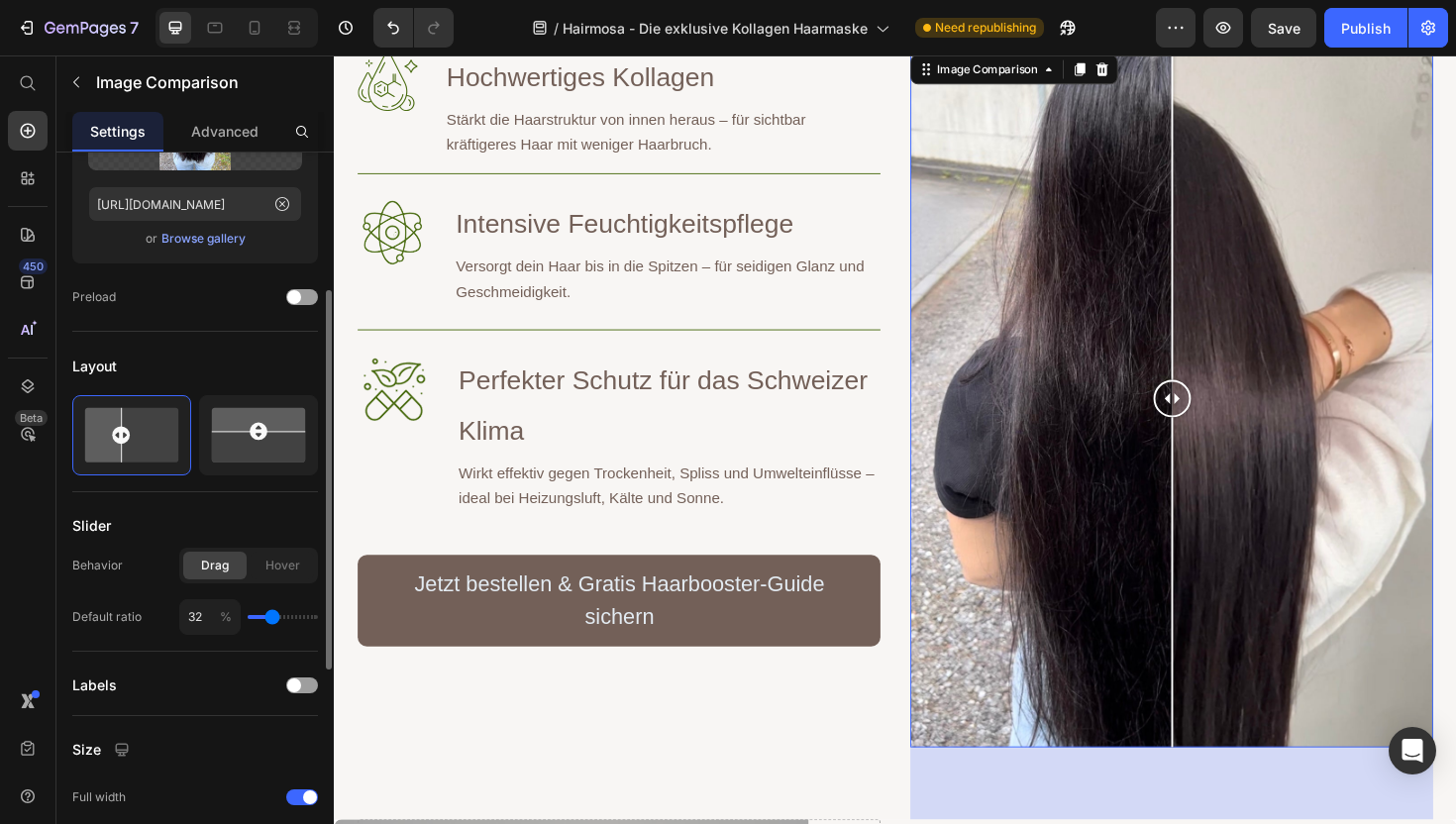 type on "31" 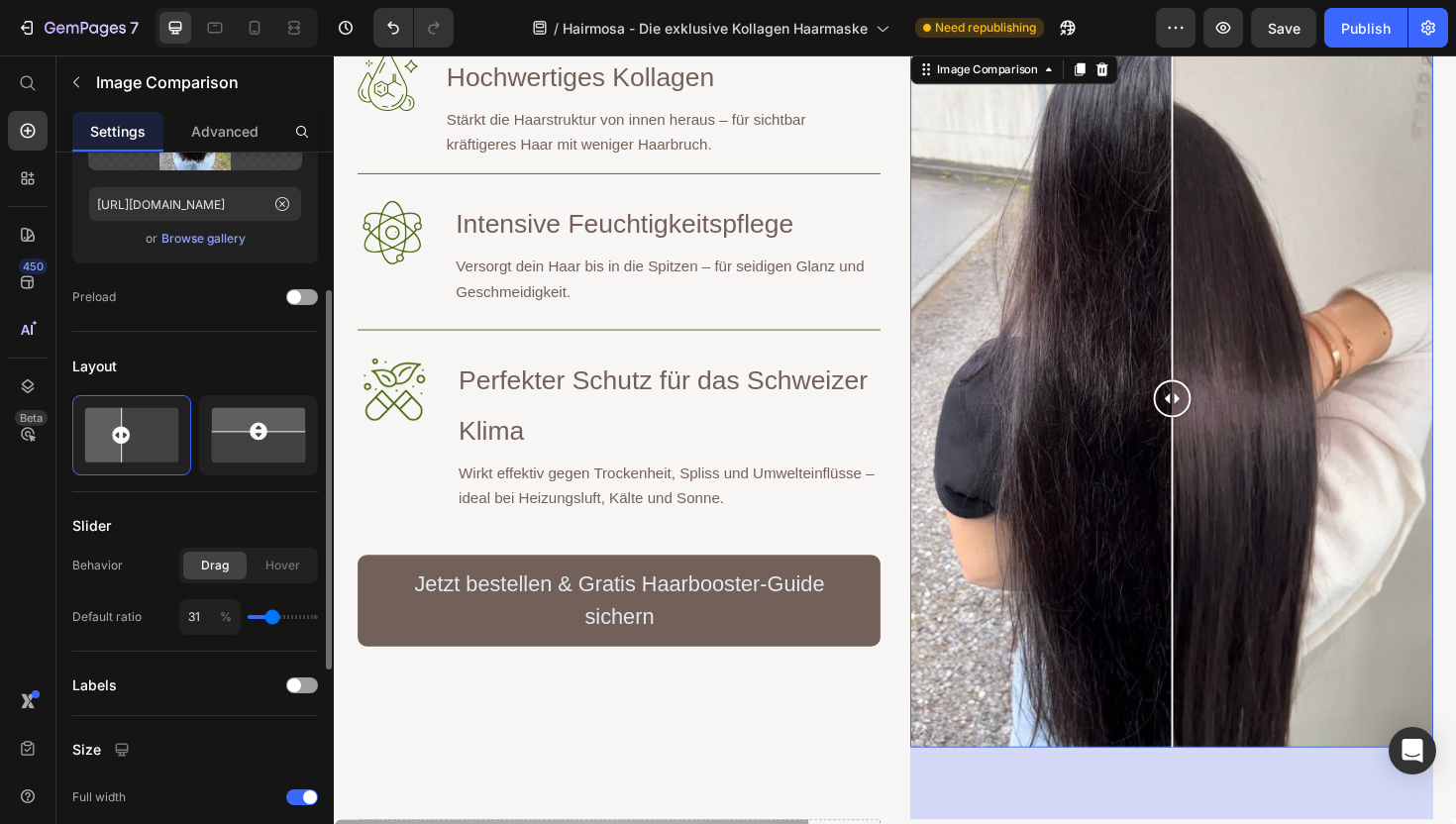 type on "30" 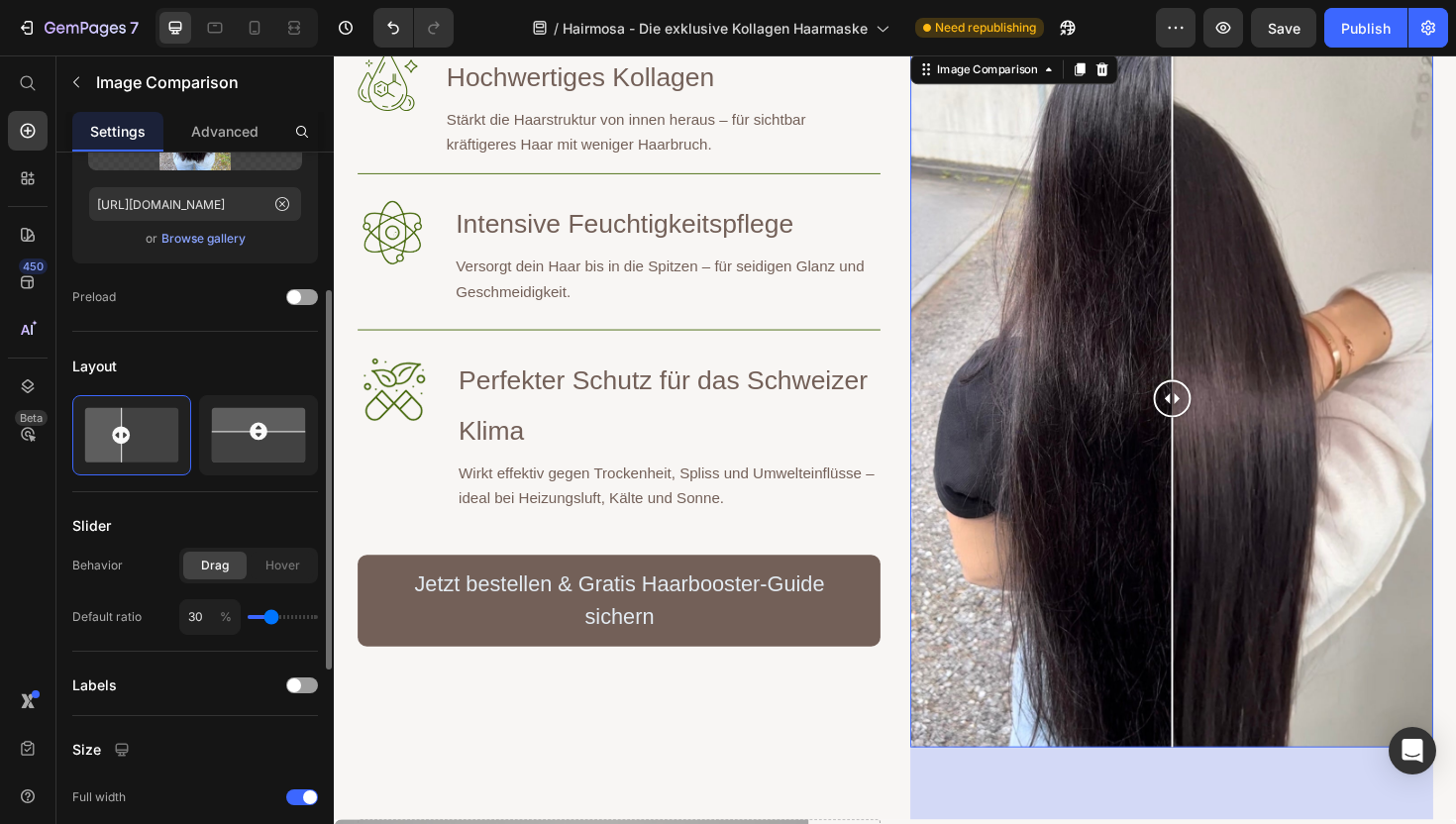 type on "29" 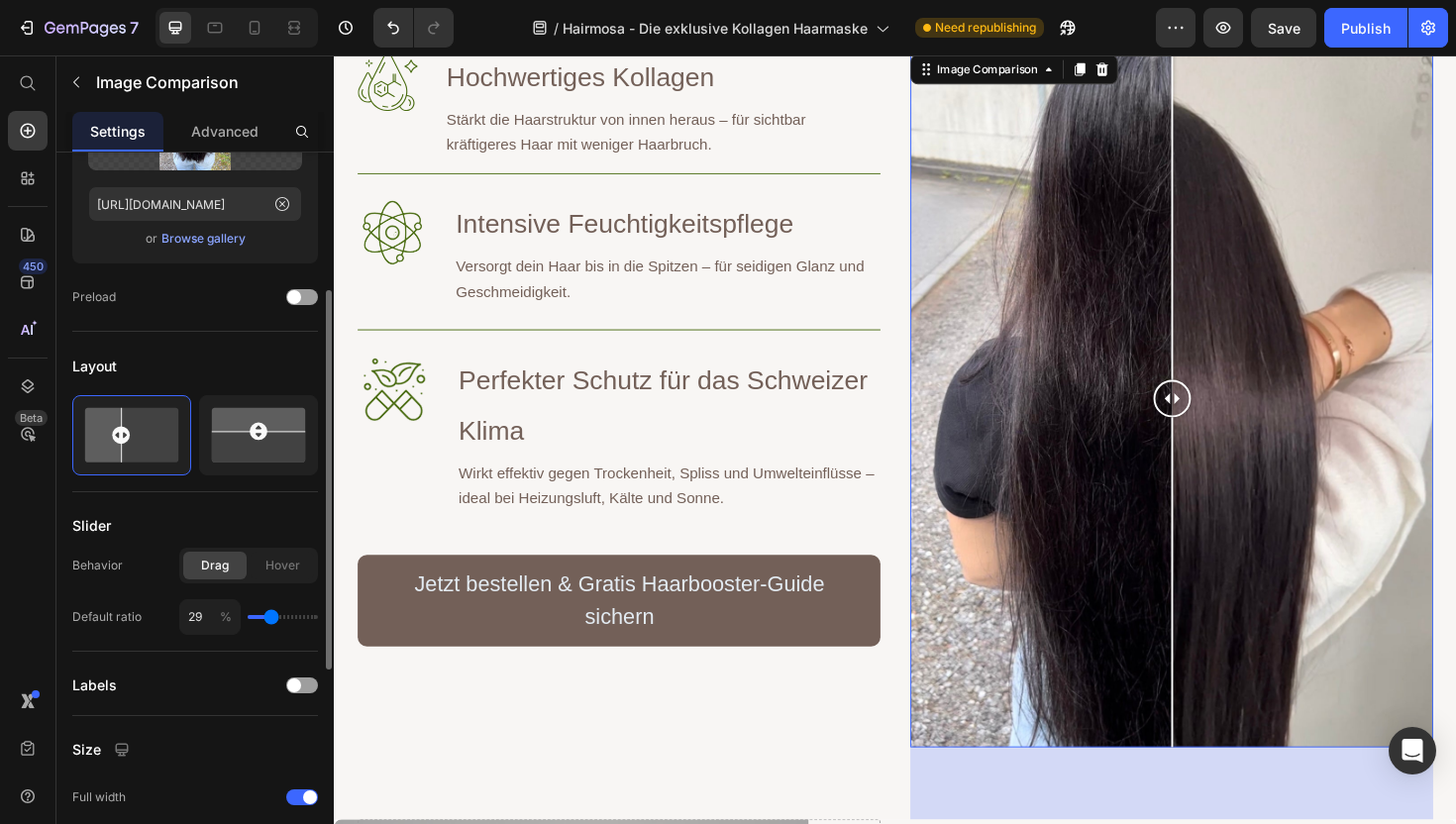 type on "28" 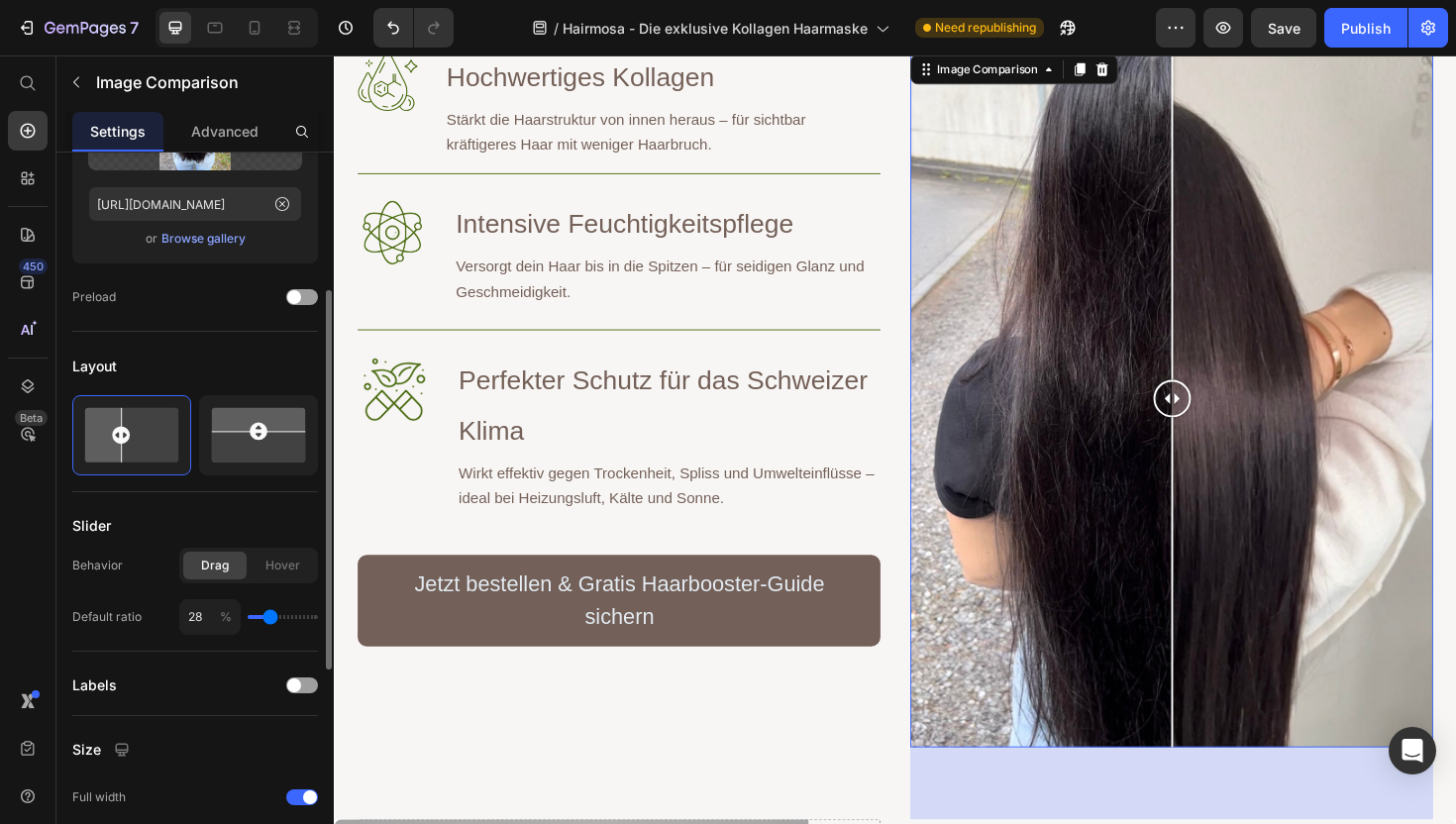 type on "27" 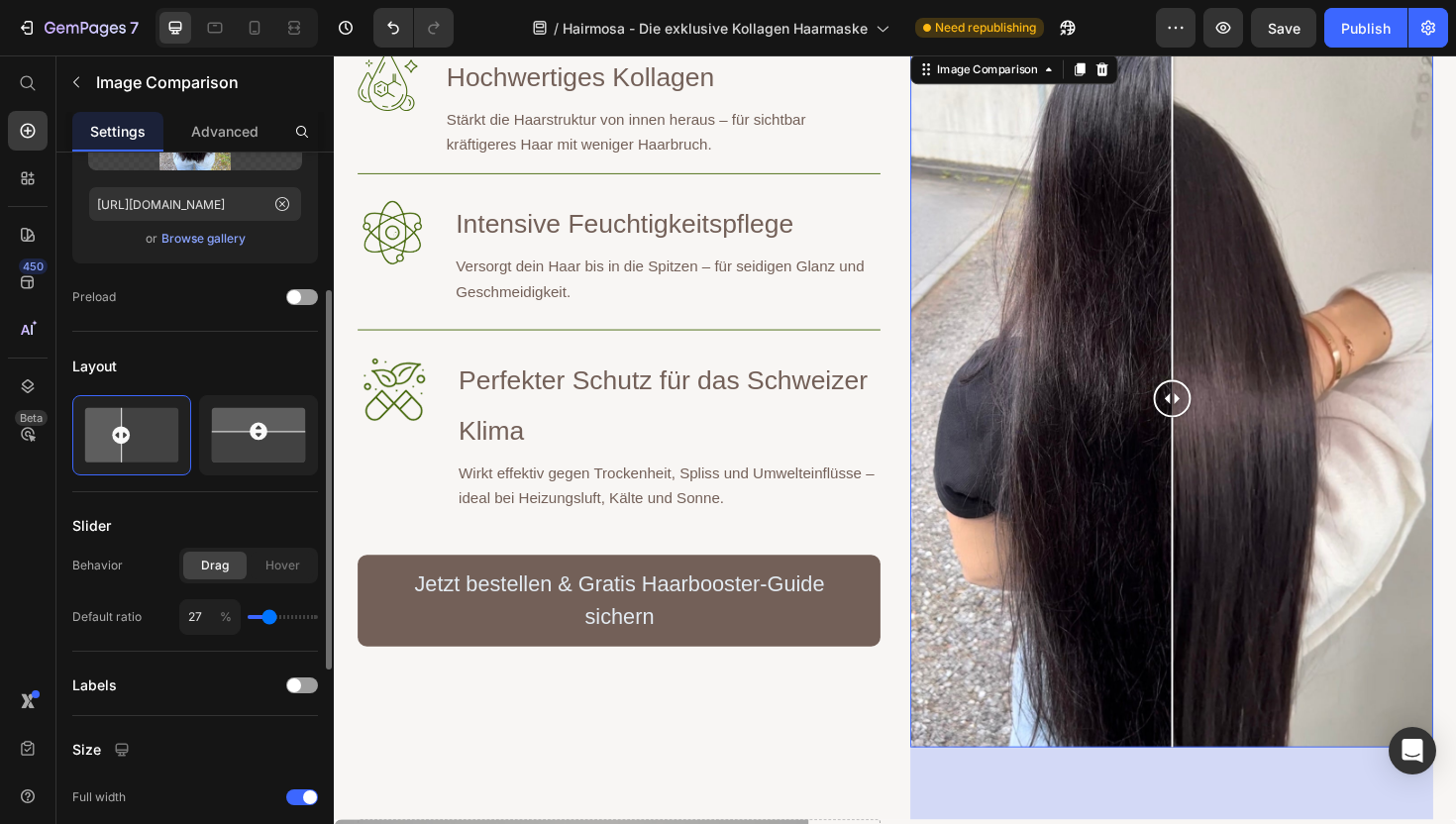 type on "26" 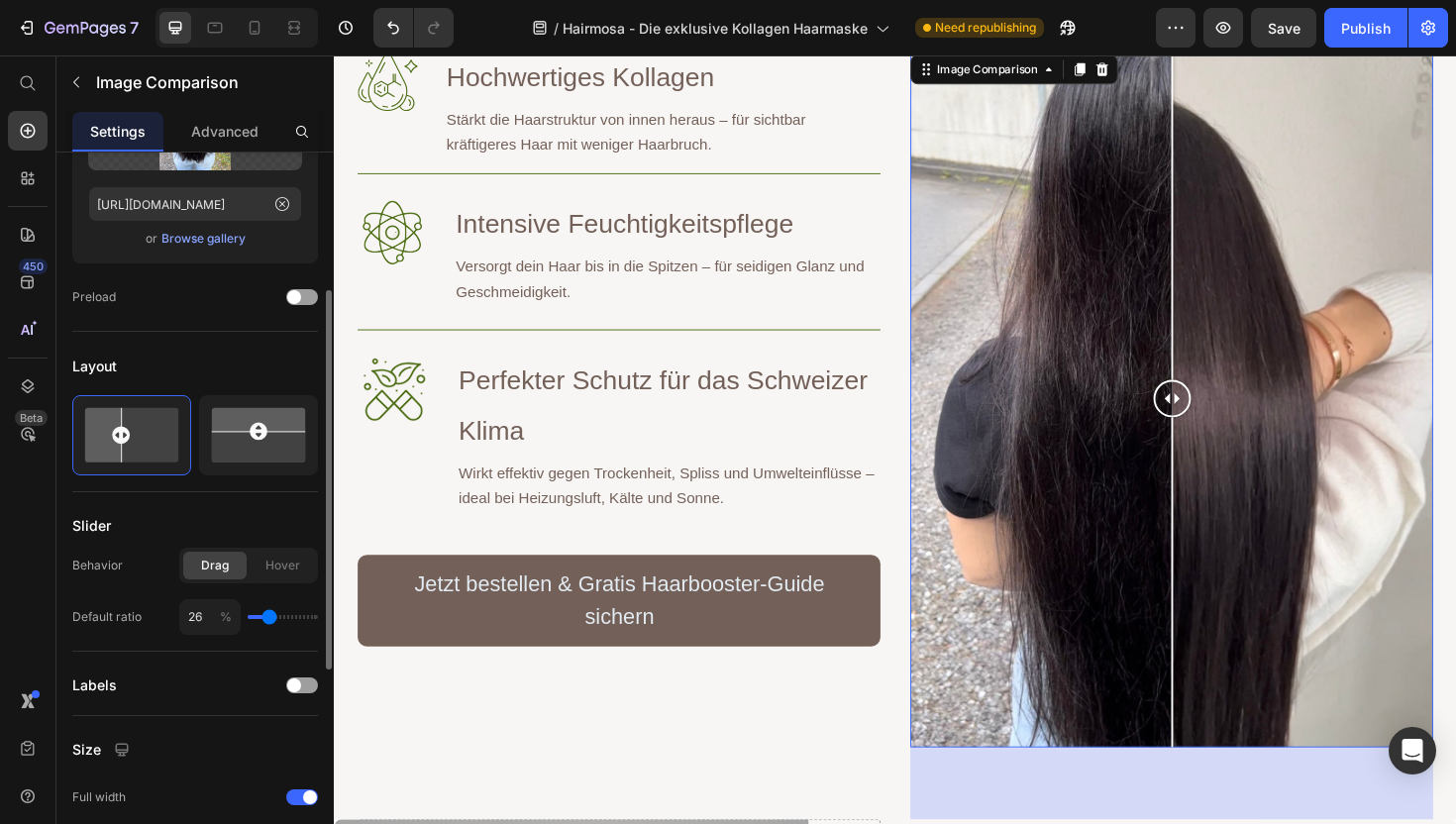type on "25" 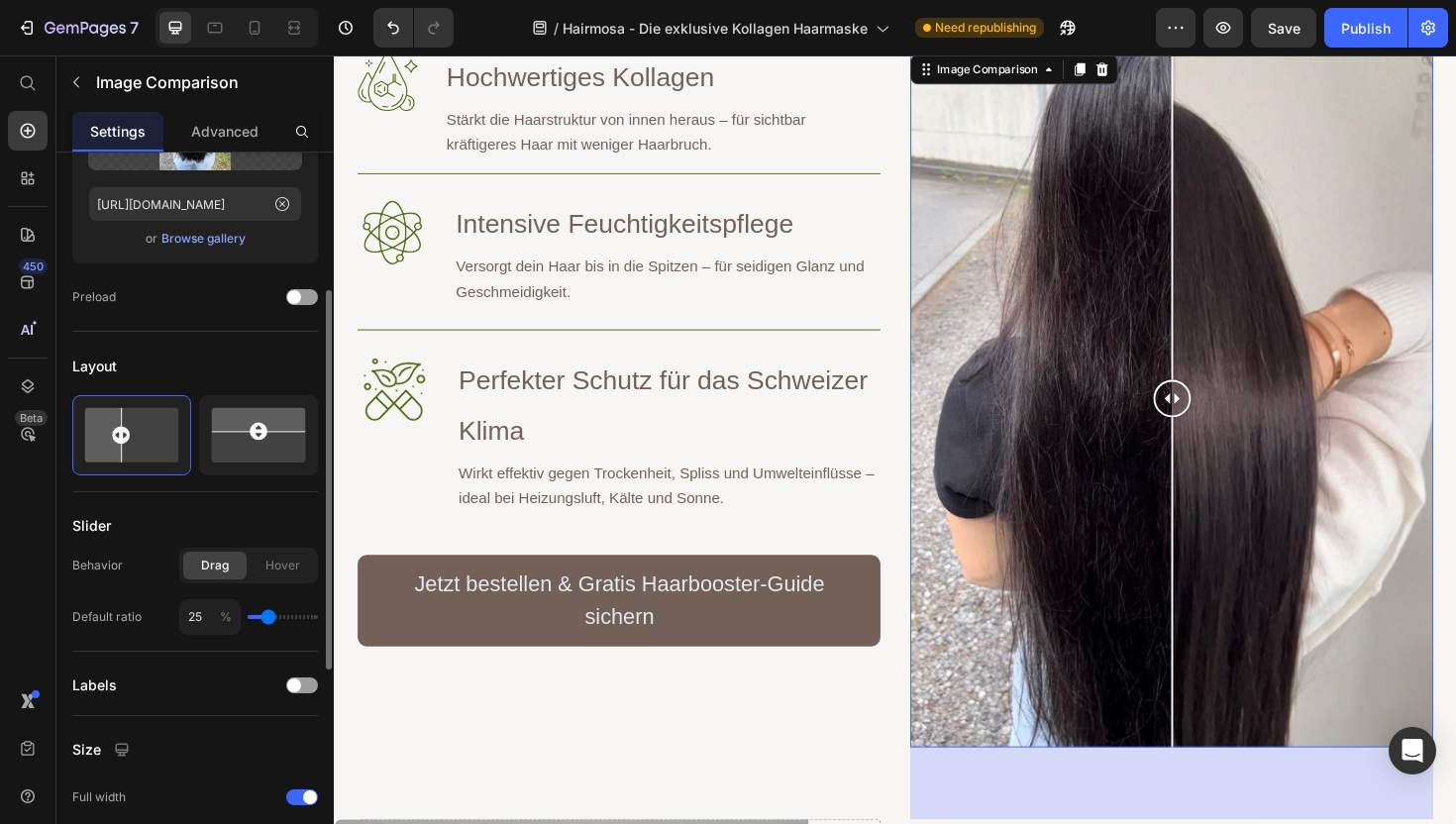 type on "24" 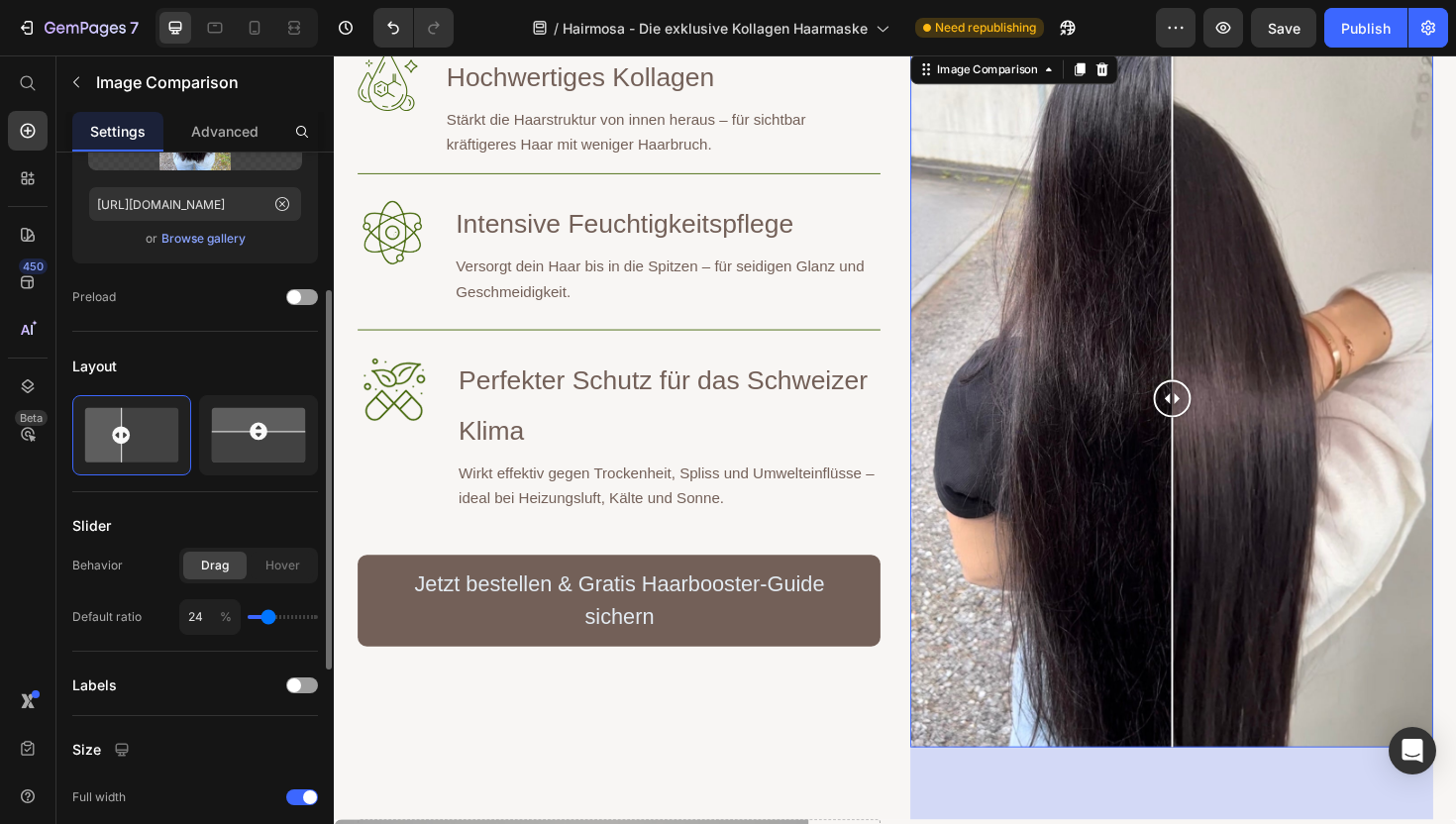 type on "25" 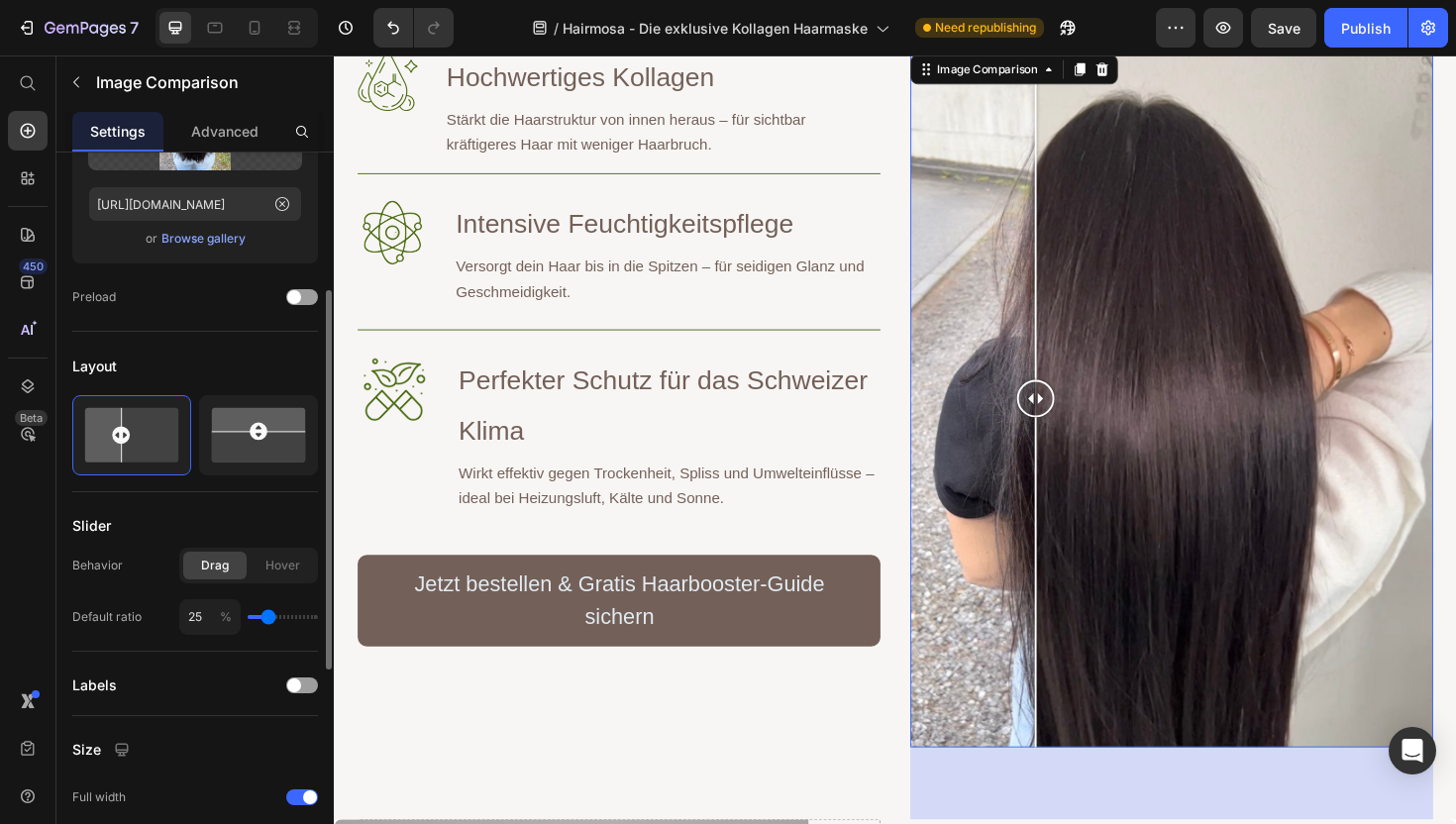type on "25" 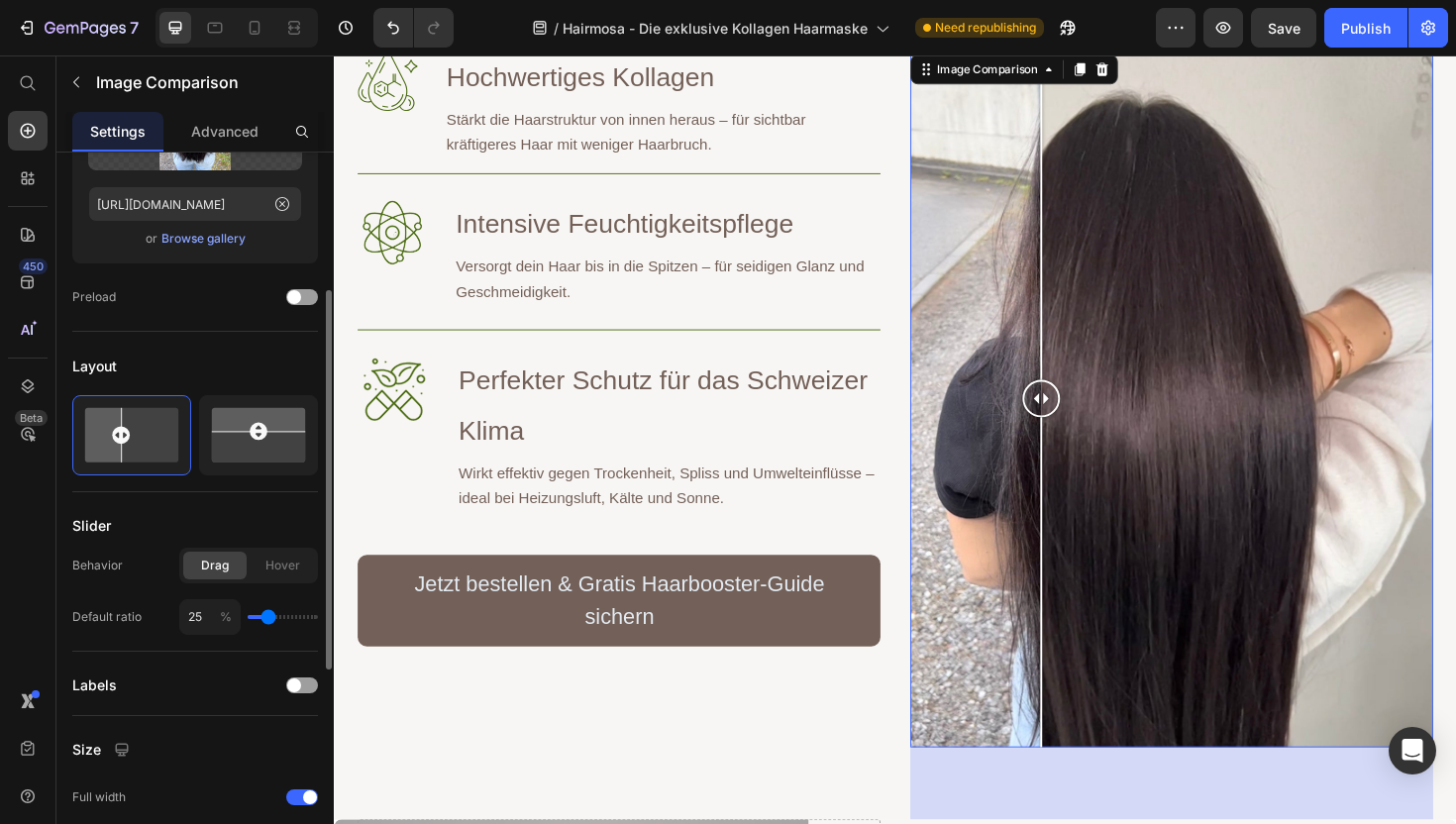 type on "26" 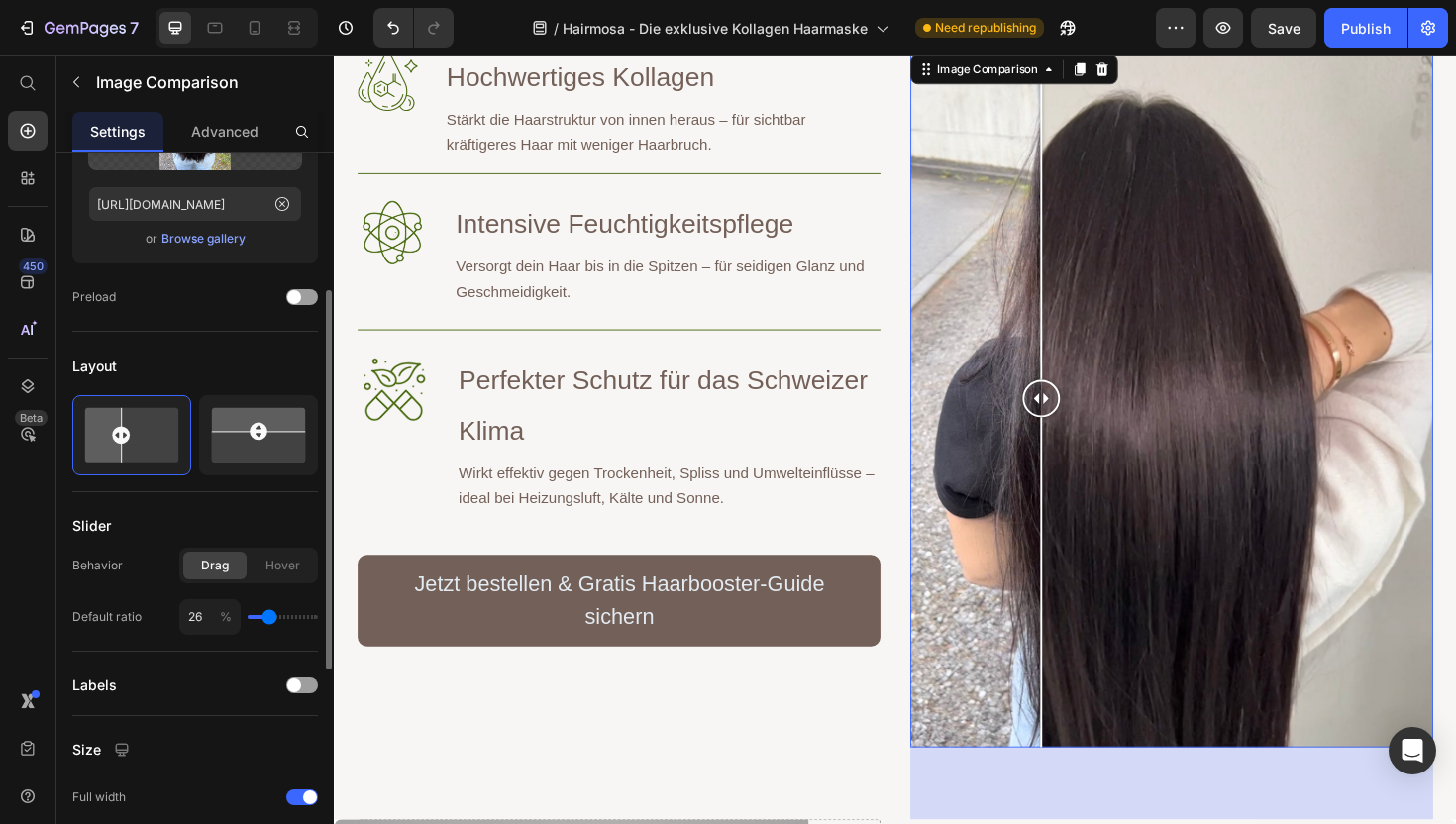 type on "27" 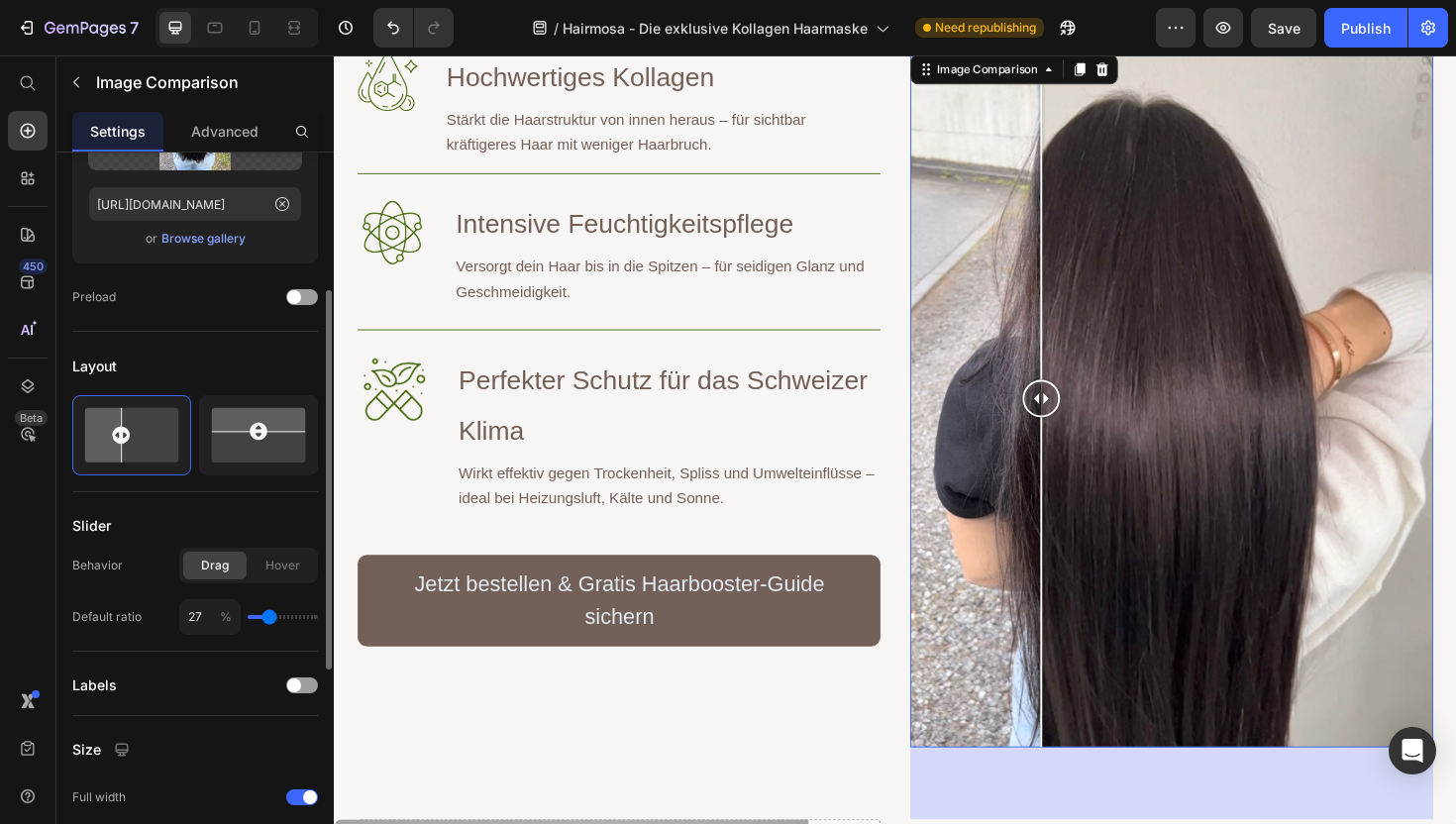 type on "28" 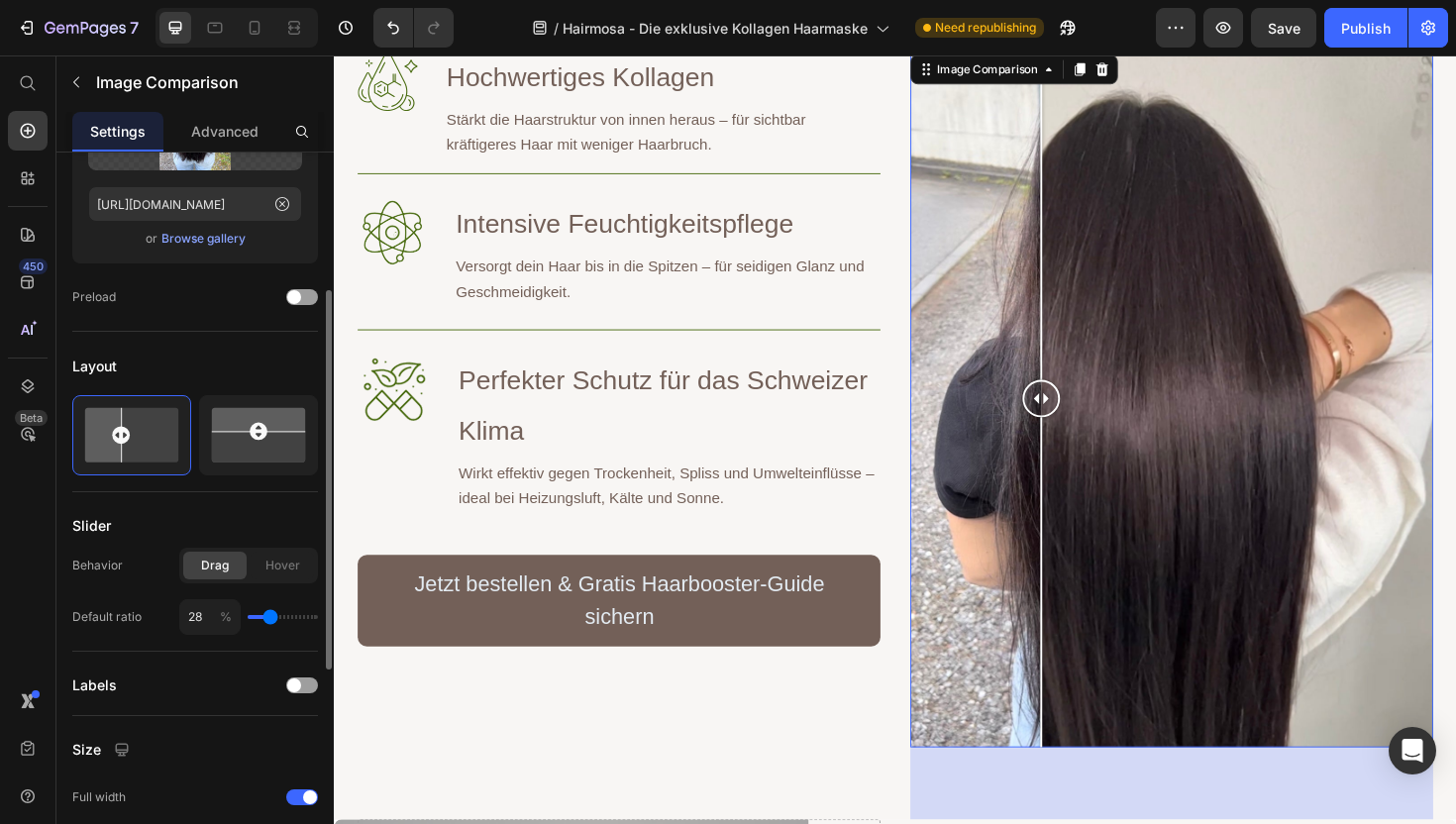type on "29" 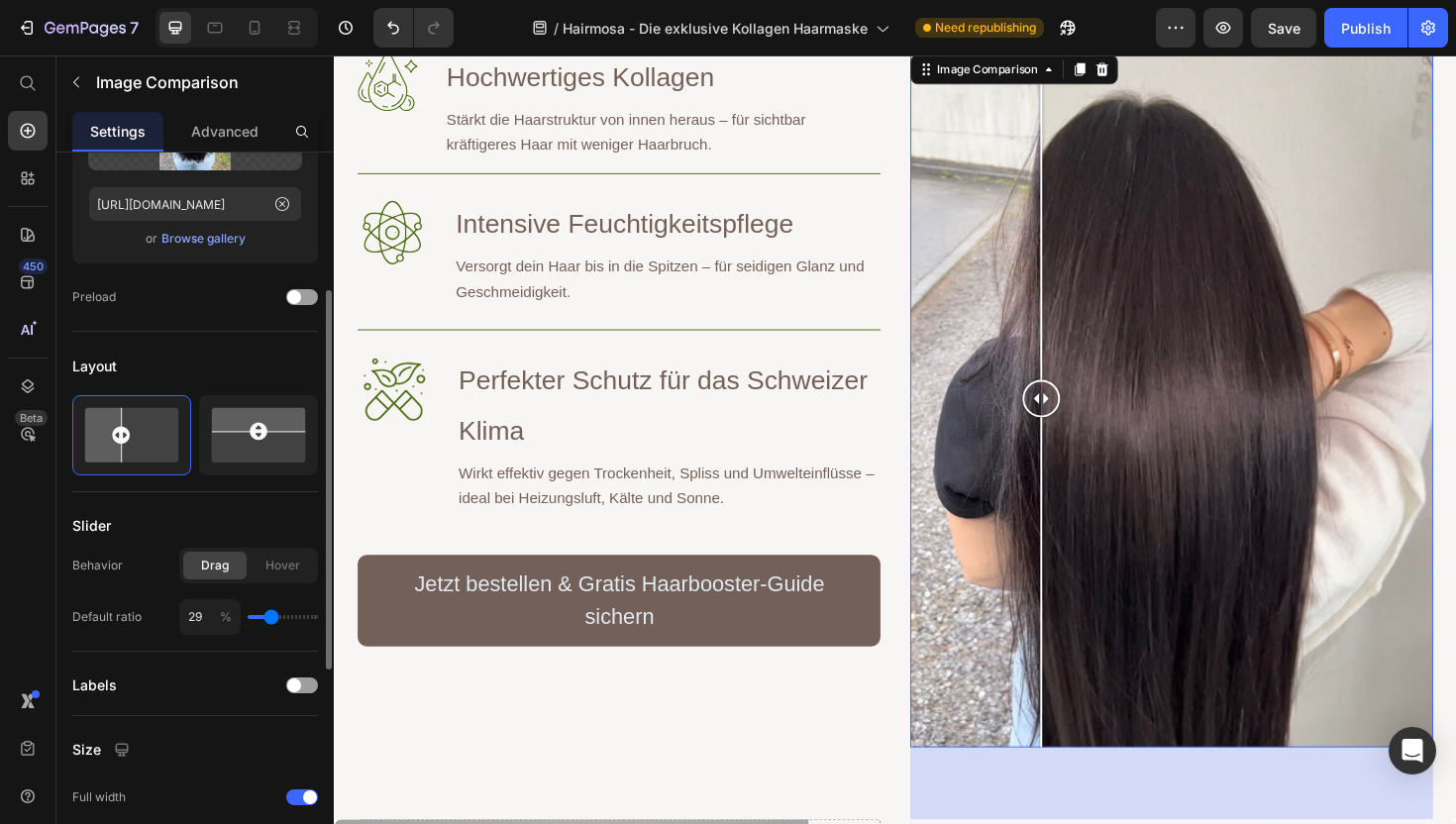 type on "30" 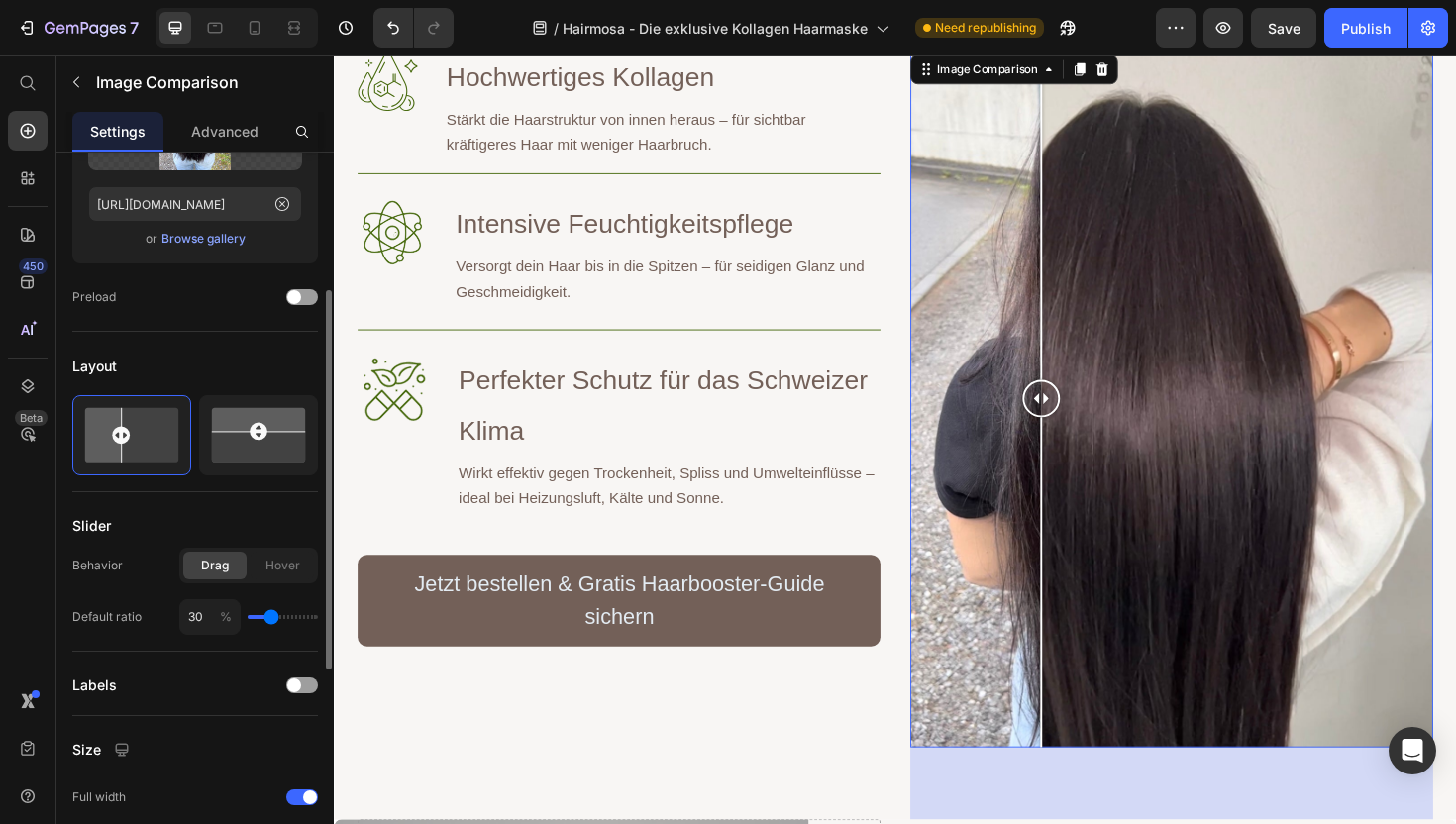 type on "31" 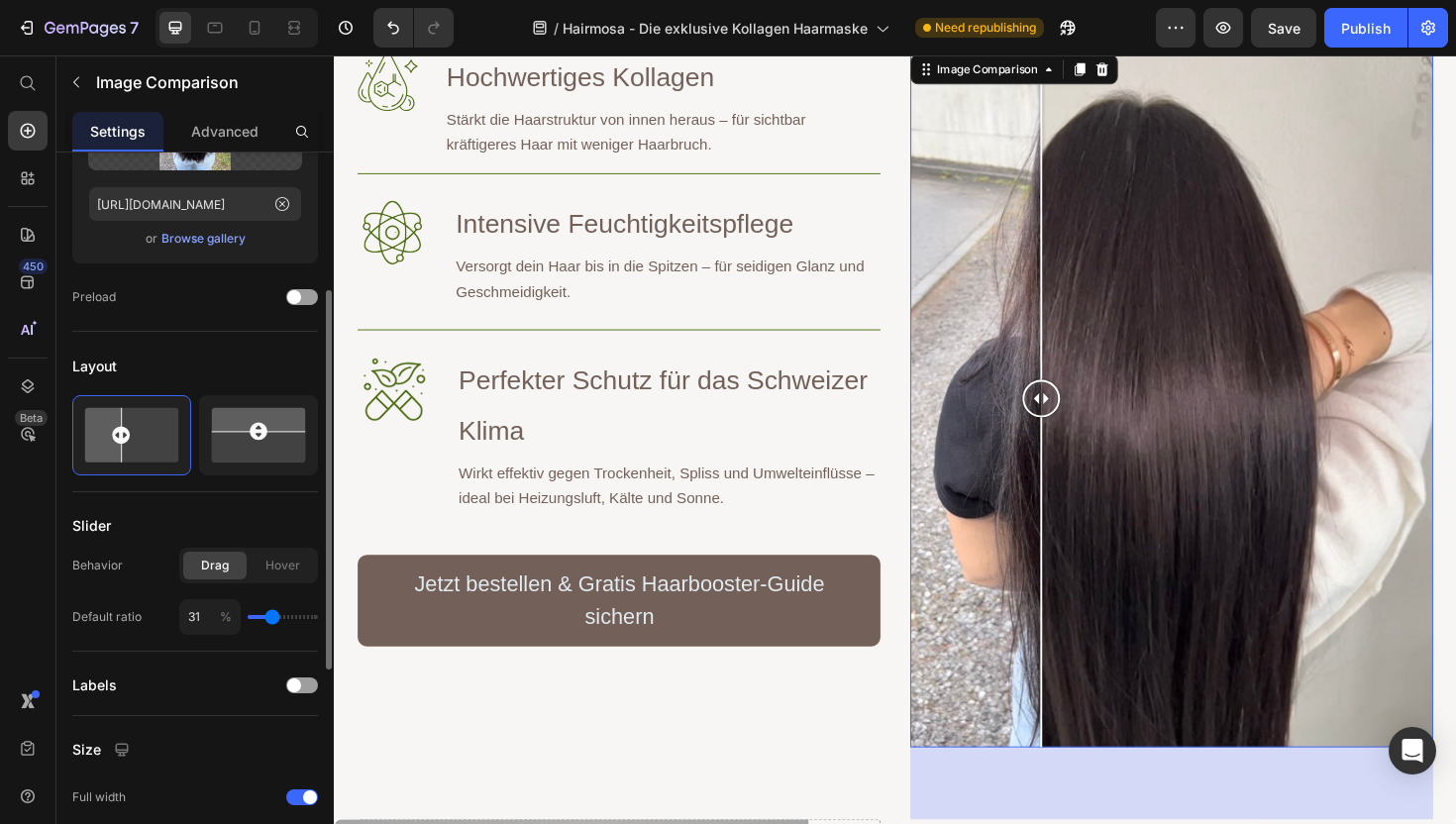 type on "32" 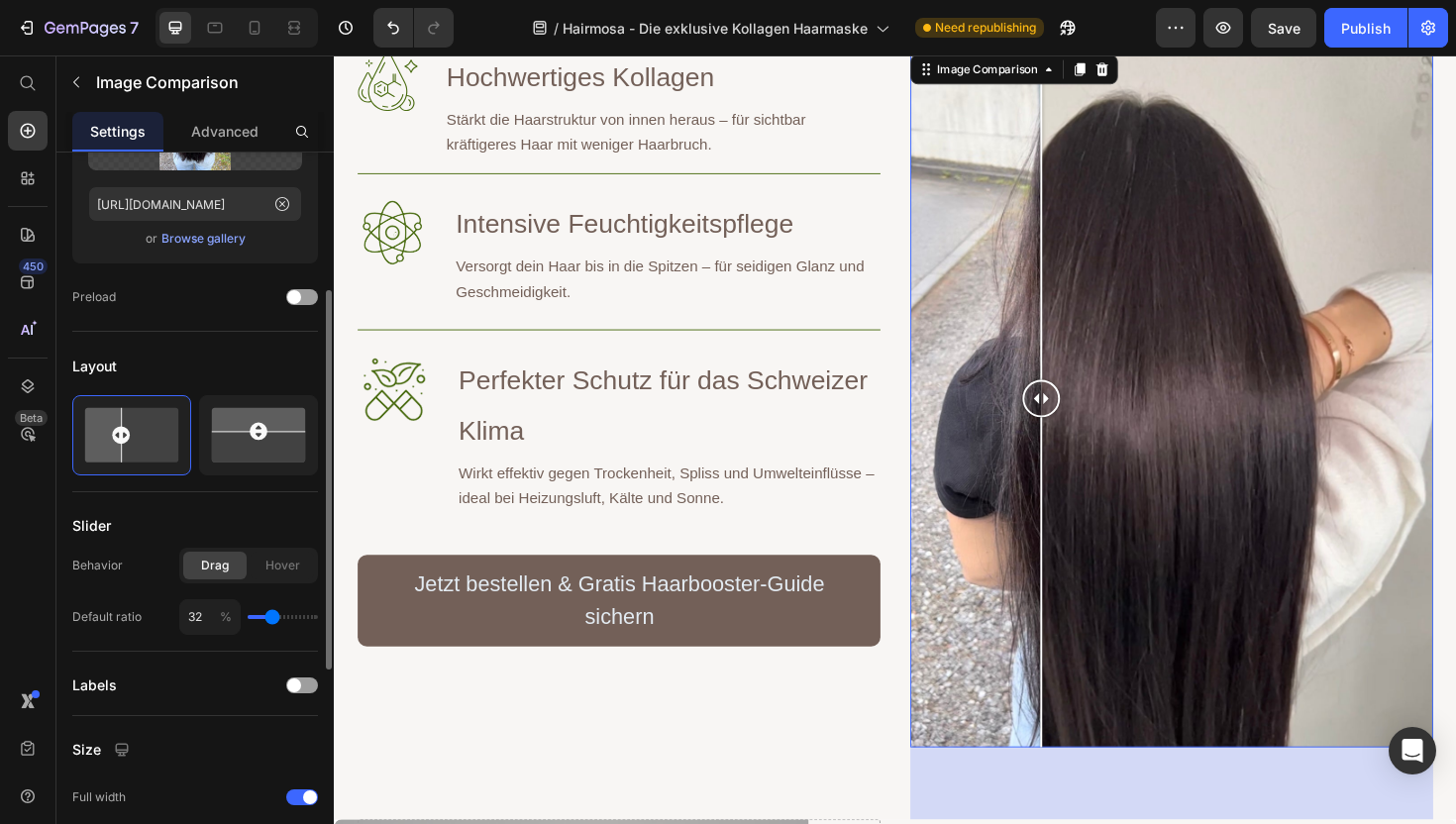 type on "33" 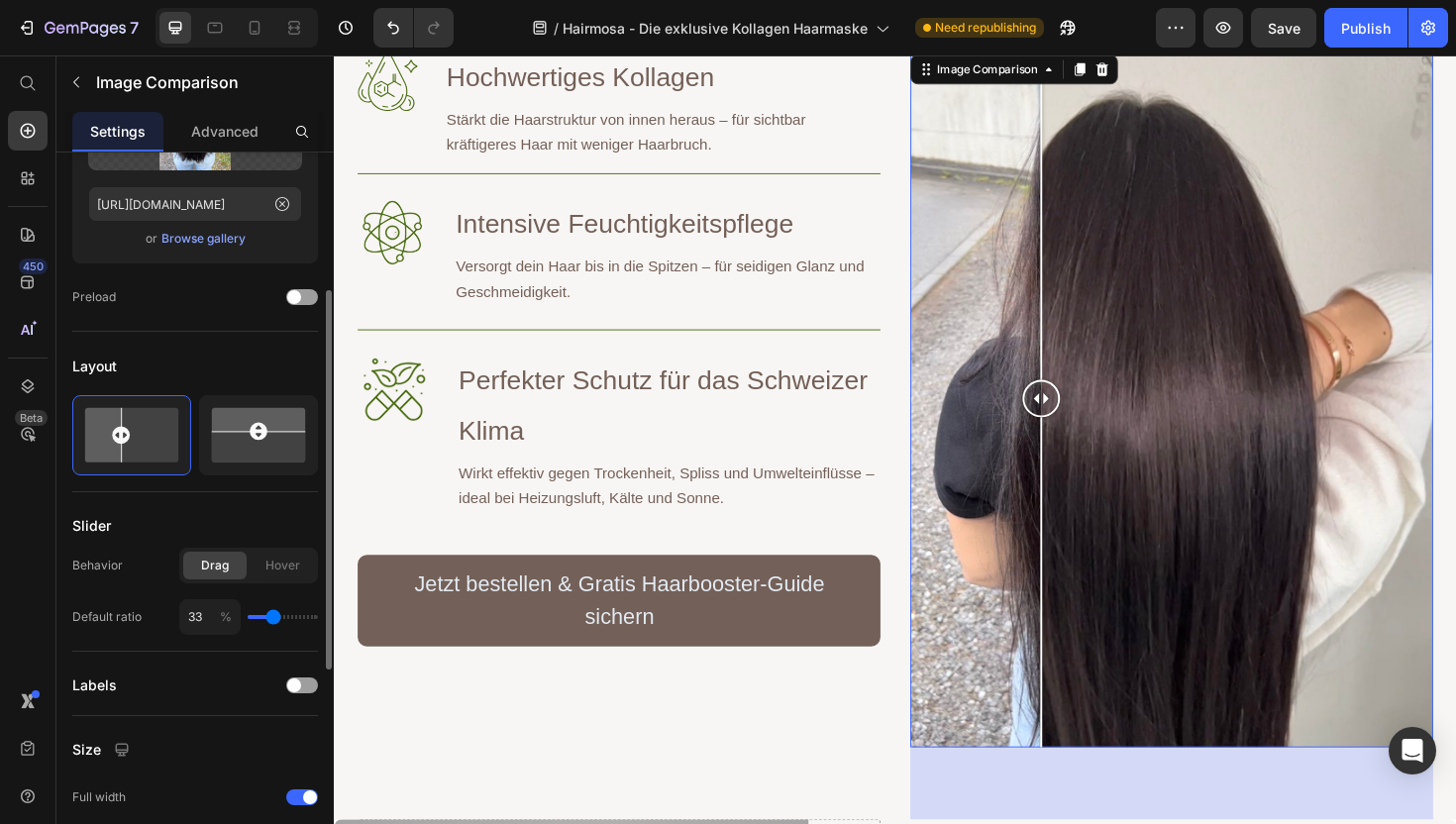 type on "34" 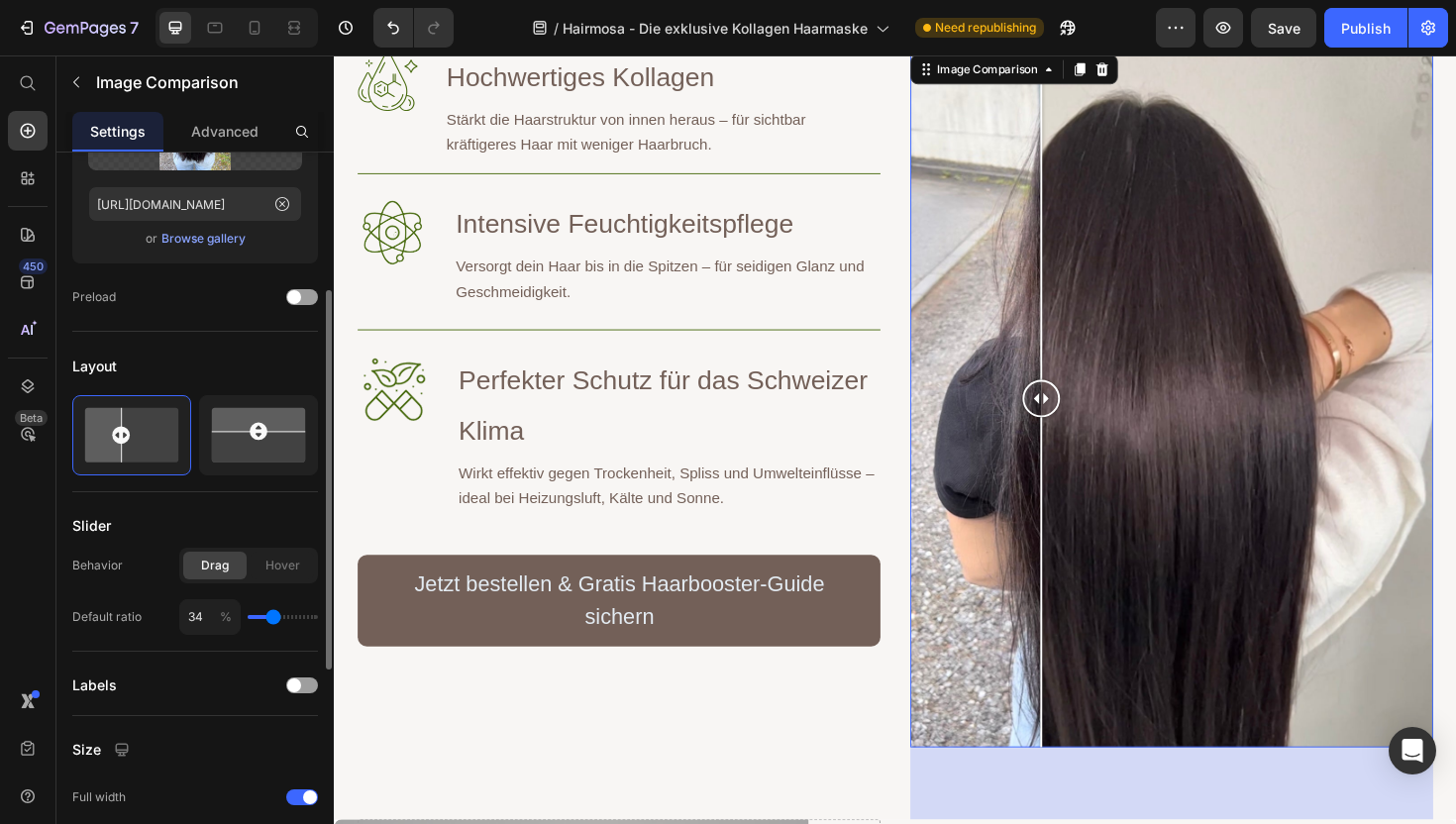 type on "35" 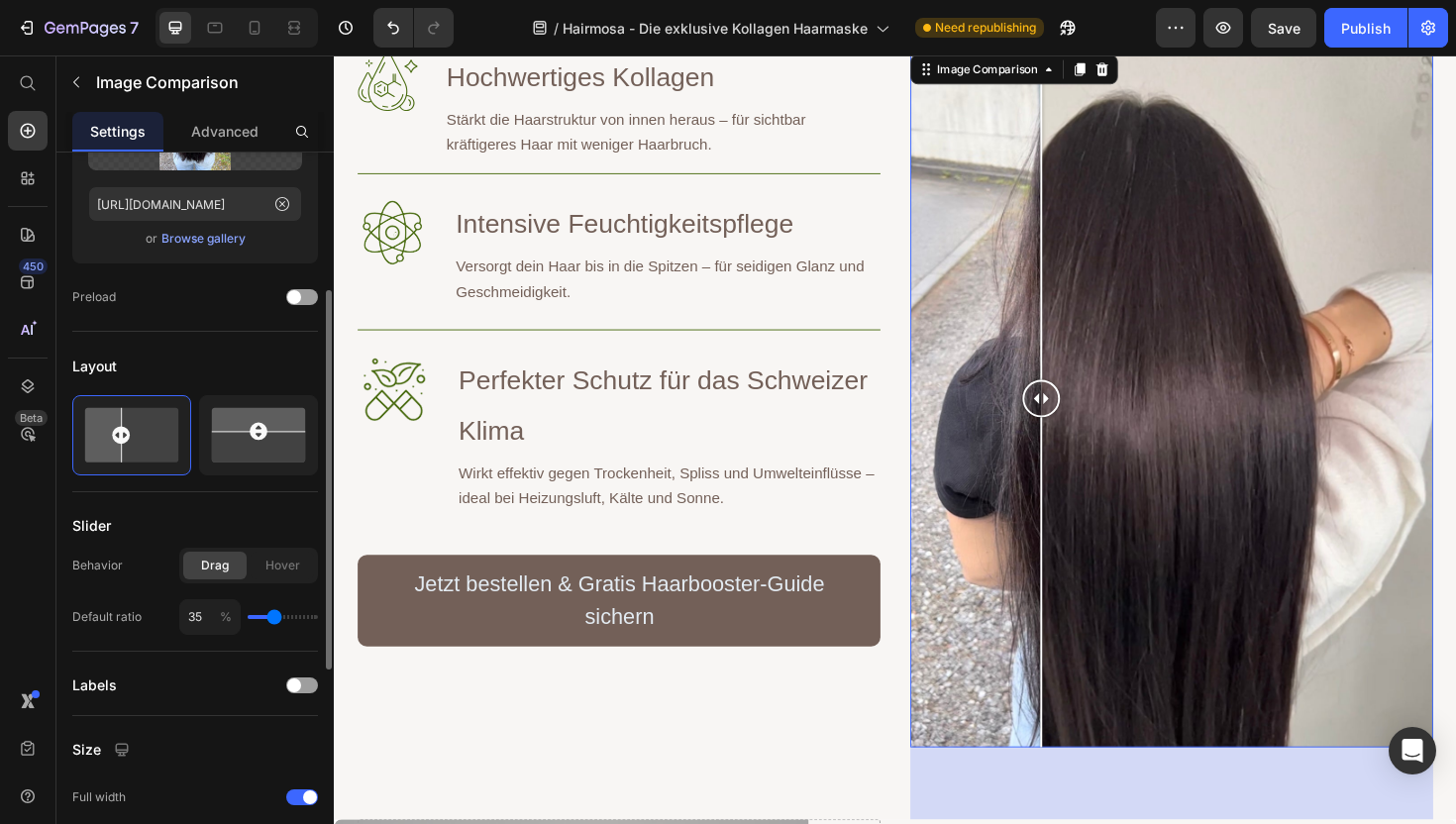 type on "36" 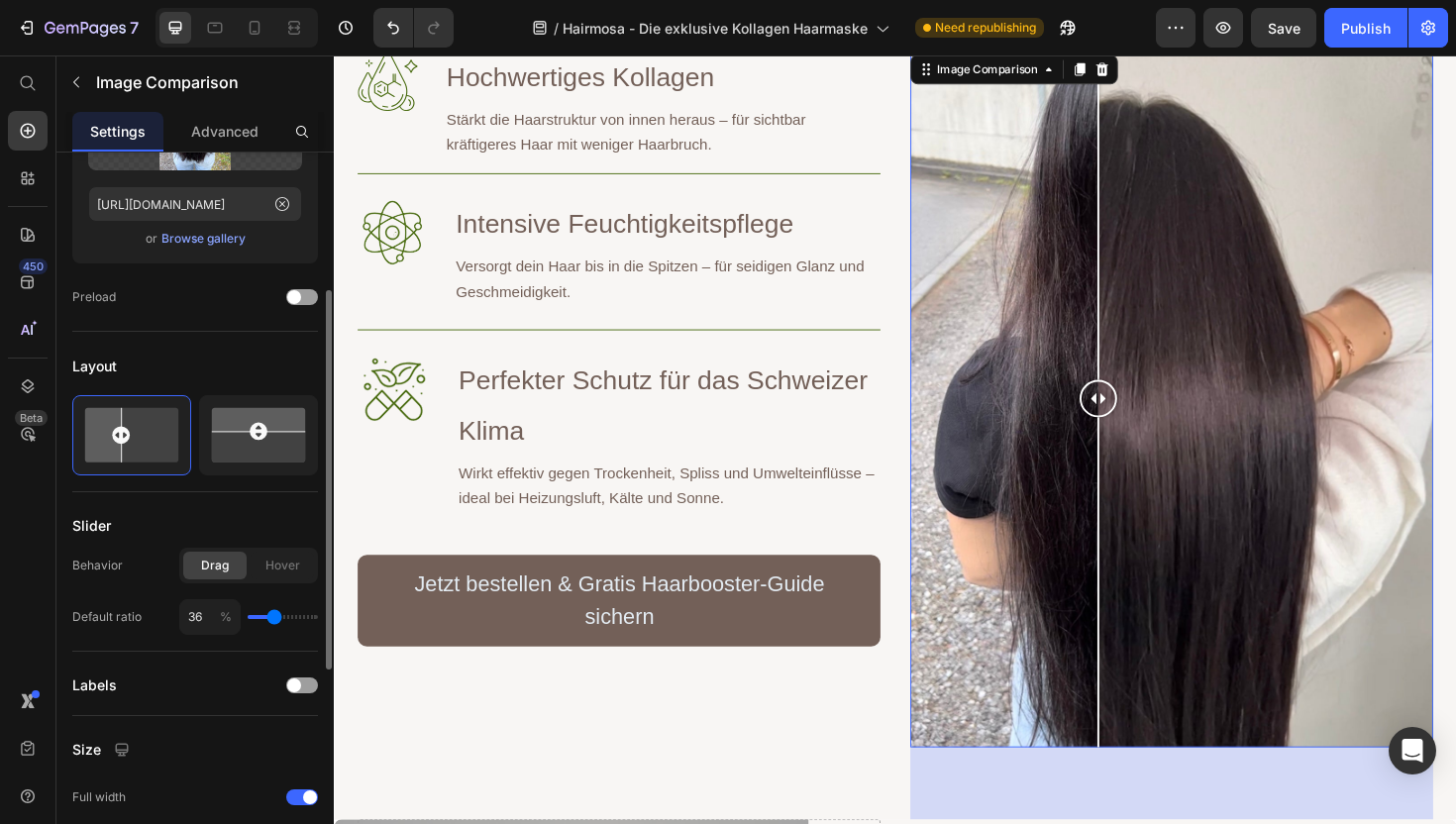 type on "35" 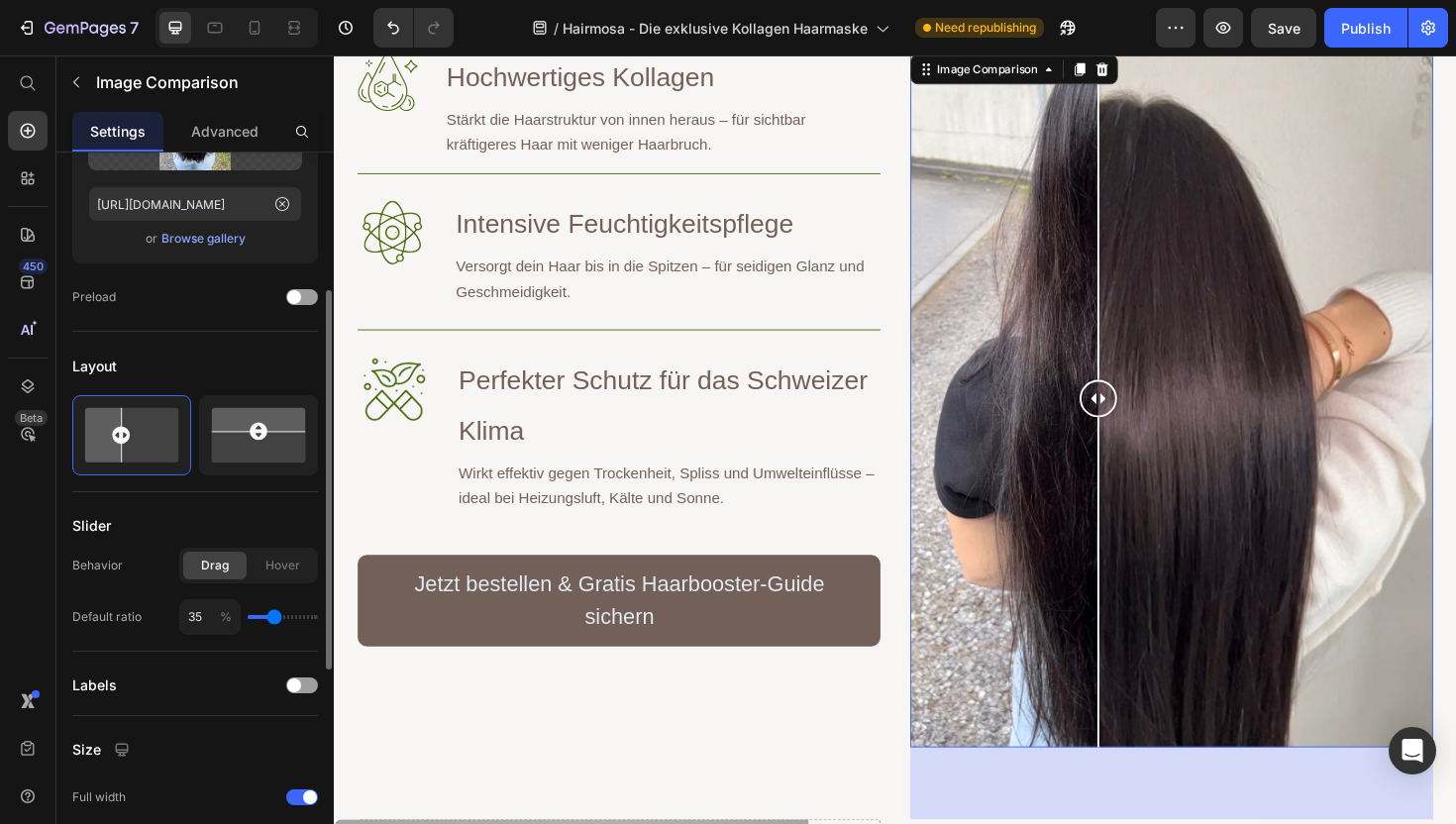 type on "34" 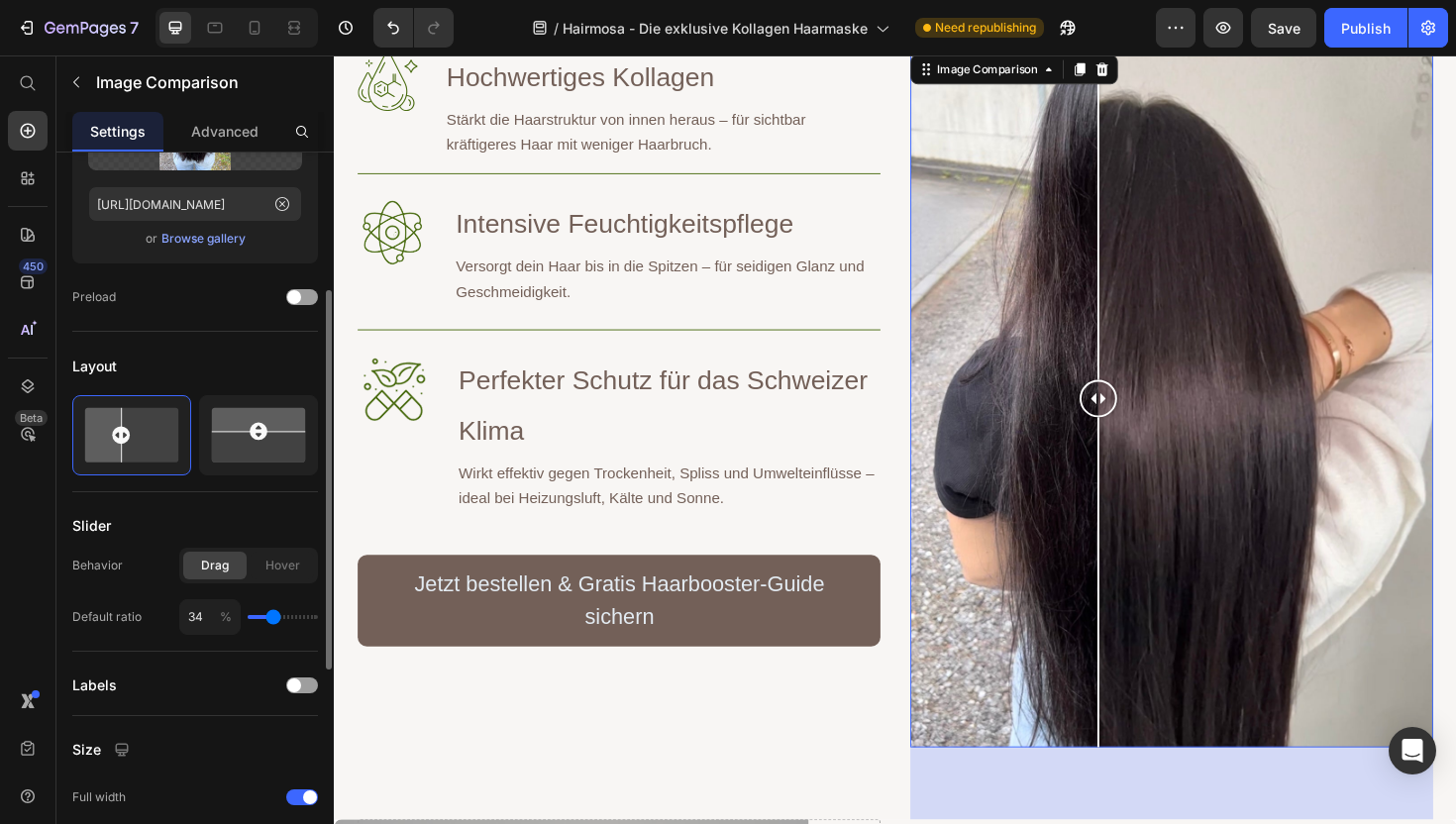 type on "33" 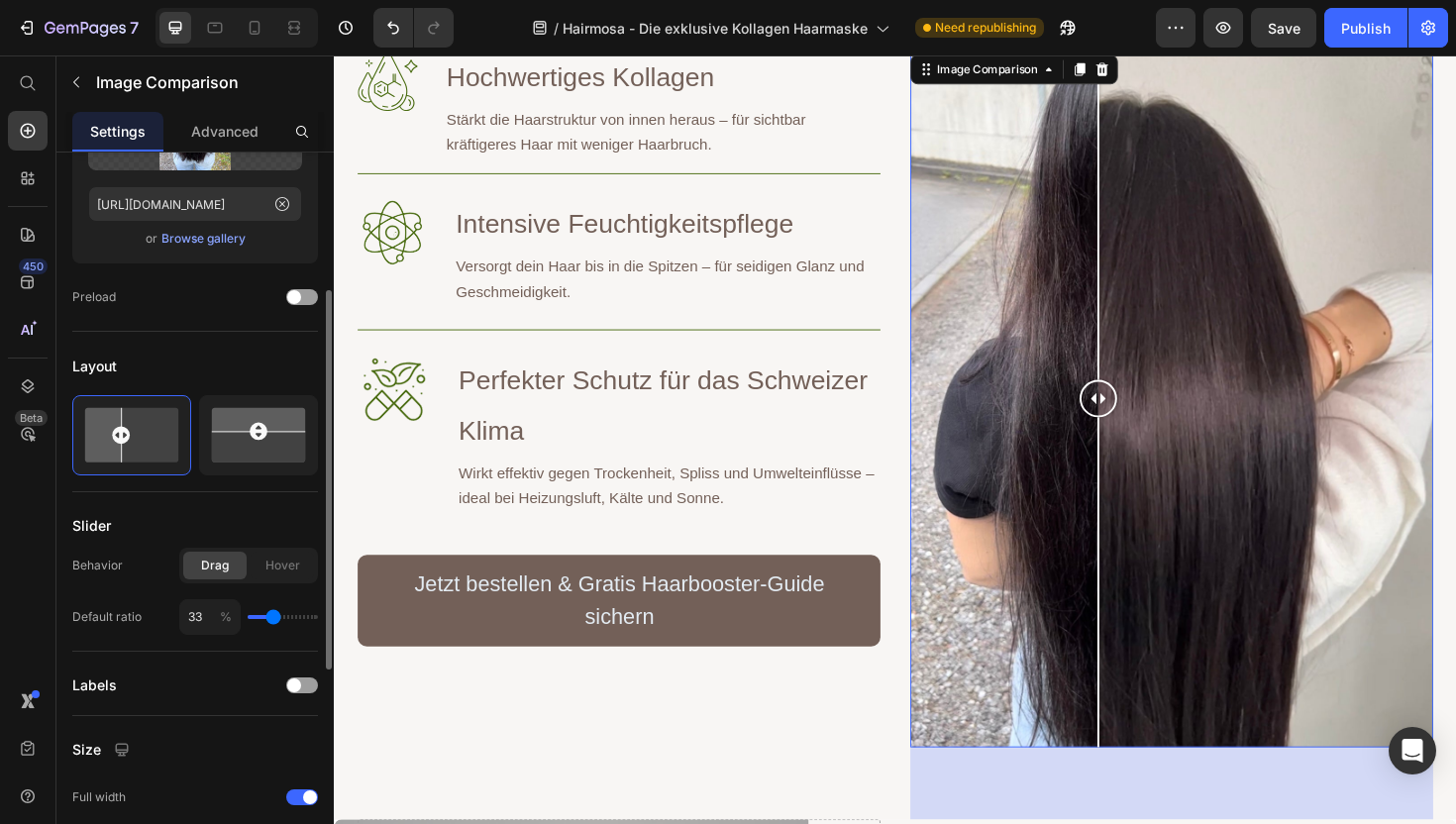 type on "34" 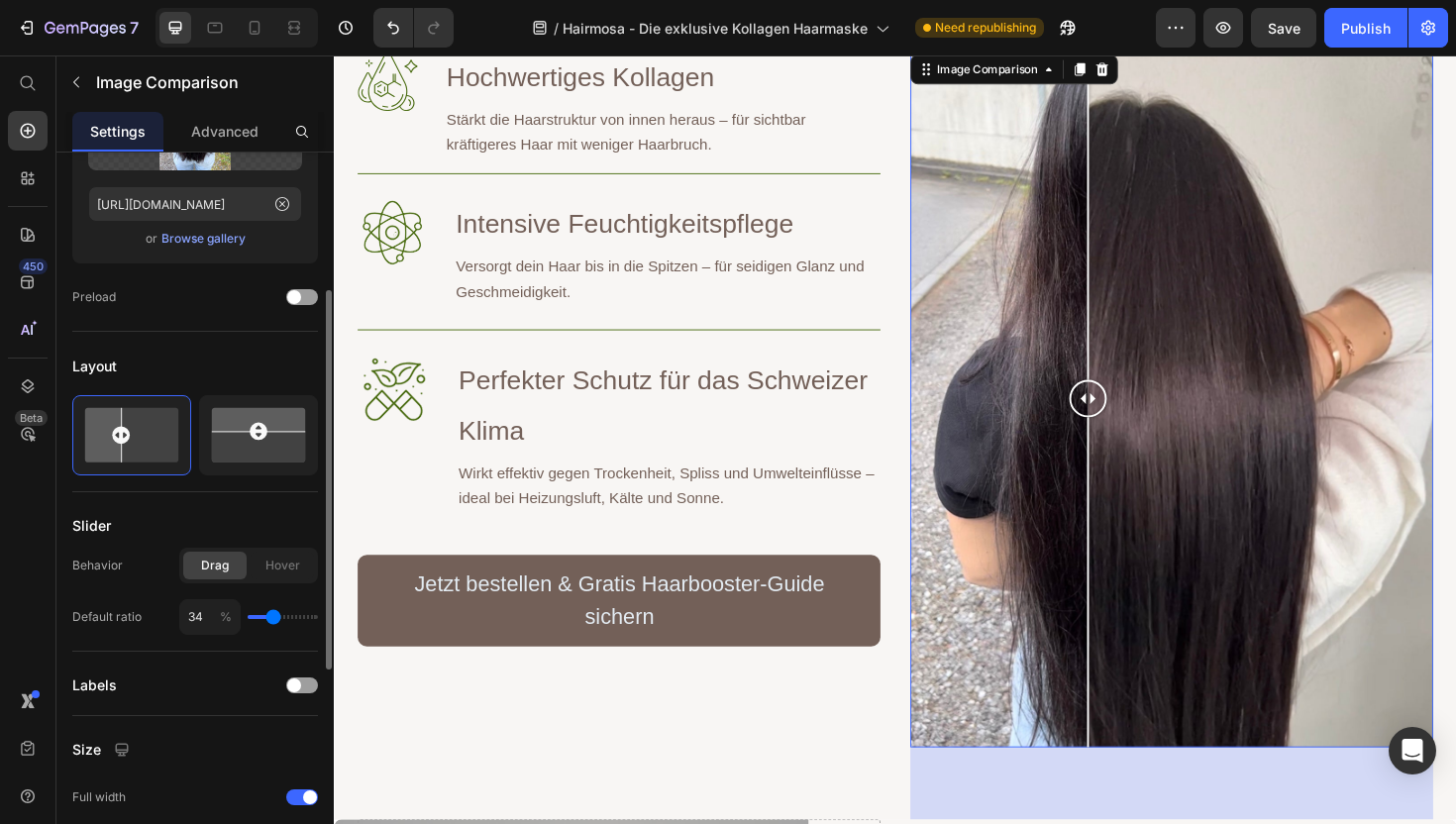 type on "35" 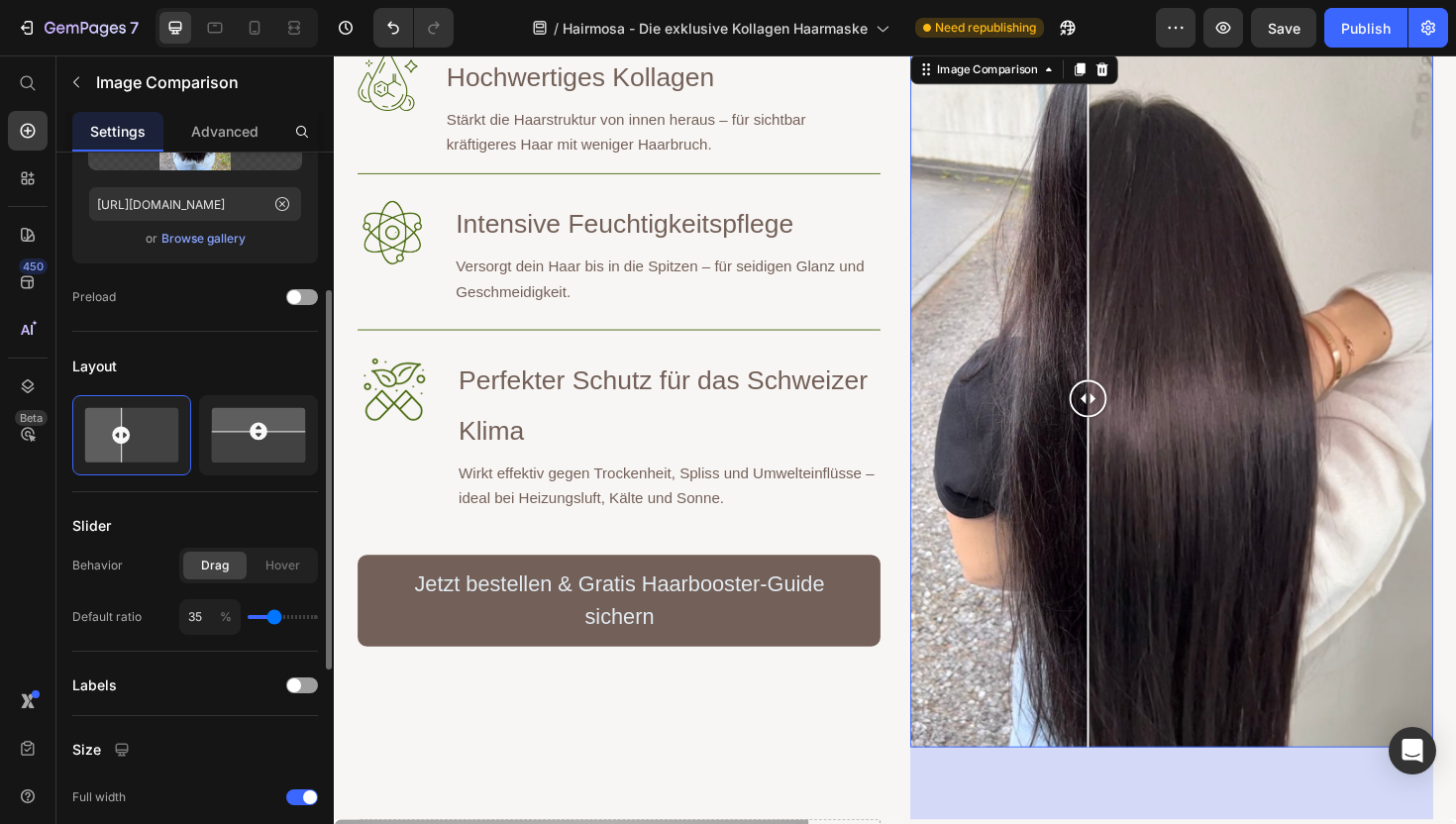 type on "35" 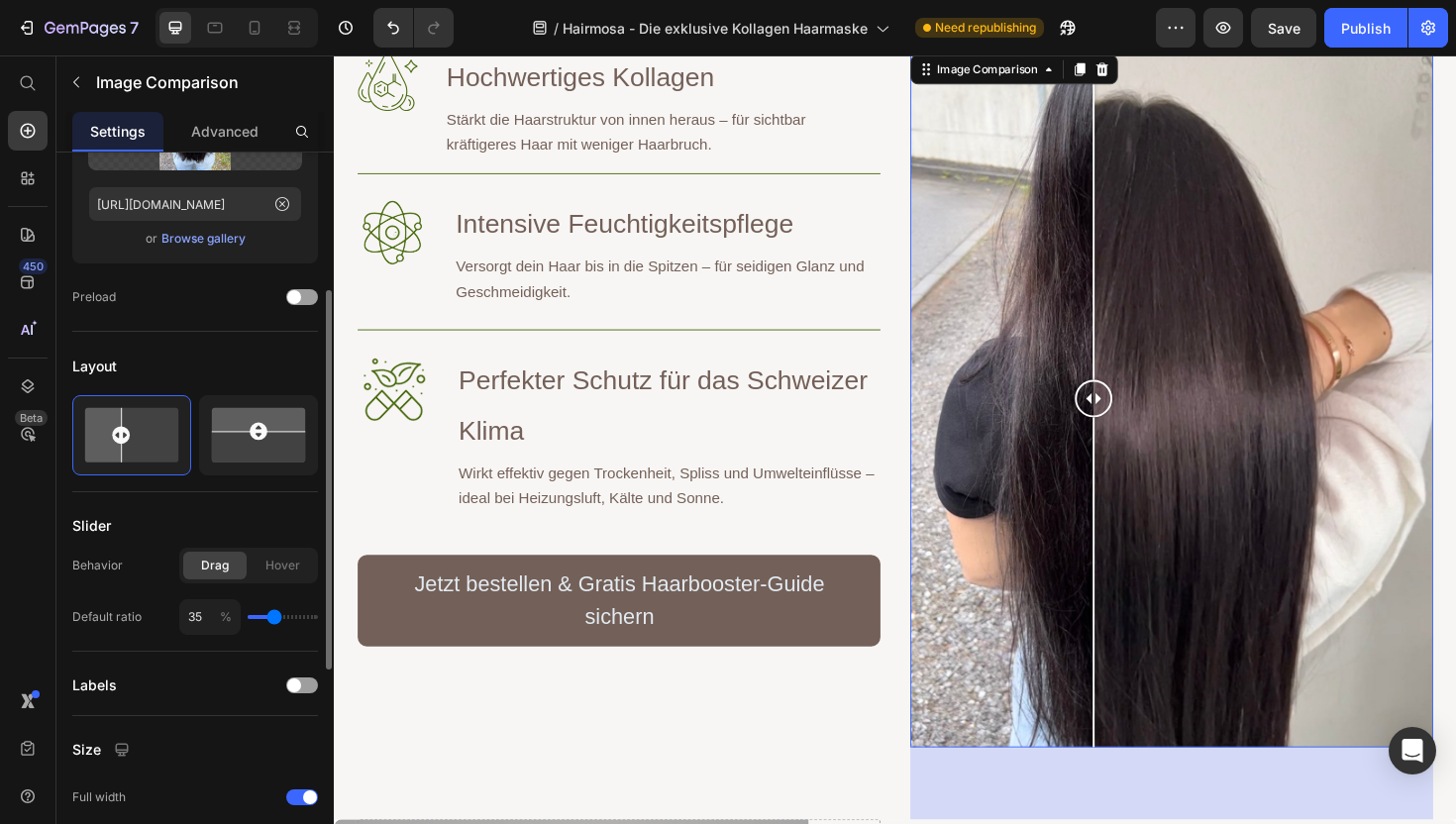 type on "37" 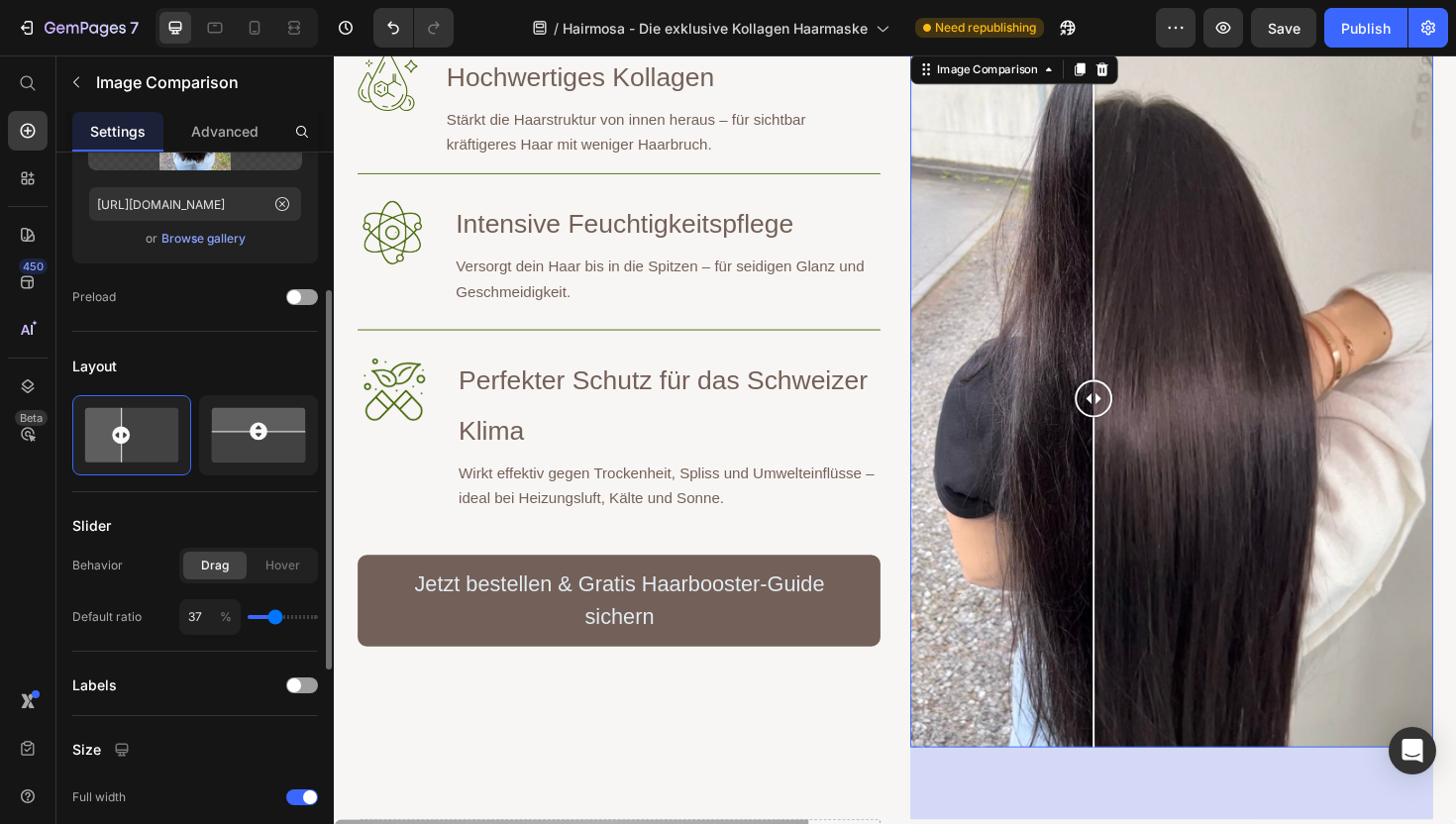 type on "38" 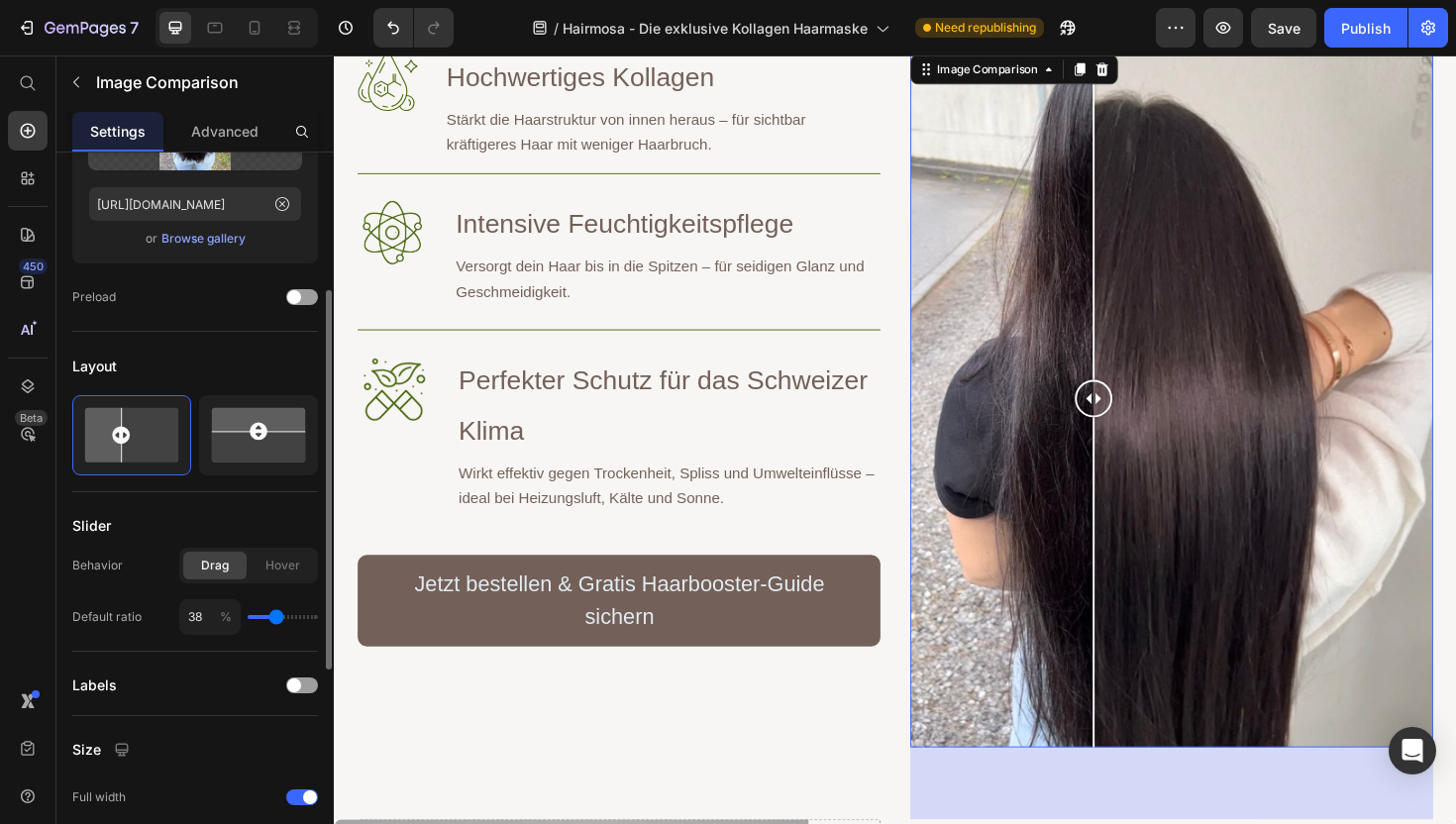 type on "40" 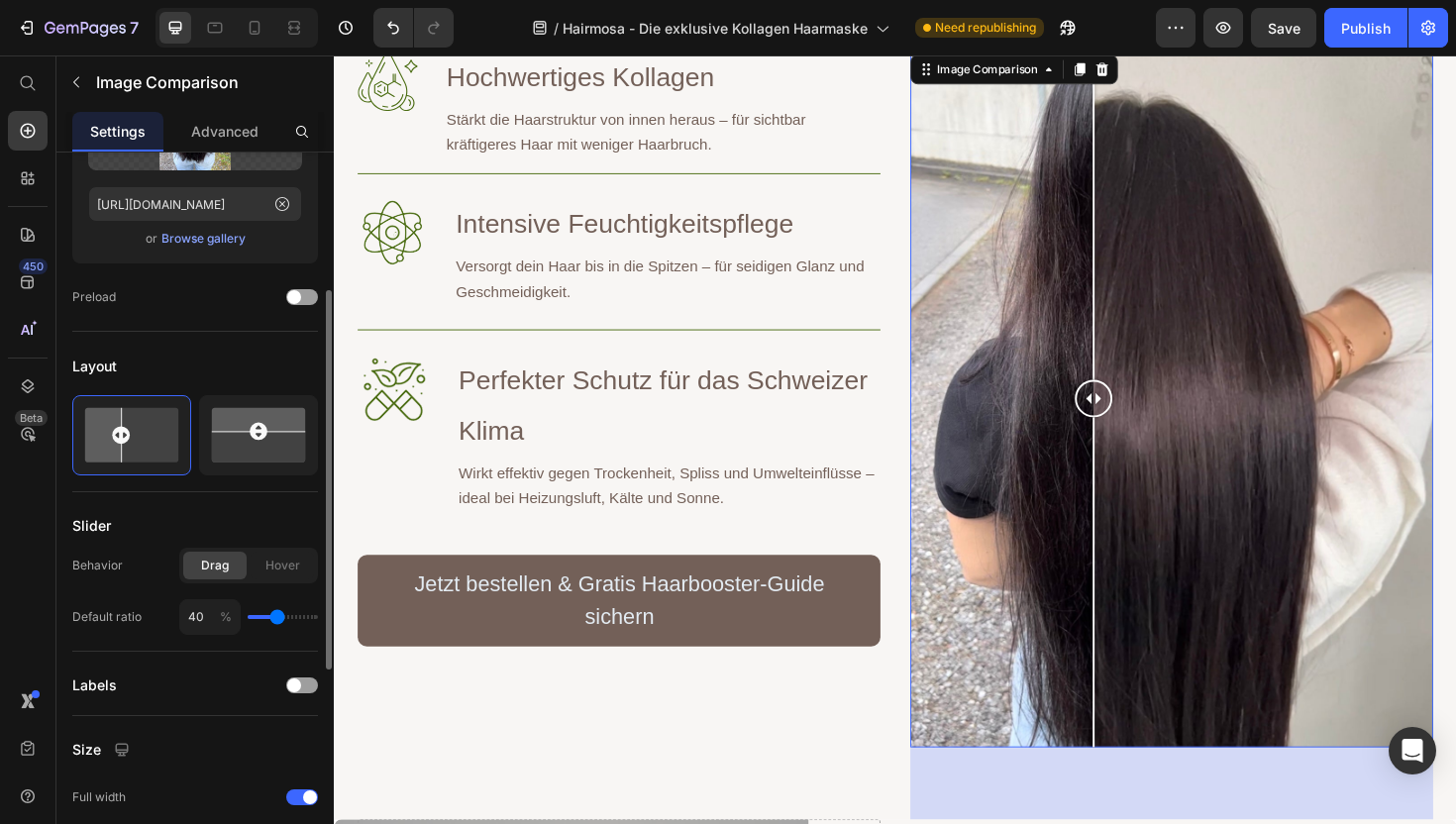 type on "42" 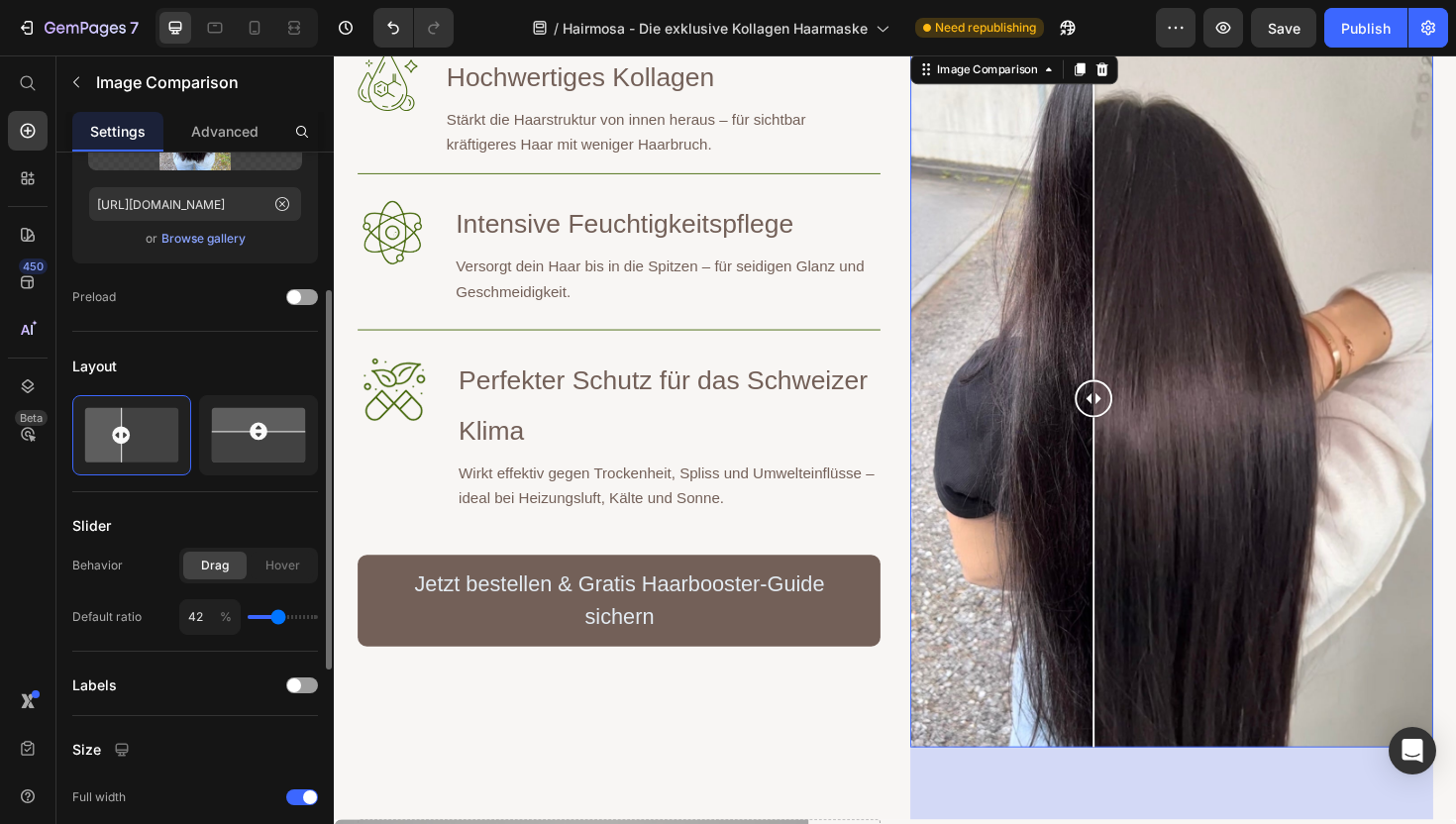 type on "43" 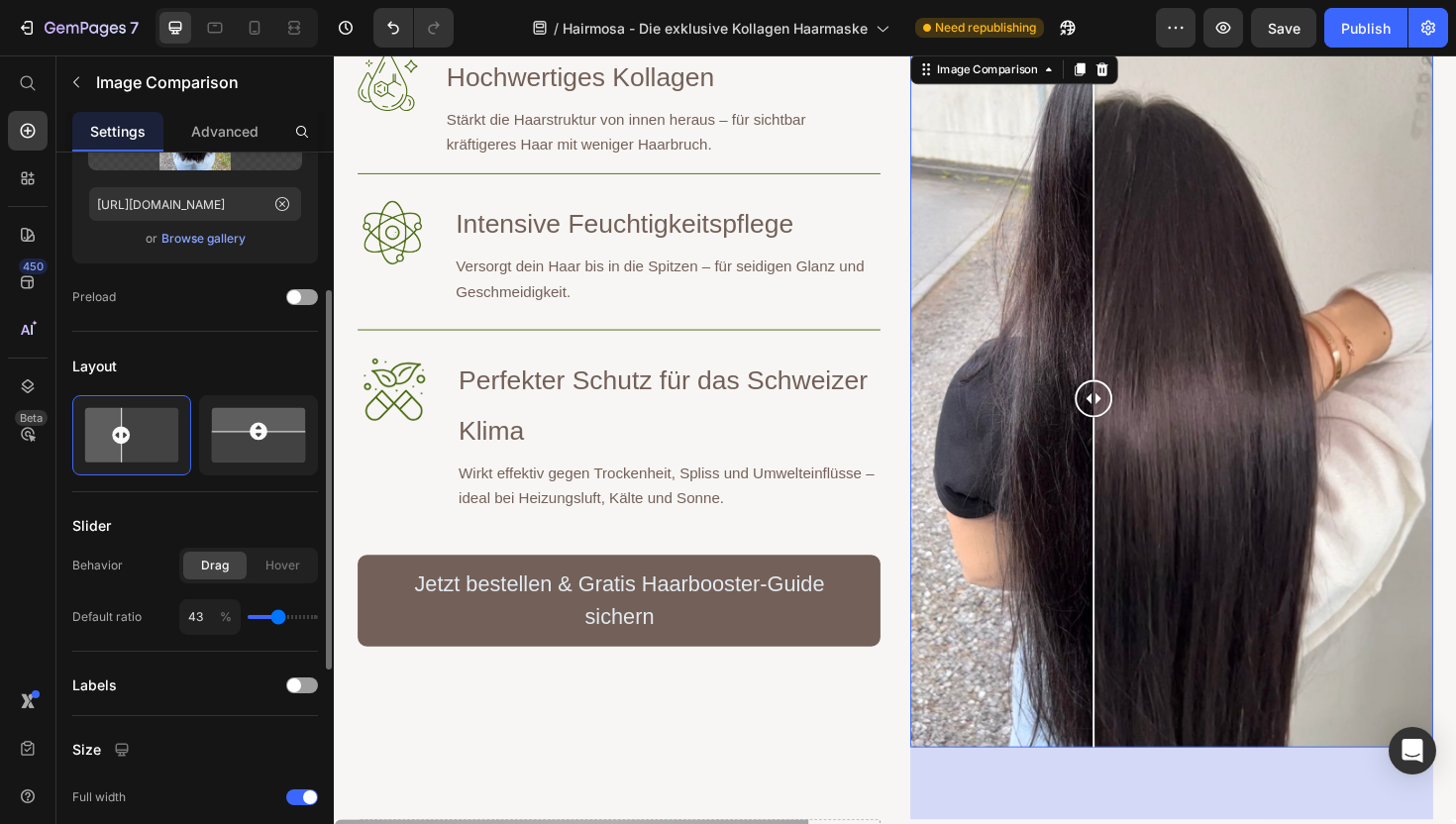 type on "44" 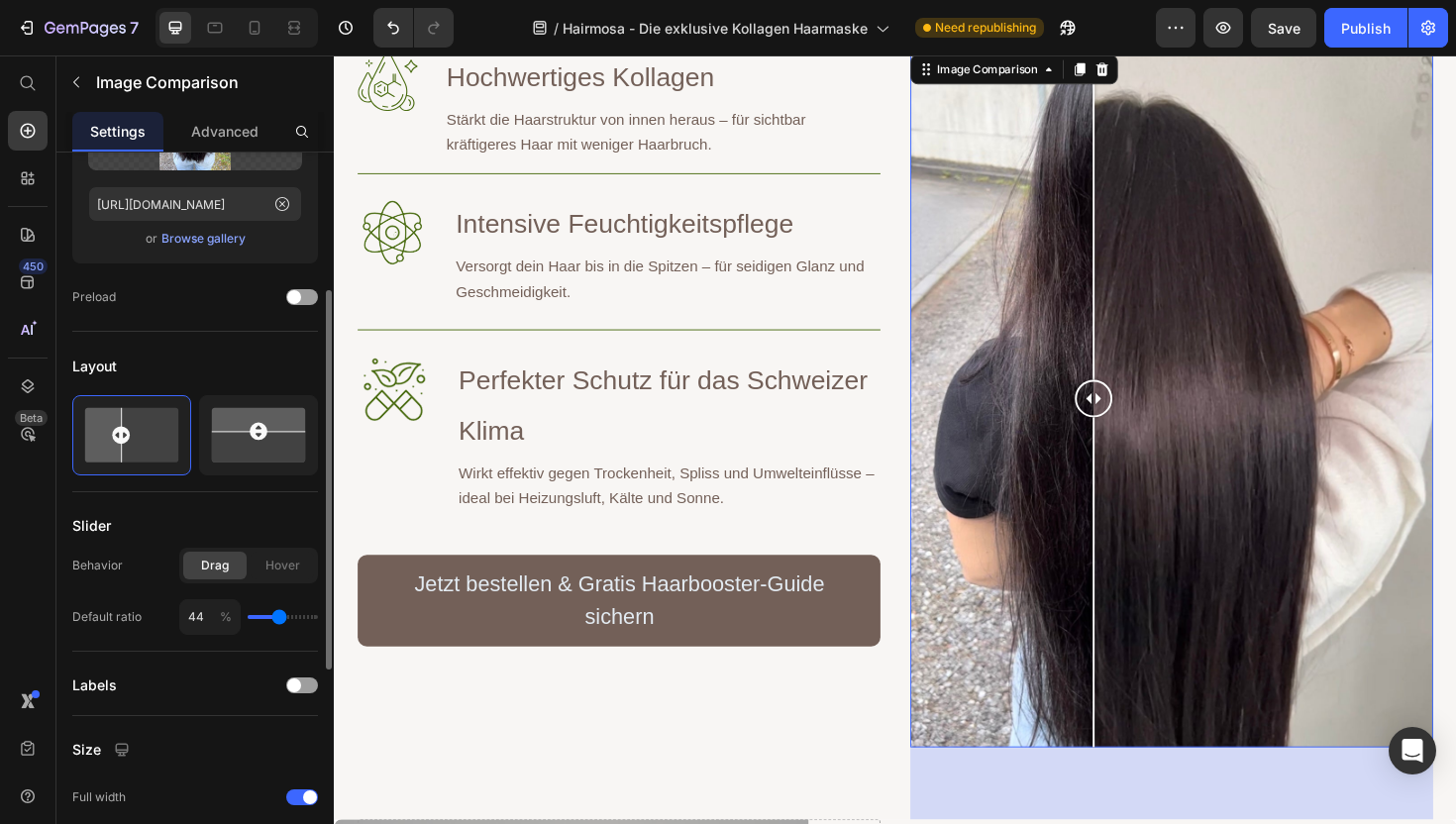 type on "45" 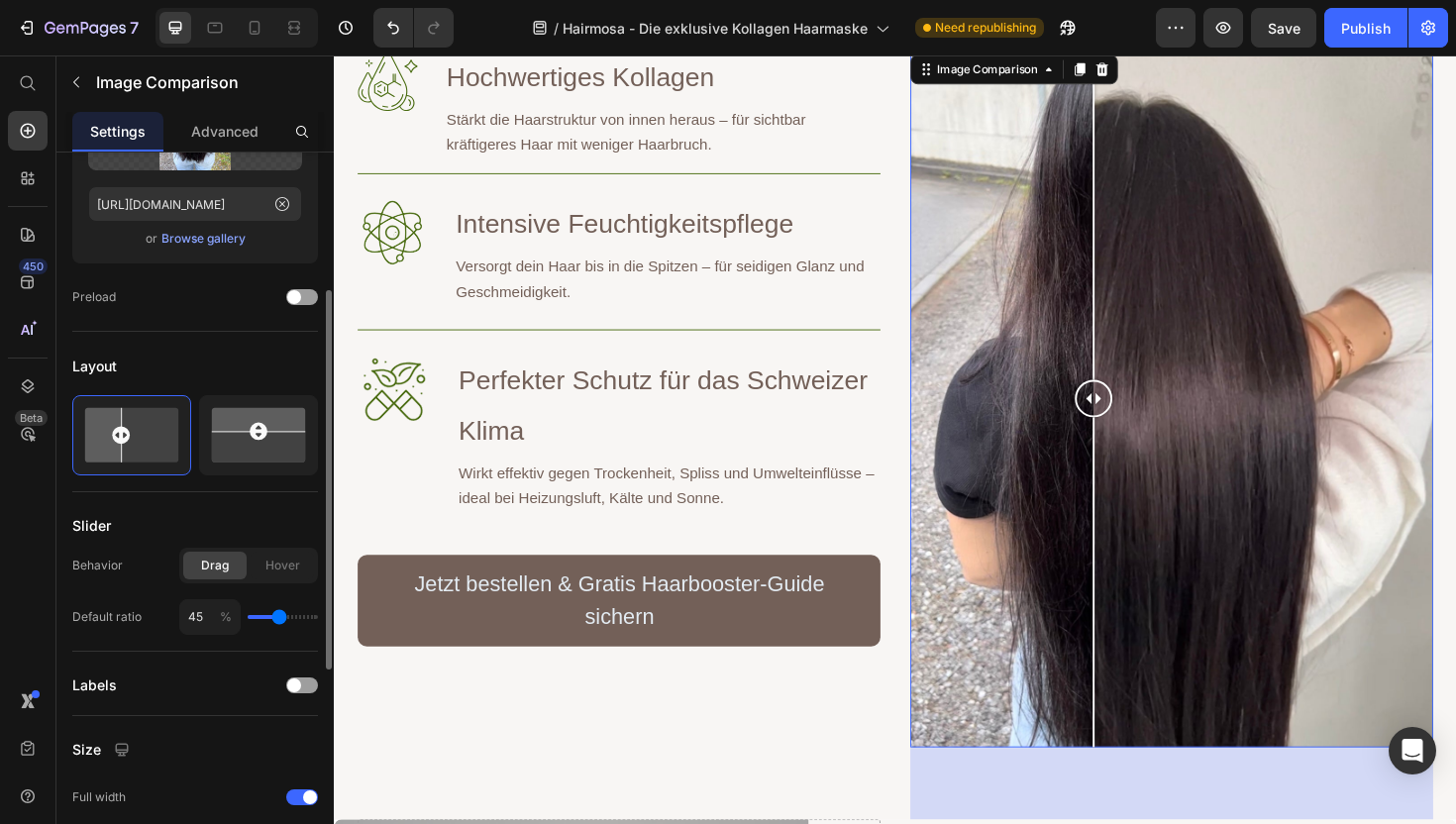 type on "46" 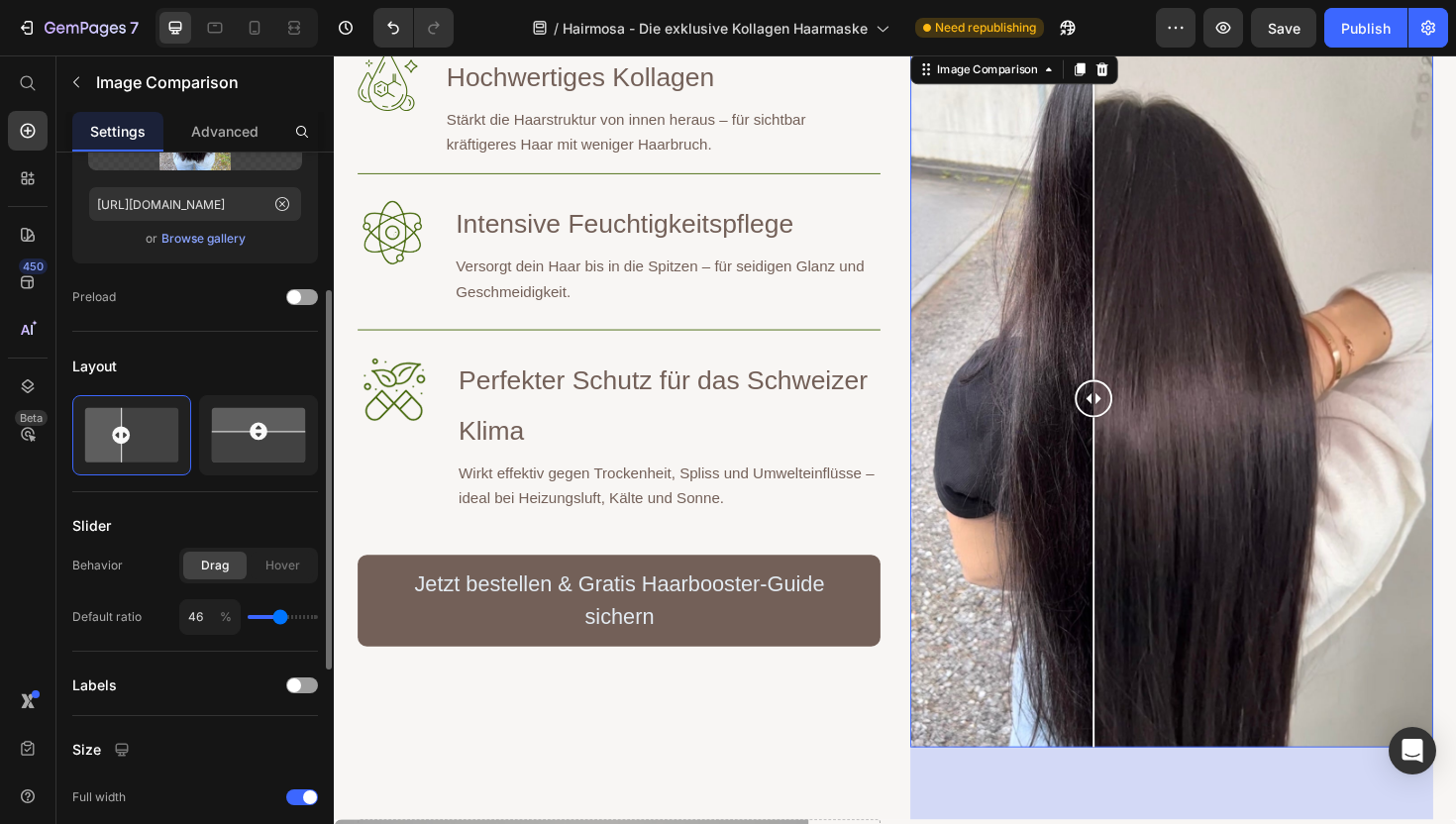 type on "47" 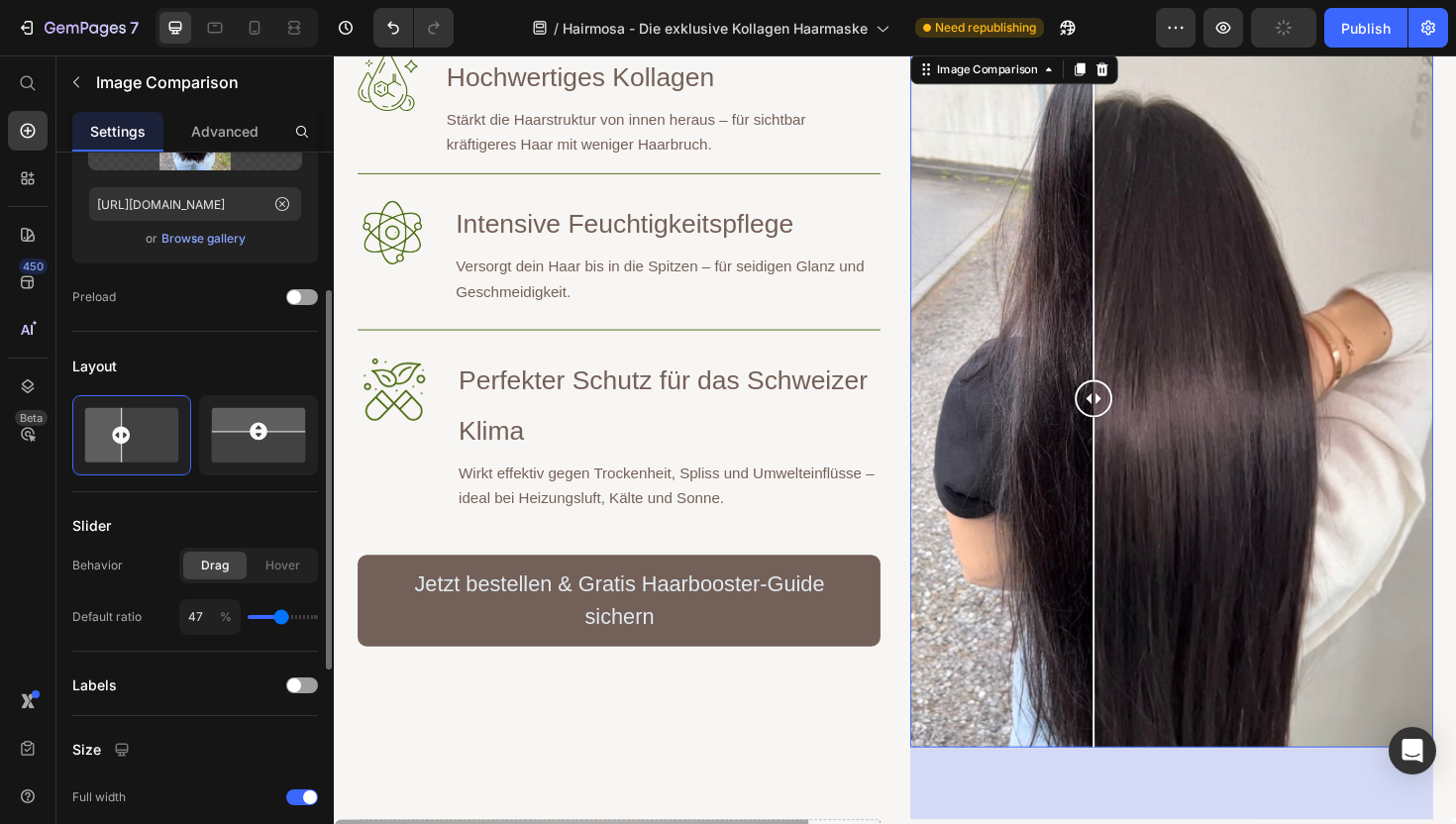 type on "48" 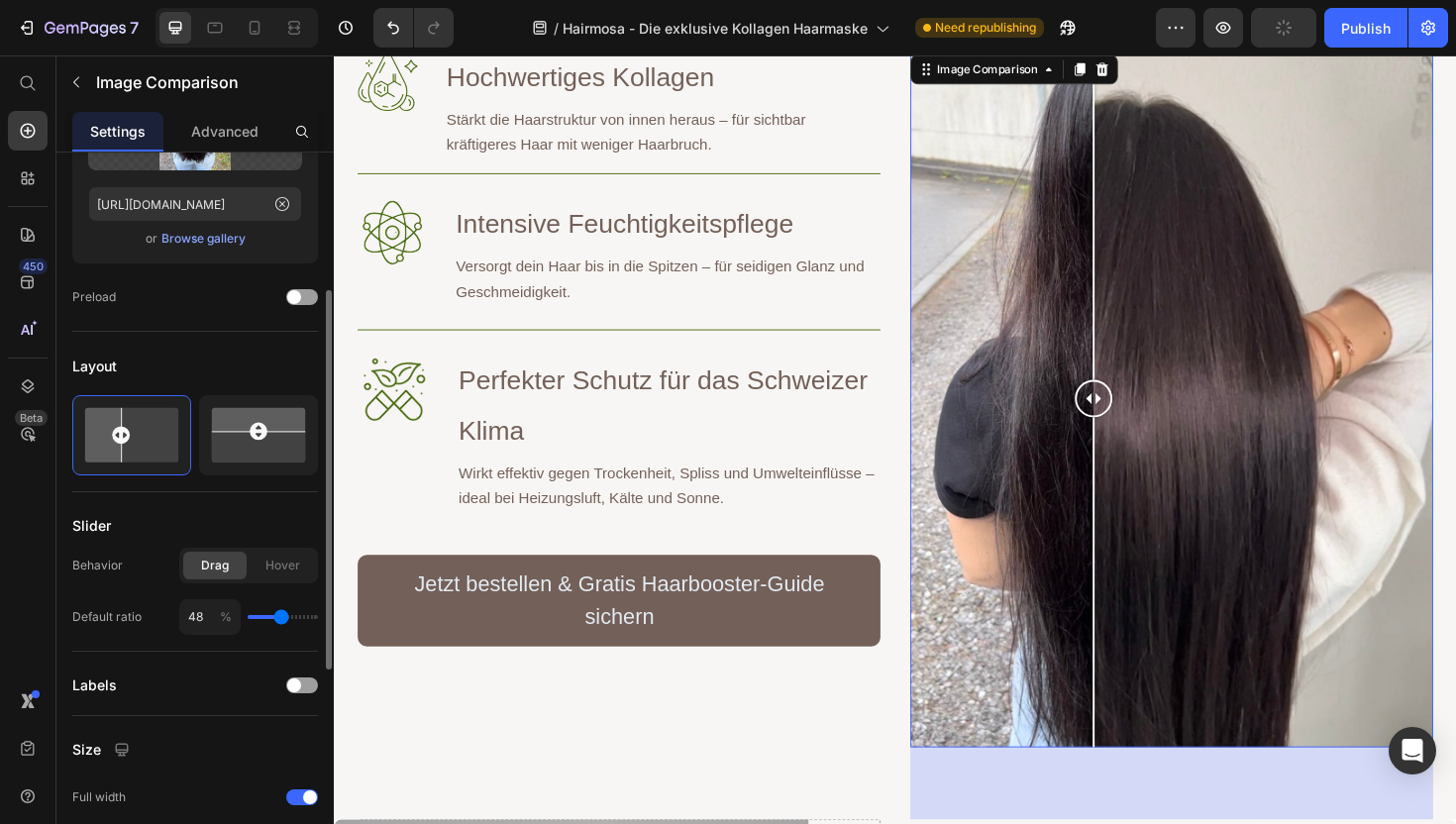 type on "49" 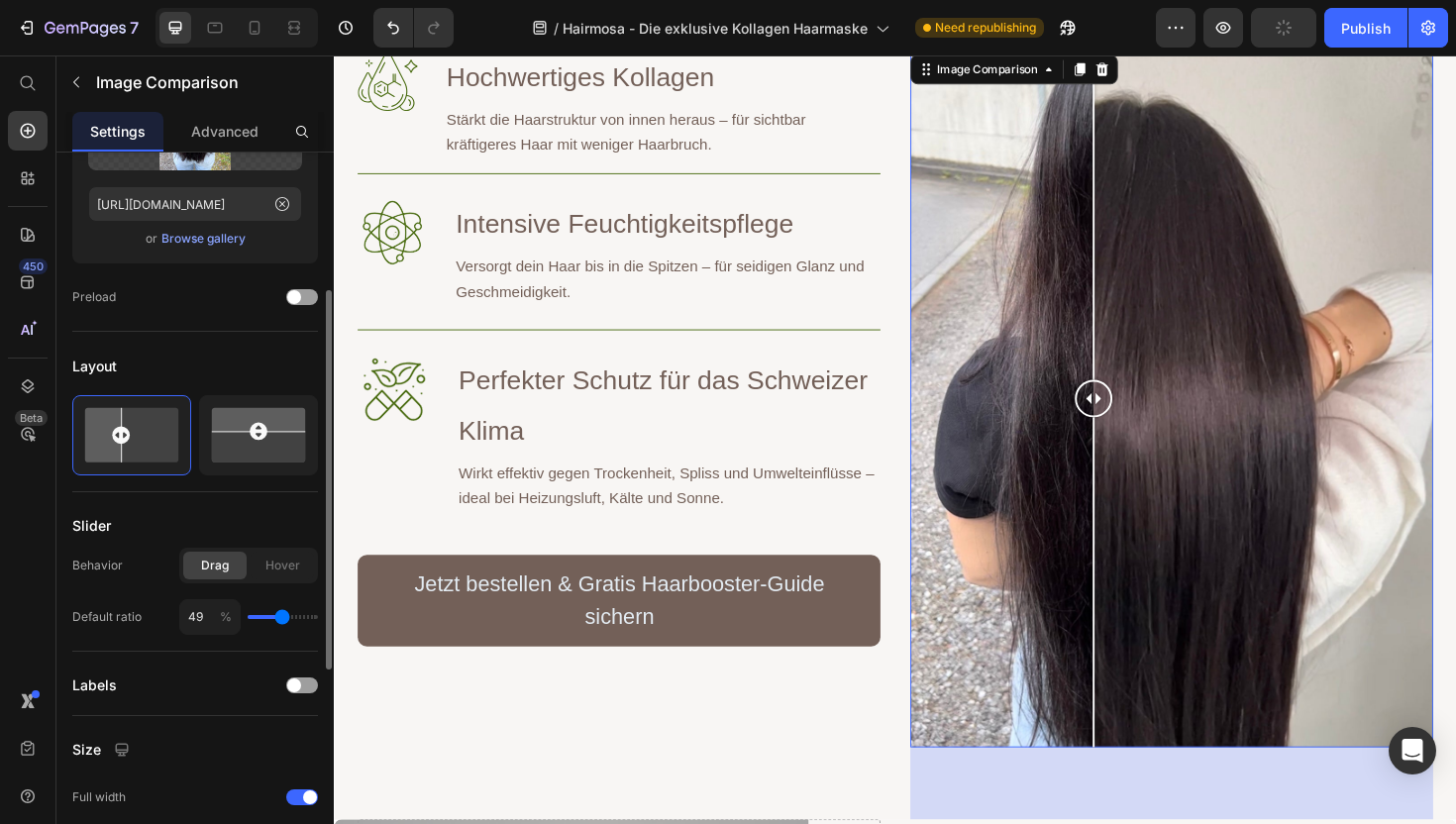 type on "50" 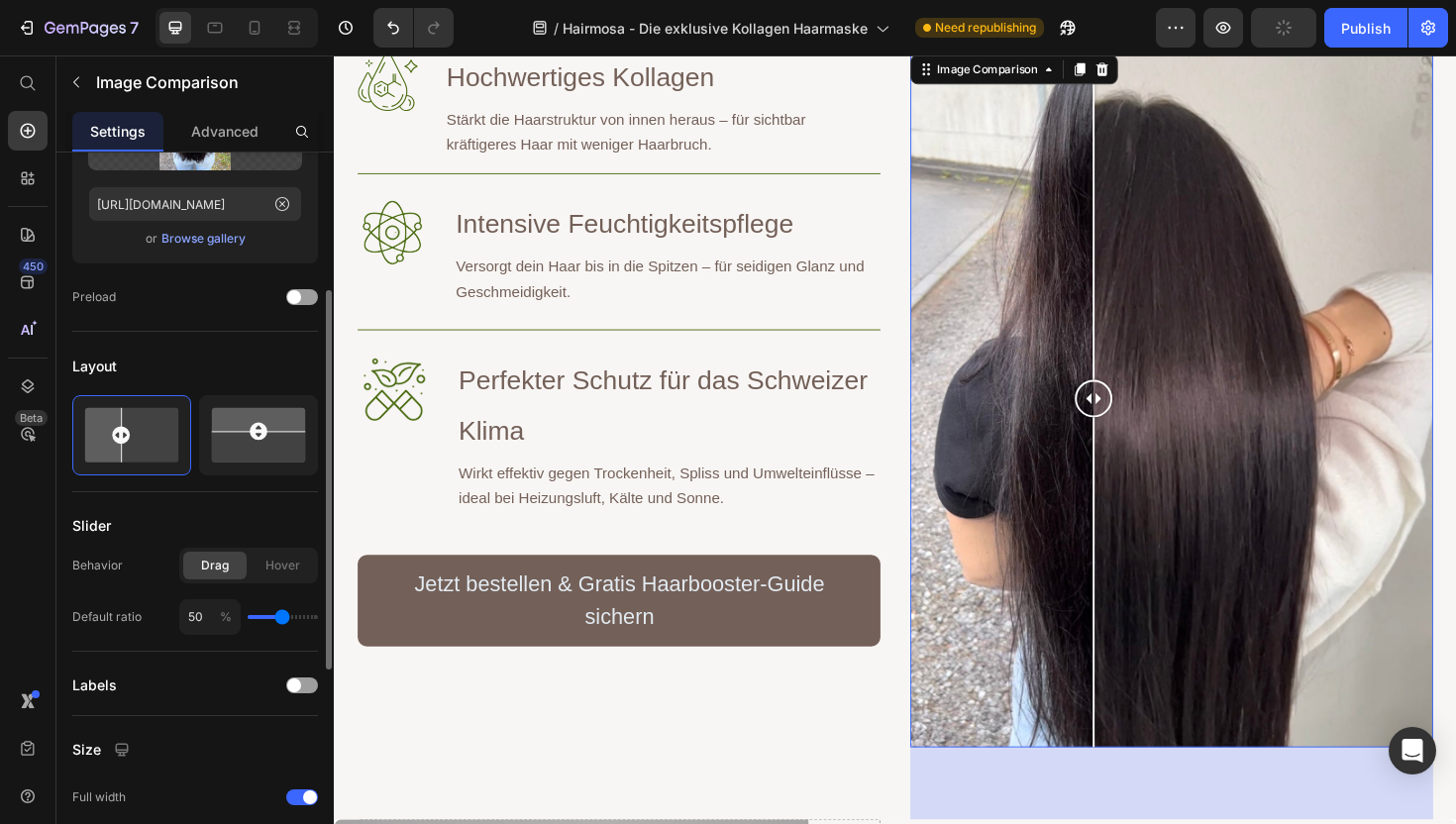 type on "52" 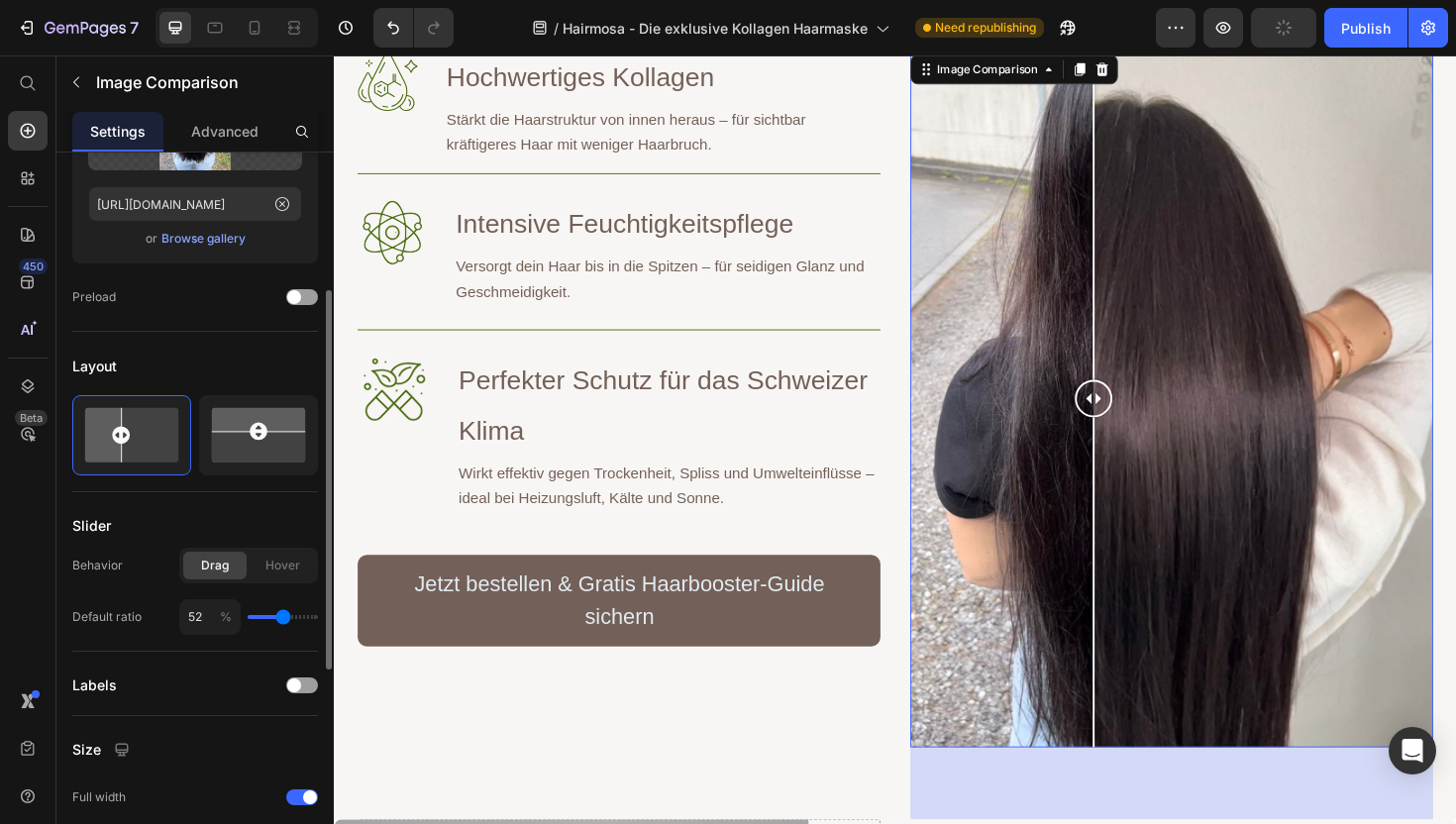 type on "53" 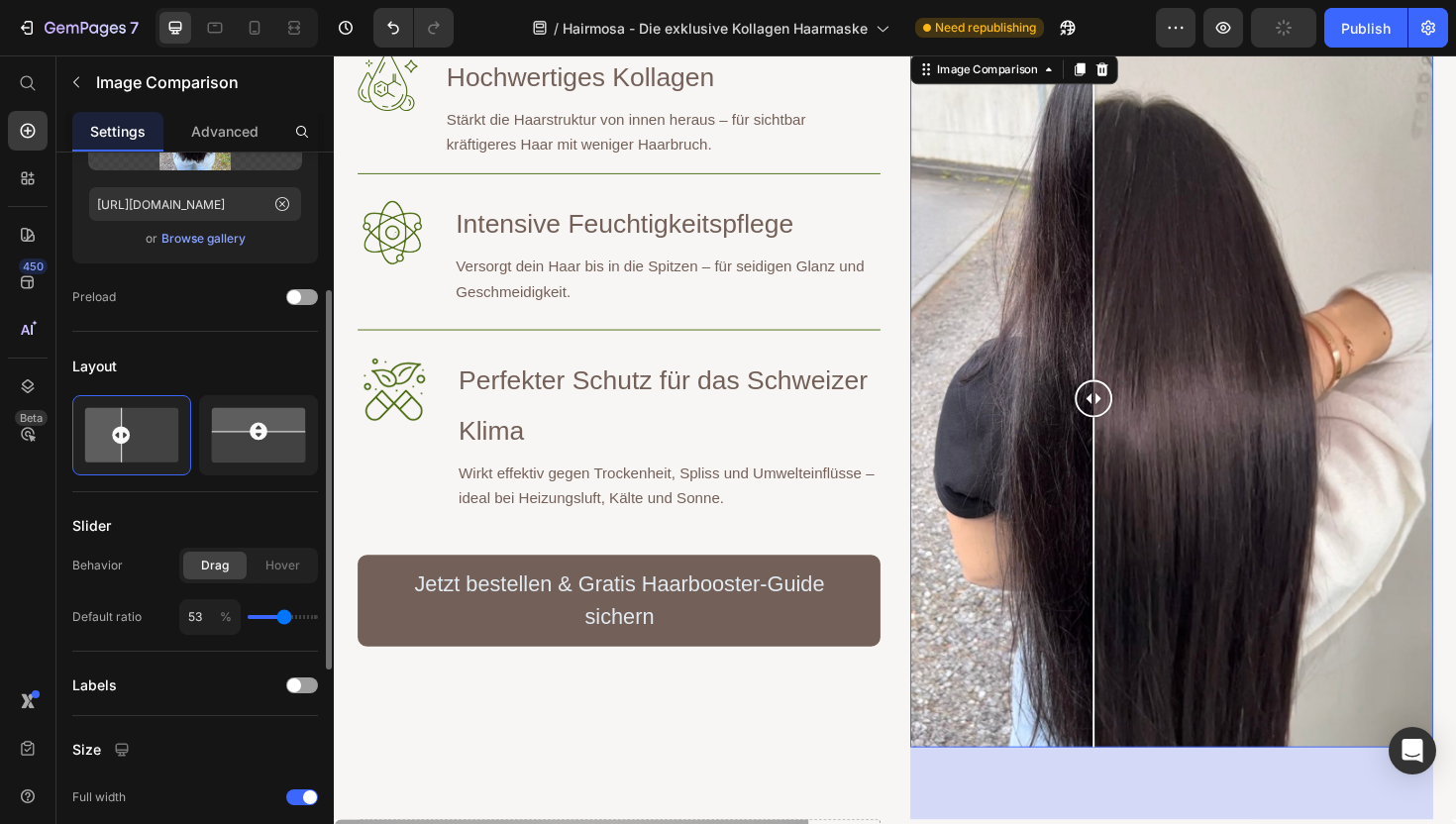 type on "54" 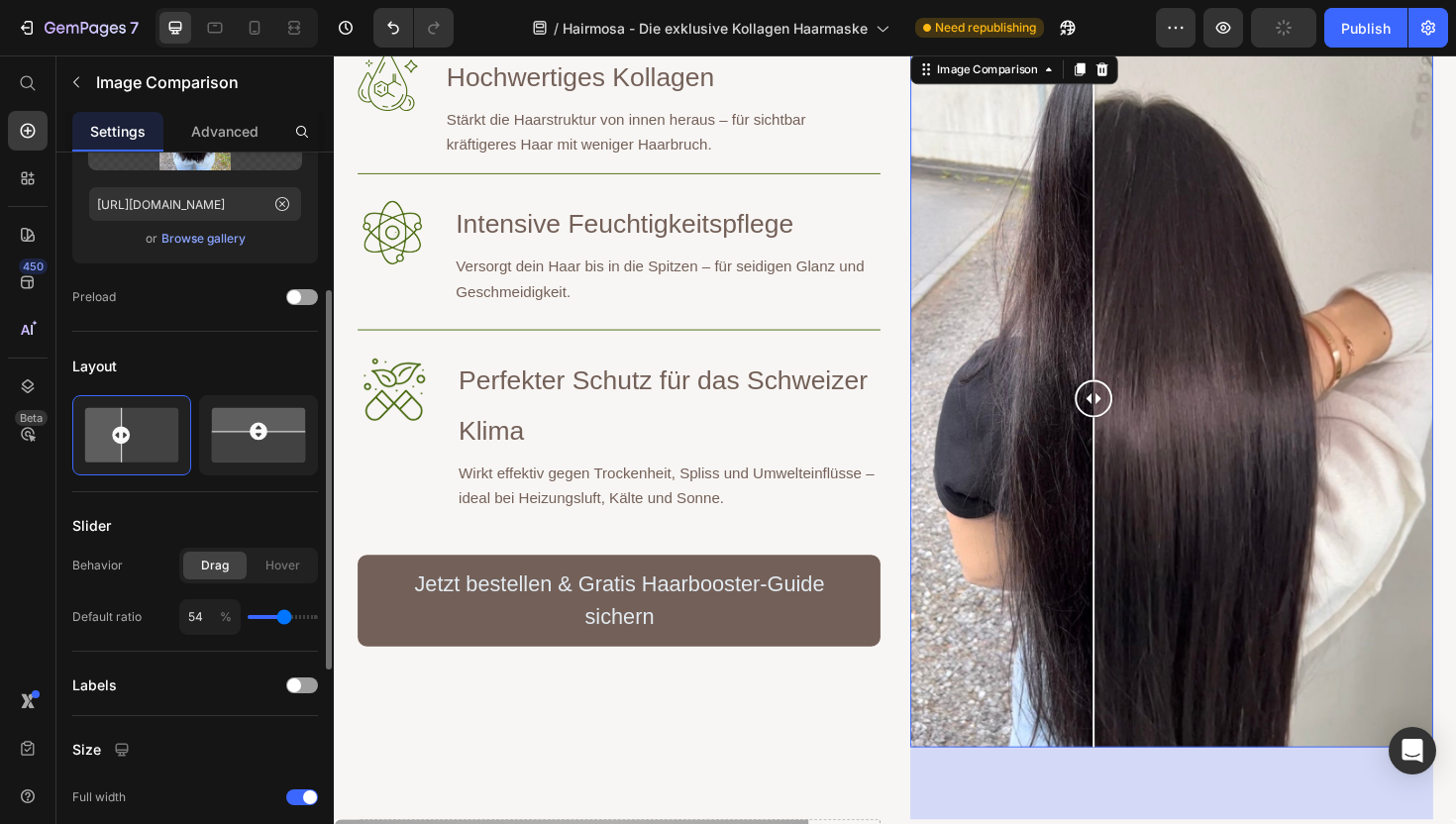 type on "55" 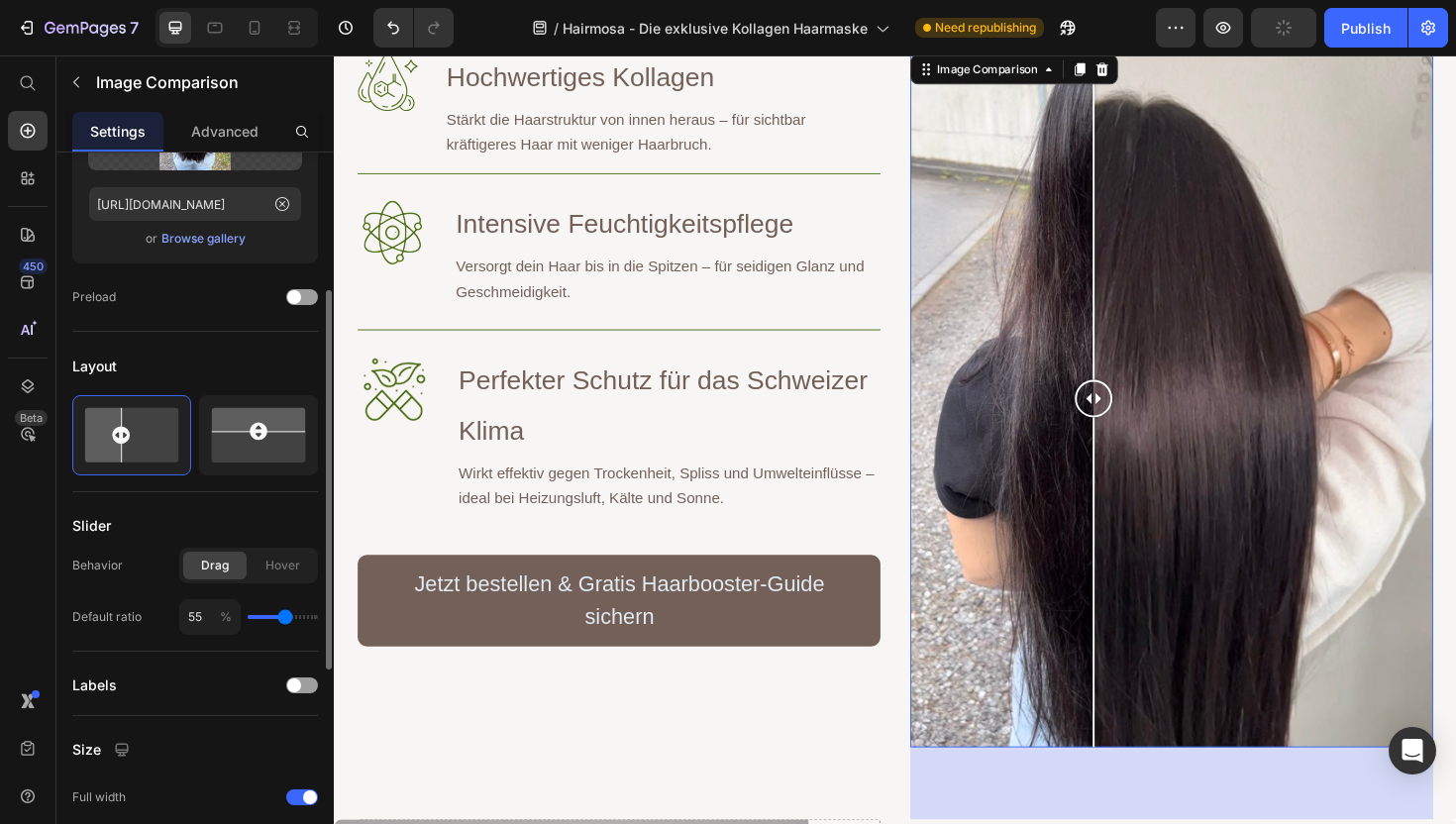 type on "56" 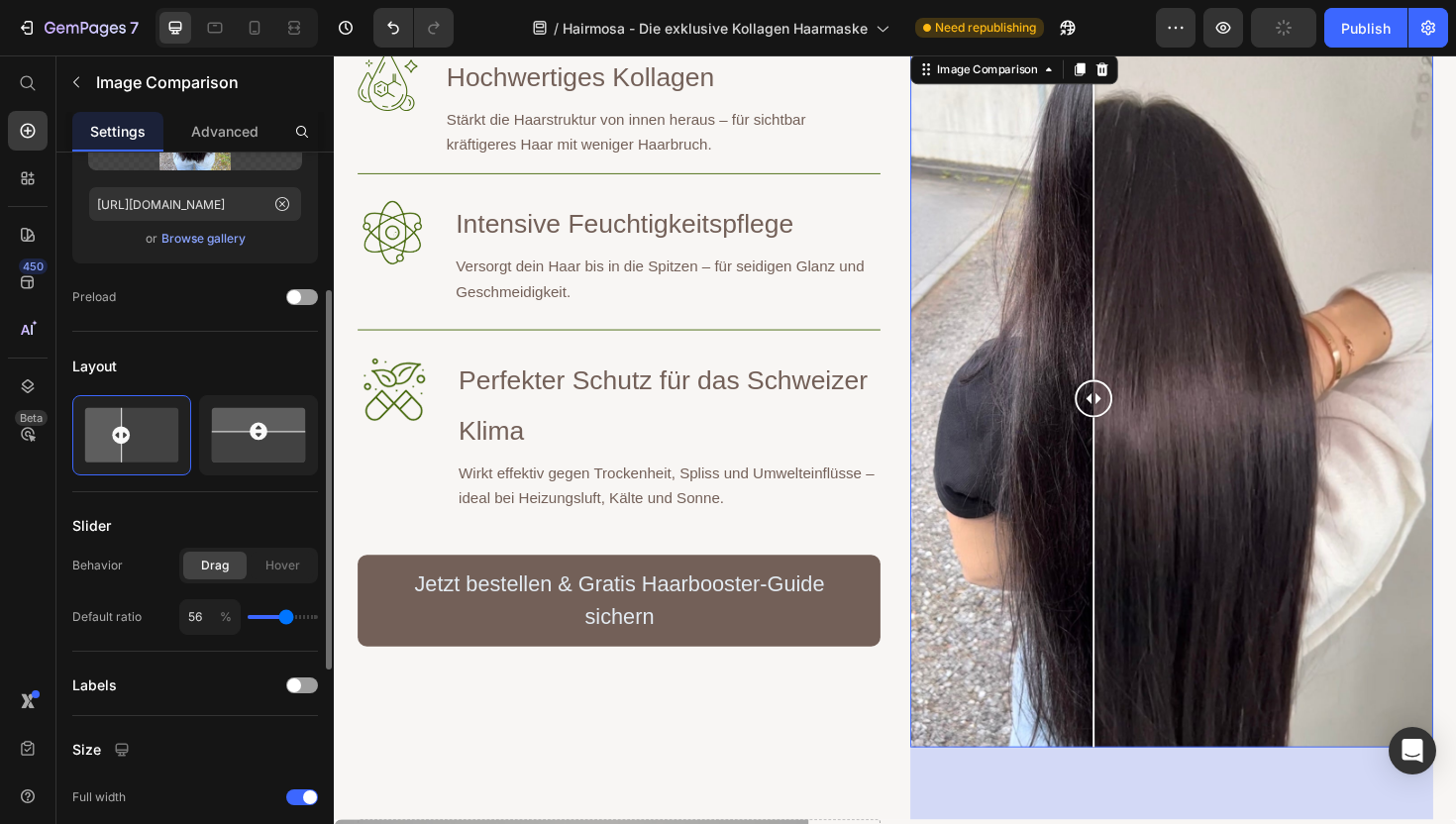 type on "57" 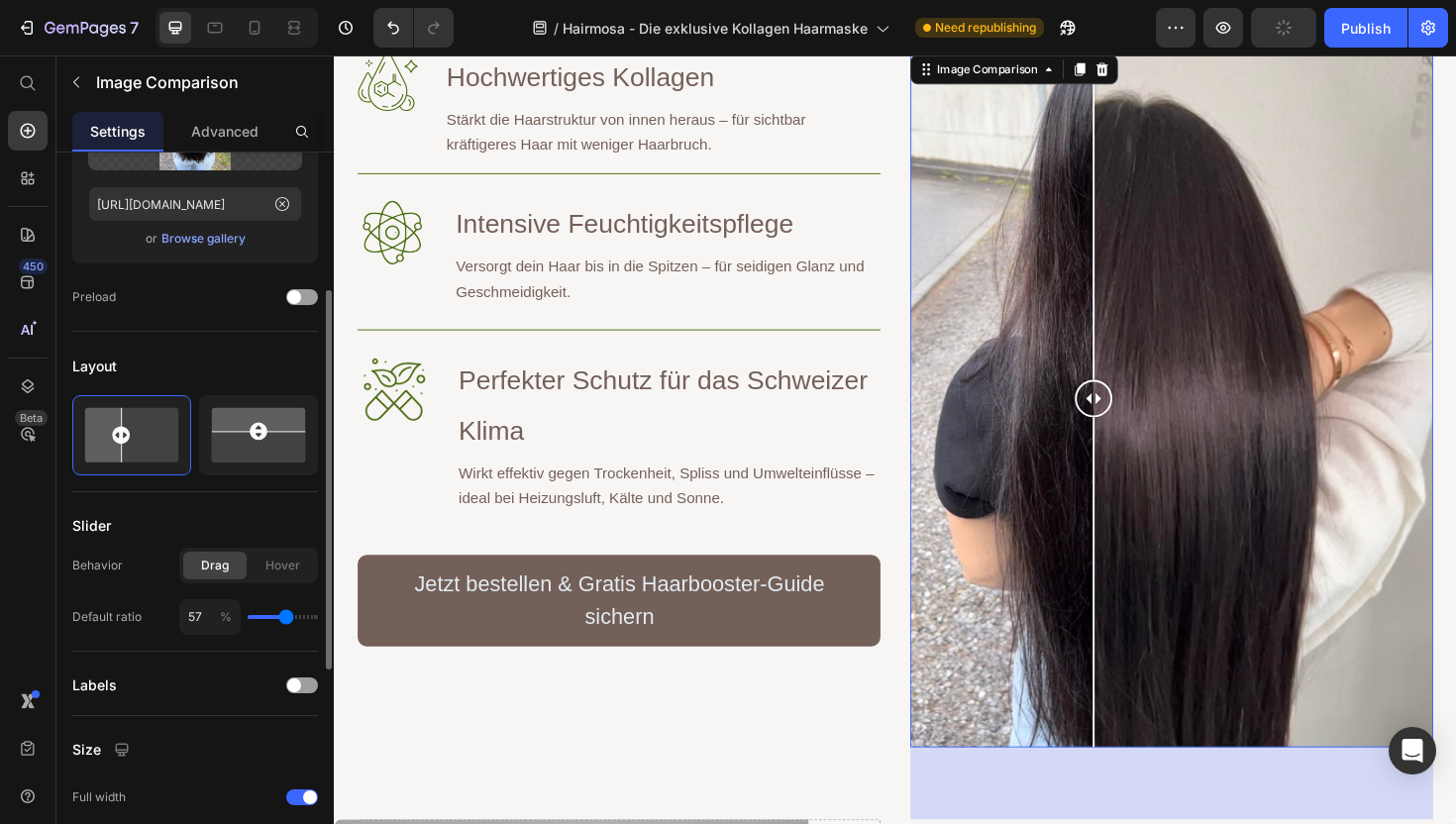 drag, startPoint x: 273, startPoint y: 621, endPoint x: 286, endPoint y: 622, distance: 13.038405 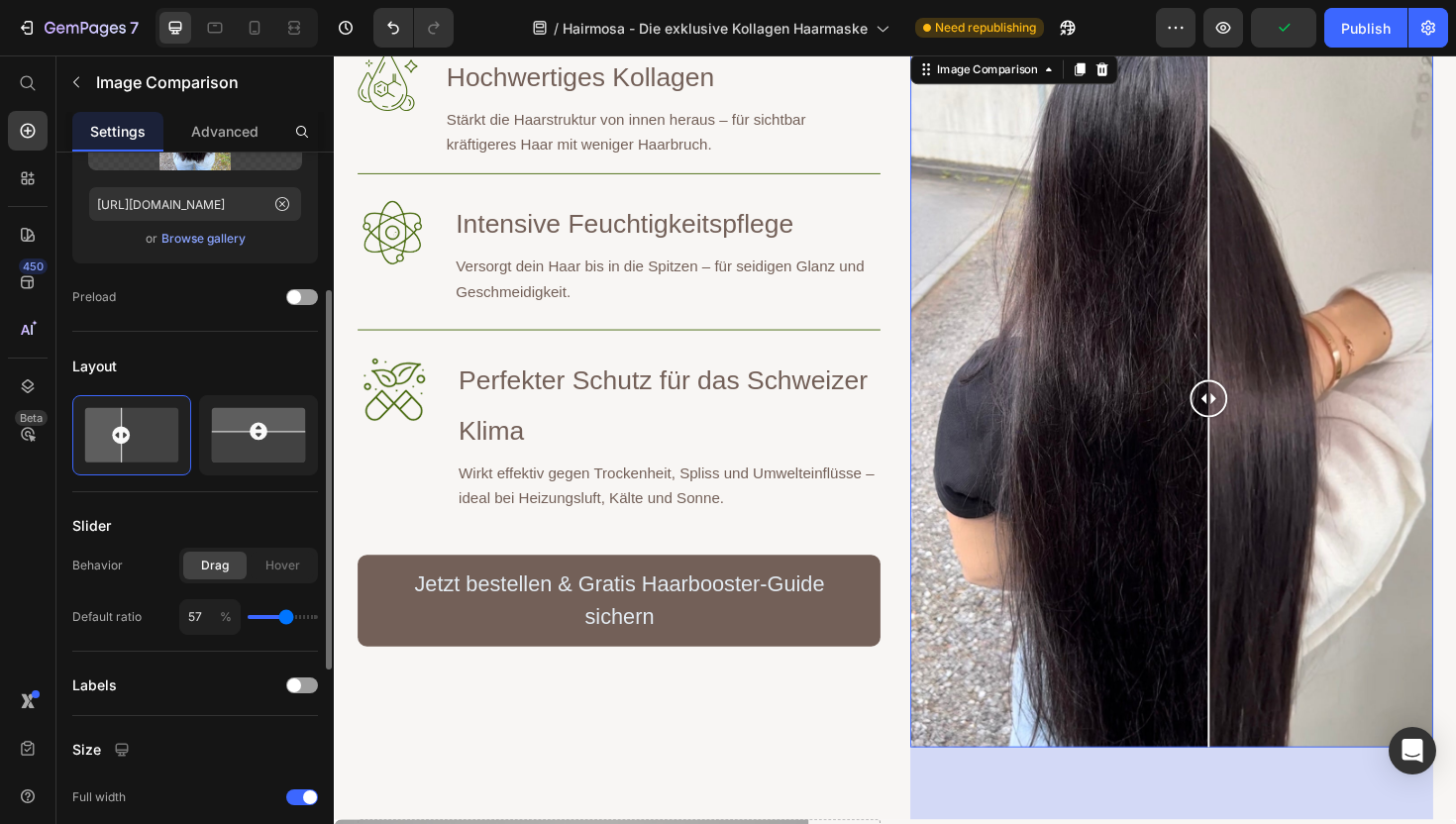 type on "56" 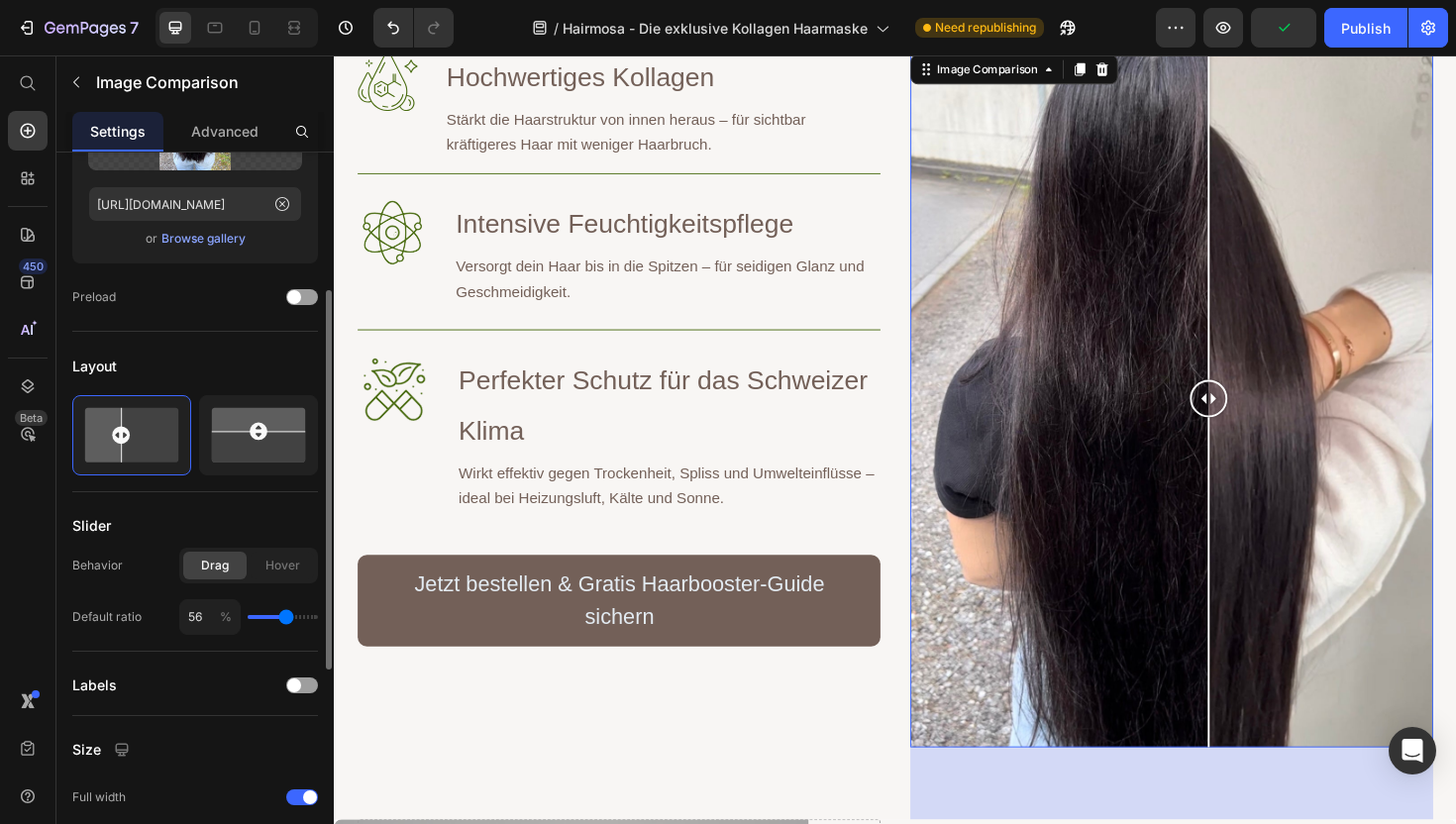 type on "55" 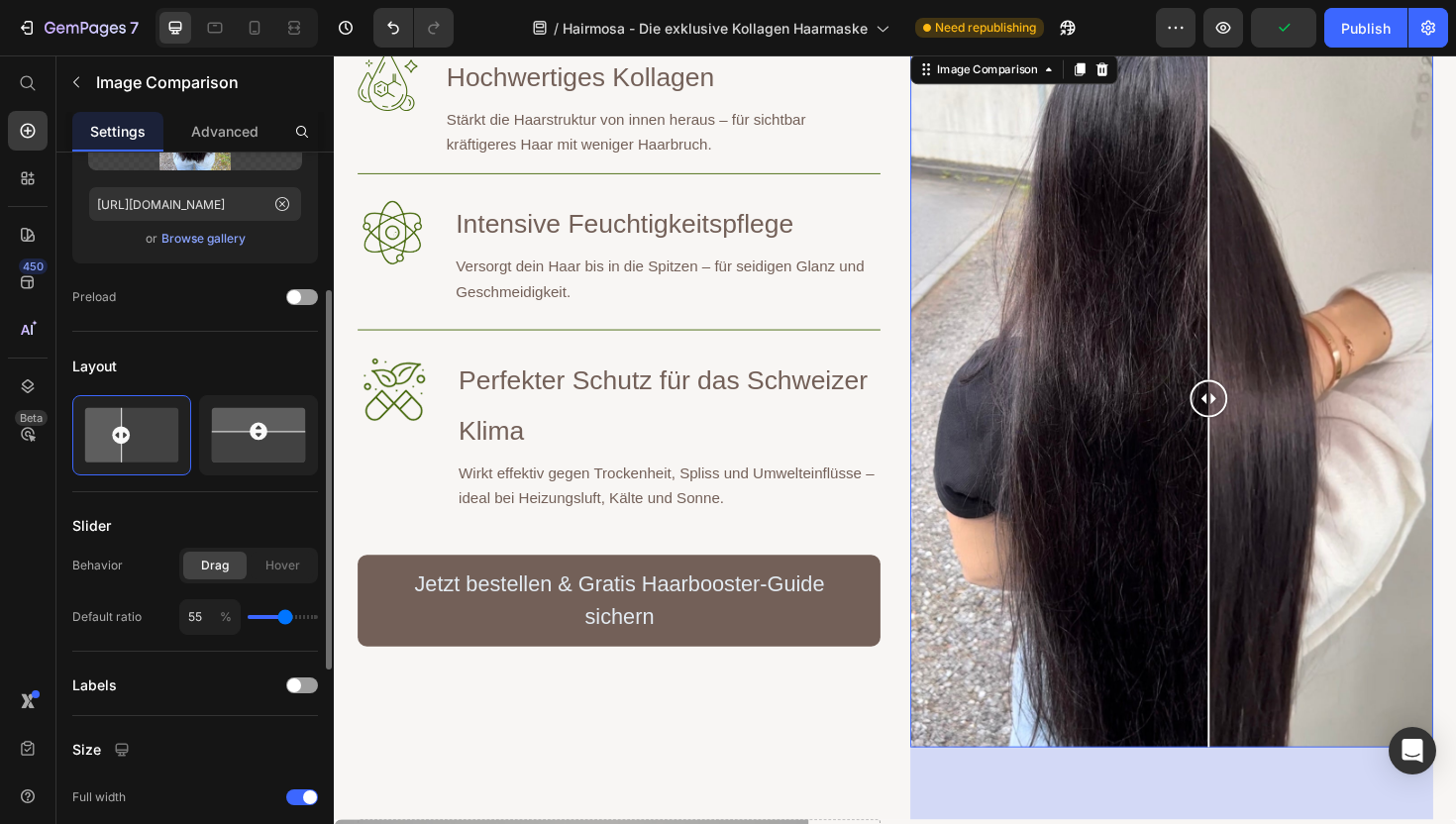 type on "54" 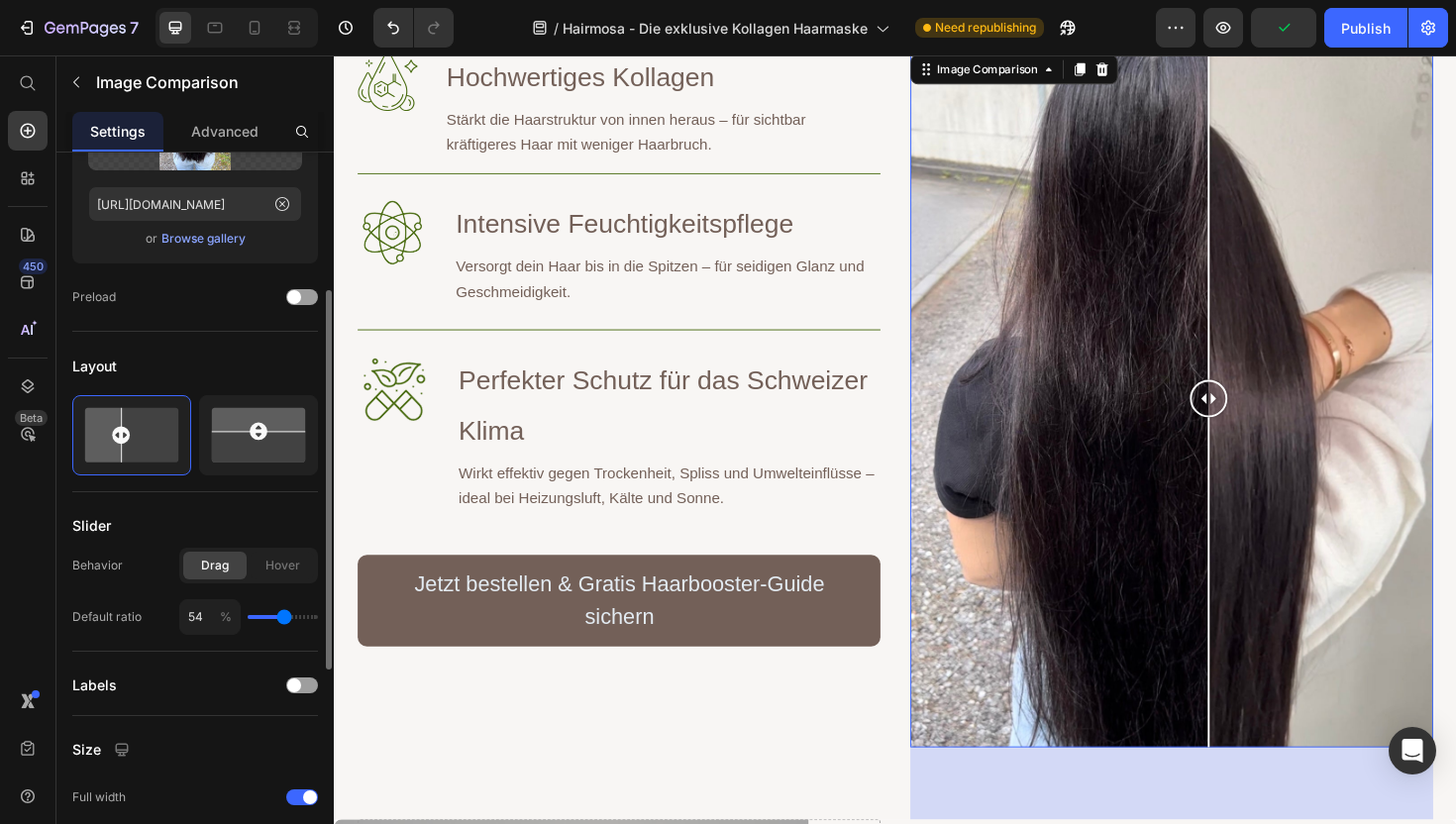 type on "53" 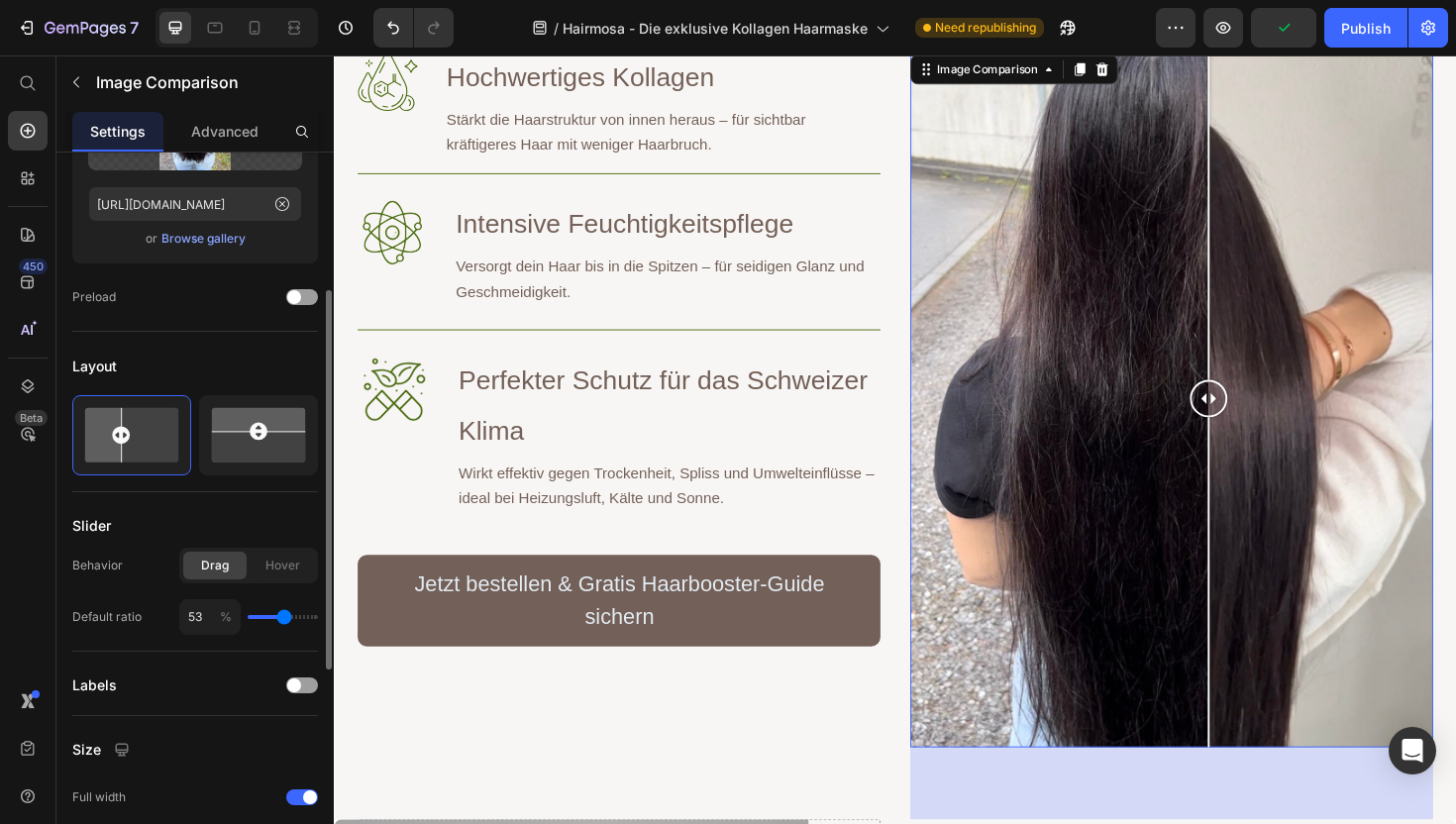 type on "51" 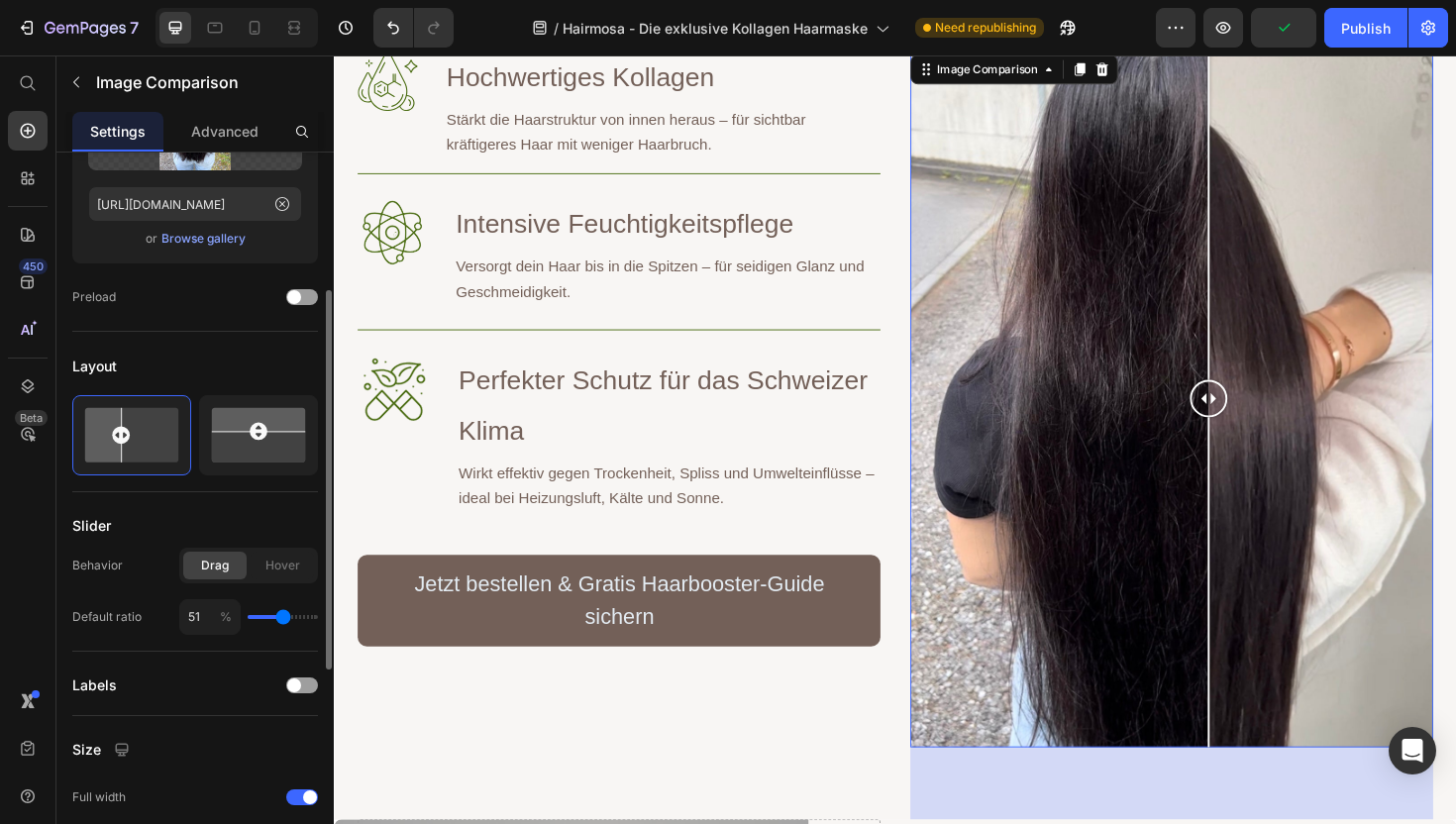 type on "50" 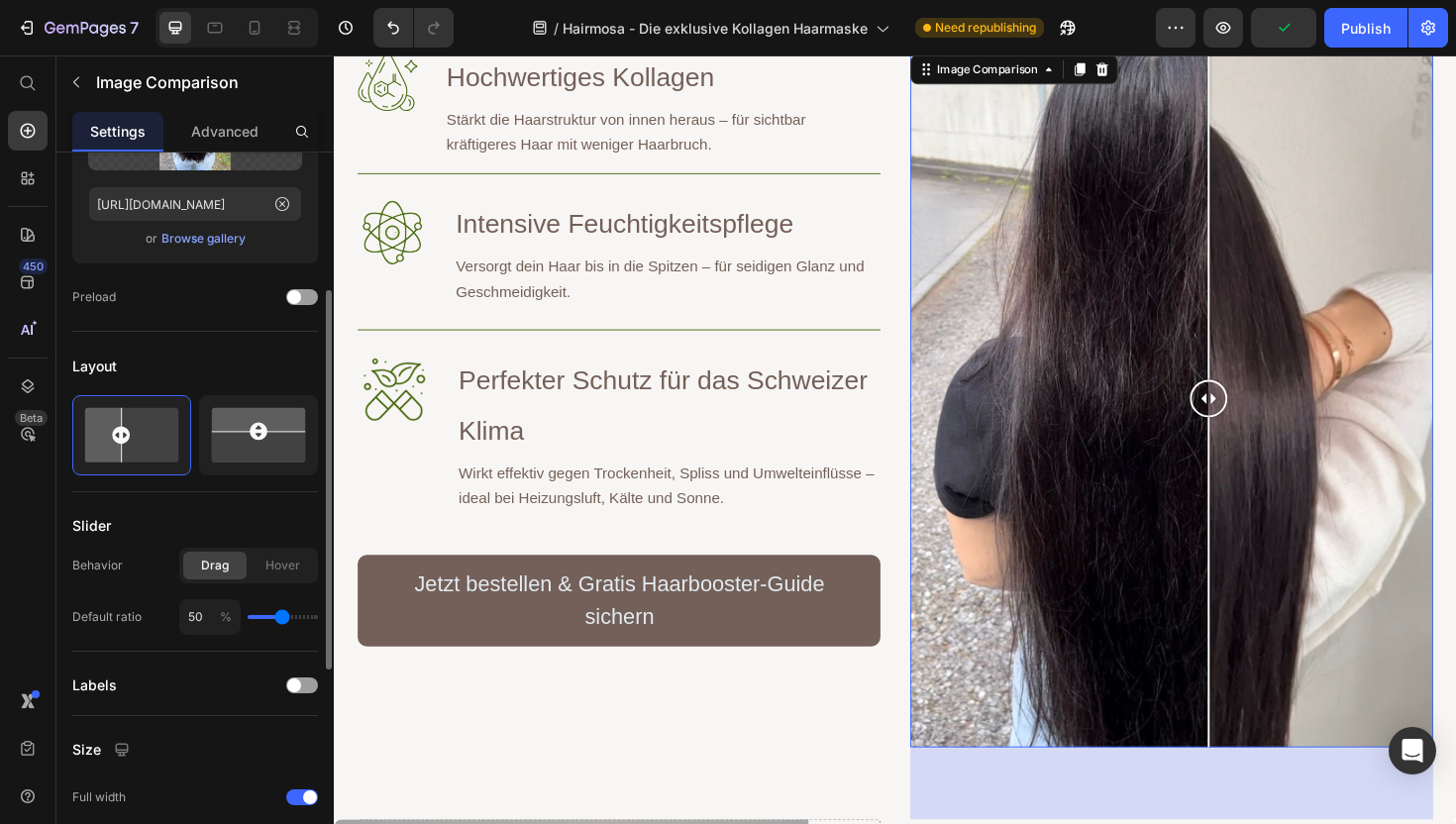 type on "48" 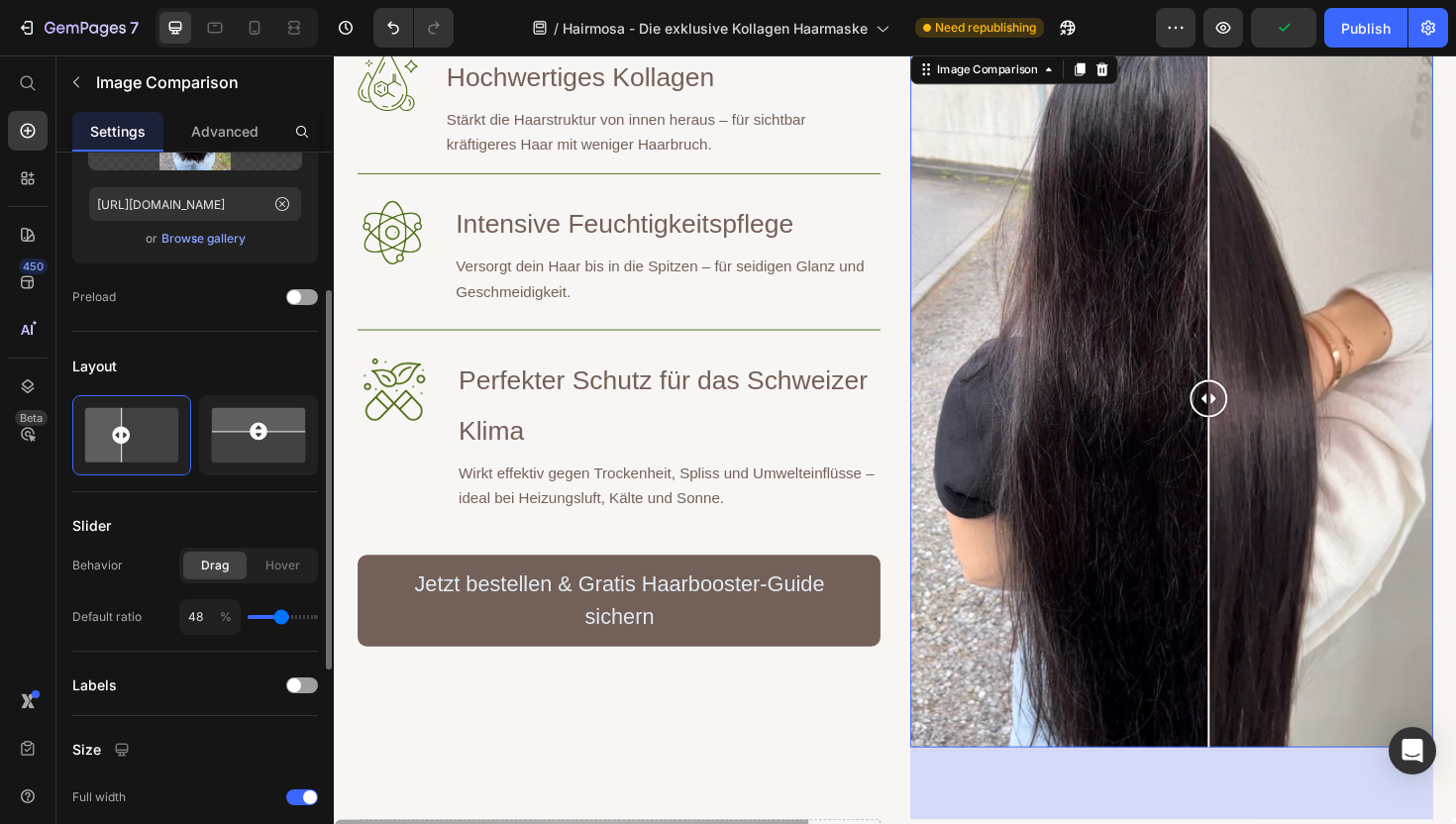type on "46" 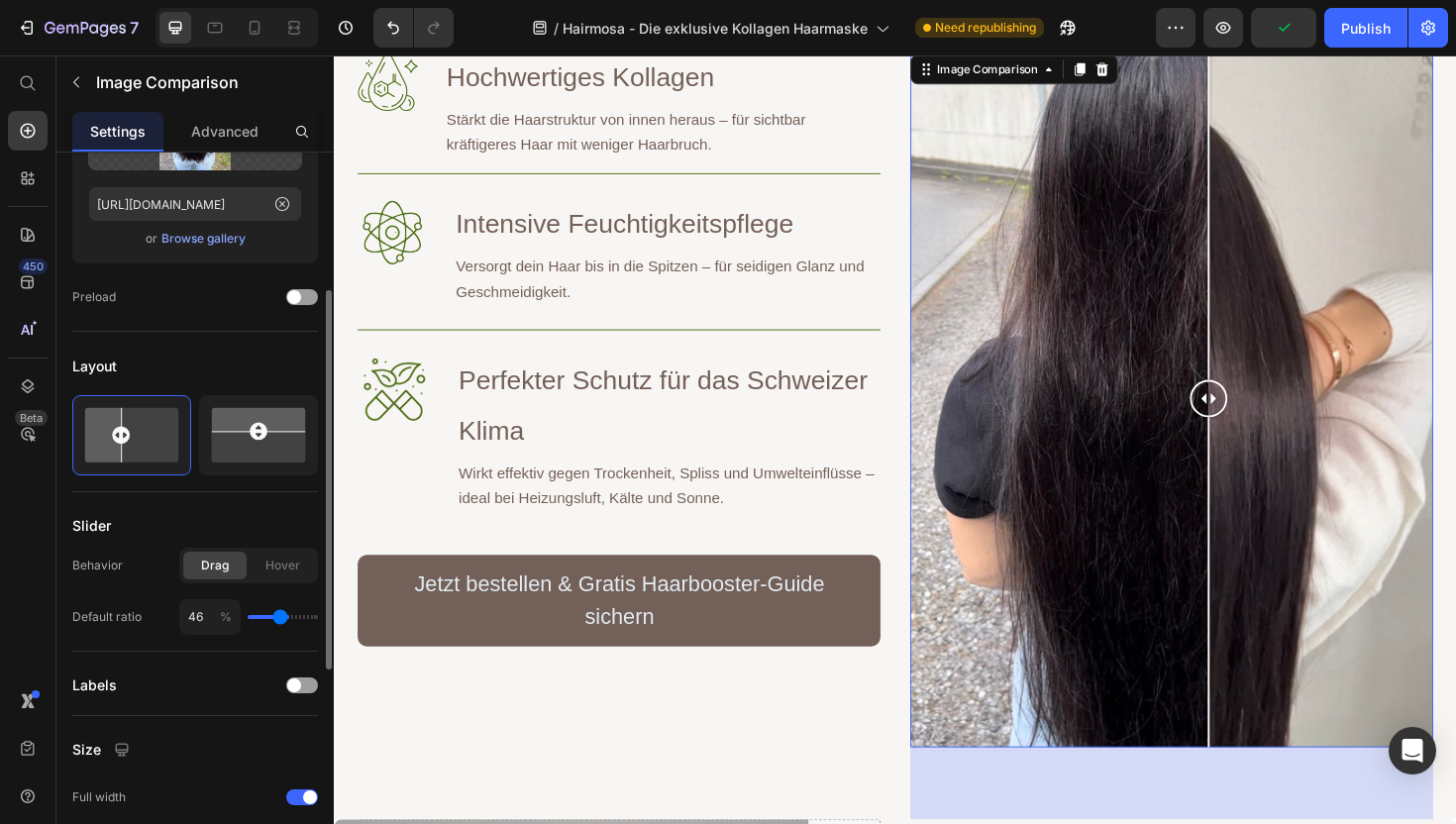 type on "45" 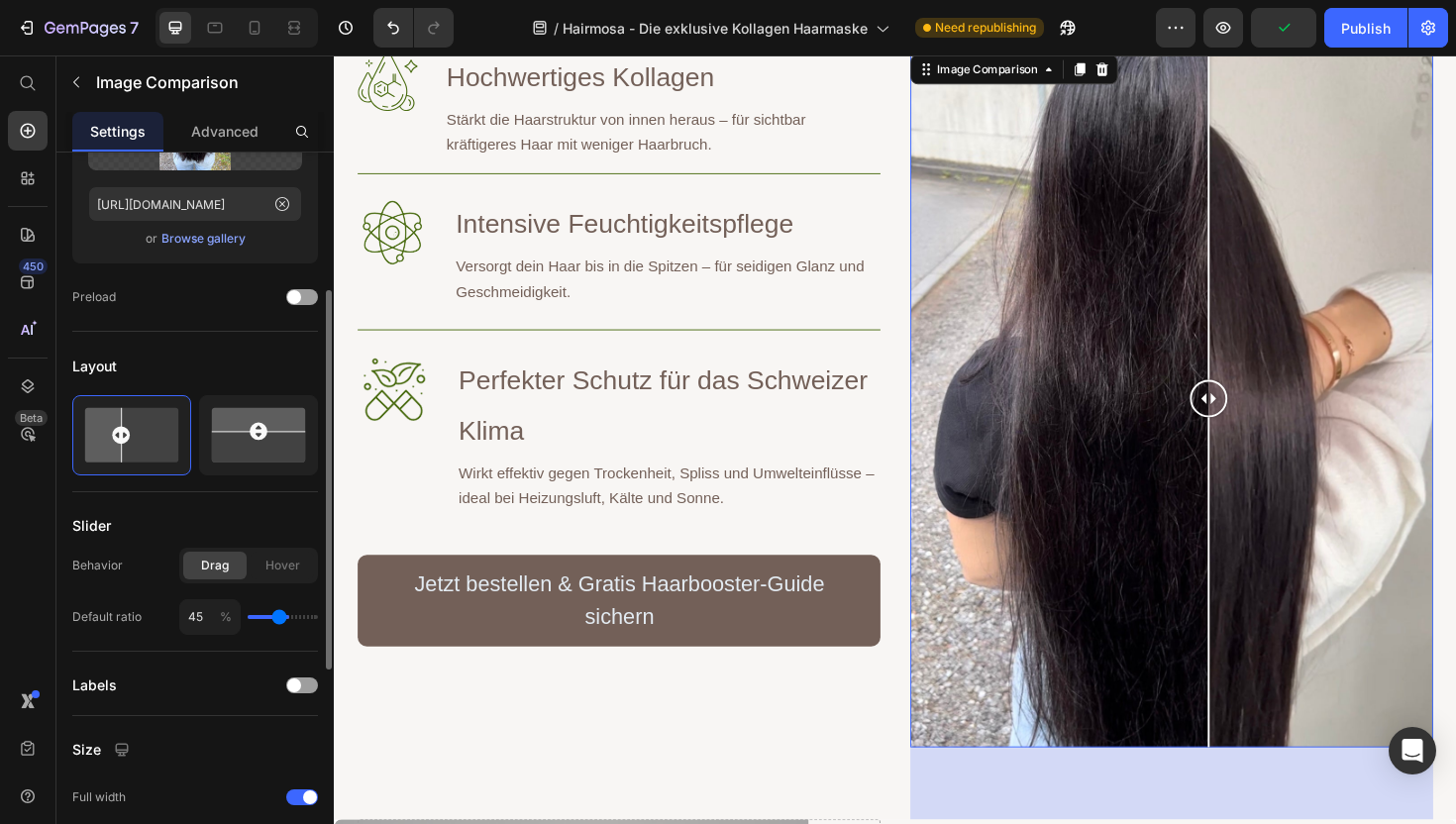 type on "44" 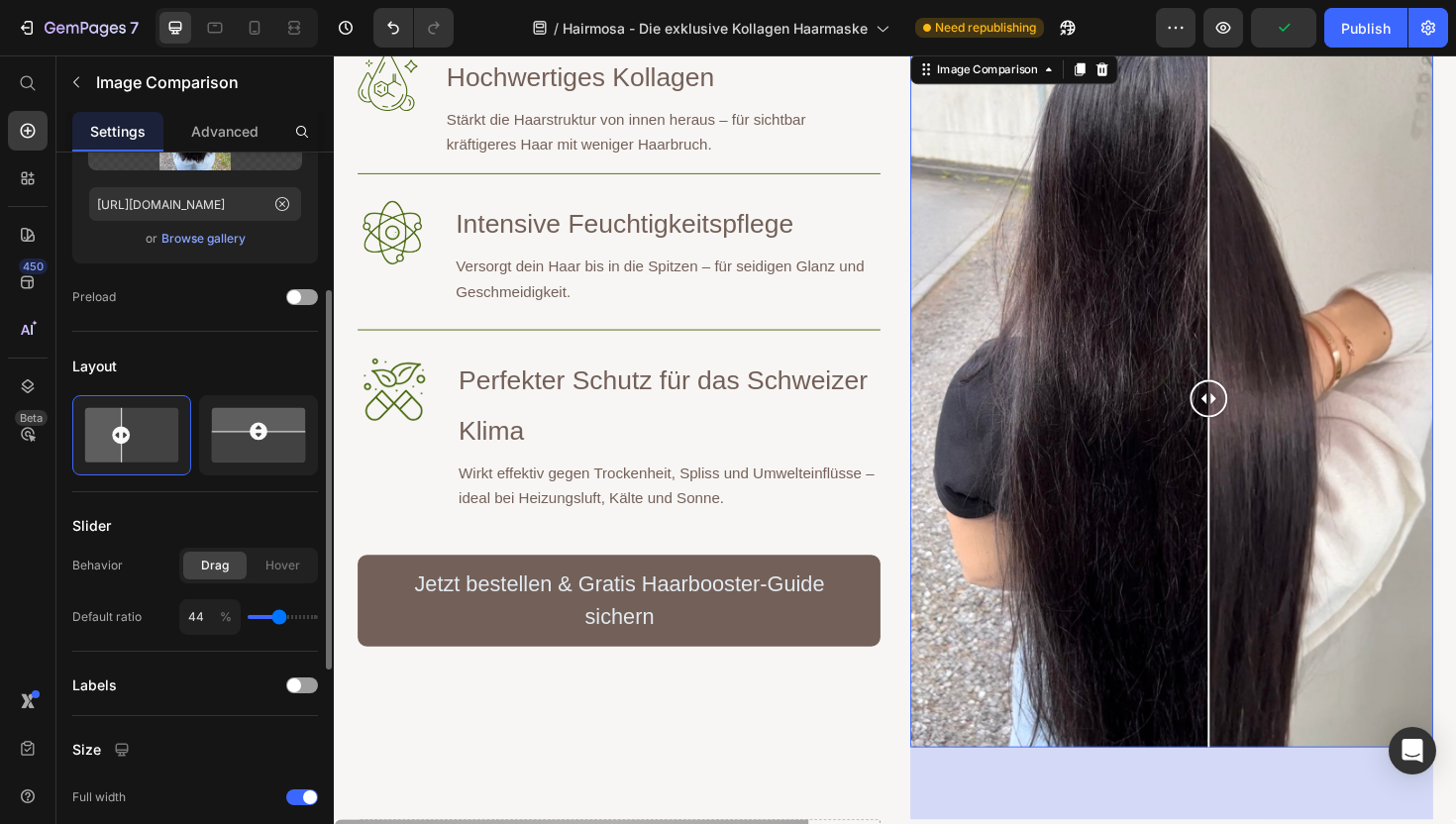 type on "45" 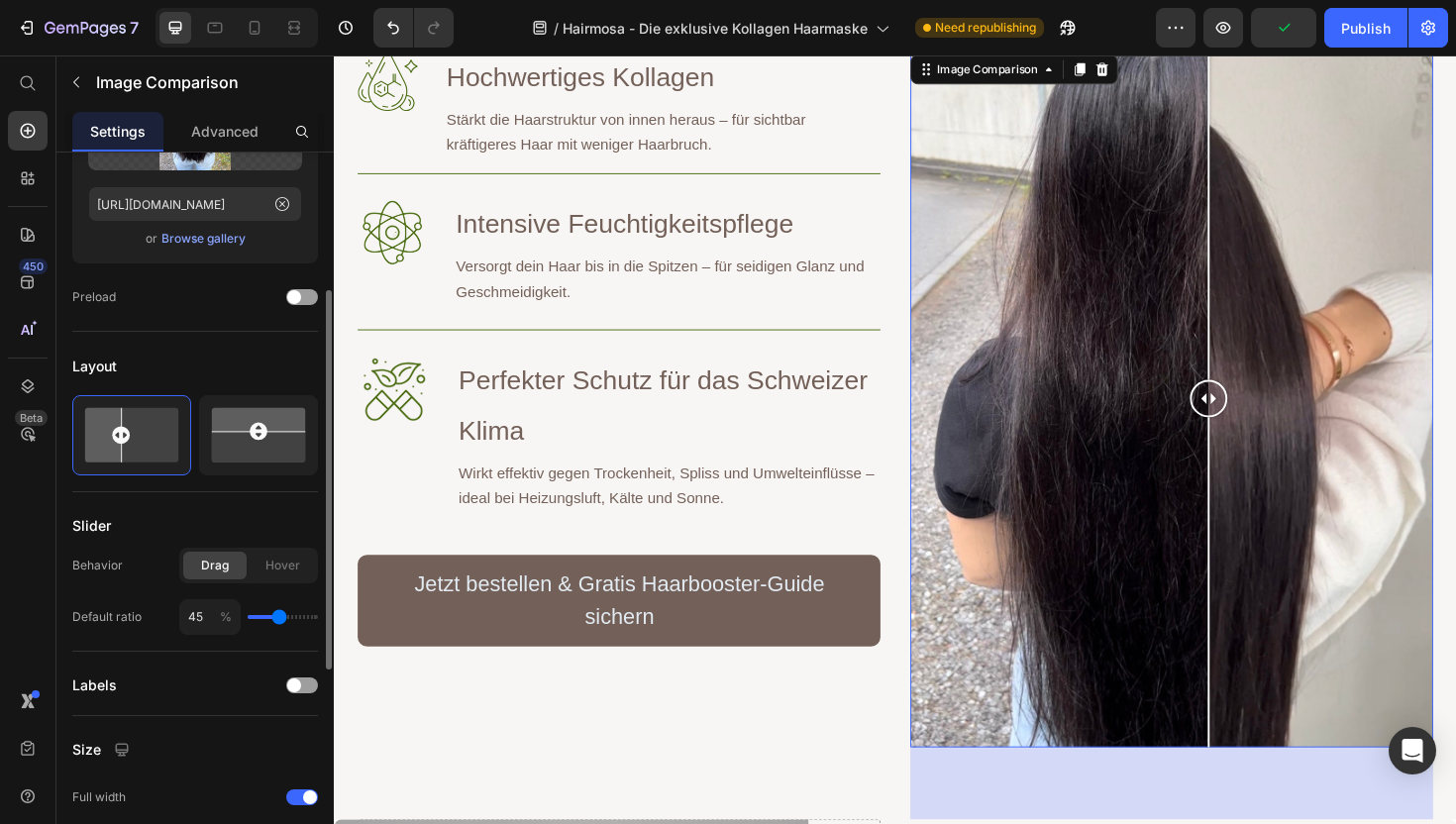type on "45" 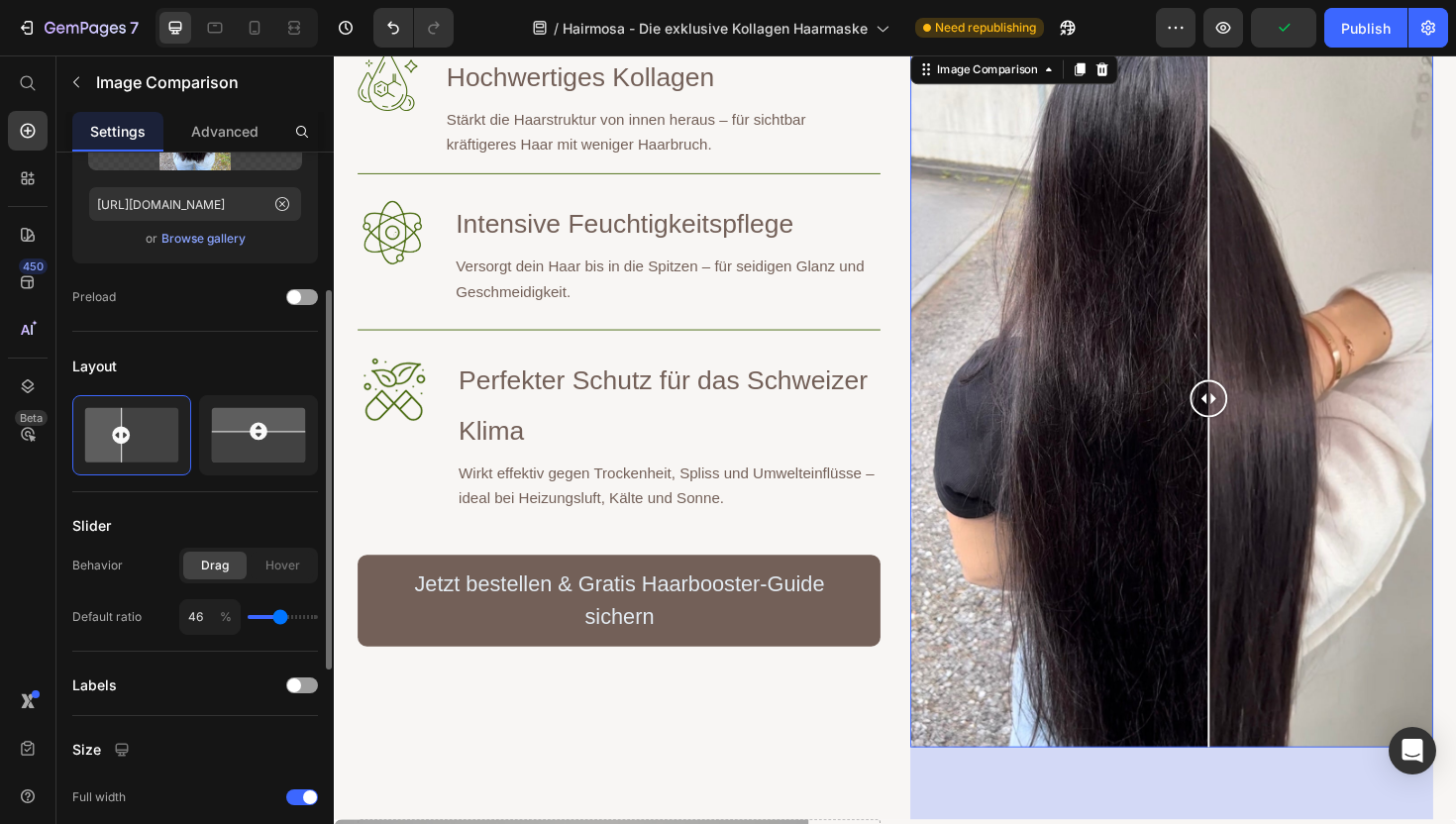 type on "47" 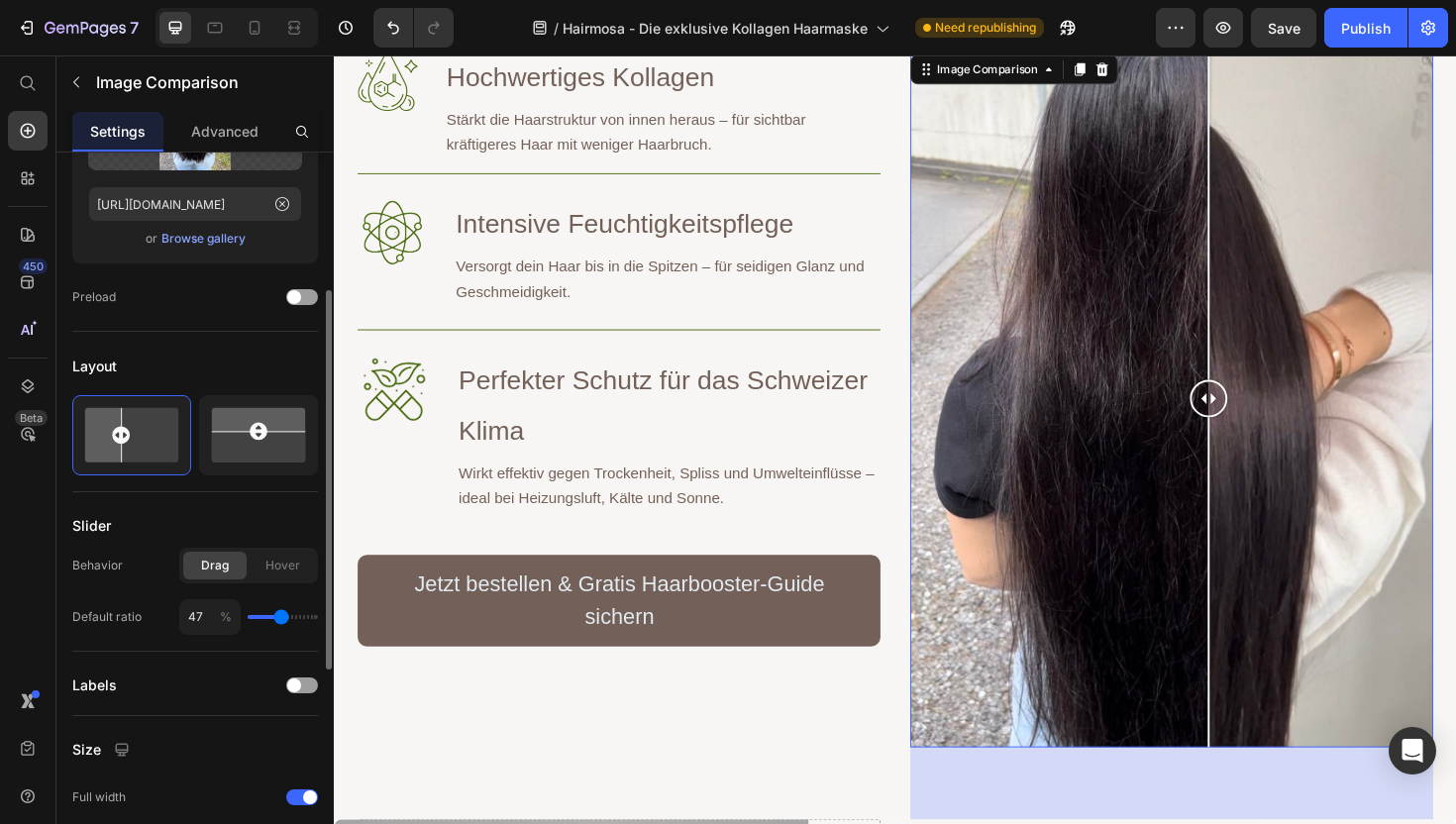 type on "48" 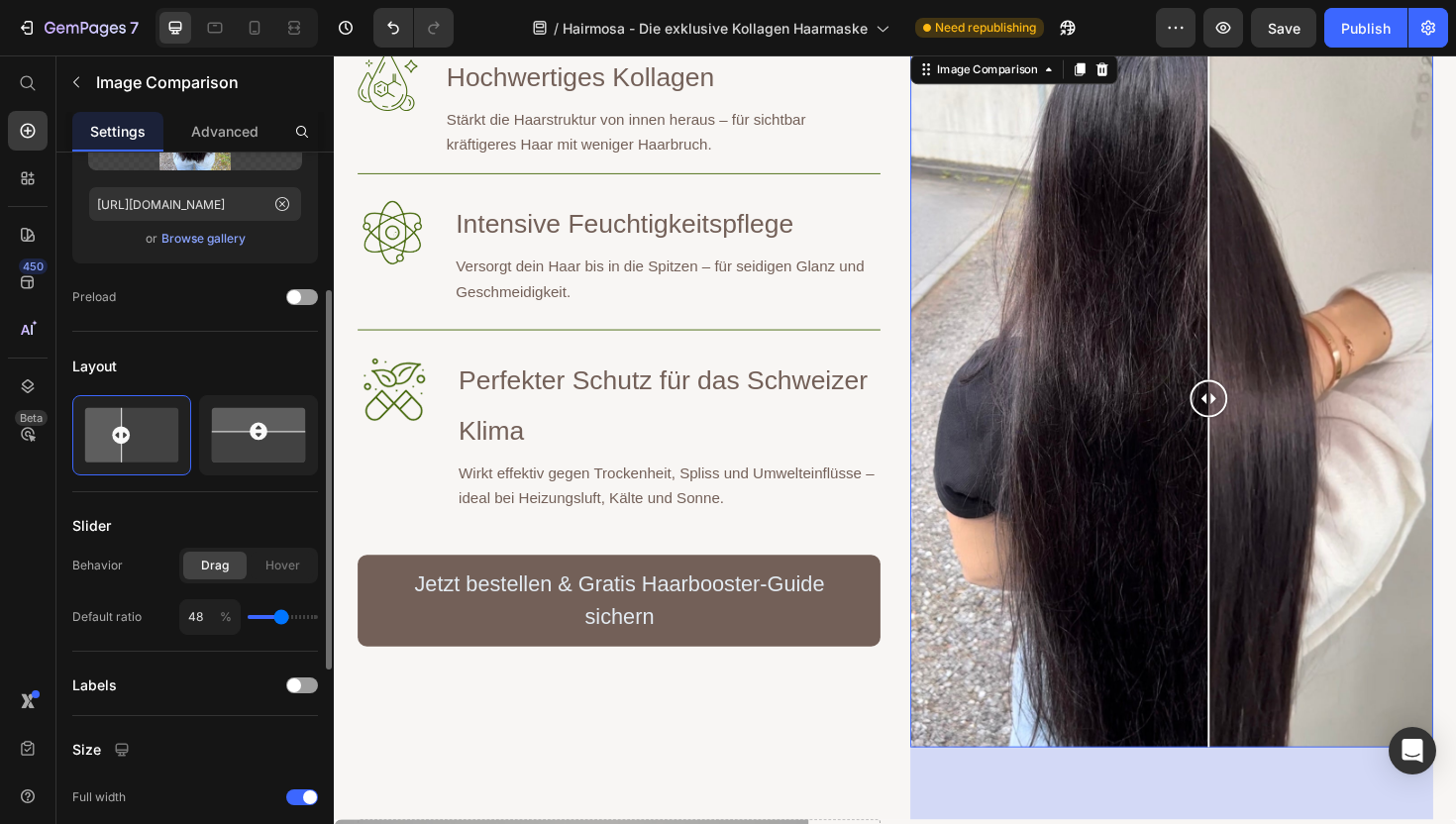 type on "49" 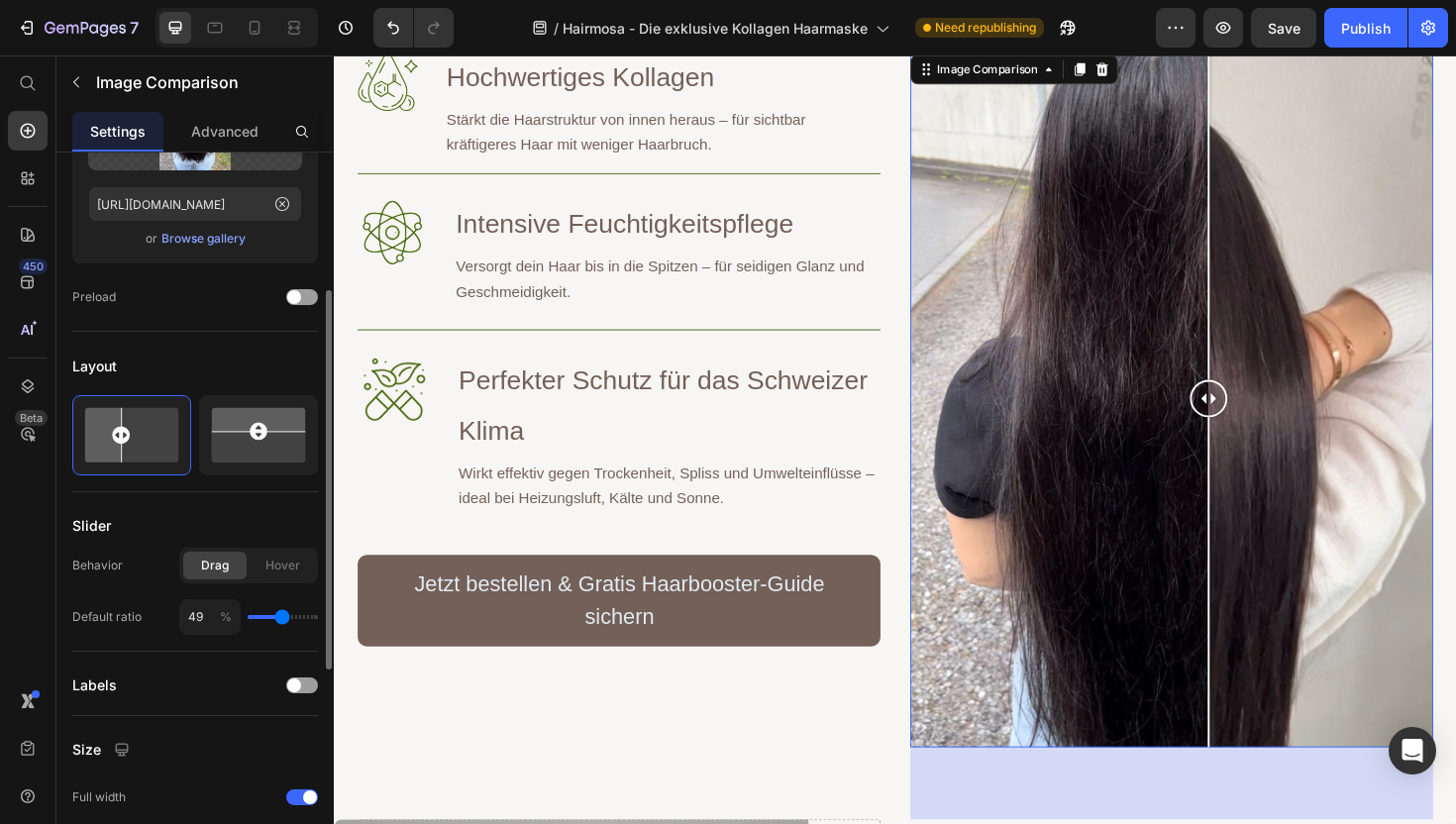 type on "50" 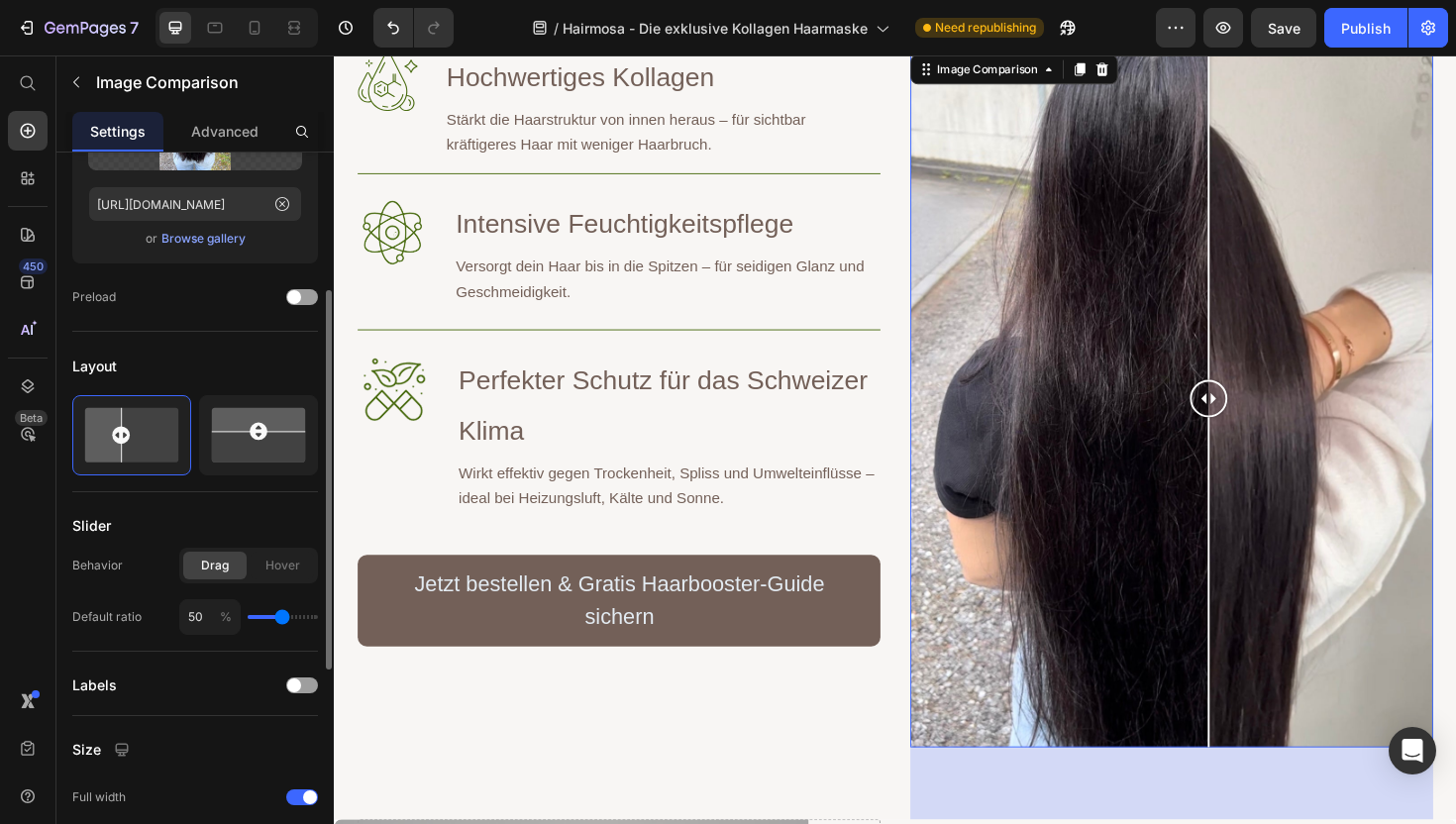 type on "50" 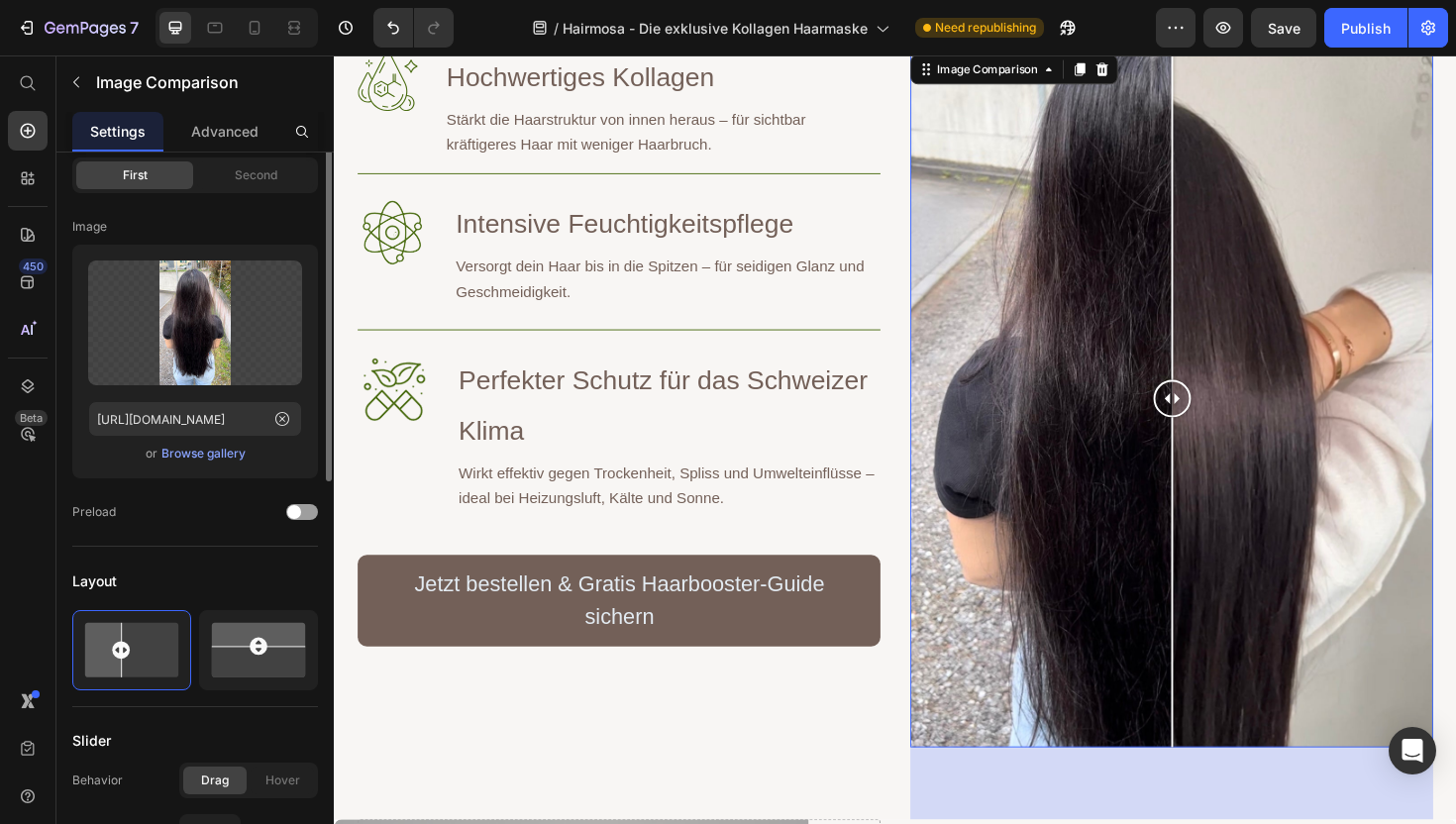 scroll, scrollTop: 0, scrollLeft: 0, axis: both 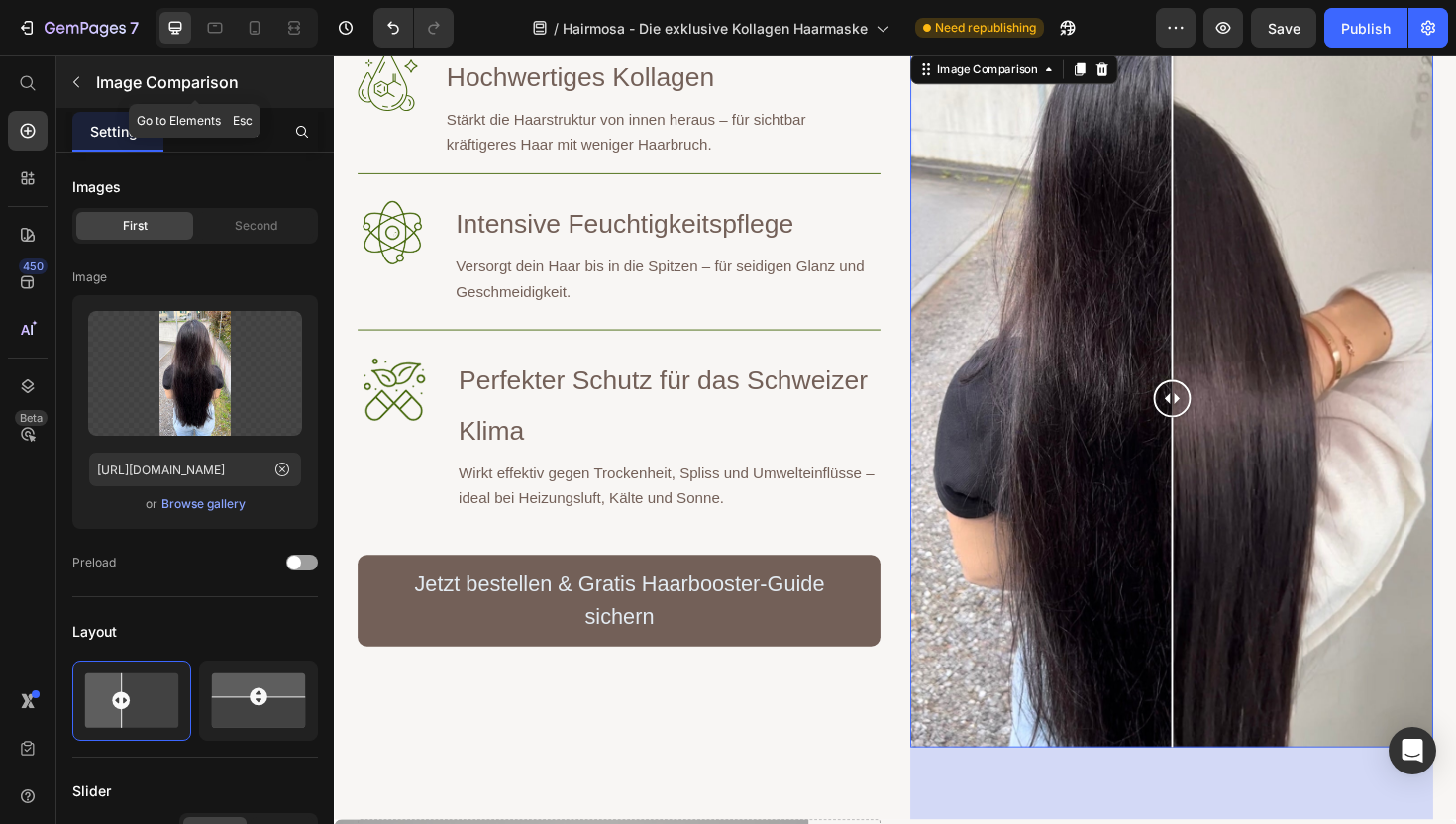click 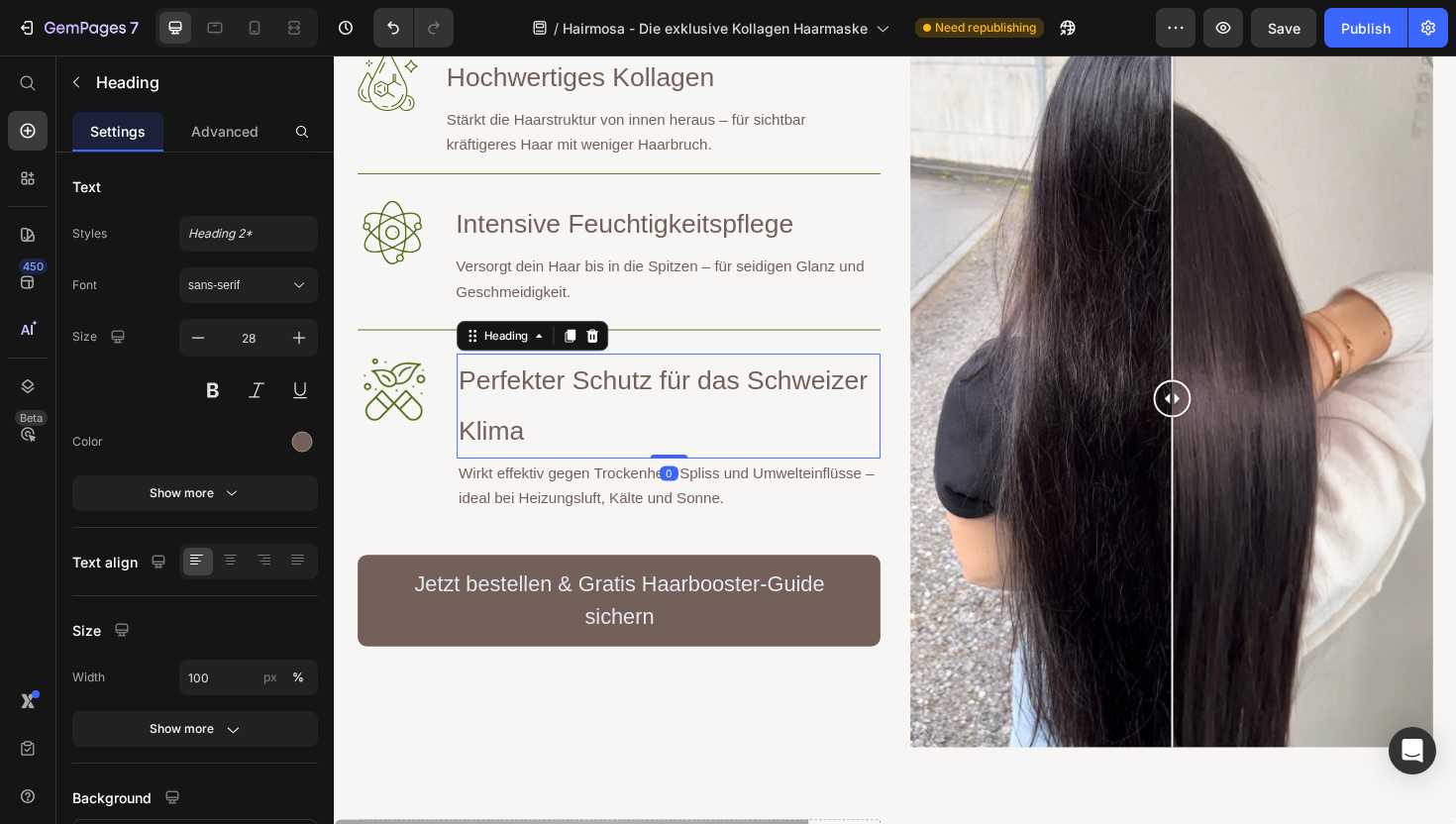 click on "Perfekter Schutz für das Schweizer Klima" at bounding box center (687, 427) 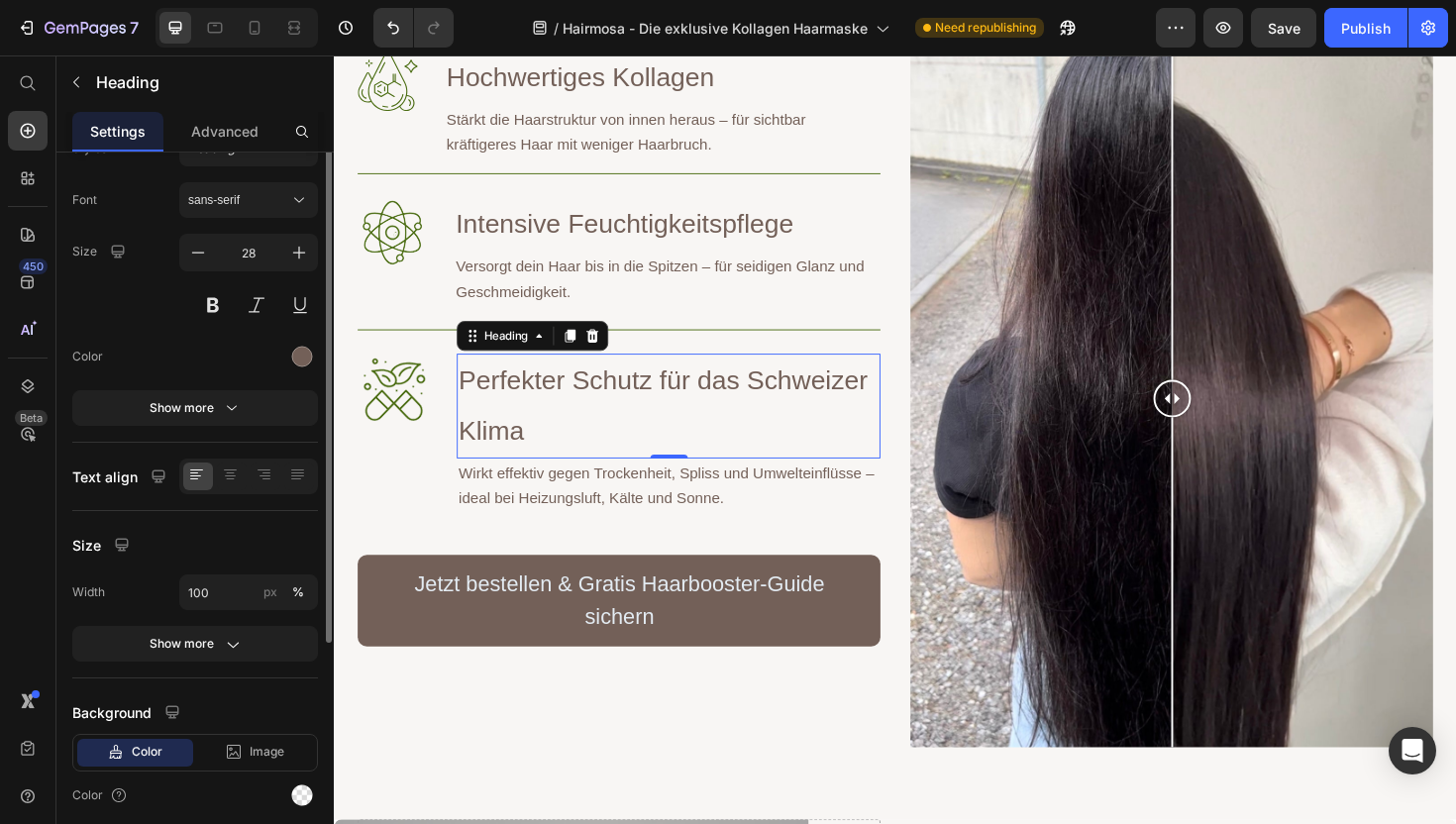 scroll, scrollTop: 0, scrollLeft: 0, axis: both 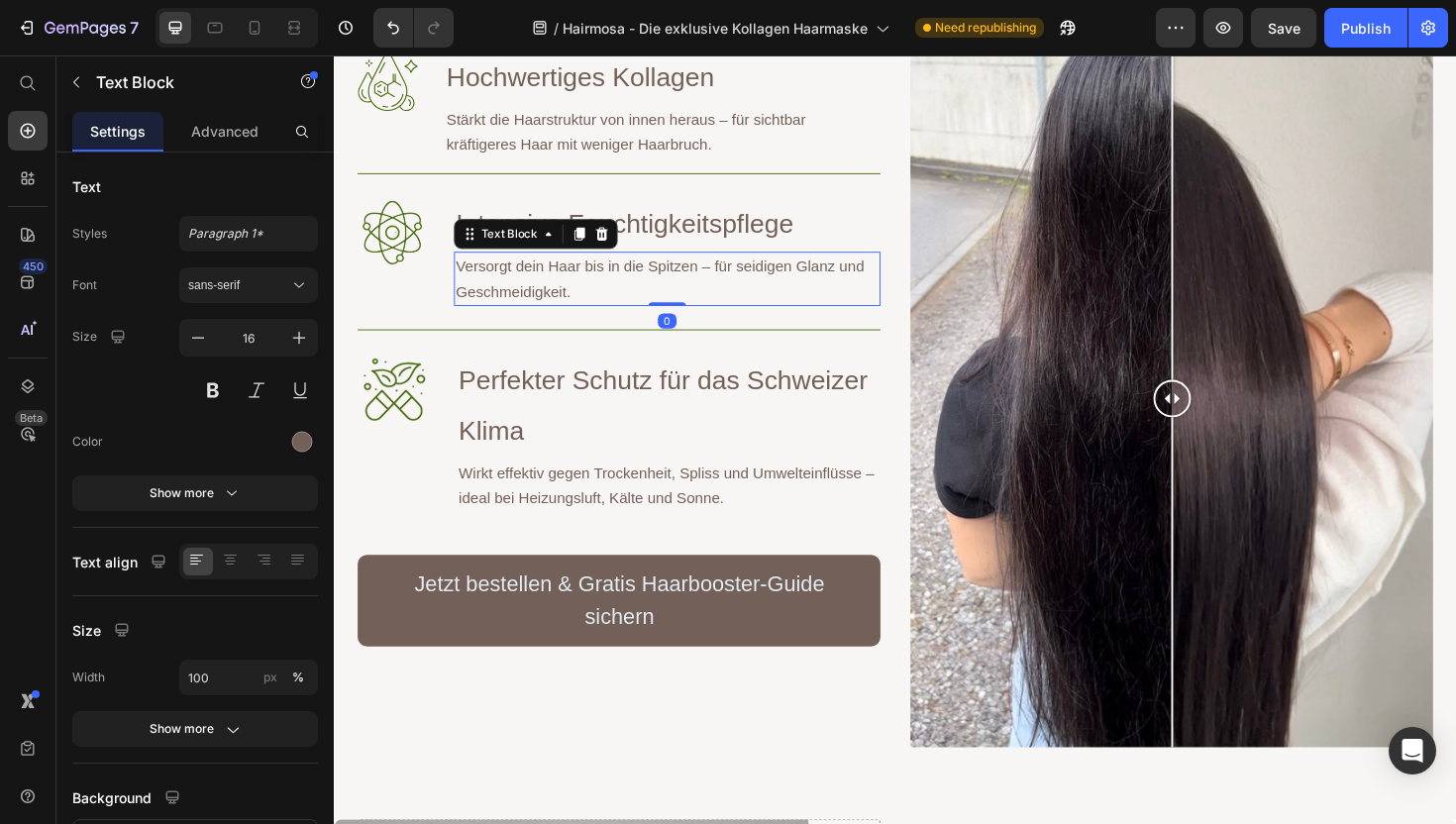 click on "Versorgt dein Haar bis in die Spitzen – für seidigen Glanz und Geschmeidigkeit." at bounding box center [686, 292] 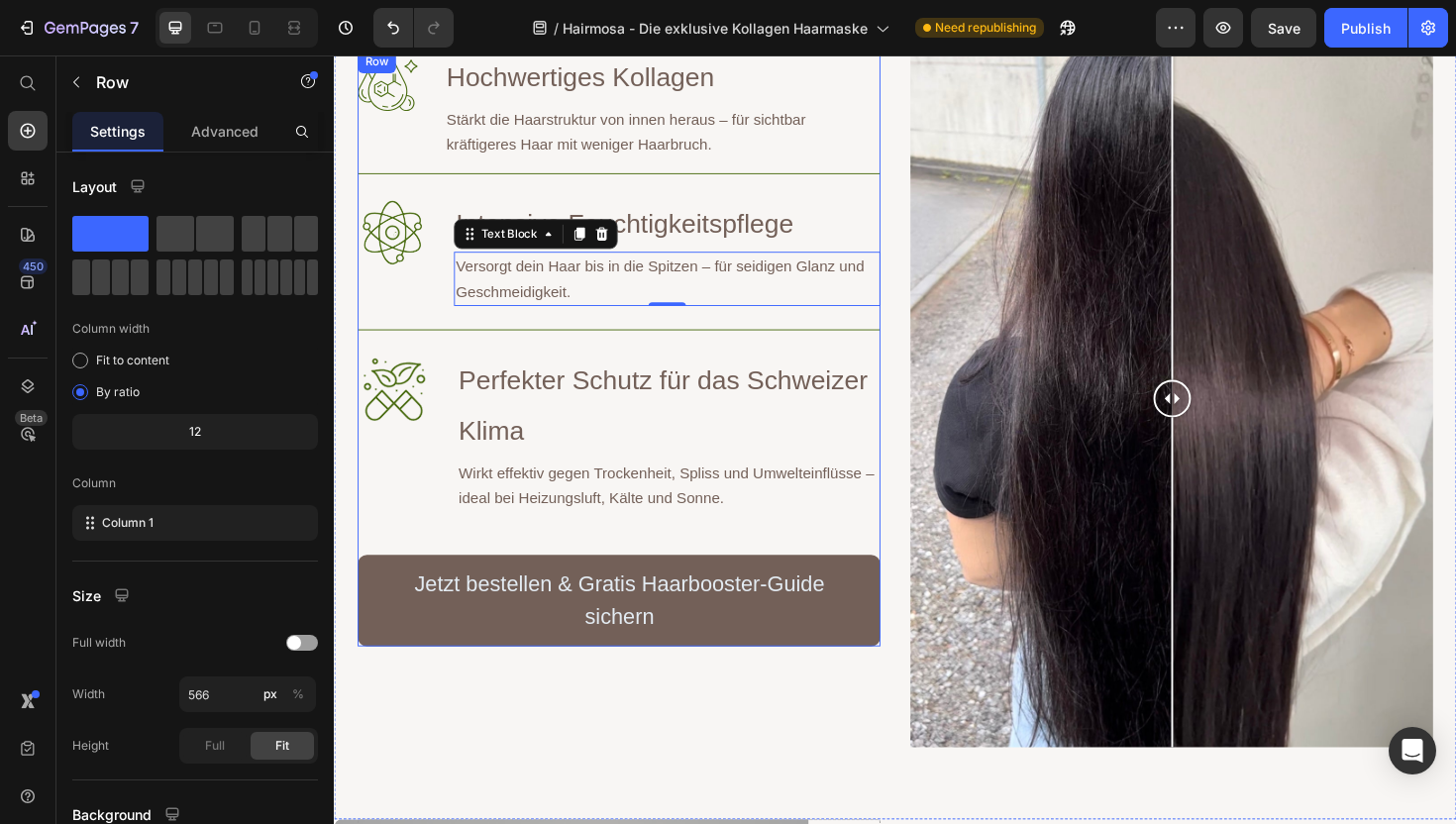 click on "Image Hochwertiges Kollagen Heading Stärkt die Haarstruktur von innen heraus – für sichtbar kräftigeres Haar mit weniger Haarbruch. Text Block Row Image Intensive Feuchtigkeitspflege Heading Versorgt dein Haar bis in die Spitzen – für seidigen Glanz und Geschmeidigkeit. Text Block   0 Row Image Perfekter Schutz für das Schweizer Klima Heading Wirkt effektiv gegen Trockenheit, Spliss und Umwelteinflüsse – ideal bei Heizungsluft, Kälte und Sonne. Text Block Row Jetzt bestellen & Gratis Haarbooster-Guide sichern Button" at bounding box center (635, 365) 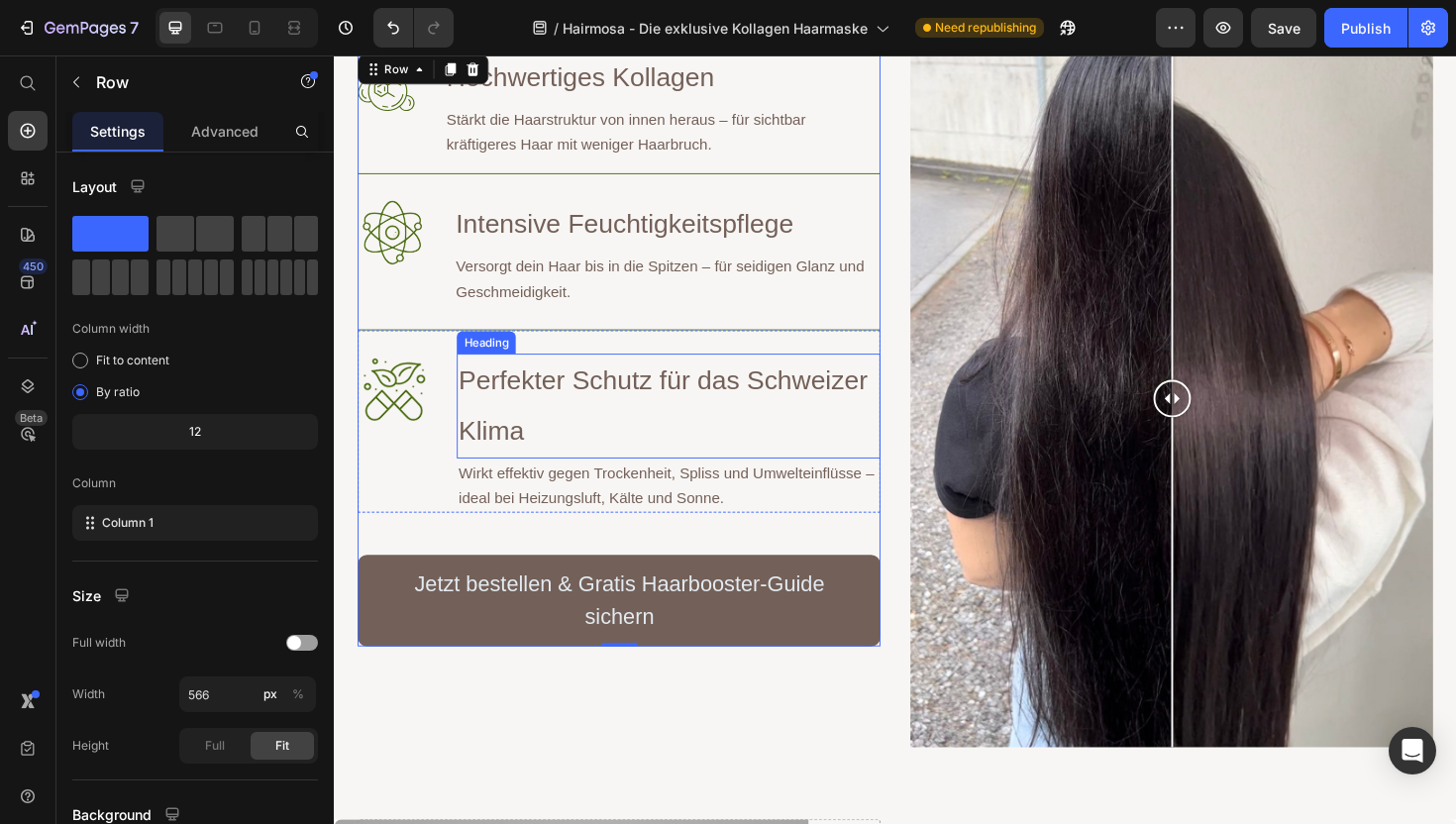 click on "Perfekter Schutz für das Schweizer Klima" at bounding box center [687, 427] 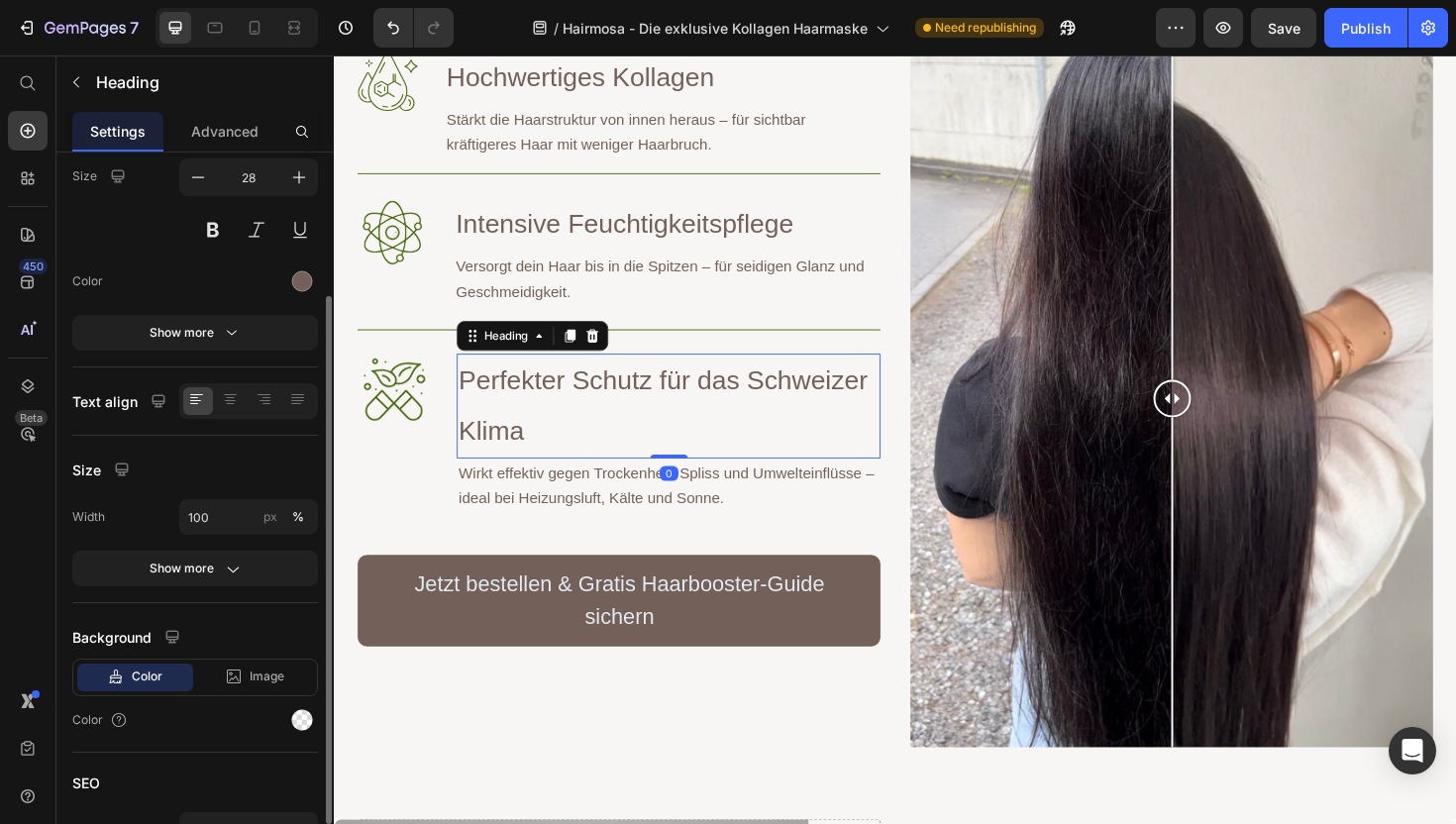 scroll, scrollTop: 177, scrollLeft: 0, axis: vertical 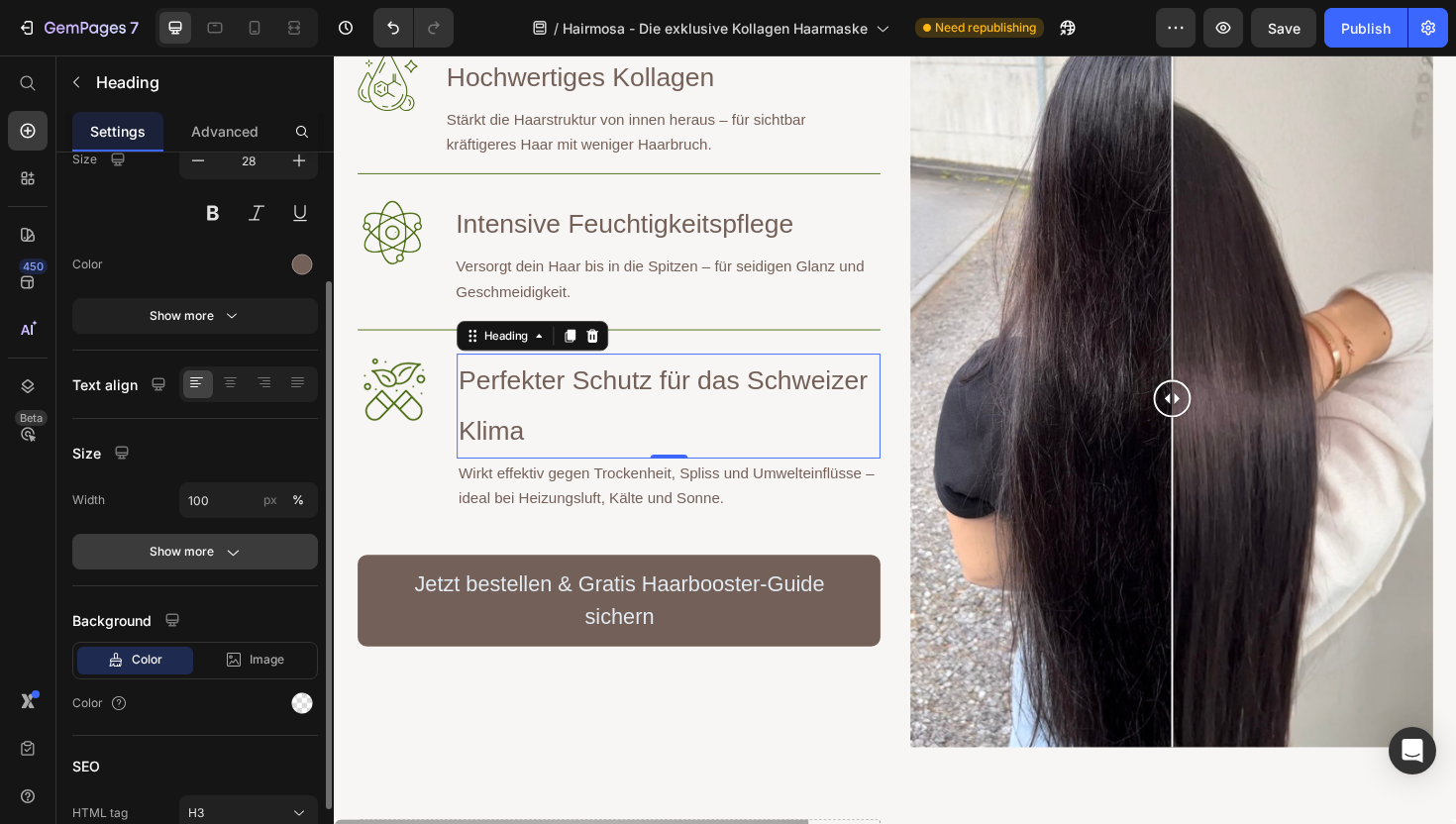 click on "Show more" at bounding box center [195, 552] 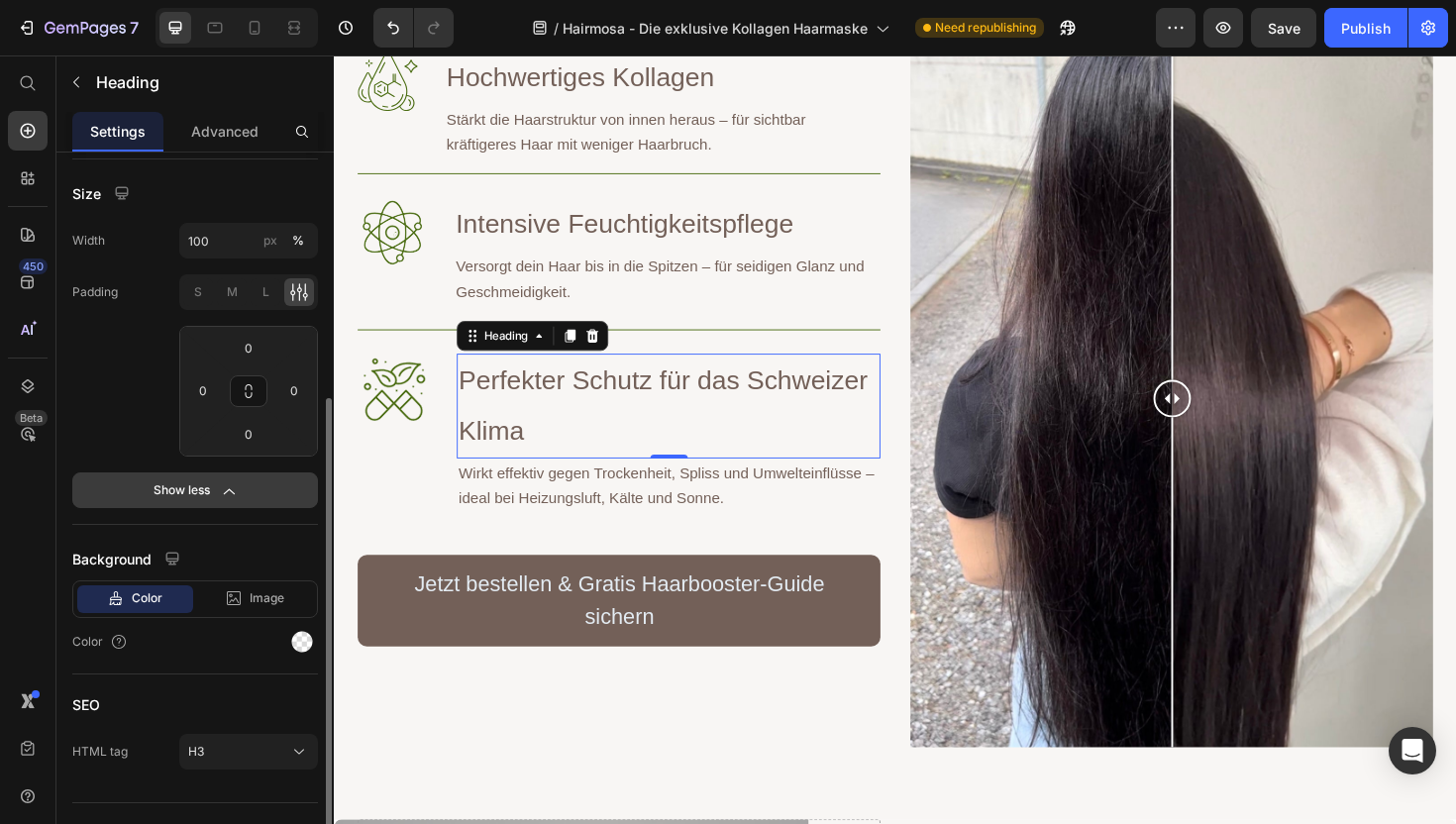 scroll, scrollTop: 447, scrollLeft: 0, axis: vertical 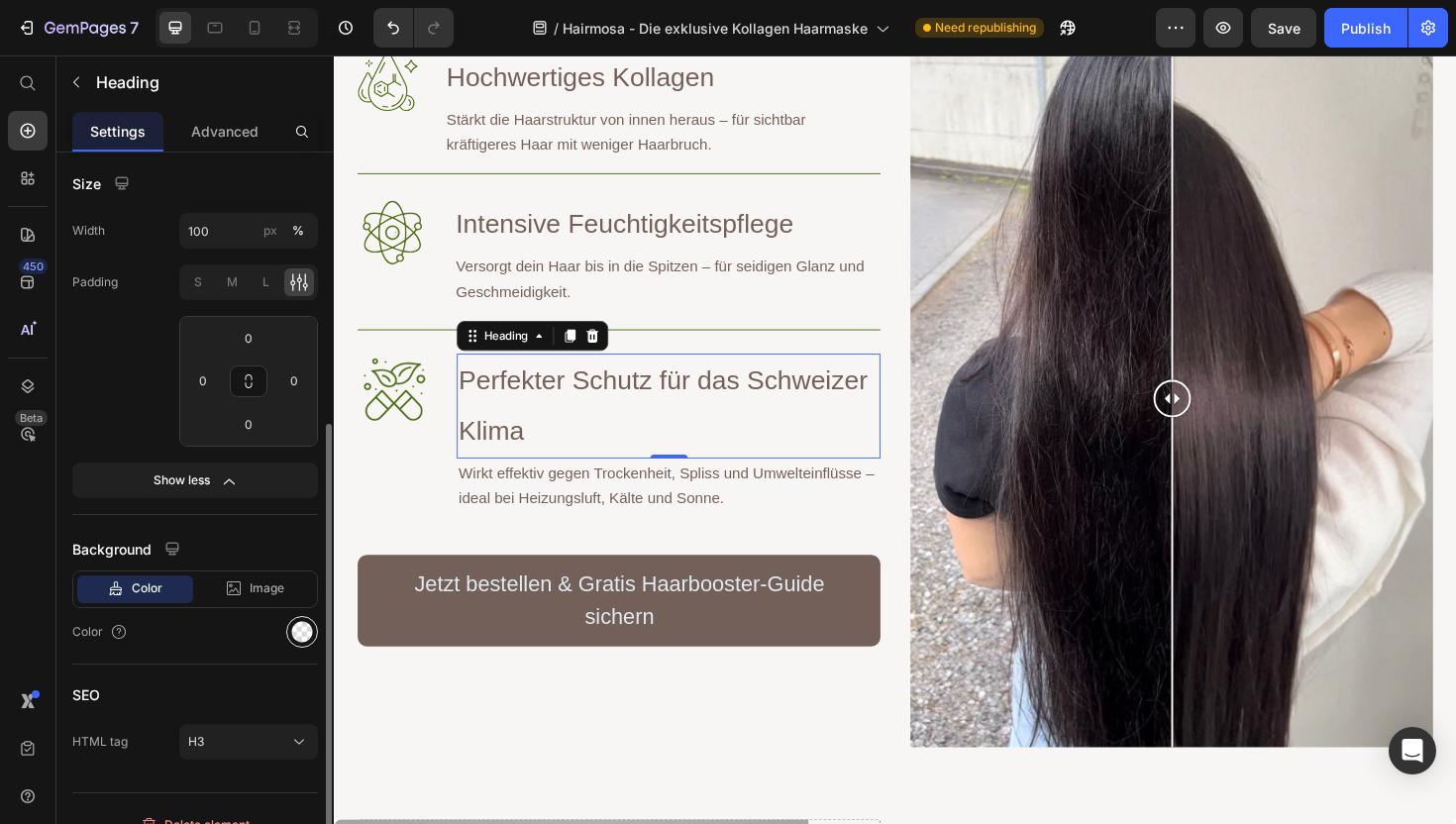 click 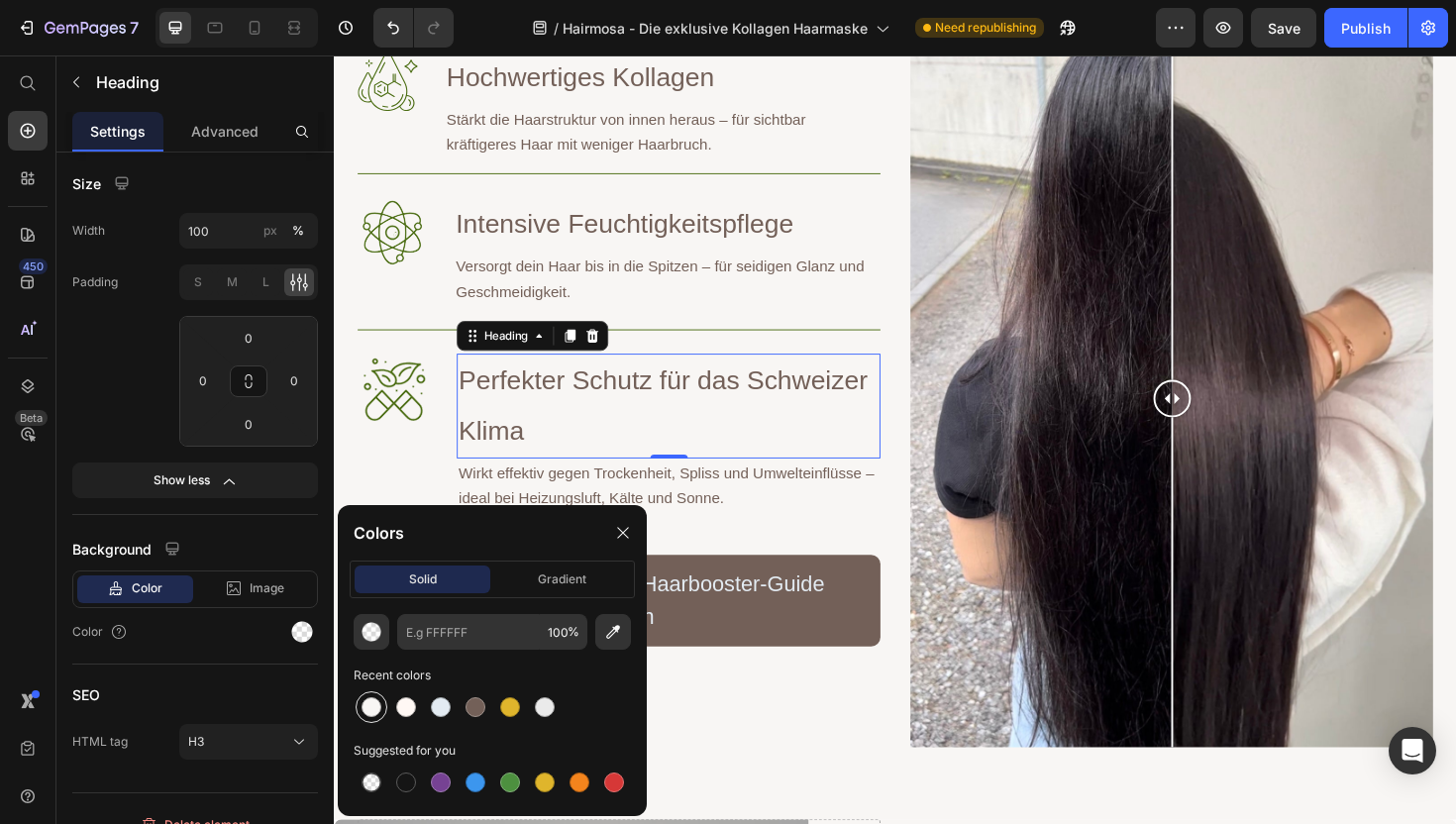 click at bounding box center [371, 707] 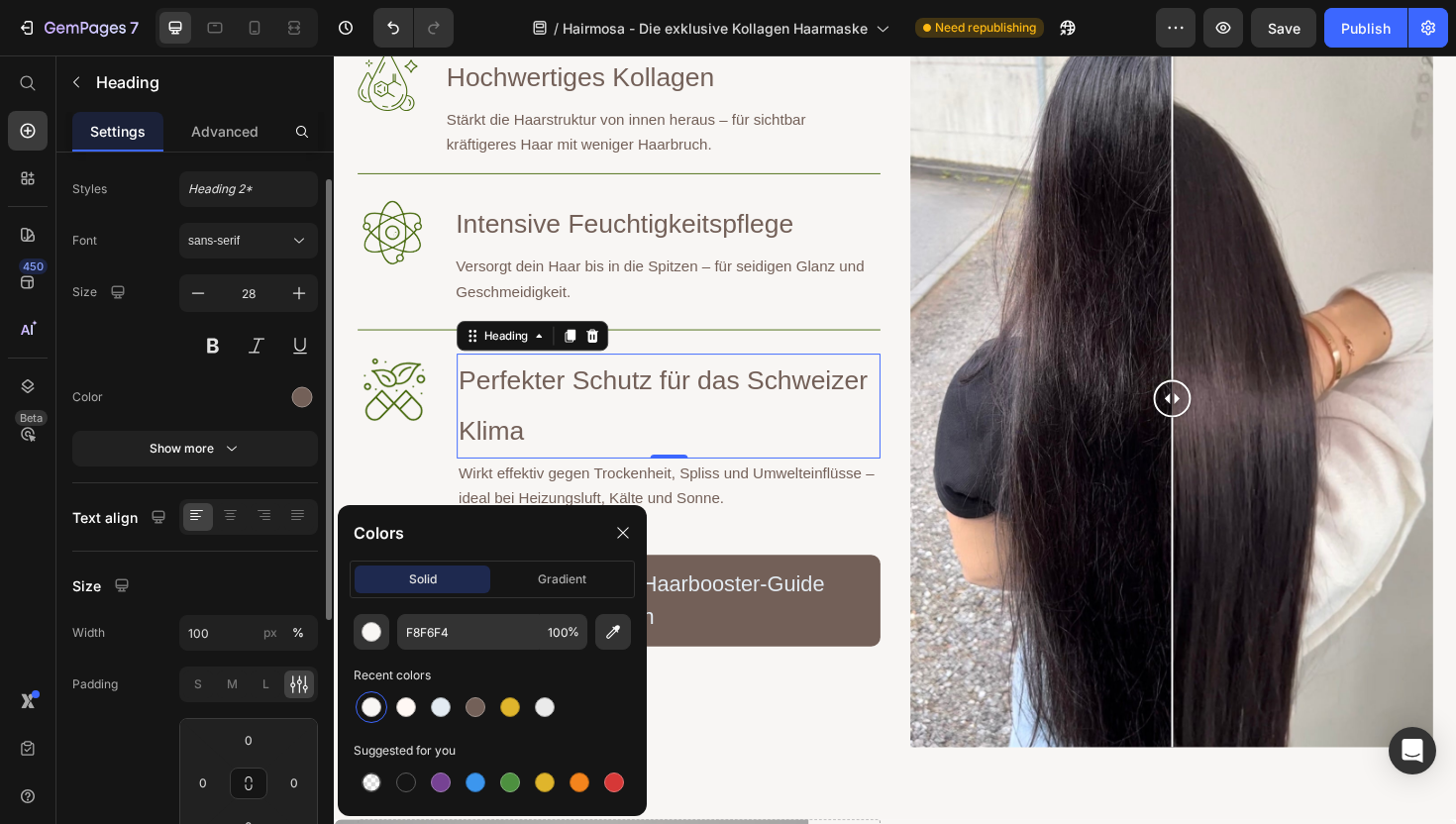 scroll, scrollTop: 0, scrollLeft: 0, axis: both 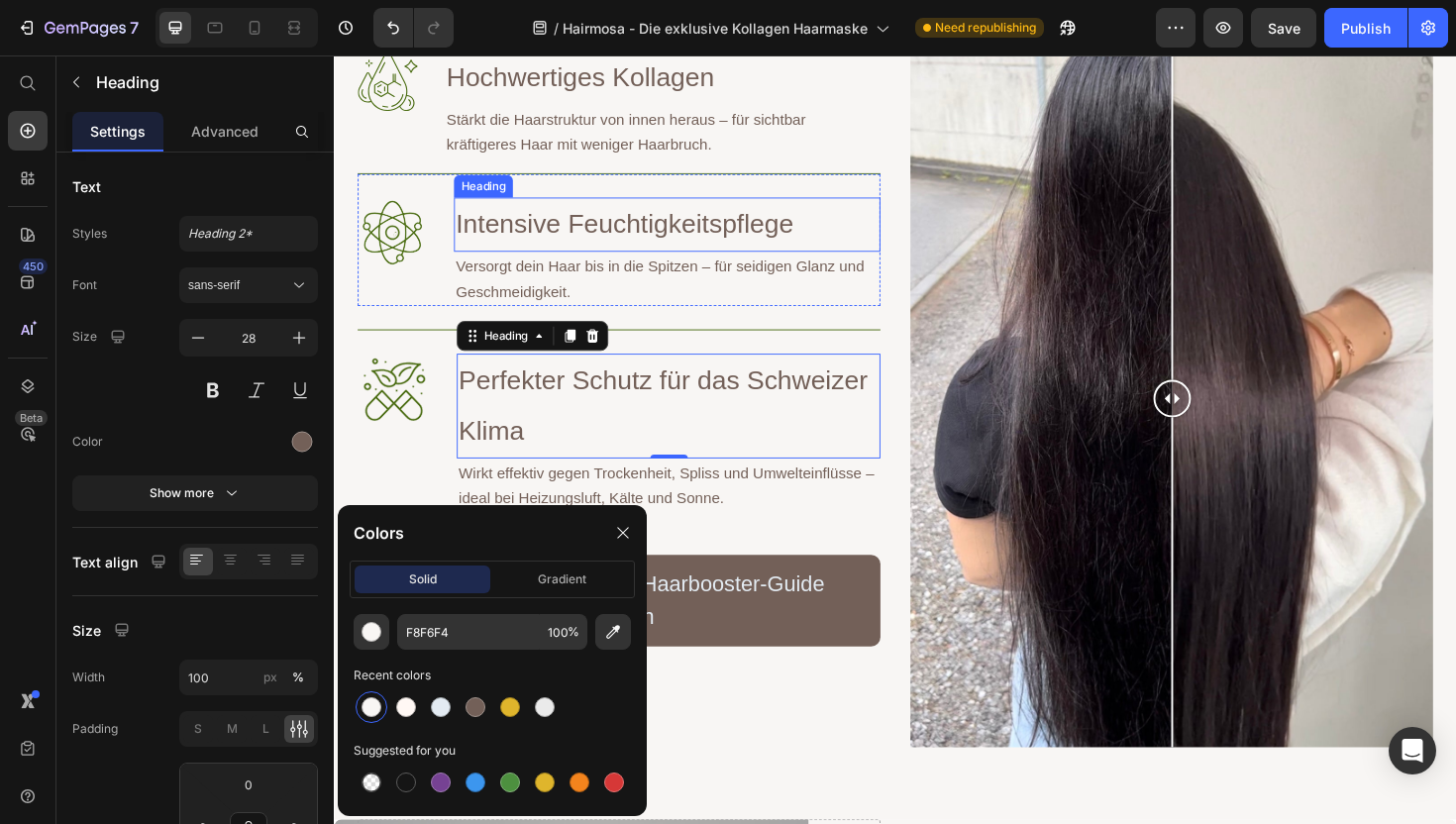 click on "Intensive Feuchtigkeitspflege" at bounding box center [686, 235] 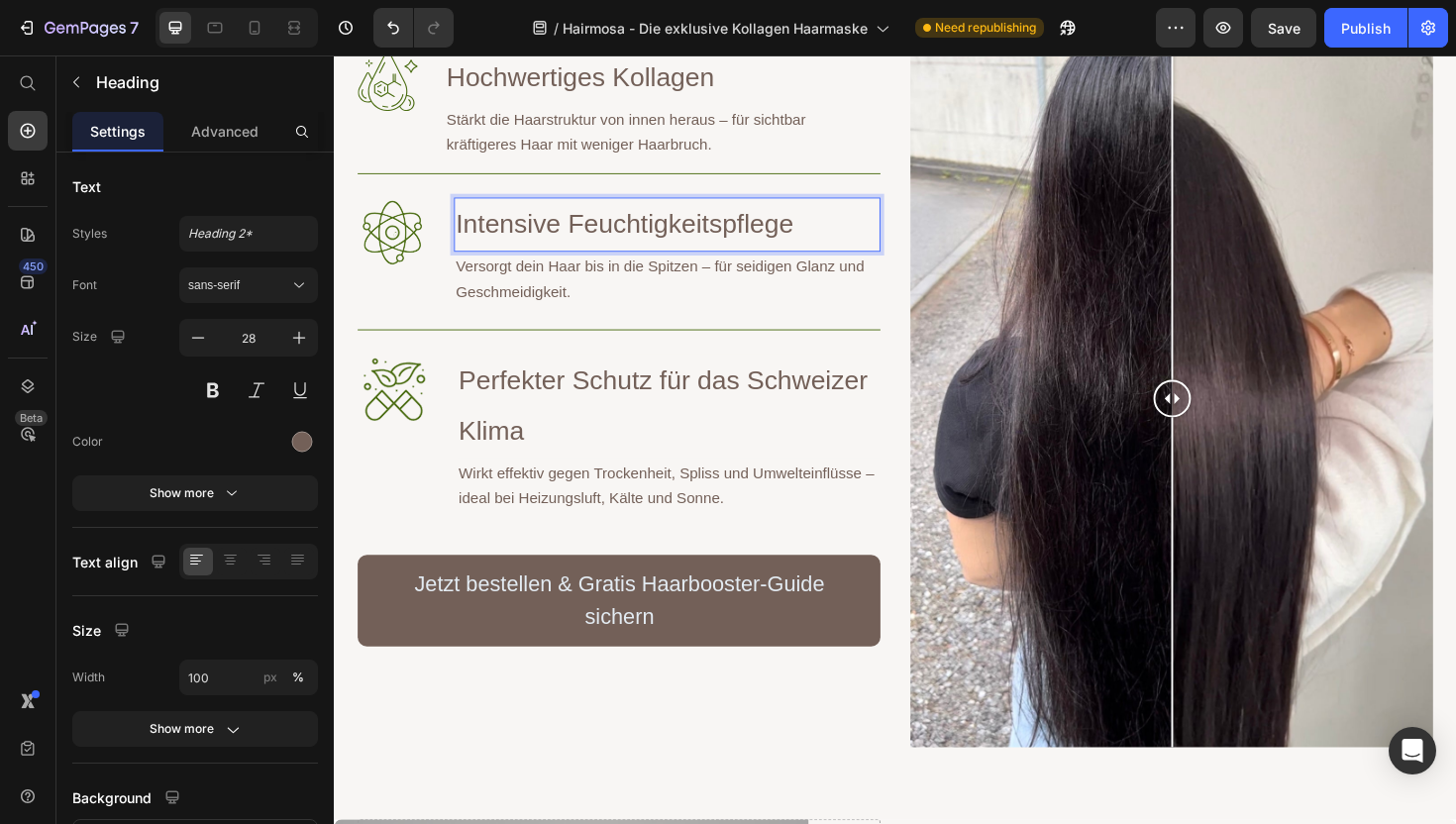click on "Intensive Feuchtigkeitspflege" at bounding box center [686, 235] 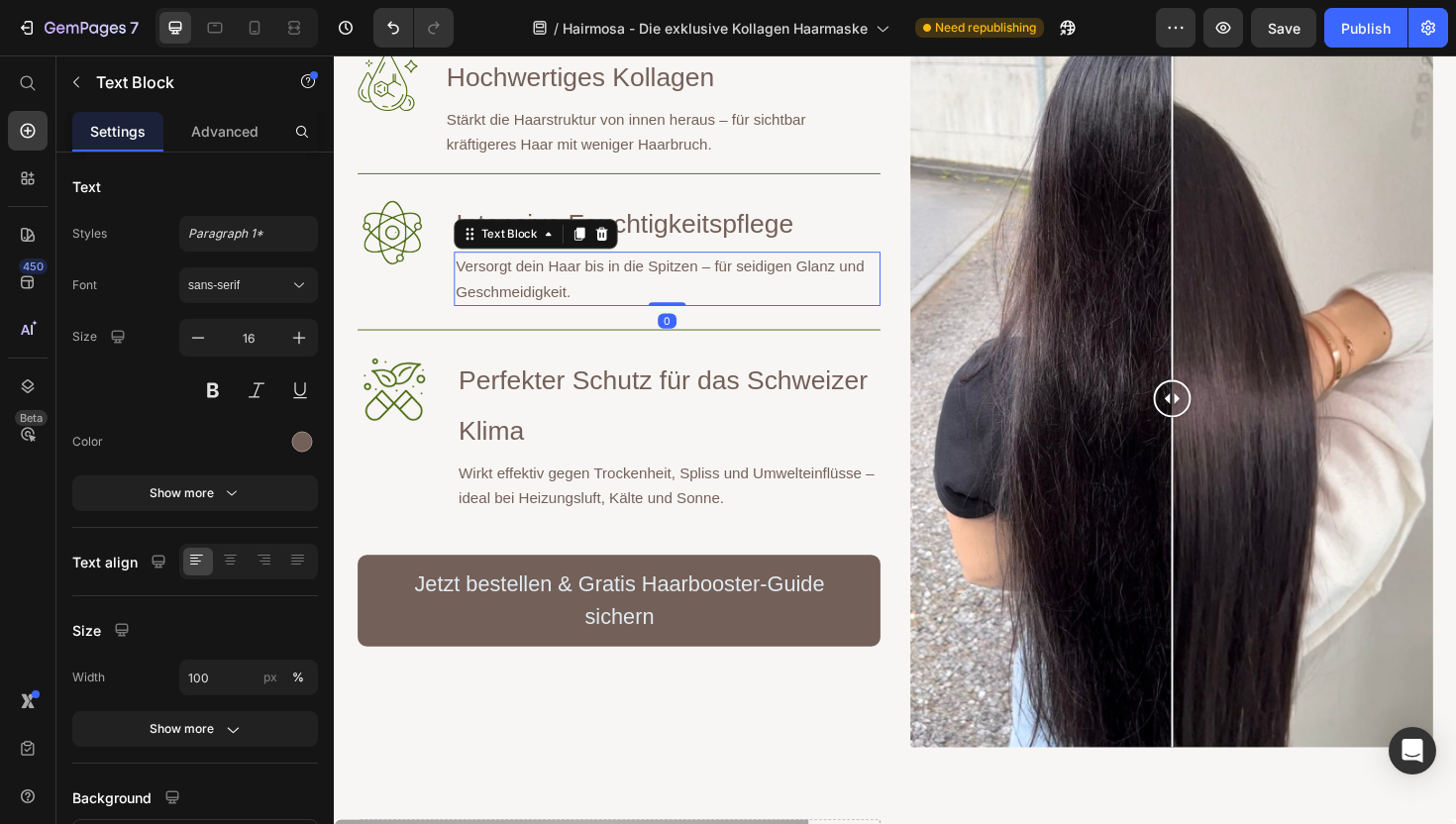 click on "Versorgt dein Haar bis in die Spitzen – für seidigen Glanz und Geschmeidigkeit." at bounding box center [686, 292] 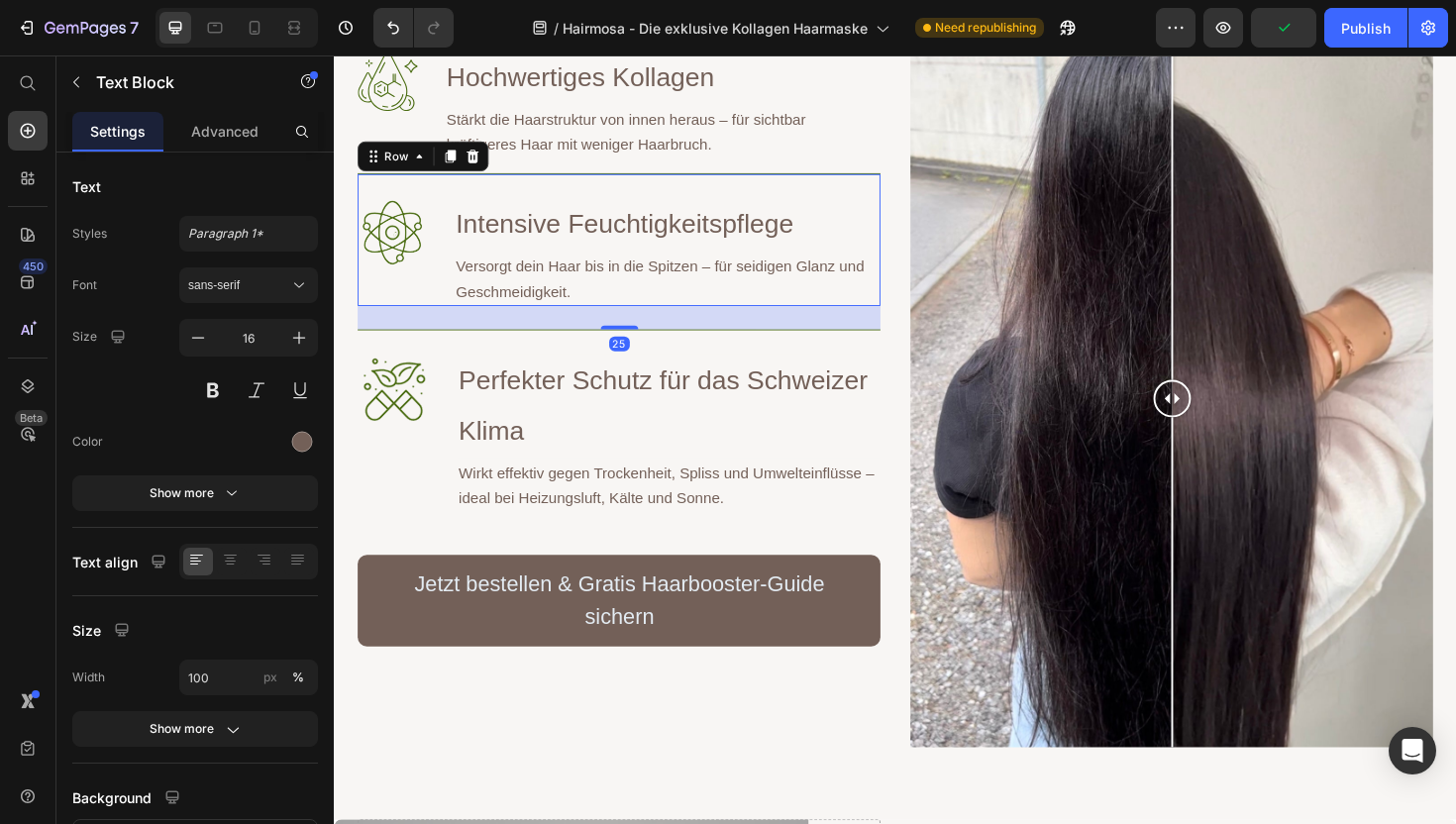 click on "Image" at bounding box center (395, 263) 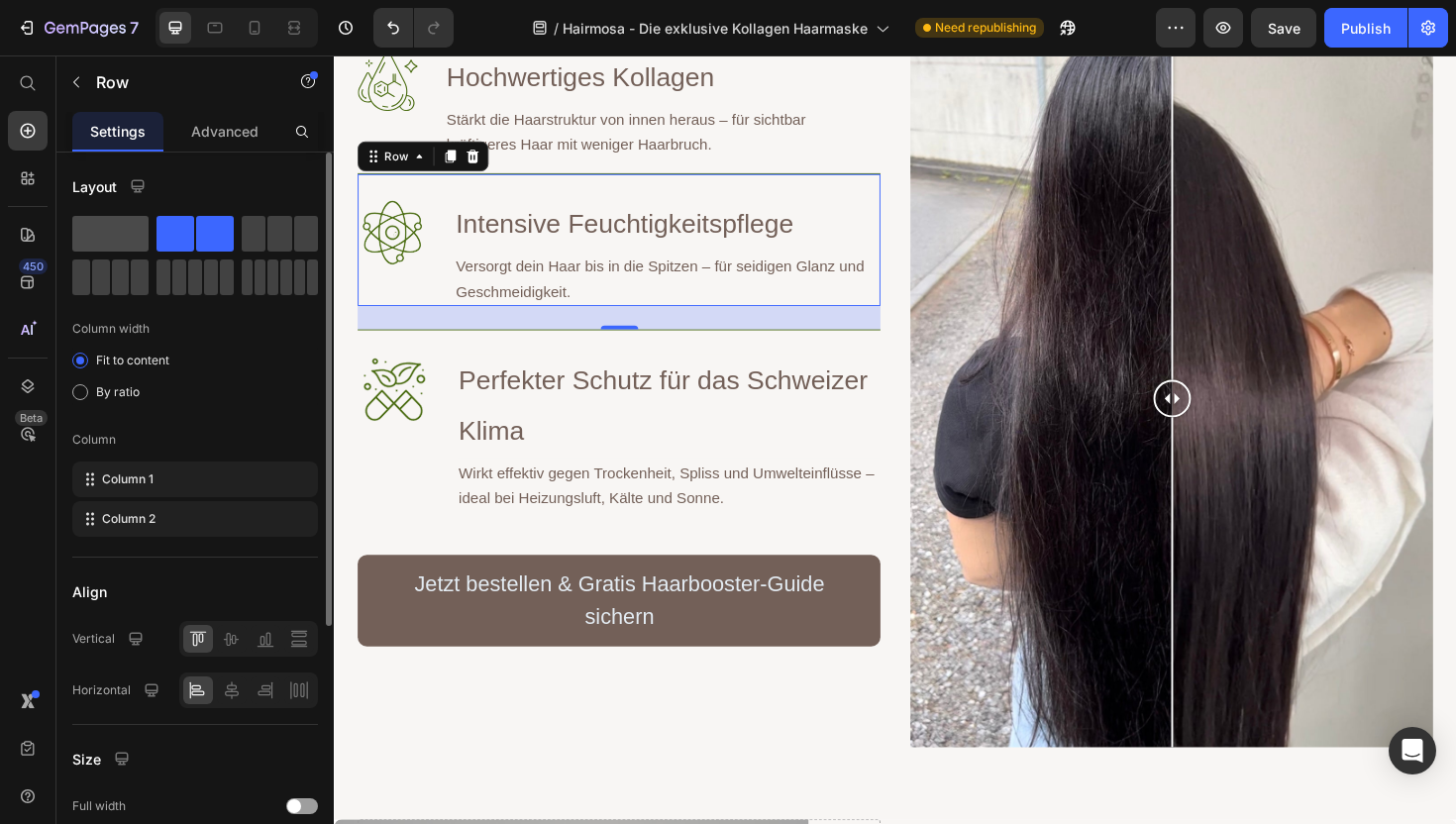 click 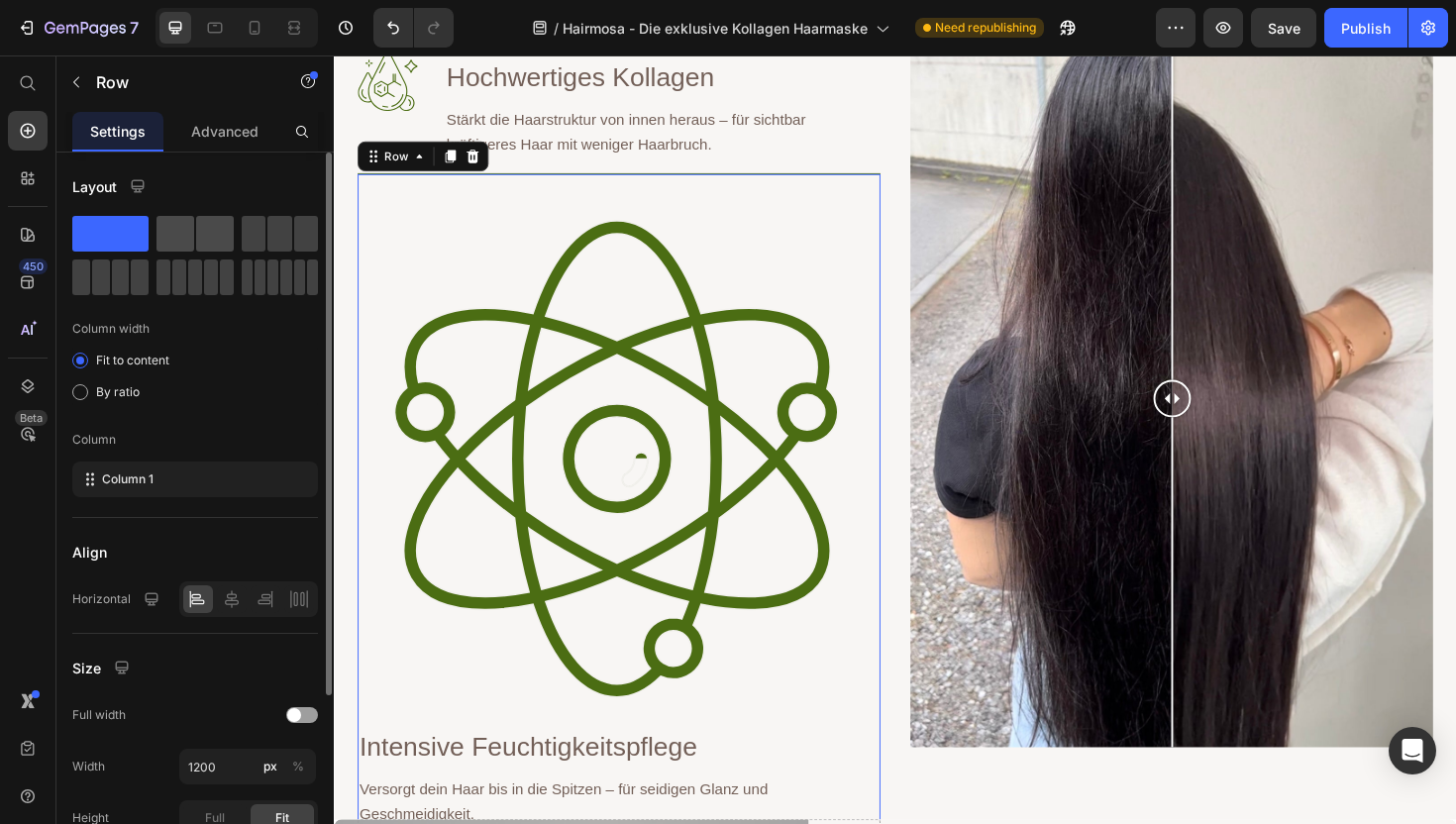 click 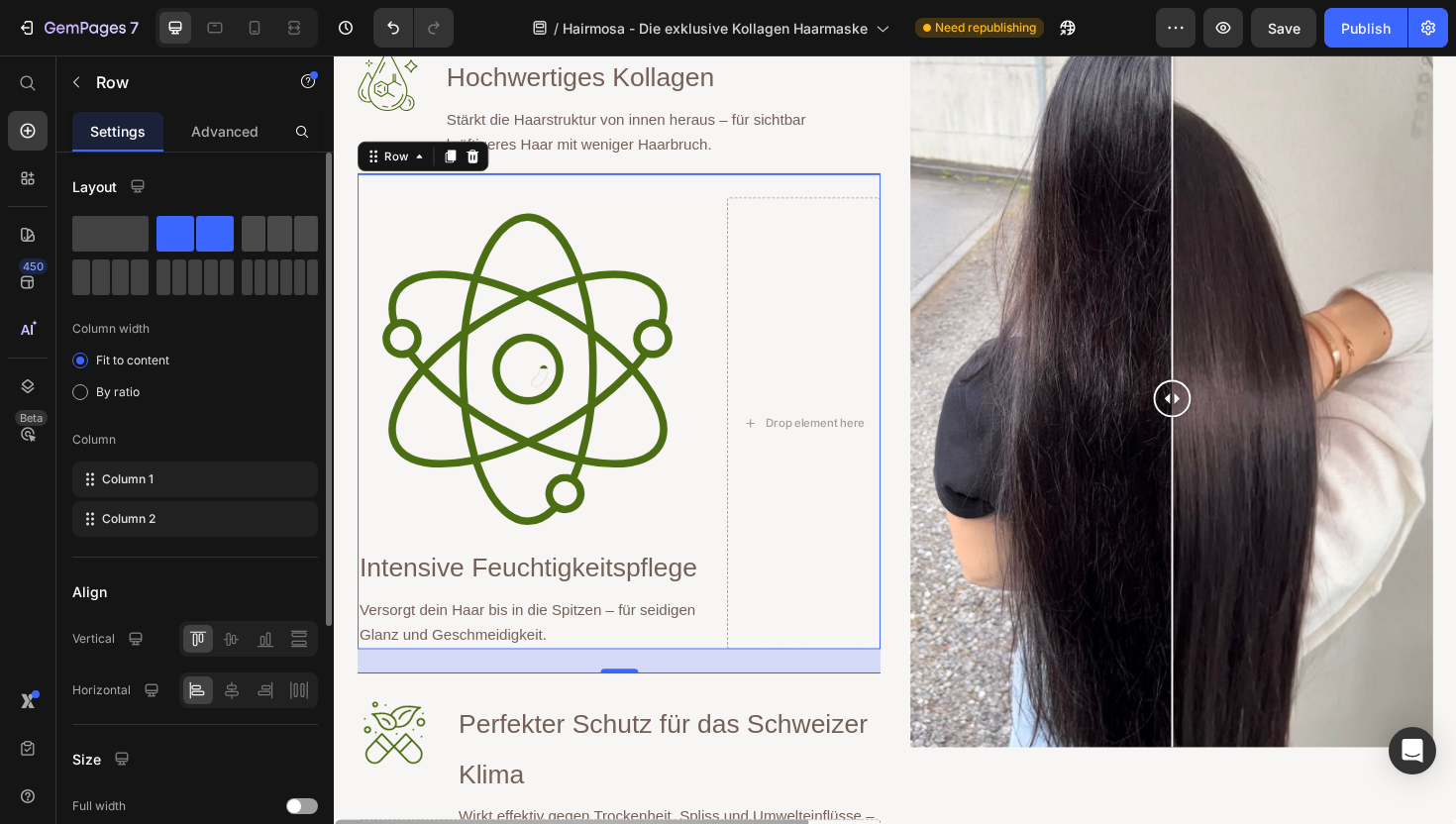 click 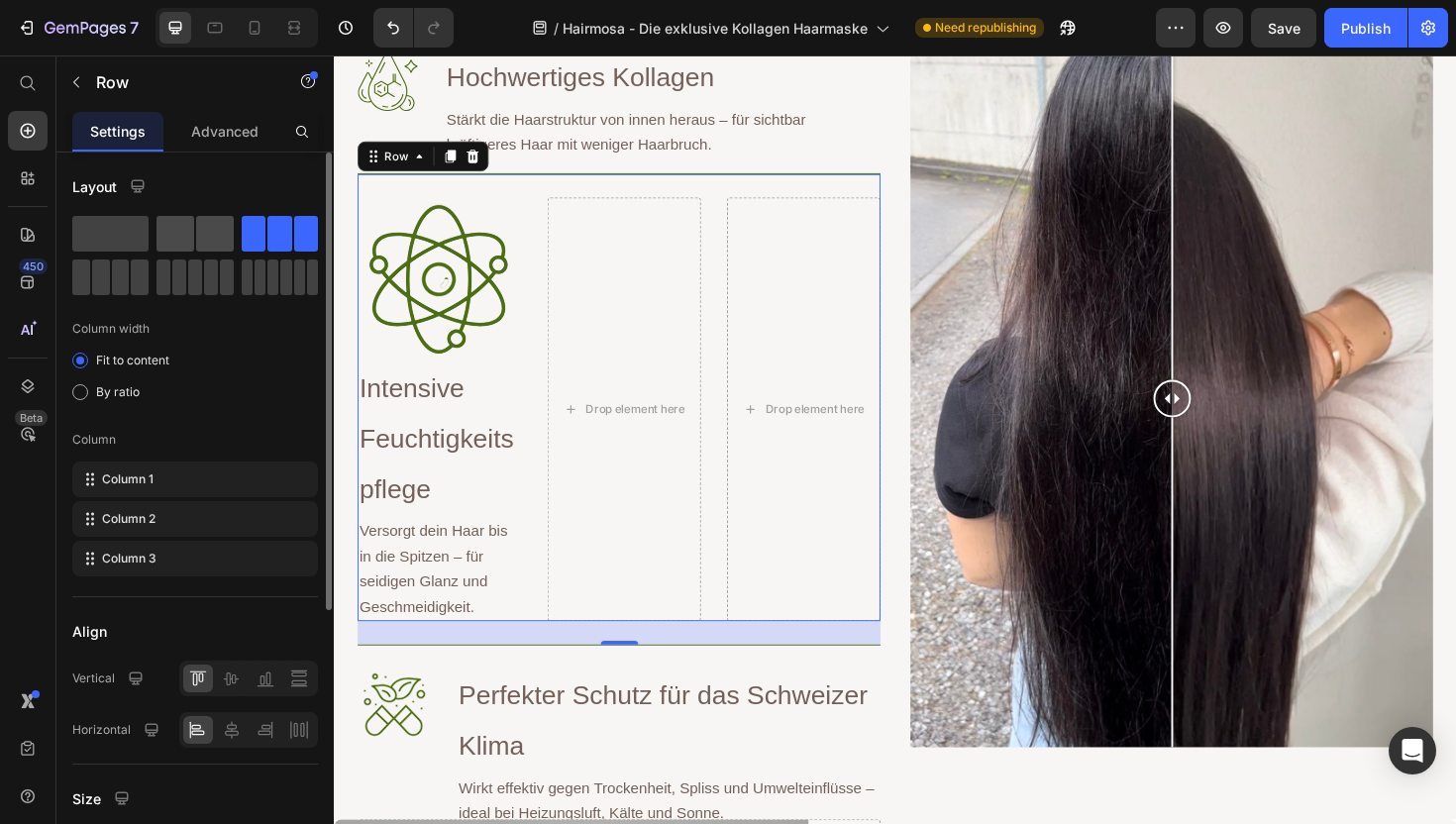 click 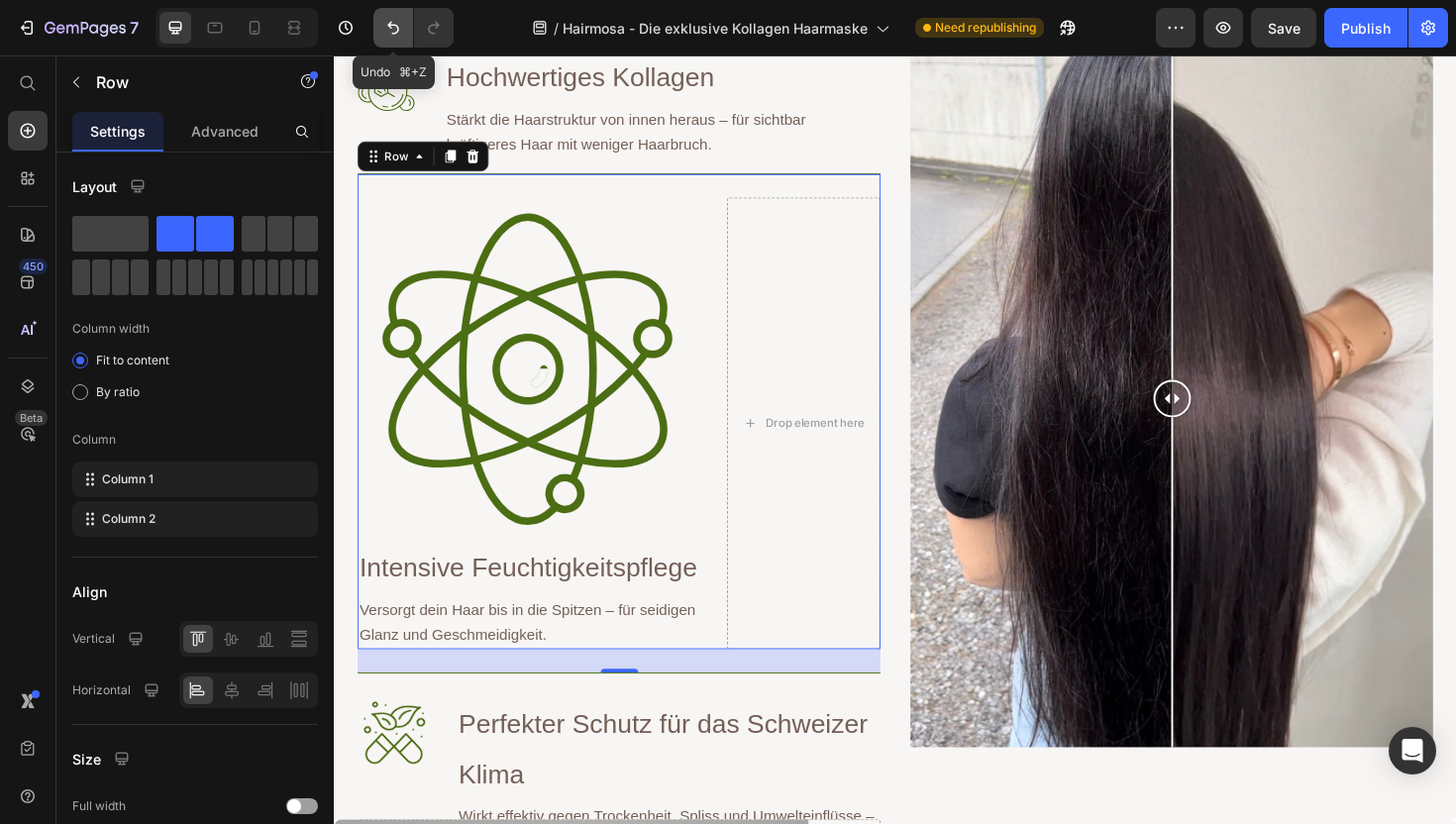 click 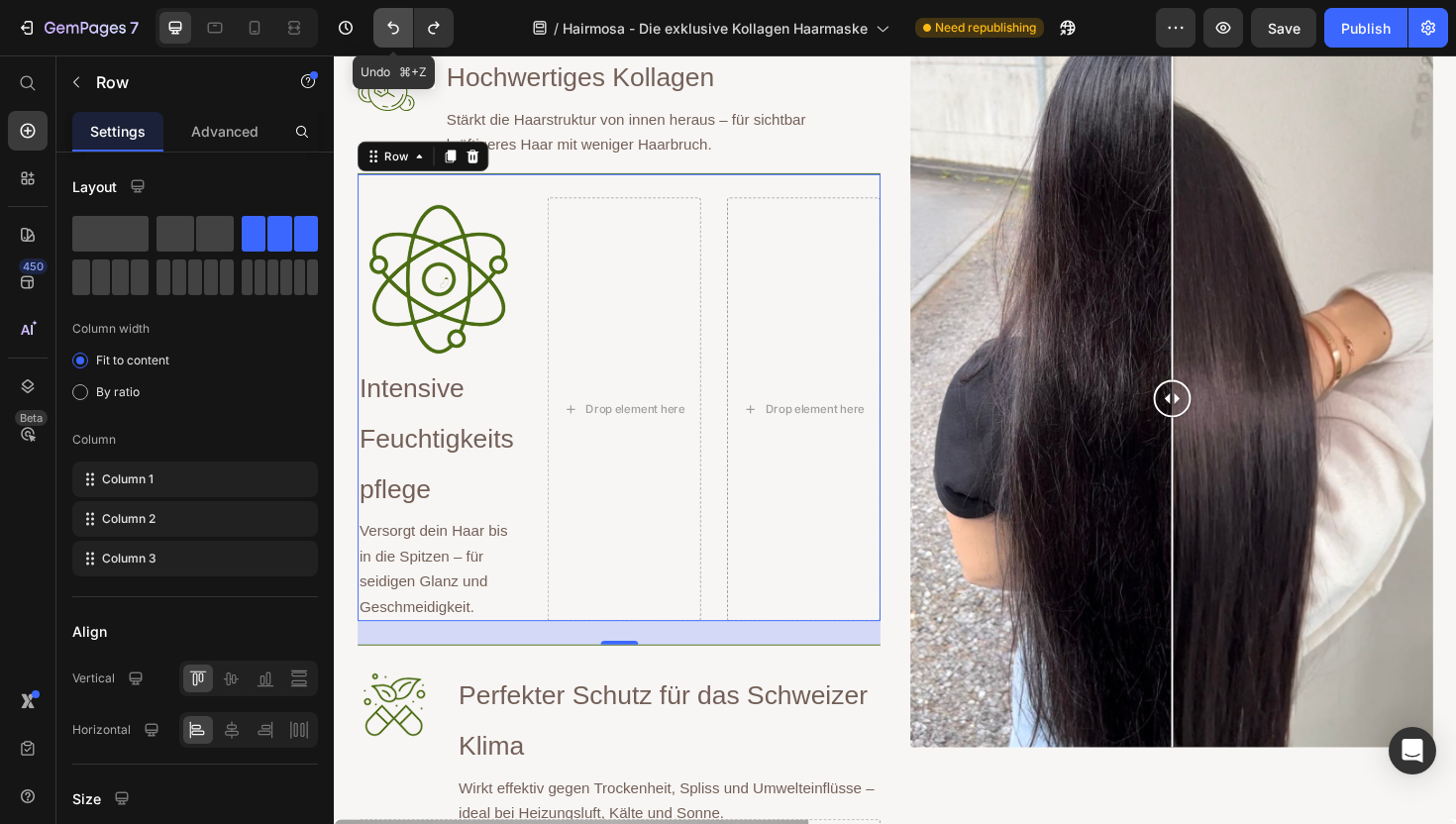click 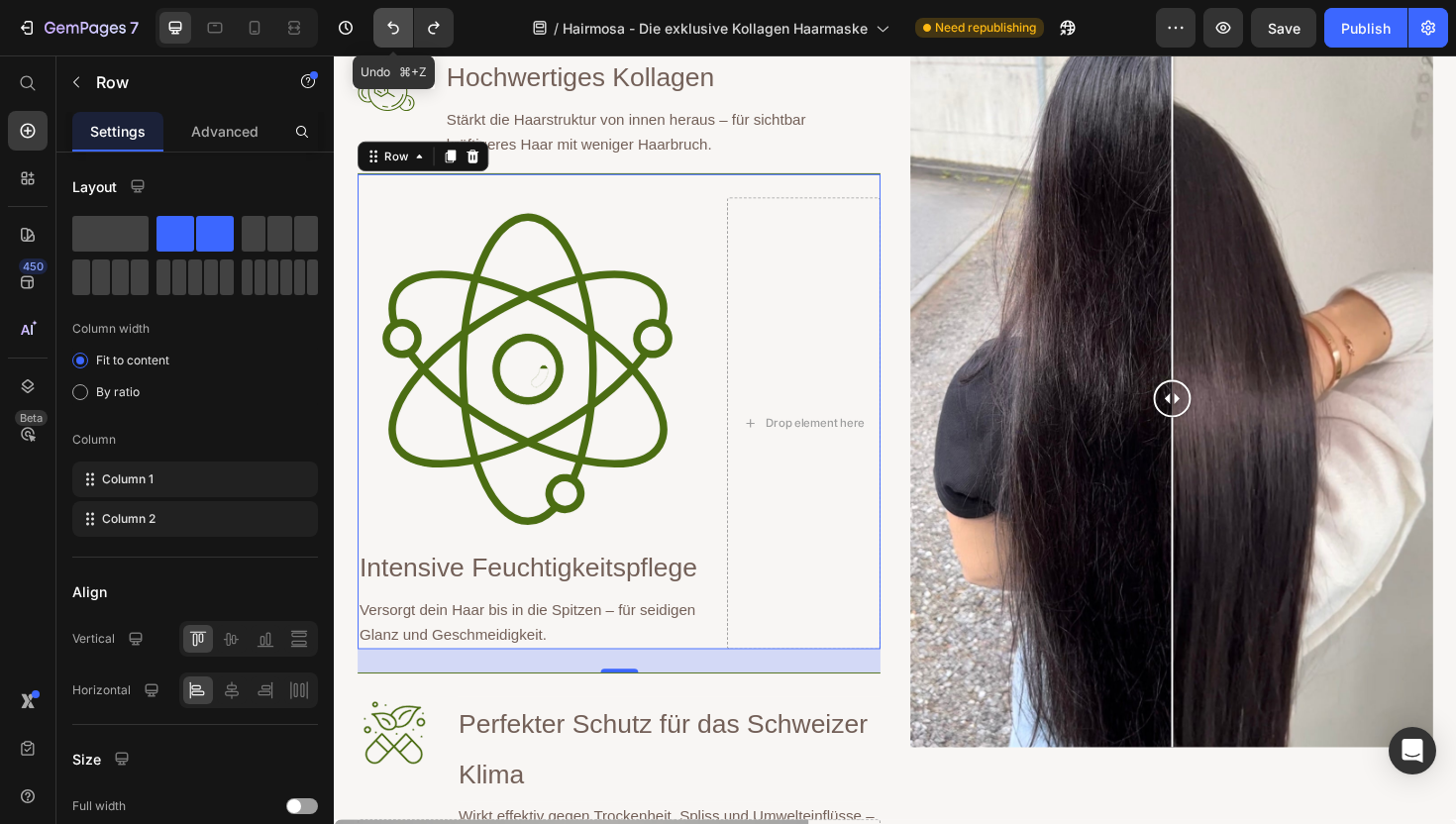 click 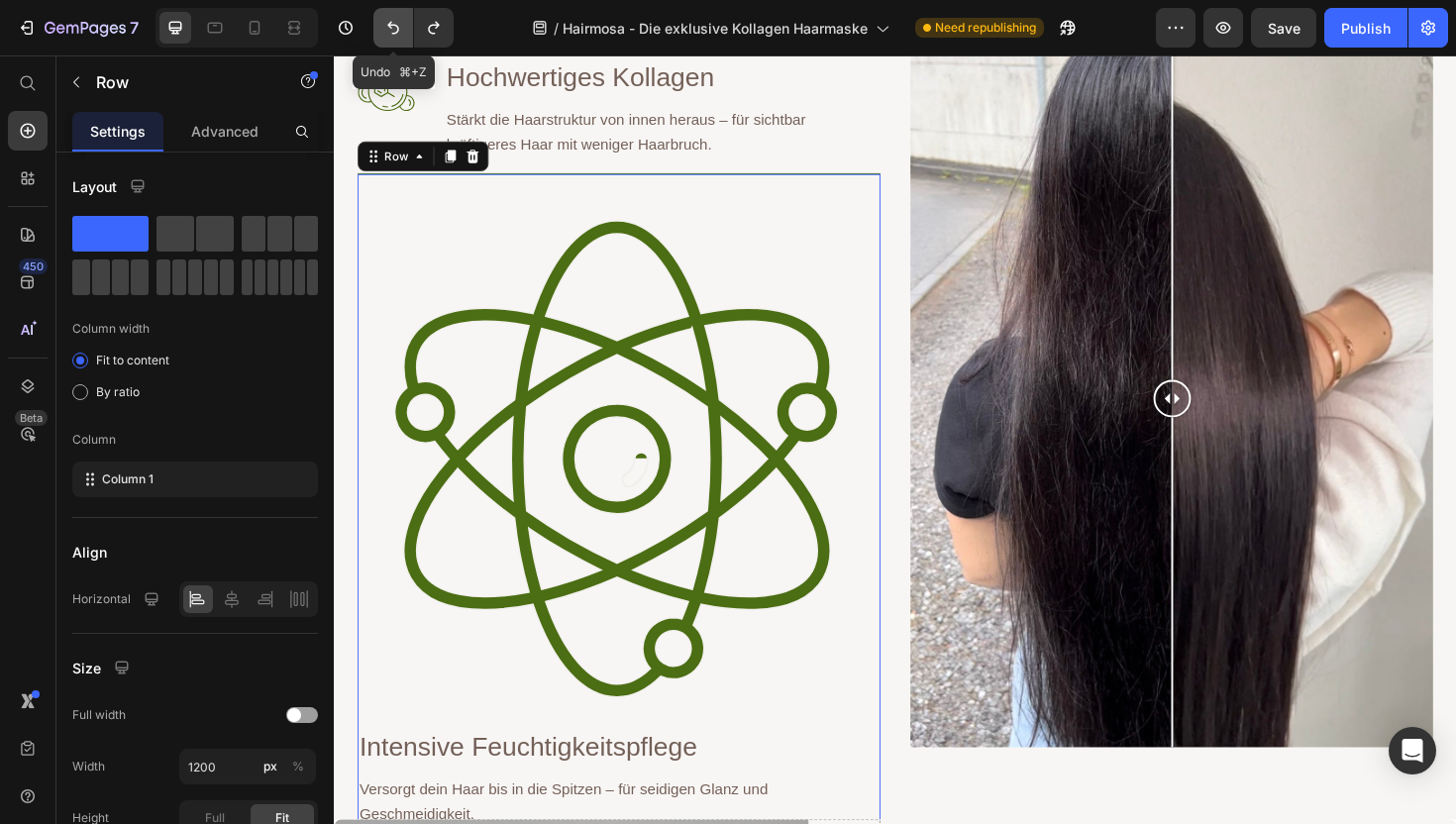 click 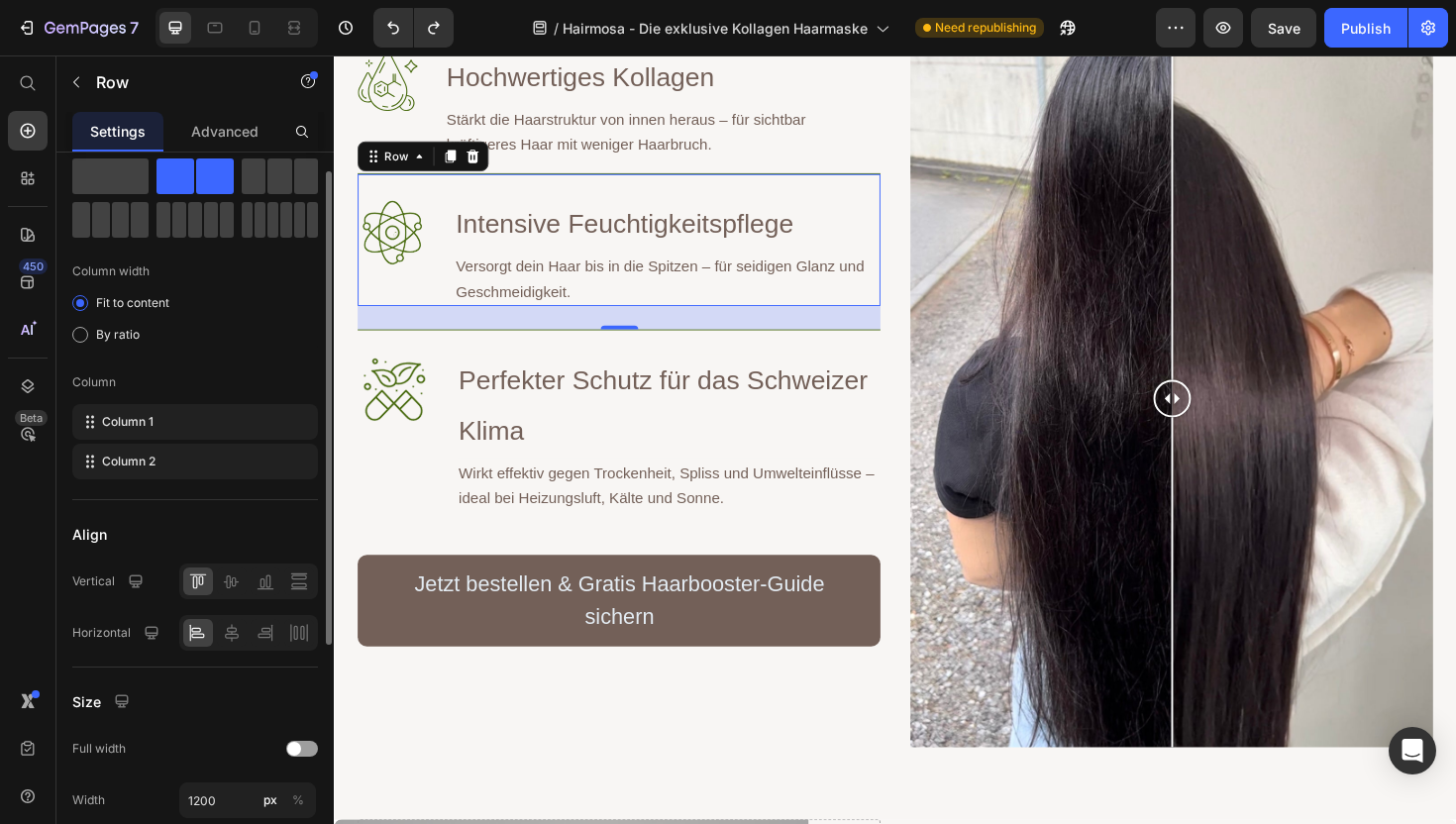 scroll, scrollTop: 62, scrollLeft: 0, axis: vertical 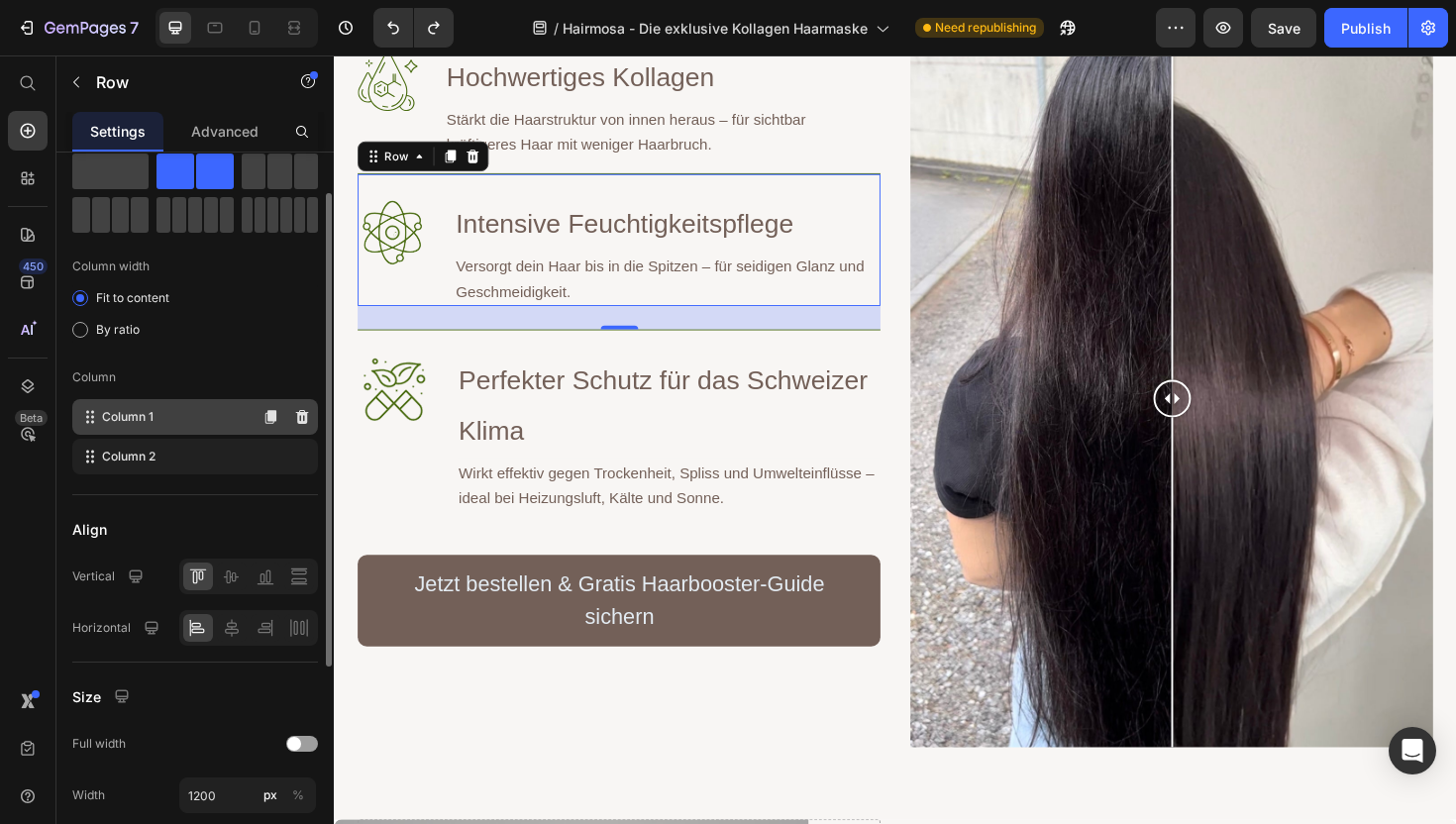 click on "Column 1" 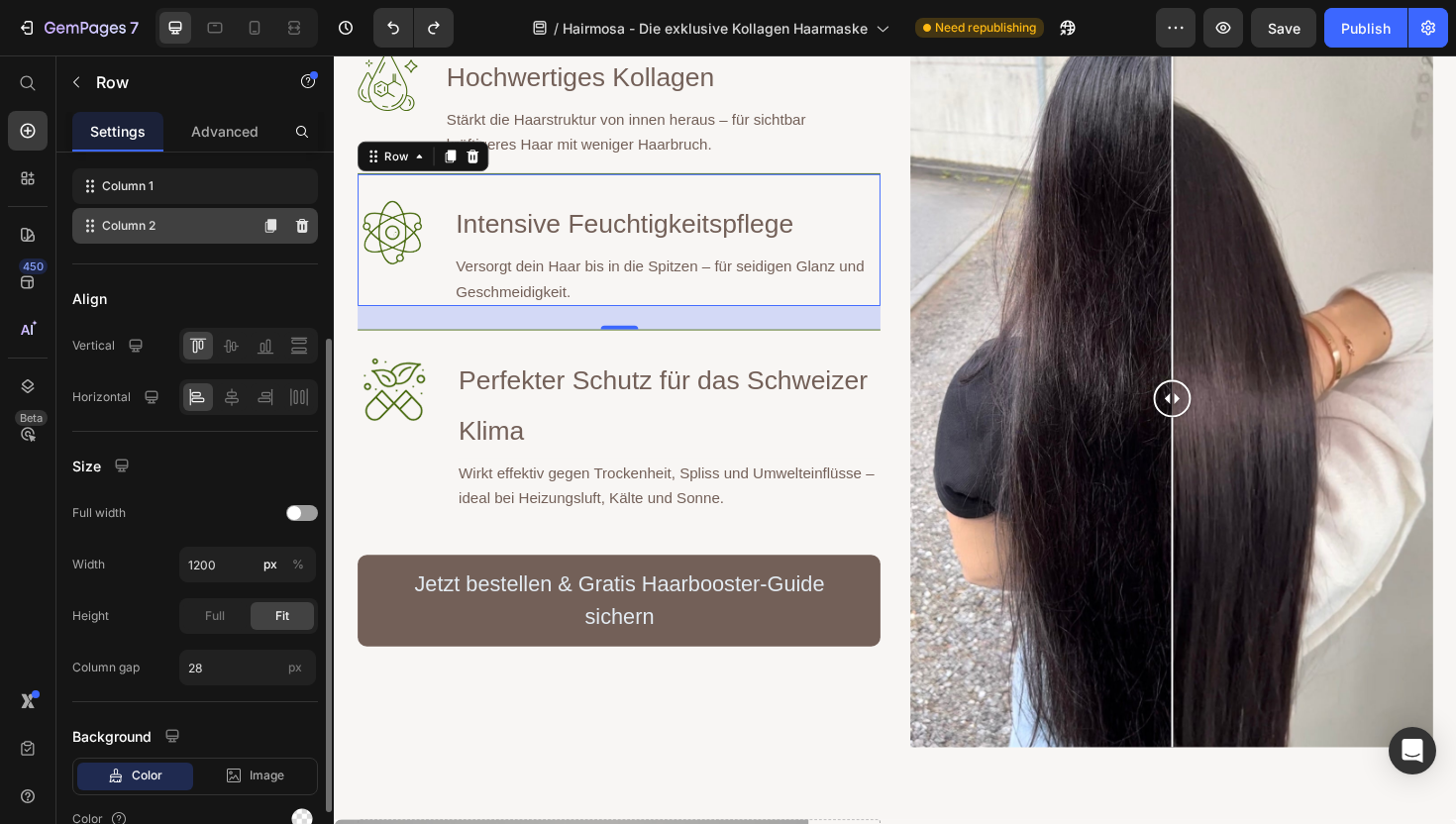 scroll, scrollTop: 290, scrollLeft: 0, axis: vertical 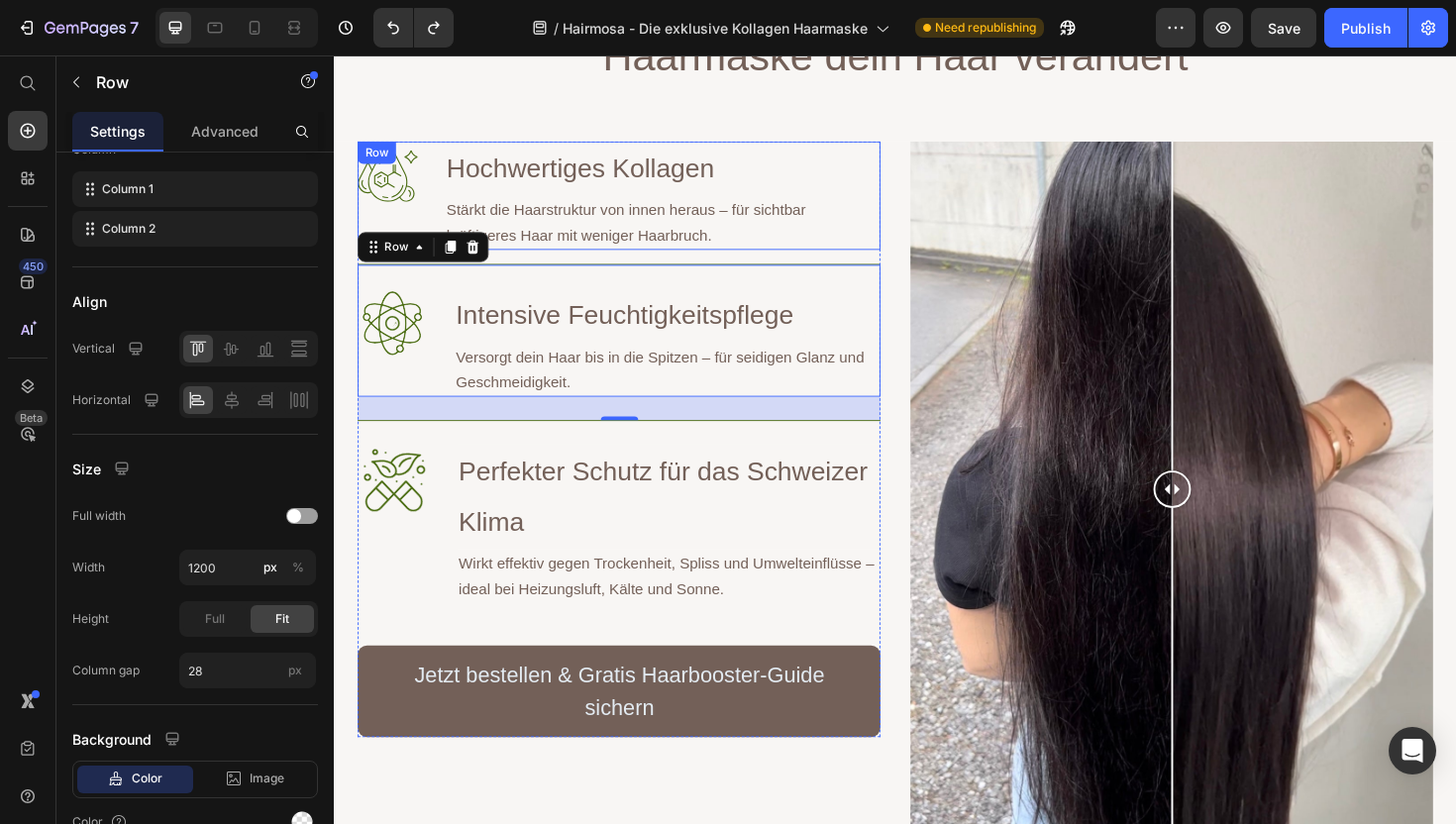 click on "Image" at bounding box center [390, 204] 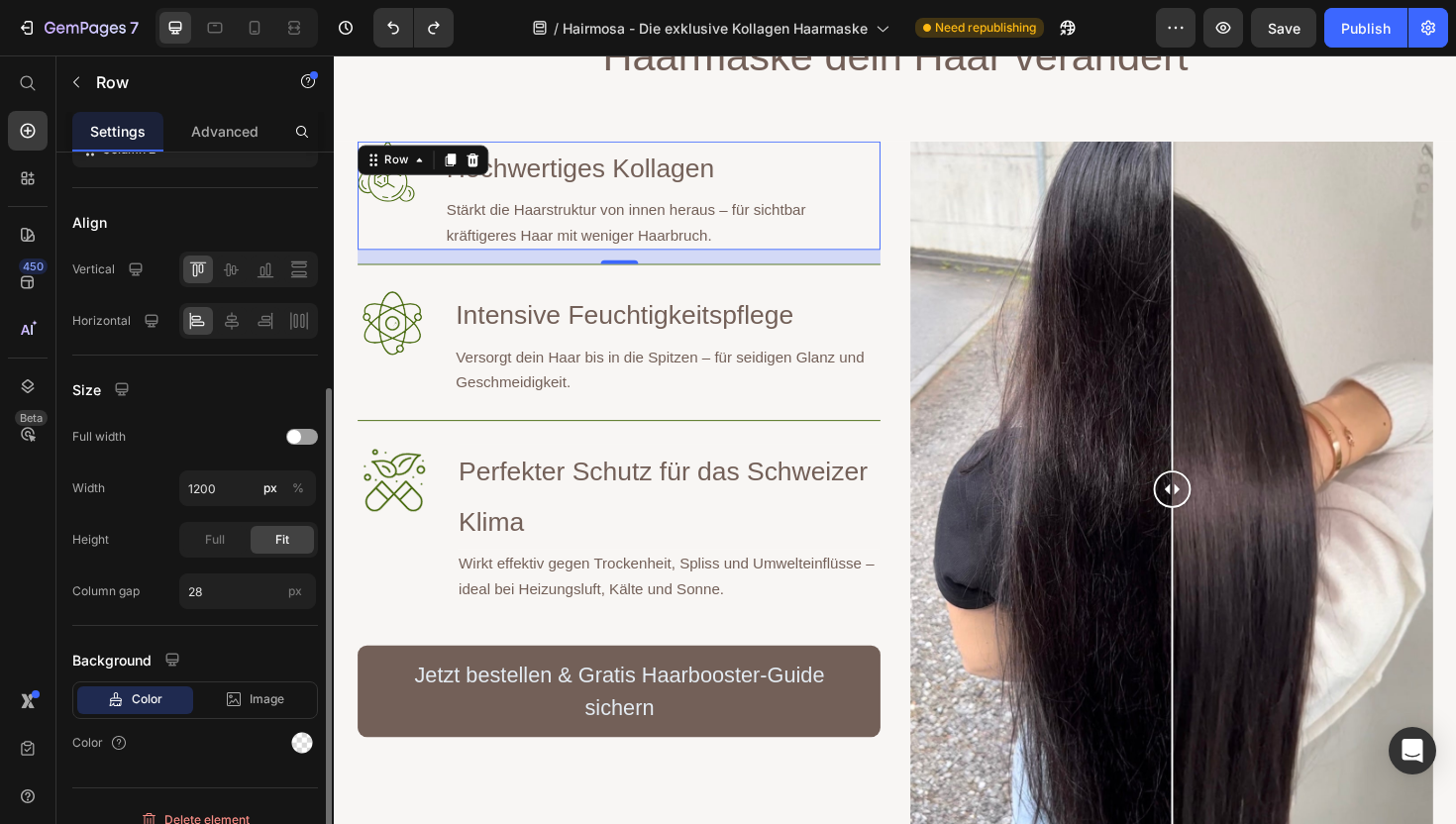 scroll, scrollTop: 366, scrollLeft: 0, axis: vertical 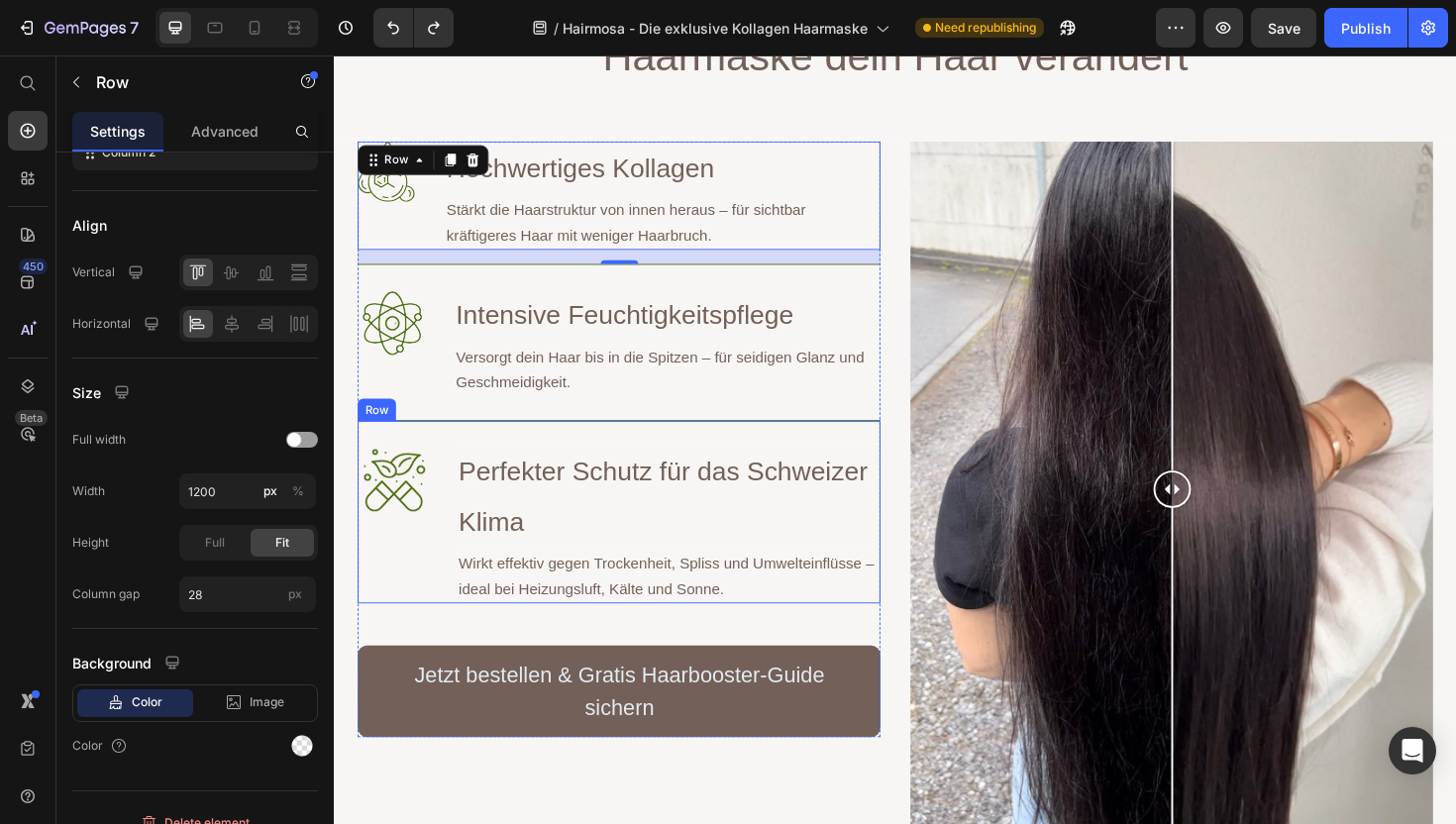 click on "Image" at bounding box center [397, 552] 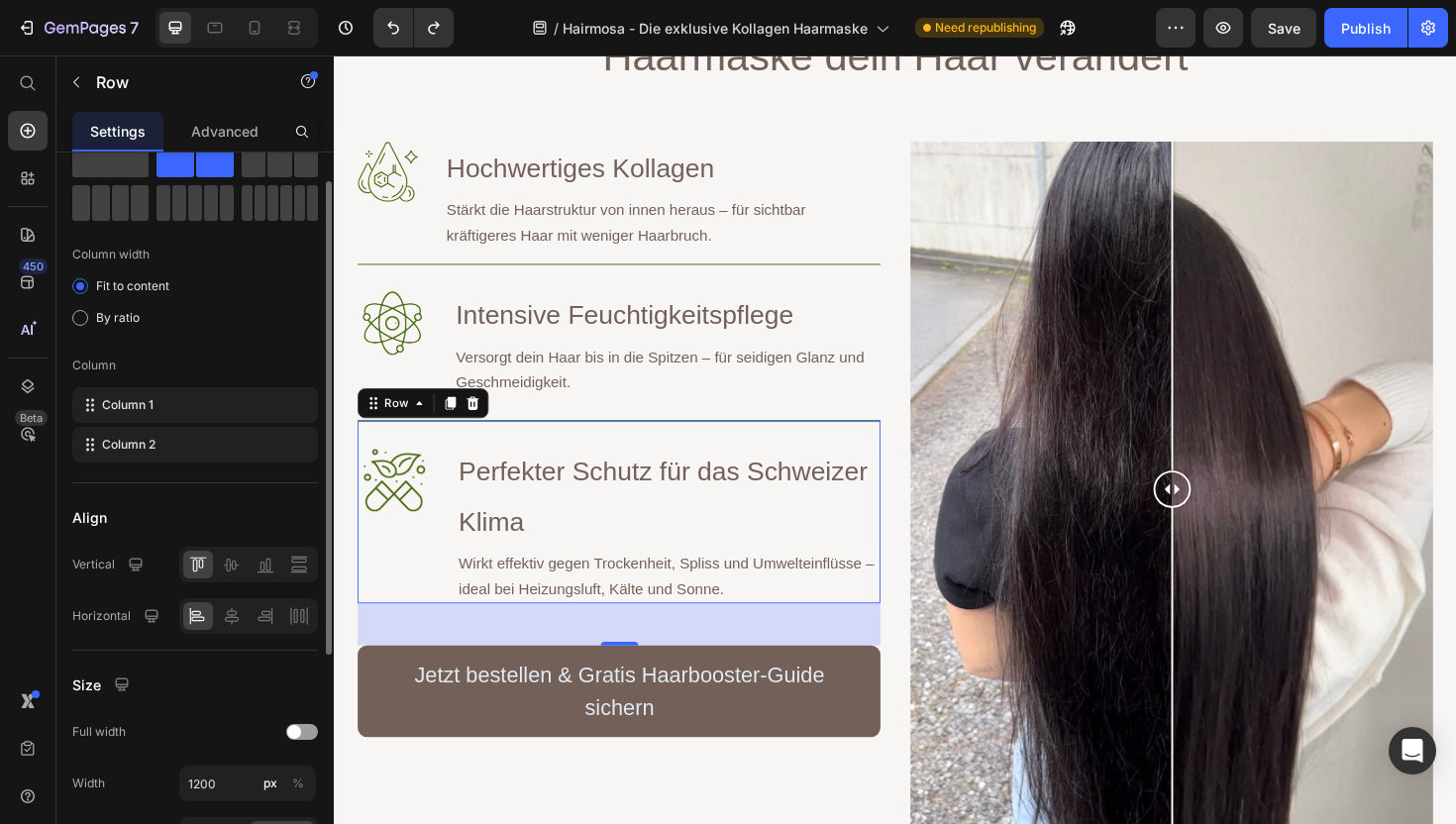 scroll, scrollTop: 0, scrollLeft: 0, axis: both 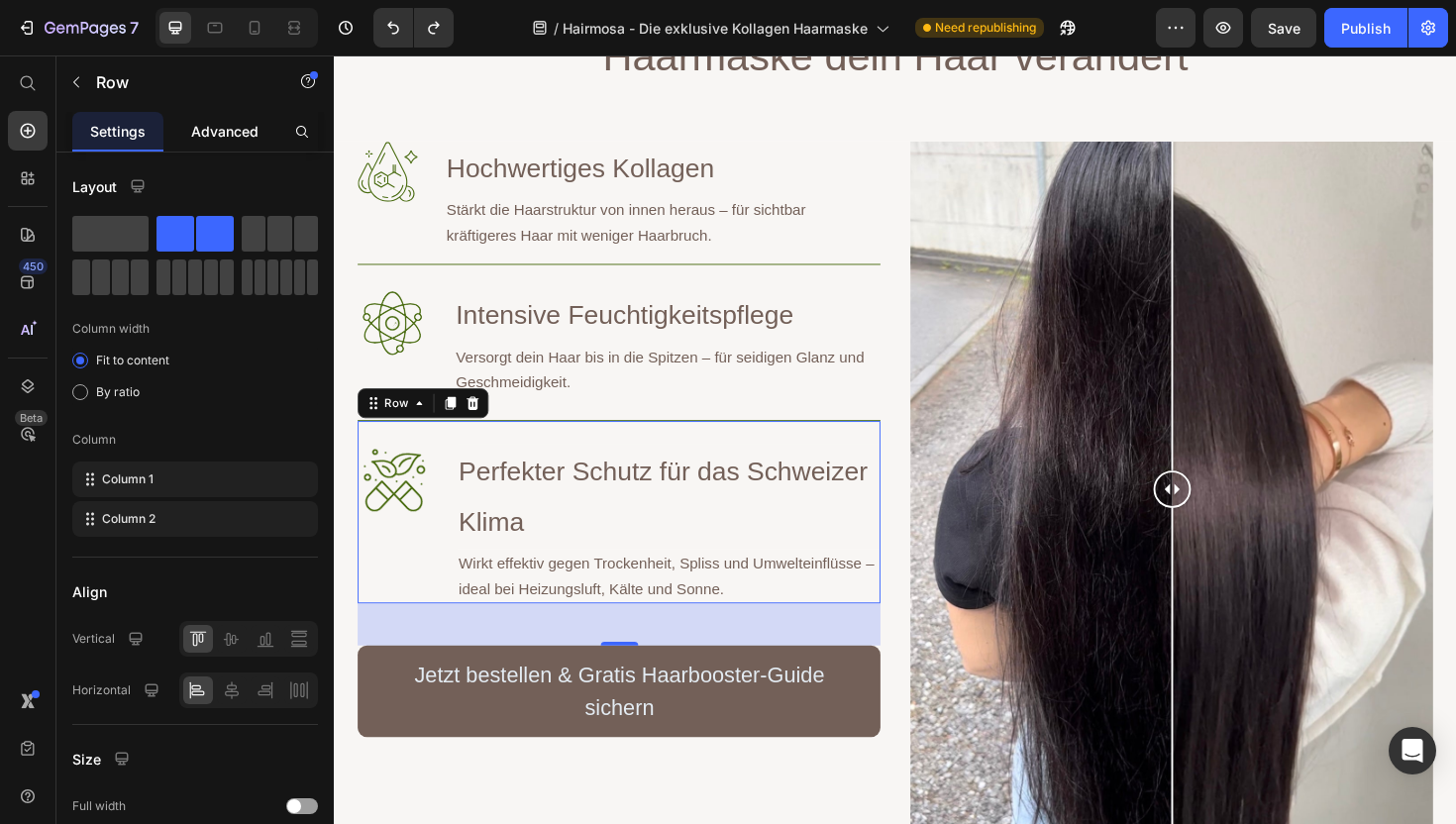 click on "Advanced" at bounding box center [225, 131] 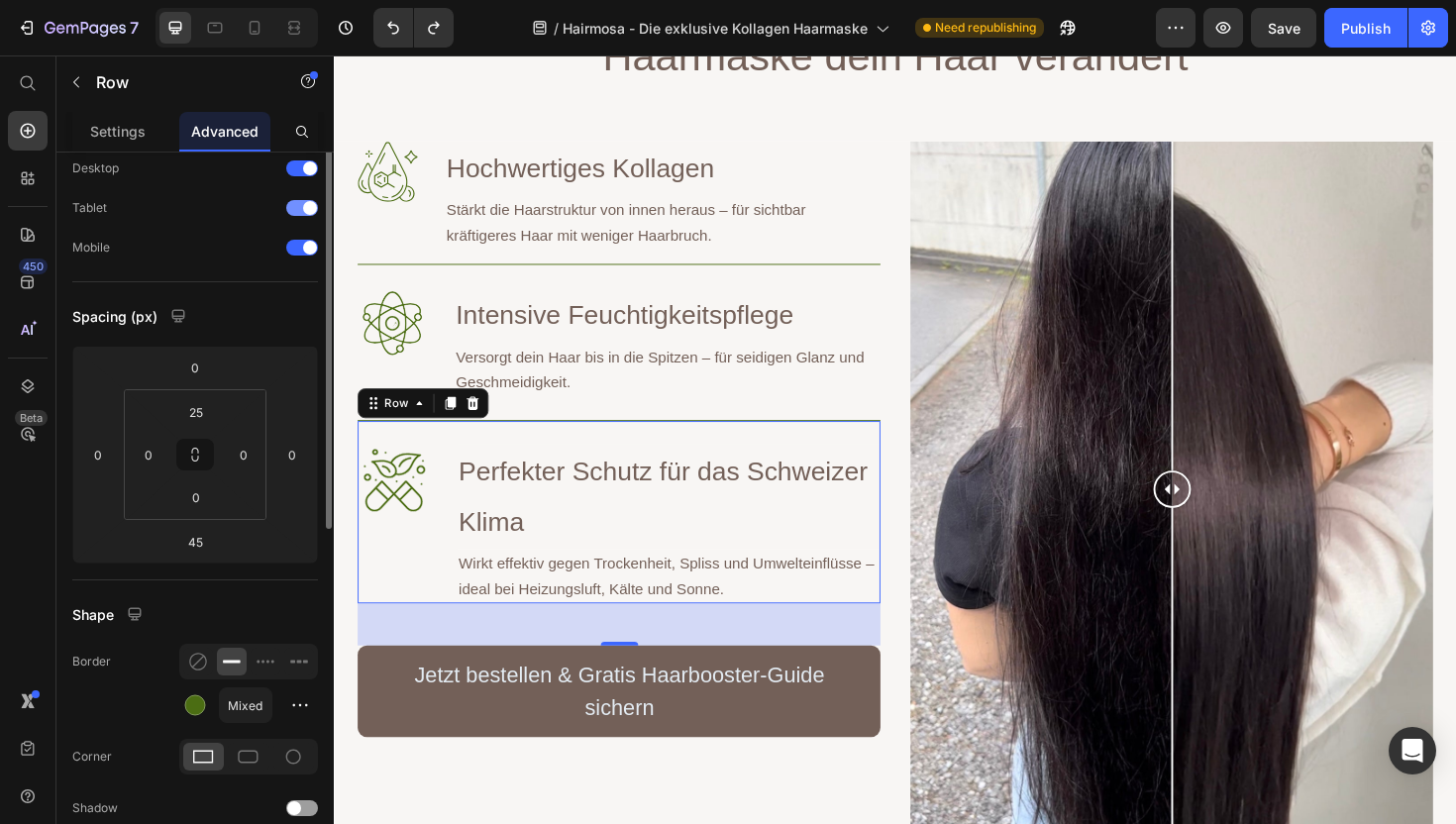 scroll, scrollTop: 68, scrollLeft: 0, axis: vertical 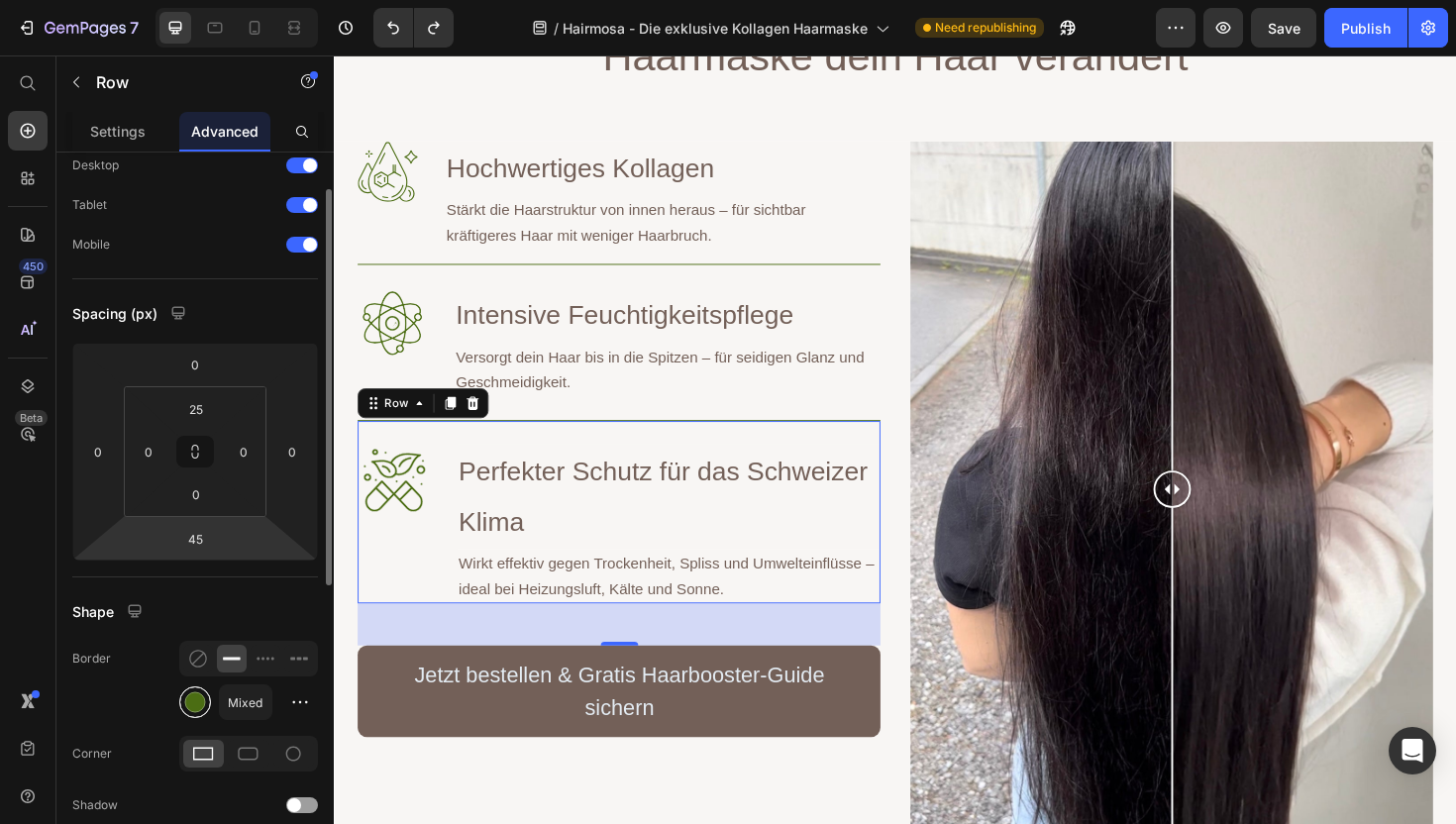 click at bounding box center [195, 702] 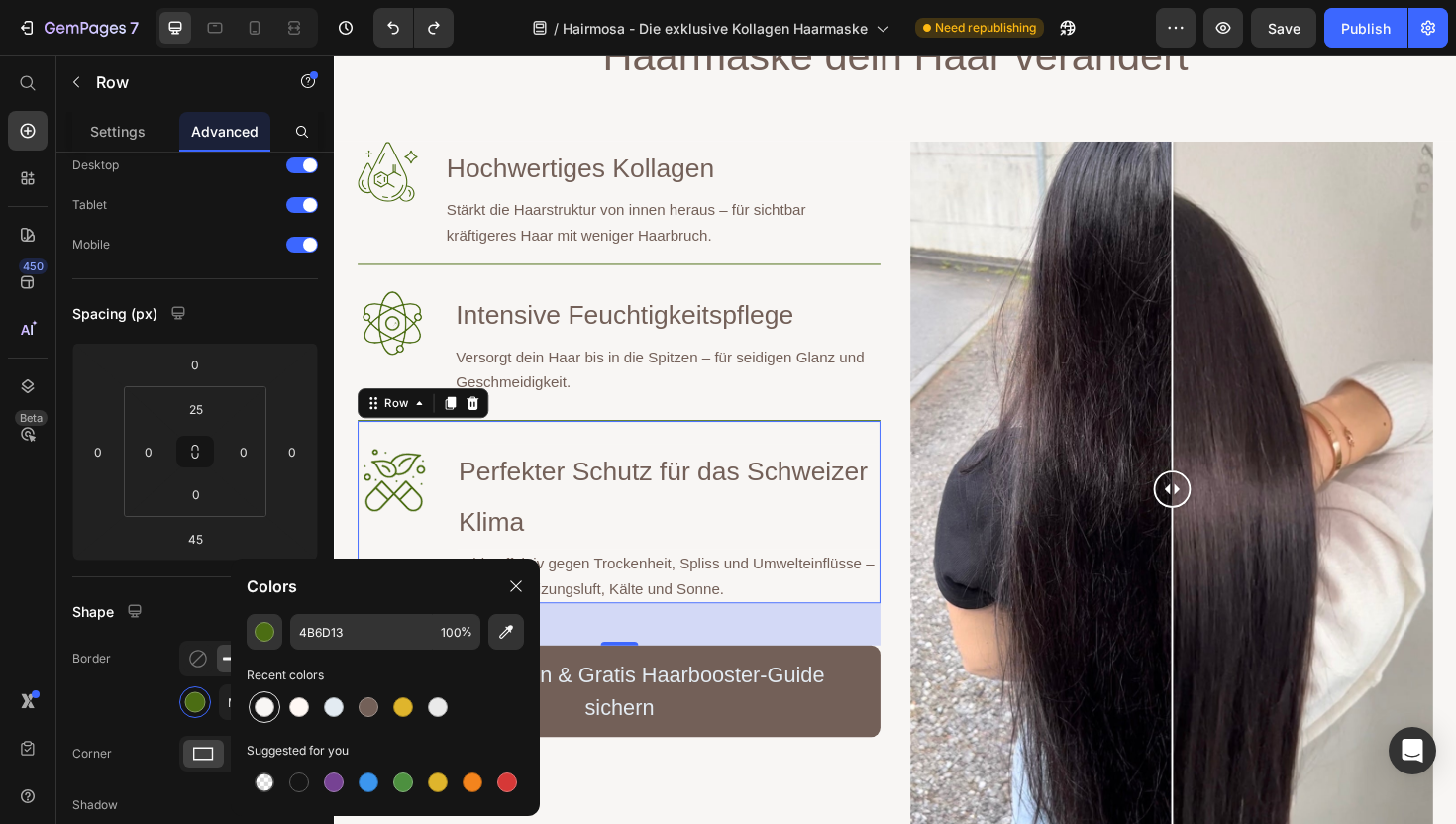 click at bounding box center [264, 707] 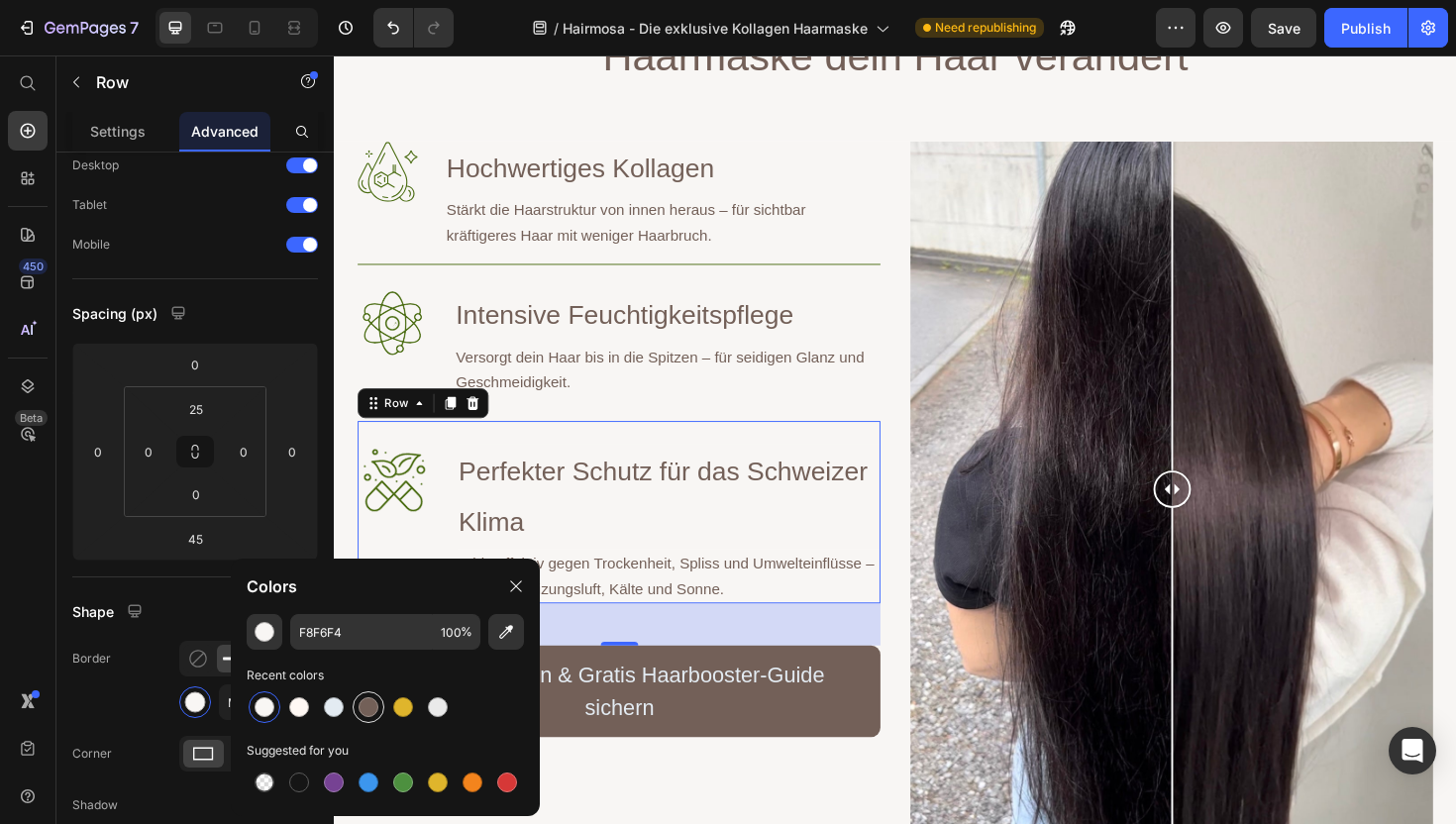 click at bounding box center (368, 707) 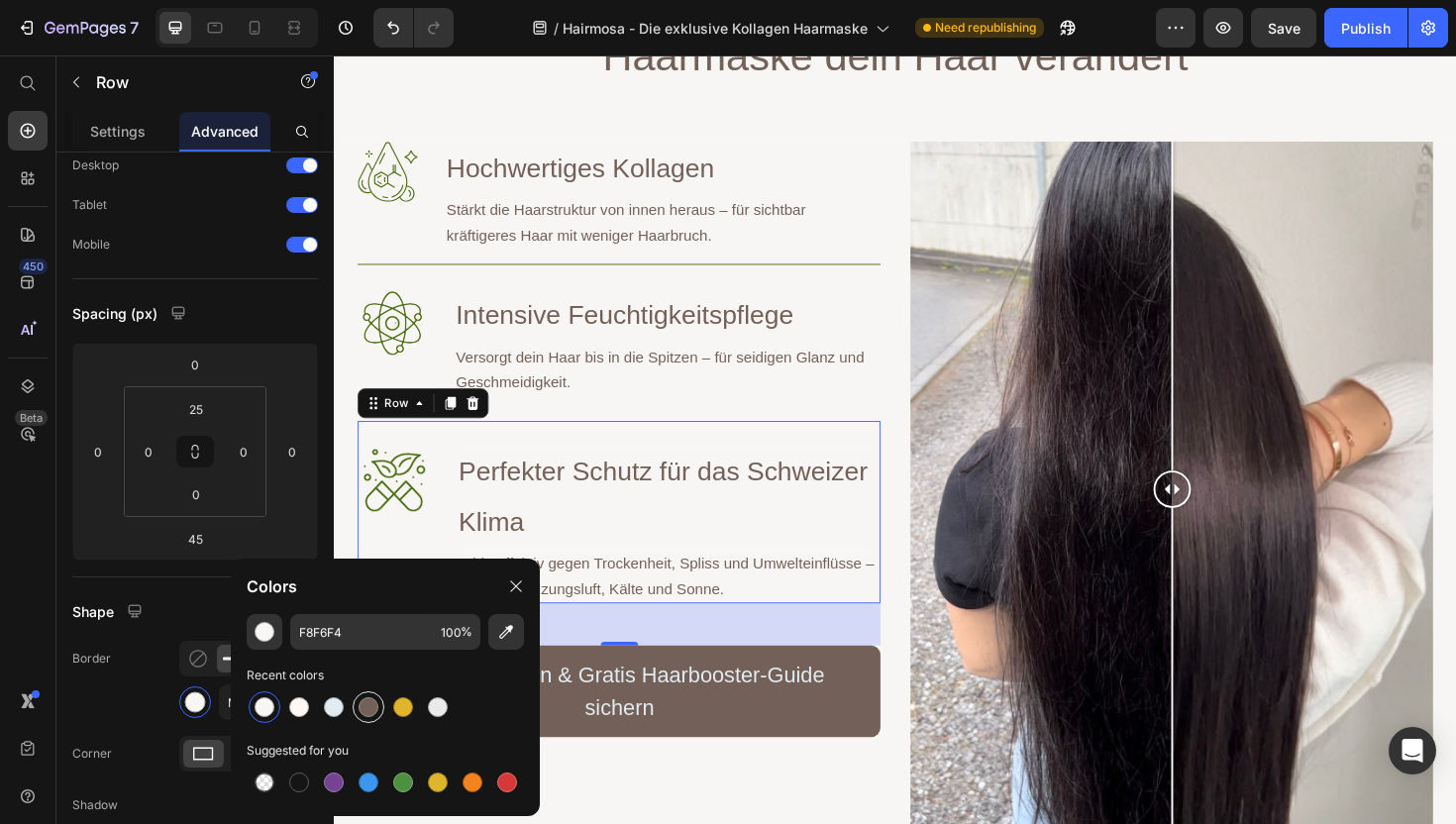 type on "736058" 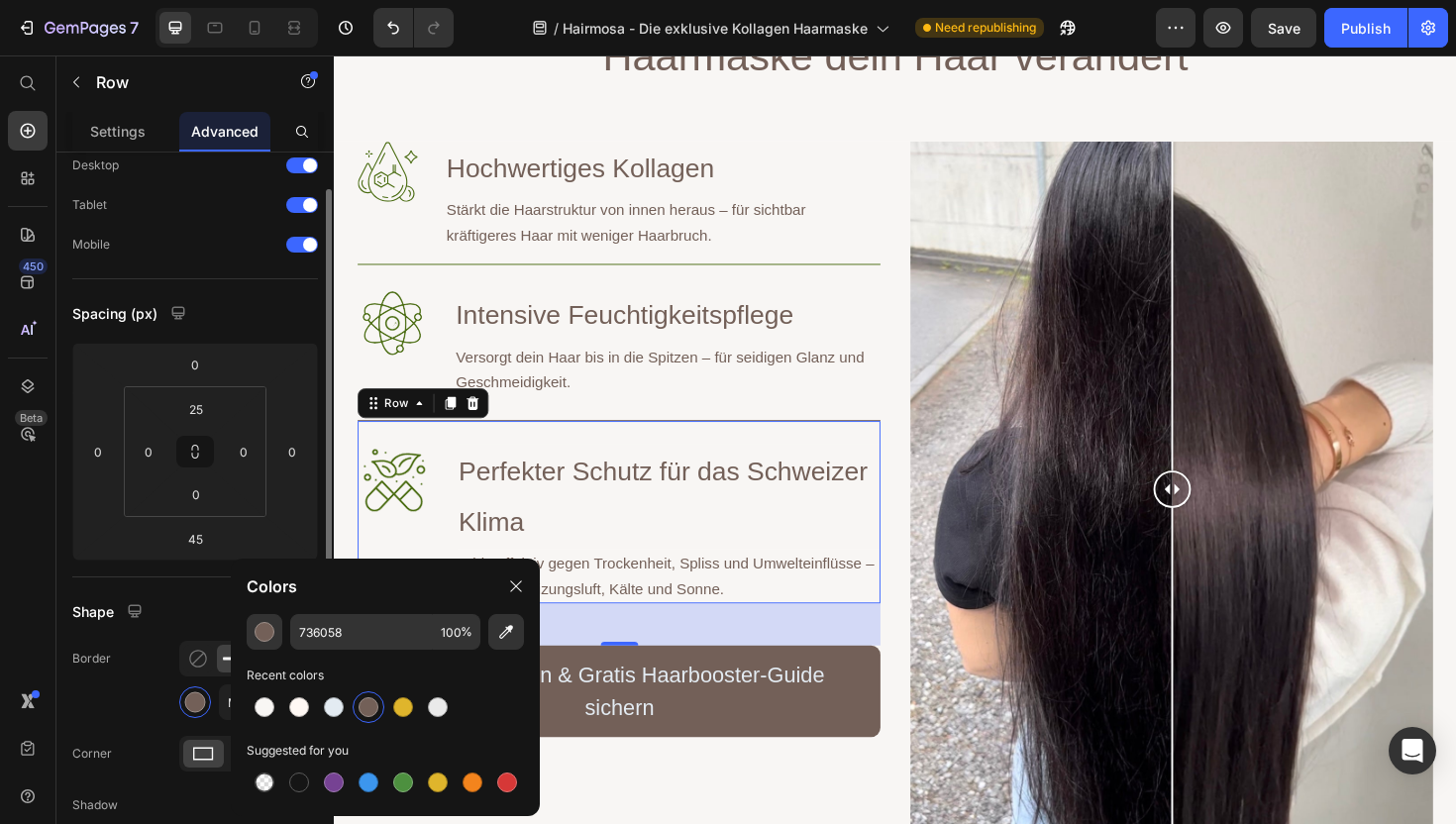 click on "Border Mixed" 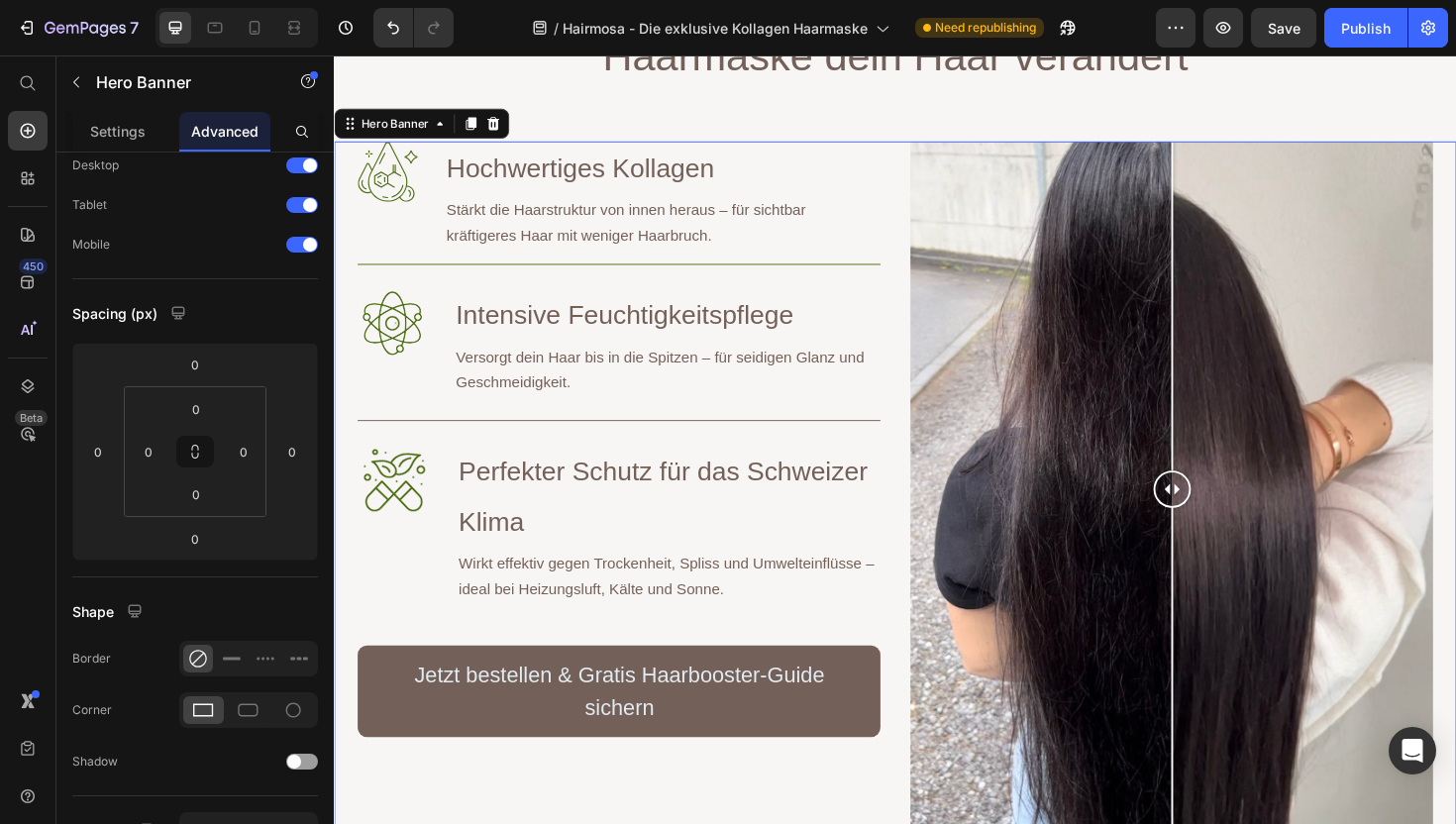 click on "Image Hochwertiges Kollagen Heading Stärkt die Haarstruktur von innen heraus – für sichtbar kräftigeres Haar mit weniger Haarbruch. Text Block Row Image Intensive Feuchtigkeitspflege Heading Versorgt dein Haar bis in die Spitzen – für seidigen Glanz und Geschmeidigkeit. Text Block Row Image Perfekter Schutz für das Schweizer Klima Heading Wirkt effektiv gegen Trockenheit, Spliss und Umwelteinflüsse – ideal bei Heizungsluft, Kälte und Sonne. Text Block Row Jetzt bestellen & Gratis Haarbooster-Guide sichern Button Row" at bounding box center (635, 632) 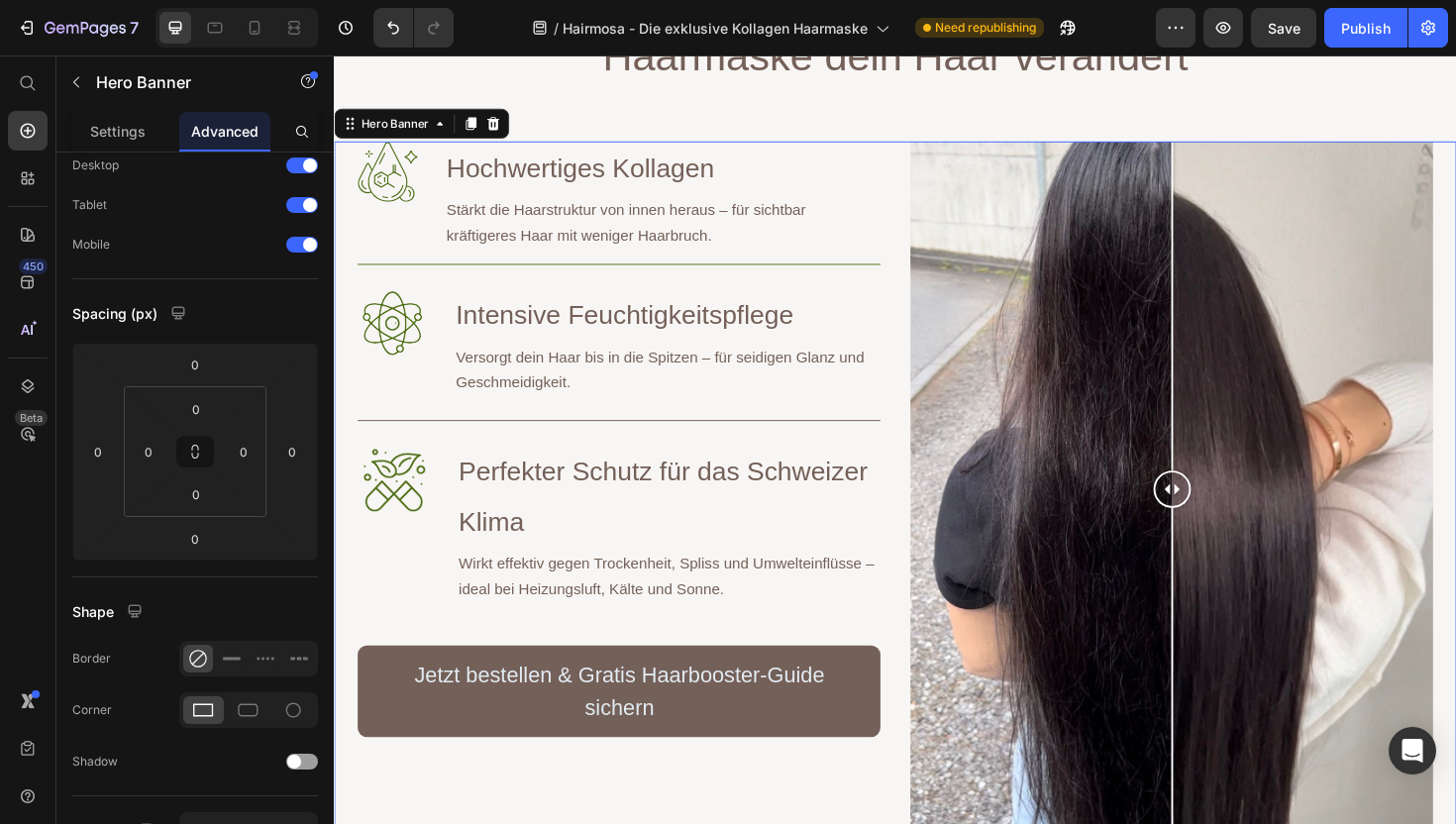 scroll, scrollTop: 0, scrollLeft: 0, axis: both 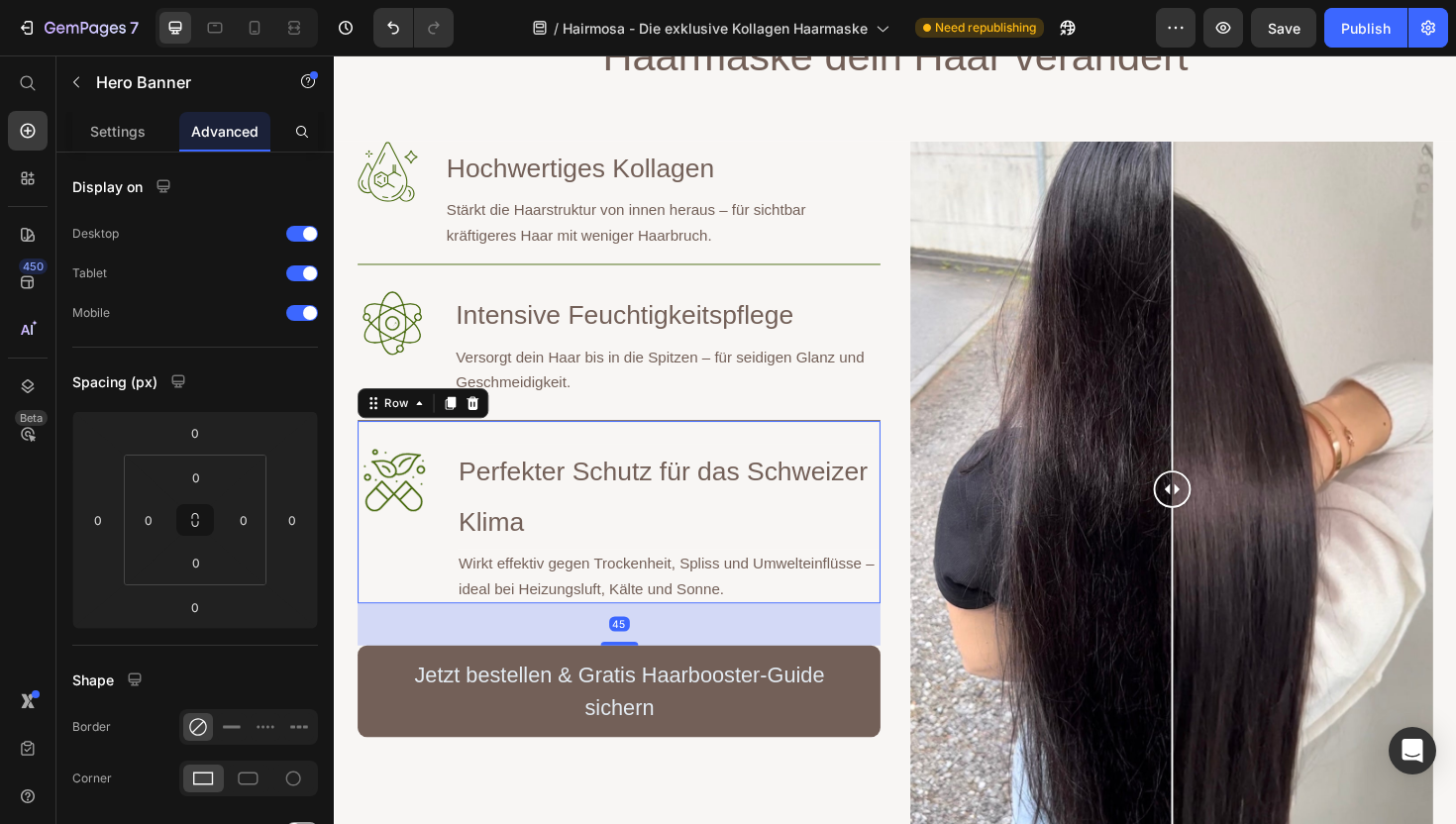 click on "Image Perfekter Schutz für das Schweizer Klima Heading Wirkt effektiv gegen Trockenheit, Spliss und Umwelteinflüsse – ideal bei Heizungsluft, Kälte und Sonne. Text Block Row   45" at bounding box center (635, 539) 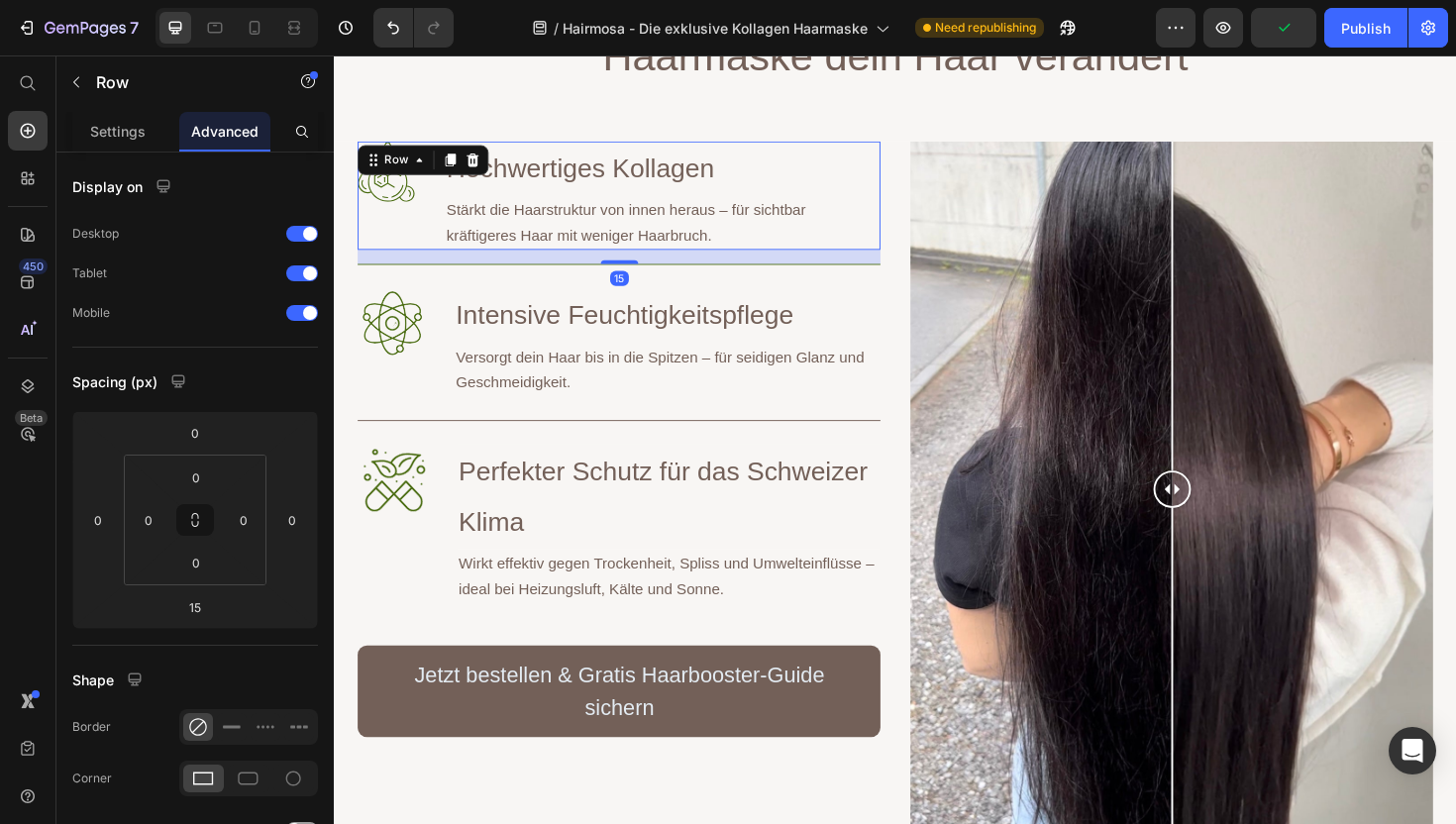 click on "Image Hochwertiges Kollagen Heading Stärkt die Haarstruktur von innen heraus – für sichtbar kräftigeres Haar mit weniger Haarbruch. Text Block Row   15" at bounding box center [635, 204] 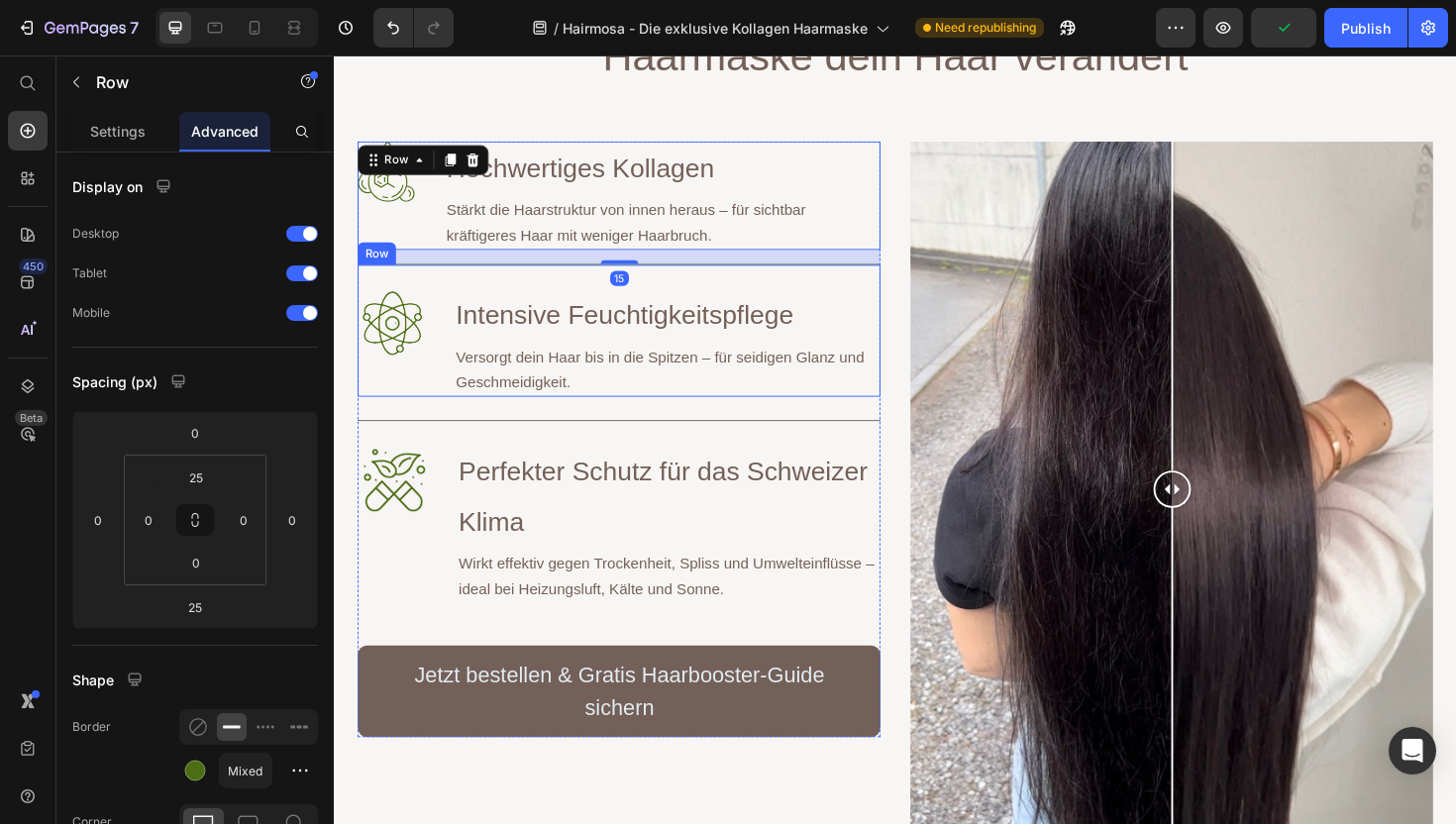 click on "Image Intensive Feuchtigkeitspflege Heading Versorgt dein Haar bis in die Spitzen – für seidigen Glanz und Geschmeidigkeit. Text Block Row" at bounding box center (635, 347) 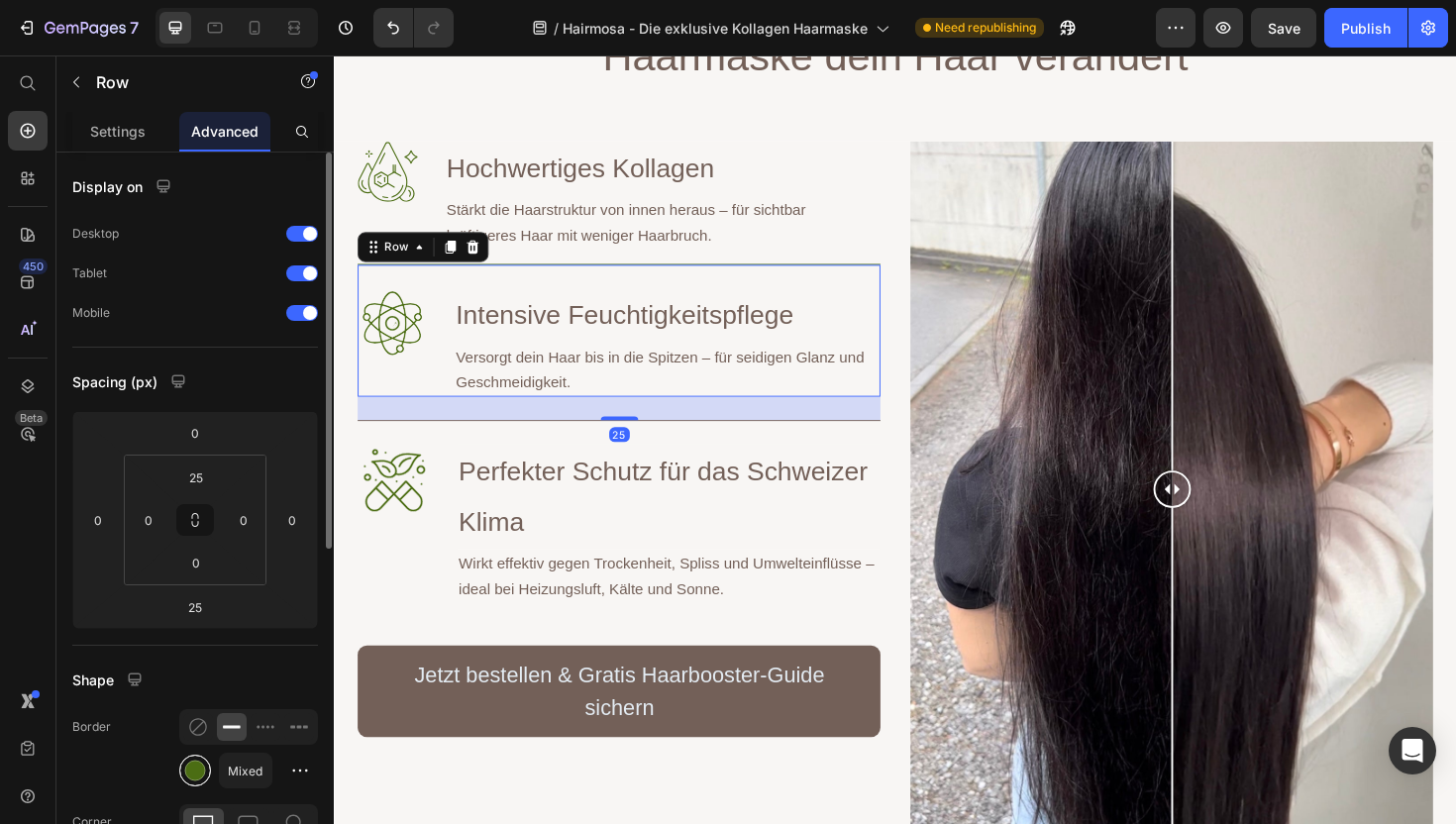 click at bounding box center (195, 771) 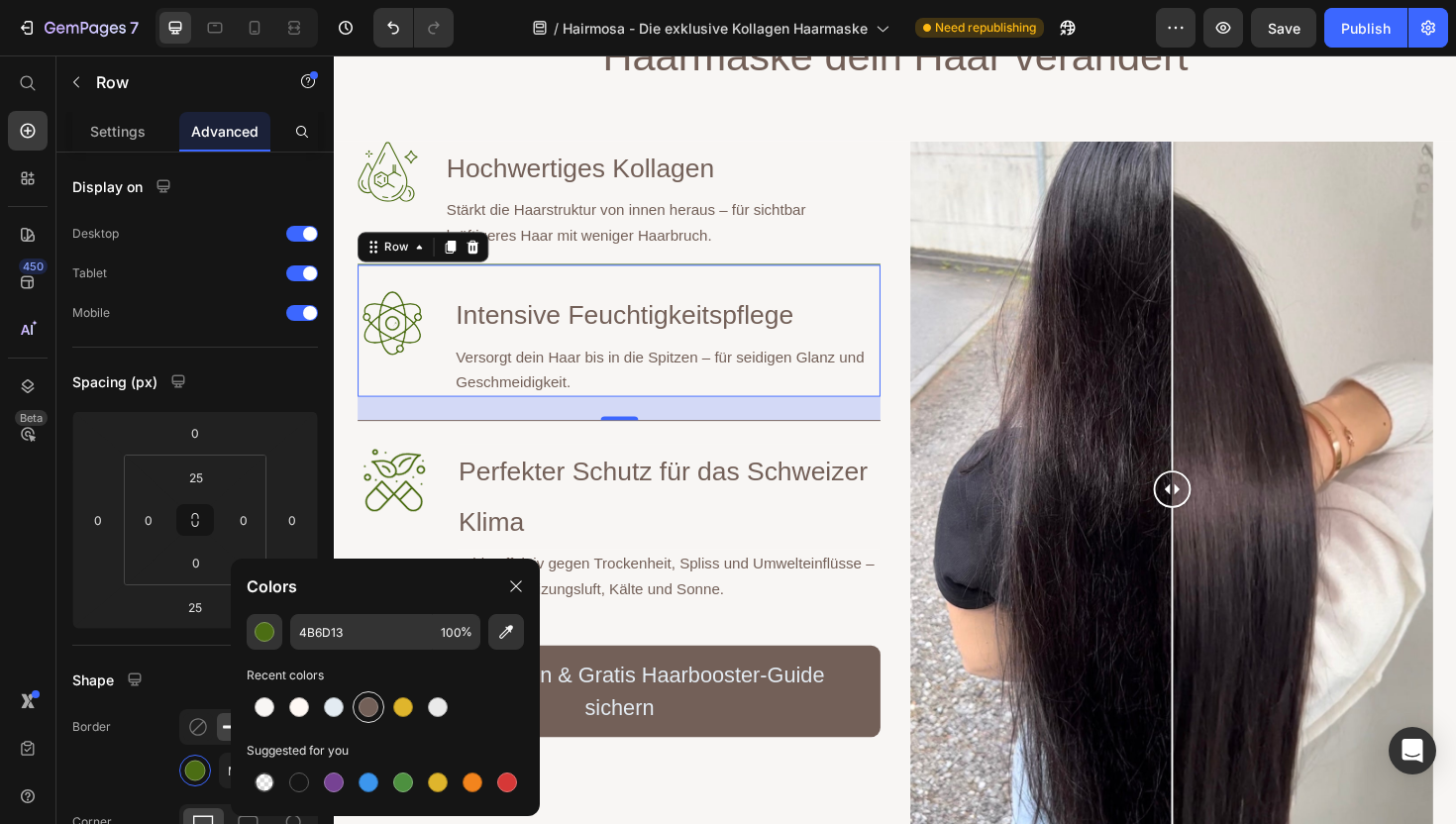 click at bounding box center [368, 707] 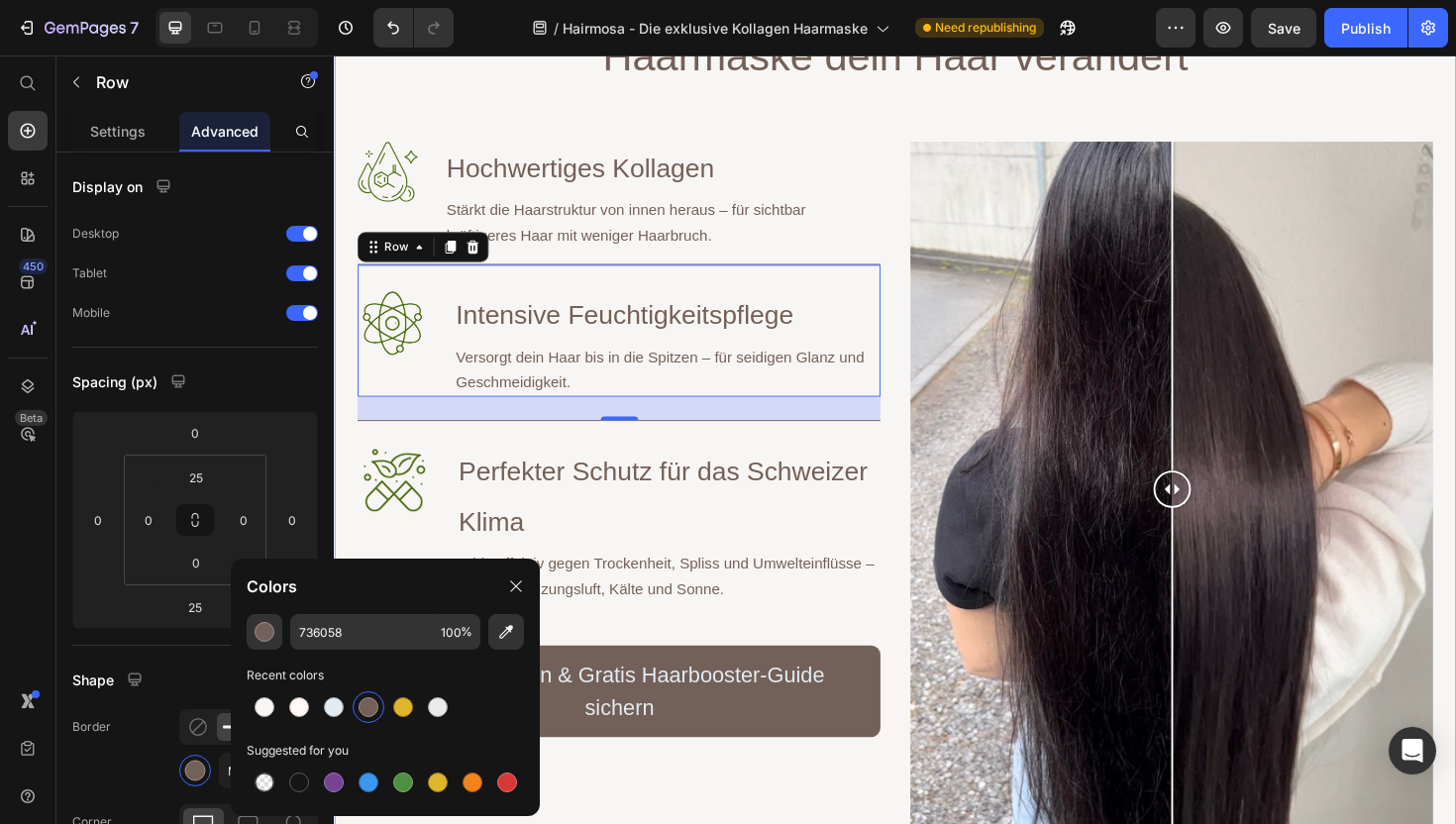 click on "Image Image Image Image Image Image Warum die Hairmosa™ Kollagen-Haarmaske dein Haar verändert Heading Row Image Hochwertiges Kollagen Heading Stärkt die Haarstruktur von innen heraus – für sichtbar kräftigeres Haar mit weniger Haarbruch. Text Block Row Image Intensive Feuchtigkeitspflege Heading Versorgt dein Haar bis in die Spitzen – für seidigen Glanz und Geschmeidigkeit. Text Block Row   25 Image Perfekter Schutz für das Schweizer Klima Heading Wirkt effektiv gegen Trockenheit, Spliss und Umwelteinflüsse – ideal bei Heizungsluft, Kälte und Sonne. Text Block Row Jetzt bestellen & Gratis Haarbooster-Guide sichern Button Row Image Comparison Hero Banner" at bounding box center [928, 467] 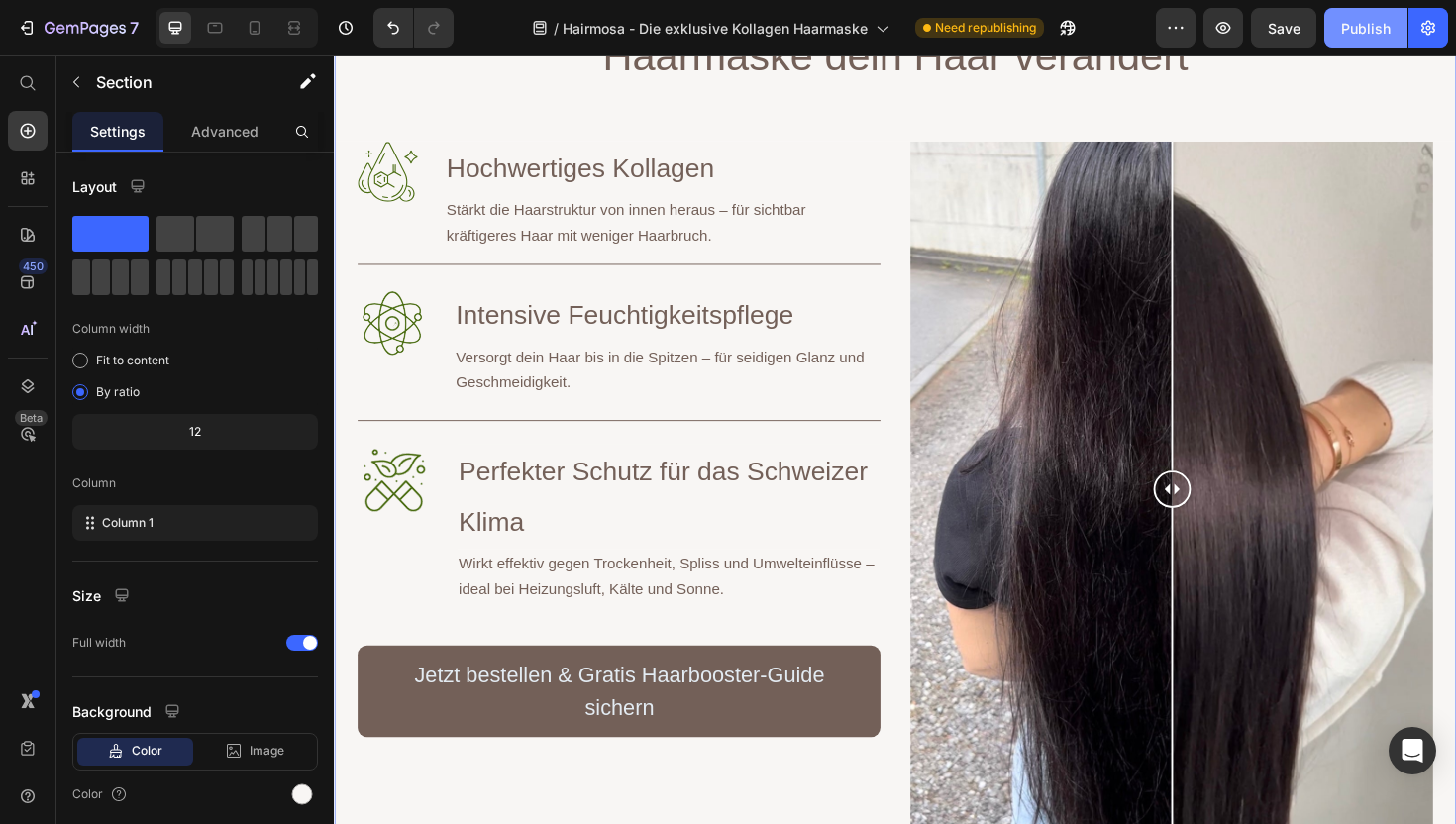 click on "Publish" 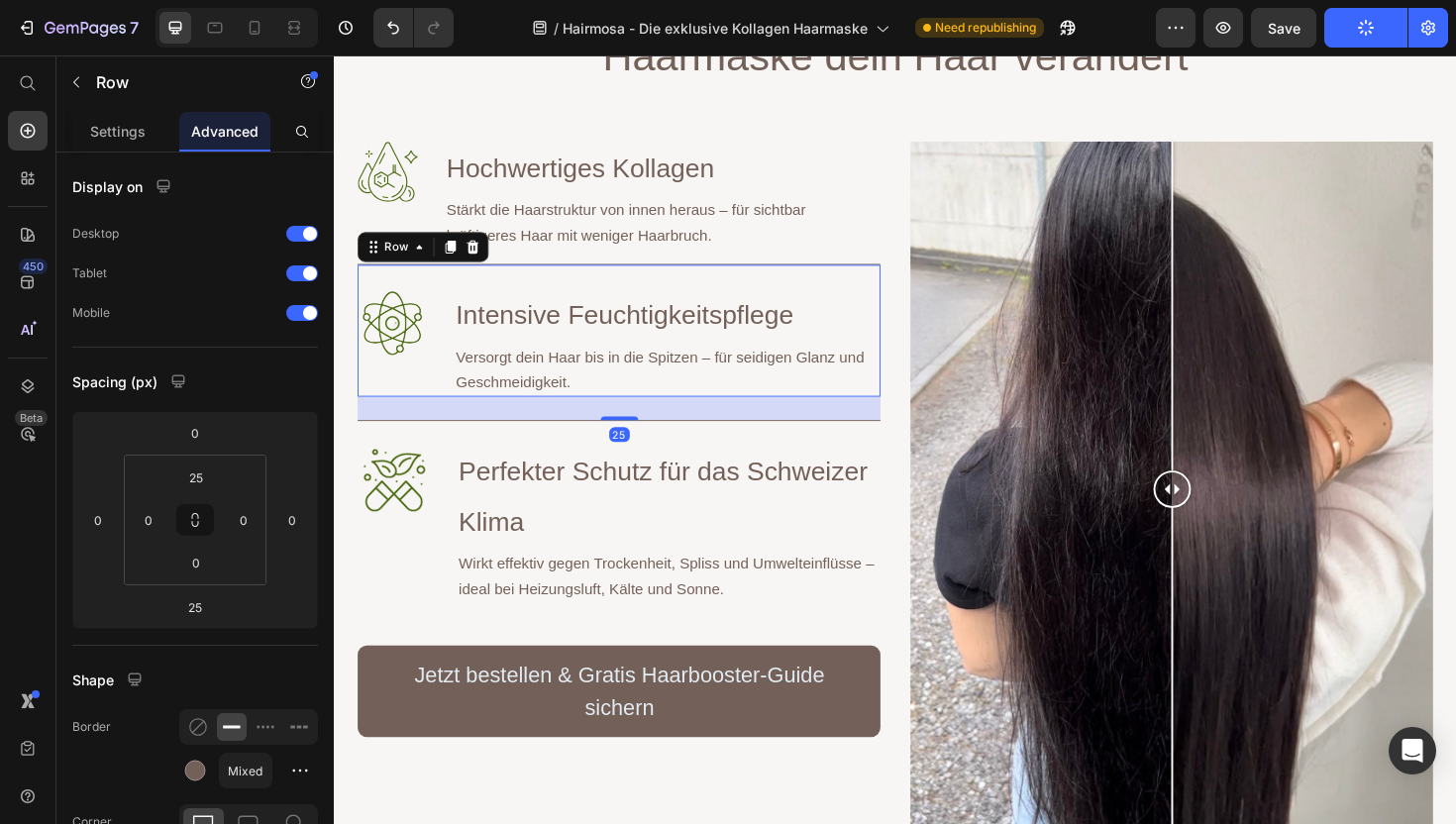 click on "Image" at bounding box center (395, 360) 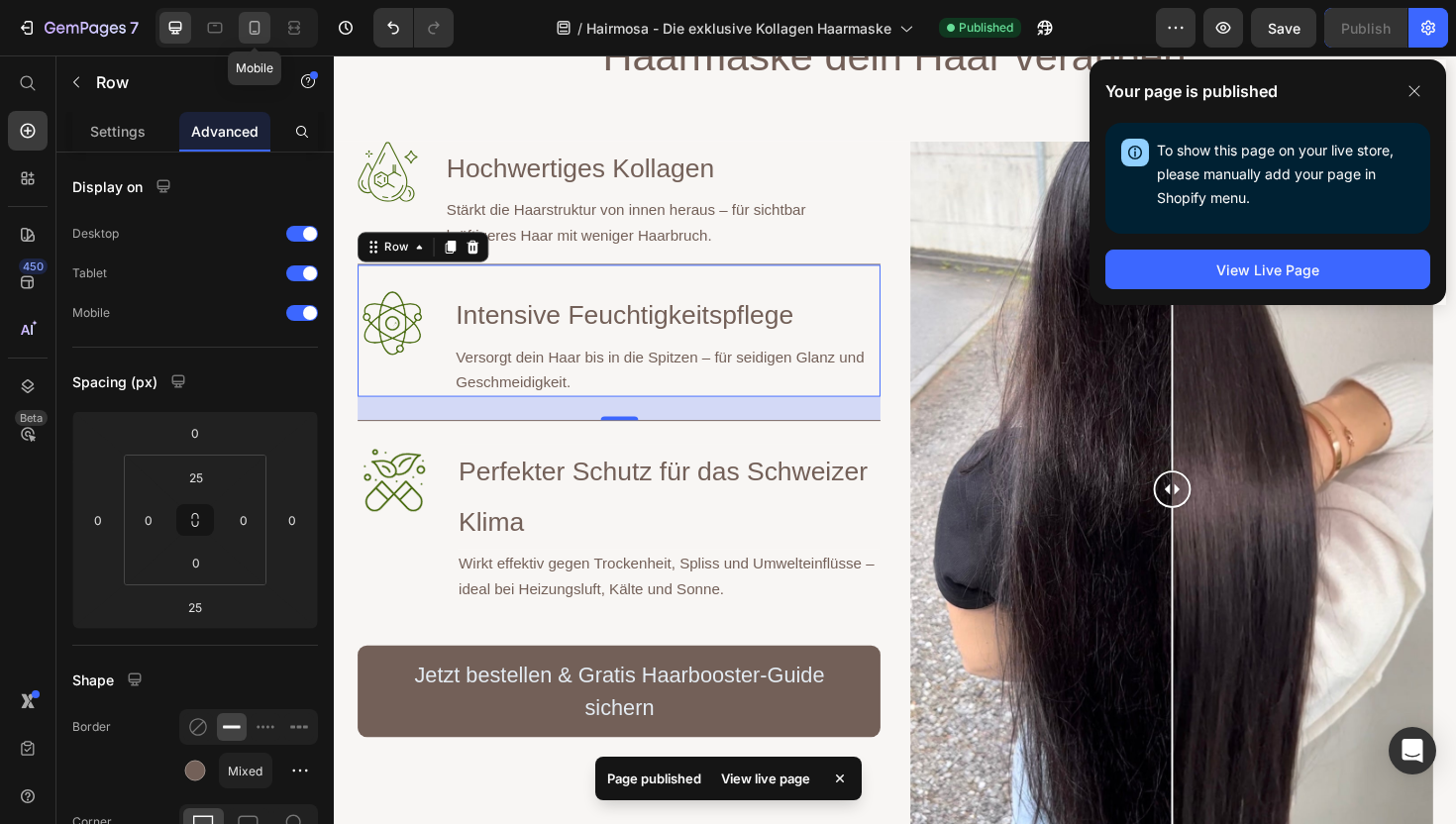 click 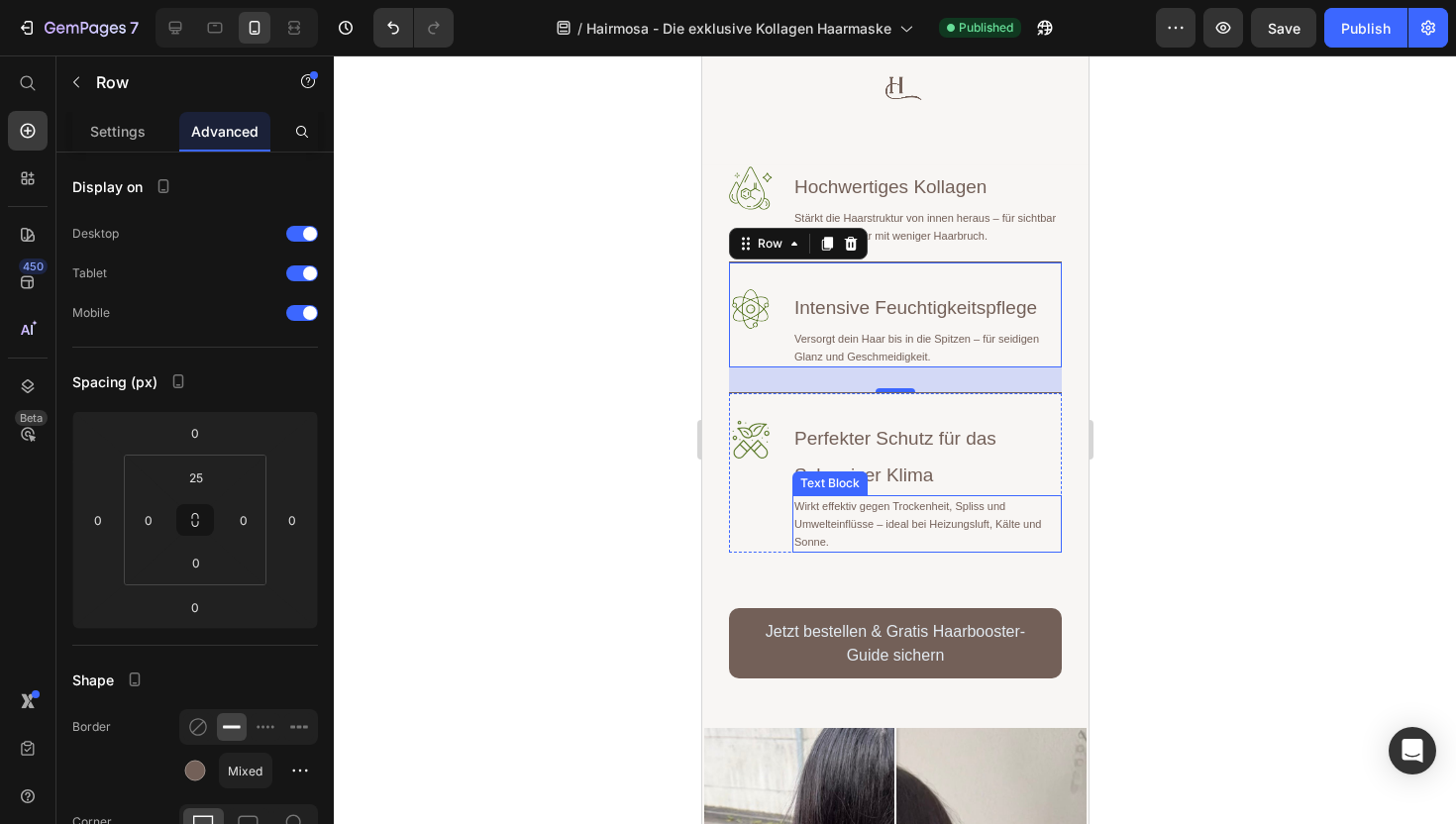 scroll, scrollTop: 2186, scrollLeft: 0, axis: vertical 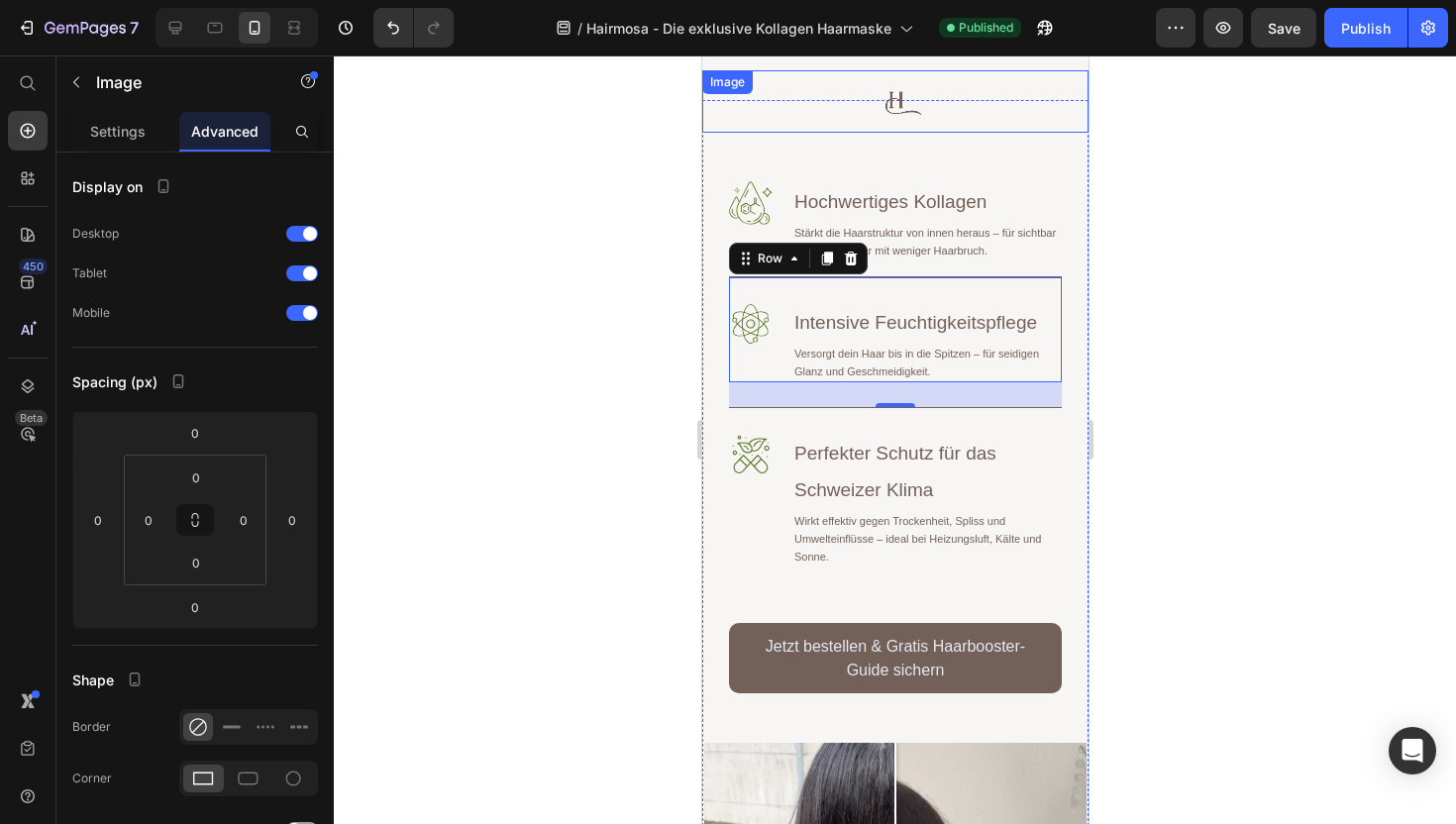 click at bounding box center (894, 101) 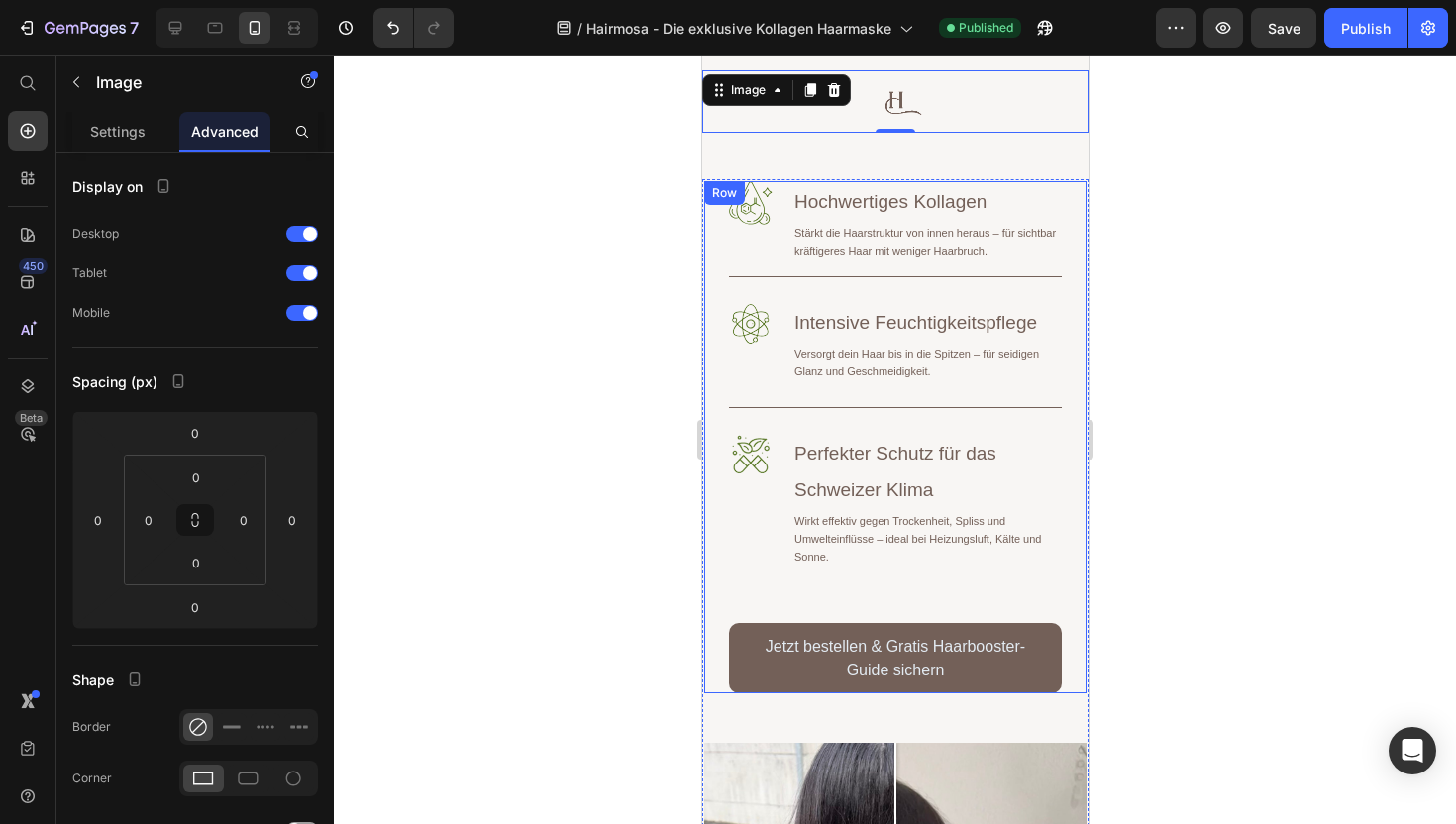 click 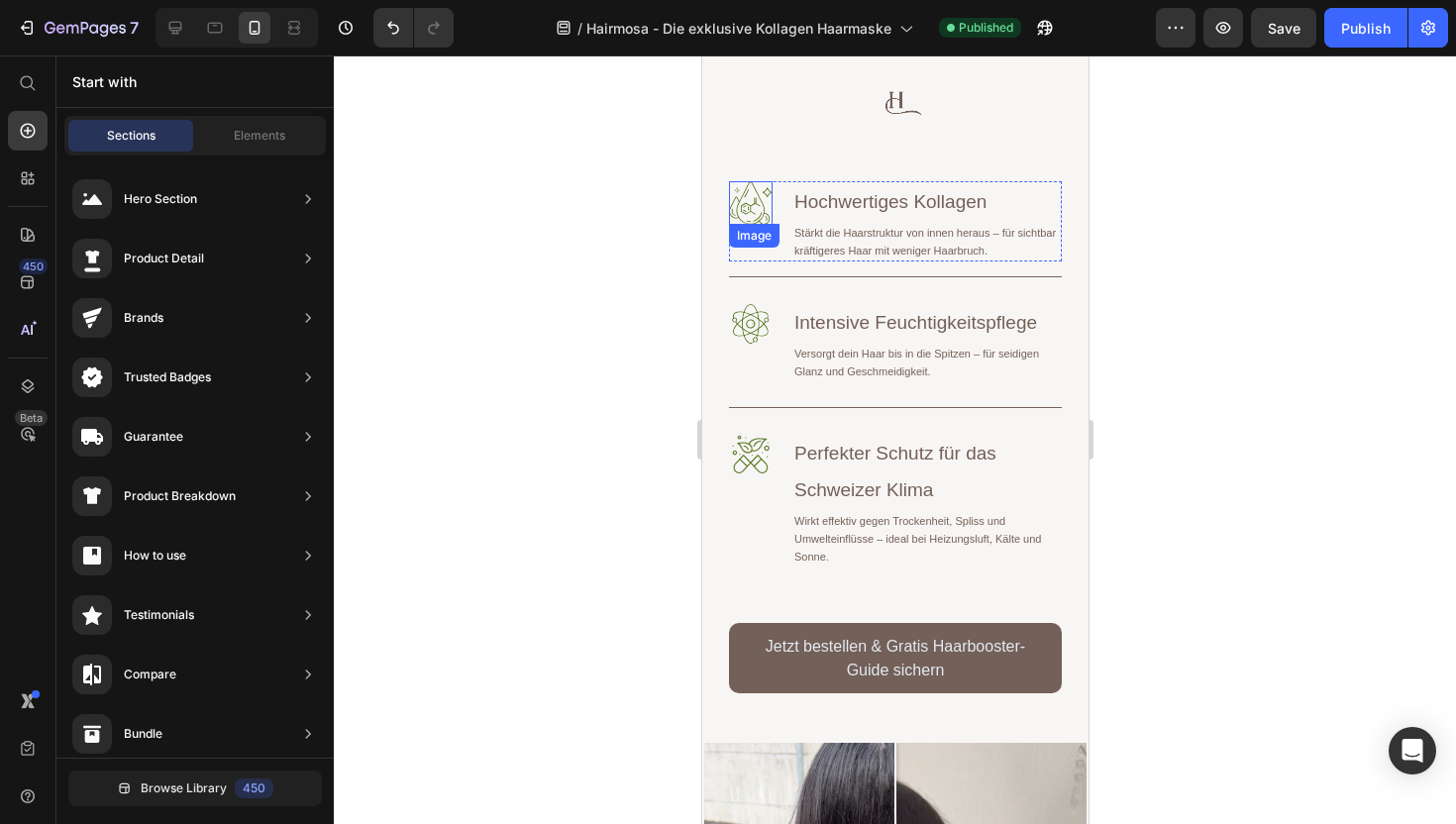 click at bounding box center [750, 203] 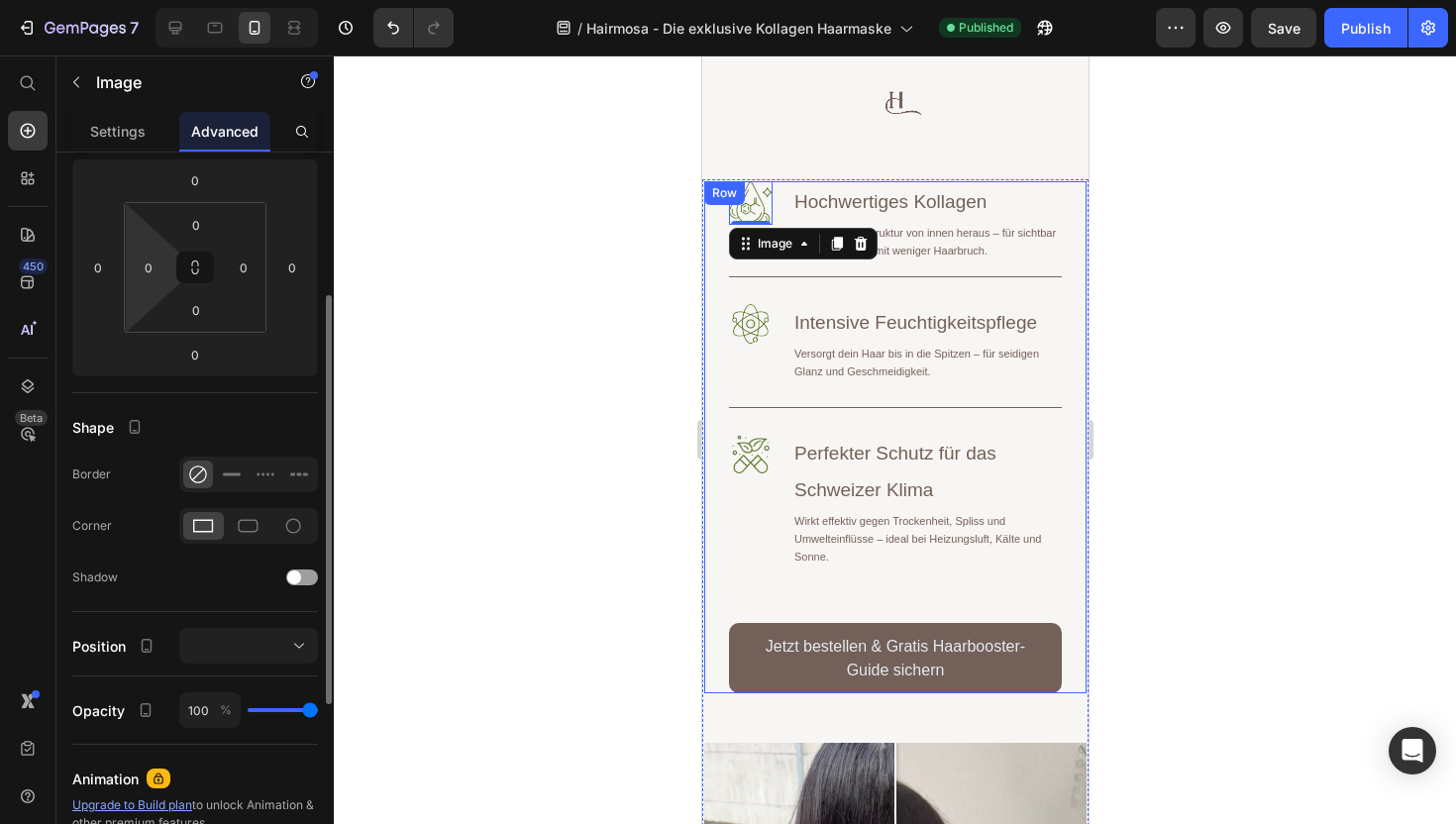 scroll, scrollTop: 0, scrollLeft: 0, axis: both 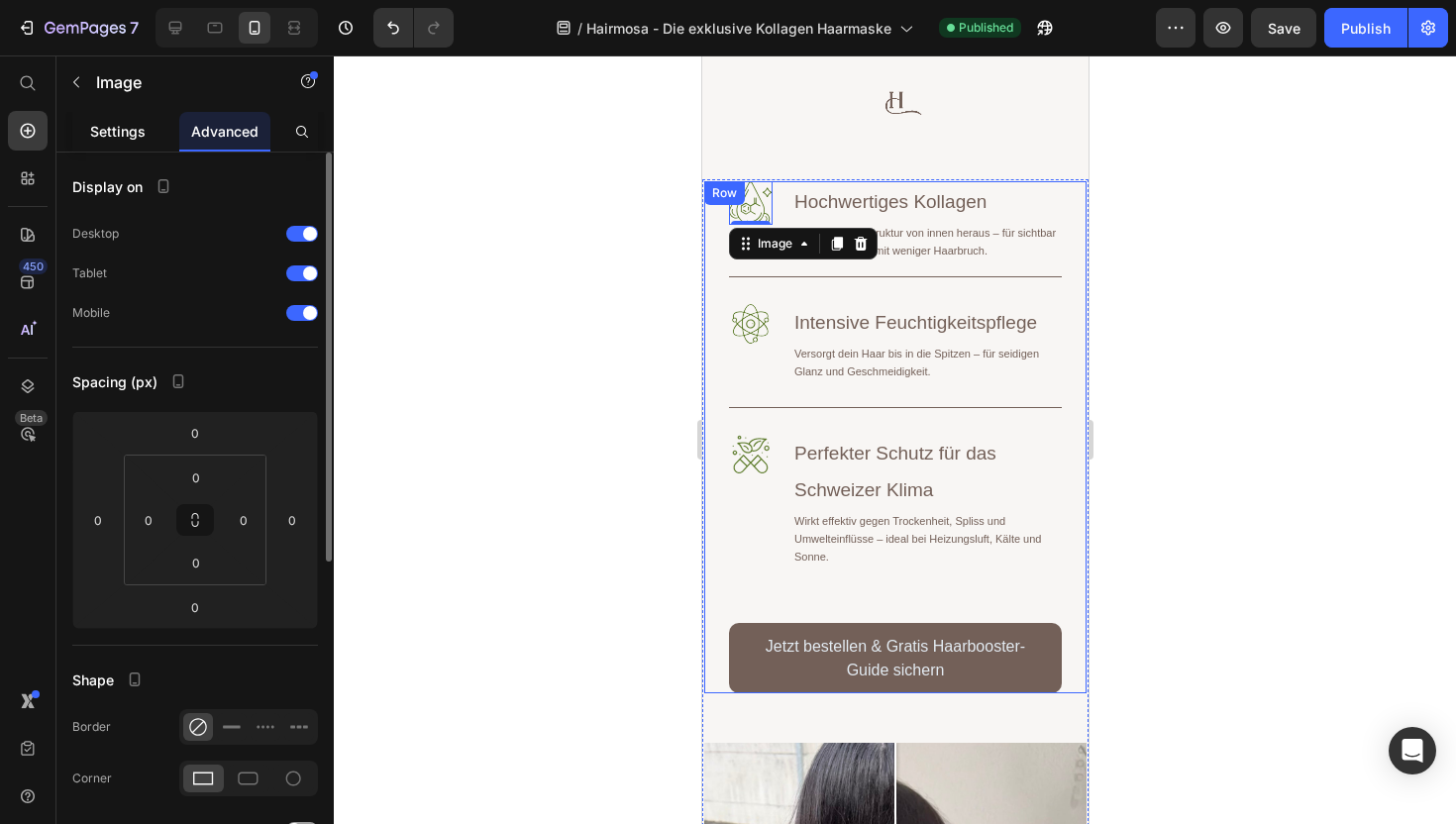 click on "Settings" at bounding box center (118, 131) 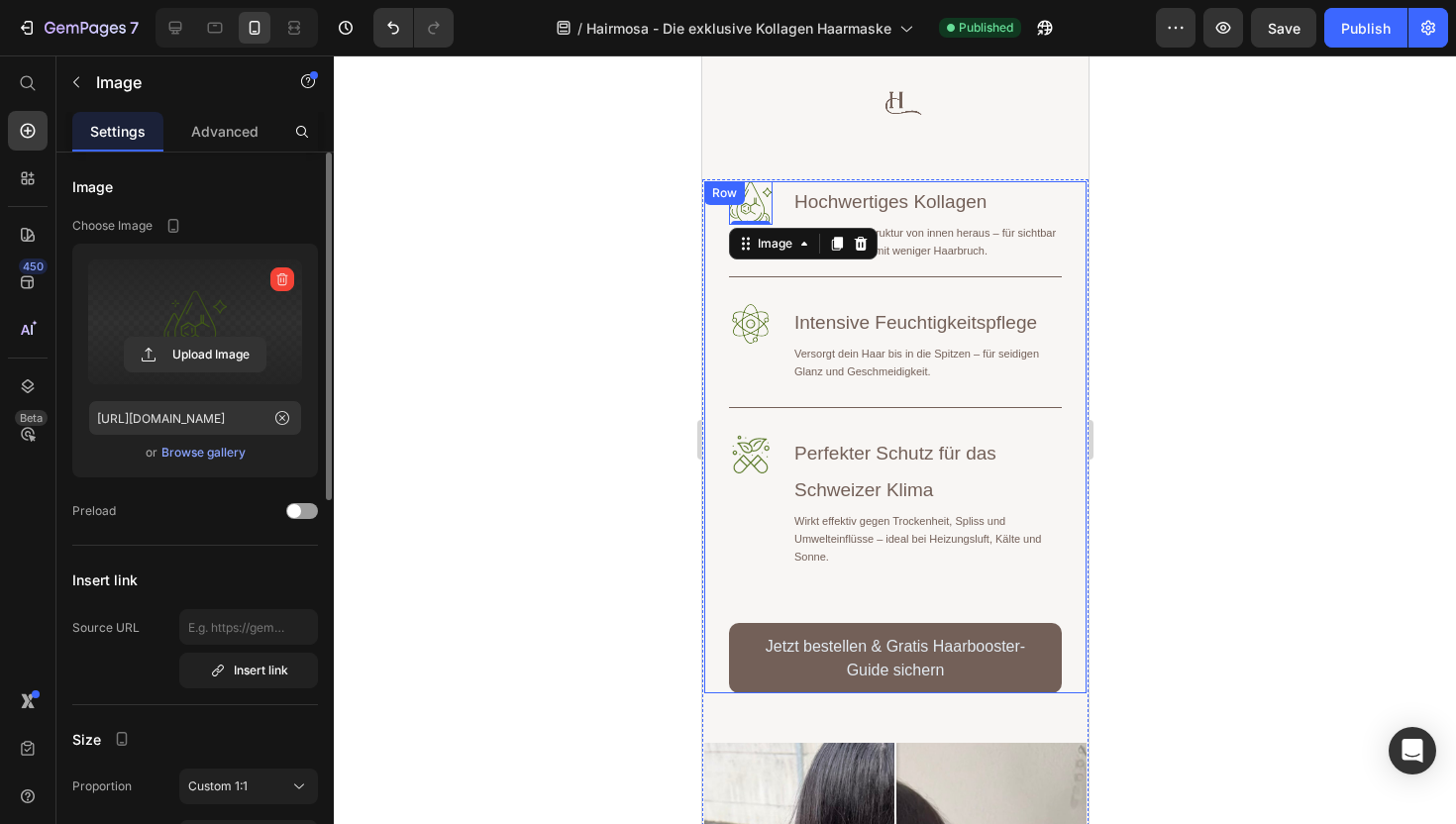 click at bounding box center (195, 322) 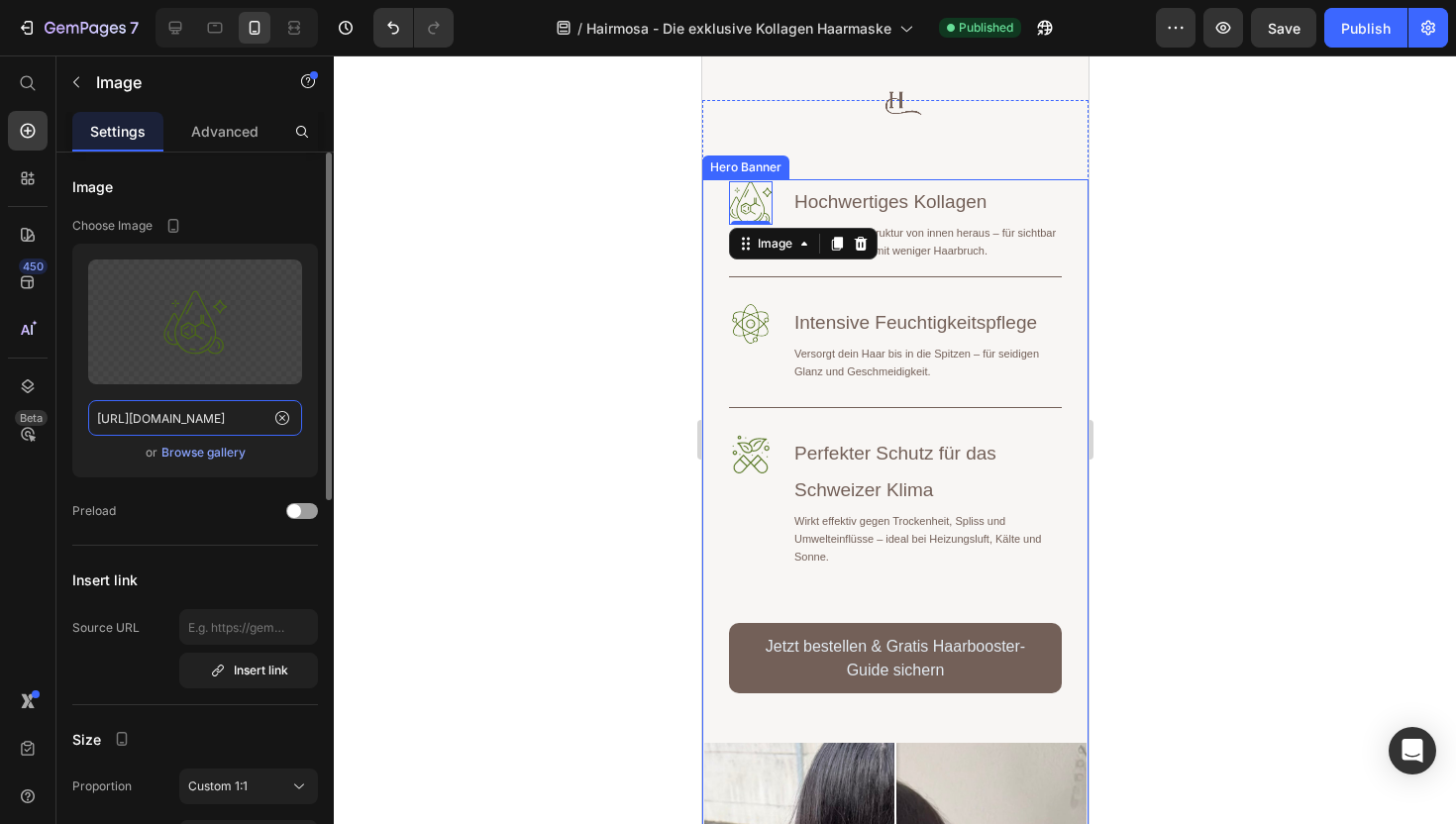 click on "[URL][DOMAIN_NAME]" 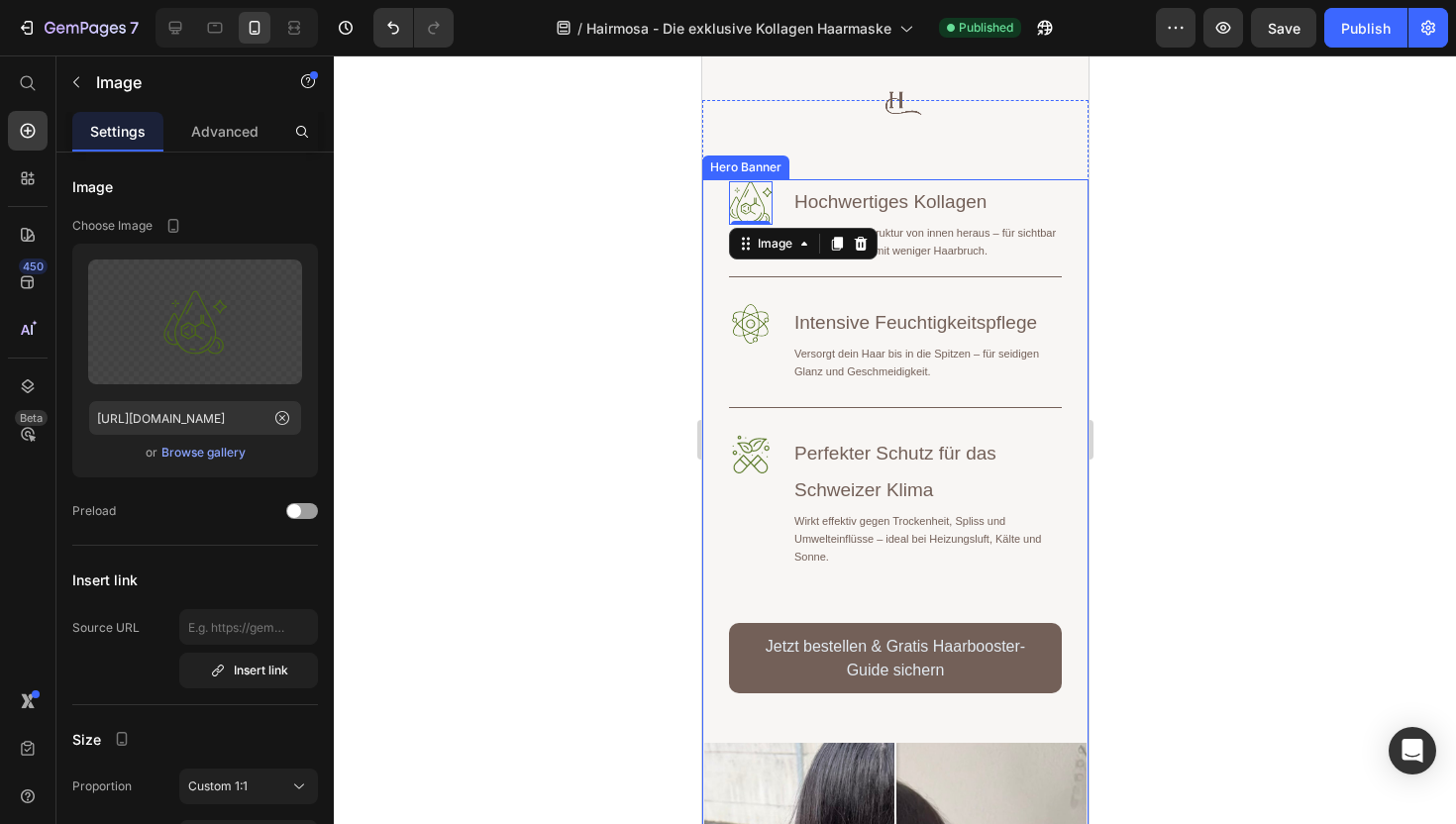 click 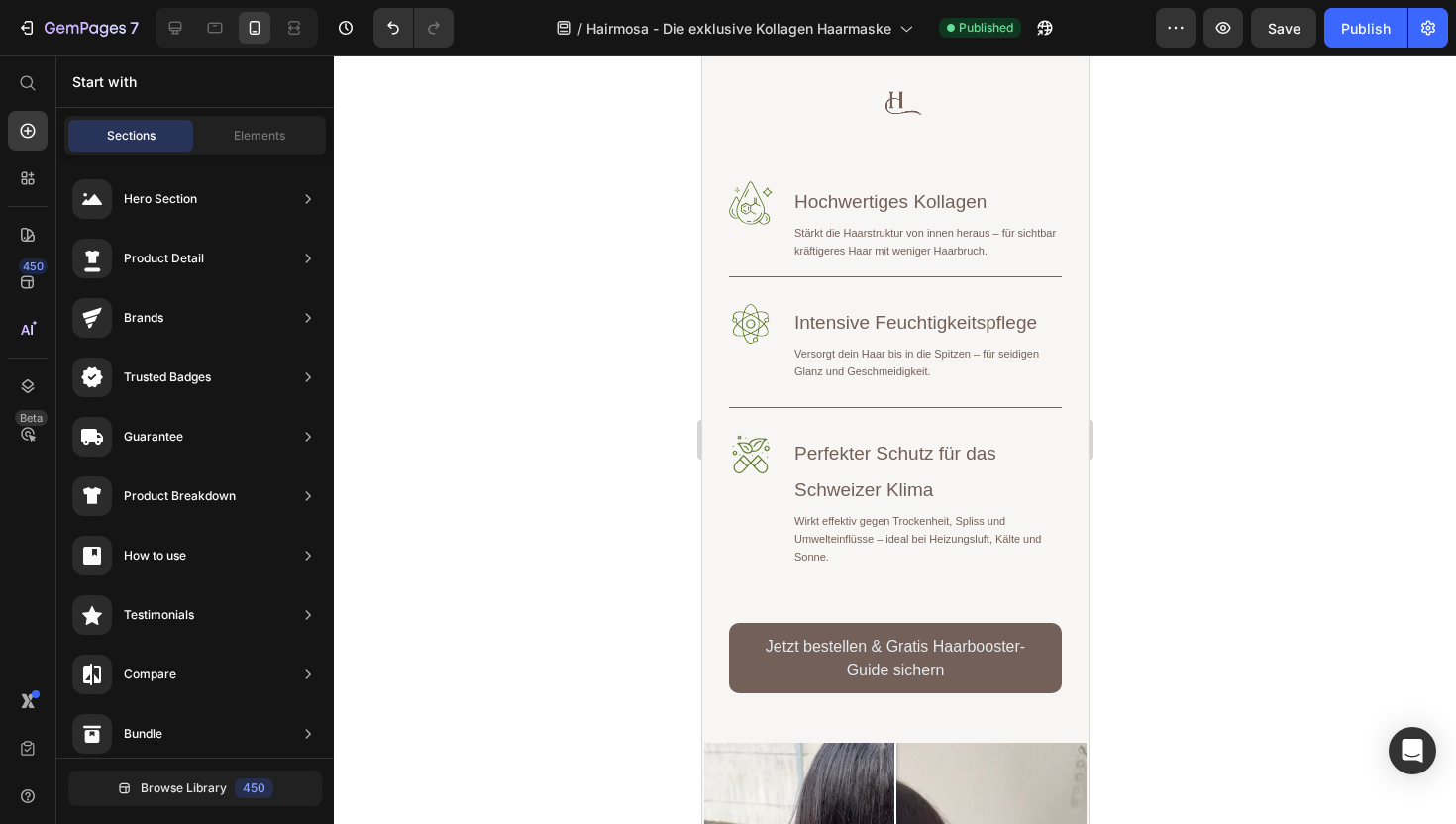 scroll, scrollTop: 230, scrollLeft: 0, axis: vertical 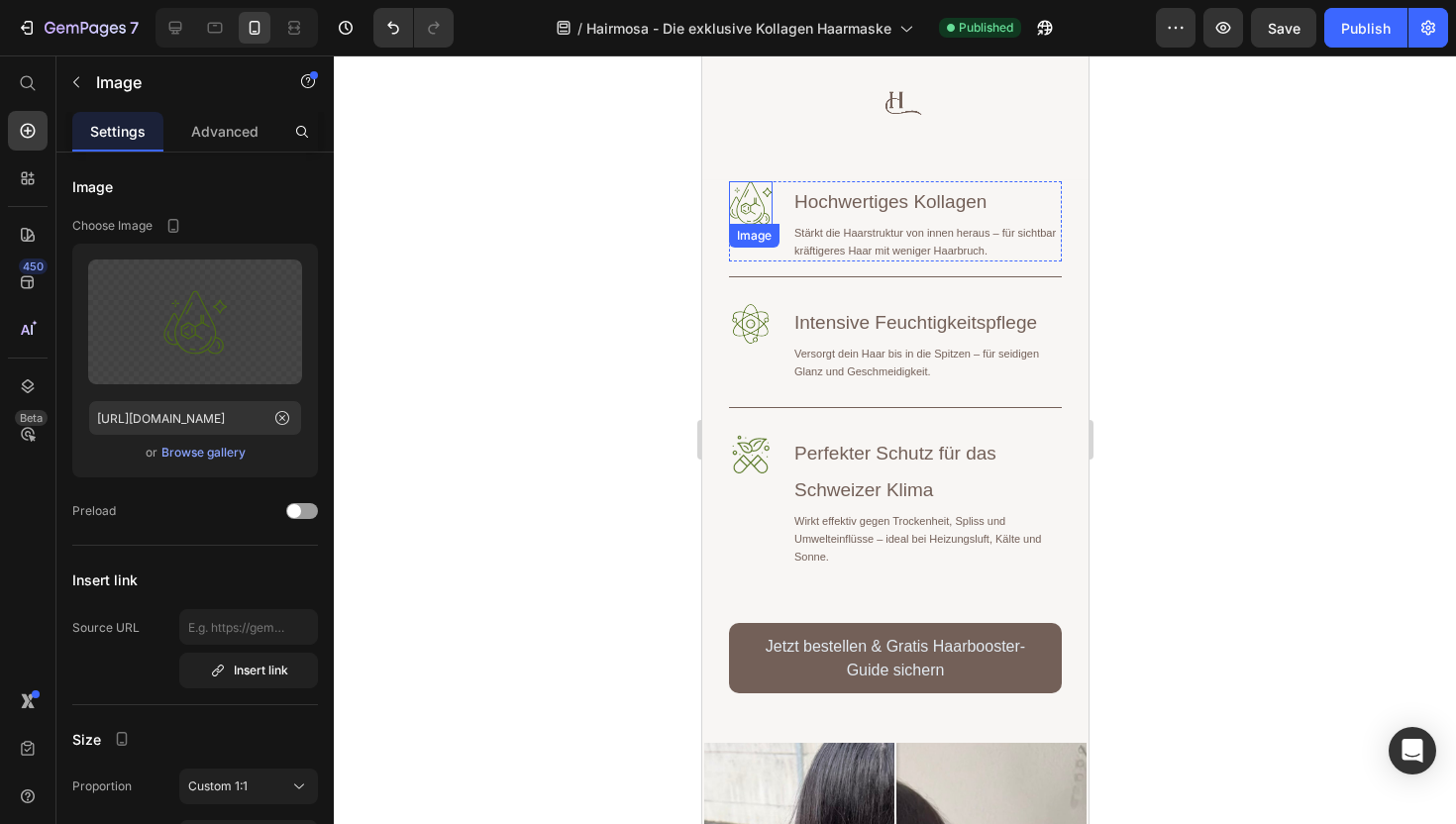 click at bounding box center (750, 203) 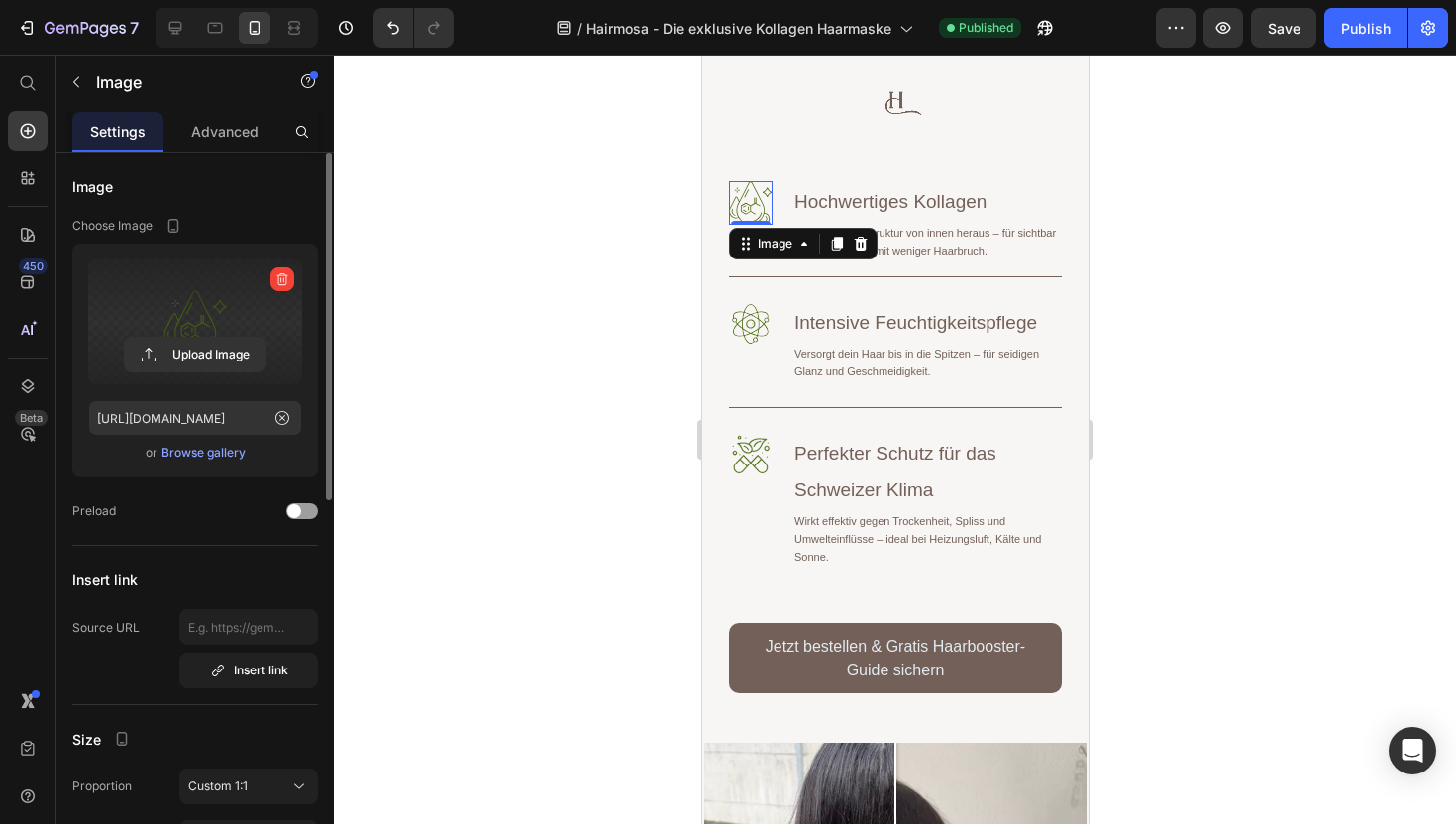 click at bounding box center (195, 322) 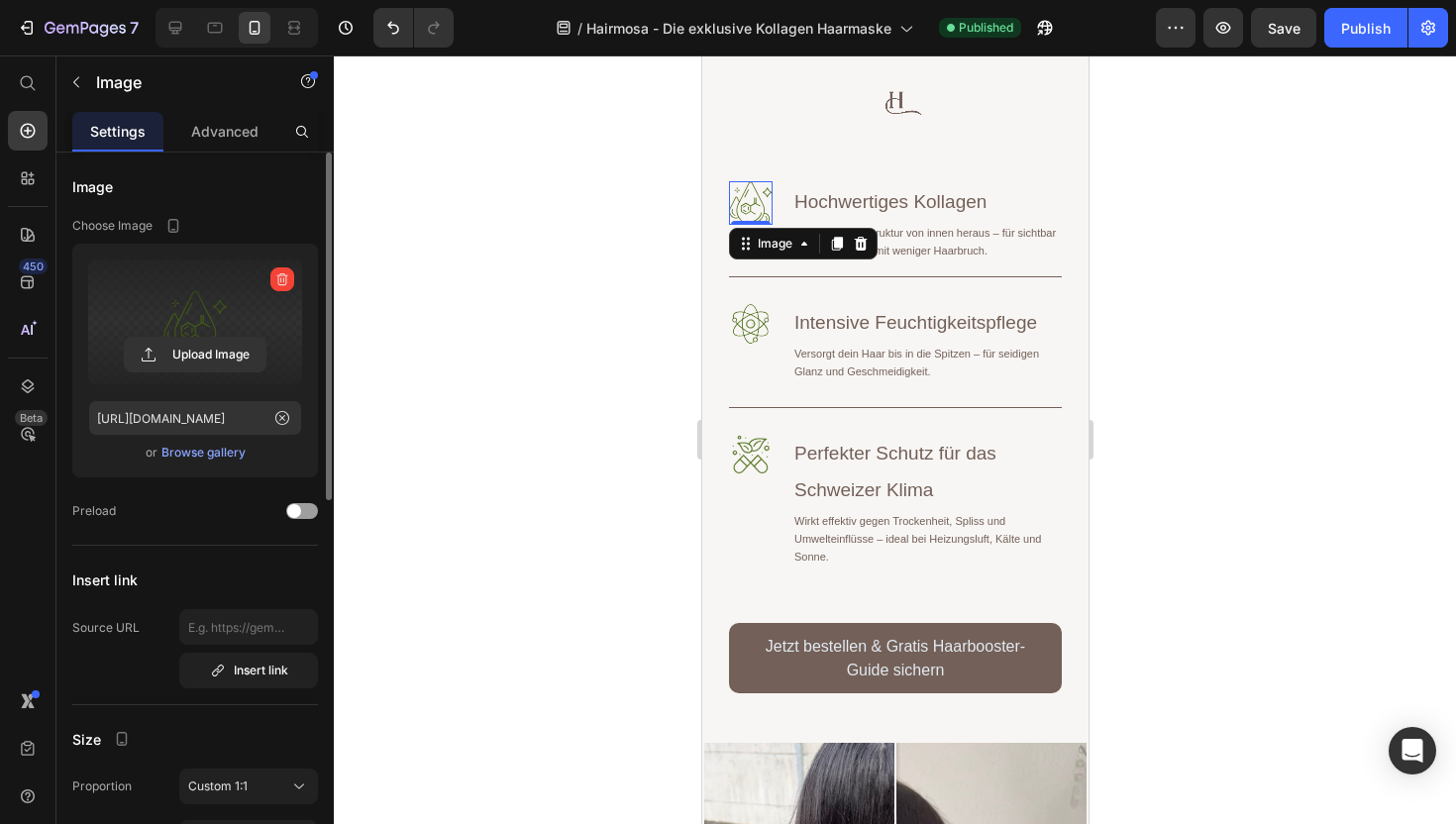 click 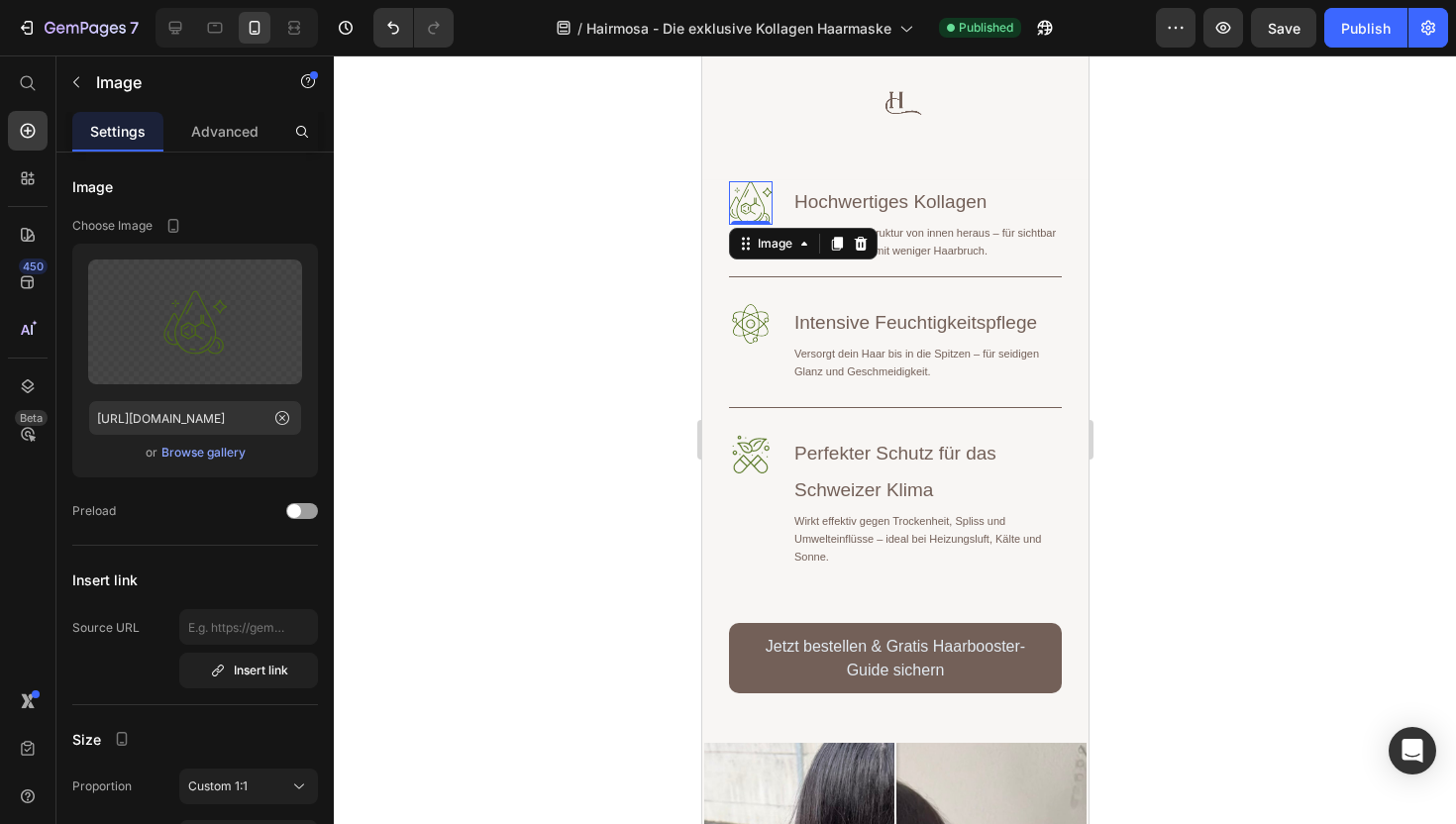 click 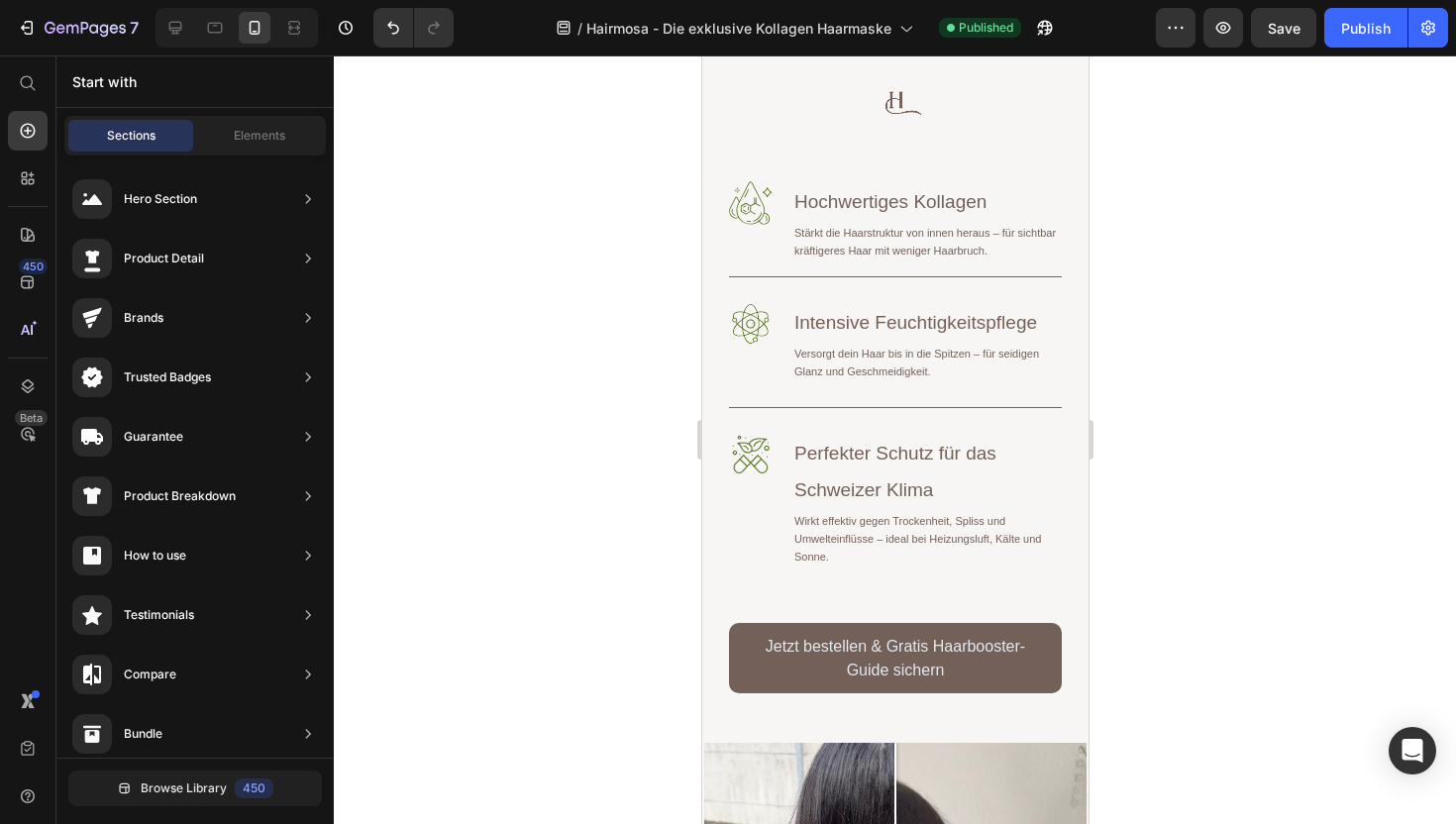 click 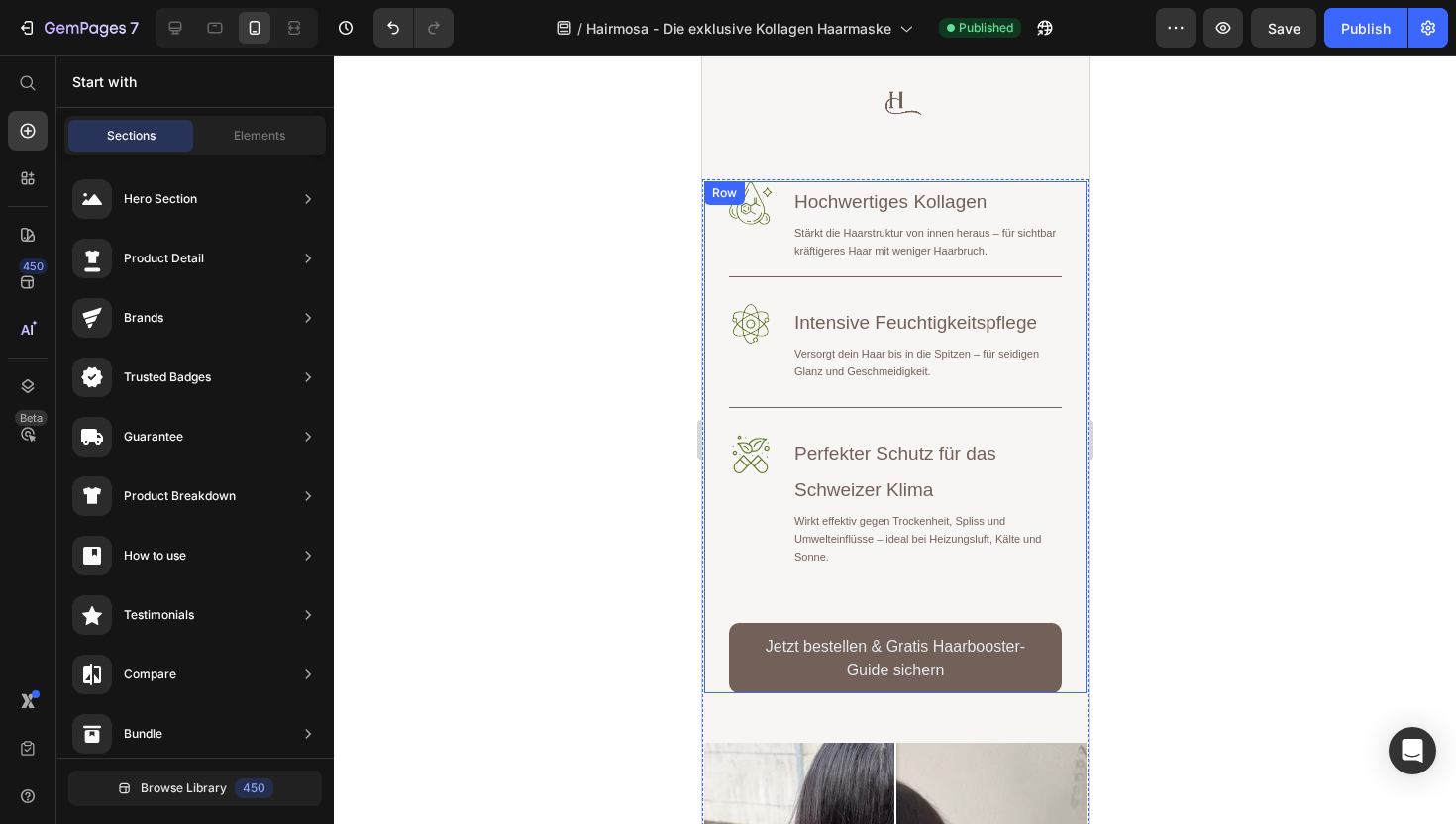 click 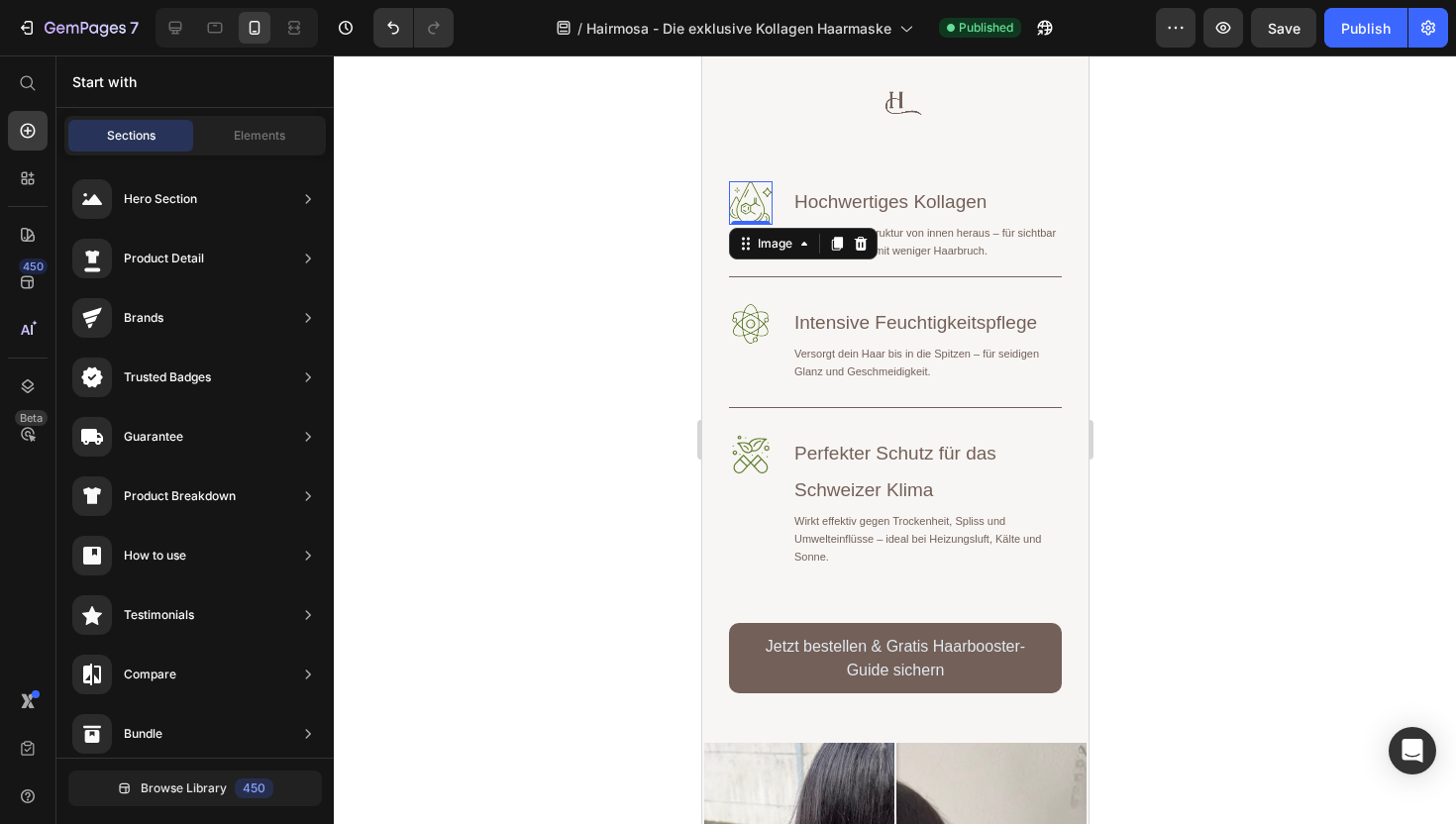 click at bounding box center (750, 203) 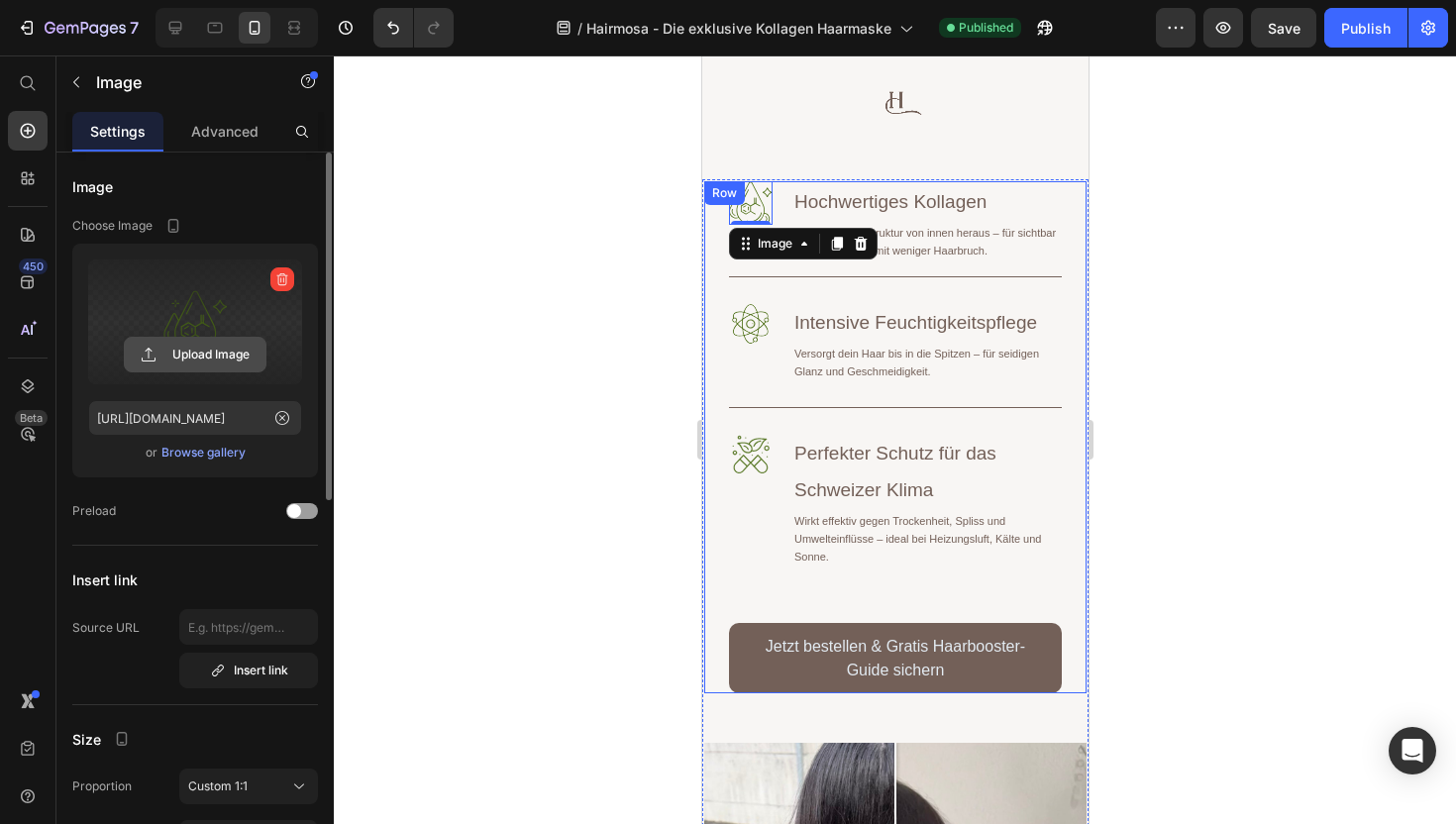 click 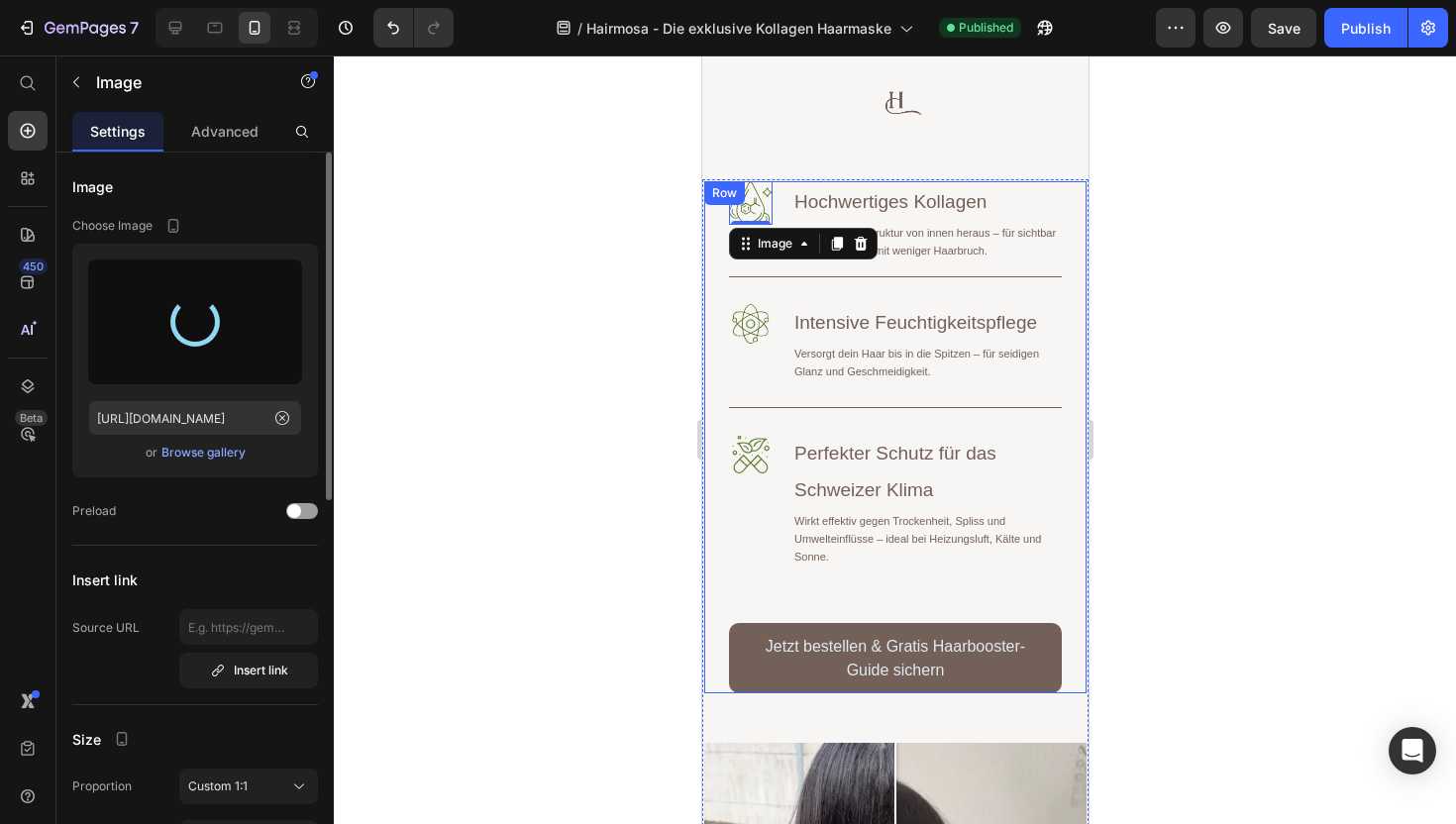 type on "[URL][DOMAIN_NAME]" 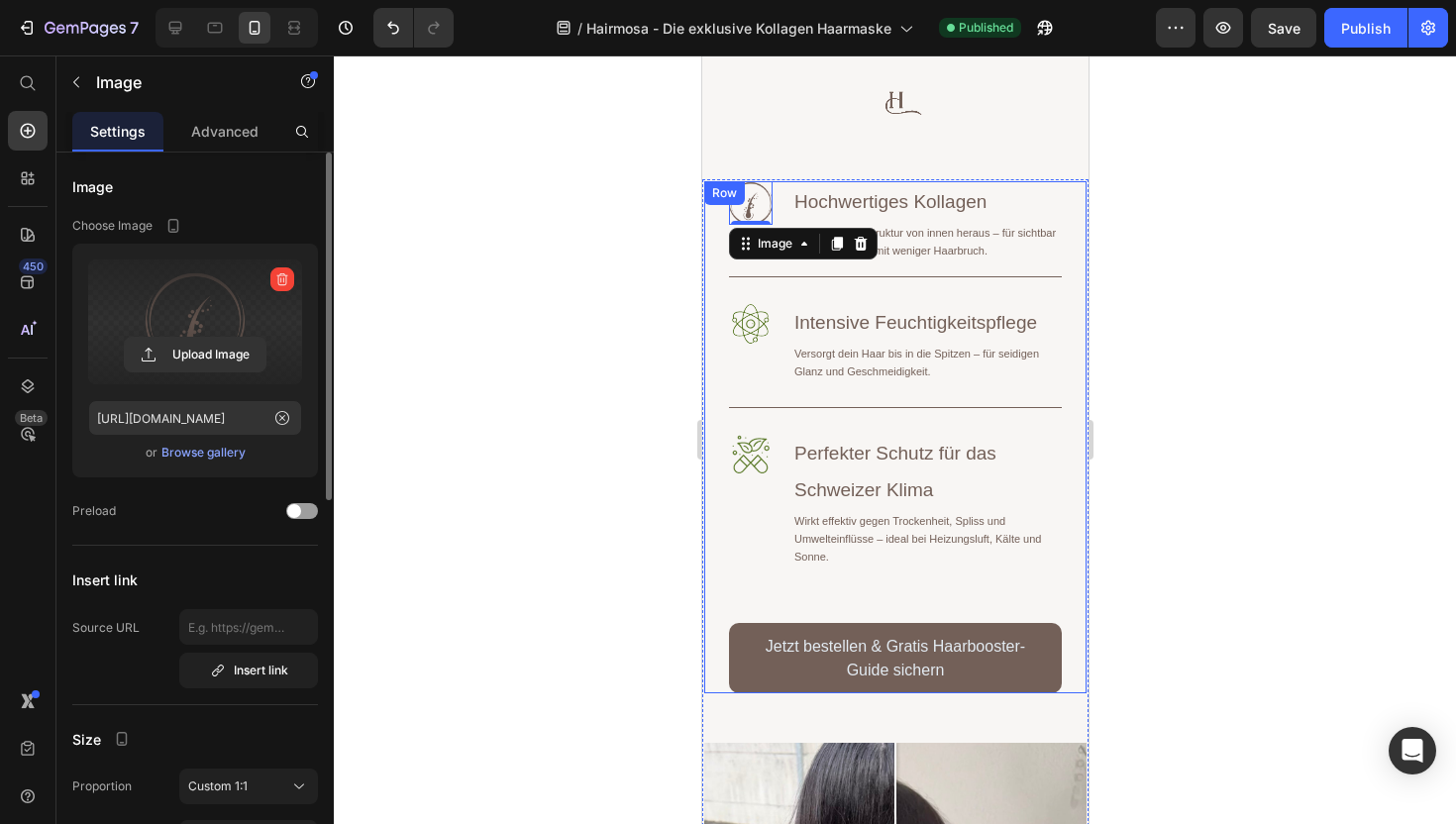 click 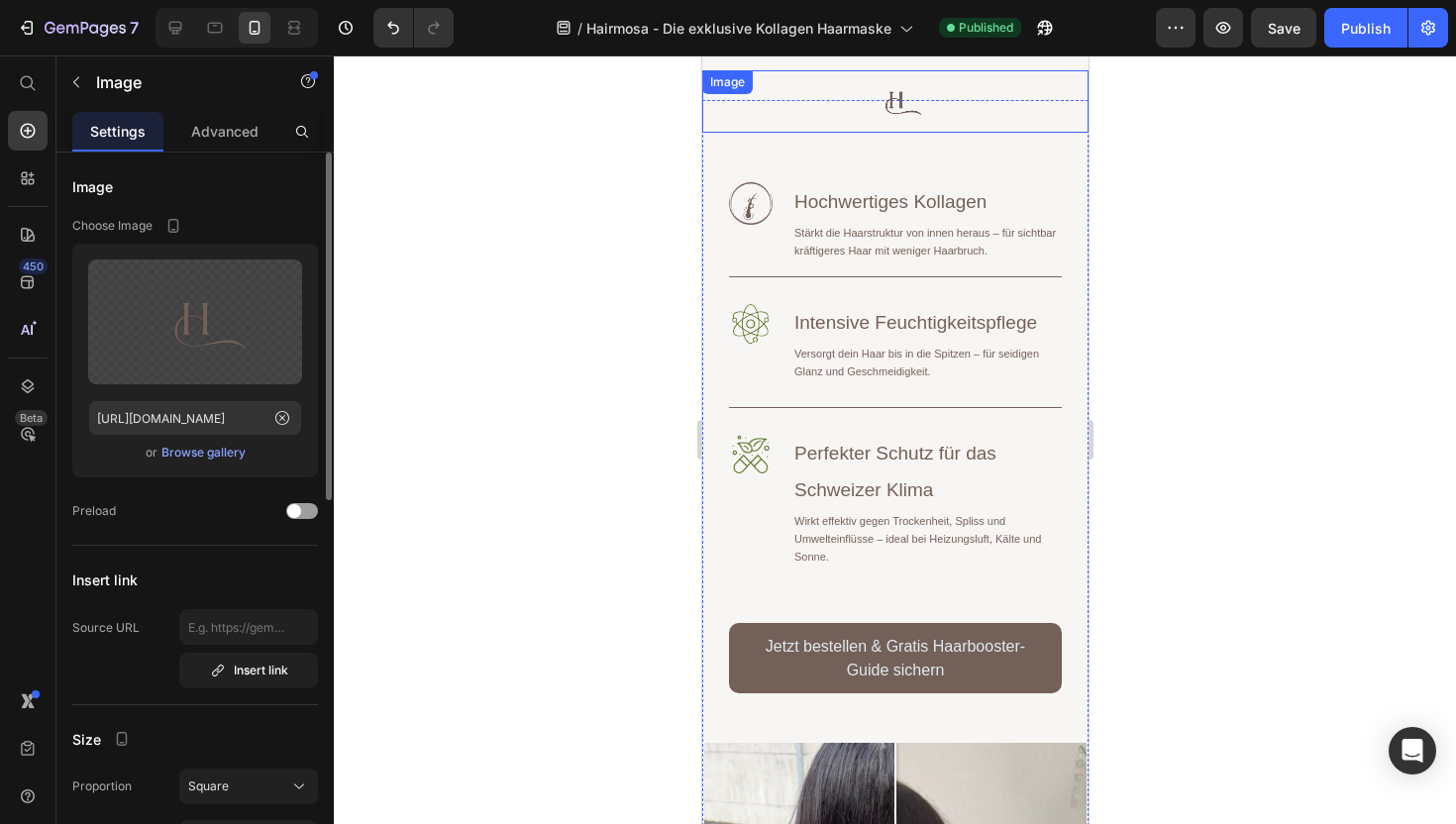 click at bounding box center (894, 101) 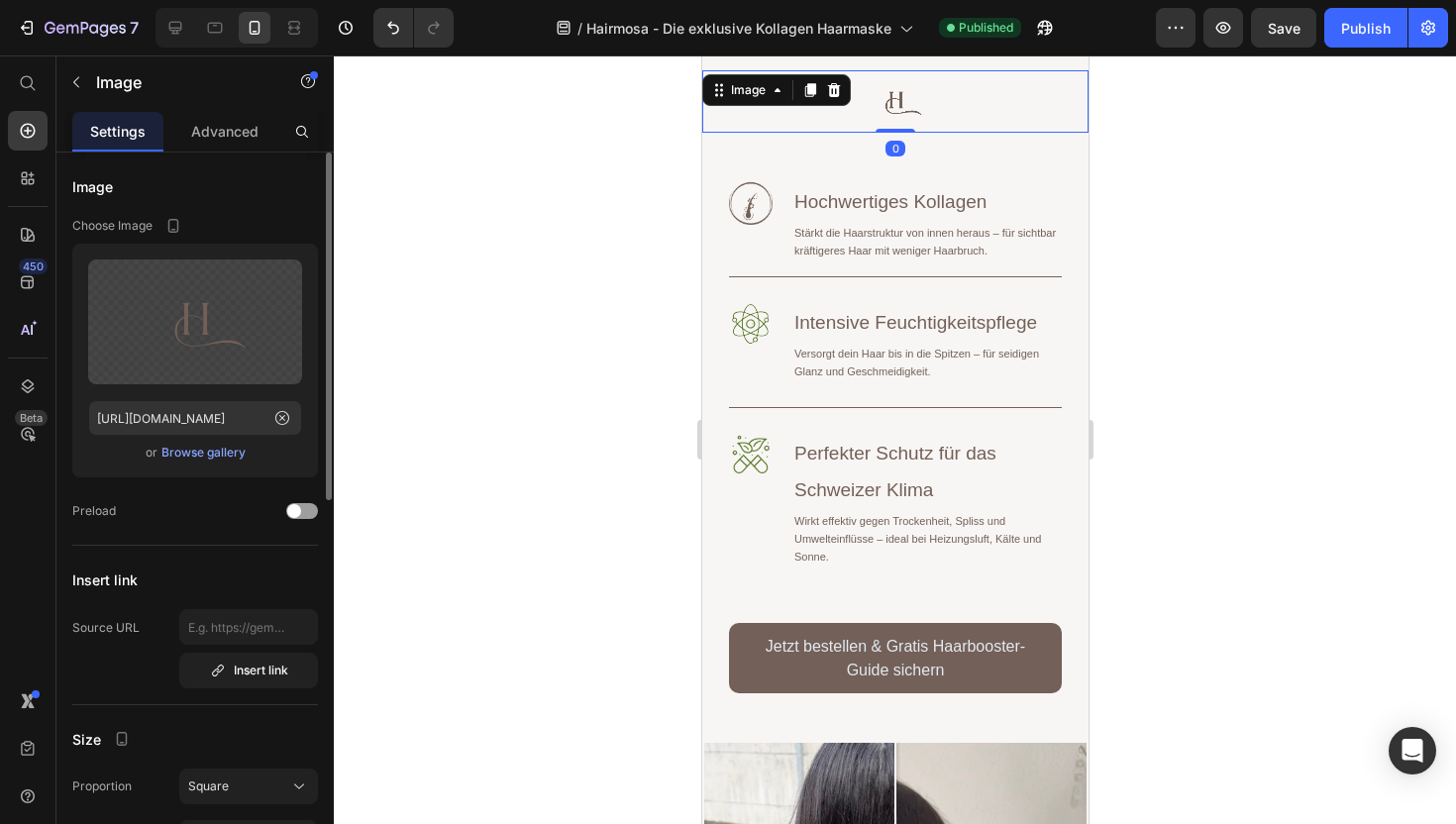 click 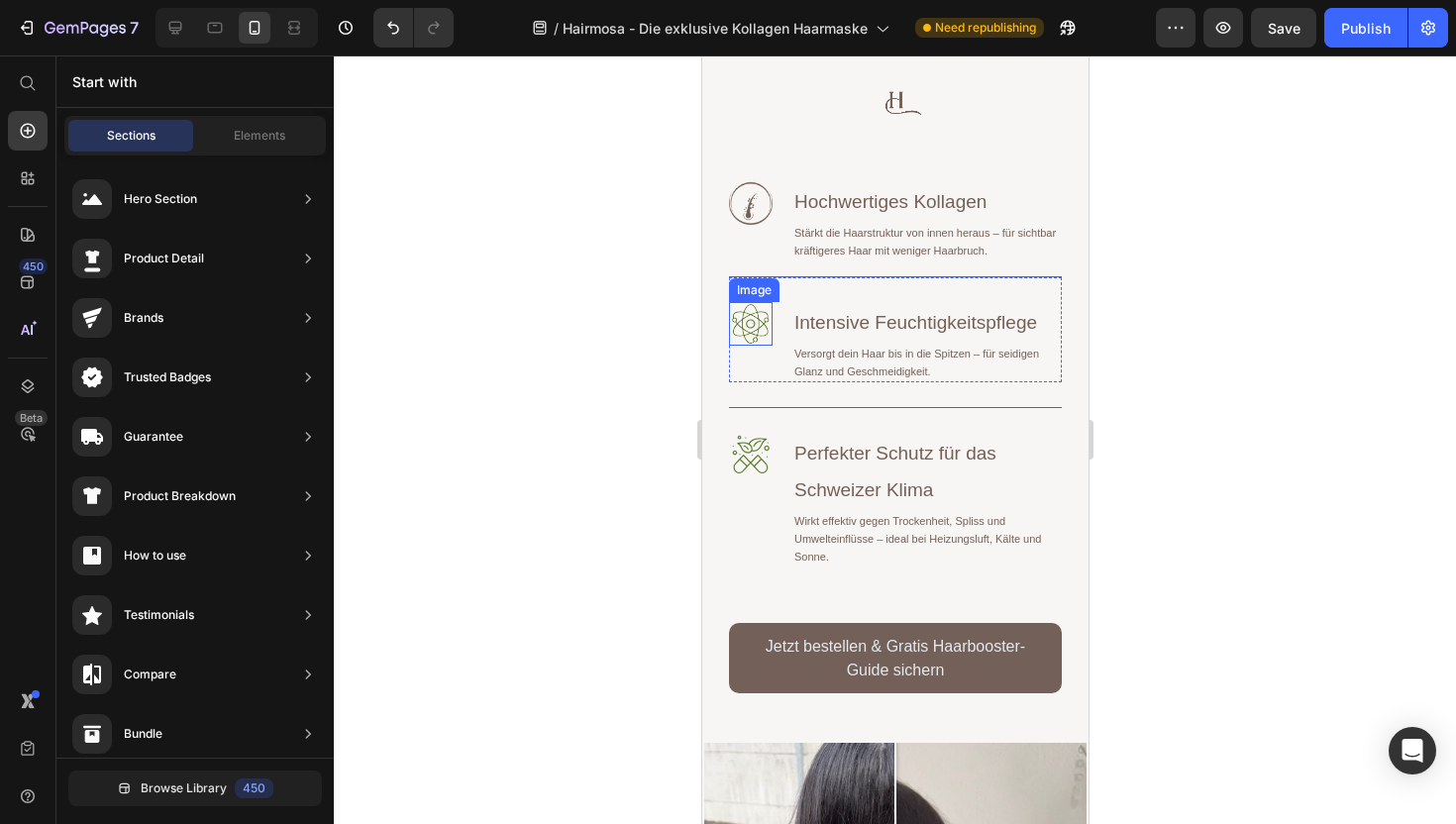 click at bounding box center (750, 324) 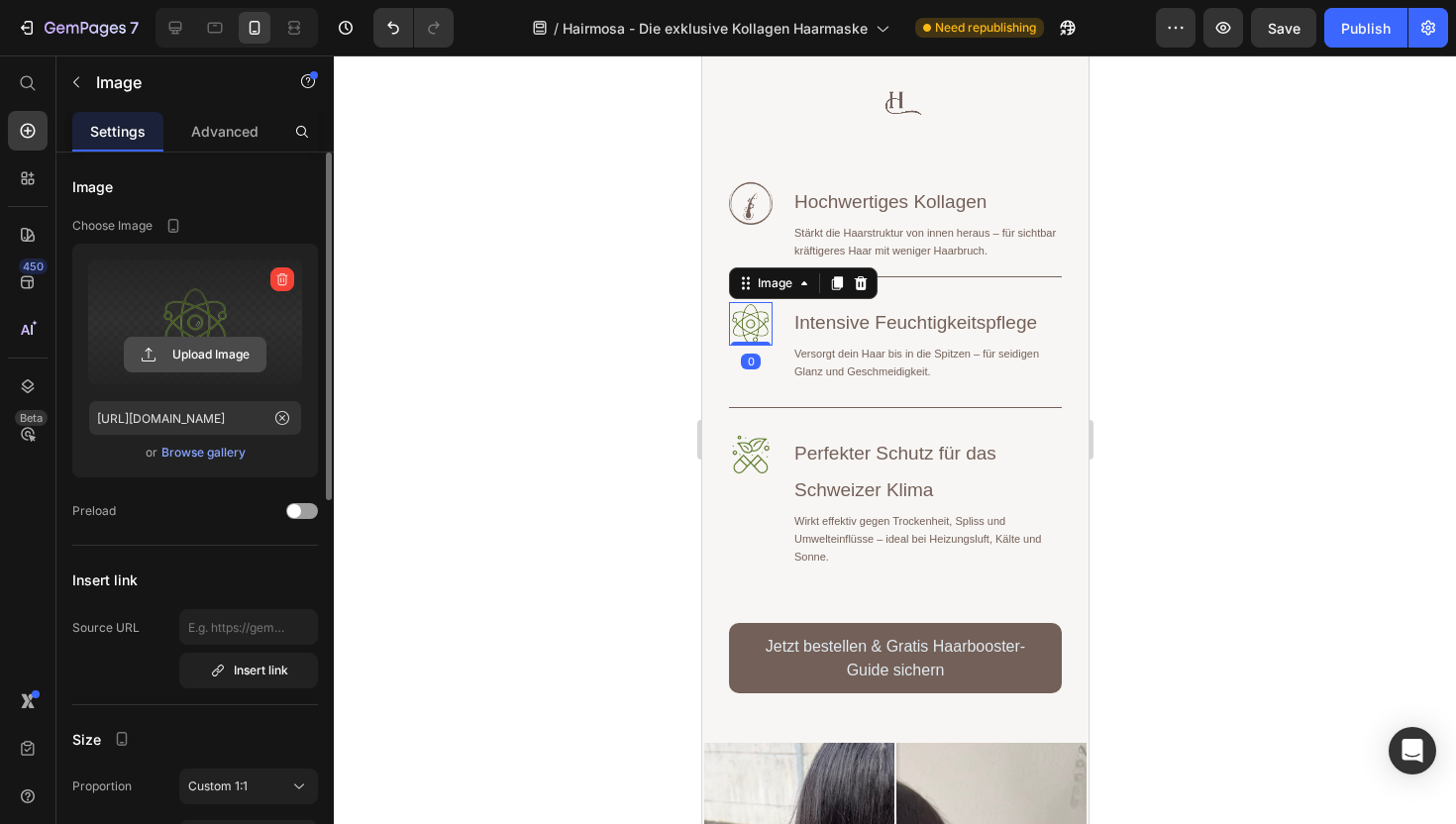 click 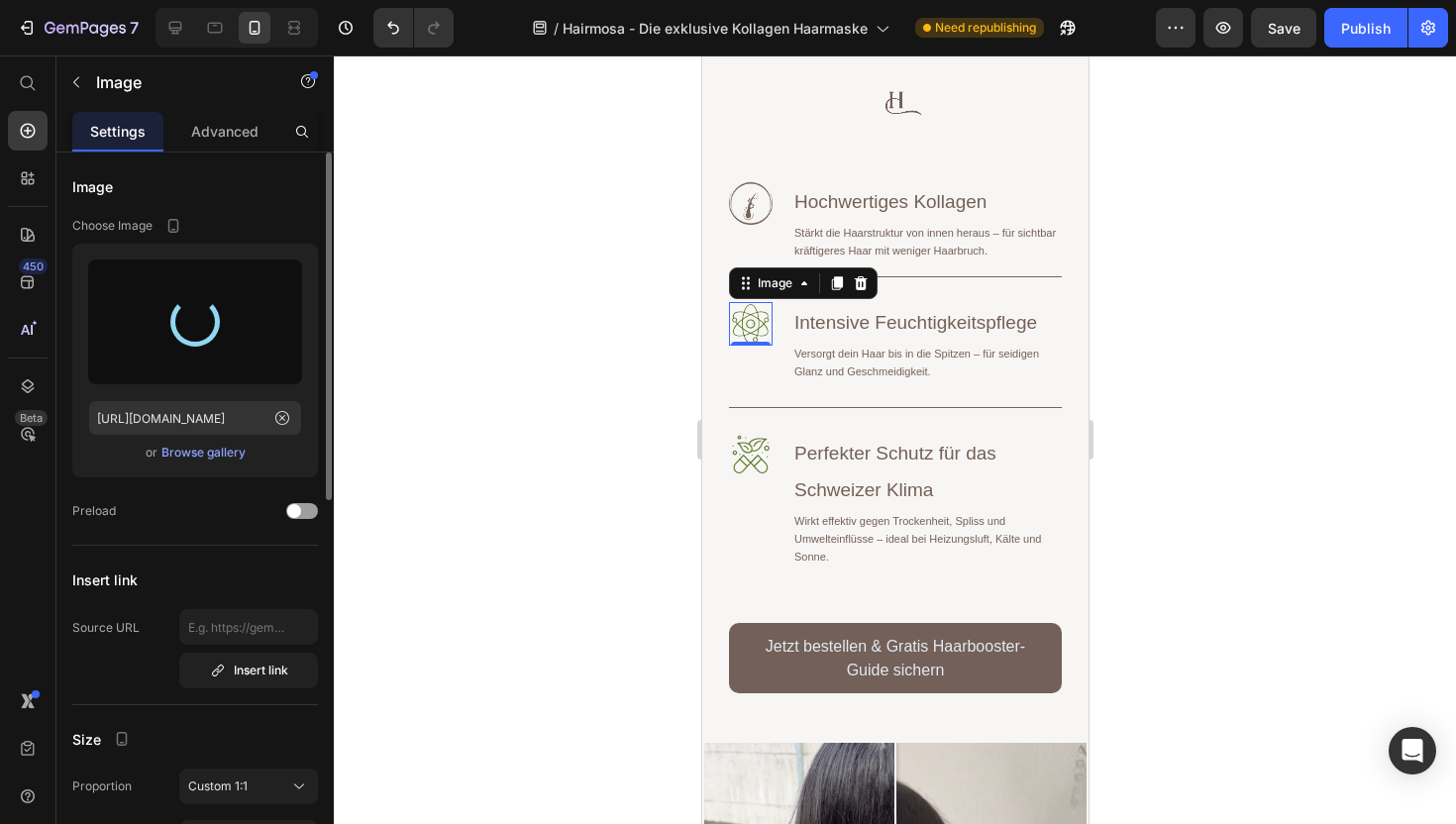type on "[URL][DOMAIN_NAME]" 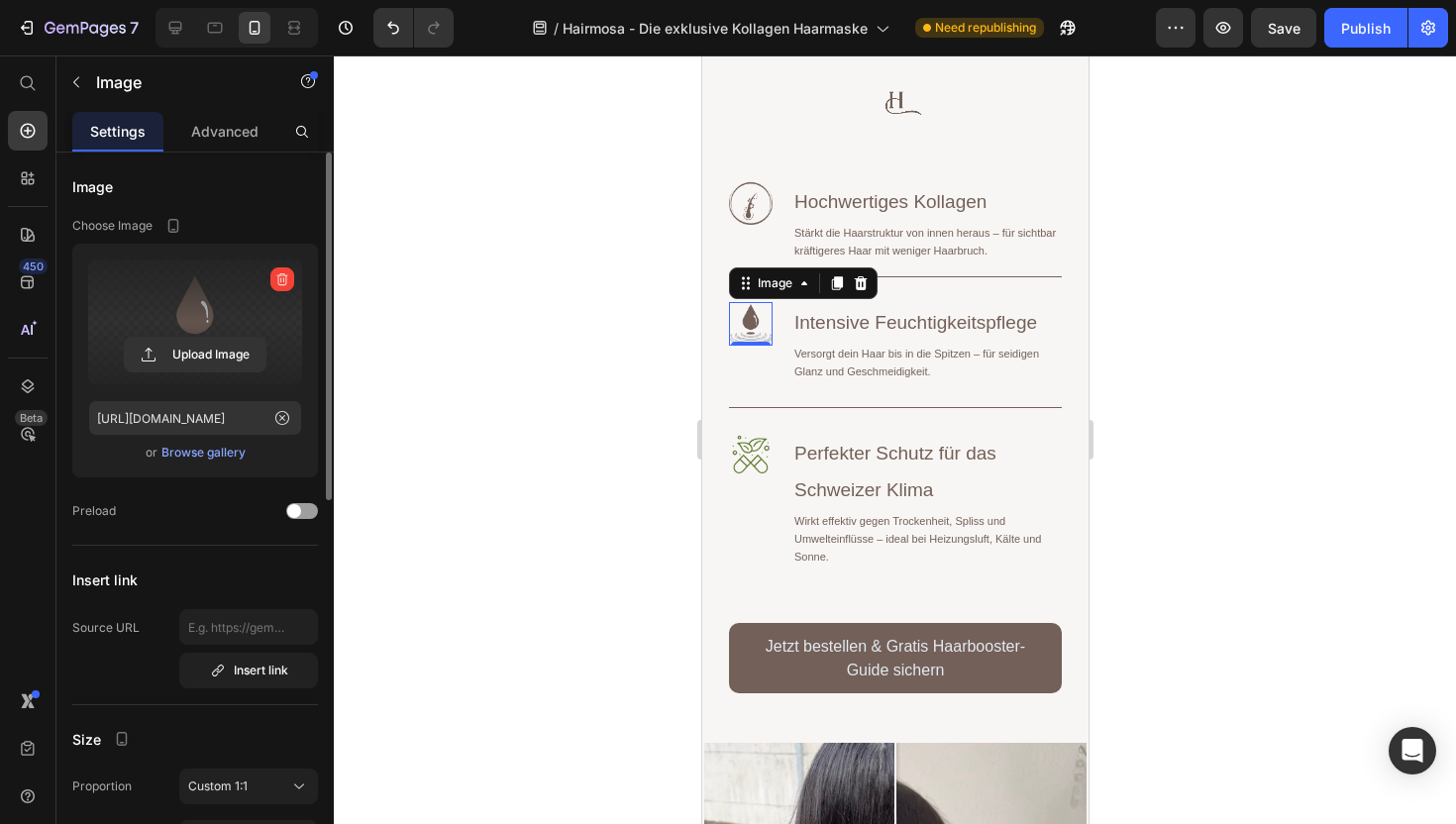 click 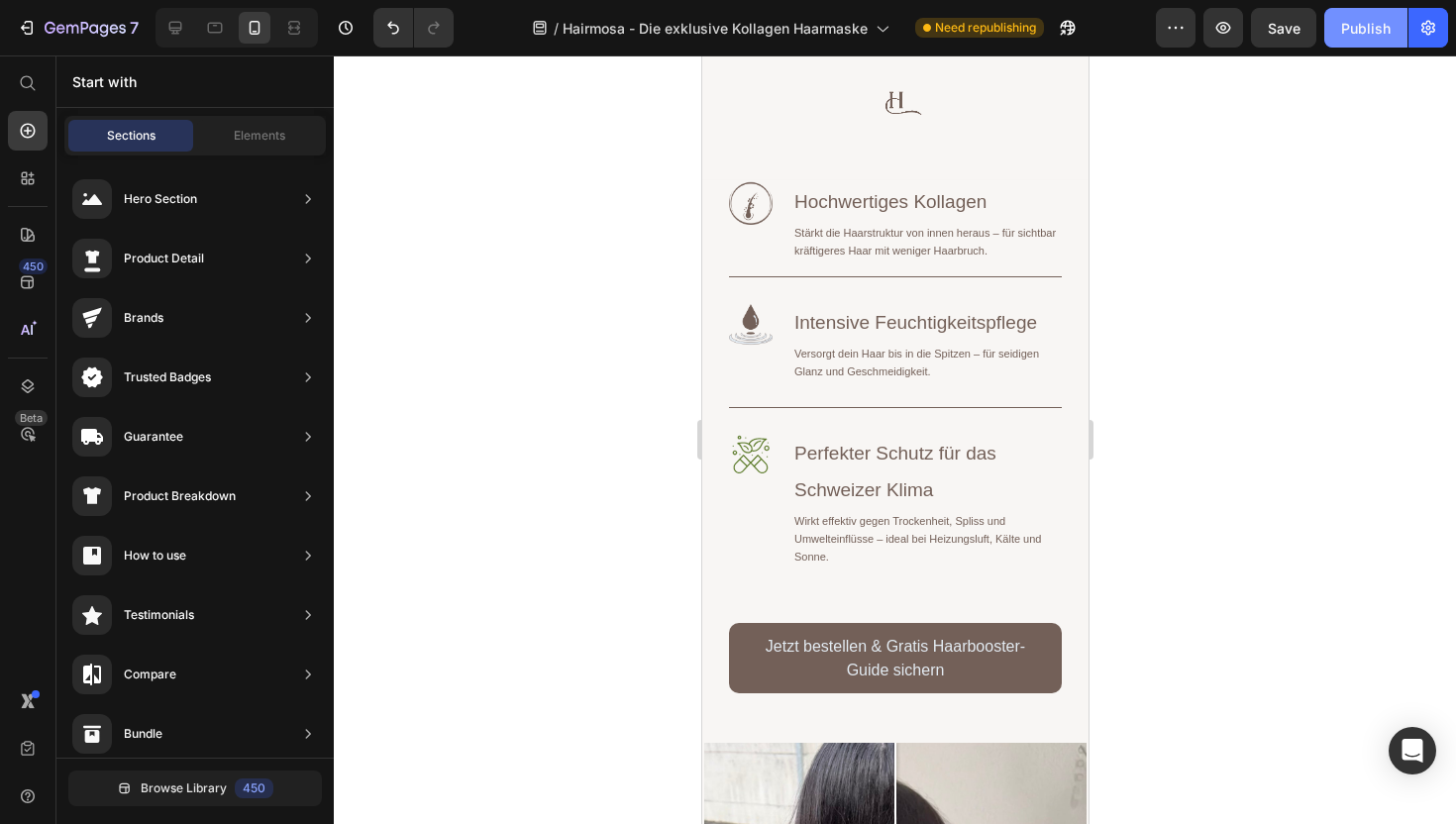 click on "Publish" at bounding box center [1366, 28] 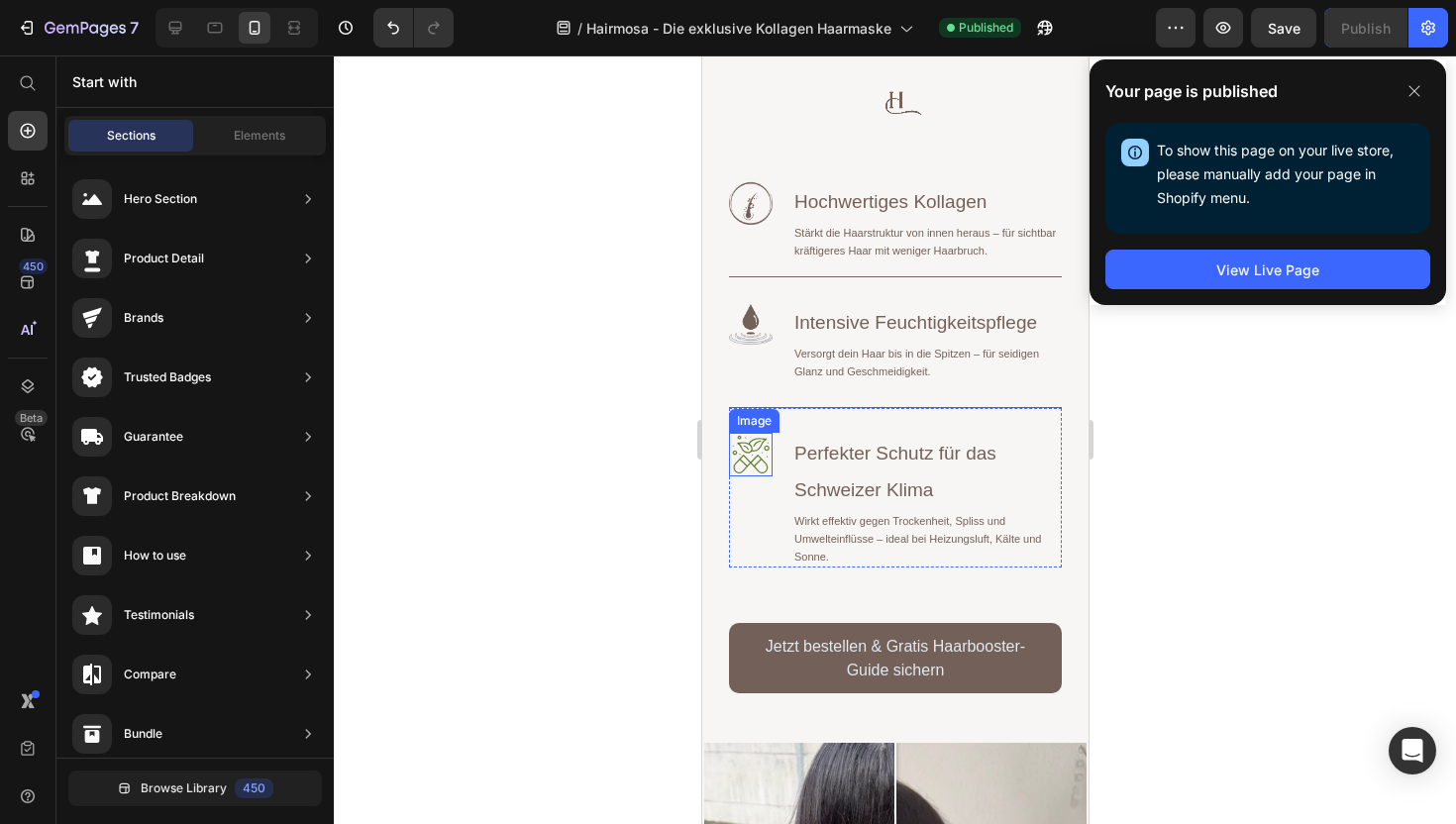 click at bounding box center (750, 455) 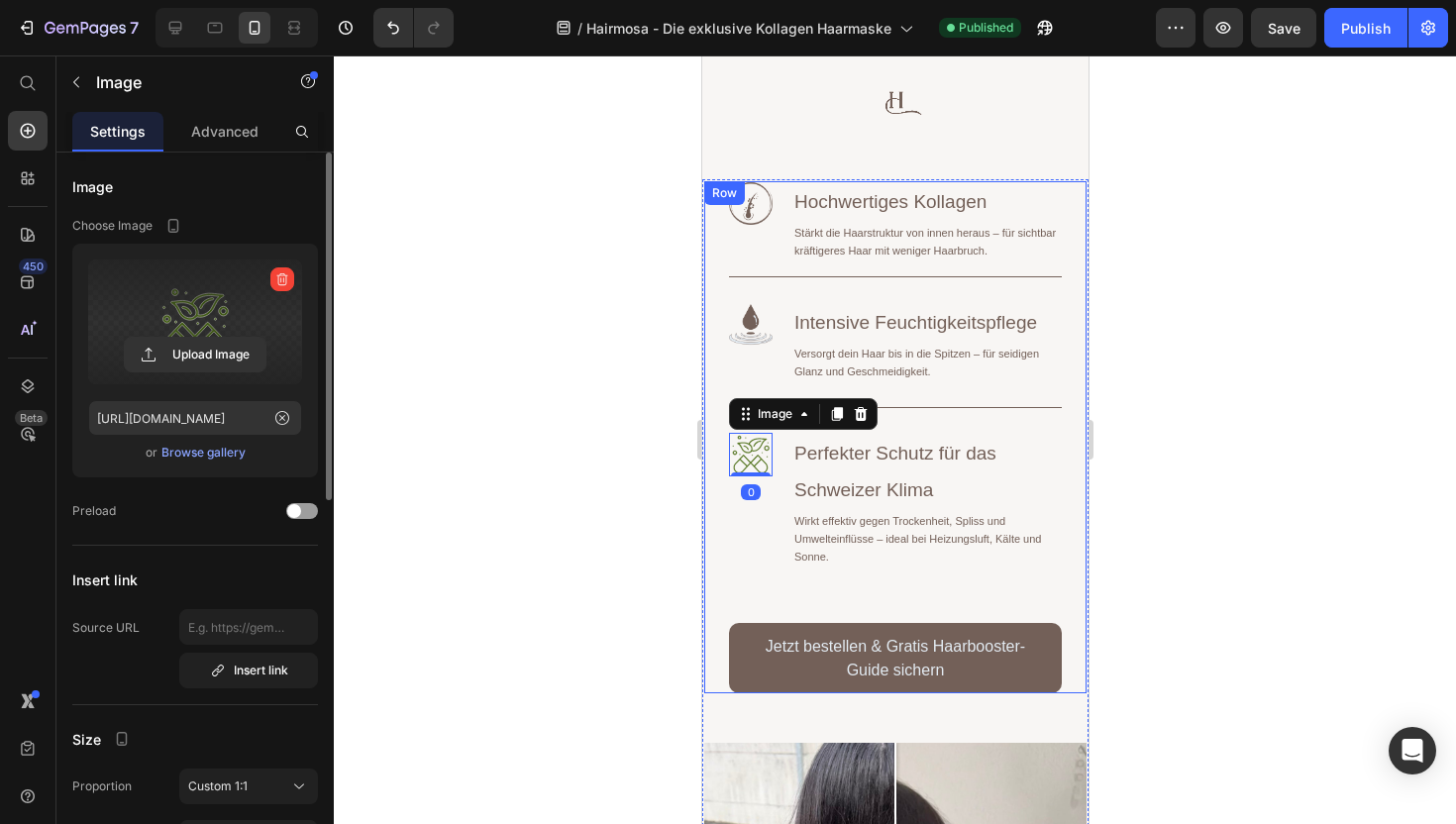 click at bounding box center [195, 322] 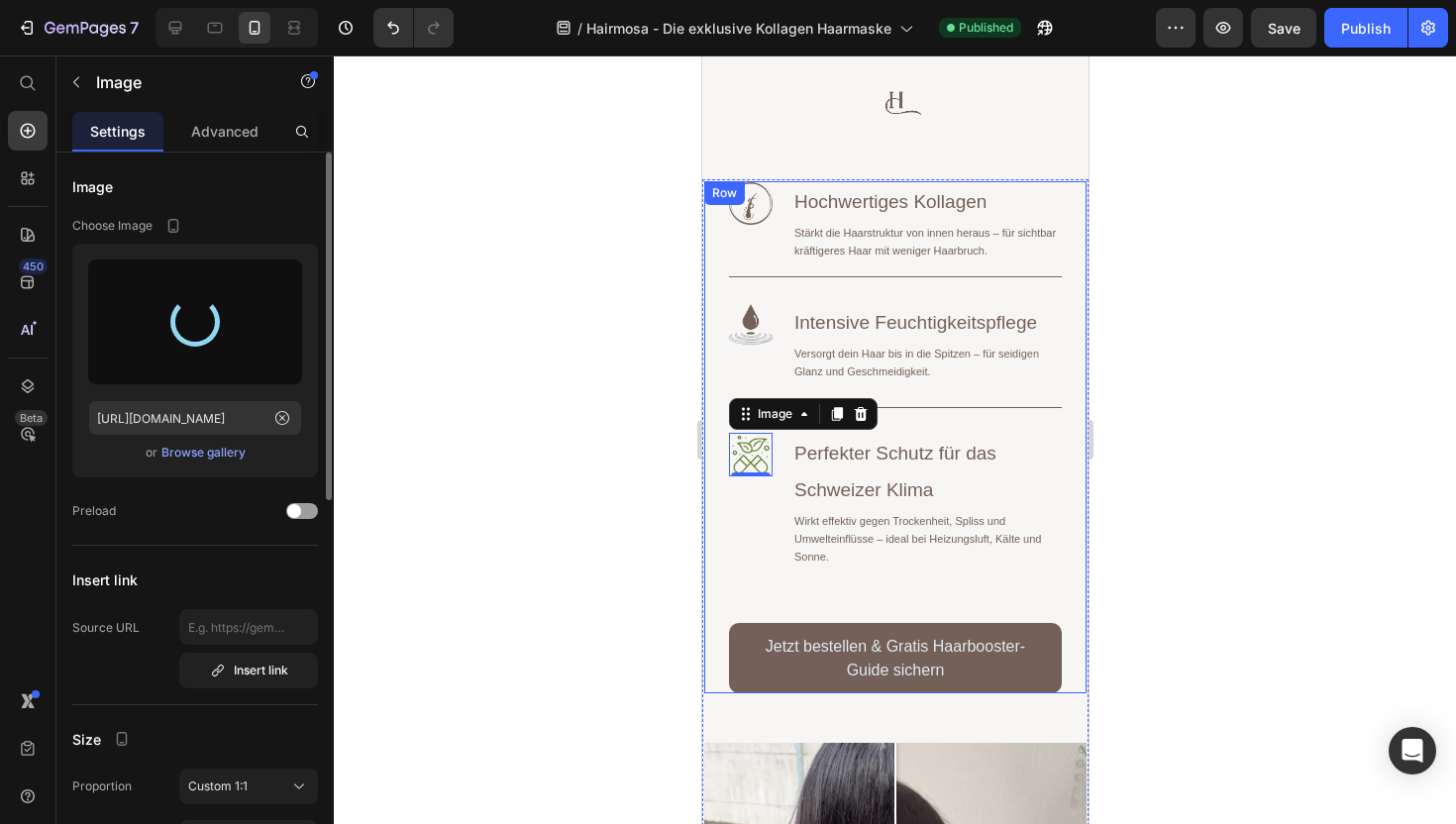type on "[URL][DOMAIN_NAME]" 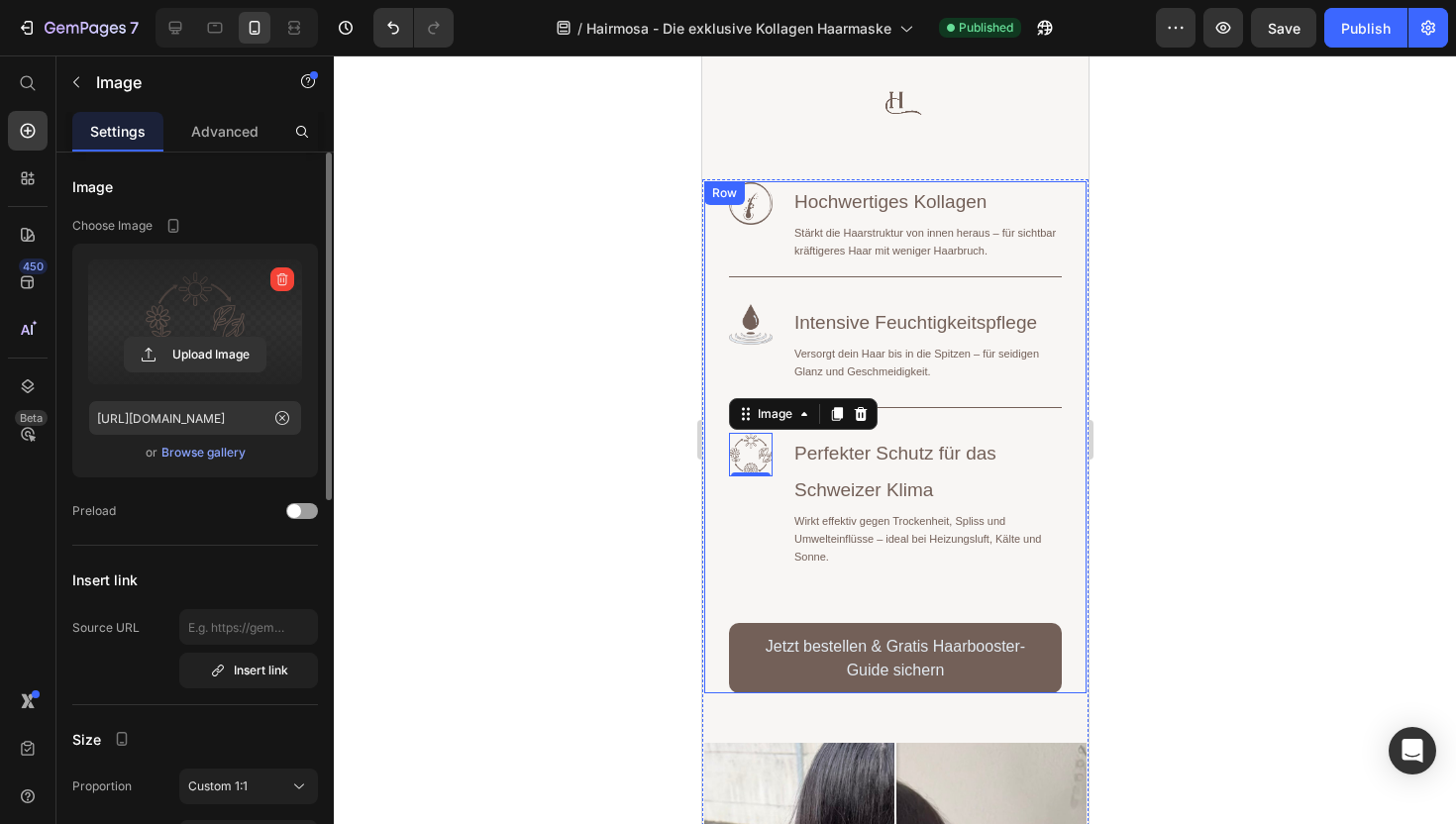 click 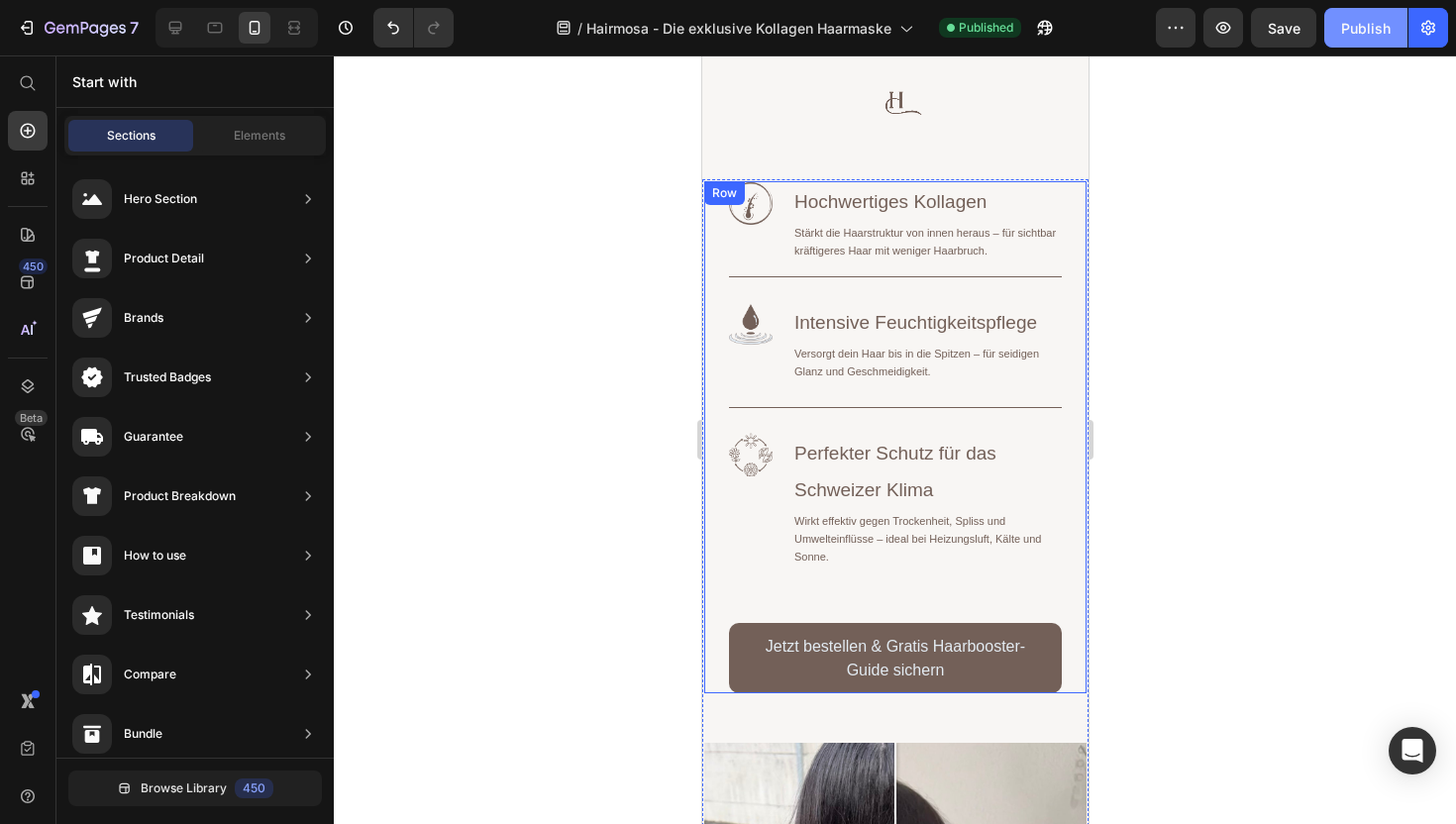click on "Publish" at bounding box center [1366, 28] 